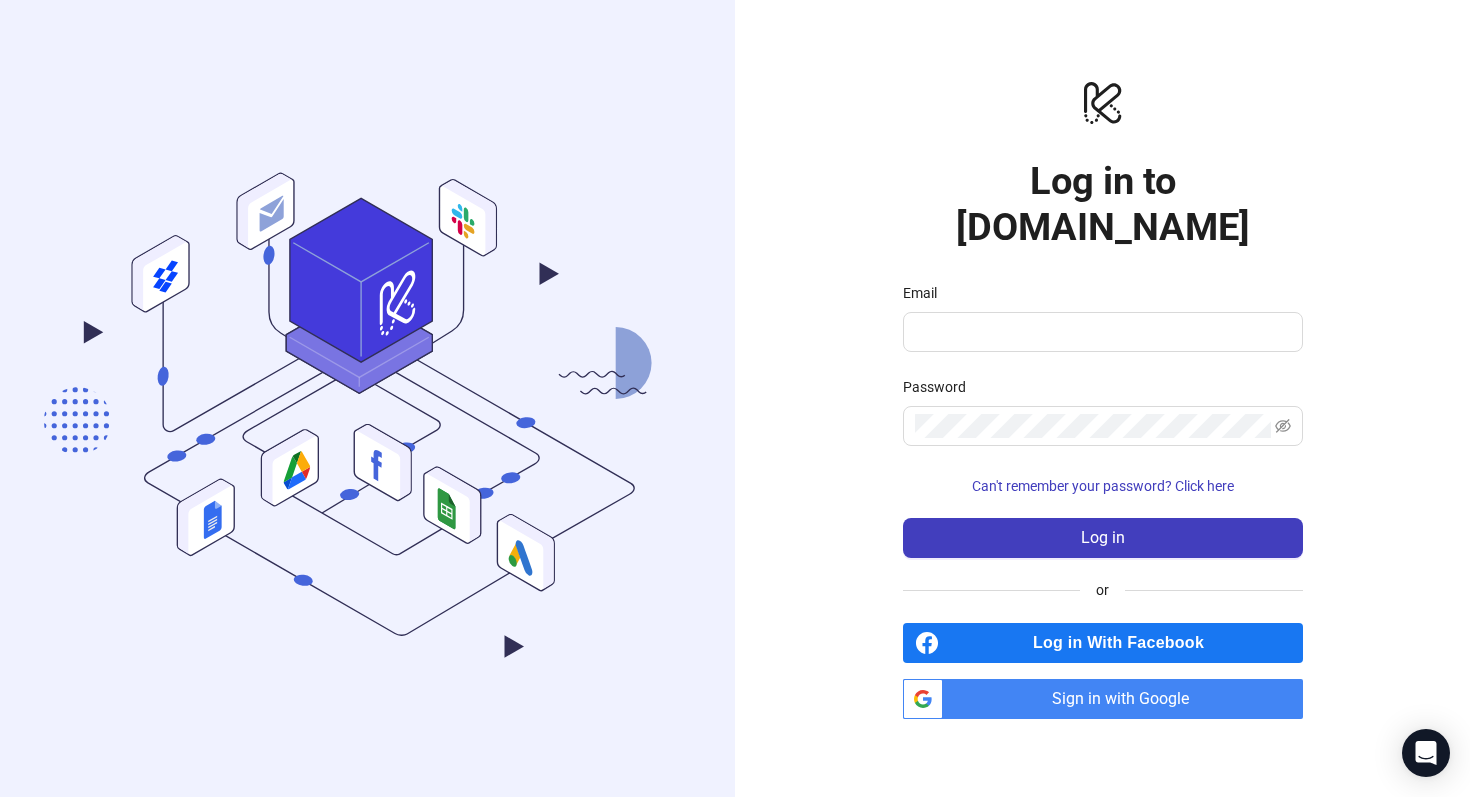 scroll, scrollTop: 0, scrollLeft: 0, axis: both 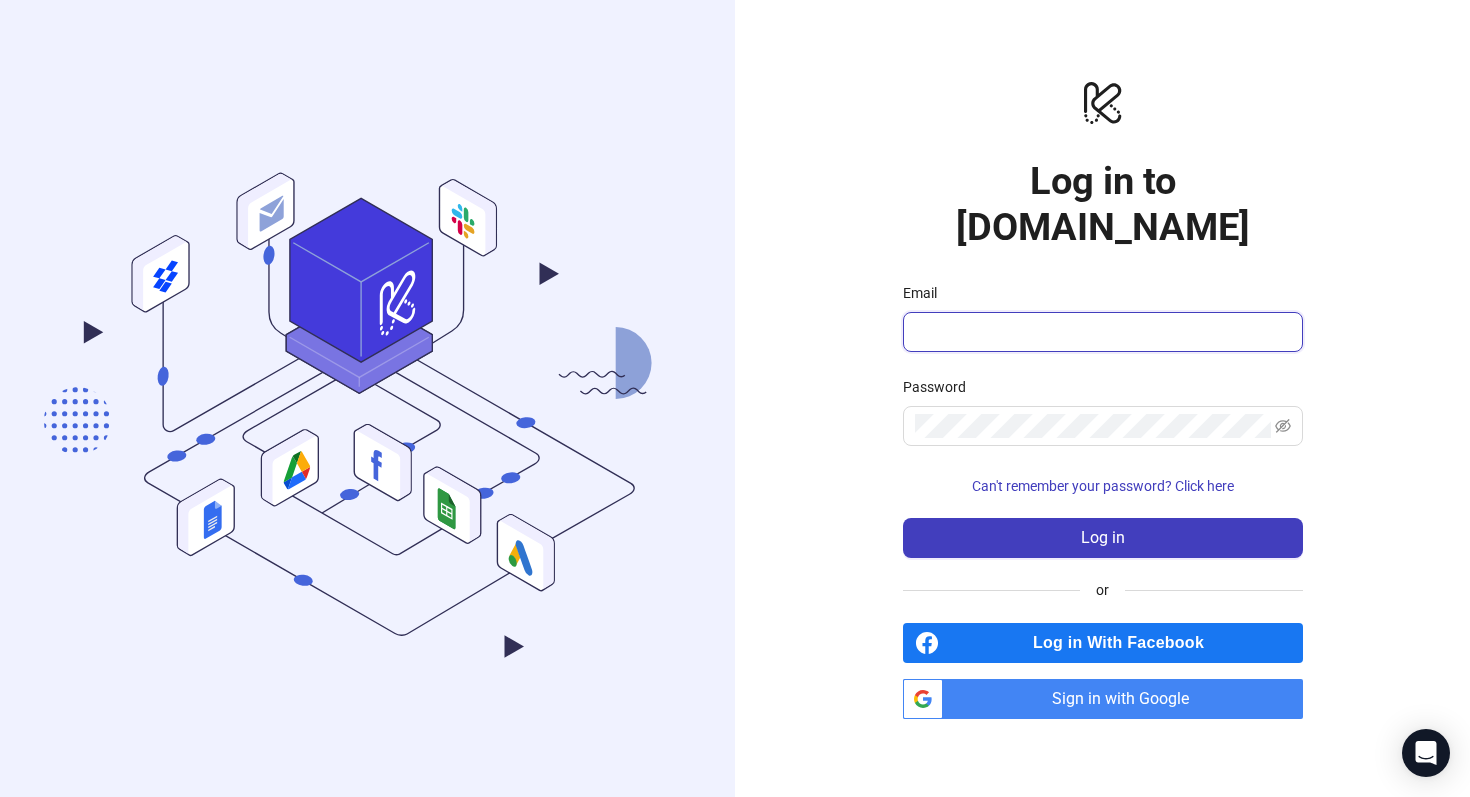 click on "Email" at bounding box center [1101, 332] 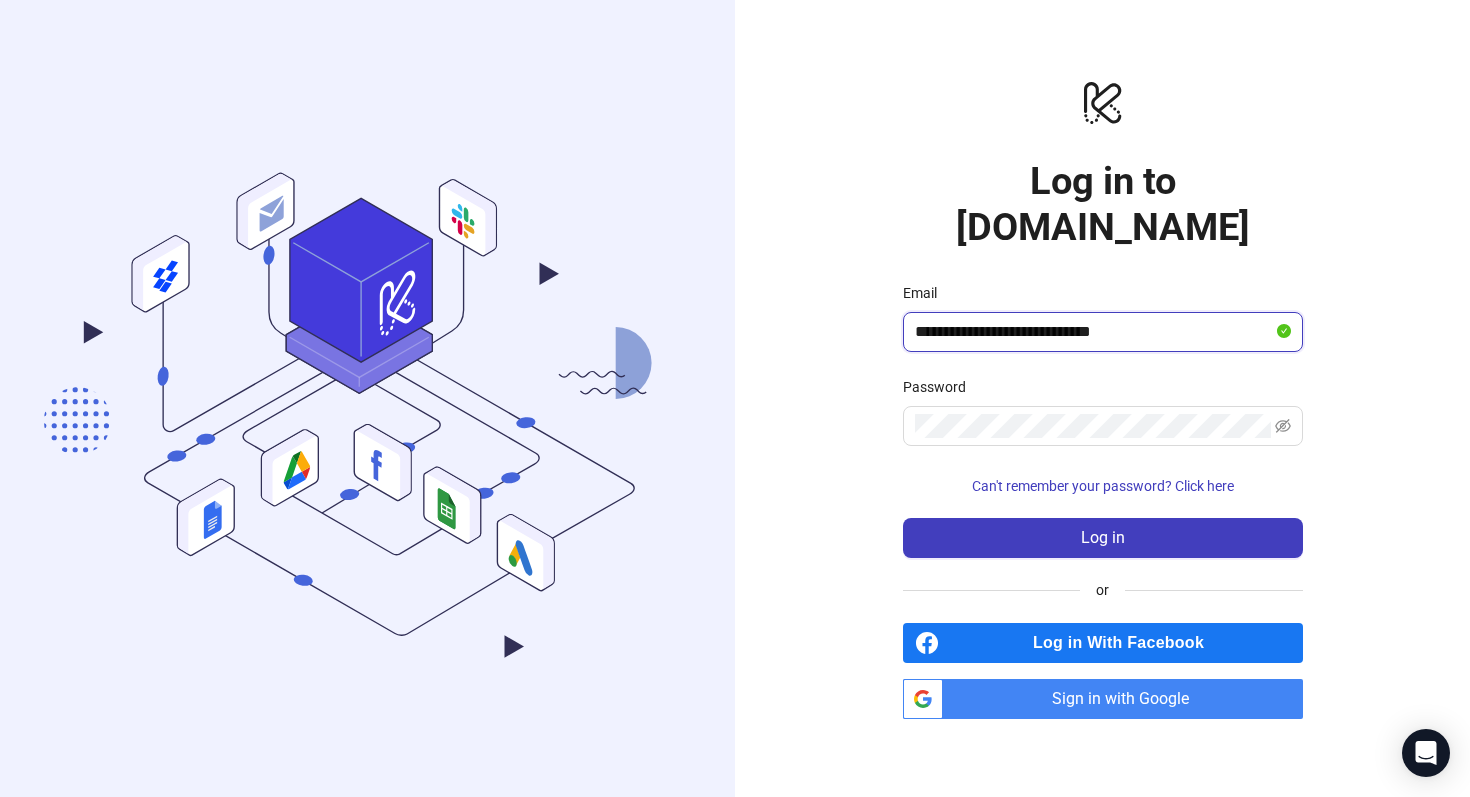type on "**********" 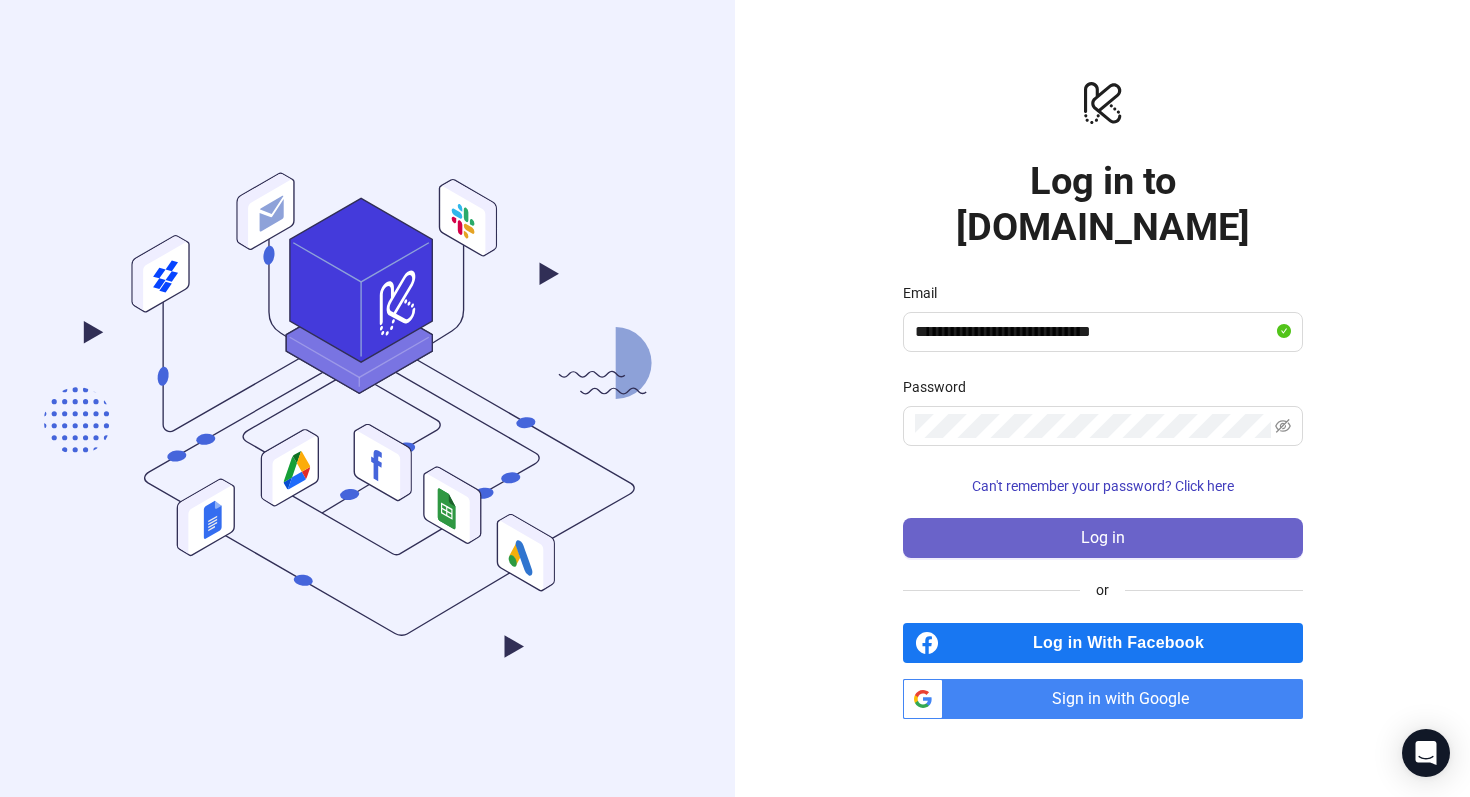 click on "Log in" at bounding box center (1103, 538) 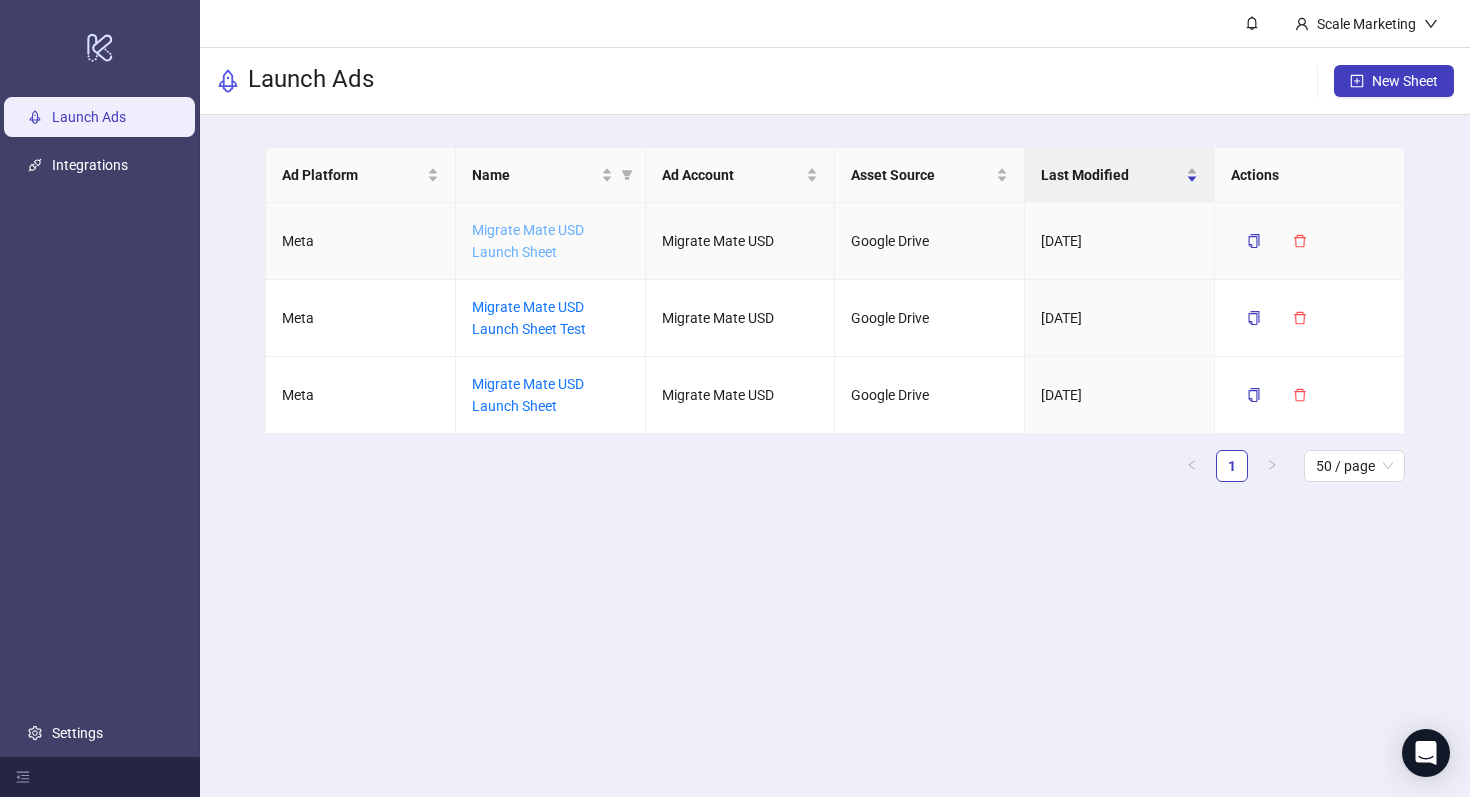 click on "Migrate Mate USD Launch Sheet" at bounding box center (528, 241) 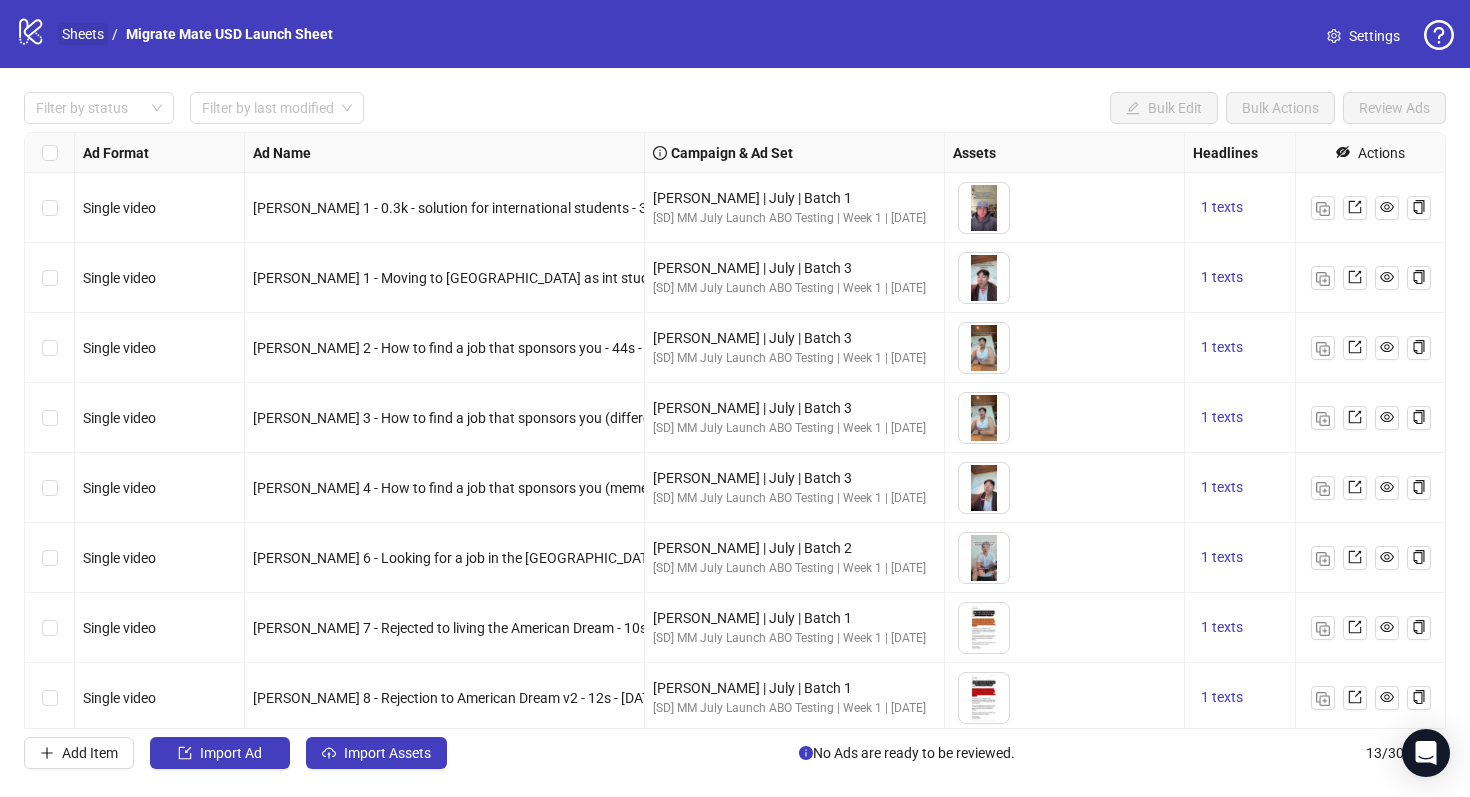 click on "Sheets" at bounding box center [83, 34] 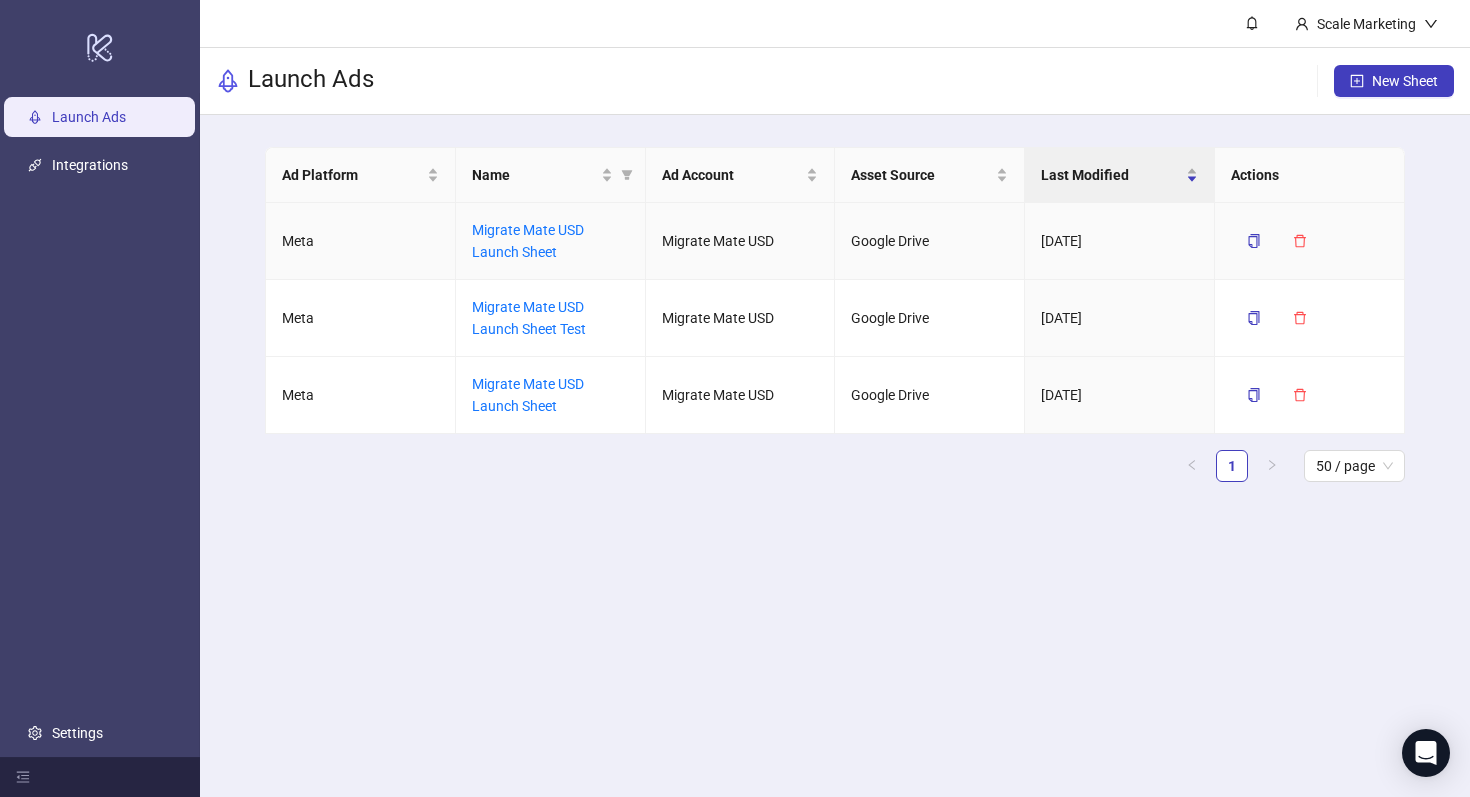 click on "Migrate Mate USD Launch Sheet" at bounding box center (551, 241) 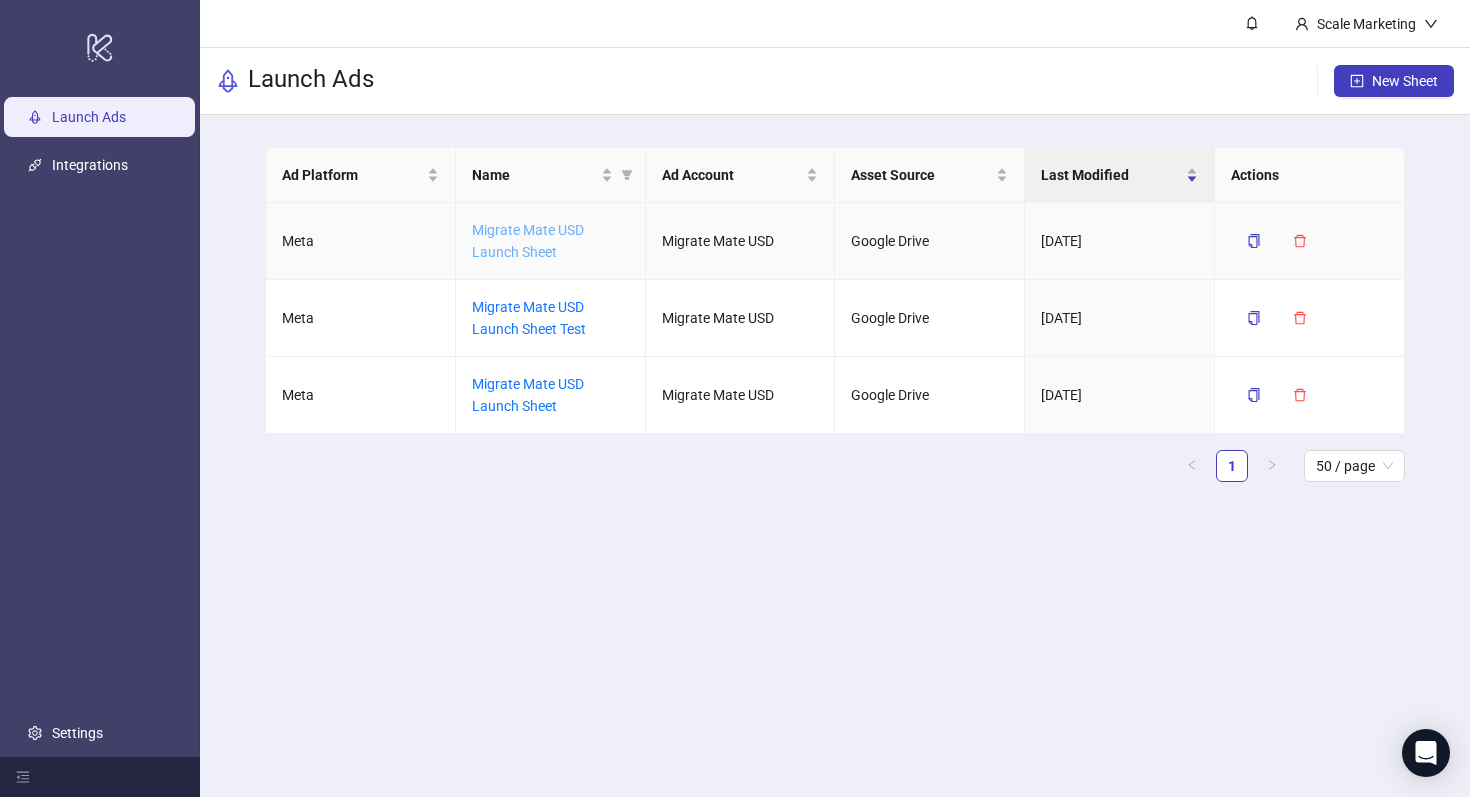 click on "Migrate Mate USD Launch Sheet" at bounding box center (528, 241) 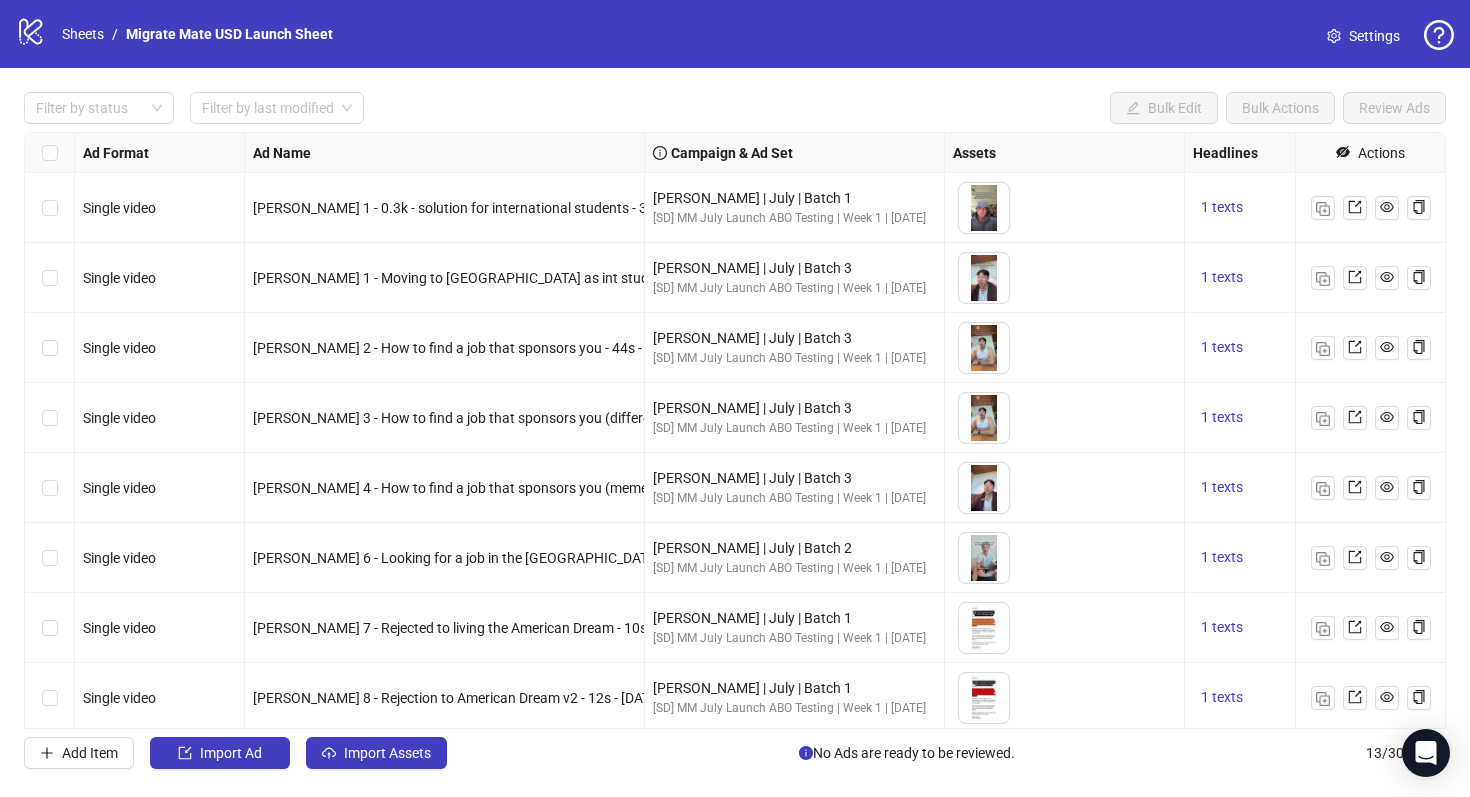 scroll, scrollTop: 355, scrollLeft: 0, axis: vertical 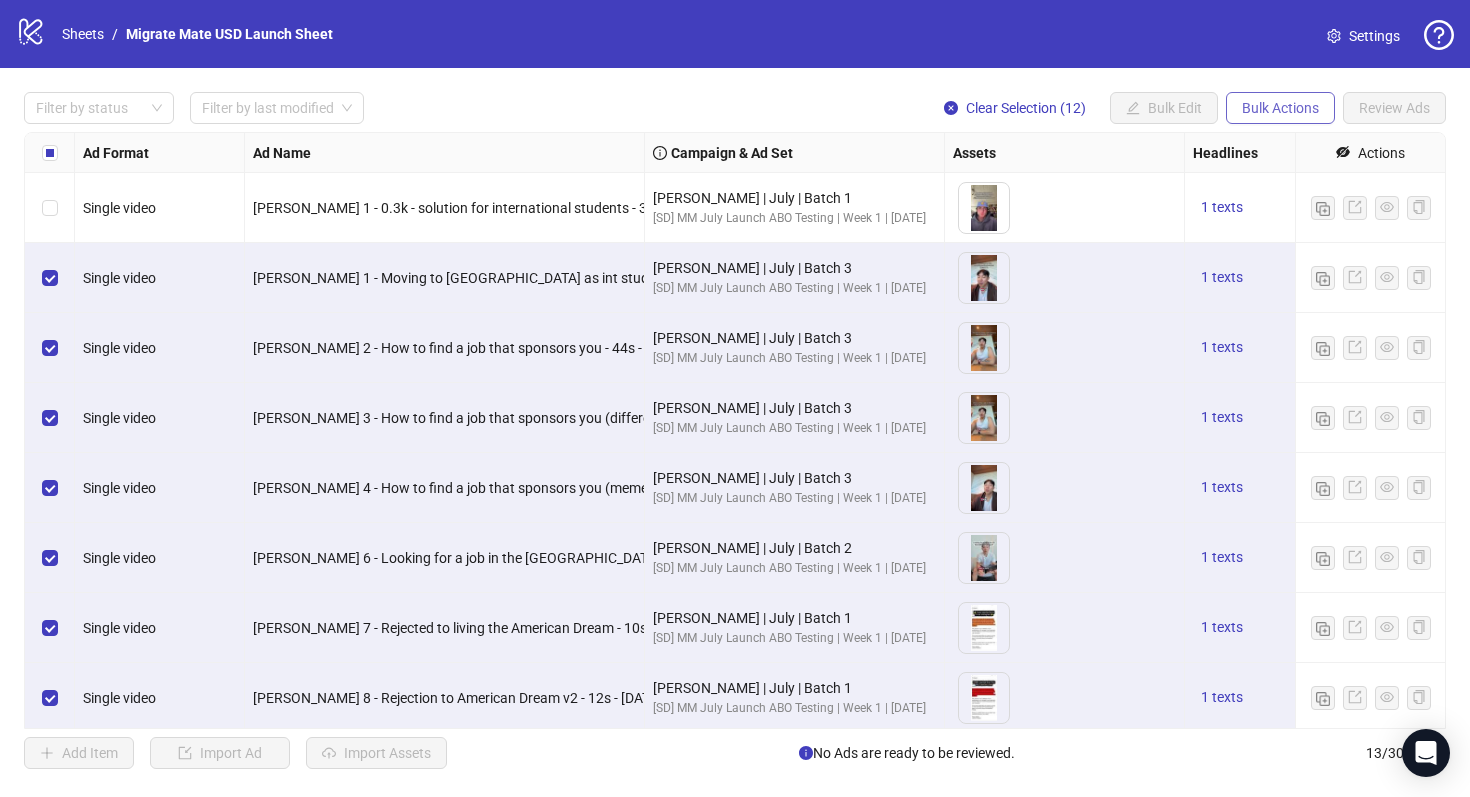 click on "Bulk Actions" at bounding box center (1280, 108) 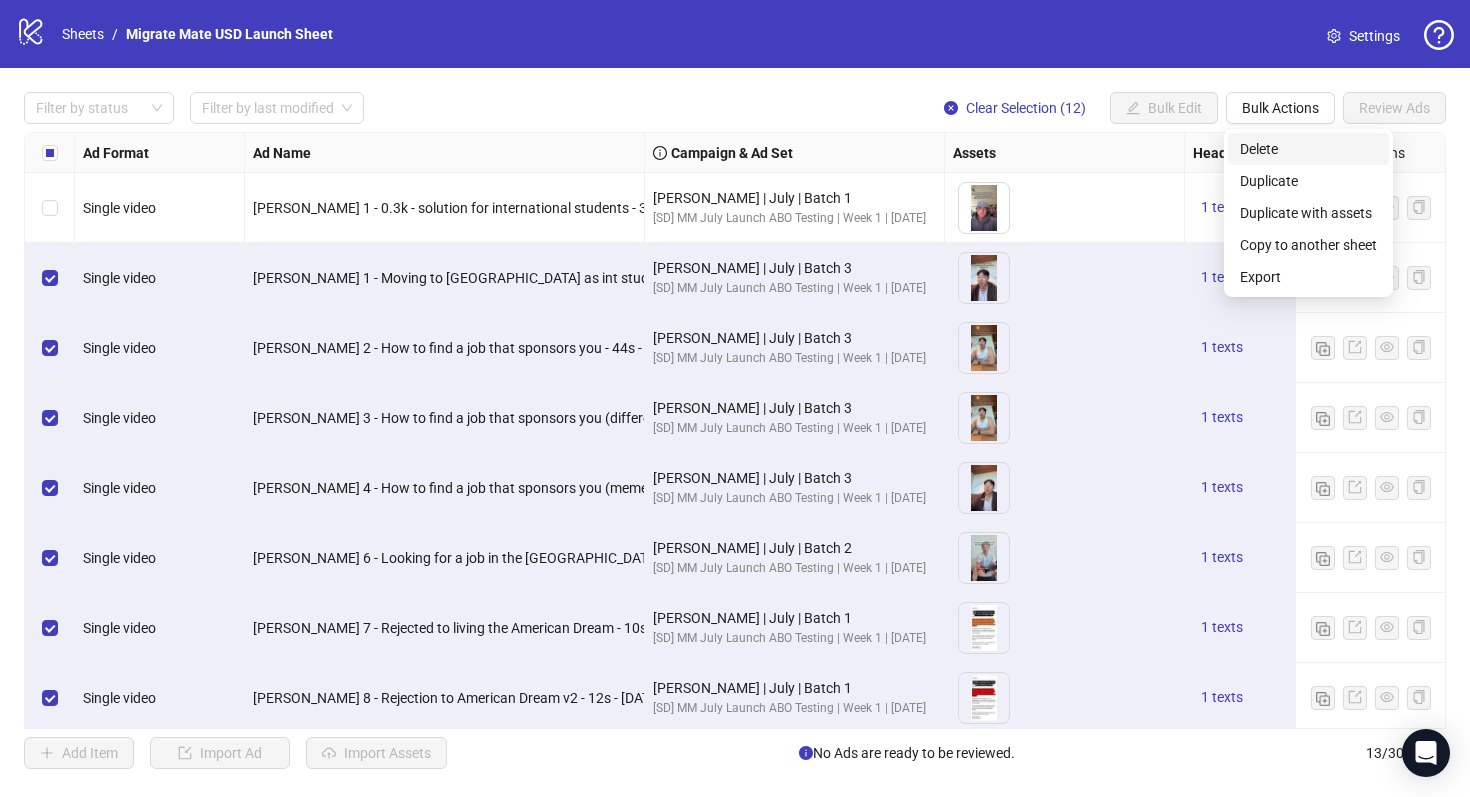 click on "Delete" at bounding box center [1308, 149] 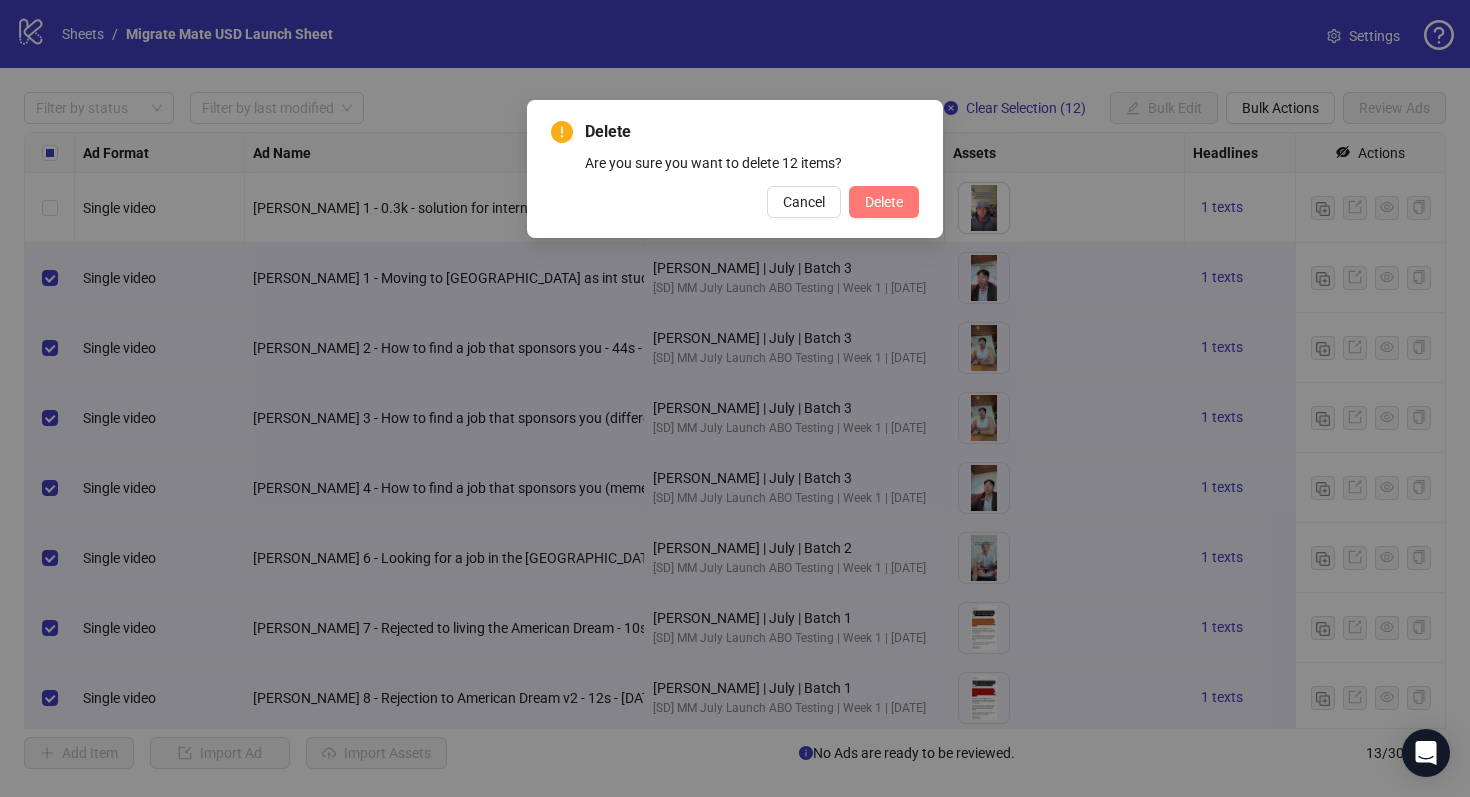 click on "Delete" at bounding box center (884, 202) 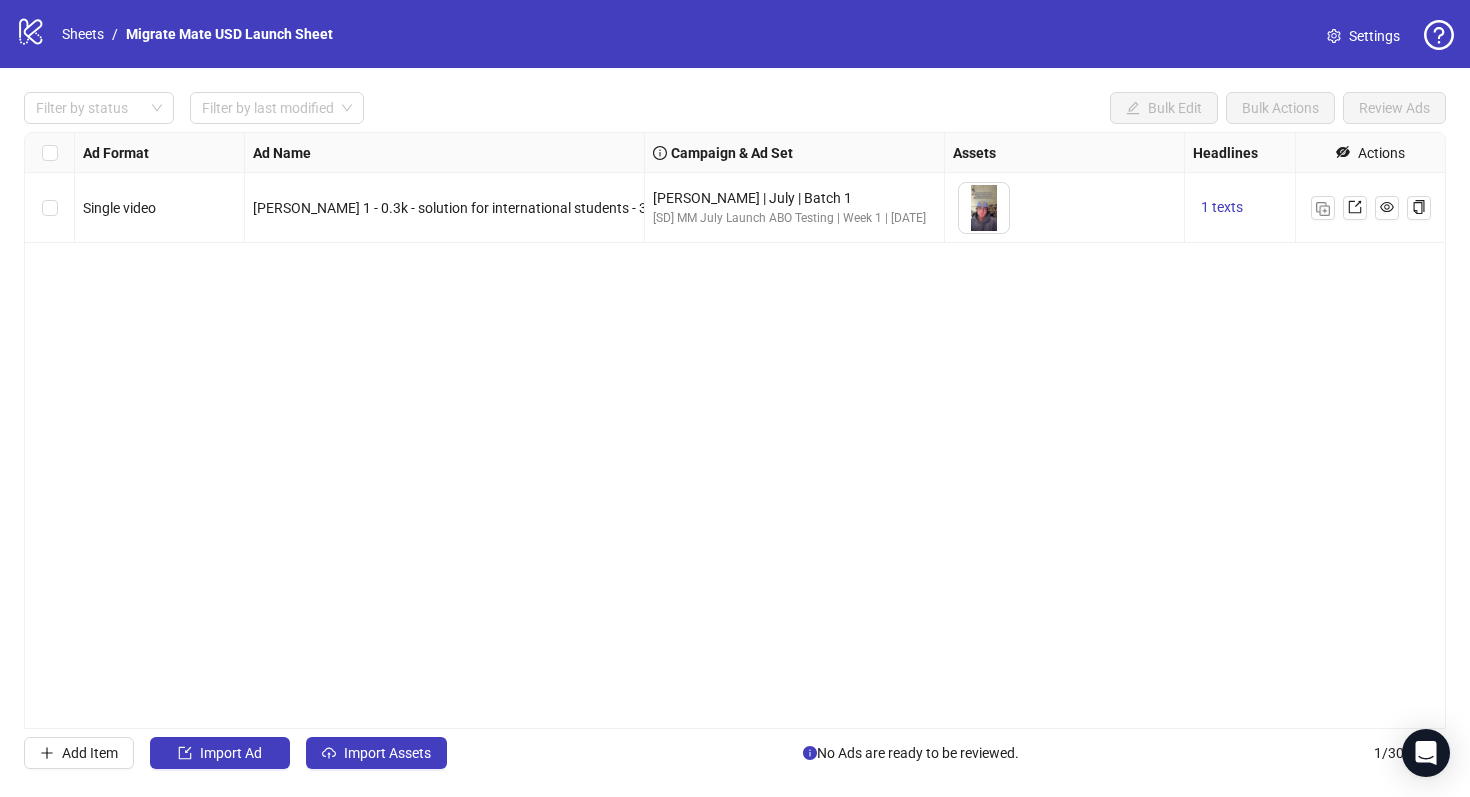 click on "Filter by status Filter by last modified Bulk Edit Bulk Actions Review Ads Ad Format Ad Name Campaign & Ad Set Assets Headlines Primary Texts Descriptions Destination URL App Product Page ID Display URL Leadgen Form Product Set ID Call to Action Actions Single video [PERSON_NAME] 1 - 0.3k - solution for international students - 32s - [DATE] [PERSON_NAME] | July | Batch 1 [SD] MM July Launch ABO Testing | Week 1 | [DATE]
To pick up a draggable item, press the space bar.
While dragging, use the arrow keys to move the item.
Press space again to drop the item in its new position, or press escape to cancel.
1 texts 2 texts Add Item Import Ad Import Assets  No Ads are ready to be reviewed. 1 / 300  items" at bounding box center [735, 430] 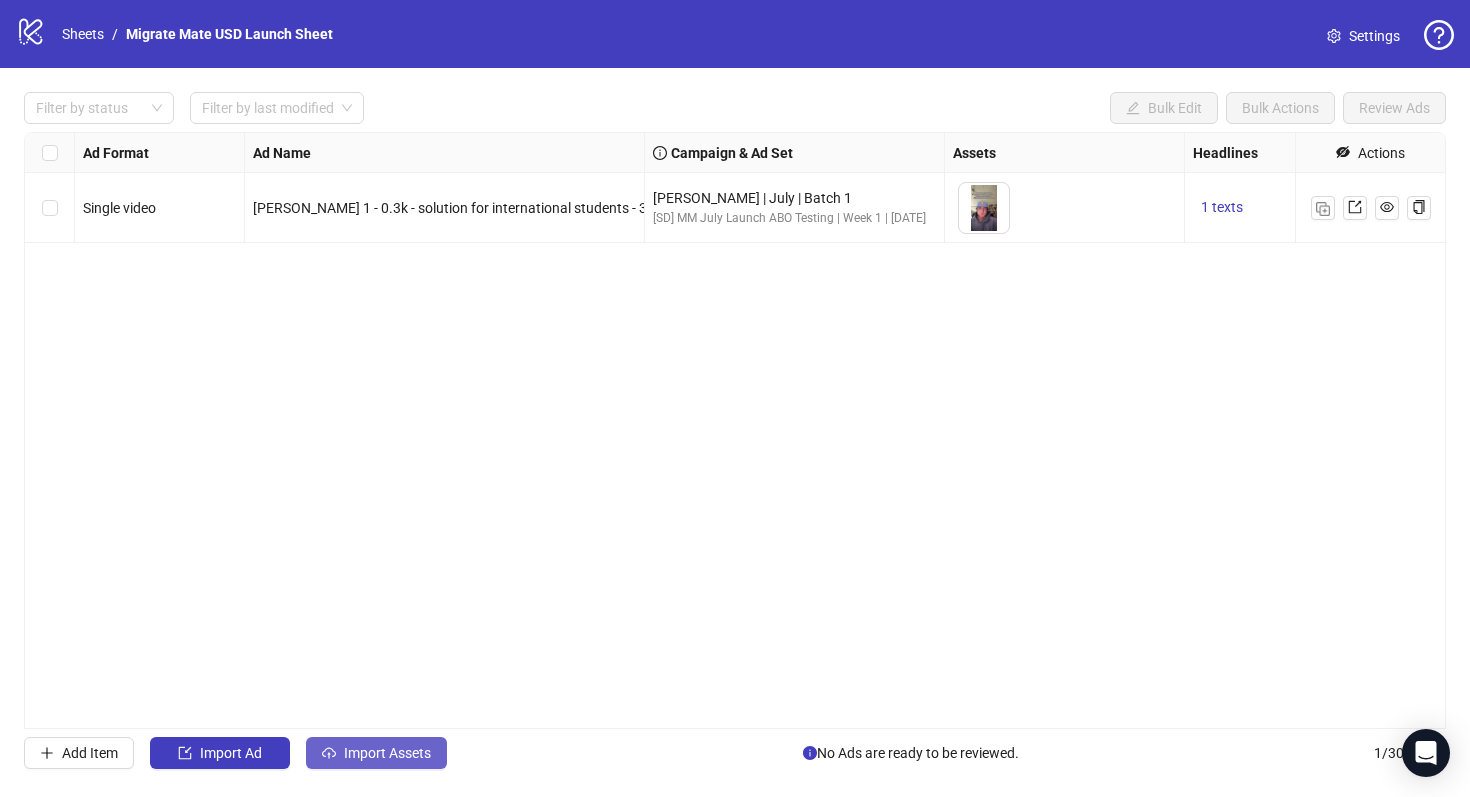 click on "Import Assets" at bounding box center [387, 753] 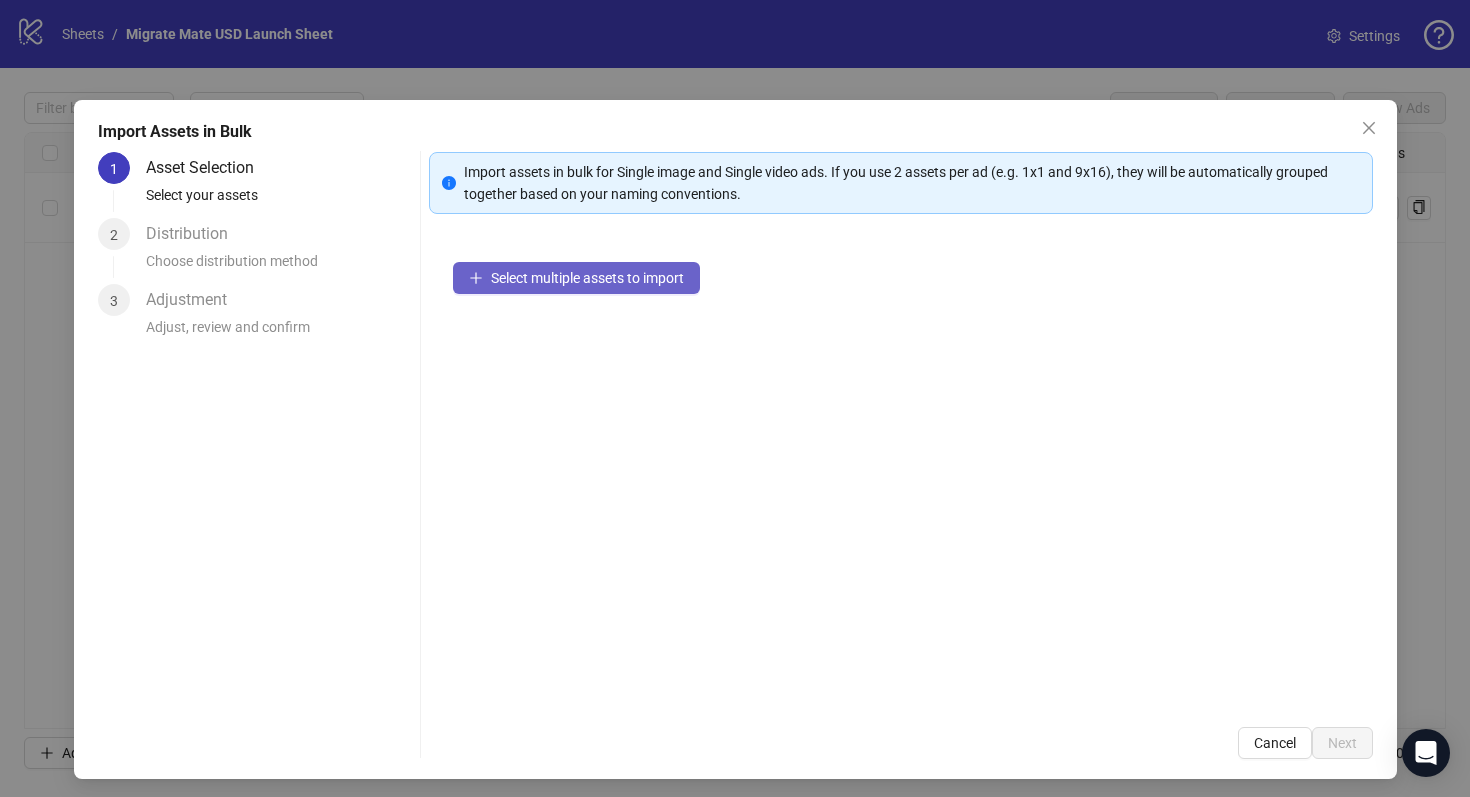 click on "Select multiple assets to import" at bounding box center (587, 278) 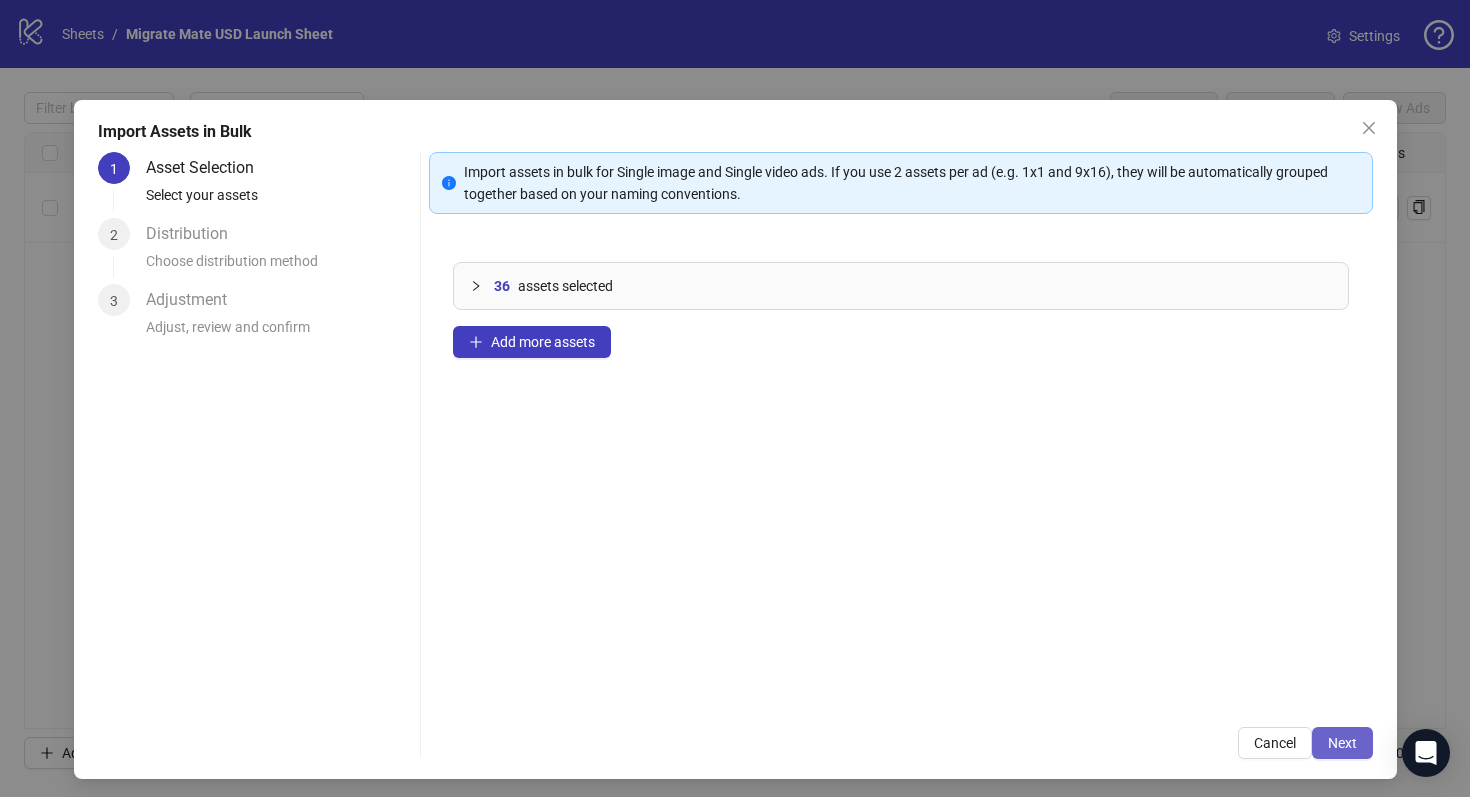 click on "Next" at bounding box center [1342, 743] 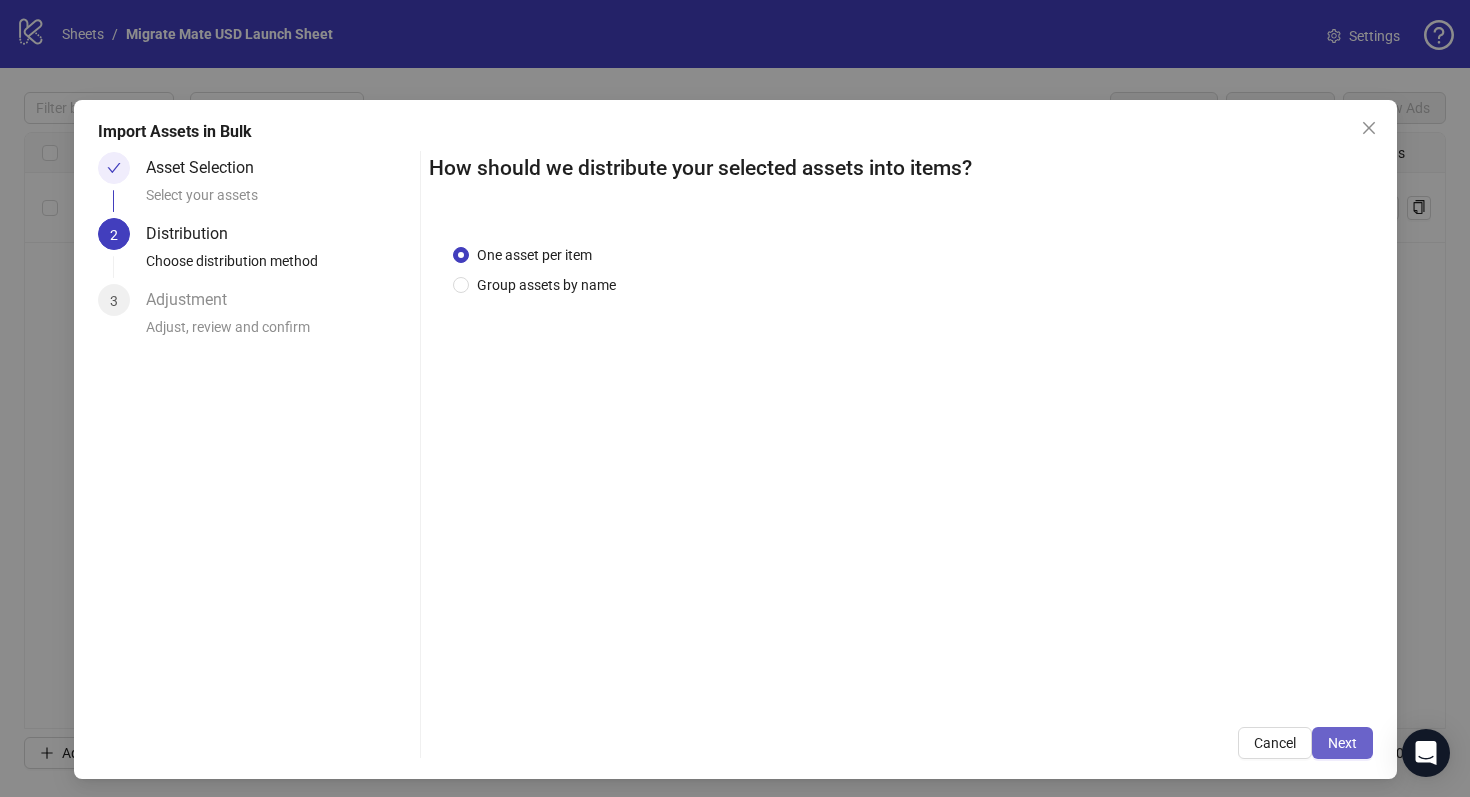 click on "Next" at bounding box center [1342, 743] 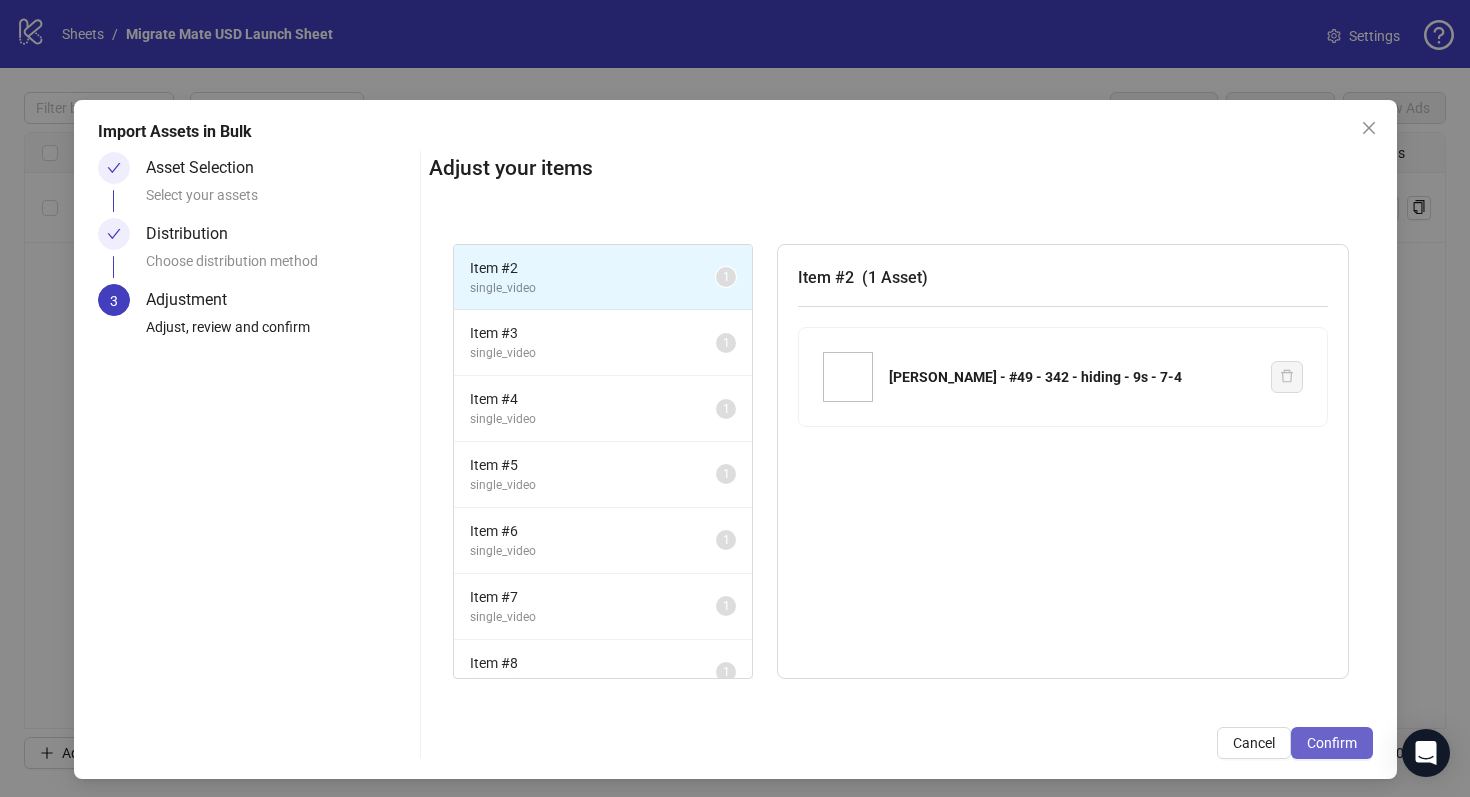 click on "Confirm" at bounding box center (1332, 743) 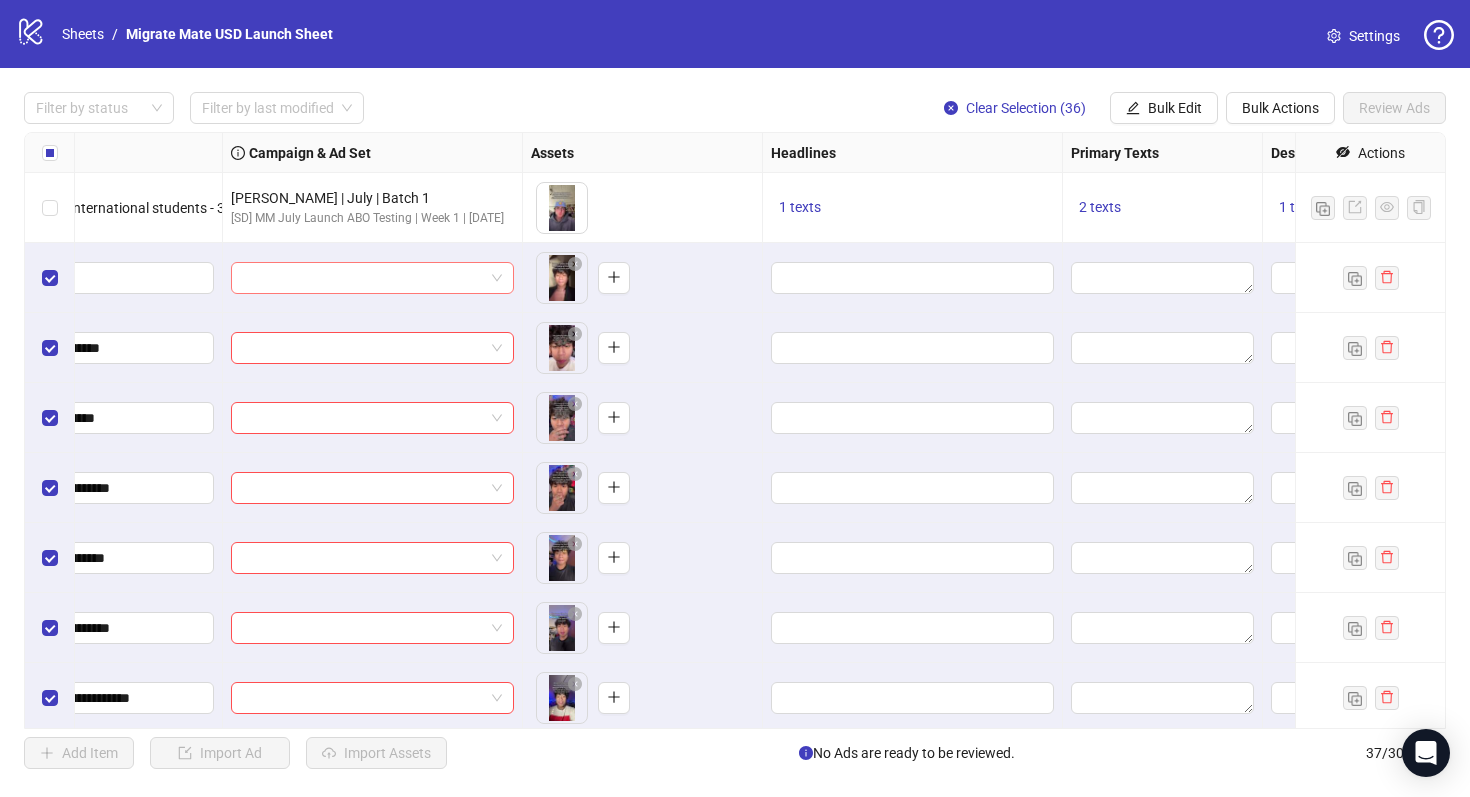 scroll, scrollTop: 0, scrollLeft: 464, axis: horizontal 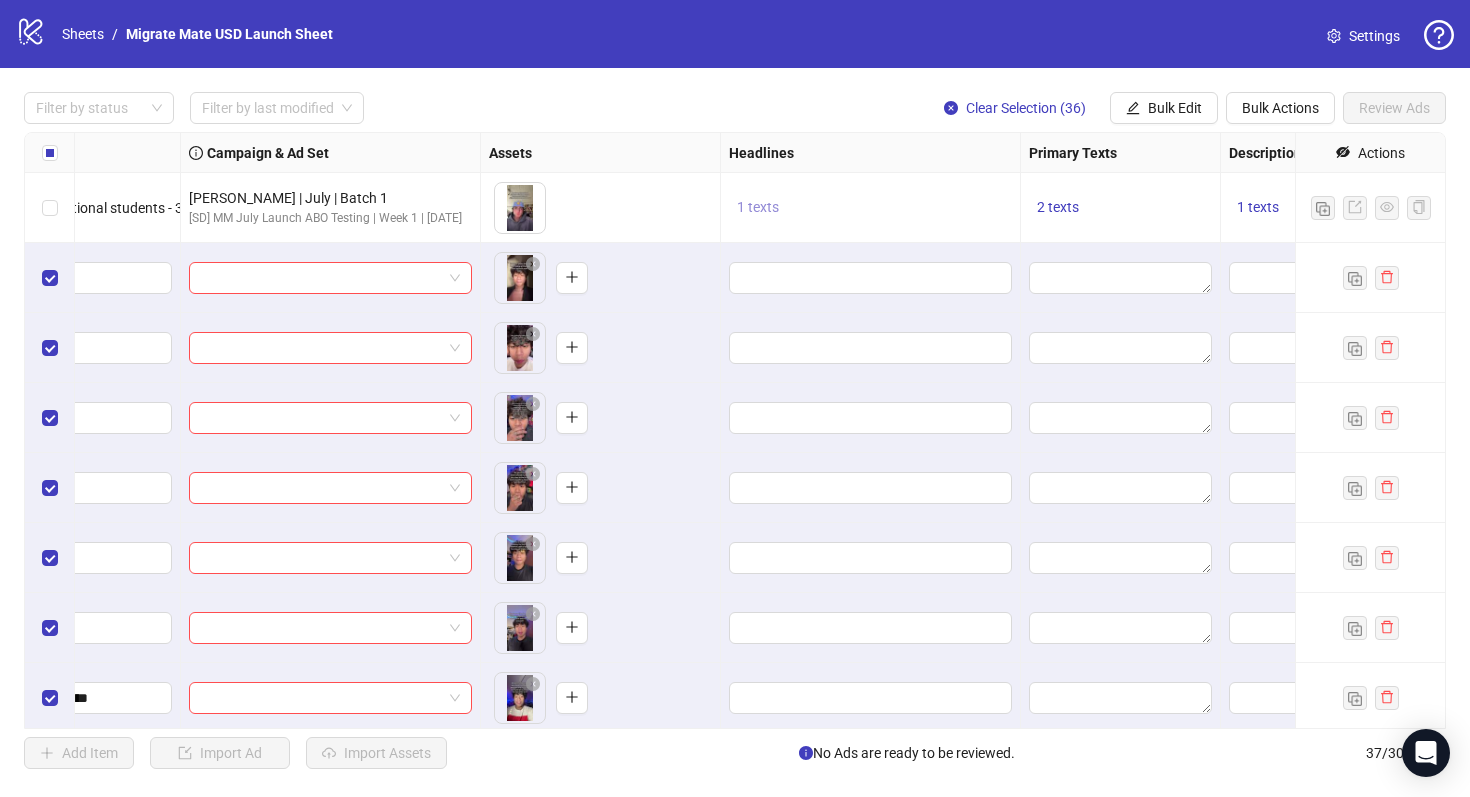 click on "1 texts" at bounding box center (758, 207) 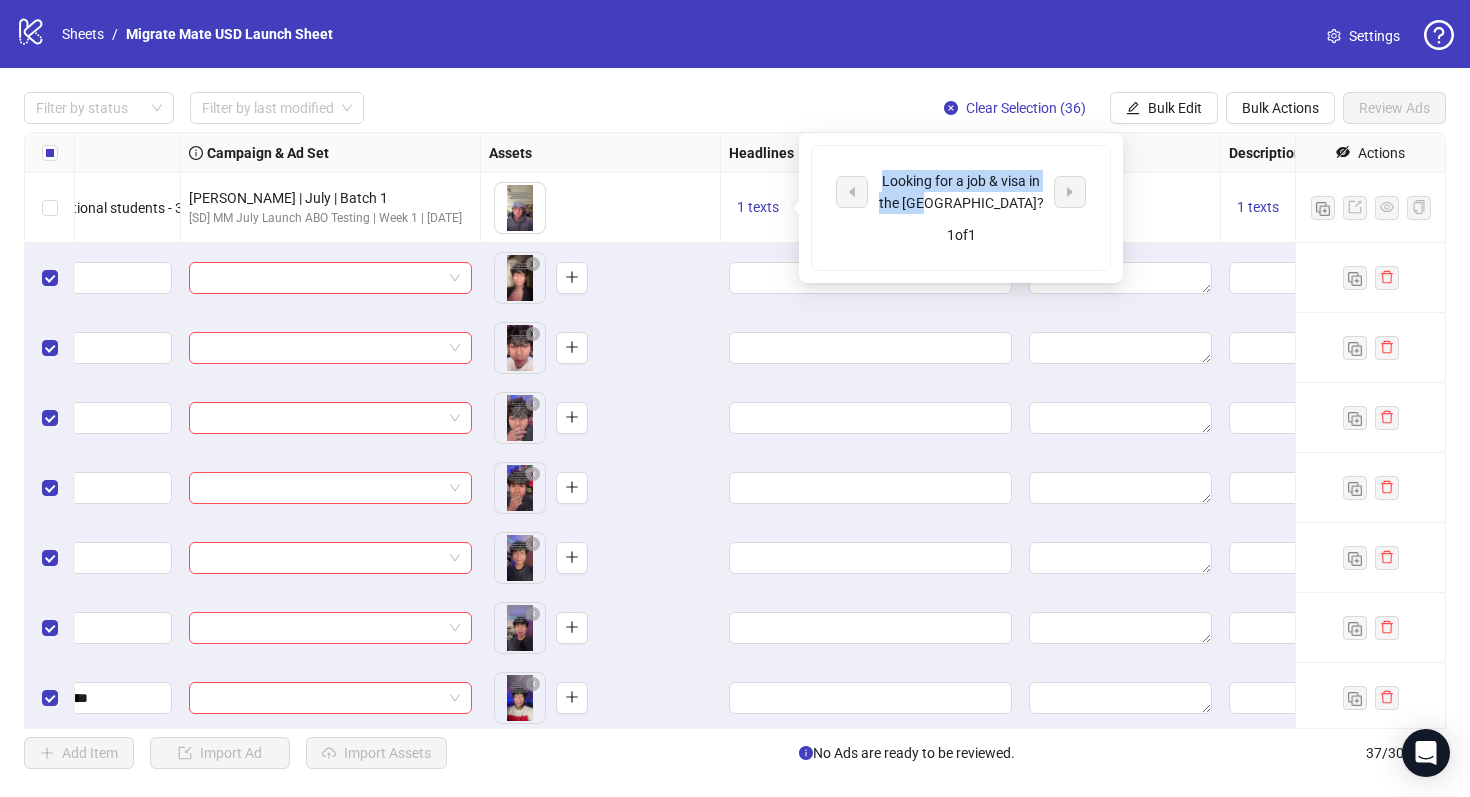 drag, startPoint x: 997, startPoint y: 203, endPoint x: 879, endPoint y: 181, distance: 120.033325 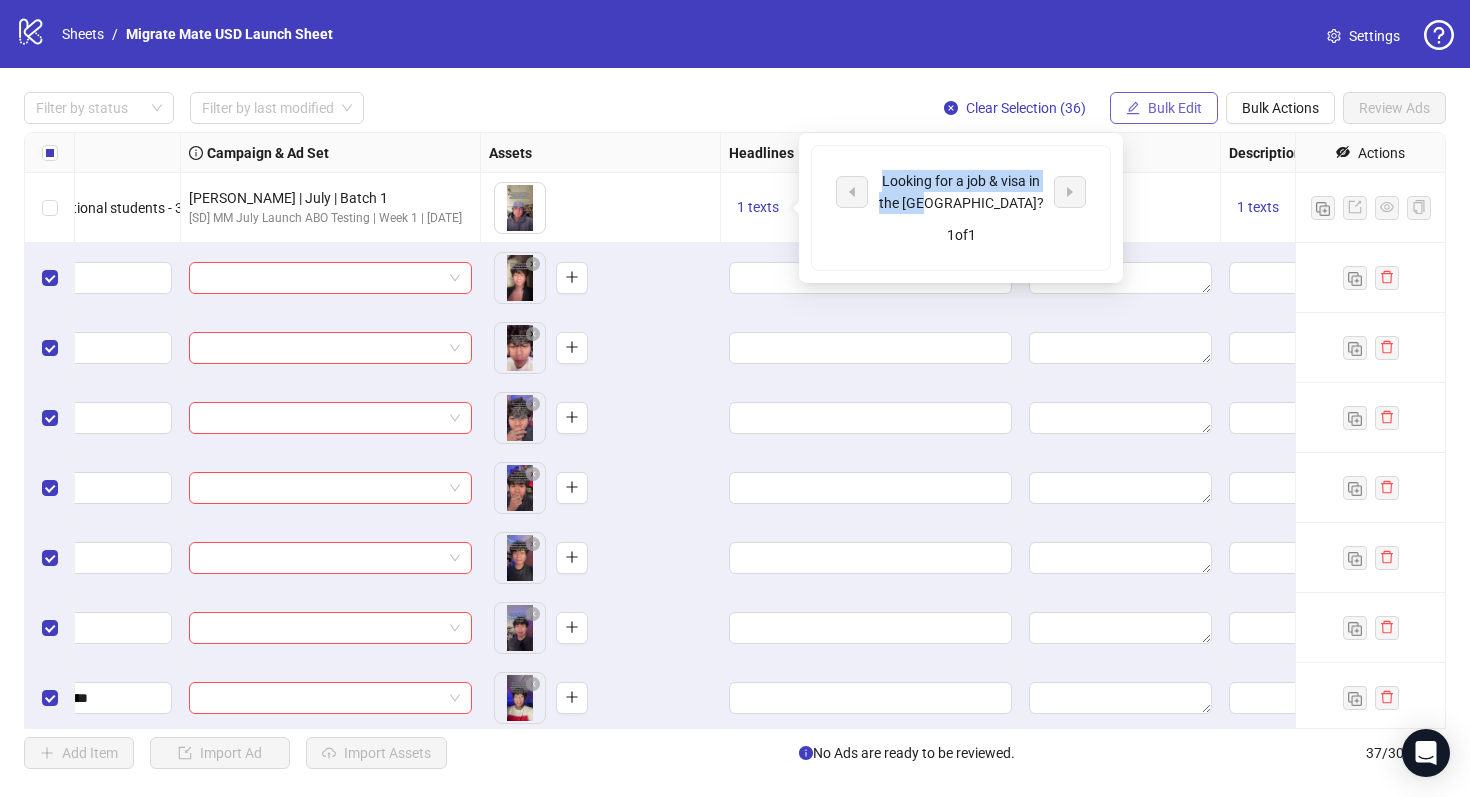 click on "Bulk Edit" at bounding box center [1175, 108] 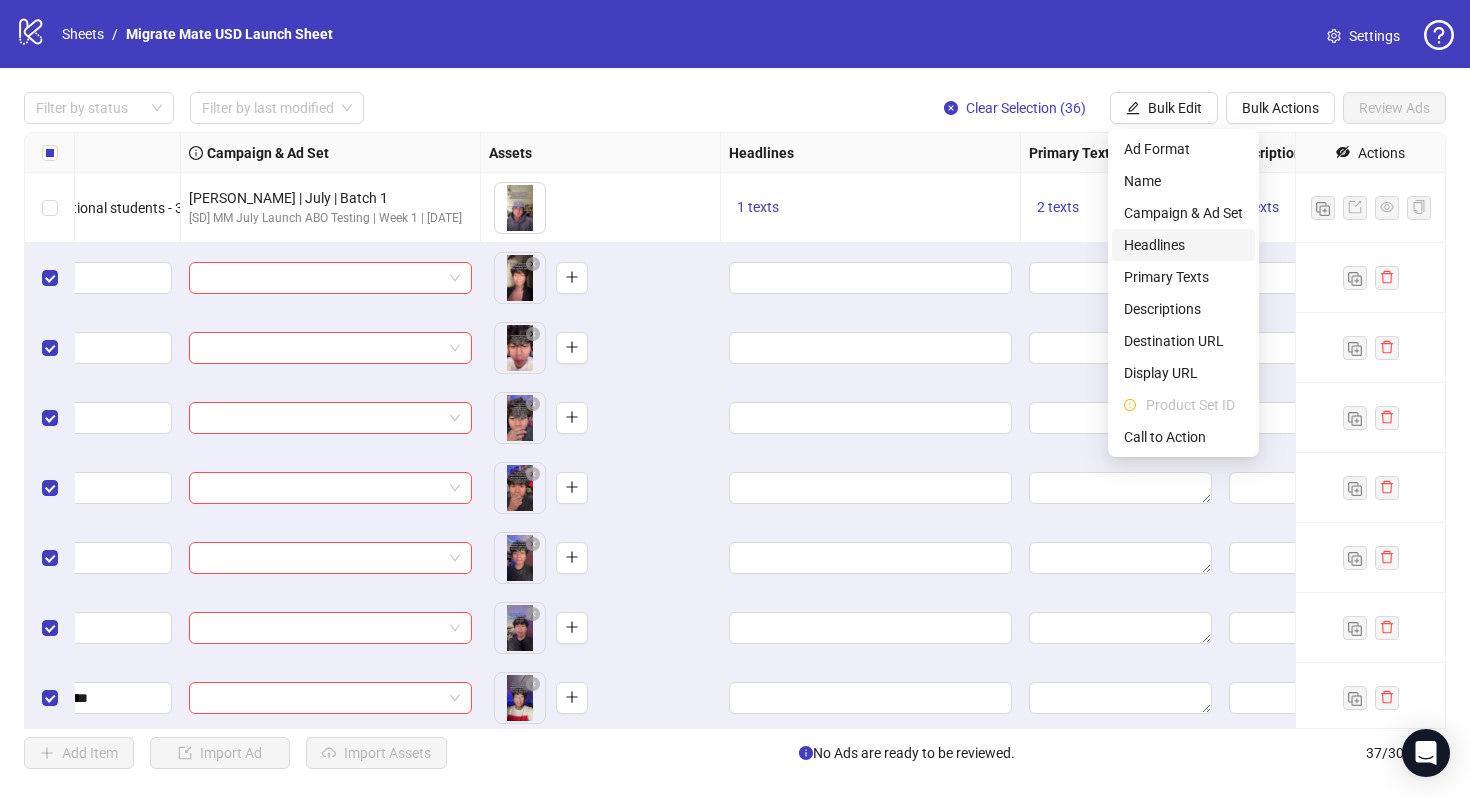 click on "Headlines" at bounding box center [1183, 245] 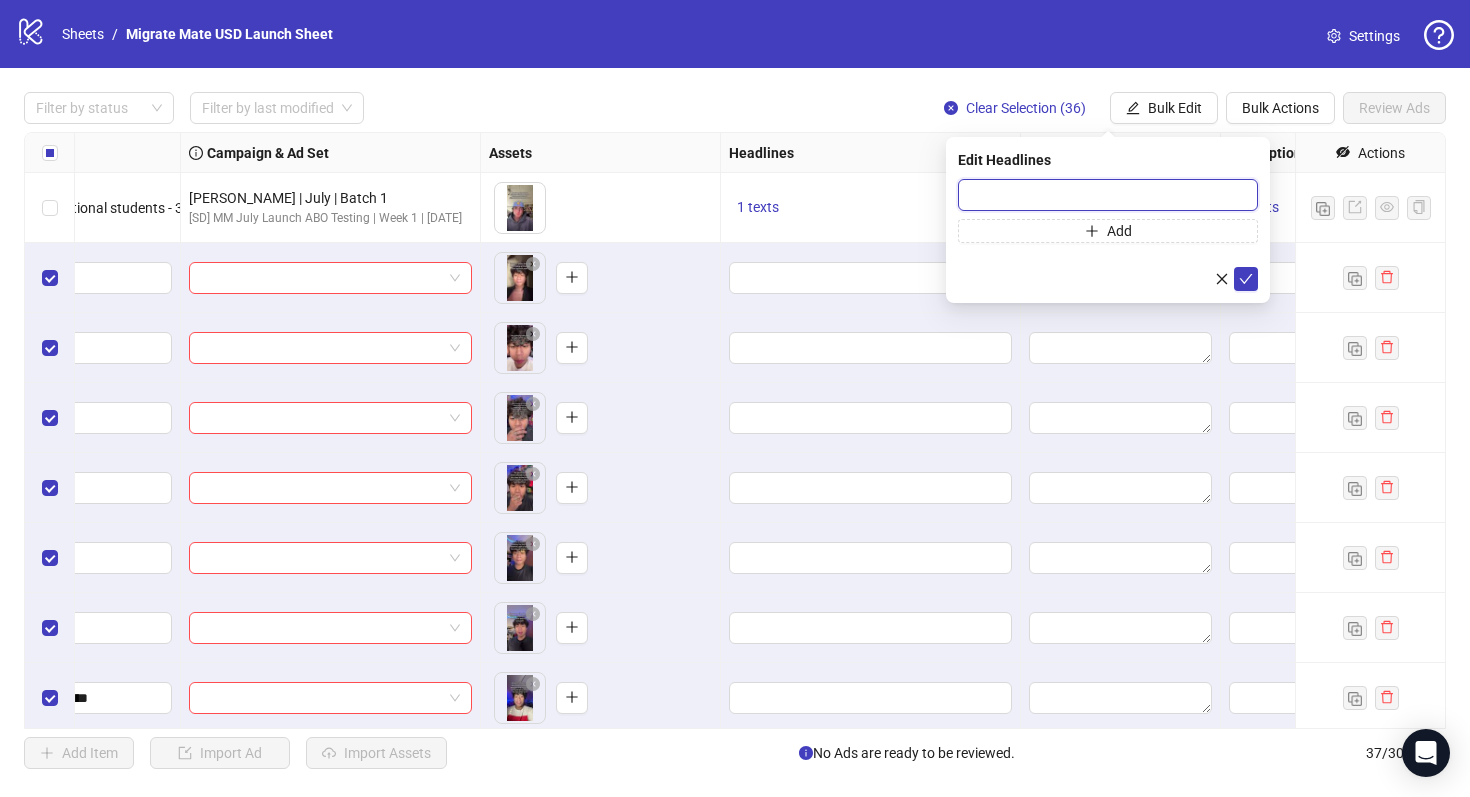 click at bounding box center [1108, 195] 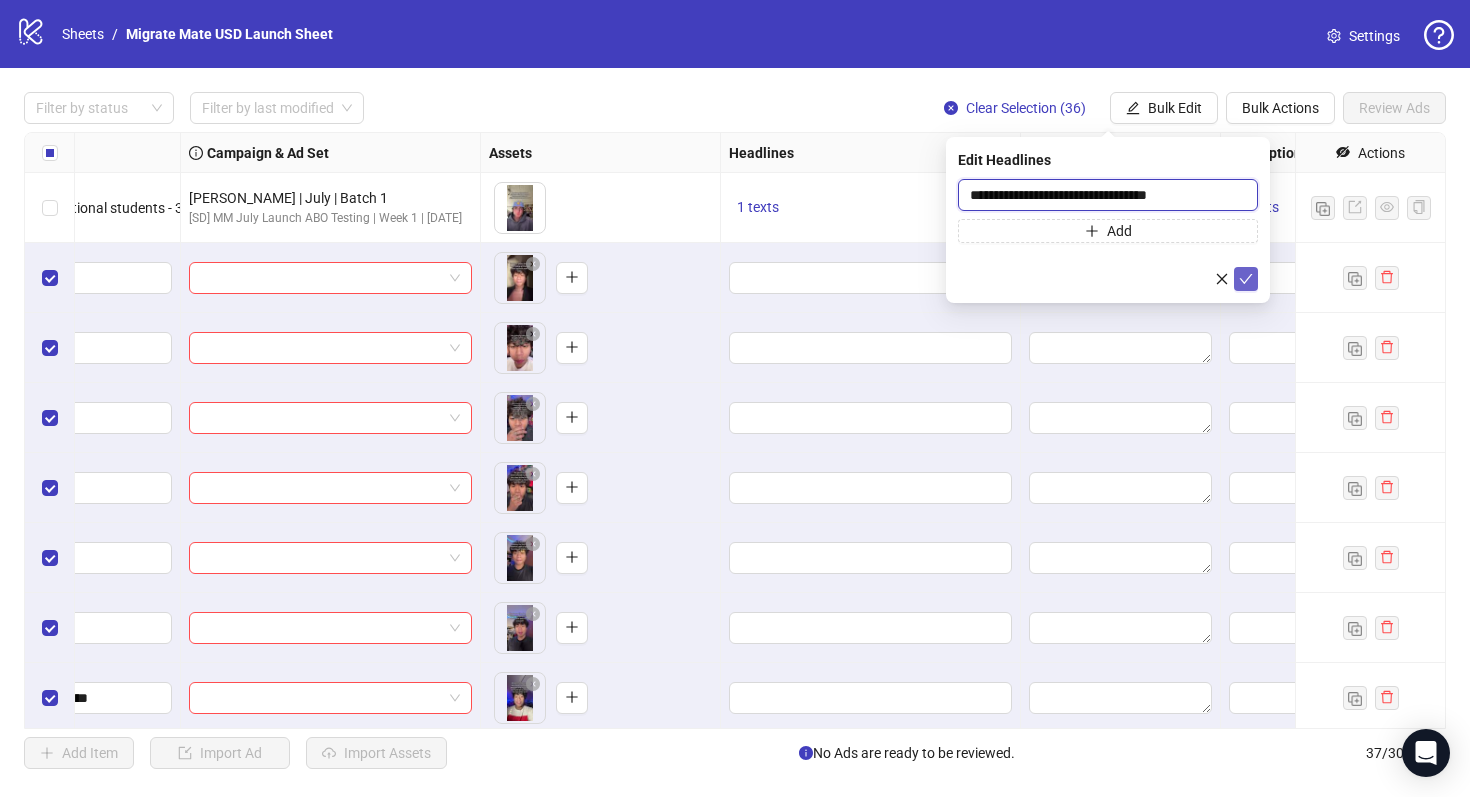 type on "**********" 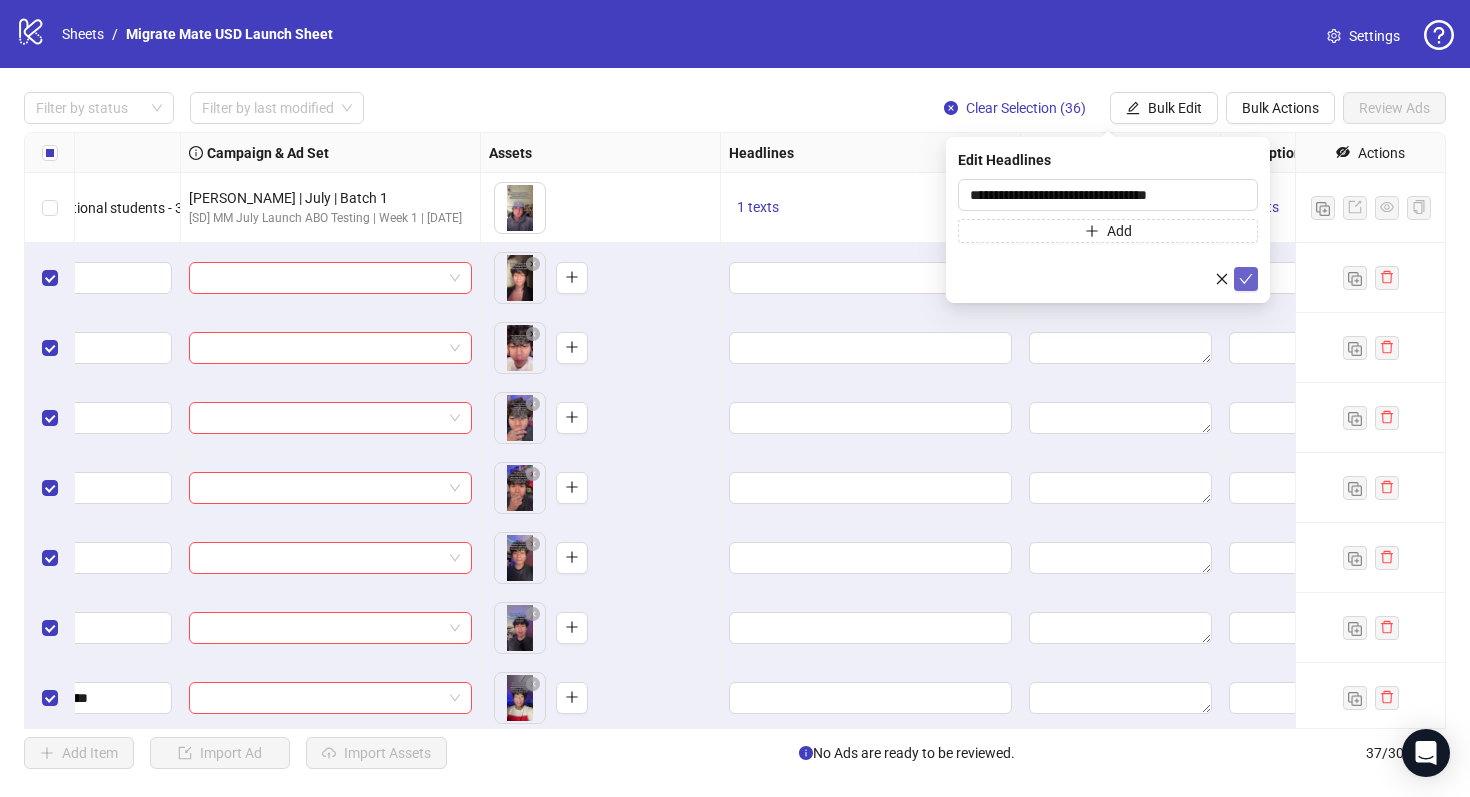 click at bounding box center (1246, 279) 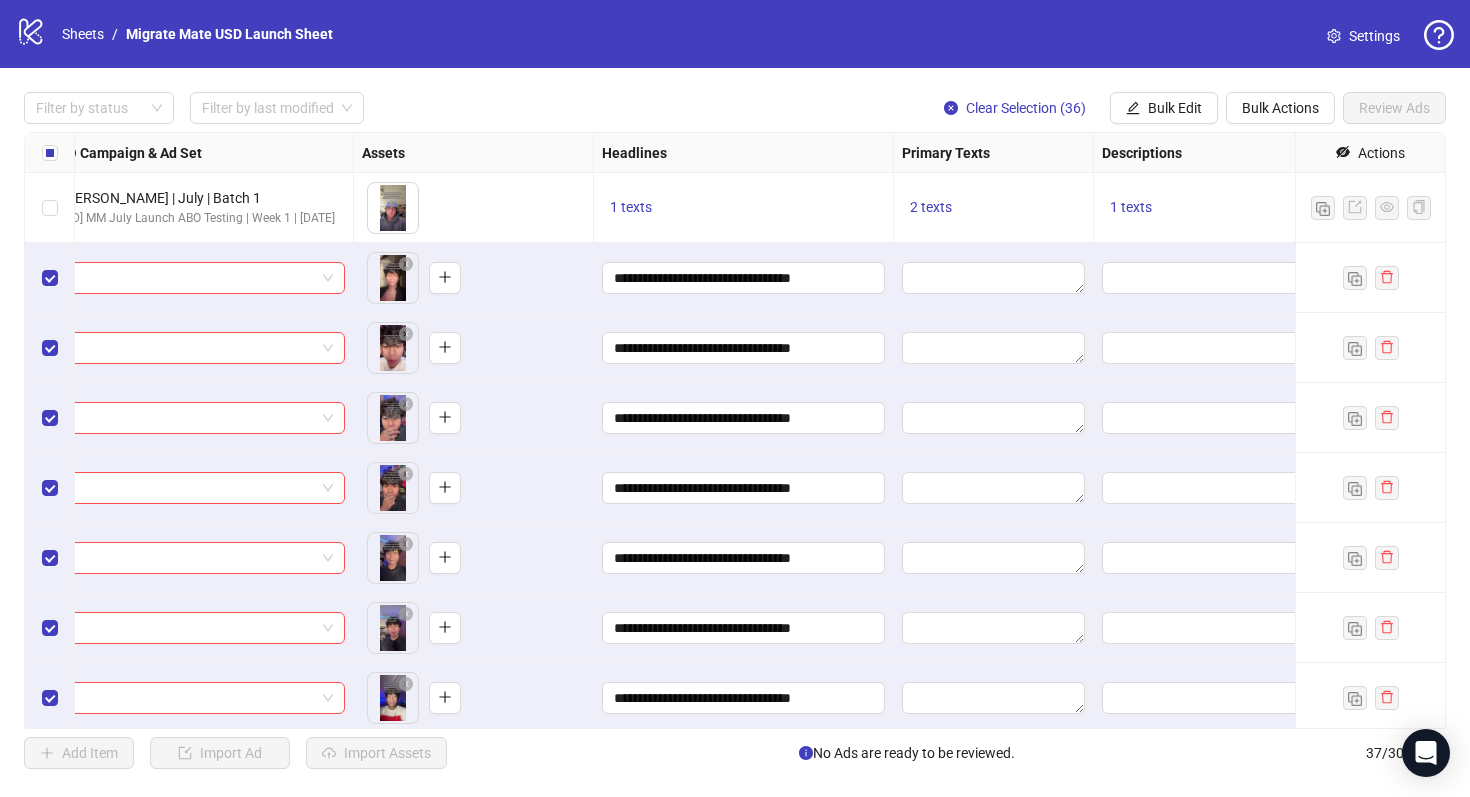 scroll, scrollTop: 0, scrollLeft: 601, axis: horizontal 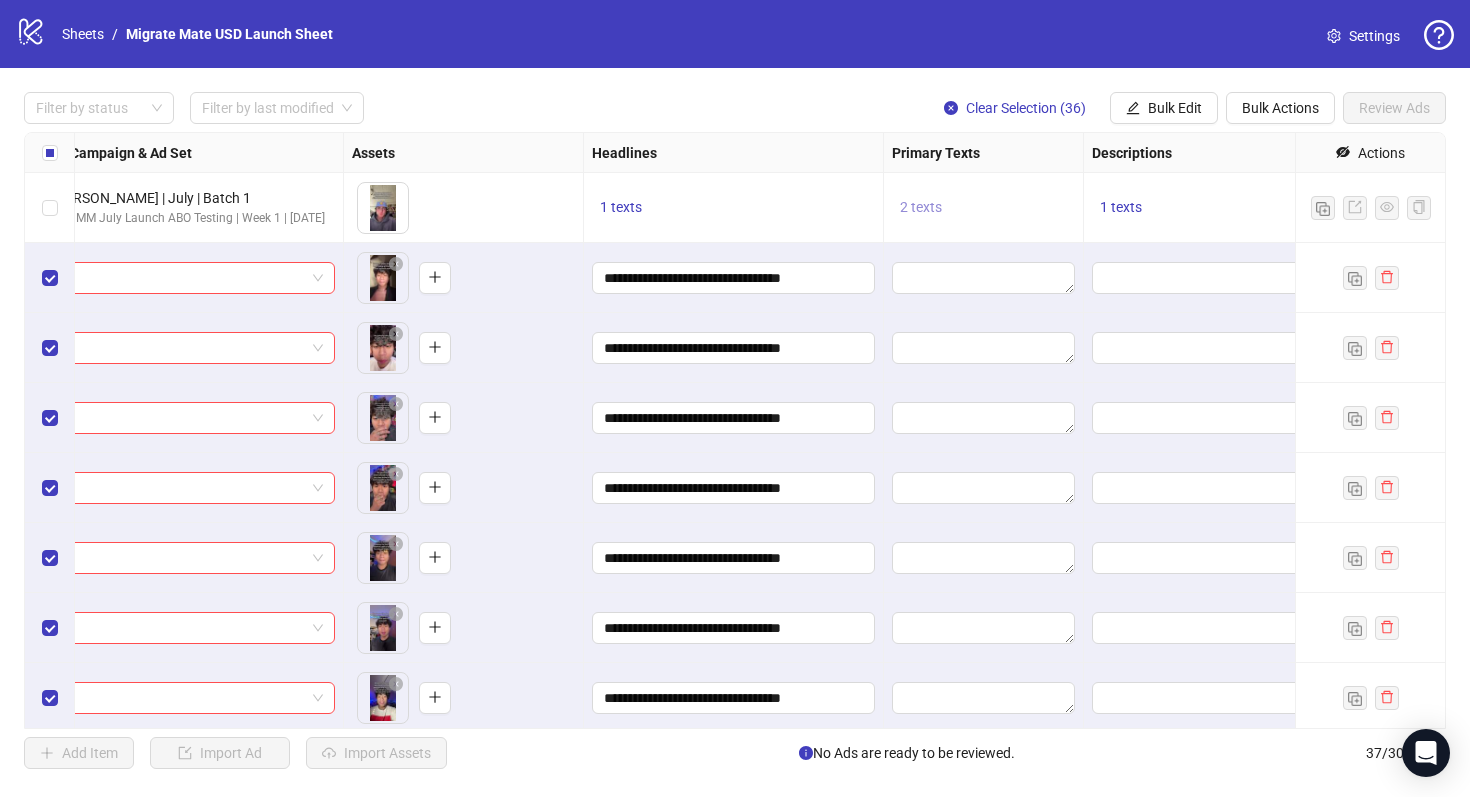 click on "2 texts" at bounding box center (921, 207) 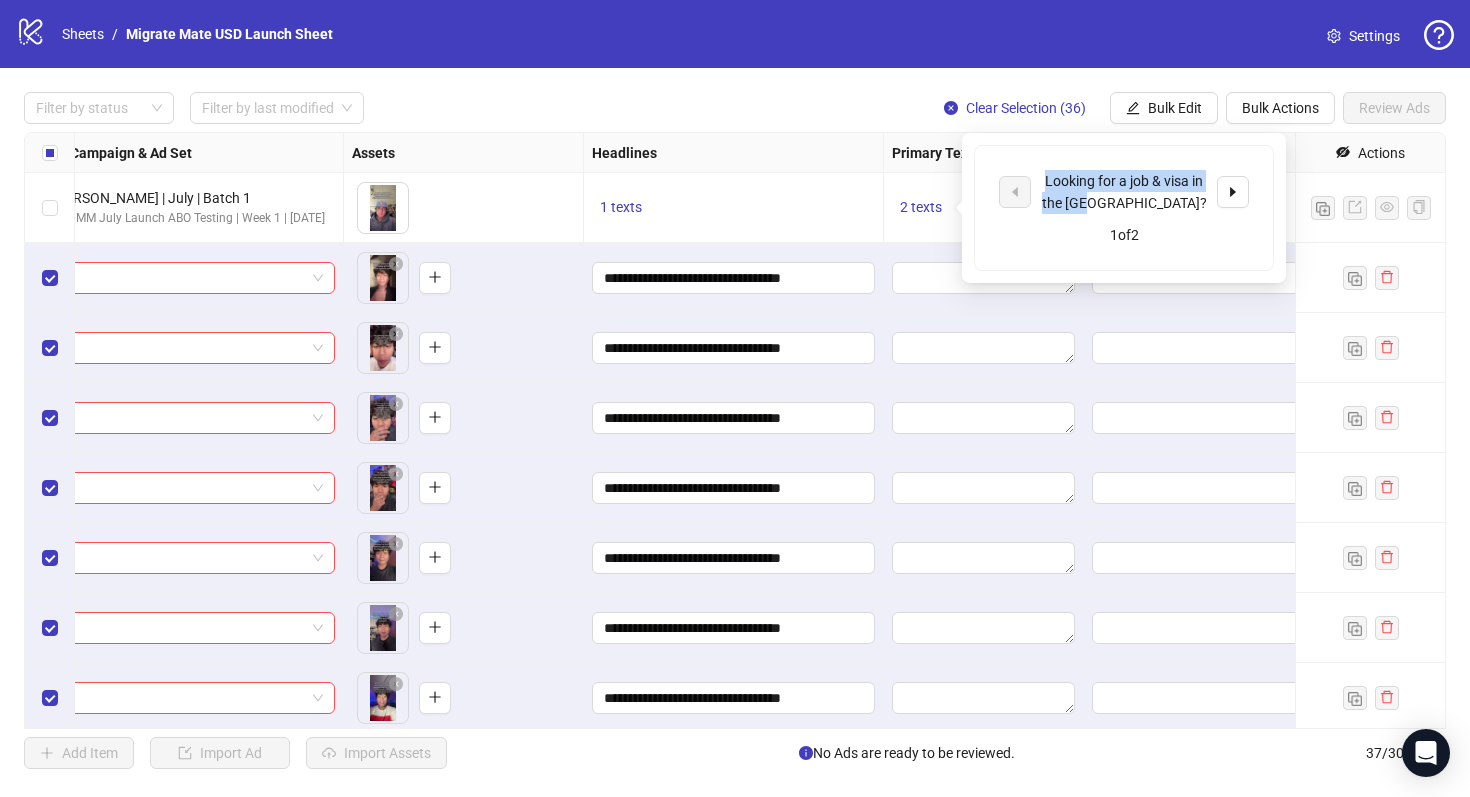 drag, startPoint x: 1162, startPoint y: 206, endPoint x: 1045, endPoint y: 176, distance: 120.784935 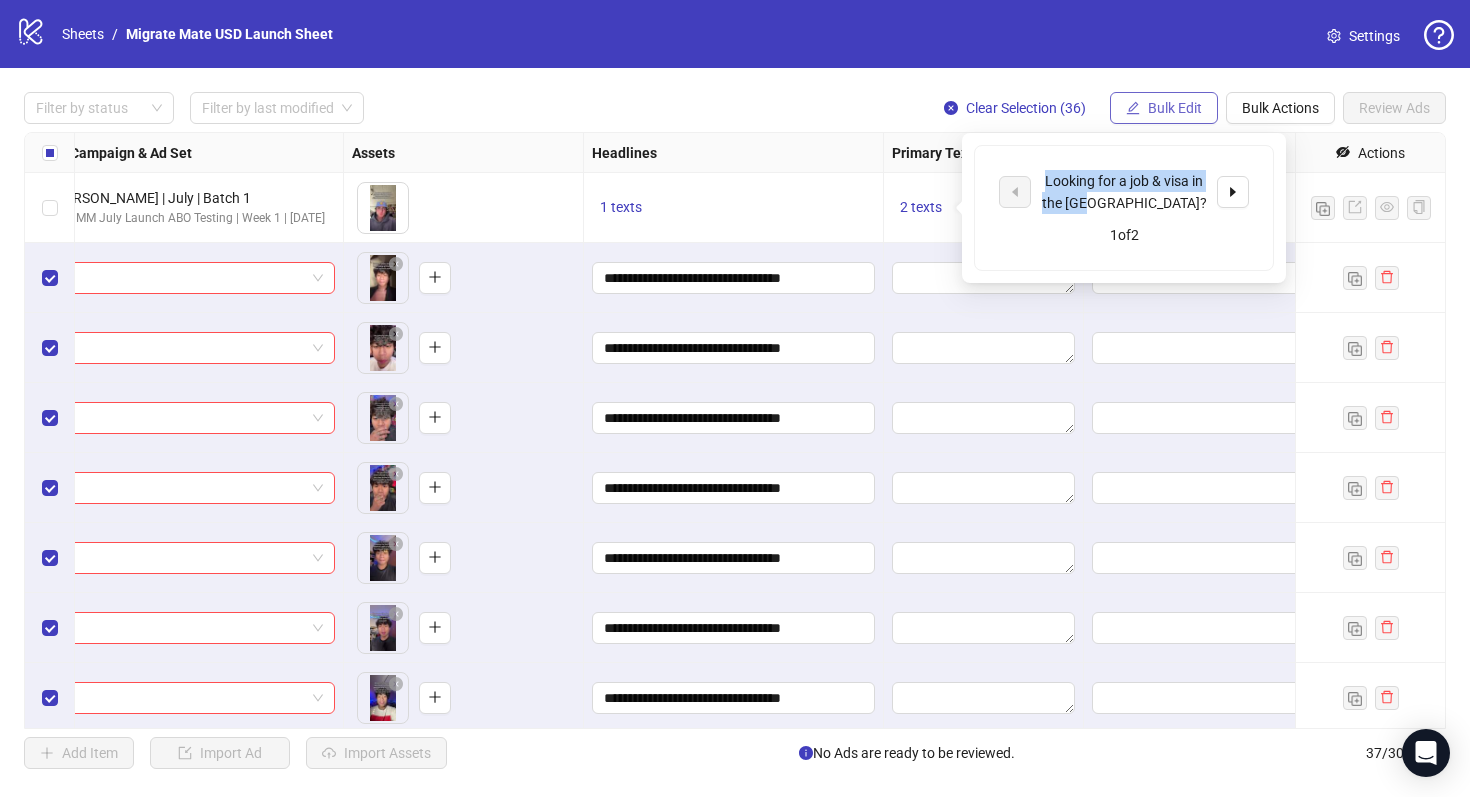 click on "Bulk Edit" at bounding box center (1175, 108) 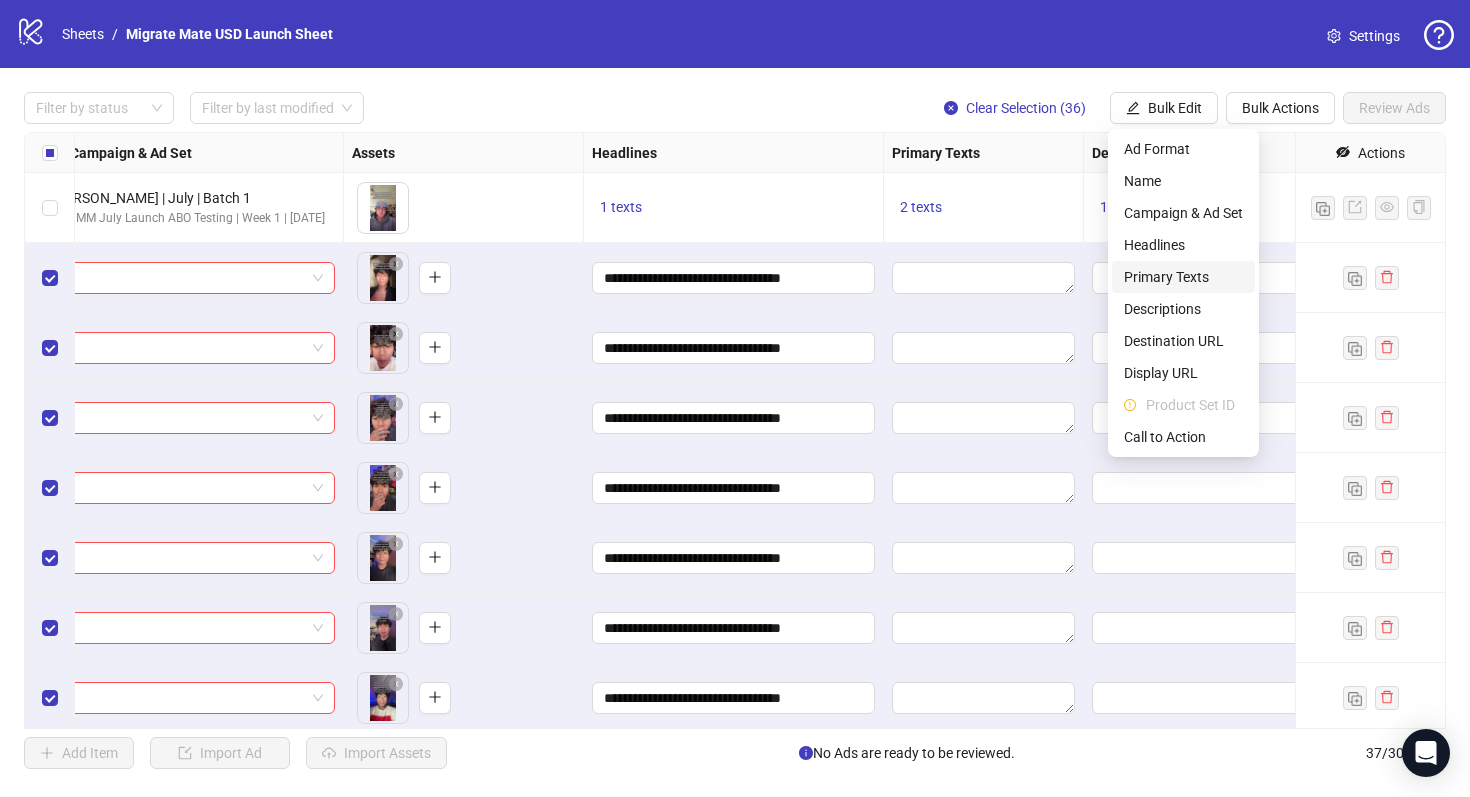 click on "Primary Texts" at bounding box center (1183, 277) 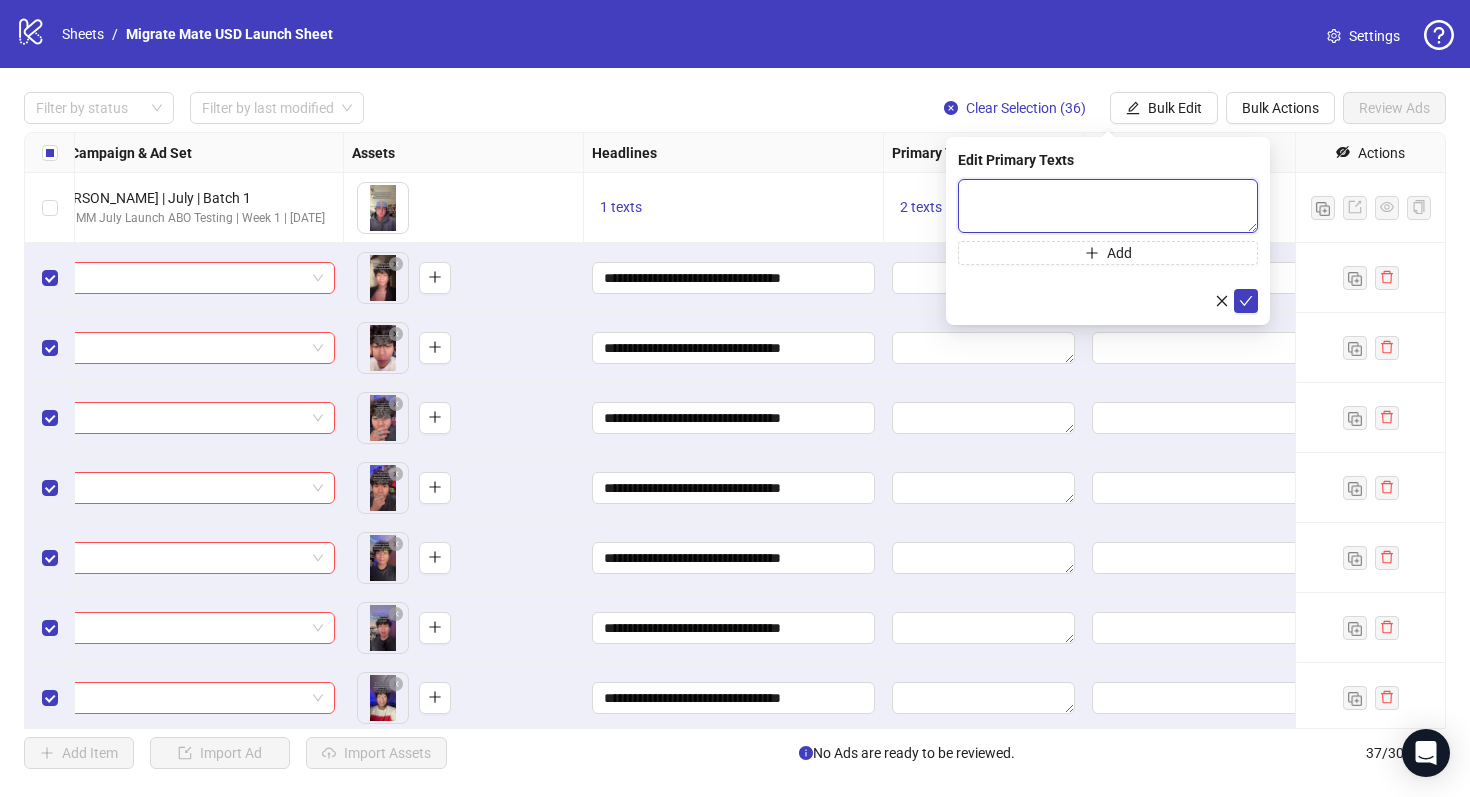 click at bounding box center [1108, 206] 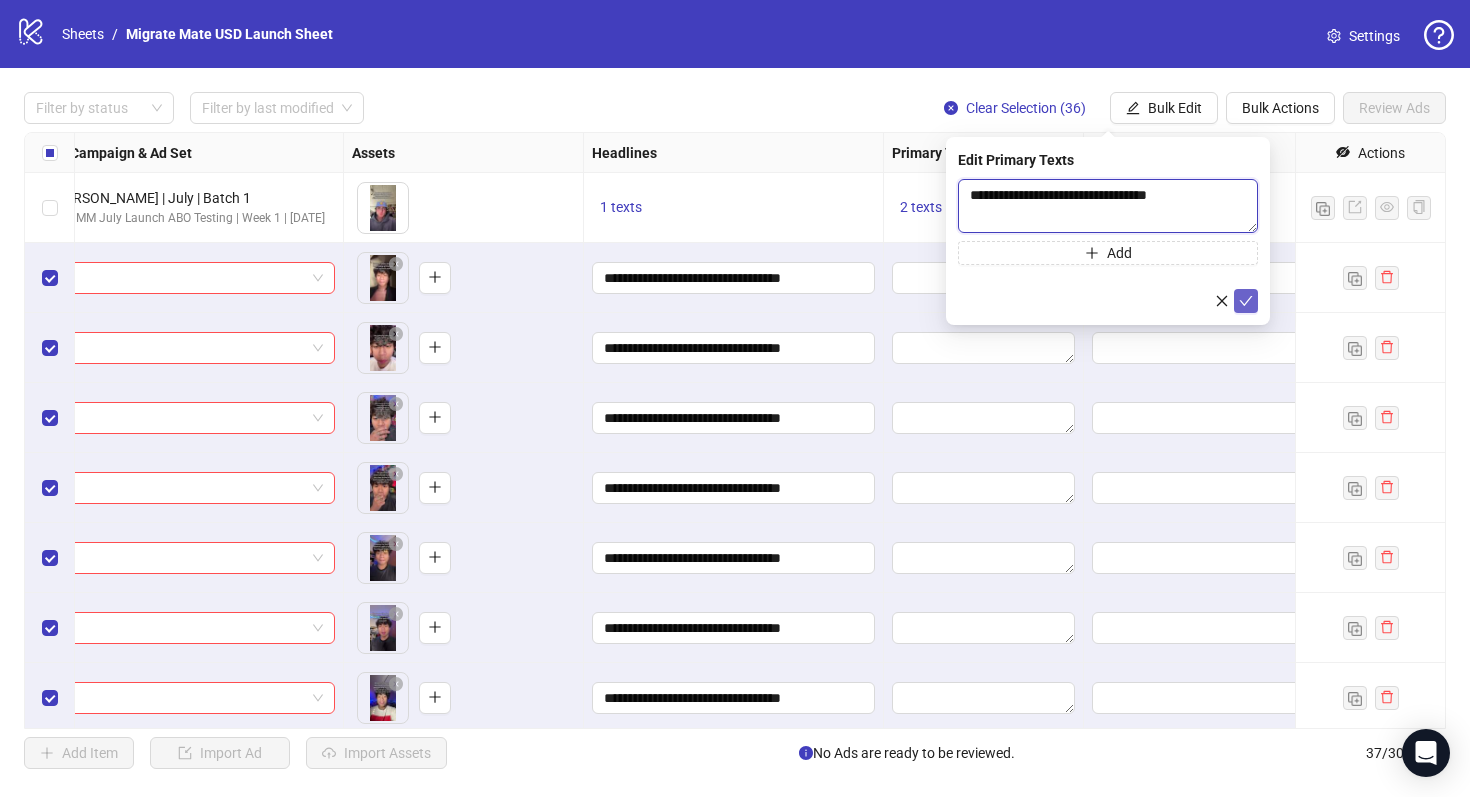 type on "**********" 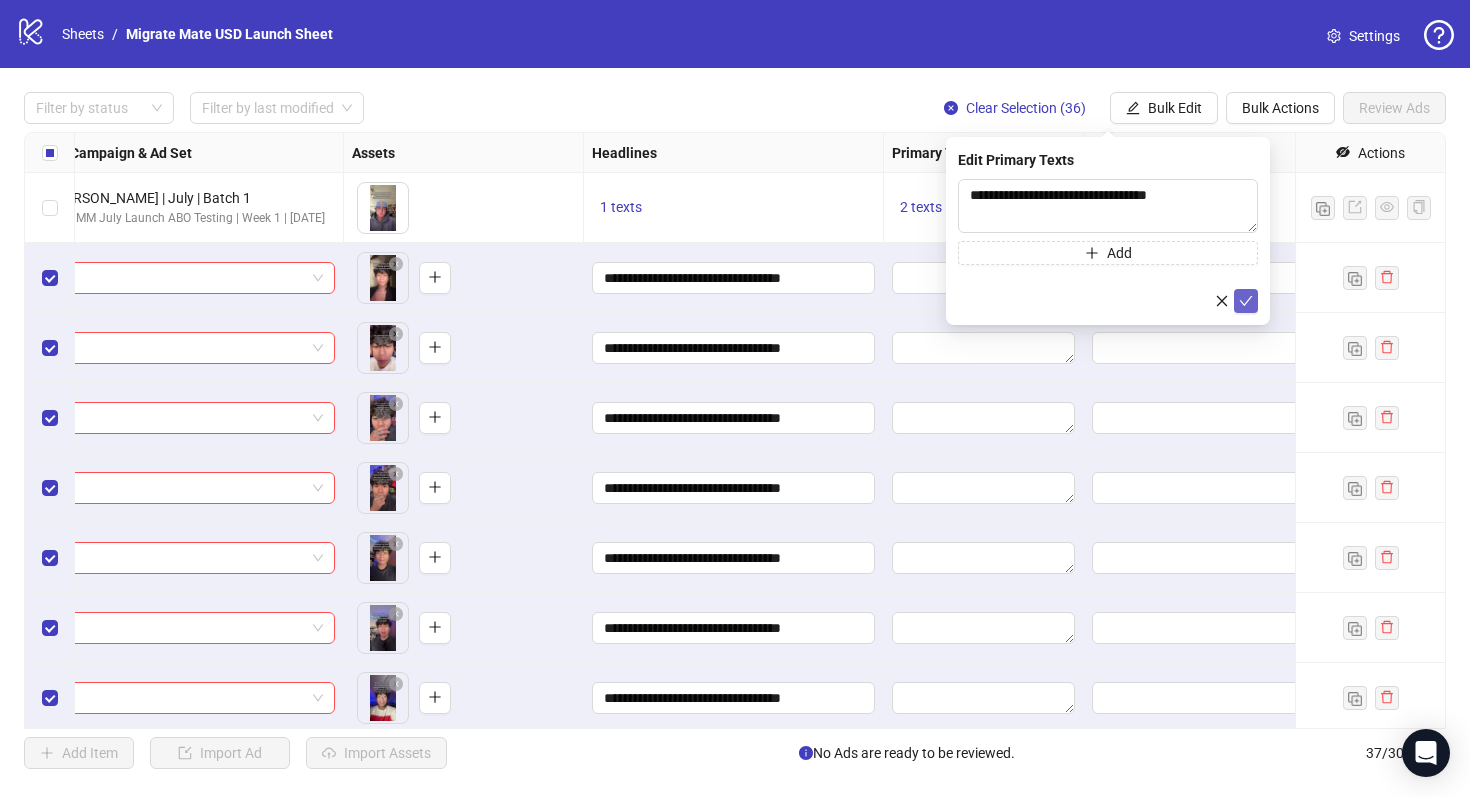 click 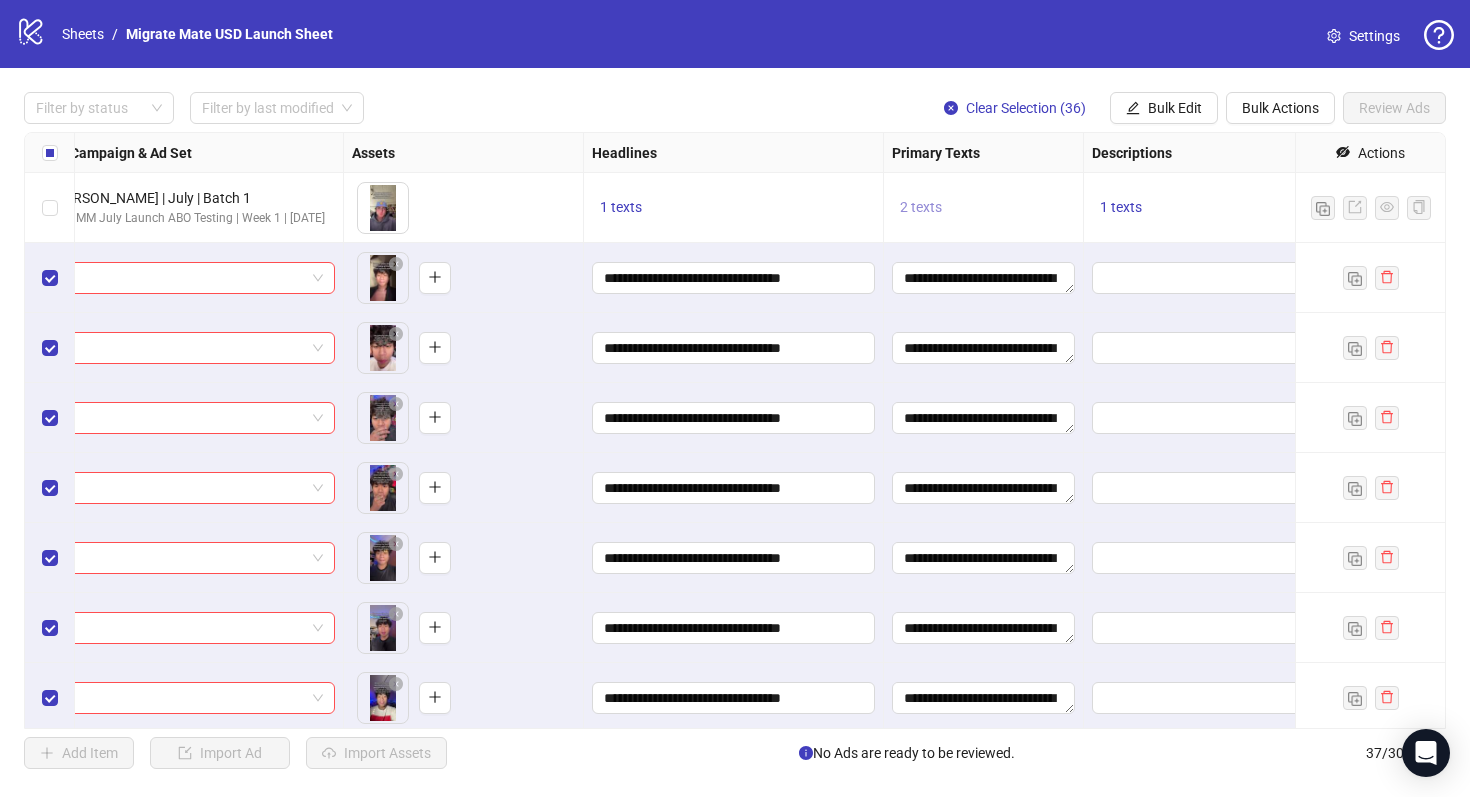 click on "2 texts" at bounding box center (921, 207) 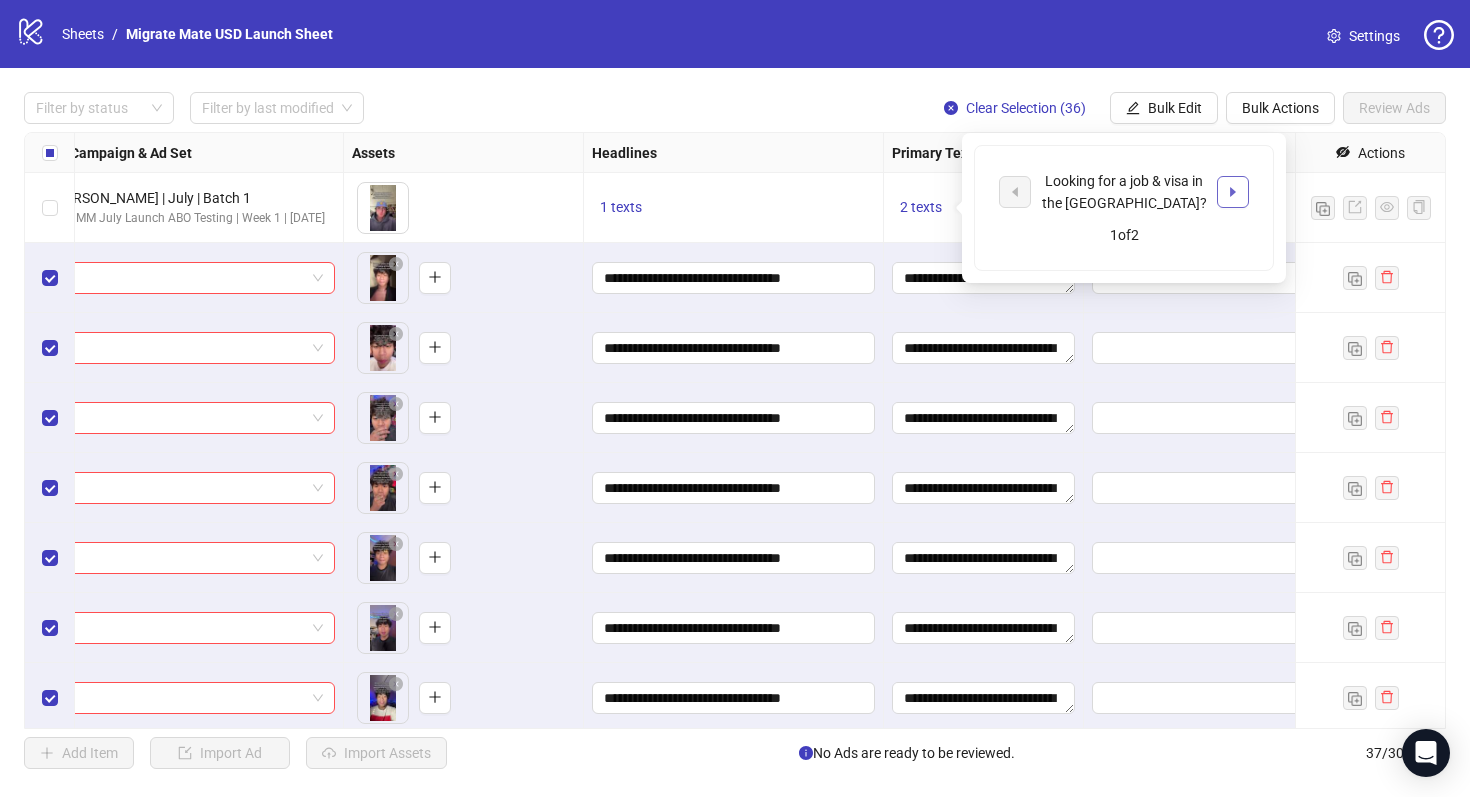 click at bounding box center [1233, 192] 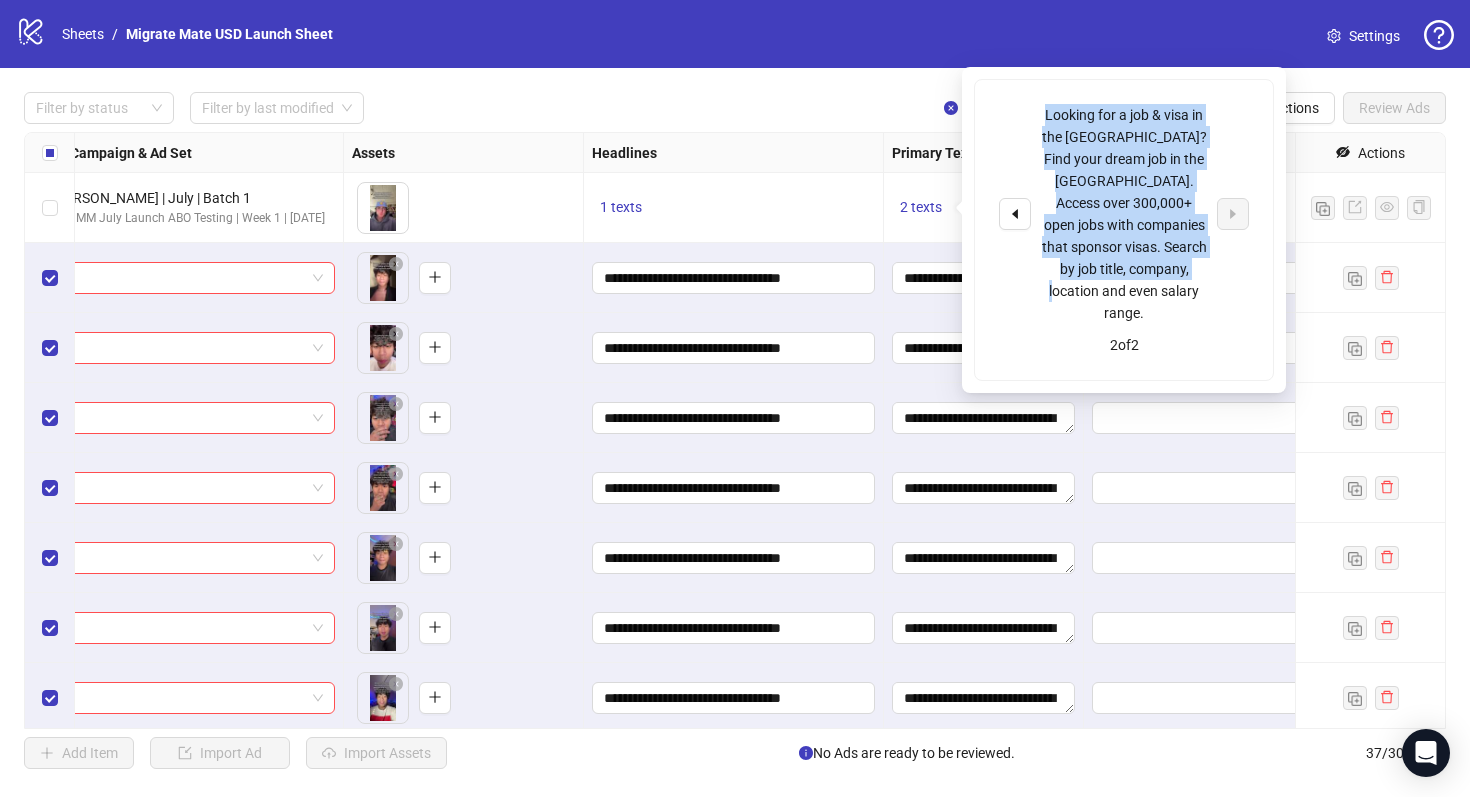 drag, startPoint x: 1195, startPoint y: 268, endPoint x: 1040, endPoint y: 108, distance: 222.7667 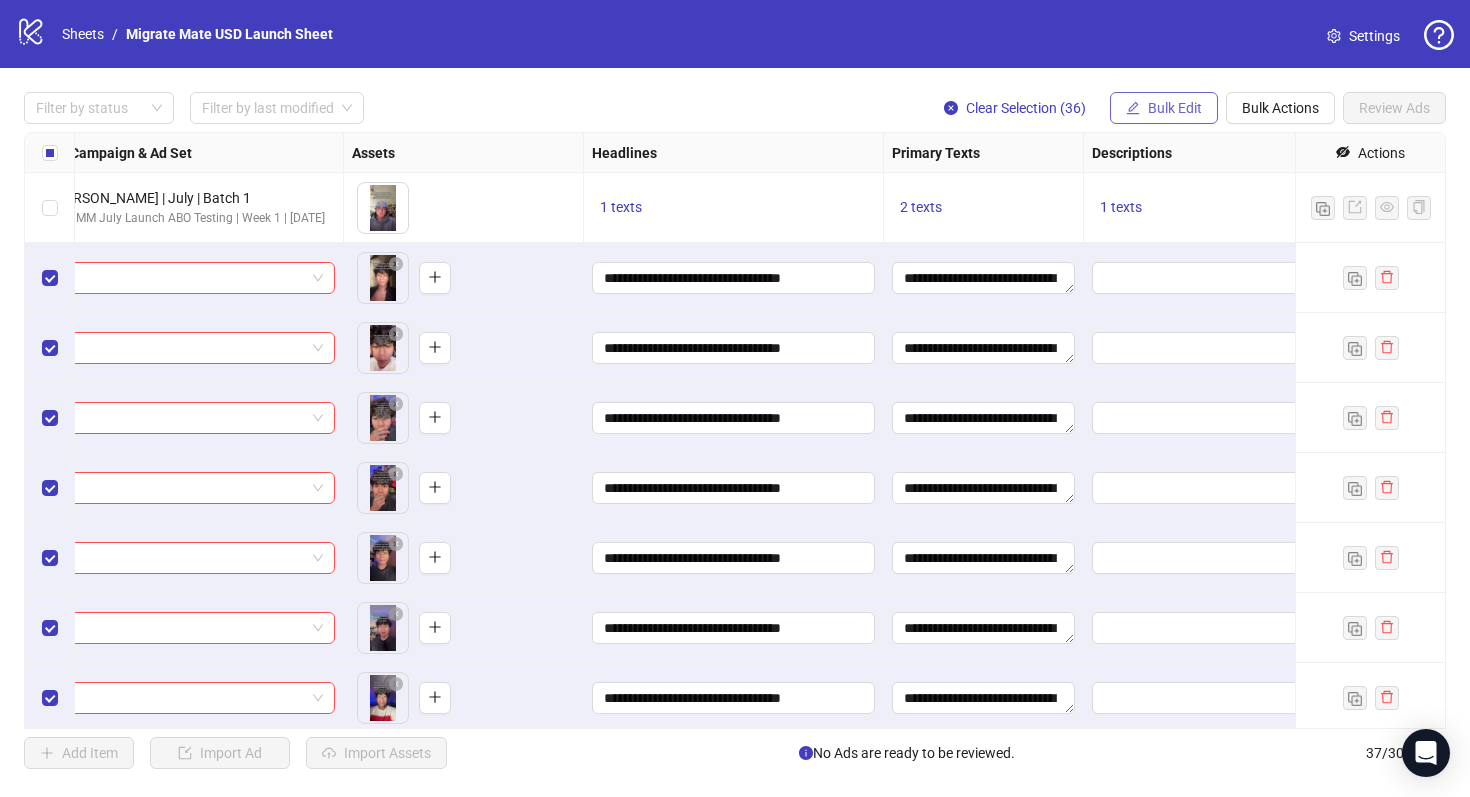 click on "Bulk Edit" at bounding box center (1164, 108) 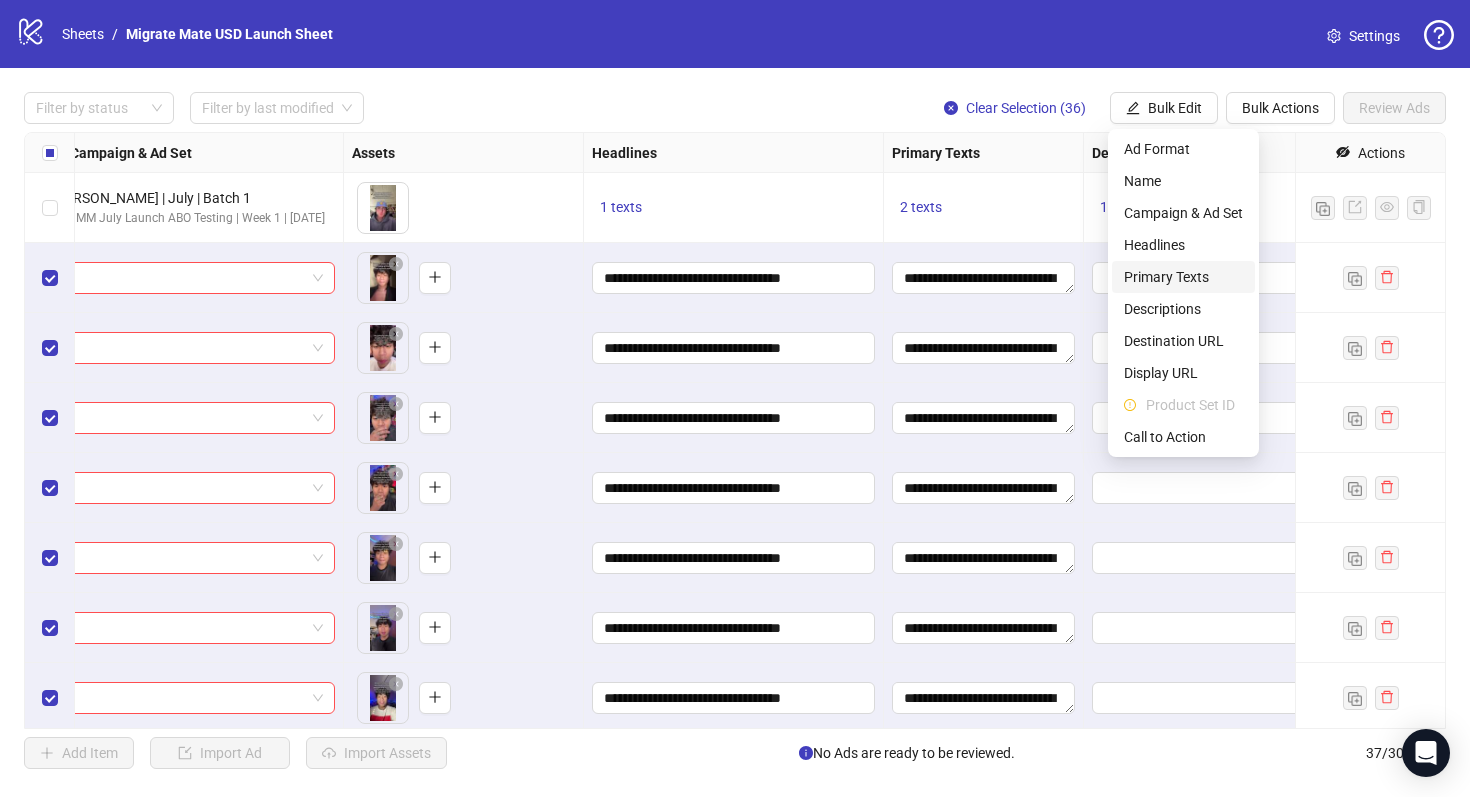 click on "Primary Texts" at bounding box center [1183, 277] 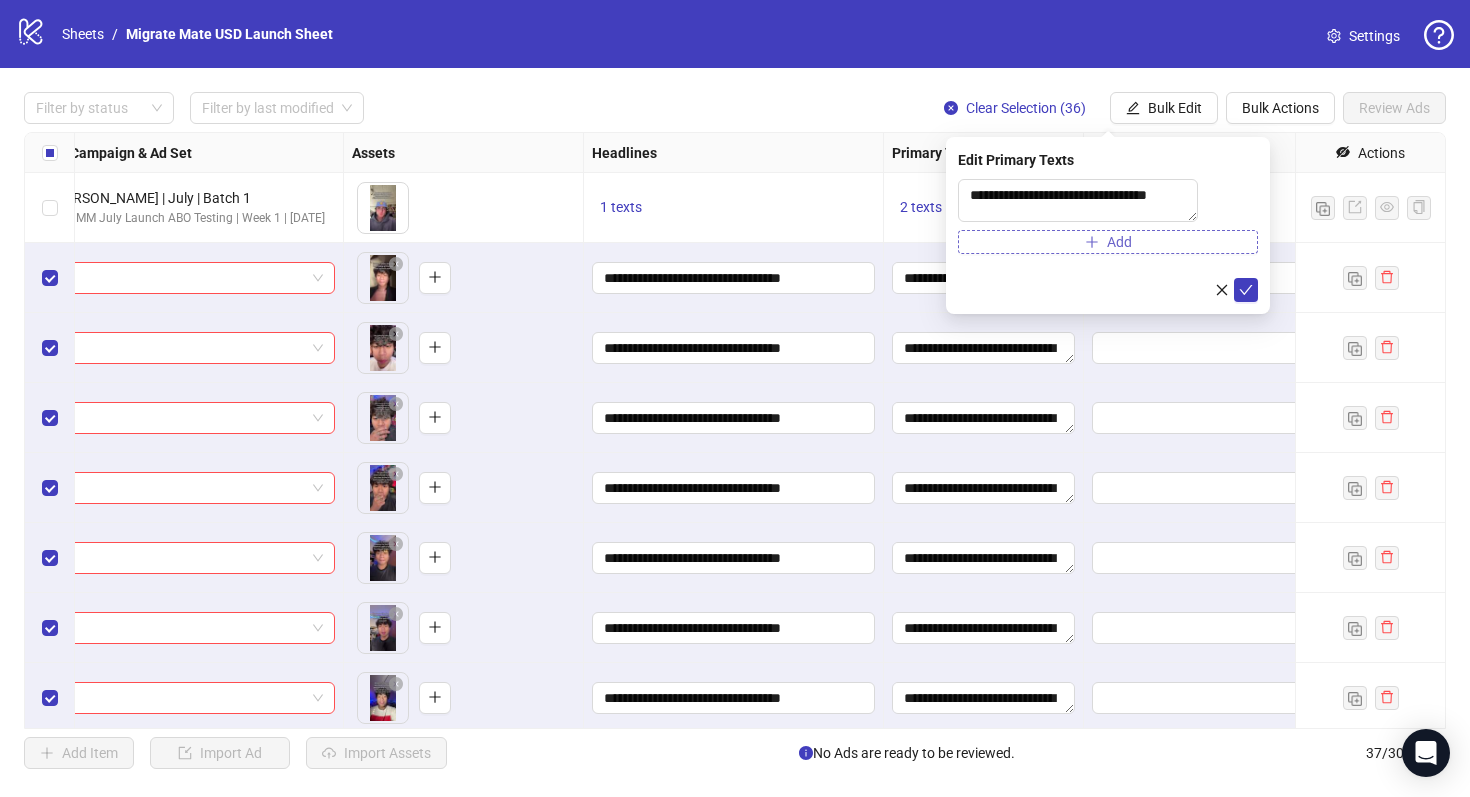 click on "Add" at bounding box center (1108, 242) 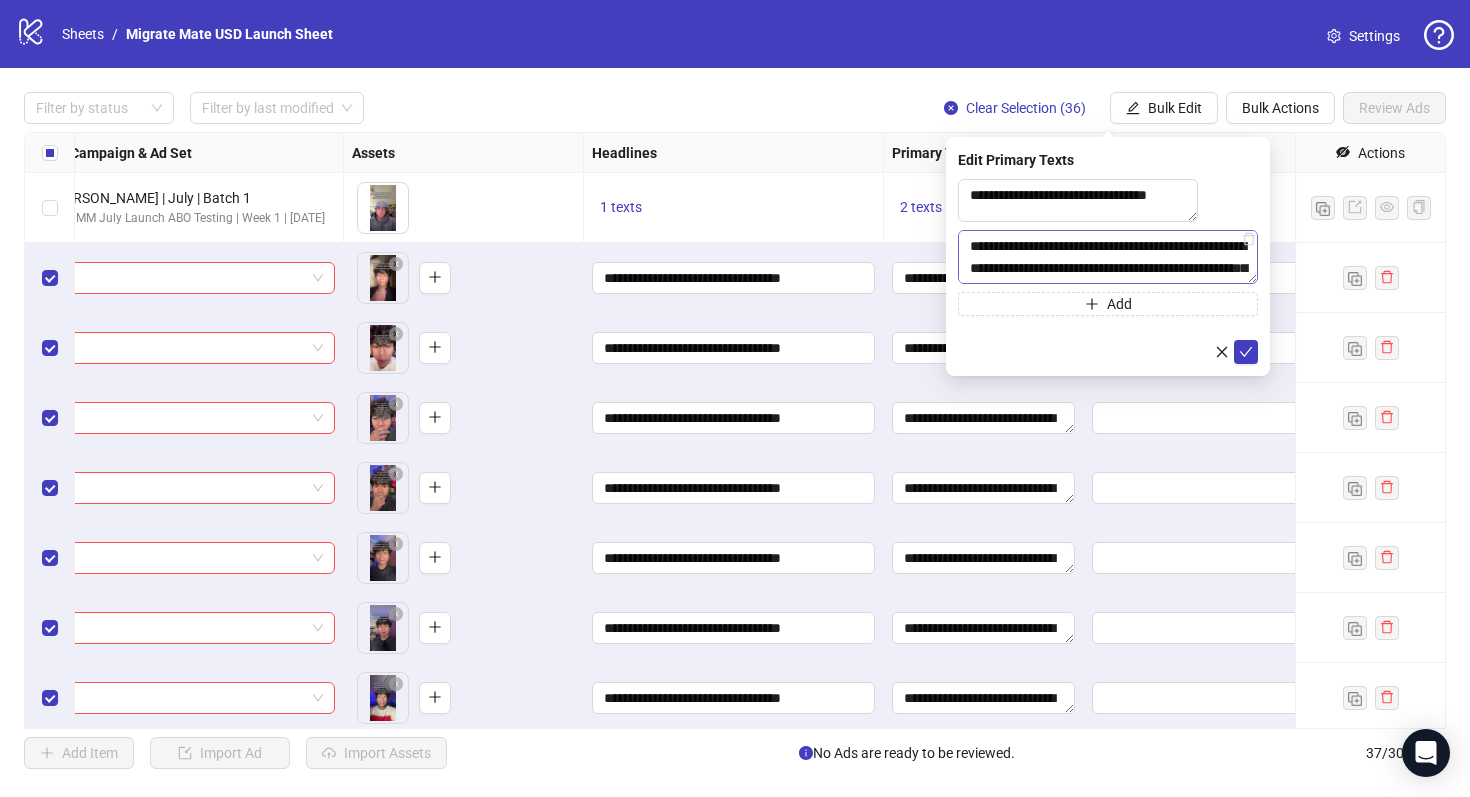 scroll, scrollTop: 59, scrollLeft: 0, axis: vertical 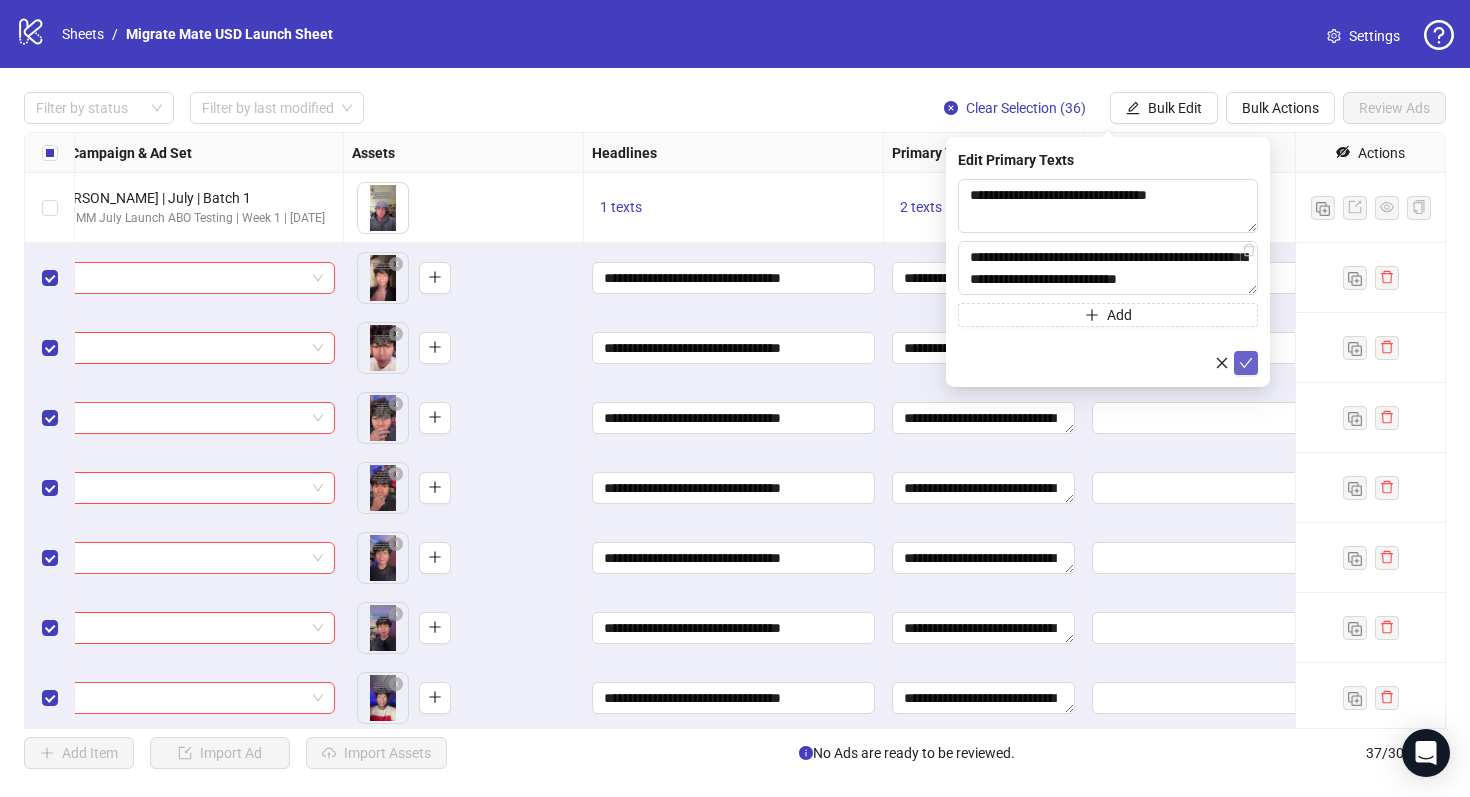 type on "**********" 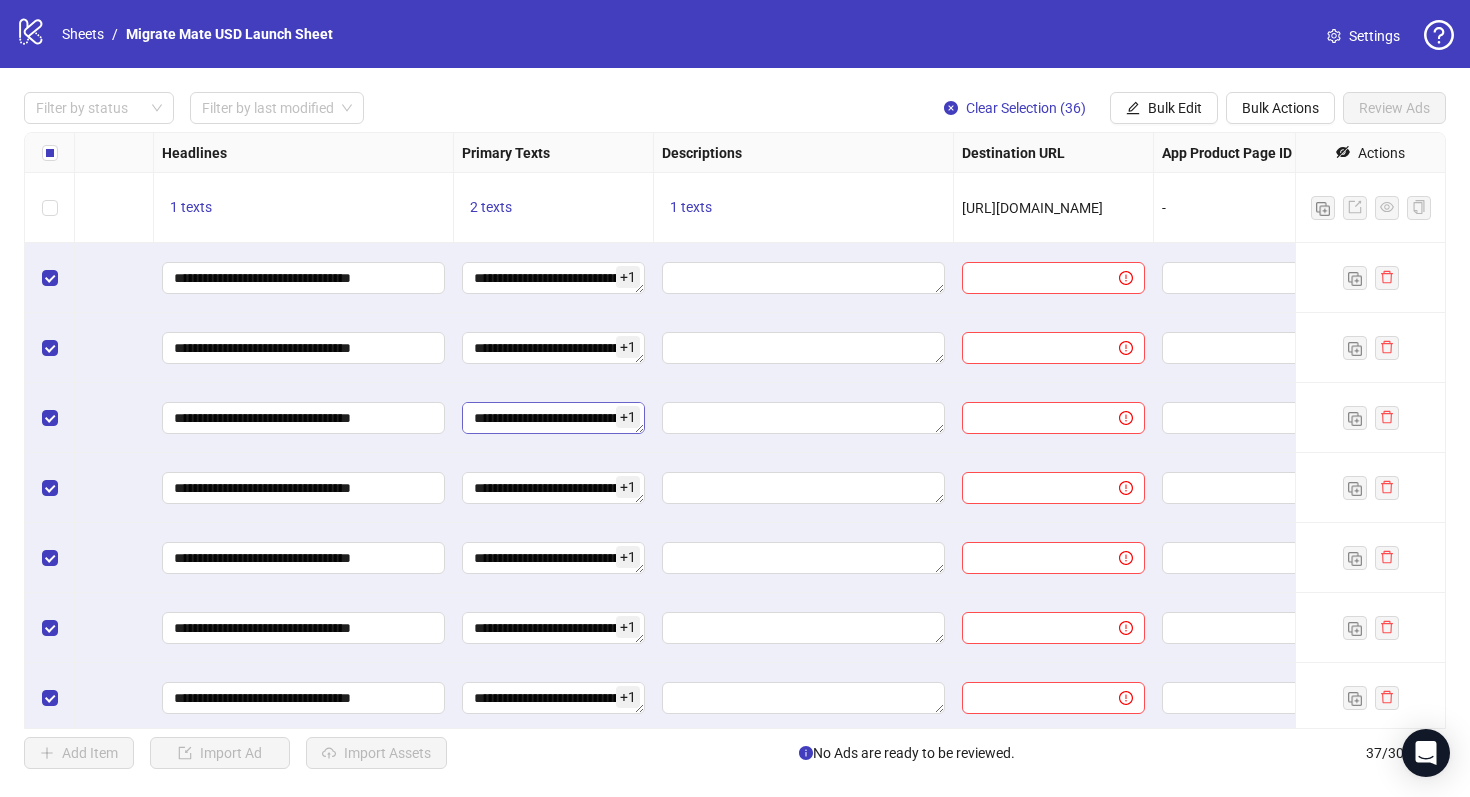 scroll, scrollTop: 0, scrollLeft: 1043, axis: horizontal 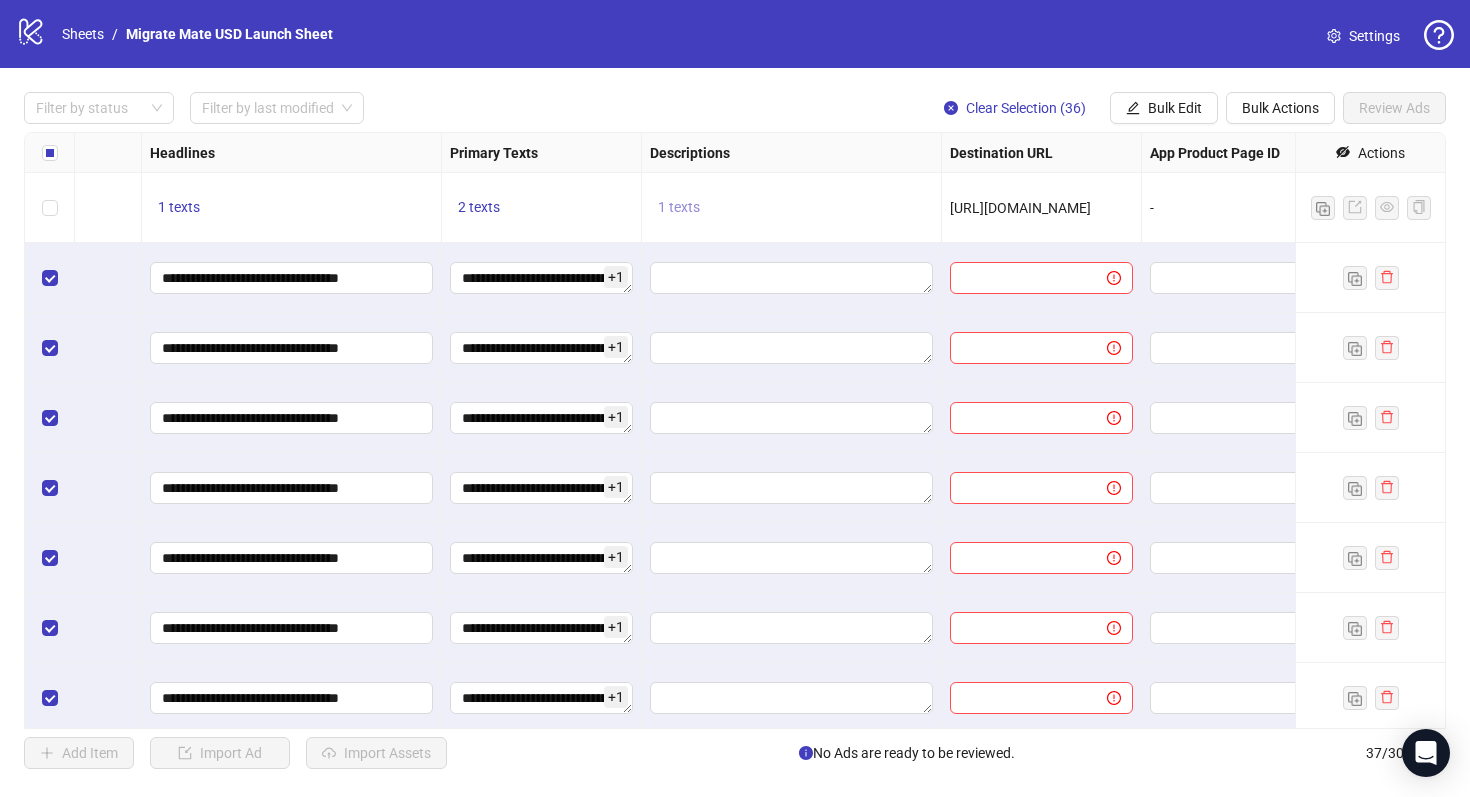 click on "1 texts" at bounding box center (679, 207) 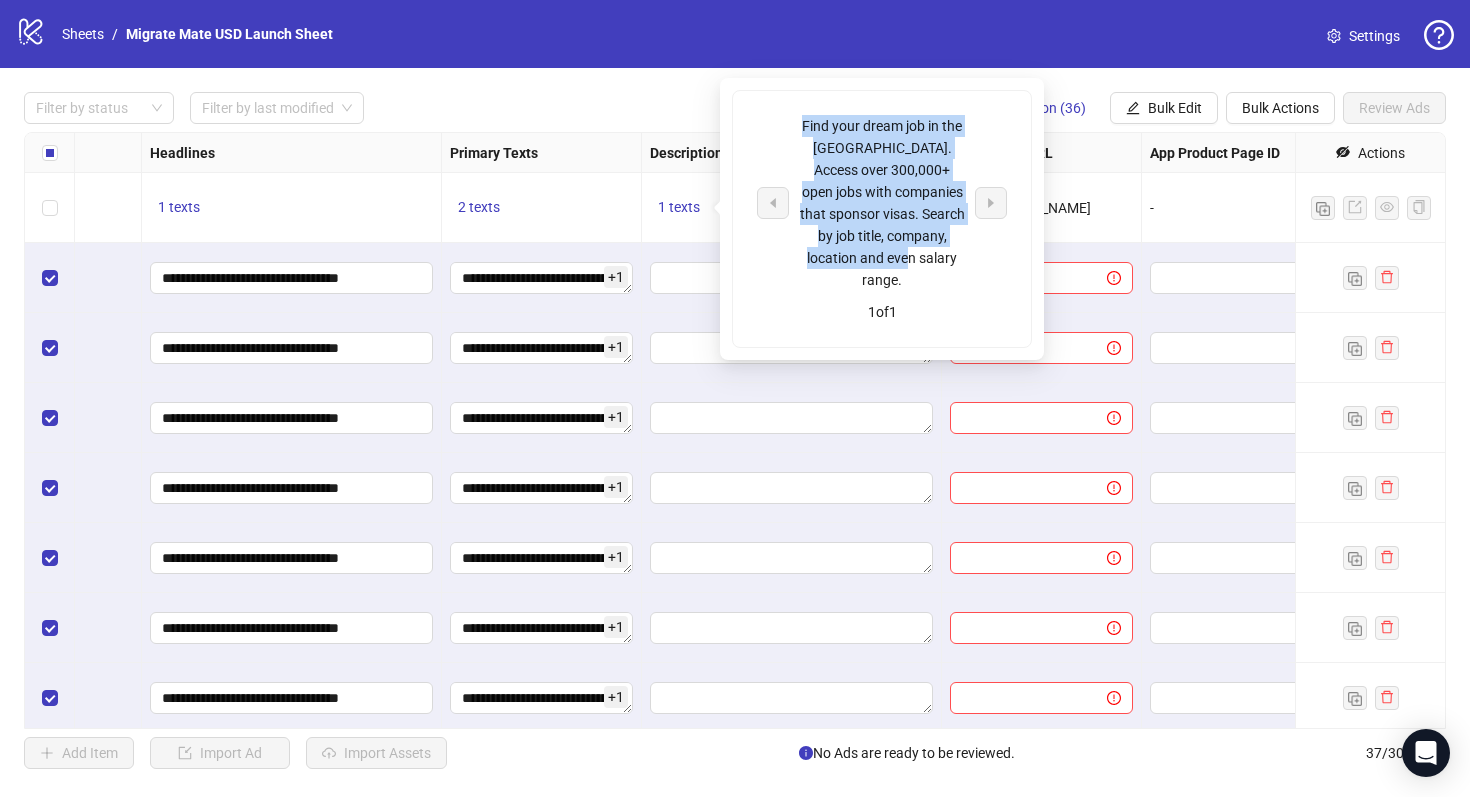 drag, startPoint x: 933, startPoint y: 256, endPoint x: 769, endPoint y: 123, distance: 211.15161 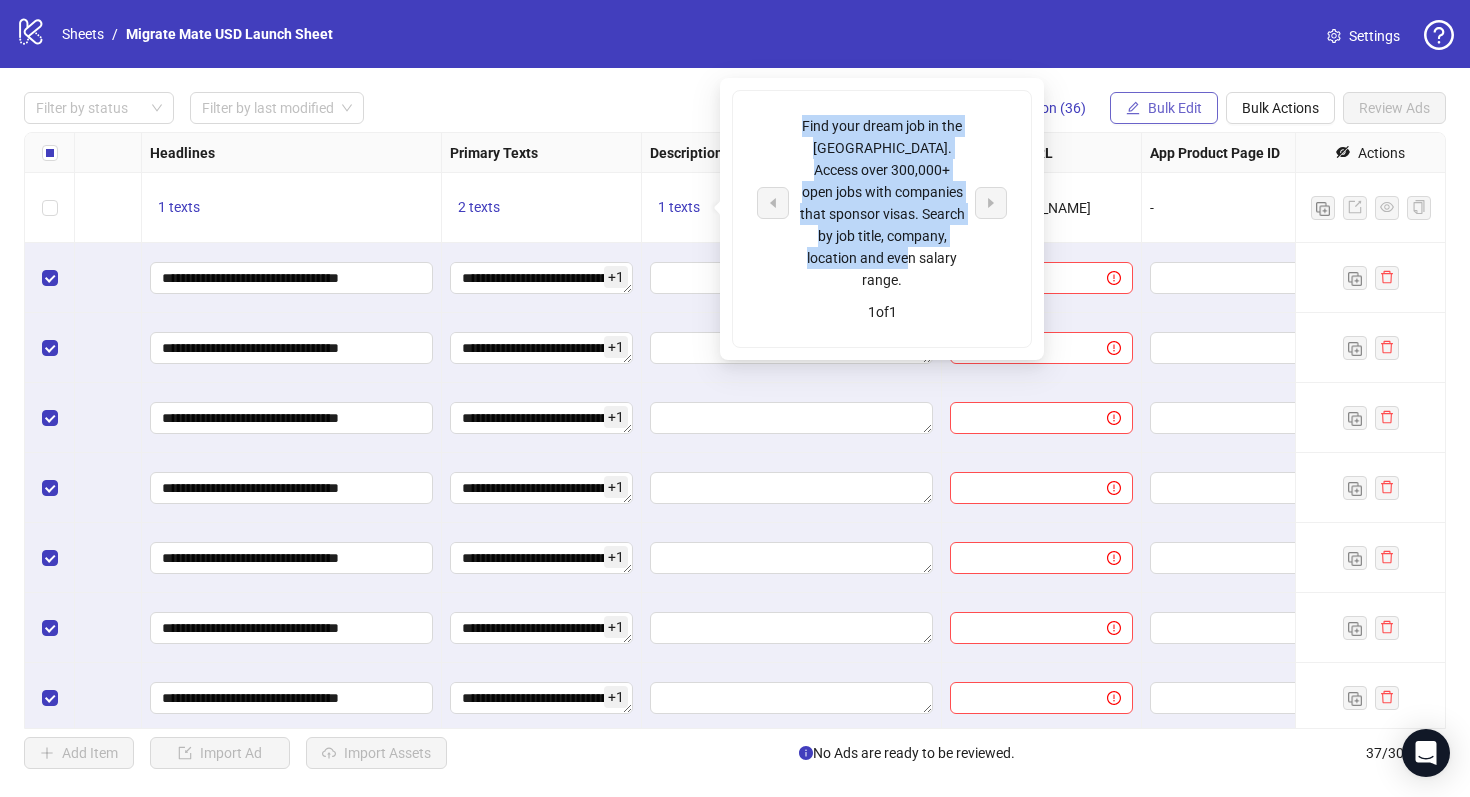 click on "Bulk Edit" at bounding box center [1175, 108] 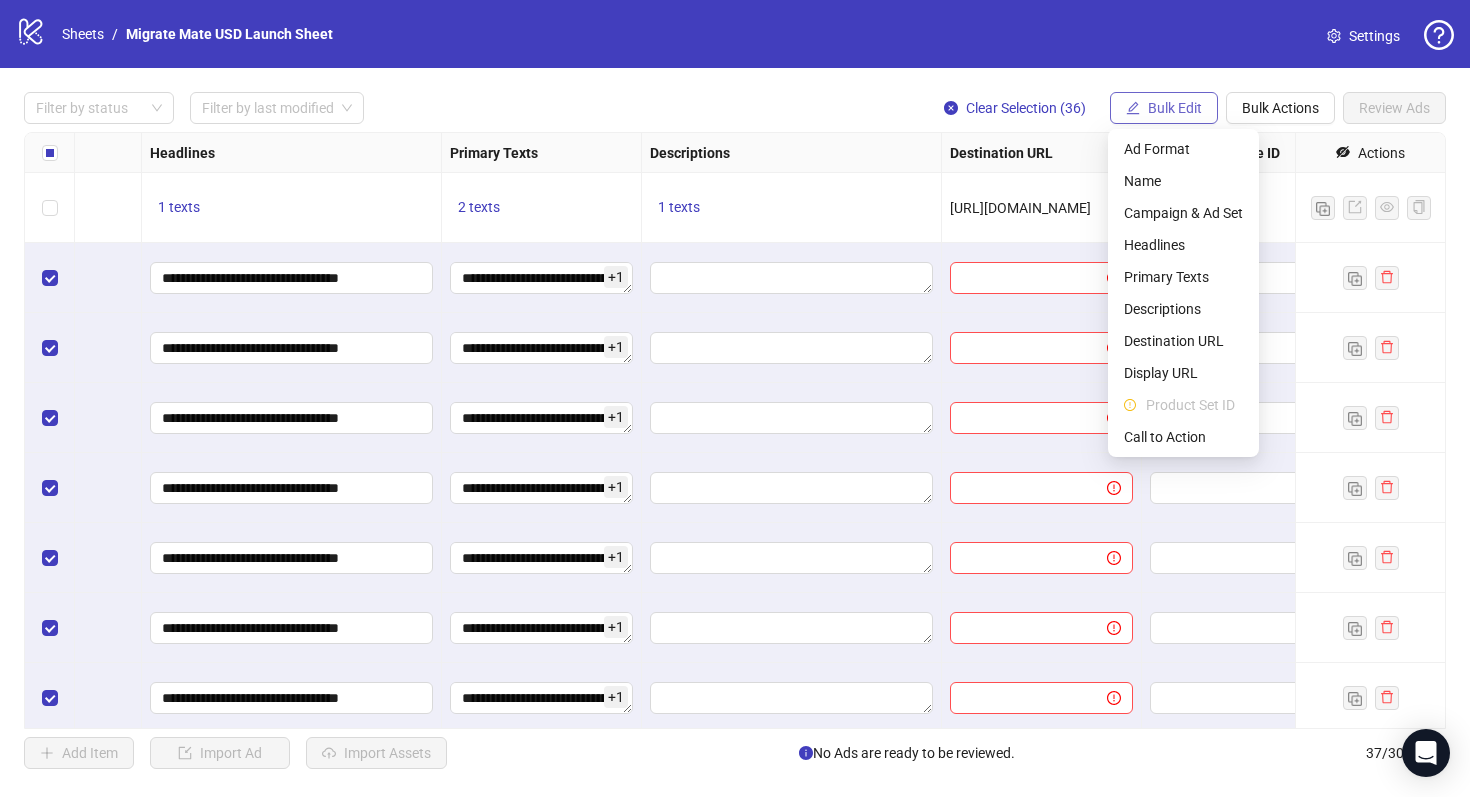 click on "Bulk Edit" at bounding box center [1175, 108] 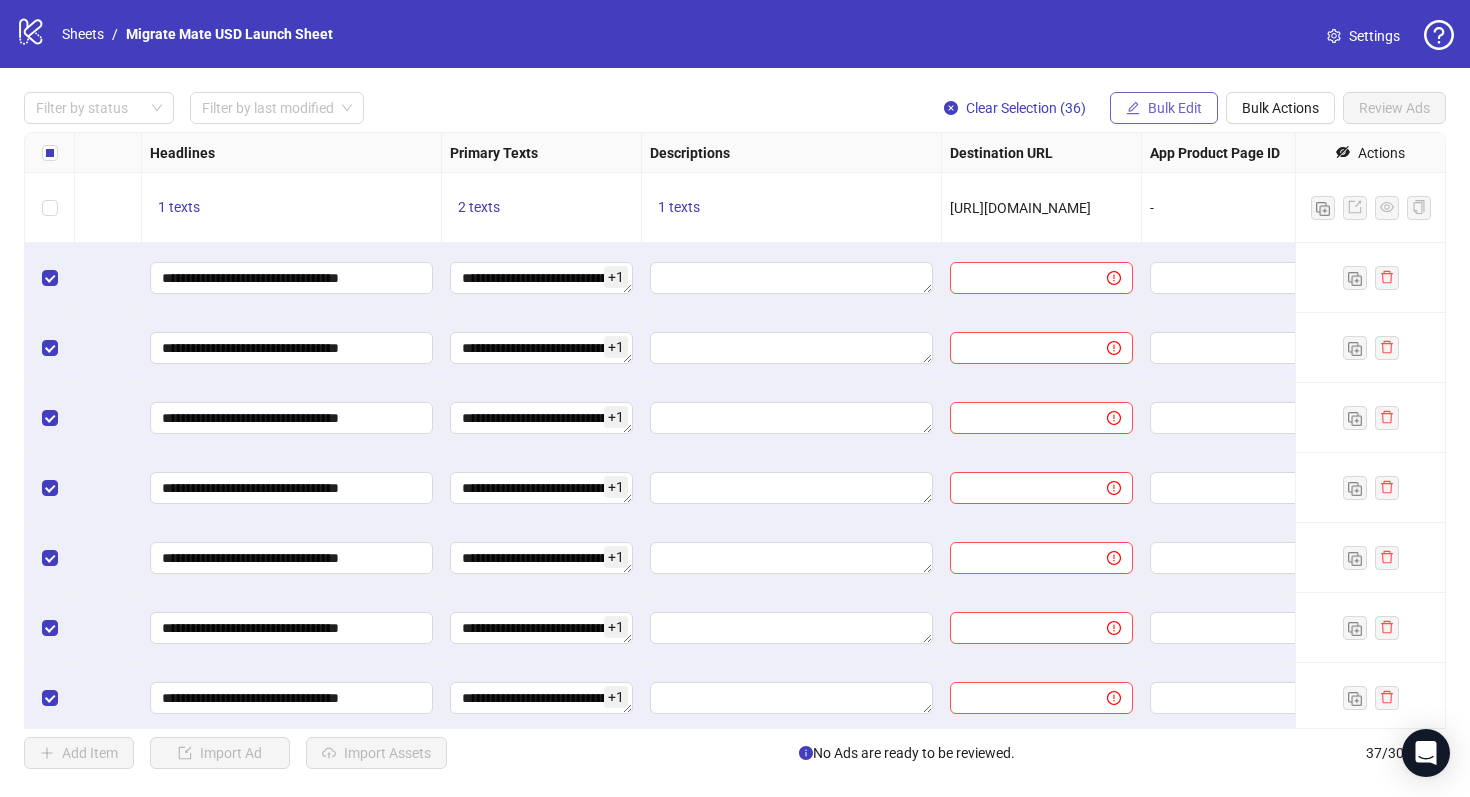 click on "Bulk Edit" at bounding box center [1175, 108] 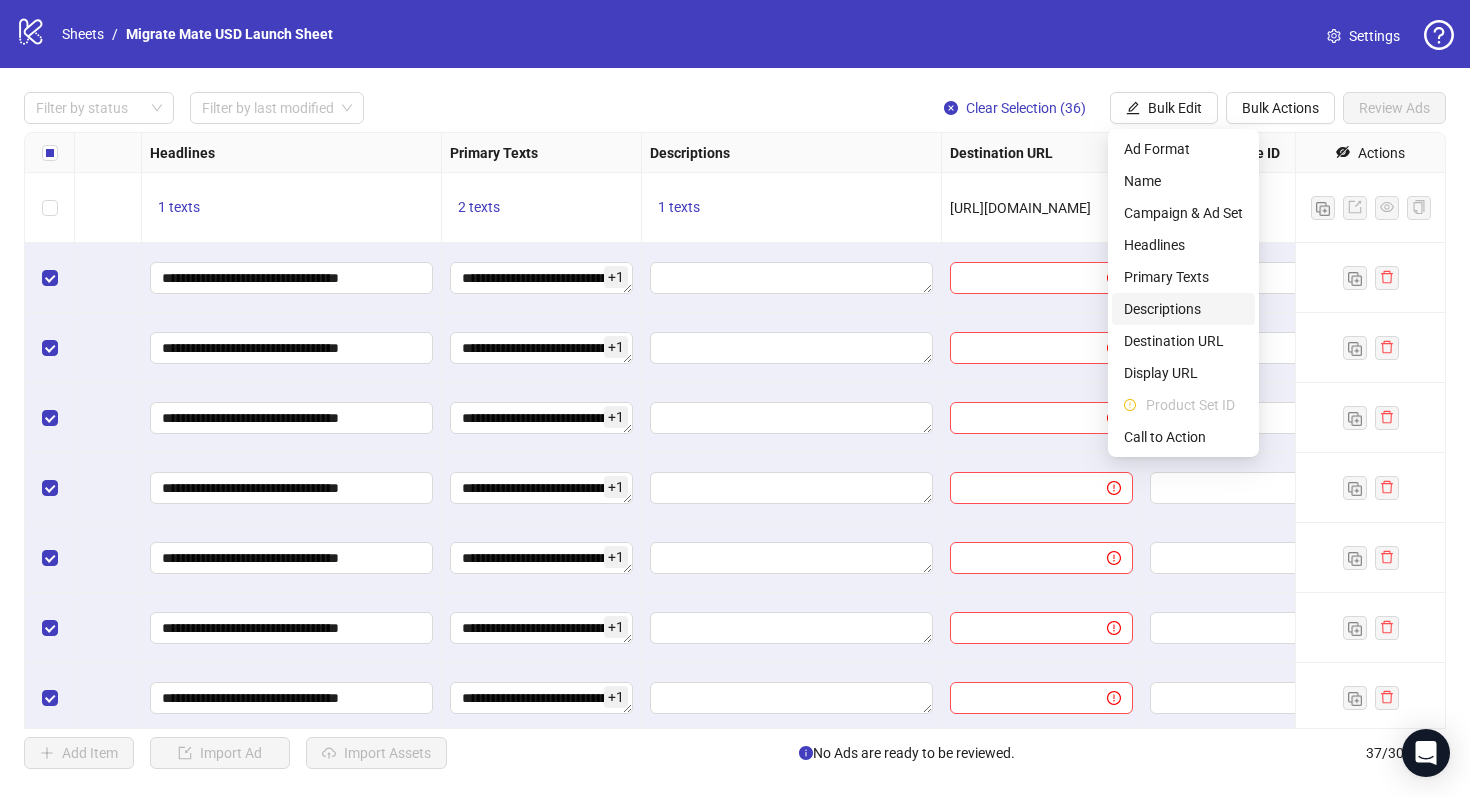 click on "Descriptions" at bounding box center [1183, 309] 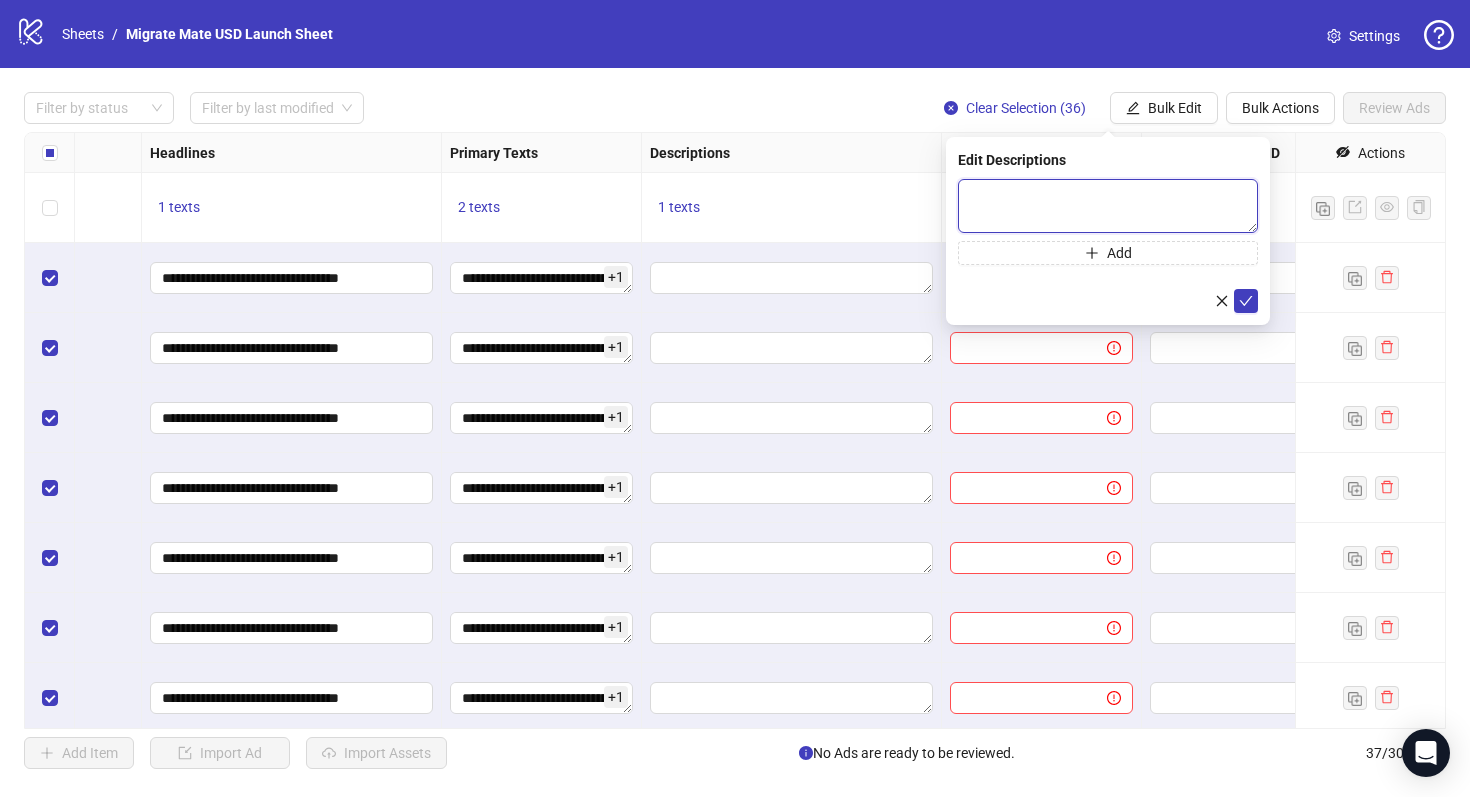 click at bounding box center [1108, 206] 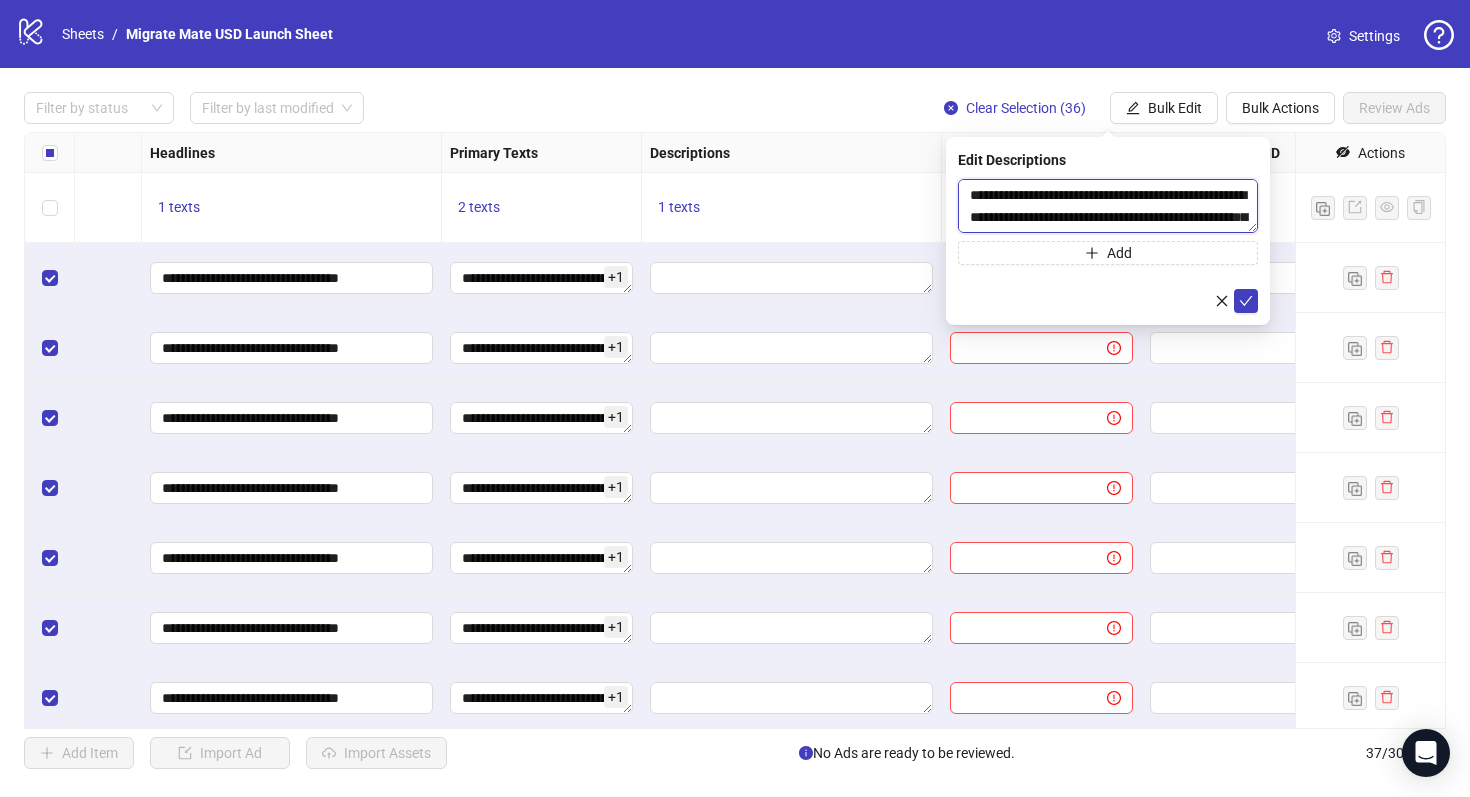 scroll, scrollTop: 37, scrollLeft: 0, axis: vertical 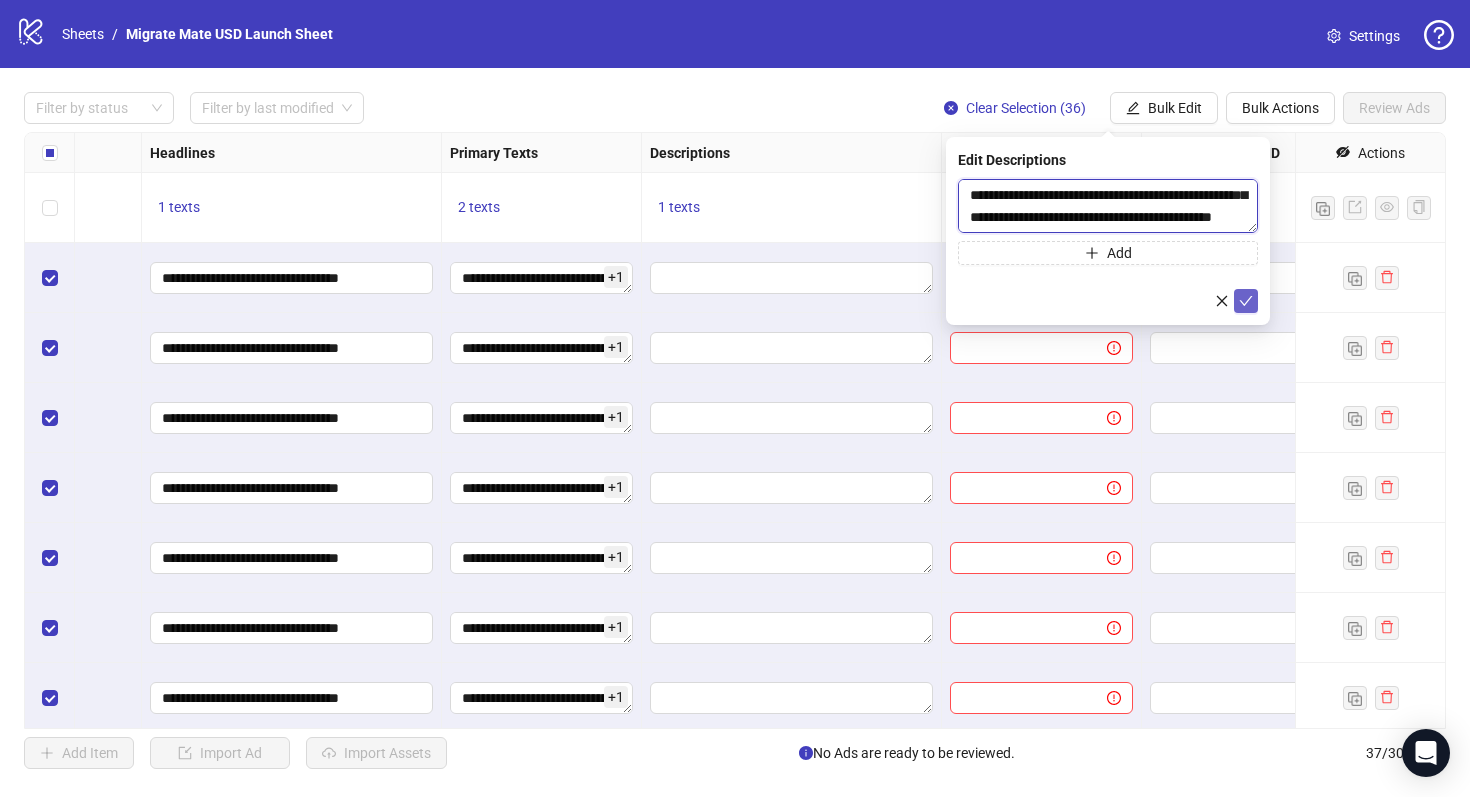 type on "**********" 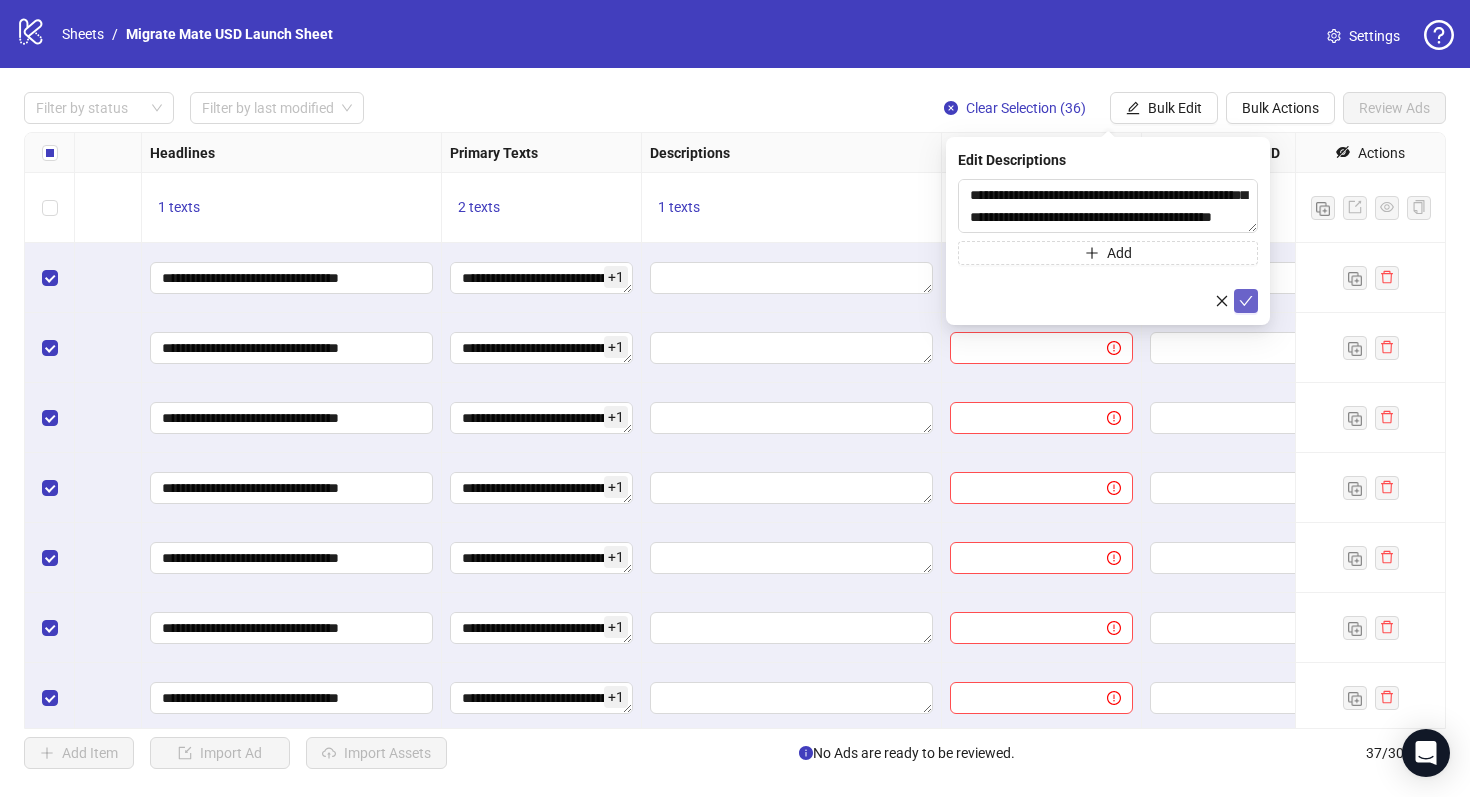 click 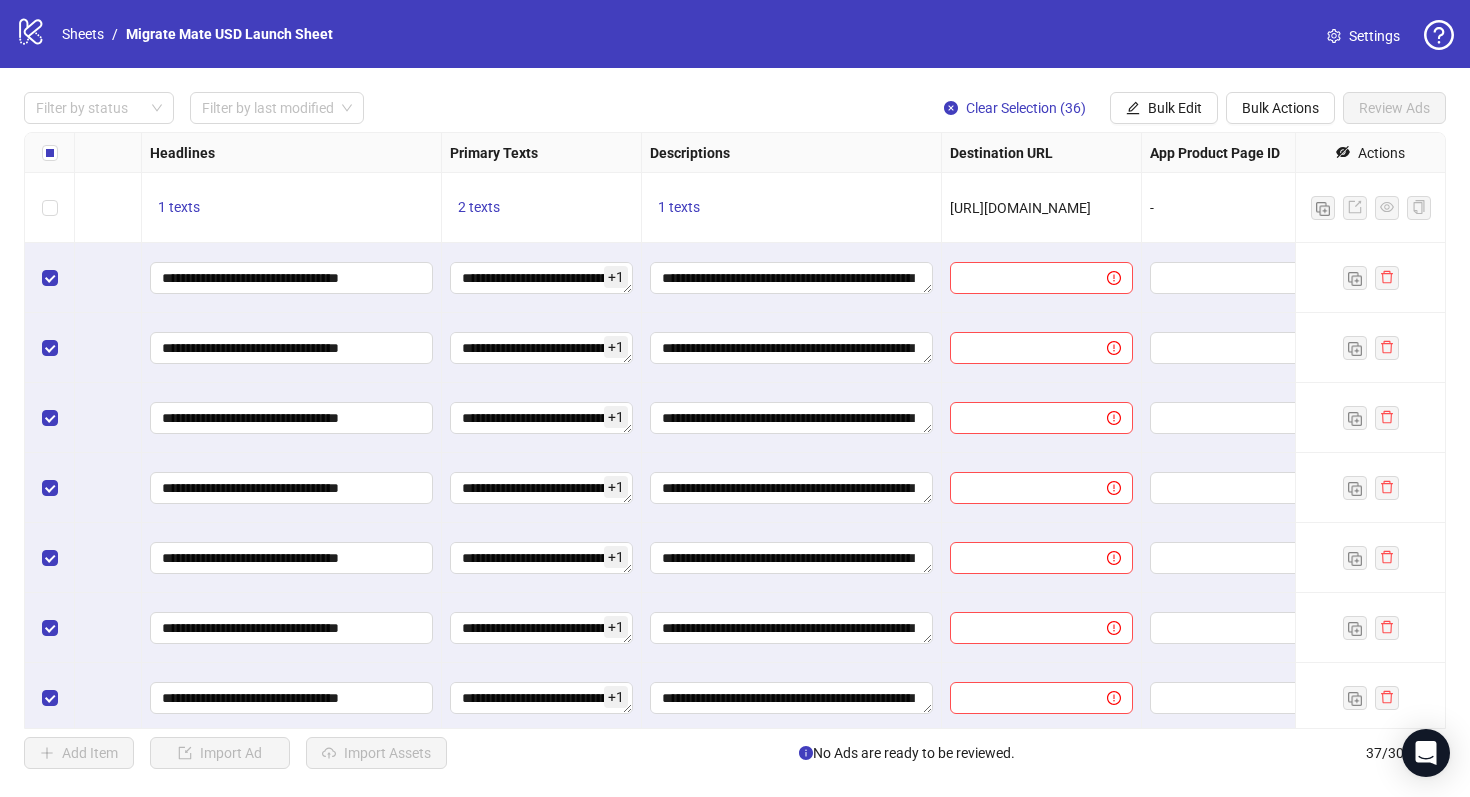 drag, startPoint x: 1118, startPoint y: 204, endPoint x: 935, endPoint y: 199, distance: 183.0683 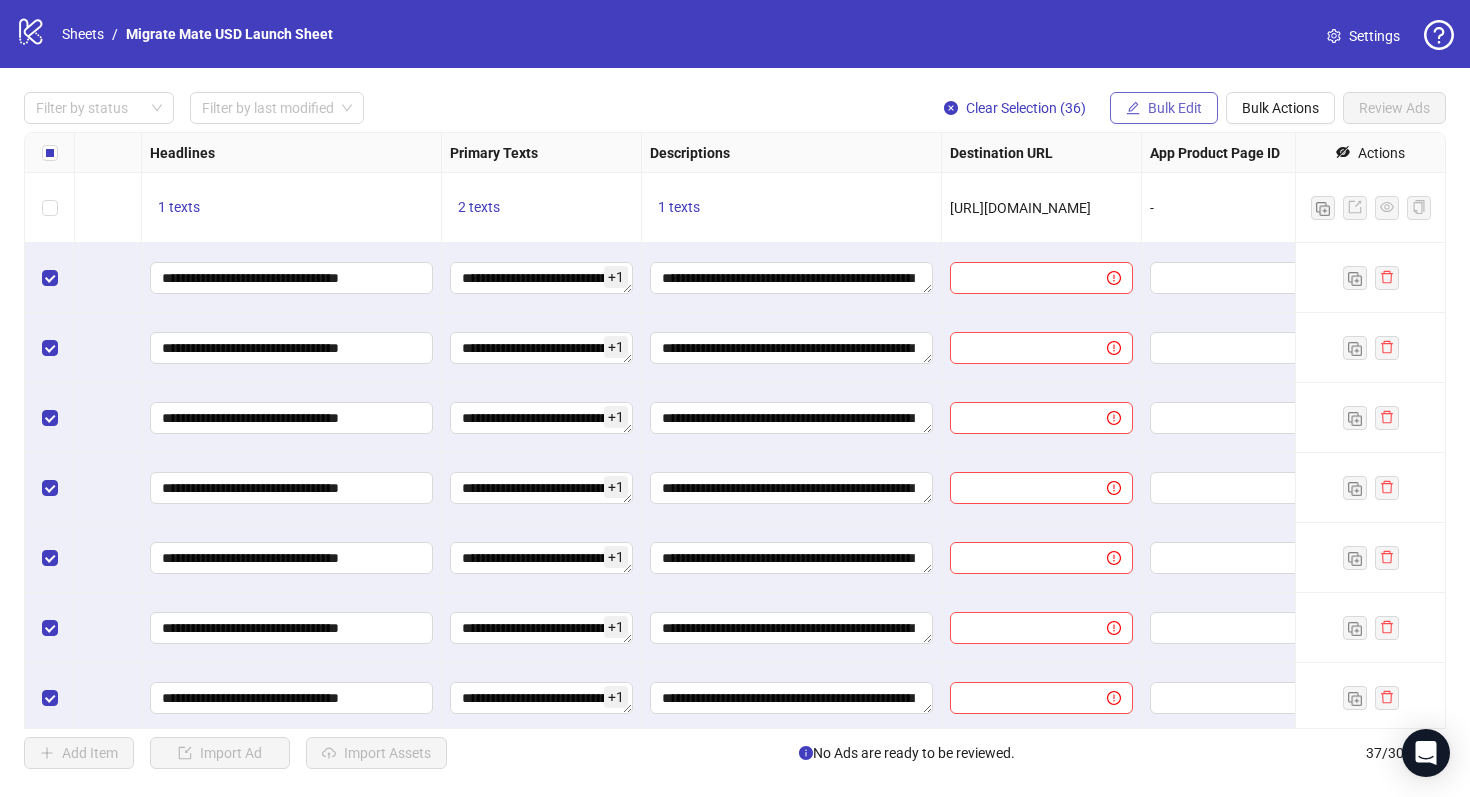 click on "Bulk Edit" at bounding box center (1175, 108) 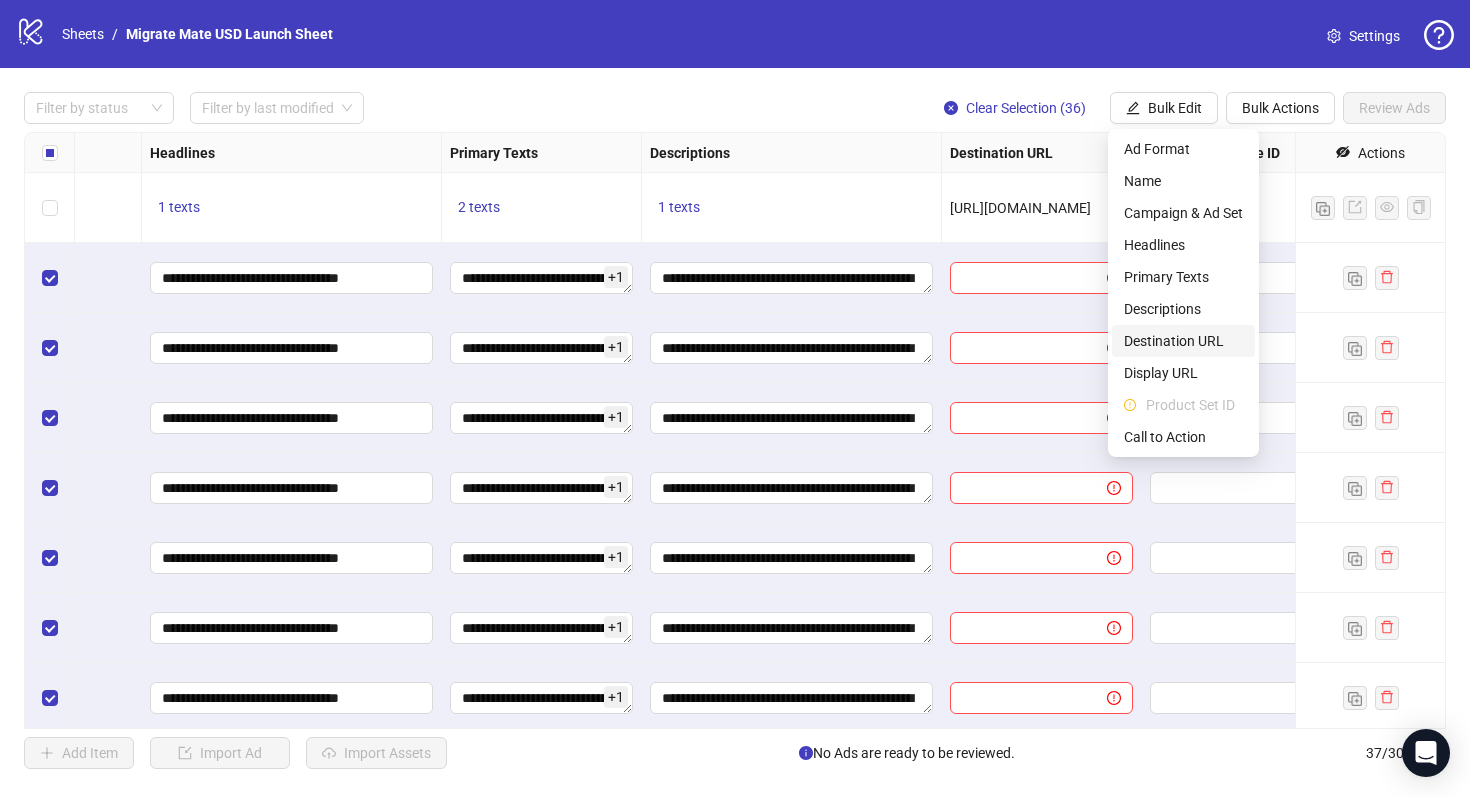 click on "Destination URL" at bounding box center (1183, 341) 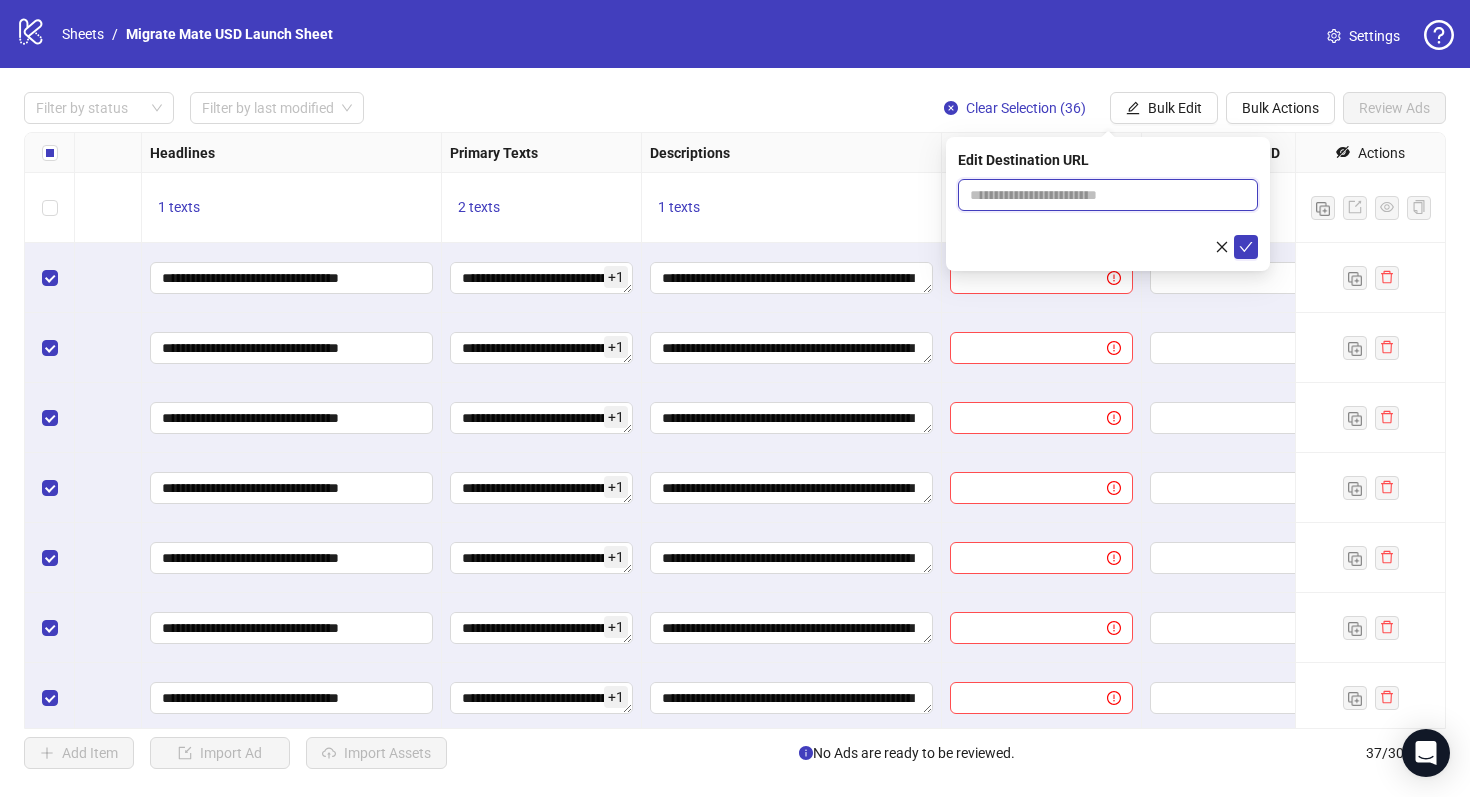 click at bounding box center (1100, 195) 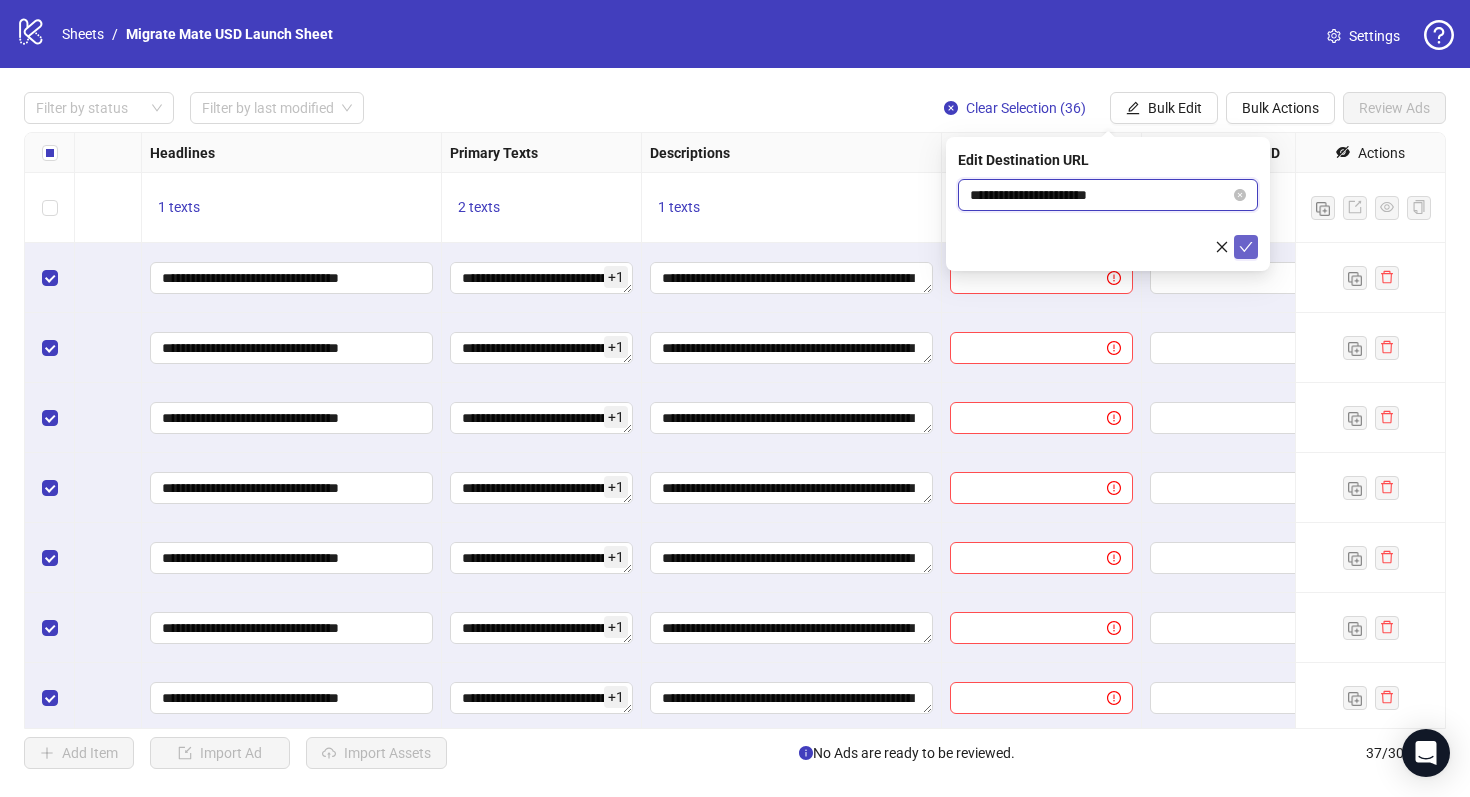 type on "**********" 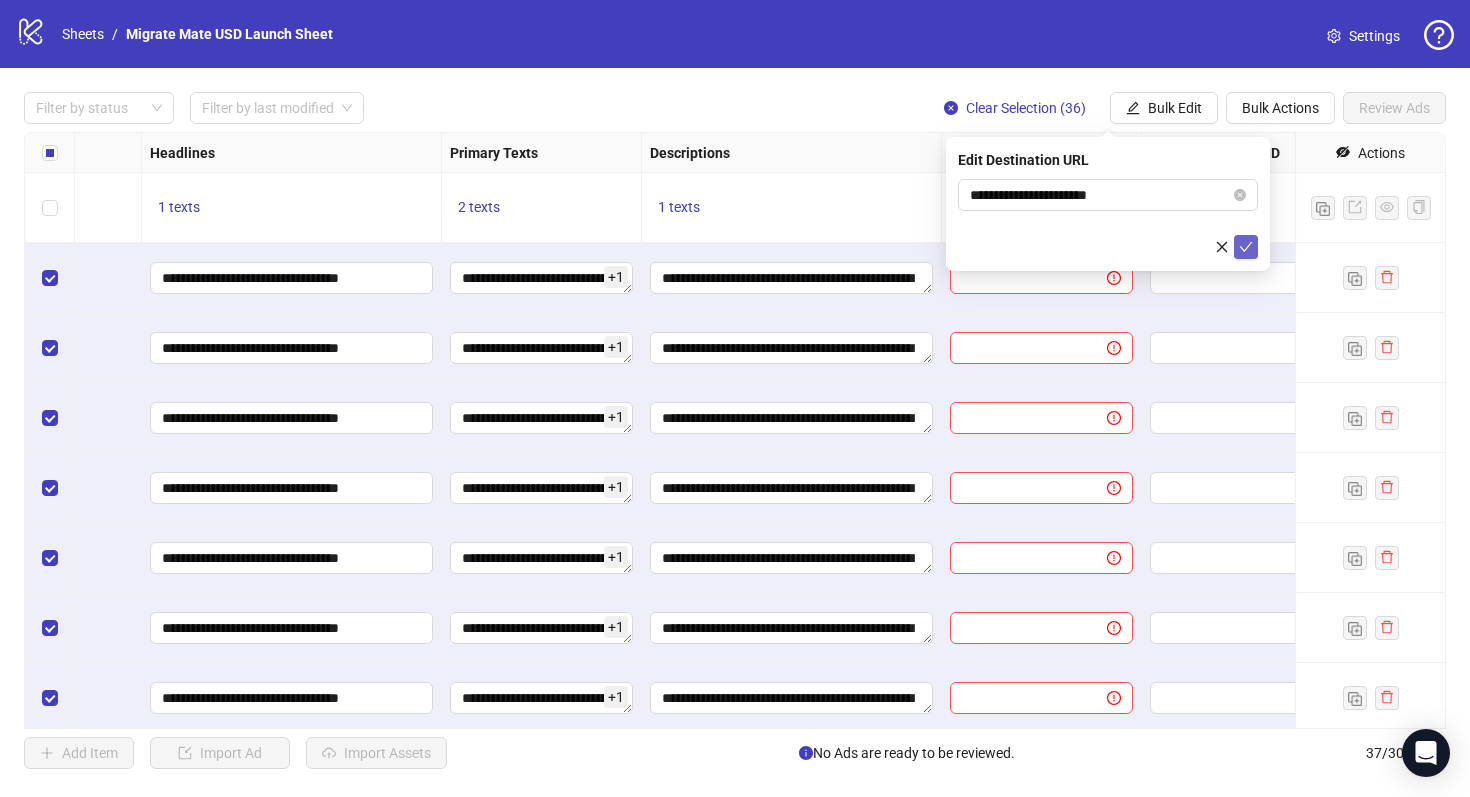 click at bounding box center (1246, 247) 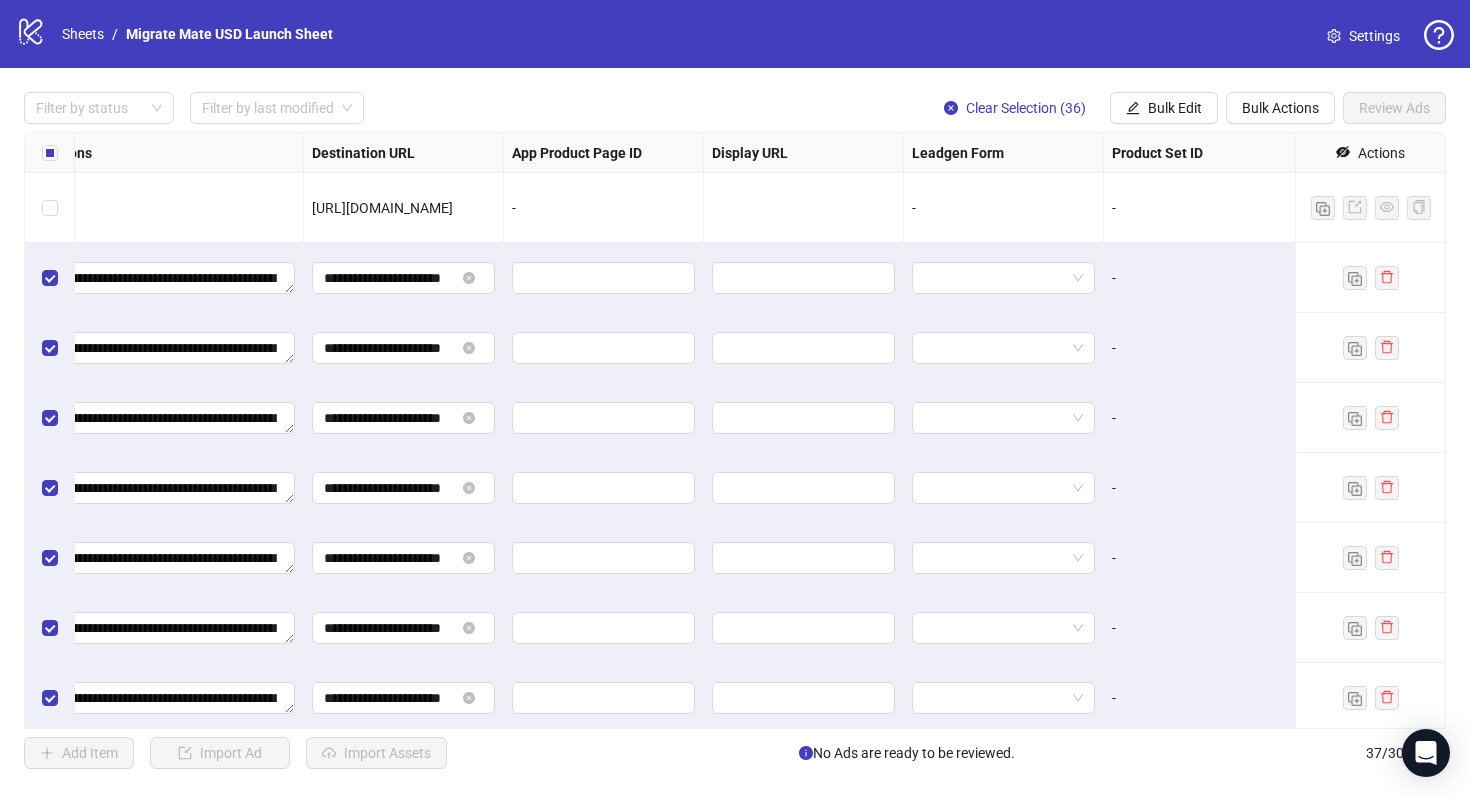 scroll, scrollTop: 0, scrollLeft: 1850, axis: horizontal 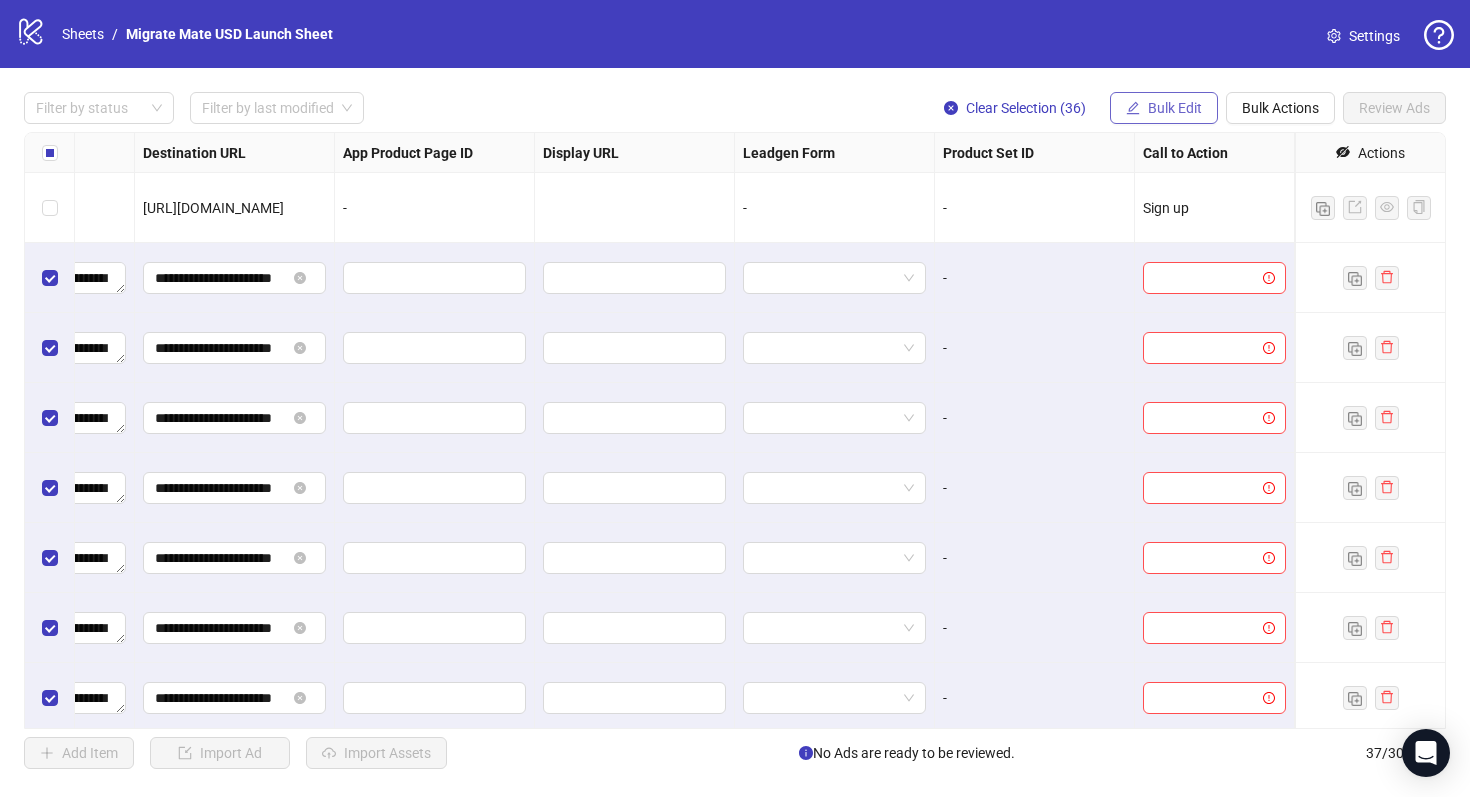 click on "Bulk Edit" at bounding box center (1175, 108) 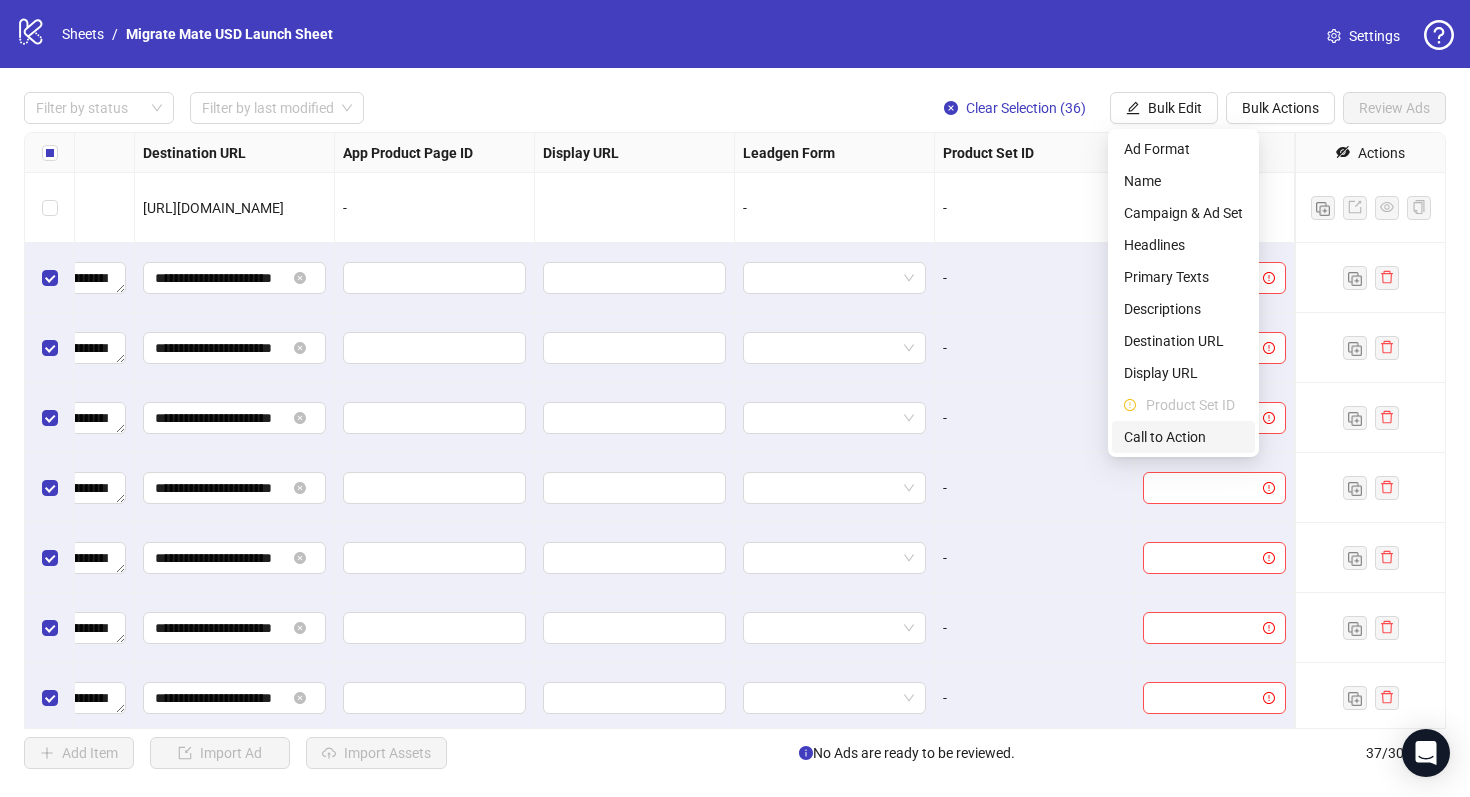 click on "Product Set ID" at bounding box center [1183, 405] 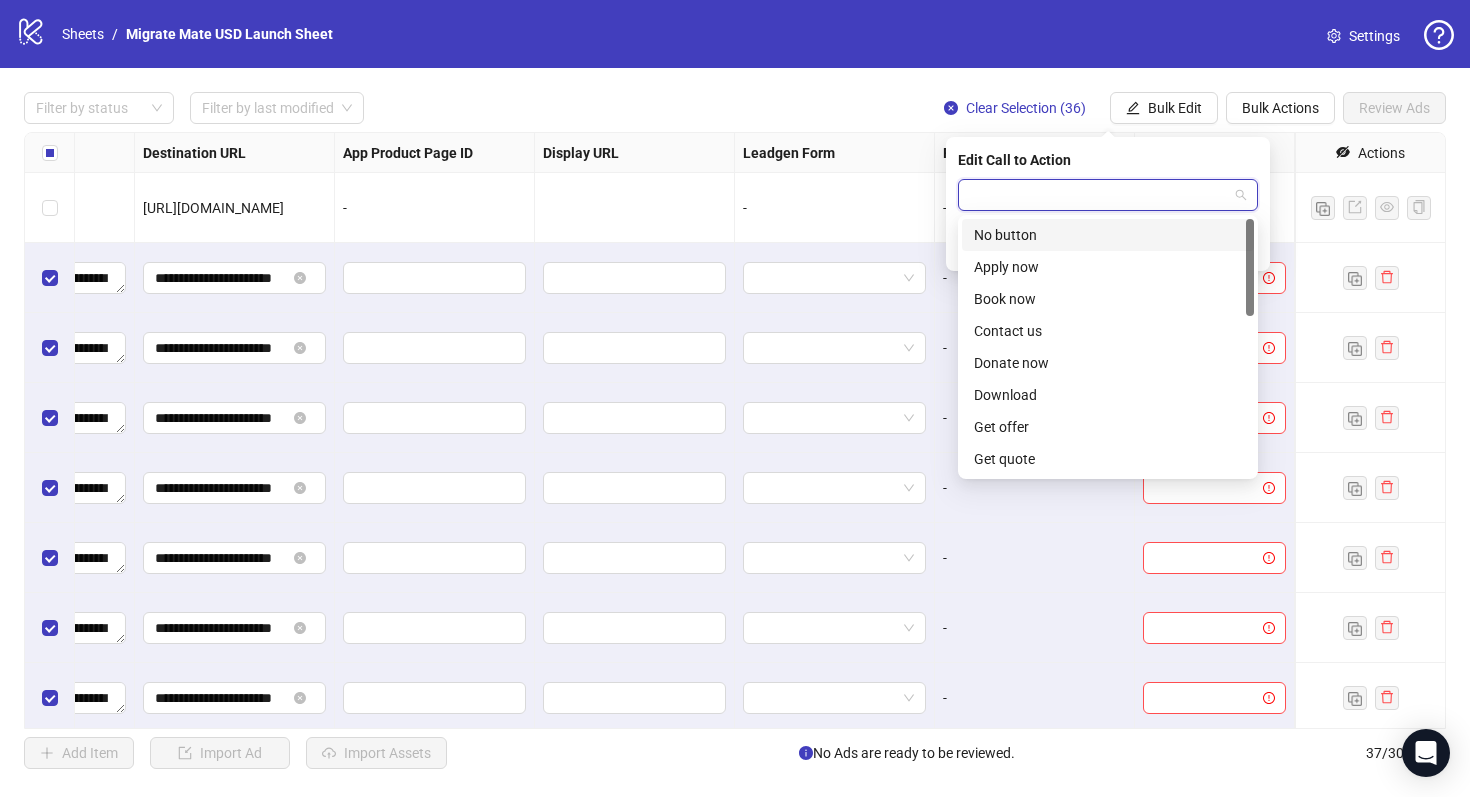 click at bounding box center (1099, 195) 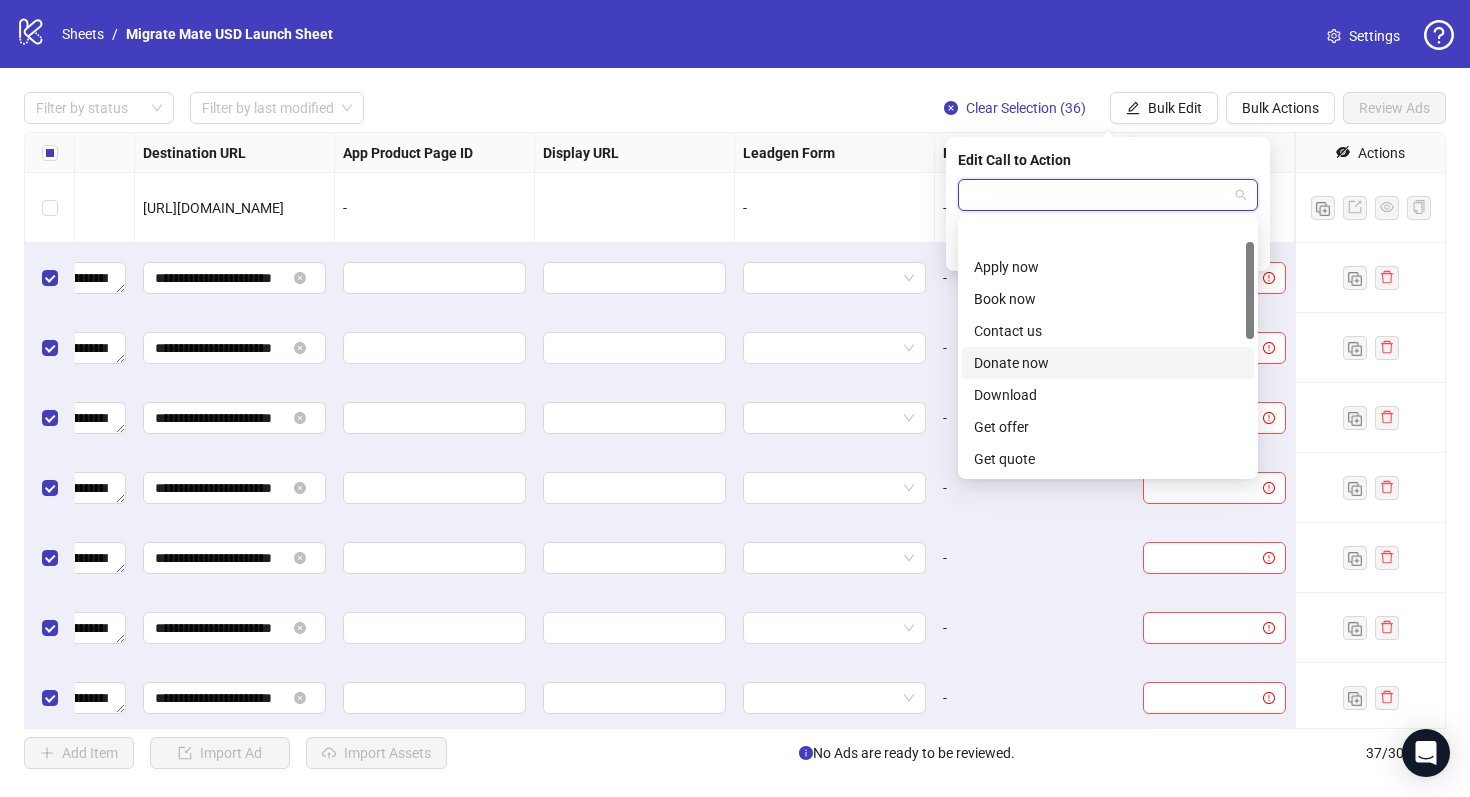 scroll, scrollTop: 416, scrollLeft: 0, axis: vertical 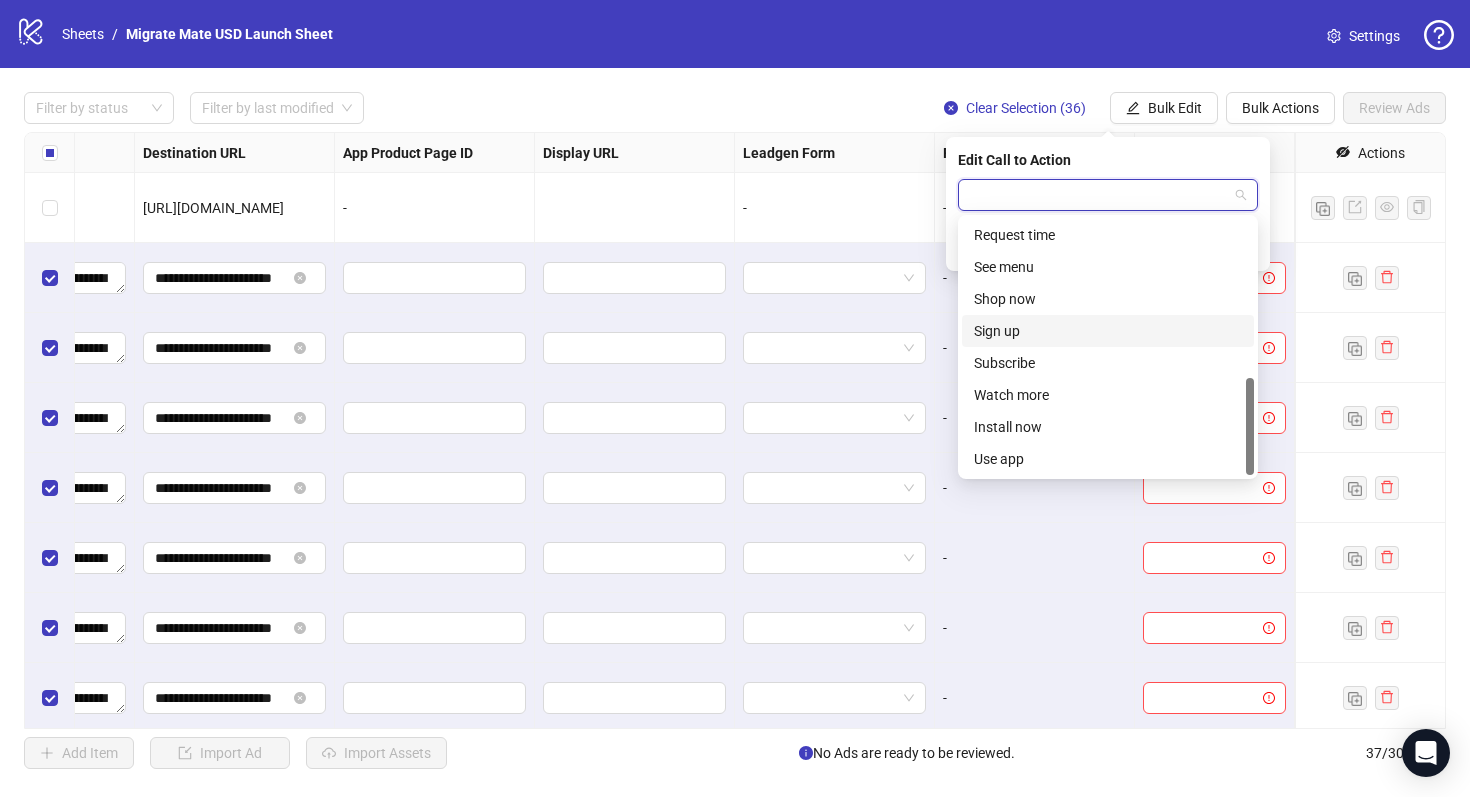 click on "Sign up" at bounding box center [1108, 331] 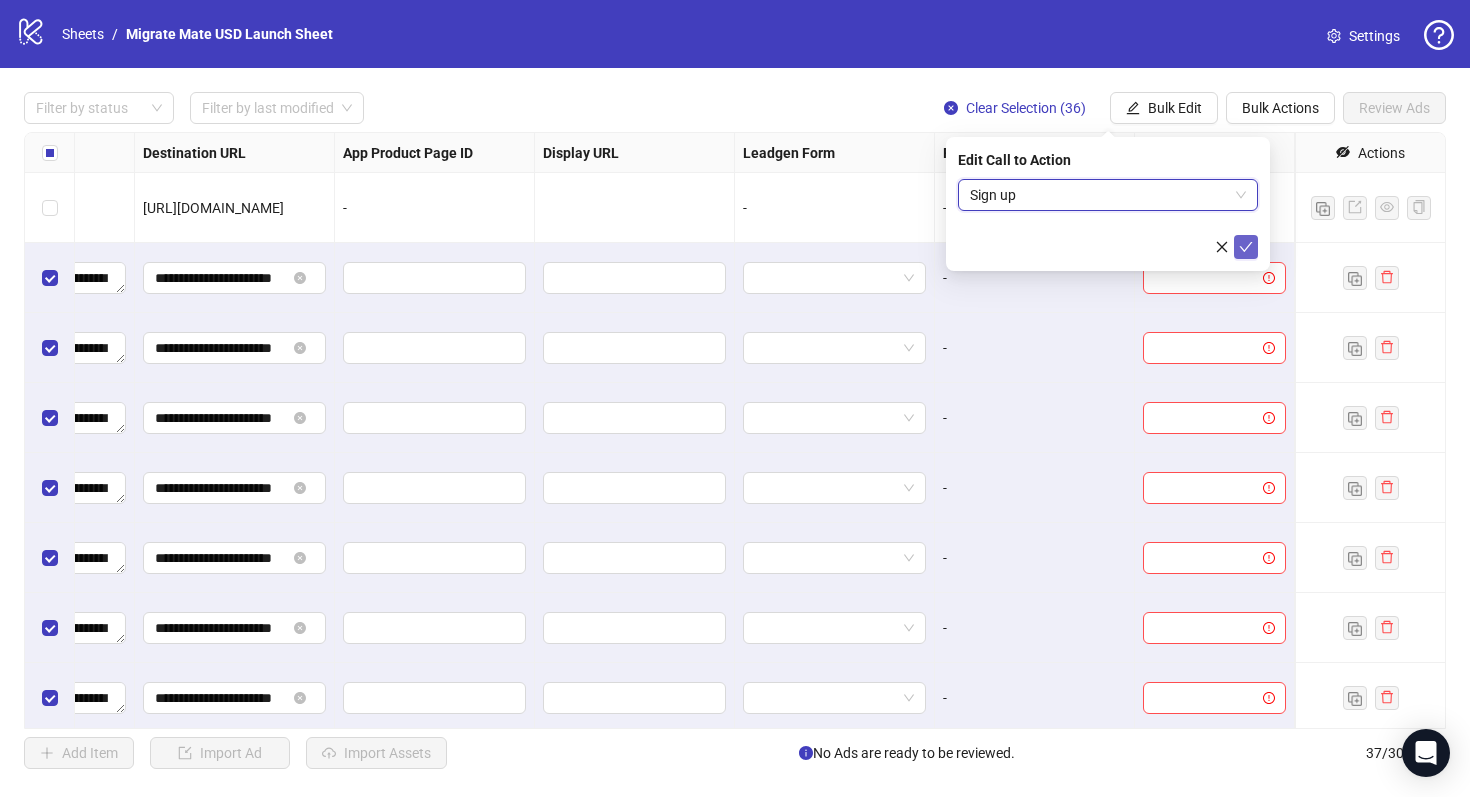 click 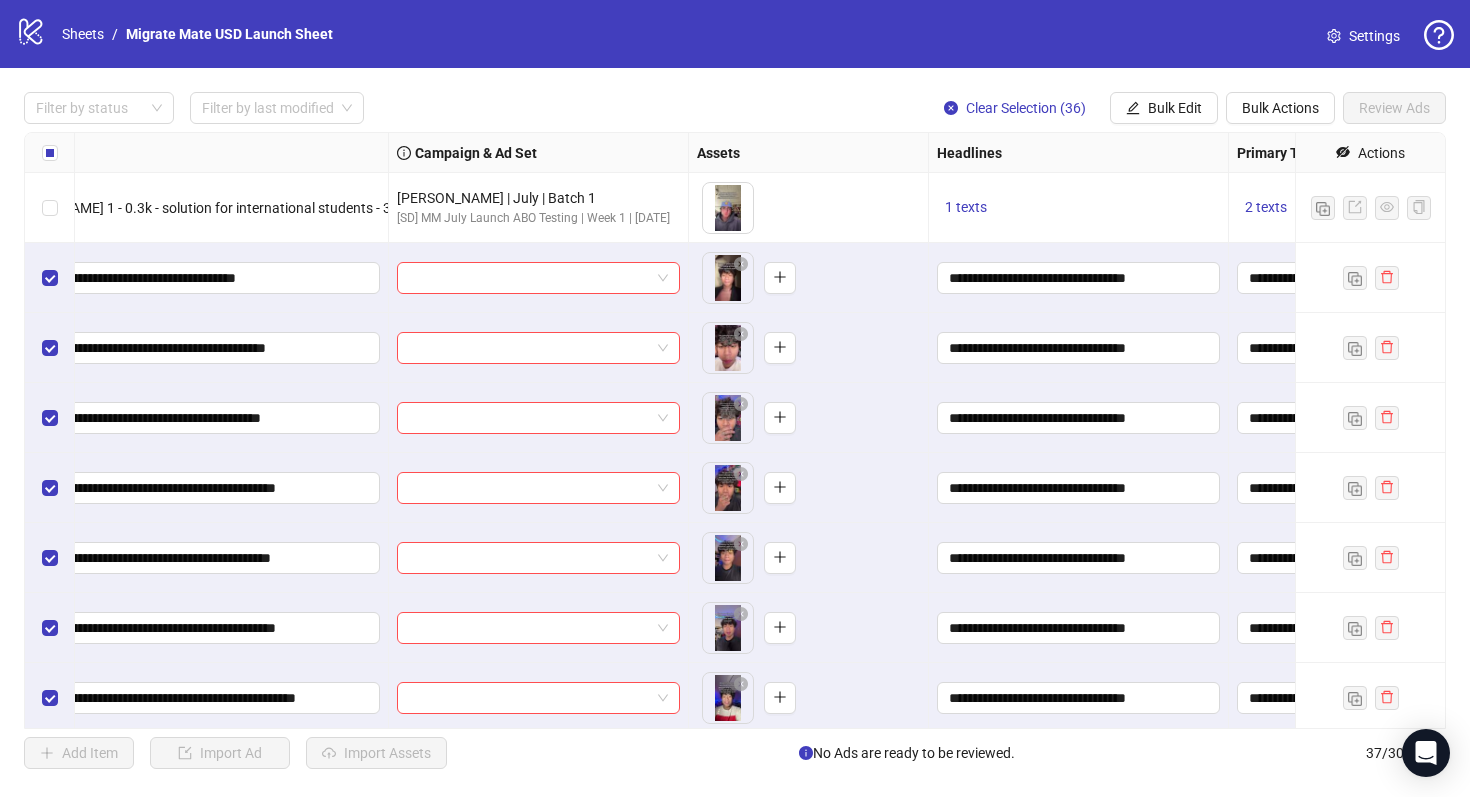 scroll, scrollTop: 0, scrollLeft: 0, axis: both 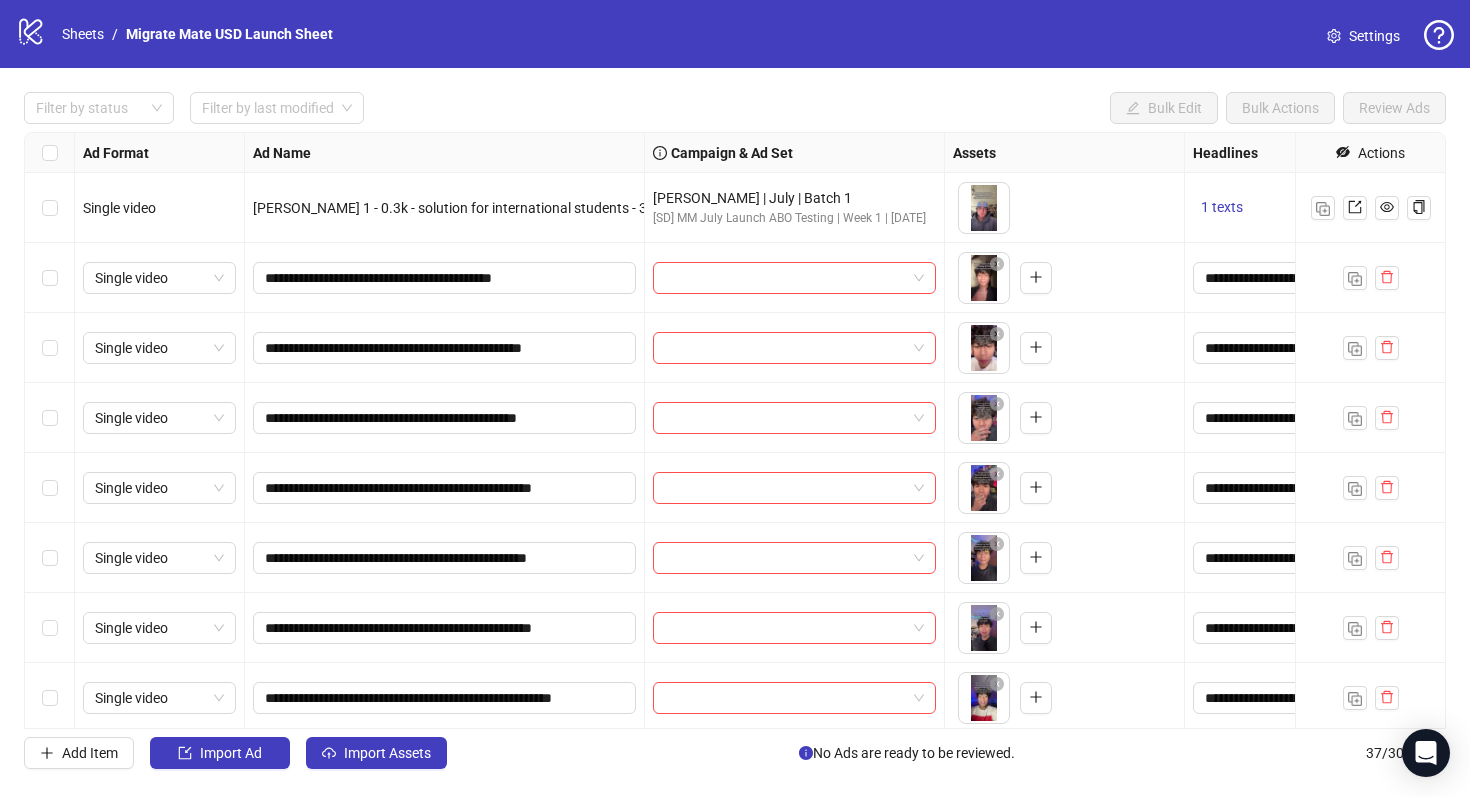 click at bounding box center [50, 278] 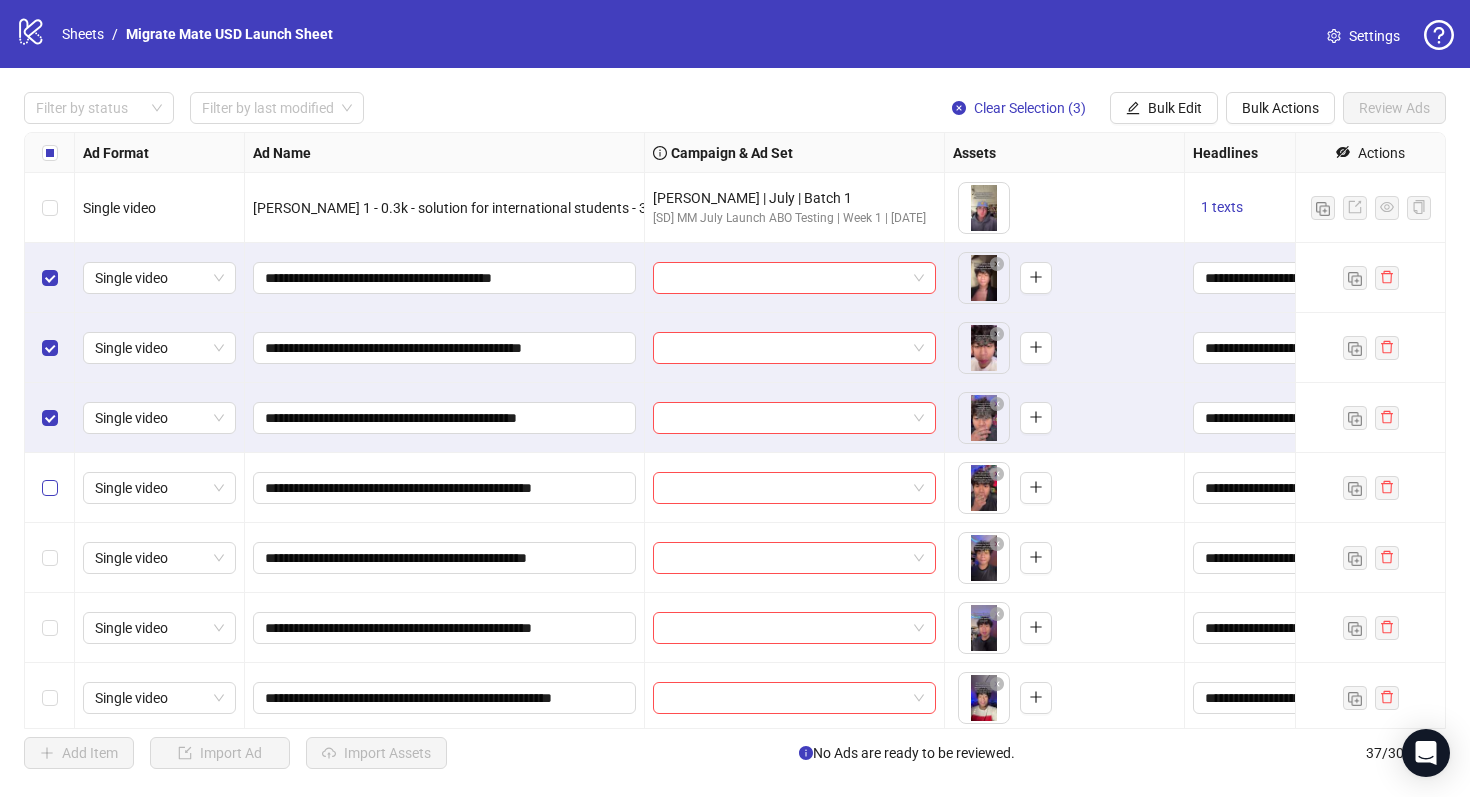 click at bounding box center (50, 488) 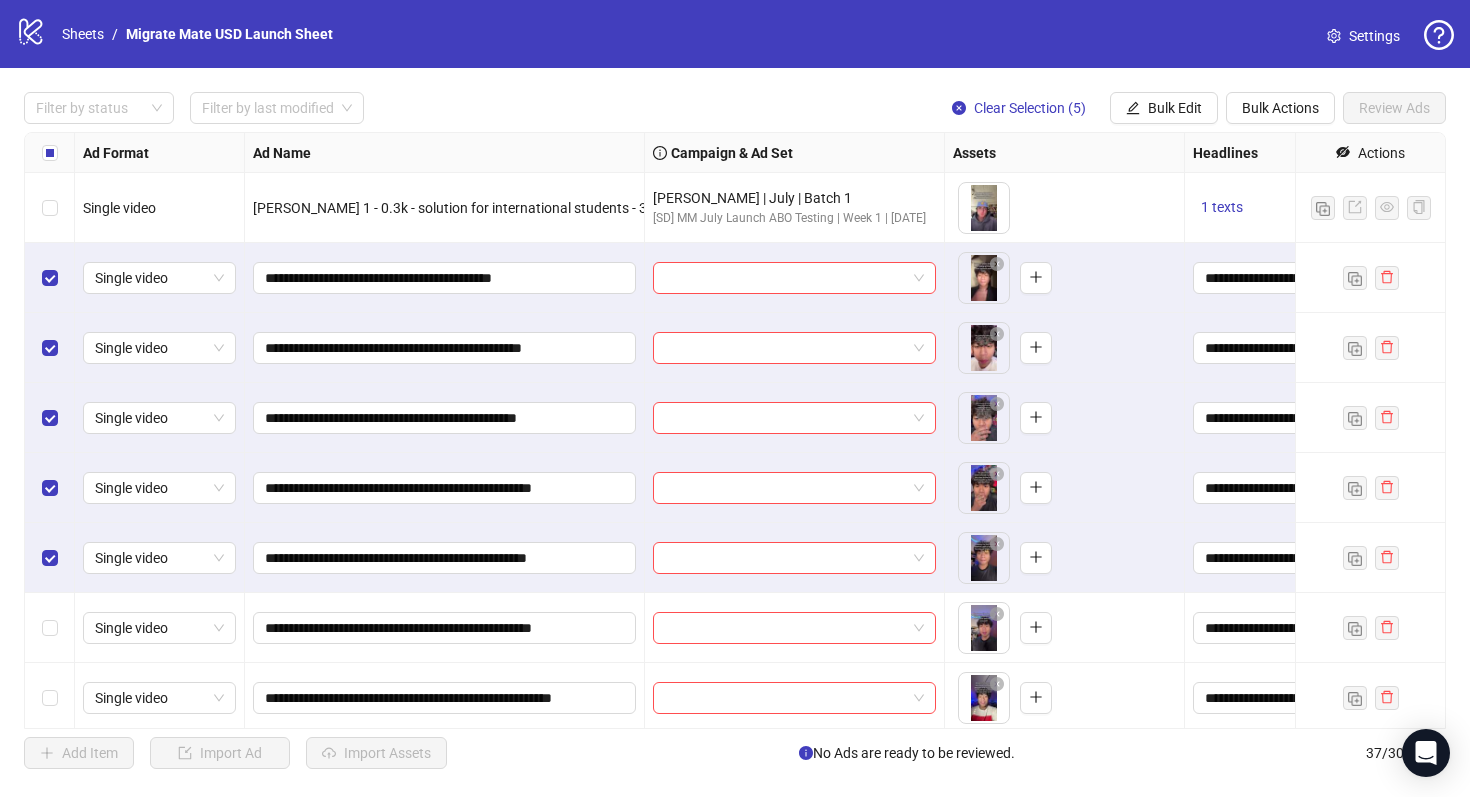 click at bounding box center [50, 628] 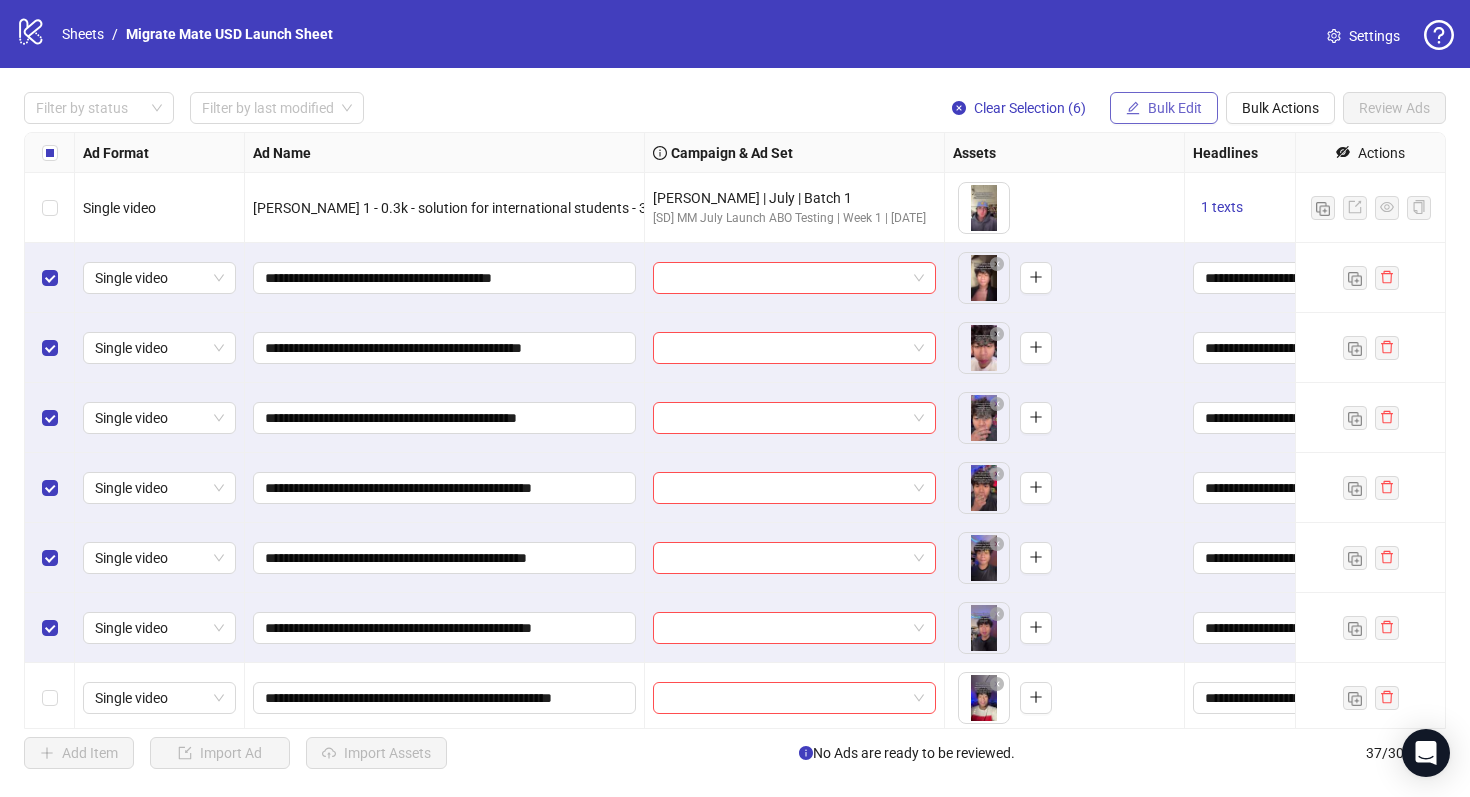 click on "Bulk Edit" at bounding box center (1175, 108) 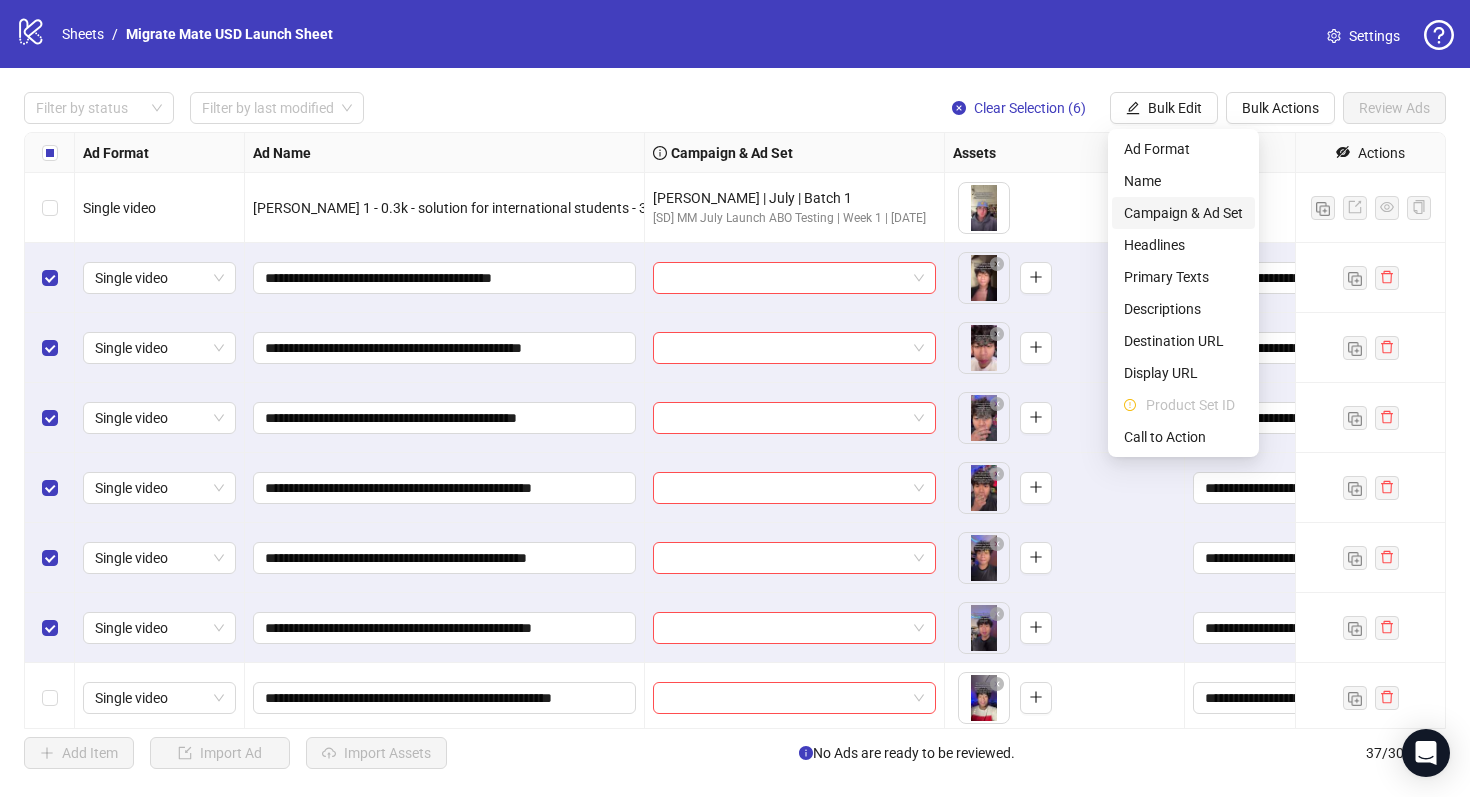 click on "Campaign & Ad Set" at bounding box center [1183, 213] 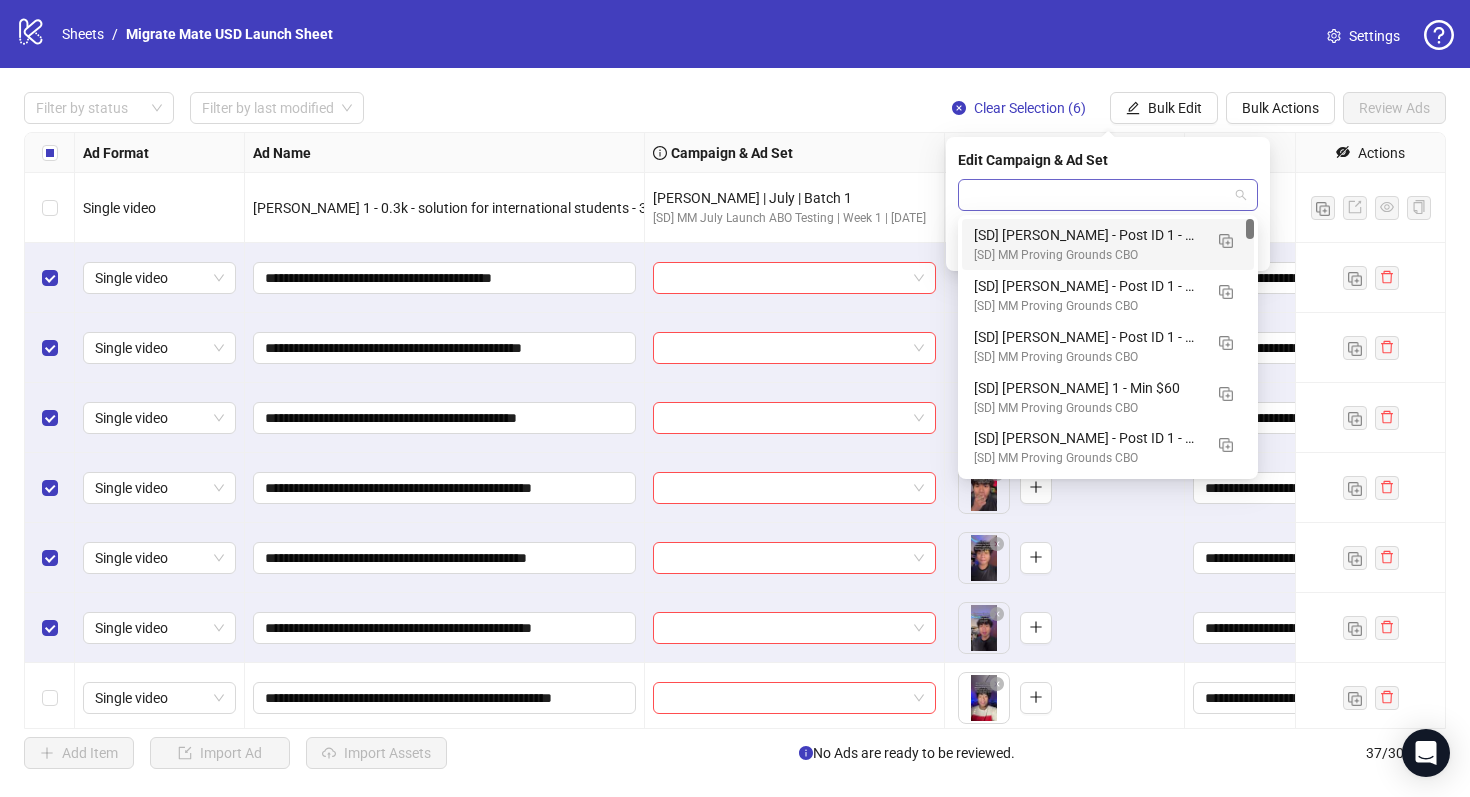 click at bounding box center [1108, 195] 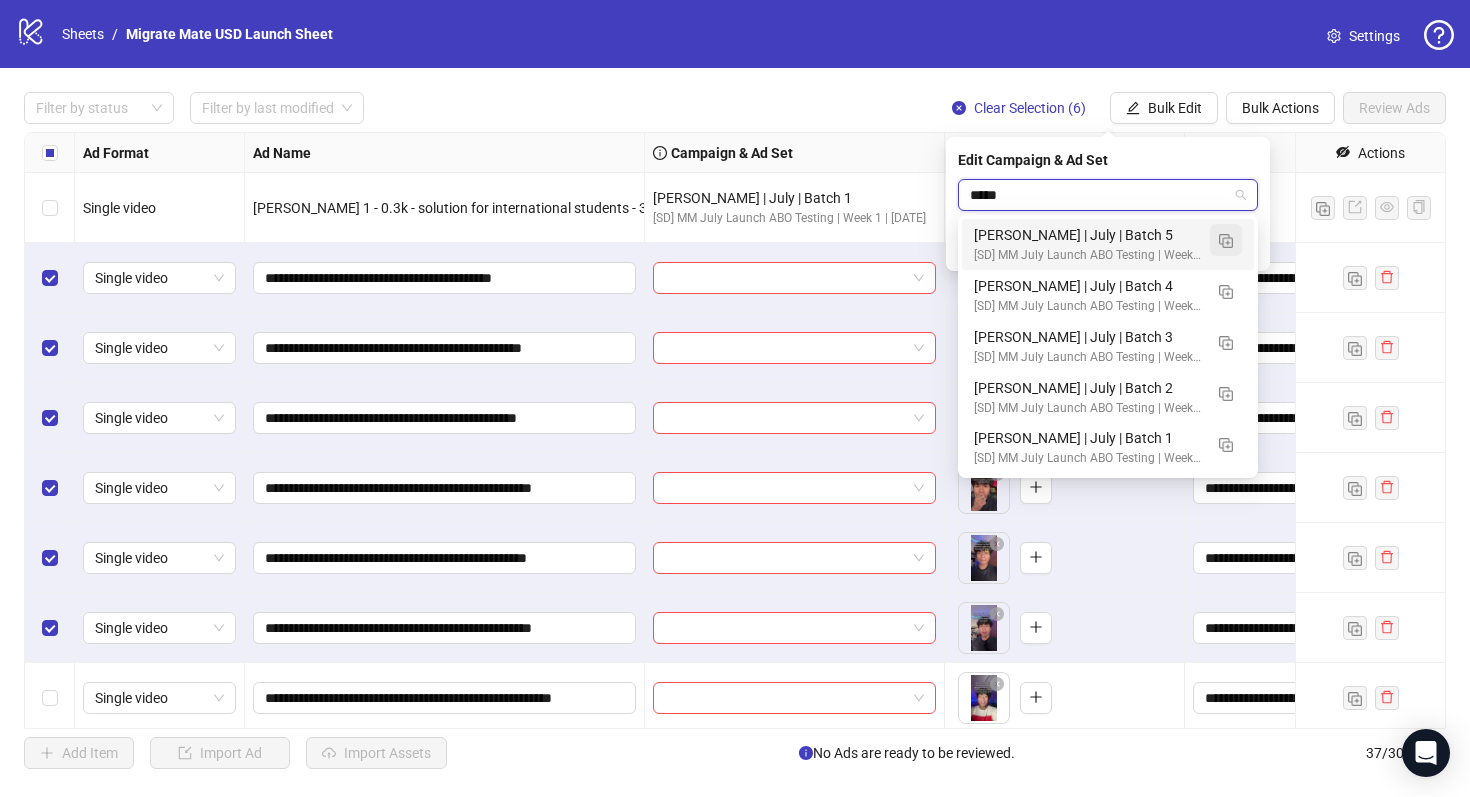 click at bounding box center [1226, 241] 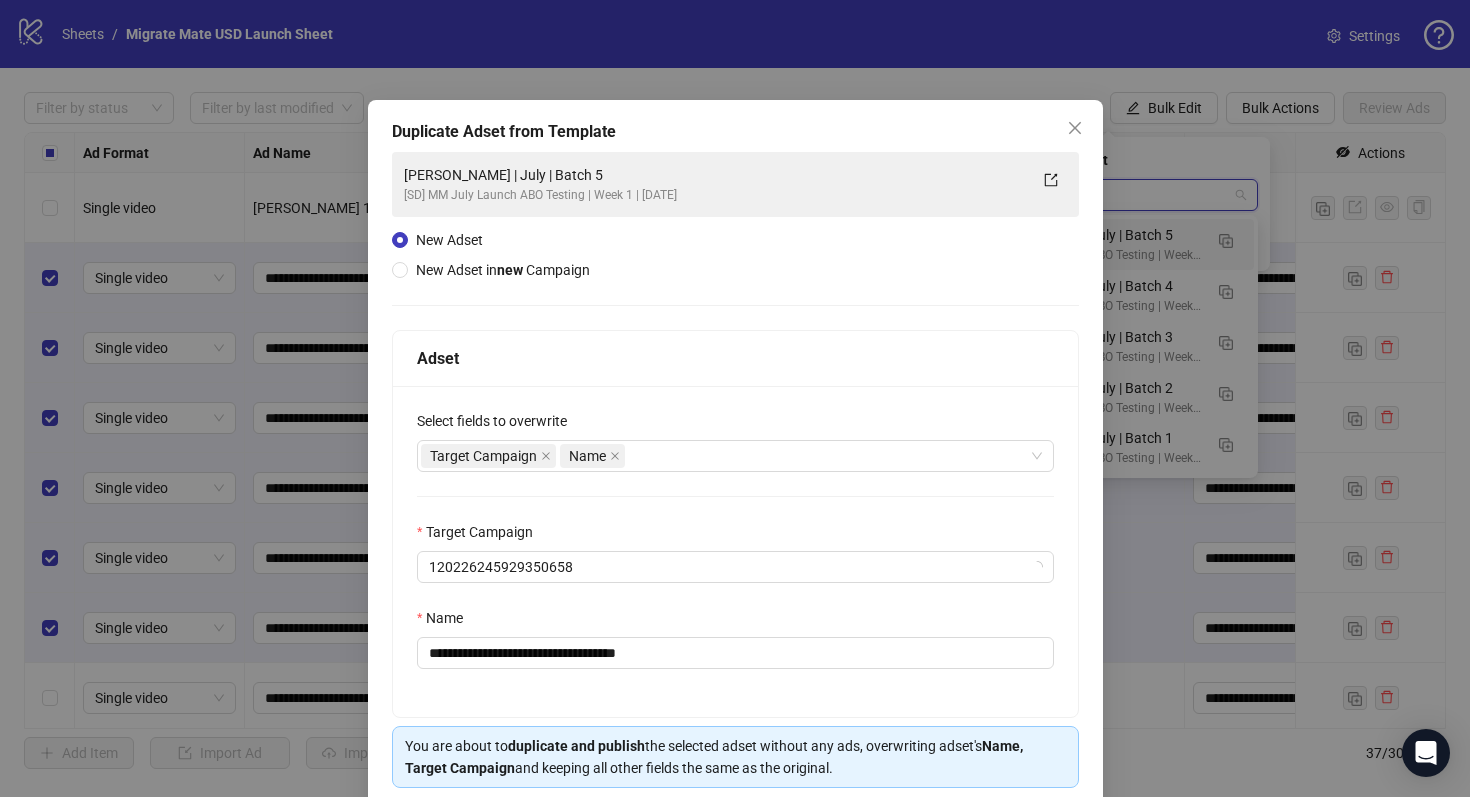 type on "*****" 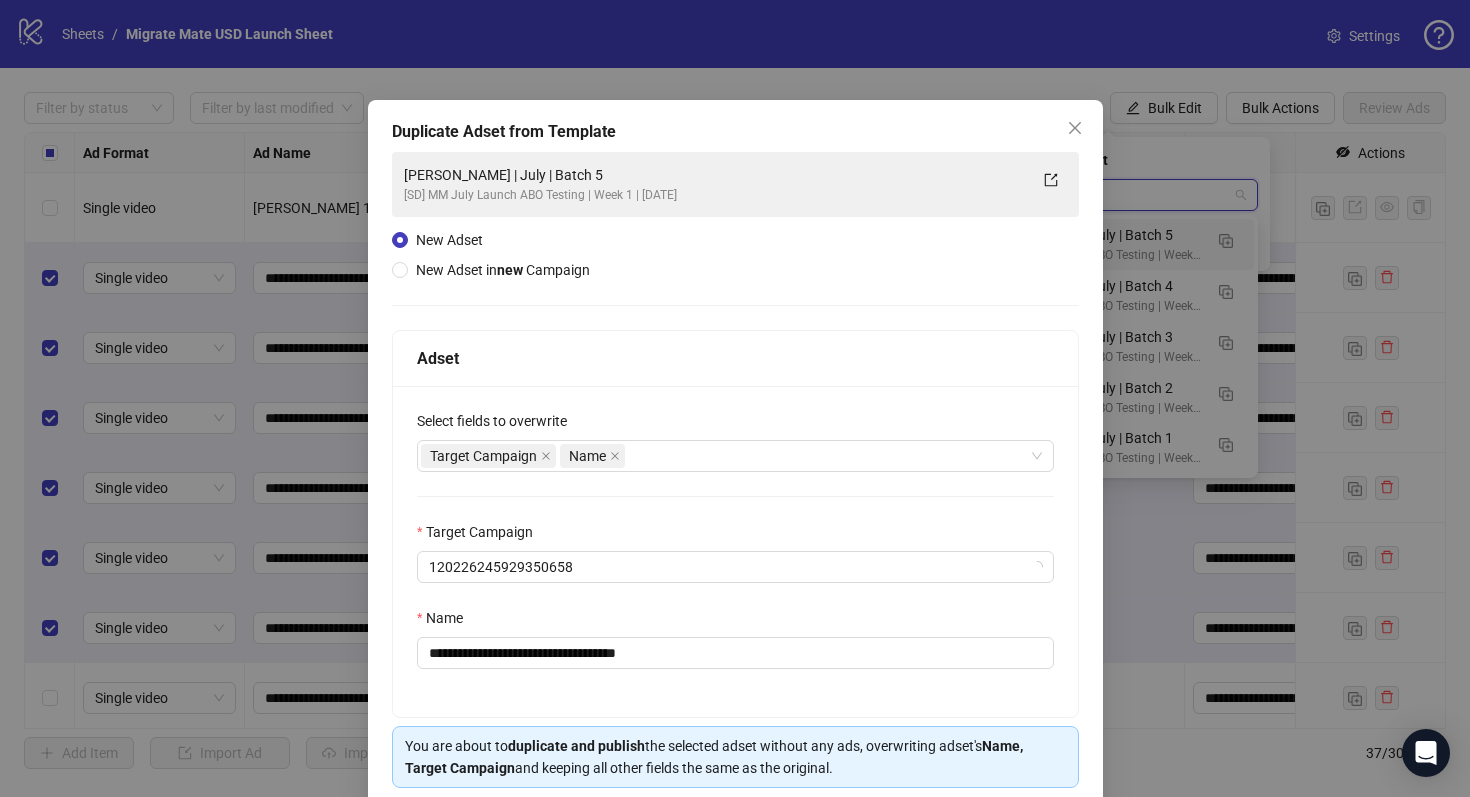 type 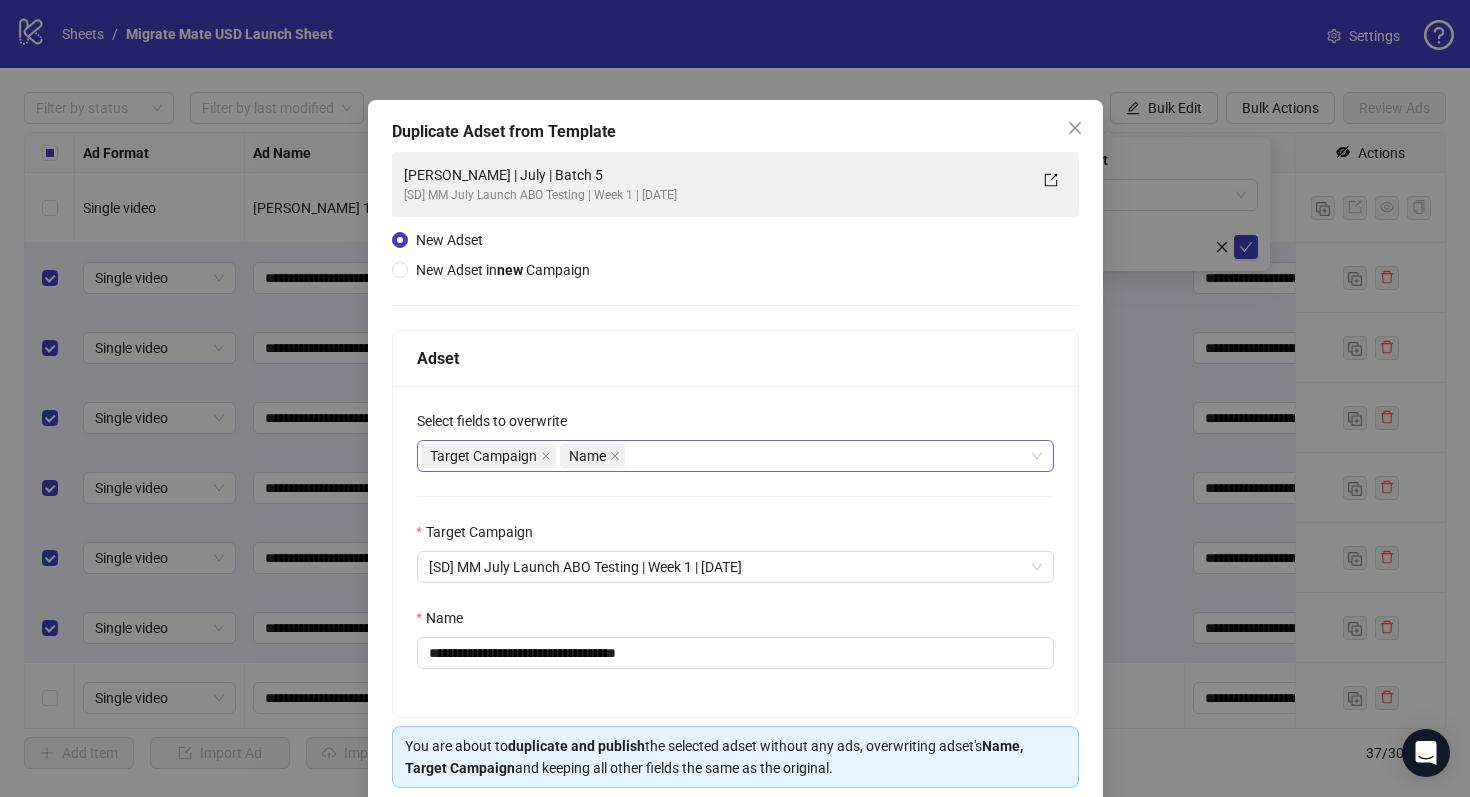 scroll, scrollTop: 80, scrollLeft: 0, axis: vertical 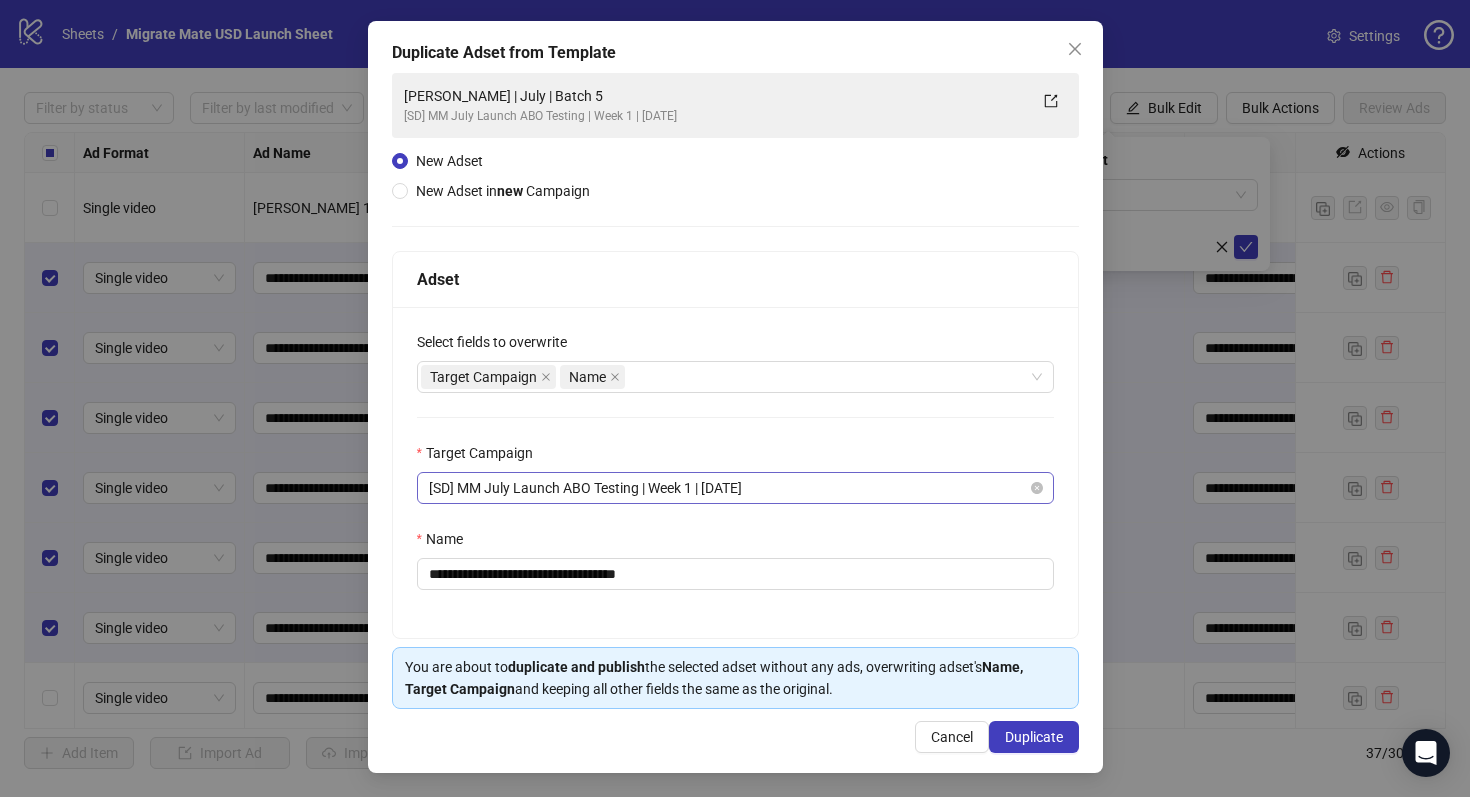 click on "[SD] MM July Launch ABO Testing | Week 1 | [DATE]" at bounding box center [735, 488] 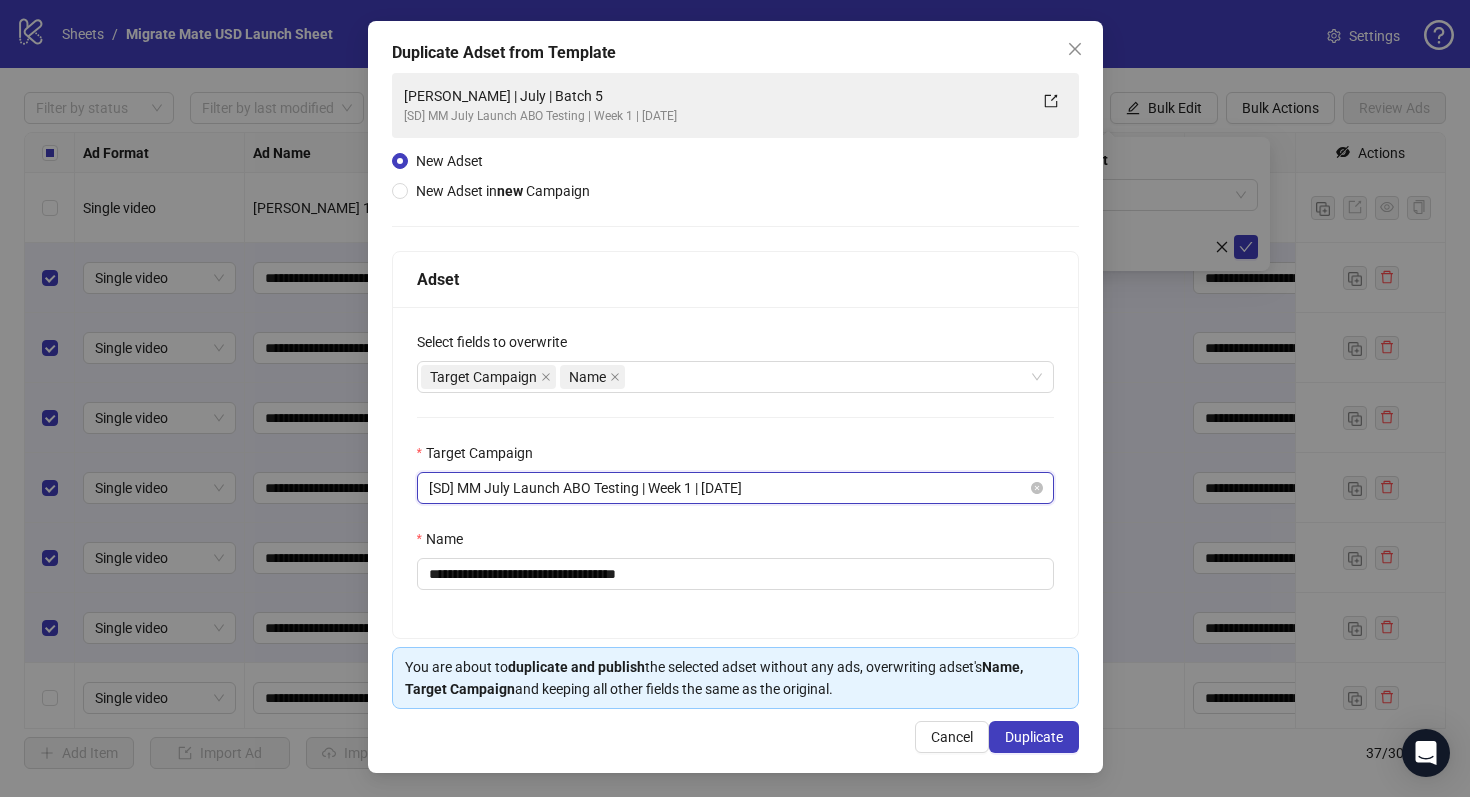click on "[SD] MM July Launch ABO Testing | Week 1 | [DATE]" at bounding box center [735, 488] 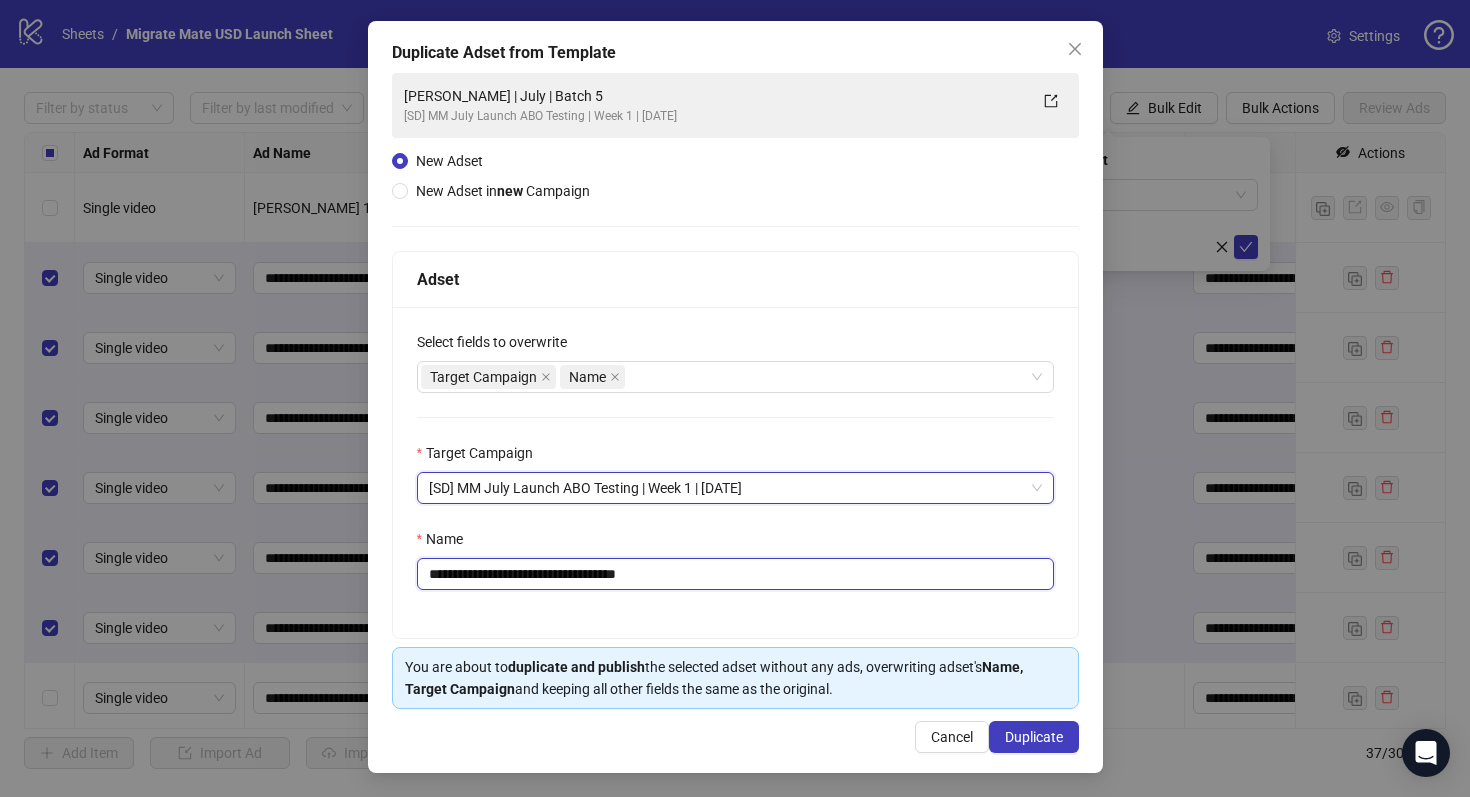 click on "**********" at bounding box center [735, 574] 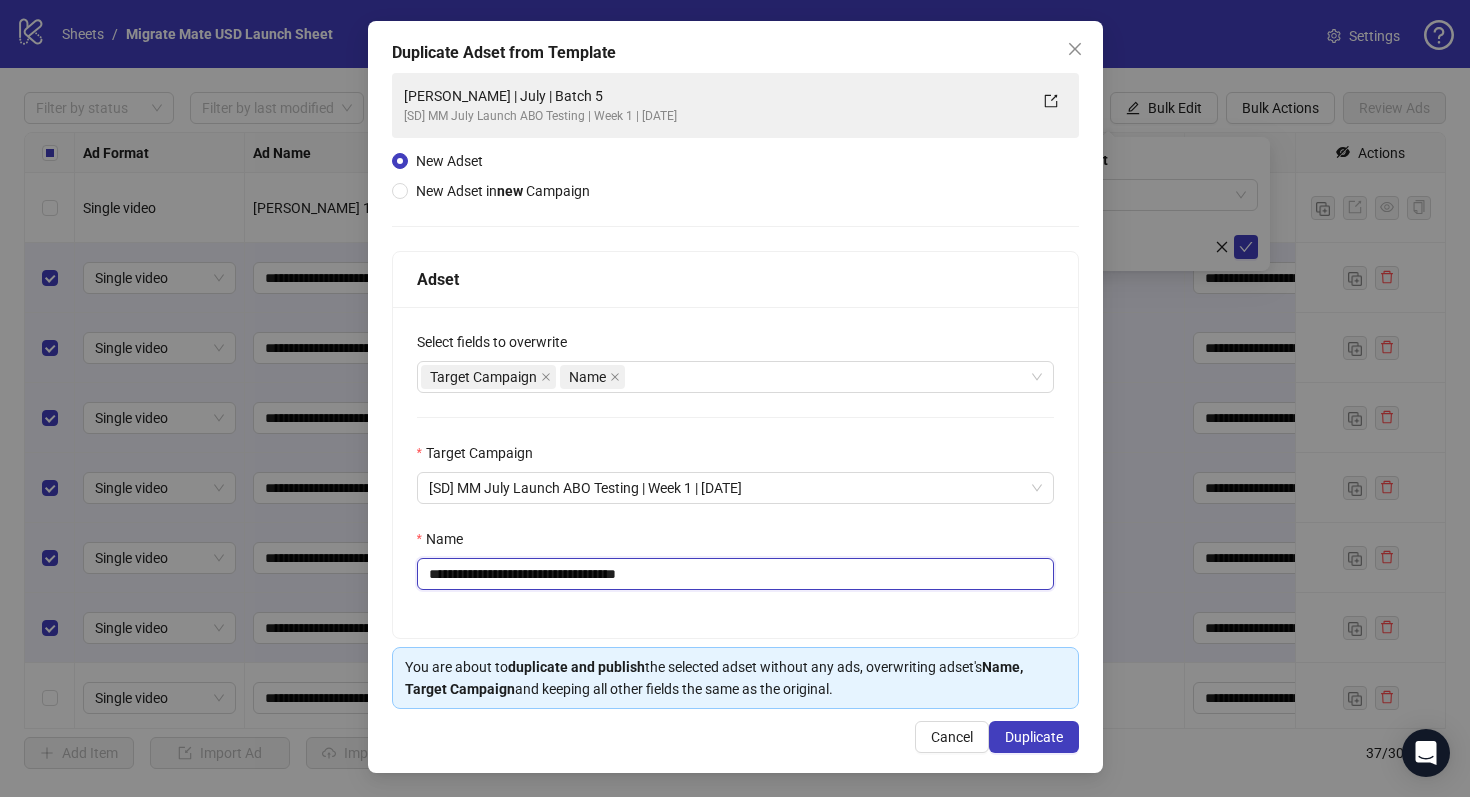 drag, startPoint x: 601, startPoint y: 577, endPoint x: 775, endPoint y: 577, distance: 174 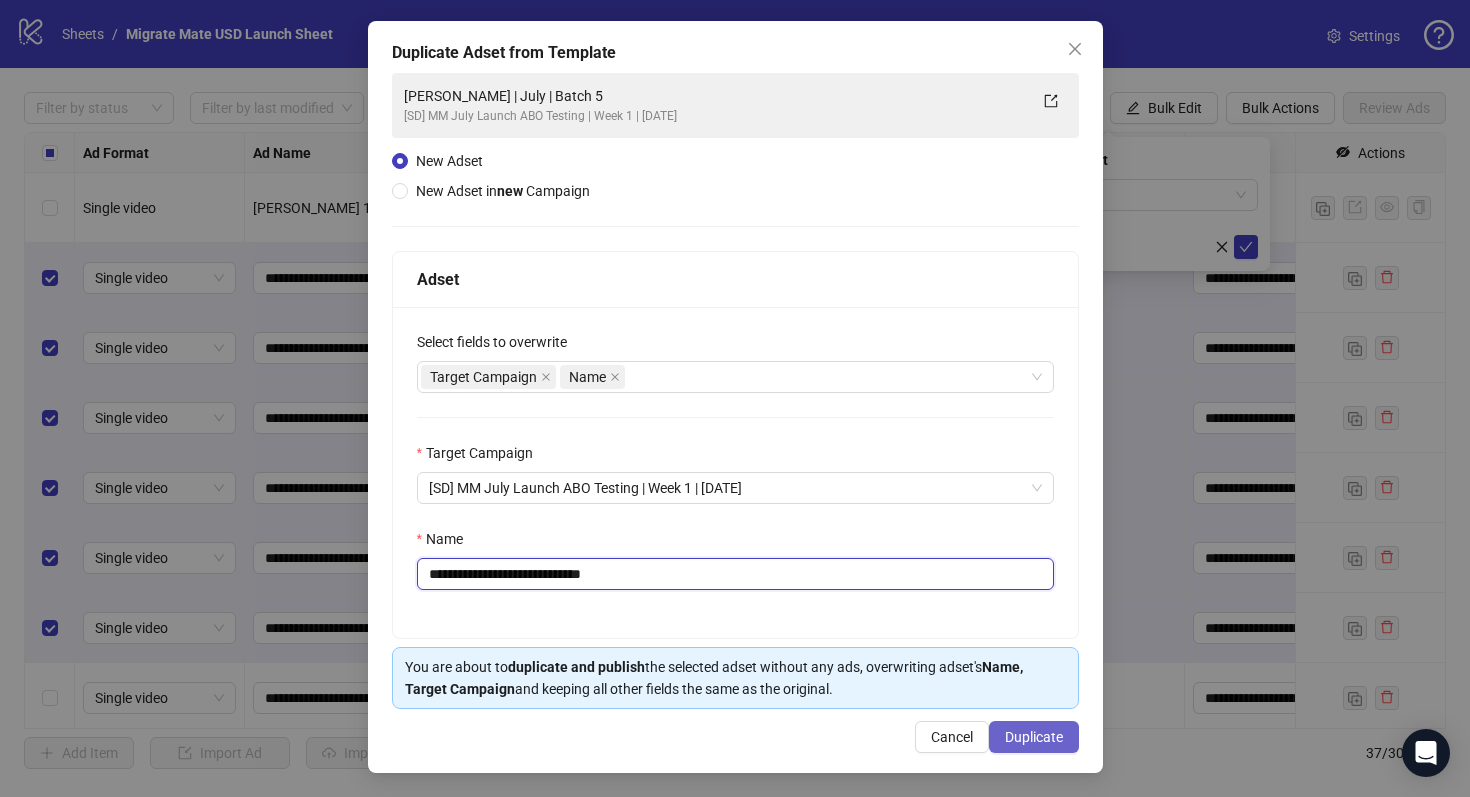 type on "**********" 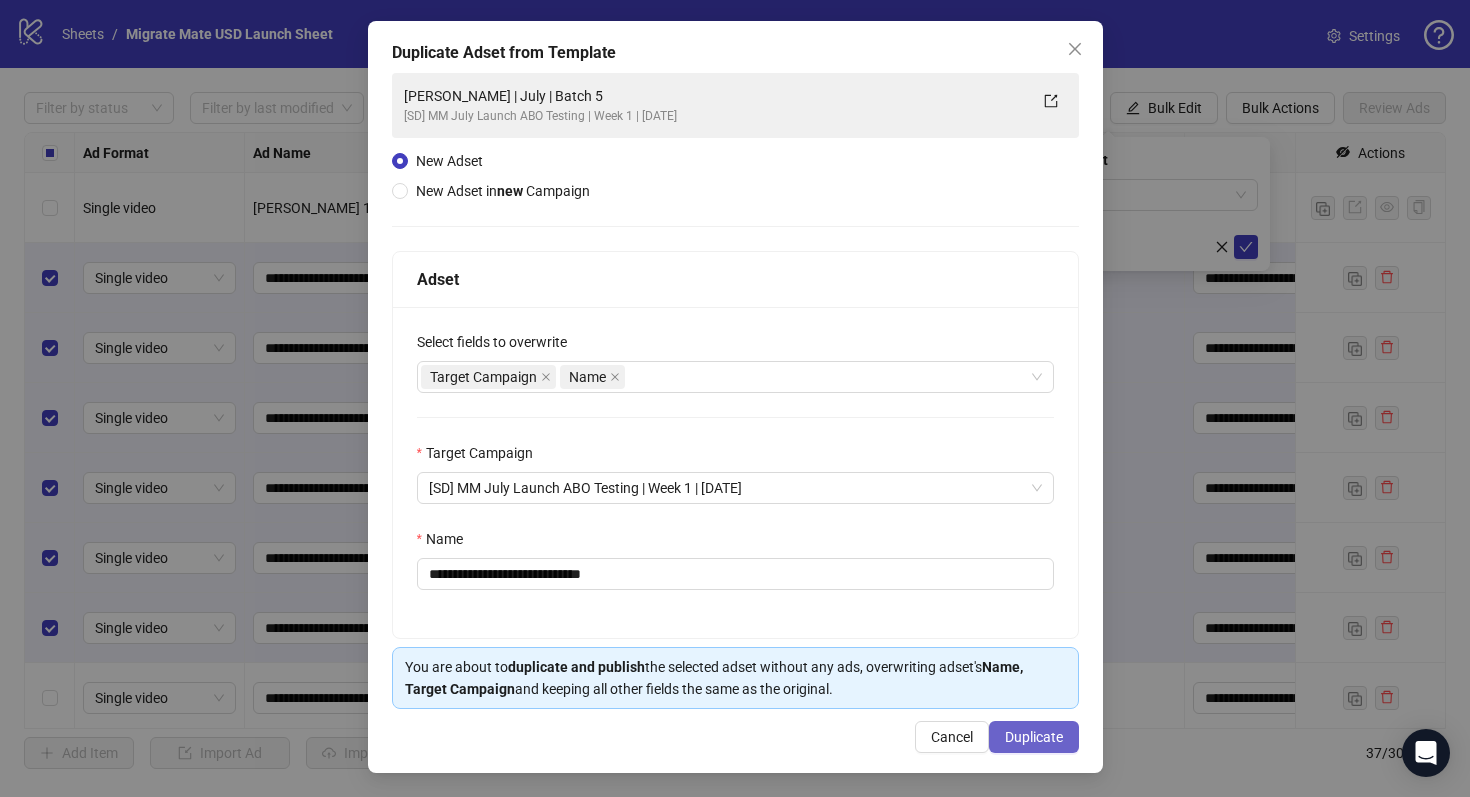 click on "Duplicate" at bounding box center [1034, 737] 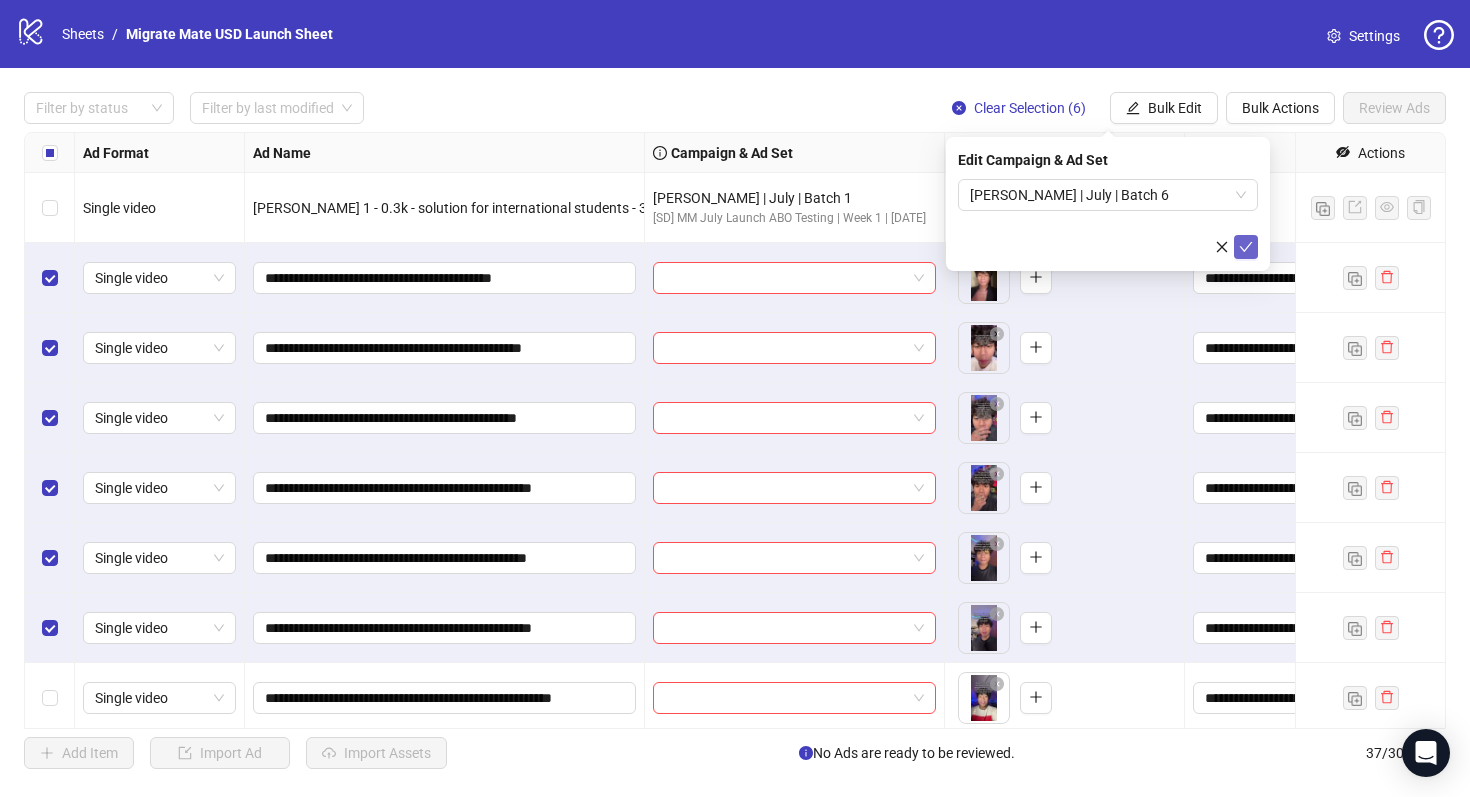click 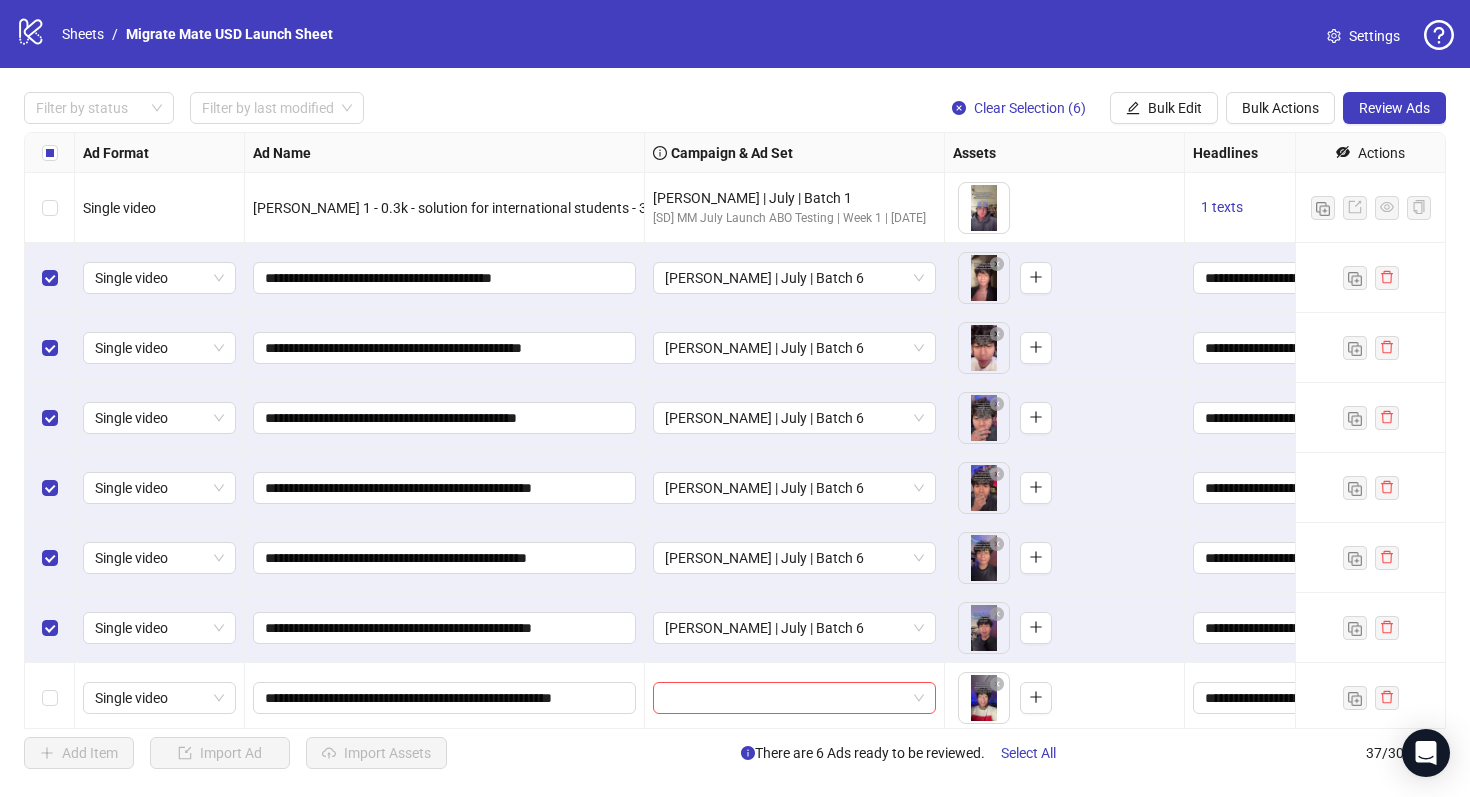 click at bounding box center (50, 208) 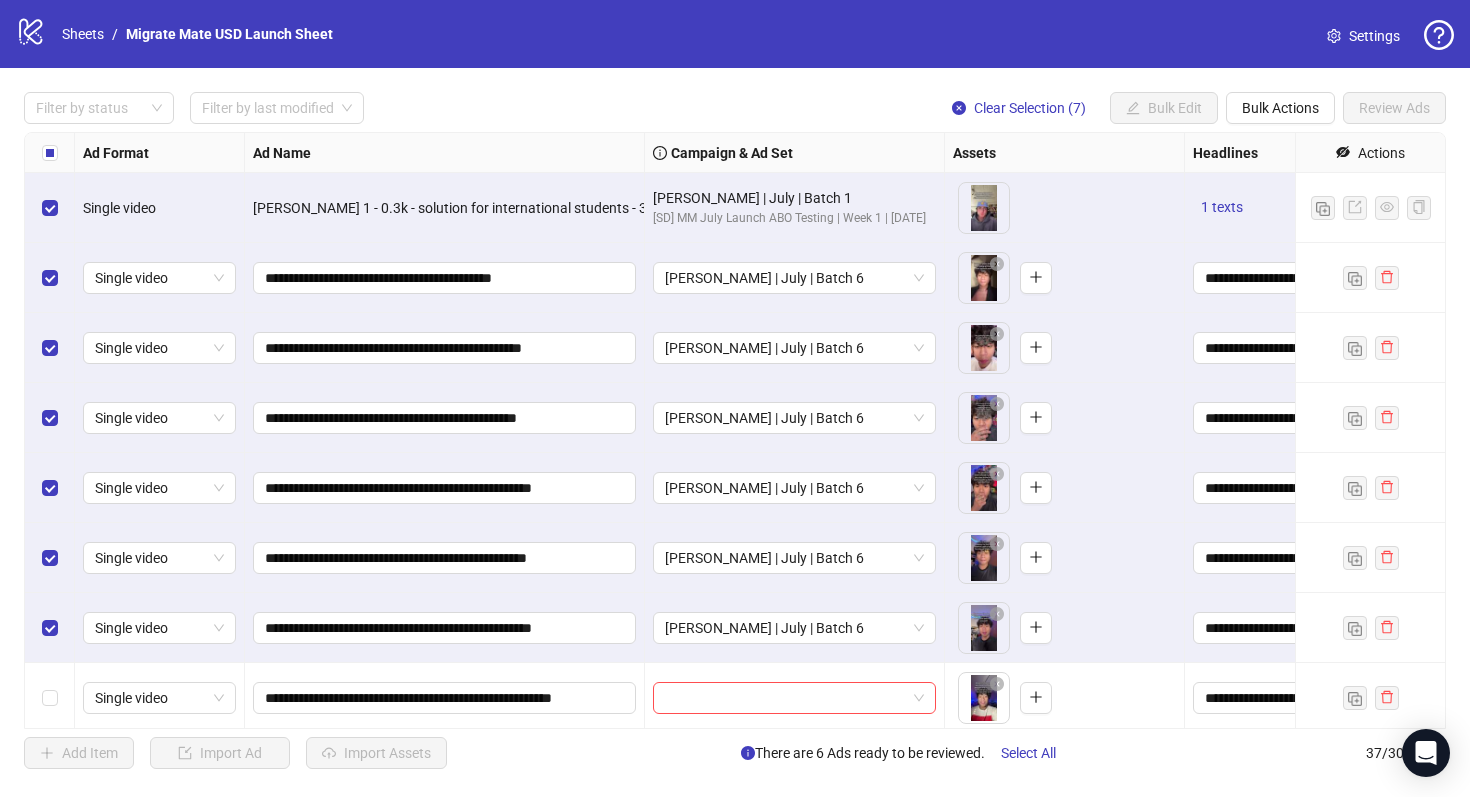 click at bounding box center (50, 208) 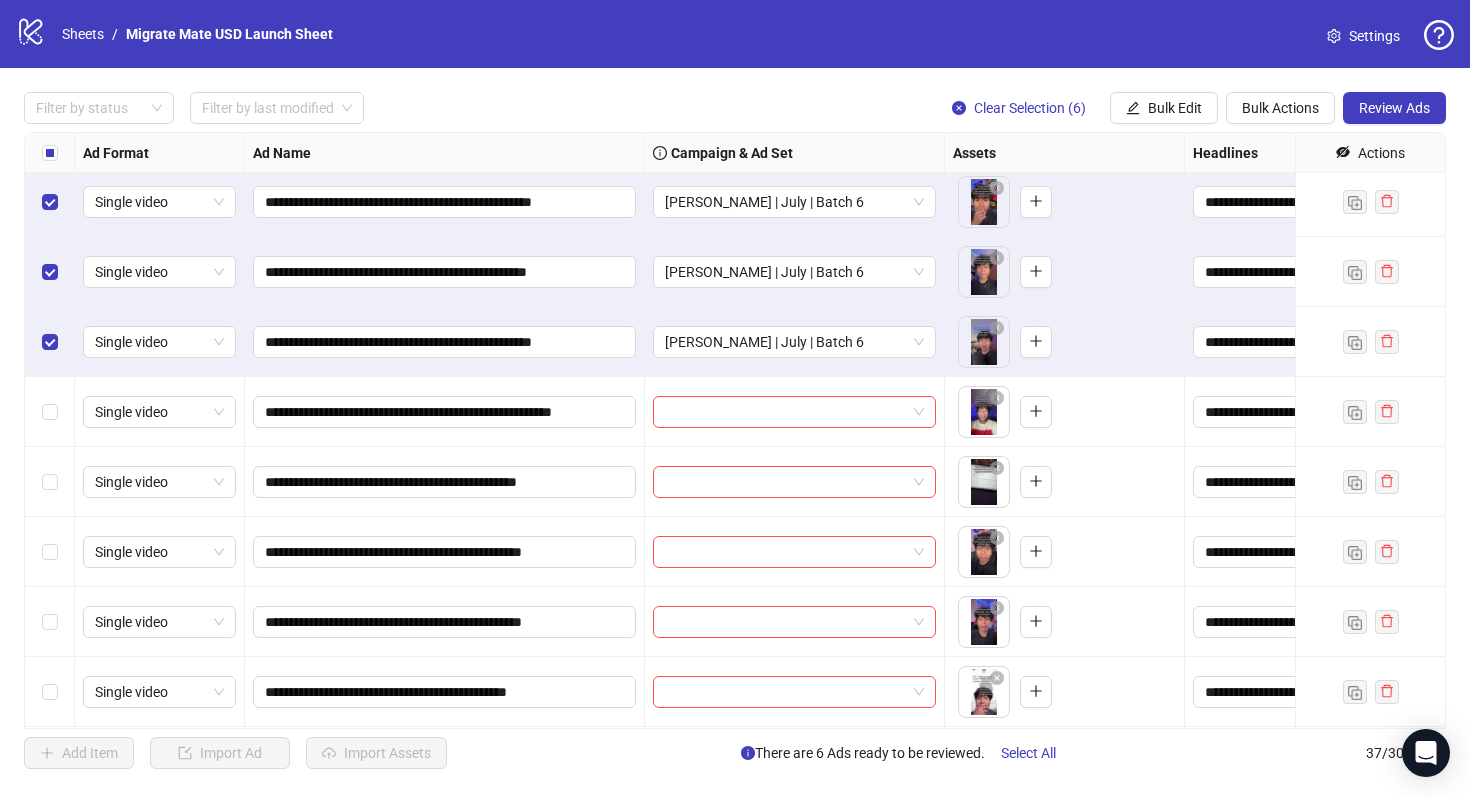 scroll, scrollTop: 141, scrollLeft: 0, axis: vertical 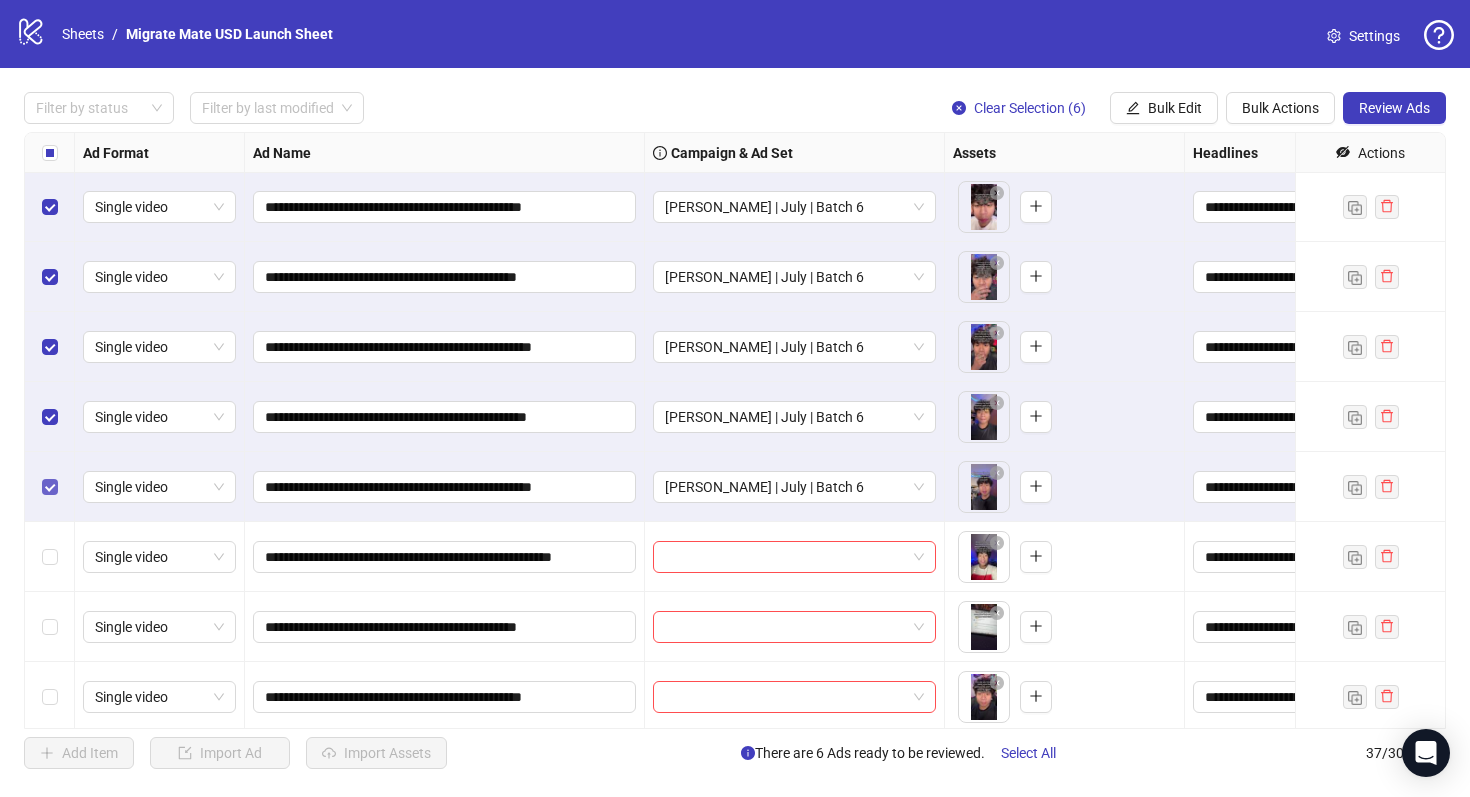 click at bounding box center [50, 487] 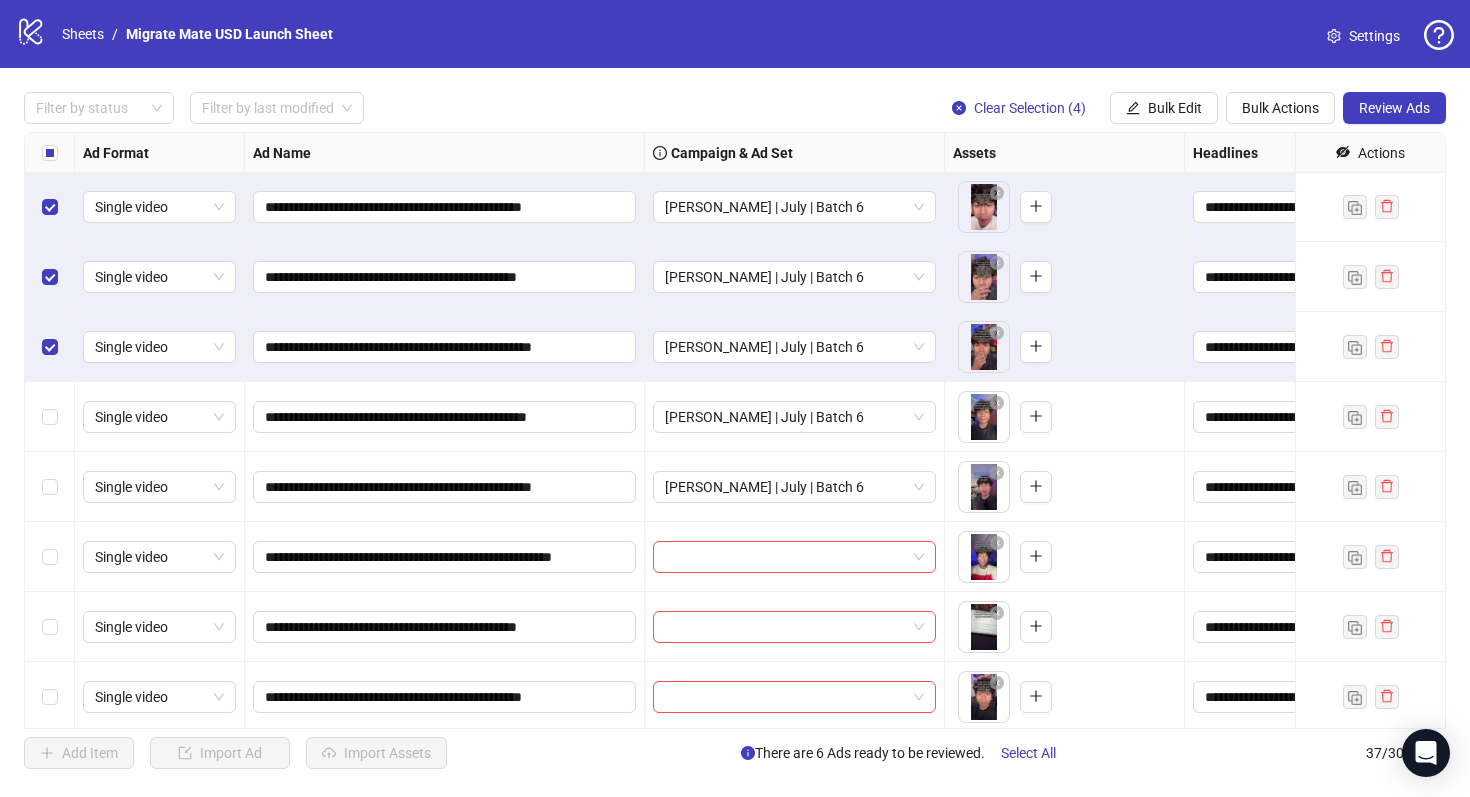 click at bounding box center [50, 347] 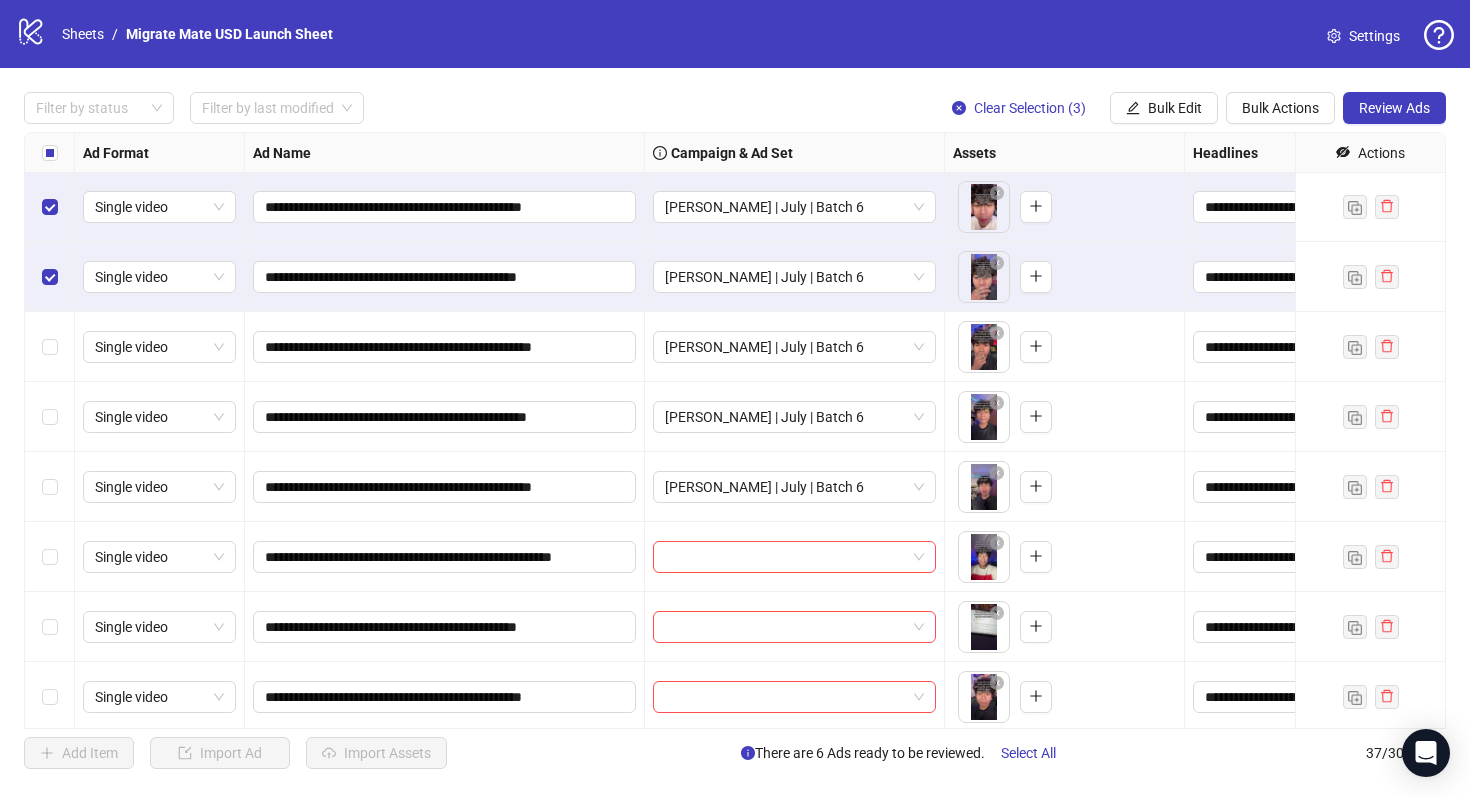 click at bounding box center (50, 277) 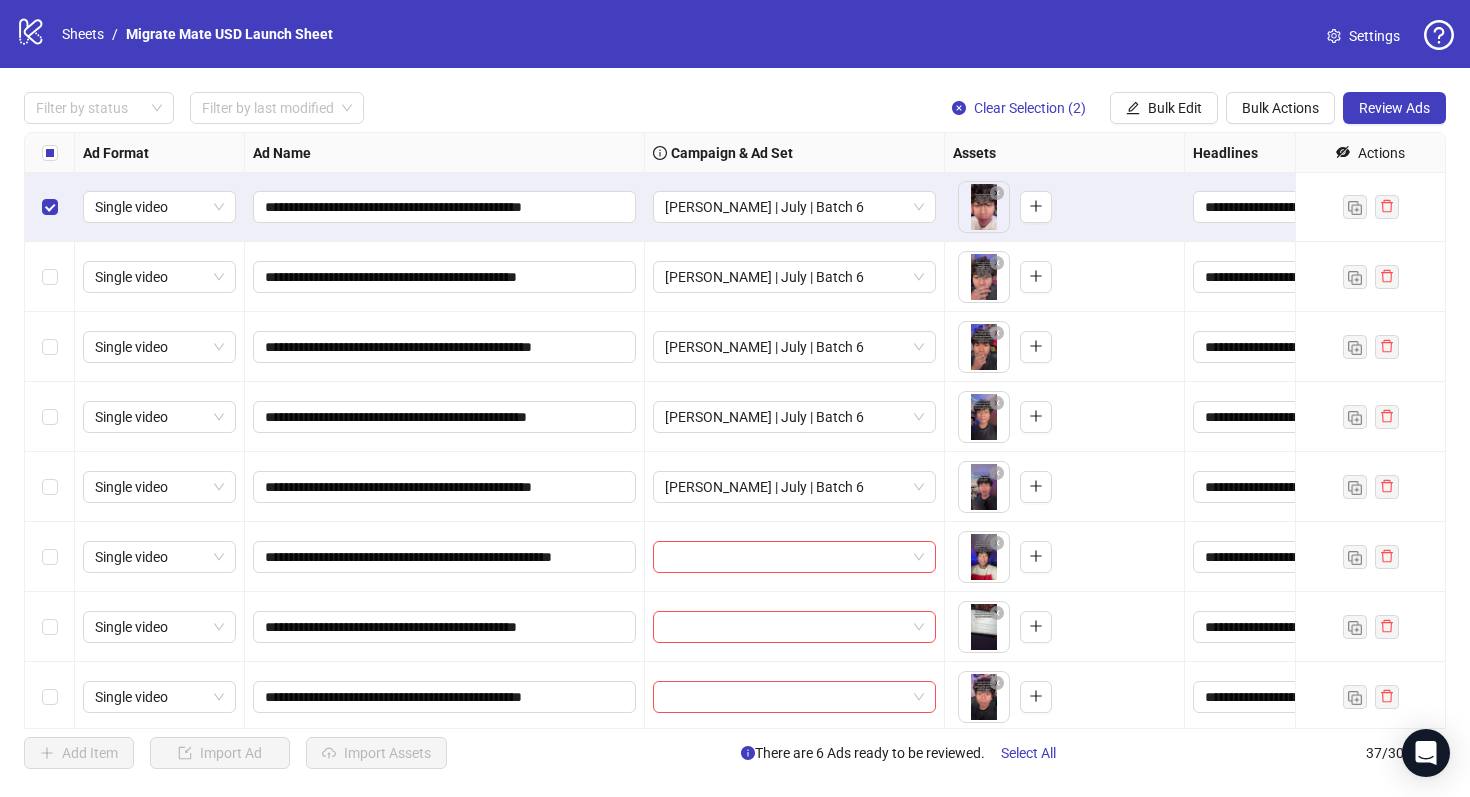 click at bounding box center (50, 207) 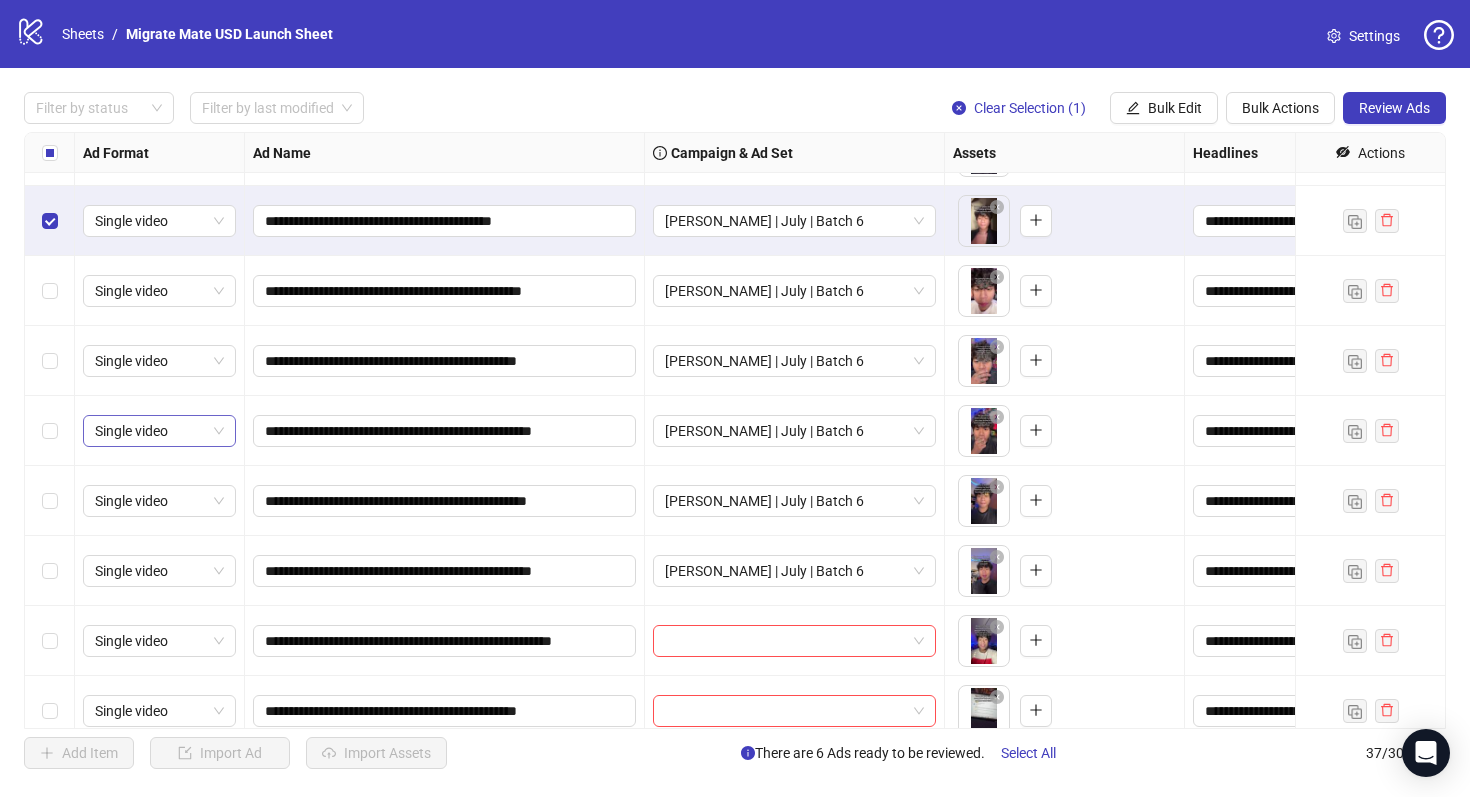 scroll, scrollTop: 55, scrollLeft: 0, axis: vertical 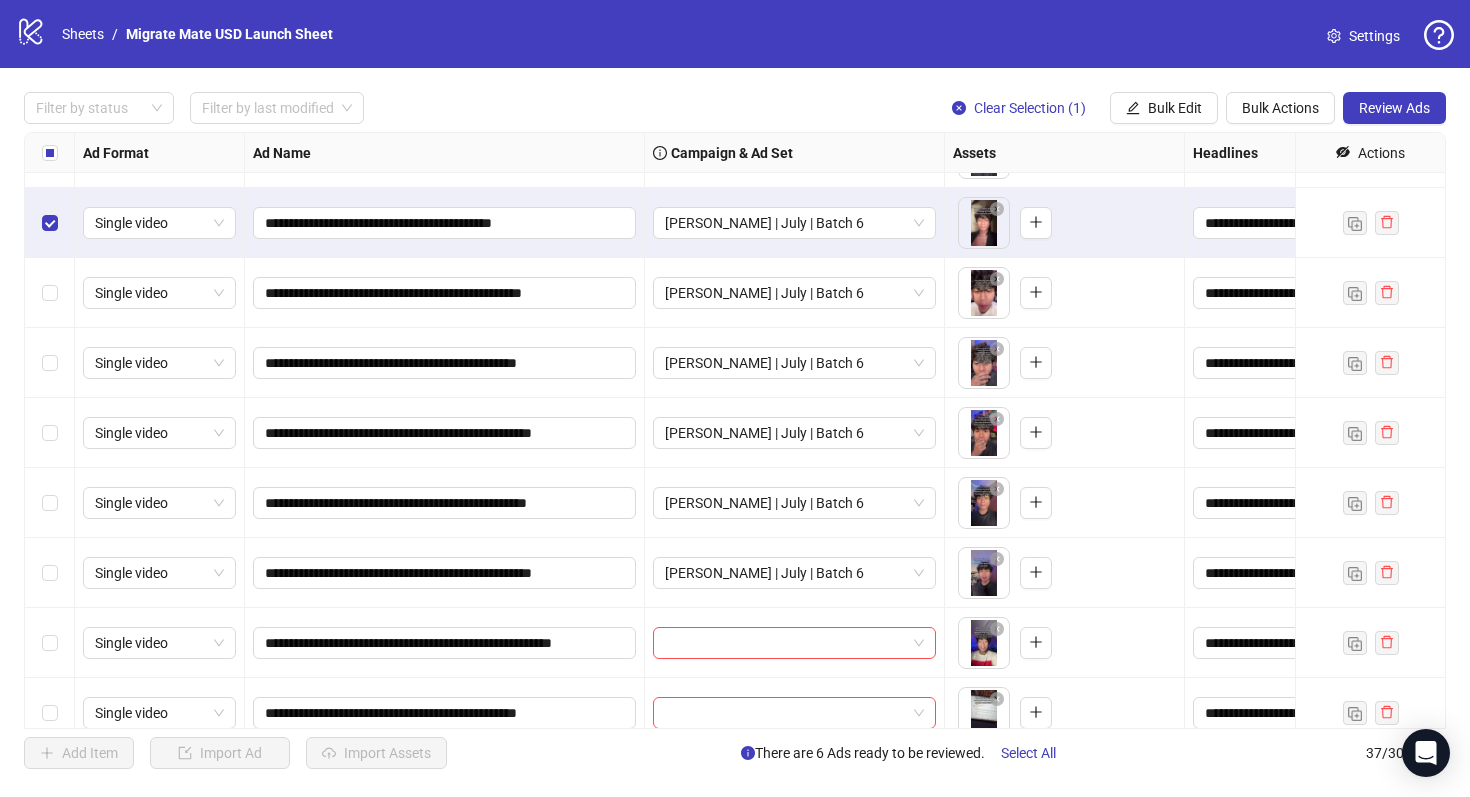 click at bounding box center (50, 223) 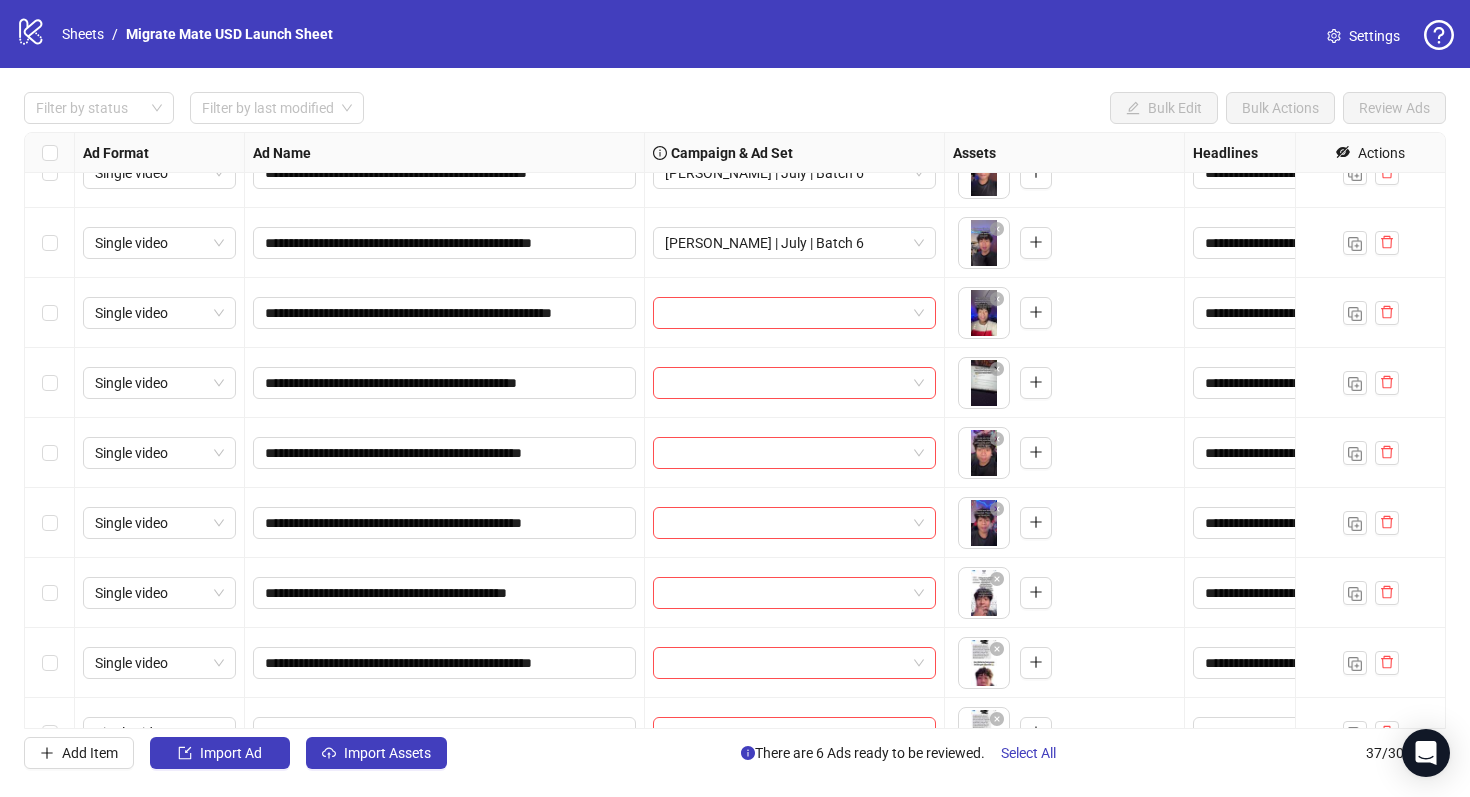 scroll, scrollTop: 407, scrollLeft: 0, axis: vertical 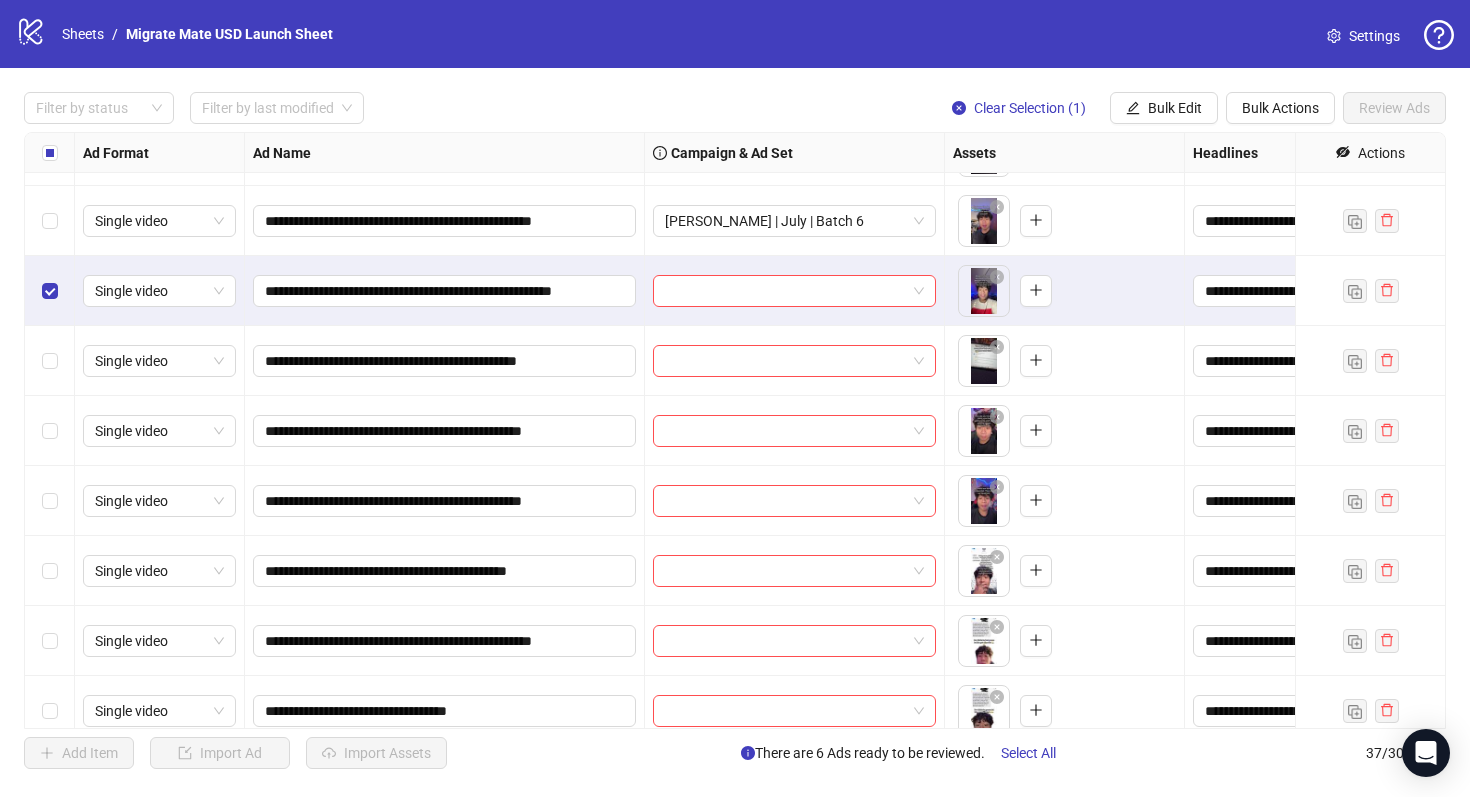 click at bounding box center (50, 361) 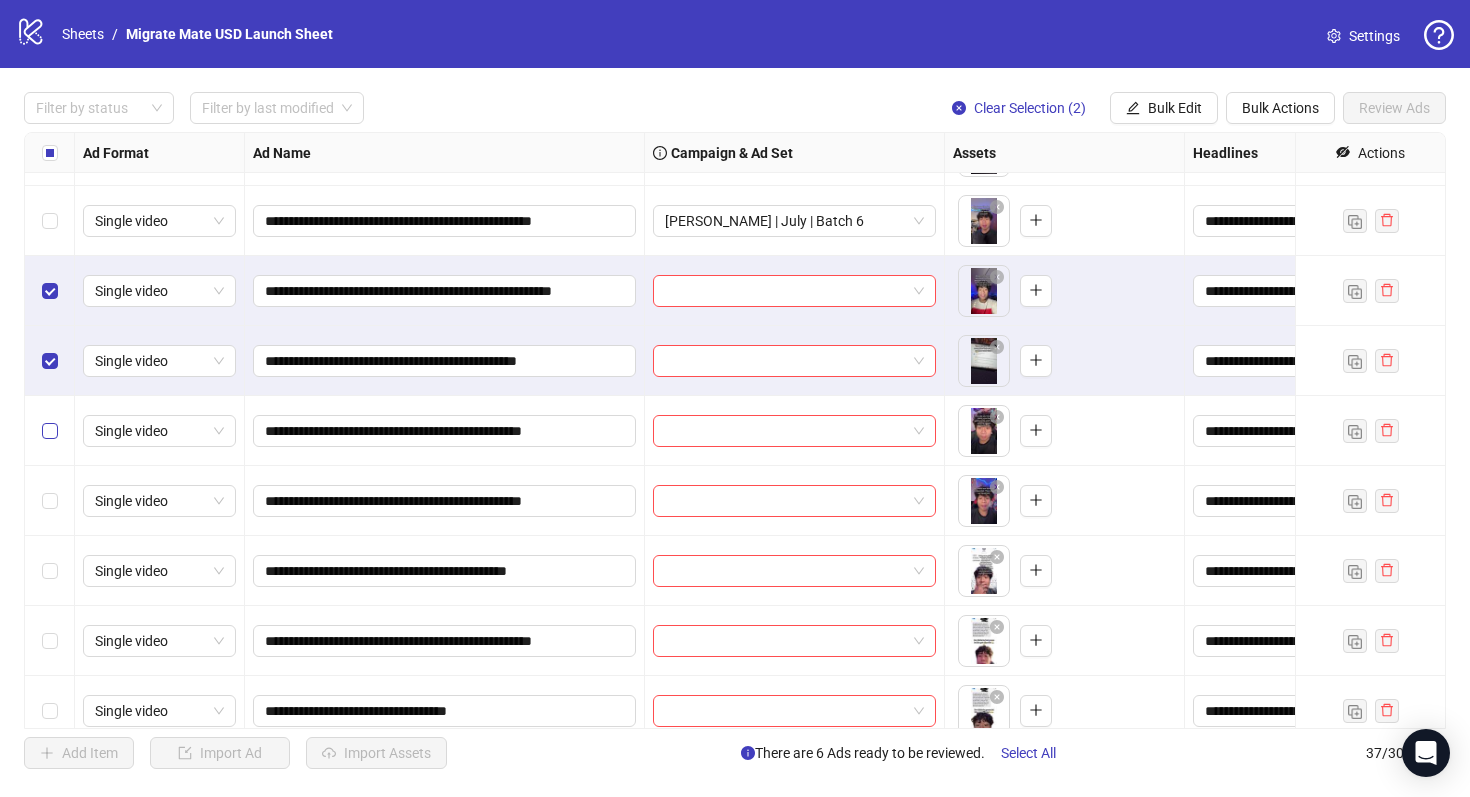 click at bounding box center (50, 431) 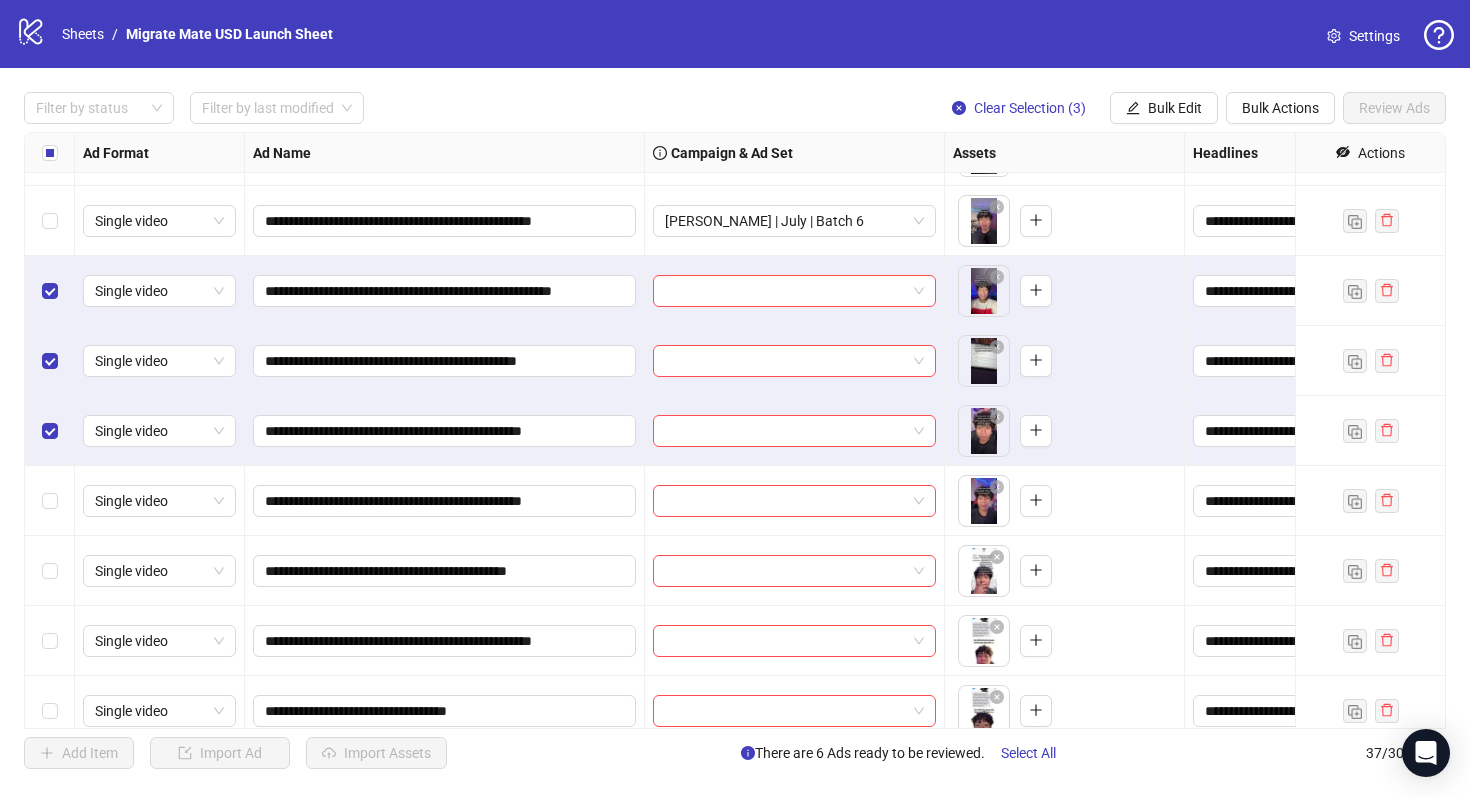 click at bounding box center [50, 501] 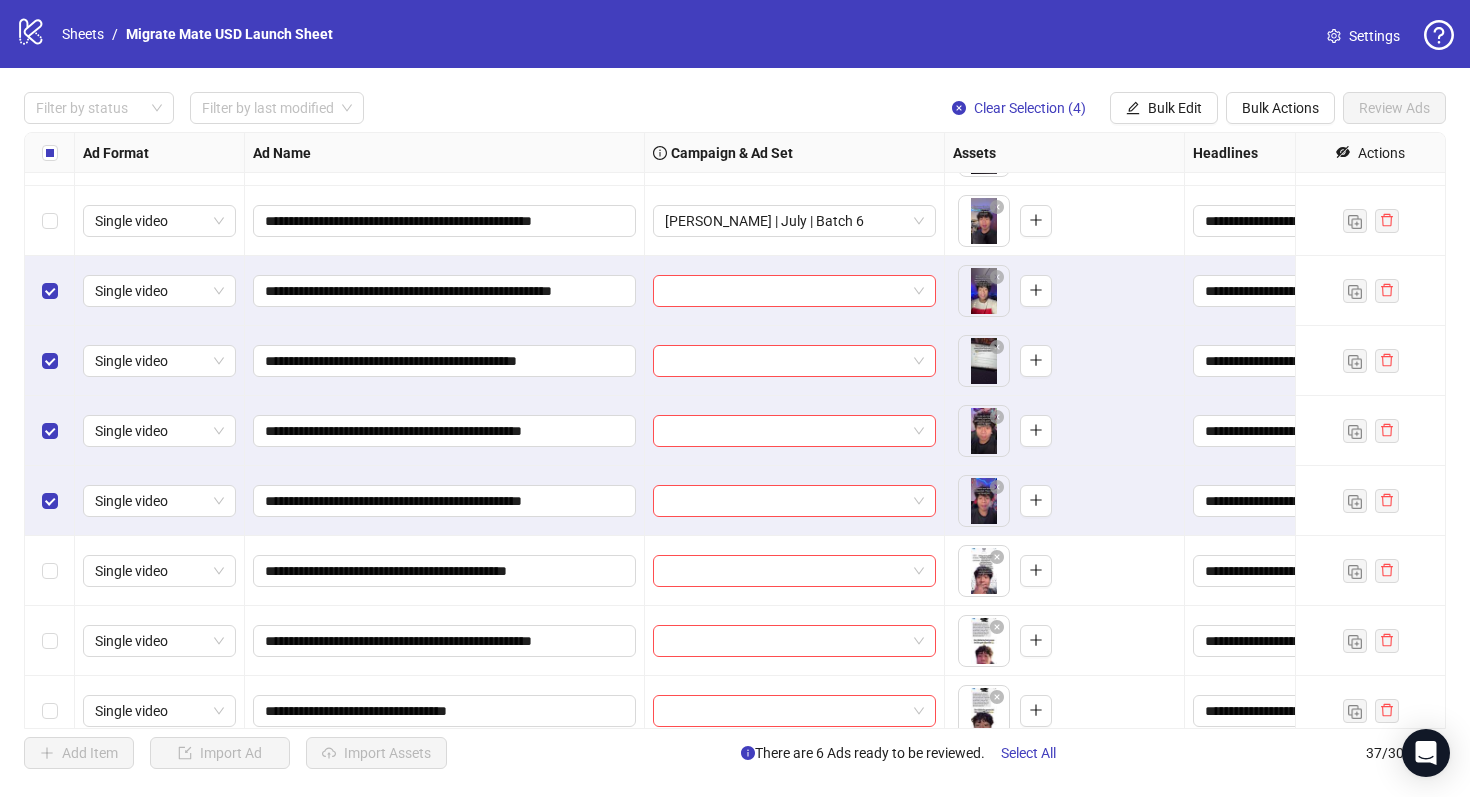 click at bounding box center [50, 571] 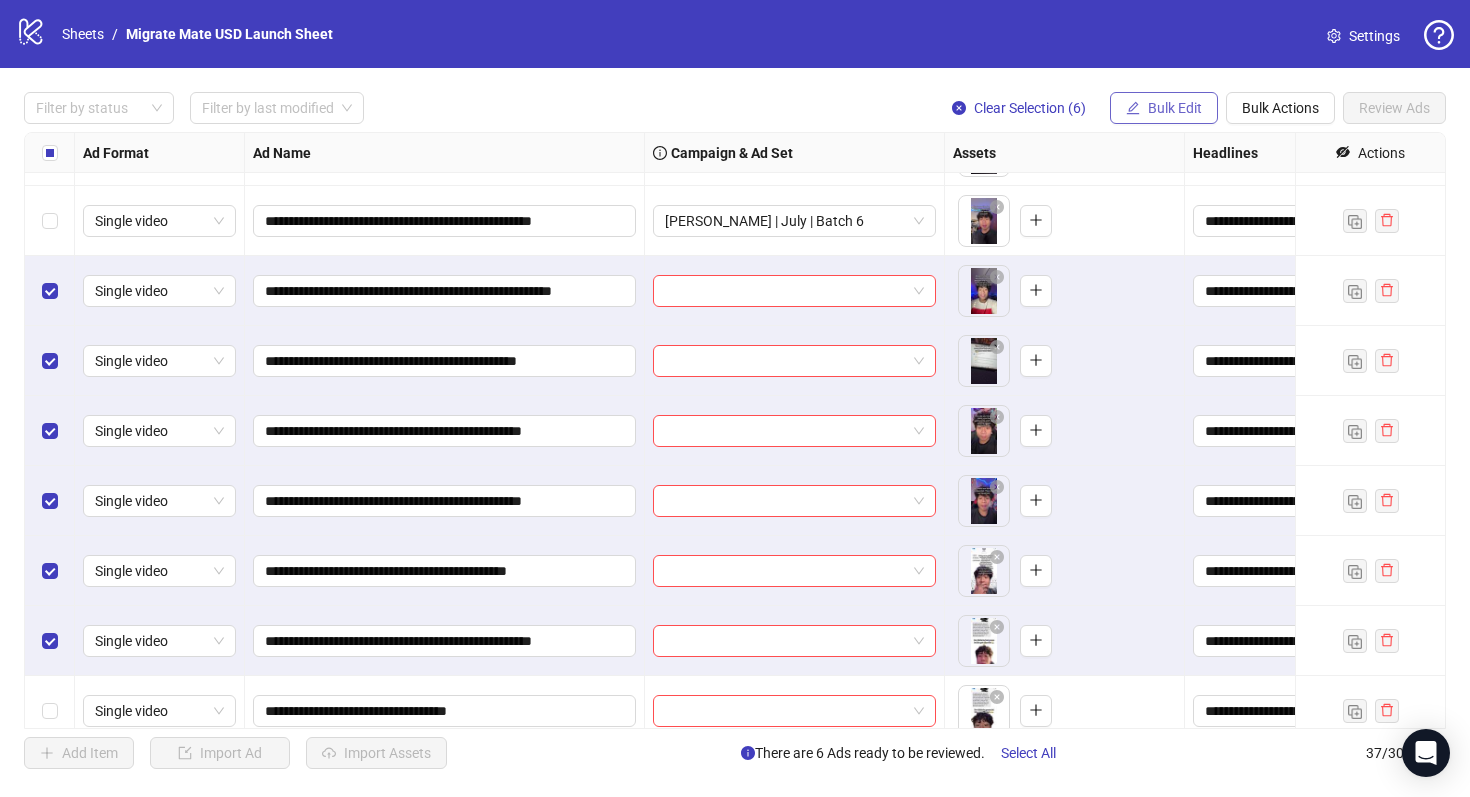 click on "Bulk Edit" at bounding box center [1175, 108] 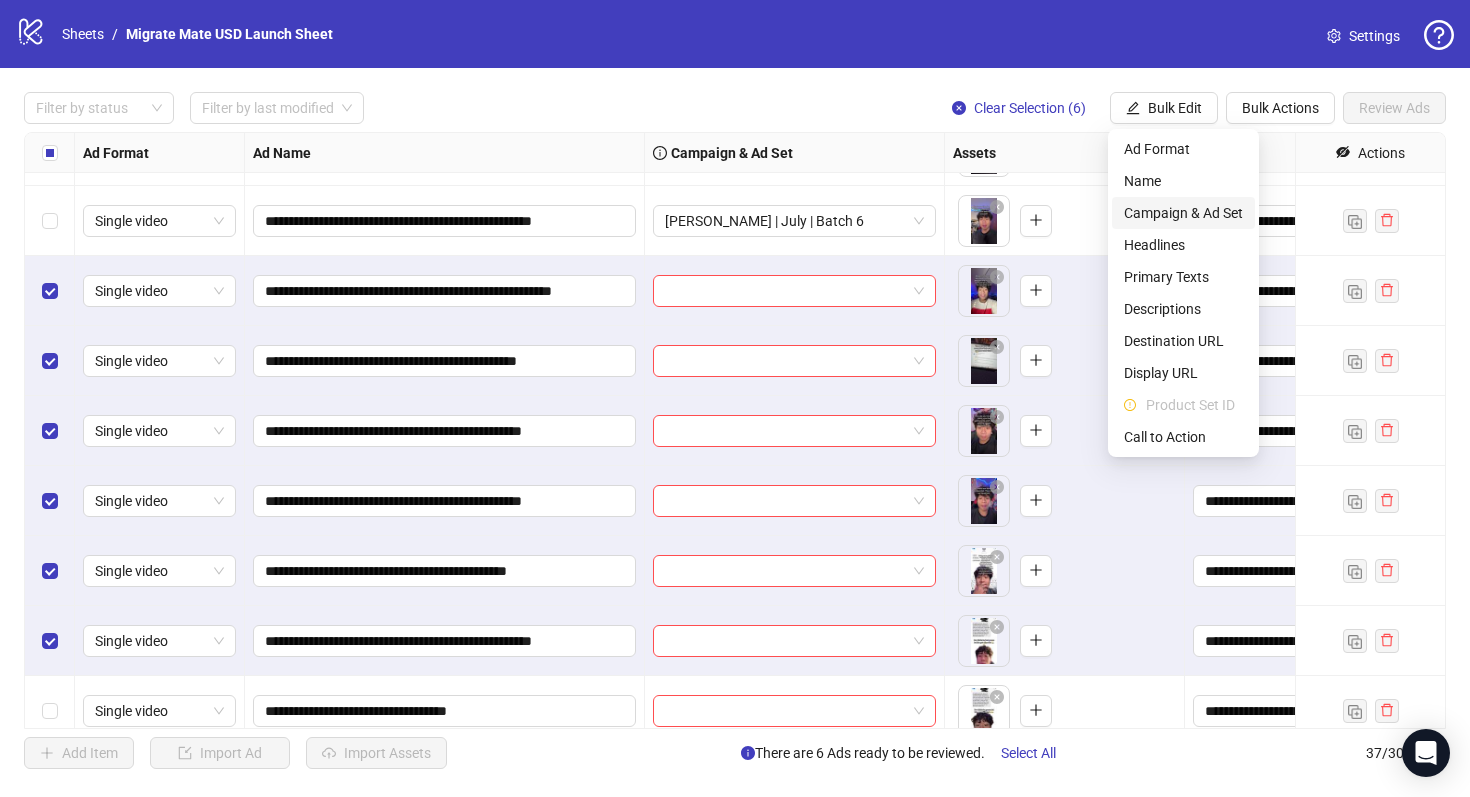 click on "Campaign & Ad Set" at bounding box center (1183, 213) 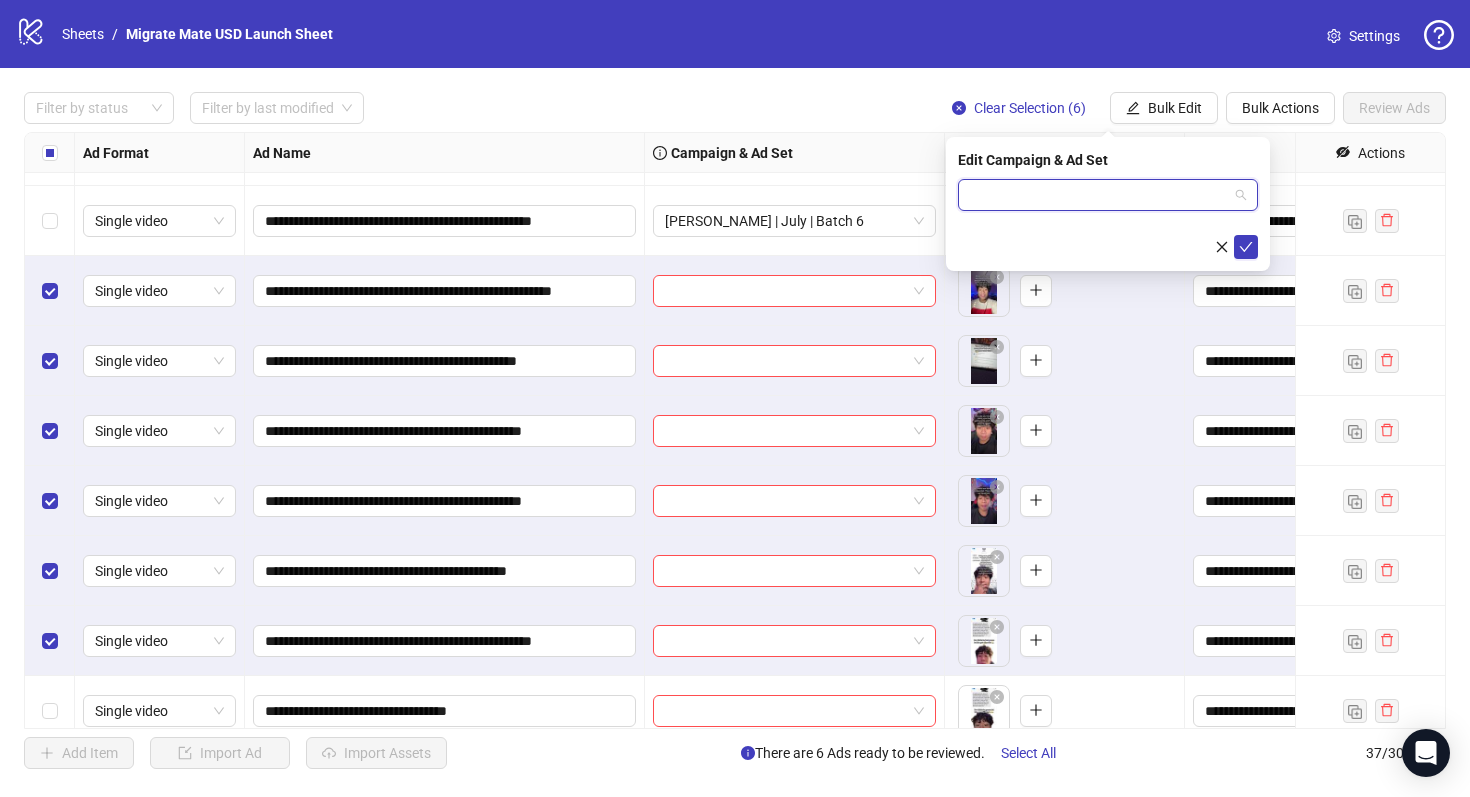 click at bounding box center (1099, 195) 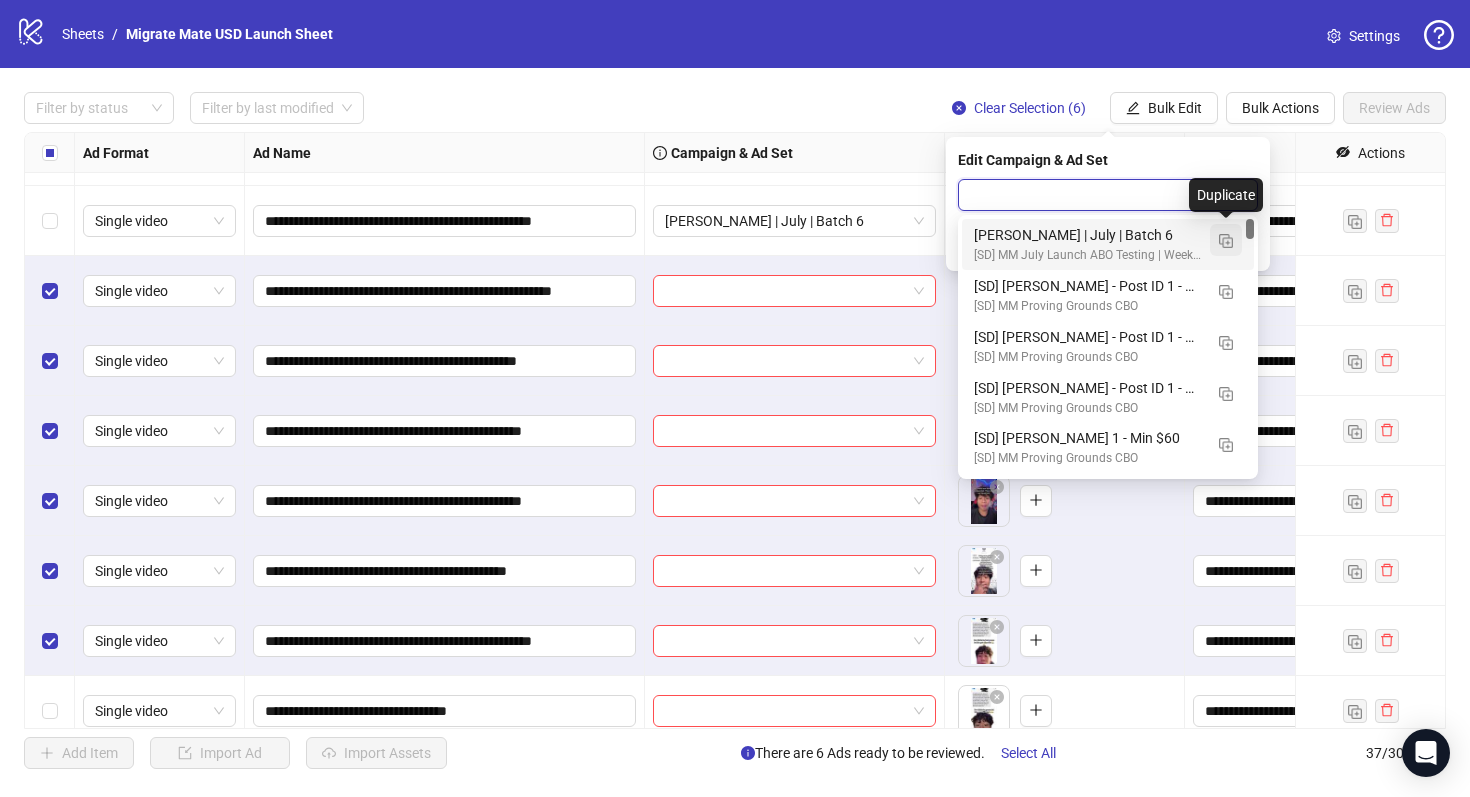click at bounding box center (1226, 241) 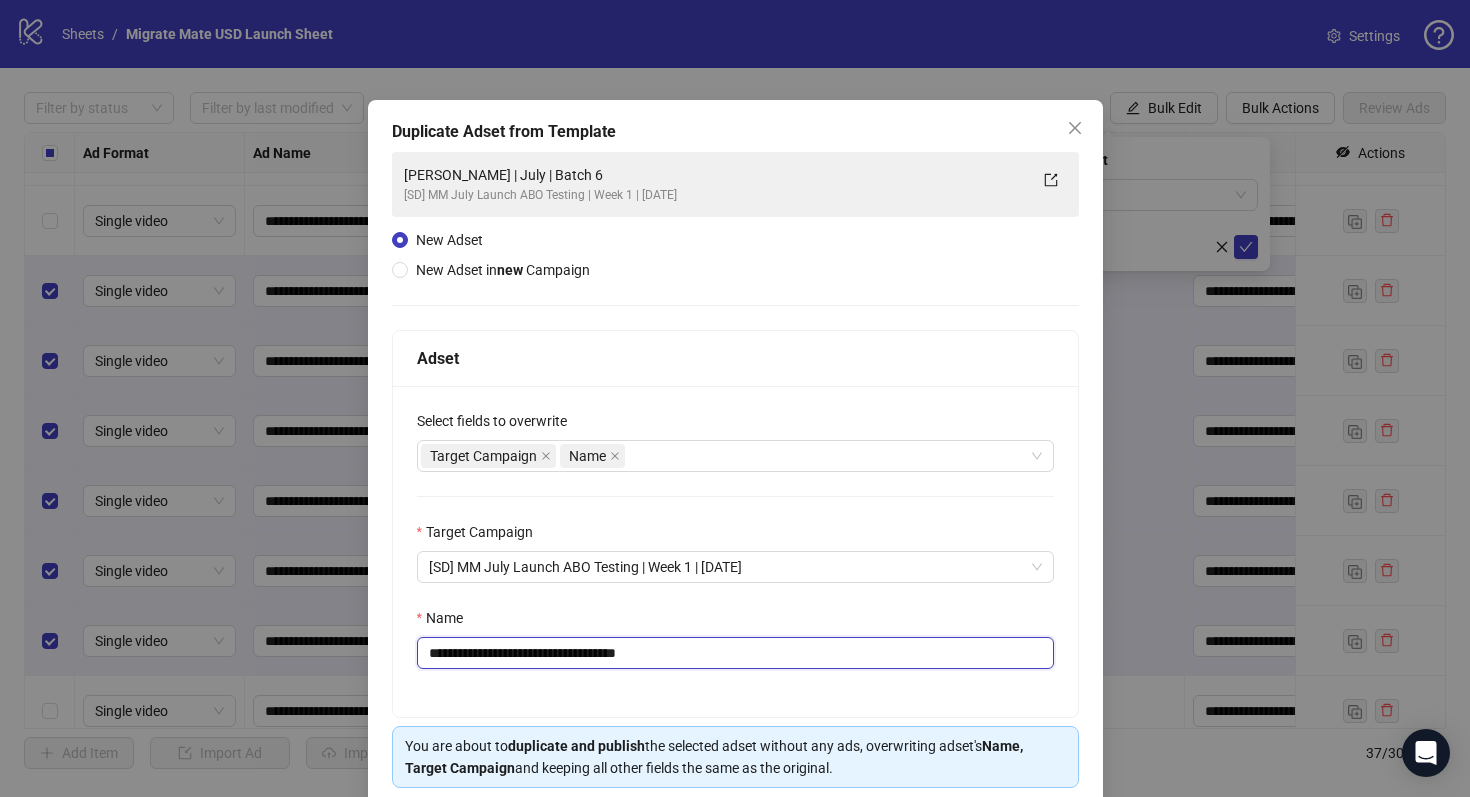 click on "**********" at bounding box center (735, 653) 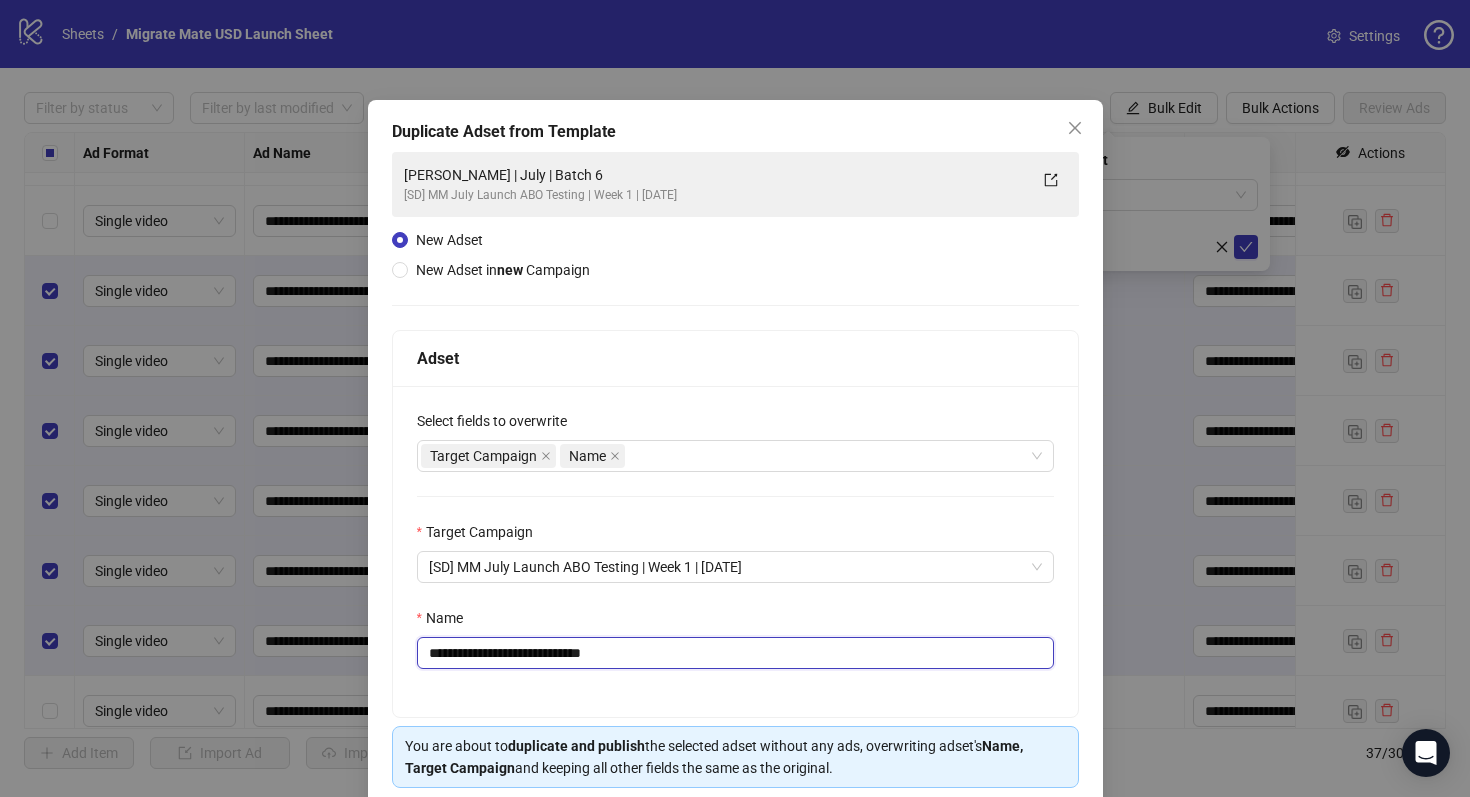 scroll, scrollTop: 80, scrollLeft: 0, axis: vertical 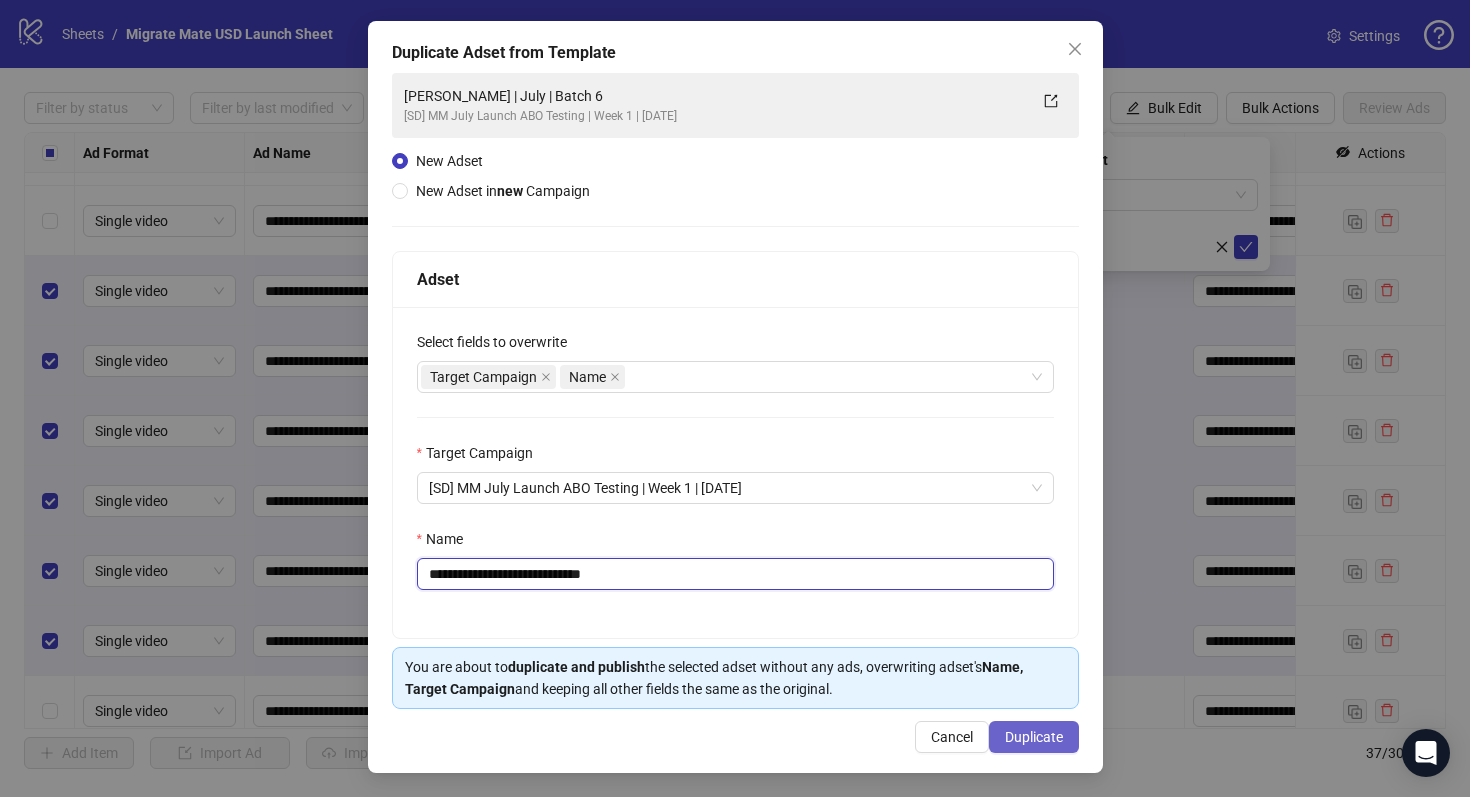 type on "**********" 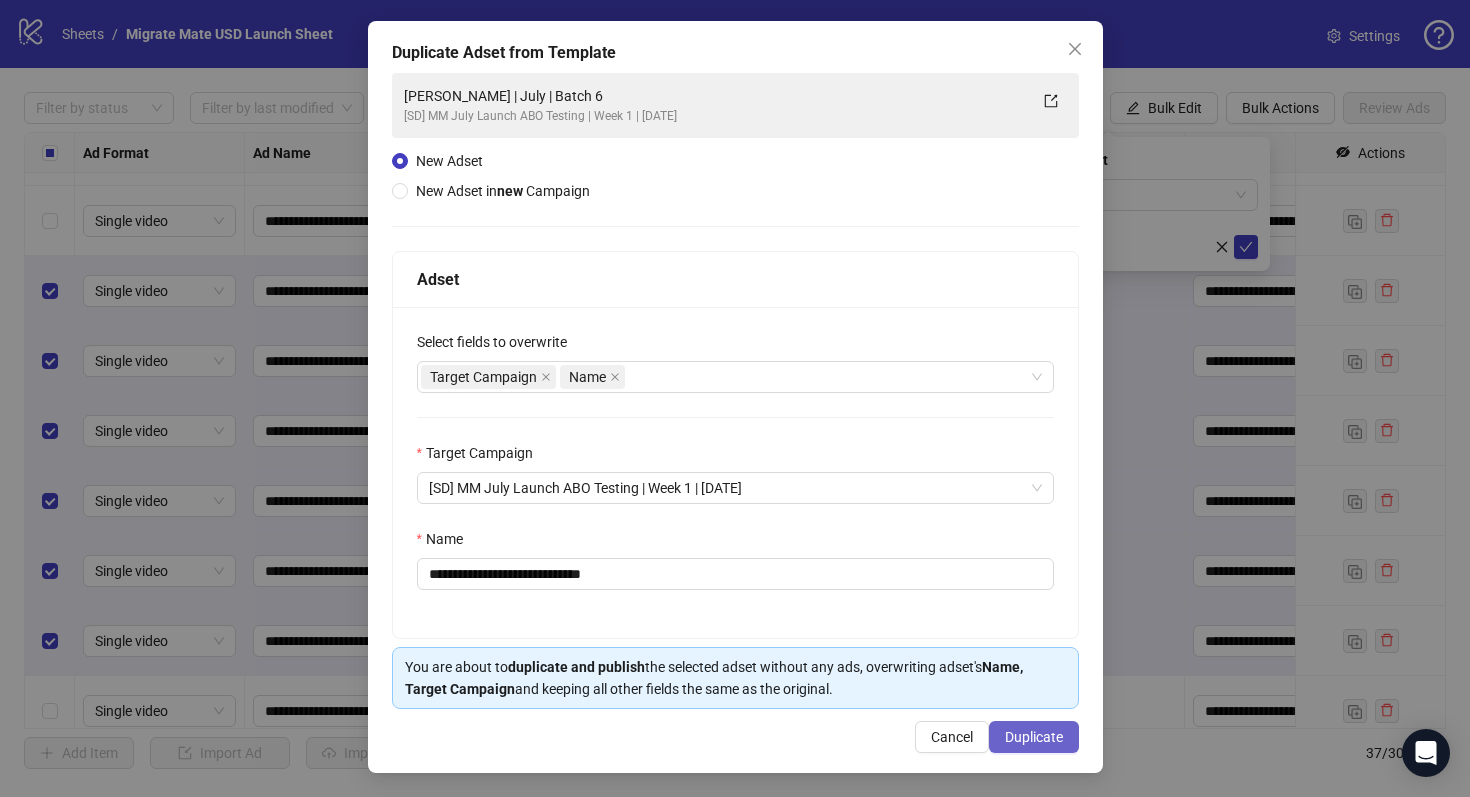 click on "Duplicate" at bounding box center [1034, 737] 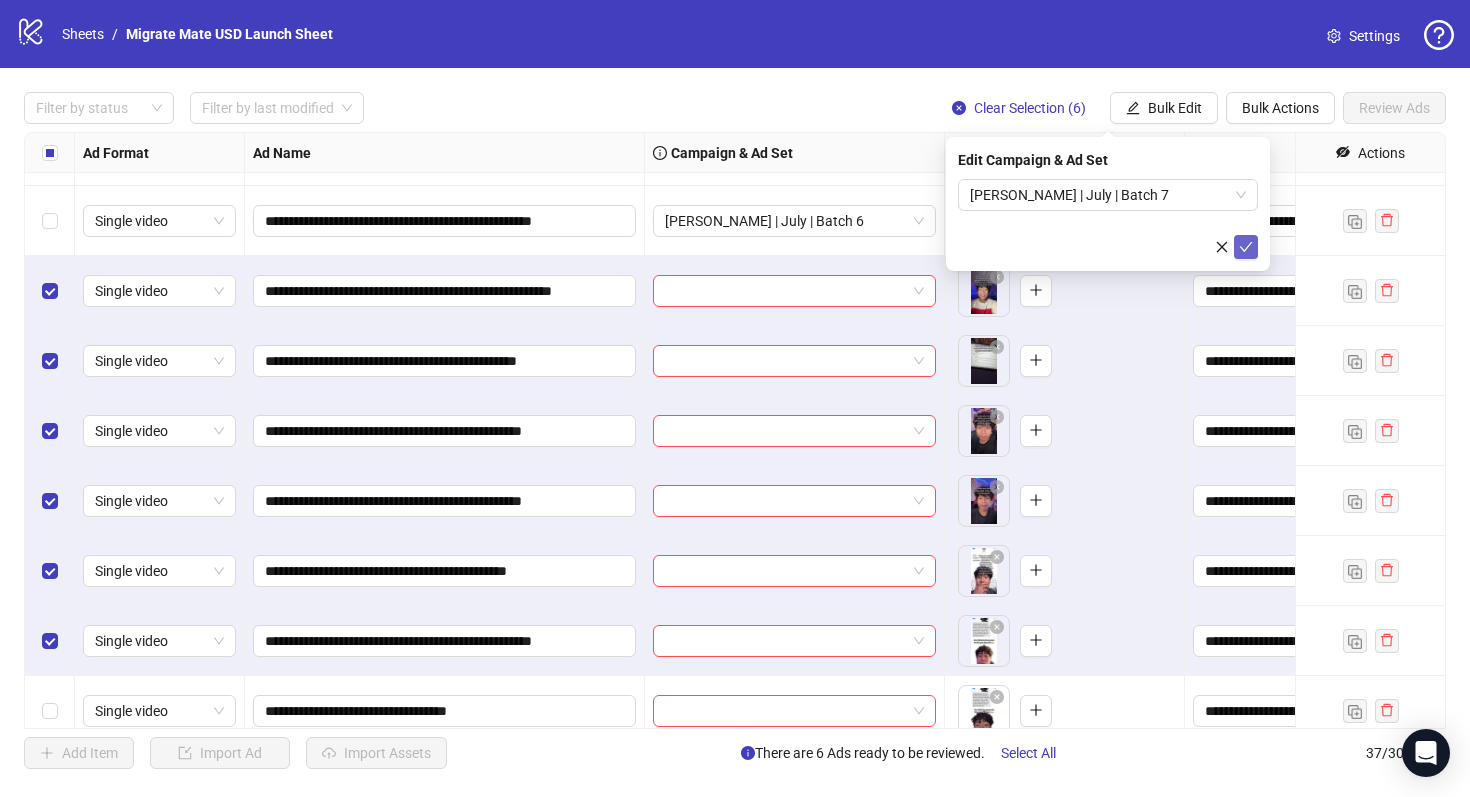 click 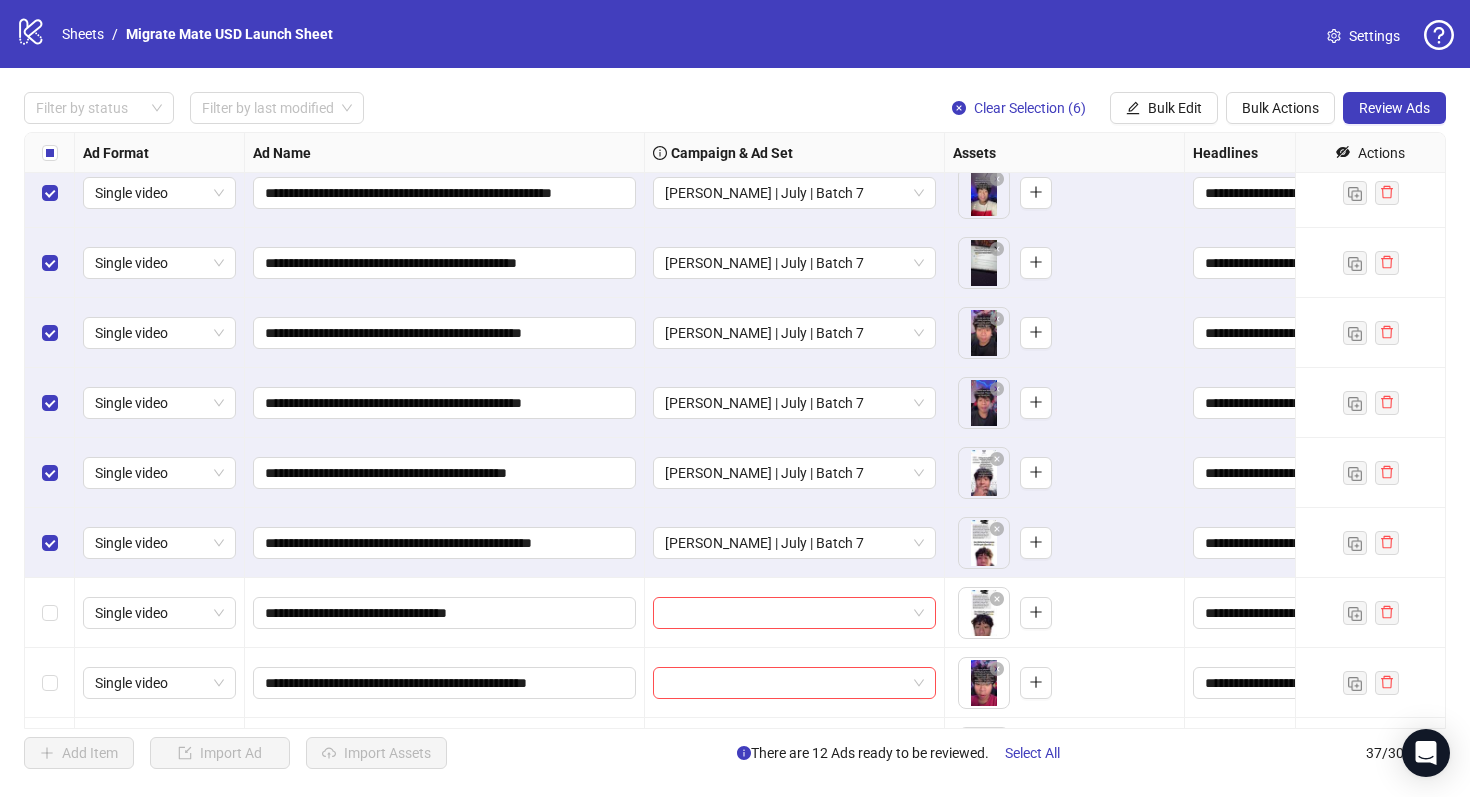 scroll, scrollTop: 478, scrollLeft: 0, axis: vertical 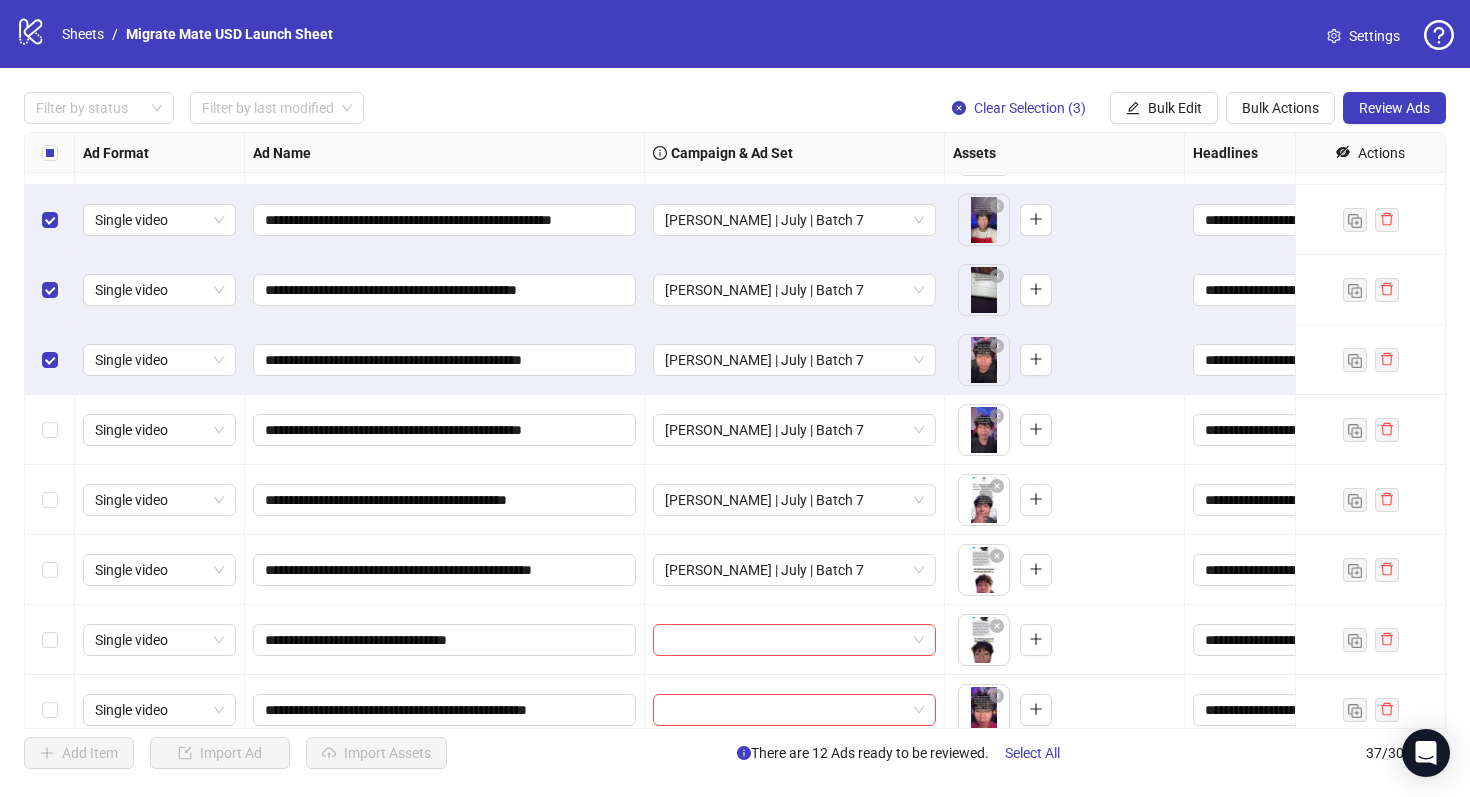 click at bounding box center (50, 360) 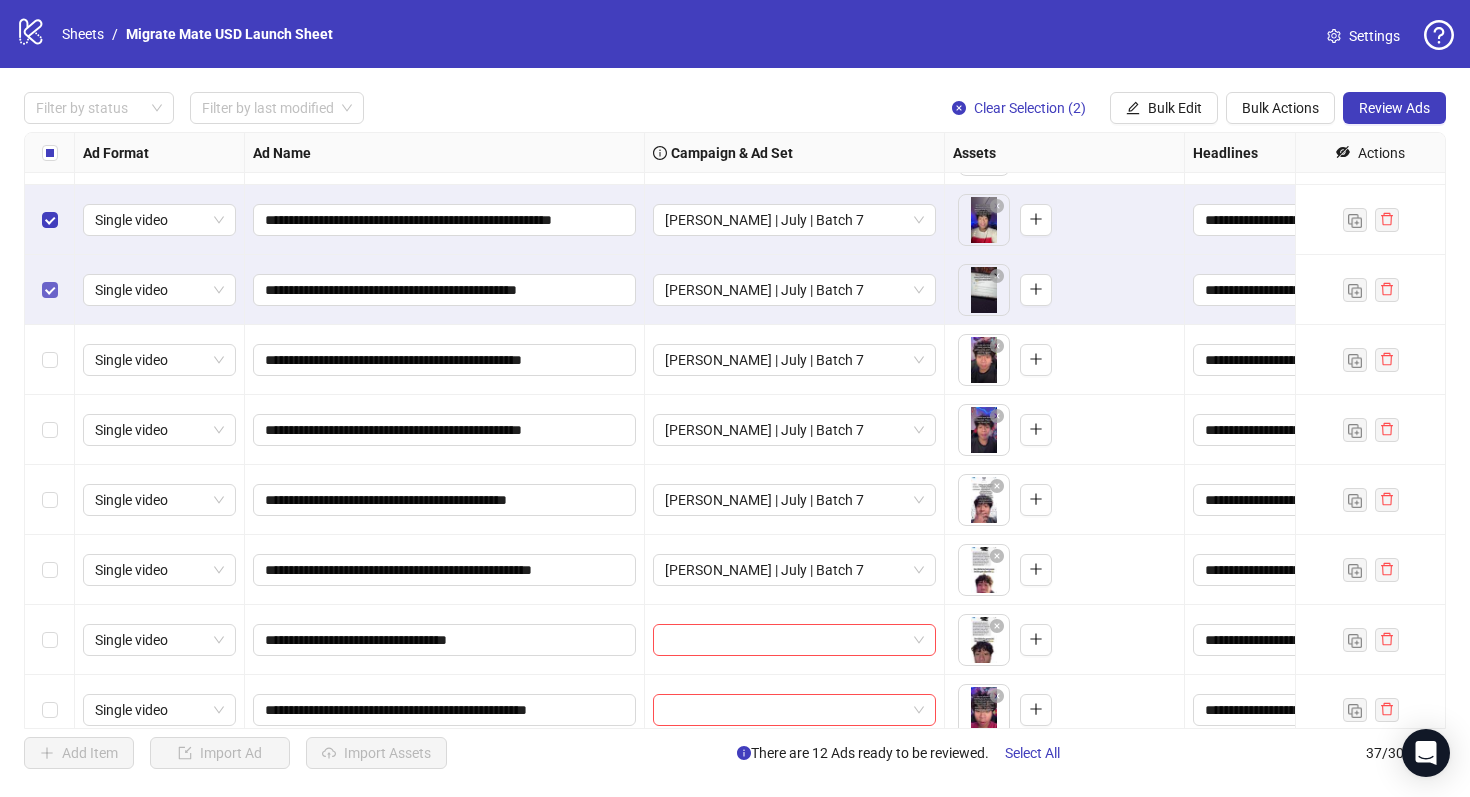 click at bounding box center (50, 290) 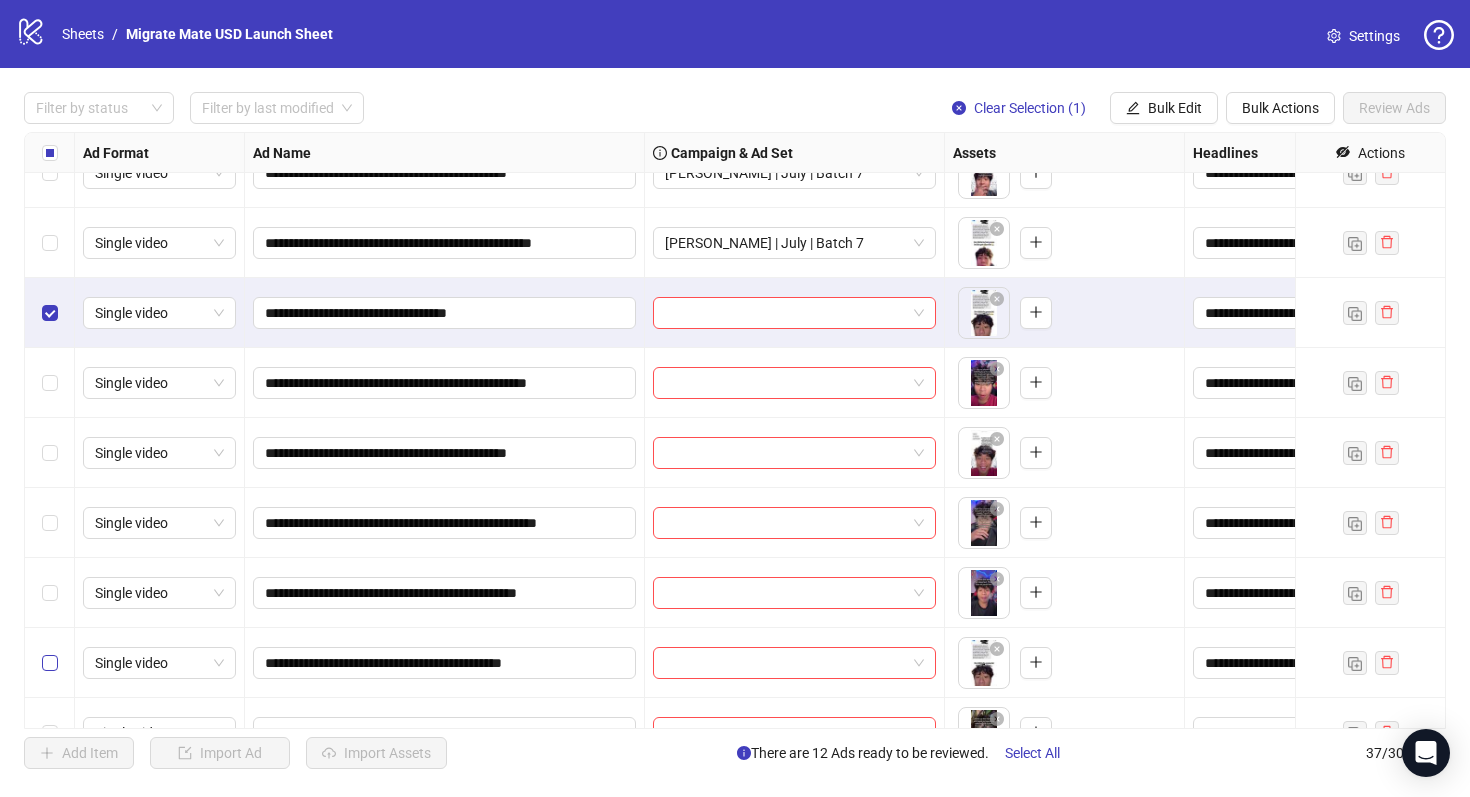 scroll, scrollTop: 844, scrollLeft: 0, axis: vertical 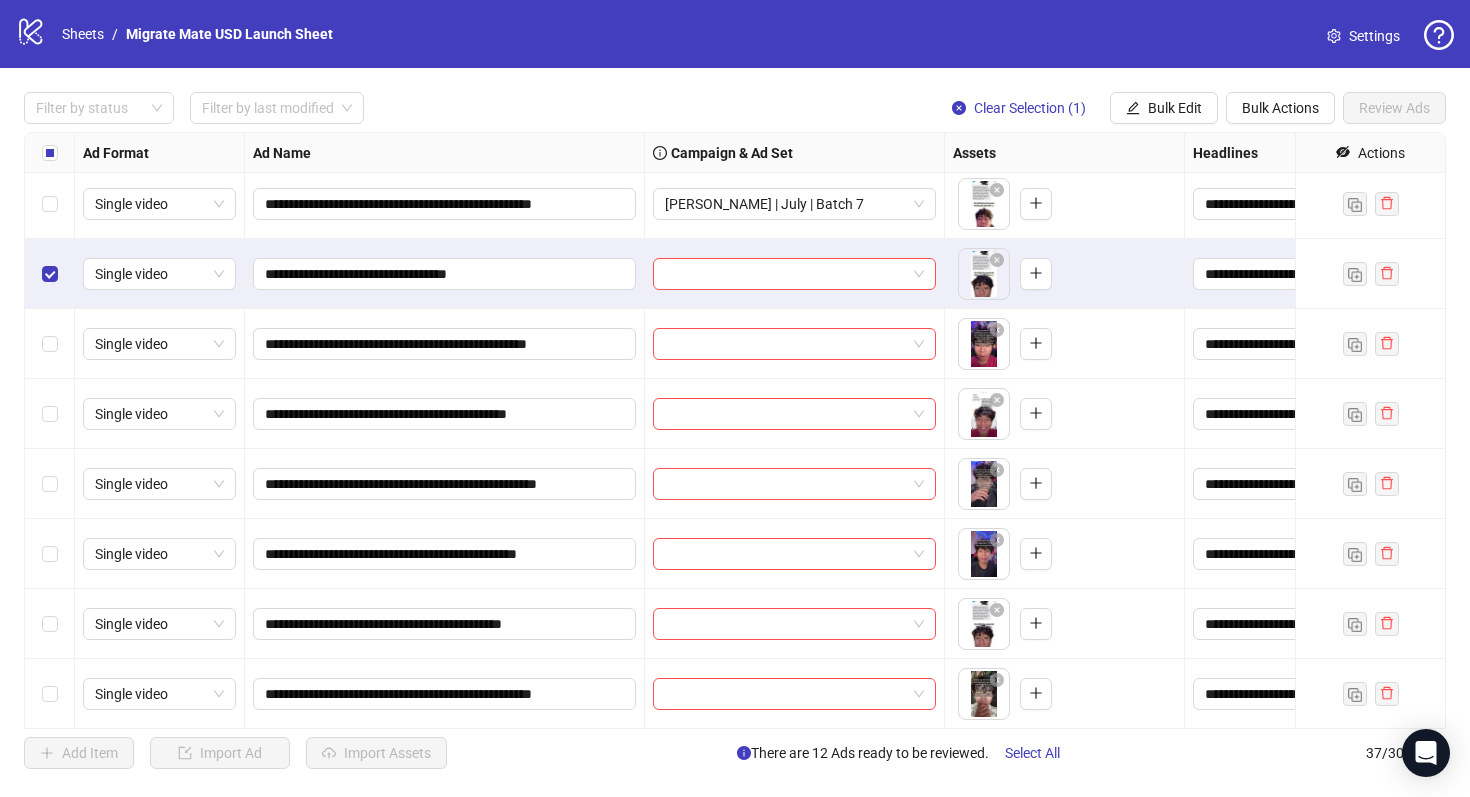 click at bounding box center [50, 344] 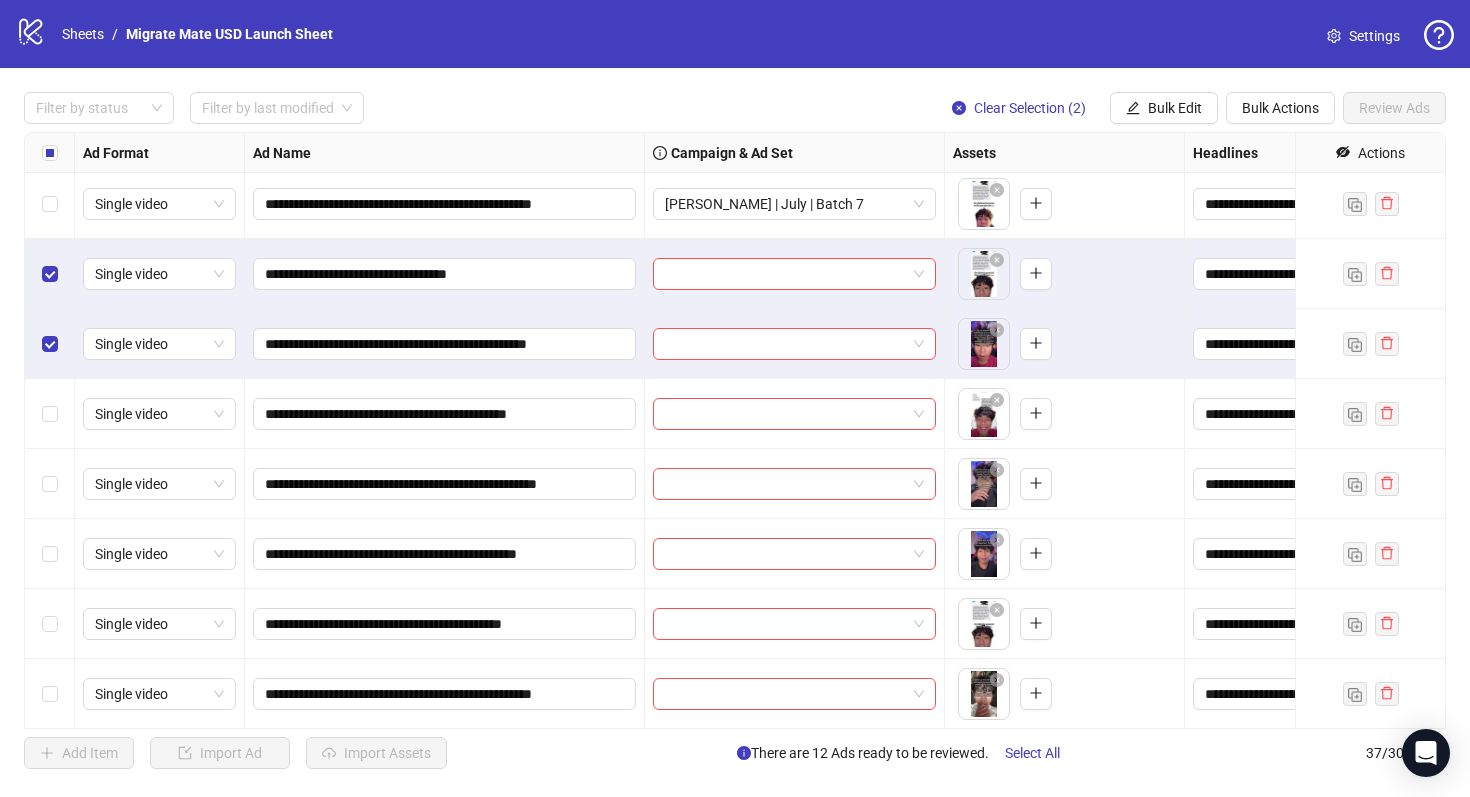 click at bounding box center (50, 414) 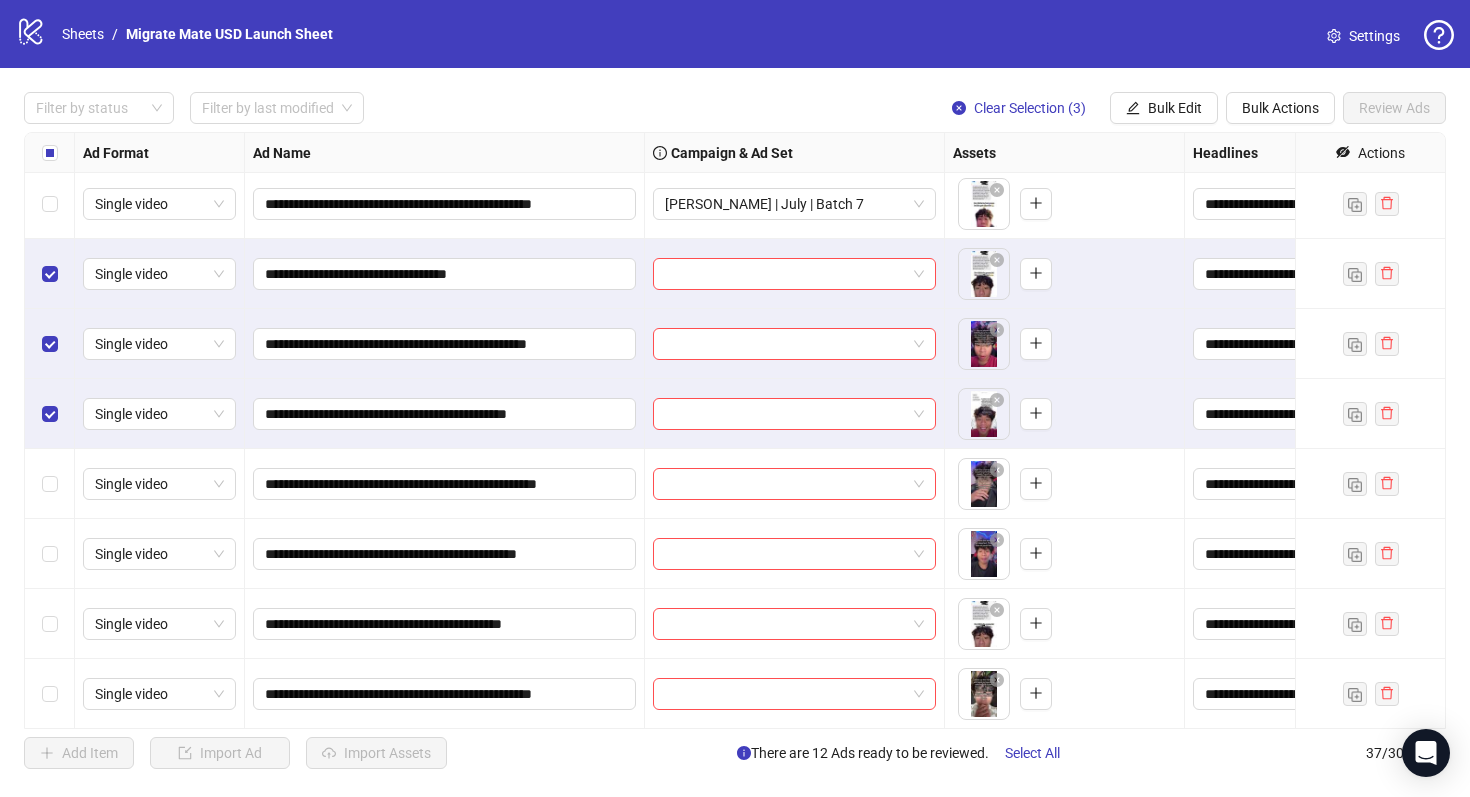 click at bounding box center (50, 484) 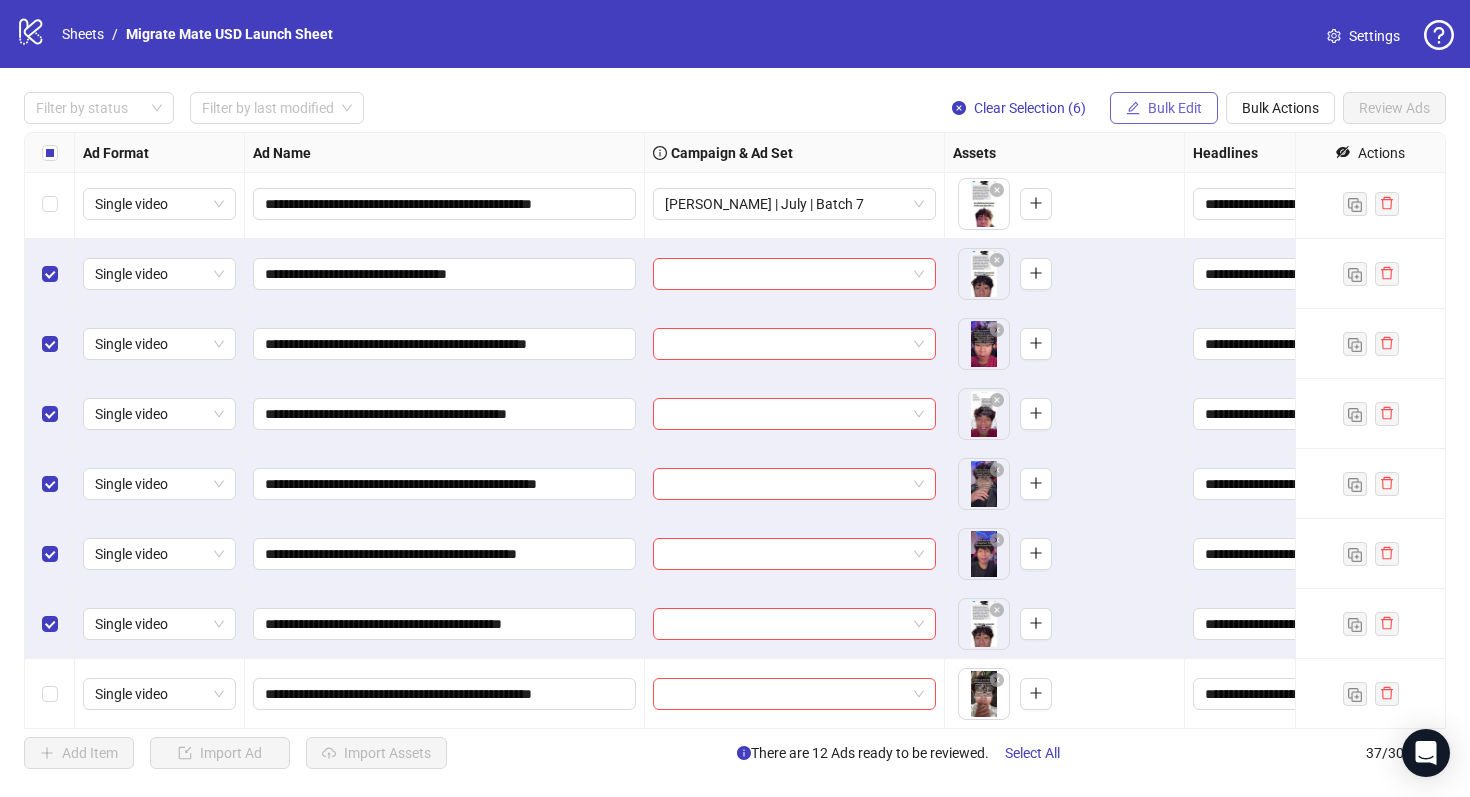click on "Bulk Edit" at bounding box center (1164, 108) 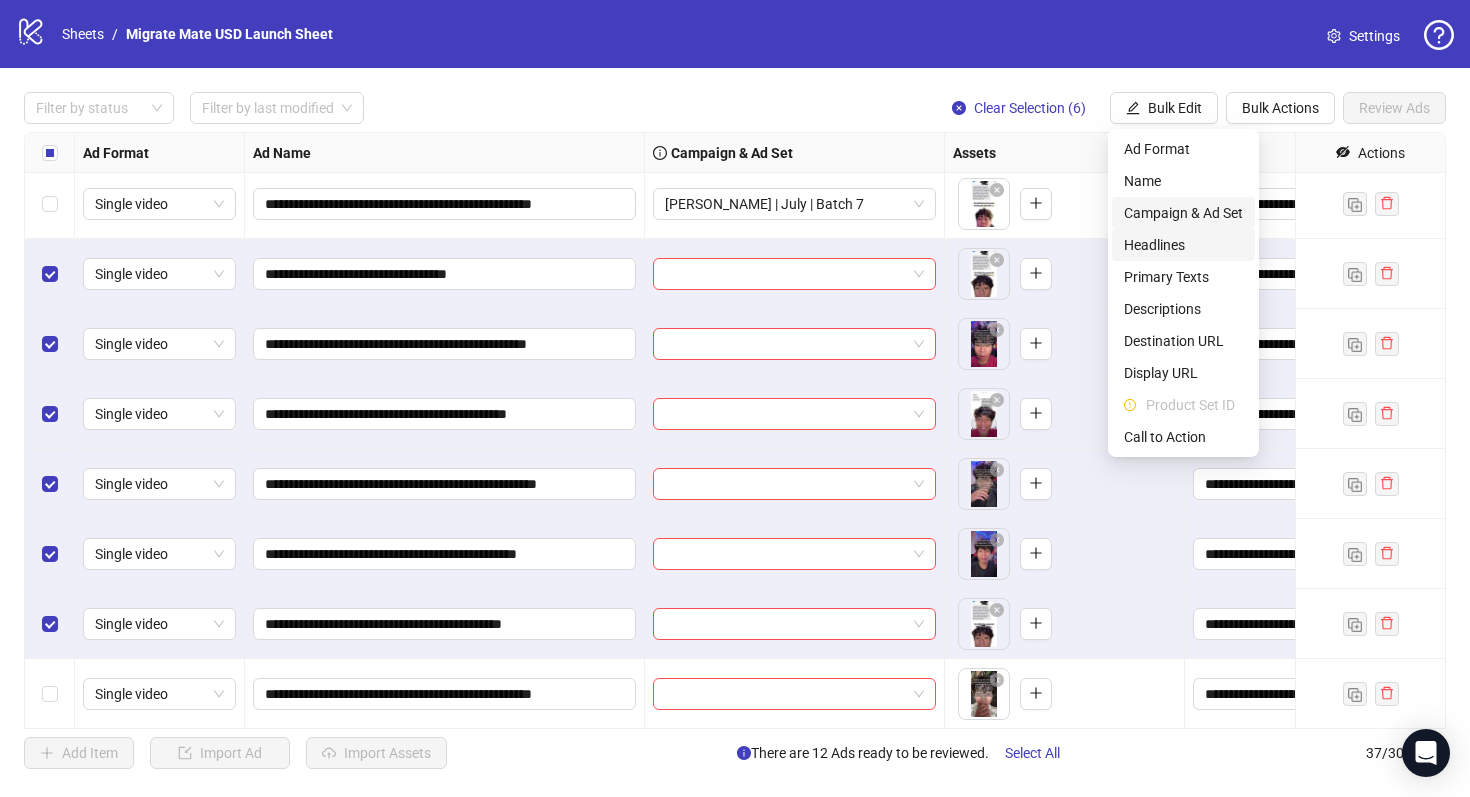 click on "Campaign & Ad Set" at bounding box center (1183, 213) 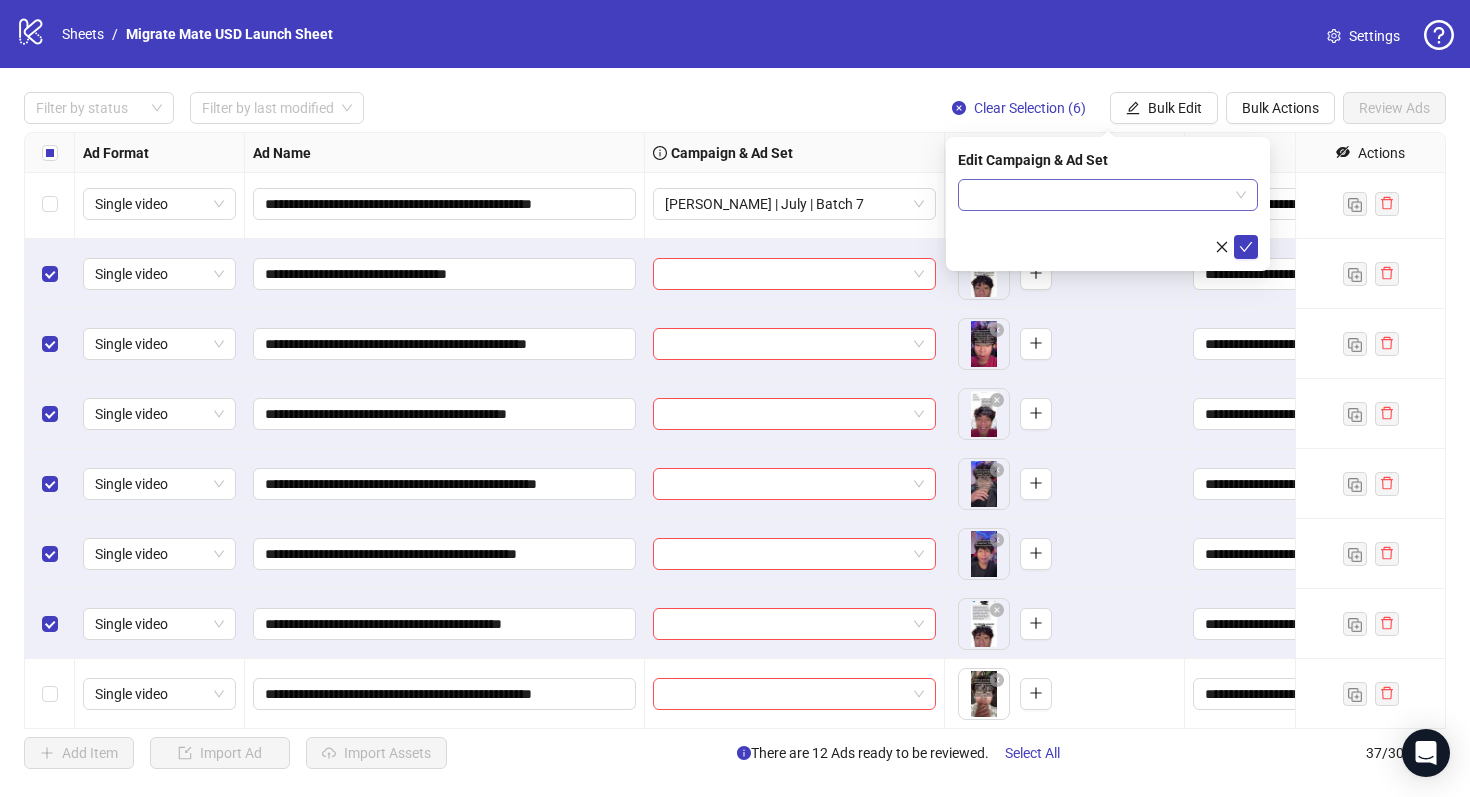 click at bounding box center (1108, 195) 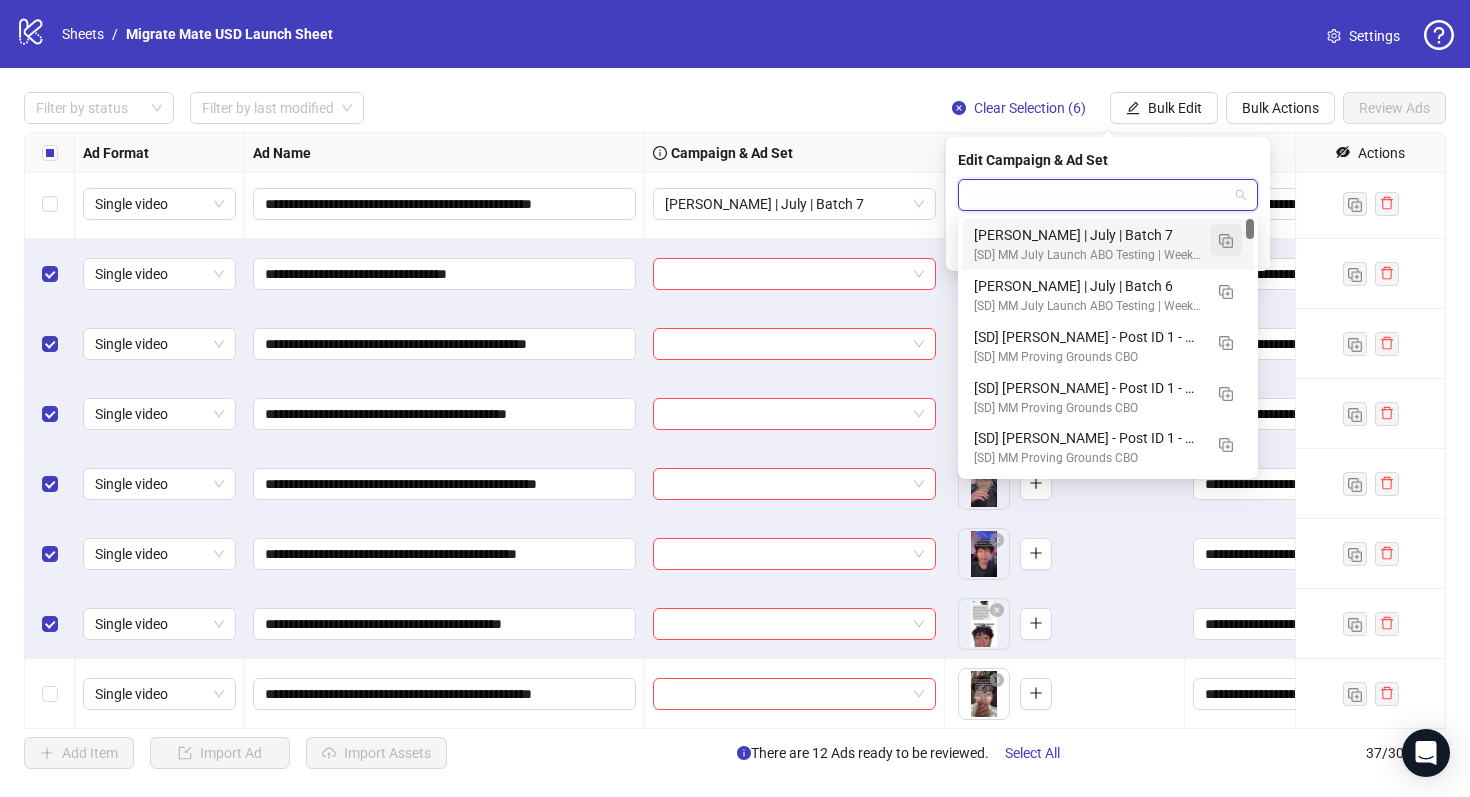 click at bounding box center (1226, 241) 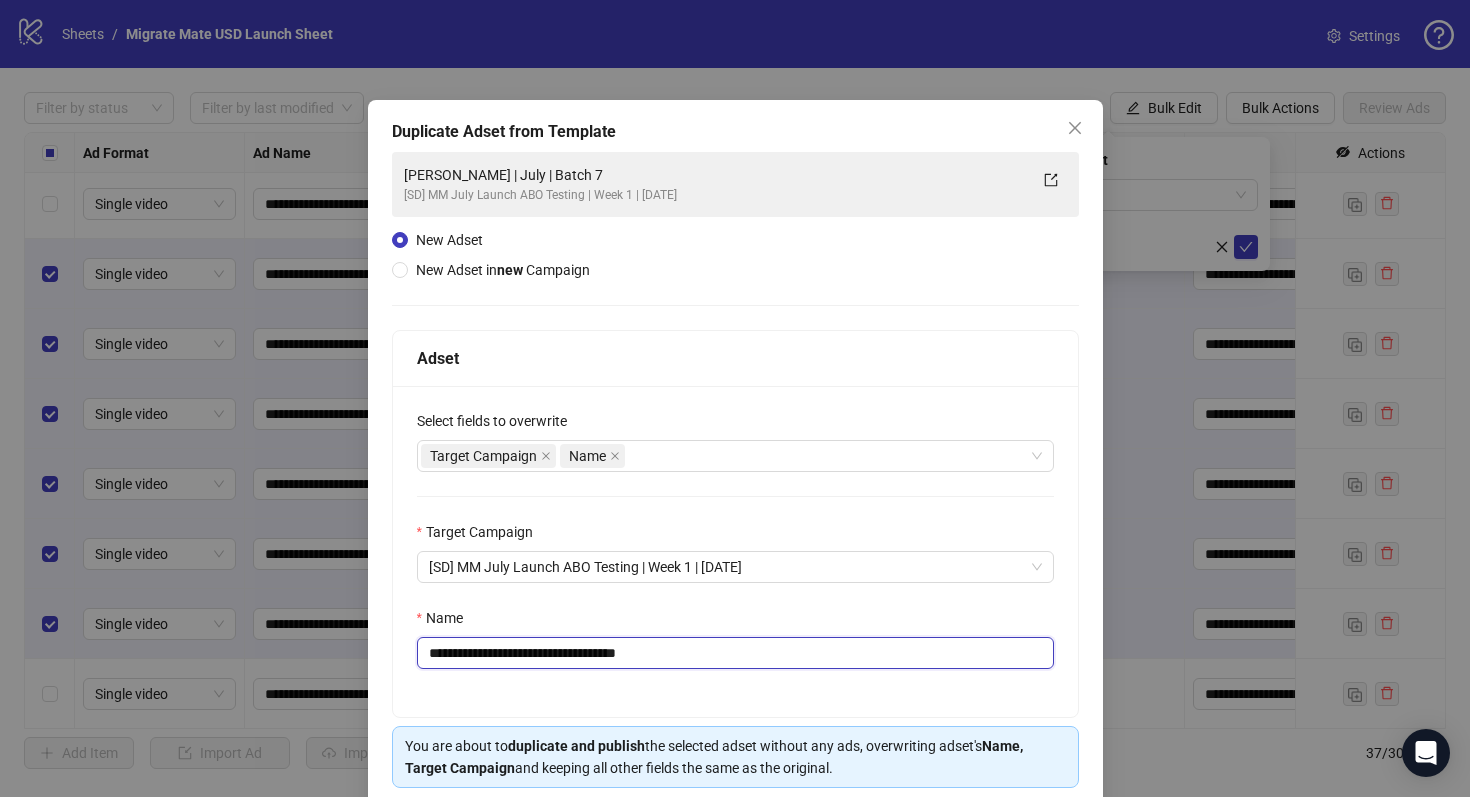 drag, startPoint x: 612, startPoint y: 656, endPoint x: 749, endPoint y: 656, distance: 137 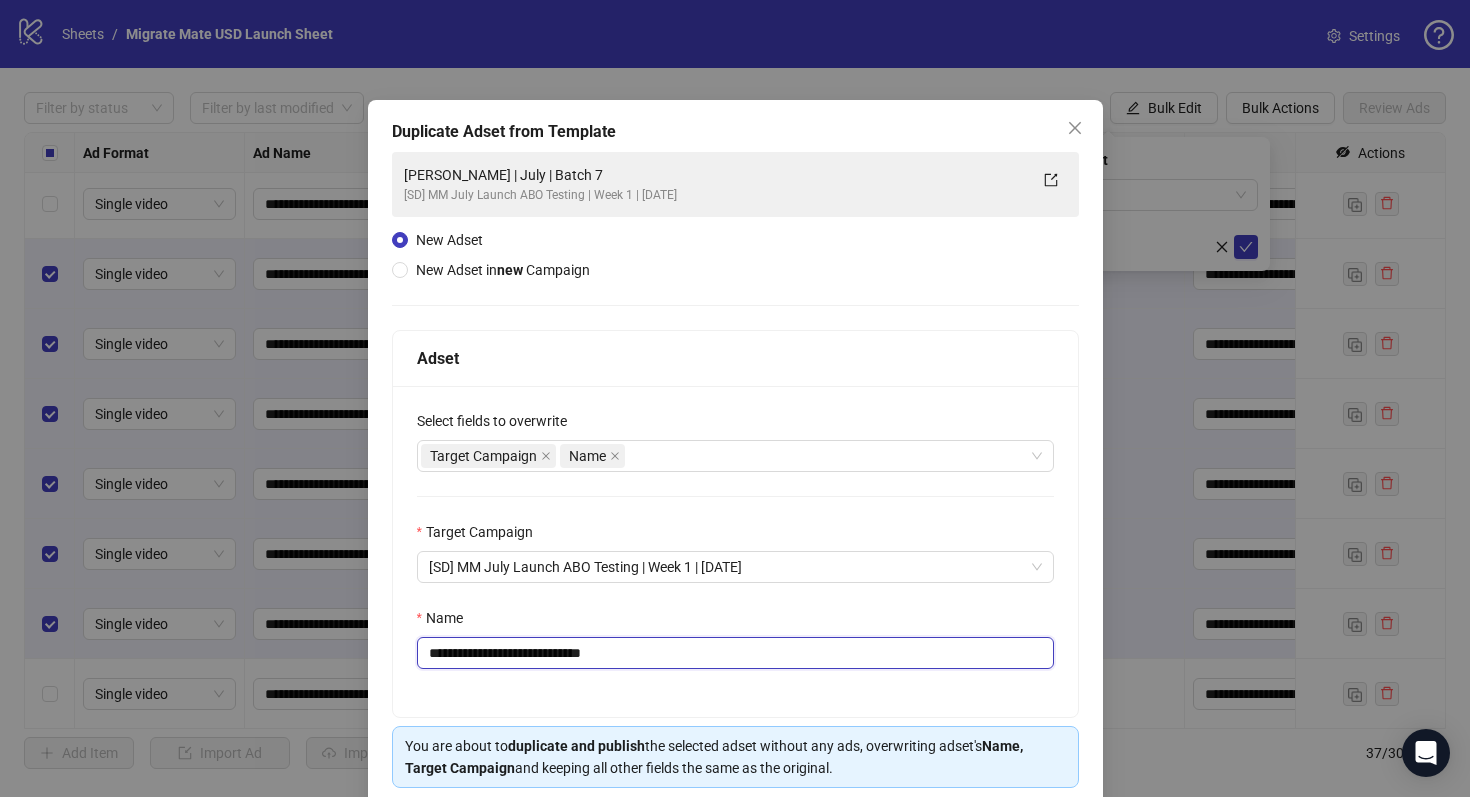 scroll, scrollTop: 80, scrollLeft: 0, axis: vertical 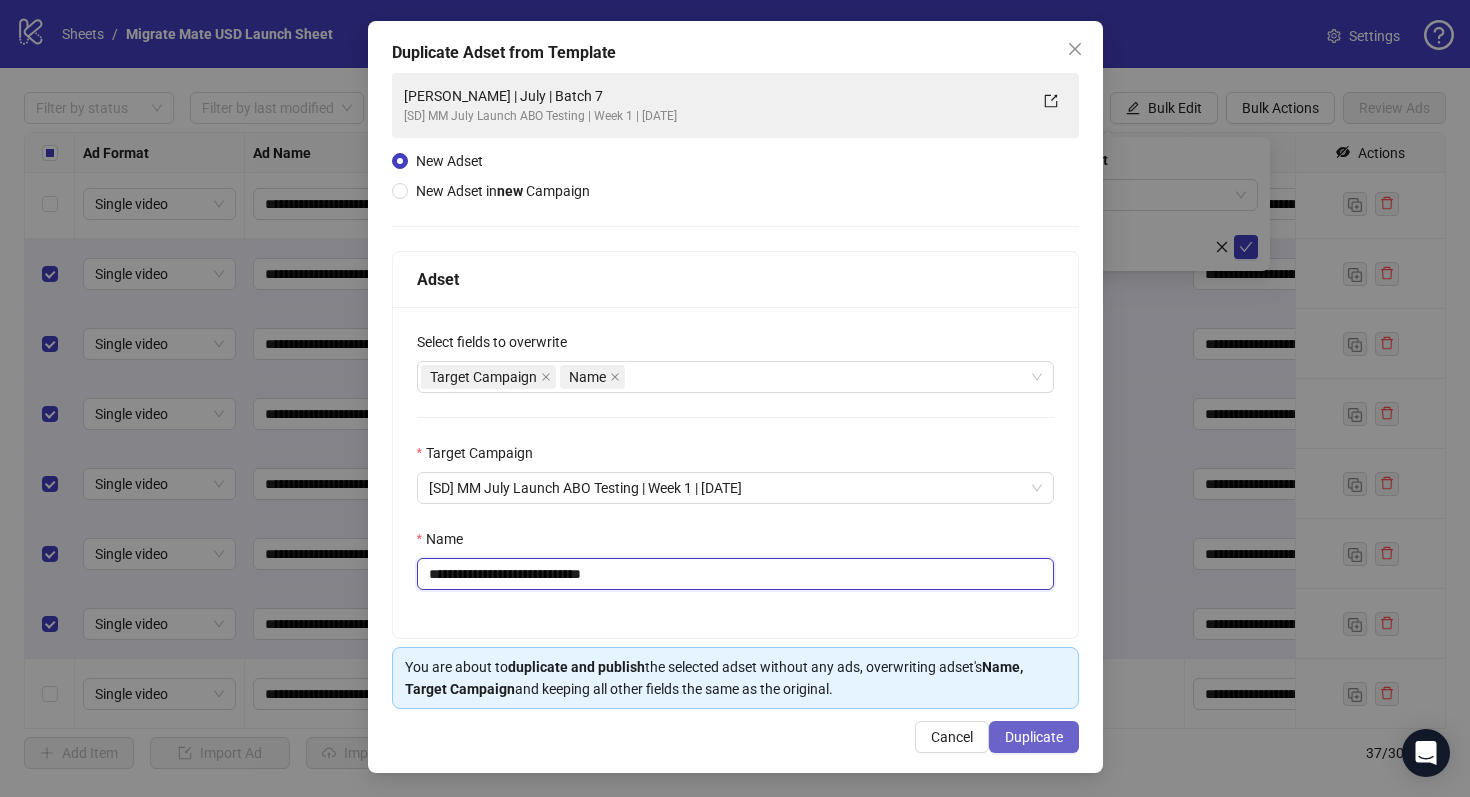 type on "**********" 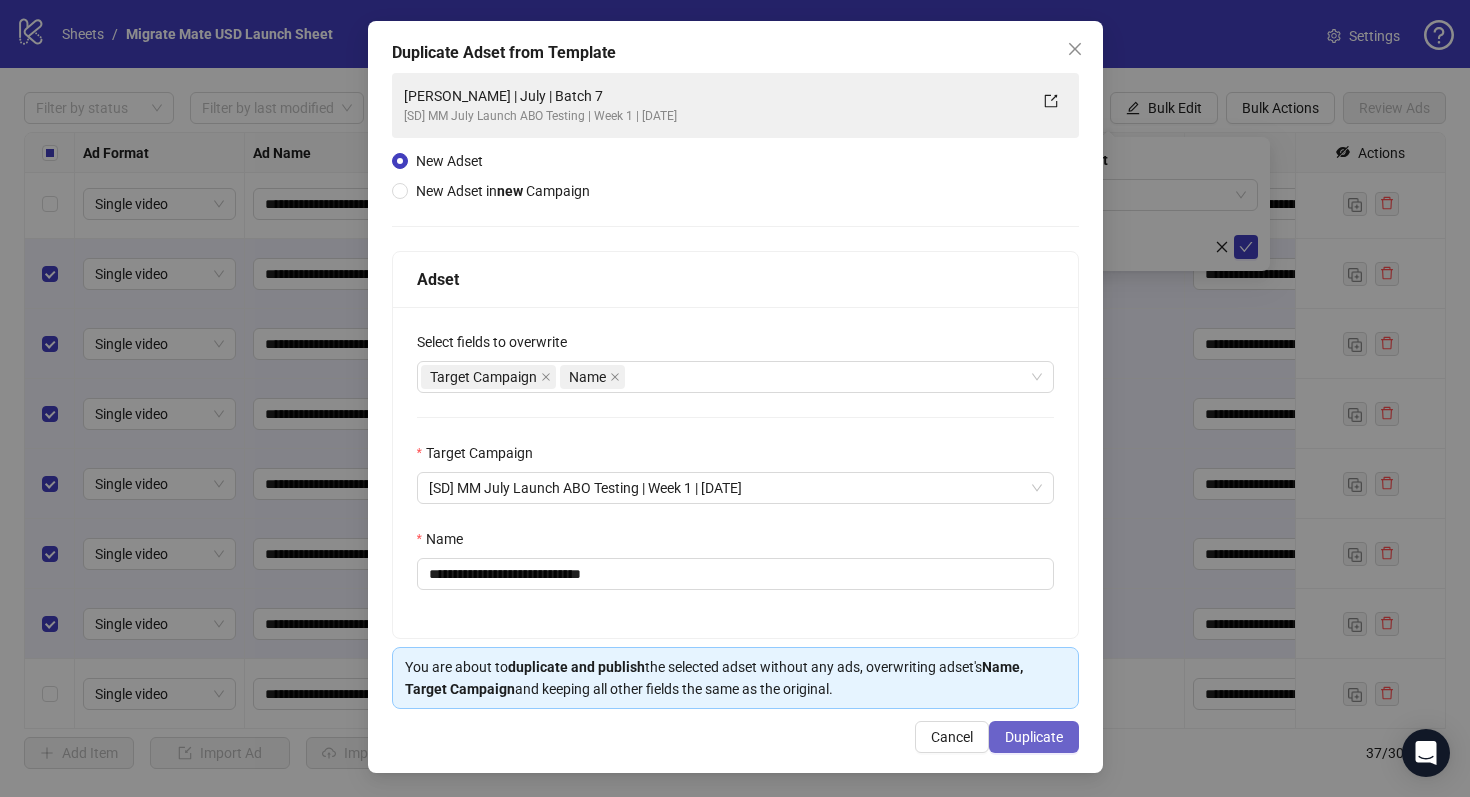 click on "Duplicate" at bounding box center [1034, 737] 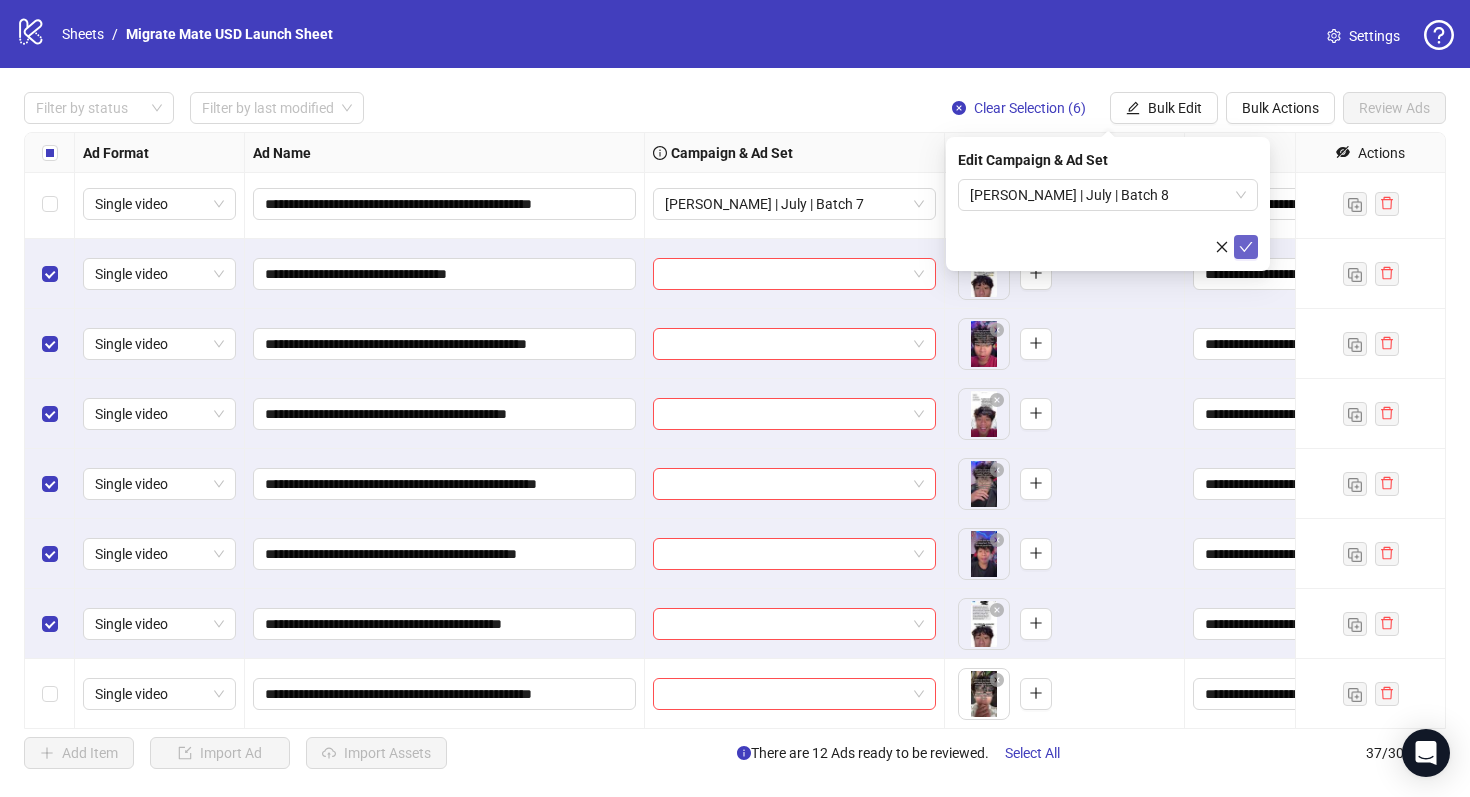 click 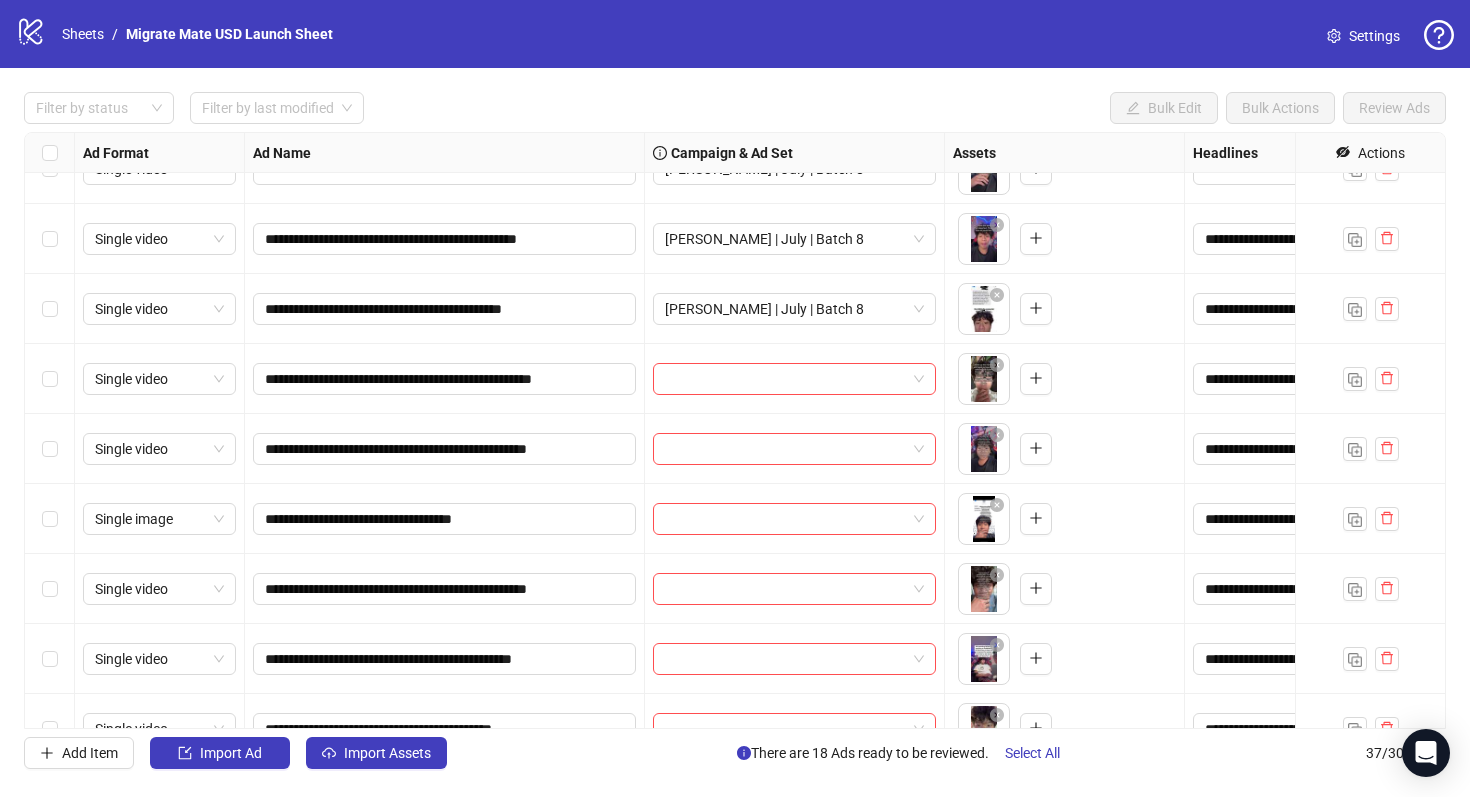 scroll, scrollTop: 1319, scrollLeft: 0, axis: vertical 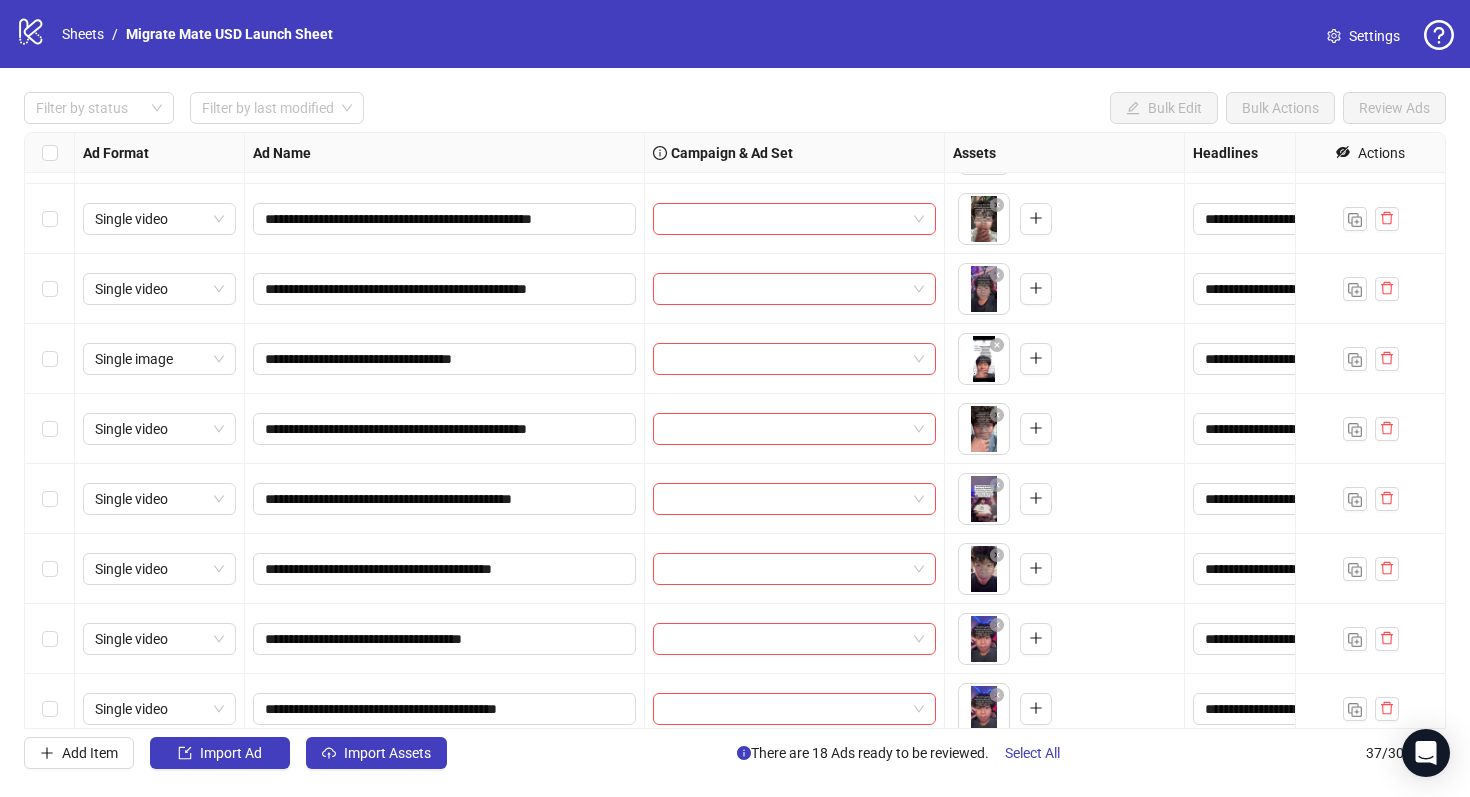 click at bounding box center (50, 219) 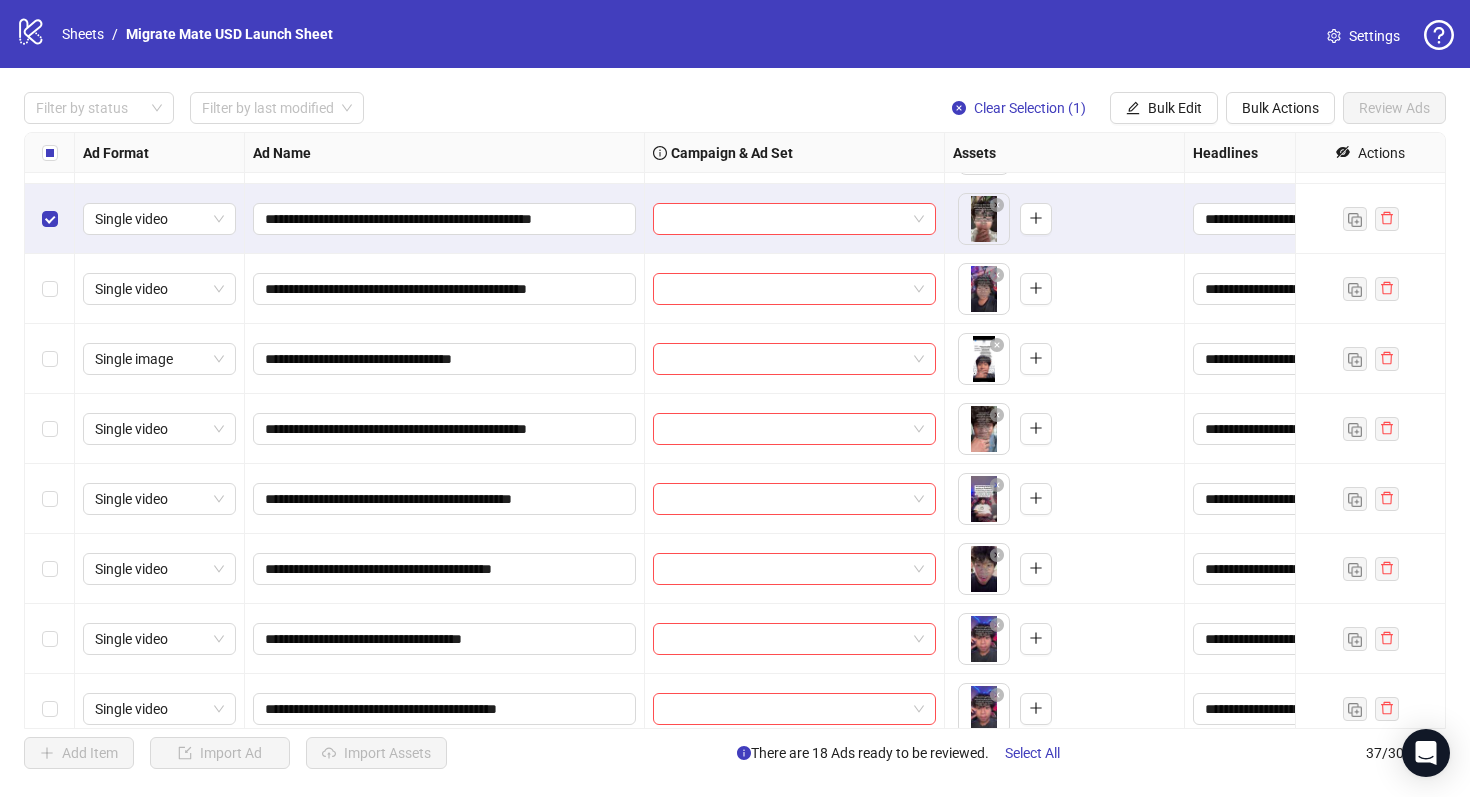 click at bounding box center [50, 289] 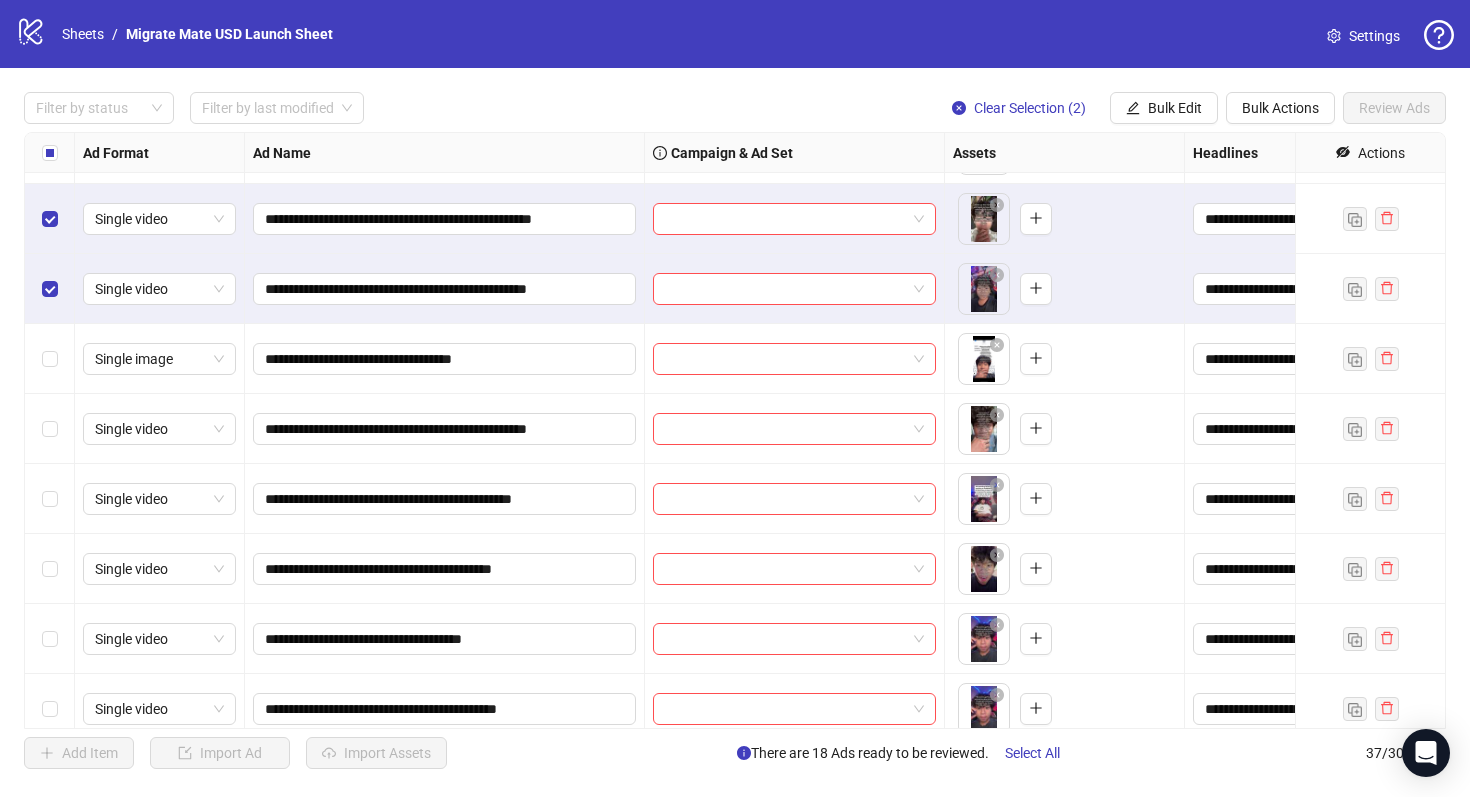 click at bounding box center (50, 359) 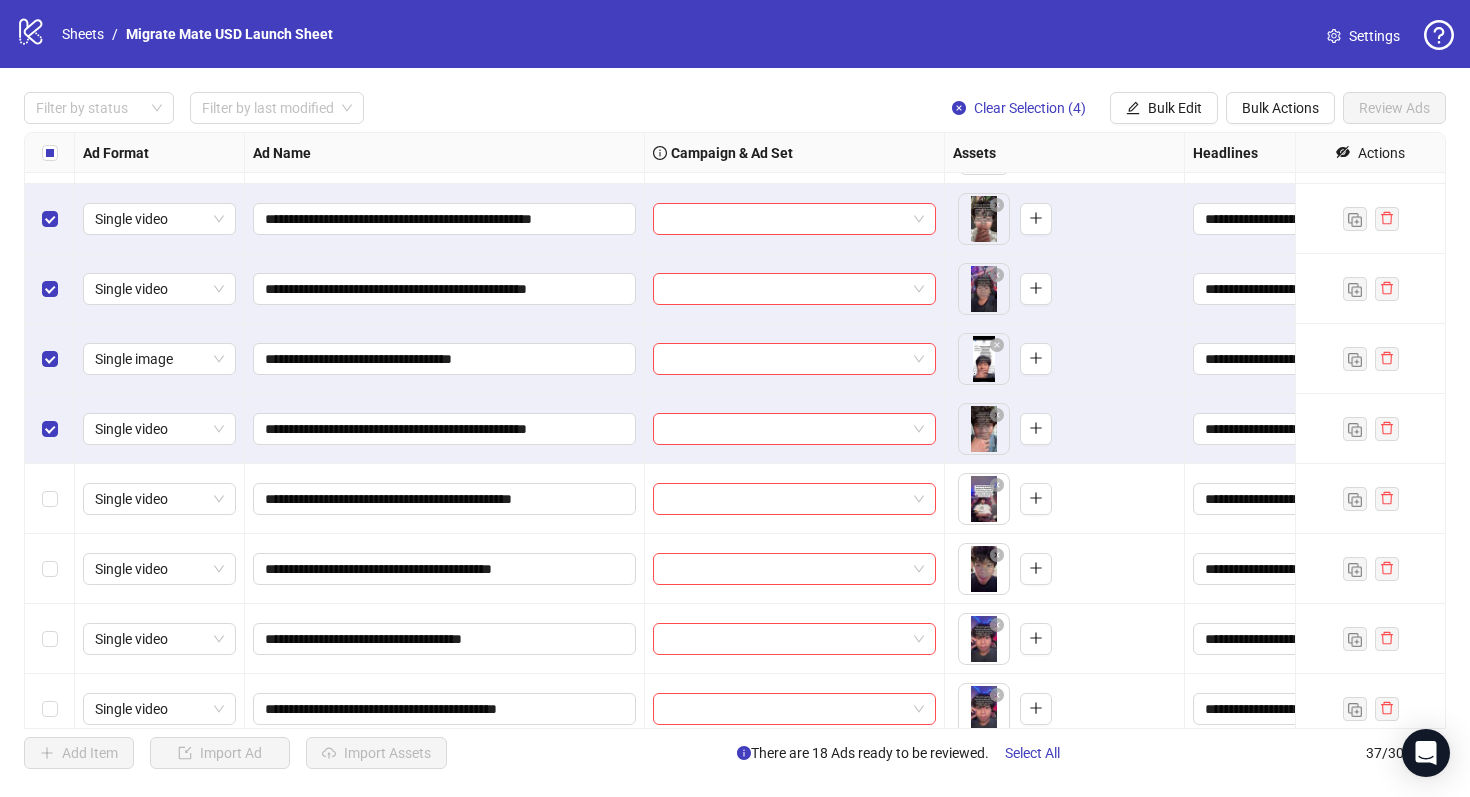 click at bounding box center [50, 499] 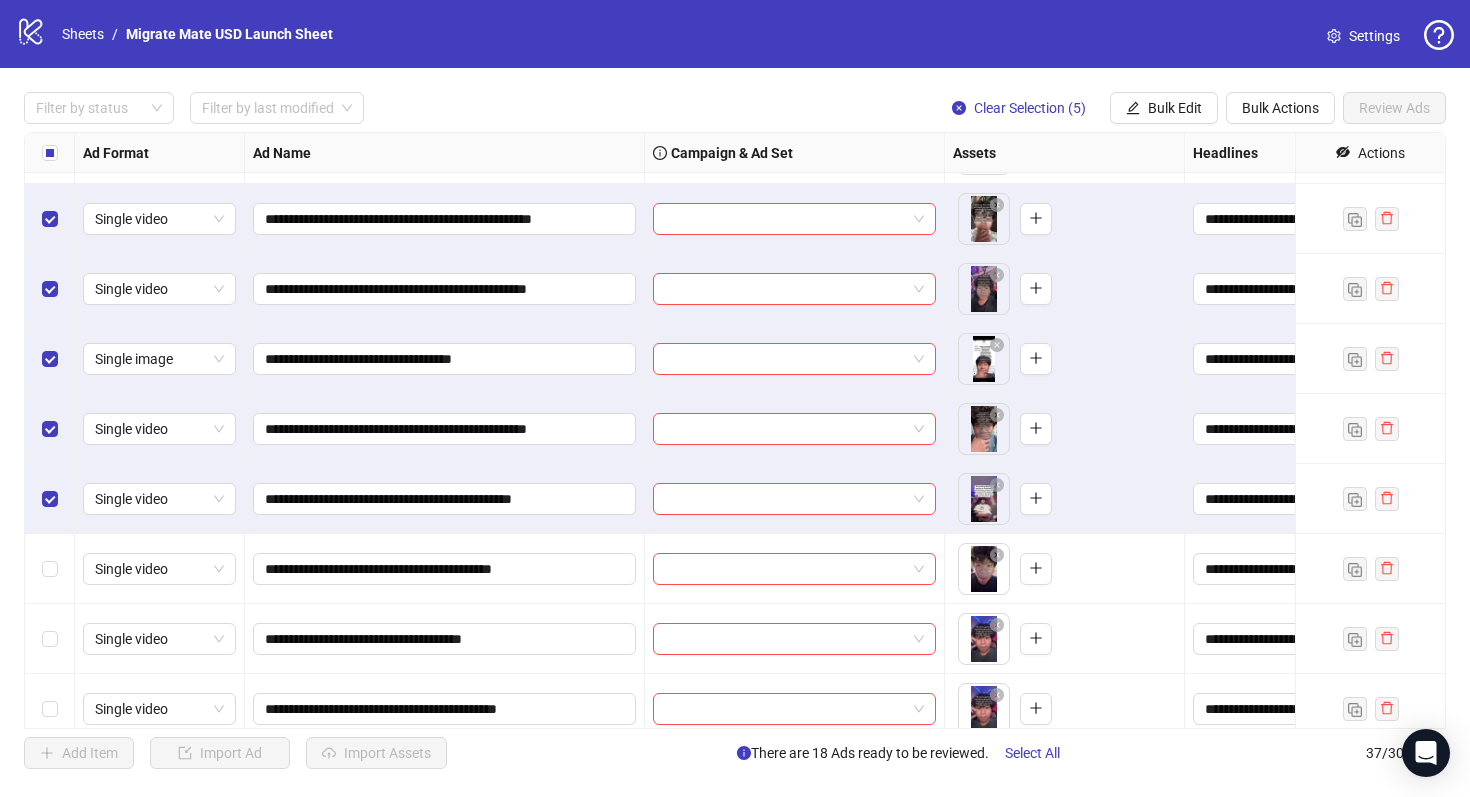 click at bounding box center (50, 569) 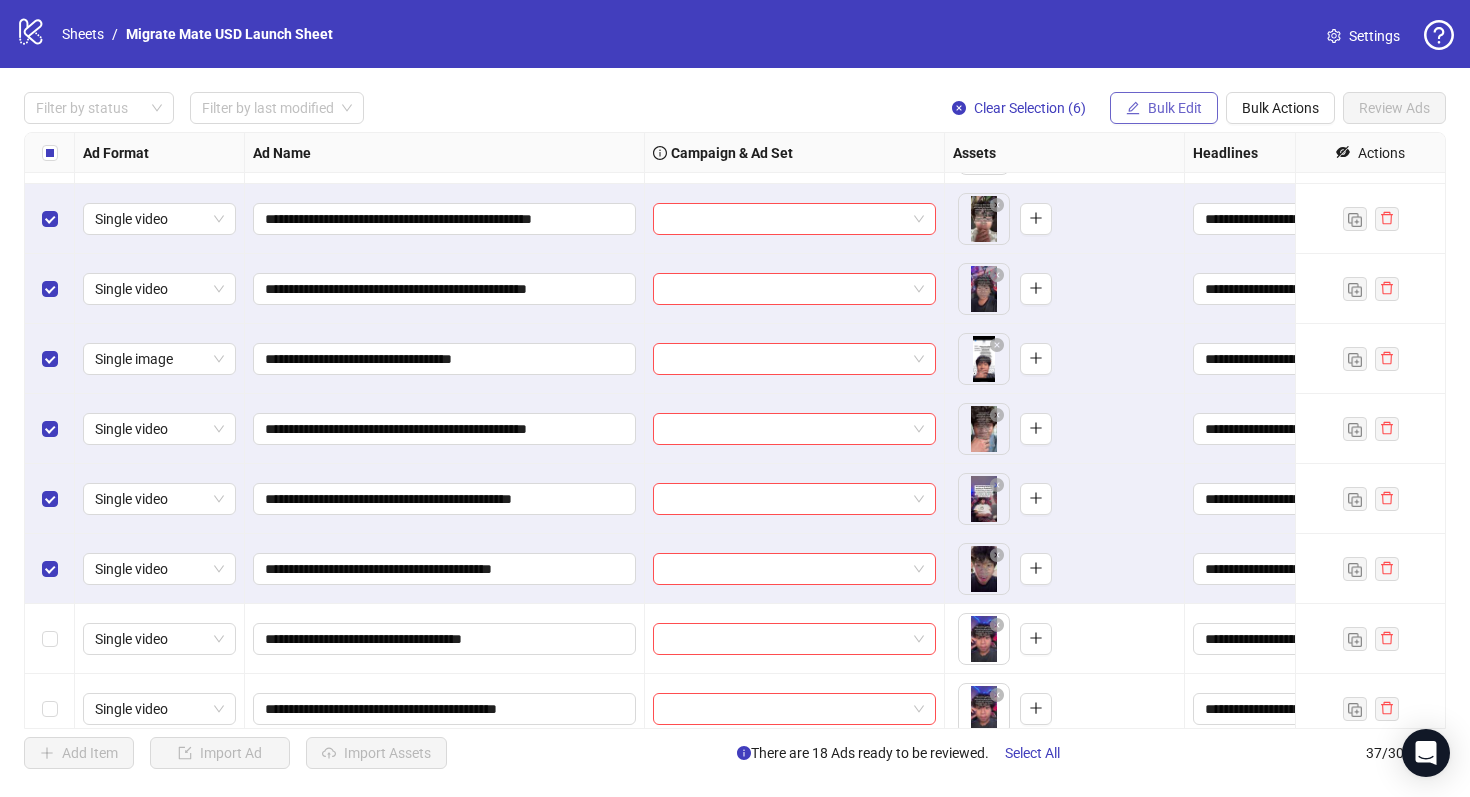 click on "Bulk Edit" at bounding box center (1175, 108) 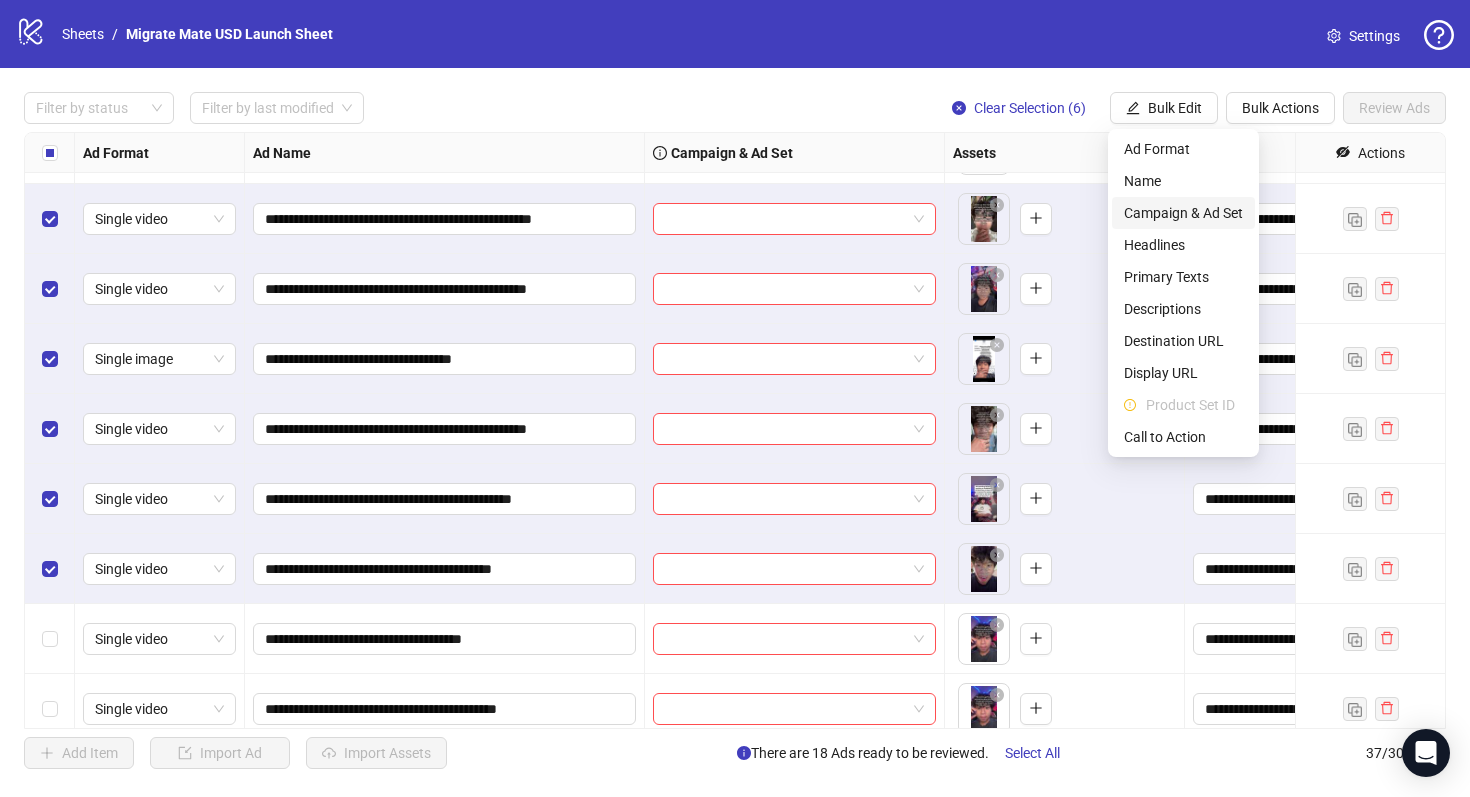 click on "Campaign & Ad Set" at bounding box center (1183, 213) 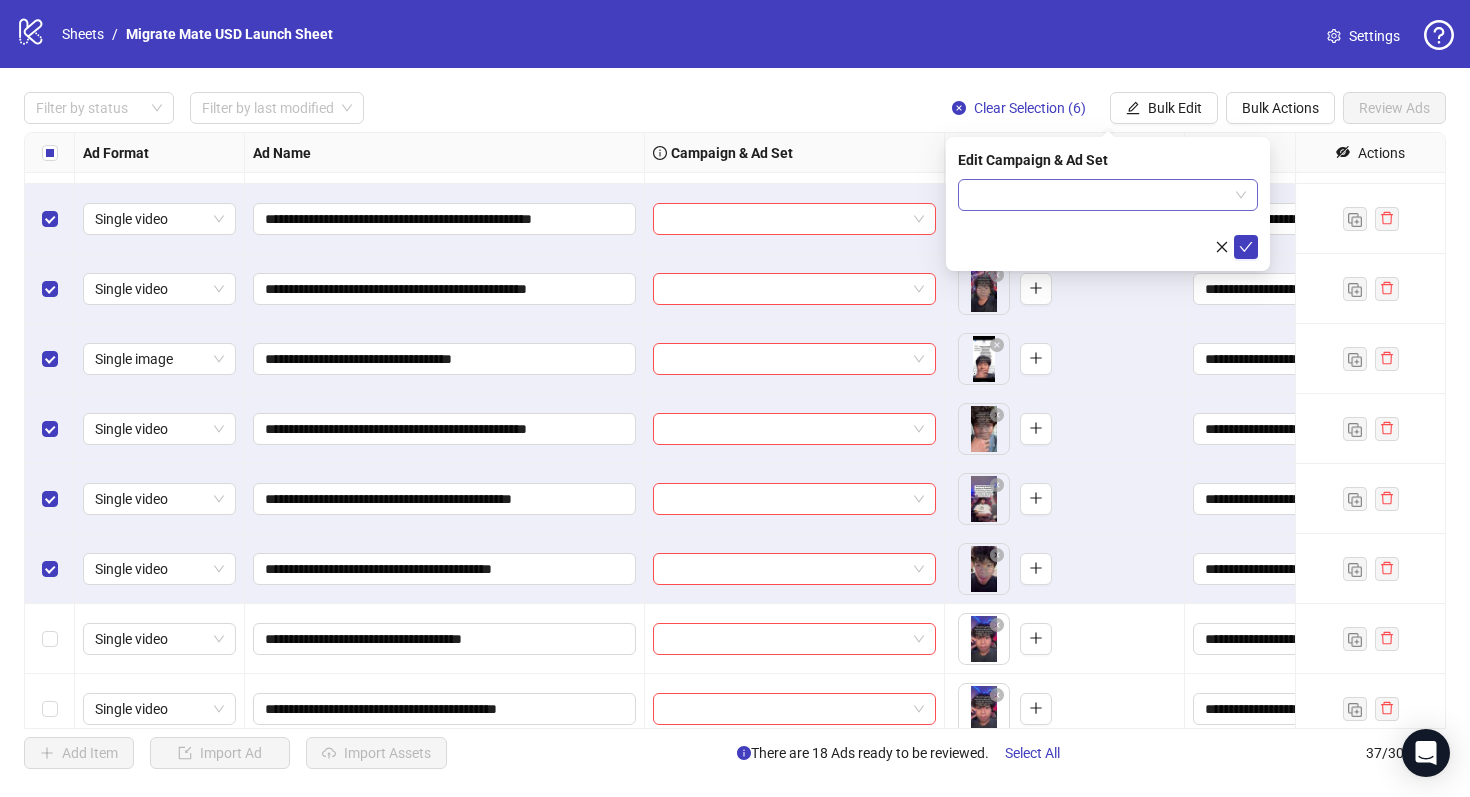 click at bounding box center [1108, 195] 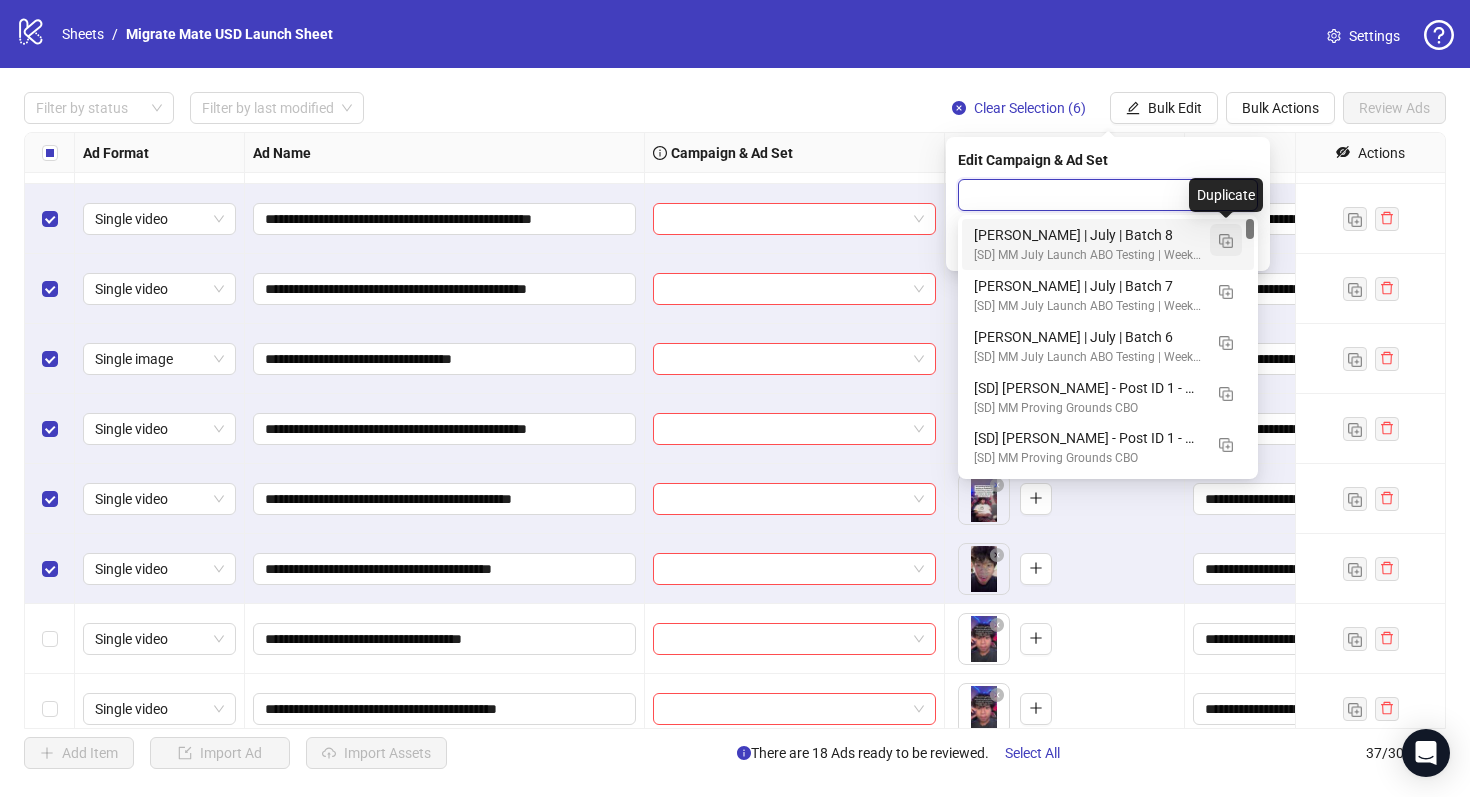 click at bounding box center [1226, 241] 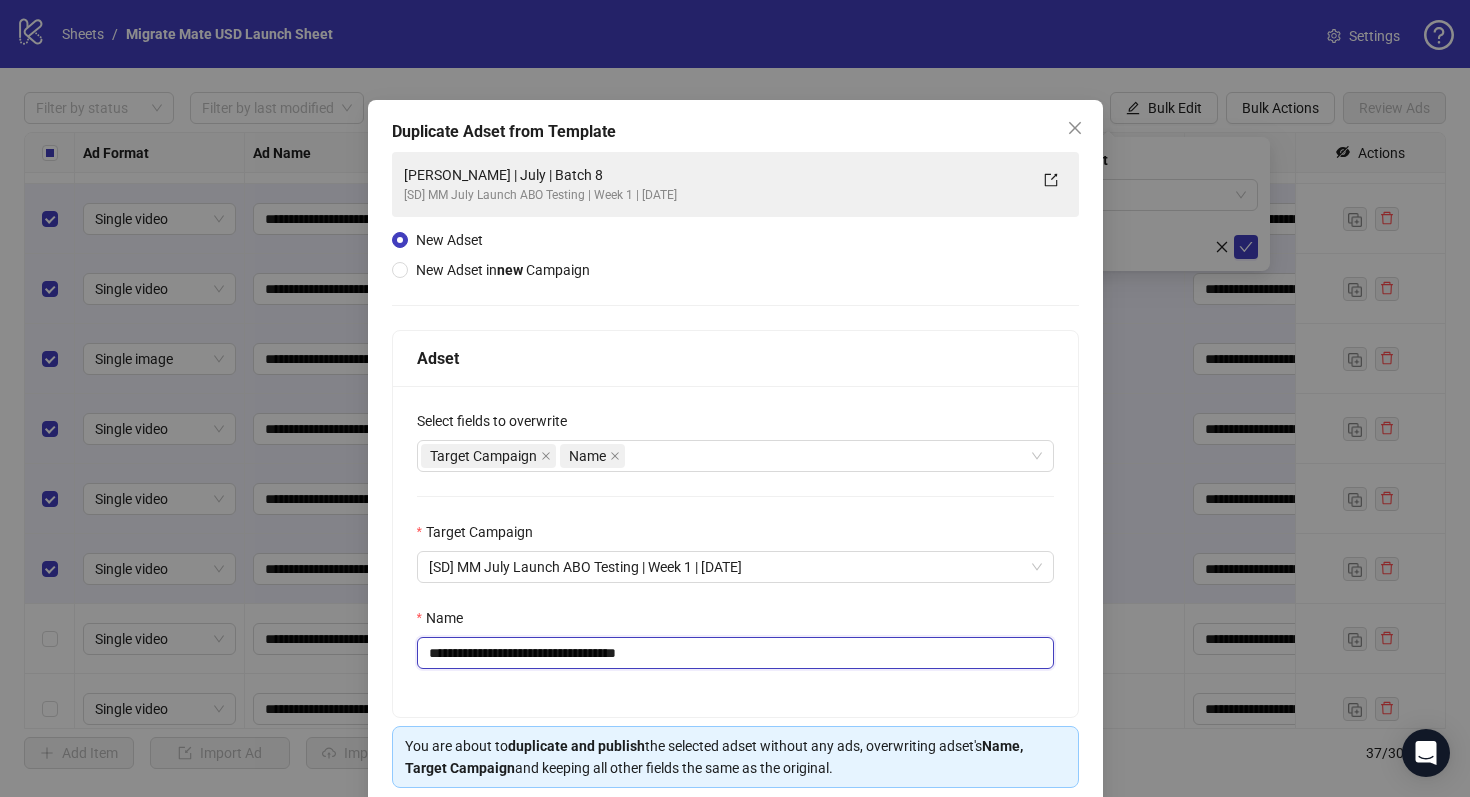 drag, startPoint x: 605, startPoint y: 653, endPoint x: 764, endPoint y: 653, distance: 159 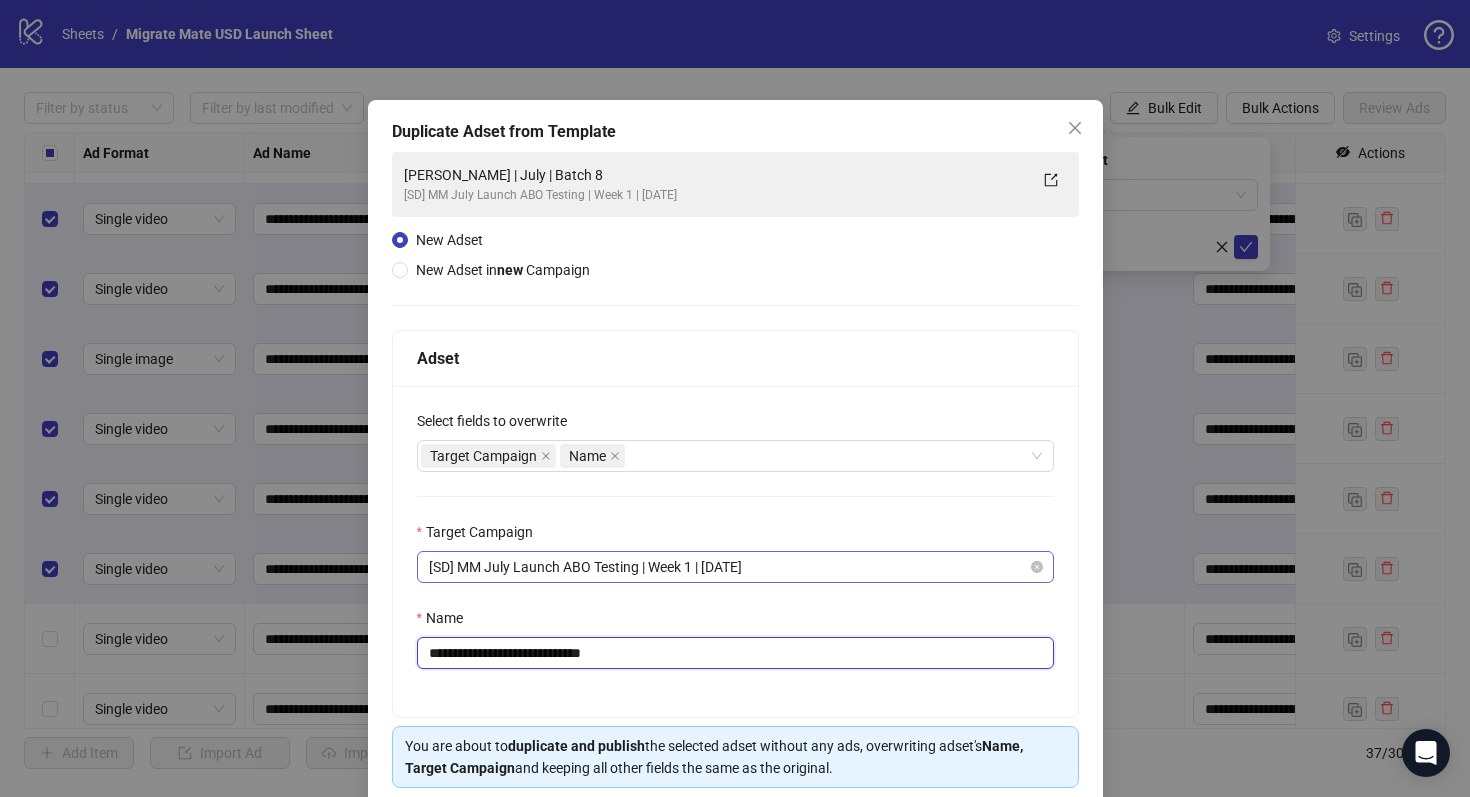 scroll, scrollTop: 80, scrollLeft: 0, axis: vertical 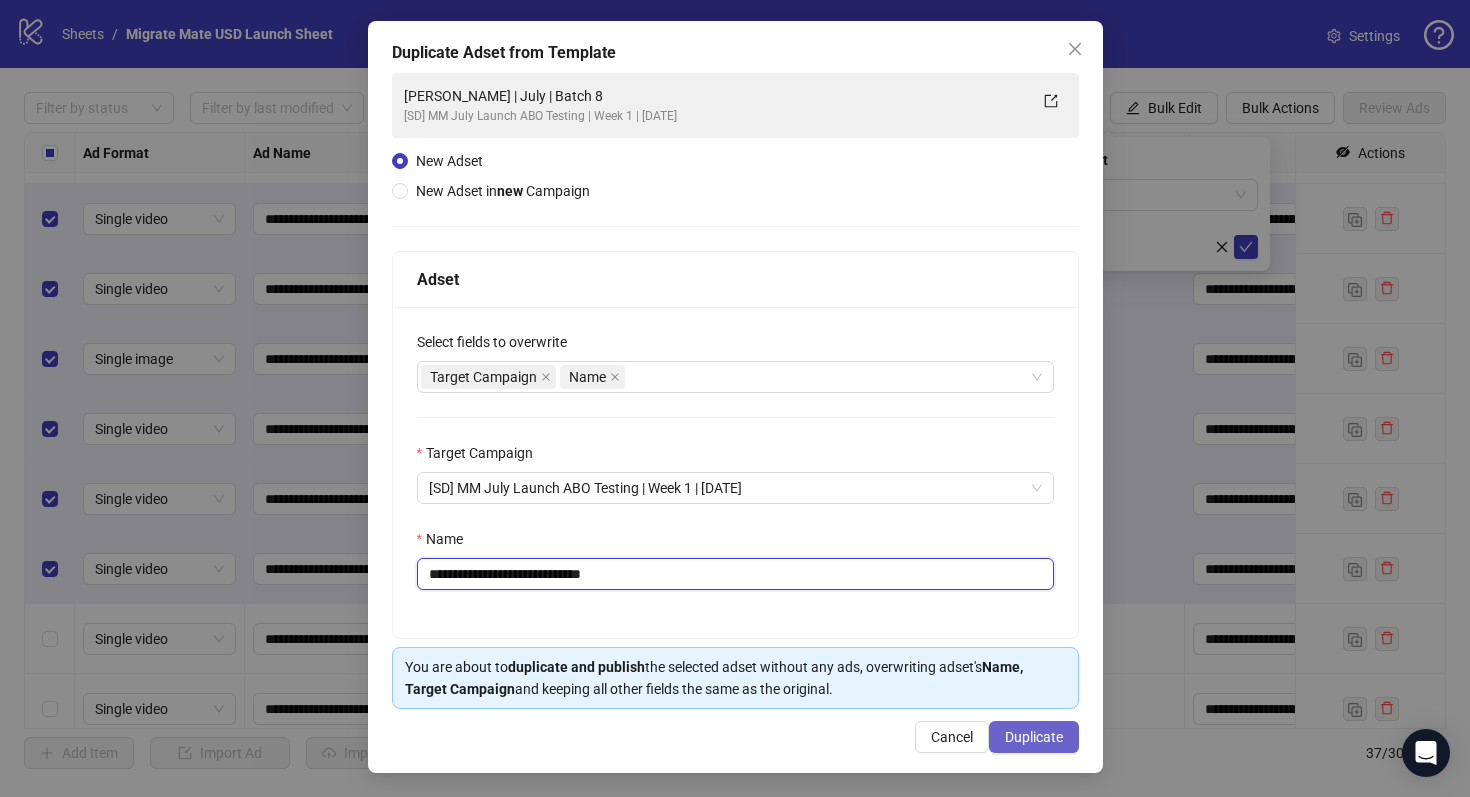 type on "**********" 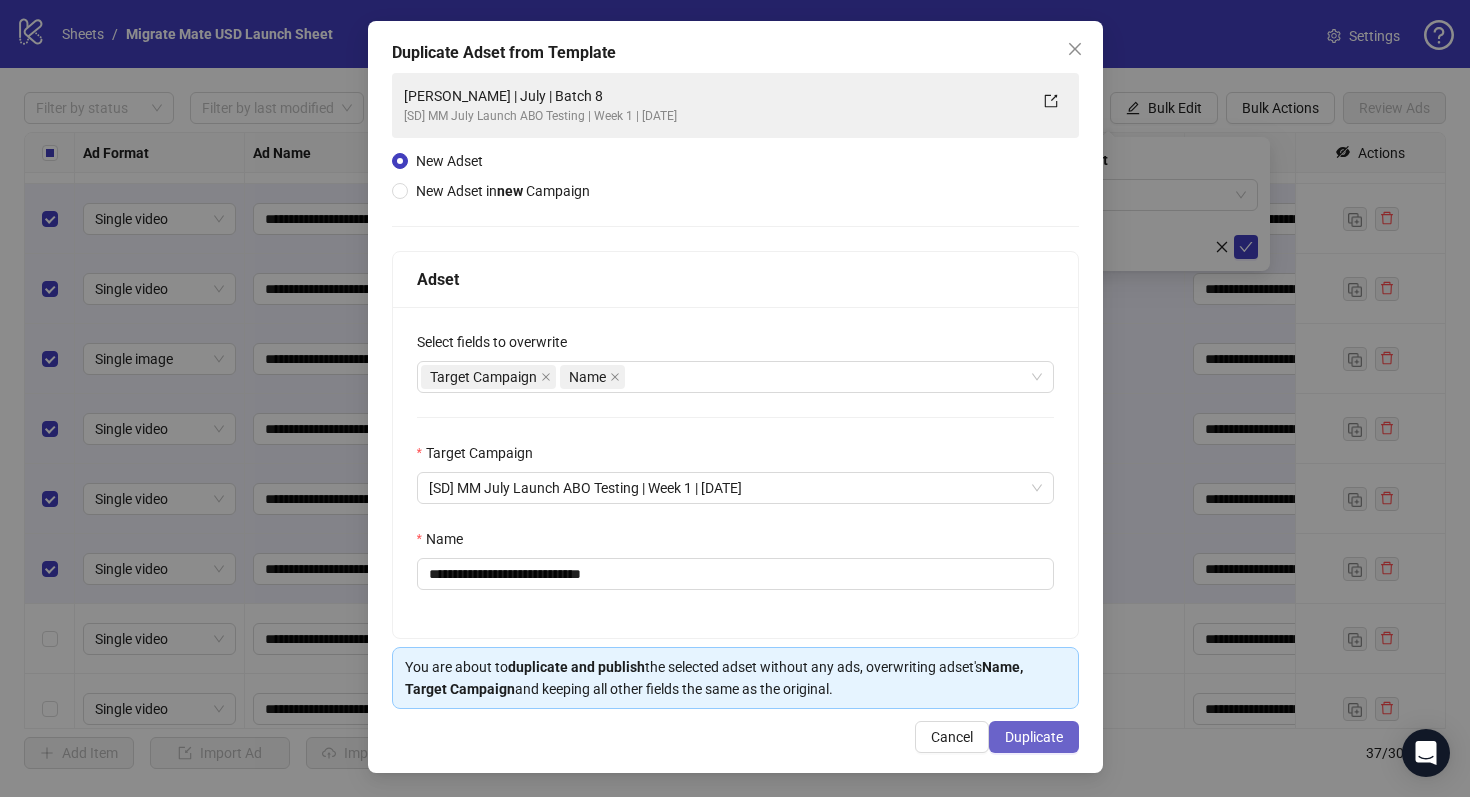 click on "Duplicate" at bounding box center (1034, 737) 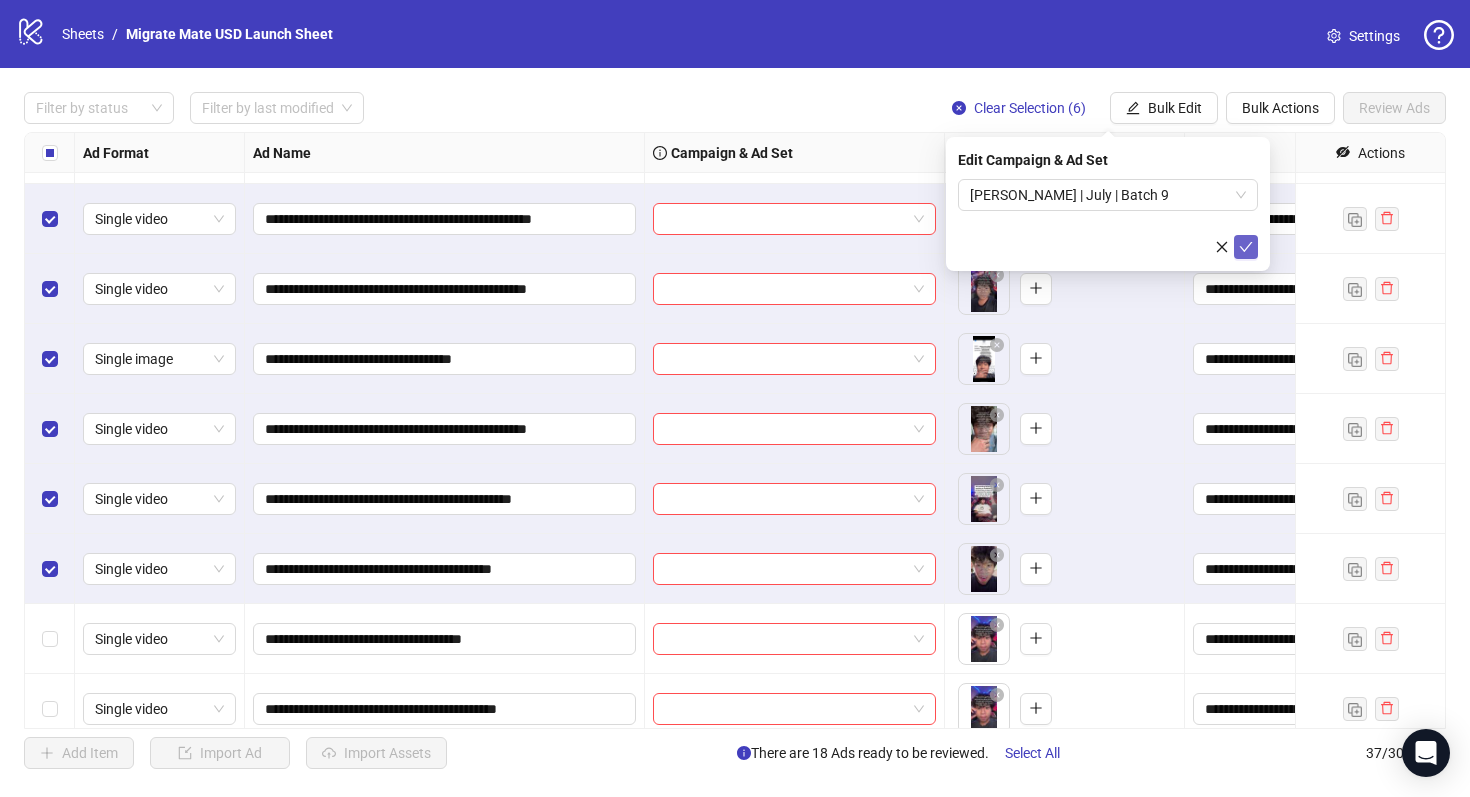 click 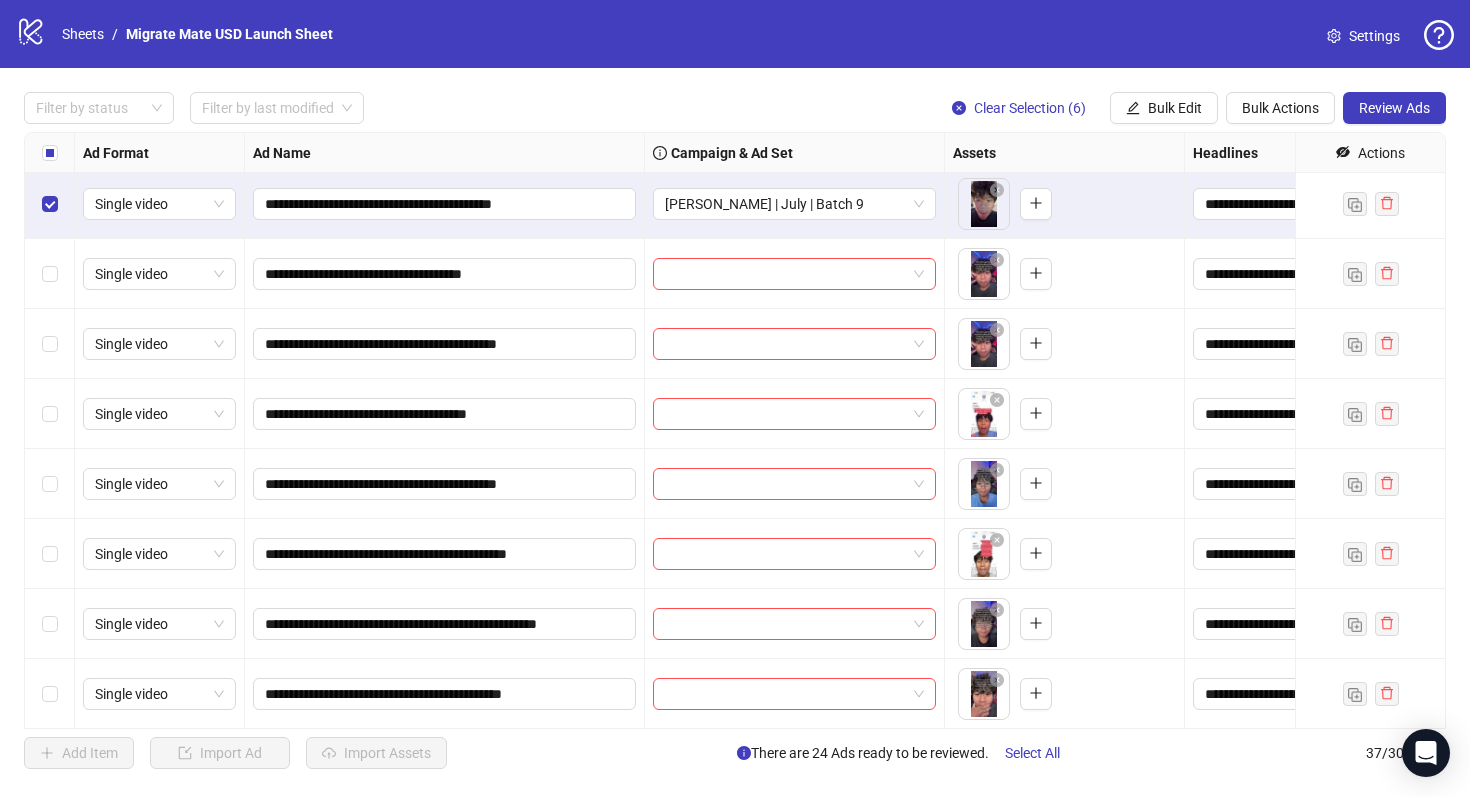 scroll, scrollTop: 1704, scrollLeft: 0, axis: vertical 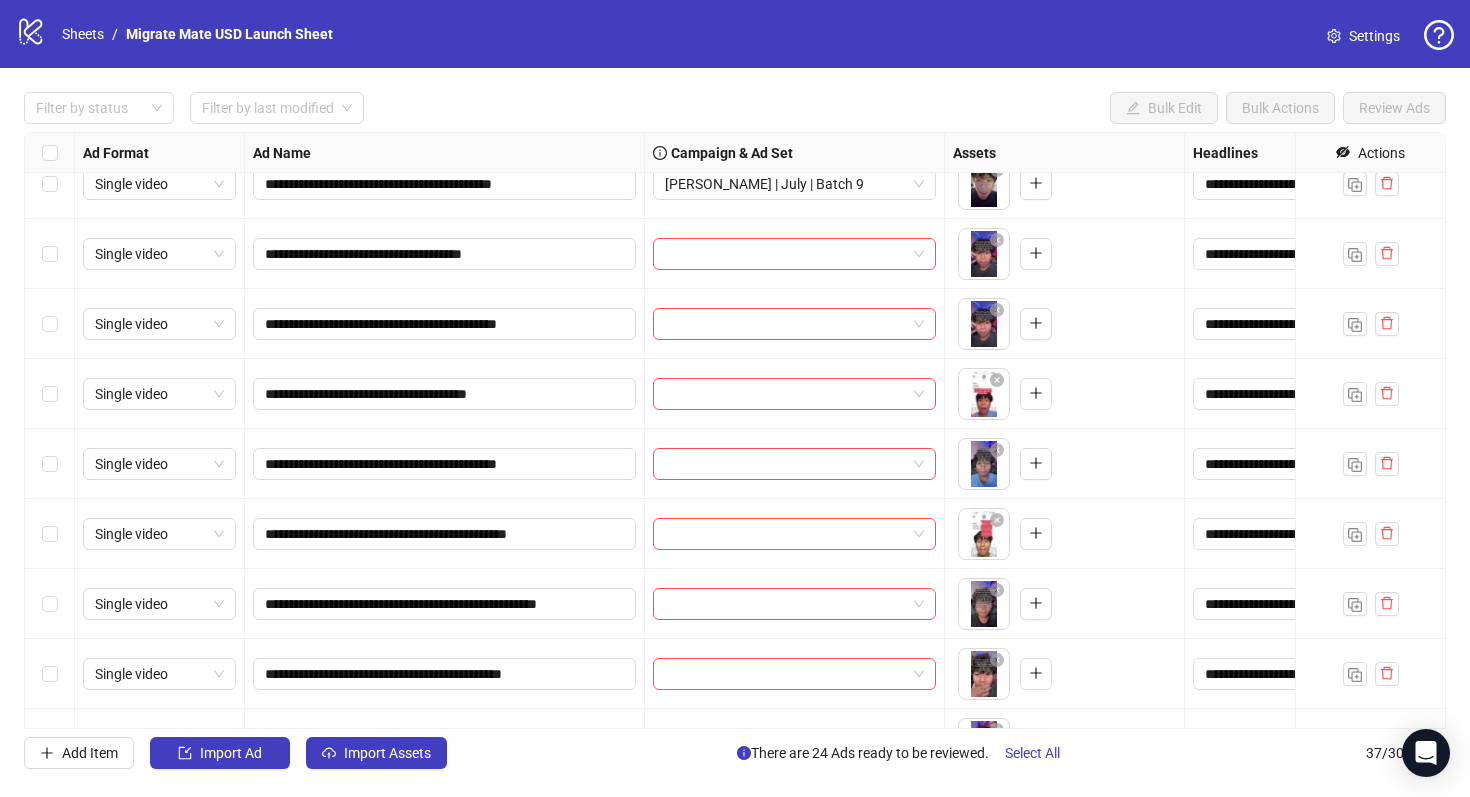 click at bounding box center (50, 254) 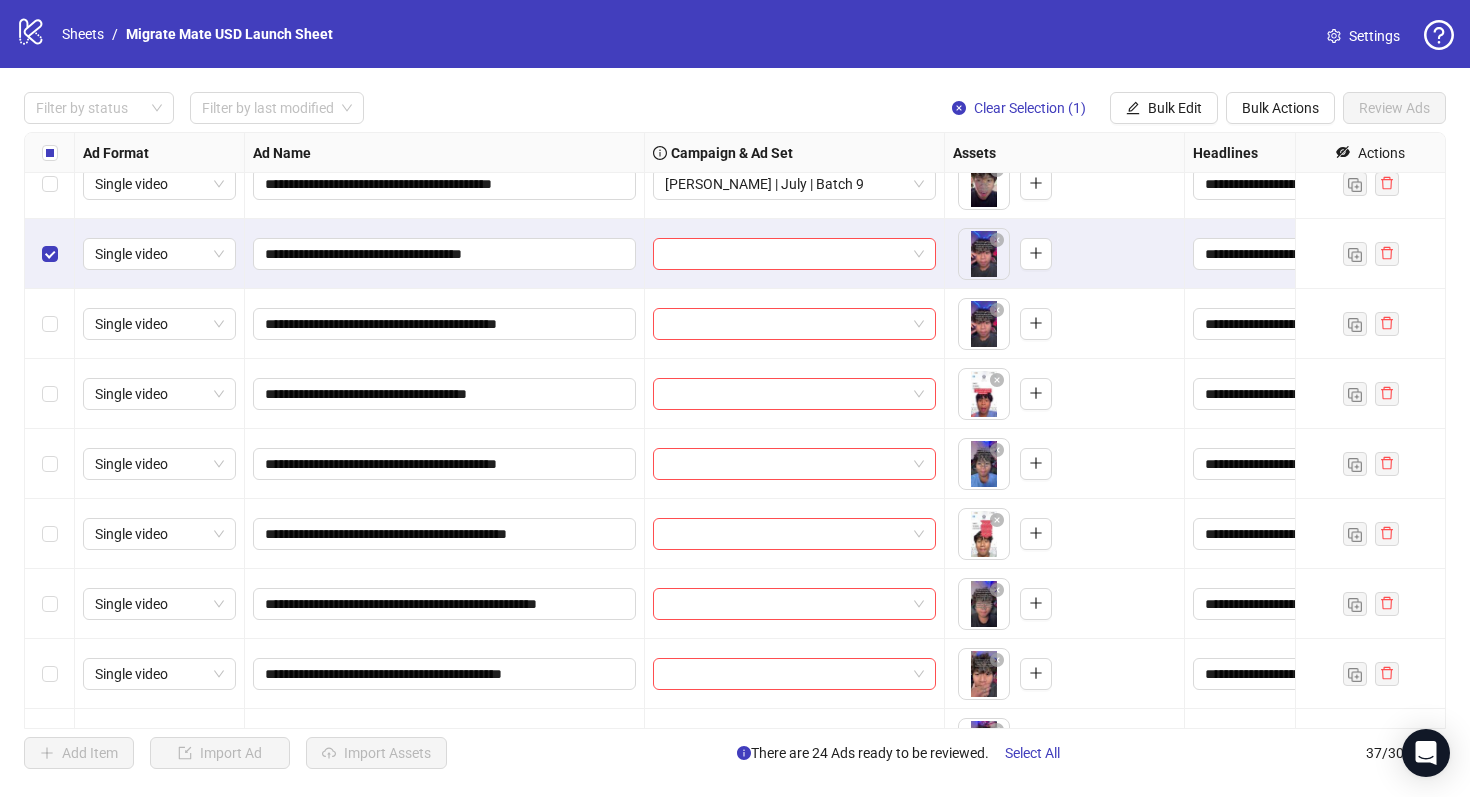 click at bounding box center [50, 324] 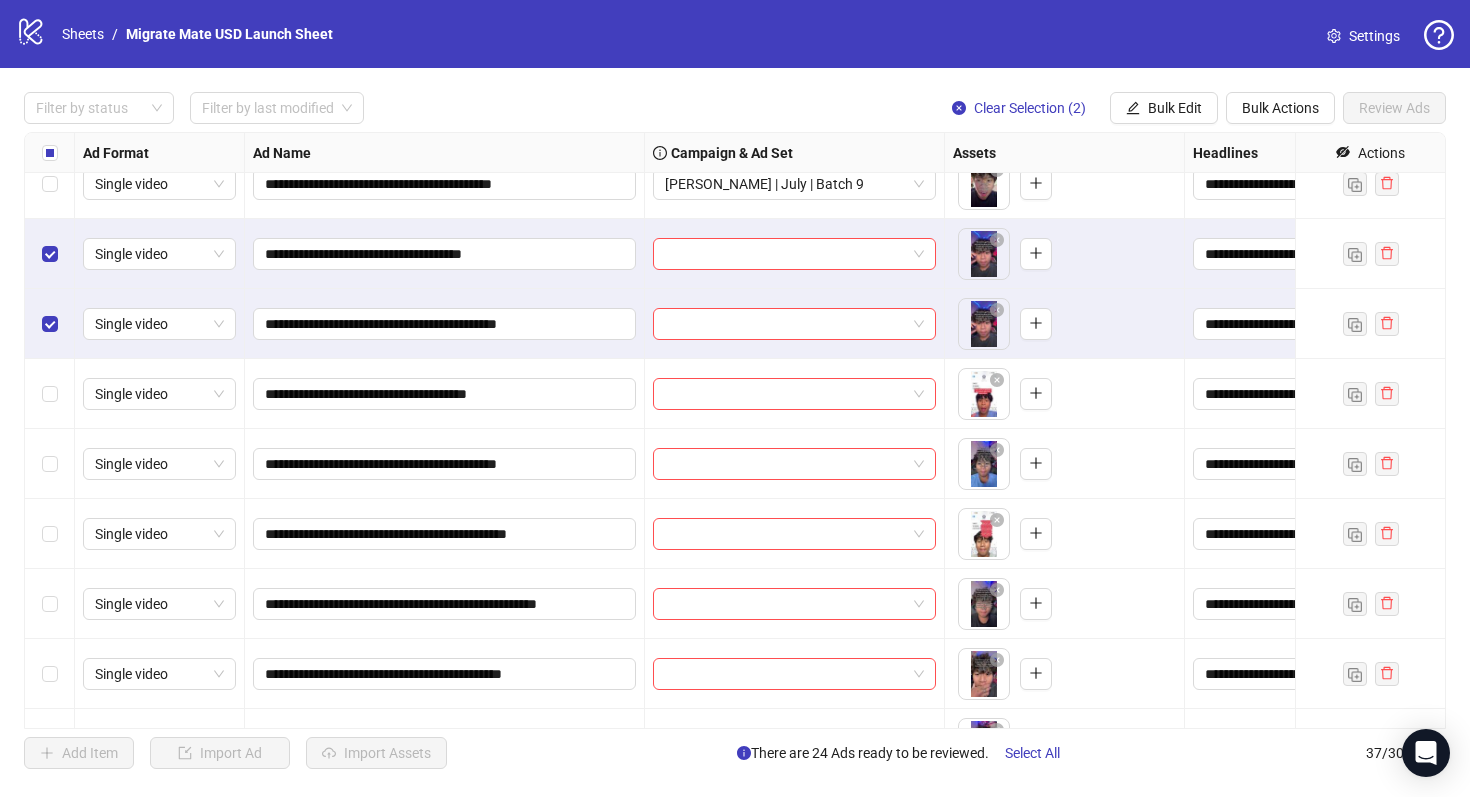 click at bounding box center (50, 394) 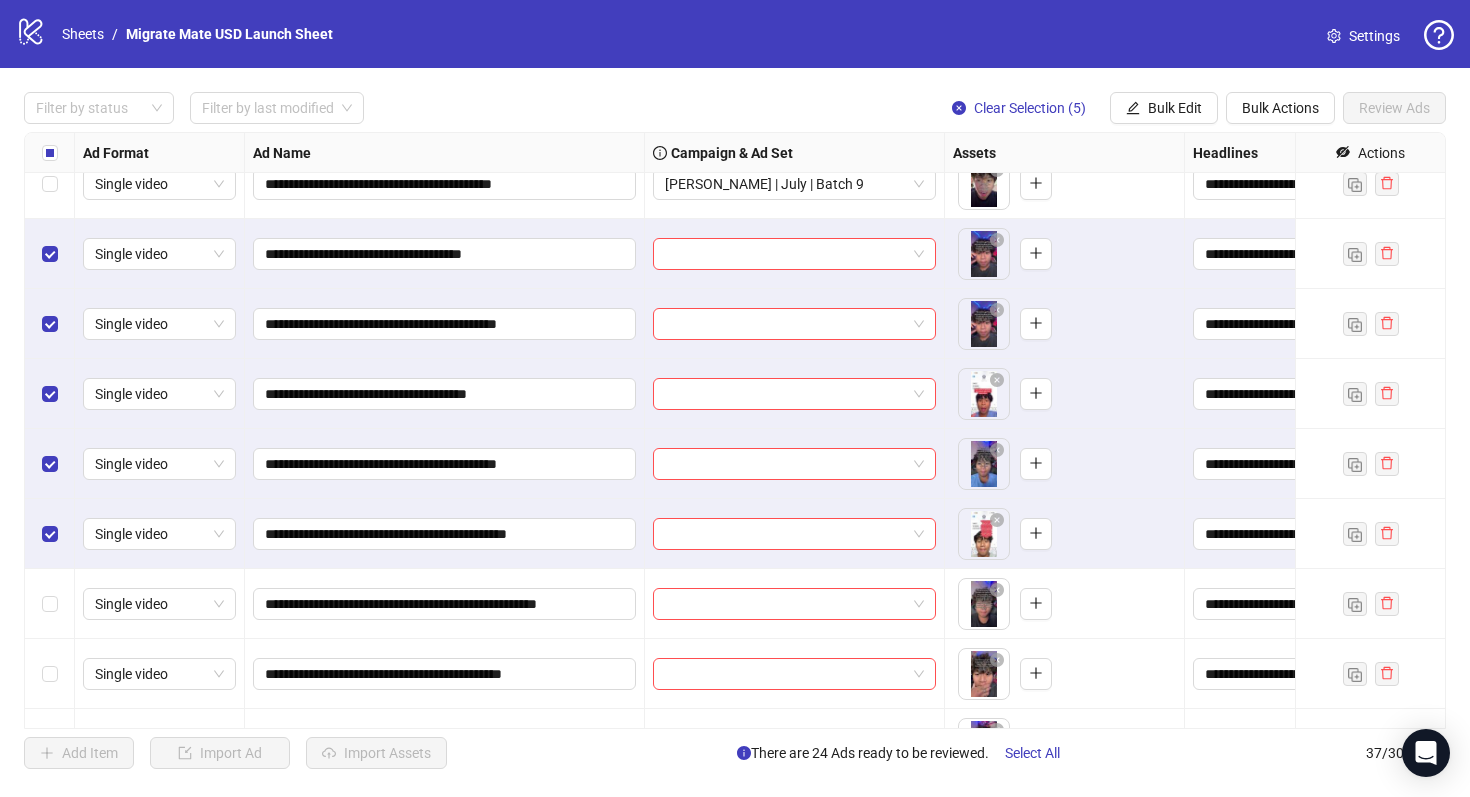 click at bounding box center [50, 604] 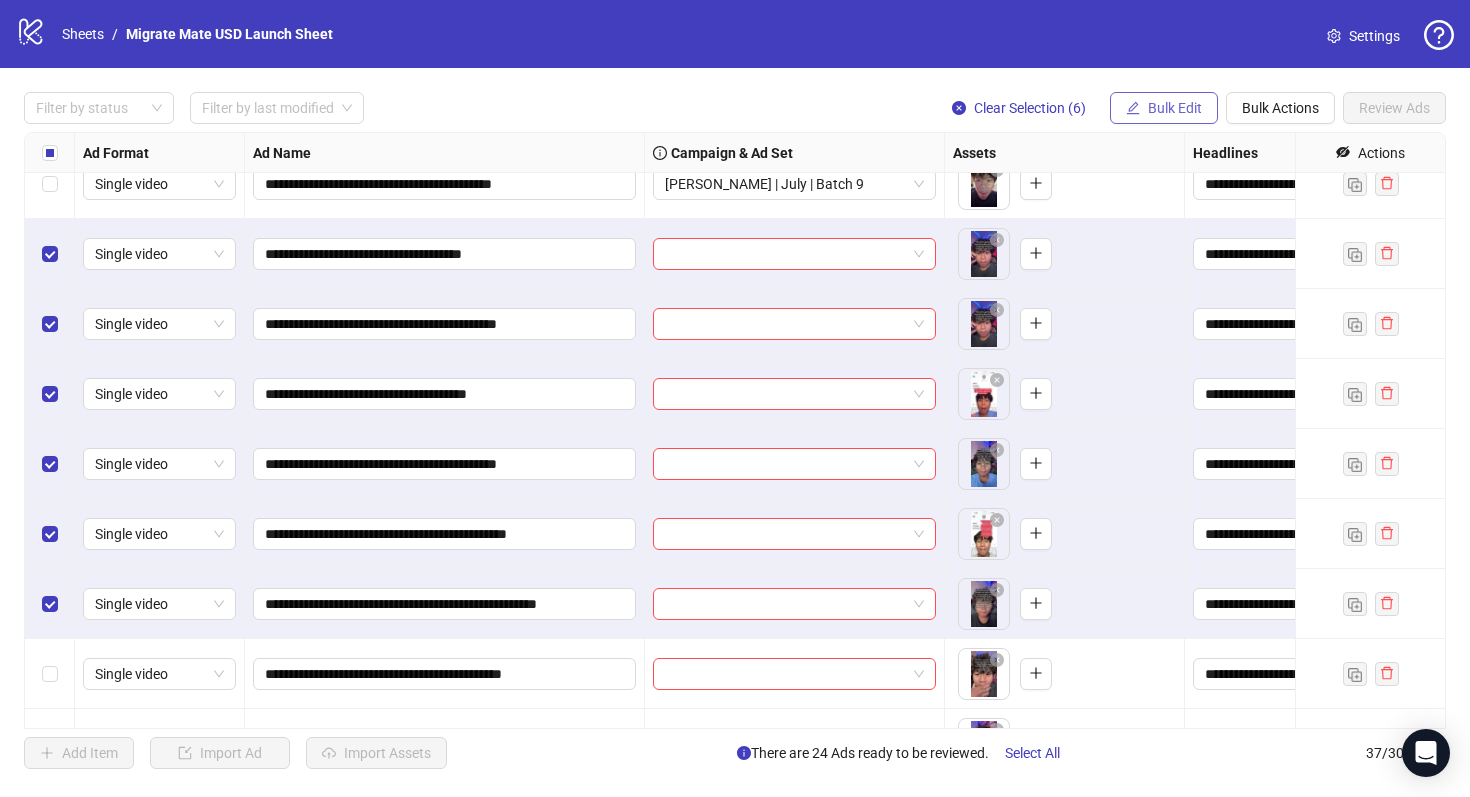click on "Bulk Edit" at bounding box center [1175, 108] 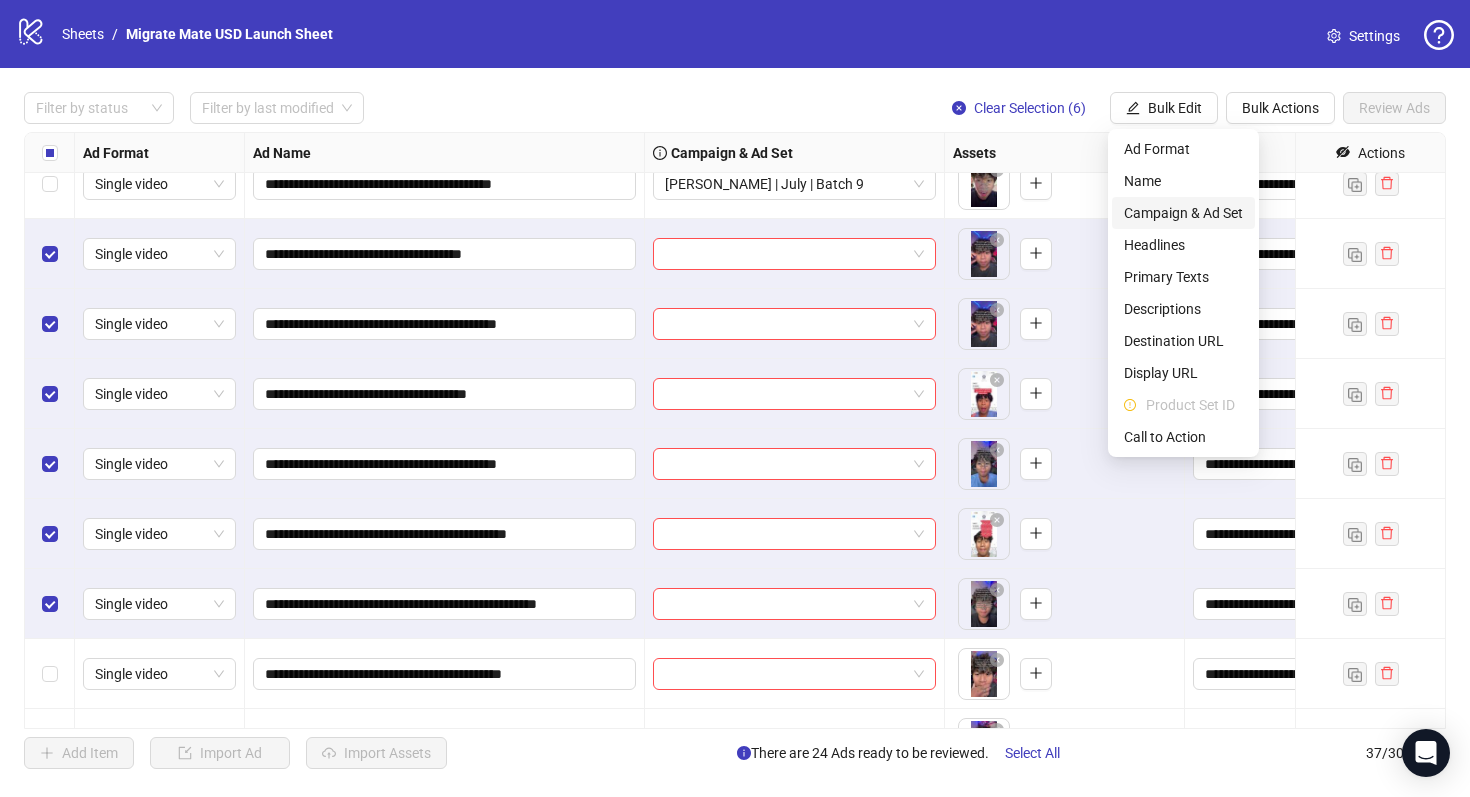 click on "Campaign & Ad Set" at bounding box center (1183, 213) 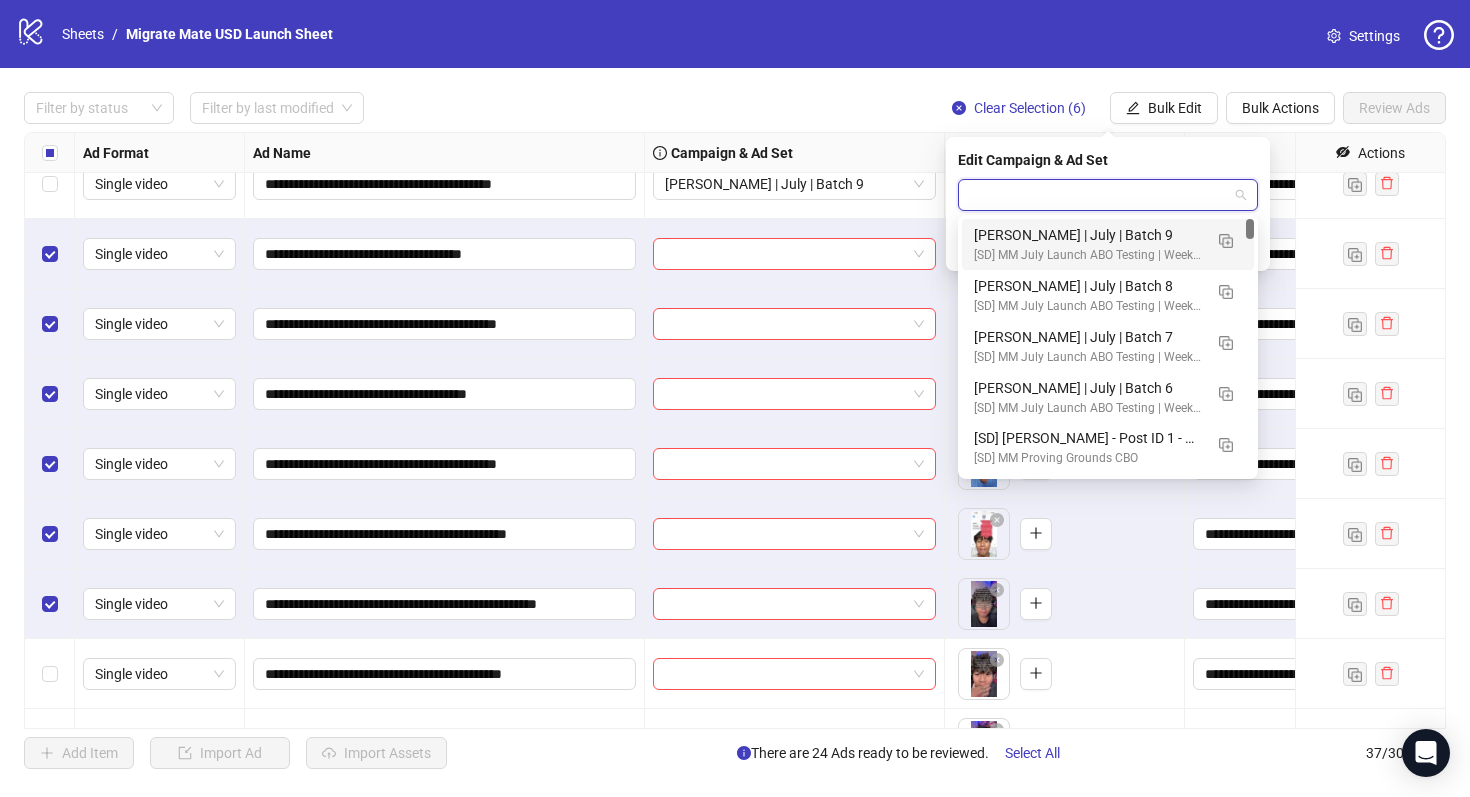 click at bounding box center [1099, 195] 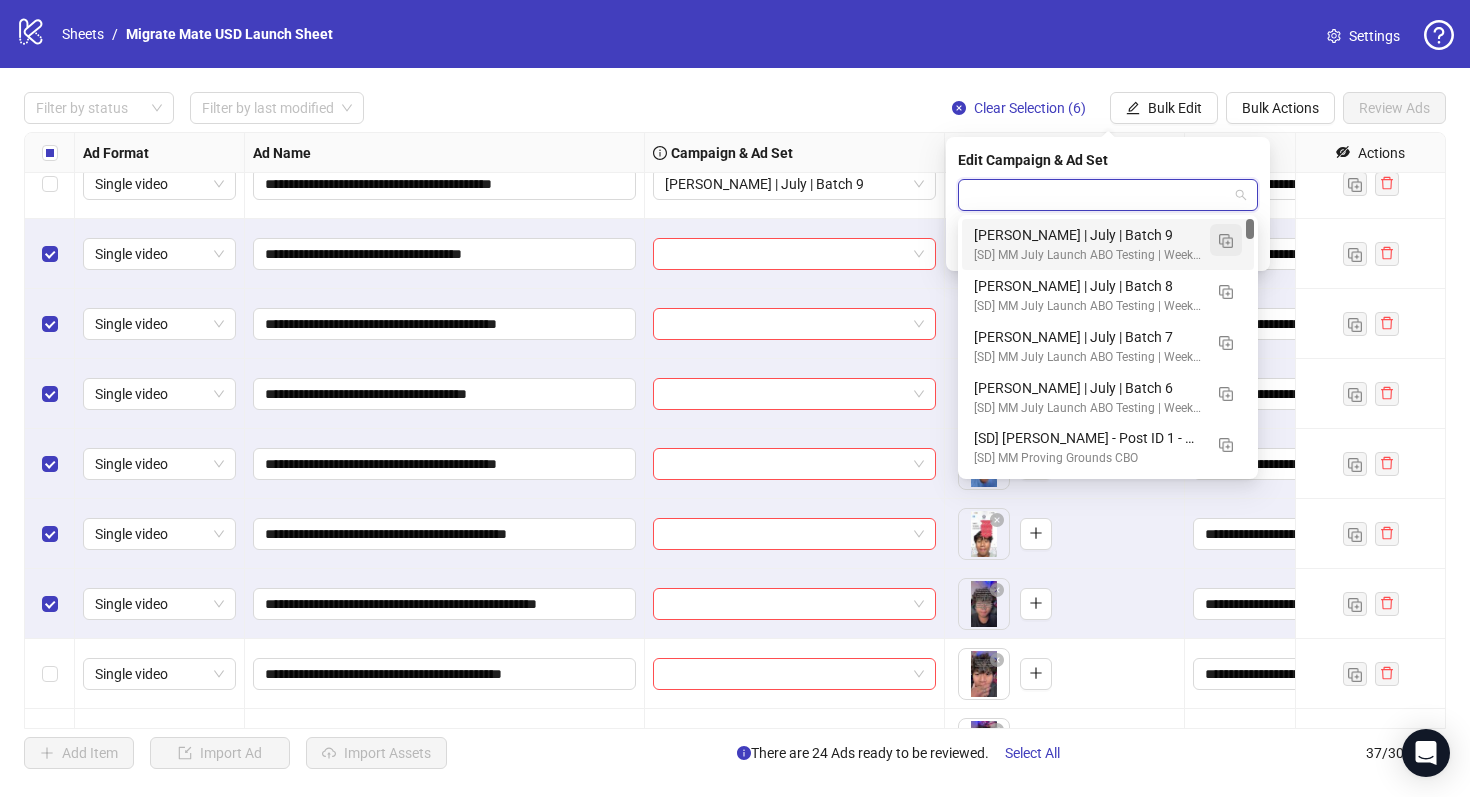 click at bounding box center [1226, 241] 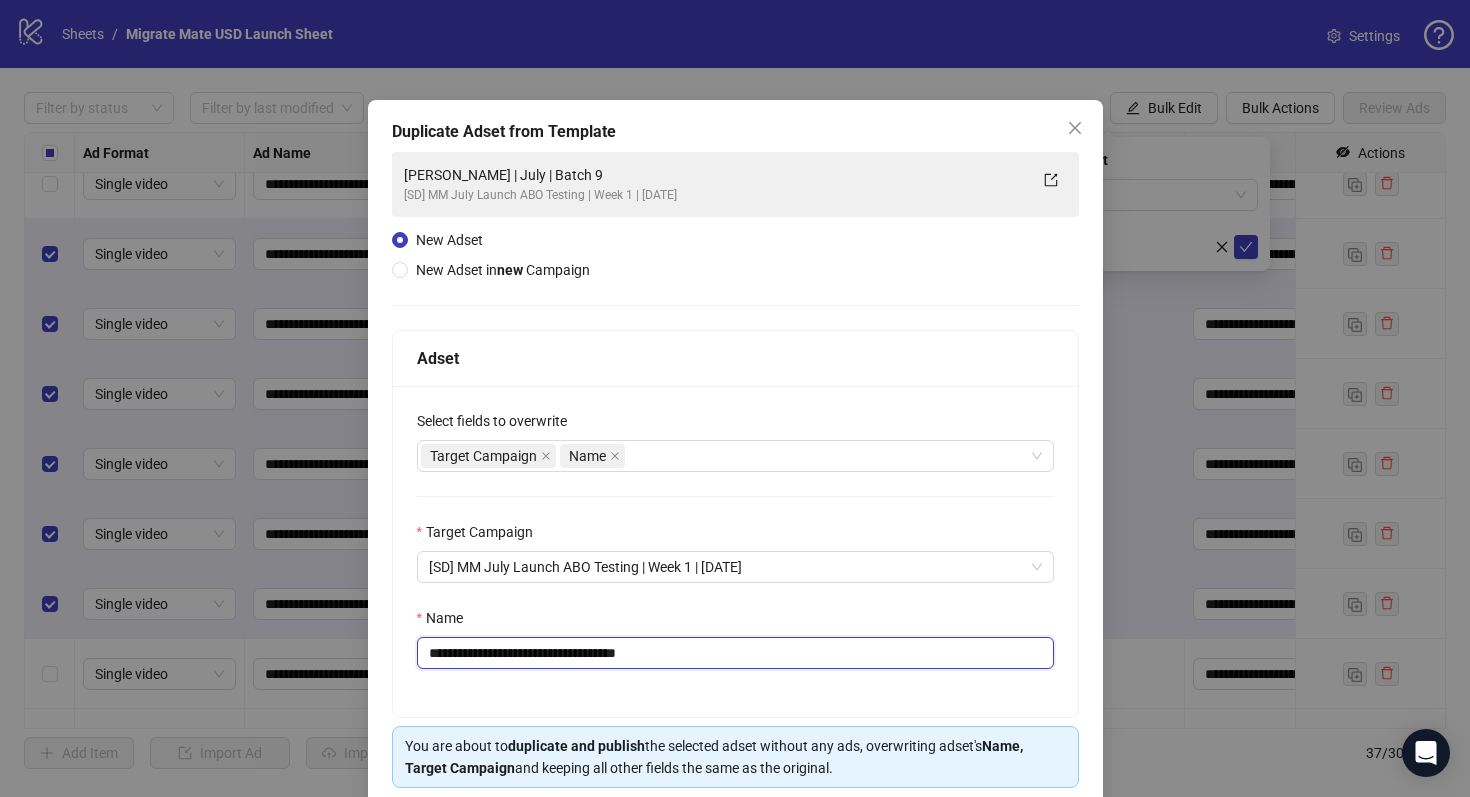 drag, startPoint x: 601, startPoint y: 654, endPoint x: 818, endPoint y: 647, distance: 217.11287 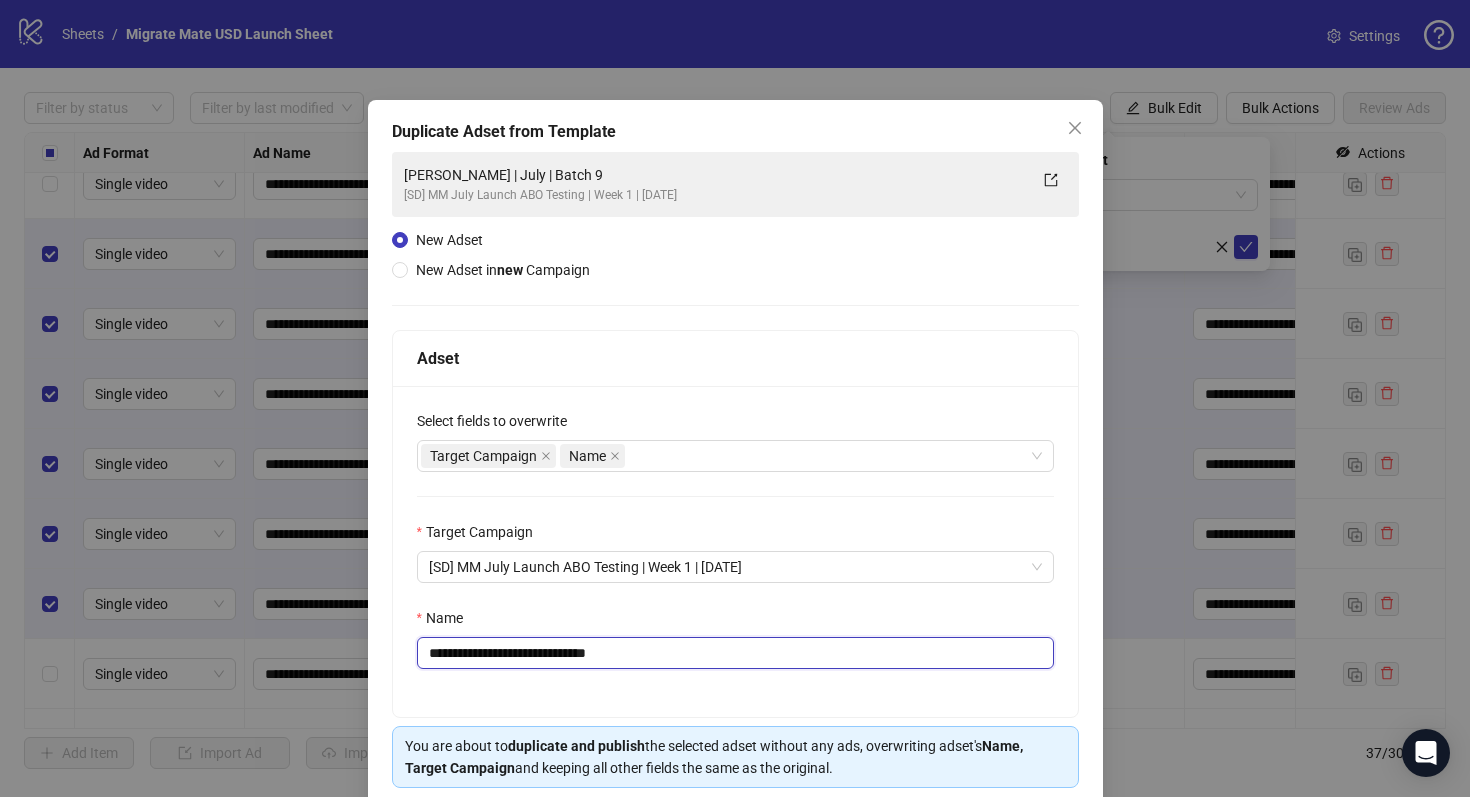 scroll, scrollTop: 80, scrollLeft: 0, axis: vertical 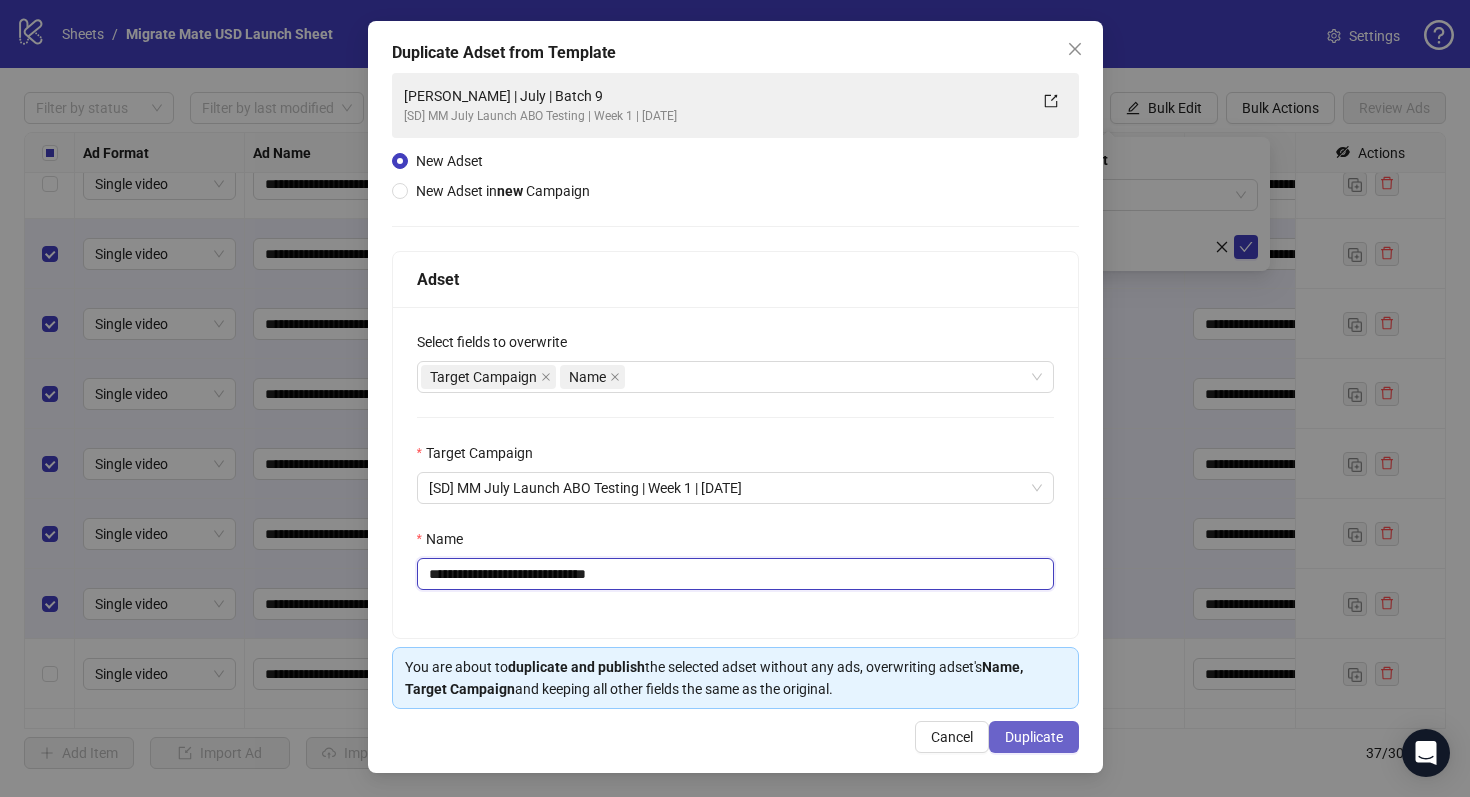 type on "**********" 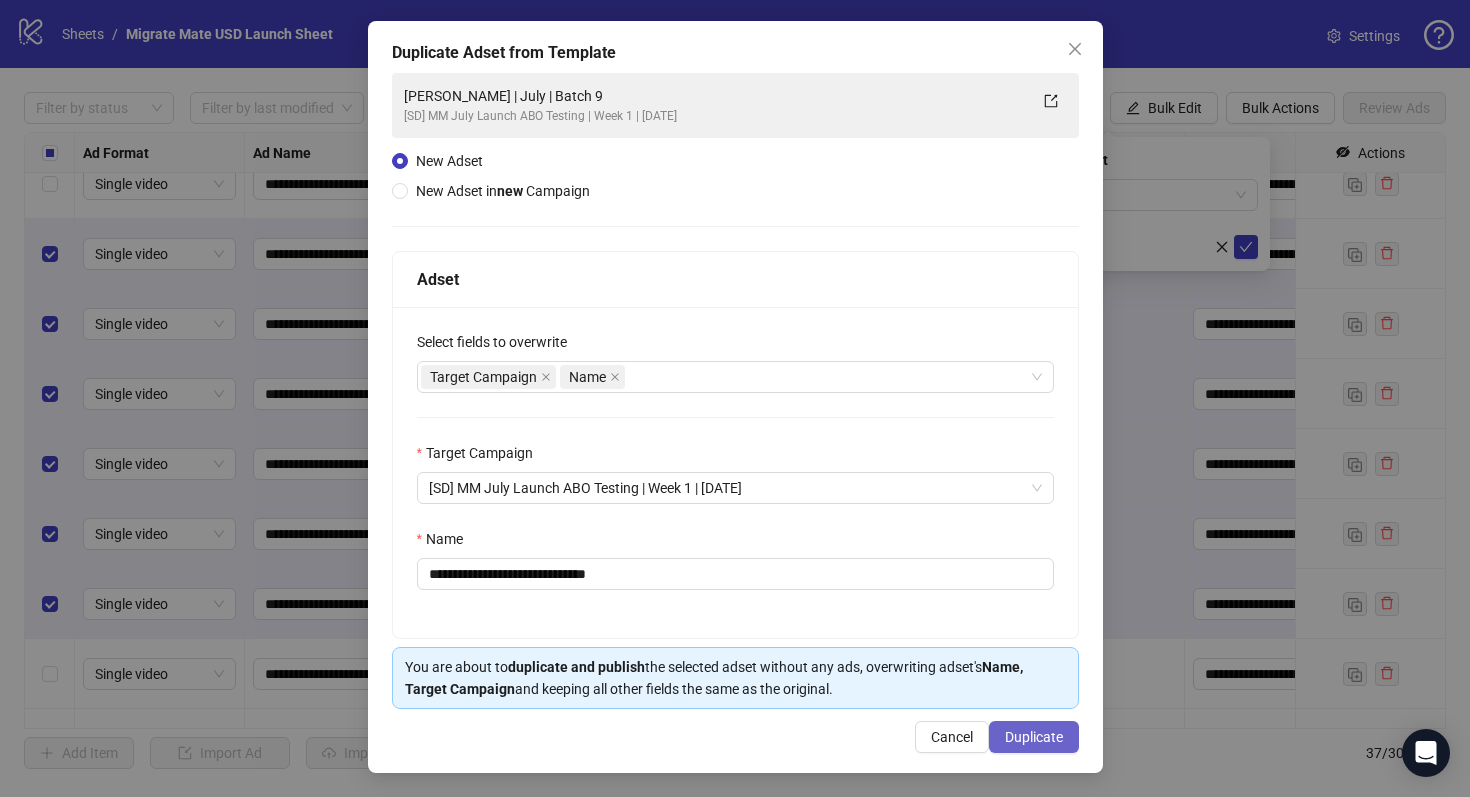 click on "Duplicate" at bounding box center (1034, 737) 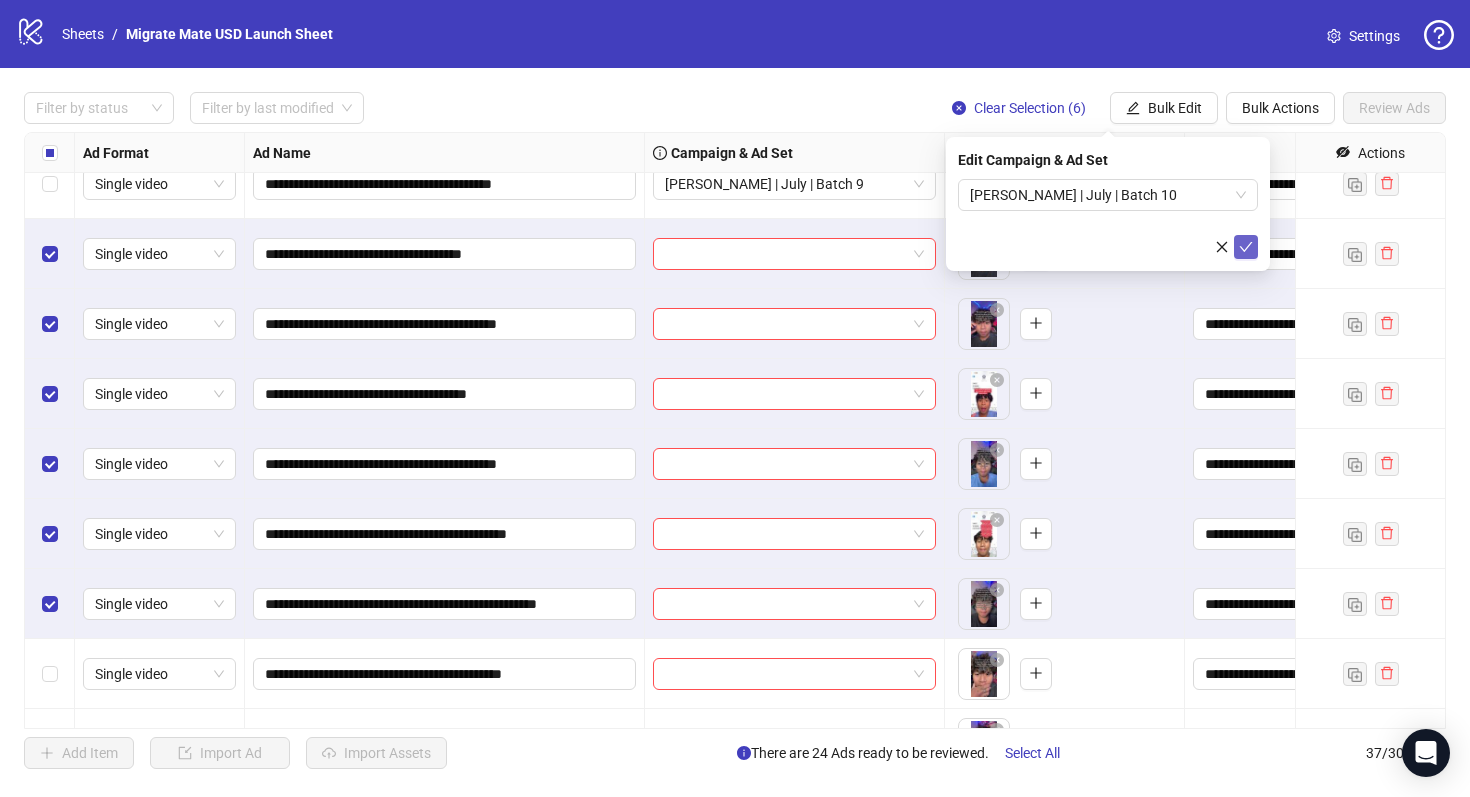 click 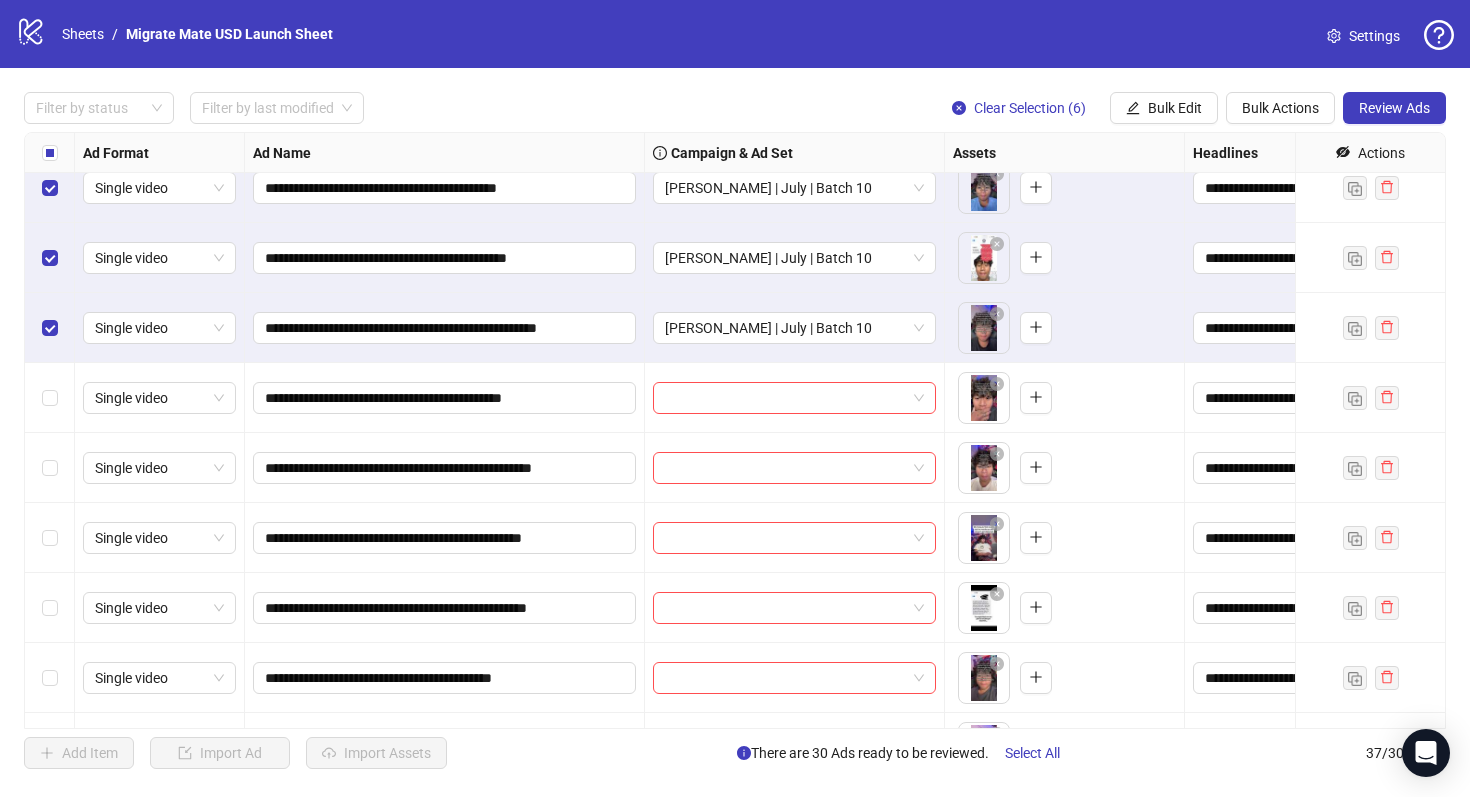 scroll, scrollTop: 2035, scrollLeft: 0, axis: vertical 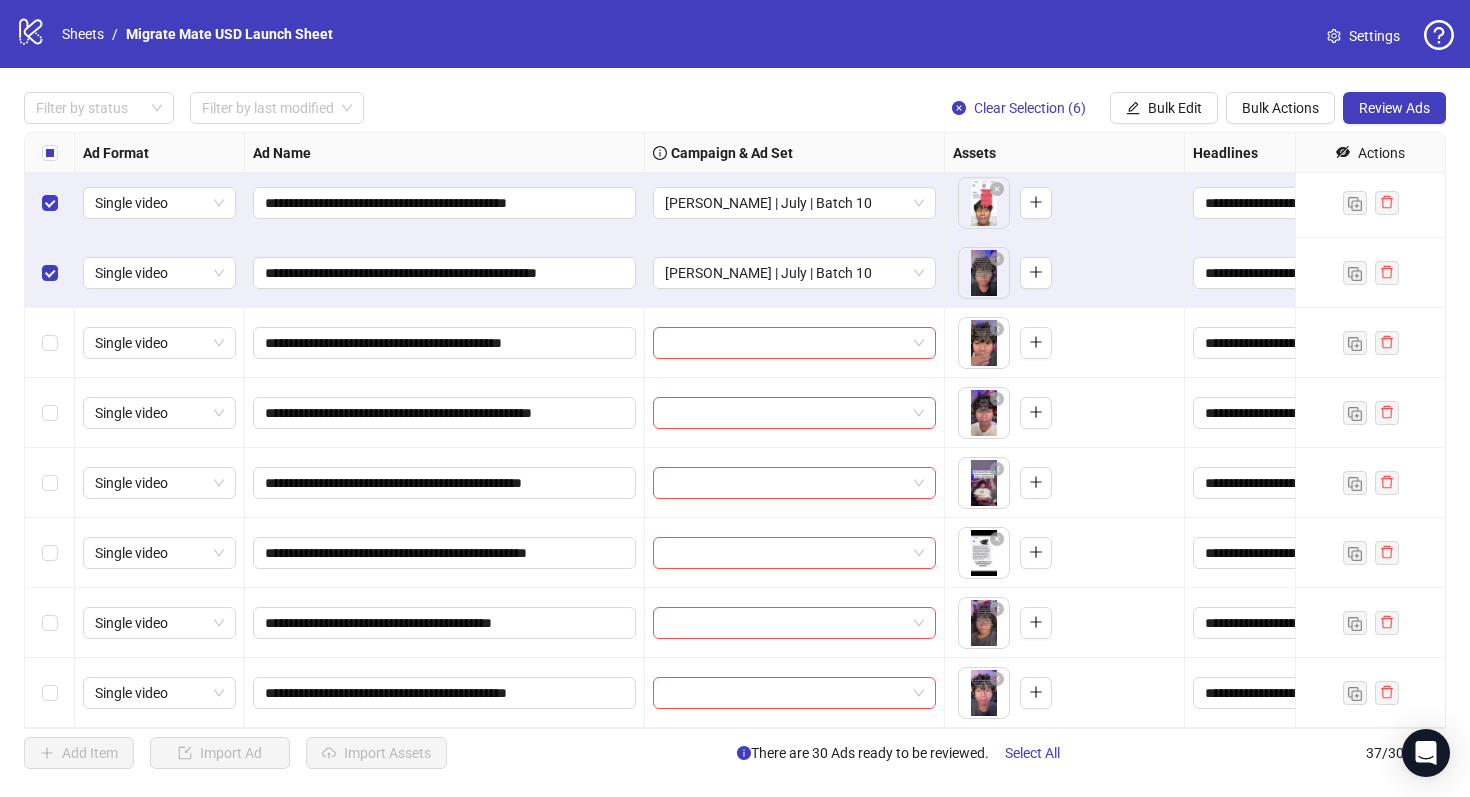 click at bounding box center (50, 153) 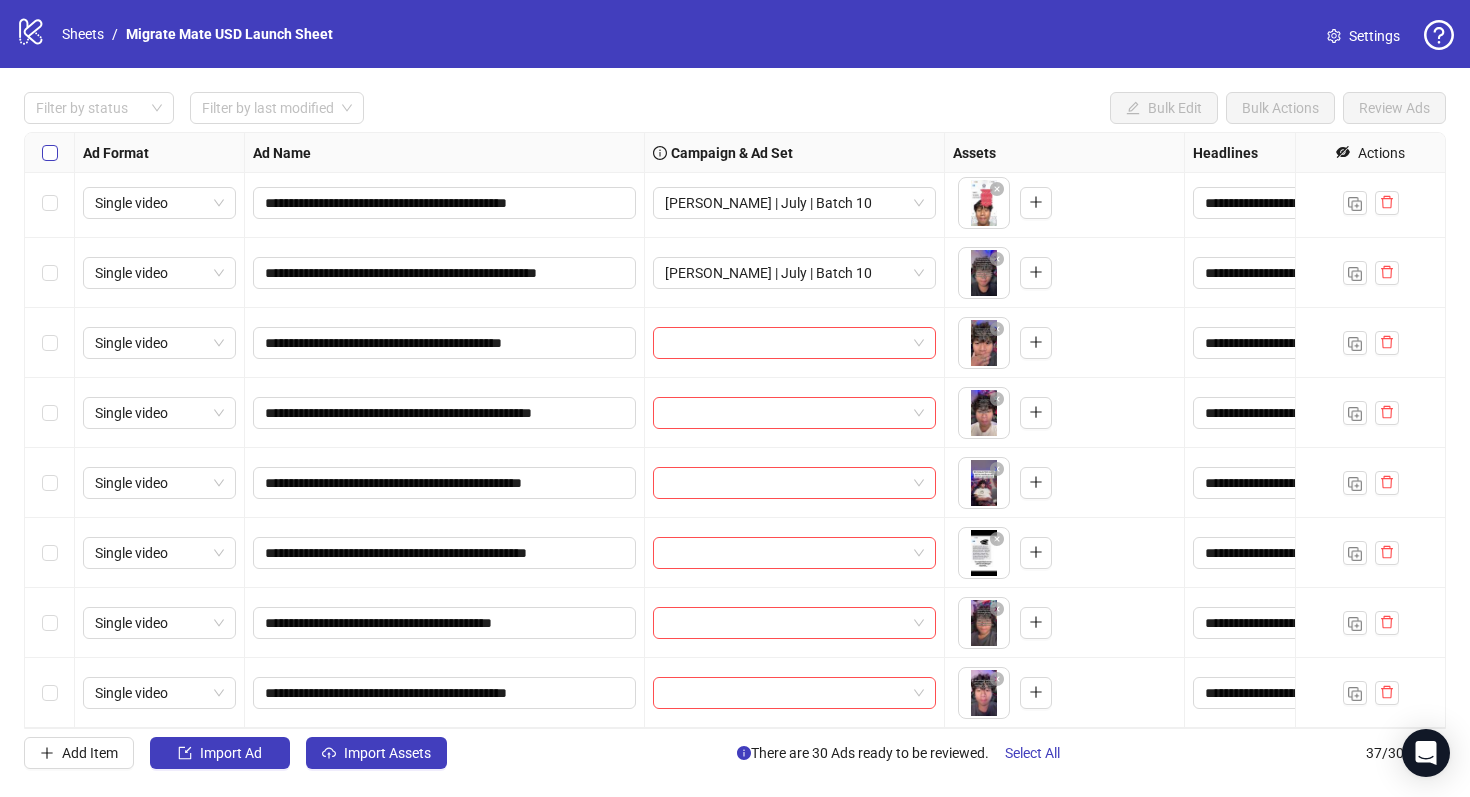 click at bounding box center [50, 153] 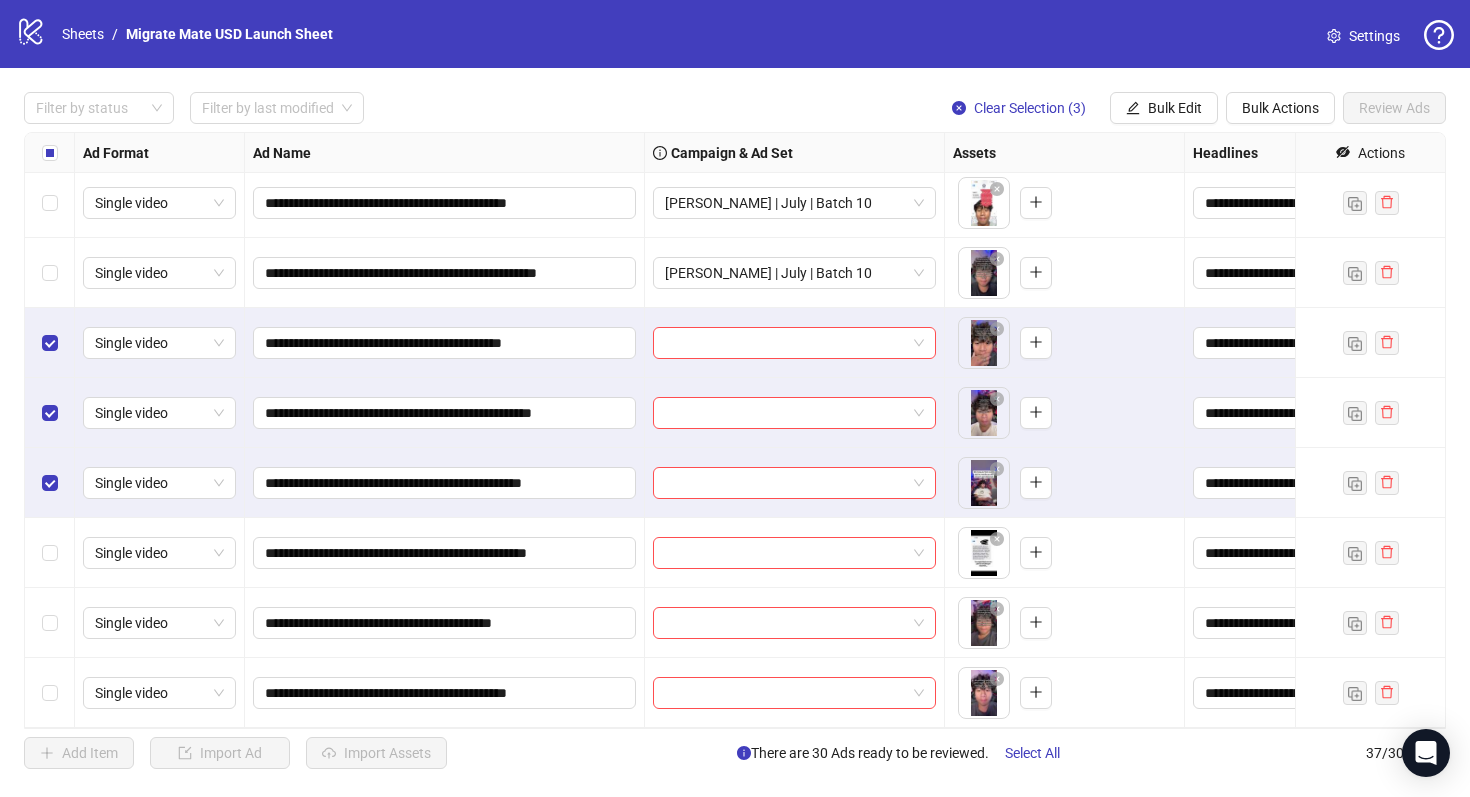 click at bounding box center [50, 553] 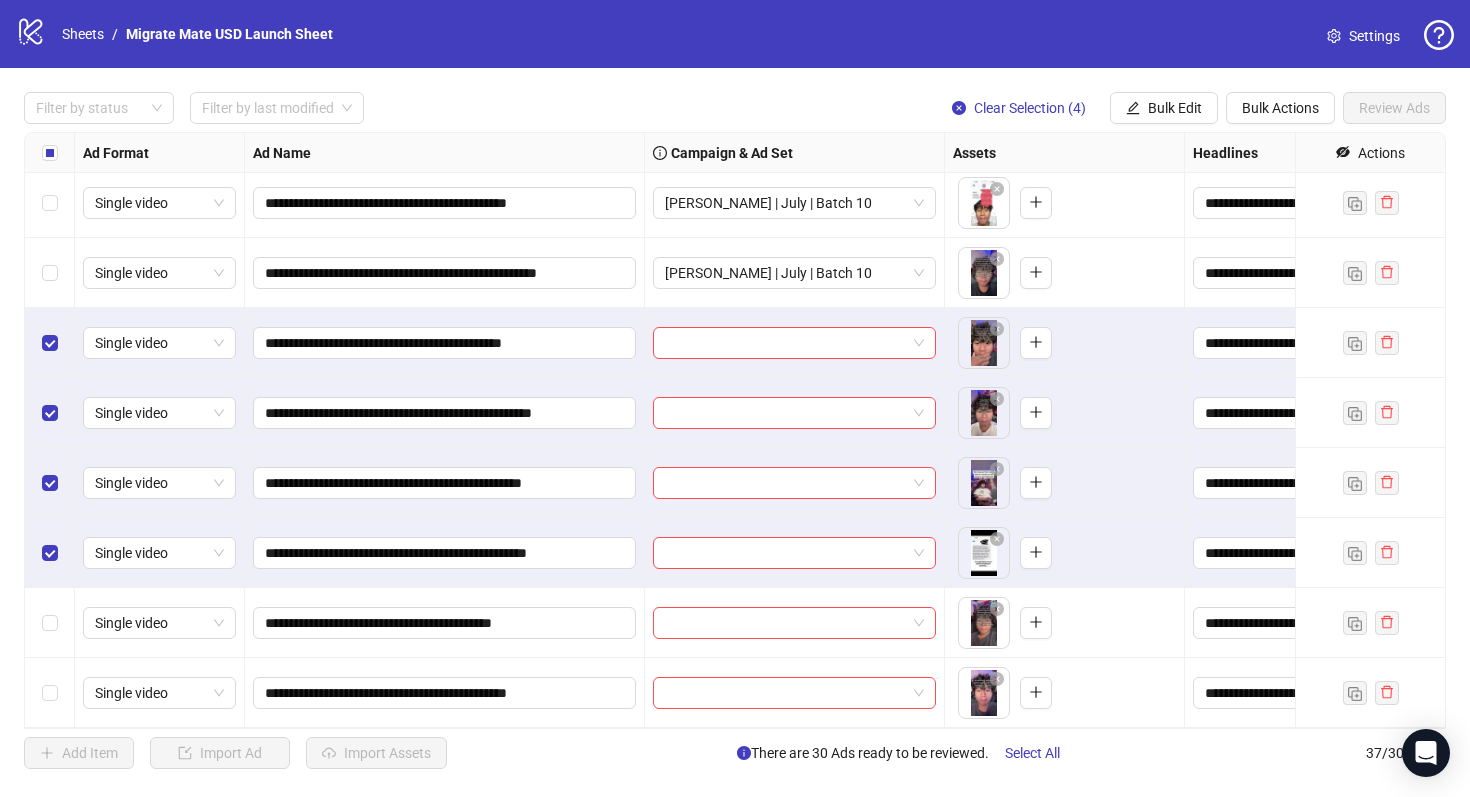 click at bounding box center [50, 623] 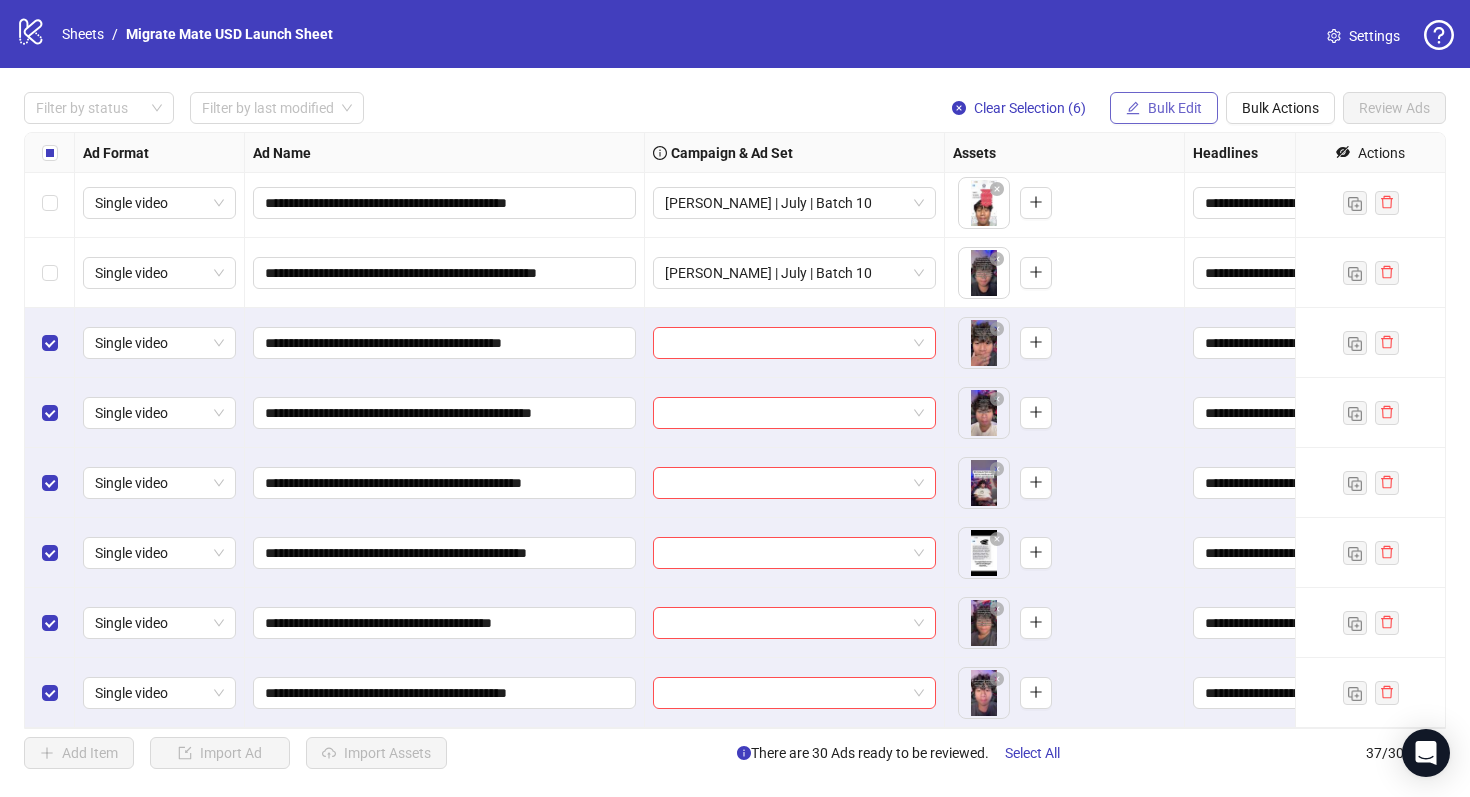 click on "Bulk Edit" at bounding box center (1175, 108) 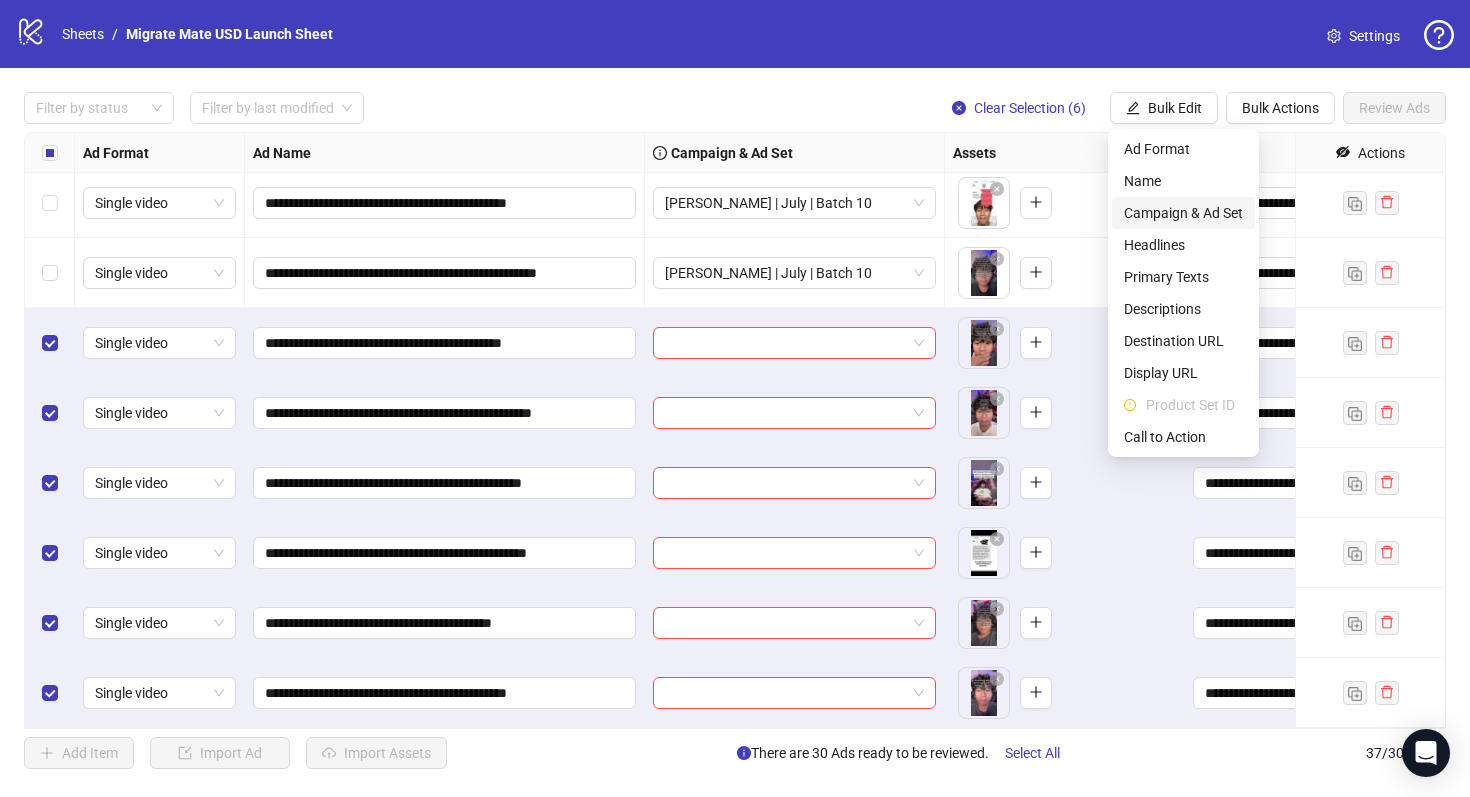 click on "Campaign & Ad Set" at bounding box center [1183, 213] 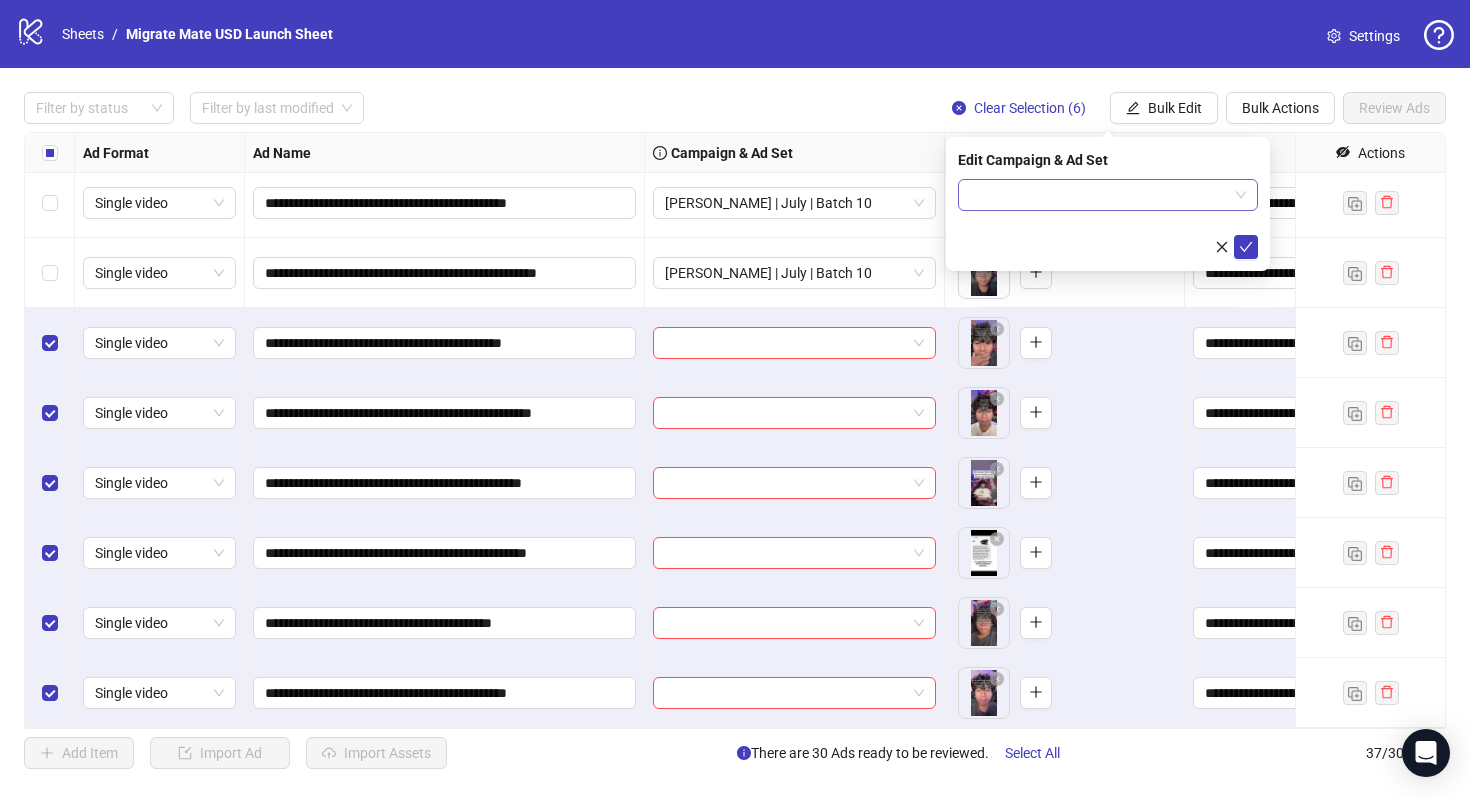 click at bounding box center (1108, 195) 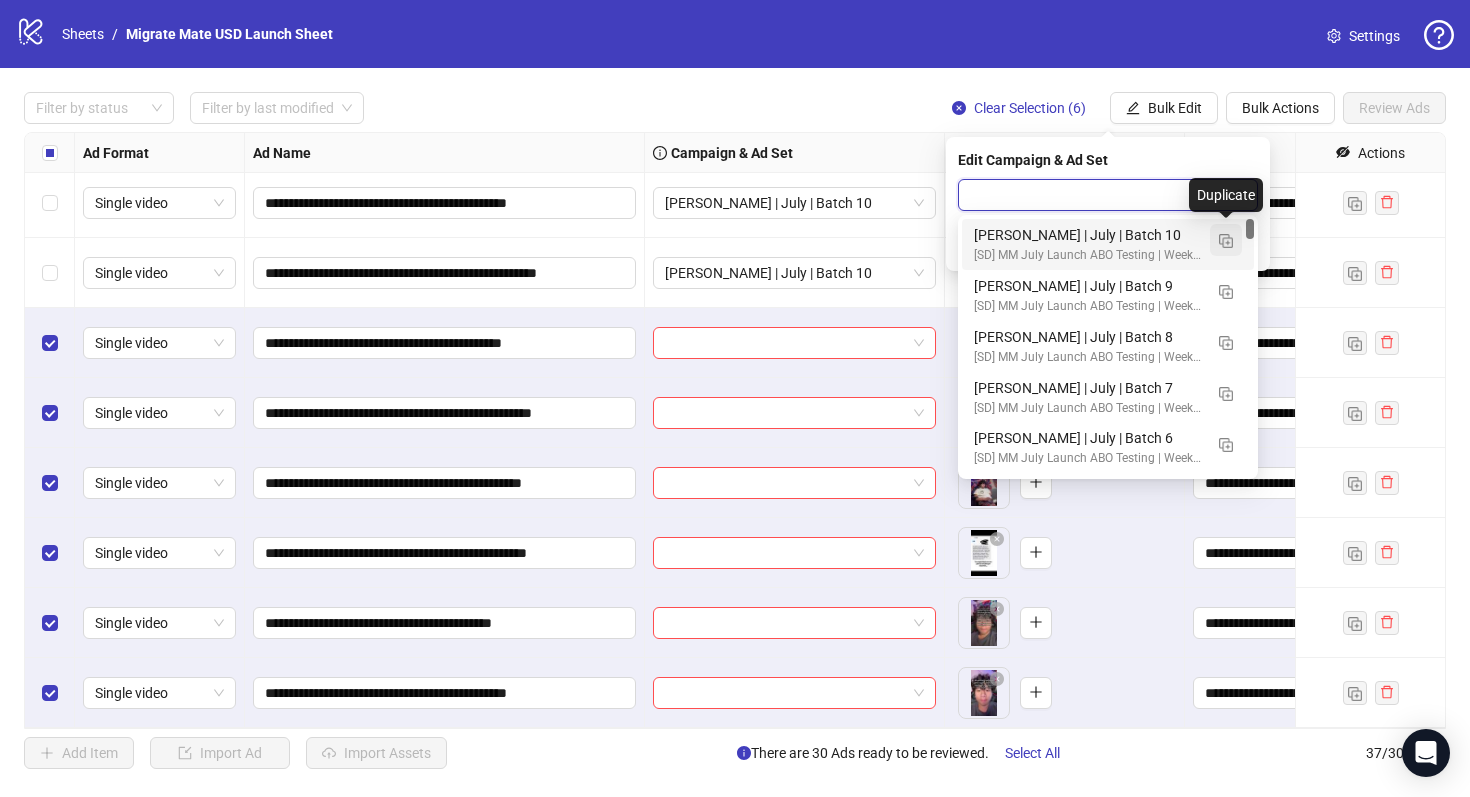 click at bounding box center (1226, 241) 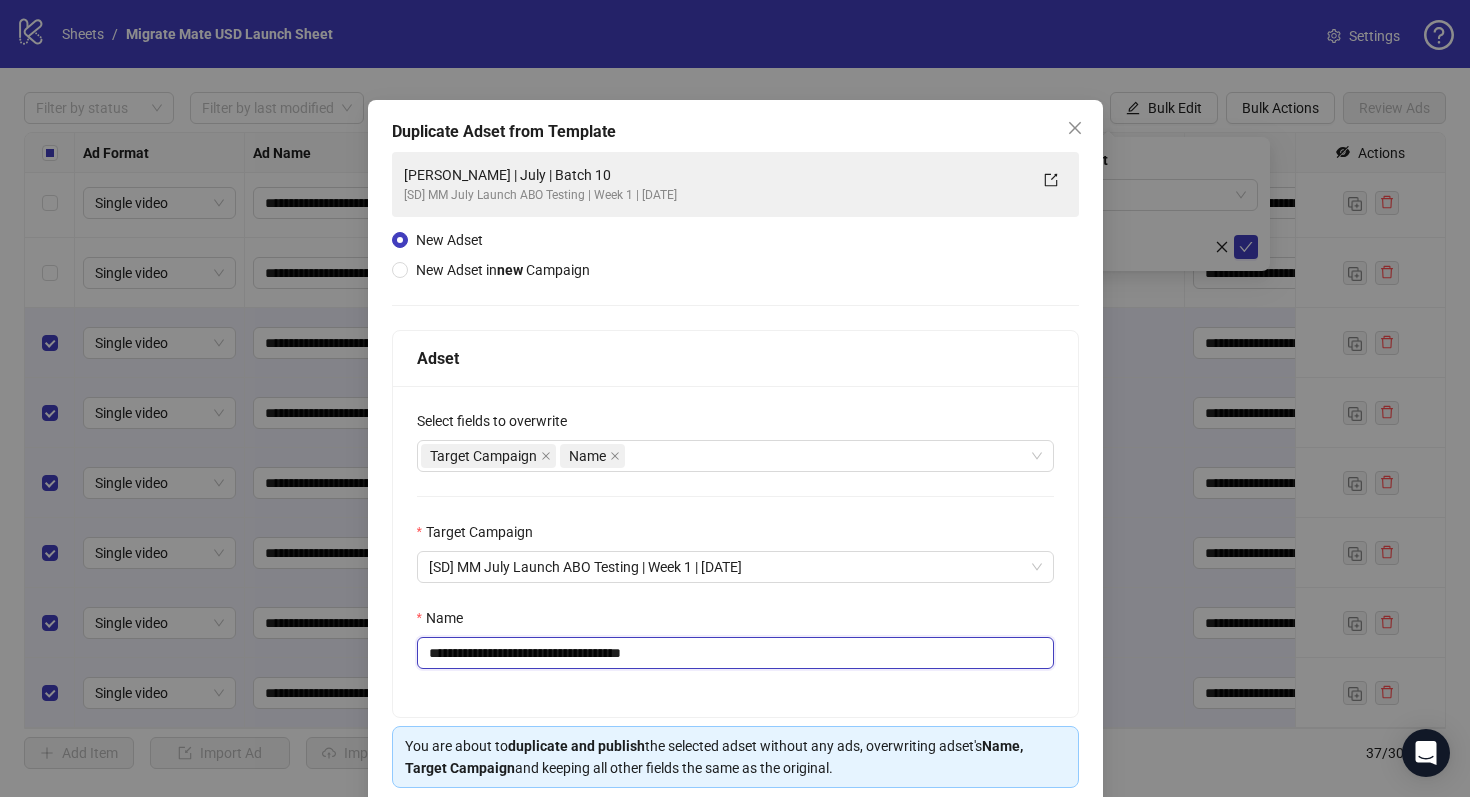 drag, startPoint x: 607, startPoint y: 659, endPoint x: 771, endPoint y: 667, distance: 164.195 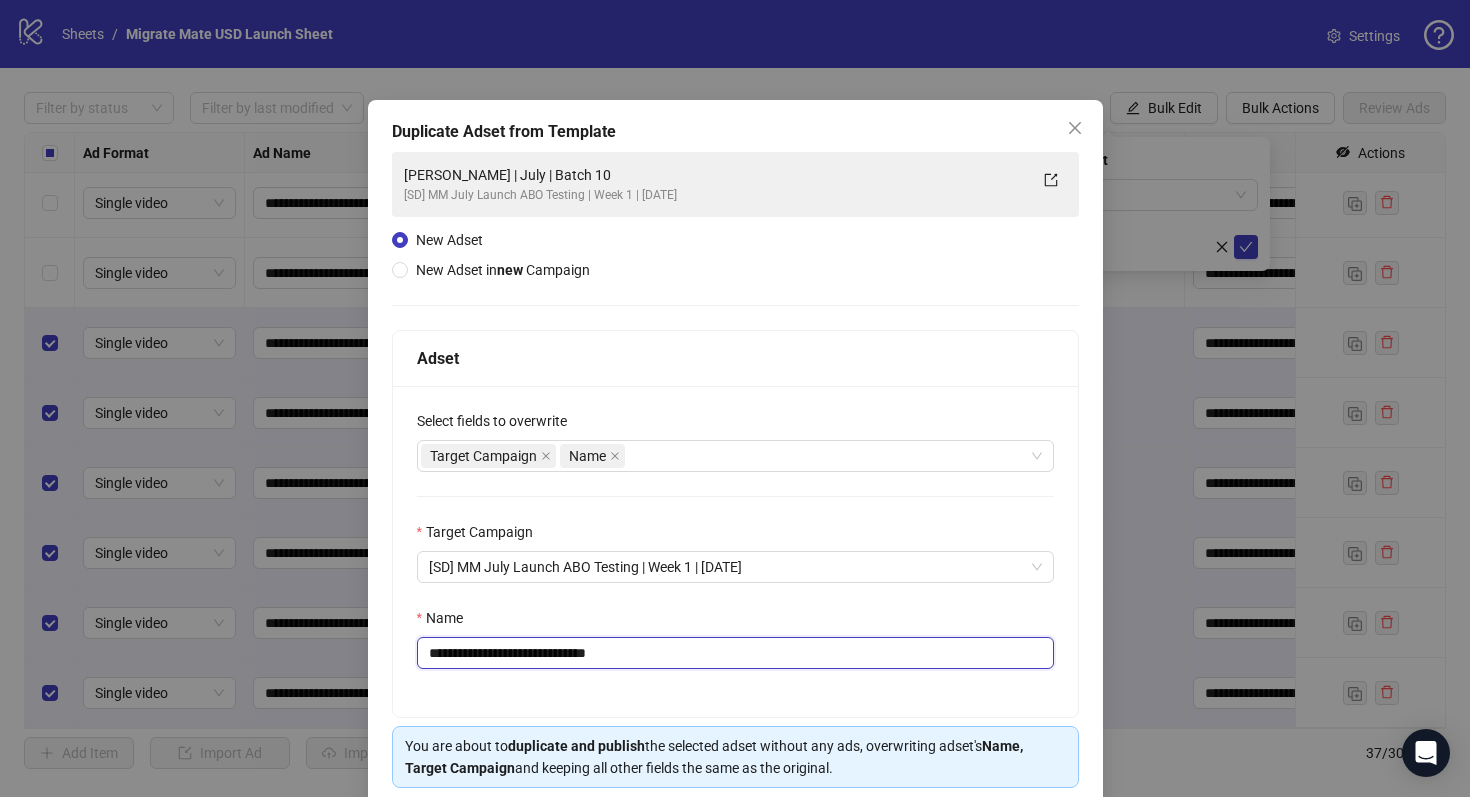 scroll, scrollTop: 80, scrollLeft: 0, axis: vertical 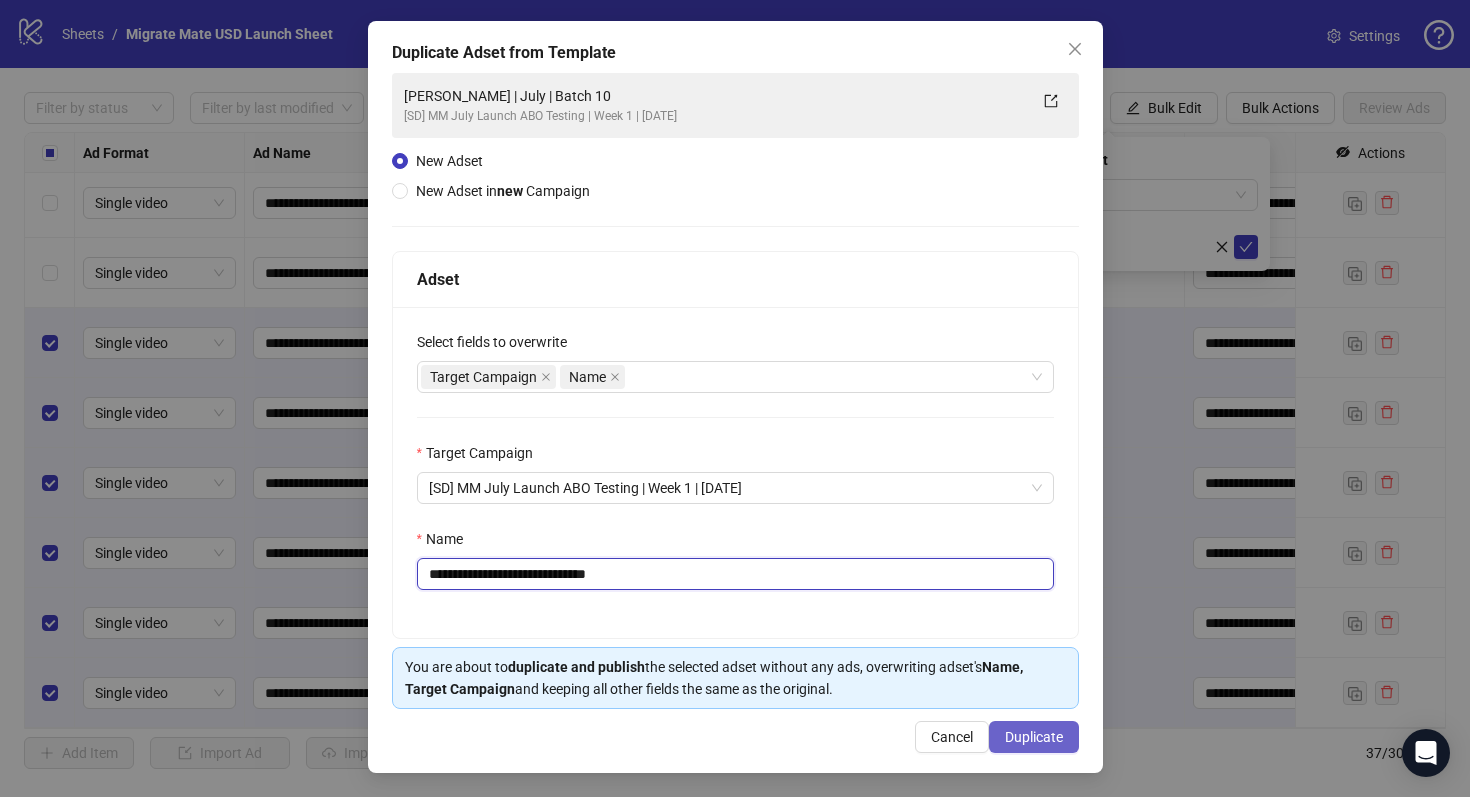 type on "**********" 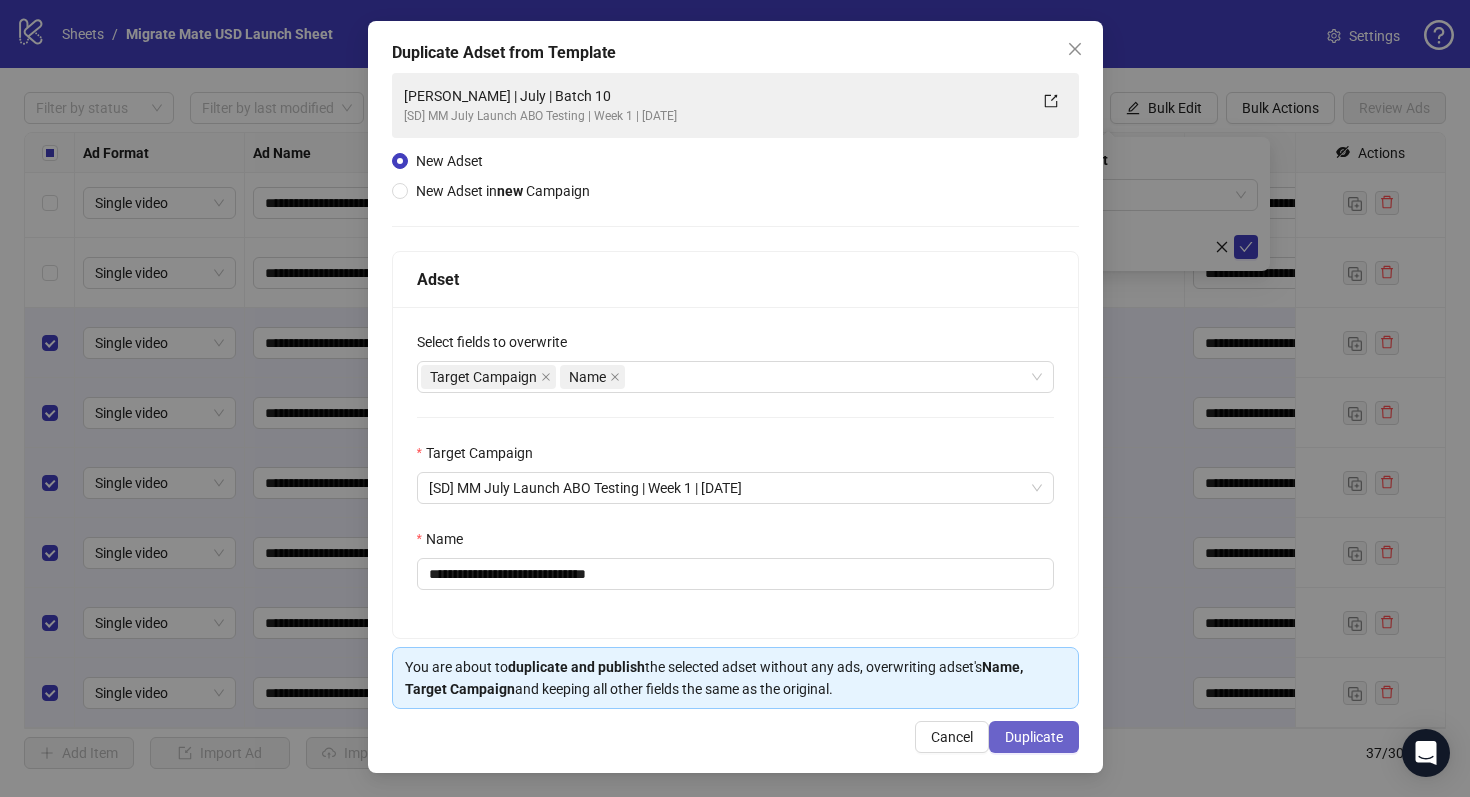 click on "Duplicate" at bounding box center (1034, 737) 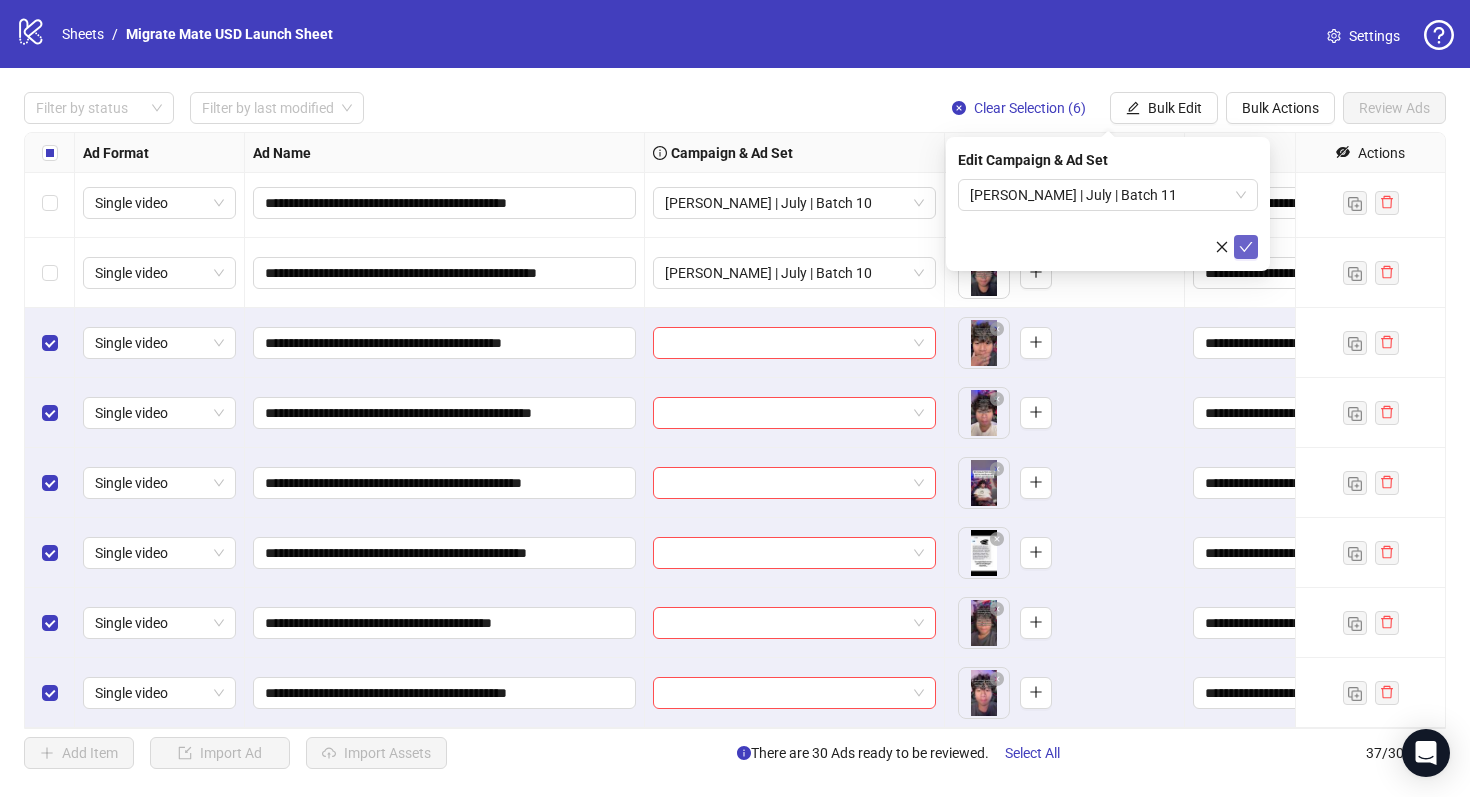 click at bounding box center [1246, 247] 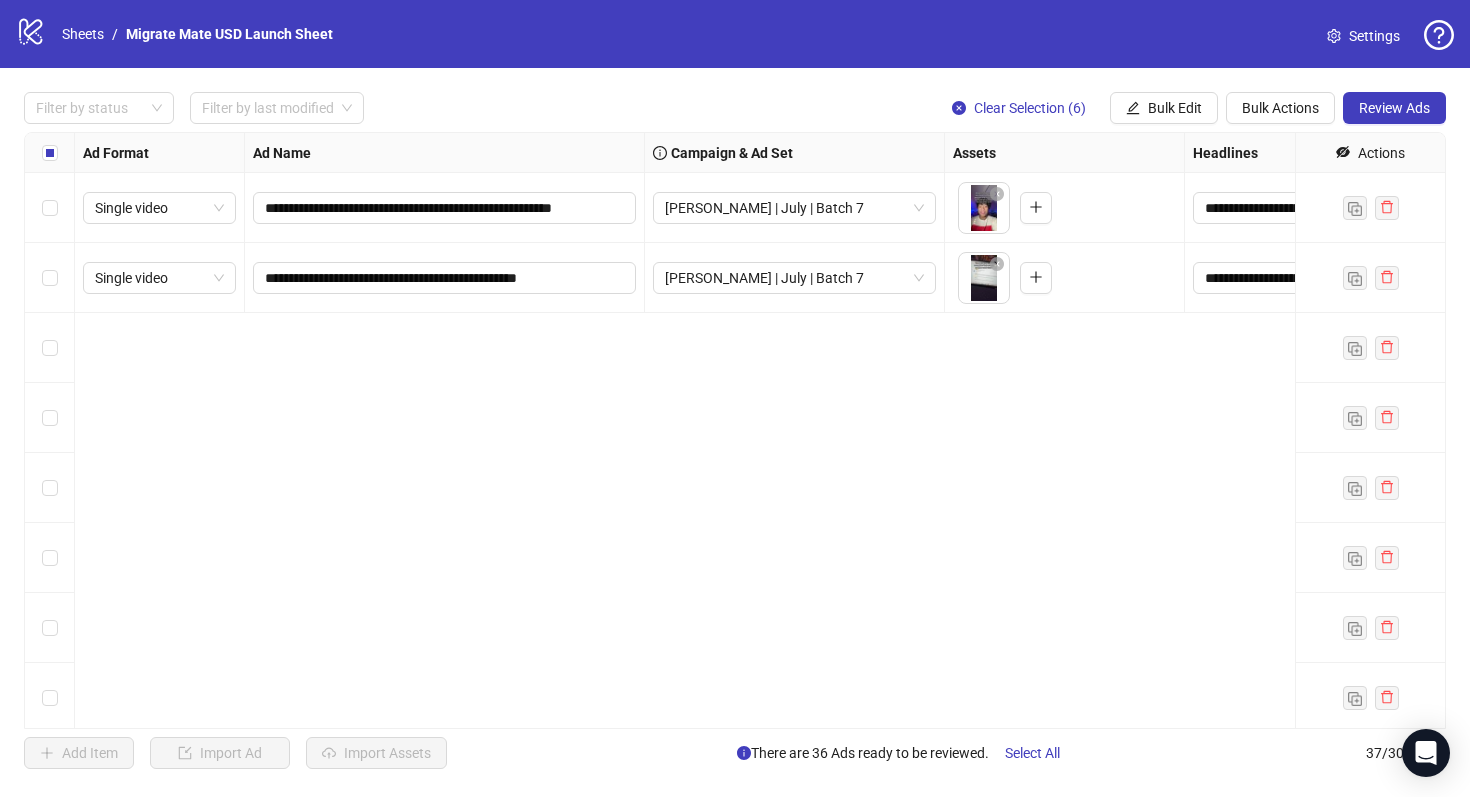 scroll, scrollTop: 0, scrollLeft: 0, axis: both 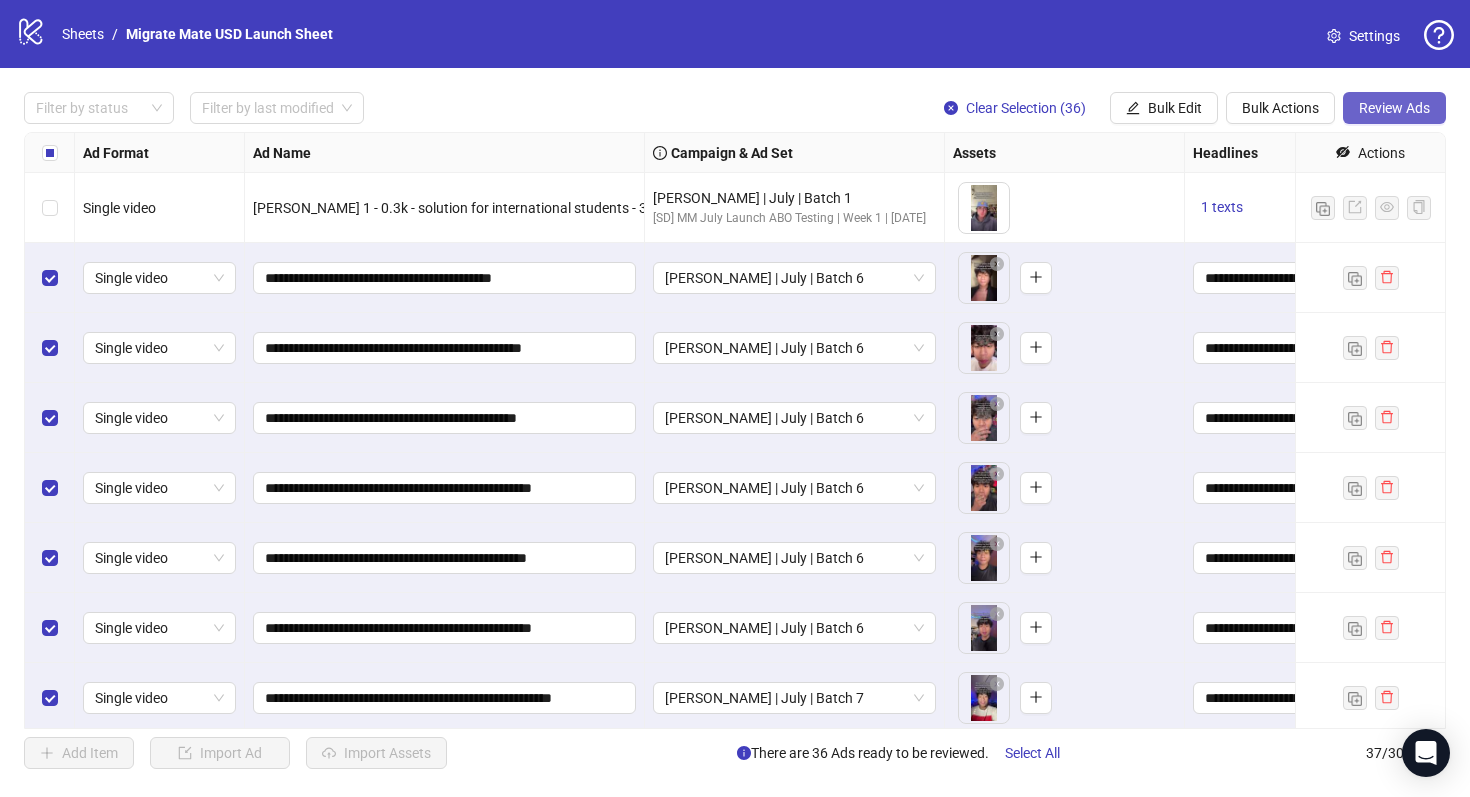 click on "Review Ads" at bounding box center [1394, 108] 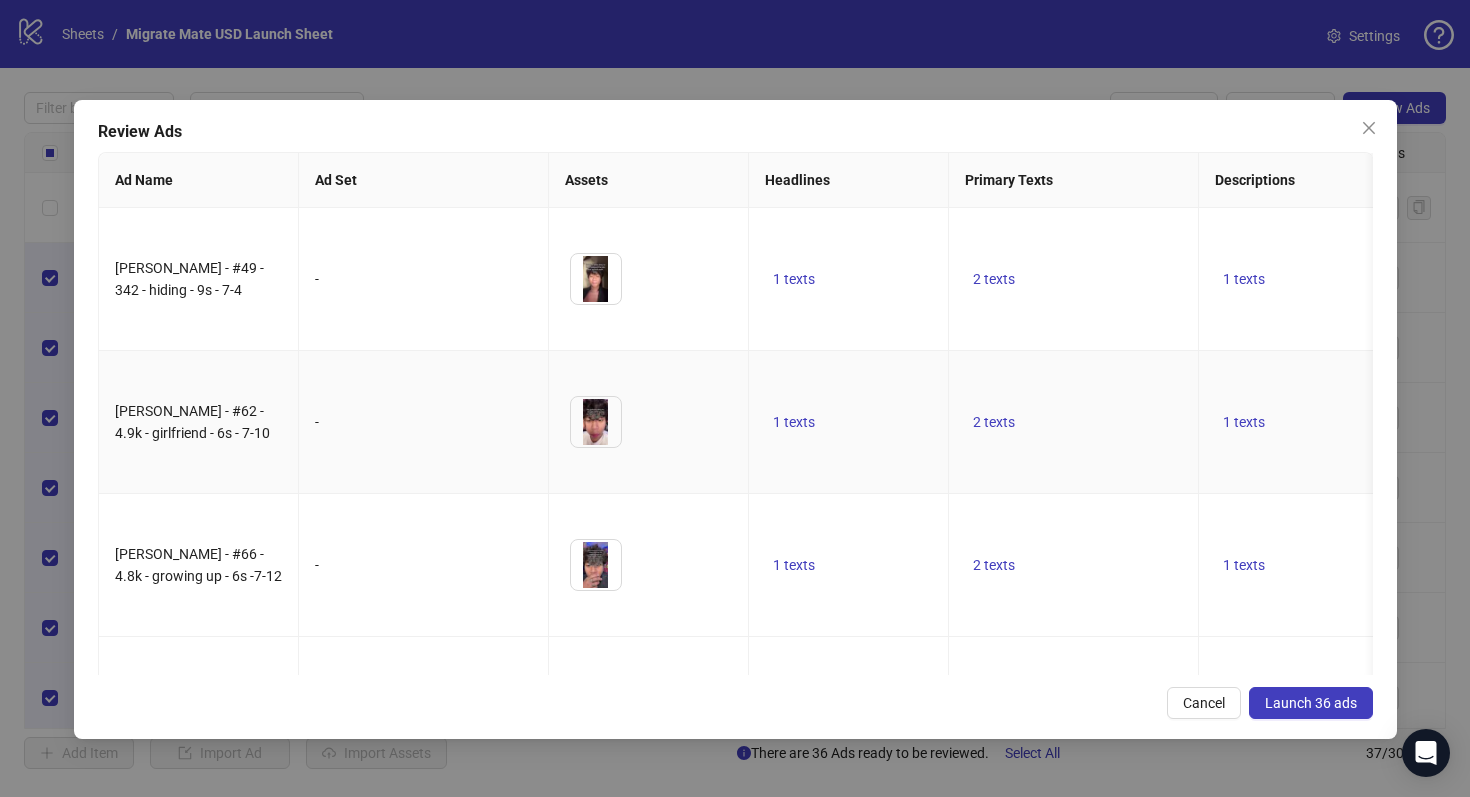 scroll, scrollTop: 0, scrollLeft: 138, axis: horizontal 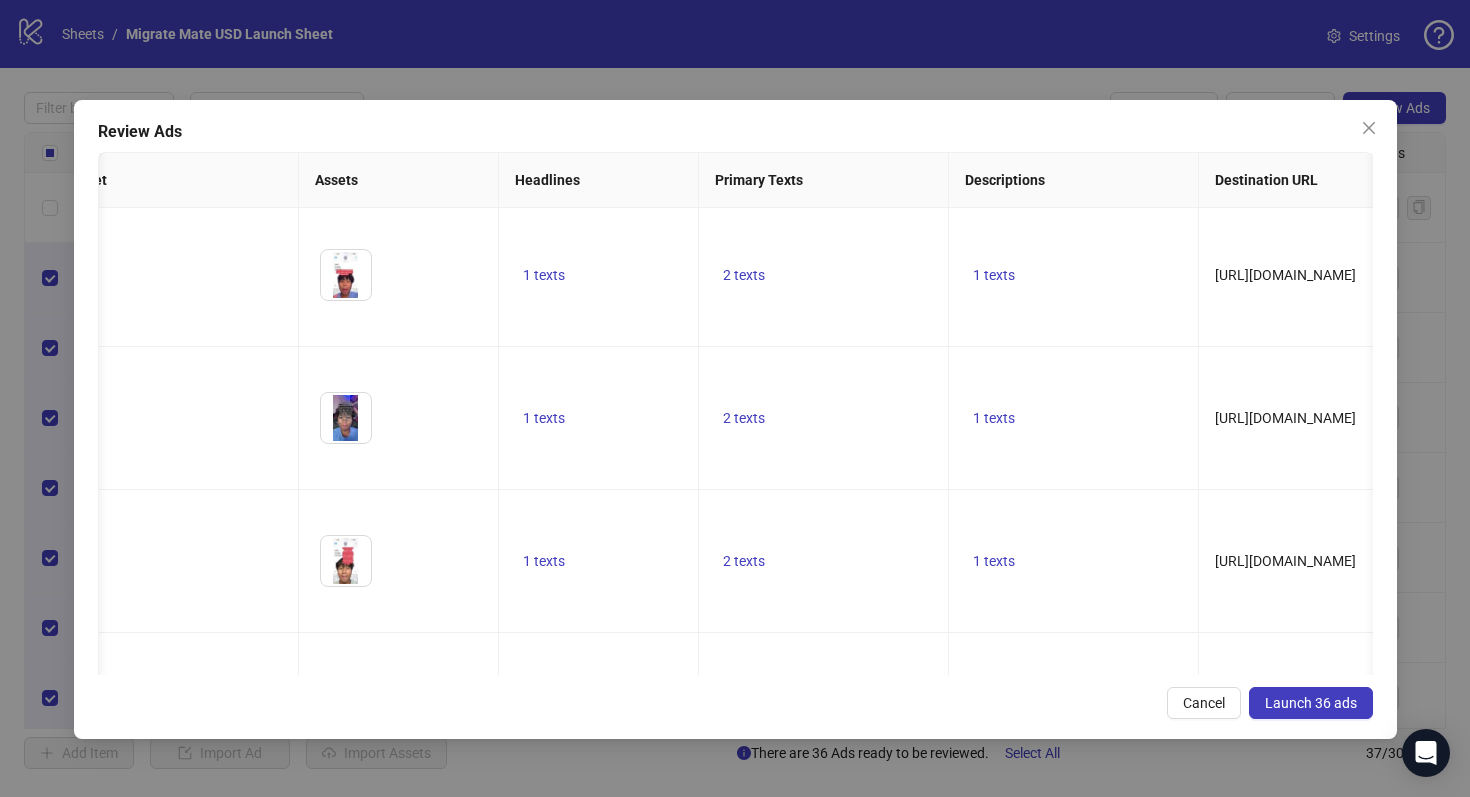 click on "2 texts" at bounding box center [744, 1133] 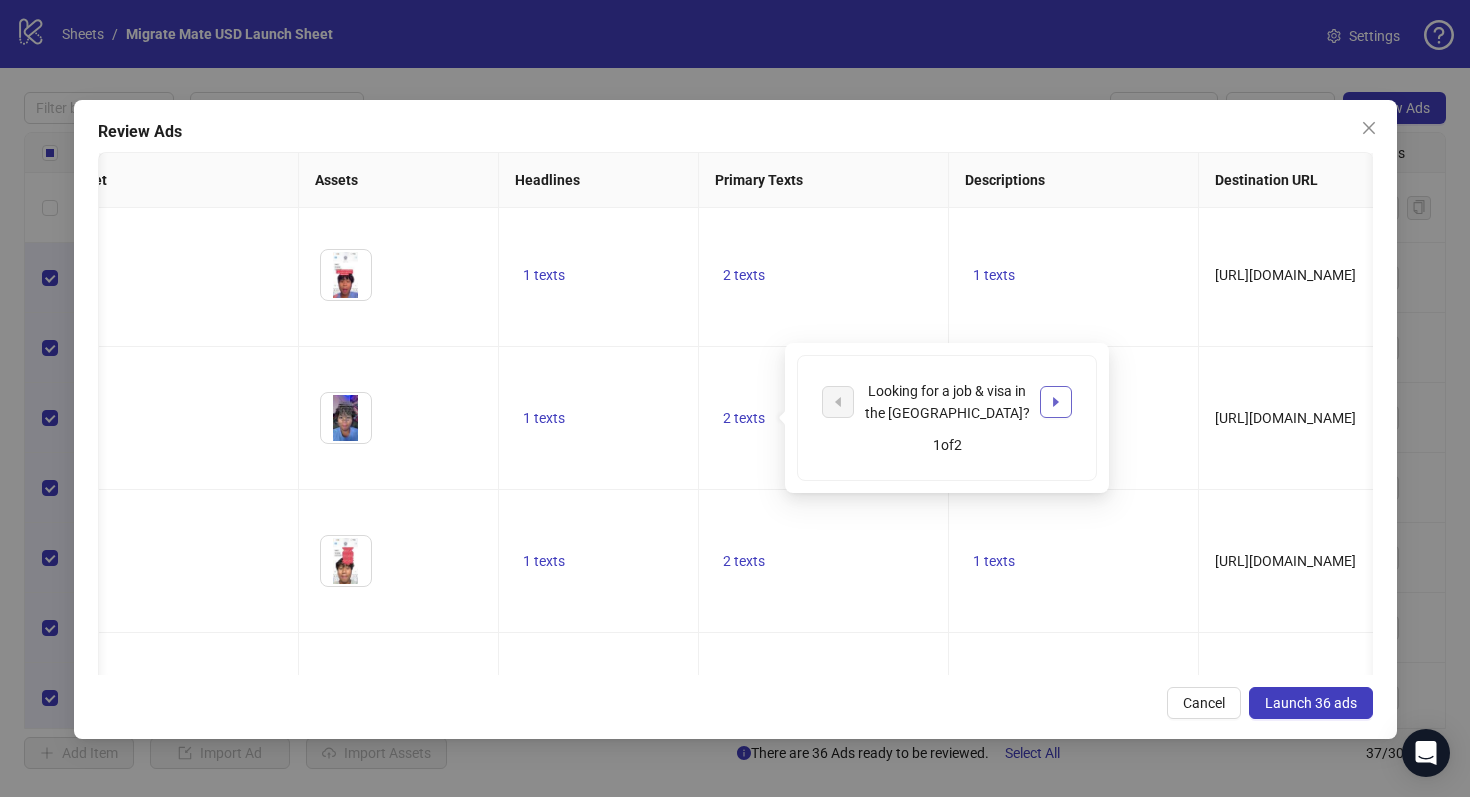 click at bounding box center [1056, 402] 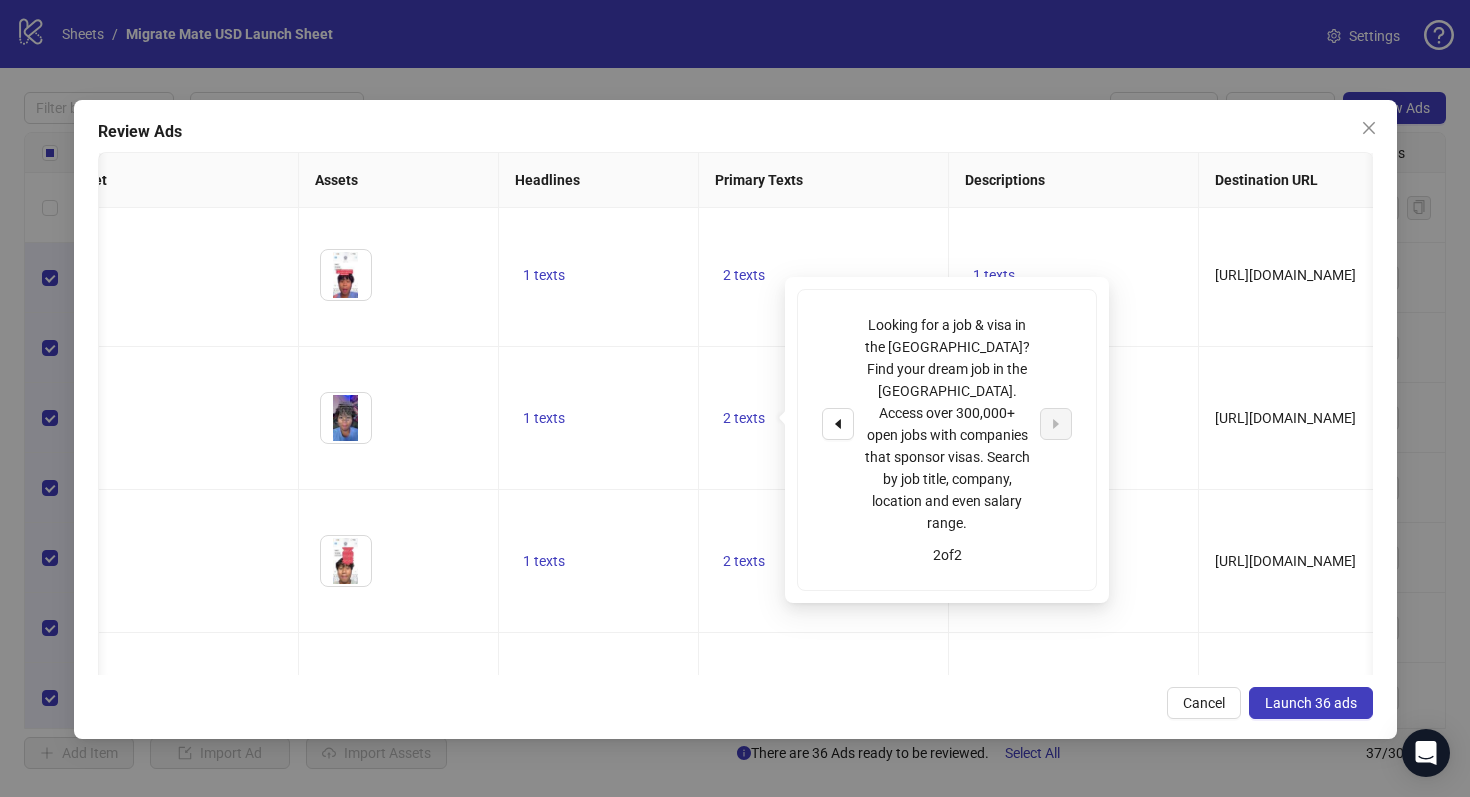 click on "1 texts" at bounding box center [1074, 1133] 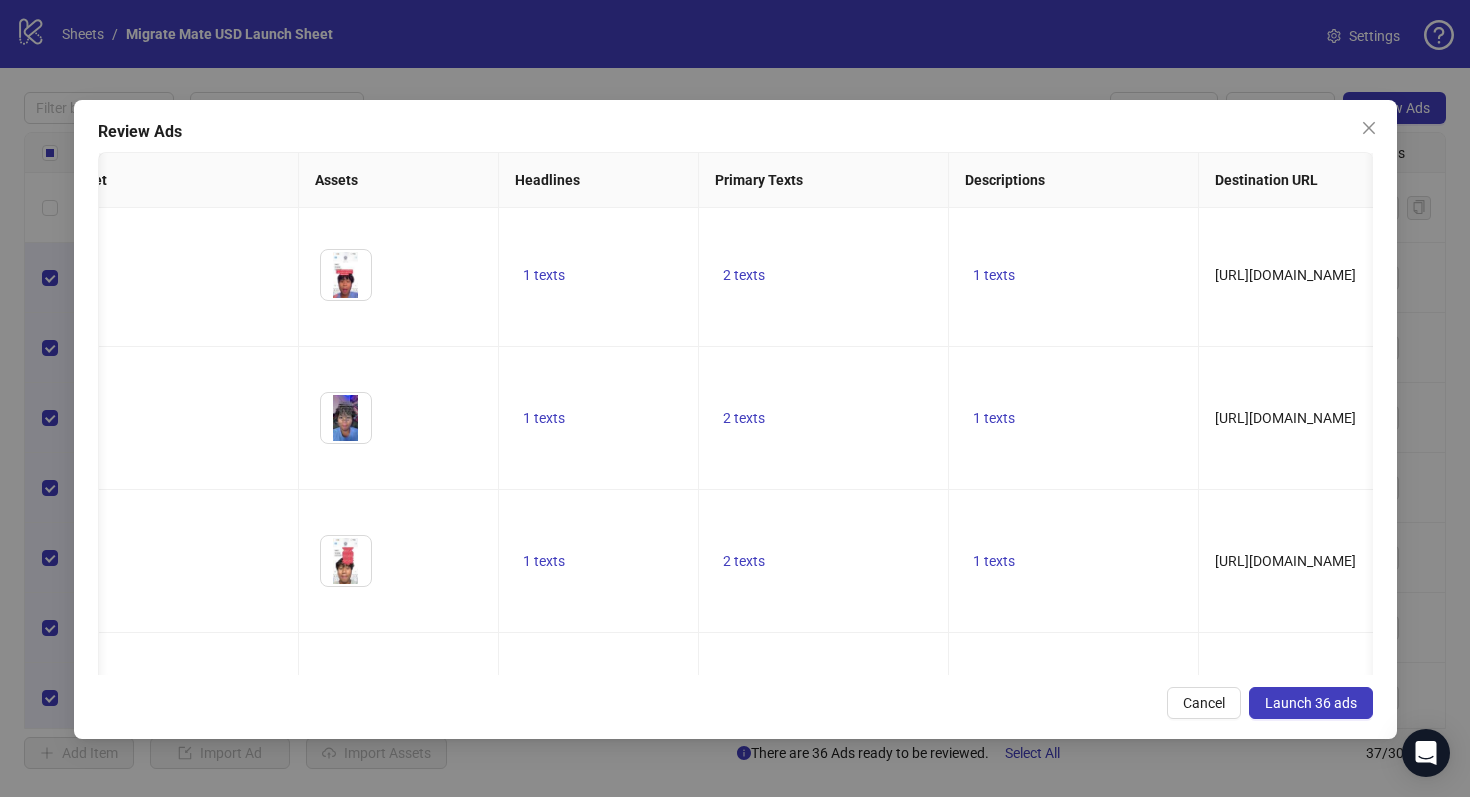 click on "1 texts" at bounding box center [994, 1133] 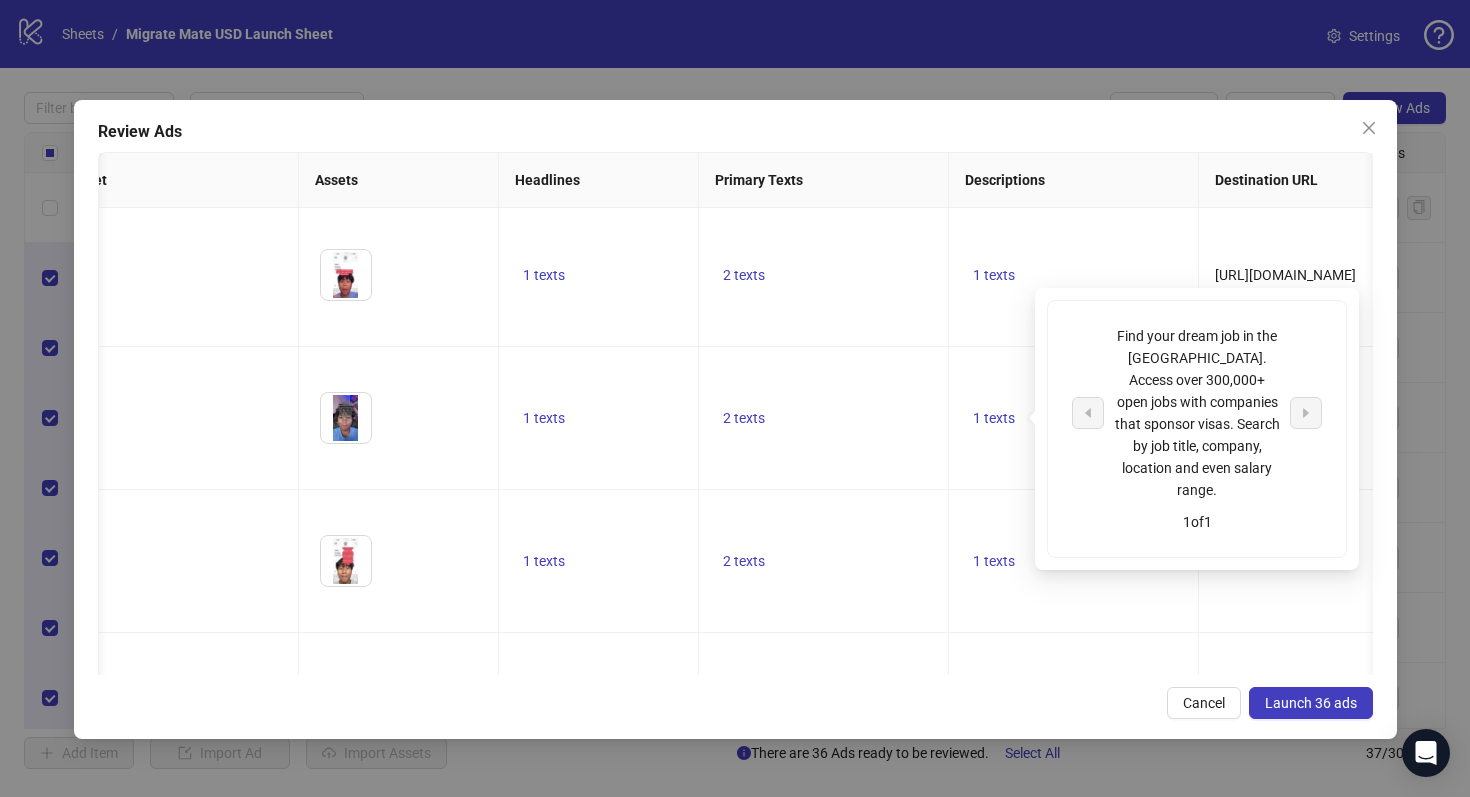 click on "Find your dream job in the [GEOGRAPHIC_DATA]. Access over 300,000+ open jobs with companies that sponsor visas. Search by job title, company, location and even salary range. 1  of  1" at bounding box center (1197, 429) 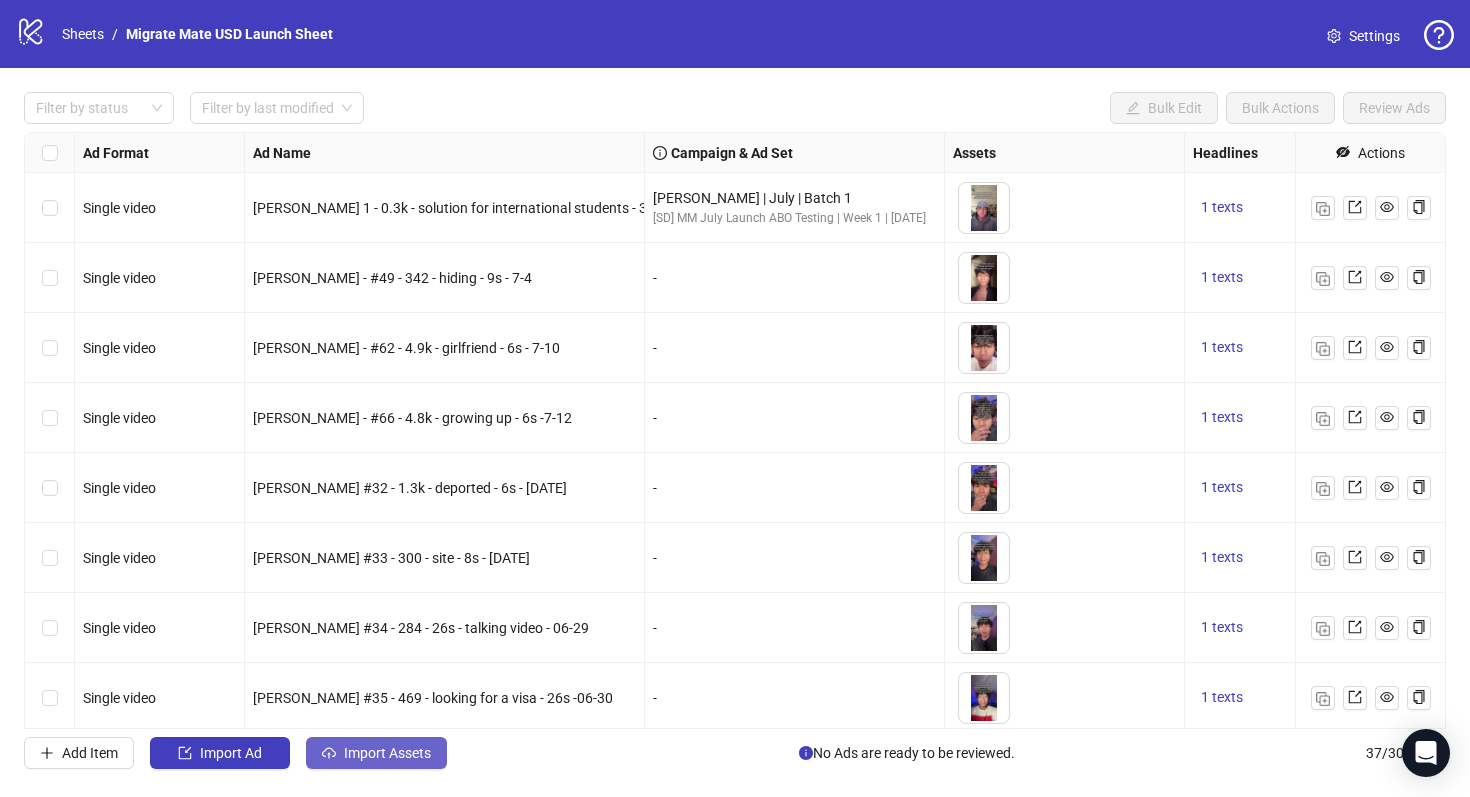 click on "Import Assets" at bounding box center [387, 753] 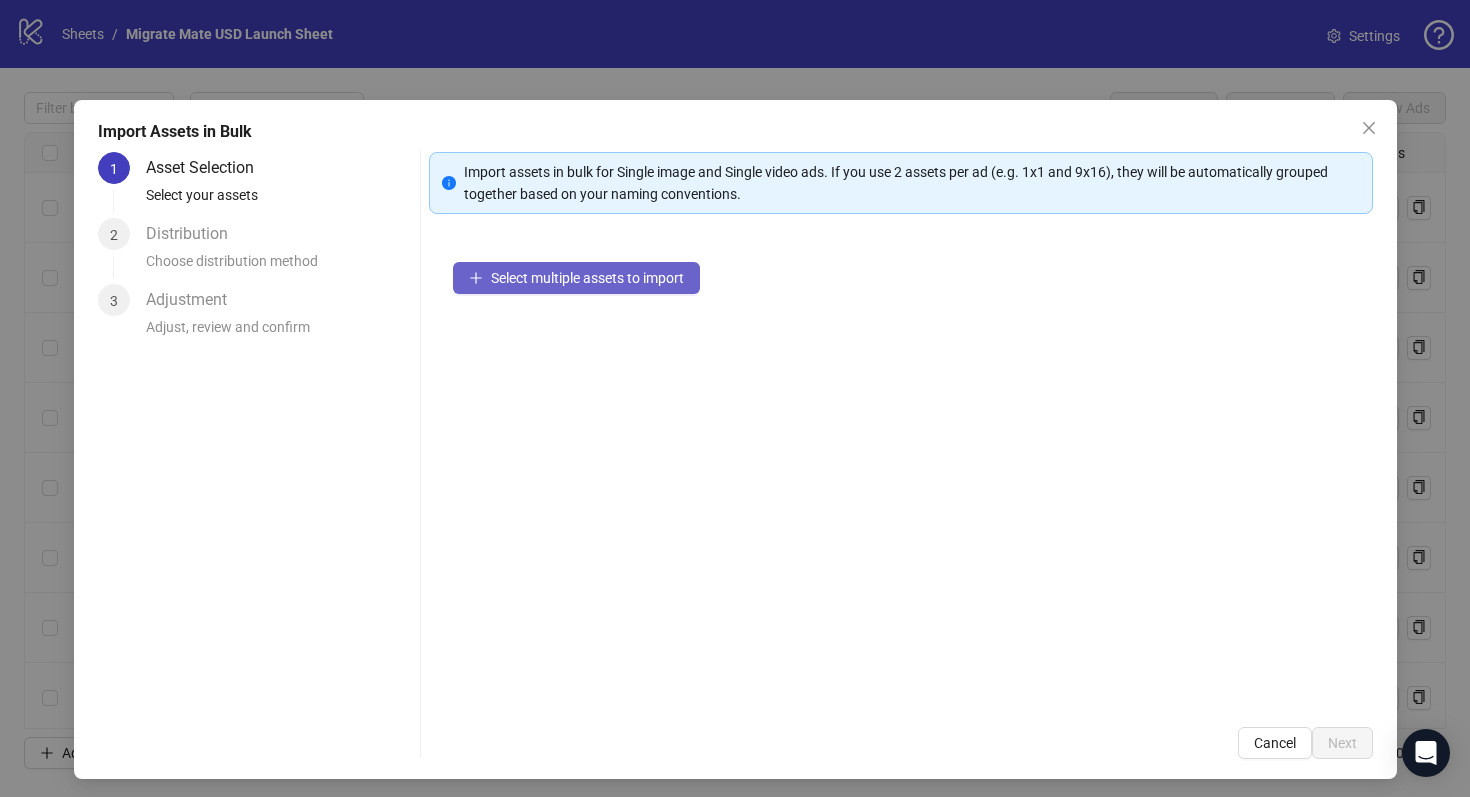 click on "Select multiple assets to import" at bounding box center [576, 278] 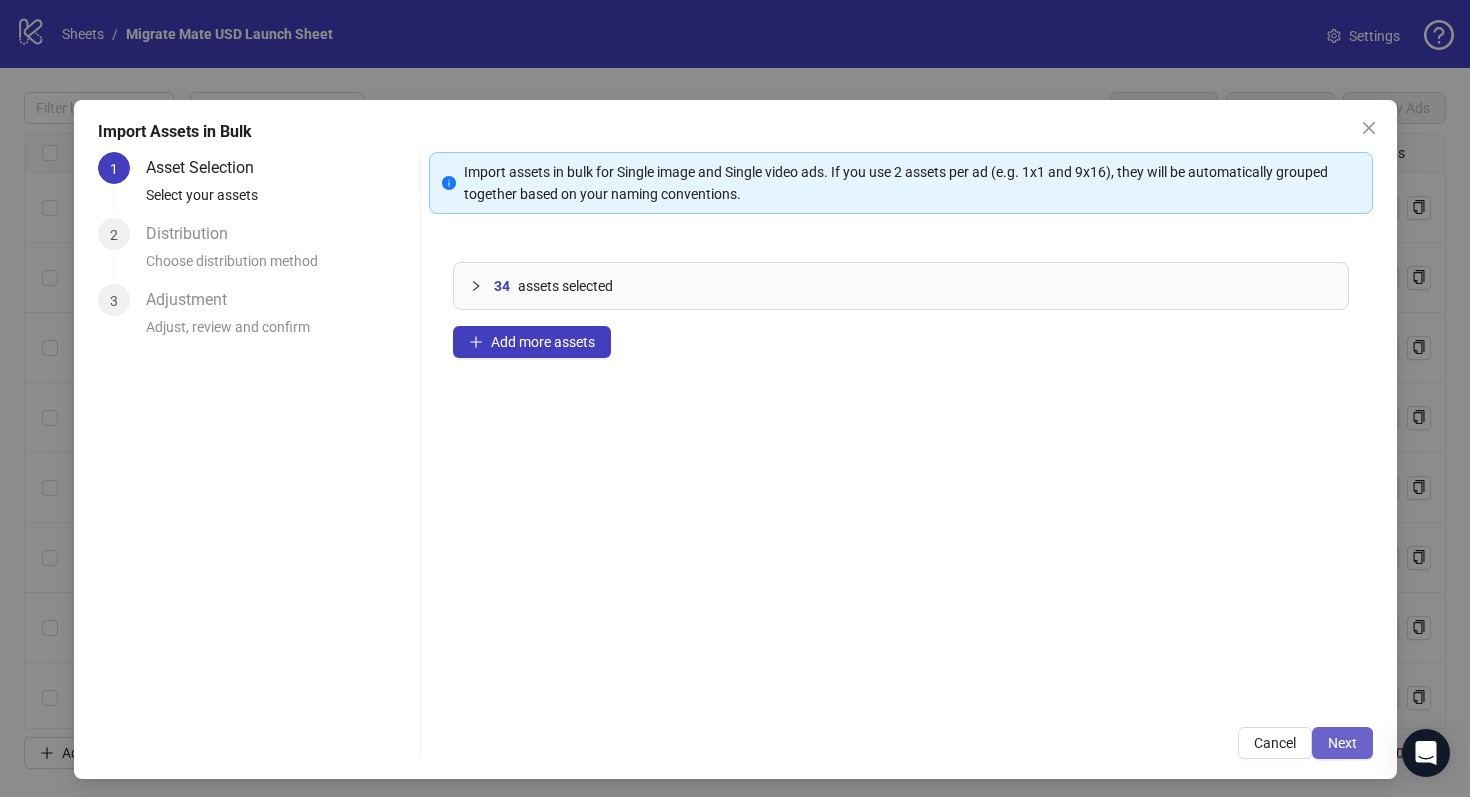 click on "Next" at bounding box center [1342, 743] 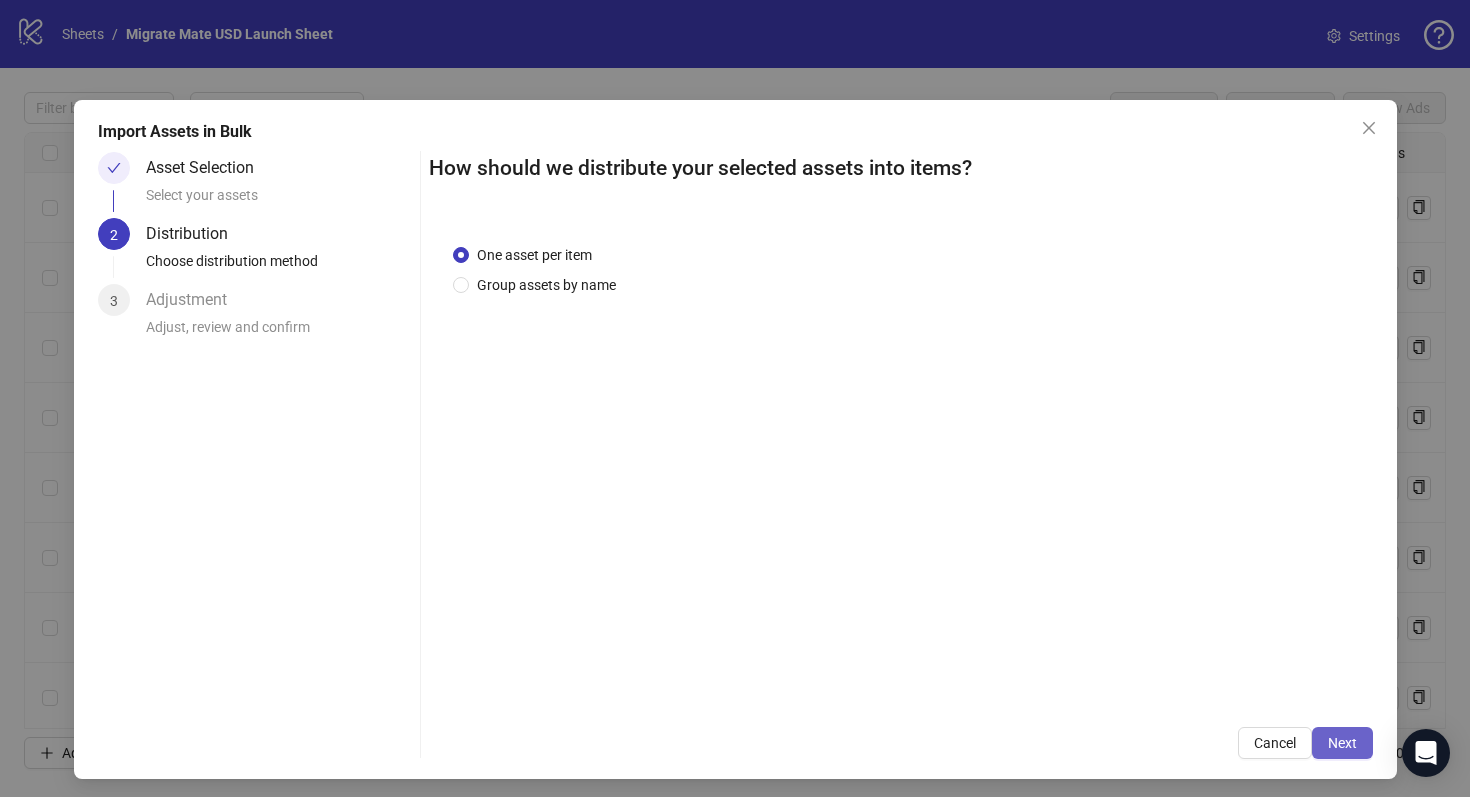 click on "Next" at bounding box center (1342, 743) 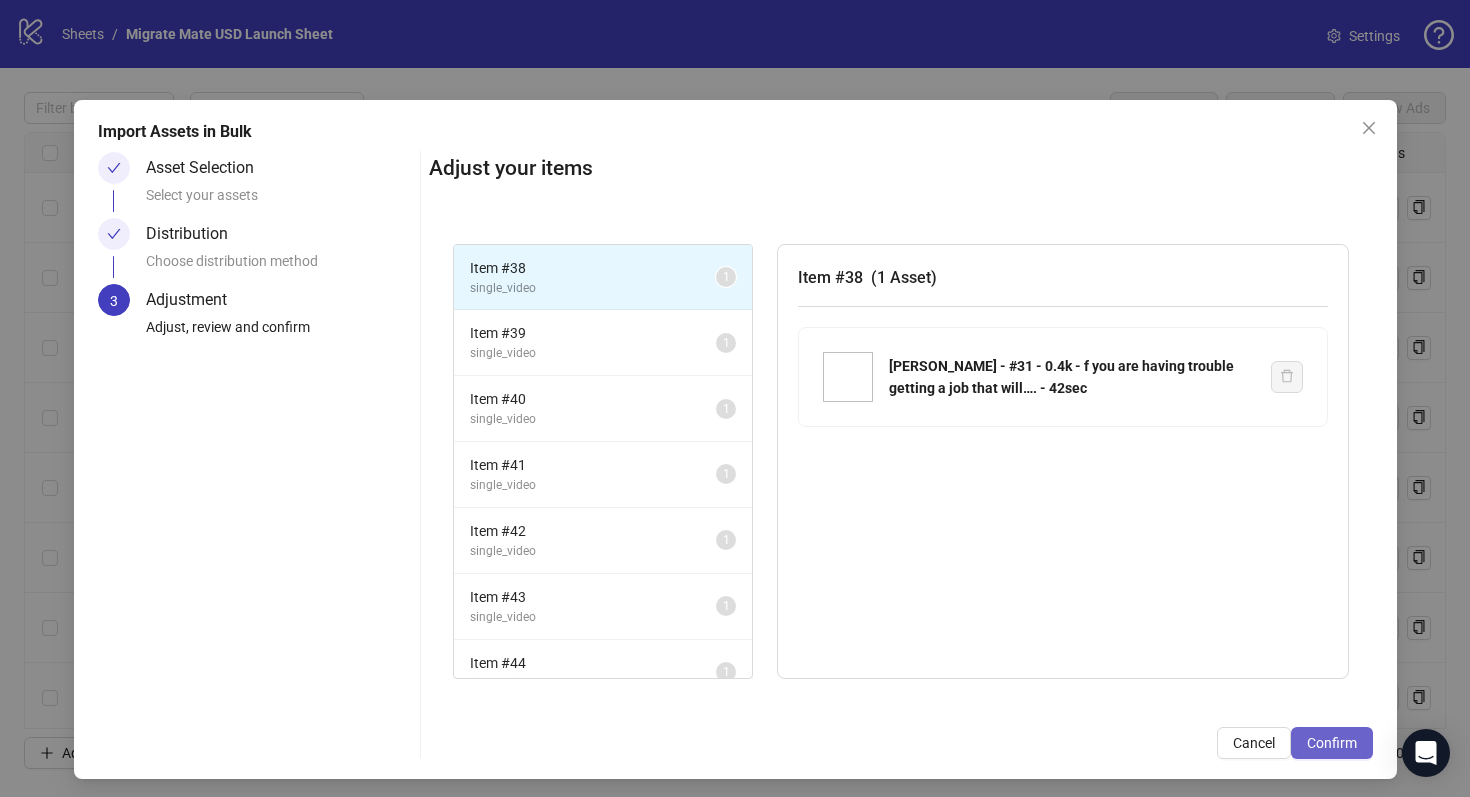 click on "Confirm" at bounding box center [1332, 743] 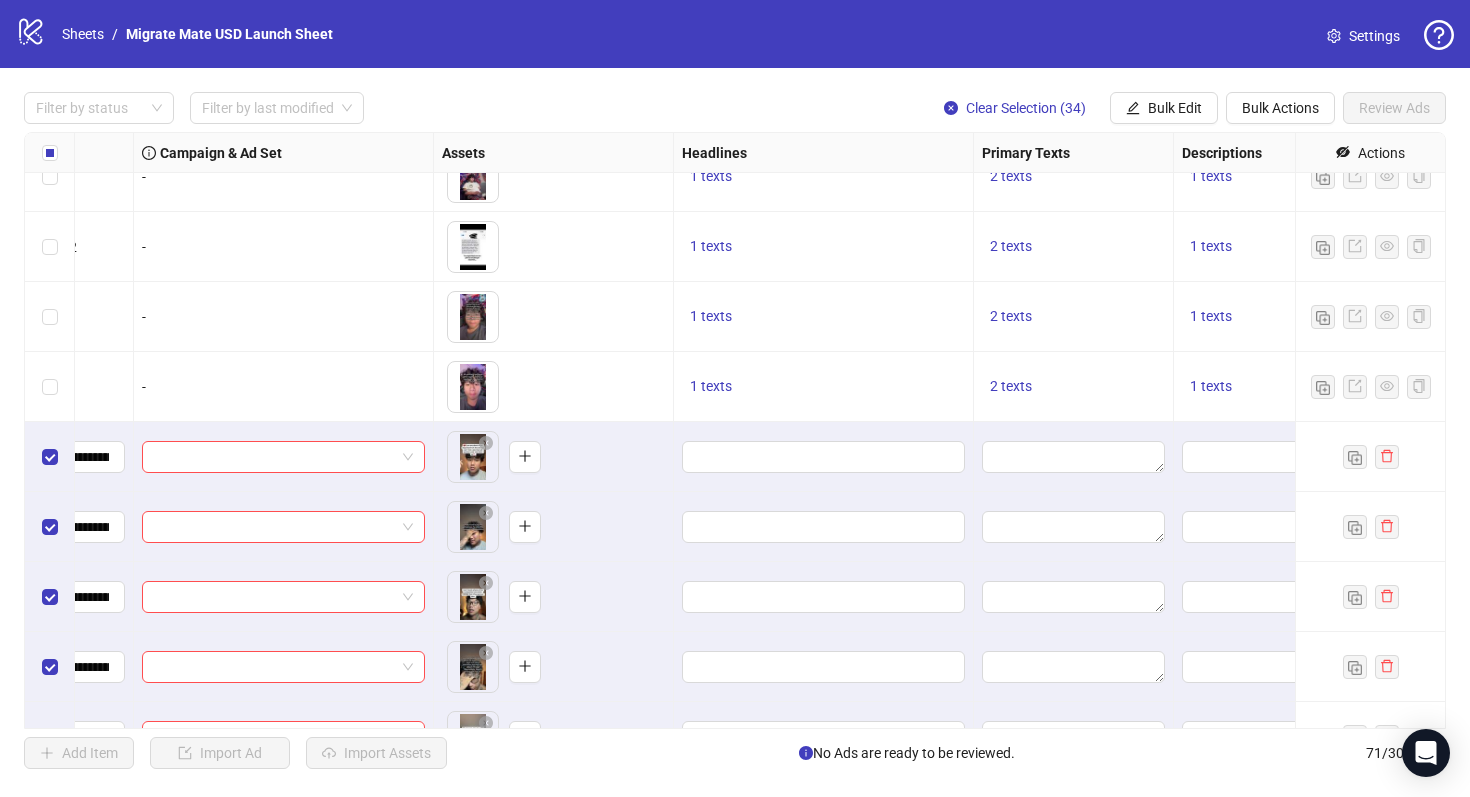 scroll, scrollTop: 2296, scrollLeft: 511, axis: both 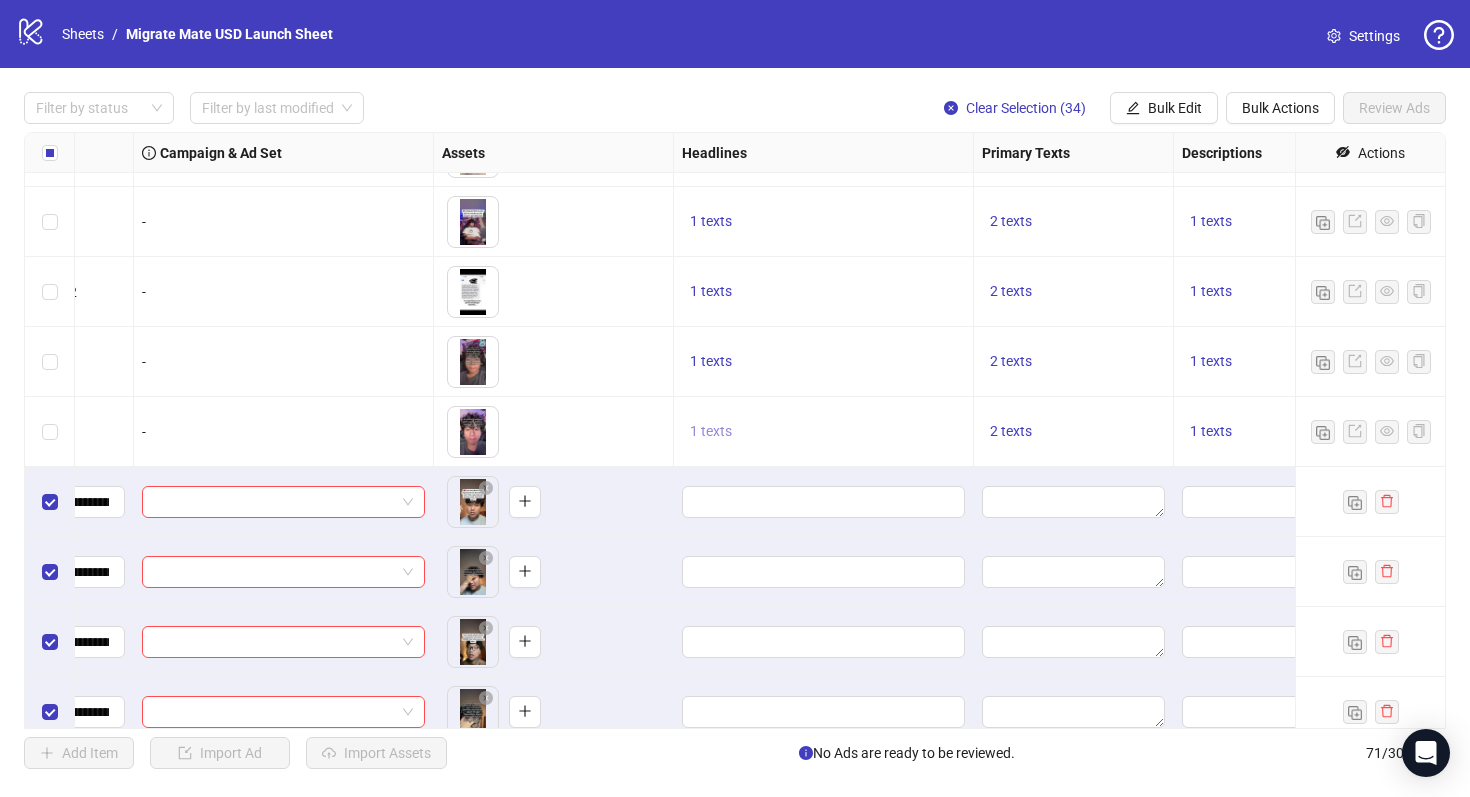 click on "1 texts" at bounding box center [711, 431] 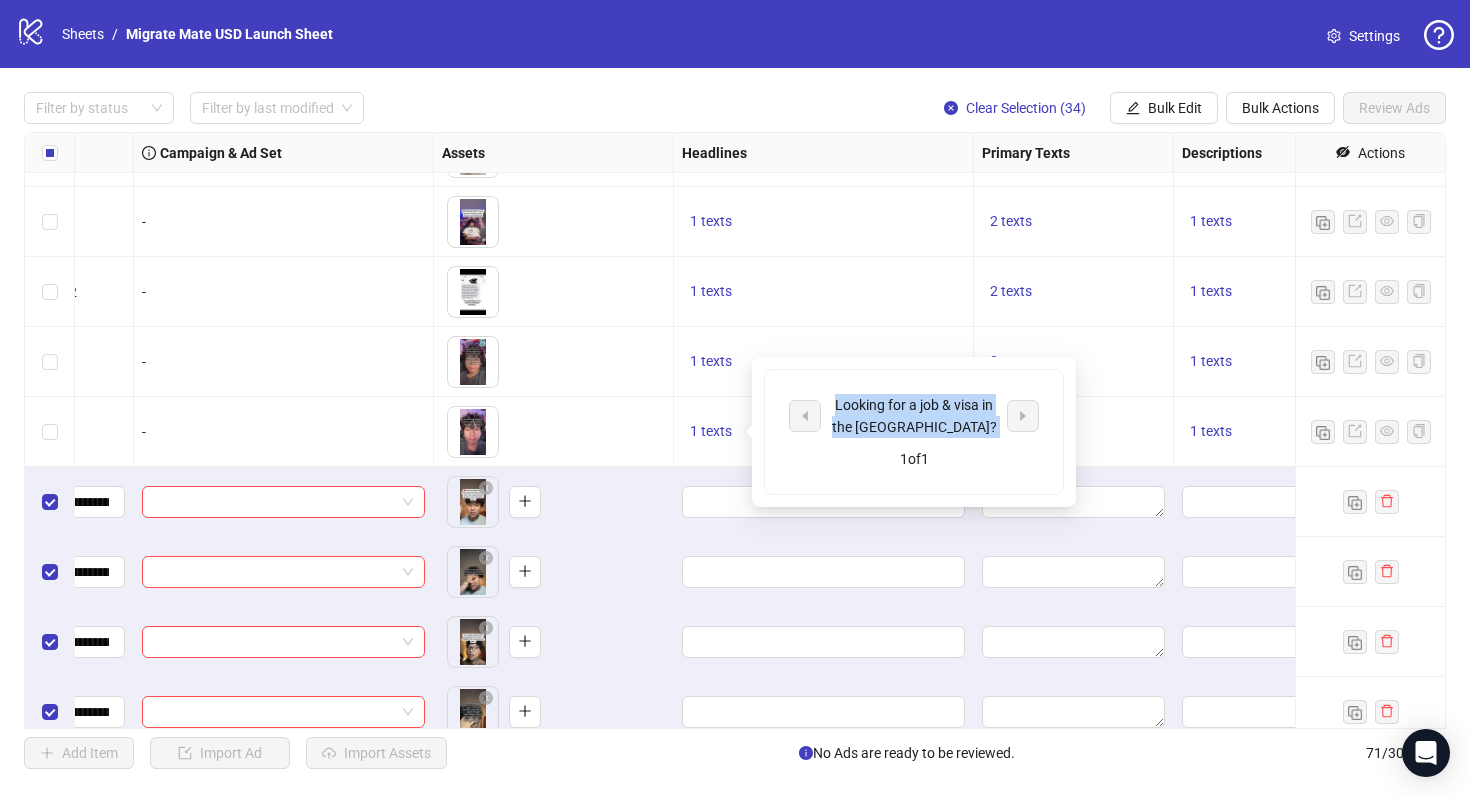 drag, startPoint x: 950, startPoint y: 441, endPoint x: 828, endPoint y: 405, distance: 127.20063 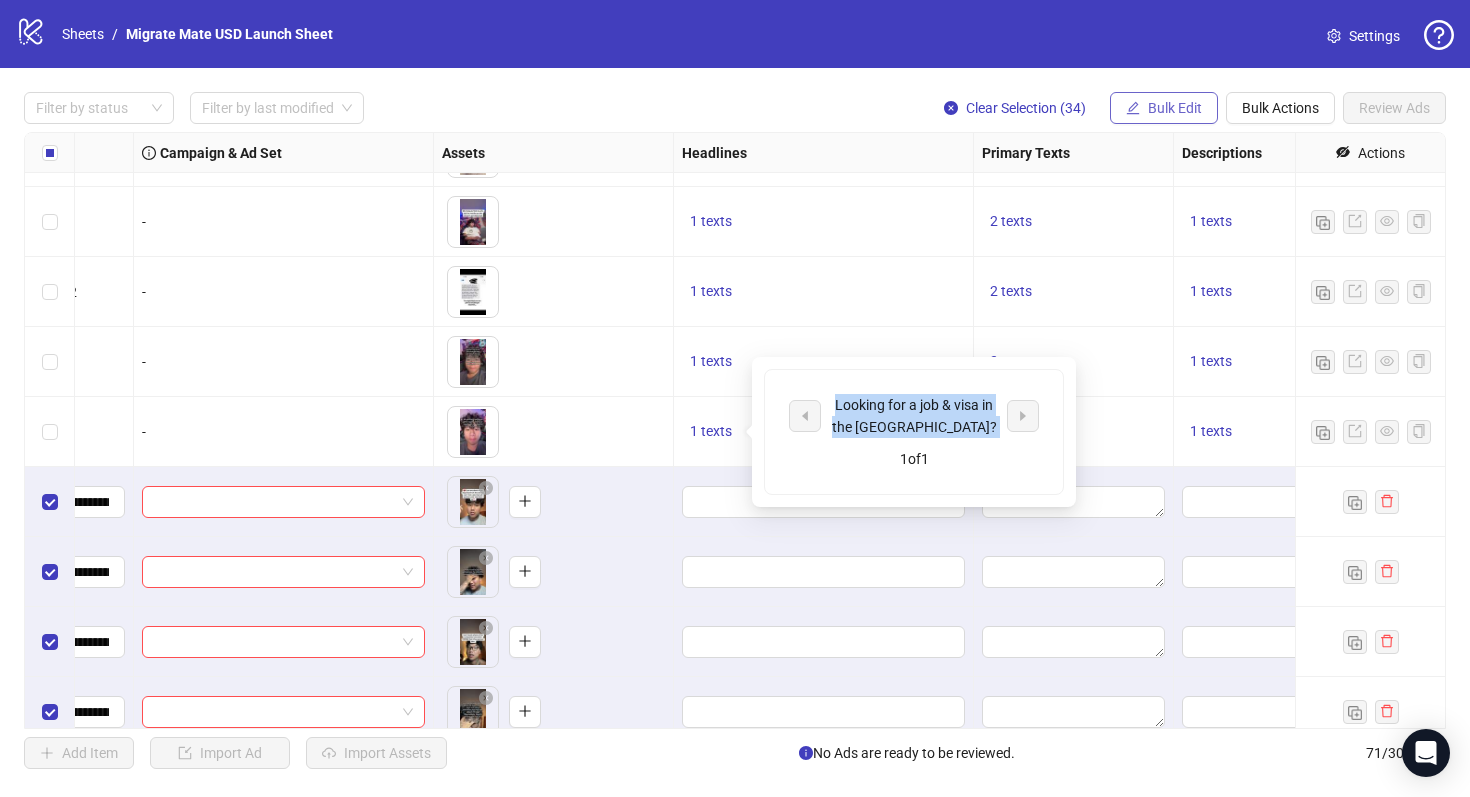 click on "Bulk Edit" at bounding box center (1175, 108) 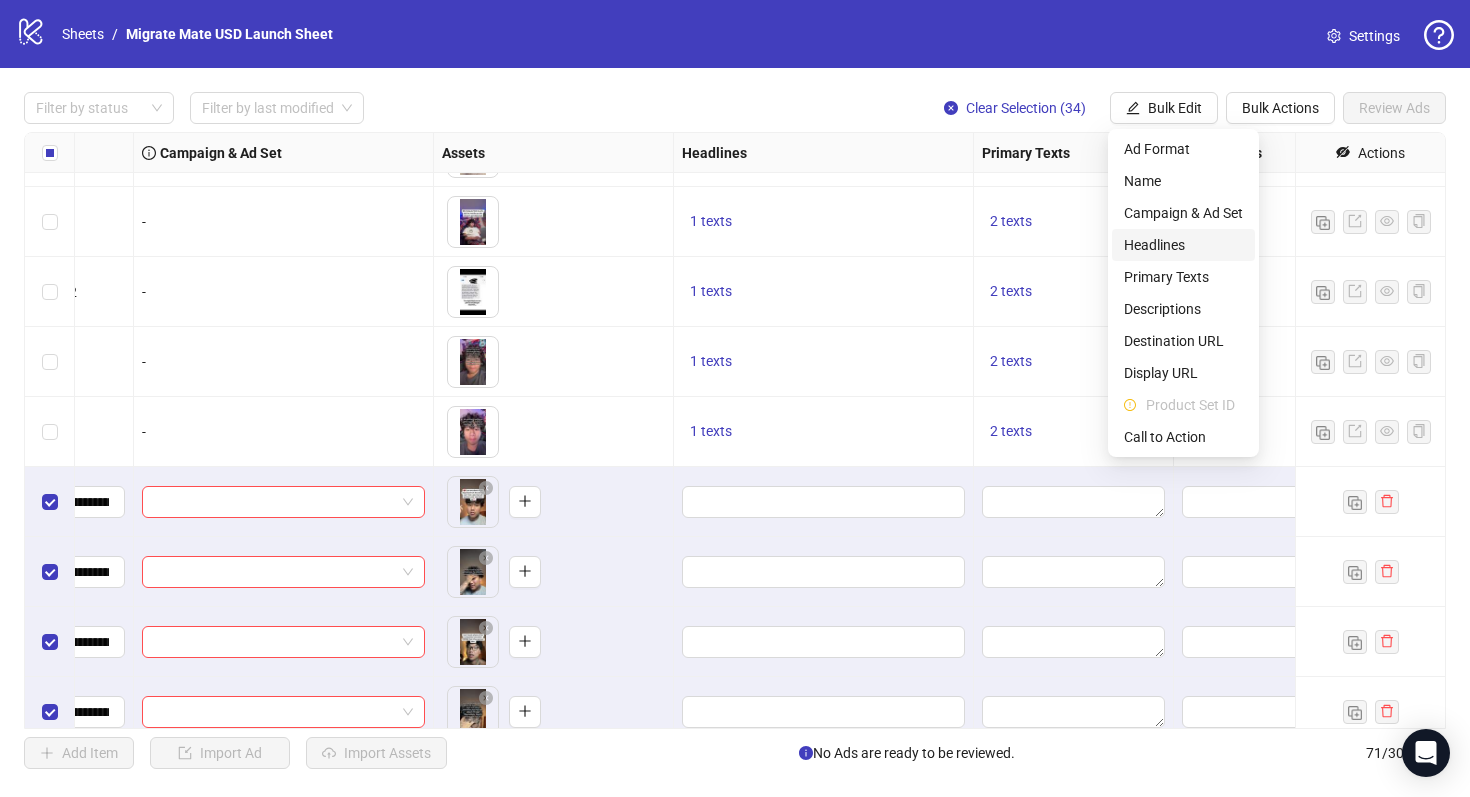 click on "Headlines" at bounding box center [1183, 245] 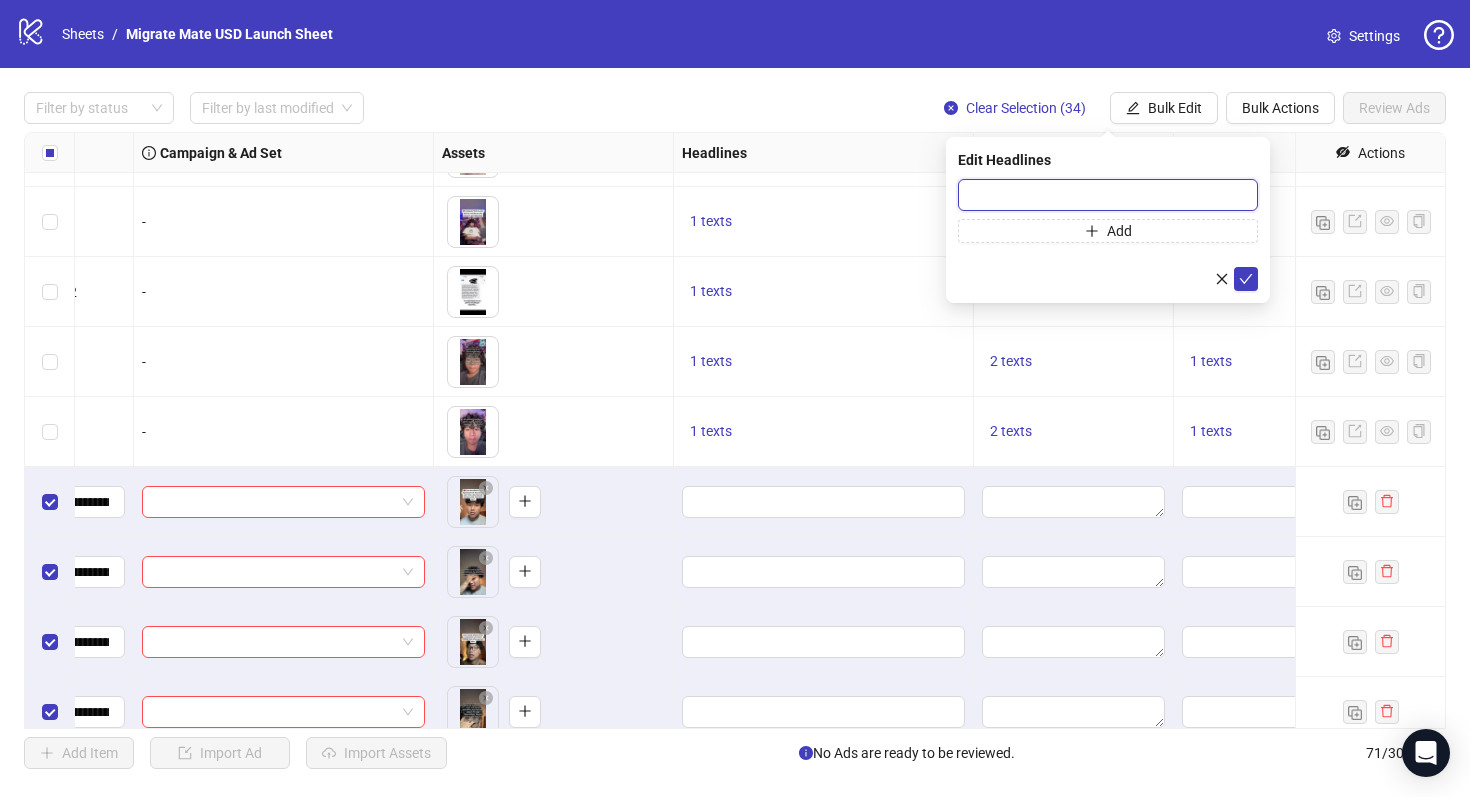 click at bounding box center (1108, 195) 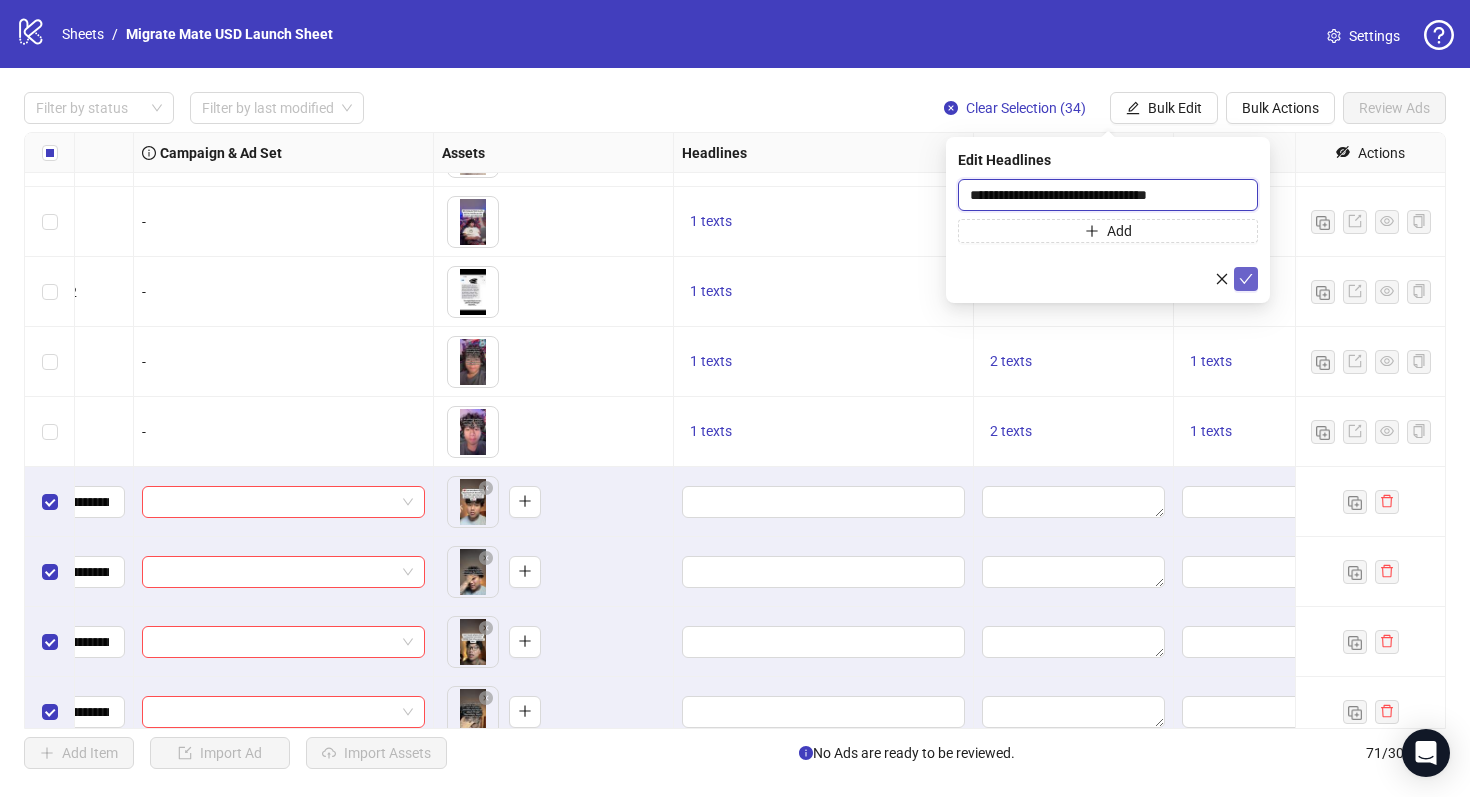 type on "**********" 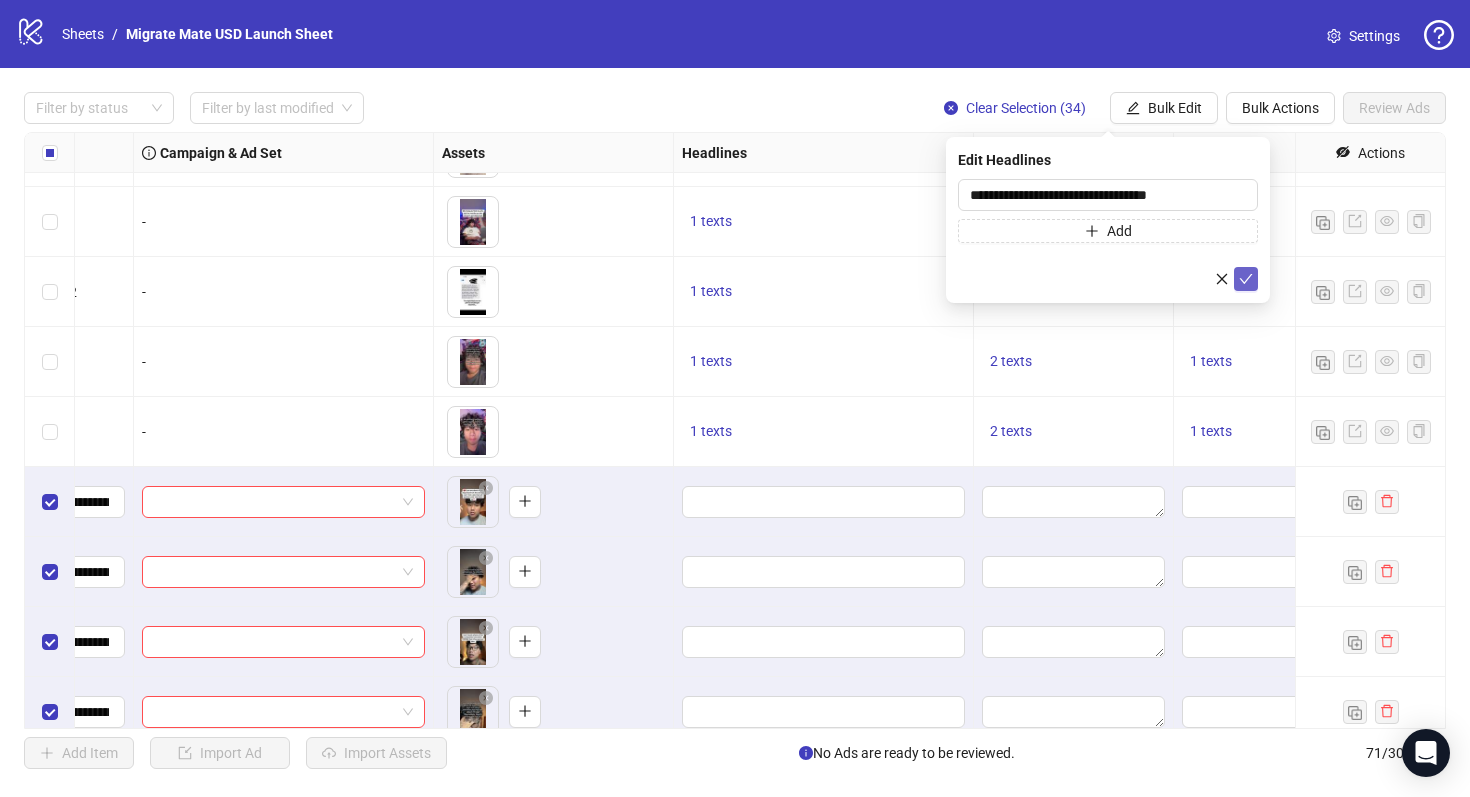 click 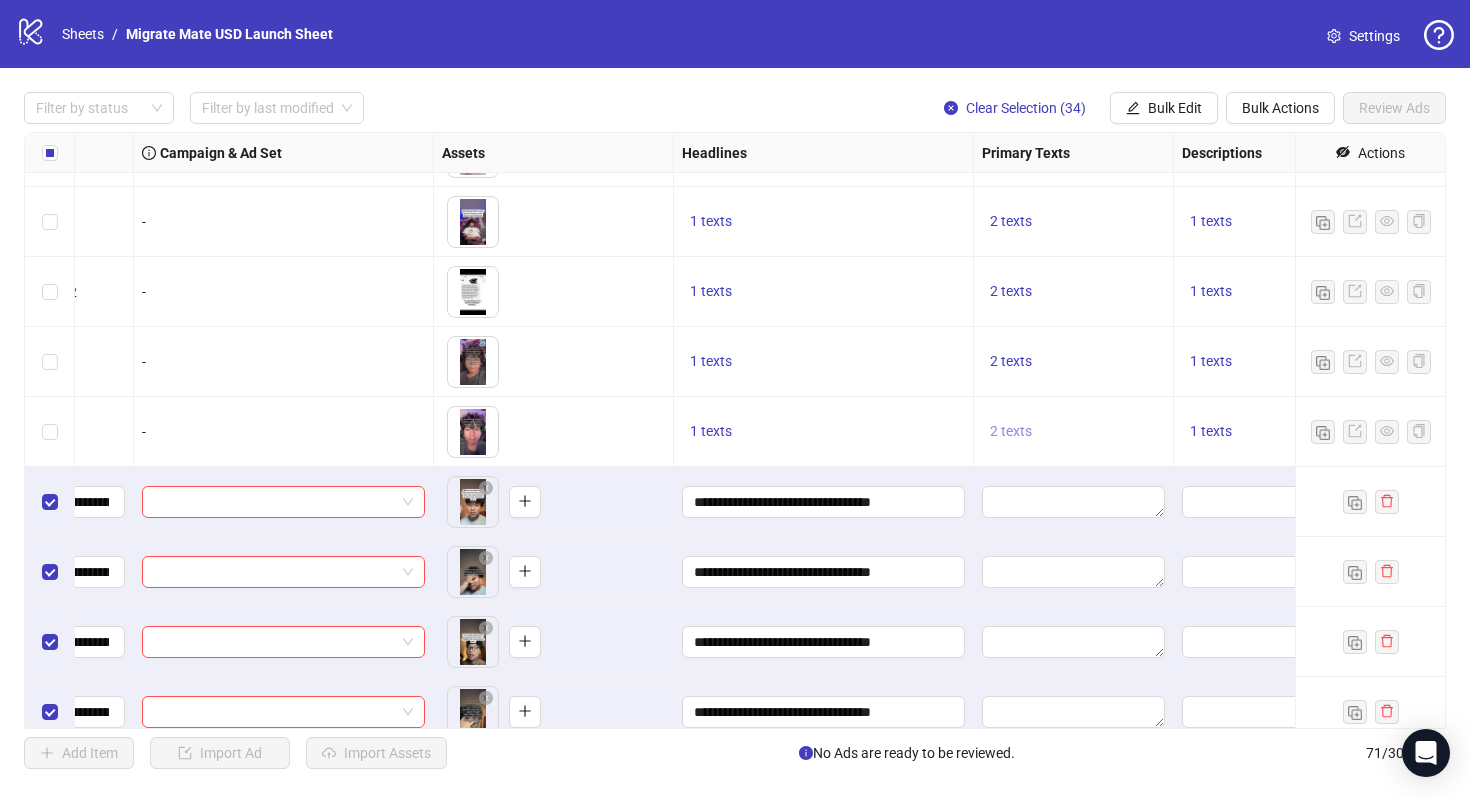 click on "2 texts" at bounding box center [1011, 431] 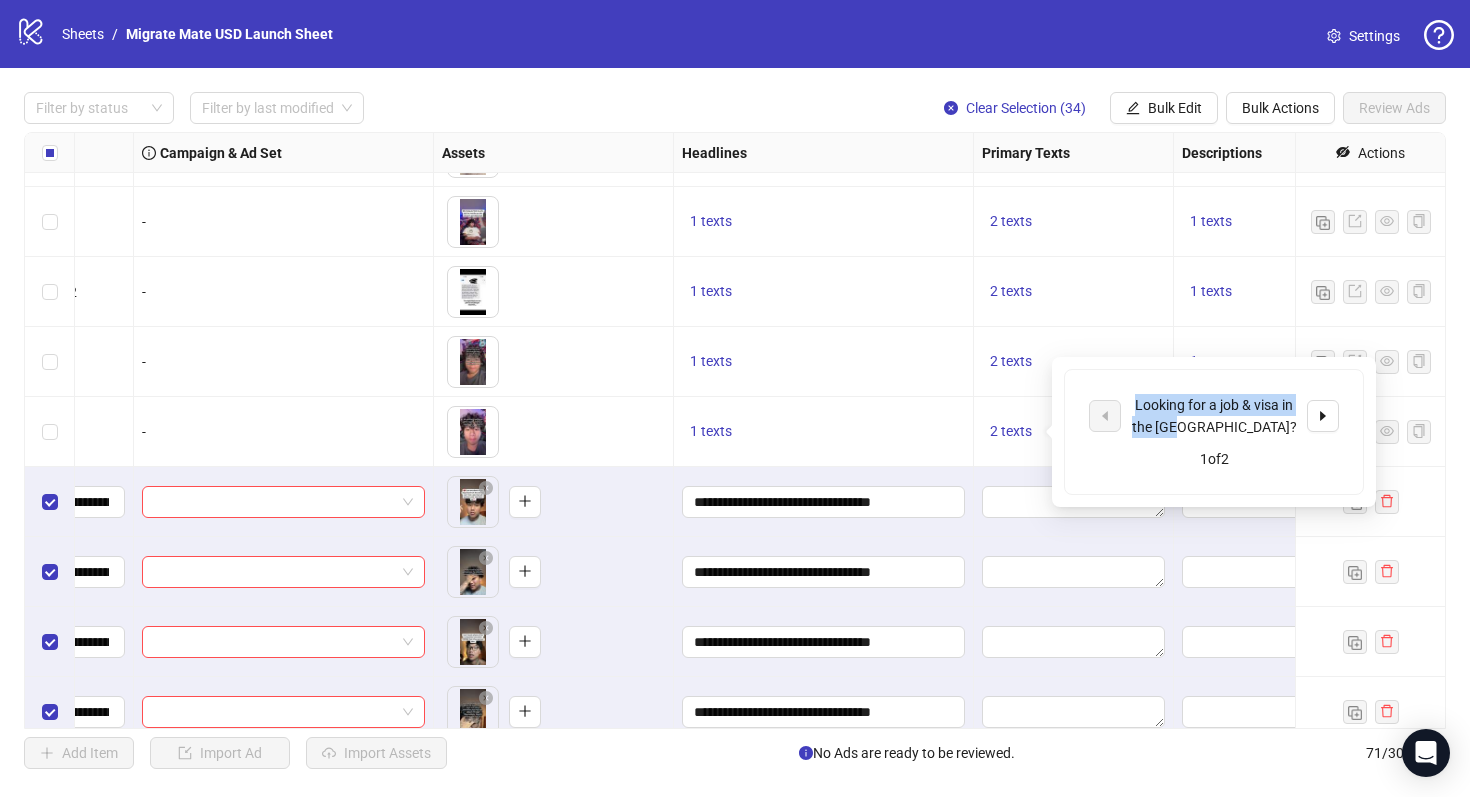 drag, startPoint x: 1247, startPoint y: 423, endPoint x: 1120, endPoint y: 402, distance: 128.72452 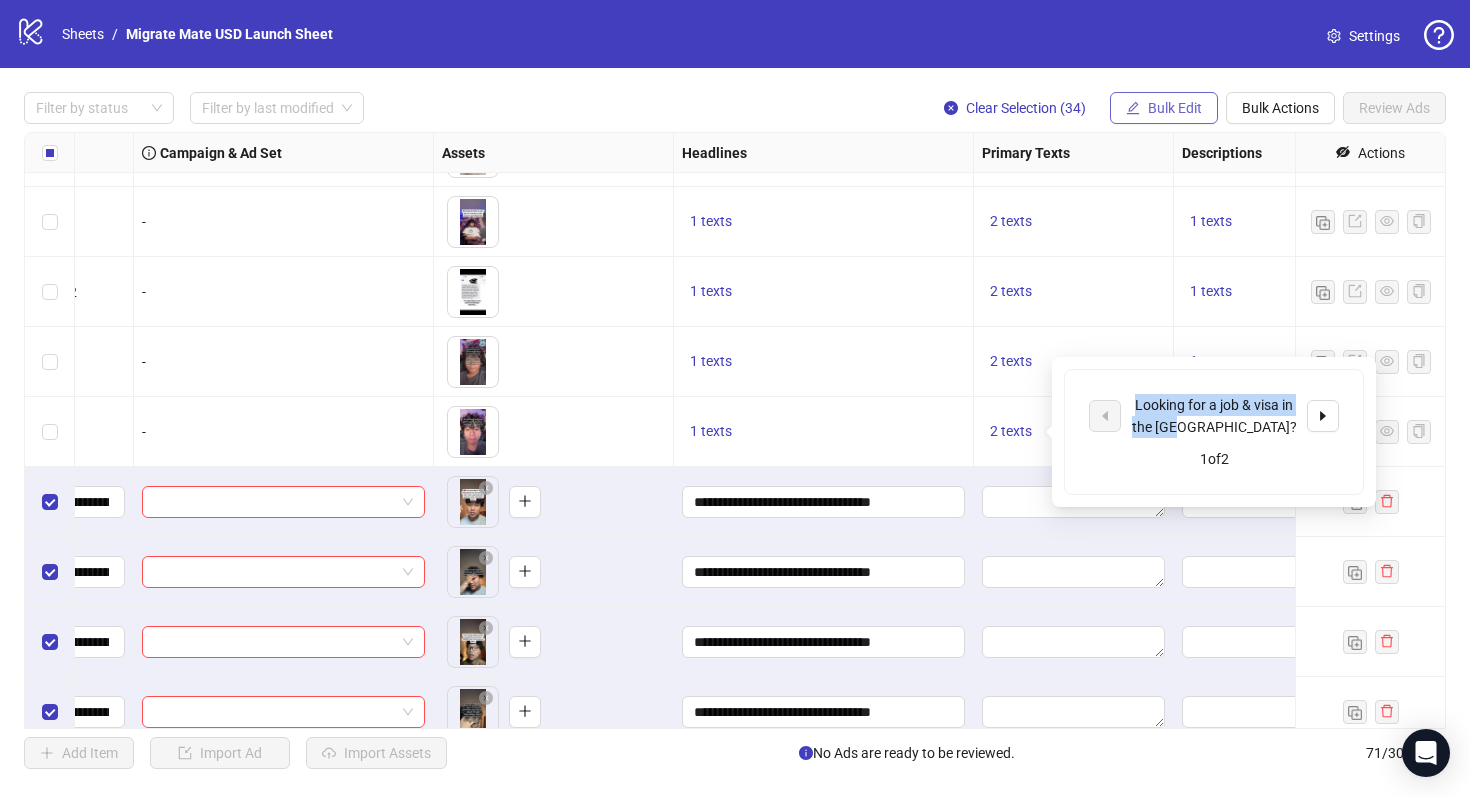 click on "Bulk Edit" at bounding box center [1175, 108] 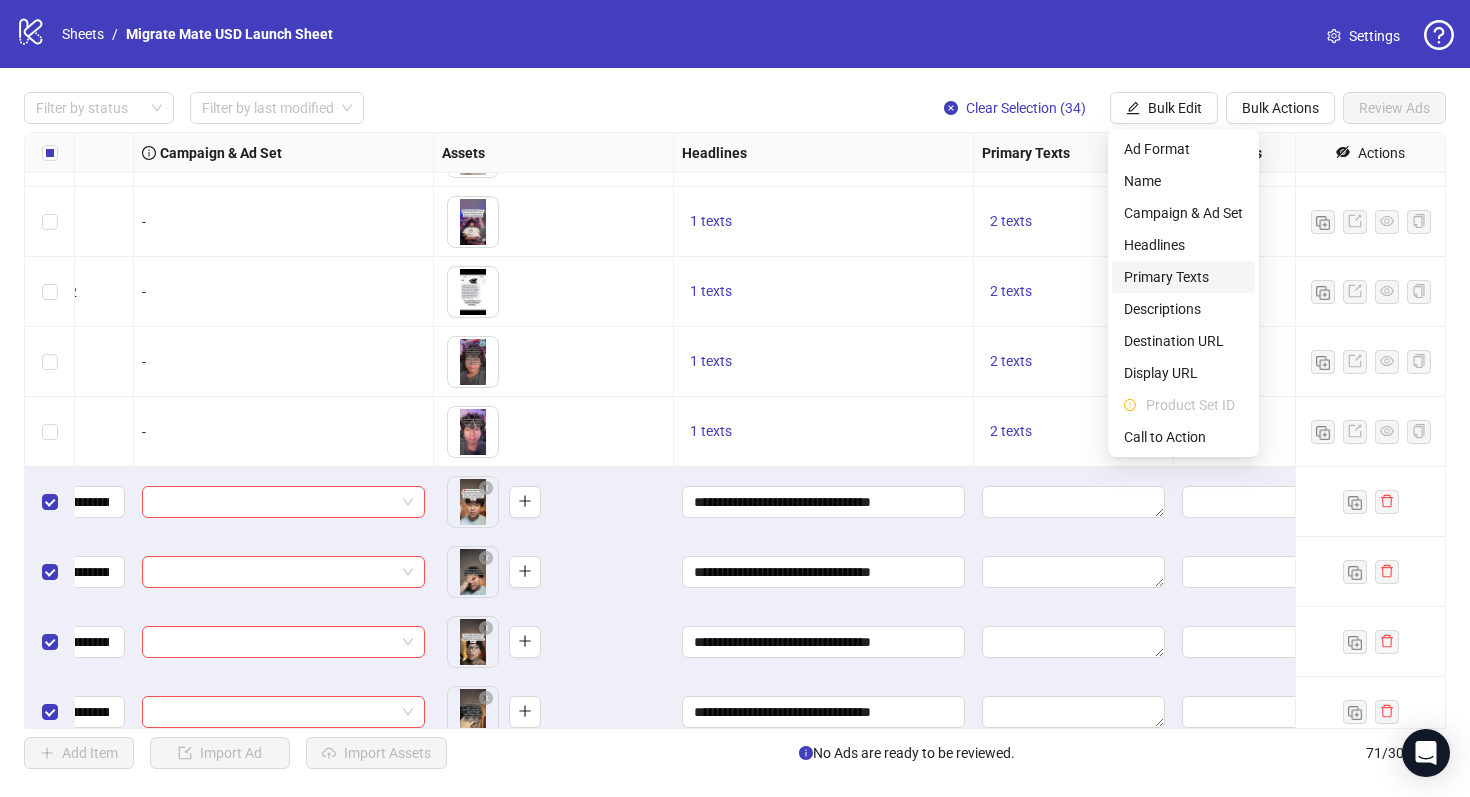 click on "Primary Texts" at bounding box center (1183, 277) 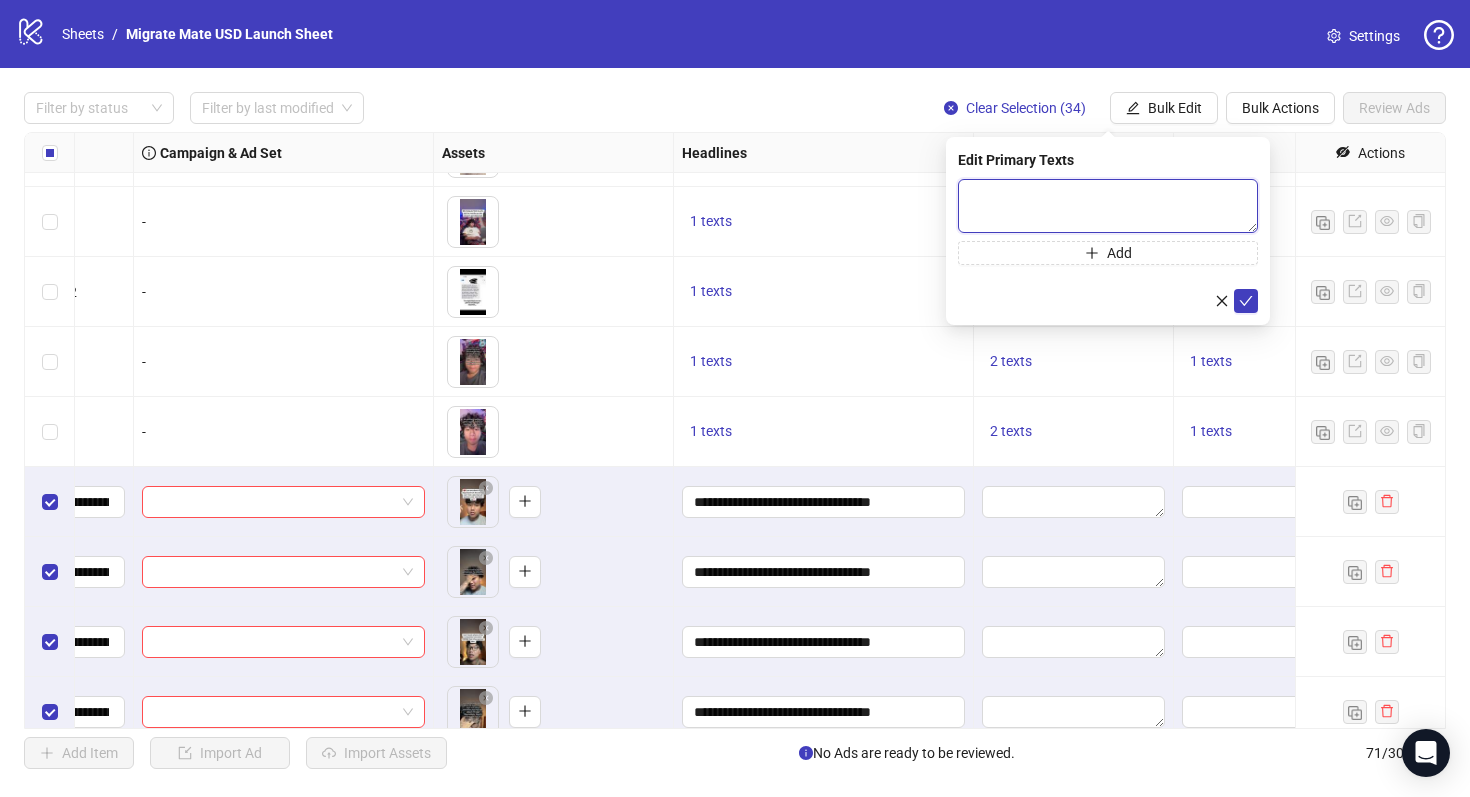 click at bounding box center (1108, 206) 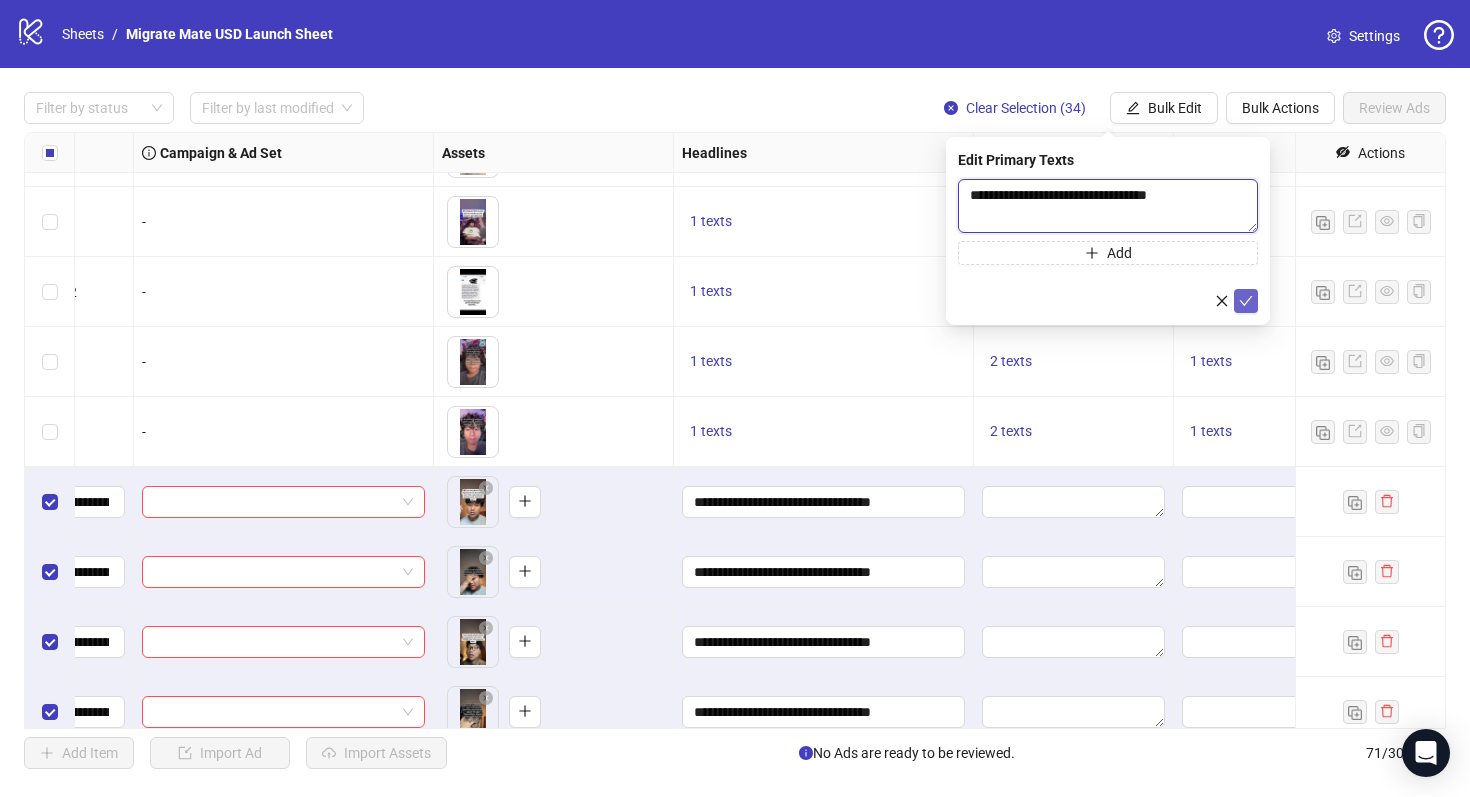 type on "**********" 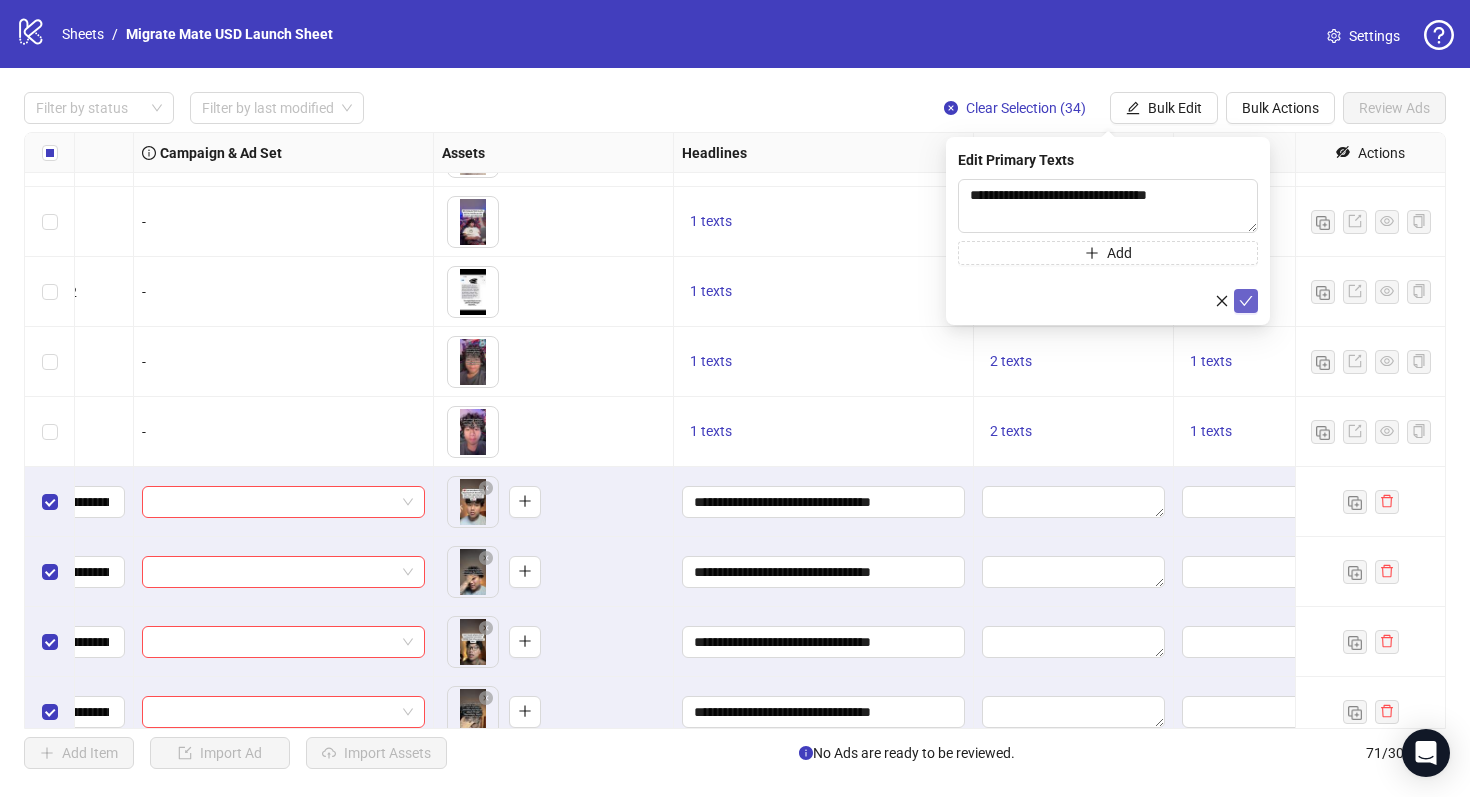 click at bounding box center [1246, 301] 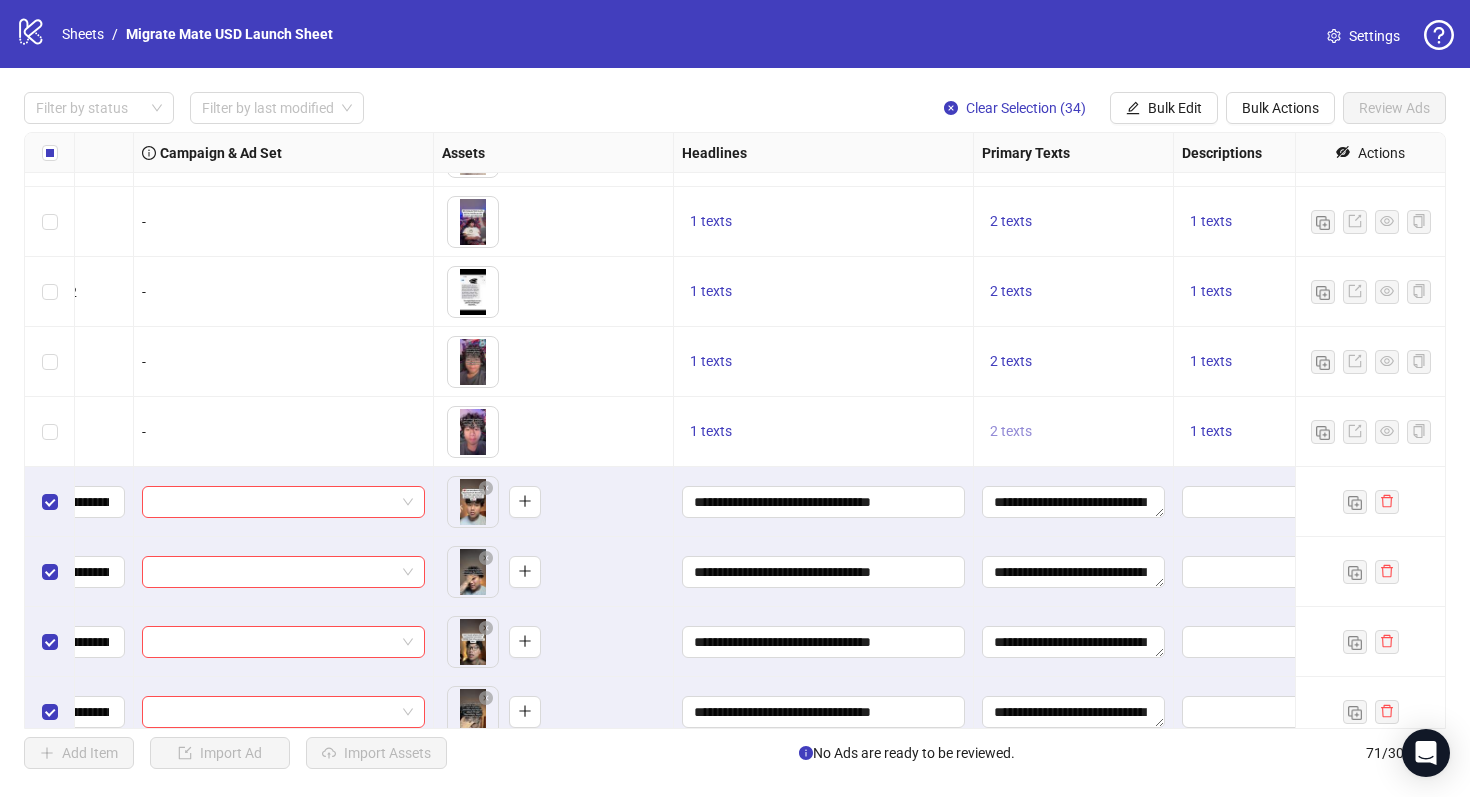 click on "2 texts" at bounding box center (1011, 431) 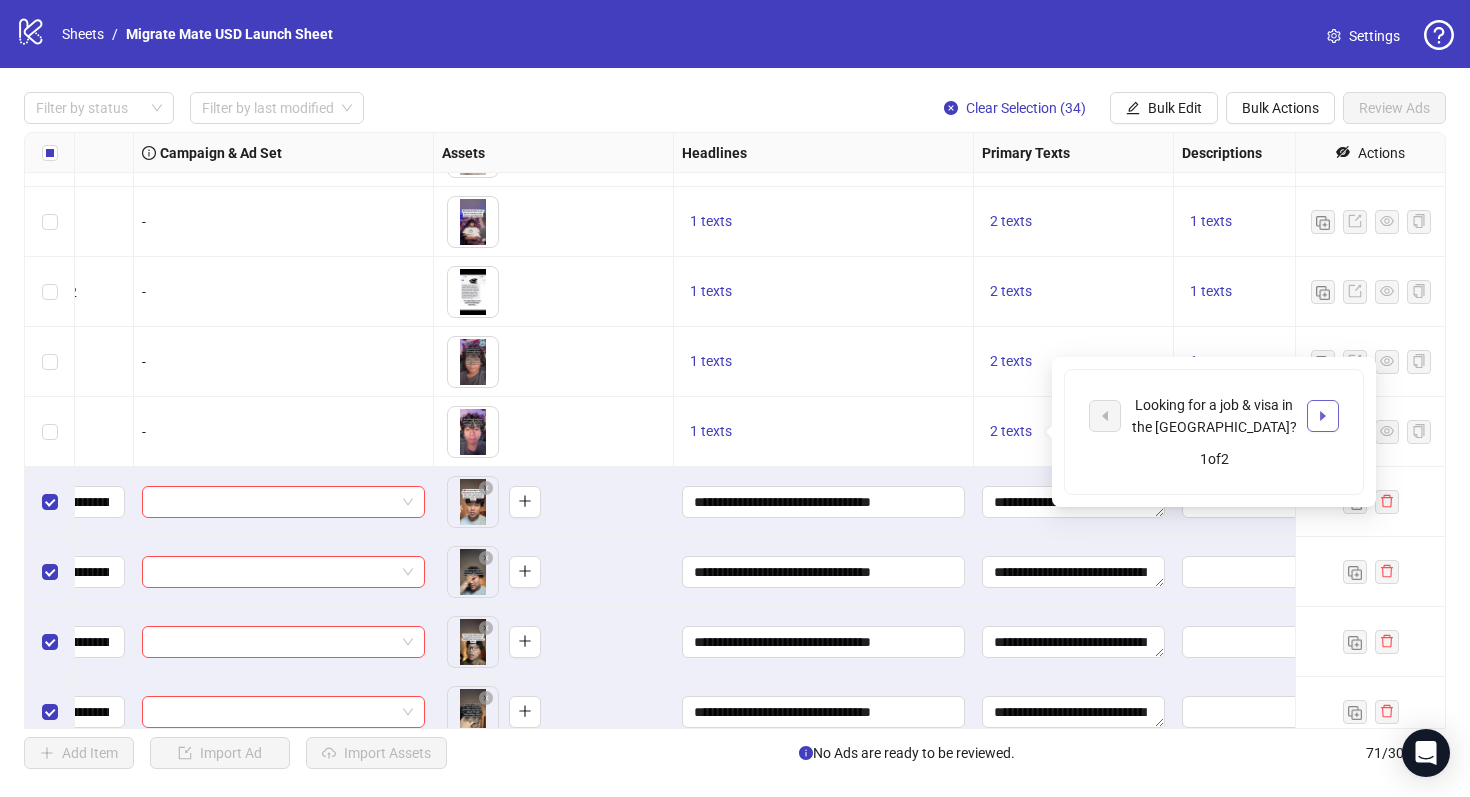 click 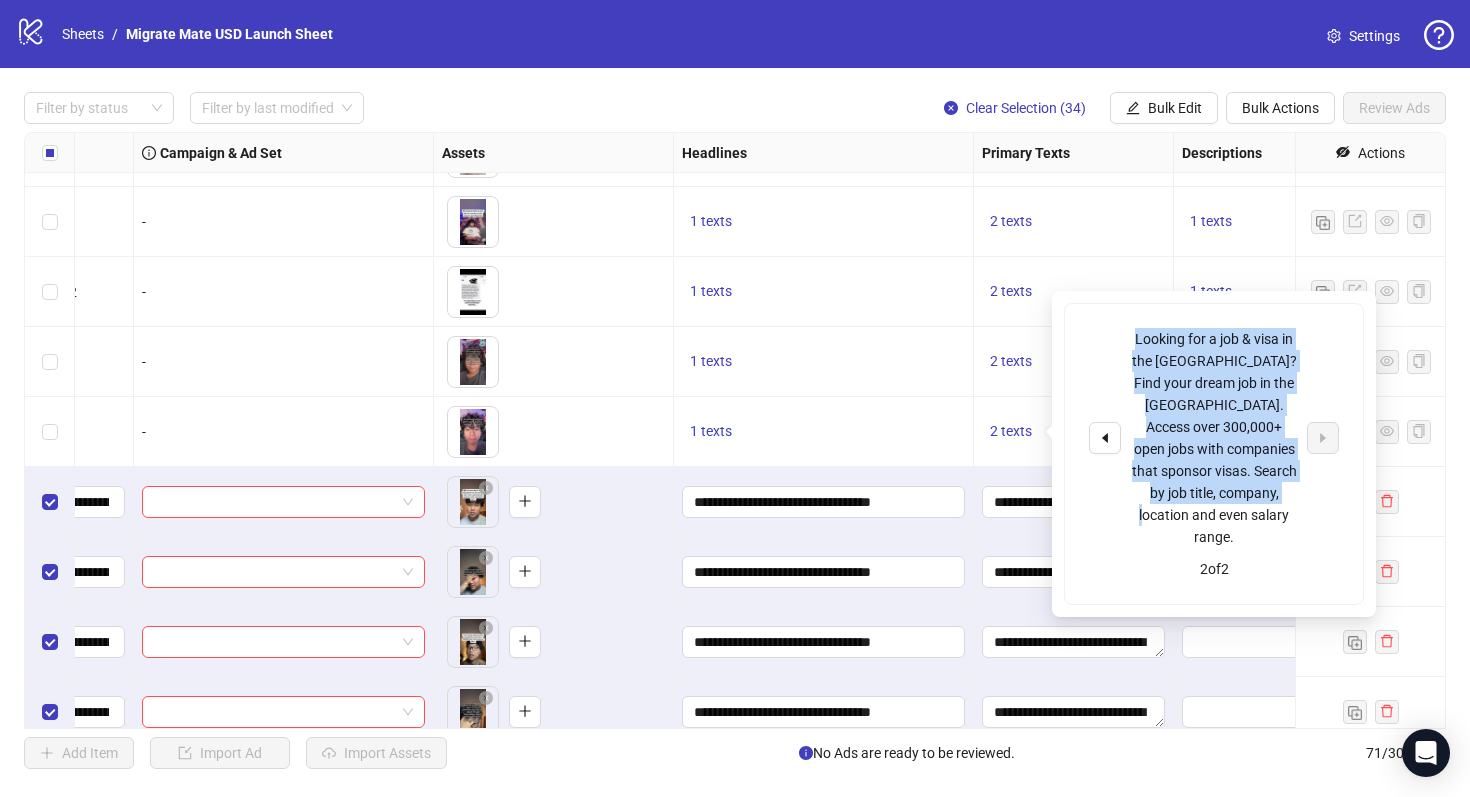 drag, startPoint x: 1283, startPoint y: 490, endPoint x: 1133, endPoint y: 338, distance: 213.55093 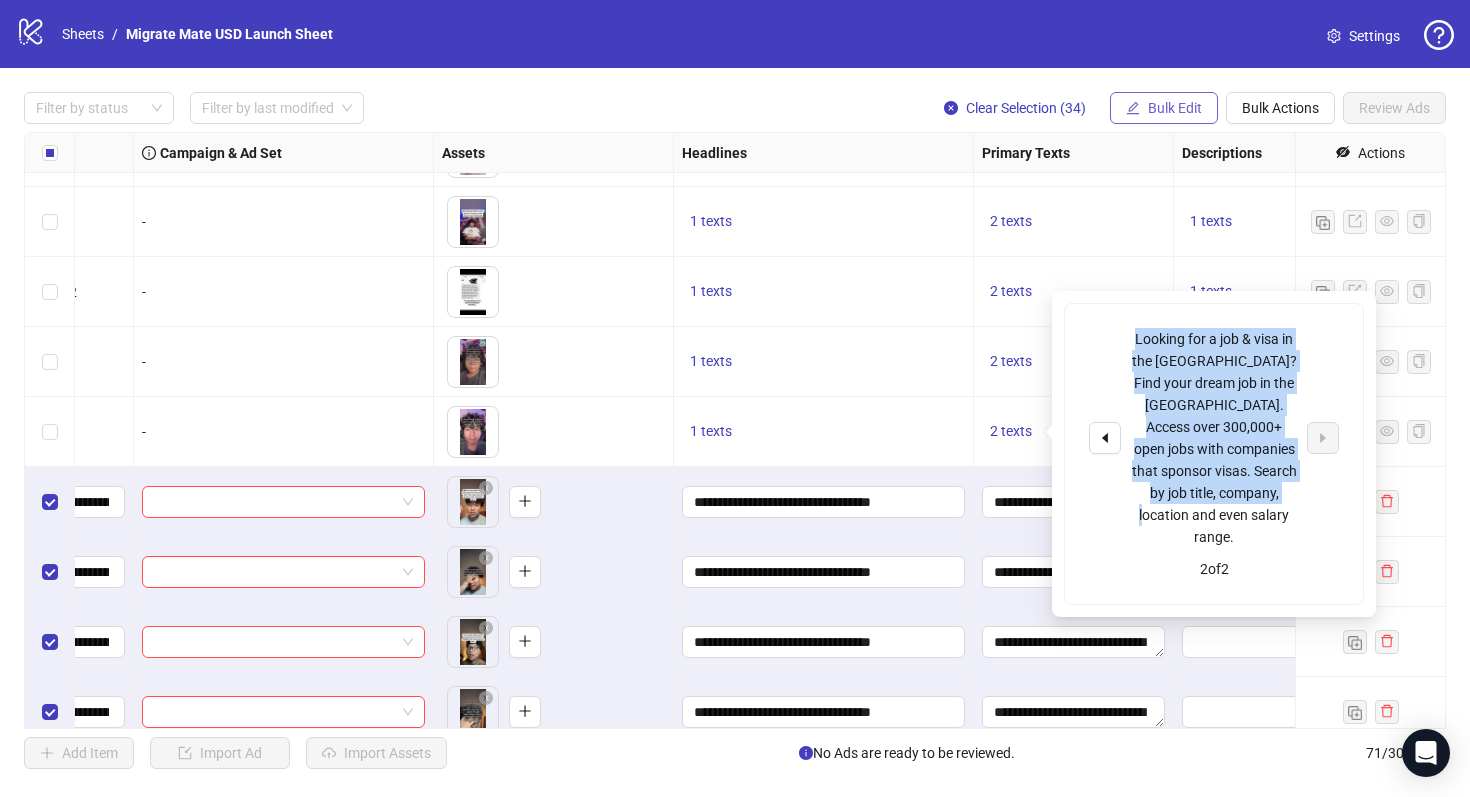 click on "Bulk Edit" at bounding box center (1164, 108) 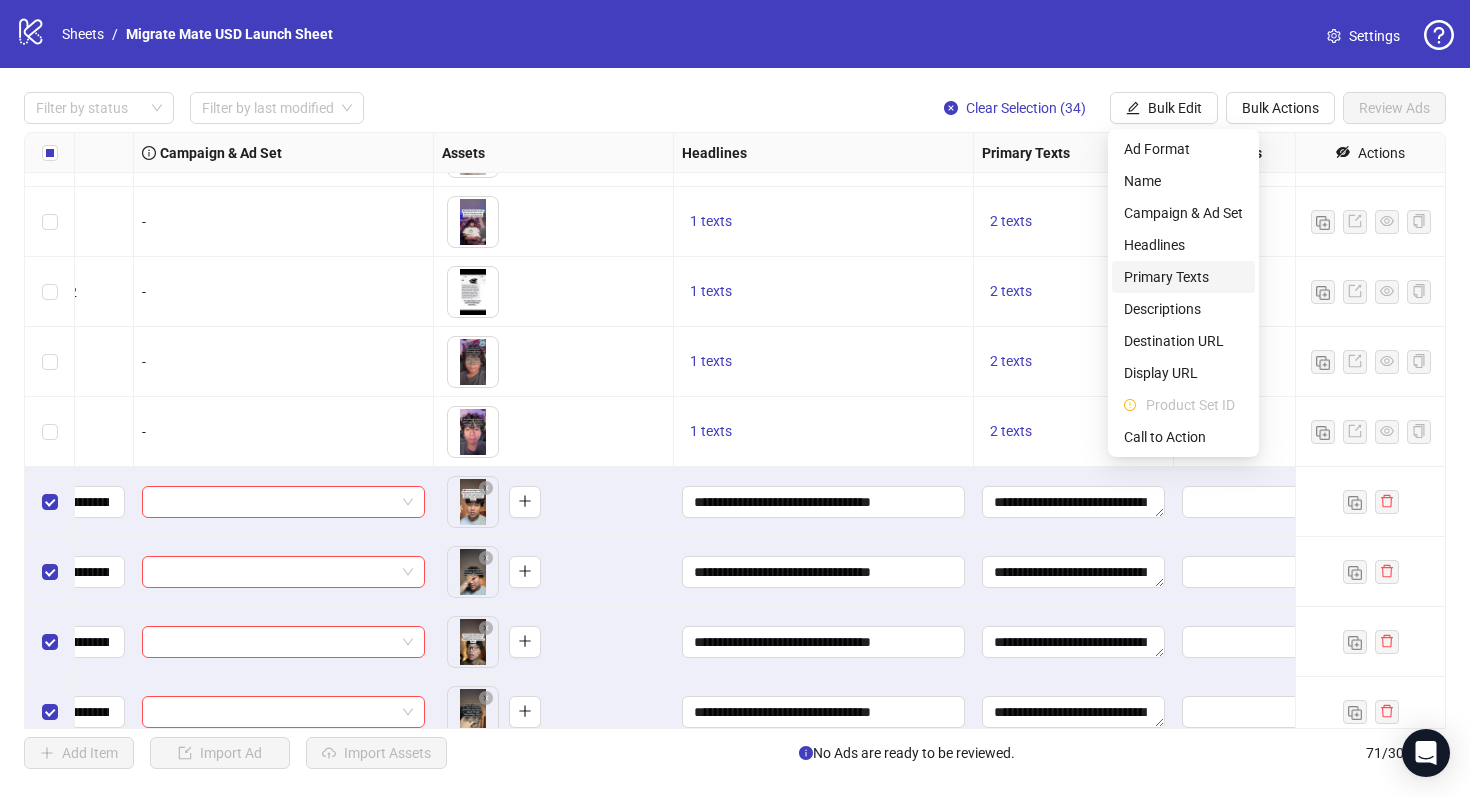 click on "Primary Texts" at bounding box center (1183, 277) 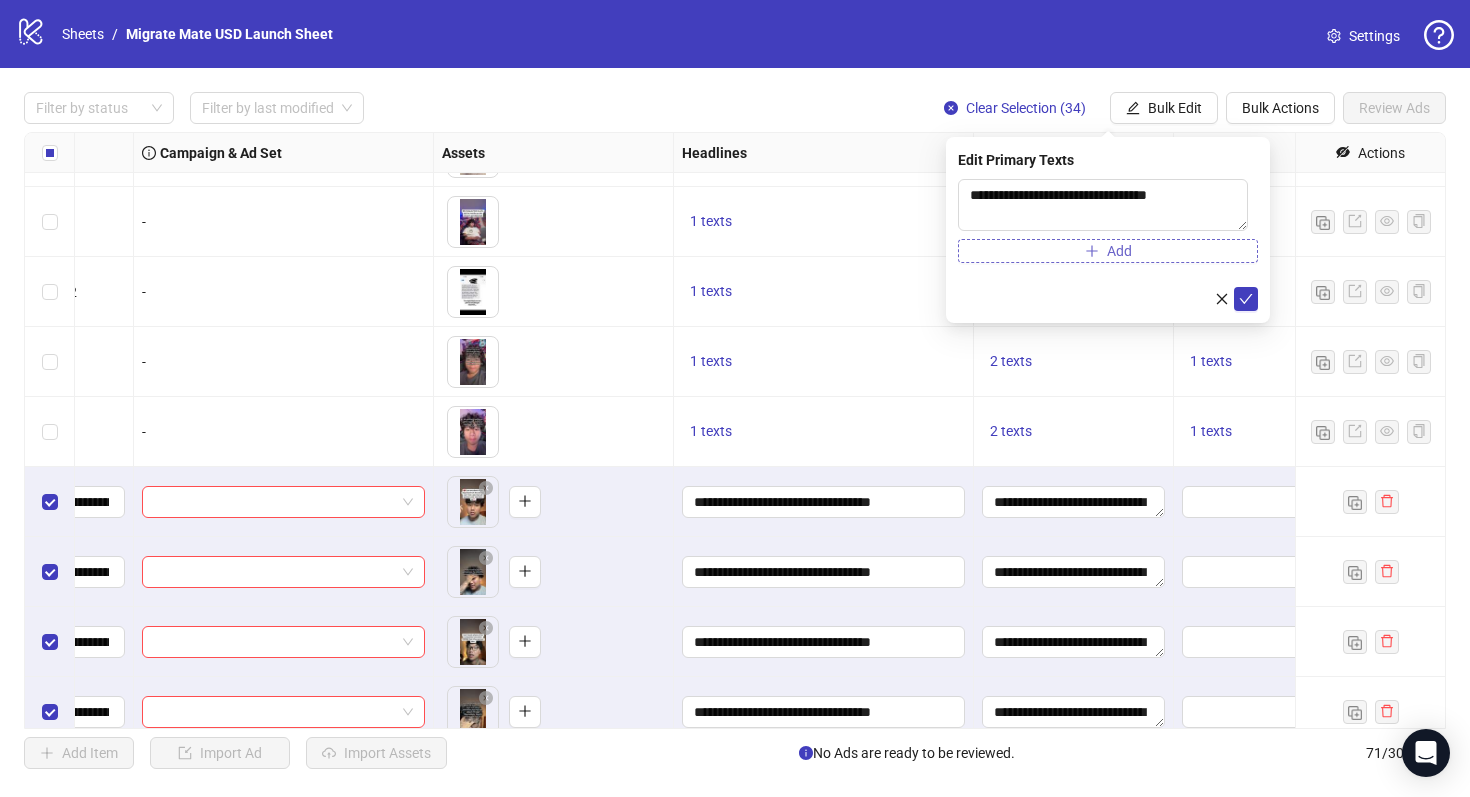 click on "Add" at bounding box center (1108, 251) 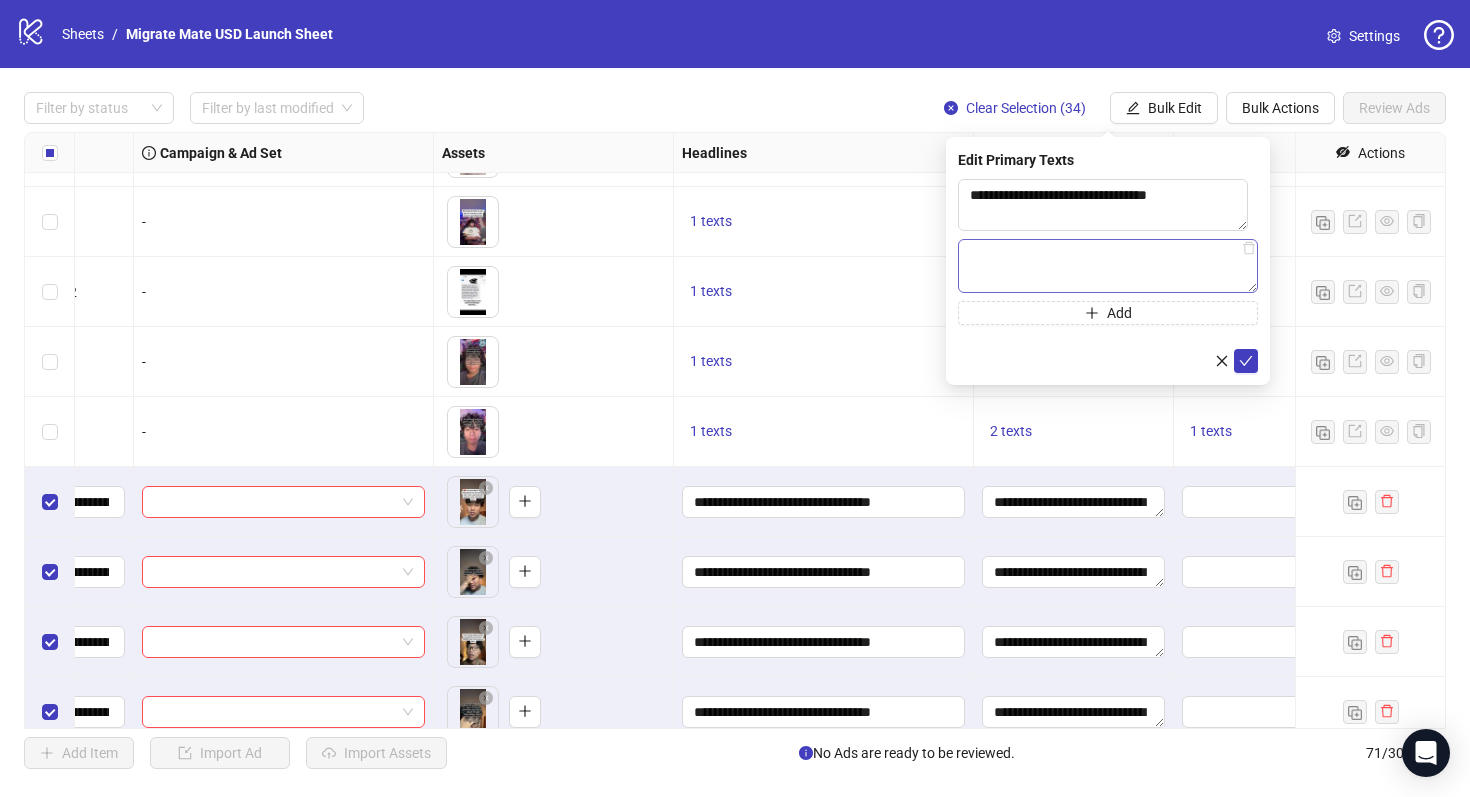 click at bounding box center (1108, 266) 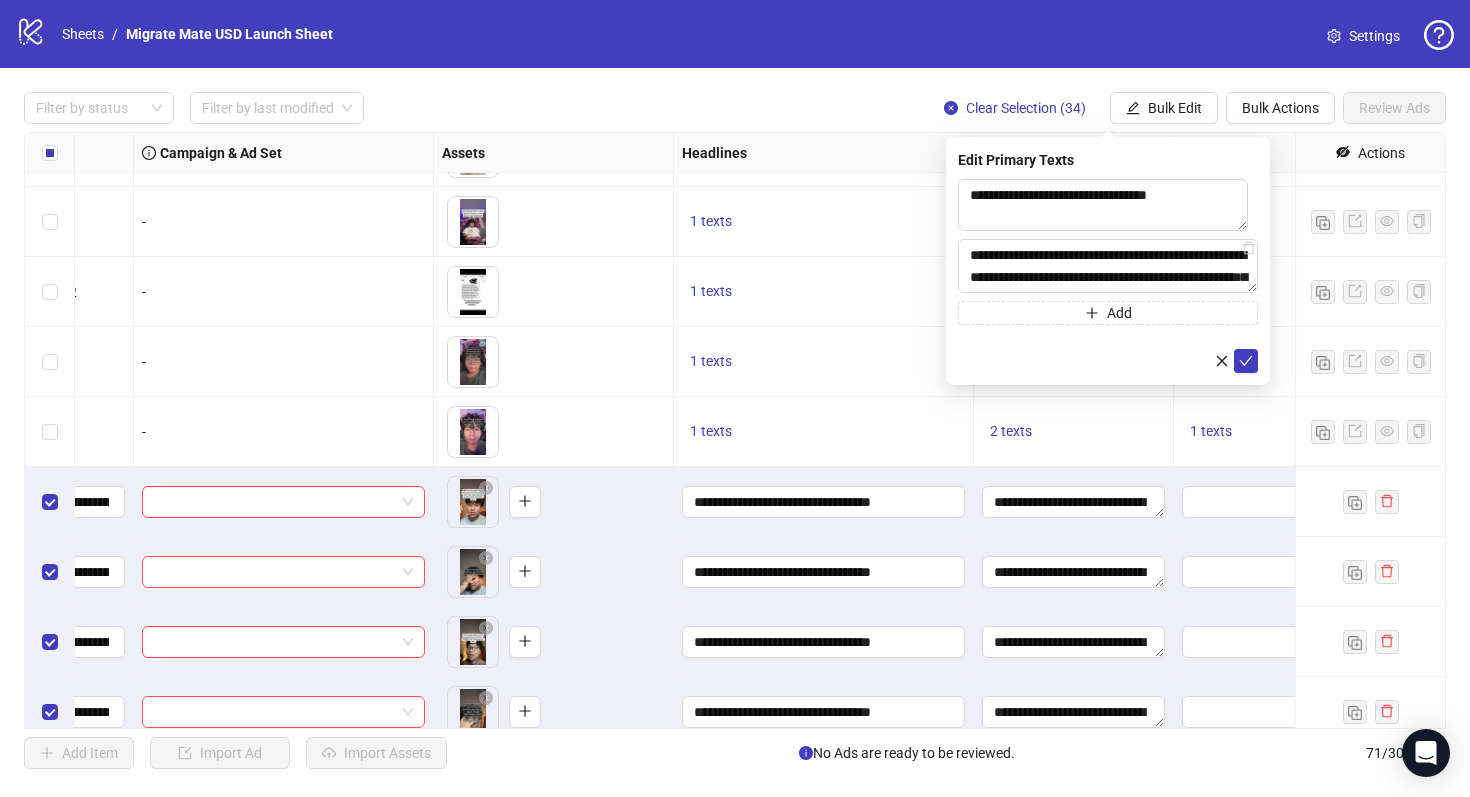 scroll, scrollTop: 59, scrollLeft: 0, axis: vertical 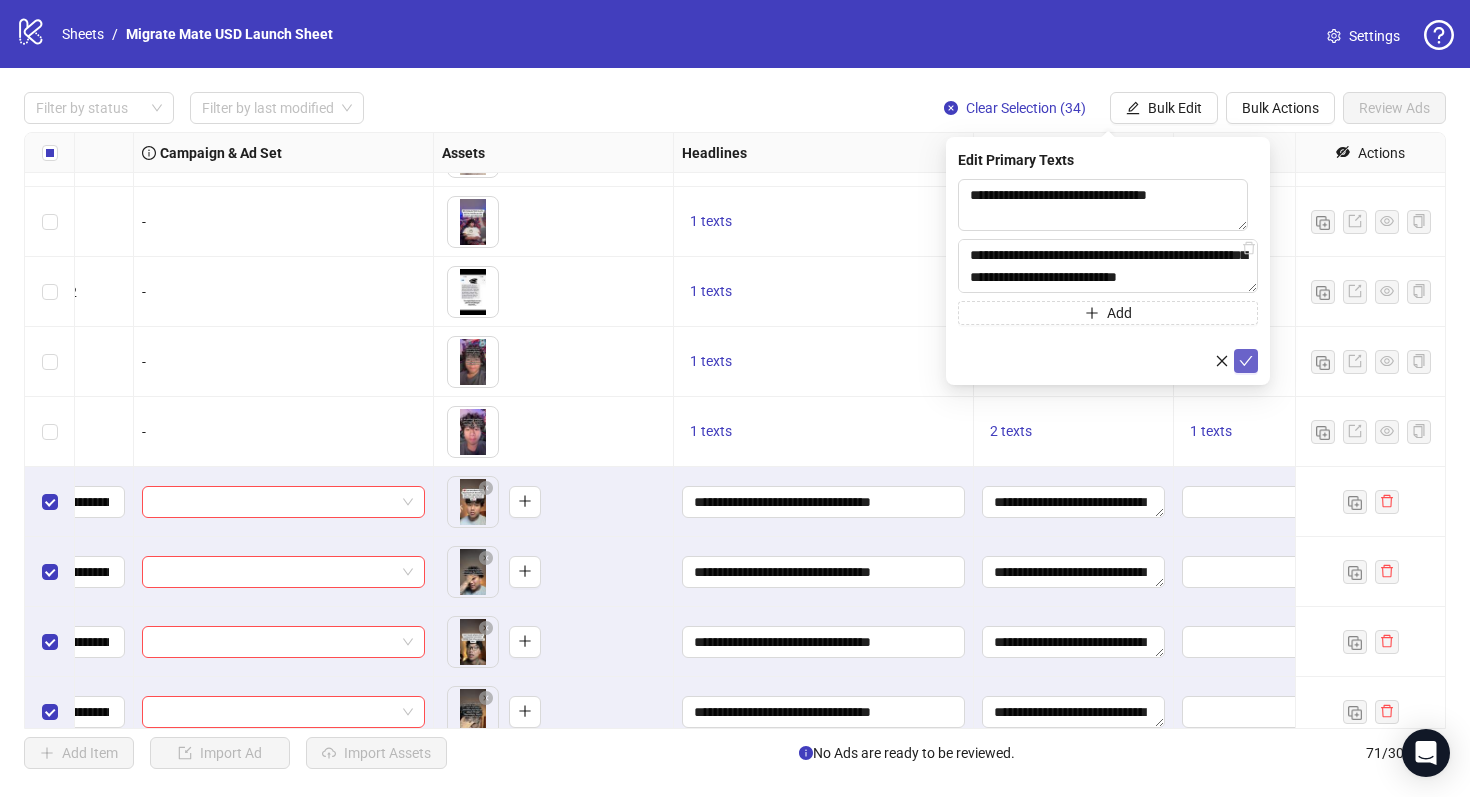 type on "**********" 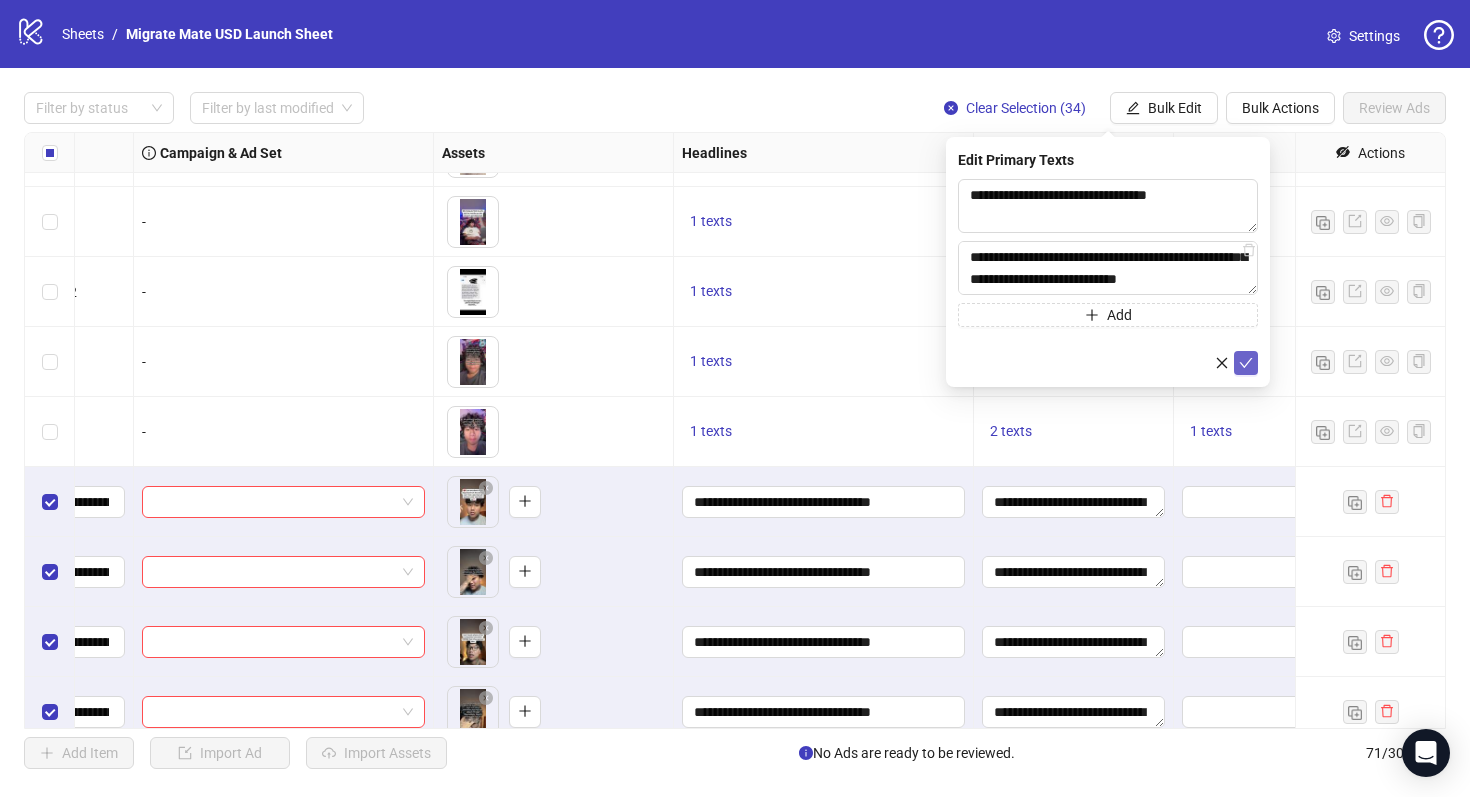 click 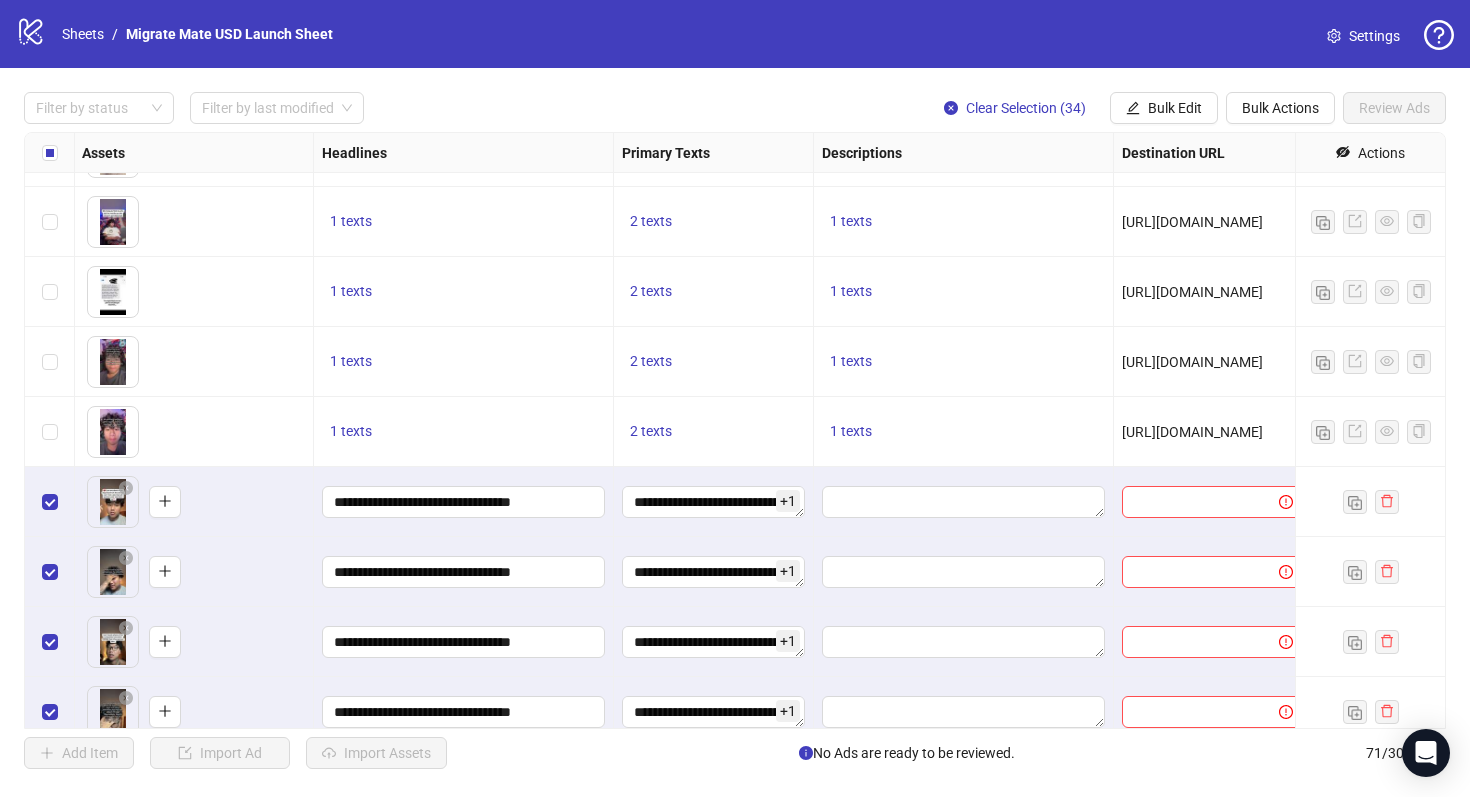 scroll, scrollTop: 2296, scrollLeft: 881, axis: both 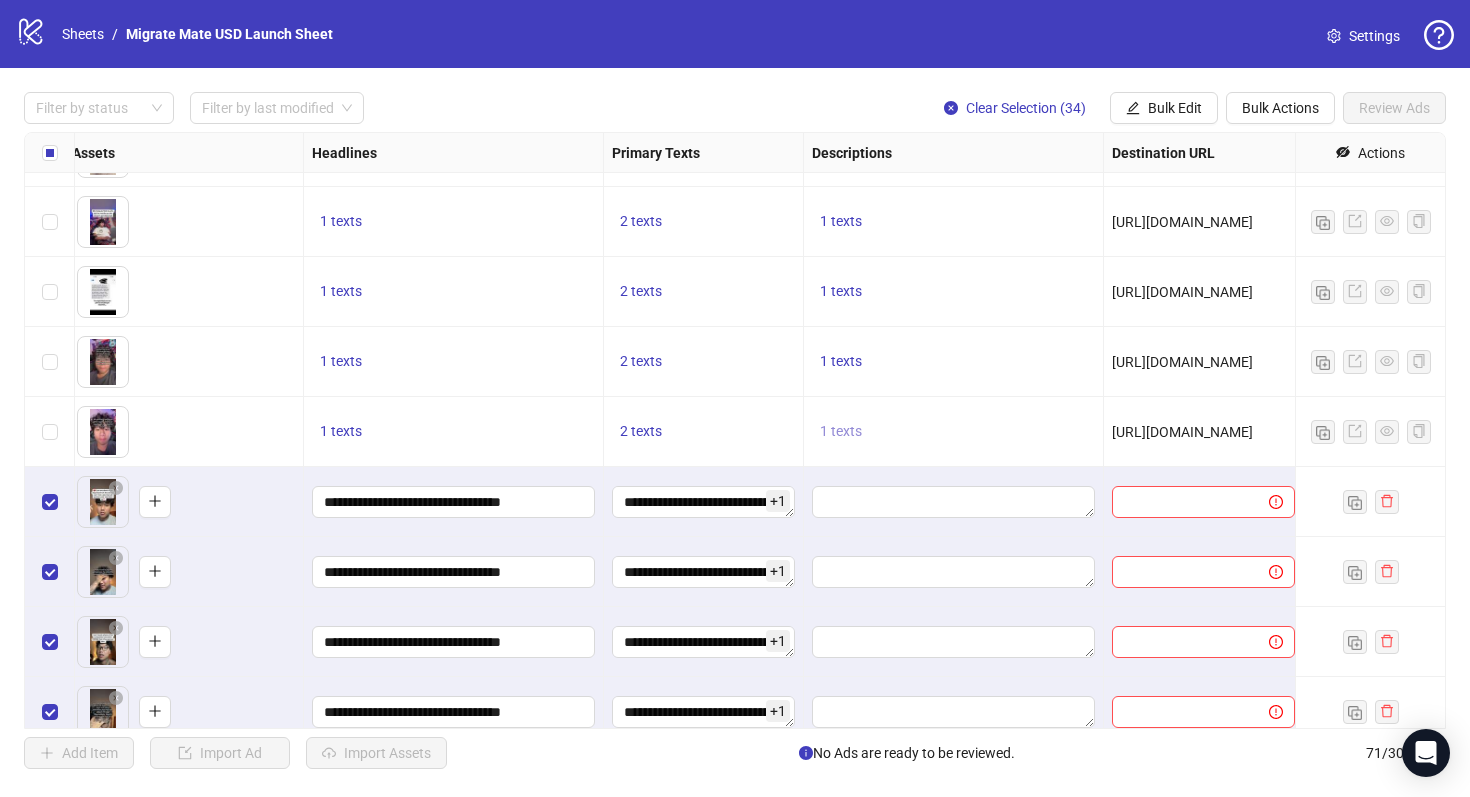 click on "1 texts" at bounding box center (841, 431) 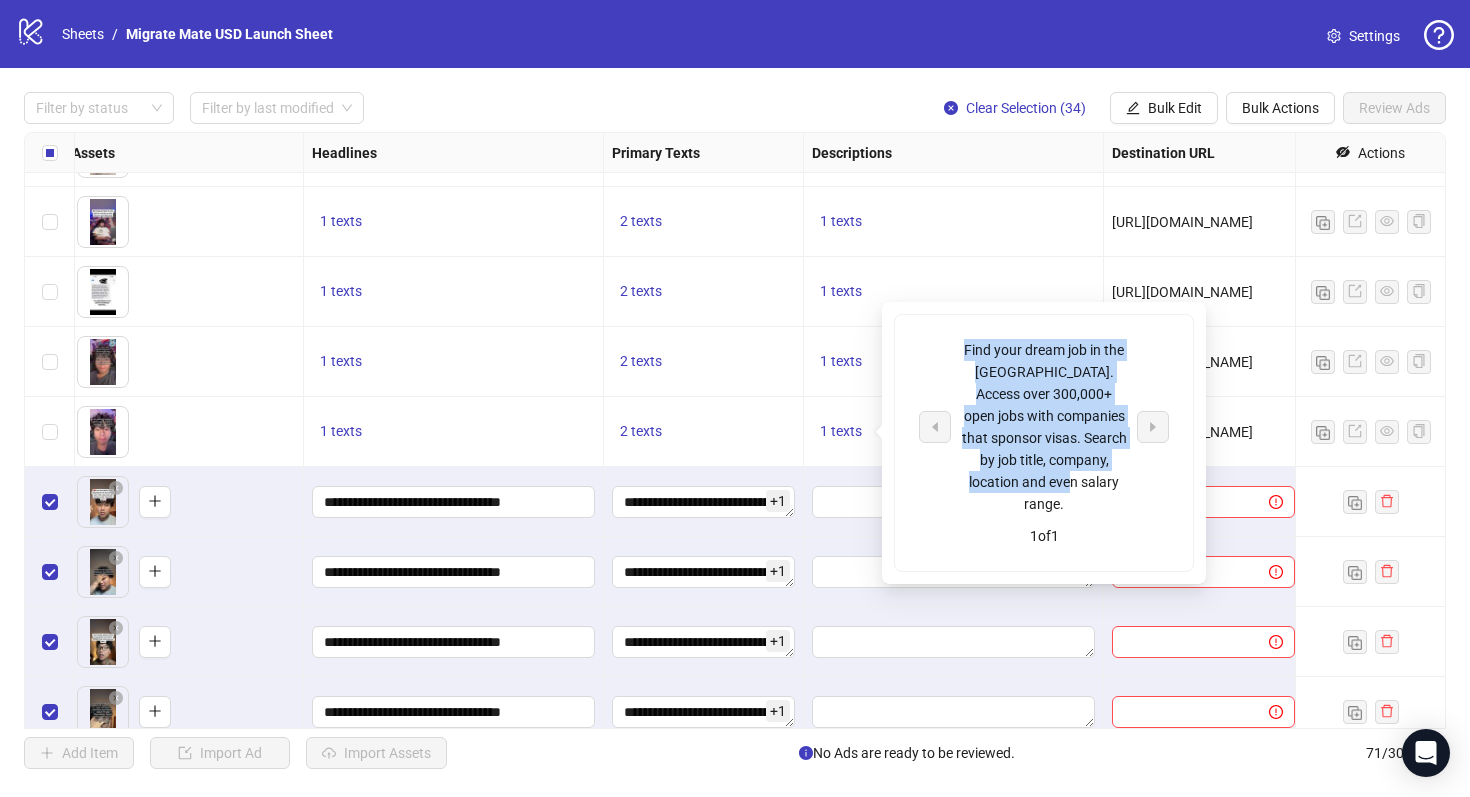 drag, startPoint x: 1102, startPoint y: 478, endPoint x: 951, endPoint y: 333, distance: 209.3466 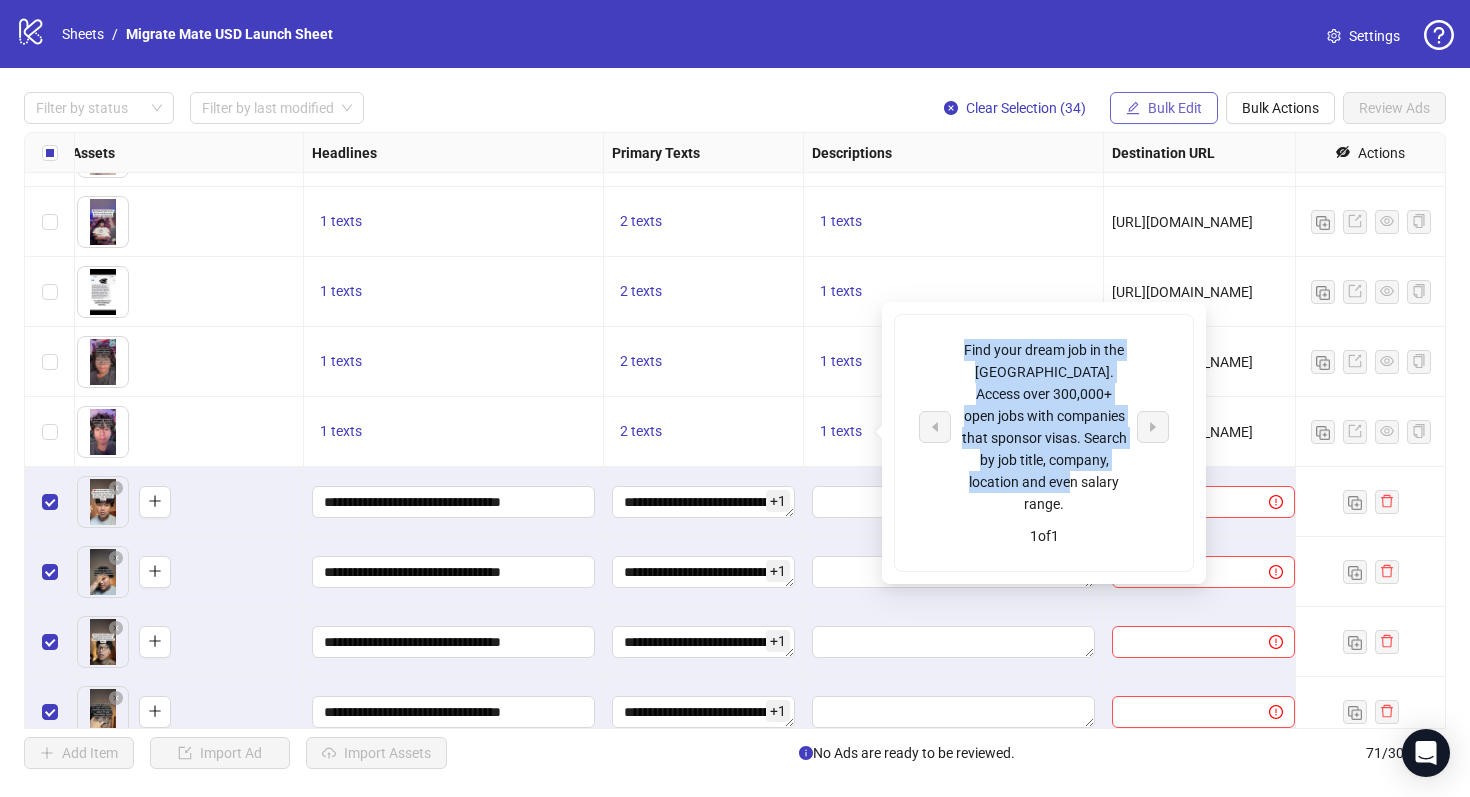 click on "Bulk Edit" at bounding box center (1164, 108) 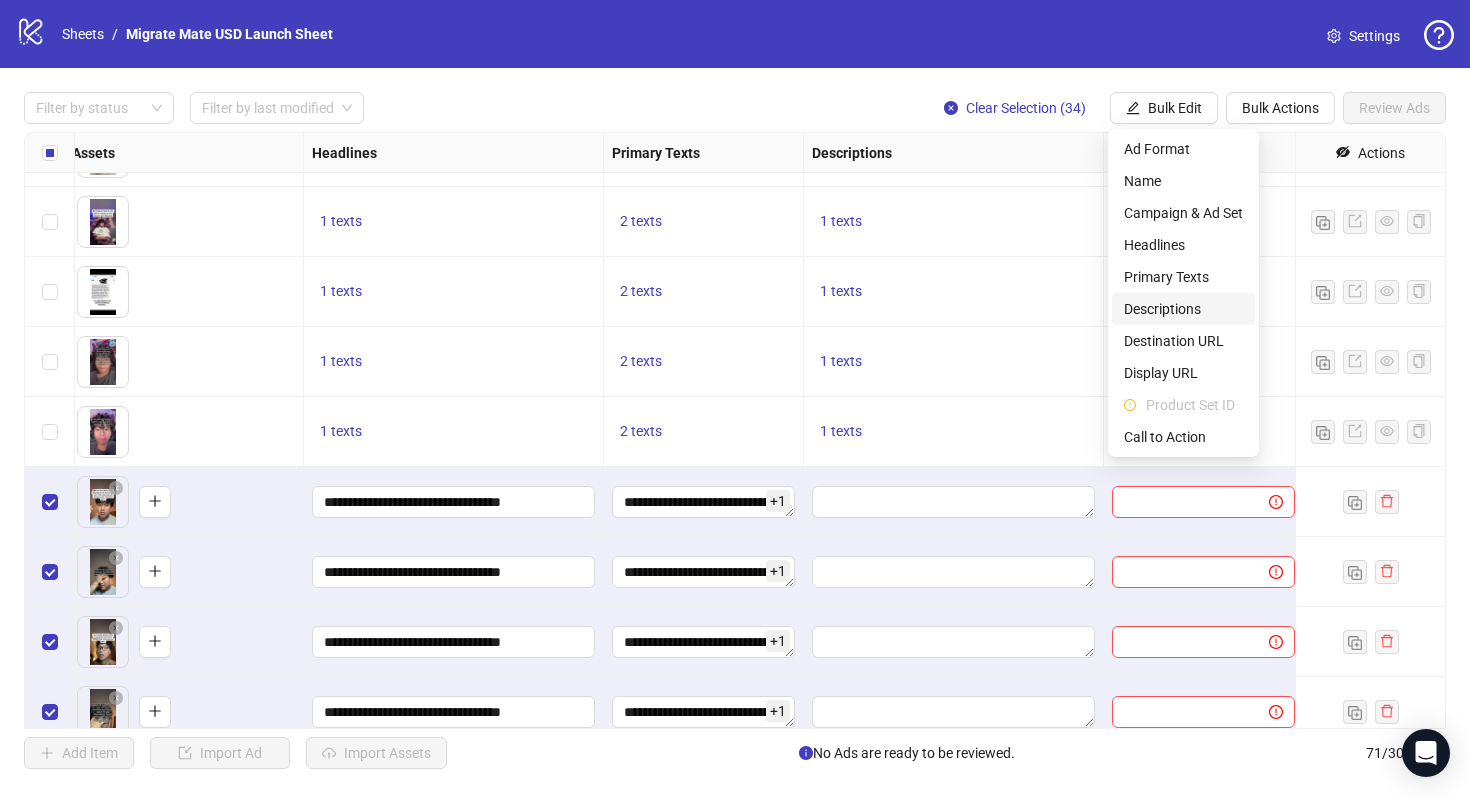 click on "Descriptions" at bounding box center (1183, 309) 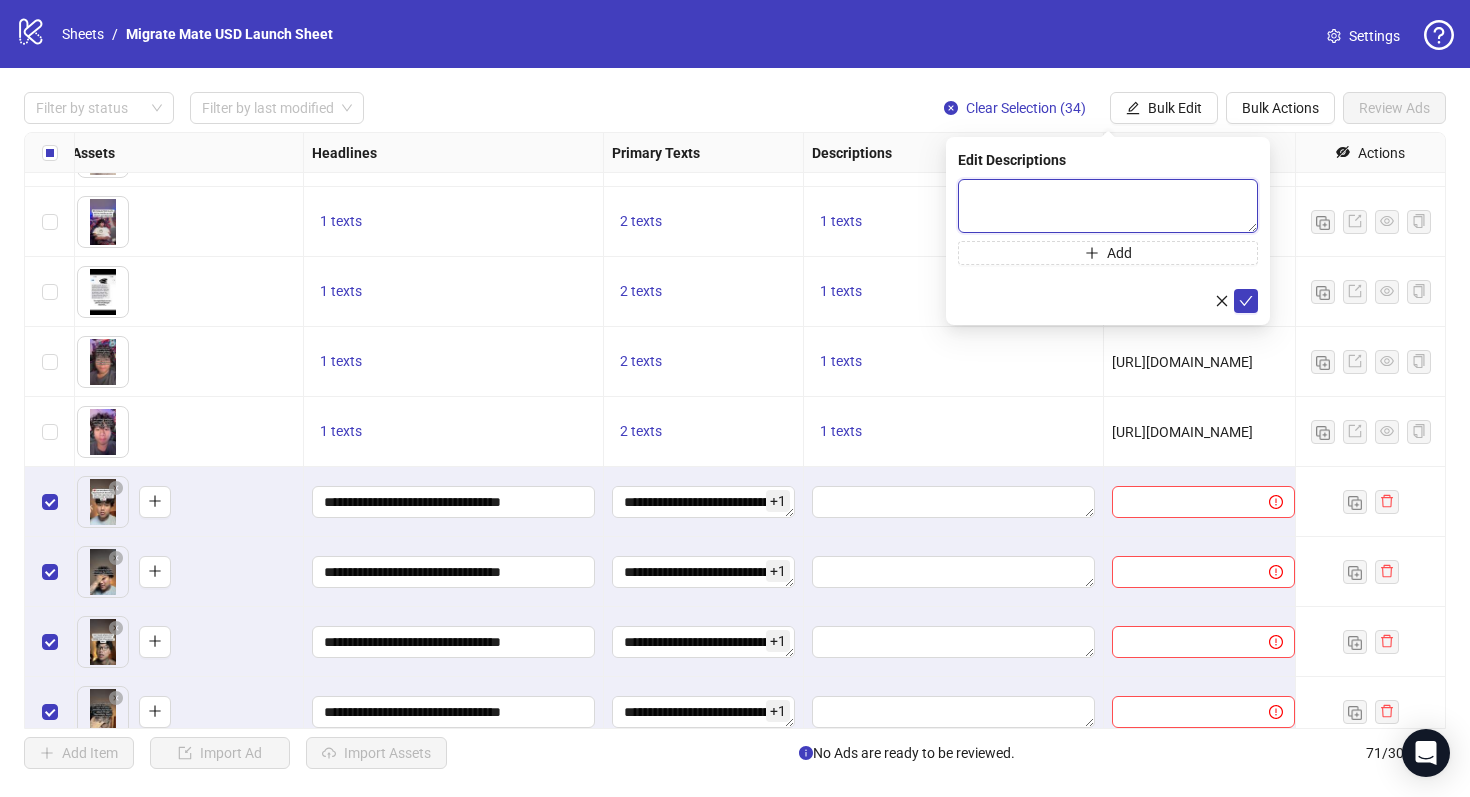 click at bounding box center (1108, 206) 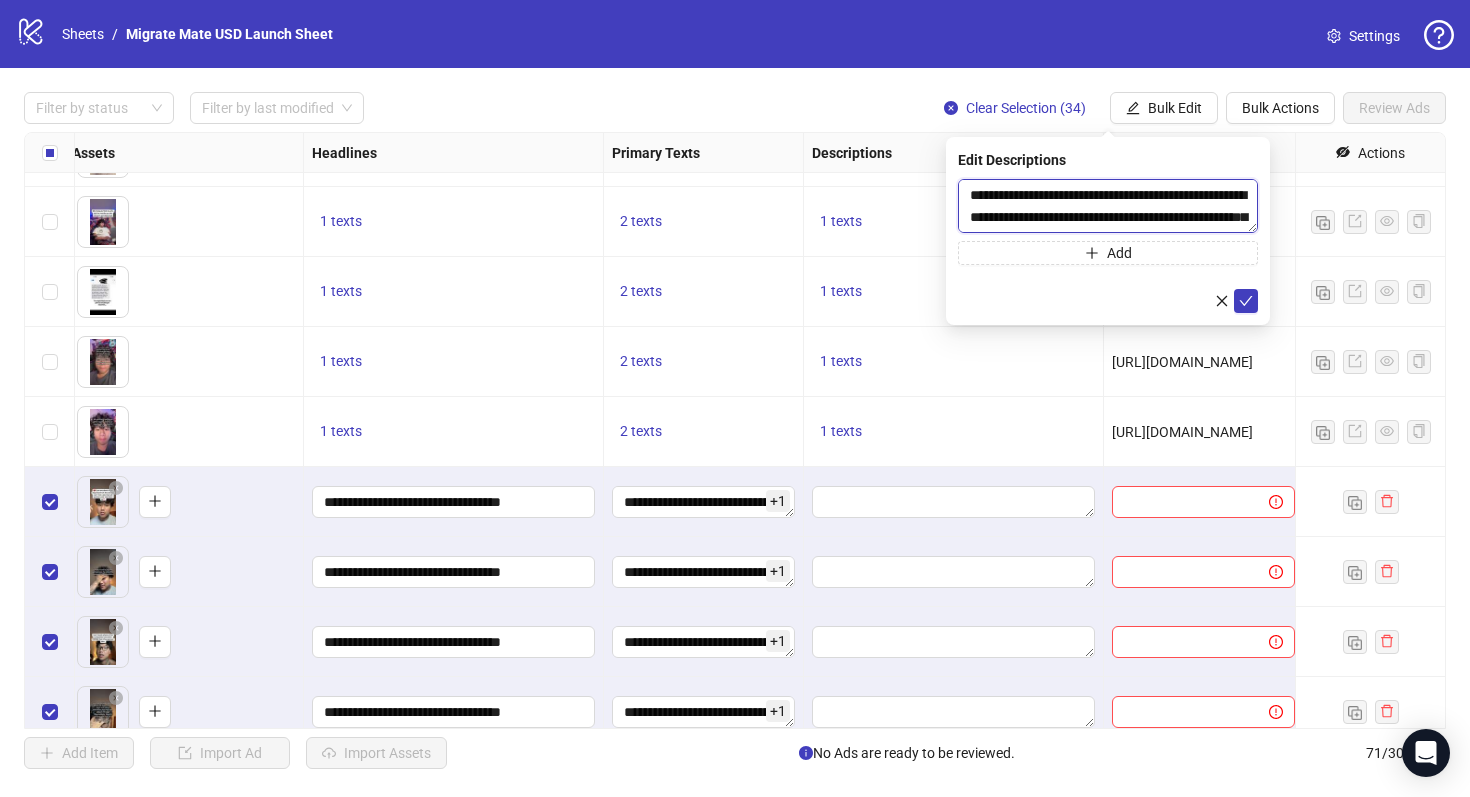 scroll, scrollTop: 37, scrollLeft: 0, axis: vertical 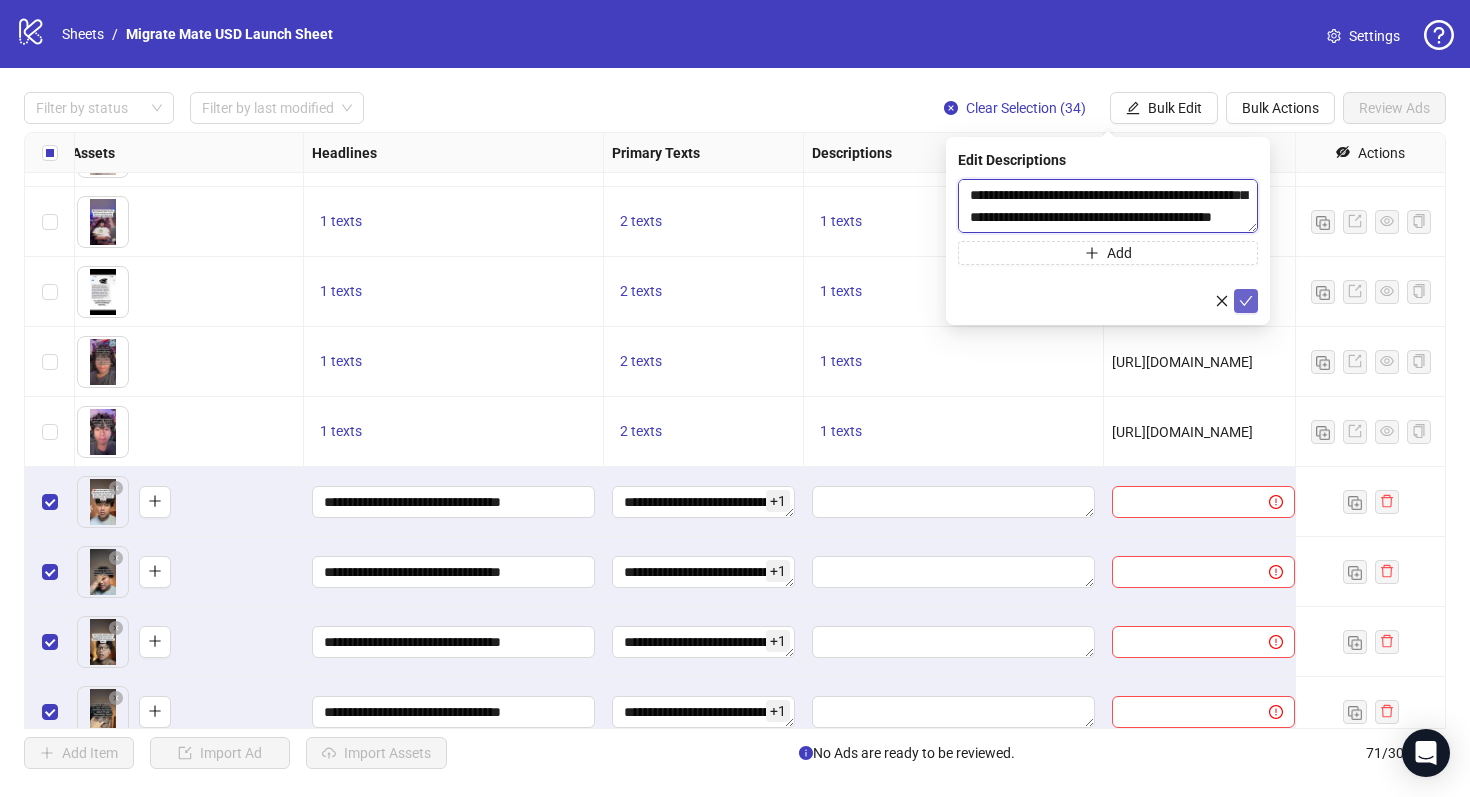 type on "**********" 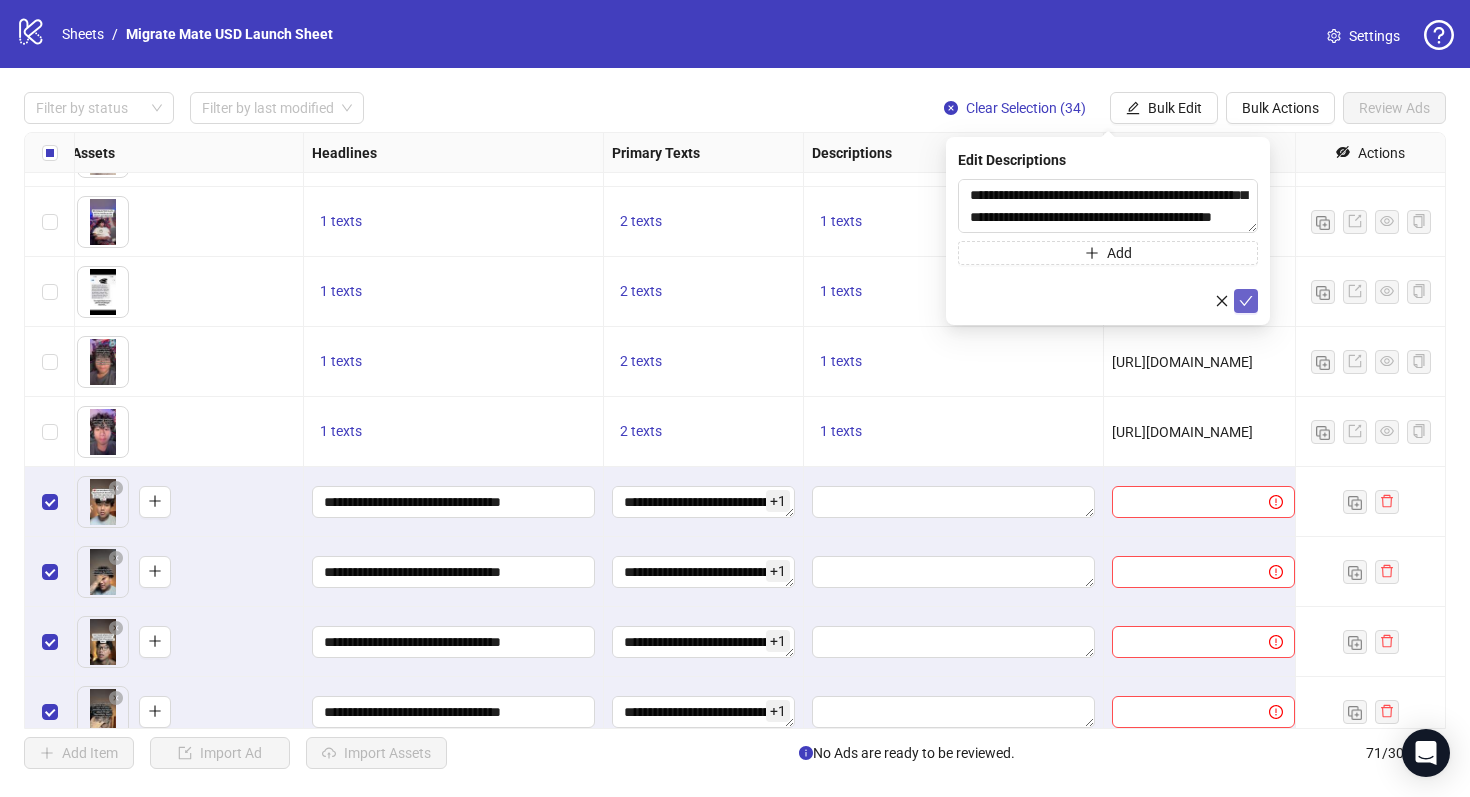 click 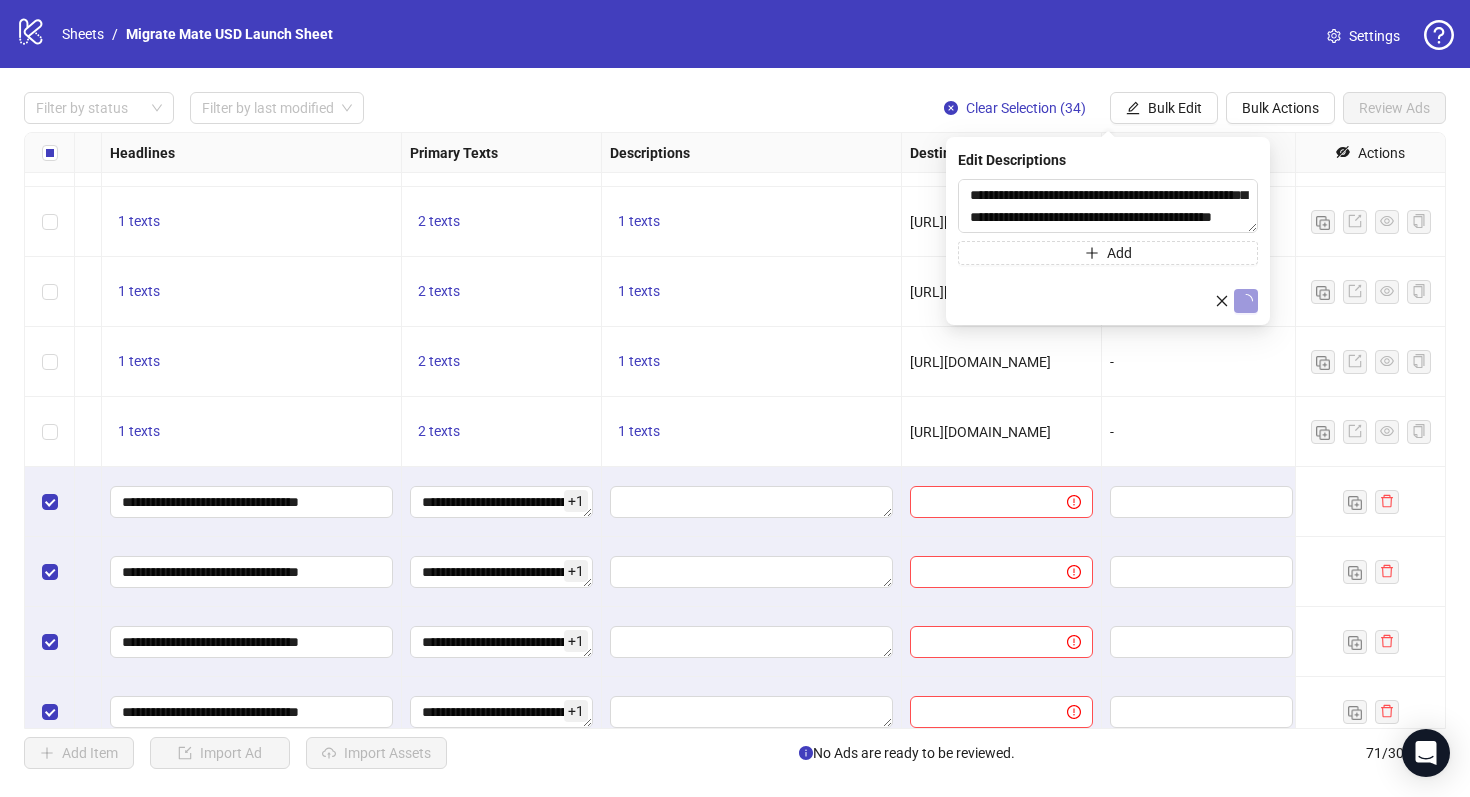 scroll, scrollTop: 2296, scrollLeft: 1122, axis: both 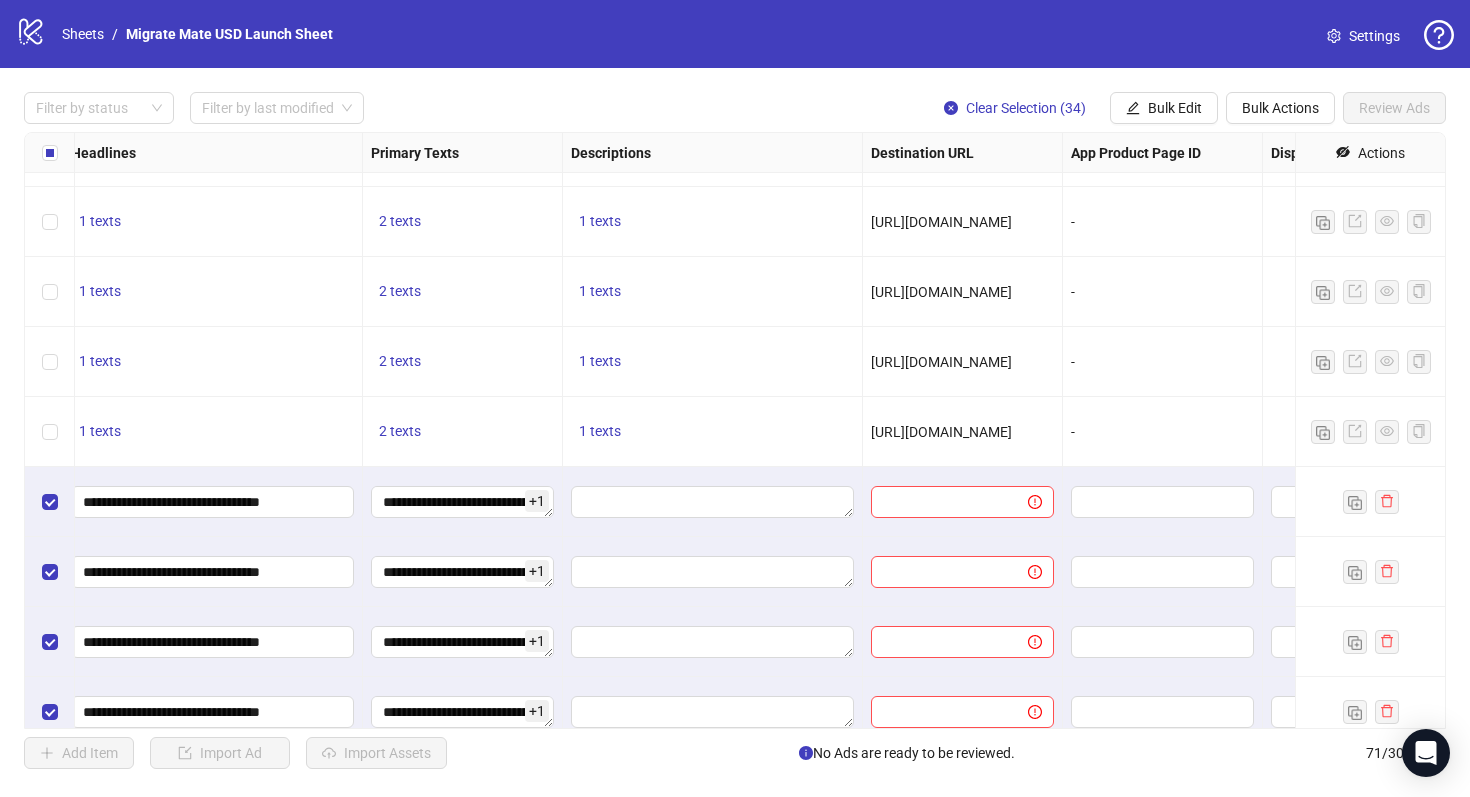 drag, startPoint x: 1038, startPoint y: 425, endPoint x: 868, endPoint y: 421, distance: 170.04706 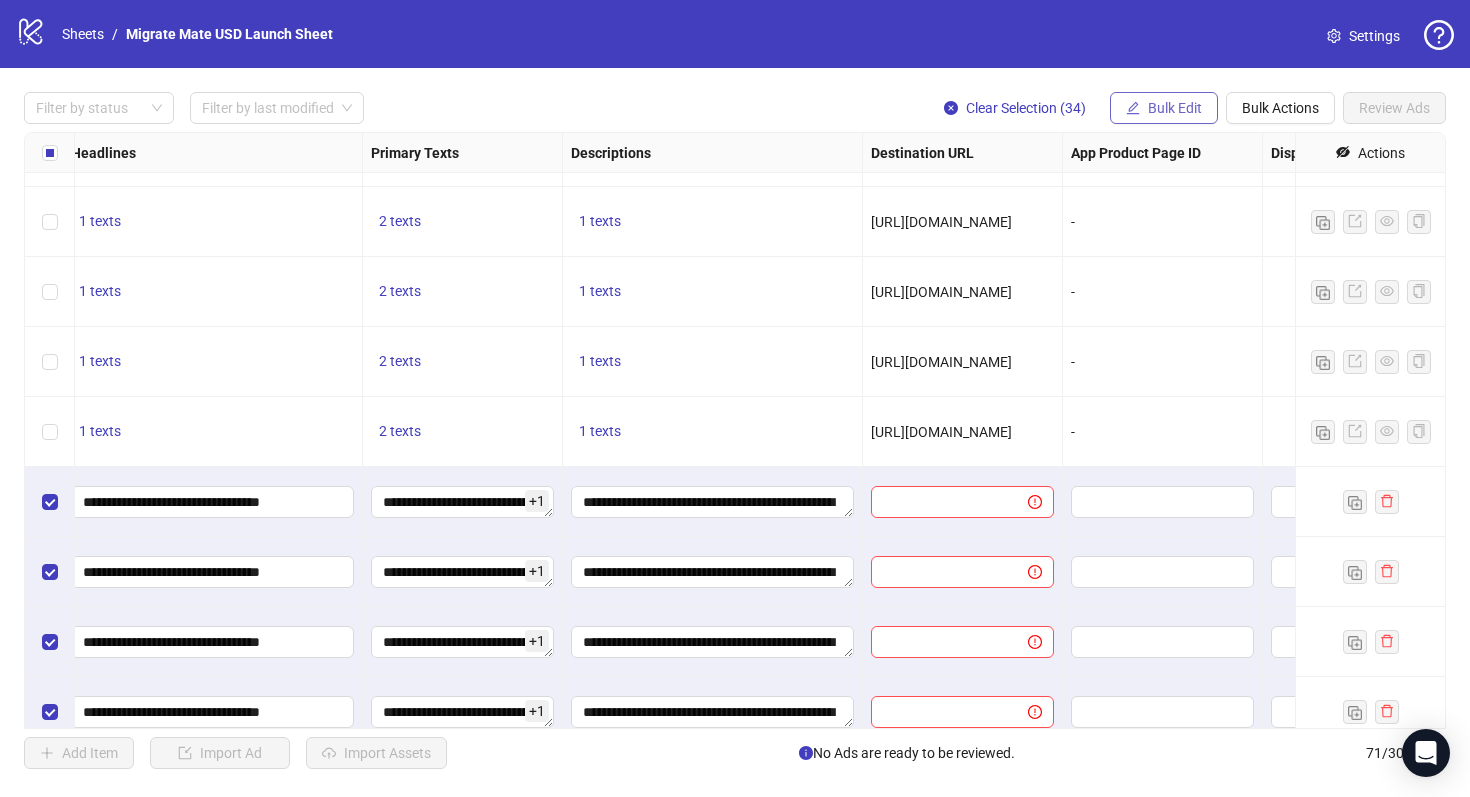 click at bounding box center (1133, 108) 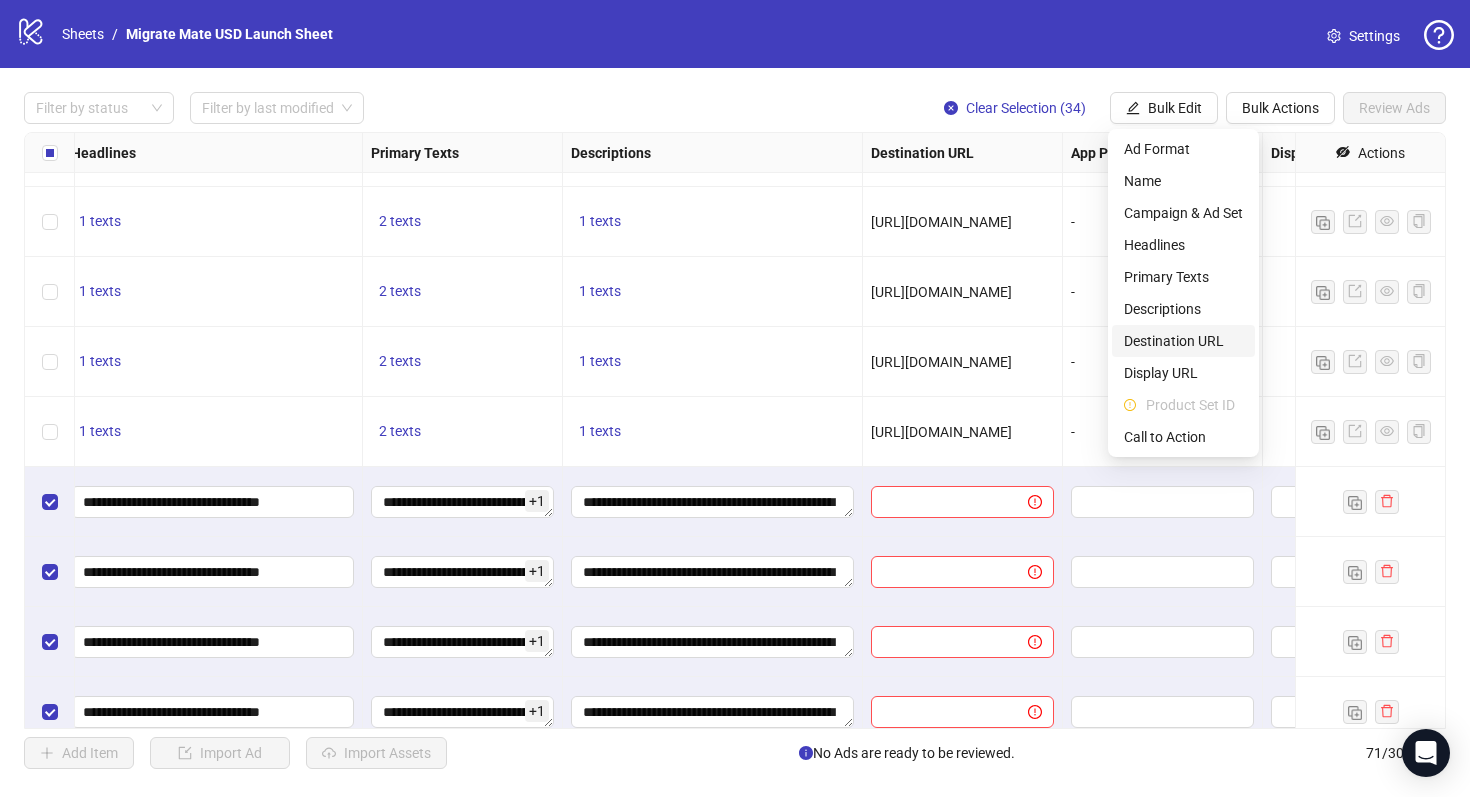 click on "Destination URL" at bounding box center [1183, 341] 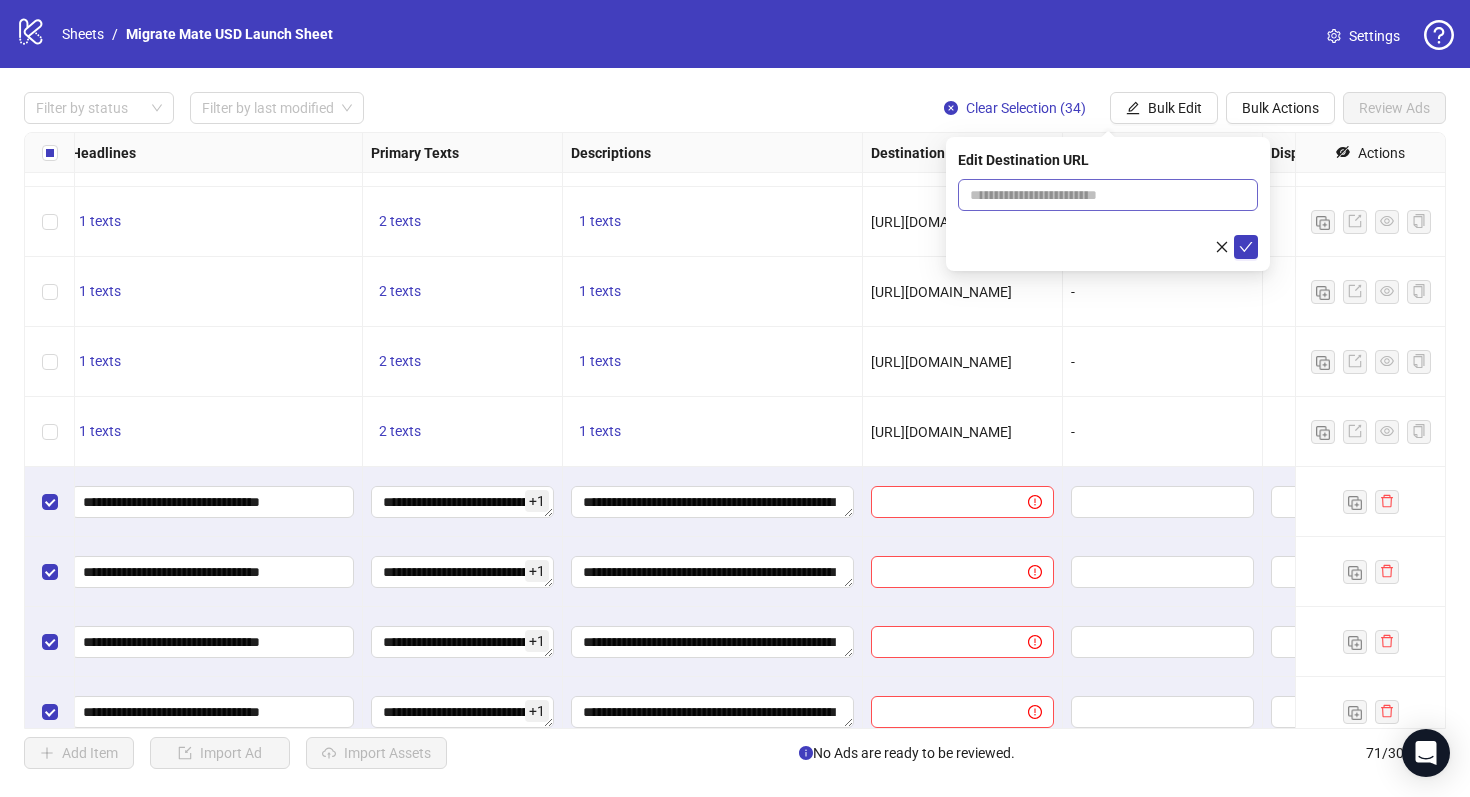 click at bounding box center [1108, 195] 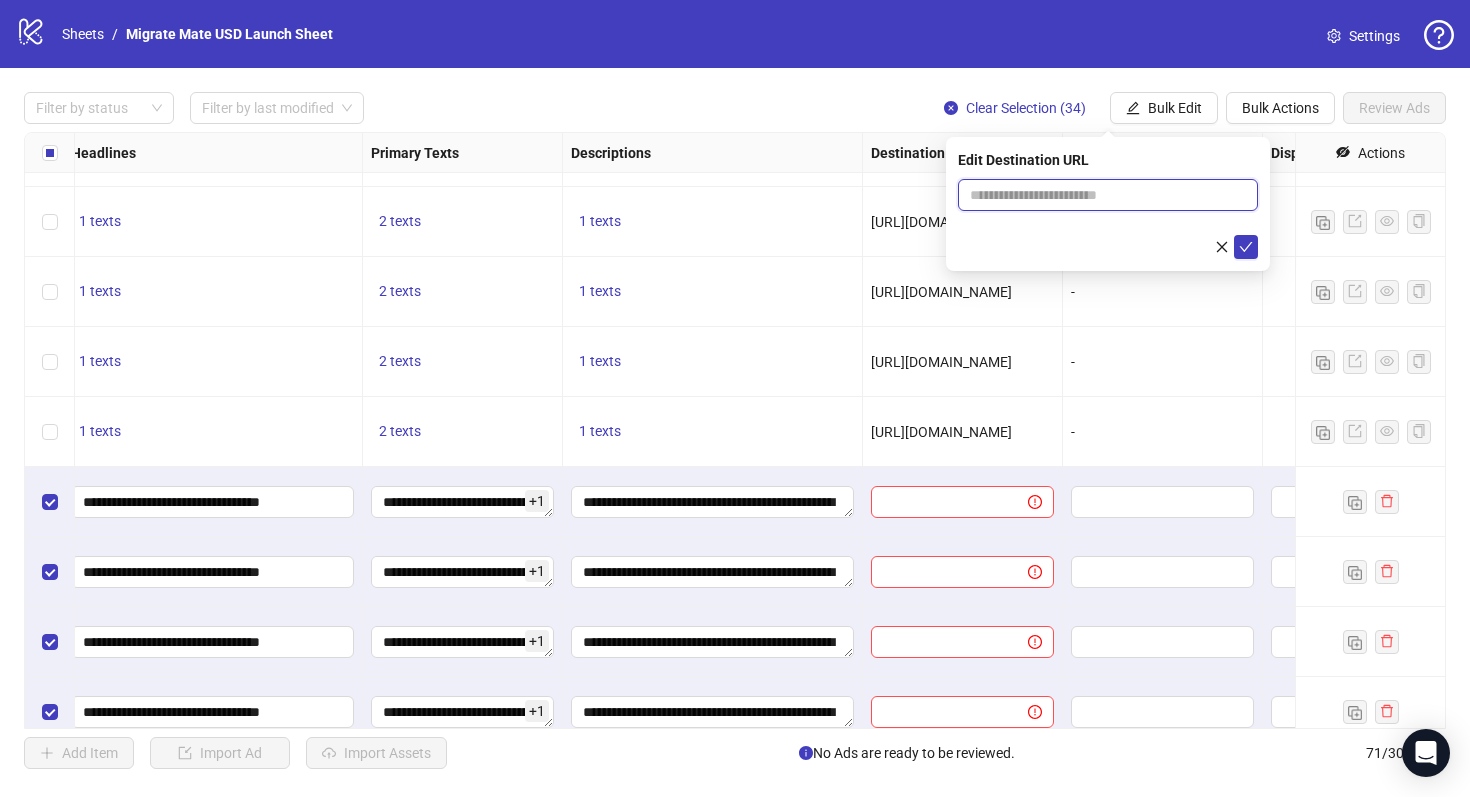 paste on "**********" 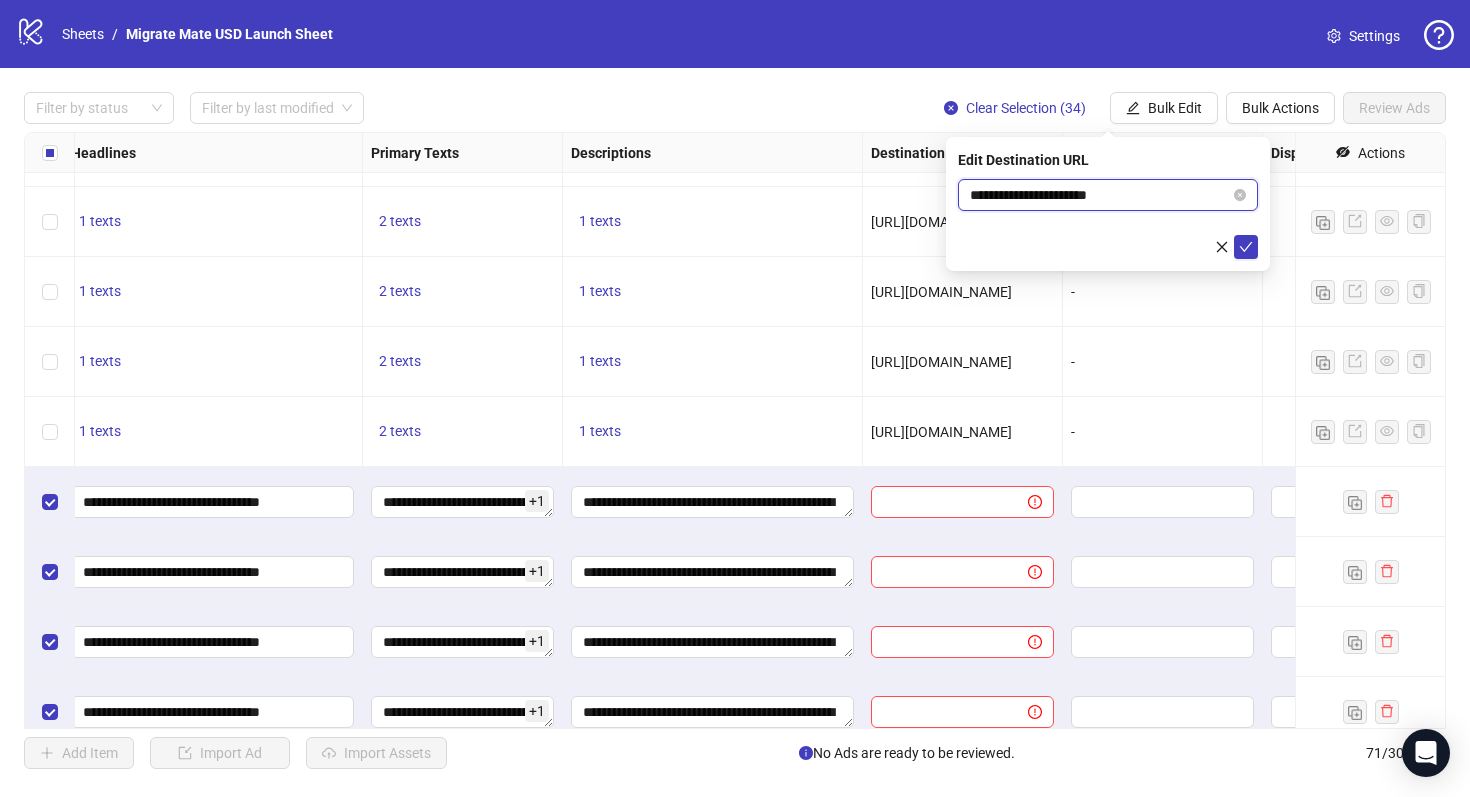 type on "**********" 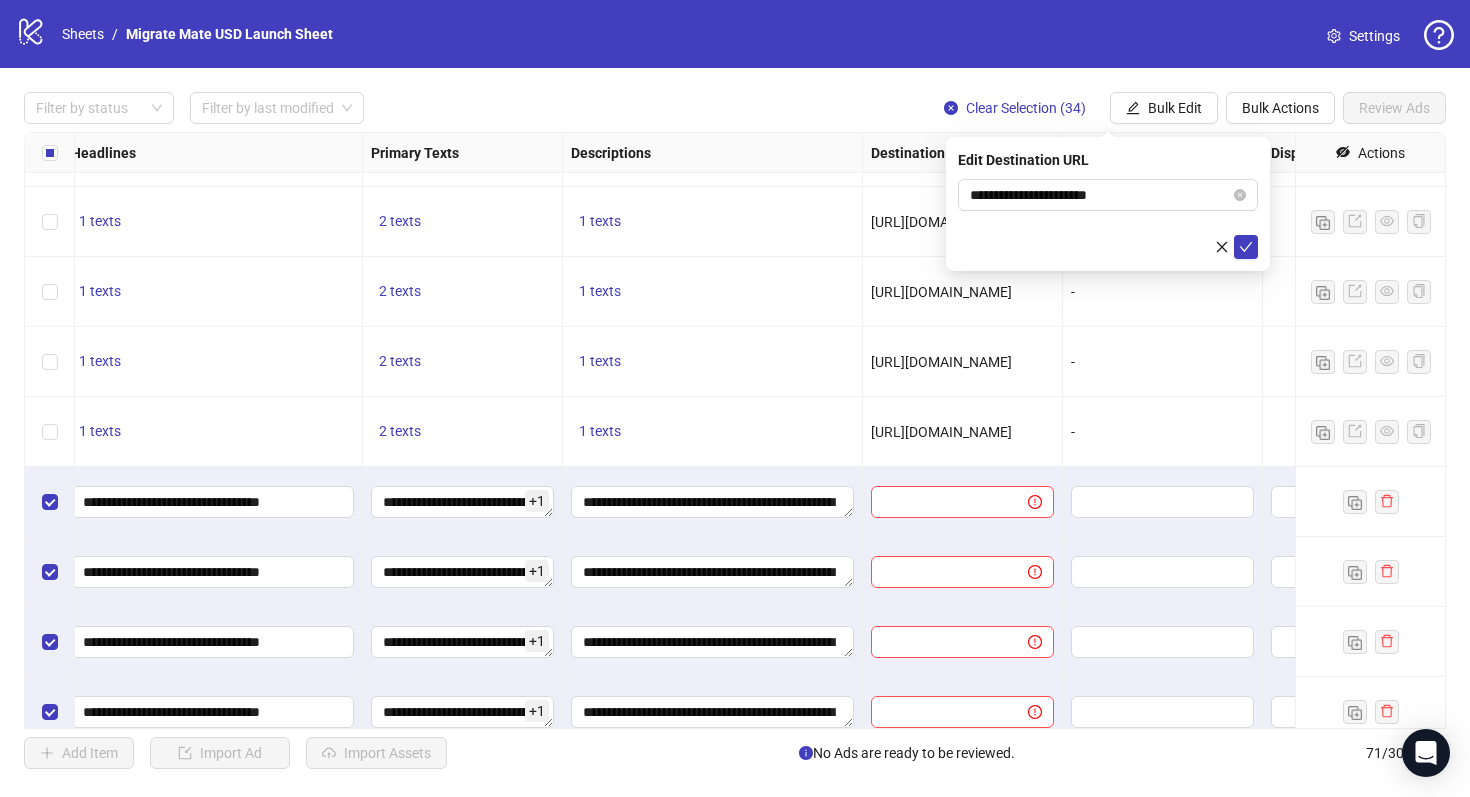 click on "**********" at bounding box center (1108, 204) 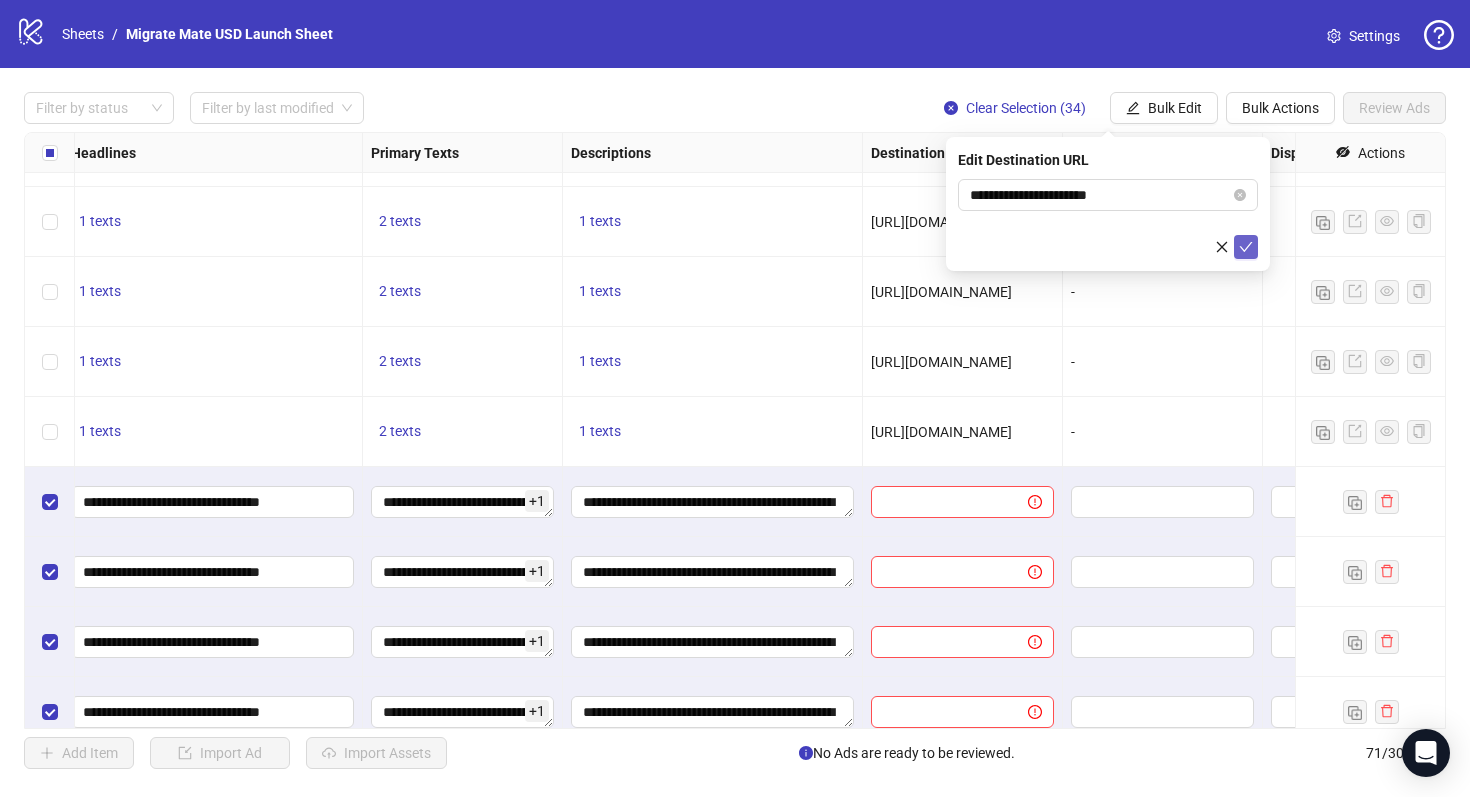 click 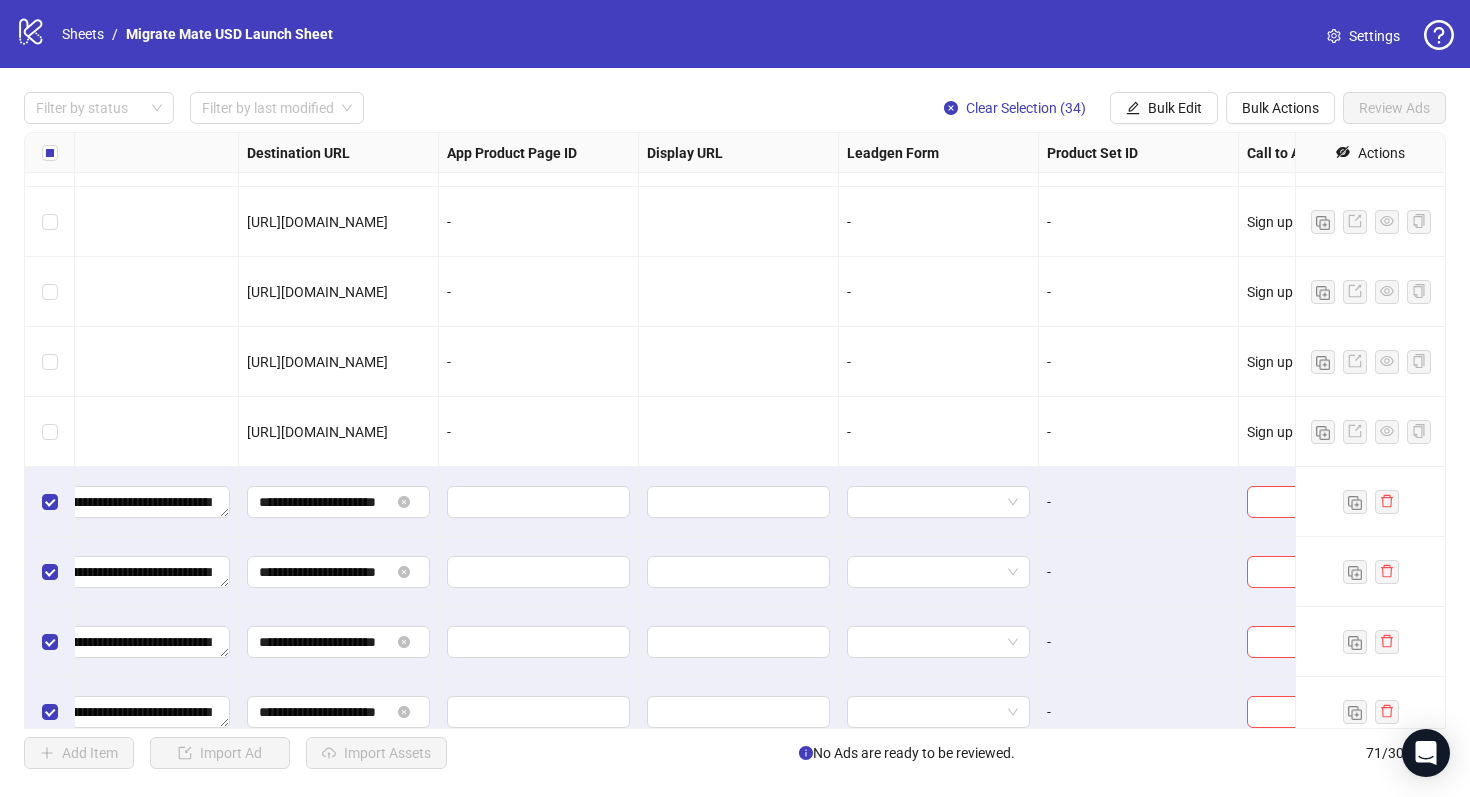 scroll, scrollTop: 2296, scrollLeft: 1850, axis: both 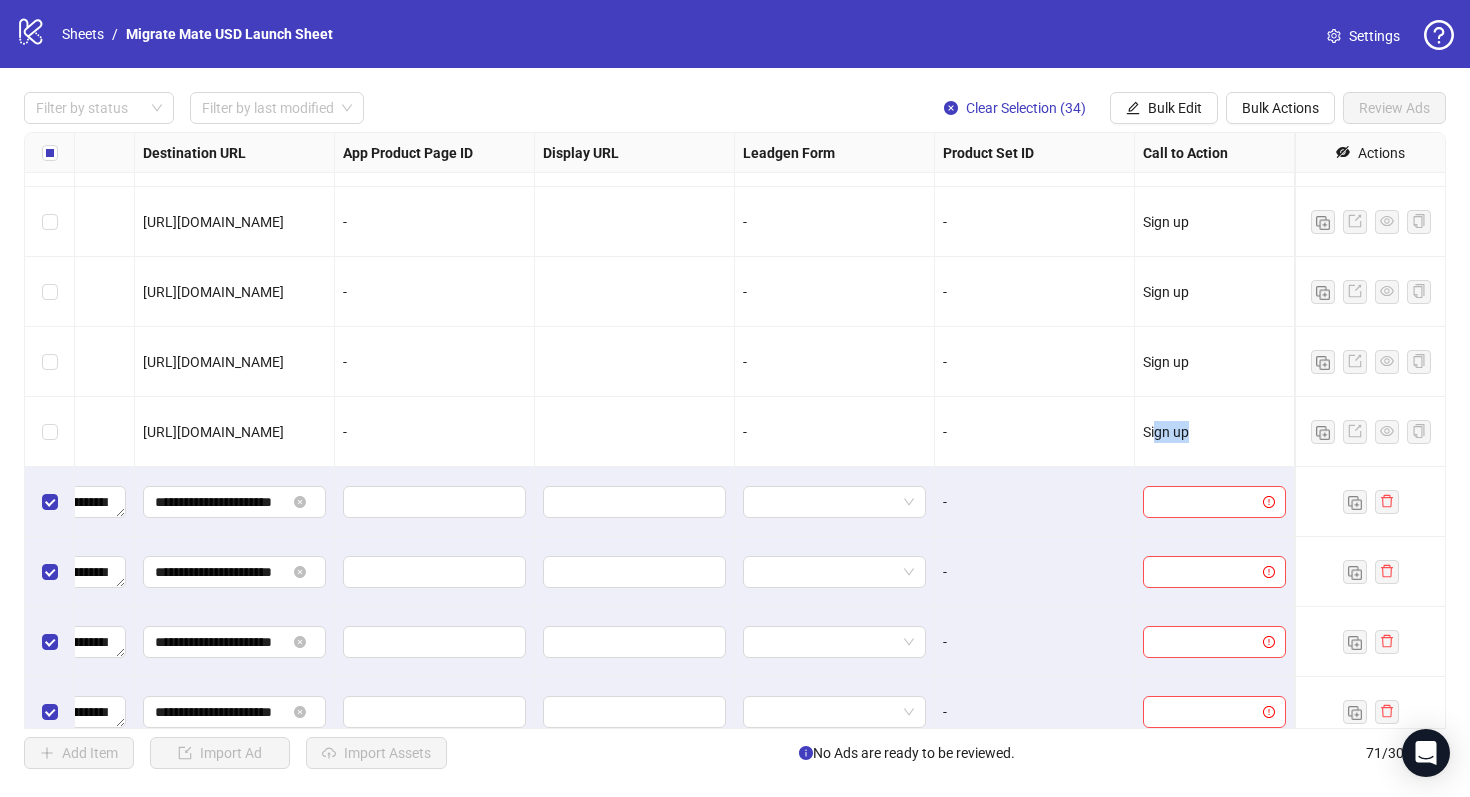 drag, startPoint x: 1209, startPoint y: 435, endPoint x: 1153, endPoint y: 434, distance: 56.008926 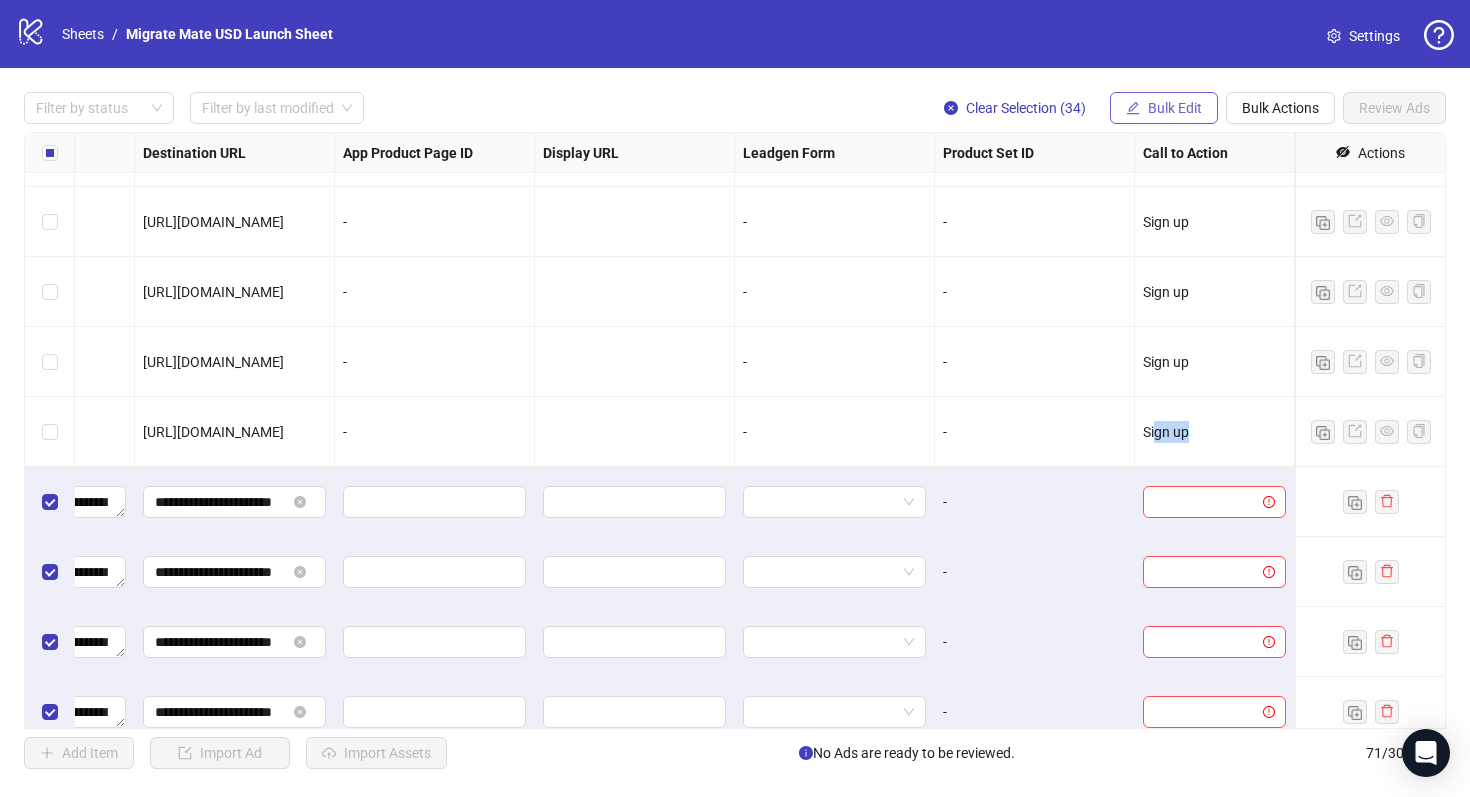 click on "Bulk Edit" at bounding box center [1175, 108] 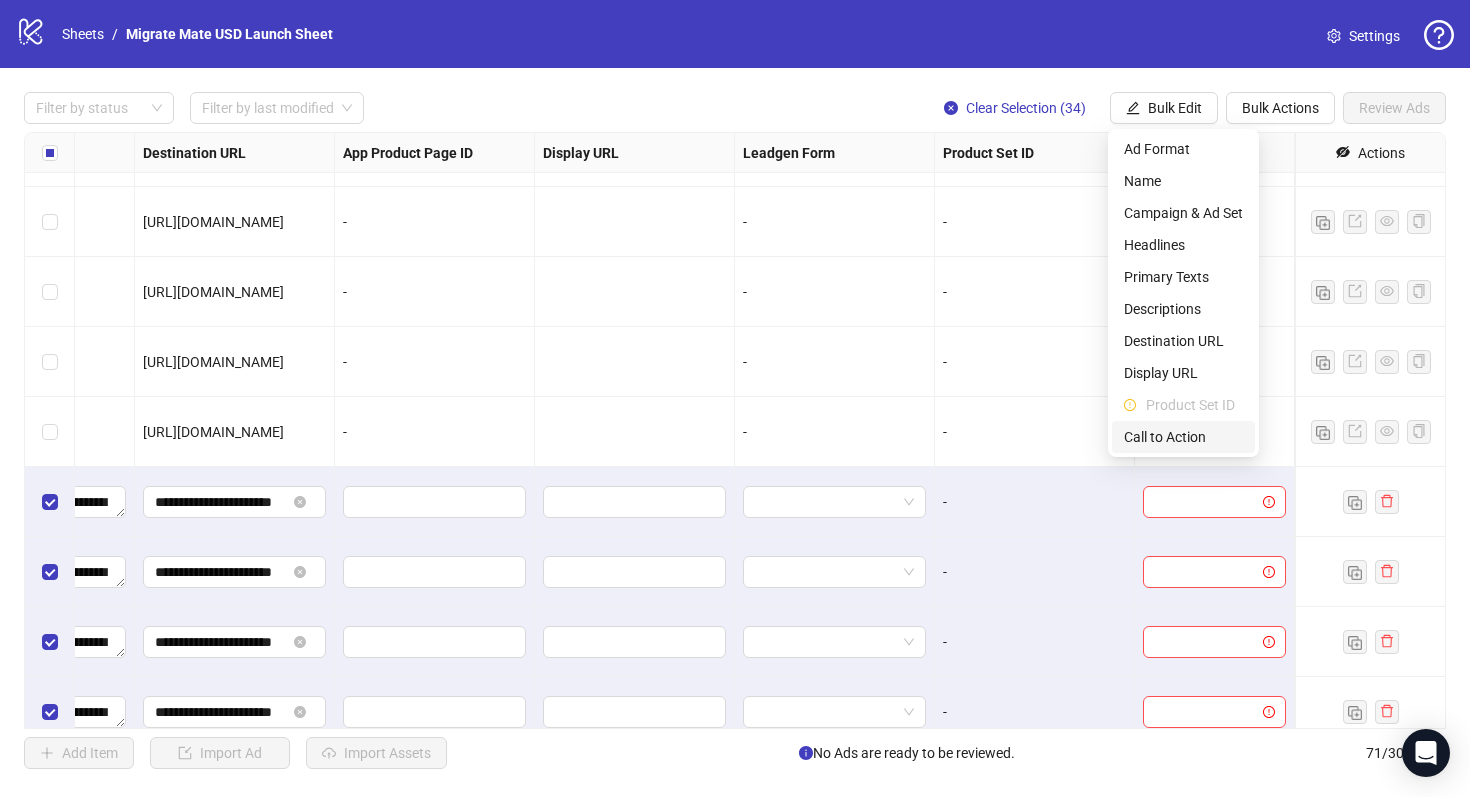 click on "Call to Action" at bounding box center (1183, 437) 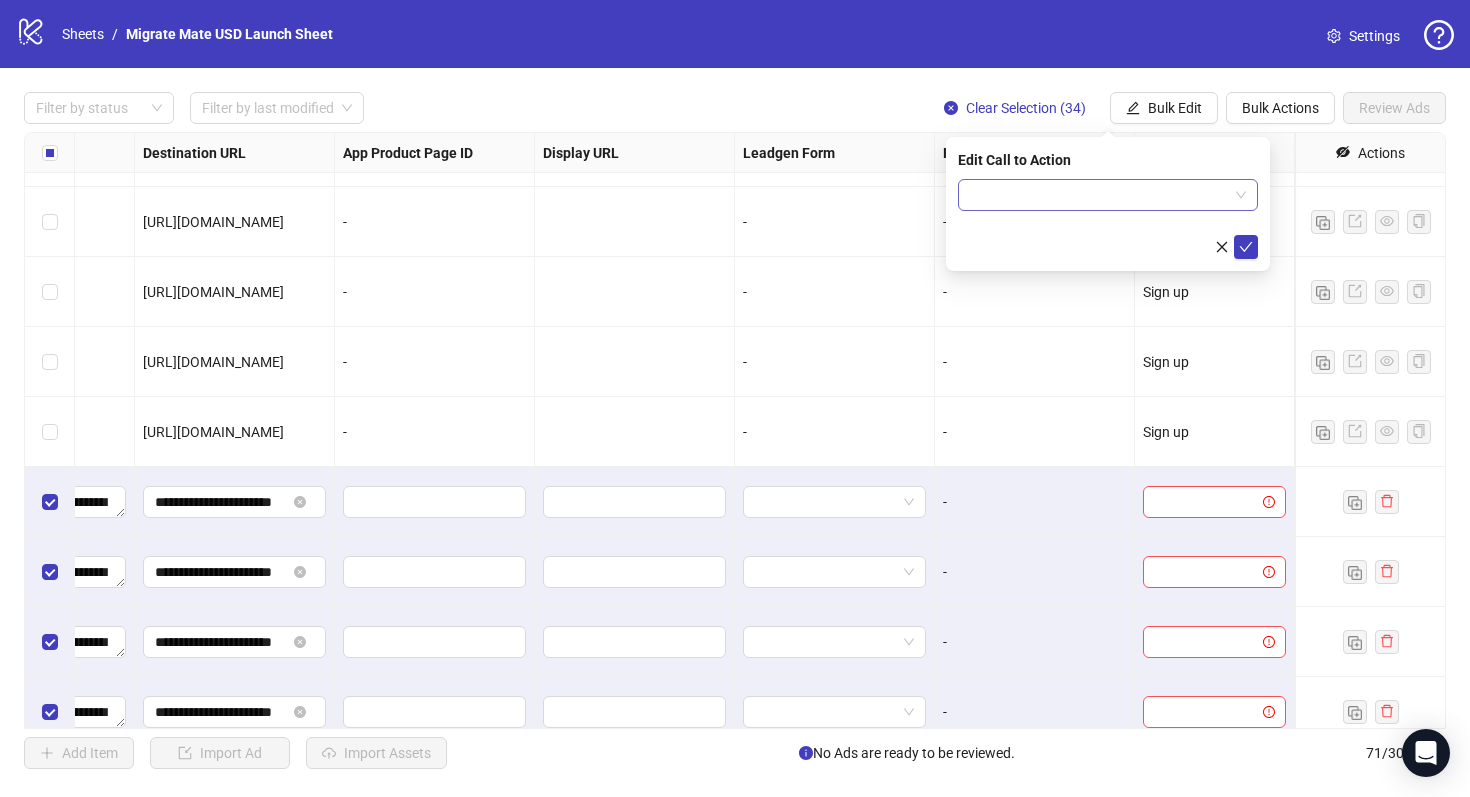 click at bounding box center [1099, 195] 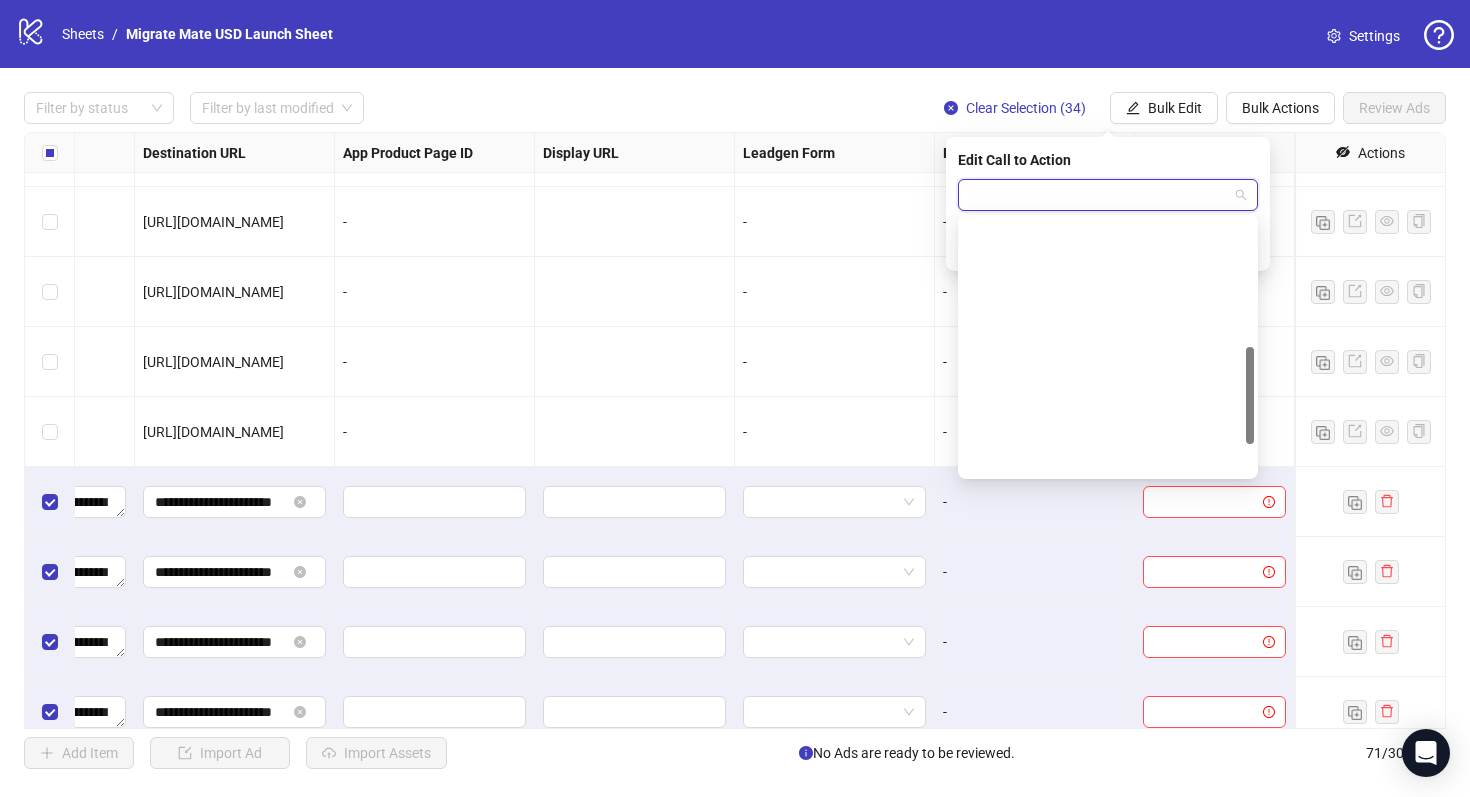scroll, scrollTop: 416, scrollLeft: 0, axis: vertical 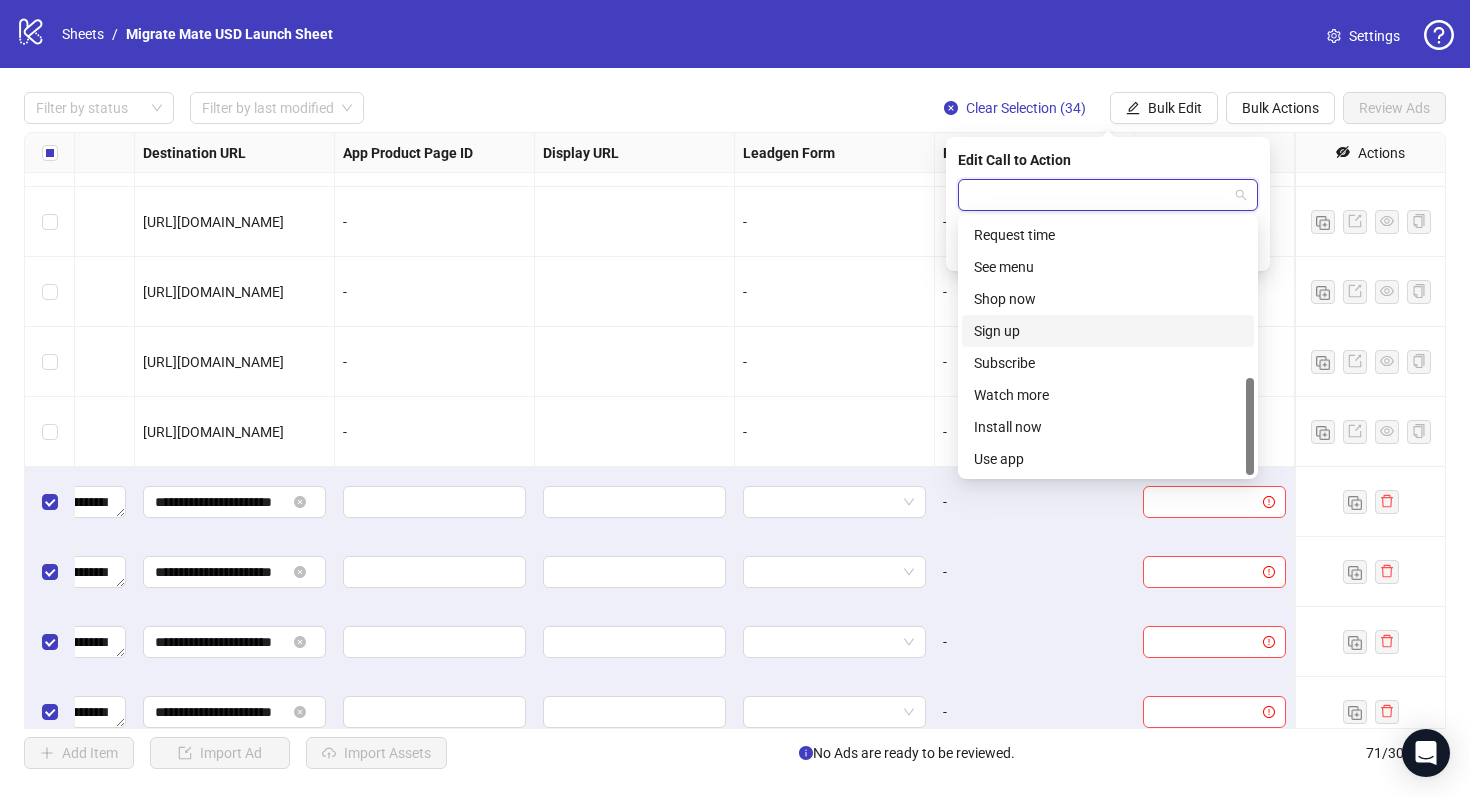 click on "Sign up" at bounding box center (1108, 331) 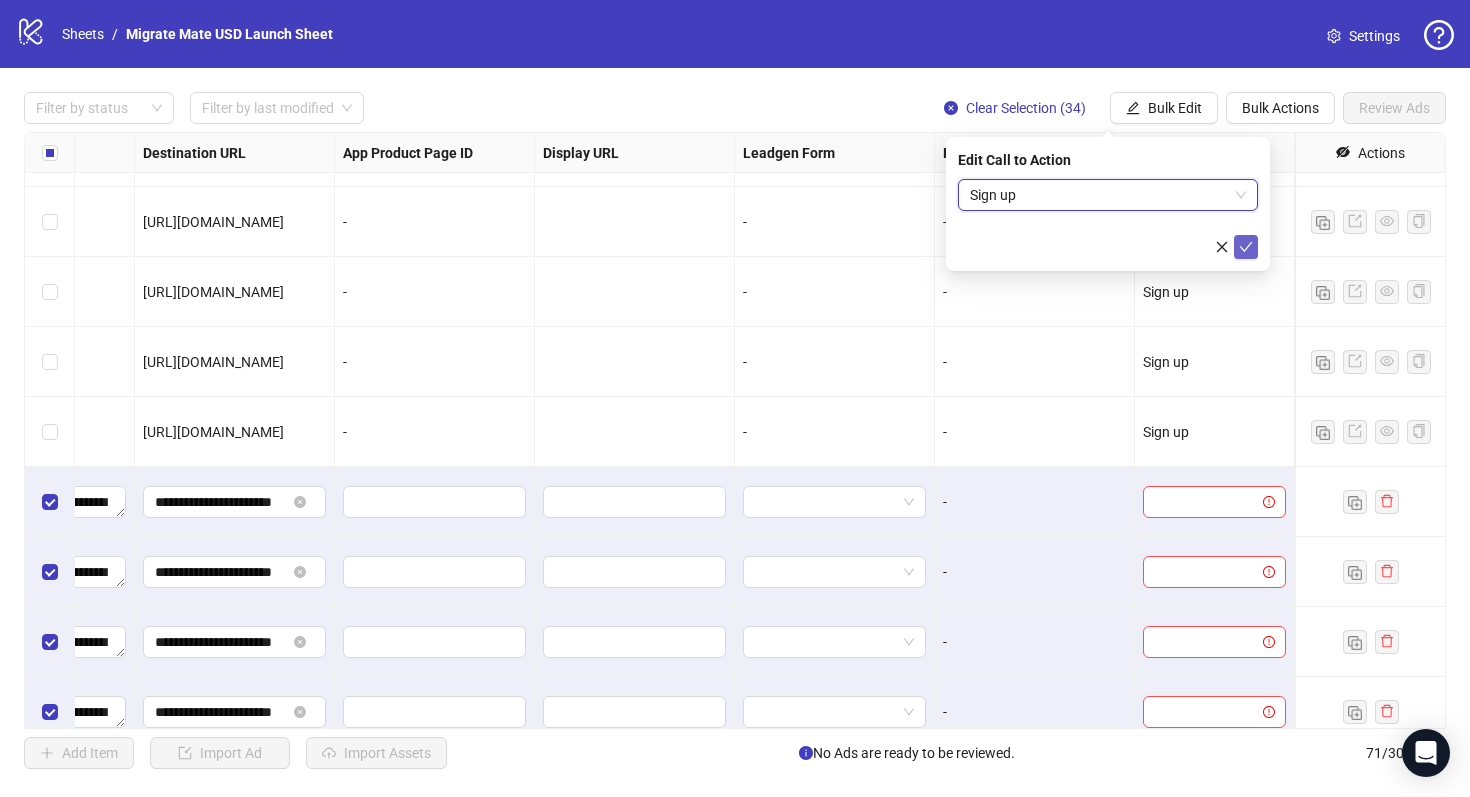 click 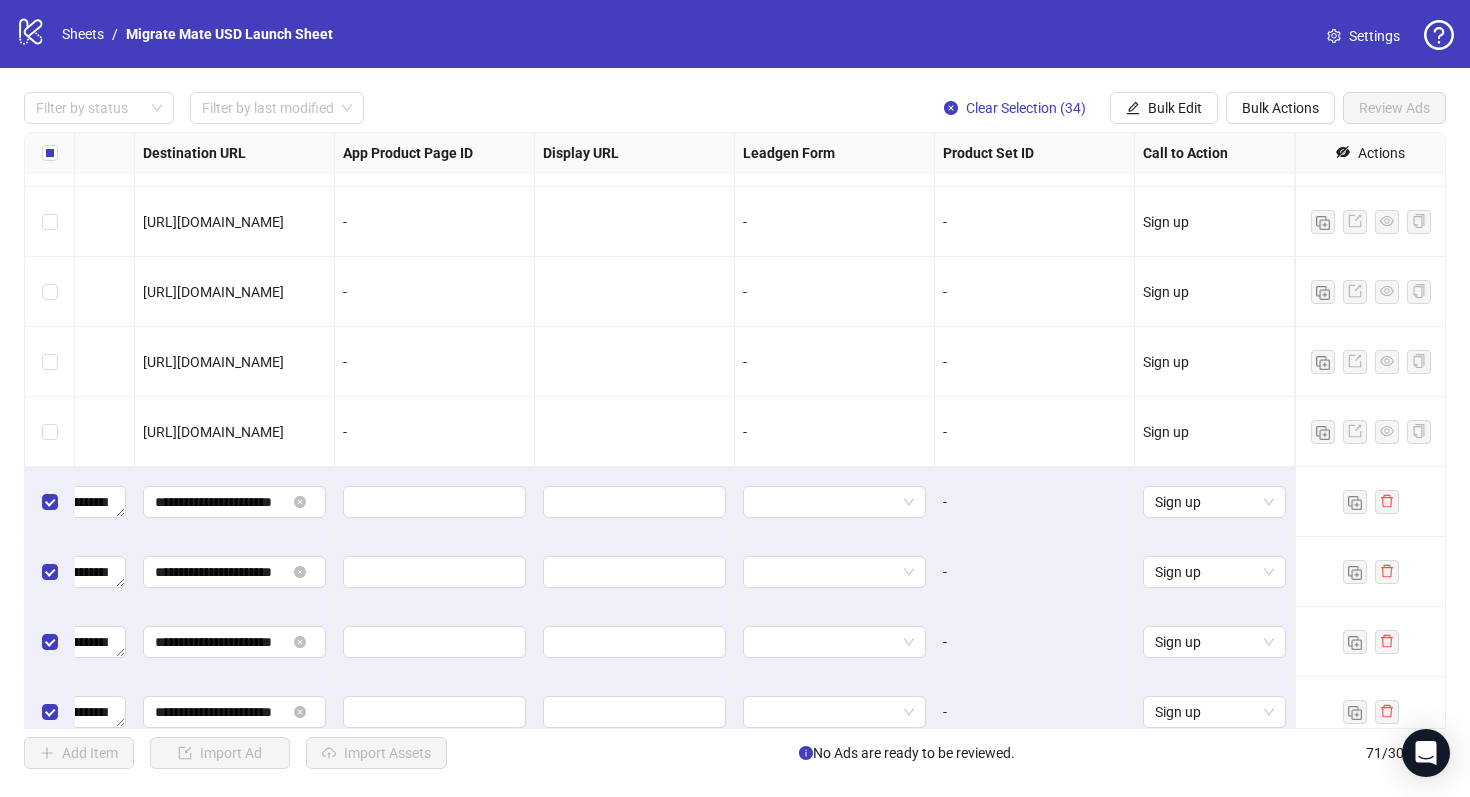 click at bounding box center [635, 432] 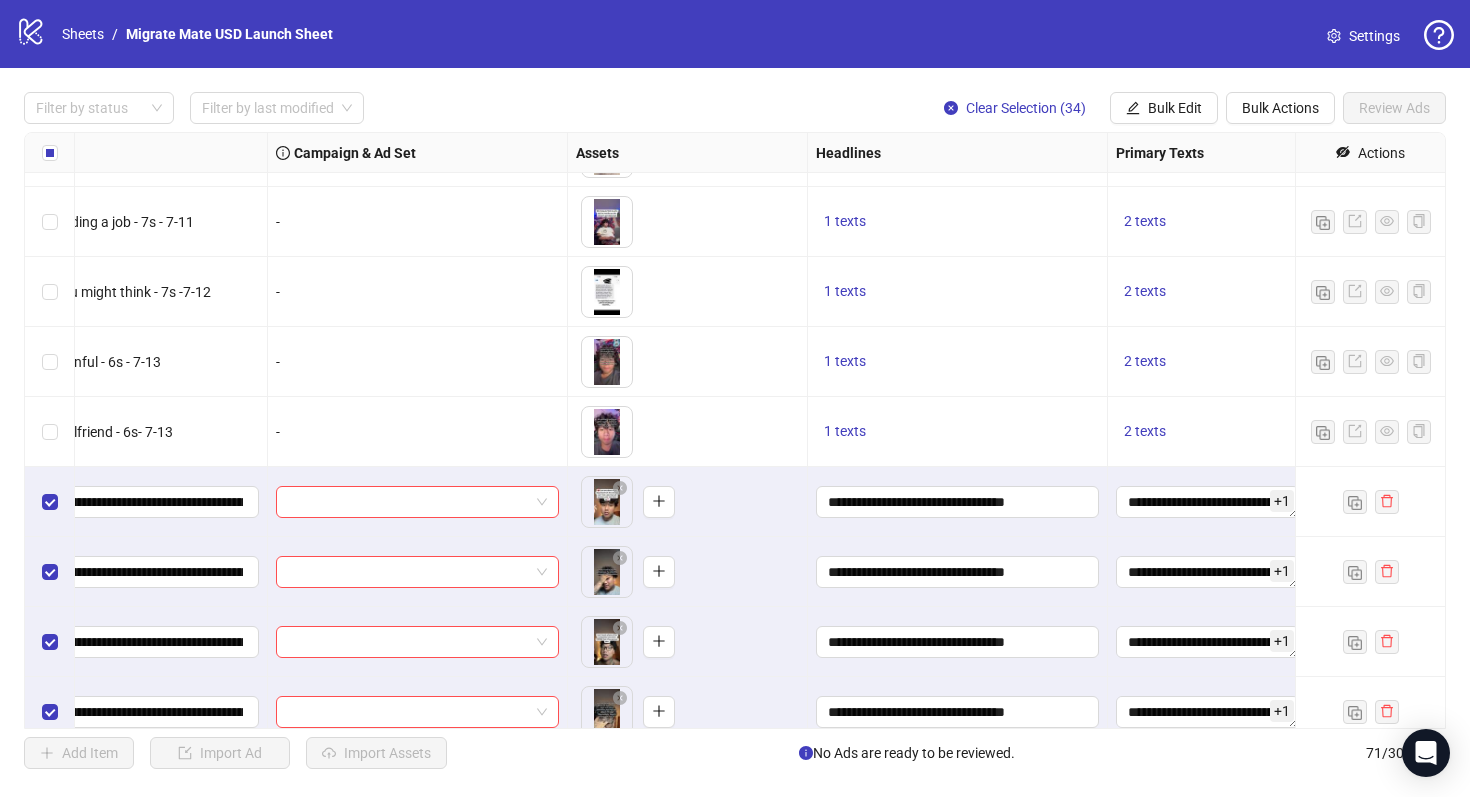 scroll, scrollTop: 2296, scrollLeft: 0, axis: vertical 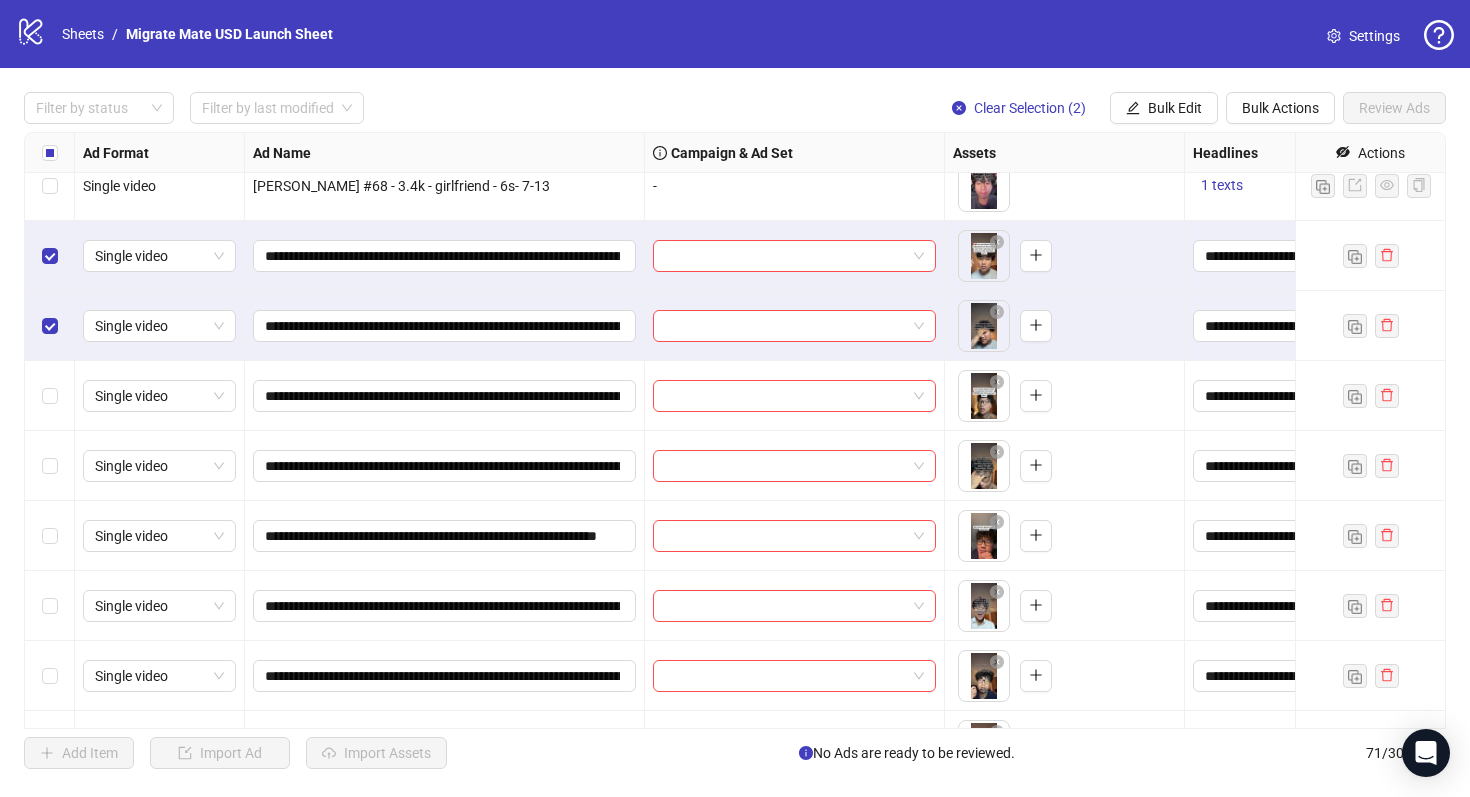 click at bounding box center [50, 396] 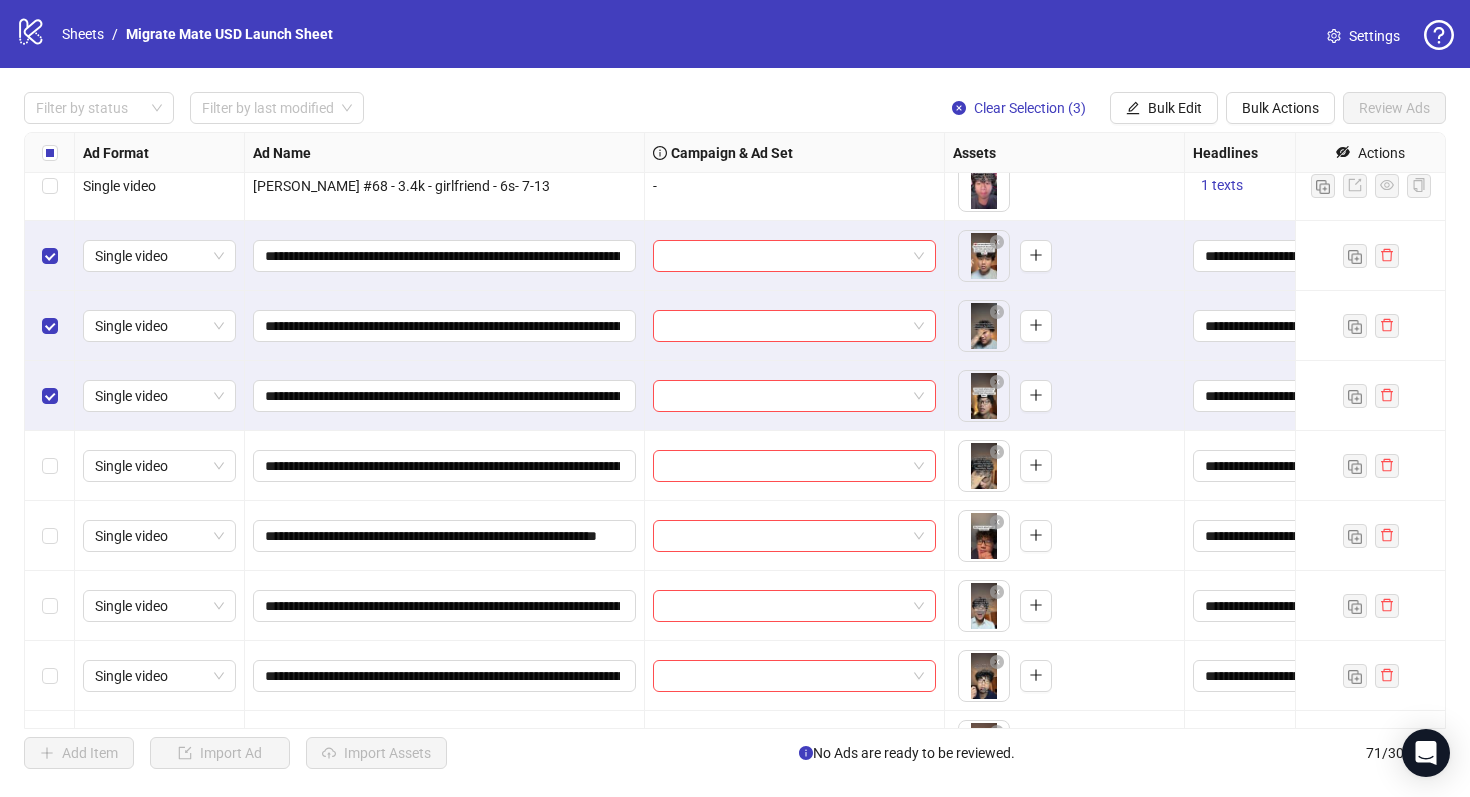 click at bounding box center [50, 466] 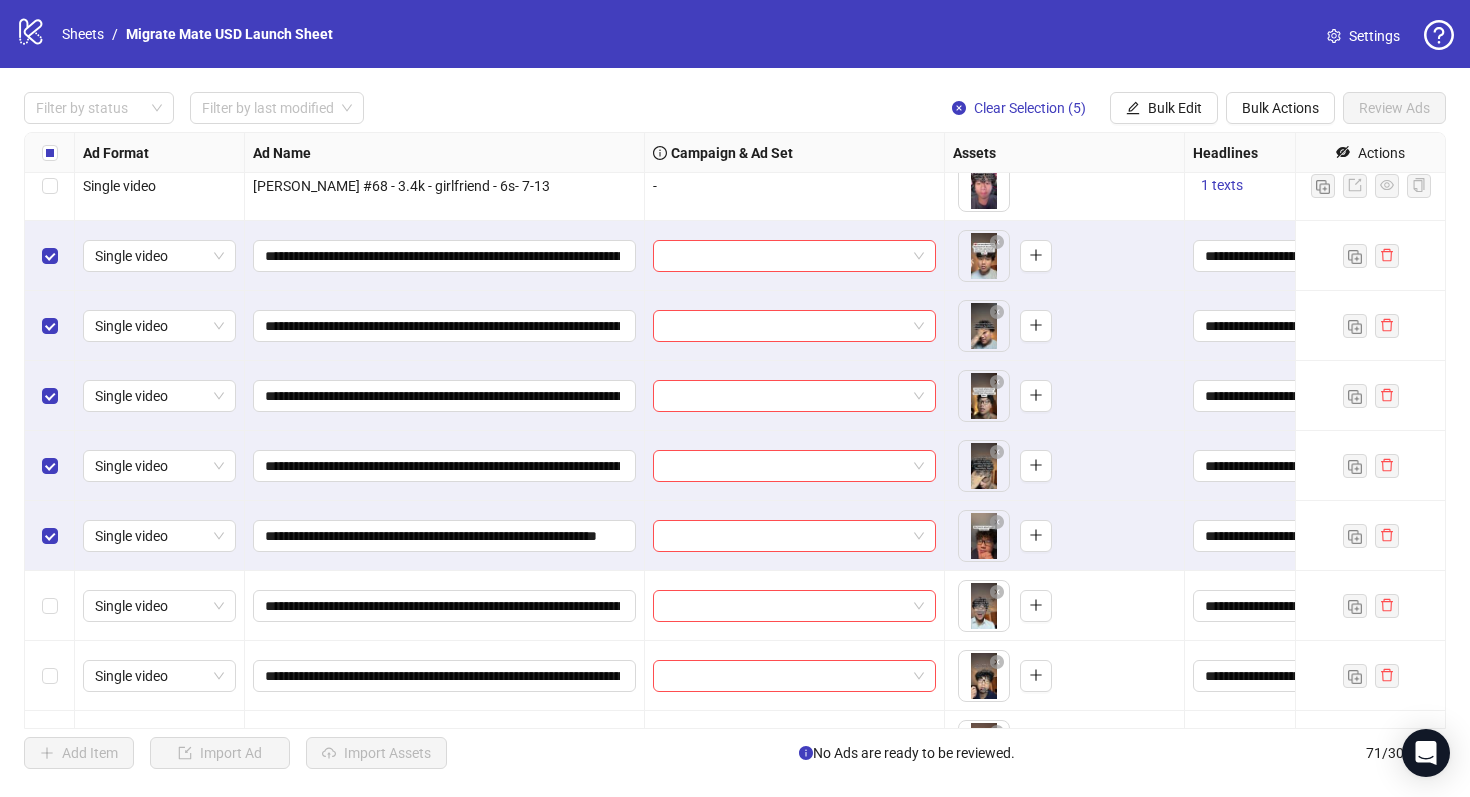 click at bounding box center [50, 606] 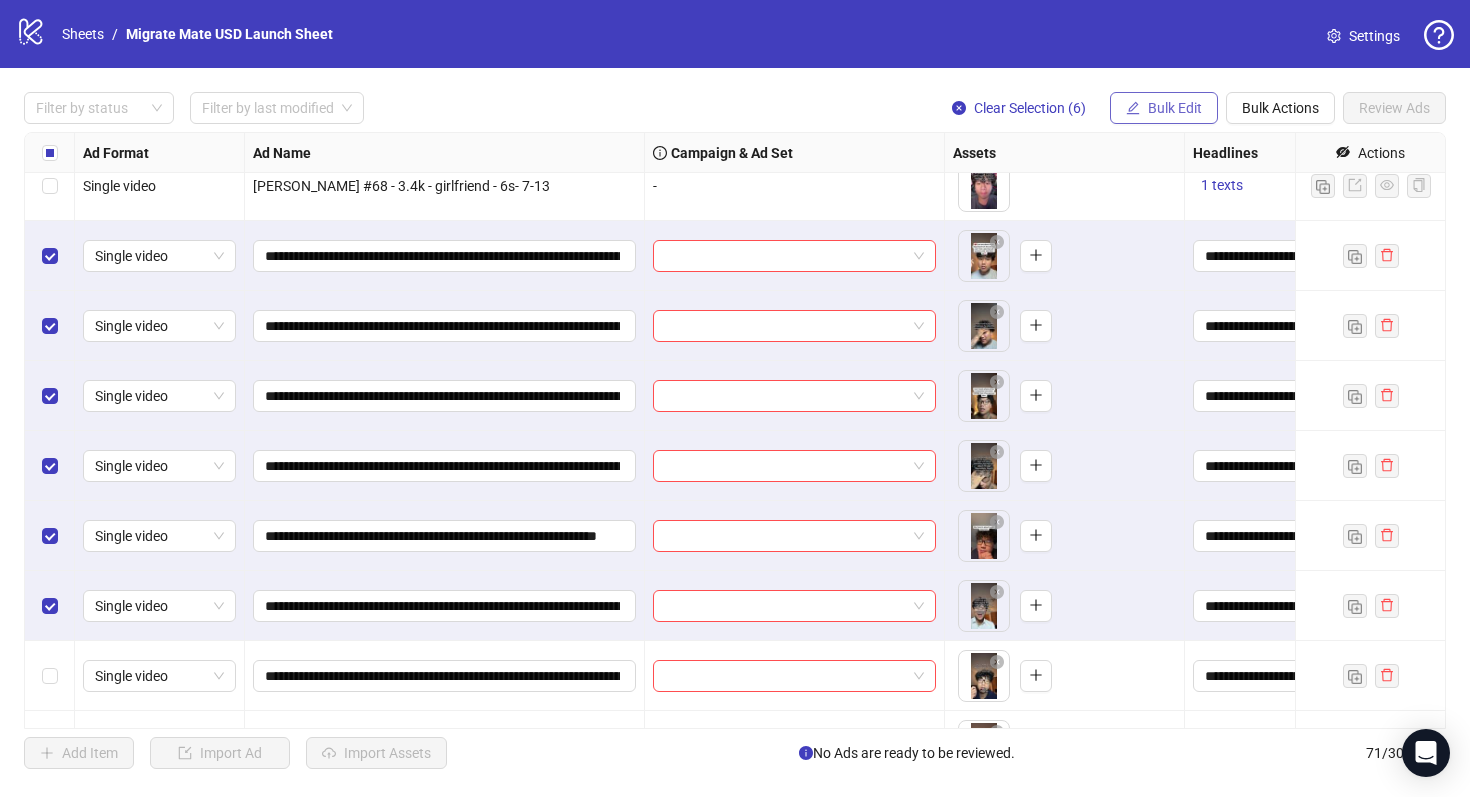 click on "Bulk Edit" at bounding box center [1175, 108] 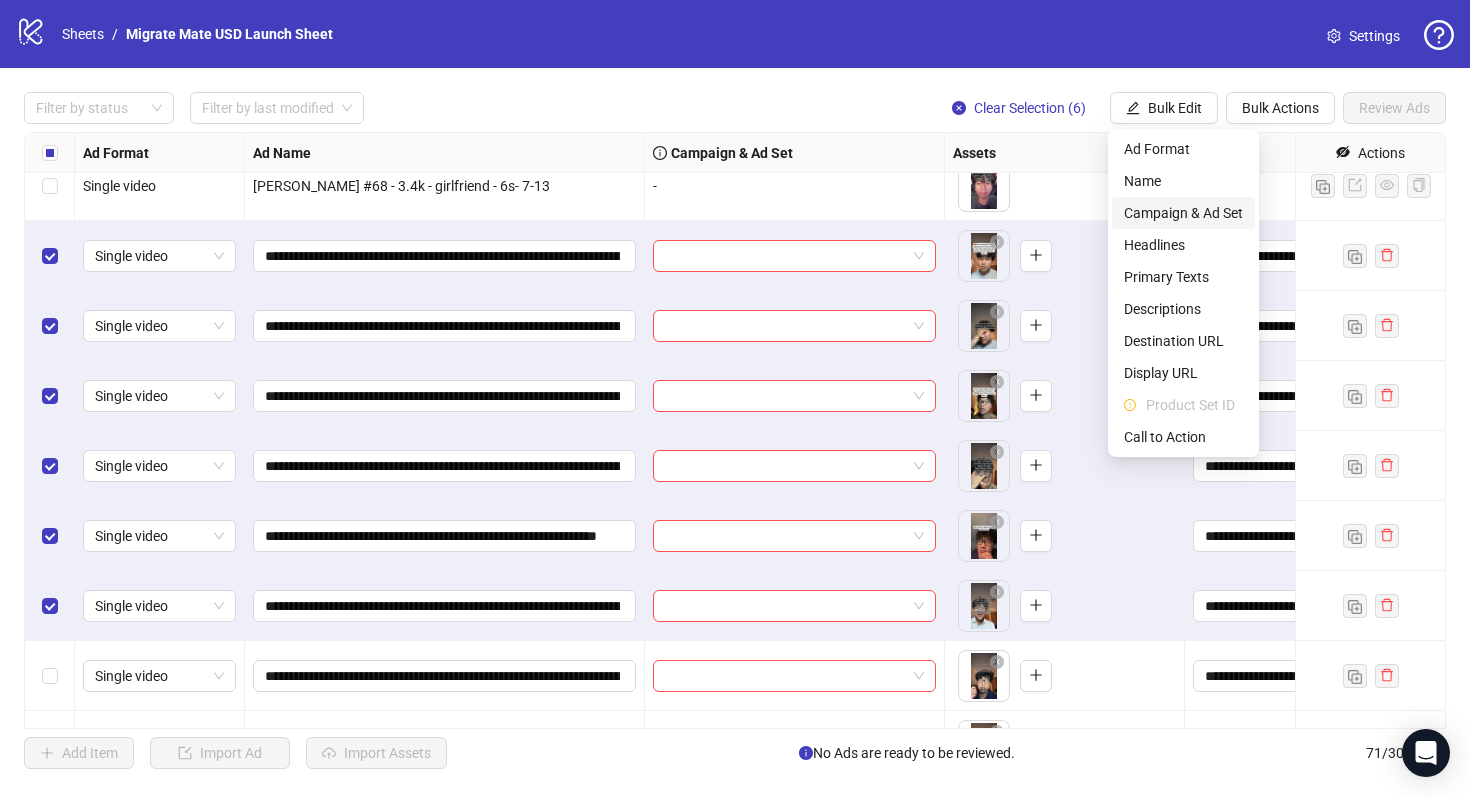 click on "Campaign & Ad Set" at bounding box center (1183, 213) 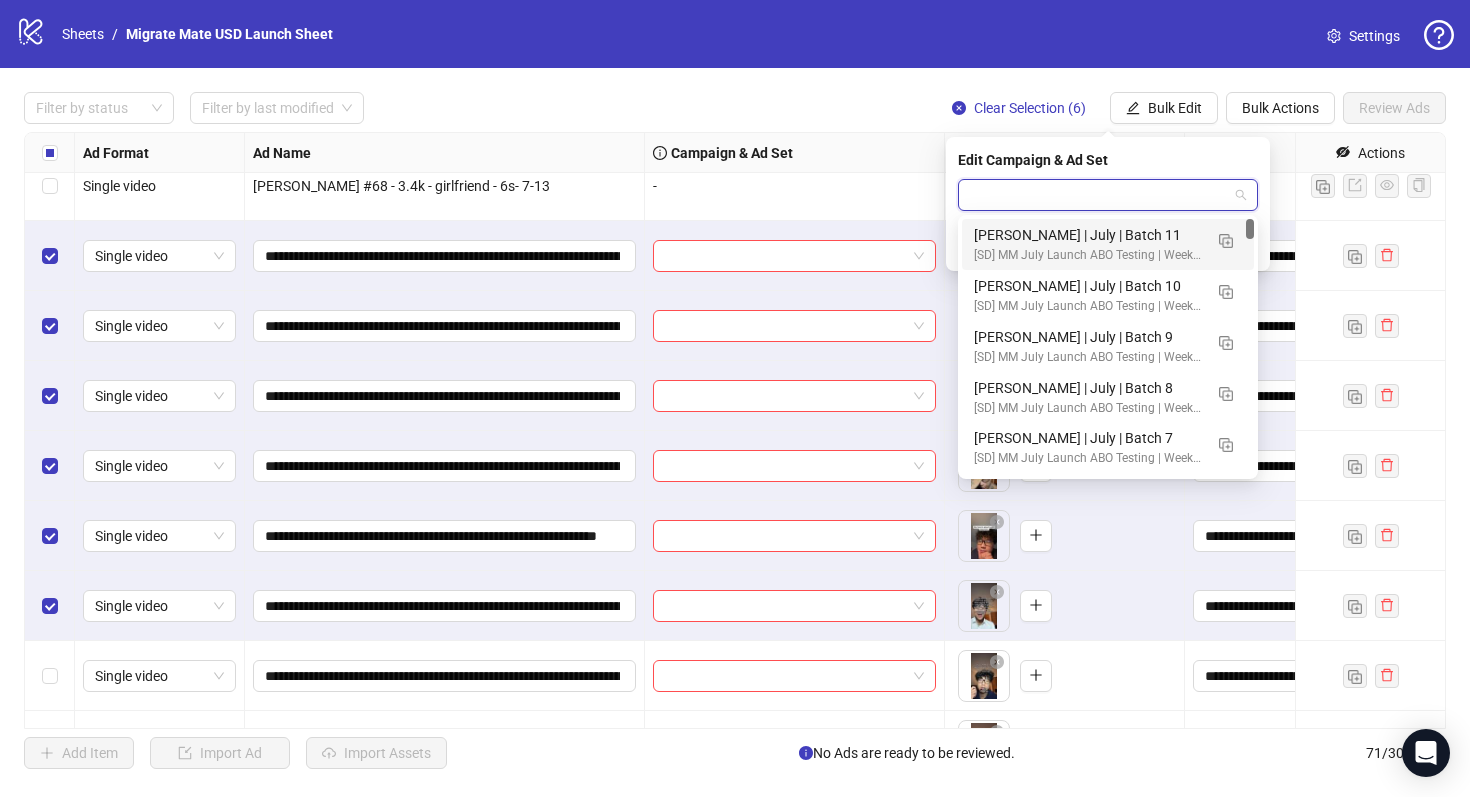 click at bounding box center (1099, 195) 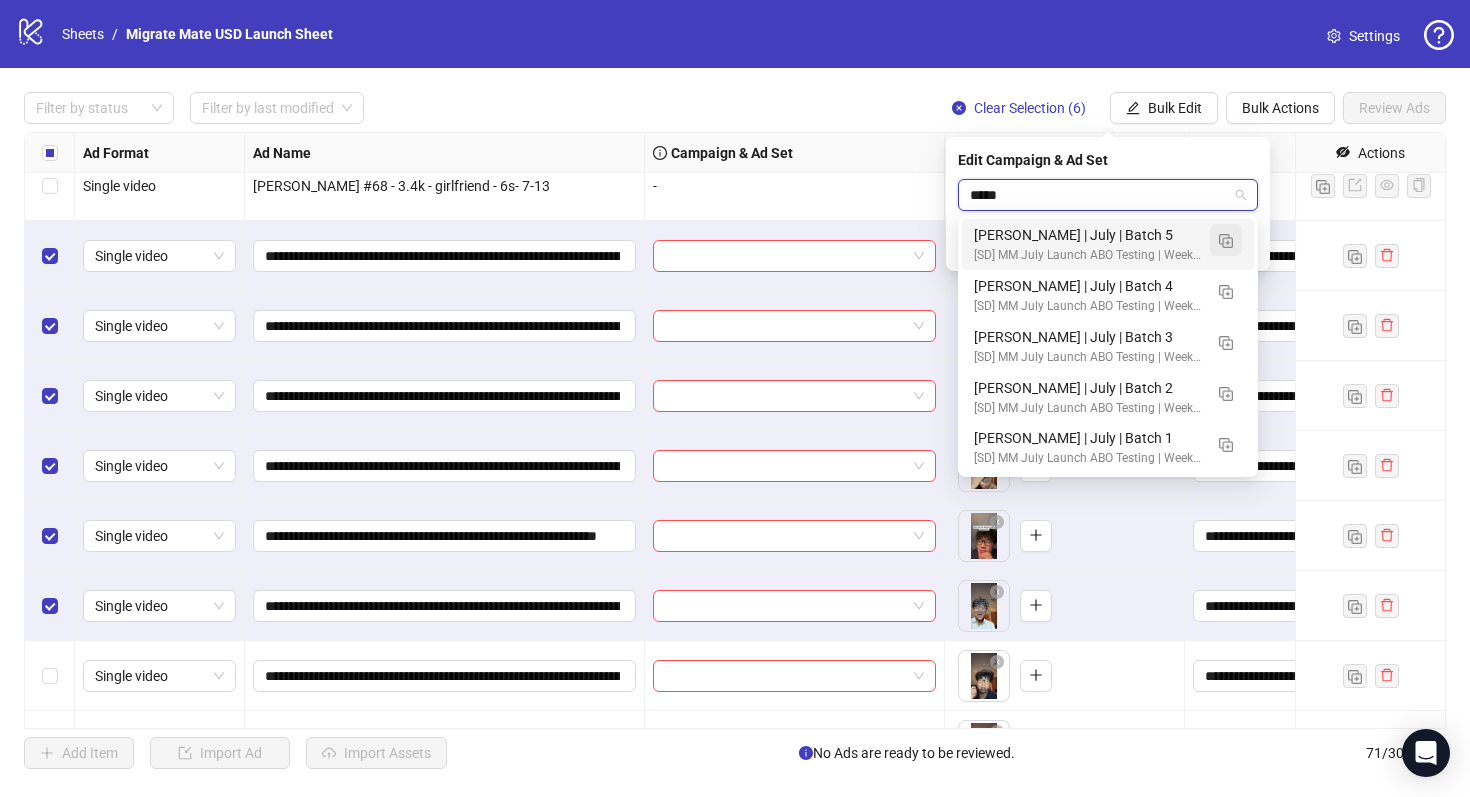 click at bounding box center [1226, 241] 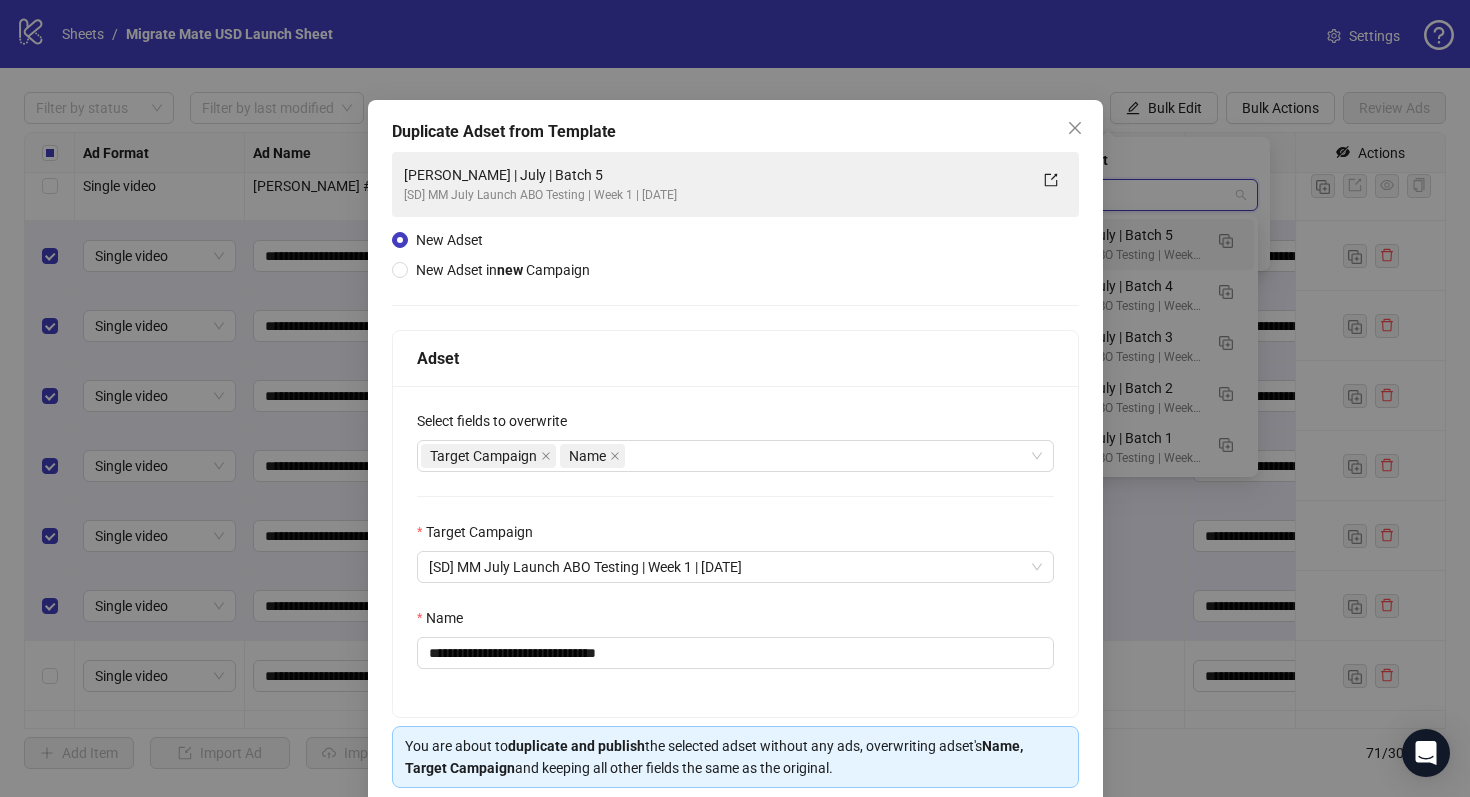 type on "*****" 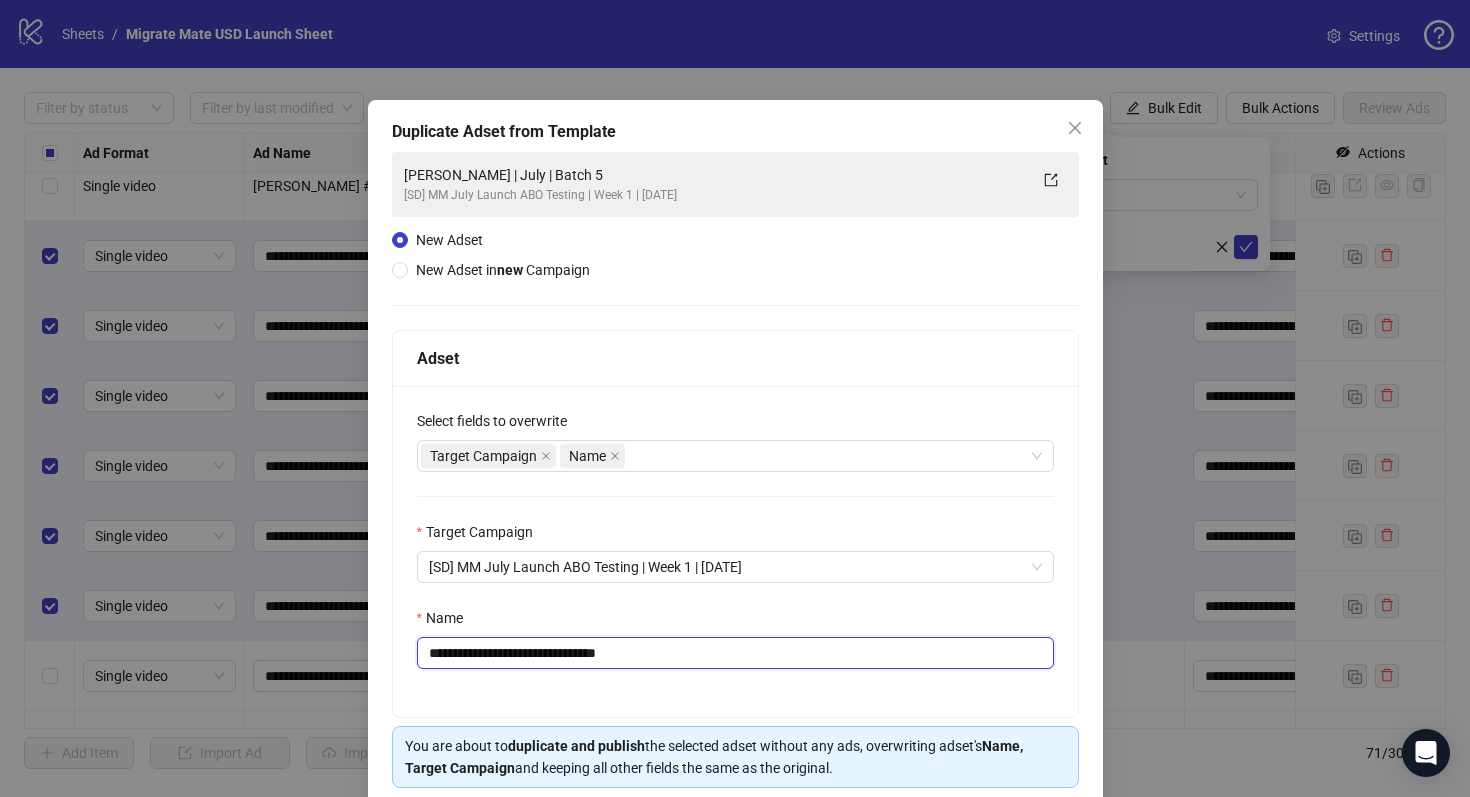 drag, startPoint x: 581, startPoint y: 648, endPoint x: 746, endPoint y: 660, distance: 165.43579 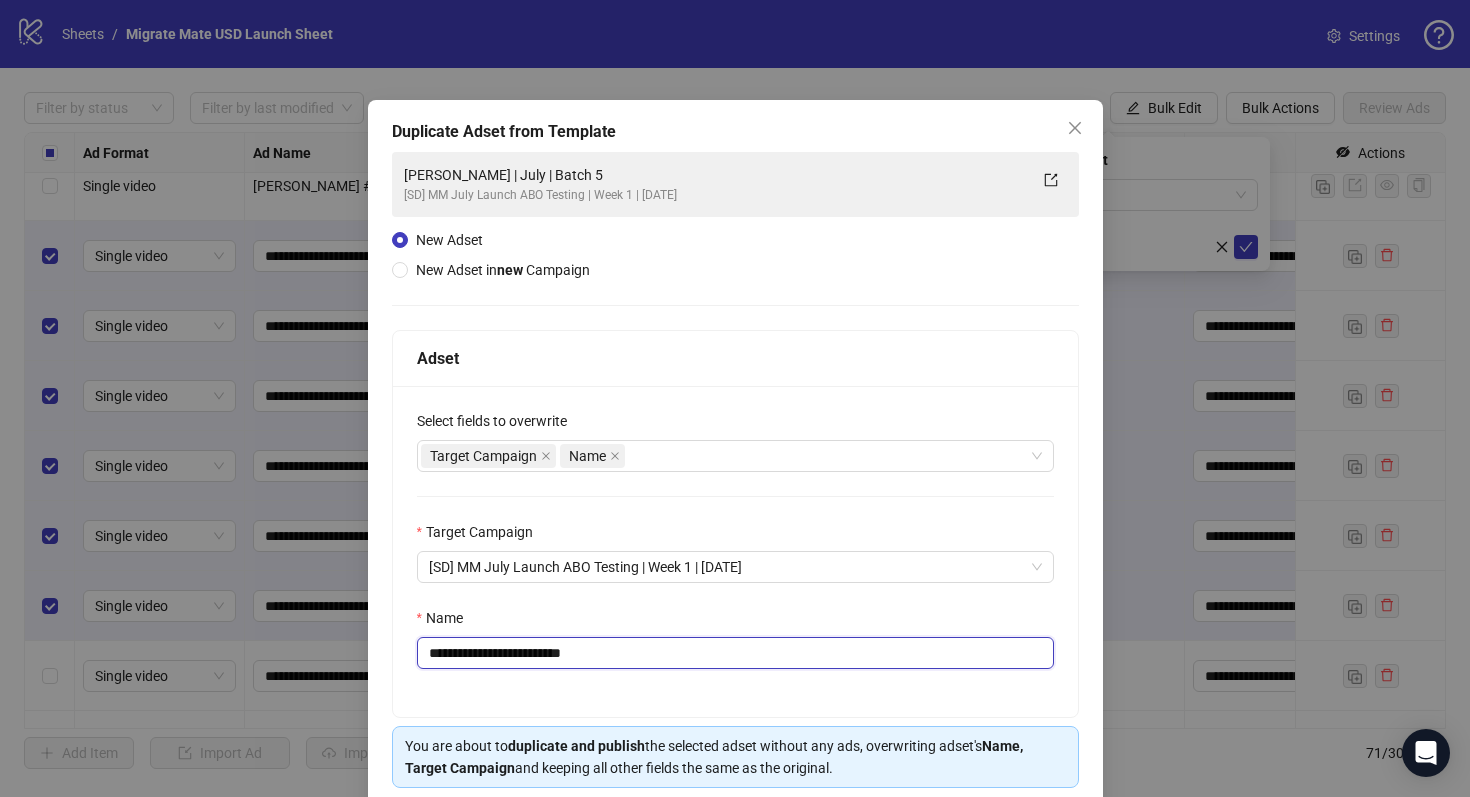 scroll, scrollTop: 80, scrollLeft: 0, axis: vertical 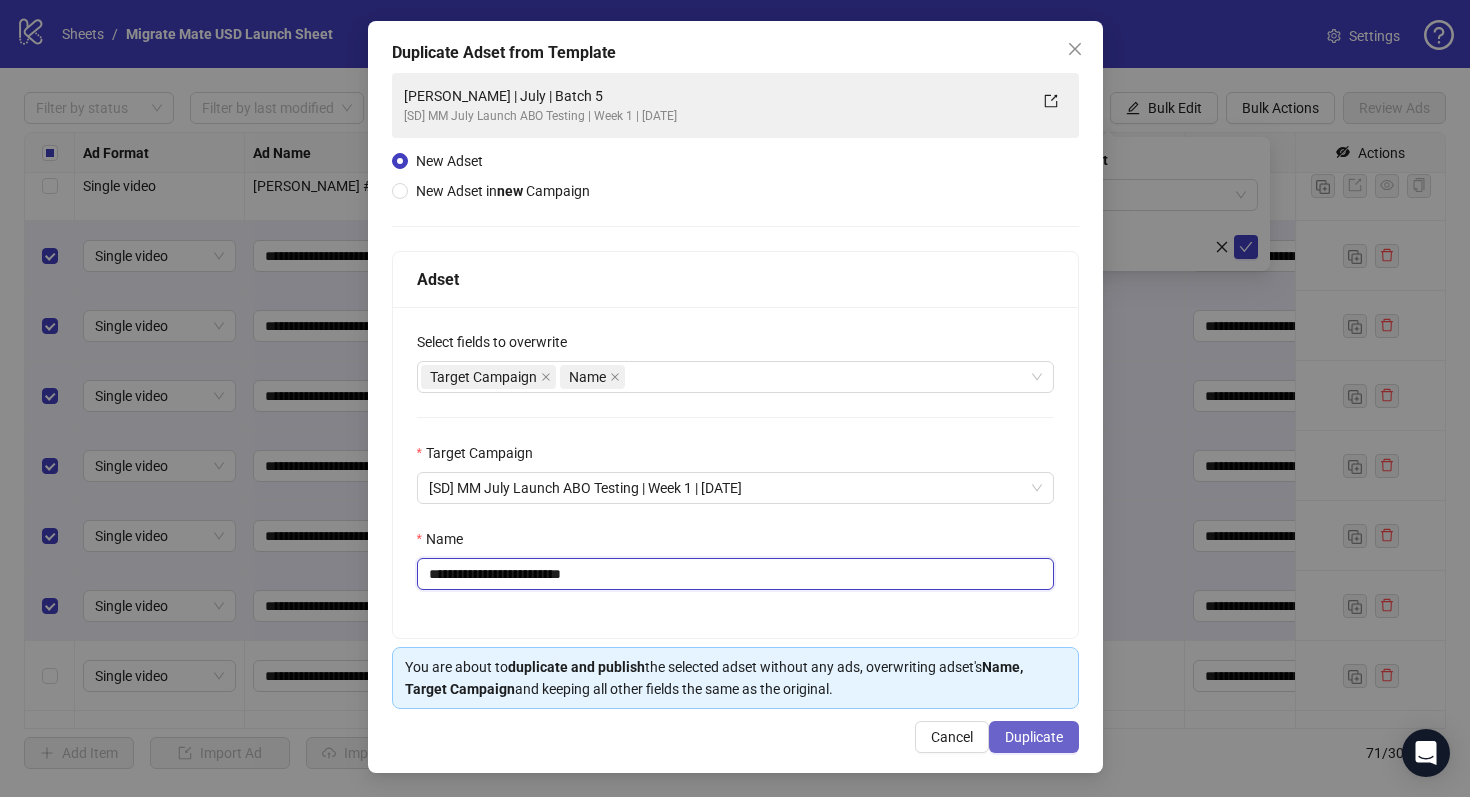 type on "**********" 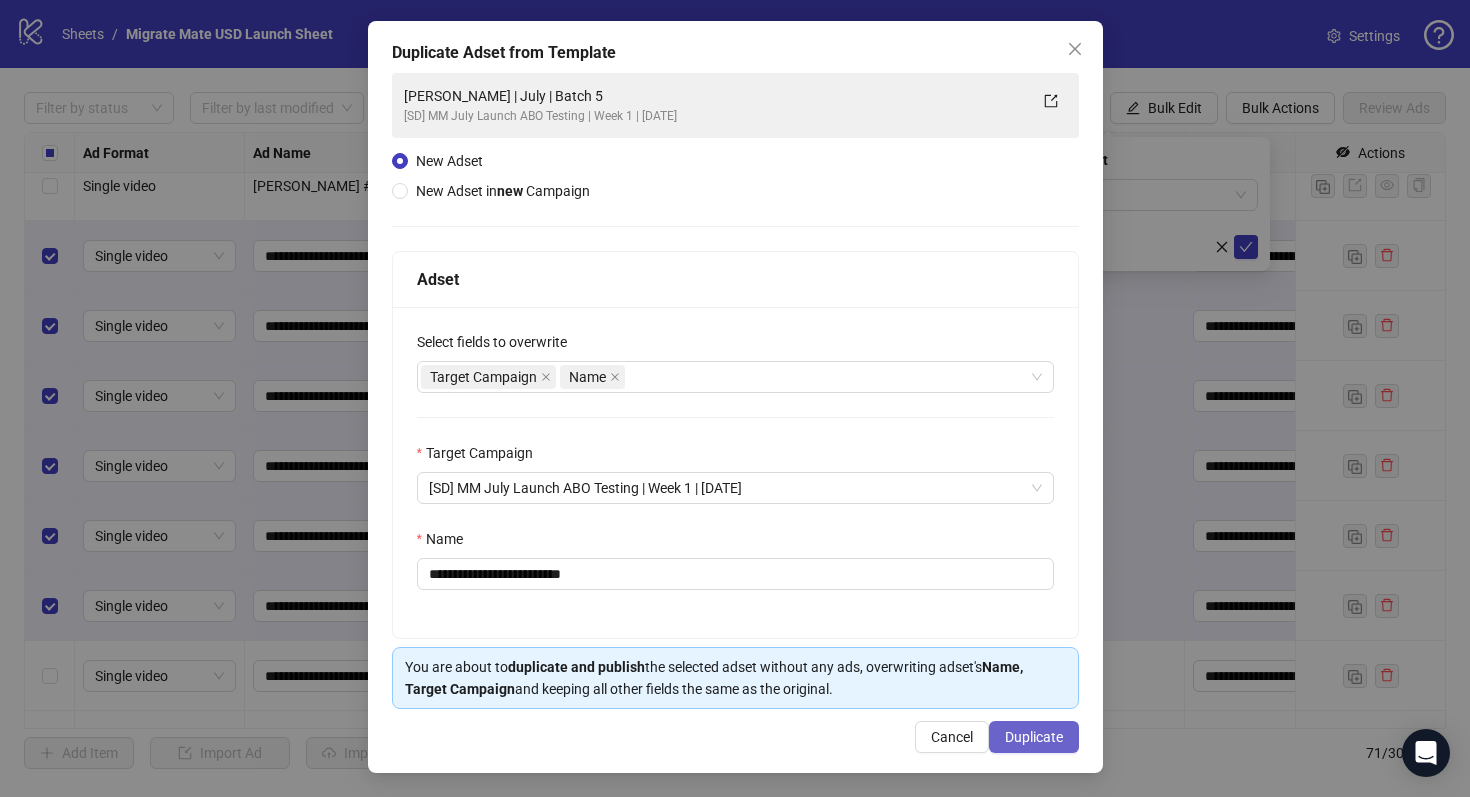 click on "Duplicate" at bounding box center [1034, 737] 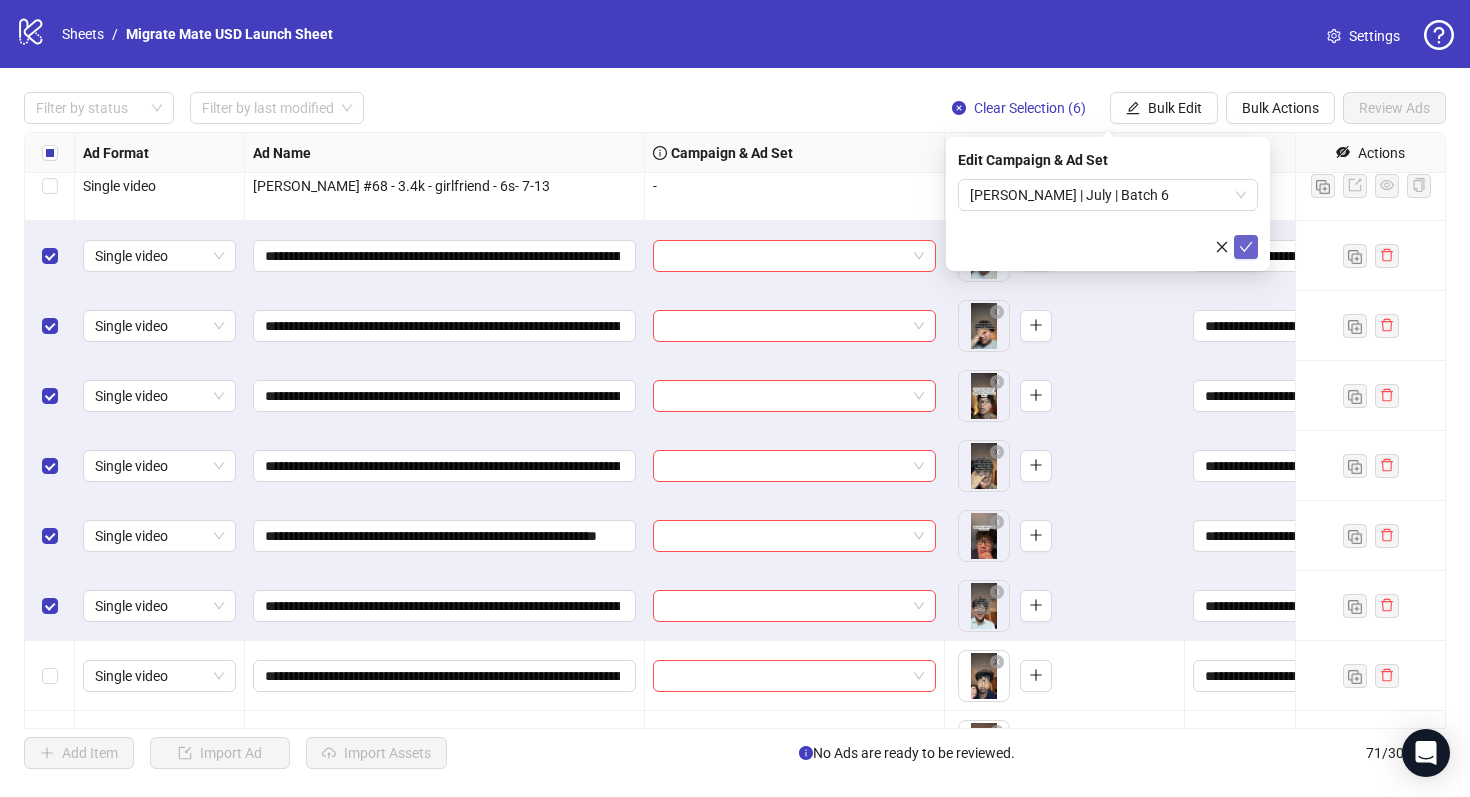 click 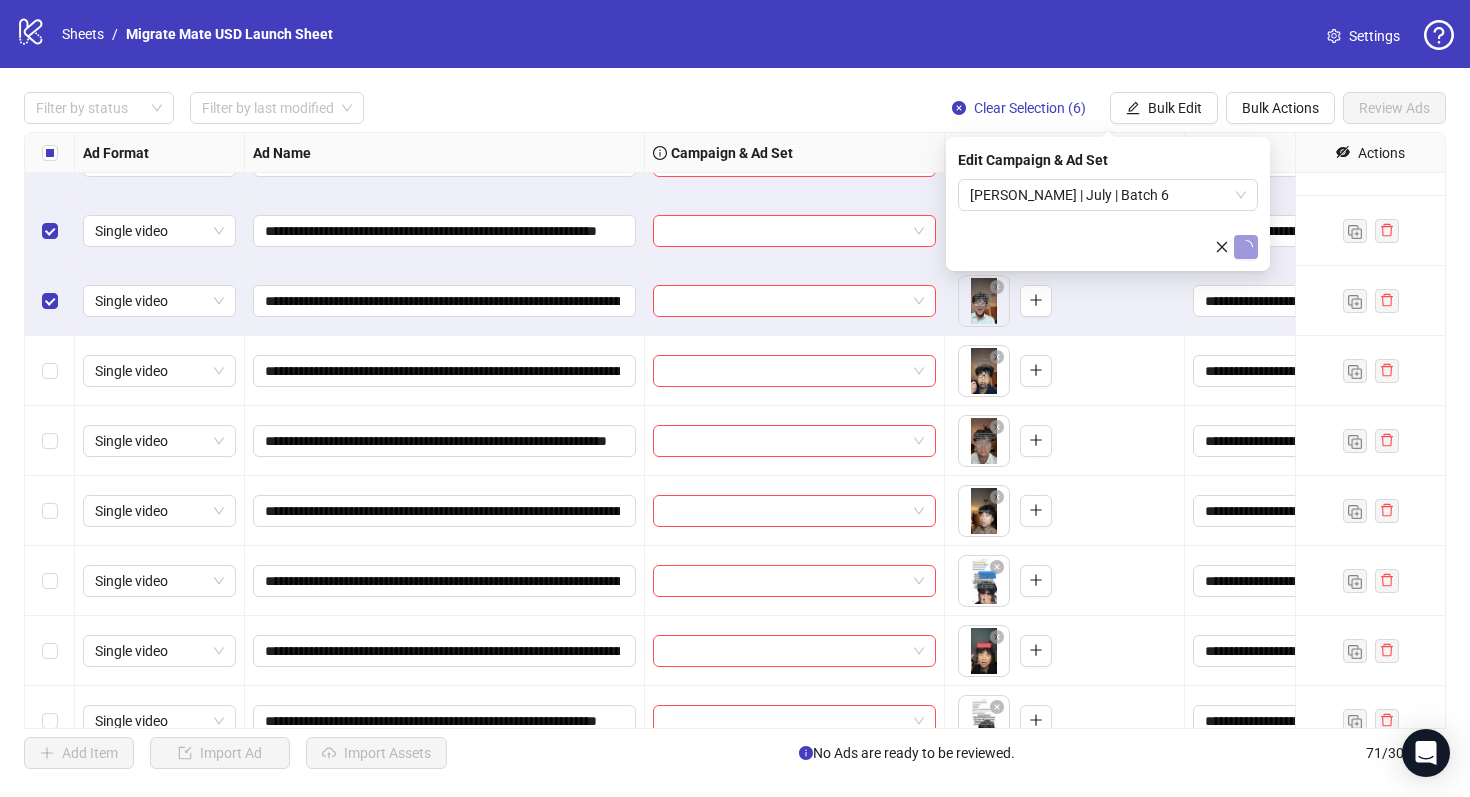 scroll, scrollTop: 2920, scrollLeft: 0, axis: vertical 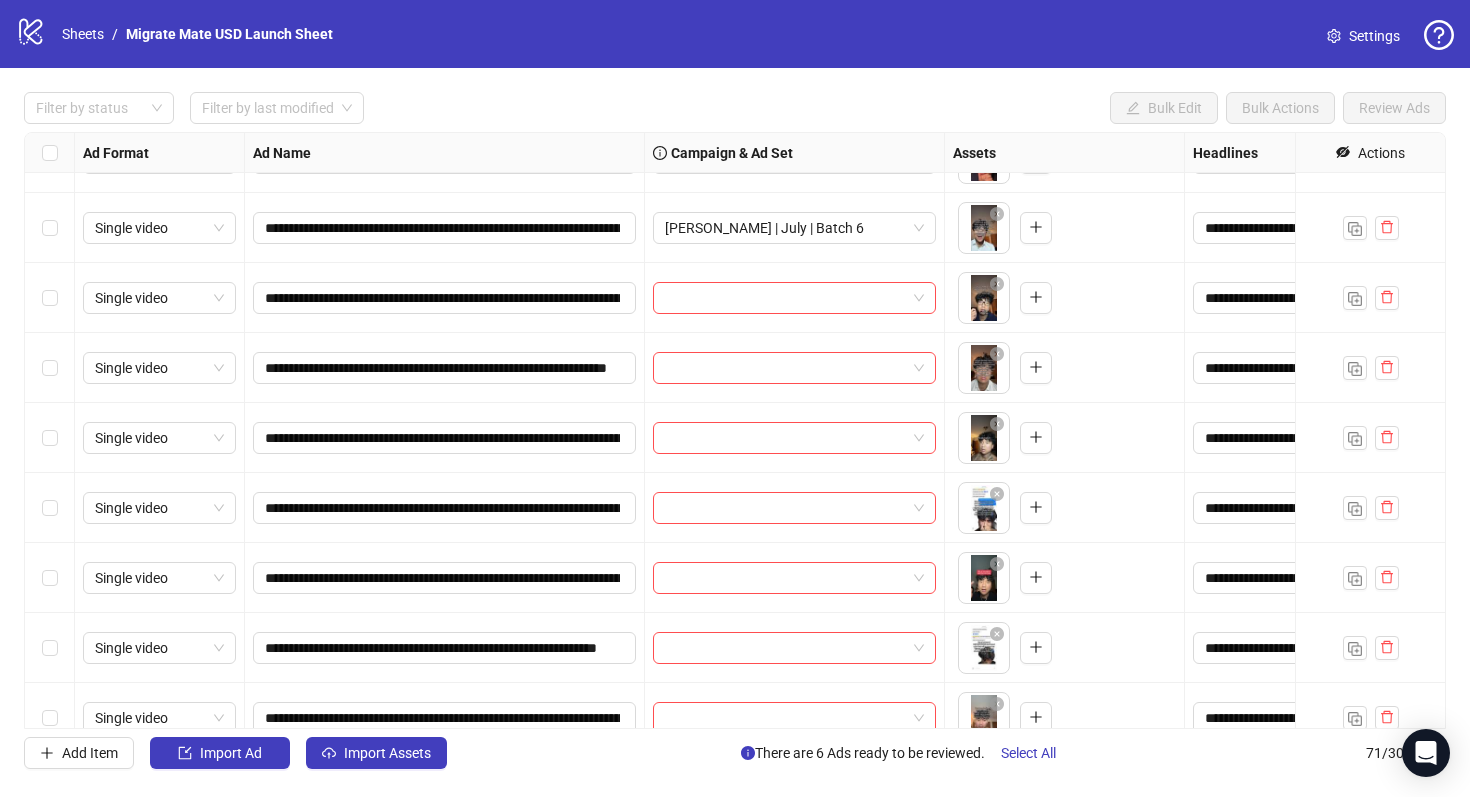 click at bounding box center [50, 298] 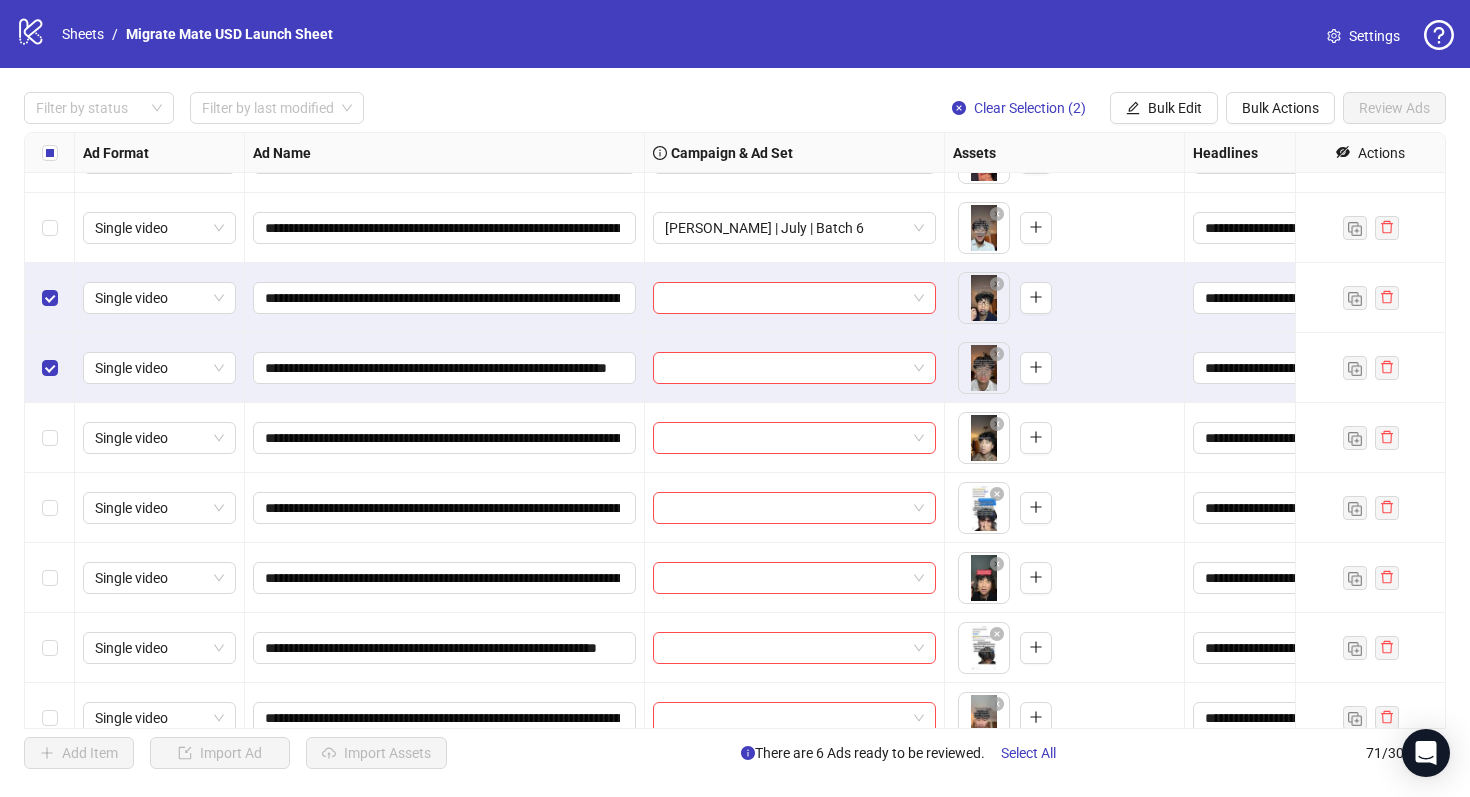 click at bounding box center [50, 438] 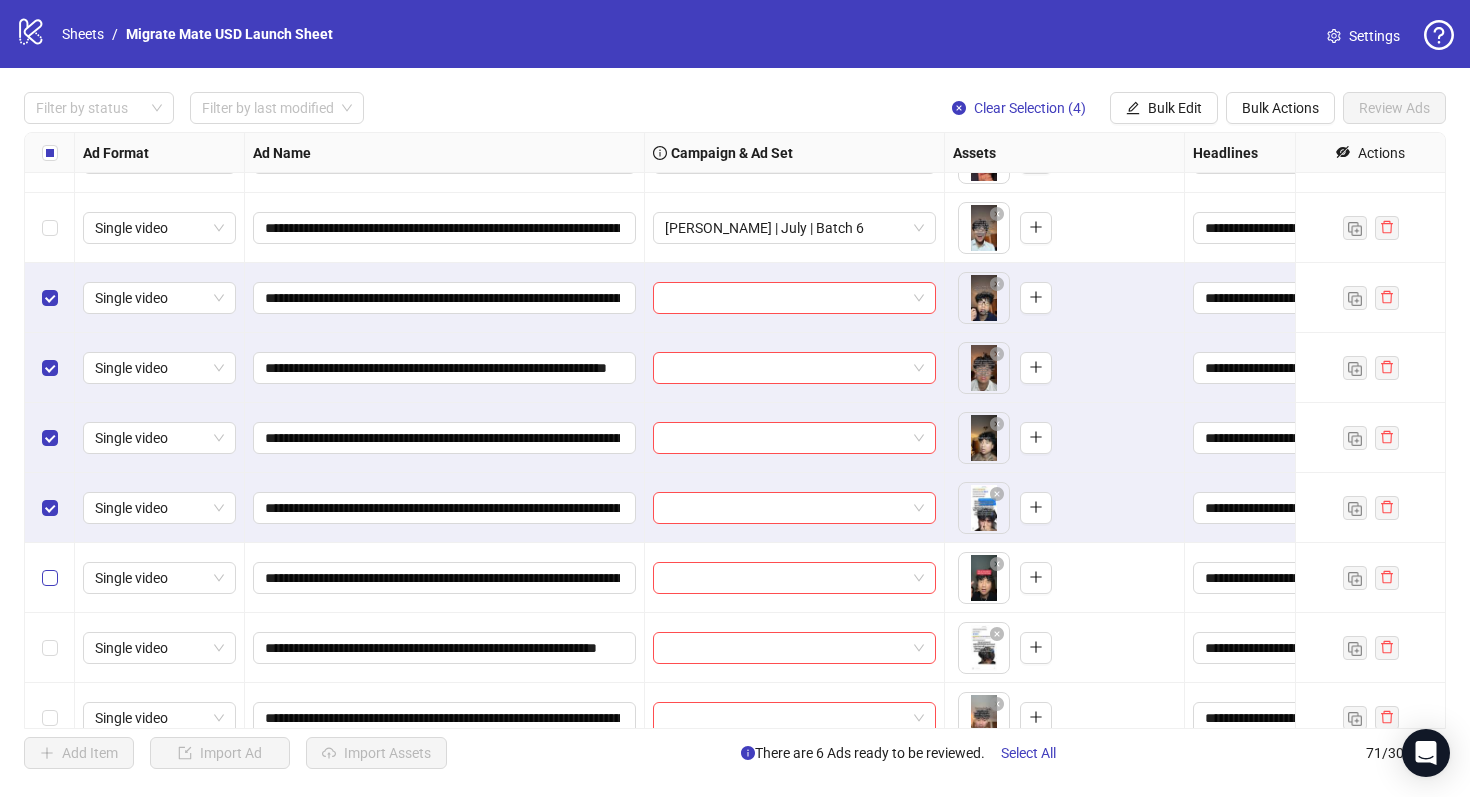 click at bounding box center (50, 578) 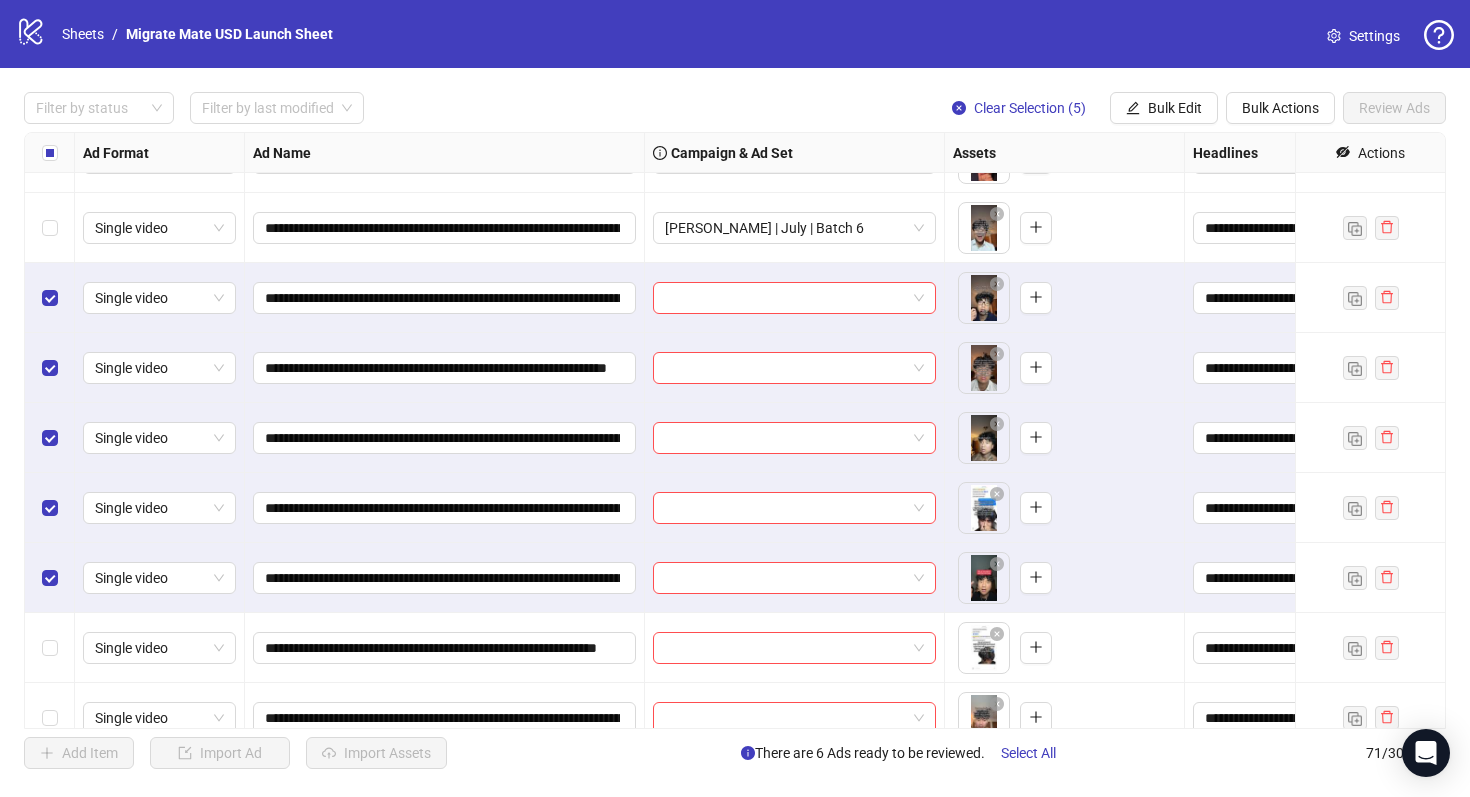 click at bounding box center (50, 648) 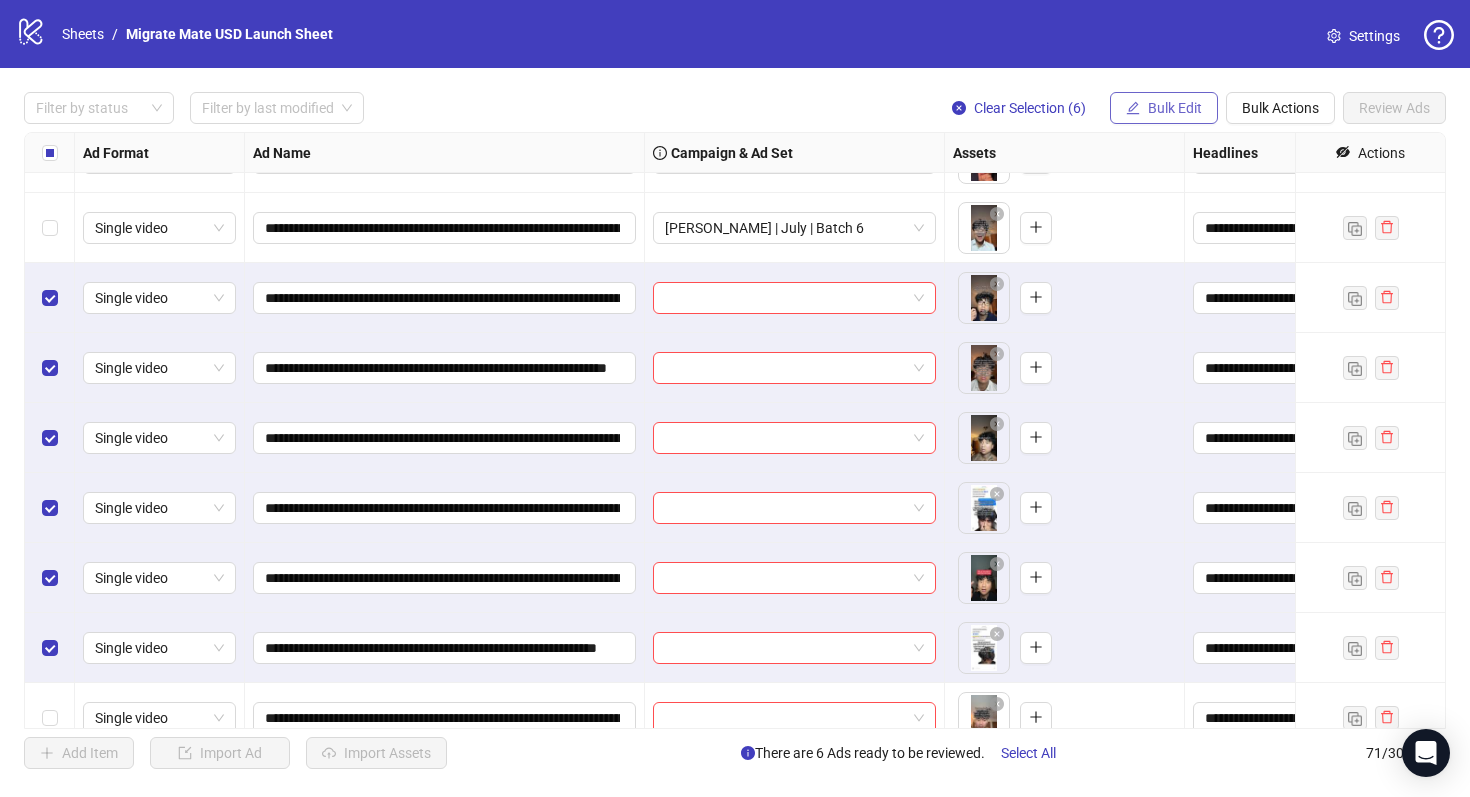 click on "Bulk Edit" at bounding box center [1175, 108] 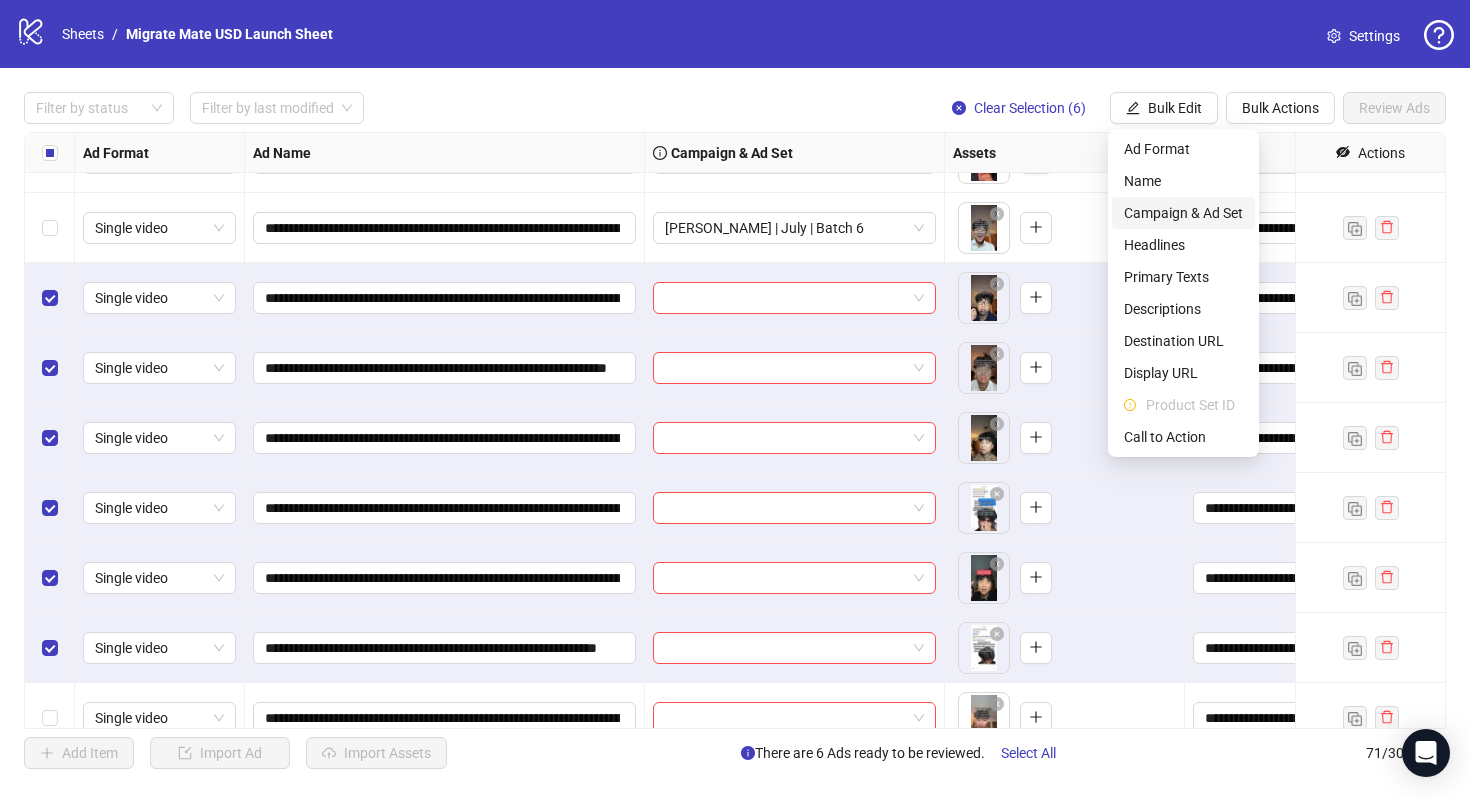 click on "Campaign & Ad Set" at bounding box center (1183, 213) 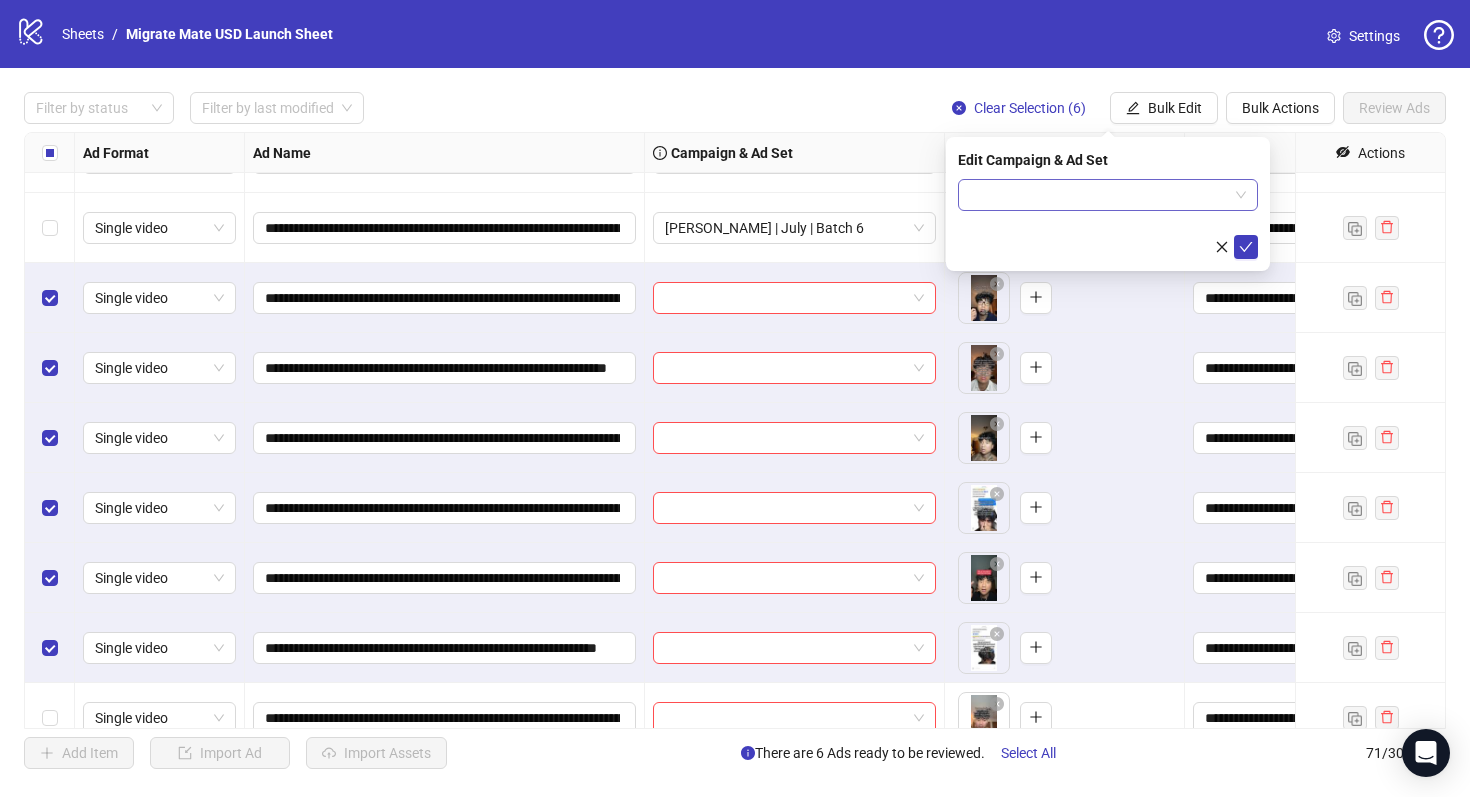 click at bounding box center (1108, 195) 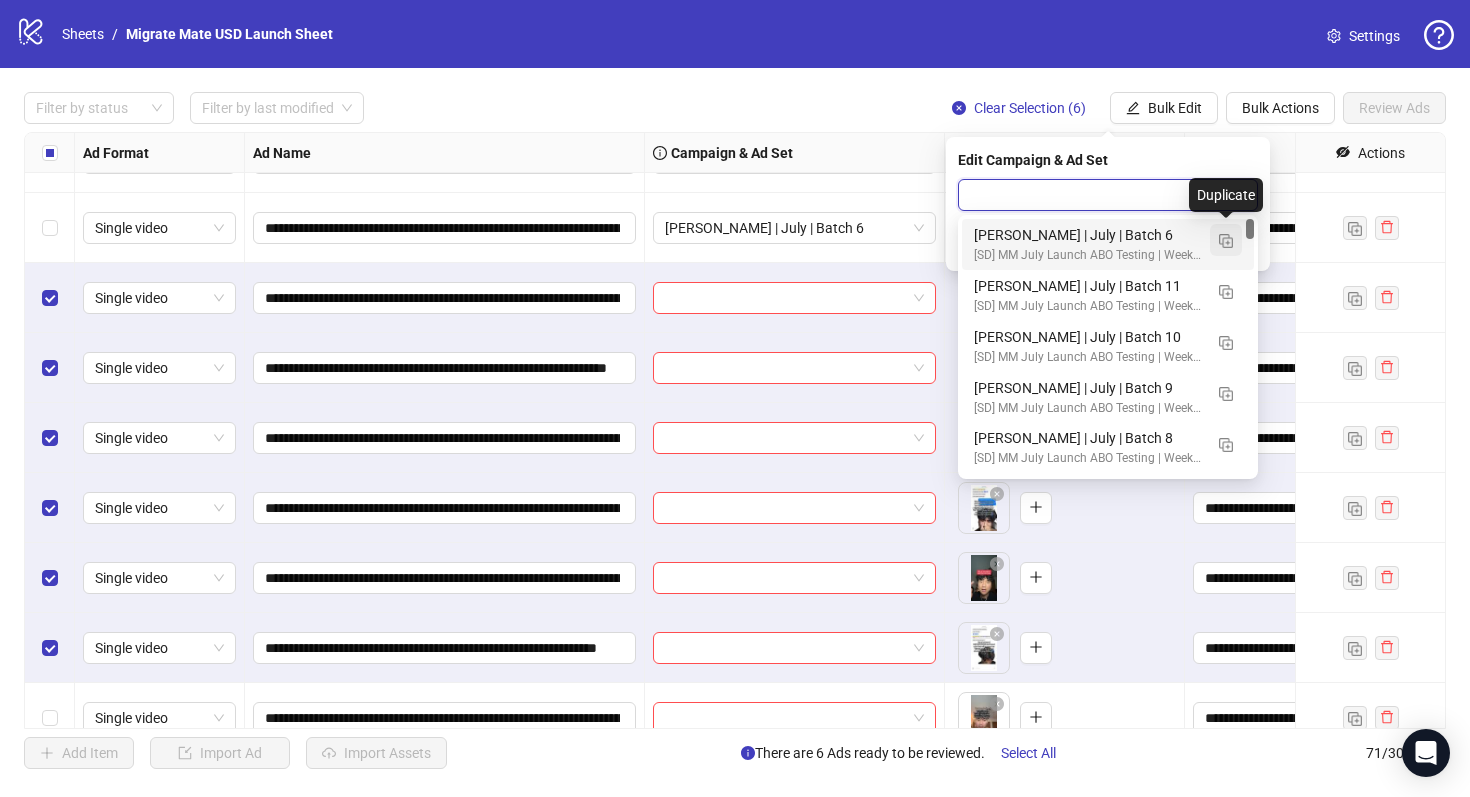 click at bounding box center (1226, 241) 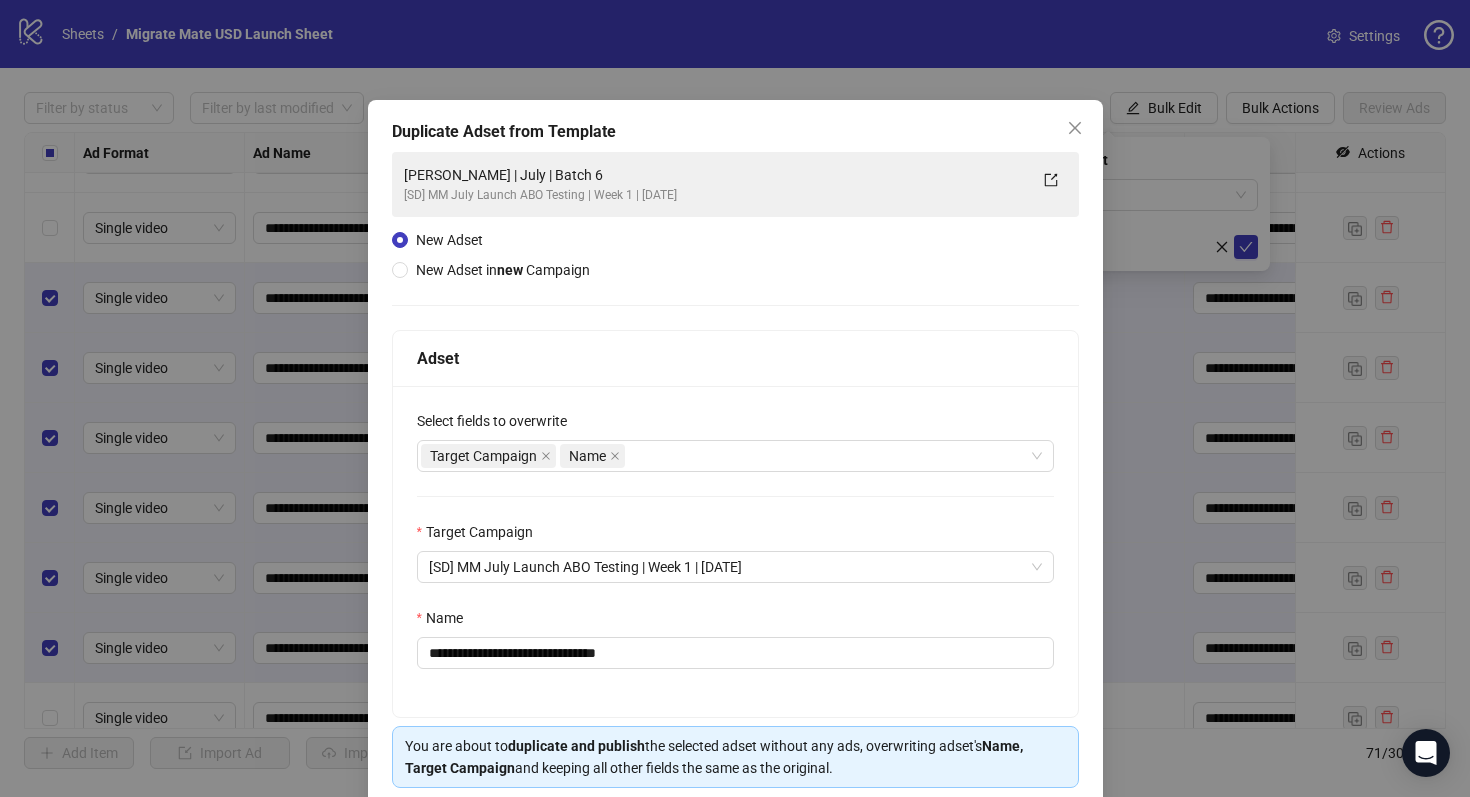 scroll, scrollTop: 80, scrollLeft: 0, axis: vertical 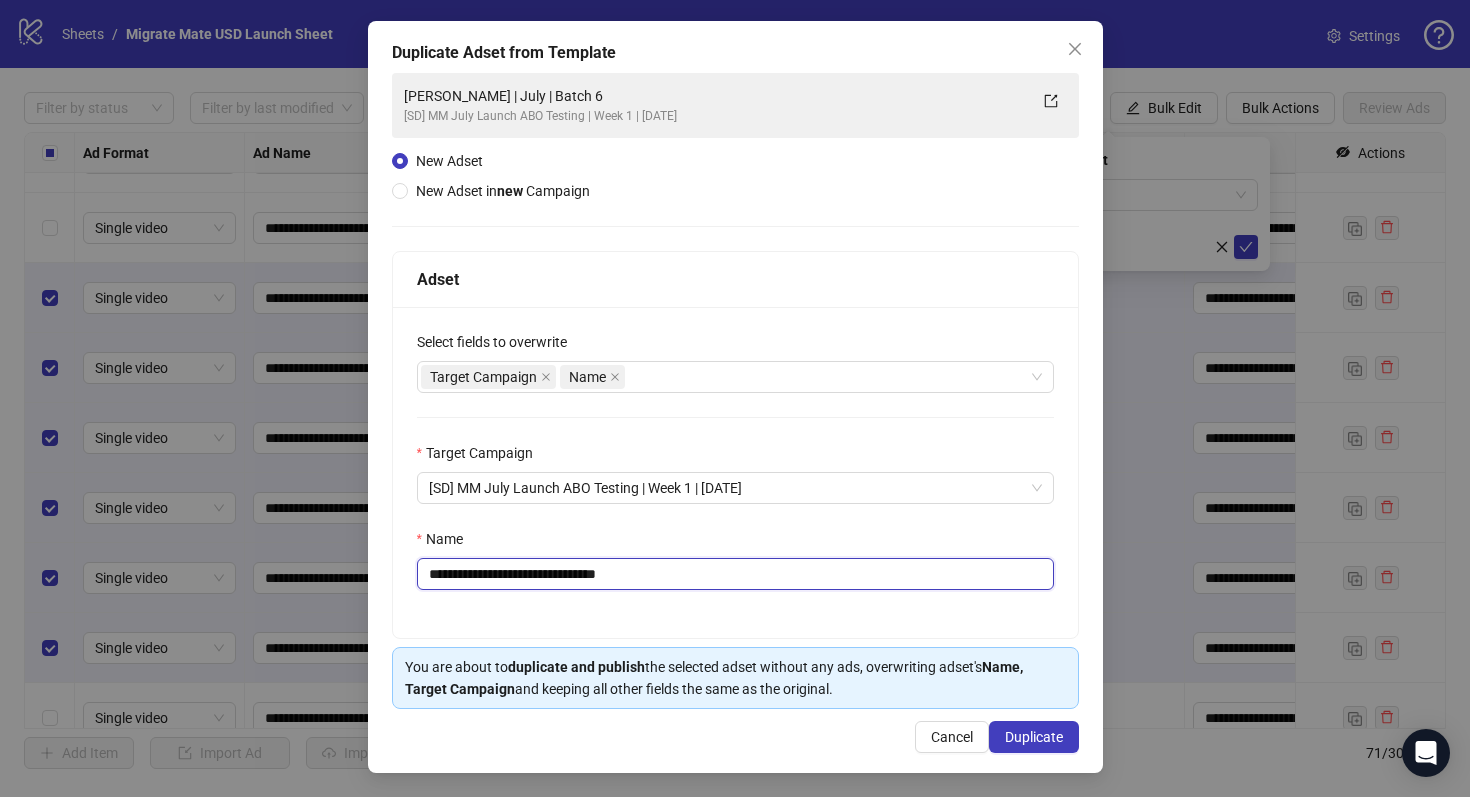drag, startPoint x: 580, startPoint y: 576, endPoint x: 763, endPoint y: 595, distance: 183.98369 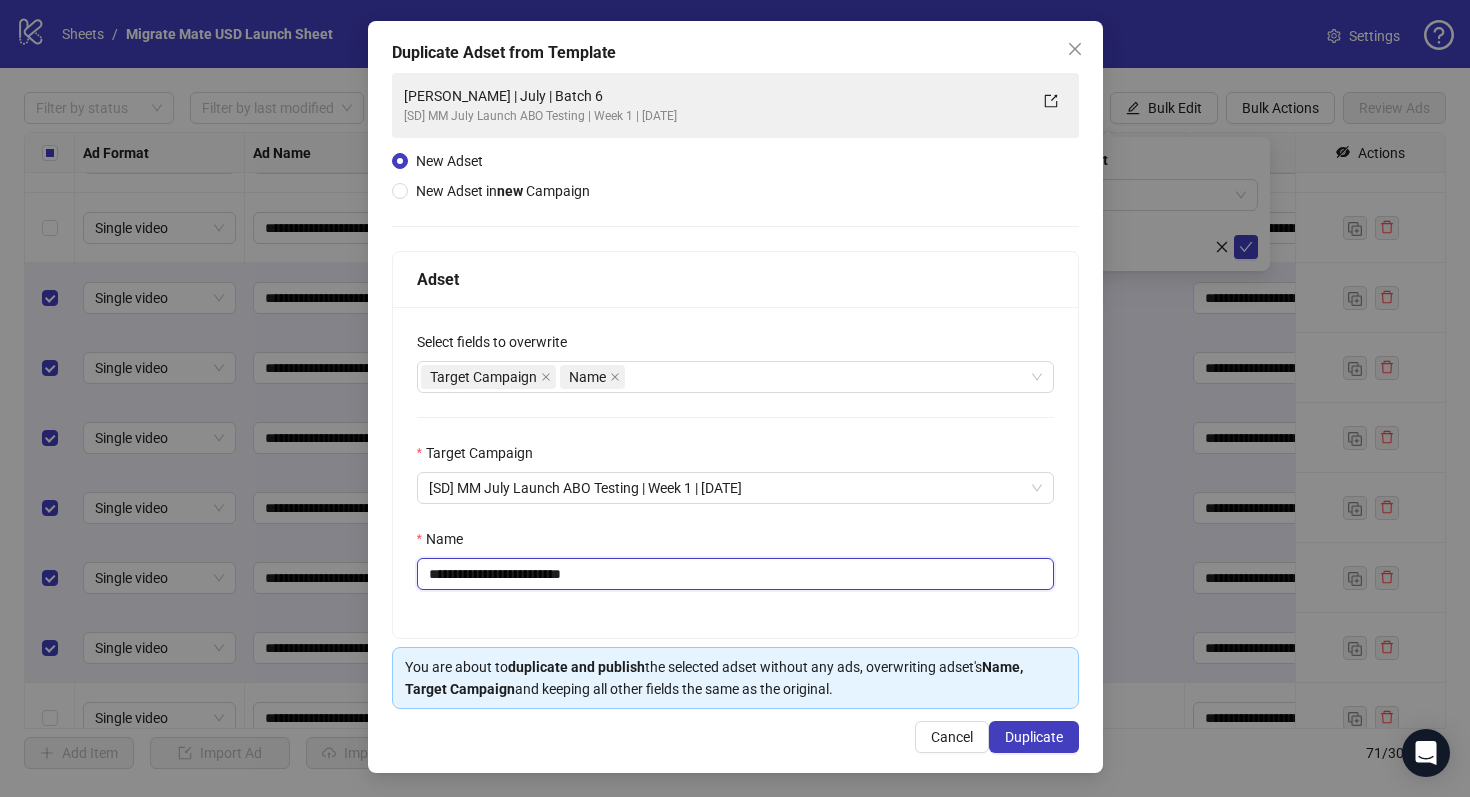 type on "**********" 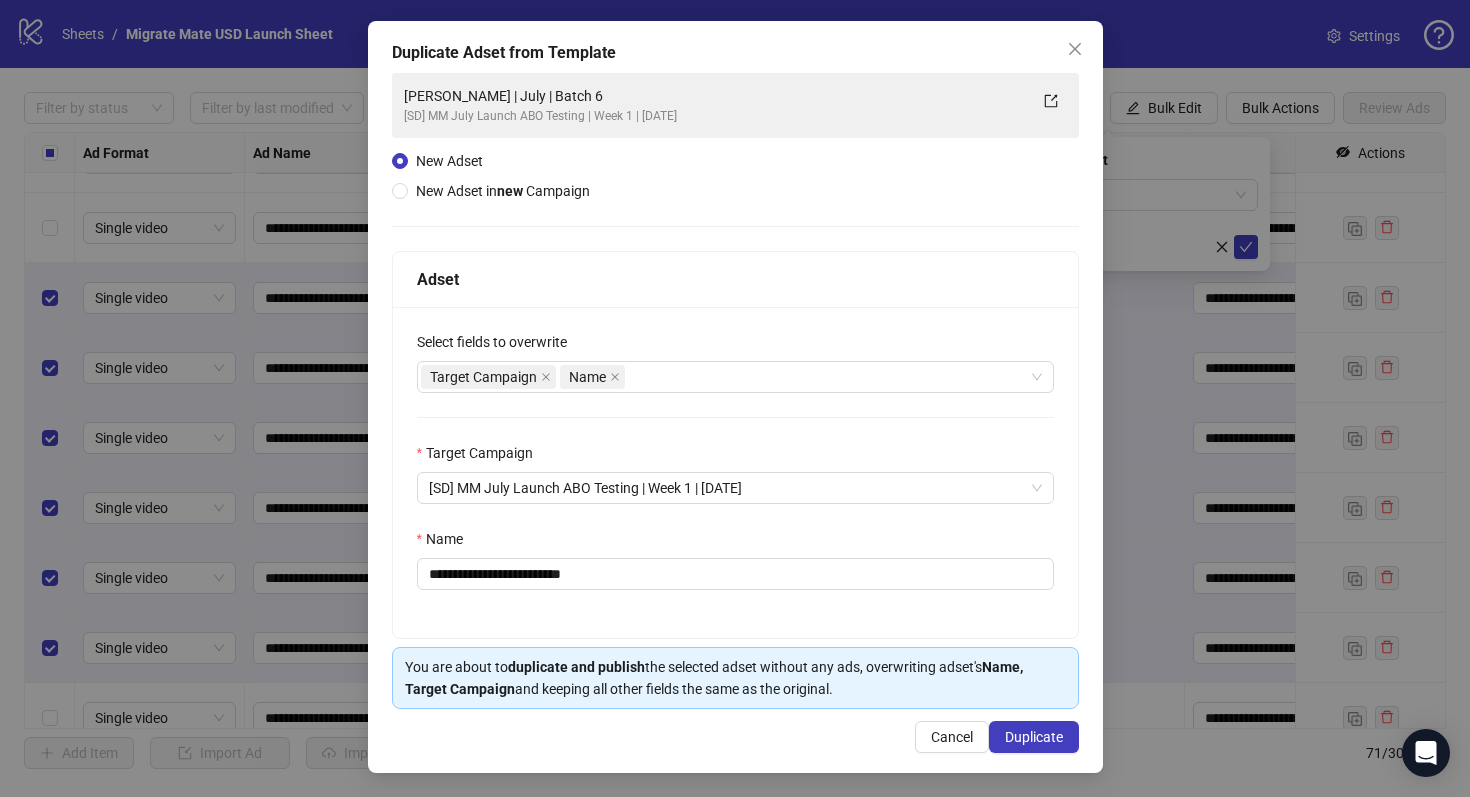 click on "**********" at bounding box center [735, 397] 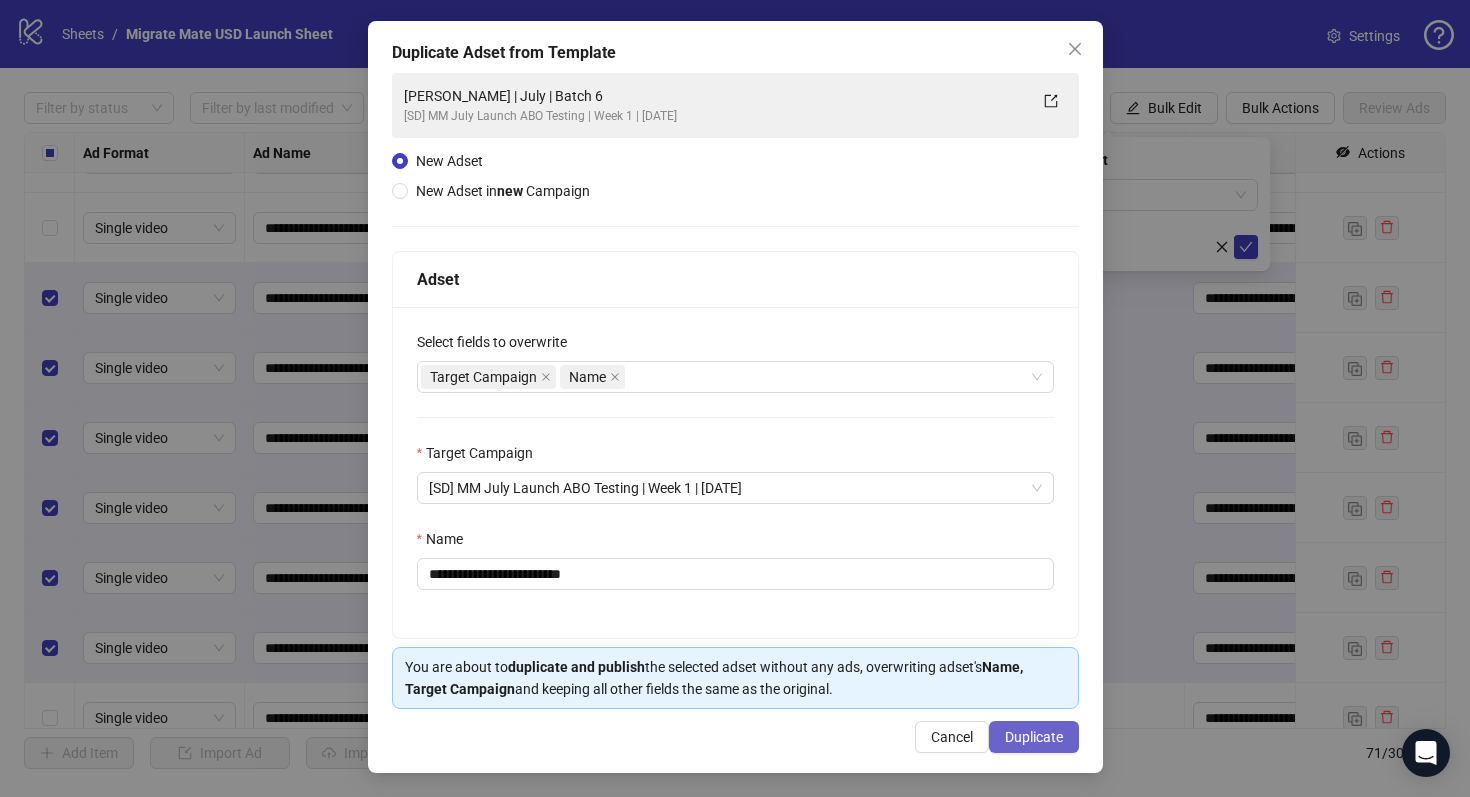 click on "Duplicate" at bounding box center [1034, 737] 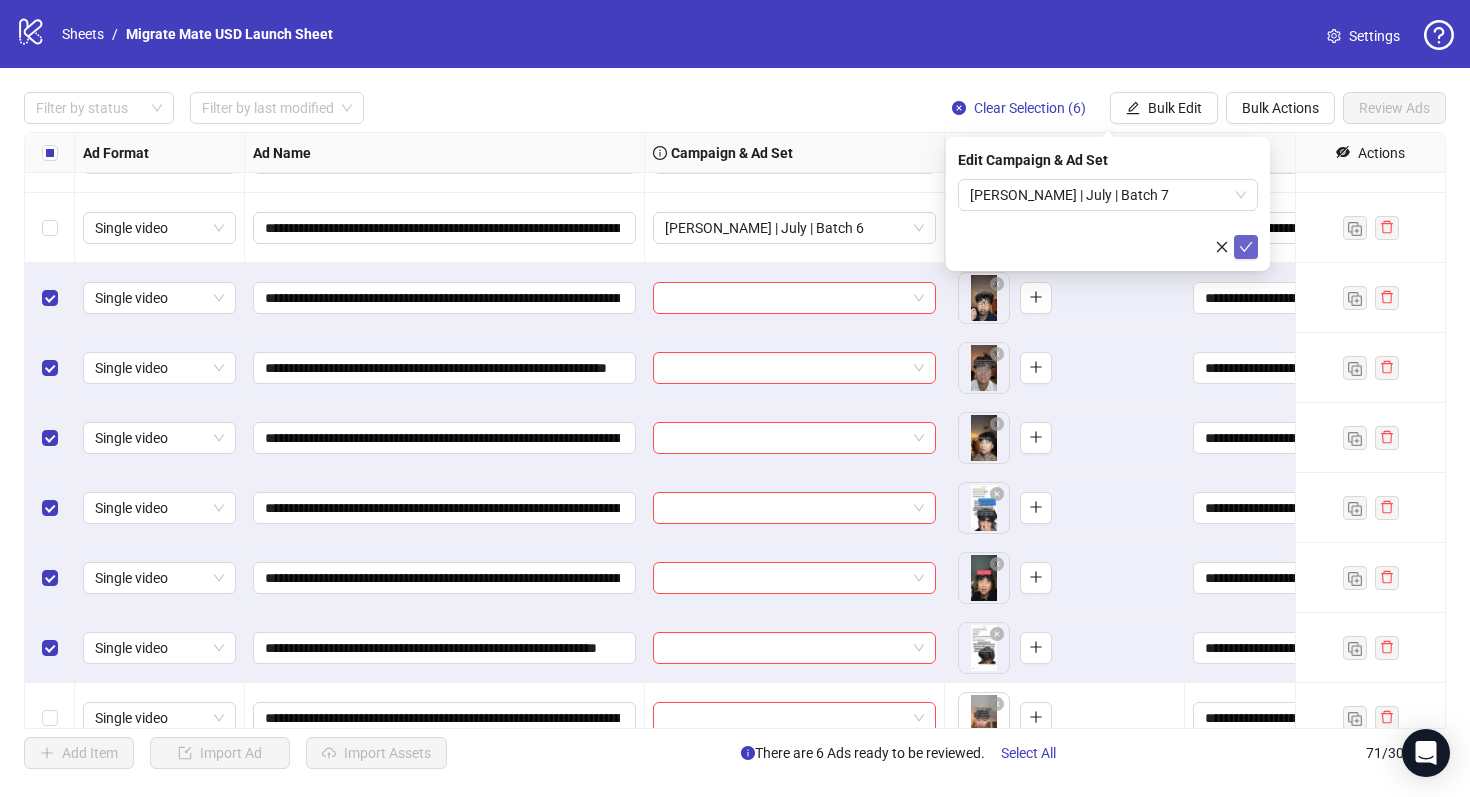 click at bounding box center [1246, 247] 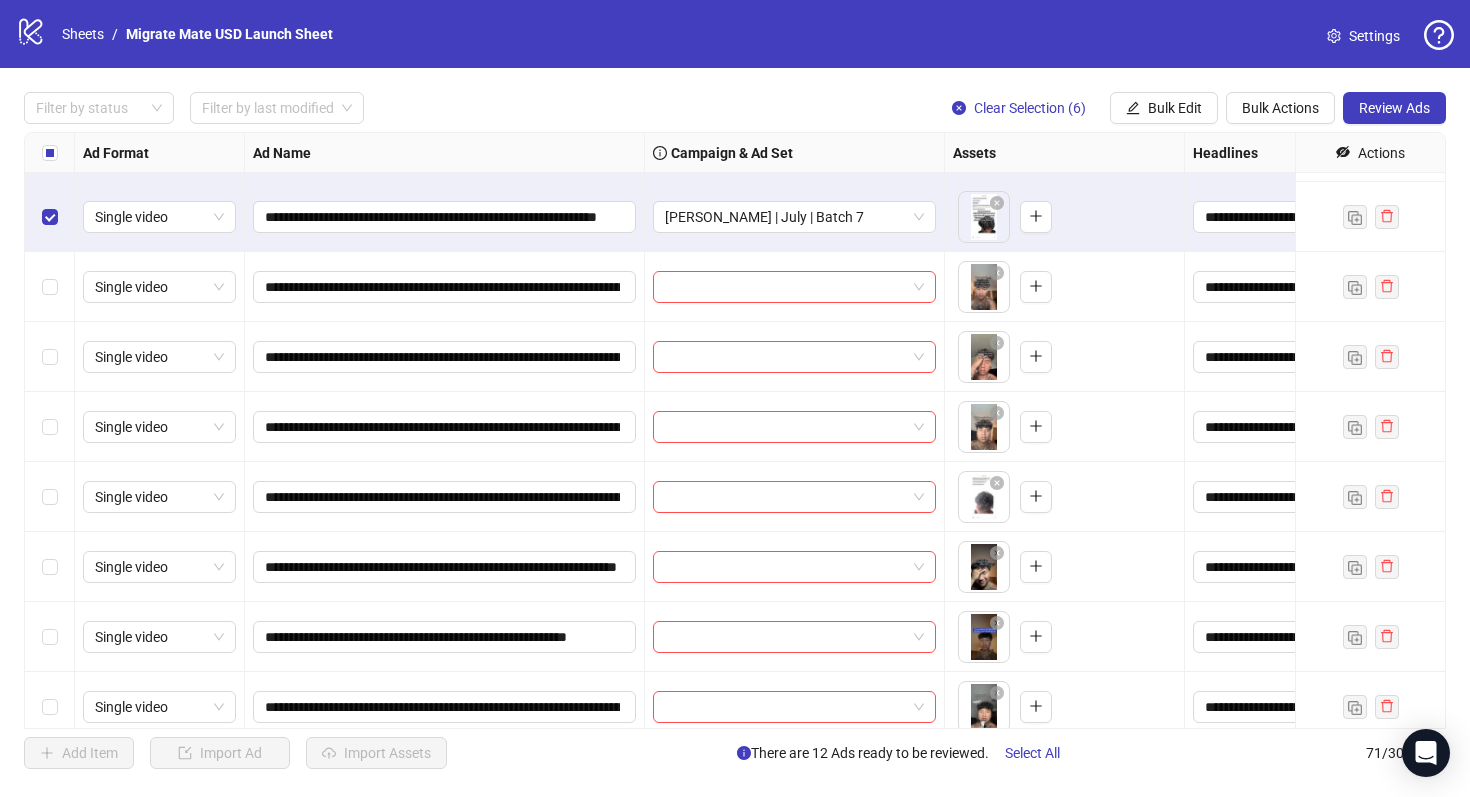 scroll, scrollTop: 3375, scrollLeft: 0, axis: vertical 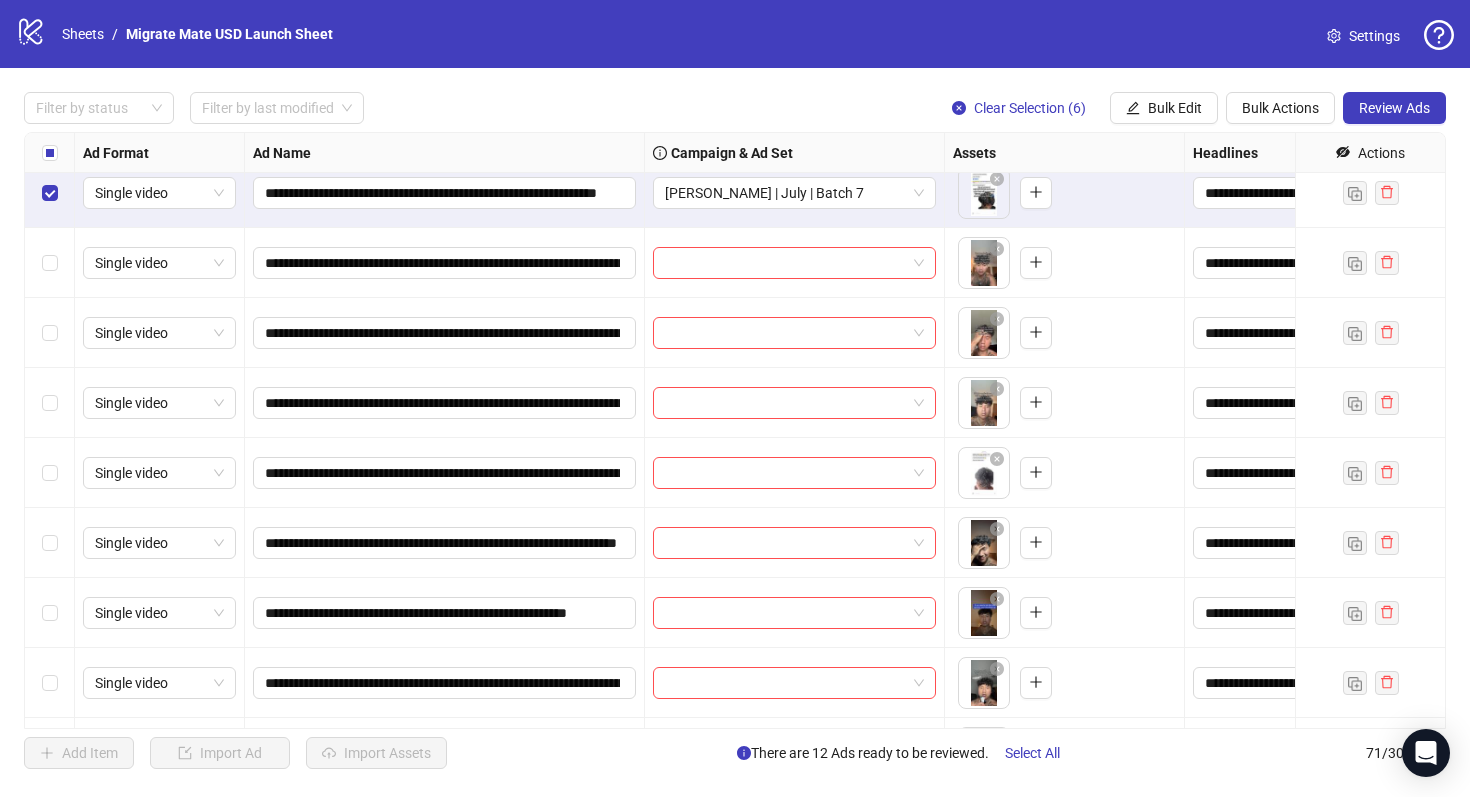 click at bounding box center [50, 153] 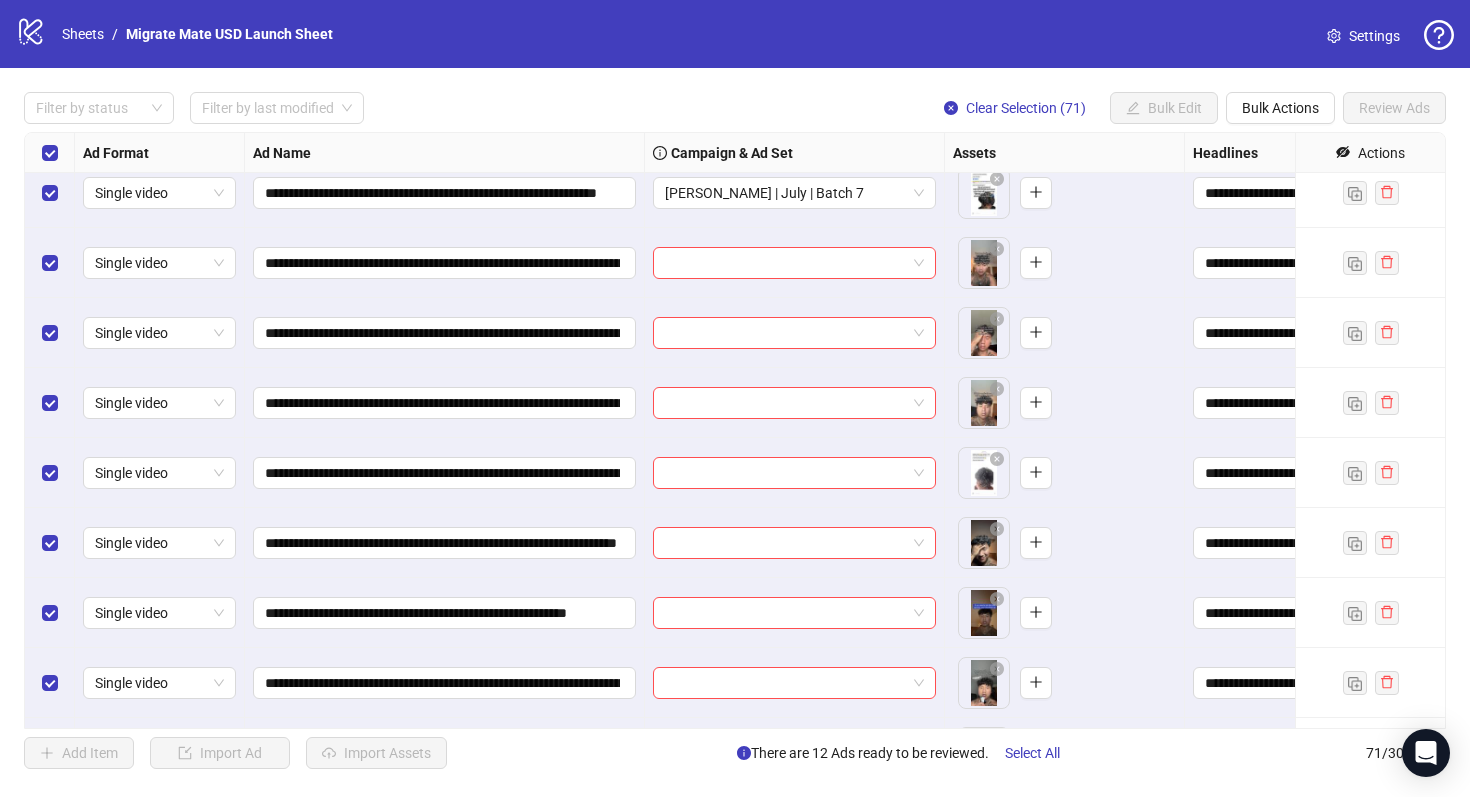 click at bounding box center [50, 153] 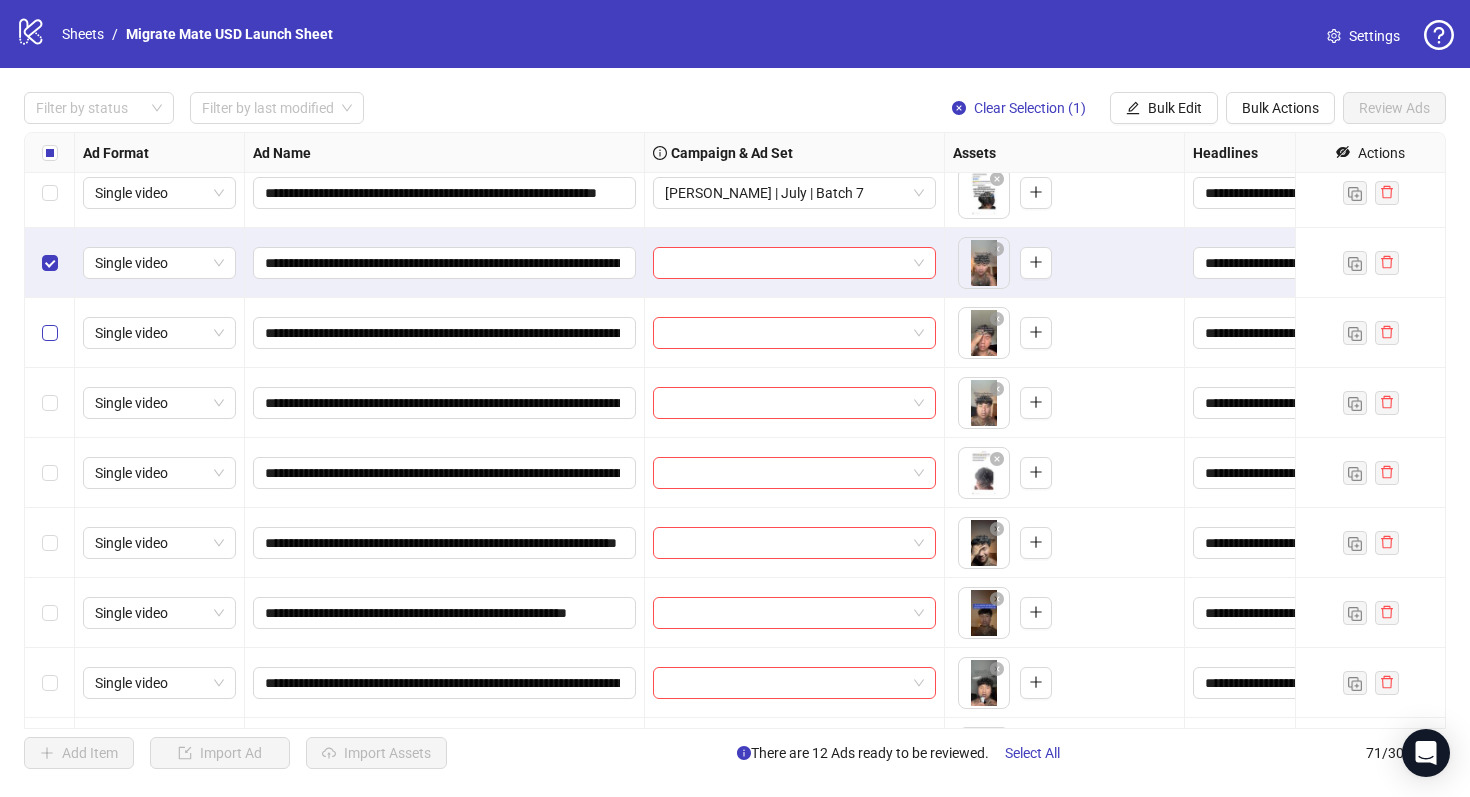 click at bounding box center [50, 333] 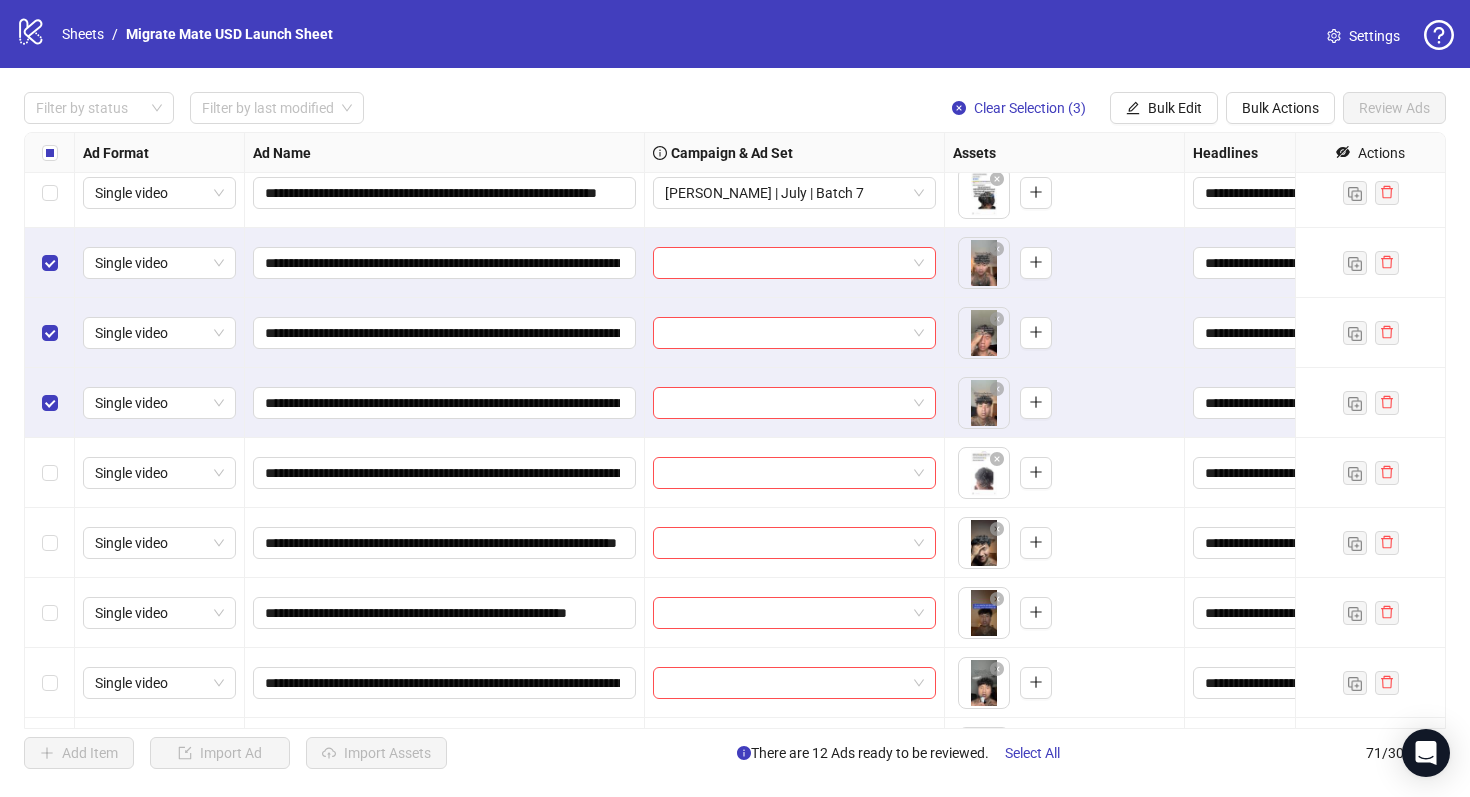 click at bounding box center (50, 473) 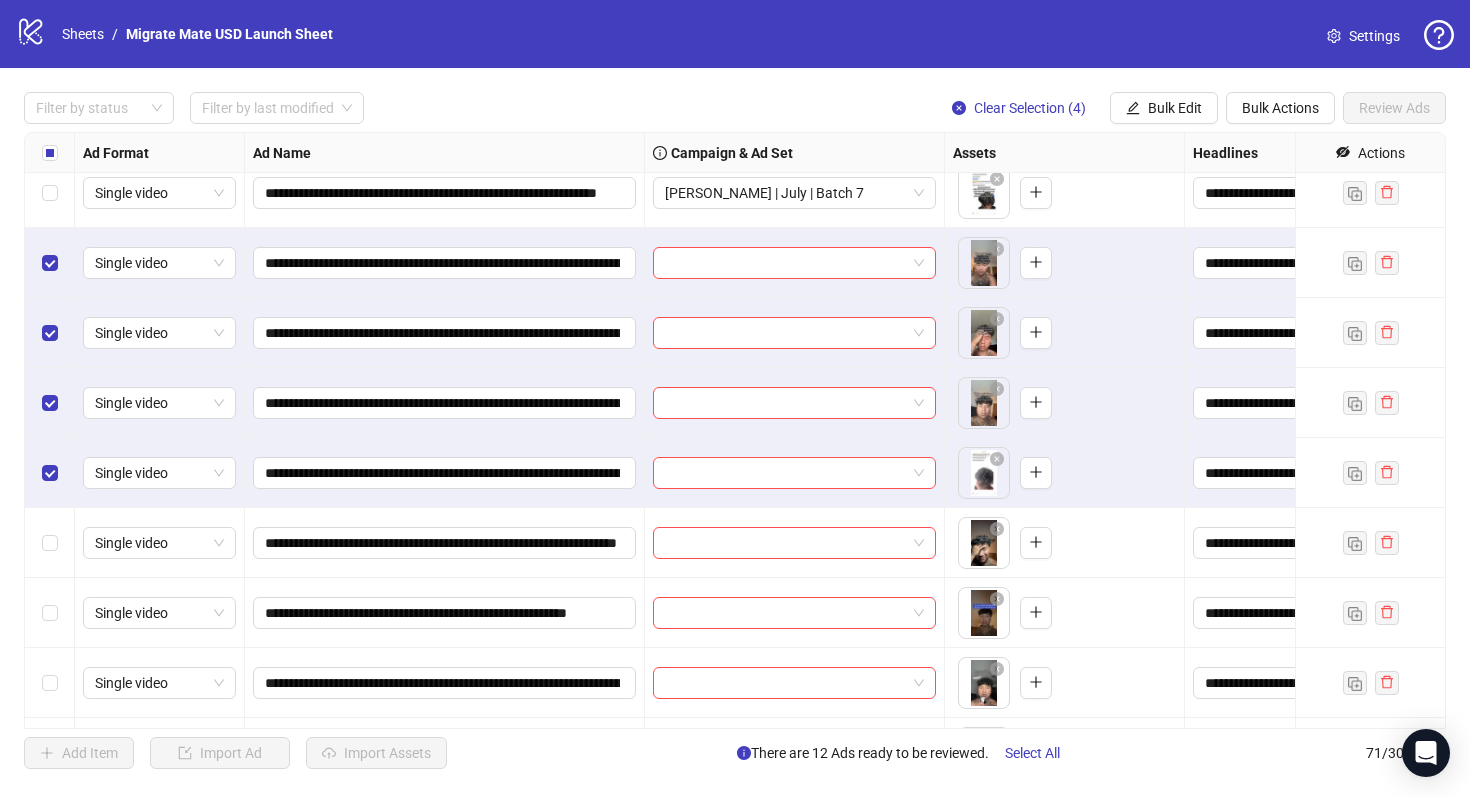 click at bounding box center [50, 543] 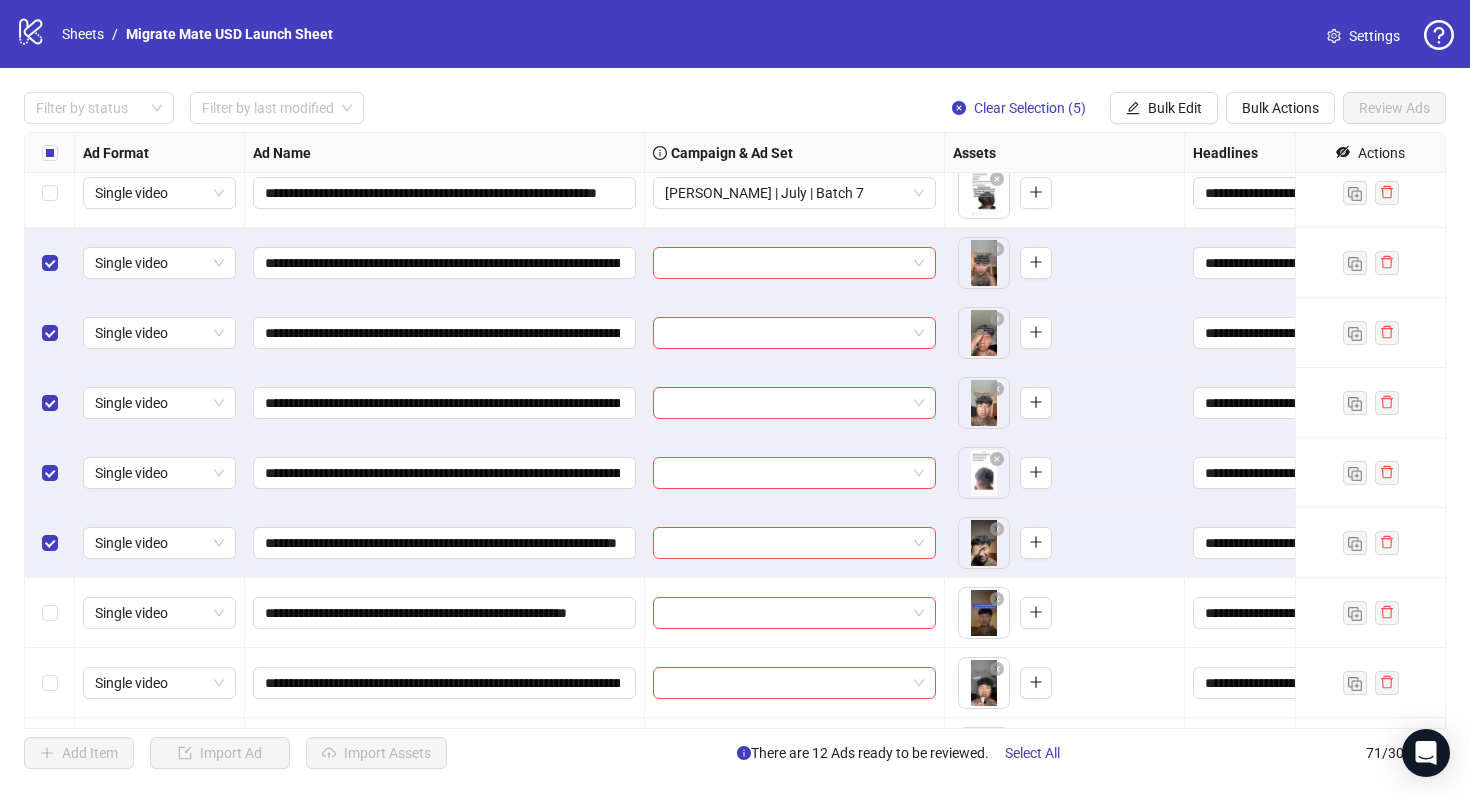 click at bounding box center [50, 613] 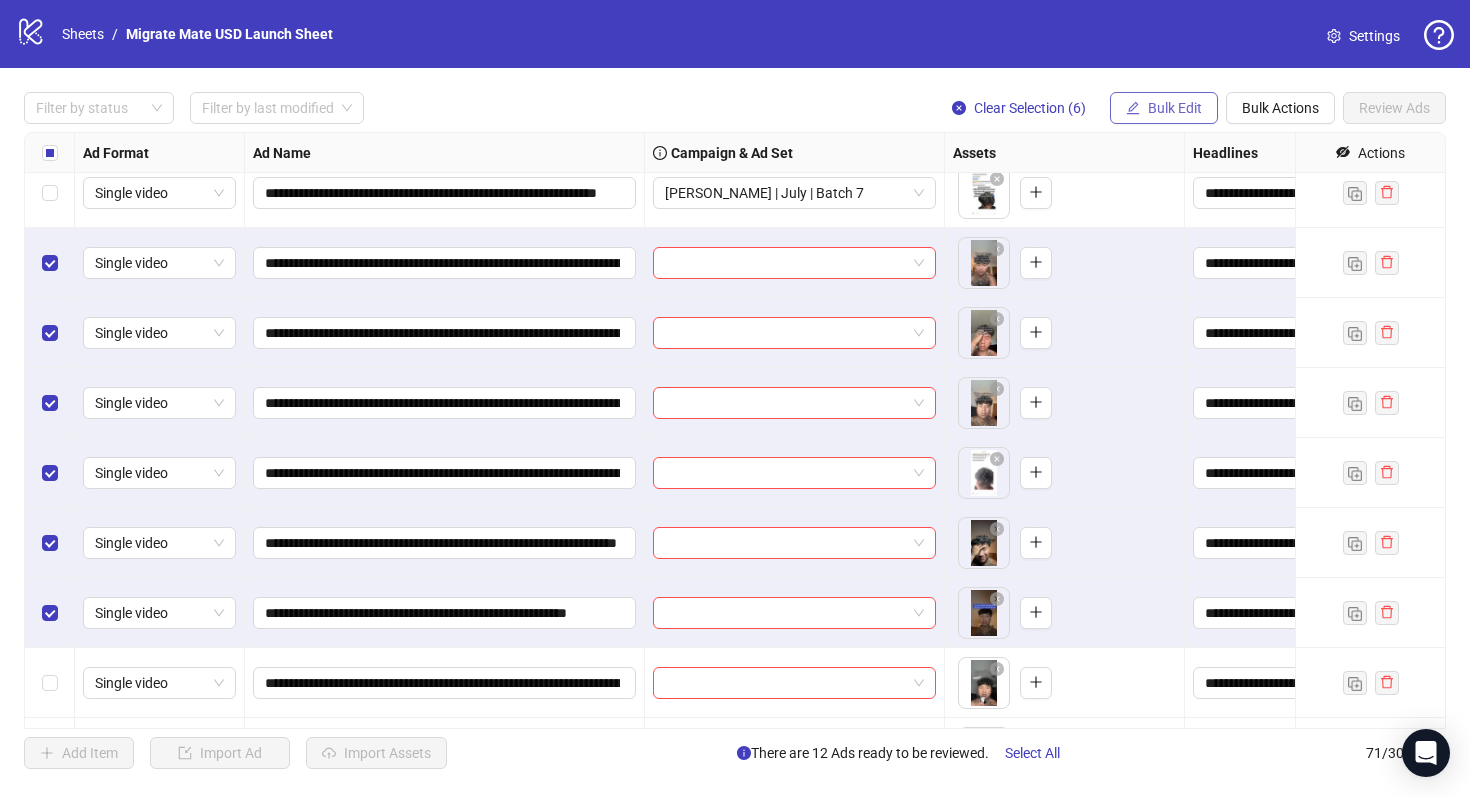 click on "Bulk Edit" at bounding box center [1175, 108] 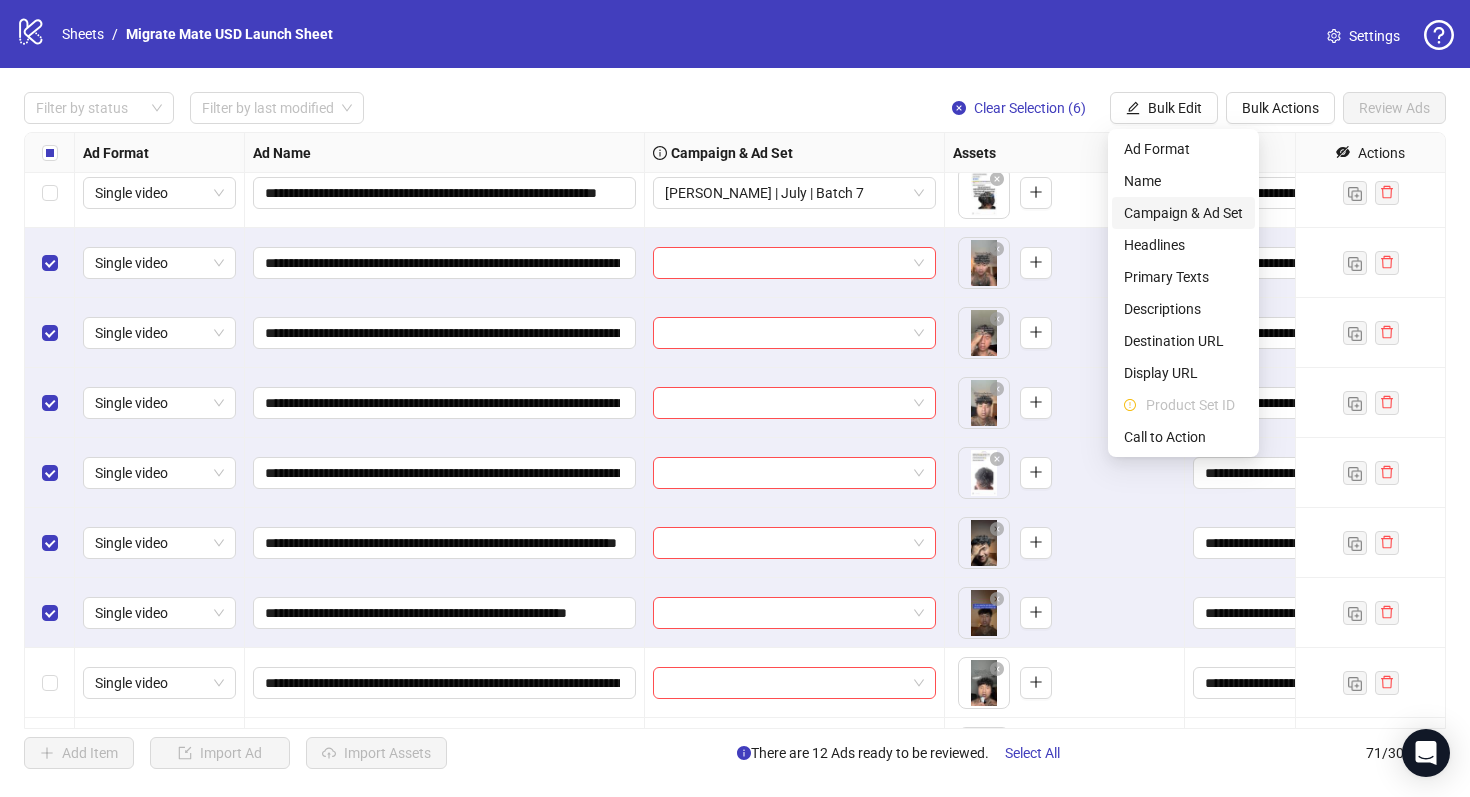 click on "Campaign & Ad Set" at bounding box center (1183, 213) 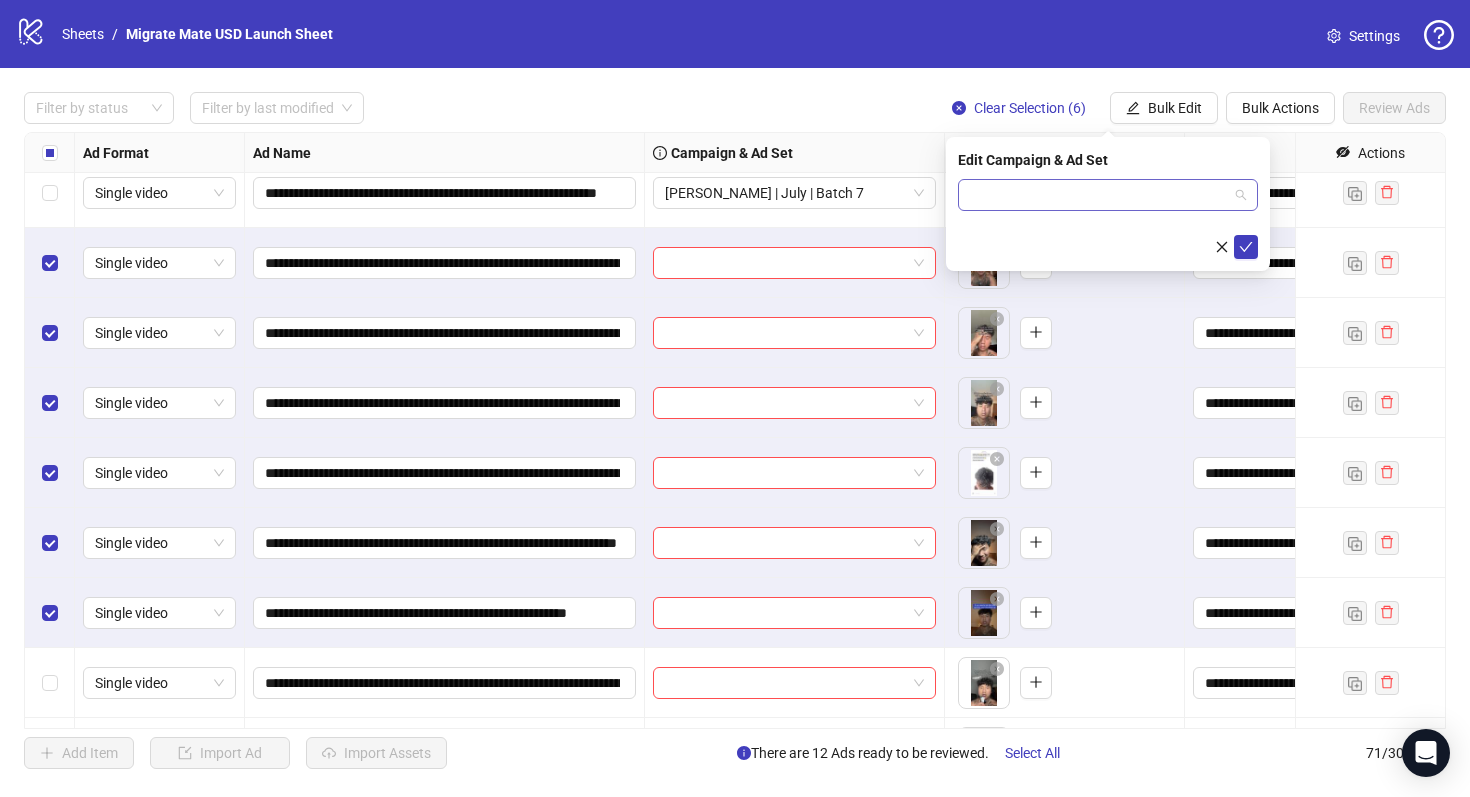 click at bounding box center [1108, 195] 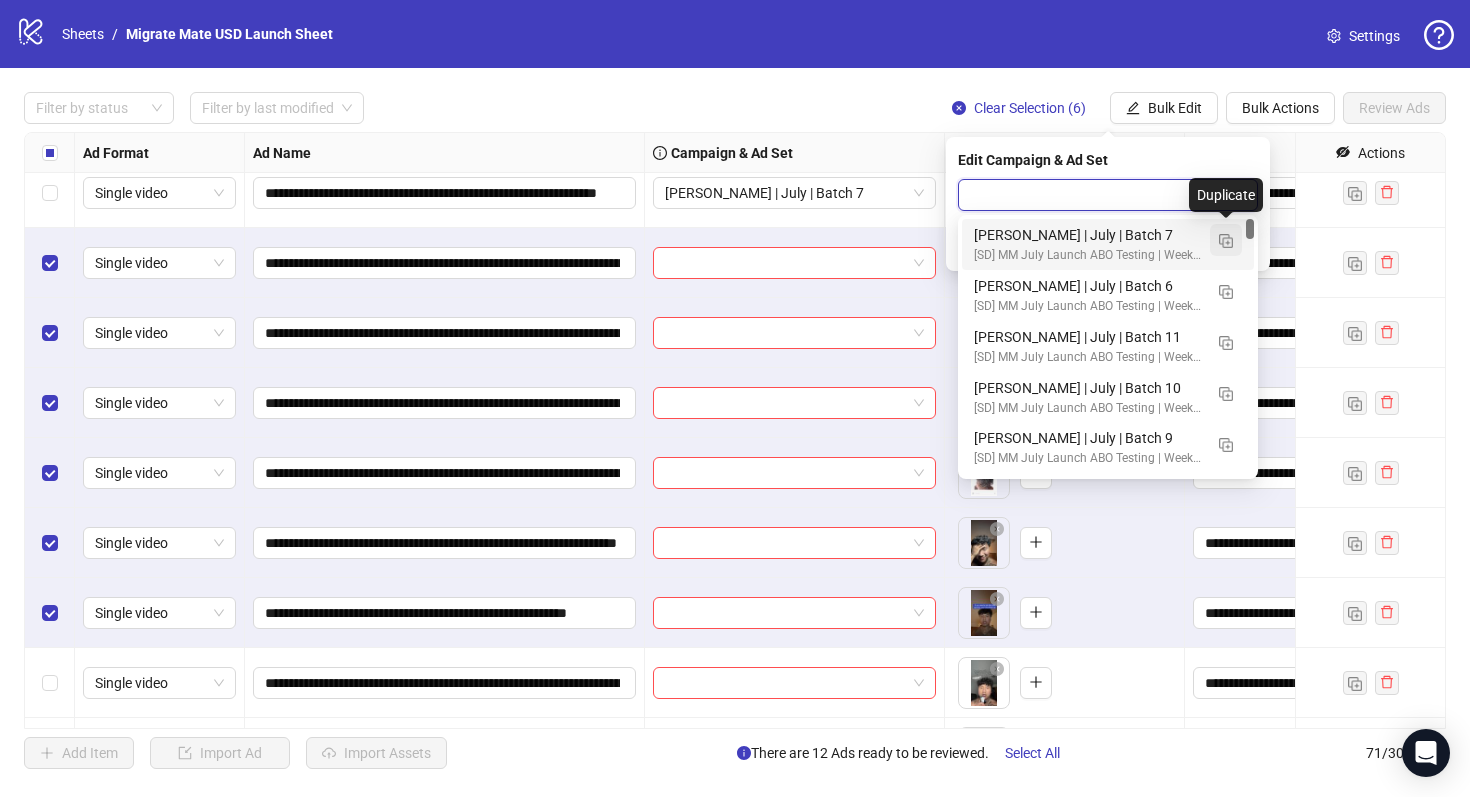click at bounding box center [1226, 241] 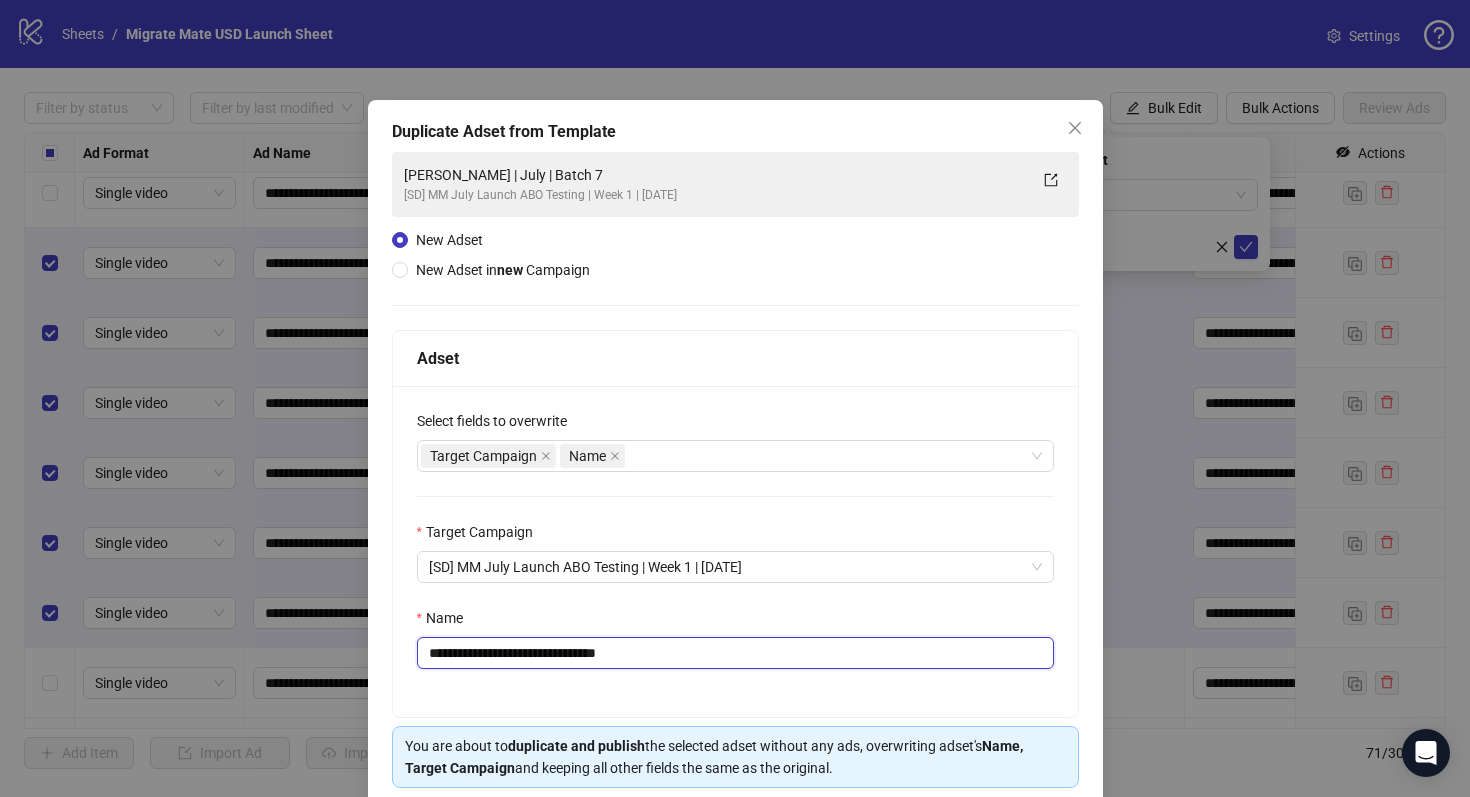 drag, startPoint x: 584, startPoint y: 651, endPoint x: 725, endPoint y: 653, distance: 141.01419 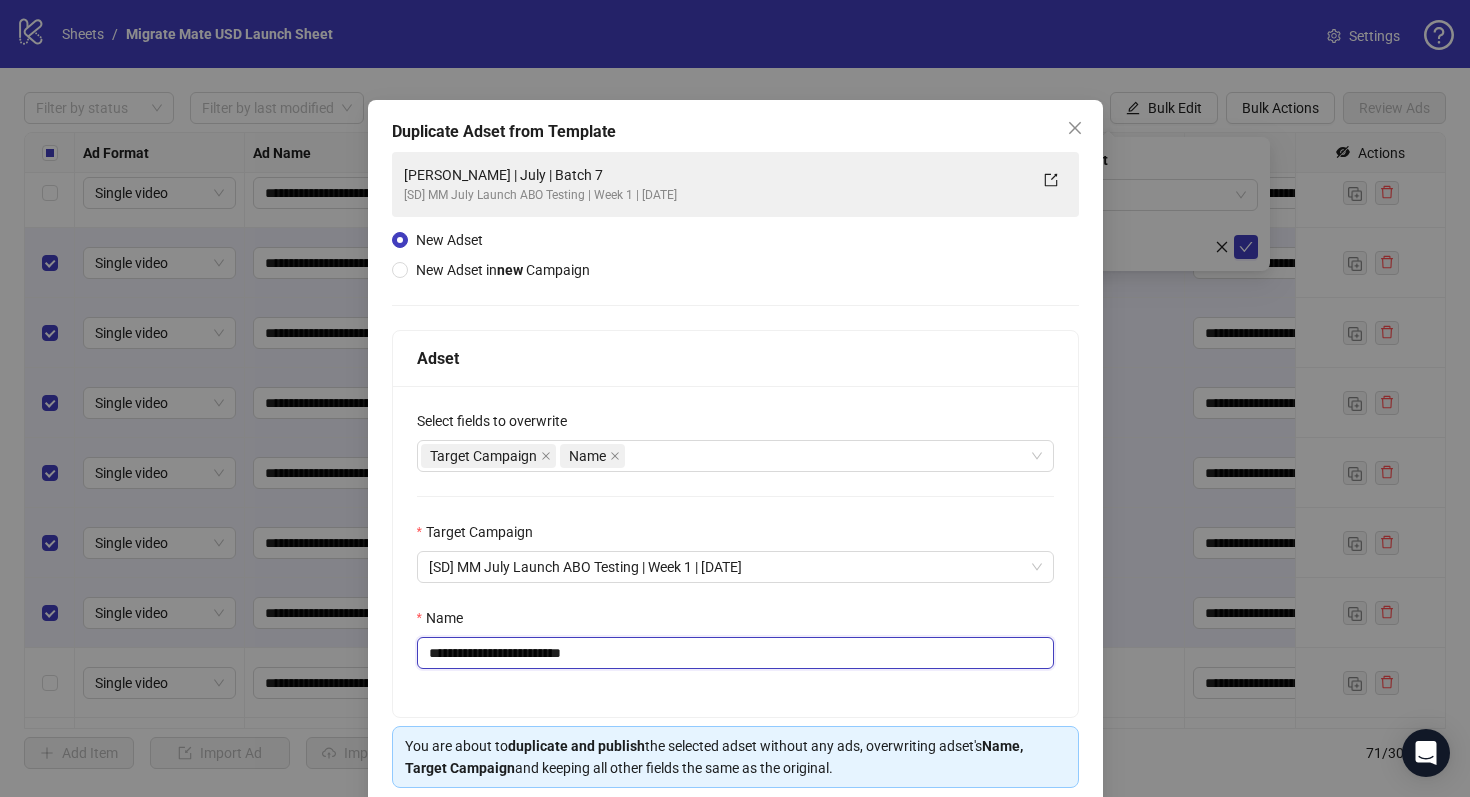 scroll, scrollTop: 80, scrollLeft: 0, axis: vertical 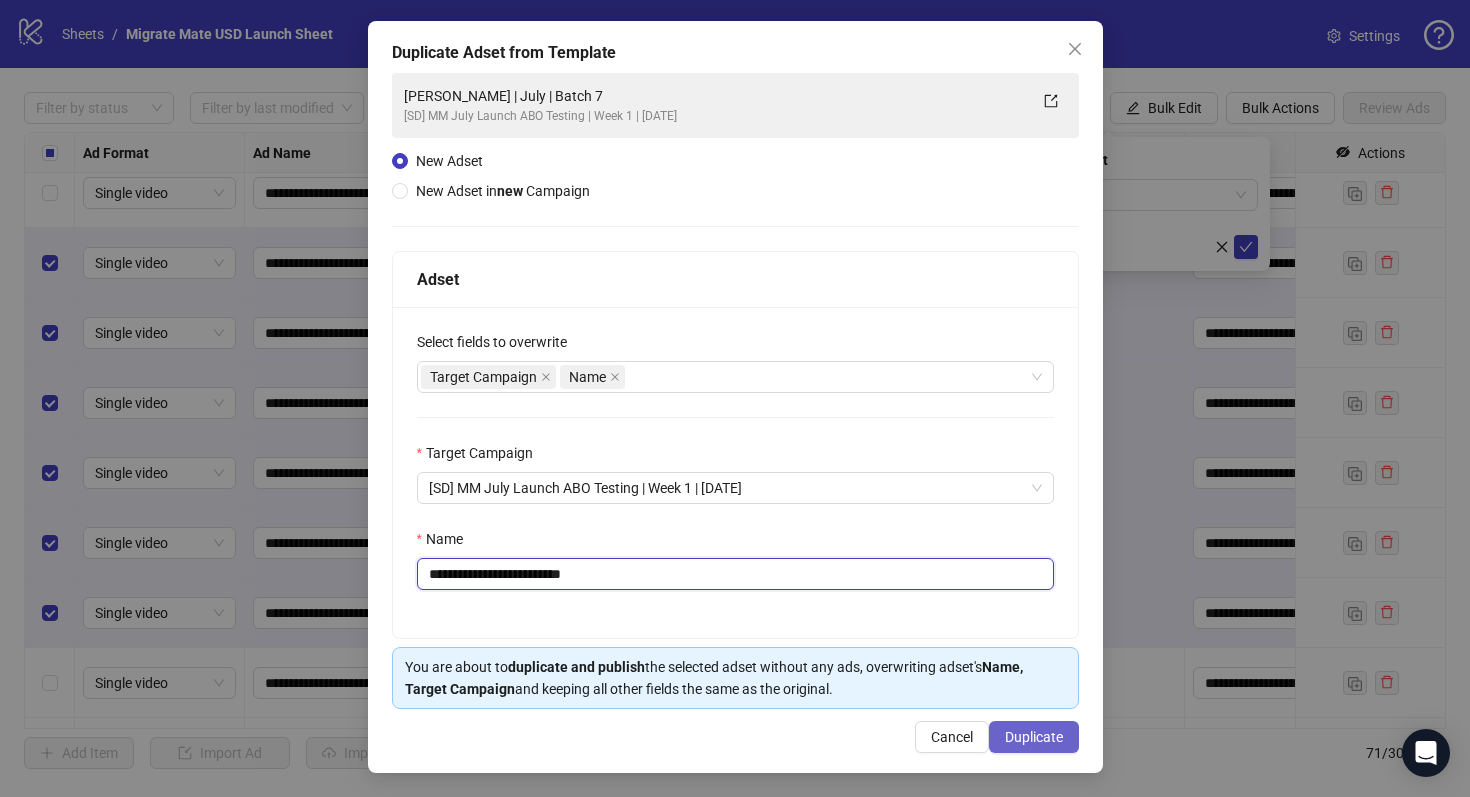 type on "**********" 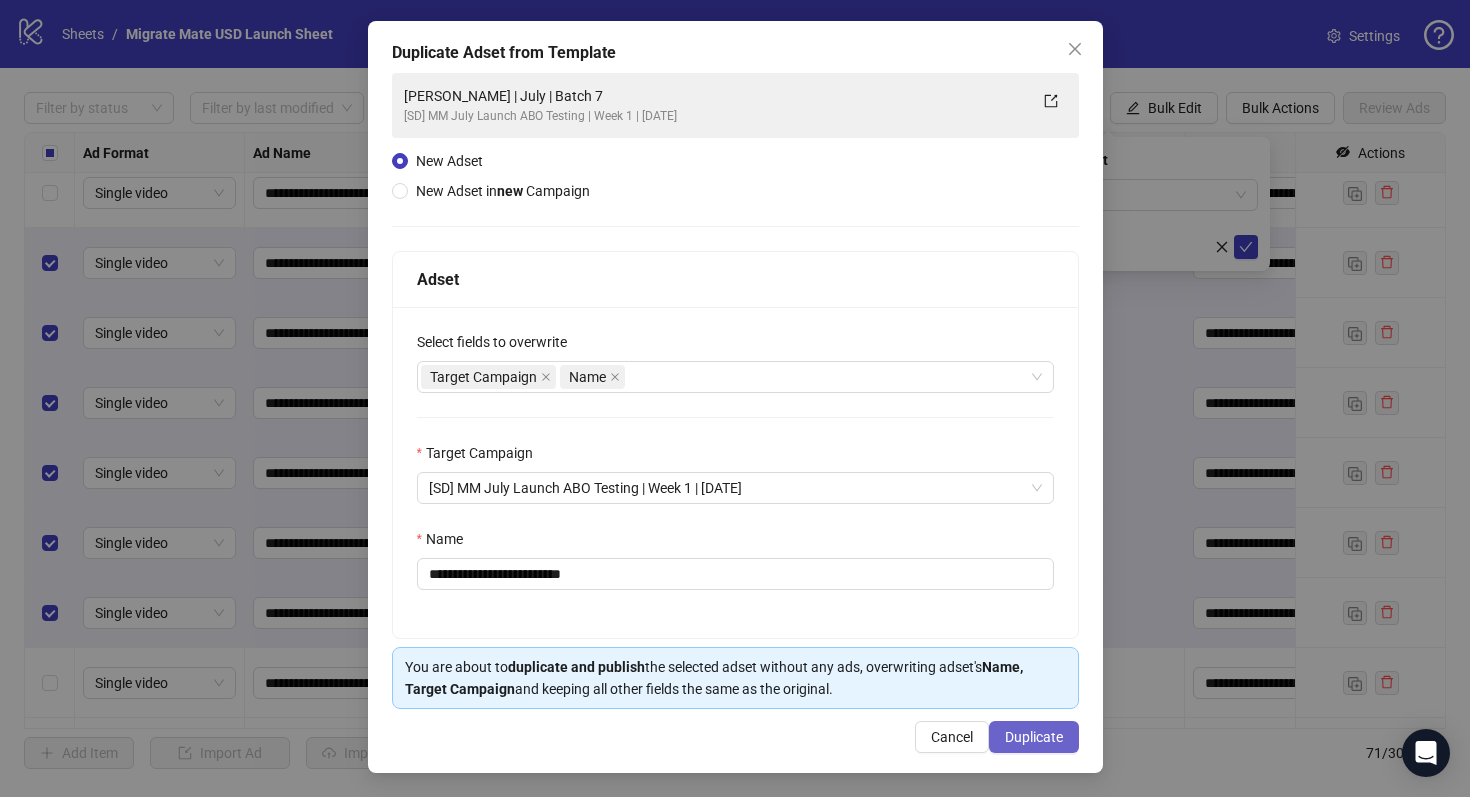 click on "Duplicate" at bounding box center (1034, 737) 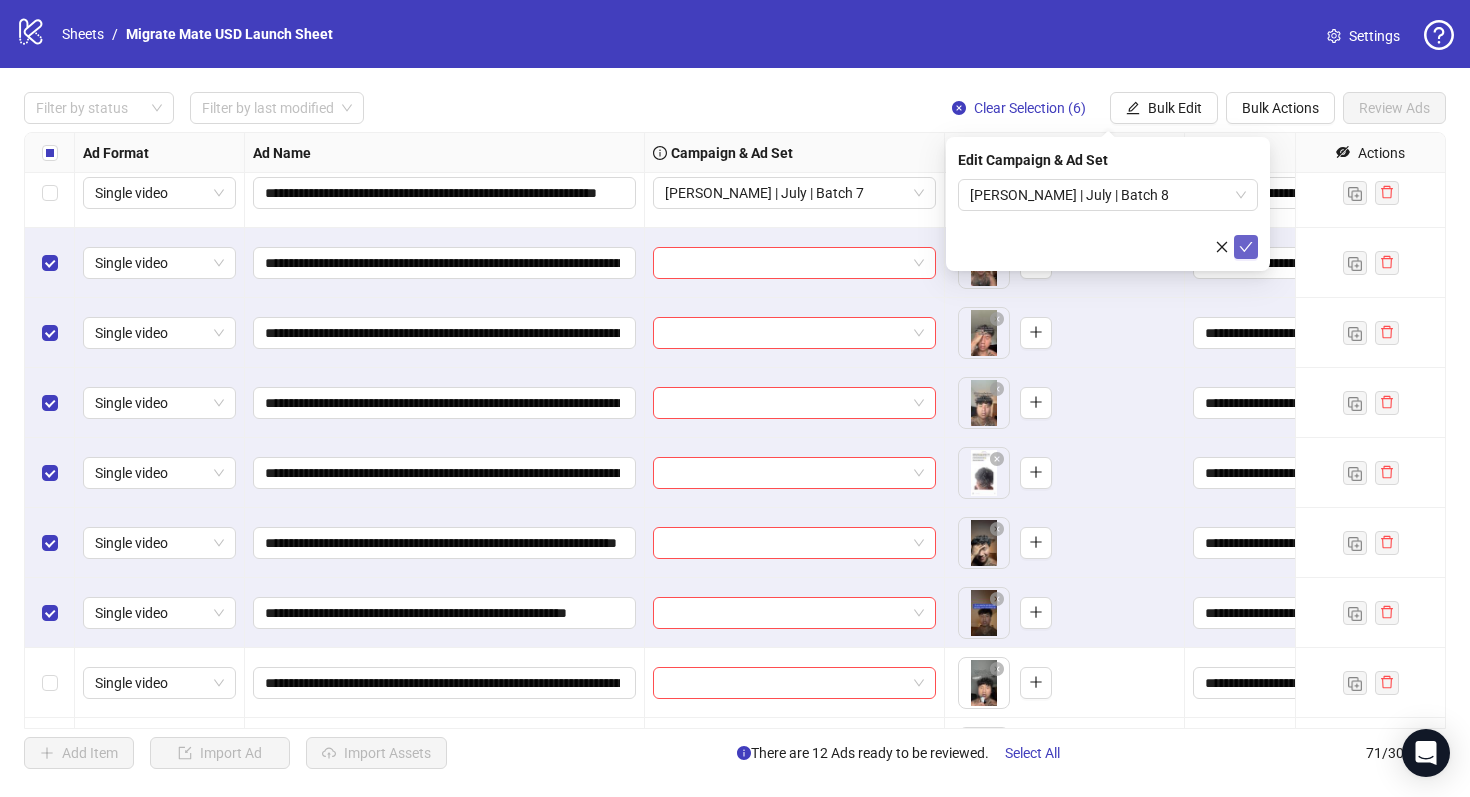 click at bounding box center (1246, 247) 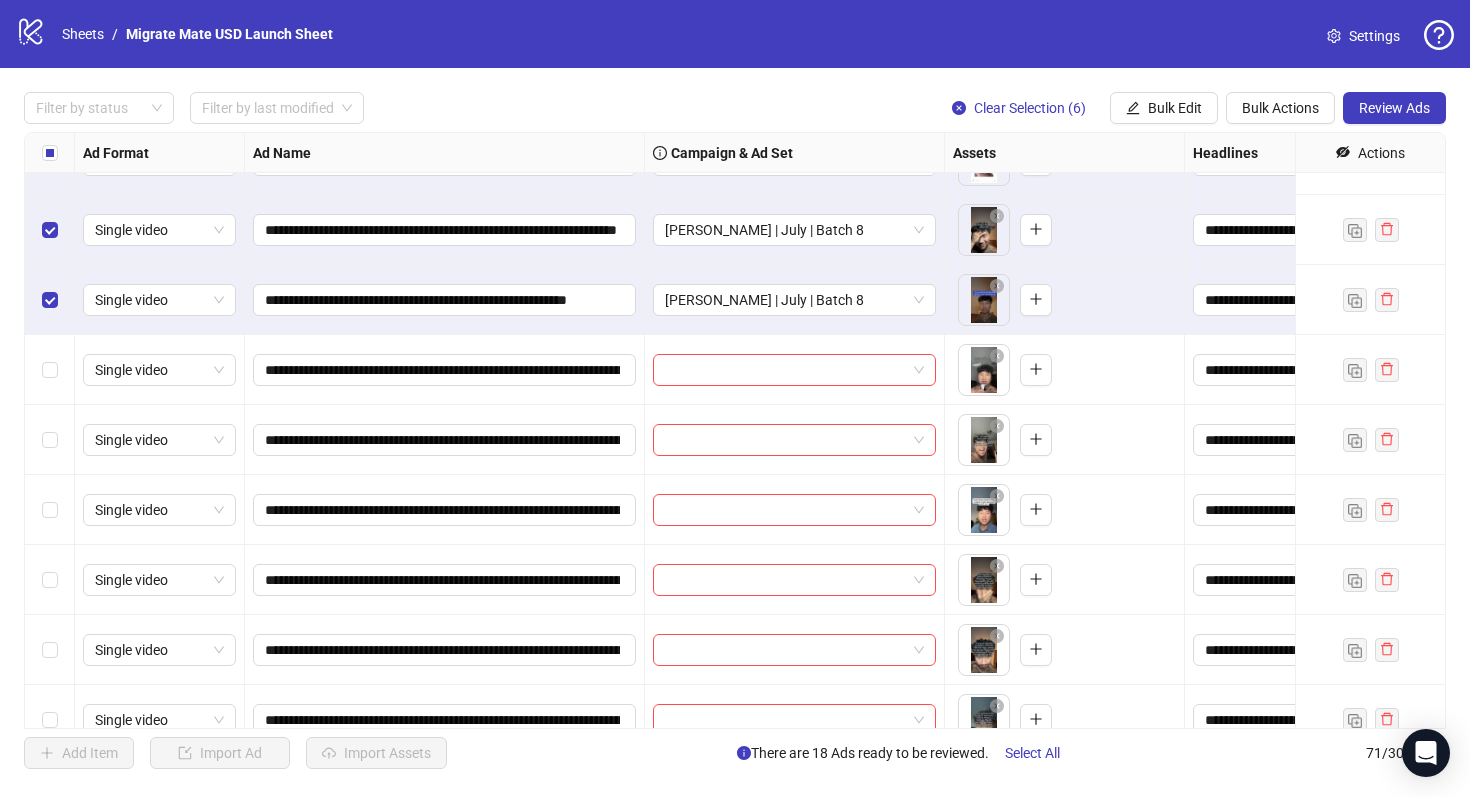 scroll, scrollTop: 3646, scrollLeft: 0, axis: vertical 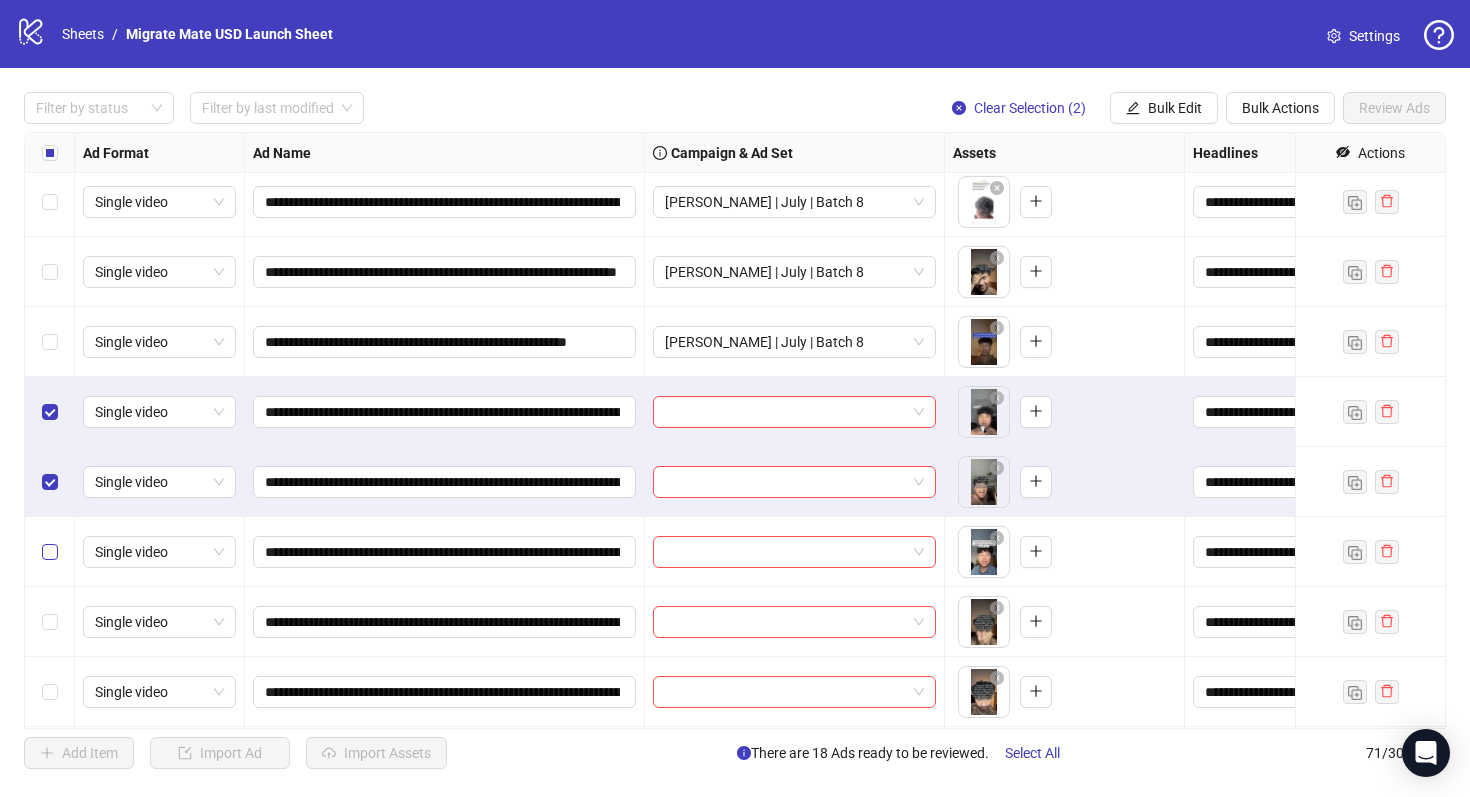 click at bounding box center (50, 552) 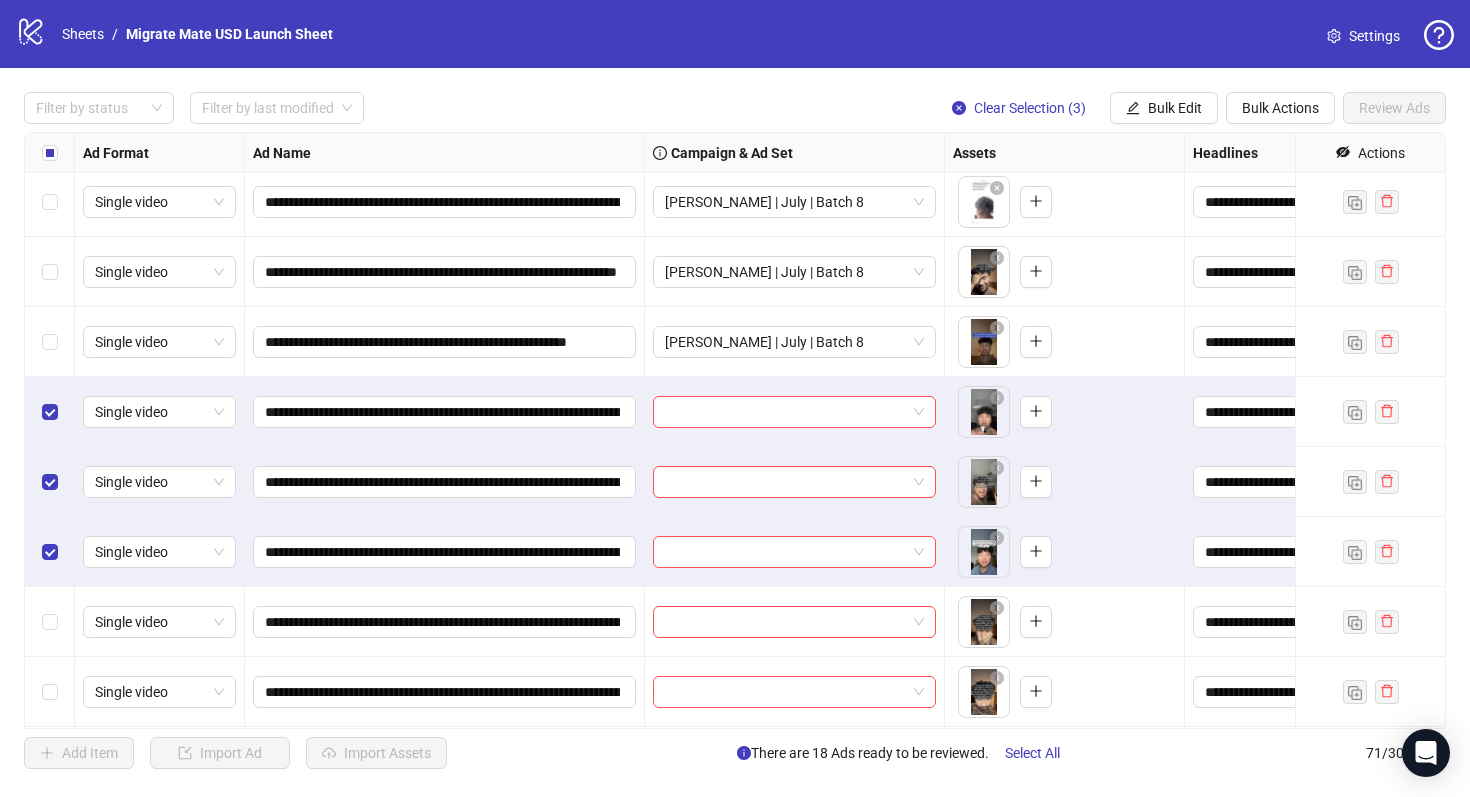 click at bounding box center [50, 622] 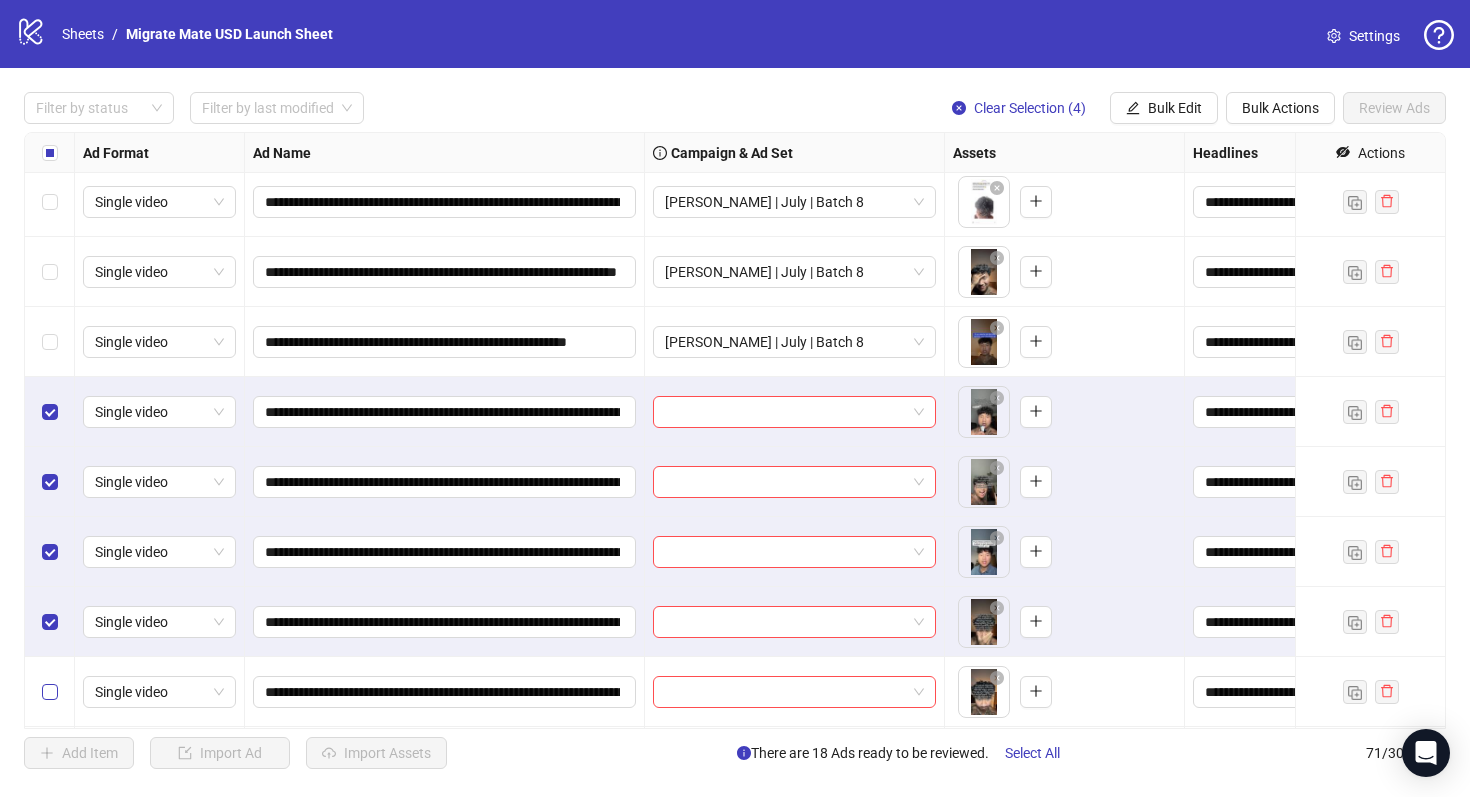 click at bounding box center (50, 692) 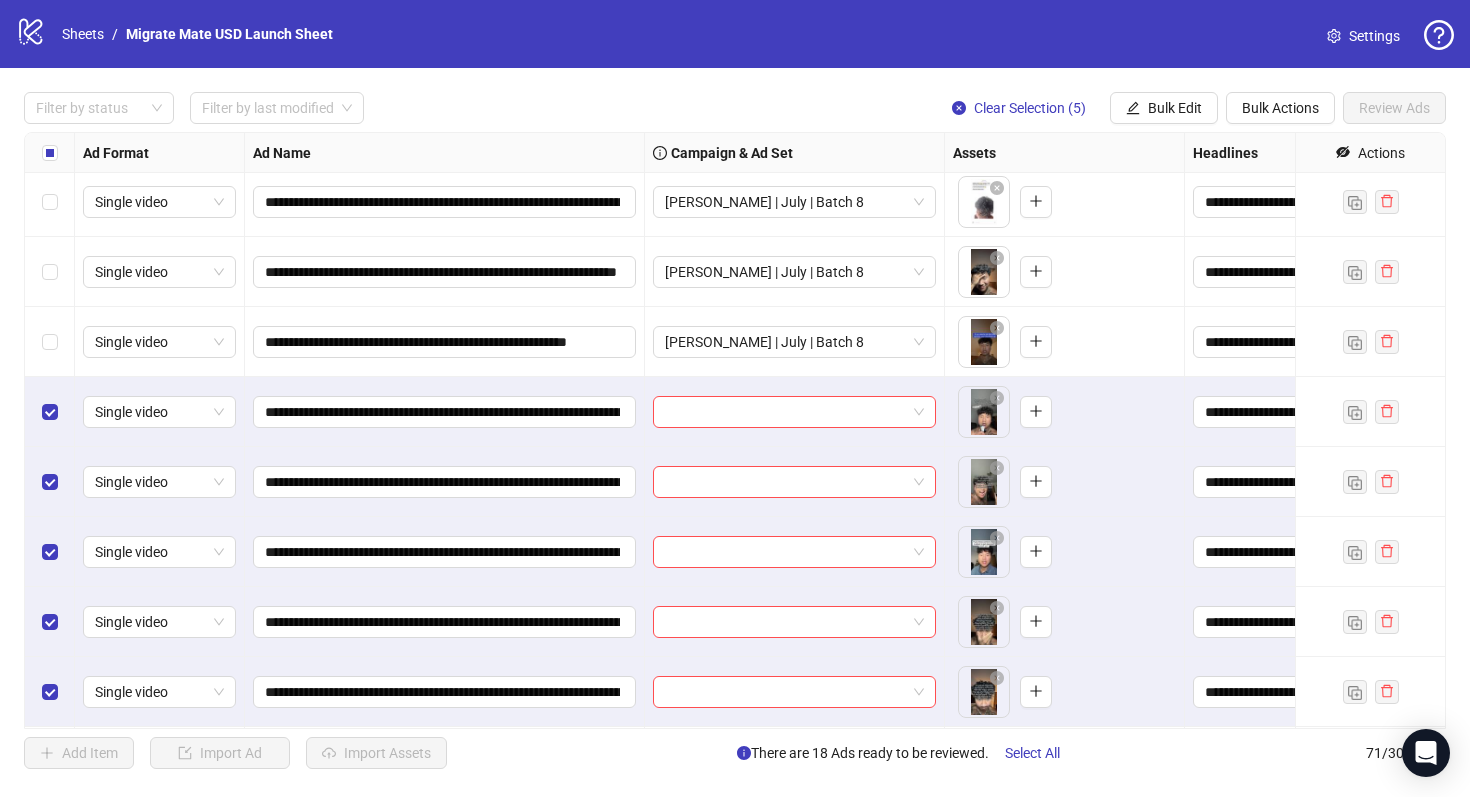 scroll, scrollTop: 3947, scrollLeft: 0, axis: vertical 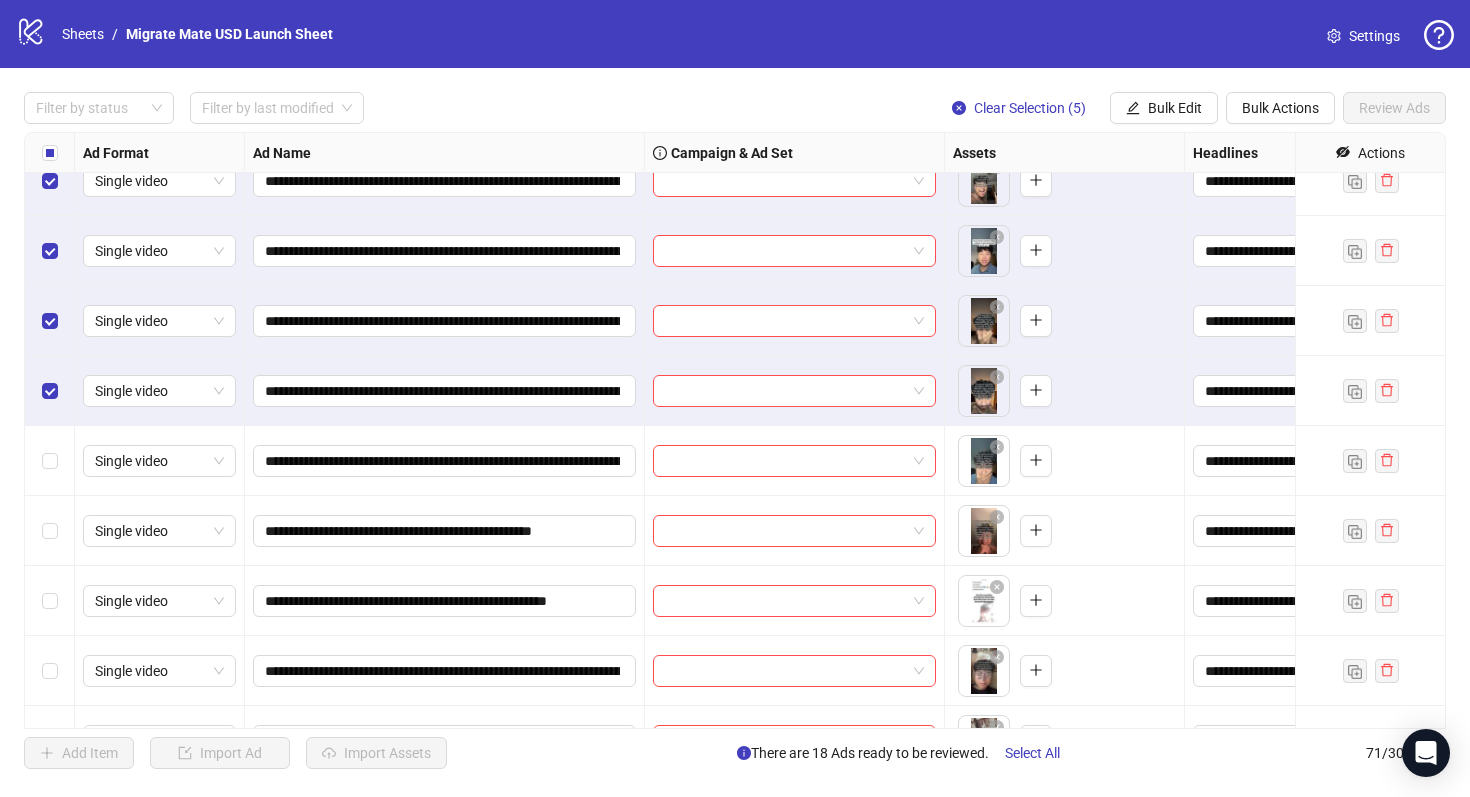 click at bounding box center [50, 461] 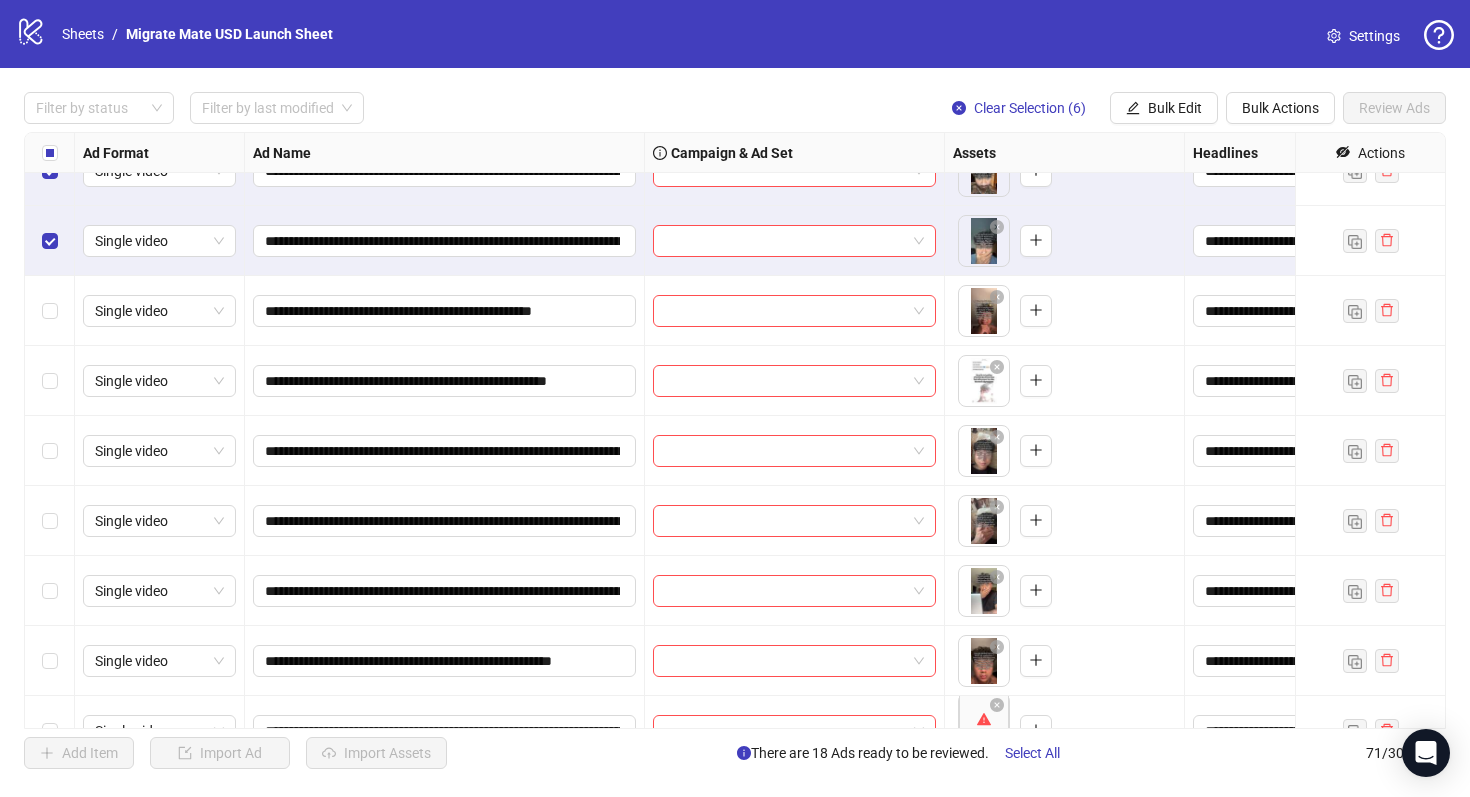 scroll, scrollTop: 4190, scrollLeft: 0, axis: vertical 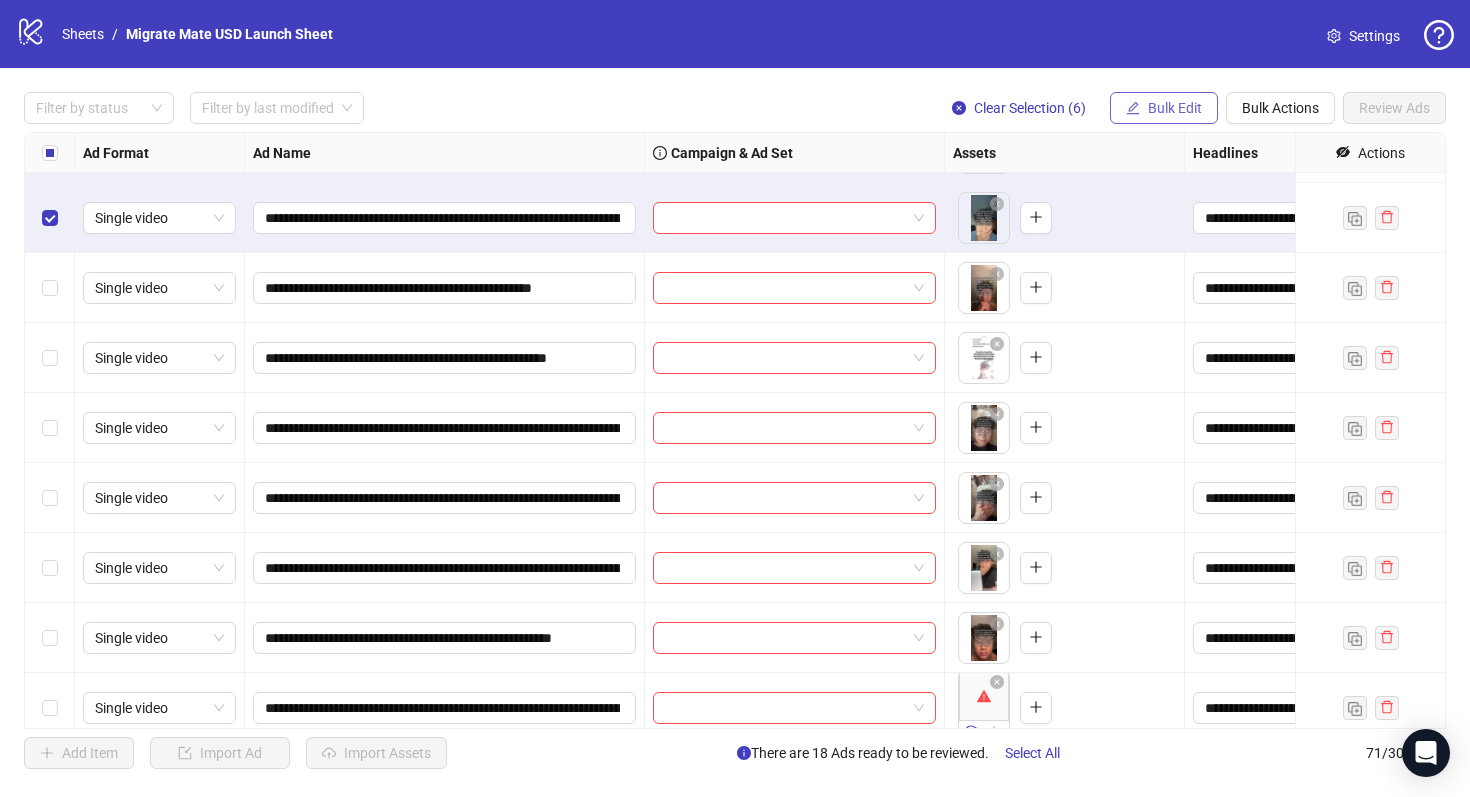 click on "Bulk Edit" at bounding box center (1175, 108) 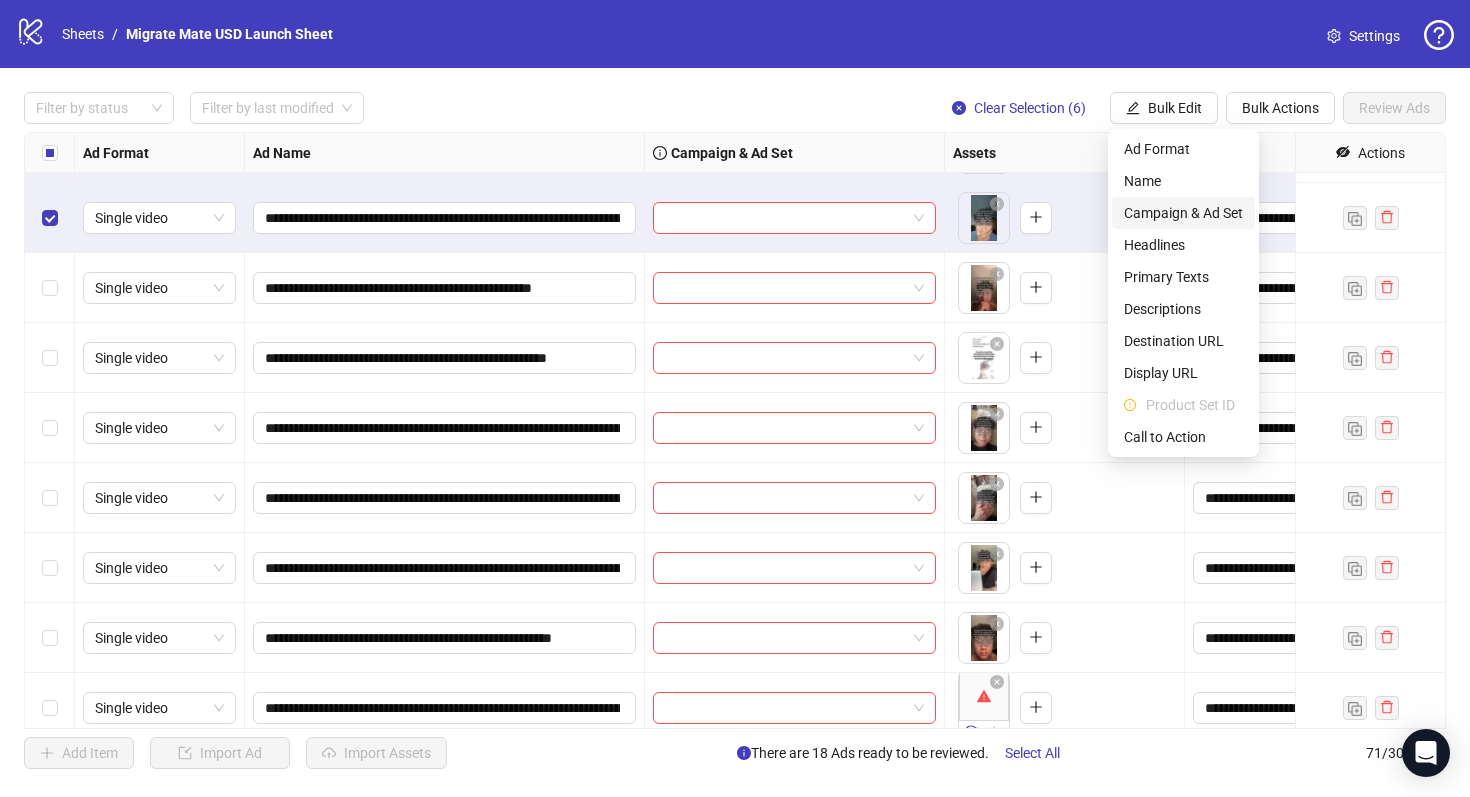 click on "Campaign & Ad Set" at bounding box center [1183, 213] 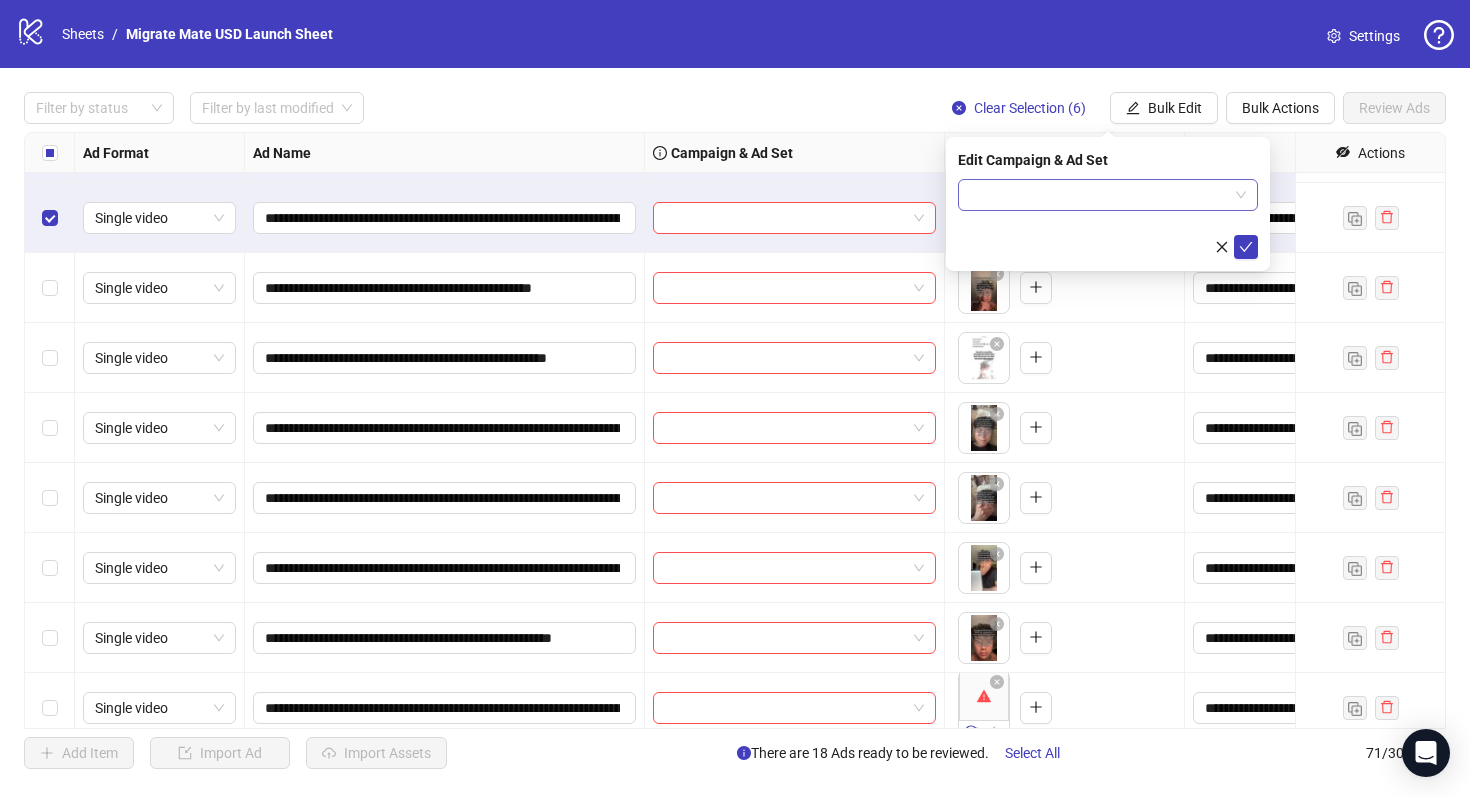 click at bounding box center [1108, 195] 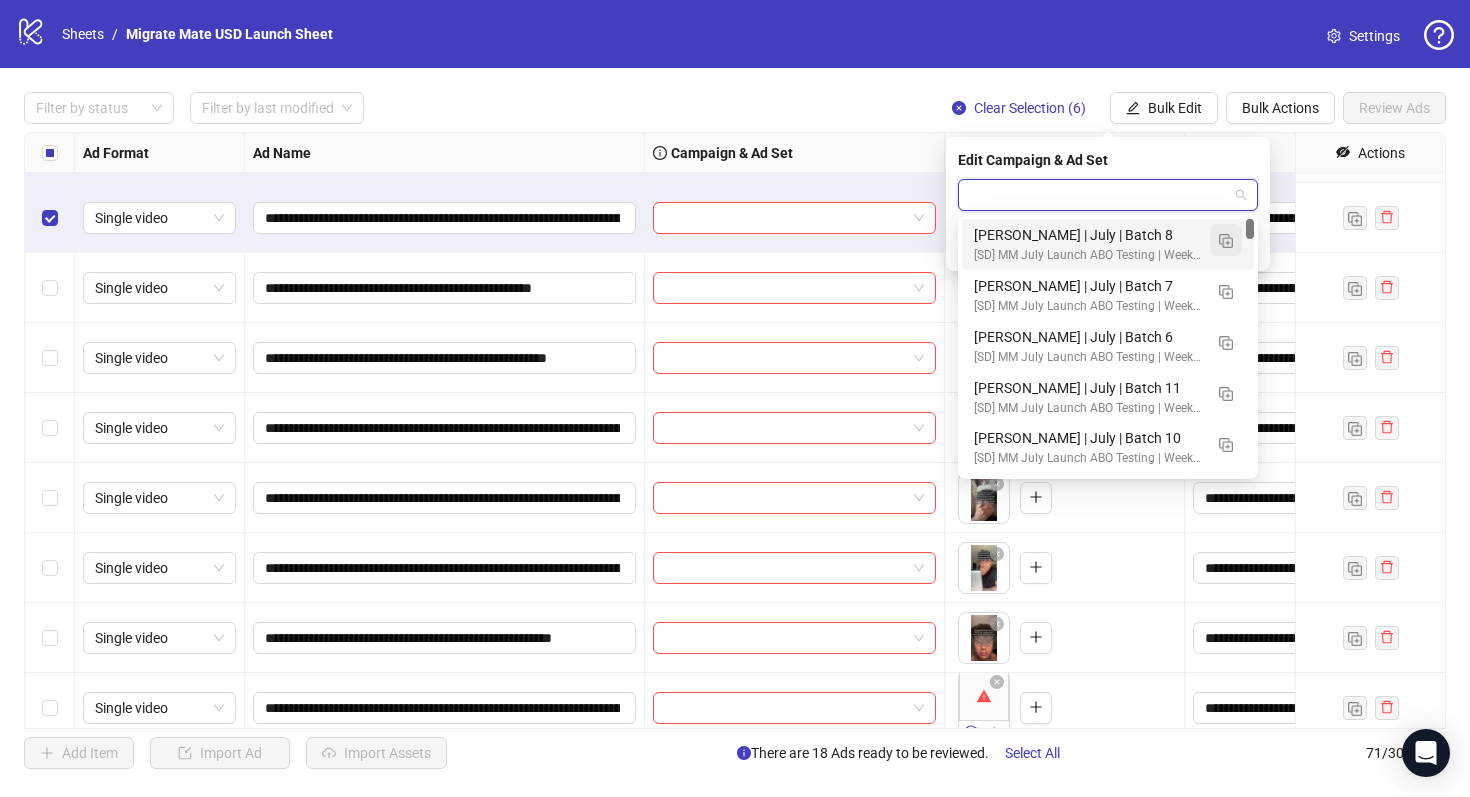 click at bounding box center (1226, 241) 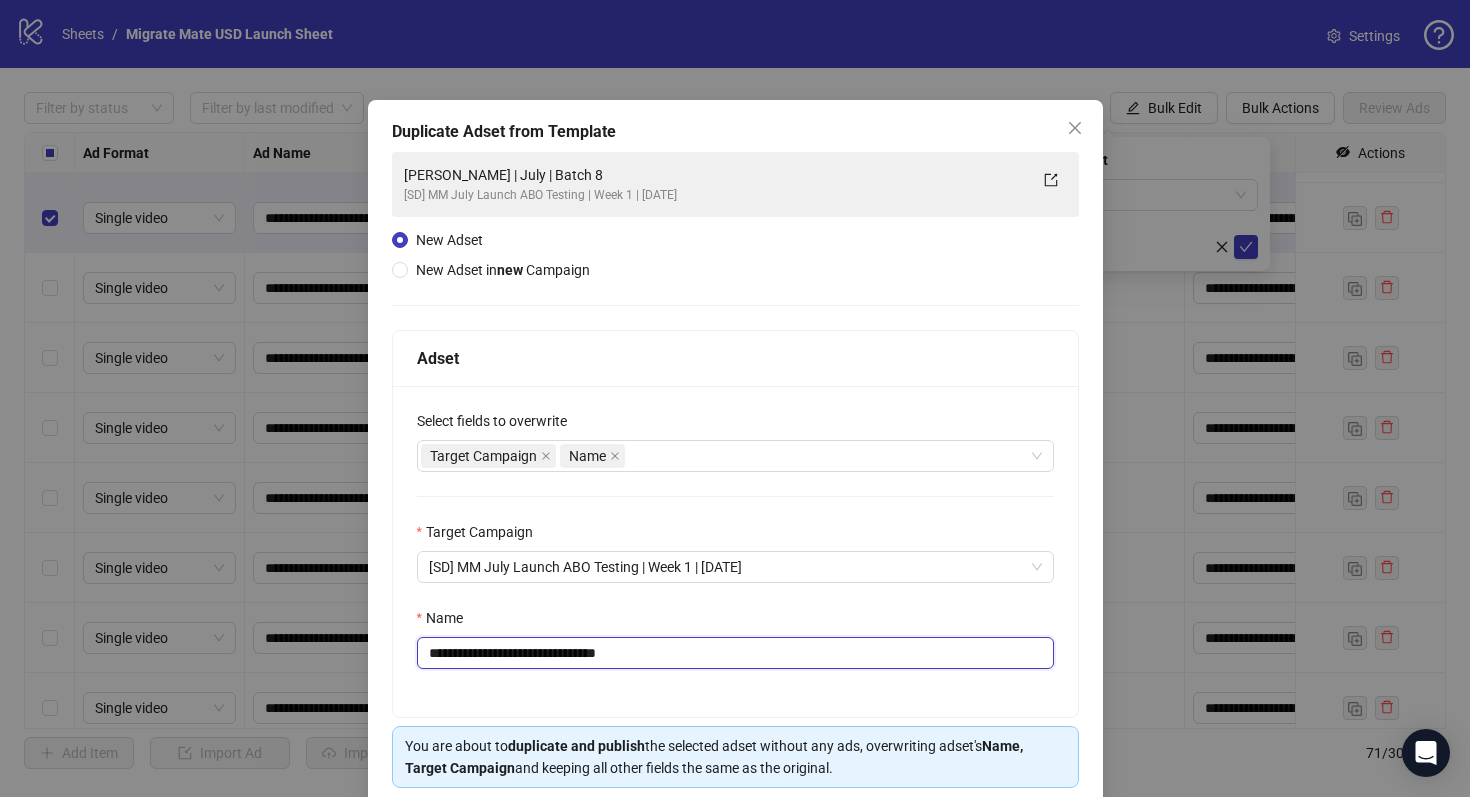drag, startPoint x: 583, startPoint y: 653, endPoint x: 784, endPoint y: 662, distance: 201.20139 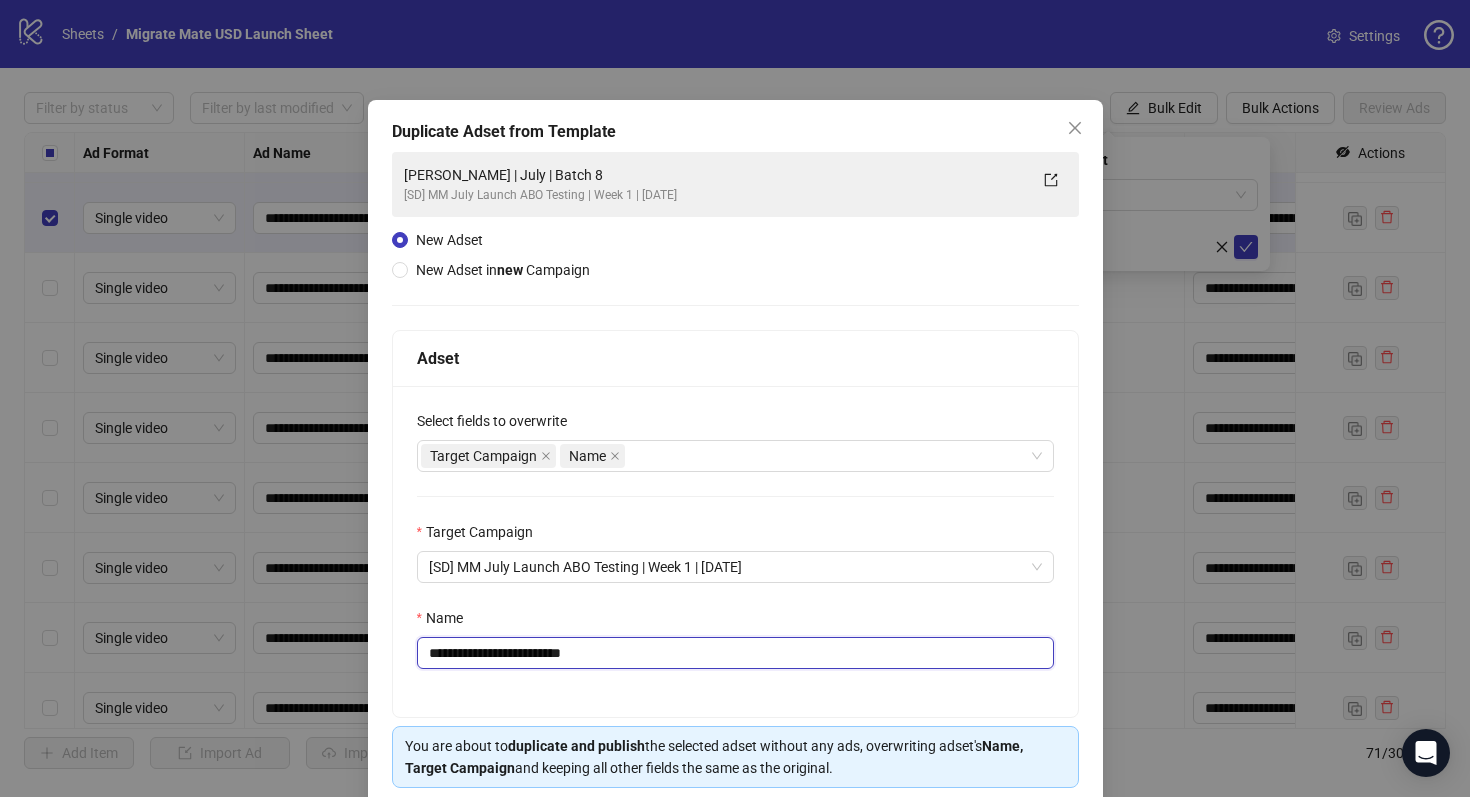 scroll, scrollTop: 80, scrollLeft: 0, axis: vertical 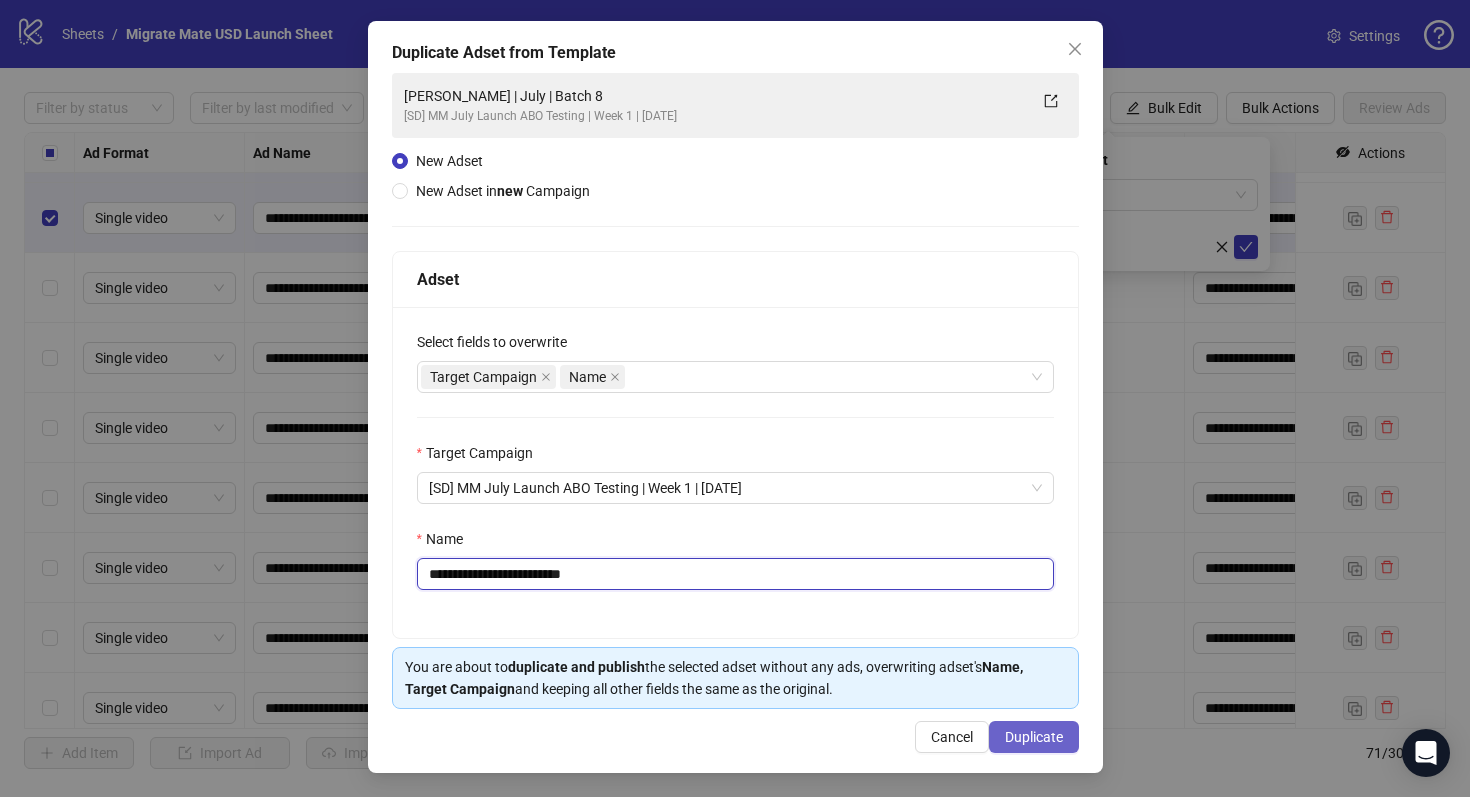 type on "**********" 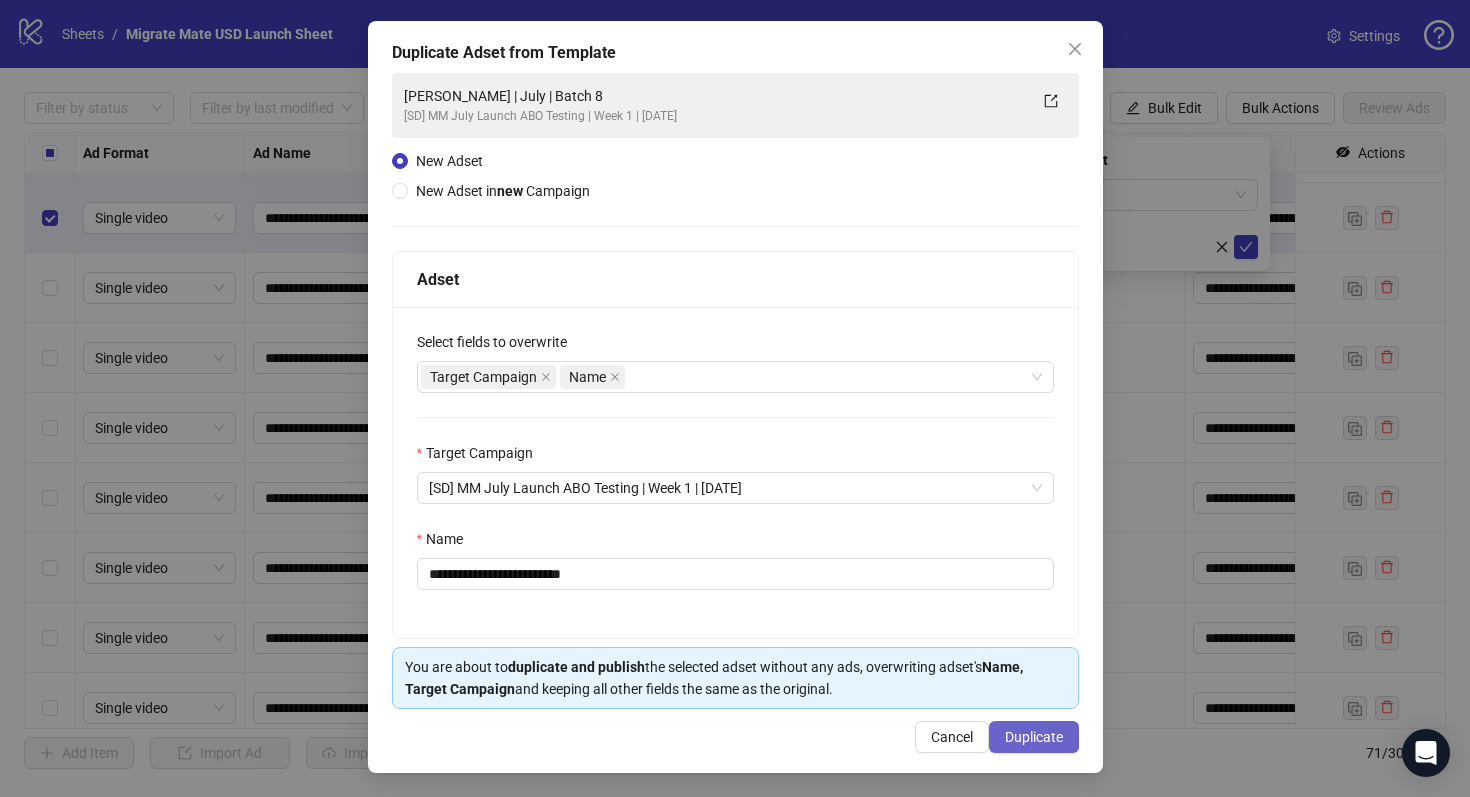 click on "Duplicate" at bounding box center (1034, 737) 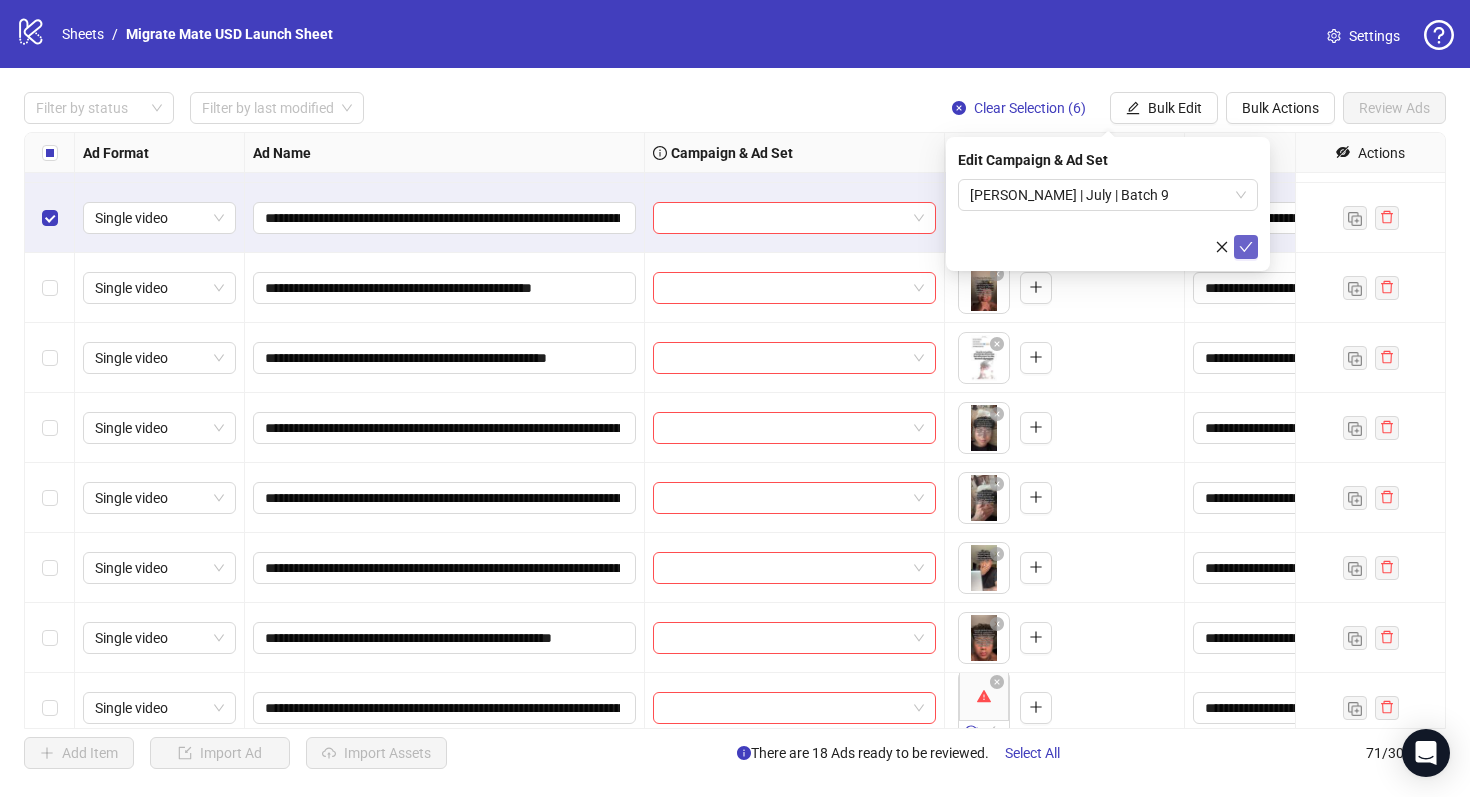 click 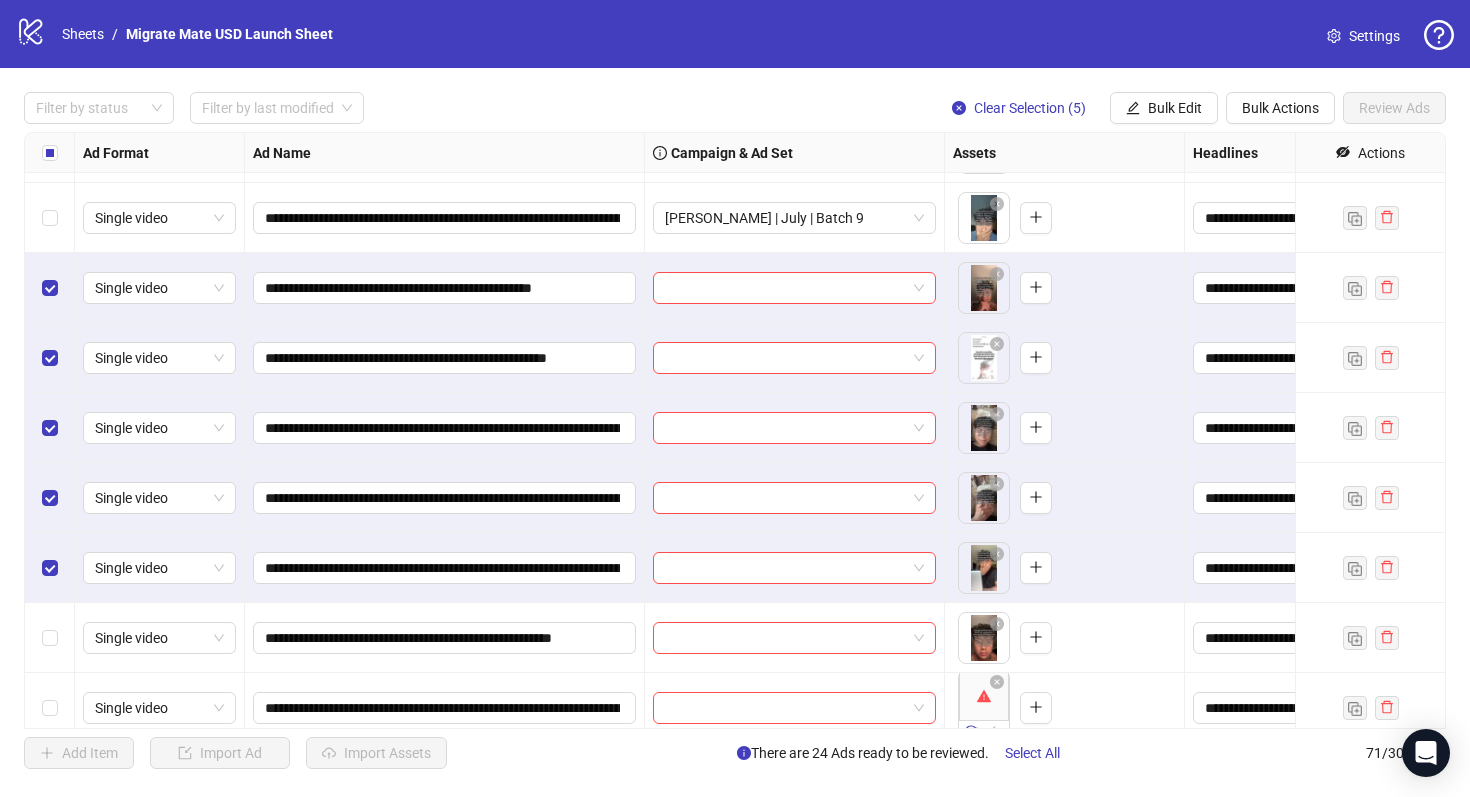 click at bounding box center (50, 638) 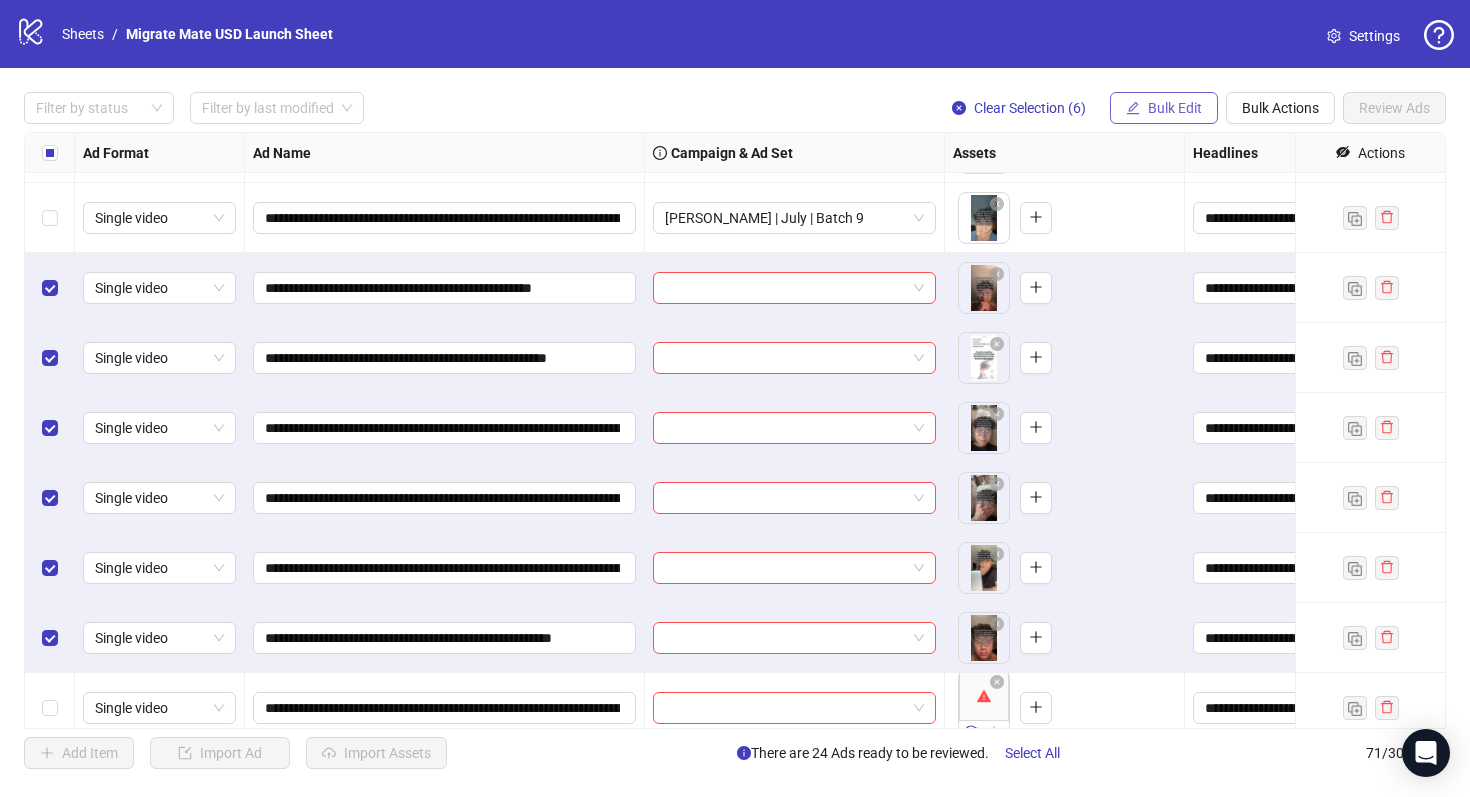 click on "Bulk Edit" at bounding box center [1175, 108] 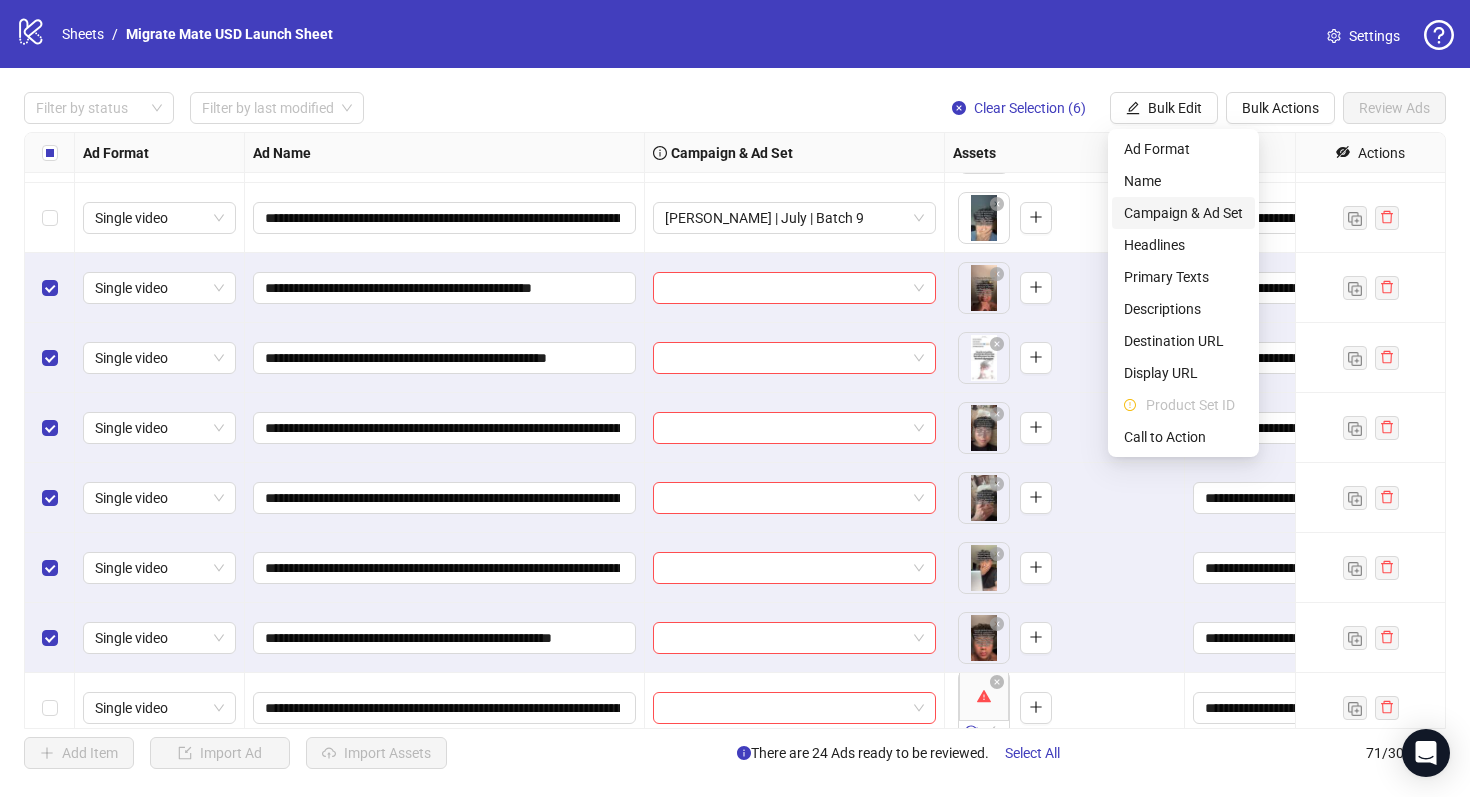 click on "Campaign & Ad Set" at bounding box center [1183, 213] 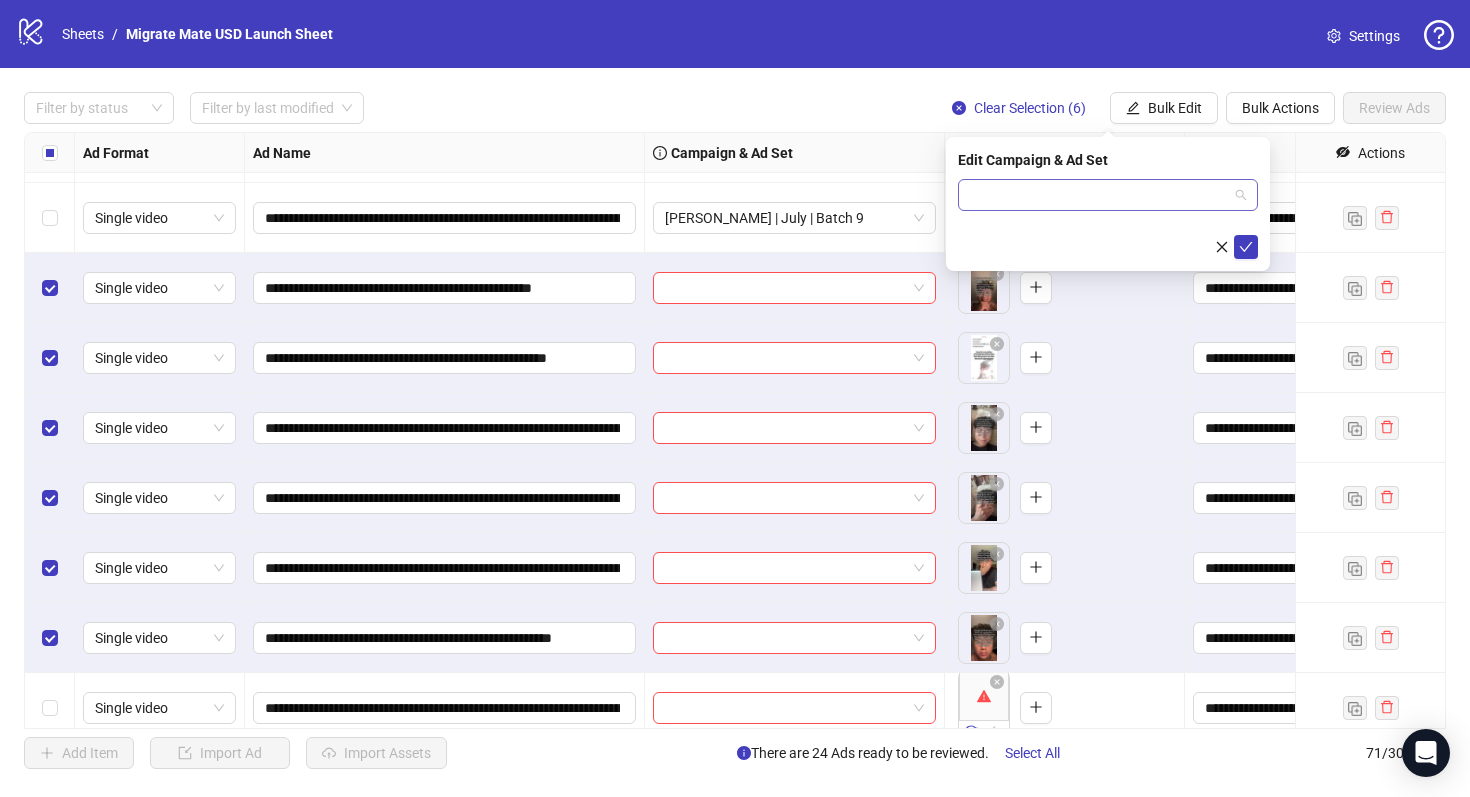 click at bounding box center [1108, 195] 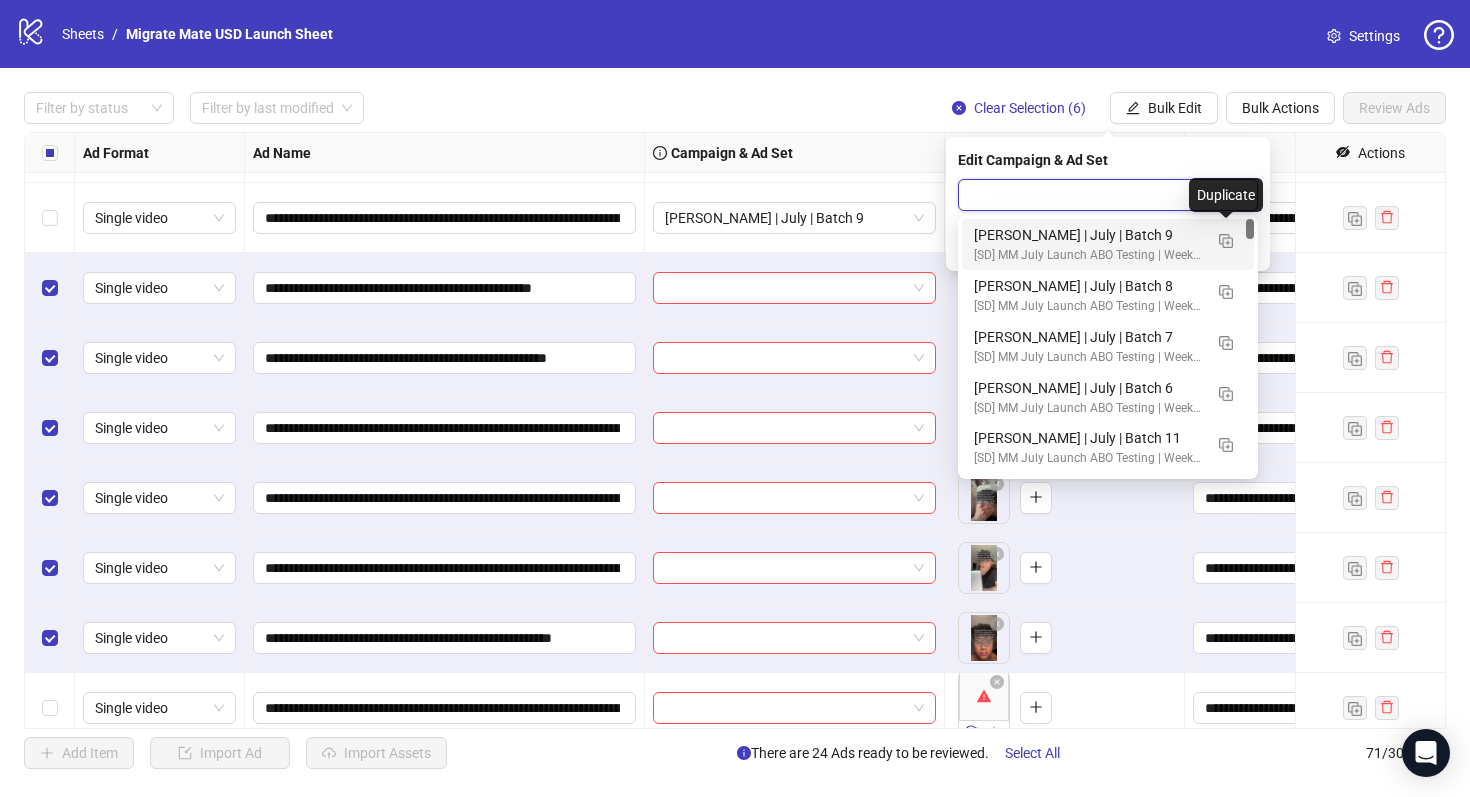 click on "[PERSON_NAME] | July | Batch 9 [SD] MM July Launch ABO Testing | Week 1 | [DATE]" at bounding box center (1108, 244) 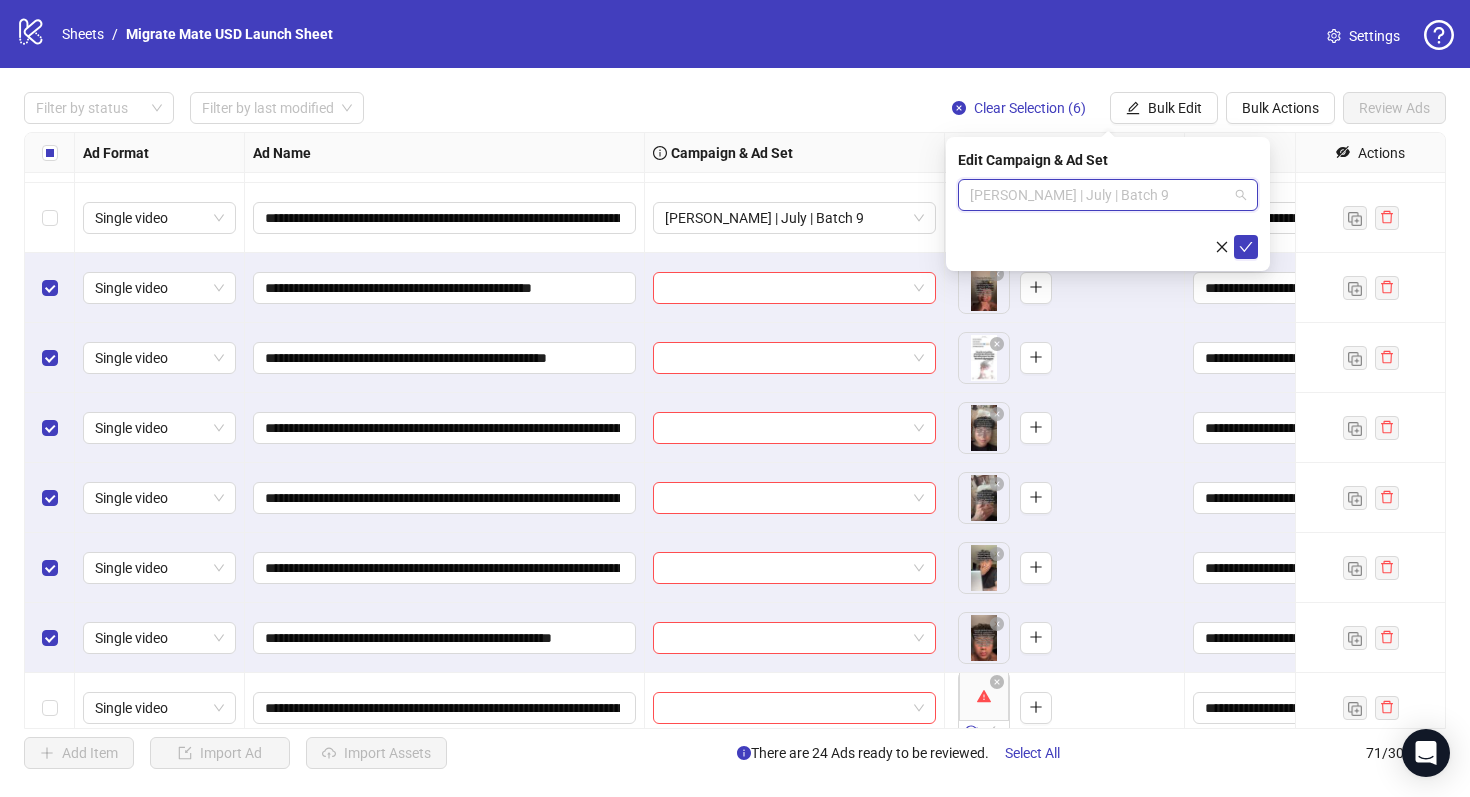 click on "[PERSON_NAME] | July | Batch 9" at bounding box center (1108, 195) 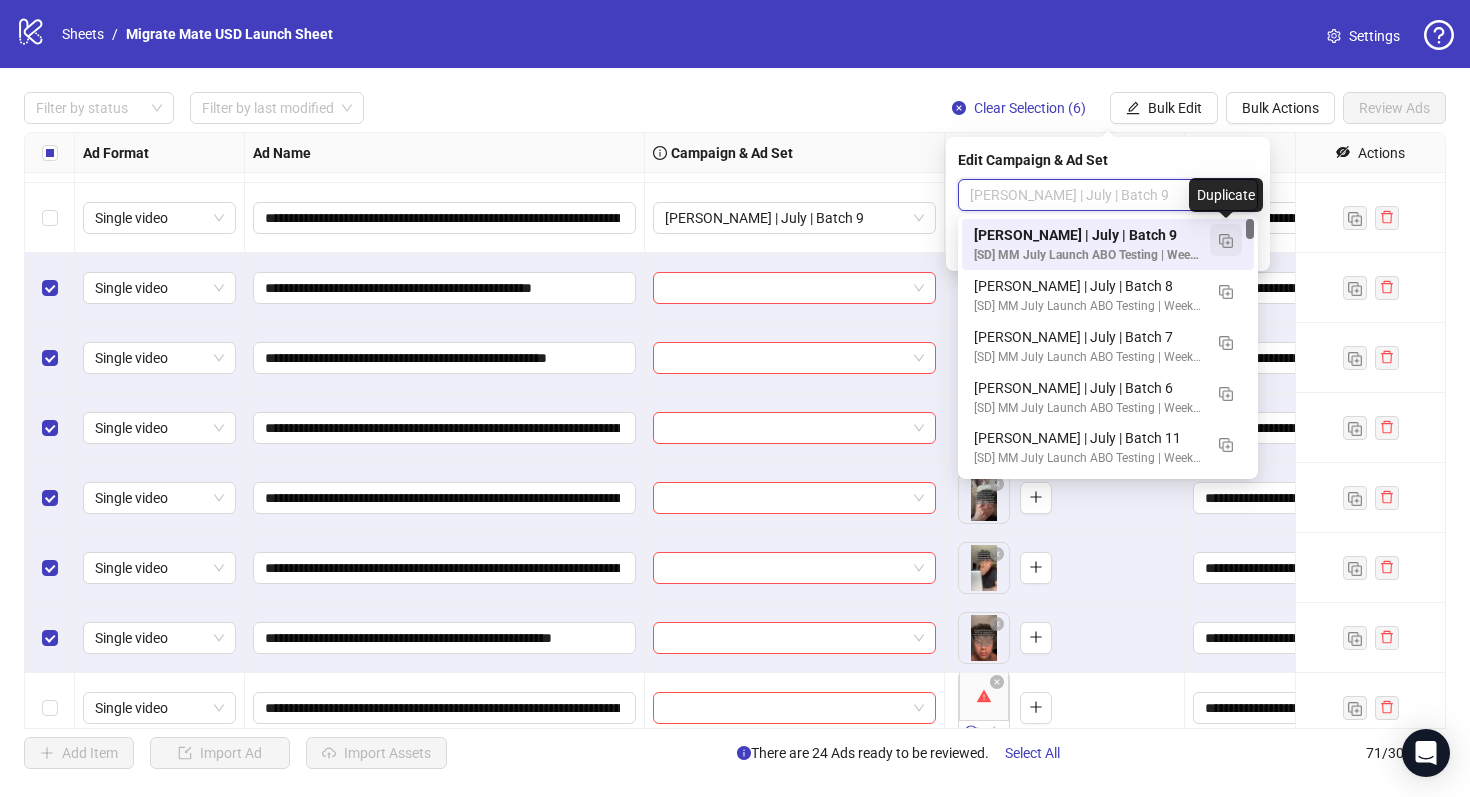 click at bounding box center [1226, 241] 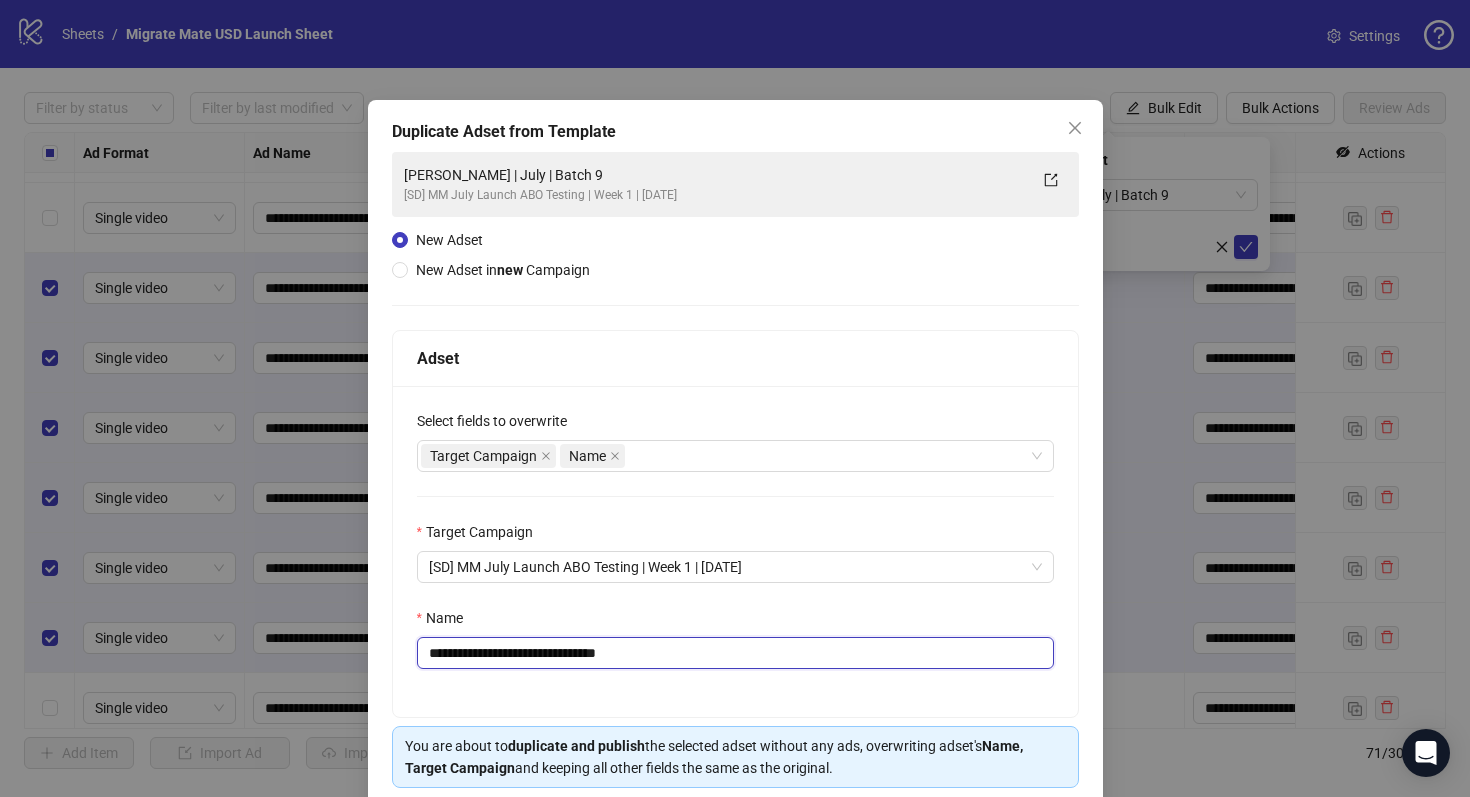 drag, startPoint x: 584, startPoint y: 657, endPoint x: 951, endPoint y: 691, distance: 368.57156 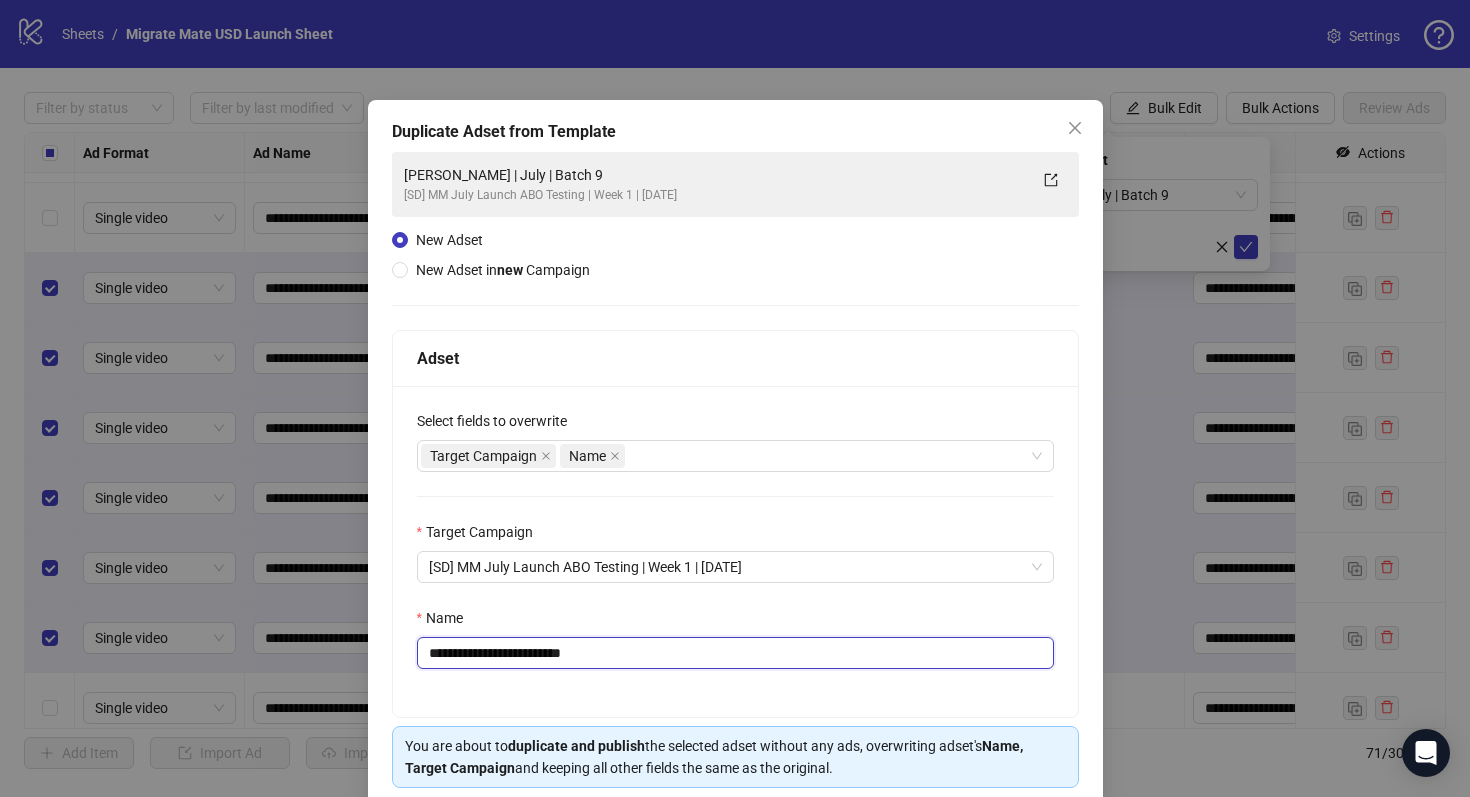 scroll, scrollTop: 80, scrollLeft: 0, axis: vertical 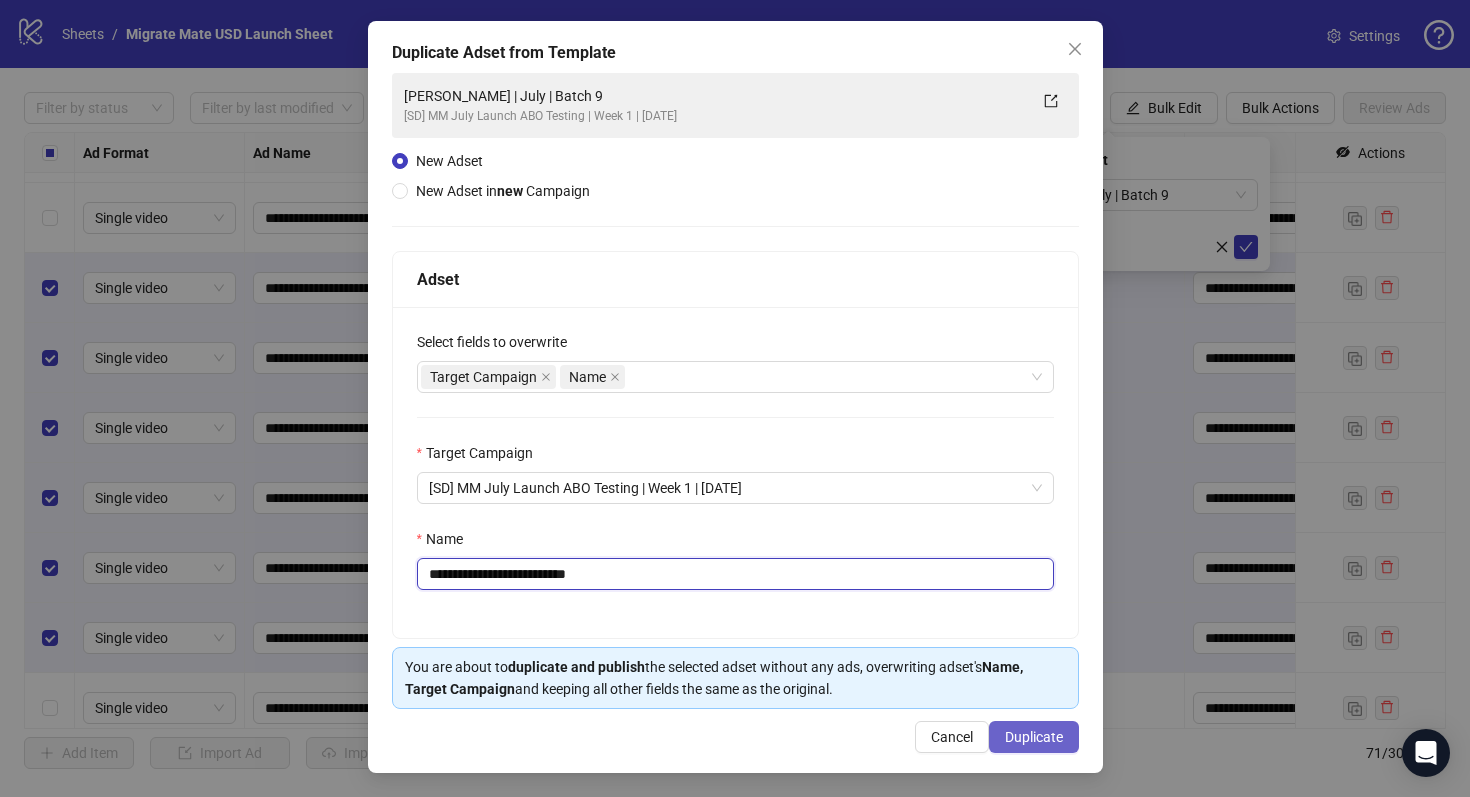 type on "**********" 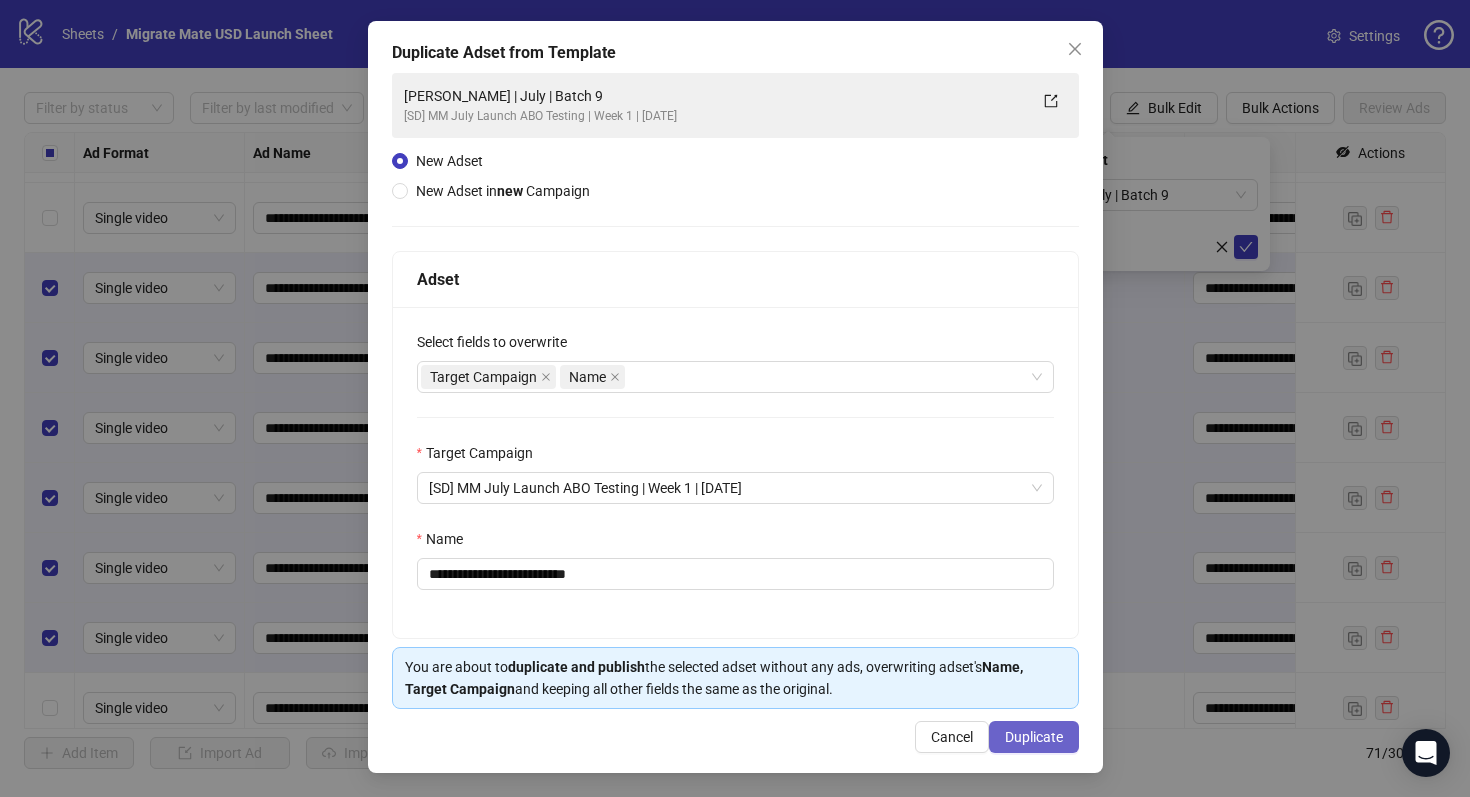 click on "Duplicate" at bounding box center [1034, 737] 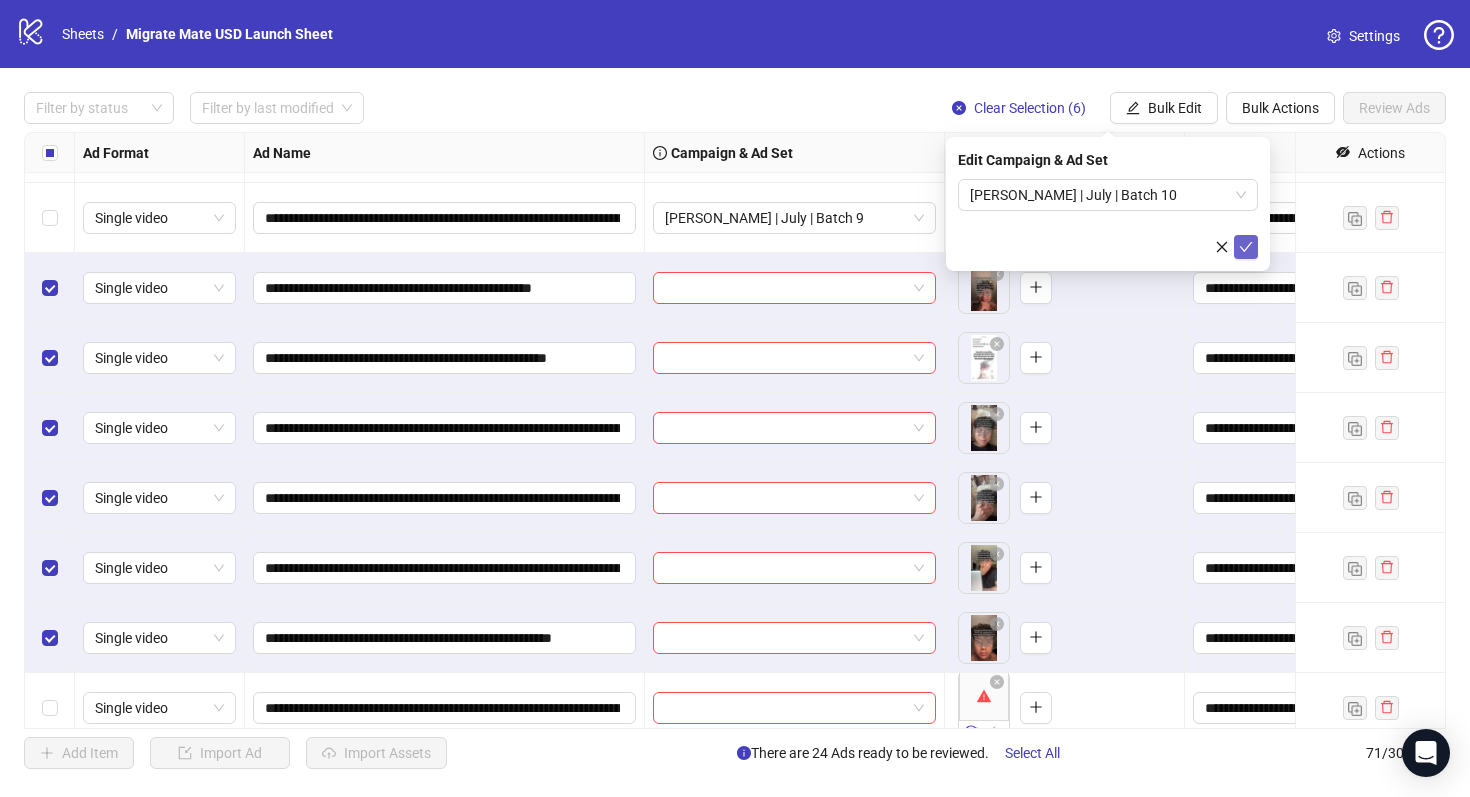 click 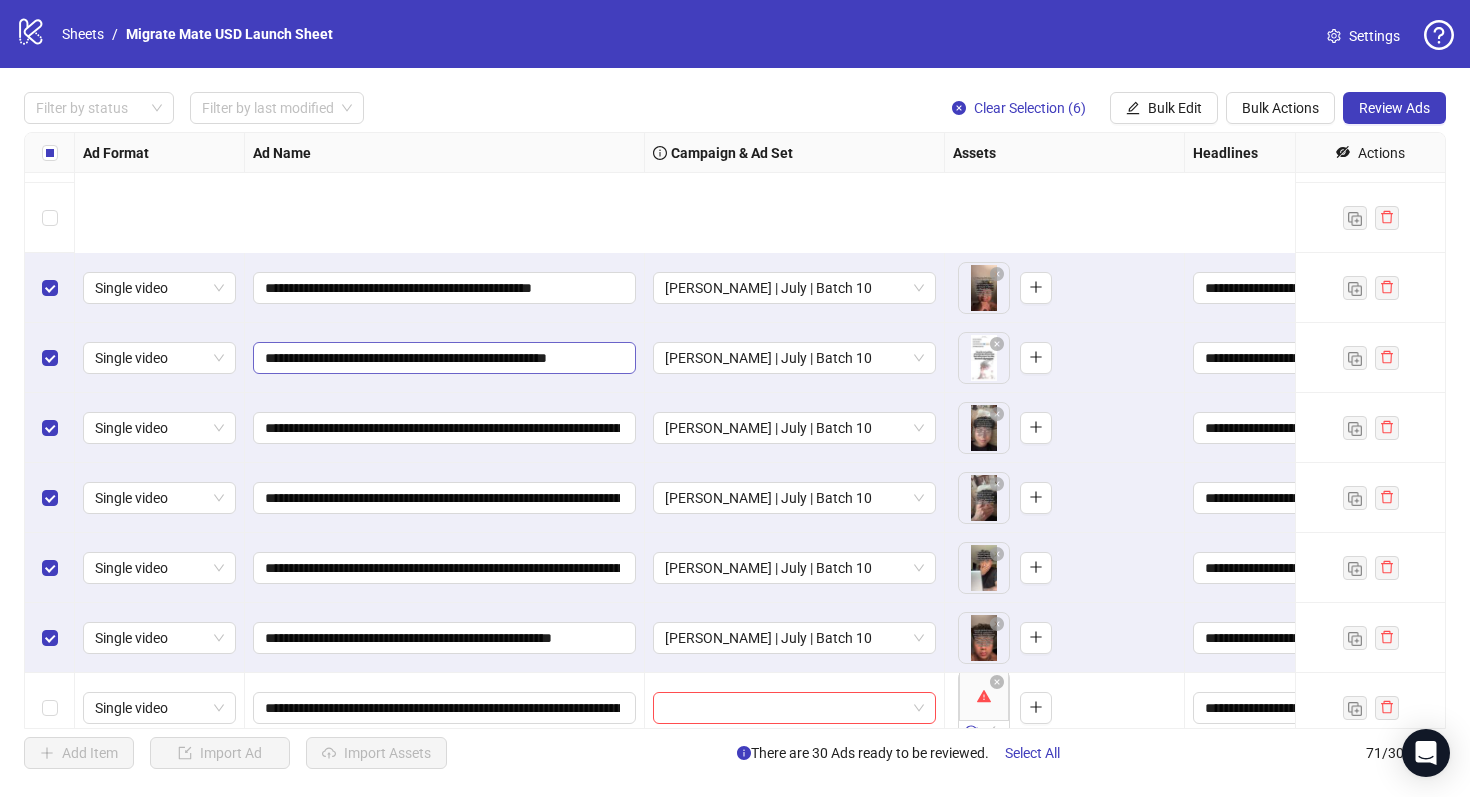 scroll, scrollTop: 4415, scrollLeft: 0, axis: vertical 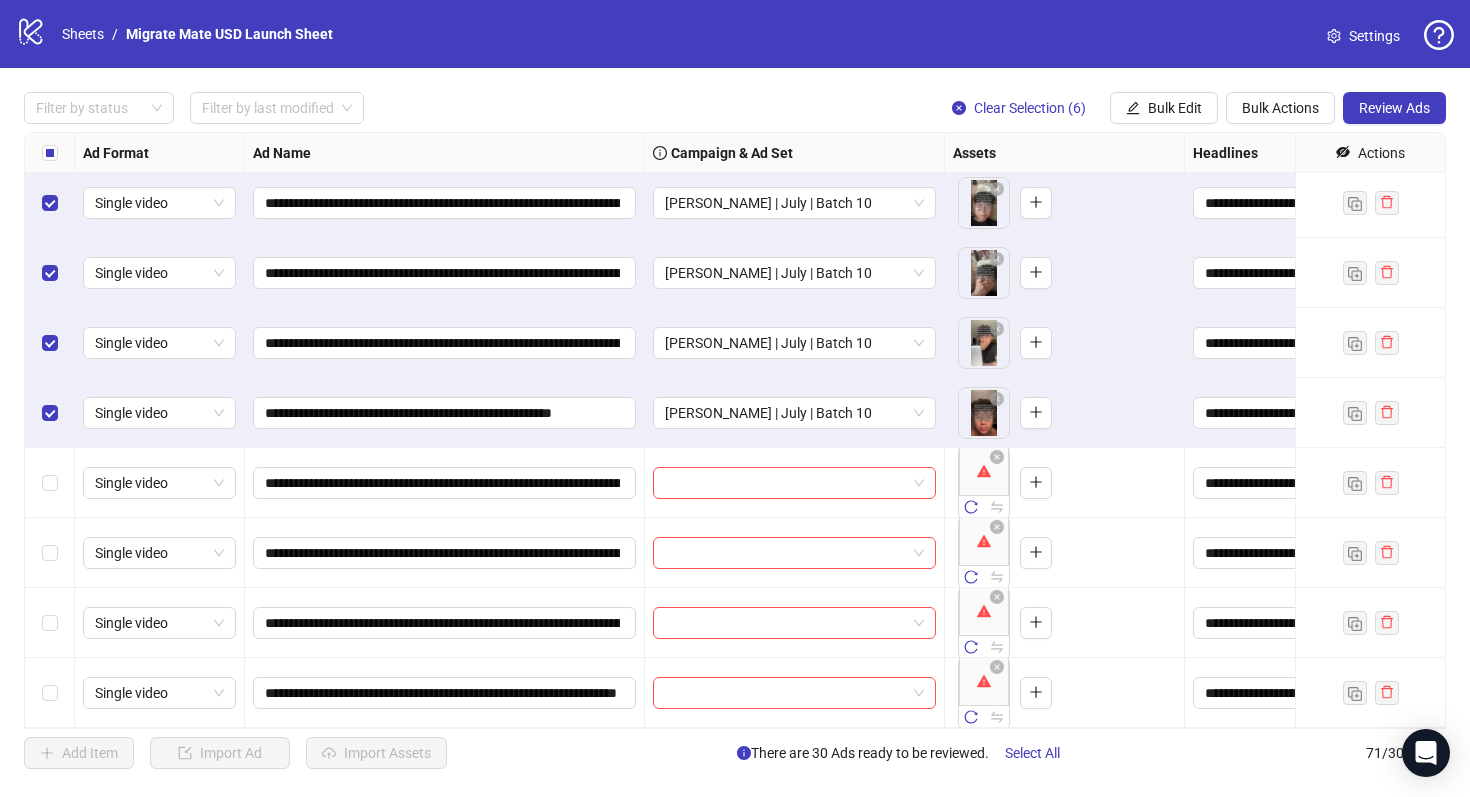 click at bounding box center [50, 153] 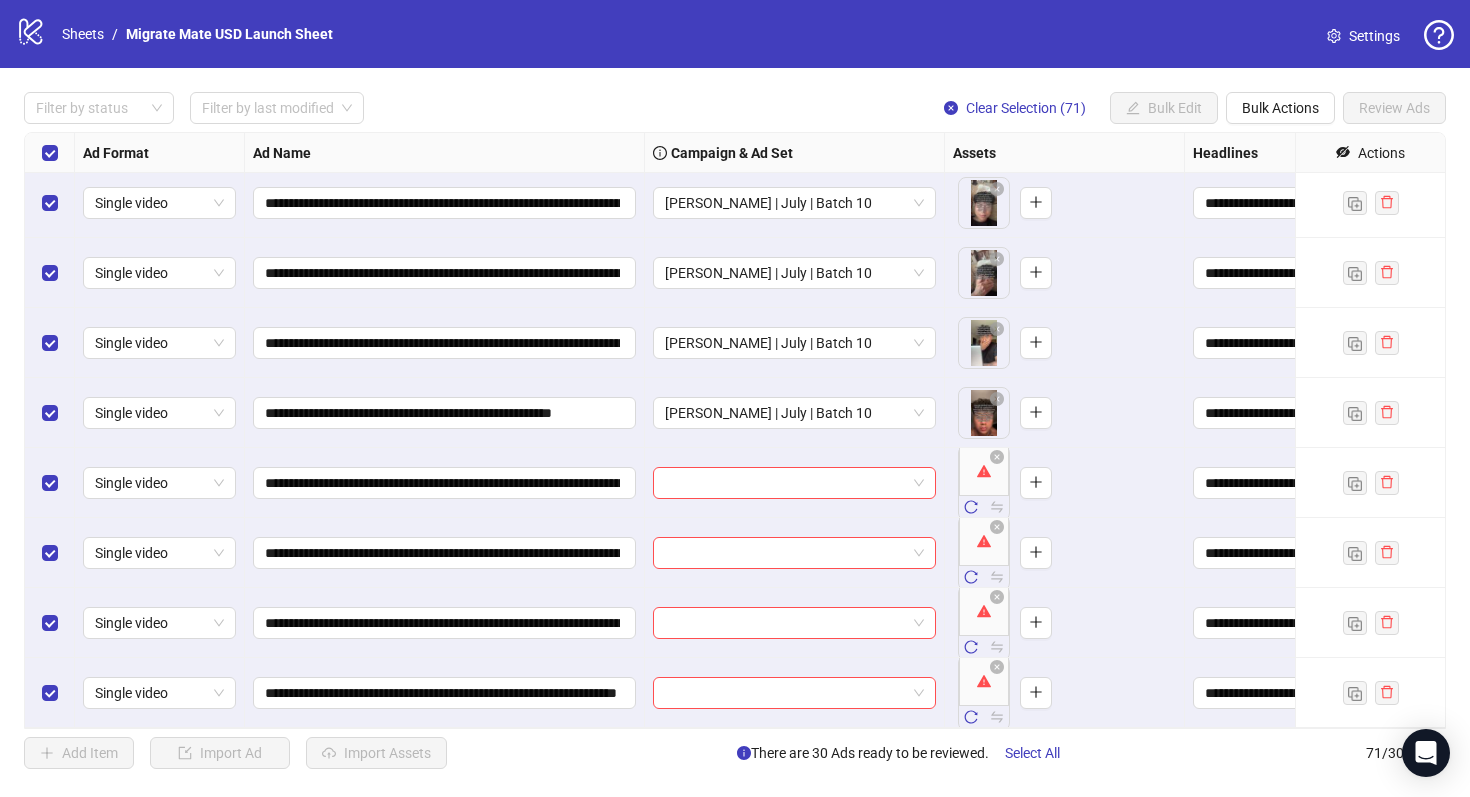 click at bounding box center [50, 153] 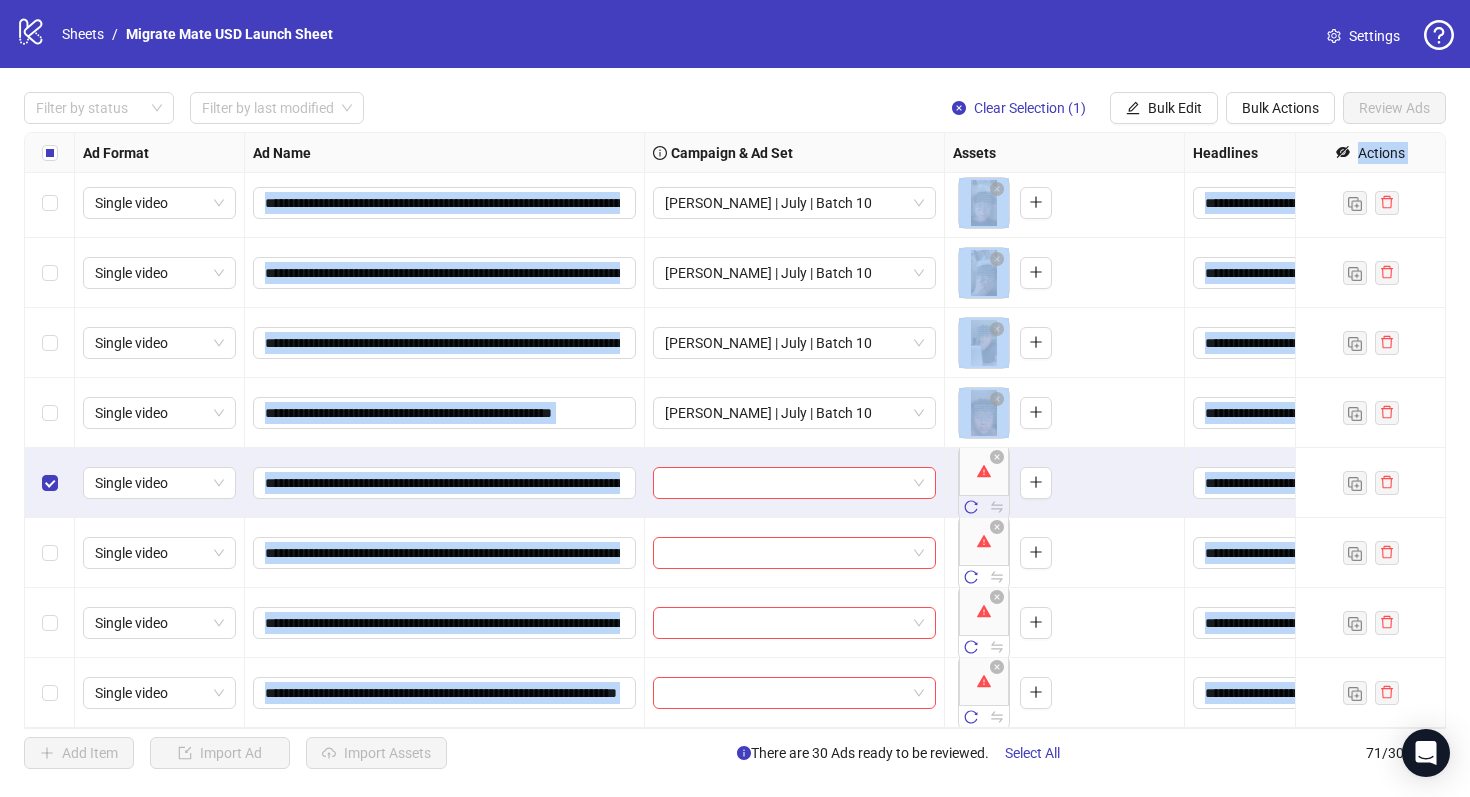 click at bounding box center (50, 693) 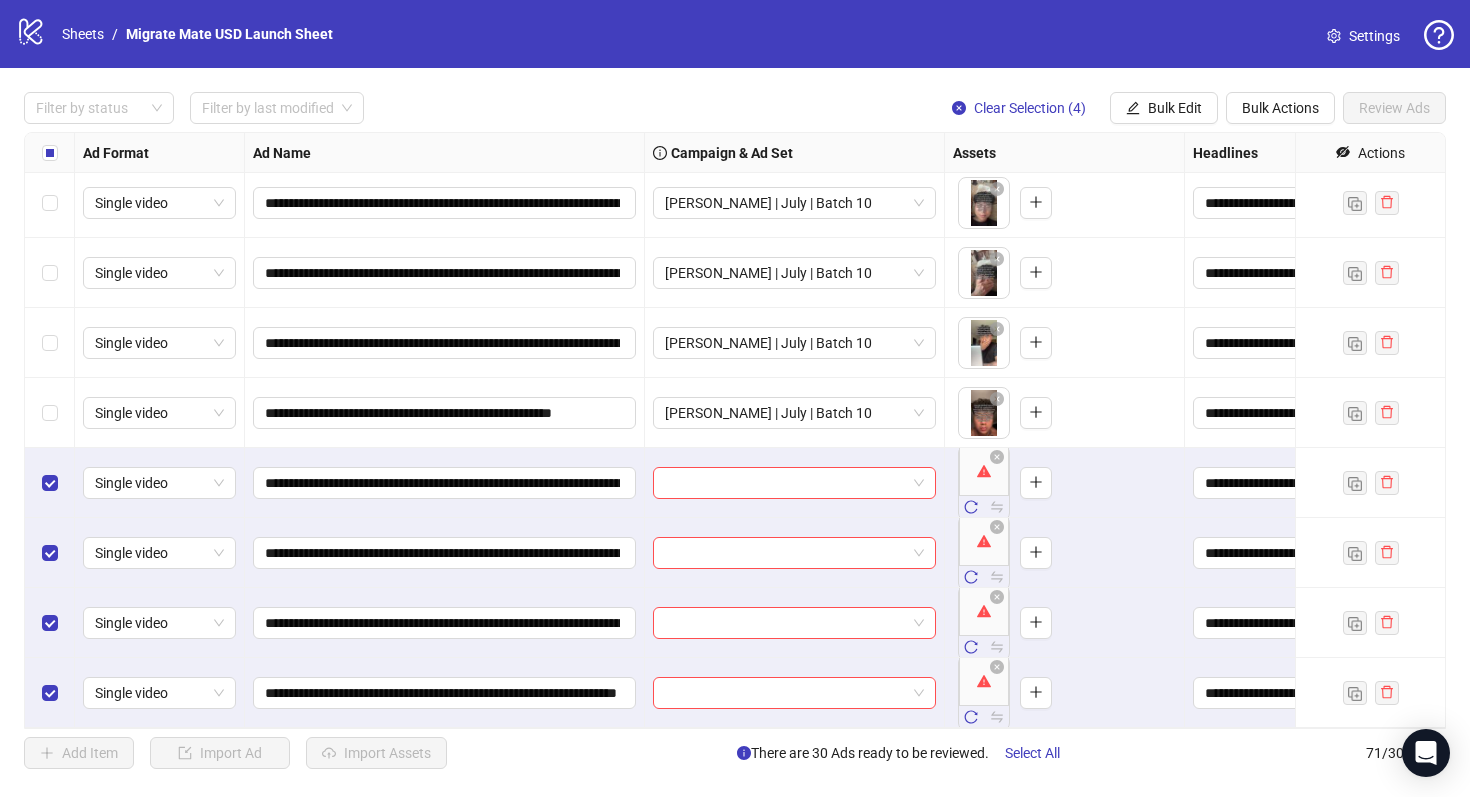 click on "**********" at bounding box center (735, 430) 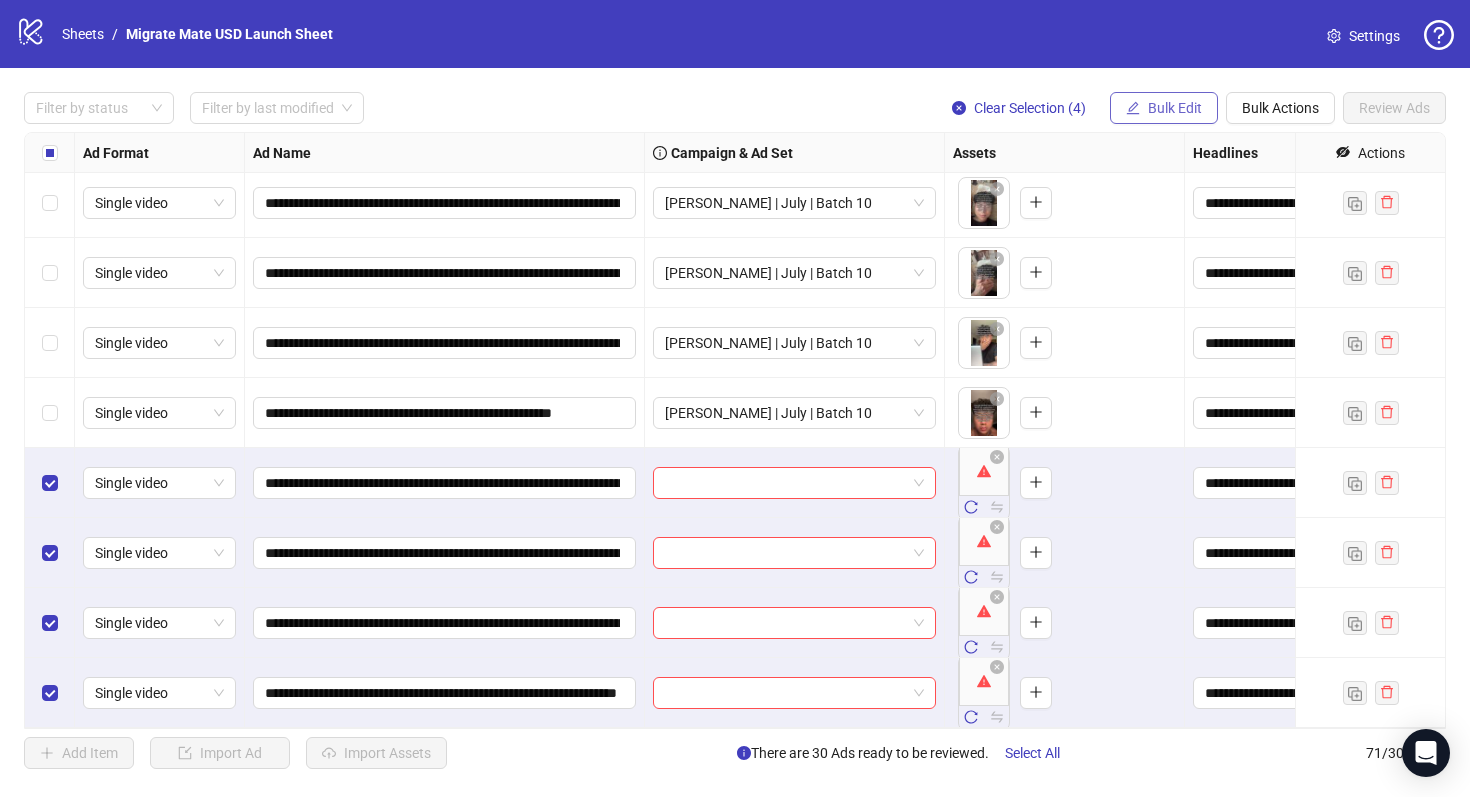 click on "Bulk Edit" at bounding box center [1175, 108] 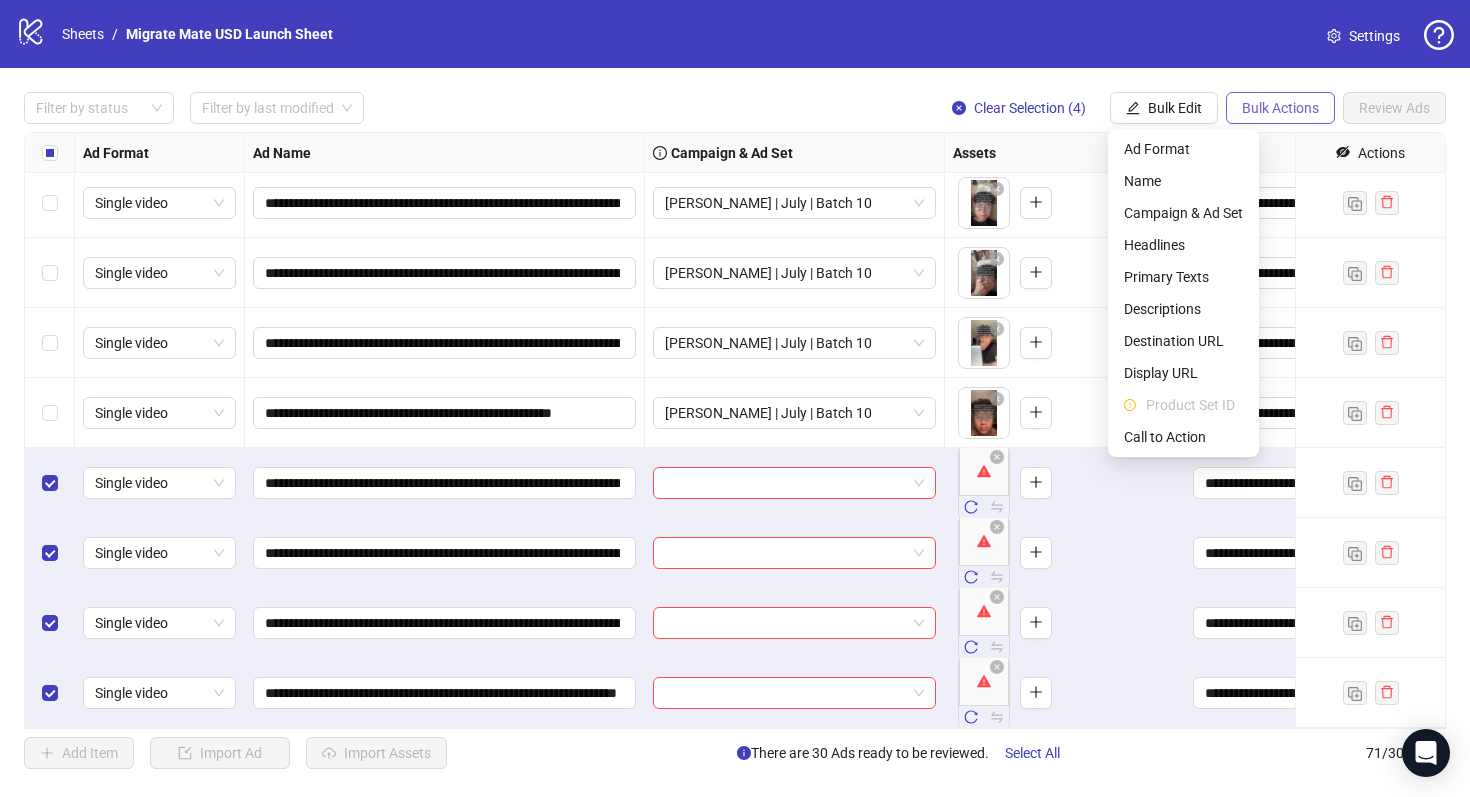 click on "Bulk Actions" at bounding box center (1280, 108) 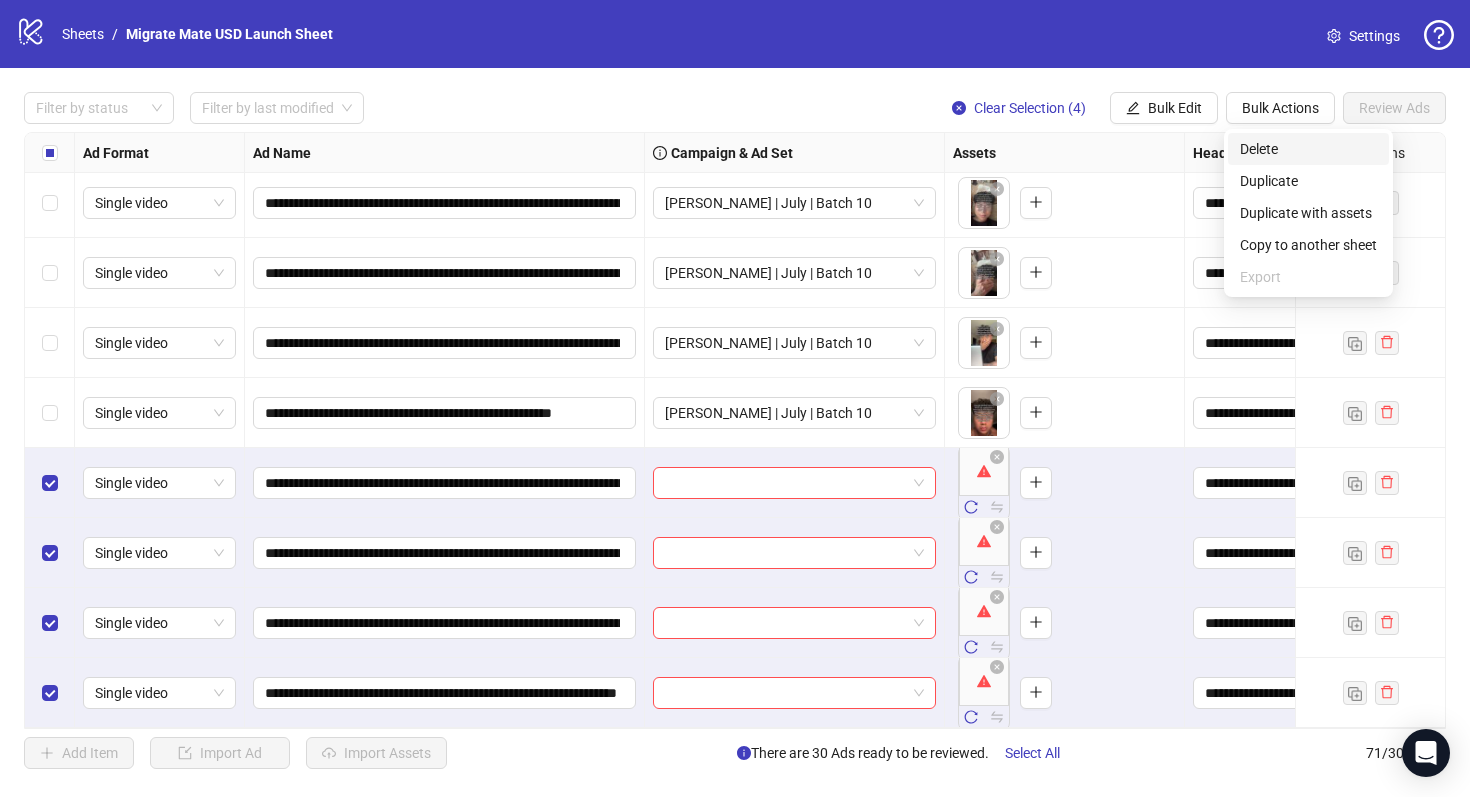 click on "Delete" at bounding box center [1308, 149] 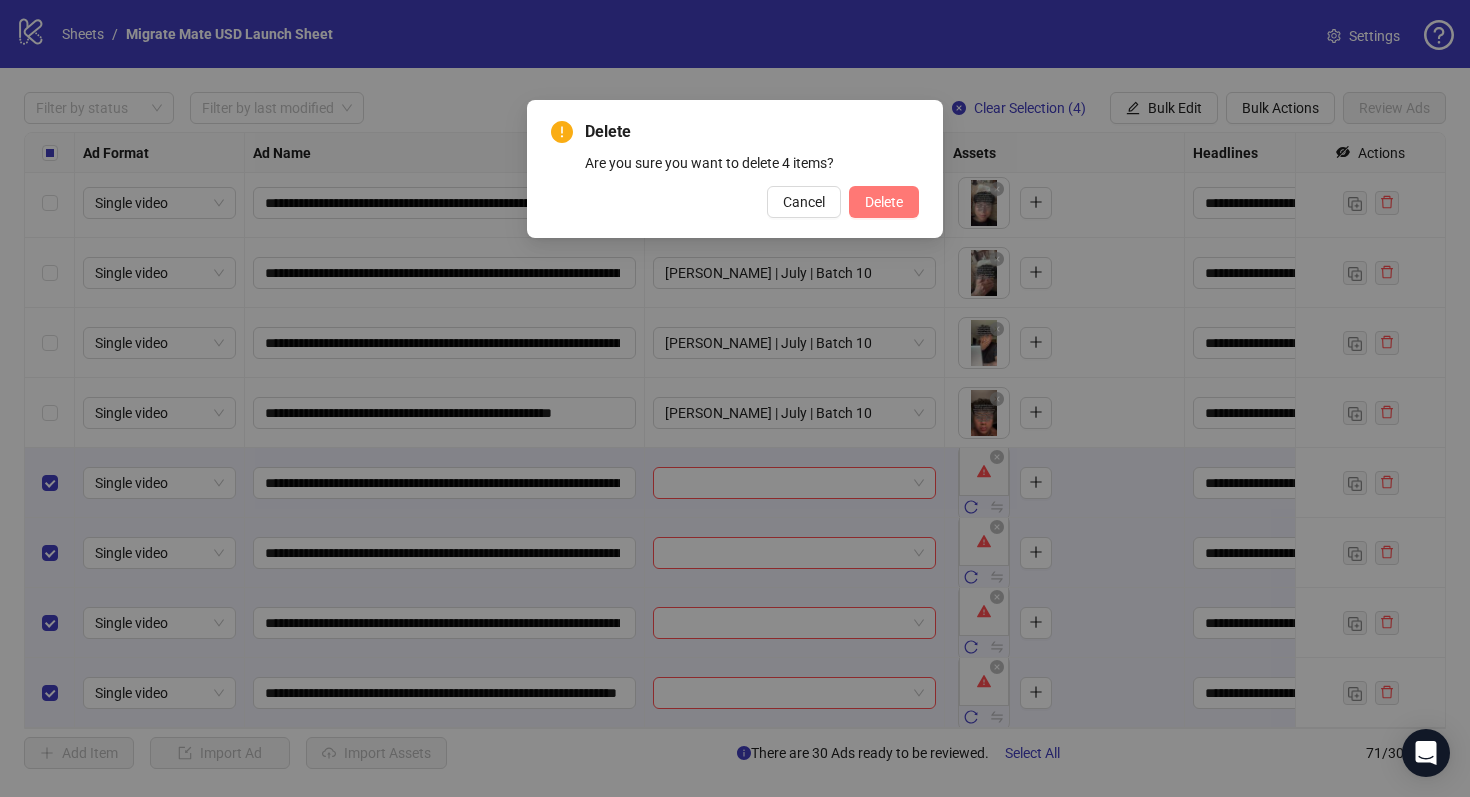 click on "Delete" at bounding box center [884, 202] 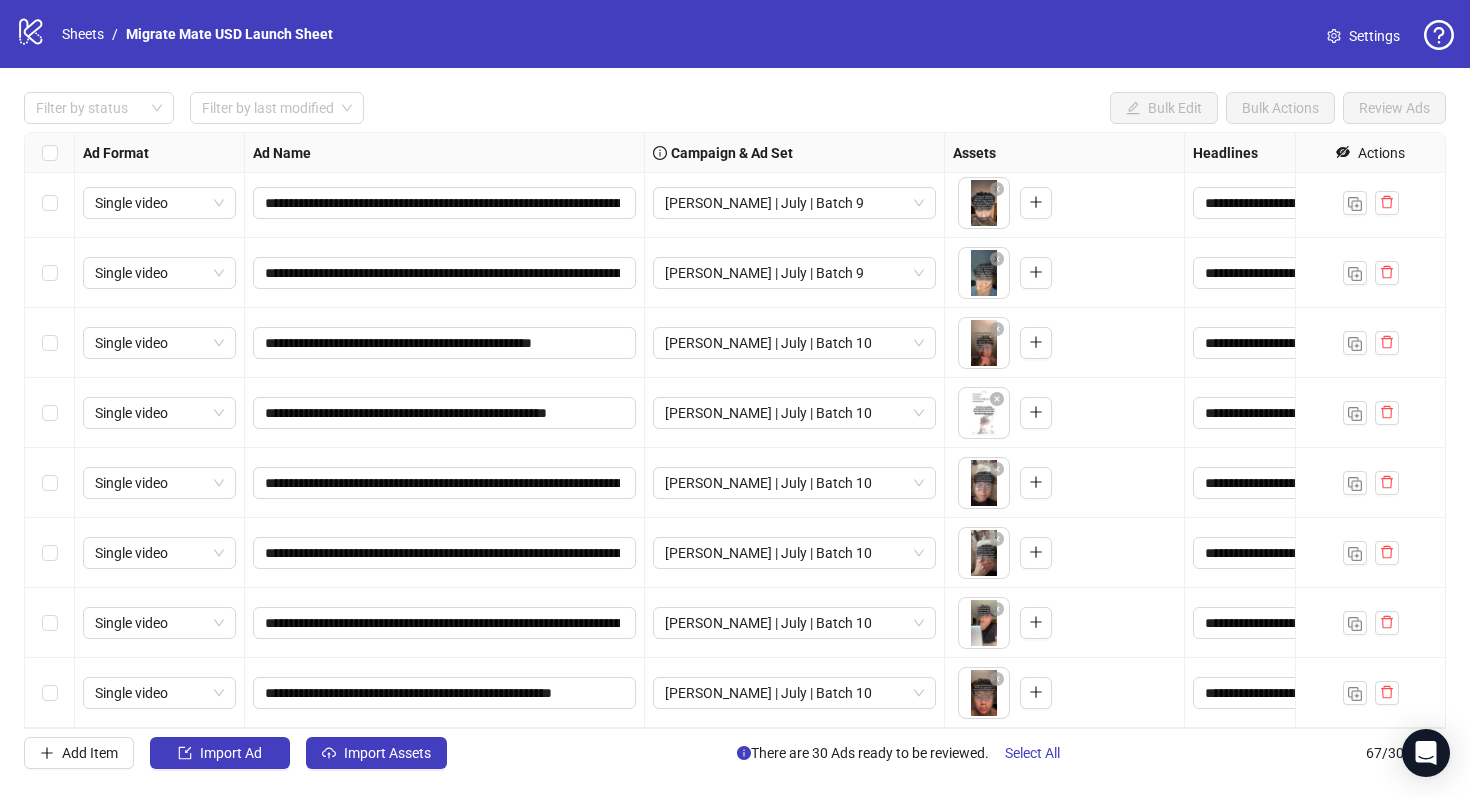 scroll, scrollTop: 4135, scrollLeft: 0, axis: vertical 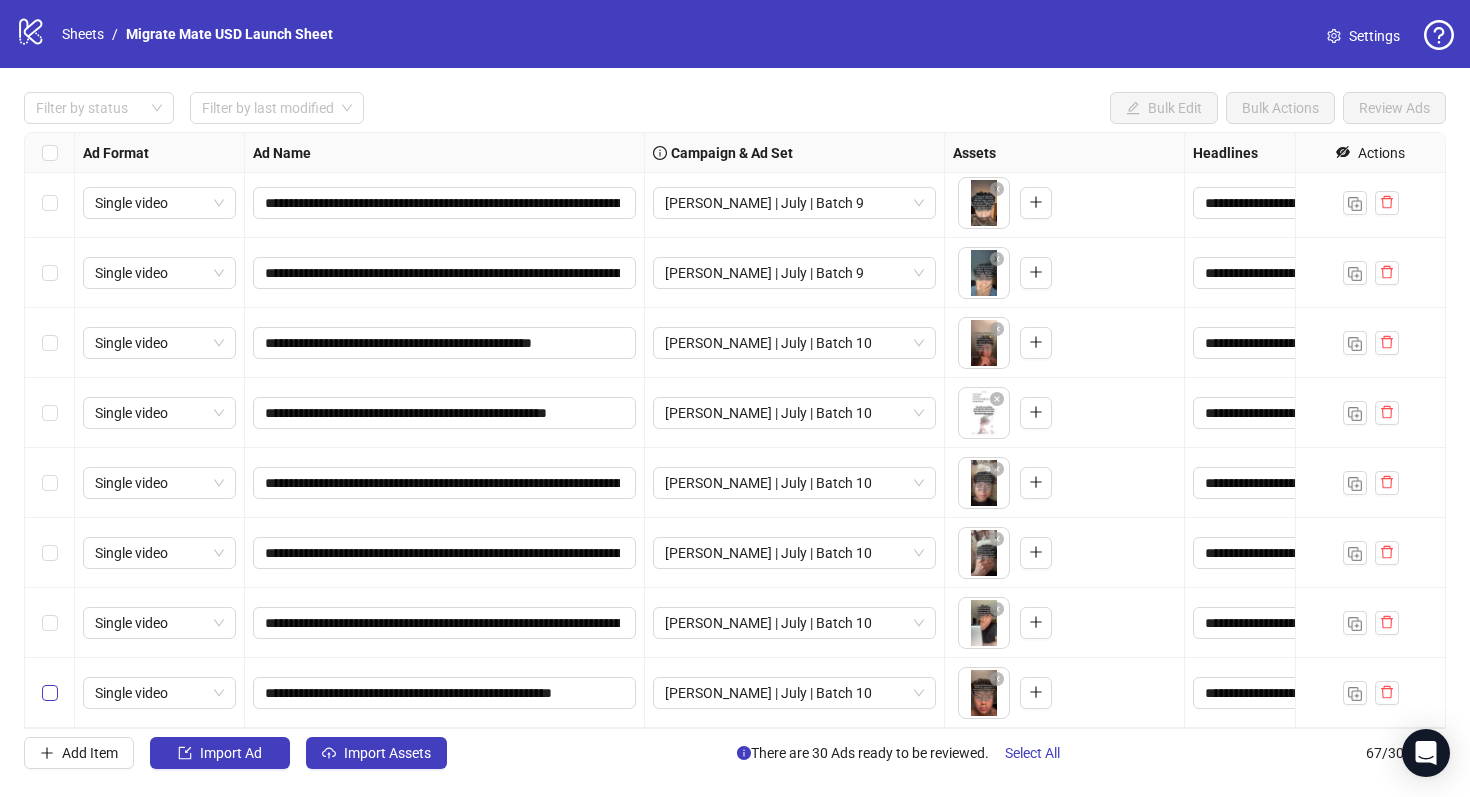 click at bounding box center (50, 693) 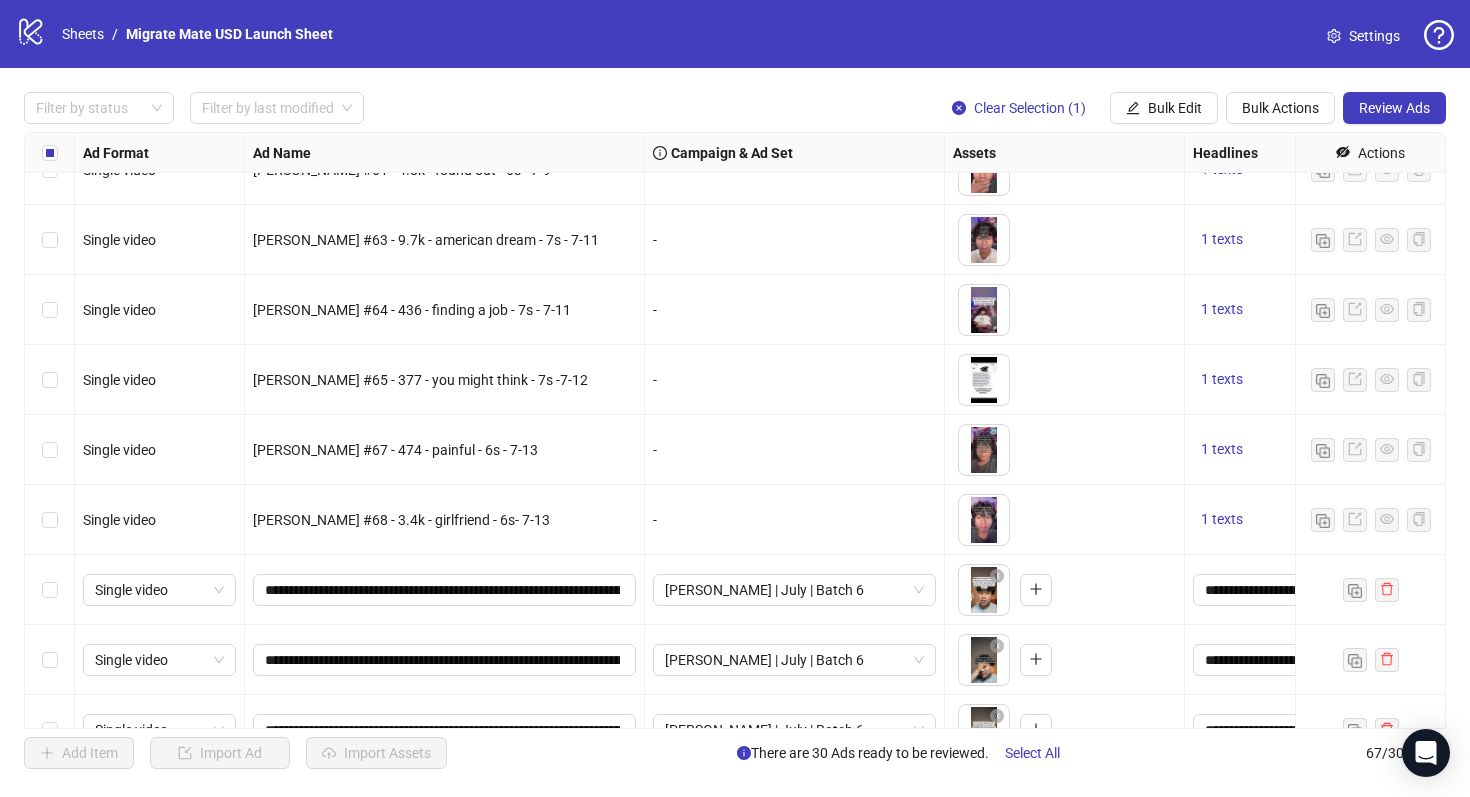 scroll, scrollTop: 2239, scrollLeft: 0, axis: vertical 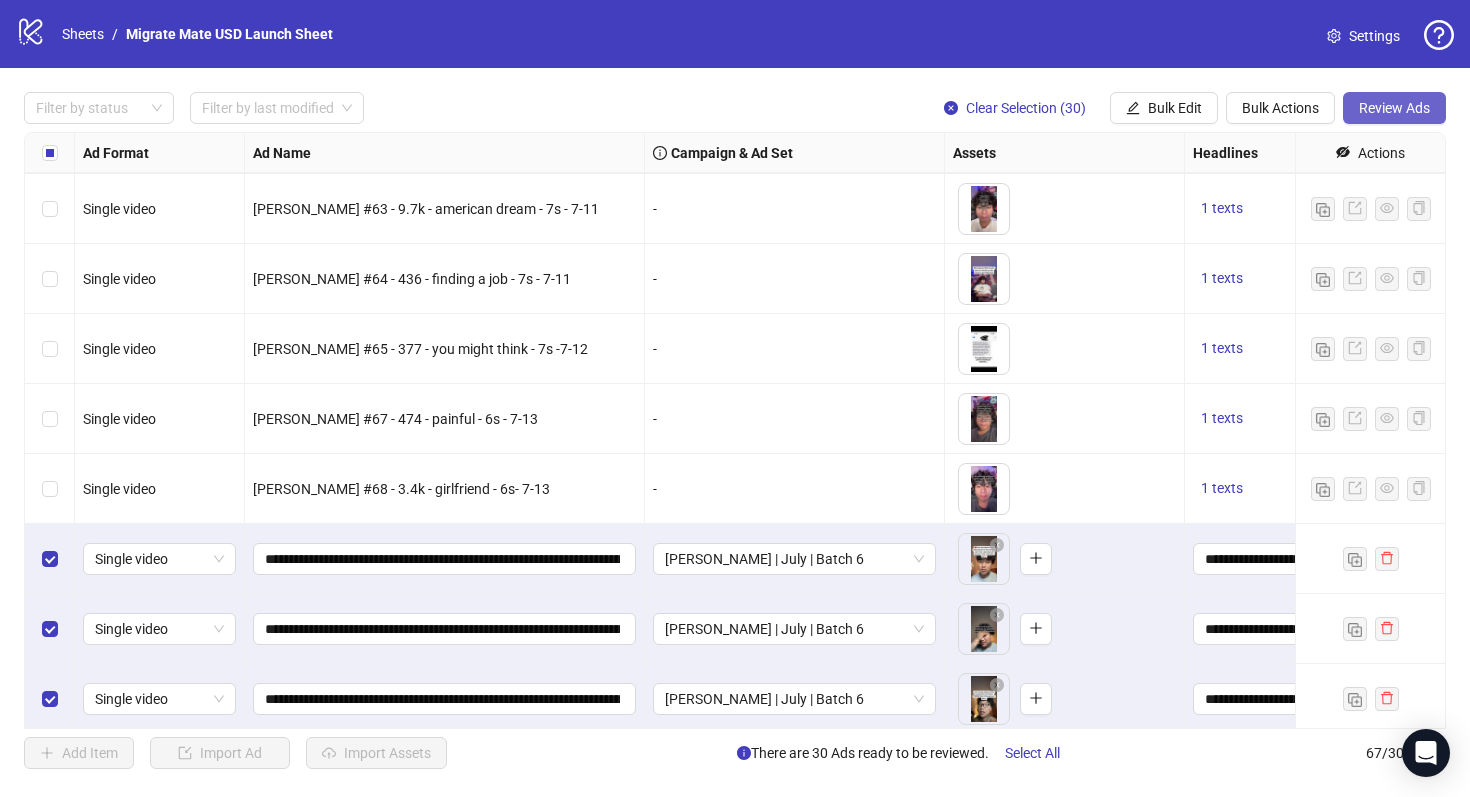 click on "Review Ads" at bounding box center [1394, 108] 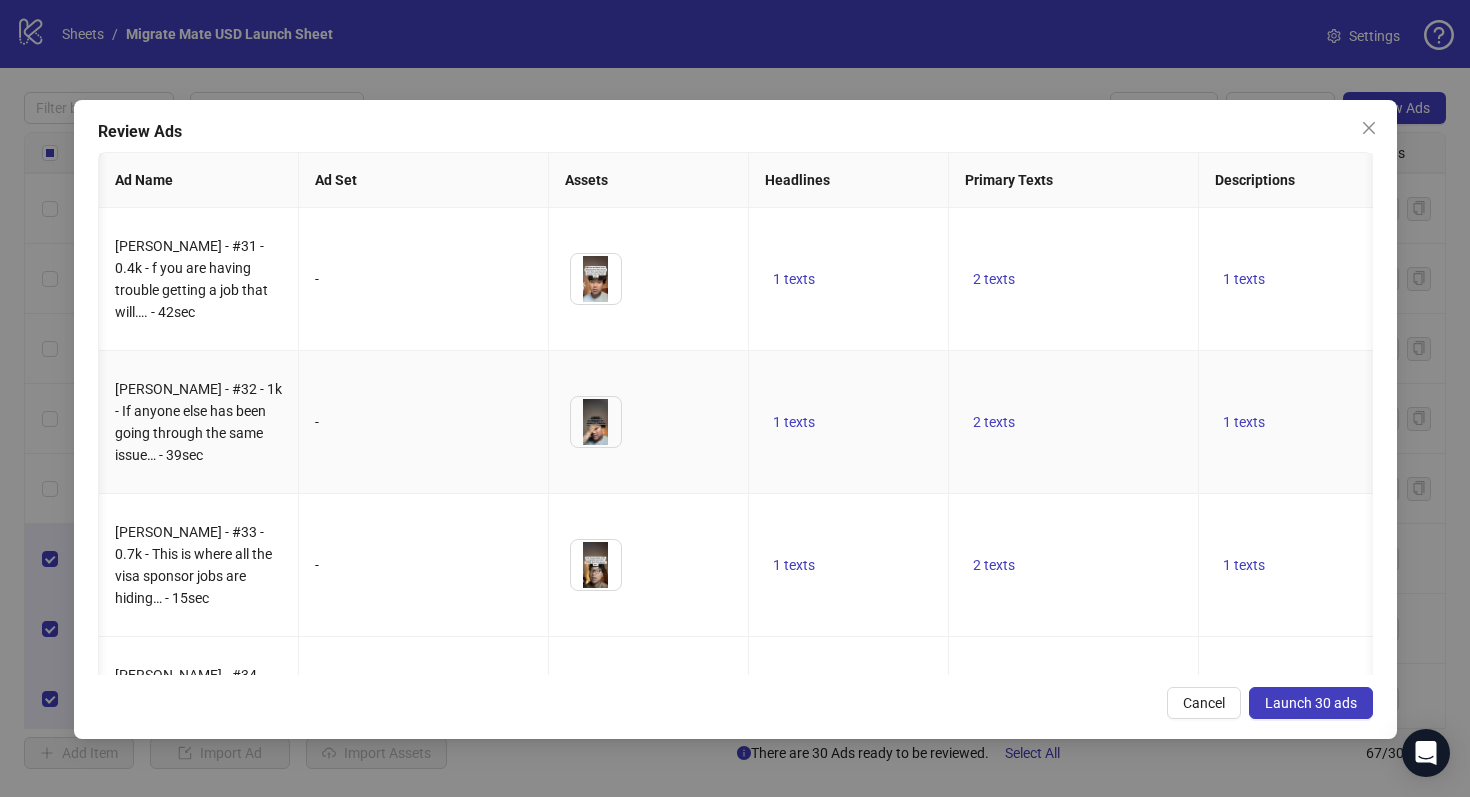 scroll, scrollTop: 0, scrollLeft: 889, axis: horizontal 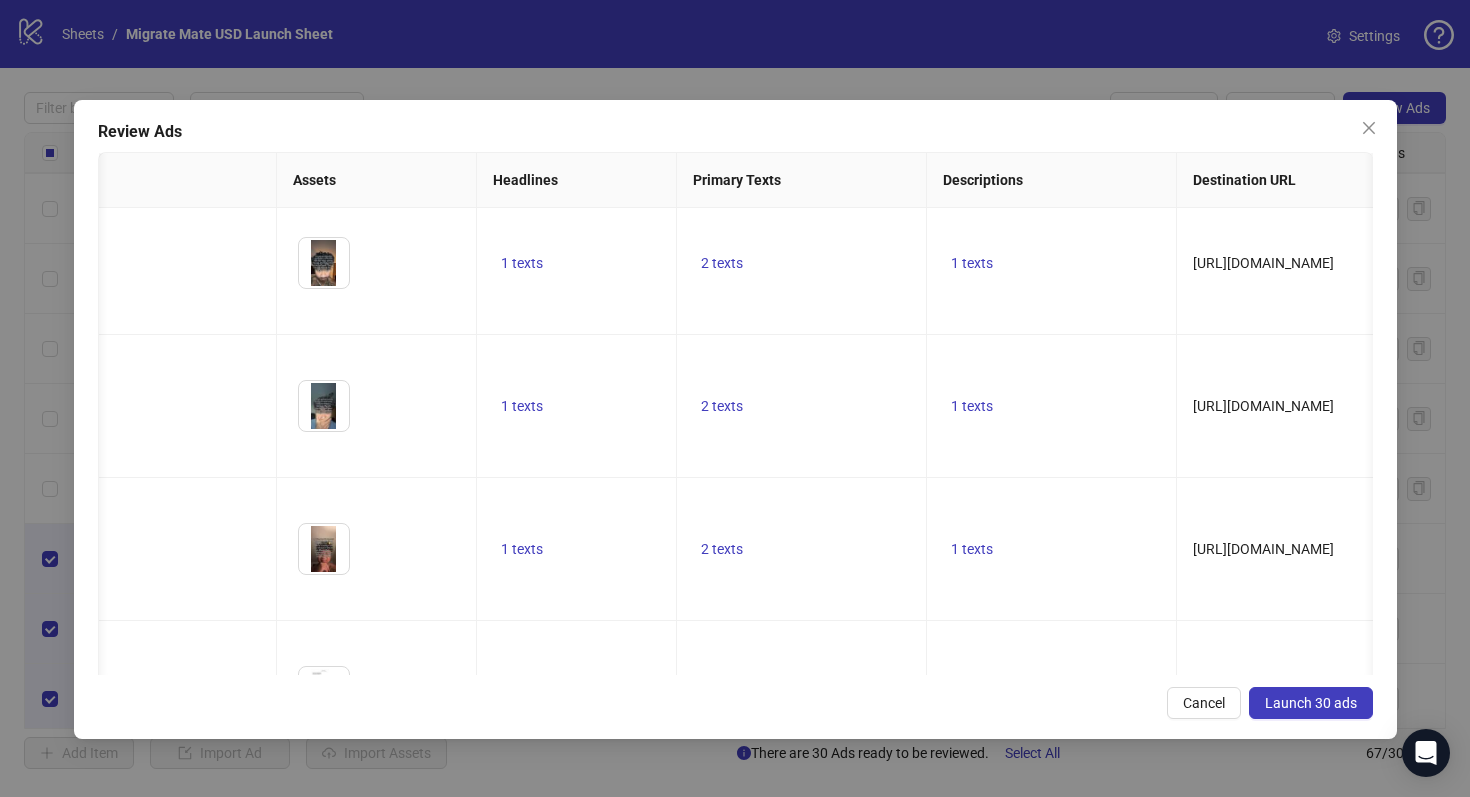 click on "1 texts" at bounding box center [972, 978] 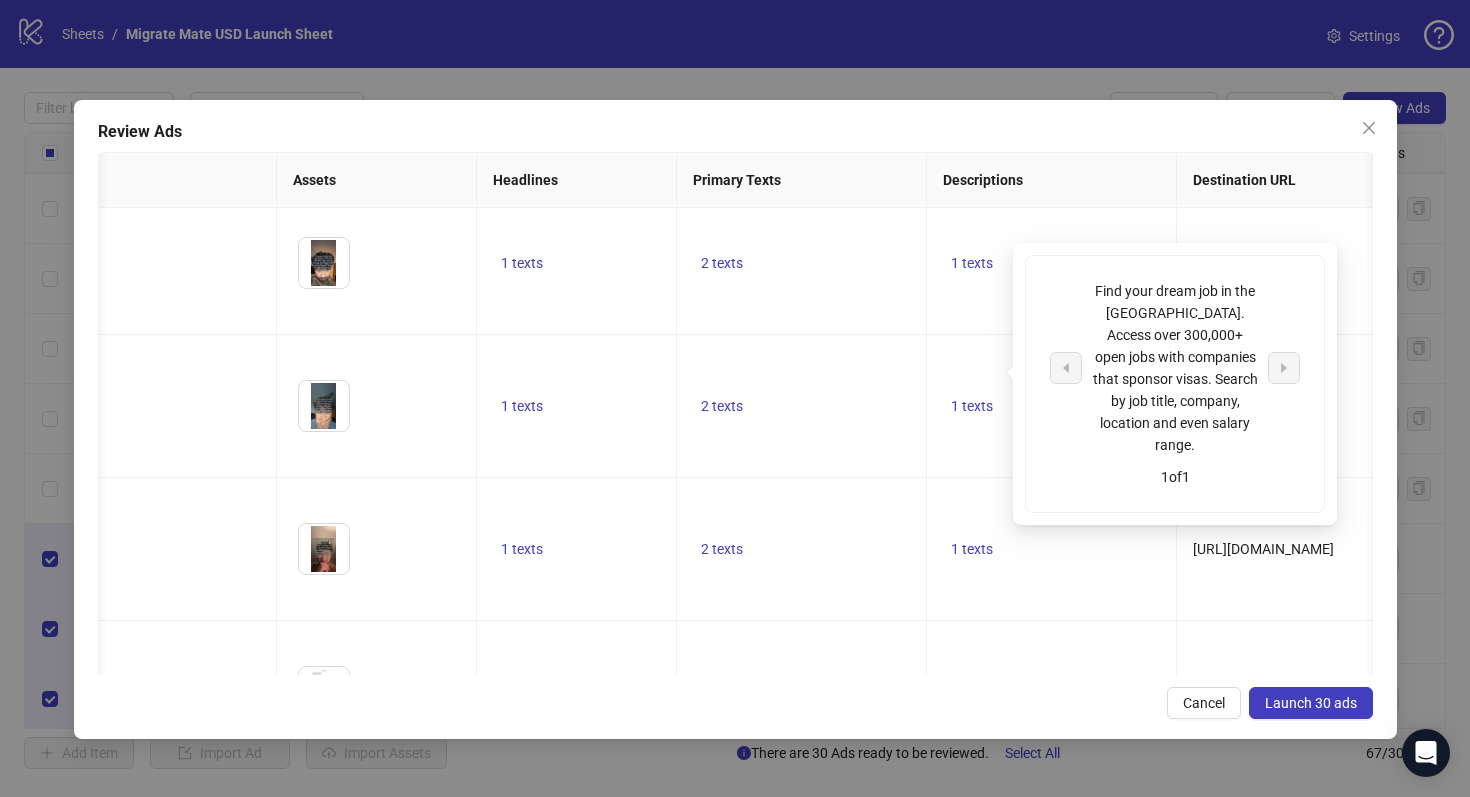 click on "2 texts" at bounding box center [722, 978] 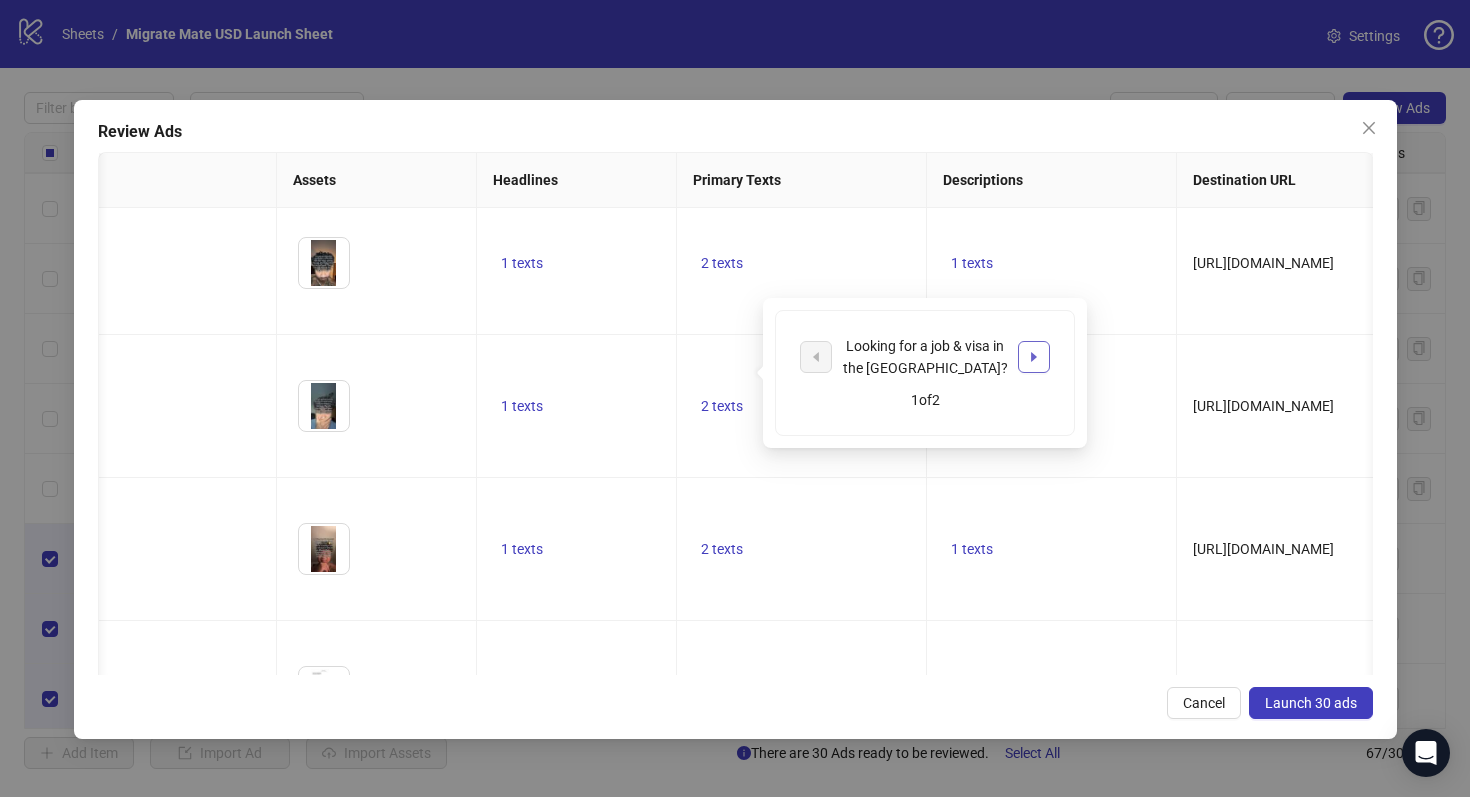 click 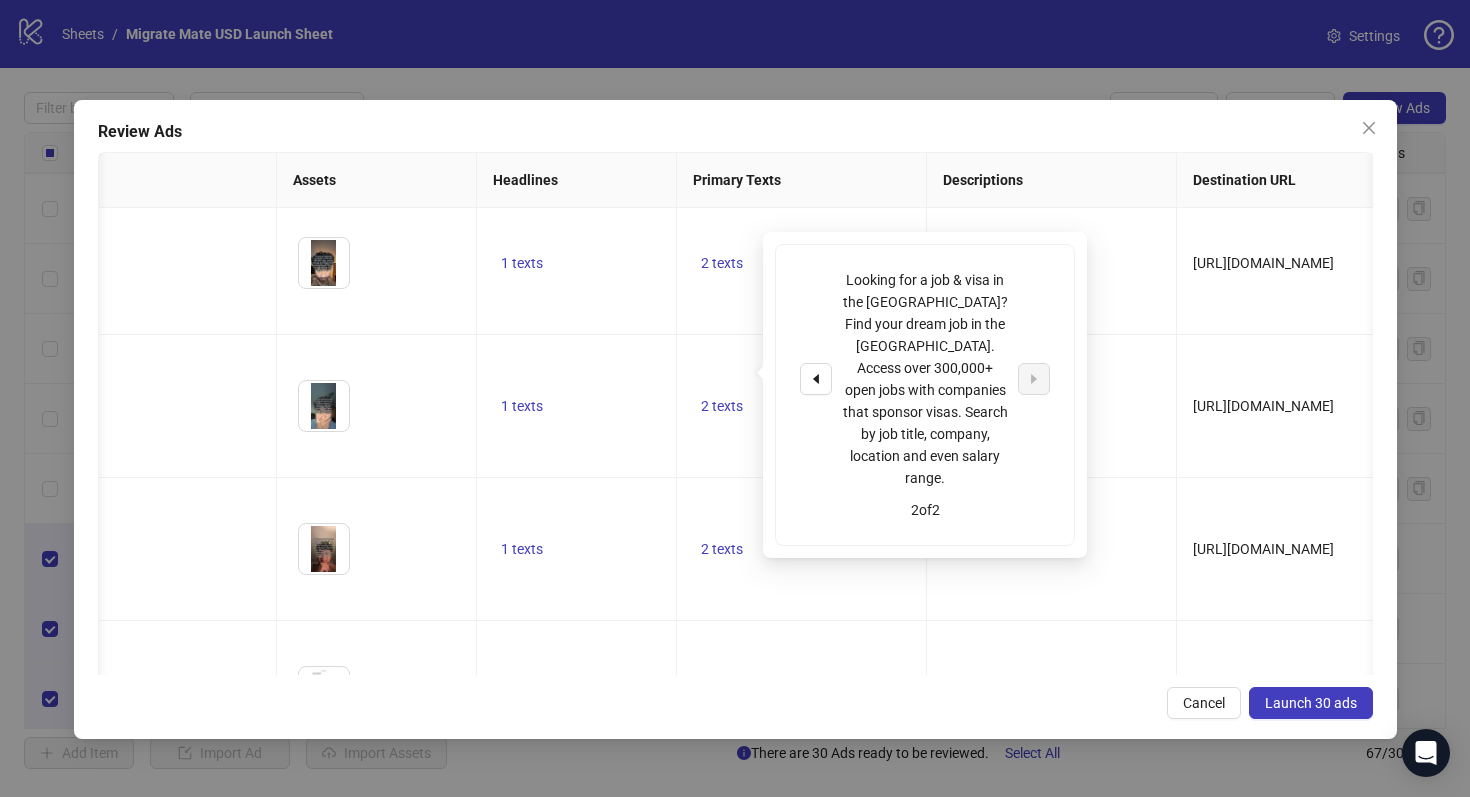 click on "1 texts" at bounding box center [1052, 978] 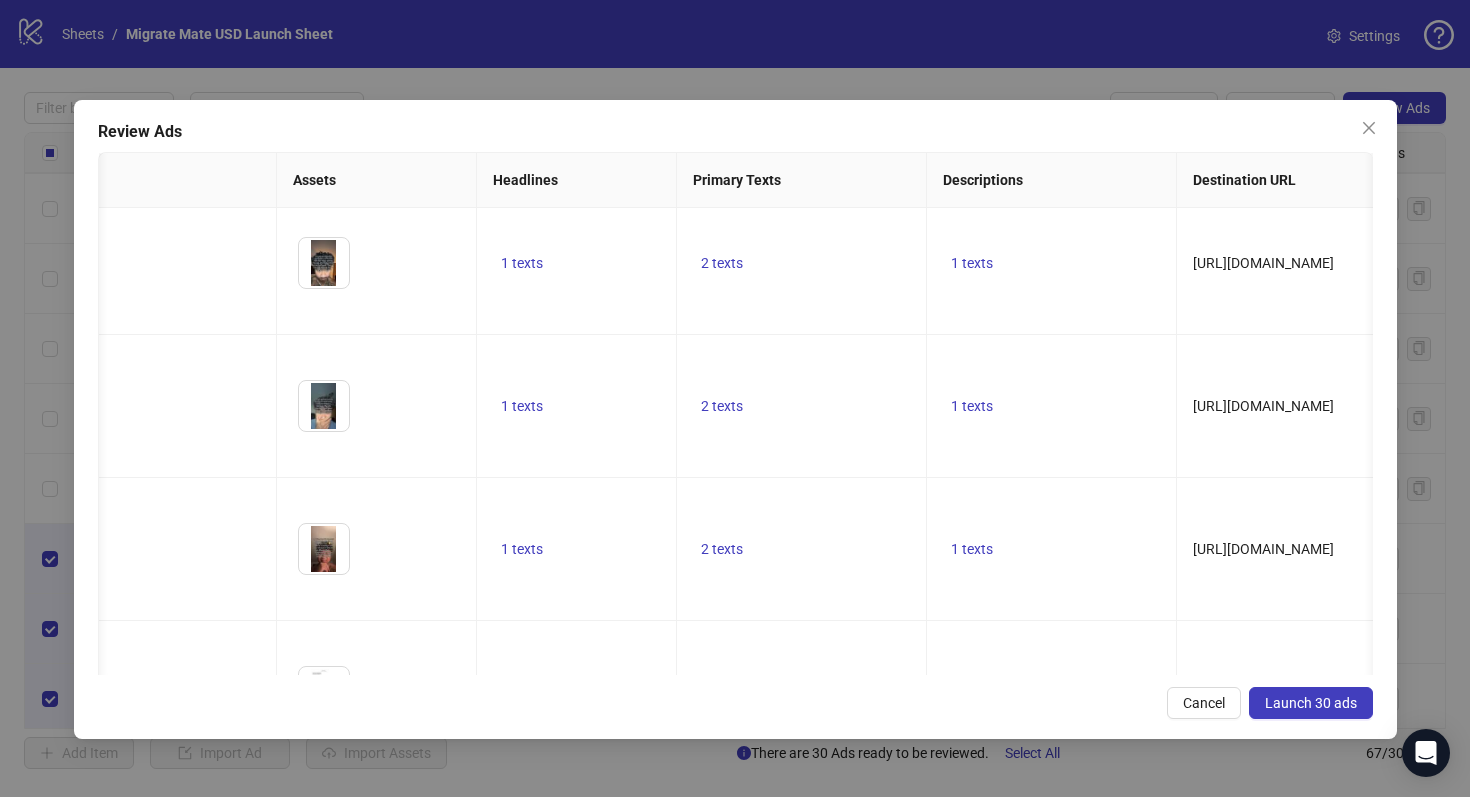 click on "1 texts" at bounding box center (972, 978) 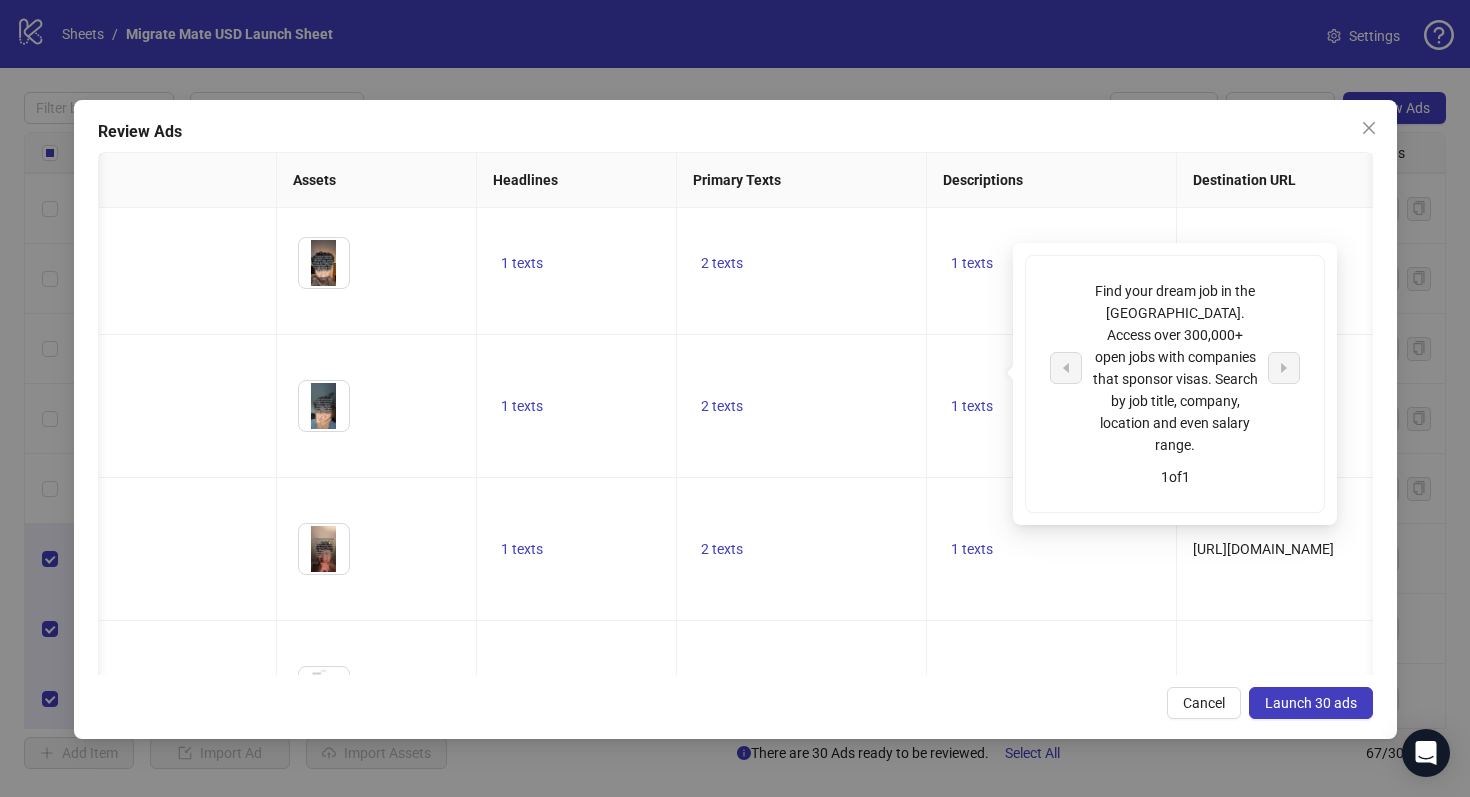 click on "2 texts" at bounding box center [722, 978] 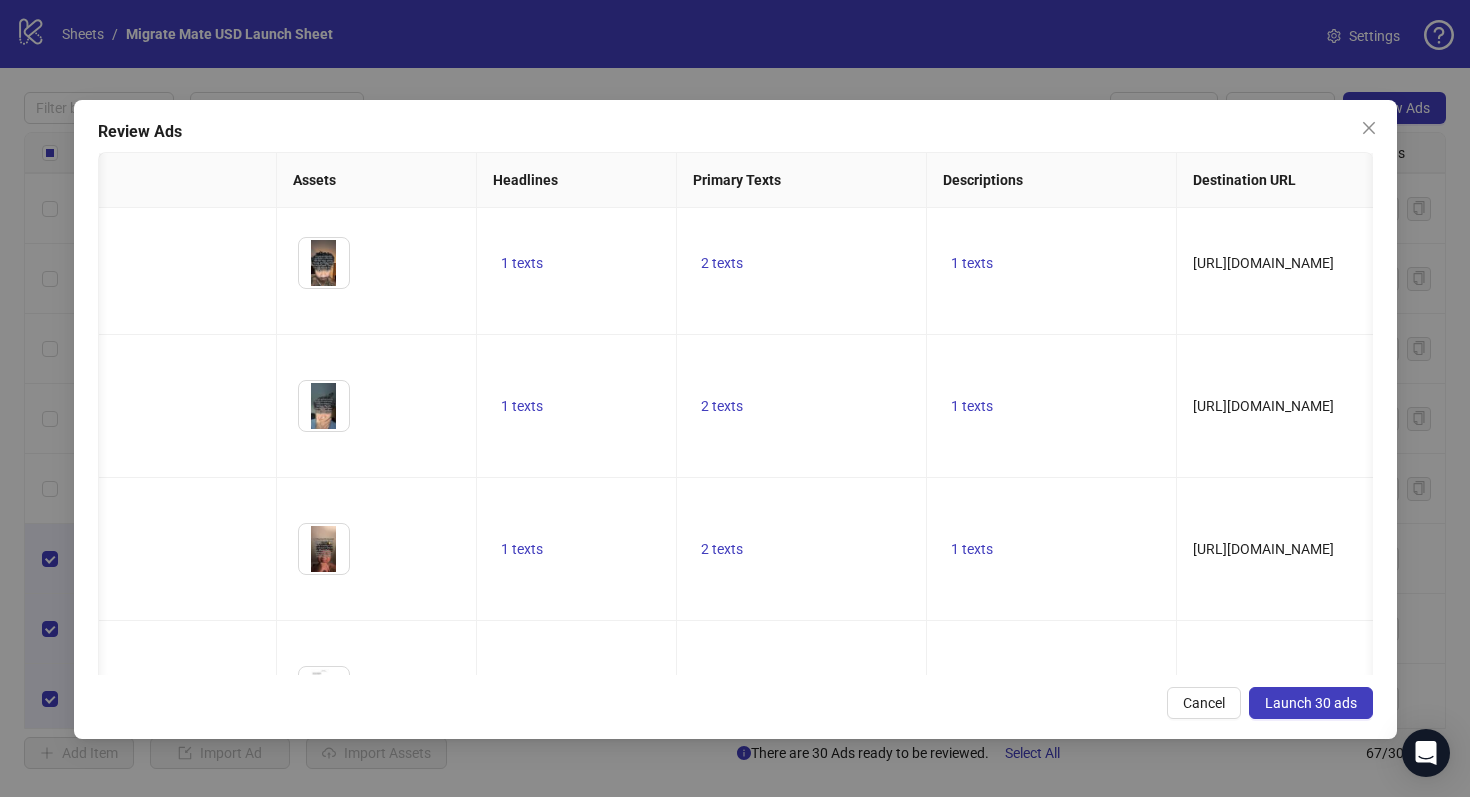 click on "1 texts" at bounding box center (1052, 978) 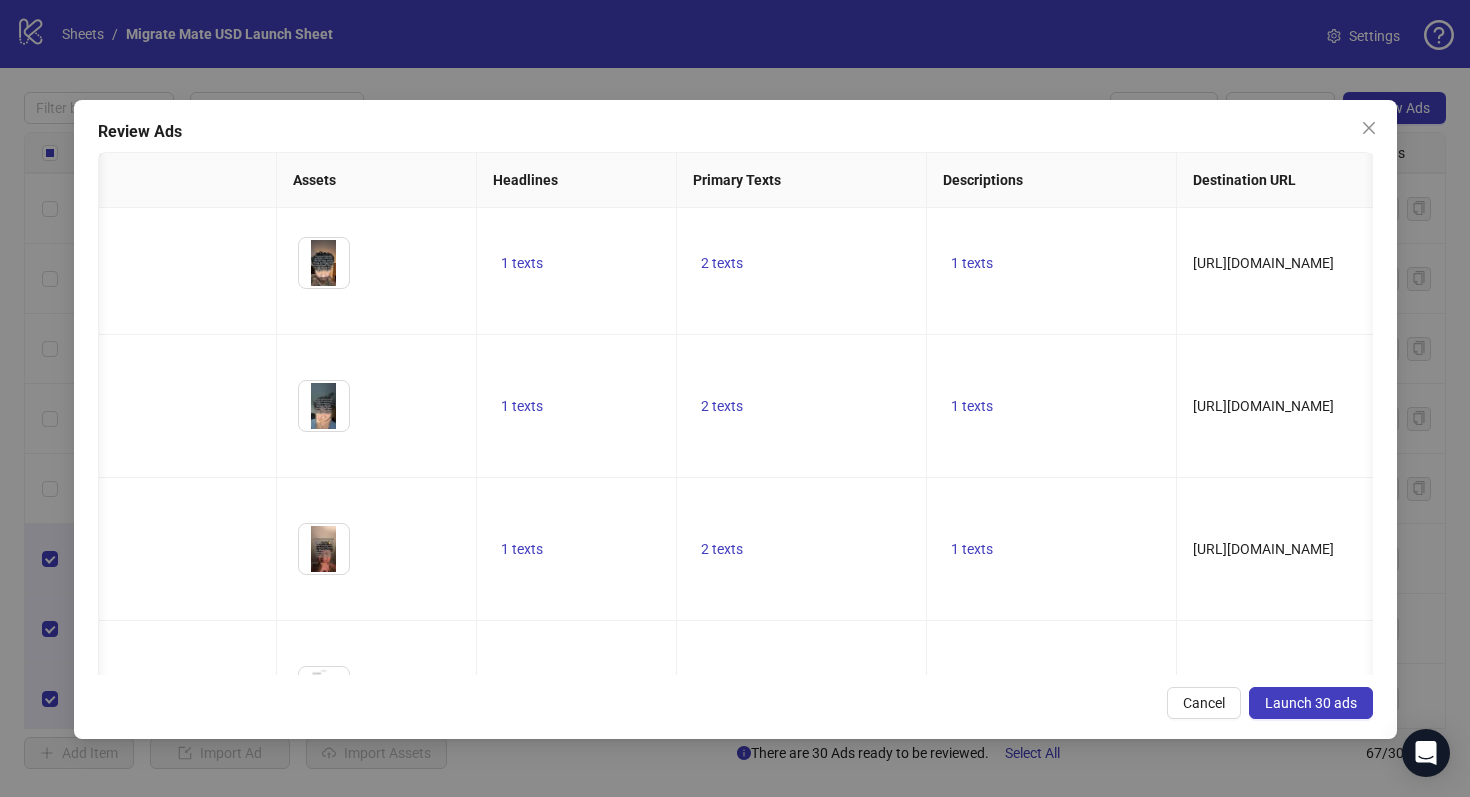 click on "1 texts" at bounding box center (972, 978) 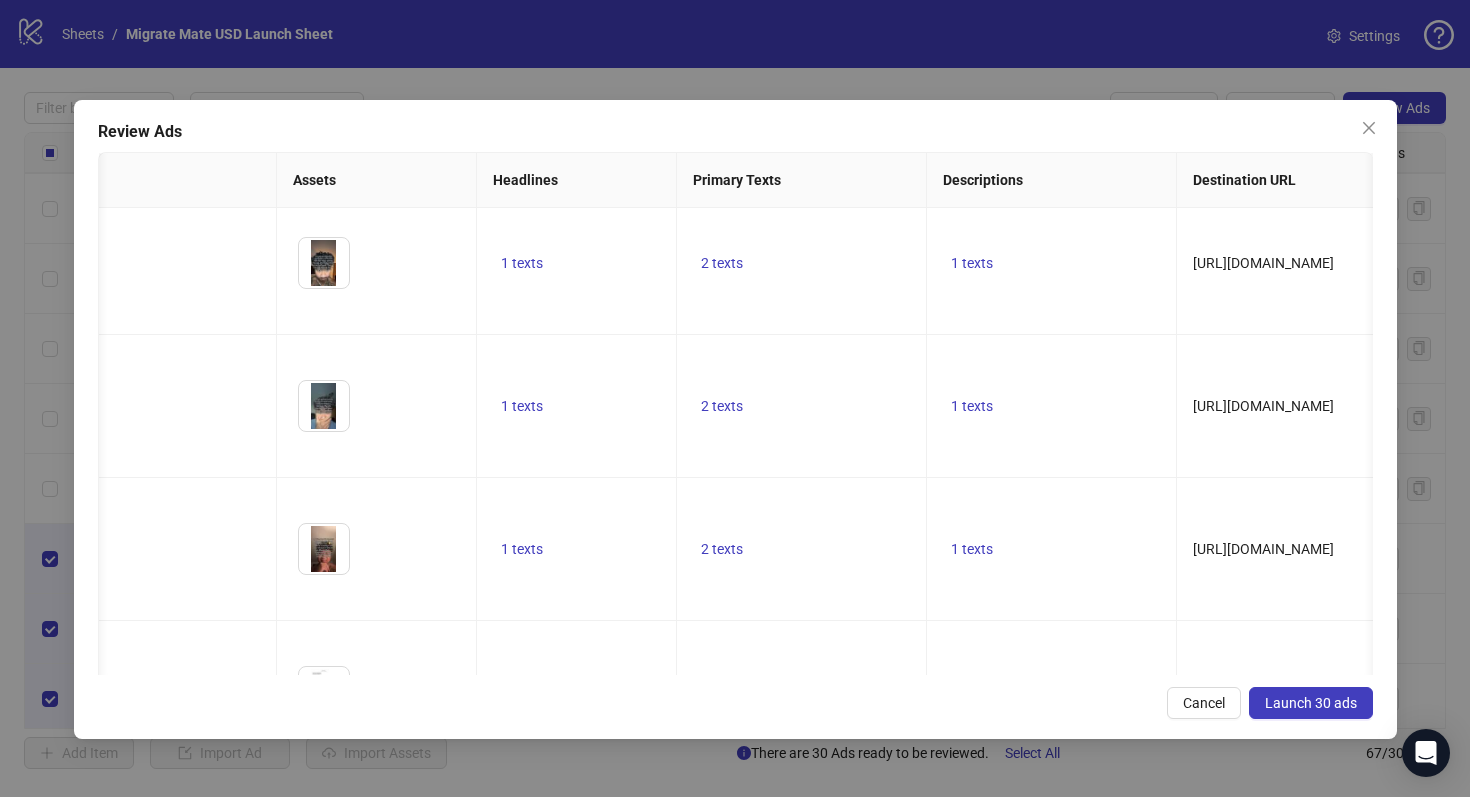 click on "2 texts" at bounding box center (722, 978) 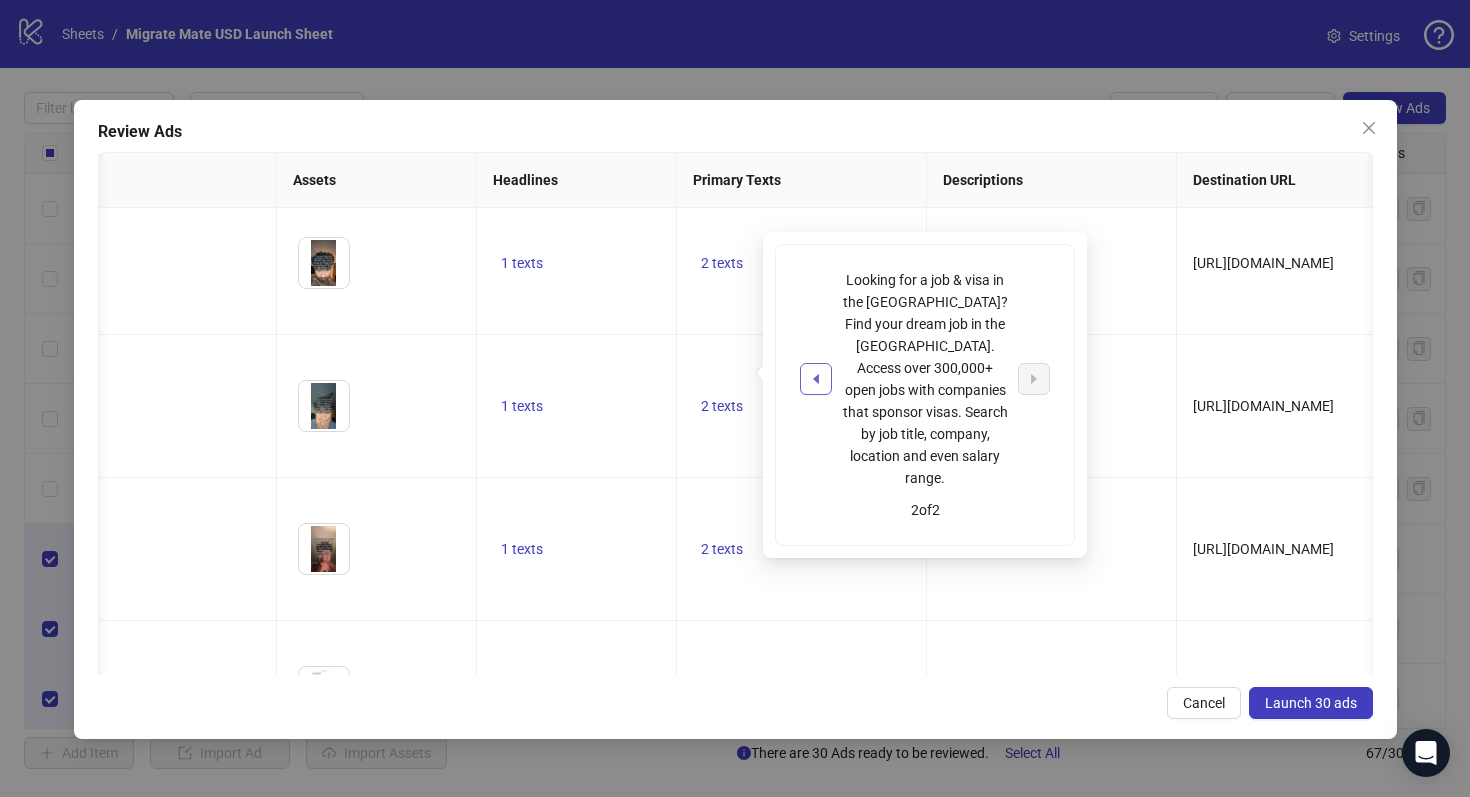 click 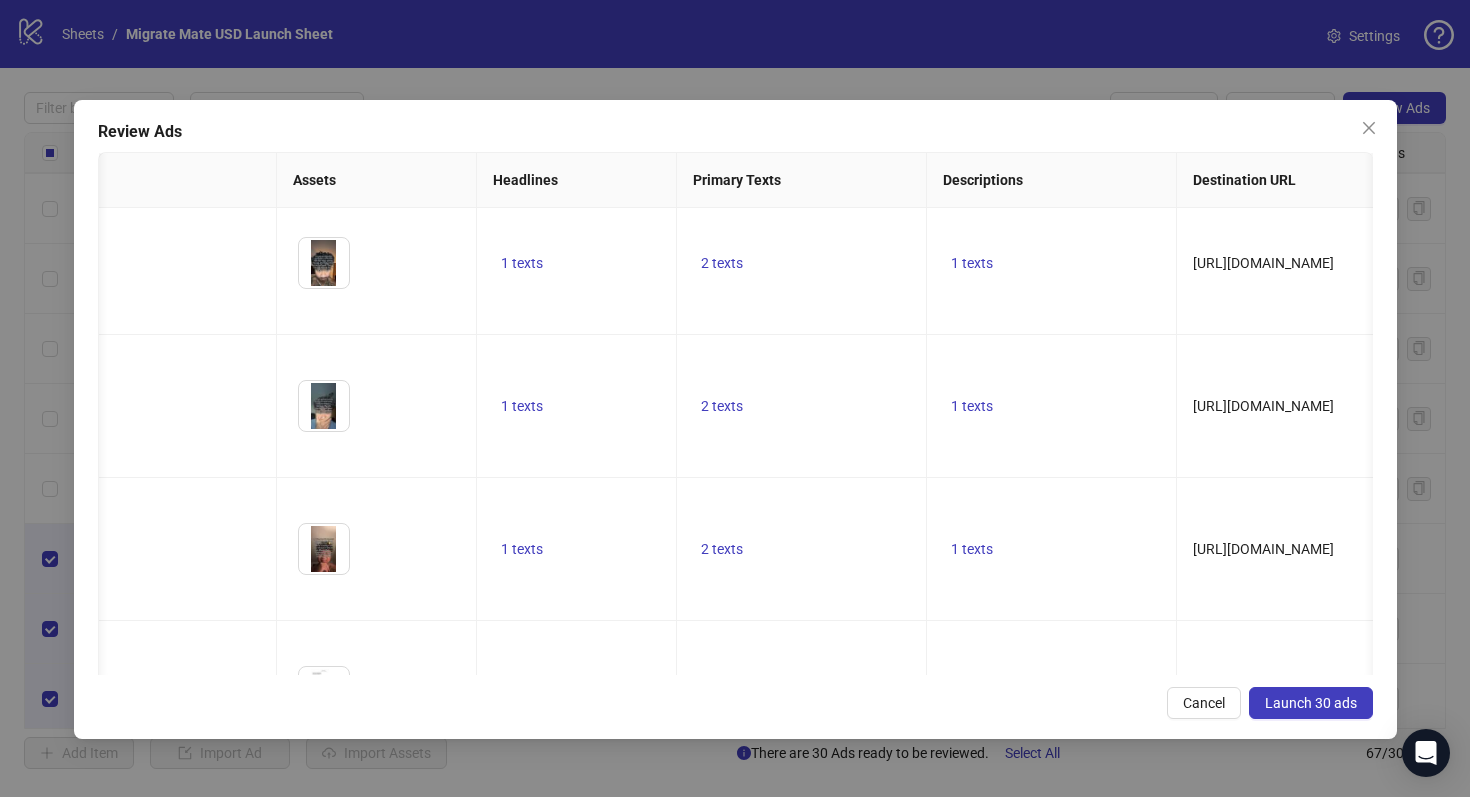 click on "1 texts" at bounding box center (522, 978) 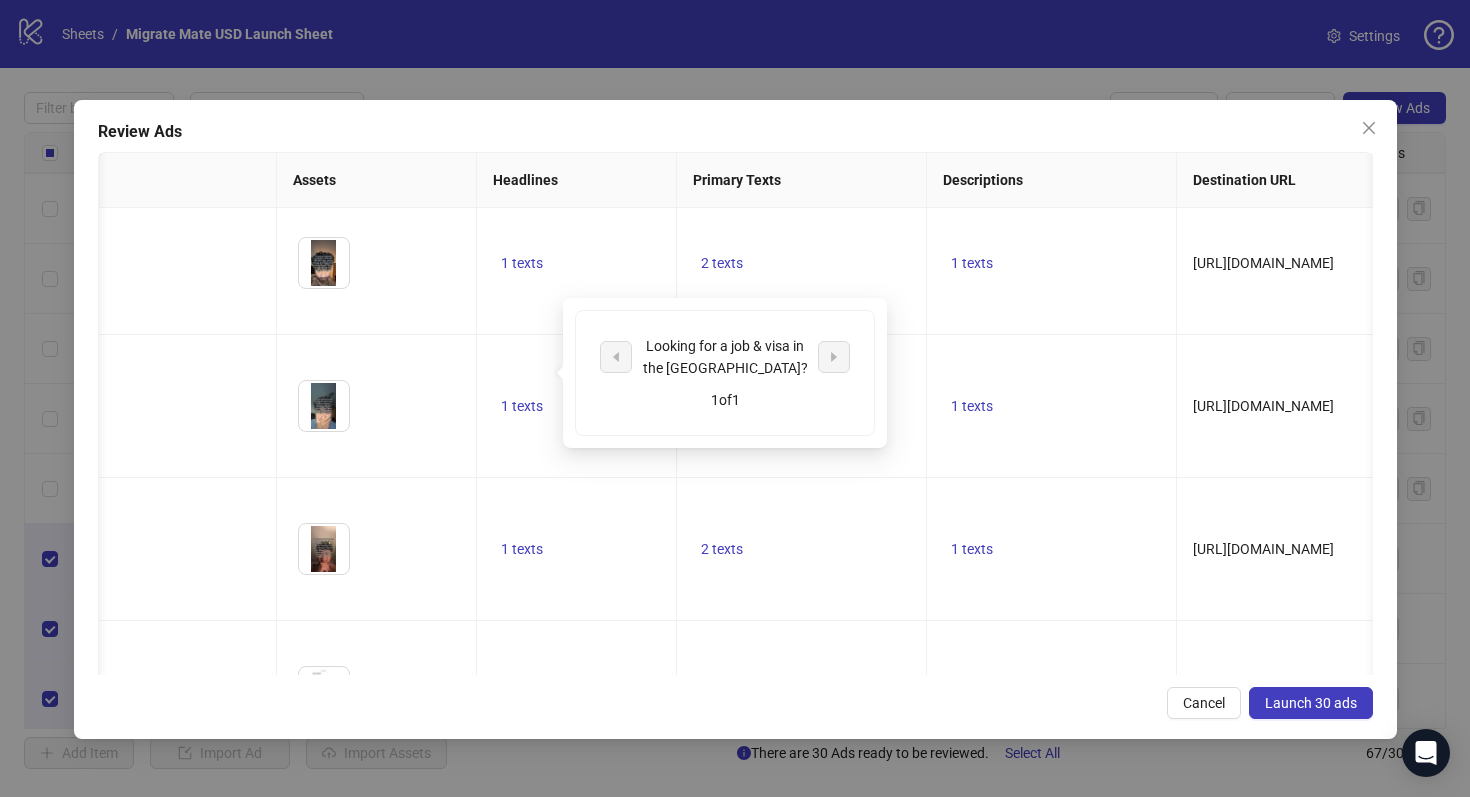 click on "Looking for a job & visa in the [GEOGRAPHIC_DATA]?" at bounding box center (725, 357) 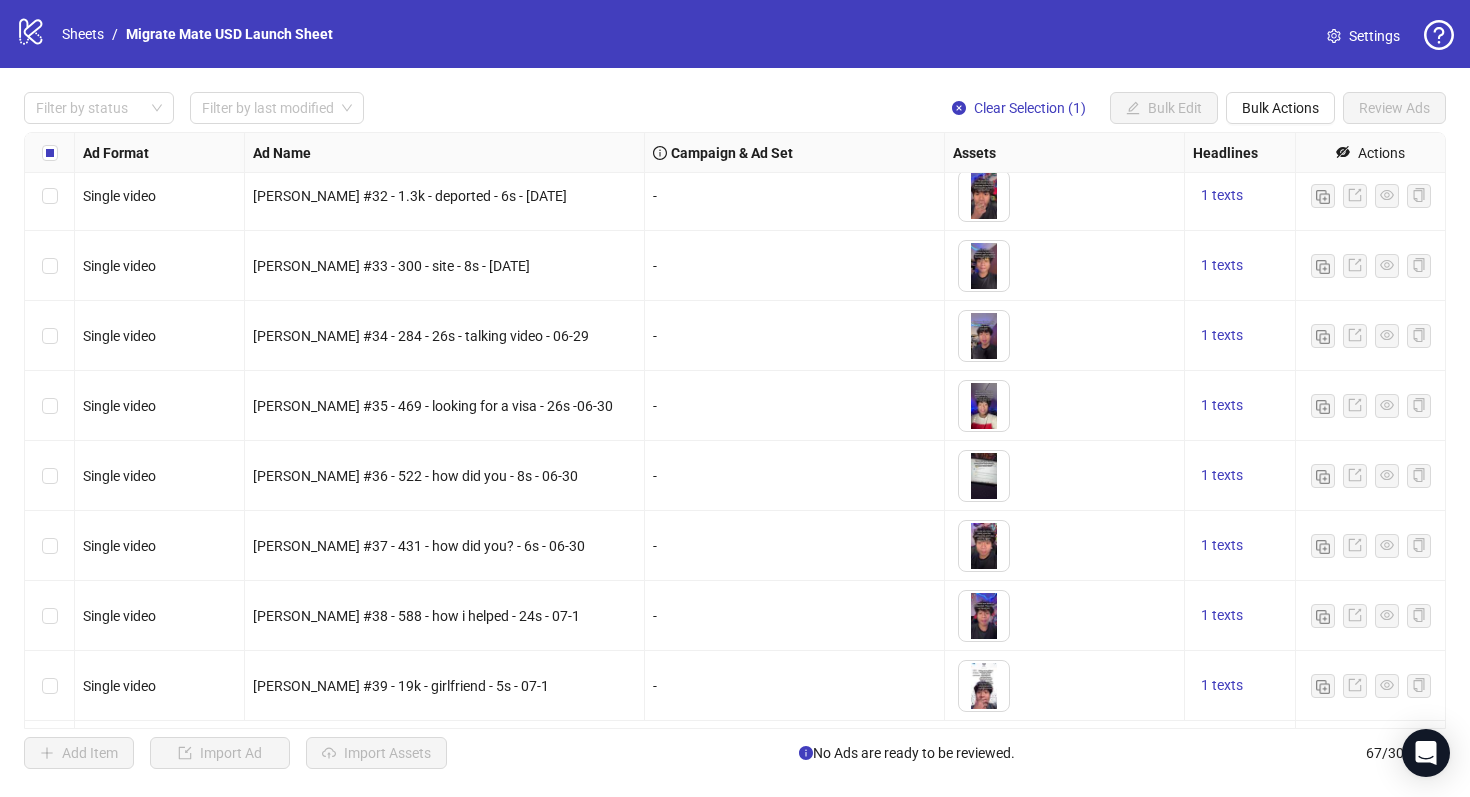 scroll, scrollTop: 0, scrollLeft: 0, axis: both 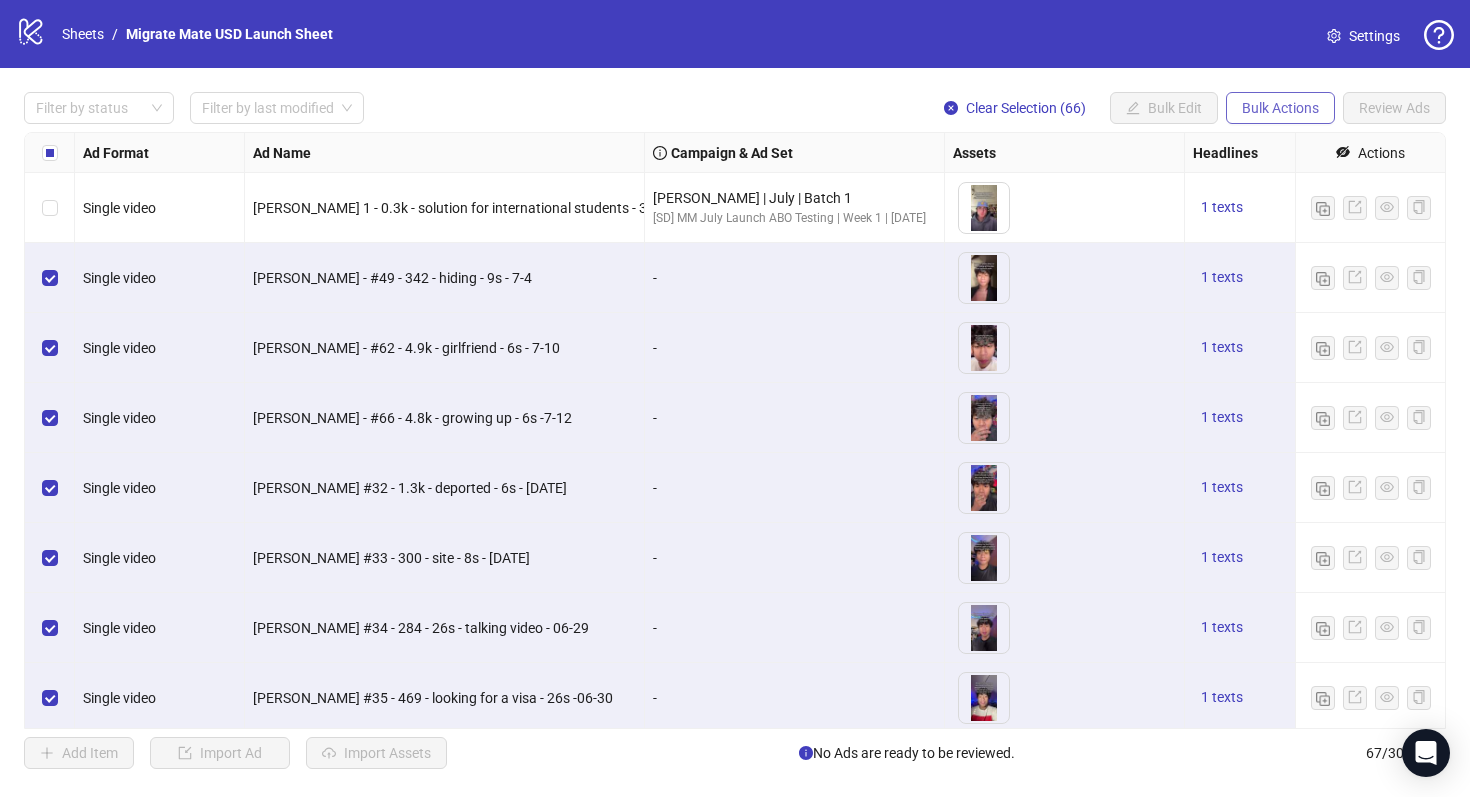 click on "Bulk Actions" at bounding box center (1280, 108) 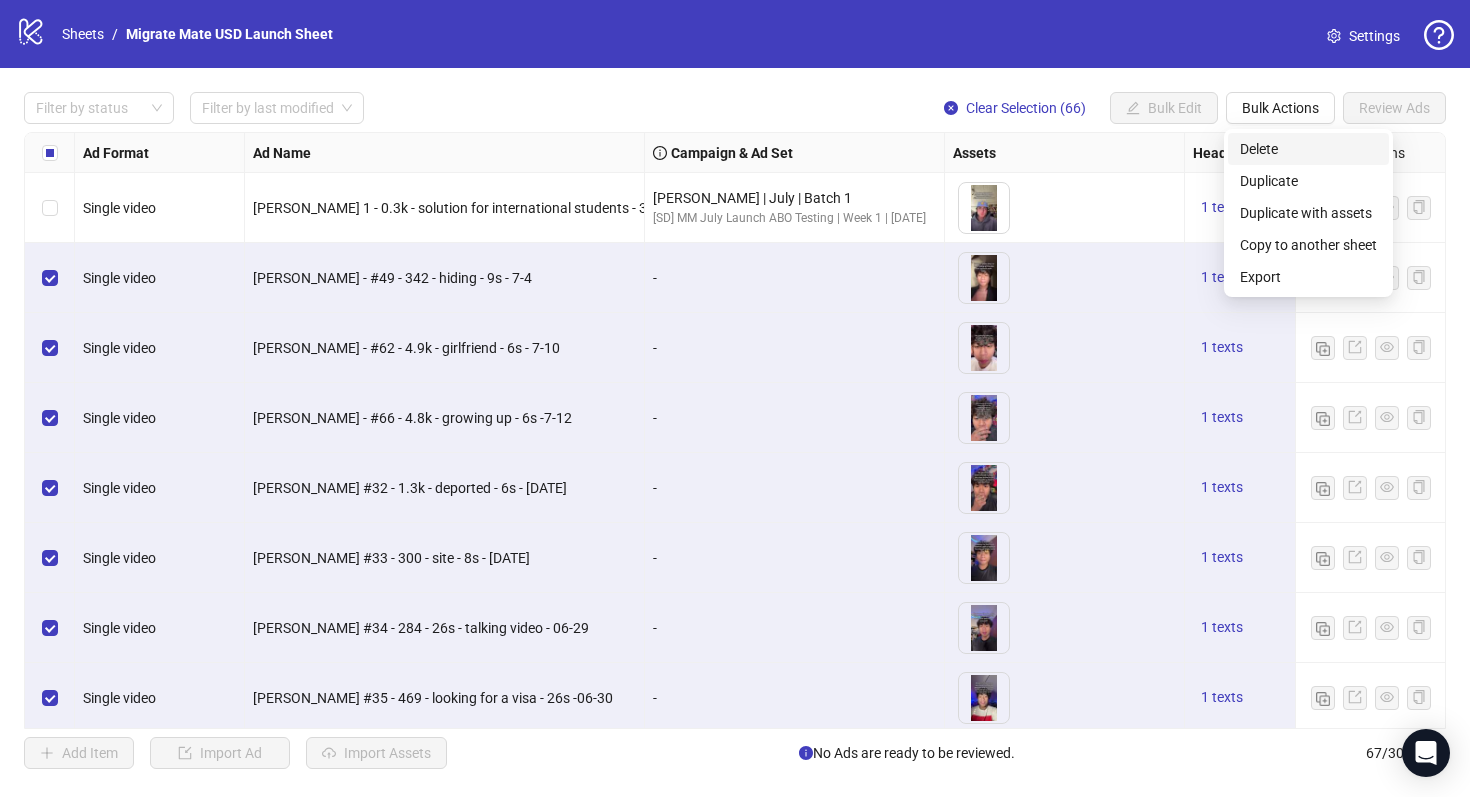click on "Delete" at bounding box center (1308, 149) 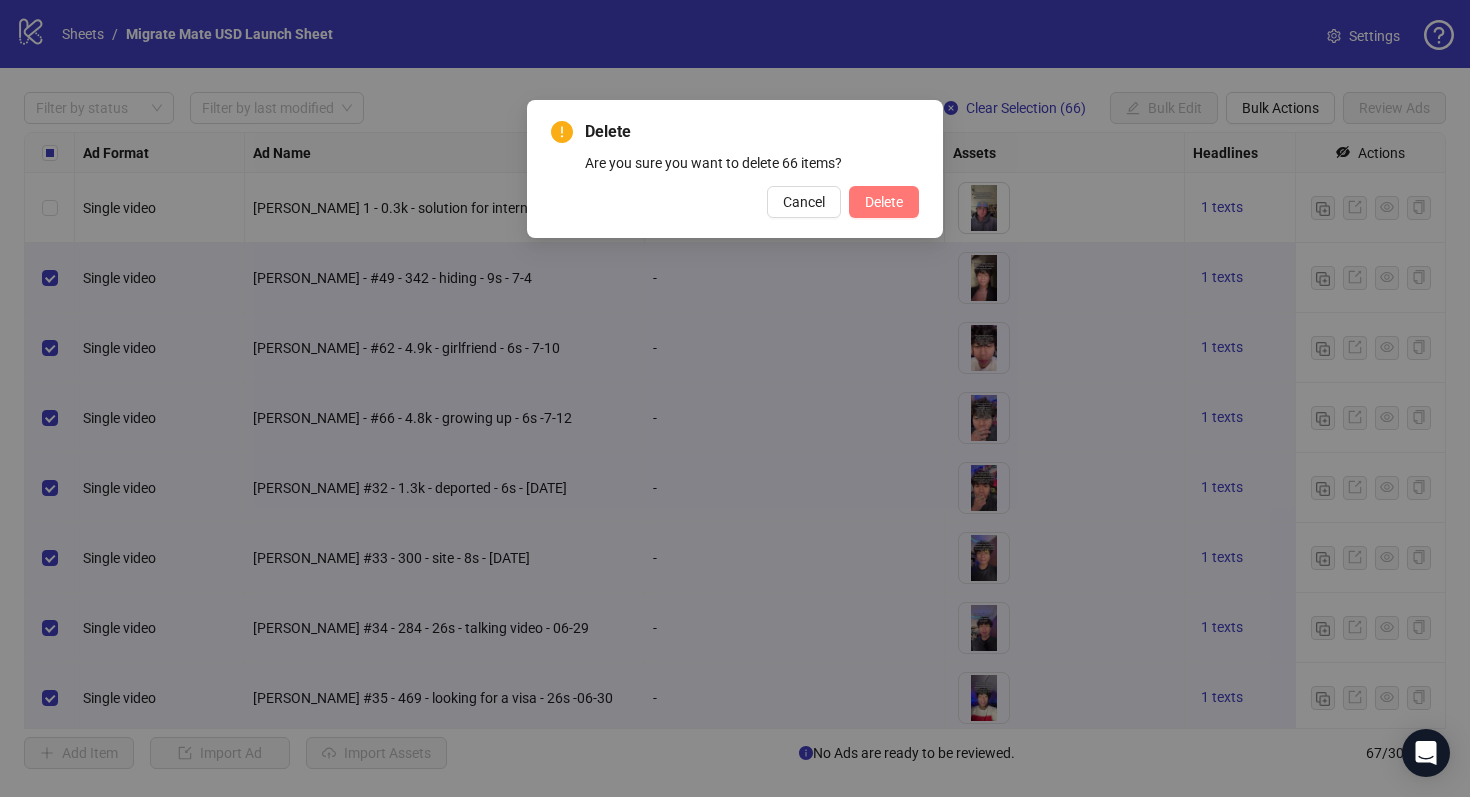 click on "Delete" at bounding box center [884, 202] 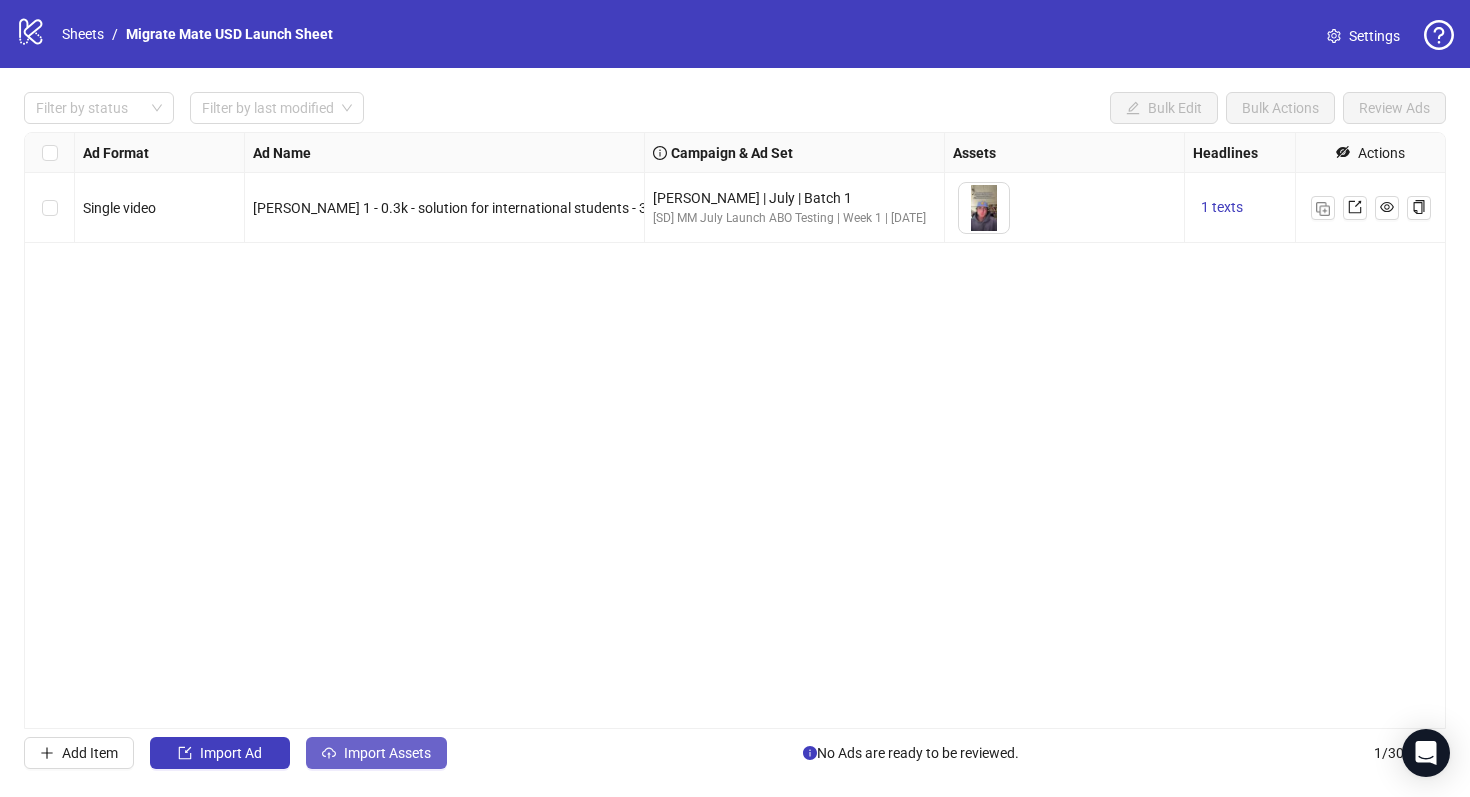 click on "Import Assets" at bounding box center [387, 753] 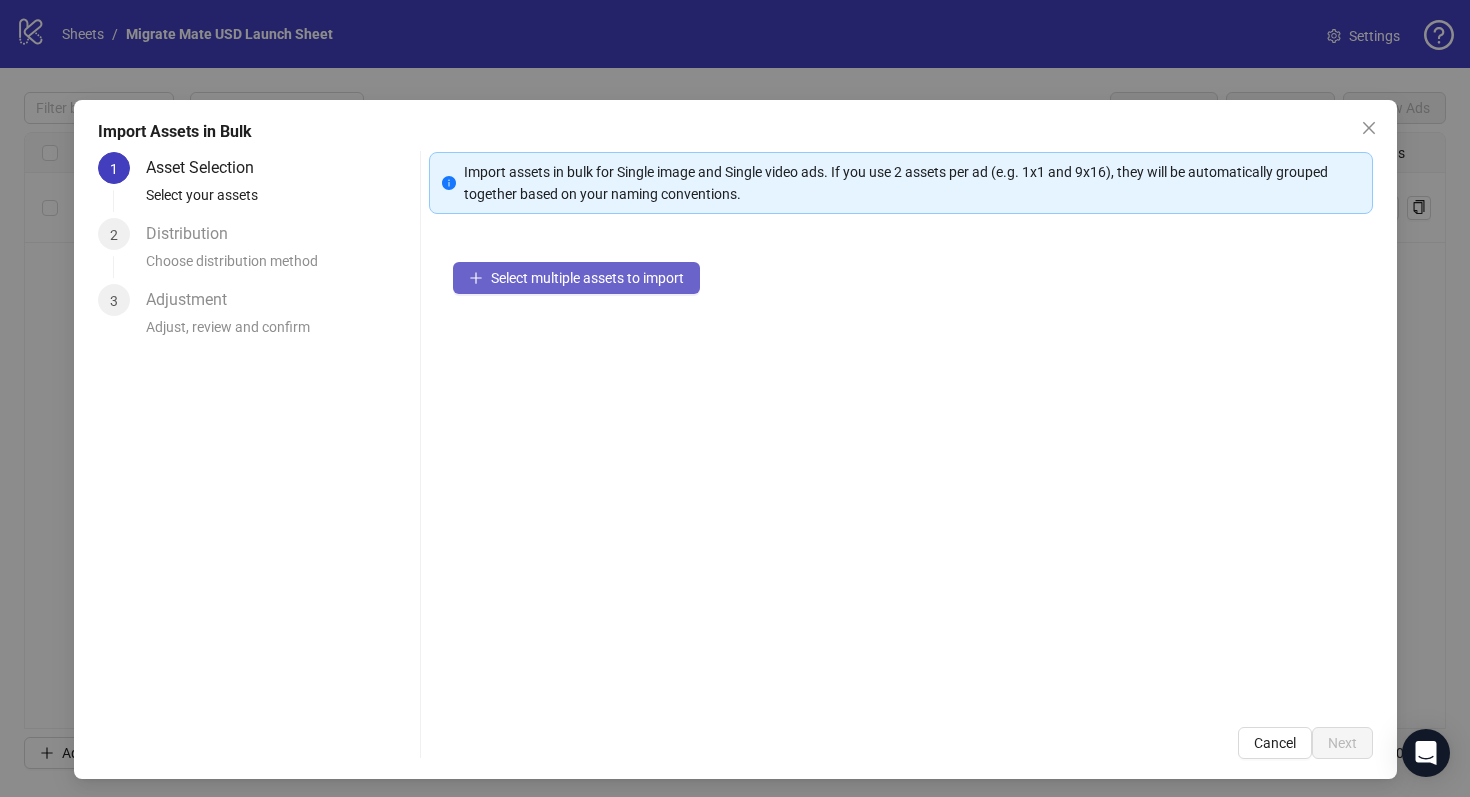 click on "Select multiple assets to import" at bounding box center (587, 278) 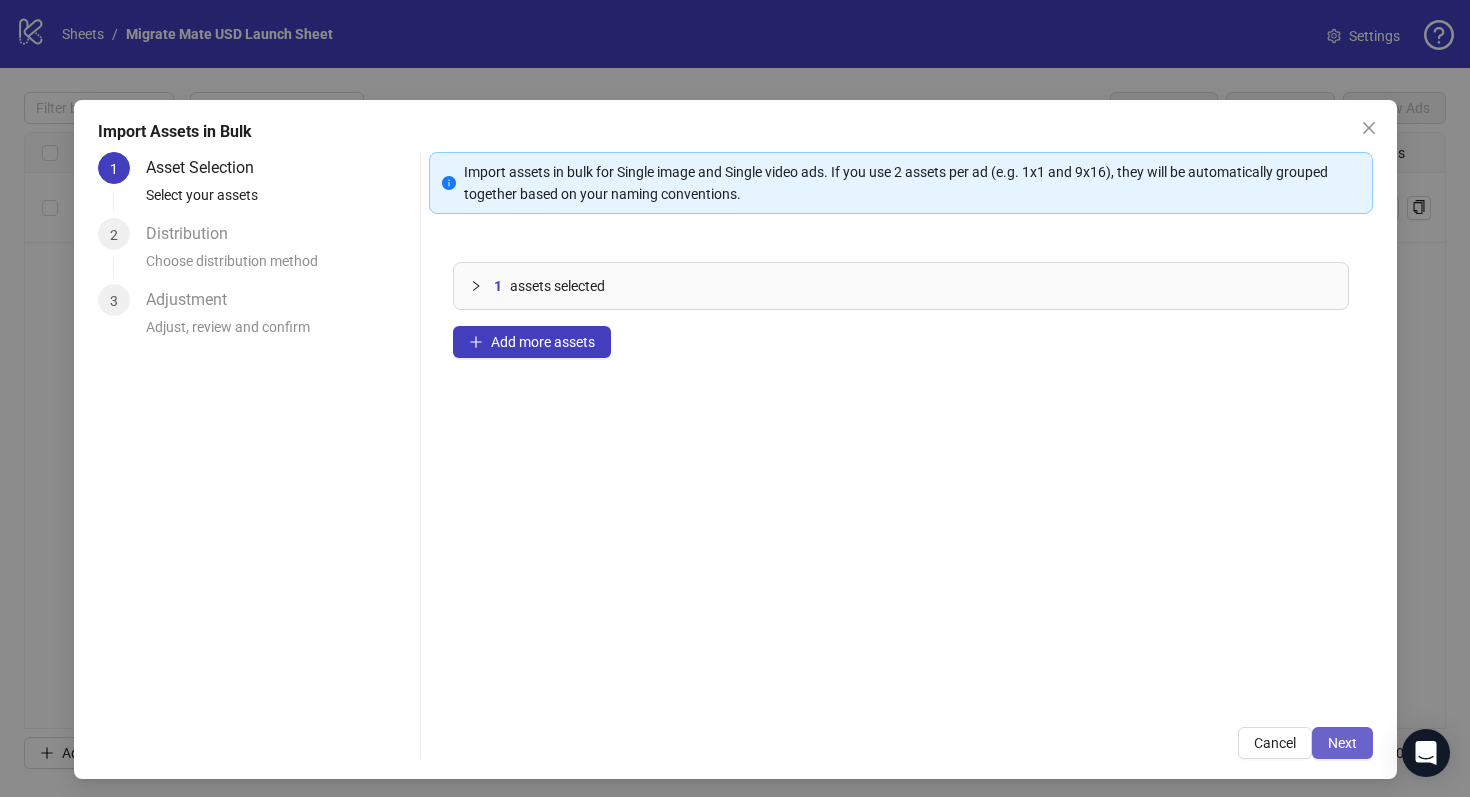 click on "Next" at bounding box center [1342, 743] 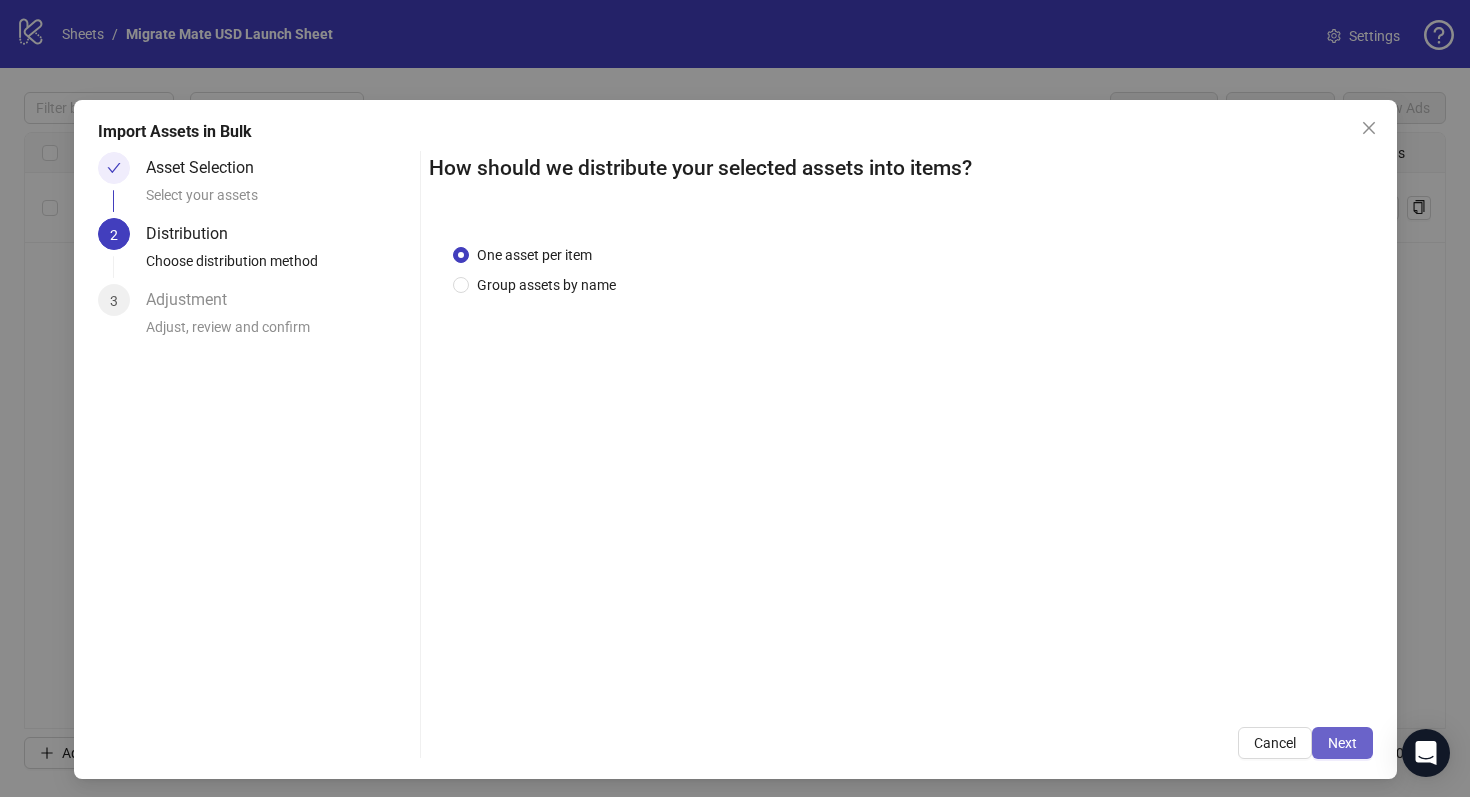click on "Next" at bounding box center [1342, 743] 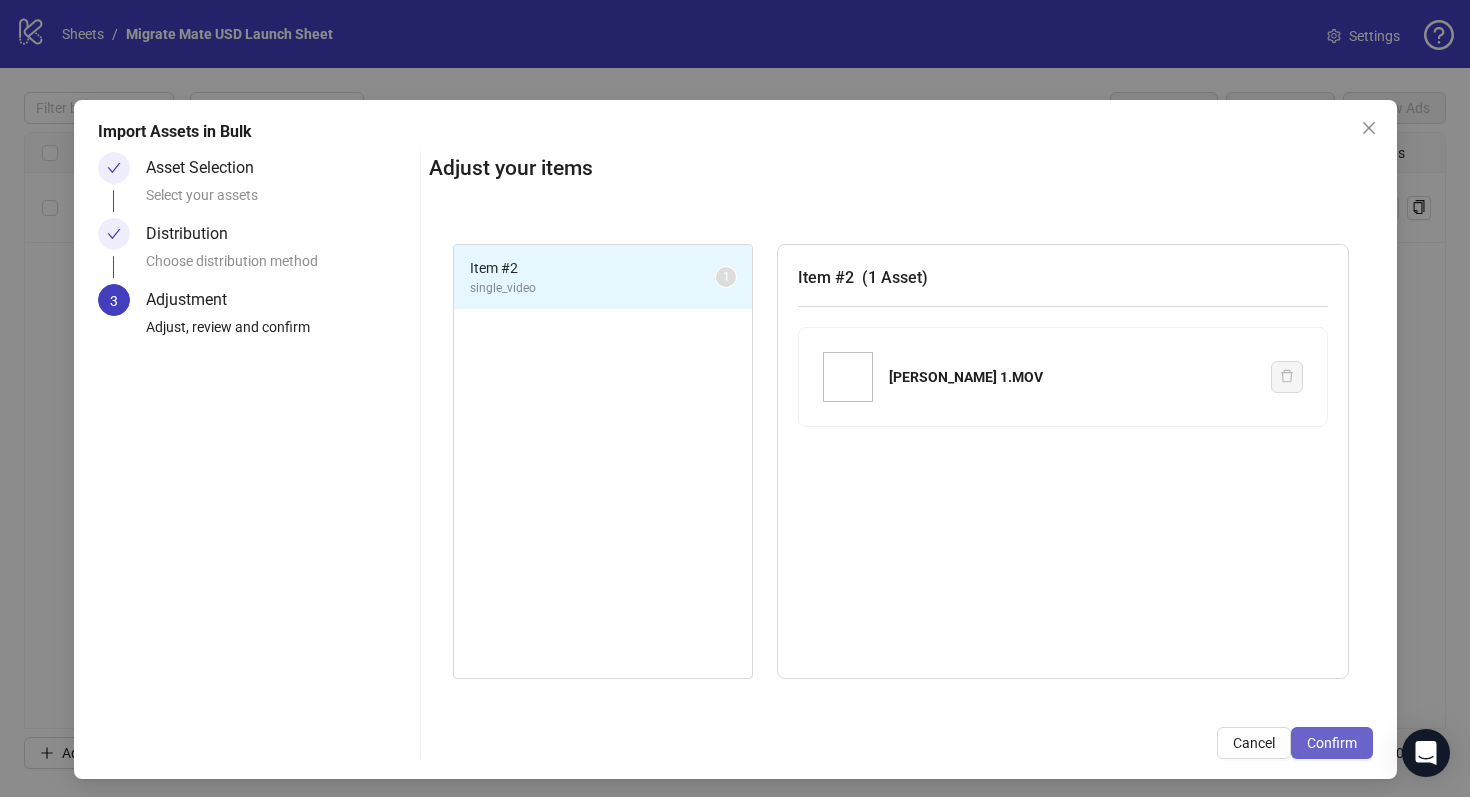 click on "Confirm" at bounding box center (1332, 743) 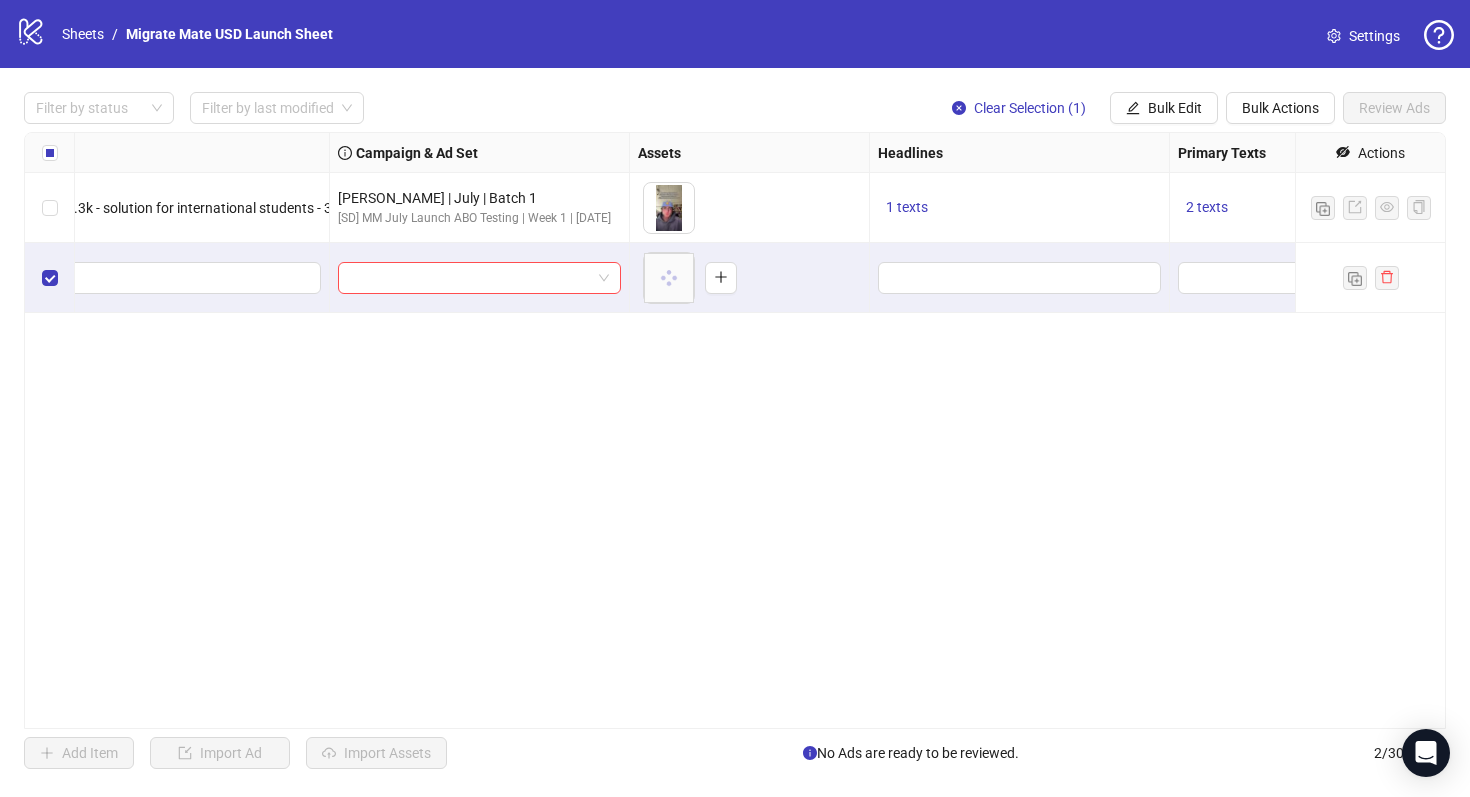 scroll, scrollTop: 0, scrollLeft: 0, axis: both 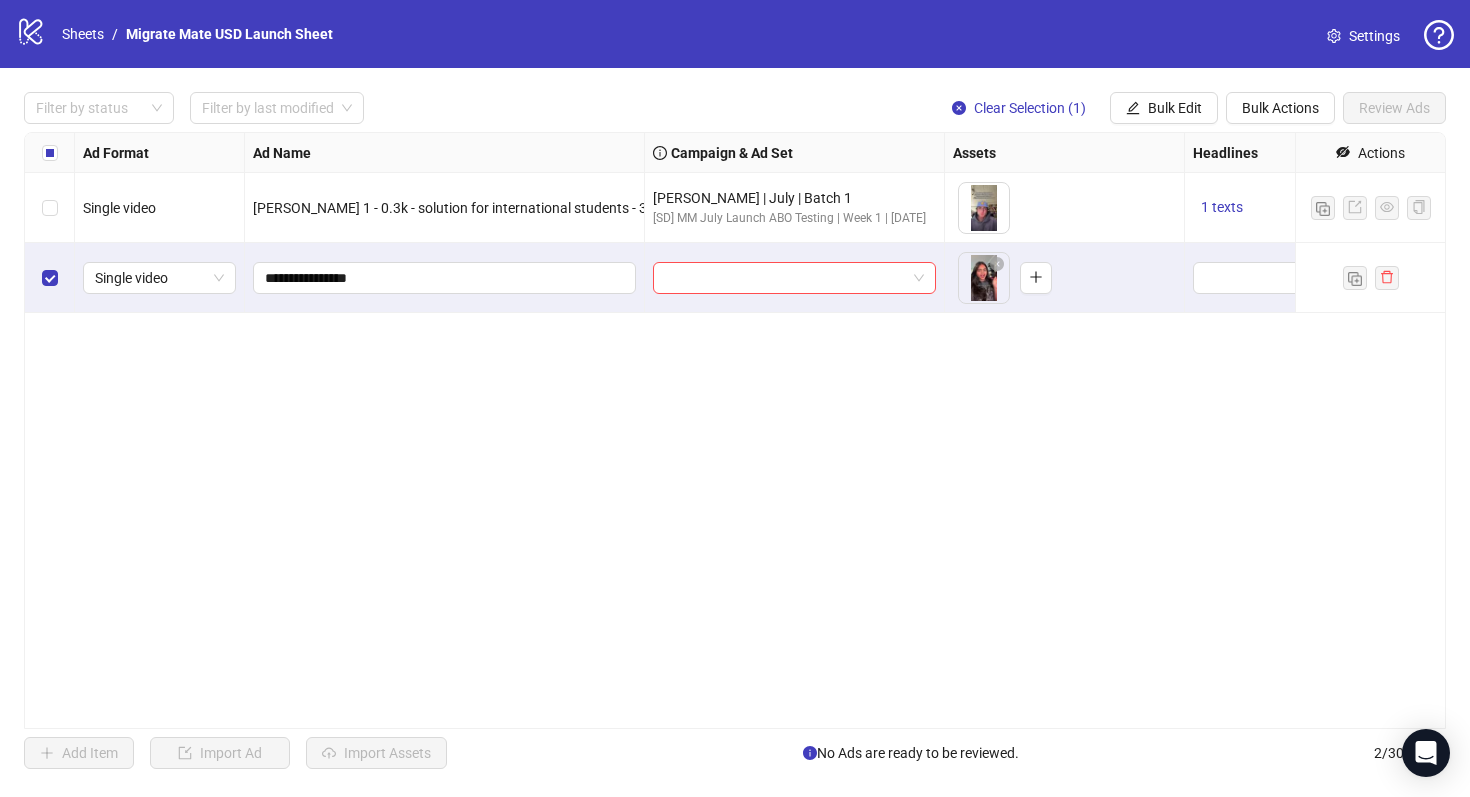 click on "**********" at bounding box center (735, 430) 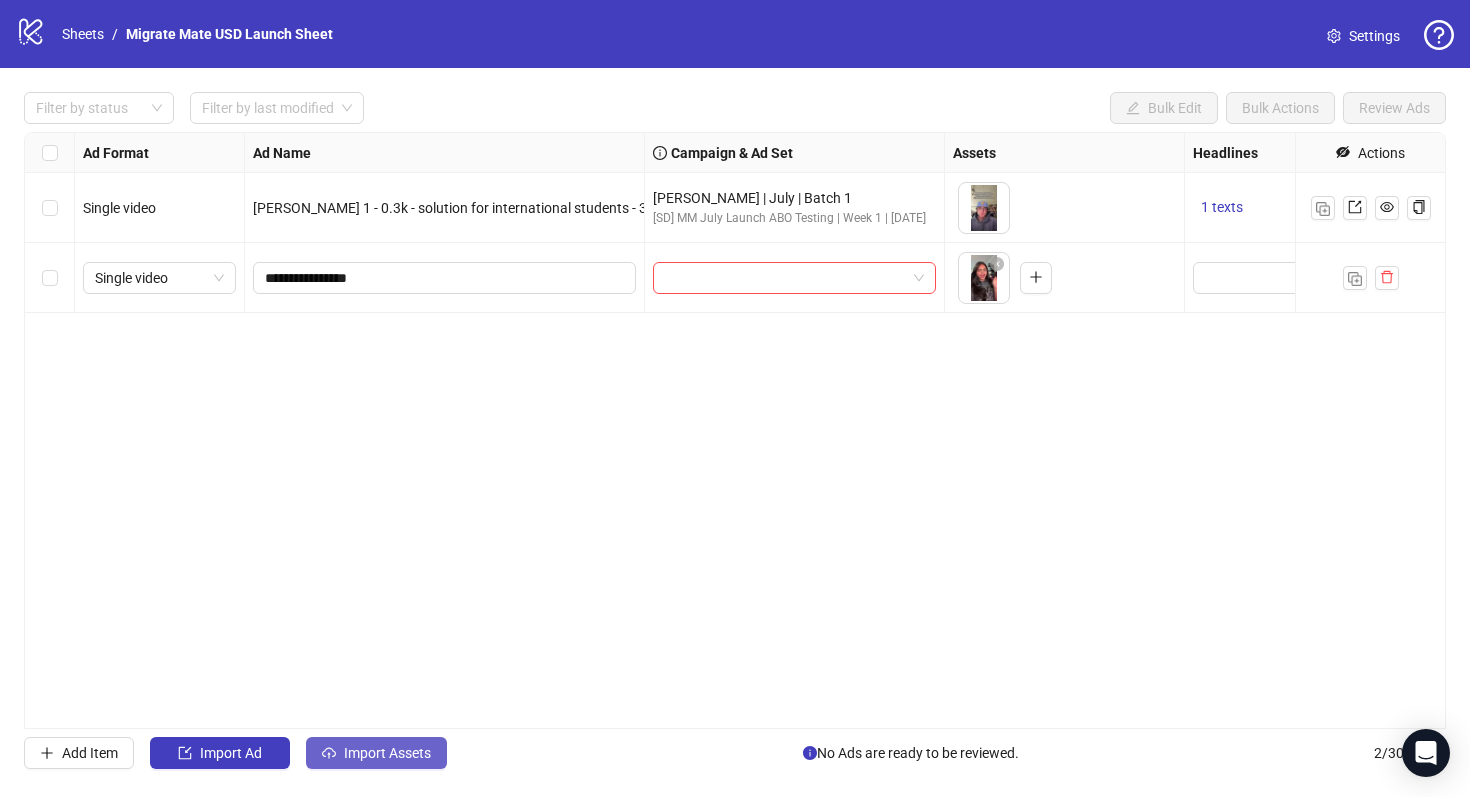 click on "Import Assets" at bounding box center (387, 753) 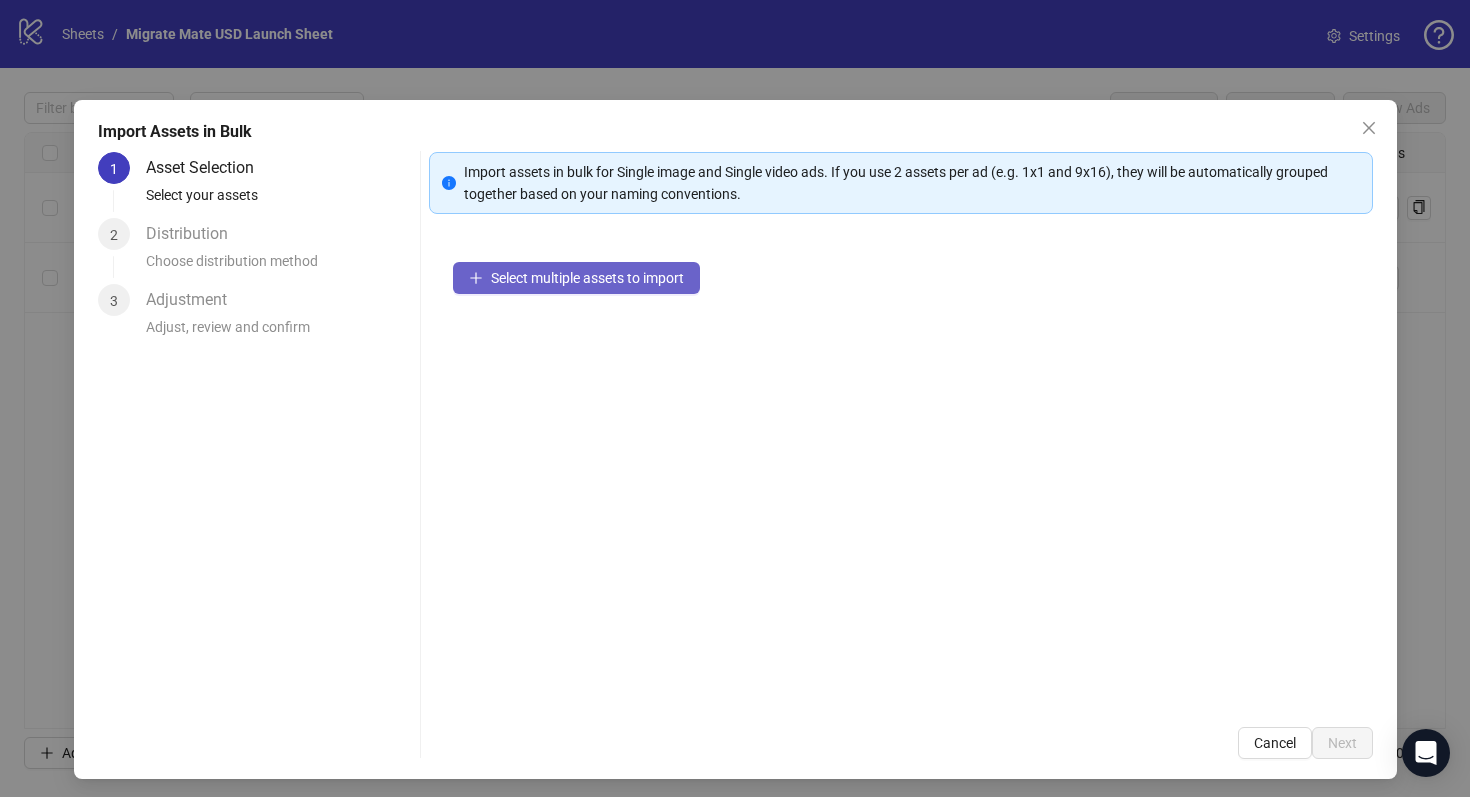 click on "Select multiple assets to import" at bounding box center [587, 278] 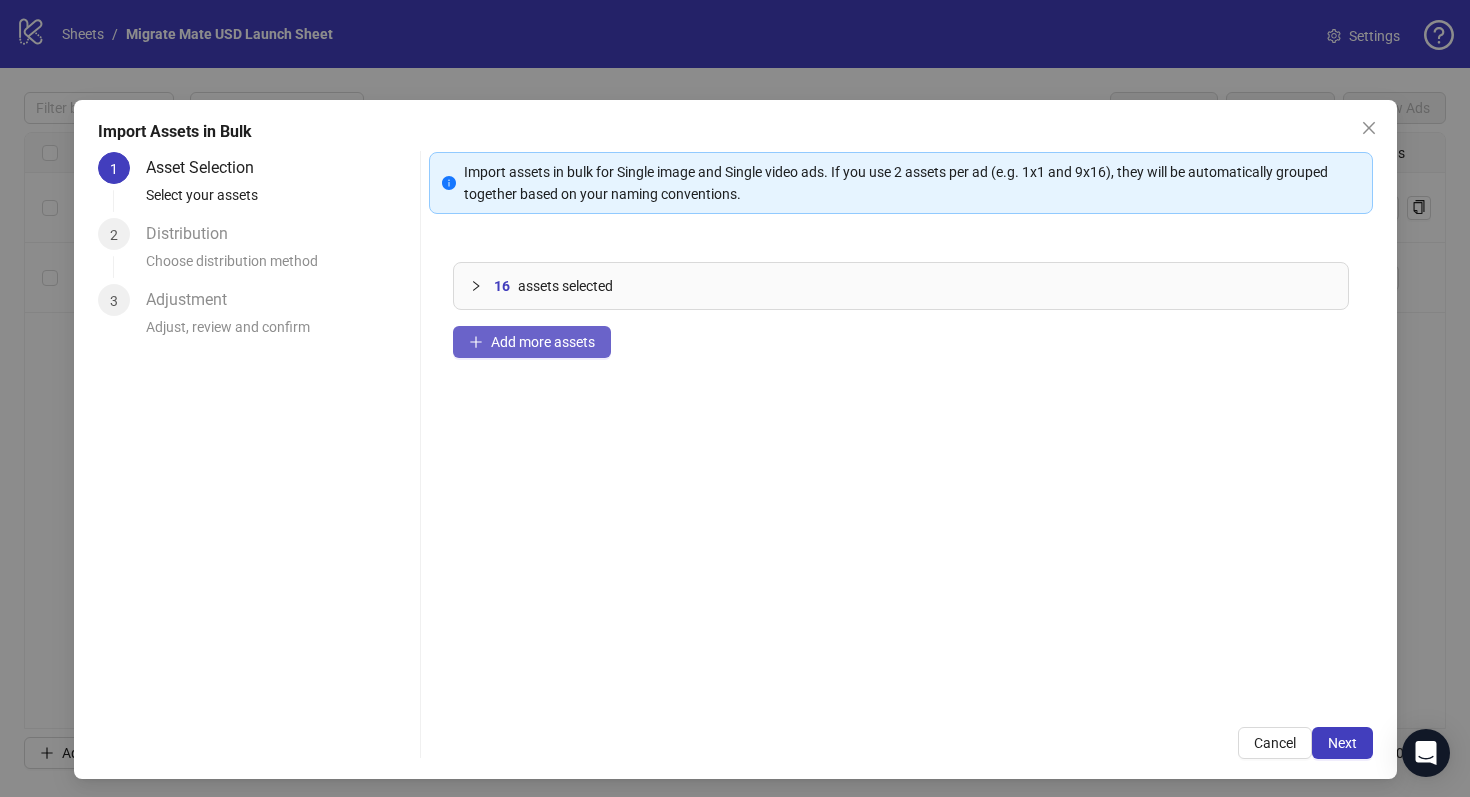 click on "Add more assets" at bounding box center [543, 342] 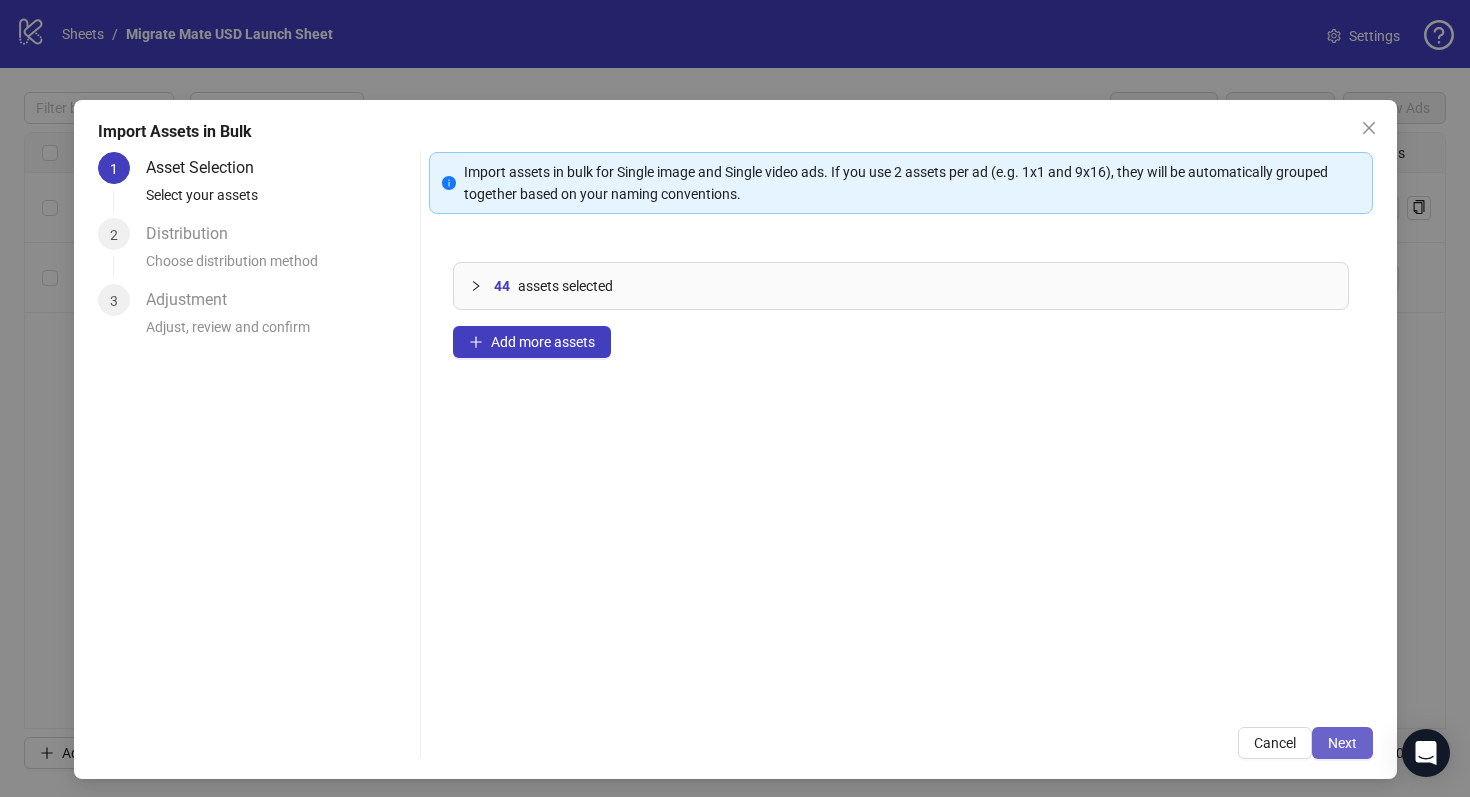 click on "Next" at bounding box center (1342, 743) 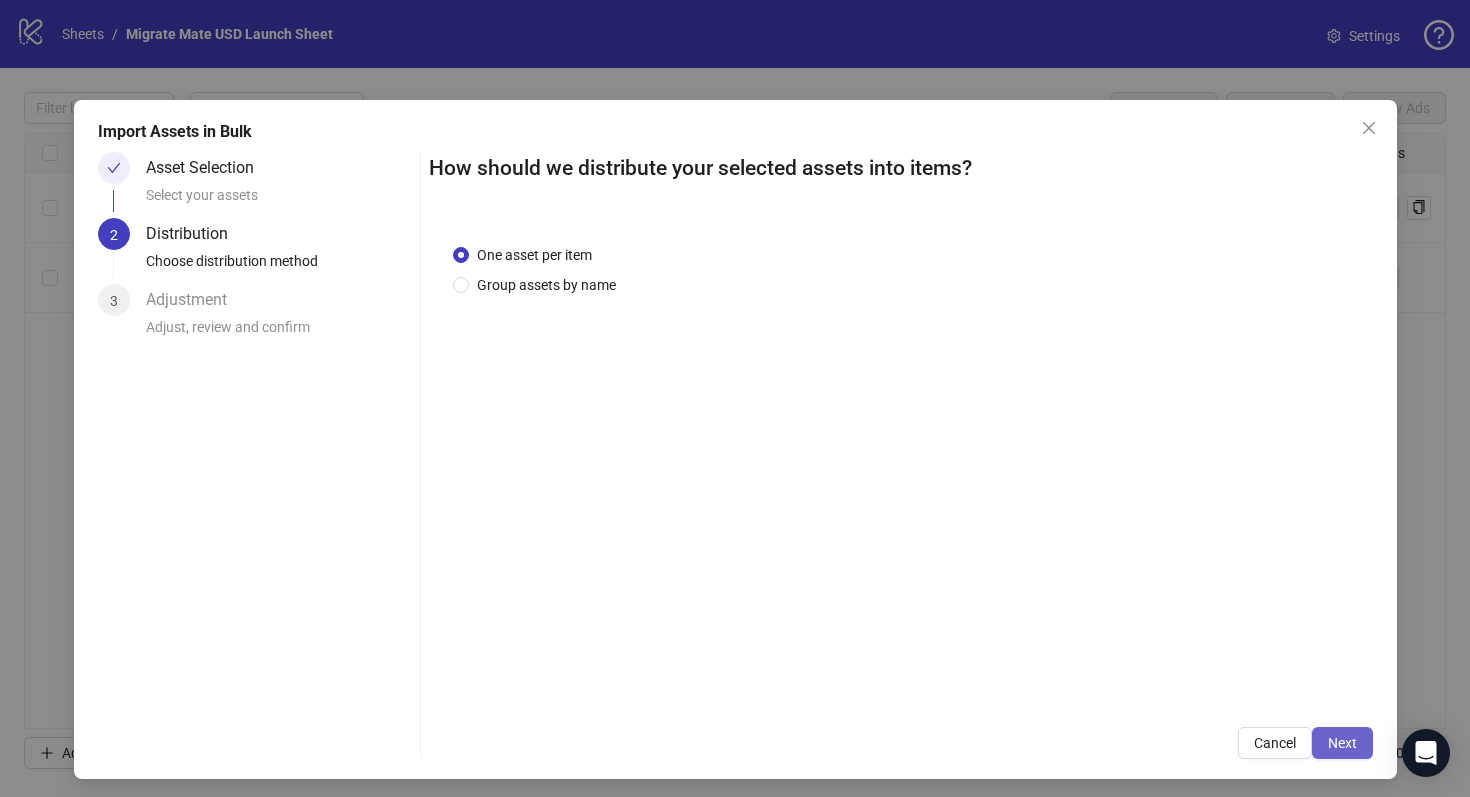 click on "Next" at bounding box center [1342, 743] 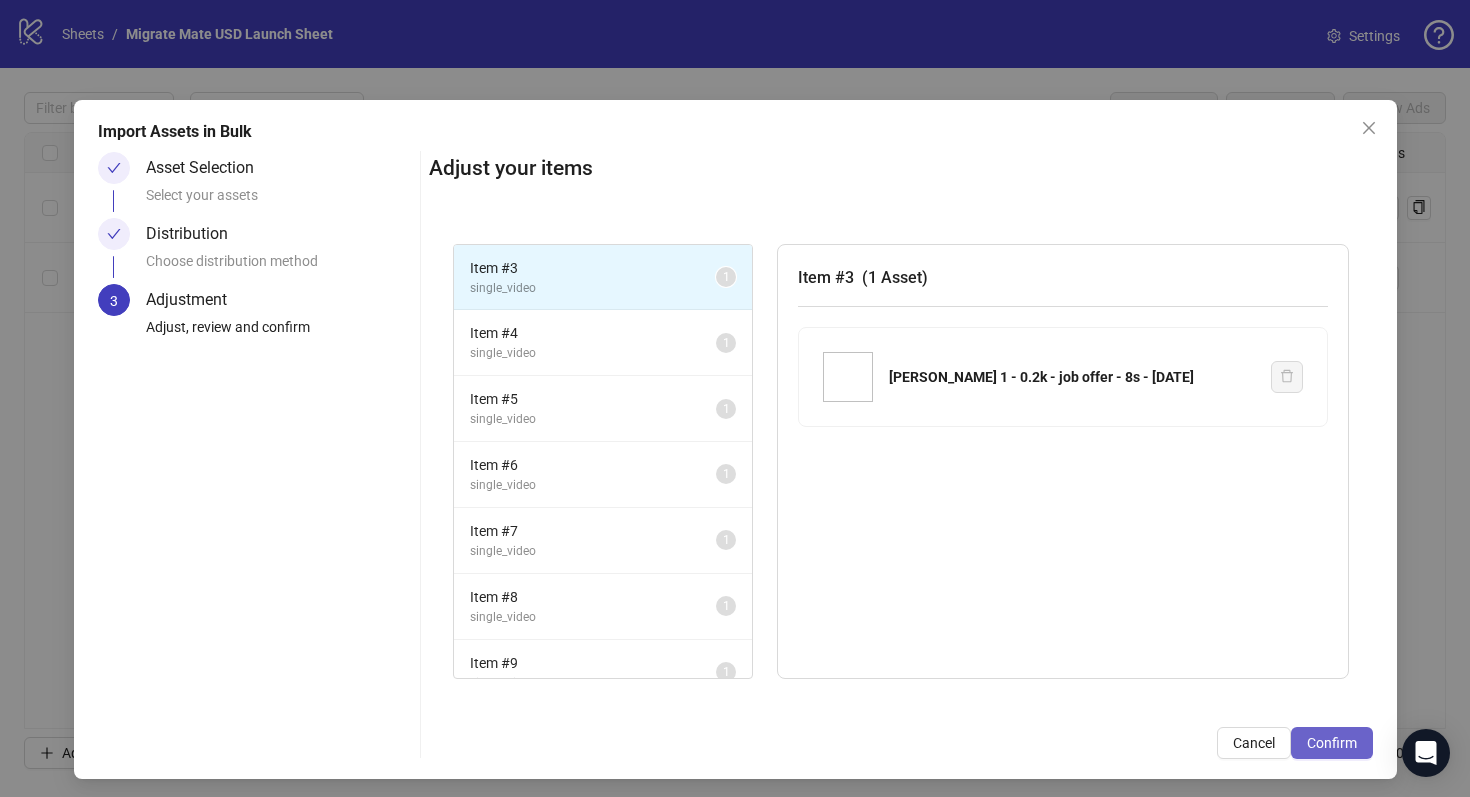 click on "Confirm" at bounding box center (1332, 743) 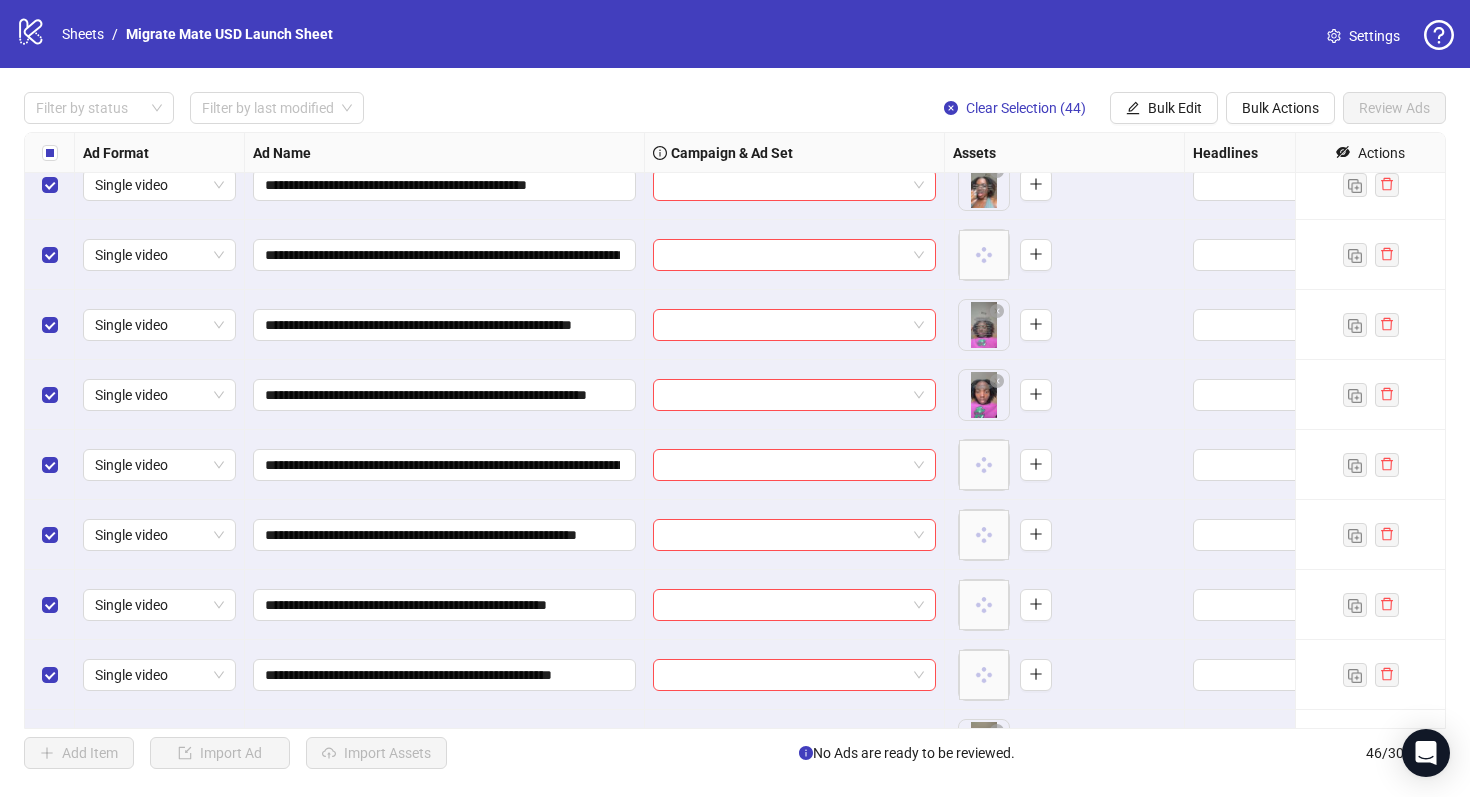 scroll, scrollTop: 0, scrollLeft: 0, axis: both 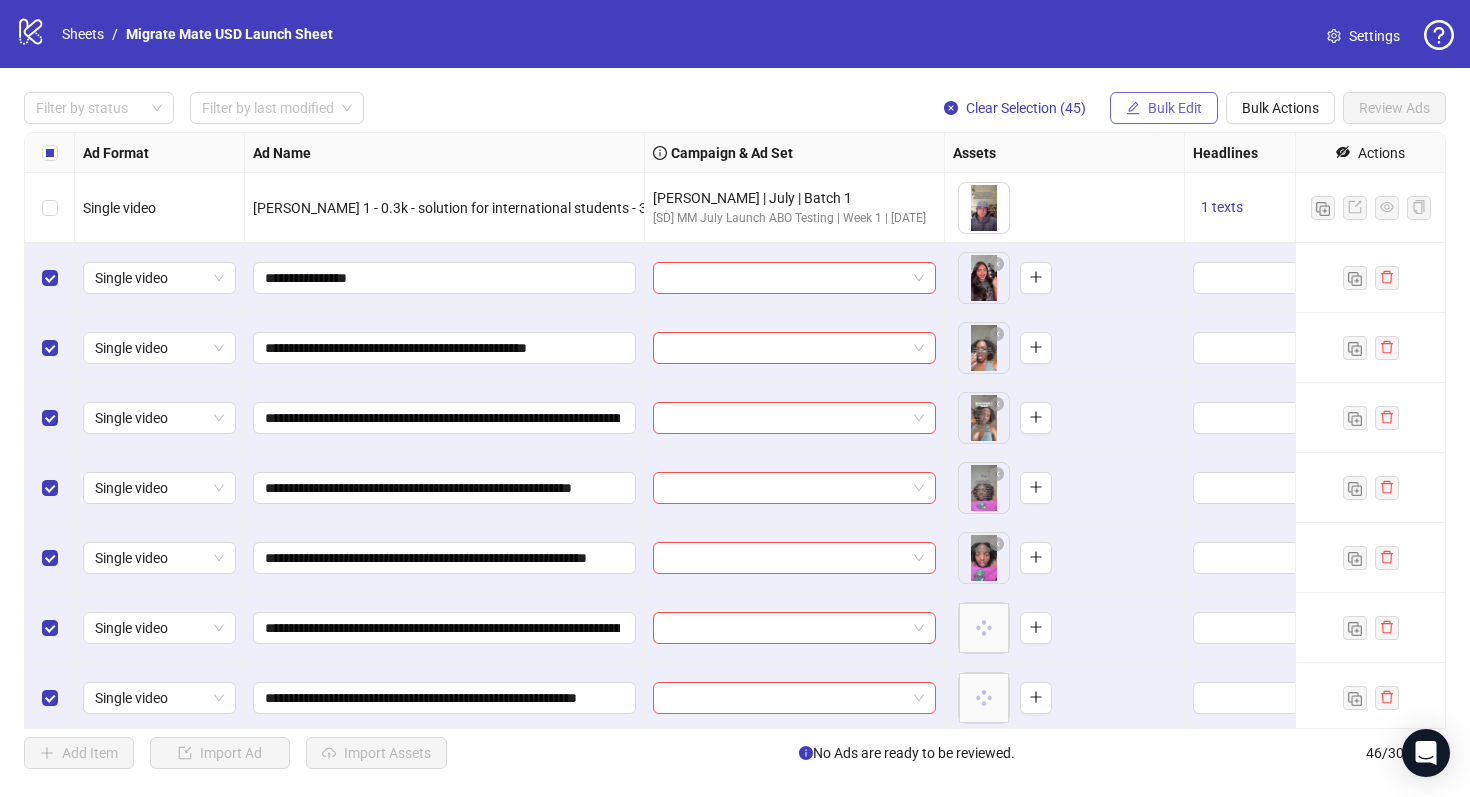 click on "Bulk Edit" at bounding box center [1175, 108] 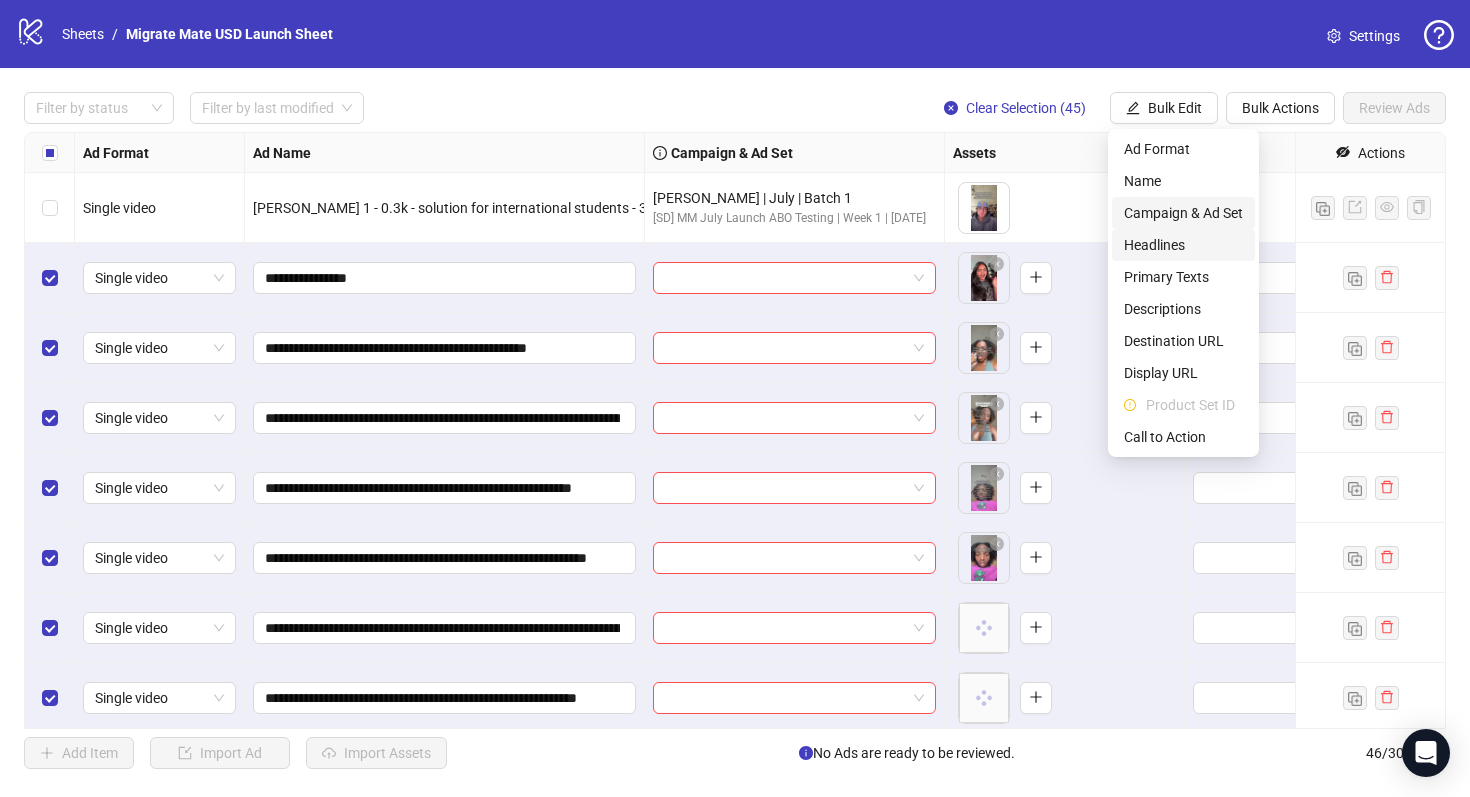 click on "Headlines" at bounding box center (1183, 245) 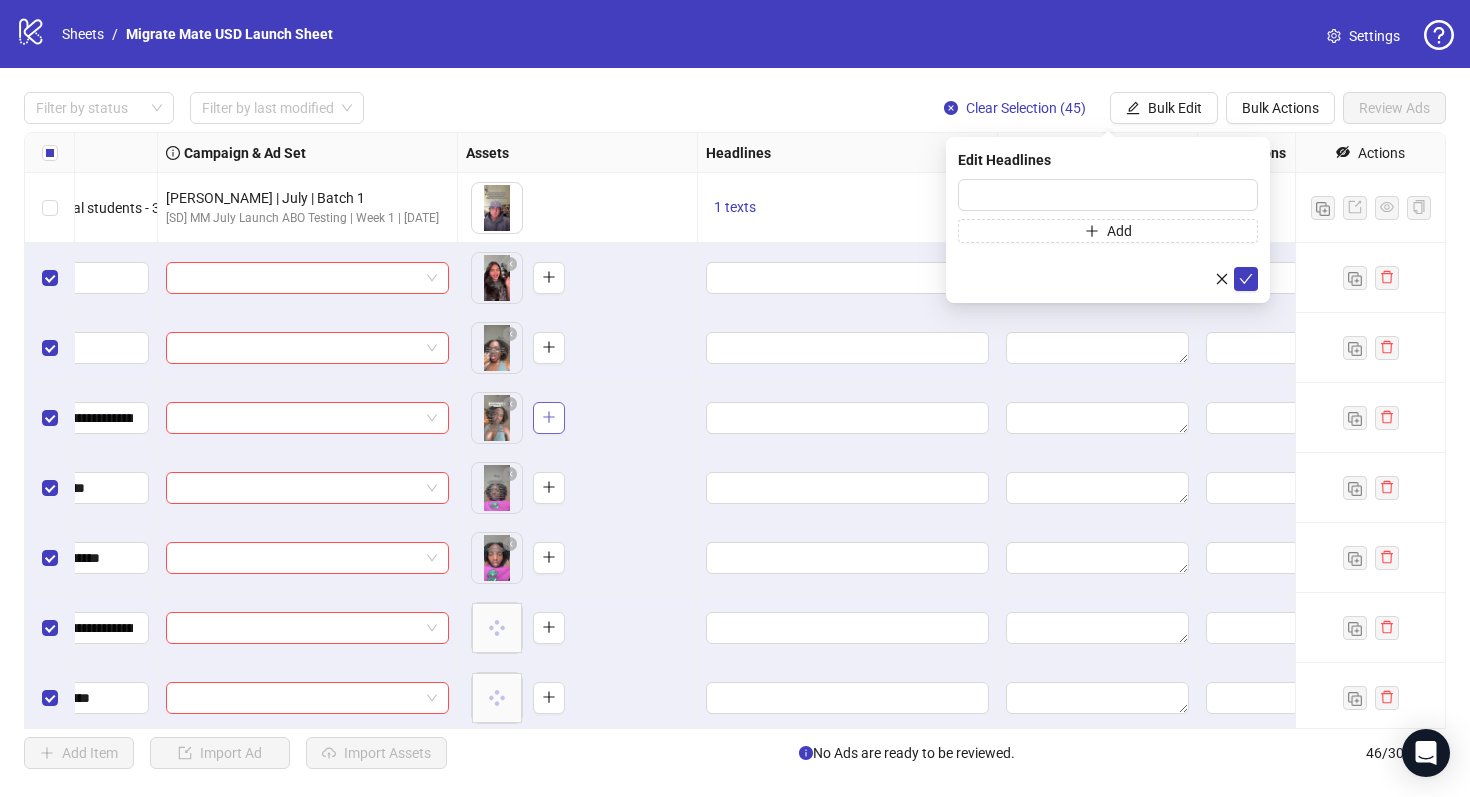 scroll, scrollTop: 0, scrollLeft: 668, axis: horizontal 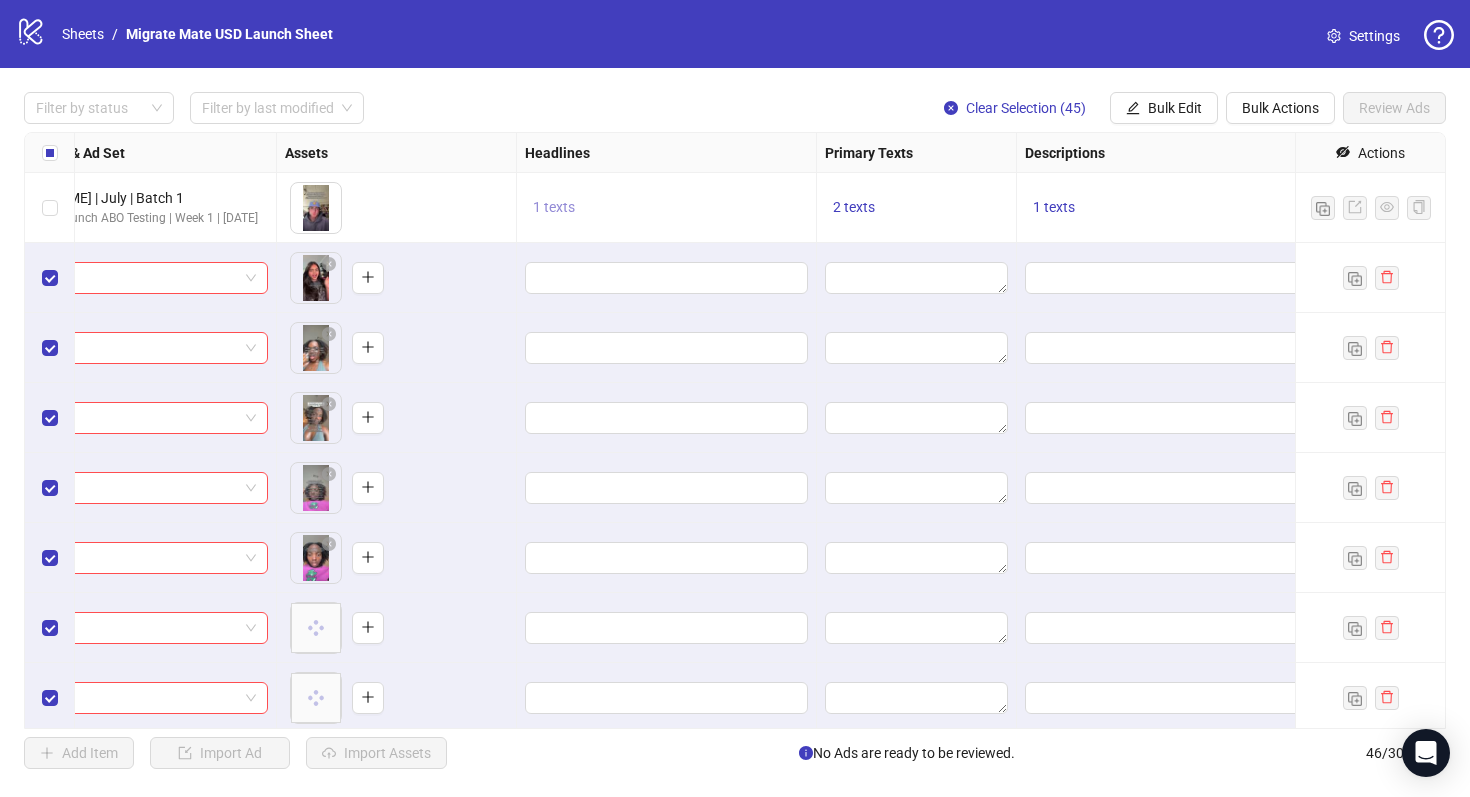 click on "1 texts" at bounding box center (554, 207) 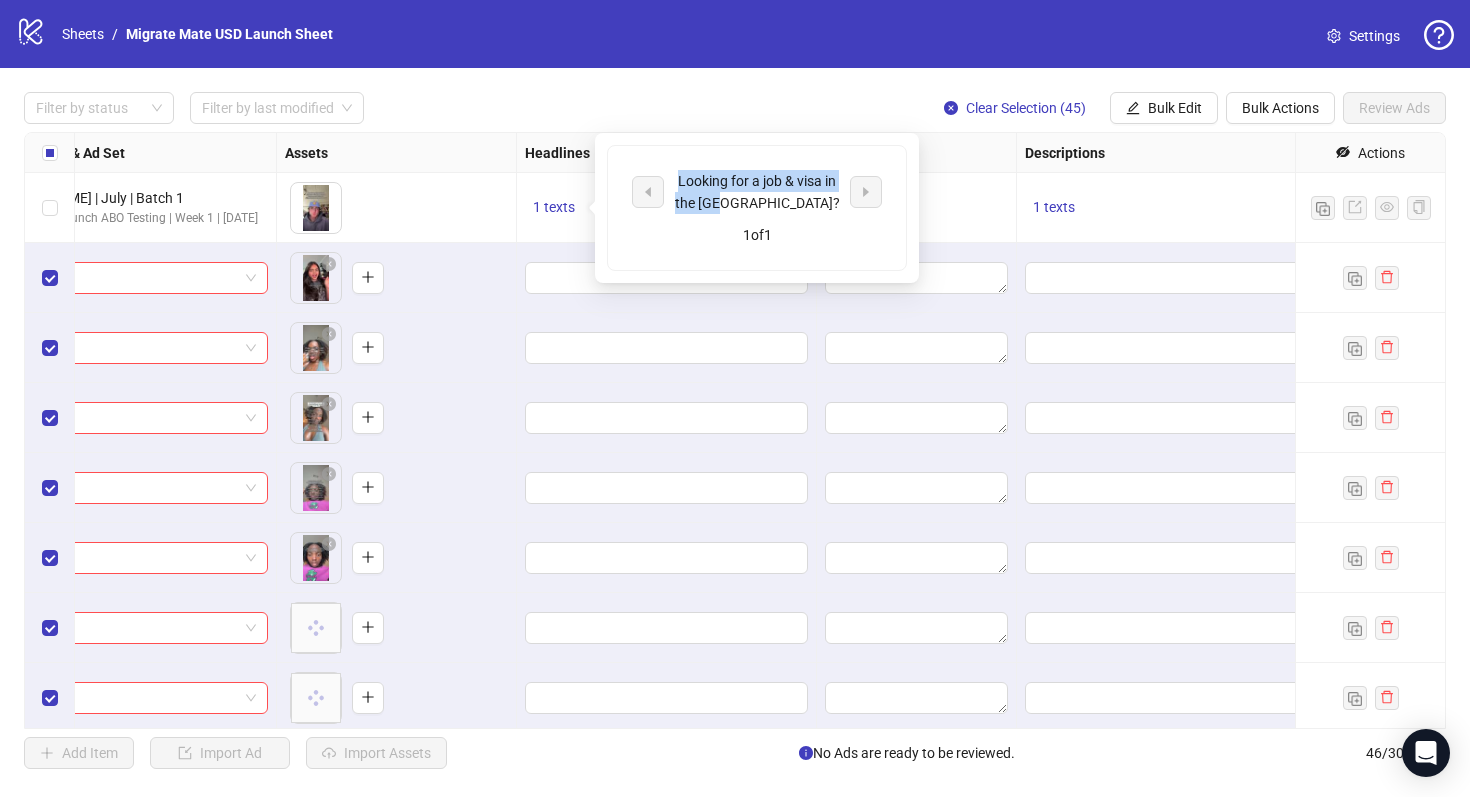 drag, startPoint x: 780, startPoint y: 207, endPoint x: 673, endPoint y: 183, distance: 109.65856 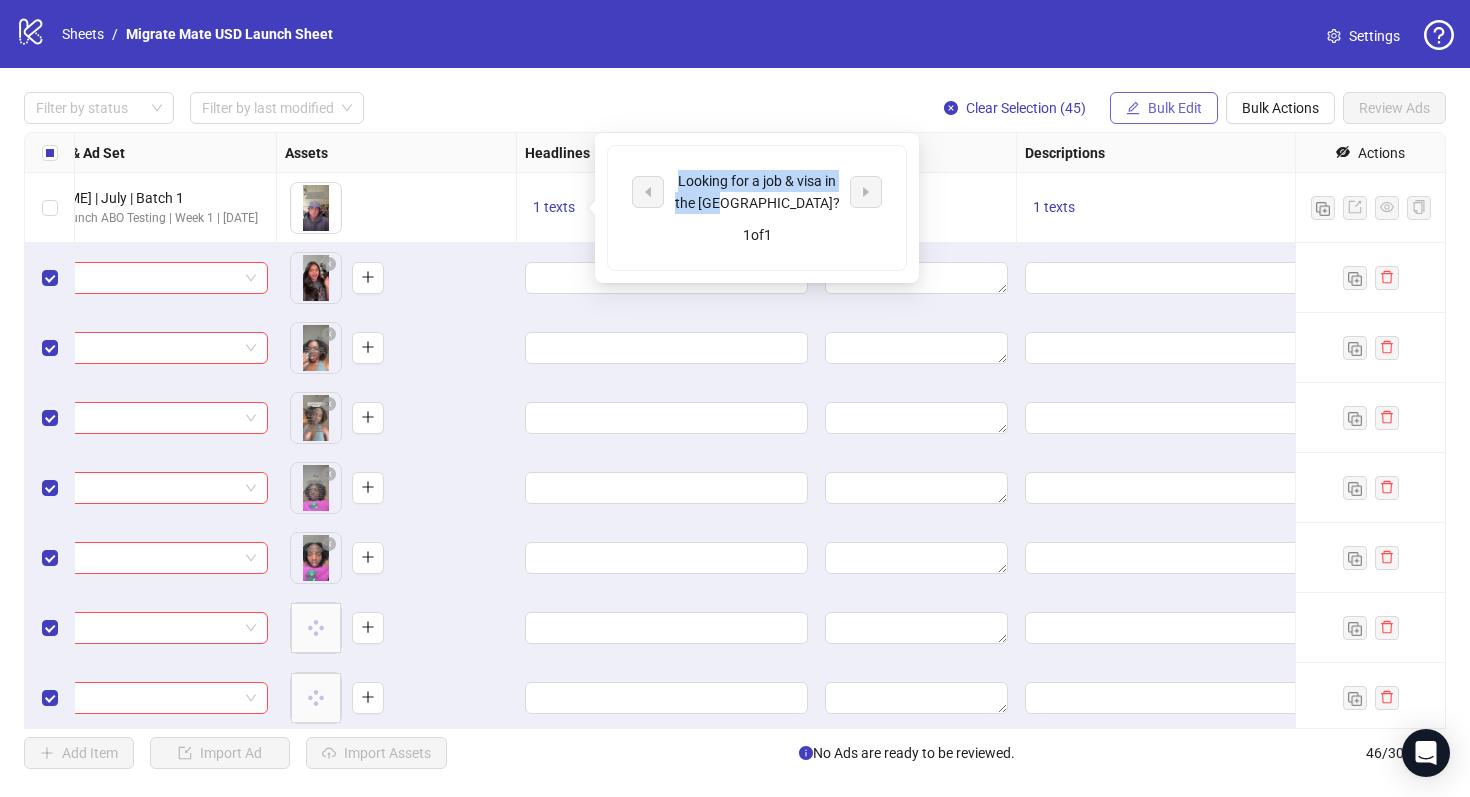 click on "Bulk Edit" at bounding box center [1164, 108] 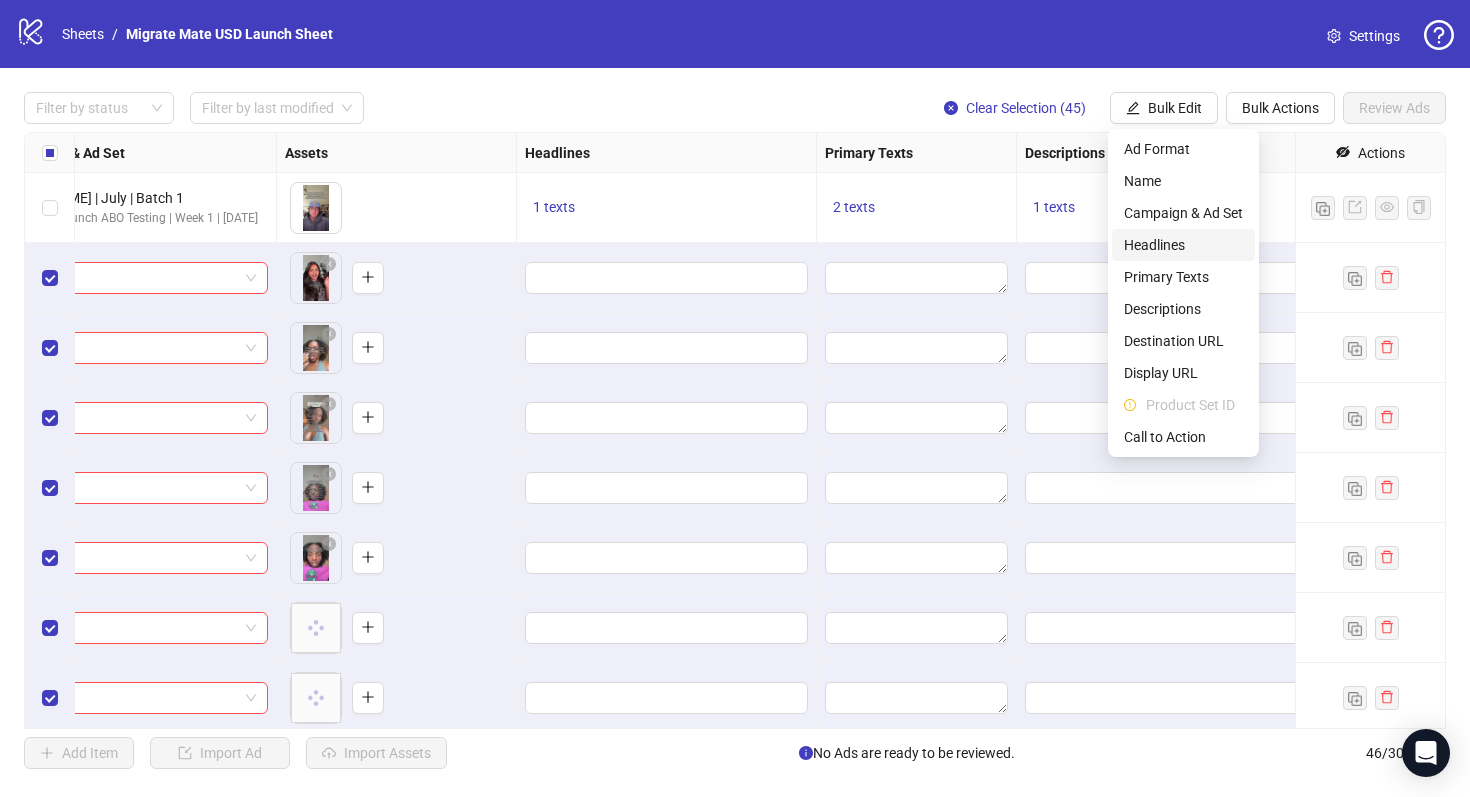 click on "Headlines" at bounding box center (1183, 245) 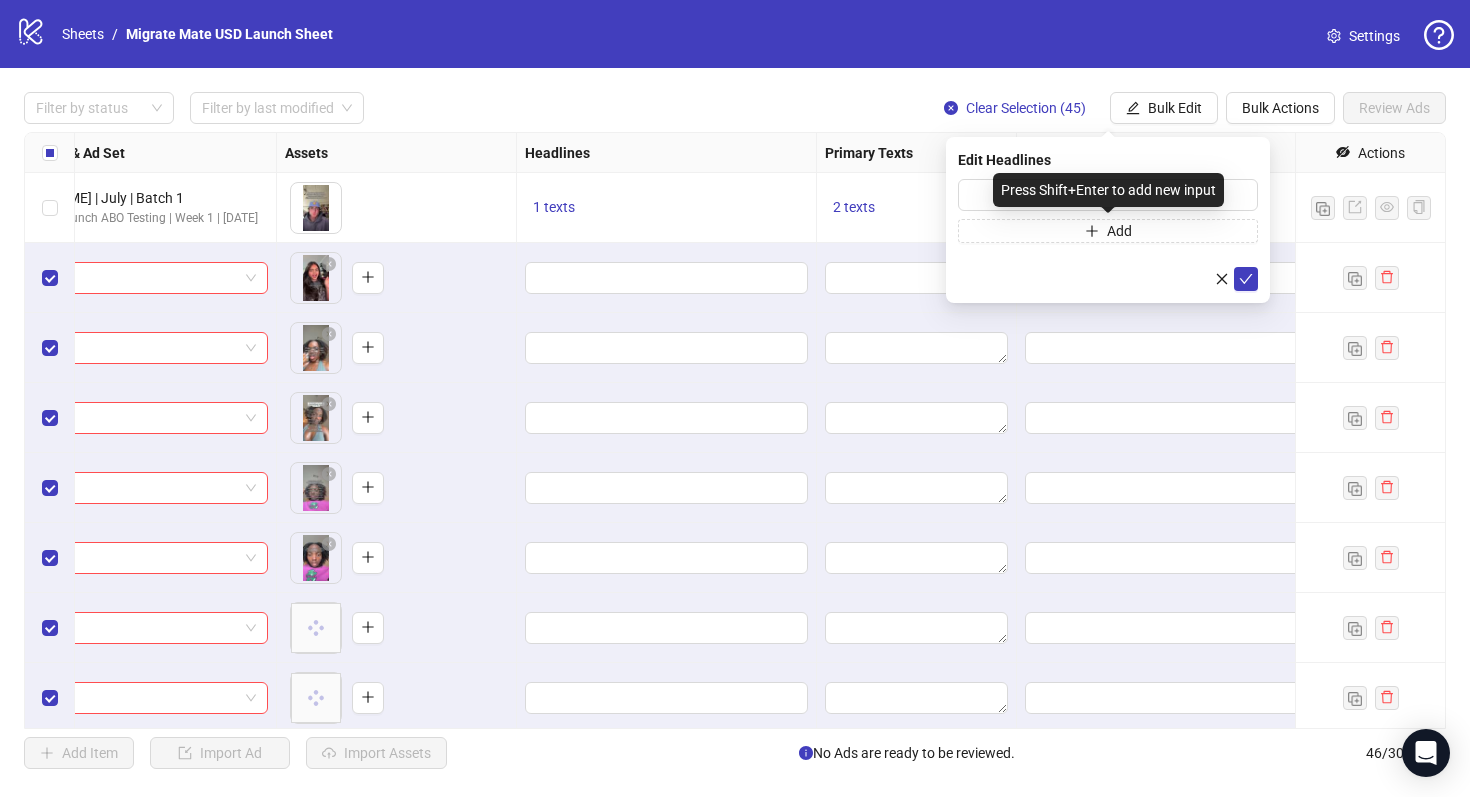 click on "Press Shift+Enter to add new input" at bounding box center [1108, 190] 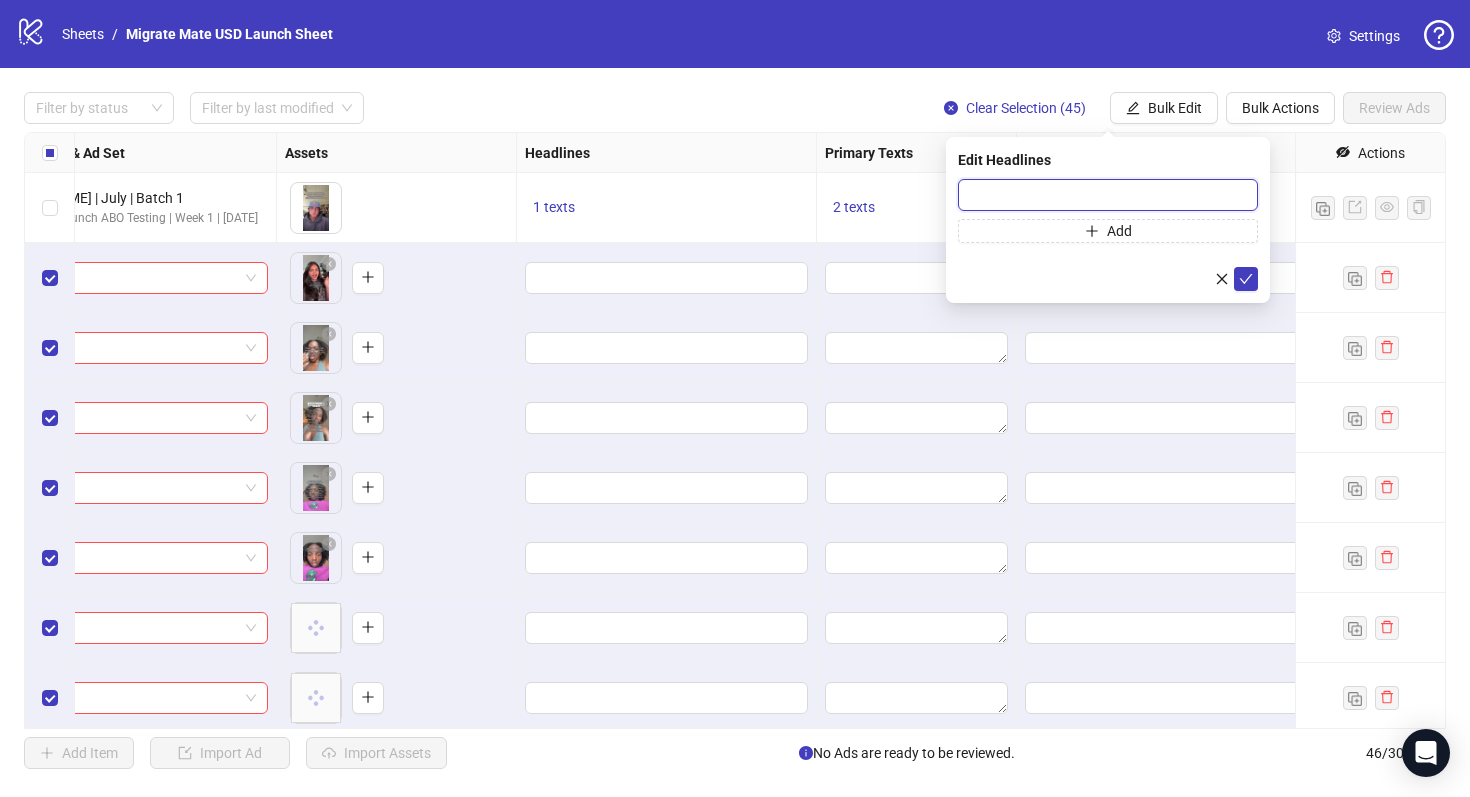 click at bounding box center (1108, 195) 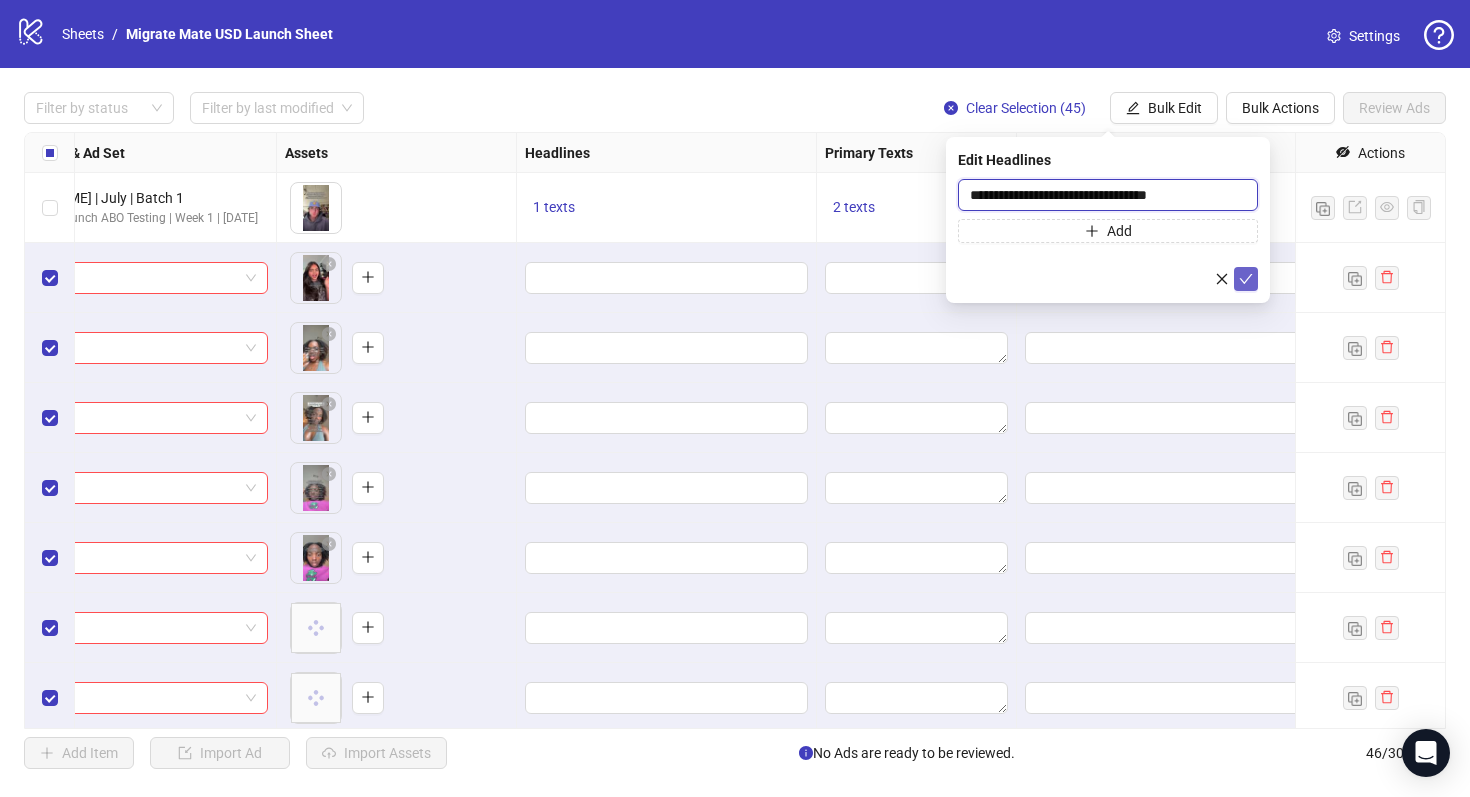 type on "**********" 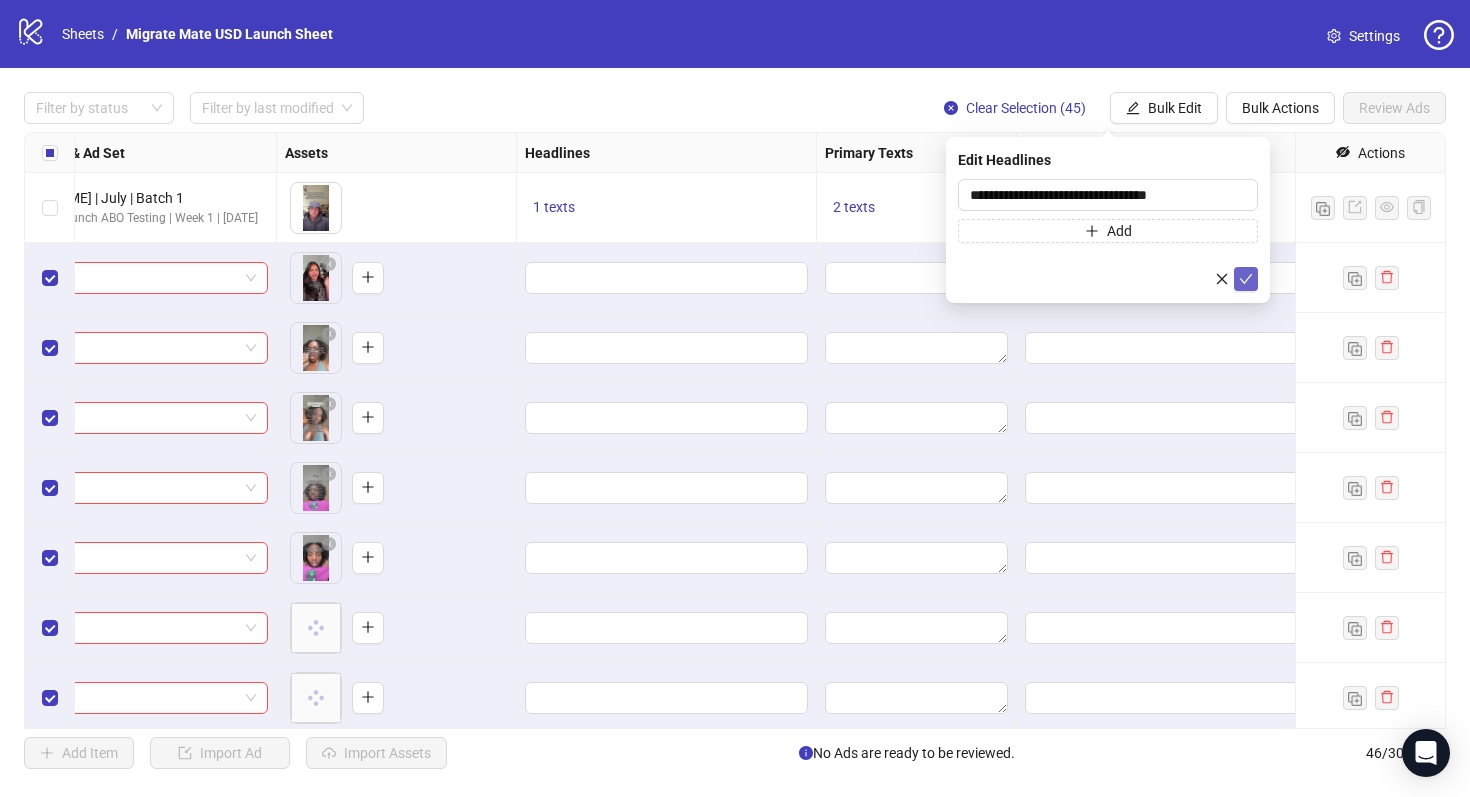 click 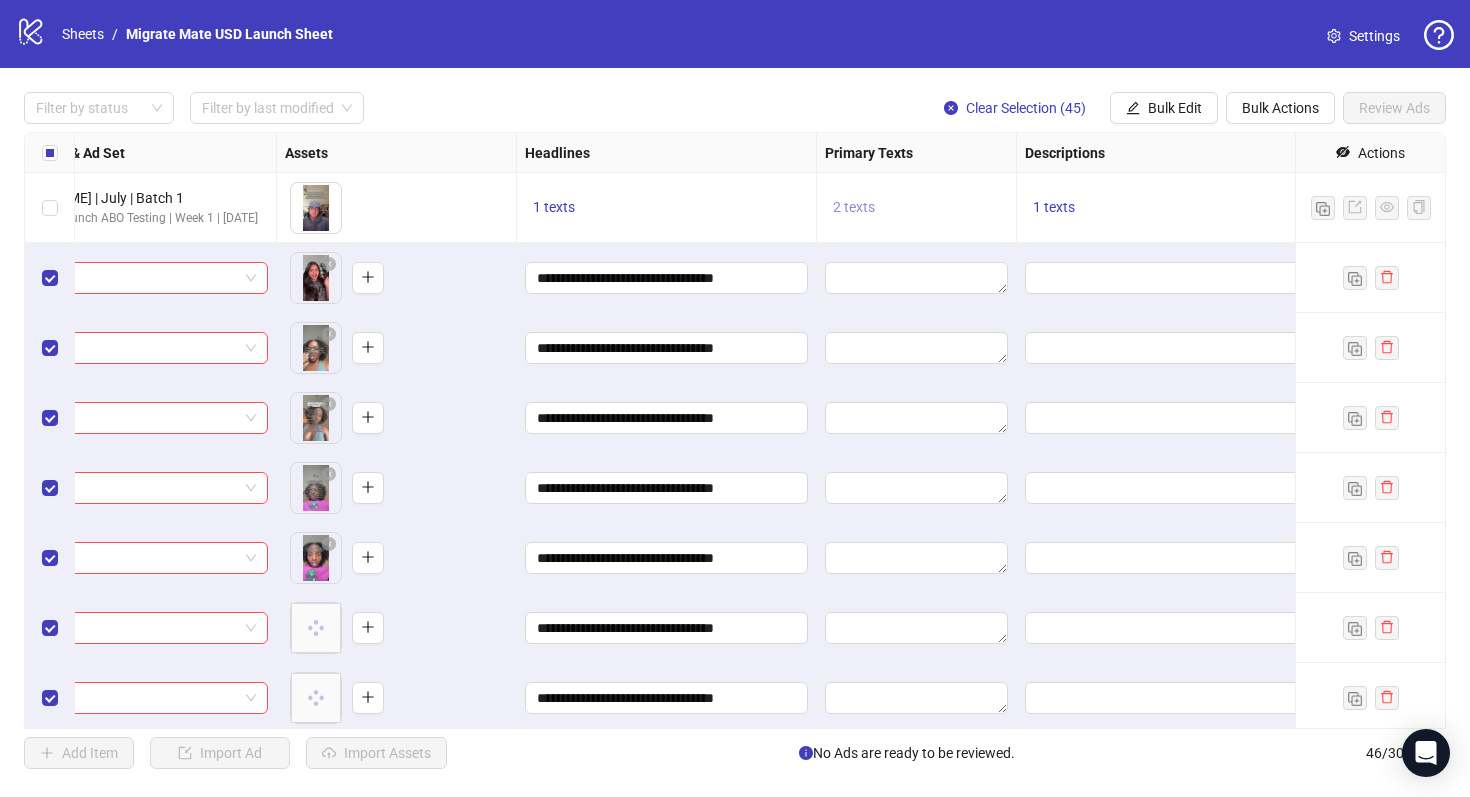 click on "2 texts" at bounding box center [854, 207] 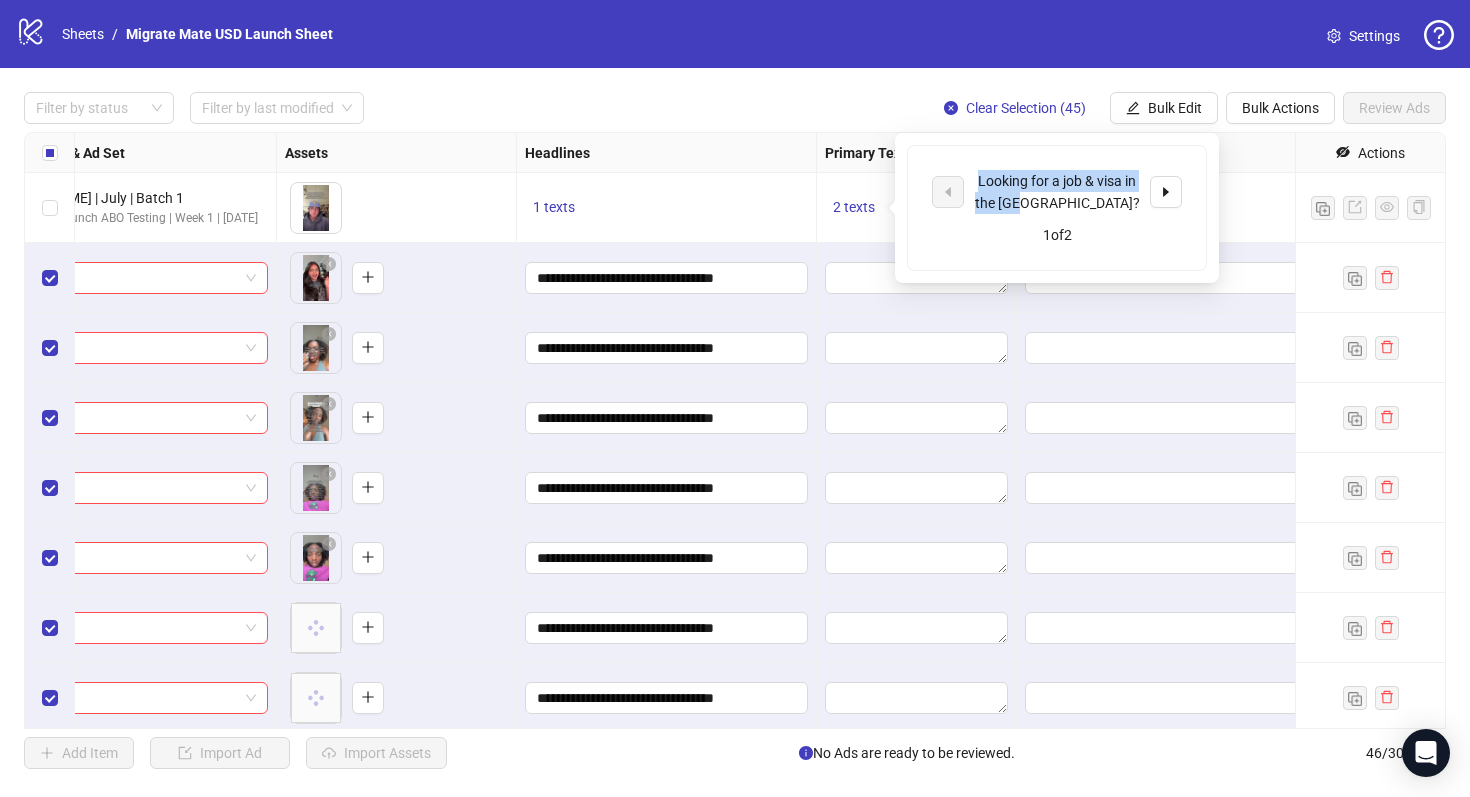 drag, startPoint x: 1087, startPoint y: 210, endPoint x: 955, endPoint y: 147, distance: 146.26346 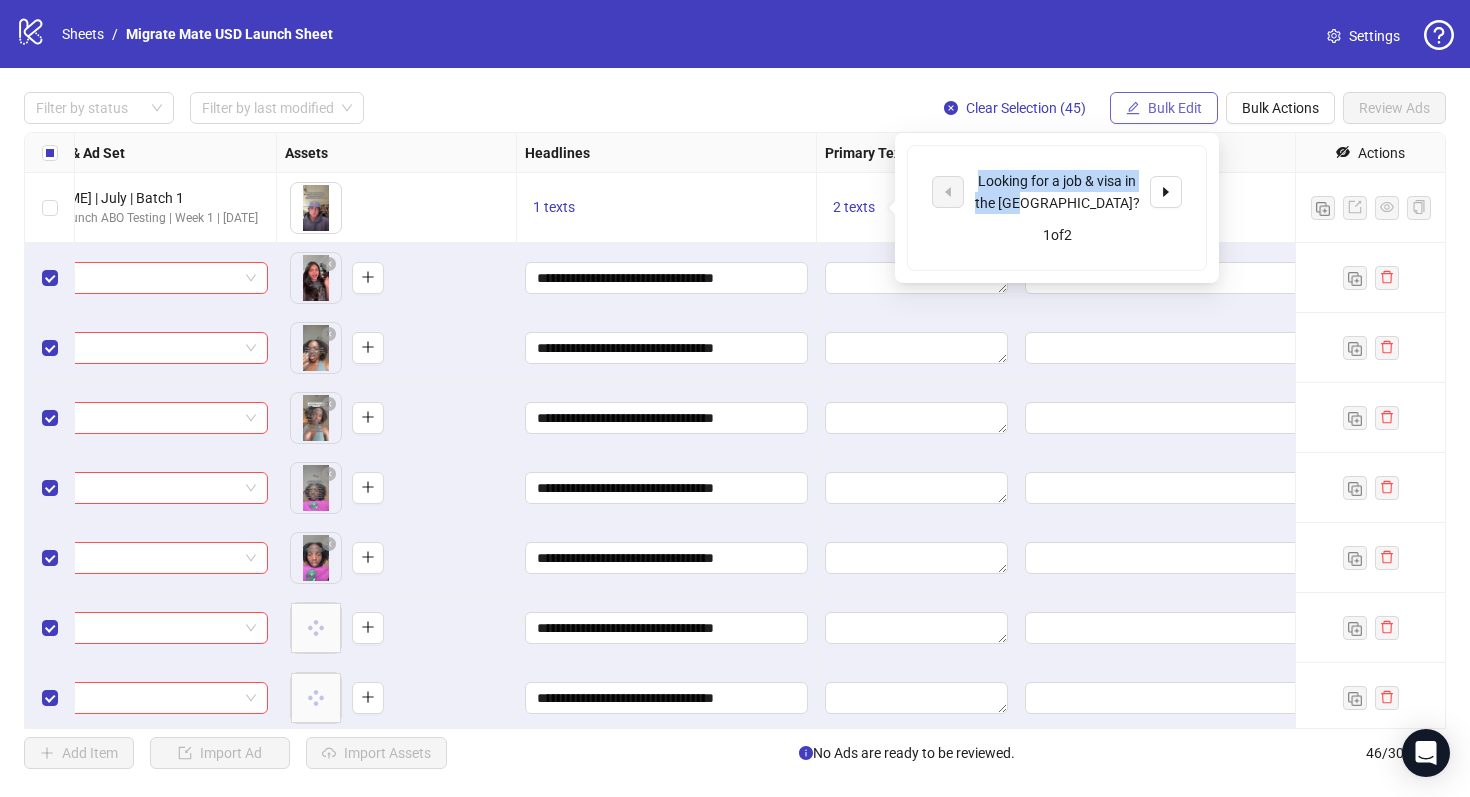 click on "Bulk Edit" at bounding box center [1175, 108] 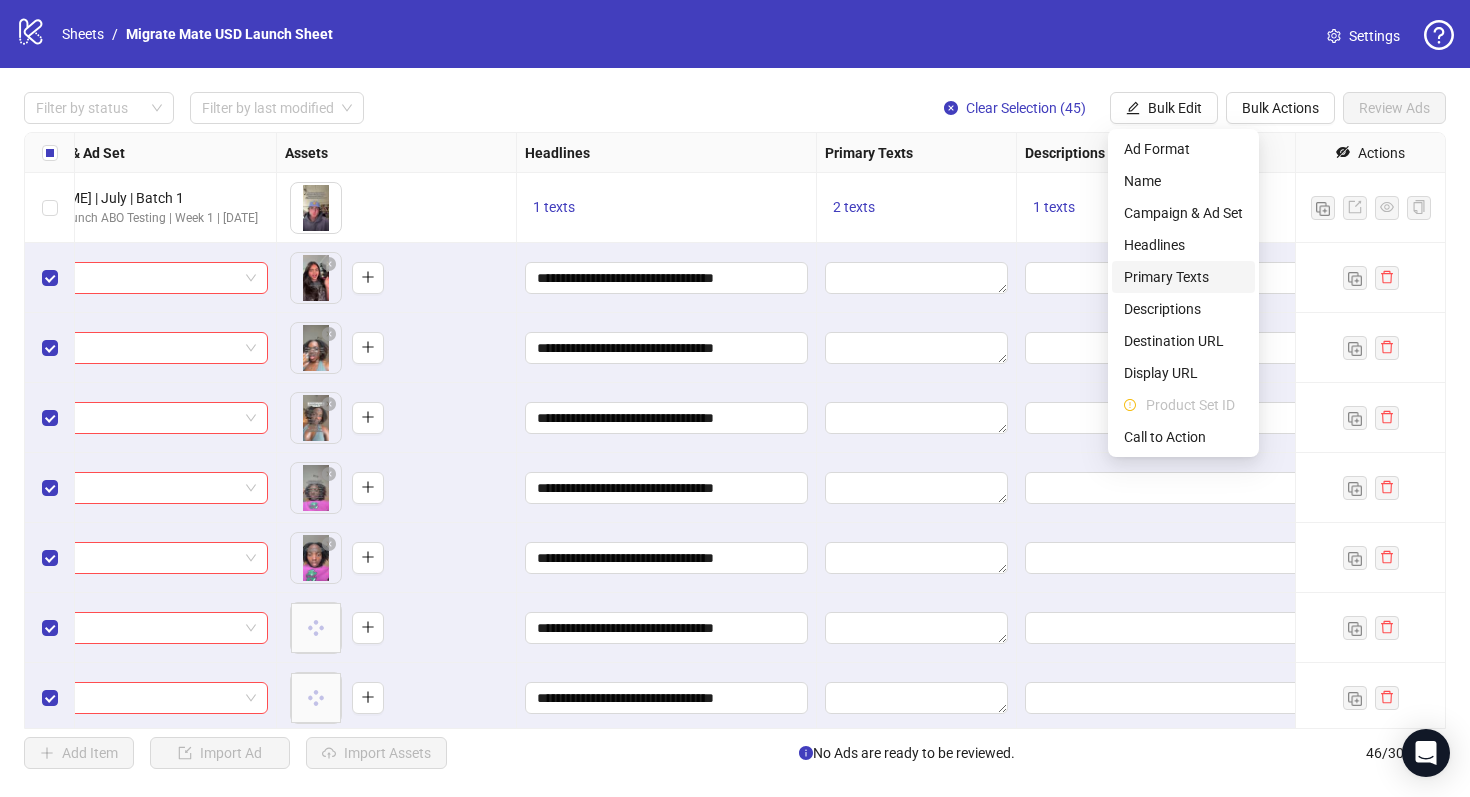 click on "Primary Texts" at bounding box center (1183, 277) 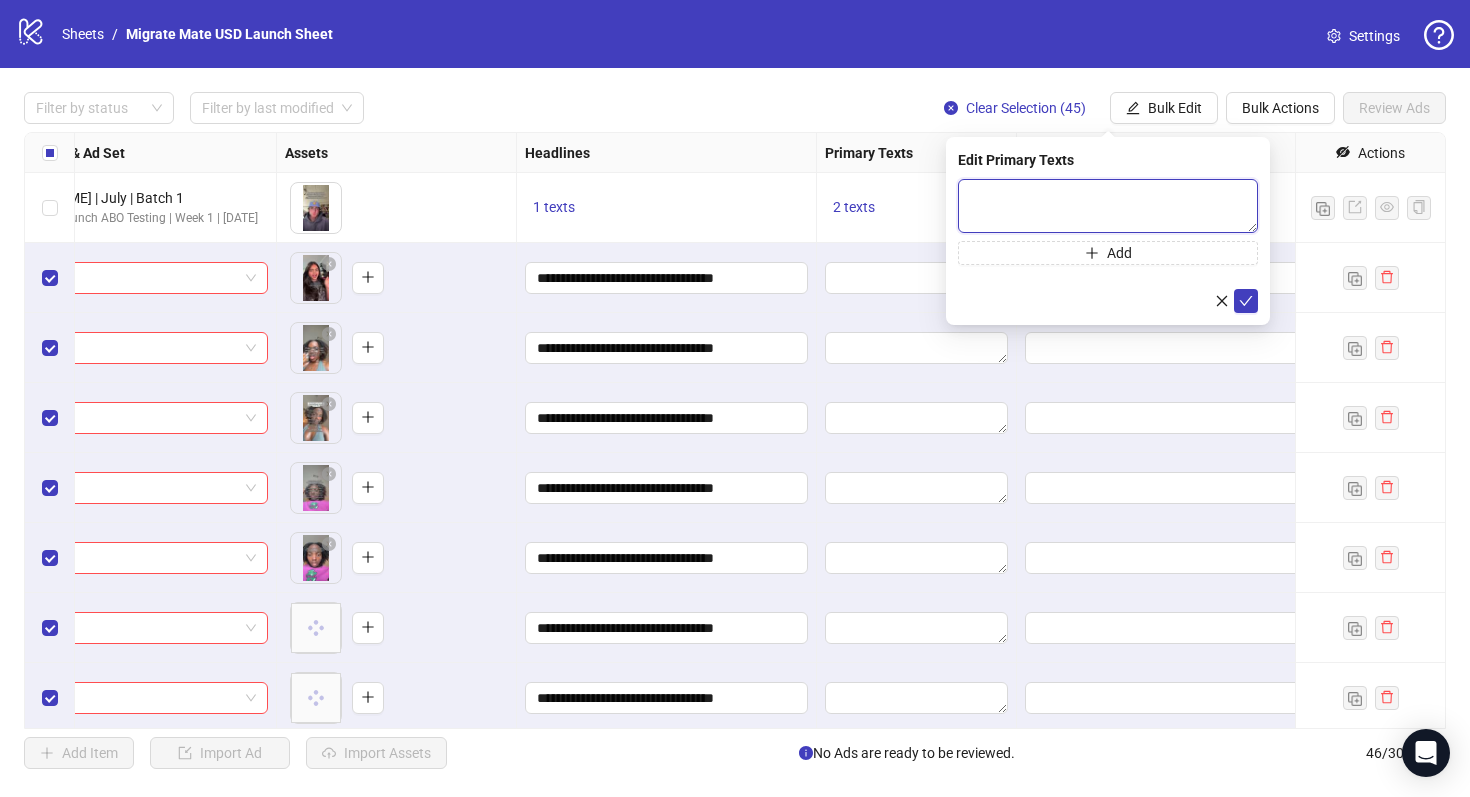 click at bounding box center [1108, 206] 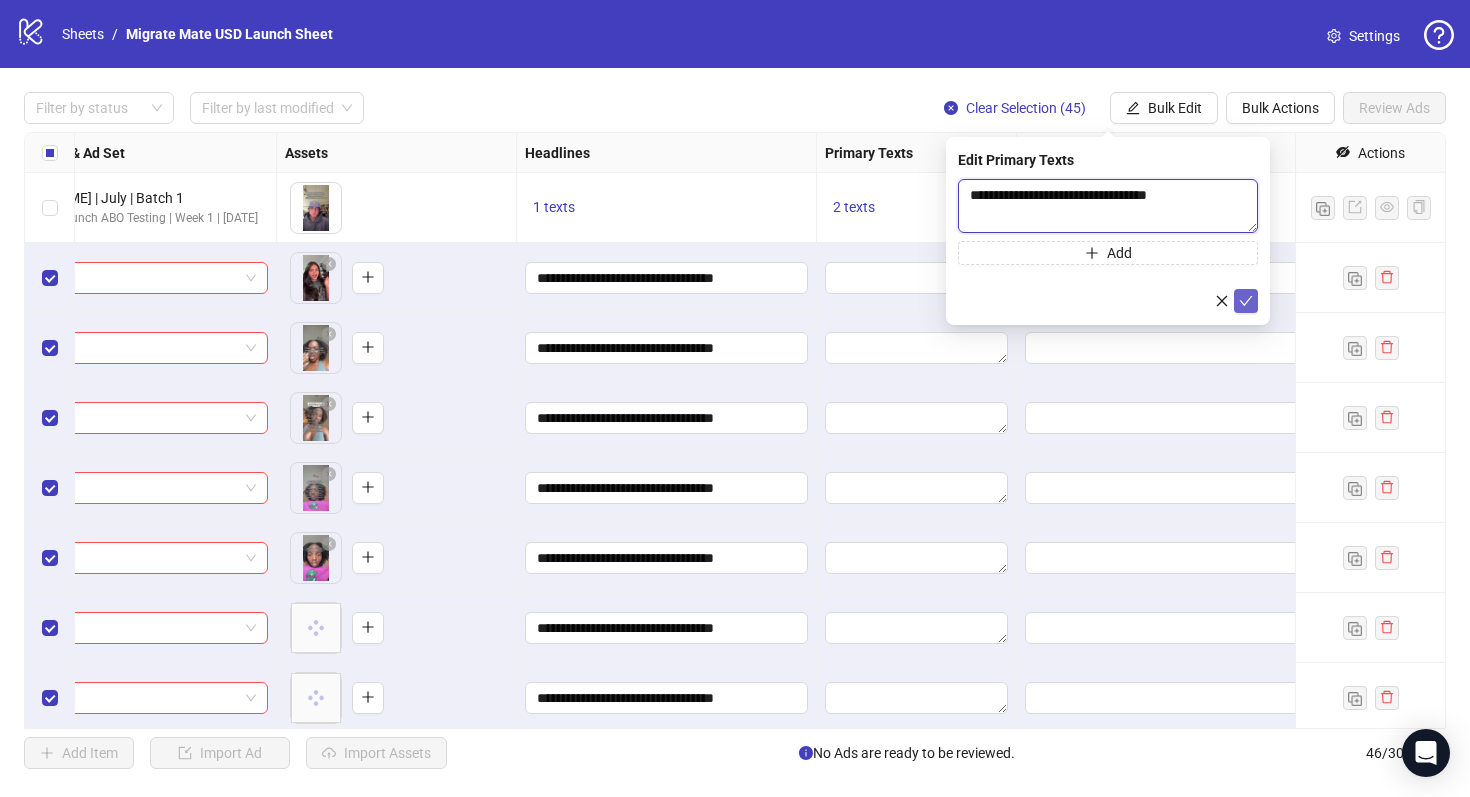 type on "**********" 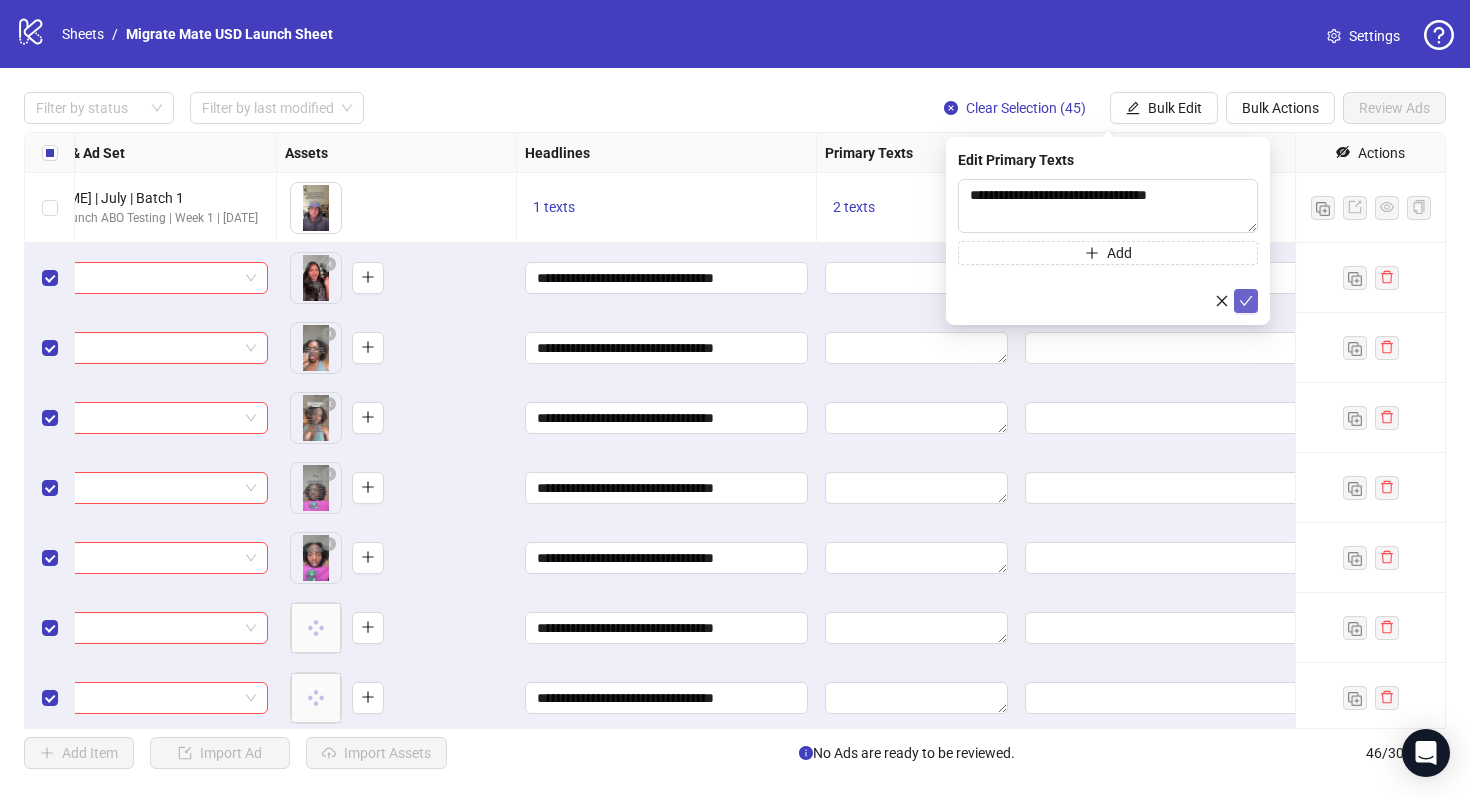 click at bounding box center [1246, 301] 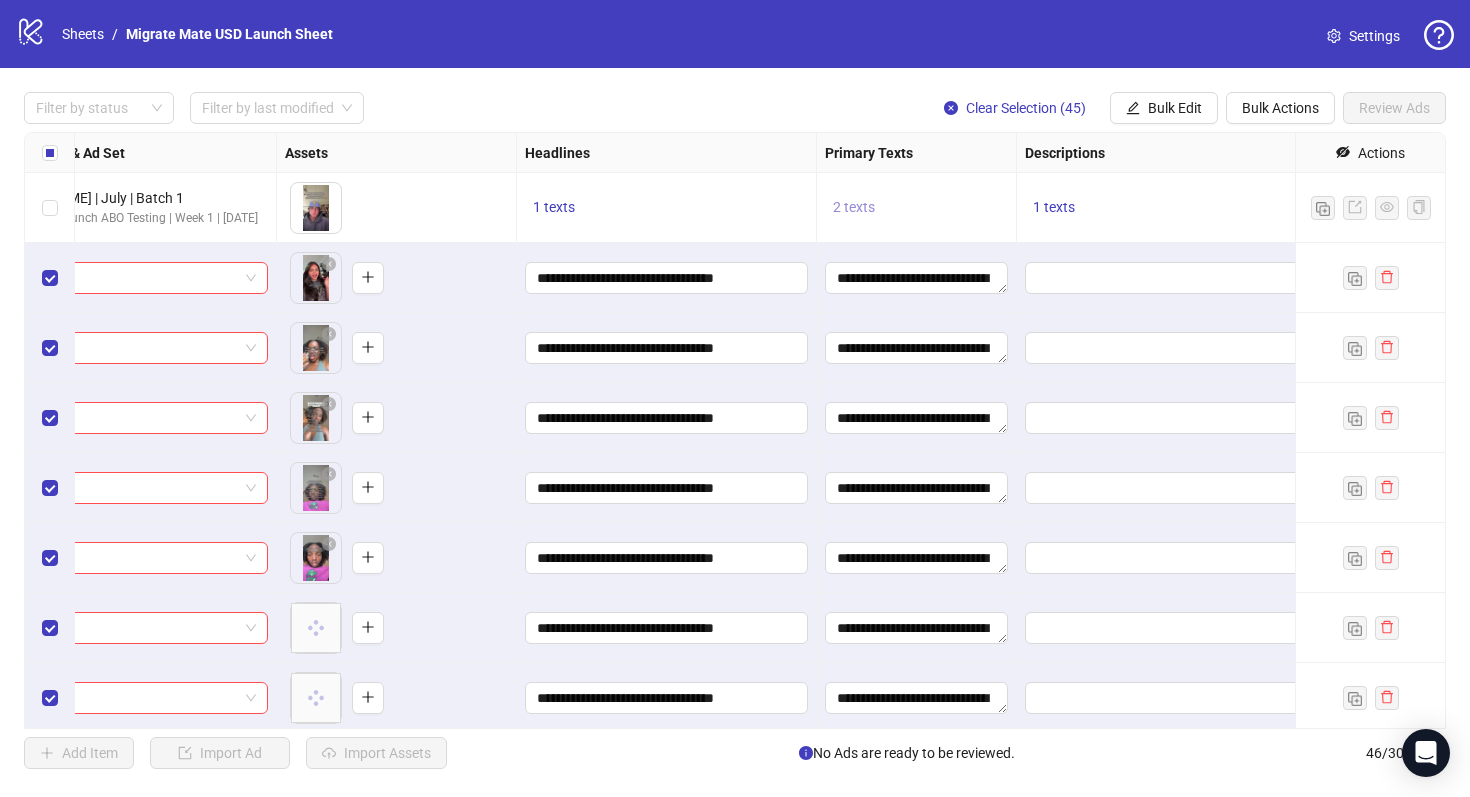 click on "2 texts" at bounding box center [854, 208] 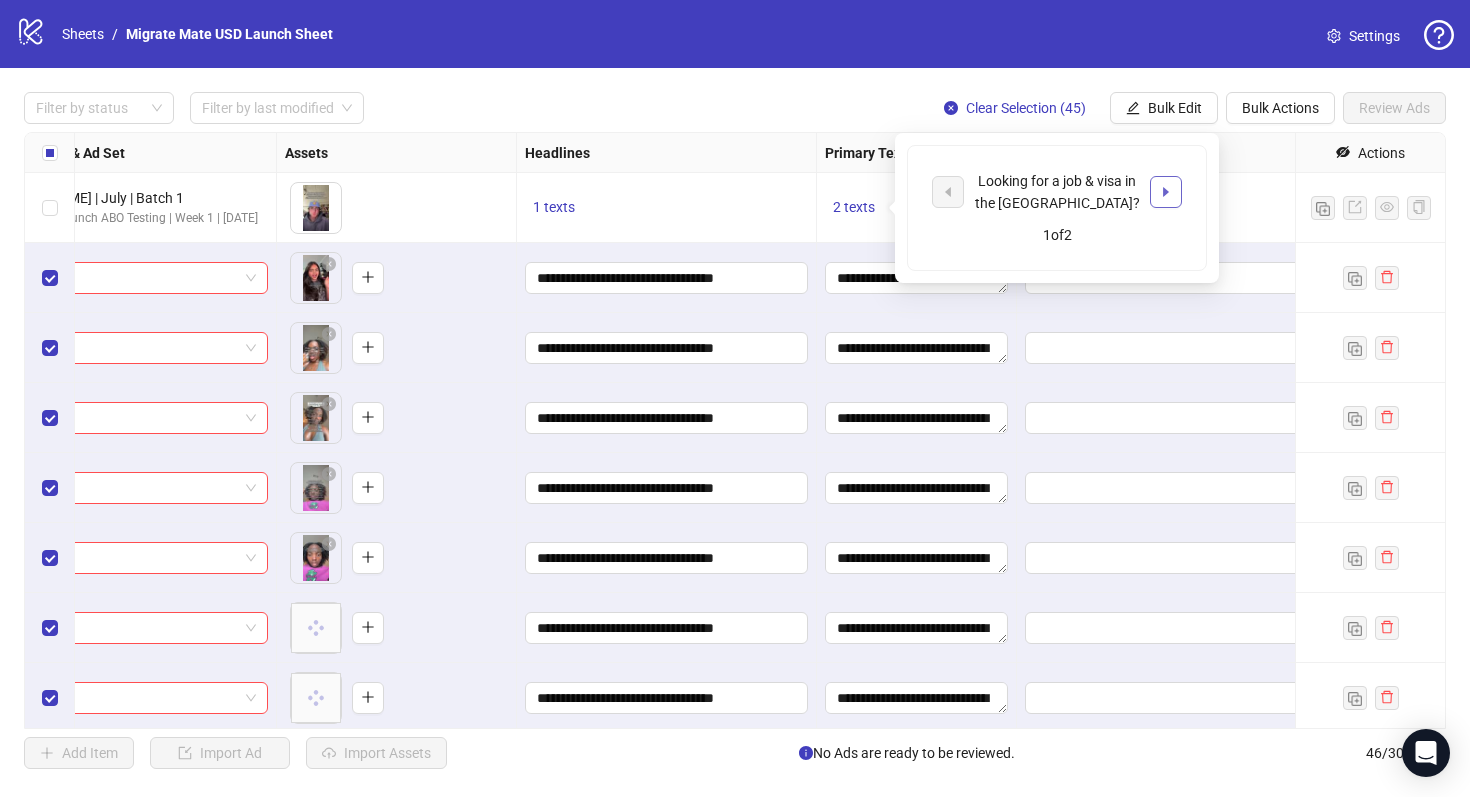 click 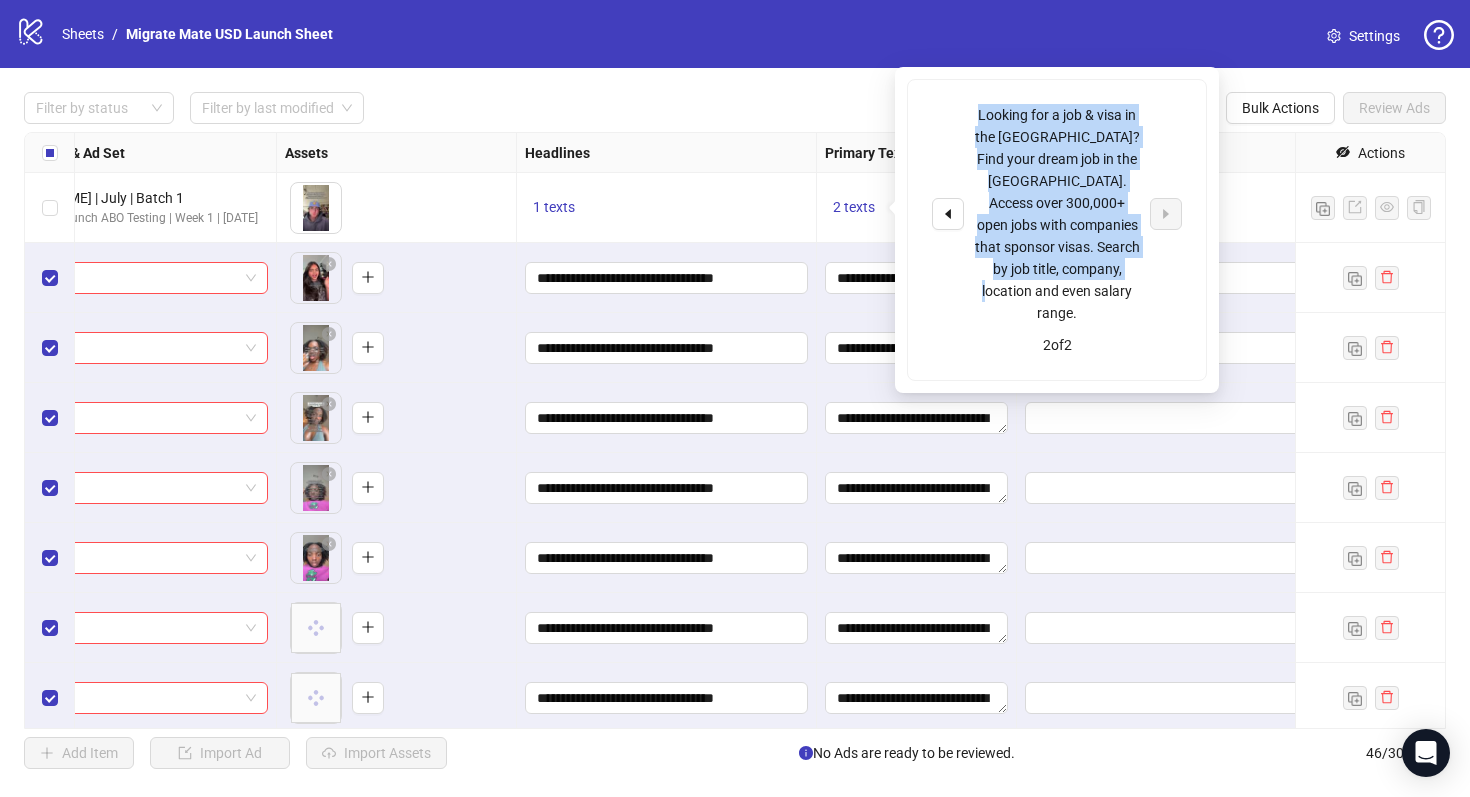 drag, startPoint x: 1133, startPoint y: 269, endPoint x: 976, endPoint y: 106, distance: 226.31393 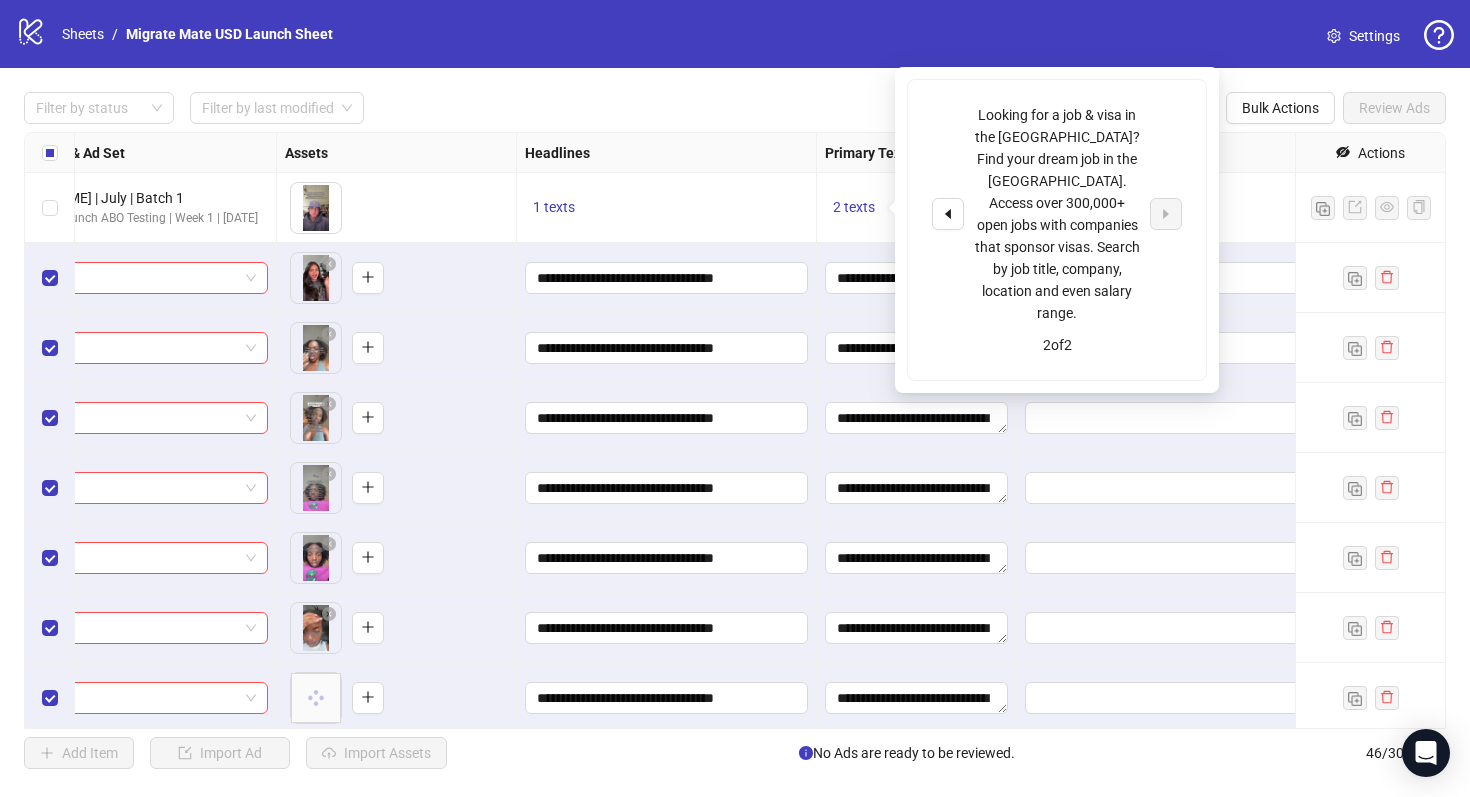 click on "Filter by status Filter by last modified Clear Selection (45) Bulk Edit Bulk Actions Review Ads" at bounding box center [735, 108] 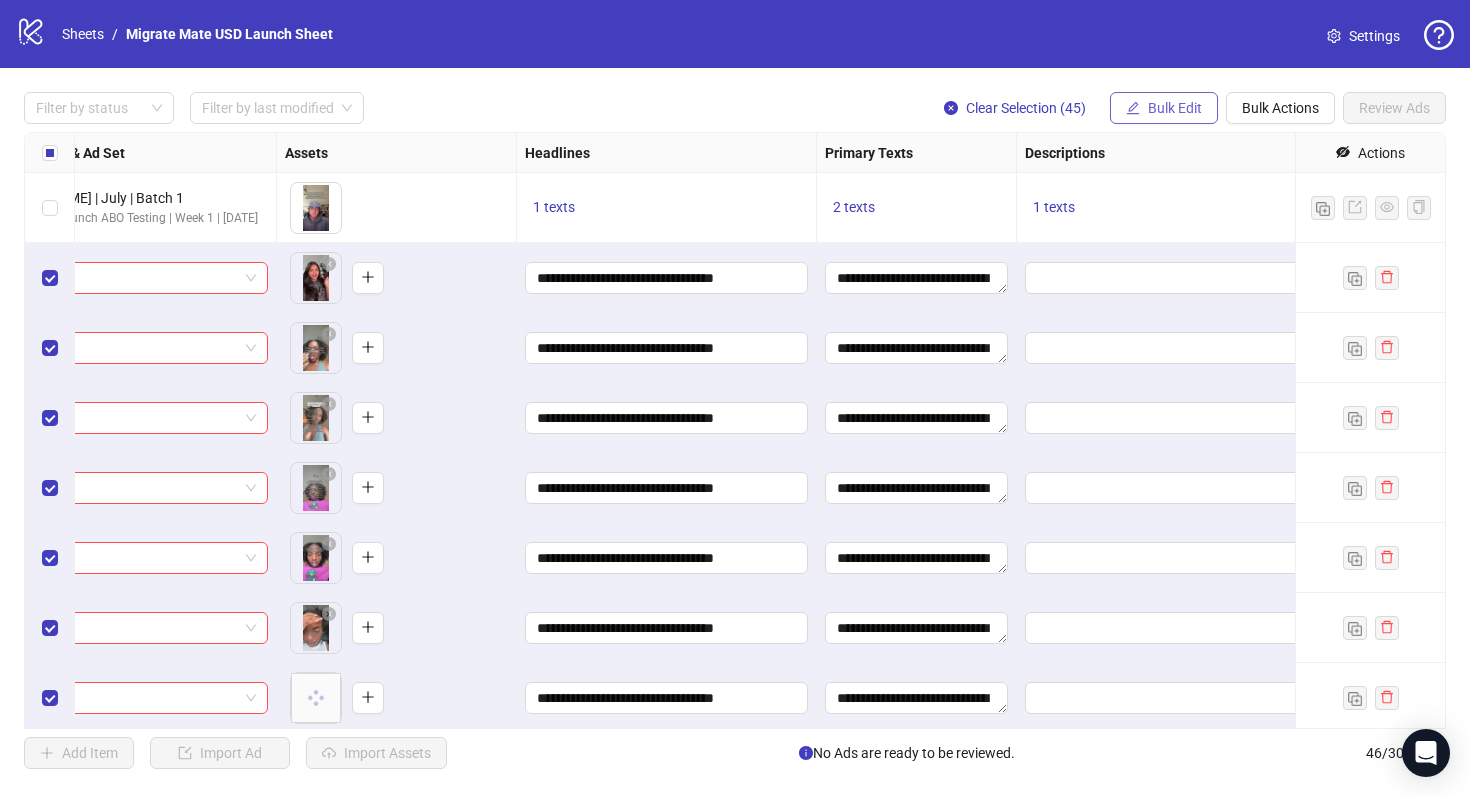 click on "Bulk Edit" at bounding box center (1175, 108) 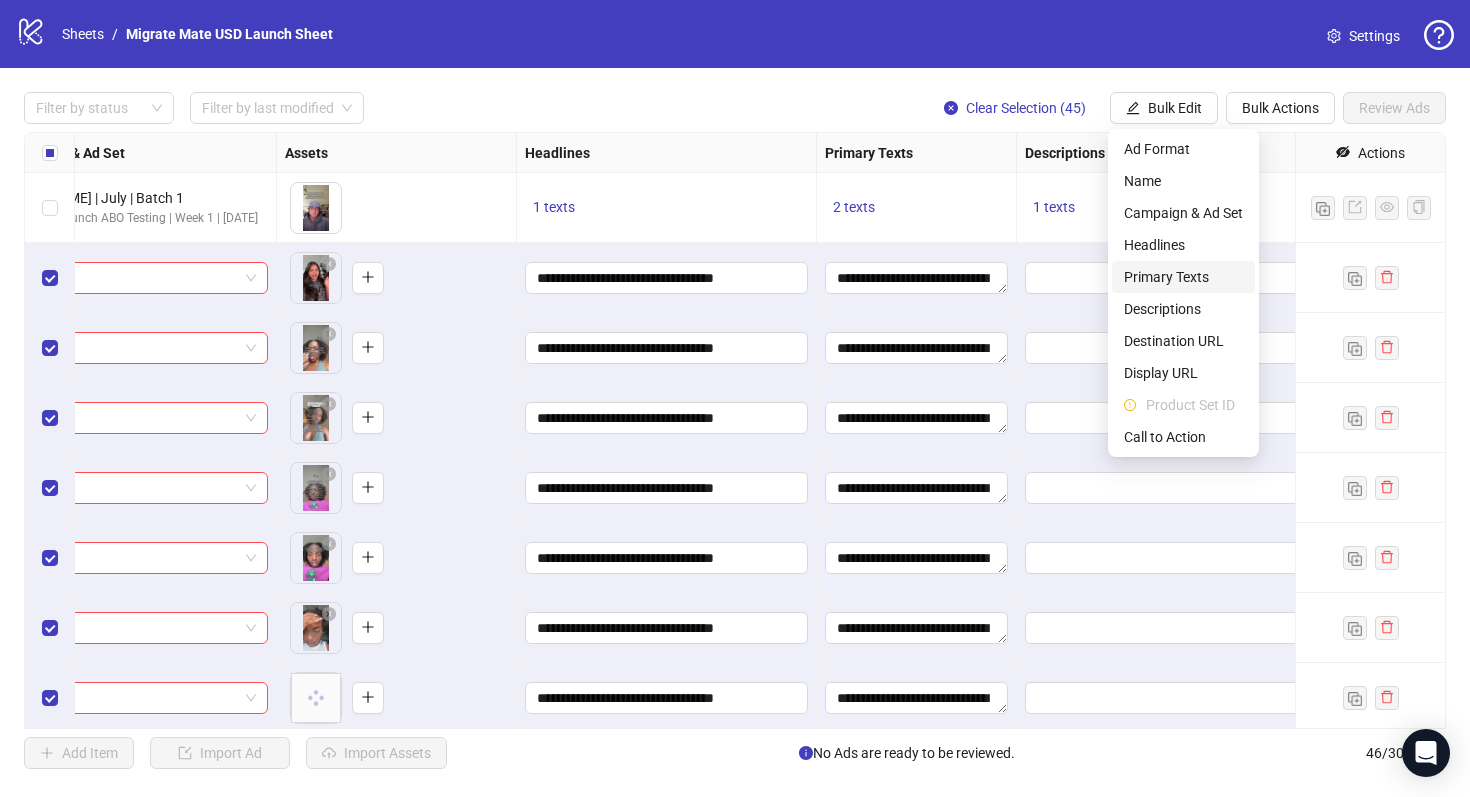 click on "Primary Texts" at bounding box center (1183, 277) 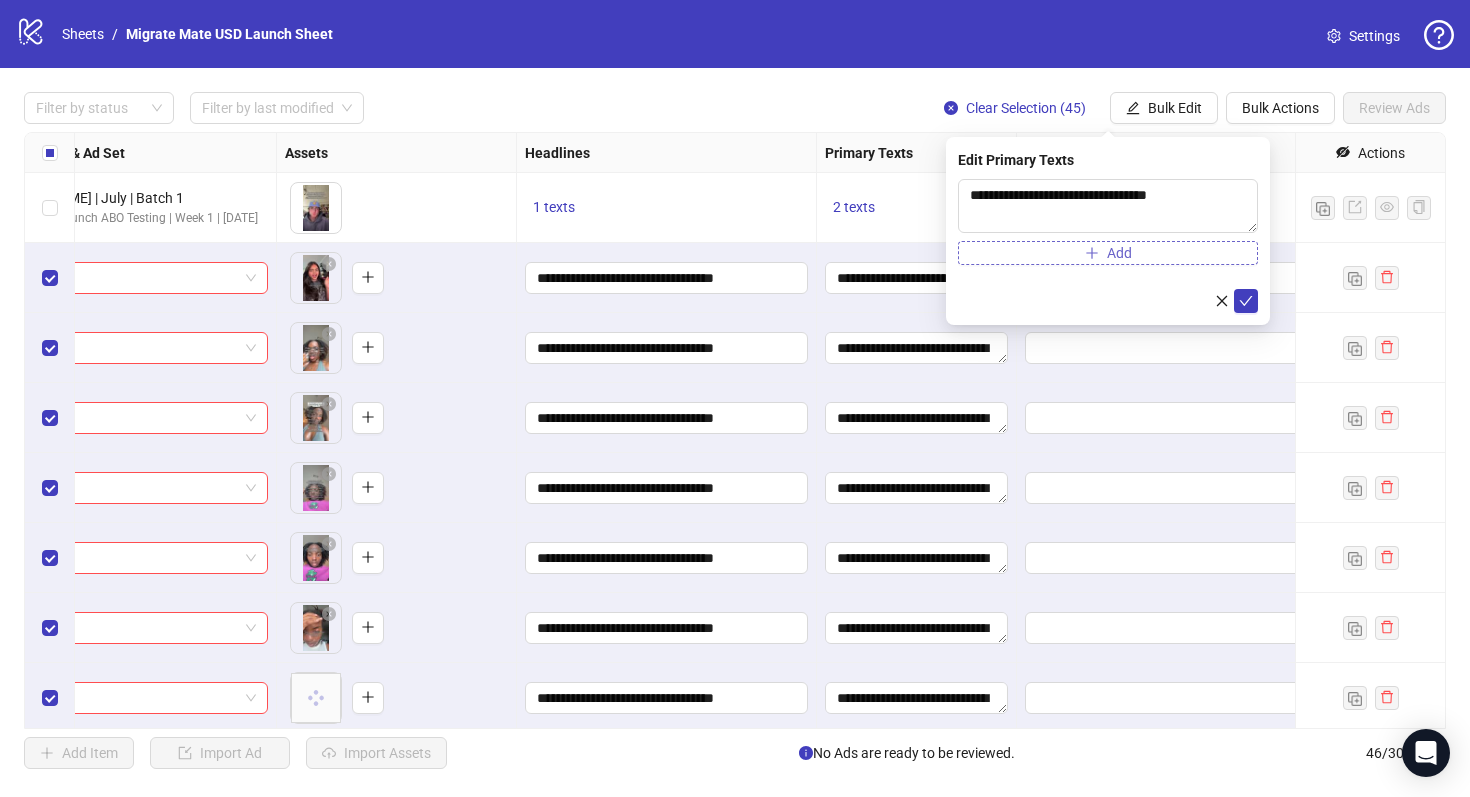 click on "Add" at bounding box center [1119, 253] 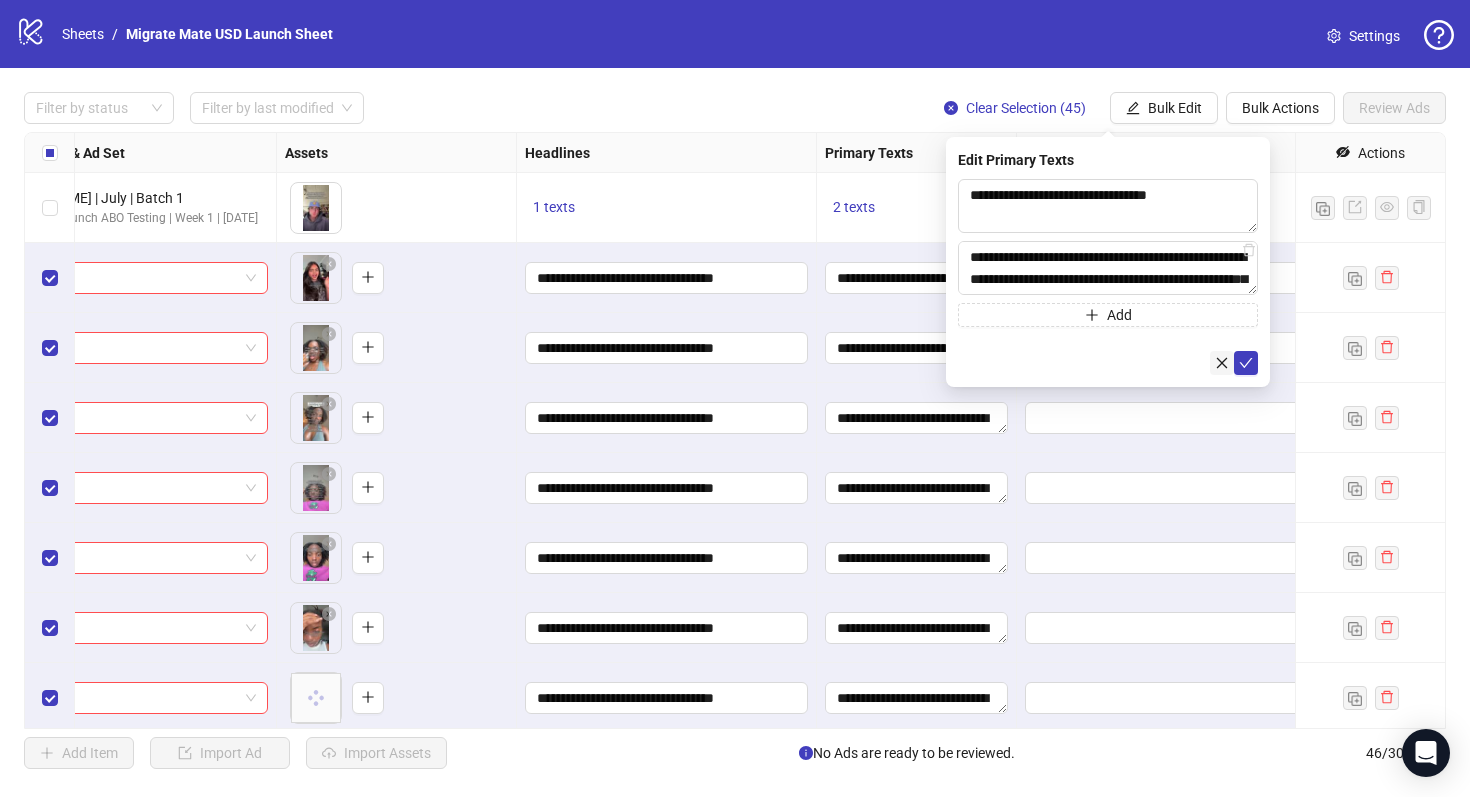 scroll, scrollTop: 59, scrollLeft: 0, axis: vertical 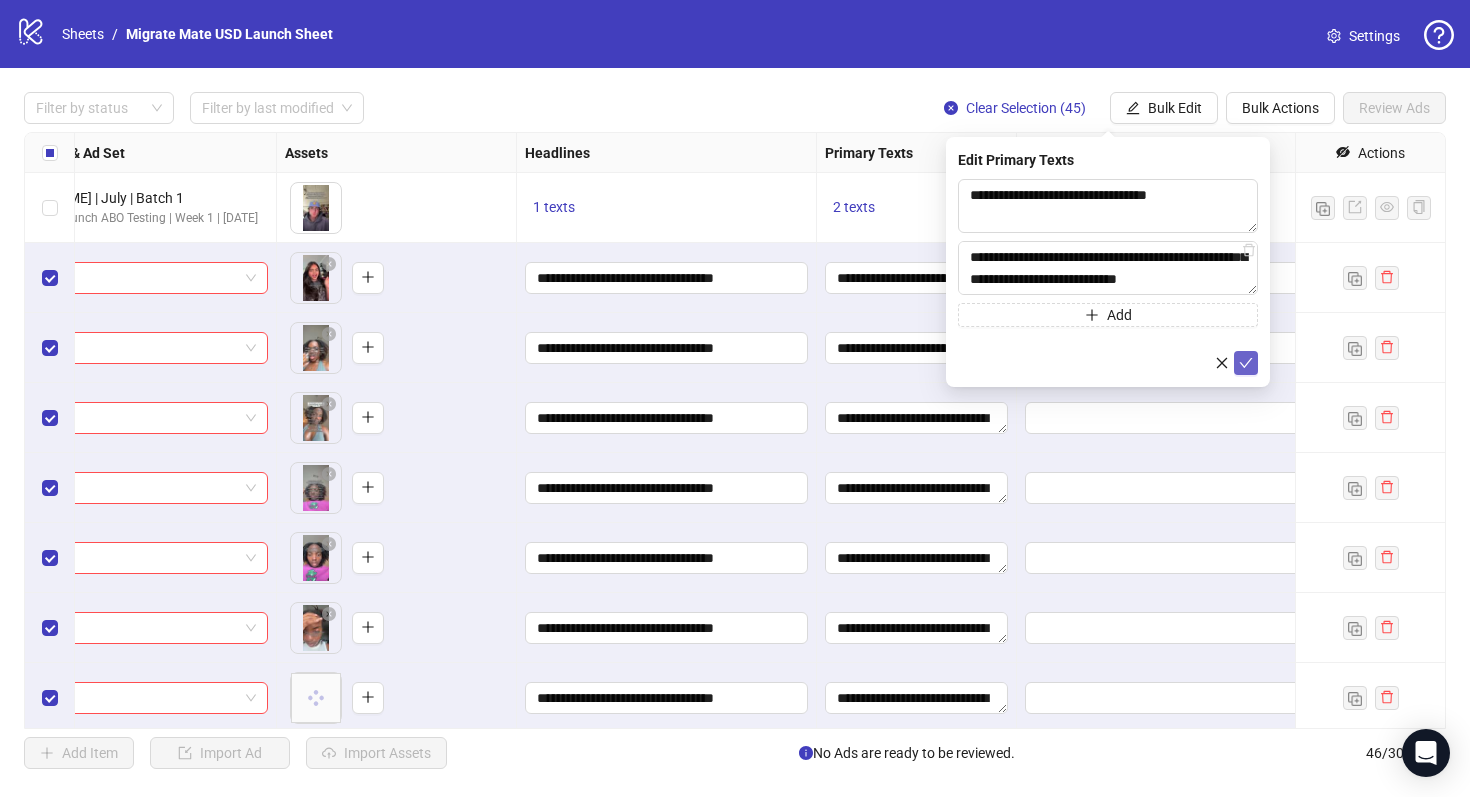 type on "**********" 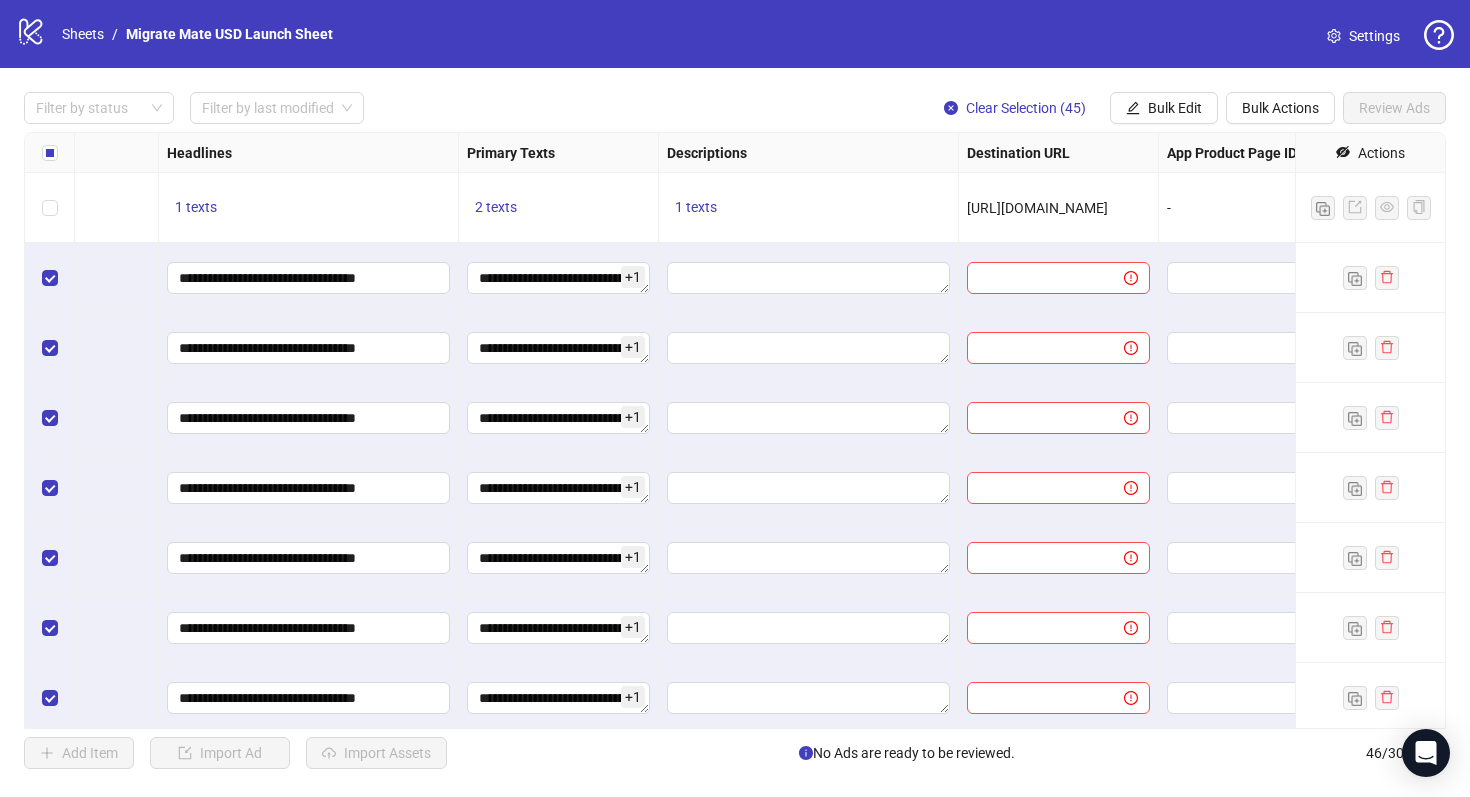 scroll, scrollTop: 0, scrollLeft: 1046, axis: horizontal 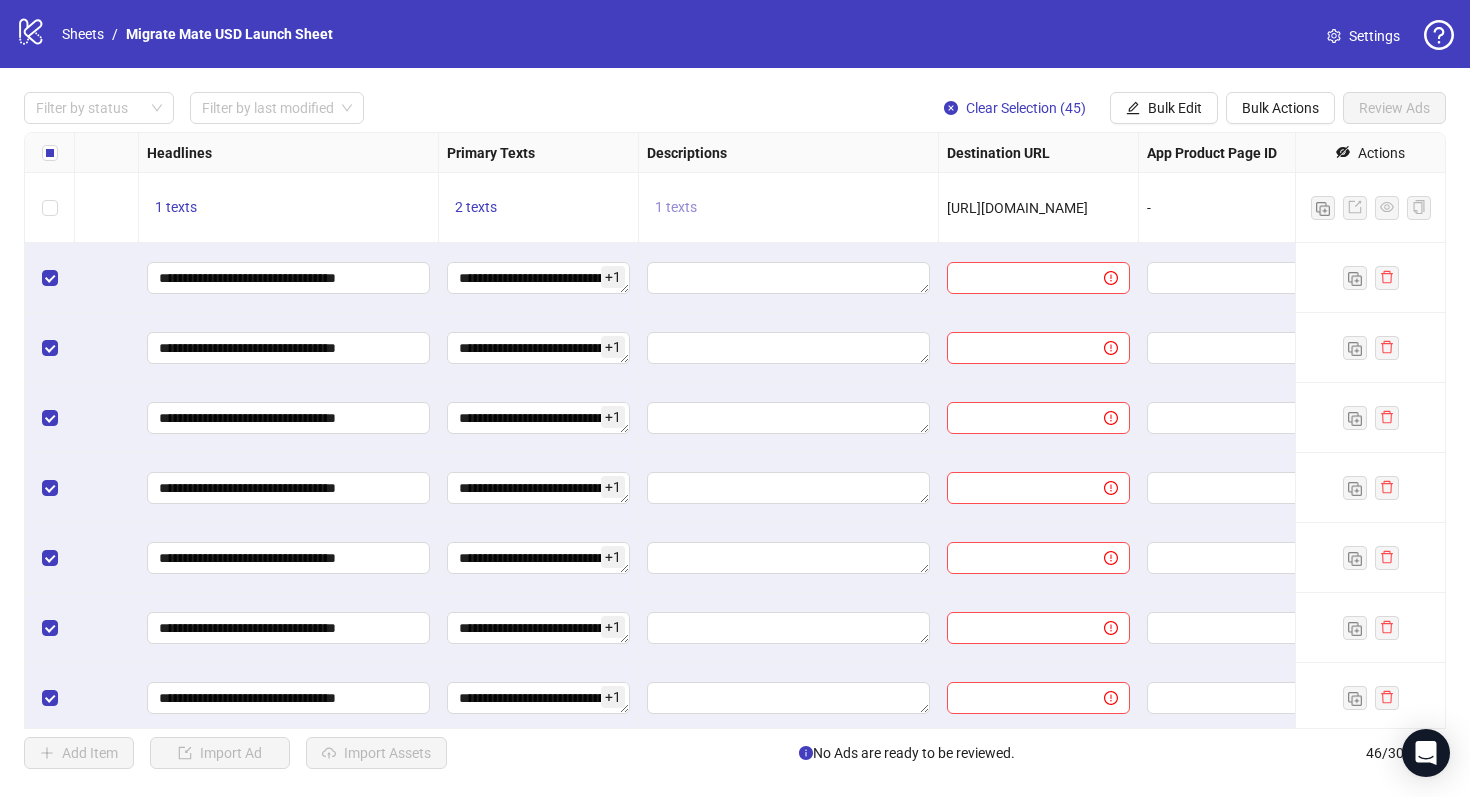 click on "1 texts" at bounding box center [676, 207] 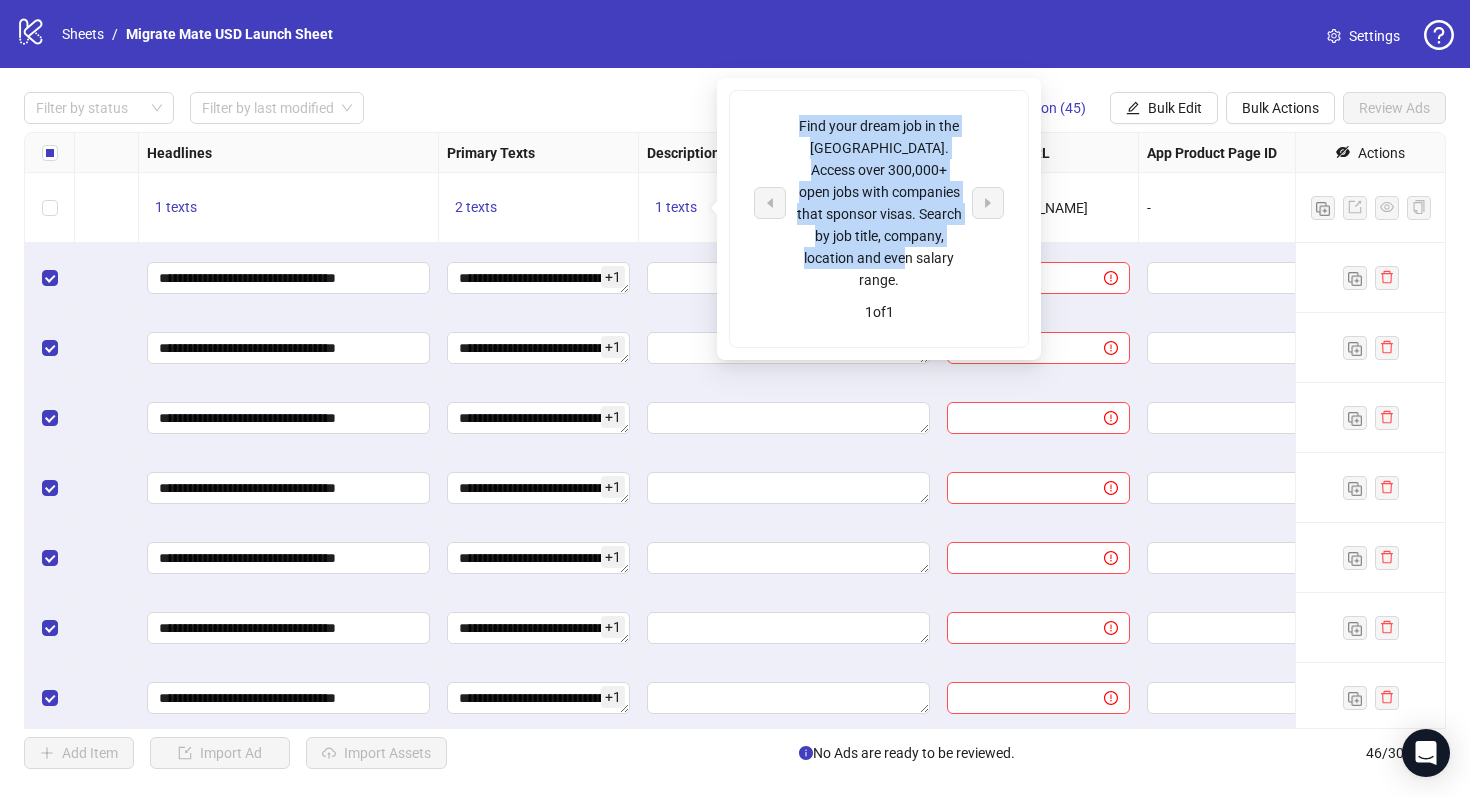 drag, startPoint x: 906, startPoint y: 240, endPoint x: 791, endPoint y: 134, distance: 156.40013 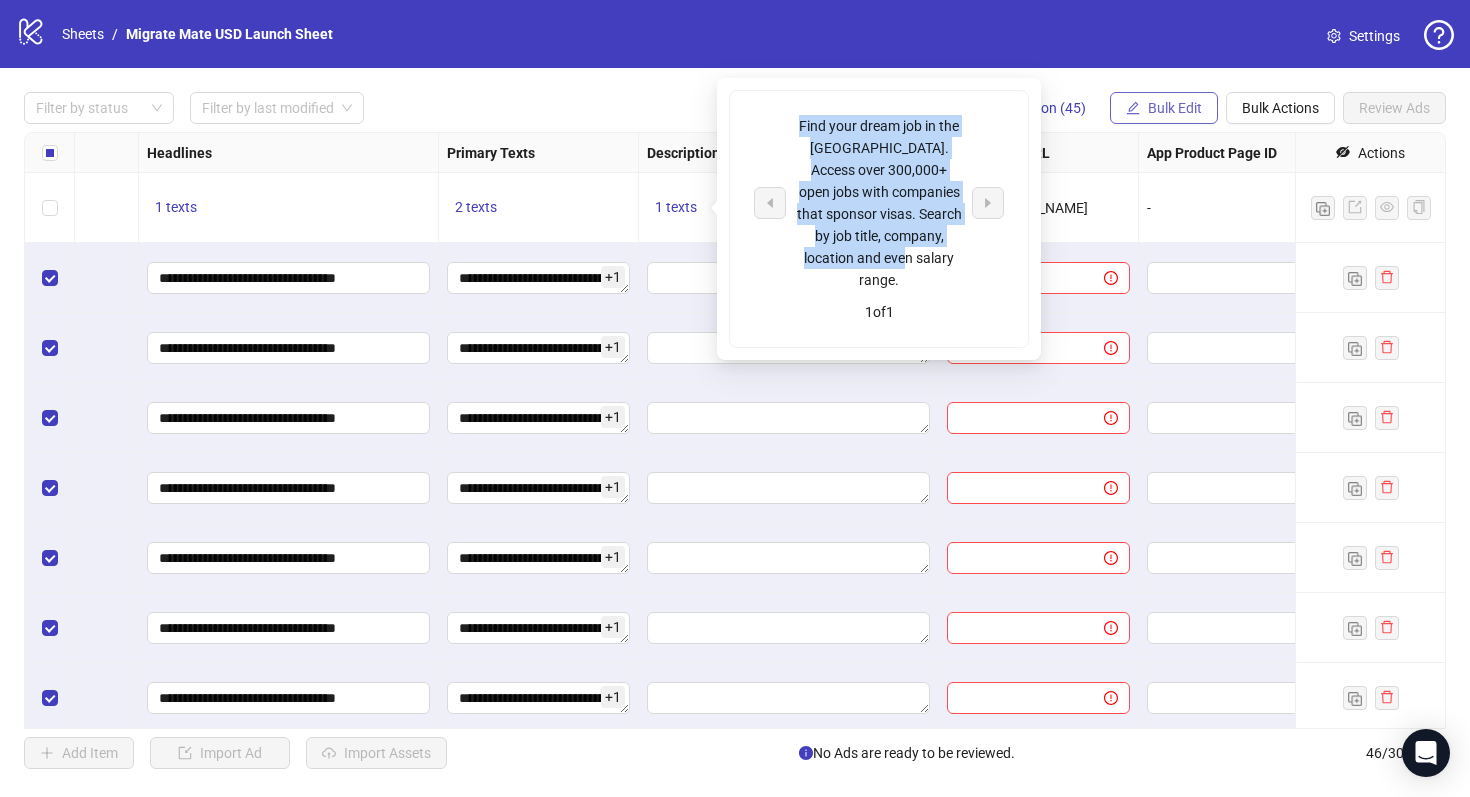 click on "Bulk Edit" at bounding box center [1164, 108] 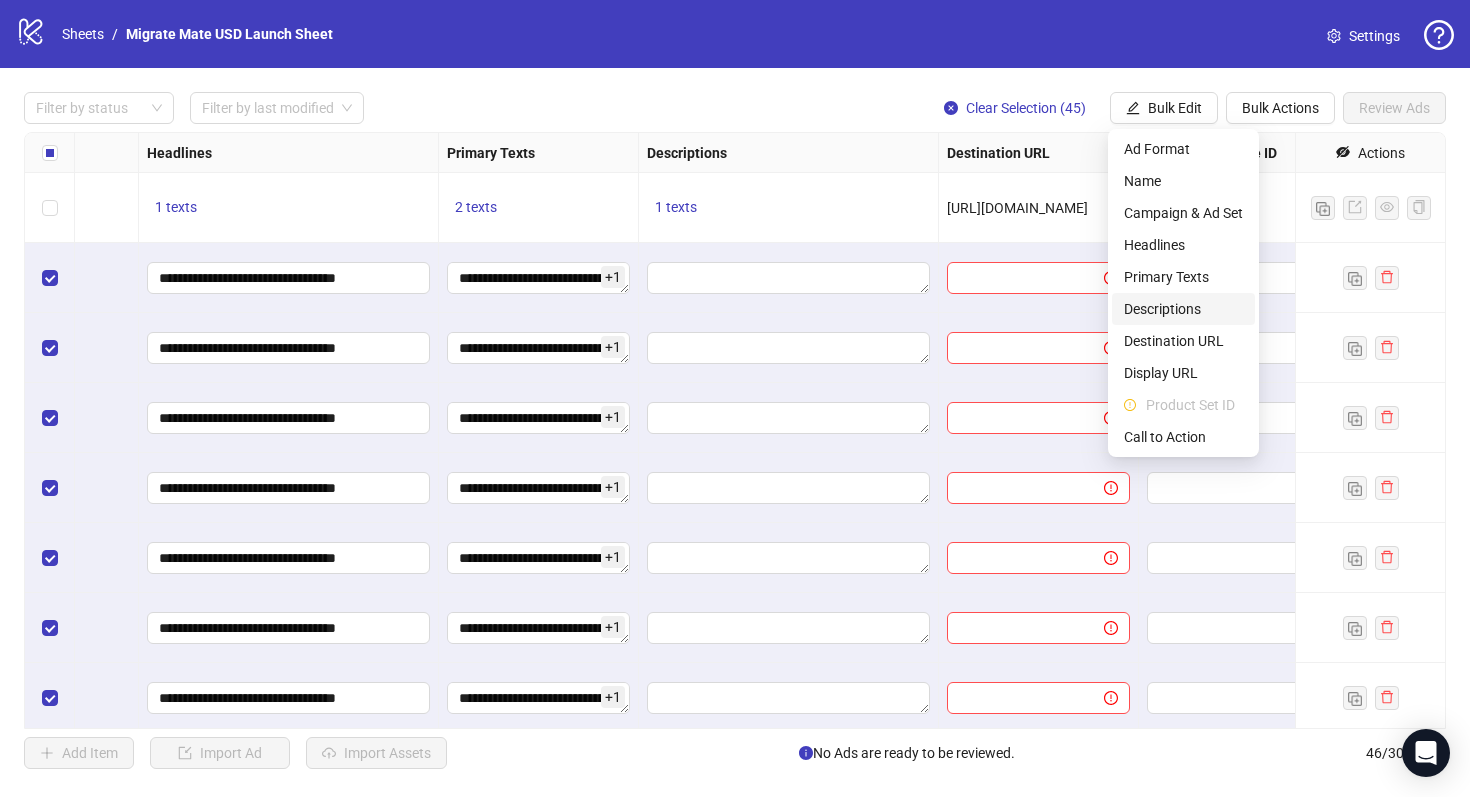 click on "Descriptions" at bounding box center [1183, 309] 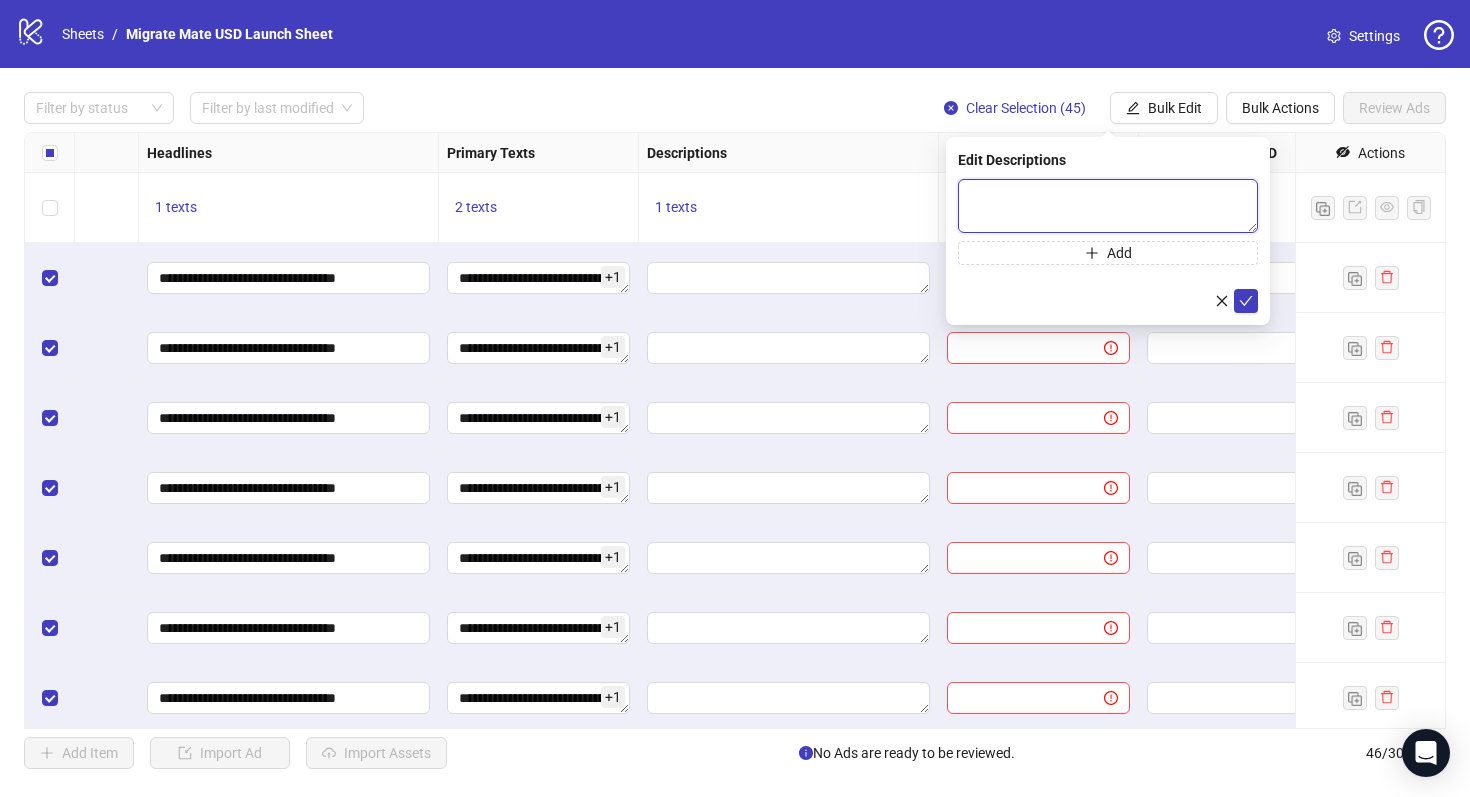 click at bounding box center [1108, 206] 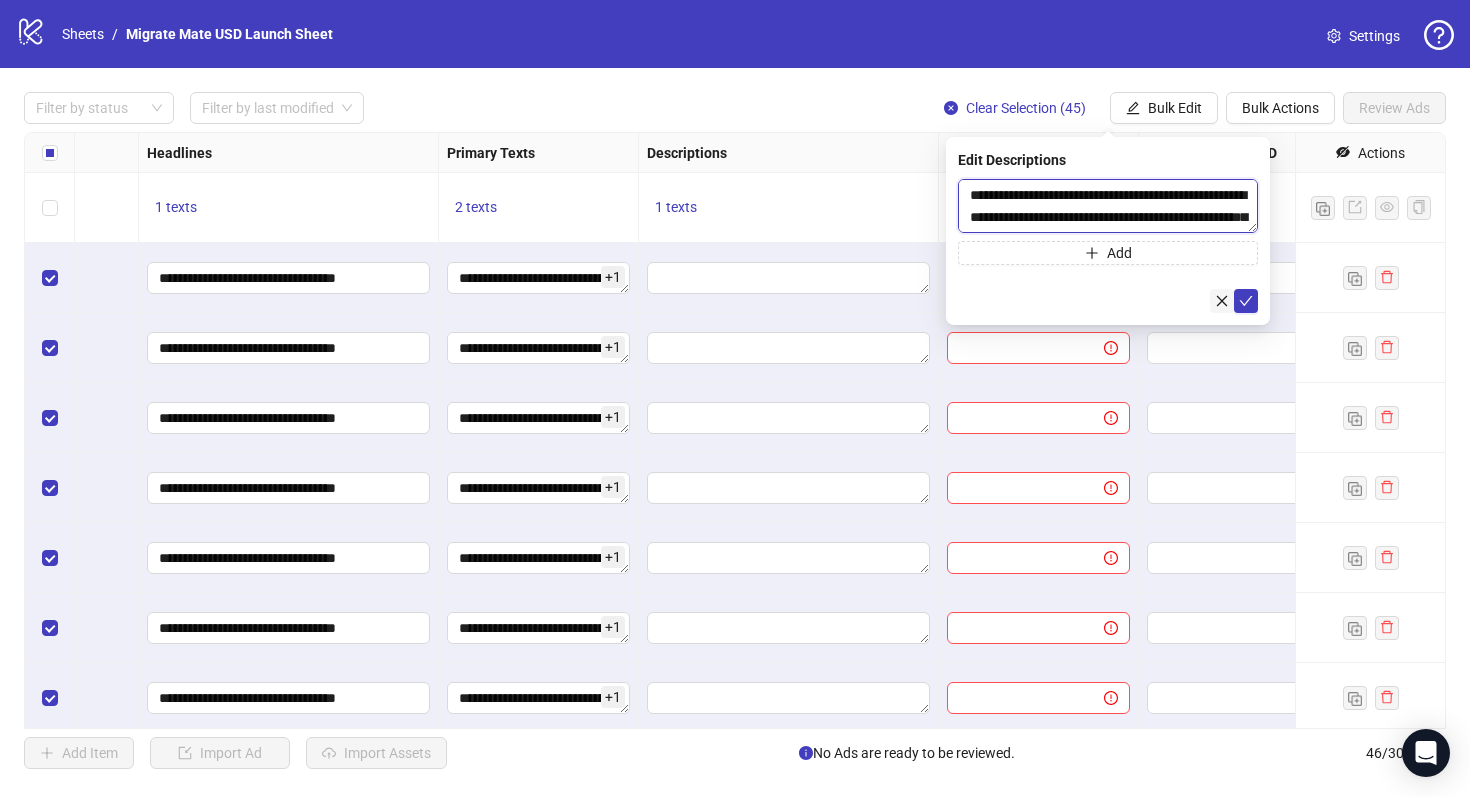 scroll, scrollTop: 37, scrollLeft: 0, axis: vertical 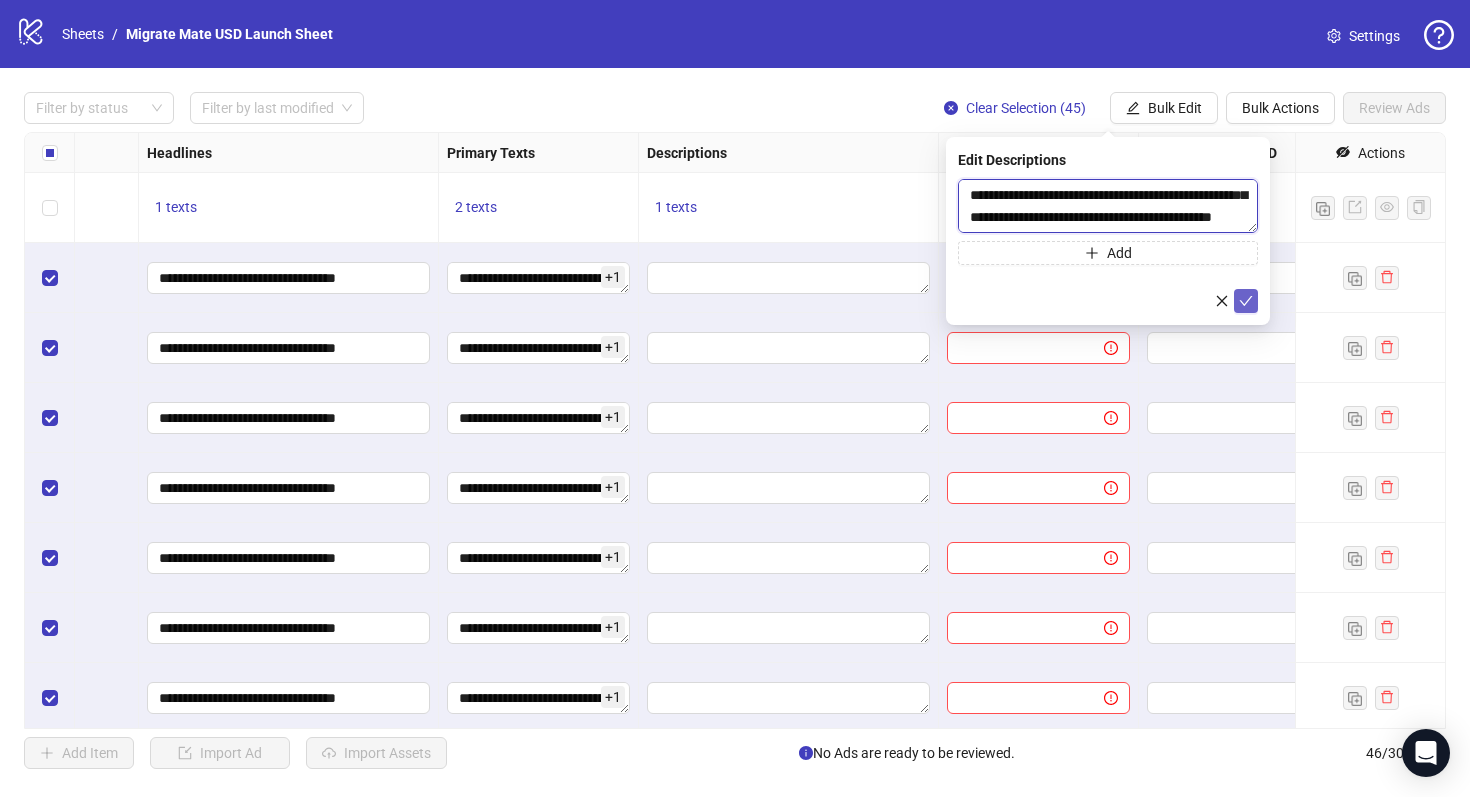 type on "**********" 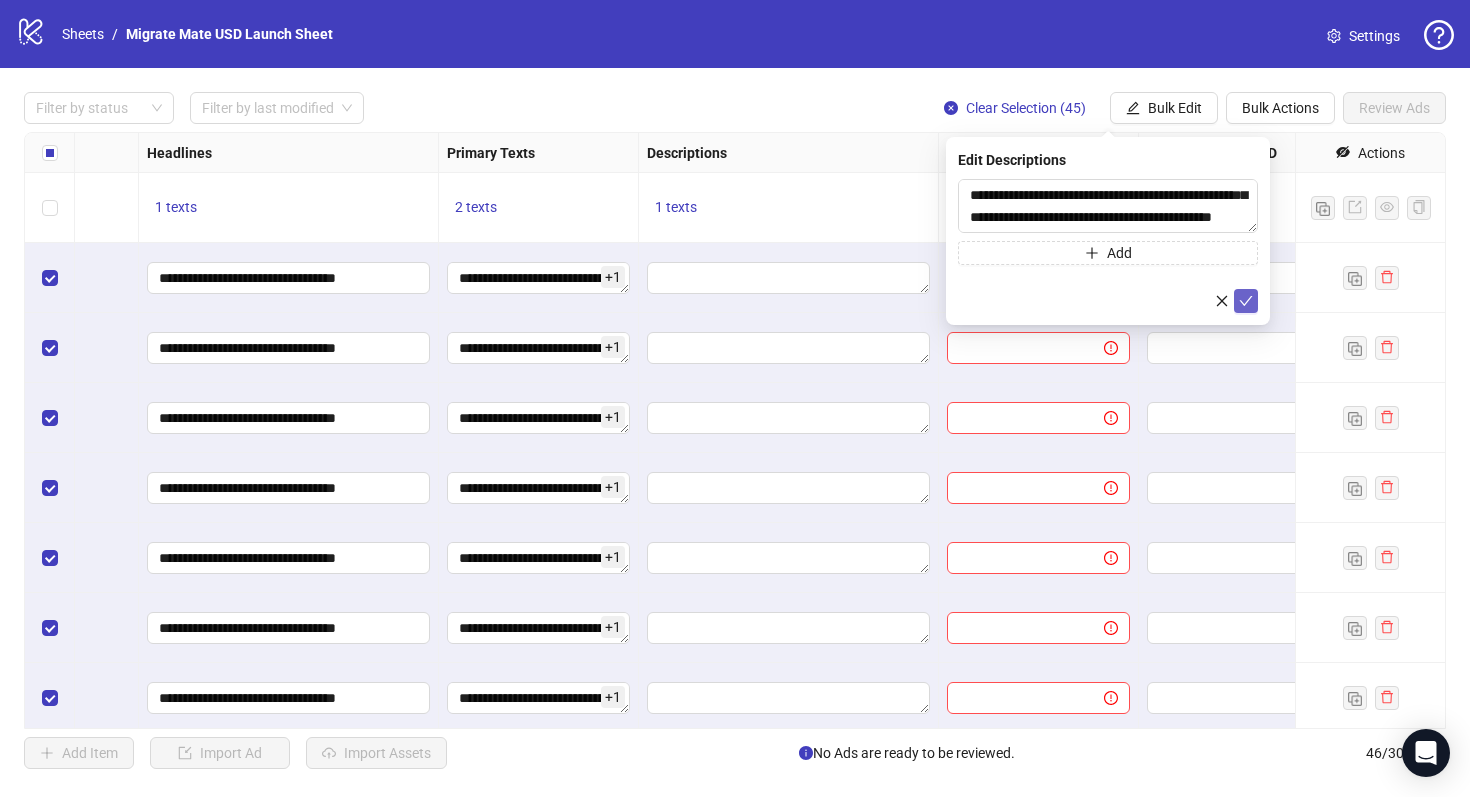 click at bounding box center [1246, 301] 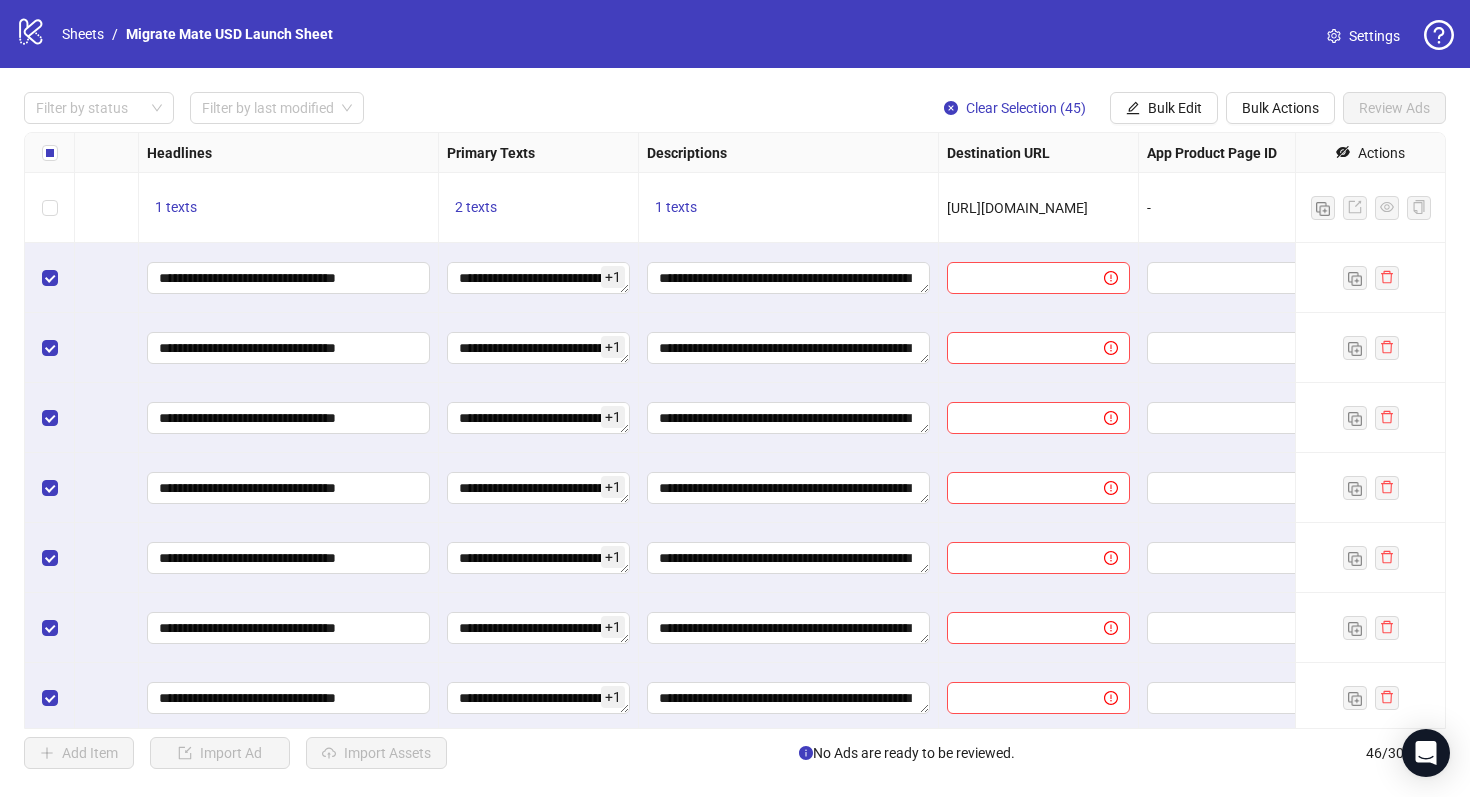 drag, startPoint x: 1094, startPoint y: 213, endPoint x: 944, endPoint y: 211, distance: 150.01334 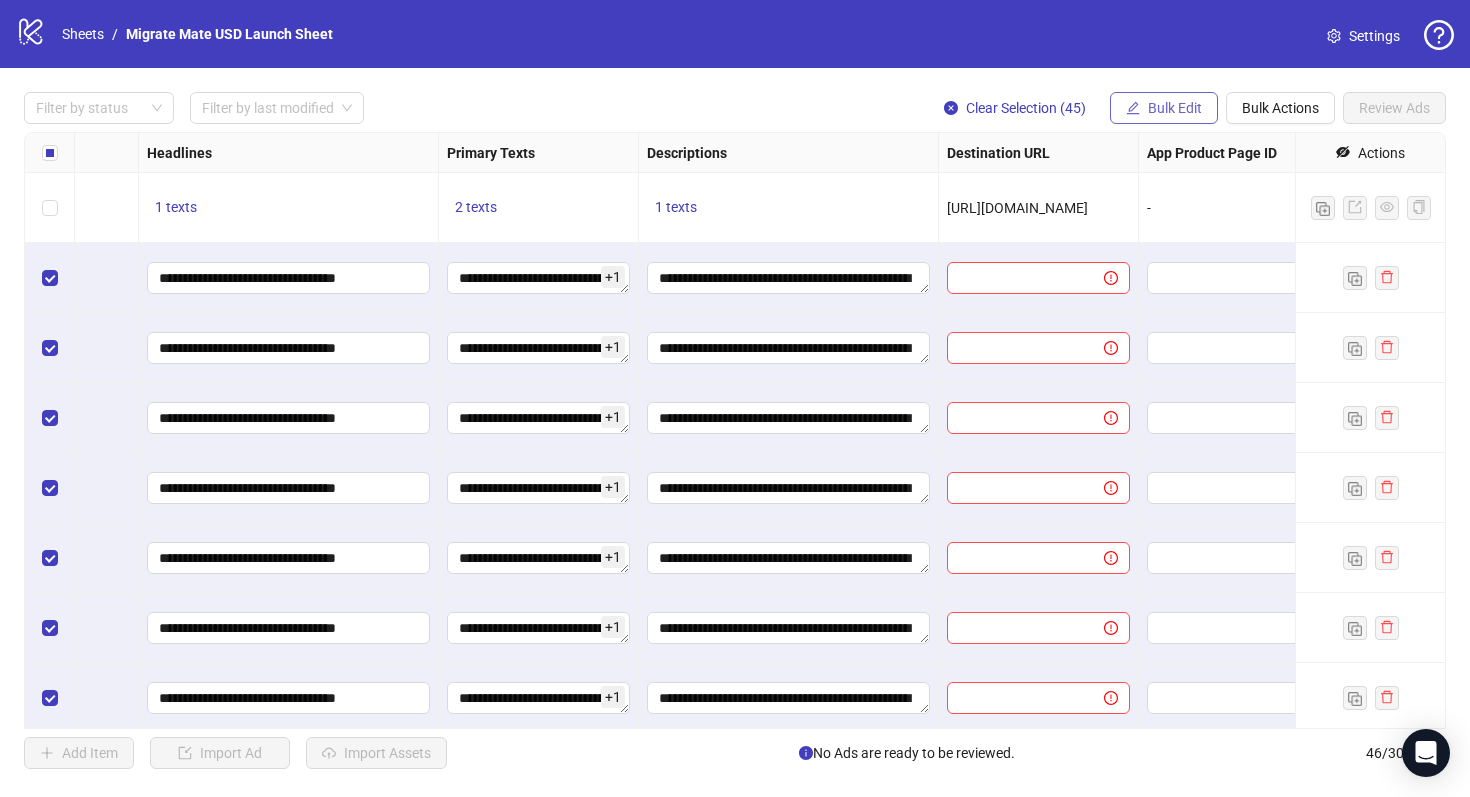 click on "Bulk Edit" at bounding box center (1175, 108) 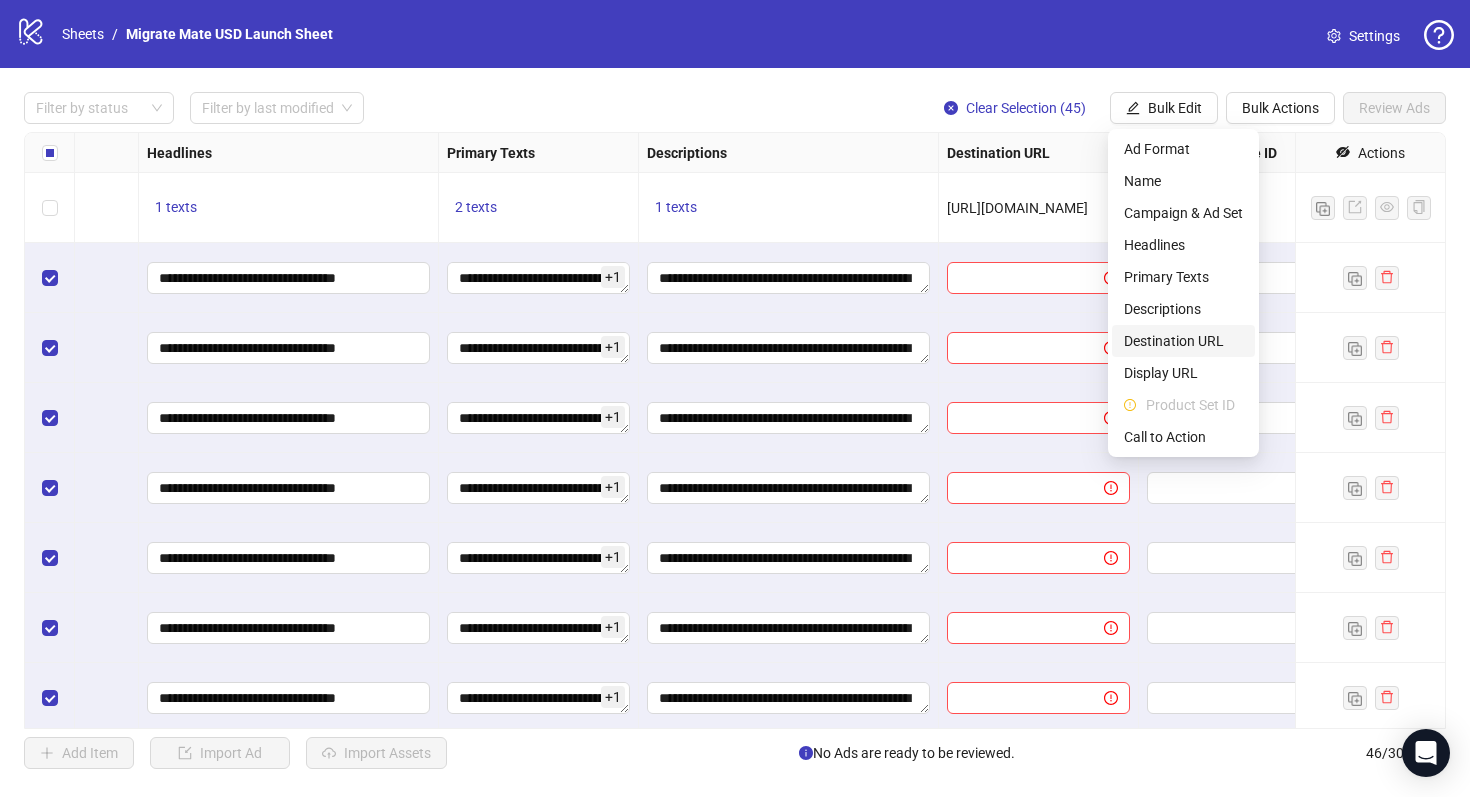click on "Destination URL" at bounding box center [1183, 341] 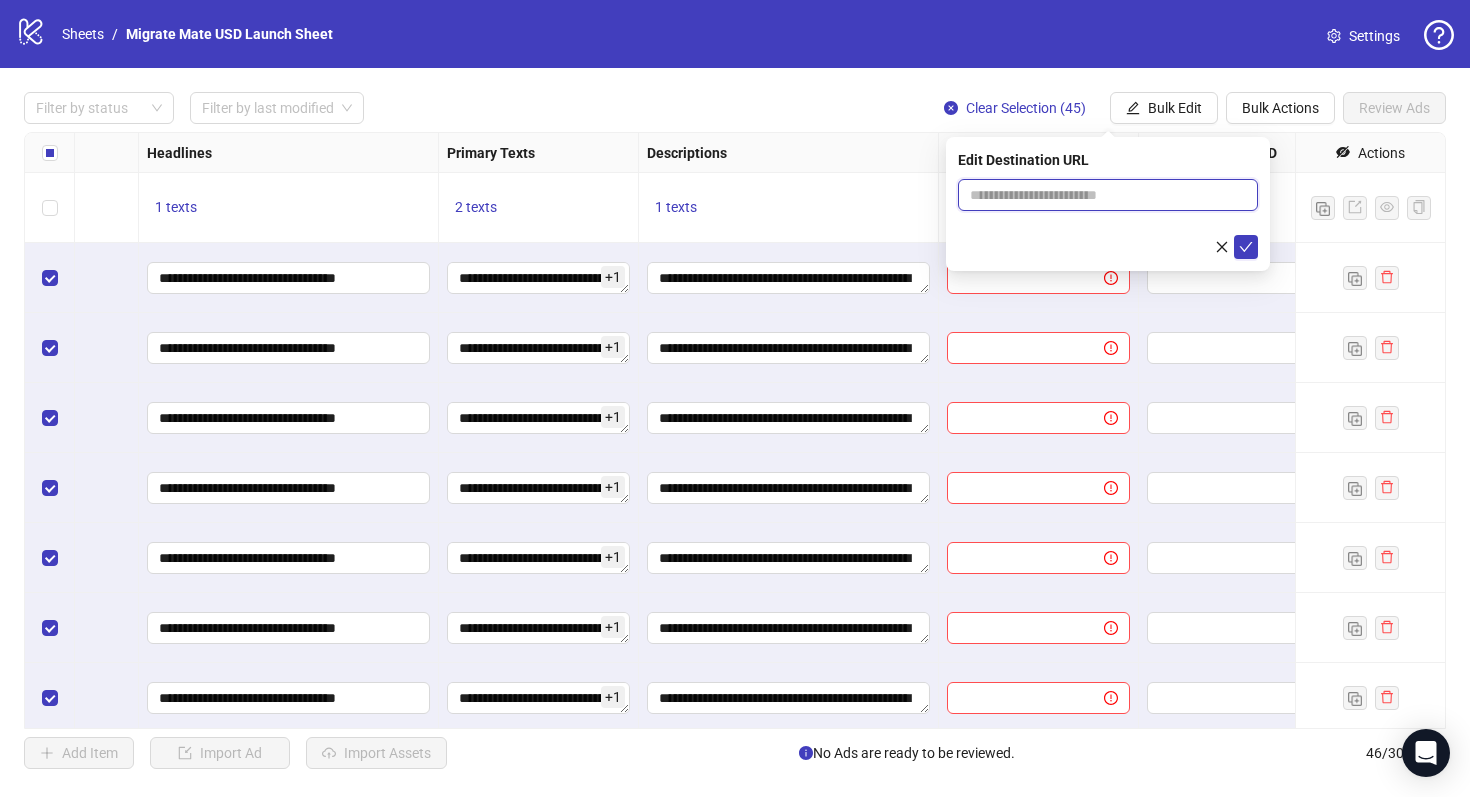 click at bounding box center [1100, 195] 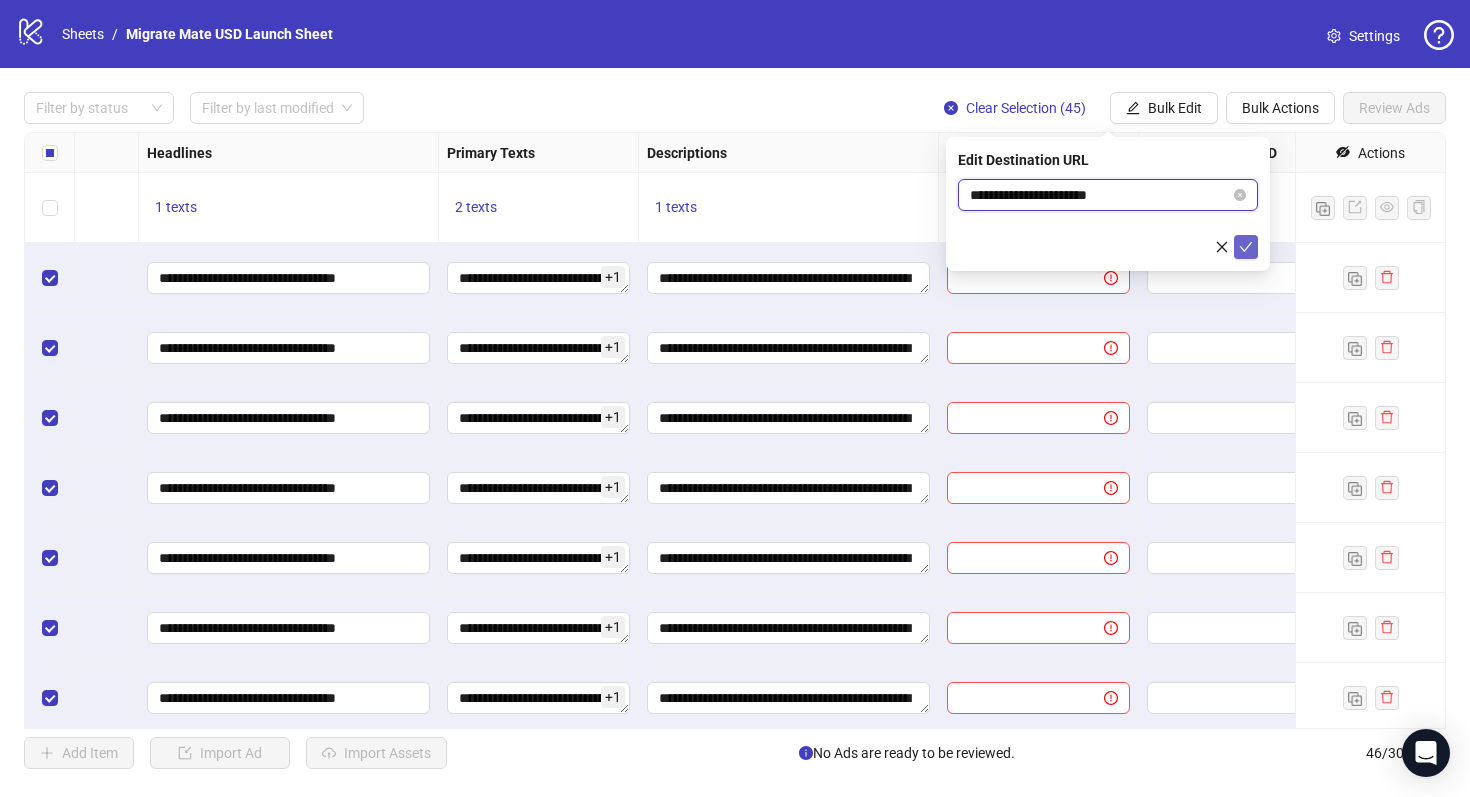 type on "**********" 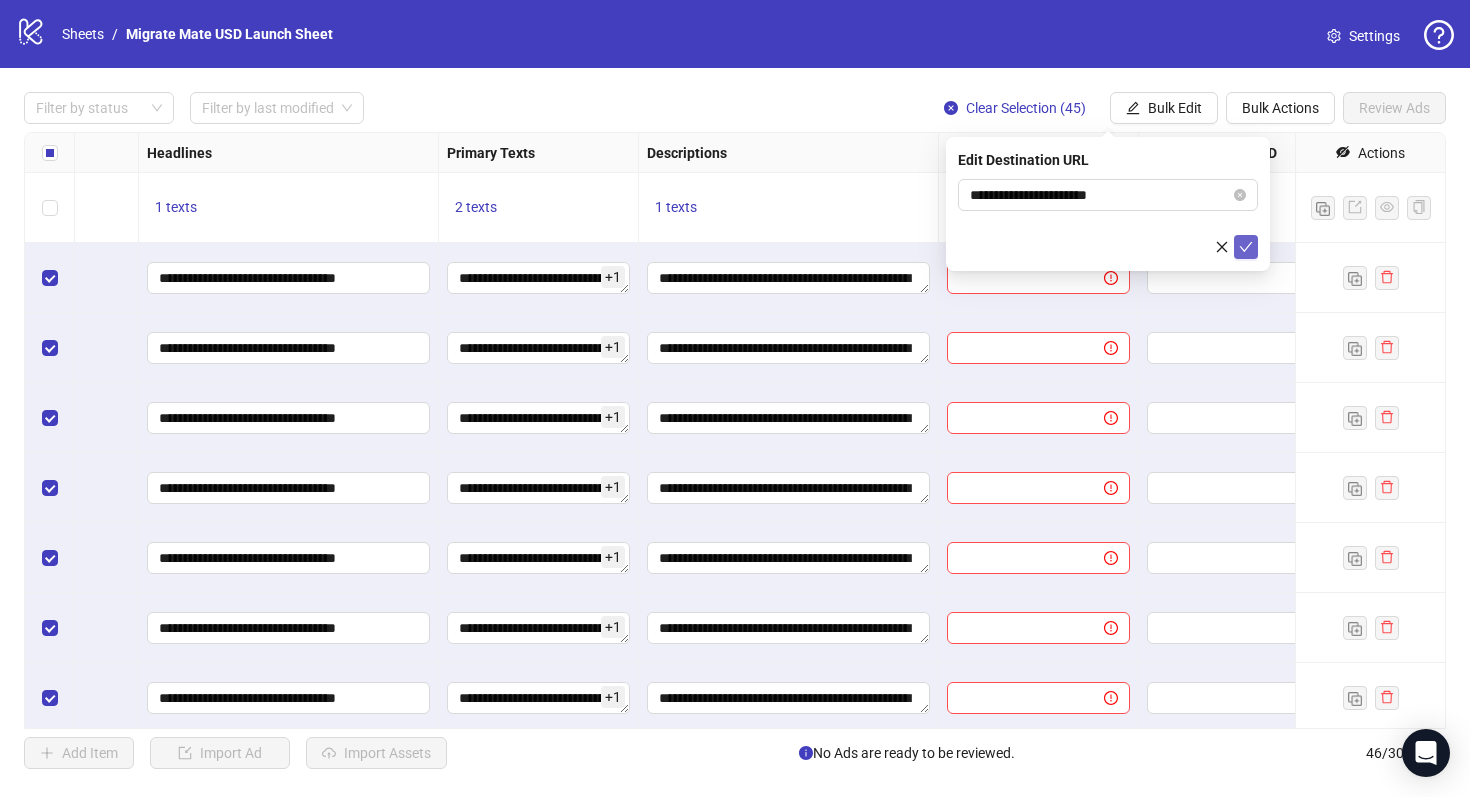 click 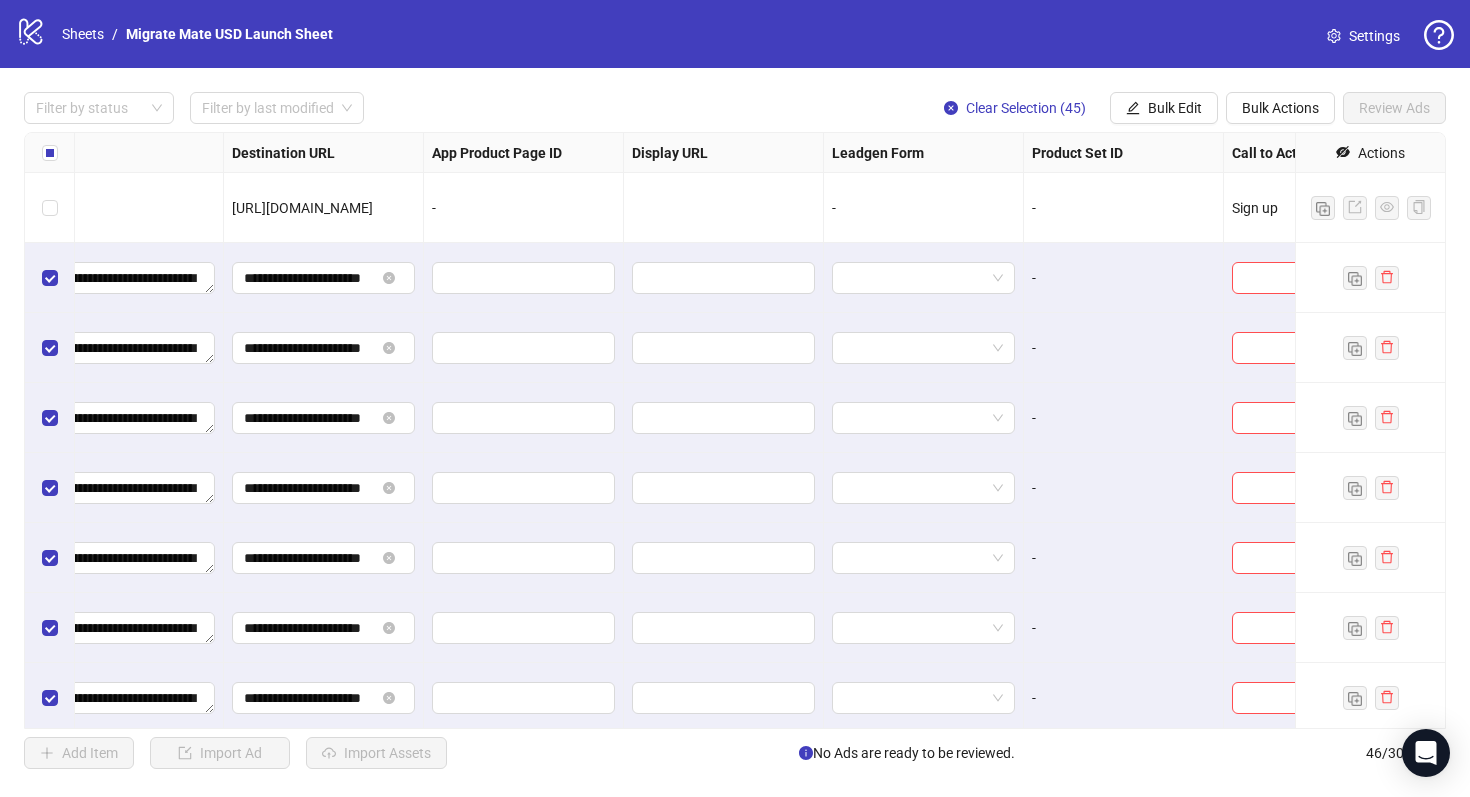 scroll, scrollTop: 0, scrollLeft: 1850, axis: horizontal 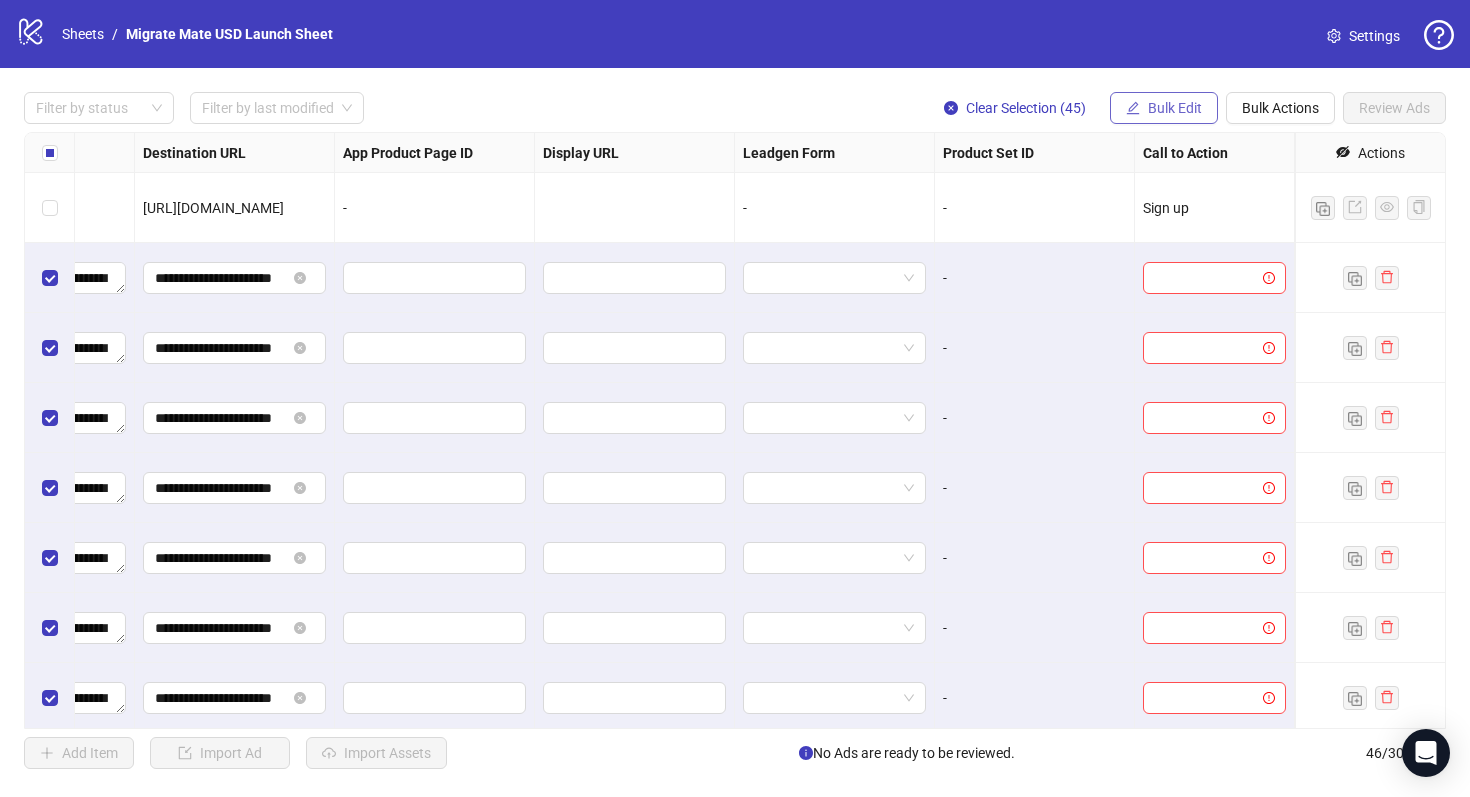 click on "Bulk Edit" at bounding box center (1175, 108) 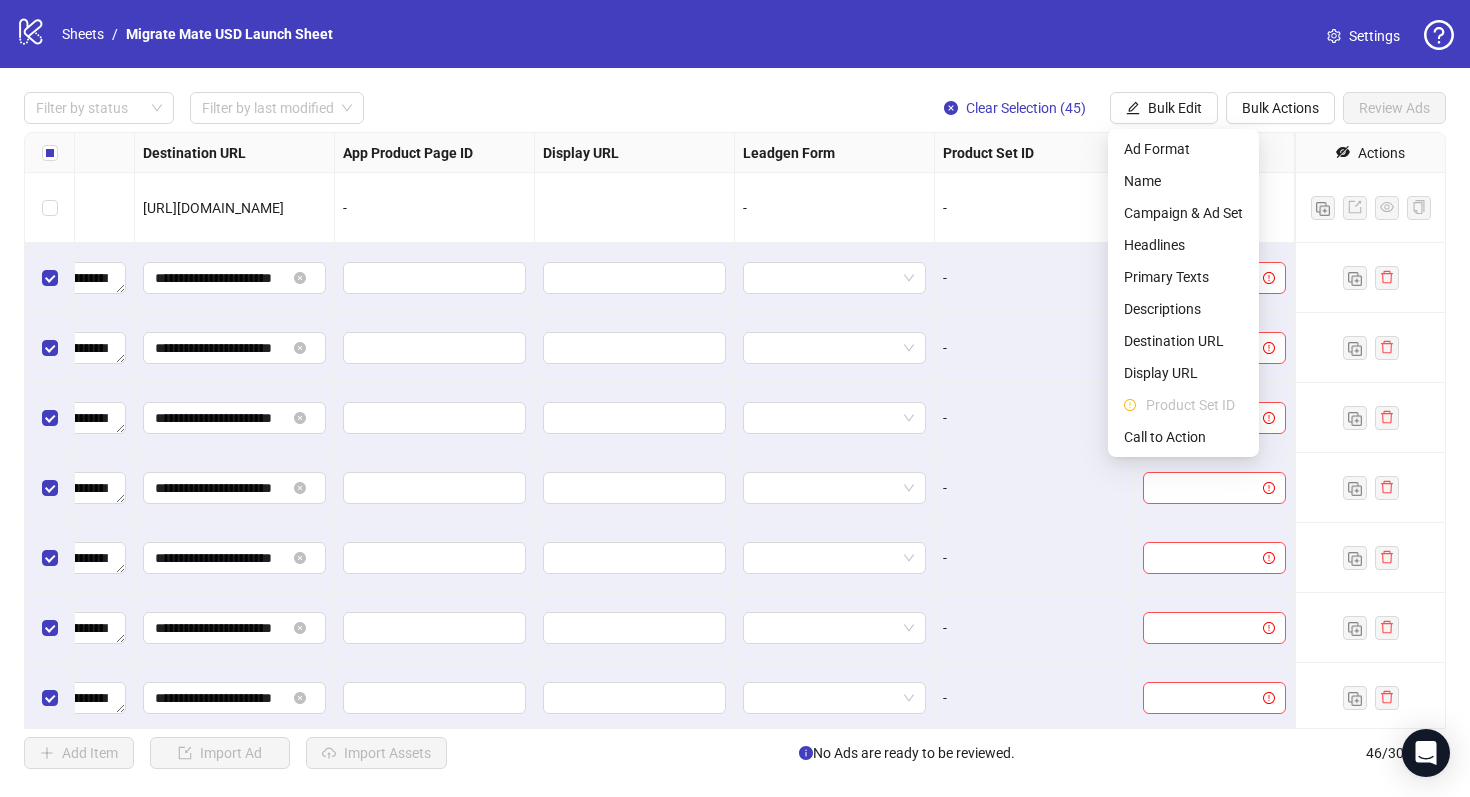click on "Product Set ID" at bounding box center (1183, 405) 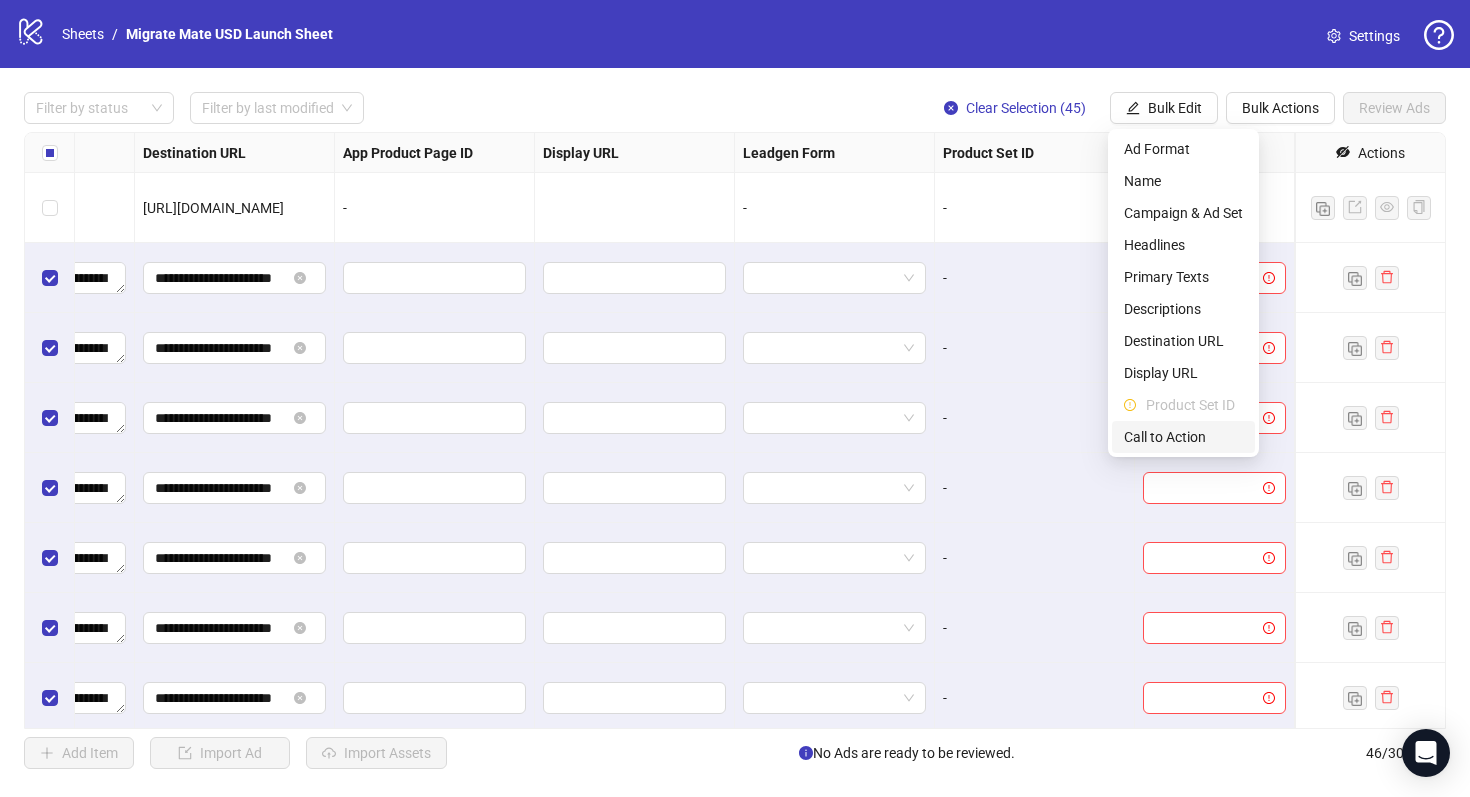click on "Call to Action" at bounding box center (1183, 437) 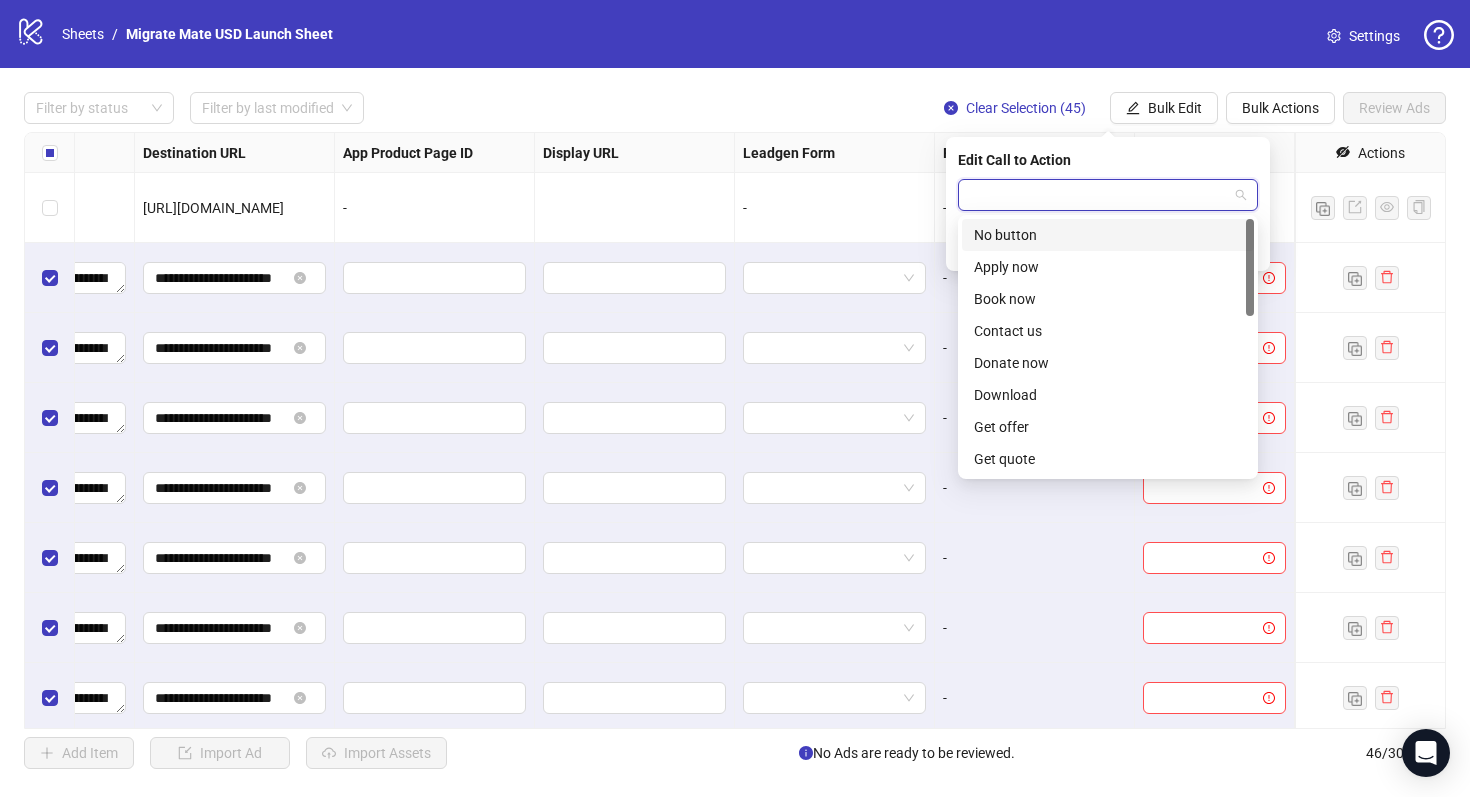 click at bounding box center [1099, 195] 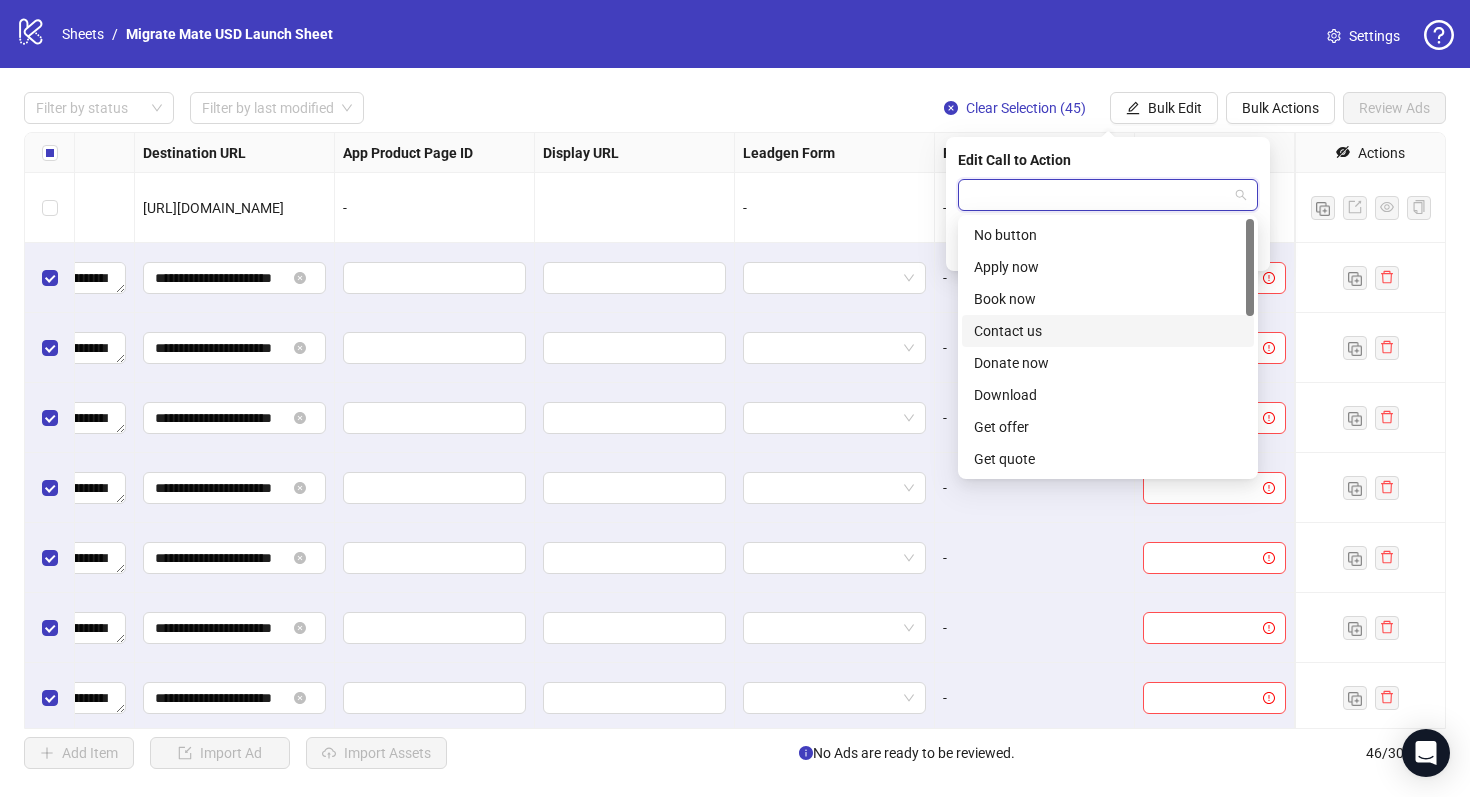 scroll, scrollTop: 416, scrollLeft: 0, axis: vertical 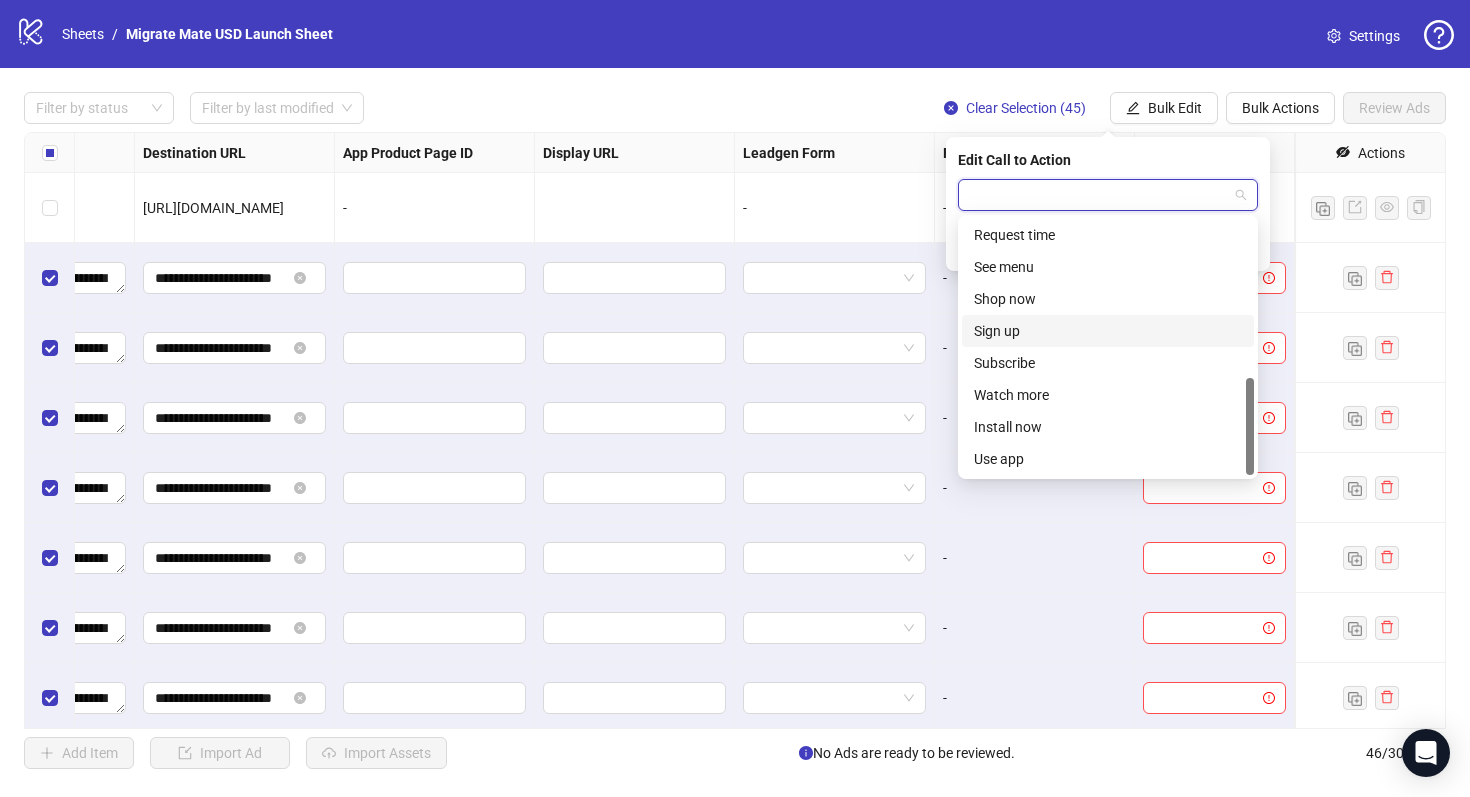 click on "Sign up" at bounding box center [1108, 331] 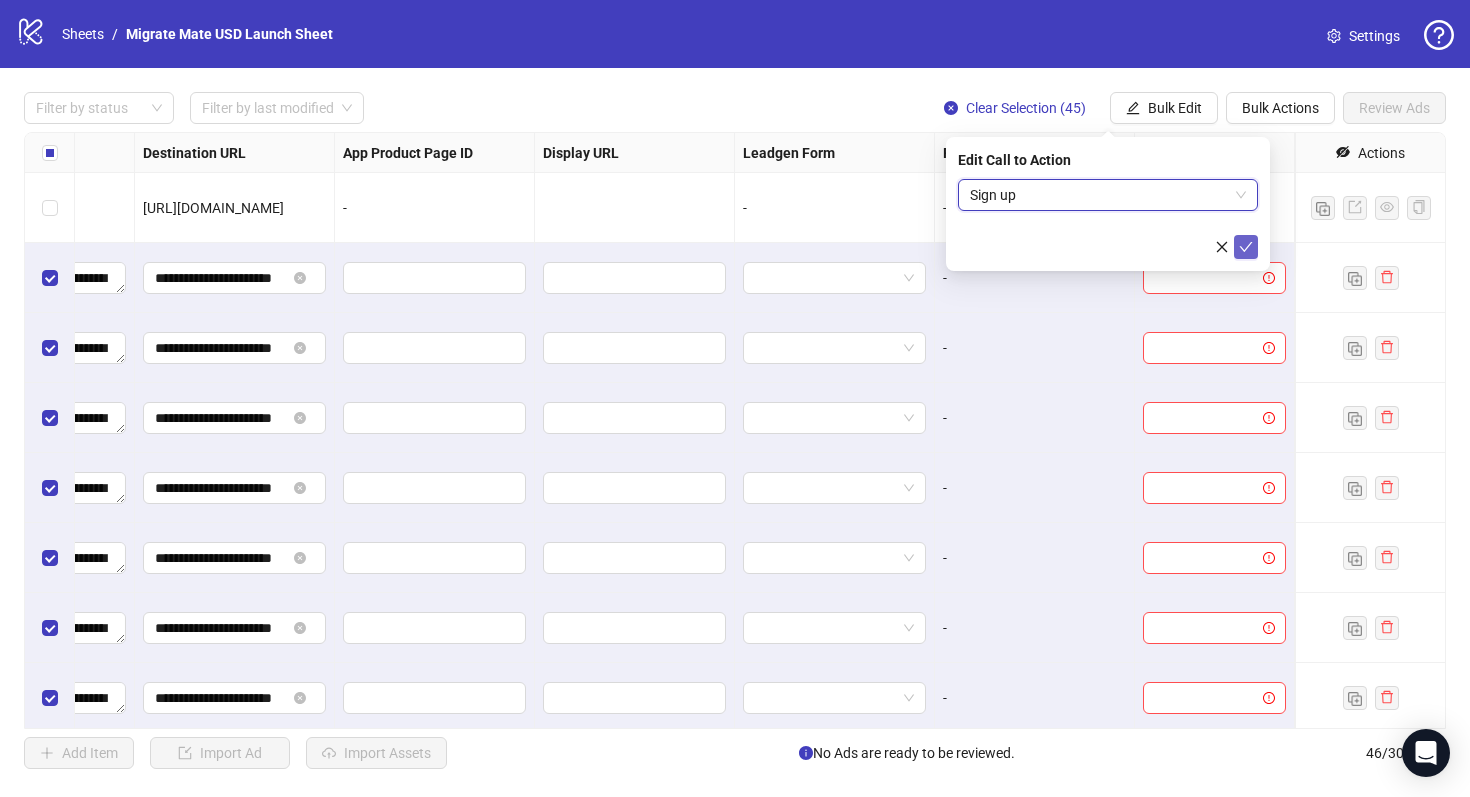 click 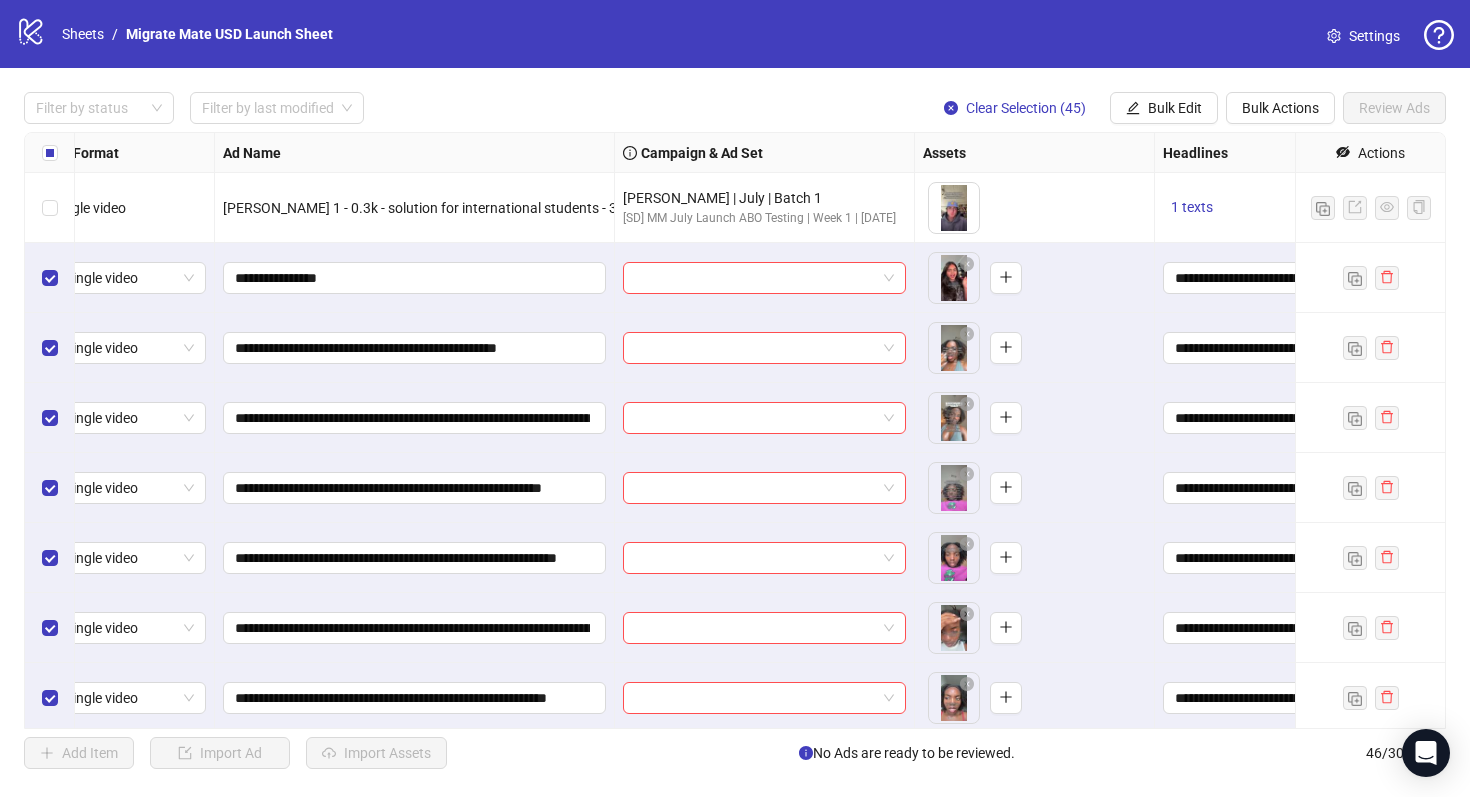 scroll, scrollTop: 0, scrollLeft: 0, axis: both 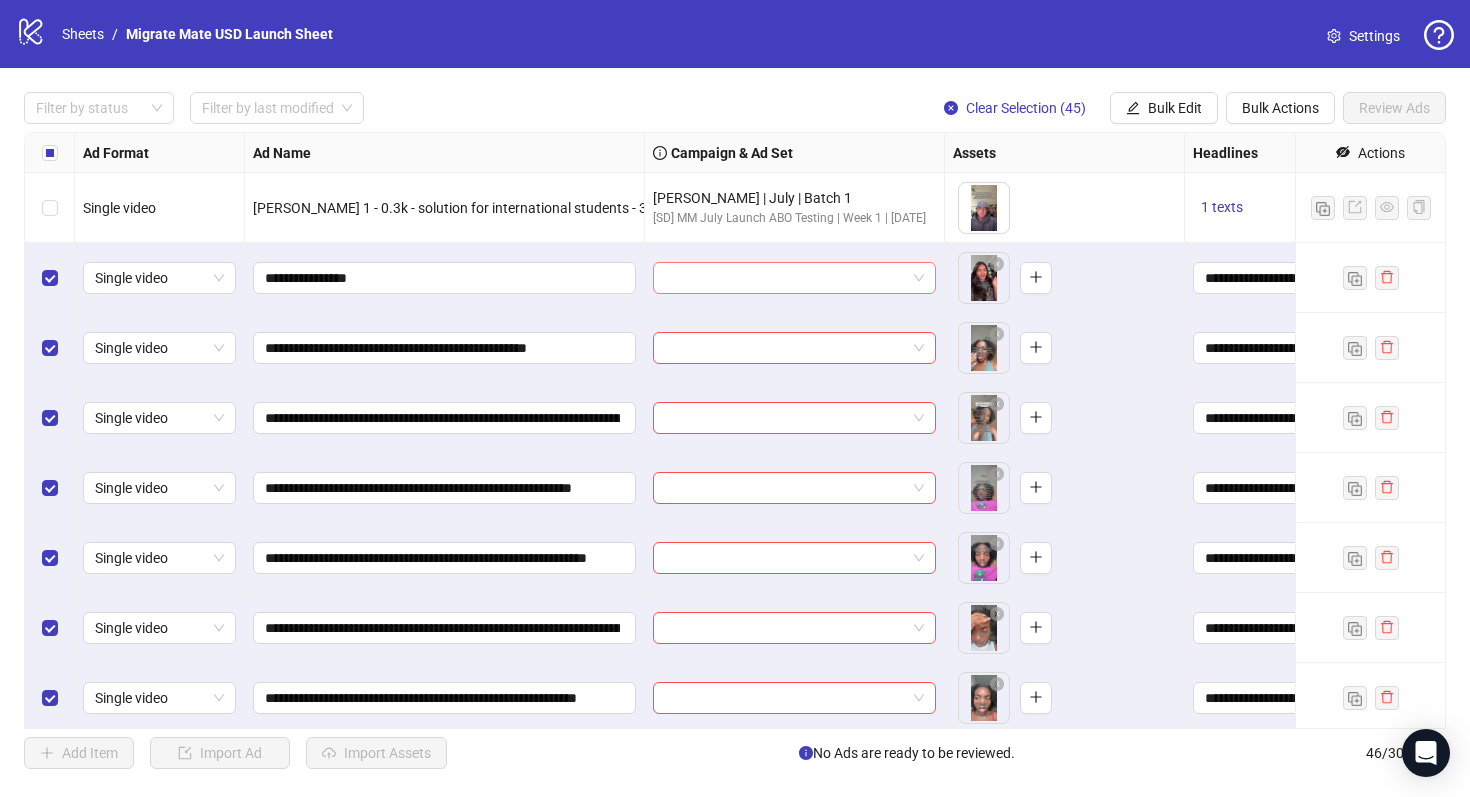 click at bounding box center [794, 278] 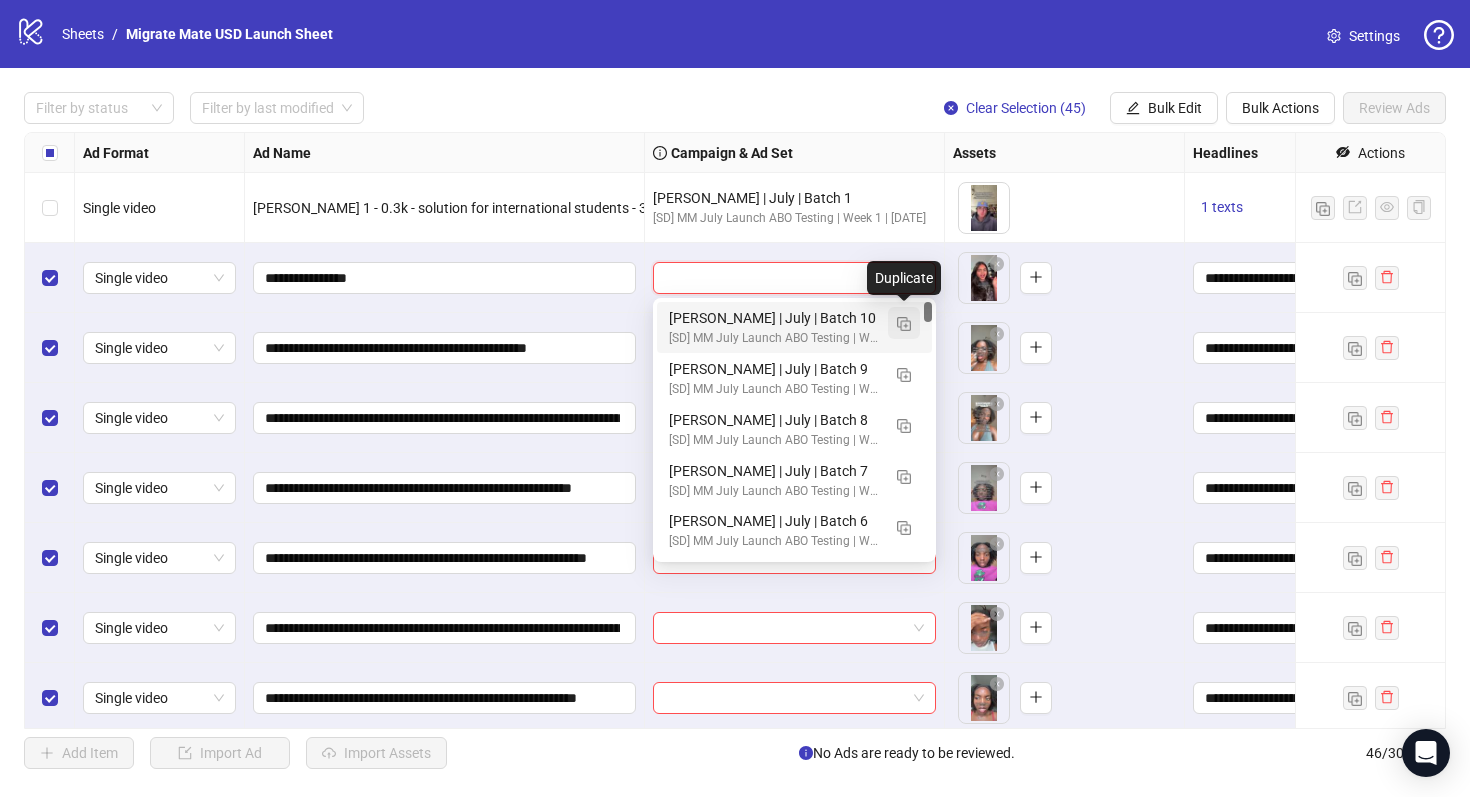 click at bounding box center (904, 324) 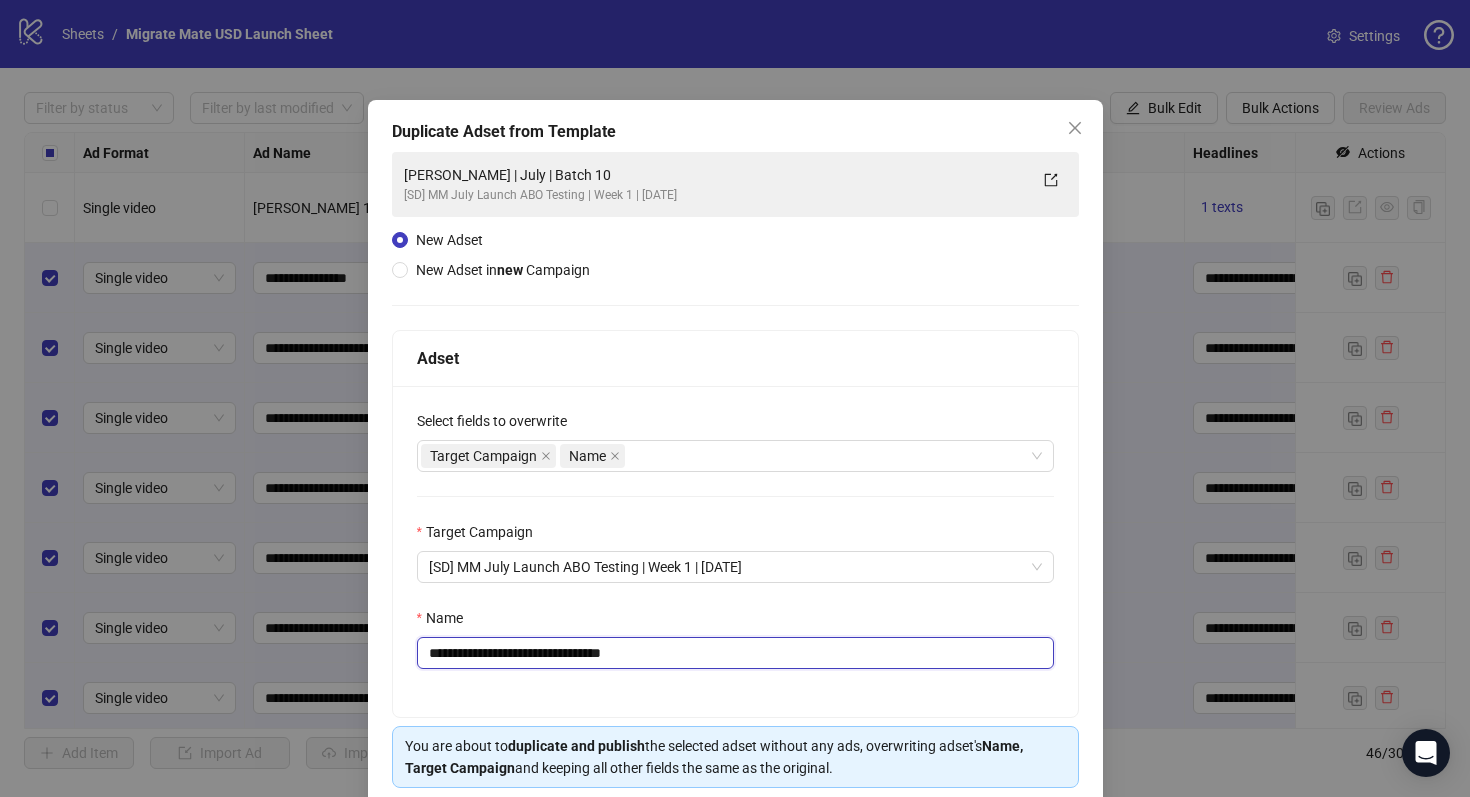 drag, startPoint x: 492, startPoint y: 654, endPoint x: 237, endPoint y: 651, distance: 255.01764 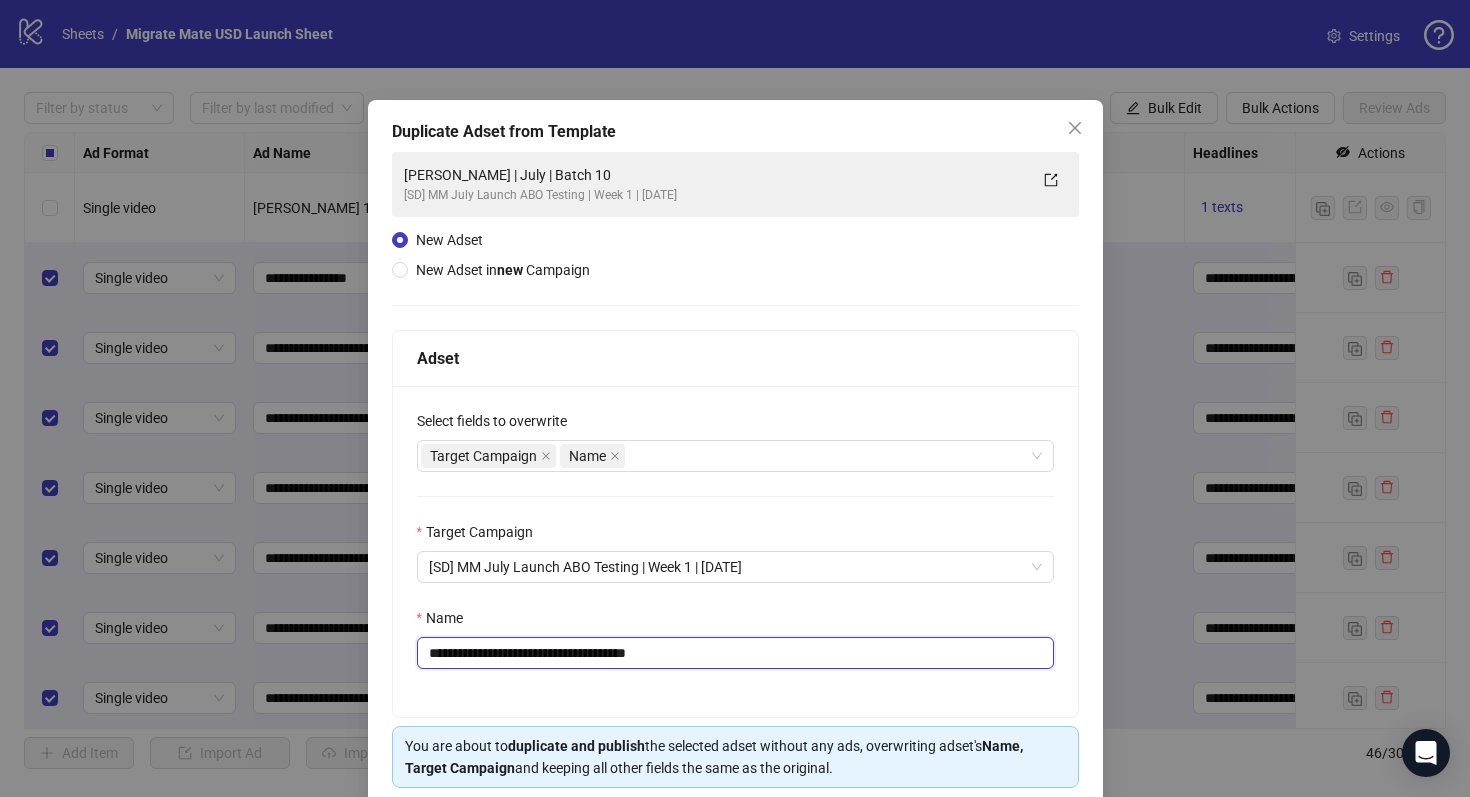 scroll, scrollTop: 80, scrollLeft: 0, axis: vertical 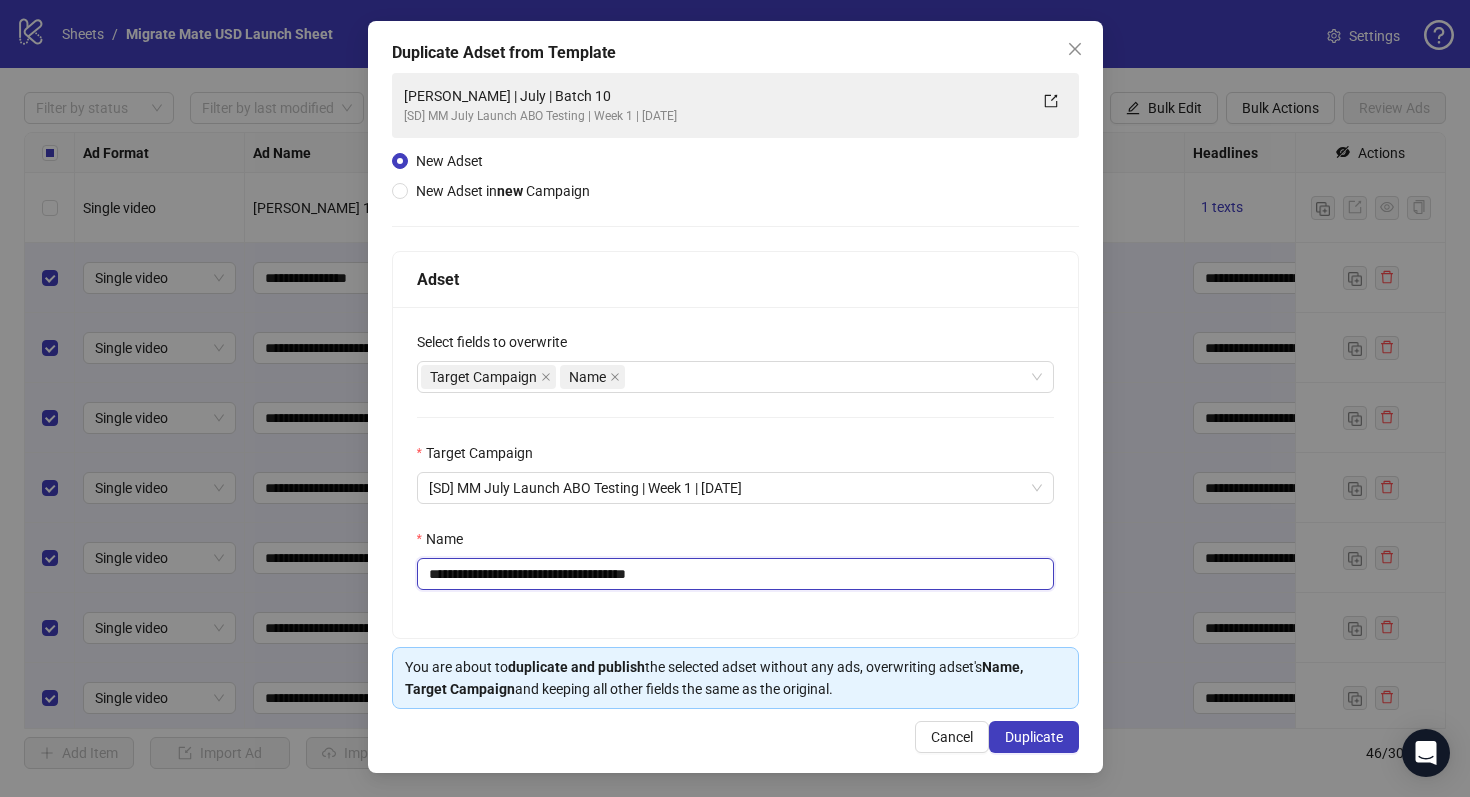drag, startPoint x: 617, startPoint y: 573, endPoint x: 864, endPoint y: 591, distance: 247.655 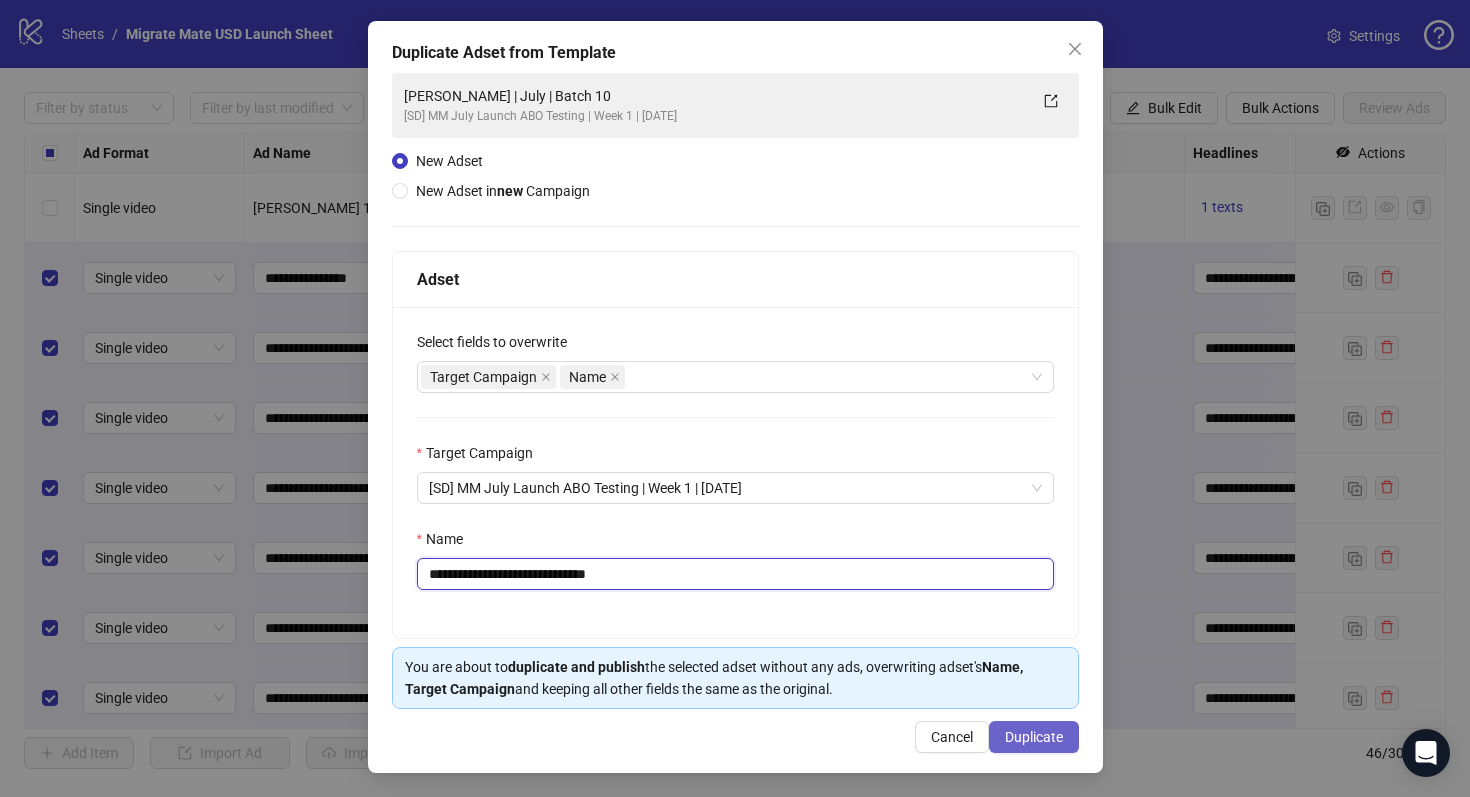 type on "**********" 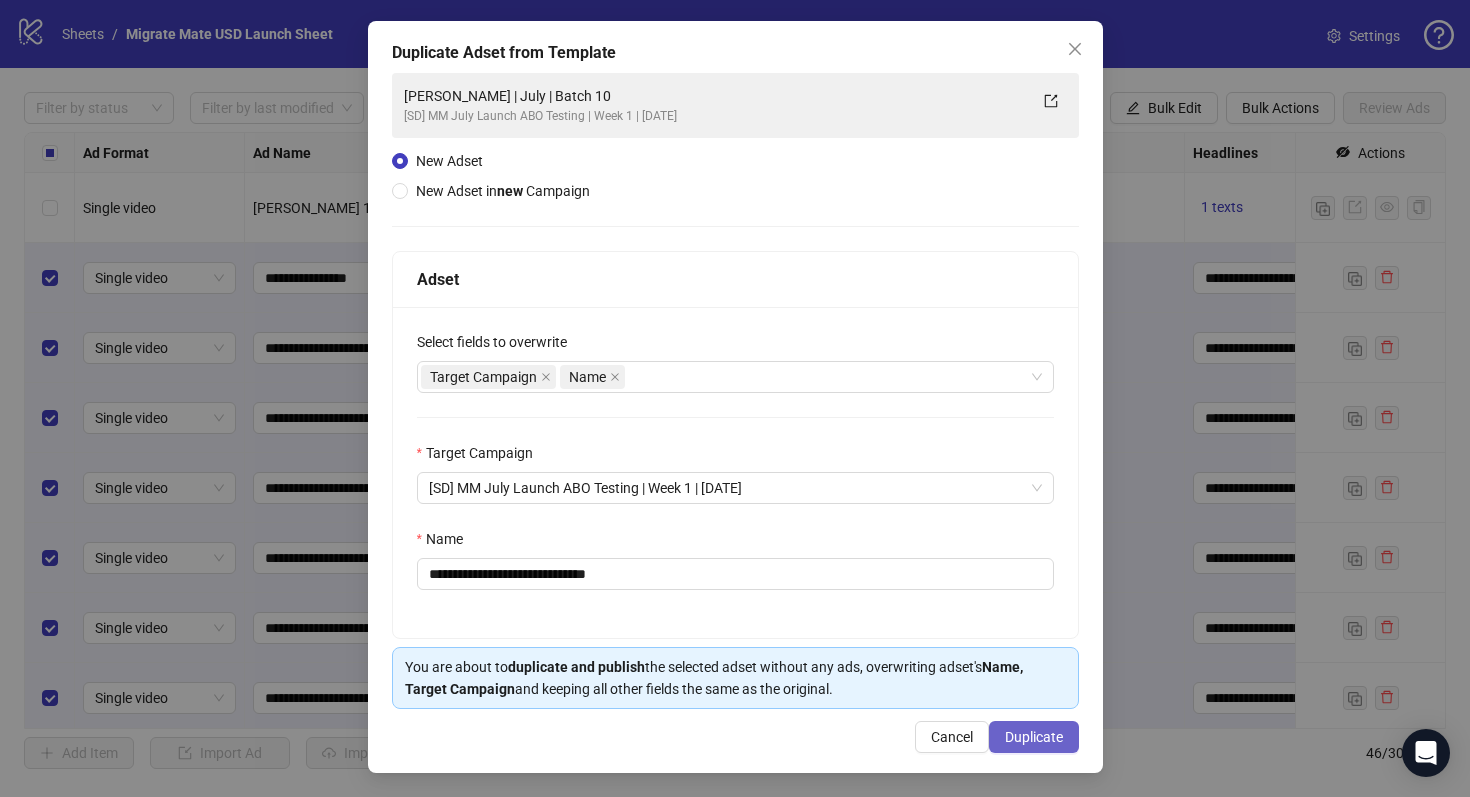 click on "Duplicate" at bounding box center (1034, 737) 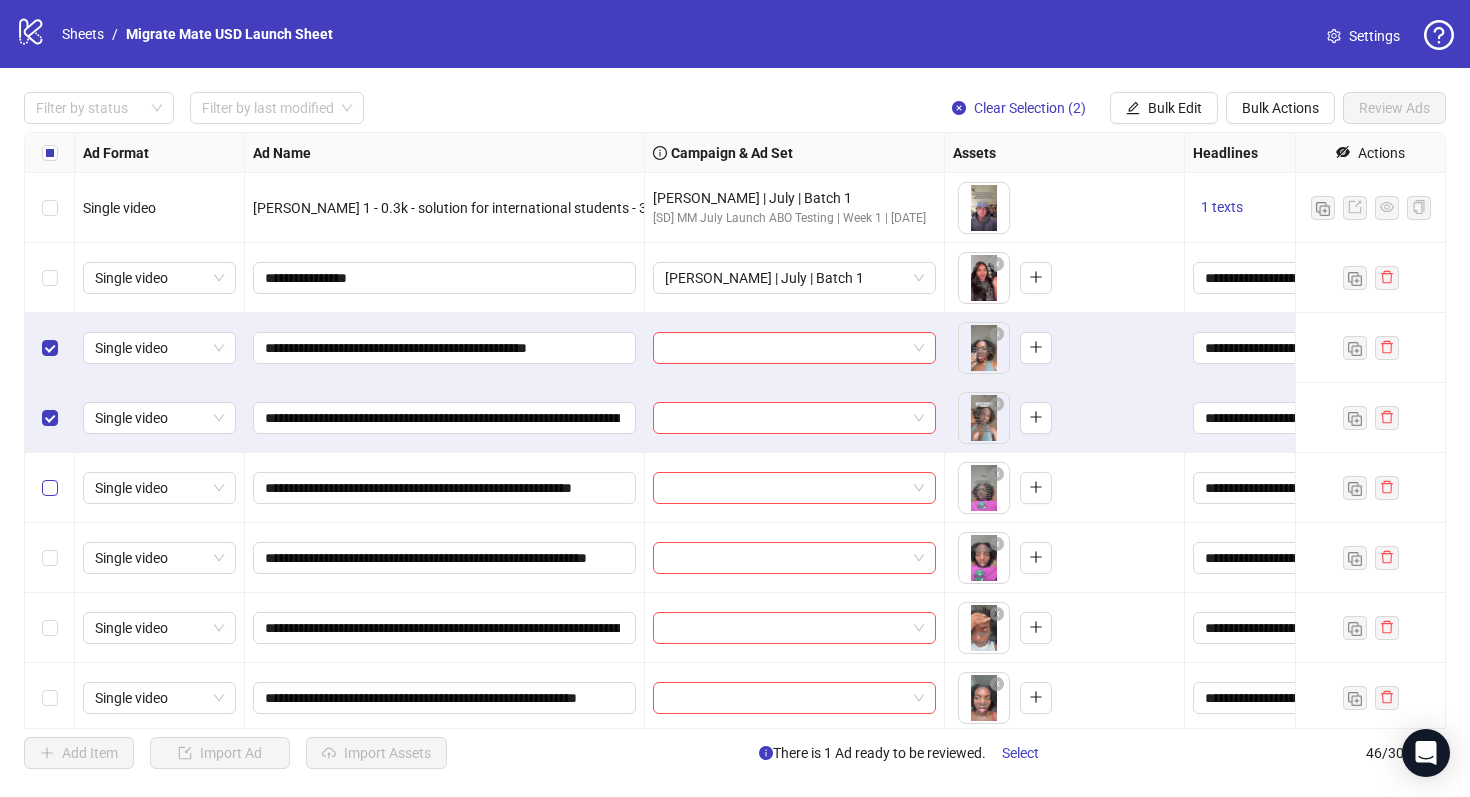 click at bounding box center (50, 488) 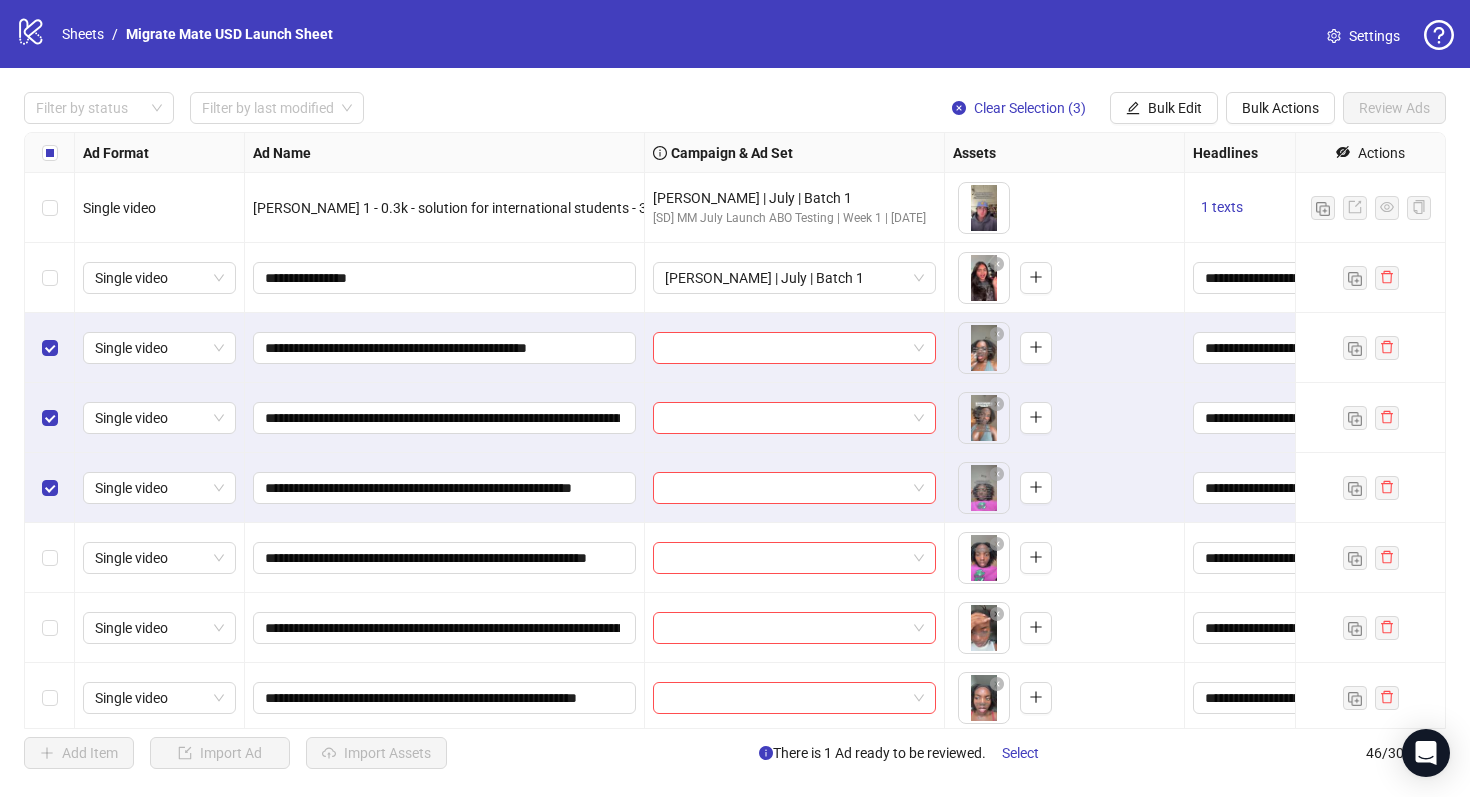 click at bounding box center [50, 558] 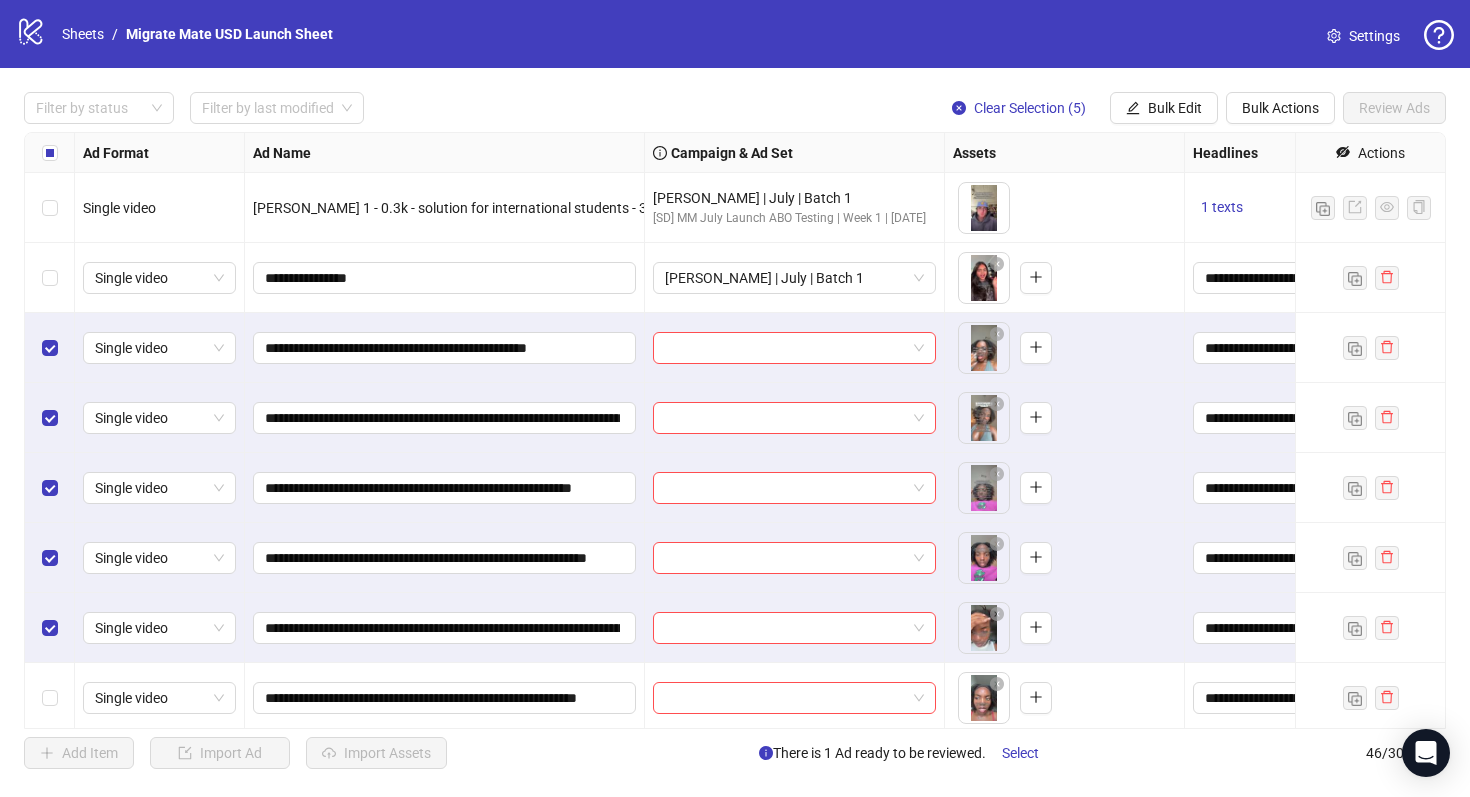 click at bounding box center [50, 698] 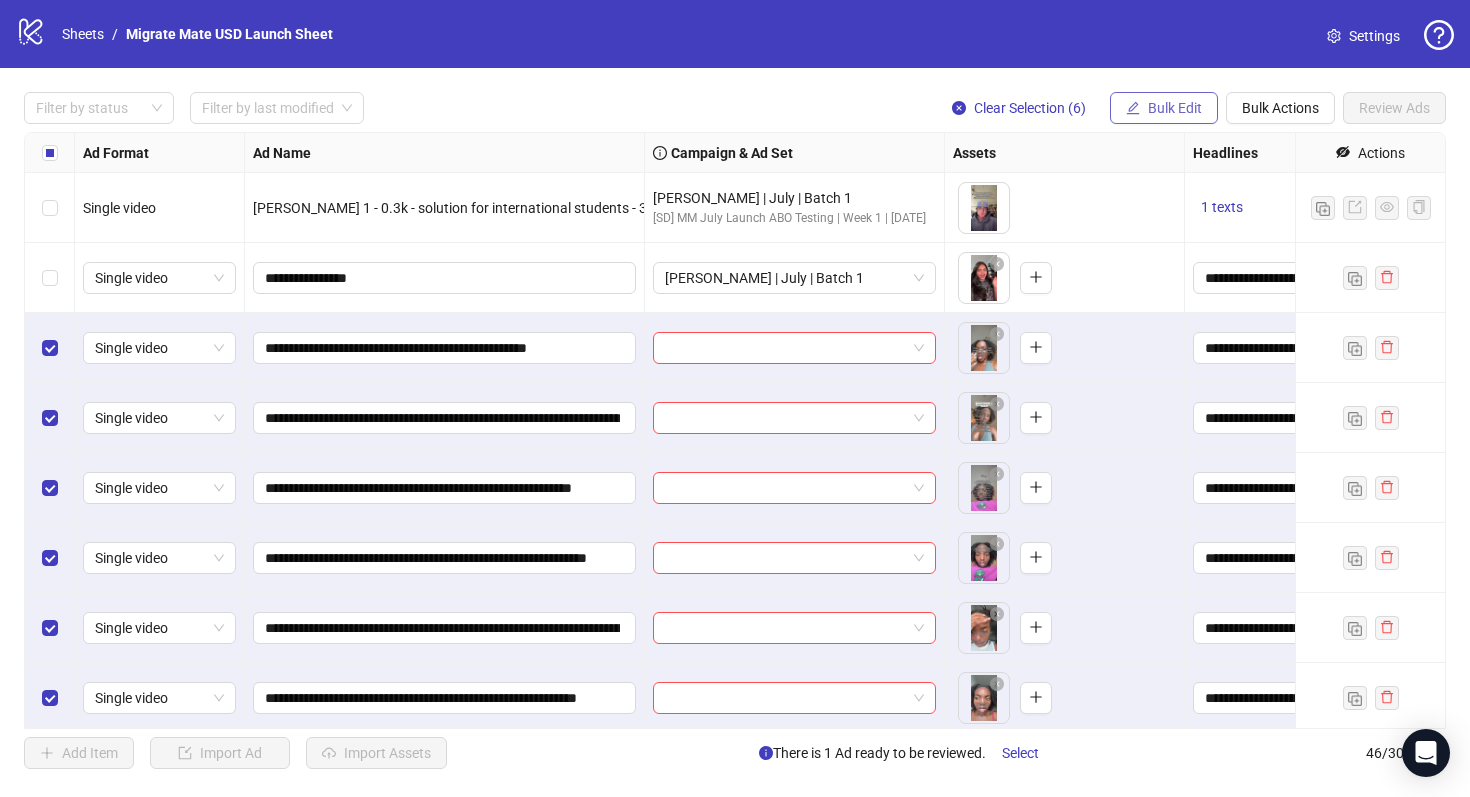click on "Bulk Edit" at bounding box center [1175, 108] 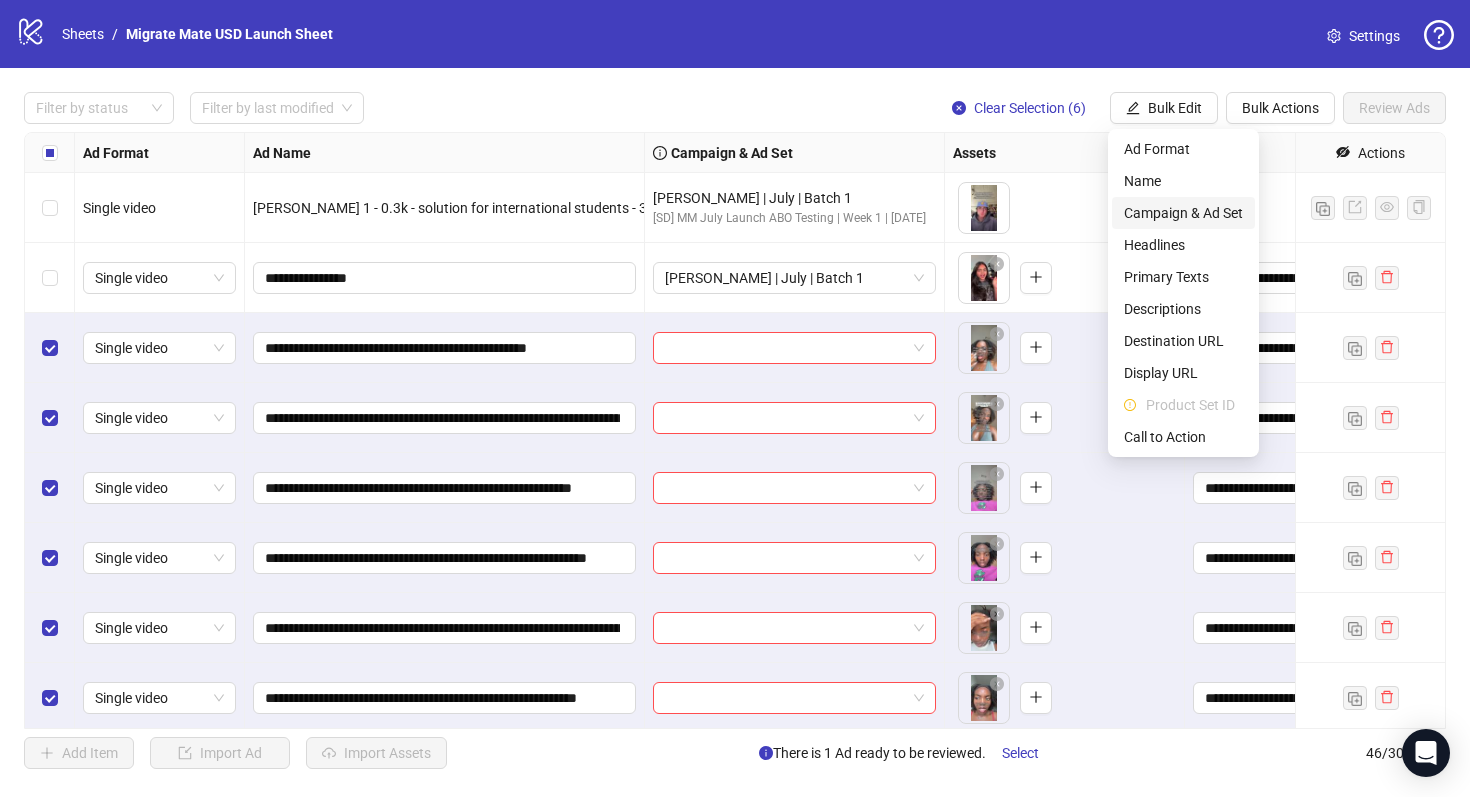 click on "Campaign & Ad Set" at bounding box center [1183, 213] 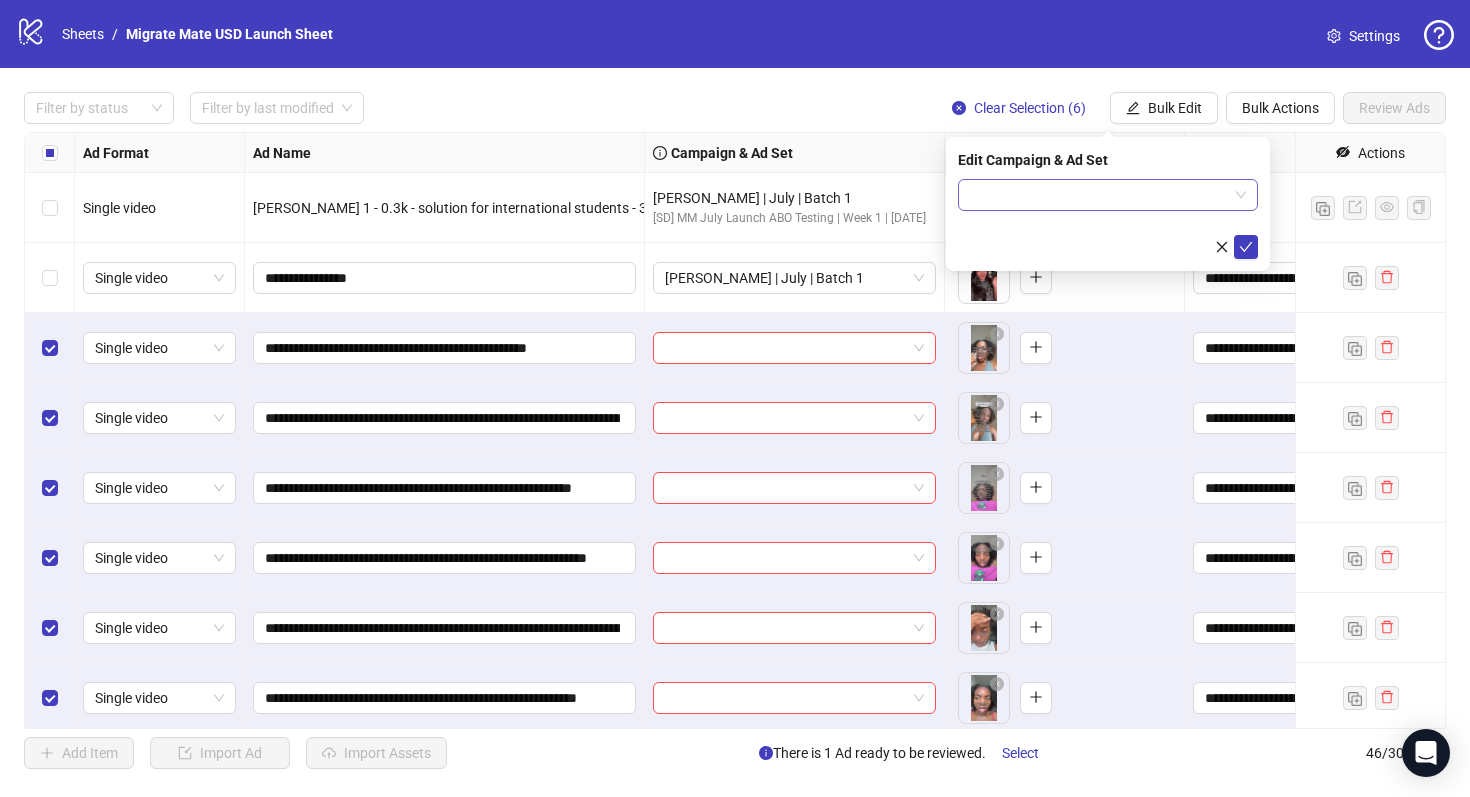 click at bounding box center [1099, 195] 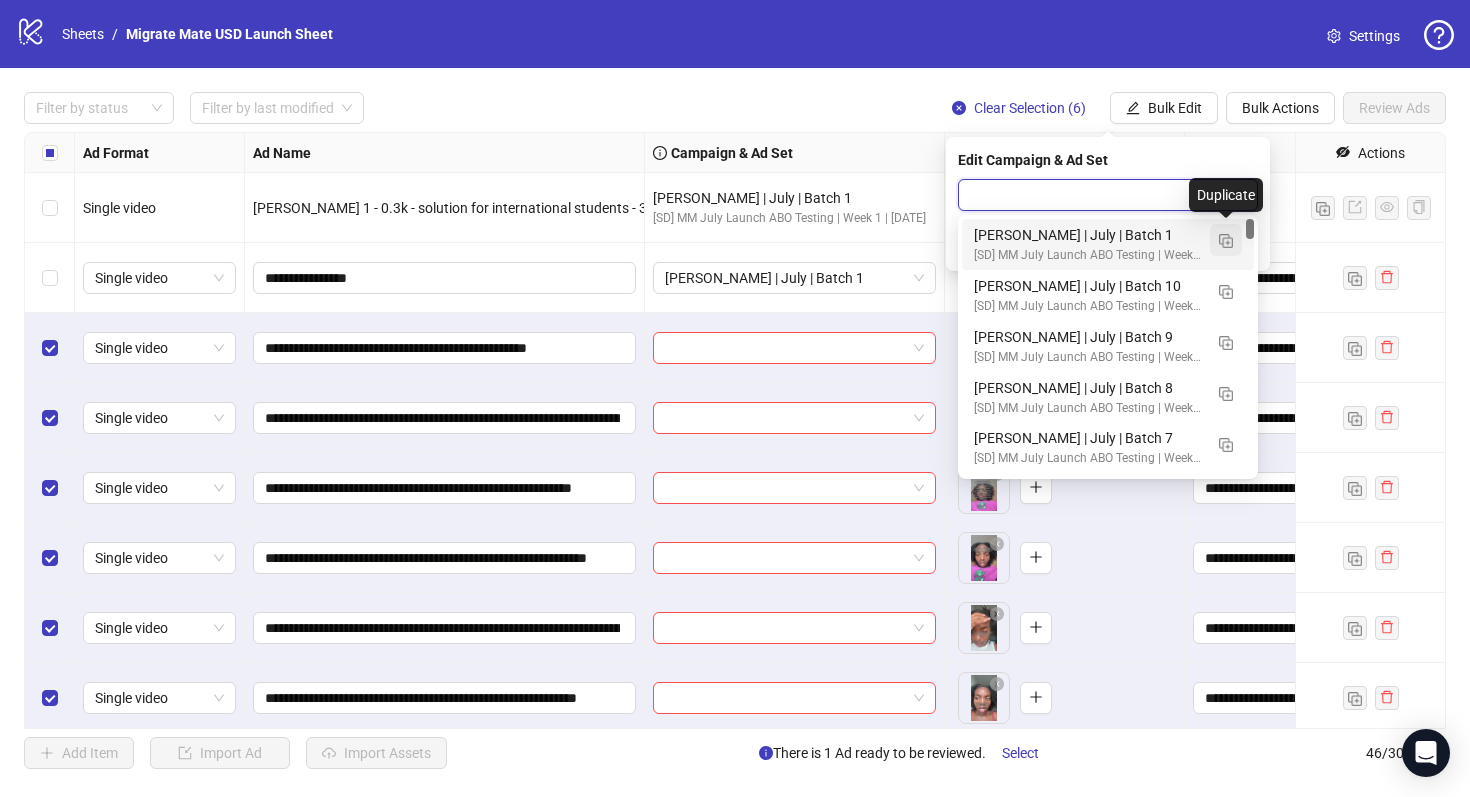 click at bounding box center [1226, 241] 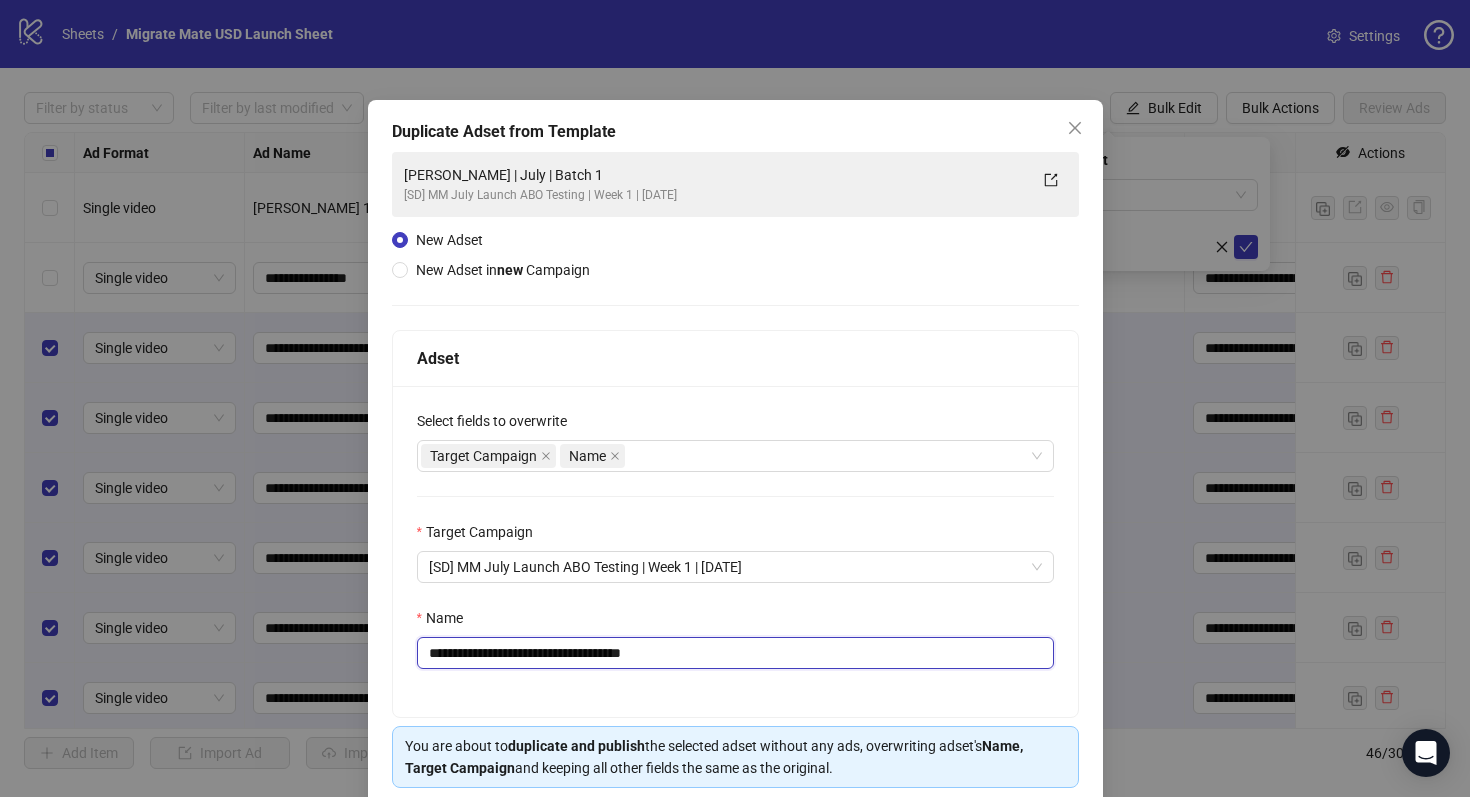 drag, startPoint x: 520, startPoint y: 655, endPoint x: 180, endPoint y: 605, distance: 343.6568 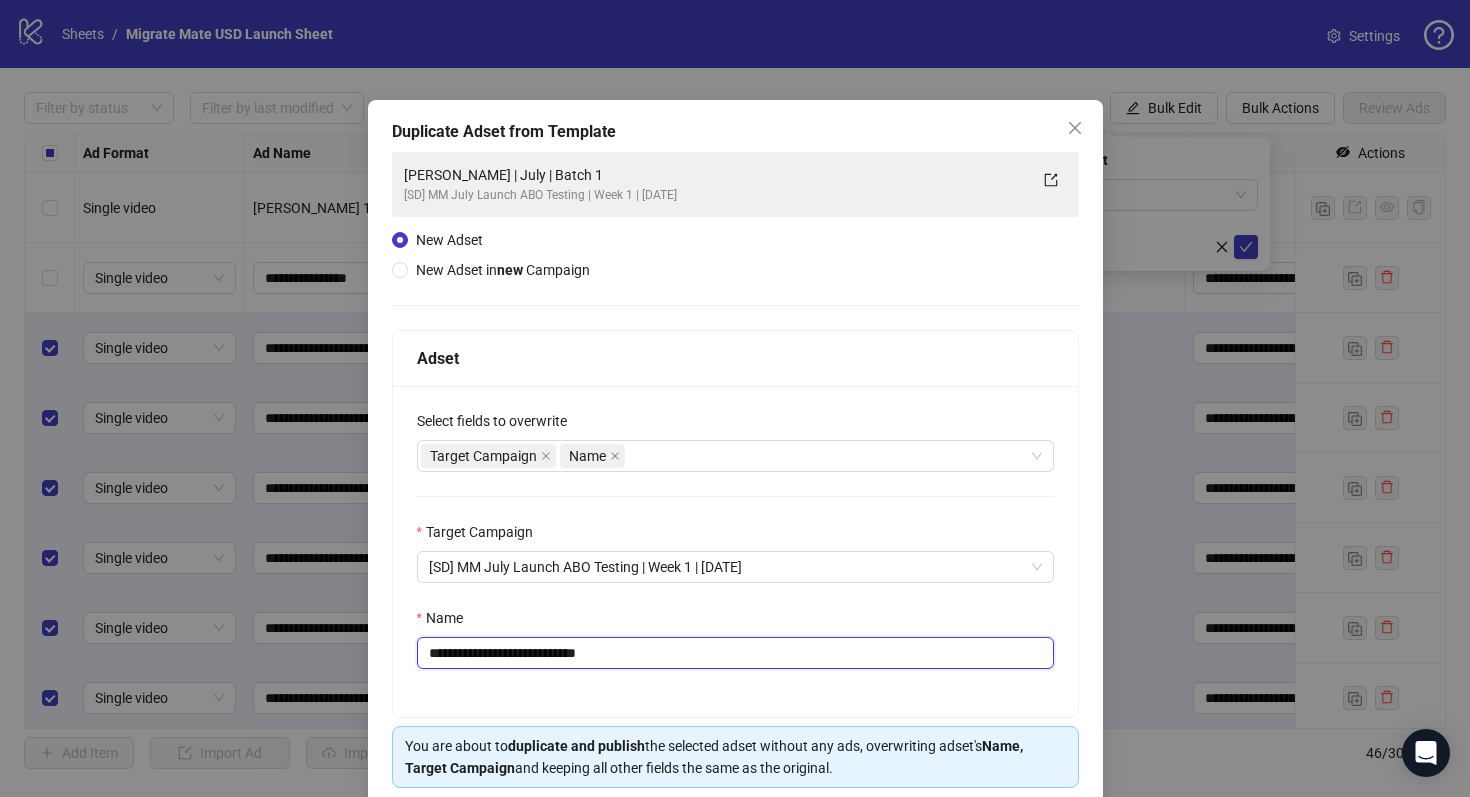 scroll, scrollTop: 80, scrollLeft: 0, axis: vertical 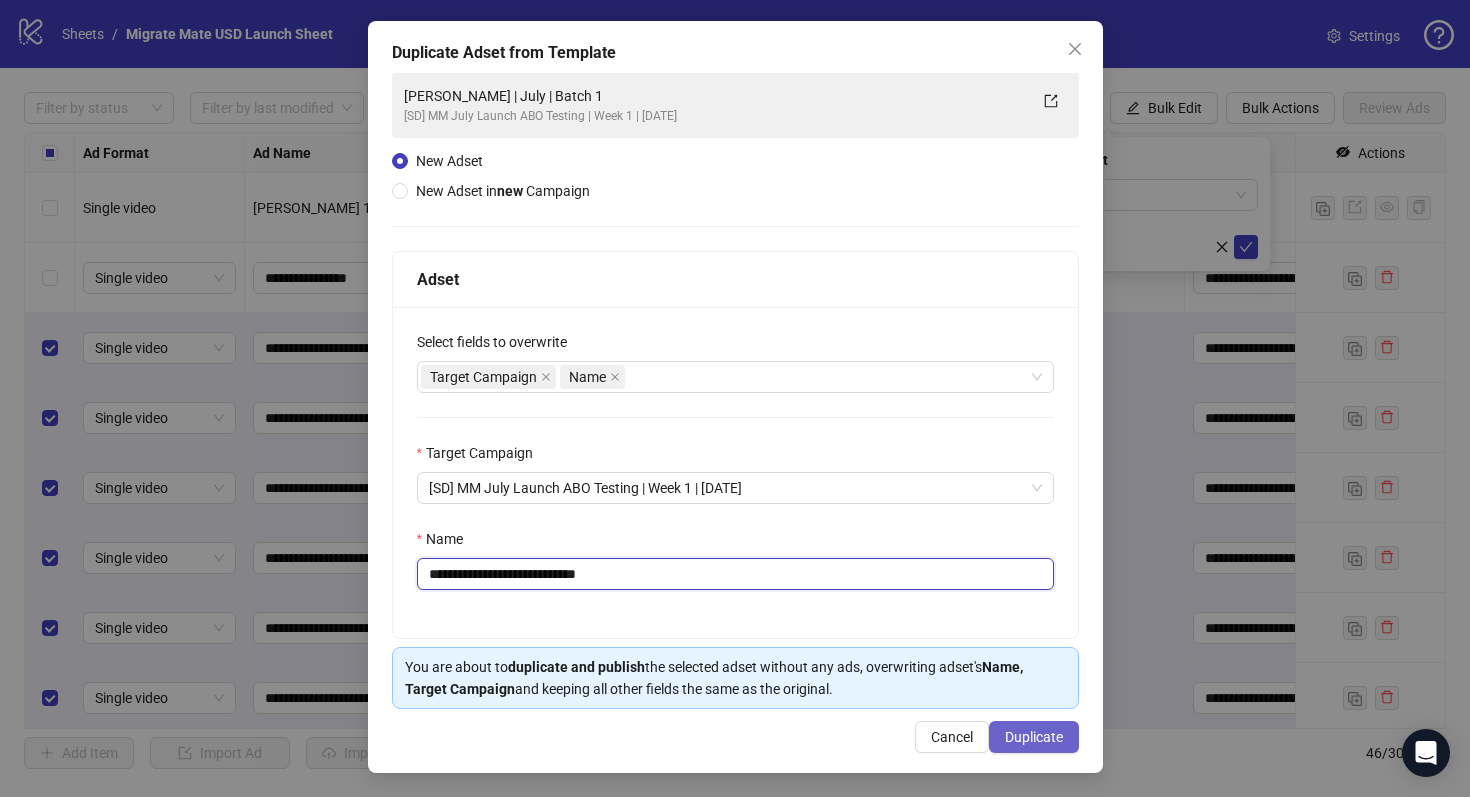 type on "**********" 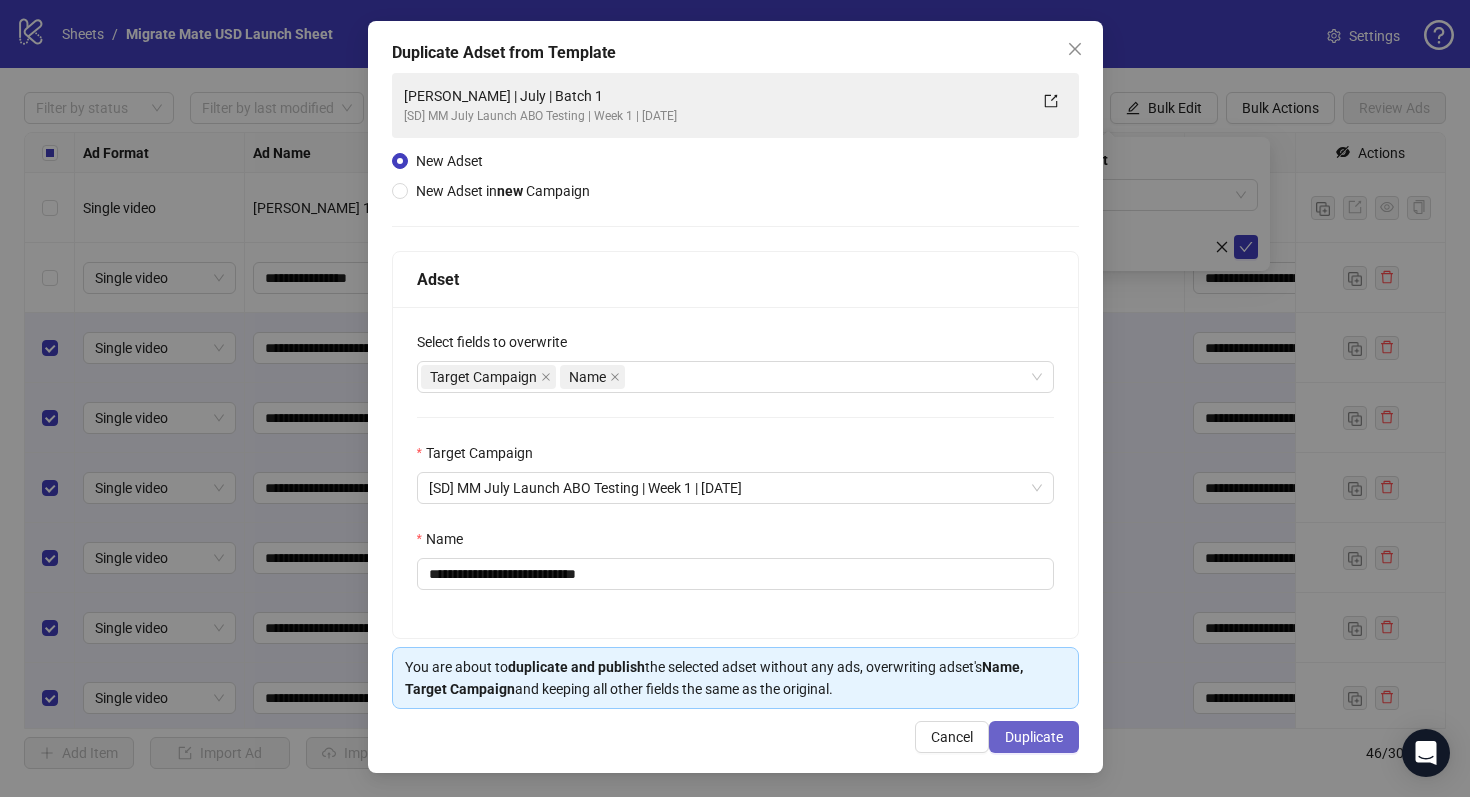 click on "Duplicate" at bounding box center [1034, 737] 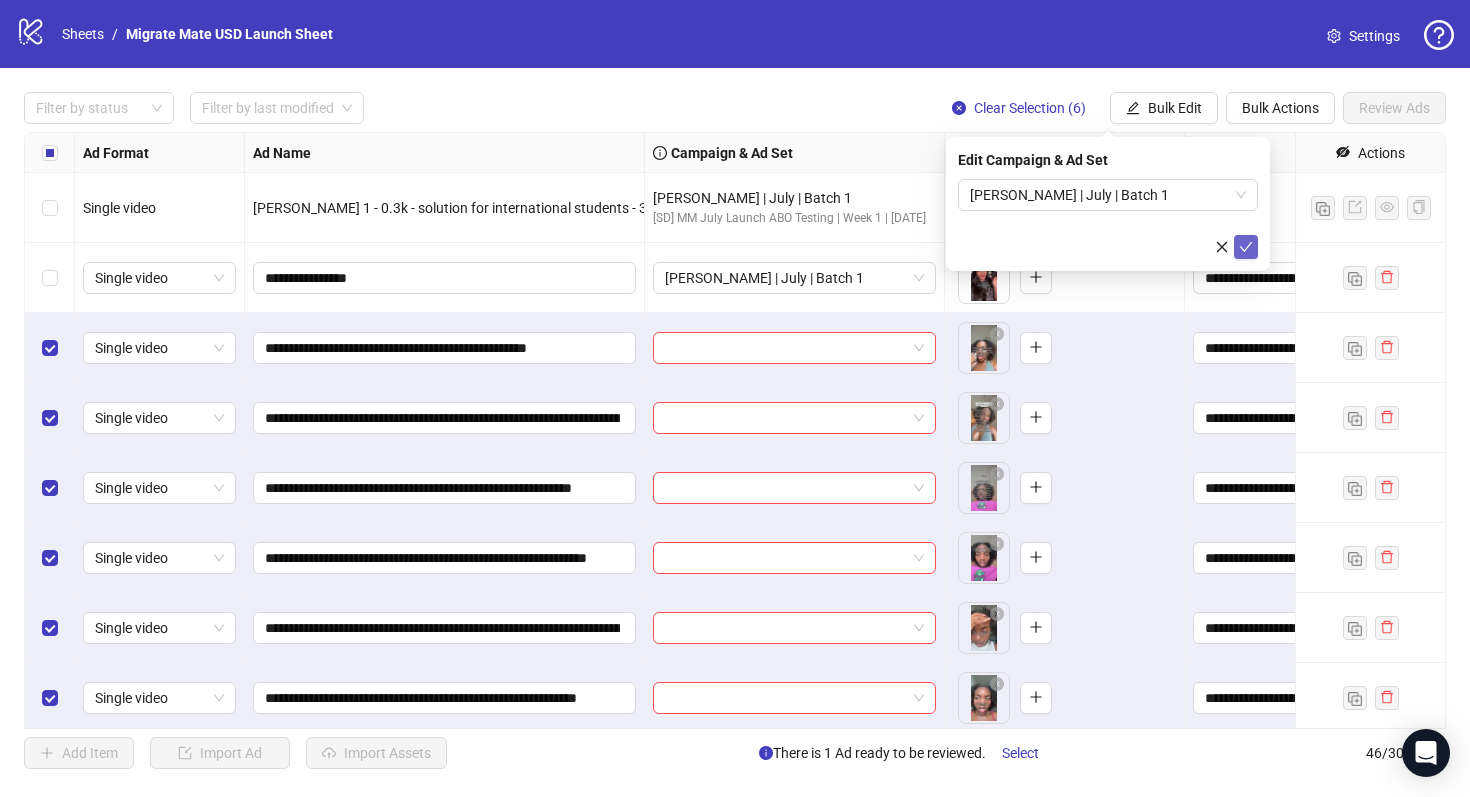 click 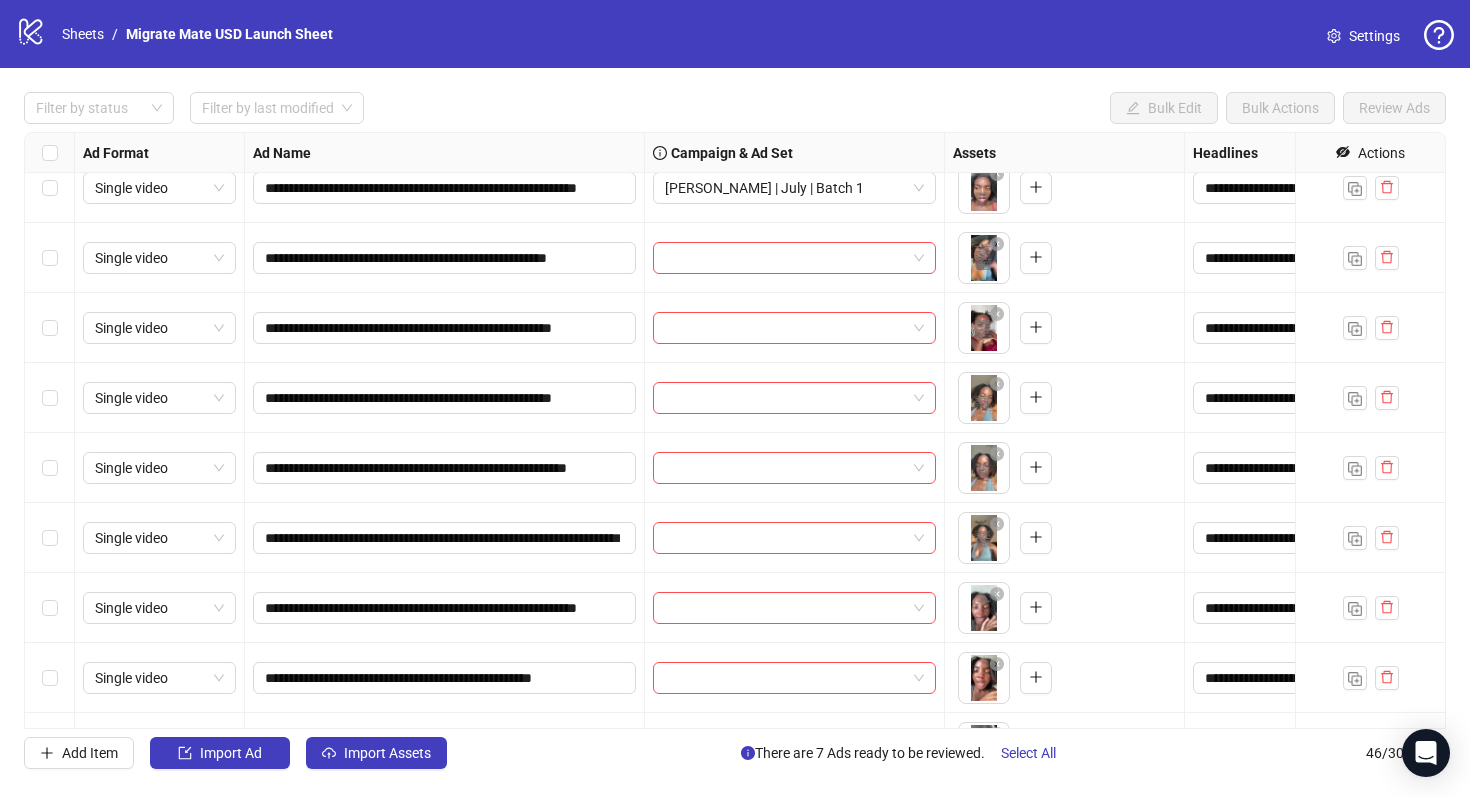 scroll, scrollTop: 513, scrollLeft: 0, axis: vertical 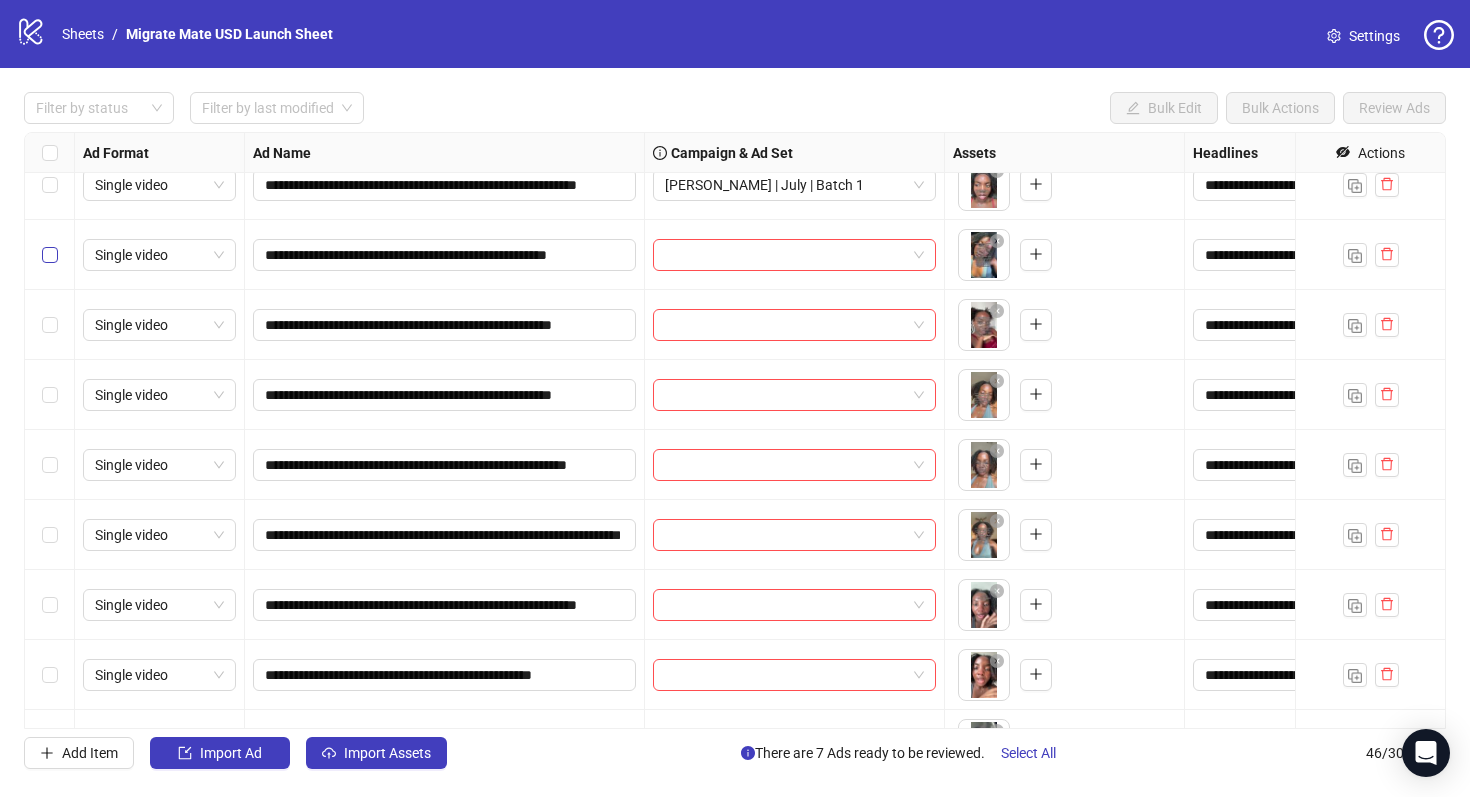 click at bounding box center (50, 255) 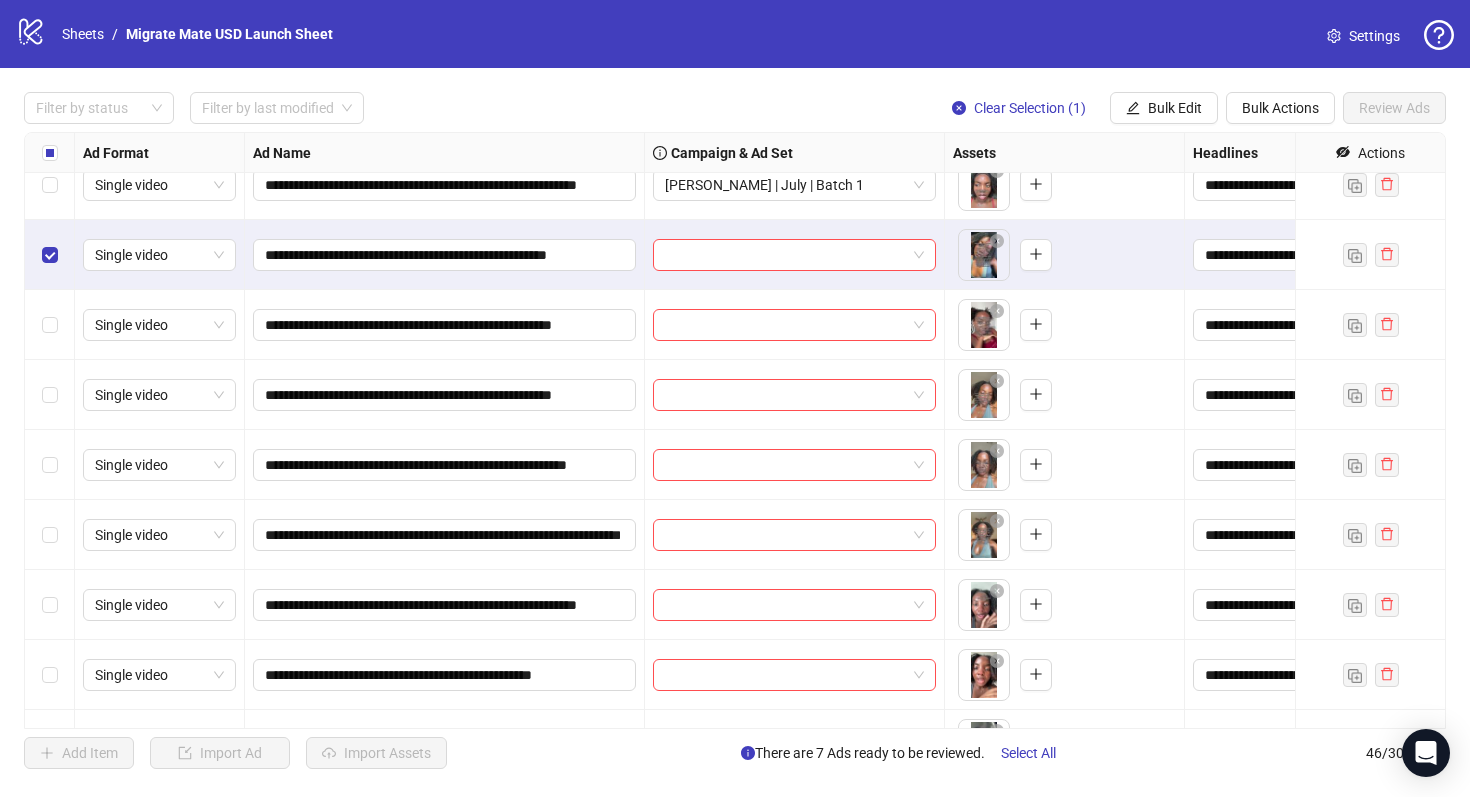 click at bounding box center [50, 325] 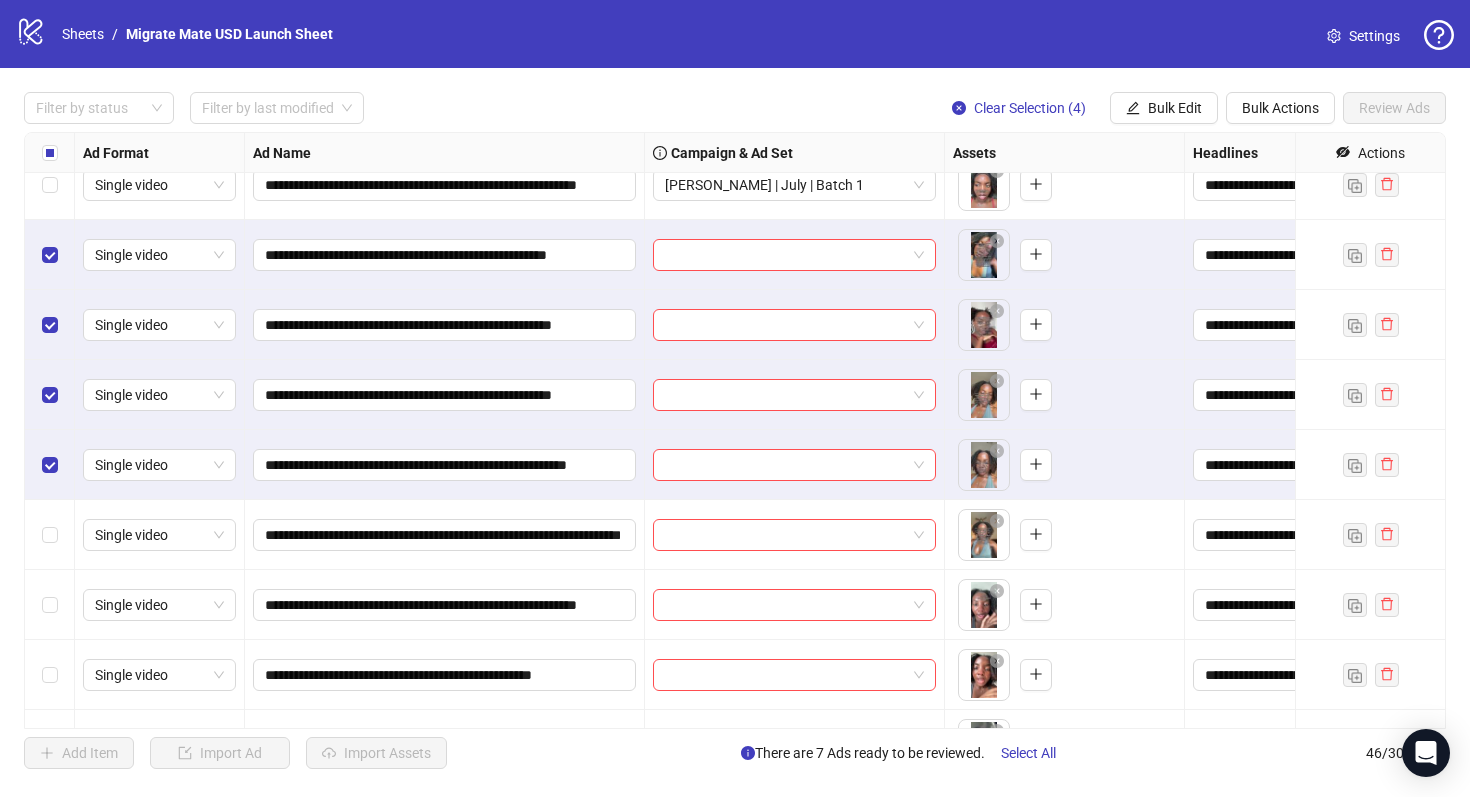 click at bounding box center [50, 535] 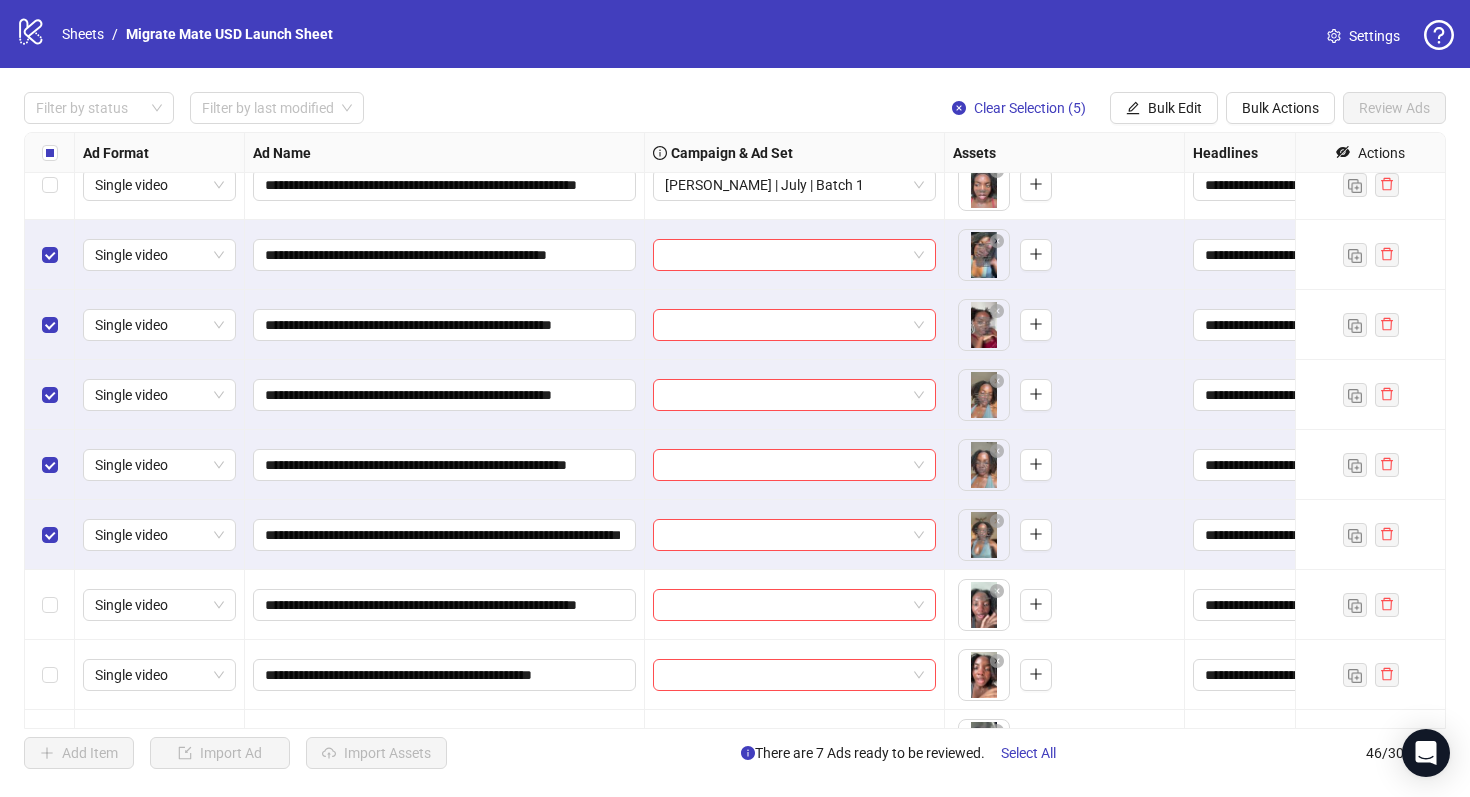 click at bounding box center (50, 605) 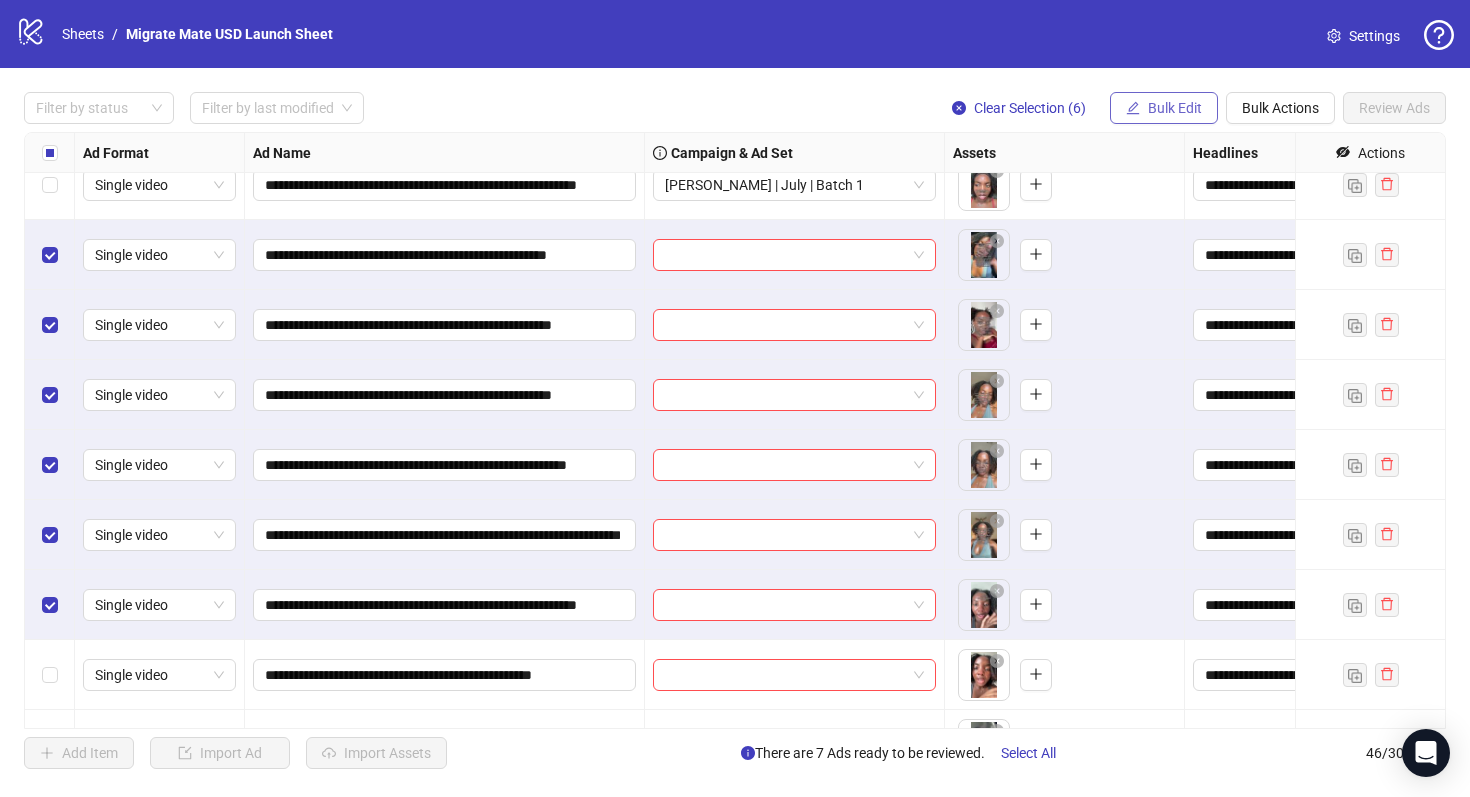 click on "Bulk Edit" at bounding box center (1164, 108) 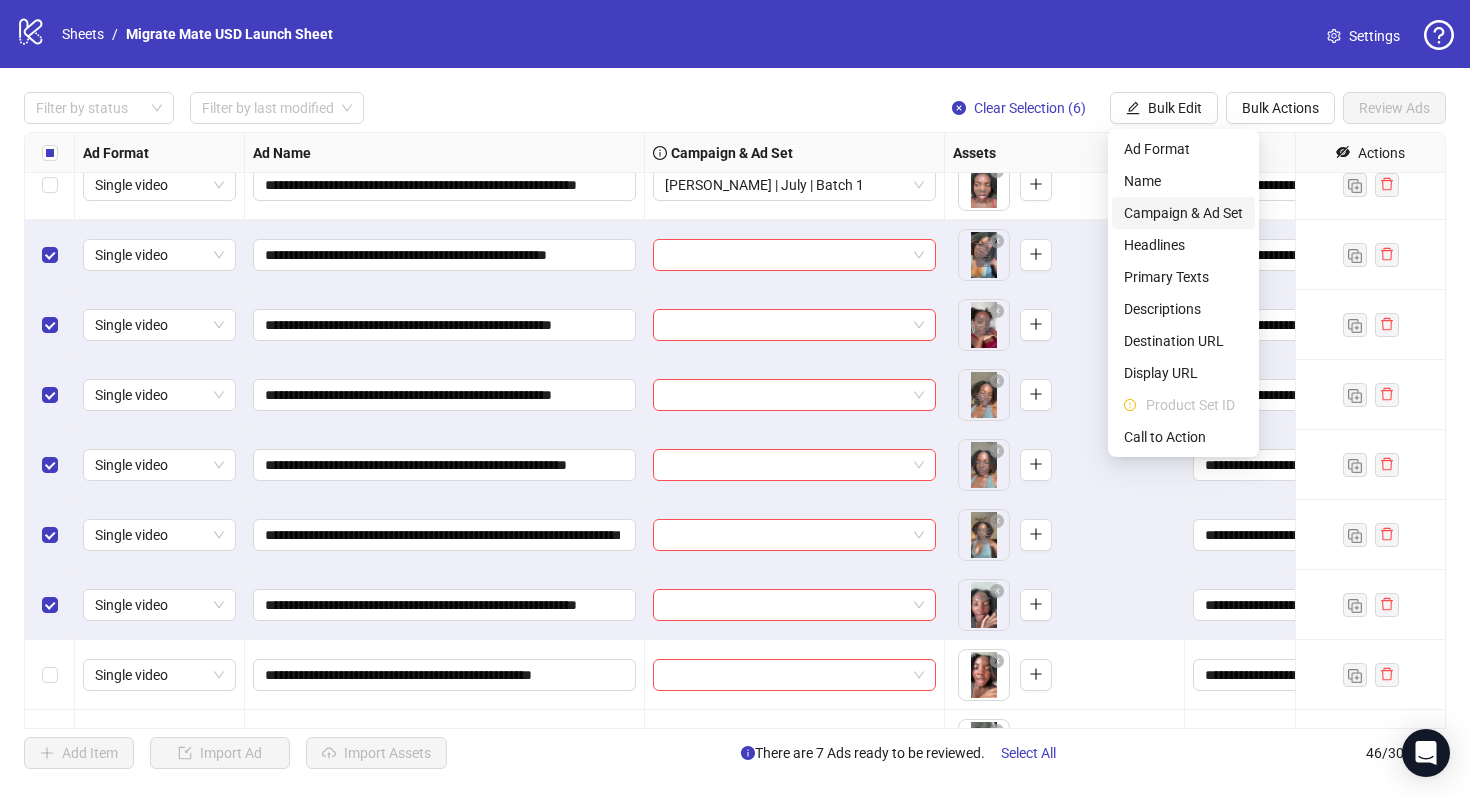 click on "Campaign & Ad Set" at bounding box center [1183, 213] 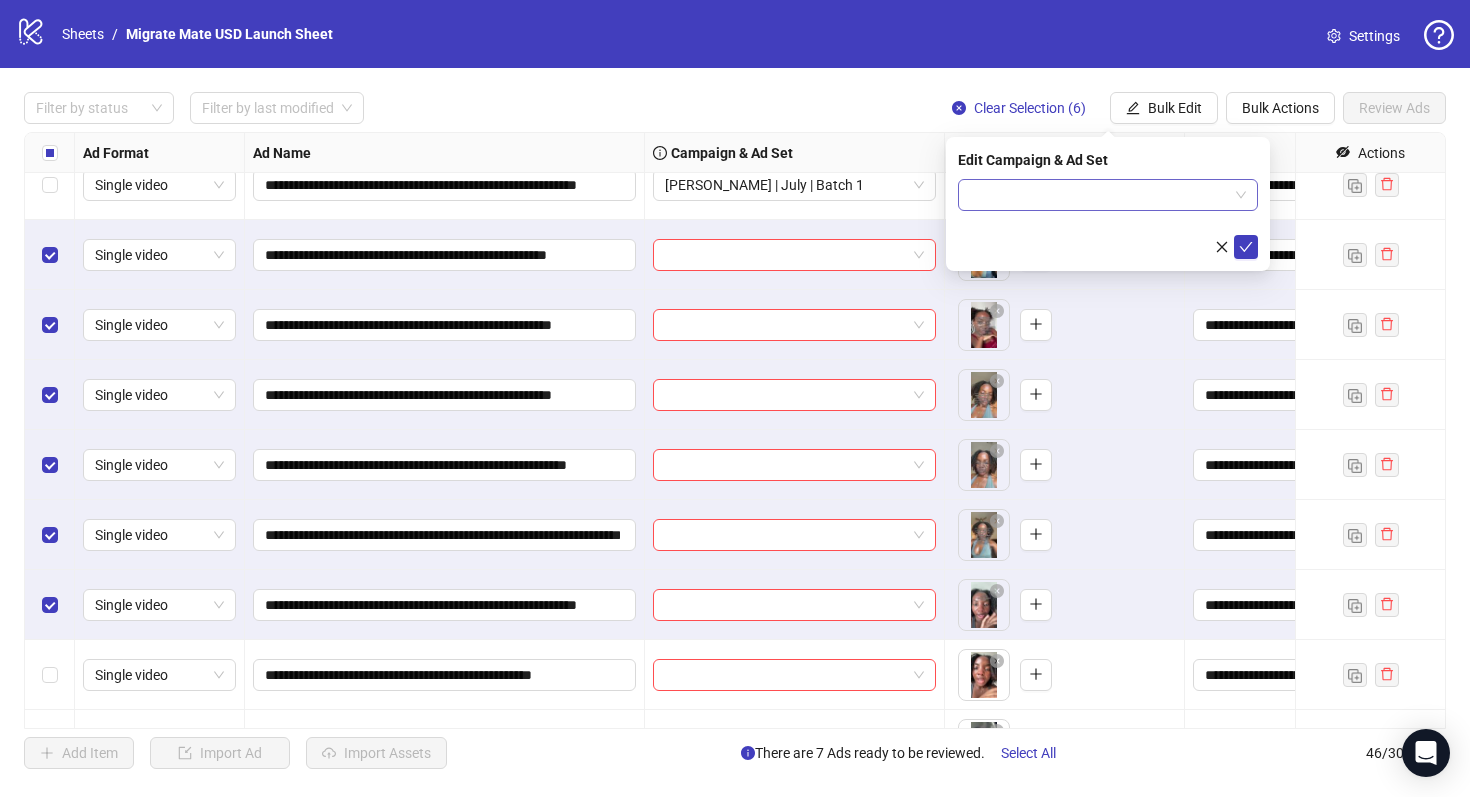 click at bounding box center (1099, 195) 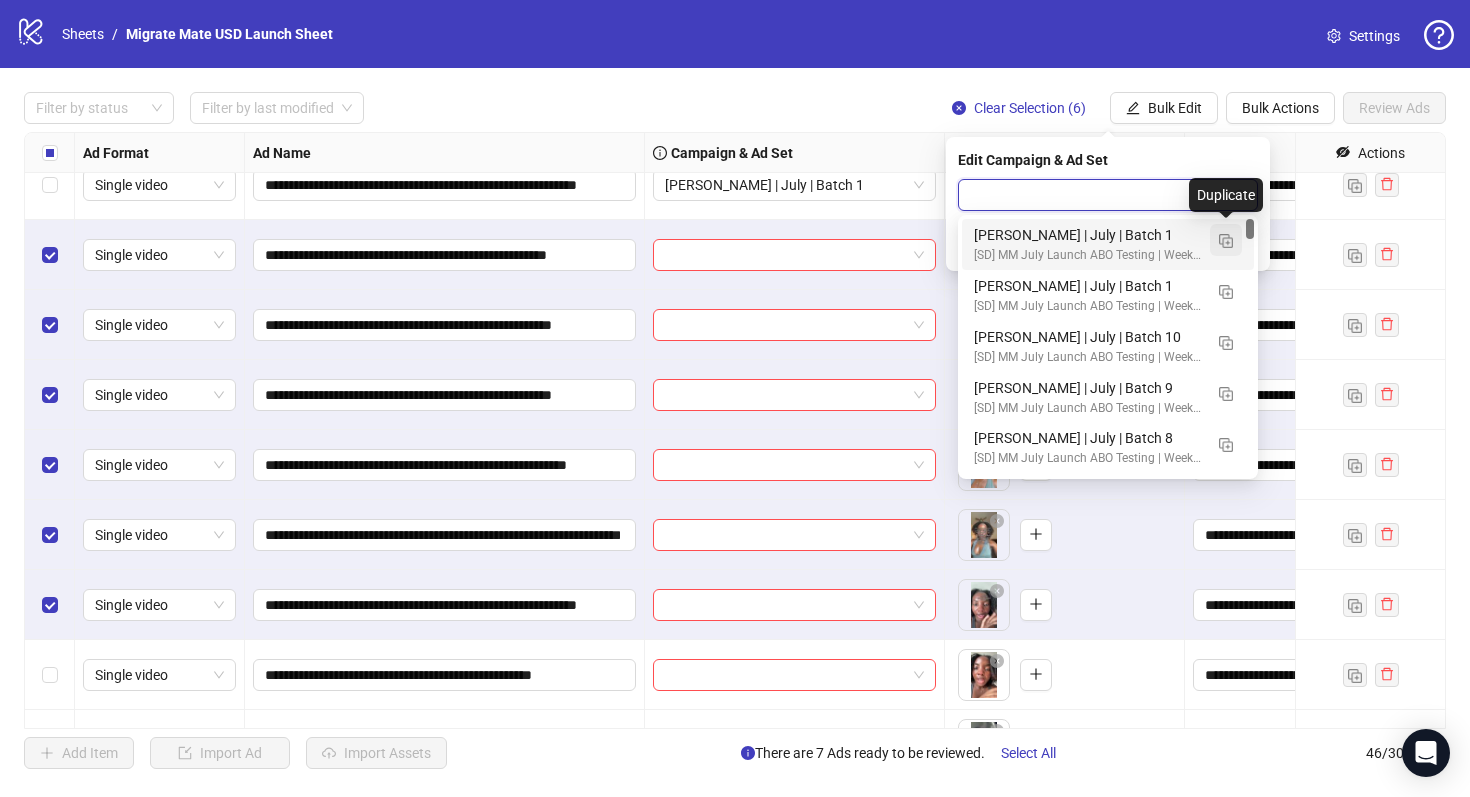 click at bounding box center [1226, 241] 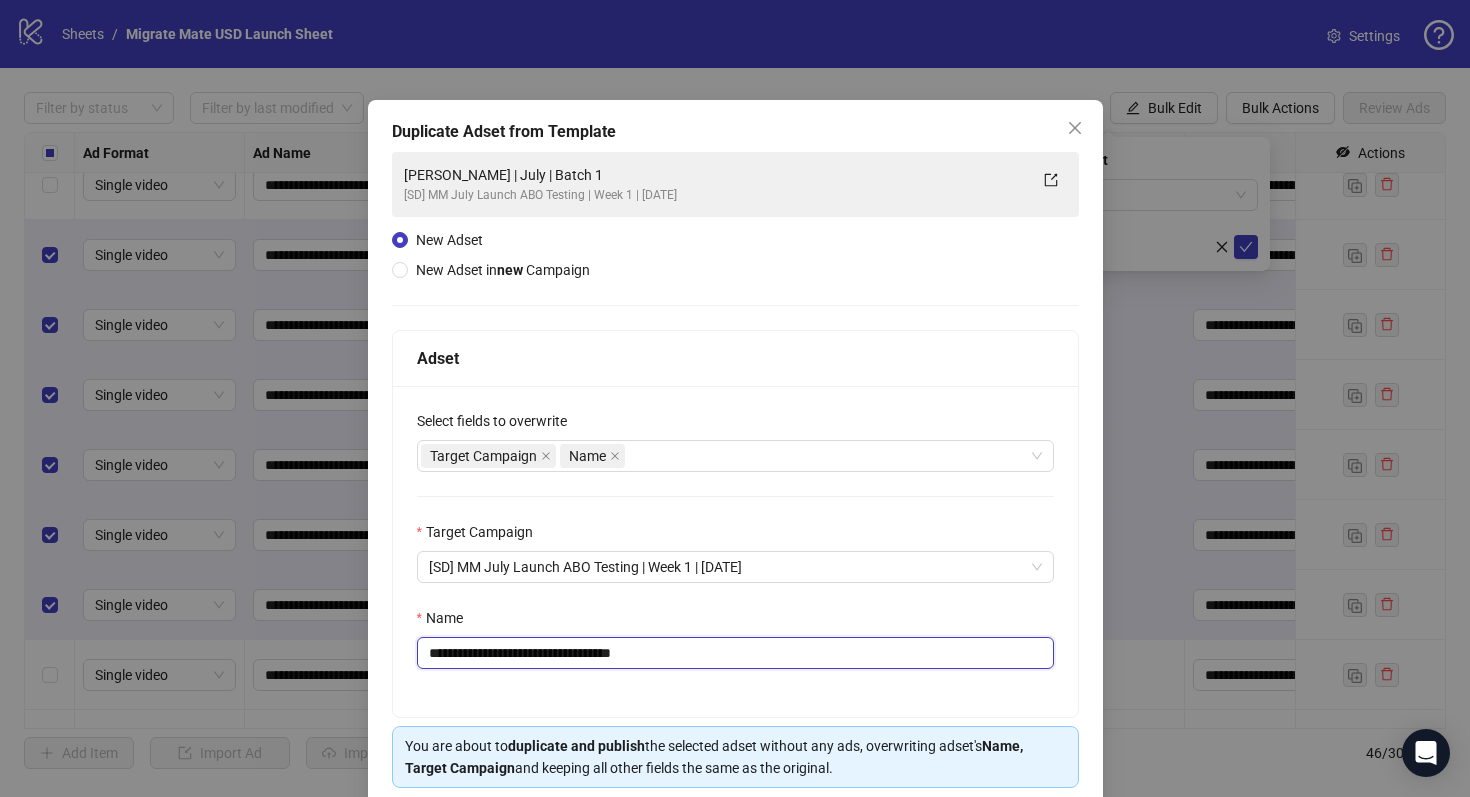 drag, startPoint x: 611, startPoint y: 655, endPoint x: 855, endPoint y: 655, distance: 244 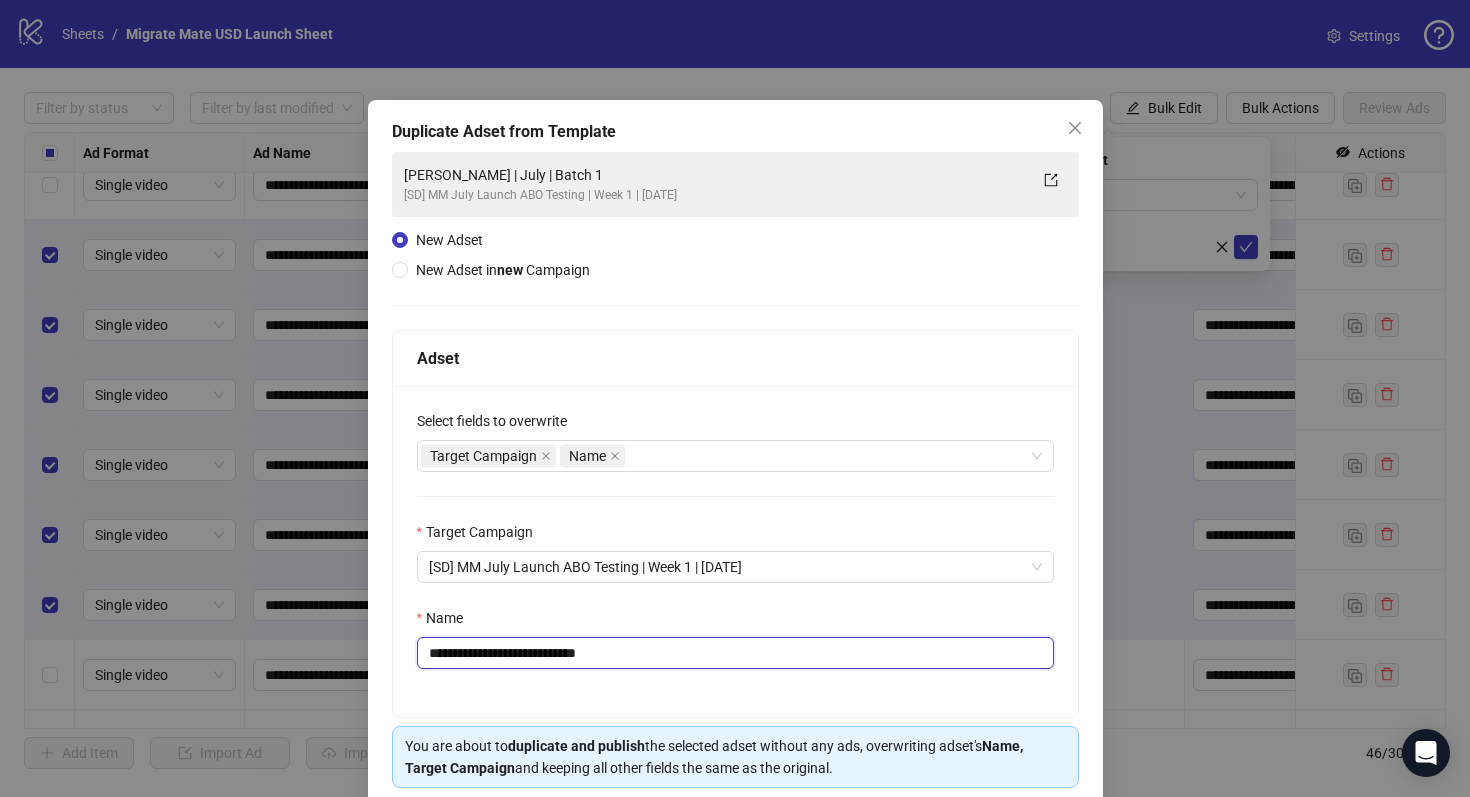 scroll, scrollTop: 80, scrollLeft: 0, axis: vertical 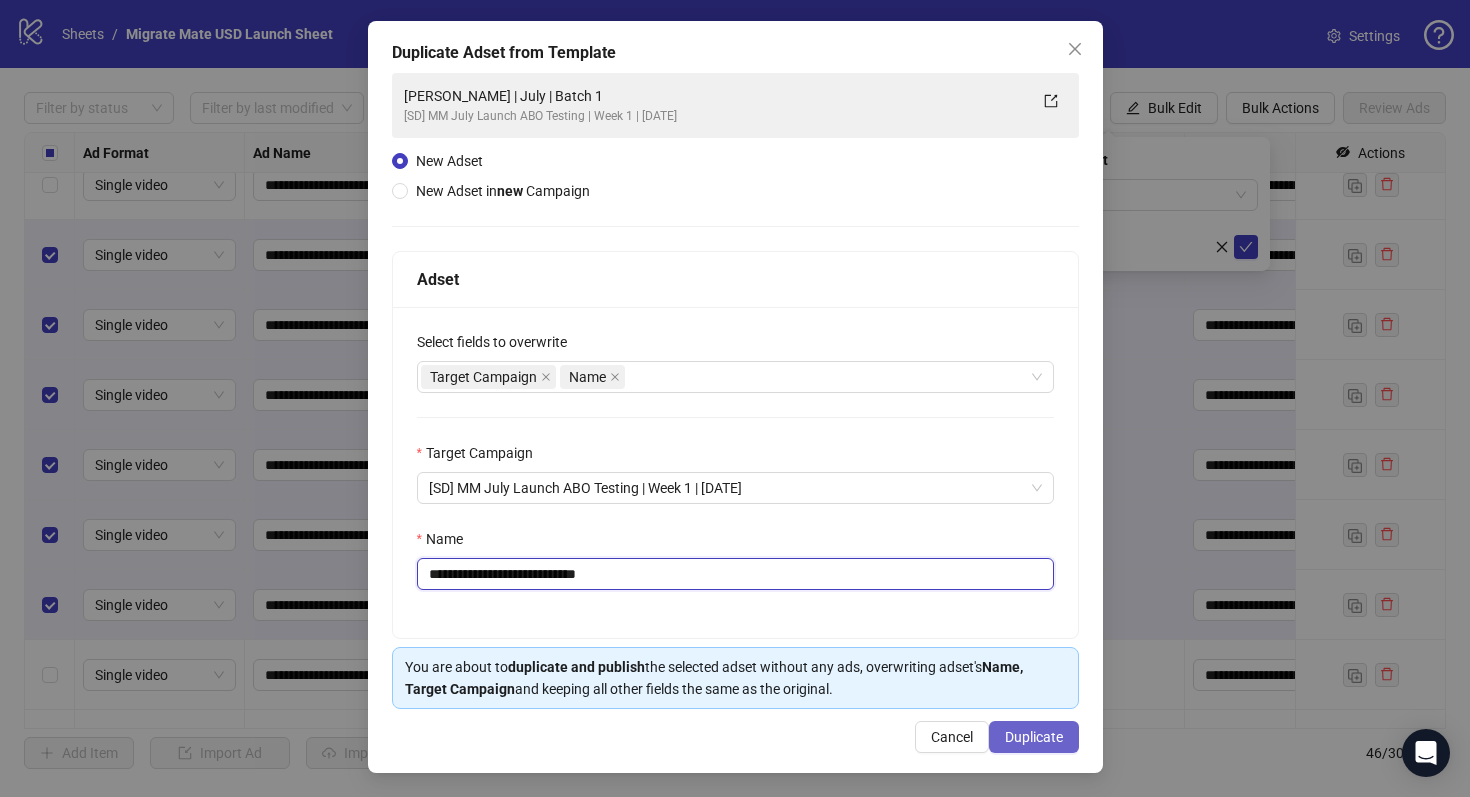 type on "**********" 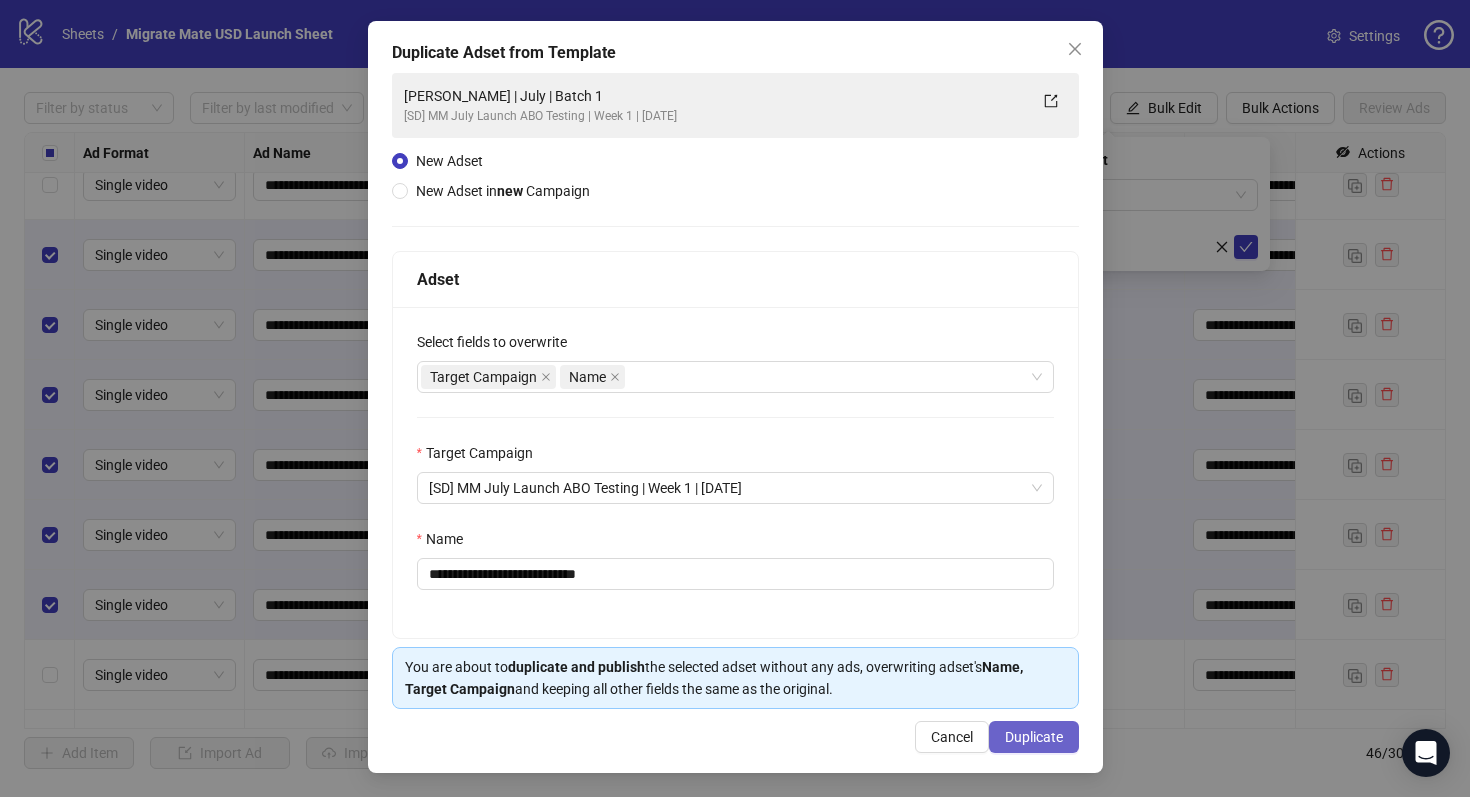 click on "Duplicate" at bounding box center (1034, 737) 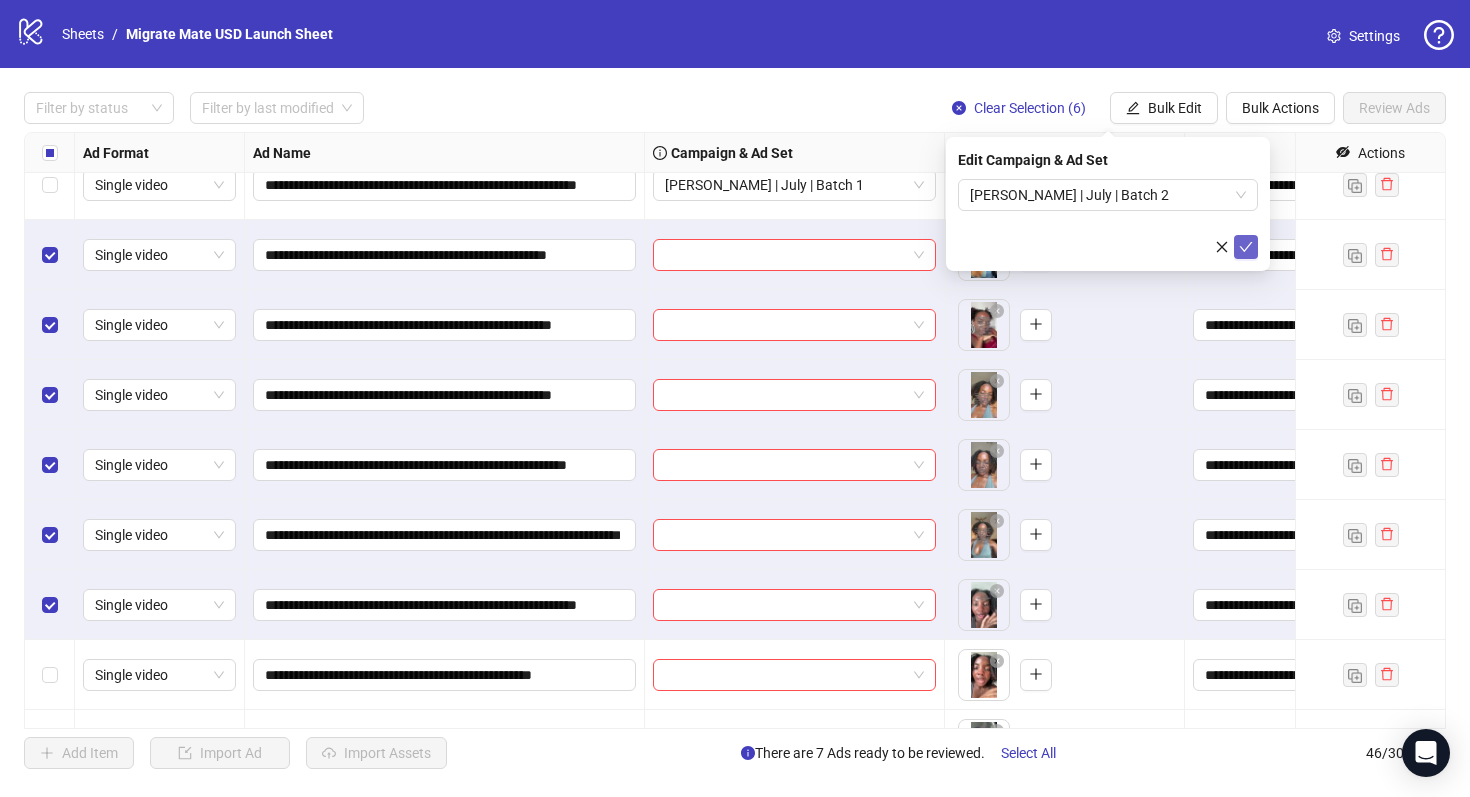 click 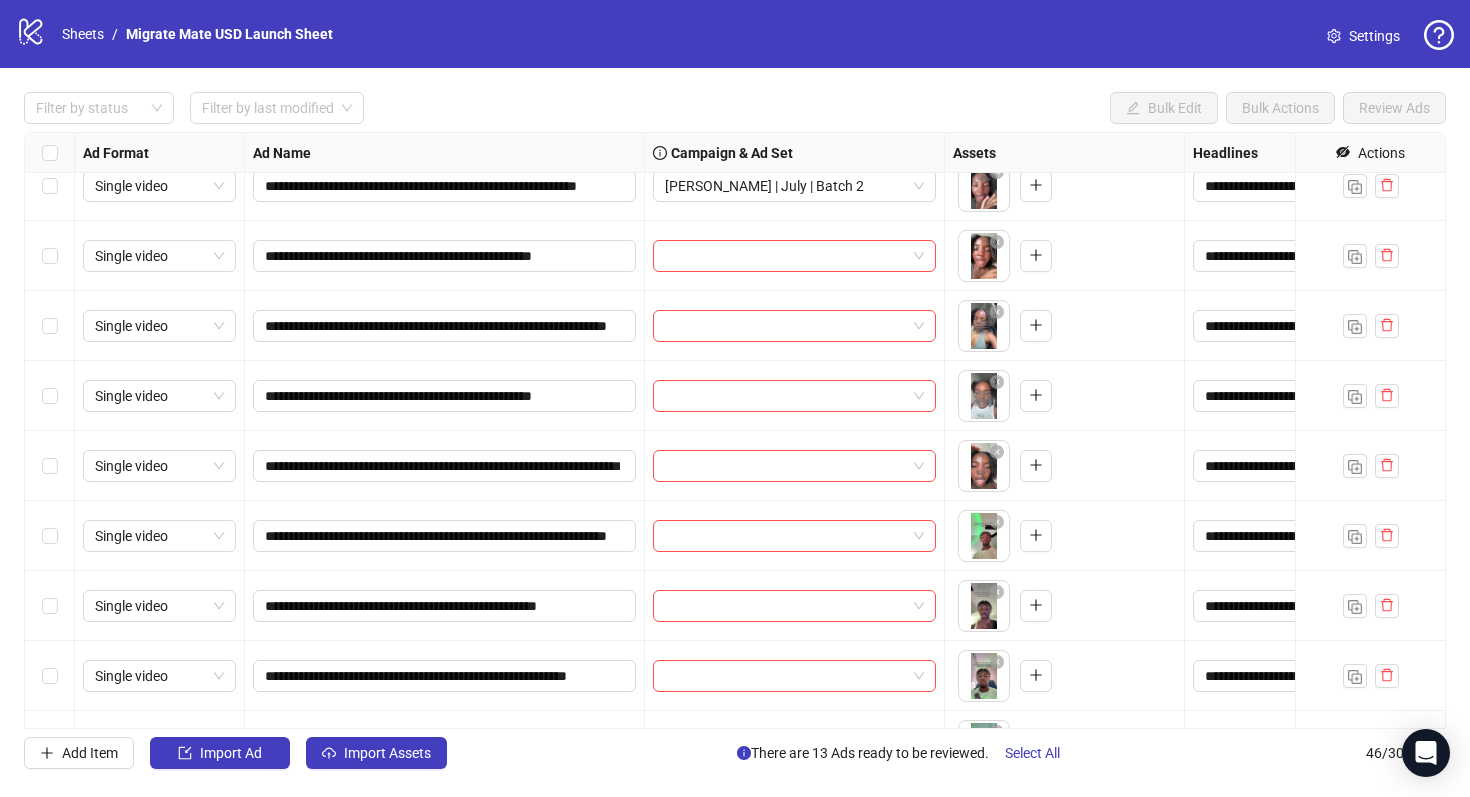 scroll, scrollTop: 933, scrollLeft: 0, axis: vertical 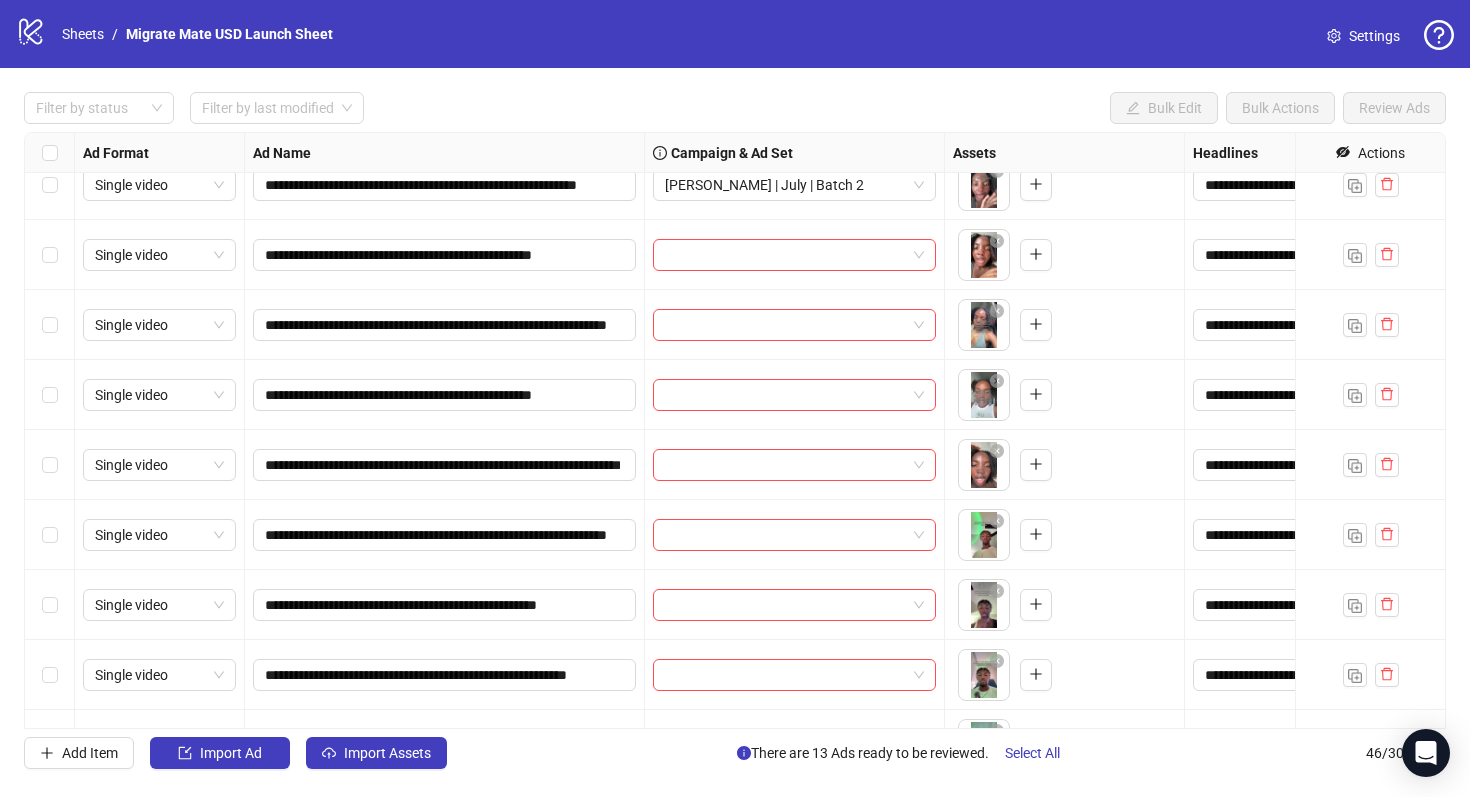 click at bounding box center [50, 255] 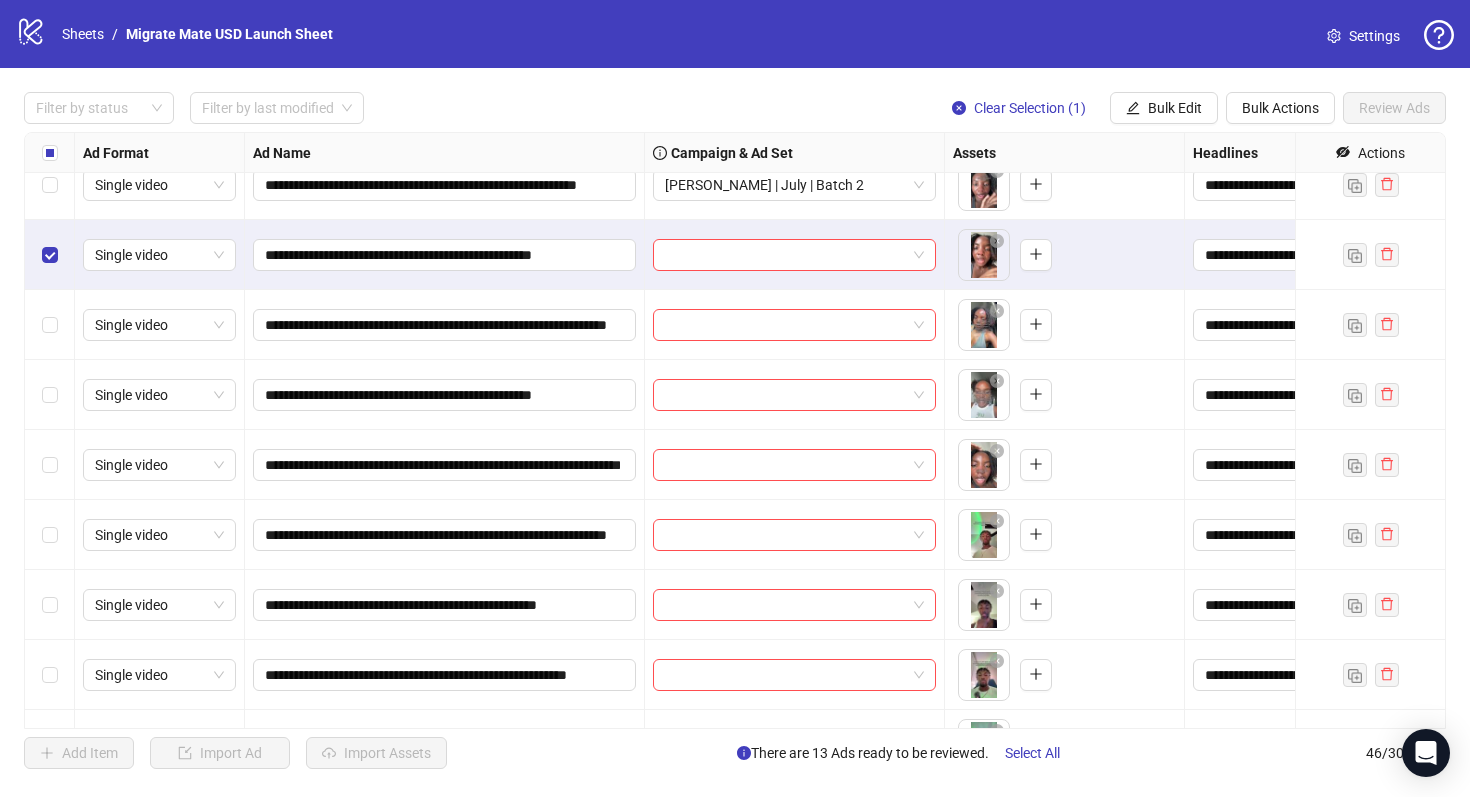 click at bounding box center [50, 395] 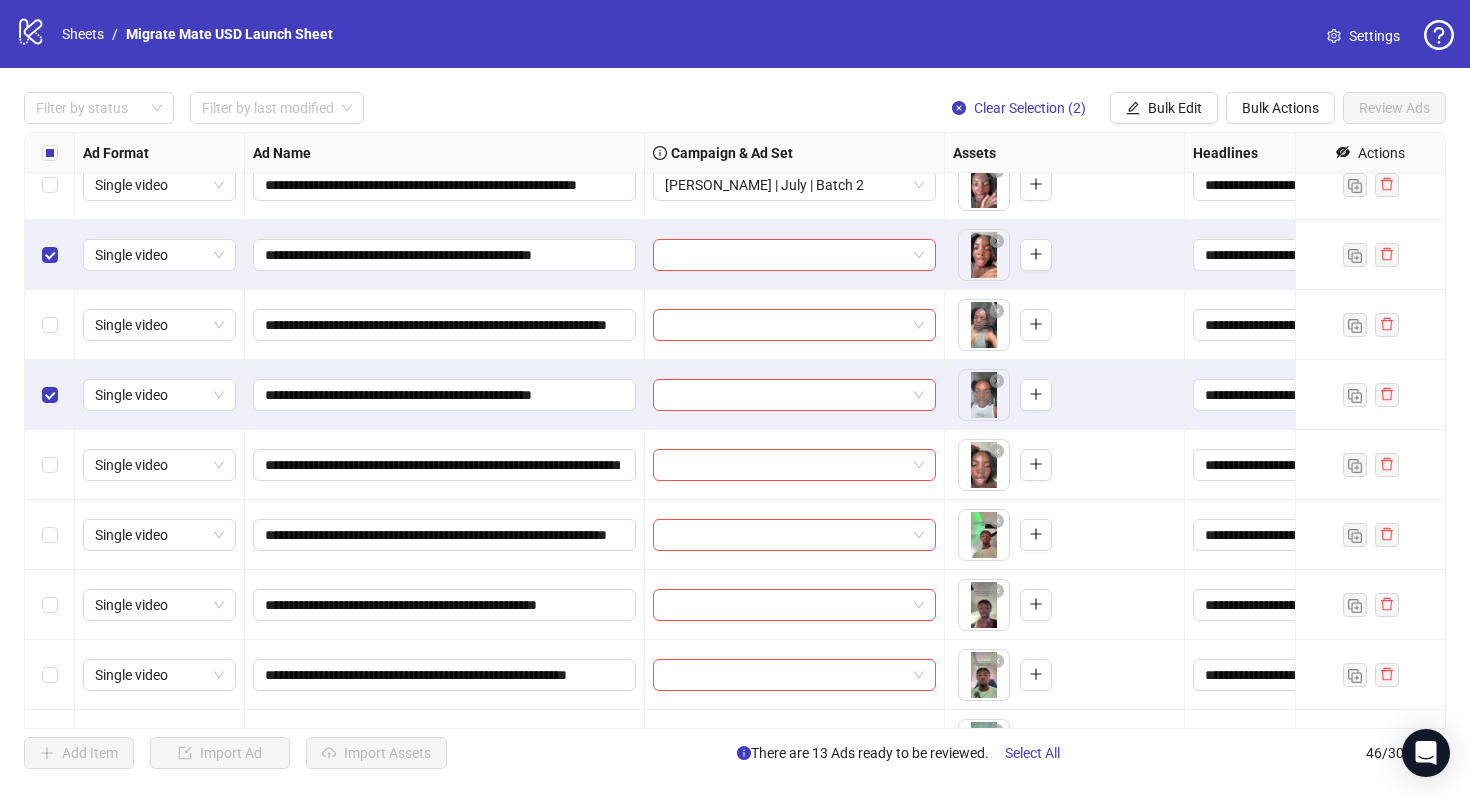 click at bounding box center [50, 325] 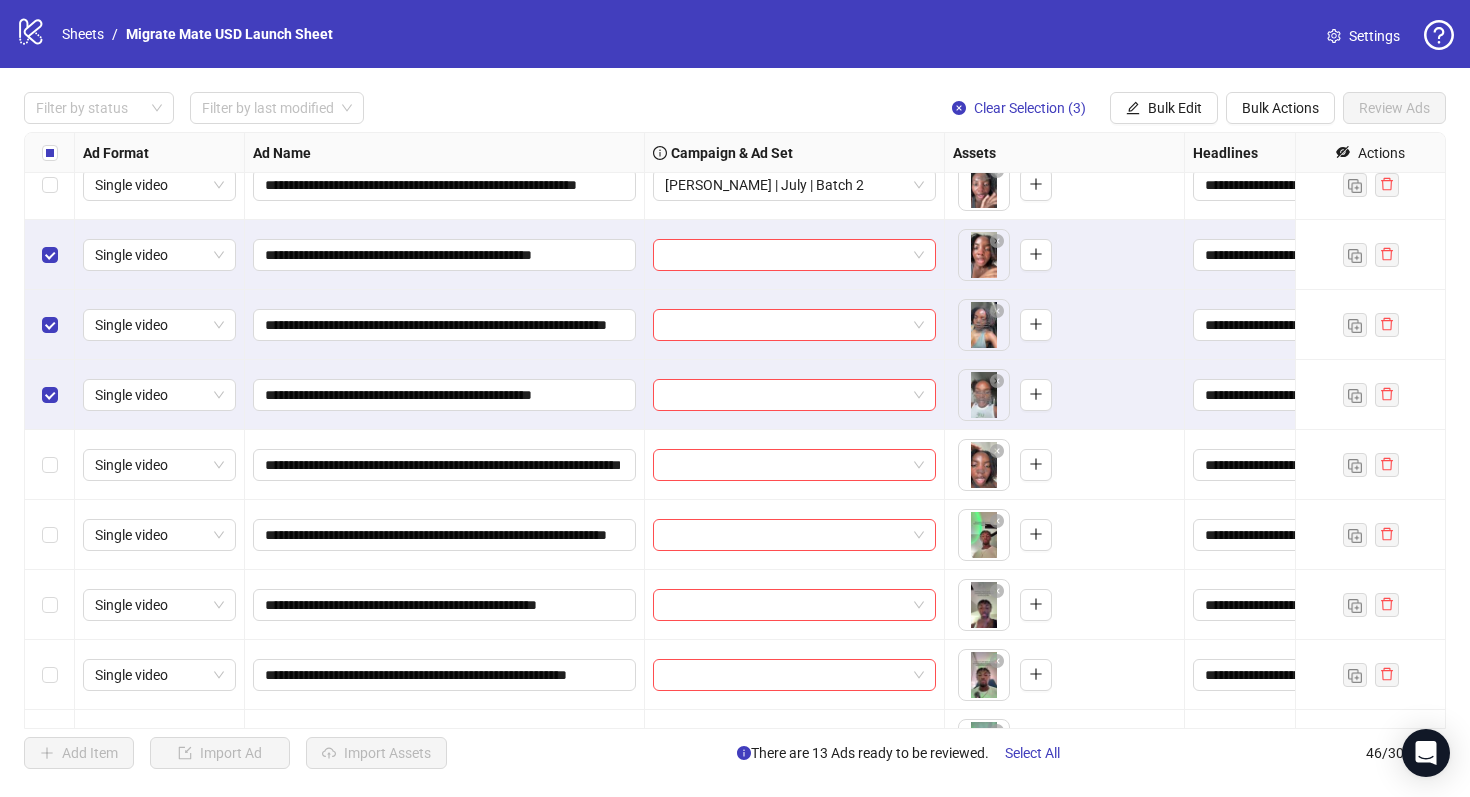 click at bounding box center (50, 465) 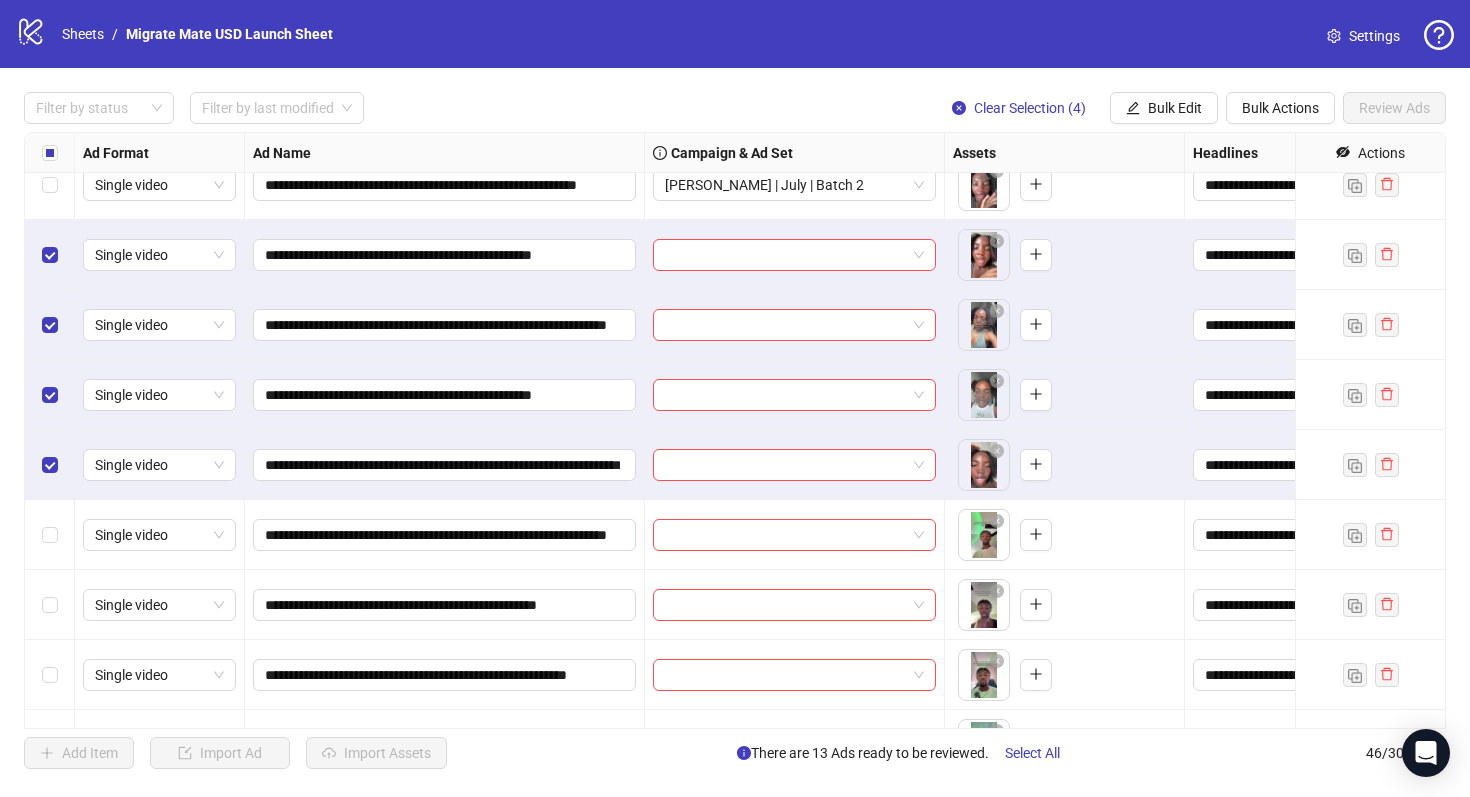 click at bounding box center [50, 535] 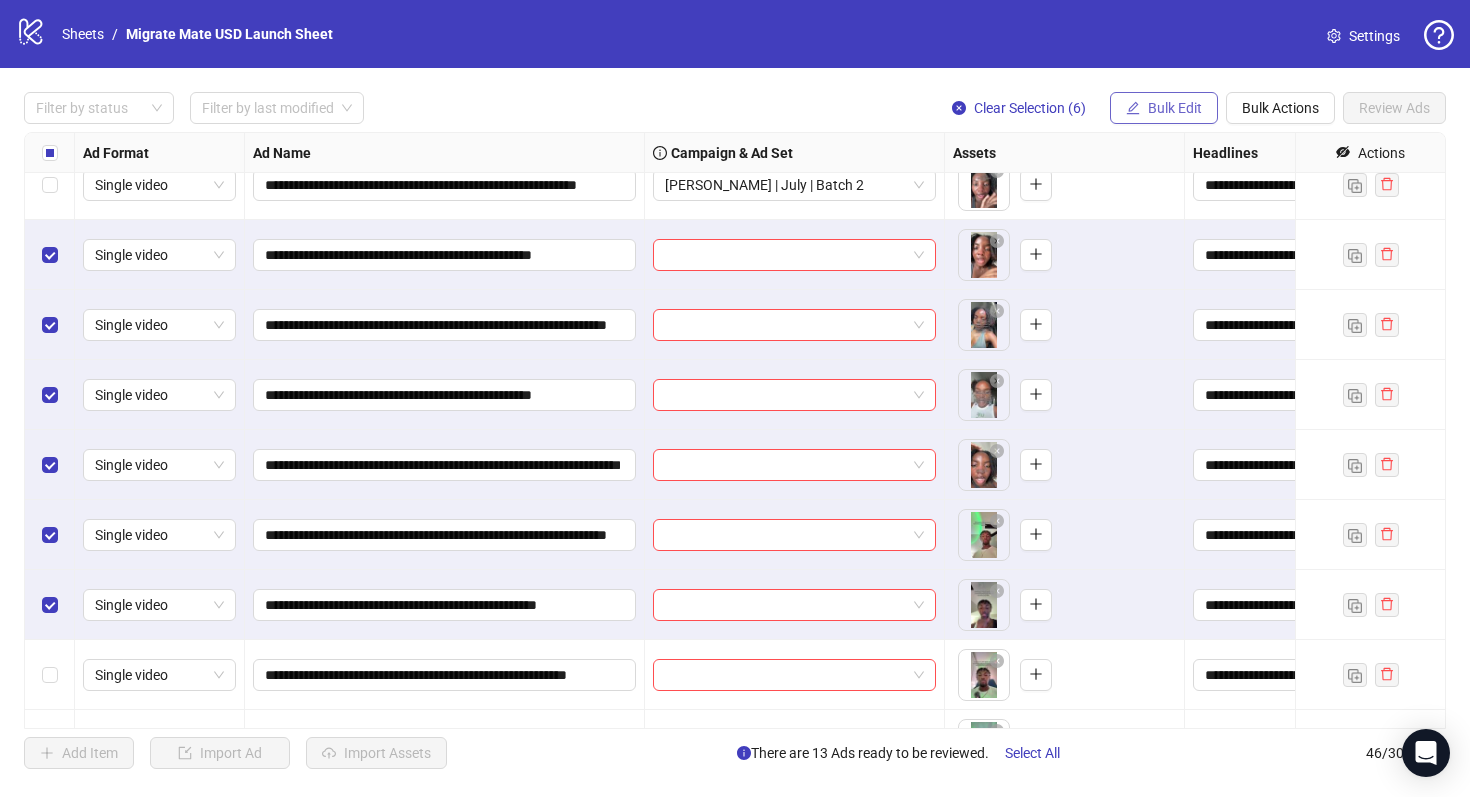 click on "Bulk Edit" at bounding box center (1175, 108) 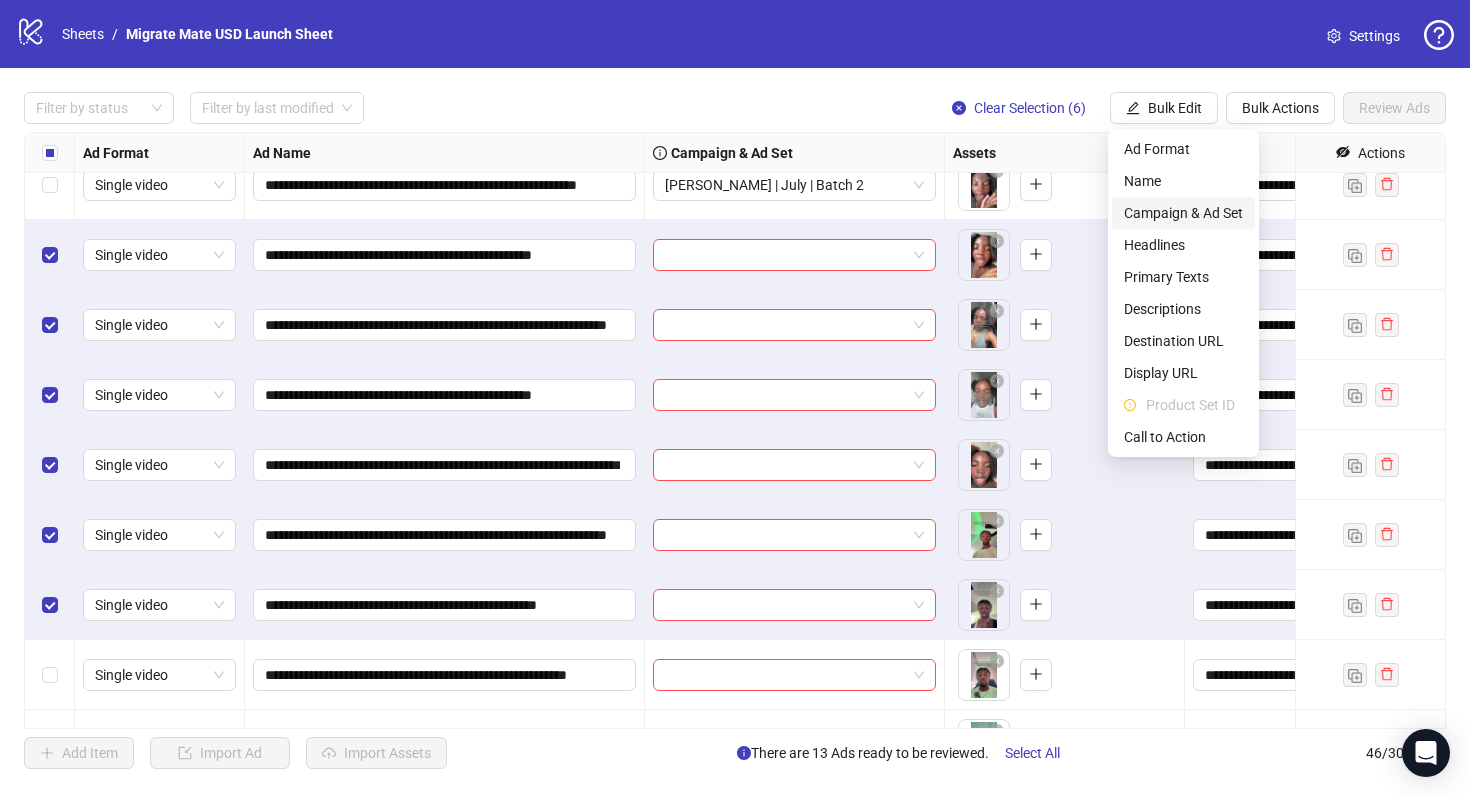 click on "Campaign & Ad Set" at bounding box center [1183, 213] 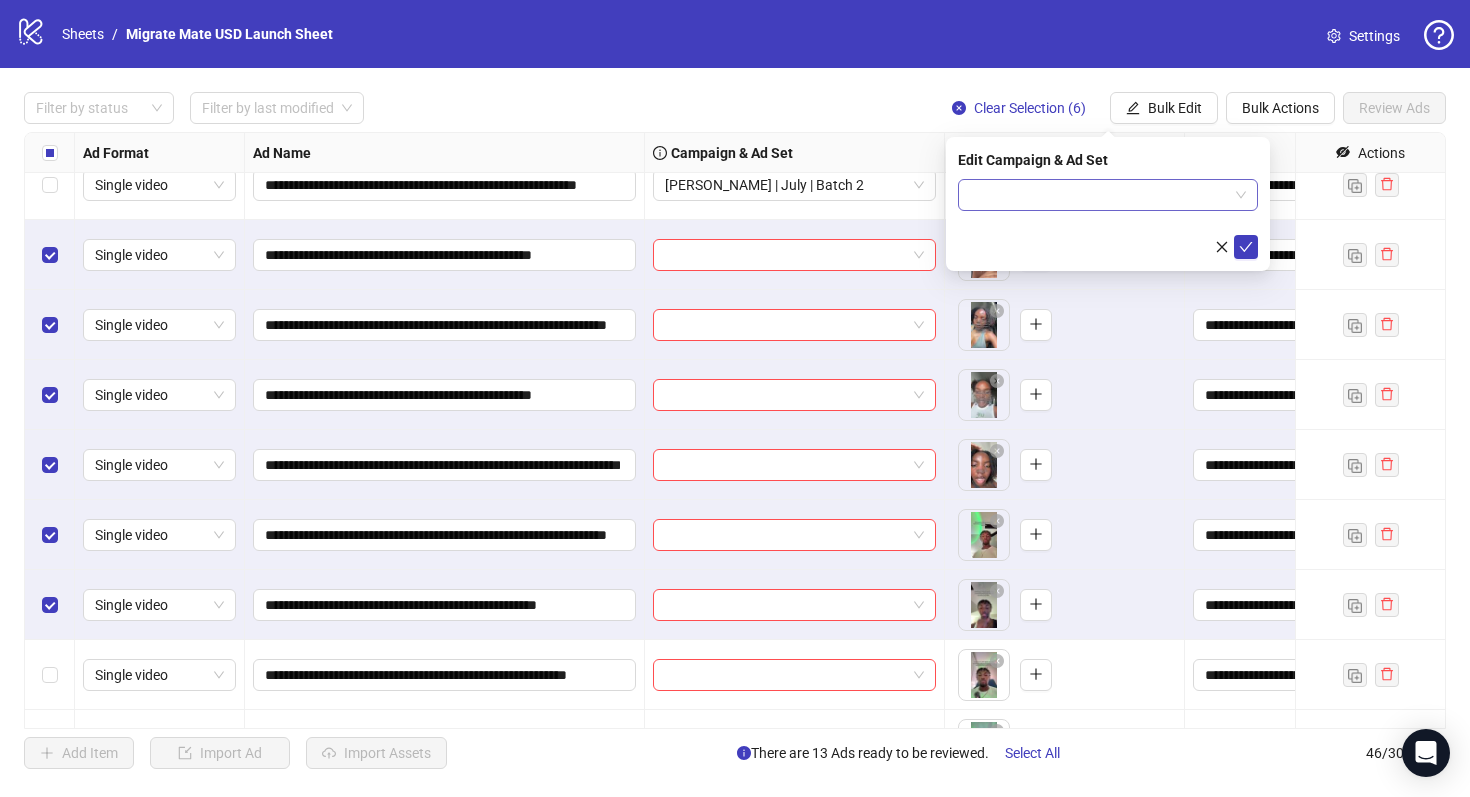 click at bounding box center (1108, 195) 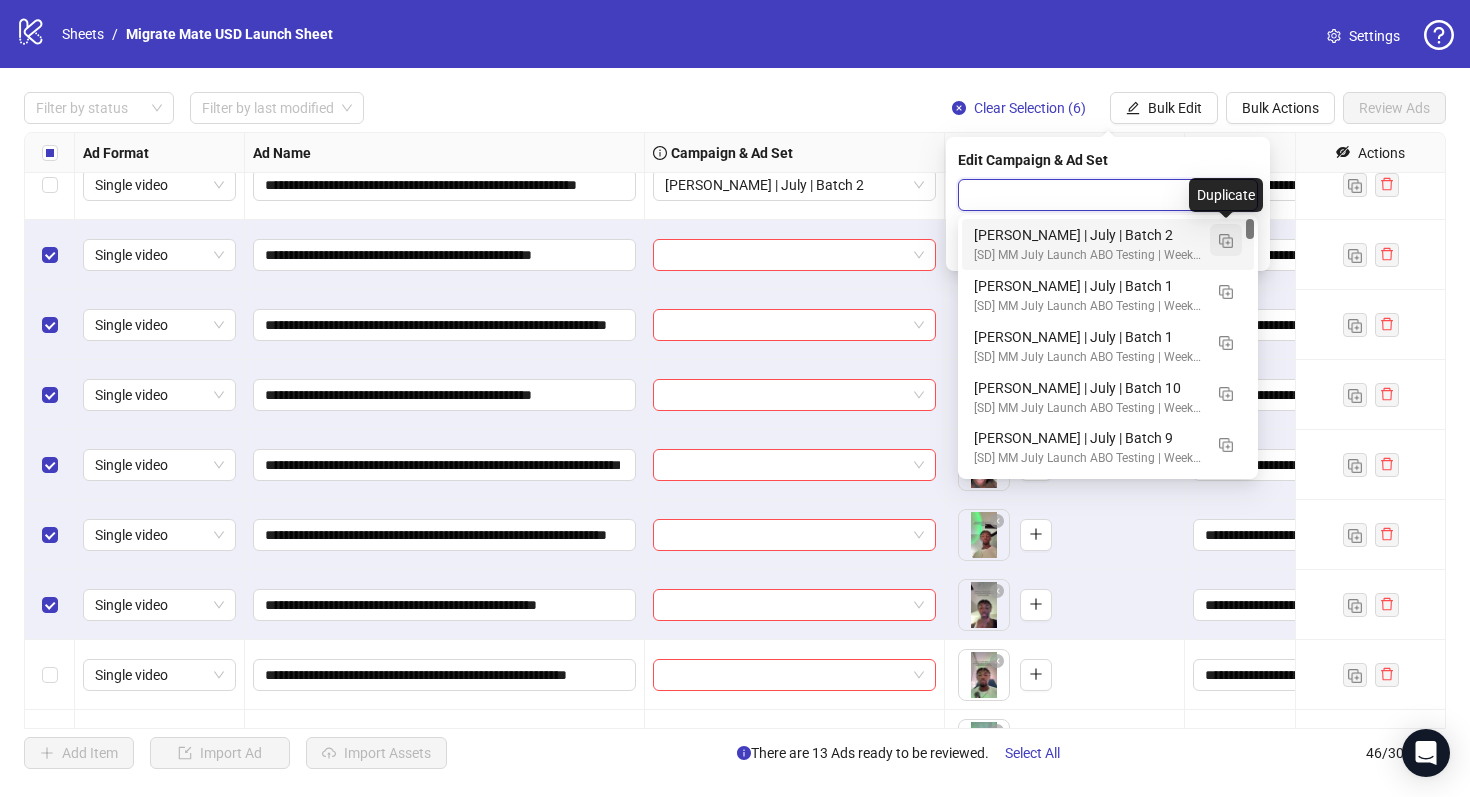 click at bounding box center [1226, 241] 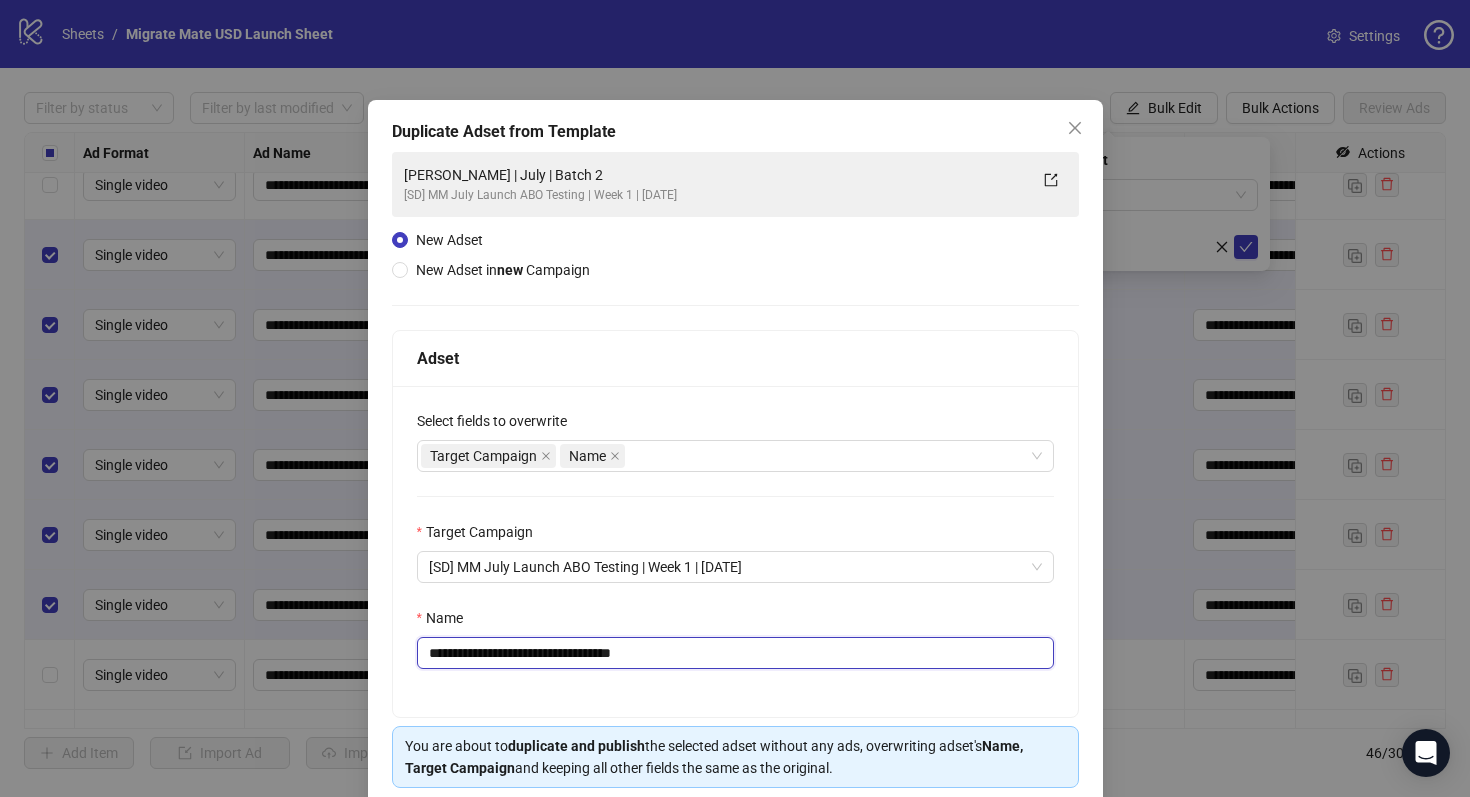 drag, startPoint x: 607, startPoint y: 654, endPoint x: 820, endPoint y: 667, distance: 213.39635 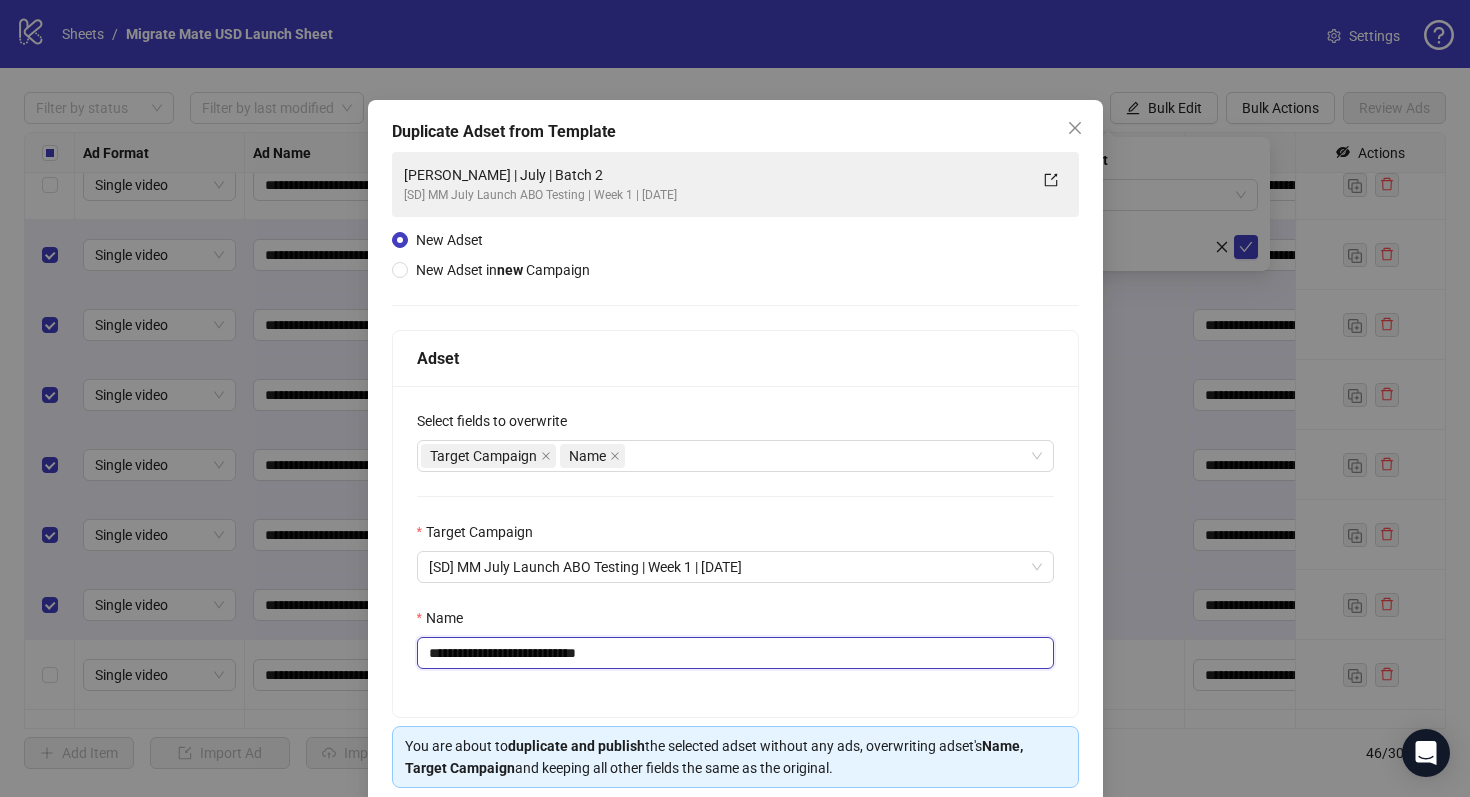 scroll, scrollTop: 80, scrollLeft: 0, axis: vertical 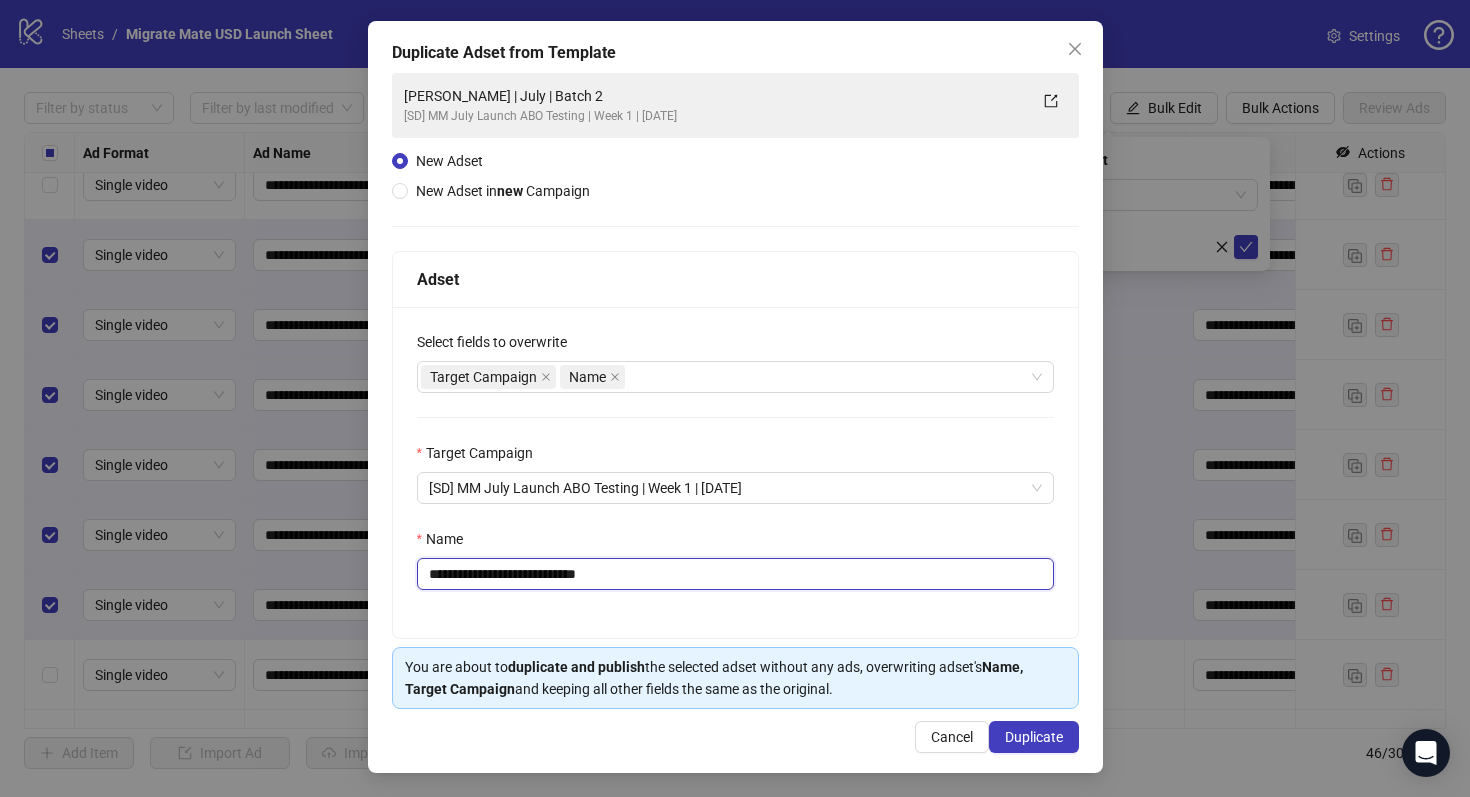 type on "**********" 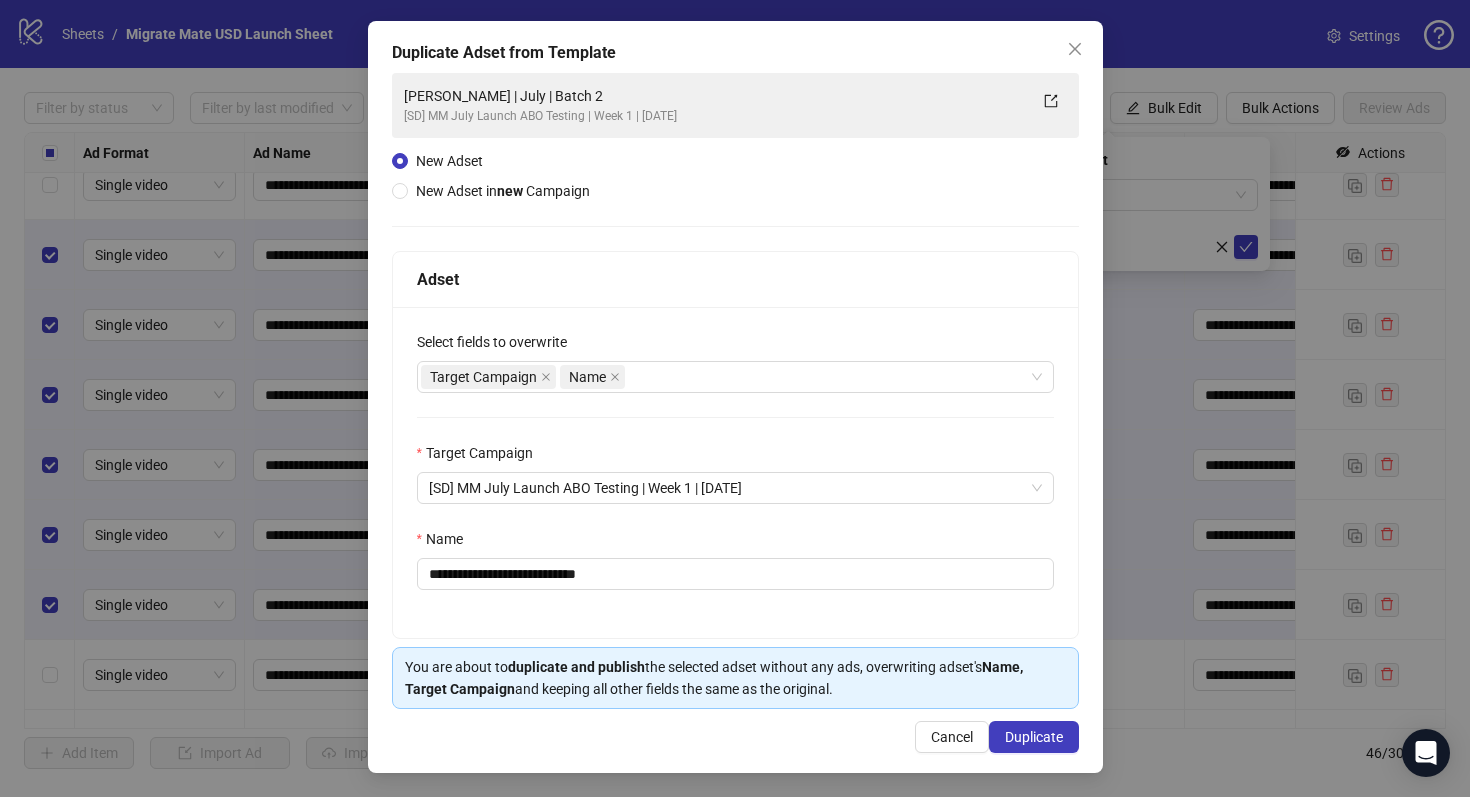 click on "**********" at bounding box center (735, 397) 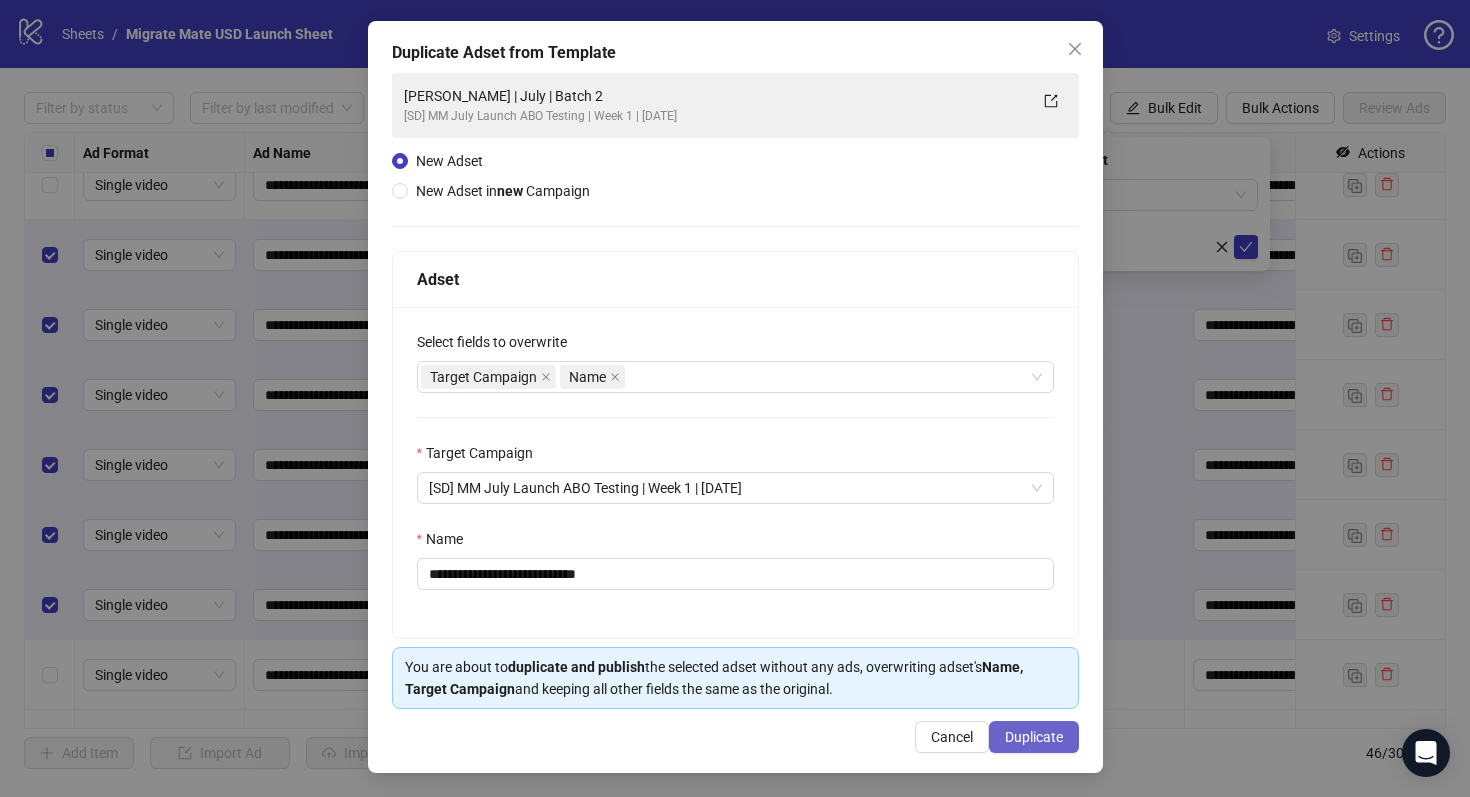 click on "Duplicate" at bounding box center [1034, 737] 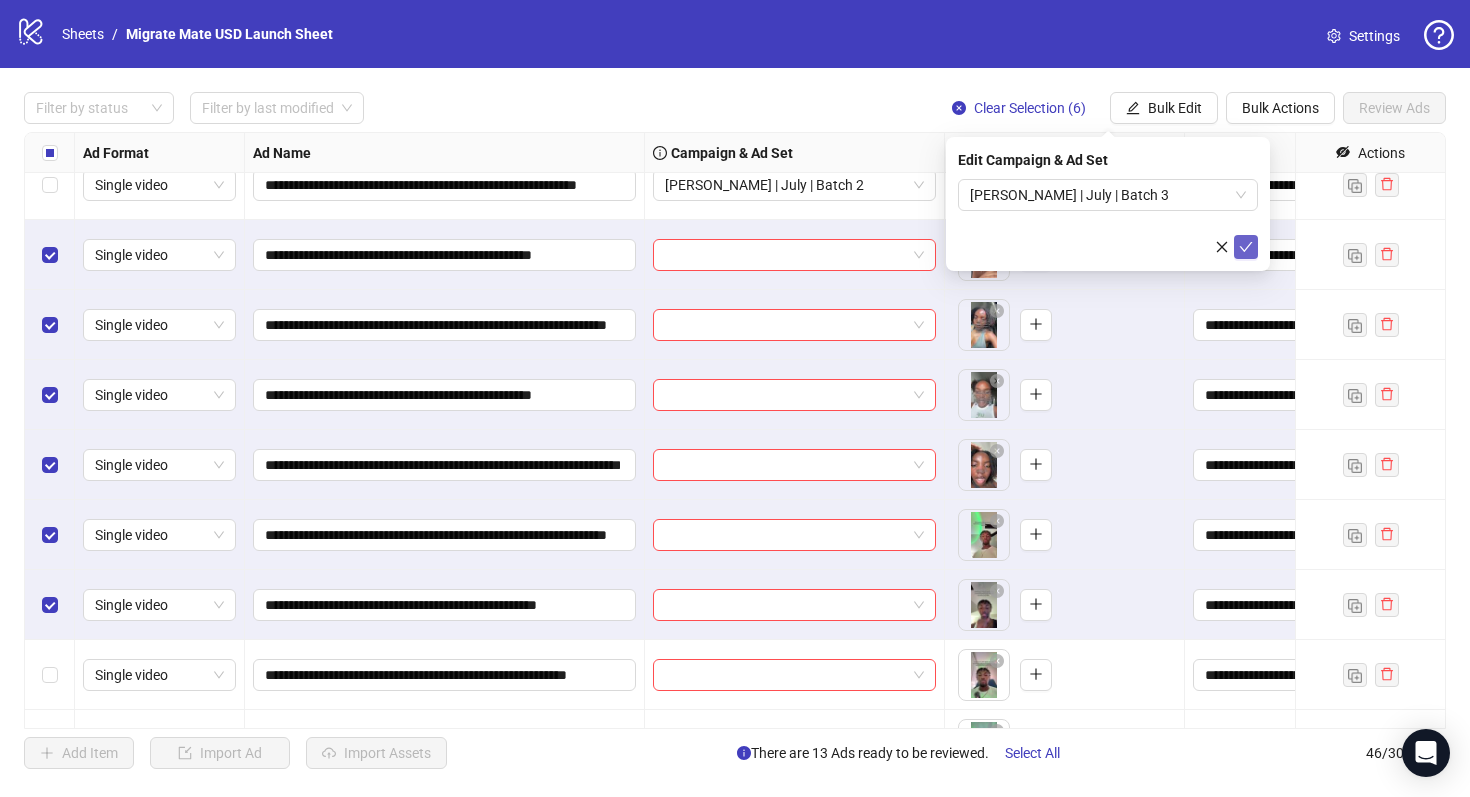 click 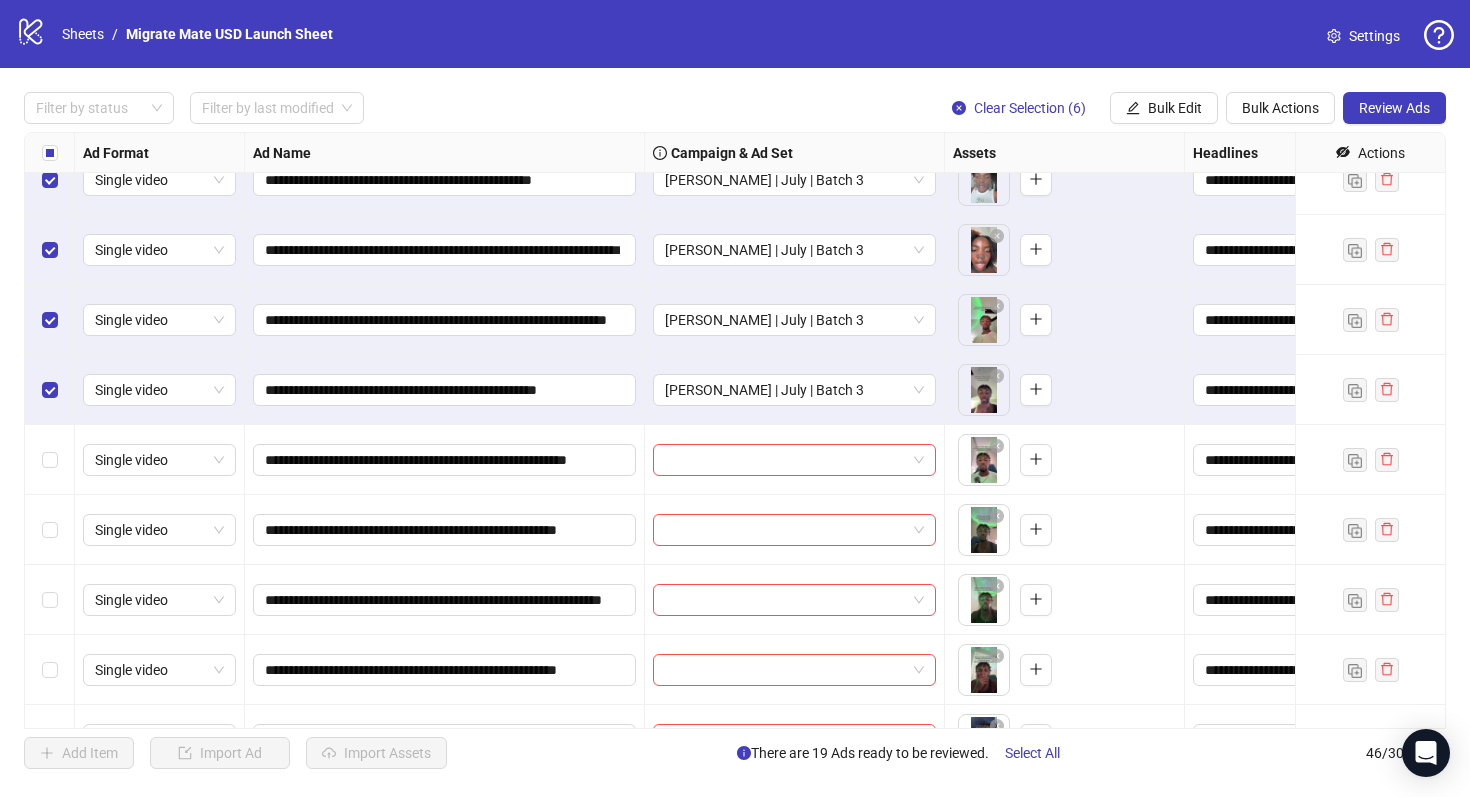 scroll, scrollTop: 1153, scrollLeft: 0, axis: vertical 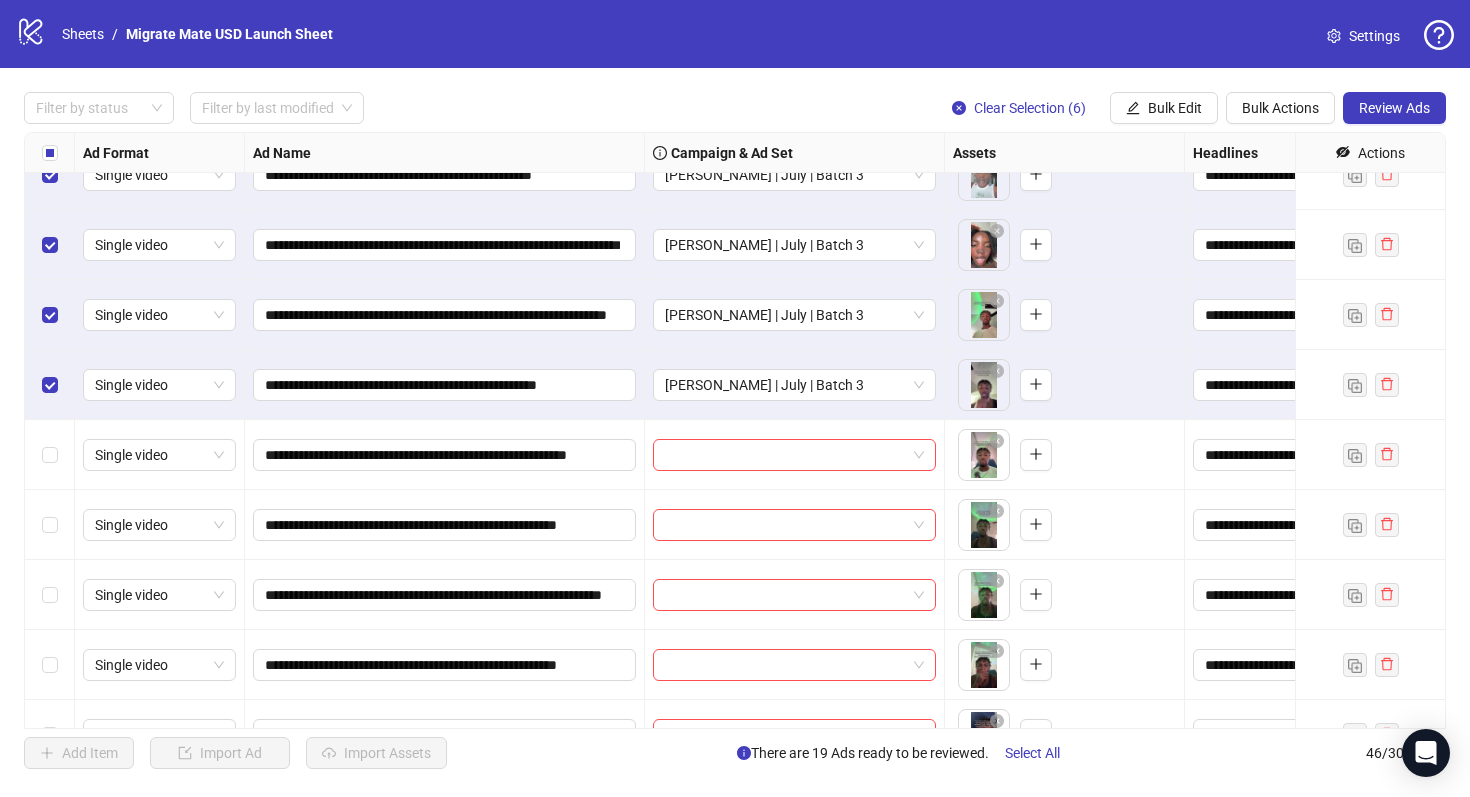 click at bounding box center [50, 315] 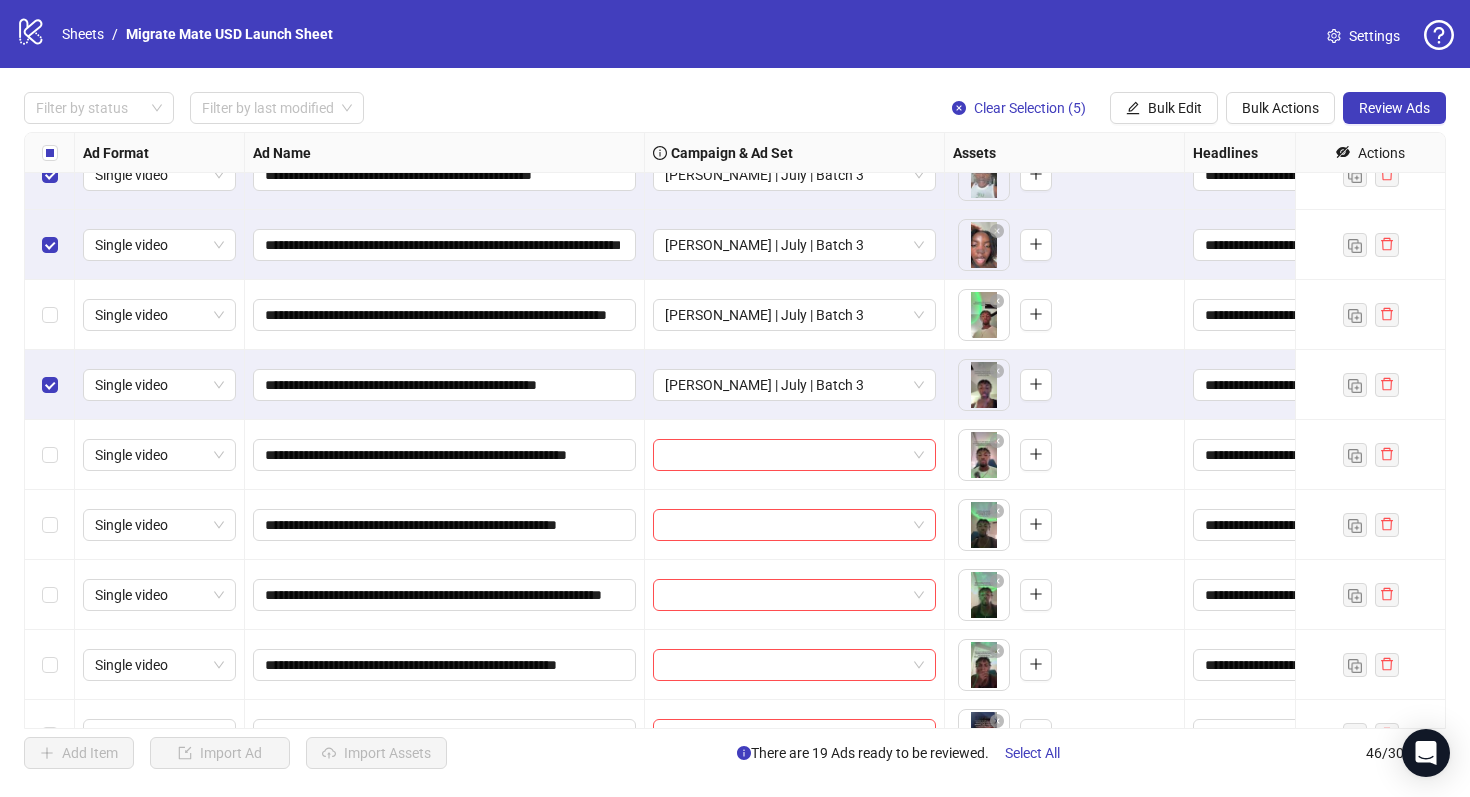 click at bounding box center (50, 153) 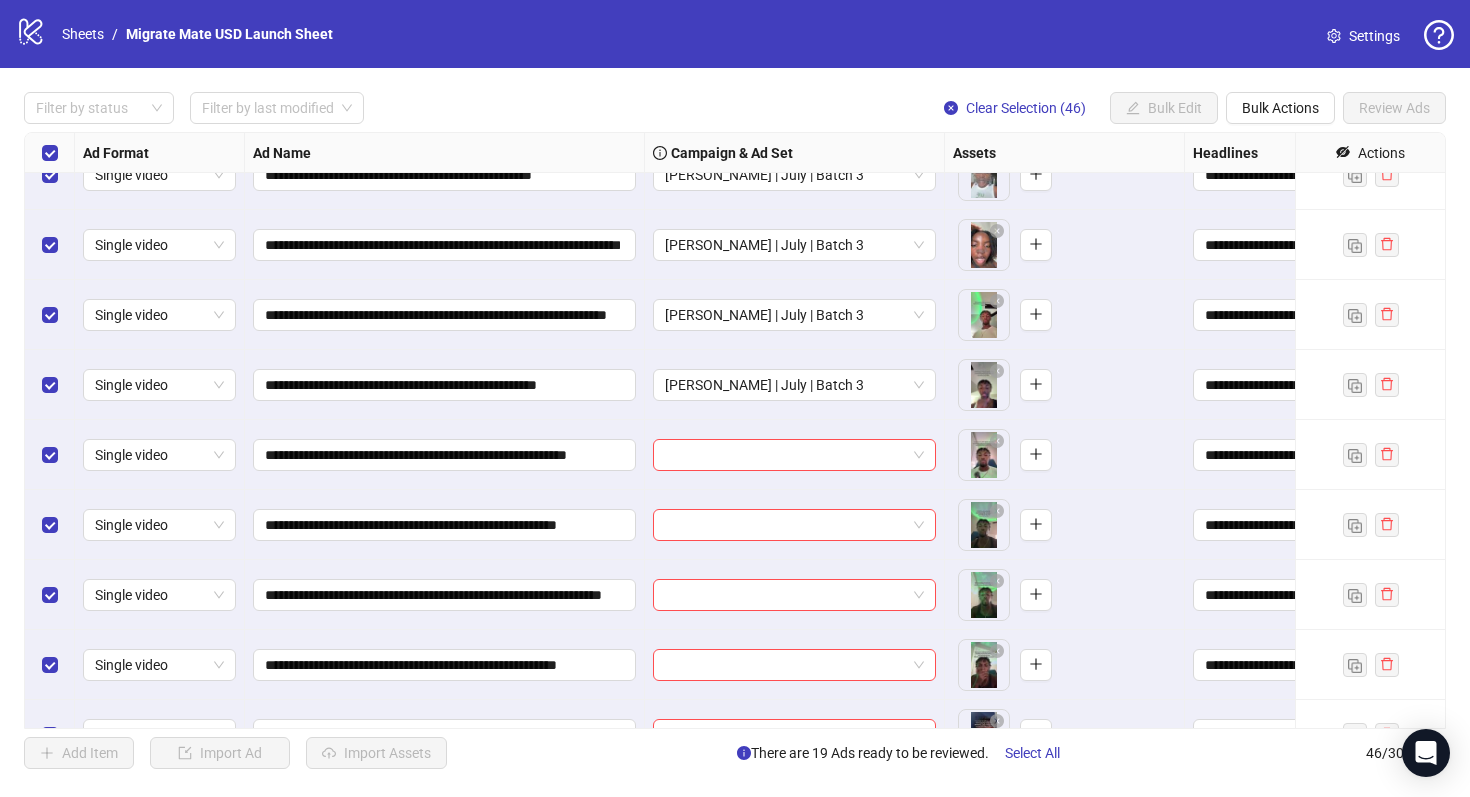 click at bounding box center (50, 153) 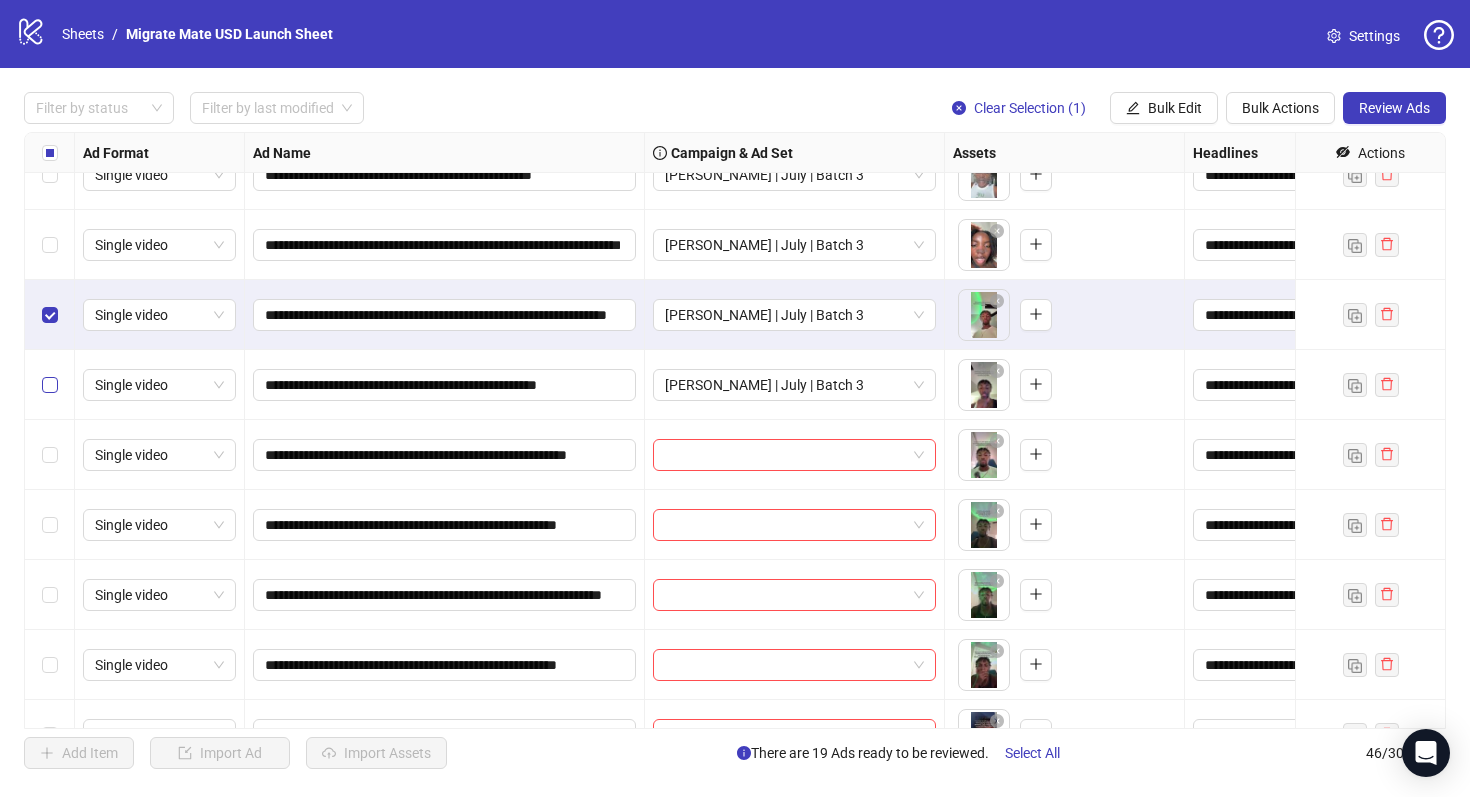 click at bounding box center [50, 385] 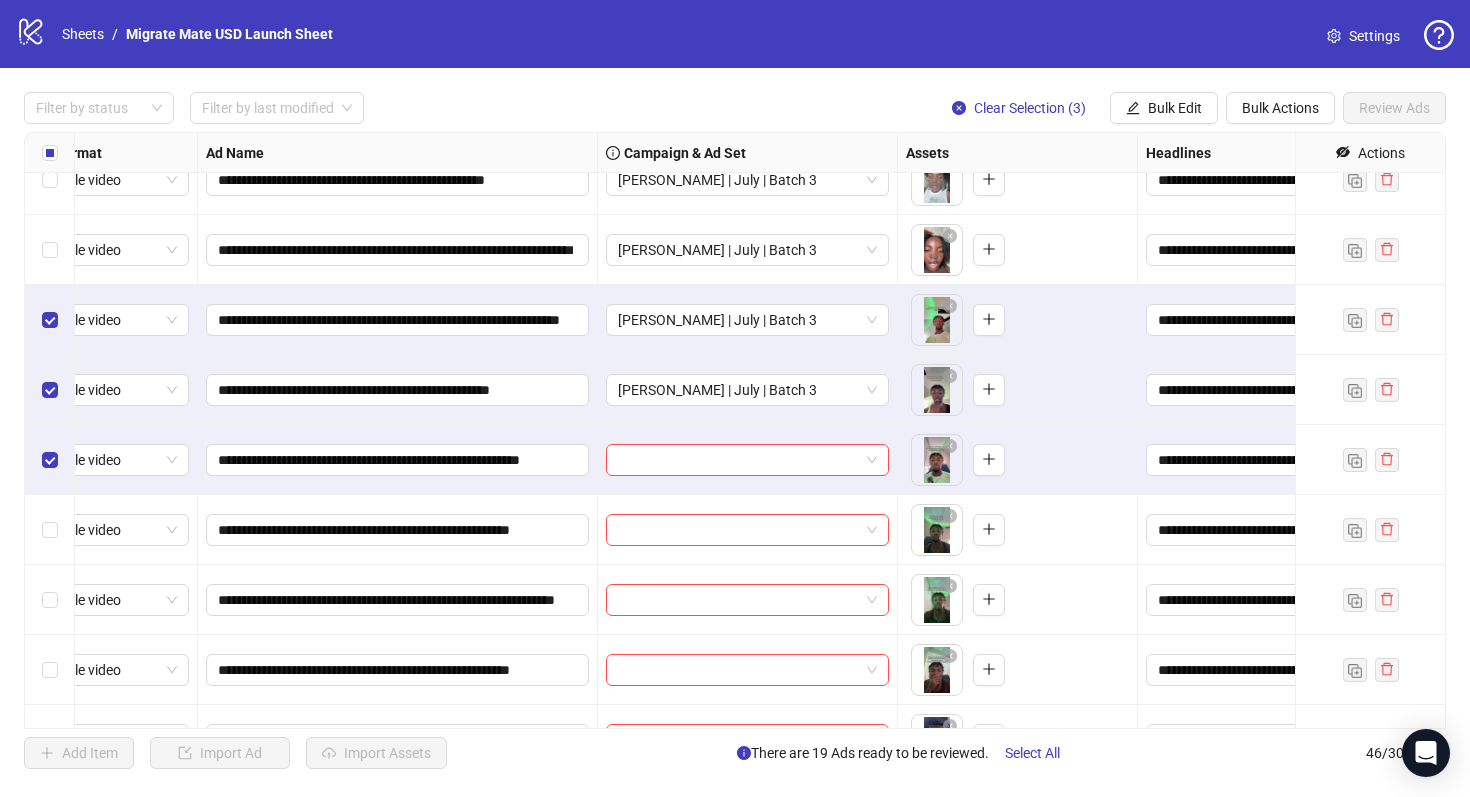 scroll, scrollTop: 1148, scrollLeft: 0, axis: vertical 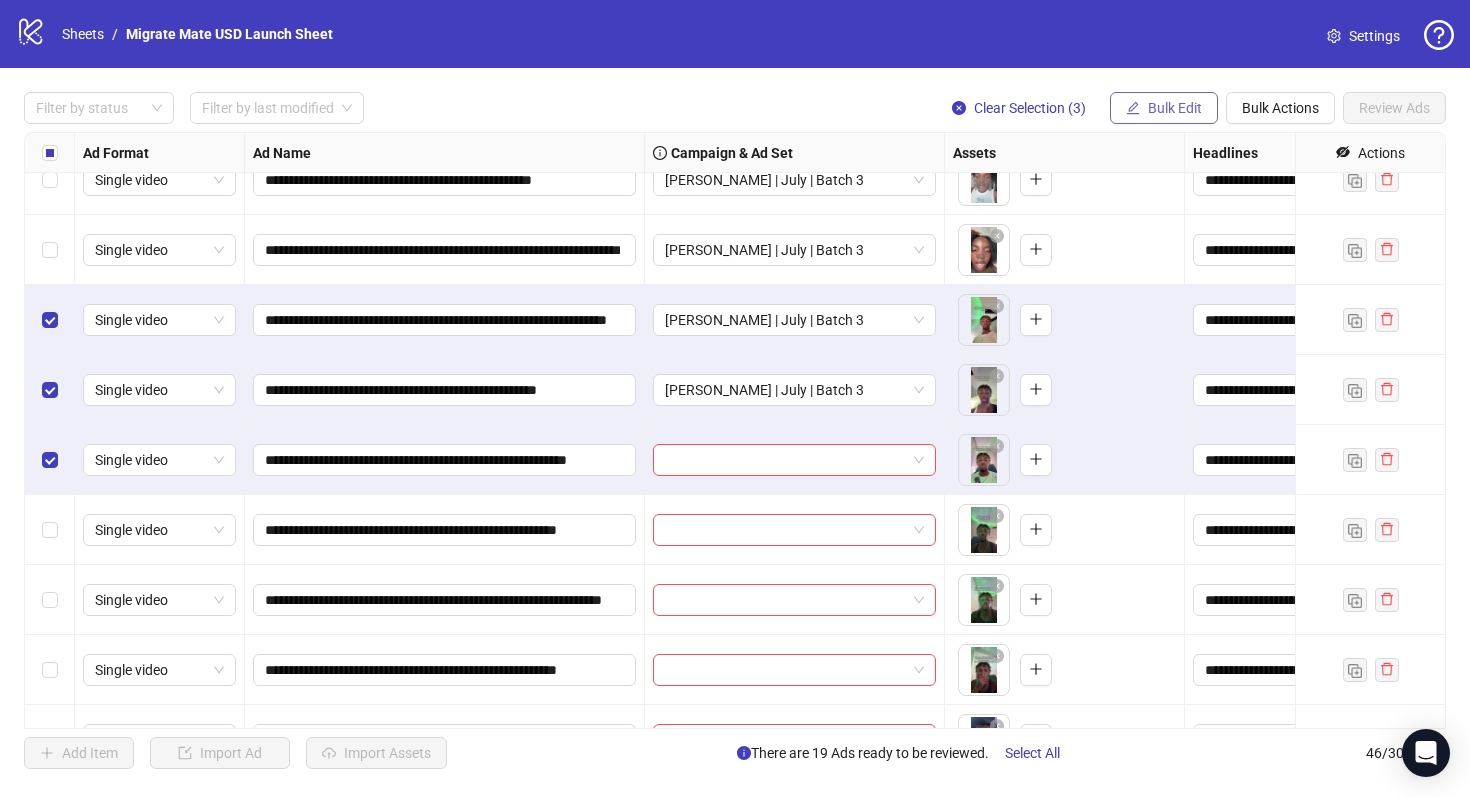 click on "Bulk Edit" at bounding box center [1175, 108] 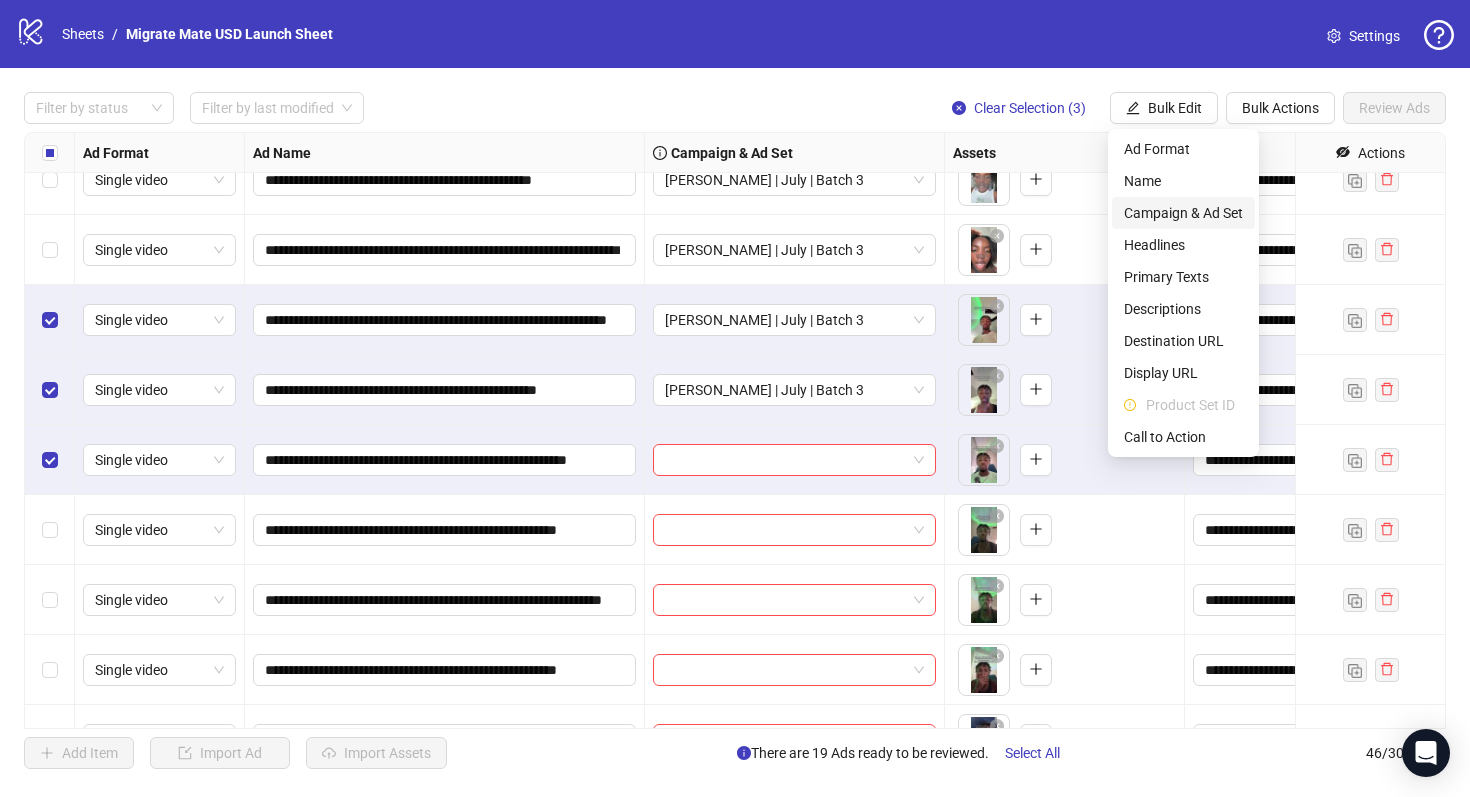 click on "Campaign & Ad Set" at bounding box center [1183, 213] 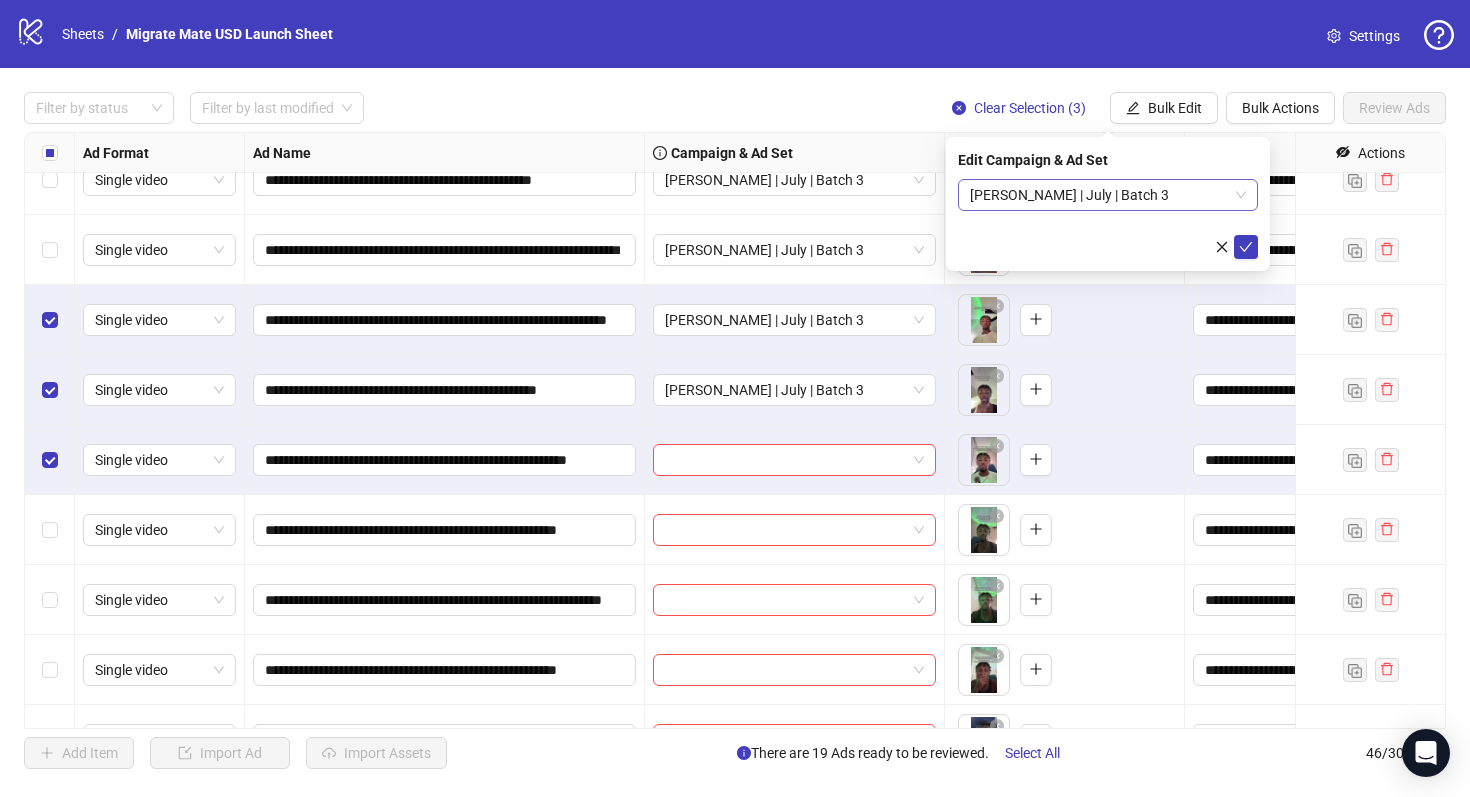 click on "[PERSON_NAME] | July | Batch 3" at bounding box center [1108, 195] 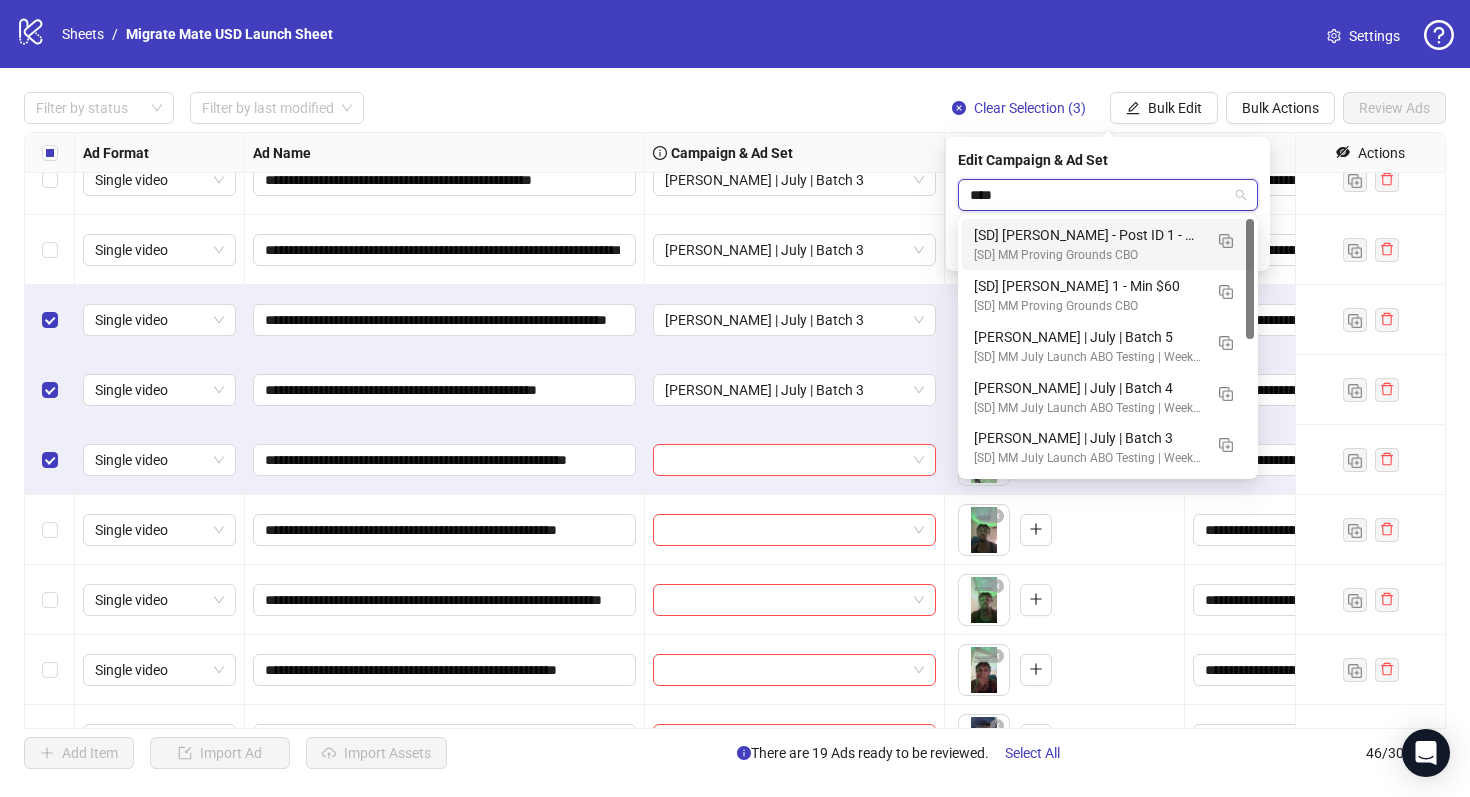type on "*****" 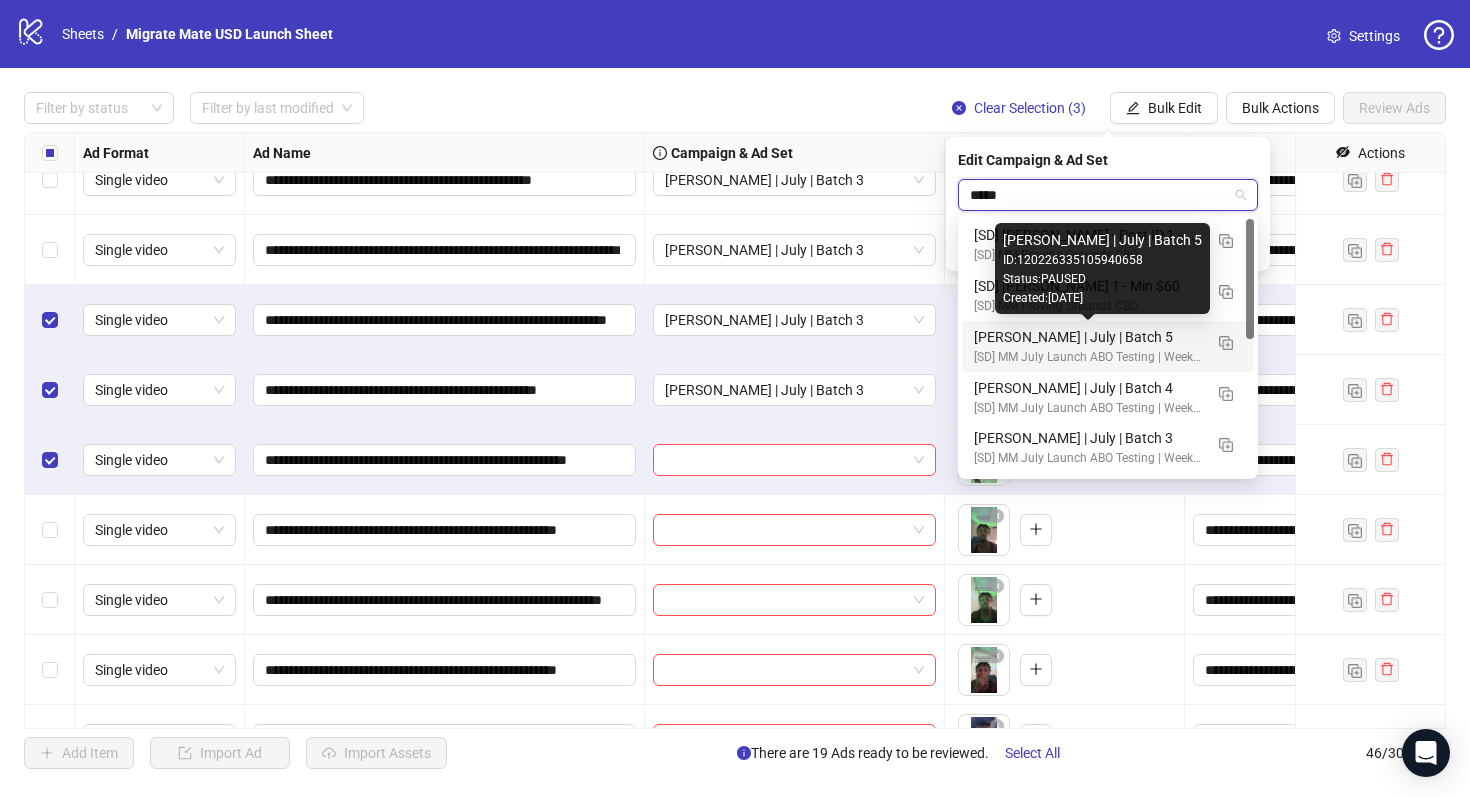 click on "[PERSON_NAME] | July | Batch 5" at bounding box center (1088, 337) 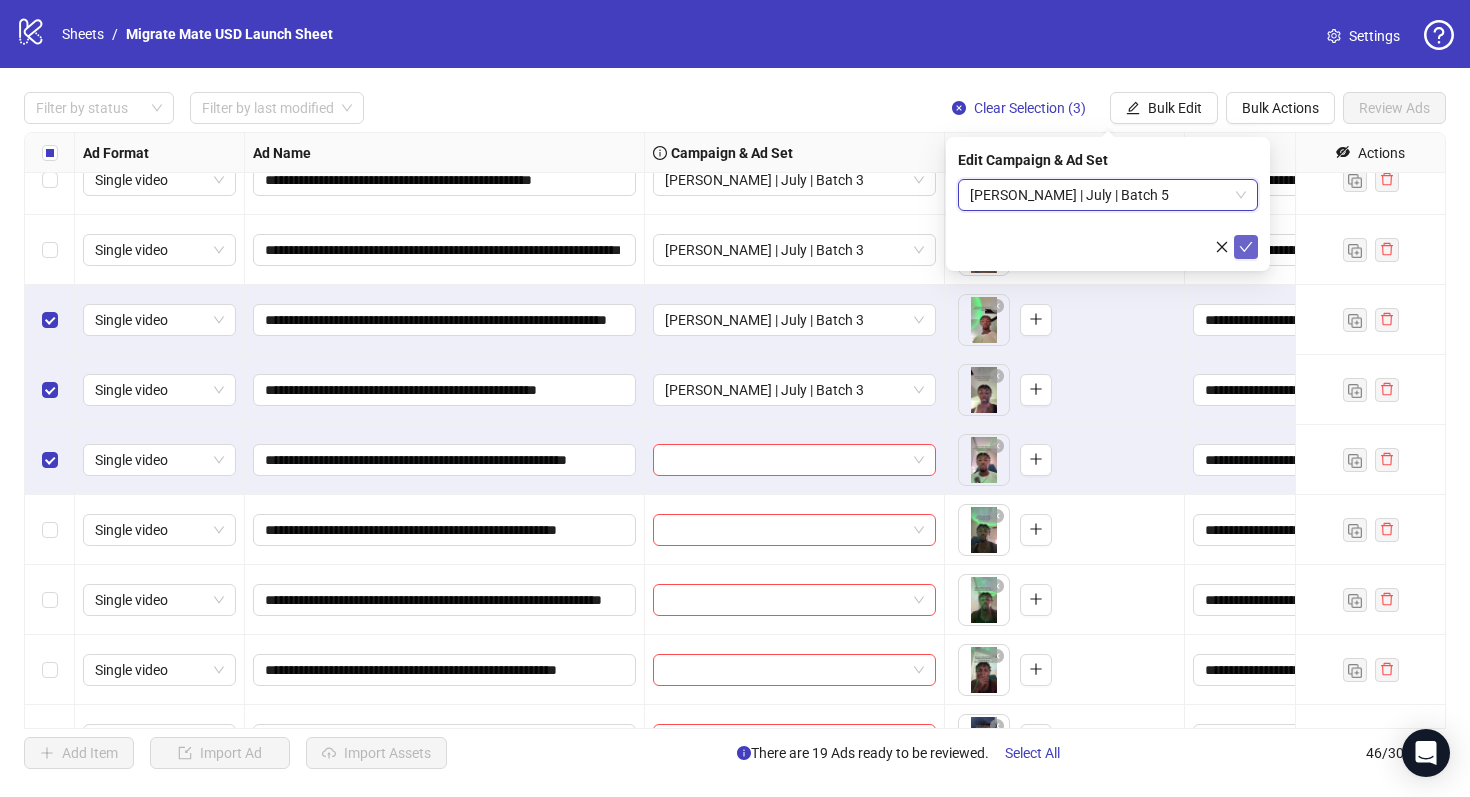 click 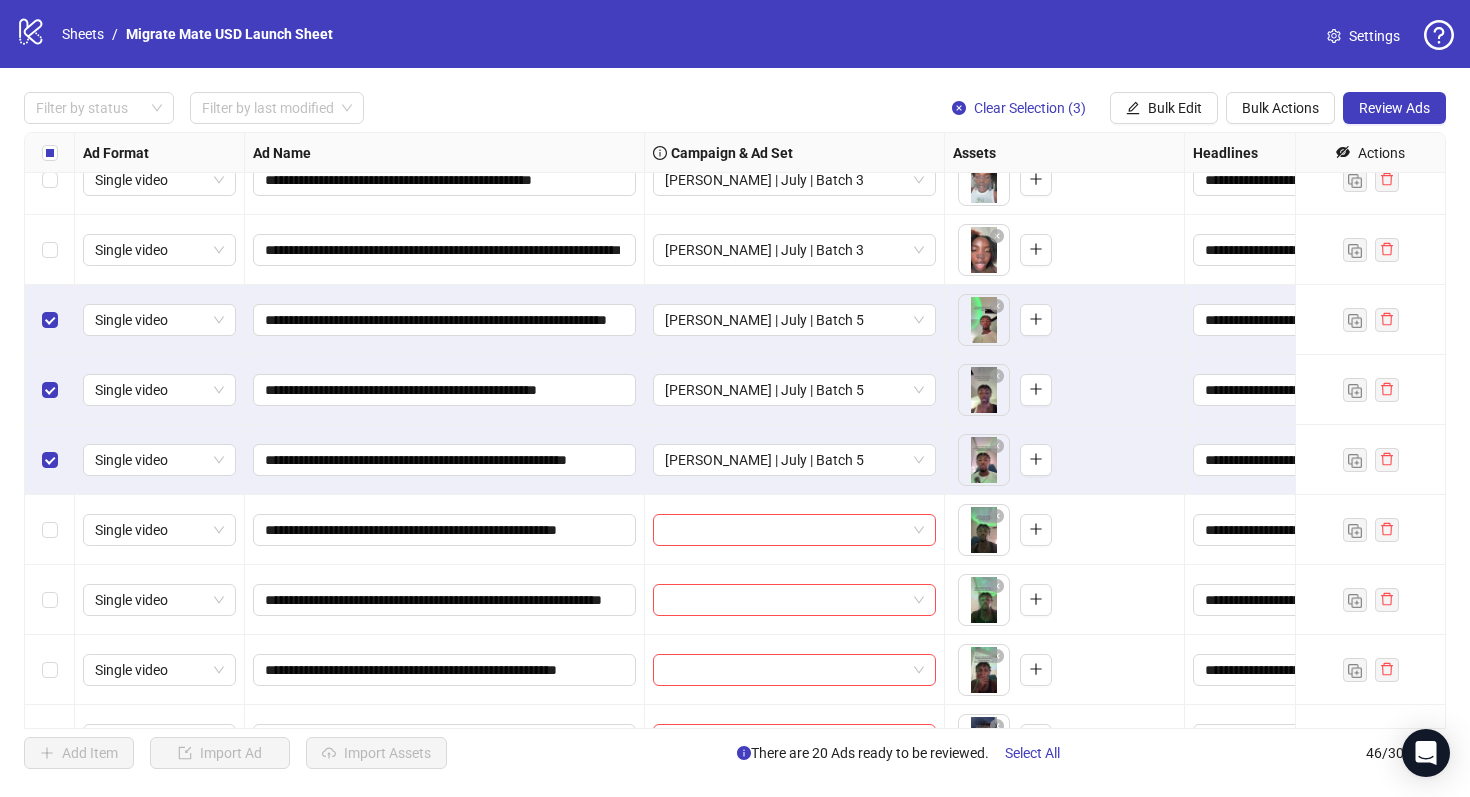 scroll, scrollTop: 1226, scrollLeft: 0, axis: vertical 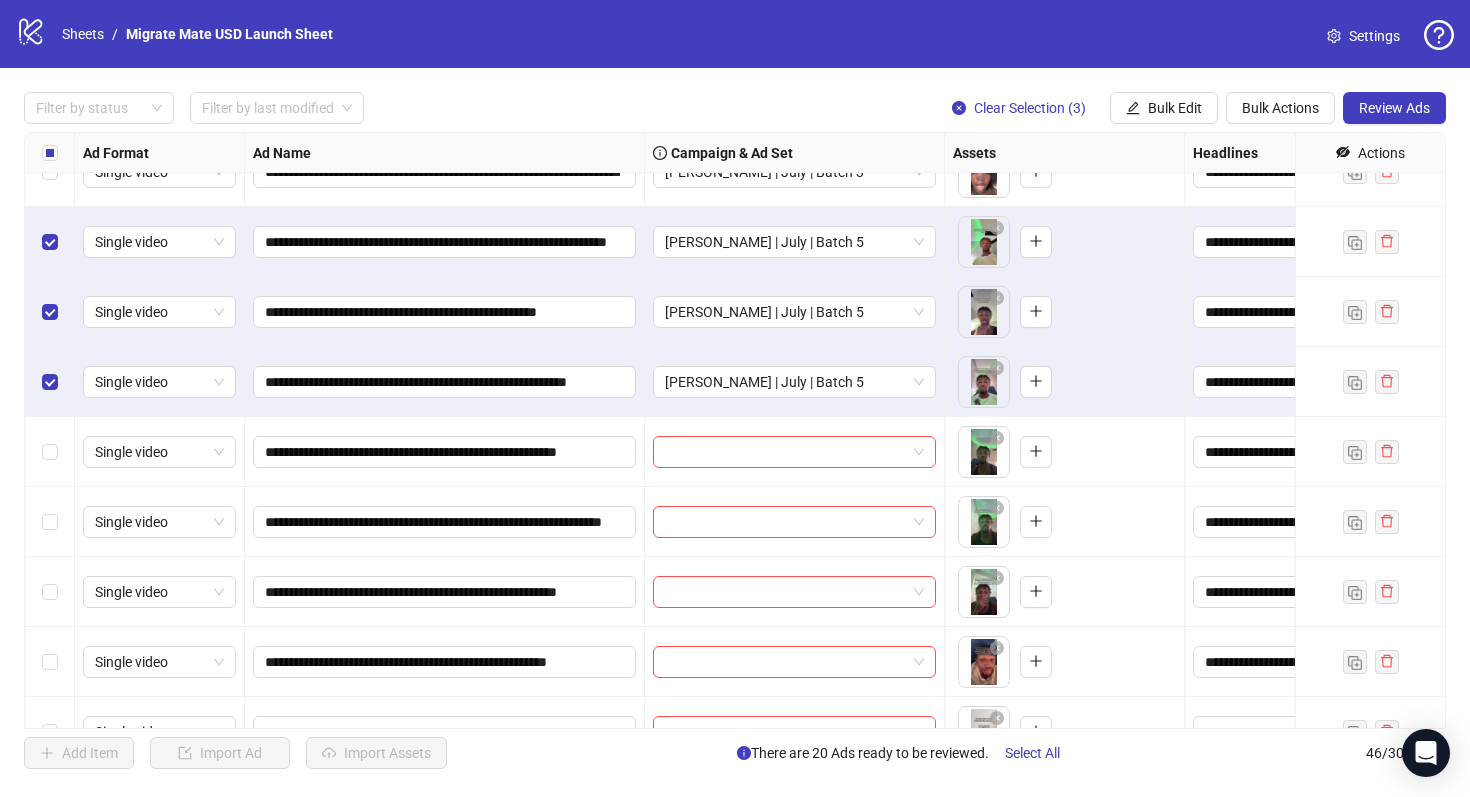 click at bounding box center [50, 153] 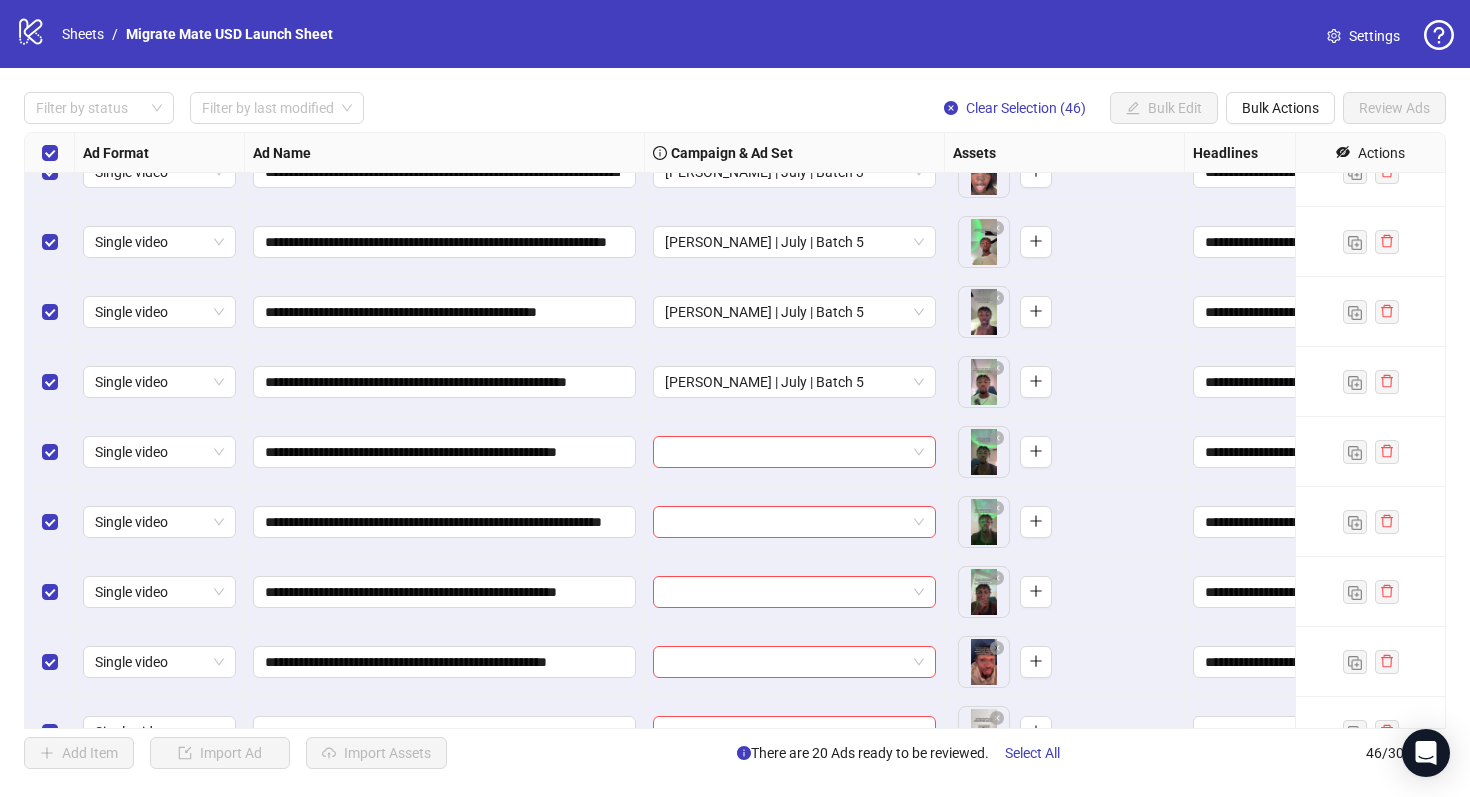 click at bounding box center [50, 153] 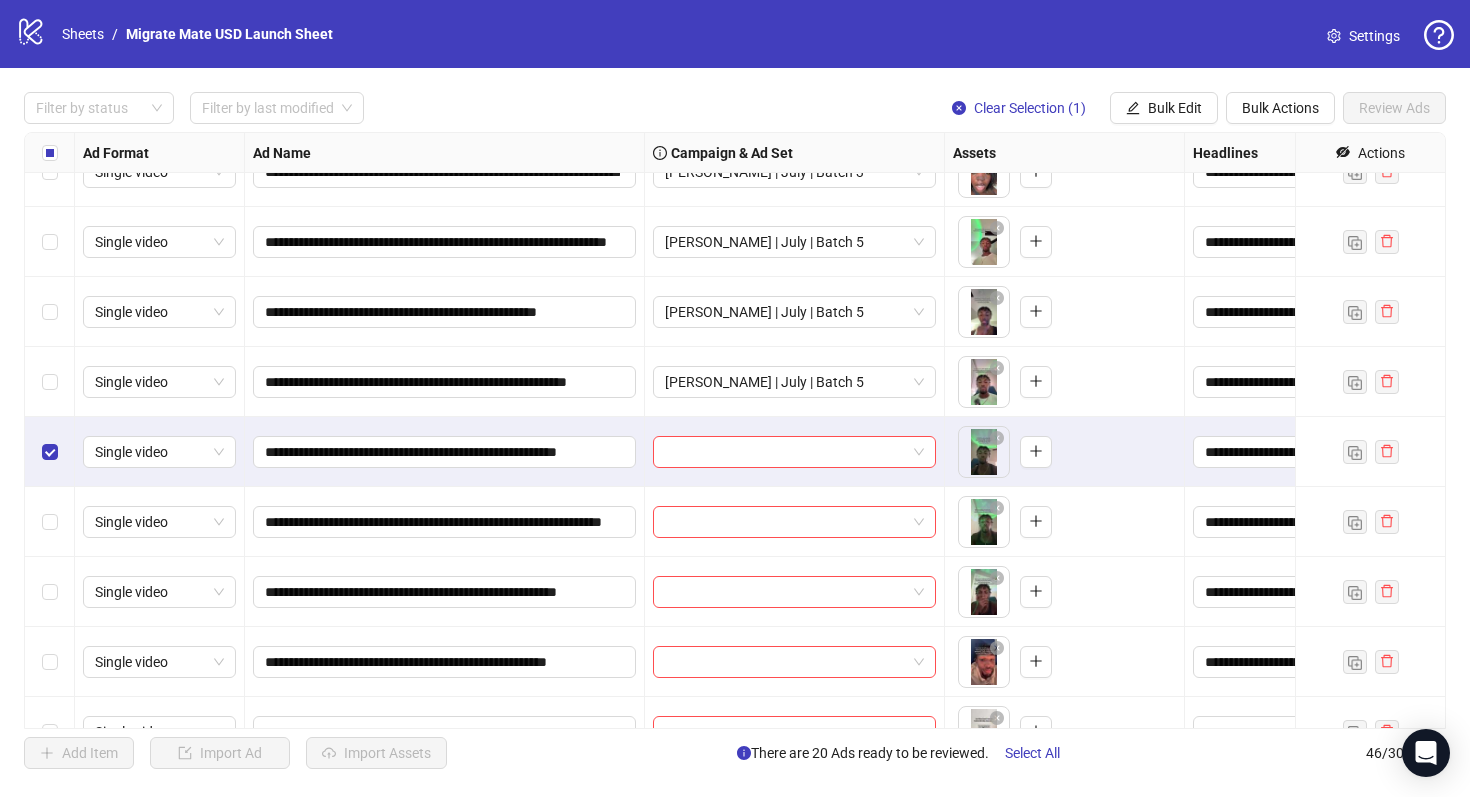 click at bounding box center [50, 522] 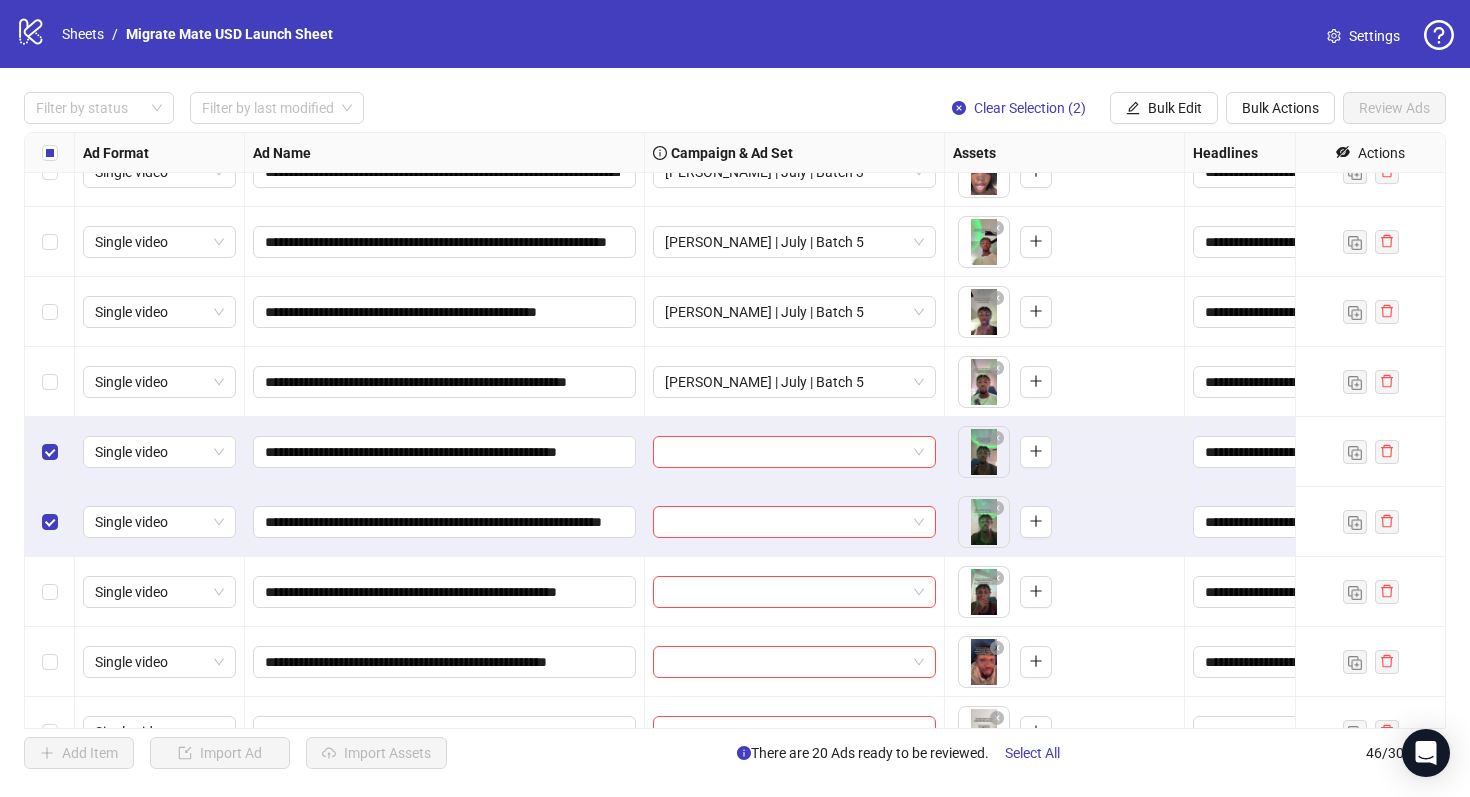 click at bounding box center (50, 592) 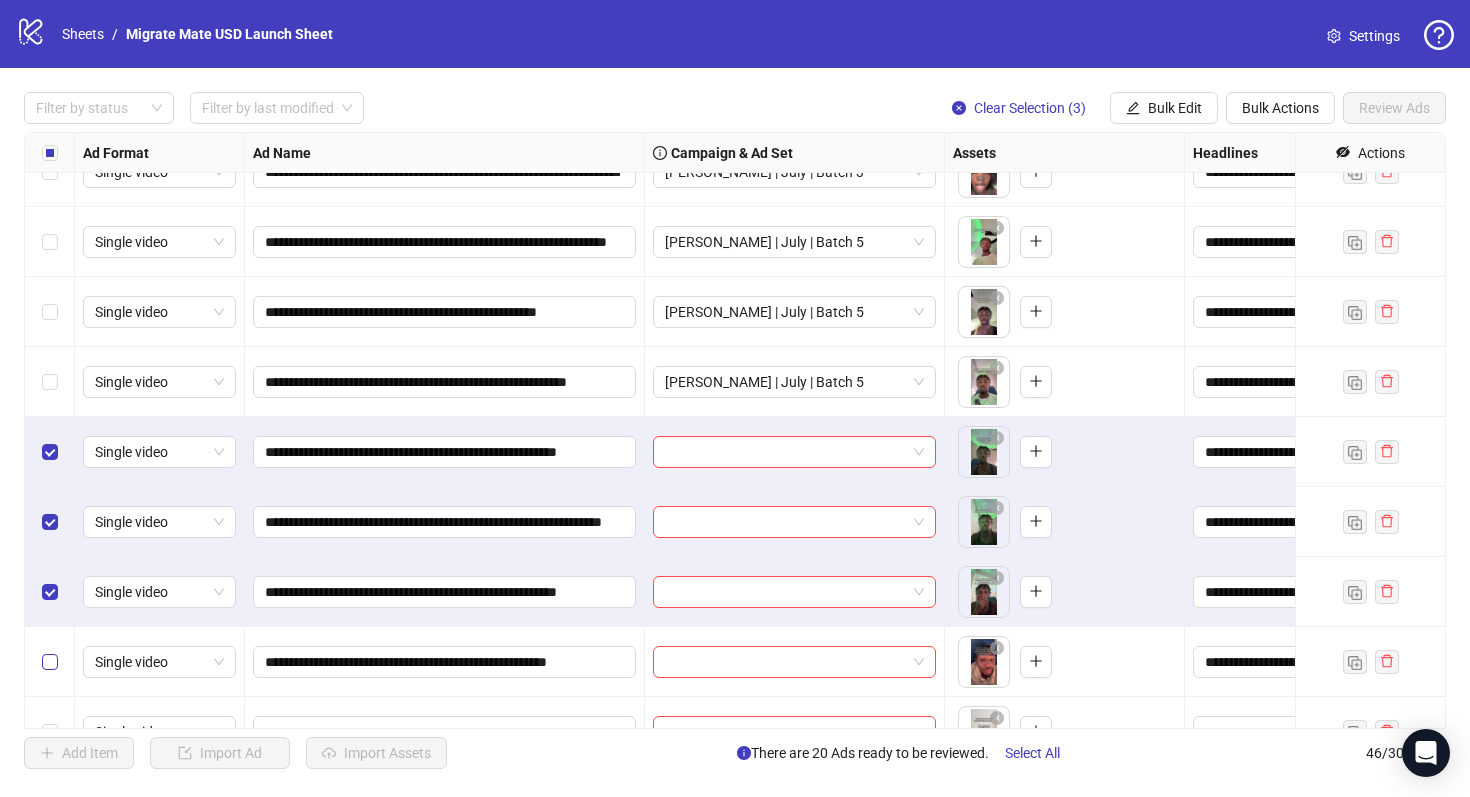 click at bounding box center [50, 662] 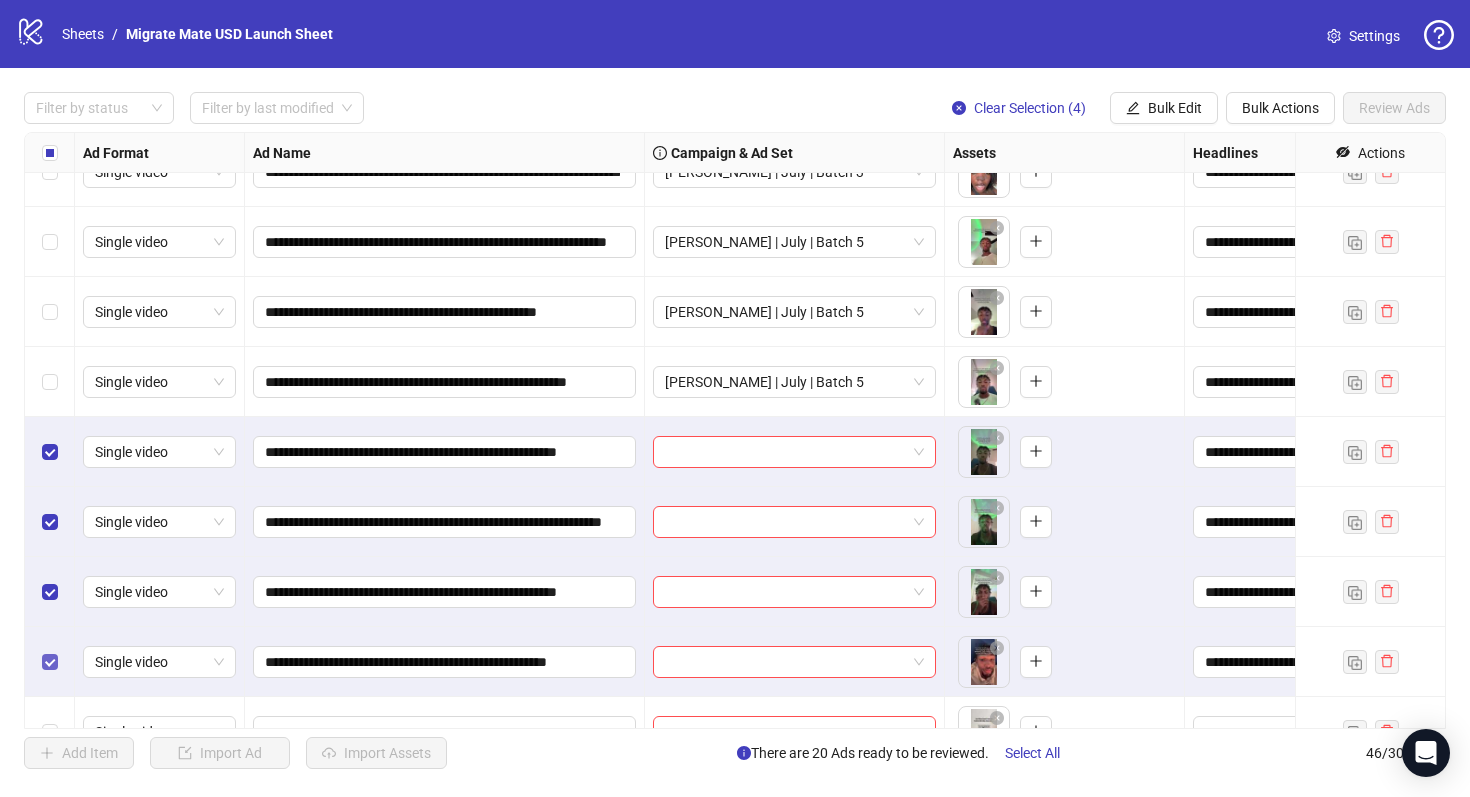 scroll, scrollTop: 1425, scrollLeft: 0, axis: vertical 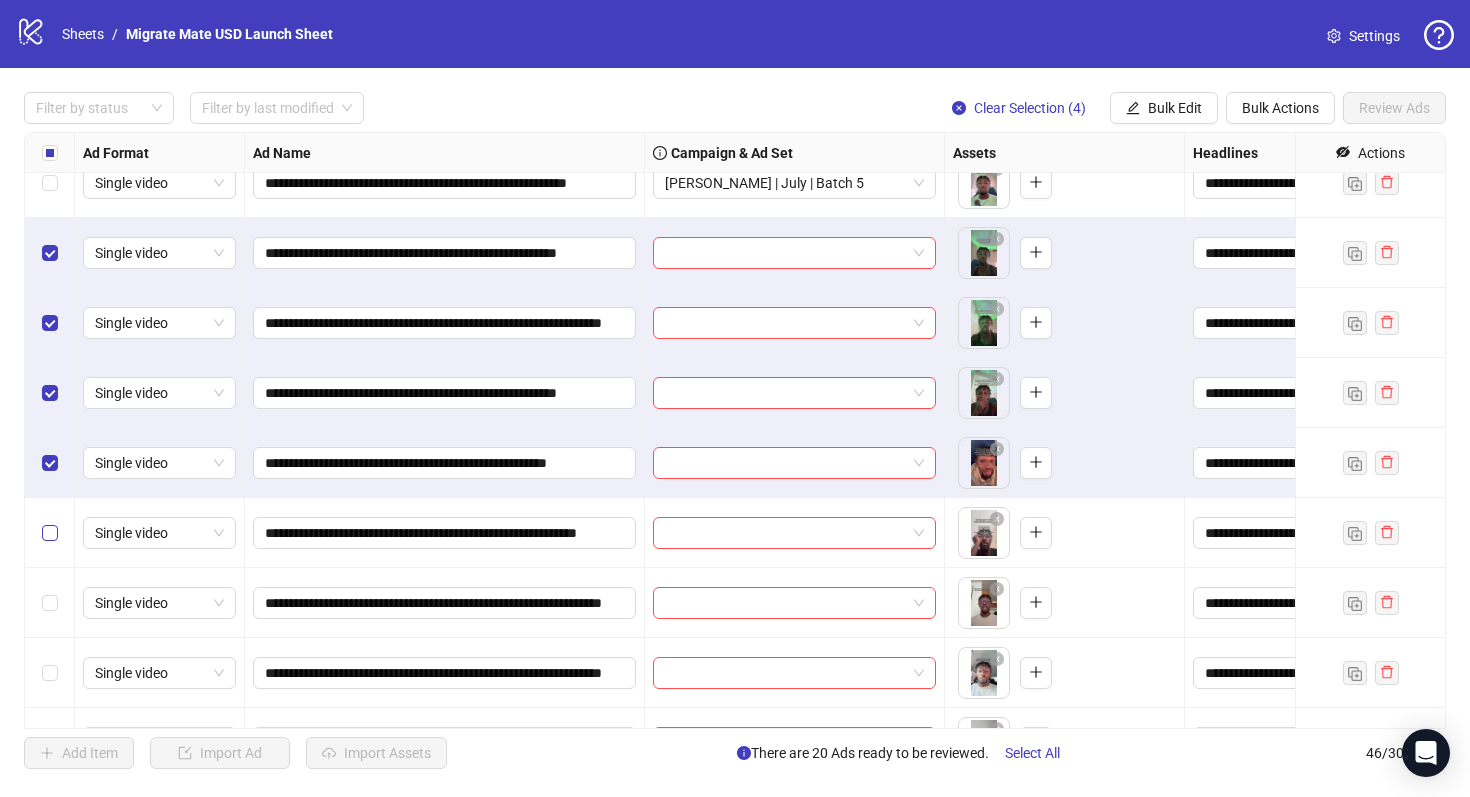 click at bounding box center (50, 533) 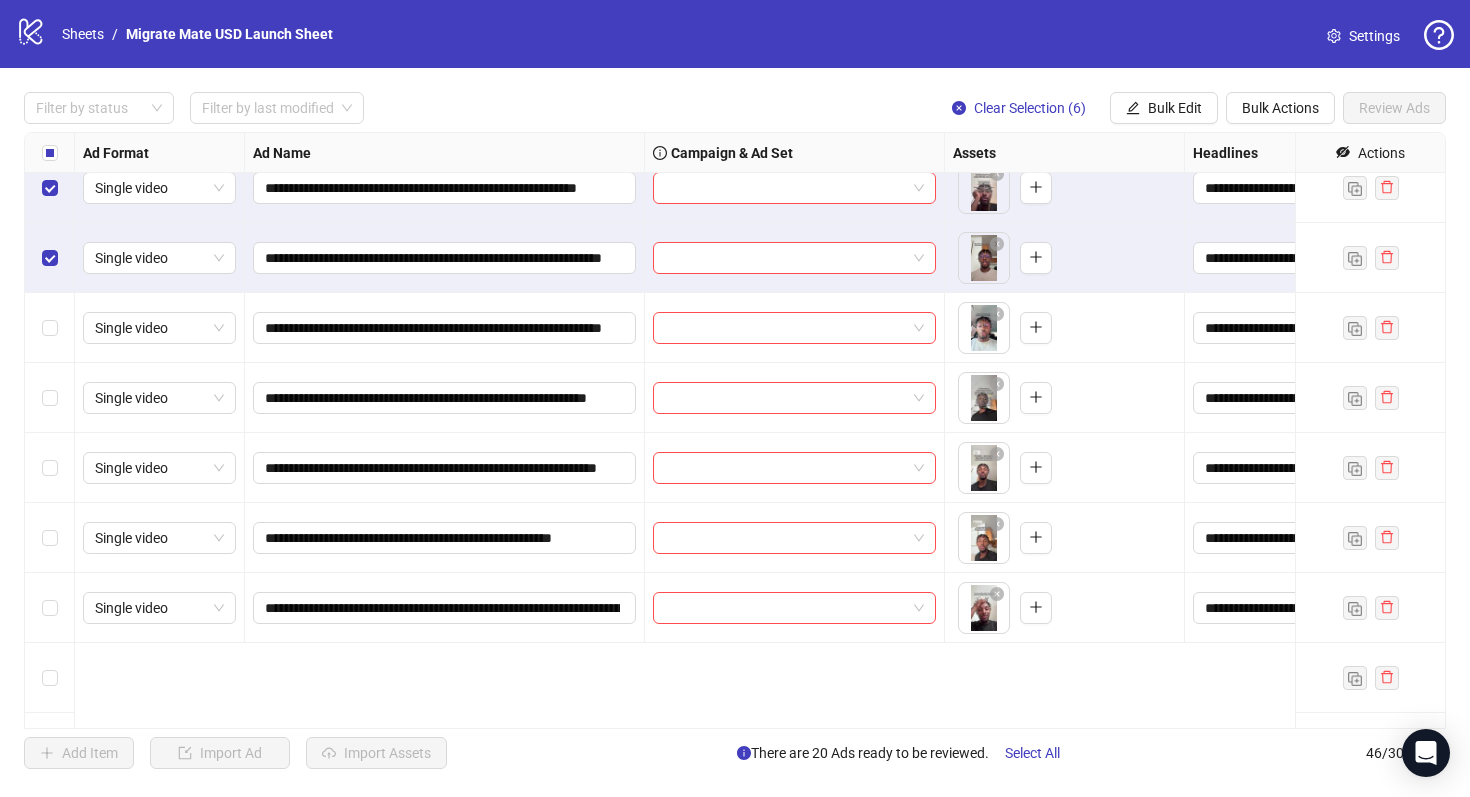 scroll, scrollTop: 1878, scrollLeft: 0, axis: vertical 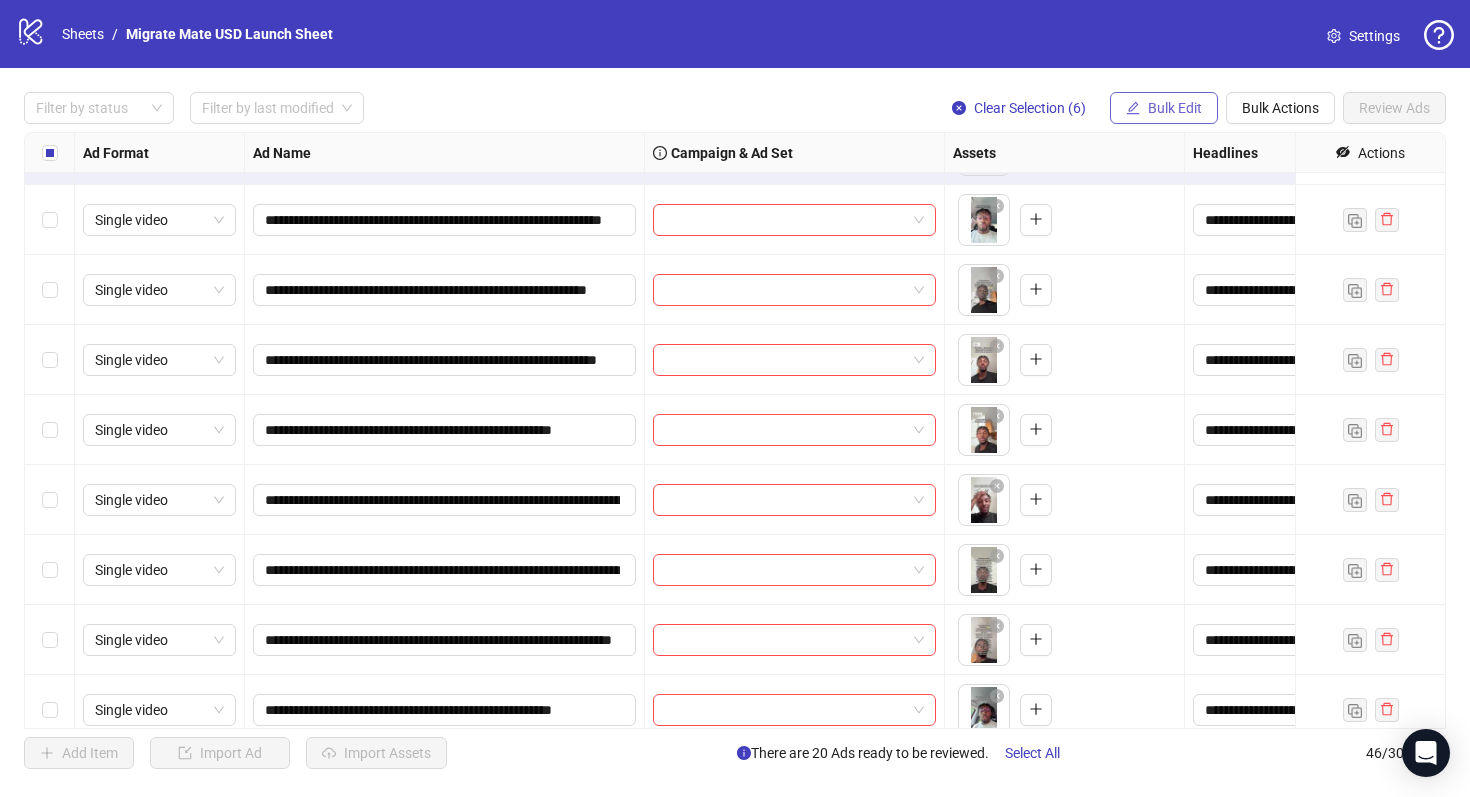 click on "Bulk Edit" at bounding box center (1175, 108) 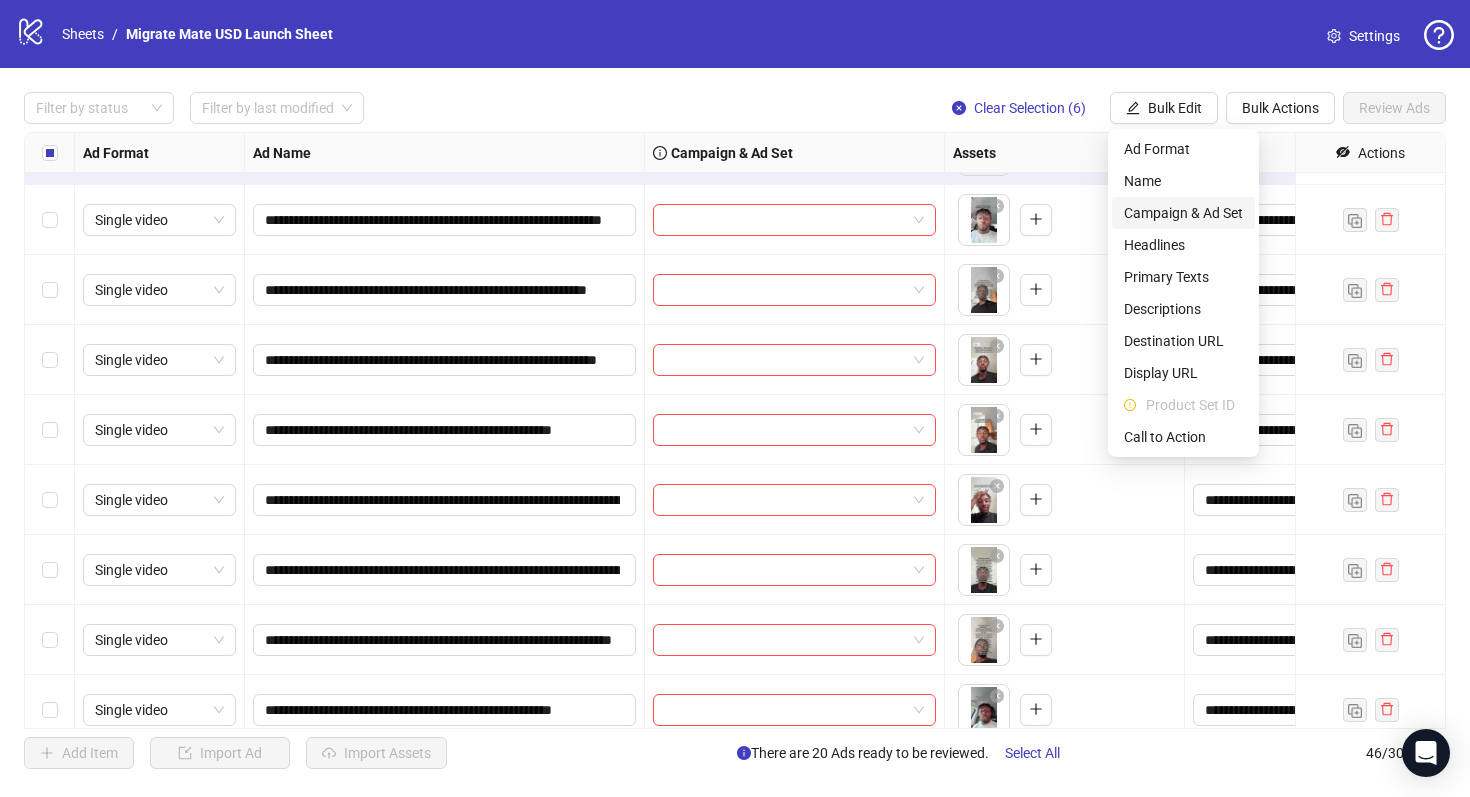 click on "Campaign & Ad Set" at bounding box center [1183, 213] 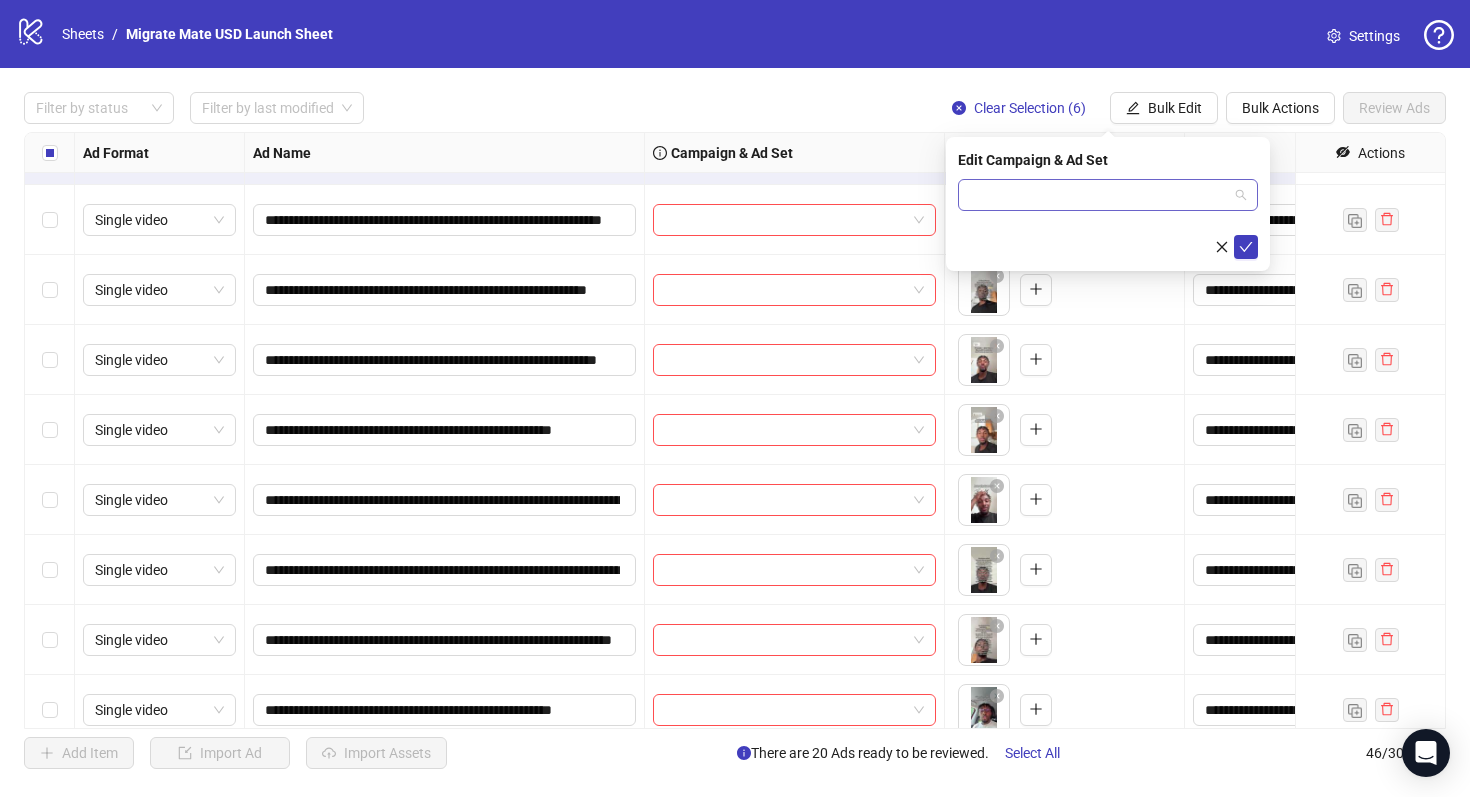 click at bounding box center [1108, 195] 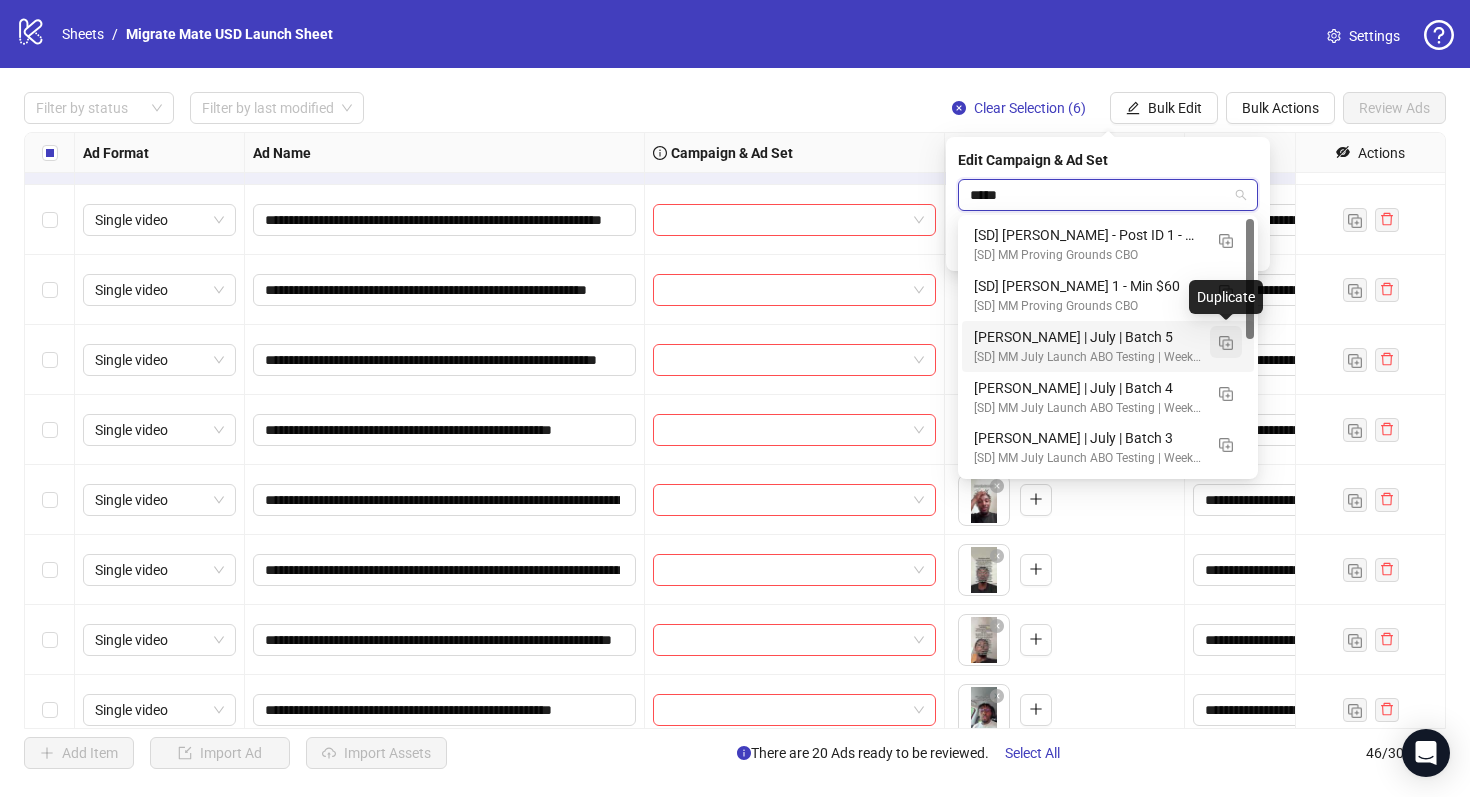 click at bounding box center [1226, 343] 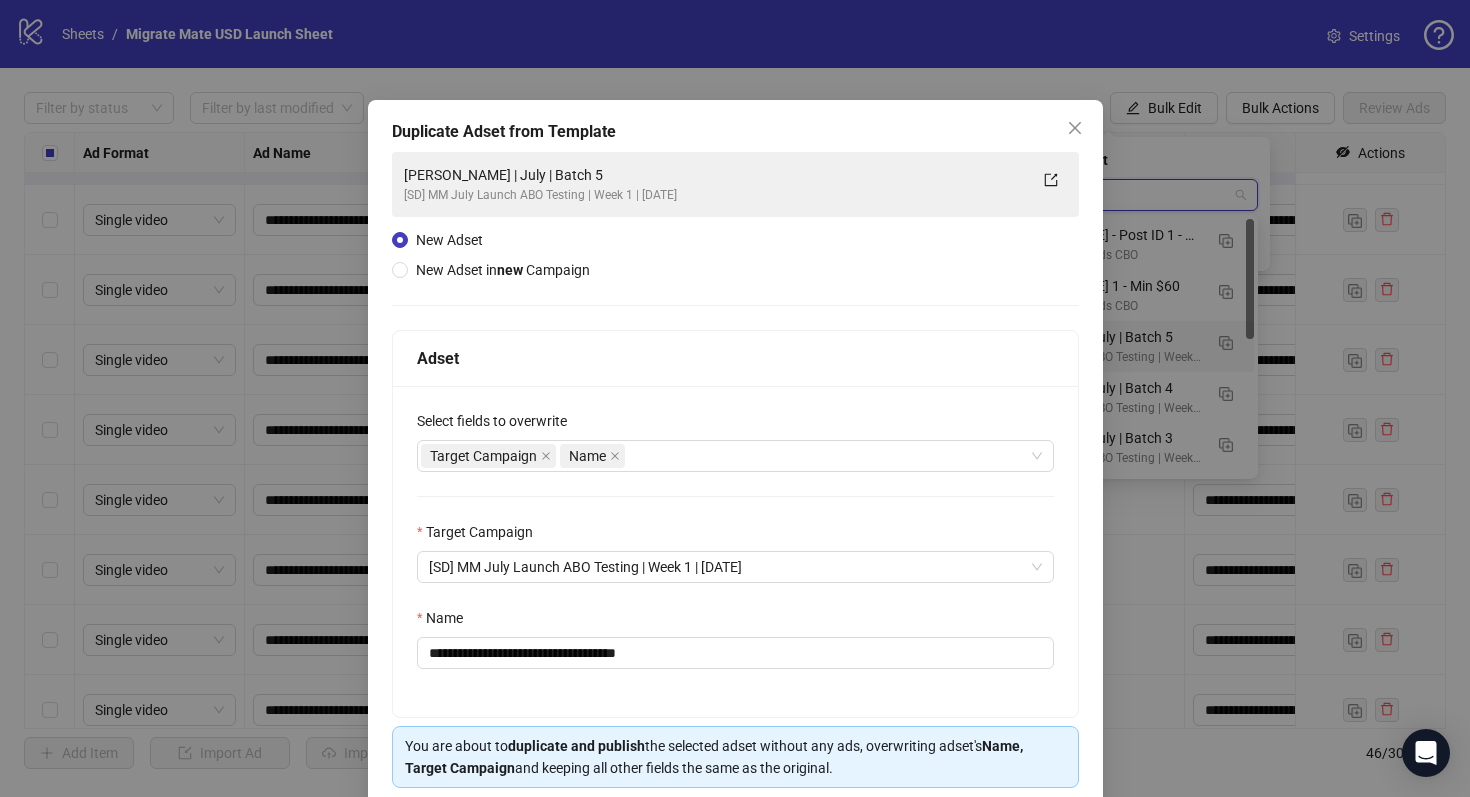type on "*****" 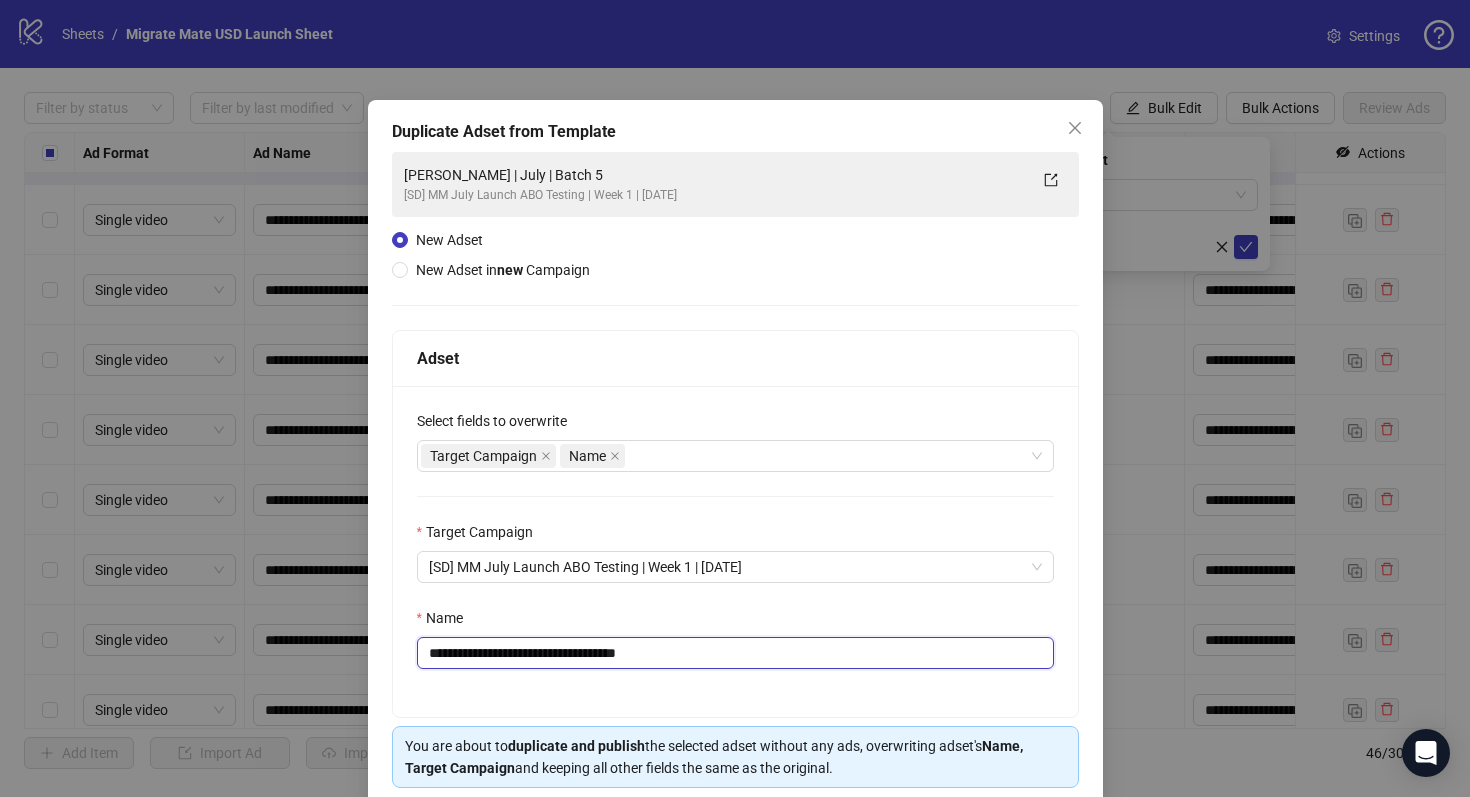 drag, startPoint x: 590, startPoint y: 651, endPoint x: 786, endPoint y: 651, distance: 196 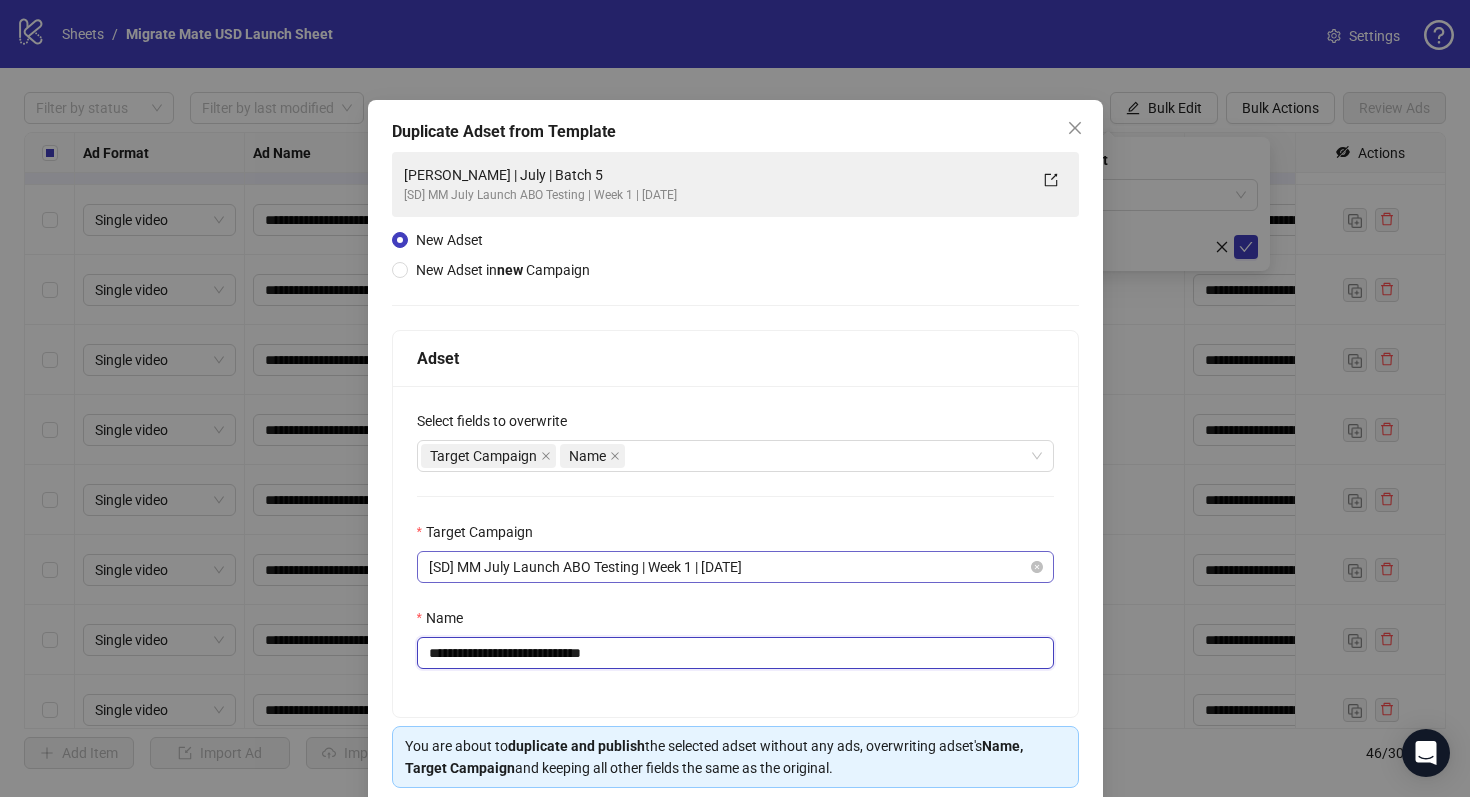 scroll, scrollTop: 80, scrollLeft: 0, axis: vertical 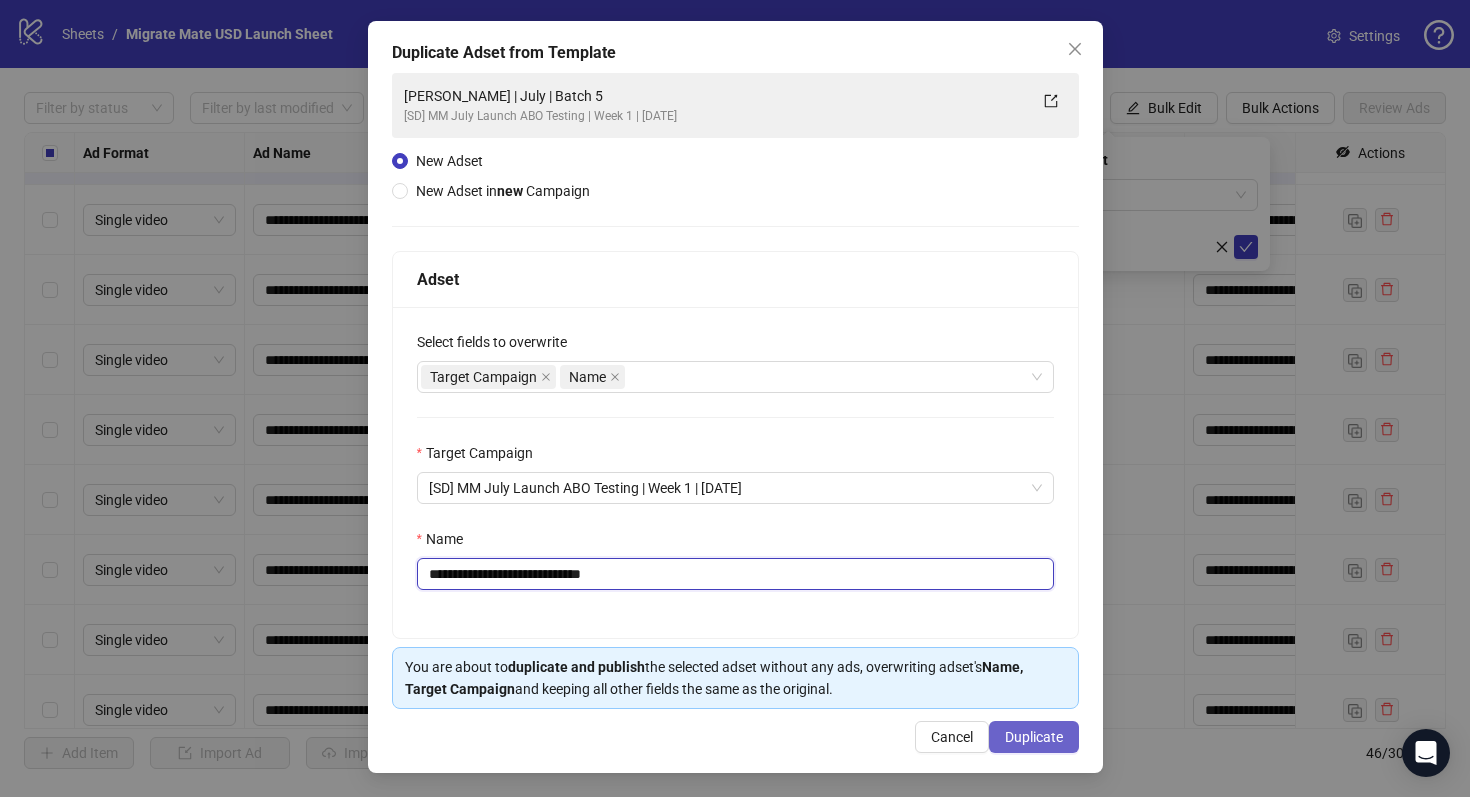 type on "**********" 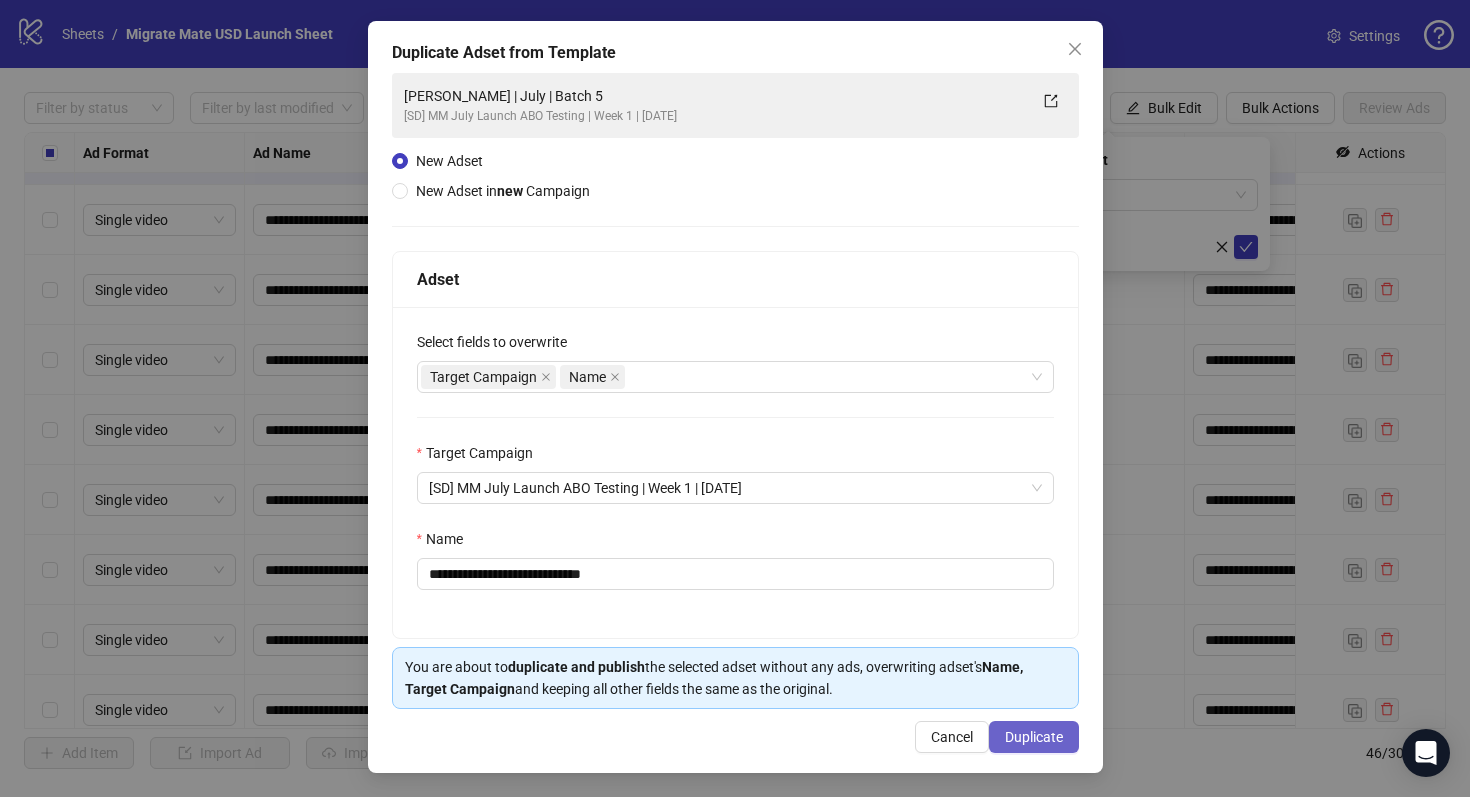 click on "Duplicate" at bounding box center [1034, 737] 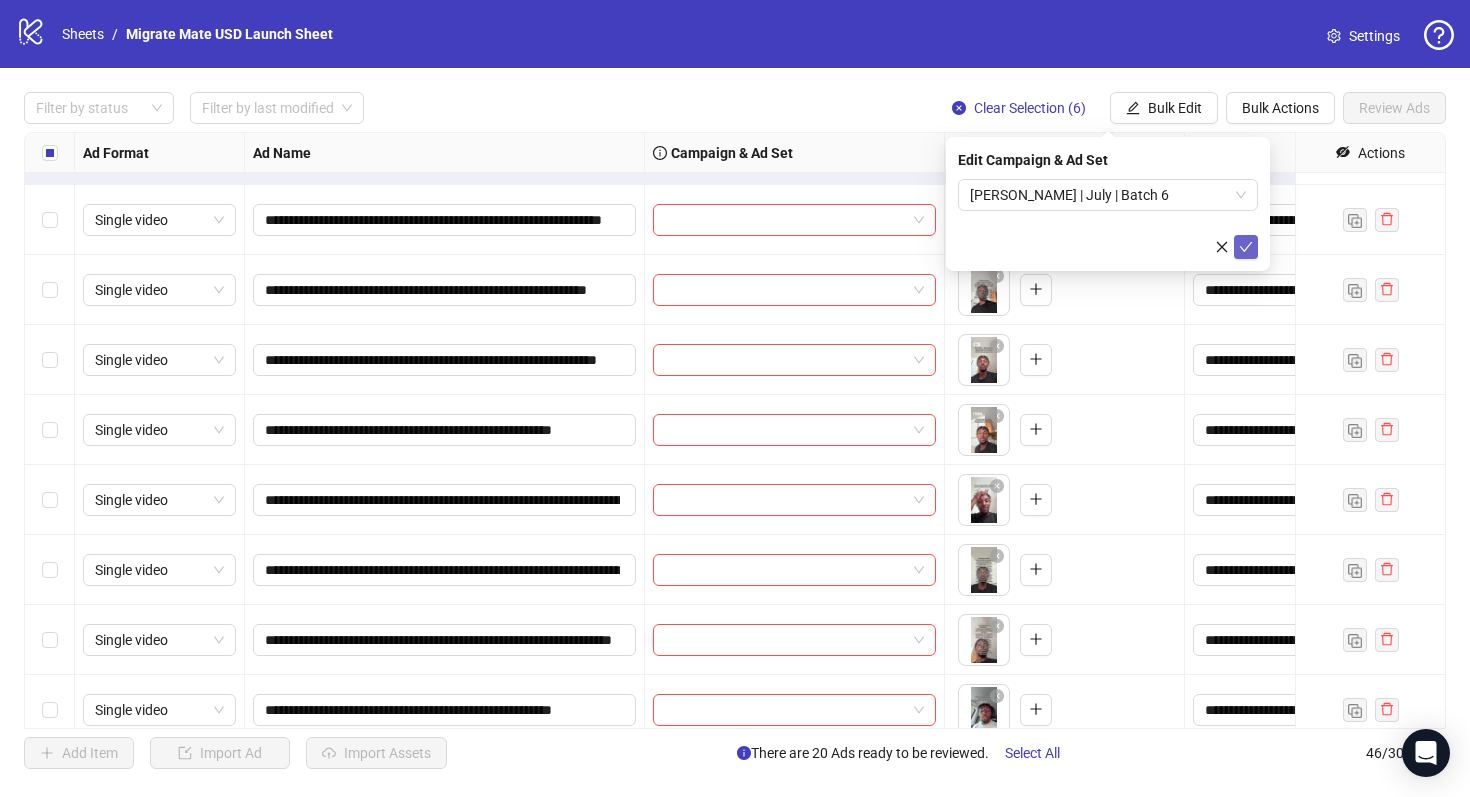 click 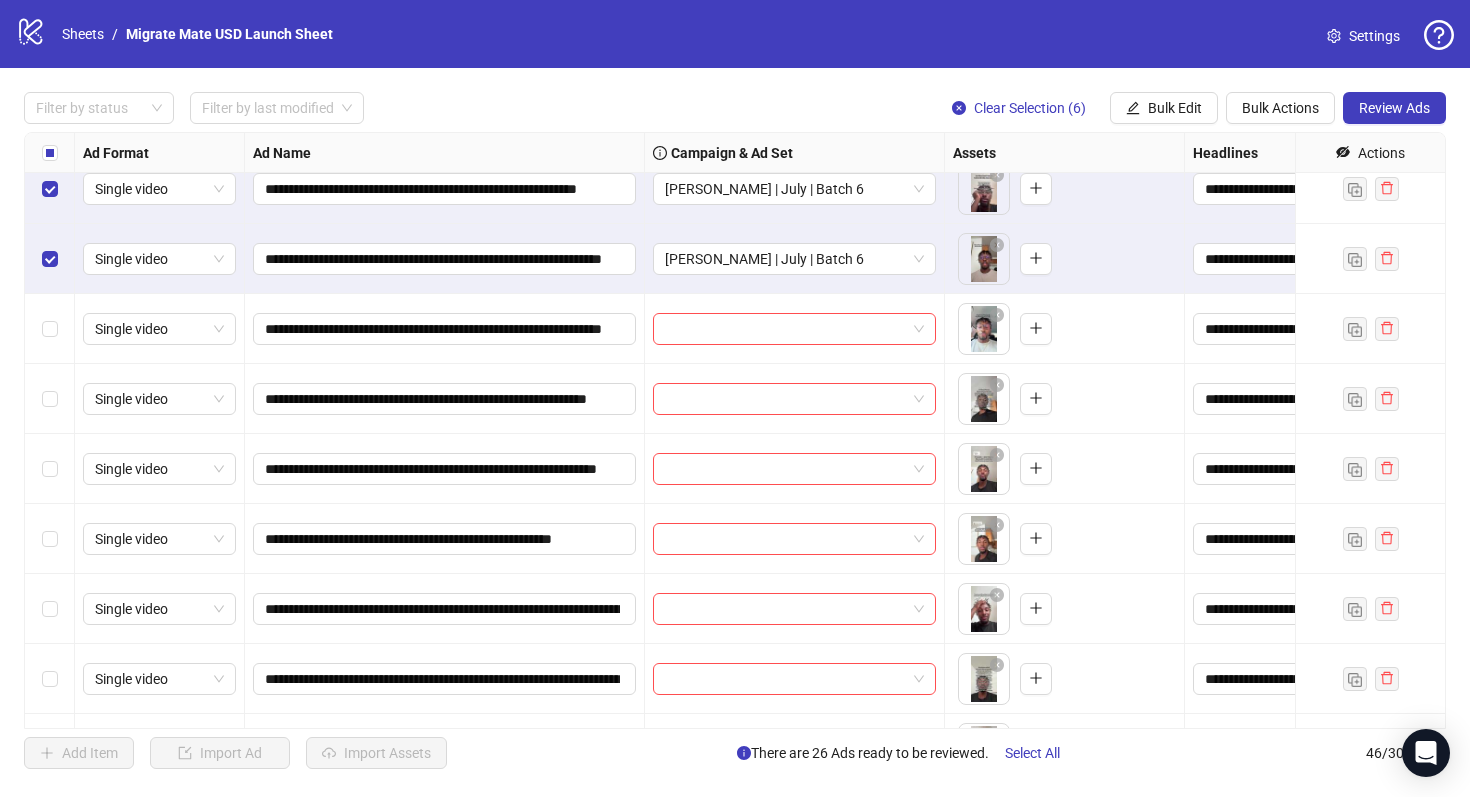 scroll, scrollTop: 1786, scrollLeft: 0, axis: vertical 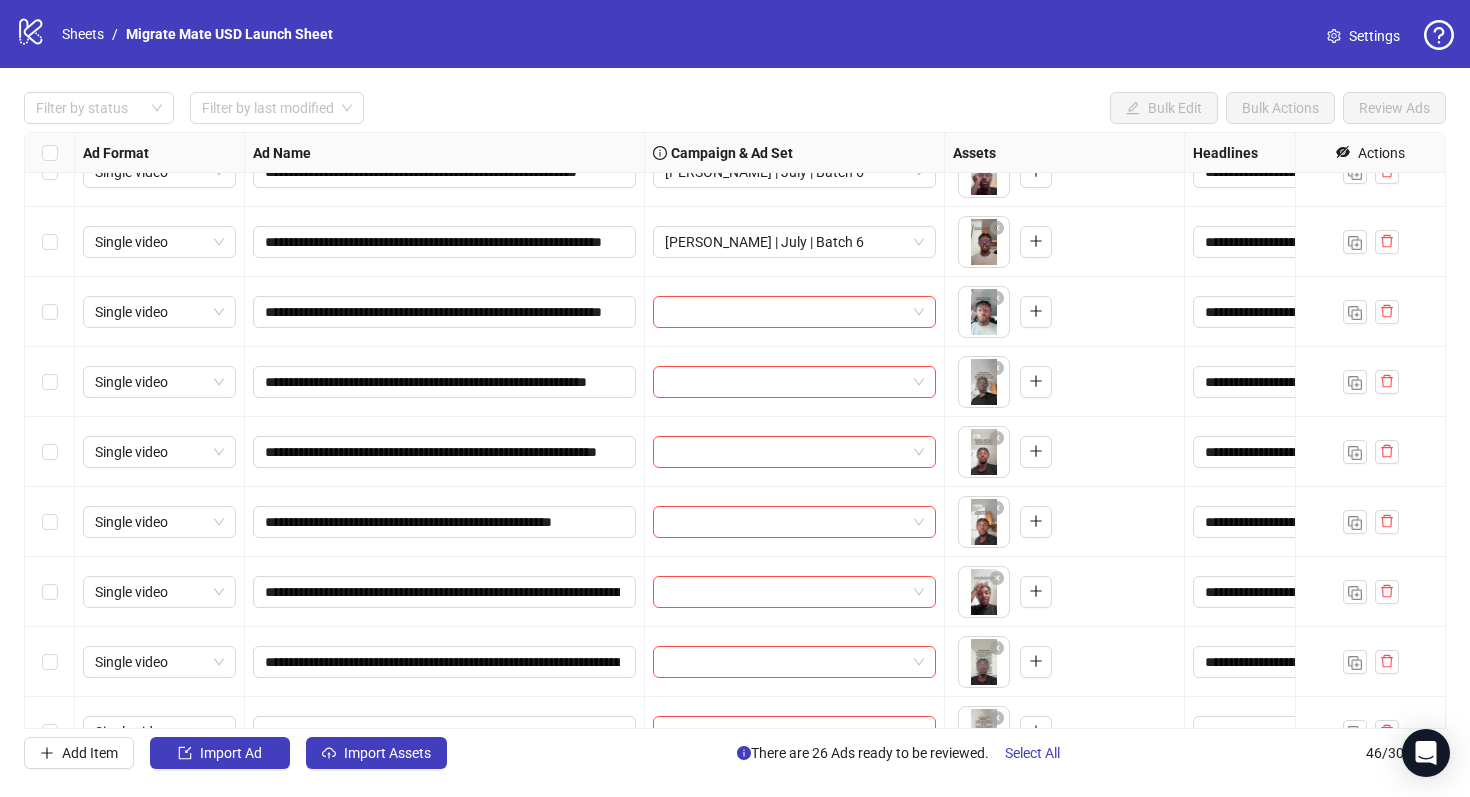 click at bounding box center (50, 312) 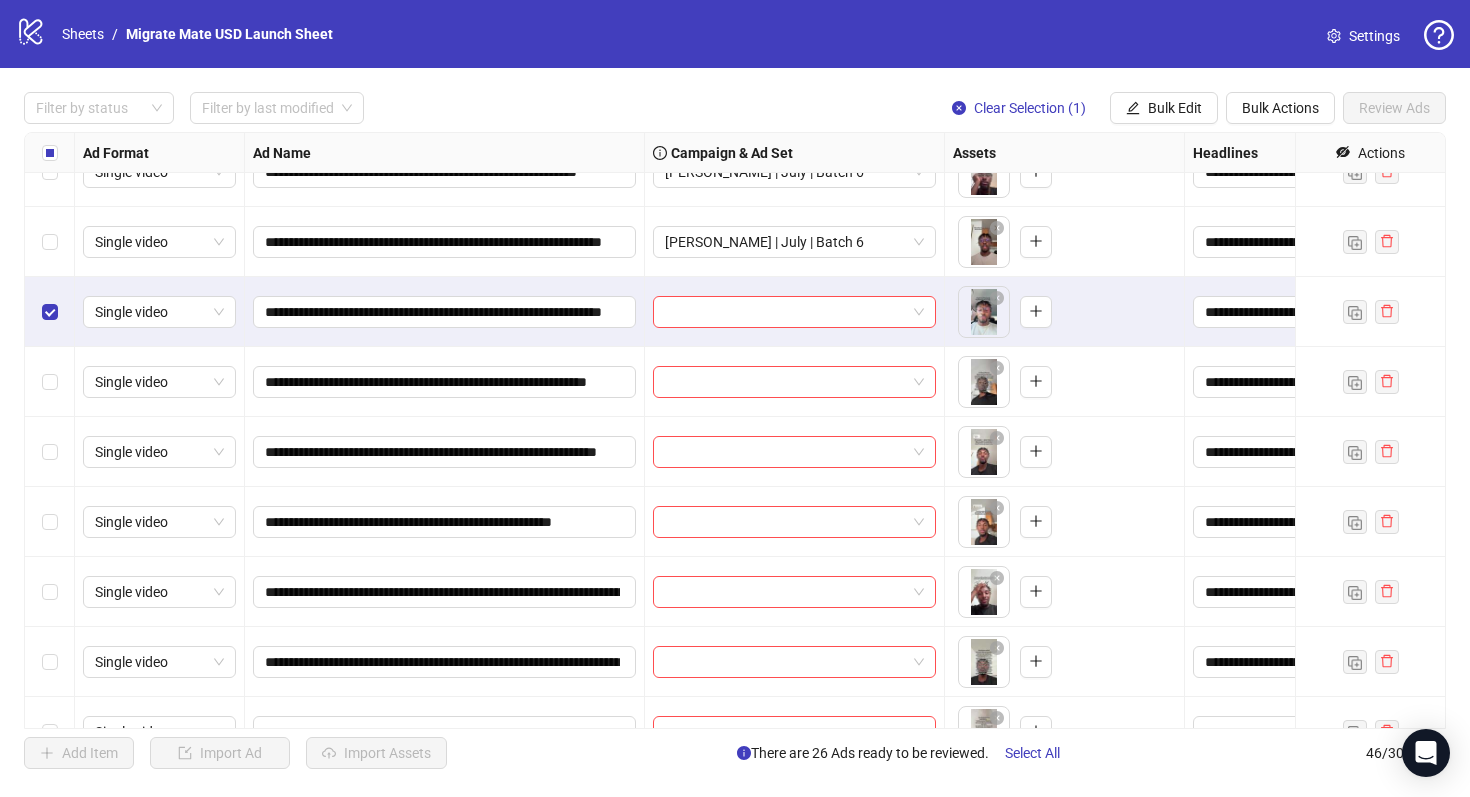 click at bounding box center (50, 382) 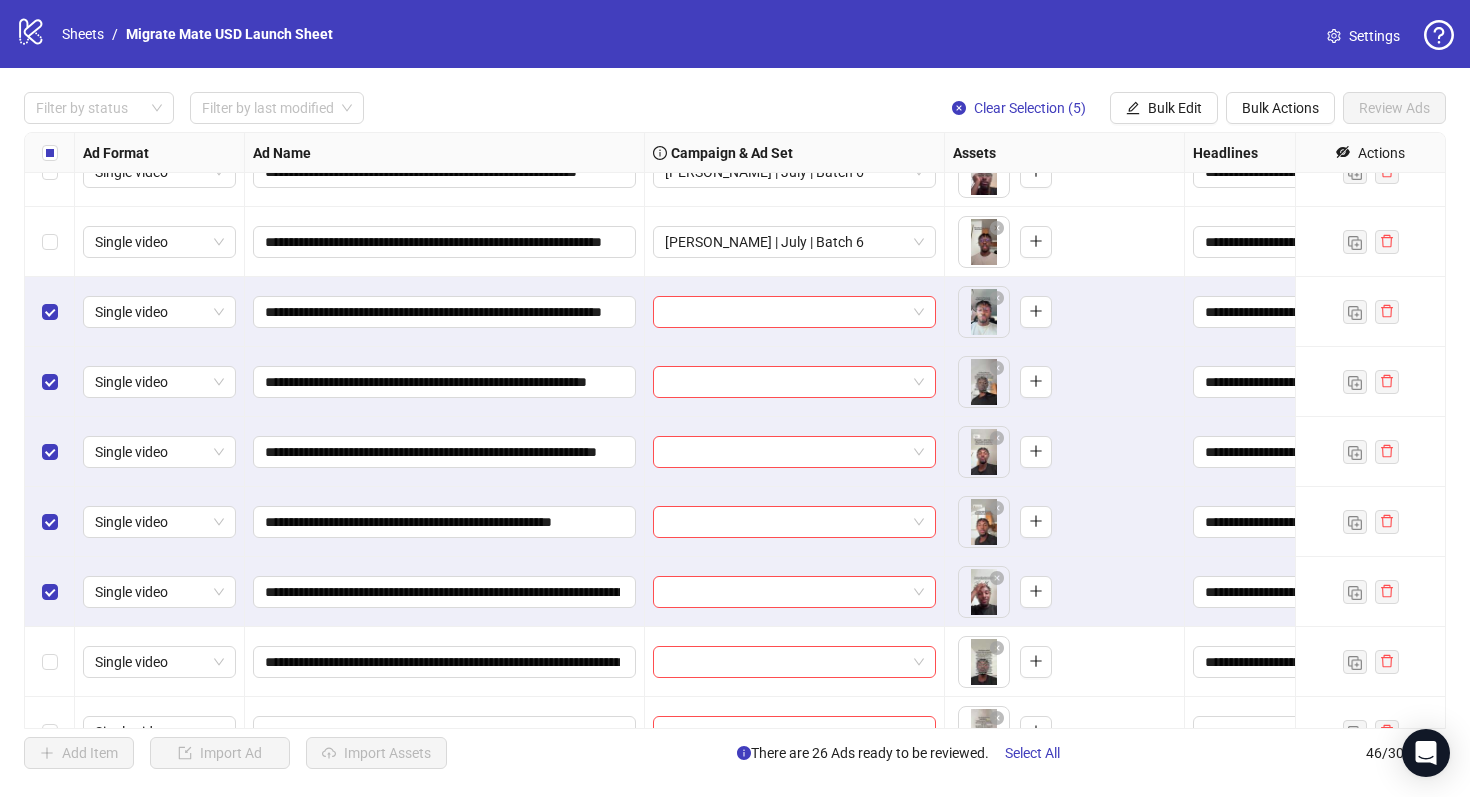 click at bounding box center (50, 662) 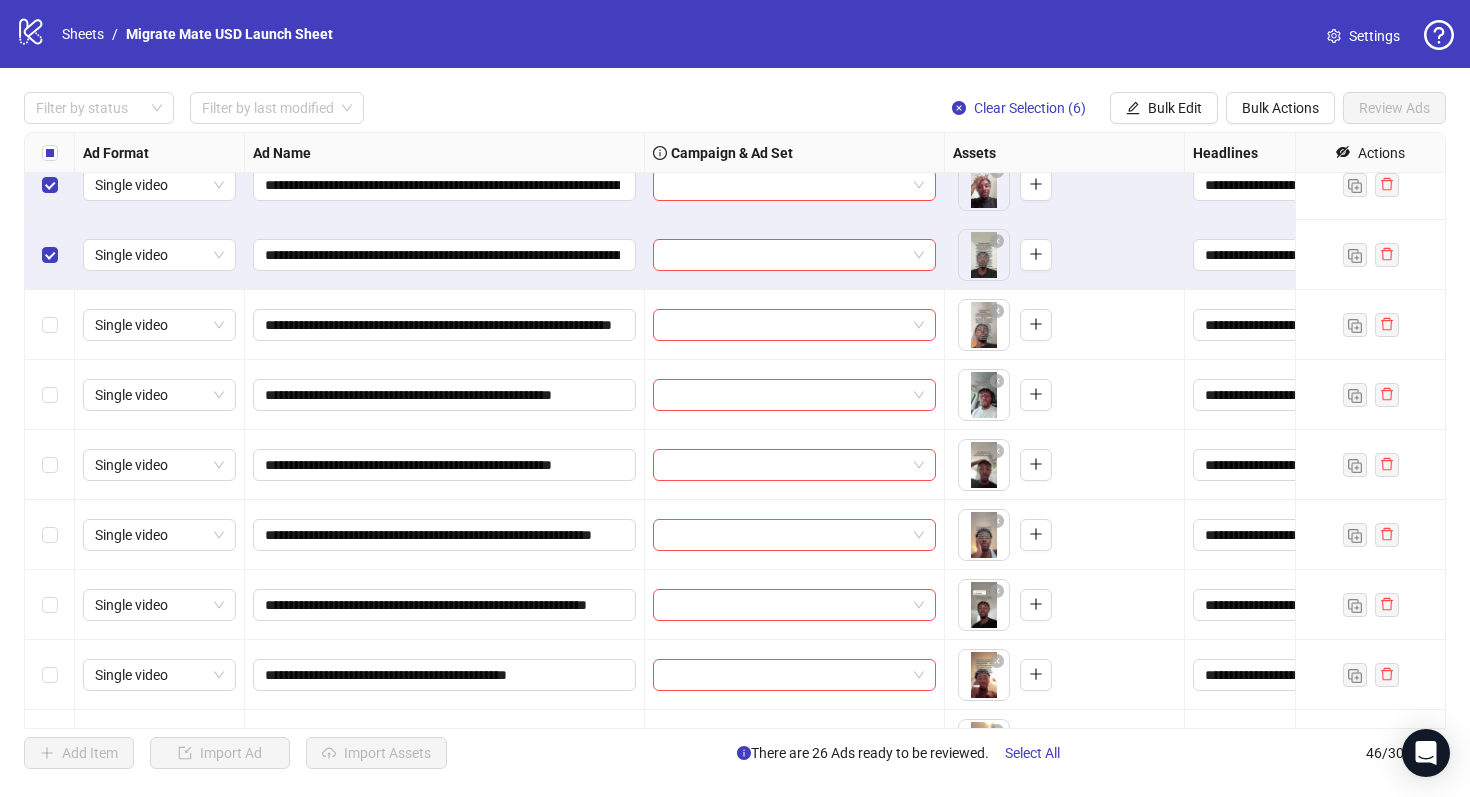 scroll, scrollTop: 2293, scrollLeft: 0, axis: vertical 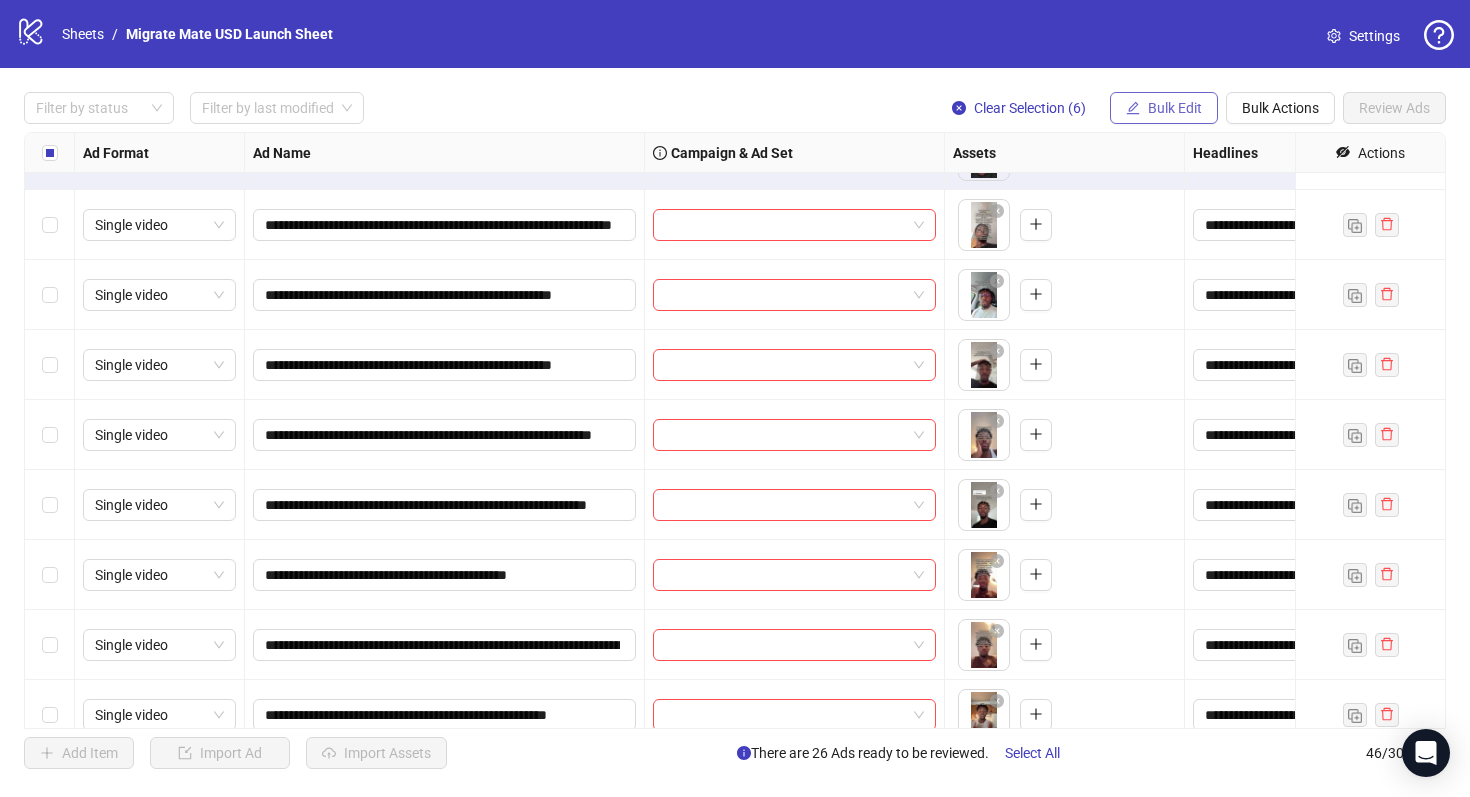 click on "Bulk Edit" at bounding box center [1175, 108] 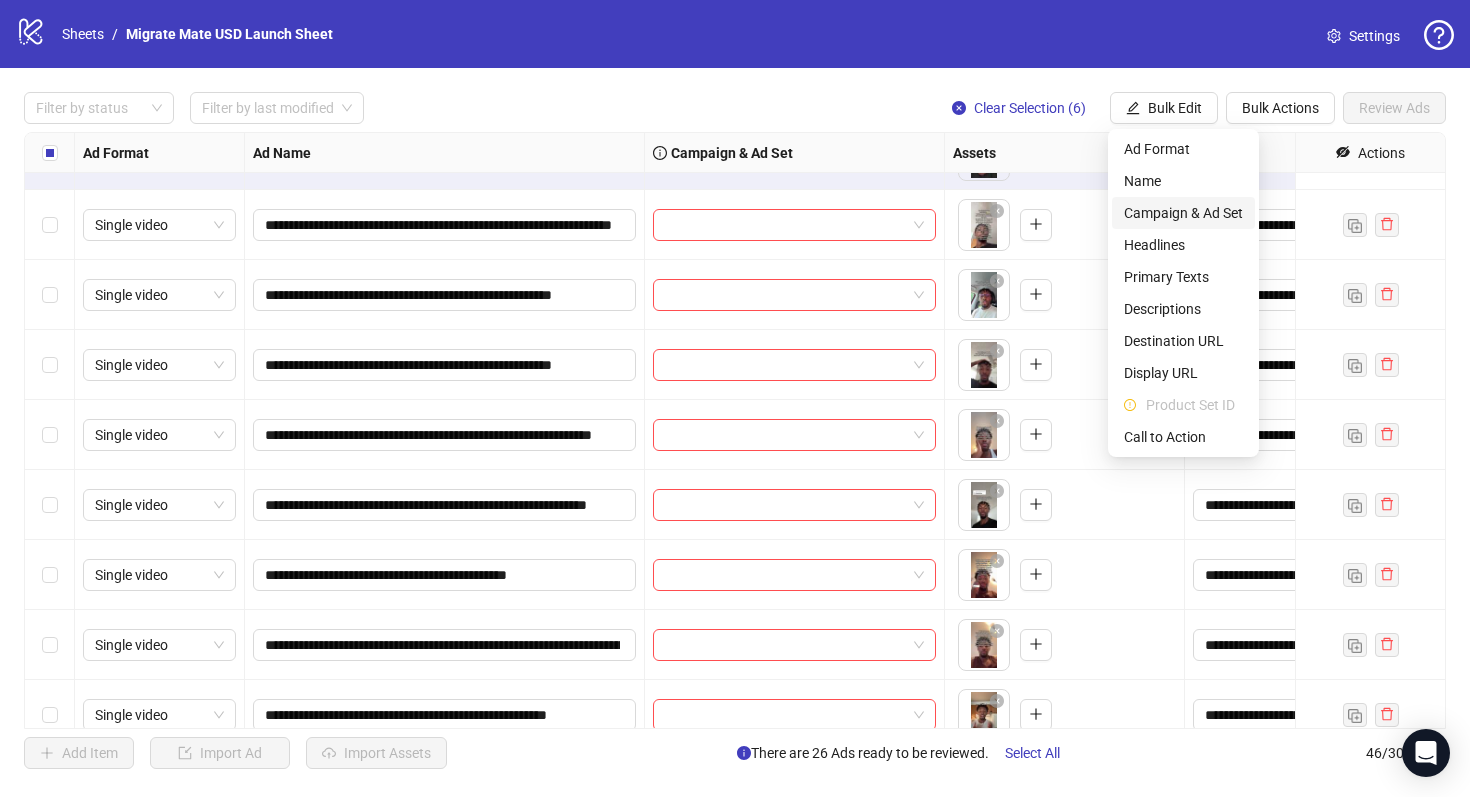 click on "Campaign & Ad Set" at bounding box center [1183, 213] 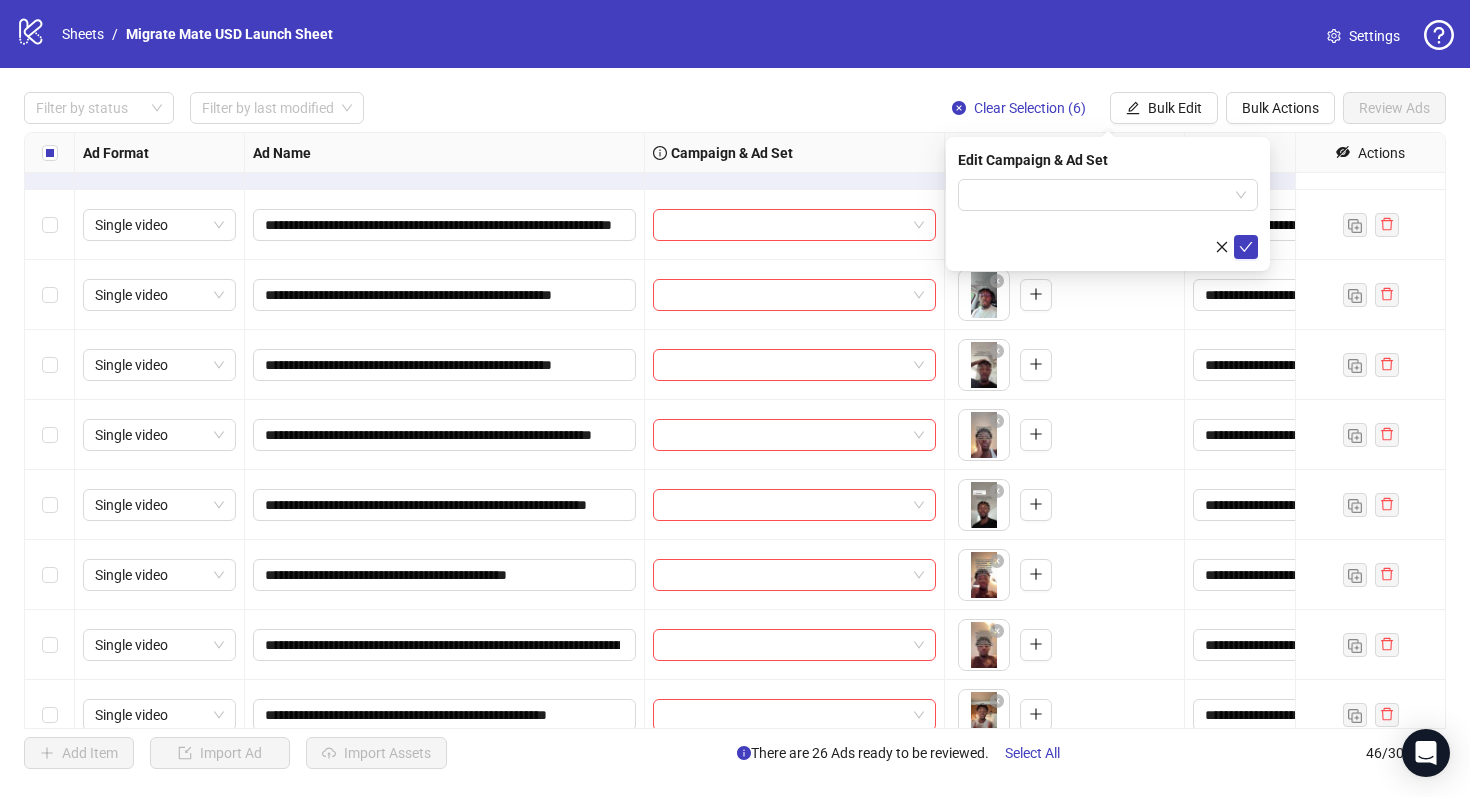 click at bounding box center (1108, 219) 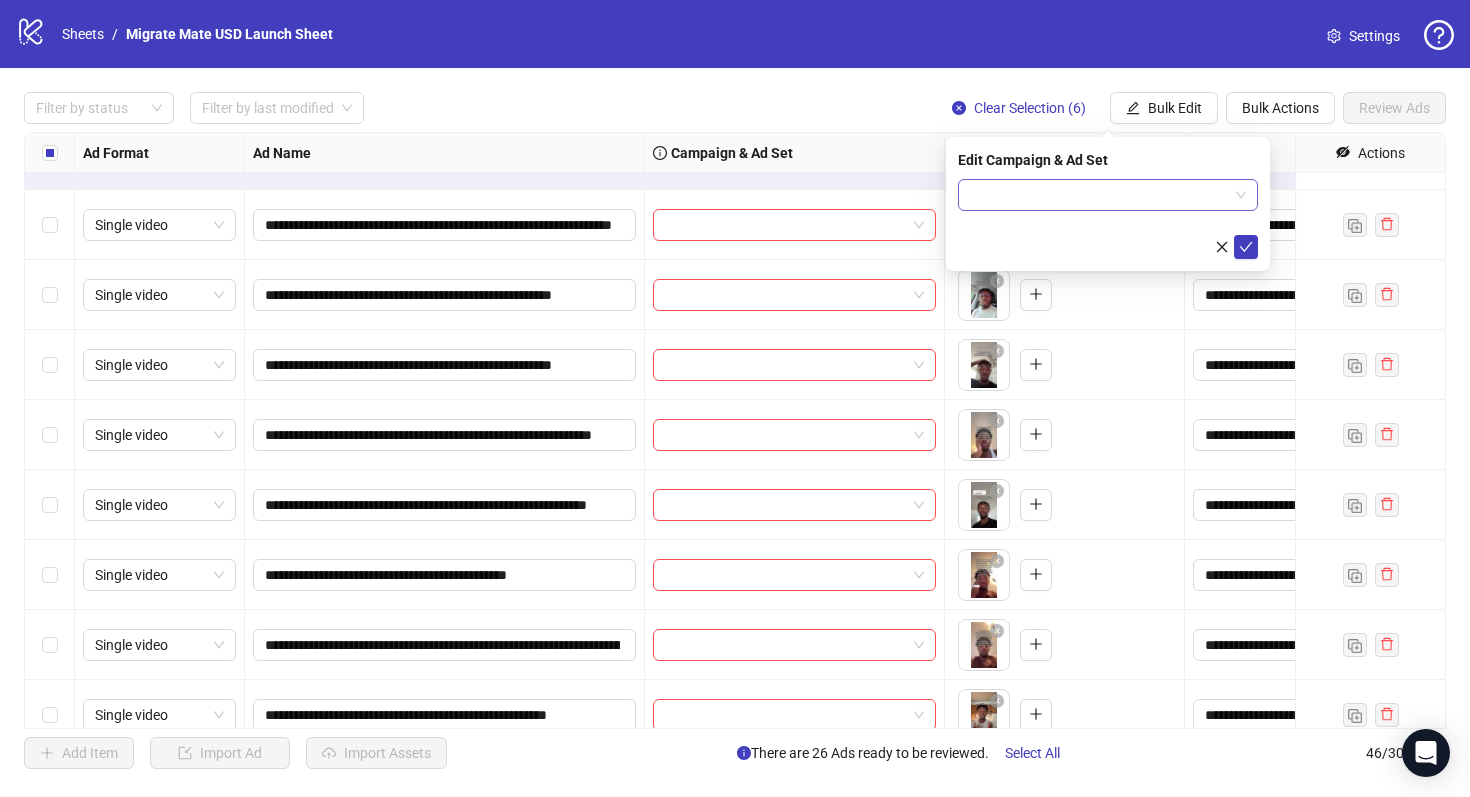 click at bounding box center [1108, 195] 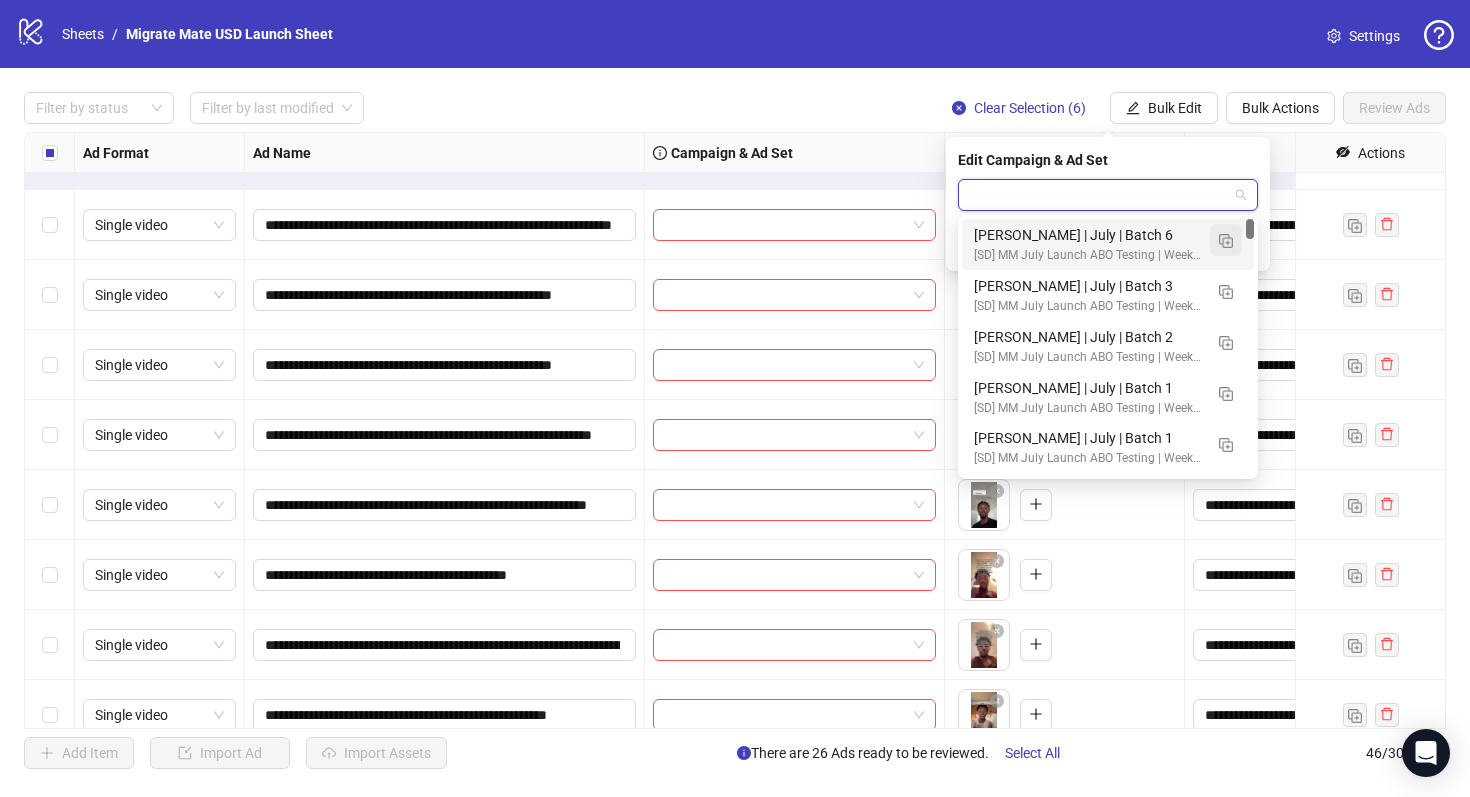 click at bounding box center (1226, 241) 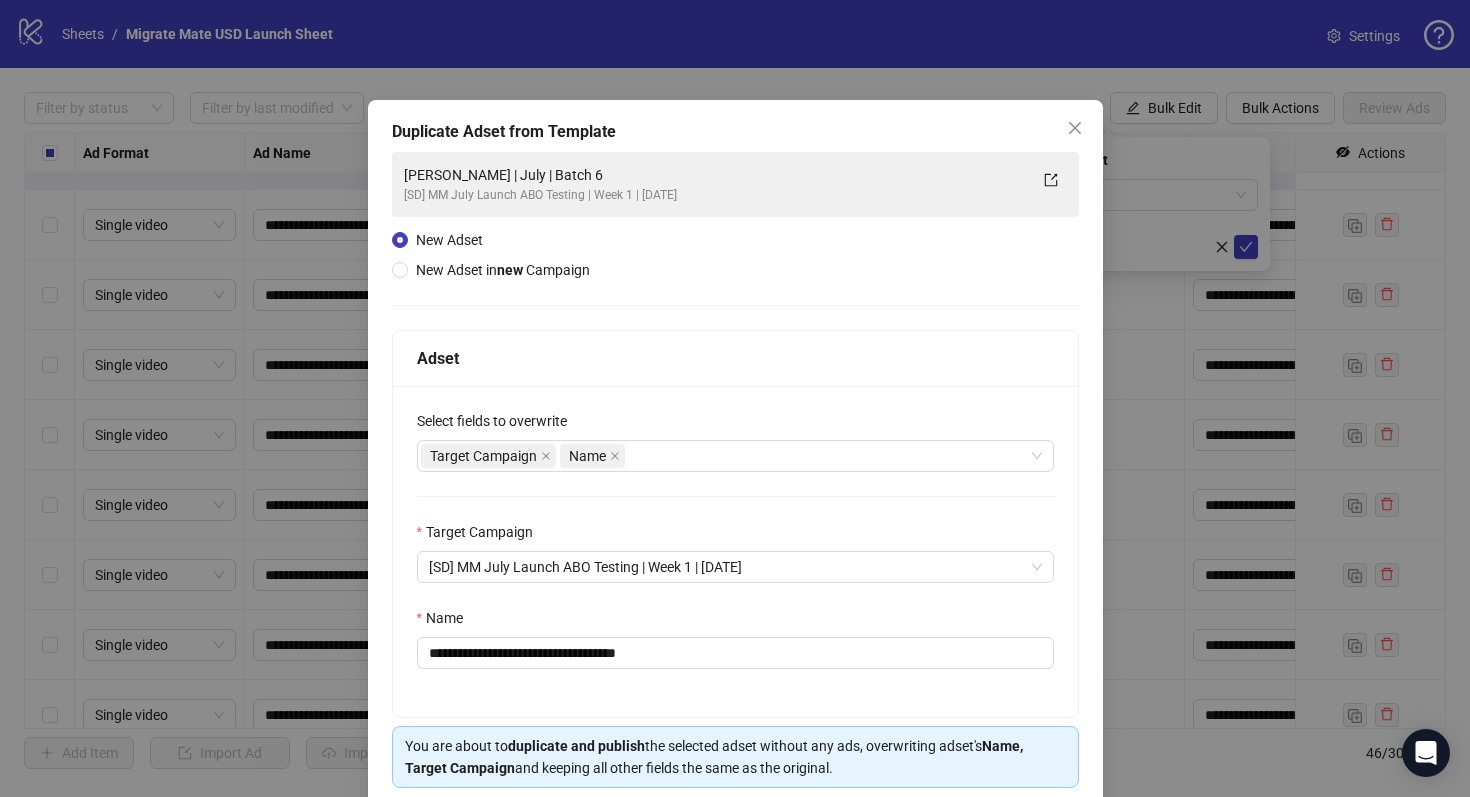 scroll, scrollTop: 80, scrollLeft: 0, axis: vertical 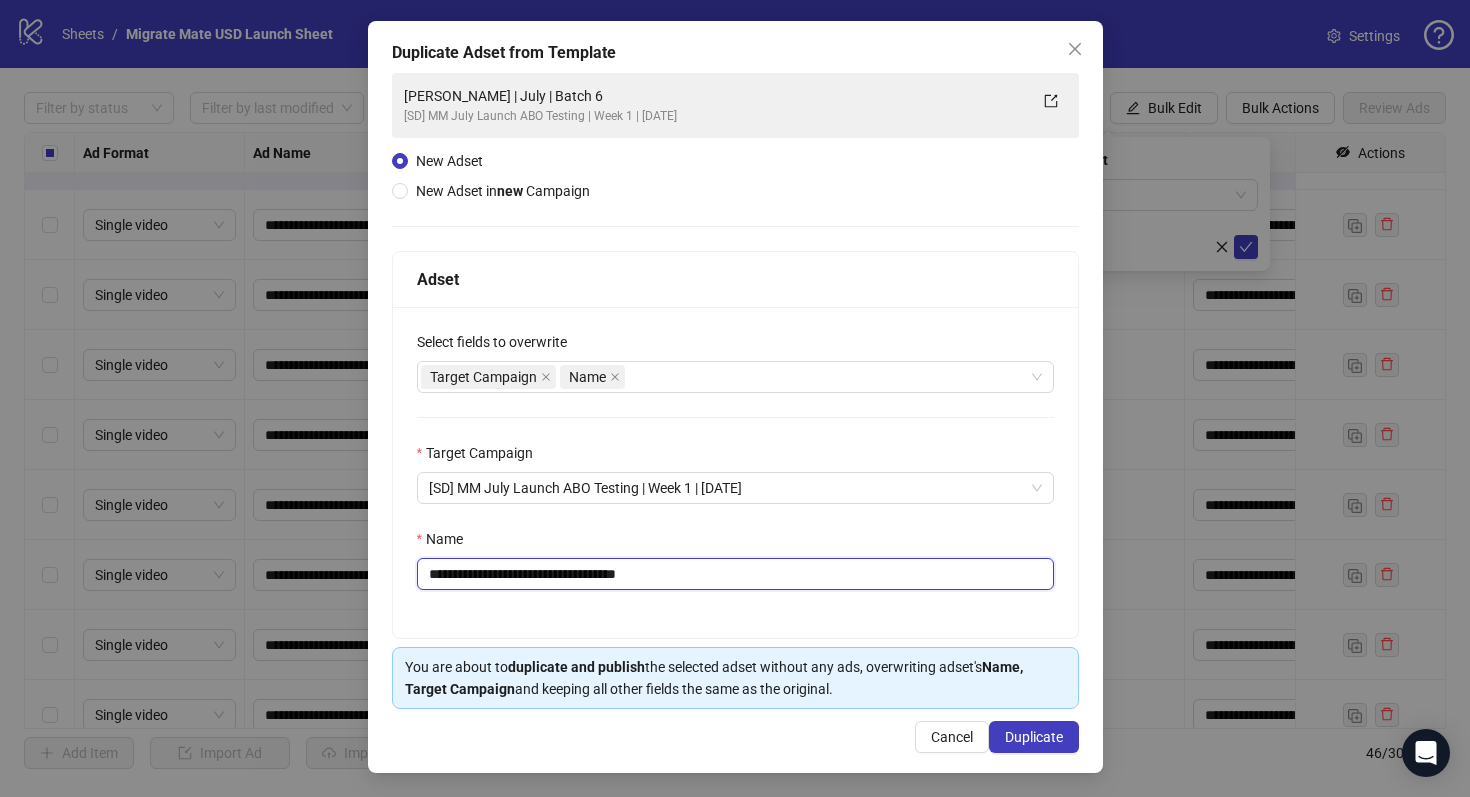 drag, startPoint x: 593, startPoint y: 575, endPoint x: 800, endPoint y: 581, distance: 207.08694 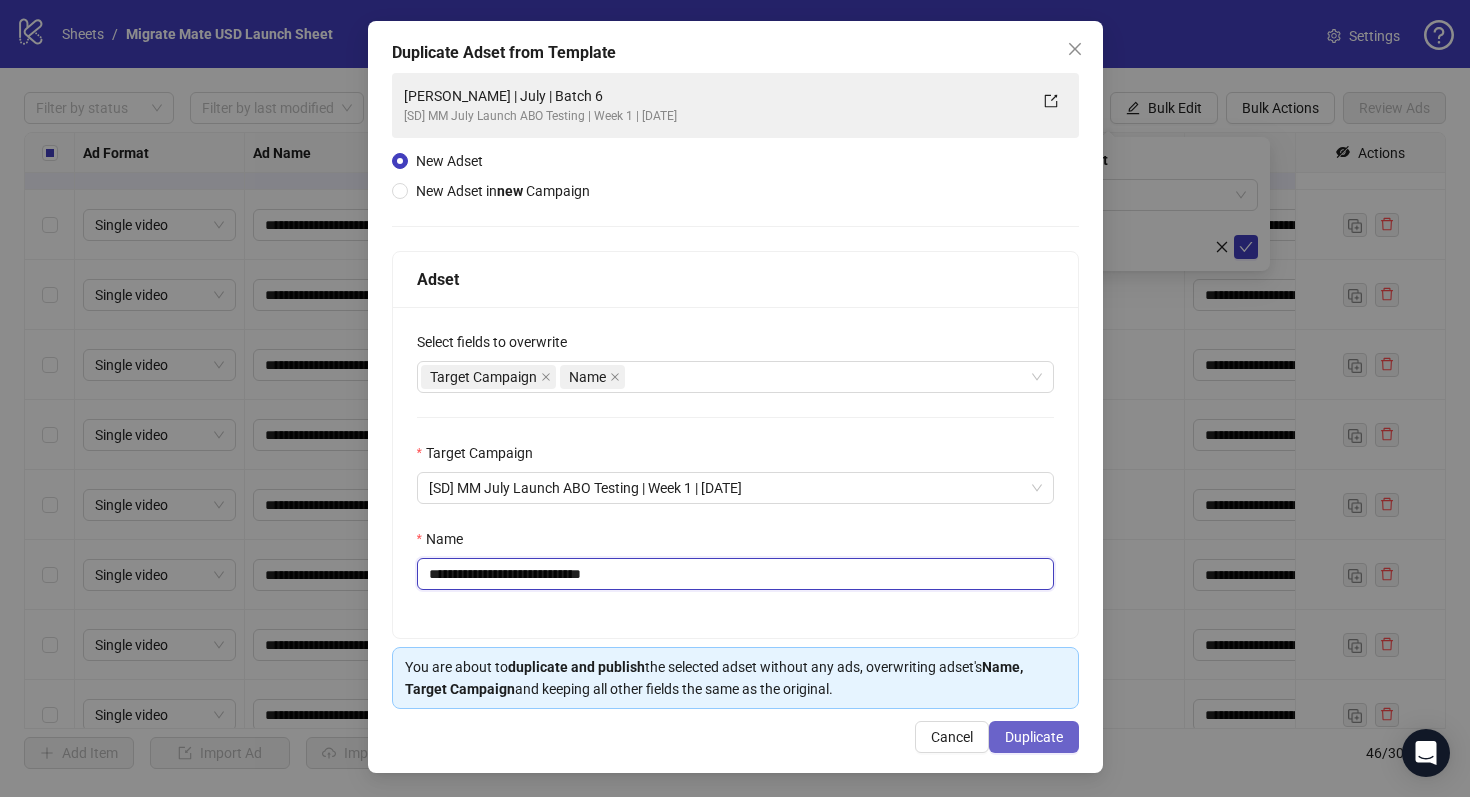 type on "**********" 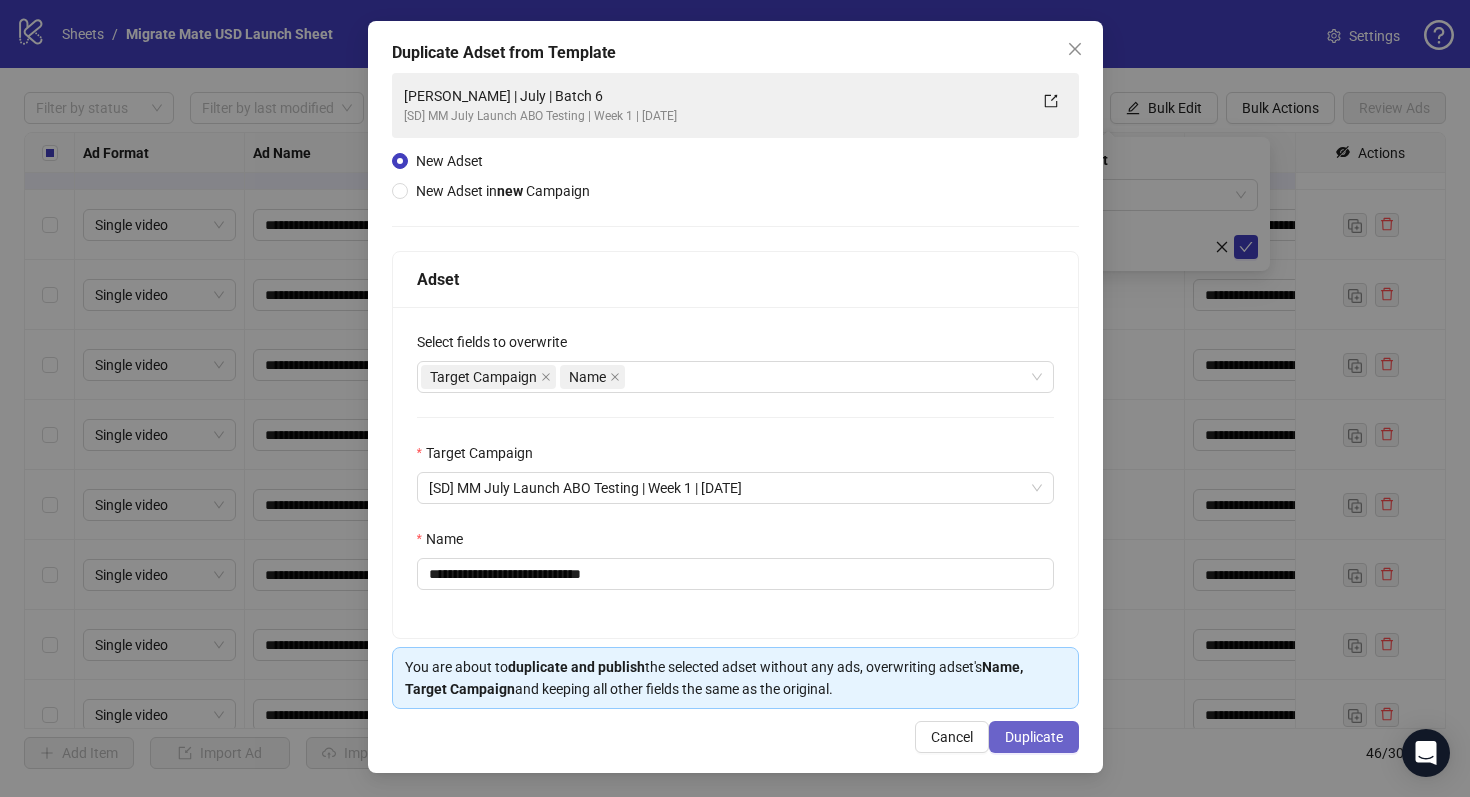 click on "Duplicate" at bounding box center (1034, 737) 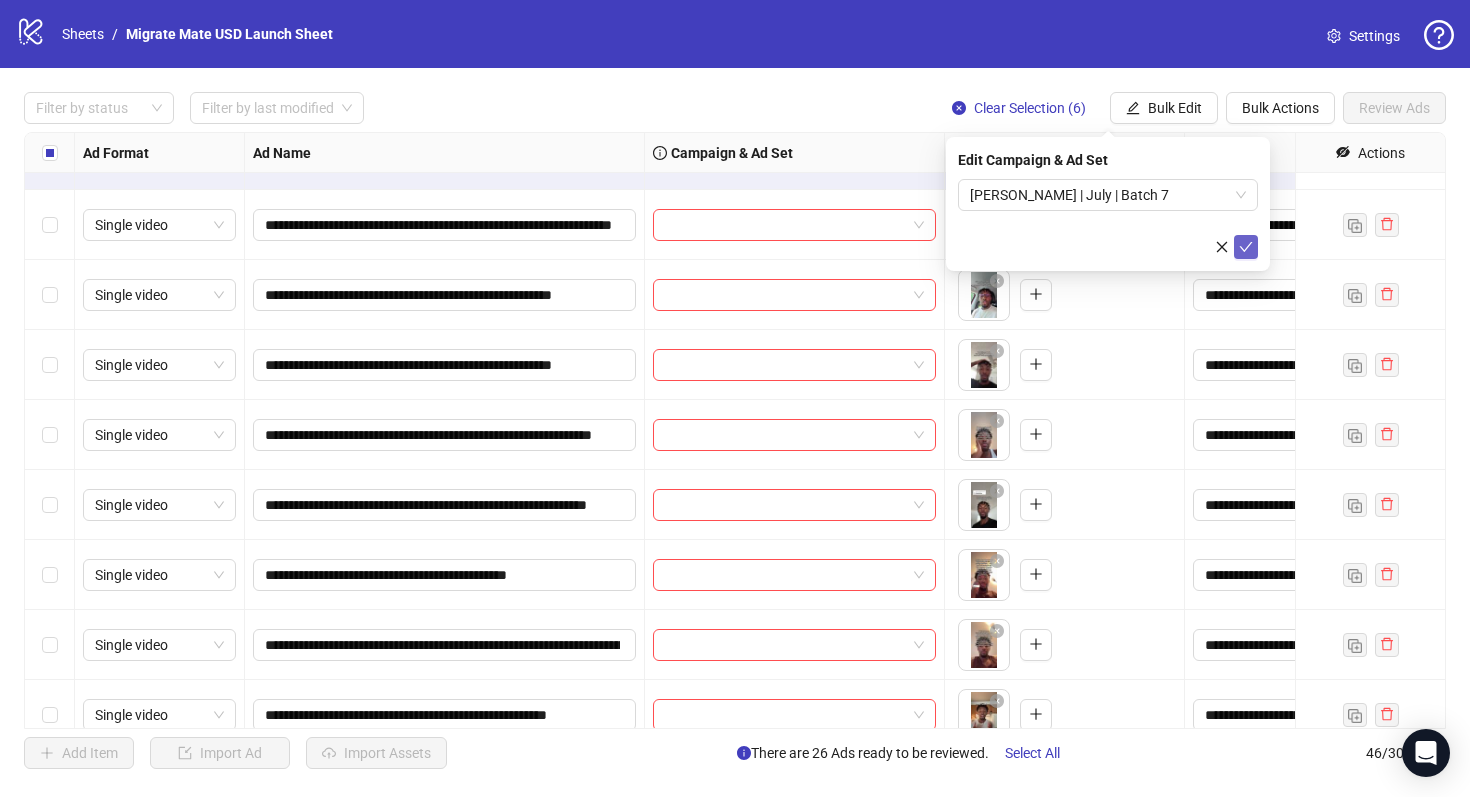 click 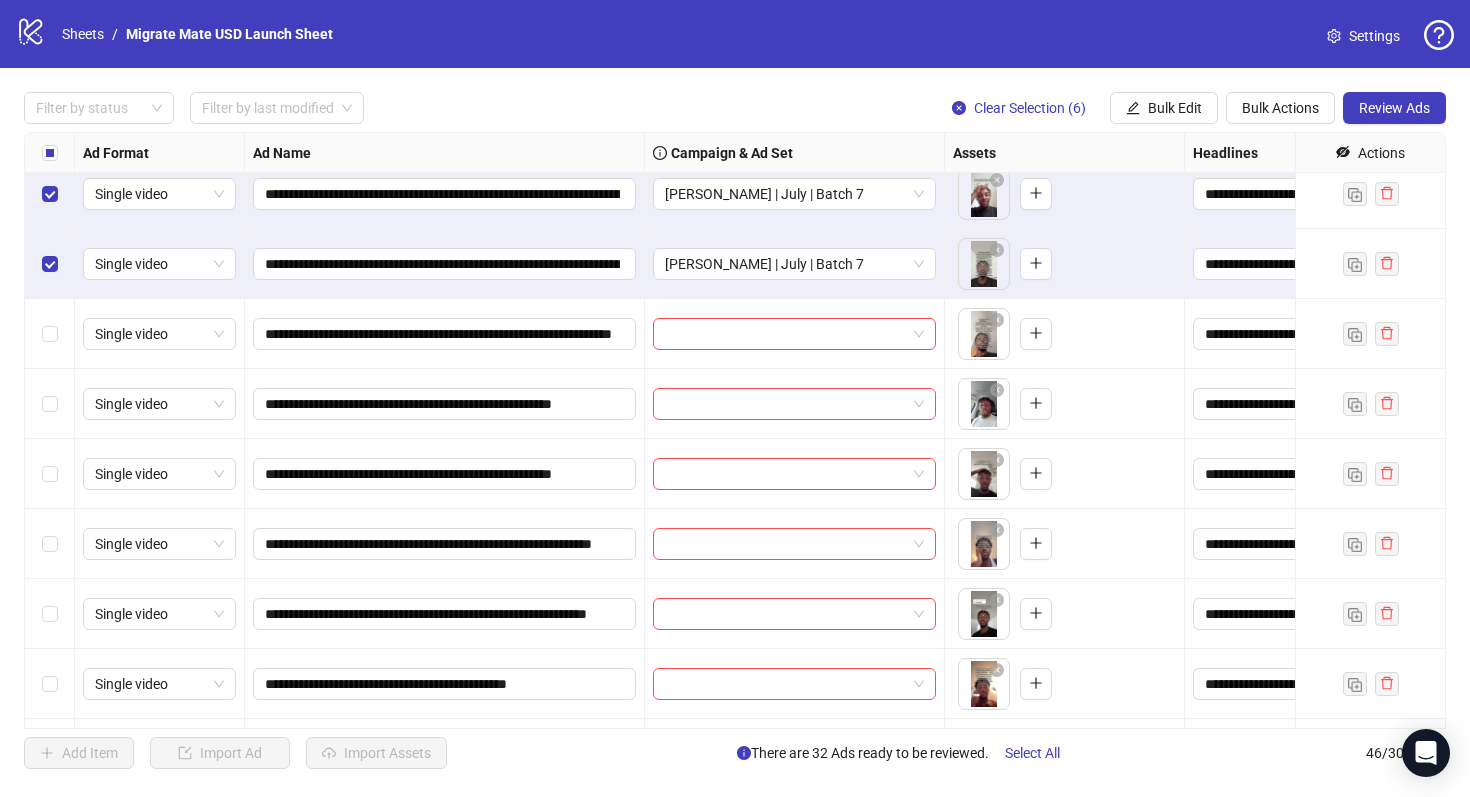 scroll, scrollTop: 2150, scrollLeft: 0, axis: vertical 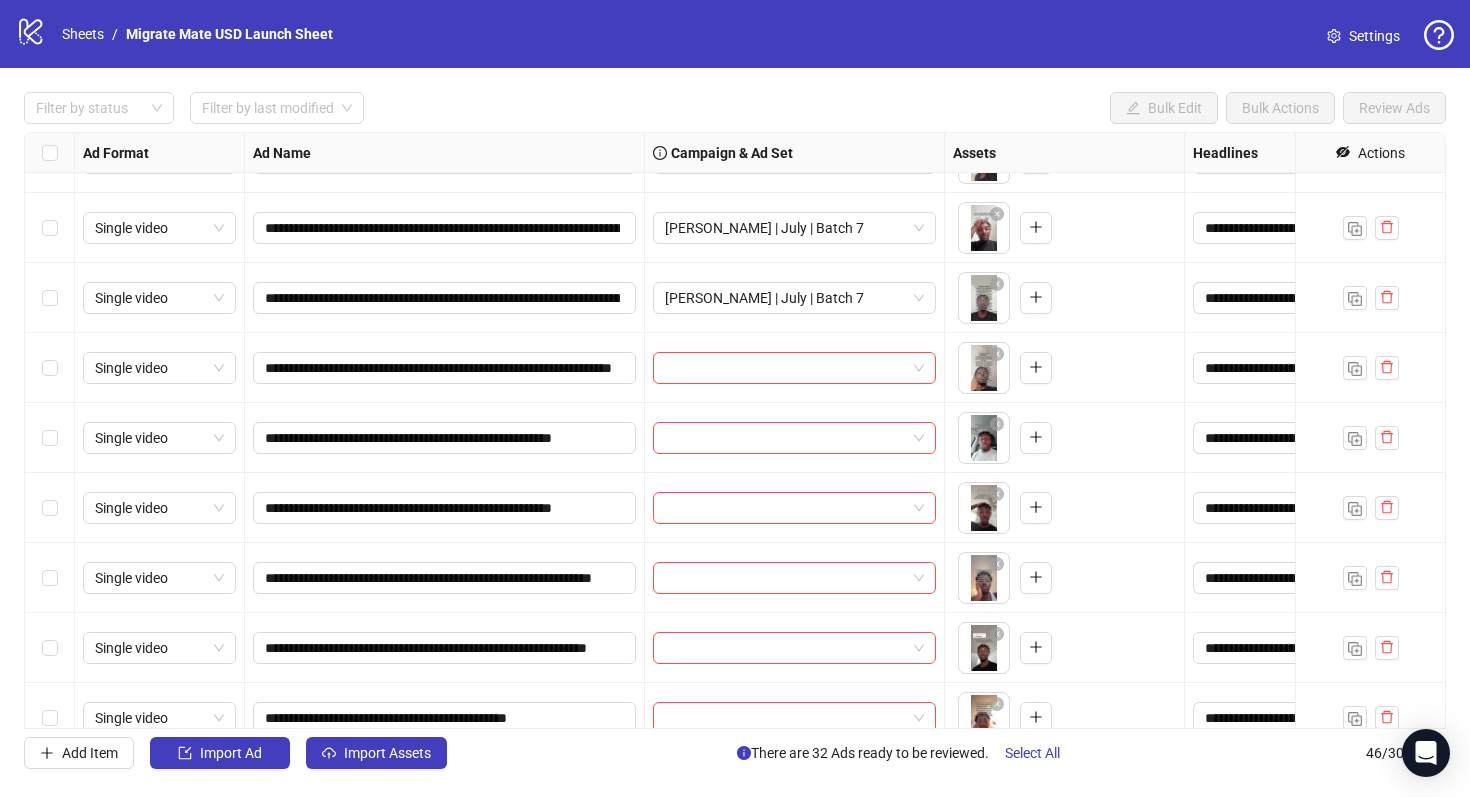 click at bounding box center [50, 368] 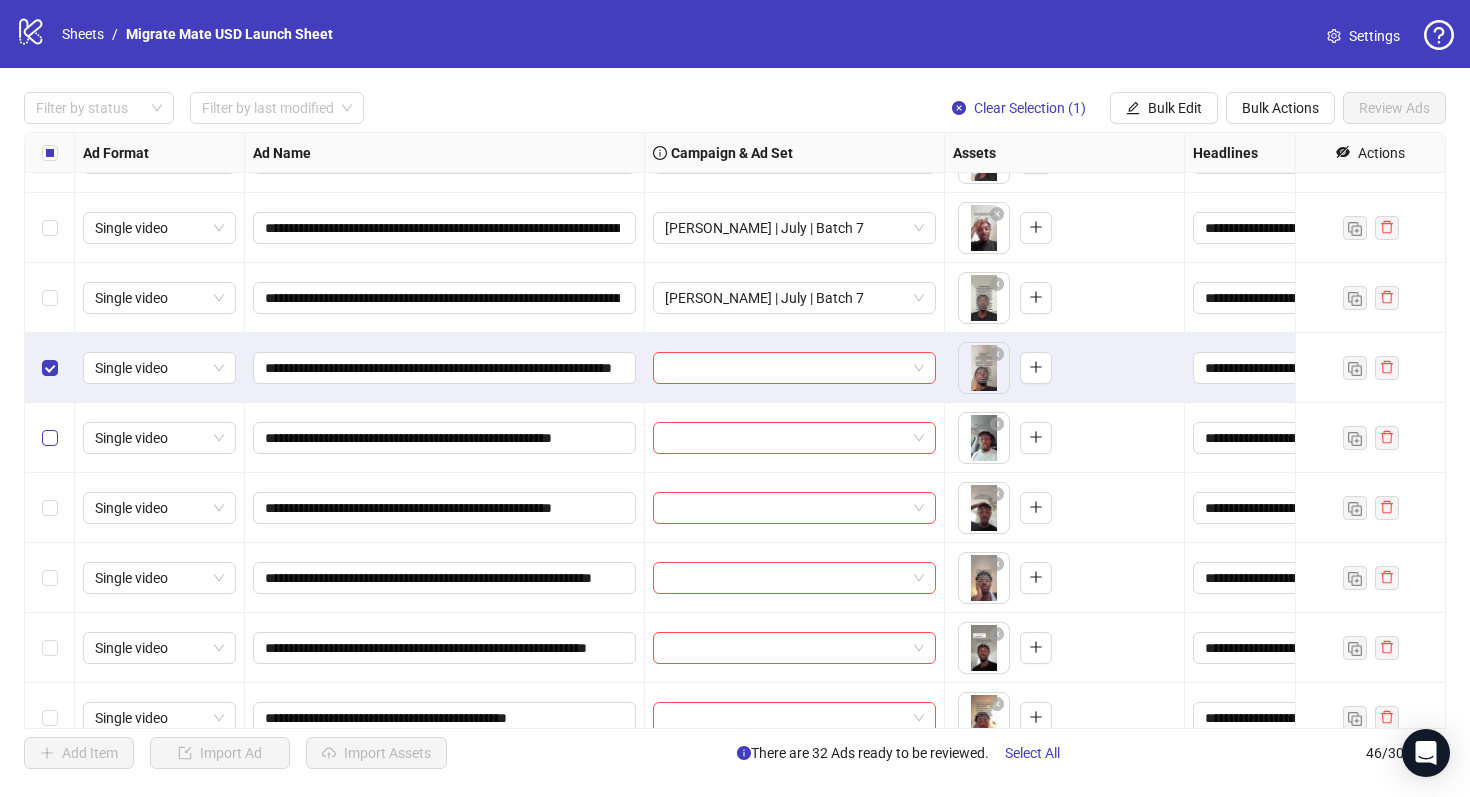 click at bounding box center [50, 438] 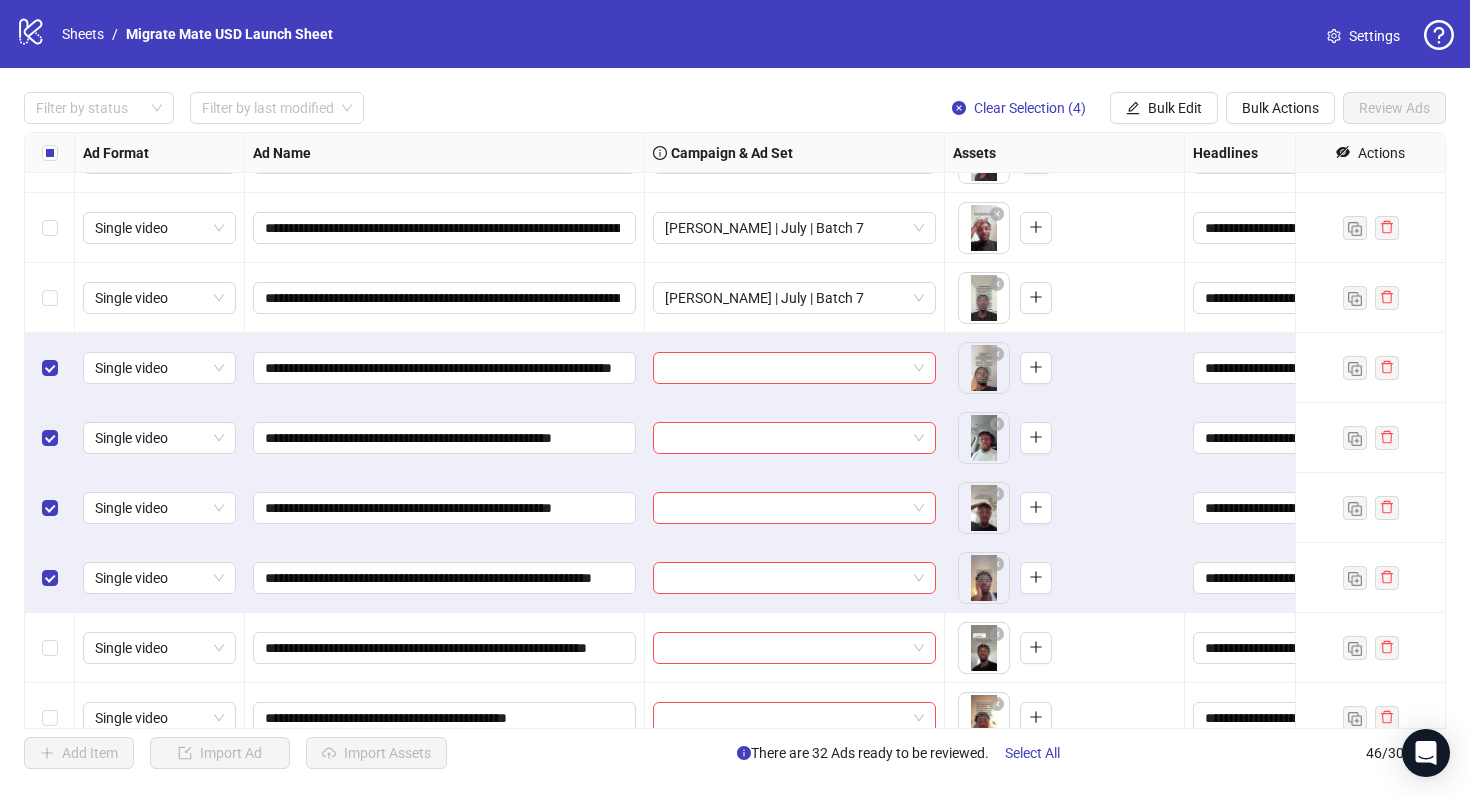click at bounding box center [50, 578] 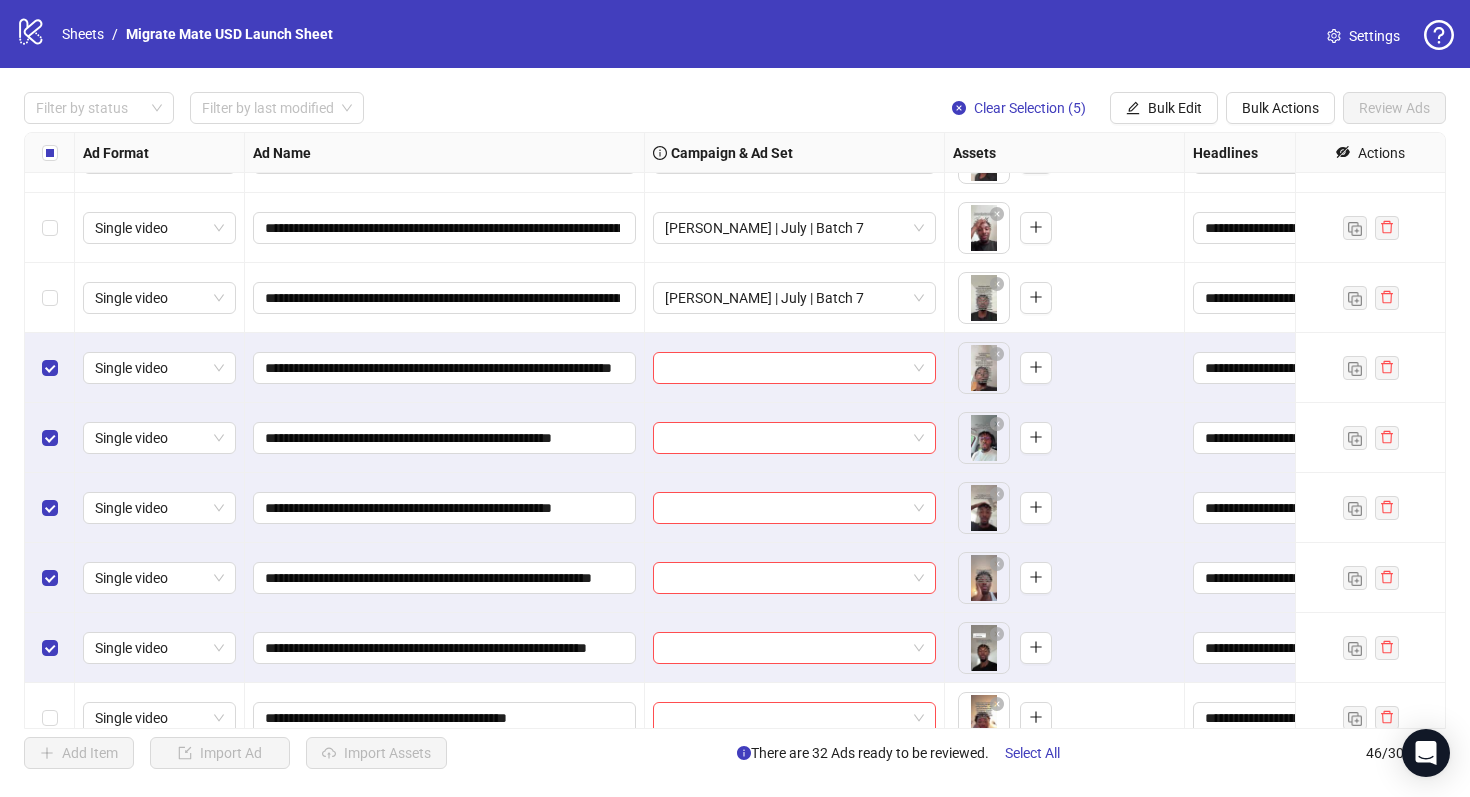 click at bounding box center [50, 718] 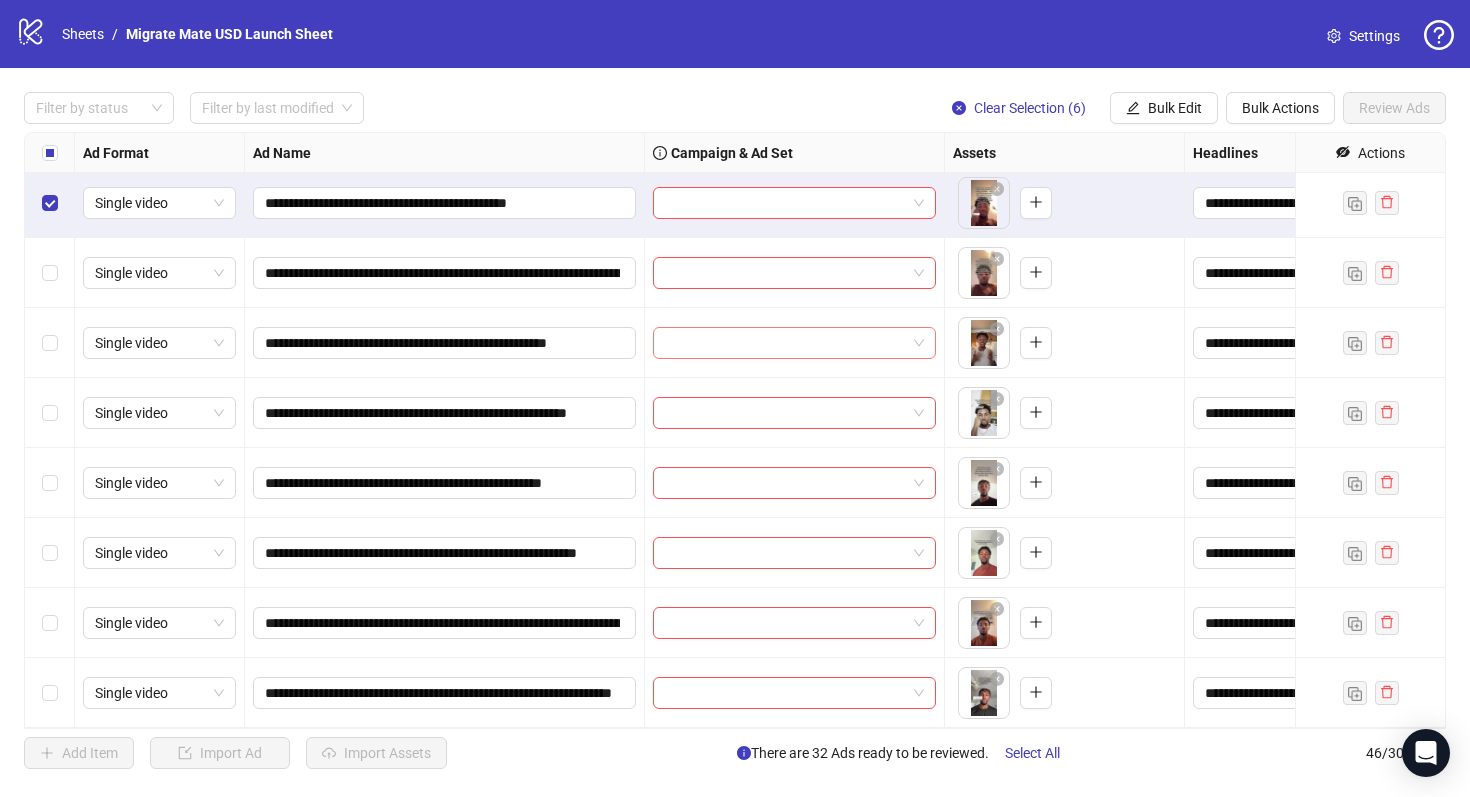 scroll, scrollTop: 2505, scrollLeft: 0, axis: vertical 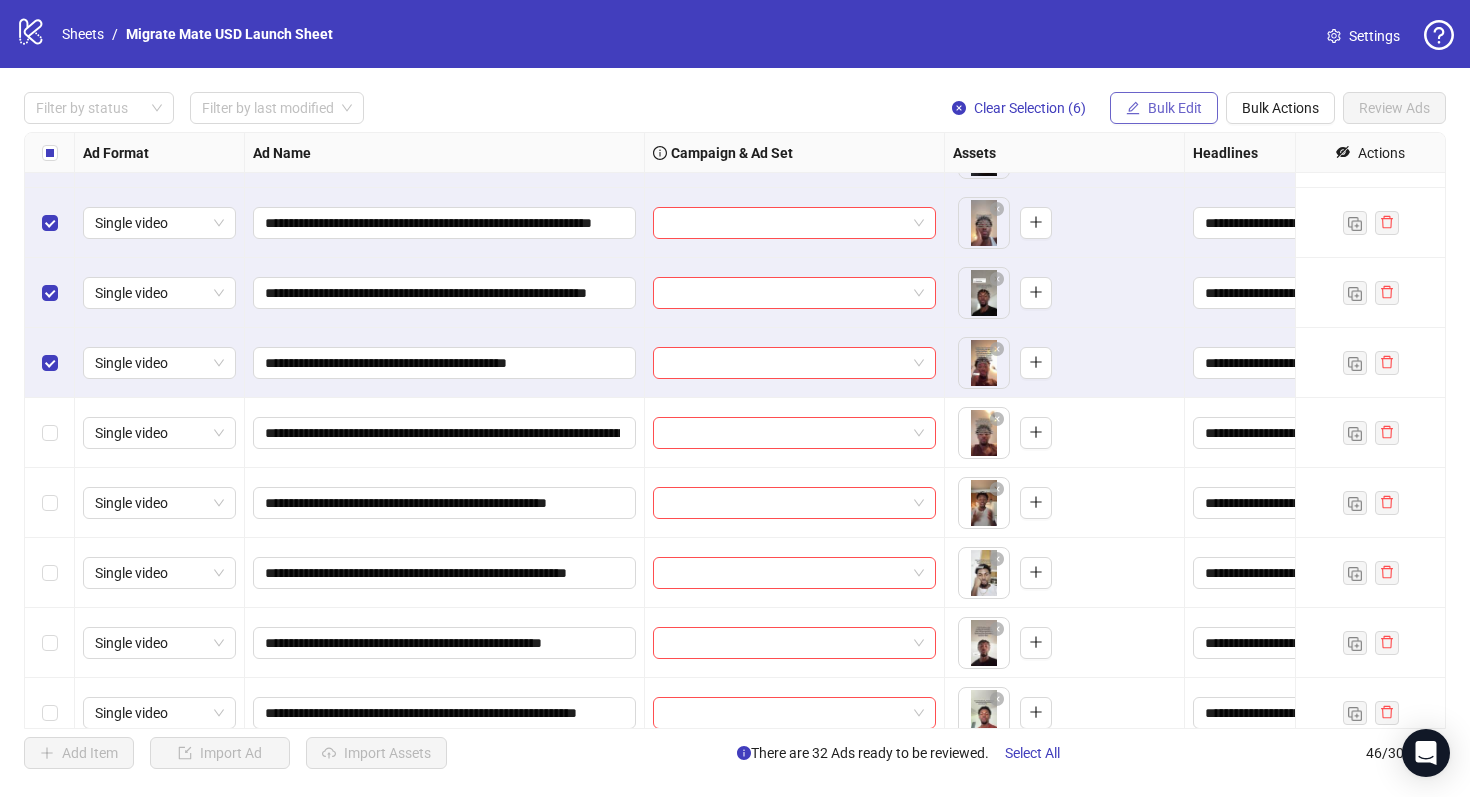 click on "Bulk Edit" at bounding box center [1175, 108] 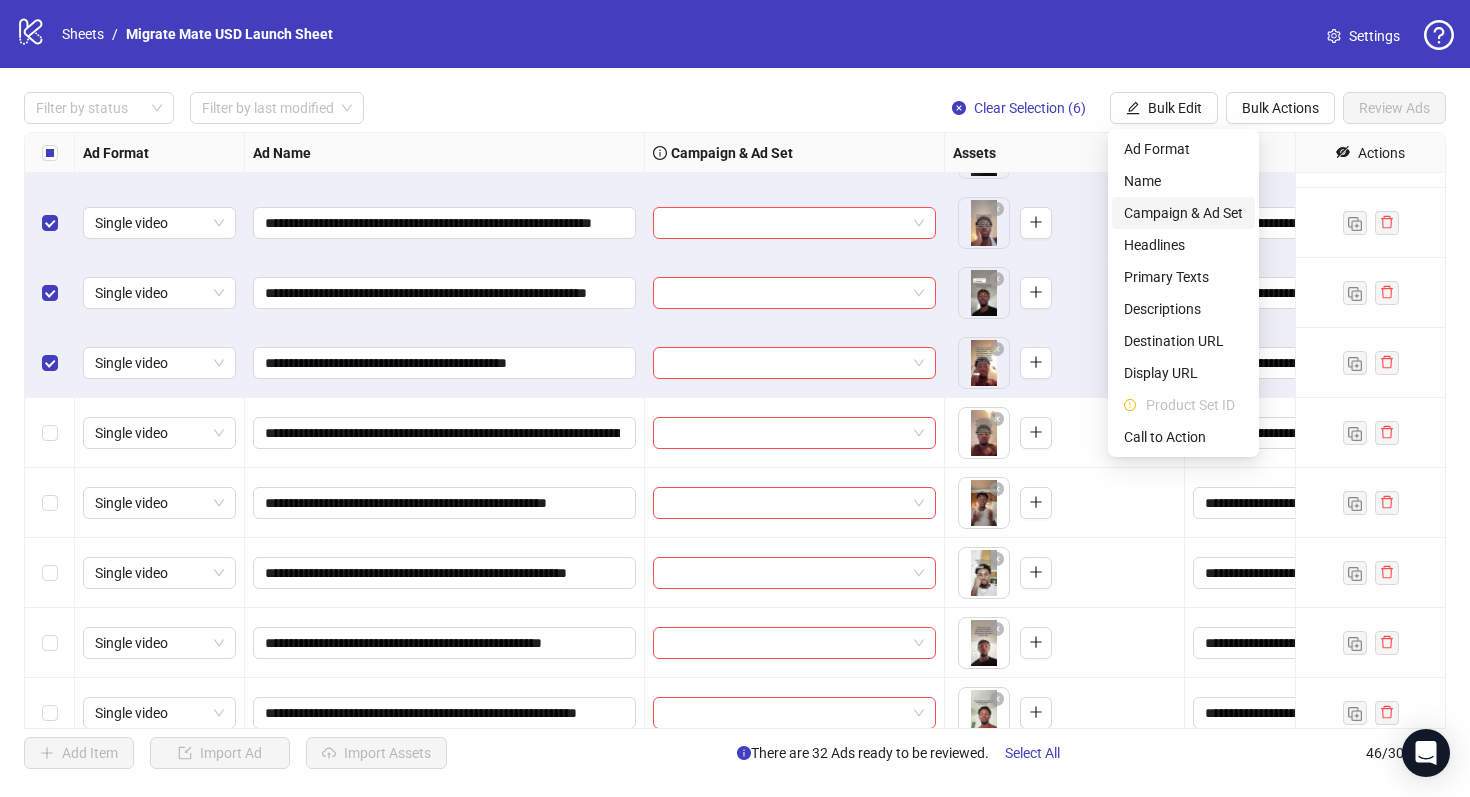 click on "Campaign & Ad Set" at bounding box center (1183, 213) 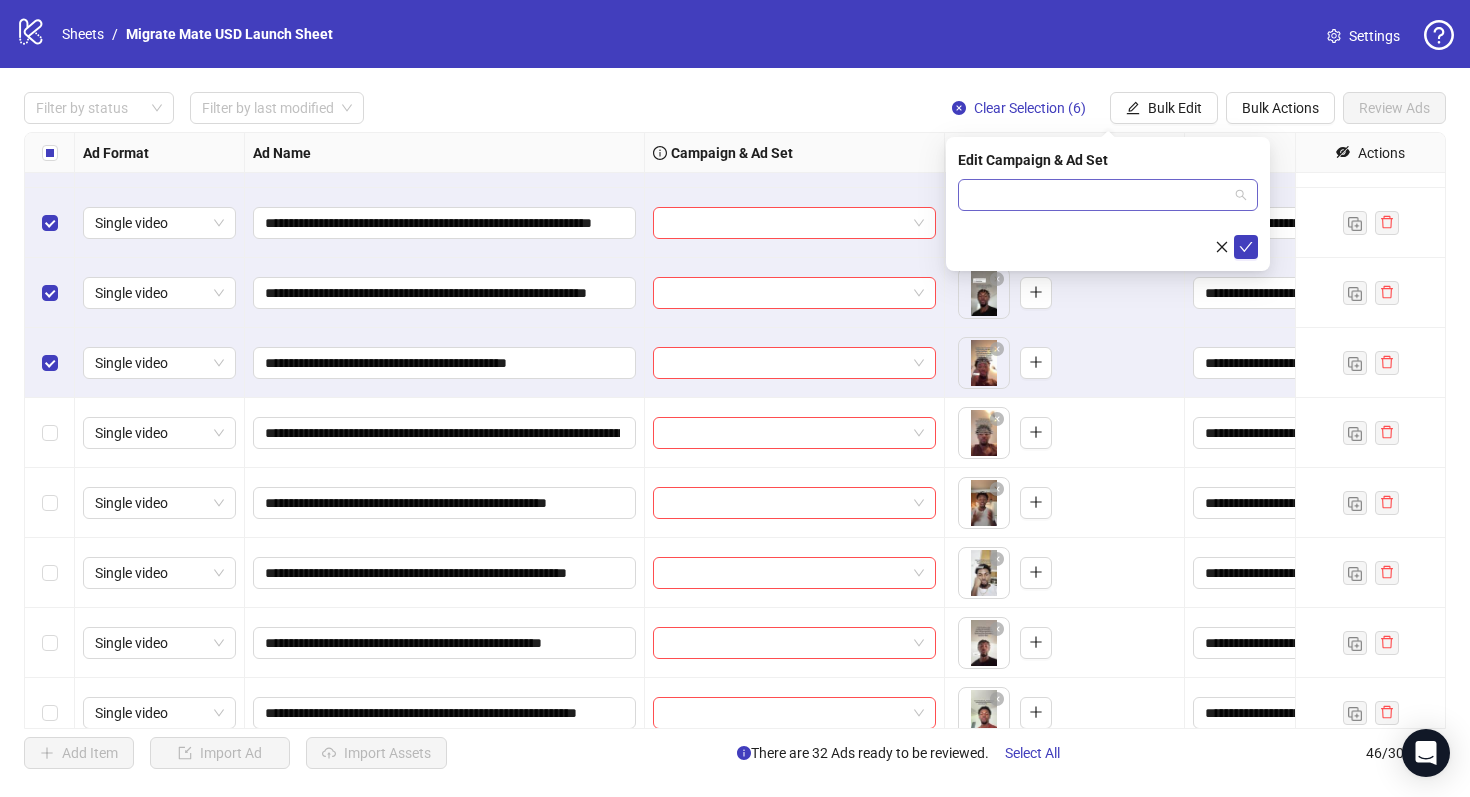 click at bounding box center (1099, 195) 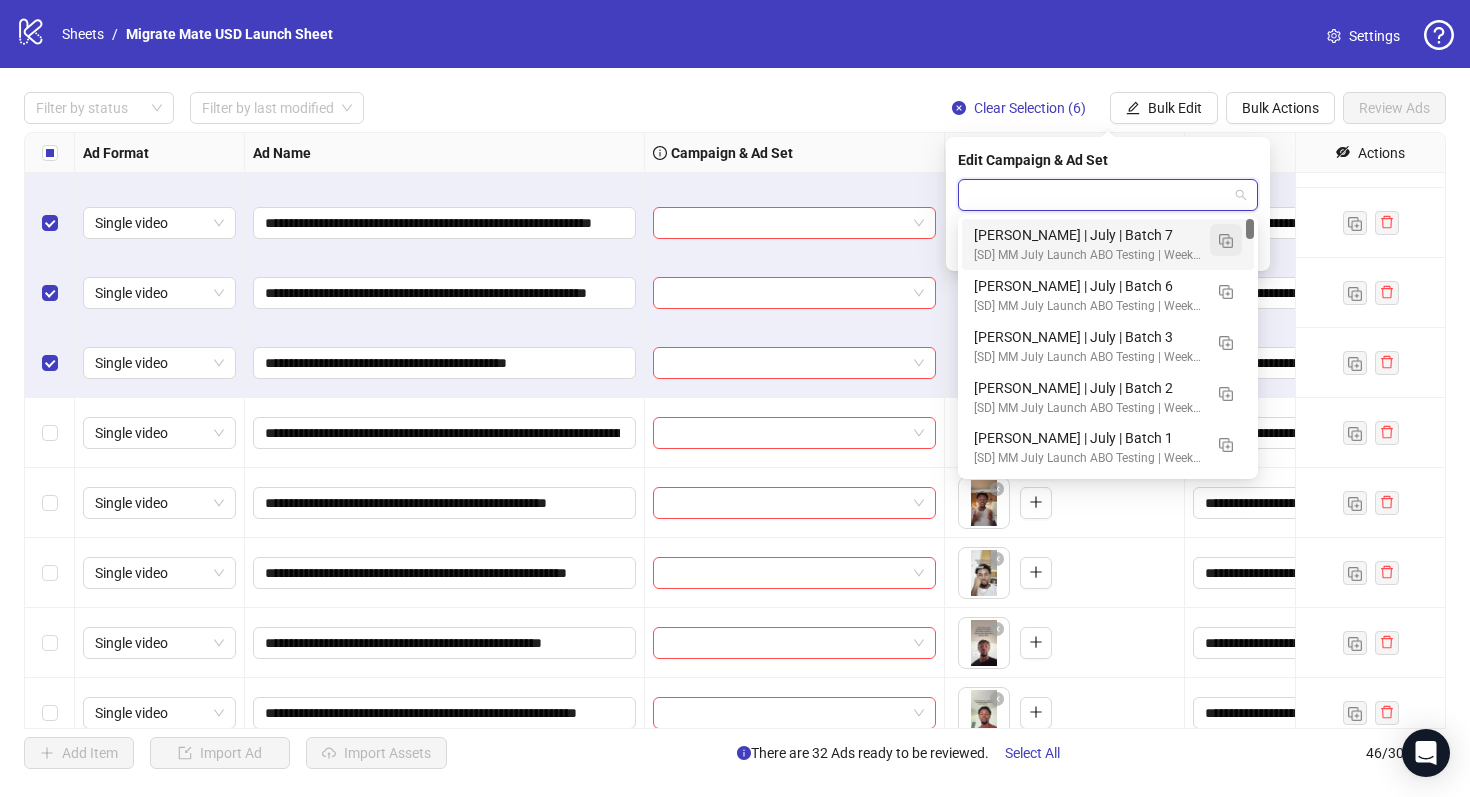 click at bounding box center (1226, 240) 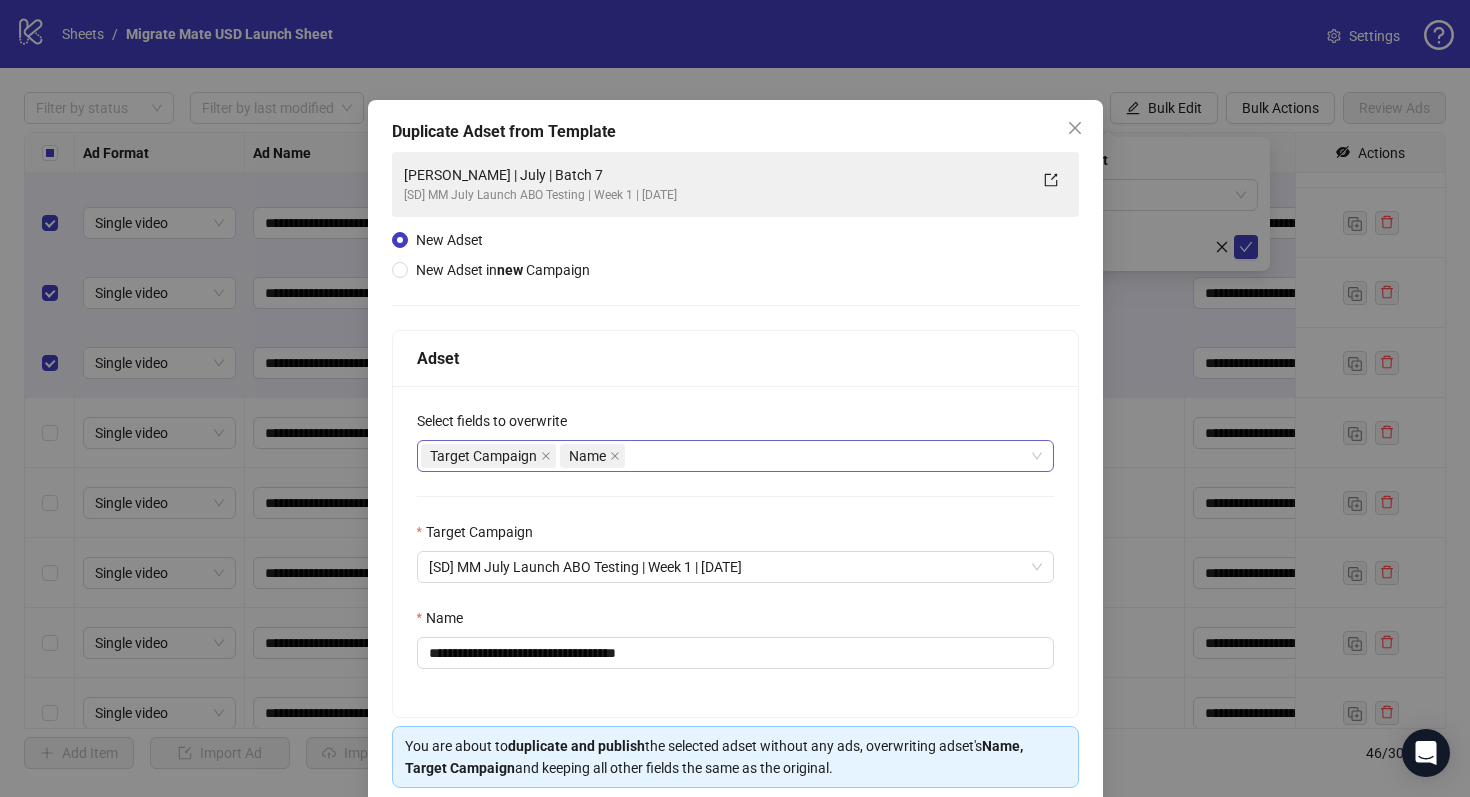 scroll, scrollTop: 80, scrollLeft: 0, axis: vertical 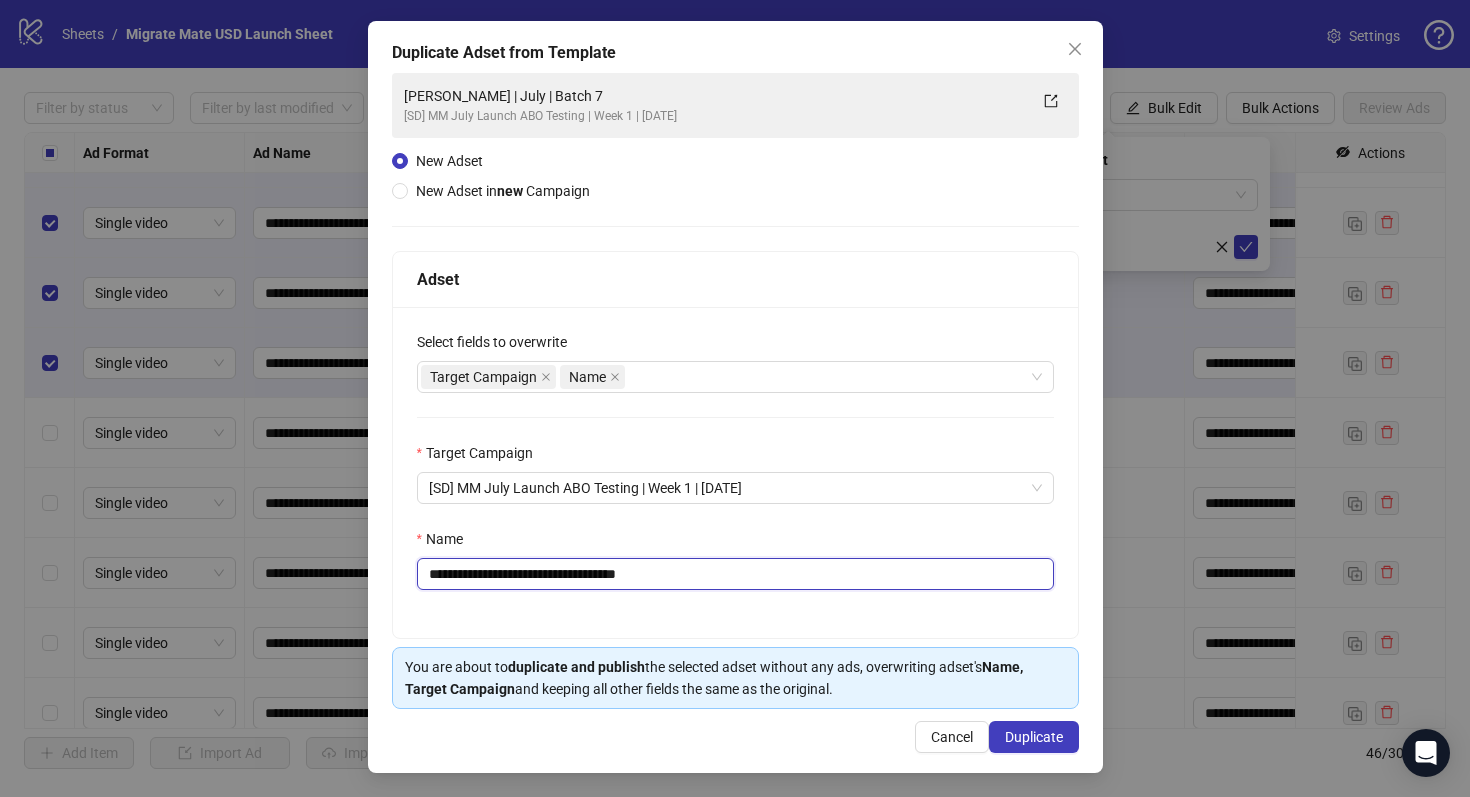 drag, startPoint x: 593, startPoint y: 573, endPoint x: 841, endPoint y: 579, distance: 248.07257 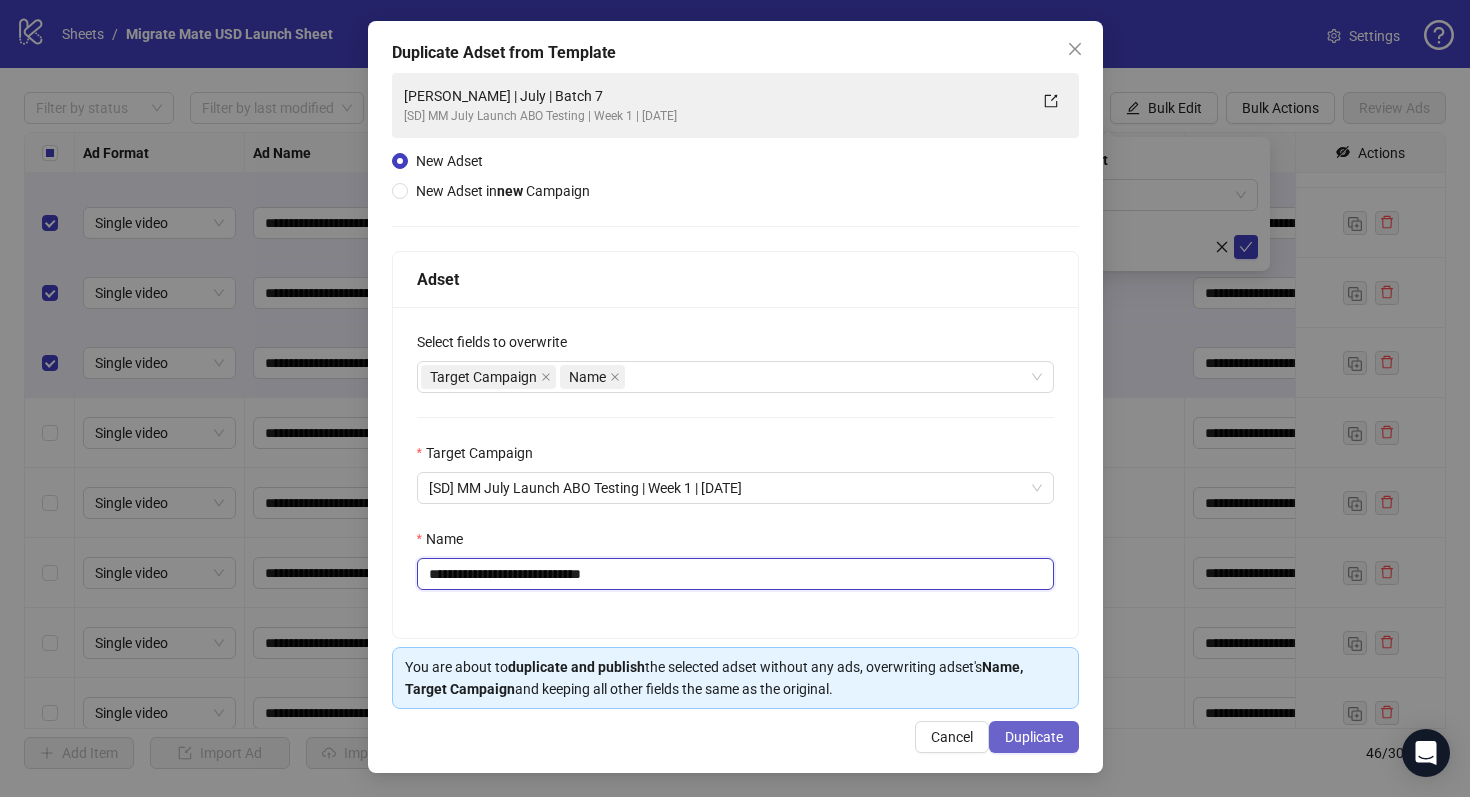 type on "**********" 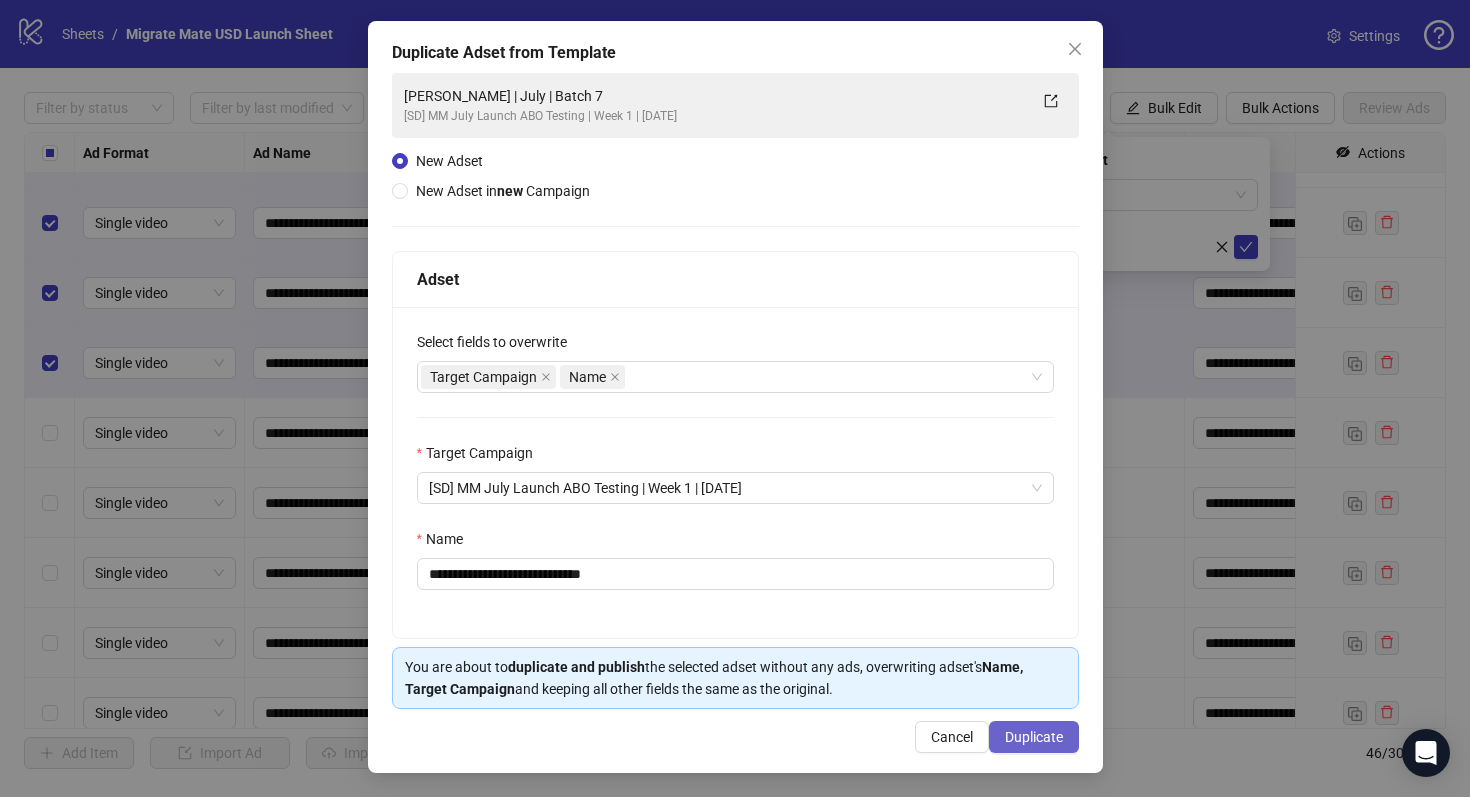 click on "Duplicate" at bounding box center [1034, 737] 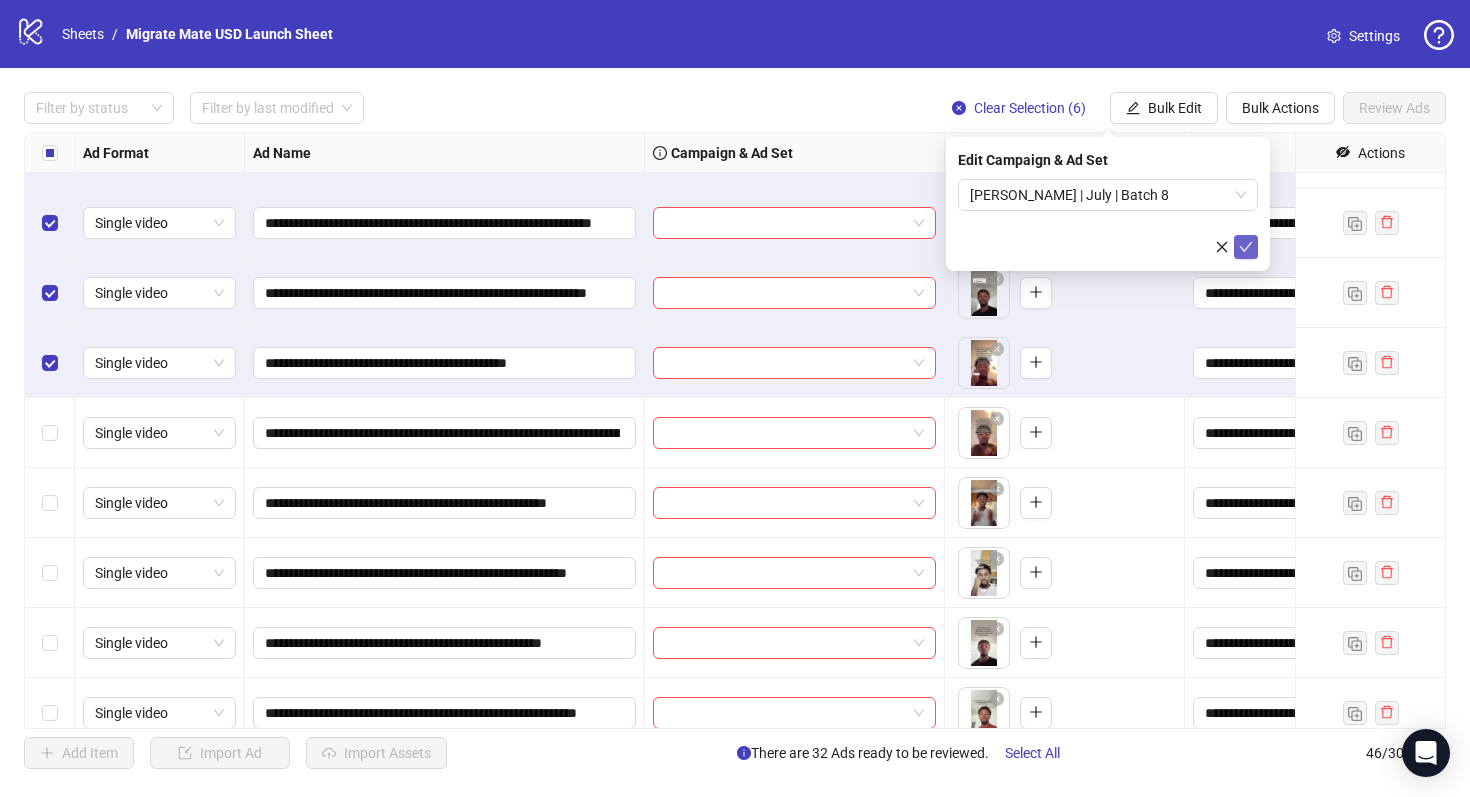click 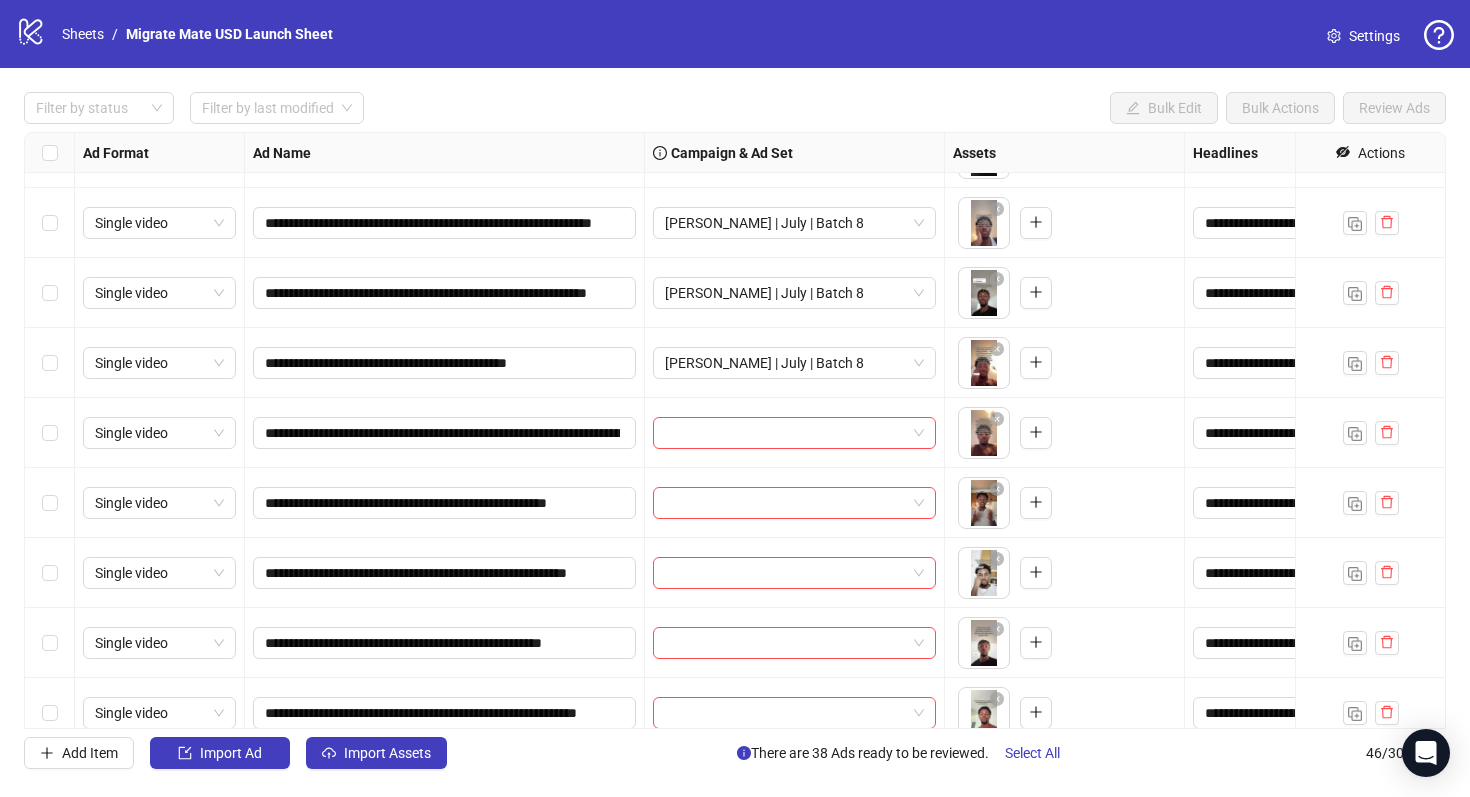 click at bounding box center [50, 433] 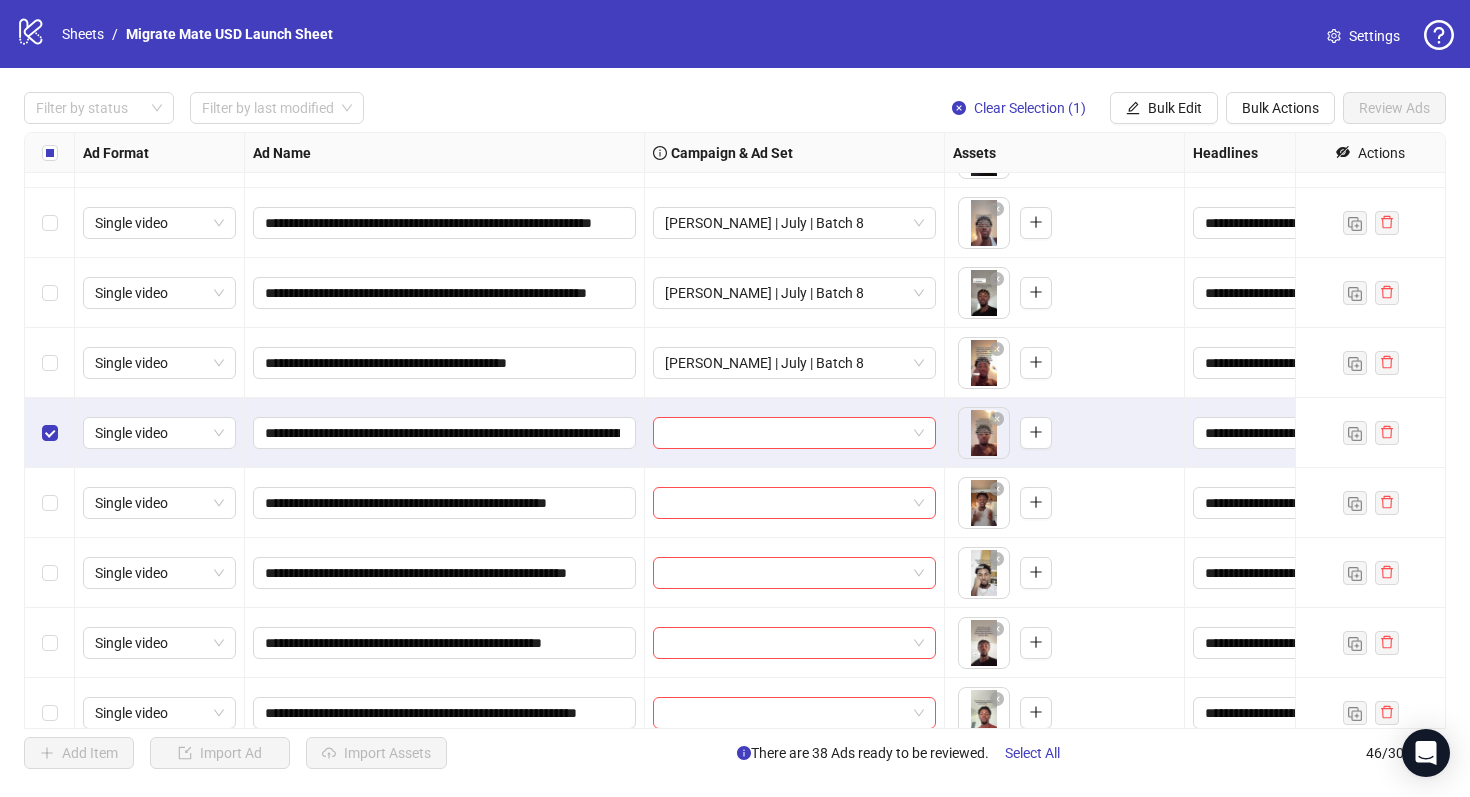 click at bounding box center (50, 503) 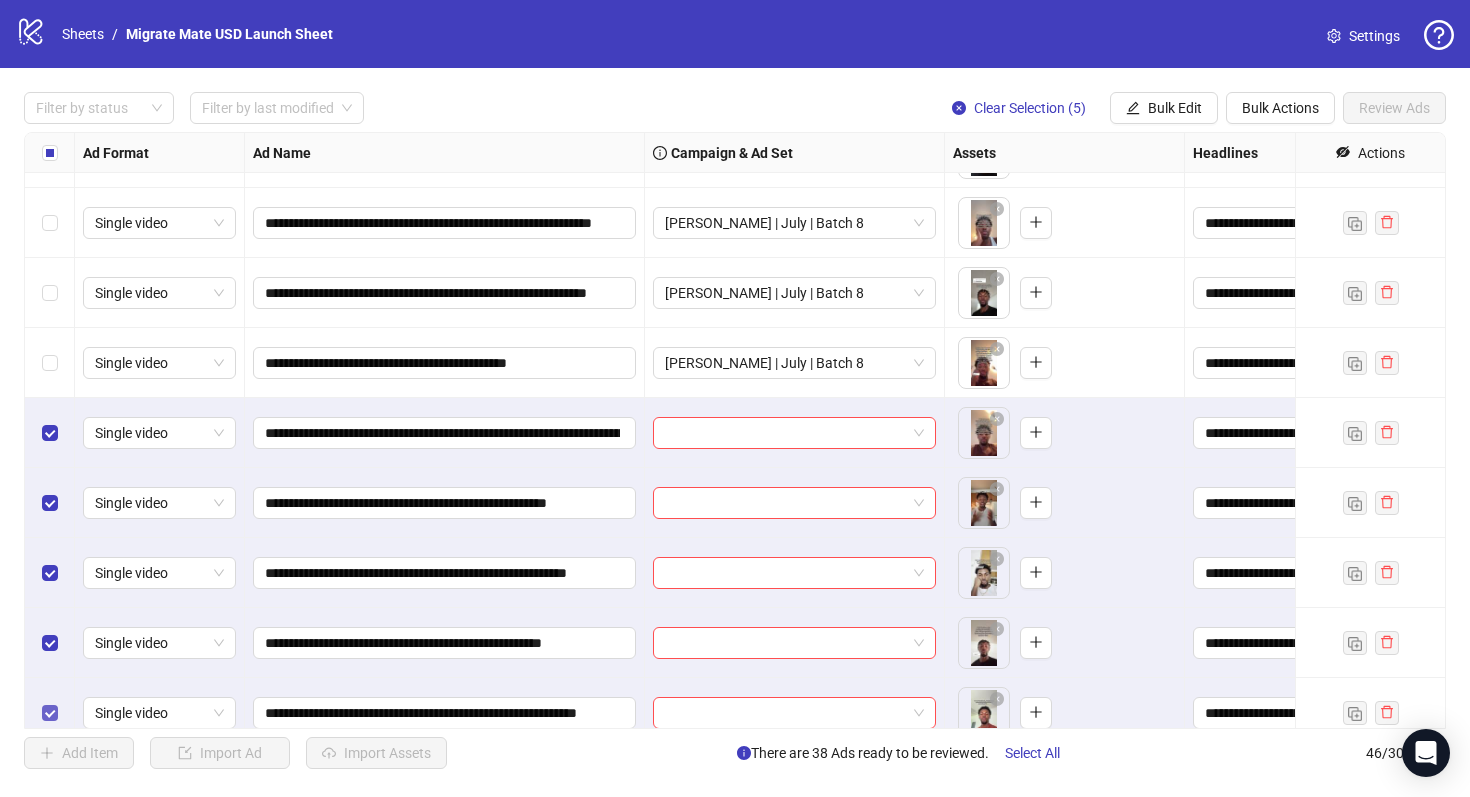 scroll, scrollTop: 2665, scrollLeft: 0, axis: vertical 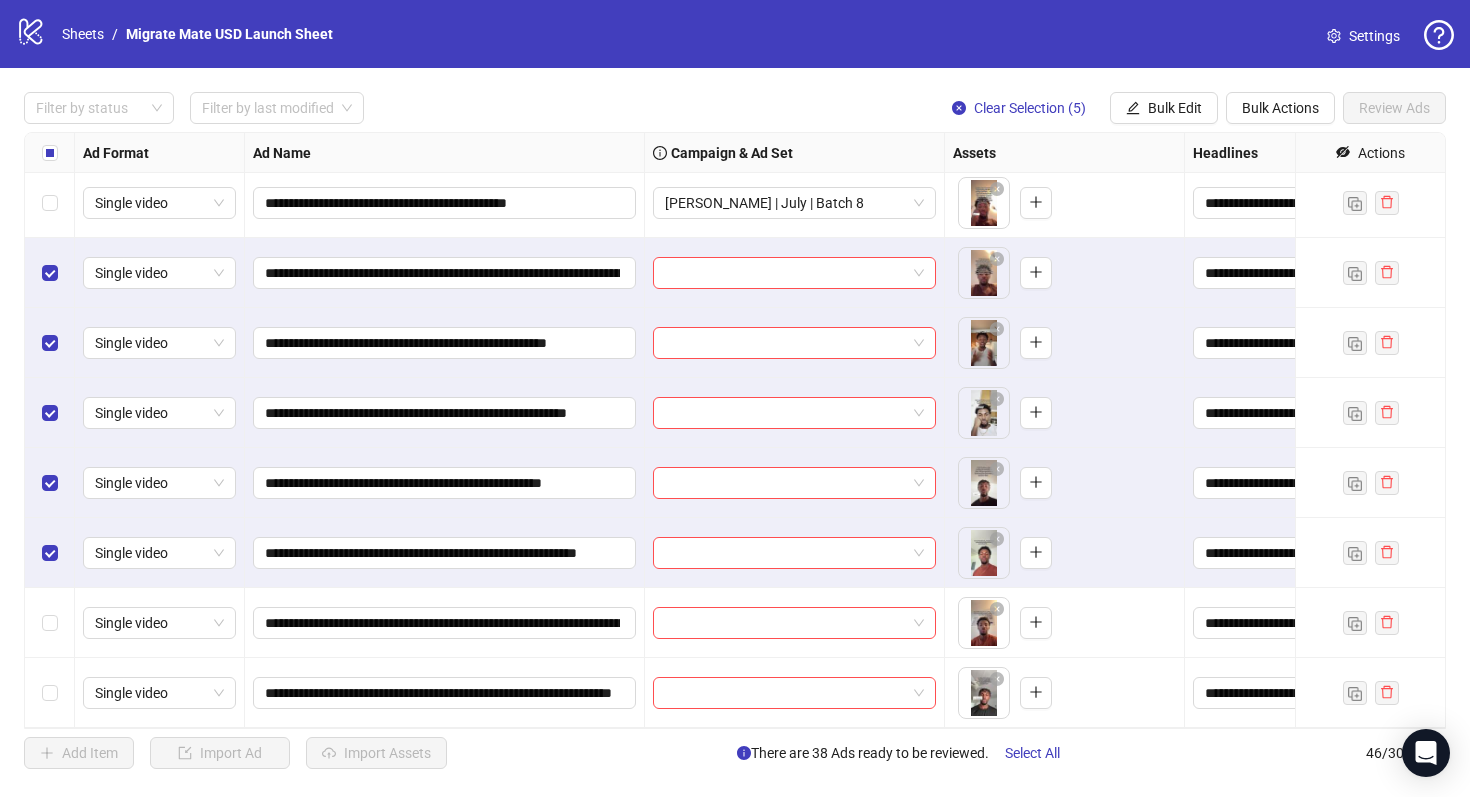 click at bounding box center (50, 623) 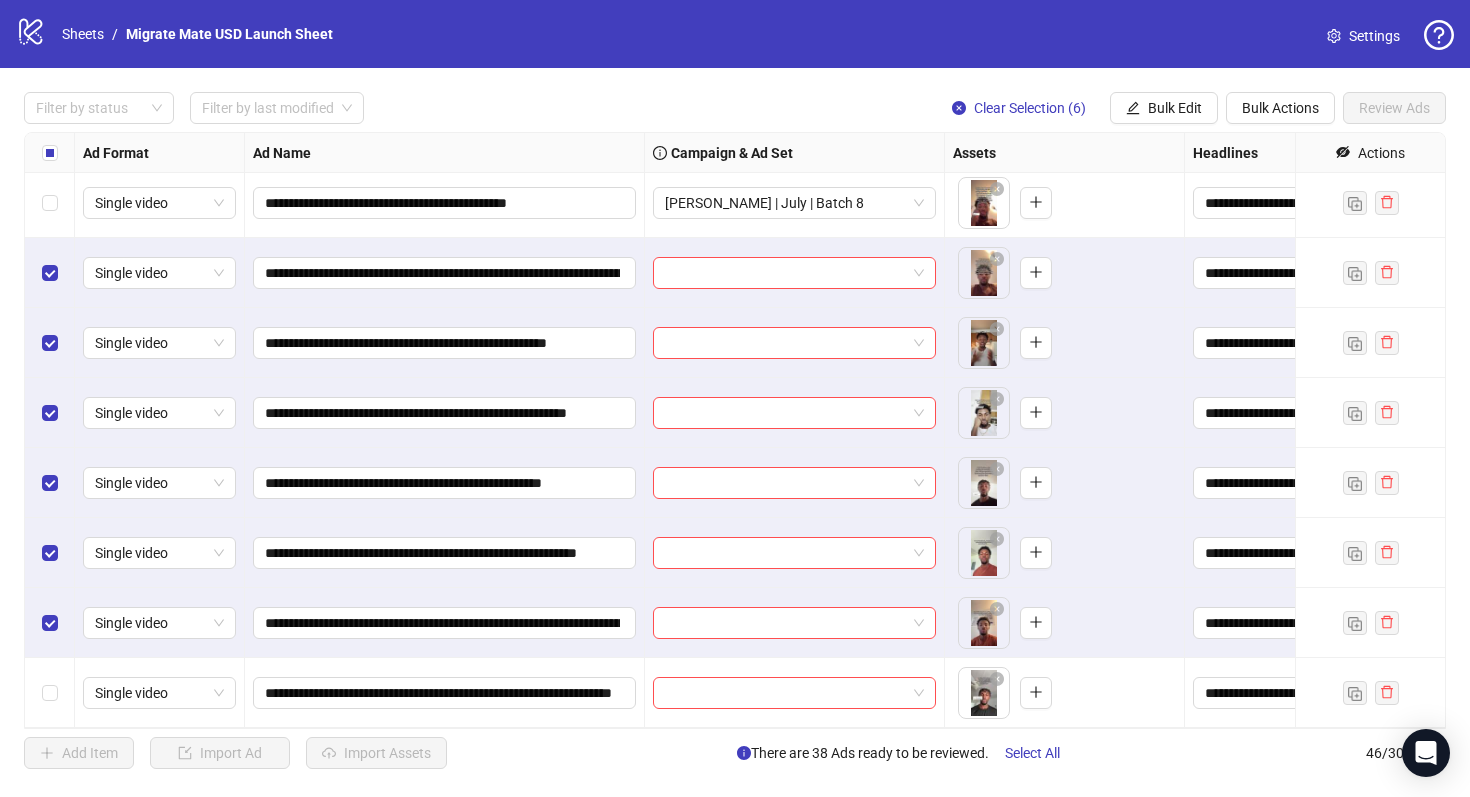 click at bounding box center (50, 693) 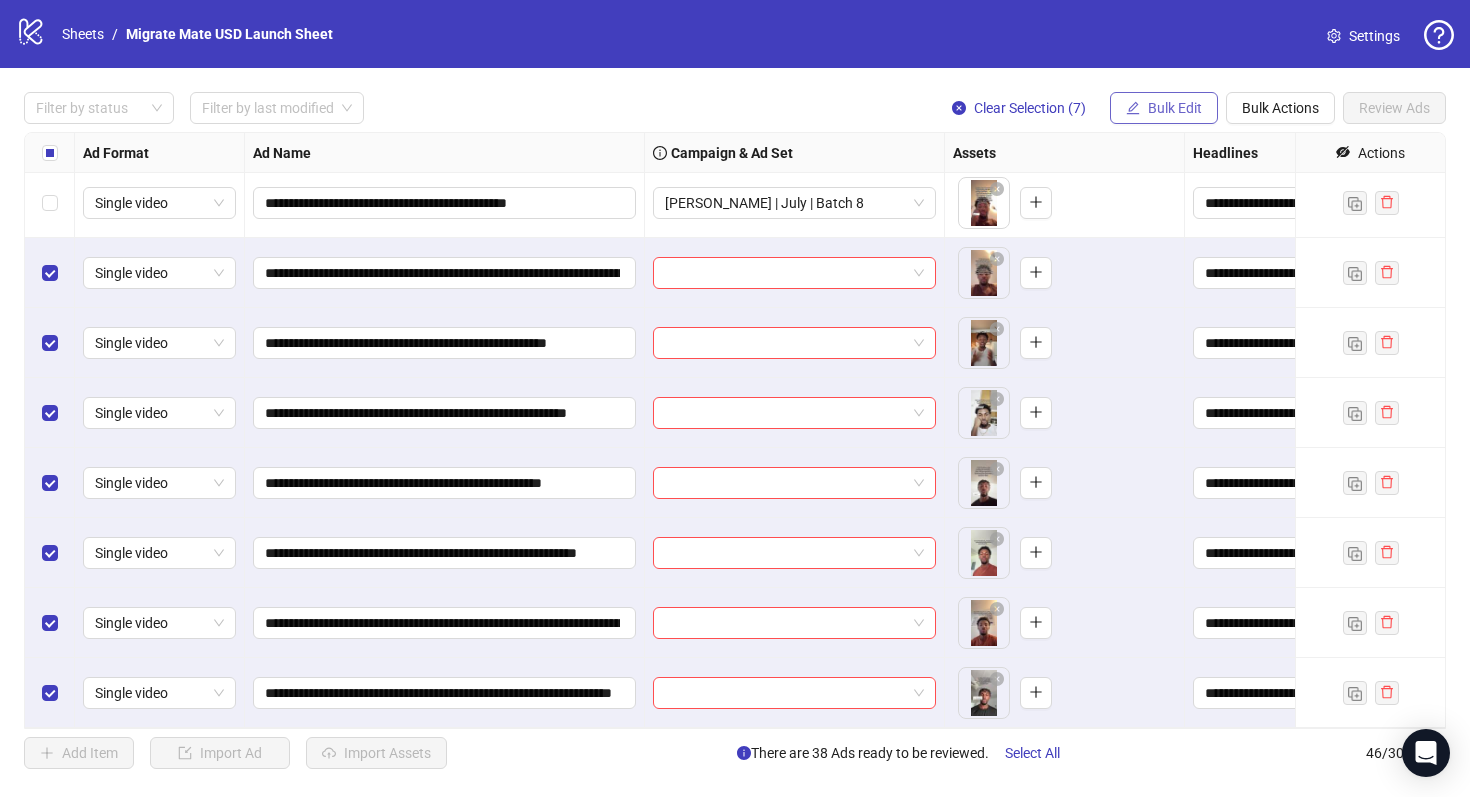 click on "Bulk Edit" at bounding box center [1164, 108] 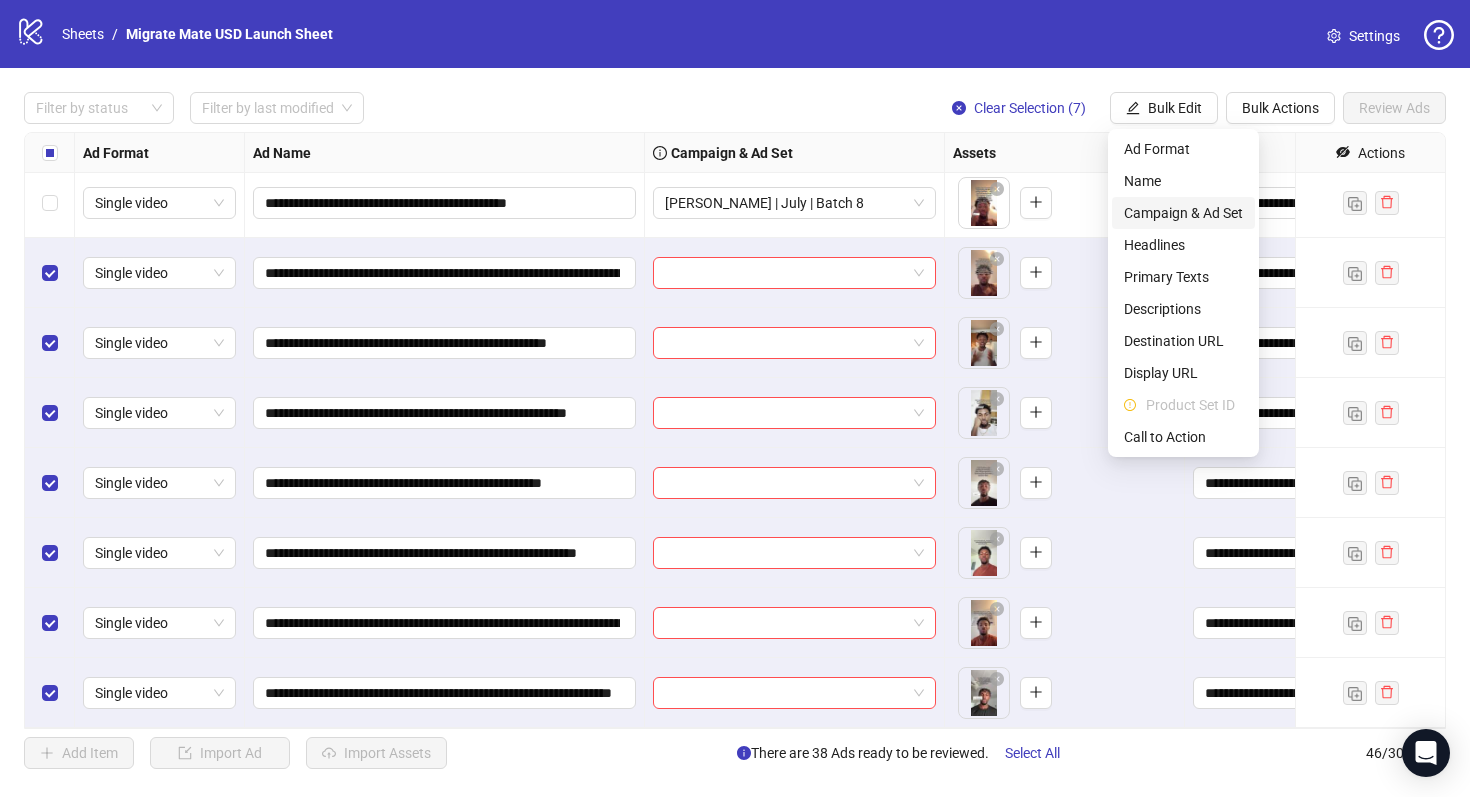 click on "Campaign & Ad Set" at bounding box center (1183, 213) 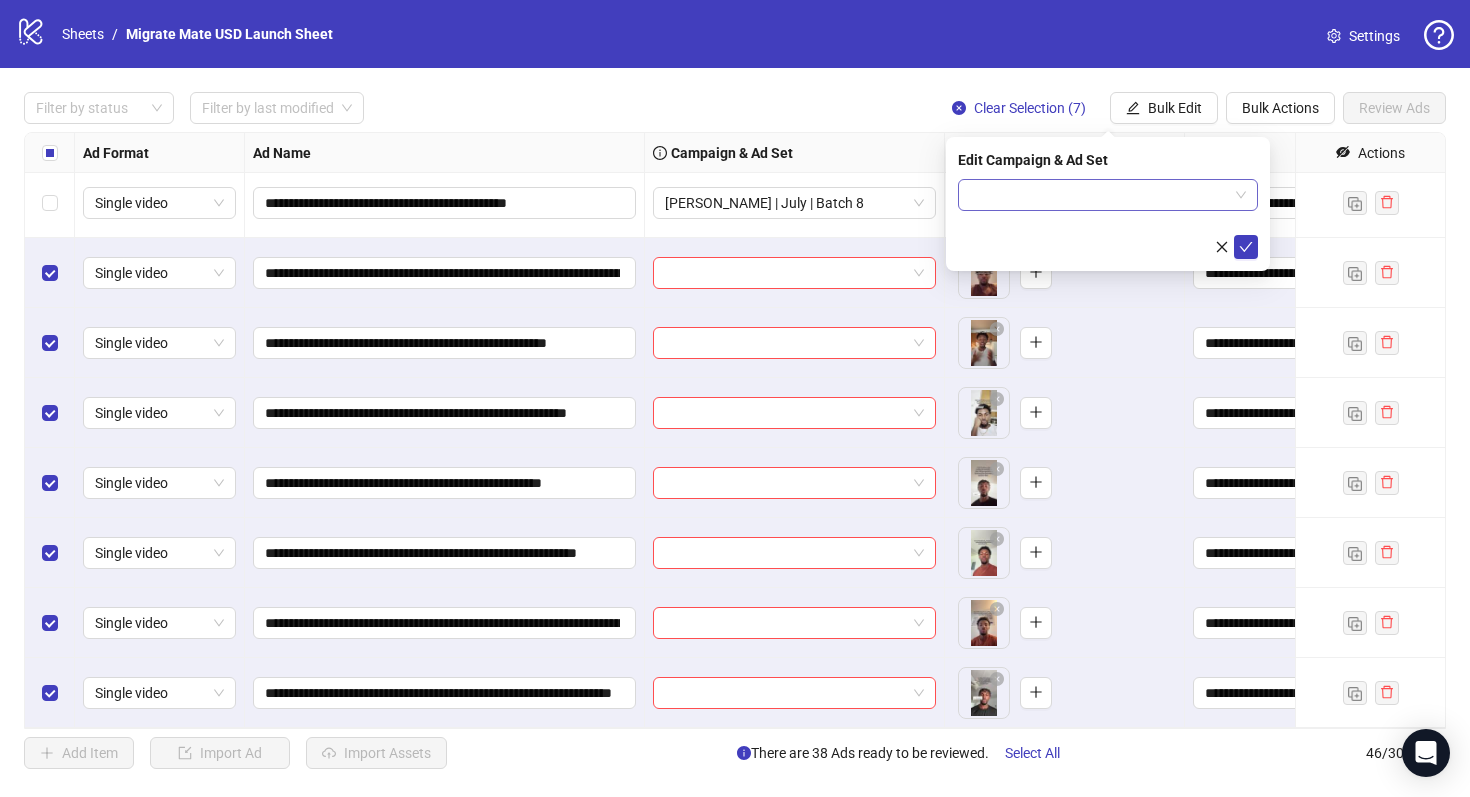 click at bounding box center [1108, 195] 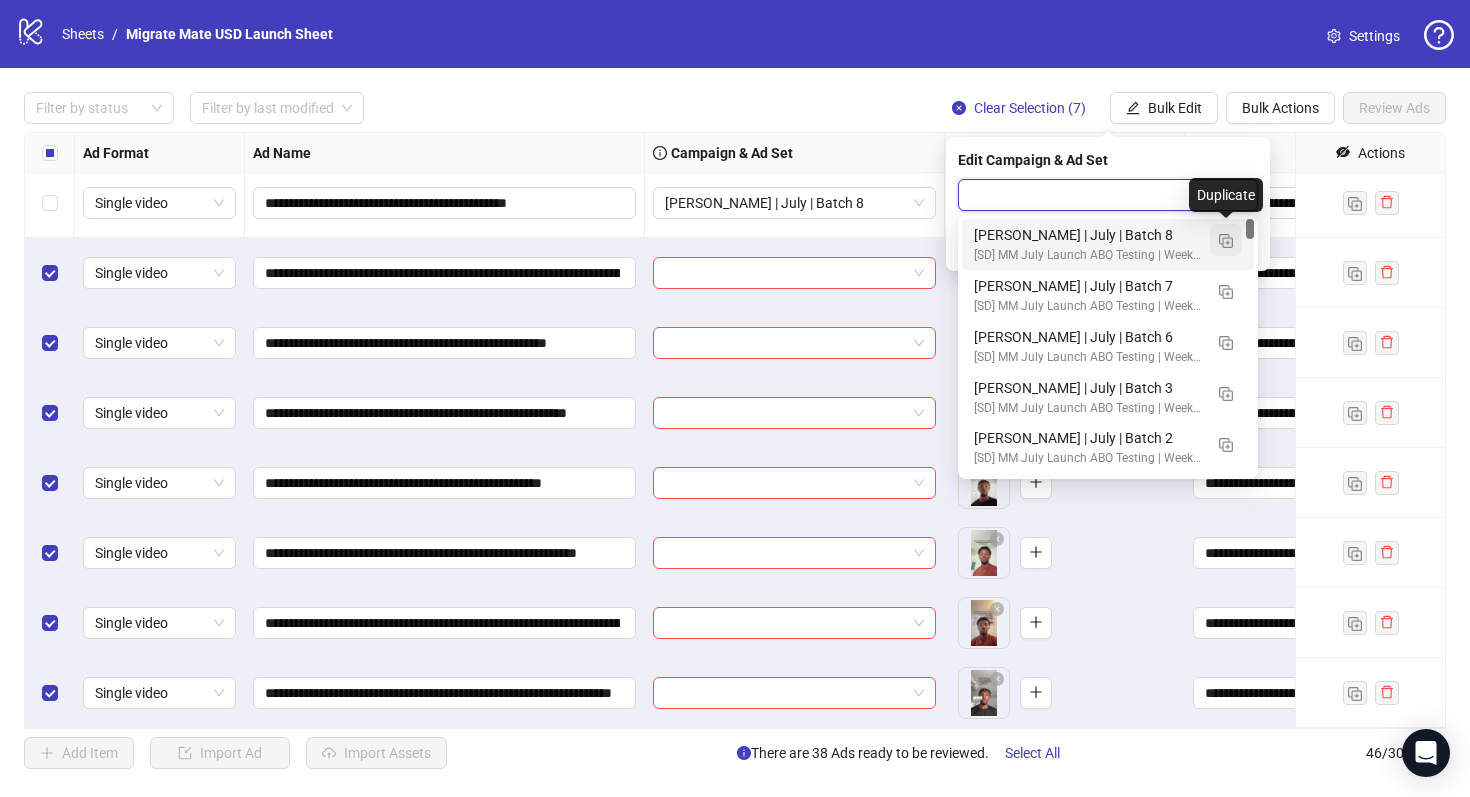 click at bounding box center (1226, 241) 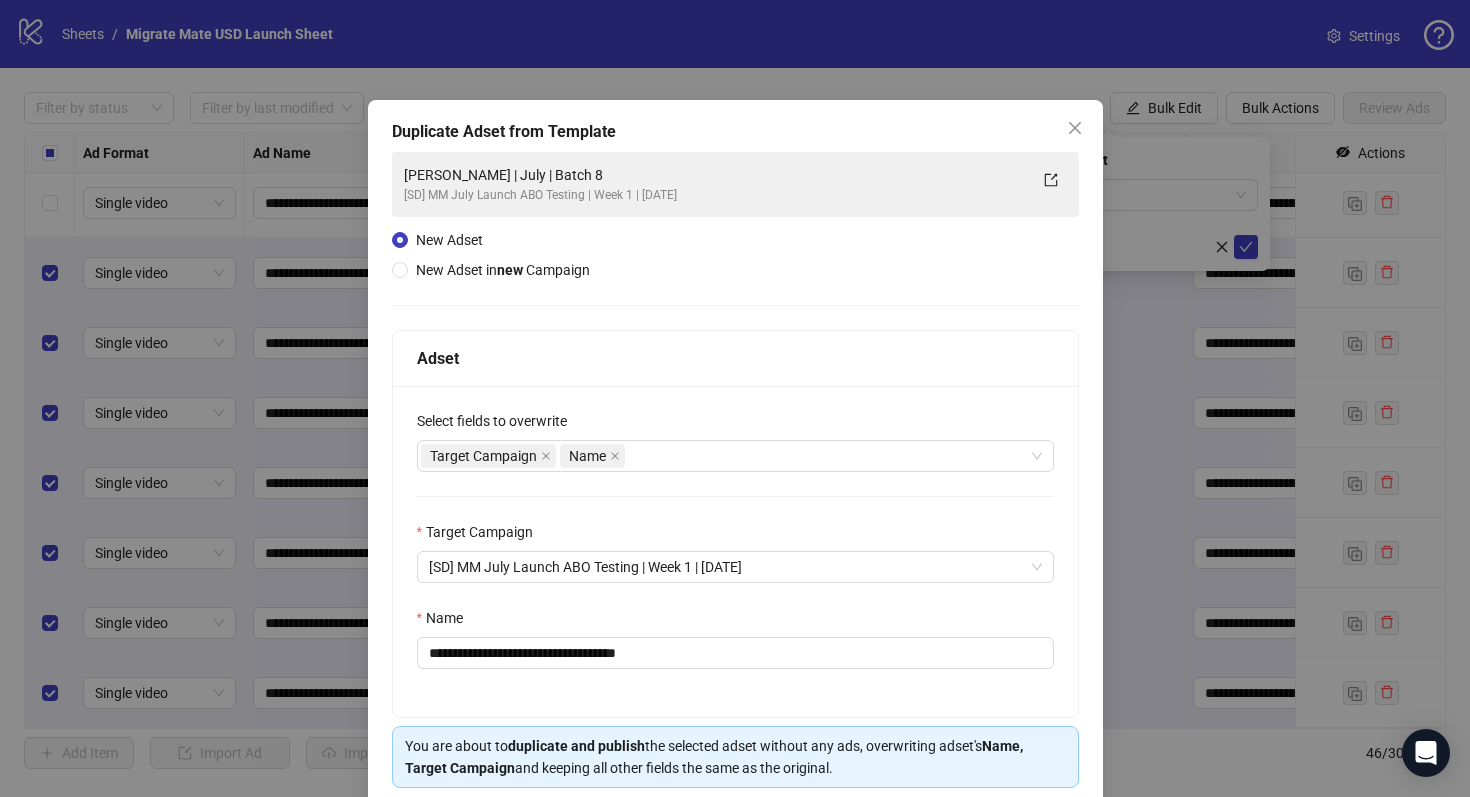 scroll, scrollTop: 80, scrollLeft: 0, axis: vertical 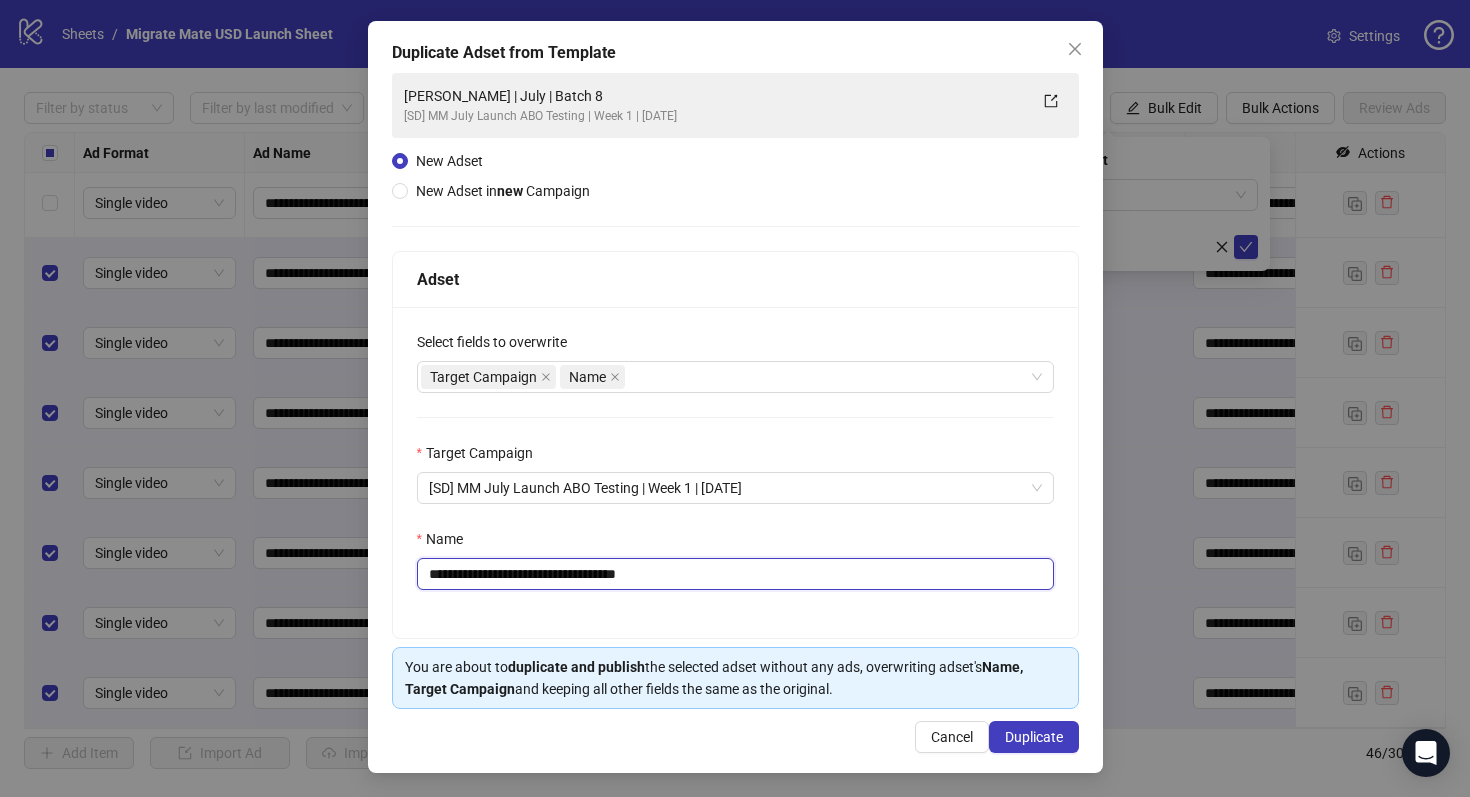 drag, startPoint x: 592, startPoint y: 578, endPoint x: 873, endPoint y: 582, distance: 281.02847 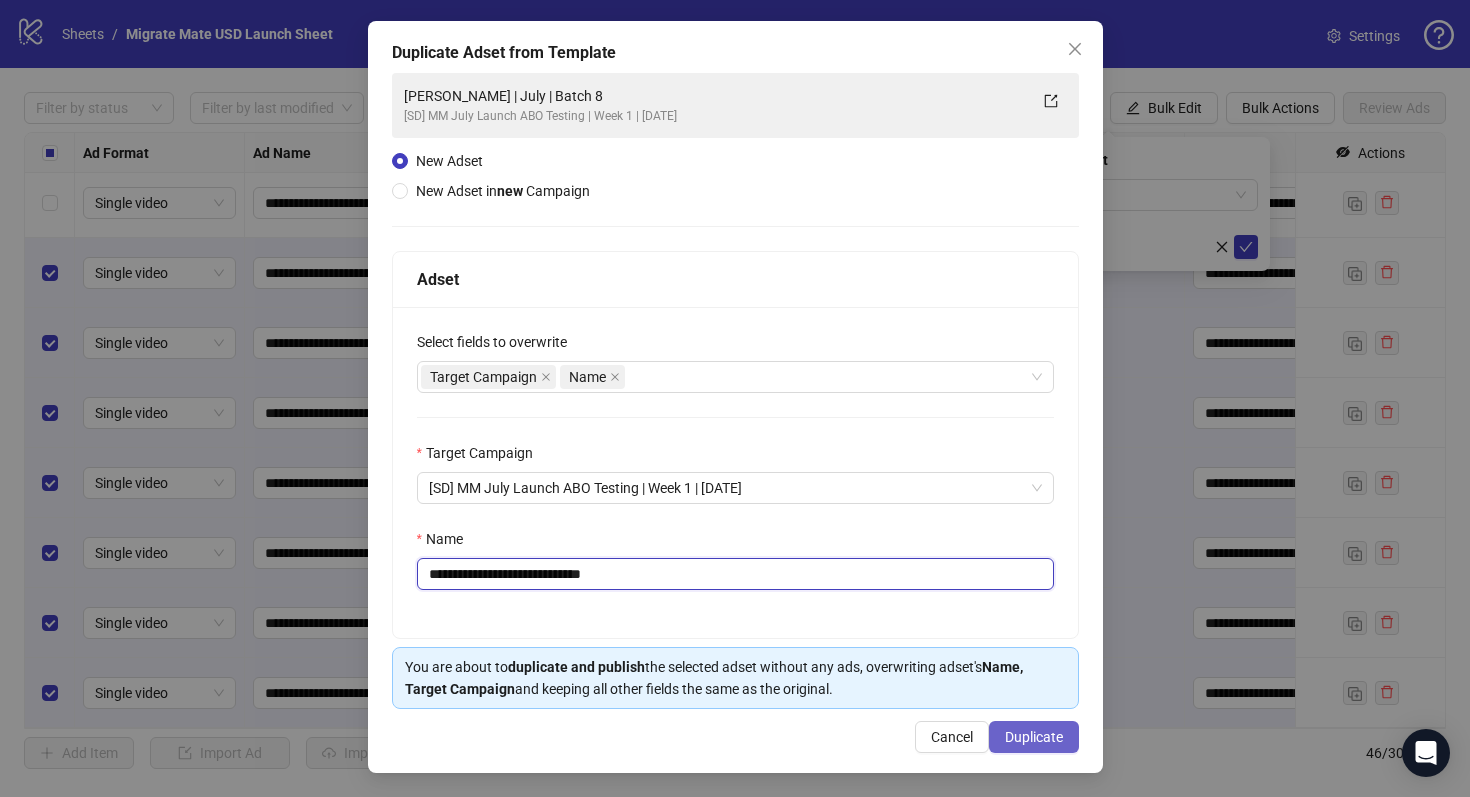 type on "**********" 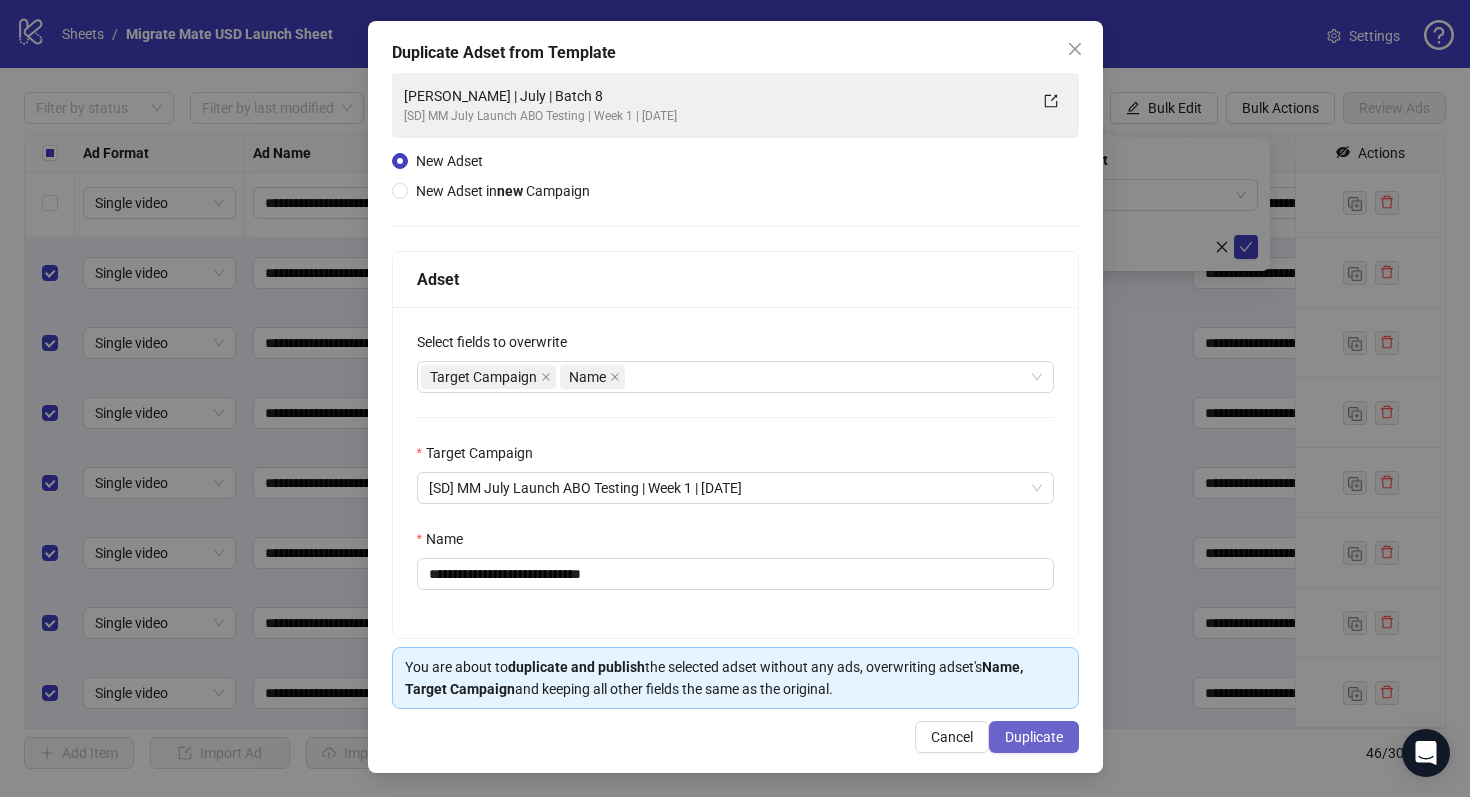 click on "Duplicate" at bounding box center (1034, 737) 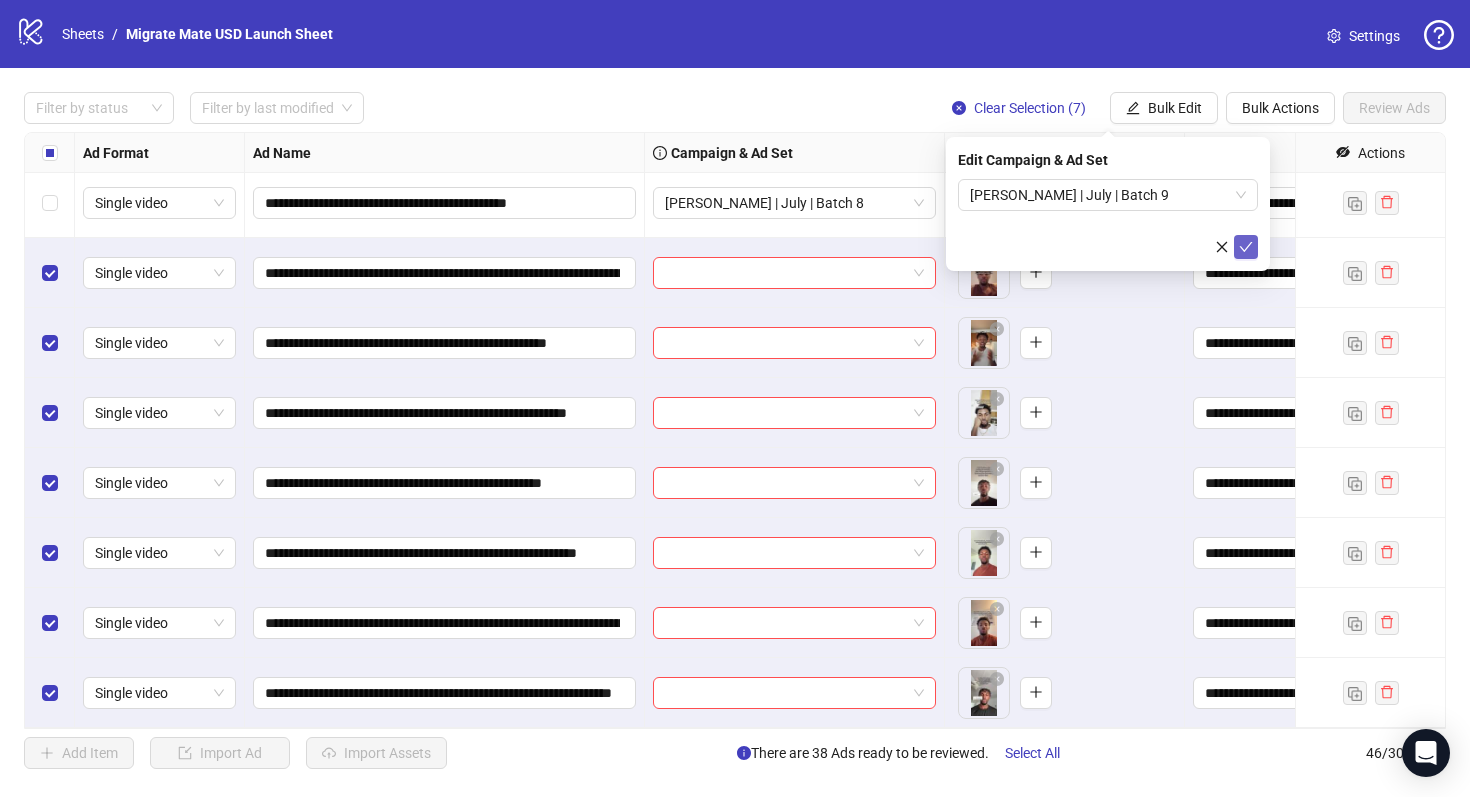 click at bounding box center (1246, 247) 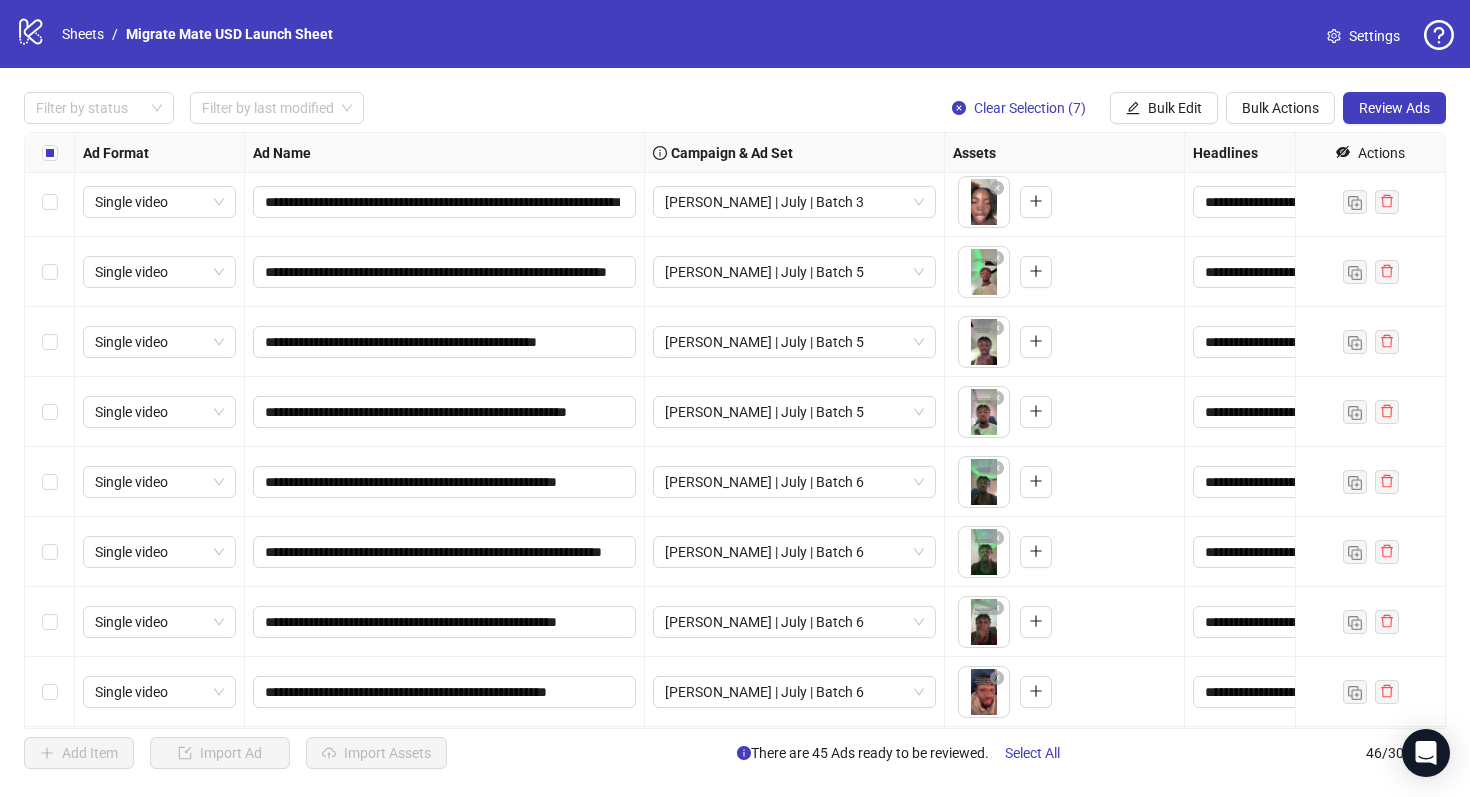 scroll, scrollTop: 0, scrollLeft: 0, axis: both 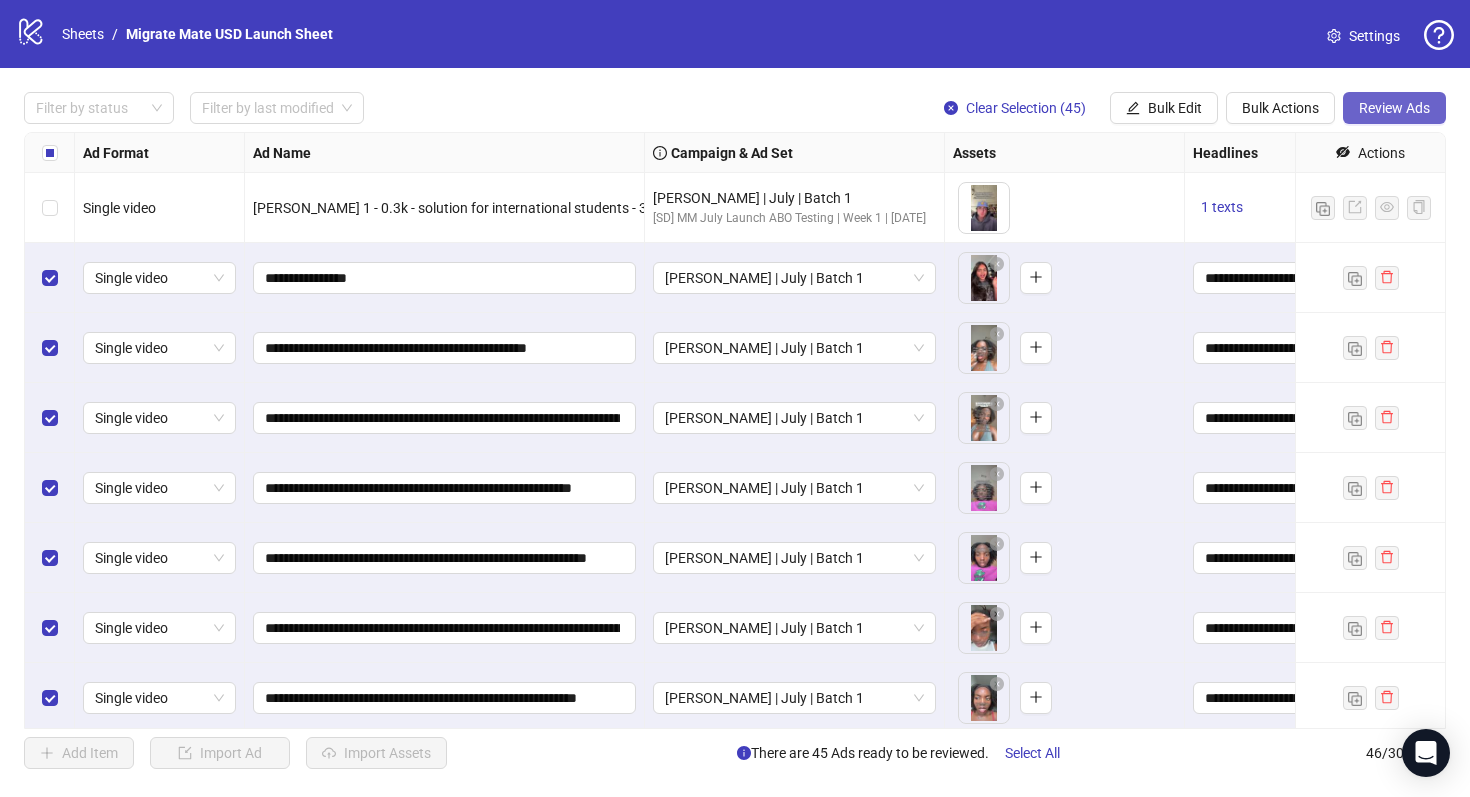 click on "Review Ads" at bounding box center (1394, 108) 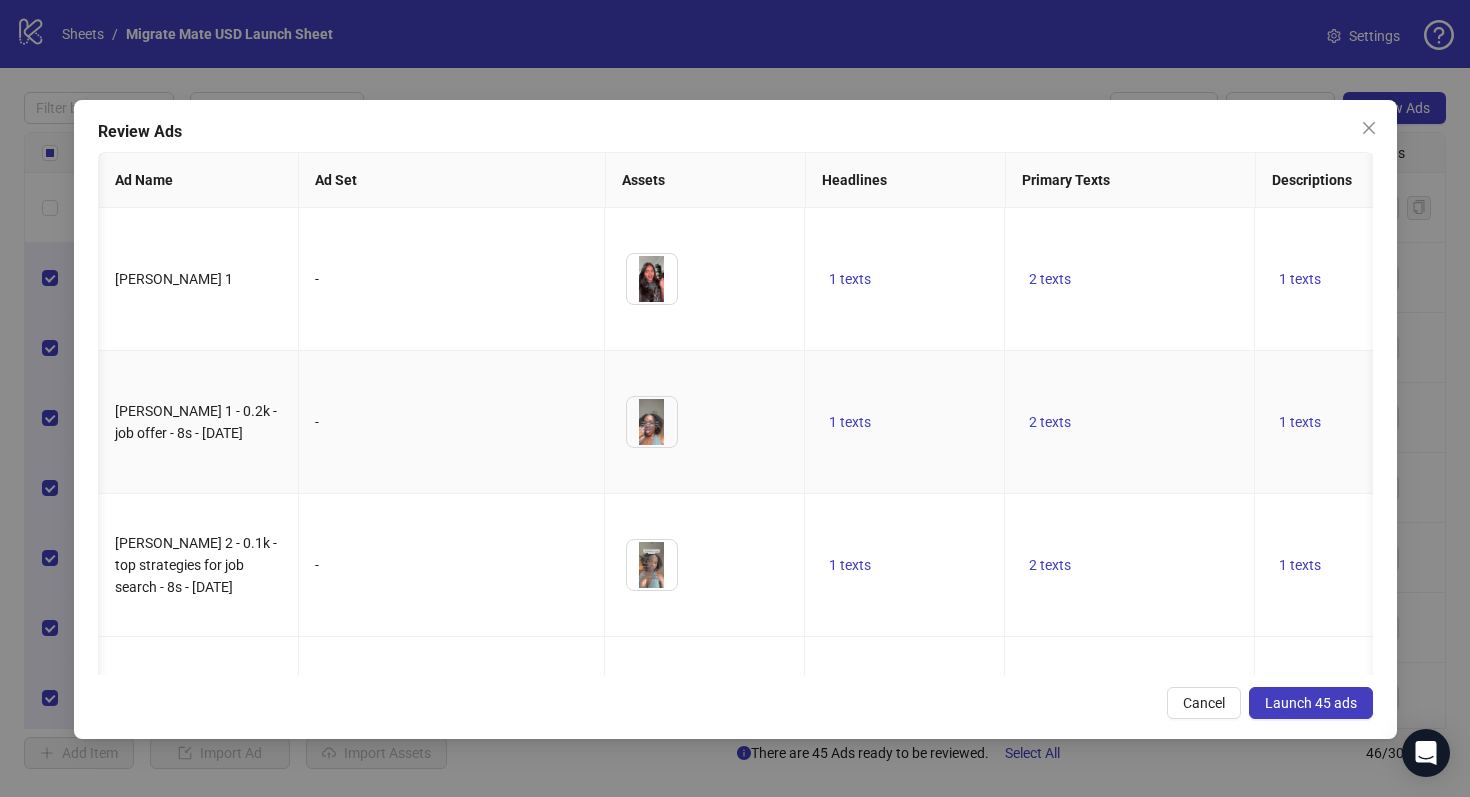 scroll, scrollTop: 0, scrollLeft: 875, axis: horizontal 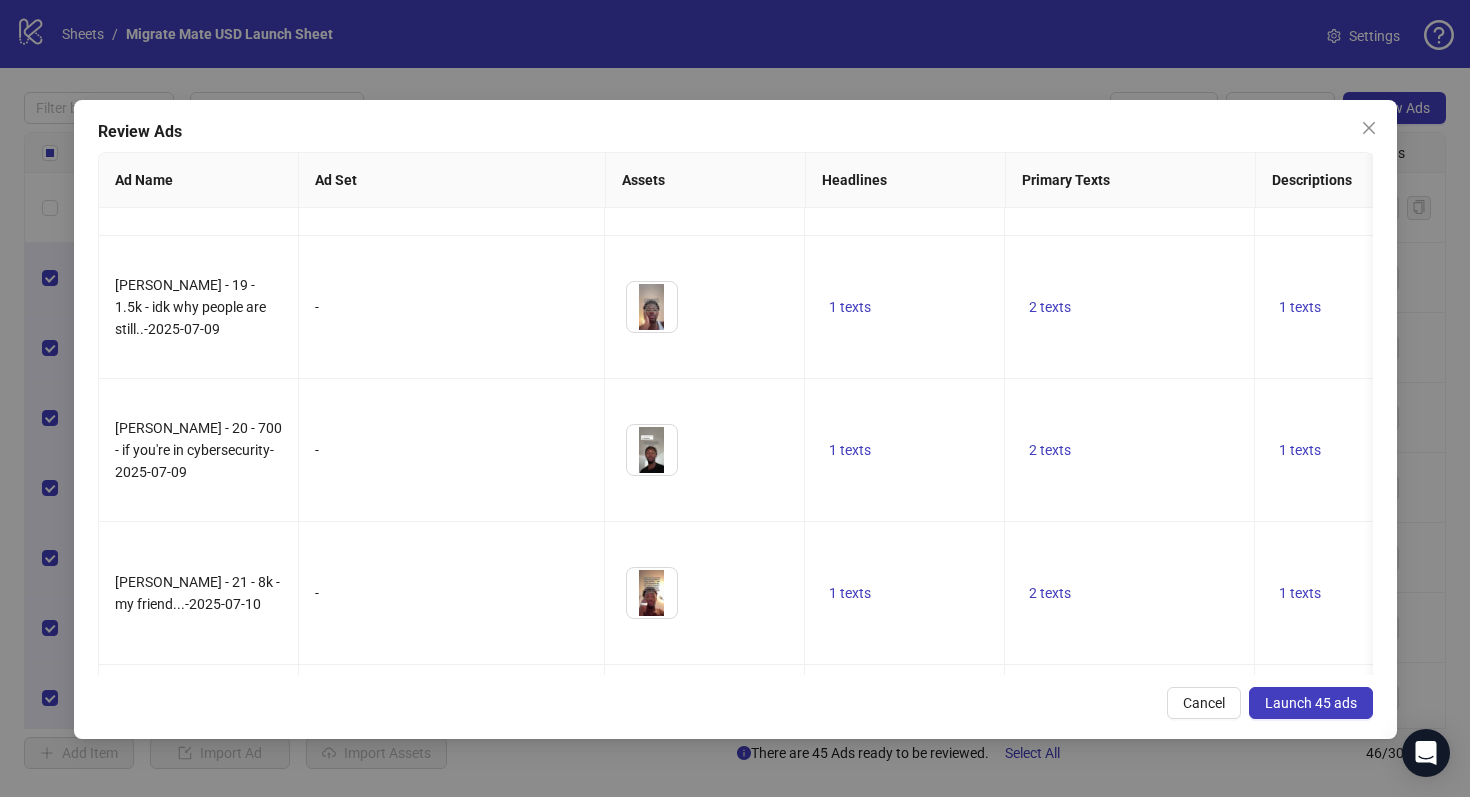 click on "1 texts" at bounding box center (850, 1594) 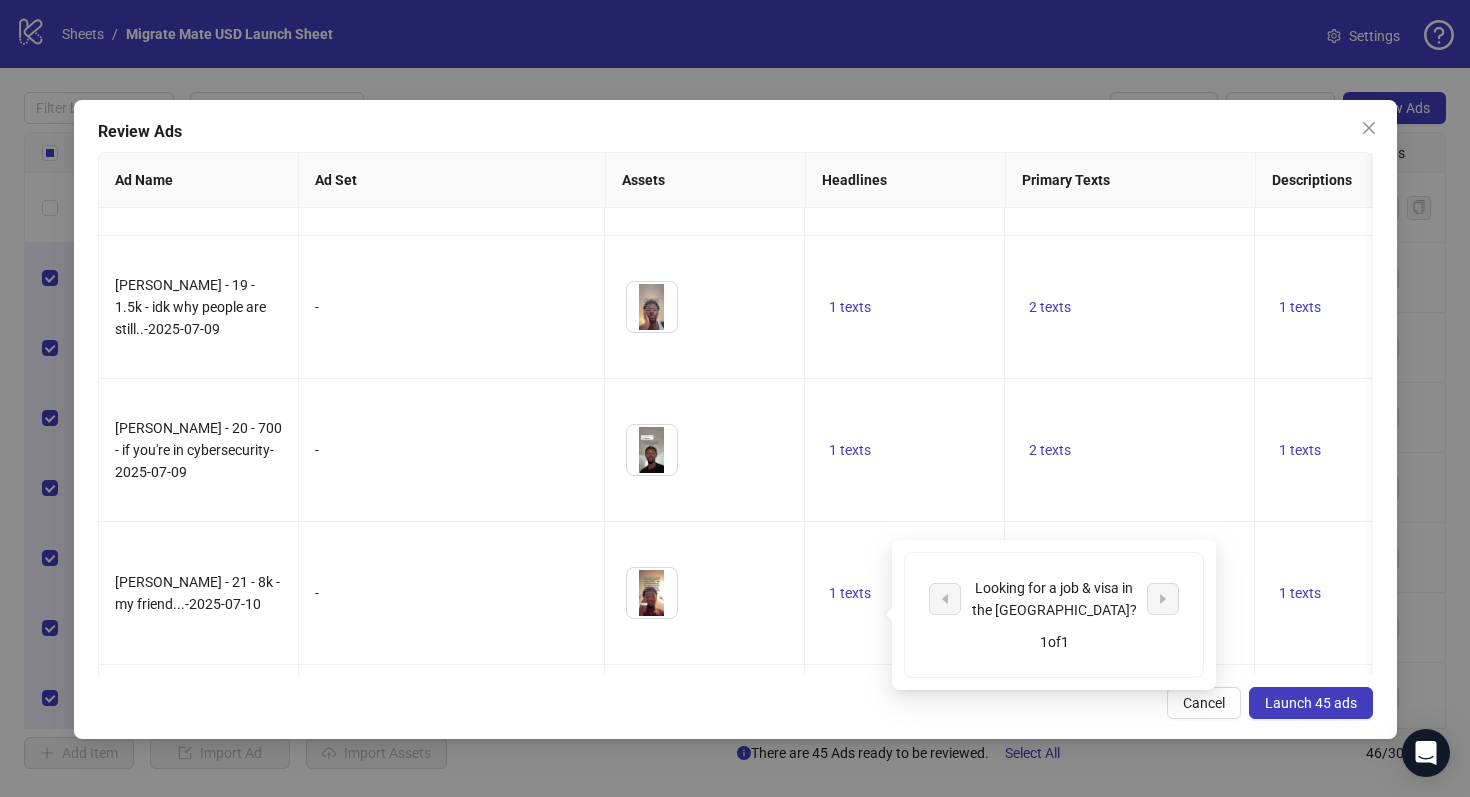 scroll, scrollTop: 4977, scrollLeft: 89, axis: both 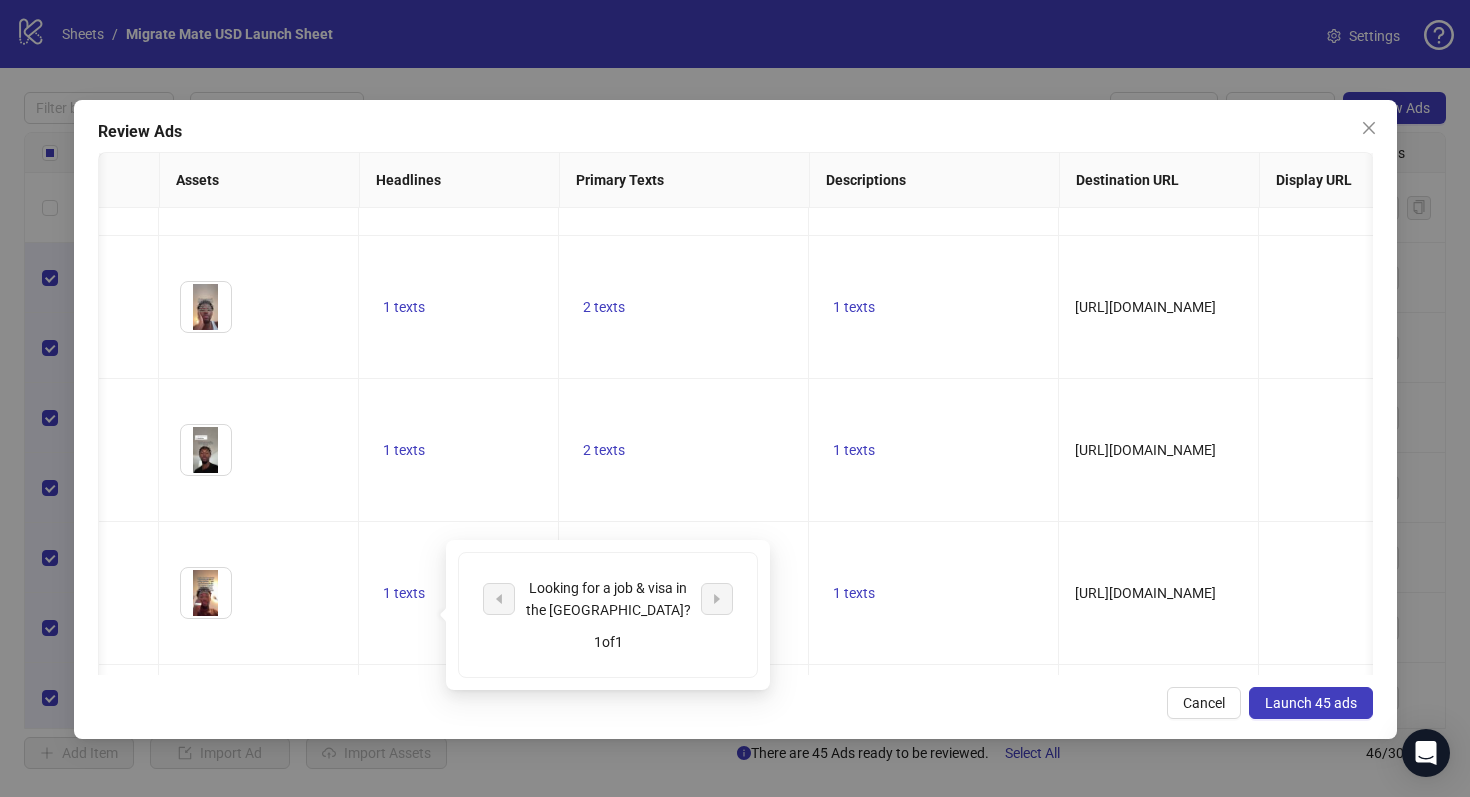click on "1 texts" at bounding box center [854, 1594] 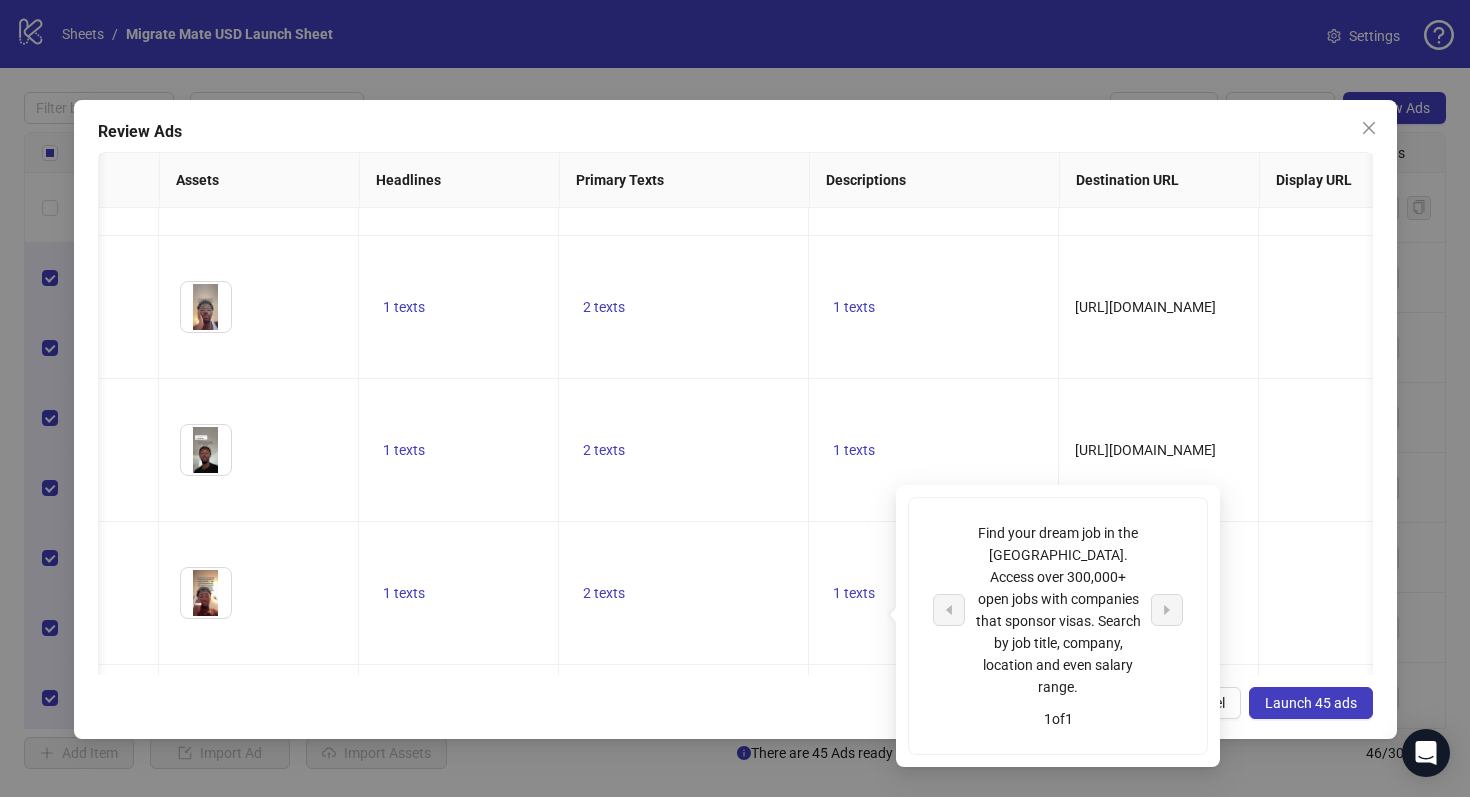 click on "2 texts" at bounding box center [604, 1594] 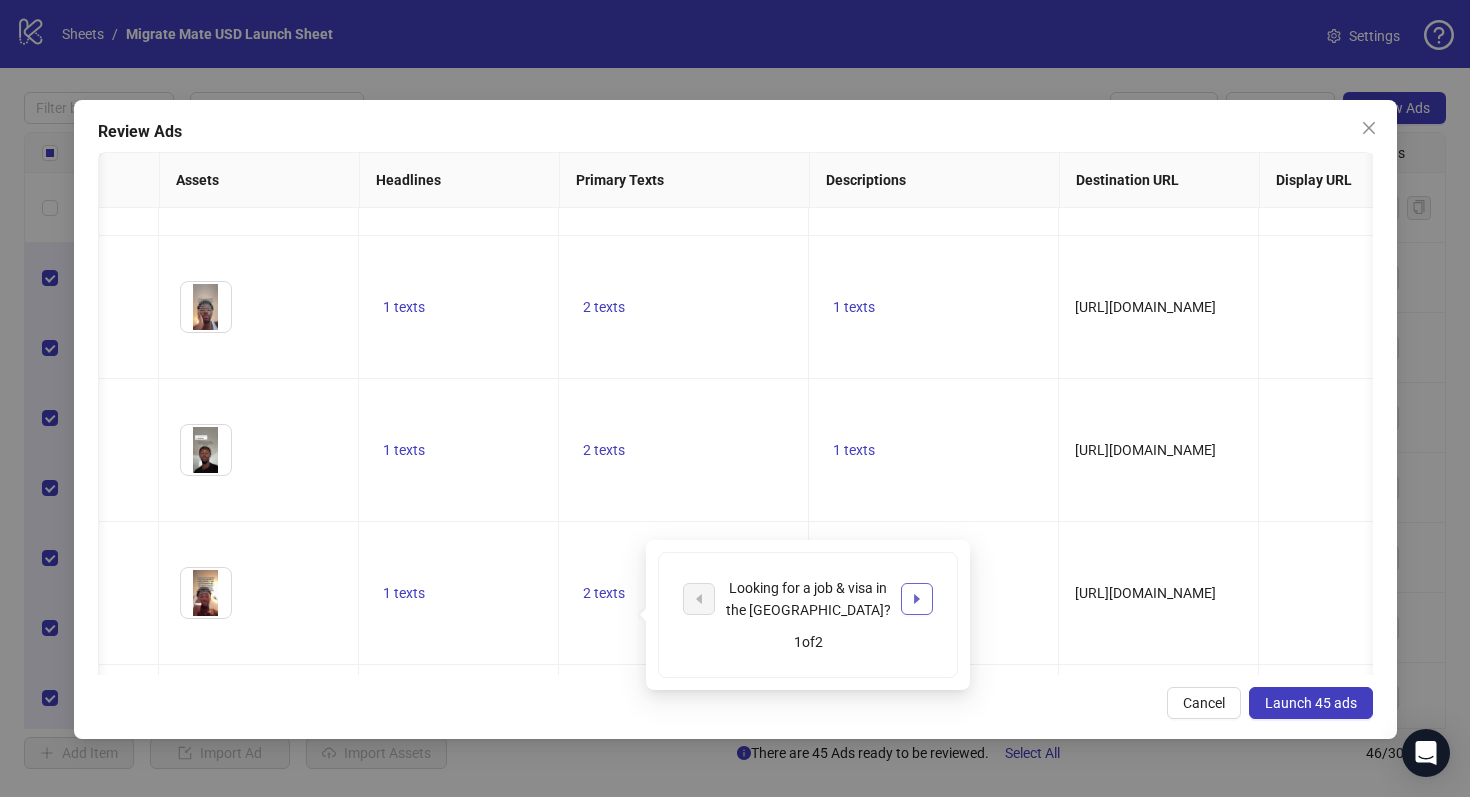 click at bounding box center (917, 599) 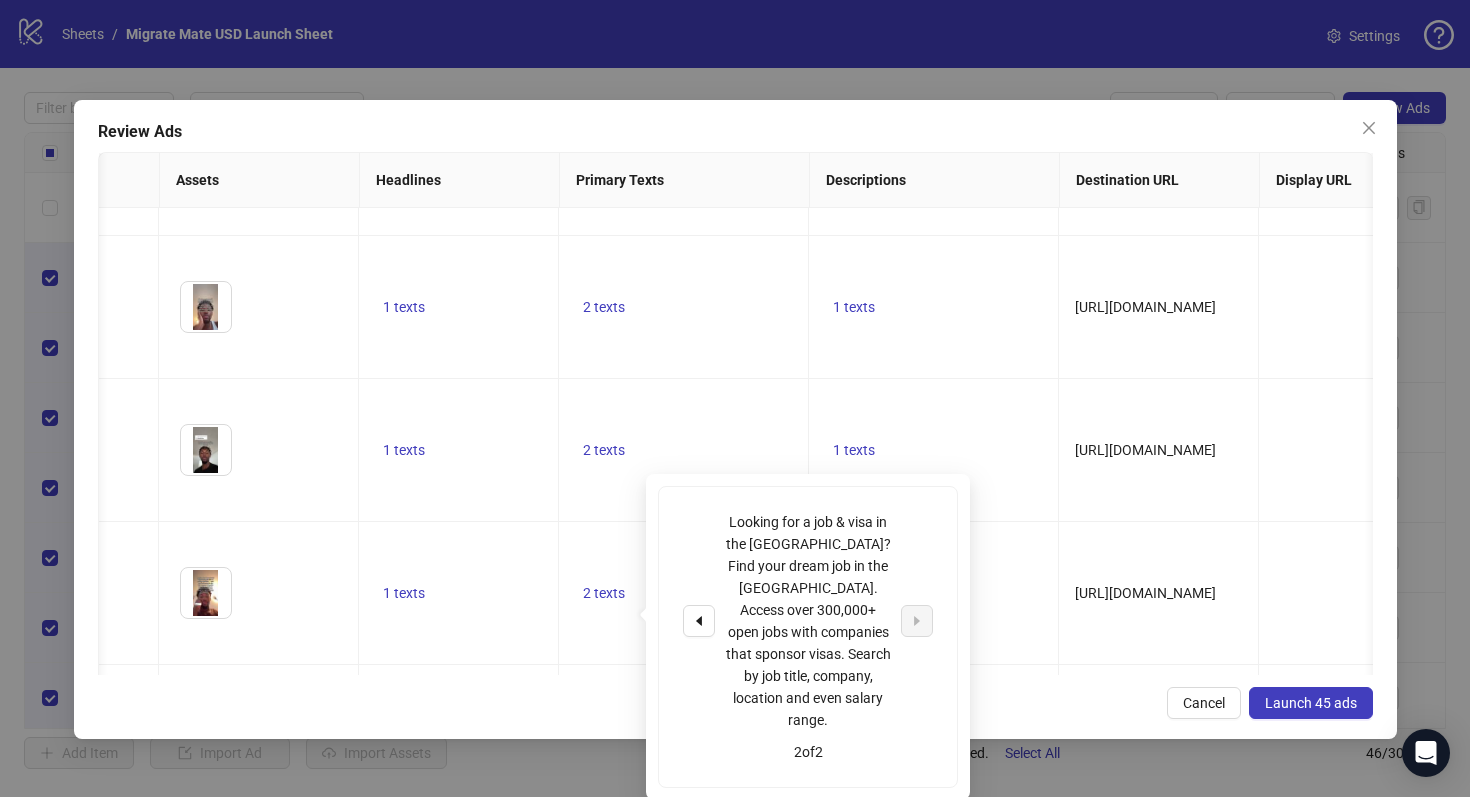 click on "1 texts" at bounding box center [459, 1451] 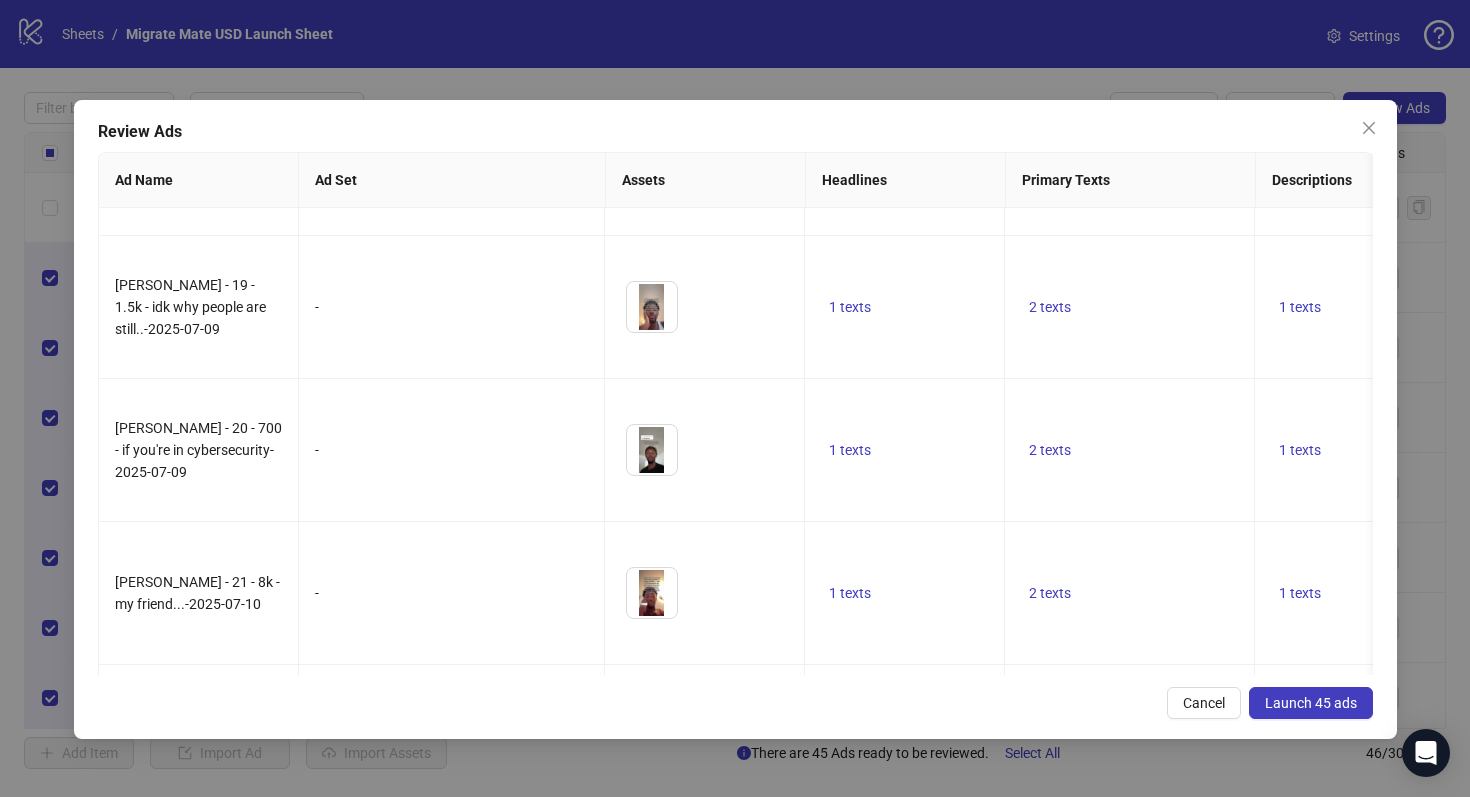 click on "Launch 45 ads" at bounding box center [1311, 703] 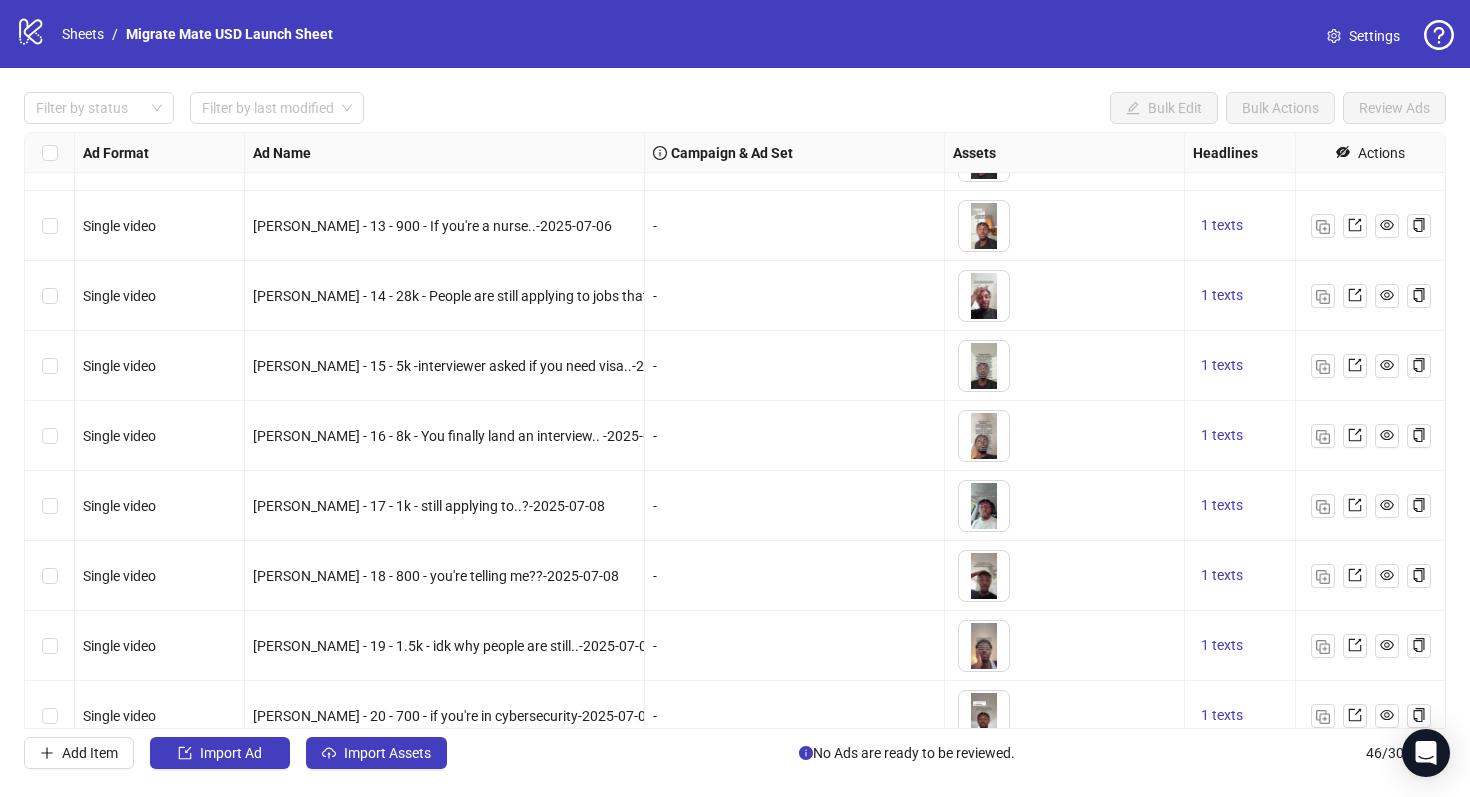 scroll, scrollTop: 2665, scrollLeft: 0, axis: vertical 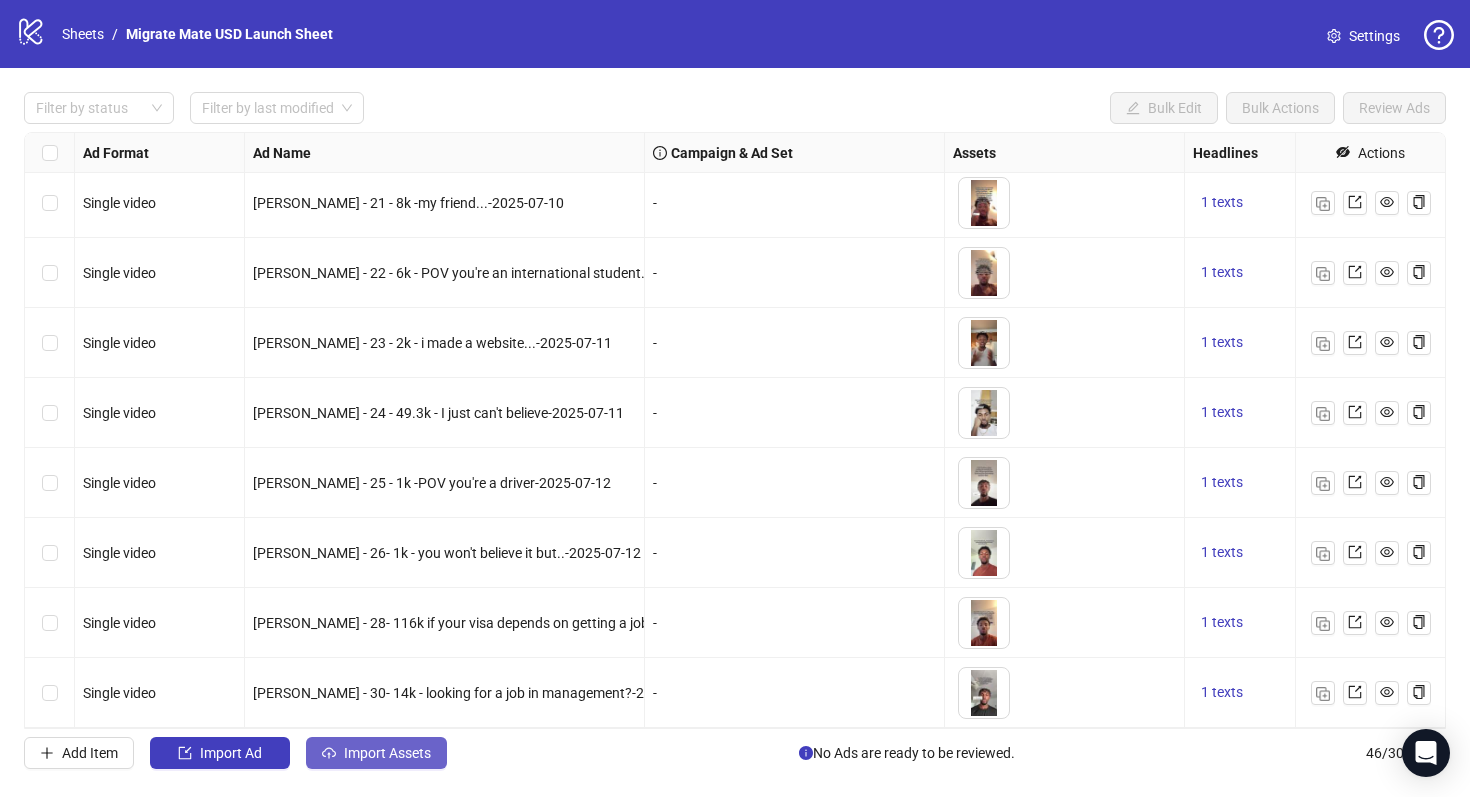 click on "Import Assets" at bounding box center (387, 753) 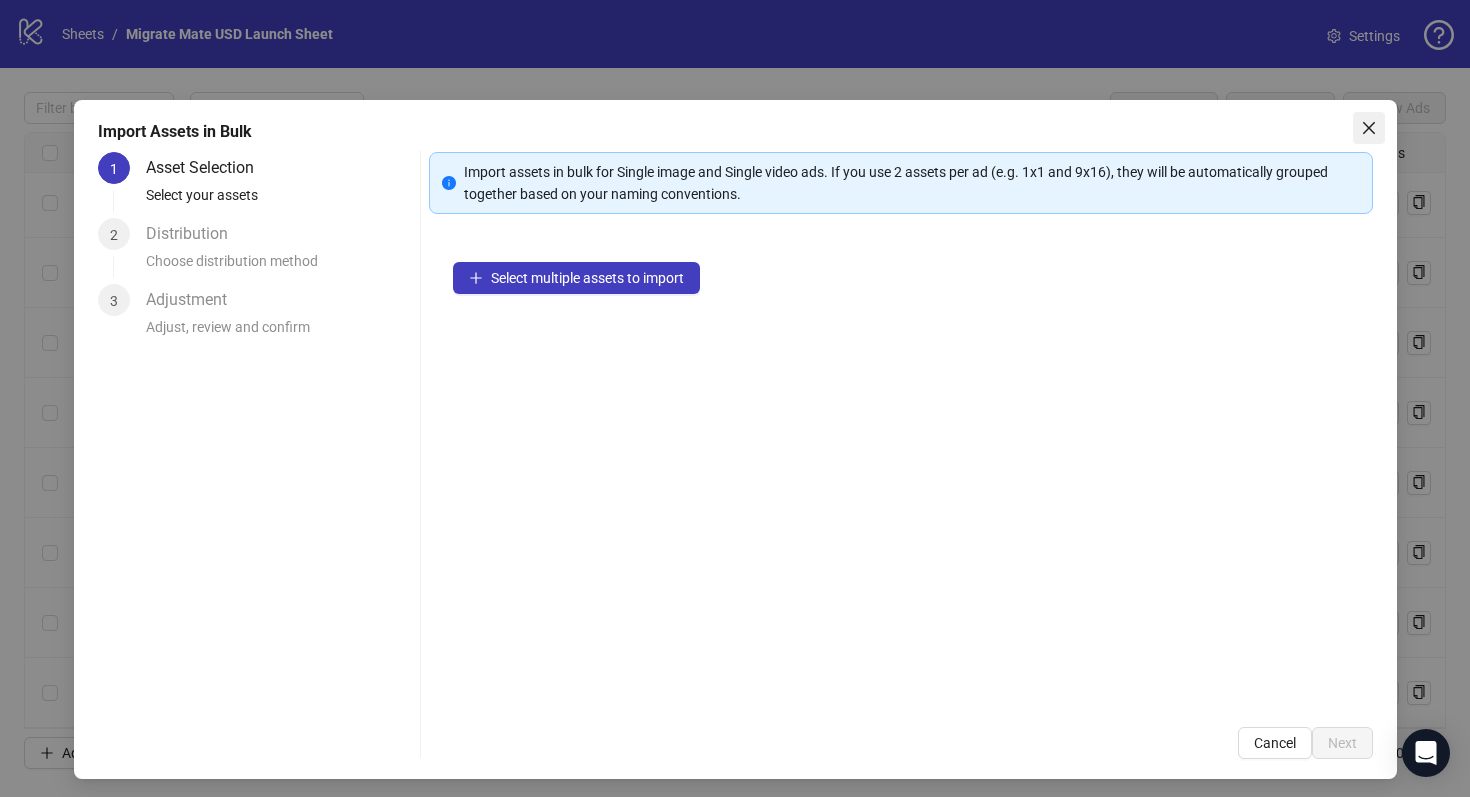 click 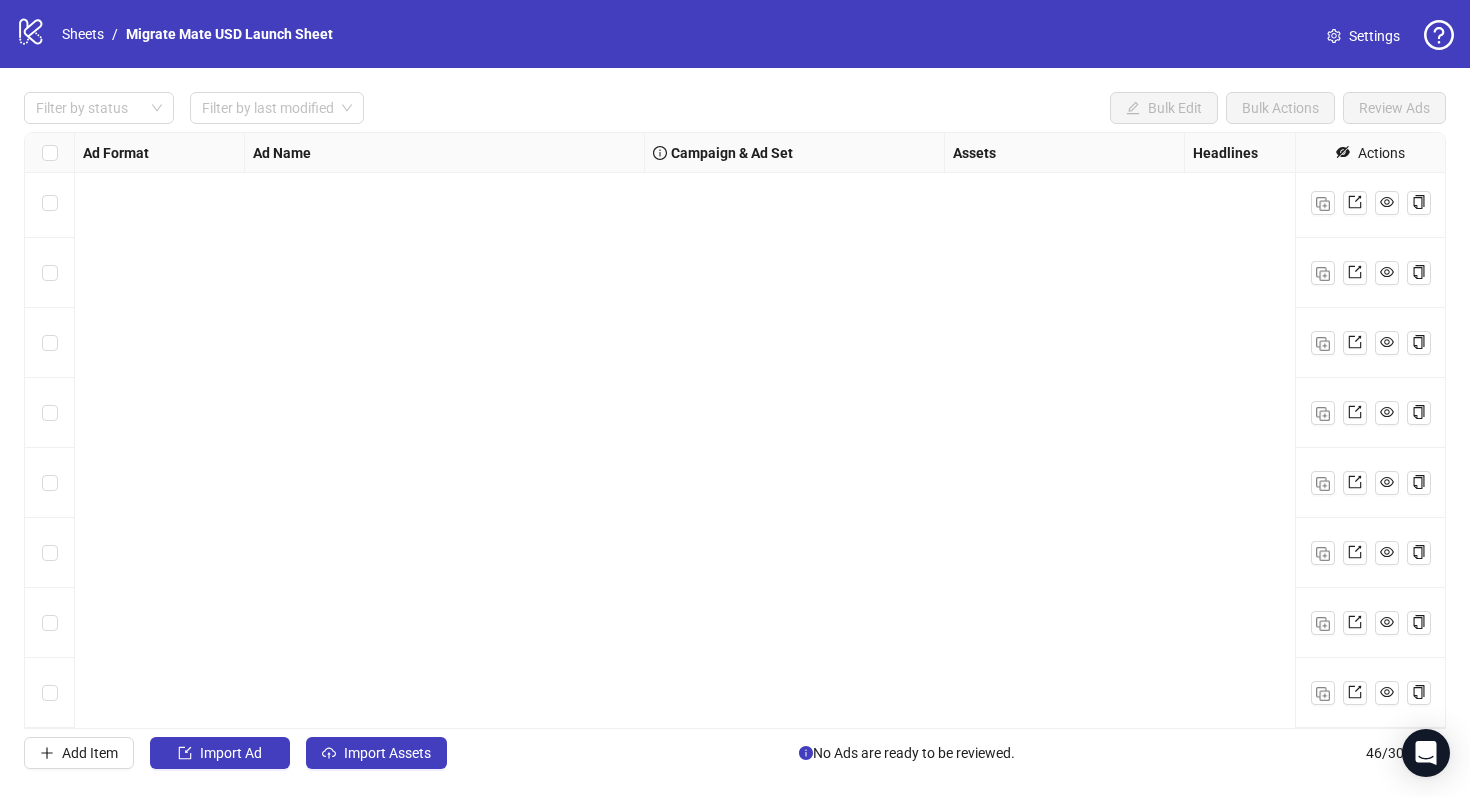 scroll, scrollTop: 1678, scrollLeft: 0, axis: vertical 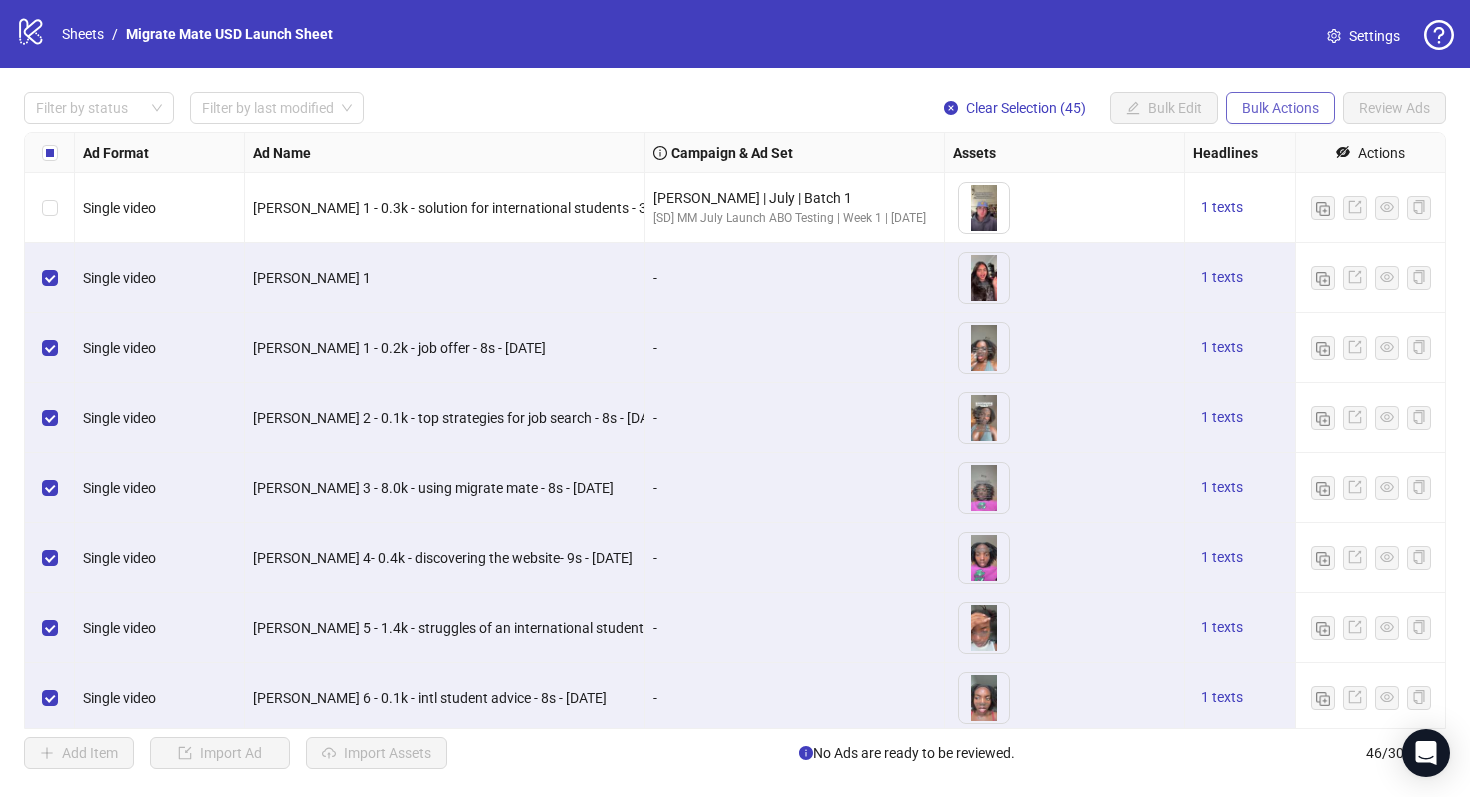 click on "Bulk Actions" at bounding box center [1280, 108] 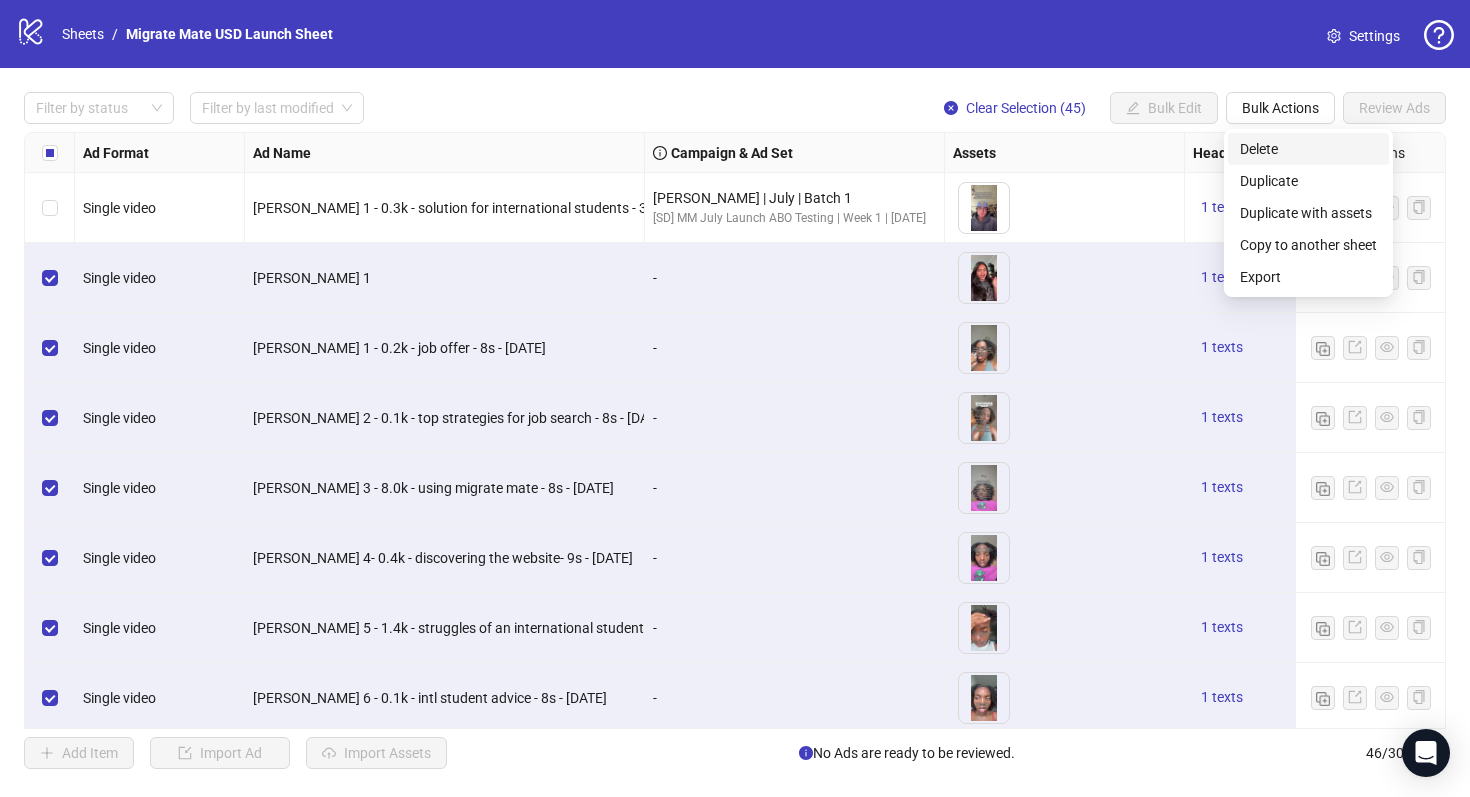 click on "Delete" at bounding box center [1308, 149] 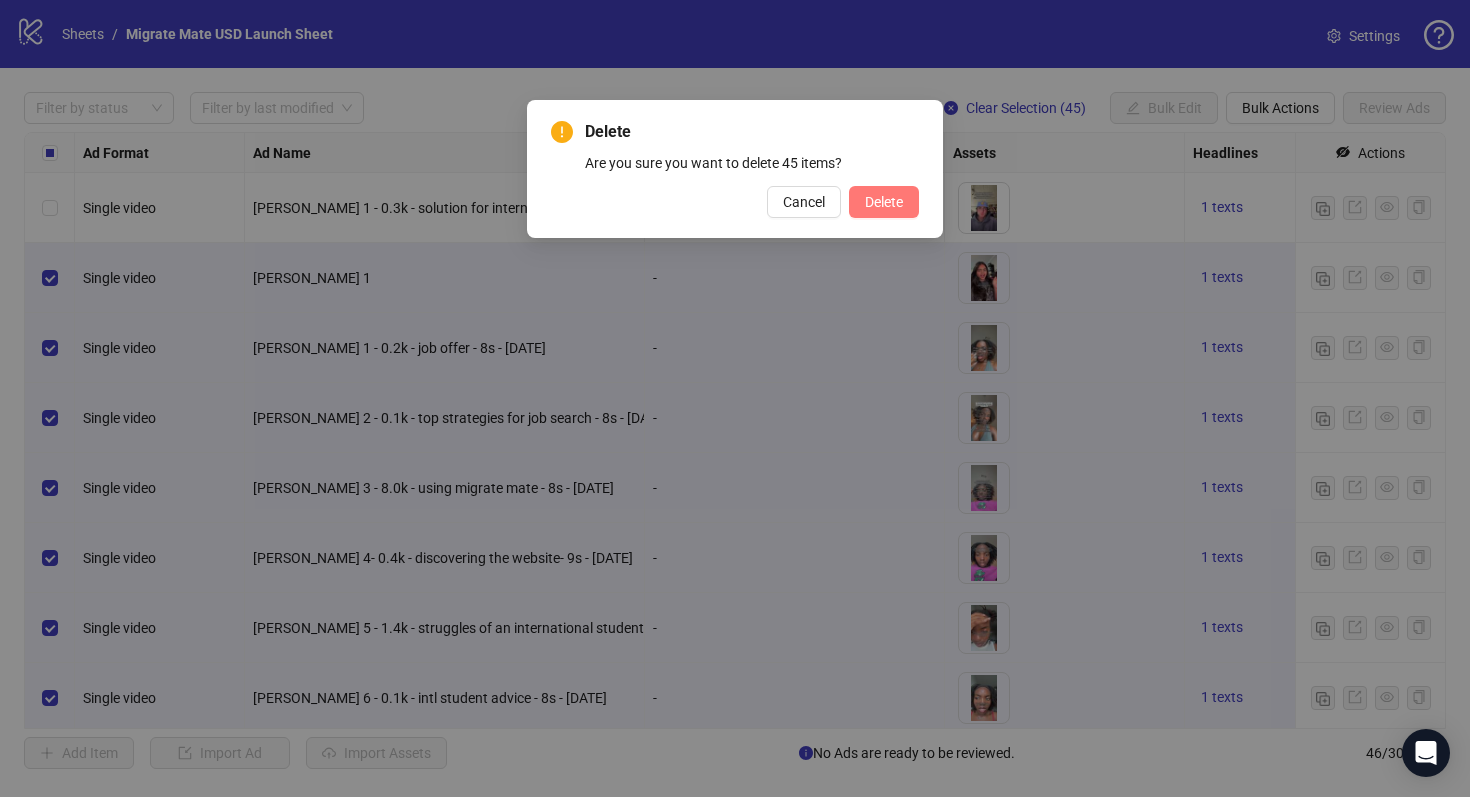 click on "Delete" at bounding box center [884, 202] 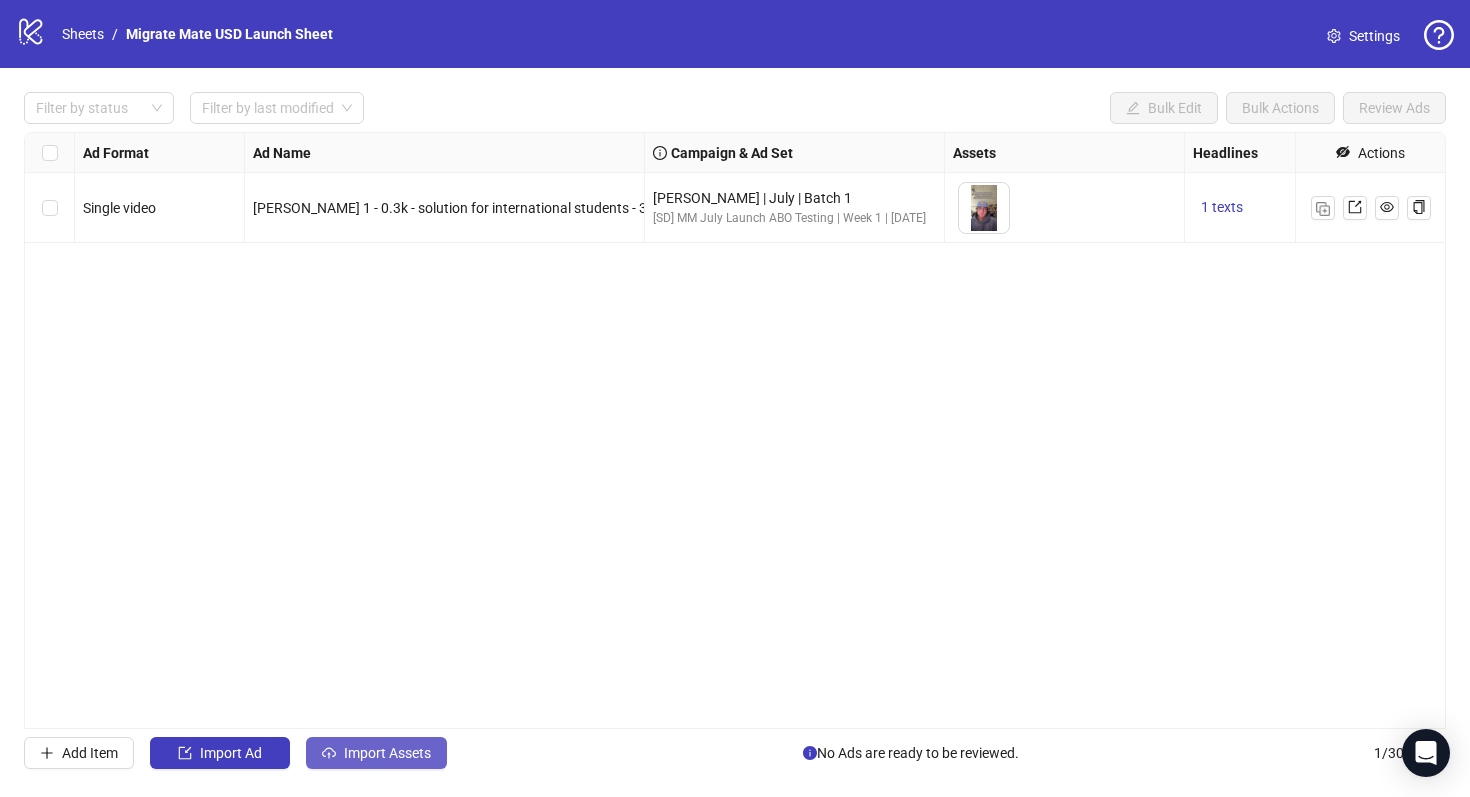 click on "Import Assets" at bounding box center (376, 753) 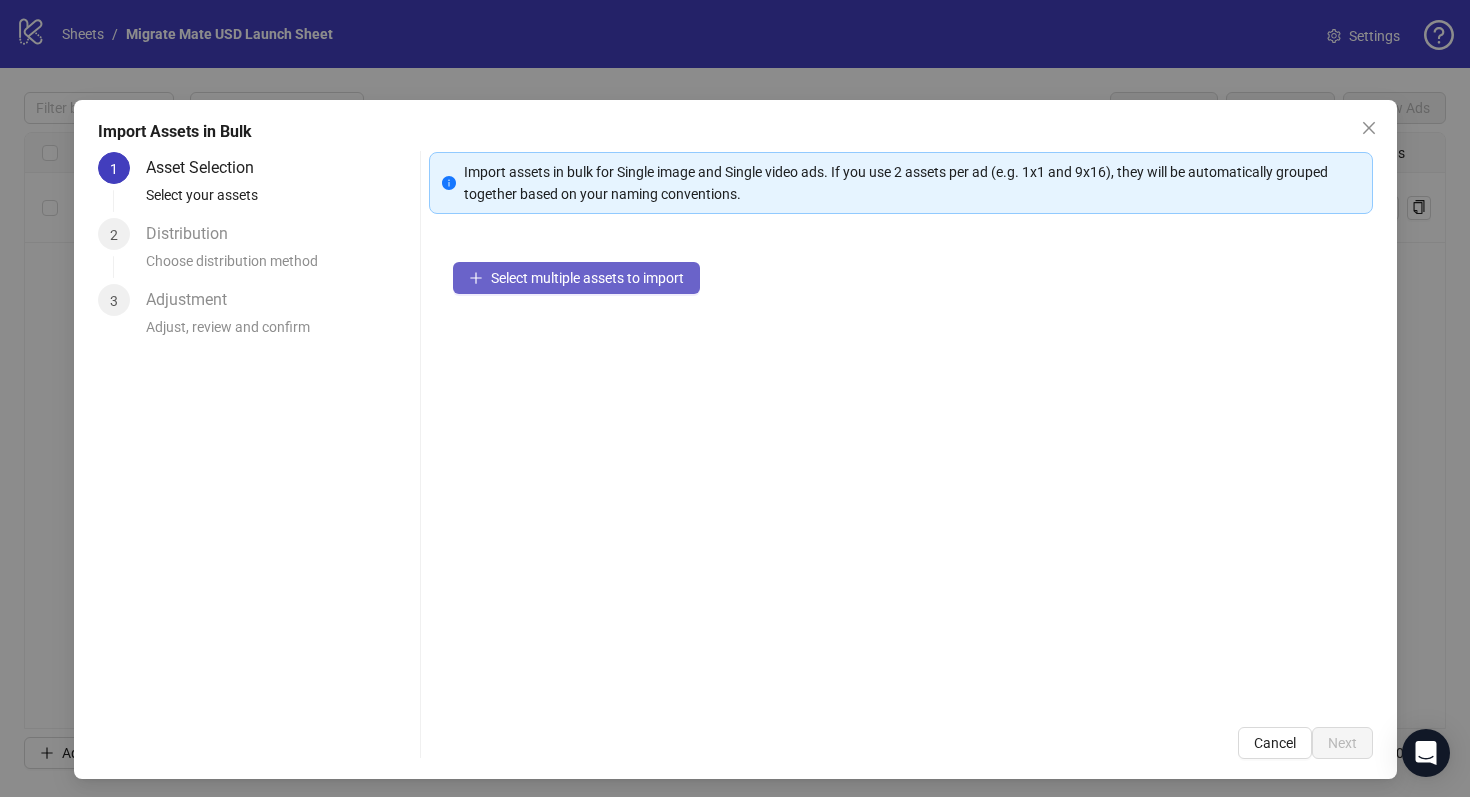 click on "Select multiple assets to import" at bounding box center [576, 278] 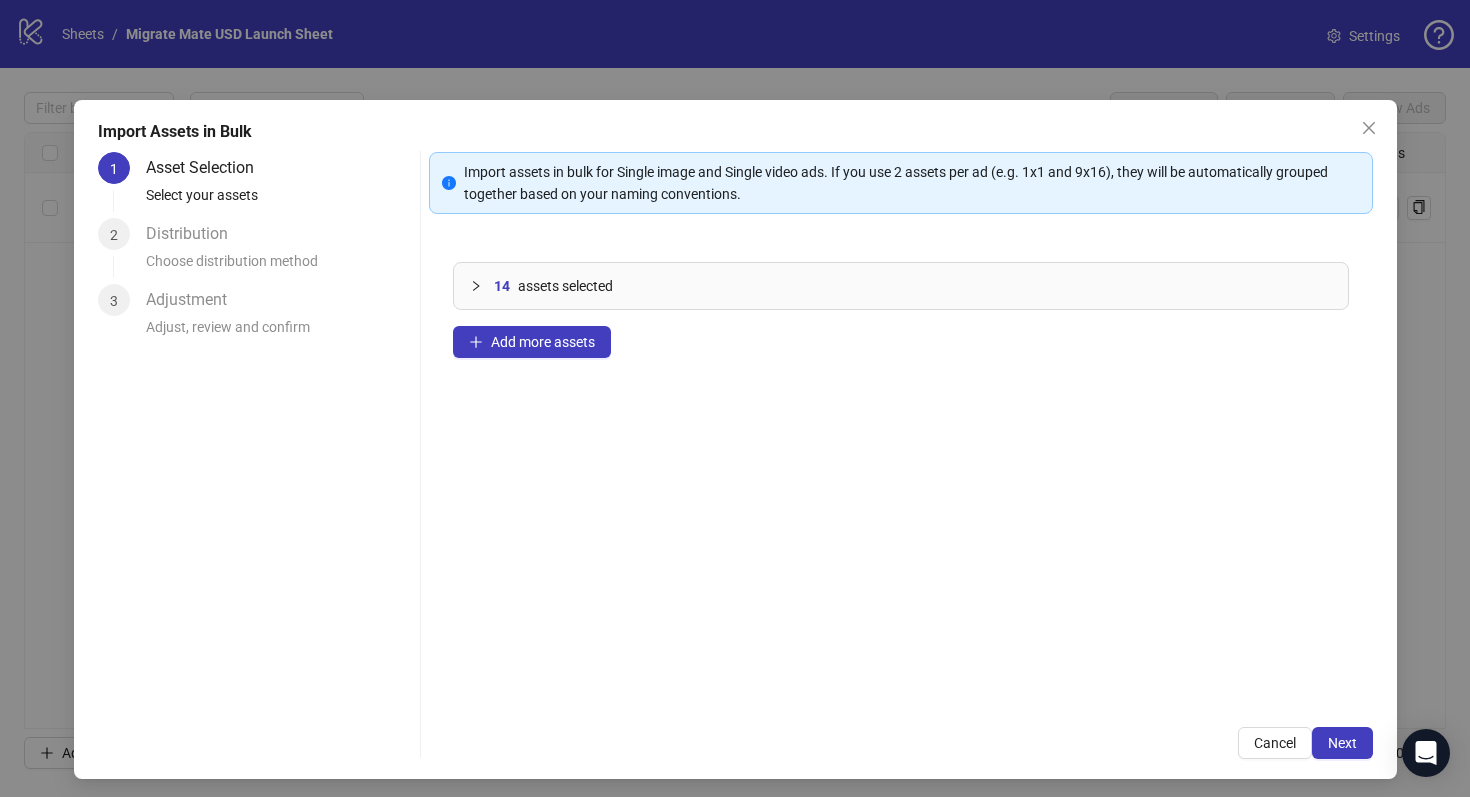 click on "14 assets selected Add more assets" at bounding box center (901, 470) 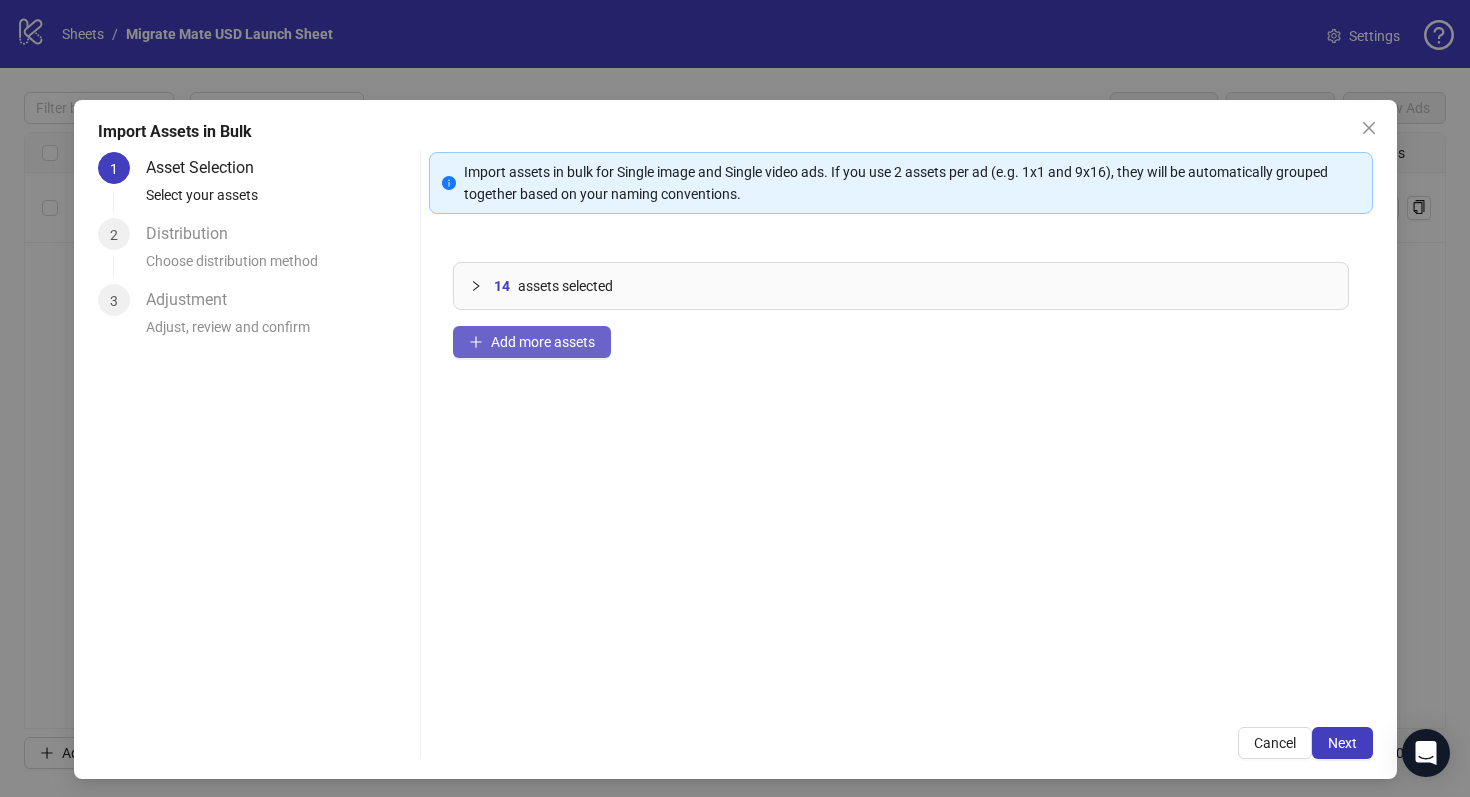 click on "Add more assets" at bounding box center [543, 342] 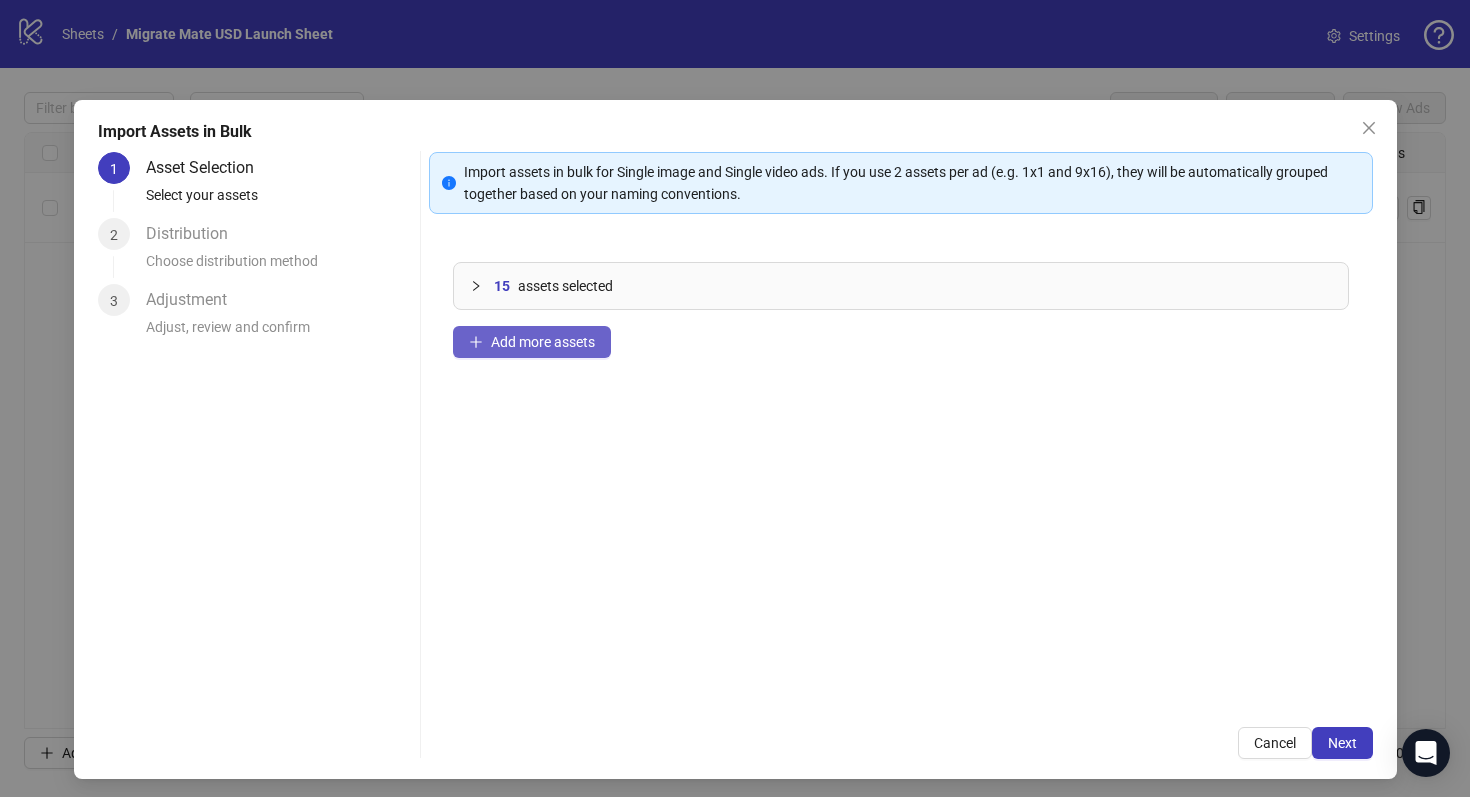 click on "Add more assets" at bounding box center (543, 342) 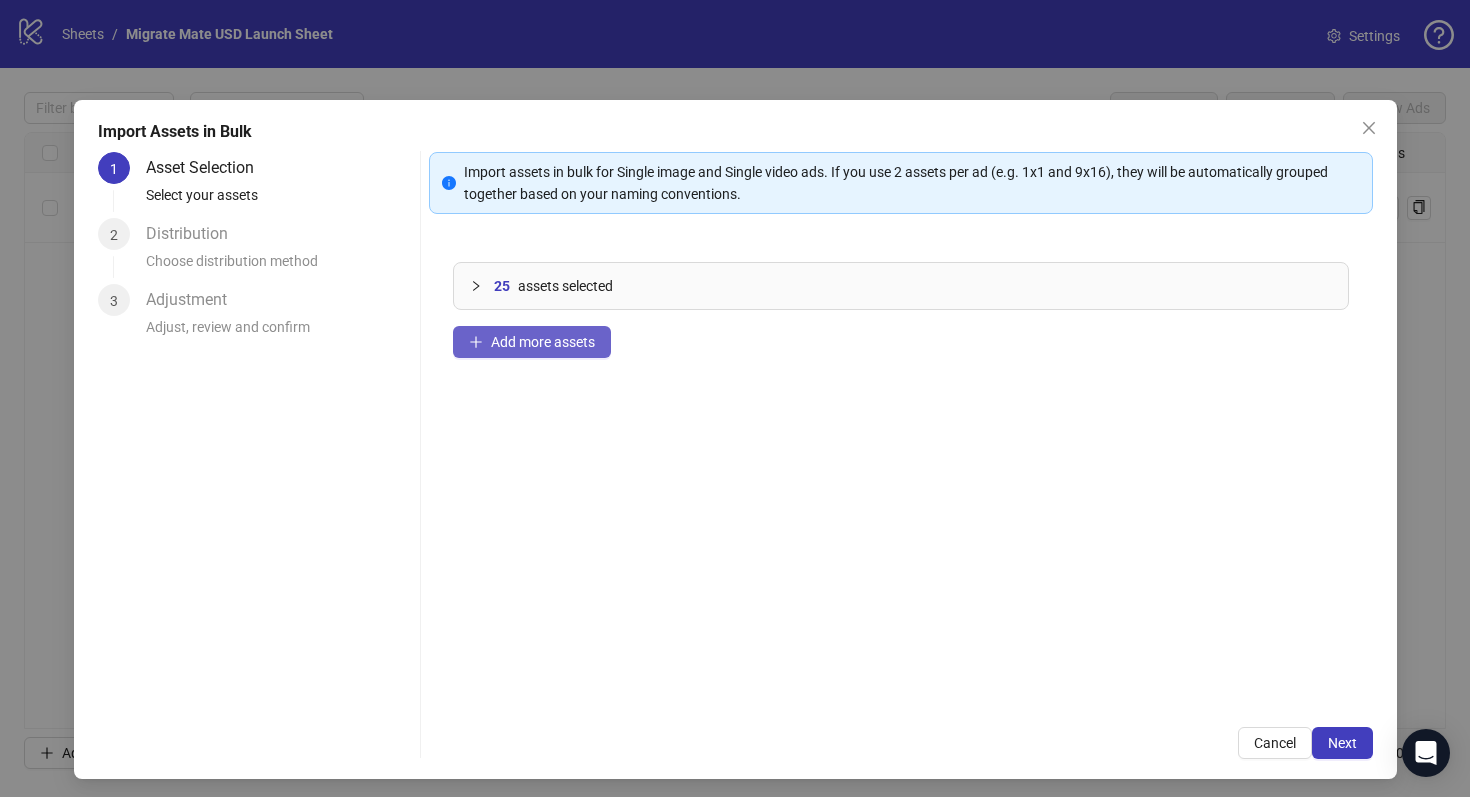 click on "Add more assets" at bounding box center (543, 342) 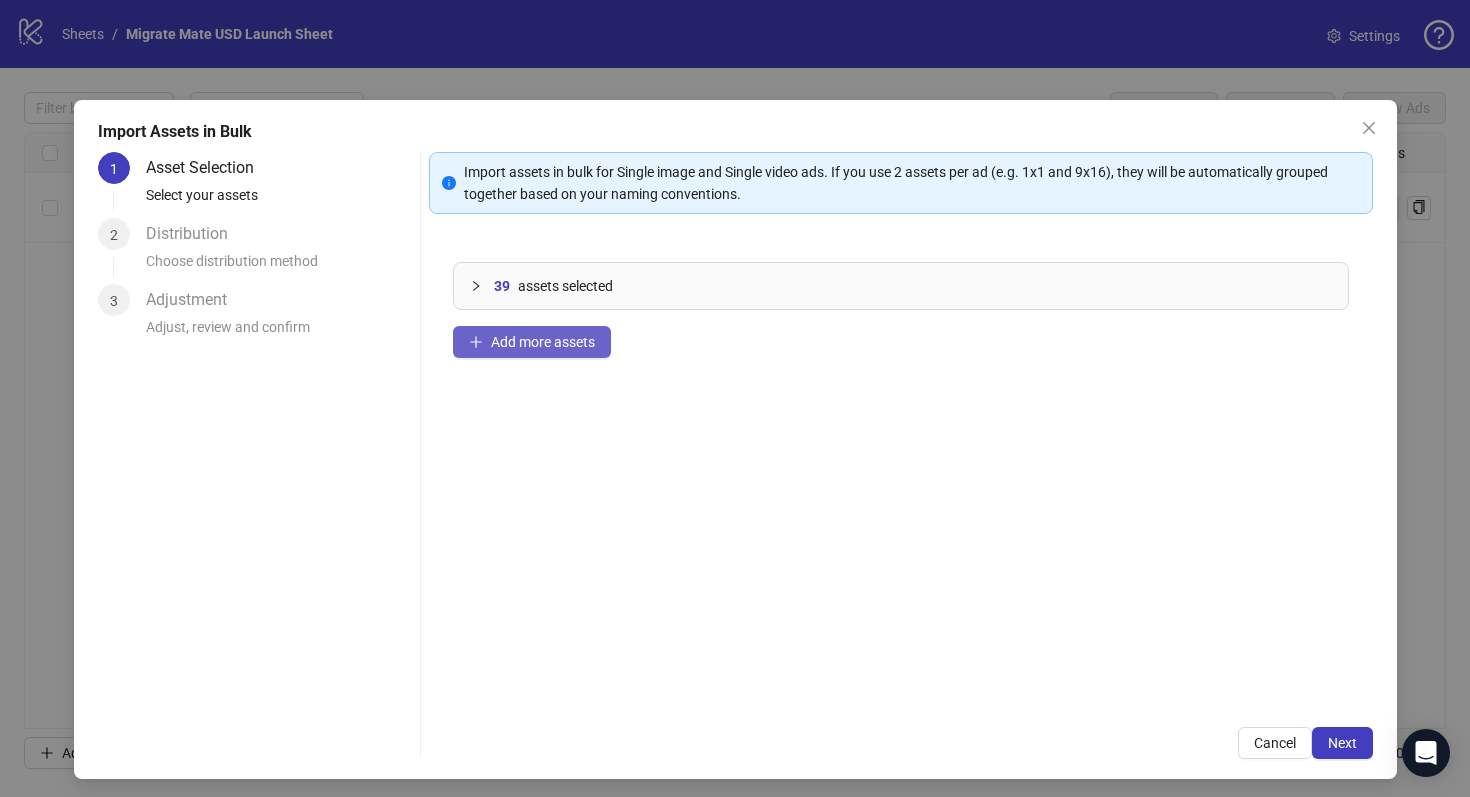 click on "Add more assets" at bounding box center [532, 342] 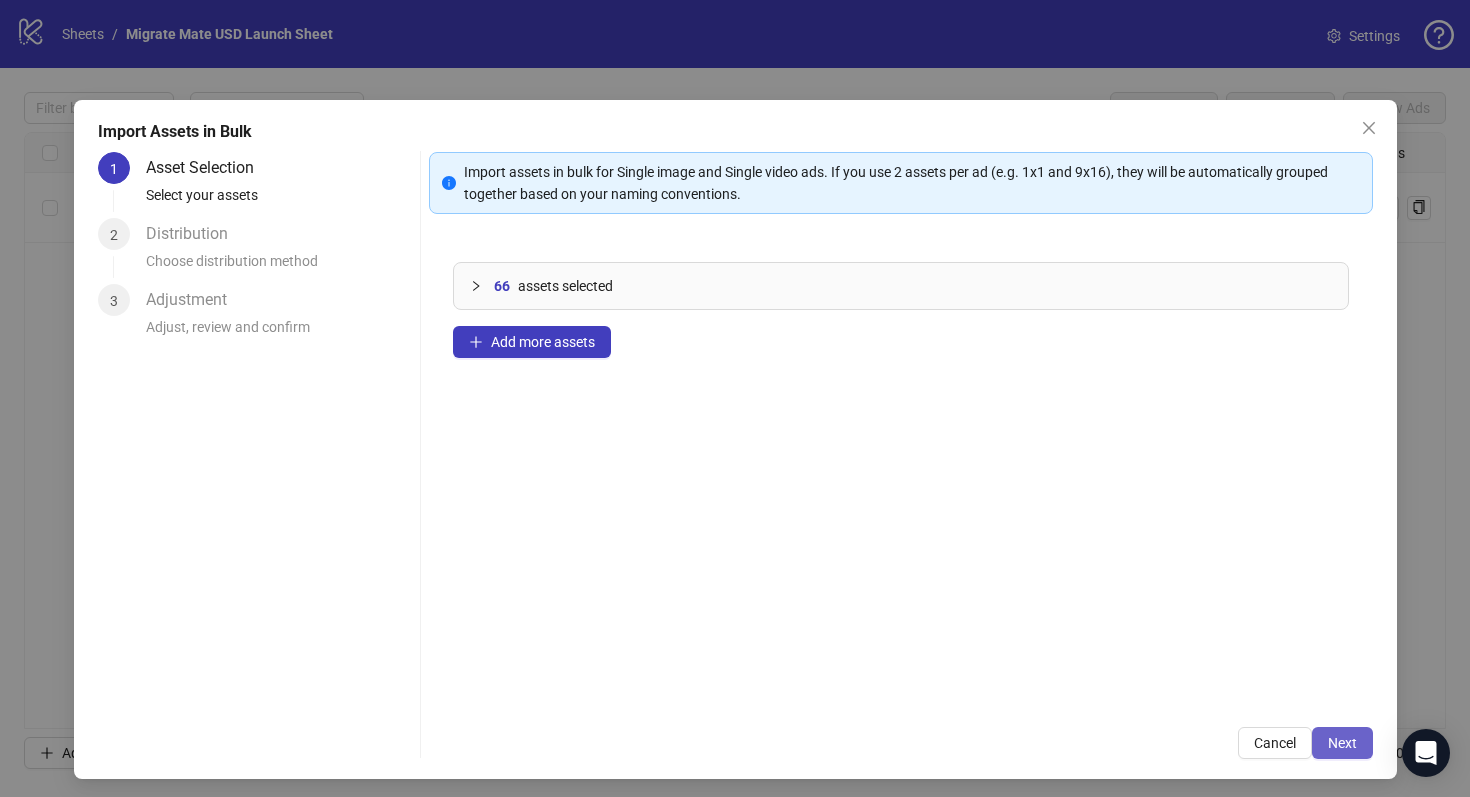 click on "Next" at bounding box center (1342, 743) 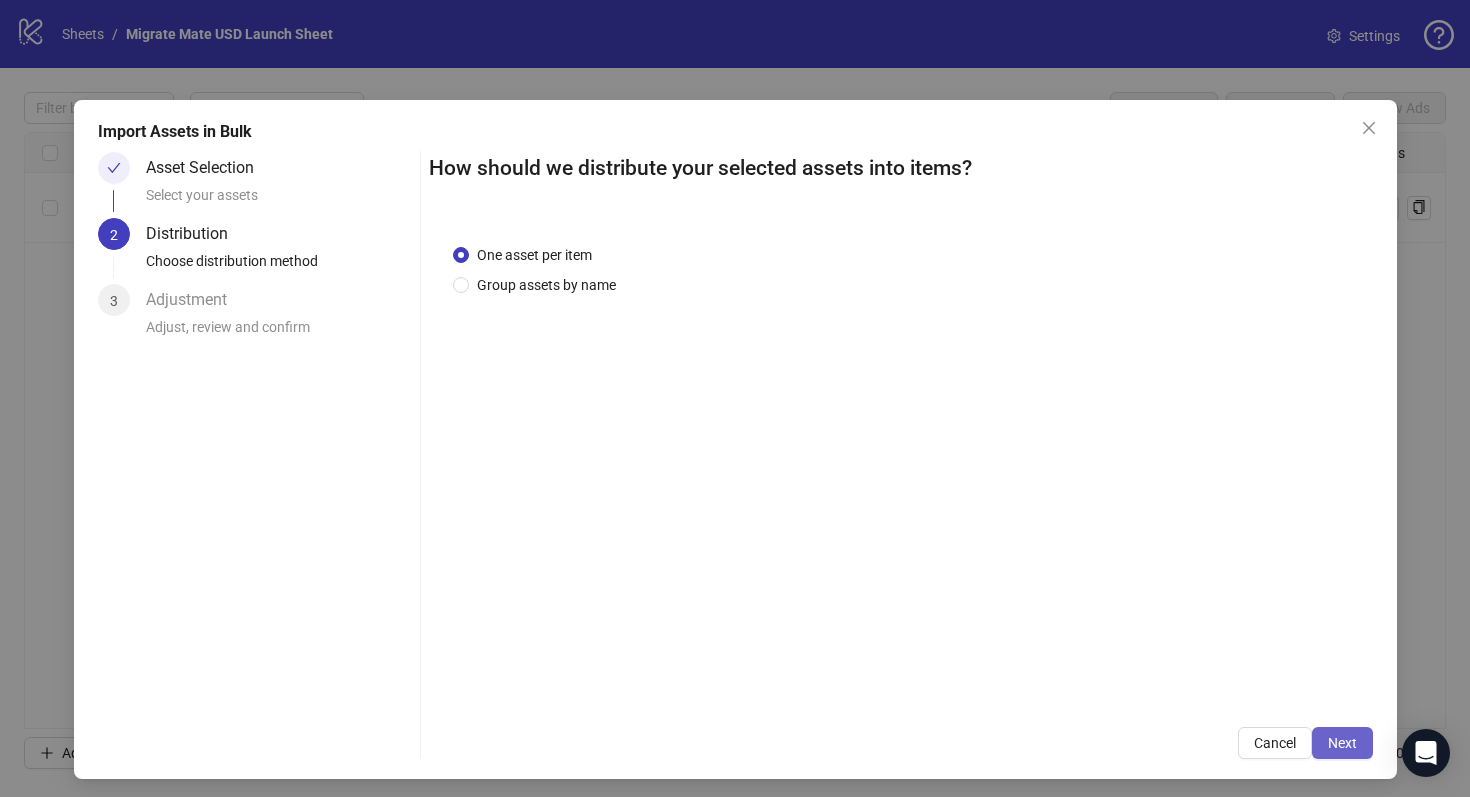 click on "Next" at bounding box center [1342, 743] 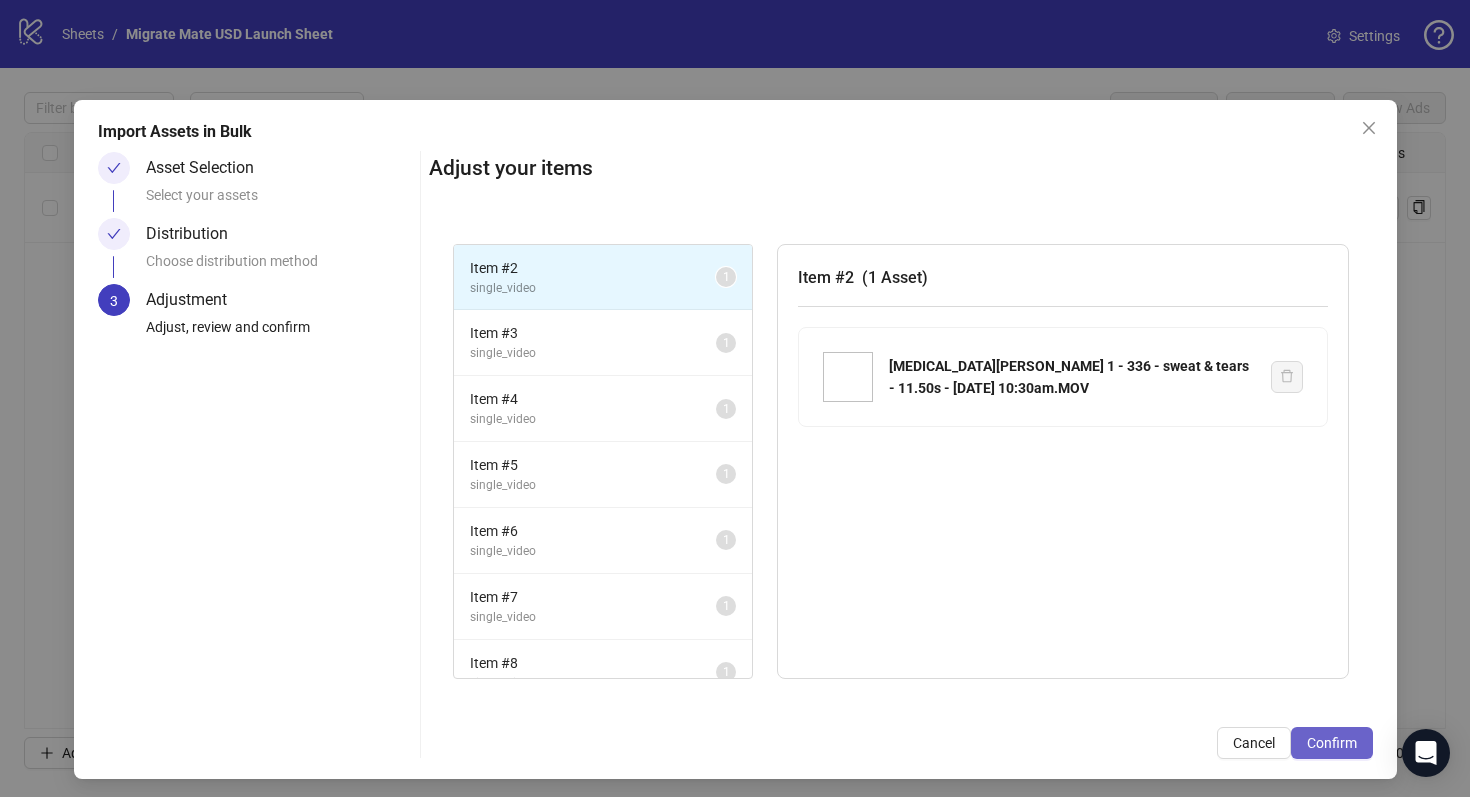 click on "Confirm" at bounding box center [1332, 743] 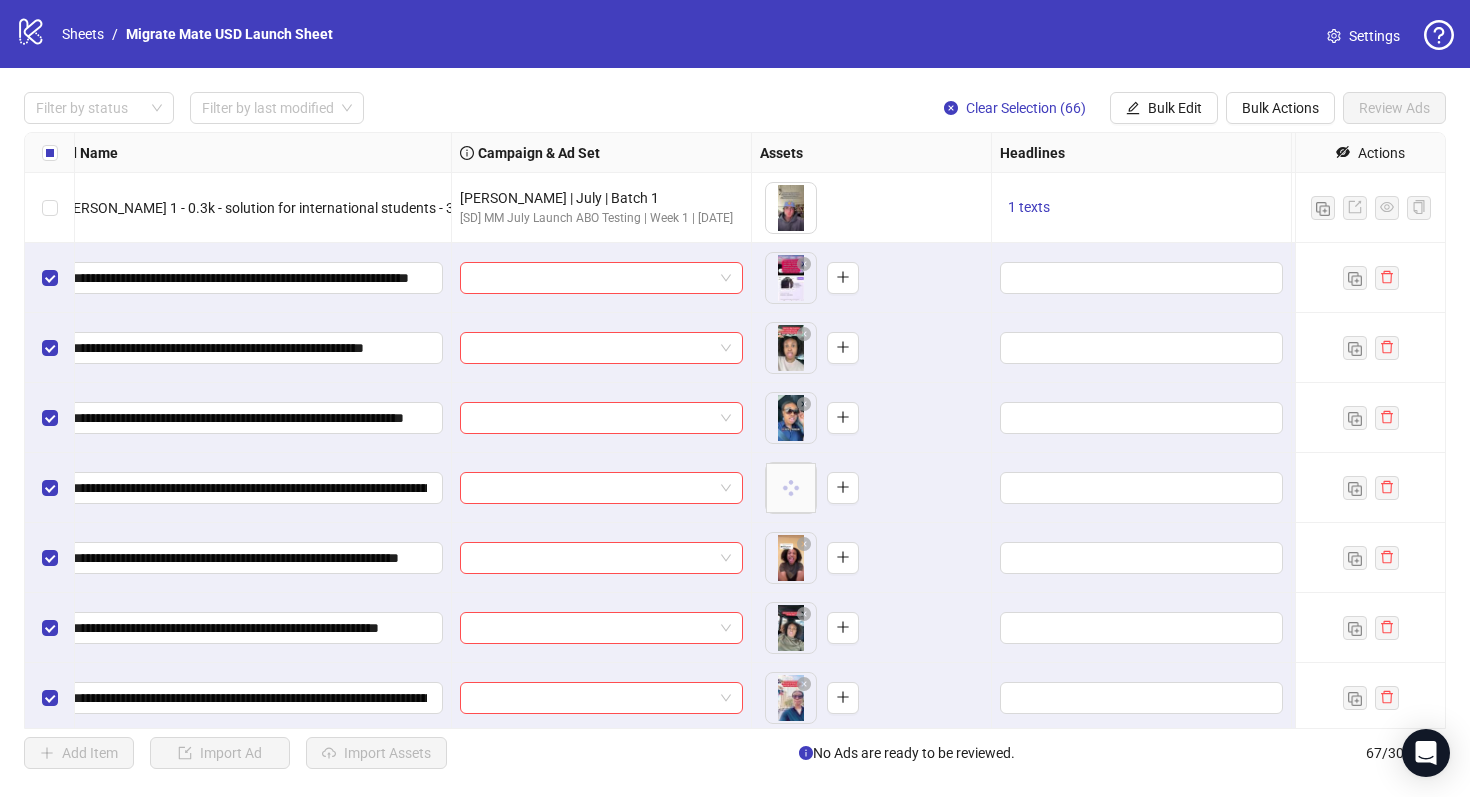 scroll, scrollTop: 0, scrollLeft: 297, axis: horizontal 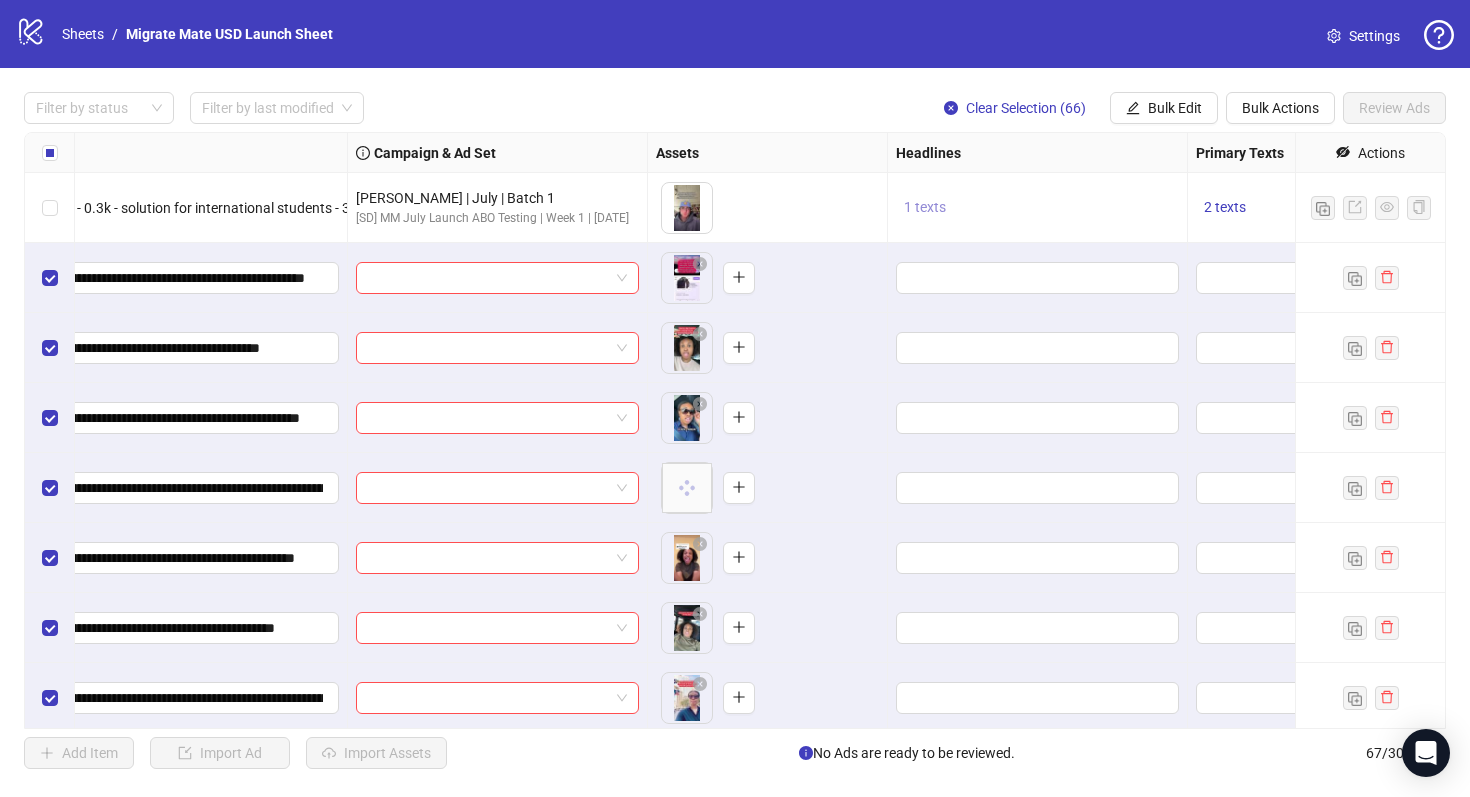 click on "1 texts" at bounding box center (925, 207) 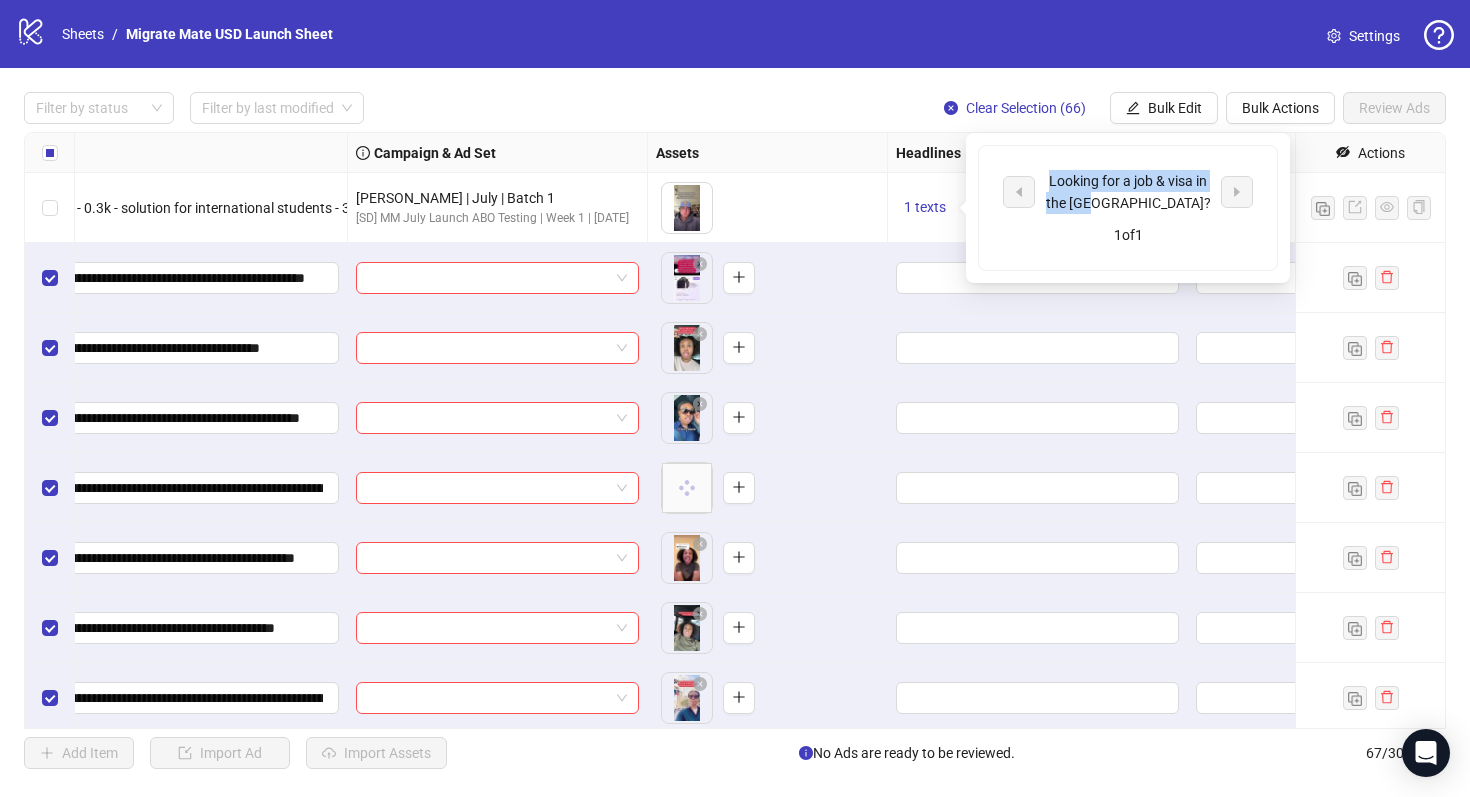 drag, startPoint x: 1154, startPoint y: 204, endPoint x: 1045, endPoint y: 187, distance: 110.317726 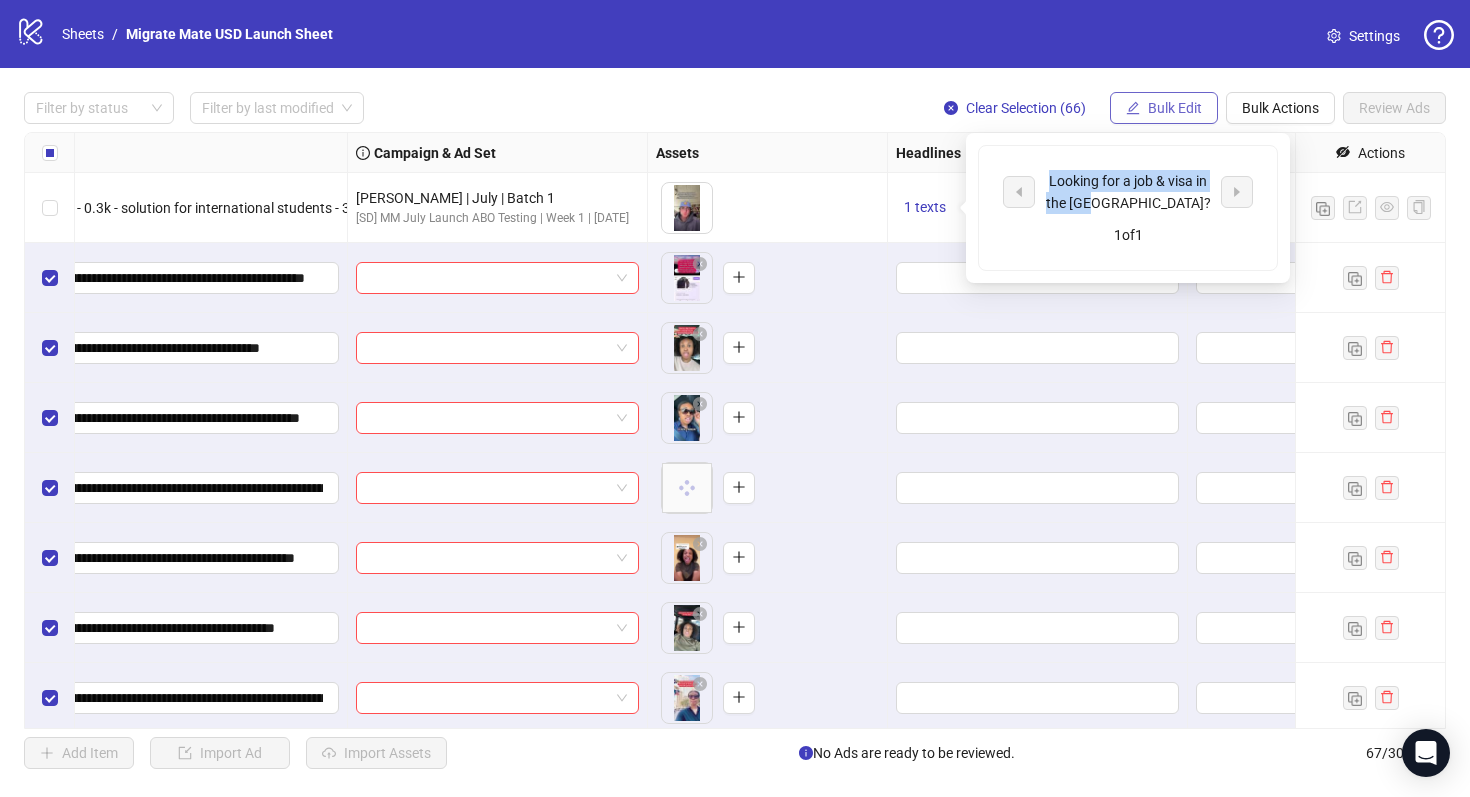 click on "Bulk Edit" at bounding box center [1164, 108] 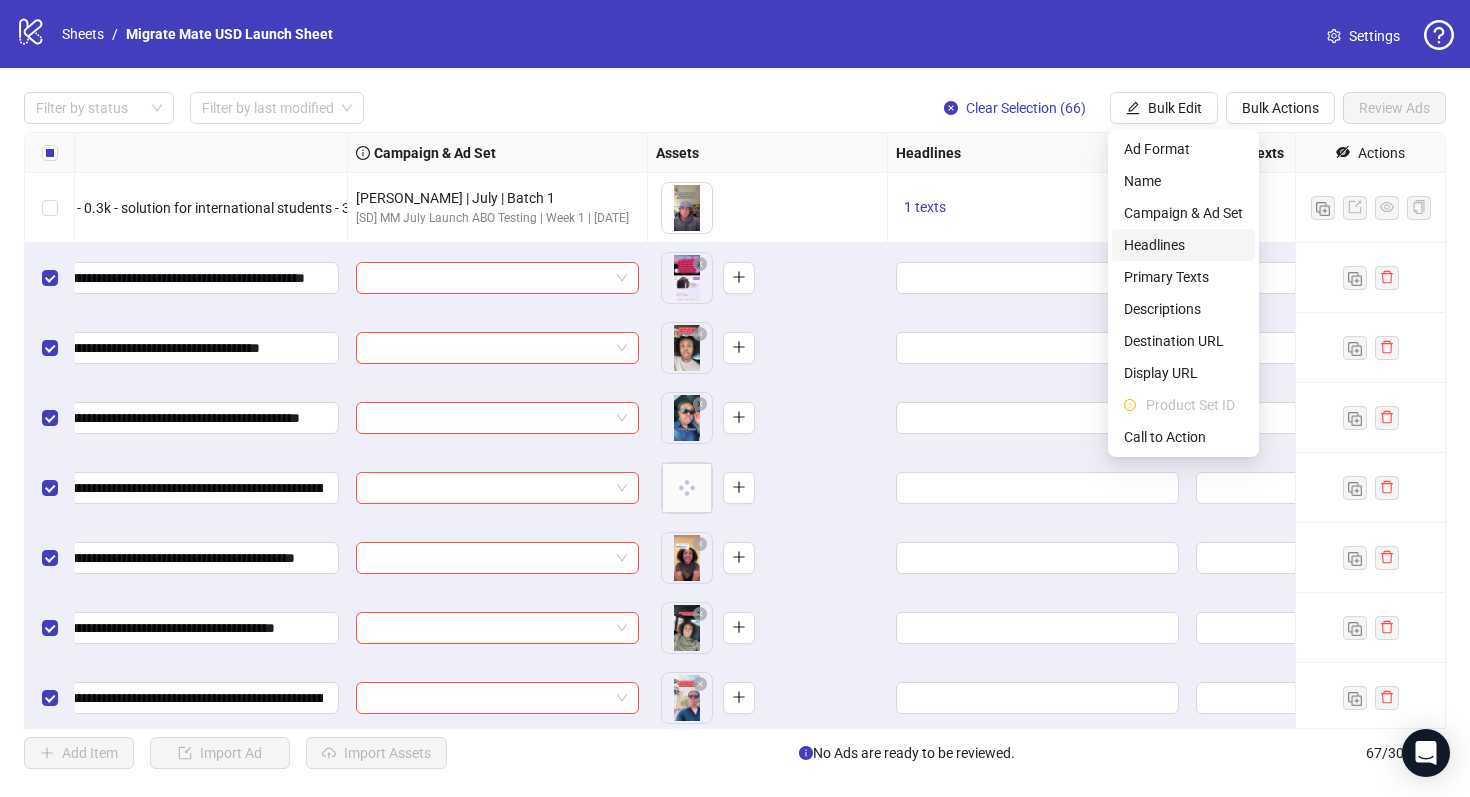 click on "Headlines" at bounding box center [1183, 245] 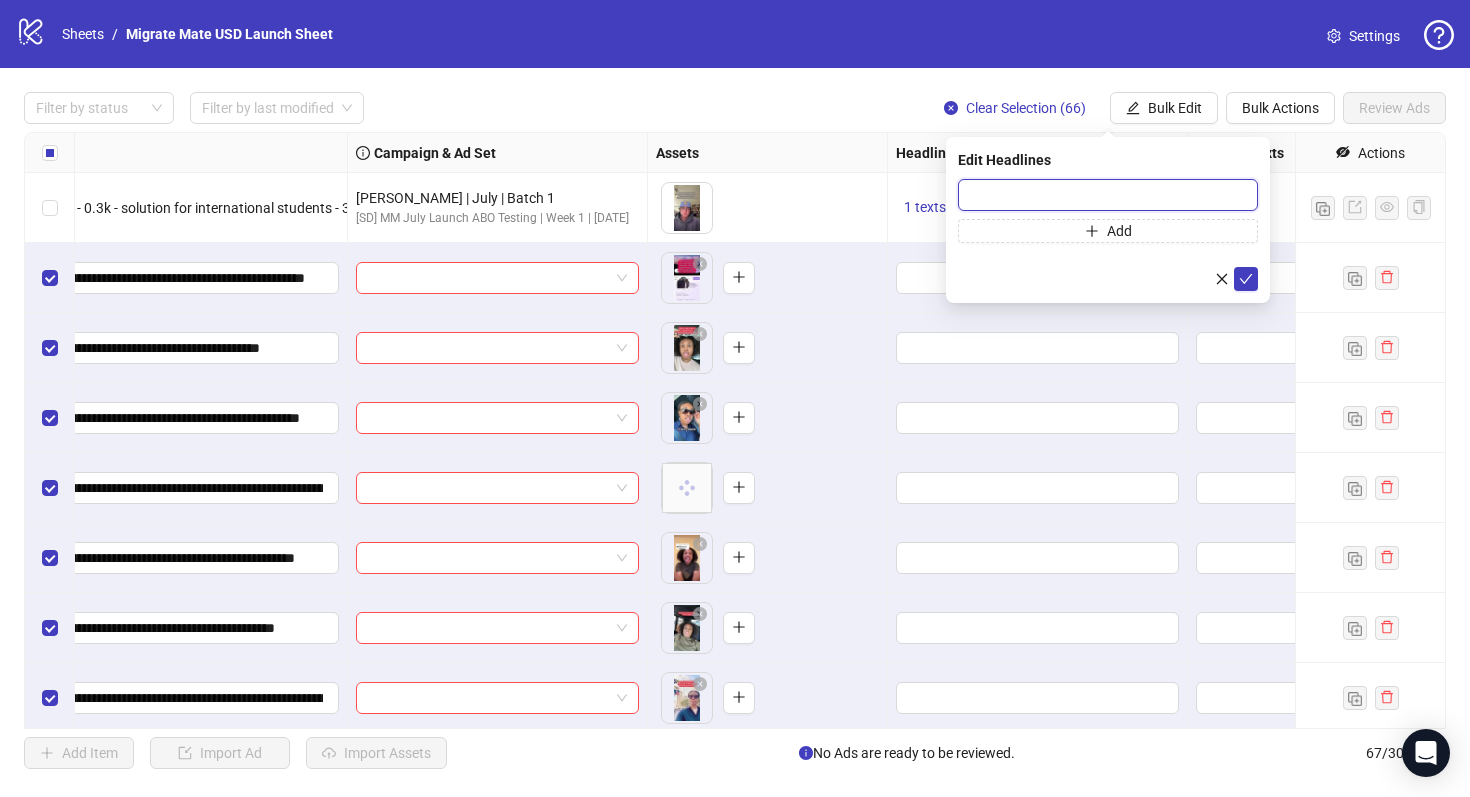 click at bounding box center (1108, 195) 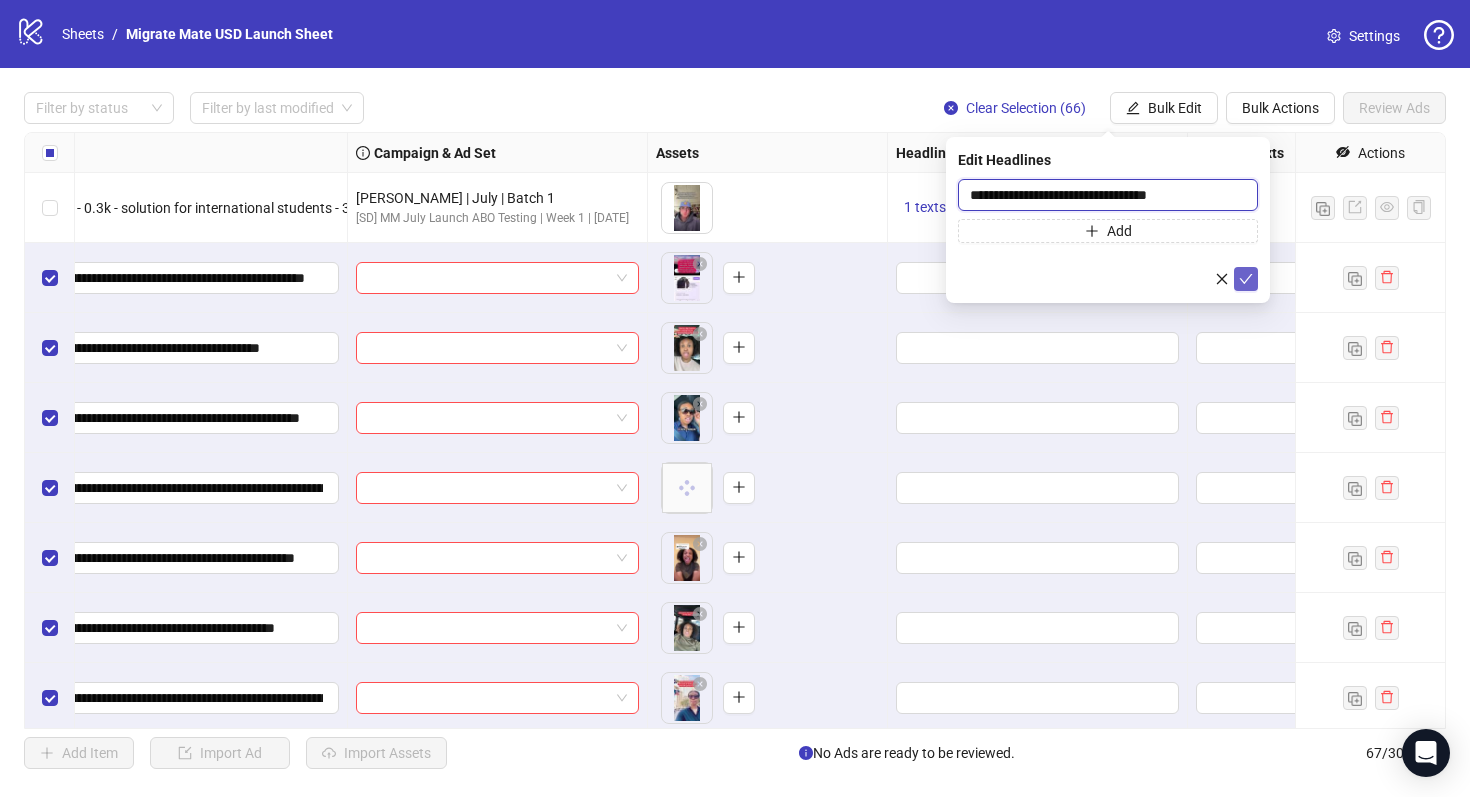 type on "**********" 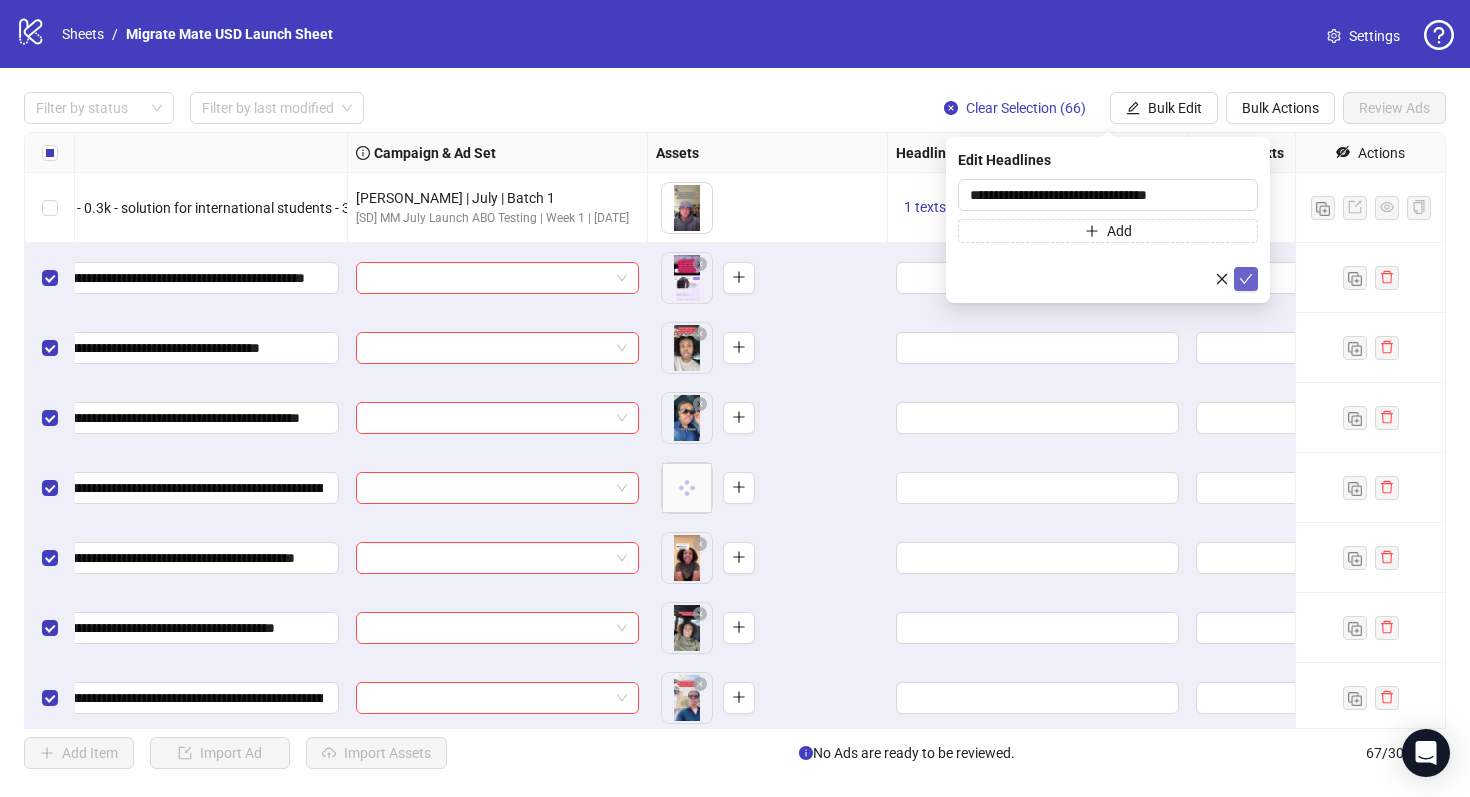 click at bounding box center (1246, 279) 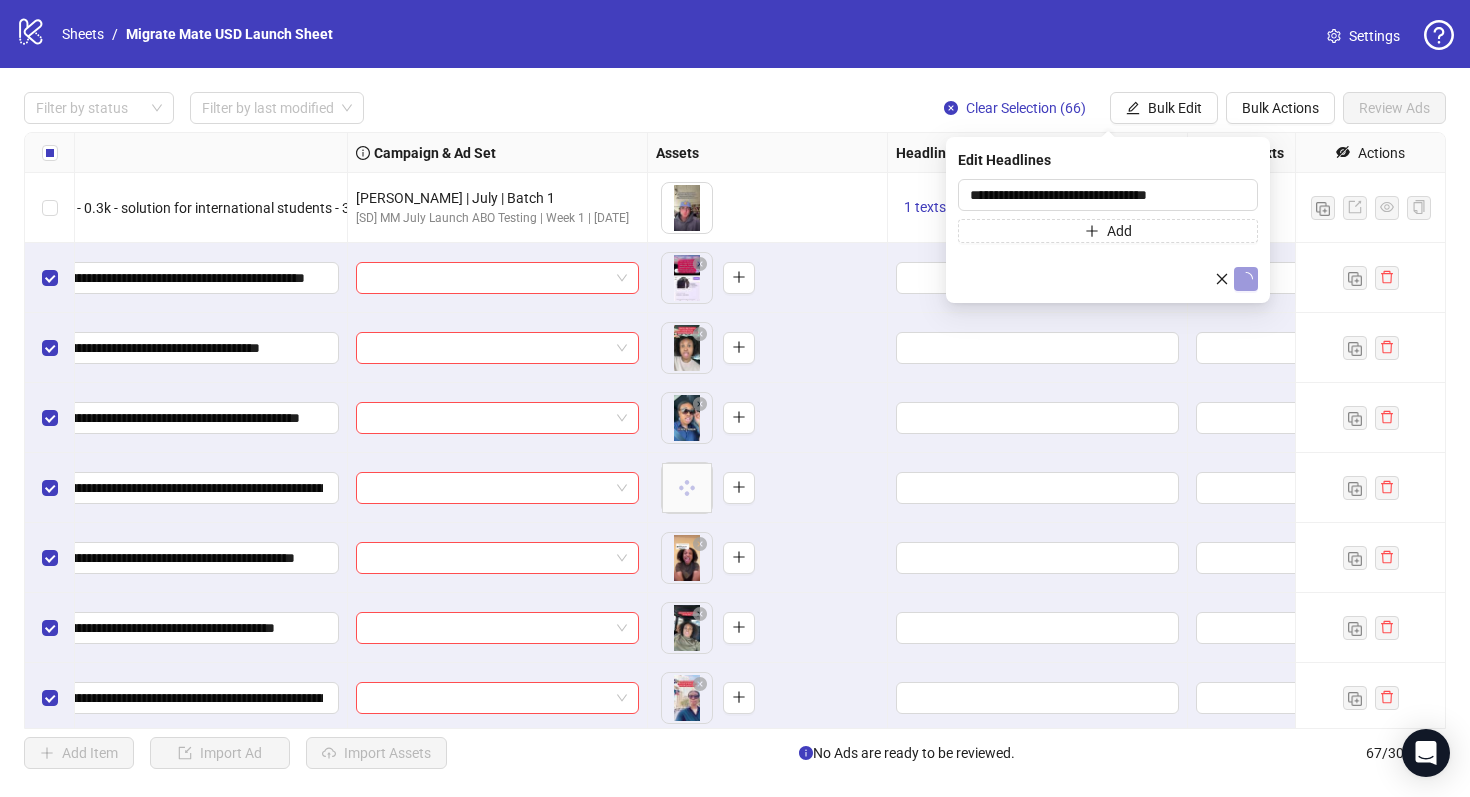 click on "To pick up a draggable item, press the space bar.
While dragging, use the arrow keys to move the item.
Press space again to drop the item in its new position, or press escape to cancel." at bounding box center (767, 208) 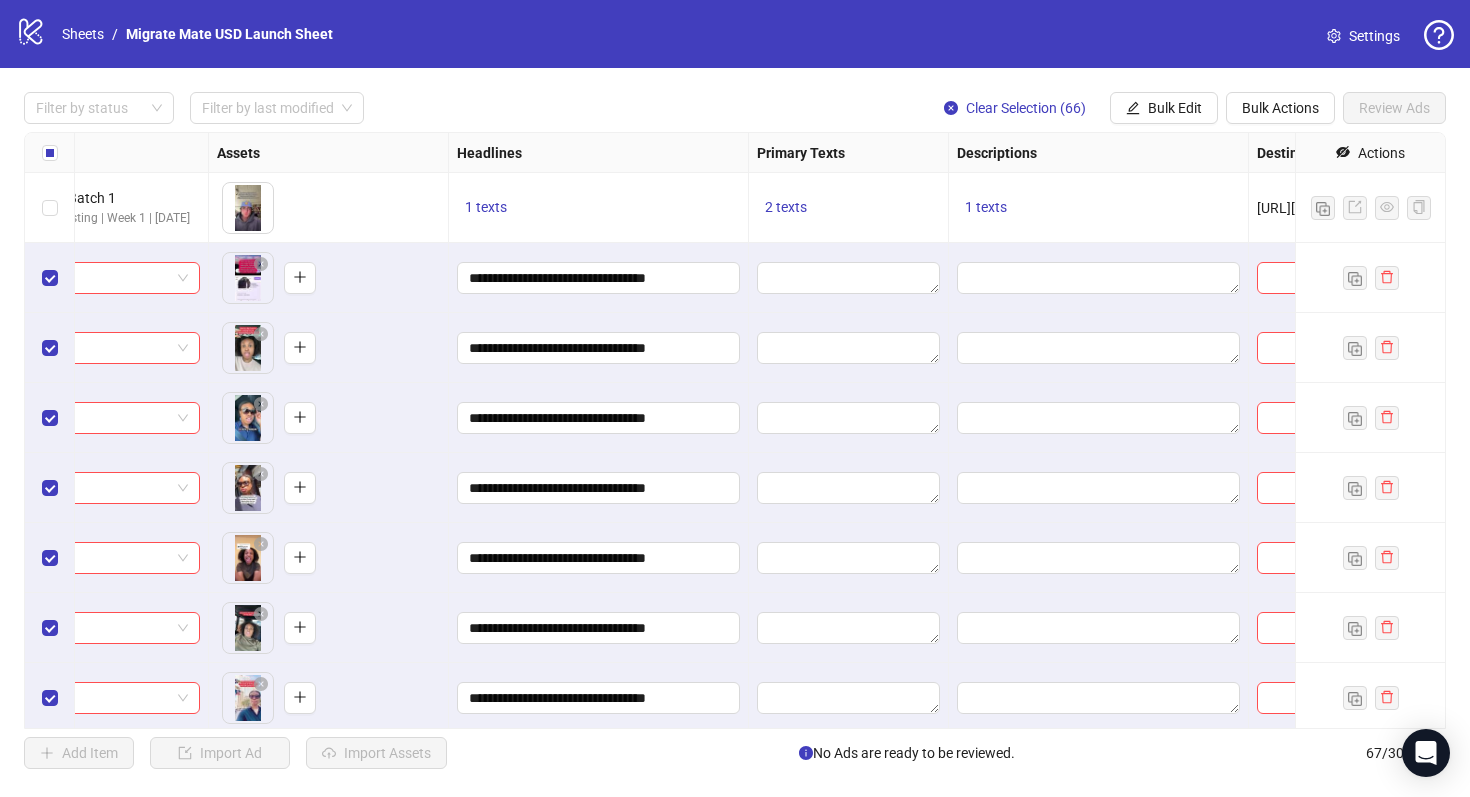 scroll, scrollTop: 0, scrollLeft: 751, axis: horizontal 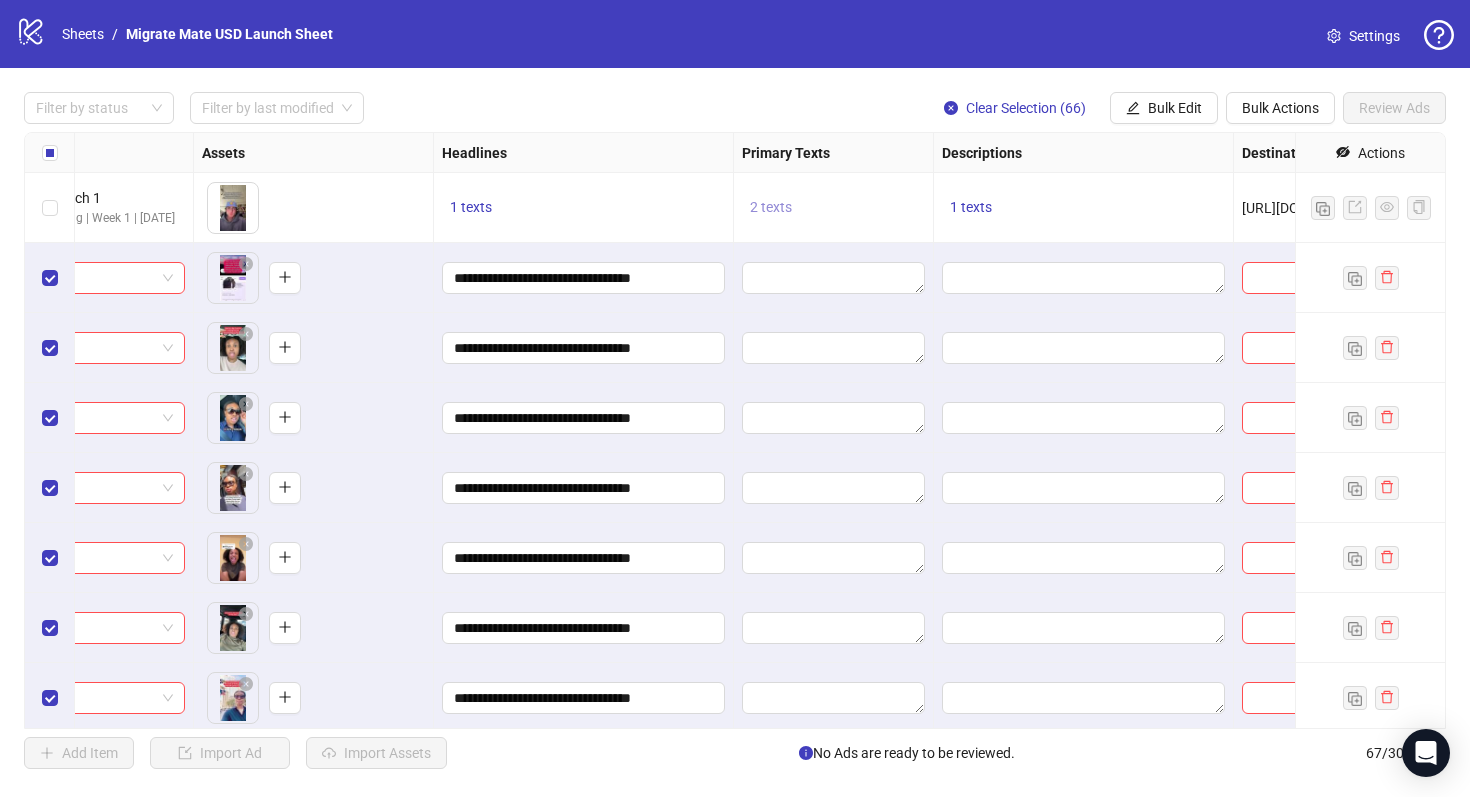 click on "2 texts" at bounding box center (771, 208) 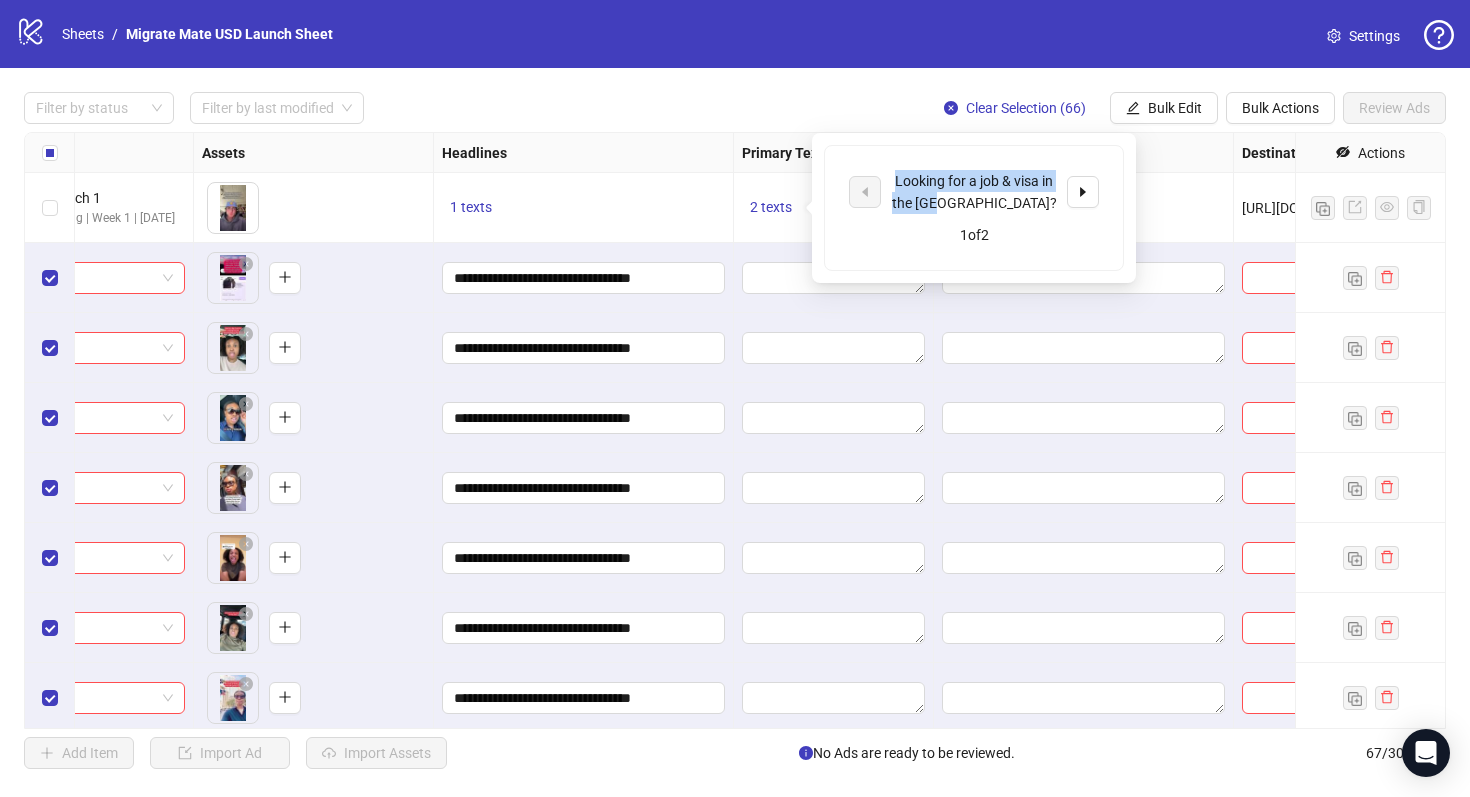 drag, startPoint x: 1011, startPoint y: 200, endPoint x: 893, endPoint y: 182, distance: 119.36499 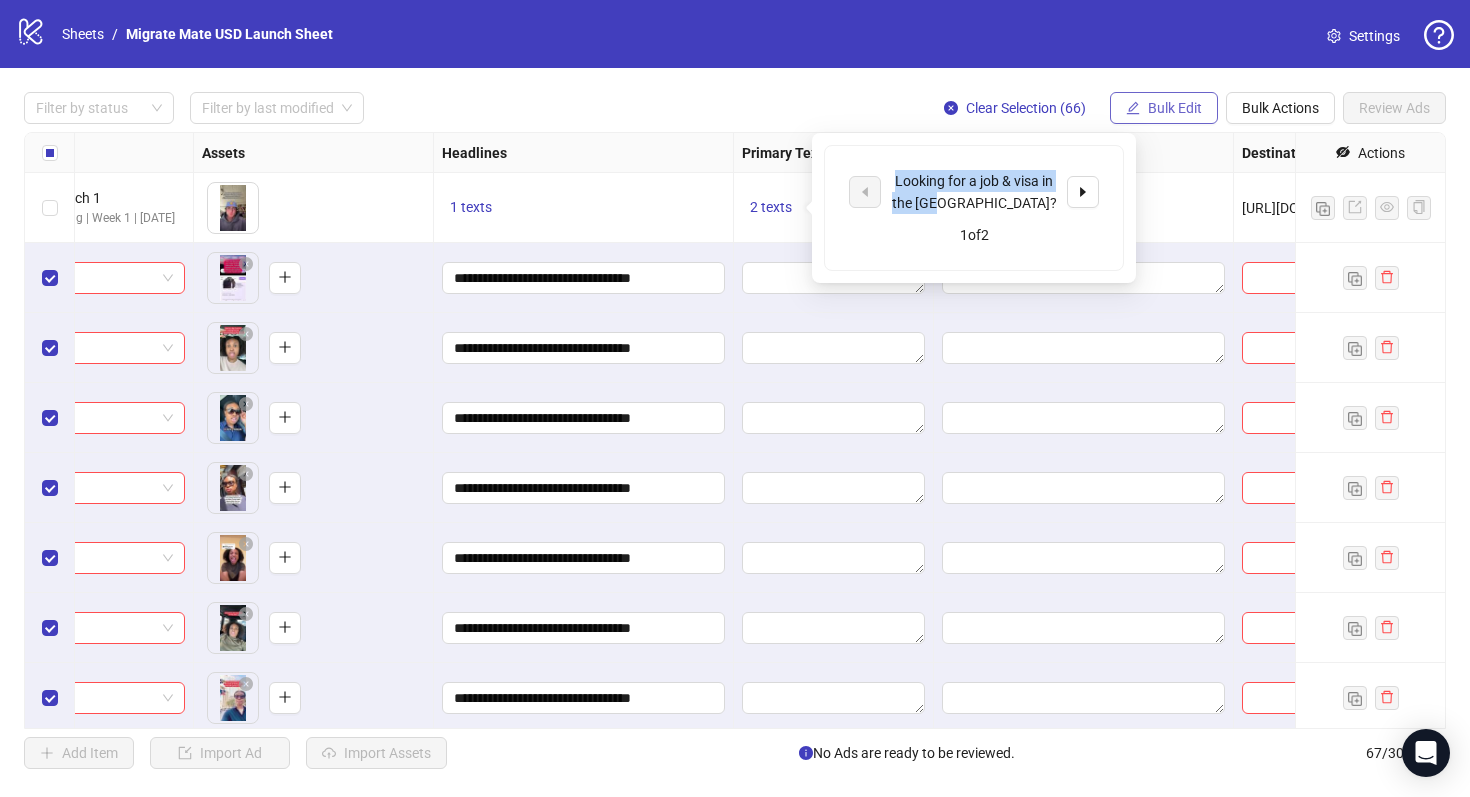 click on "Bulk Edit" at bounding box center [1175, 108] 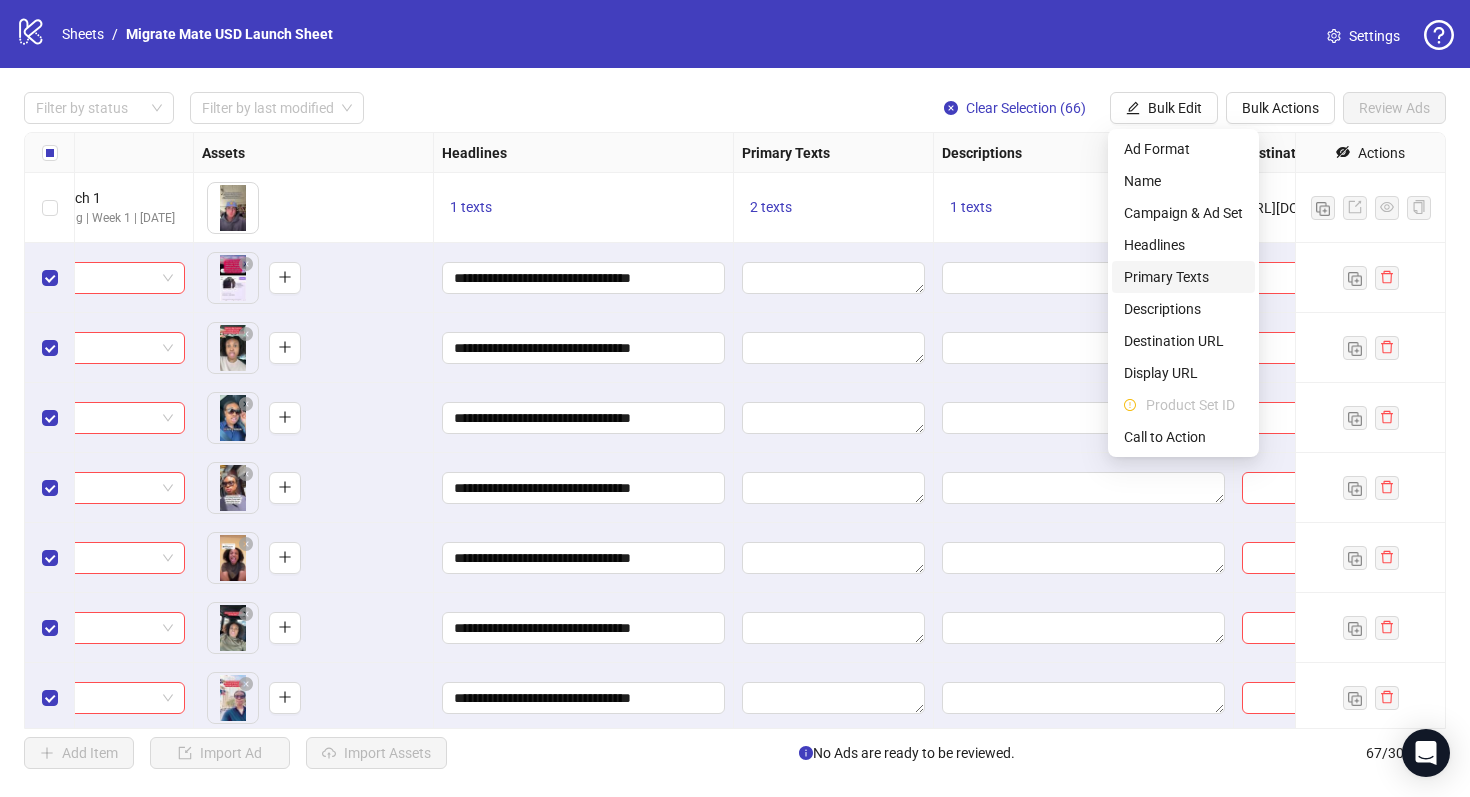 click on "Primary Texts" at bounding box center (1183, 277) 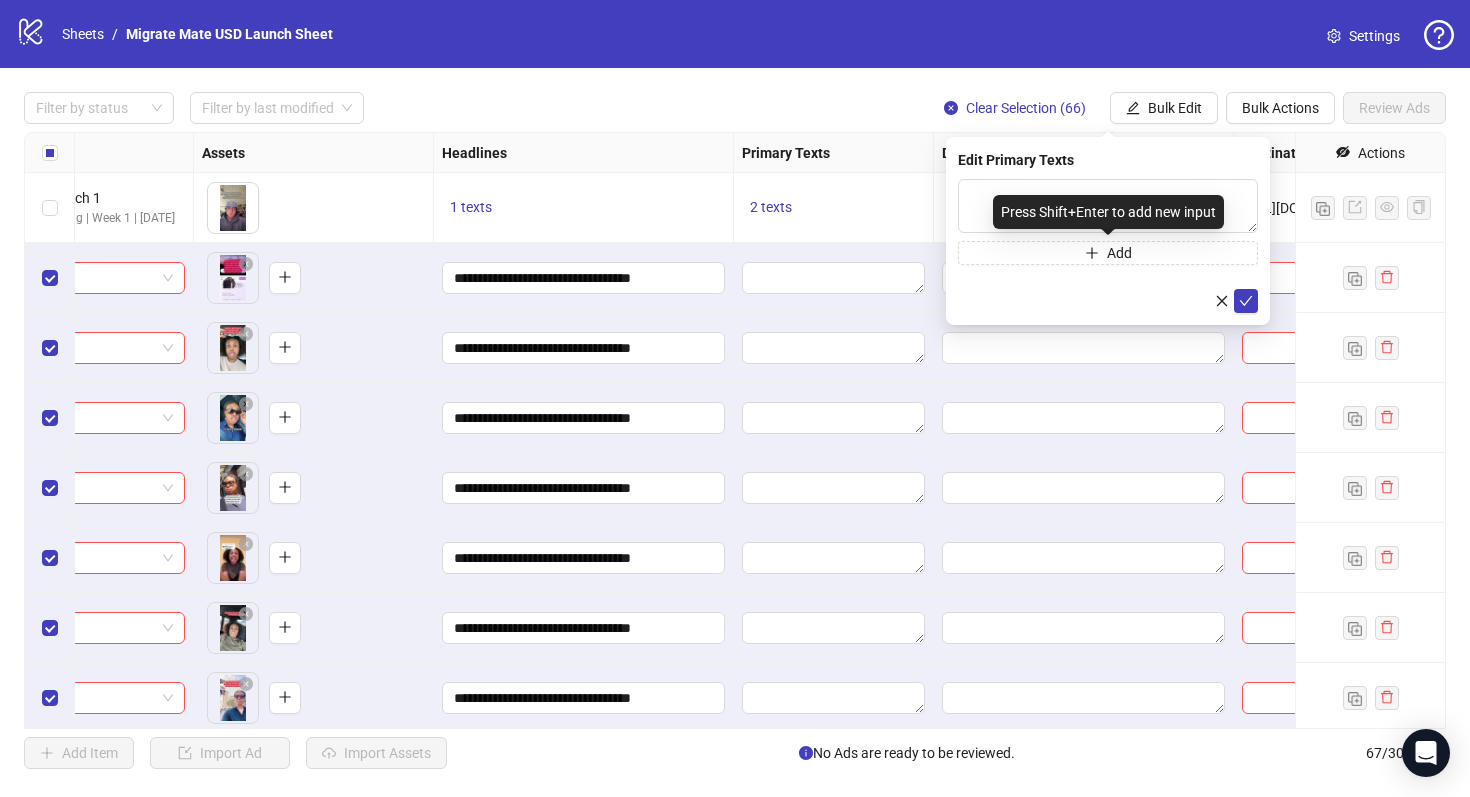 click on "Press Shift+Enter to add new input" at bounding box center [1108, 212] 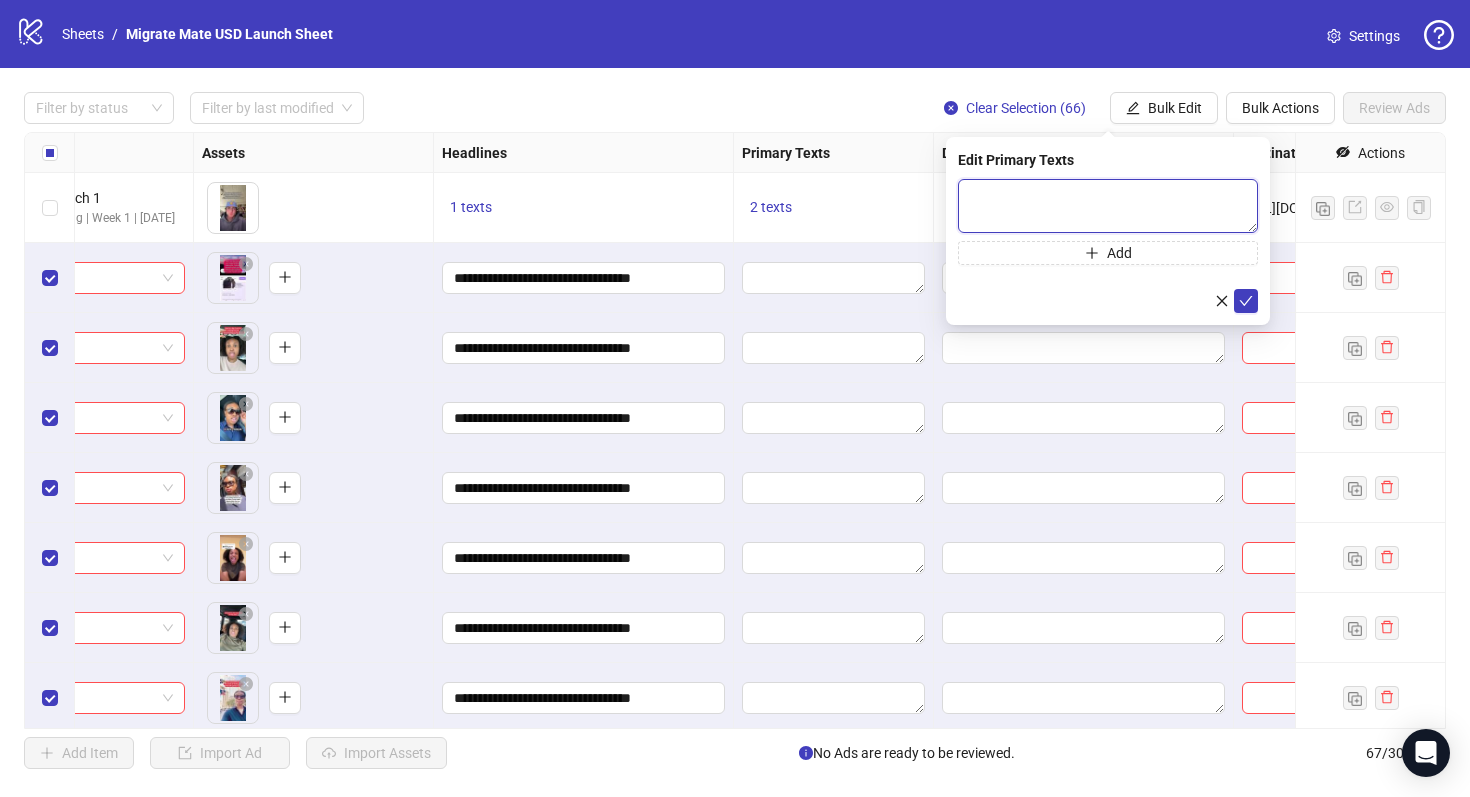 click at bounding box center (1108, 206) 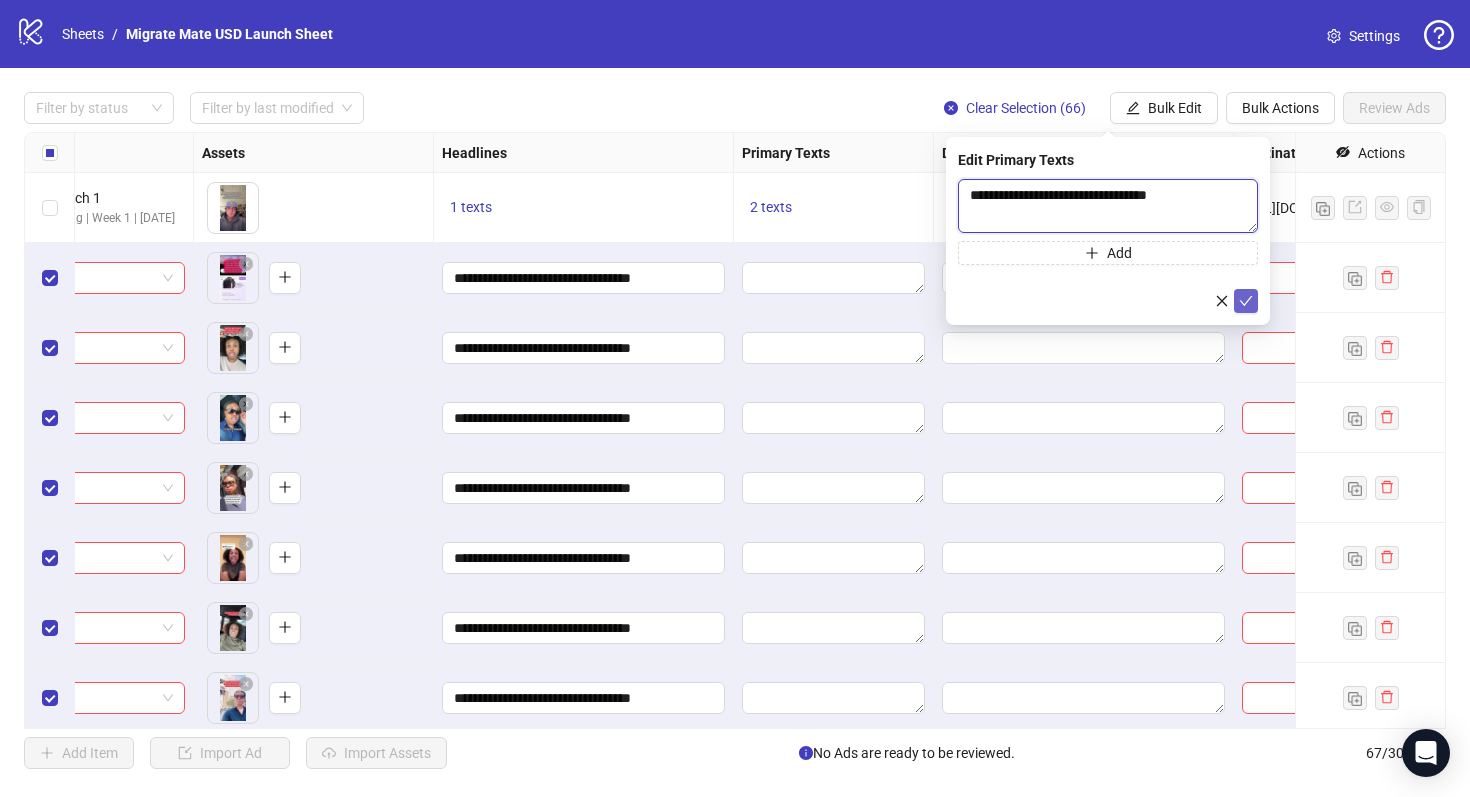 type on "**********" 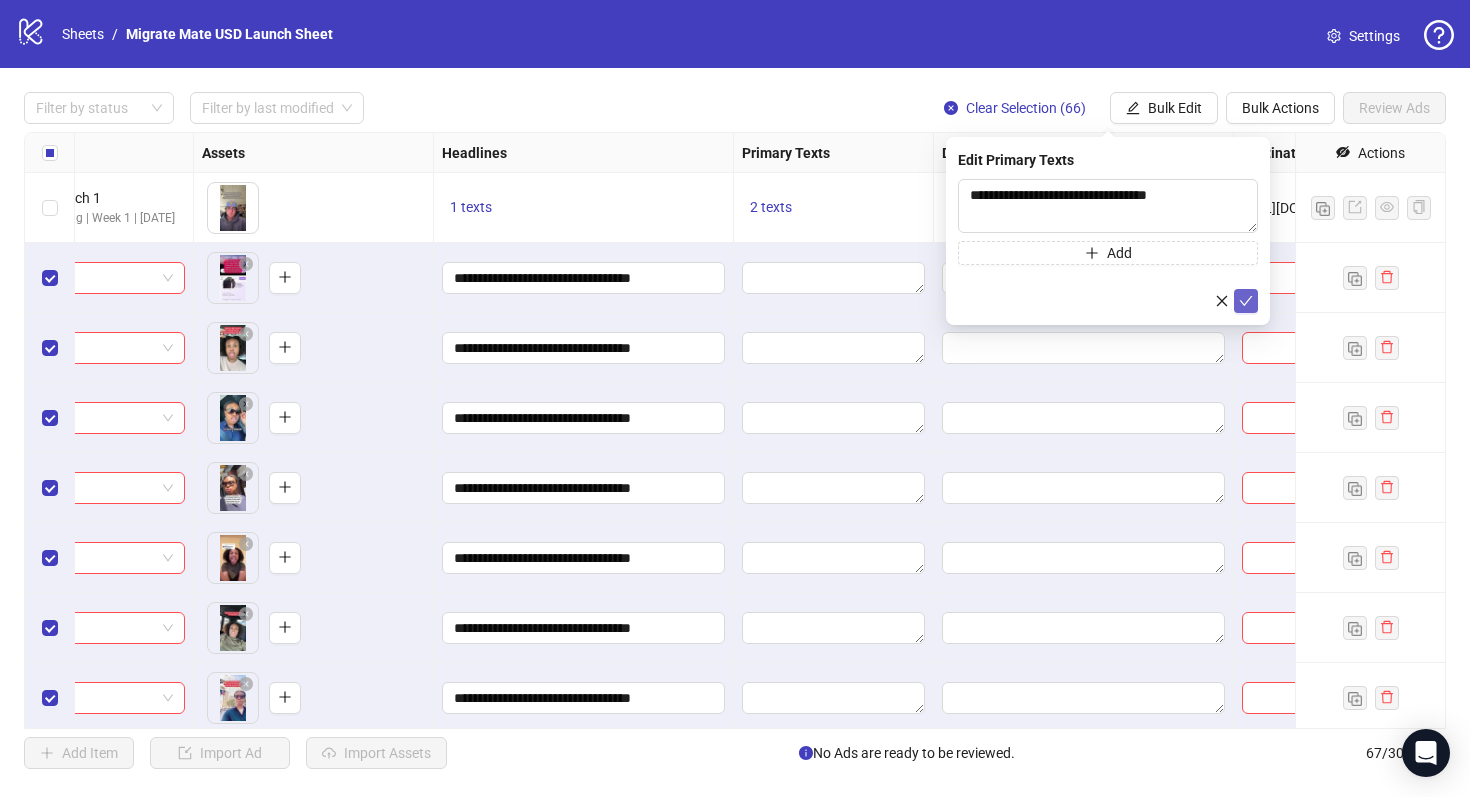 click 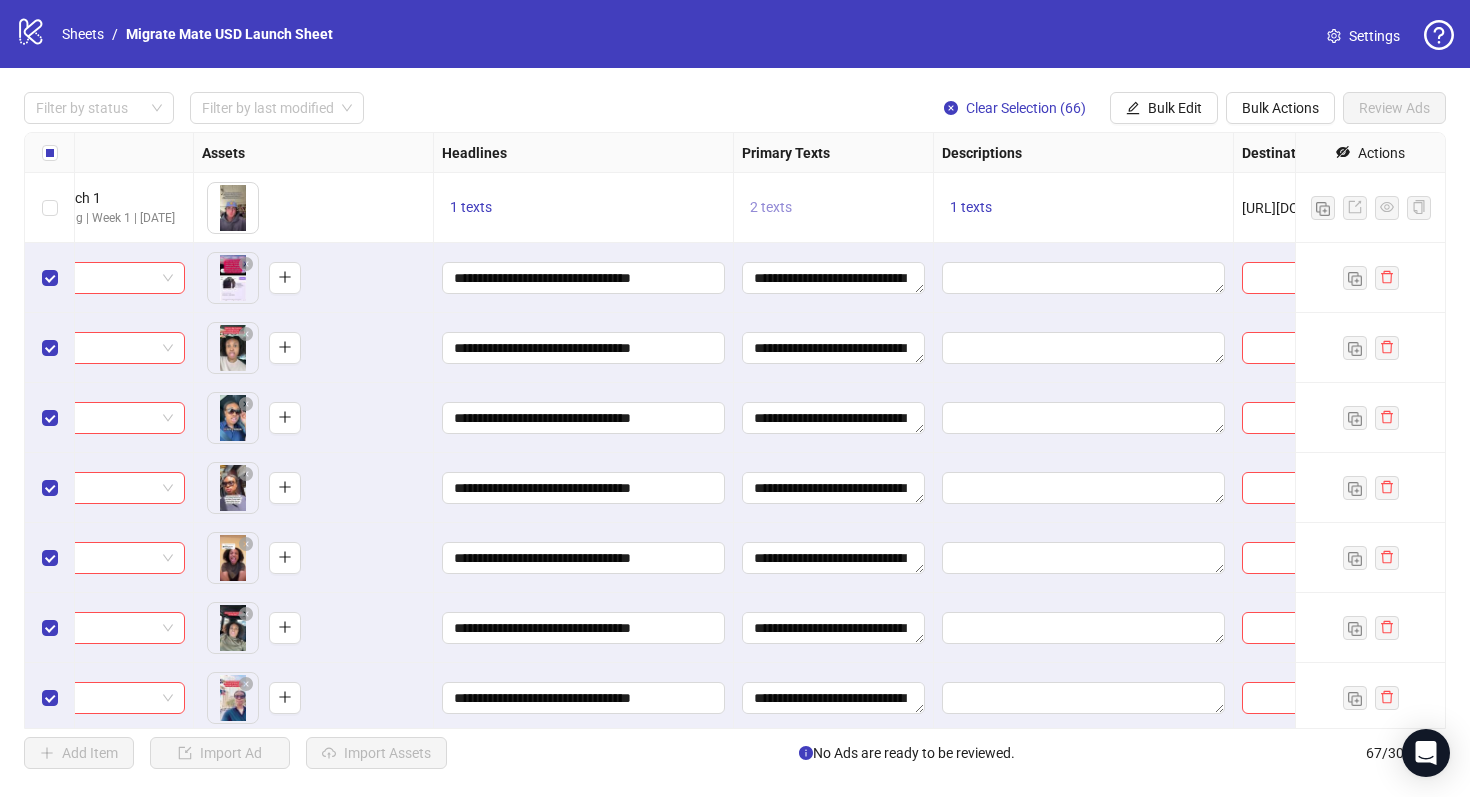 click on "2 texts" at bounding box center (771, 207) 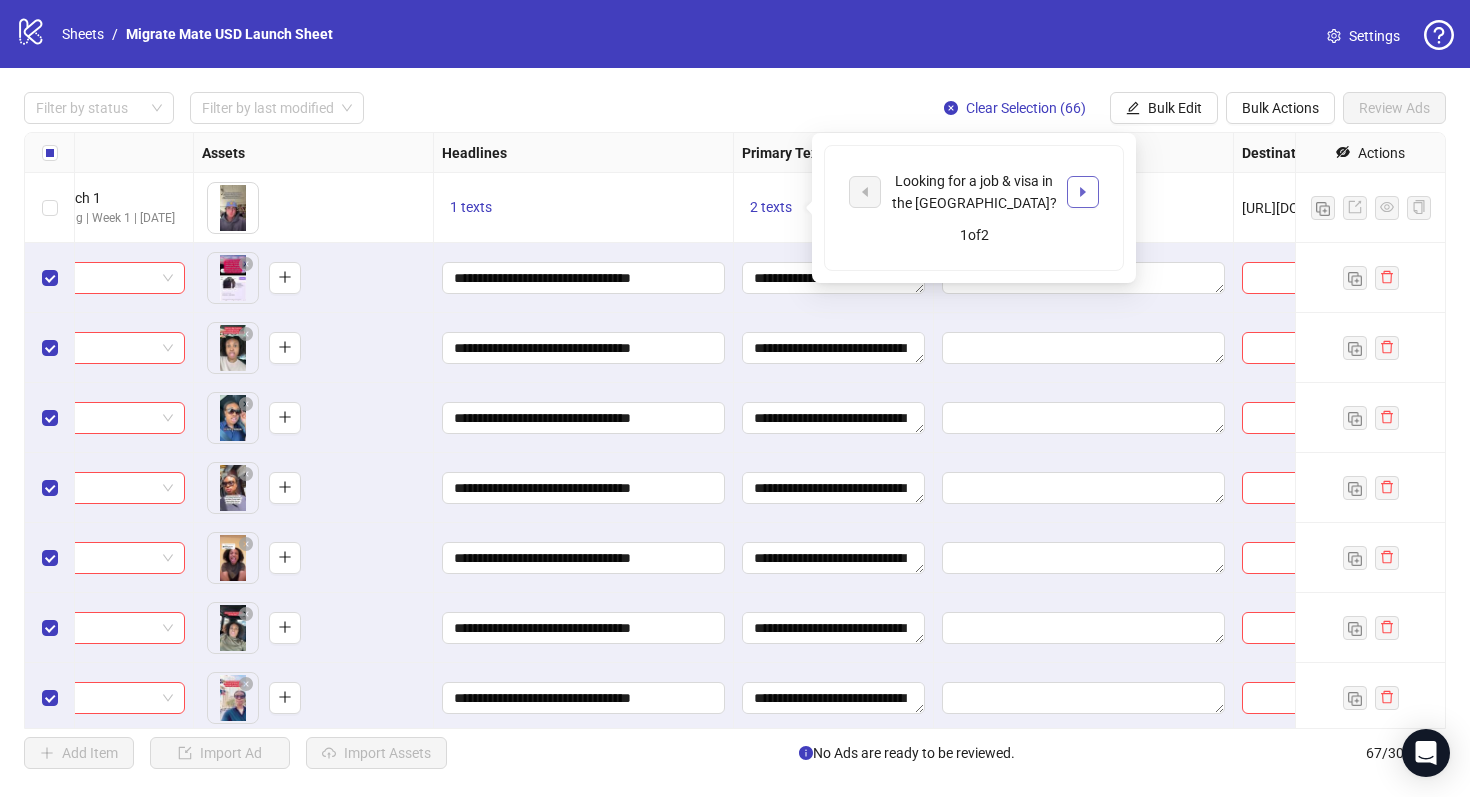 click at bounding box center (1083, 192) 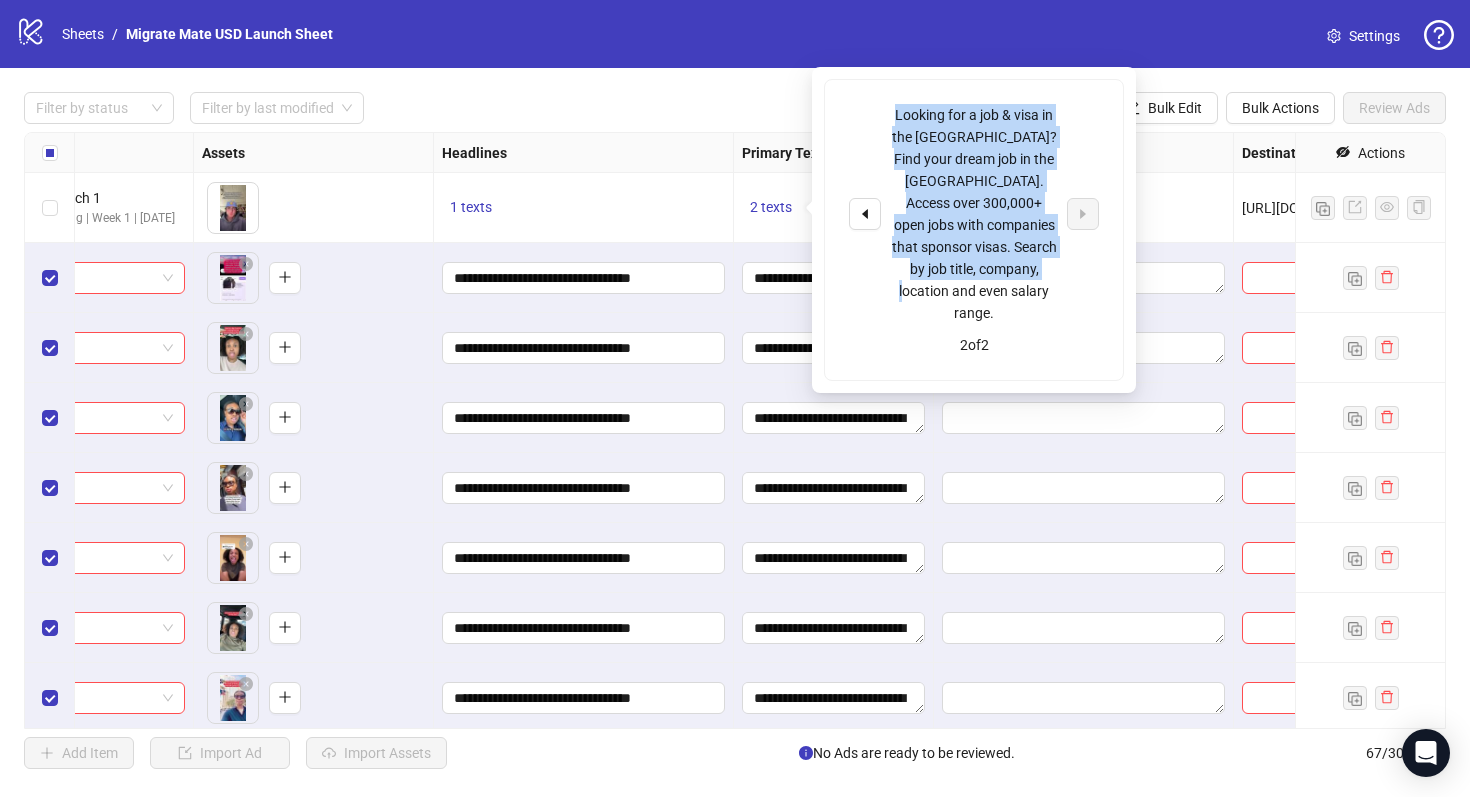 drag, startPoint x: 1038, startPoint y: 275, endPoint x: 888, endPoint y: 110, distance: 222.99103 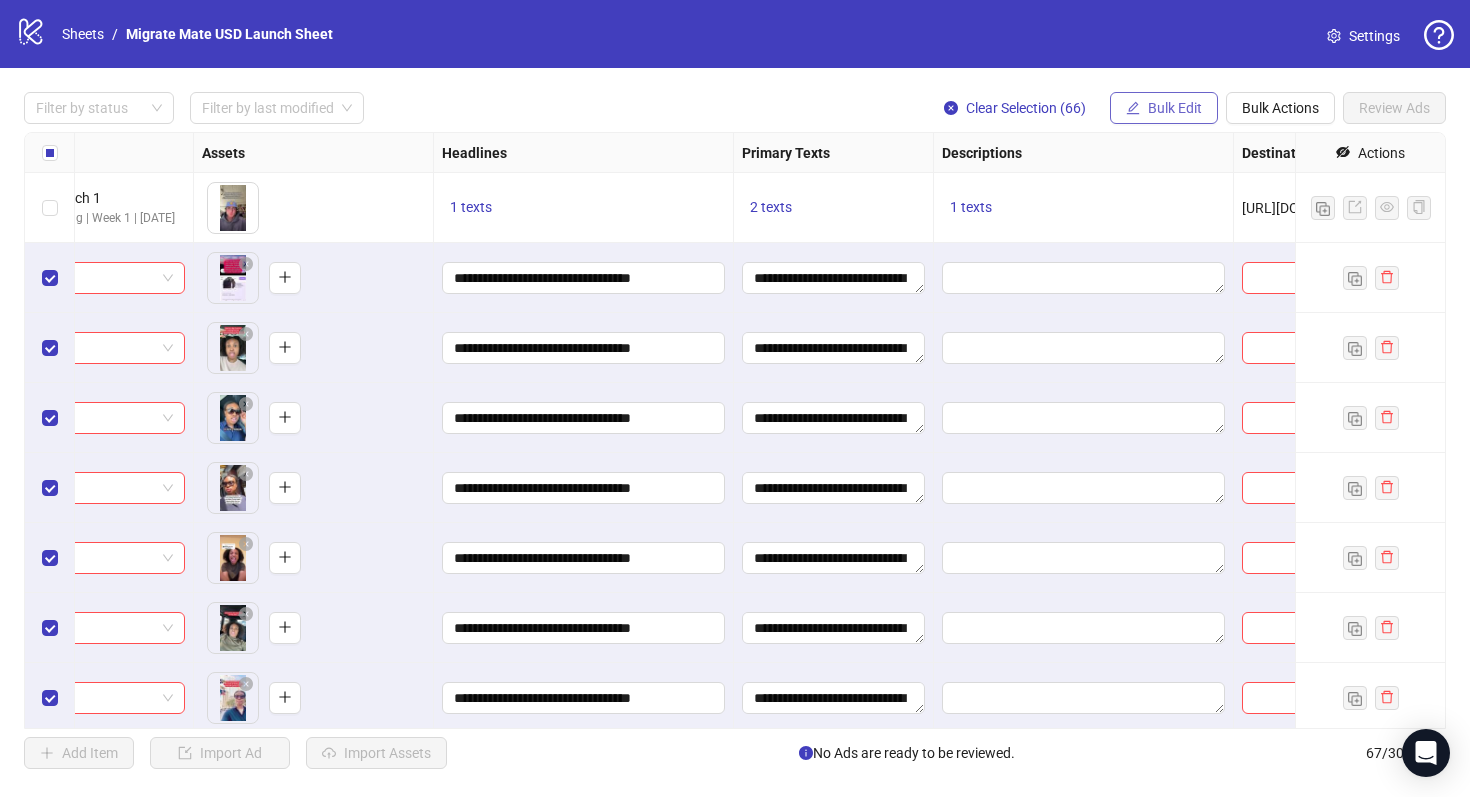 click on "Bulk Edit" at bounding box center (1164, 108) 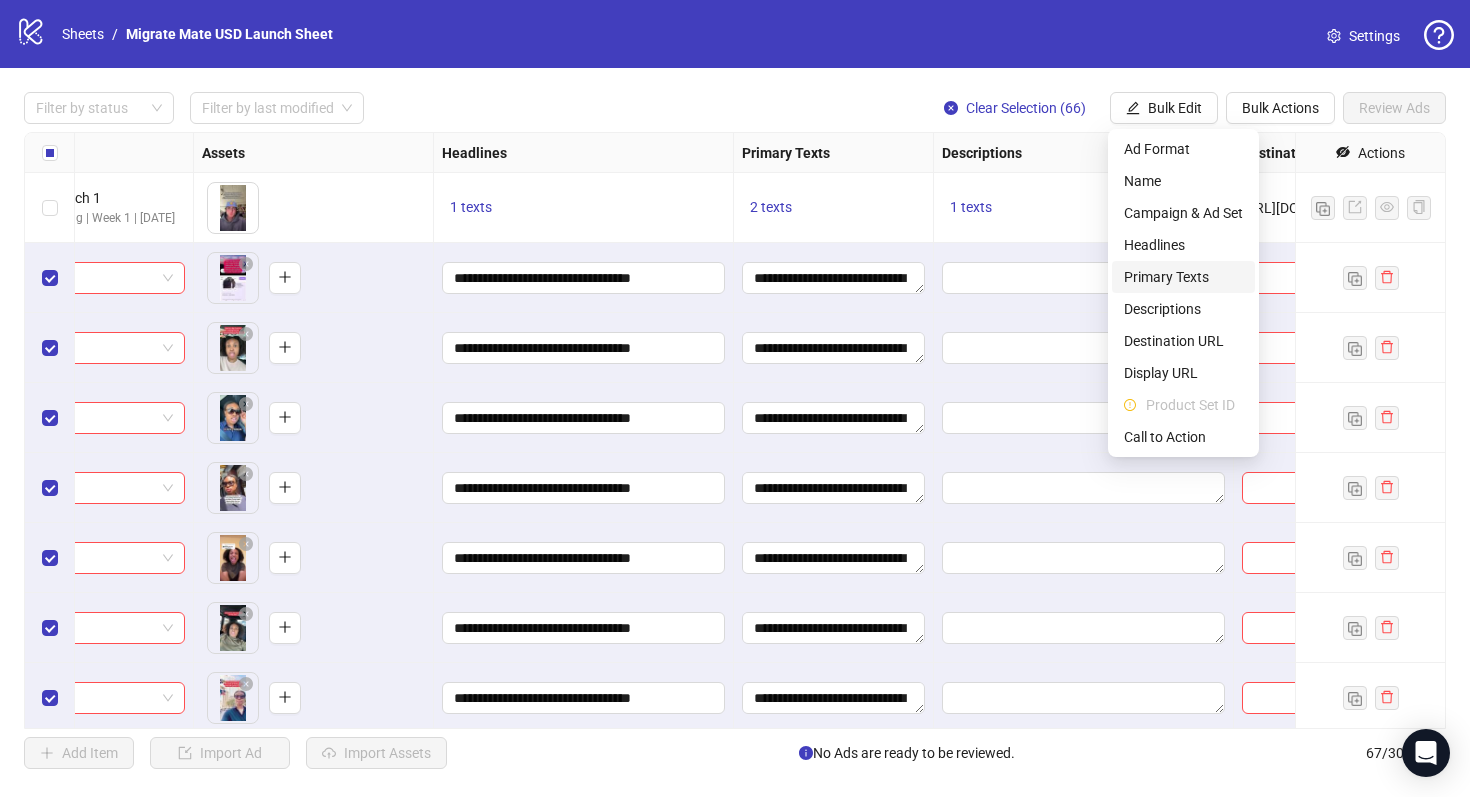 click on "Primary Texts" at bounding box center (1183, 277) 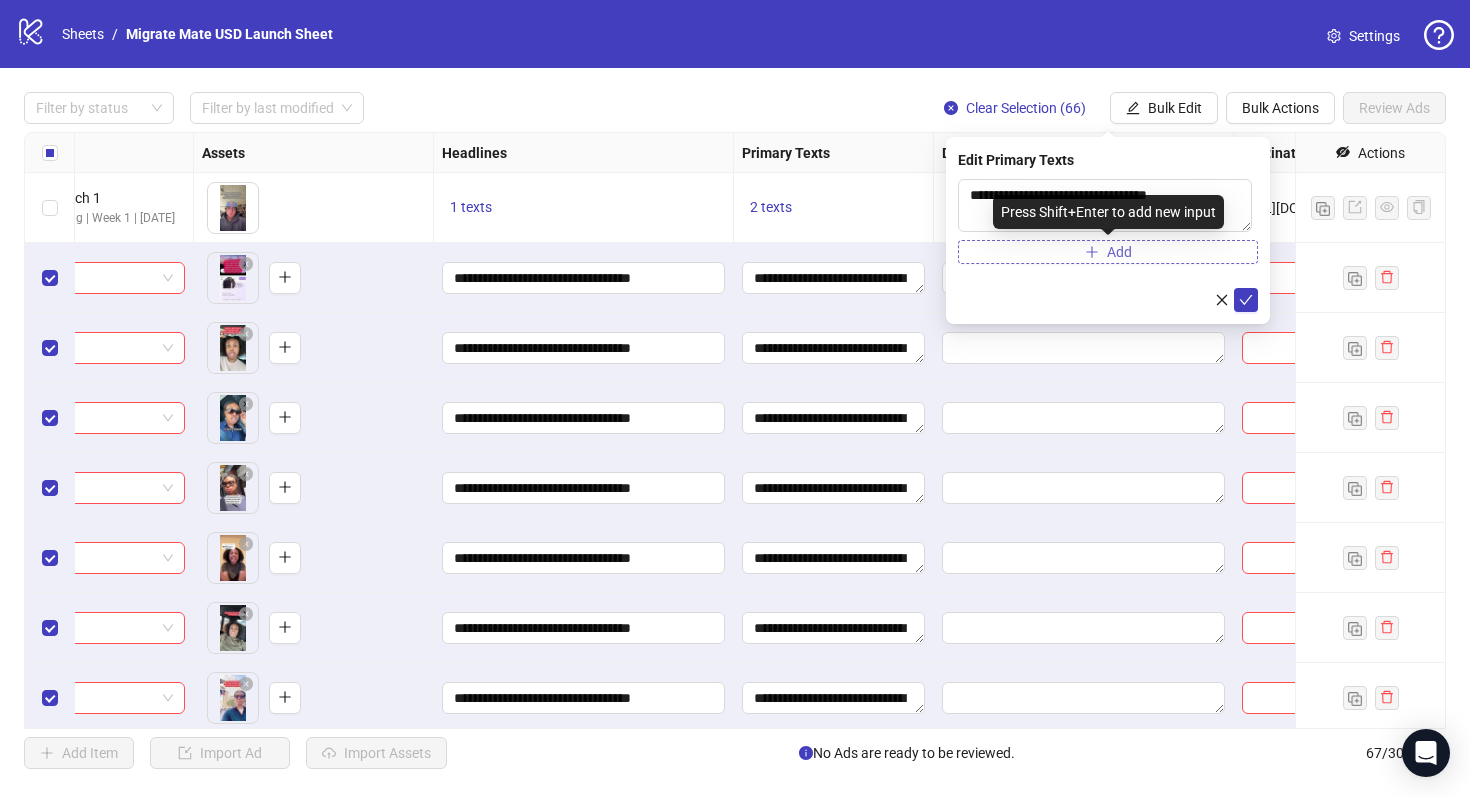click on "Add" at bounding box center [1108, 252] 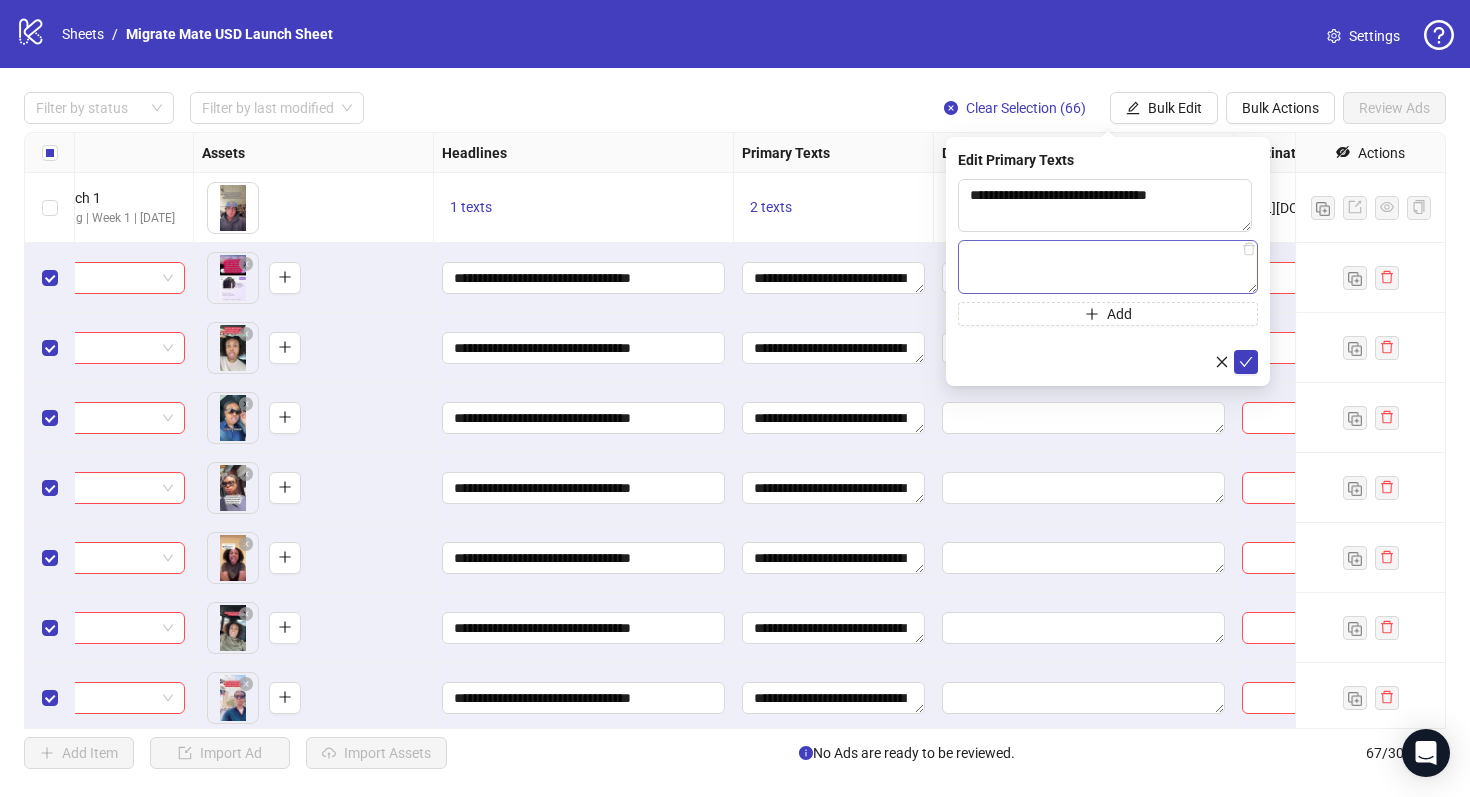 click at bounding box center [1108, 267] 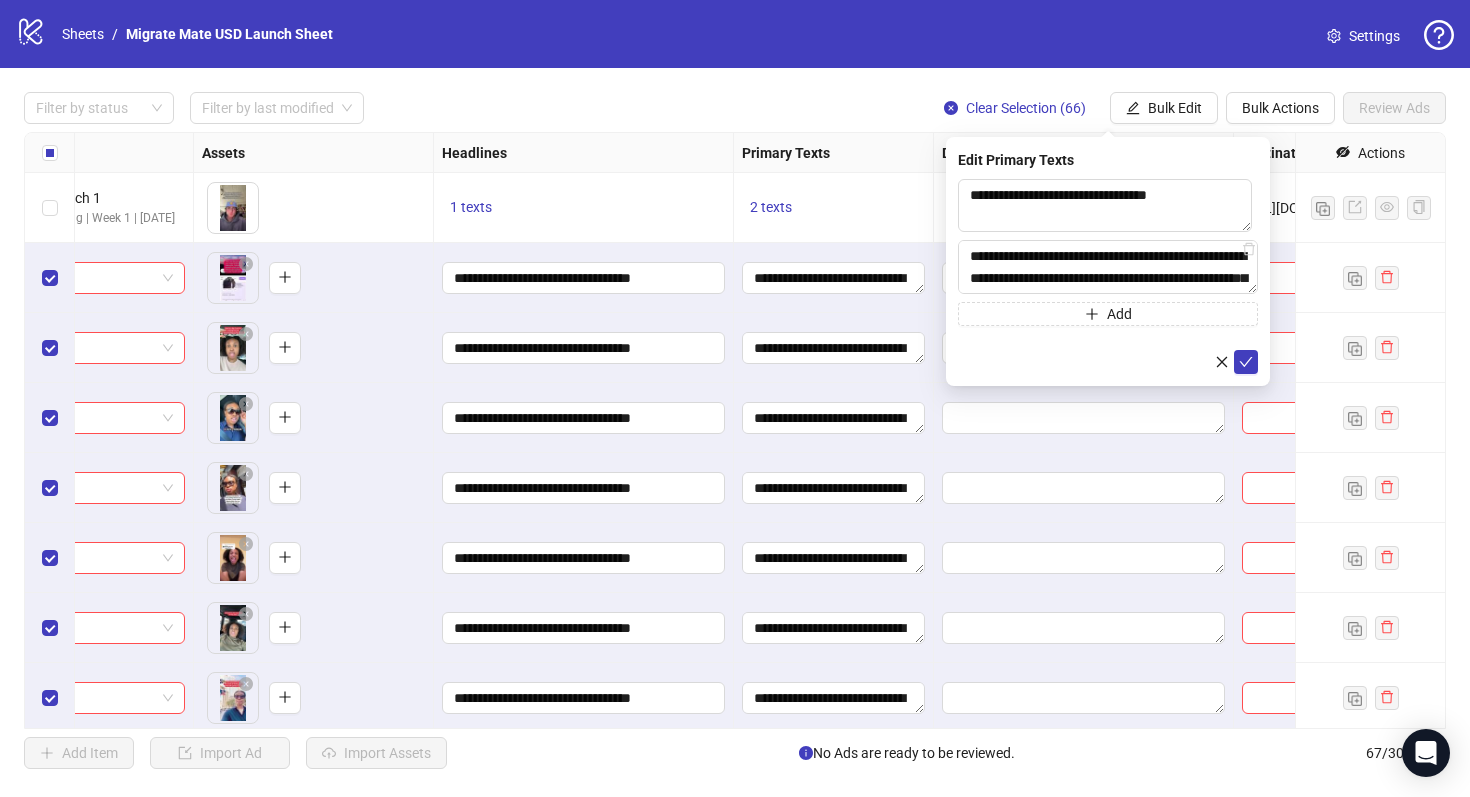 scroll, scrollTop: 59, scrollLeft: 0, axis: vertical 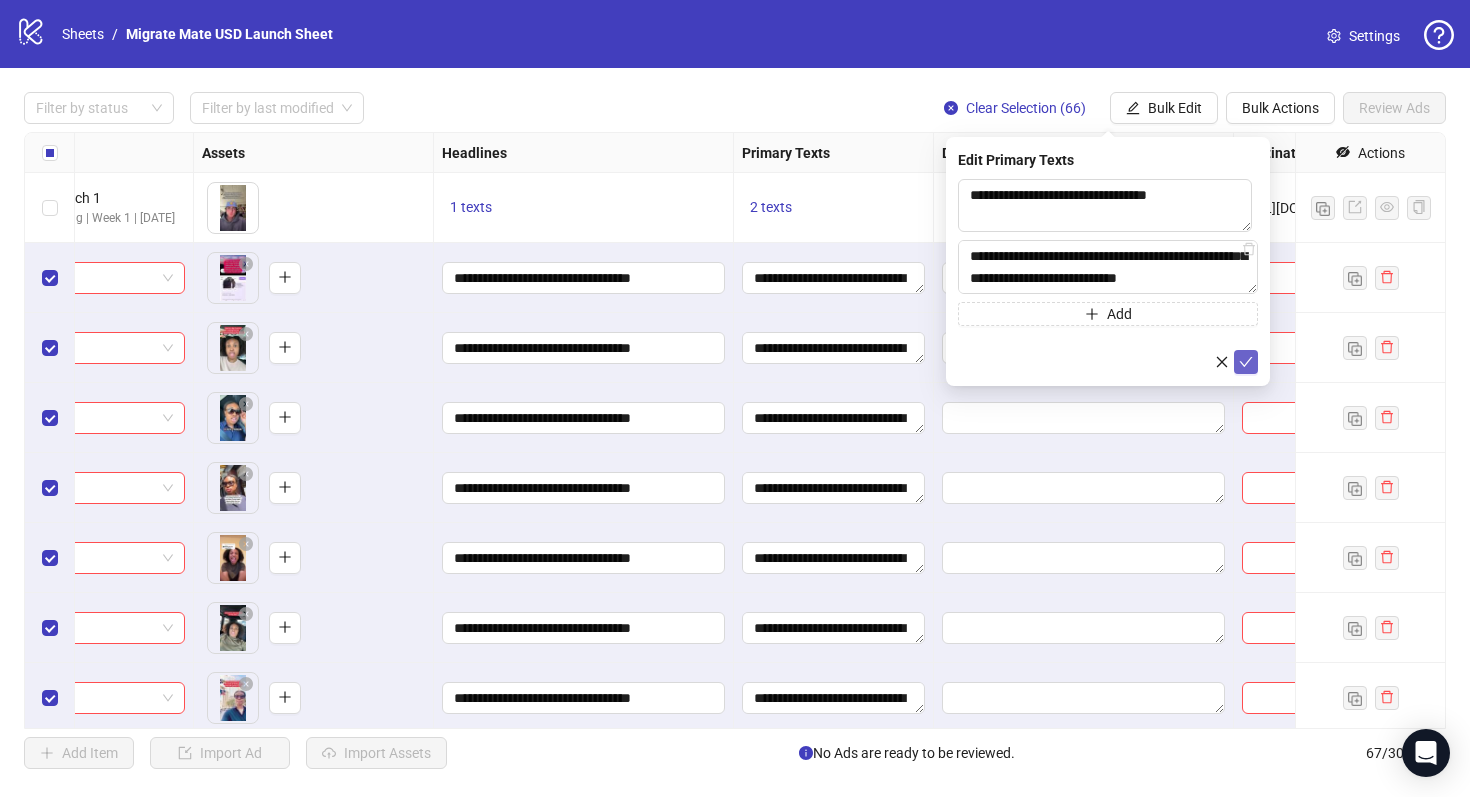 type on "**********" 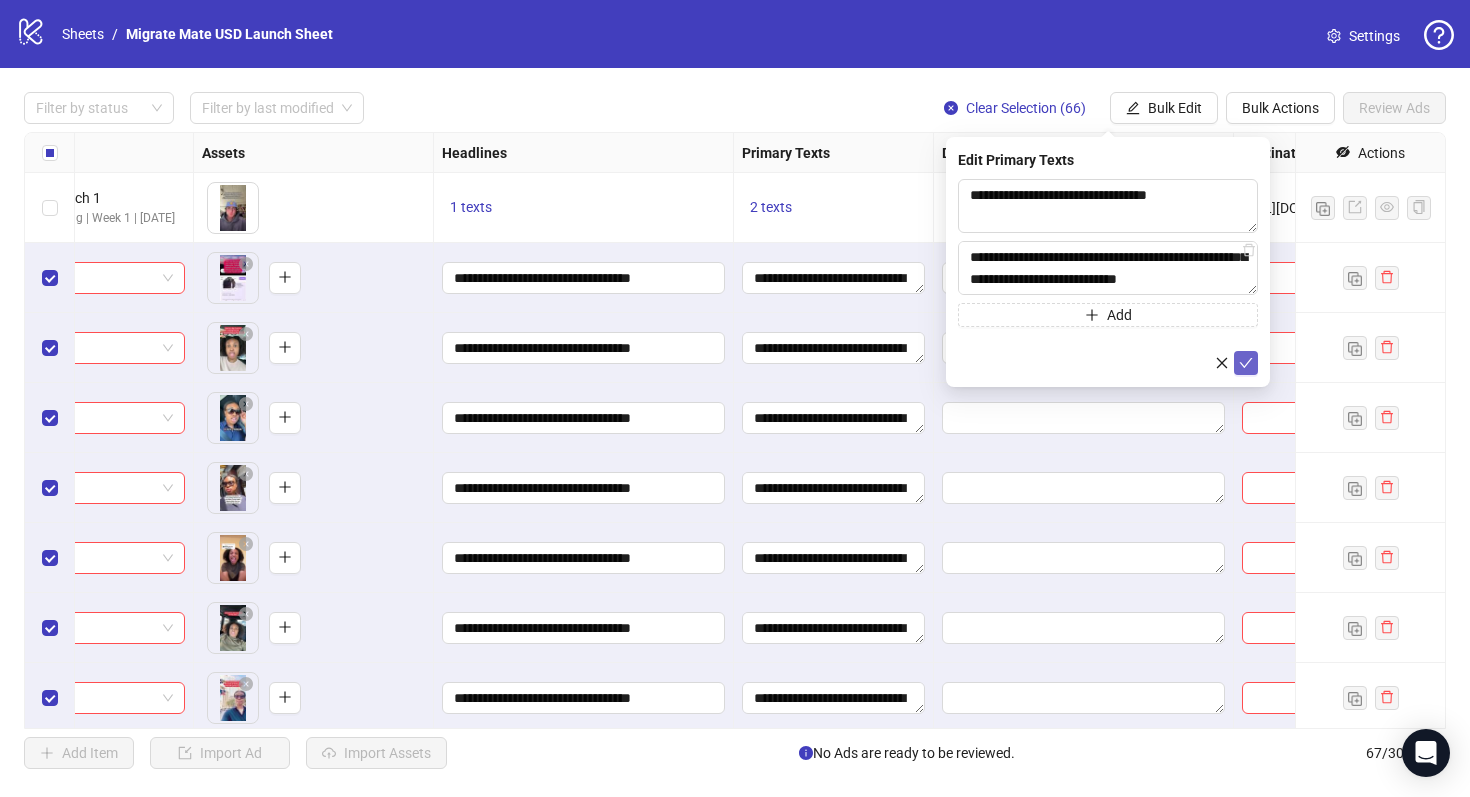 click 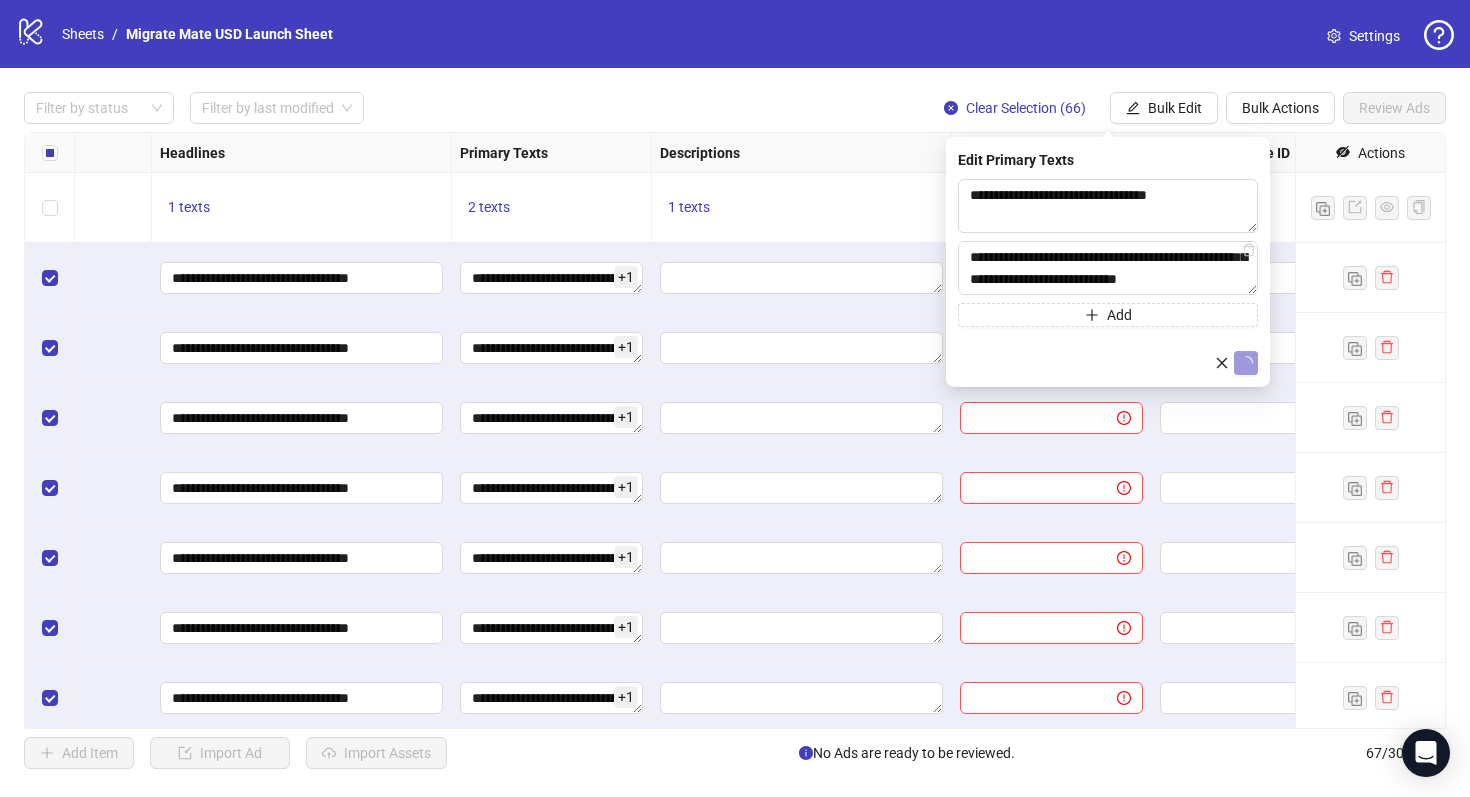 scroll, scrollTop: 0, scrollLeft: 1220, axis: horizontal 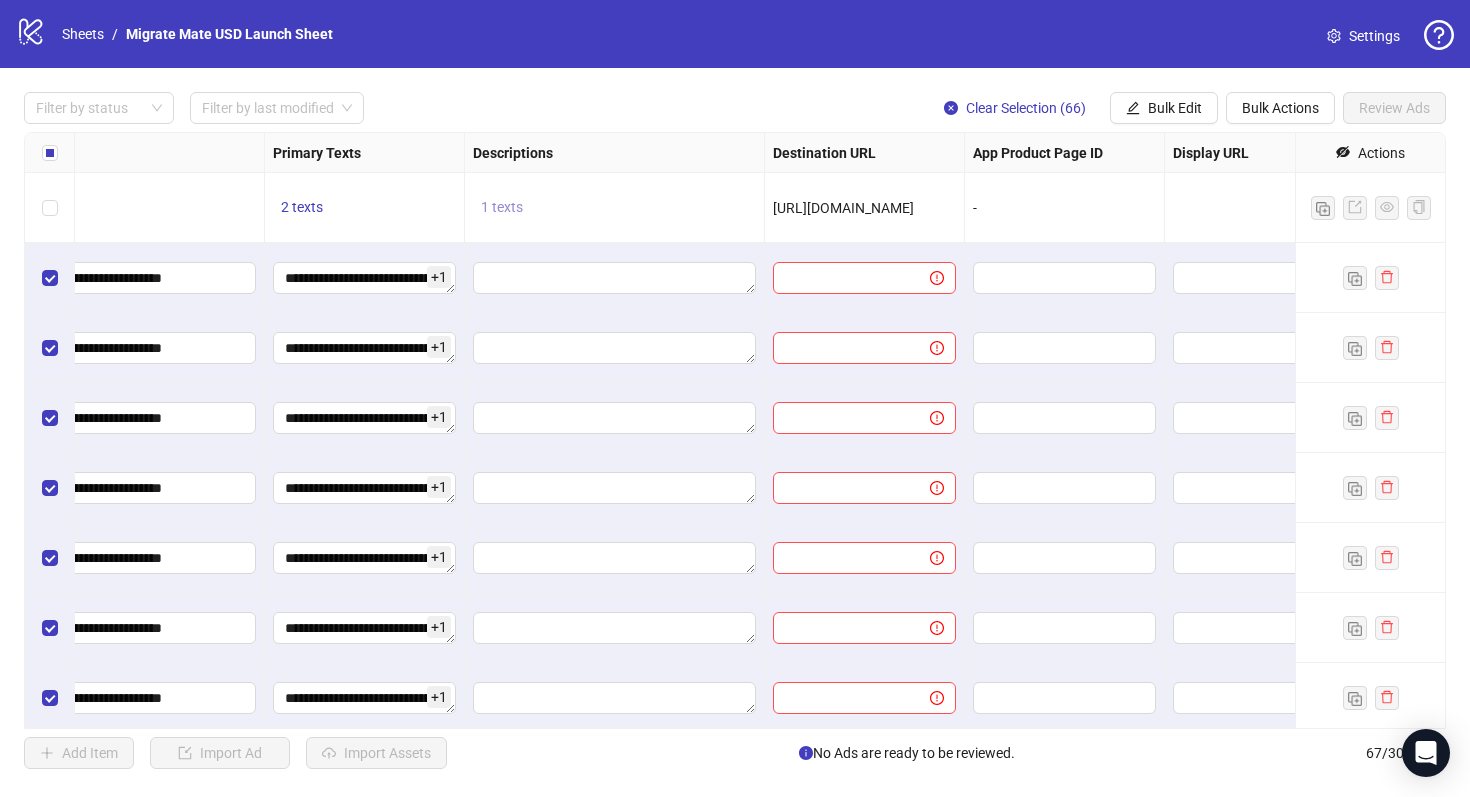 click on "1 texts" at bounding box center [502, 207] 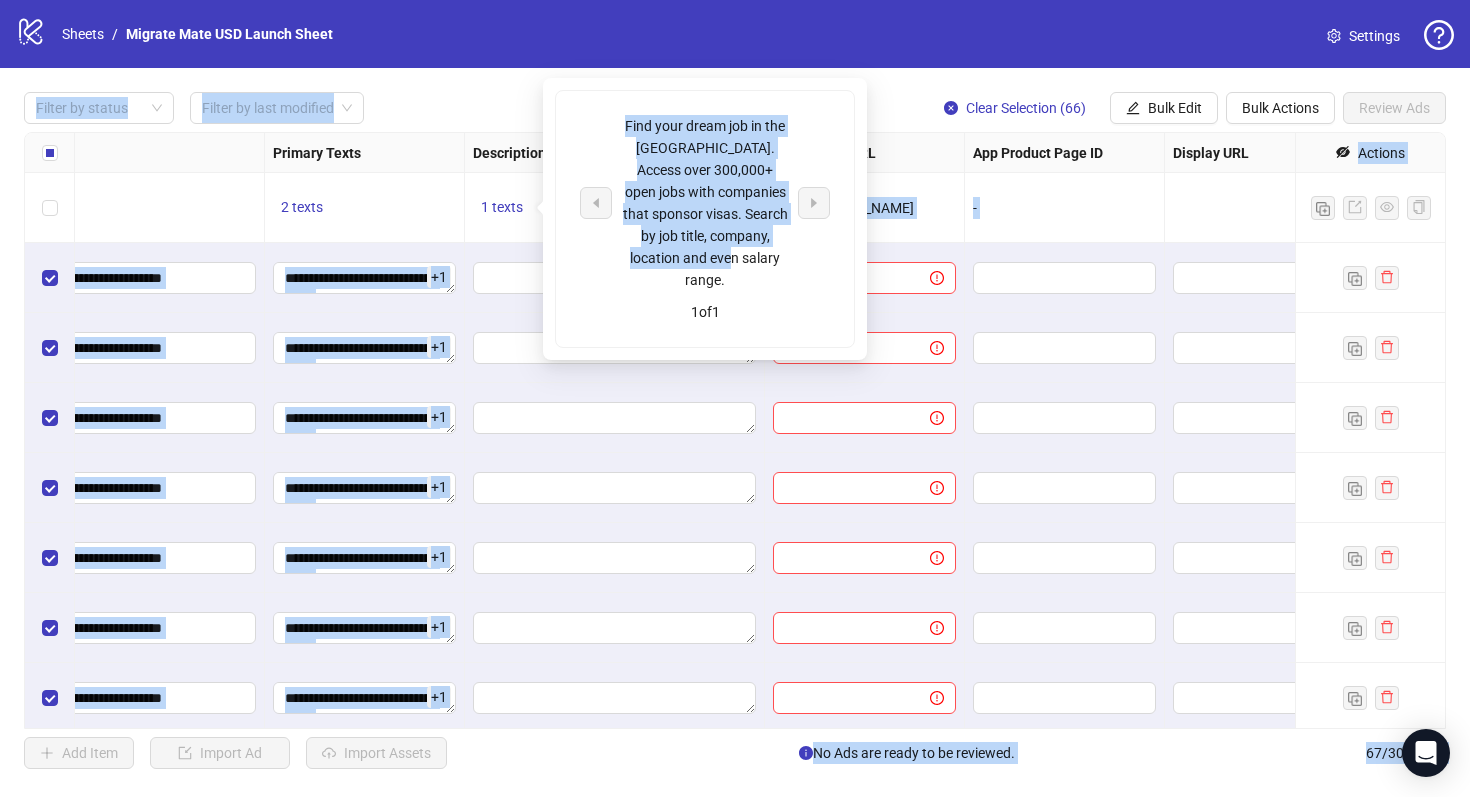 drag, startPoint x: 779, startPoint y: 253, endPoint x: 621, endPoint y: 60, distance: 249.42534 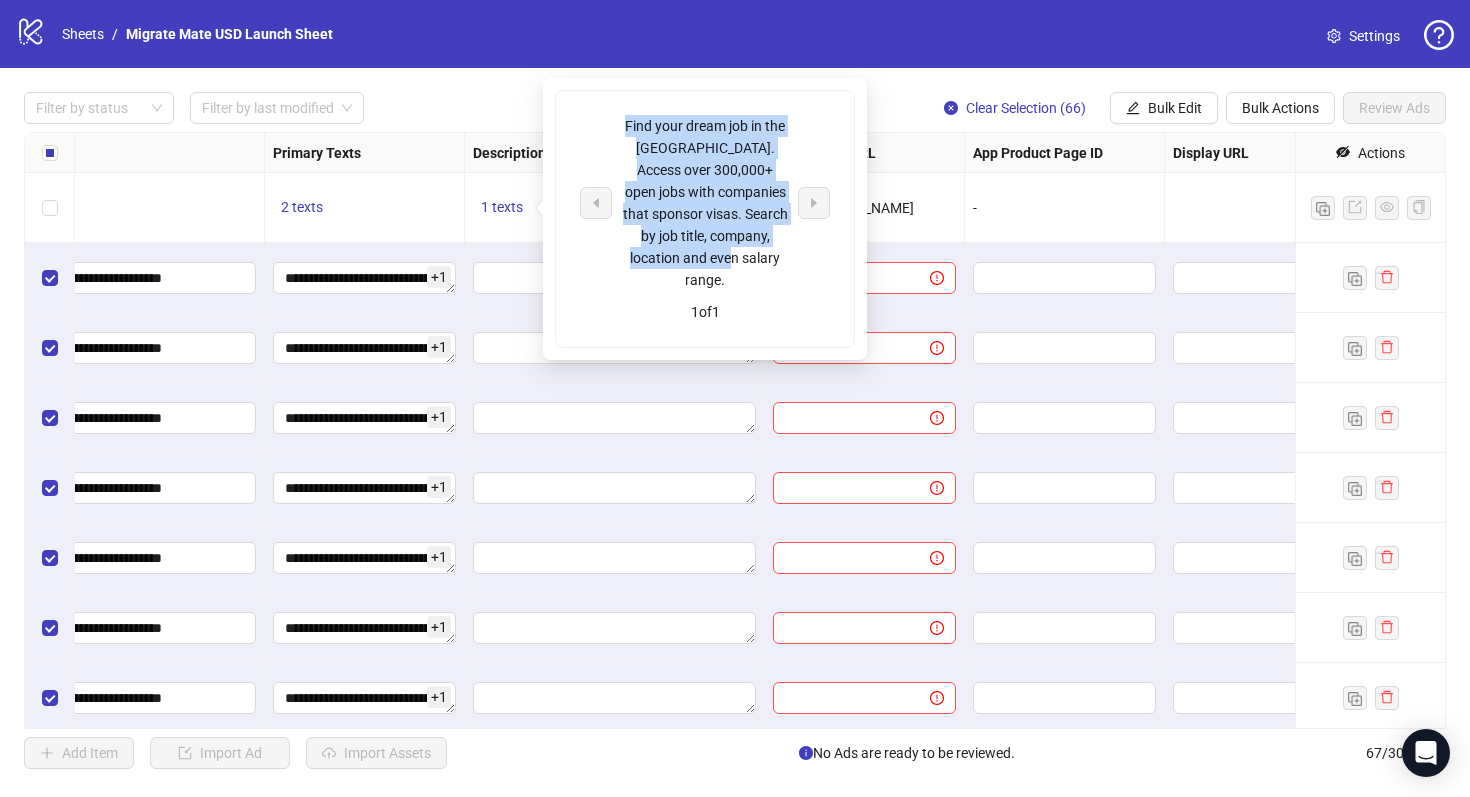 drag, startPoint x: 734, startPoint y: 262, endPoint x: 618, endPoint y: 118, distance: 184.91078 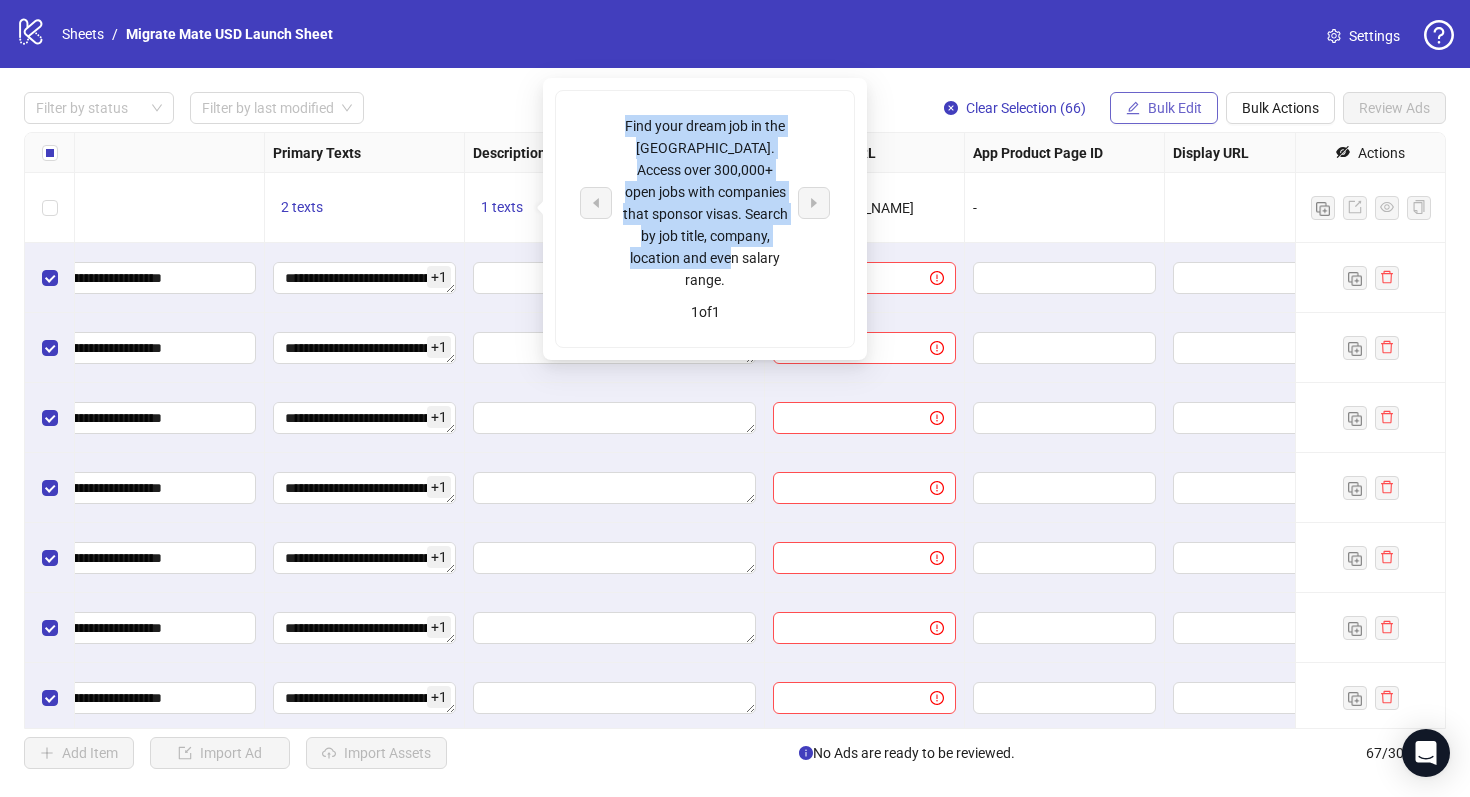 click on "Bulk Edit" at bounding box center [1164, 108] 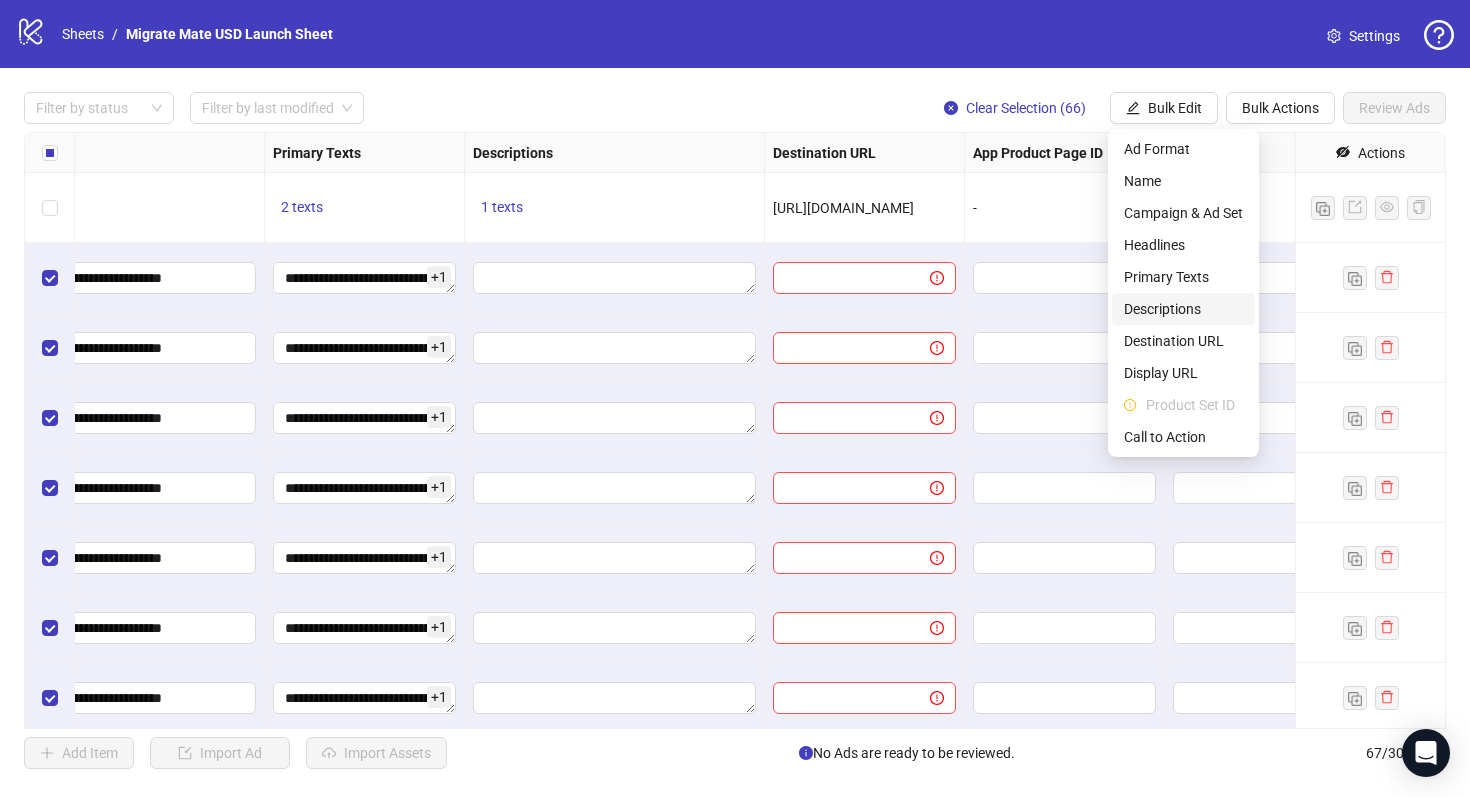 click on "Descriptions" at bounding box center [1183, 309] 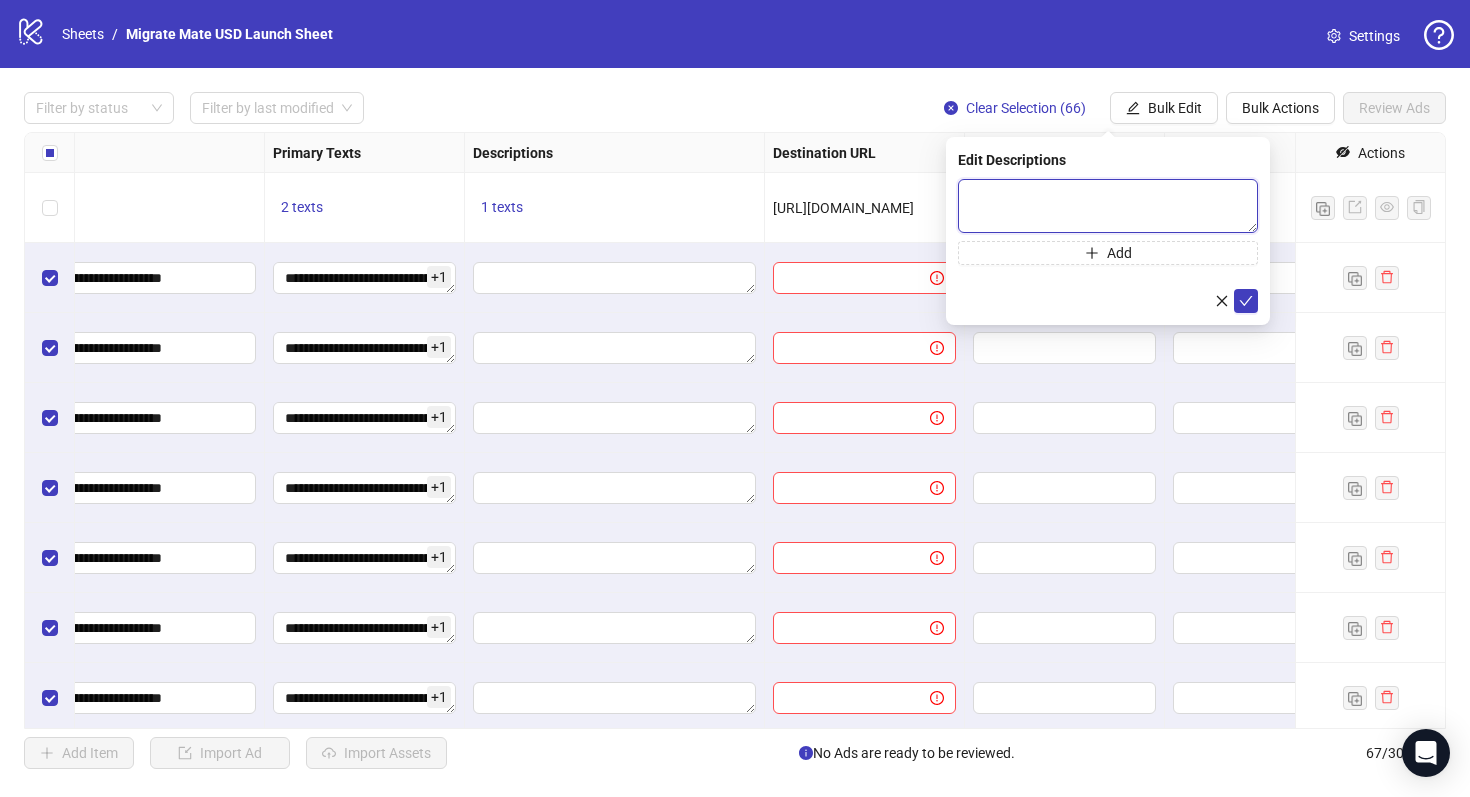 click at bounding box center [1108, 206] 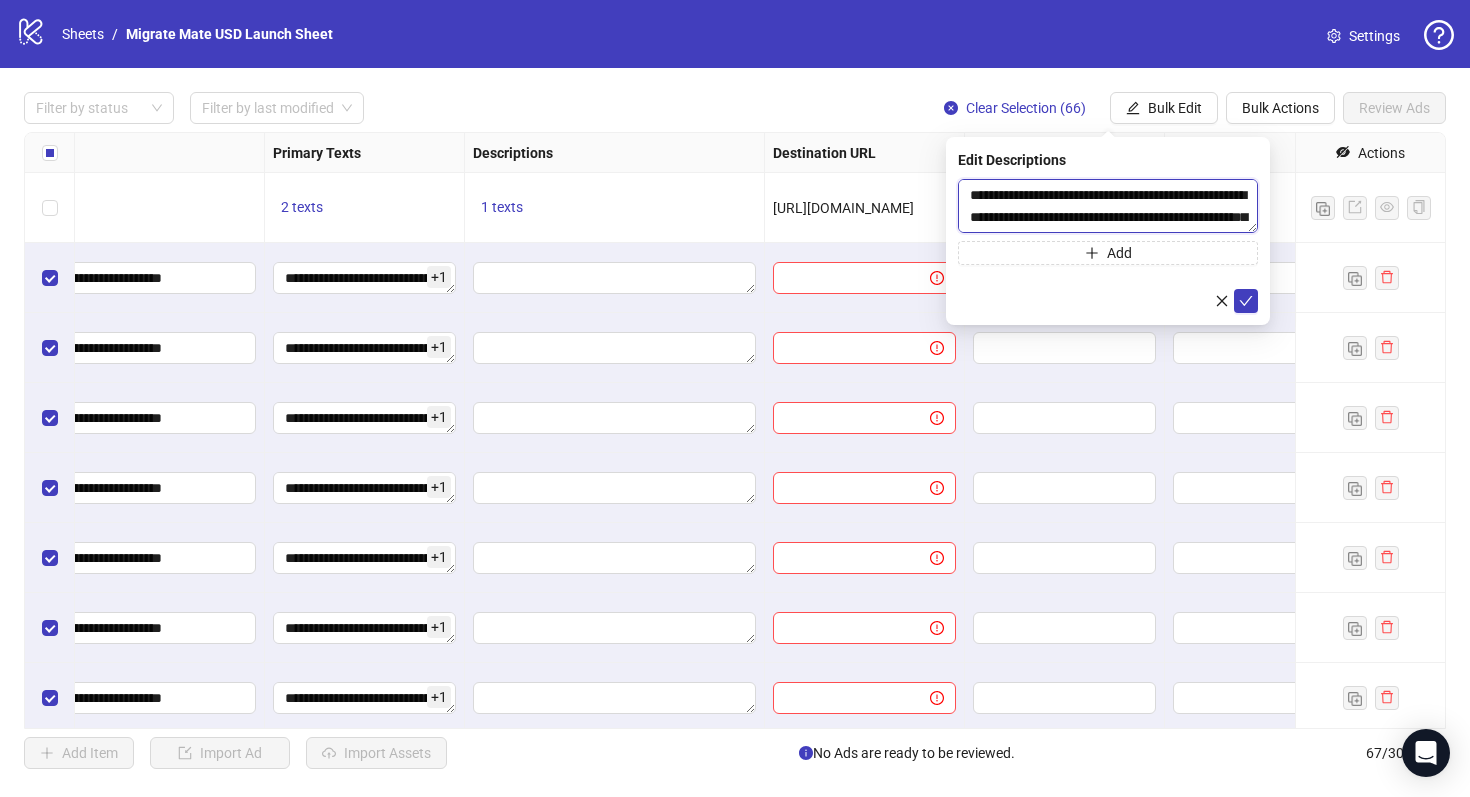 scroll, scrollTop: 37, scrollLeft: 0, axis: vertical 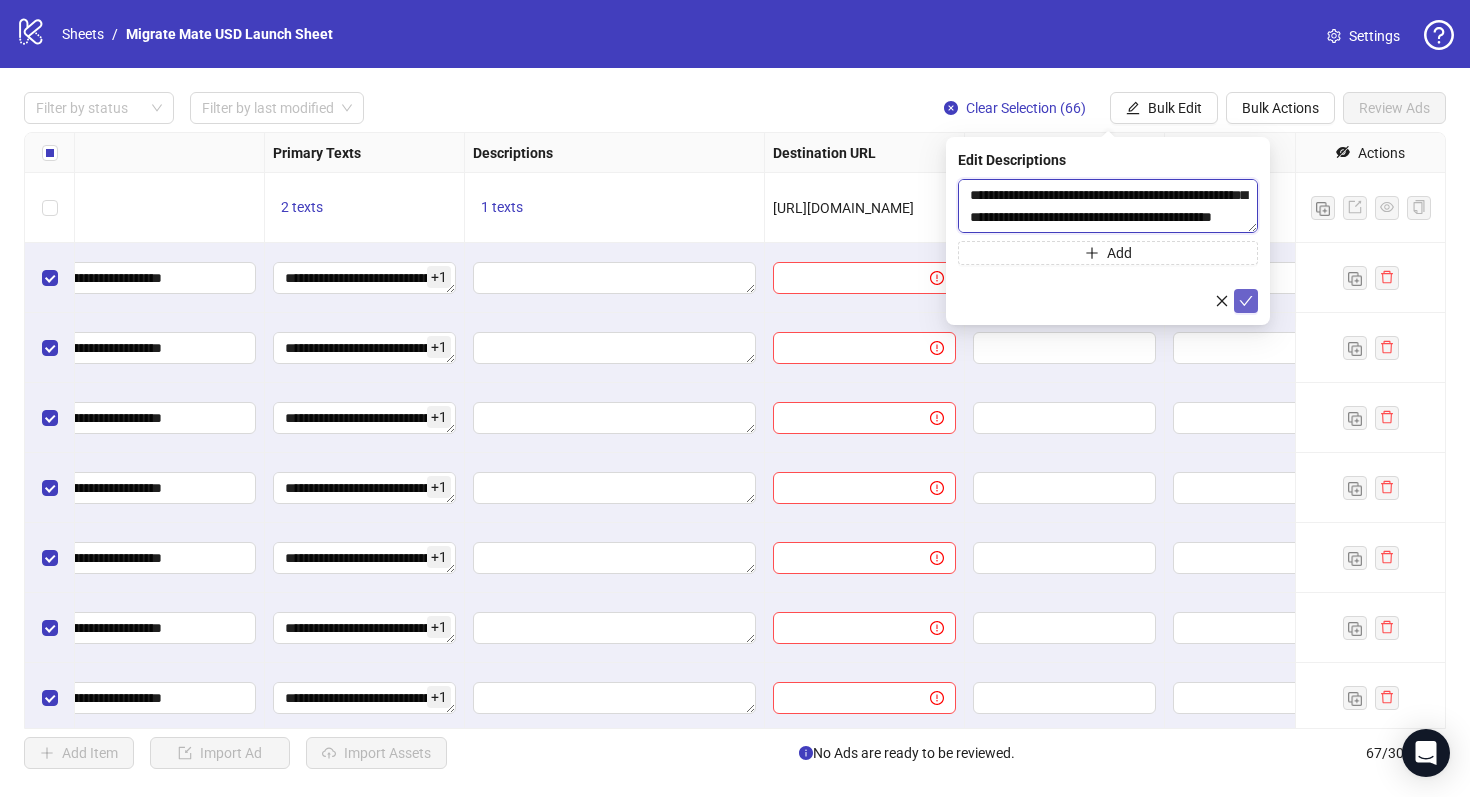 type on "**********" 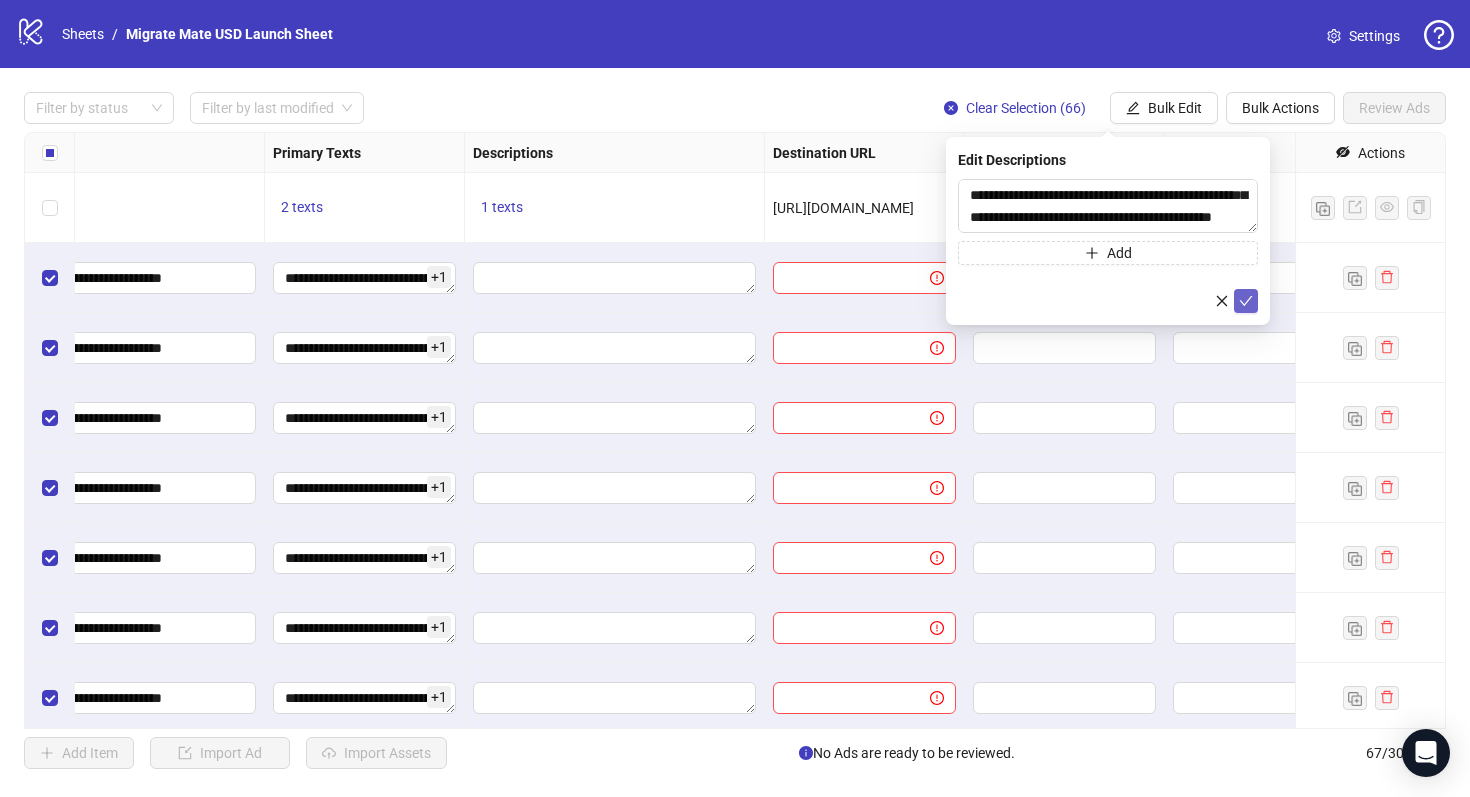 click at bounding box center (1246, 301) 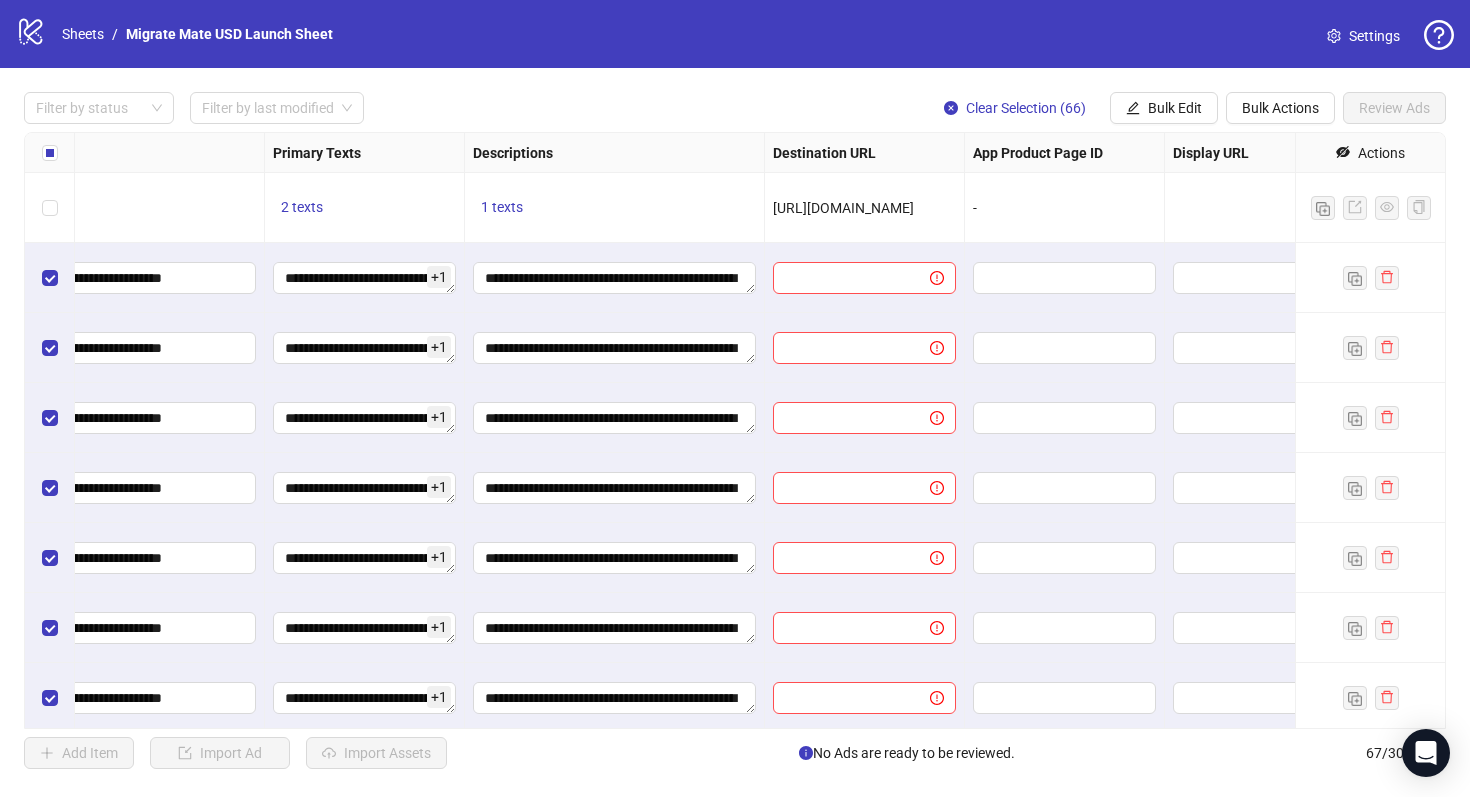 drag, startPoint x: 934, startPoint y: 213, endPoint x: 770, endPoint y: 212, distance: 164.00305 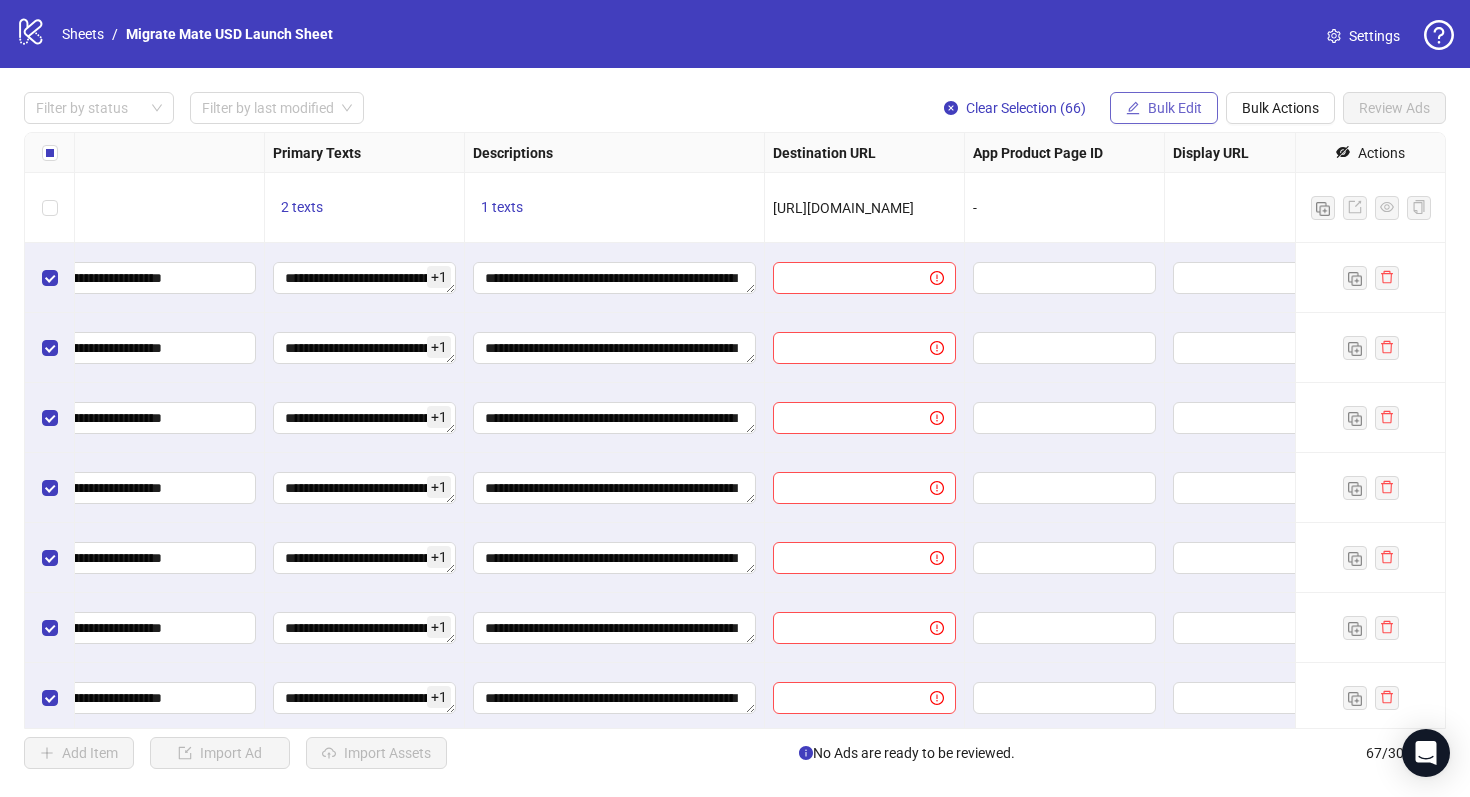 click on "Bulk Edit" at bounding box center (1175, 108) 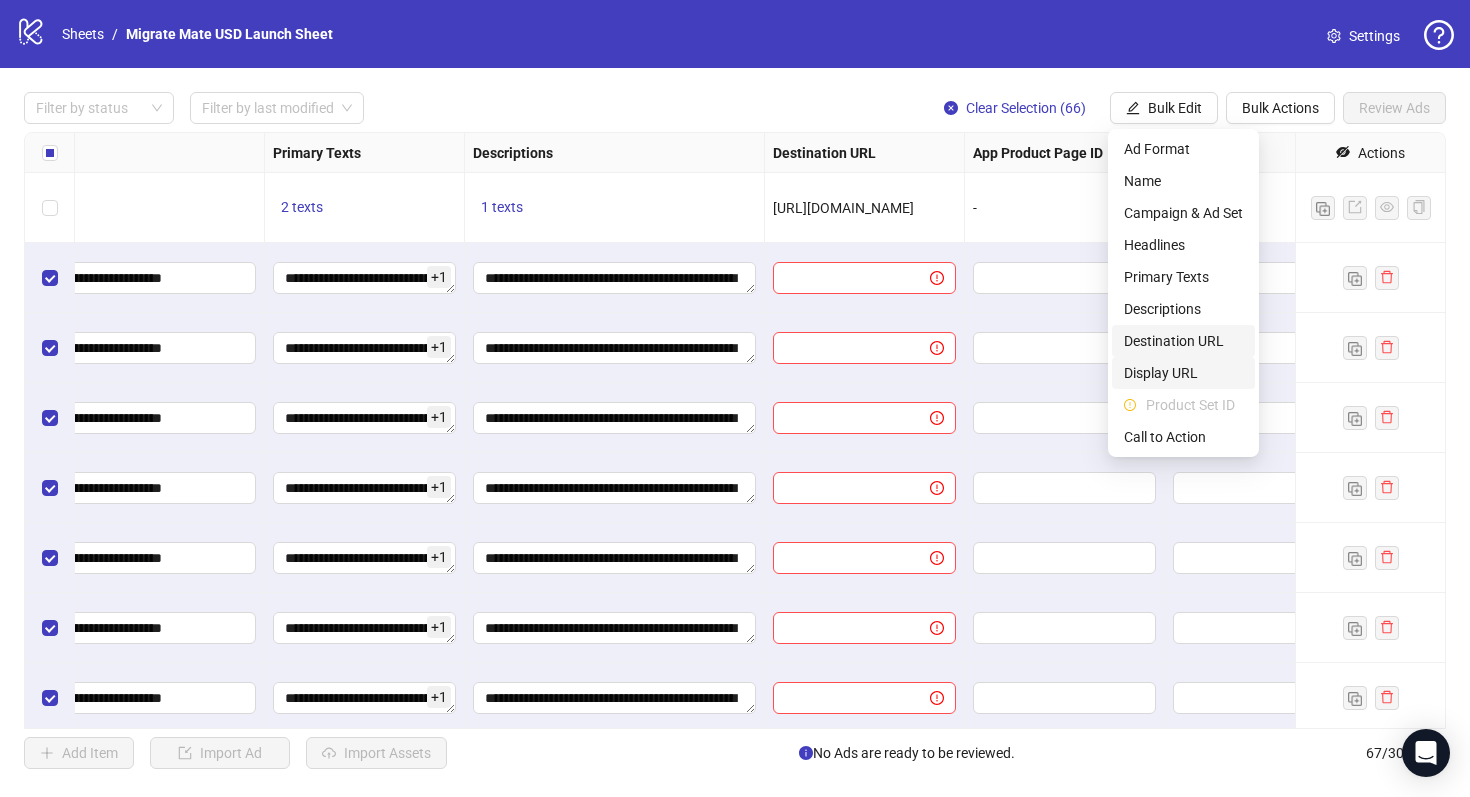 click on "Destination URL" at bounding box center (1183, 341) 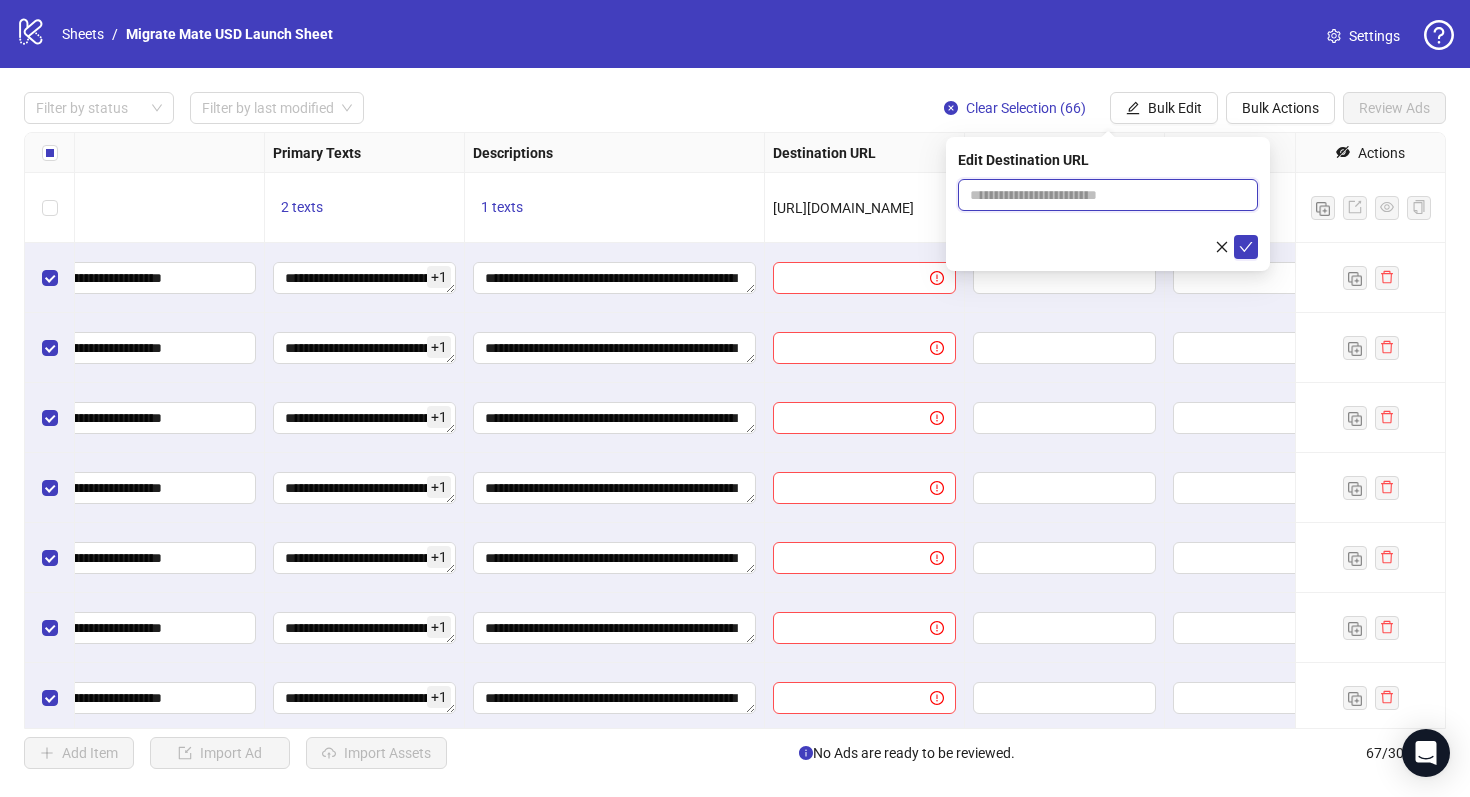 click at bounding box center [1100, 195] 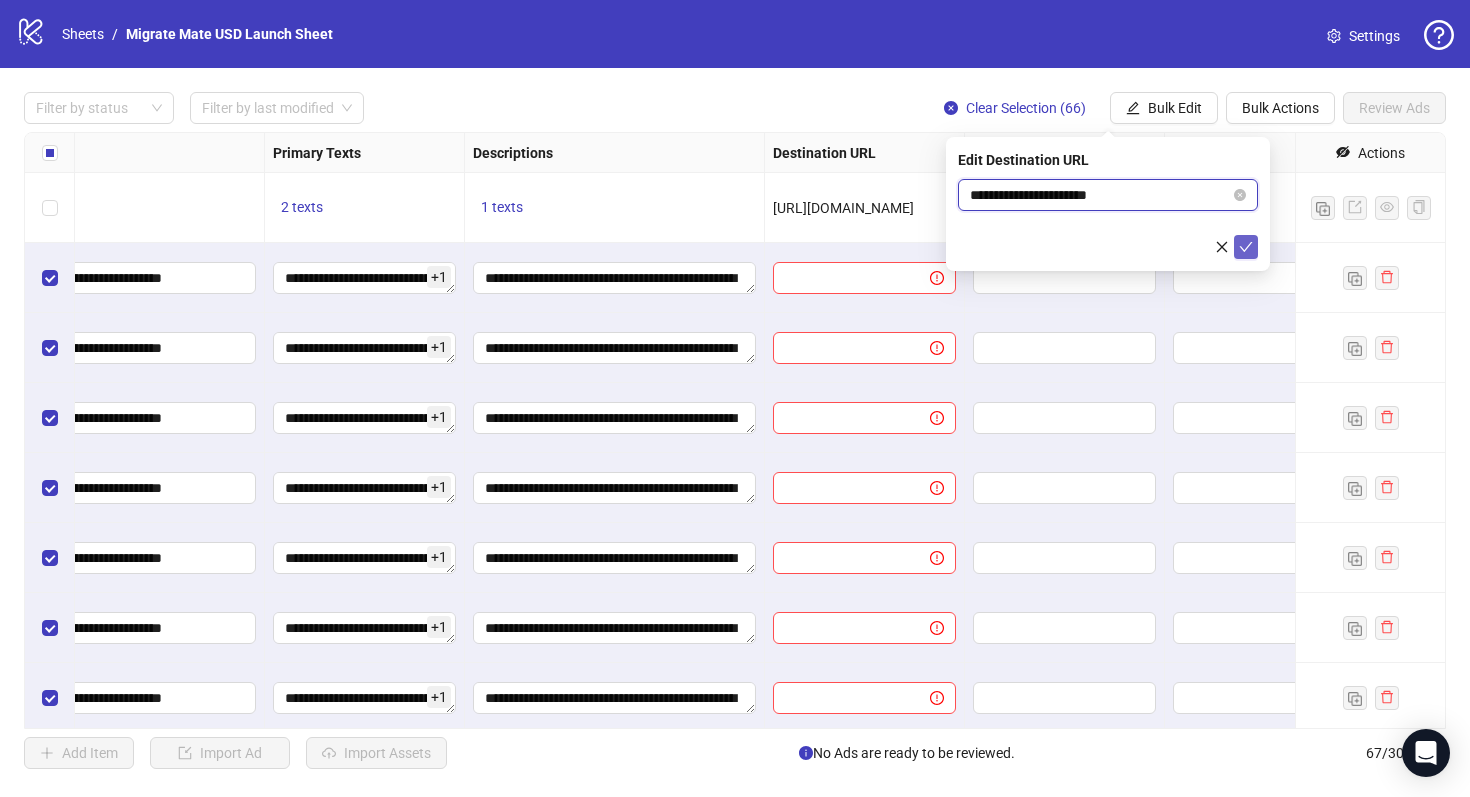 type on "**********" 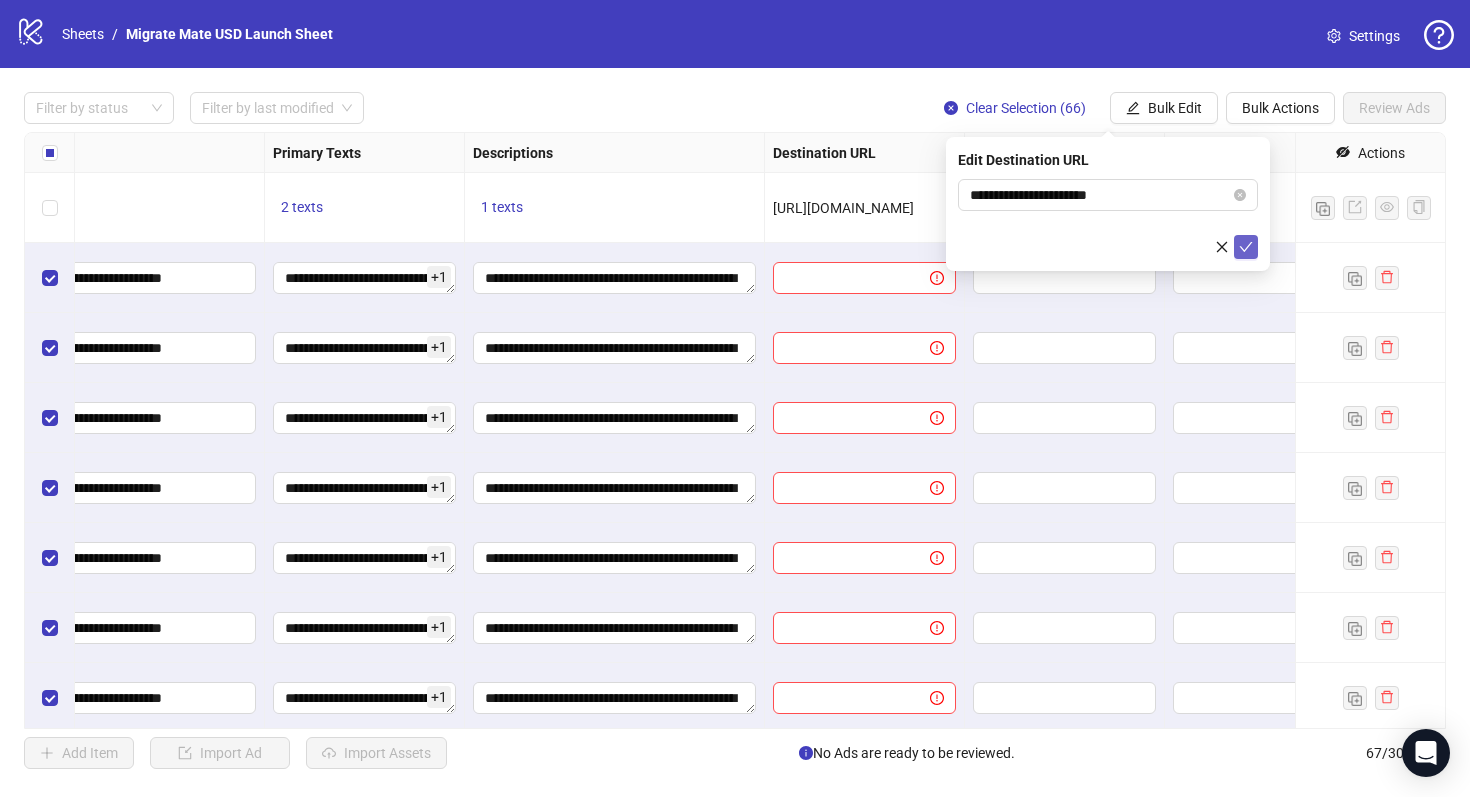 click at bounding box center [1246, 247] 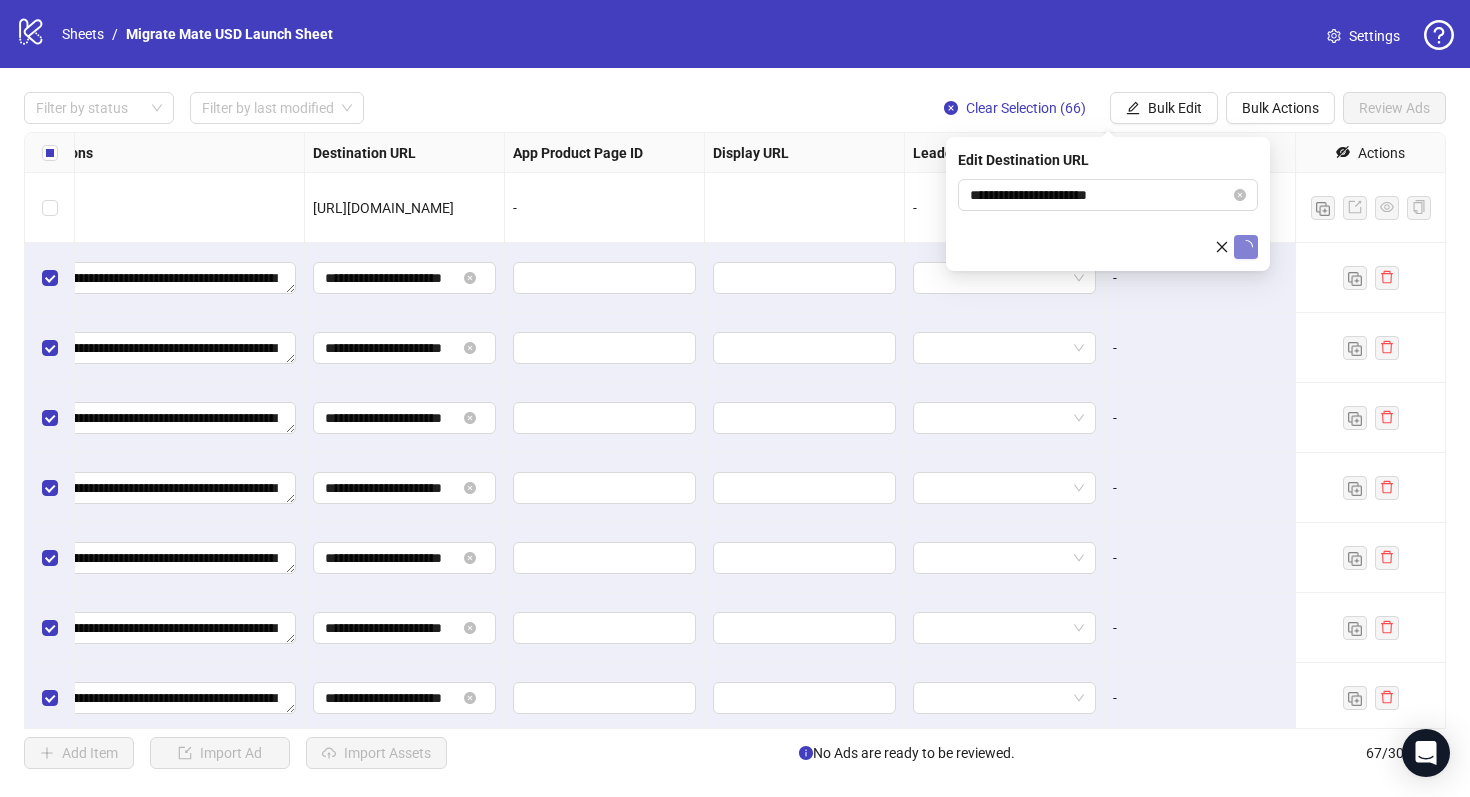 scroll, scrollTop: 0, scrollLeft: 1777, axis: horizontal 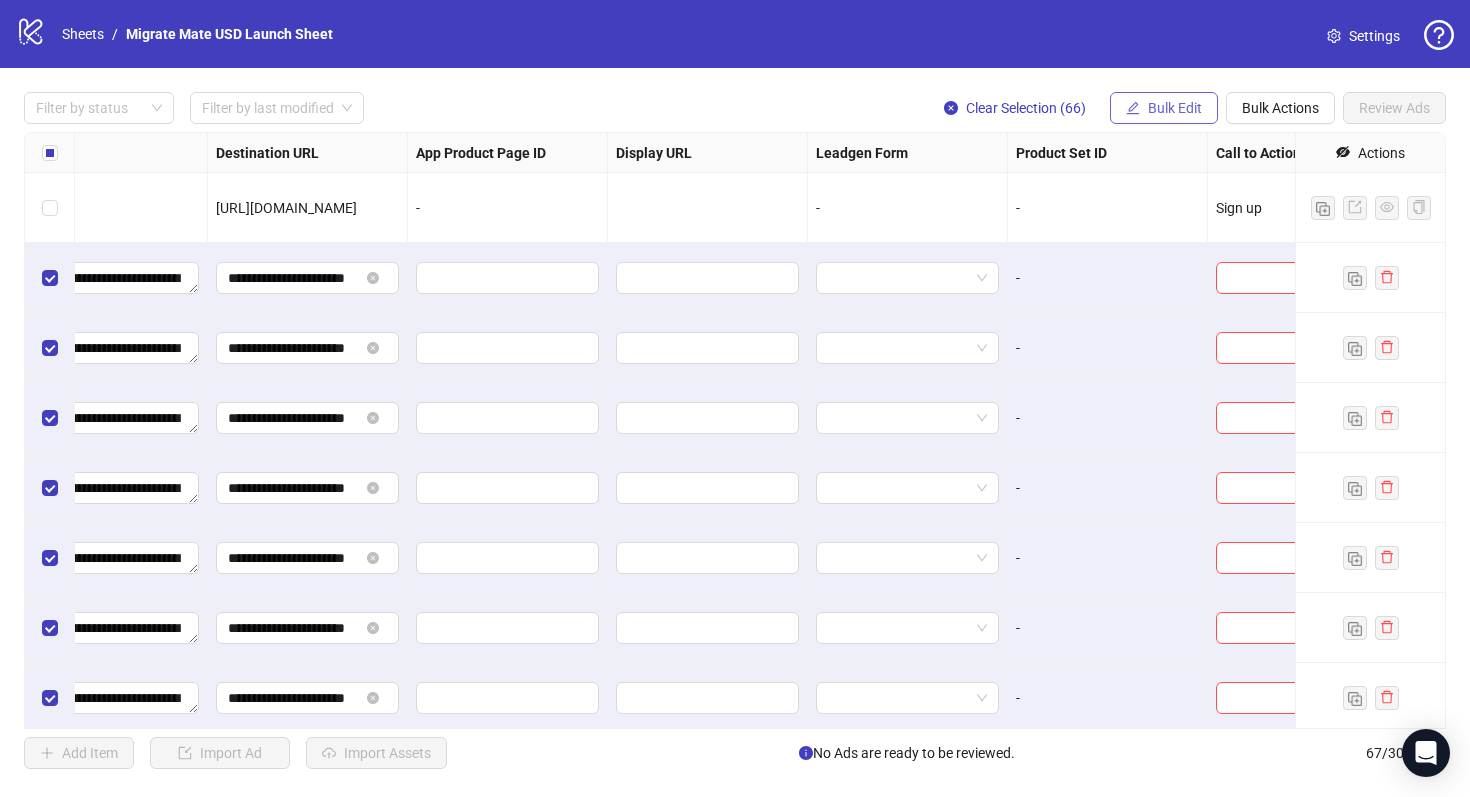 click on "Bulk Edit" at bounding box center [1175, 108] 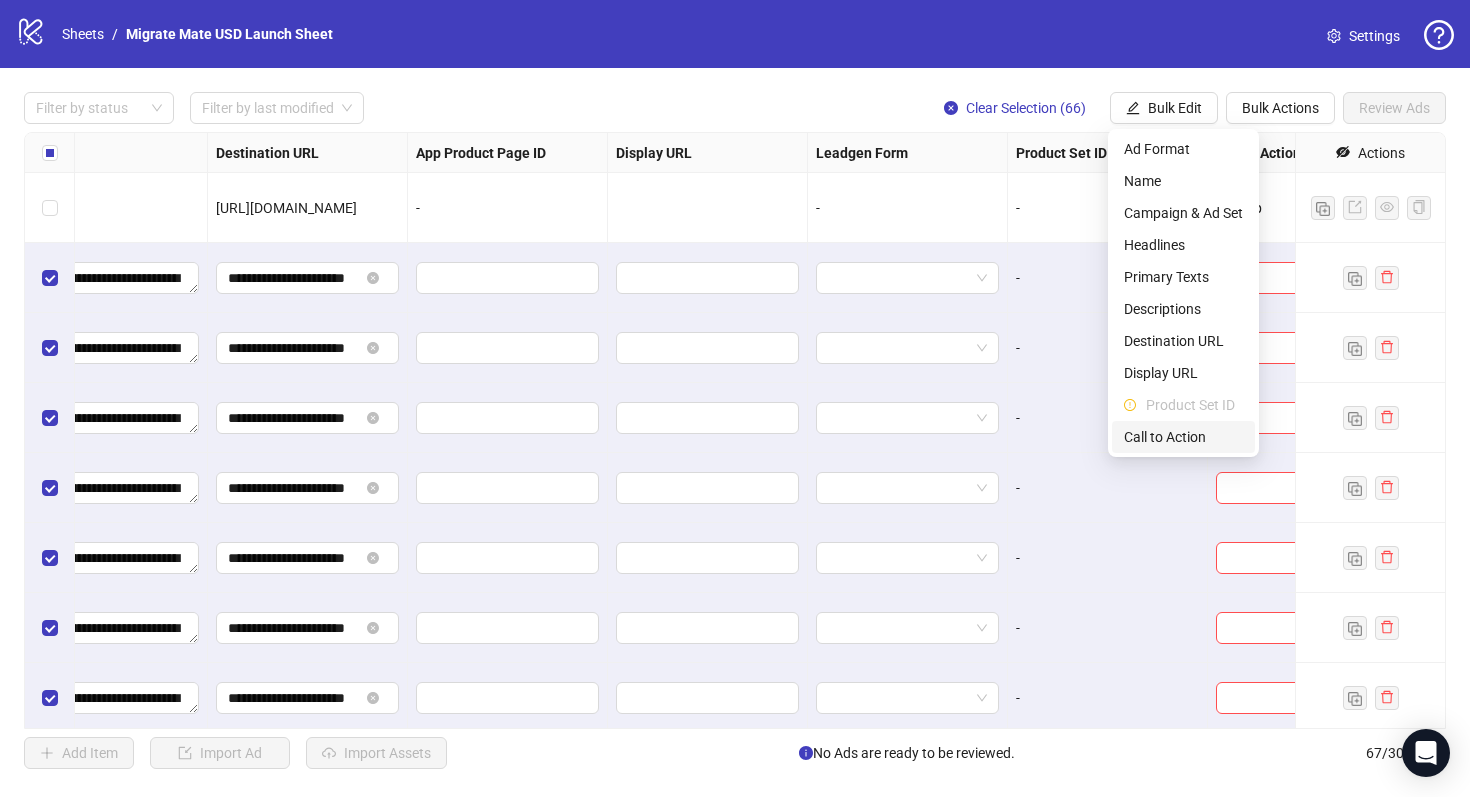 click on "Call to Action" at bounding box center [1183, 437] 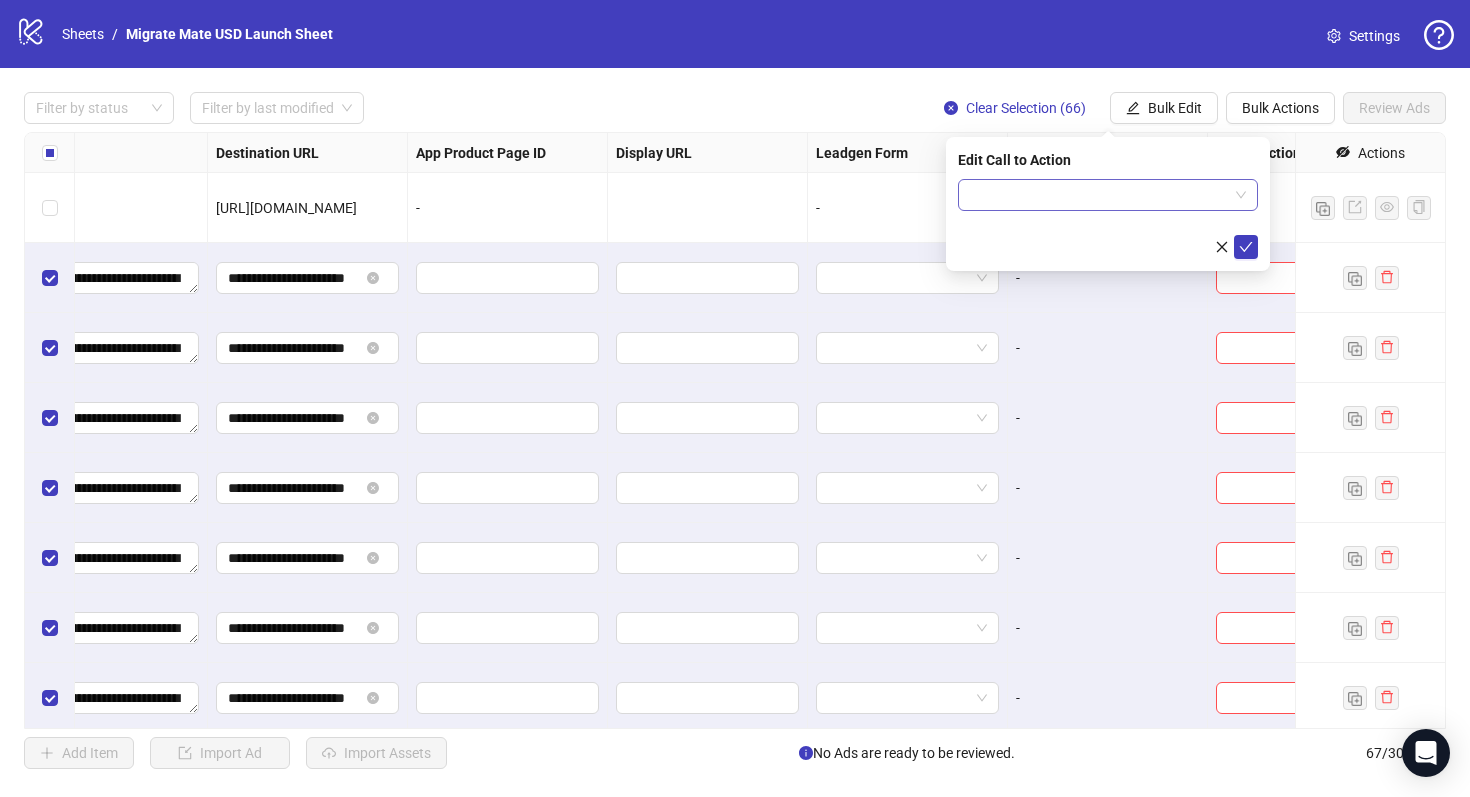 click on "Edit Call to Action" at bounding box center (1108, 204) 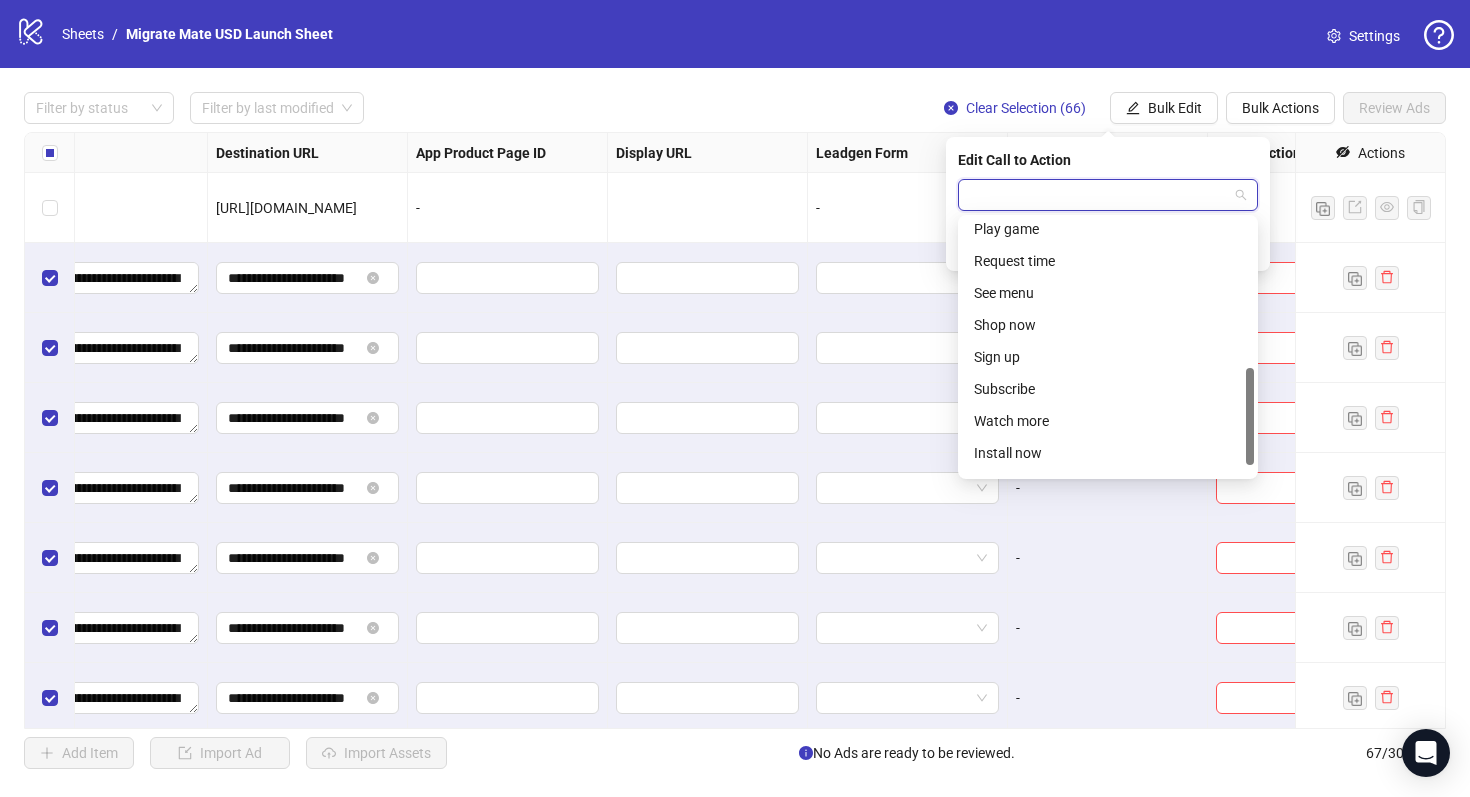 scroll, scrollTop: 416, scrollLeft: 0, axis: vertical 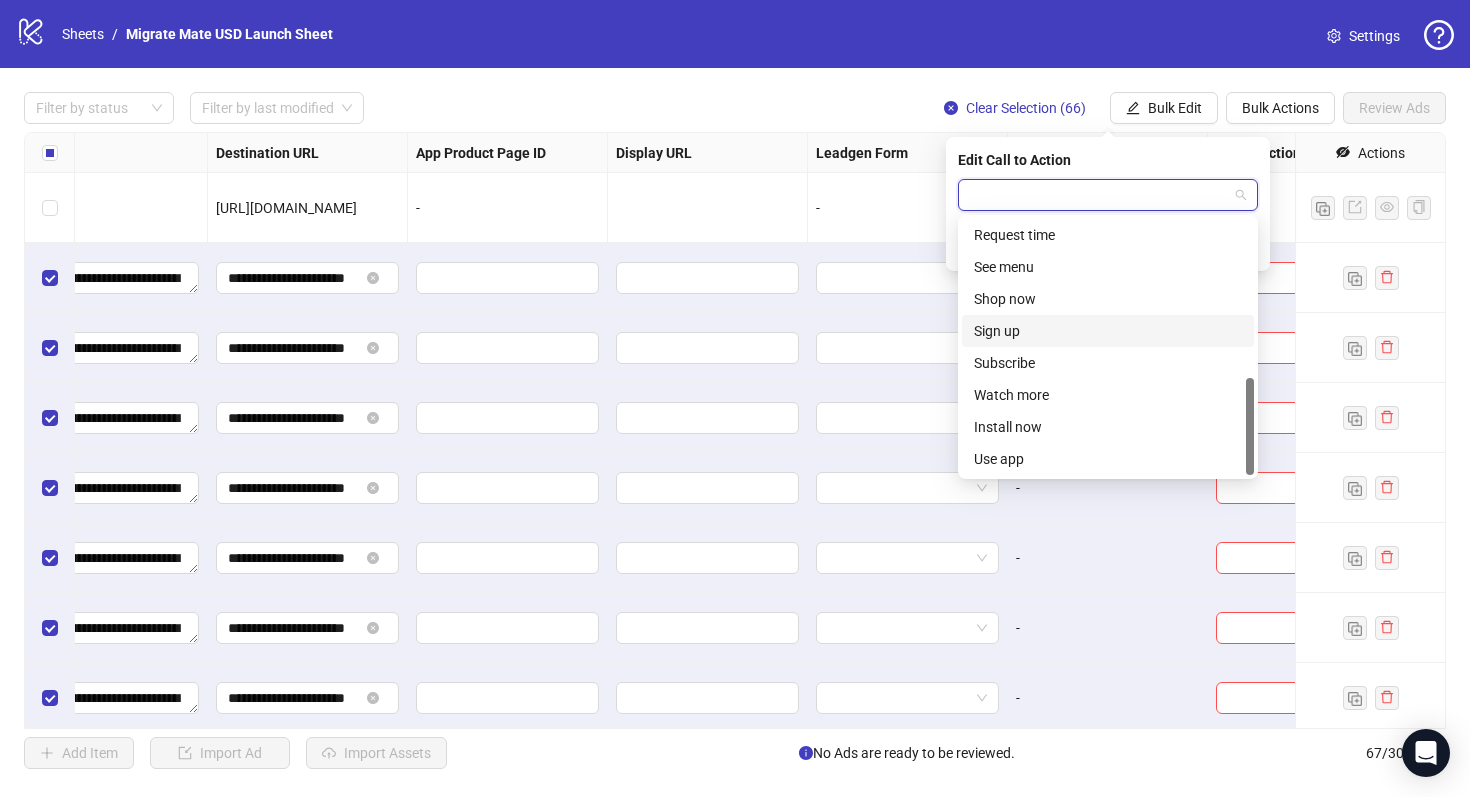 click on "Sign up" at bounding box center [1108, 331] 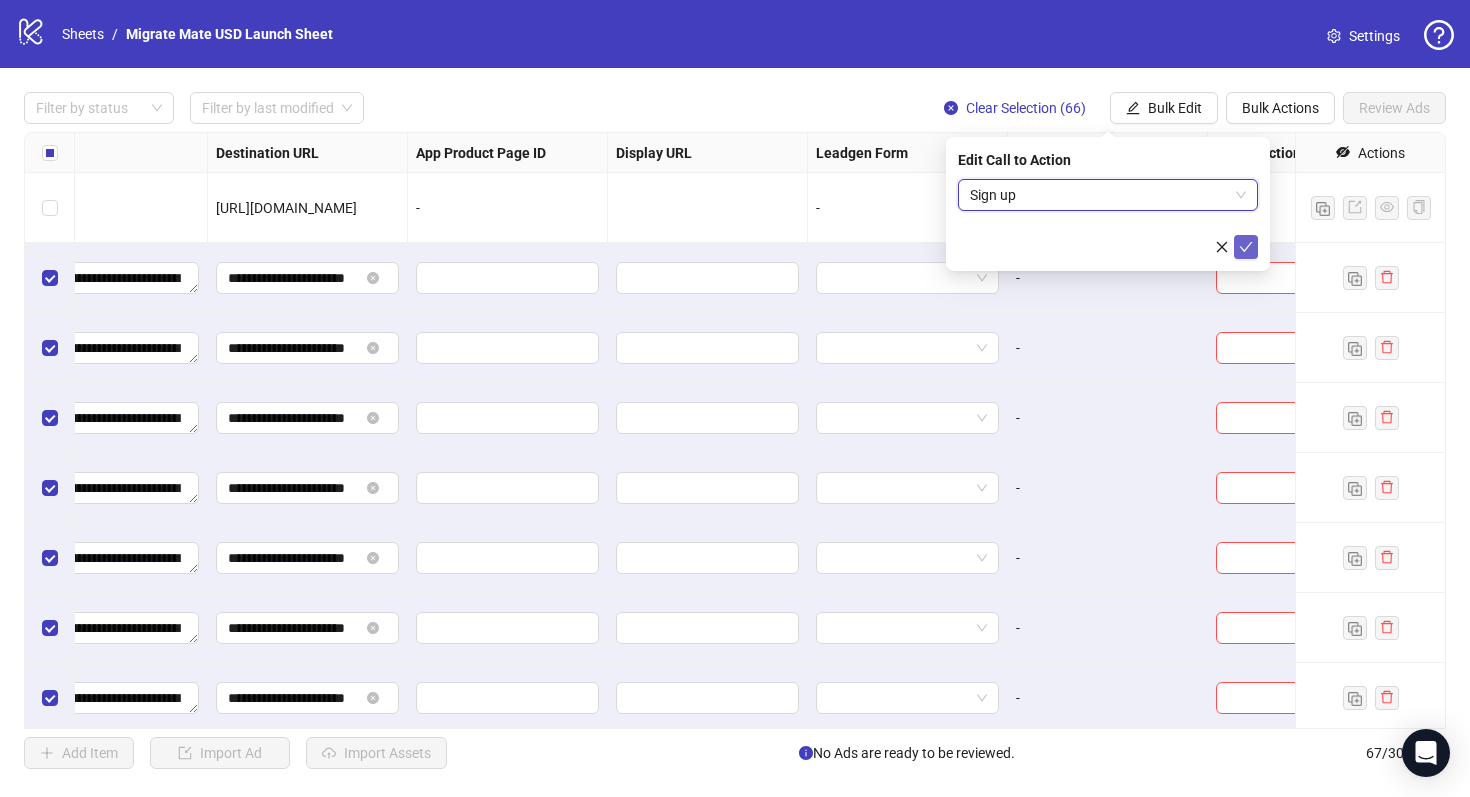 click 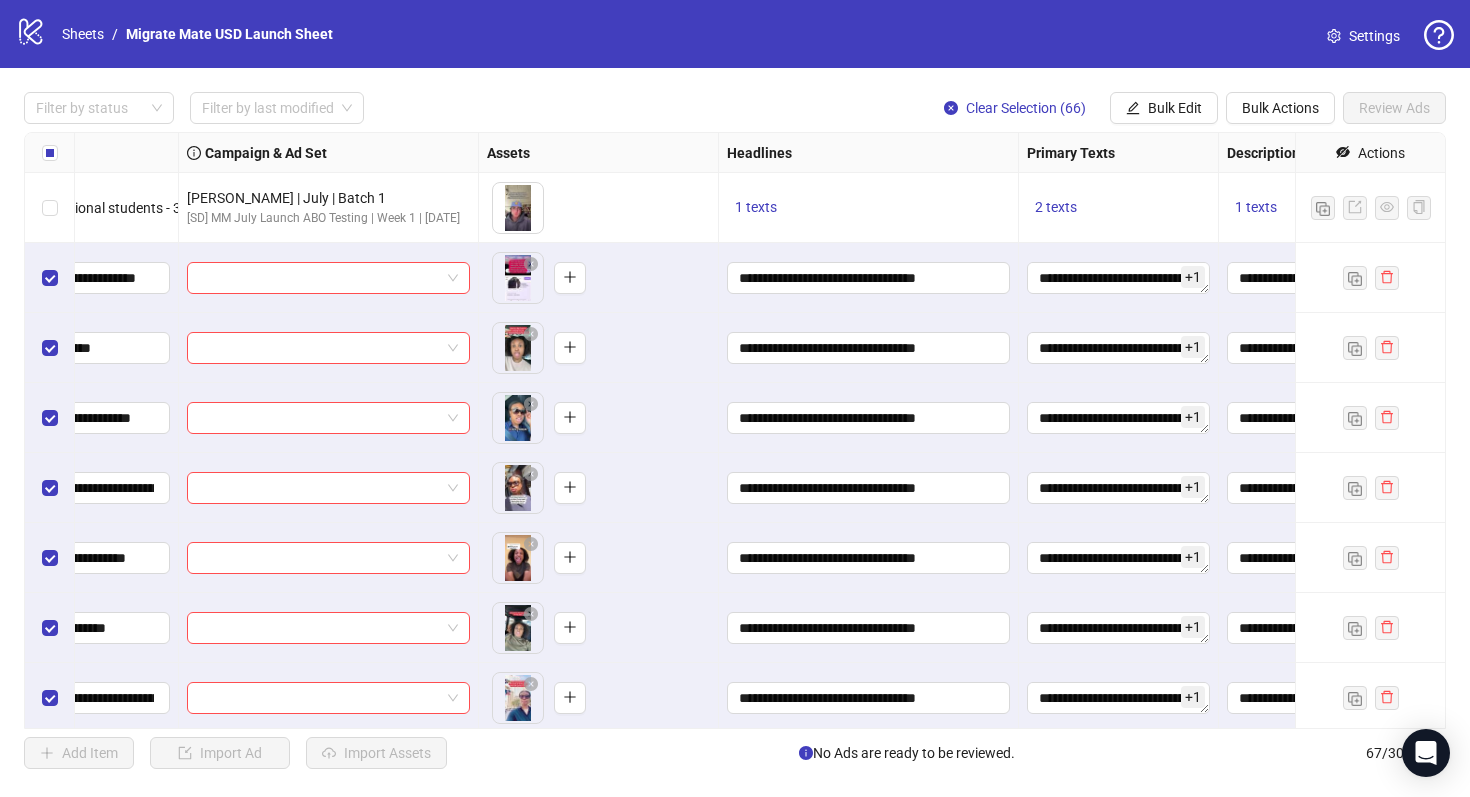 scroll, scrollTop: 0, scrollLeft: 0, axis: both 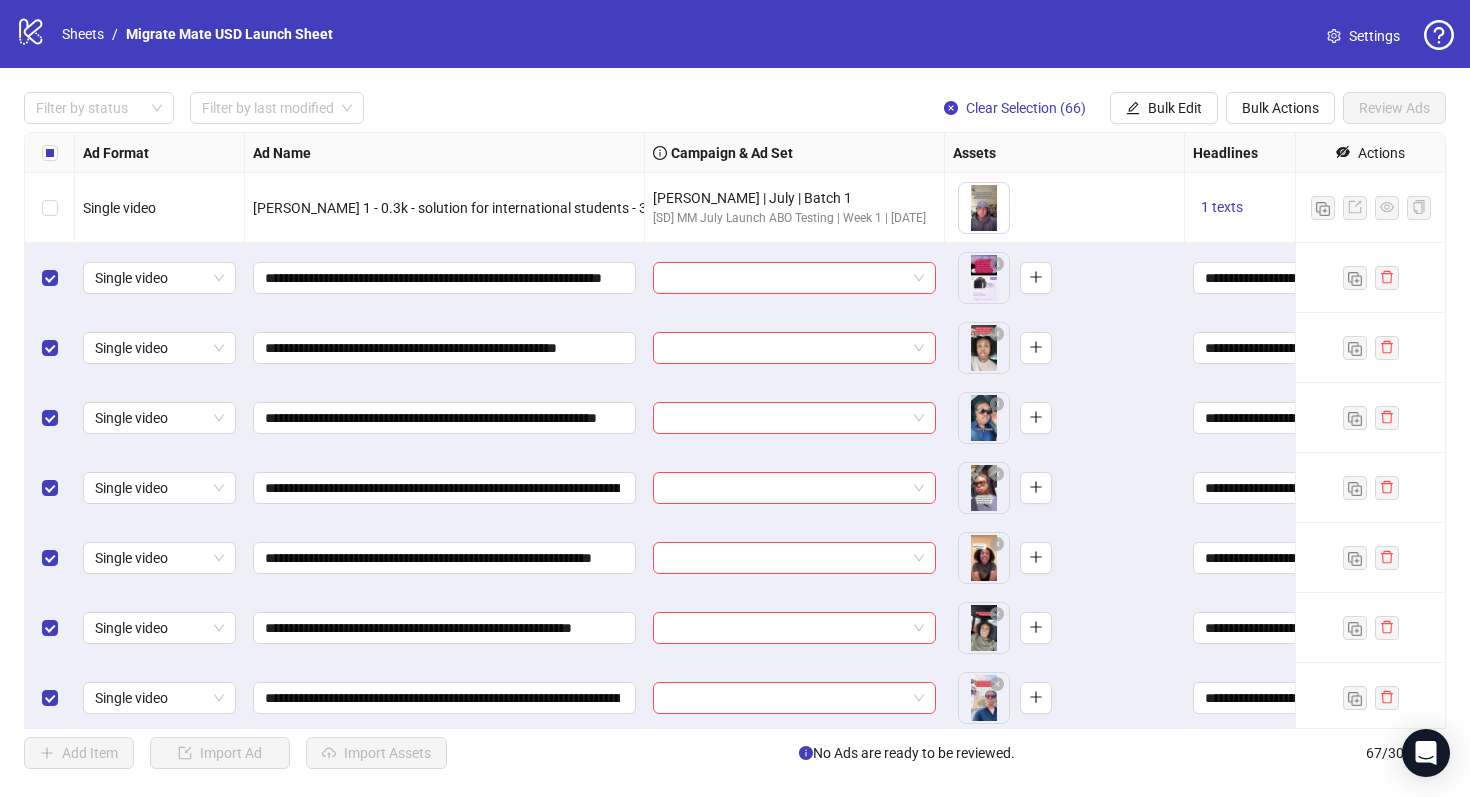 click at bounding box center [50, 153] 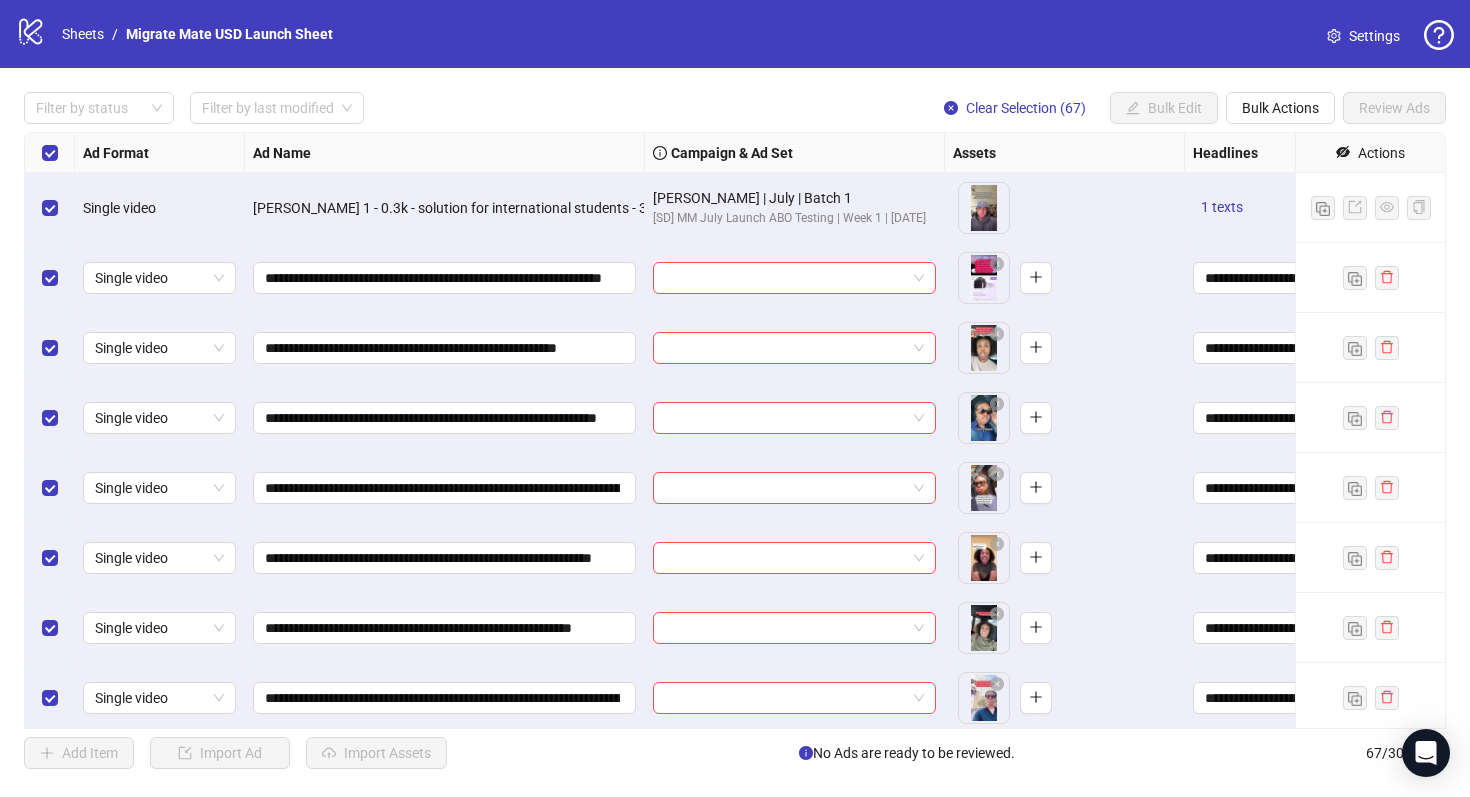click at bounding box center (50, 153) 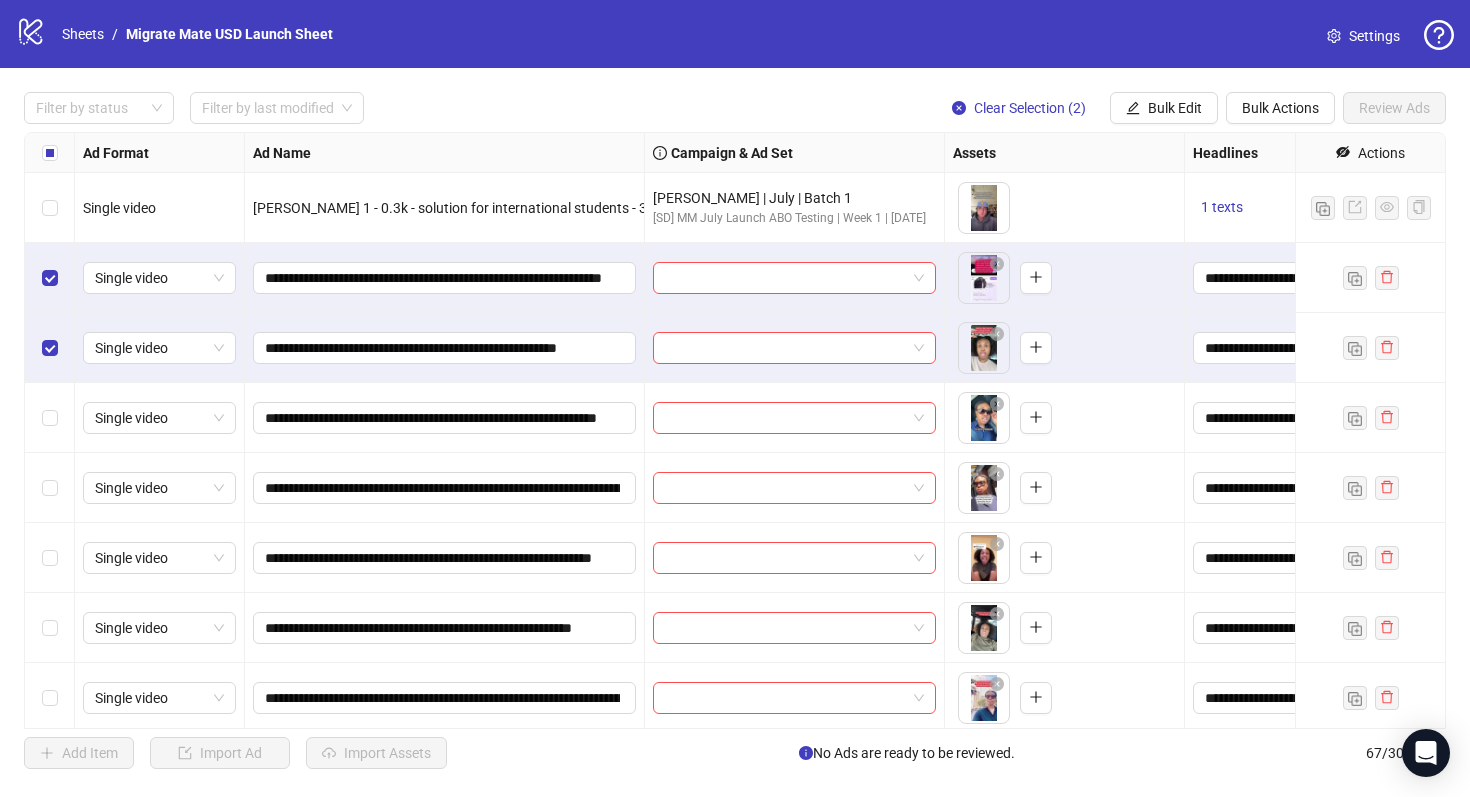 click at bounding box center (50, 418) 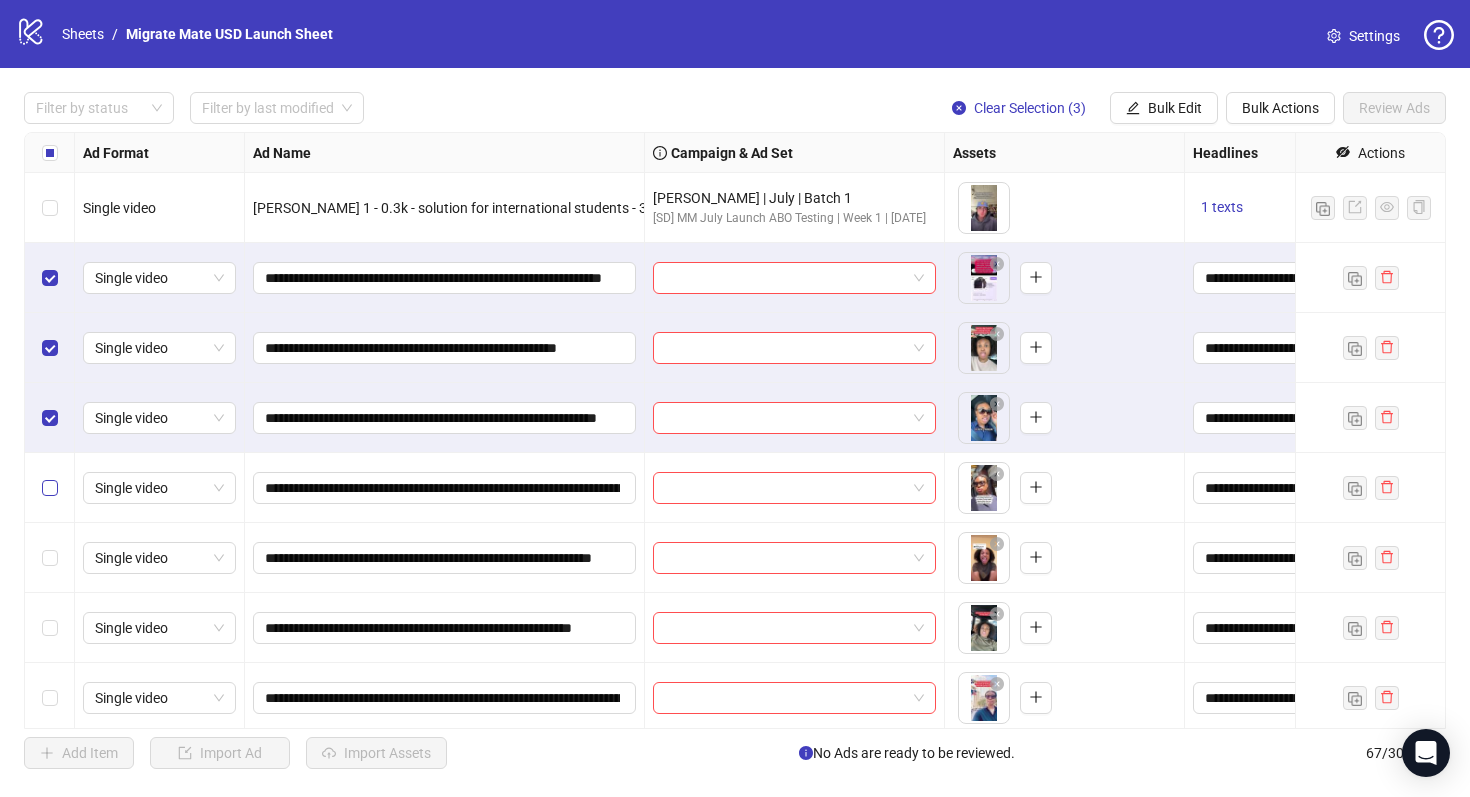 click at bounding box center [50, 488] 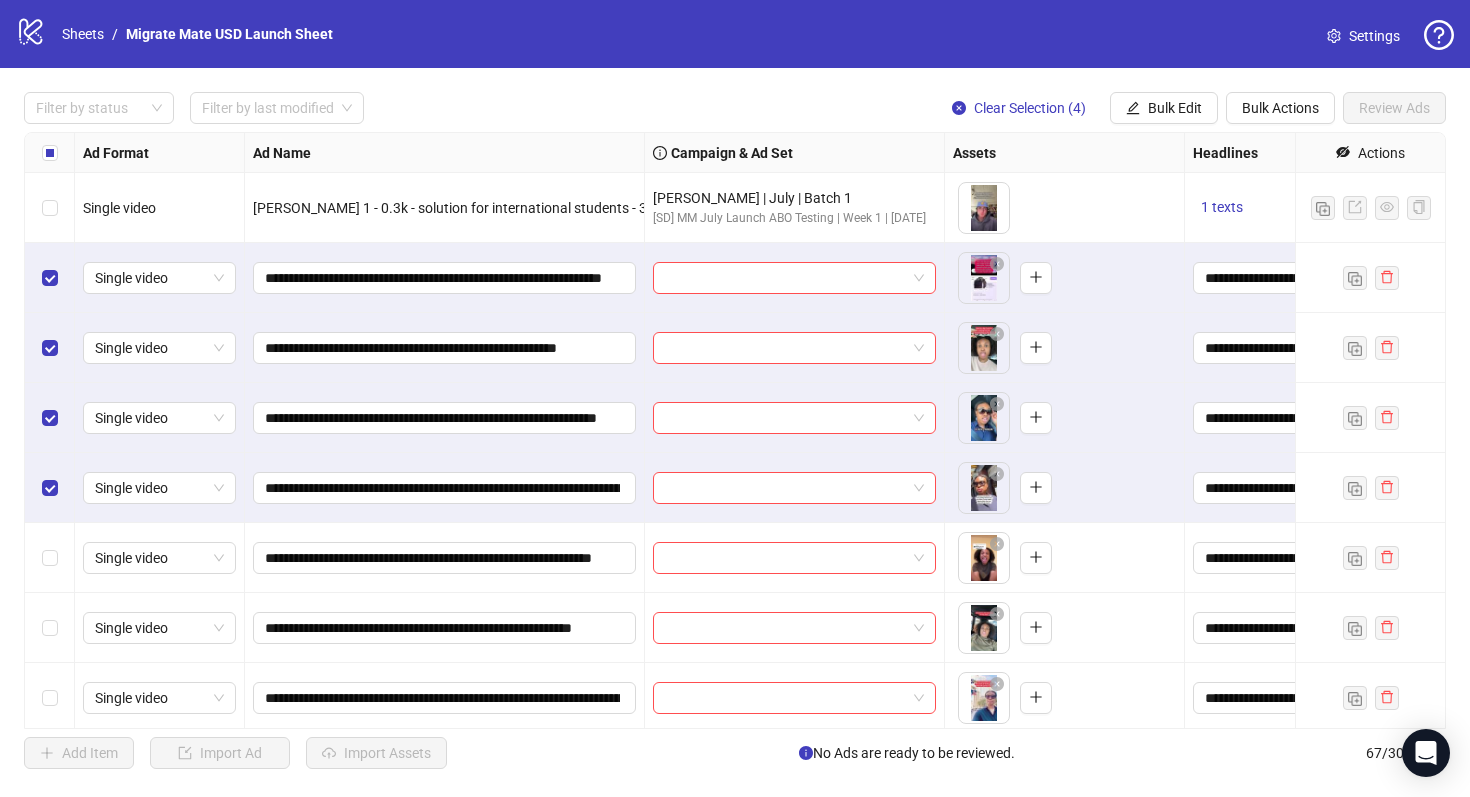 click at bounding box center (50, 558) 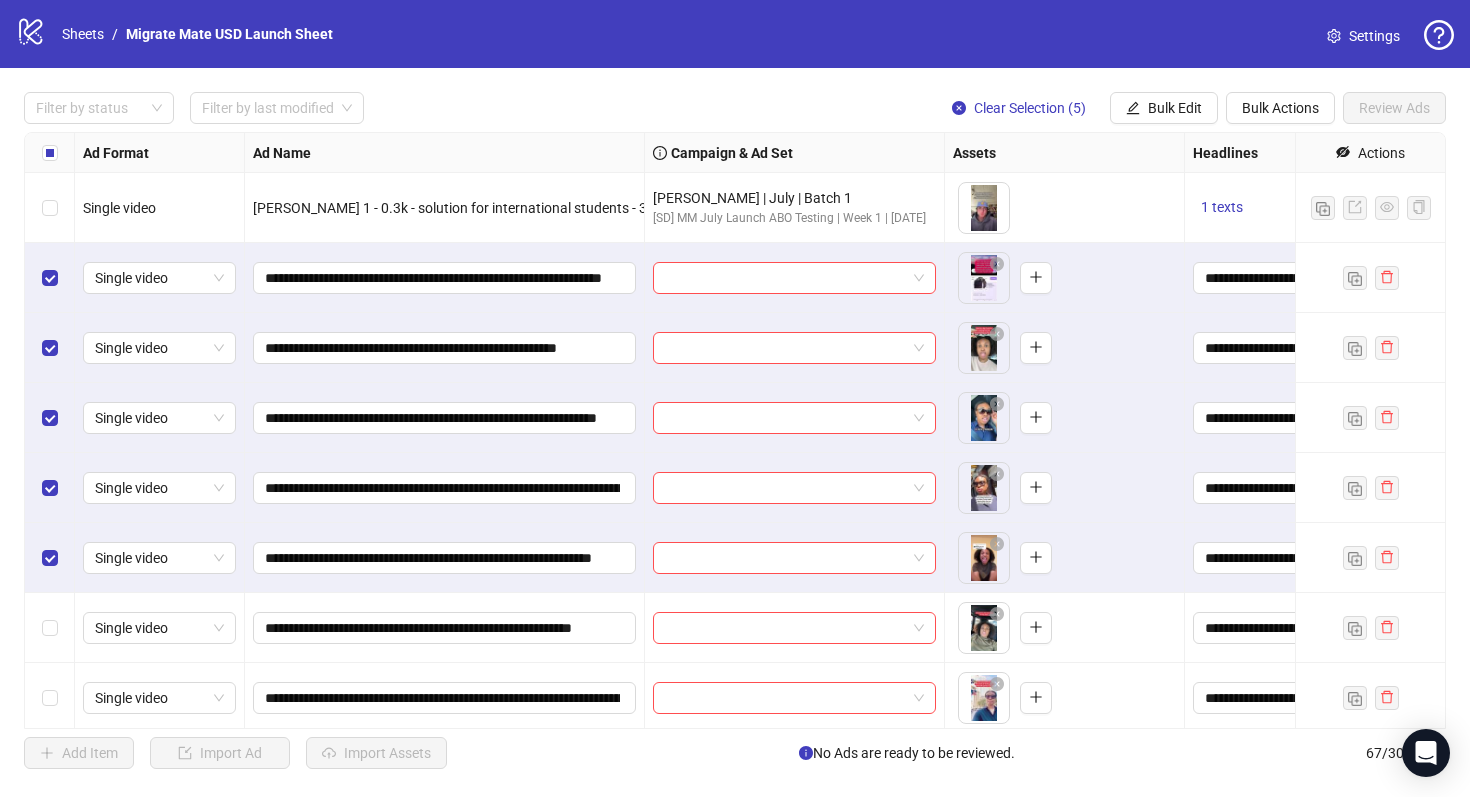 click at bounding box center [50, 628] 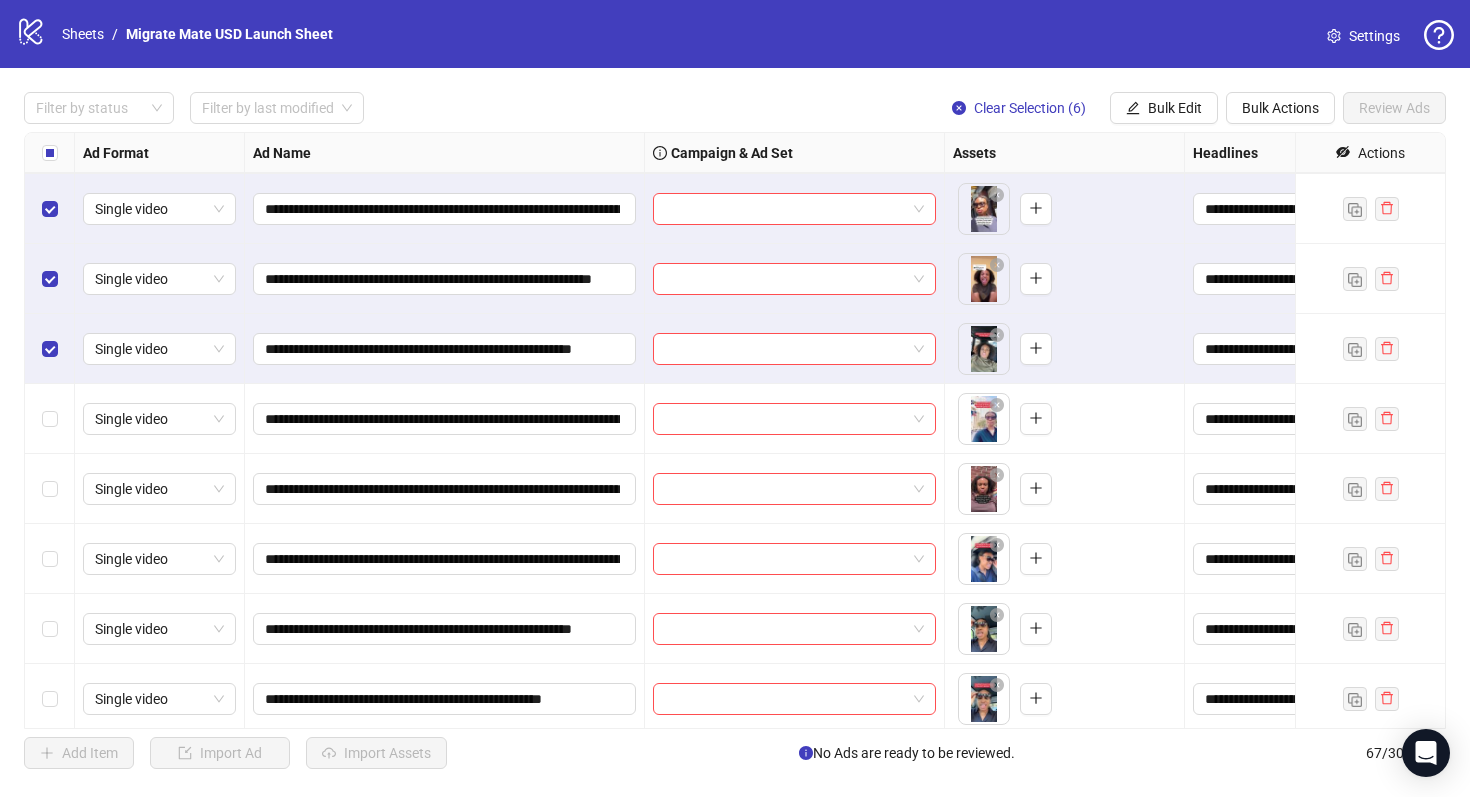 scroll, scrollTop: 281, scrollLeft: 0, axis: vertical 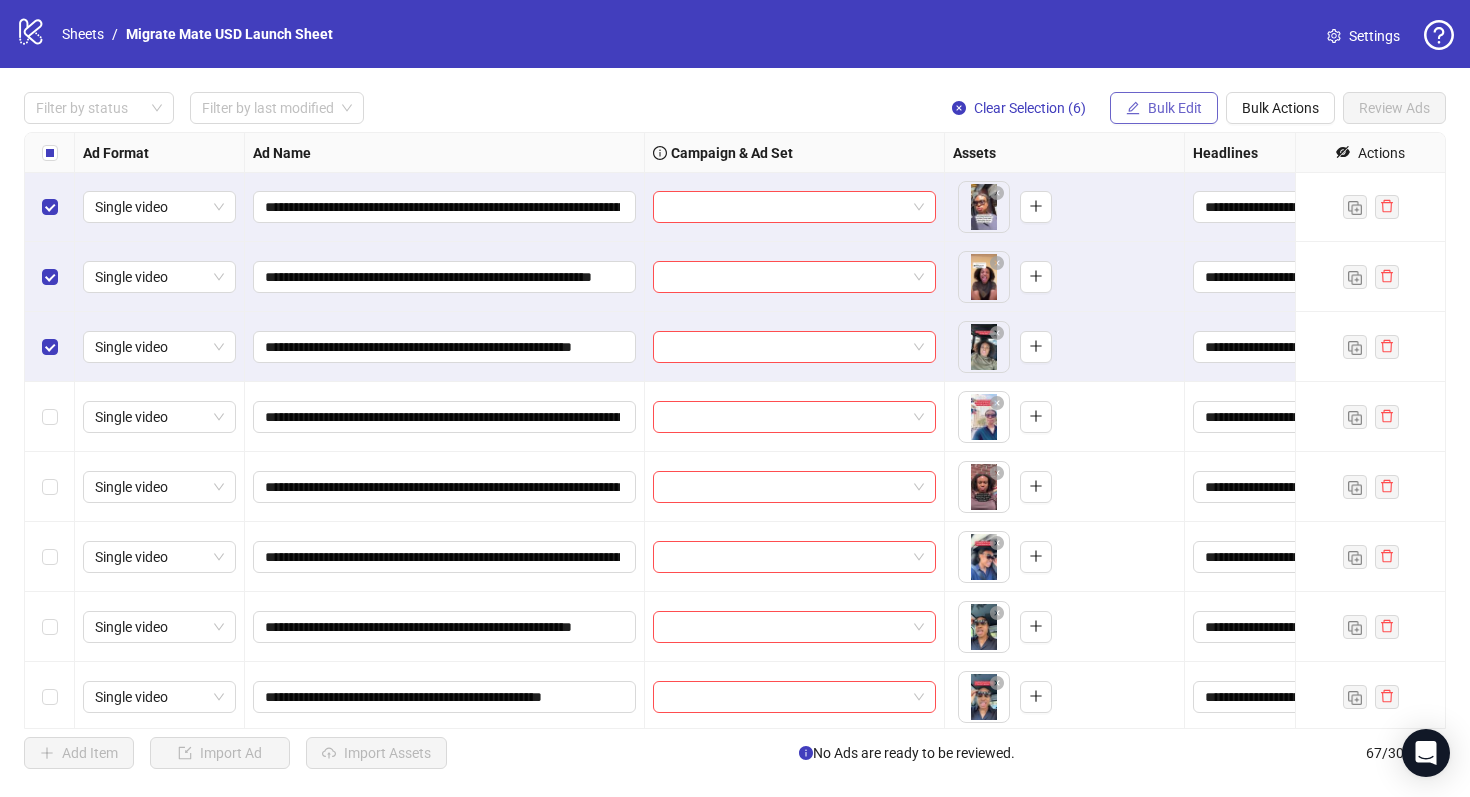 click on "Bulk Edit" at bounding box center [1175, 108] 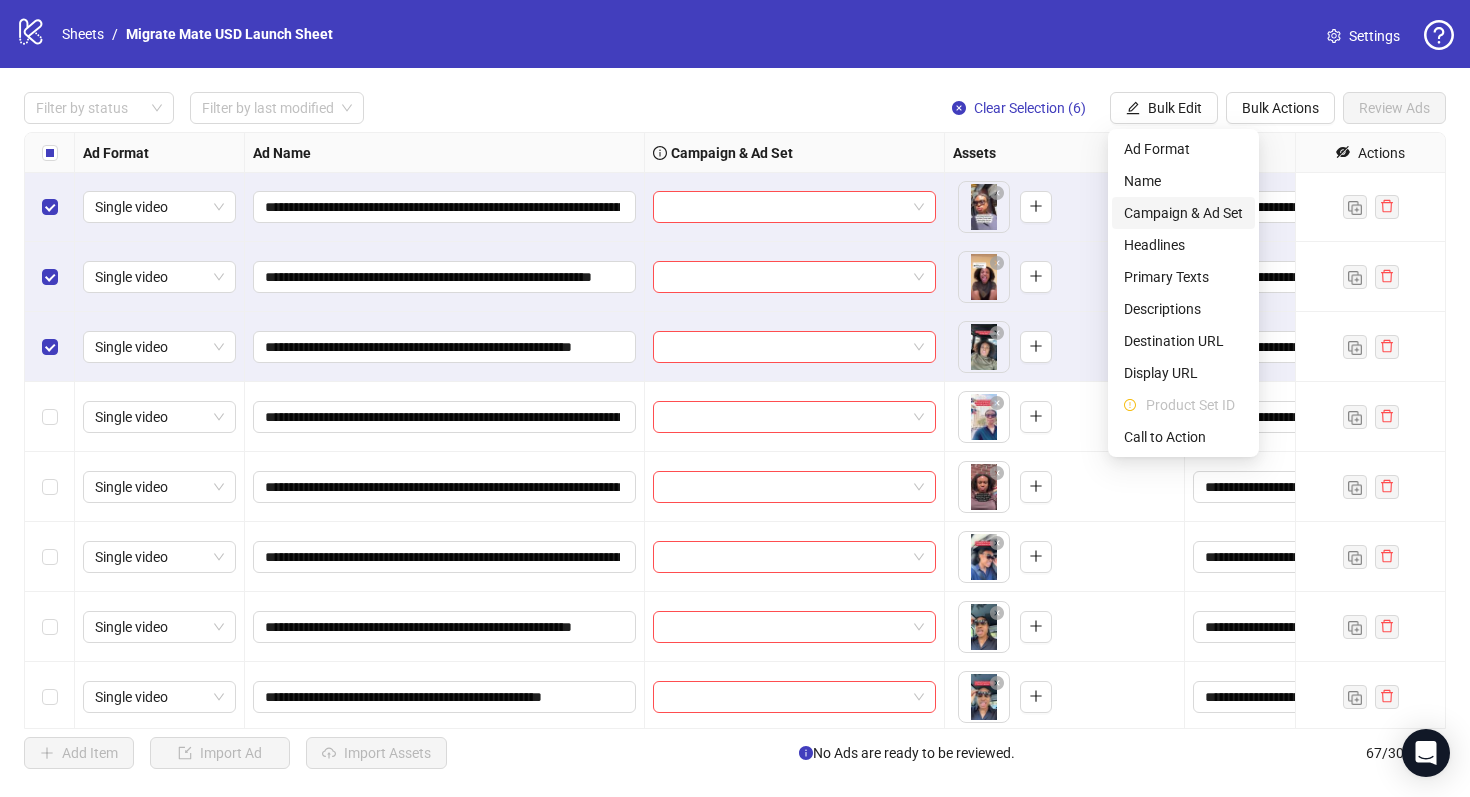 click on "Campaign & Ad Set" at bounding box center [1183, 213] 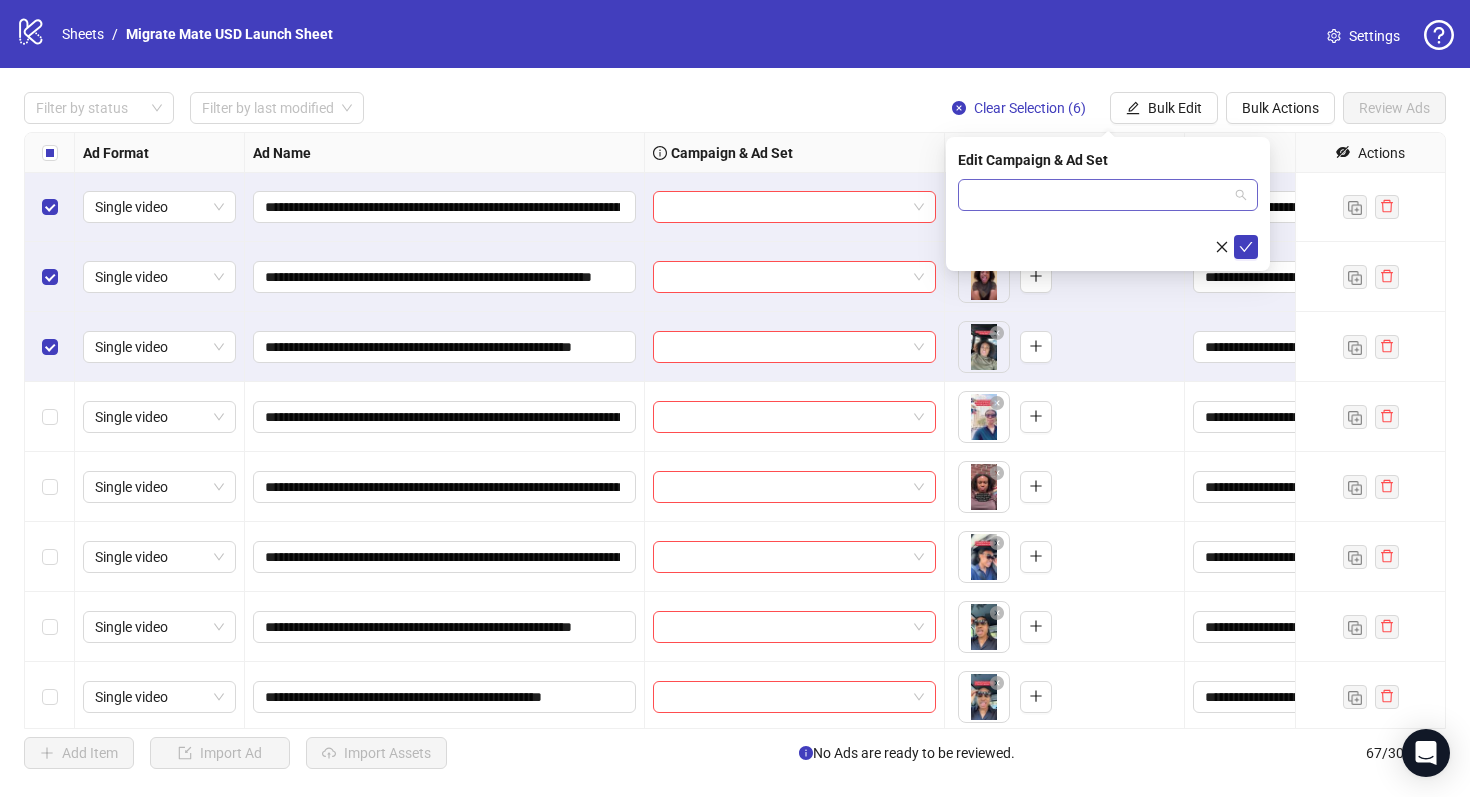 click at bounding box center [1108, 195] 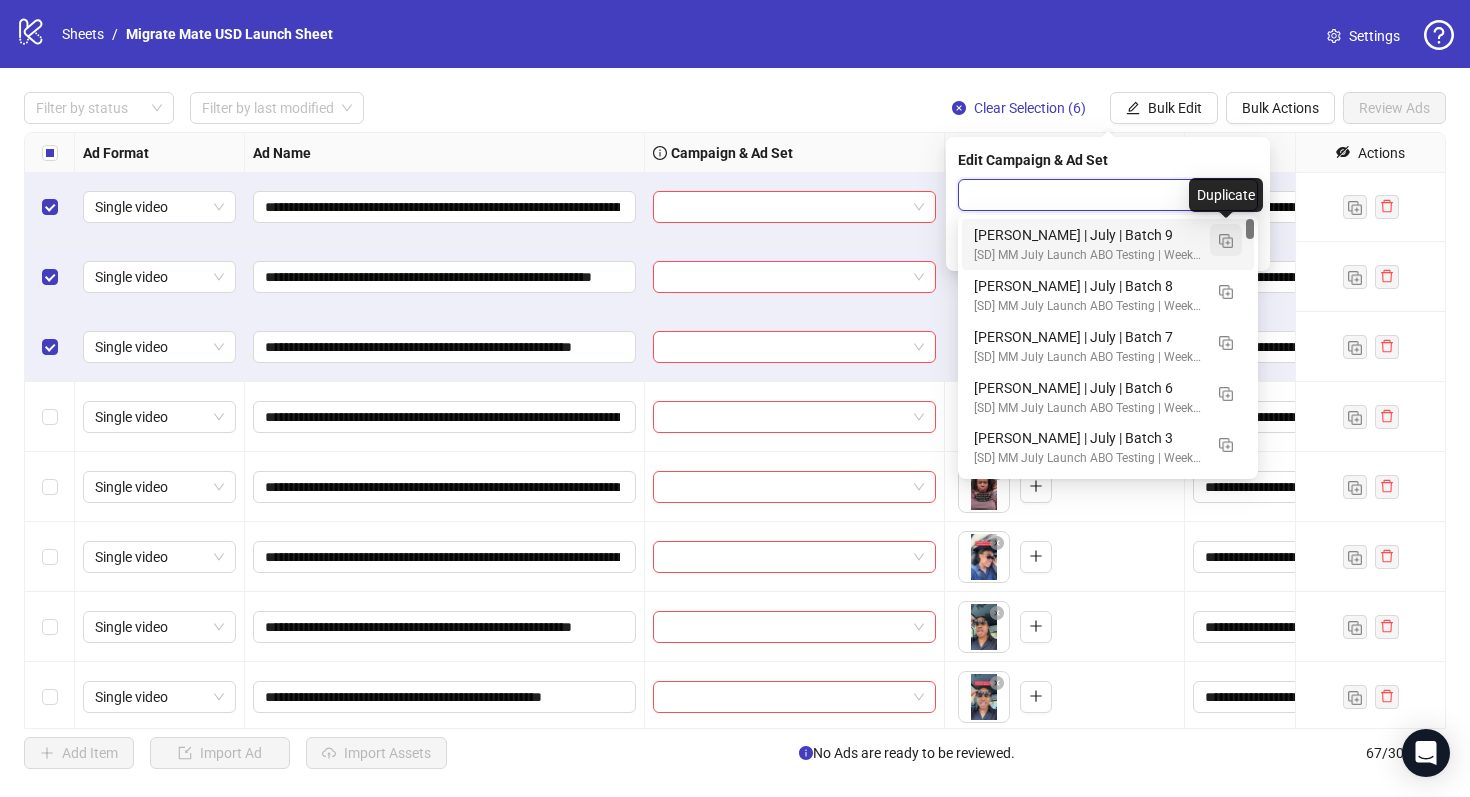 click at bounding box center (1226, 240) 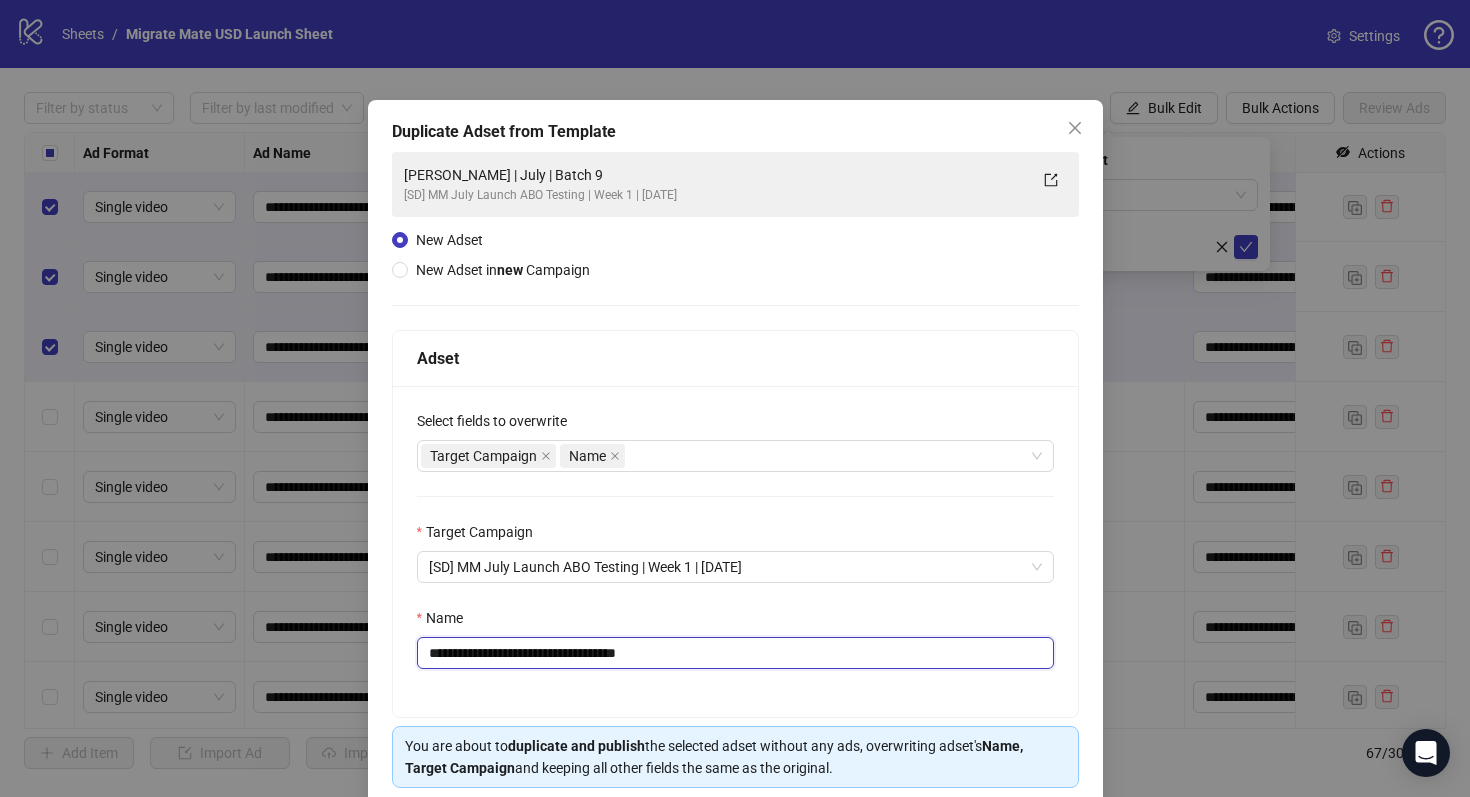 drag, startPoint x: 504, startPoint y: 655, endPoint x: 278, endPoint y: 629, distance: 227.49066 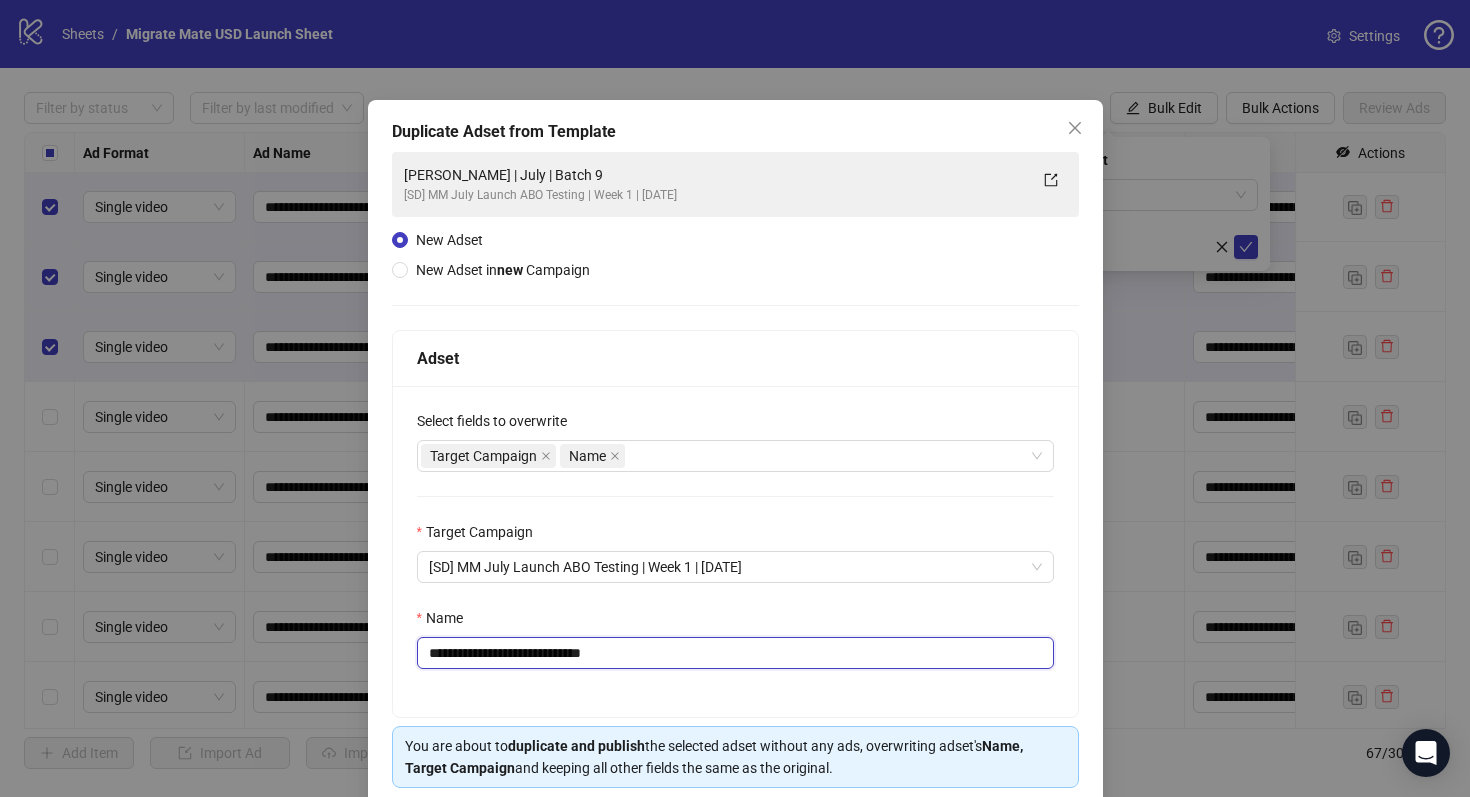 scroll, scrollTop: 80, scrollLeft: 0, axis: vertical 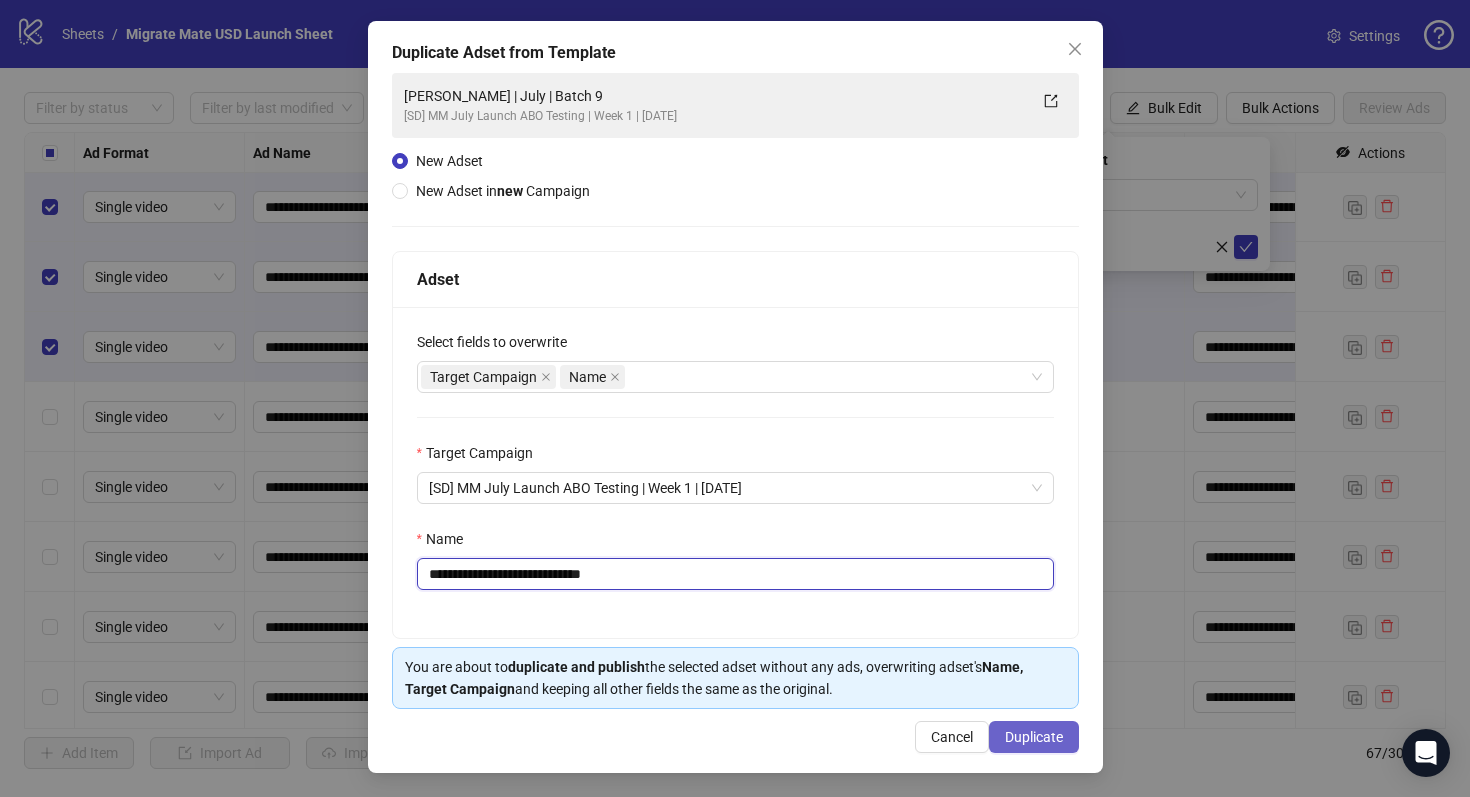 type on "**********" 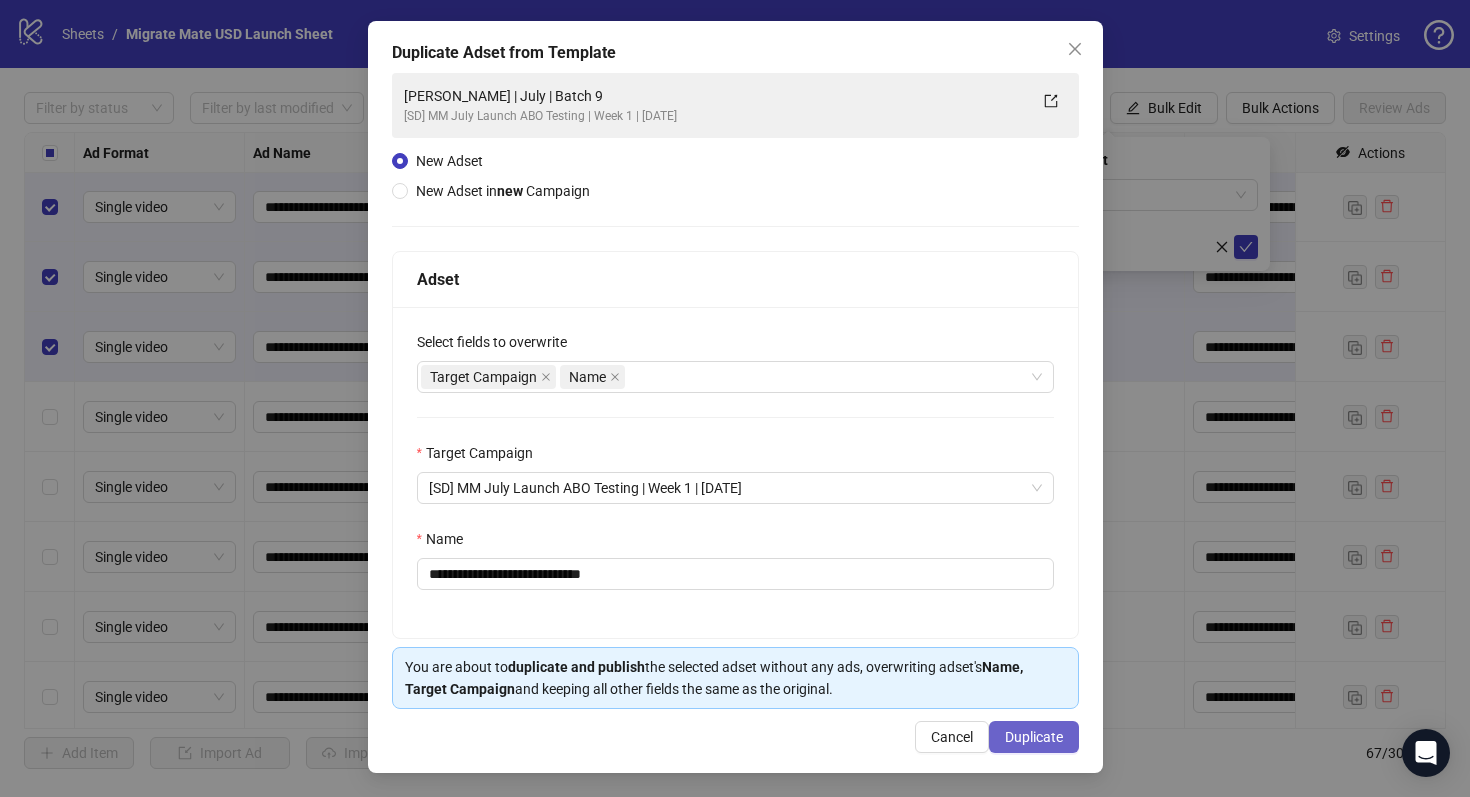 click on "Duplicate" at bounding box center [1034, 737] 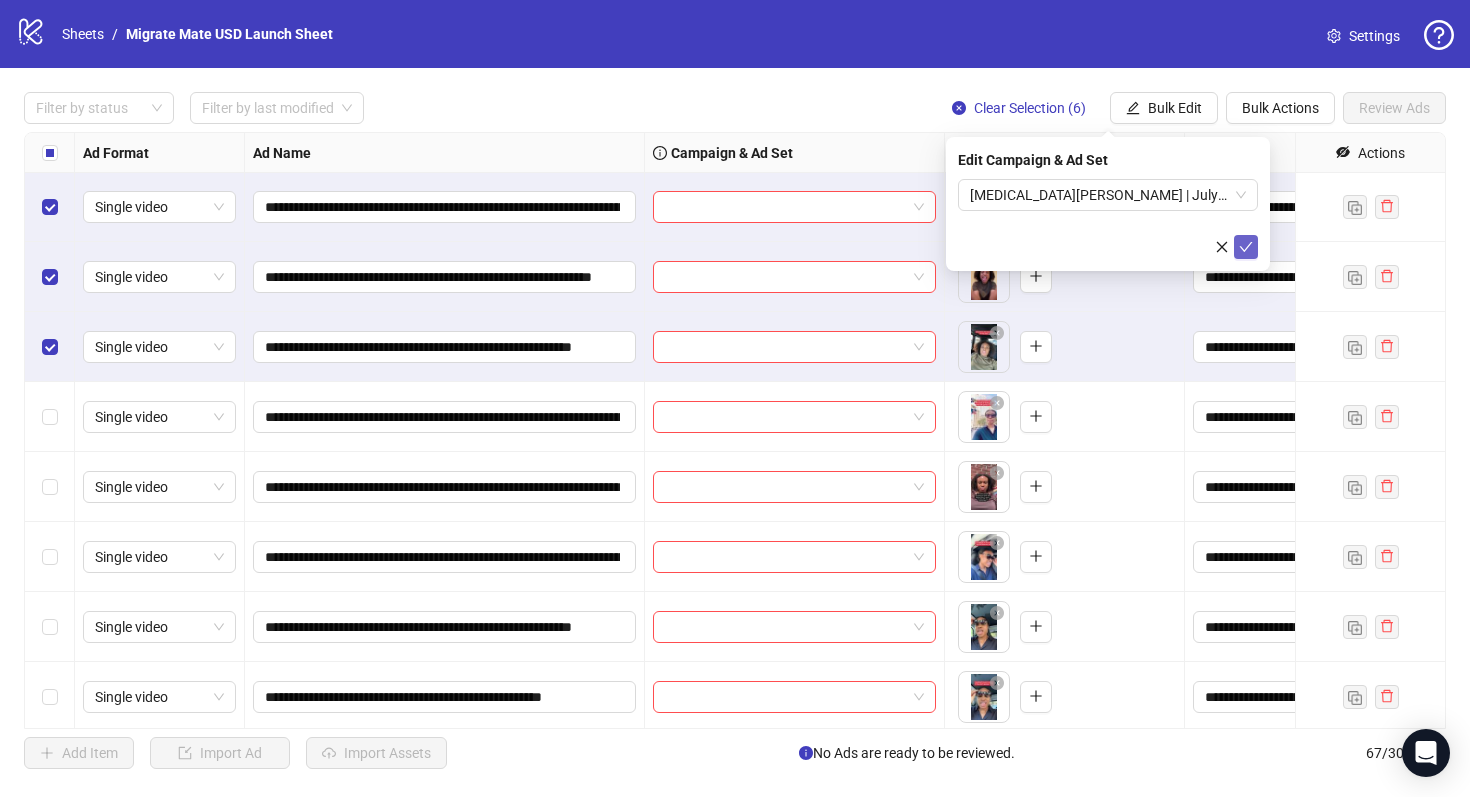 click 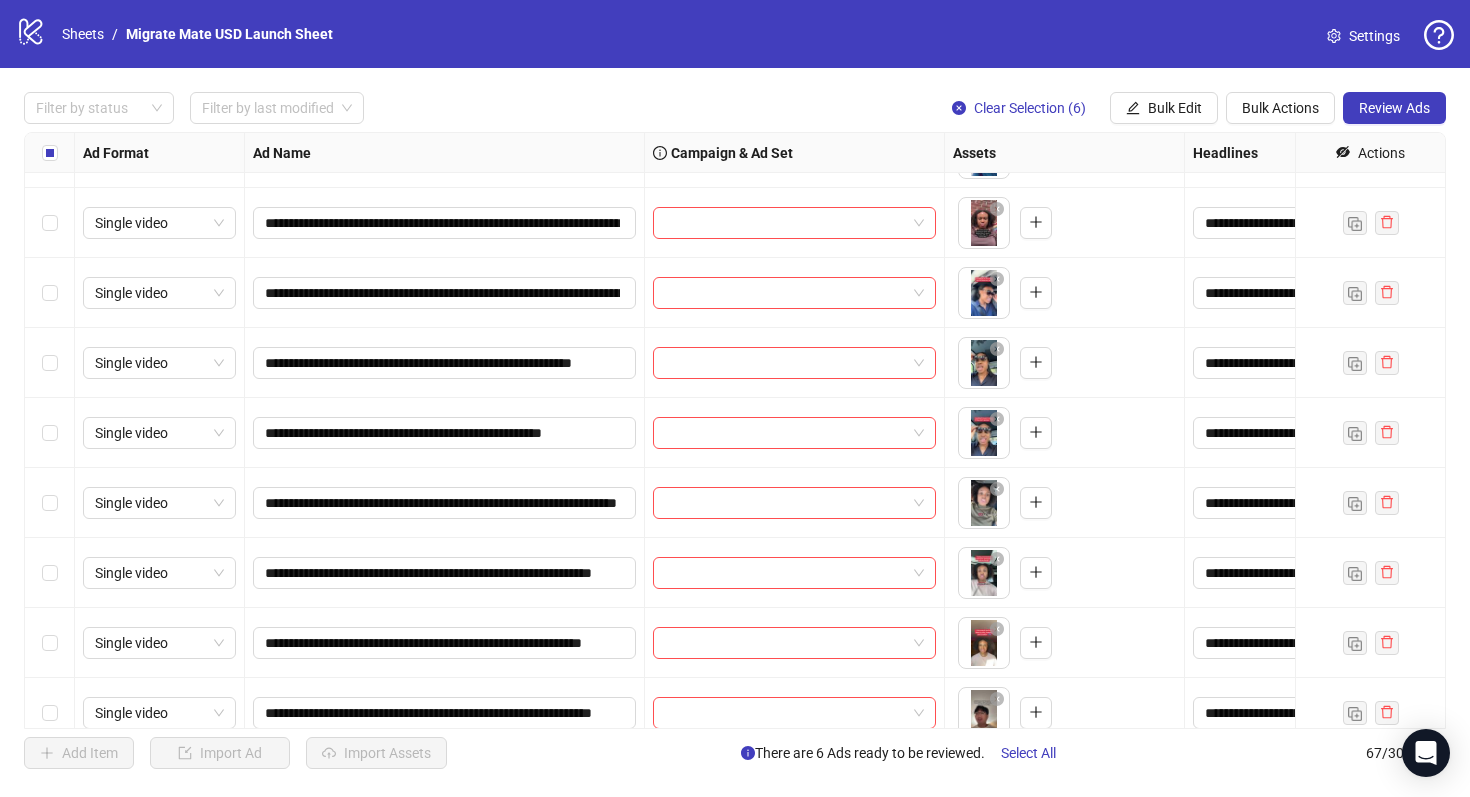 scroll, scrollTop: 479, scrollLeft: 0, axis: vertical 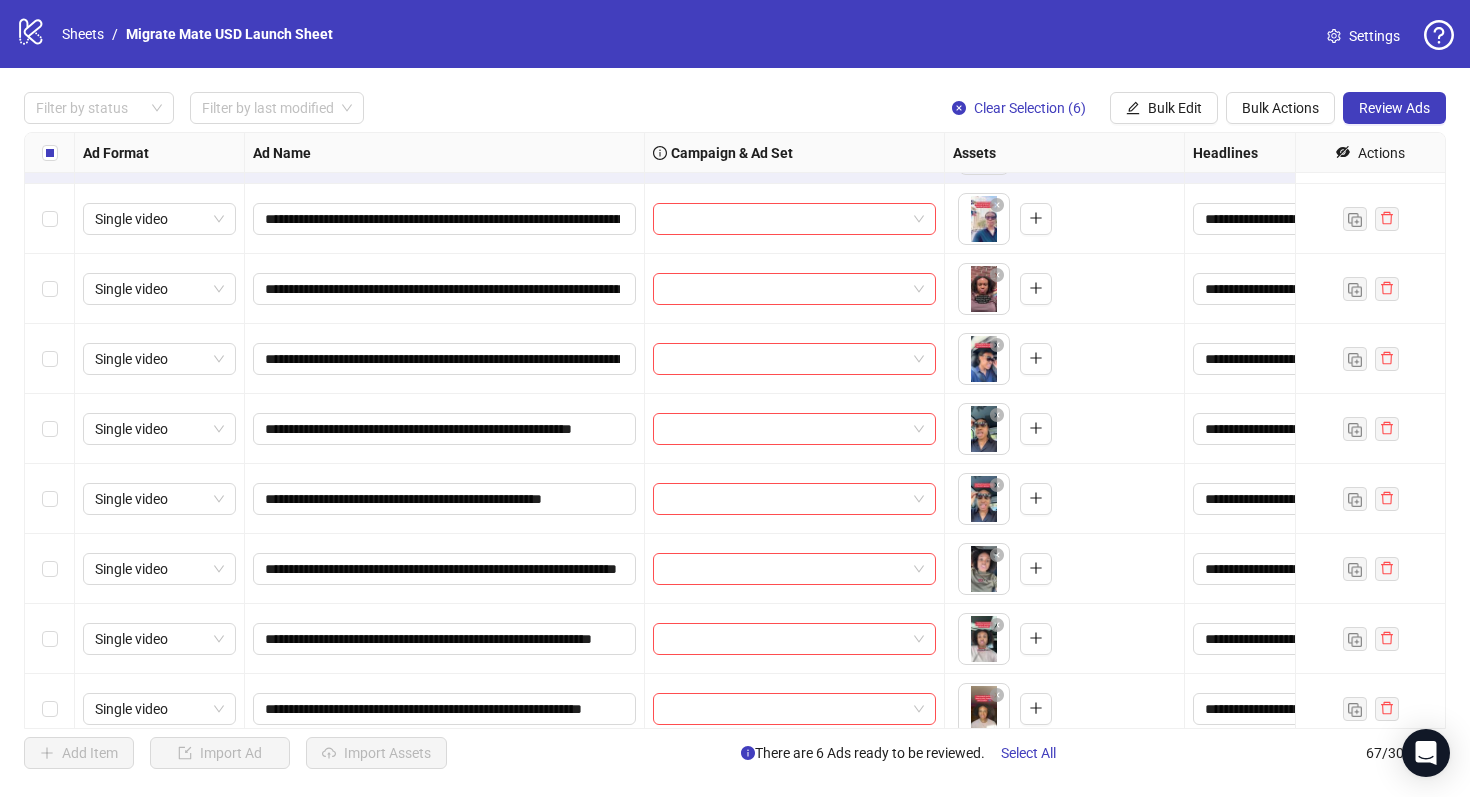 click at bounding box center [50, 153] 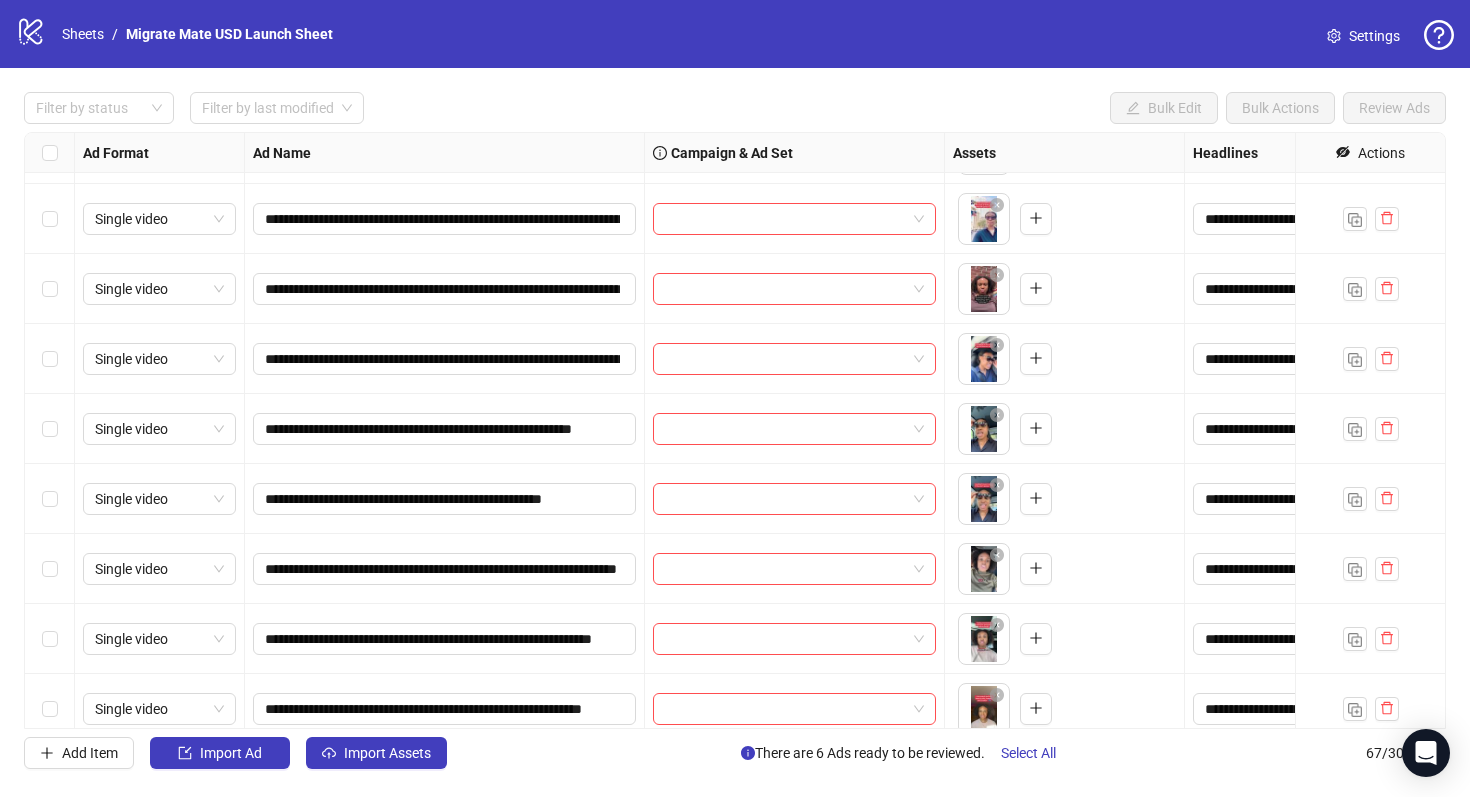 click at bounding box center (50, 219) 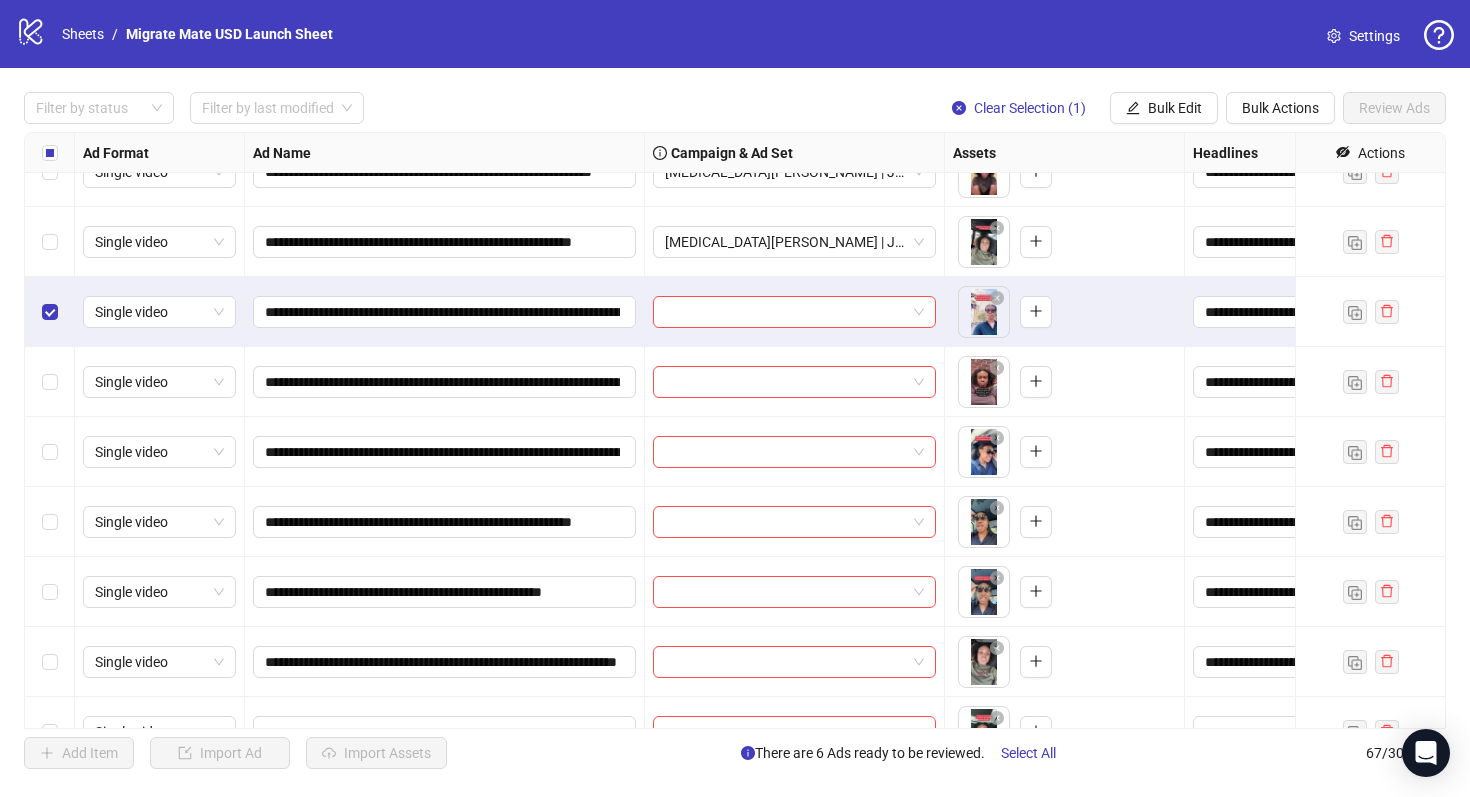 scroll, scrollTop: 385, scrollLeft: 0, axis: vertical 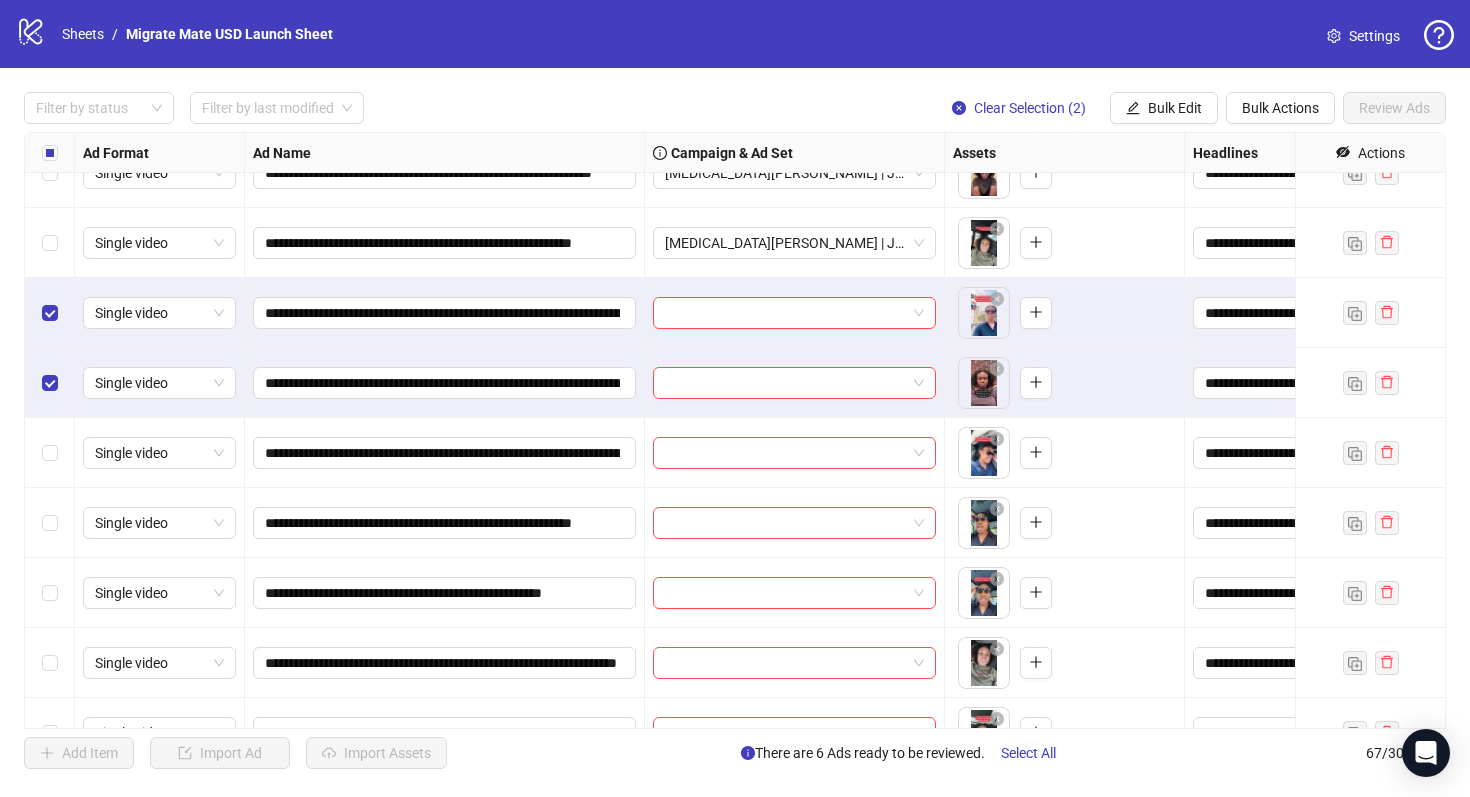 click at bounding box center (50, 453) 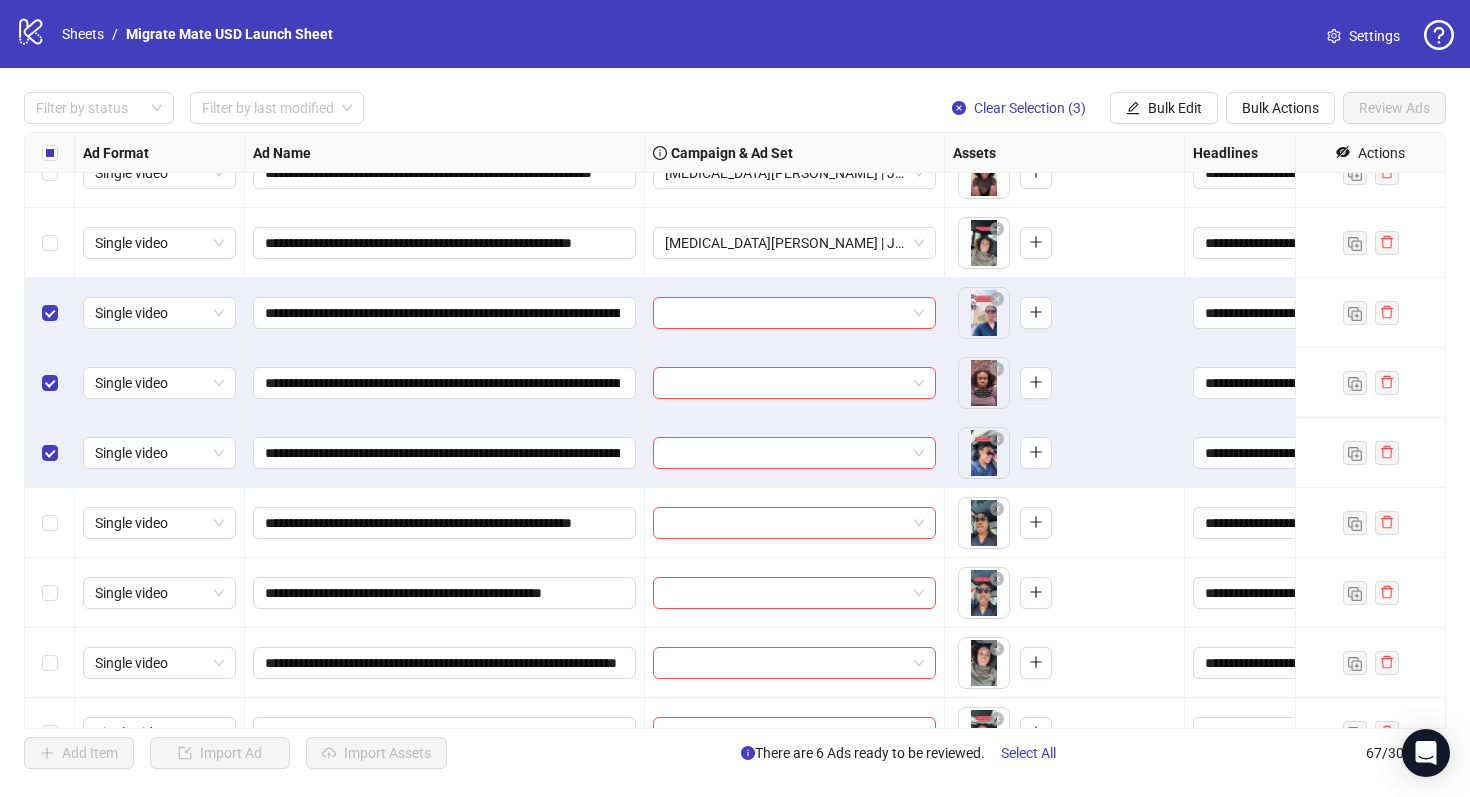 click at bounding box center (50, 523) 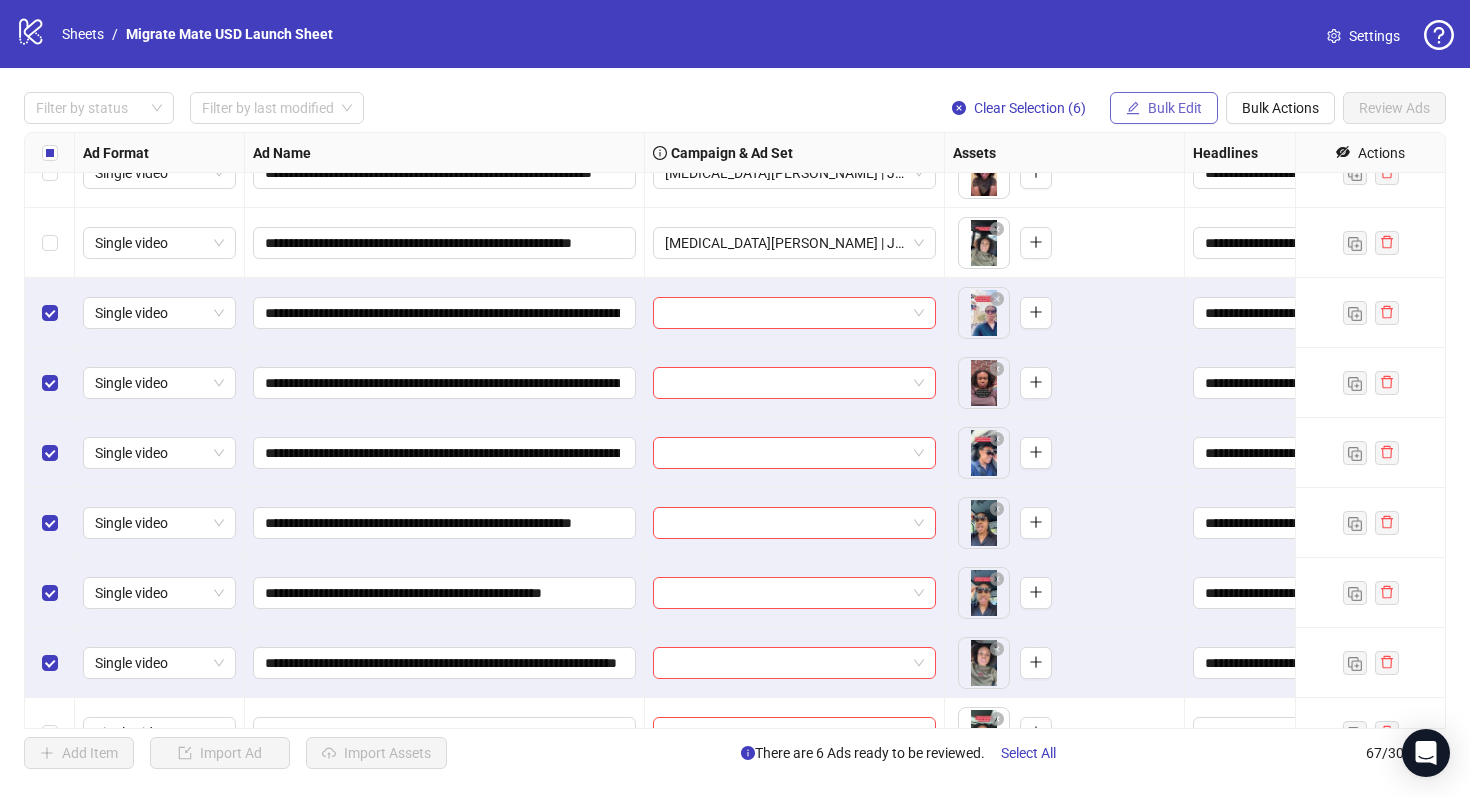 click on "Bulk Edit" at bounding box center (1164, 108) 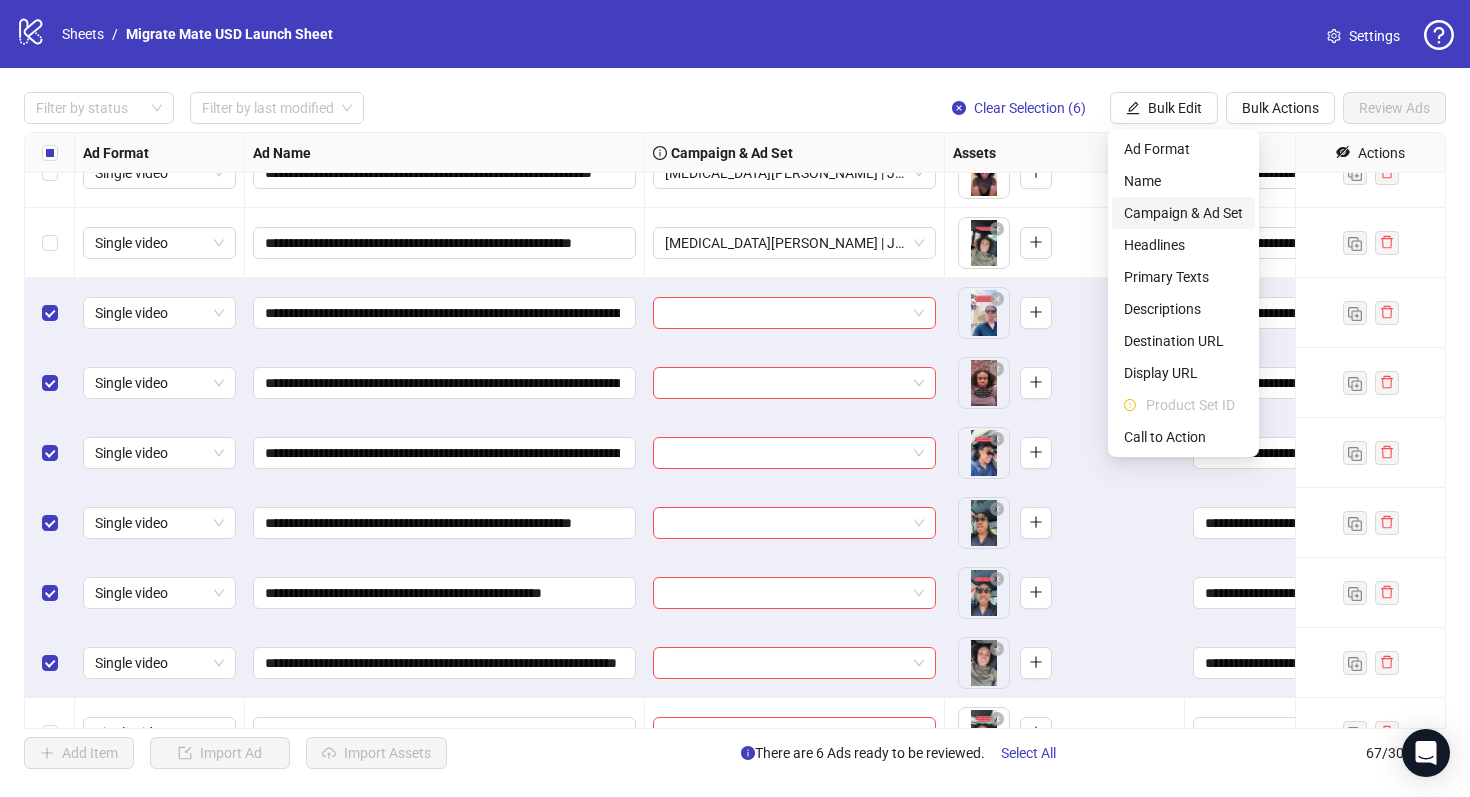 click on "Campaign & Ad Set" at bounding box center [1183, 213] 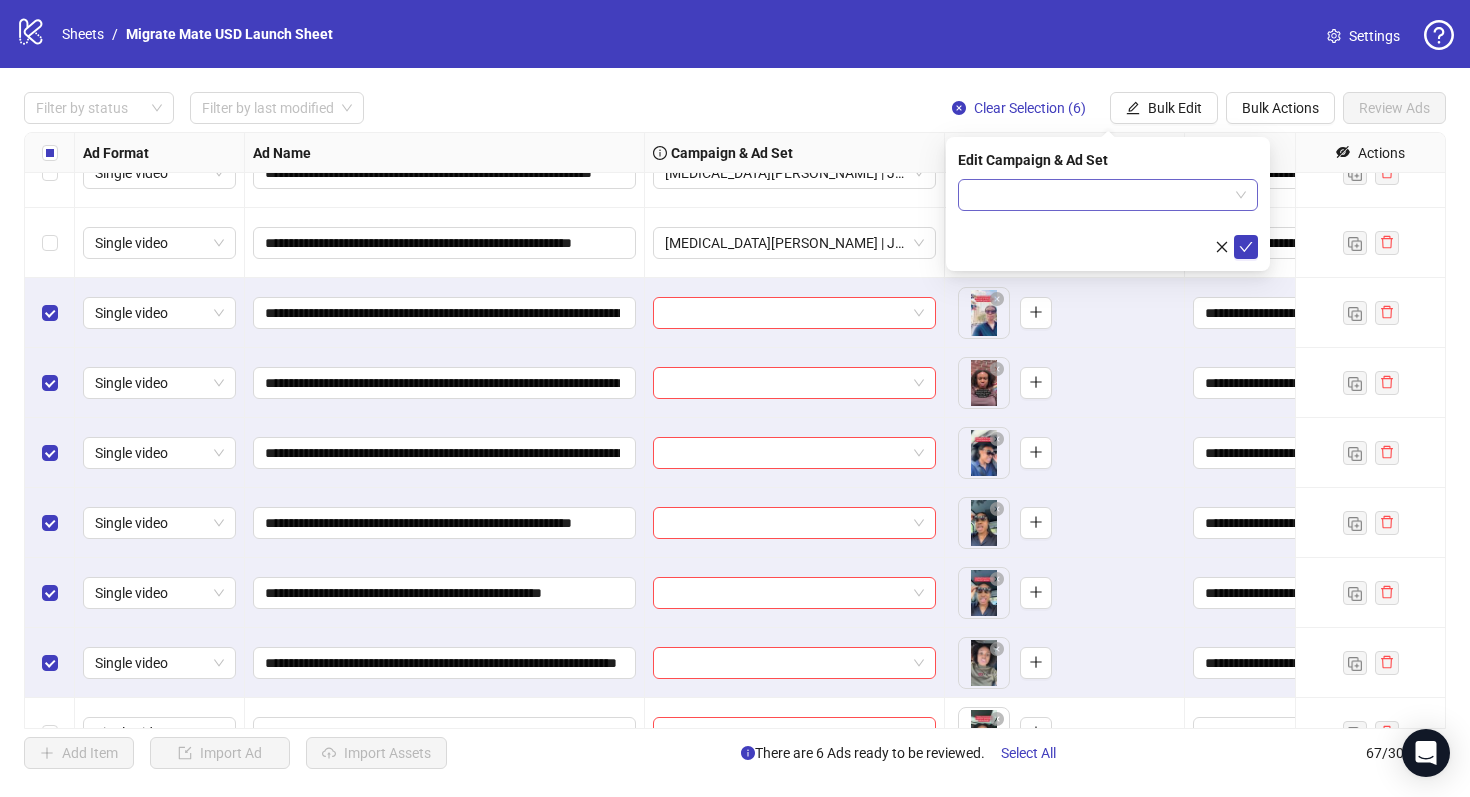 click at bounding box center (1099, 195) 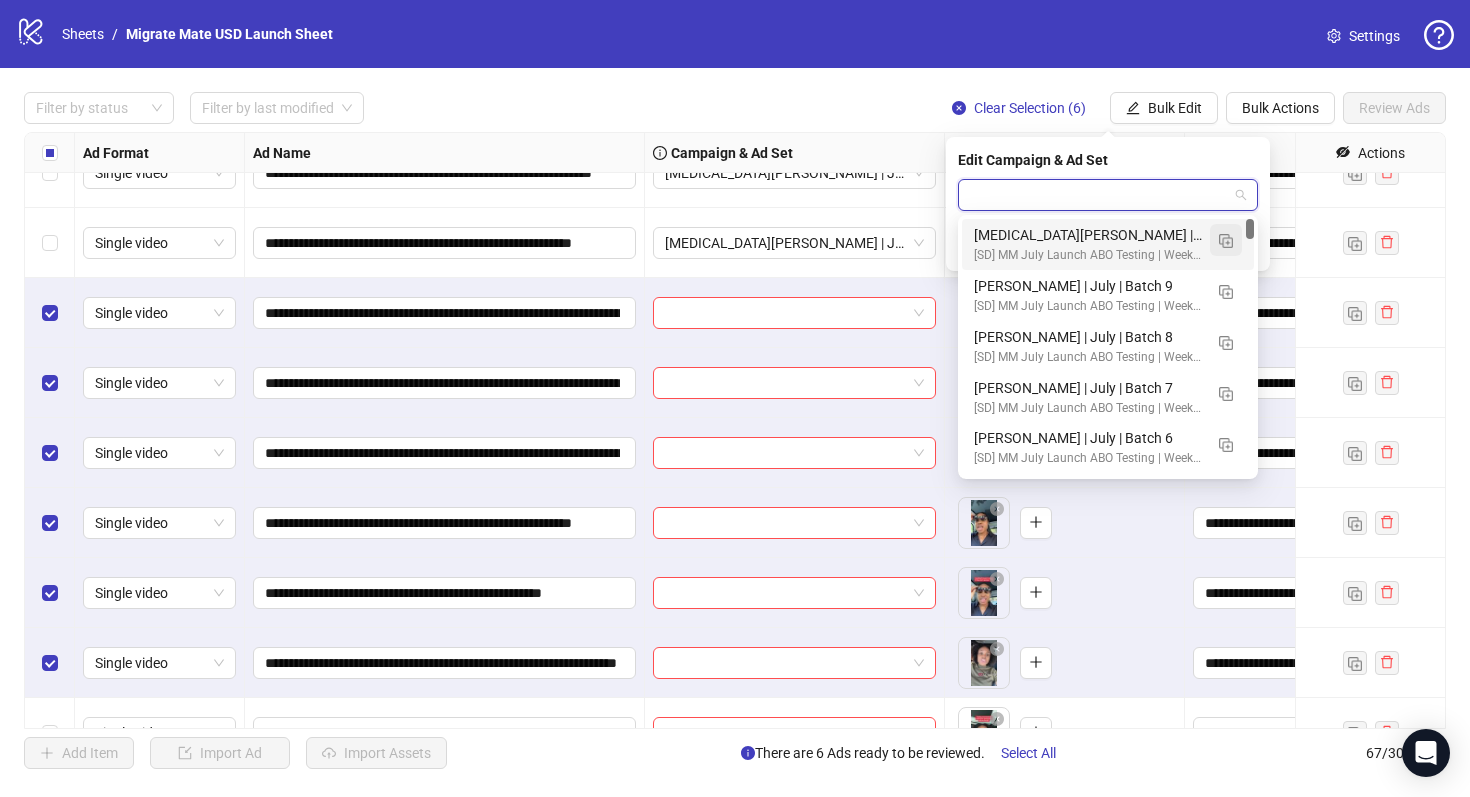 click at bounding box center (1226, 241) 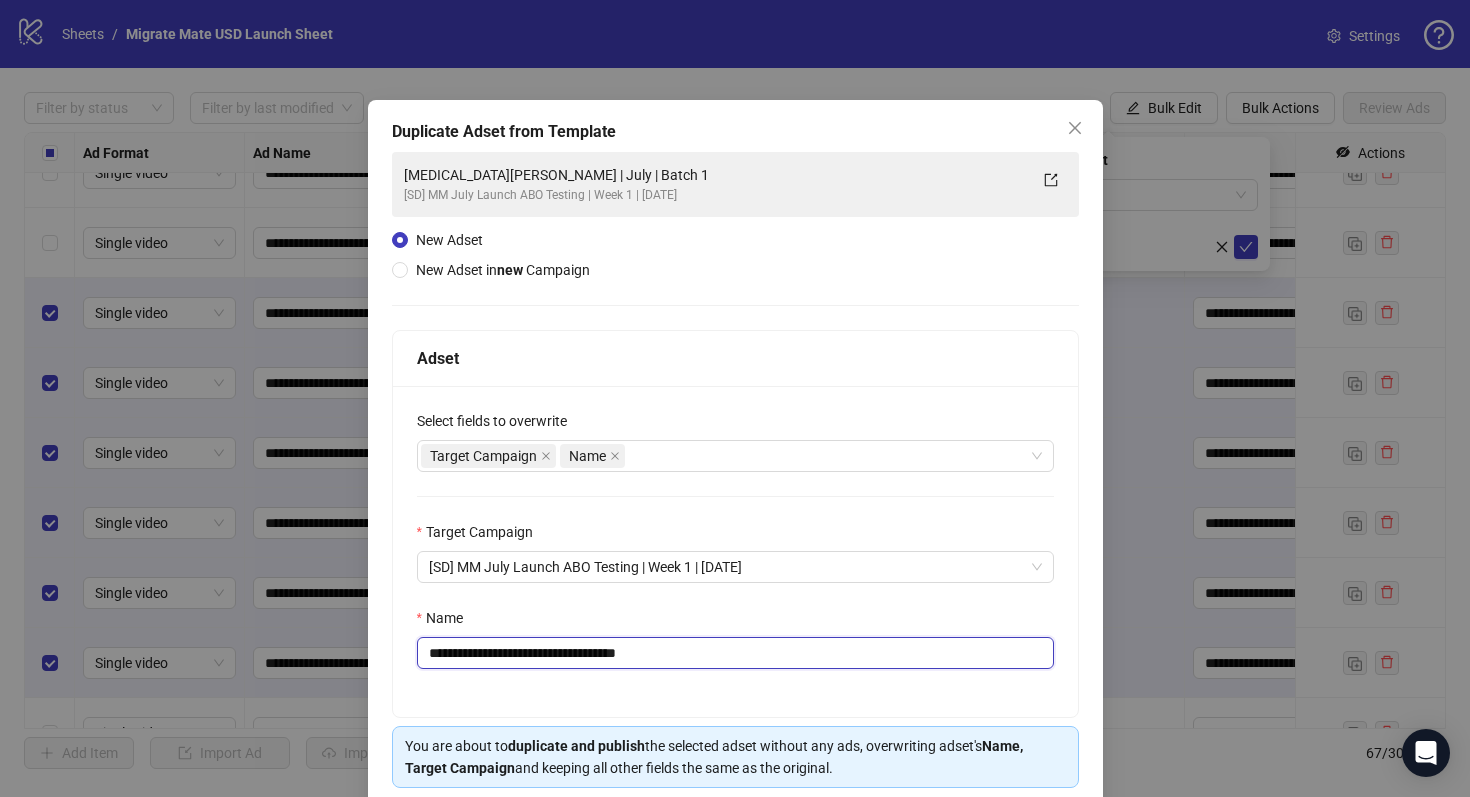 drag, startPoint x: 611, startPoint y: 654, endPoint x: 712, endPoint y: 665, distance: 101.597244 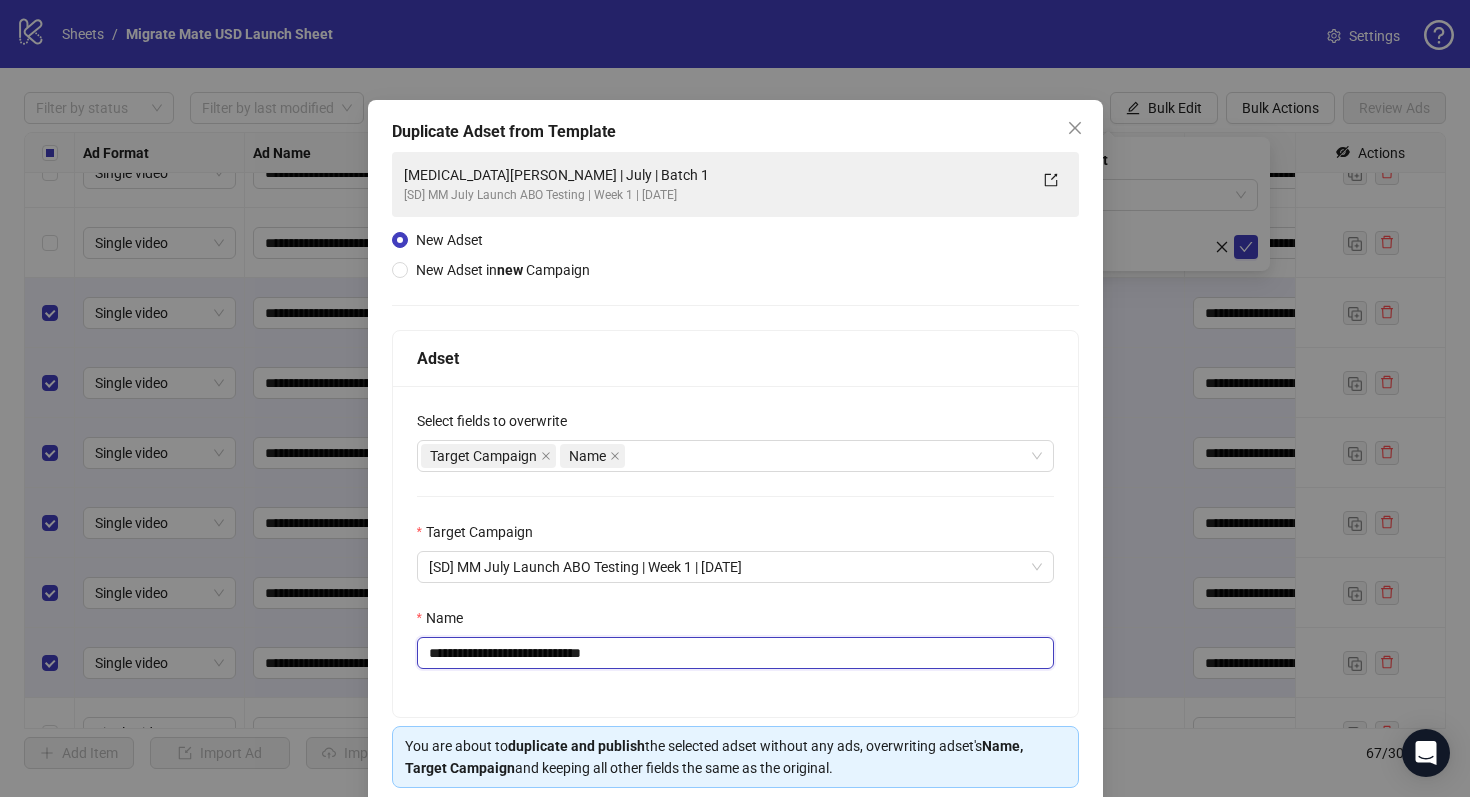 scroll, scrollTop: 80, scrollLeft: 0, axis: vertical 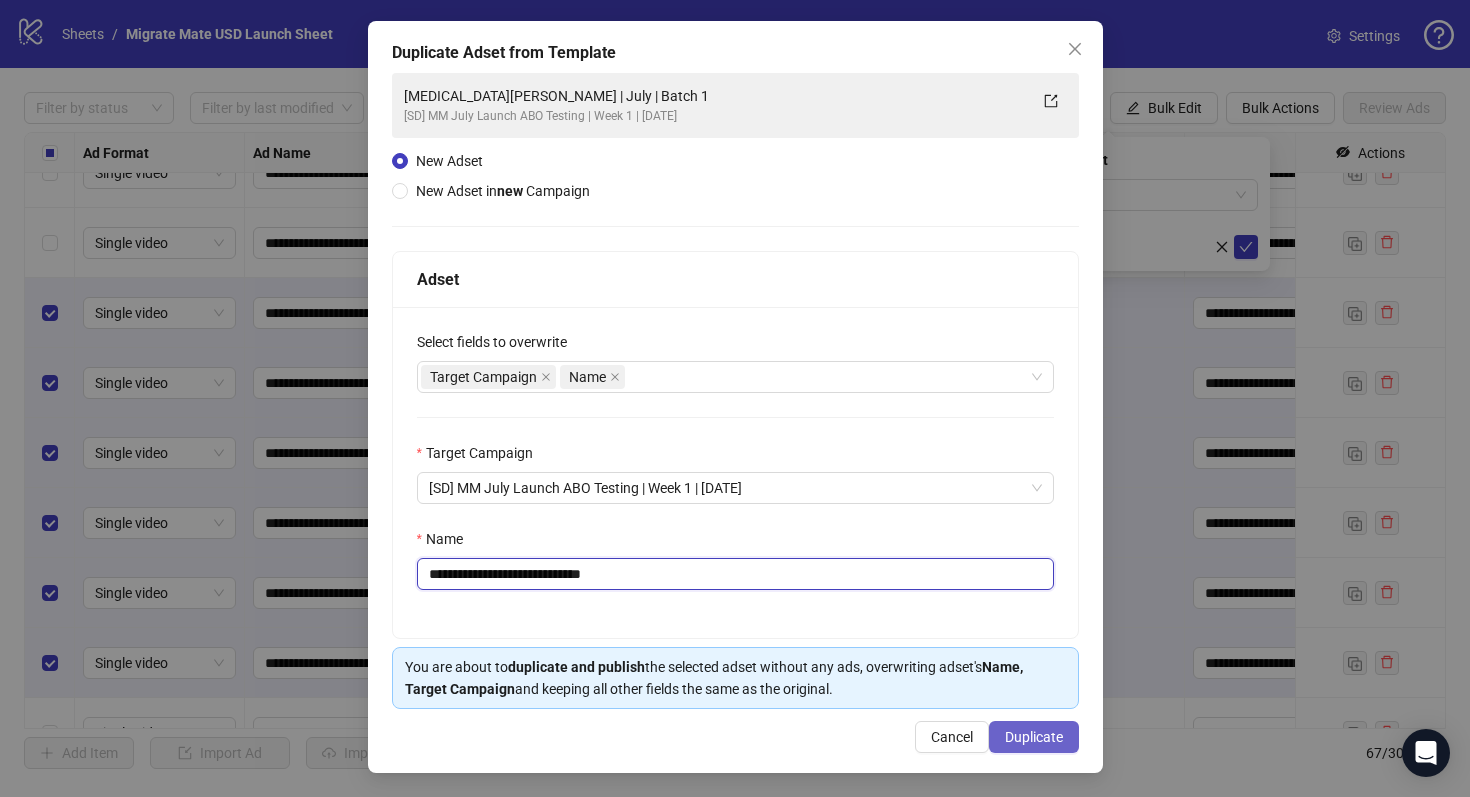 type on "**********" 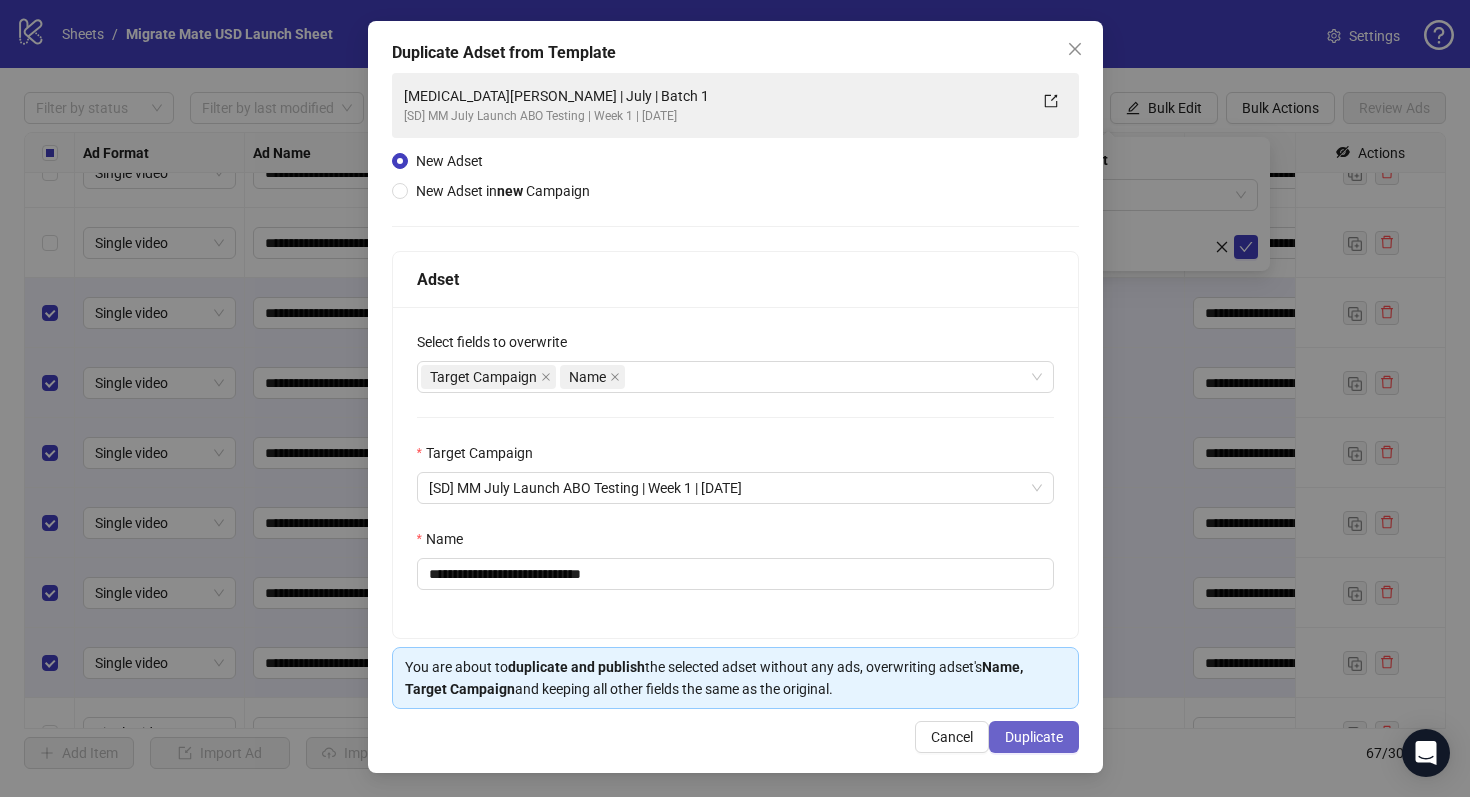 click on "Duplicate" at bounding box center (1034, 737) 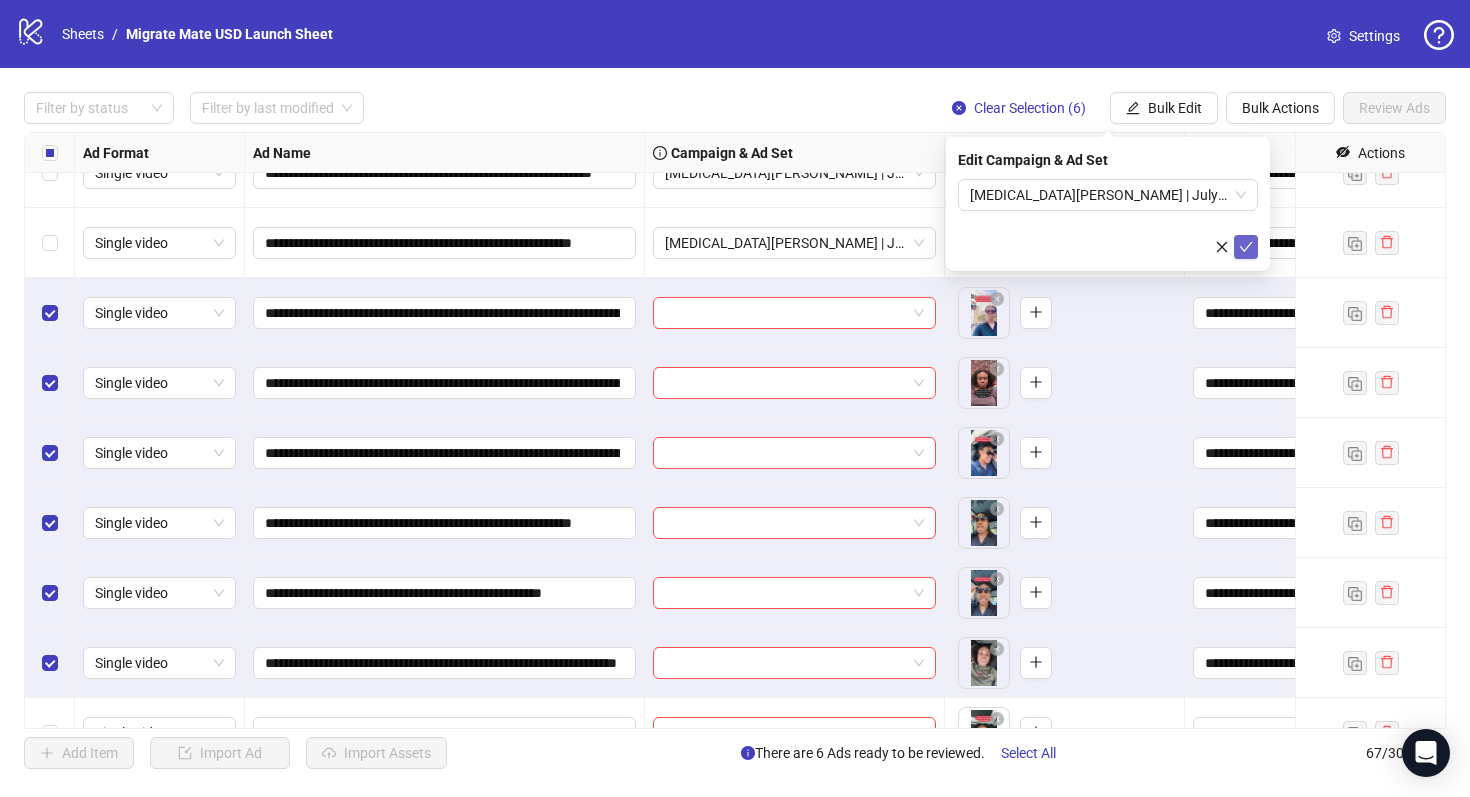 click 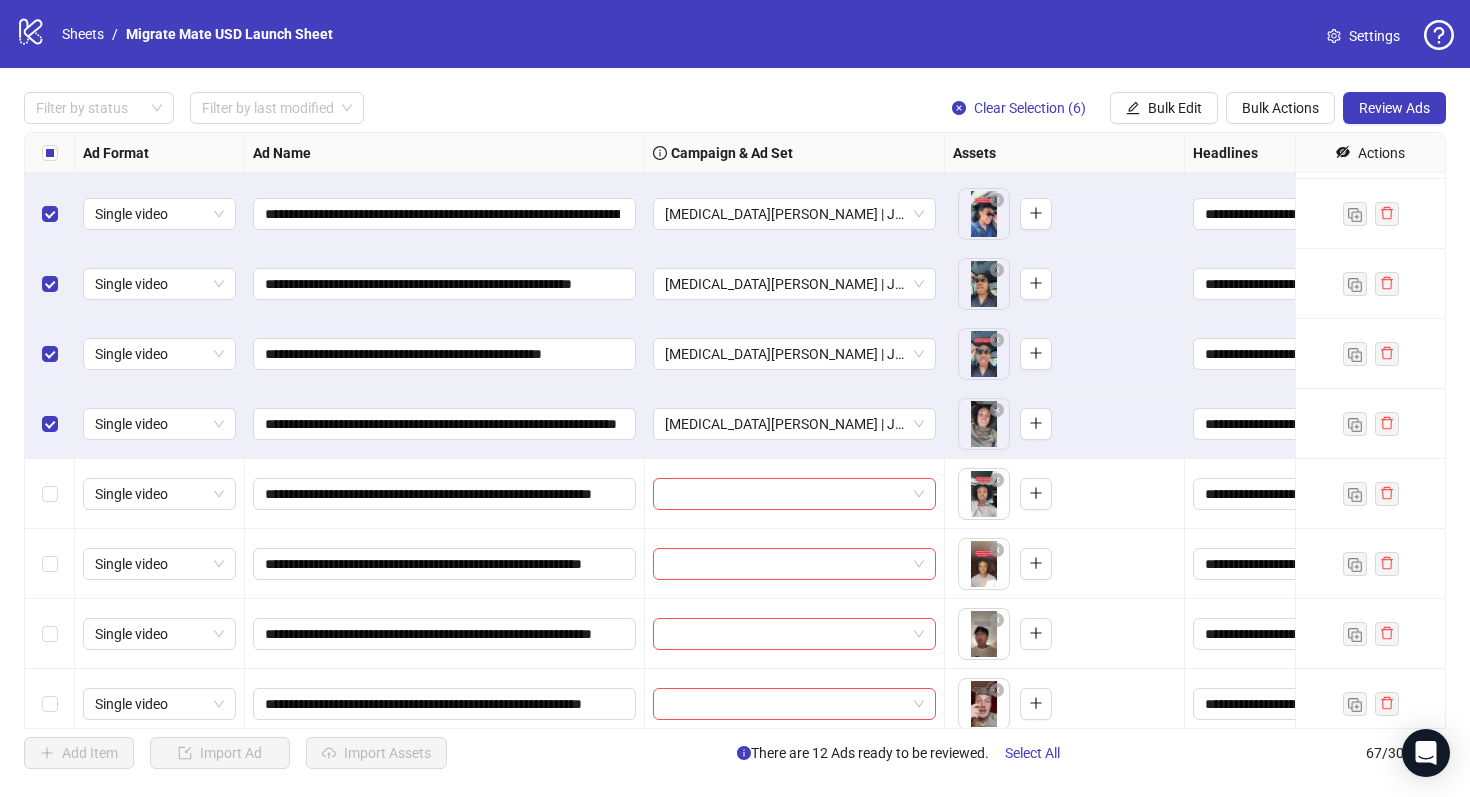 scroll, scrollTop: 653, scrollLeft: 0, axis: vertical 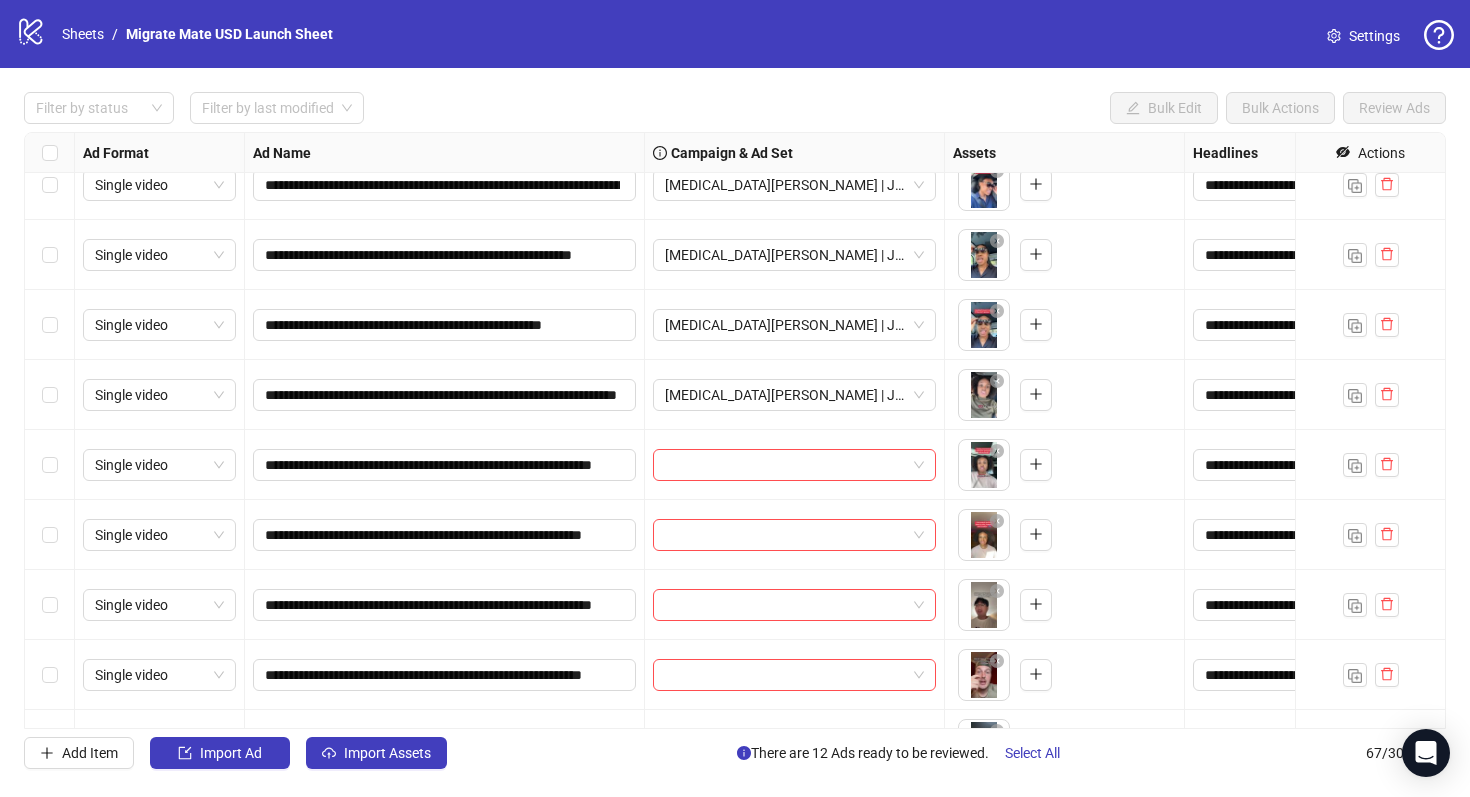click at bounding box center [50, 465] 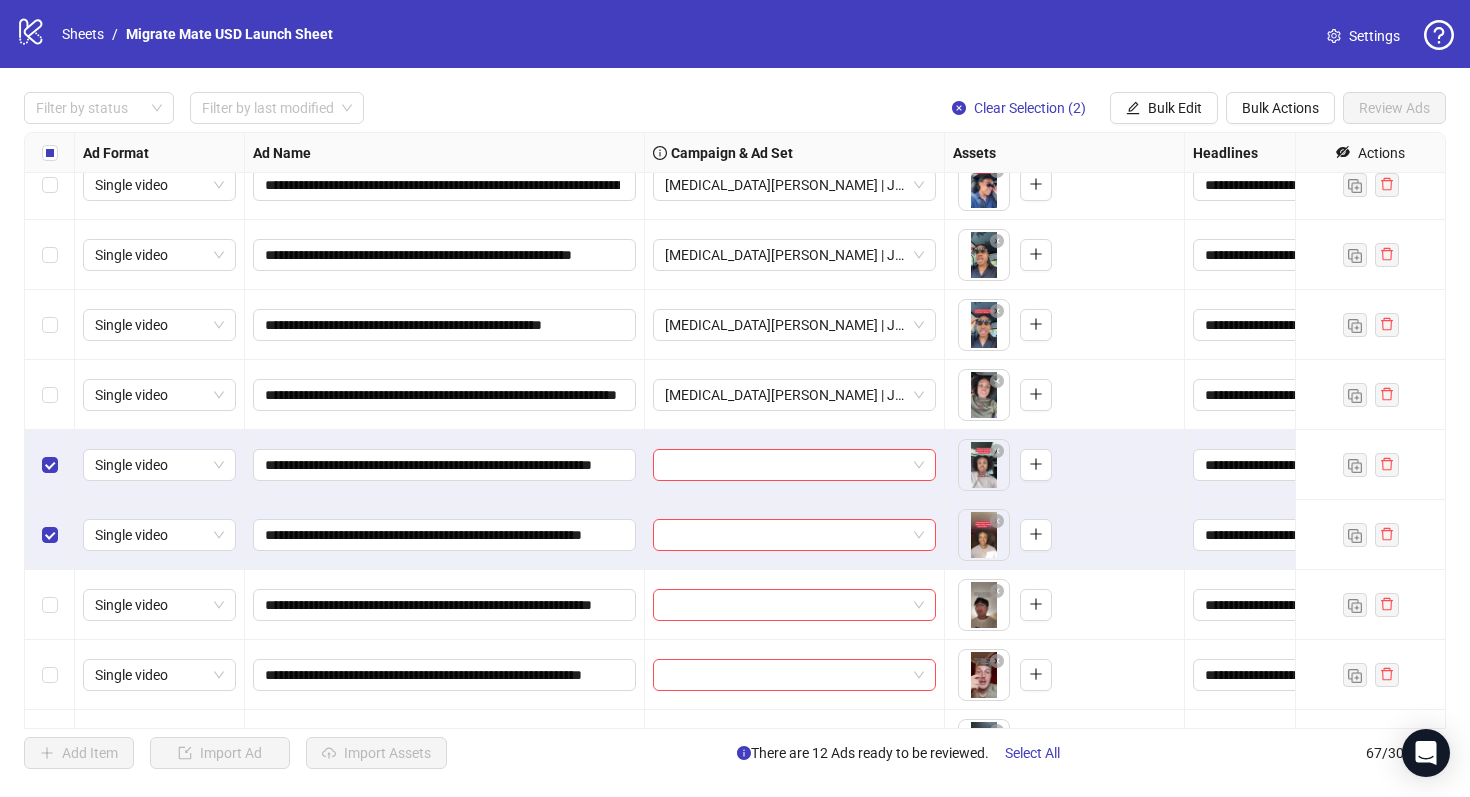click at bounding box center [50, 605] 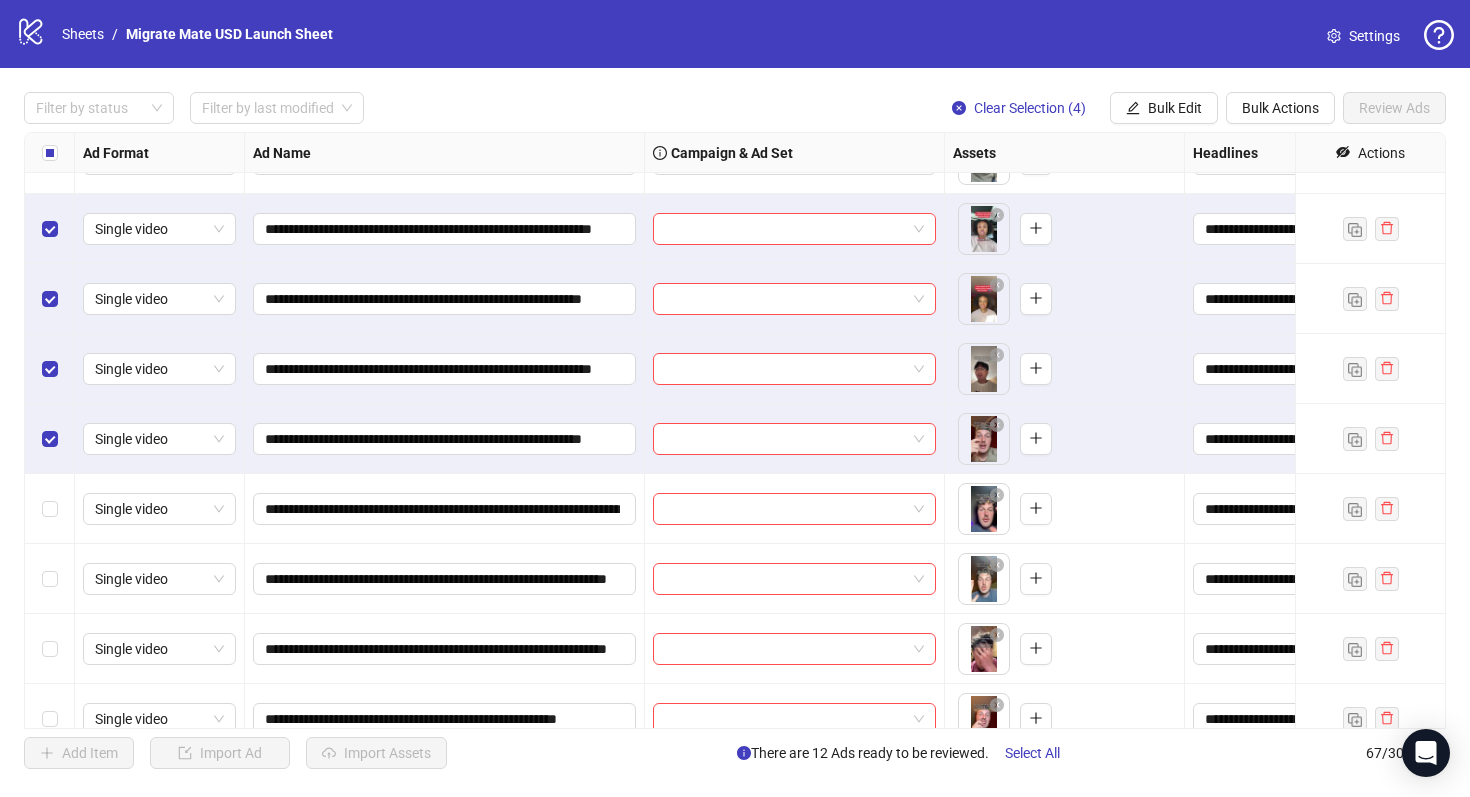 scroll, scrollTop: 803, scrollLeft: 0, axis: vertical 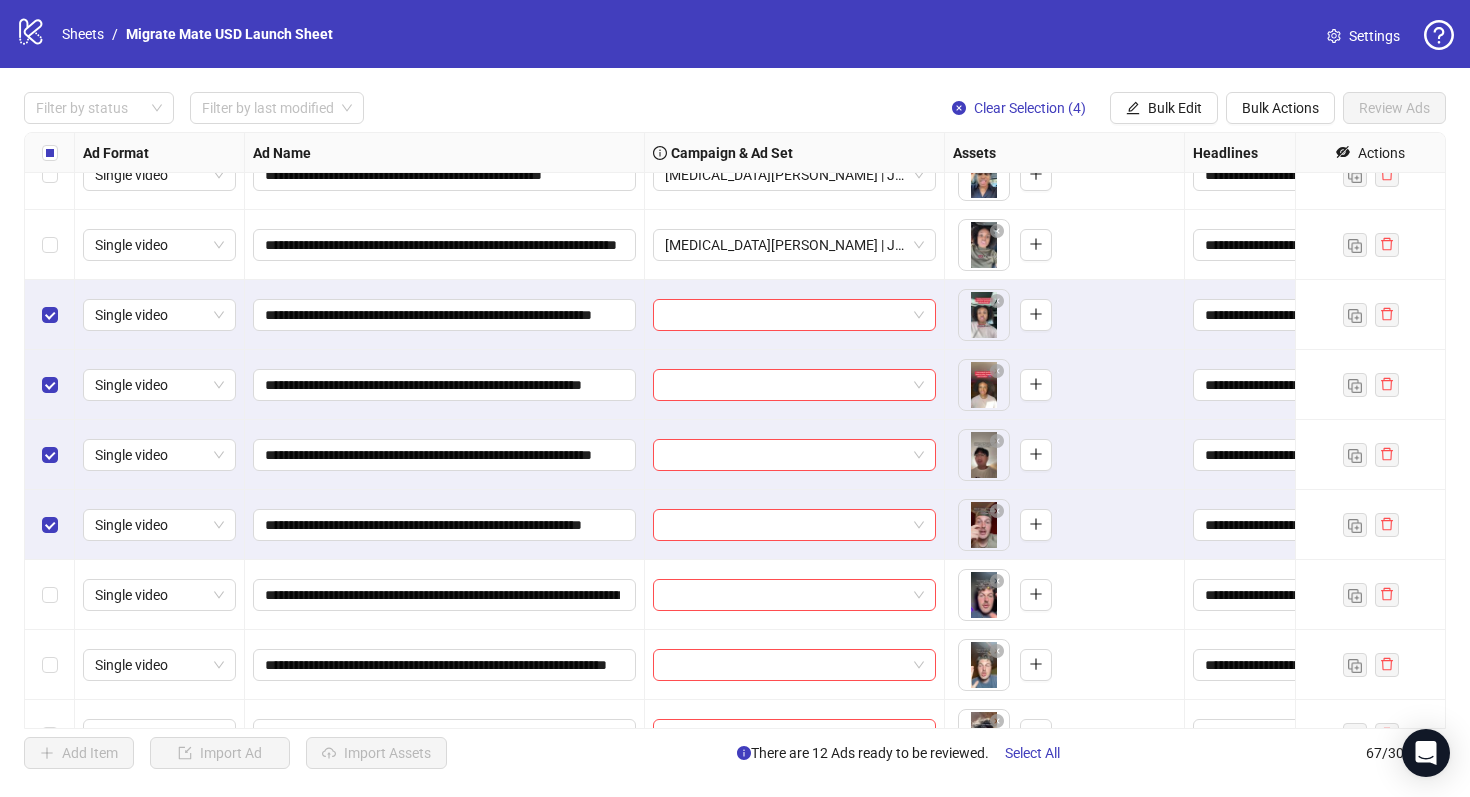 click at bounding box center (50, 525) 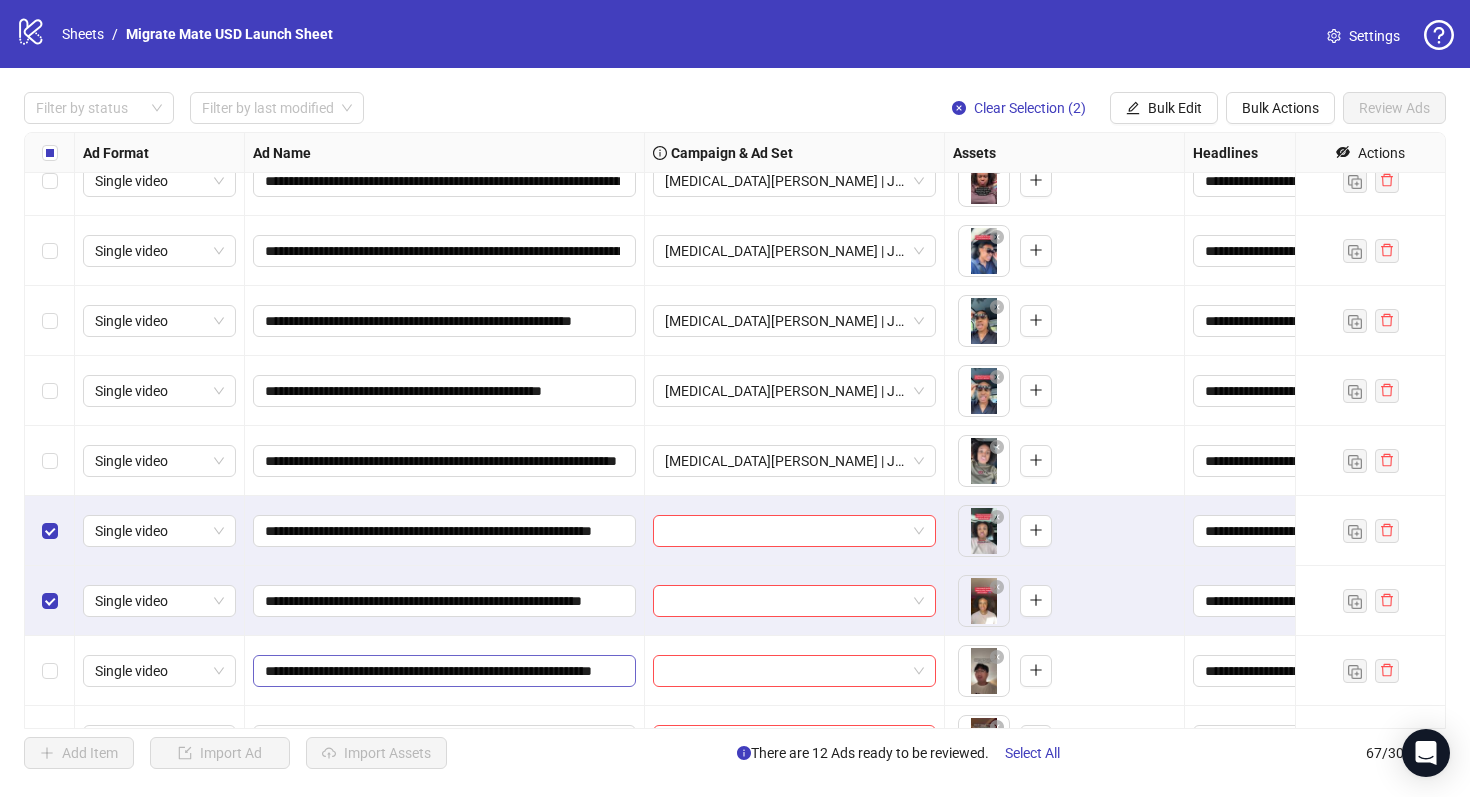 scroll, scrollTop: 586, scrollLeft: 0, axis: vertical 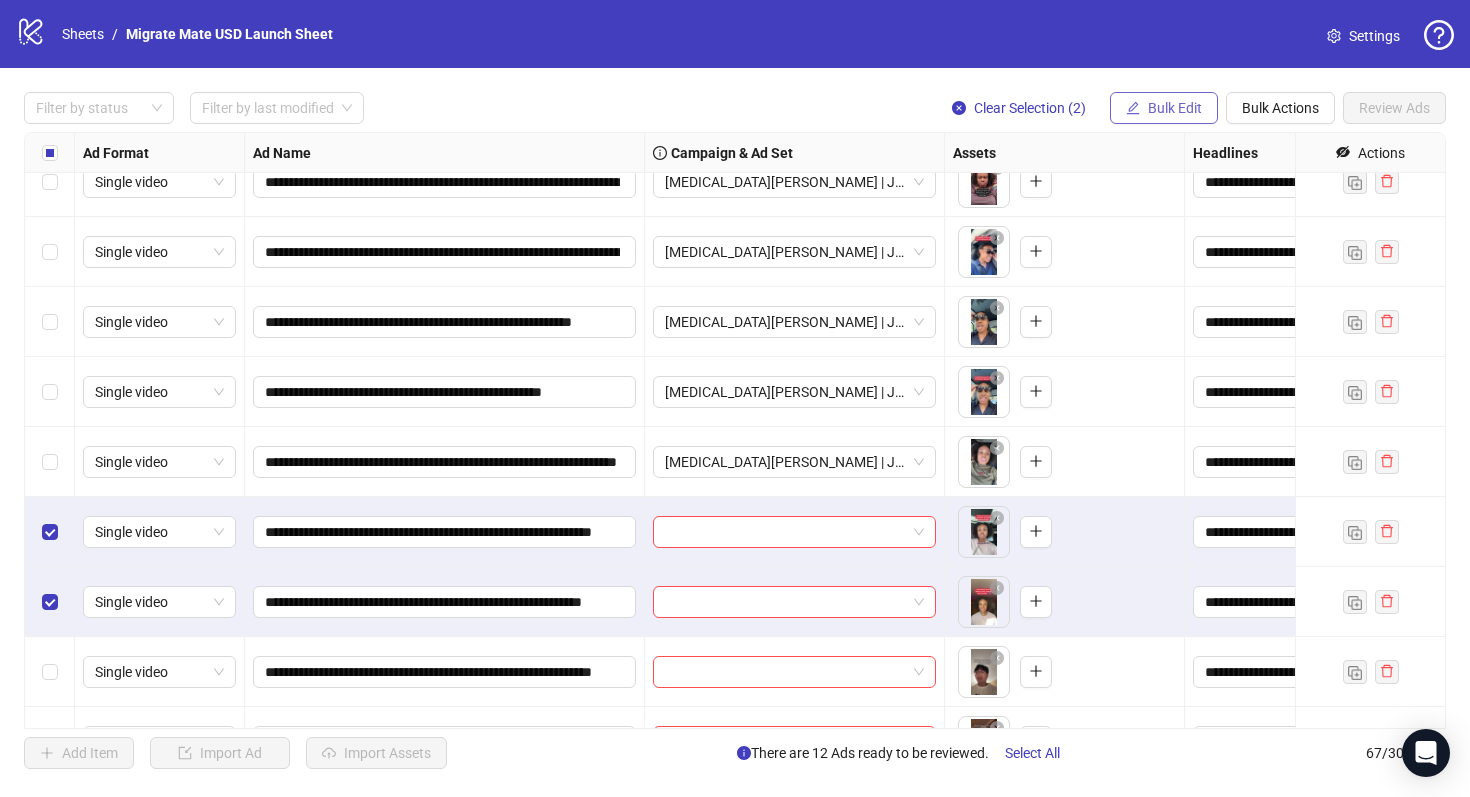 click on "Bulk Edit" at bounding box center [1175, 108] 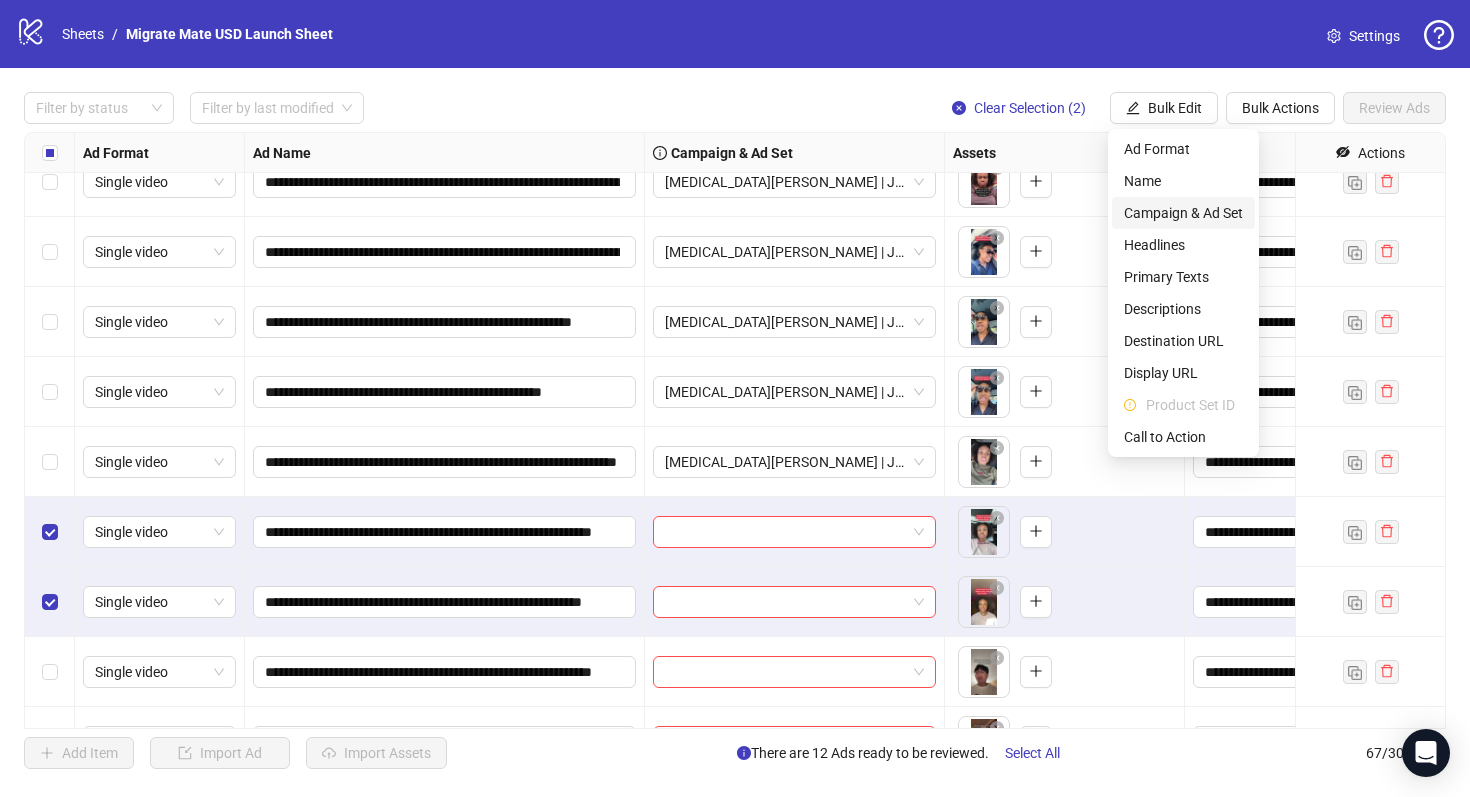 click on "Campaign & Ad Set" at bounding box center (1183, 213) 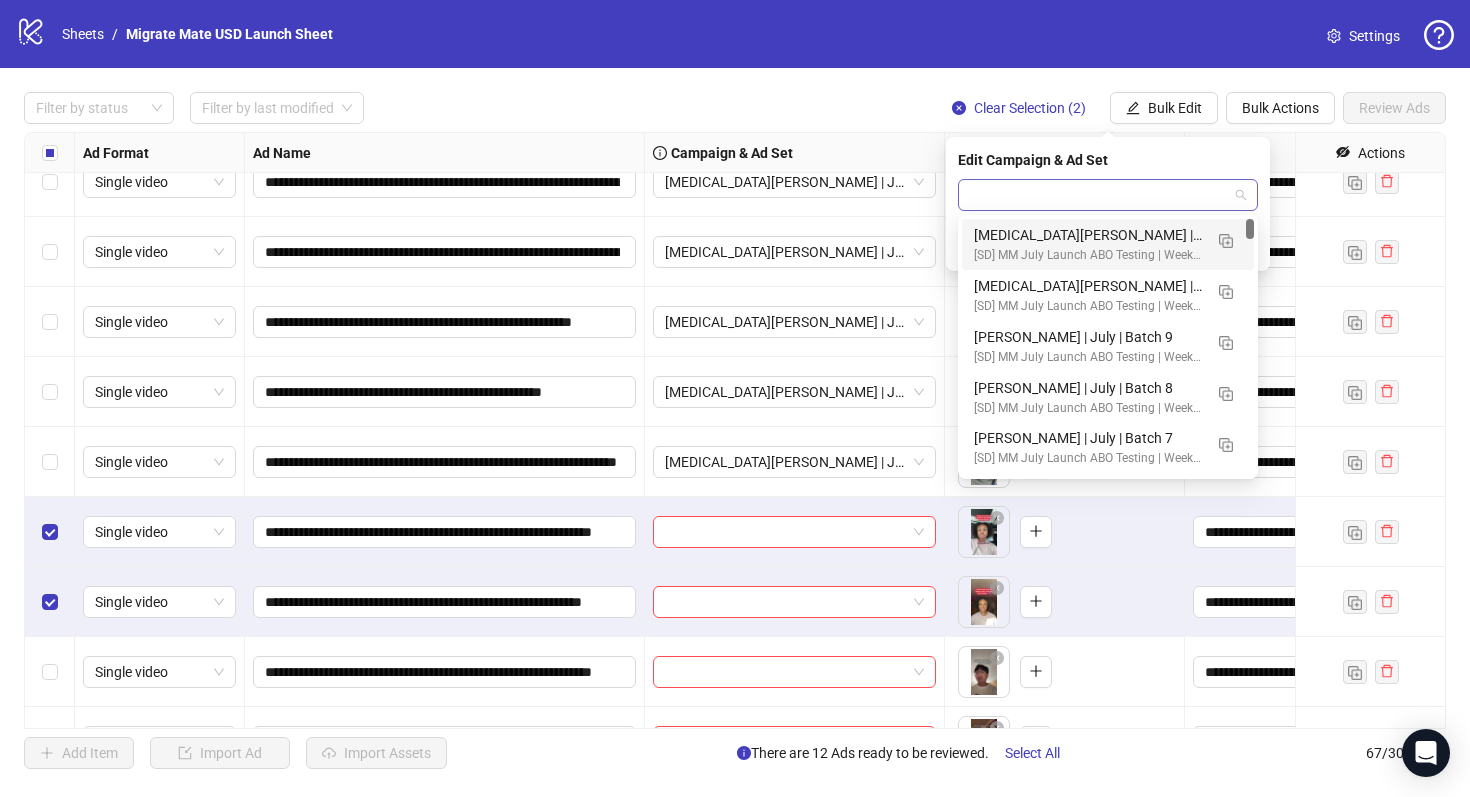click at bounding box center [1108, 195] 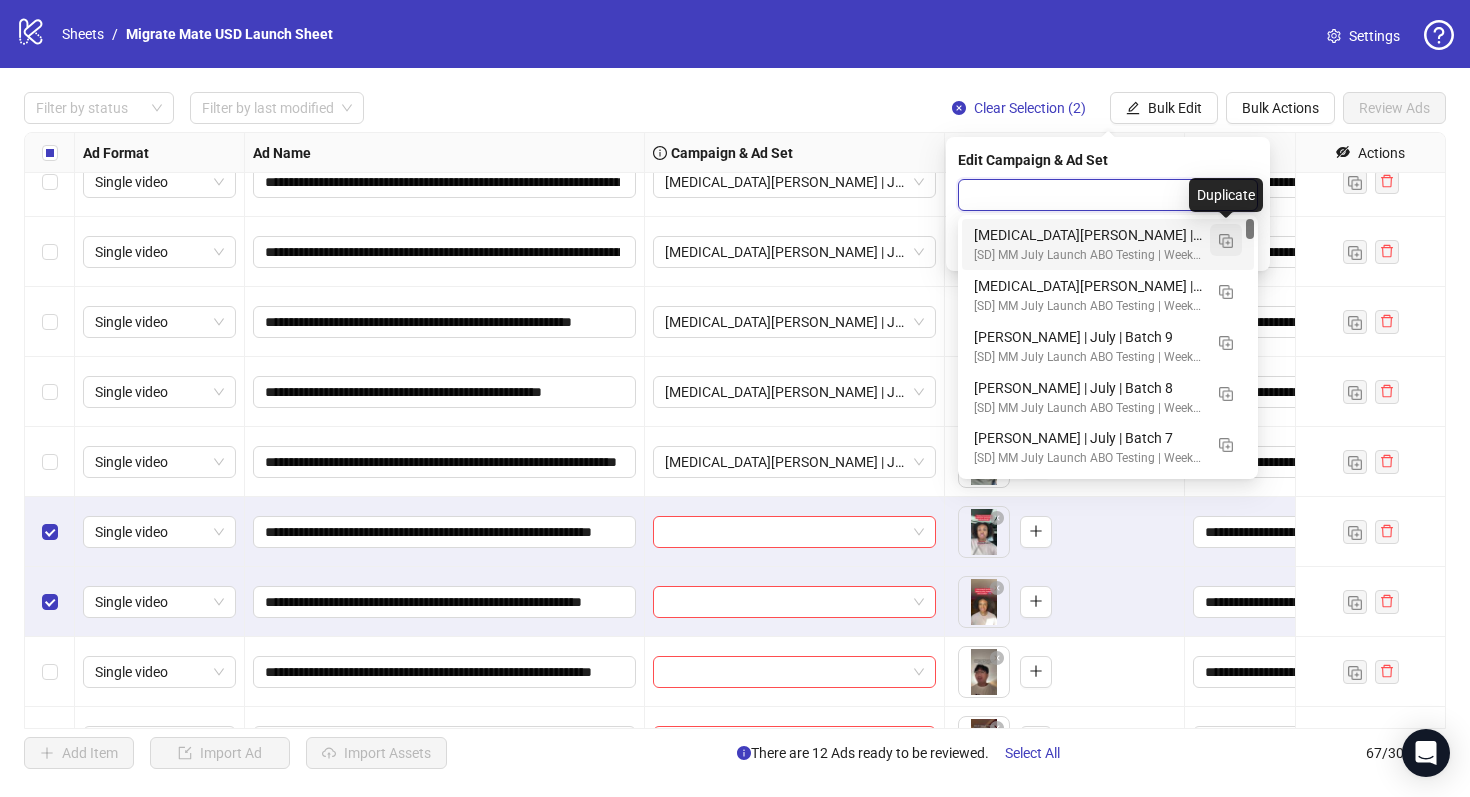 click at bounding box center (1226, 241) 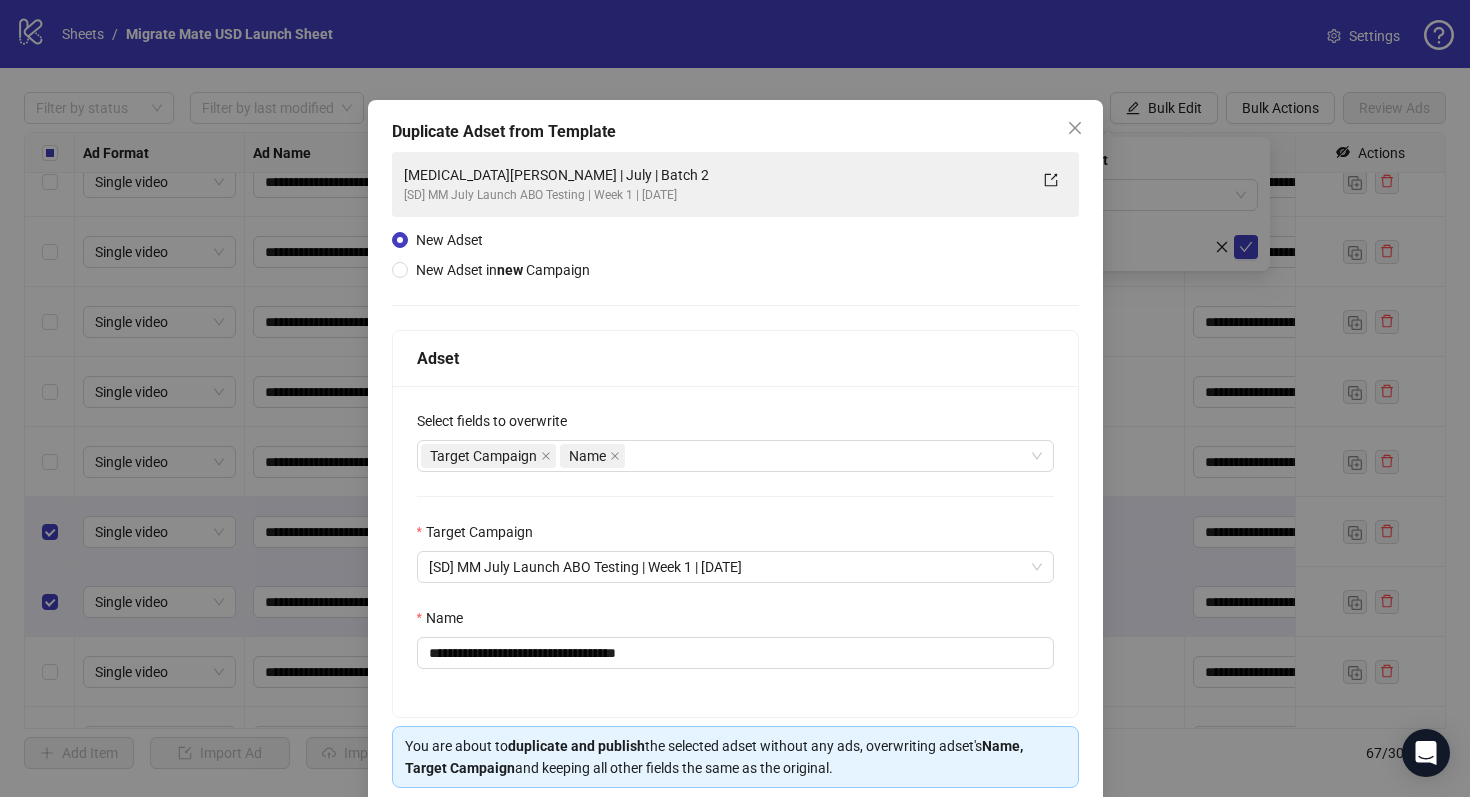 scroll, scrollTop: 80, scrollLeft: 0, axis: vertical 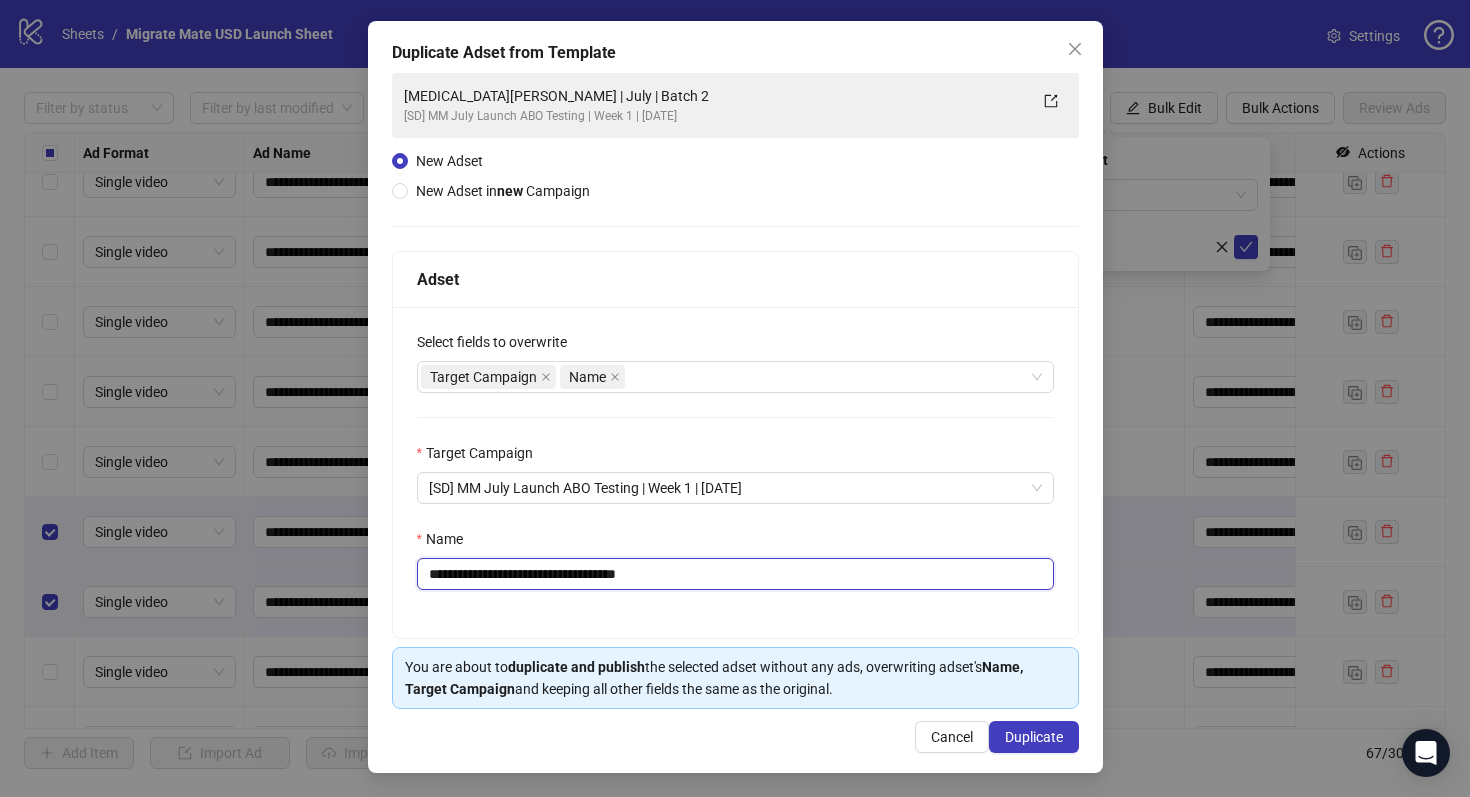 drag, startPoint x: 612, startPoint y: 580, endPoint x: 835, endPoint y: 652, distance: 234.33524 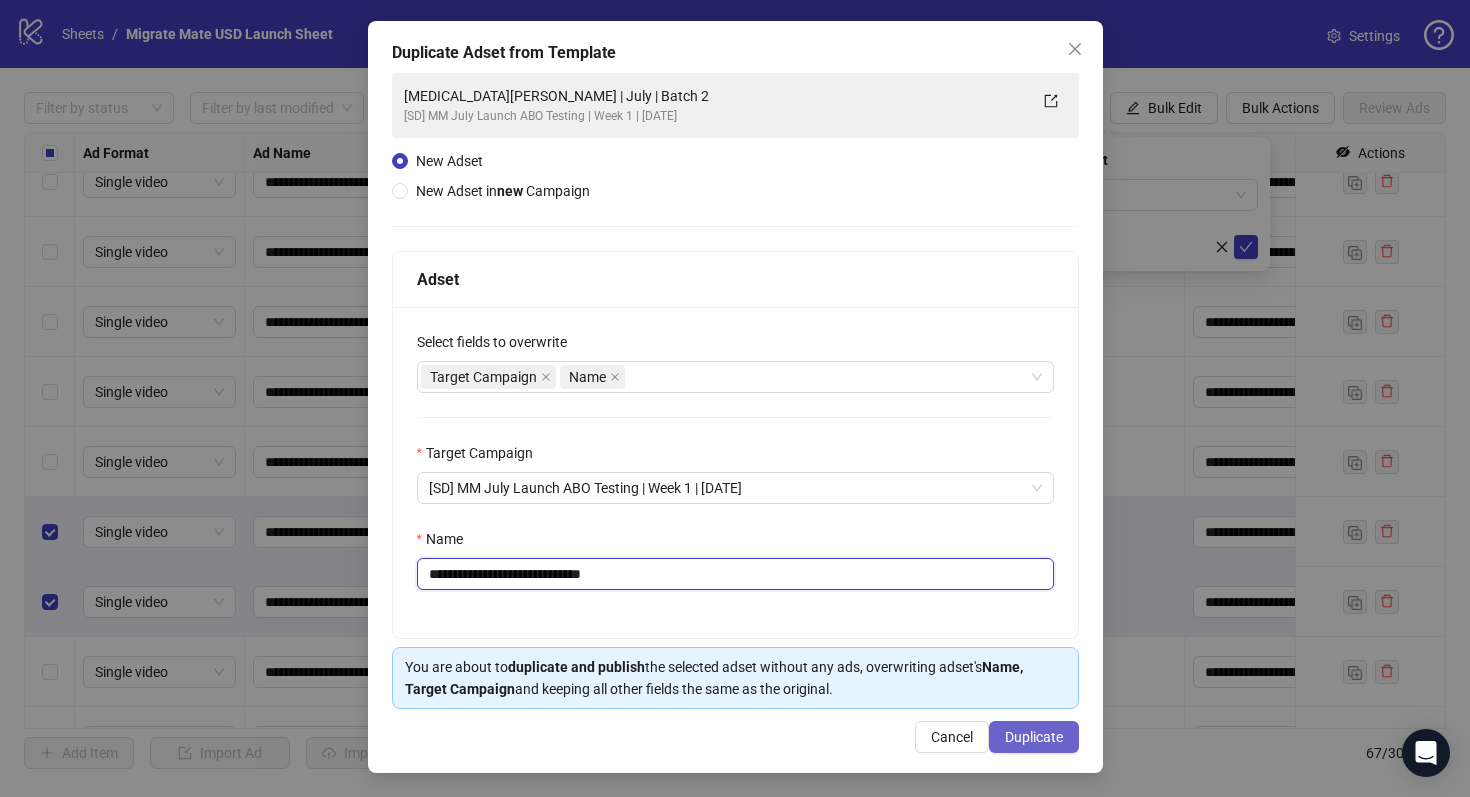 type on "**********" 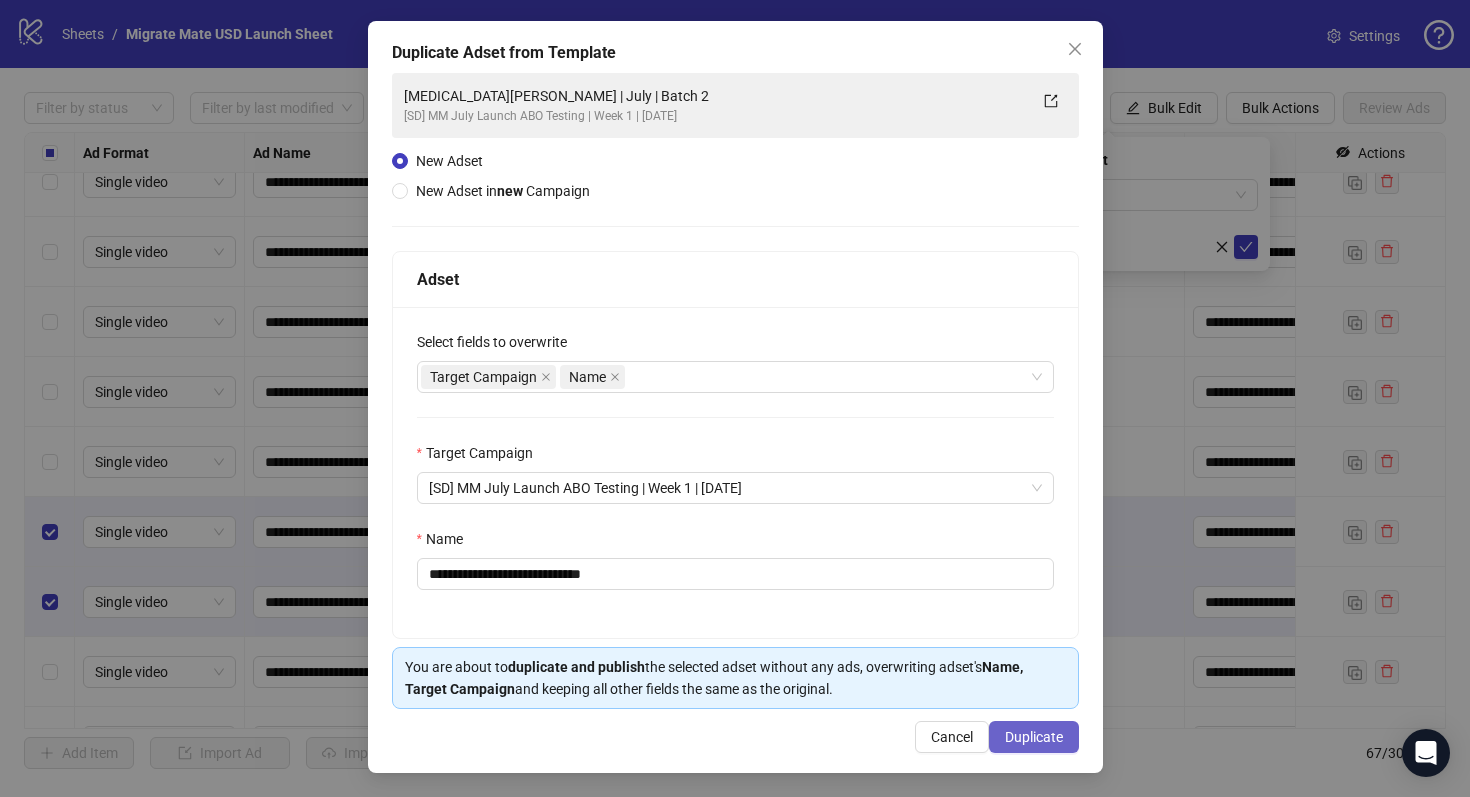 click on "Duplicate" at bounding box center [1034, 737] 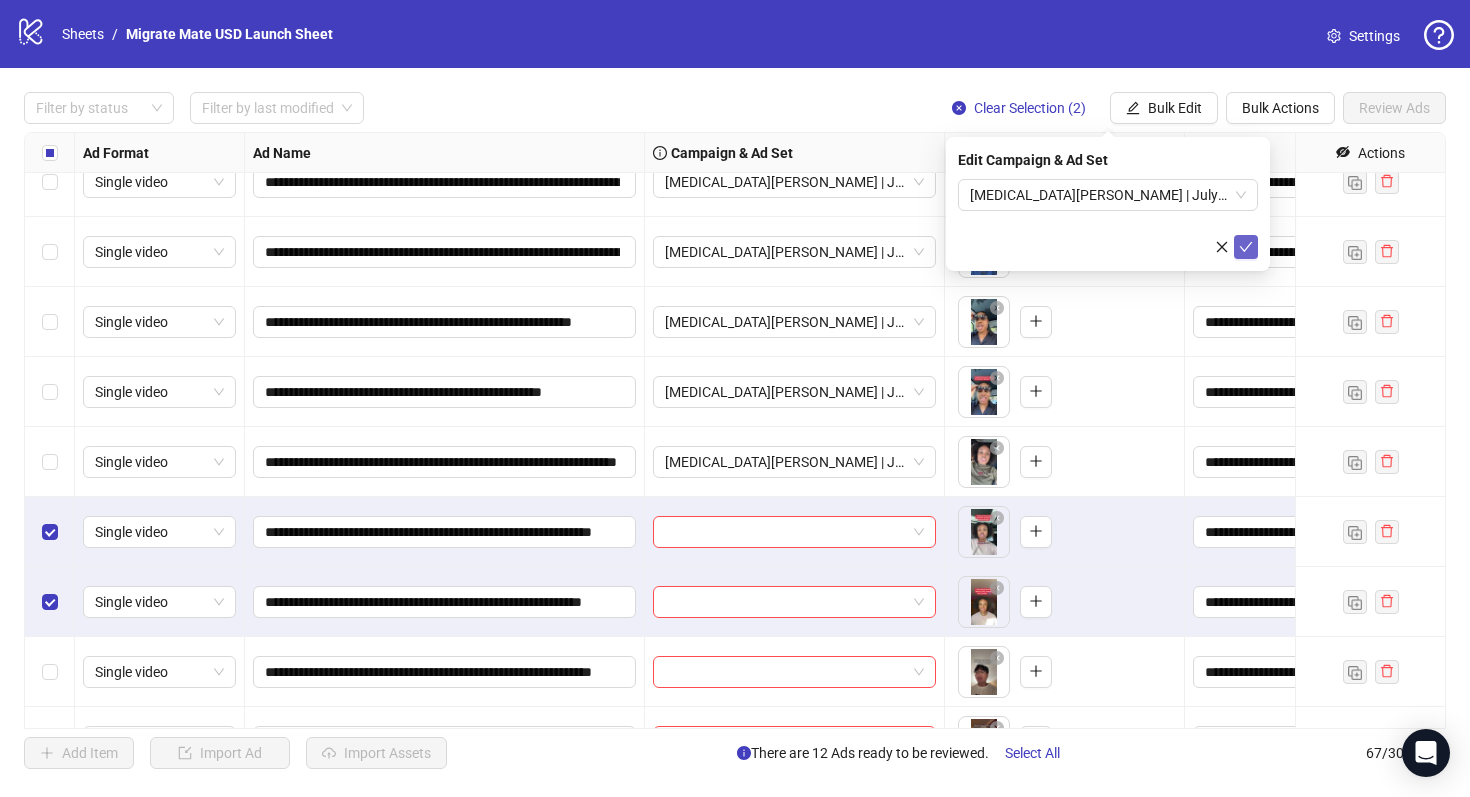 click 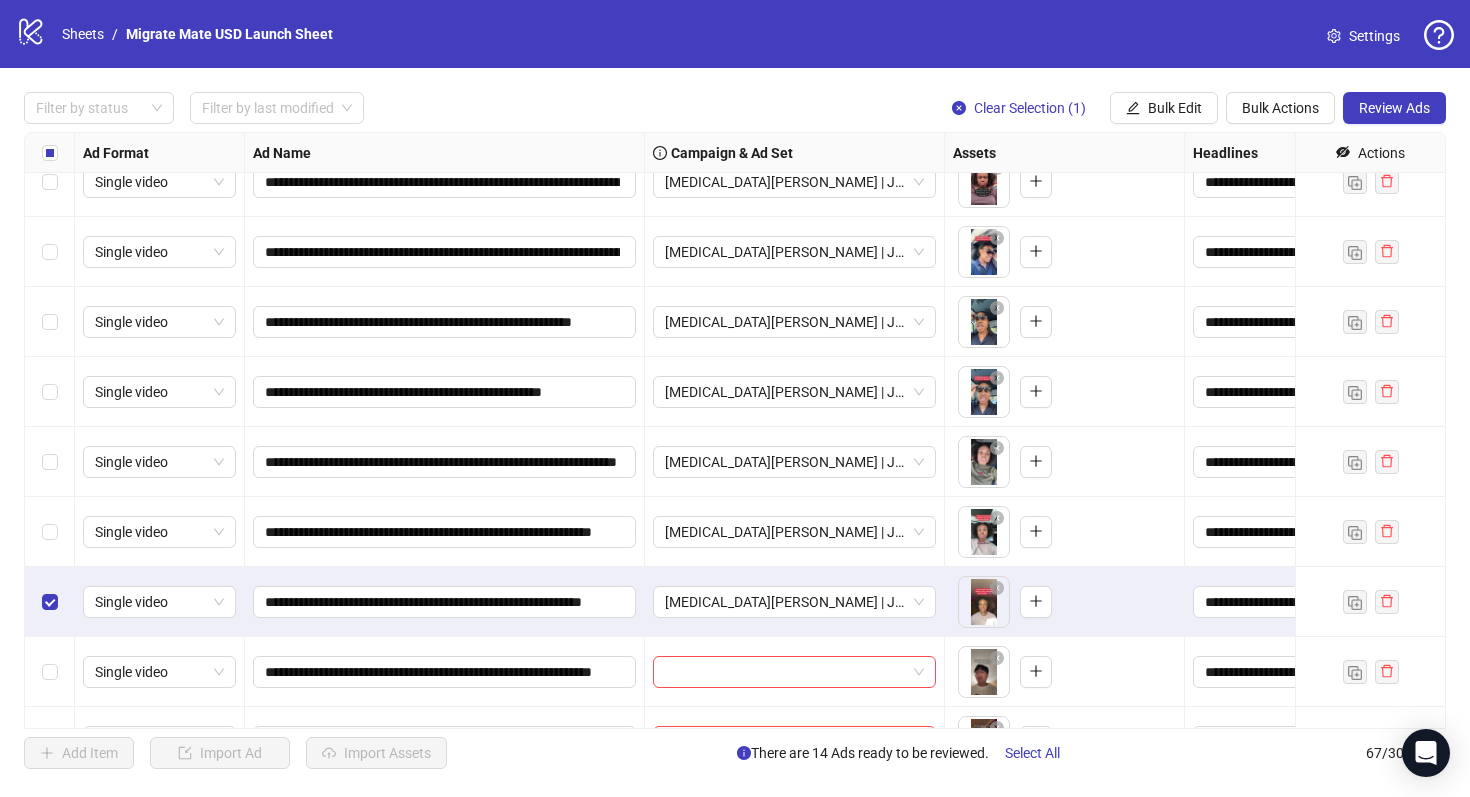 click at bounding box center (50, 602) 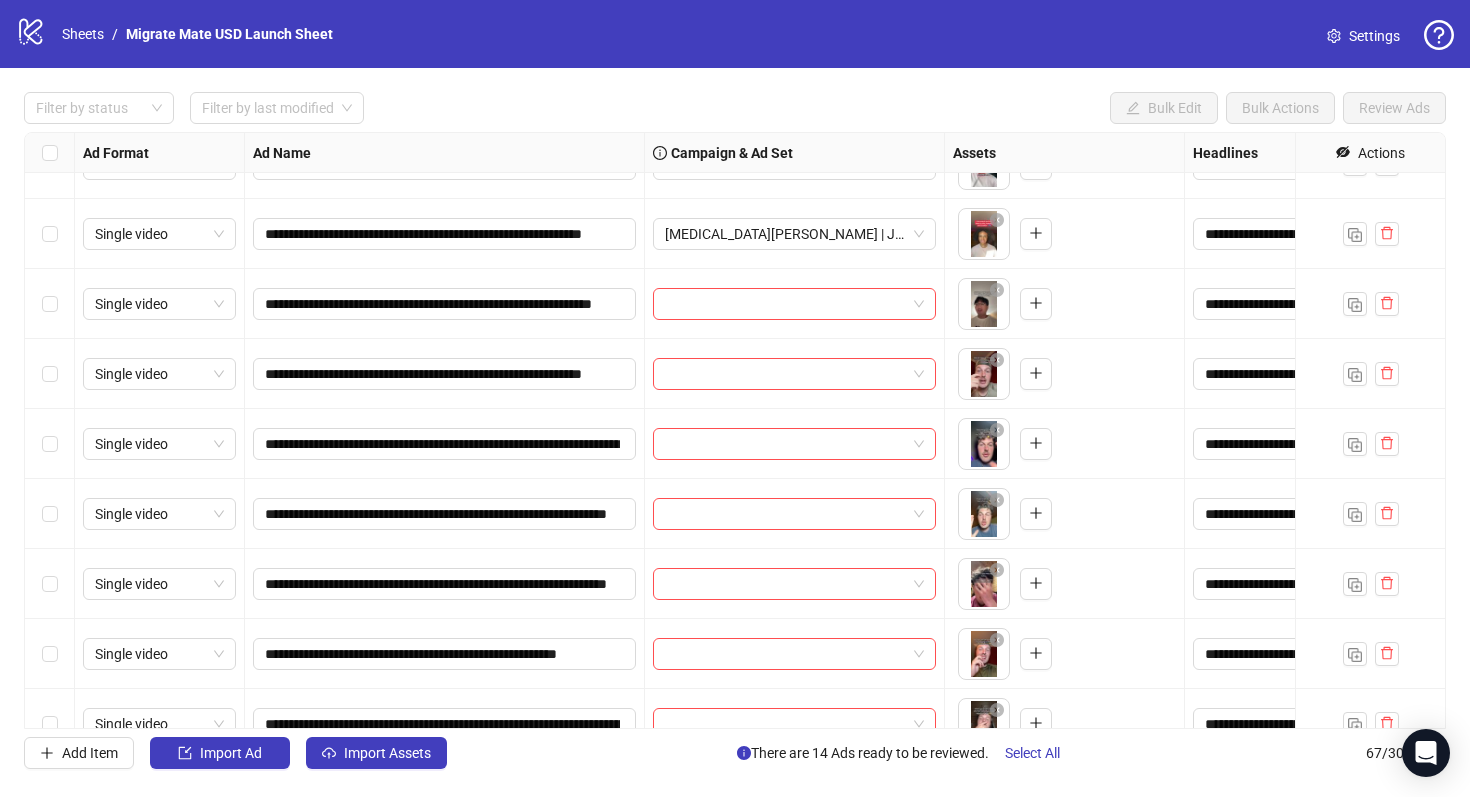 scroll, scrollTop: 926, scrollLeft: 0, axis: vertical 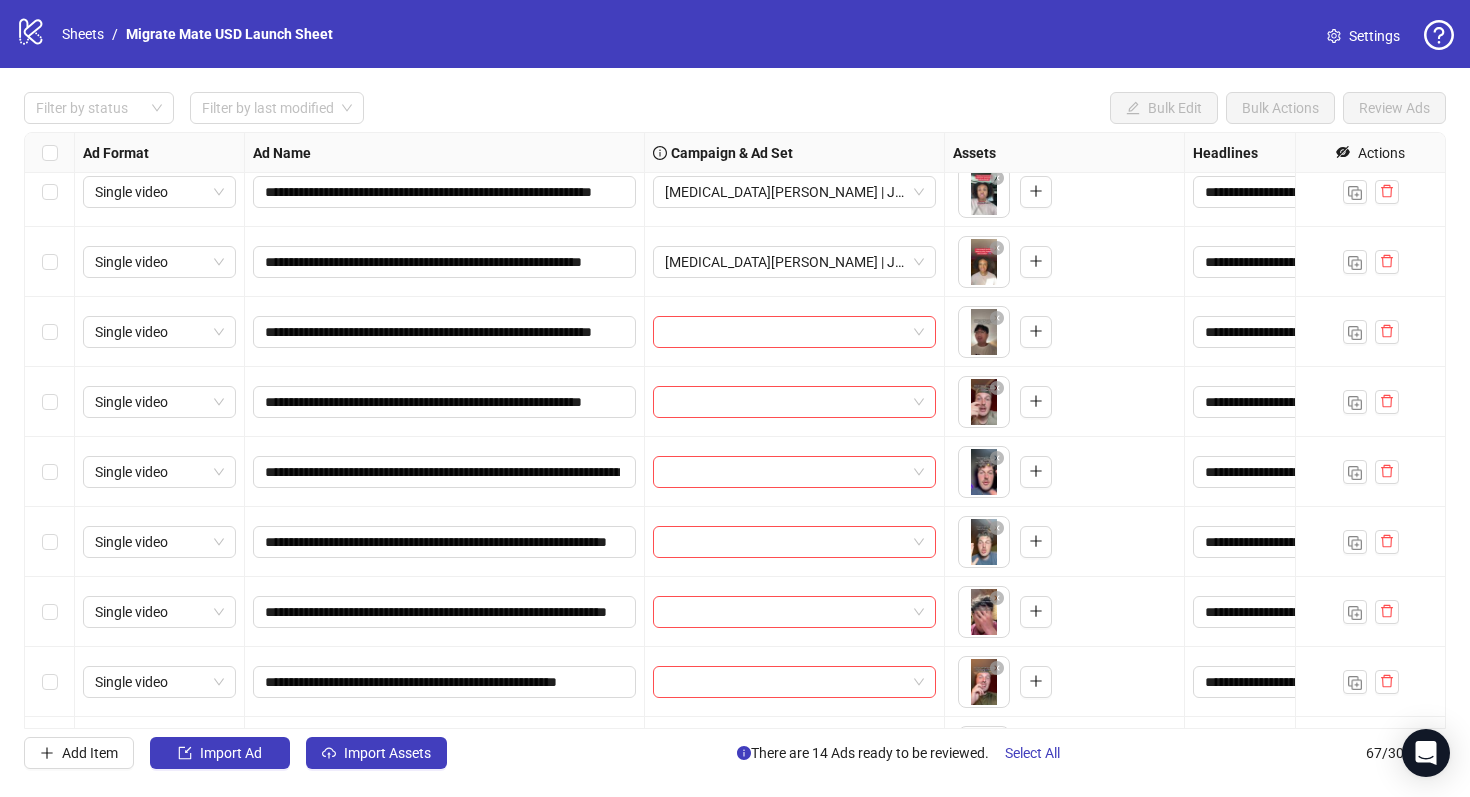 click at bounding box center [50, 332] 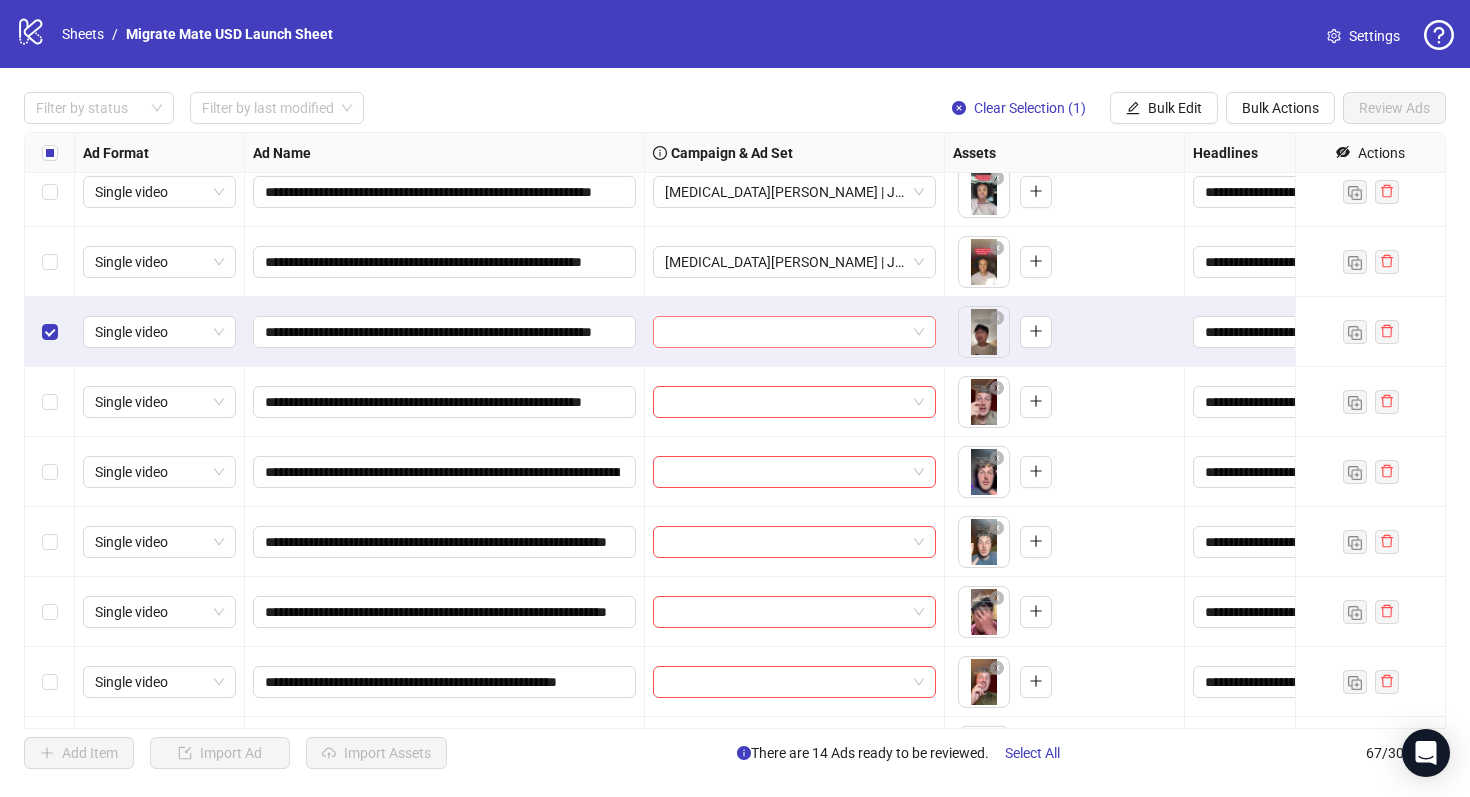 click at bounding box center (794, 332) 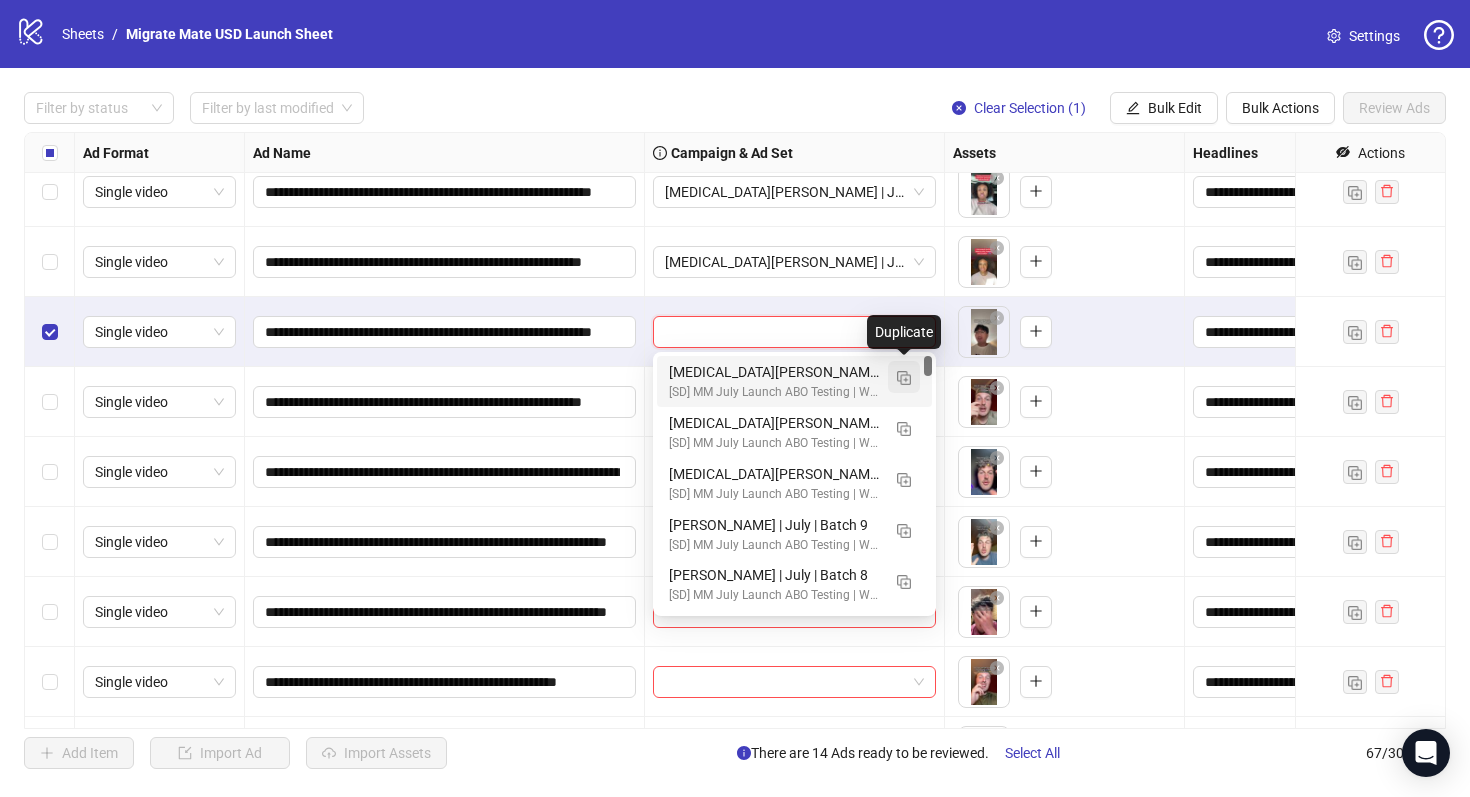 click at bounding box center [904, 378] 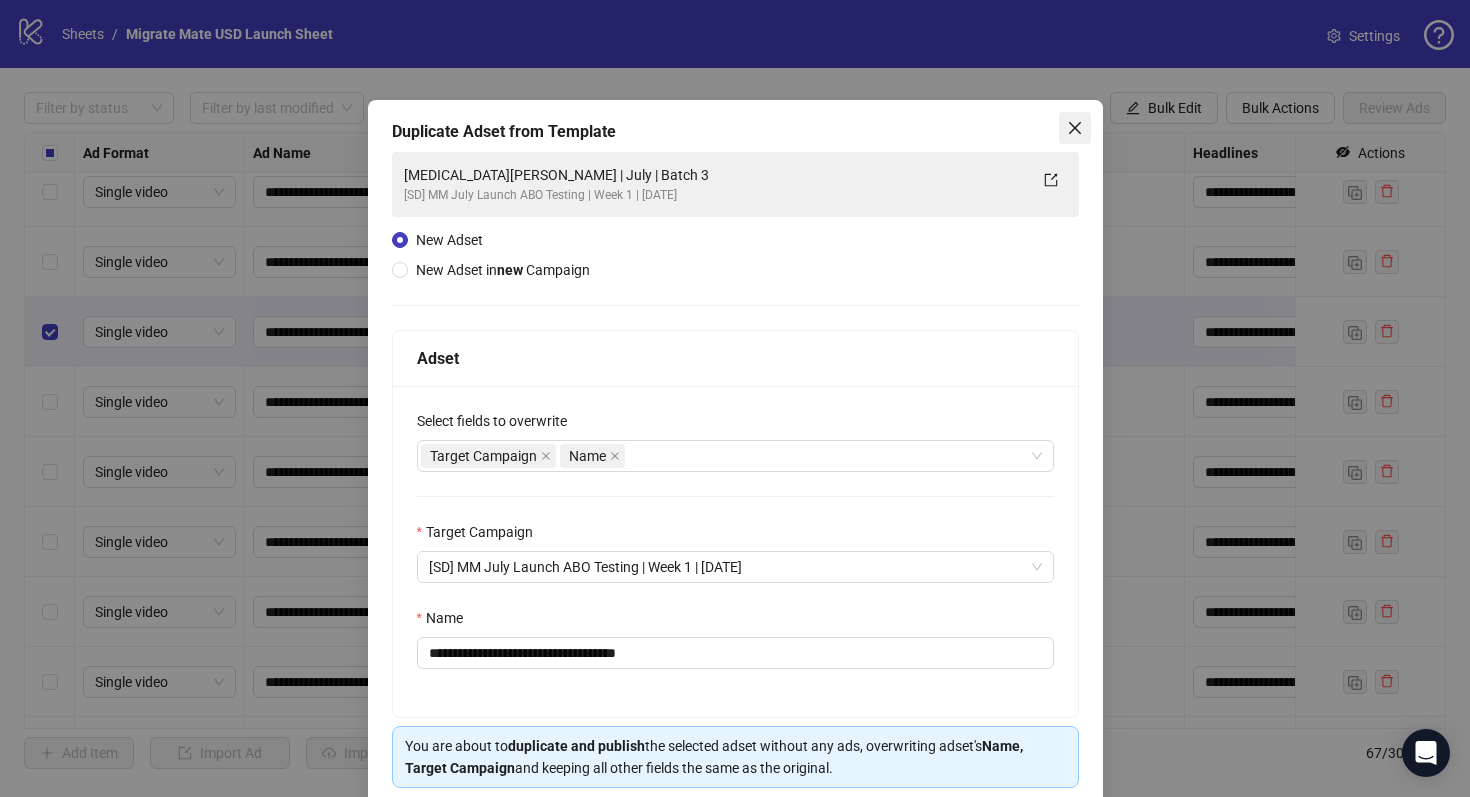 click at bounding box center [1075, 128] 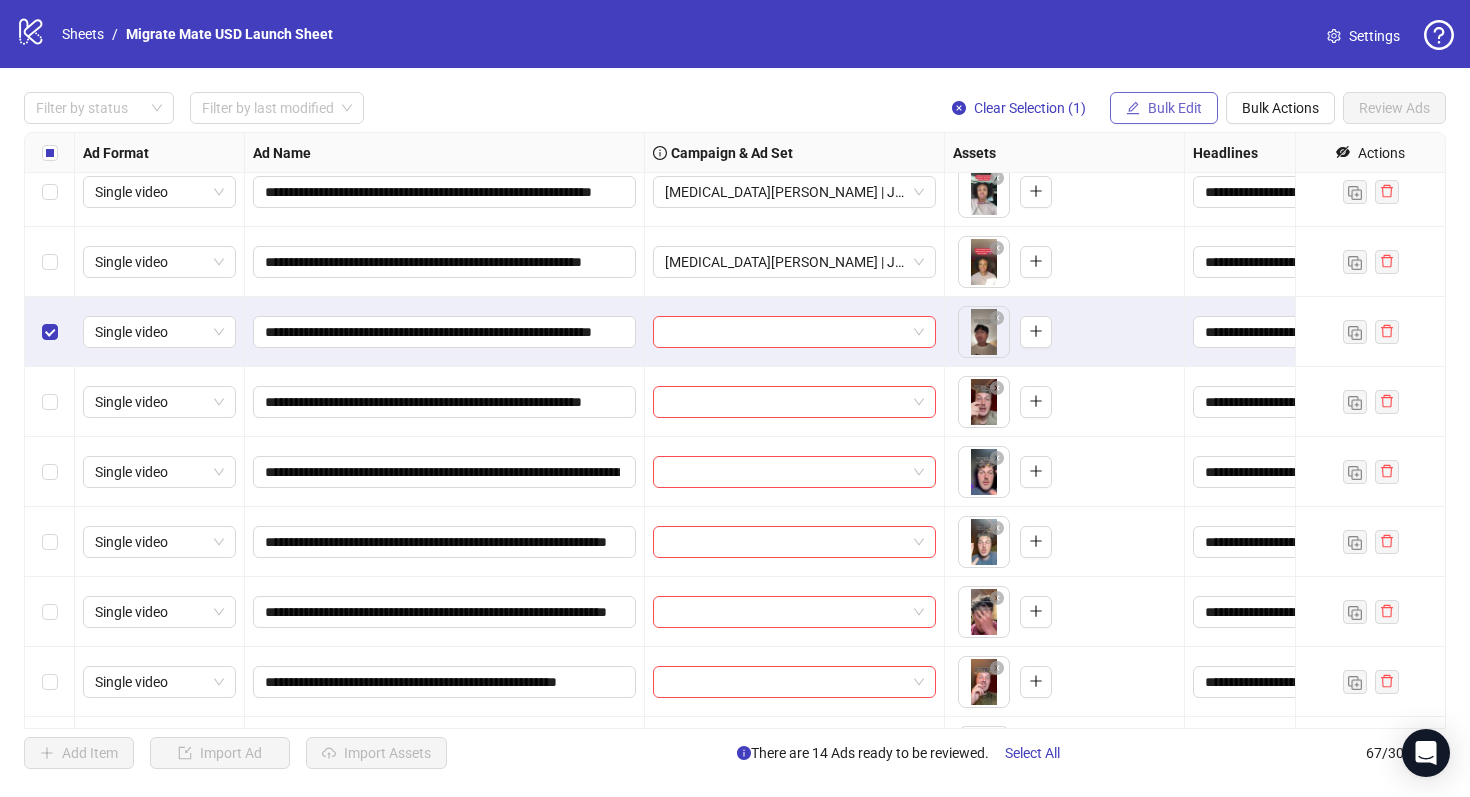 click on "Bulk Edit" at bounding box center [1164, 108] 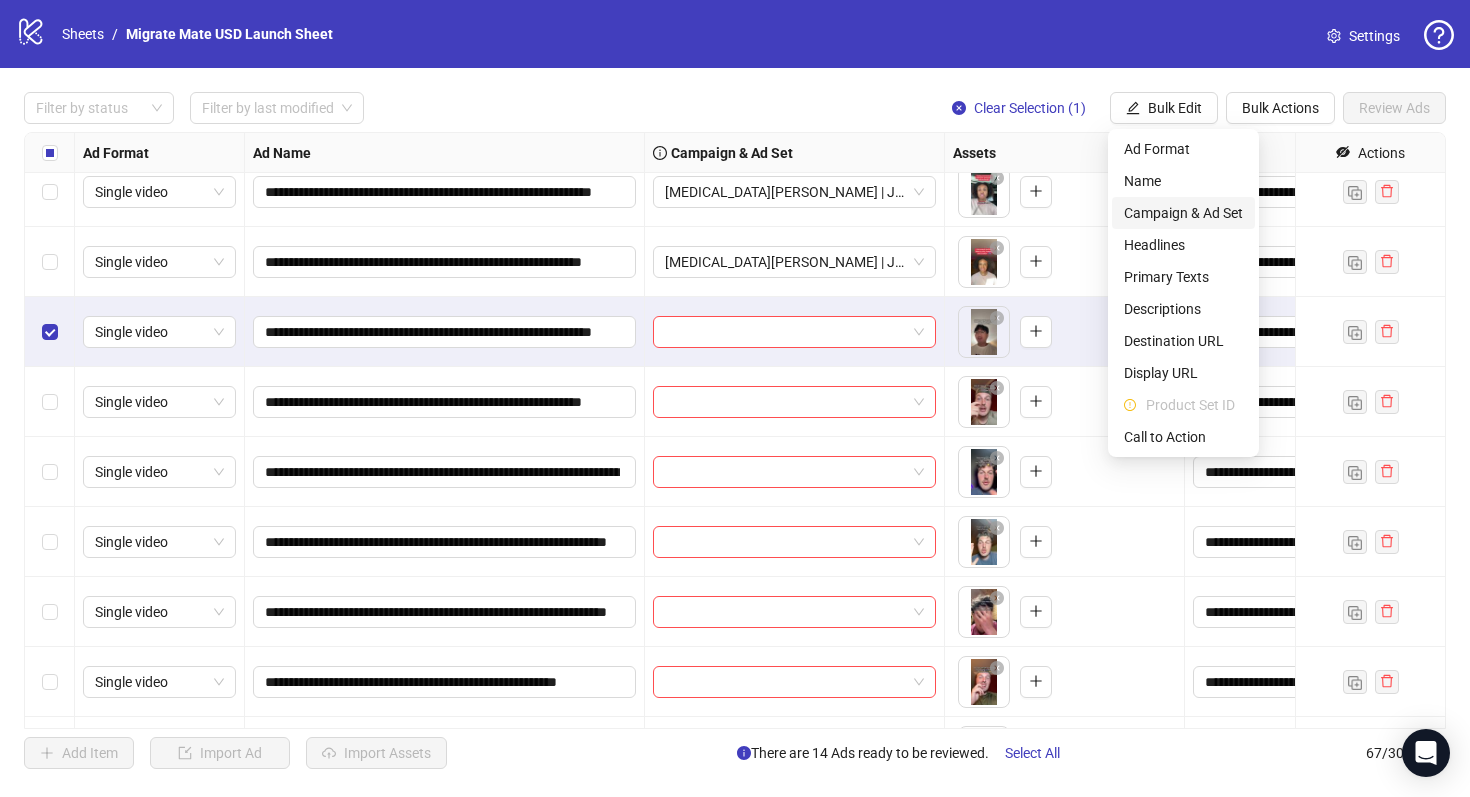 click on "Campaign & Ad Set" at bounding box center (1183, 213) 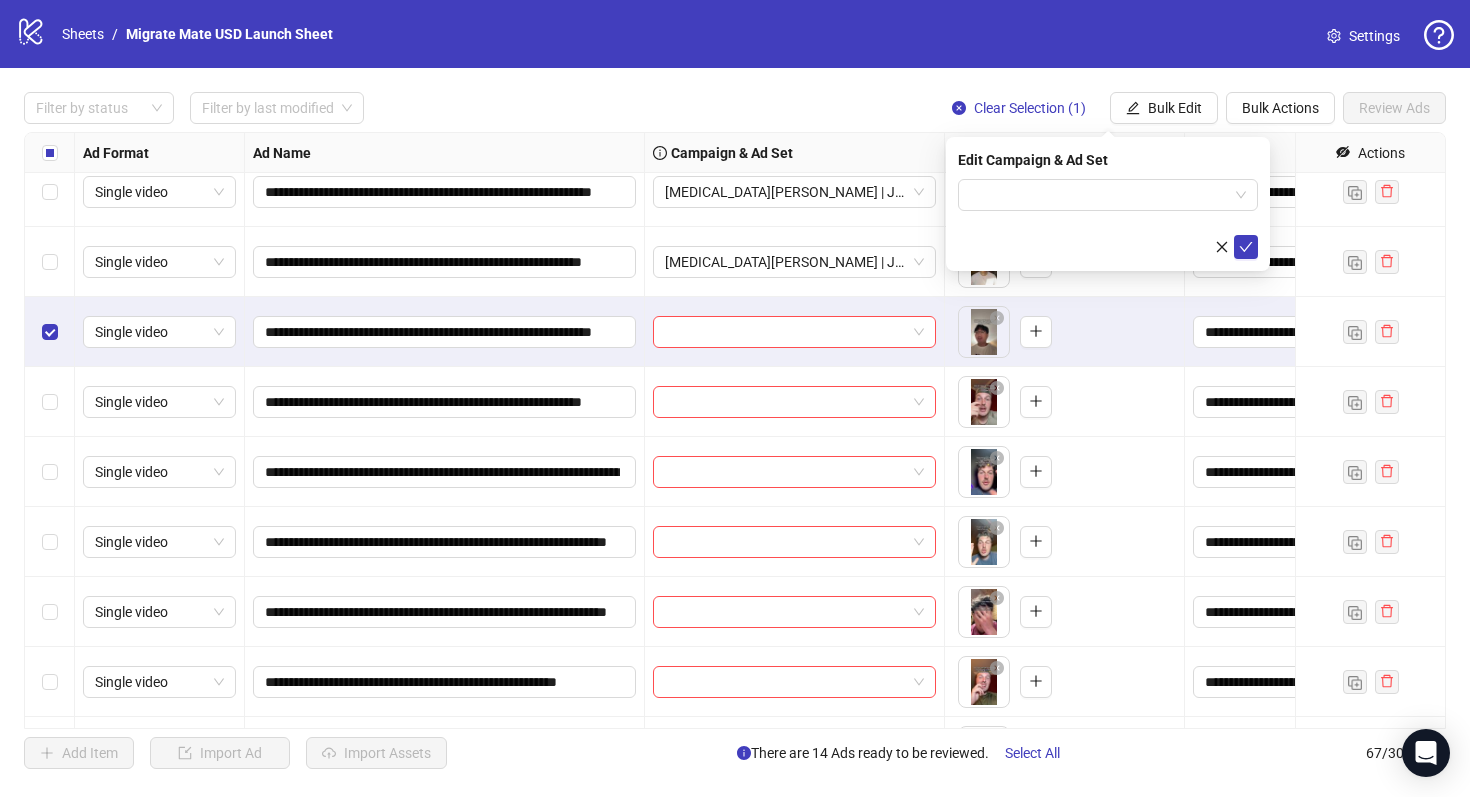 click on "Edit Campaign & Ad Set" at bounding box center (1108, 160) 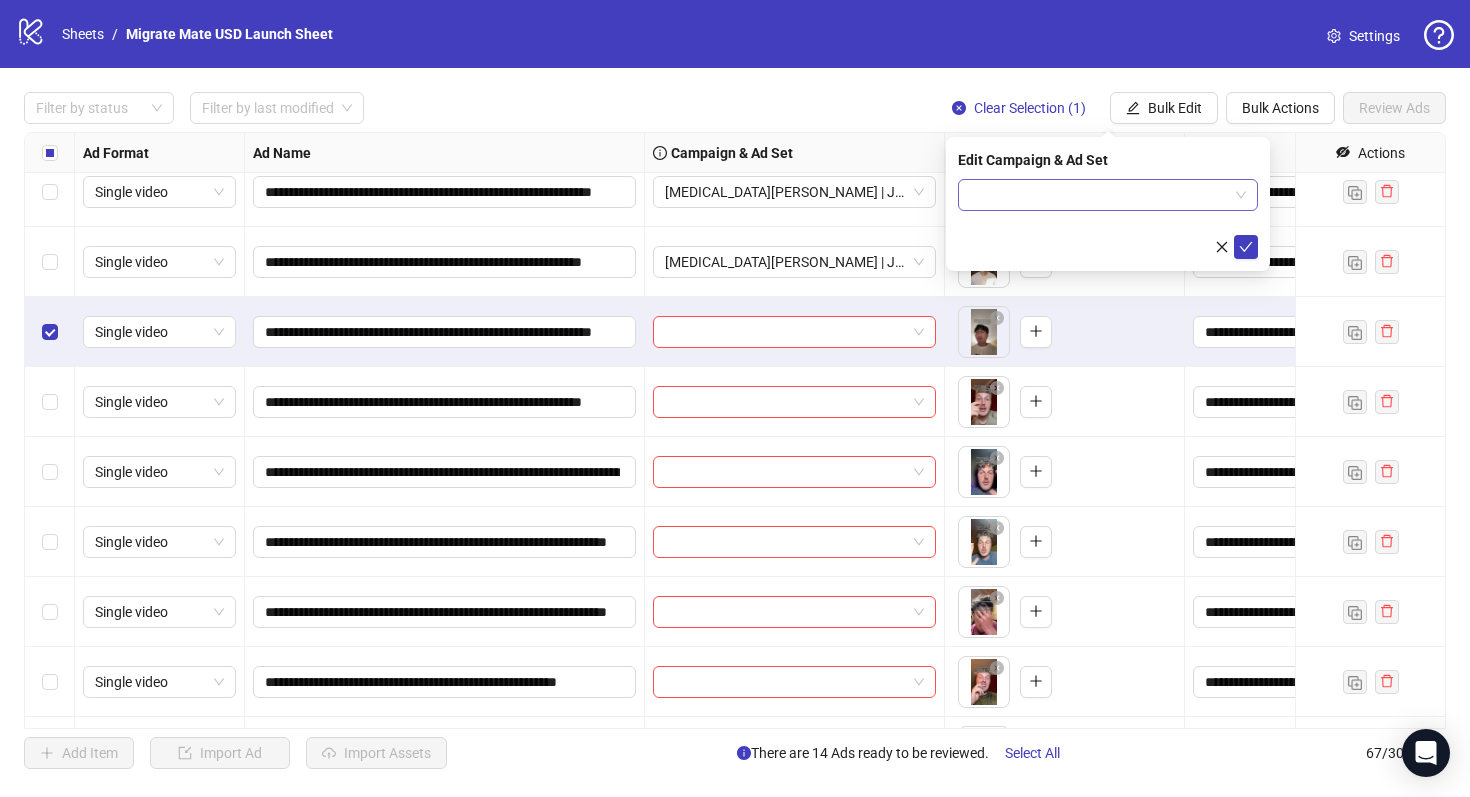 click at bounding box center [1099, 195] 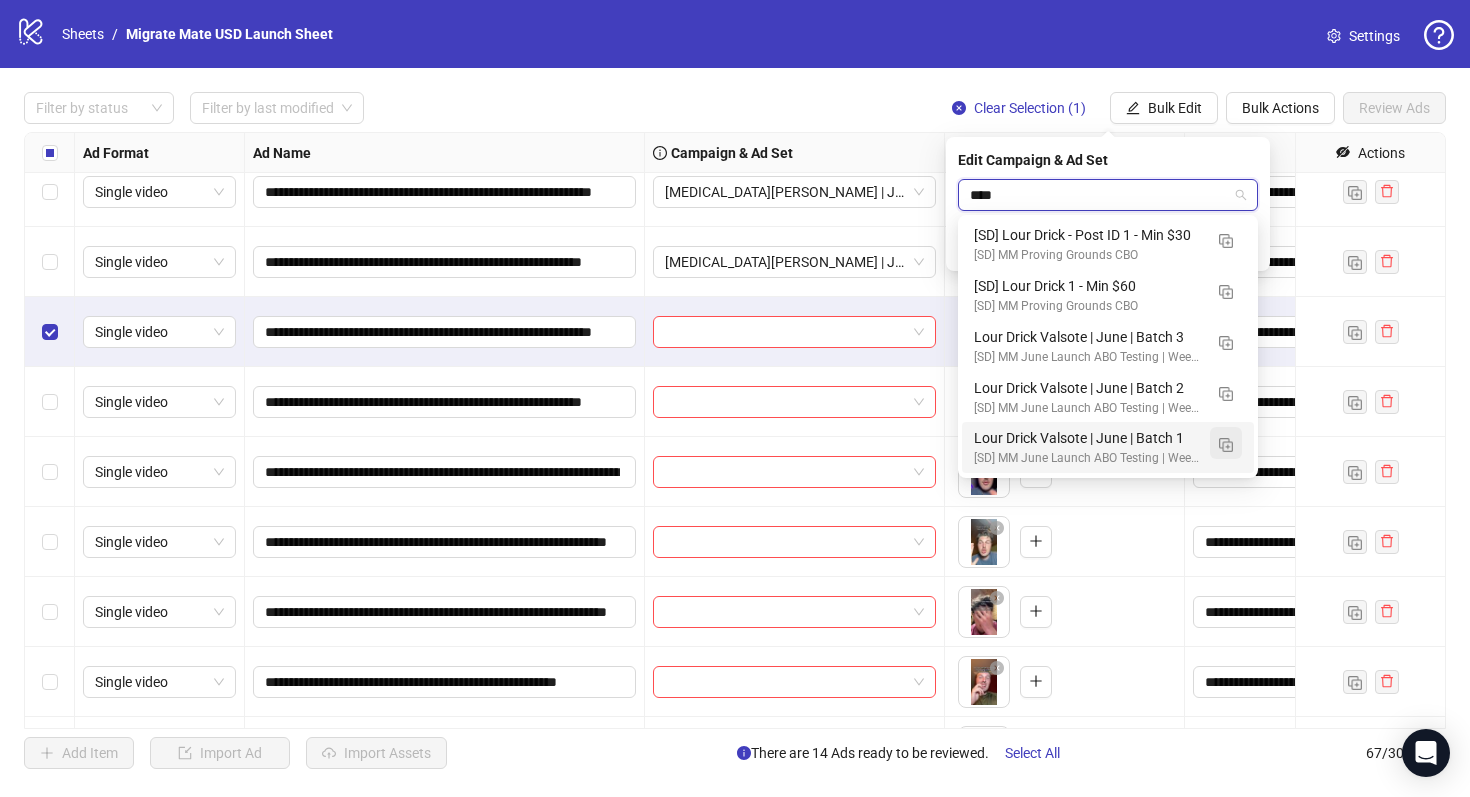 click at bounding box center (1226, 445) 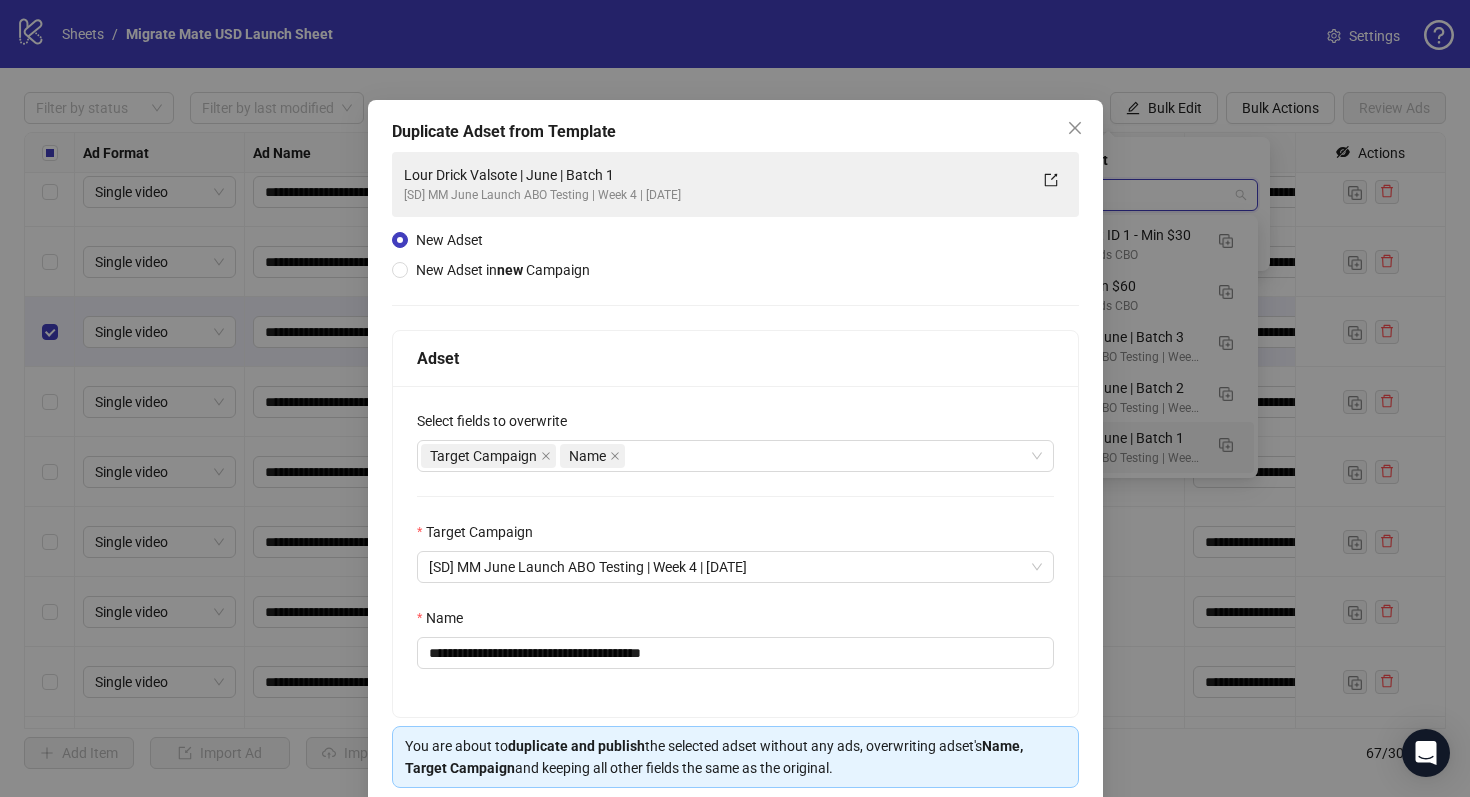 type on "****" 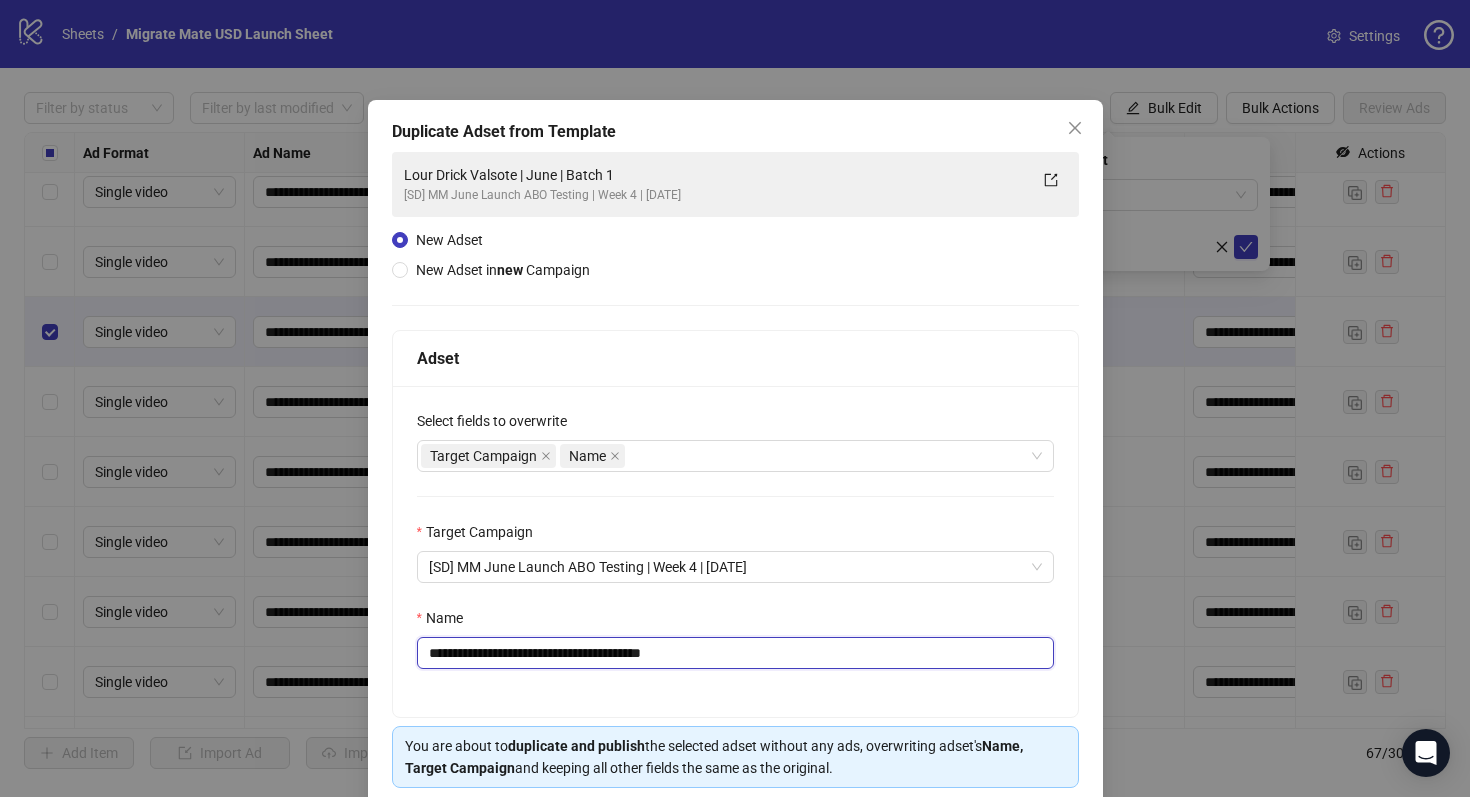 click on "**********" at bounding box center (735, 653) 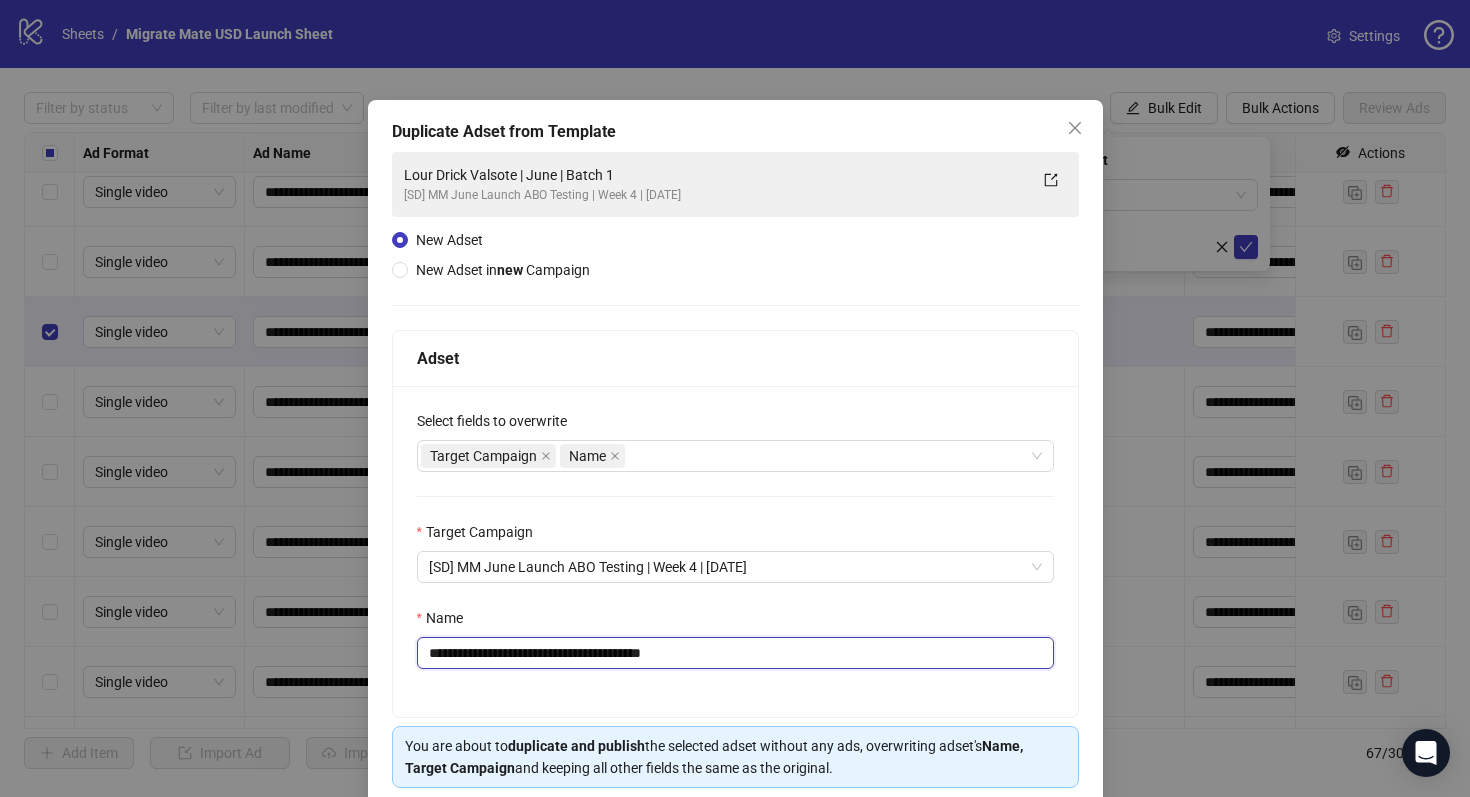 drag, startPoint x: 637, startPoint y: 655, endPoint x: 718, endPoint y: 655, distance: 81 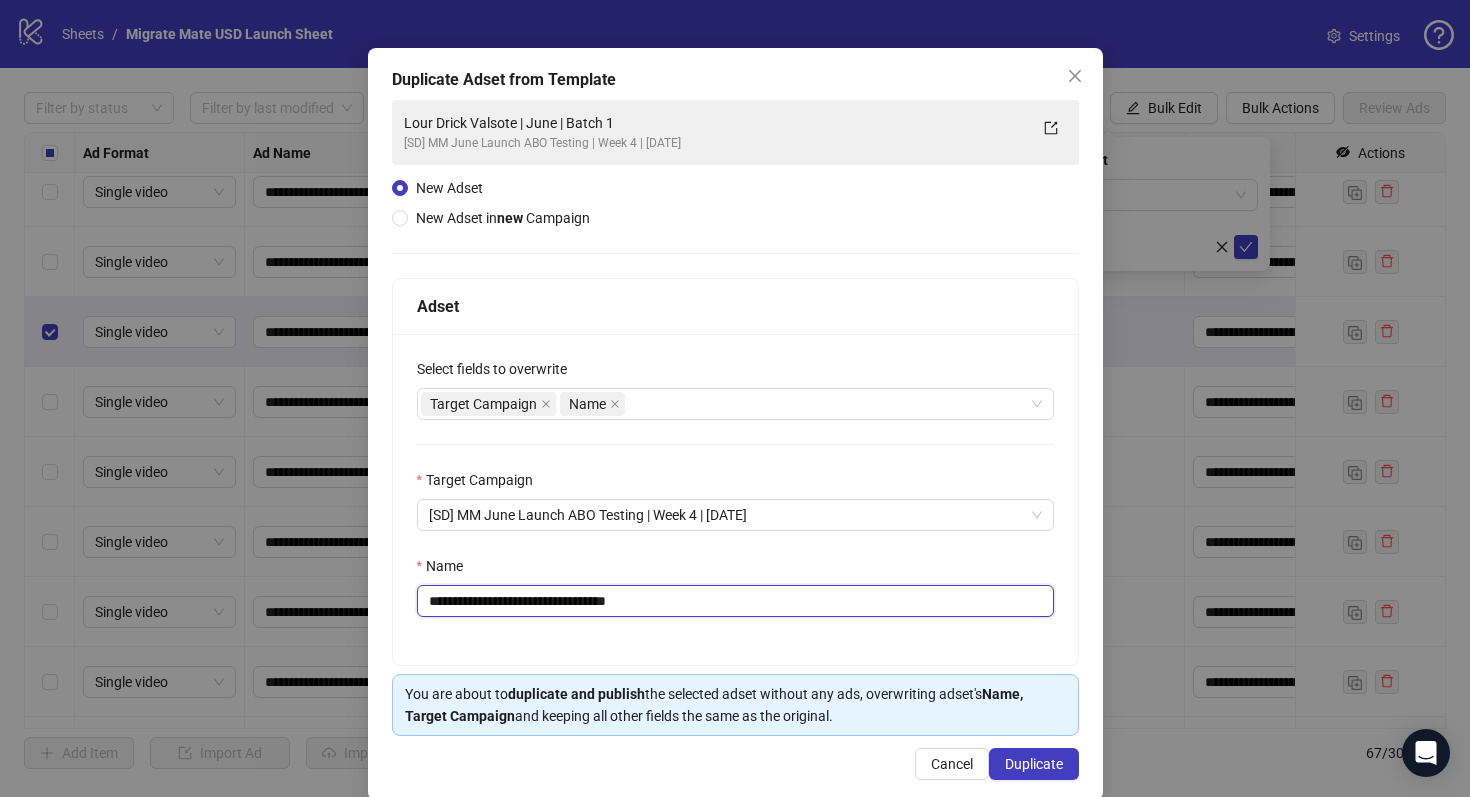 scroll, scrollTop: 80, scrollLeft: 0, axis: vertical 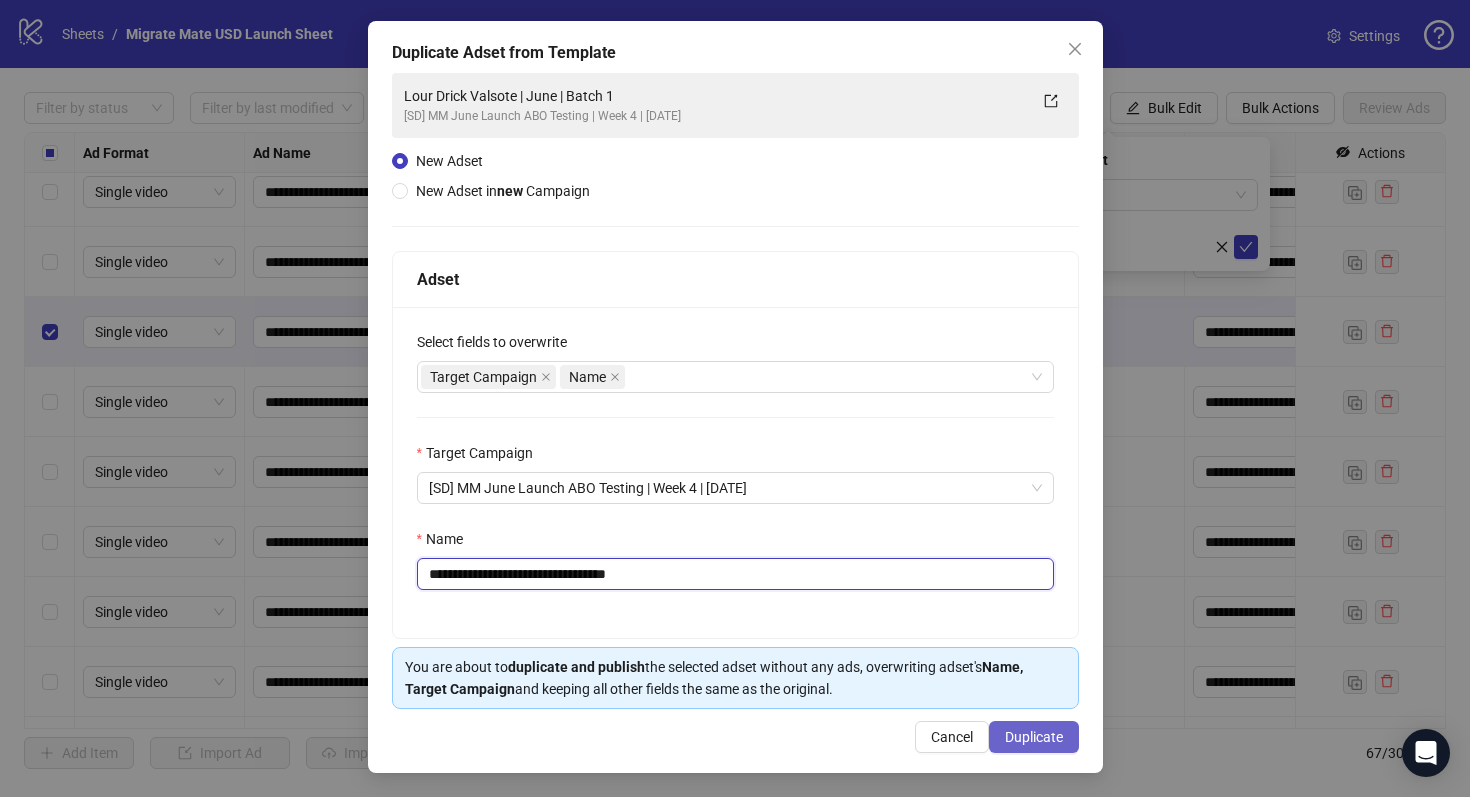 type on "**********" 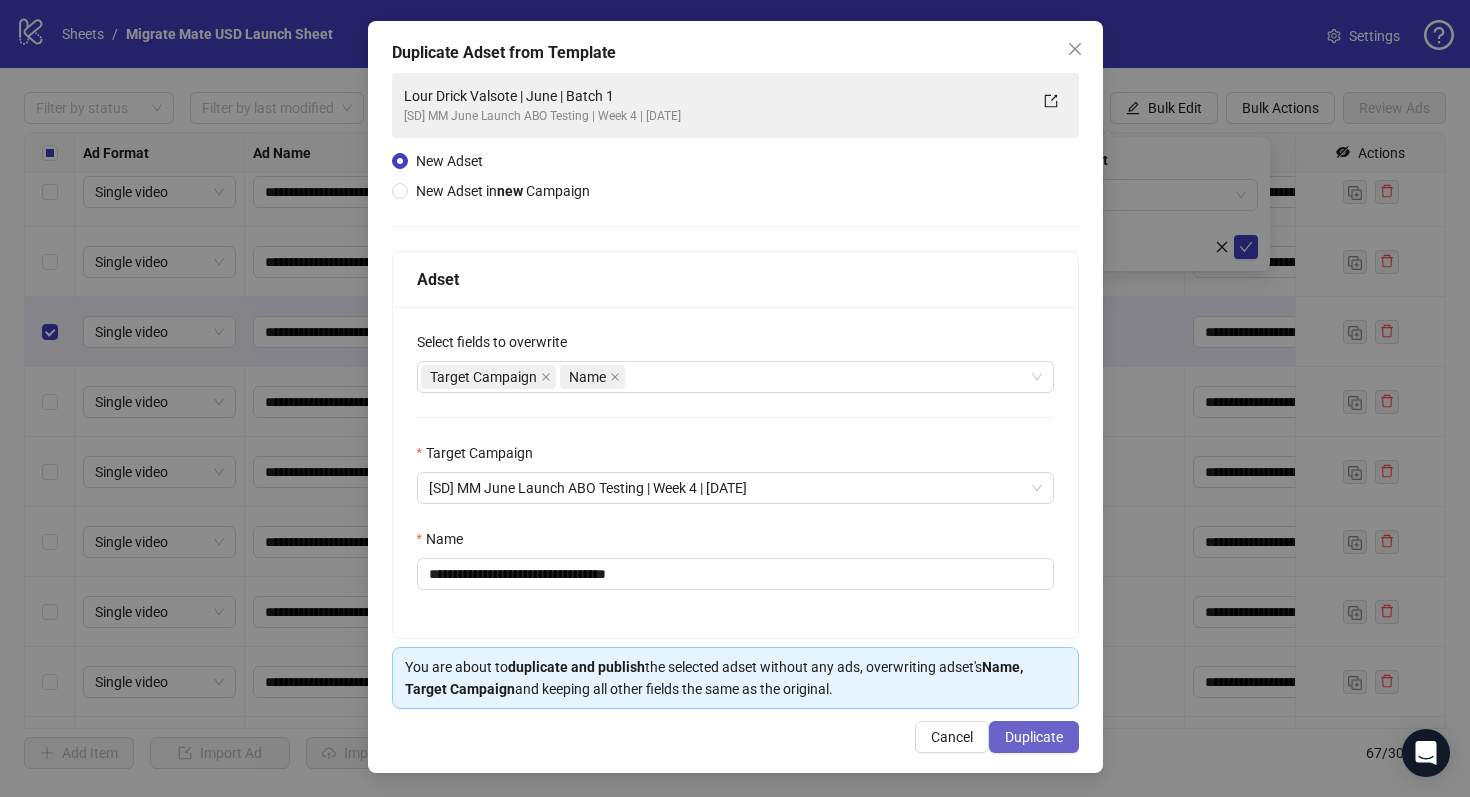 click on "Duplicate" at bounding box center [1034, 737] 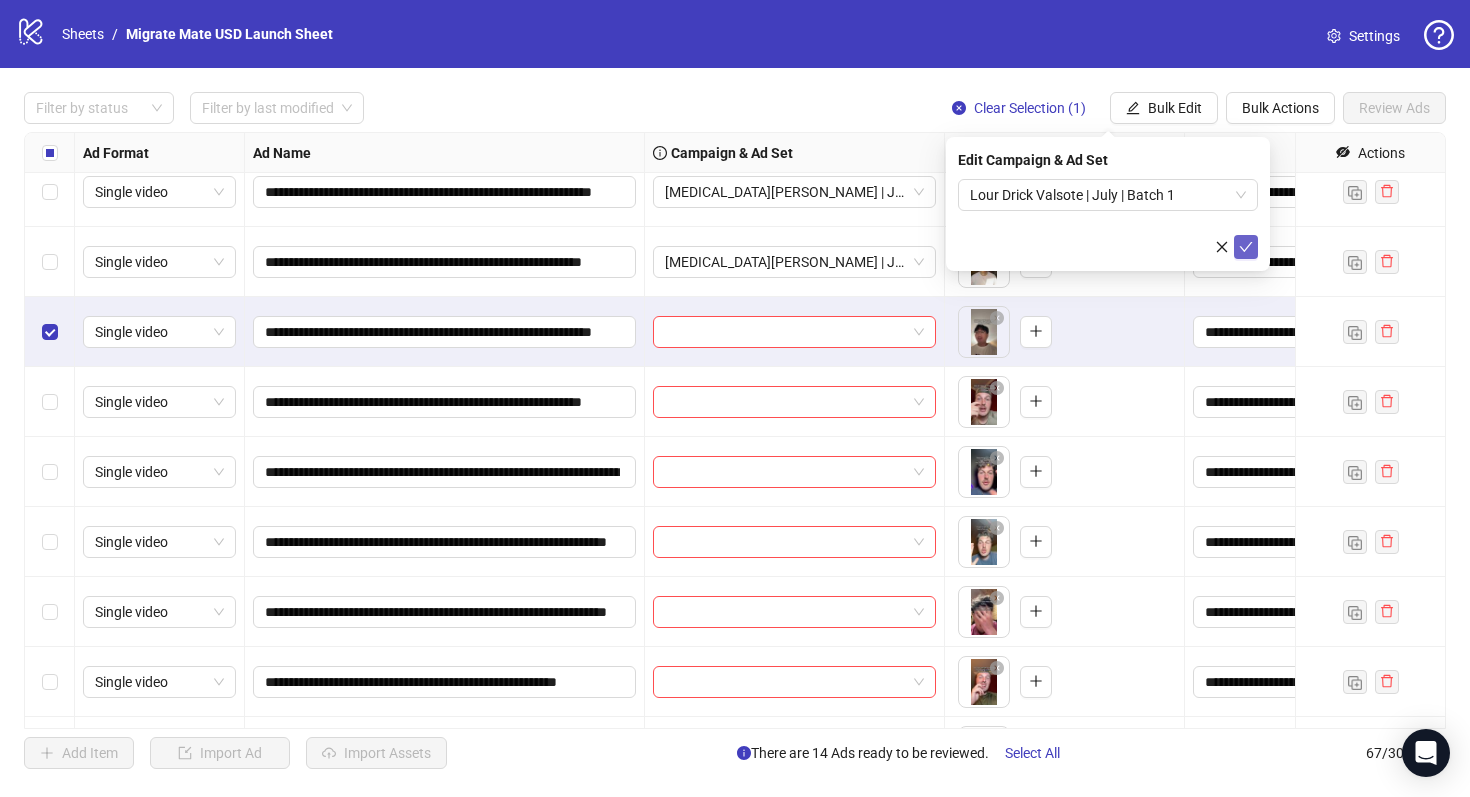 click at bounding box center (1246, 247) 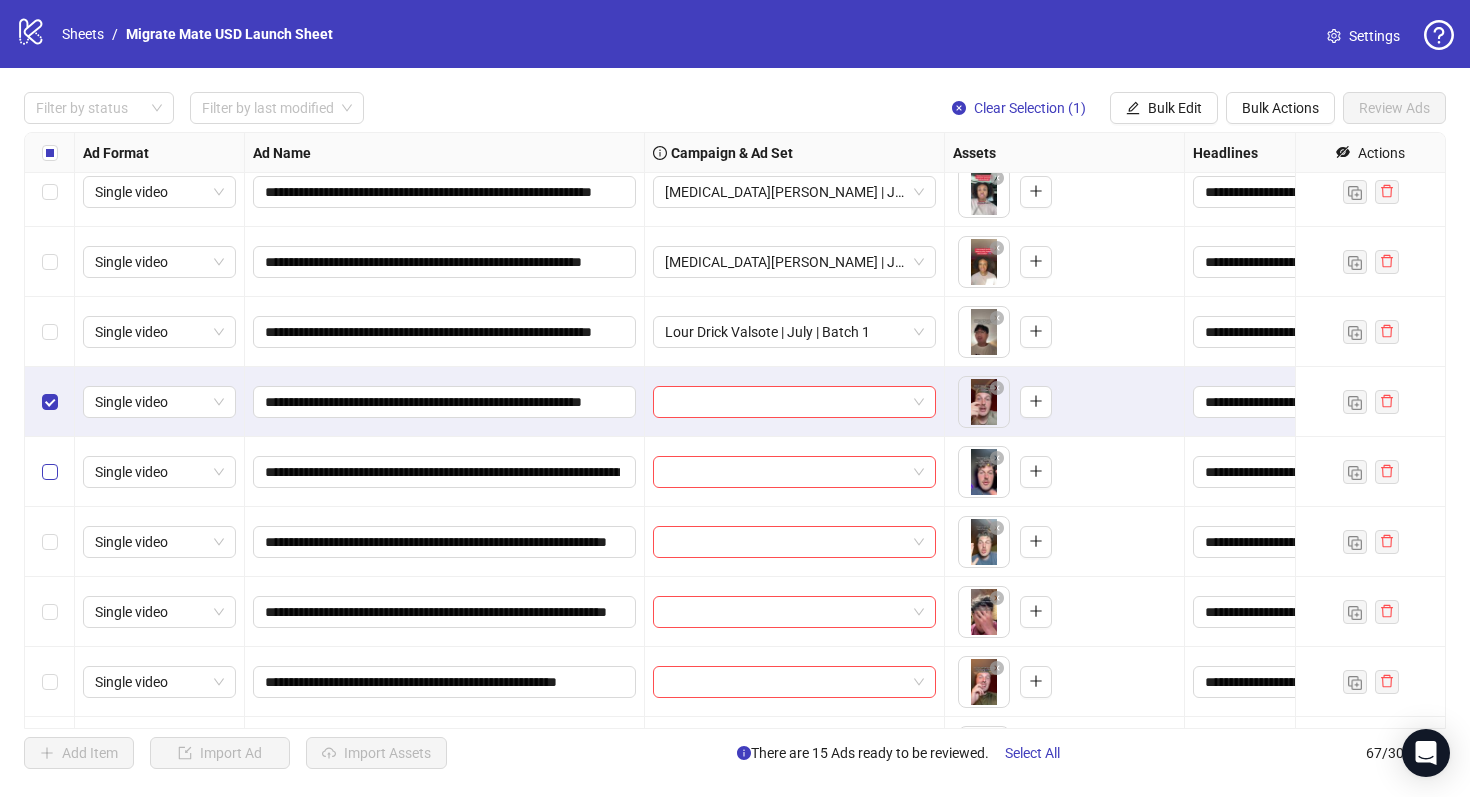 click at bounding box center (50, 472) 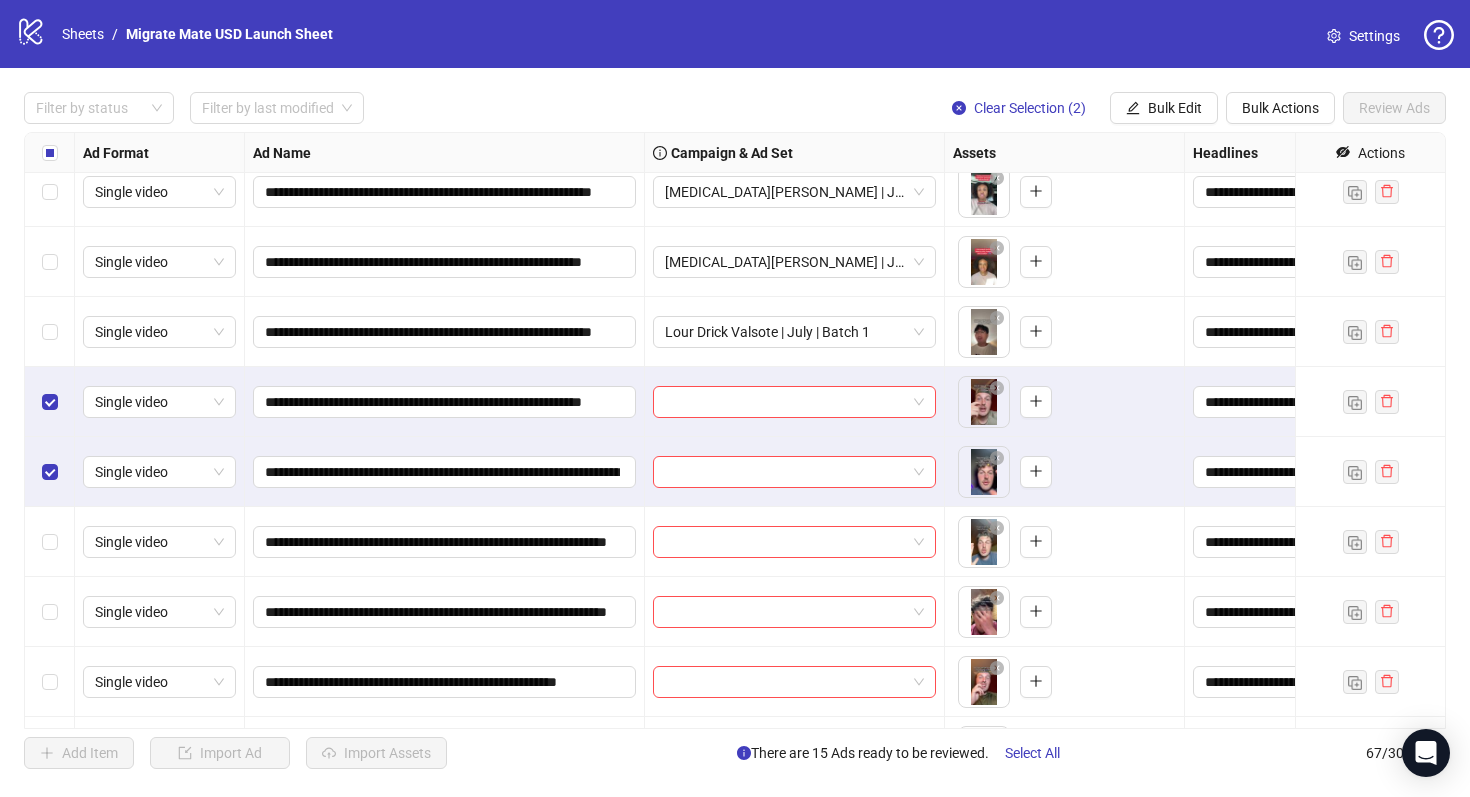 click at bounding box center [50, 542] 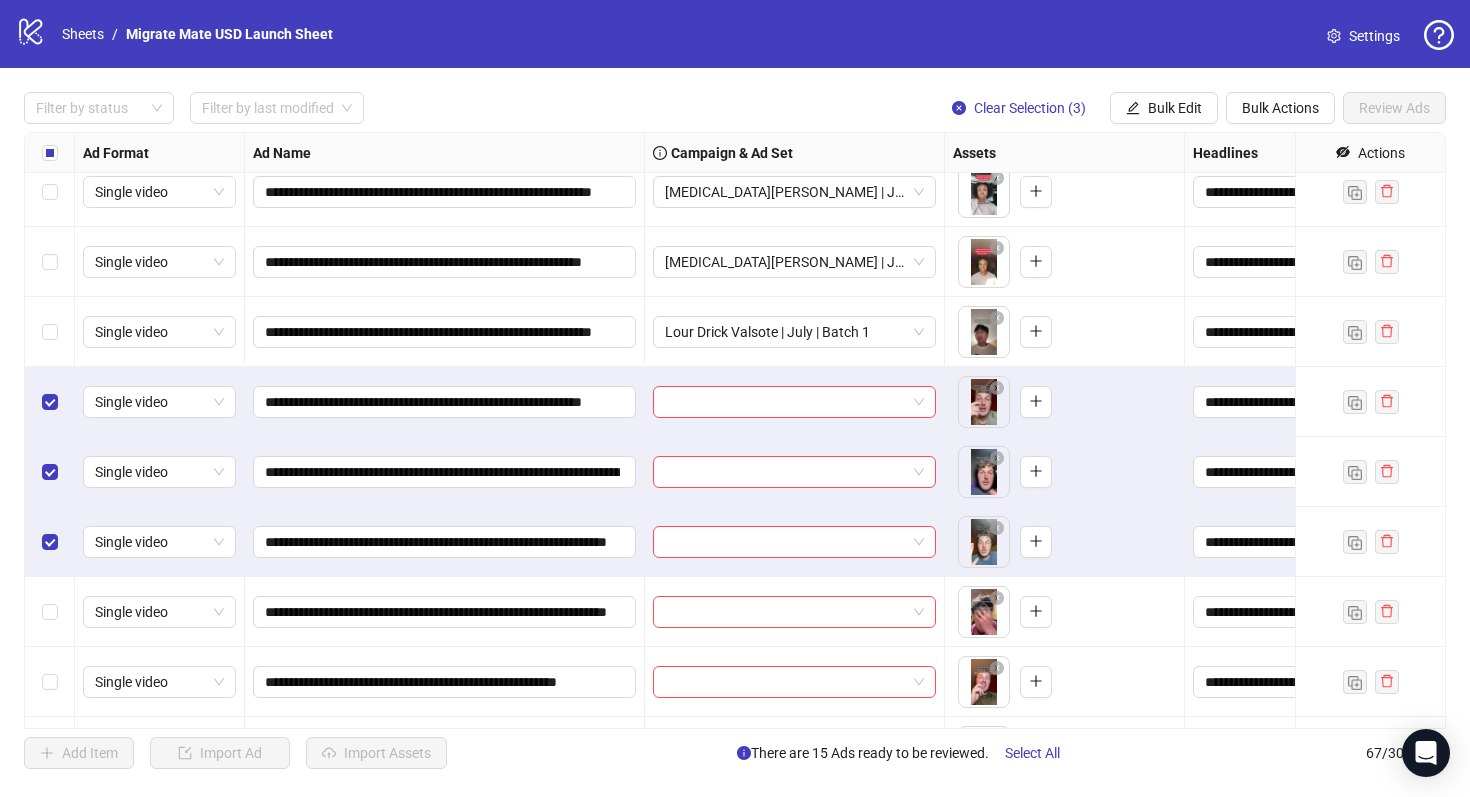 click at bounding box center (50, 612) 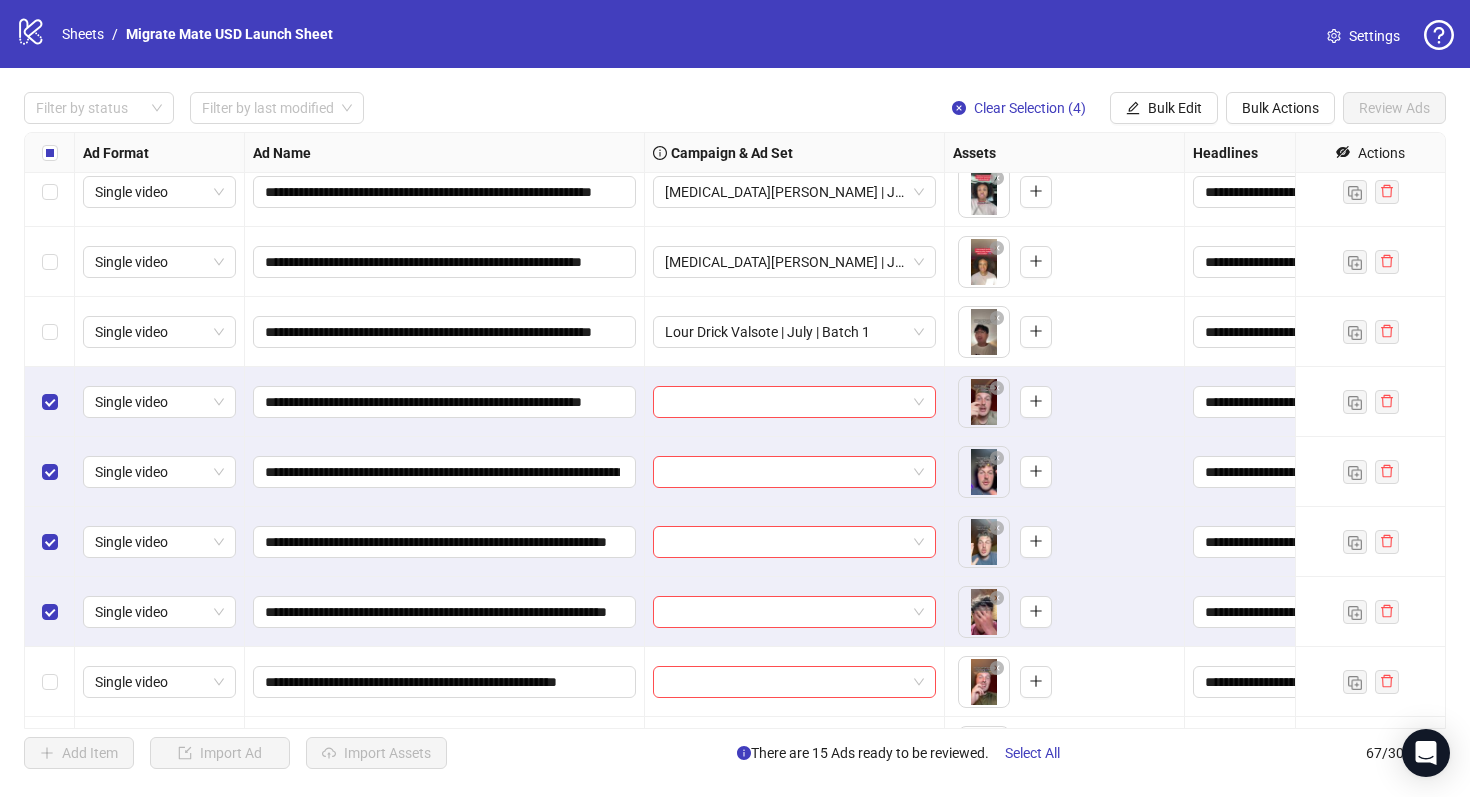 click at bounding box center [50, 682] 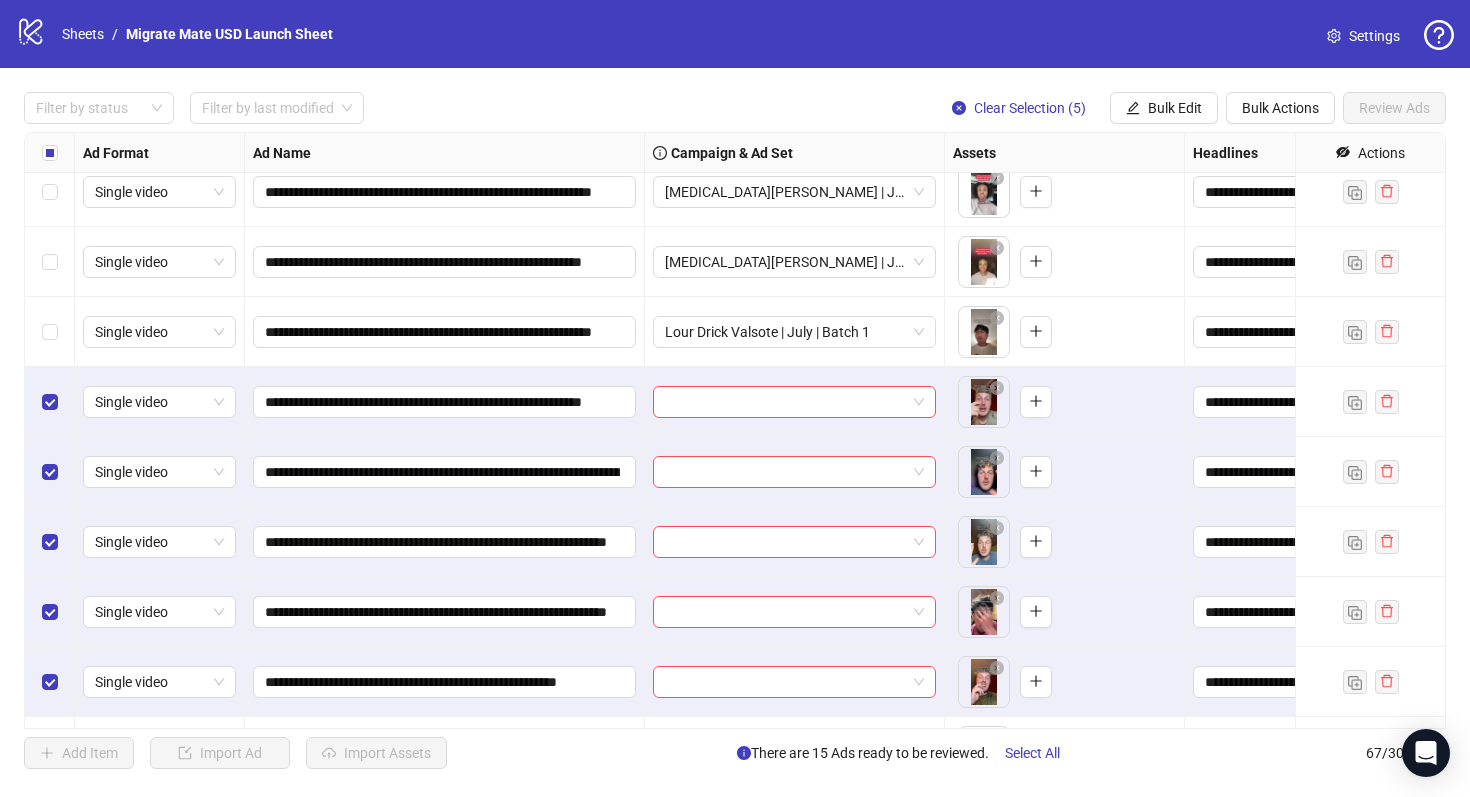 scroll, scrollTop: 1014, scrollLeft: 0, axis: vertical 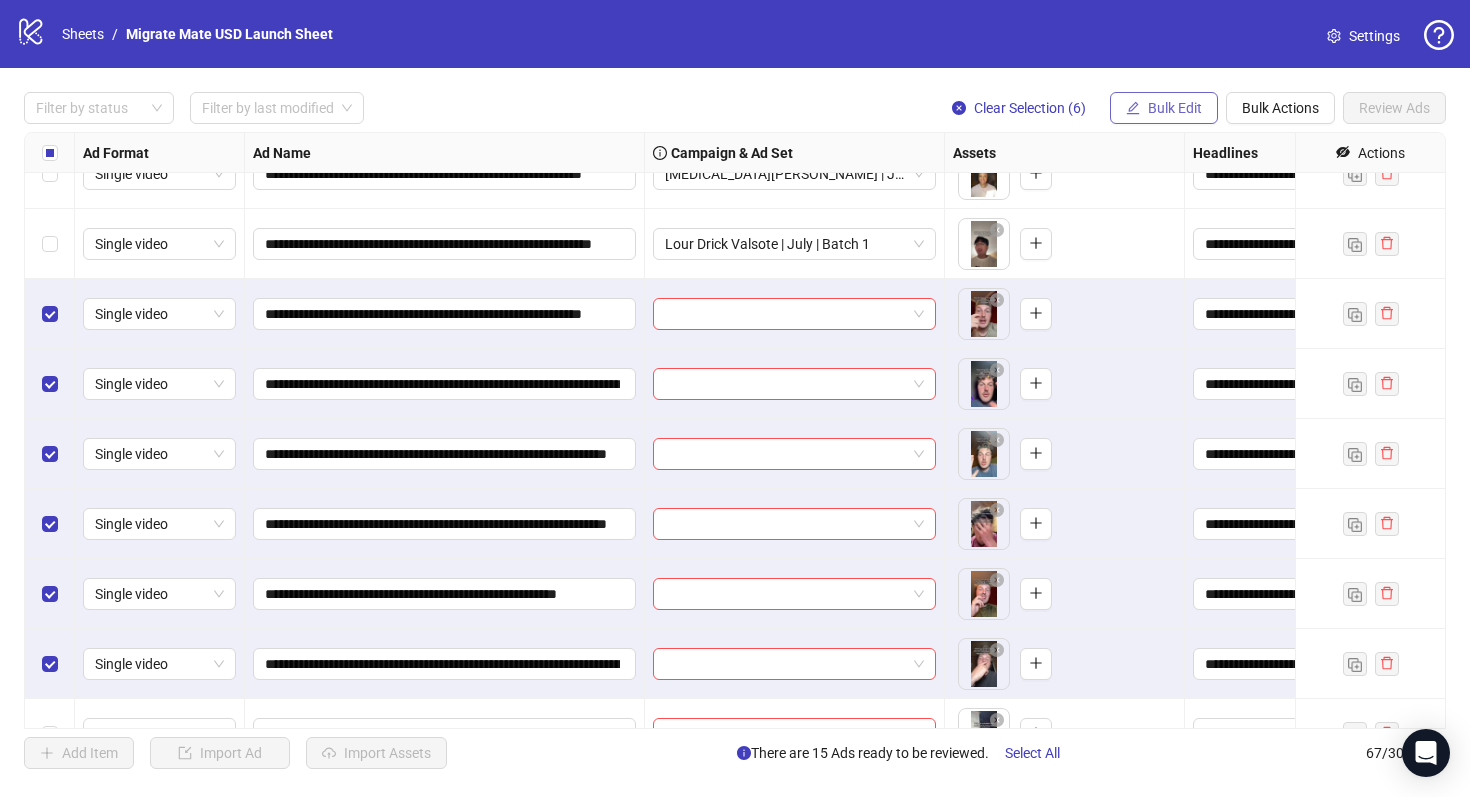 click on "Bulk Edit" at bounding box center [1164, 108] 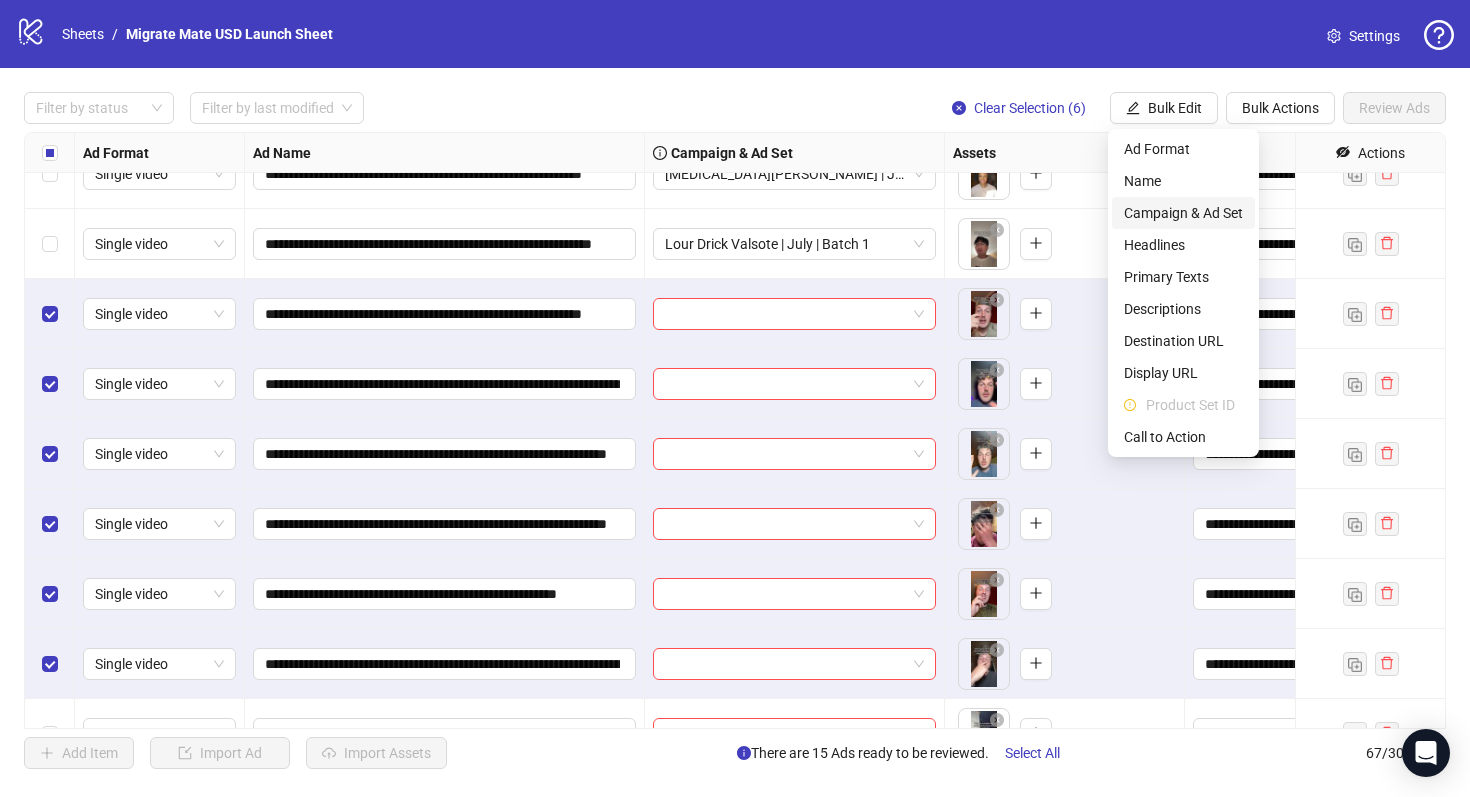 click on "Campaign & Ad Set" at bounding box center (1183, 213) 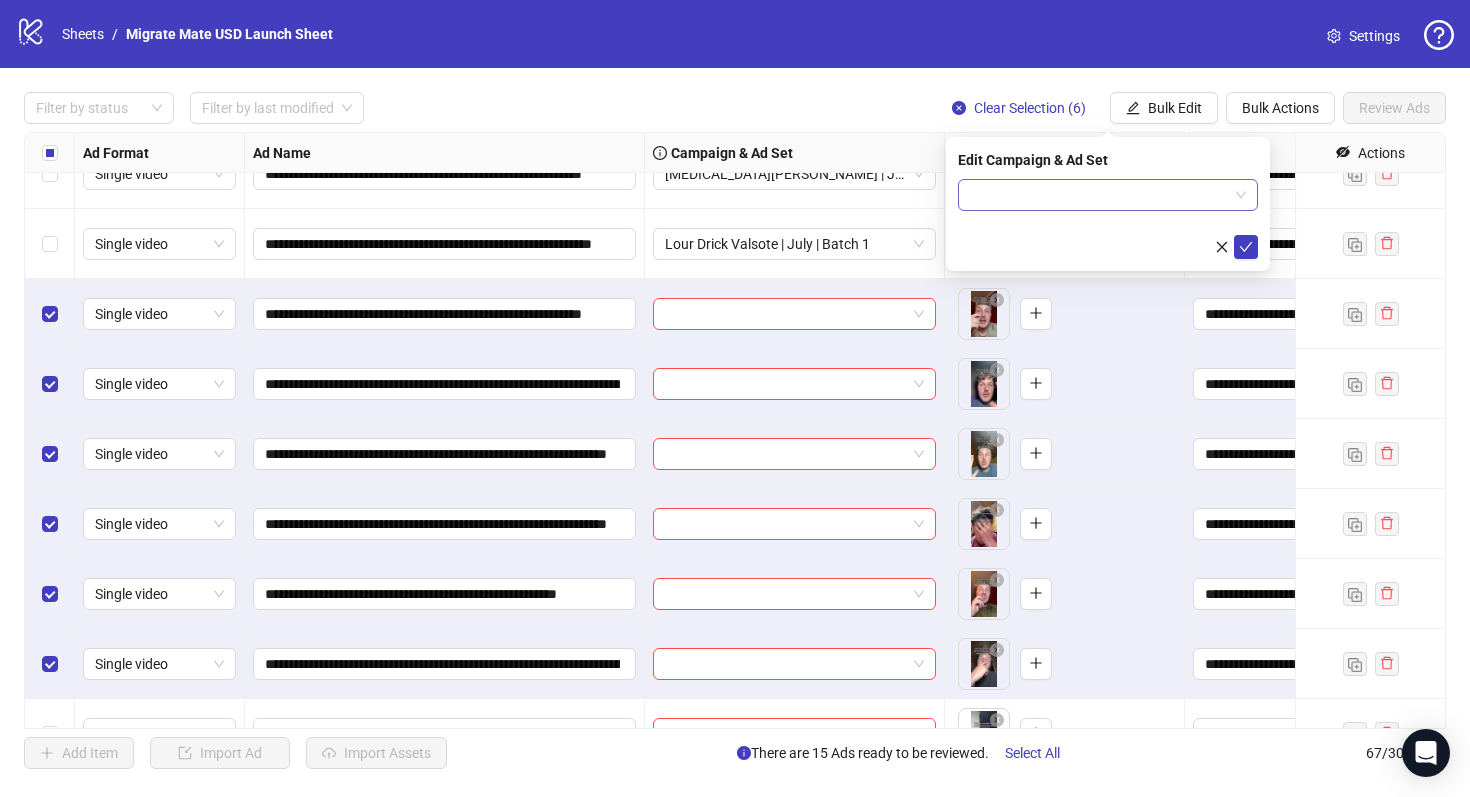 click at bounding box center (1099, 195) 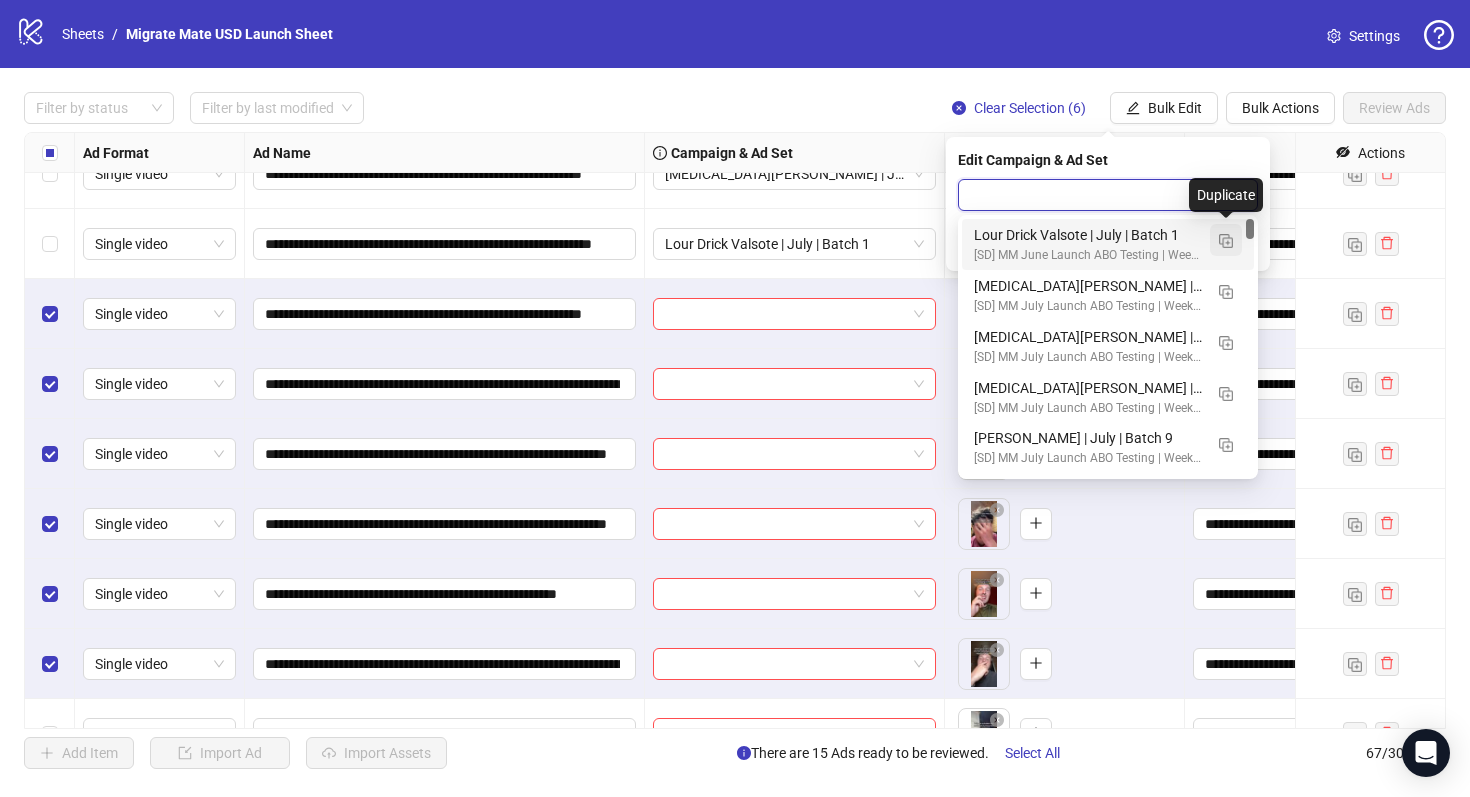 click at bounding box center (1226, 241) 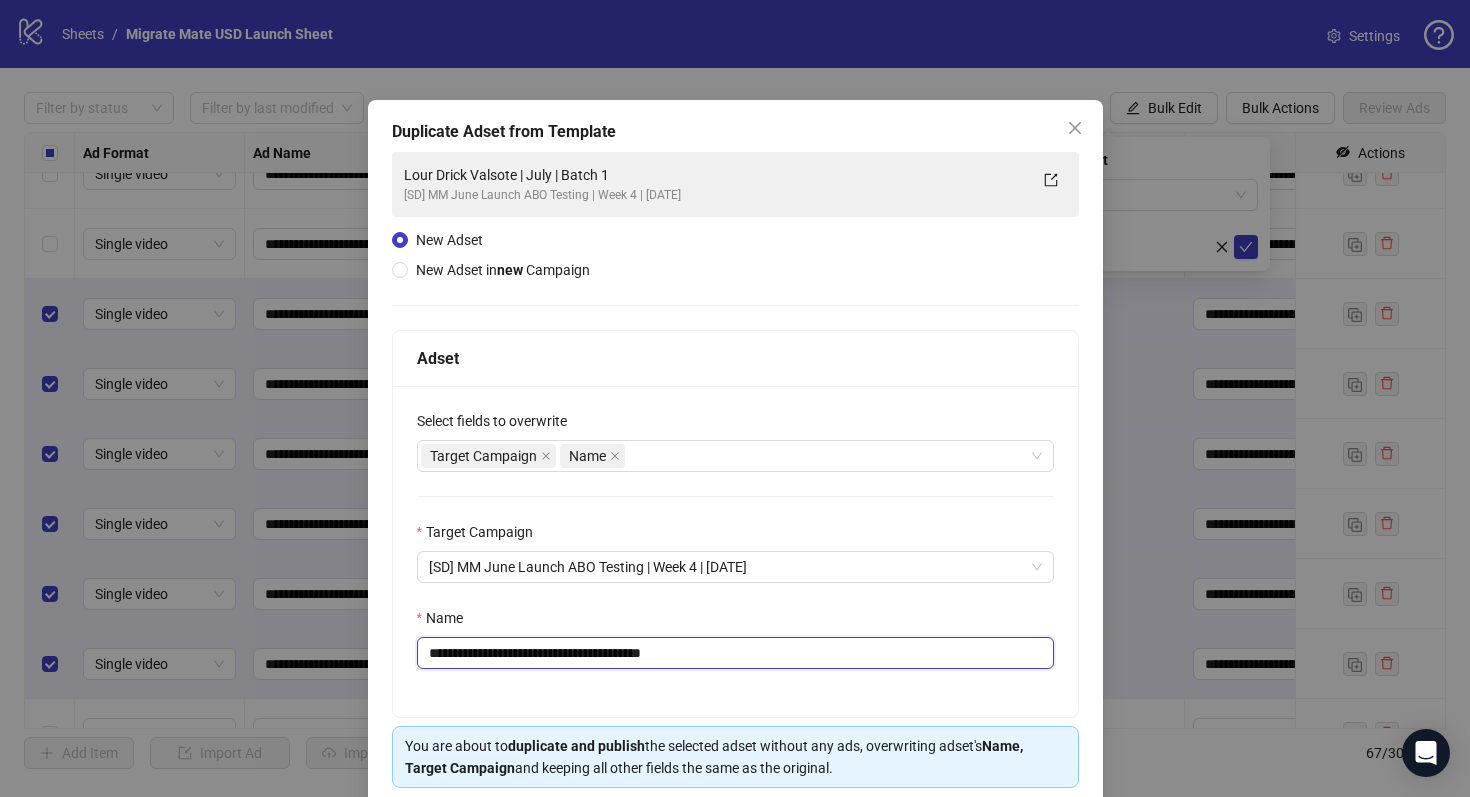 drag, startPoint x: 542, startPoint y: 650, endPoint x: 262, endPoint y: 629, distance: 280.7864 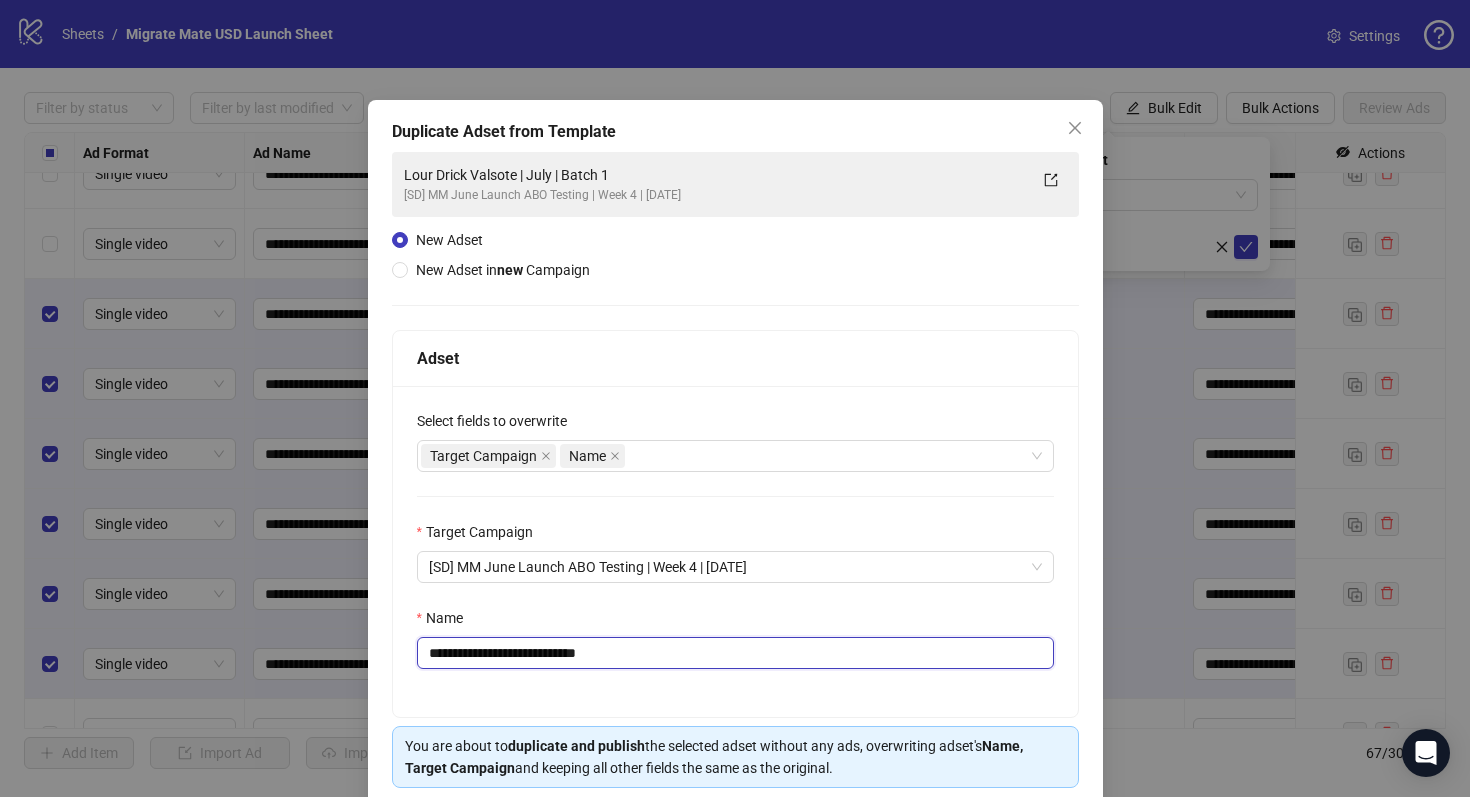 scroll, scrollTop: 80, scrollLeft: 0, axis: vertical 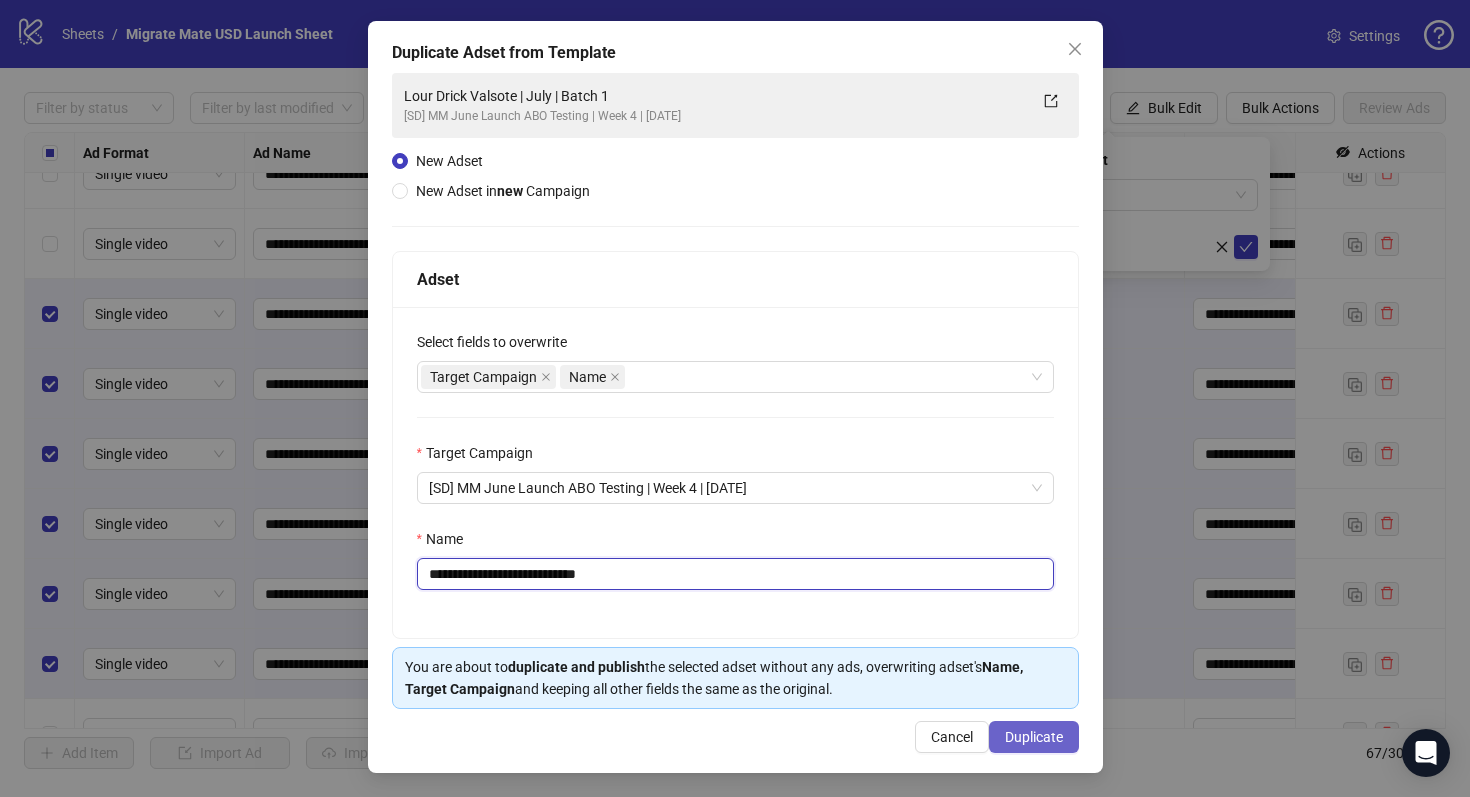 type on "**********" 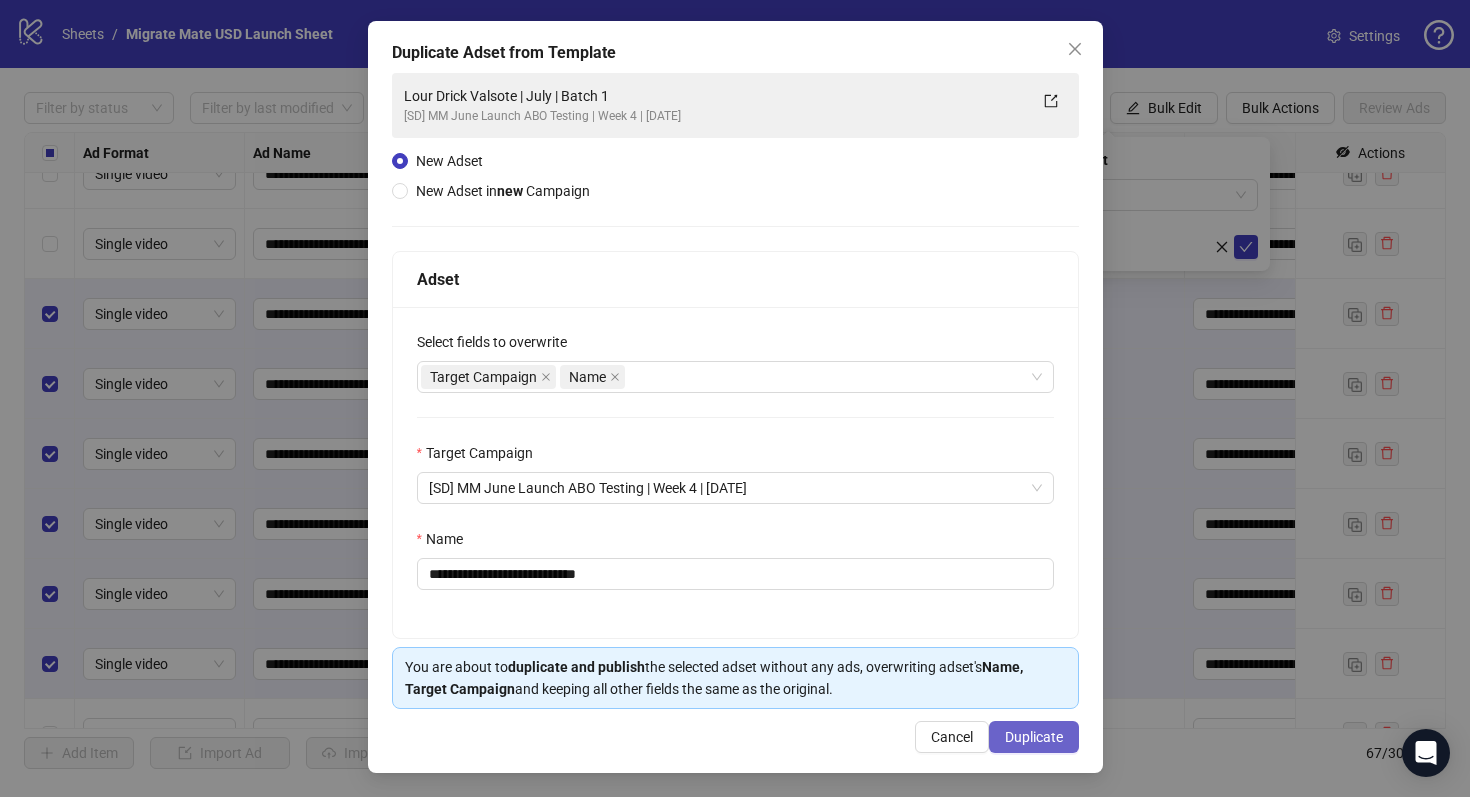 click on "Duplicate" at bounding box center [1034, 737] 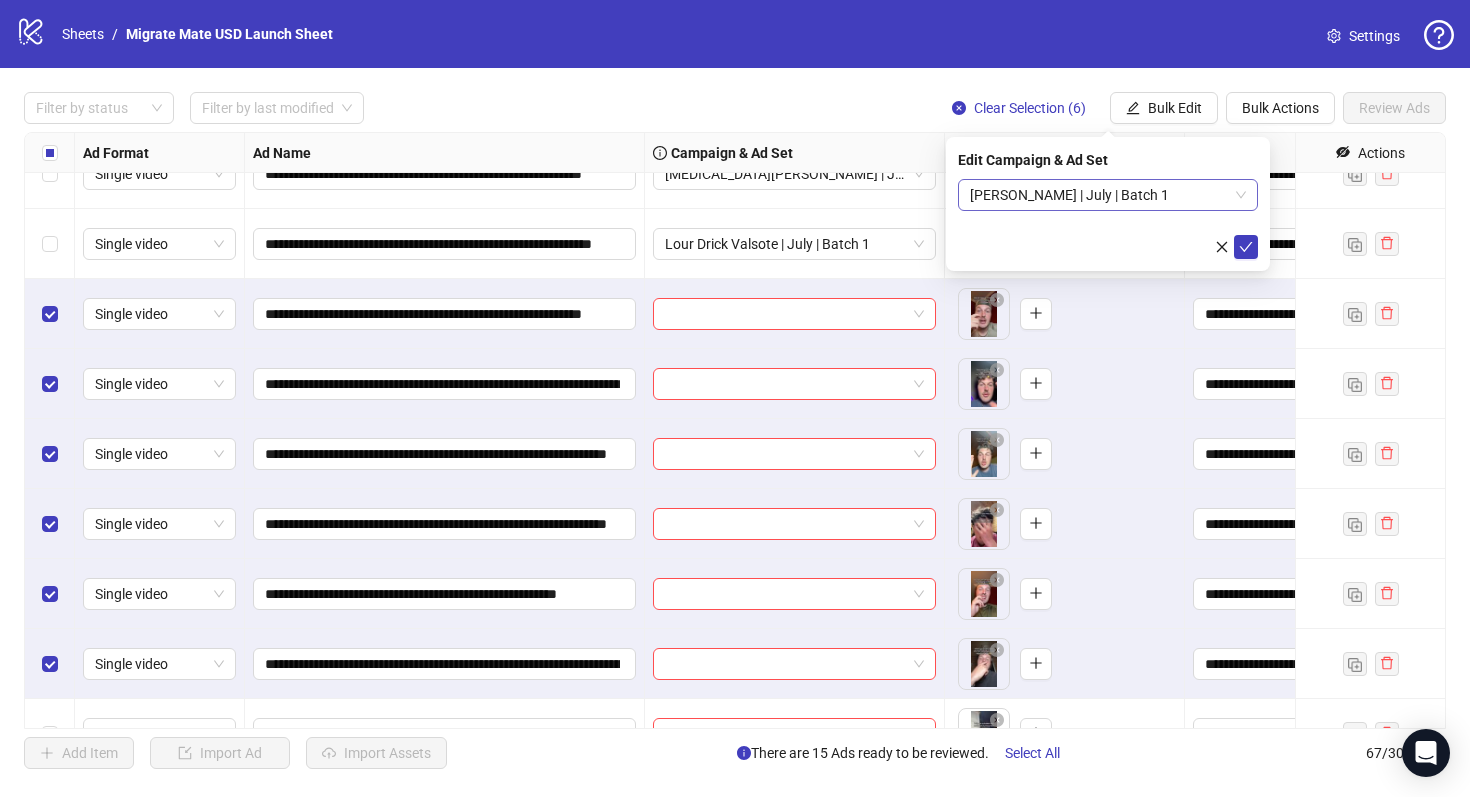 click on "[PERSON_NAME] | July | Batch 1" at bounding box center [1108, 195] 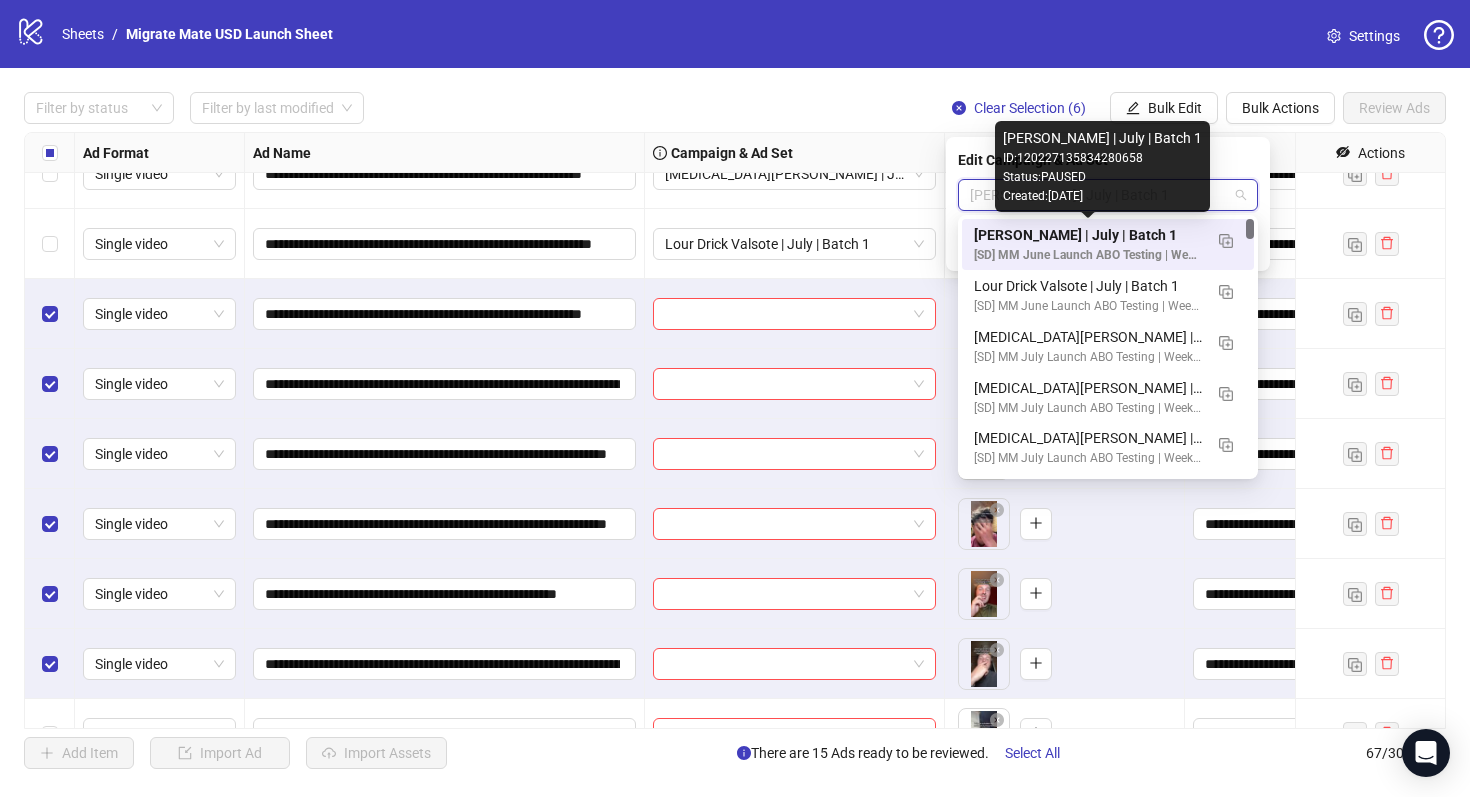 click on "[PERSON_NAME] | July | Batch 1" at bounding box center [1088, 235] 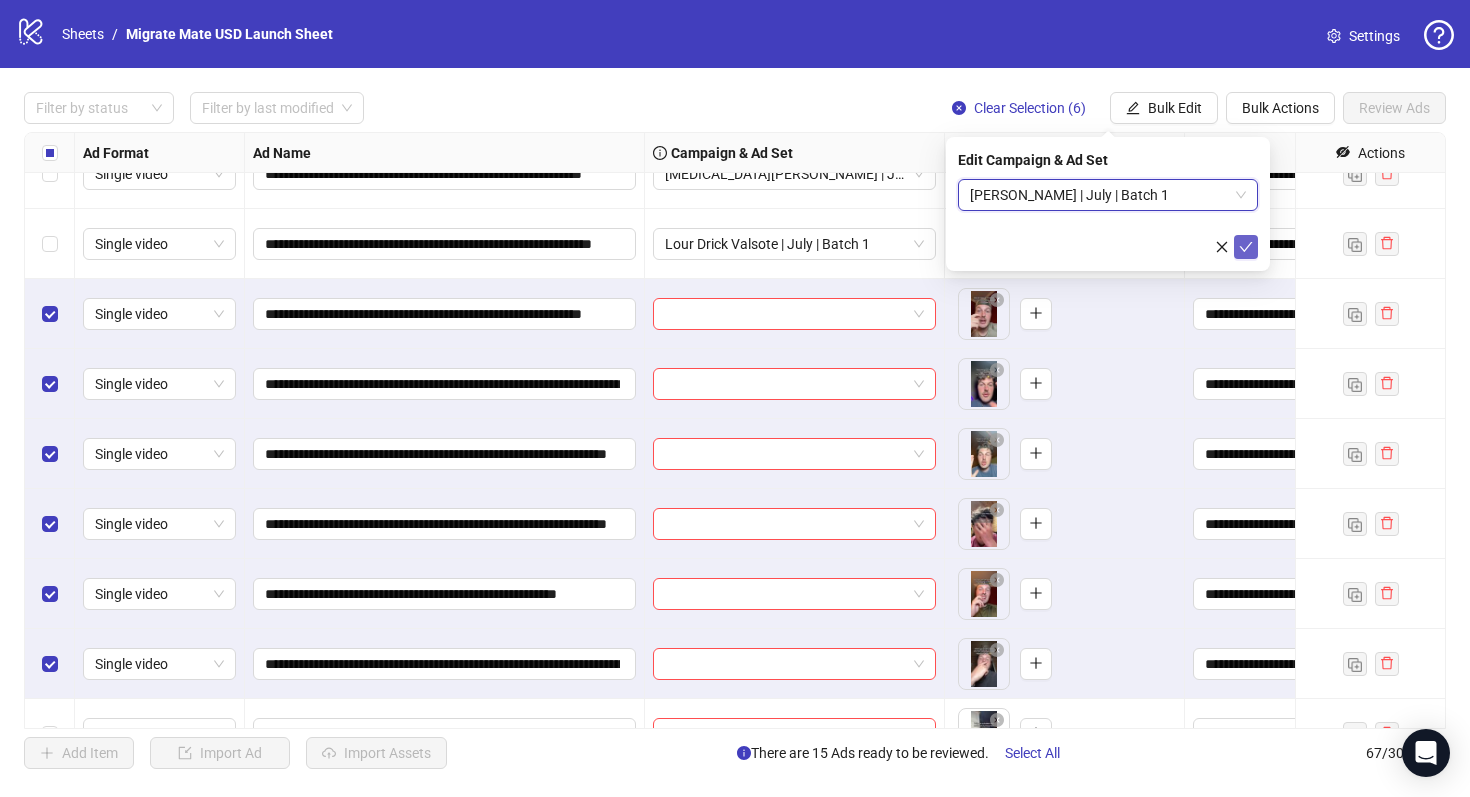 click 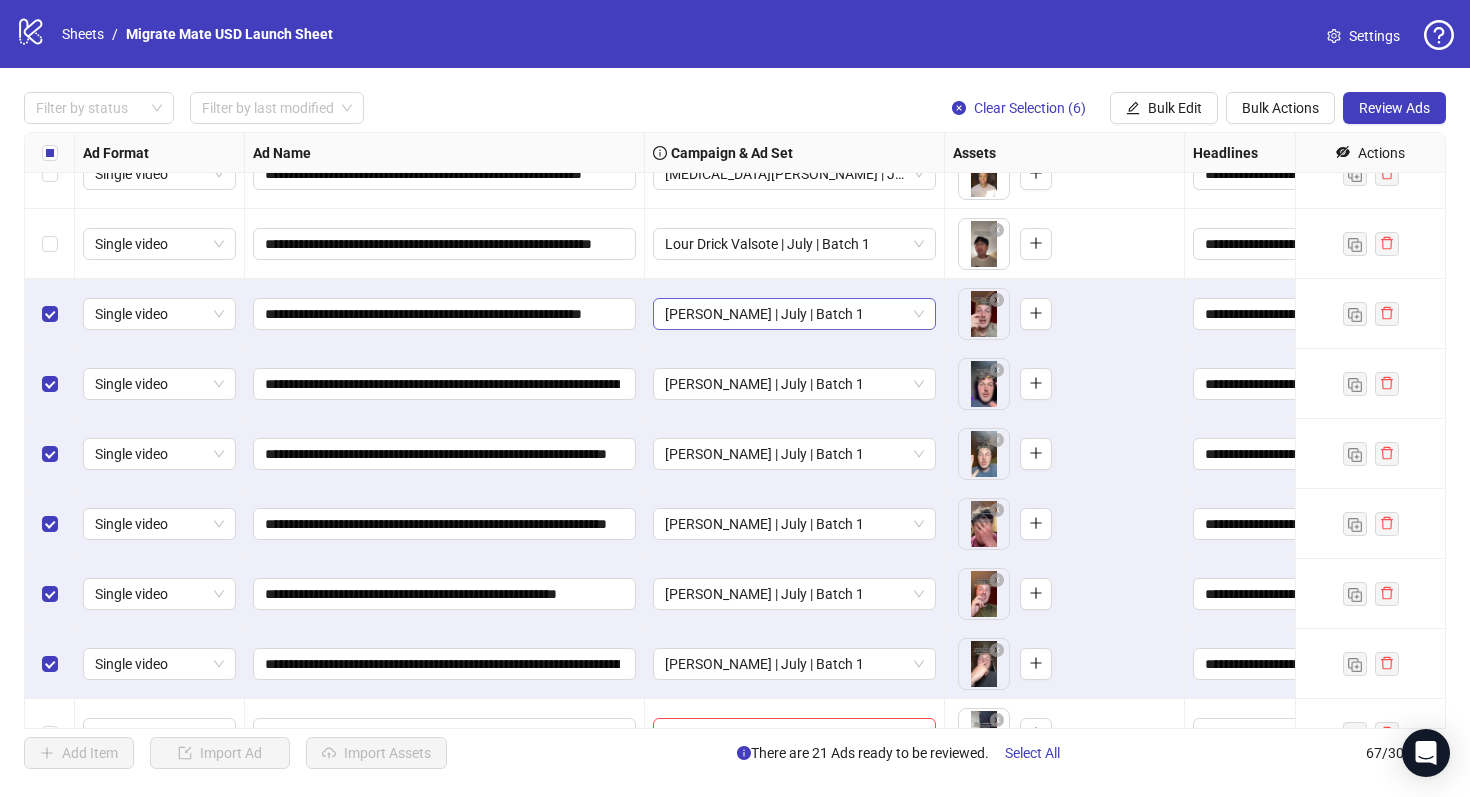 click on "[PERSON_NAME] | July | Batch 1" at bounding box center [794, 314] 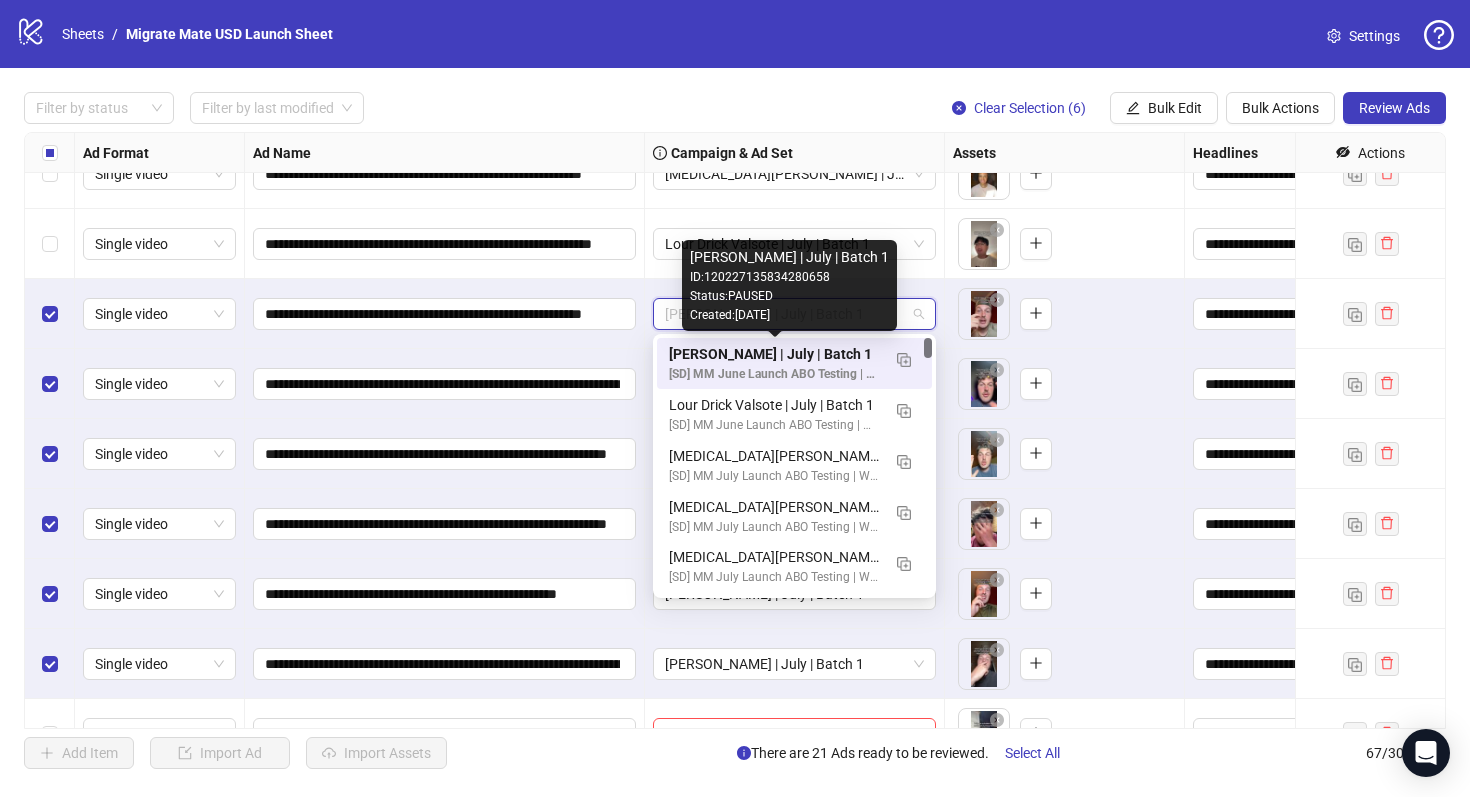 click on "[PERSON_NAME] | July | Batch 1" at bounding box center [774, 354] 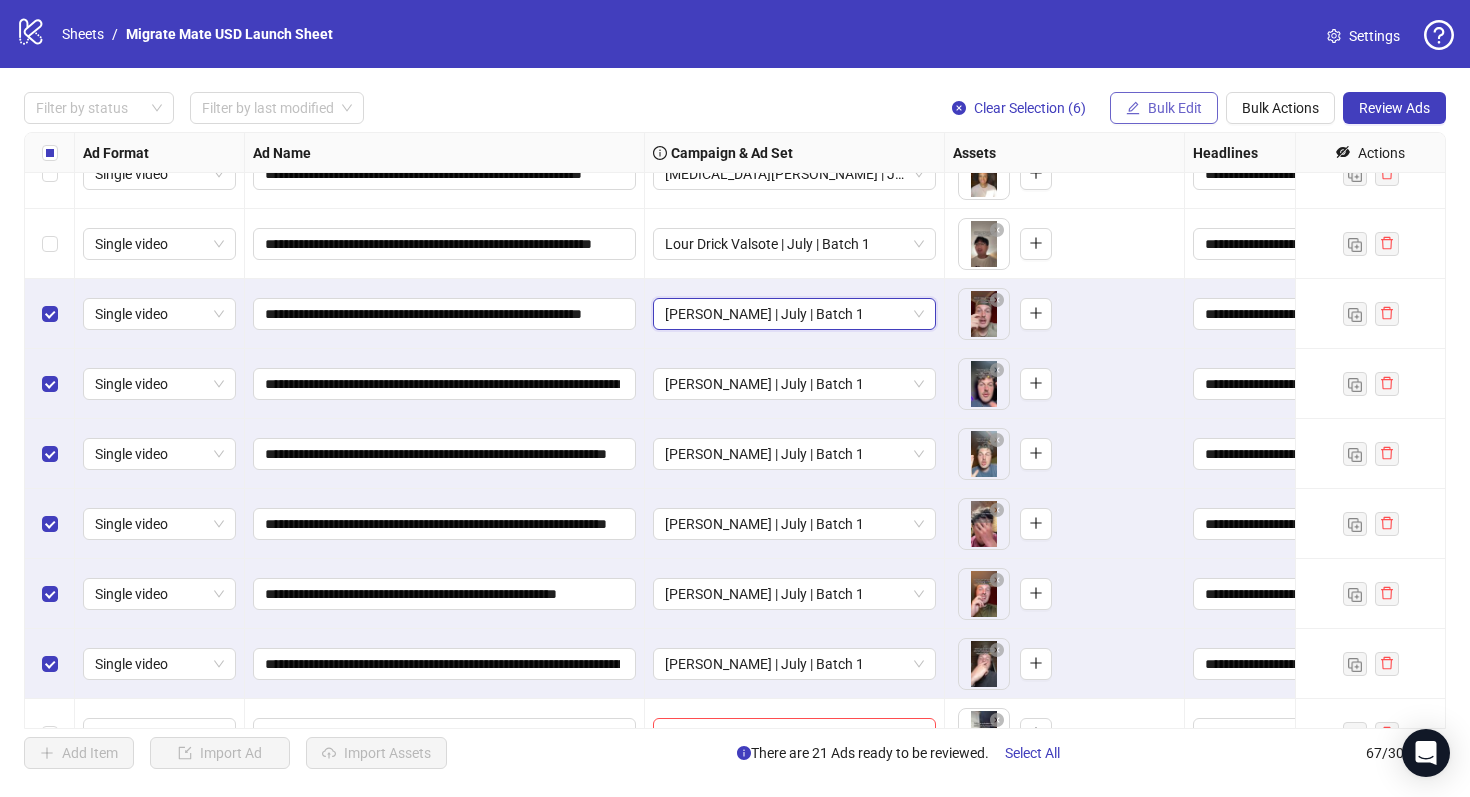 click on "Bulk Edit" at bounding box center [1175, 108] 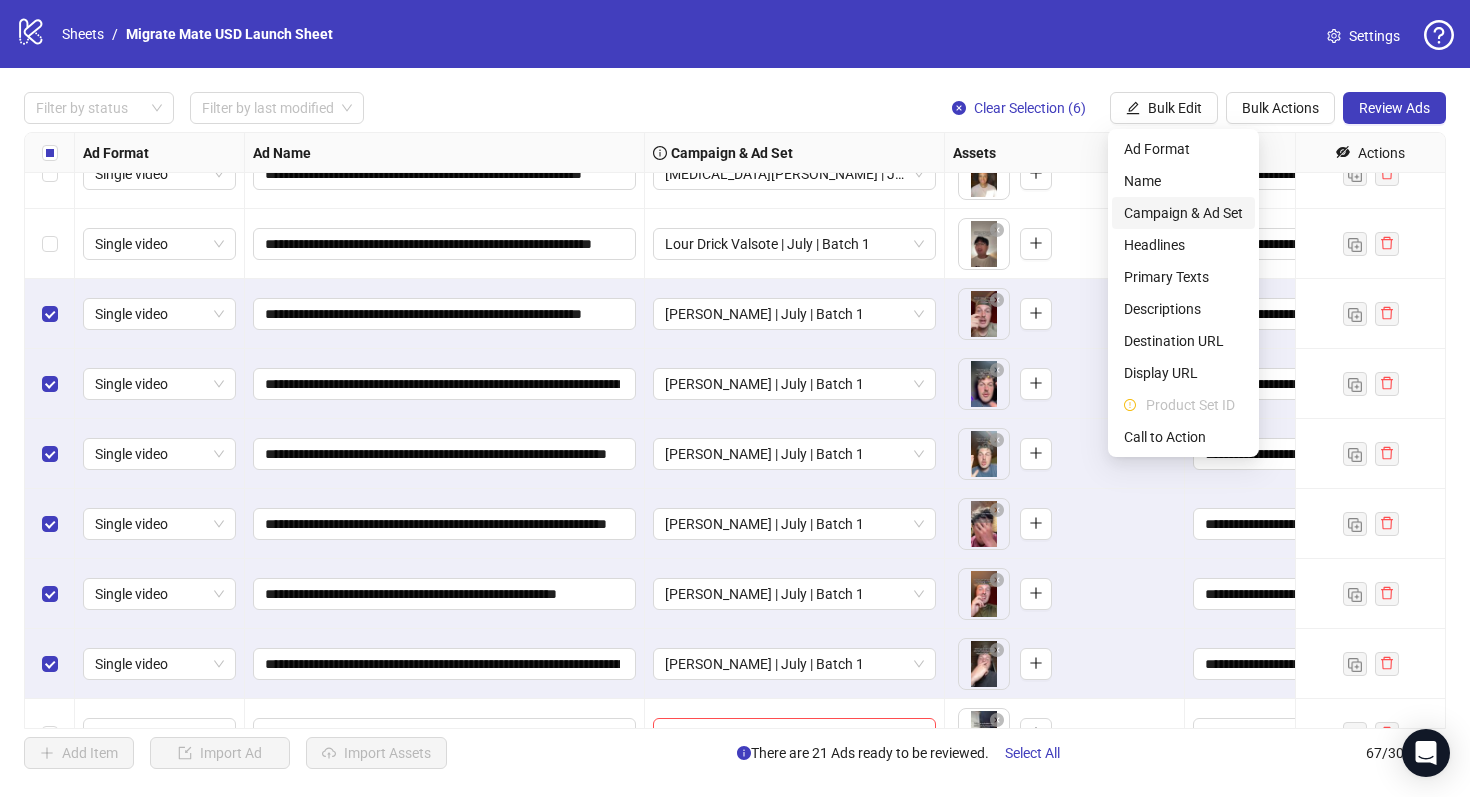 click on "Campaign & Ad Set" at bounding box center [1183, 213] 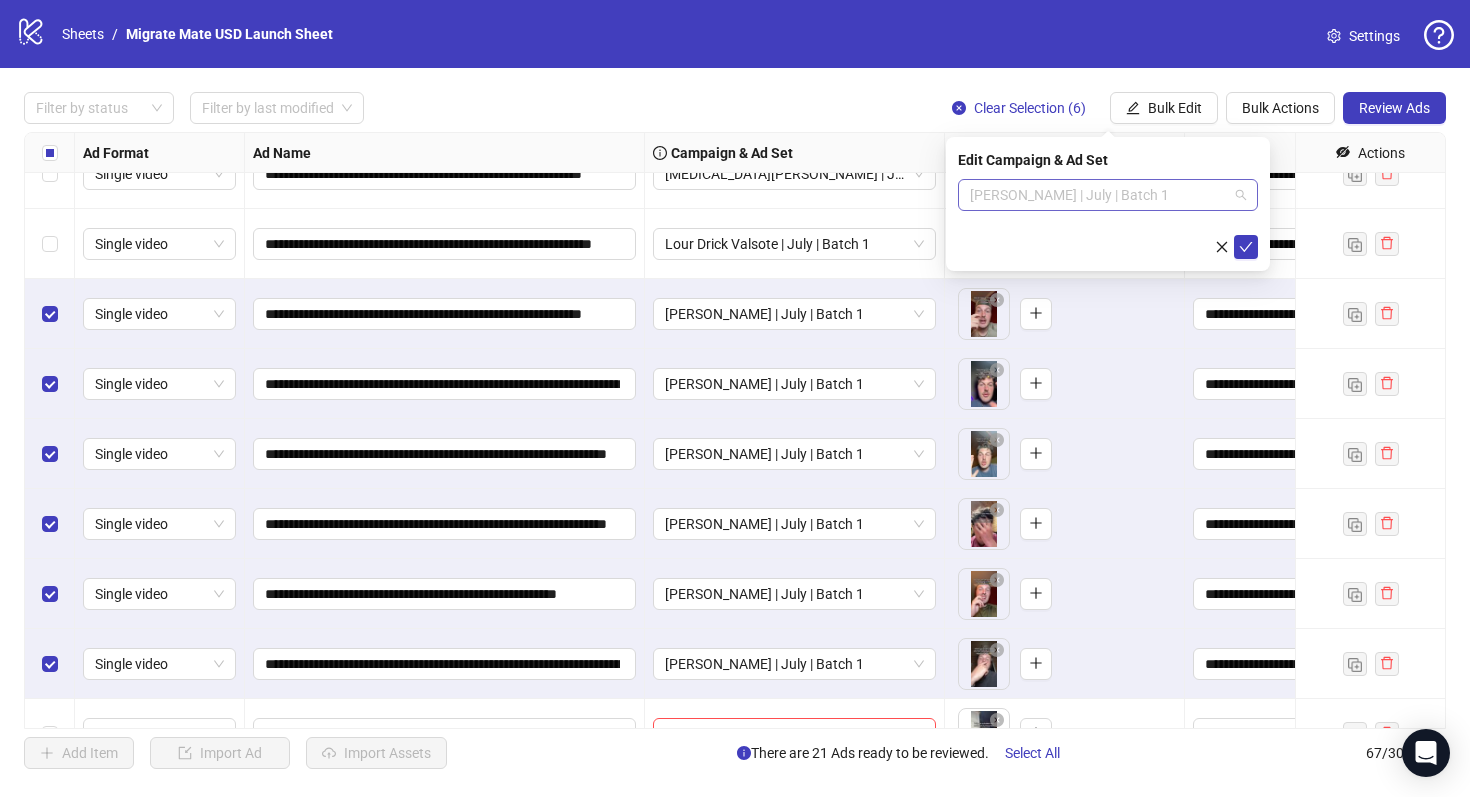 click on "[PERSON_NAME] | July | Batch 1" at bounding box center (1108, 195) 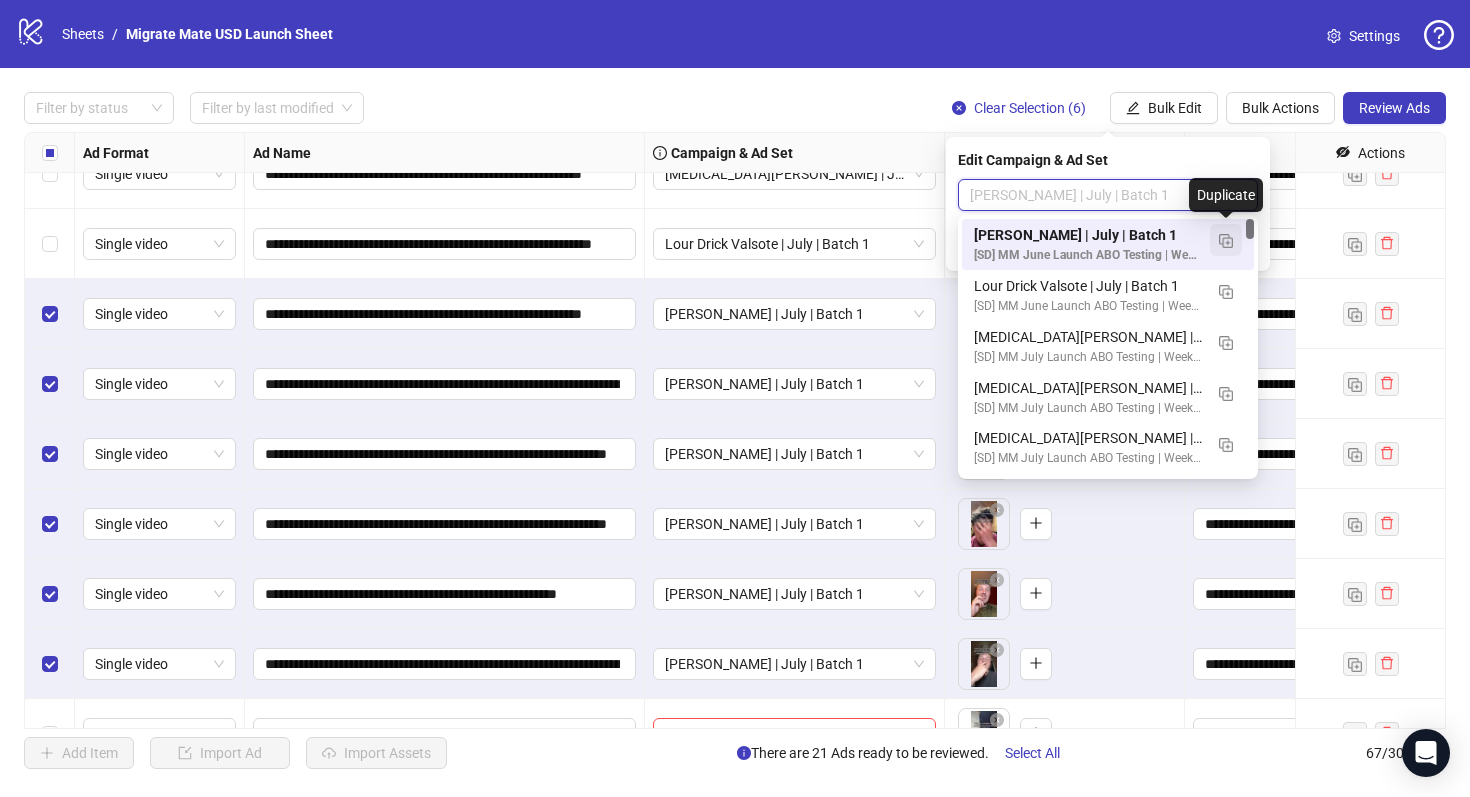 click at bounding box center (1226, 241) 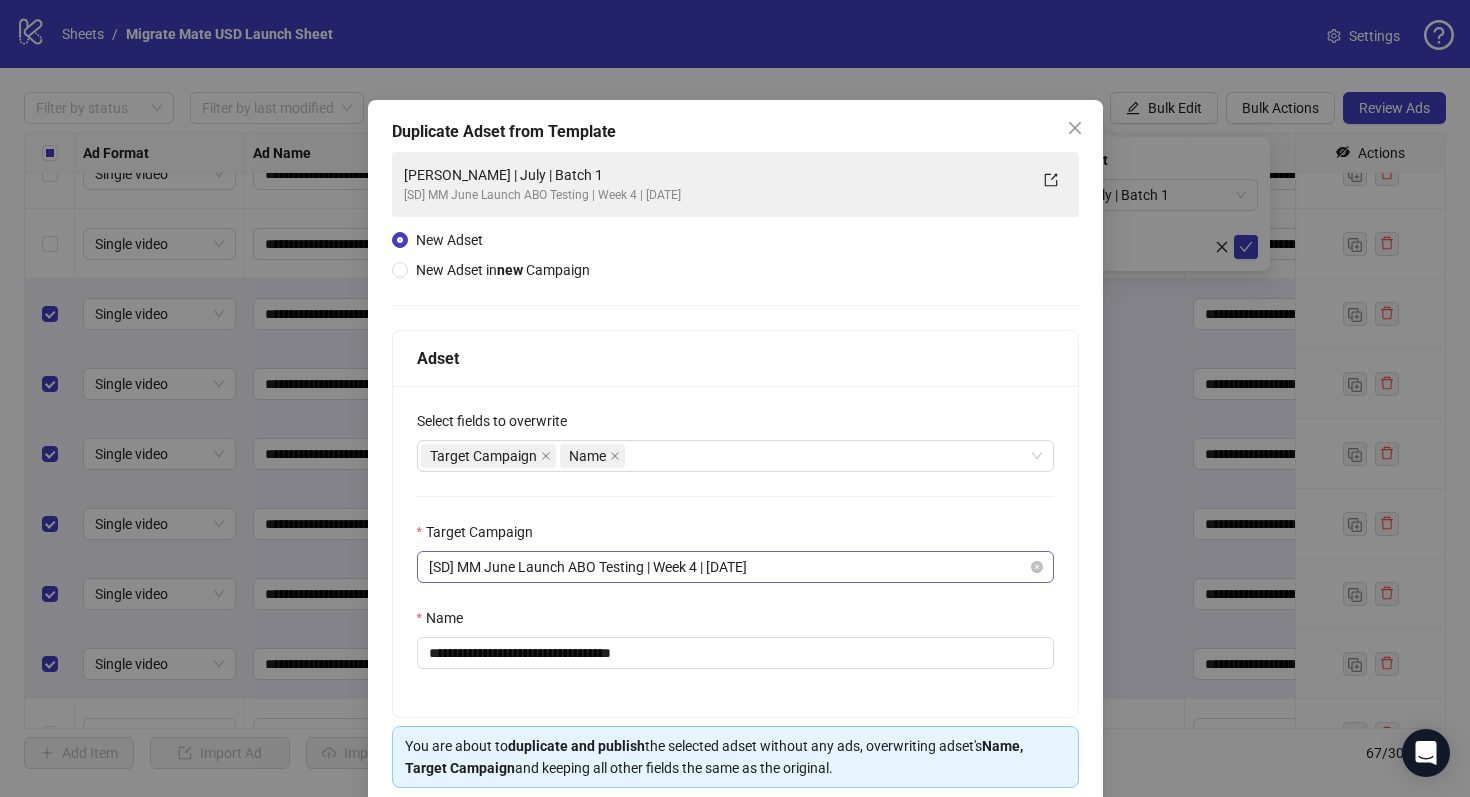 click on "[SD] MM June Launch ABO Testing | Week 4 | [DATE]" at bounding box center [735, 567] 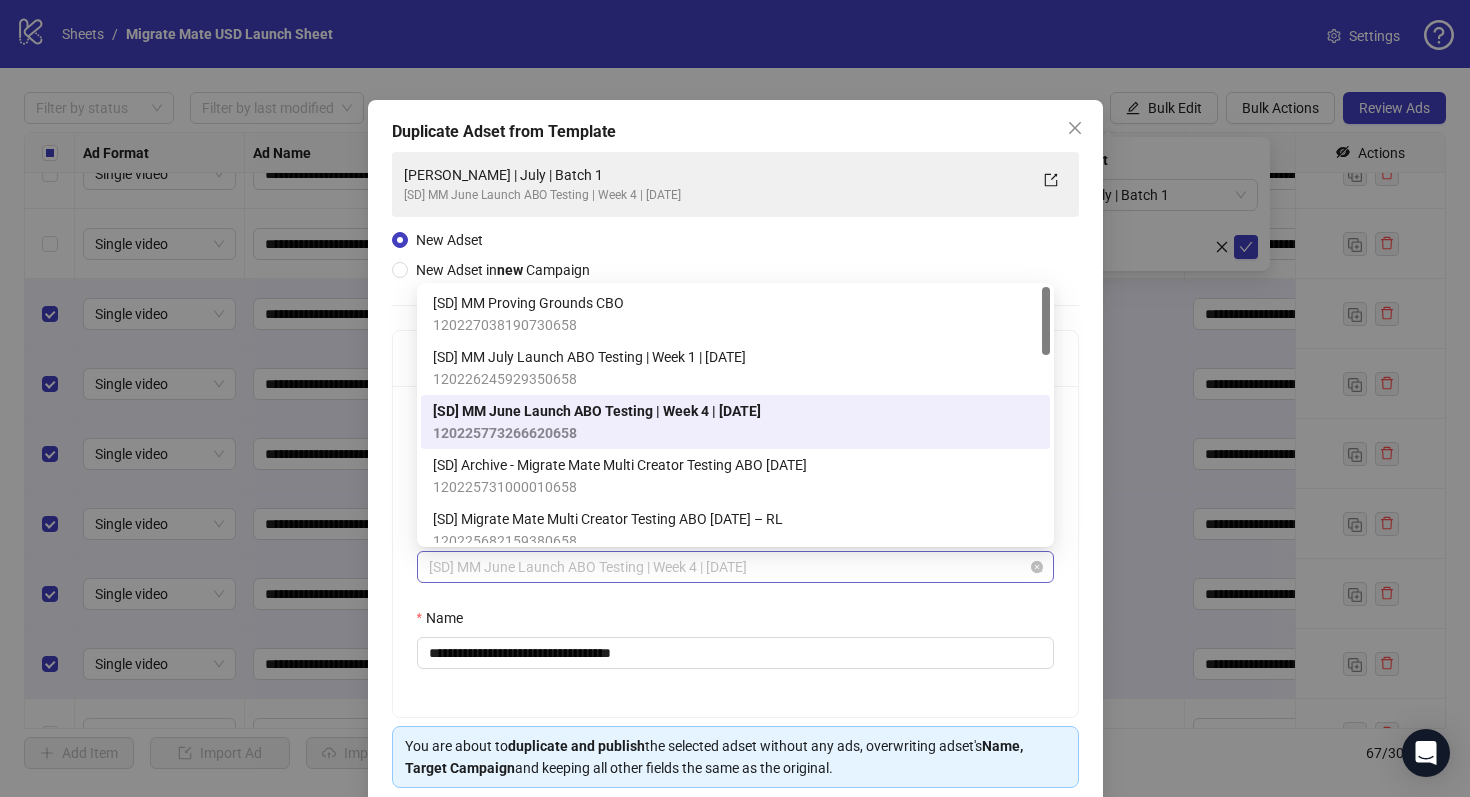 click on "[SD] MM June Launch ABO Testing | Week 4 | [DATE]" at bounding box center [735, 567] 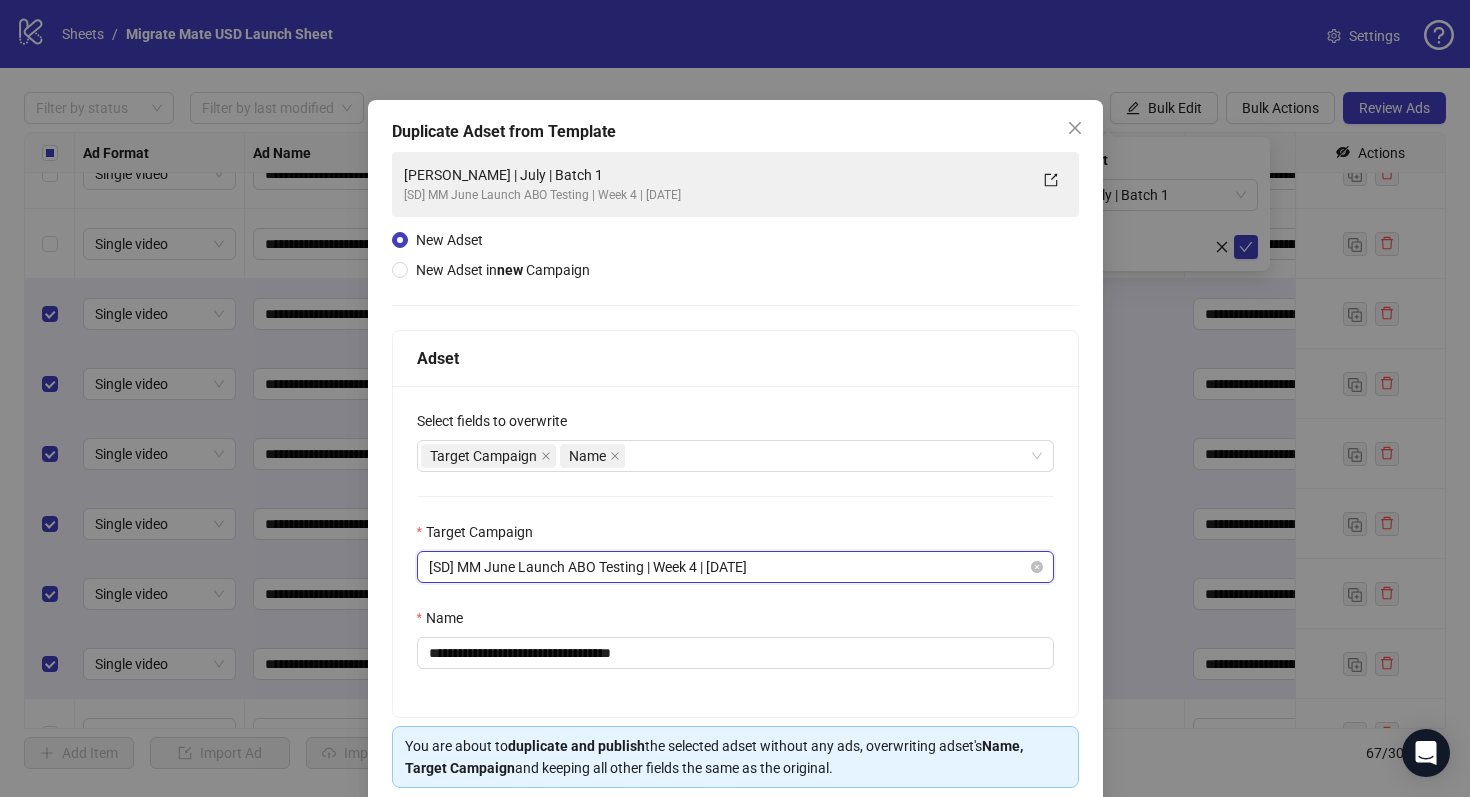 click on "[SD] MM June Launch ABO Testing | Week 4 | [DATE]" at bounding box center [735, 567] 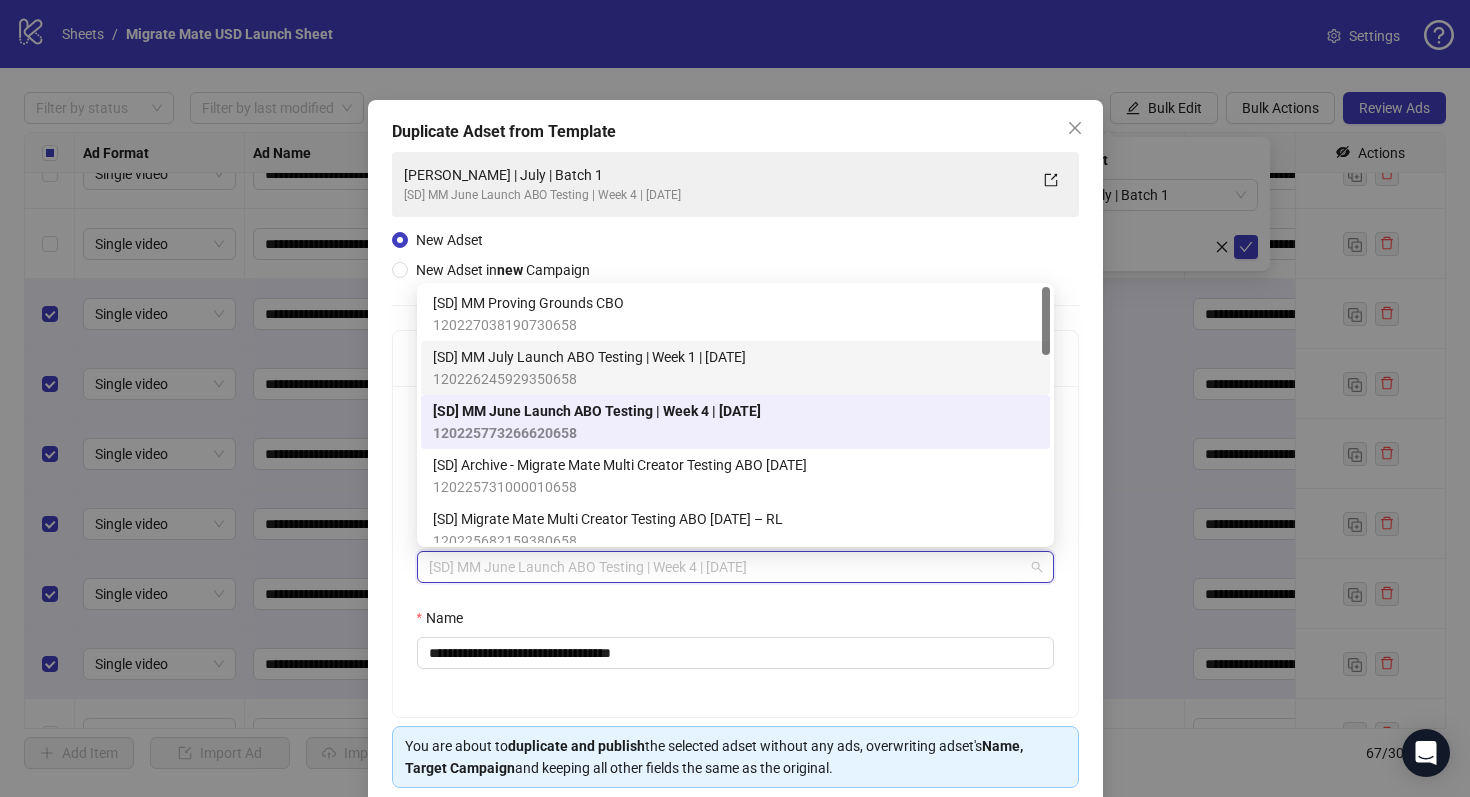 click on "[SD] MM July Launch ABO Testing | Week 1 | [DATE]" at bounding box center [589, 357] 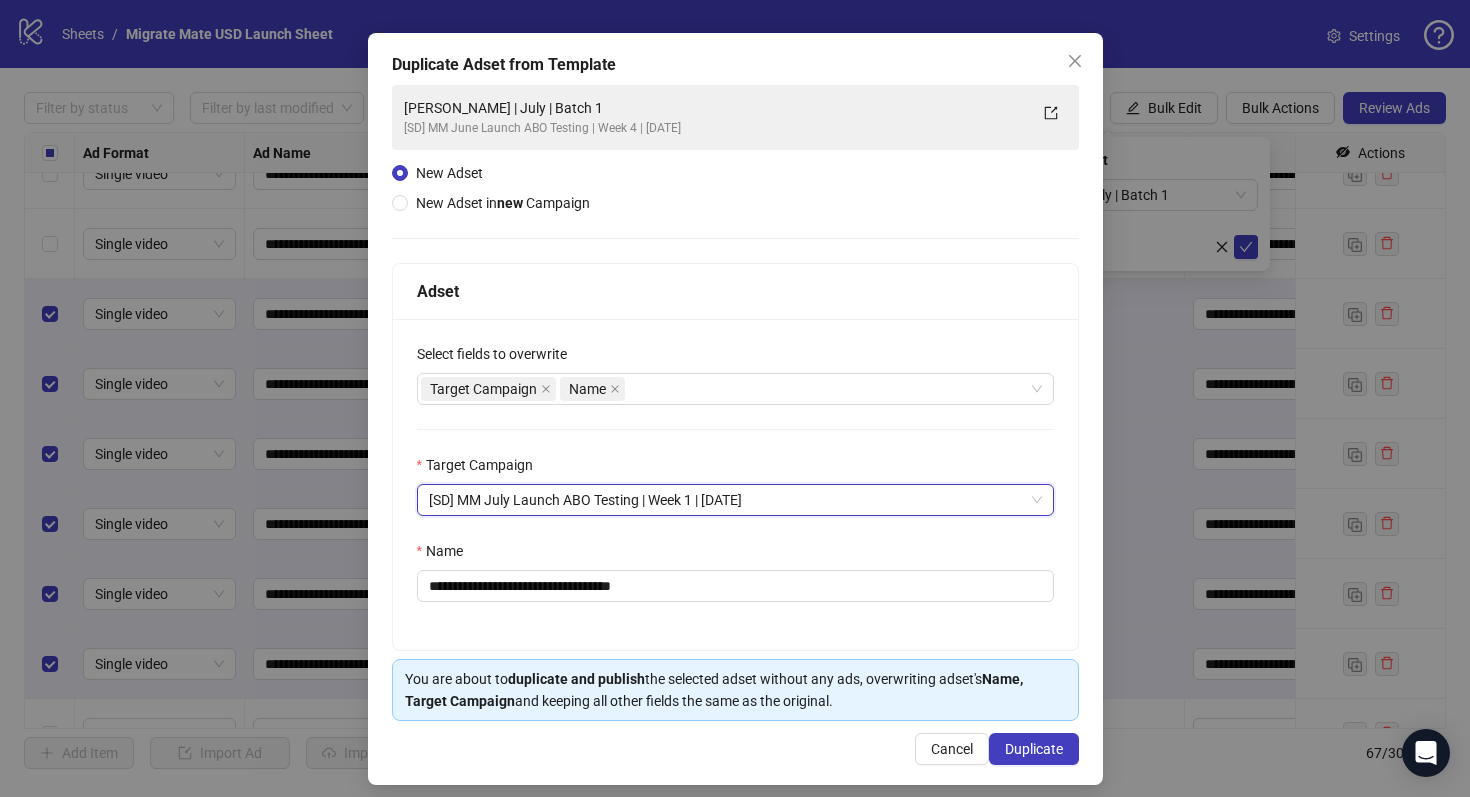 scroll, scrollTop: 80, scrollLeft: 0, axis: vertical 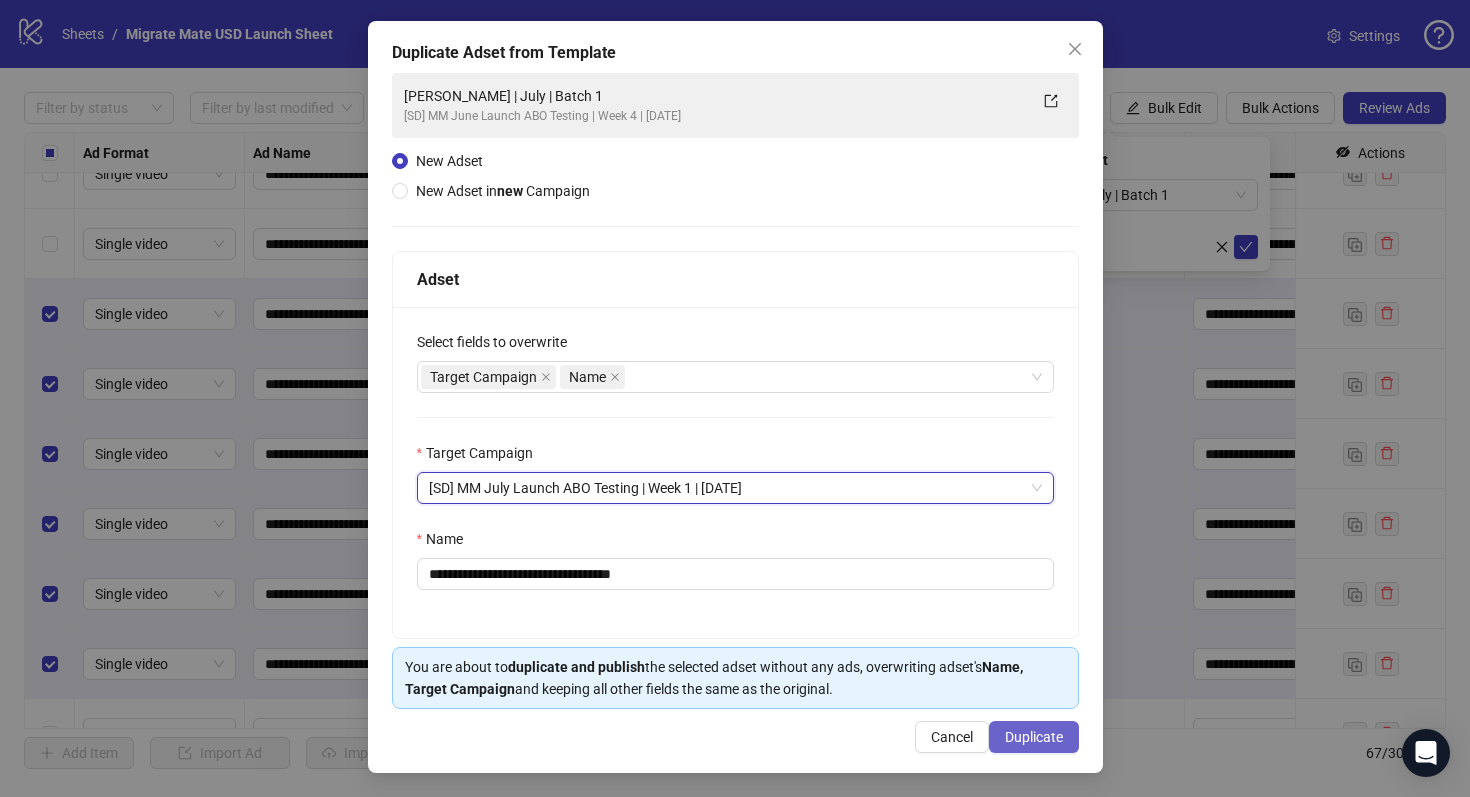 click on "Duplicate" at bounding box center [1034, 737] 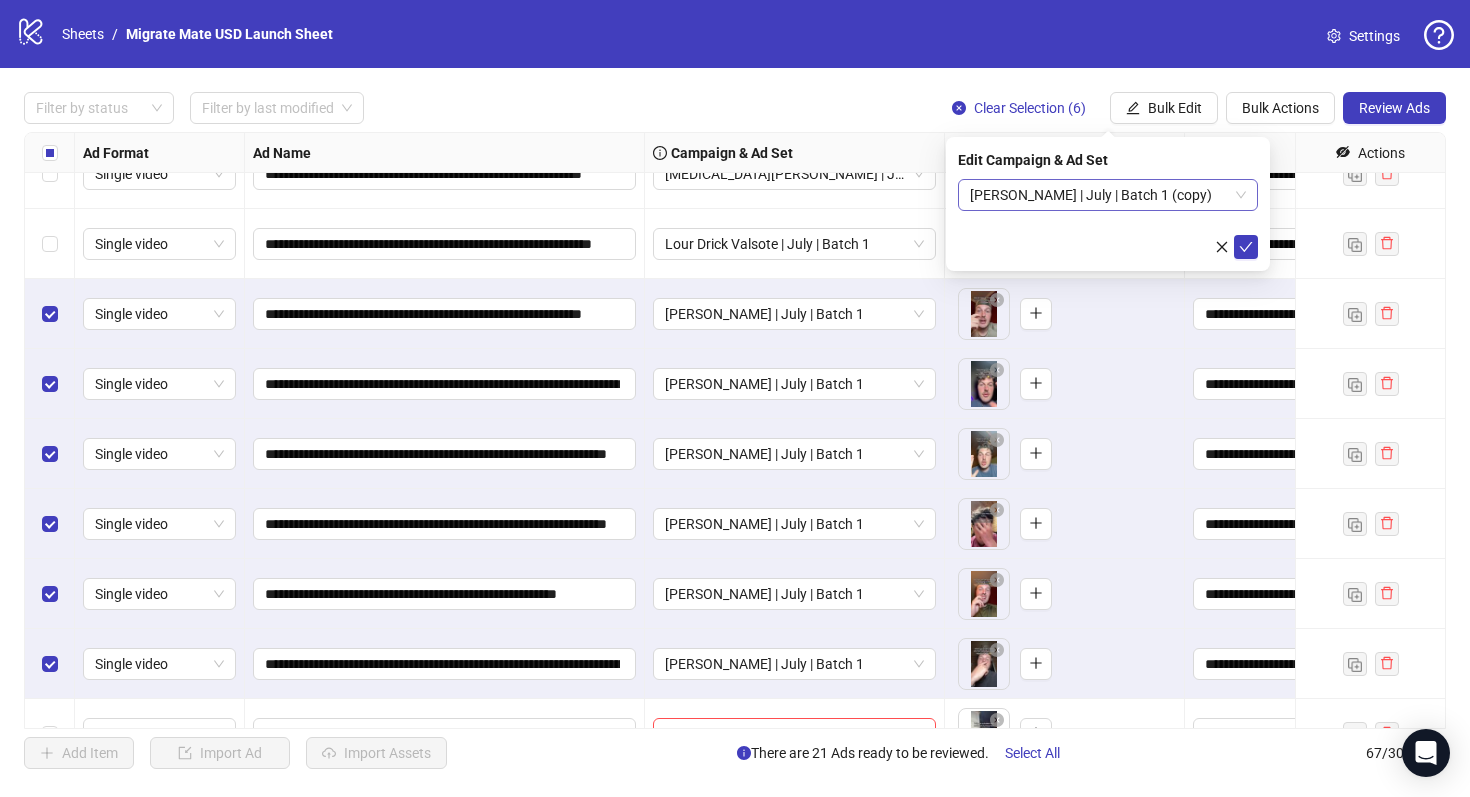 scroll, scrollTop: 0, scrollLeft: 0, axis: both 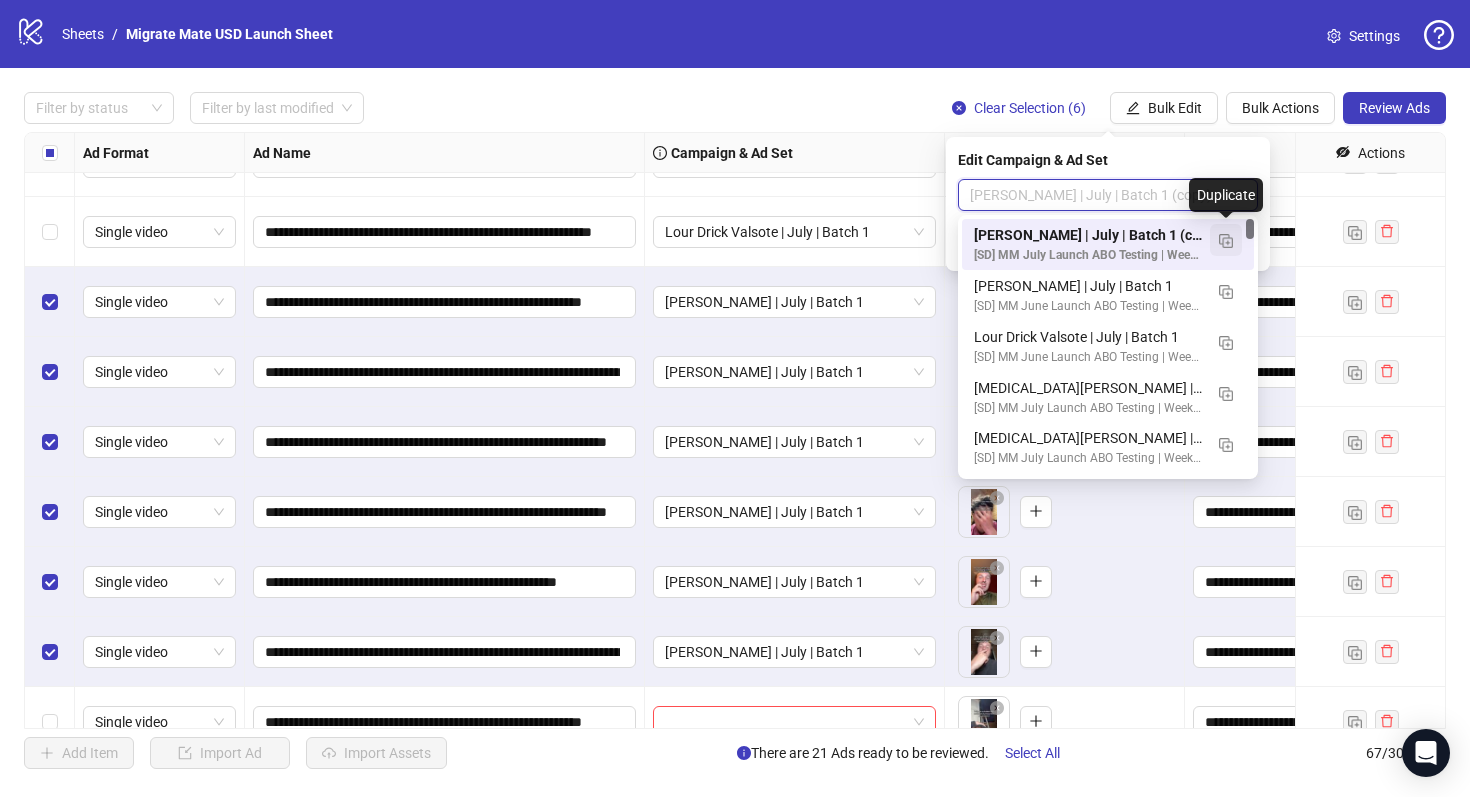click at bounding box center [1226, 241] 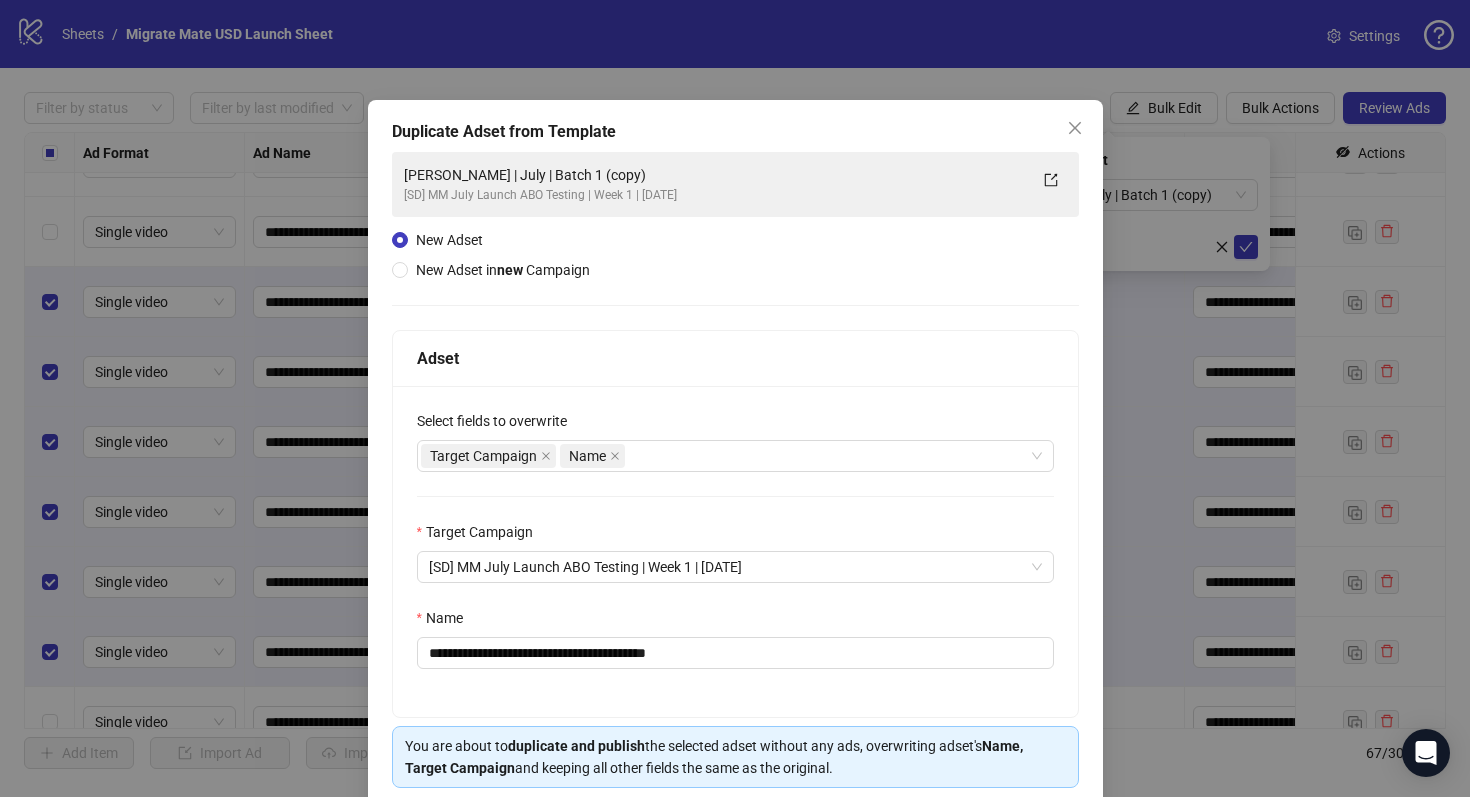 scroll, scrollTop: 57, scrollLeft: 0, axis: vertical 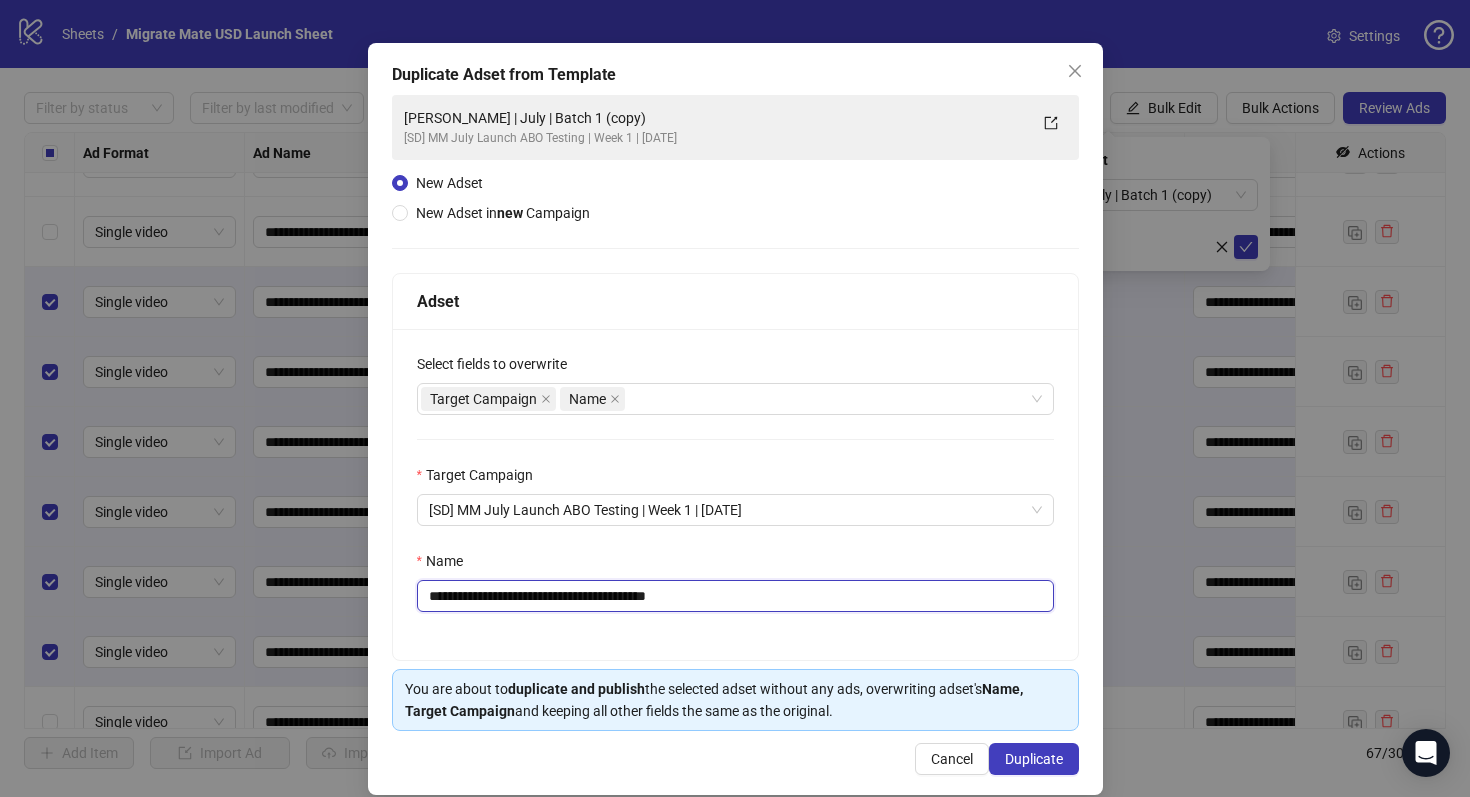 drag, startPoint x: 699, startPoint y: 596, endPoint x: 598, endPoint y: 596, distance: 101 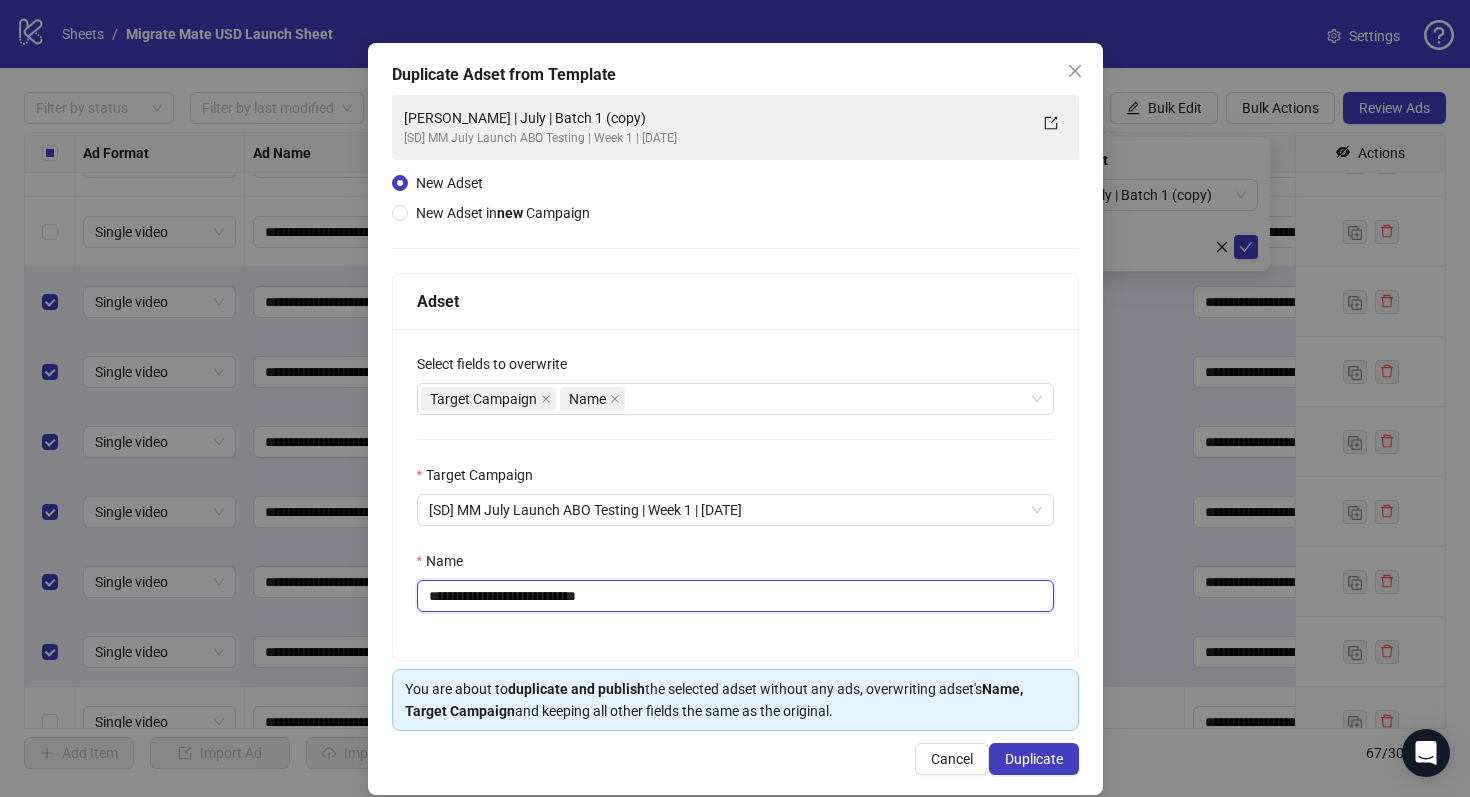type on "**********" 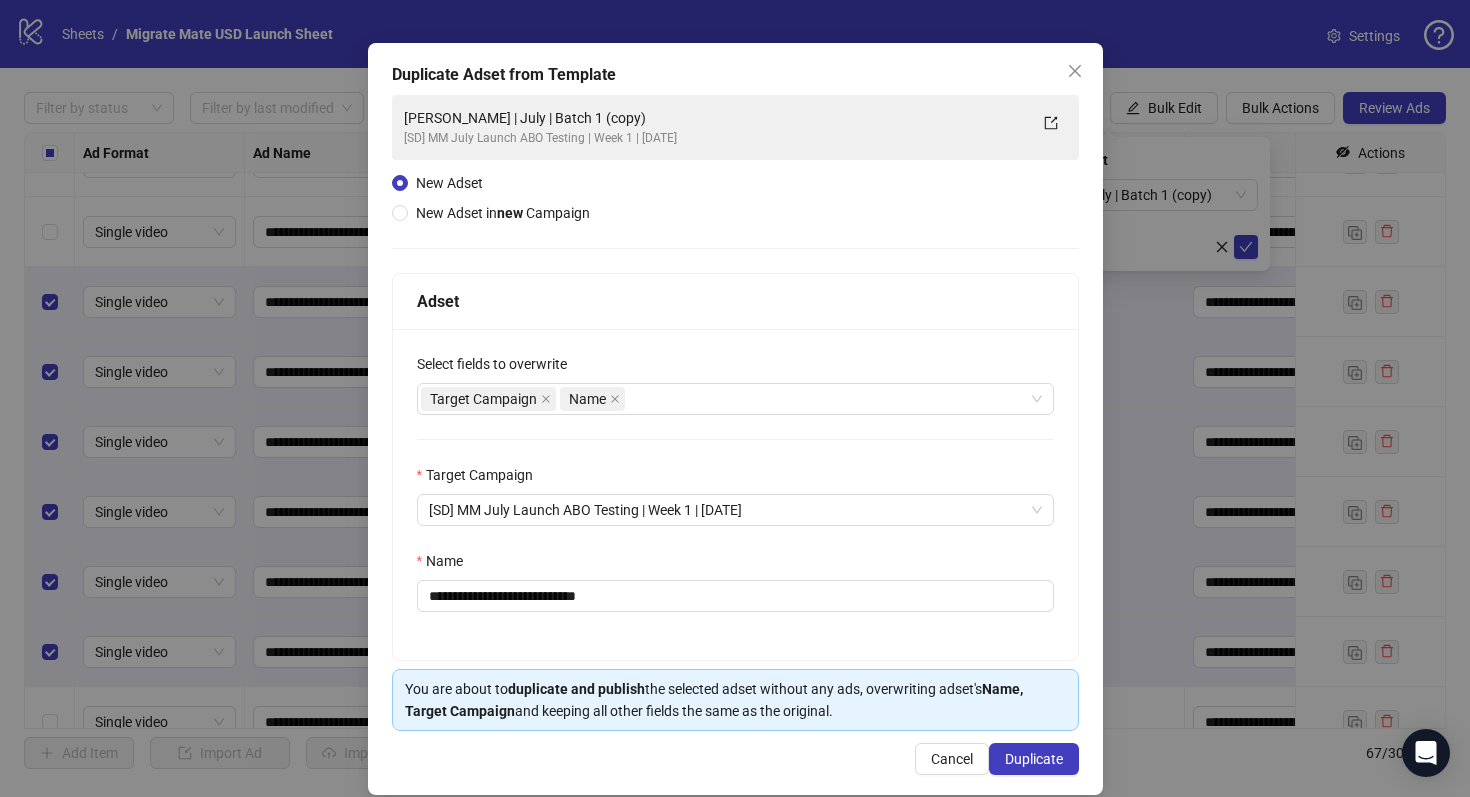 click on "**********" at bounding box center [735, 494] 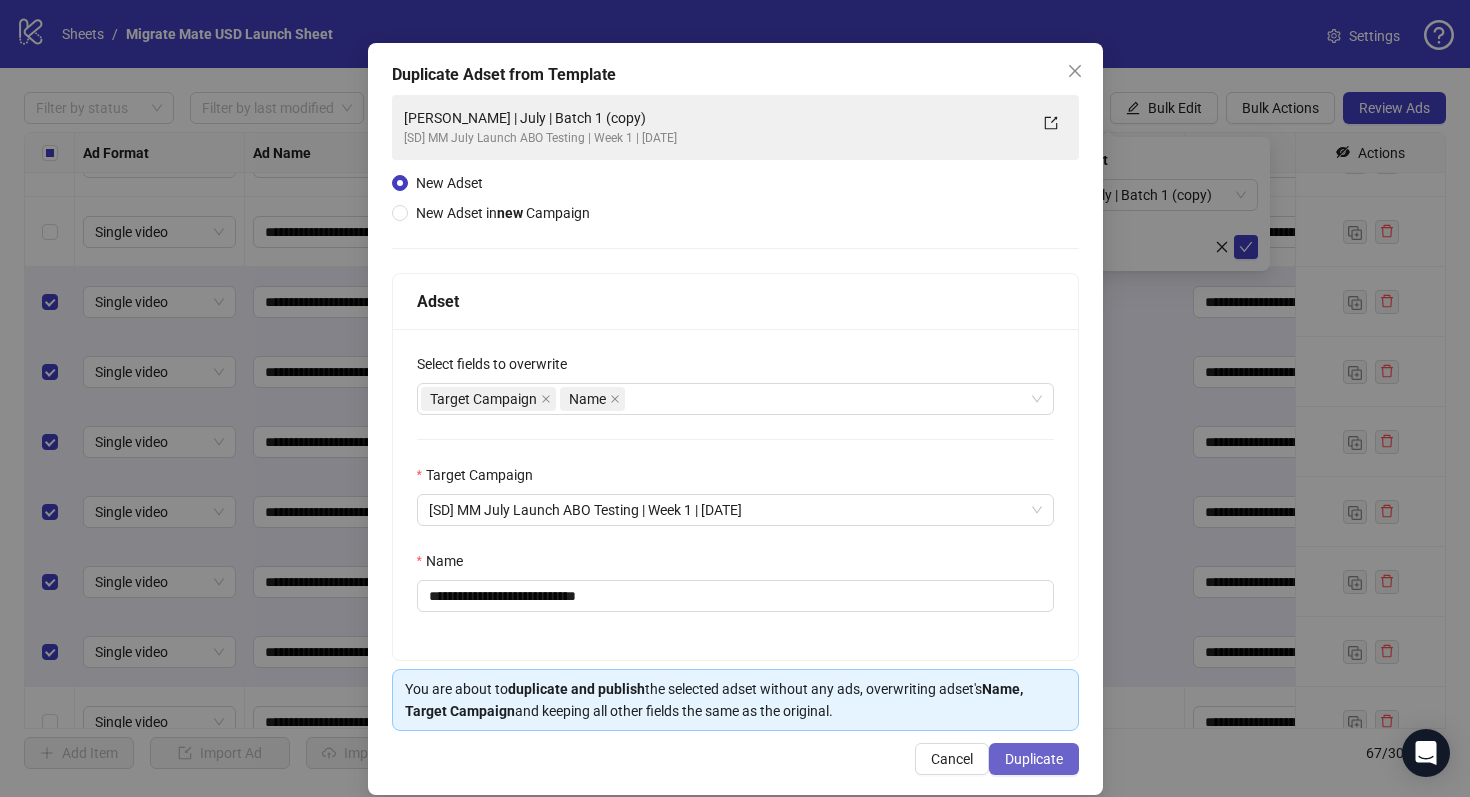 click on "Duplicate" at bounding box center (1034, 759) 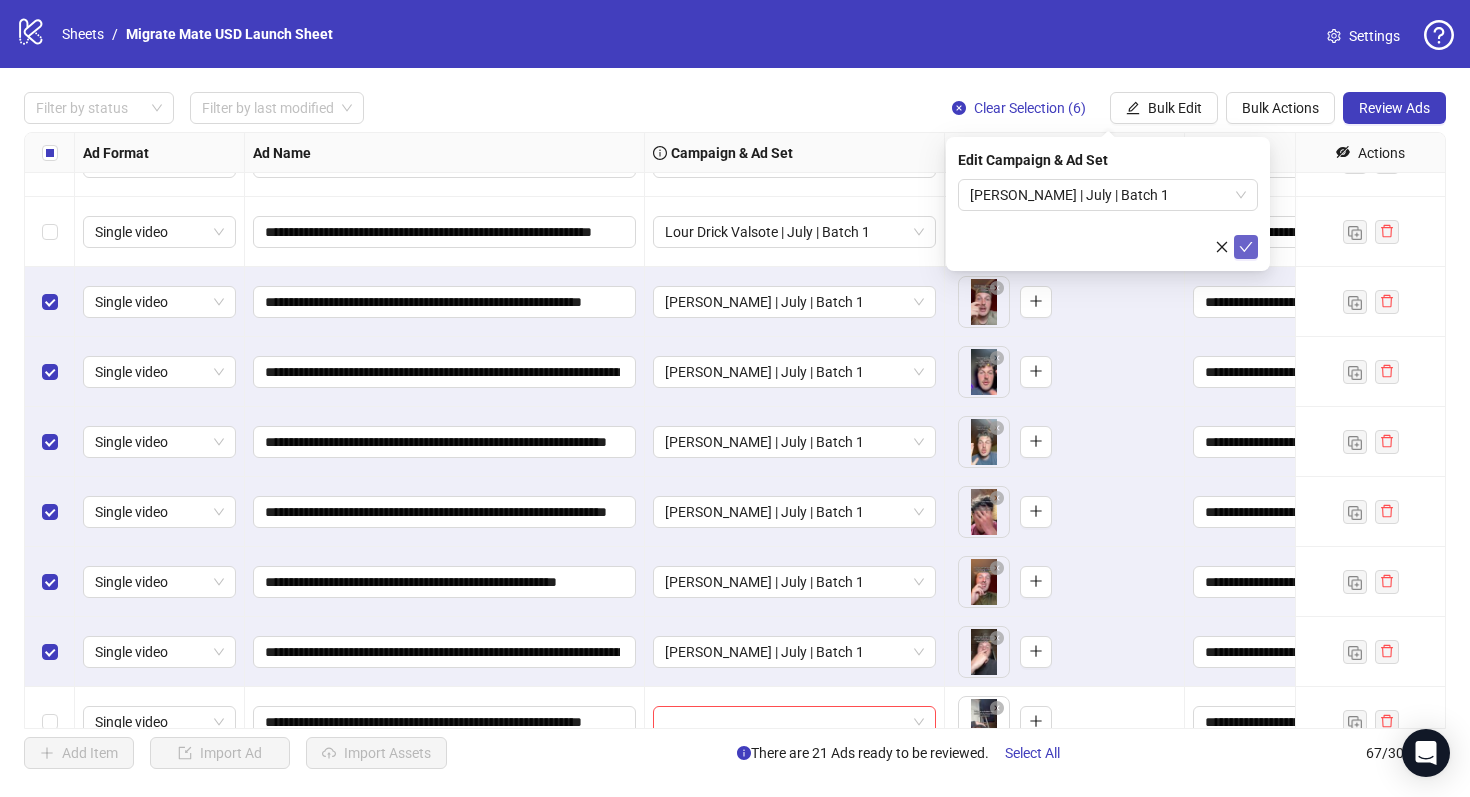 click 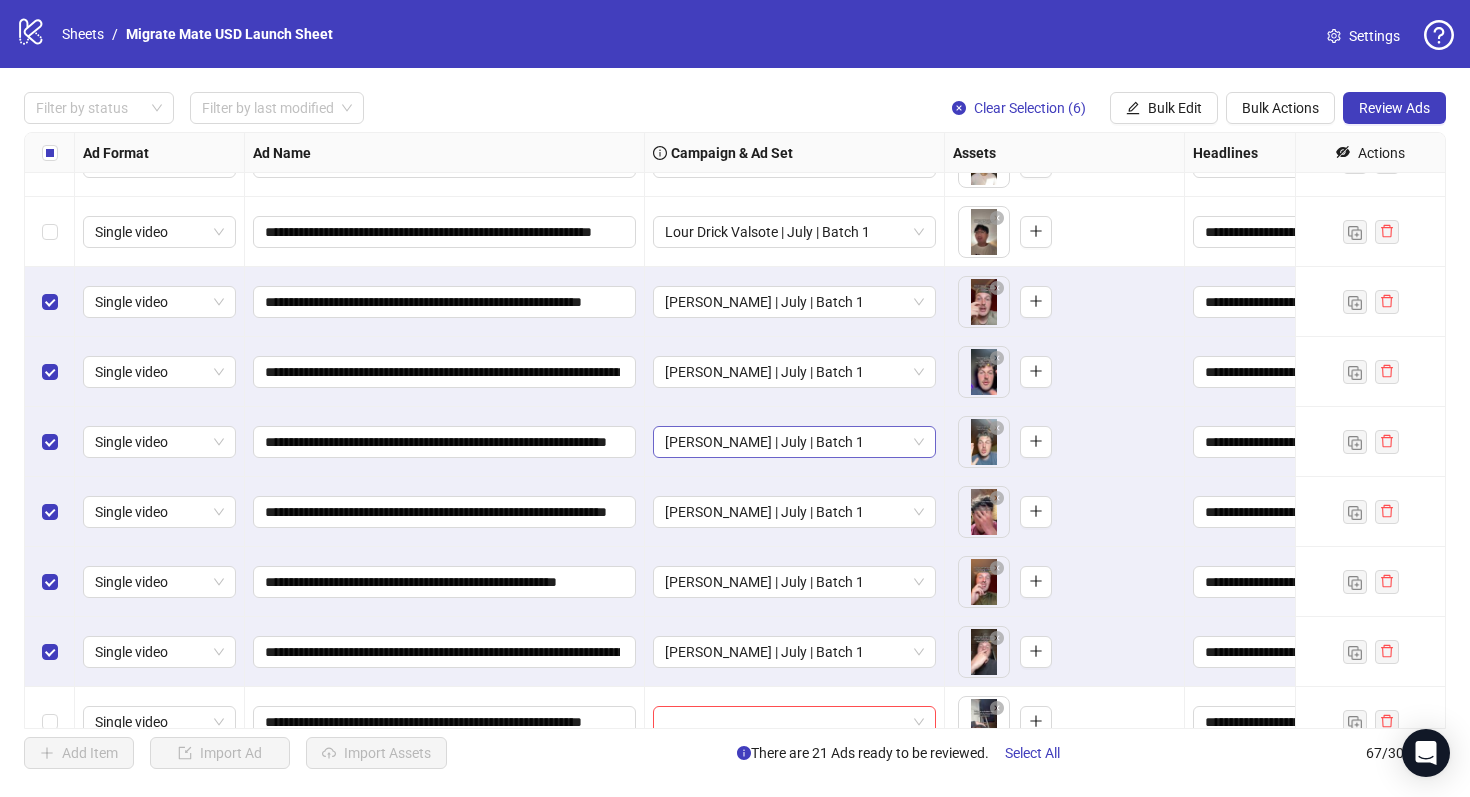 scroll, scrollTop: 943, scrollLeft: 0, axis: vertical 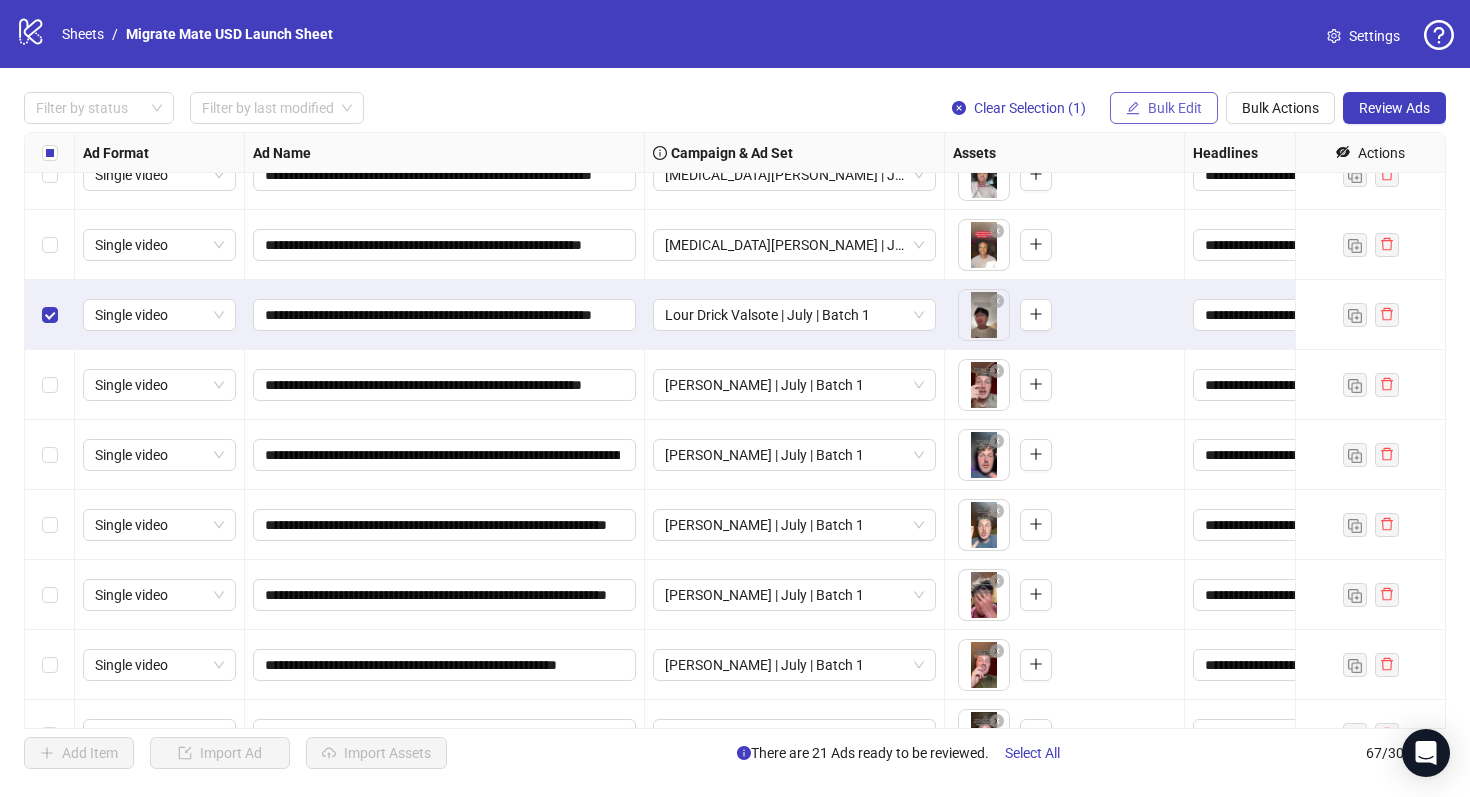 click on "Bulk Edit" at bounding box center (1175, 108) 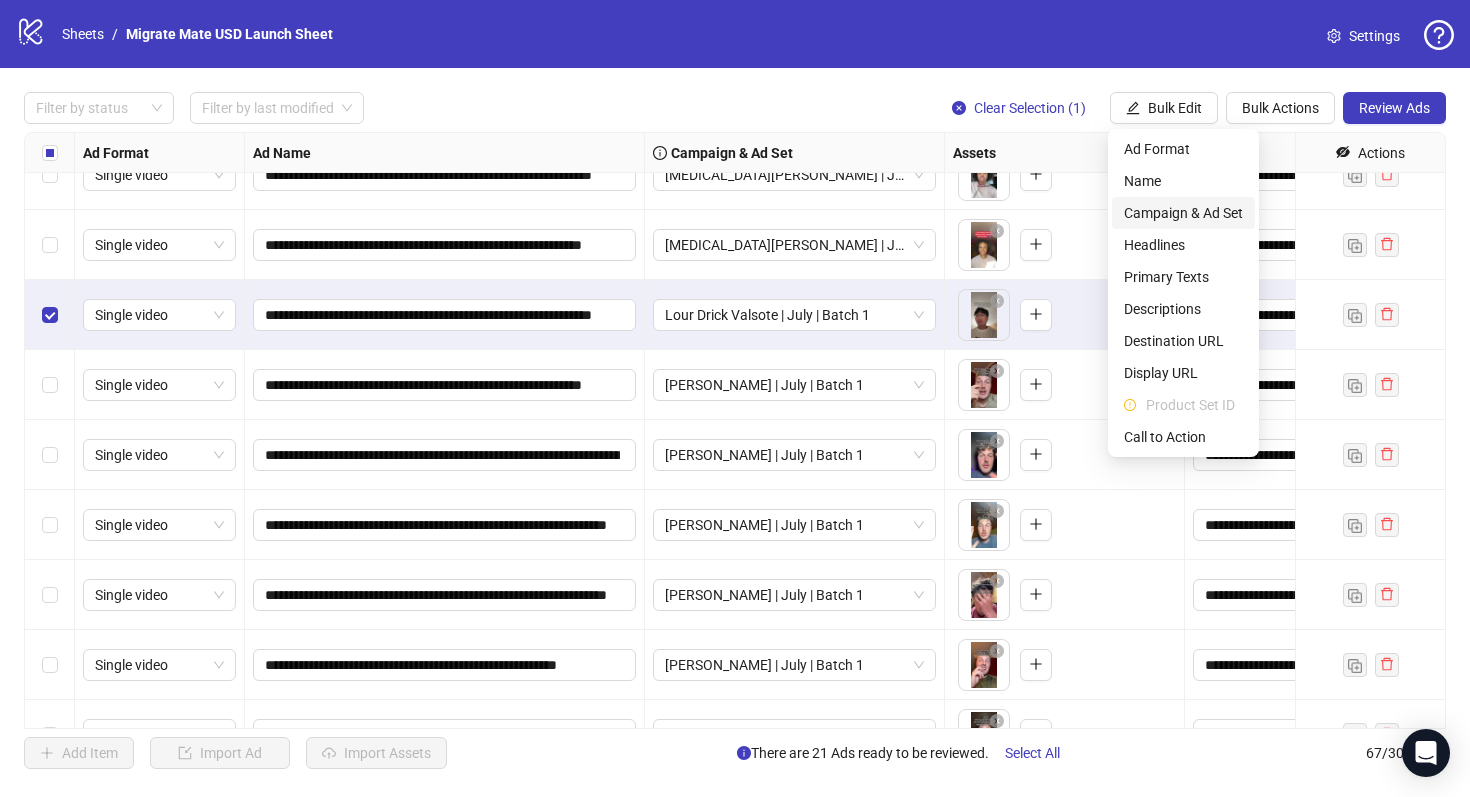 click on "Campaign & Ad Set" at bounding box center (1183, 213) 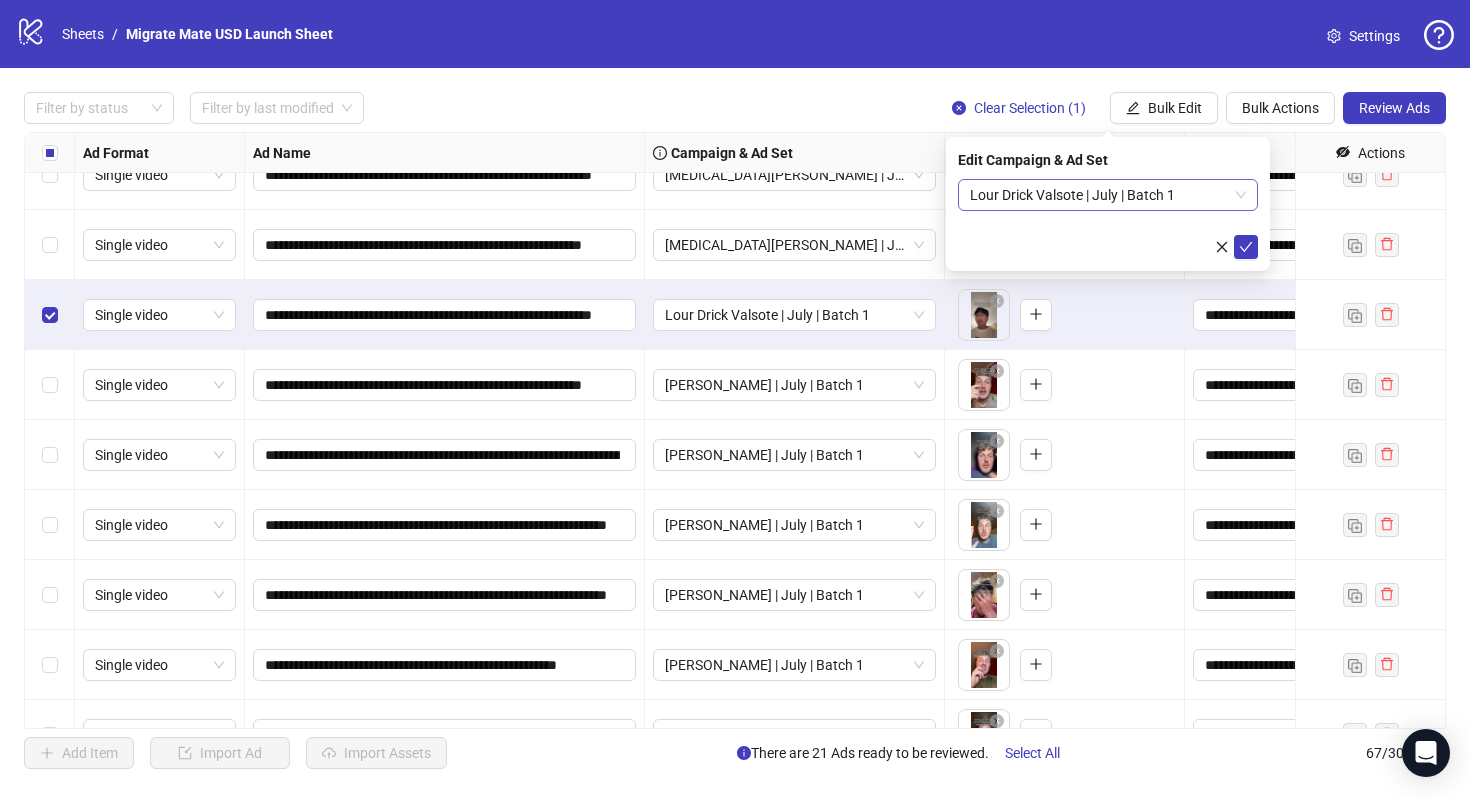 click on "Lour Drick Valsote | July | Batch 1" at bounding box center (1108, 195) 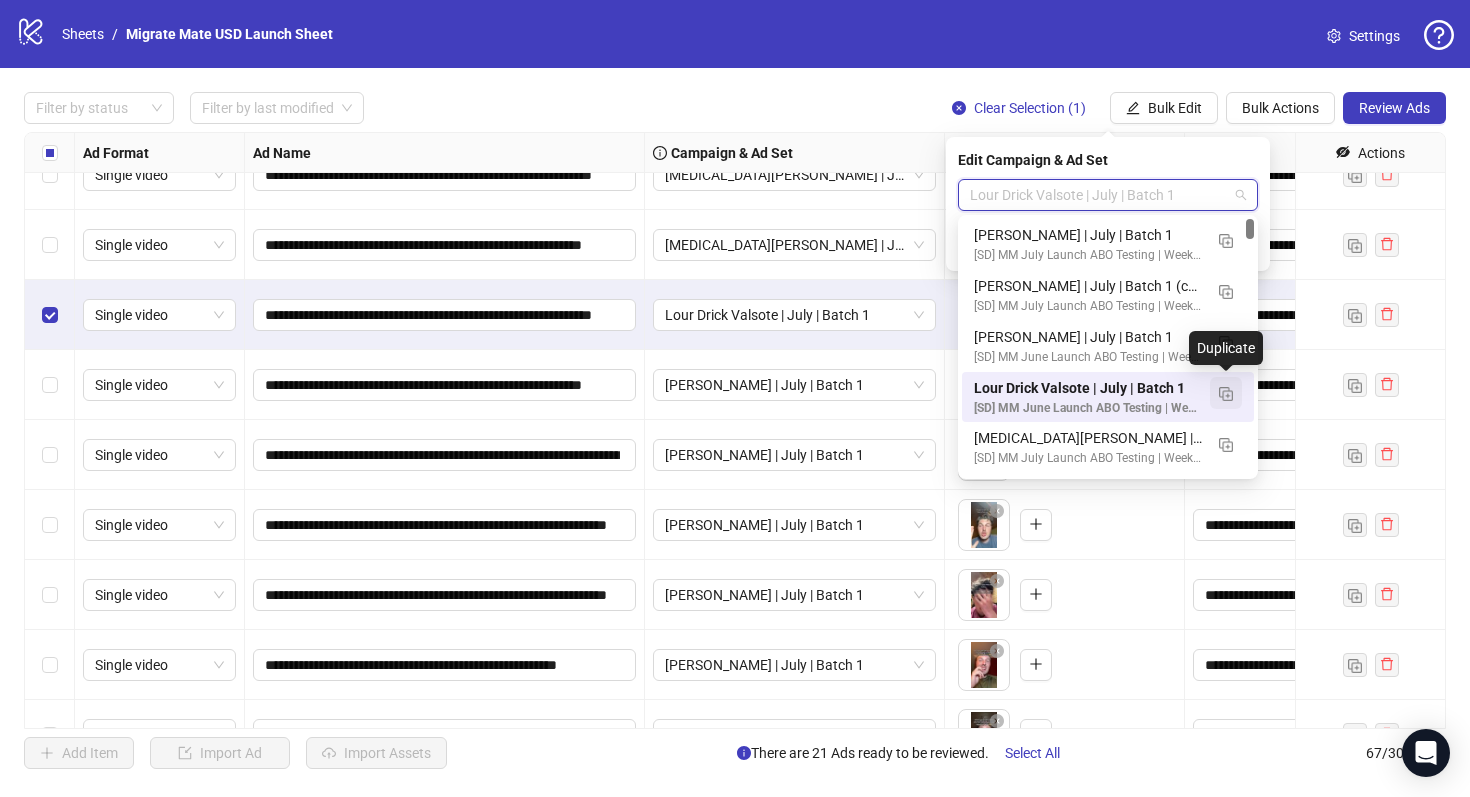 click at bounding box center (1226, 394) 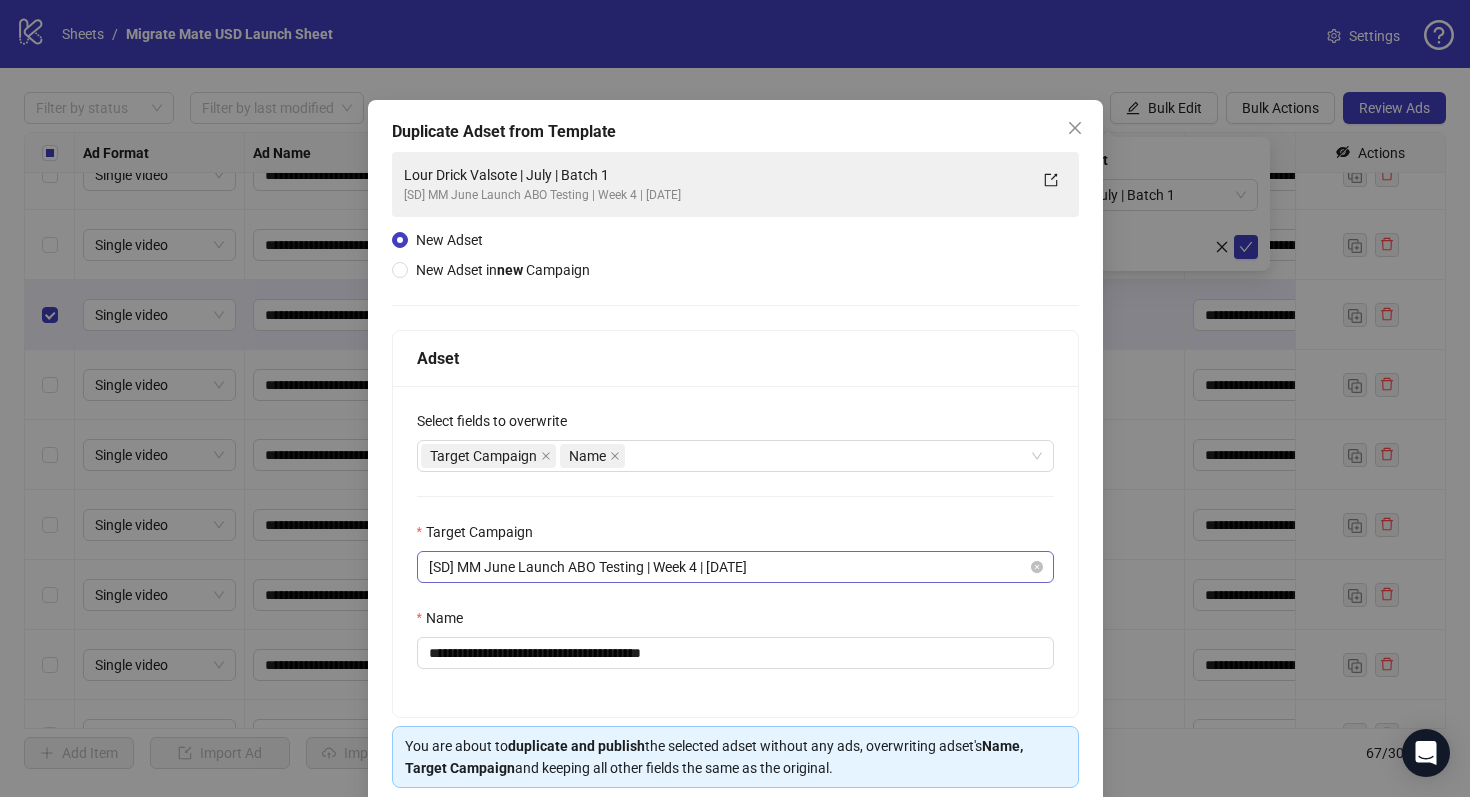 click on "[SD] MM June Launch ABO Testing | Week 4 | [DATE]" at bounding box center (735, 567) 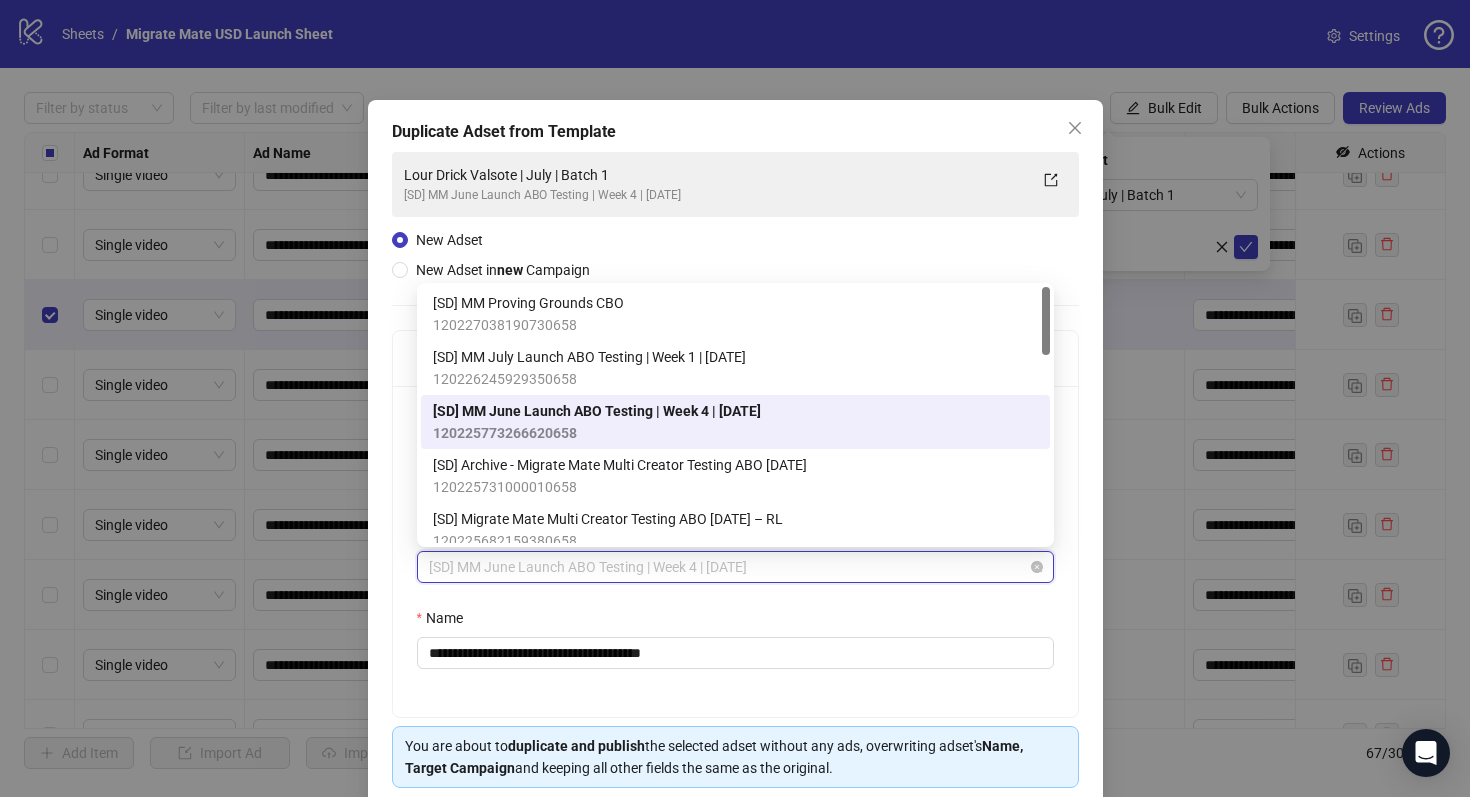 click on "[SD] MM June Launch ABO Testing | Week 4 | [DATE]" at bounding box center (735, 567) 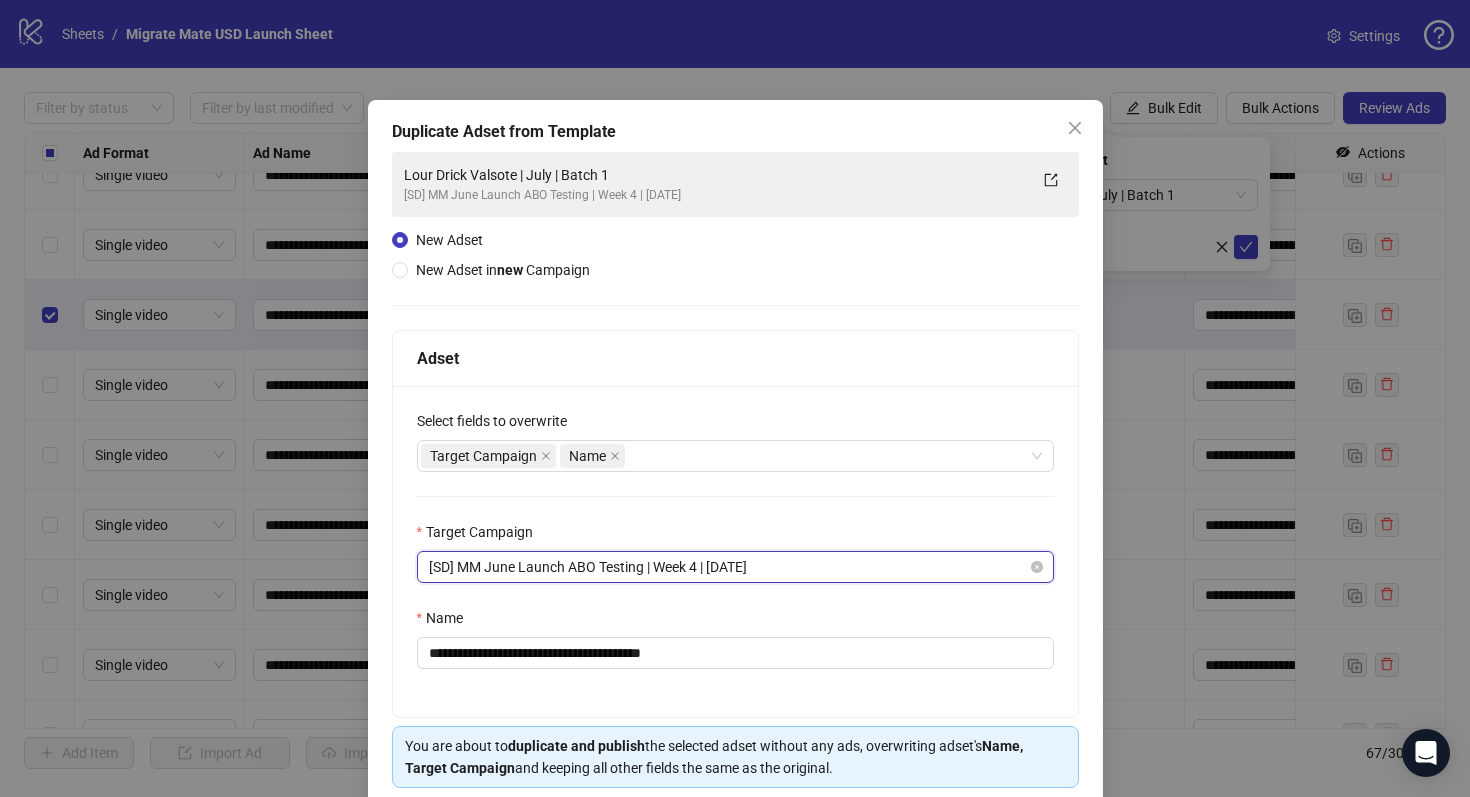 click on "[SD] MM June Launch ABO Testing | Week 4 | [DATE]" at bounding box center [735, 567] 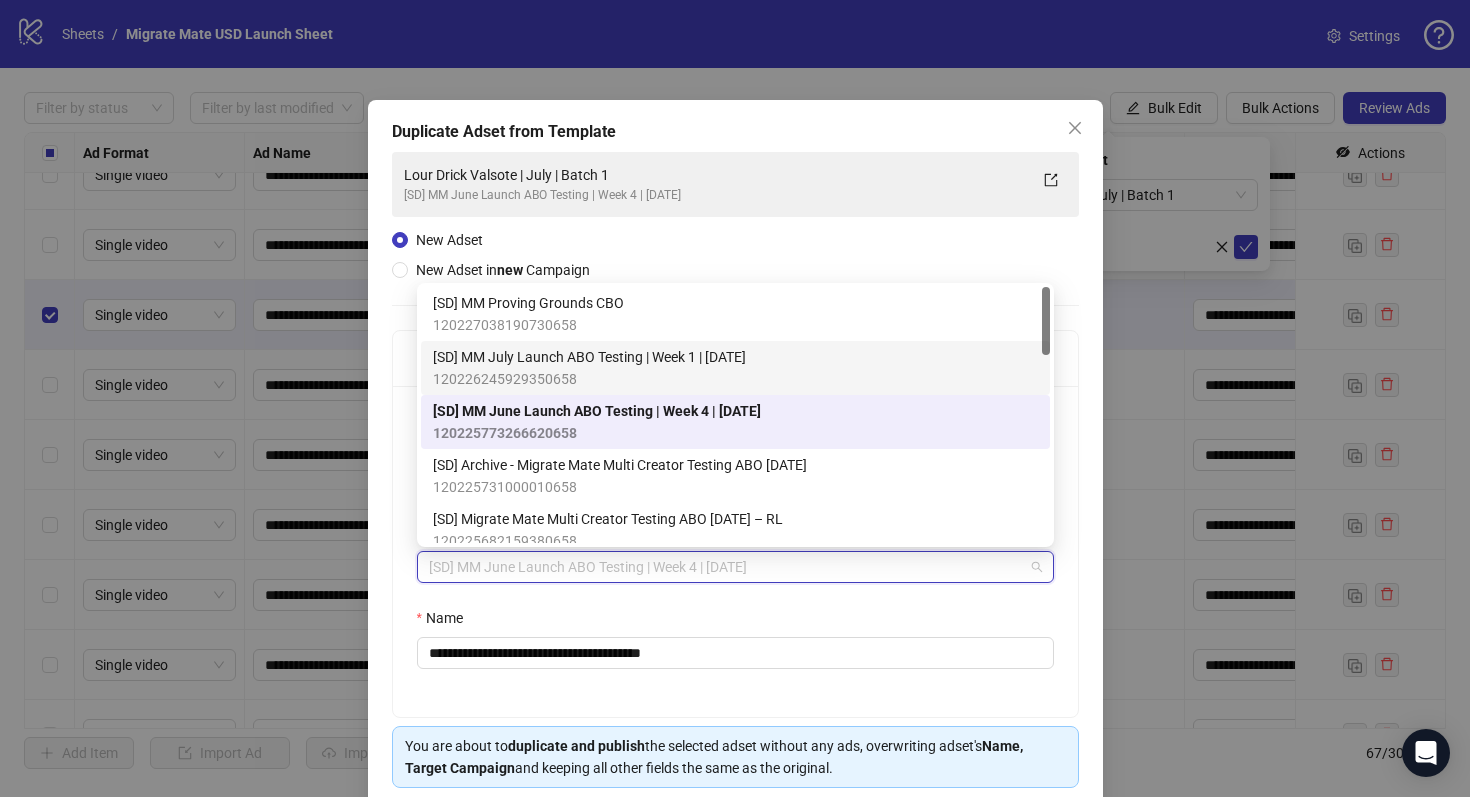 click on "[SD] MM July Launch ABO Testing | Week 1 | [DATE]" at bounding box center [589, 357] 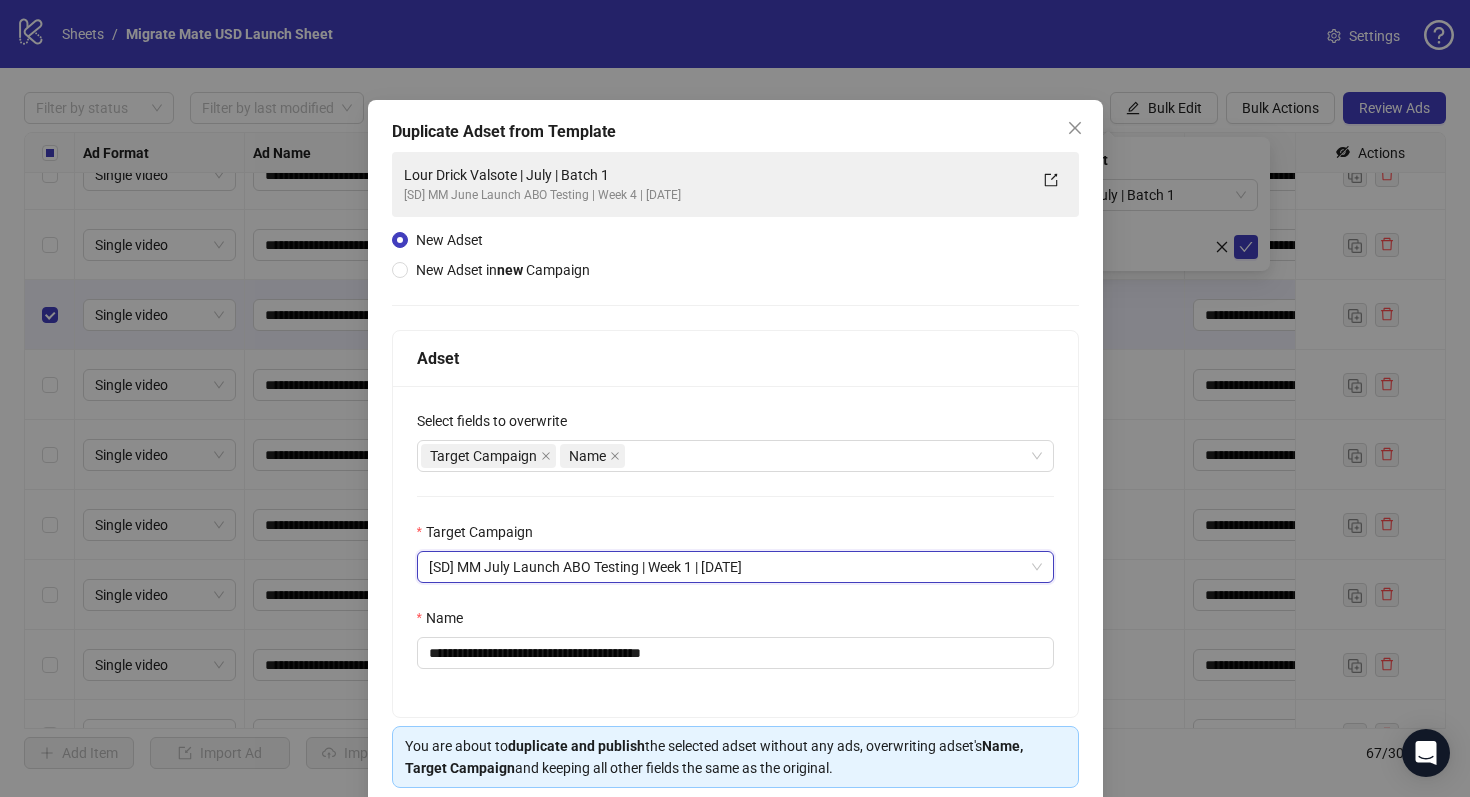 scroll, scrollTop: 80, scrollLeft: 0, axis: vertical 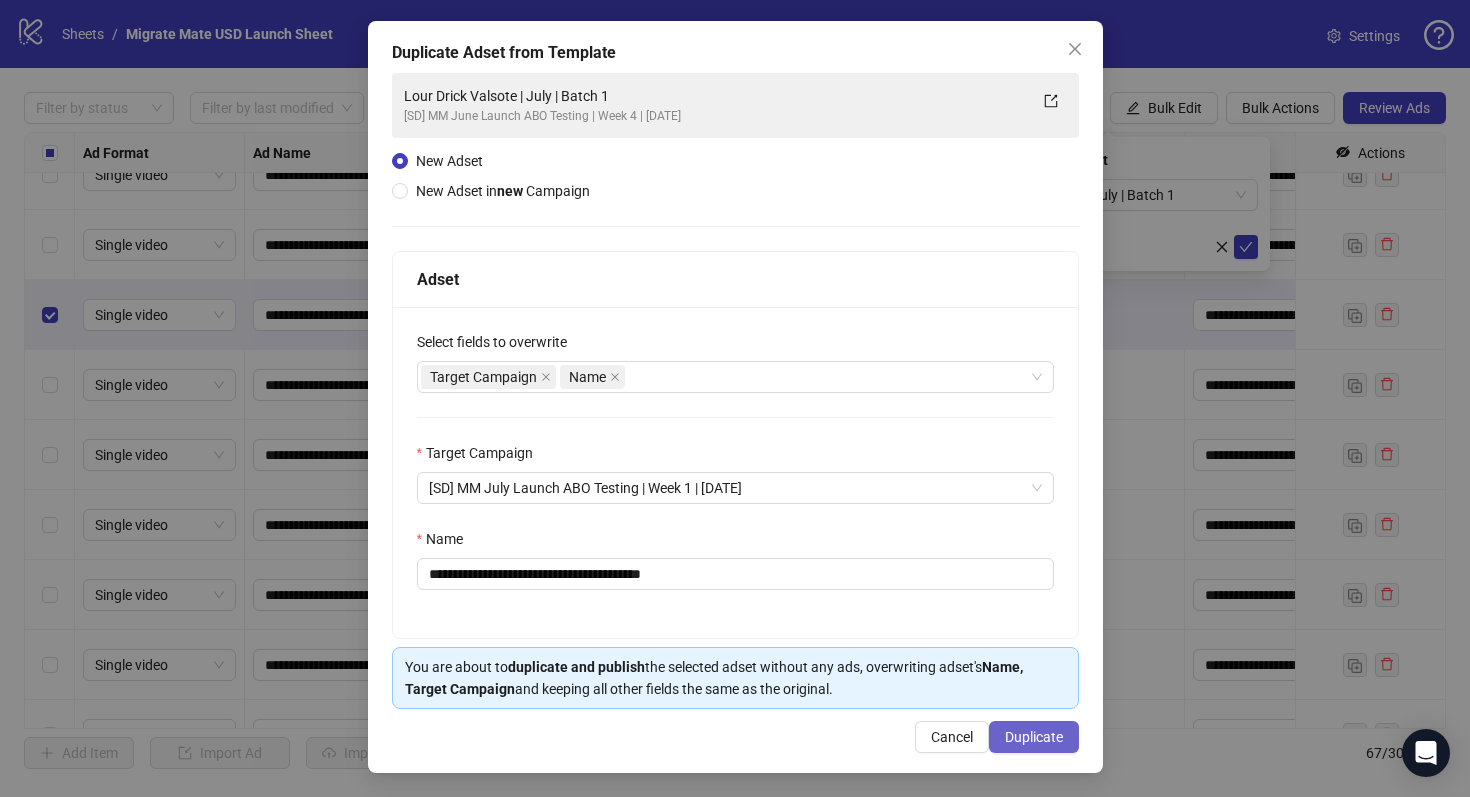 click on "Duplicate" at bounding box center (1034, 737) 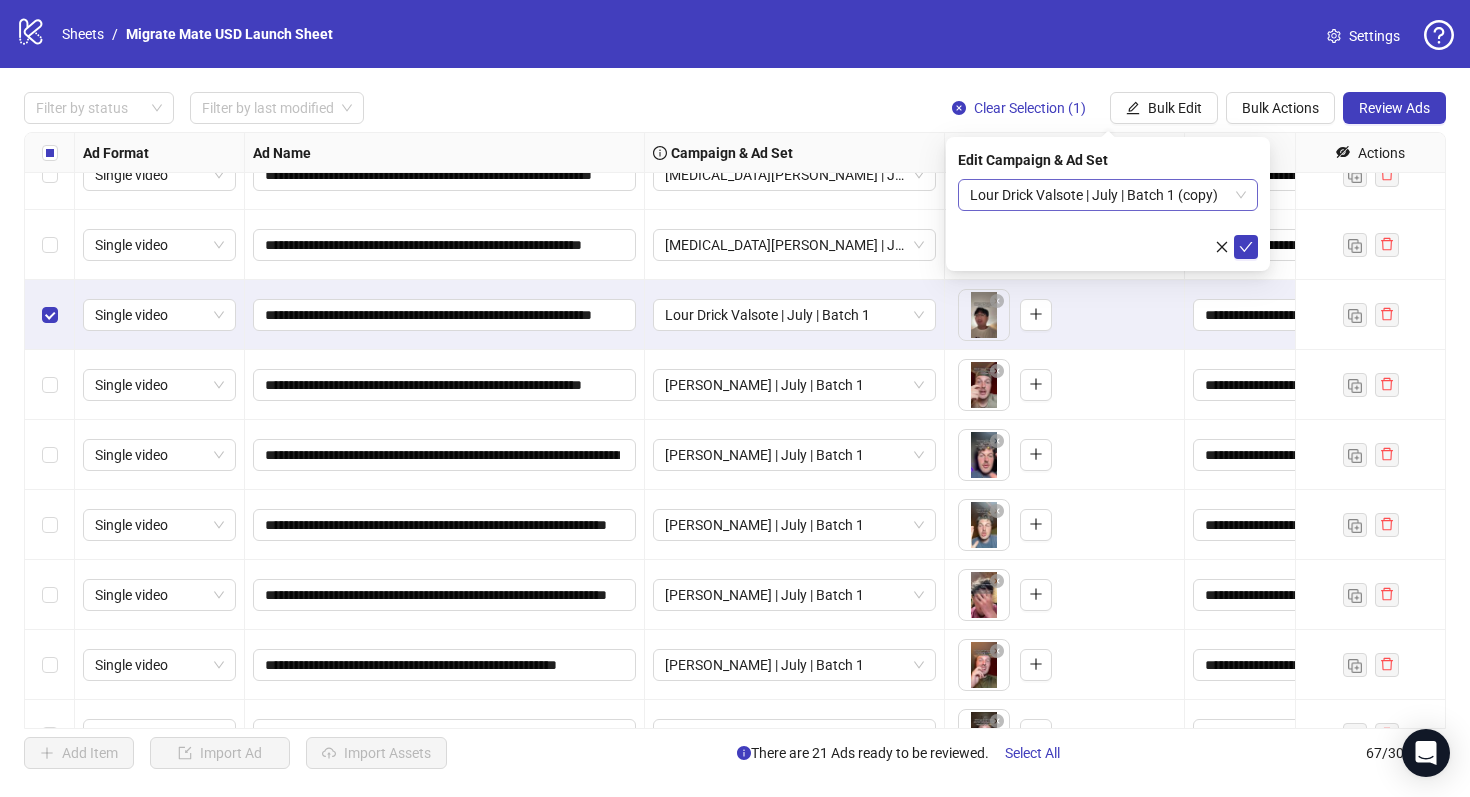 click on "Lour Drick Valsote | July | Batch 1 (copy)" at bounding box center [1108, 195] 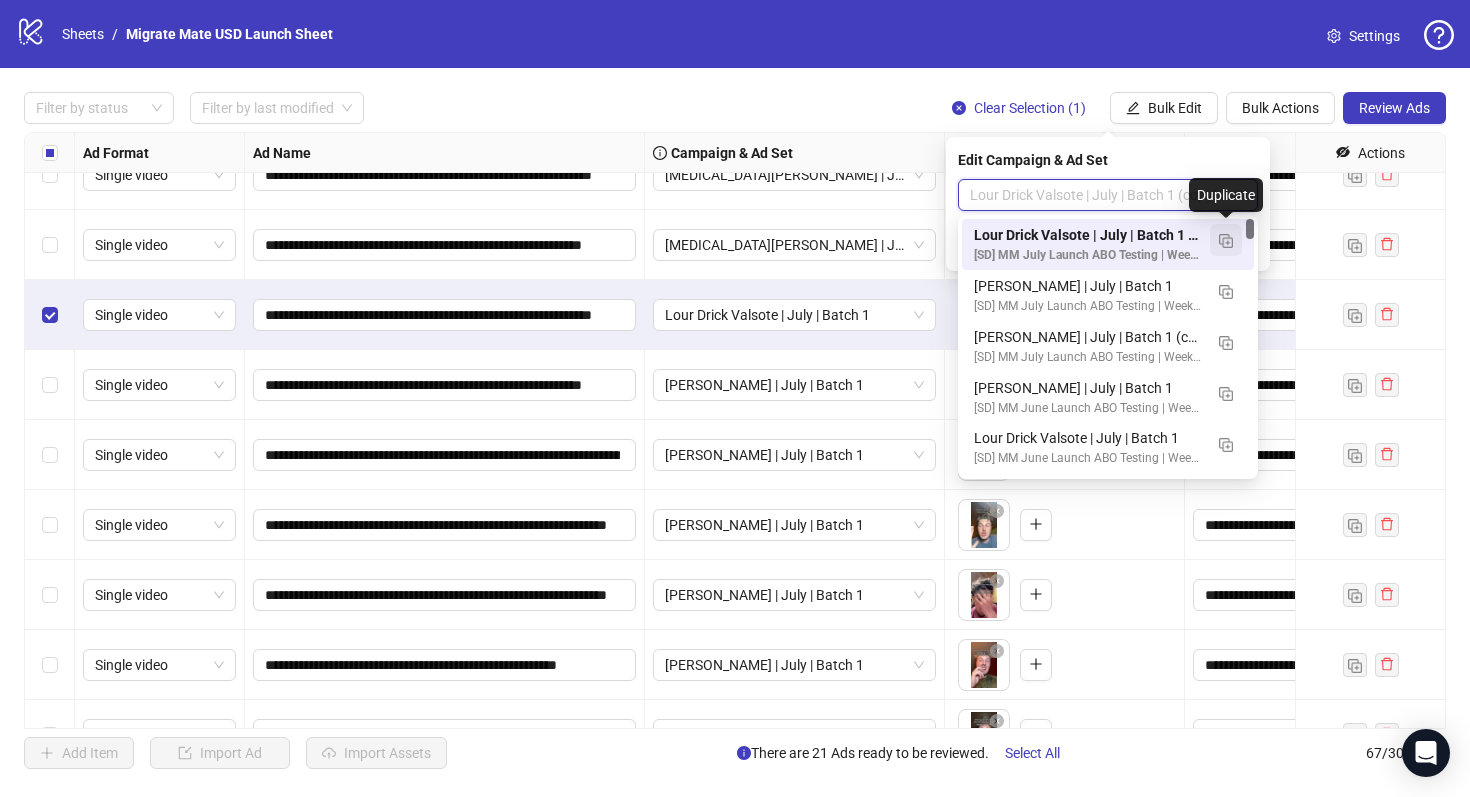 click at bounding box center [1226, 241] 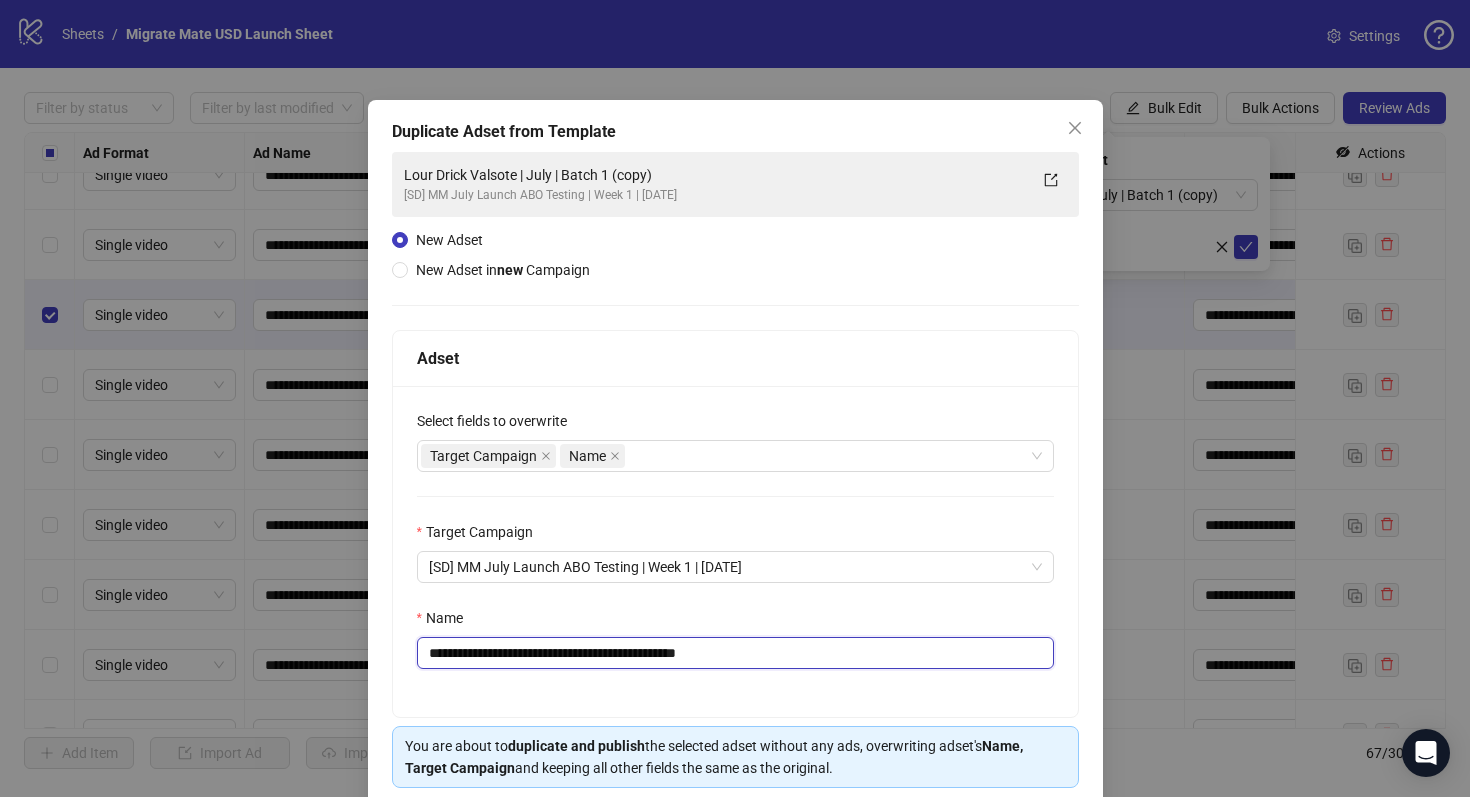 drag, startPoint x: 640, startPoint y: 658, endPoint x: 818, endPoint y: 658, distance: 178 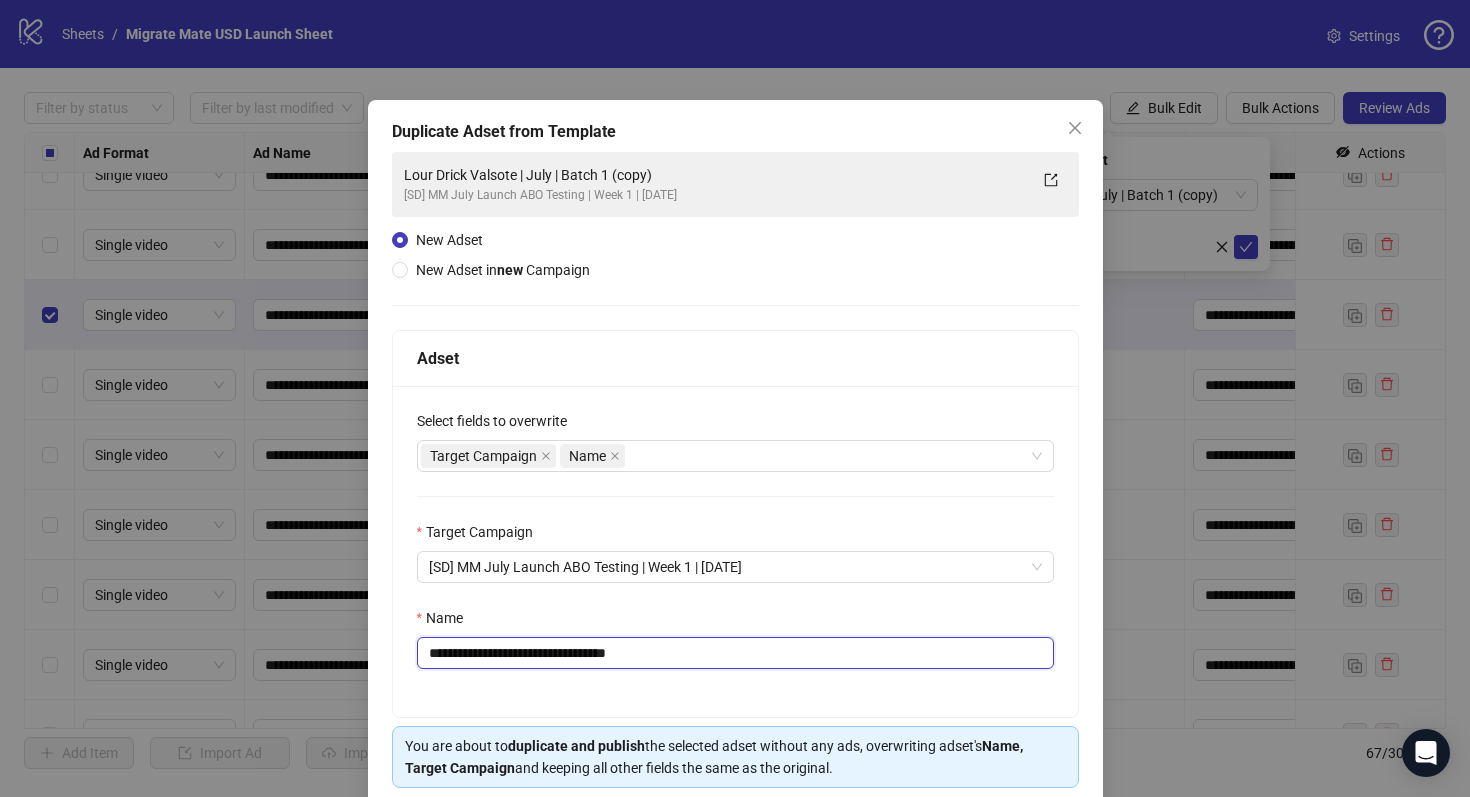 scroll, scrollTop: 80, scrollLeft: 0, axis: vertical 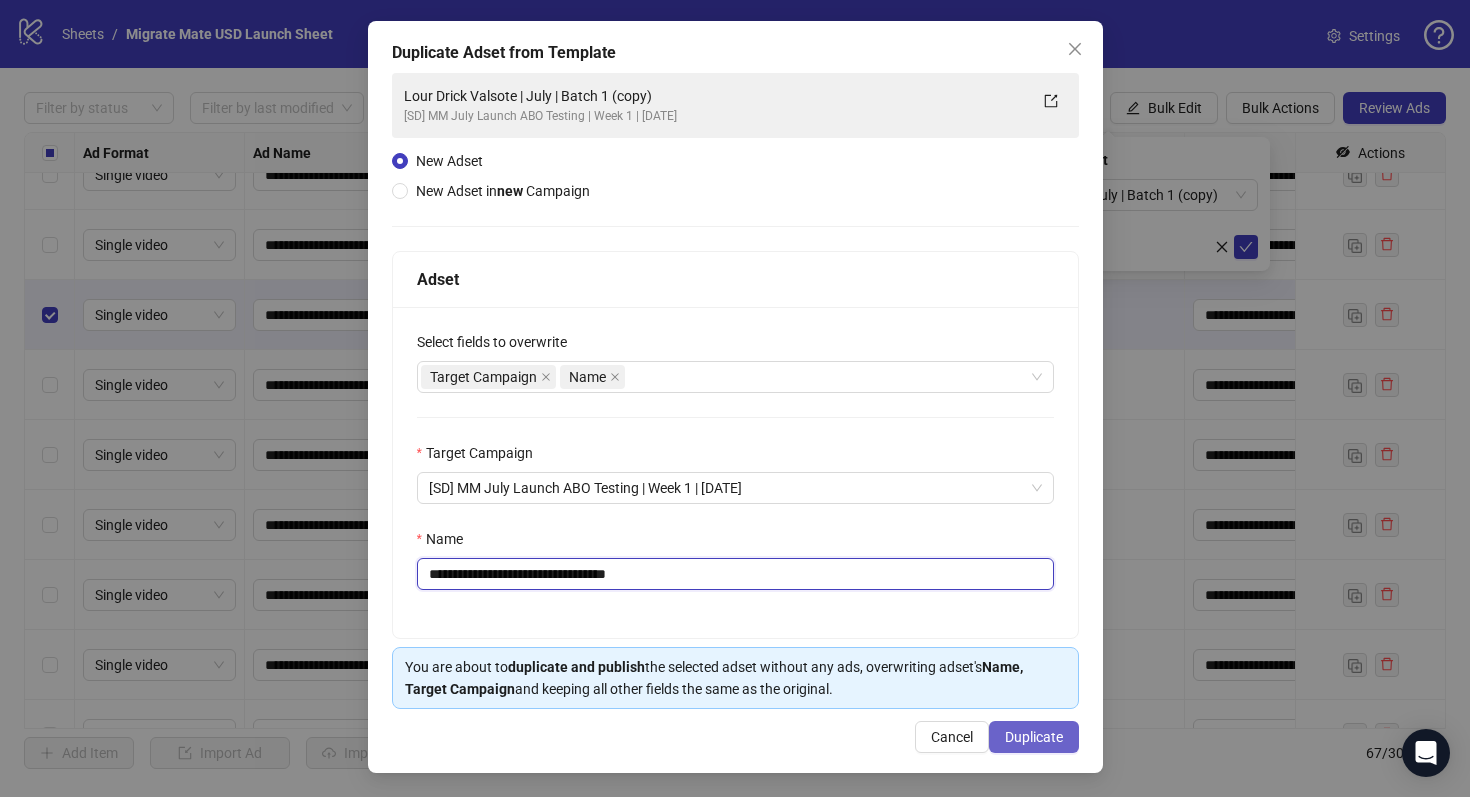 type on "**********" 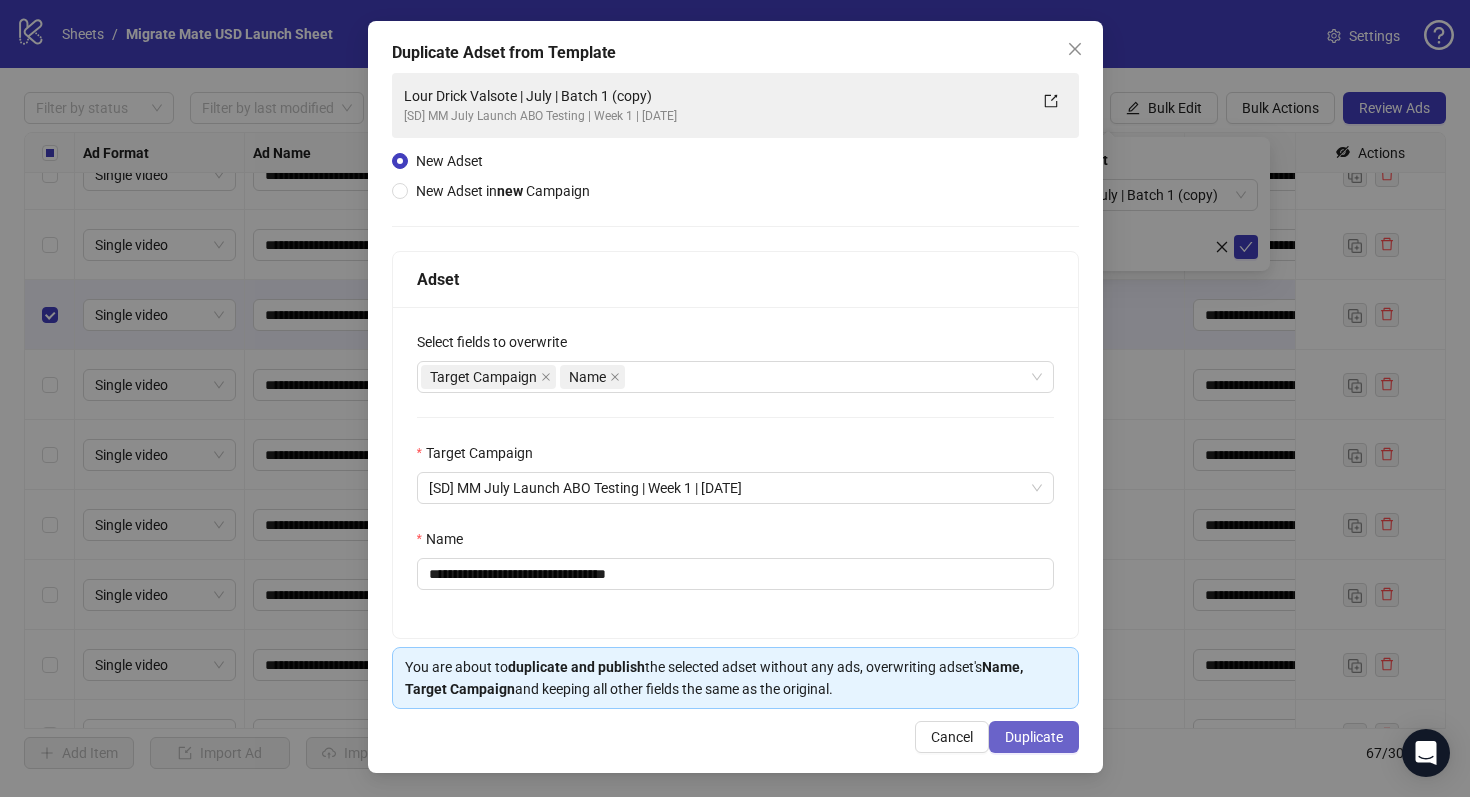 click on "Duplicate" at bounding box center (1034, 737) 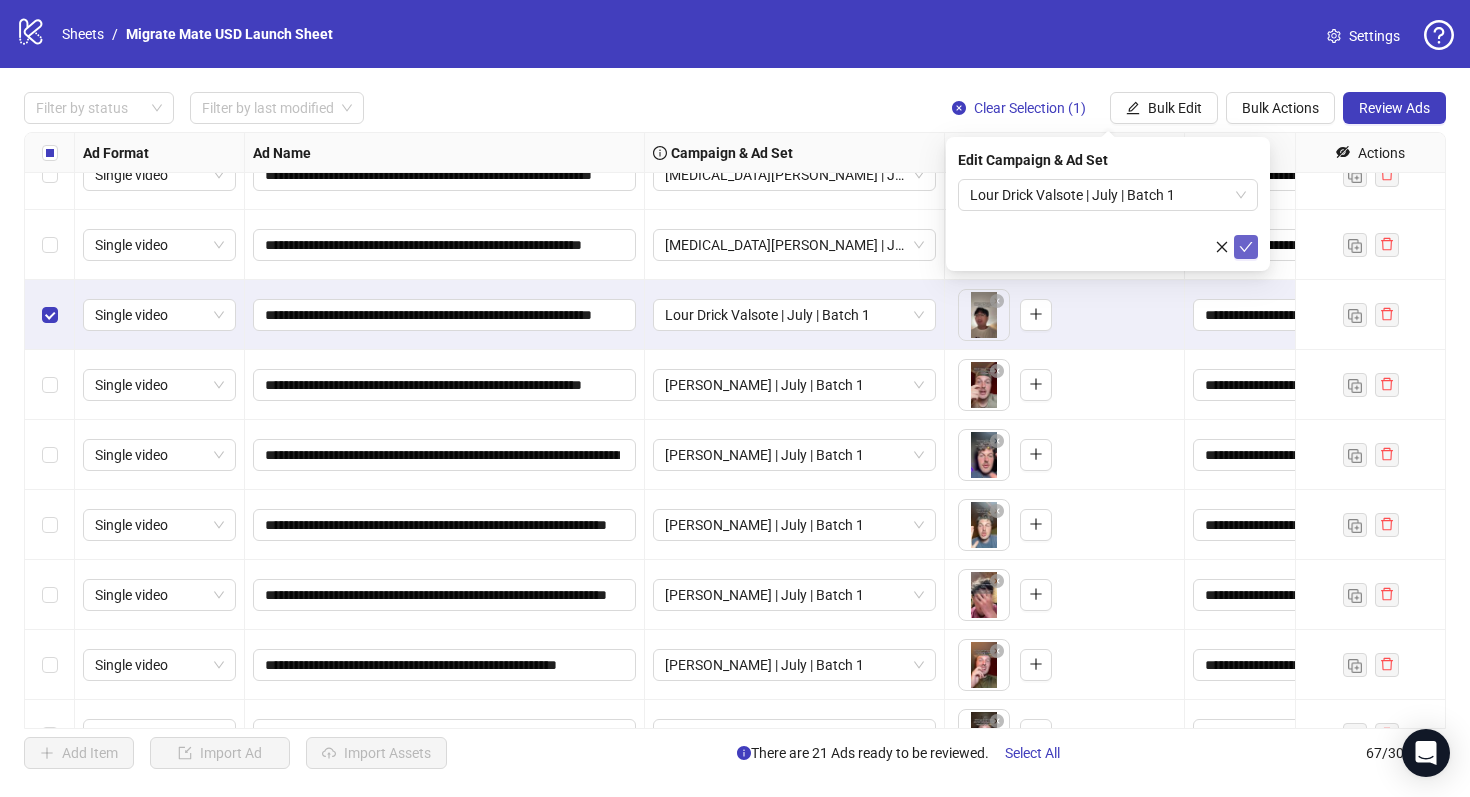 click 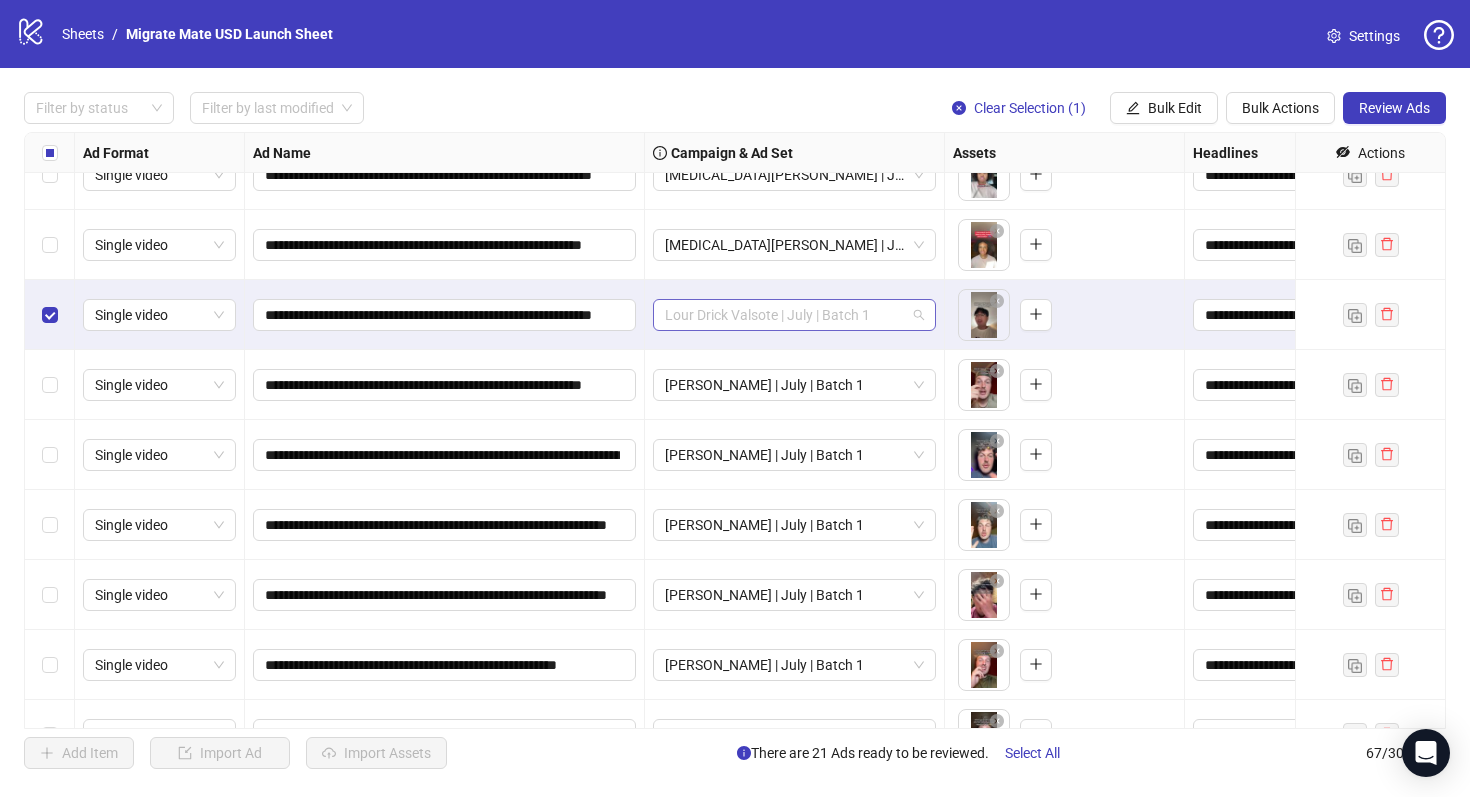 click on "Lour Drick Valsote | July | Batch 1" at bounding box center [794, 315] 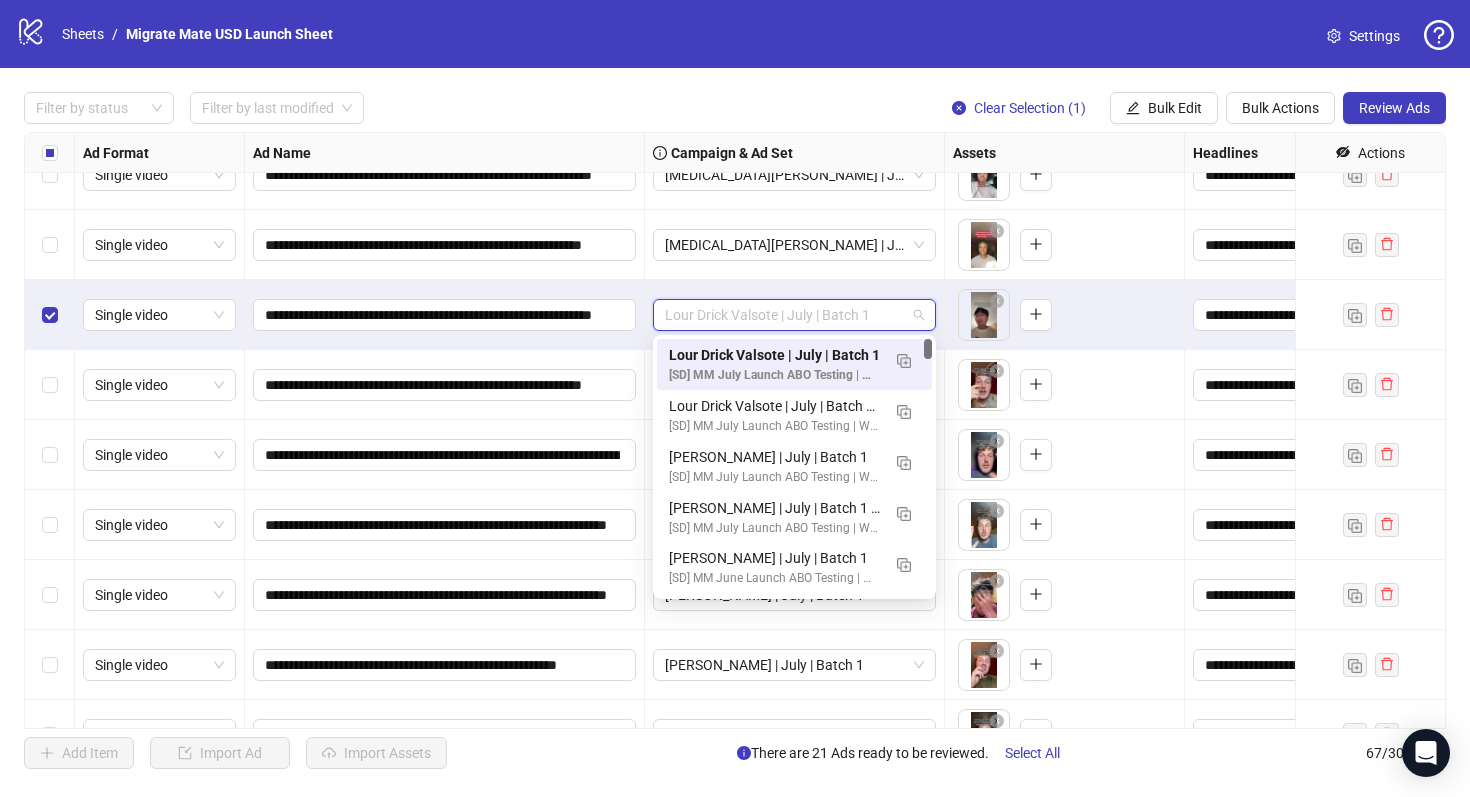 click on "Lour Drick Valsote | July | Batch 1" at bounding box center [794, 315] 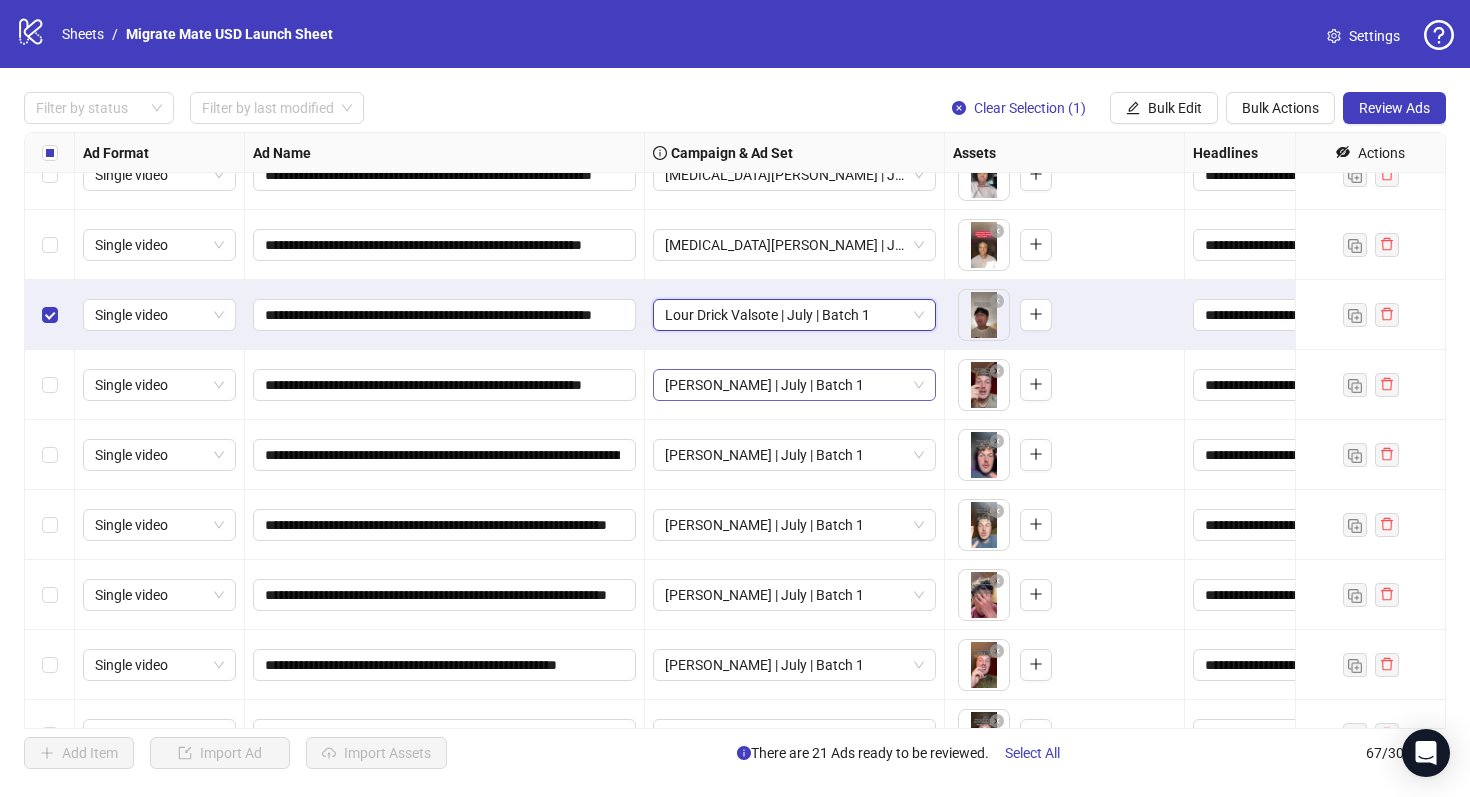 click on "[PERSON_NAME] | July | Batch 1" at bounding box center [794, 385] 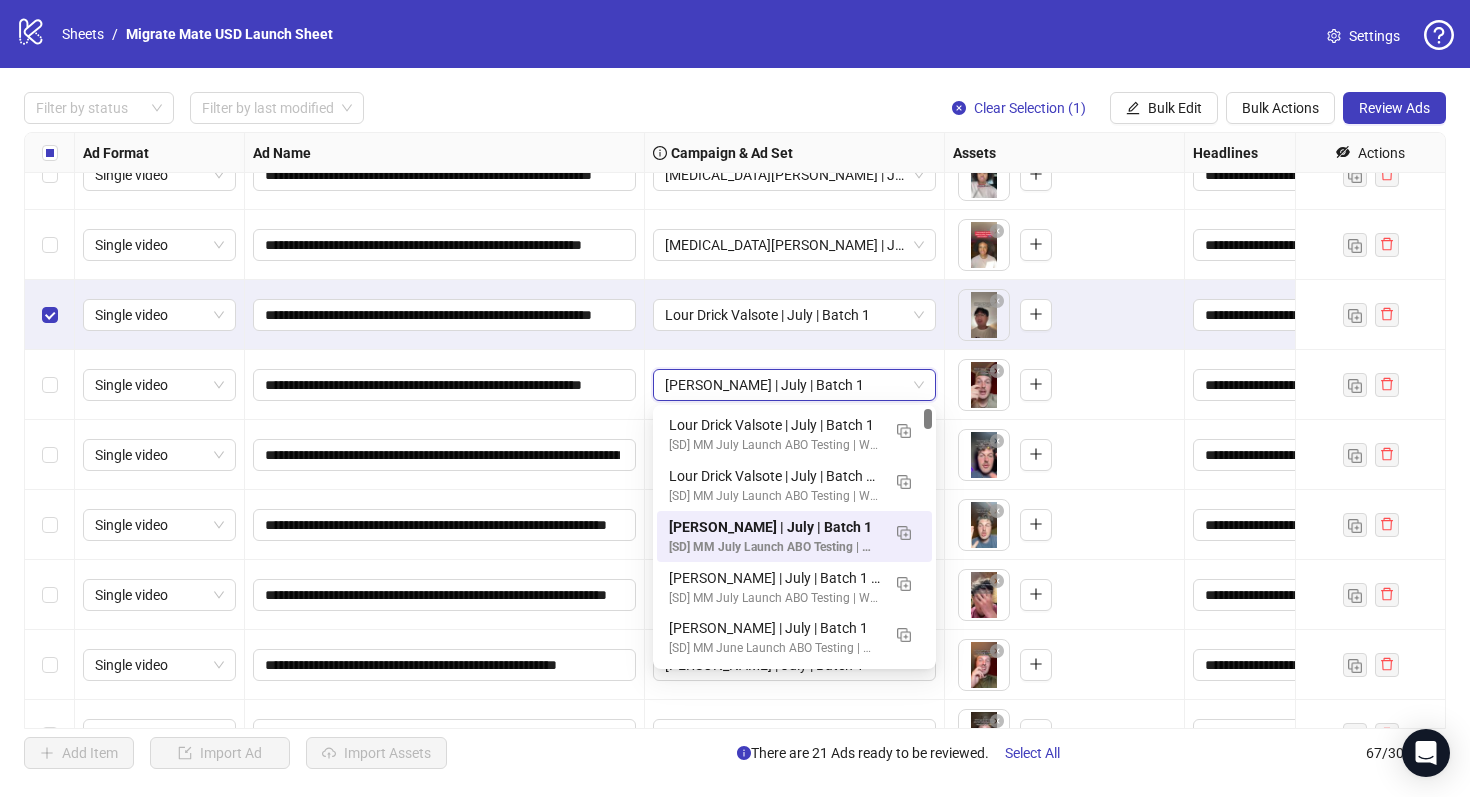 click on "[PERSON_NAME] | July | Batch 1" at bounding box center (794, 385) 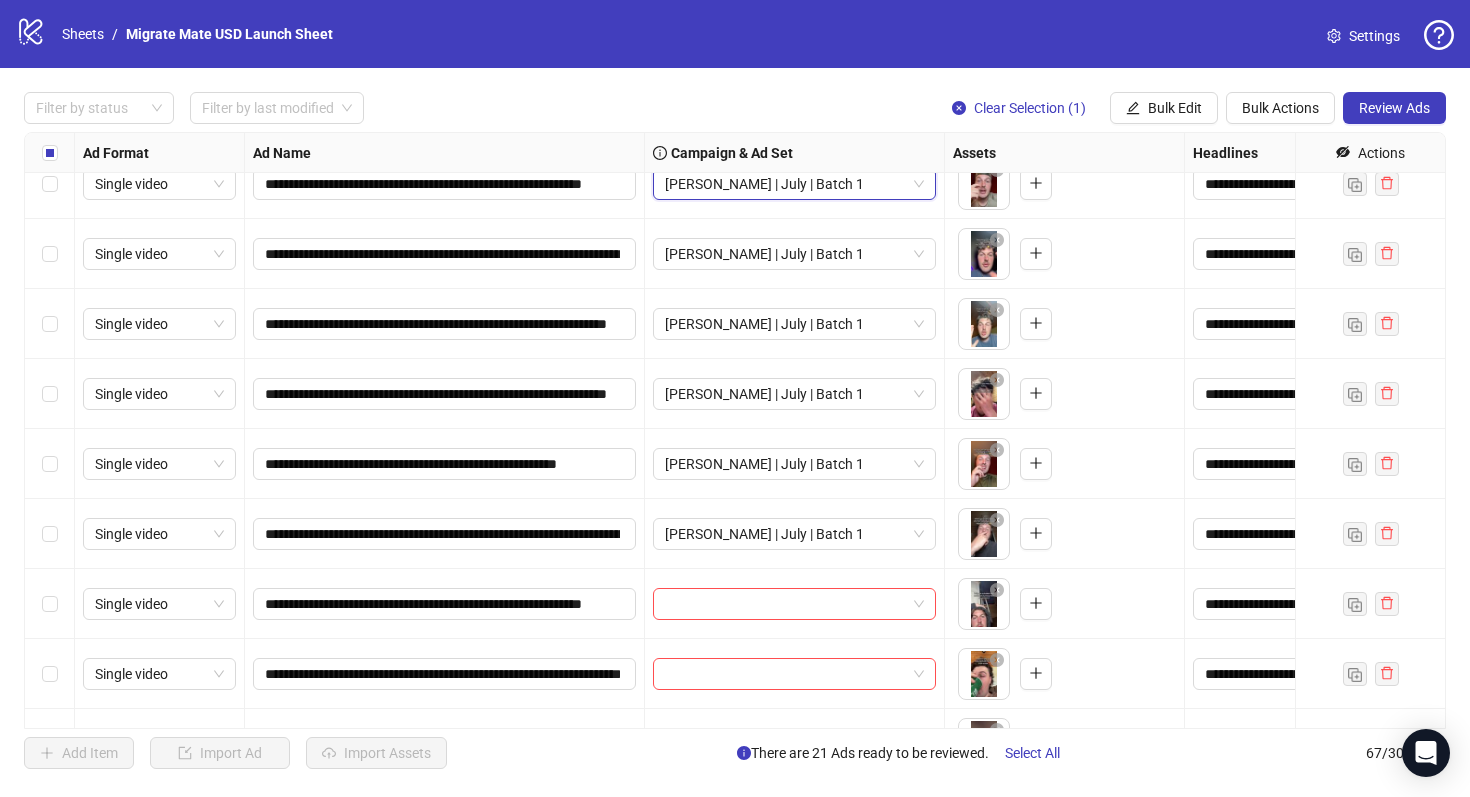 scroll, scrollTop: 1065, scrollLeft: 0, axis: vertical 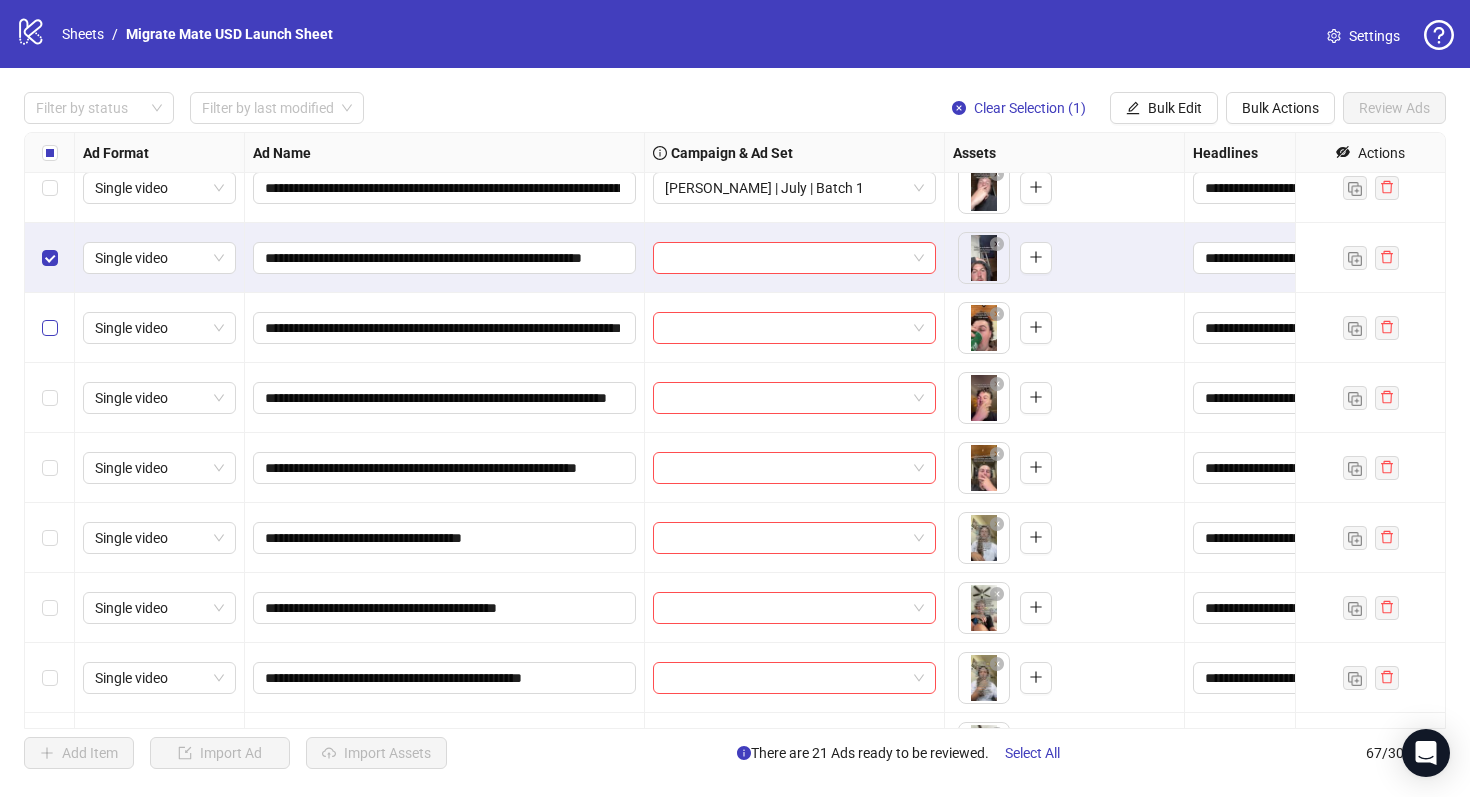click at bounding box center [50, 328] 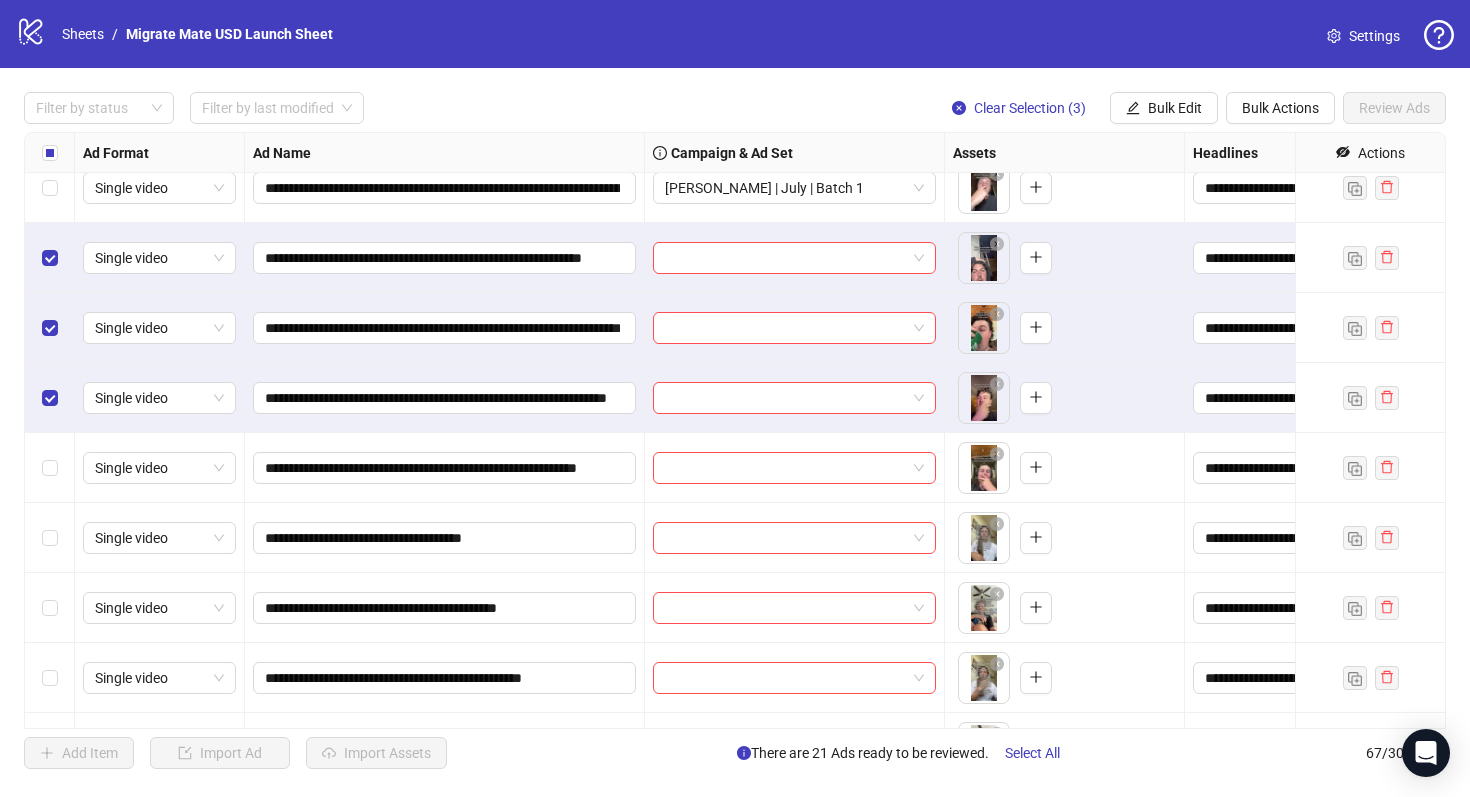 click at bounding box center [50, 468] 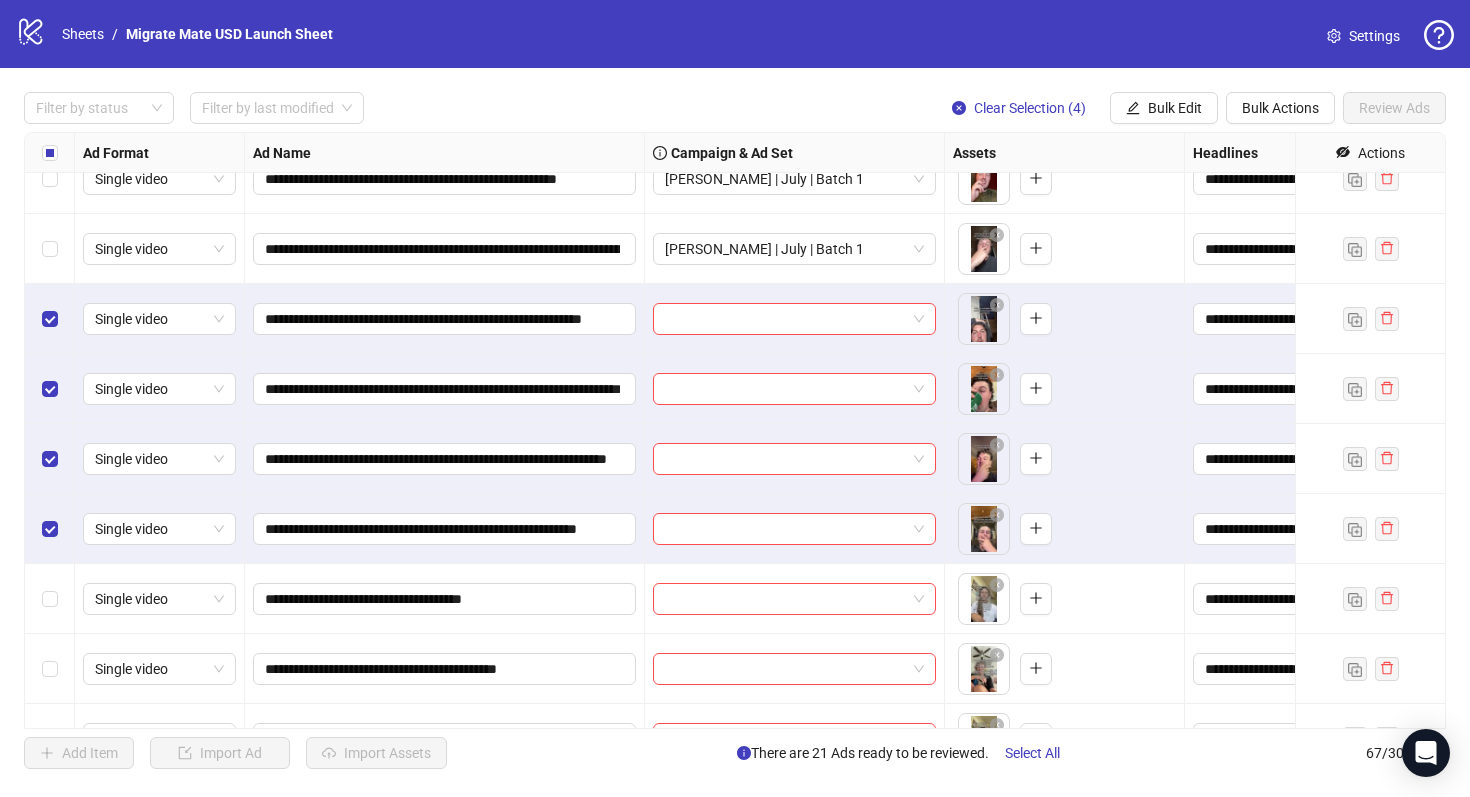 scroll, scrollTop: 1398, scrollLeft: 0, axis: vertical 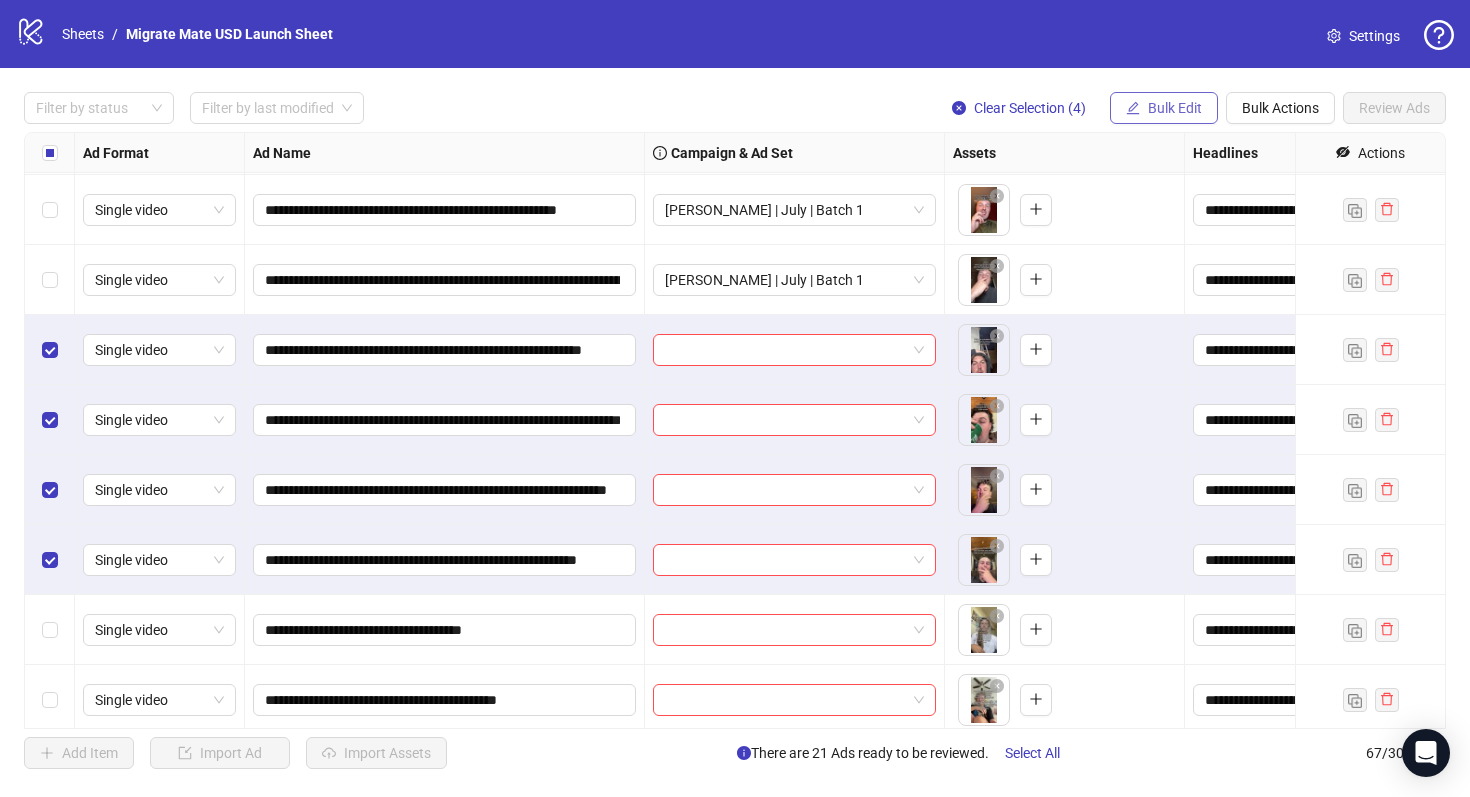 click on "Bulk Edit" at bounding box center (1175, 108) 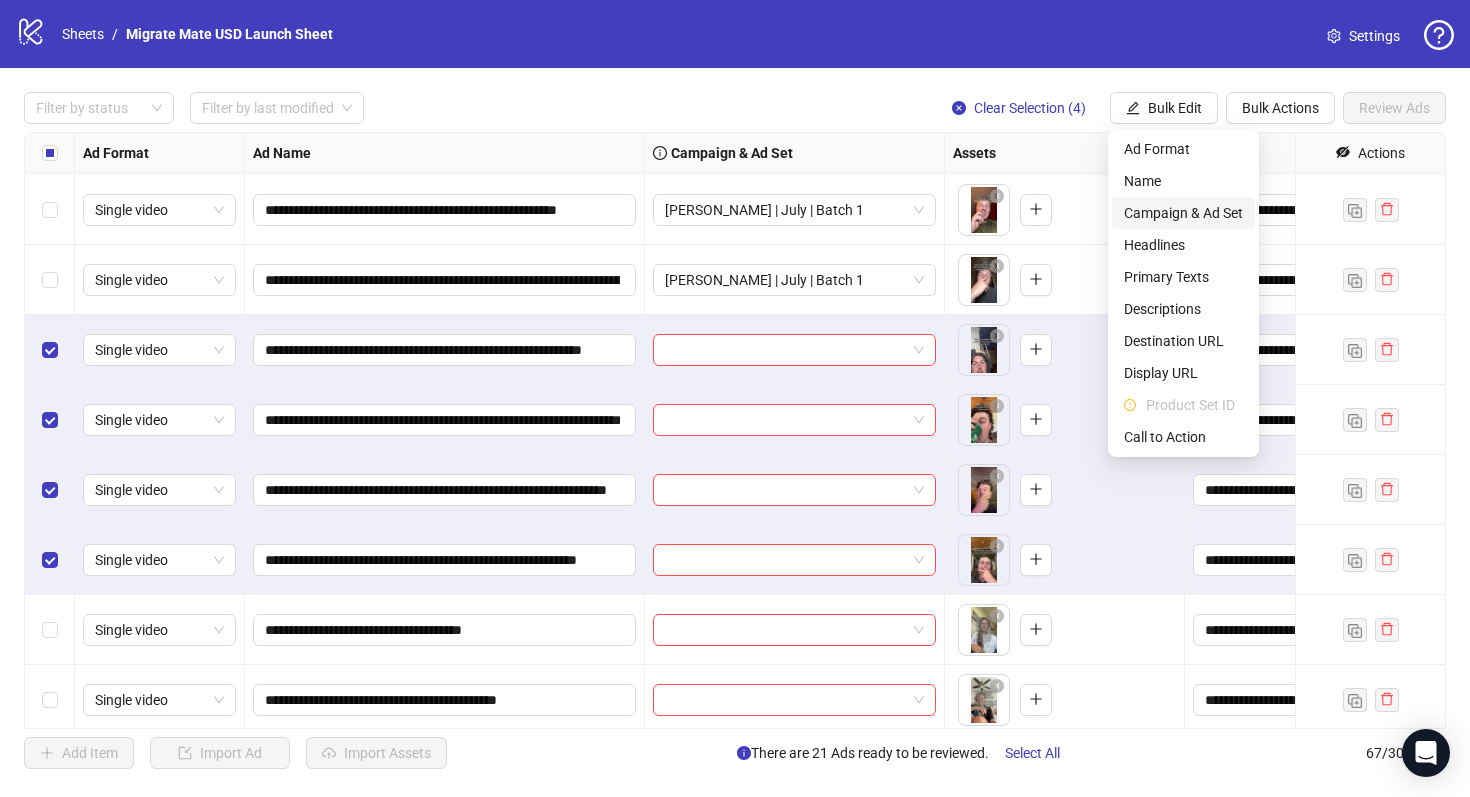 click on "Campaign & Ad Set" at bounding box center (1183, 213) 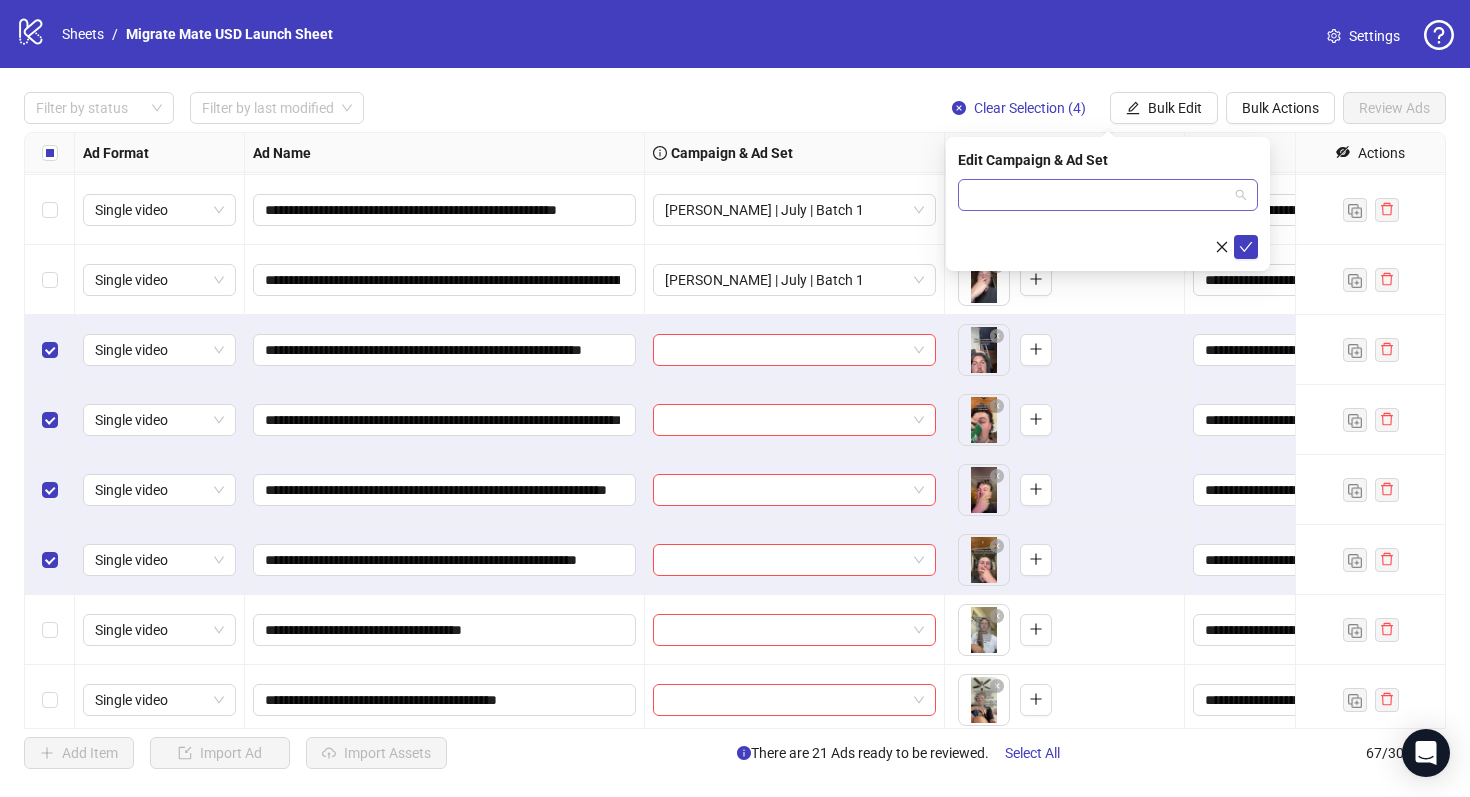 click at bounding box center (1108, 195) 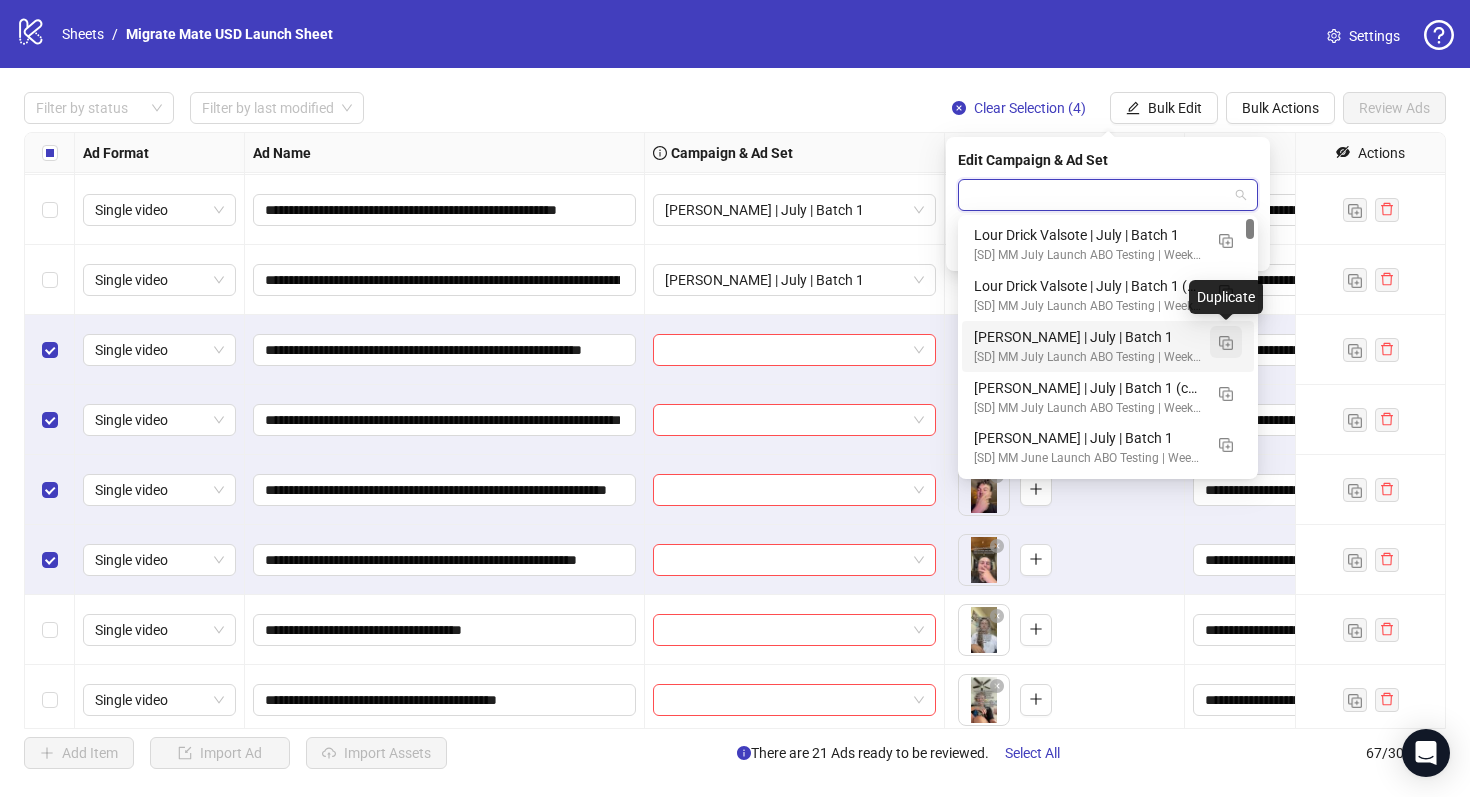click at bounding box center (1226, 343) 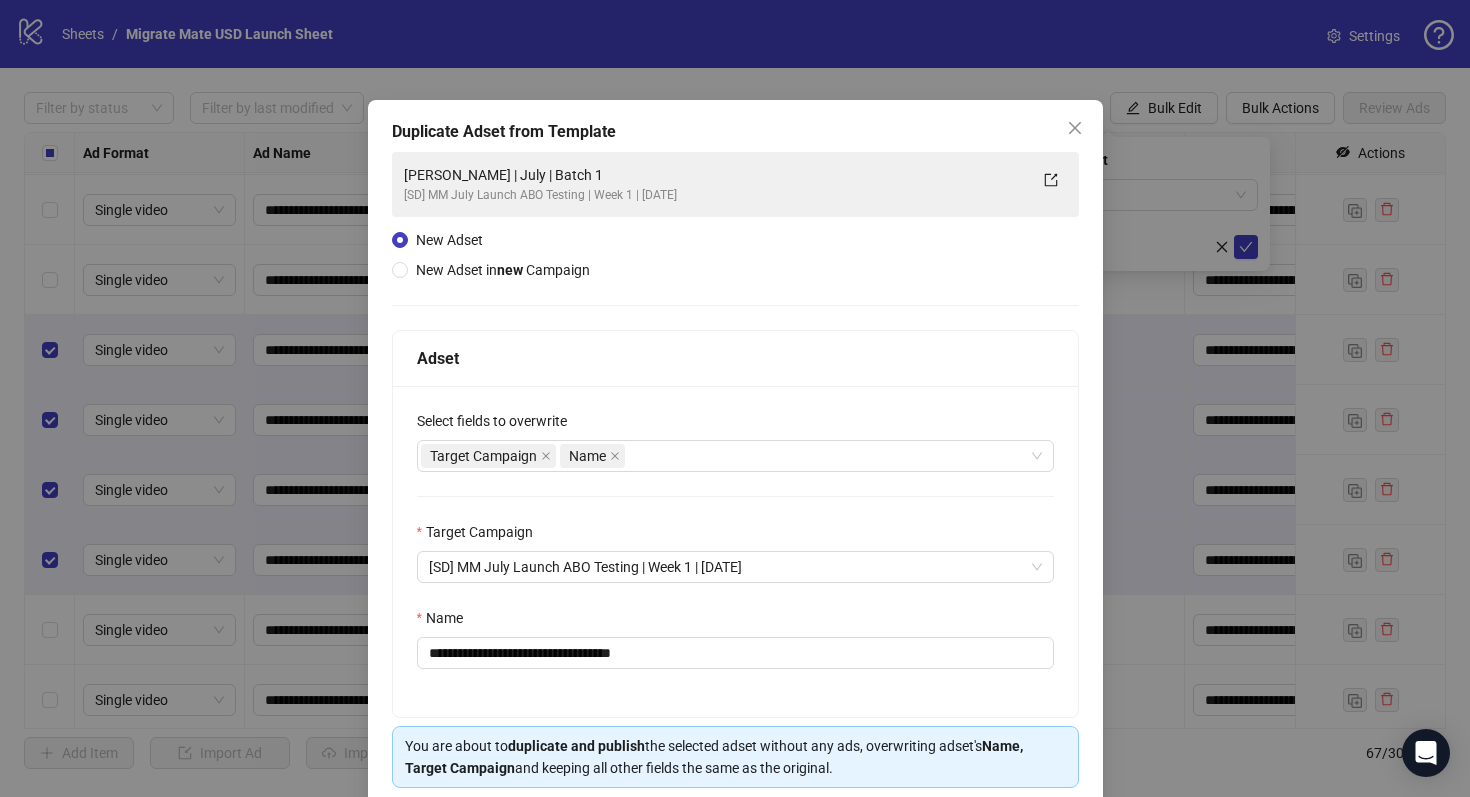 scroll, scrollTop: 80, scrollLeft: 0, axis: vertical 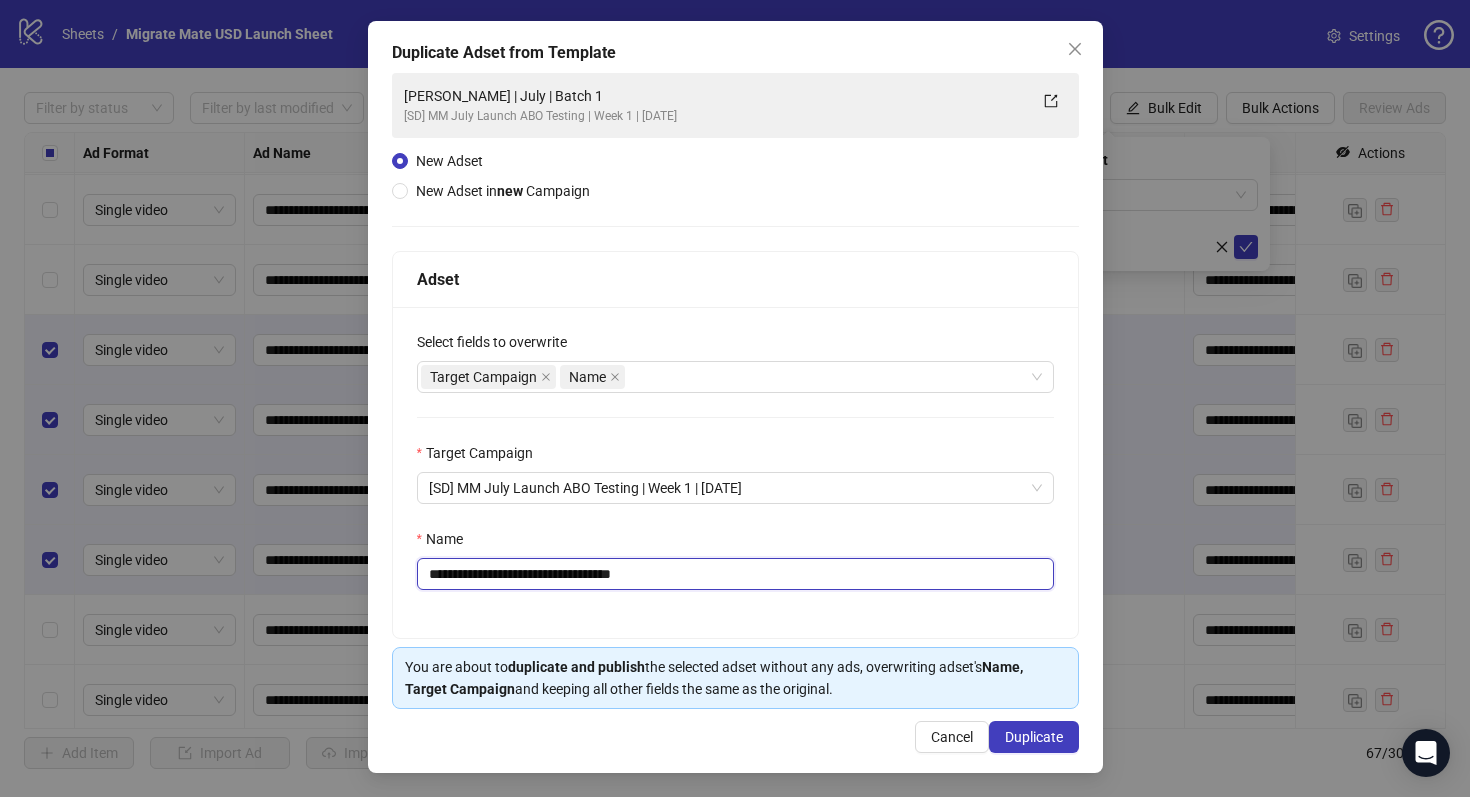 drag, startPoint x: 590, startPoint y: 570, endPoint x: 701, endPoint y: 576, distance: 111.16204 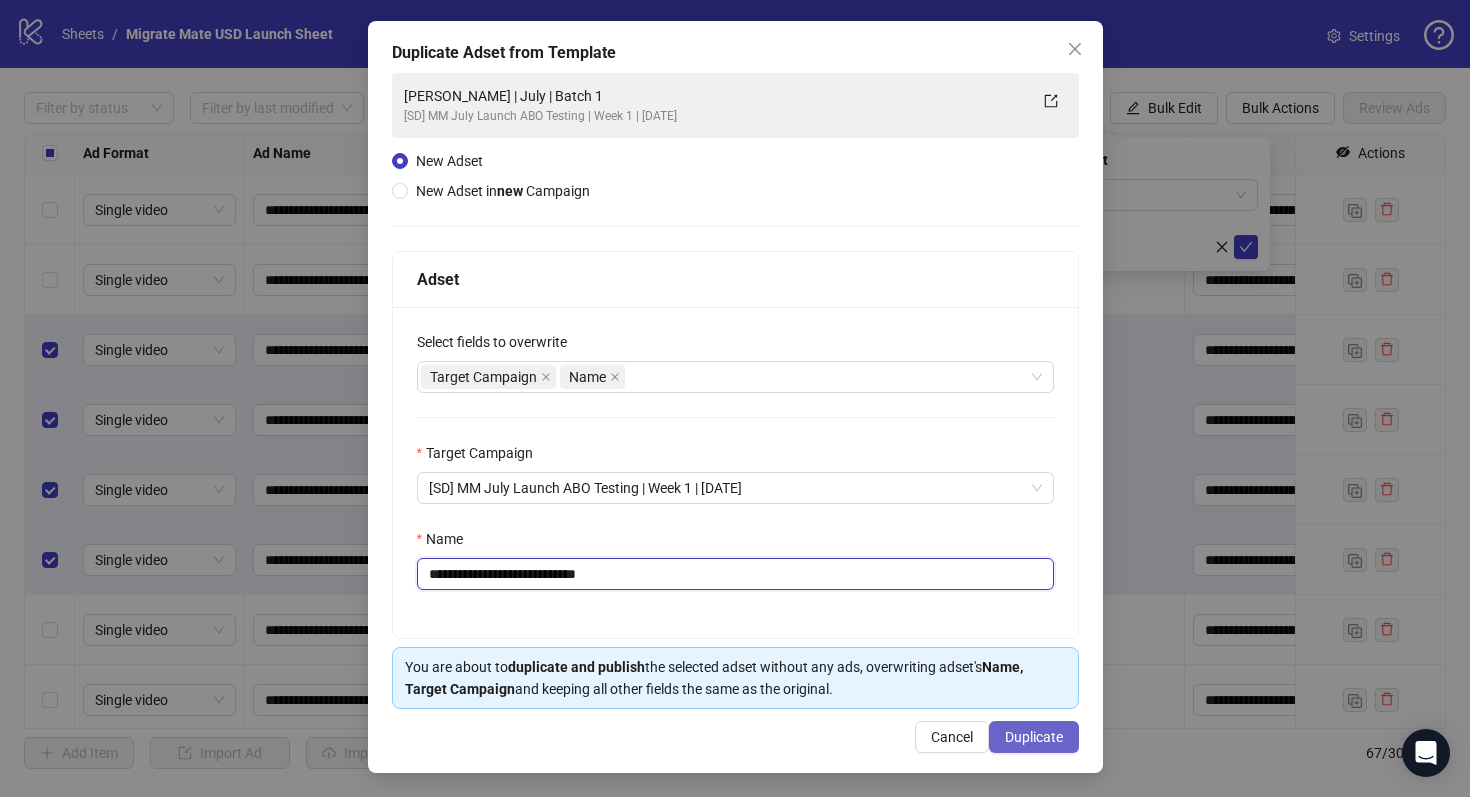 type on "**********" 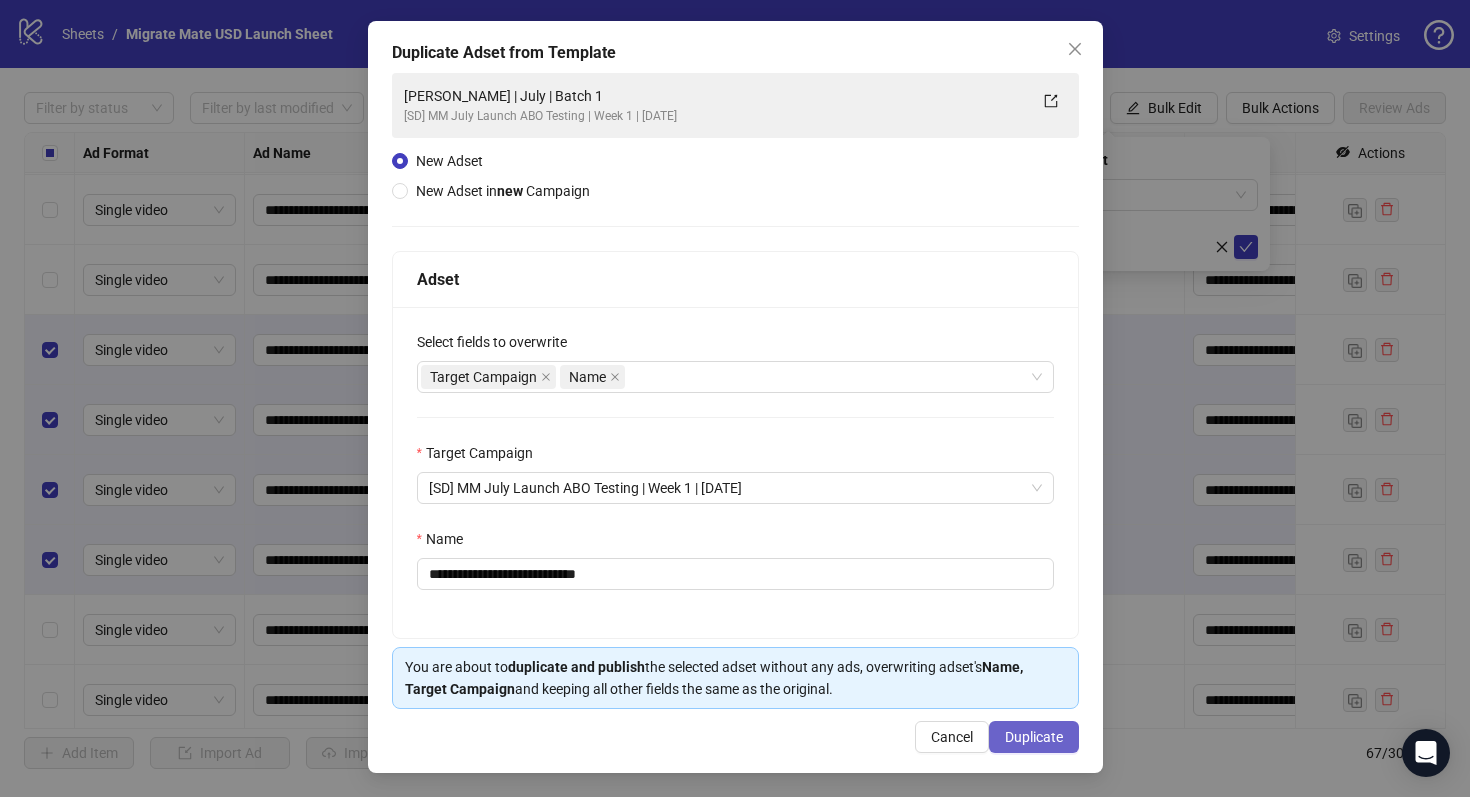 click on "Duplicate" at bounding box center (1034, 737) 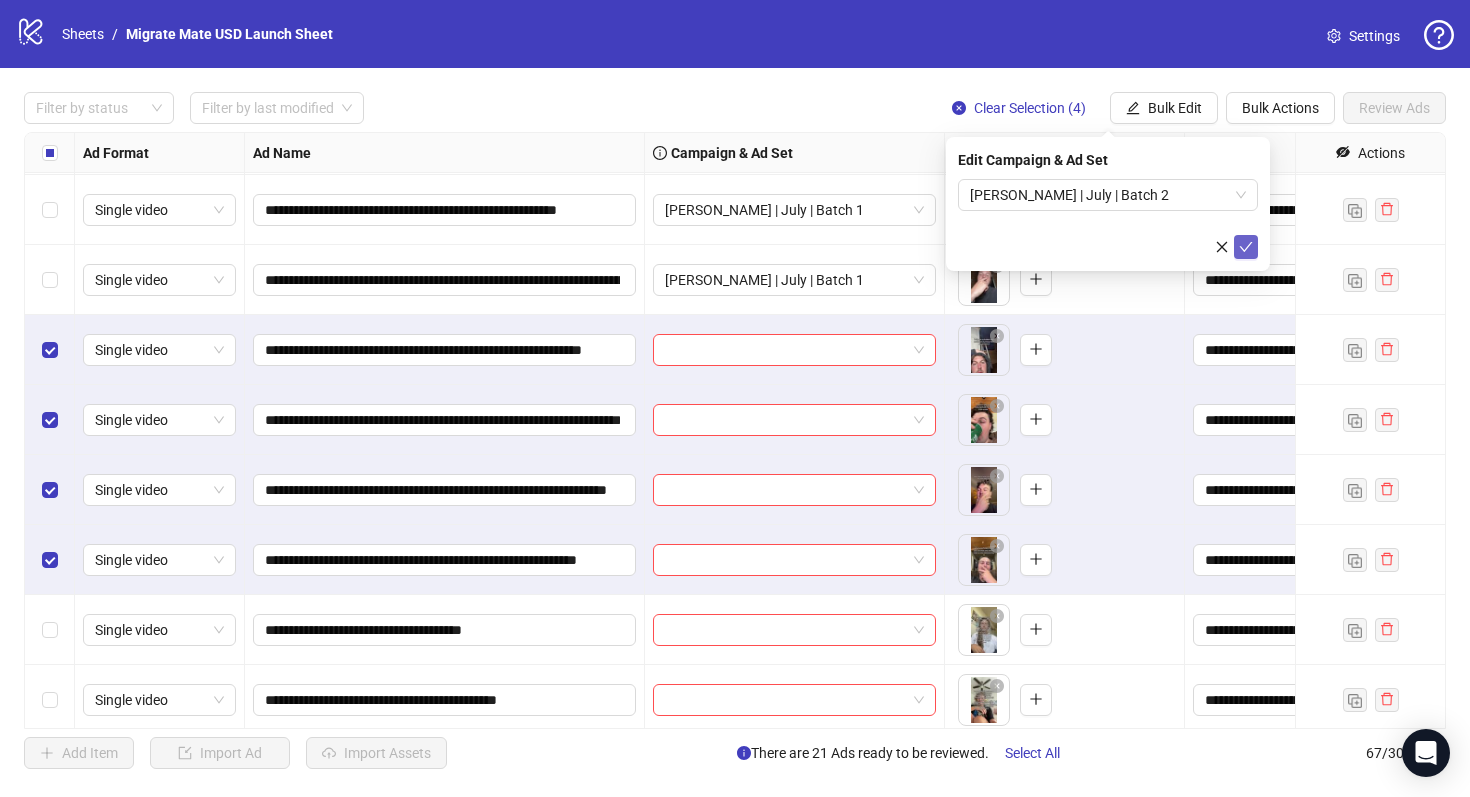 click at bounding box center (1246, 247) 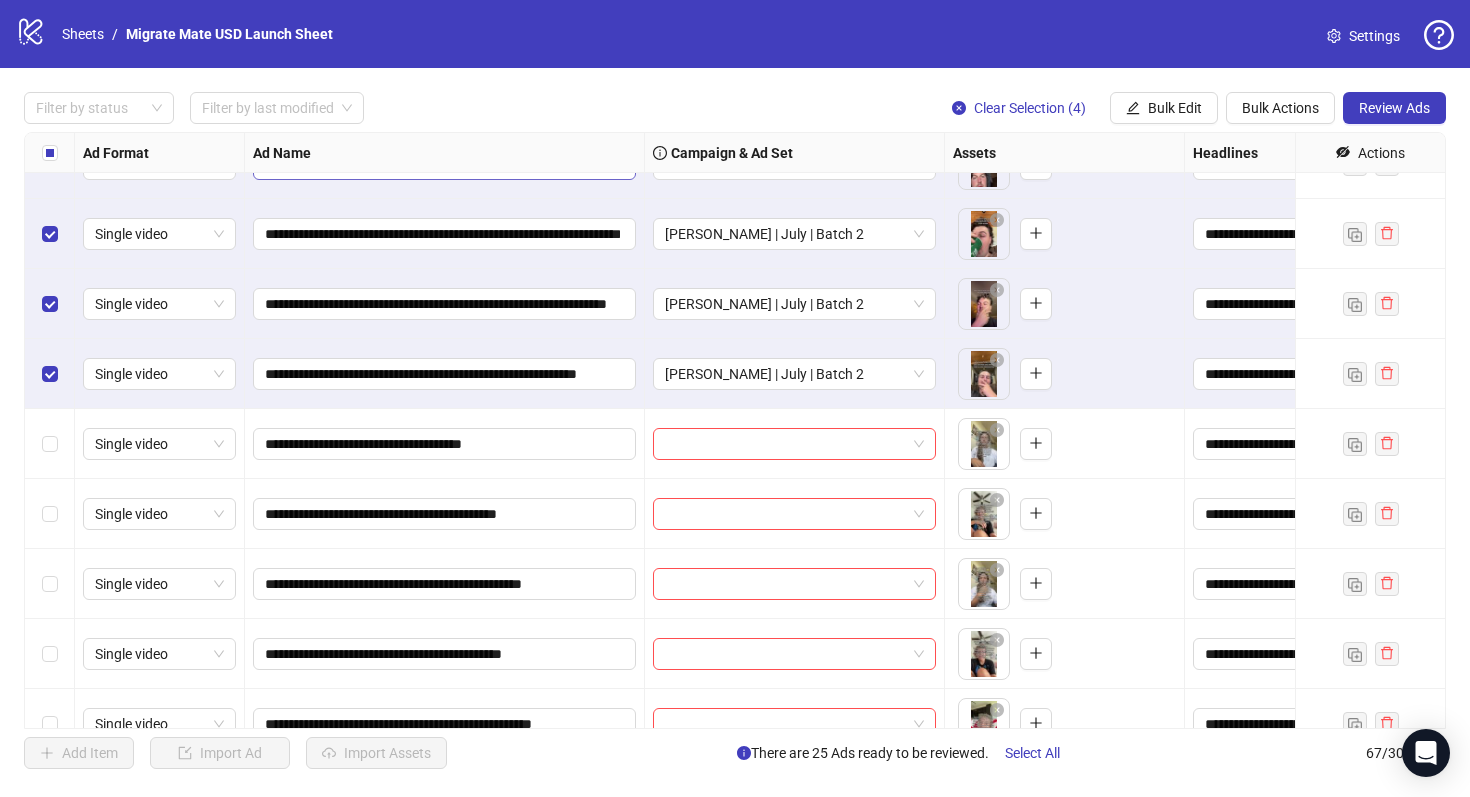 scroll, scrollTop: 1722, scrollLeft: 0, axis: vertical 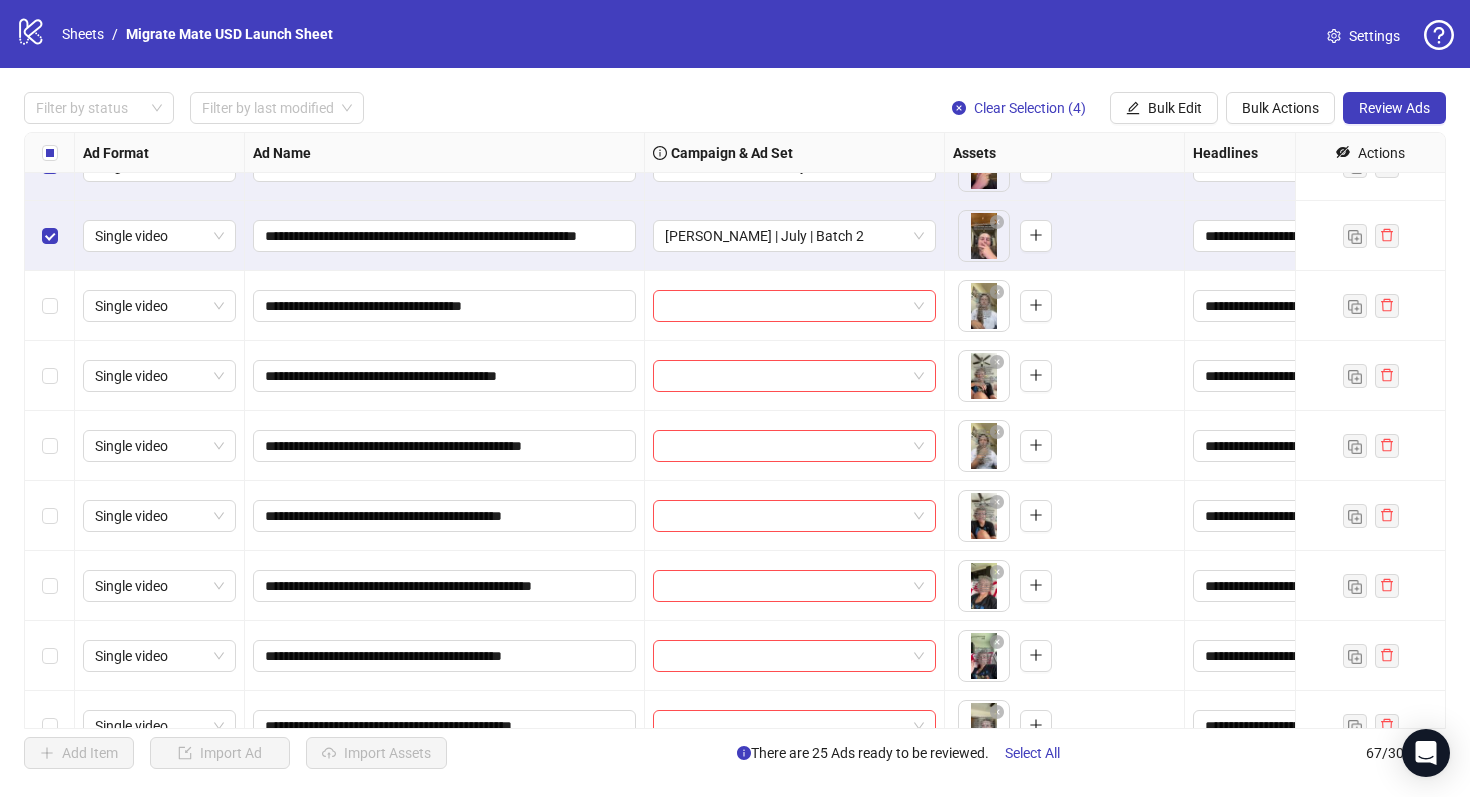click at bounding box center (50, 153) 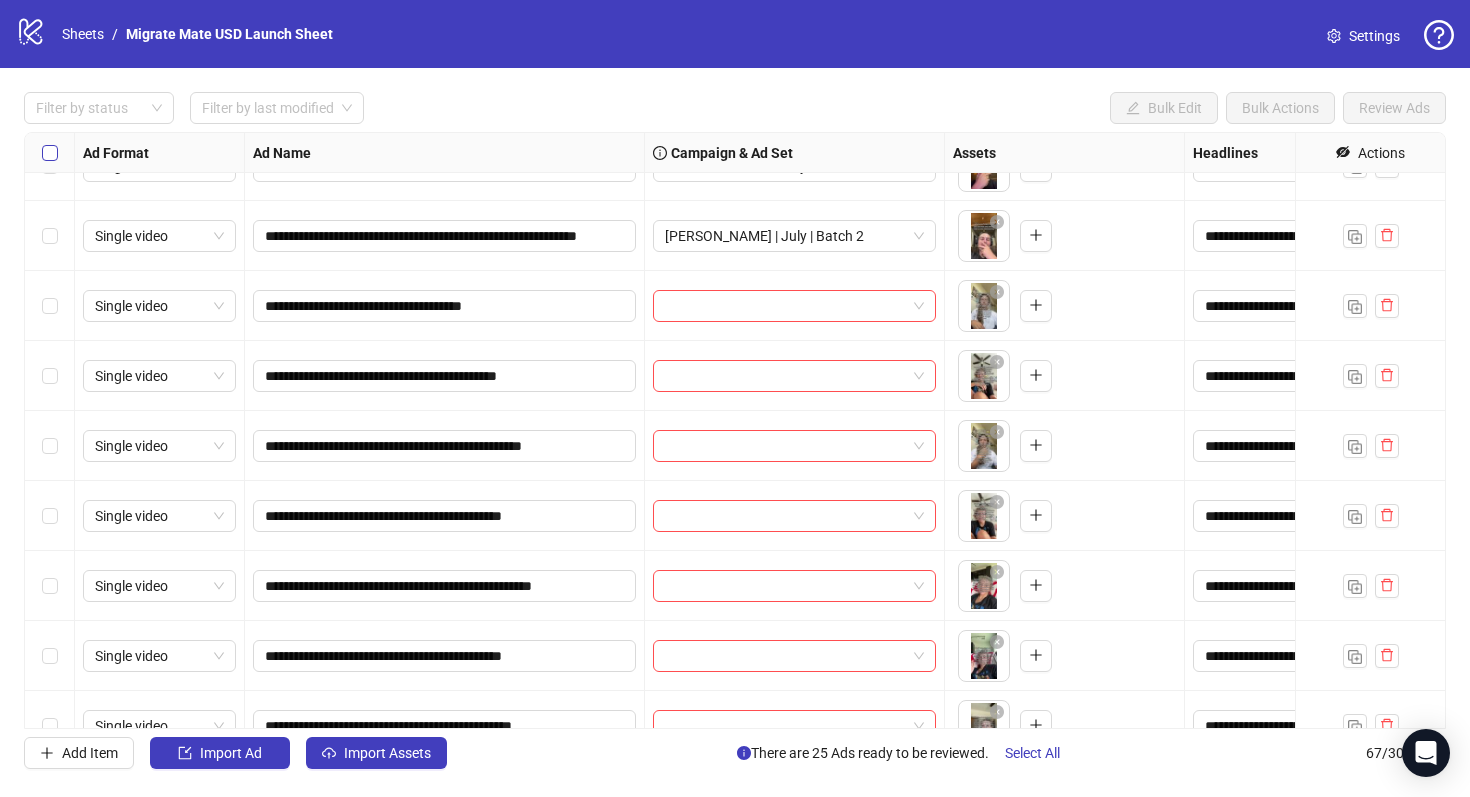 click at bounding box center [50, 153] 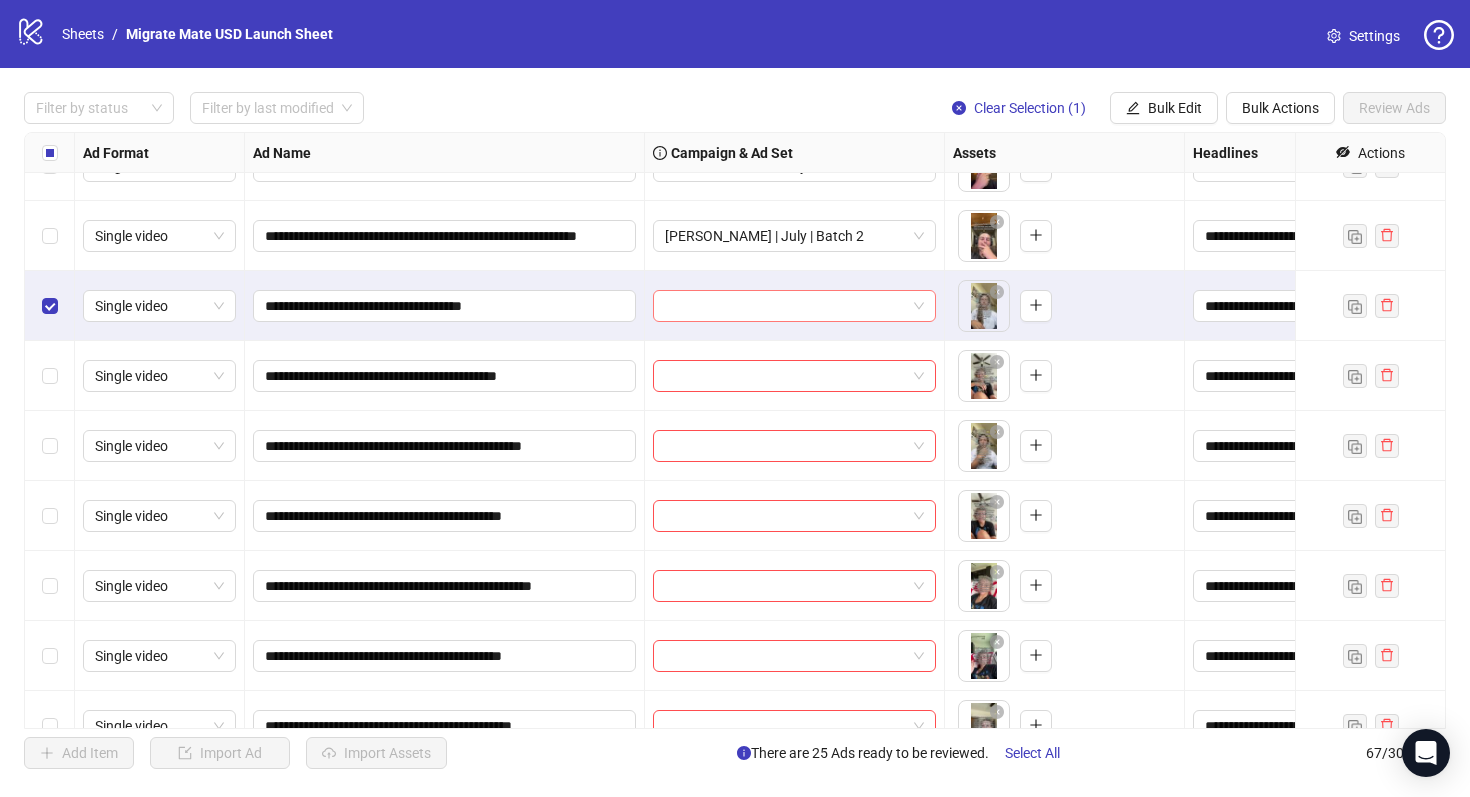 click at bounding box center (794, 306) 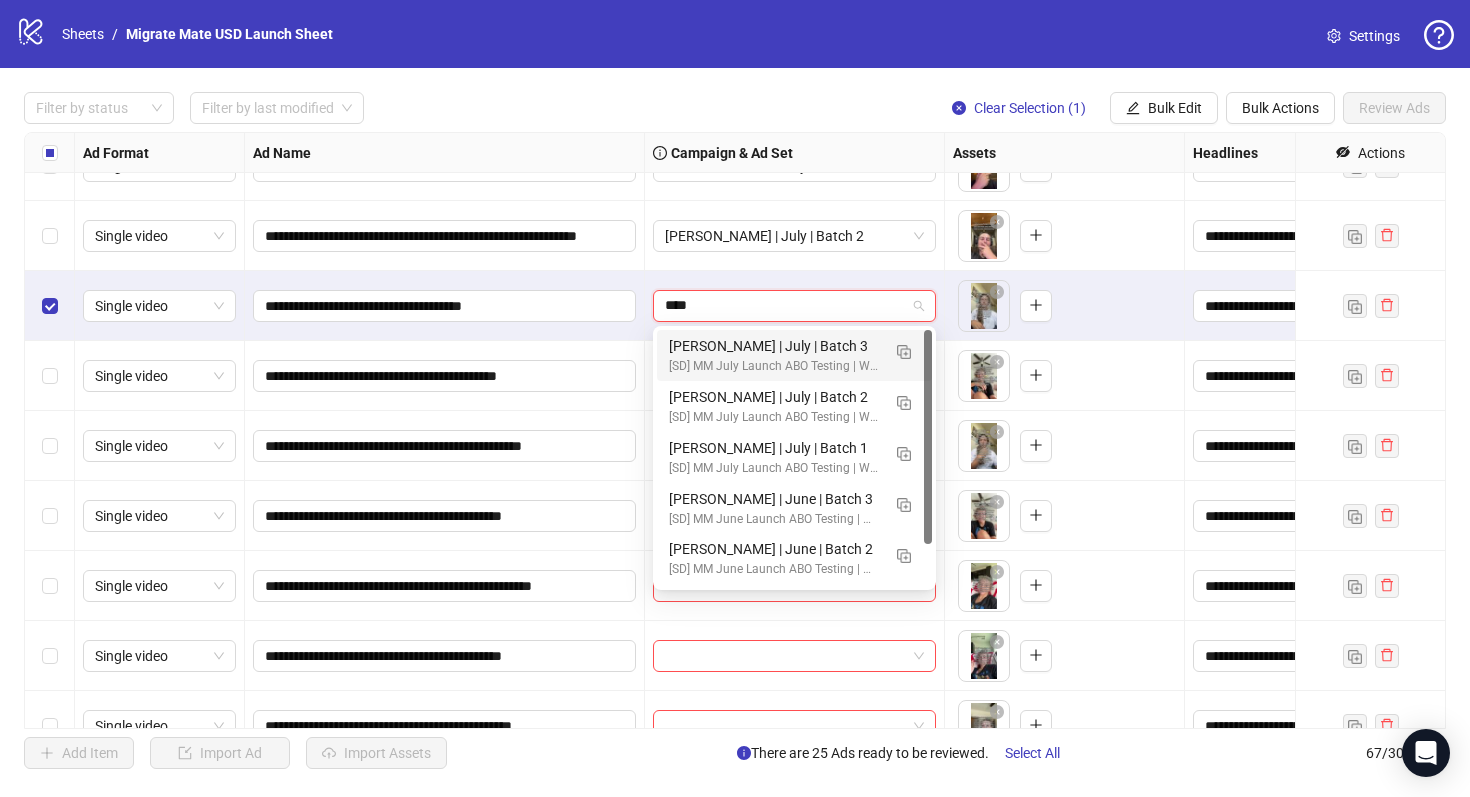 type on "*****" 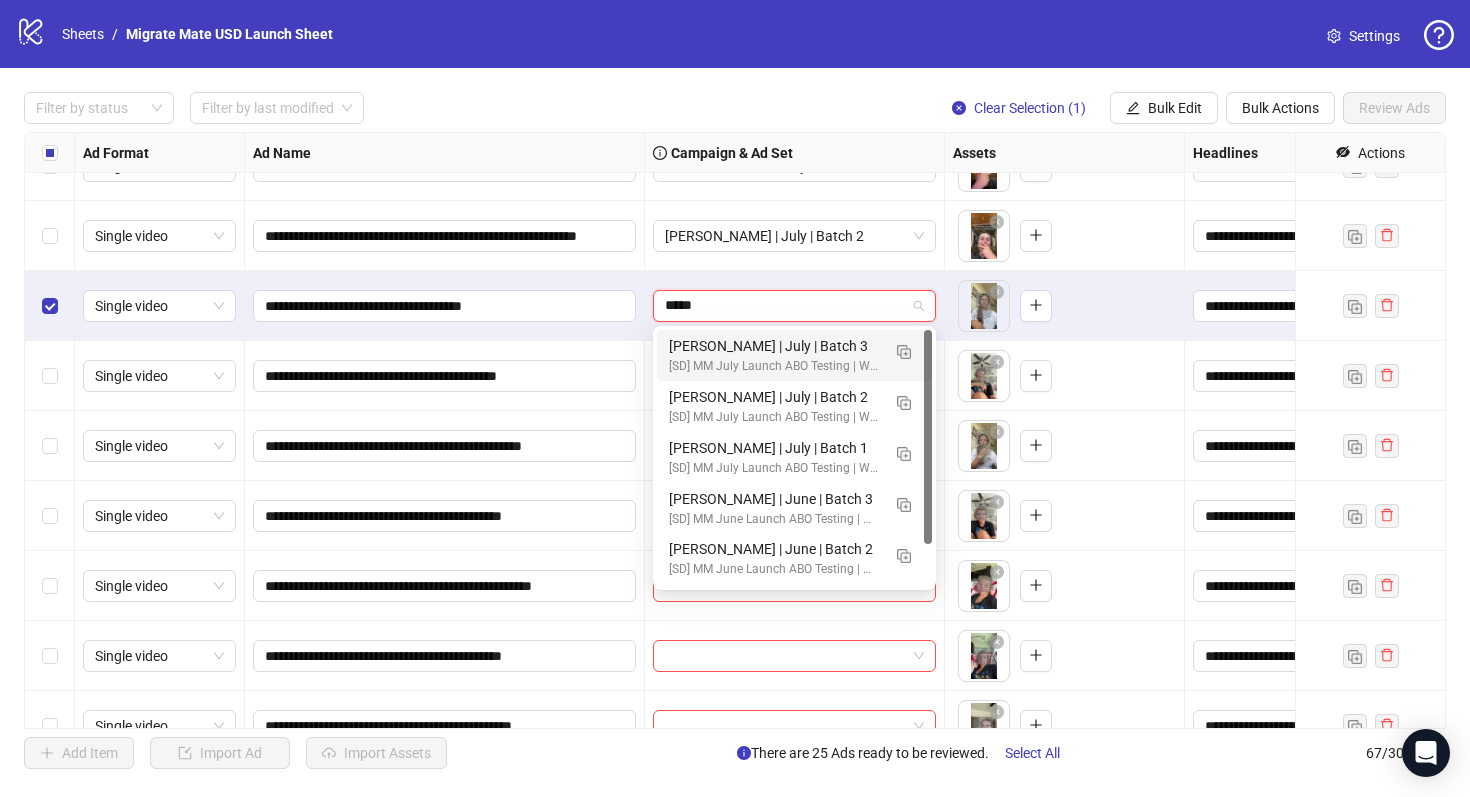 click on "[PERSON_NAME] | July | Batch 3" at bounding box center [774, 346] 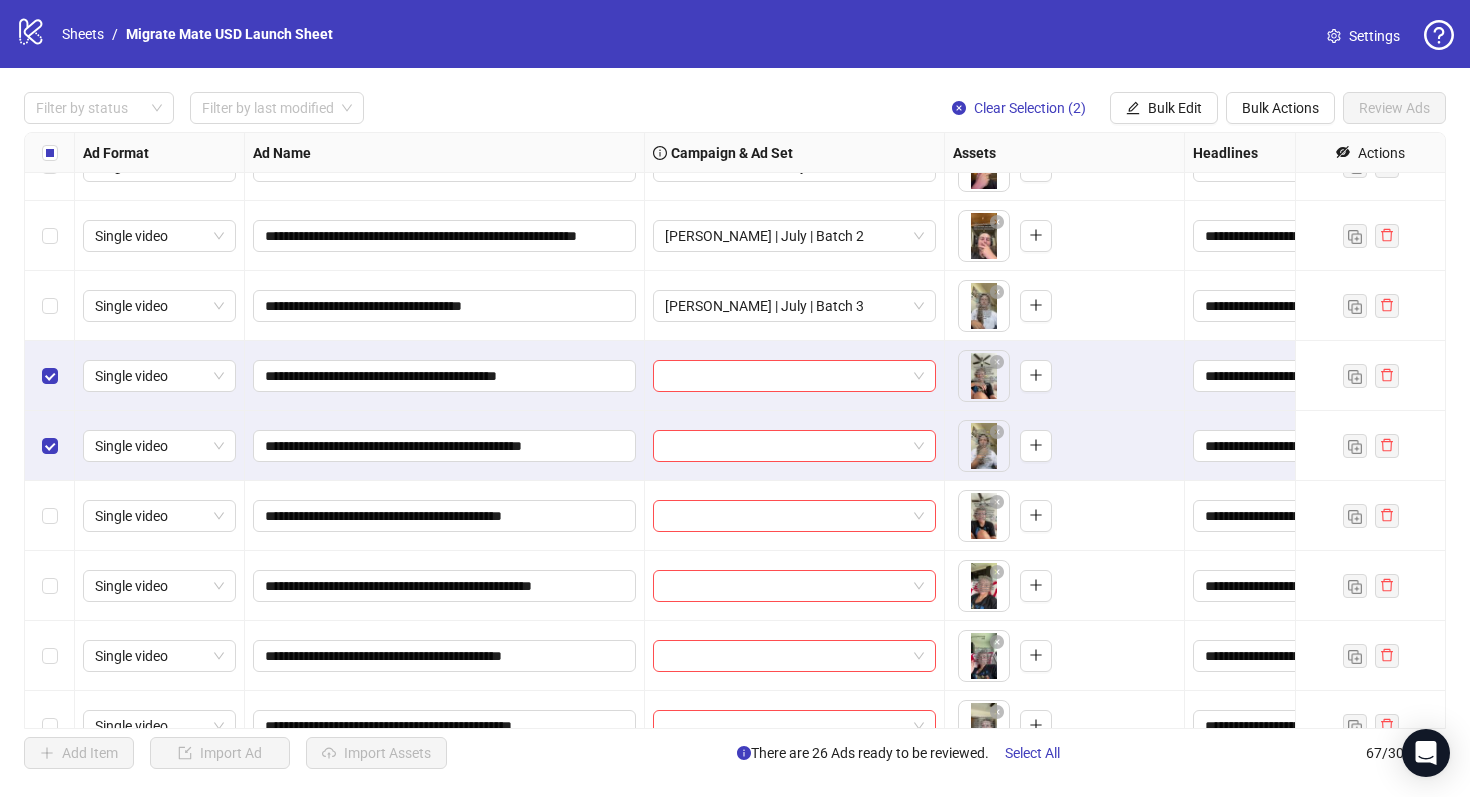 click at bounding box center (50, 516) 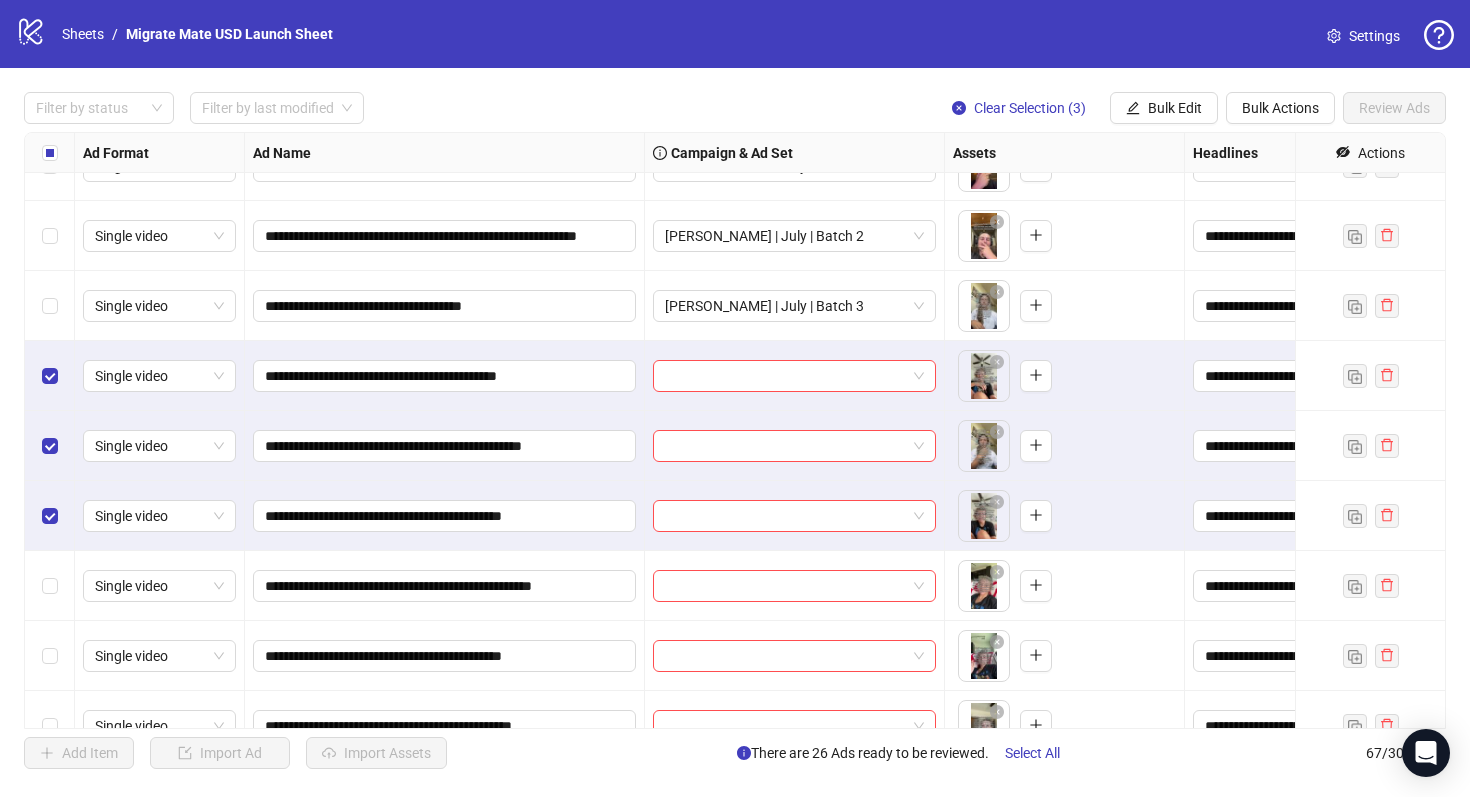 click at bounding box center [50, 586] 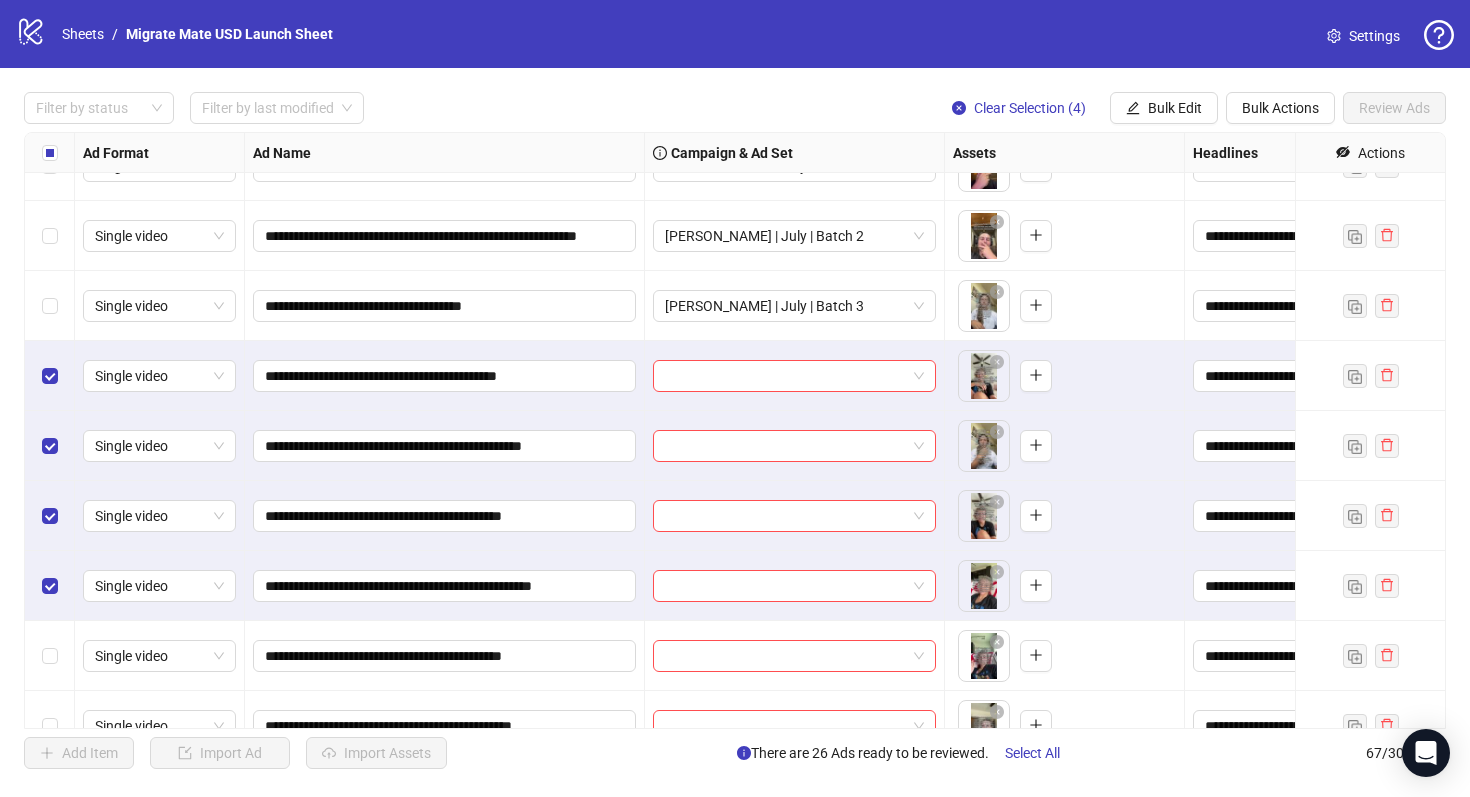 click at bounding box center (50, 656) 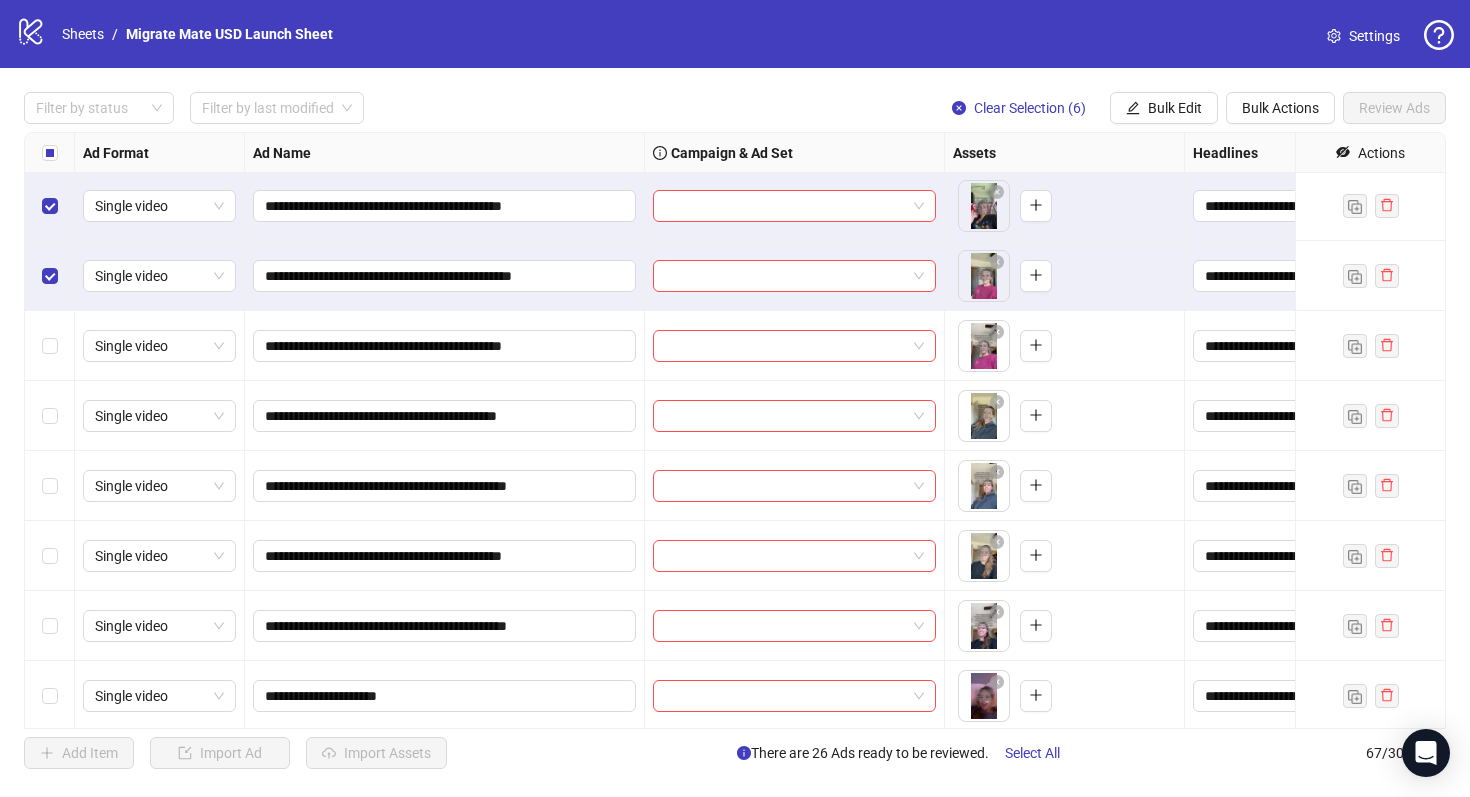 scroll, scrollTop: 2166, scrollLeft: 0, axis: vertical 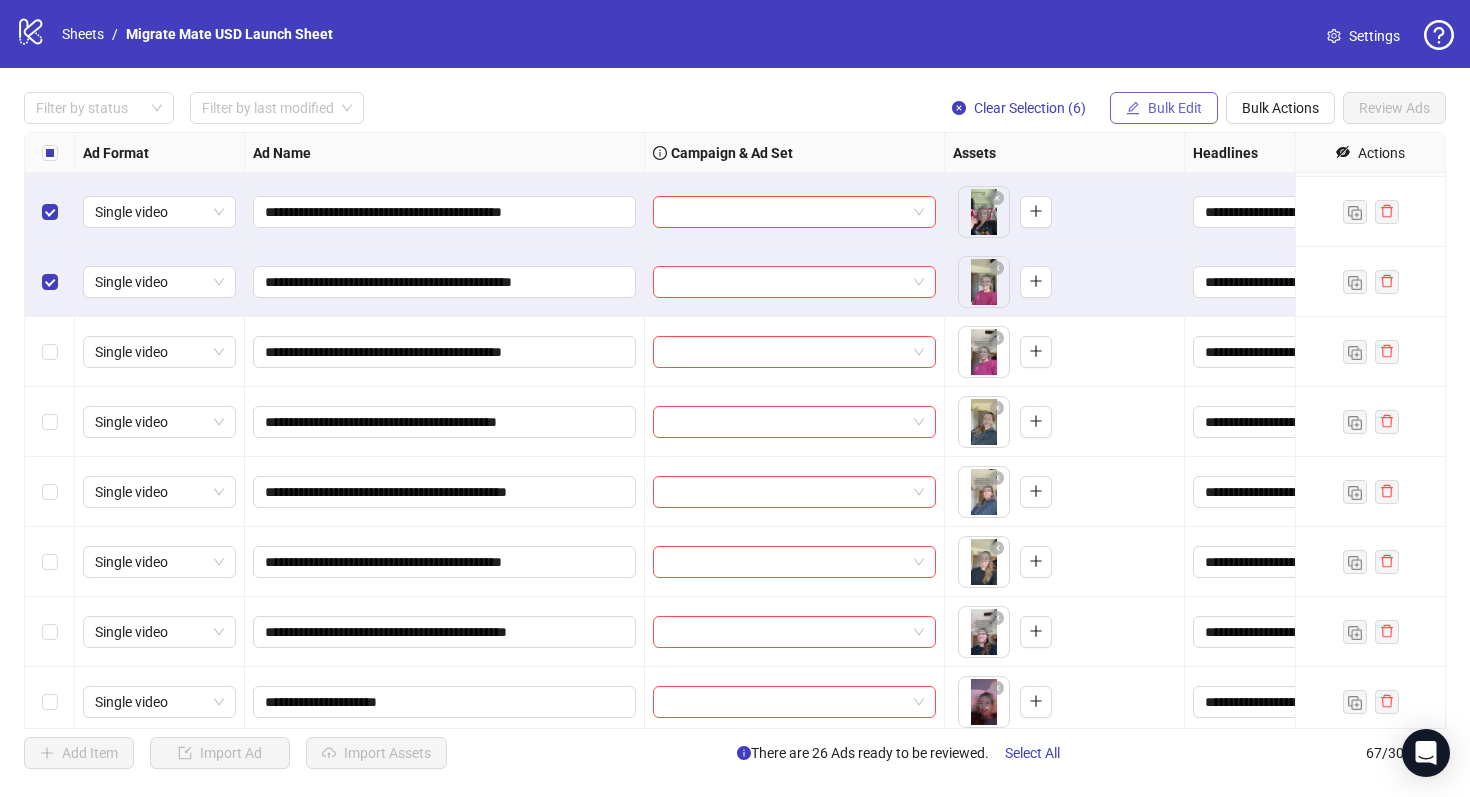 click on "Bulk Edit" at bounding box center [1175, 108] 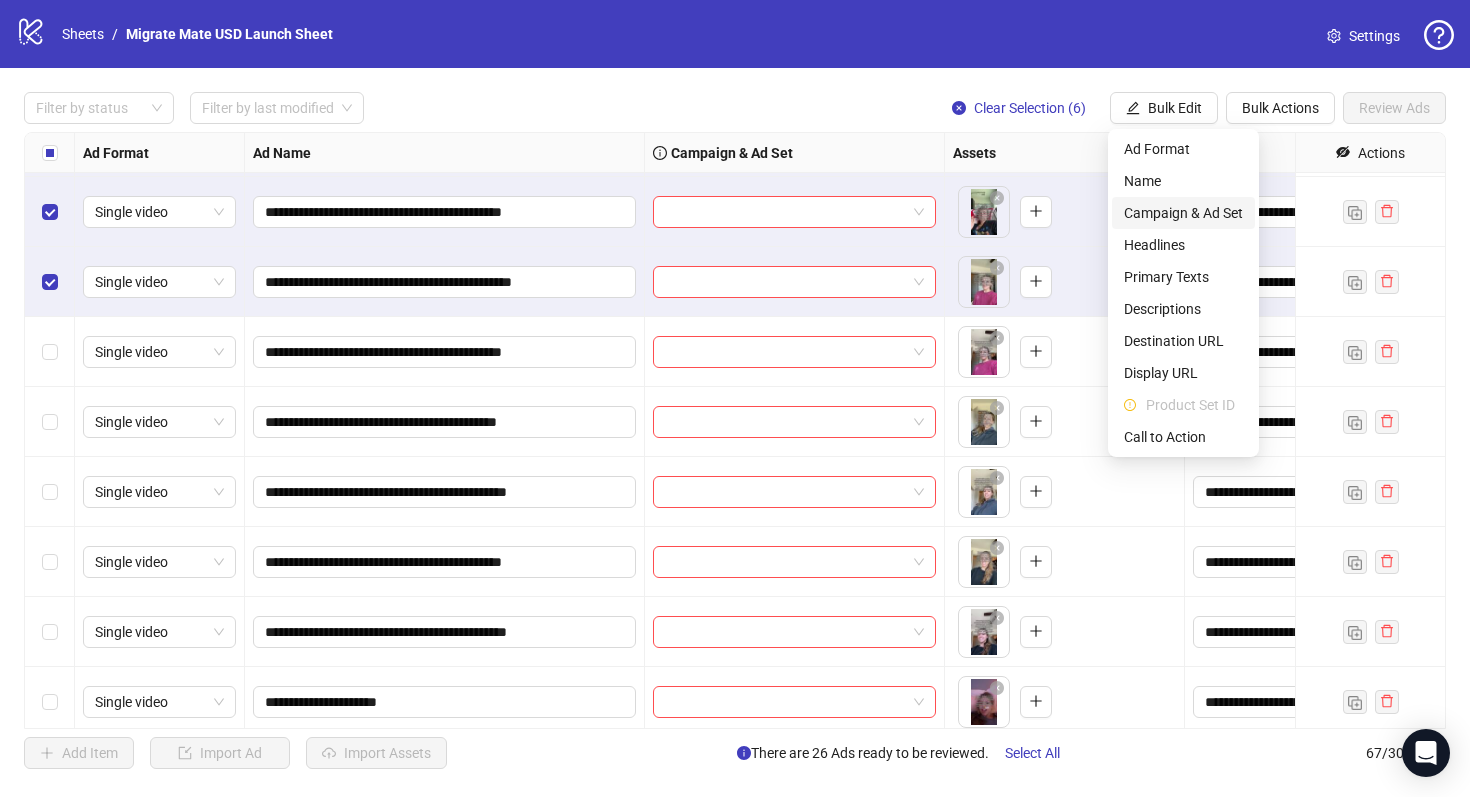click on "Campaign & Ad Set" at bounding box center [1183, 213] 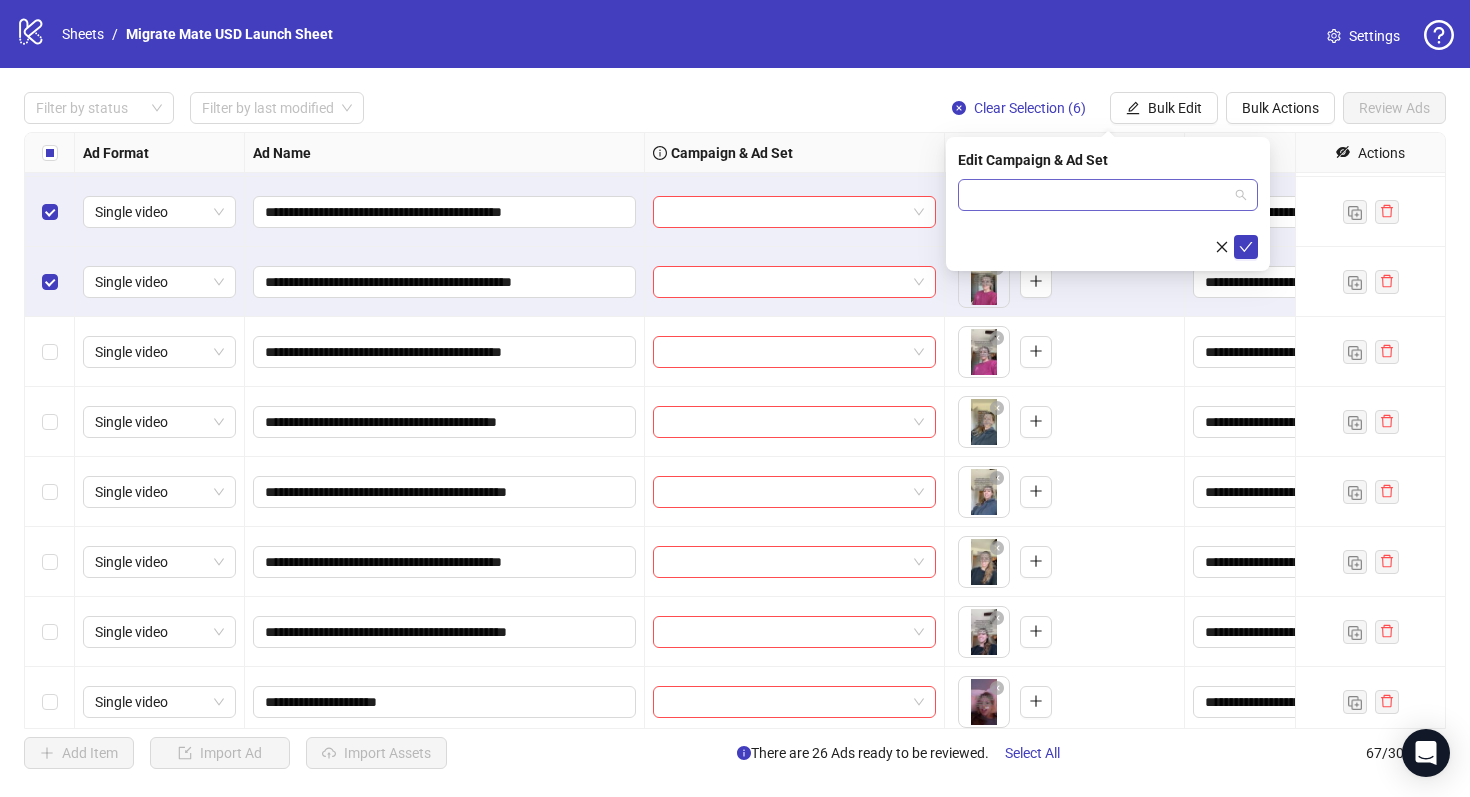 click at bounding box center (1099, 195) 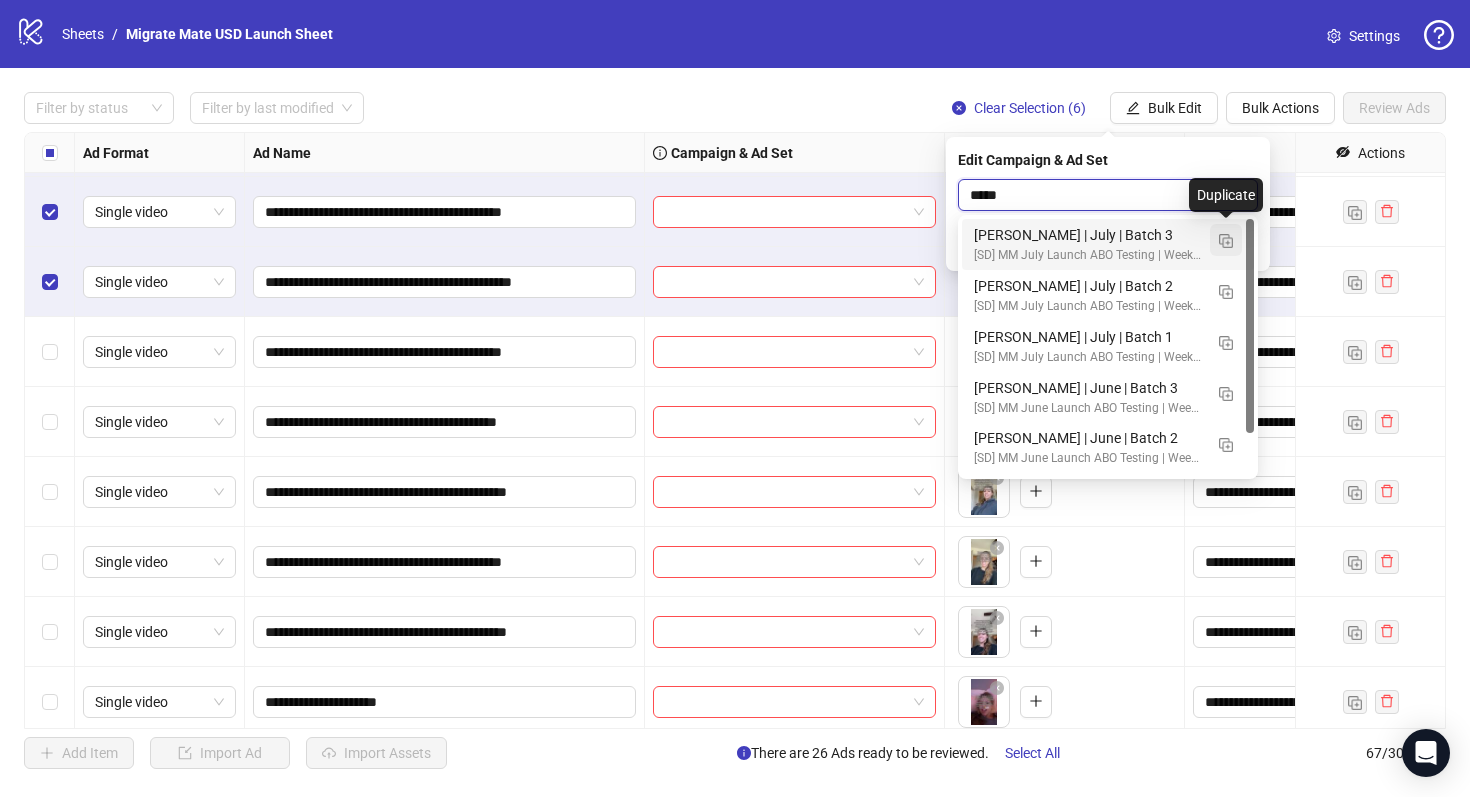 click at bounding box center (1226, 241) 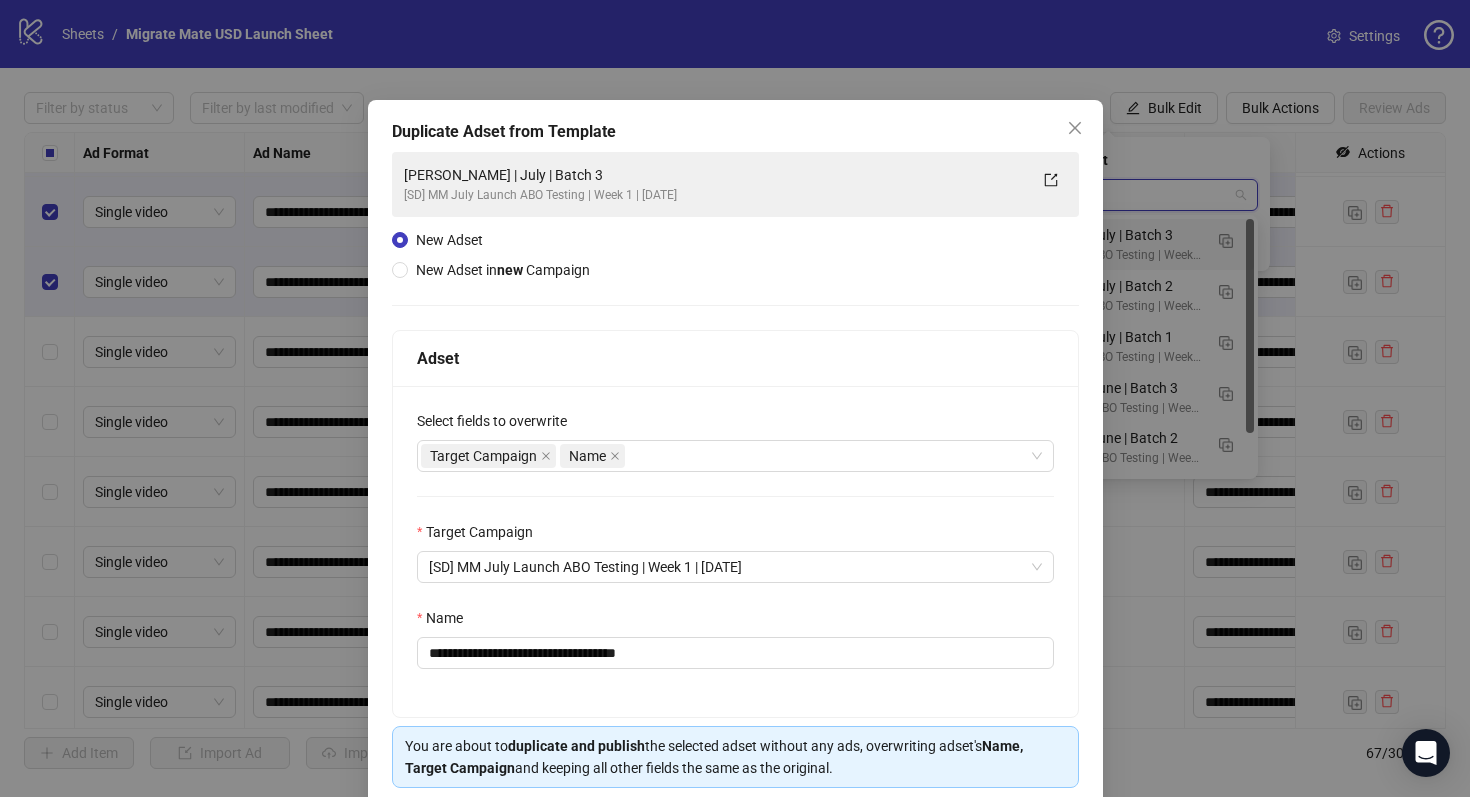 type on "*****" 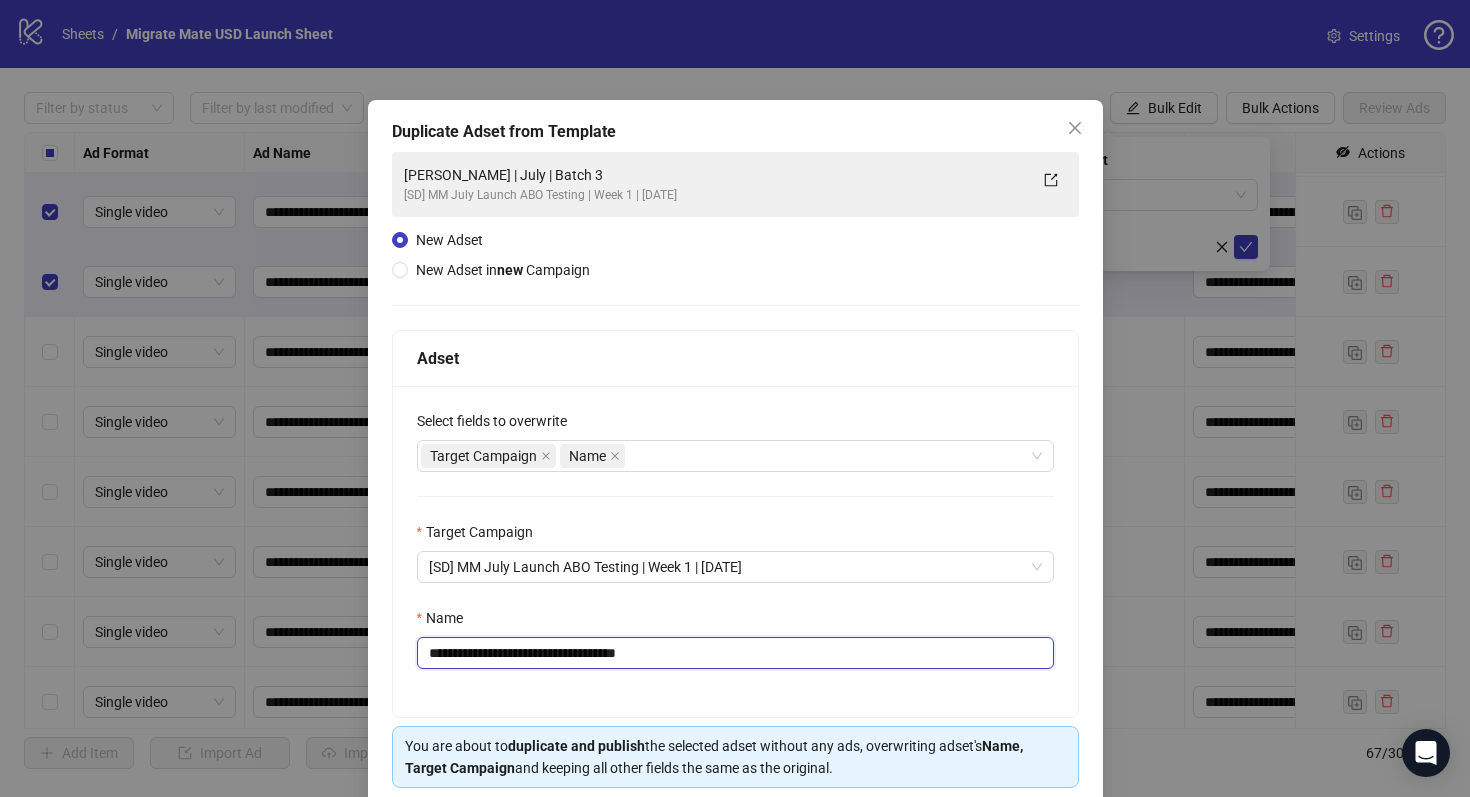 drag, startPoint x: 597, startPoint y: 647, endPoint x: 732, endPoint y: 659, distance: 135.53229 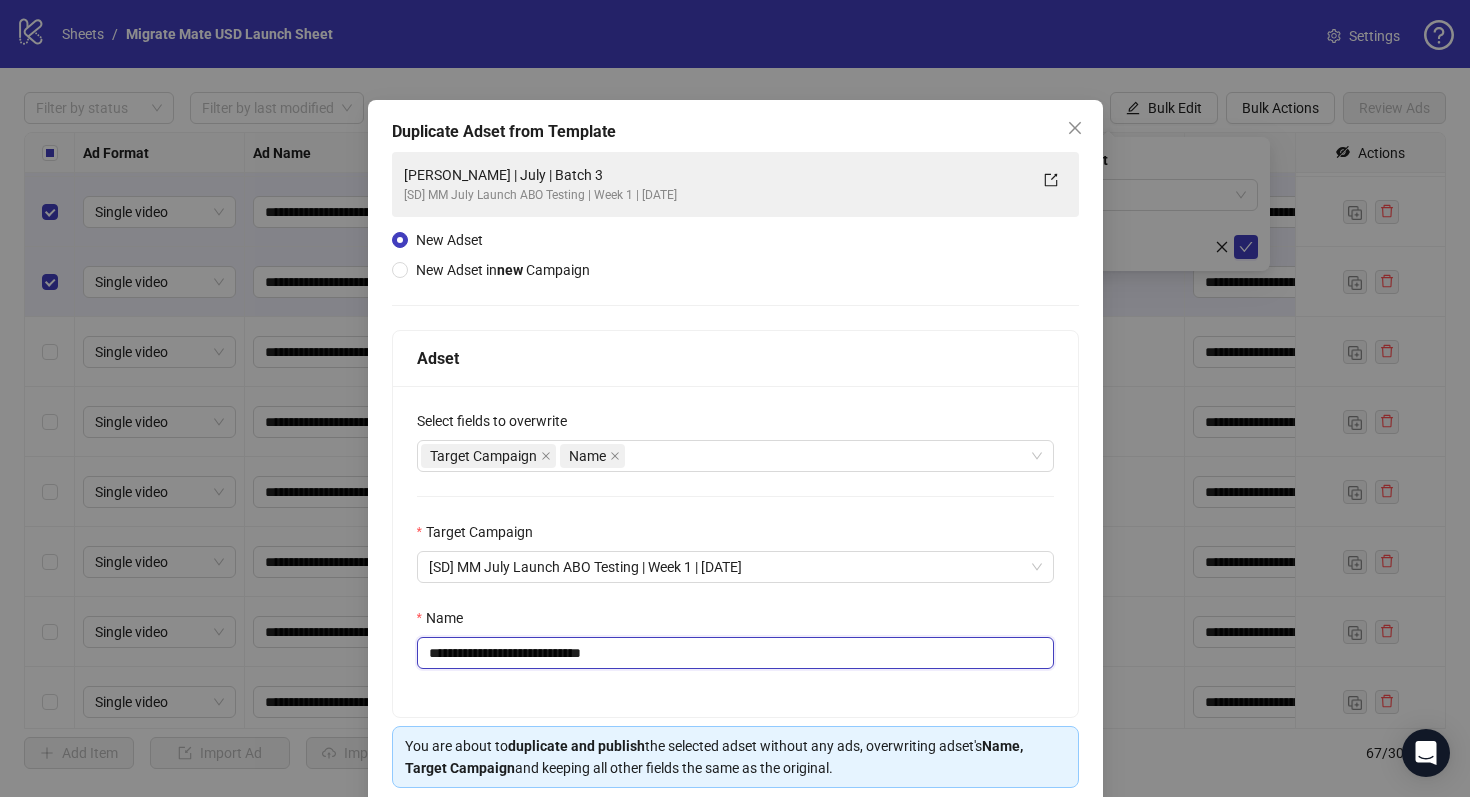 scroll, scrollTop: 80, scrollLeft: 0, axis: vertical 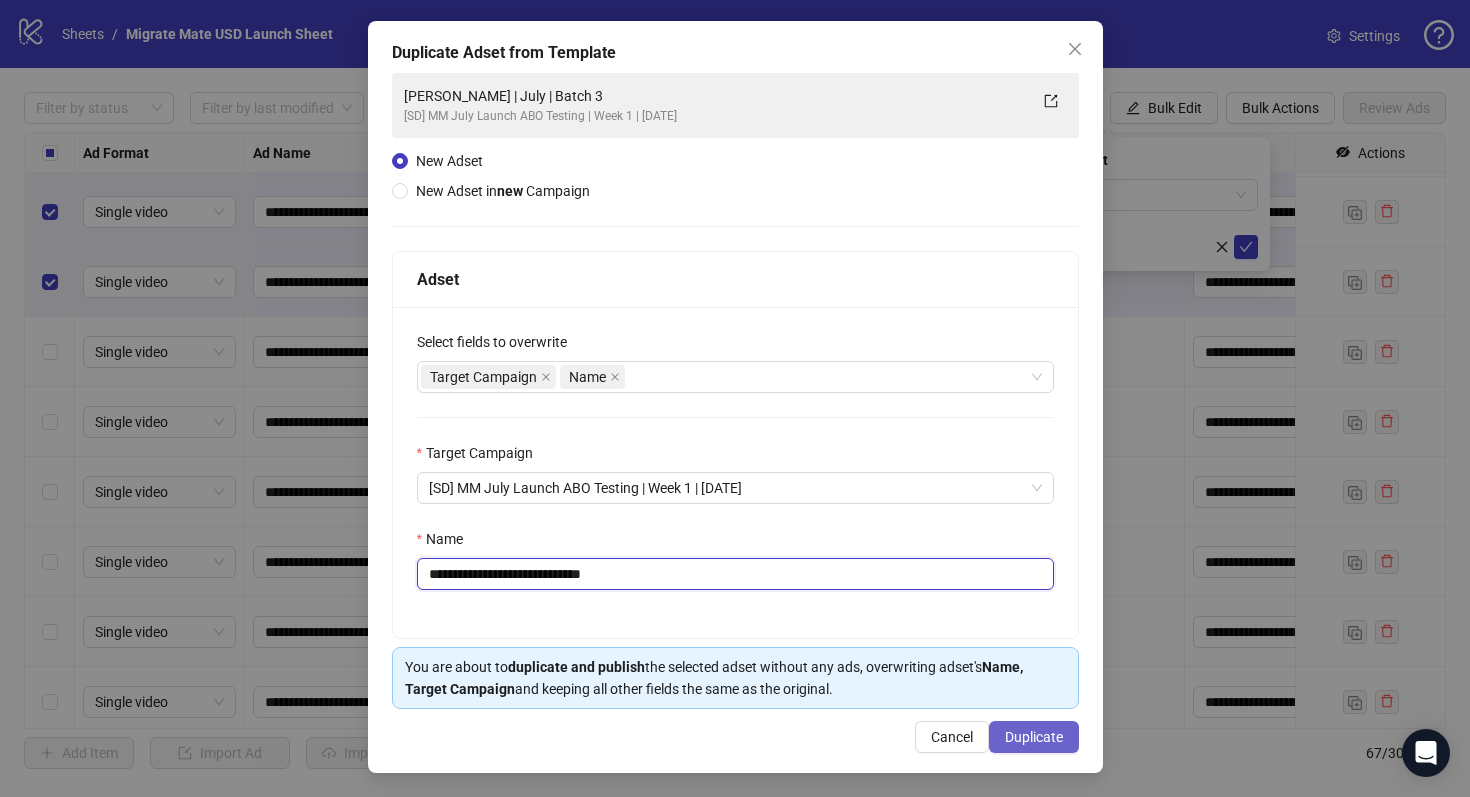 type on "**********" 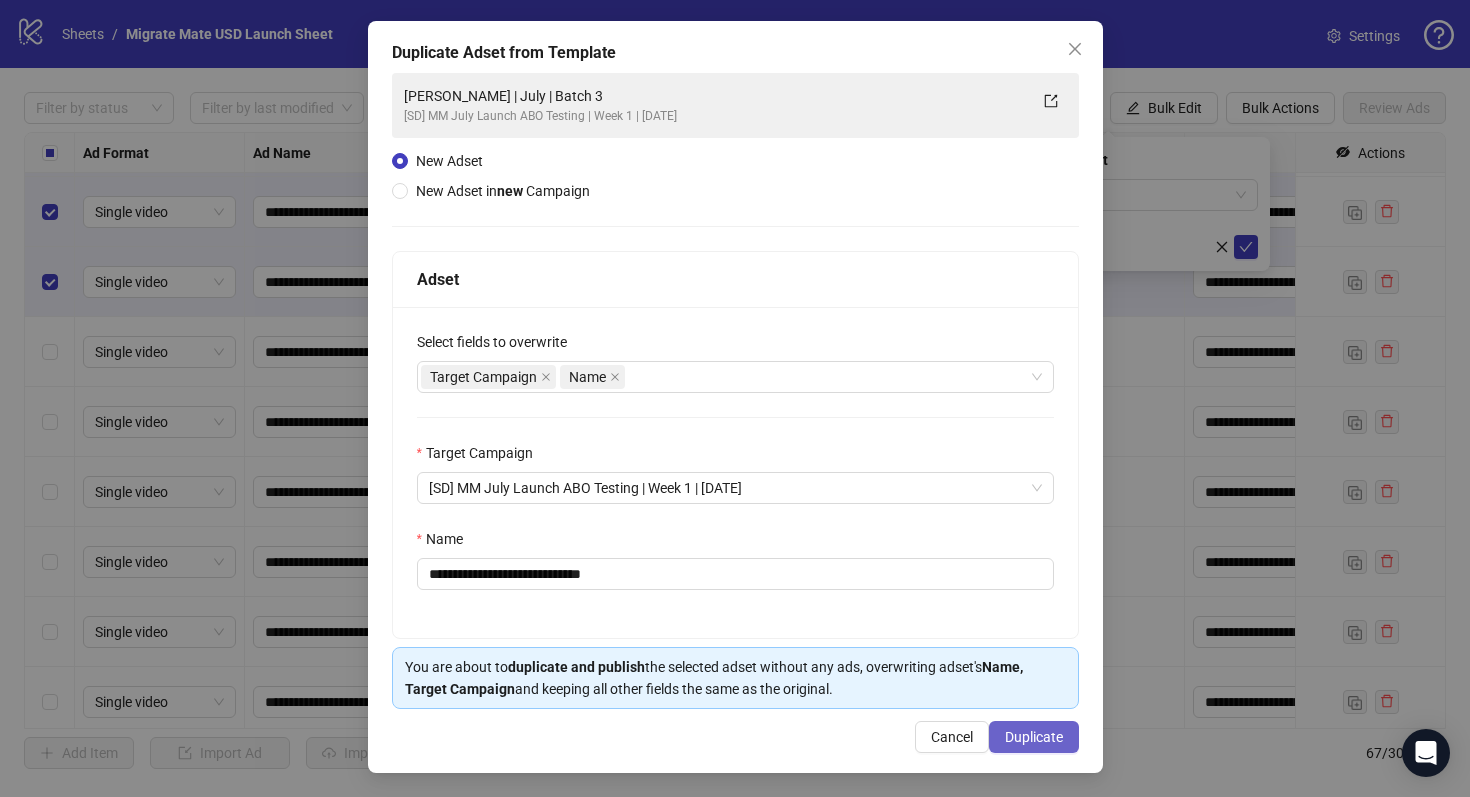 click on "Duplicate" at bounding box center [1034, 737] 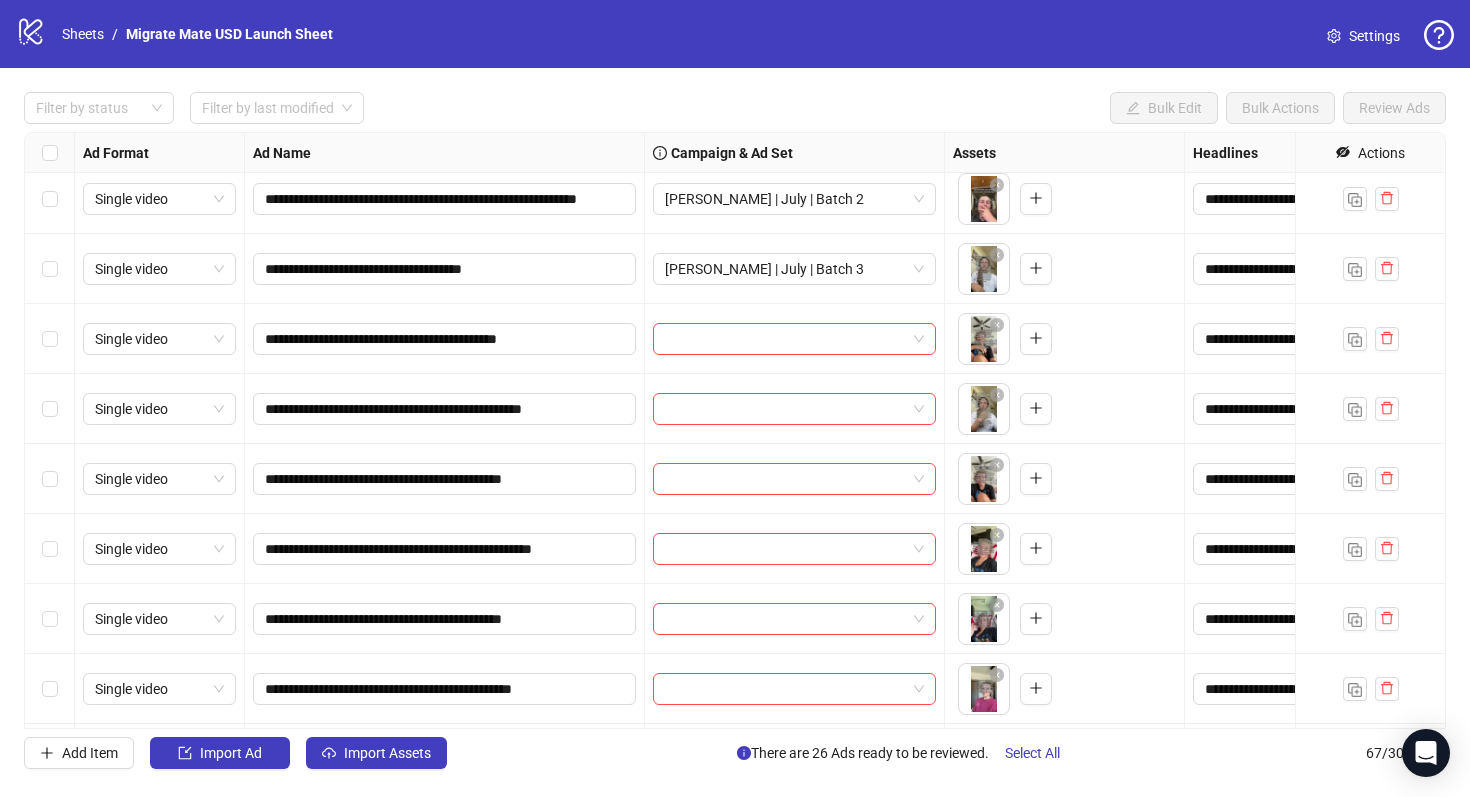 scroll, scrollTop: 1732, scrollLeft: 0, axis: vertical 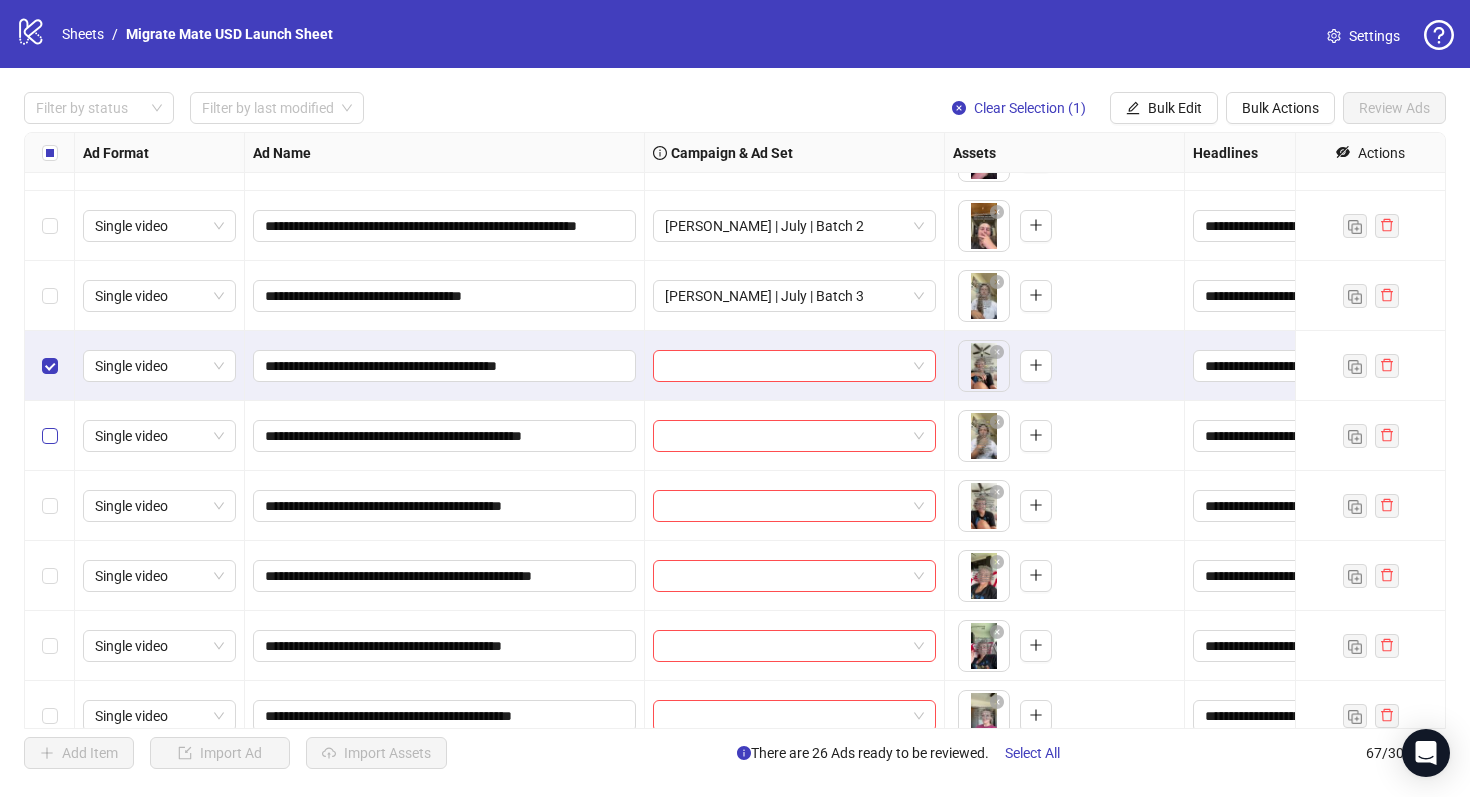click at bounding box center (50, 436) 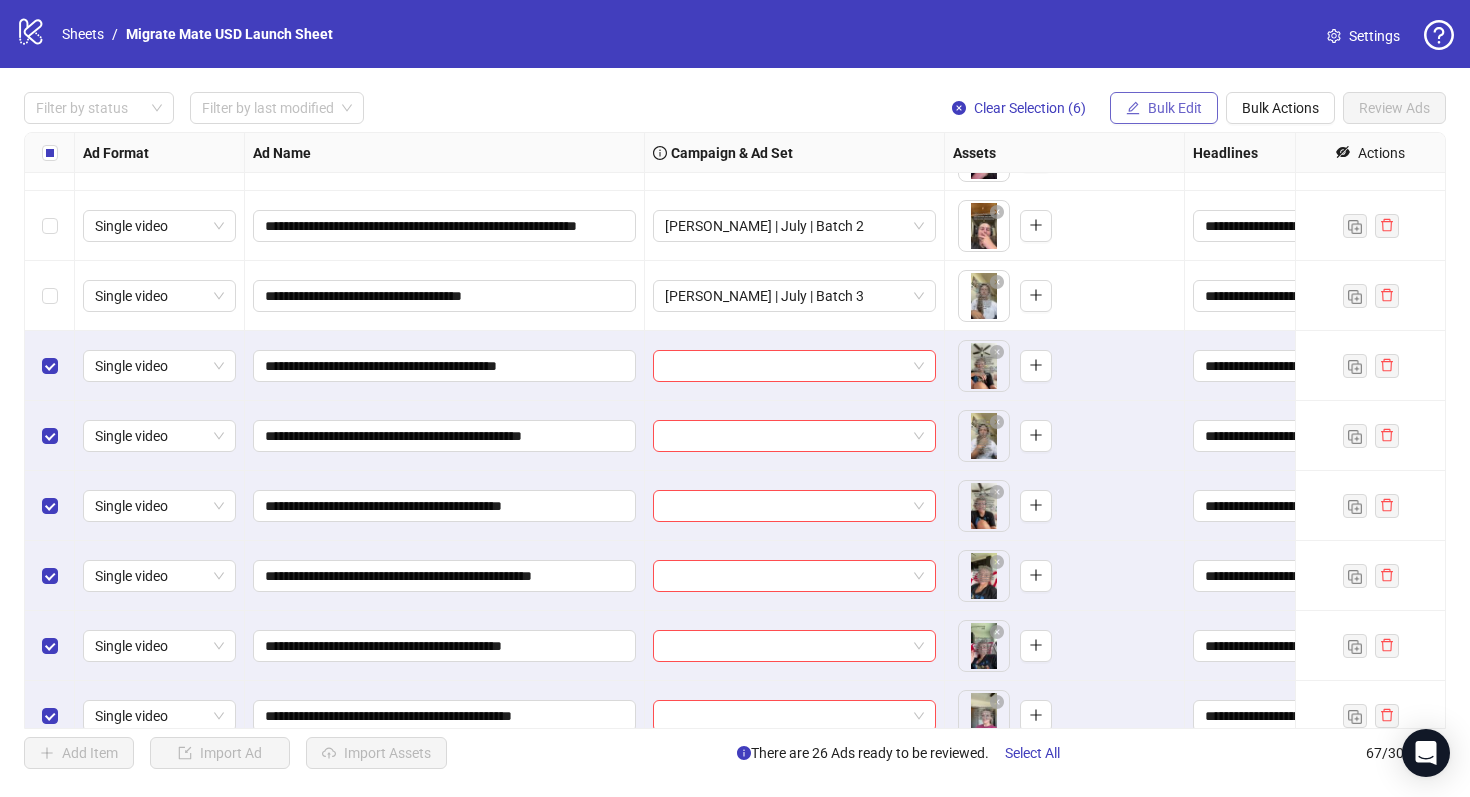 click on "Bulk Edit" at bounding box center (1164, 108) 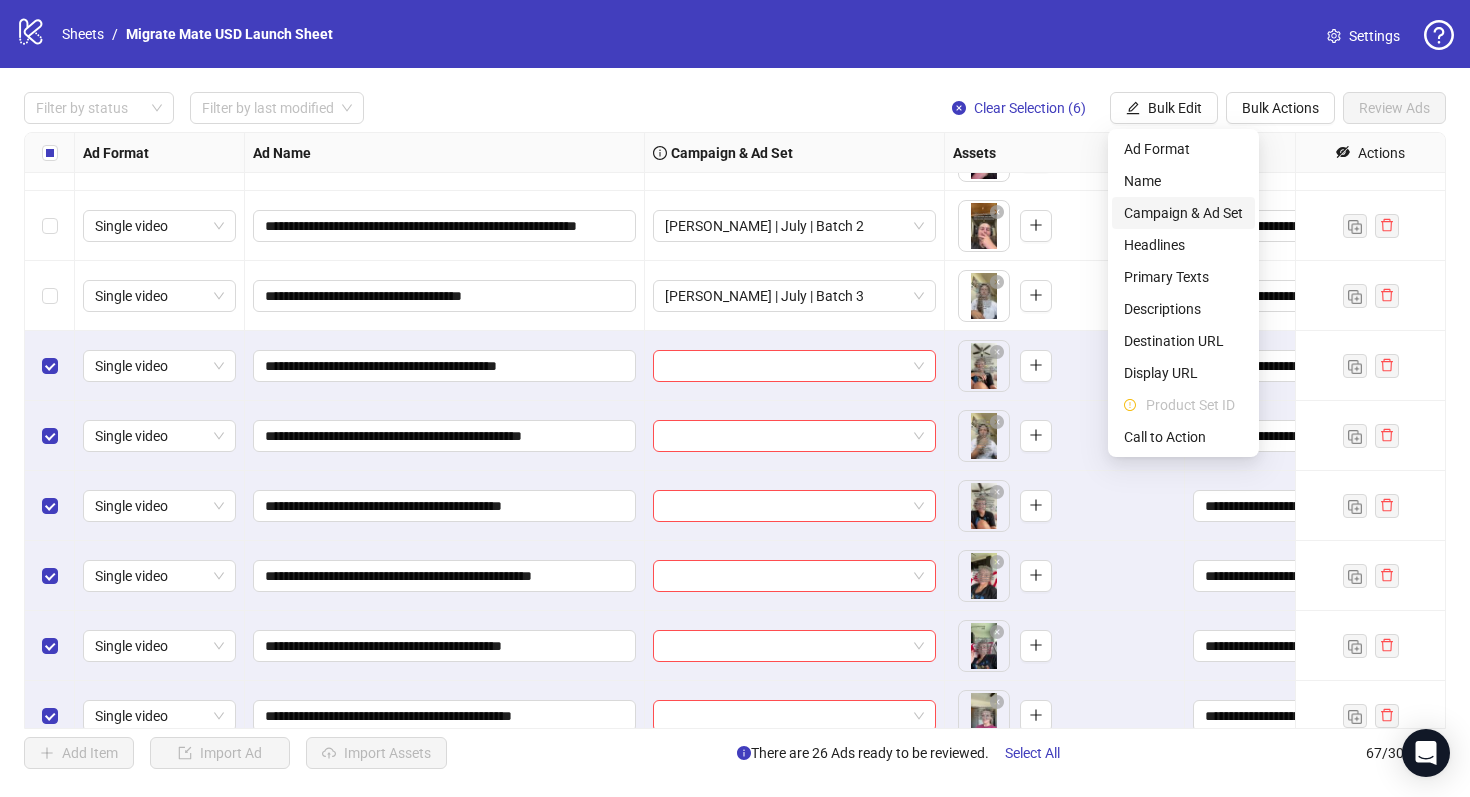 click on "Campaign & Ad Set" at bounding box center [1183, 213] 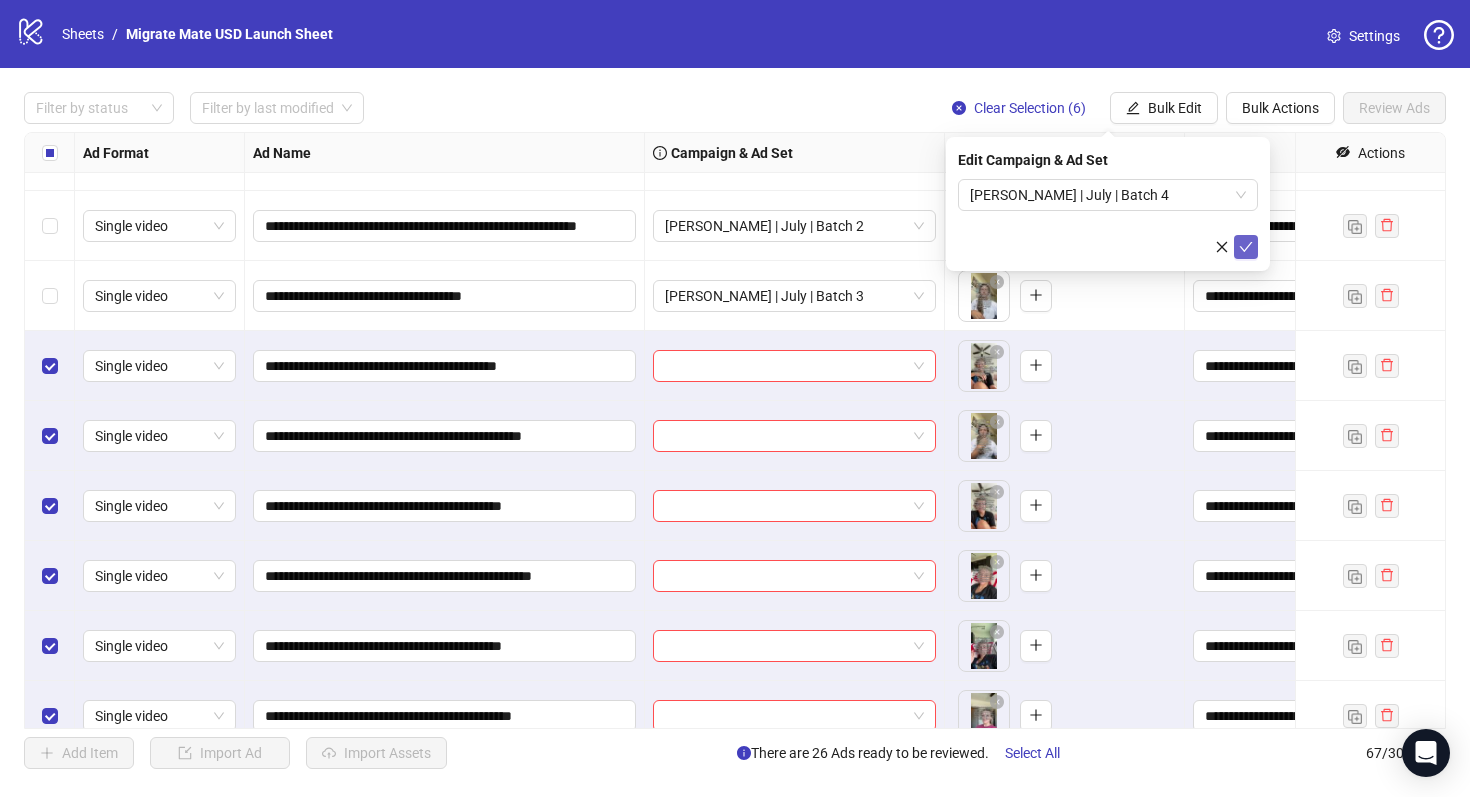click 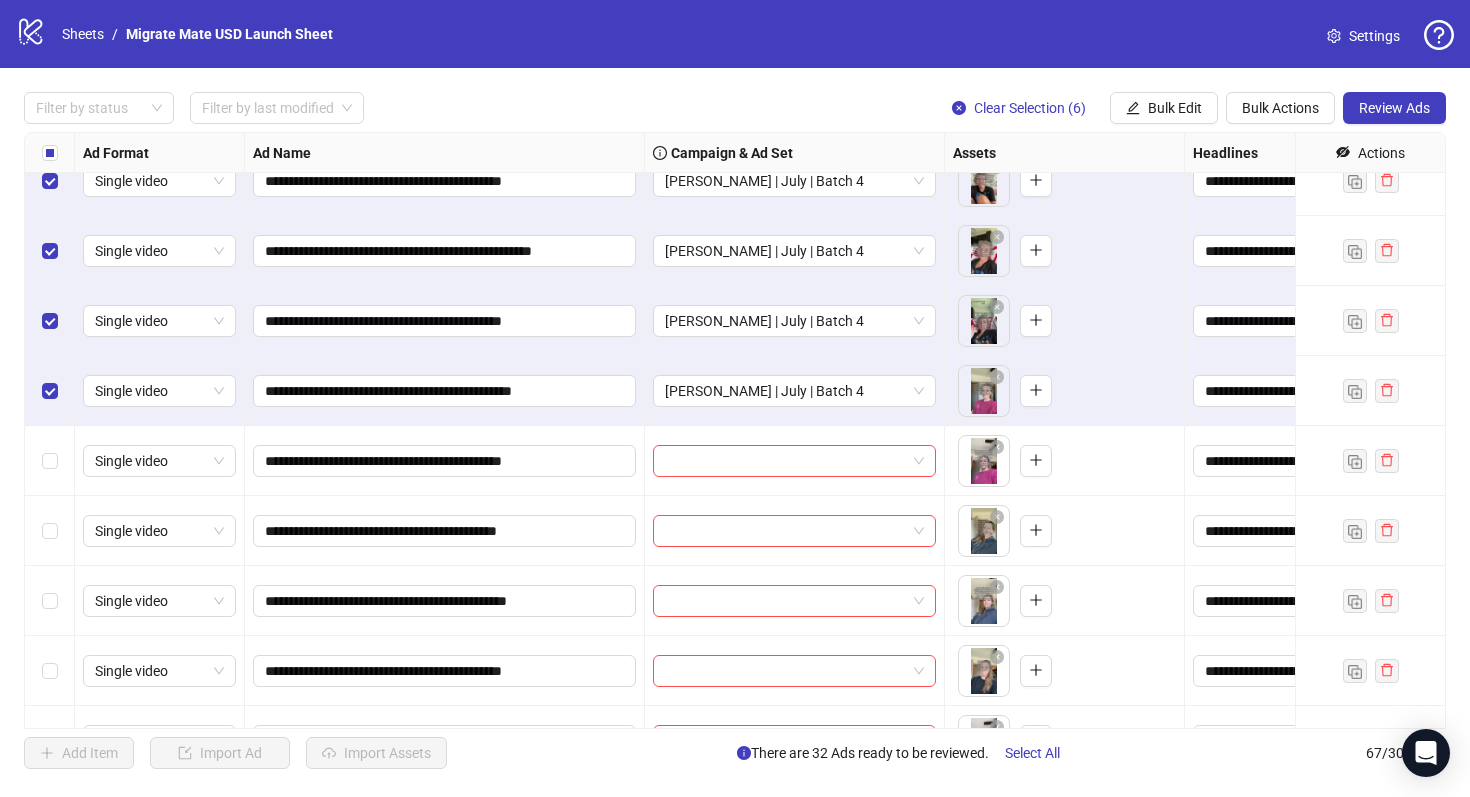 scroll, scrollTop: 2058, scrollLeft: 0, axis: vertical 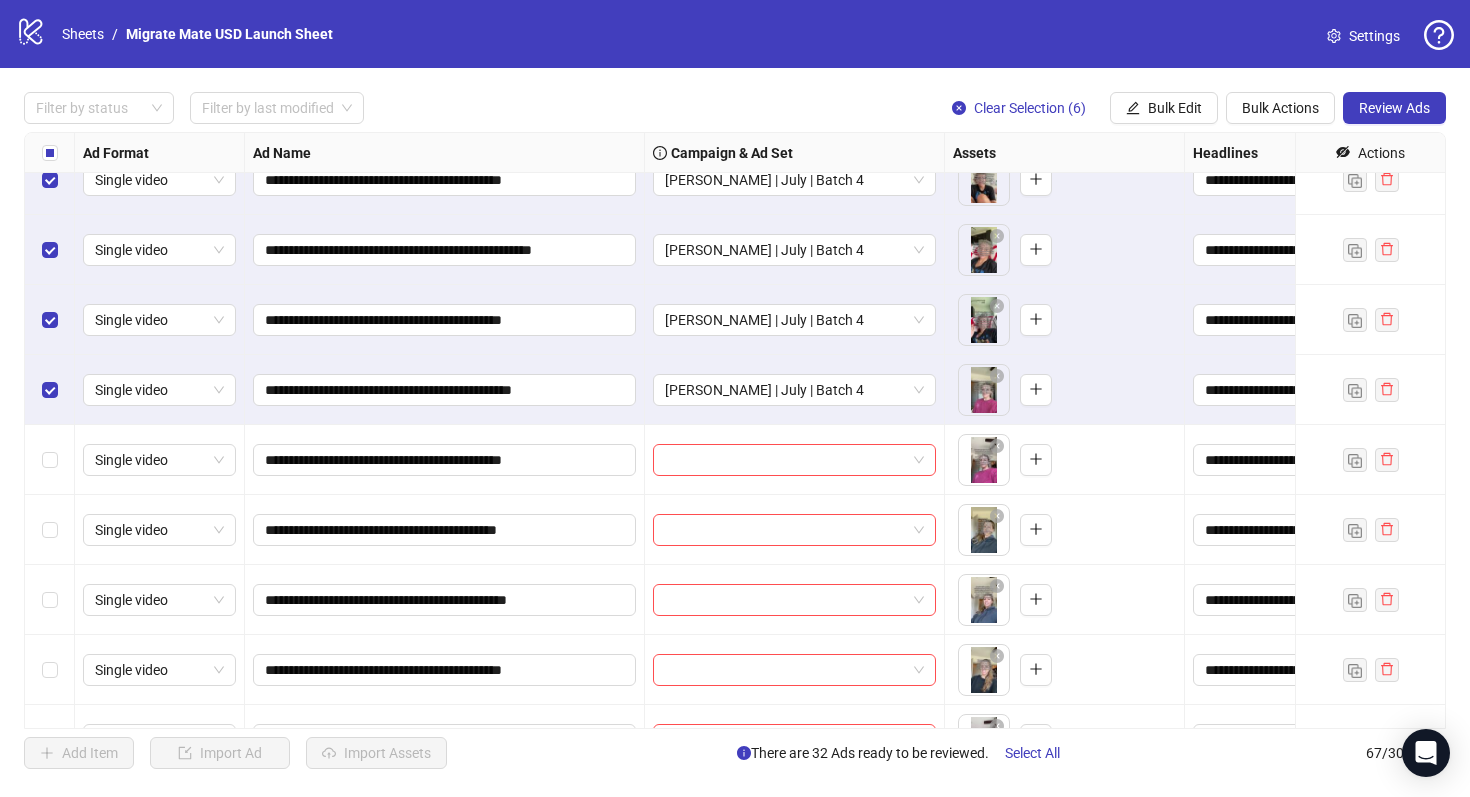 click at bounding box center [50, 153] 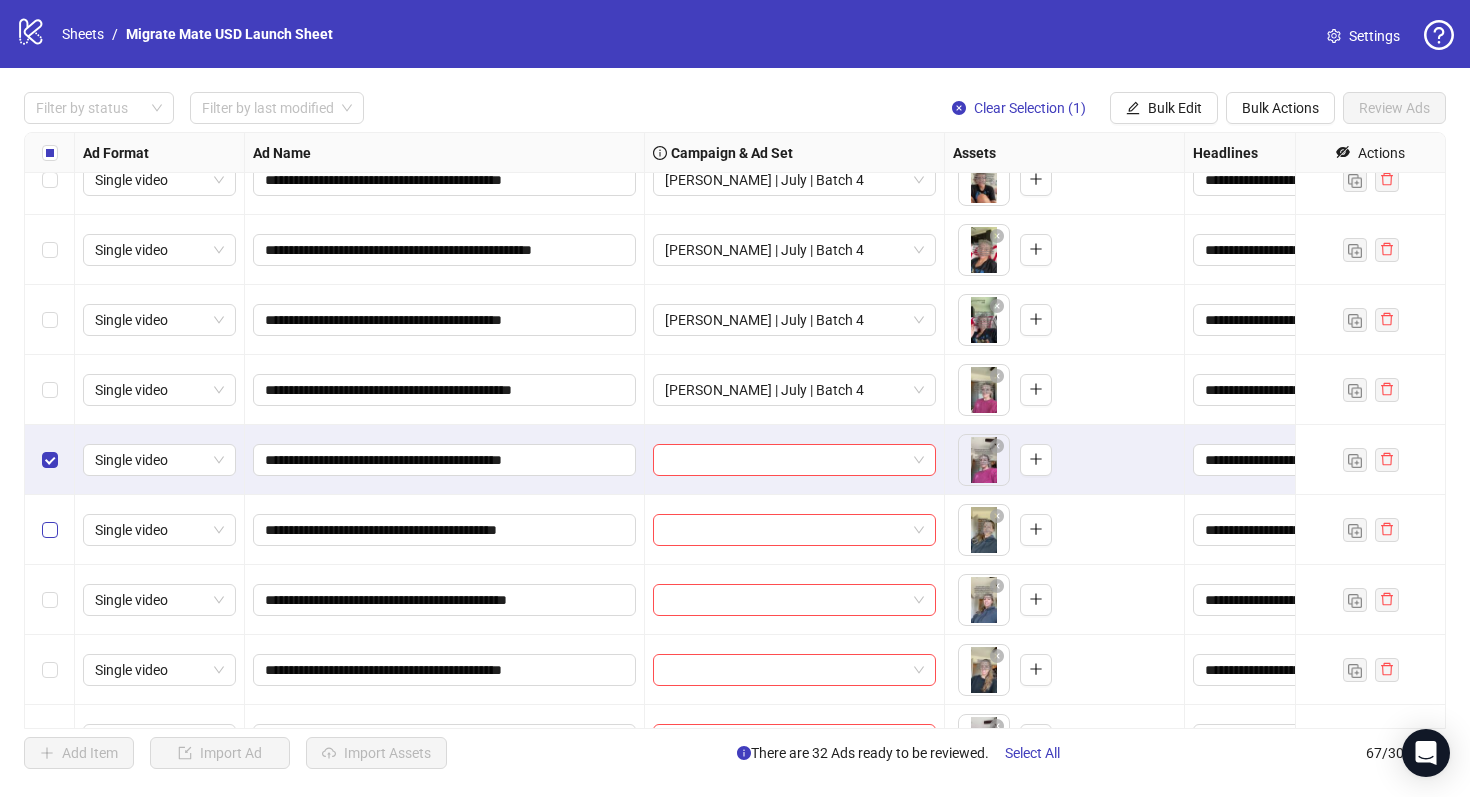 click at bounding box center (50, 530) 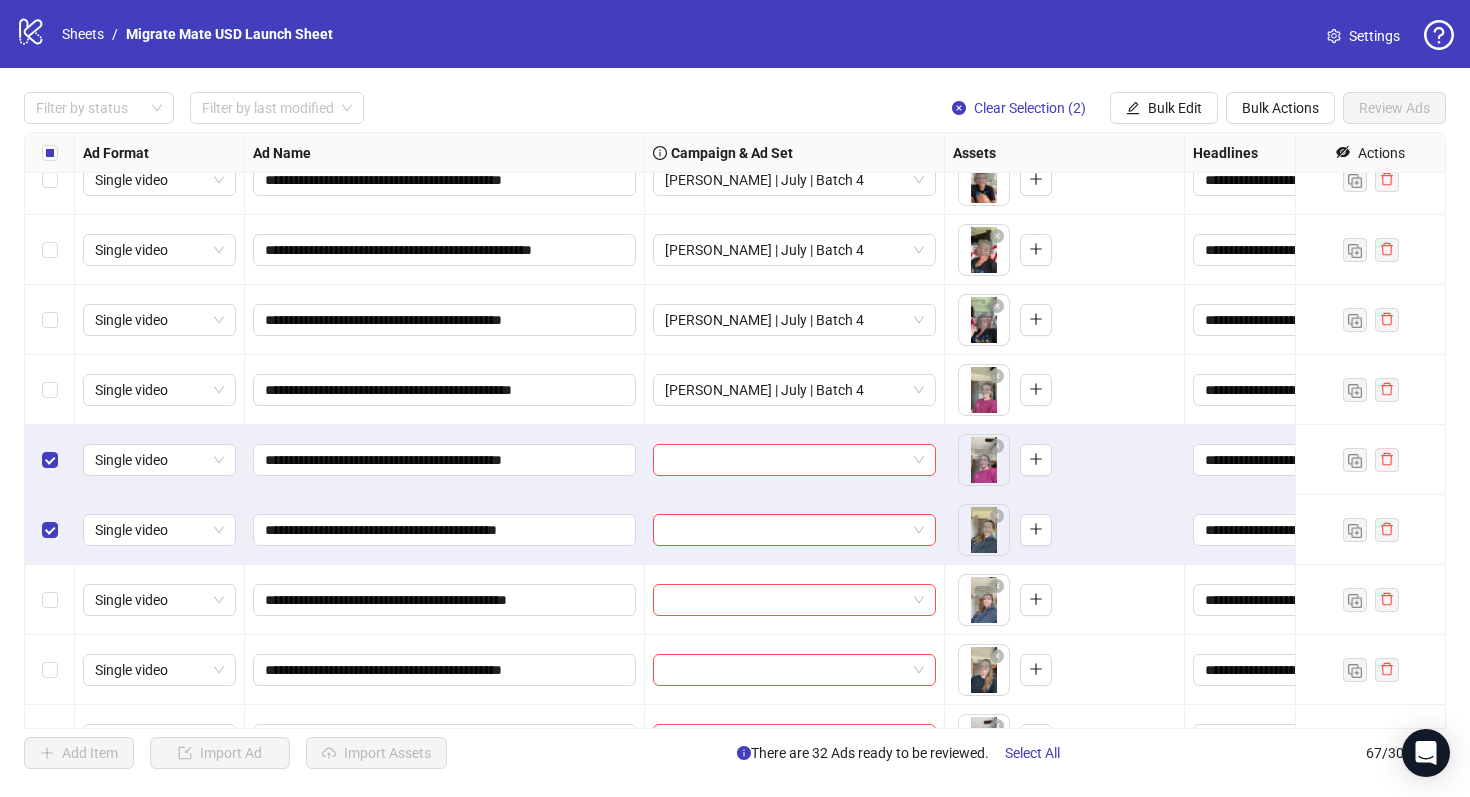 click at bounding box center (50, 600) 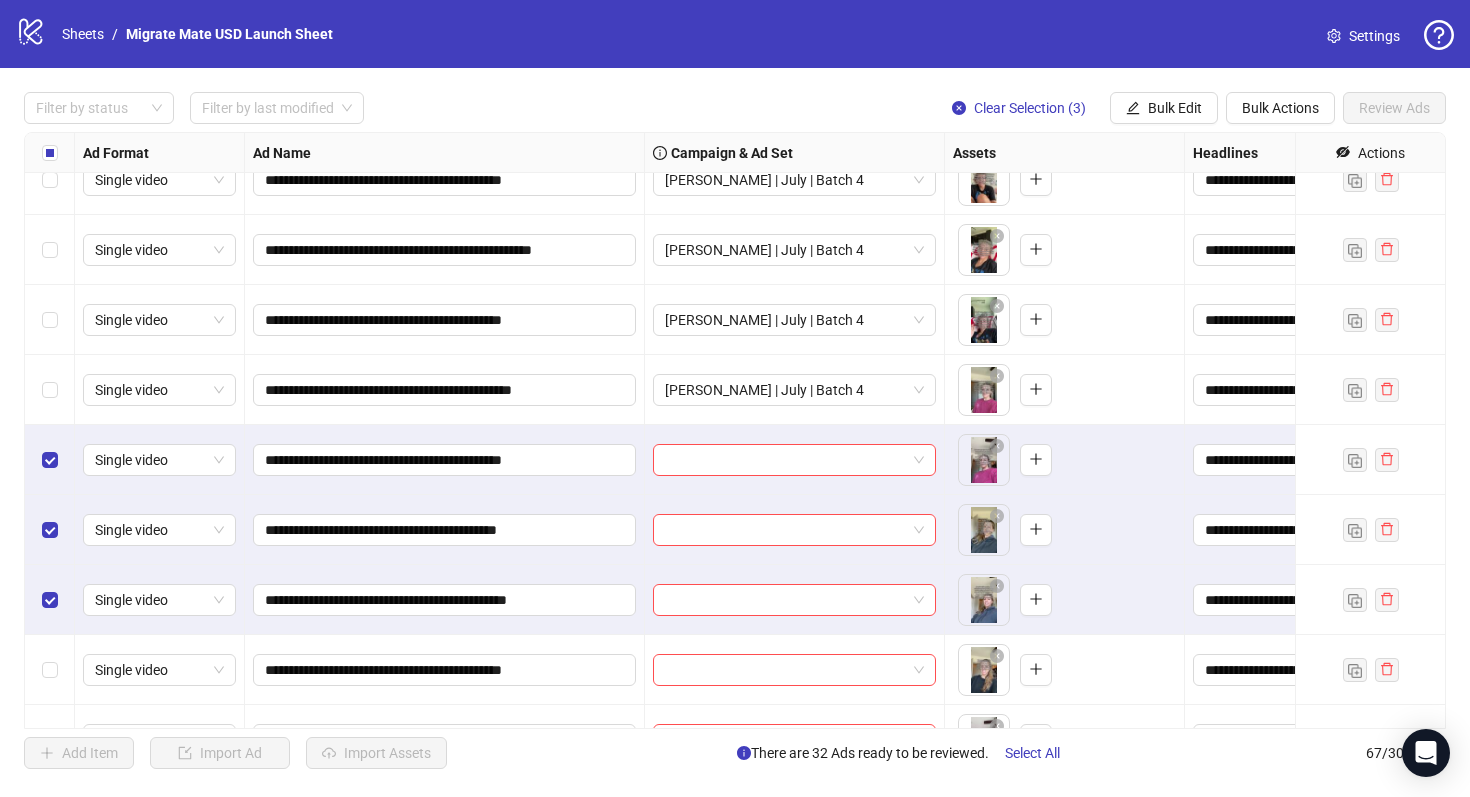 click at bounding box center [50, 670] 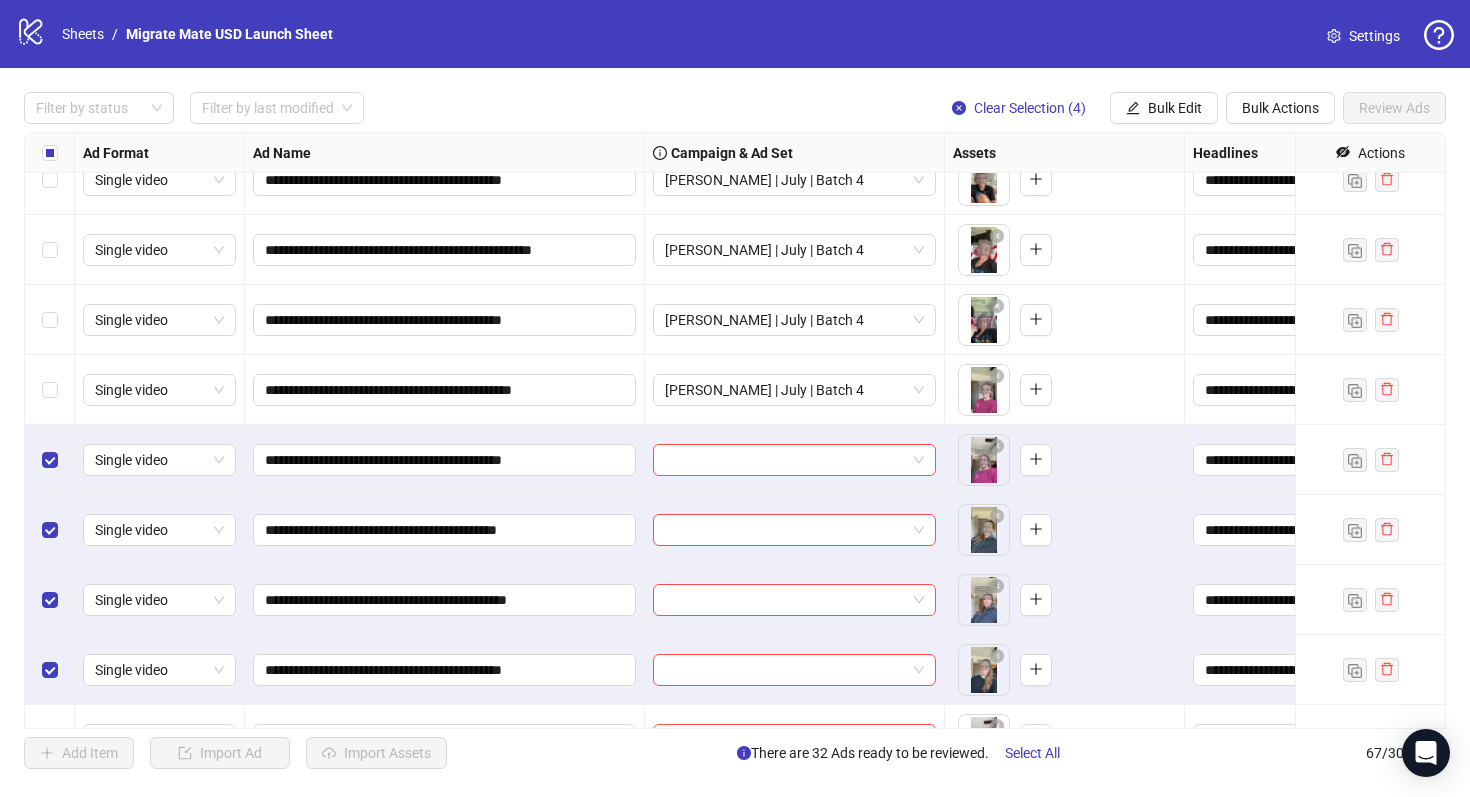 scroll, scrollTop: 2169, scrollLeft: 0, axis: vertical 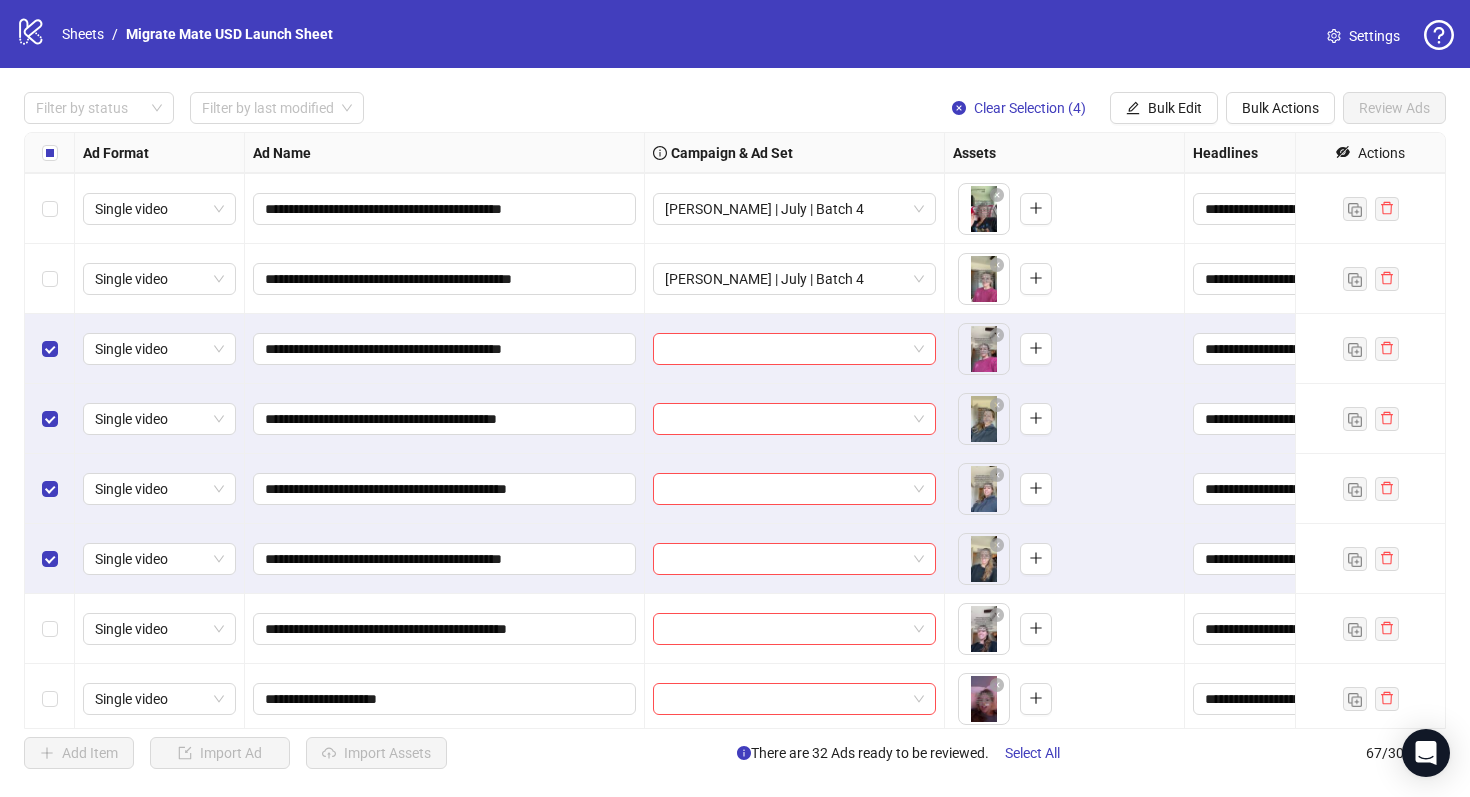 click at bounding box center (50, 629) 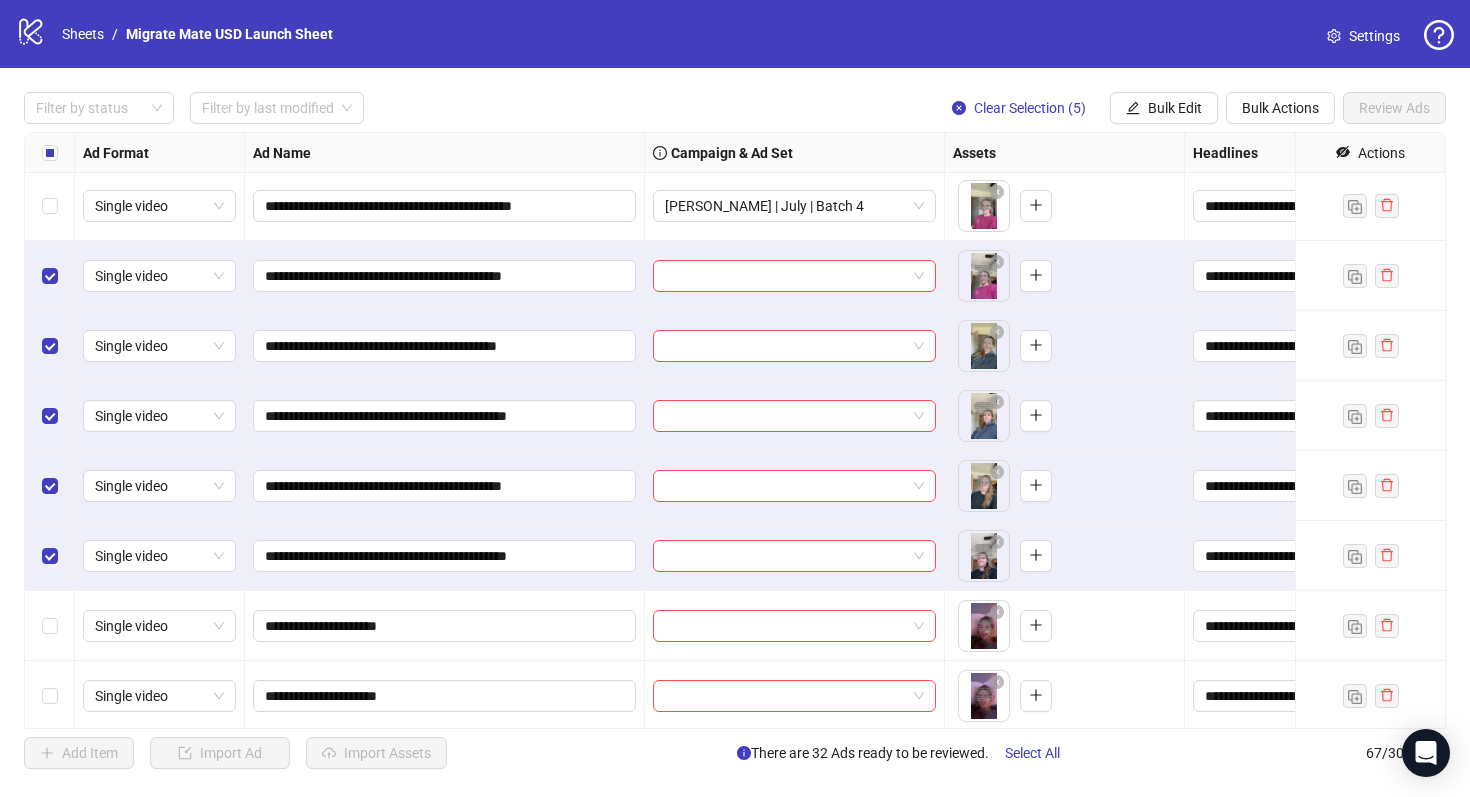 click at bounding box center (50, 626) 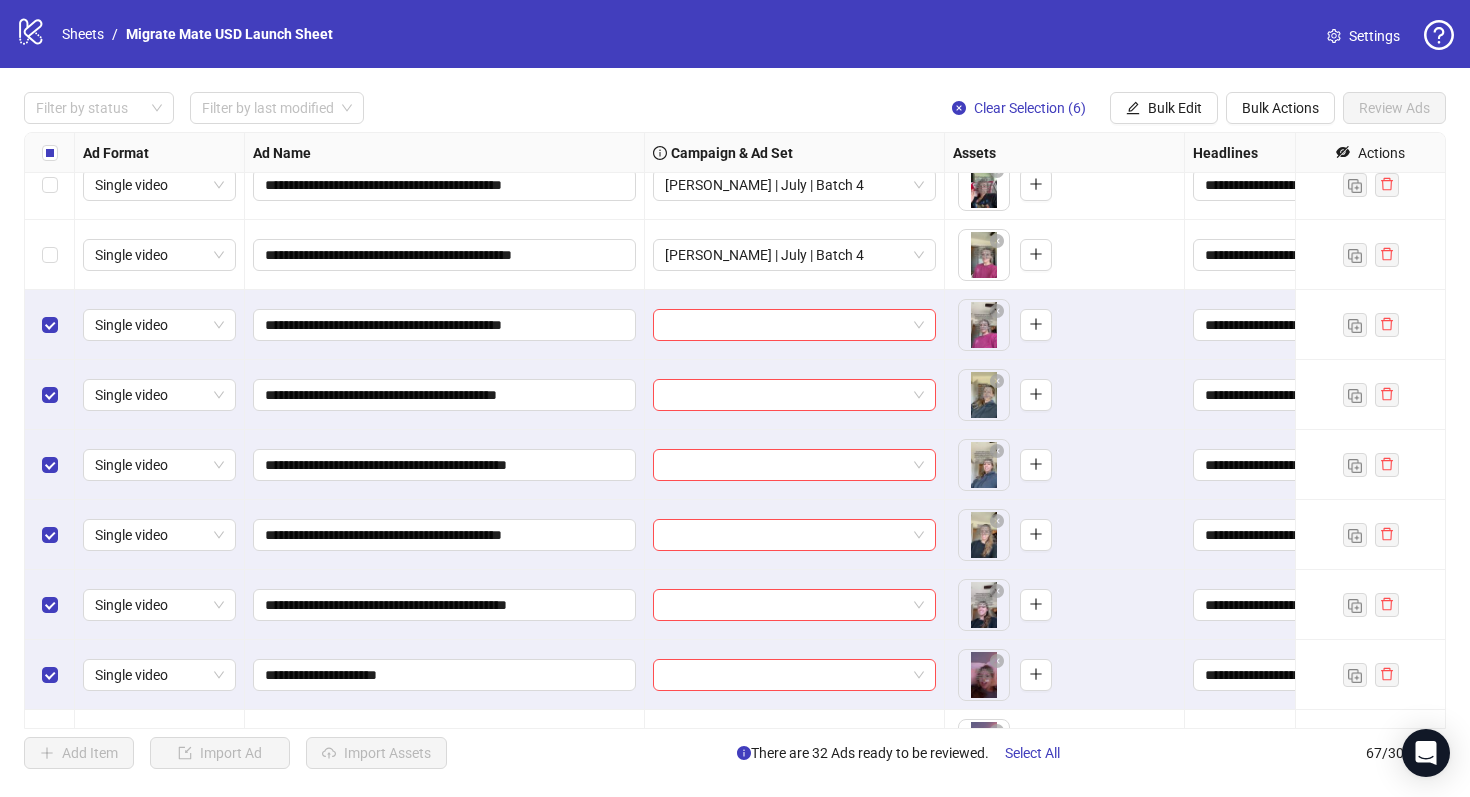 scroll, scrollTop: 2211, scrollLeft: 0, axis: vertical 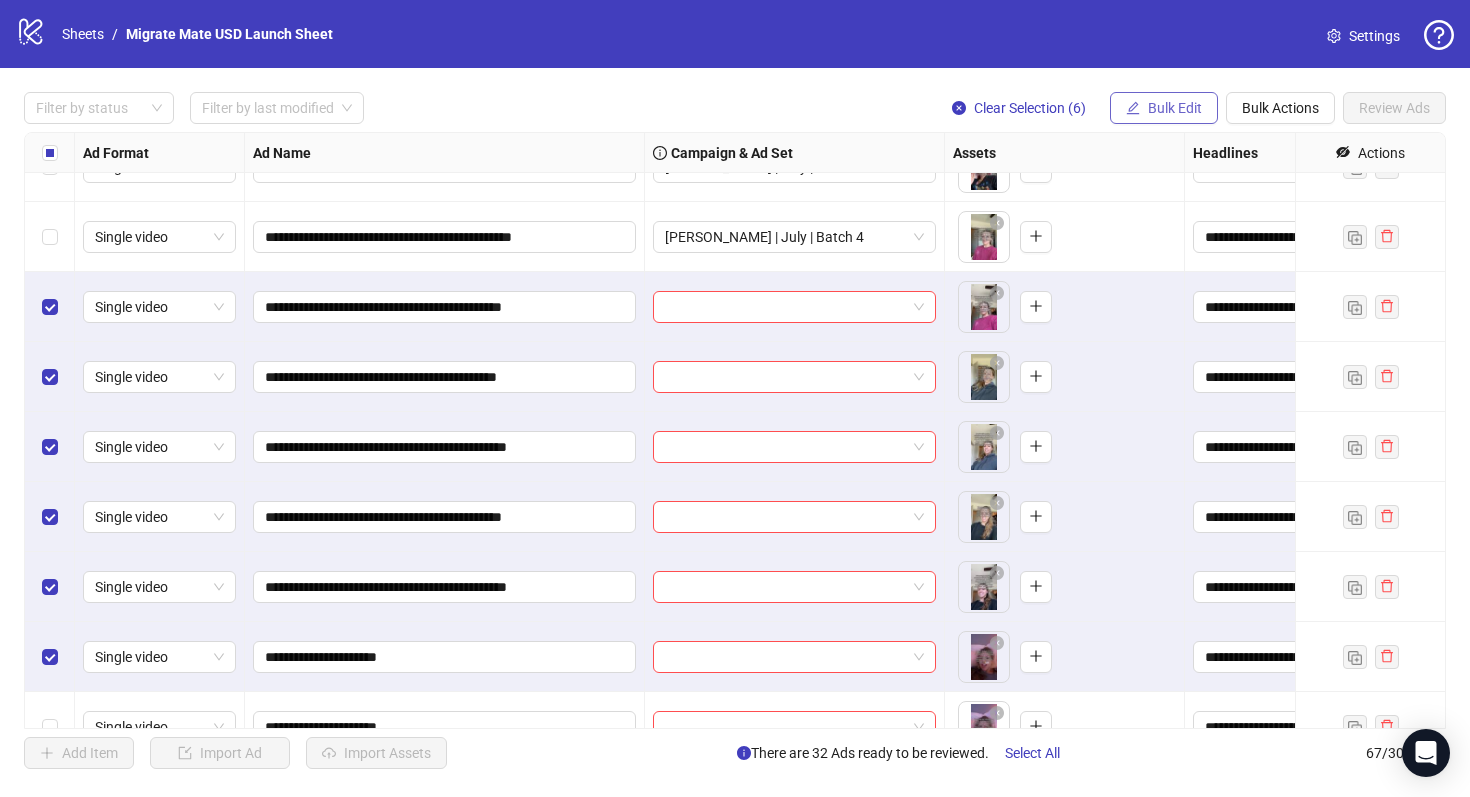 click on "Bulk Edit" at bounding box center [1175, 108] 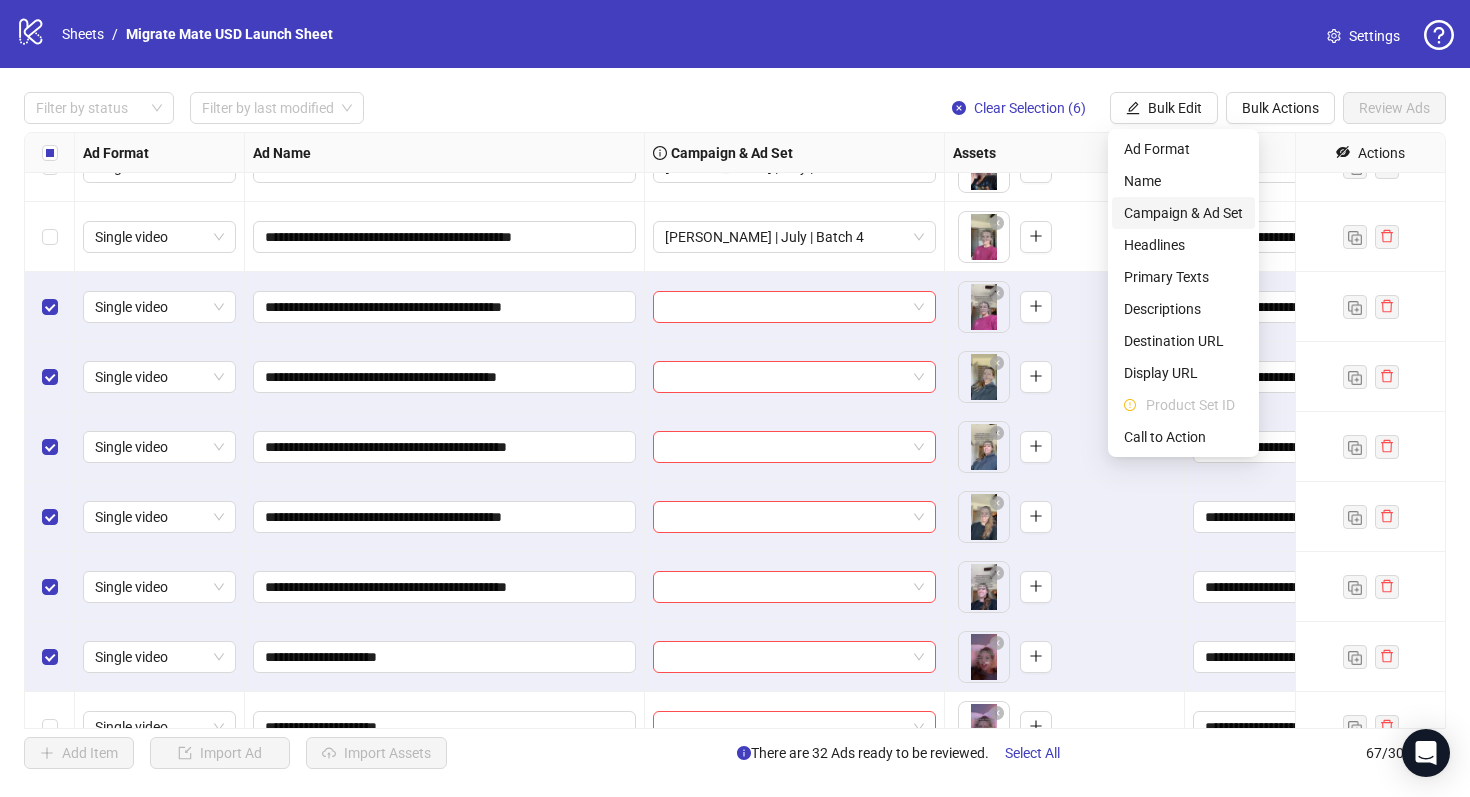 click on "Campaign & Ad Set" at bounding box center [1183, 213] 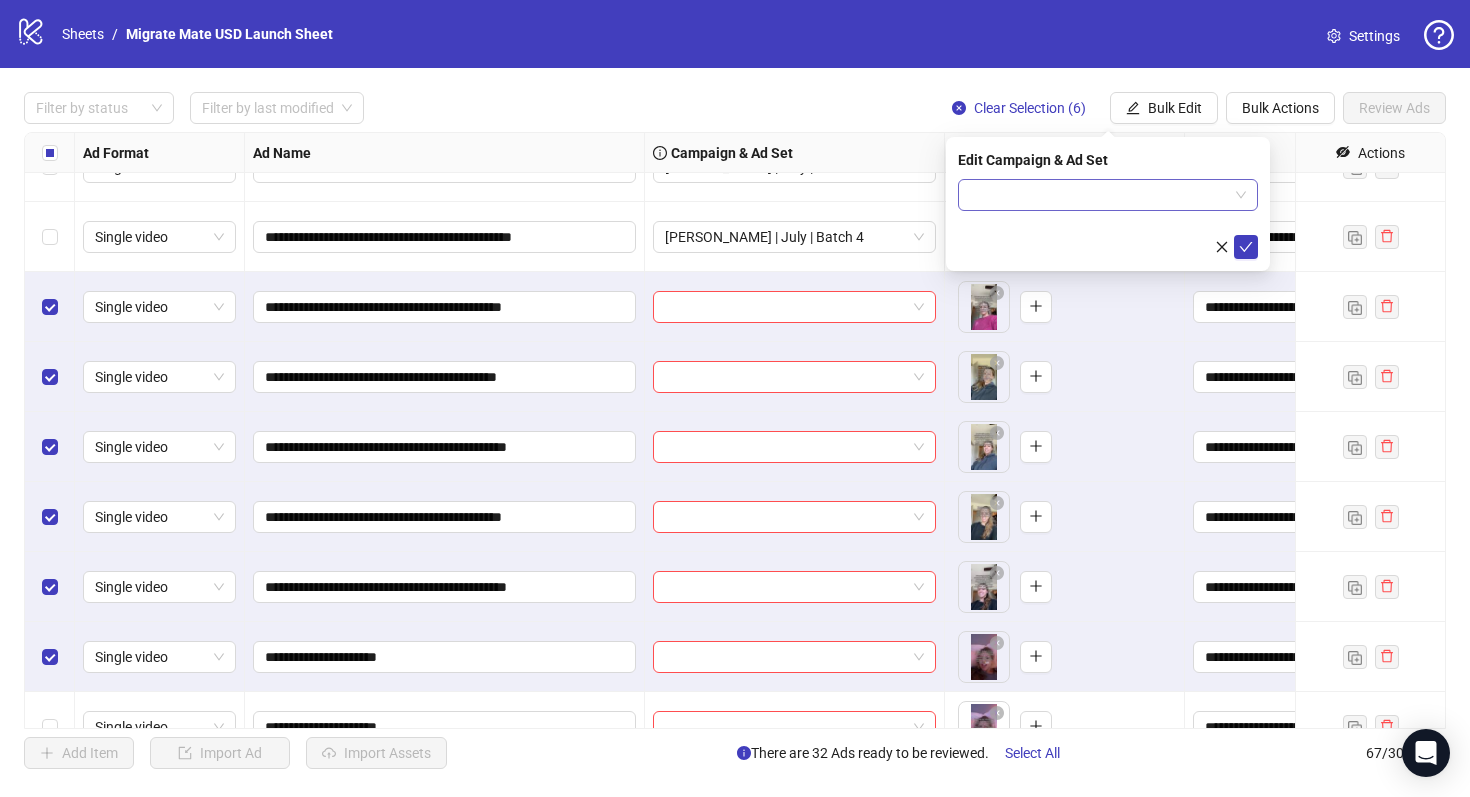 click at bounding box center (1108, 195) 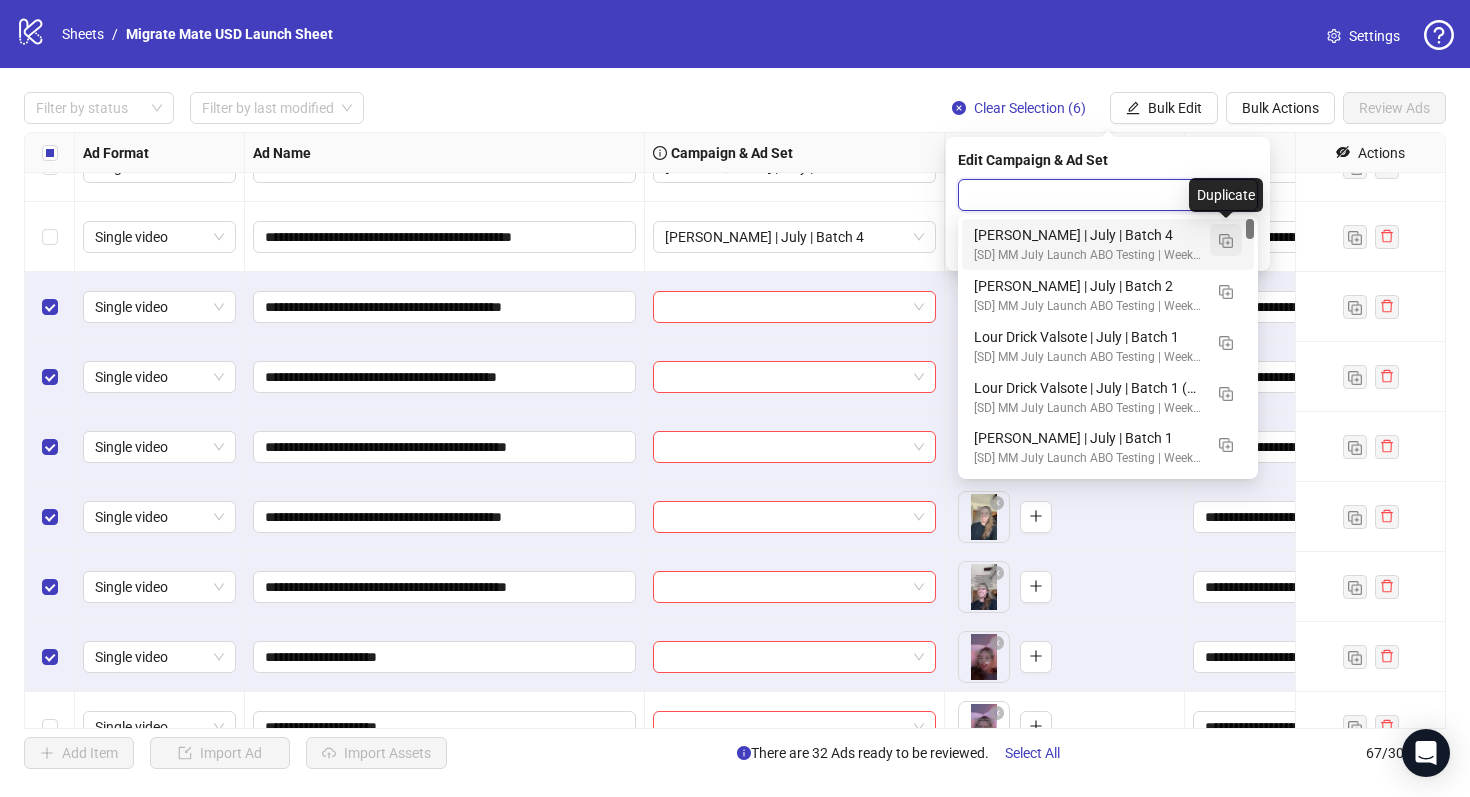click at bounding box center [1226, 241] 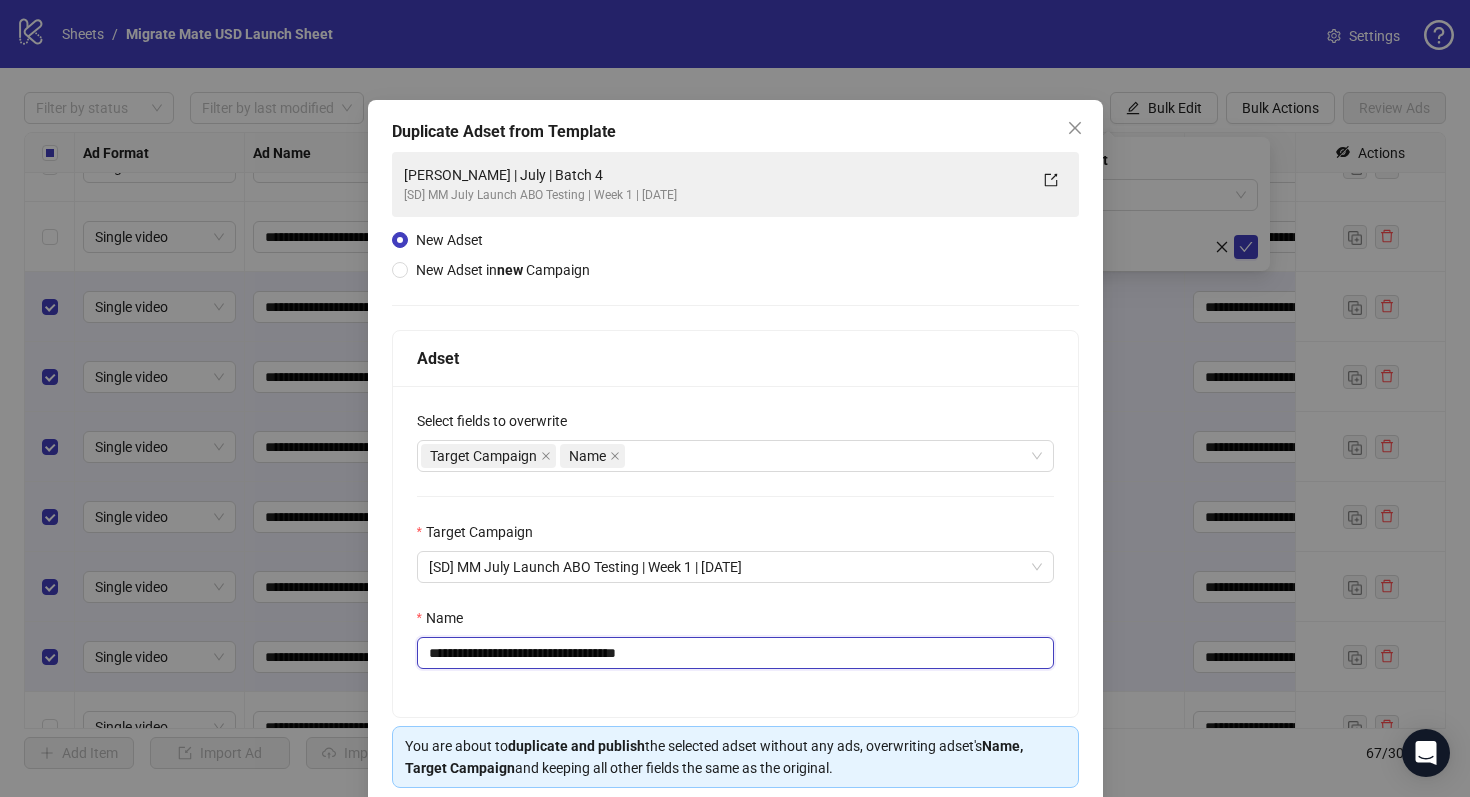 drag, startPoint x: 600, startPoint y: 653, endPoint x: 764, endPoint y: 653, distance: 164 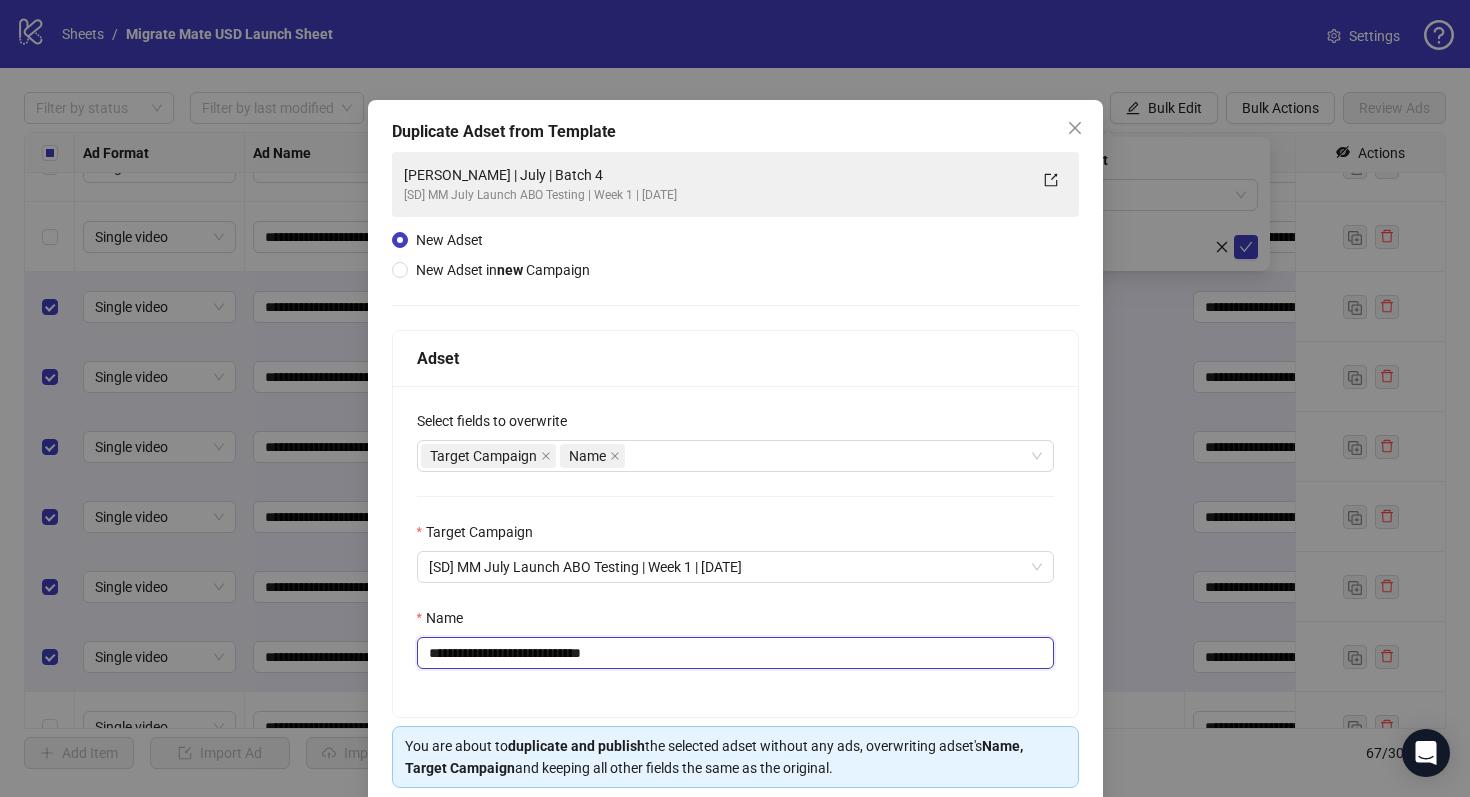 scroll, scrollTop: 80, scrollLeft: 0, axis: vertical 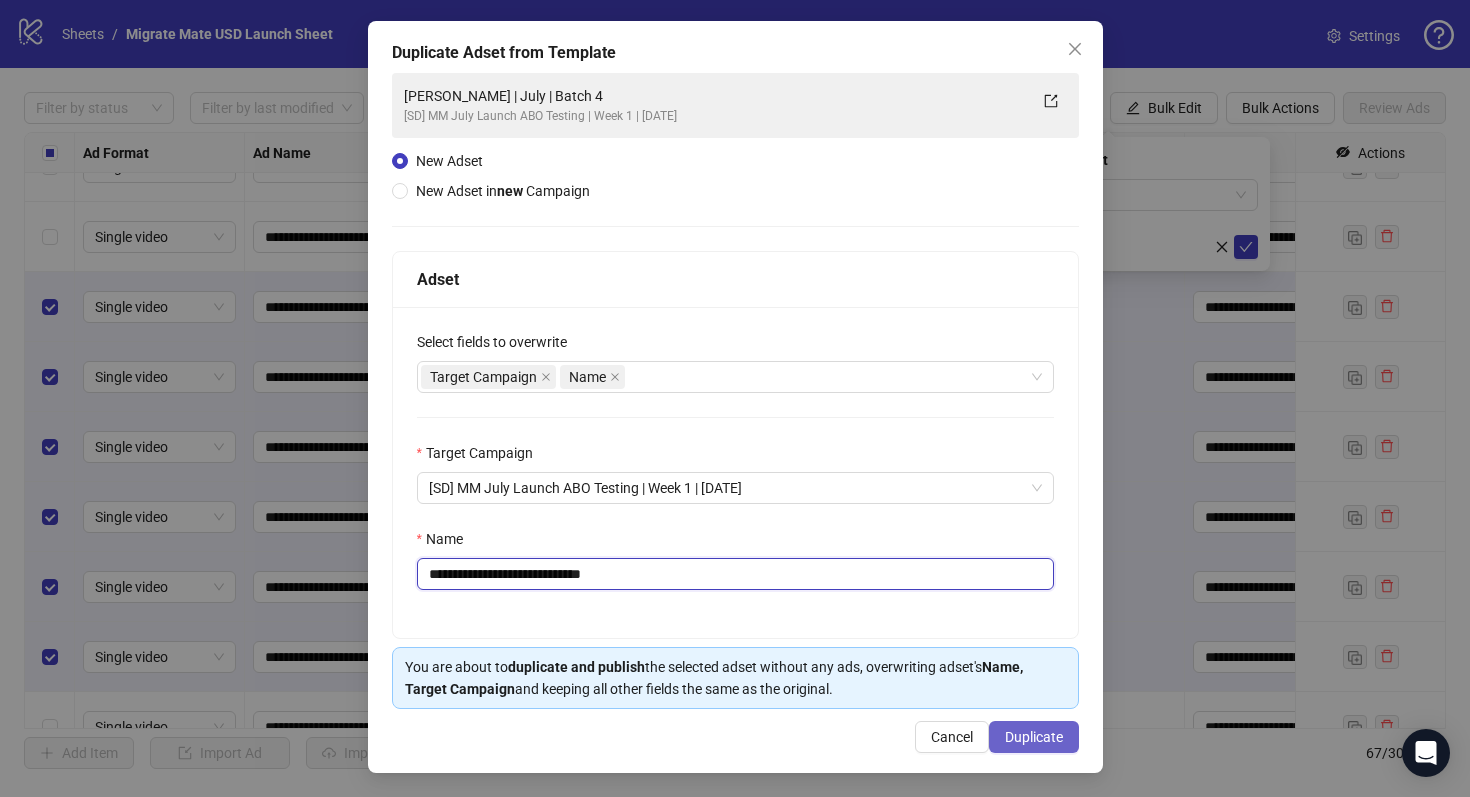 type on "**********" 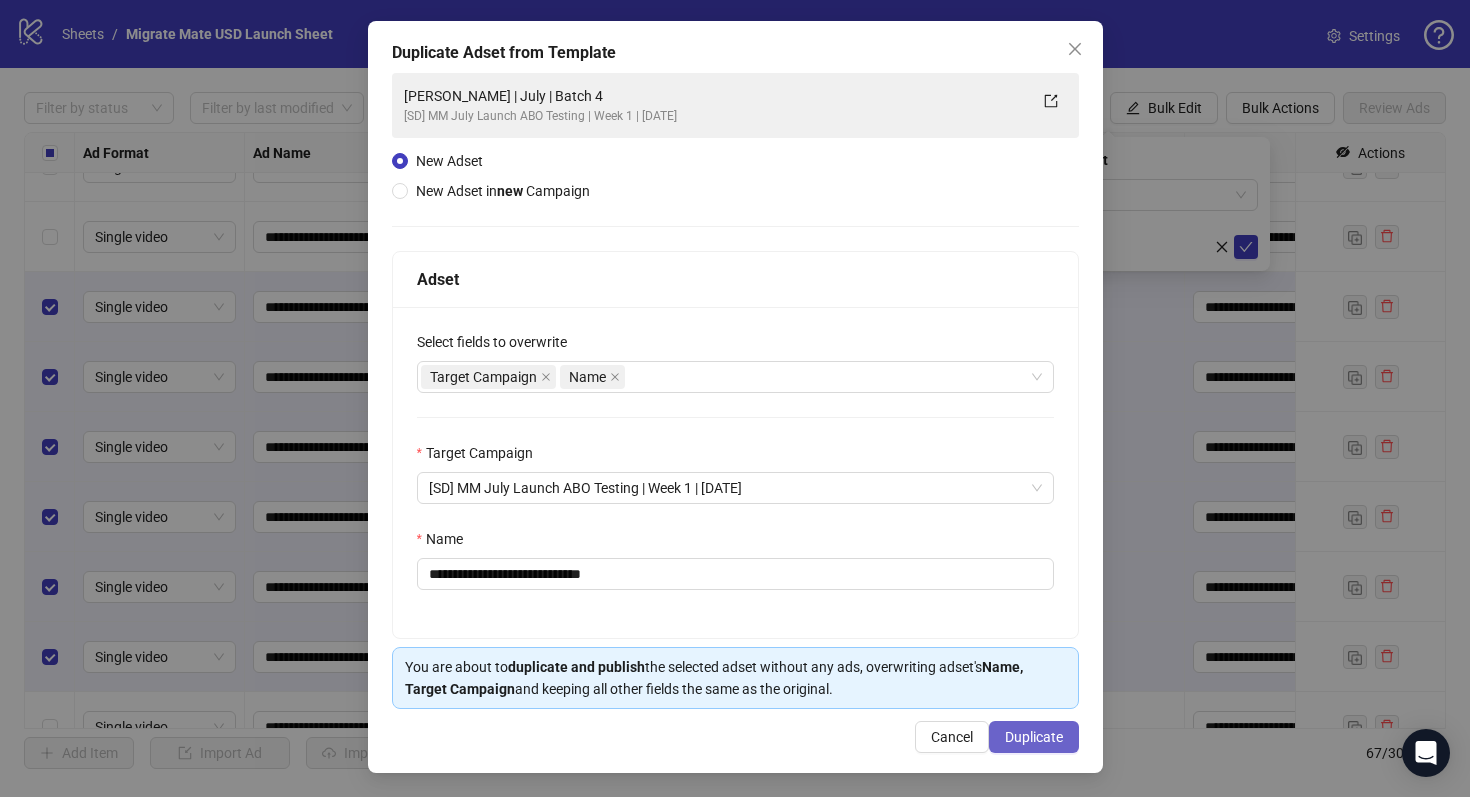 click on "Duplicate" at bounding box center [1034, 737] 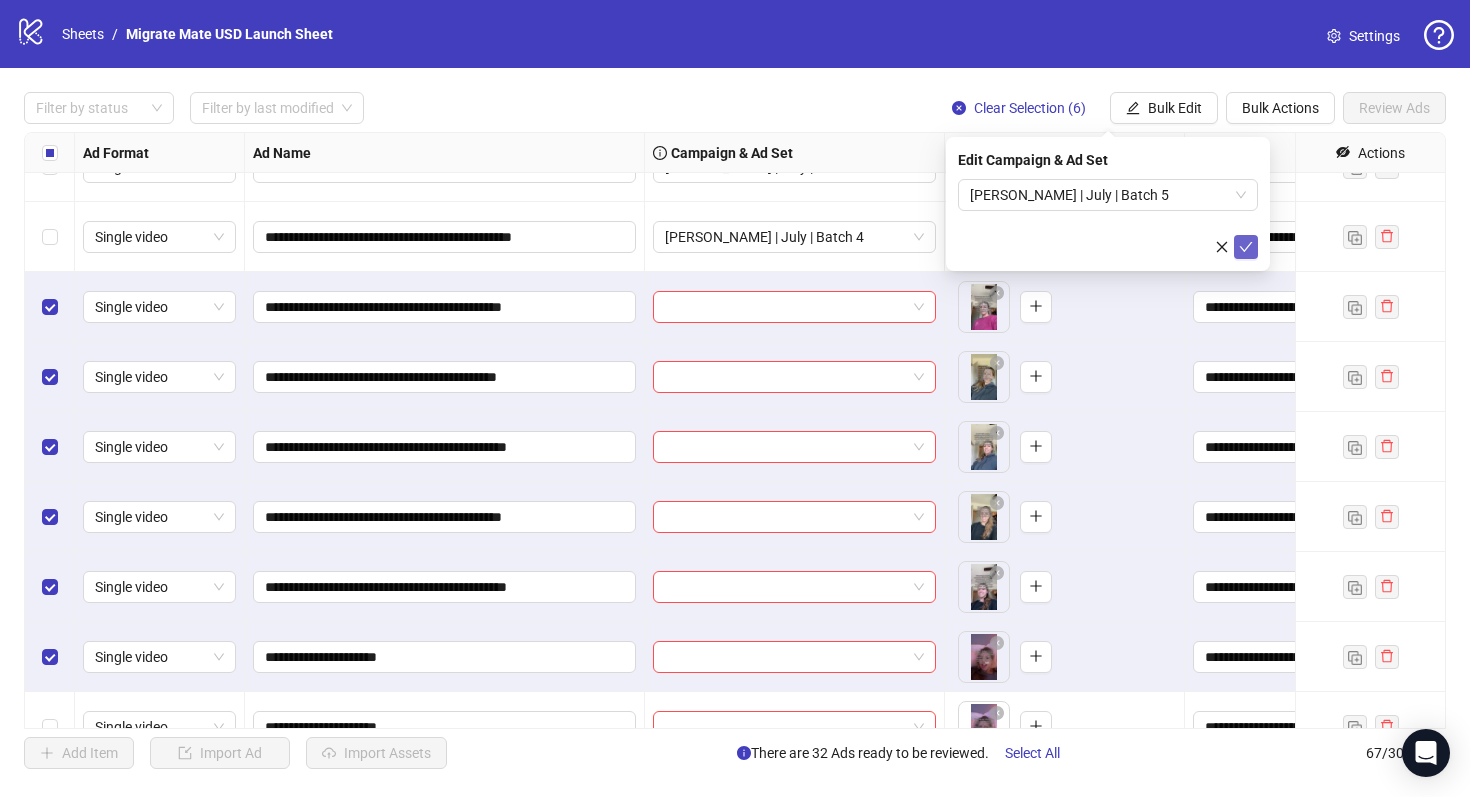 click at bounding box center [1246, 247] 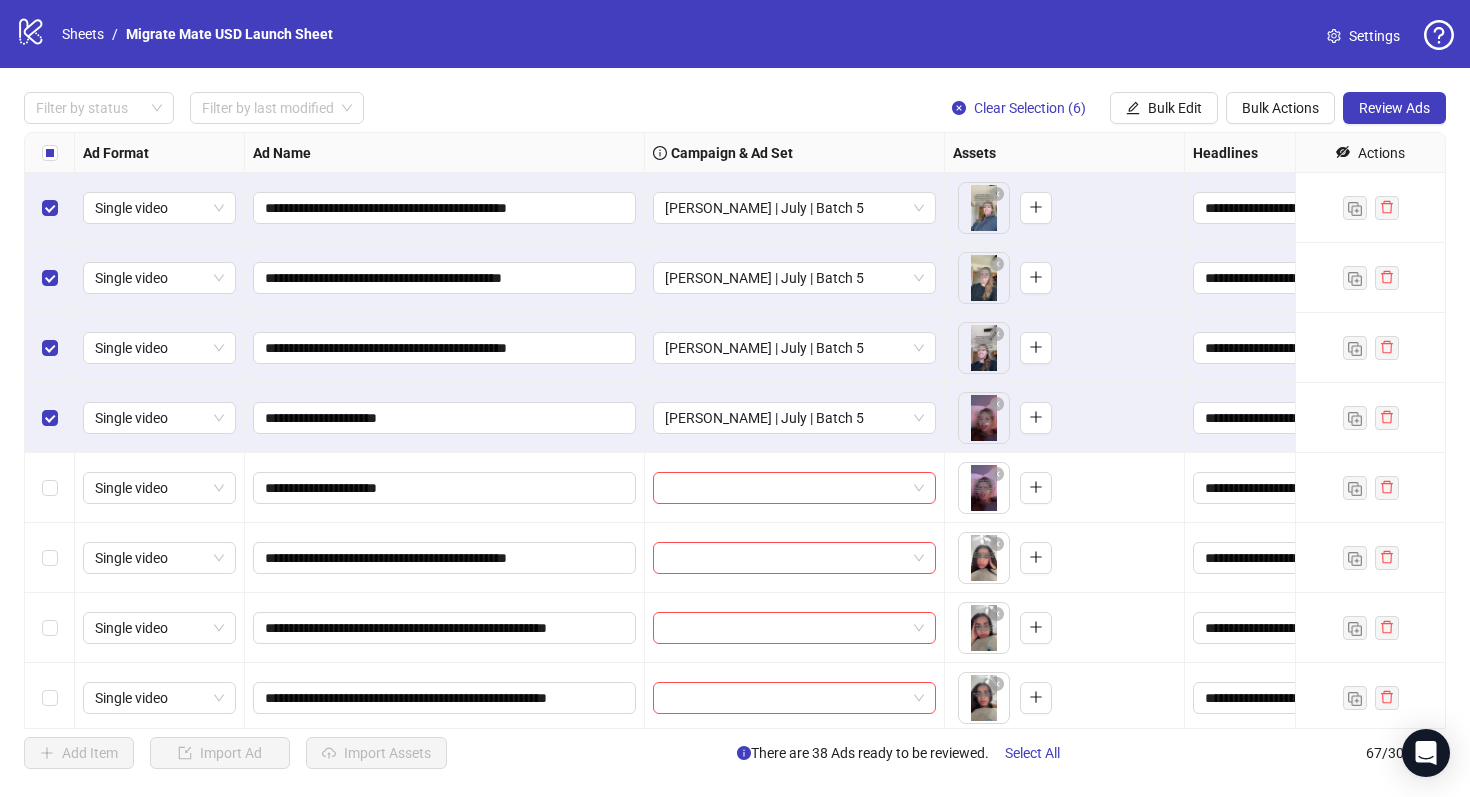 scroll, scrollTop: 2460, scrollLeft: 0, axis: vertical 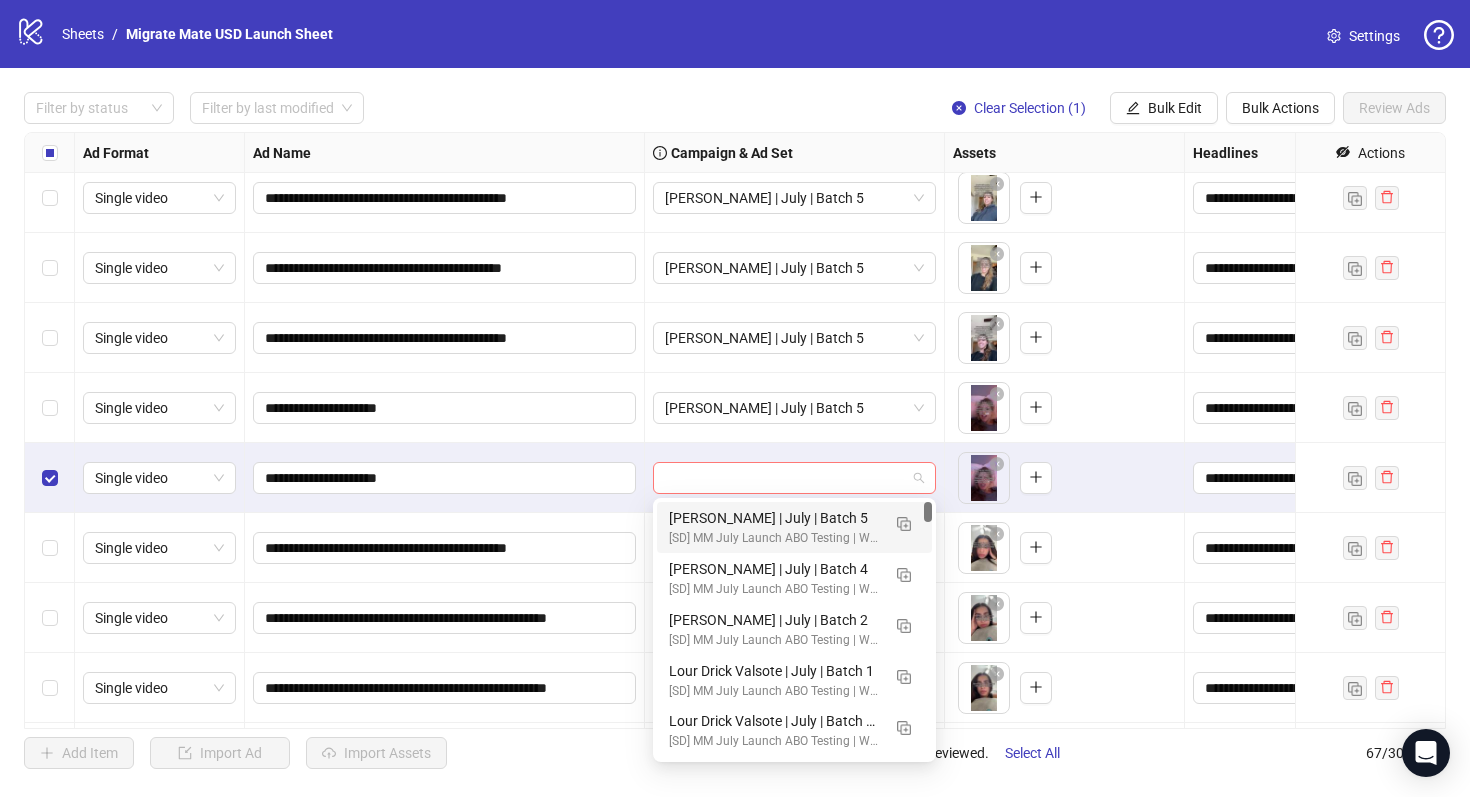 click at bounding box center [794, 478] 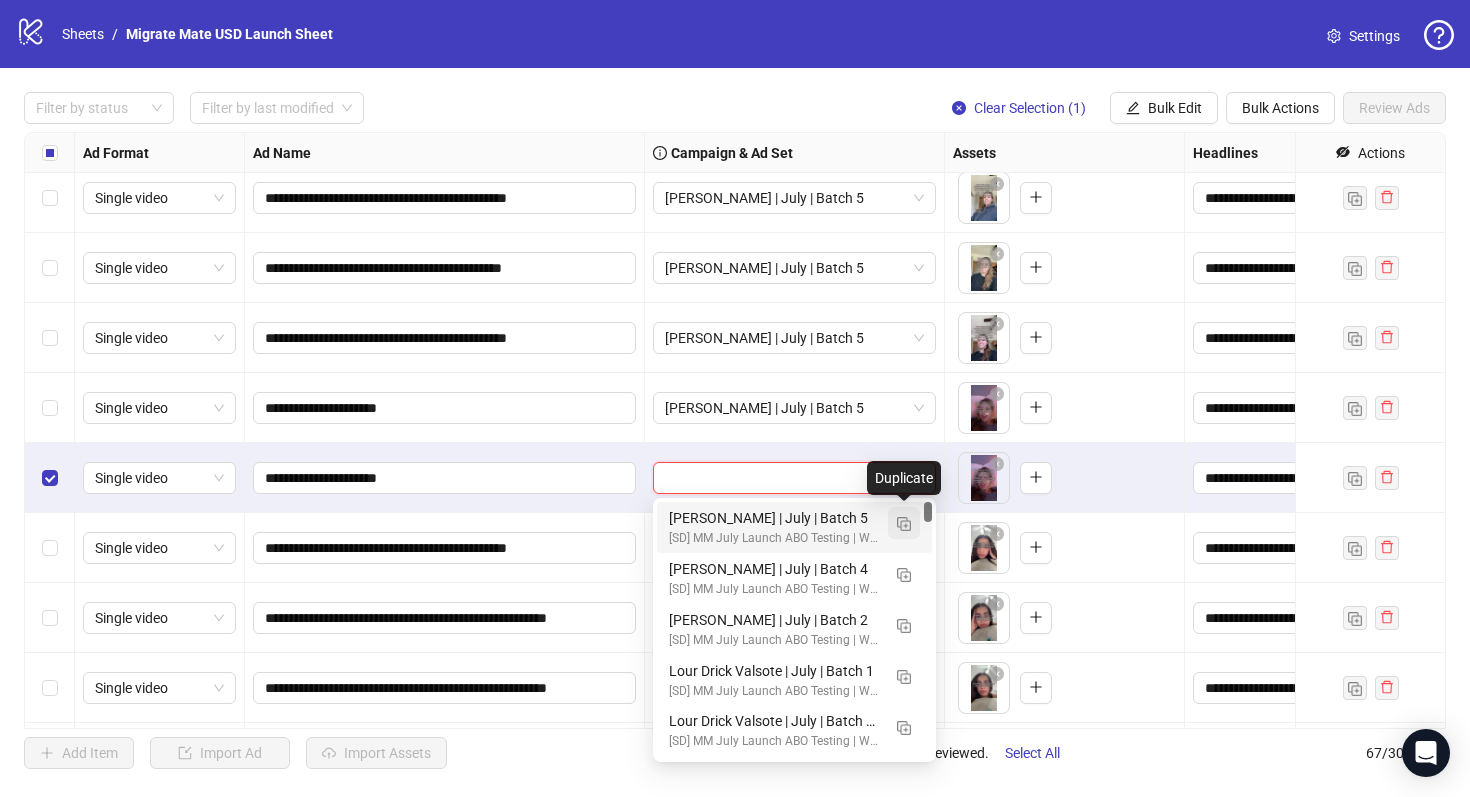 click at bounding box center [904, 524] 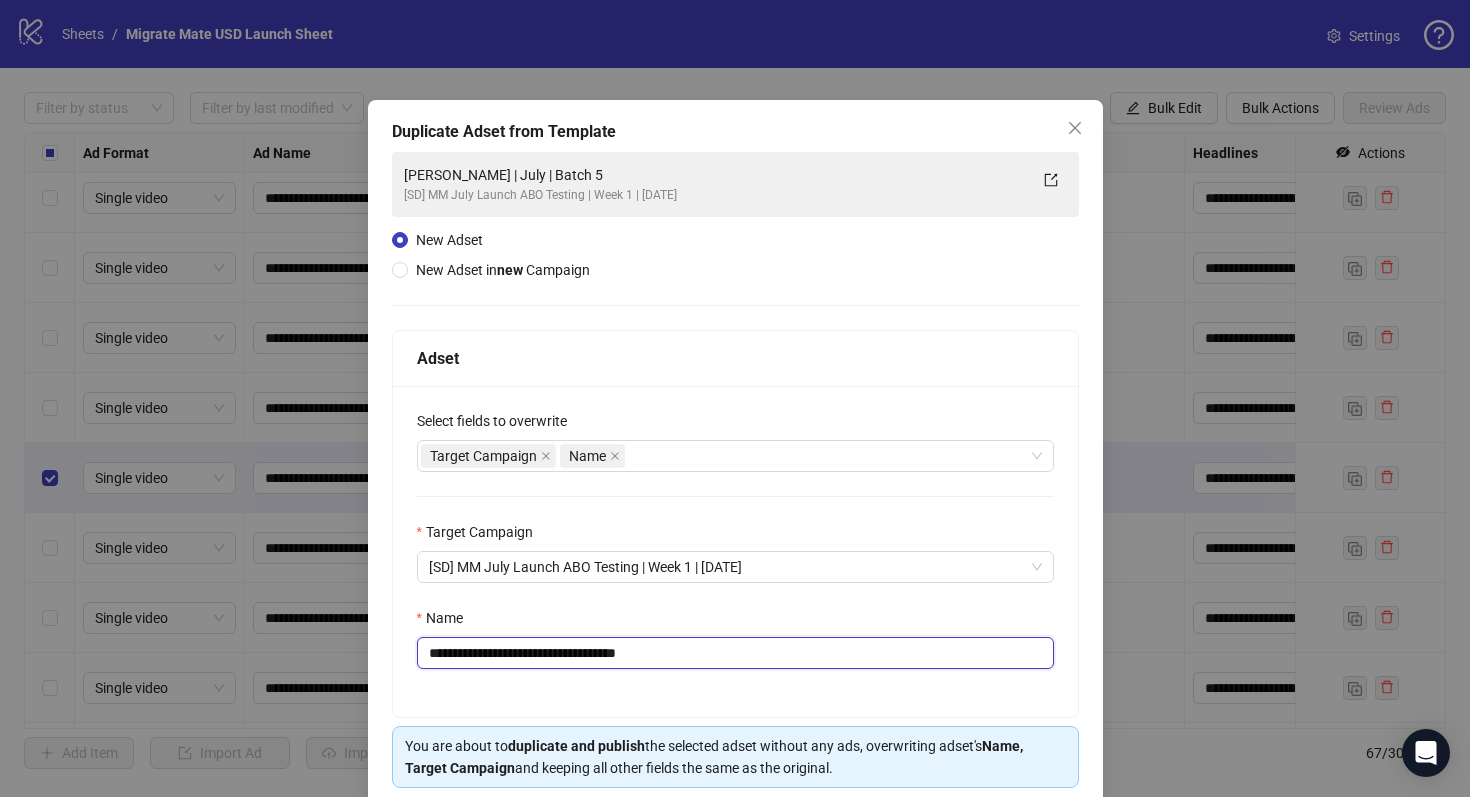 drag, startPoint x: 597, startPoint y: 651, endPoint x: 824, endPoint y: 654, distance: 227.01982 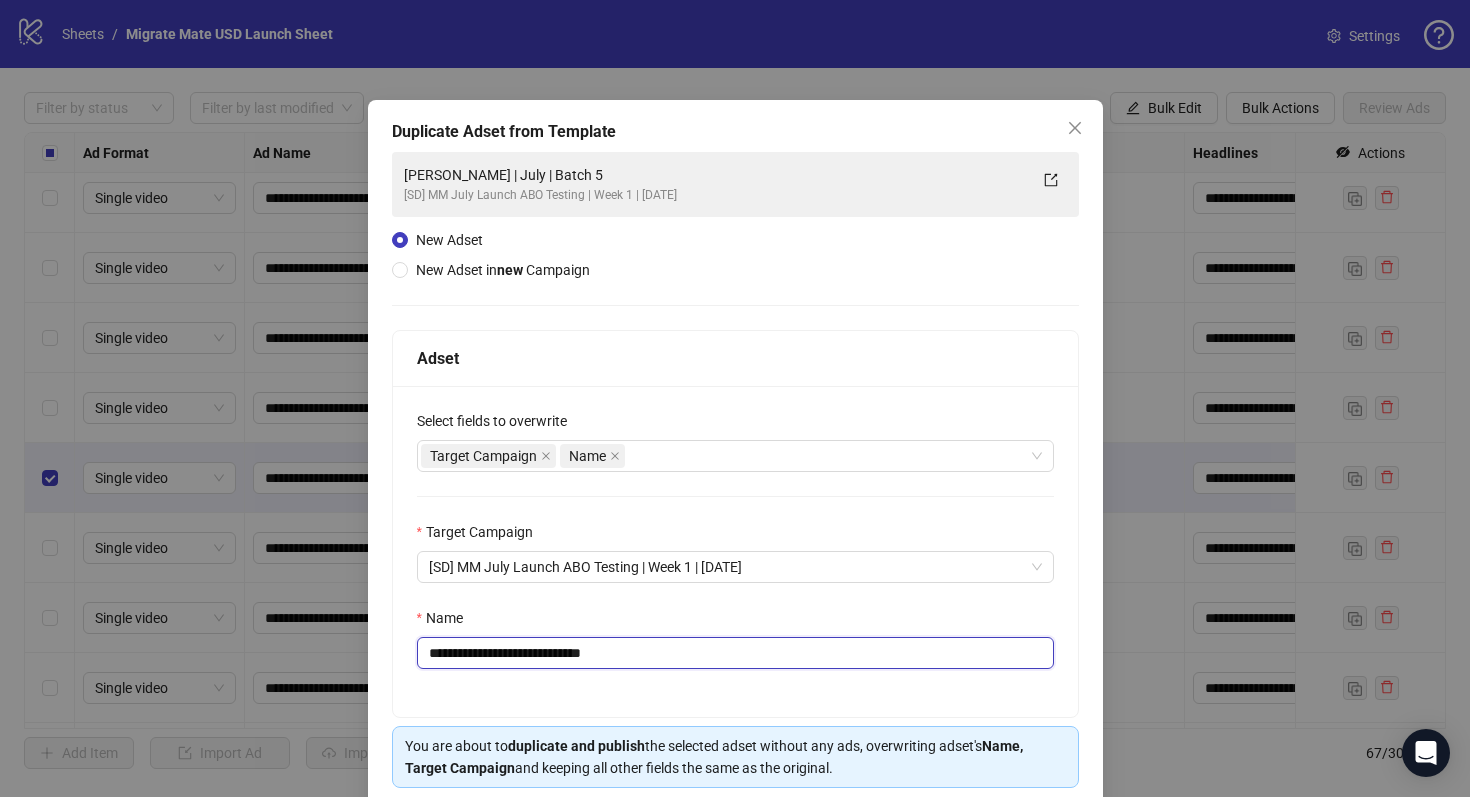 scroll, scrollTop: 80, scrollLeft: 0, axis: vertical 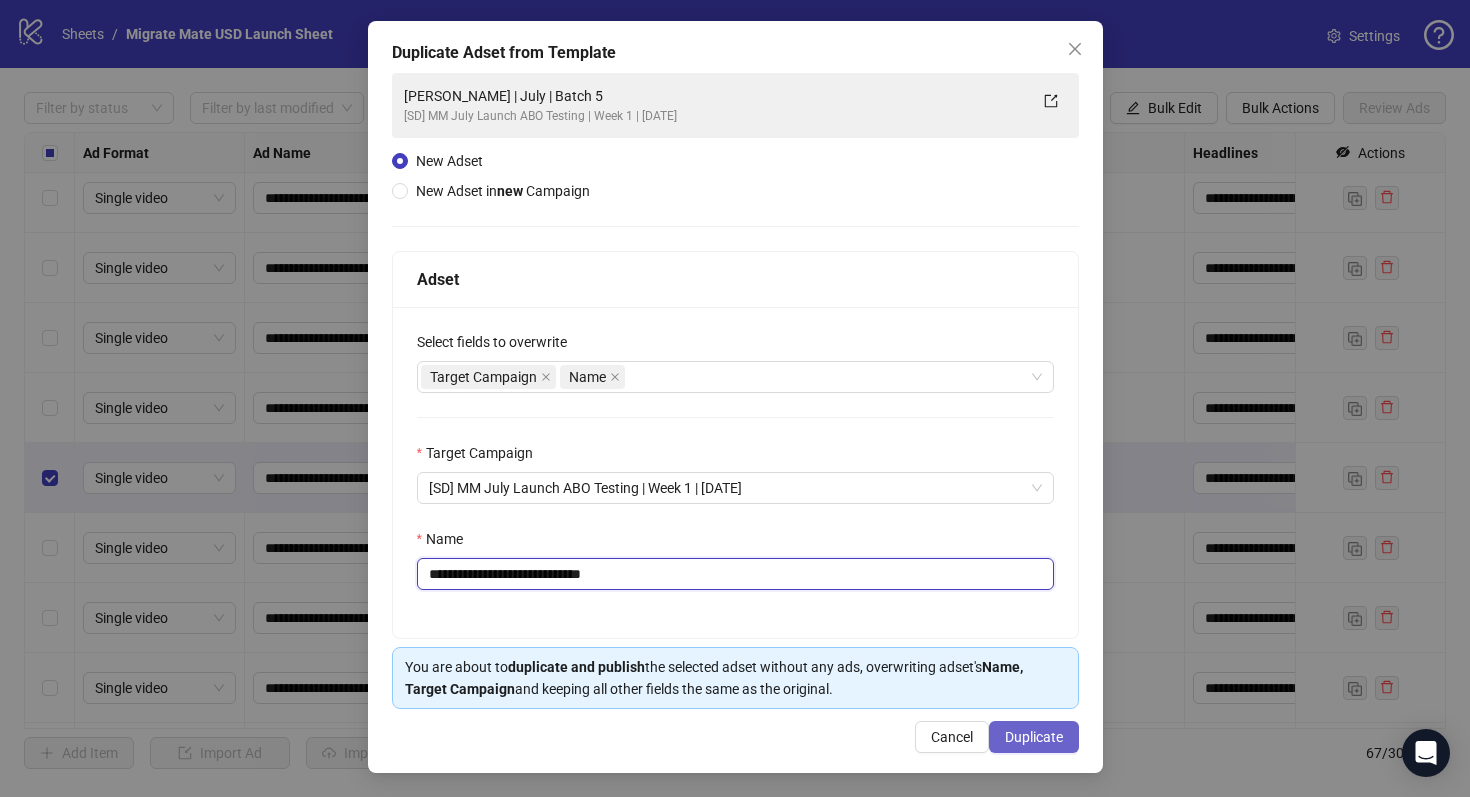 type on "**********" 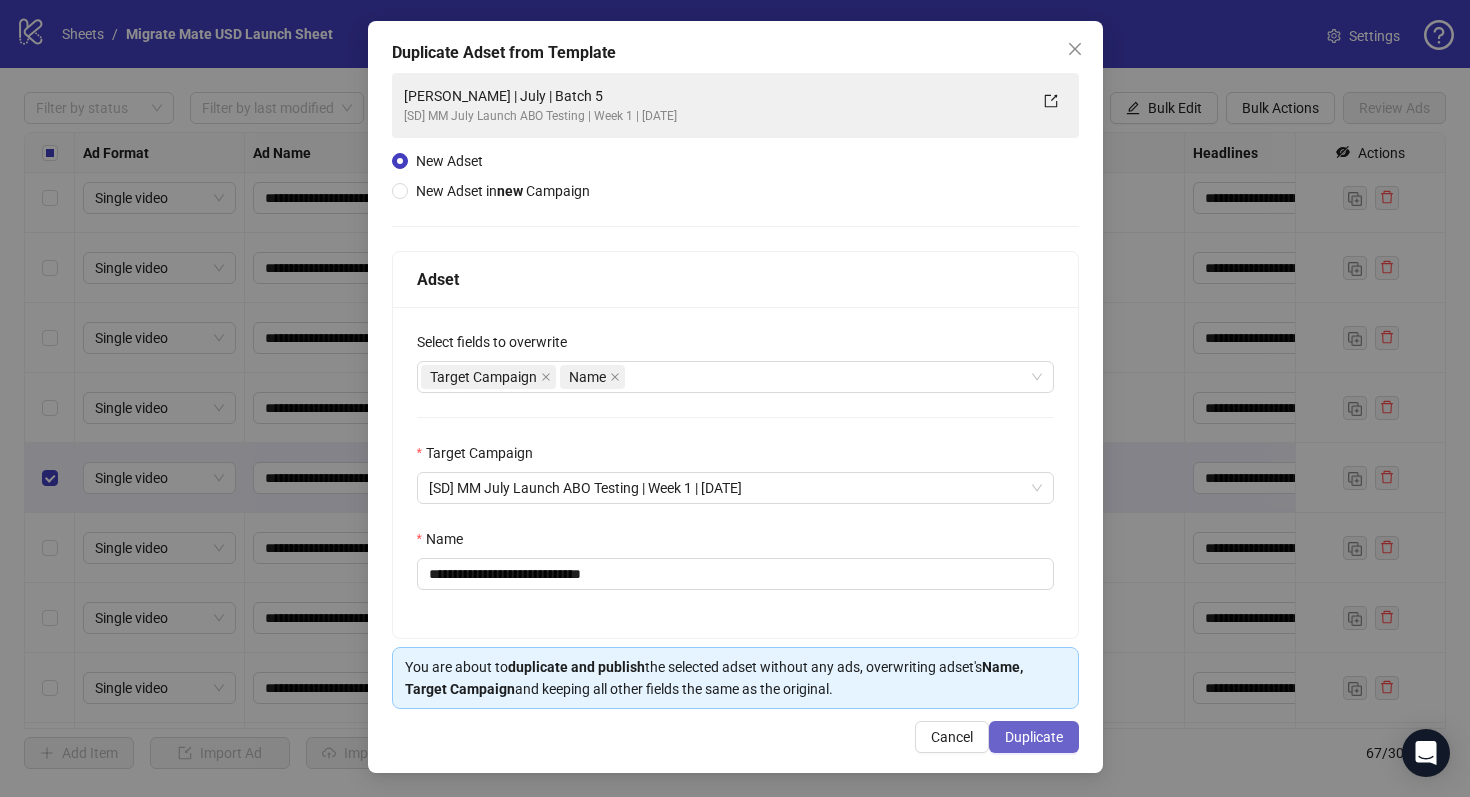 click on "Duplicate" at bounding box center (1034, 737) 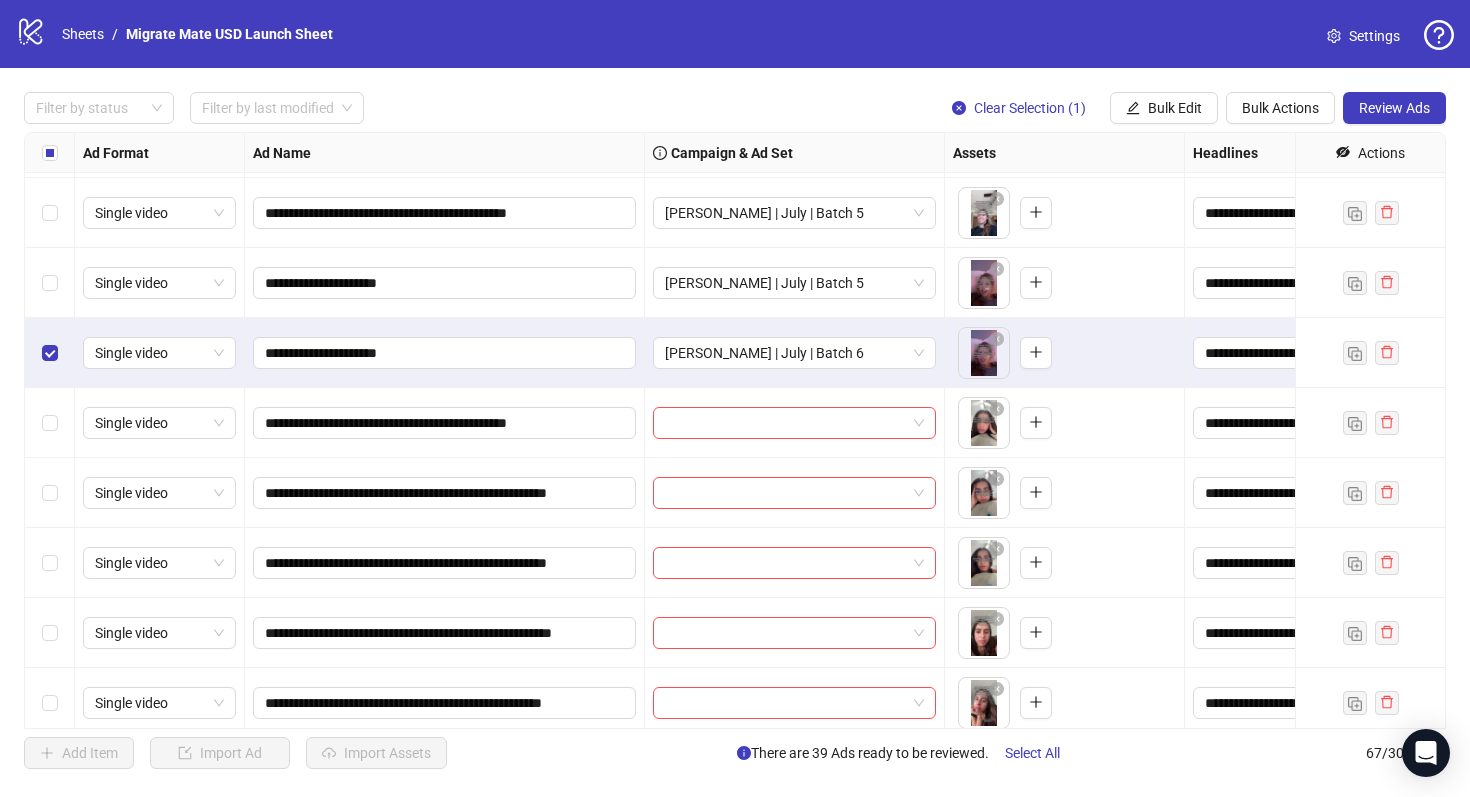 scroll, scrollTop: 2617, scrollLeft: 0, axis: vertical 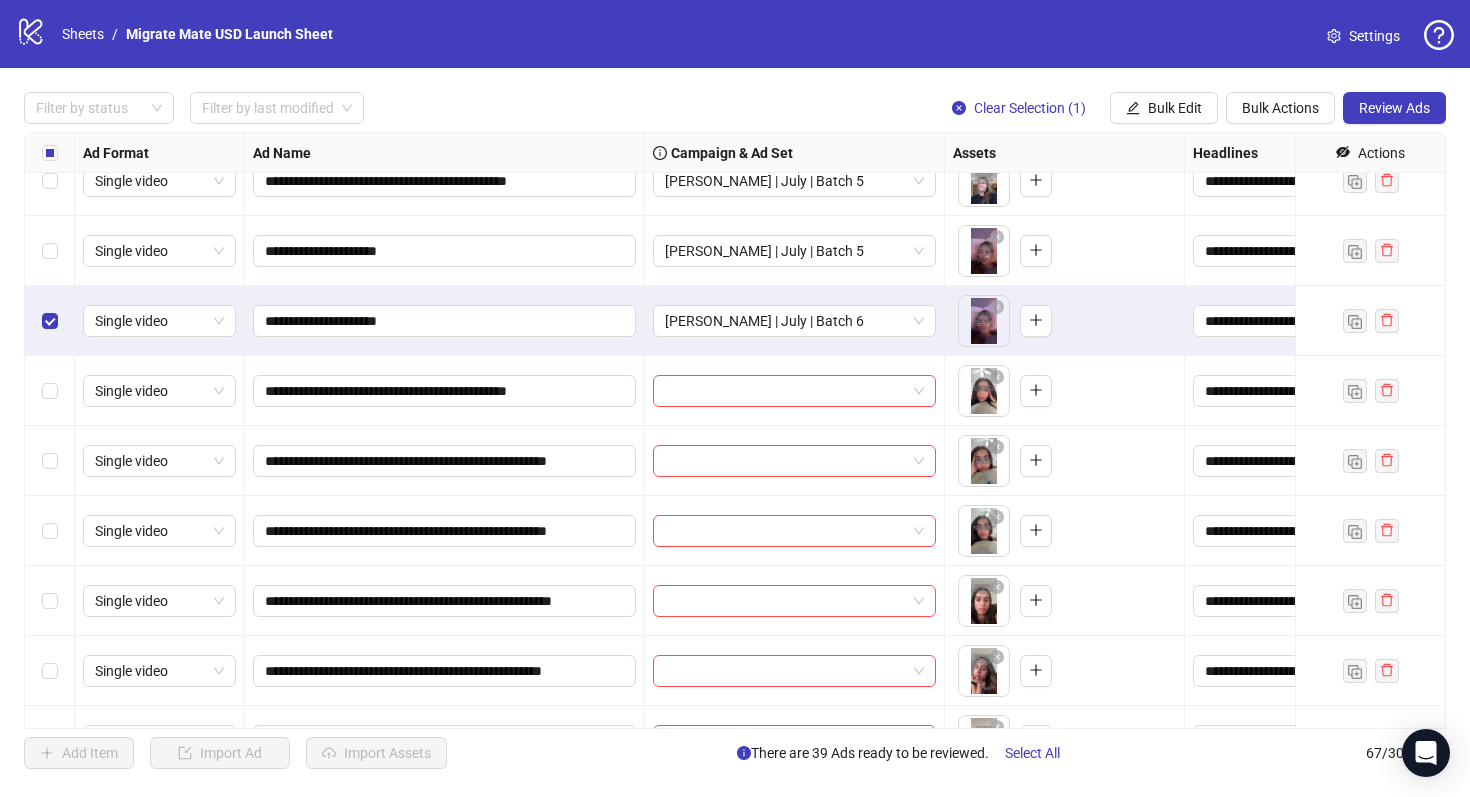 click at bounding box center [50, 321] 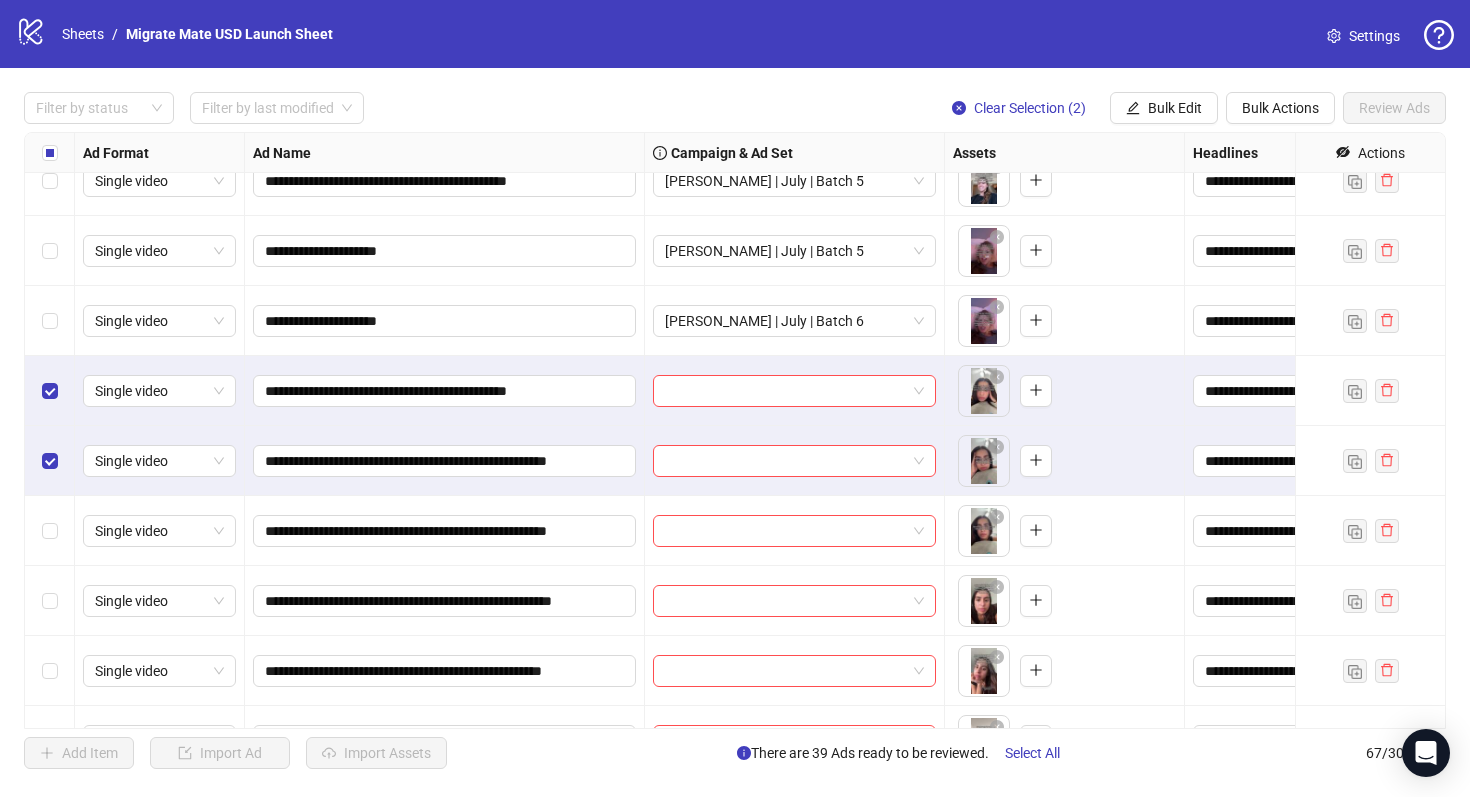 click at bounding box center (50, 531) 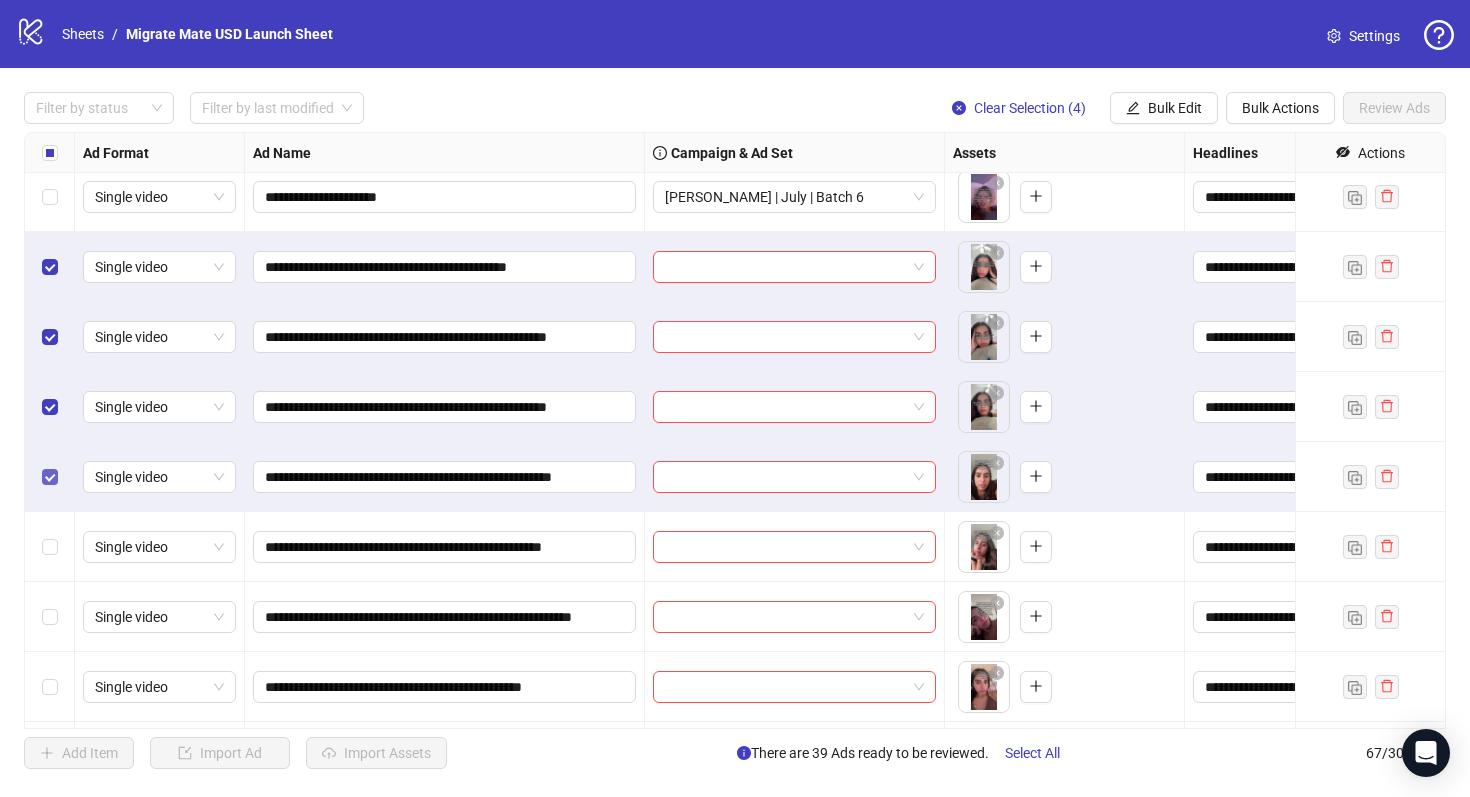 scroll, scrollTop: 2753, scrollLeft: 0, axis: vertical 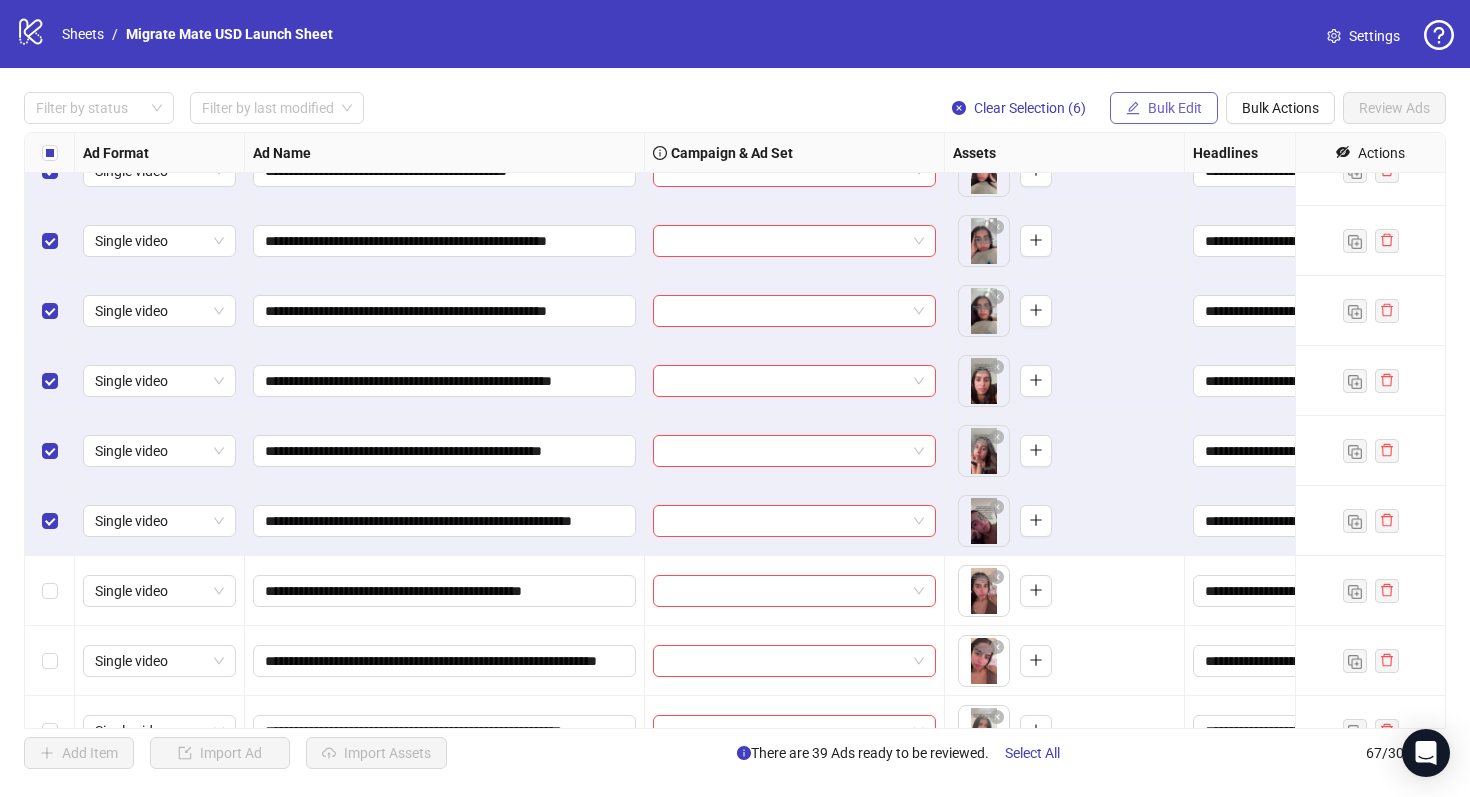 click on "Bulk Edit" at bounding box center [1175, 108] 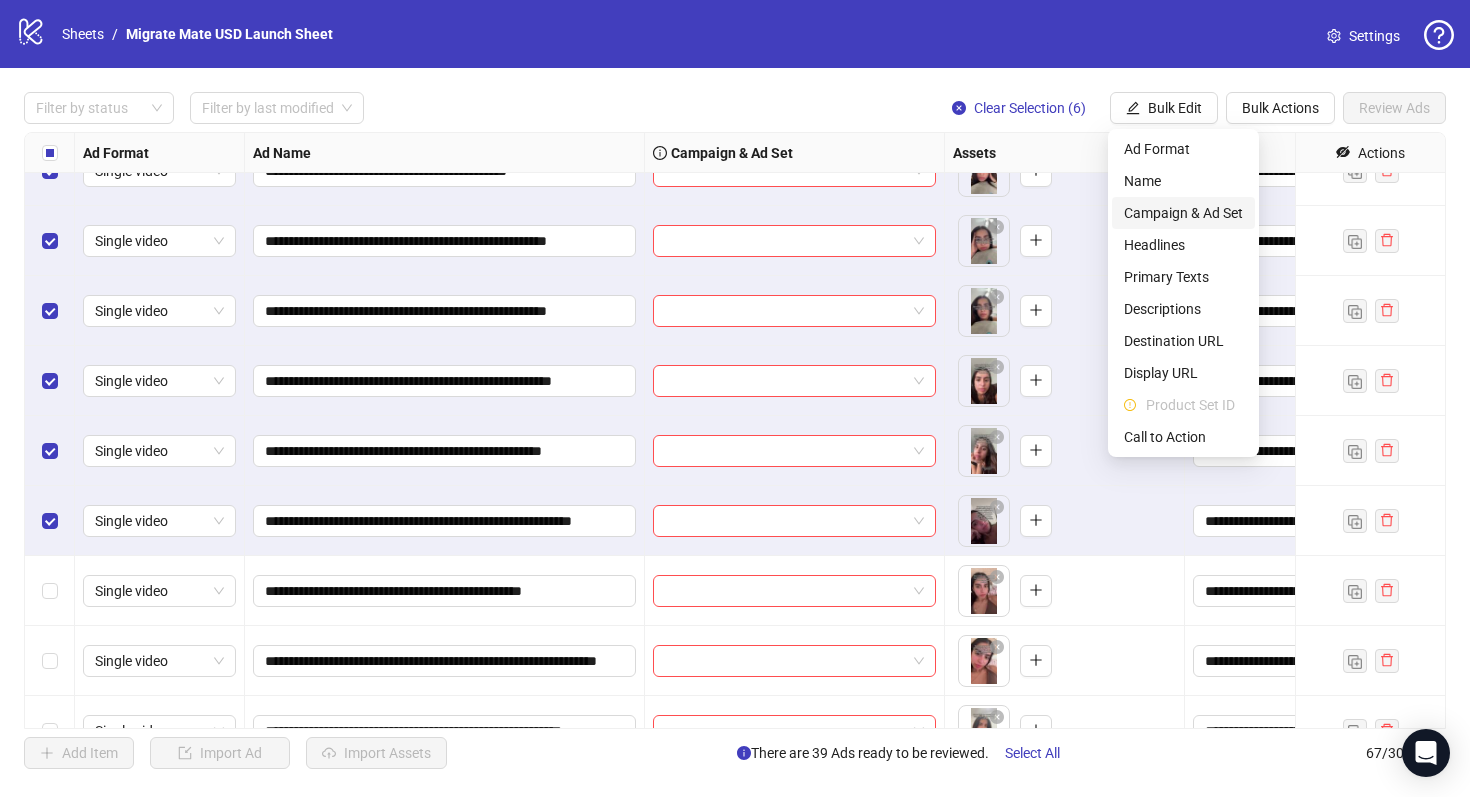 click on "Campaign & Ad Set" at bounding box center (1183, 213) 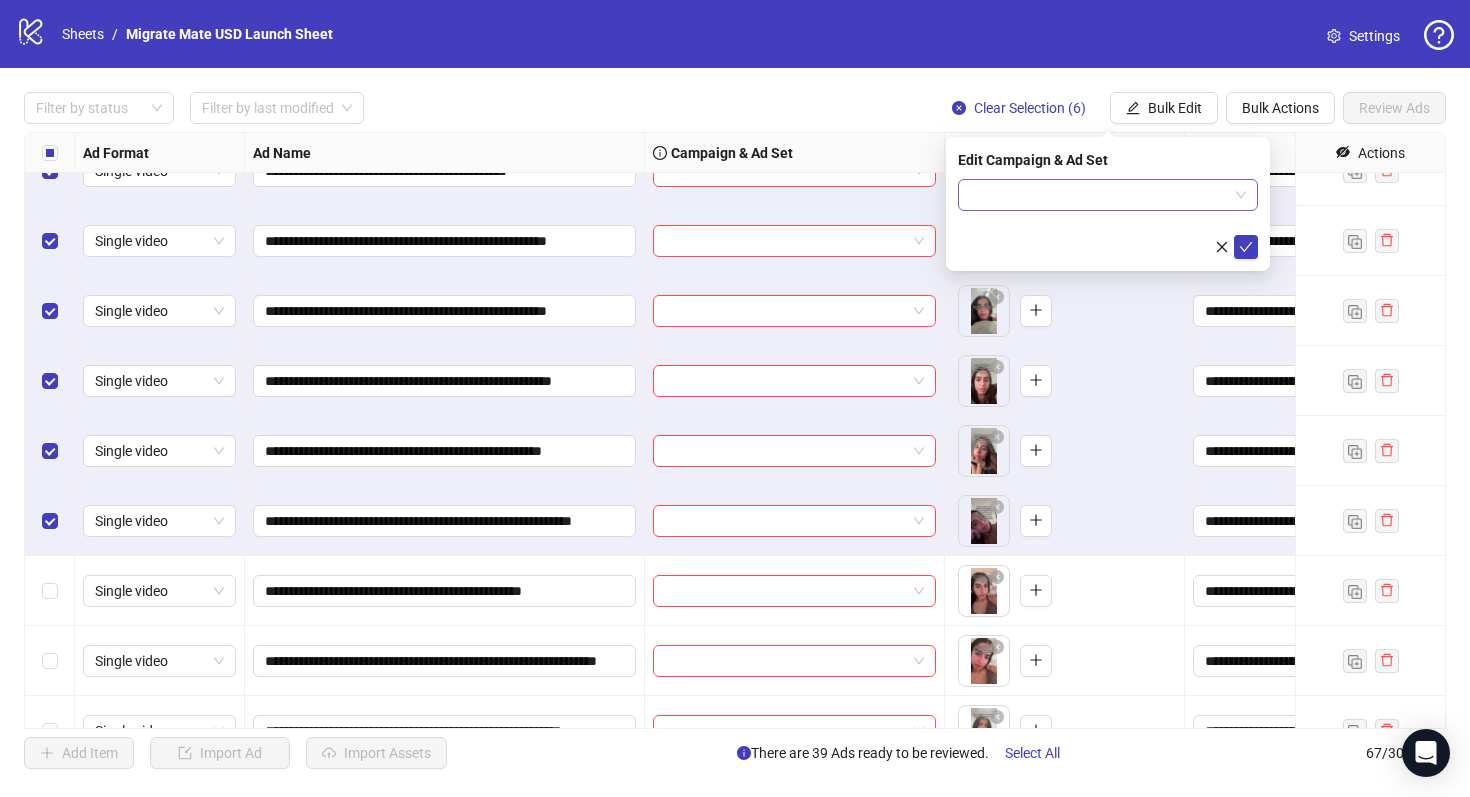click at bounding box center (1108, 195) 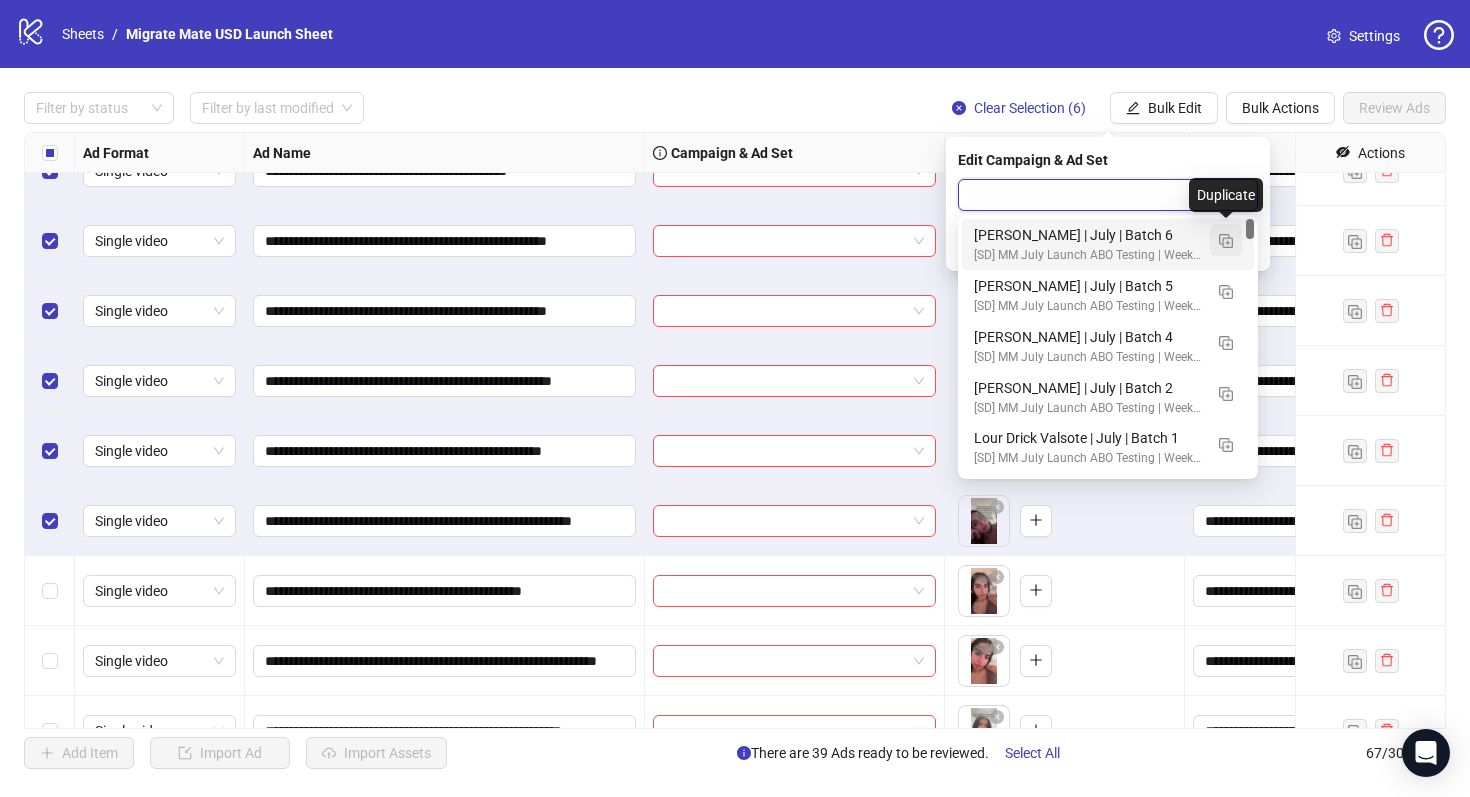 click at bounding box center [1226, 241] 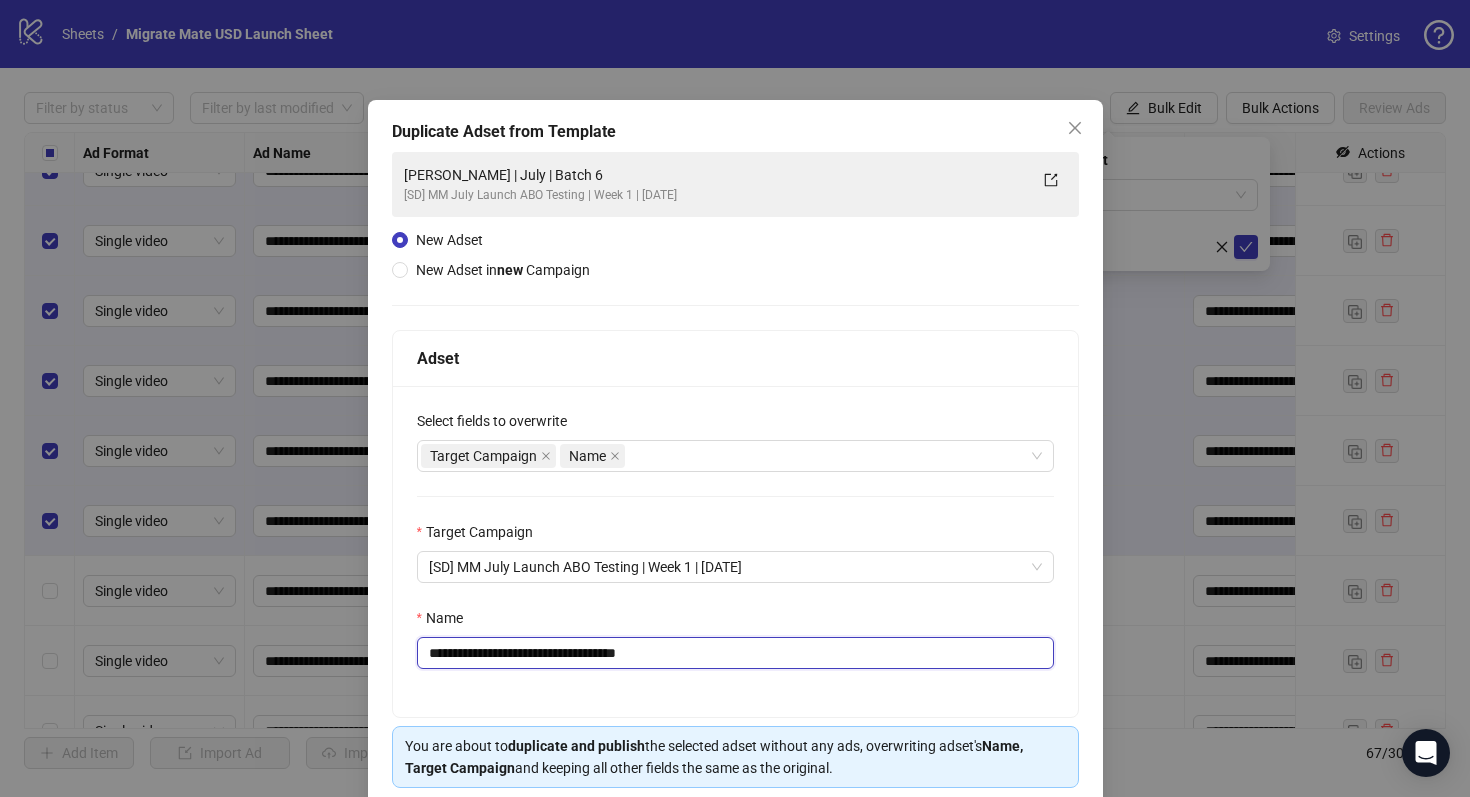 click on "**********" at bounding box center (735, 653) 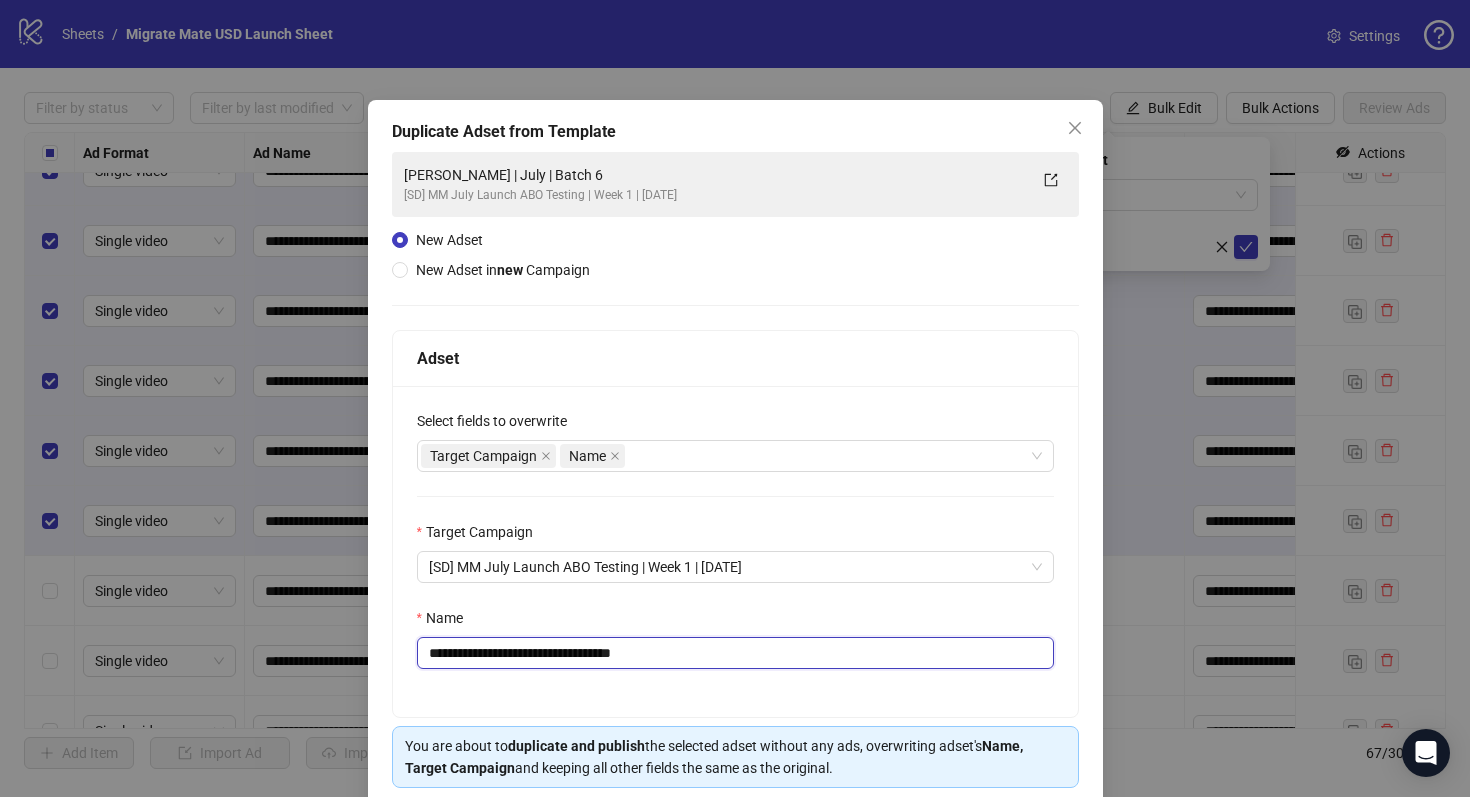 drag, startPoint x: 597, startPoint y: 654, endPoint x: 729, endPoint y: 654, distance: 132 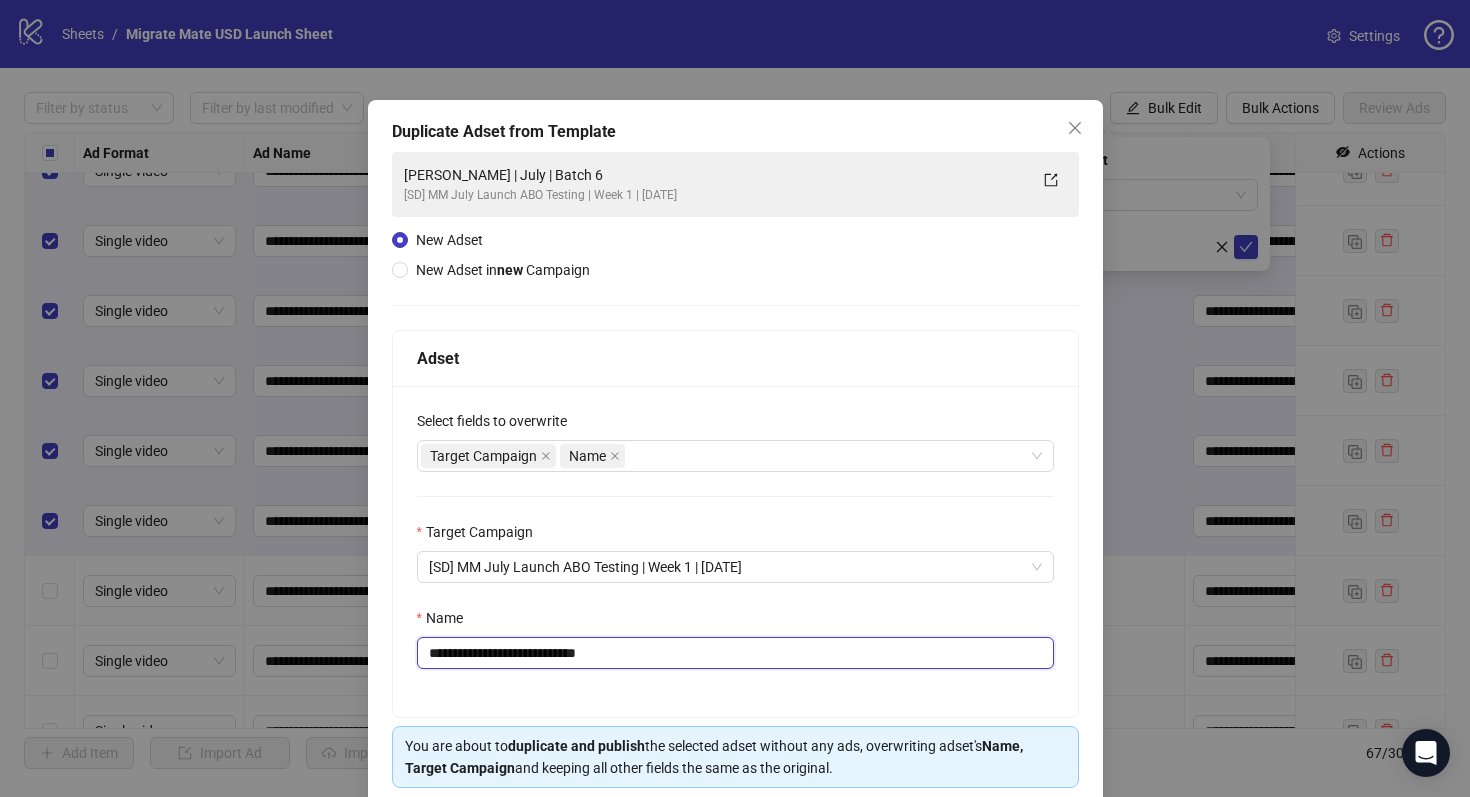 scroll, scrollTop: 80, scrollLeft: 0, axis: vertical 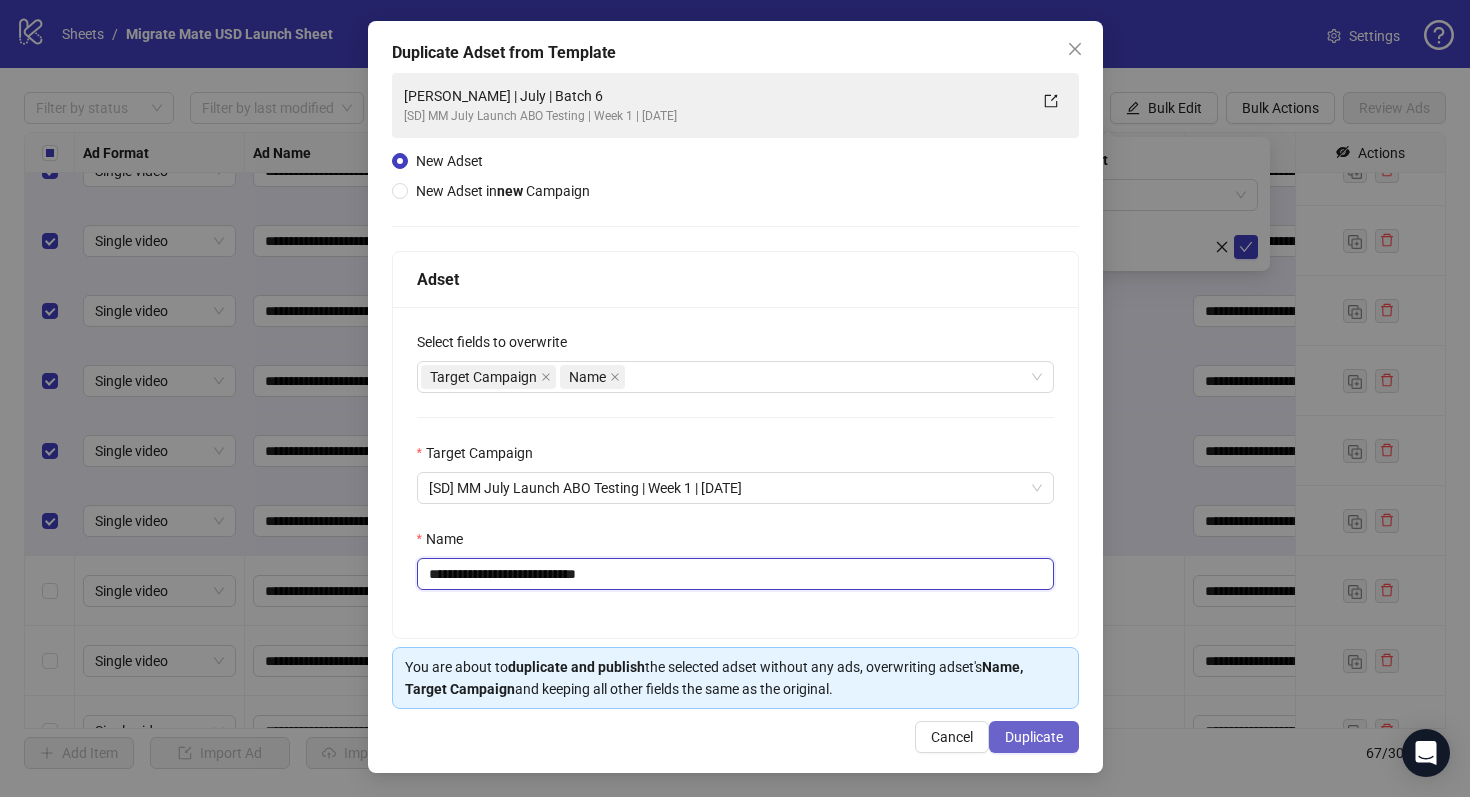 type on "**********" 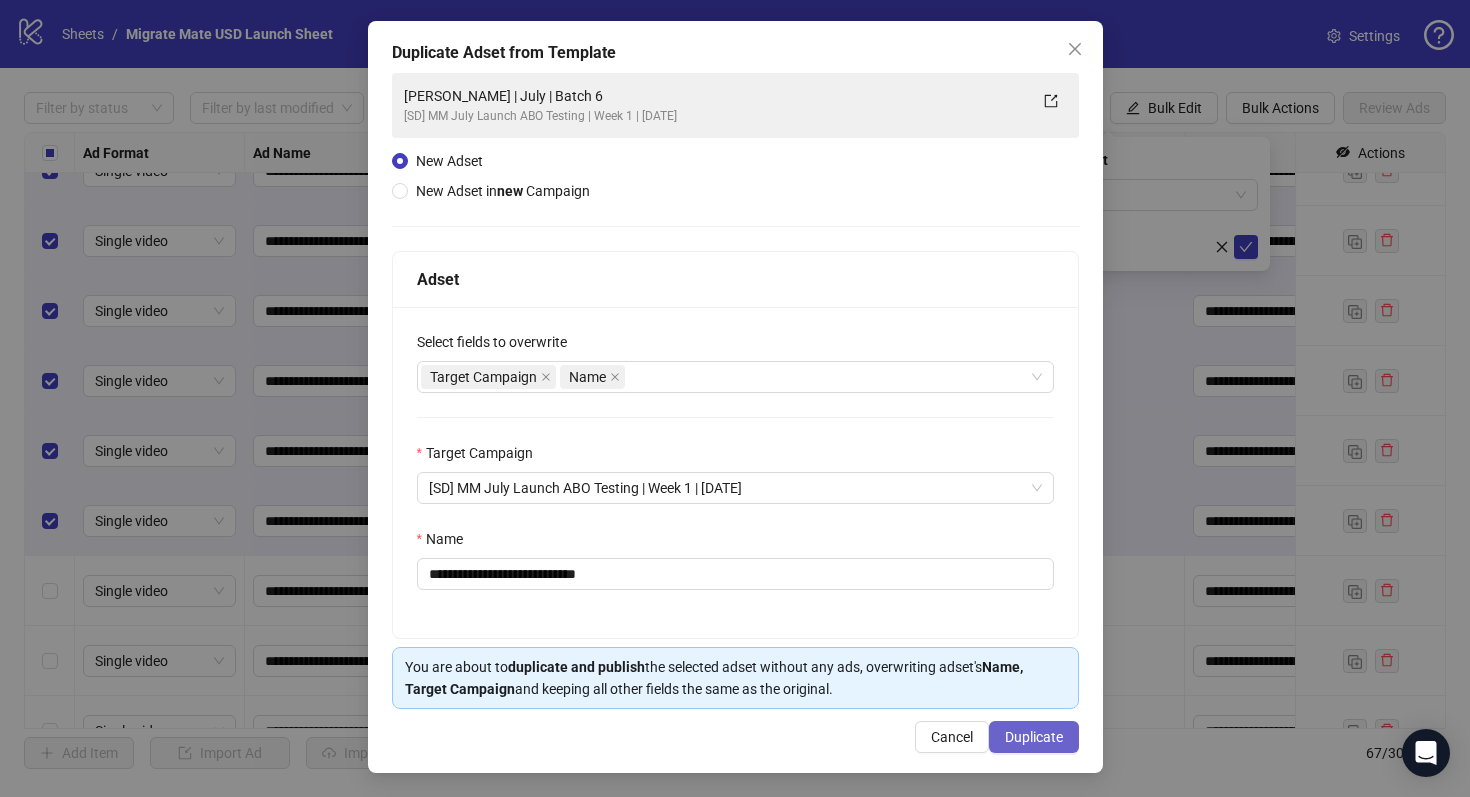 click on "Duplicate" at bounding box center (1034, 737) 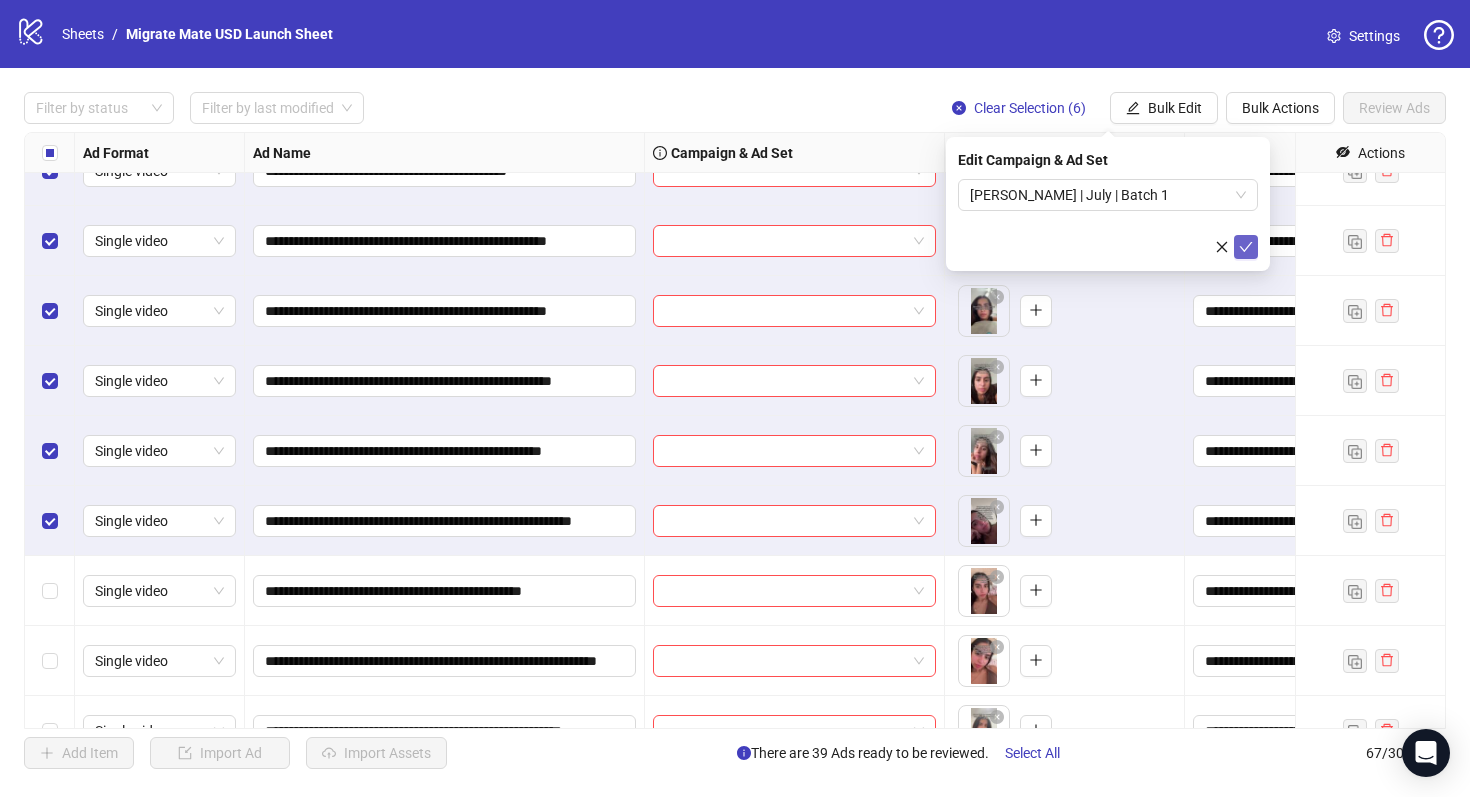 click 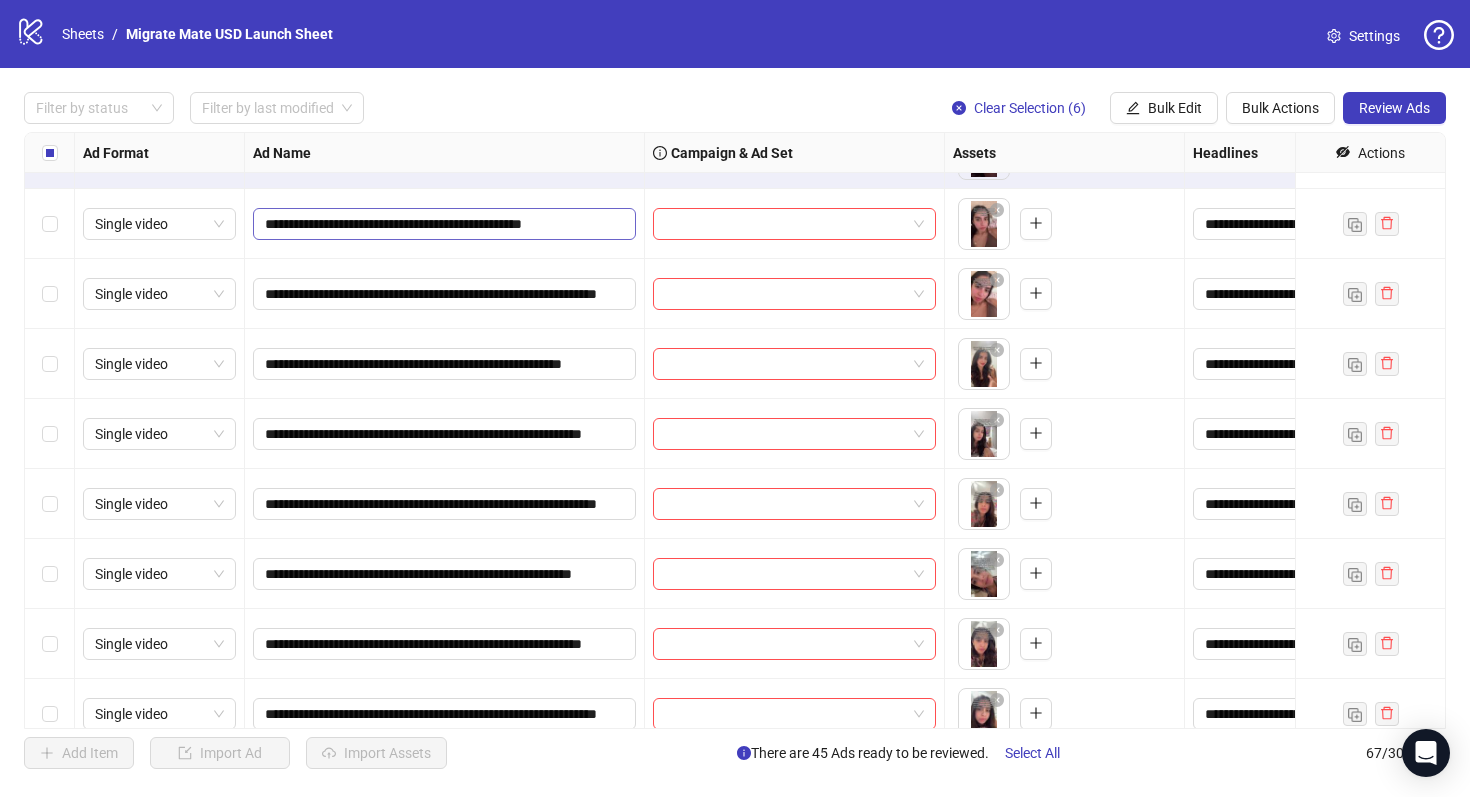 scroll, scrollTop: 3209, scrollLeft: 0, axis: vertical 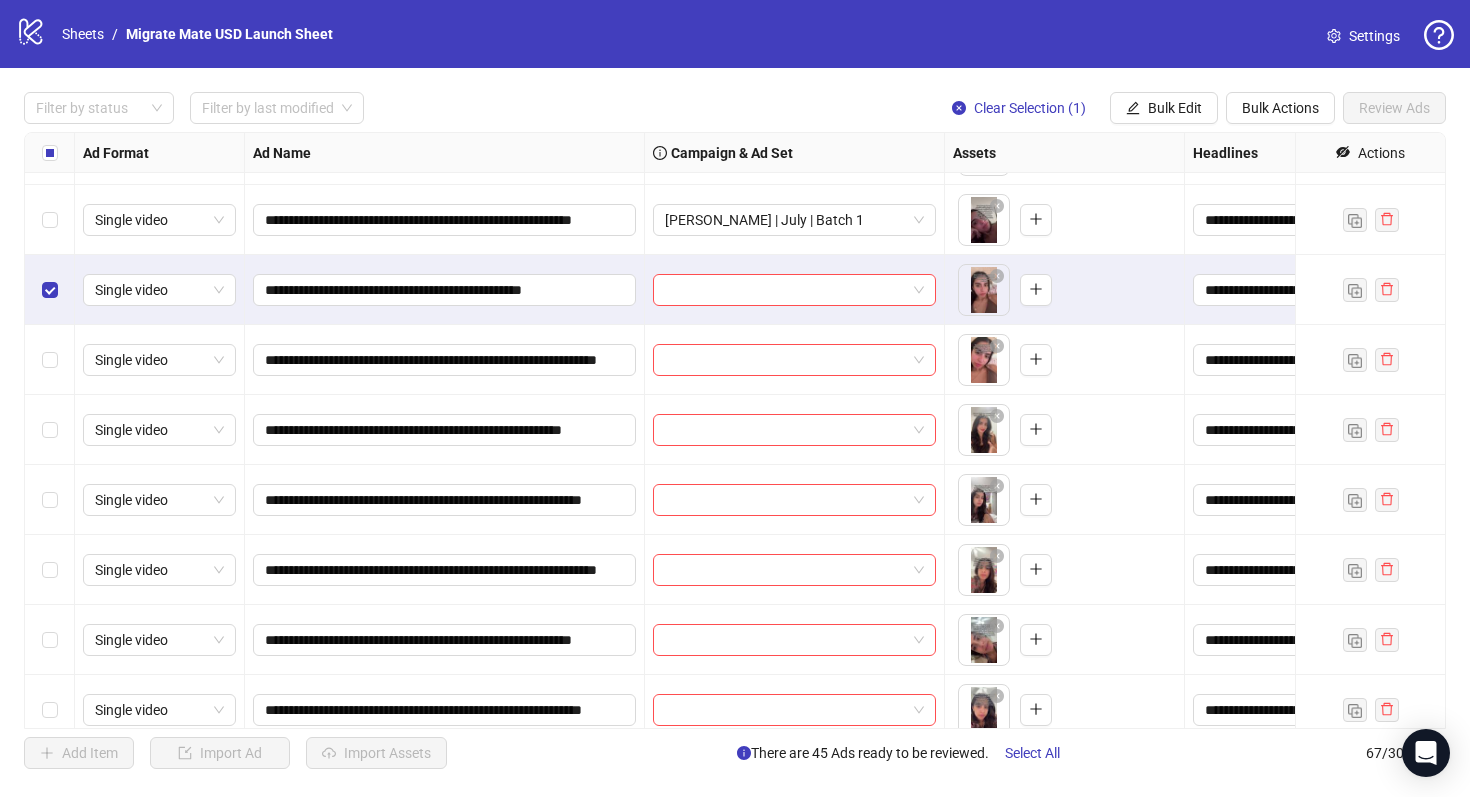 click at bounding box center [50, 360] 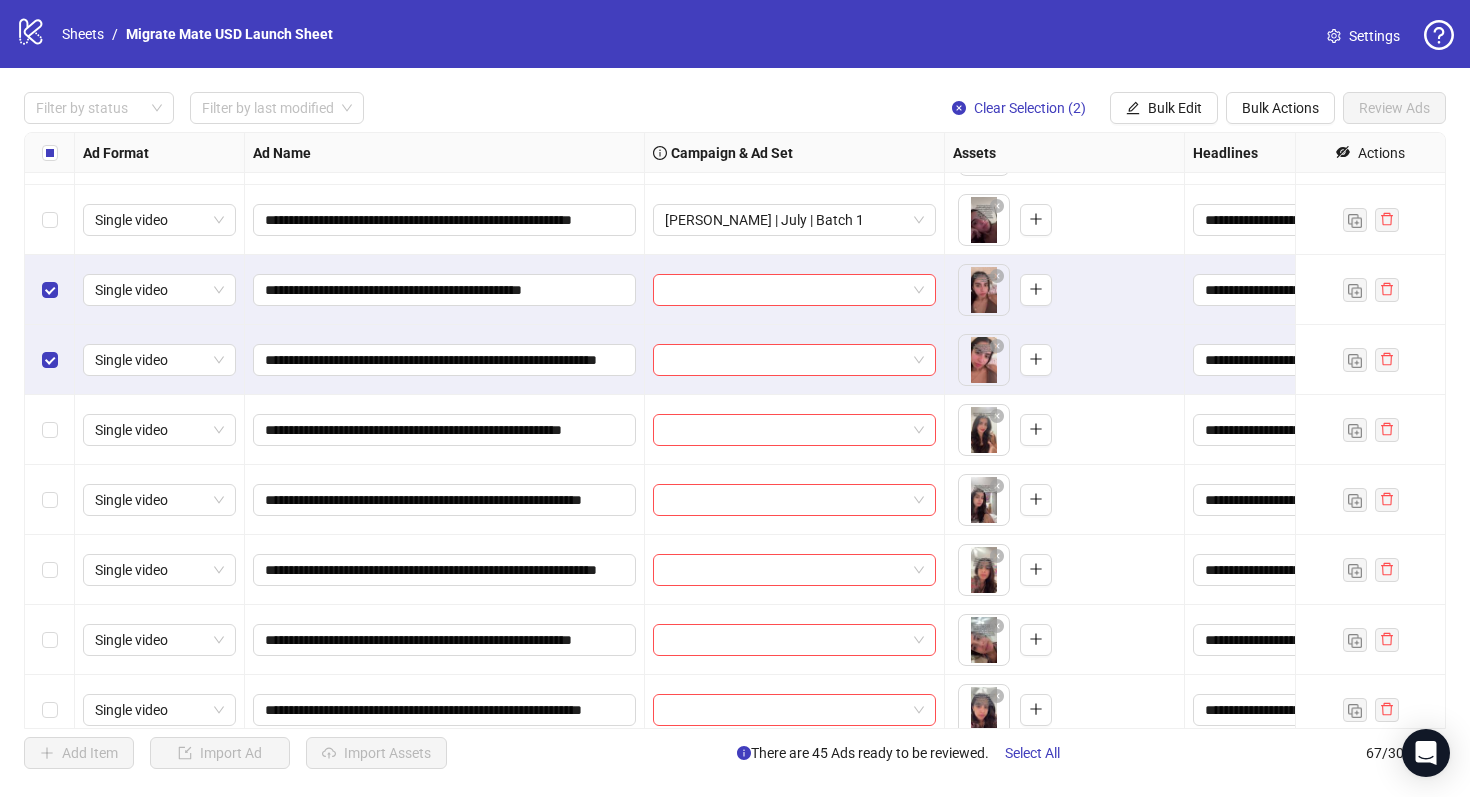 click at bounding box center (50, 430) 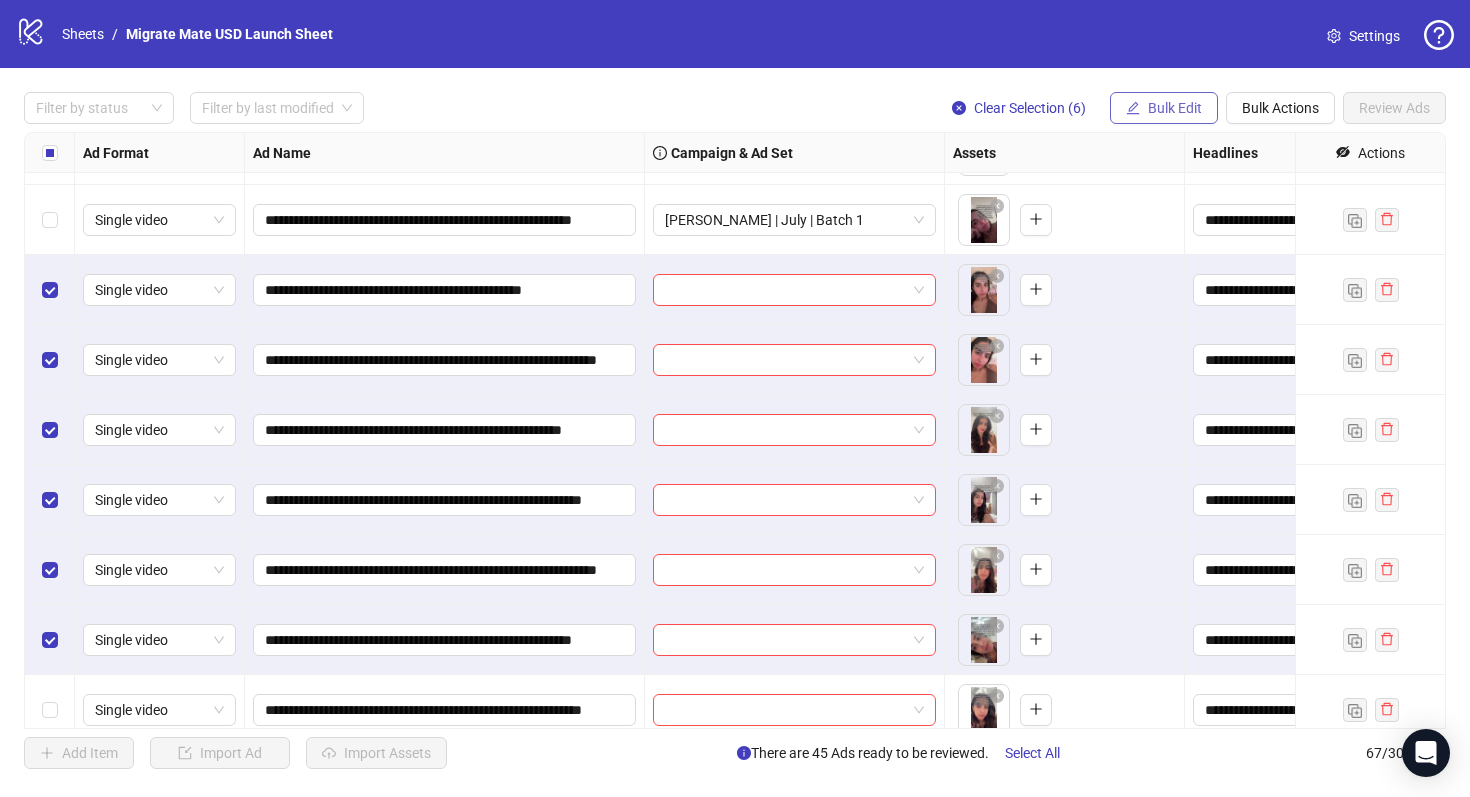 click on "Bulk Edit" at bounding box center (1164, 108) 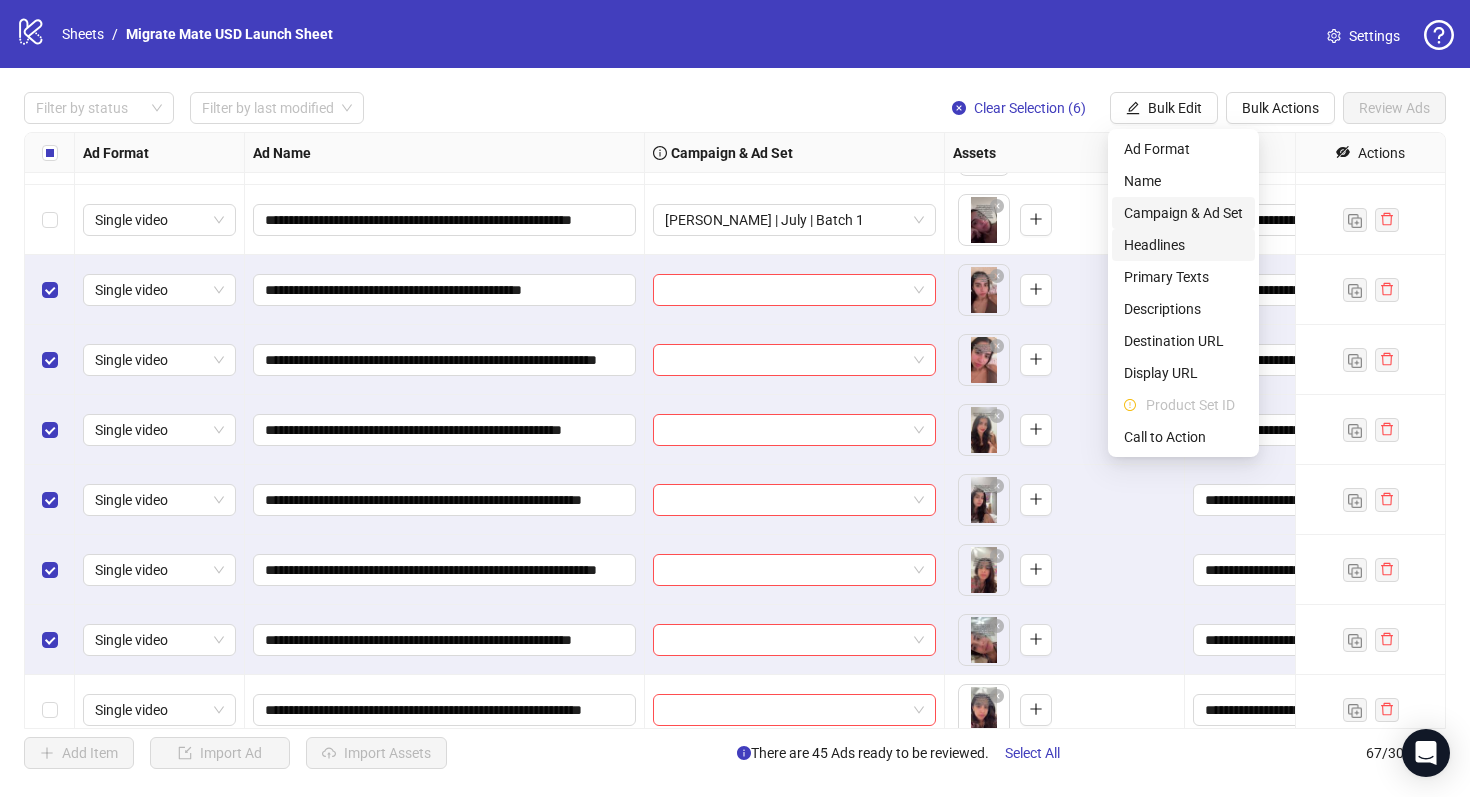 click on "Campaign & Ad Set" at bounding box center (1183, 213) 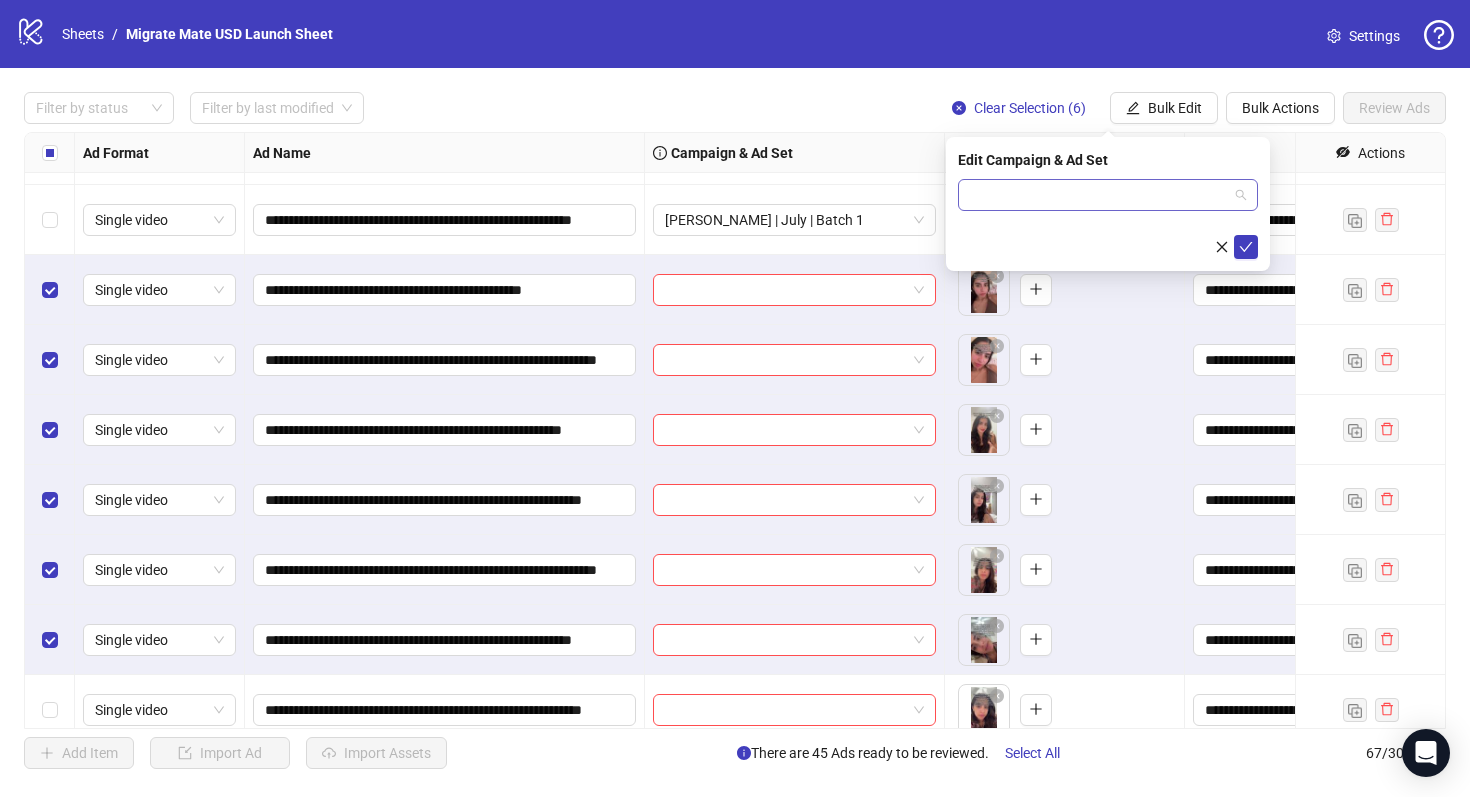 click at bounding box center (1108, 195) 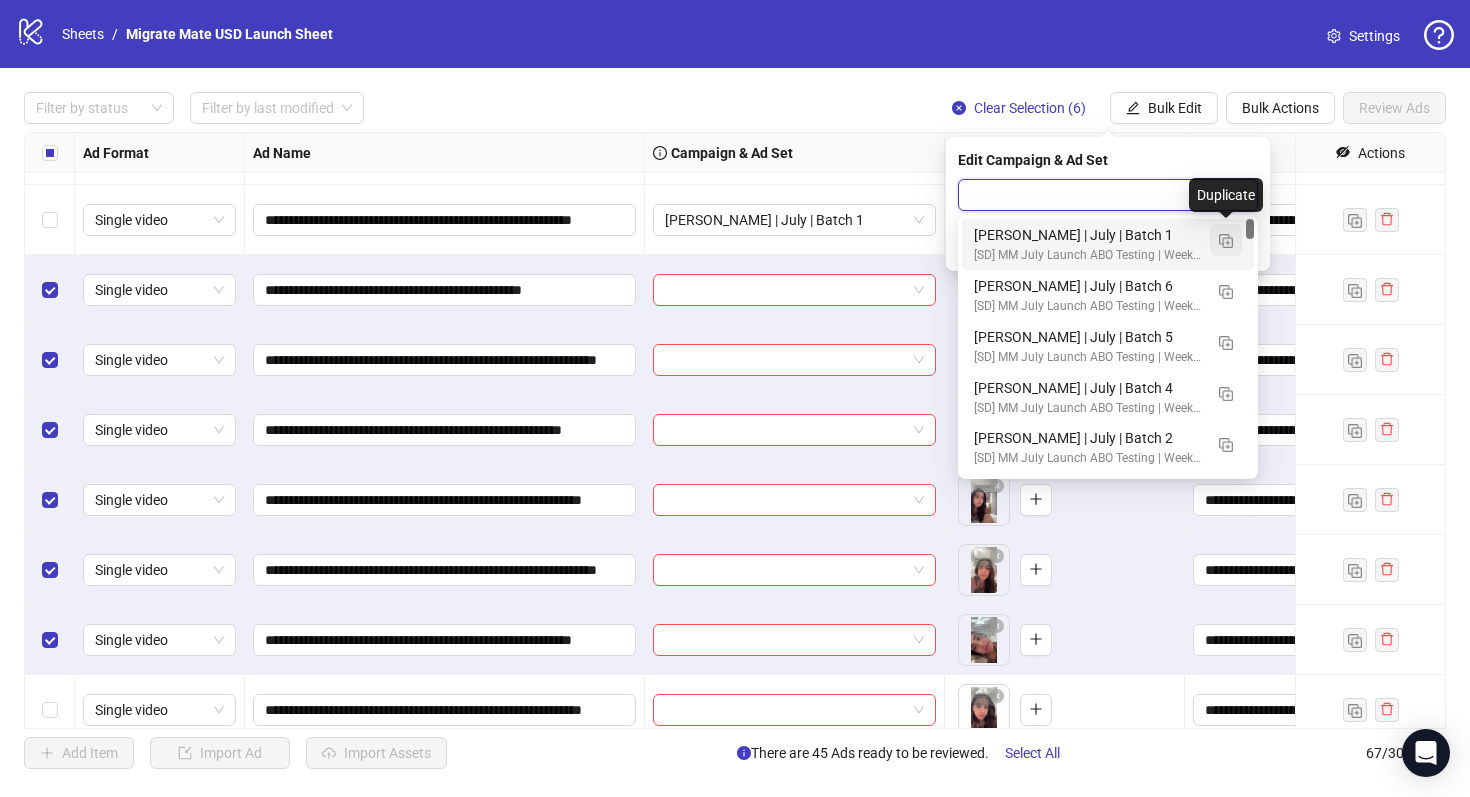 click at bounding box center [1226, 240] 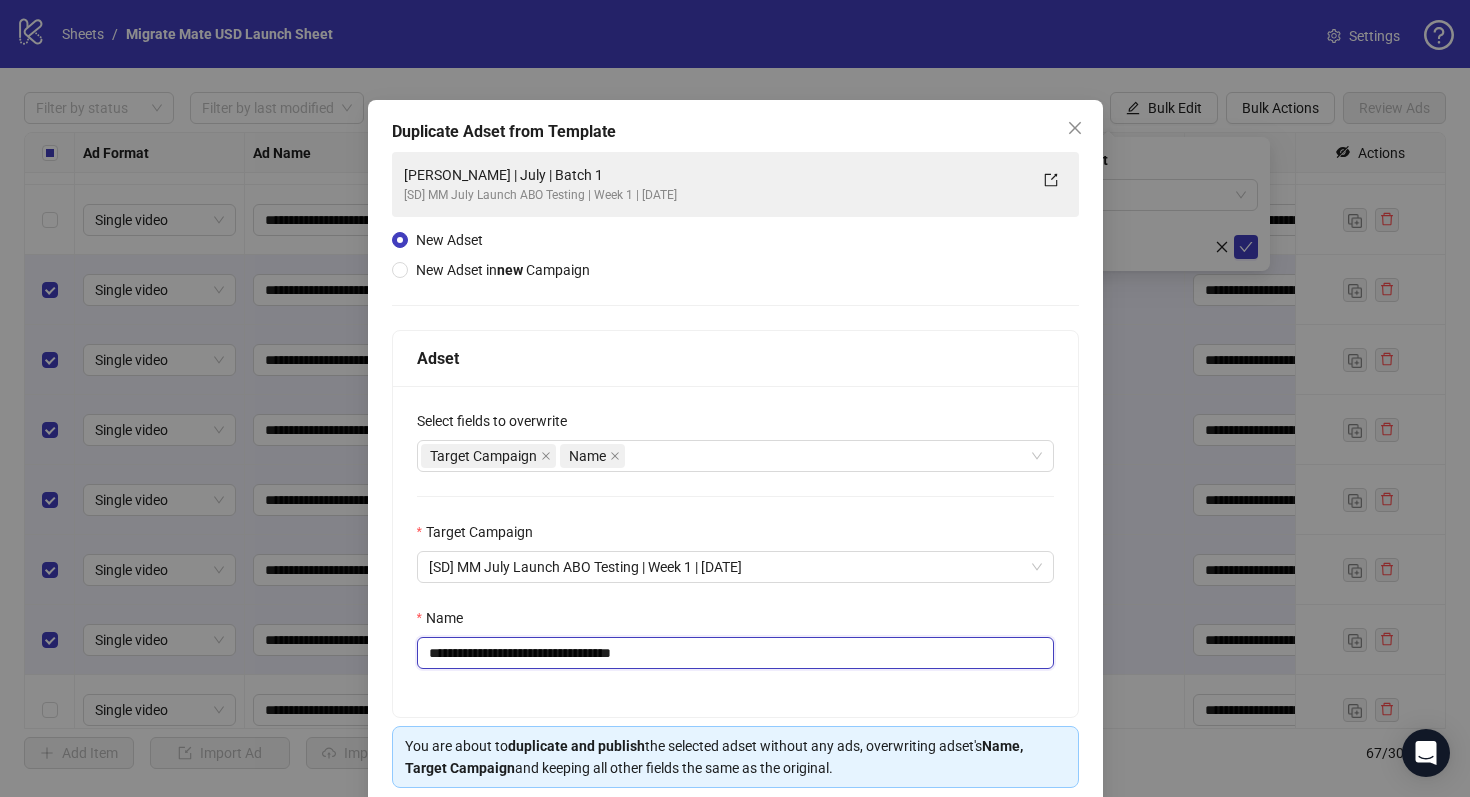 drag, startPoint x: 600, startPoint y: 663, endPoint x: 776, endPoint y: 663, distance: 176 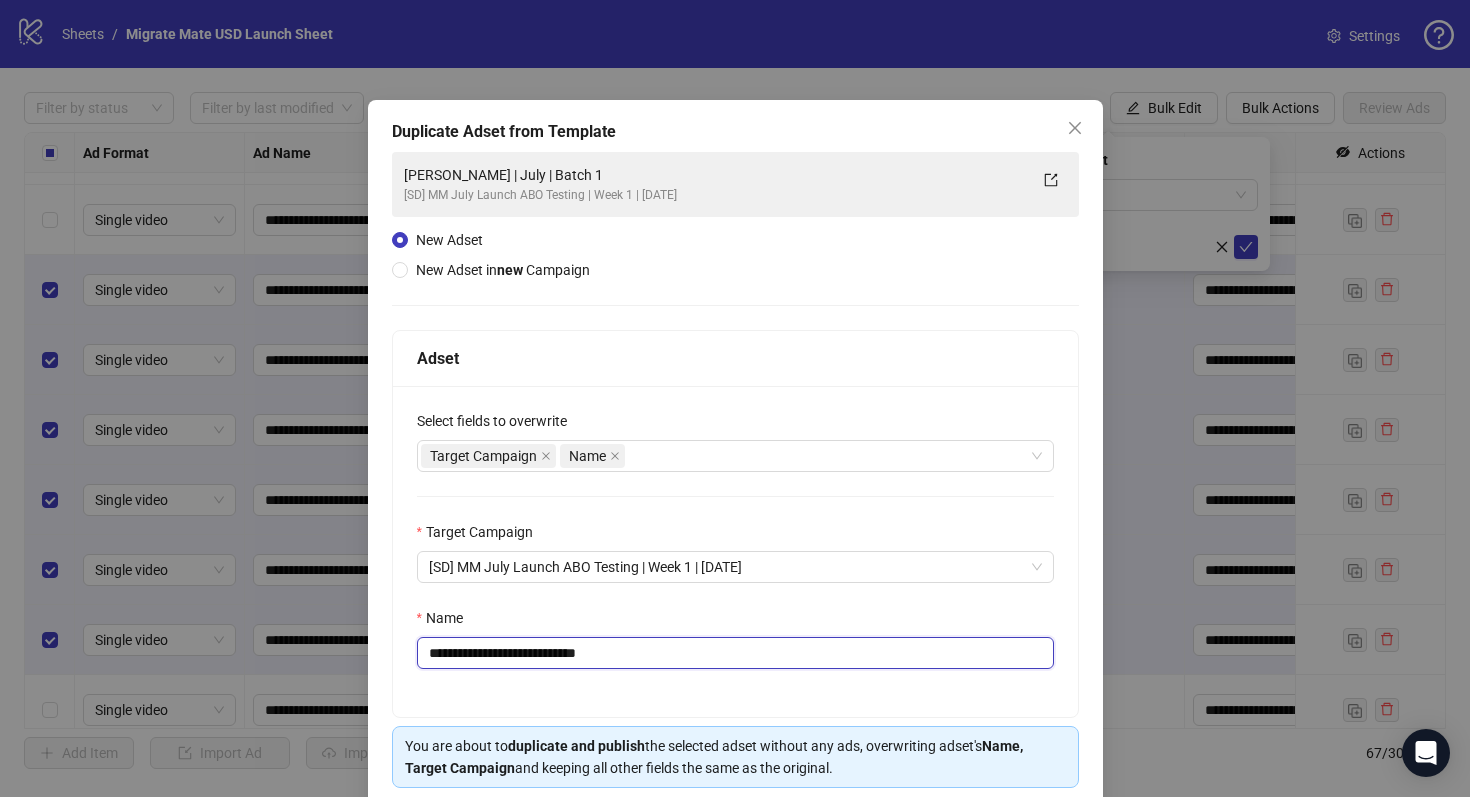 scroll, scrollTop: 80, scrollLeft: 0, axis: vertical 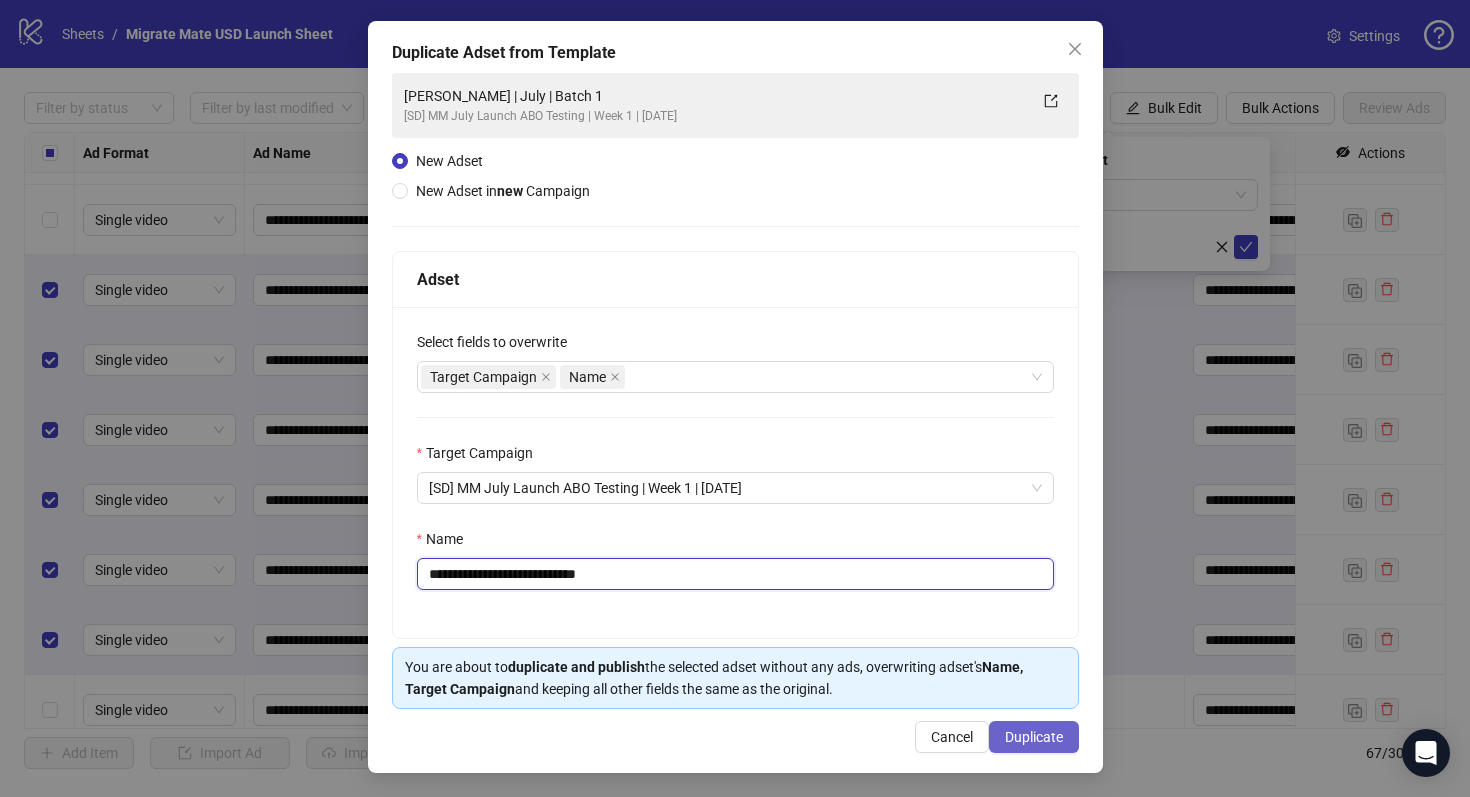 type on "**********" 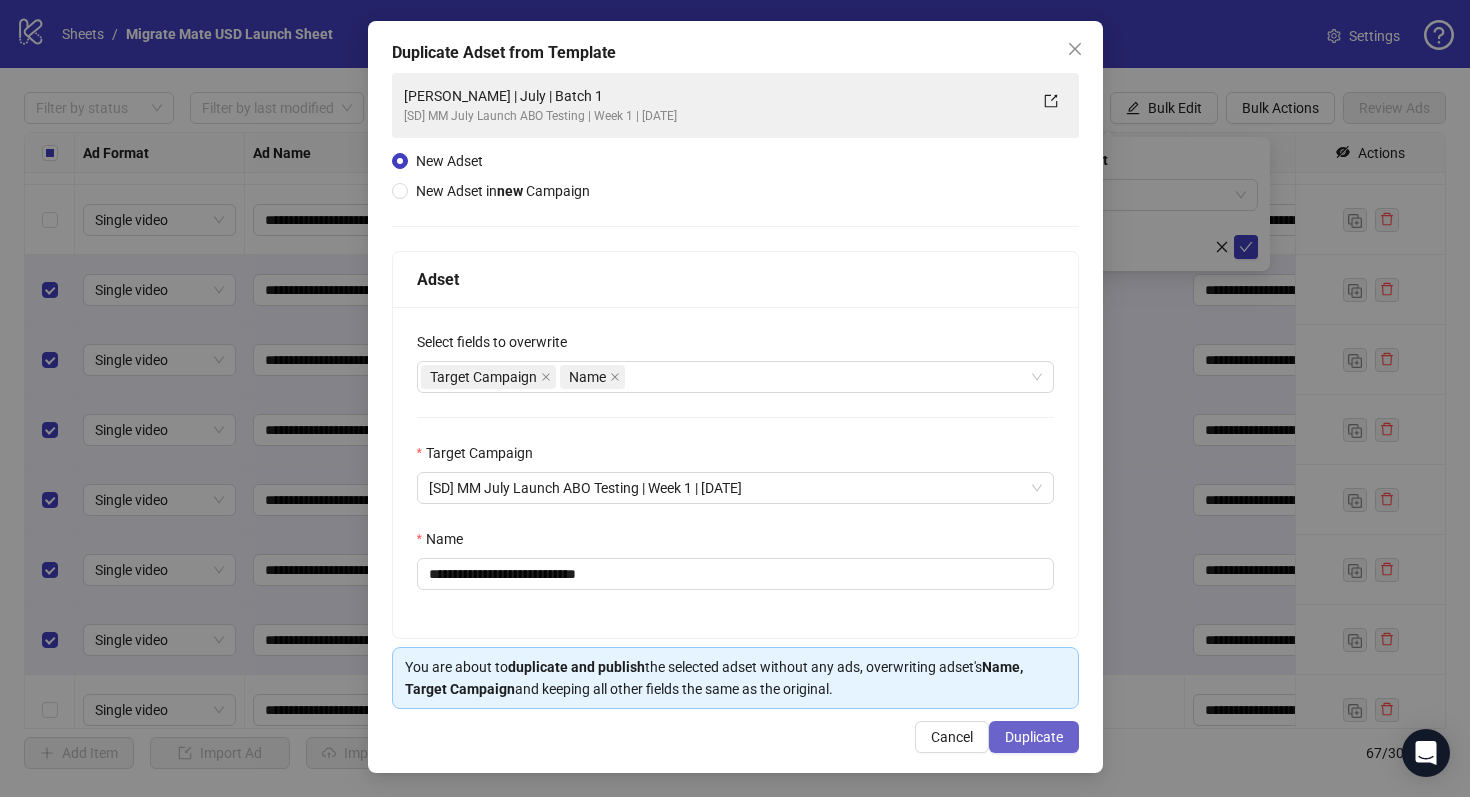 click on "Duplicate" at bounding box center (1034, 737) 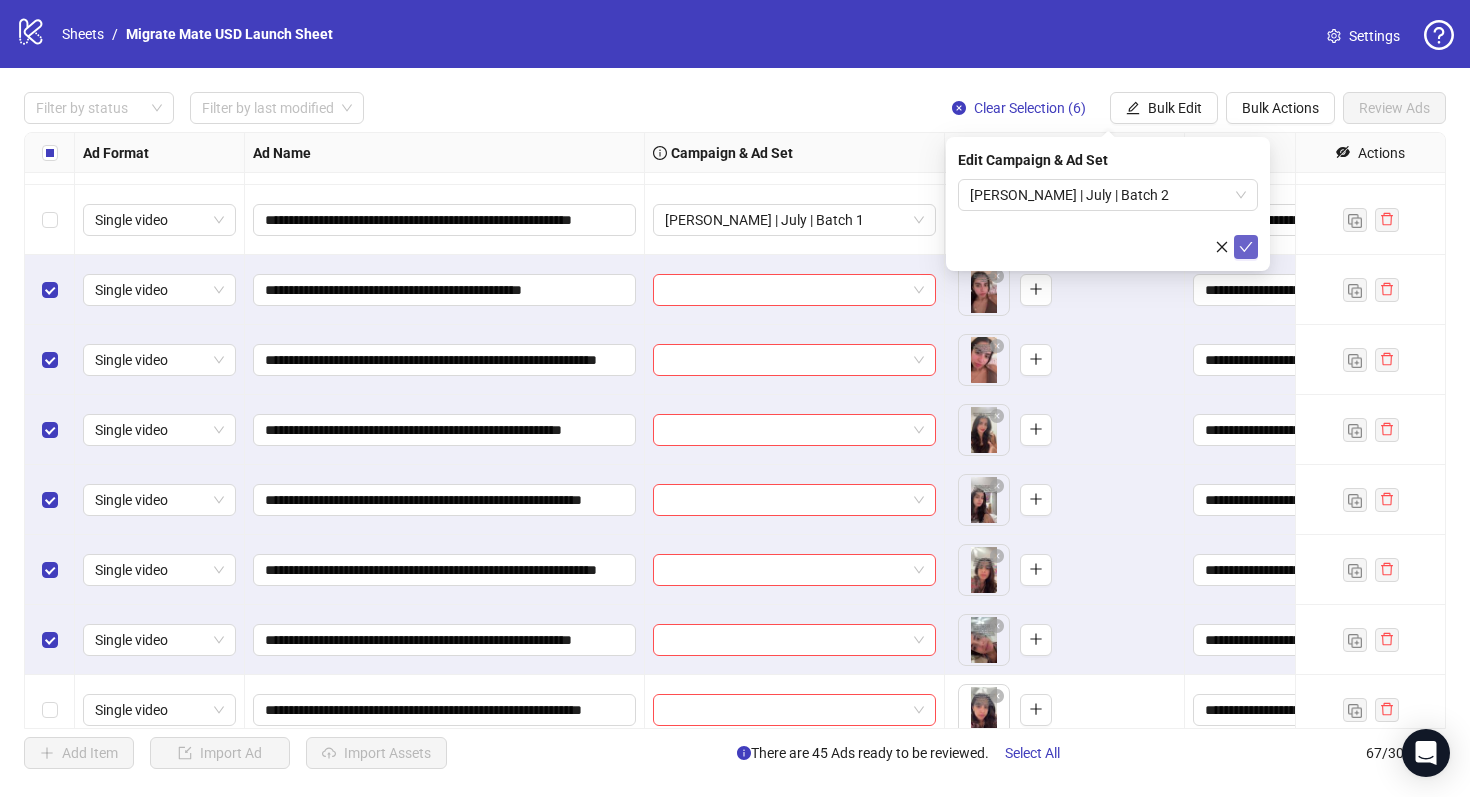 click 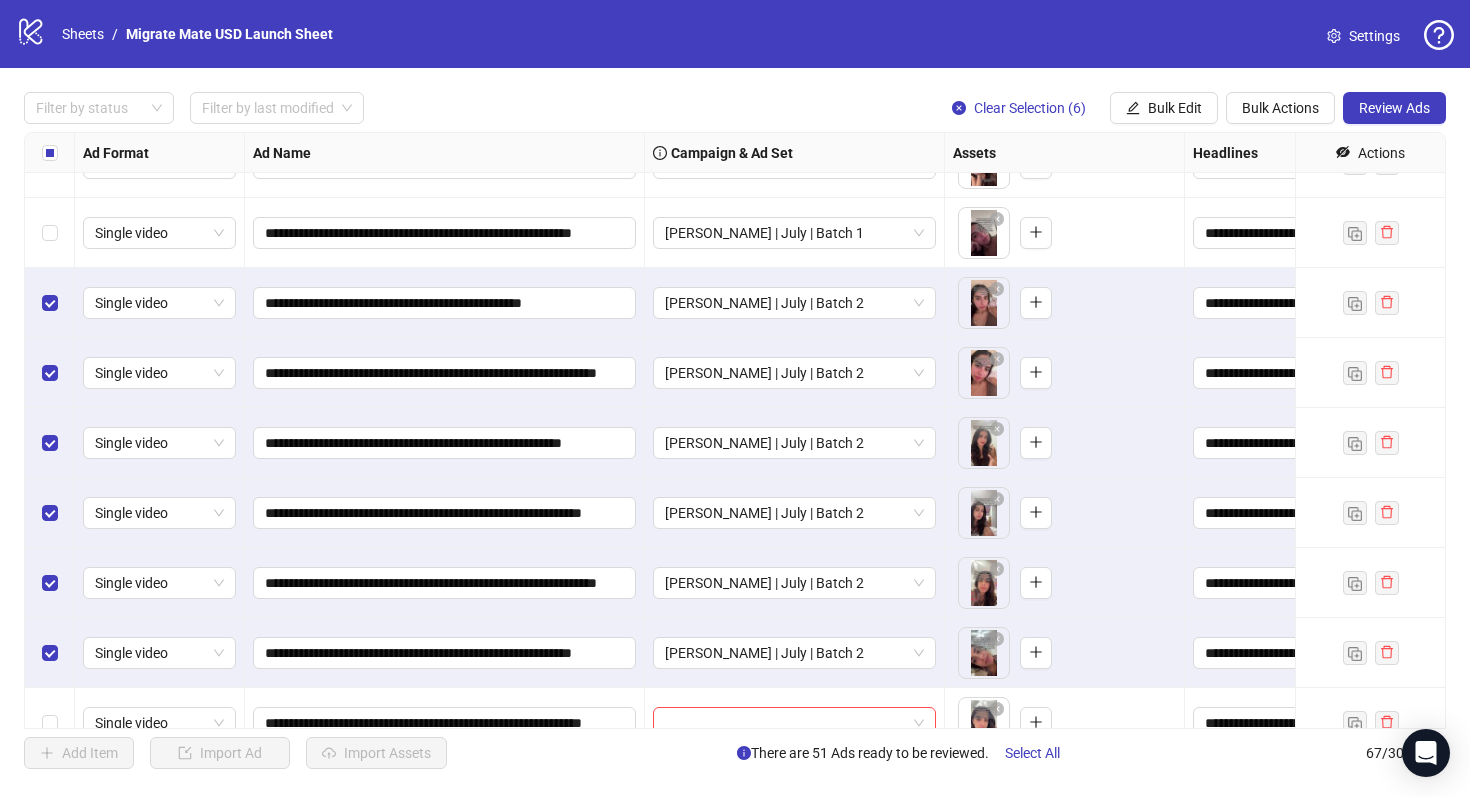 scroll, scrollTop: 3171, scrollLeft: 0, axis: vertical 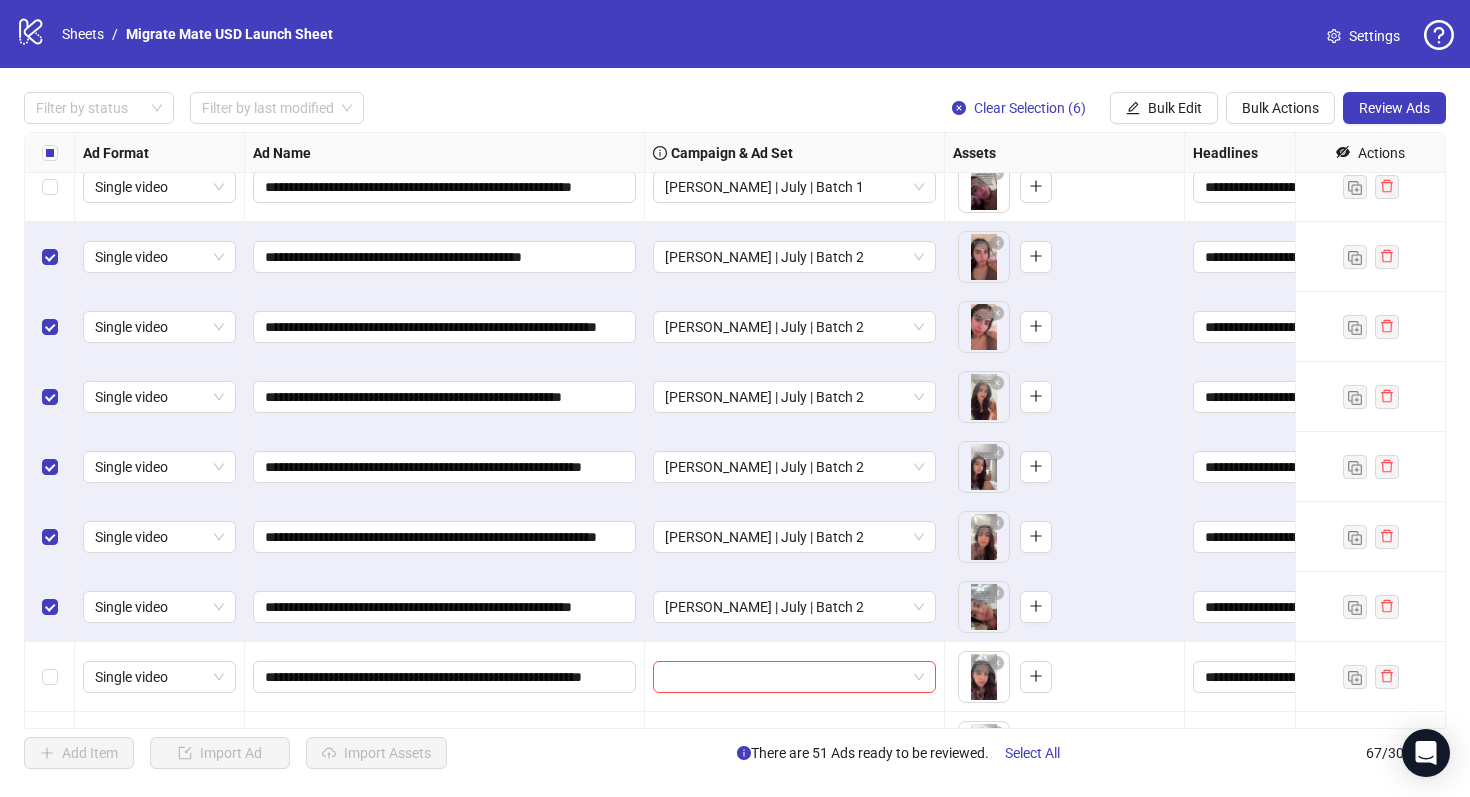 click at bounding box center (50, 153) 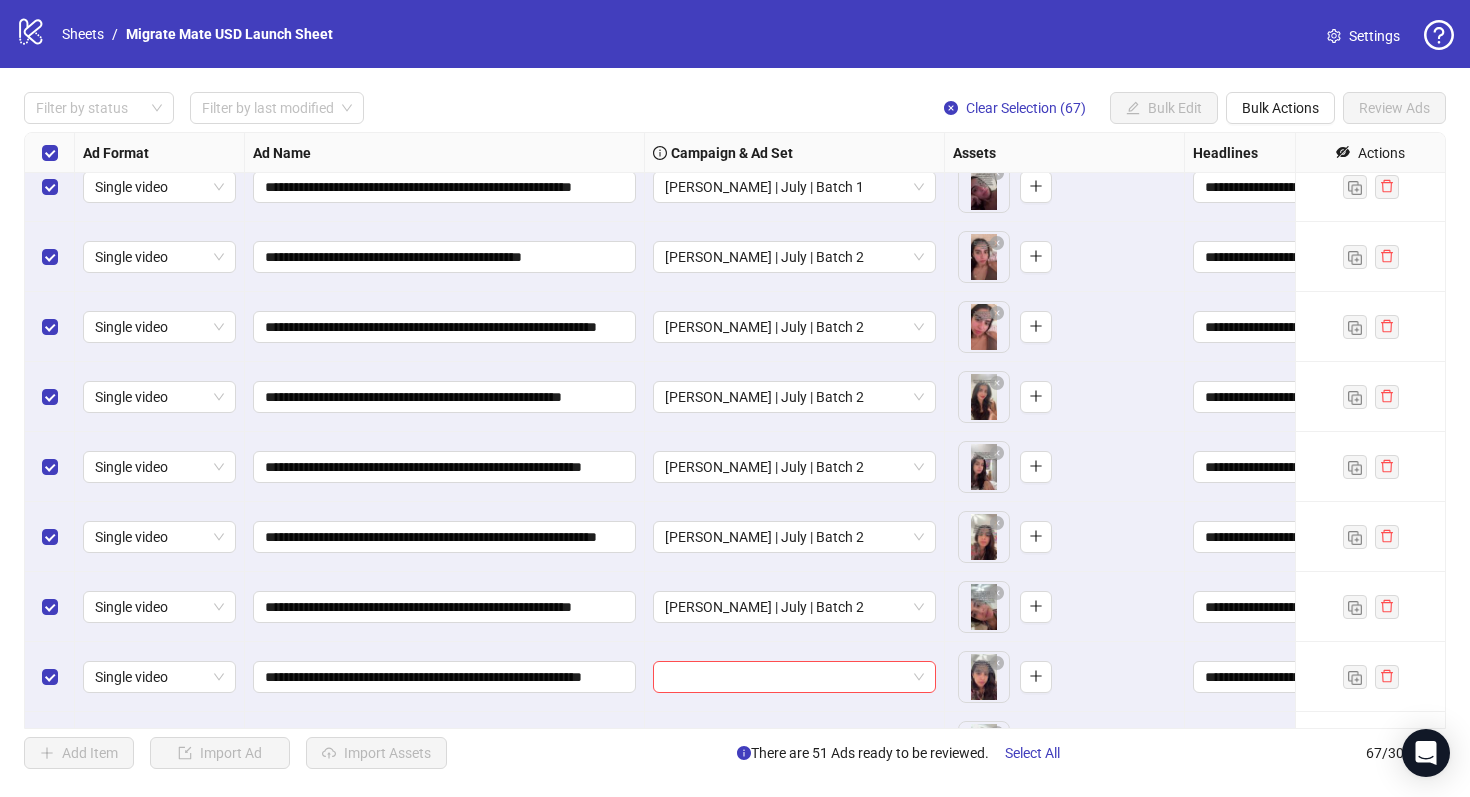click at bounding box center (50, 153) 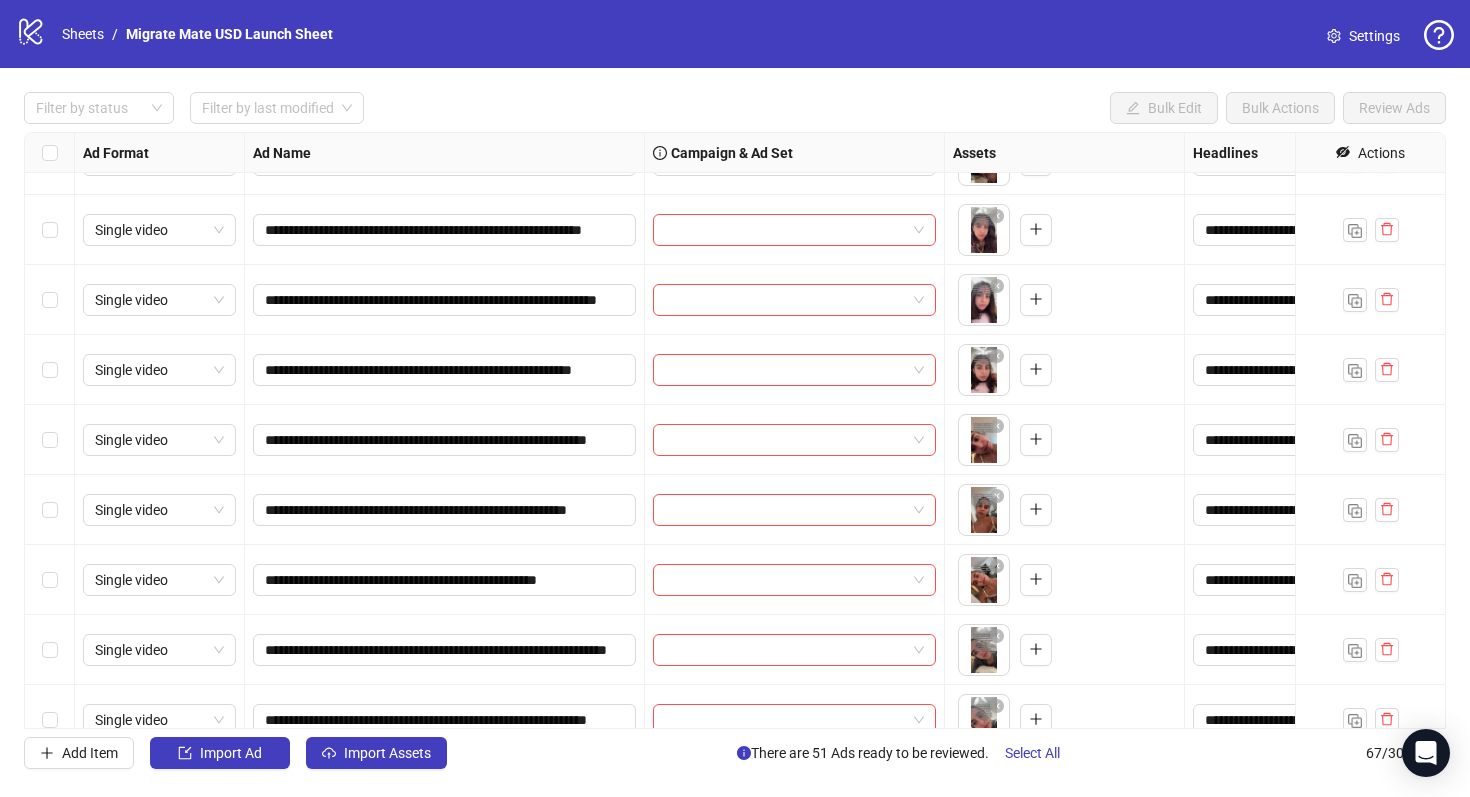 scroll, scrollTop: 3643, scrollLeft: 0, axis: vertical 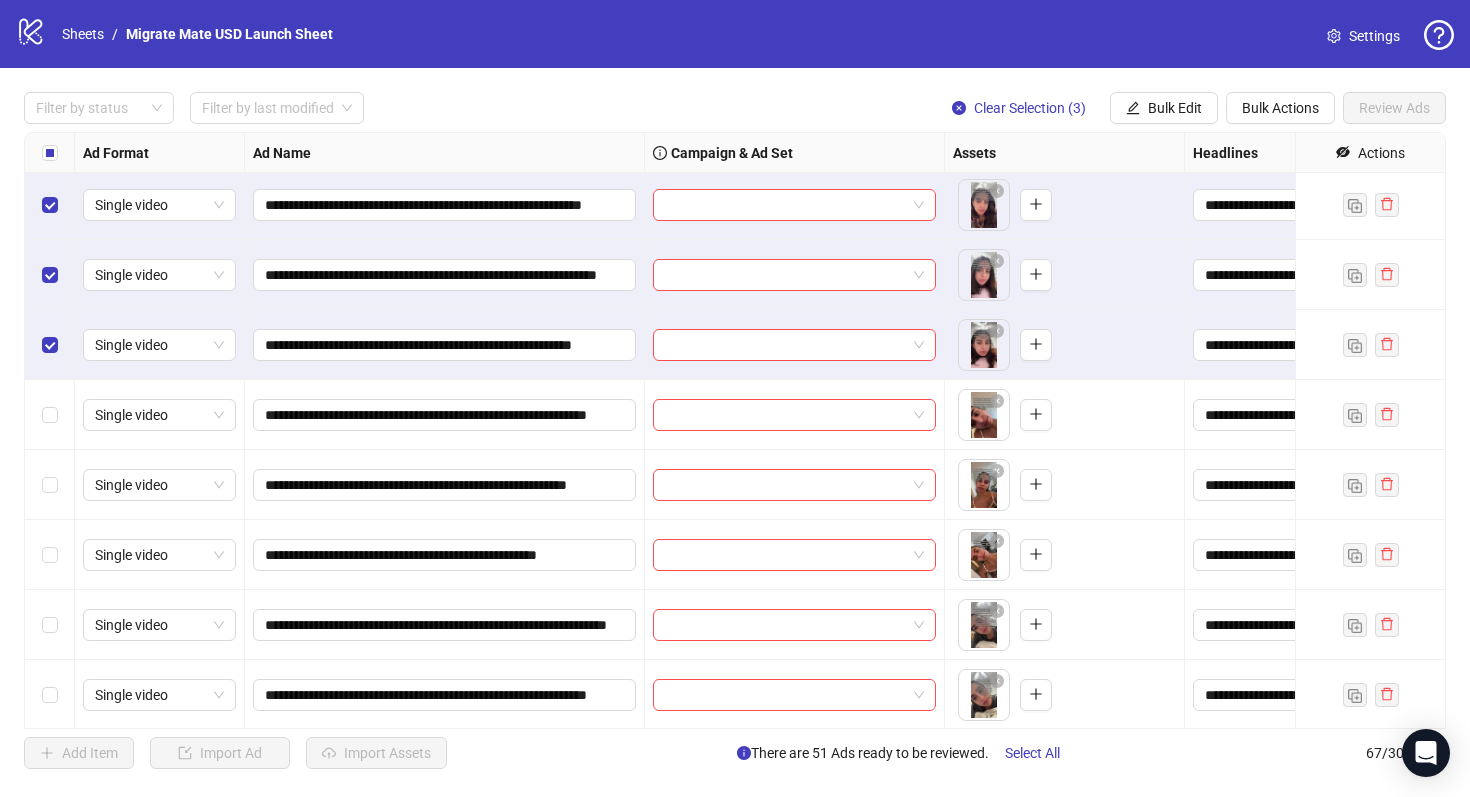 click at bounding box center [50, 415] 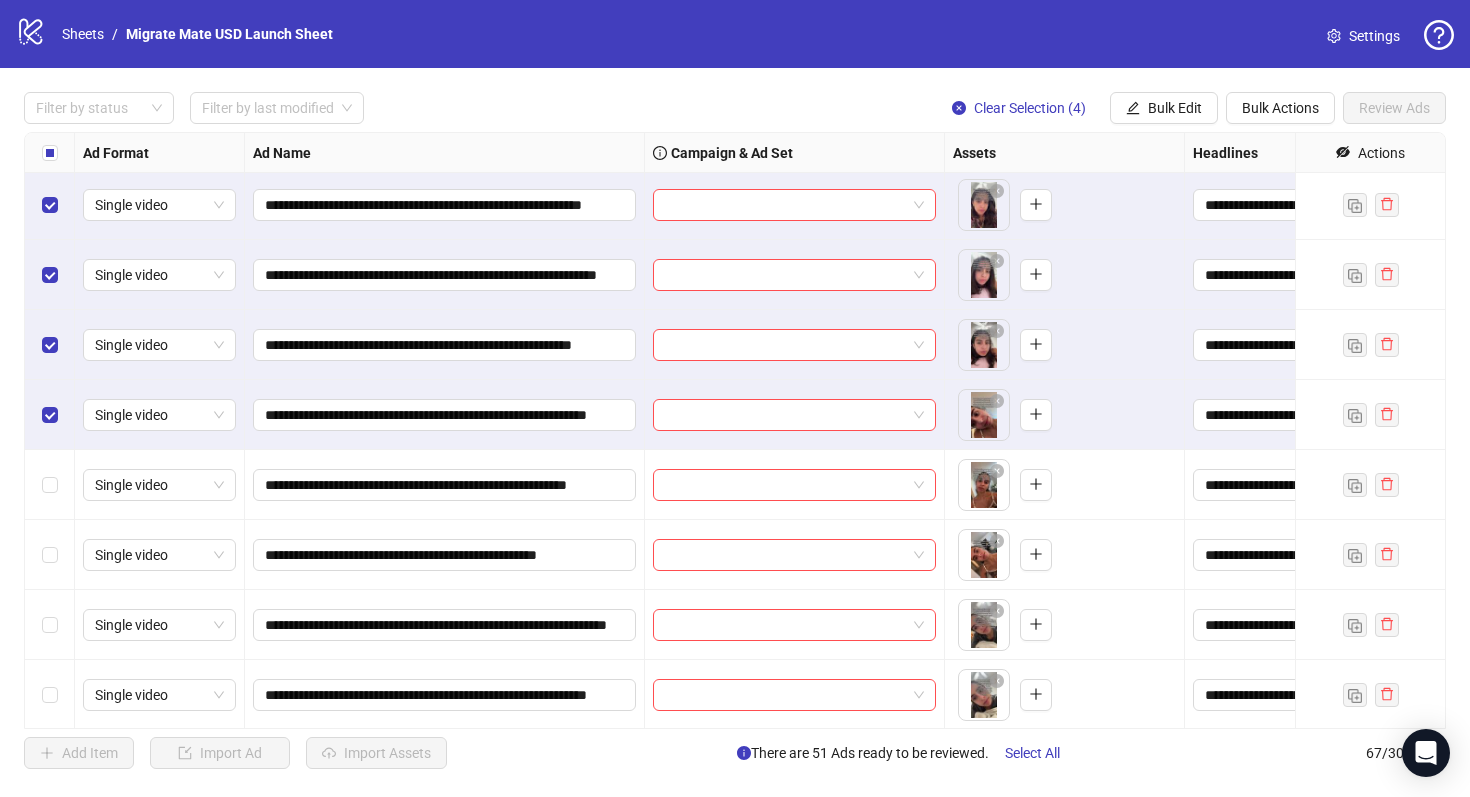 click at bounding box center (50, 485) 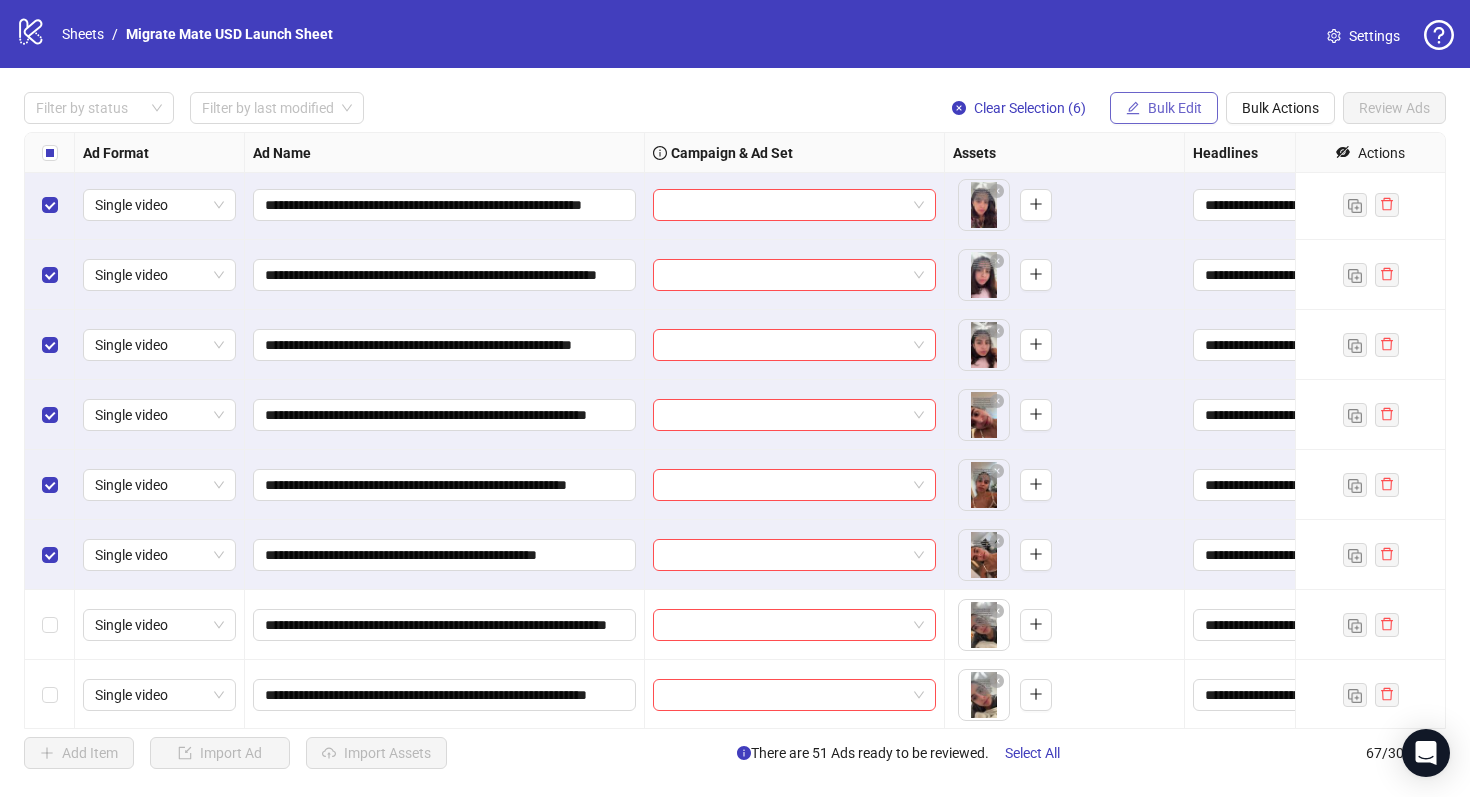 click on "Bulk Edit" at bounding box center [1175, 108] 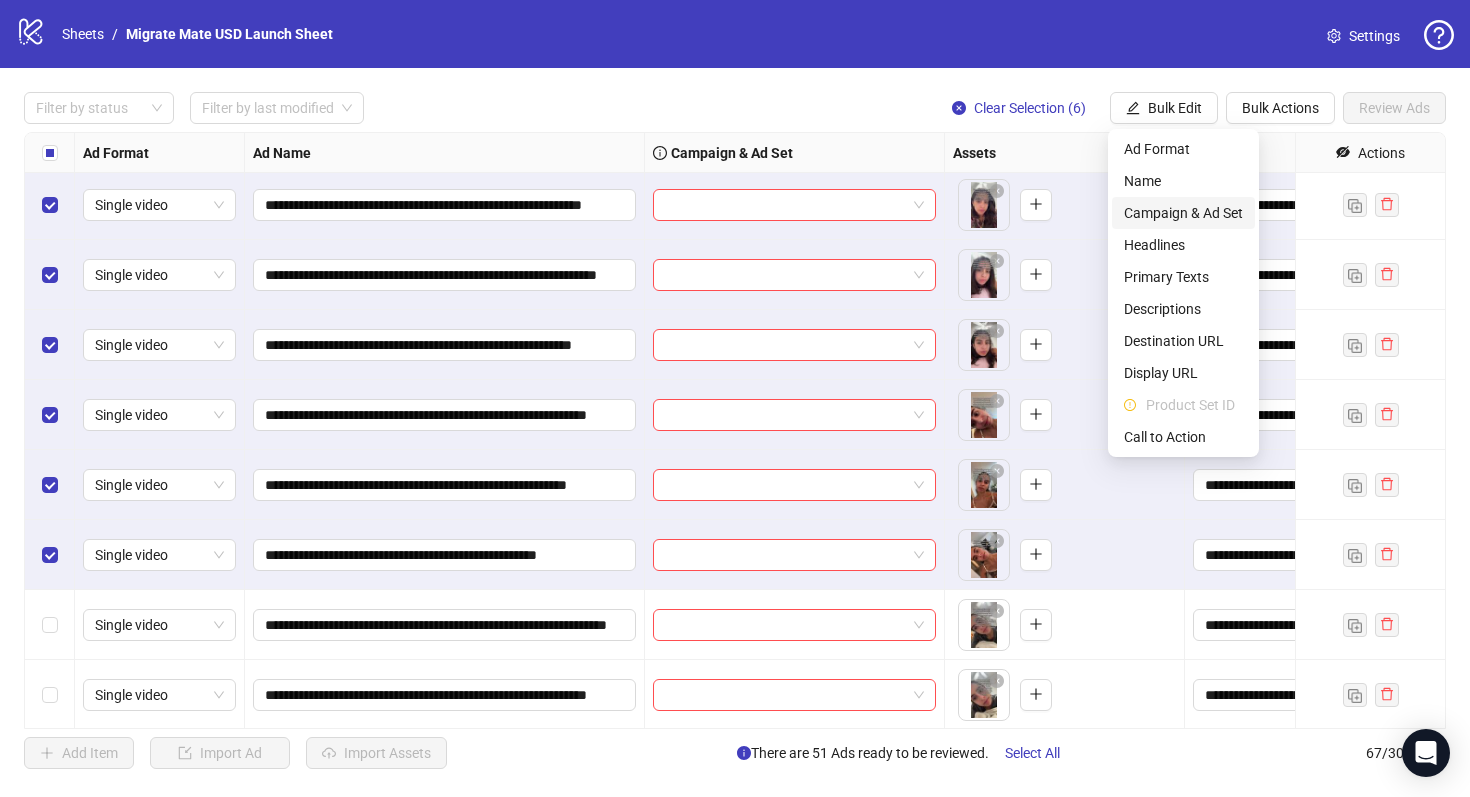 click on "Campaign & Ad Set" at bounding box center (1183, 213) 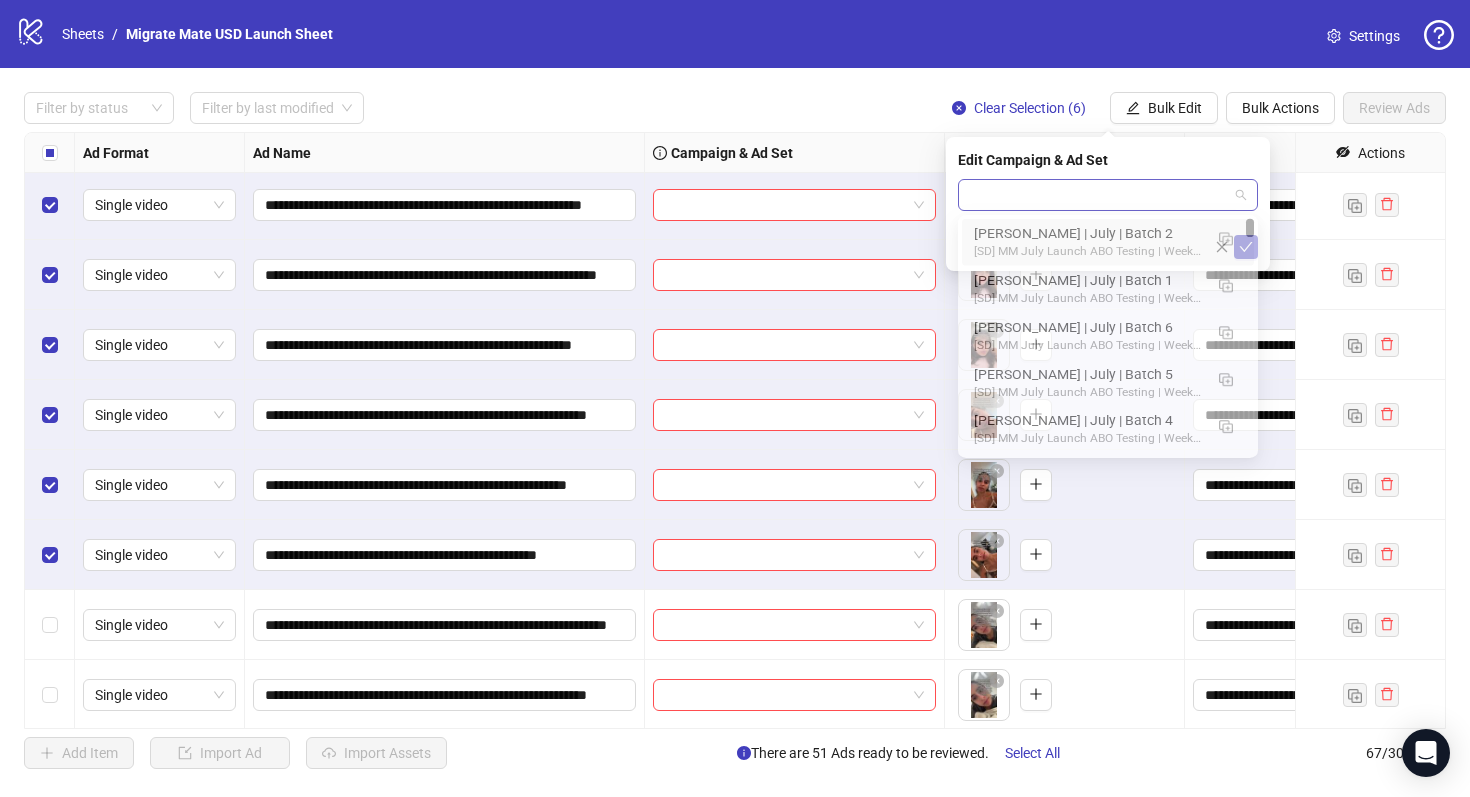 click at bounding box center (1108, 195) 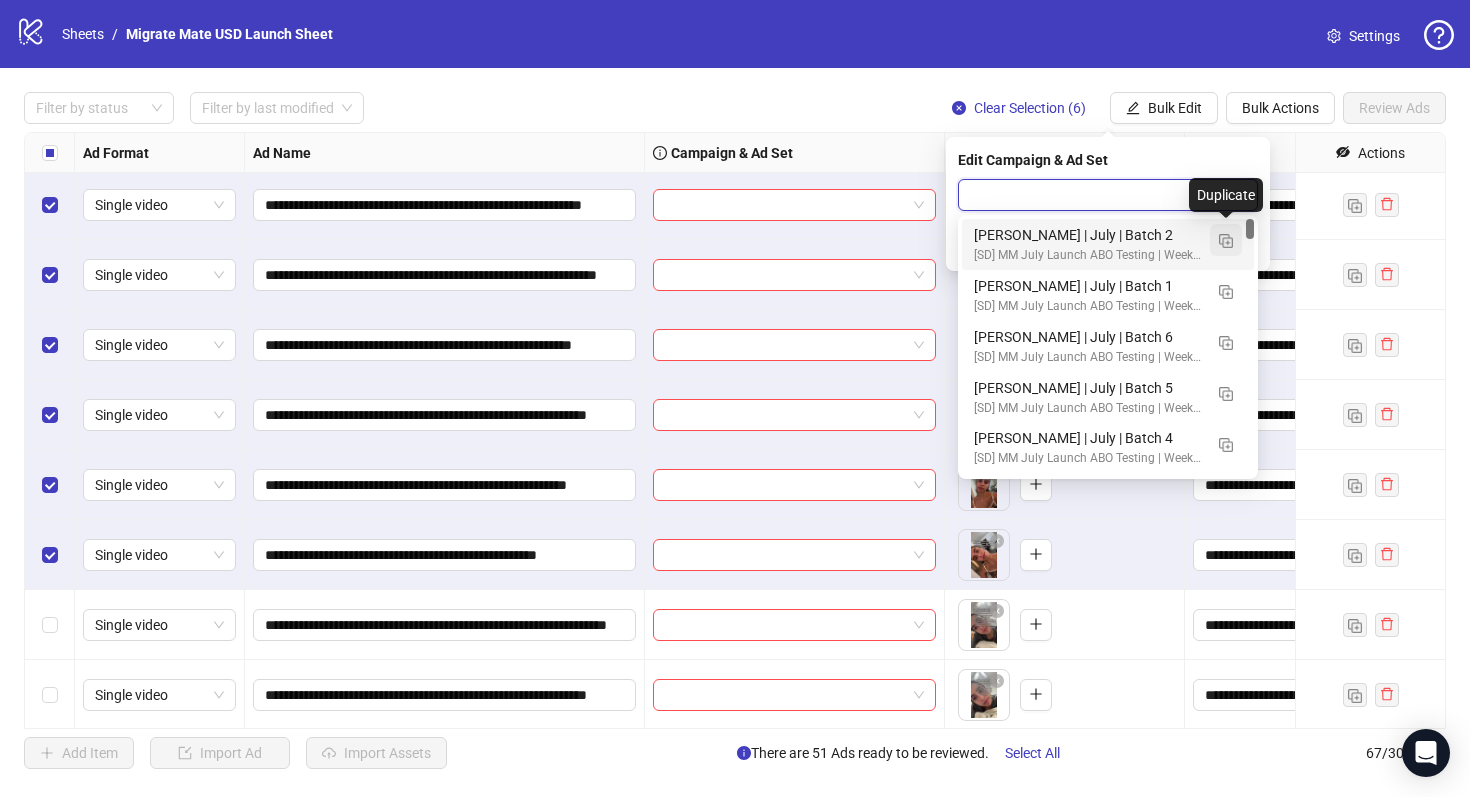 click at bounding box center (1226, 240) 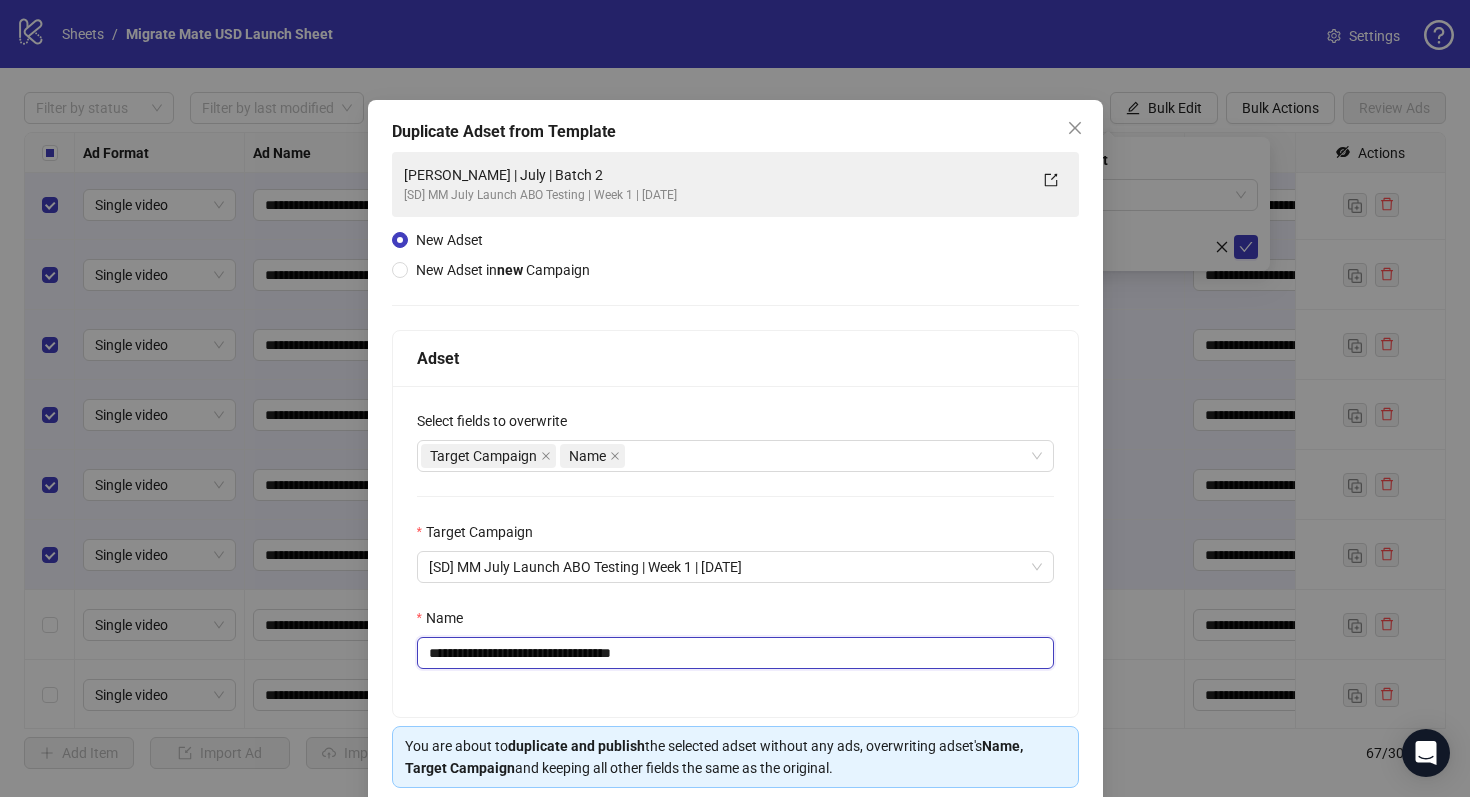 drag, startPoint x: 599, startPoint y: 652, endPoint x: 706, endPoint y: 653, distance: 107.00467 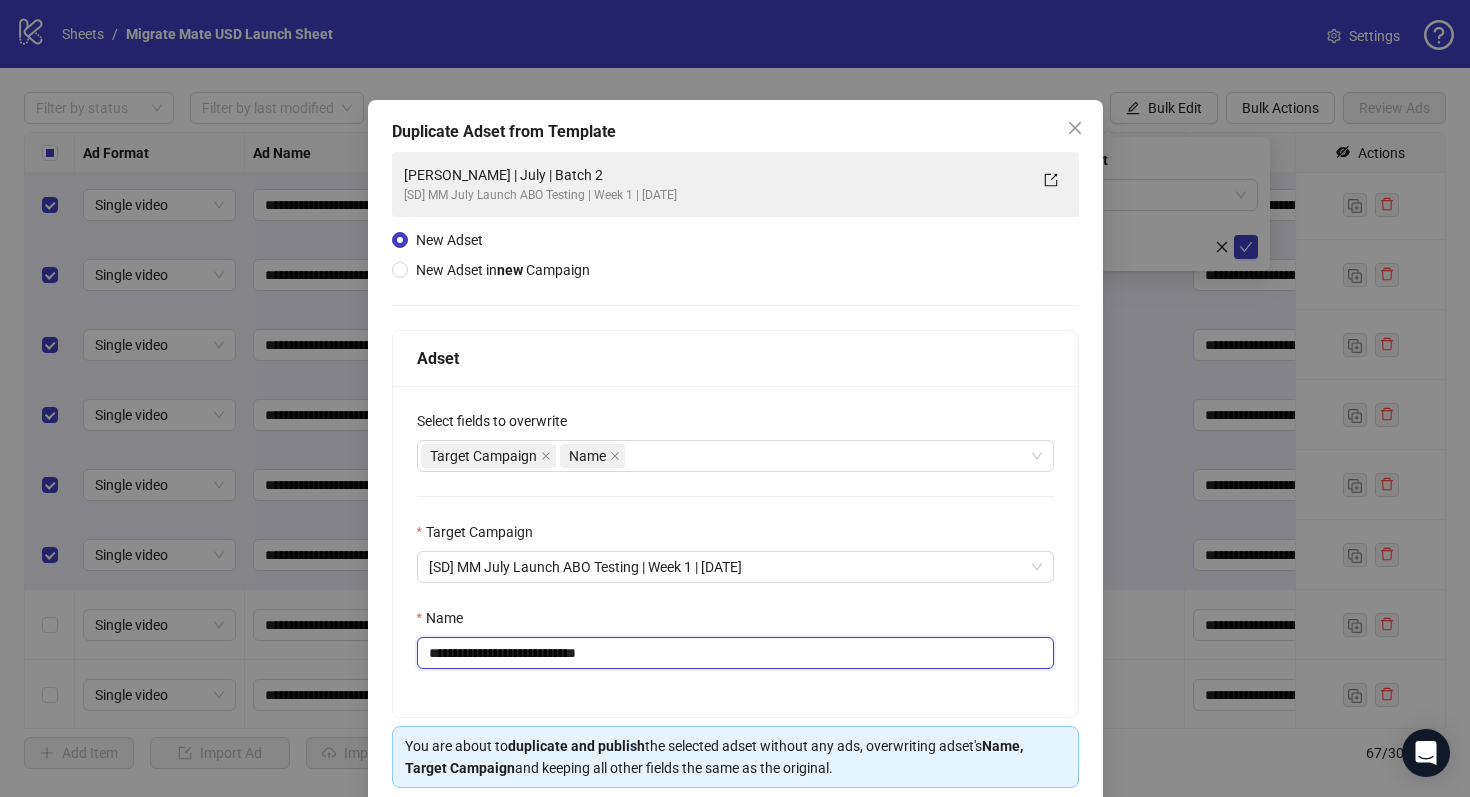 scroll, scrollTop: 80, scrollLeft: 0, axis: vertical 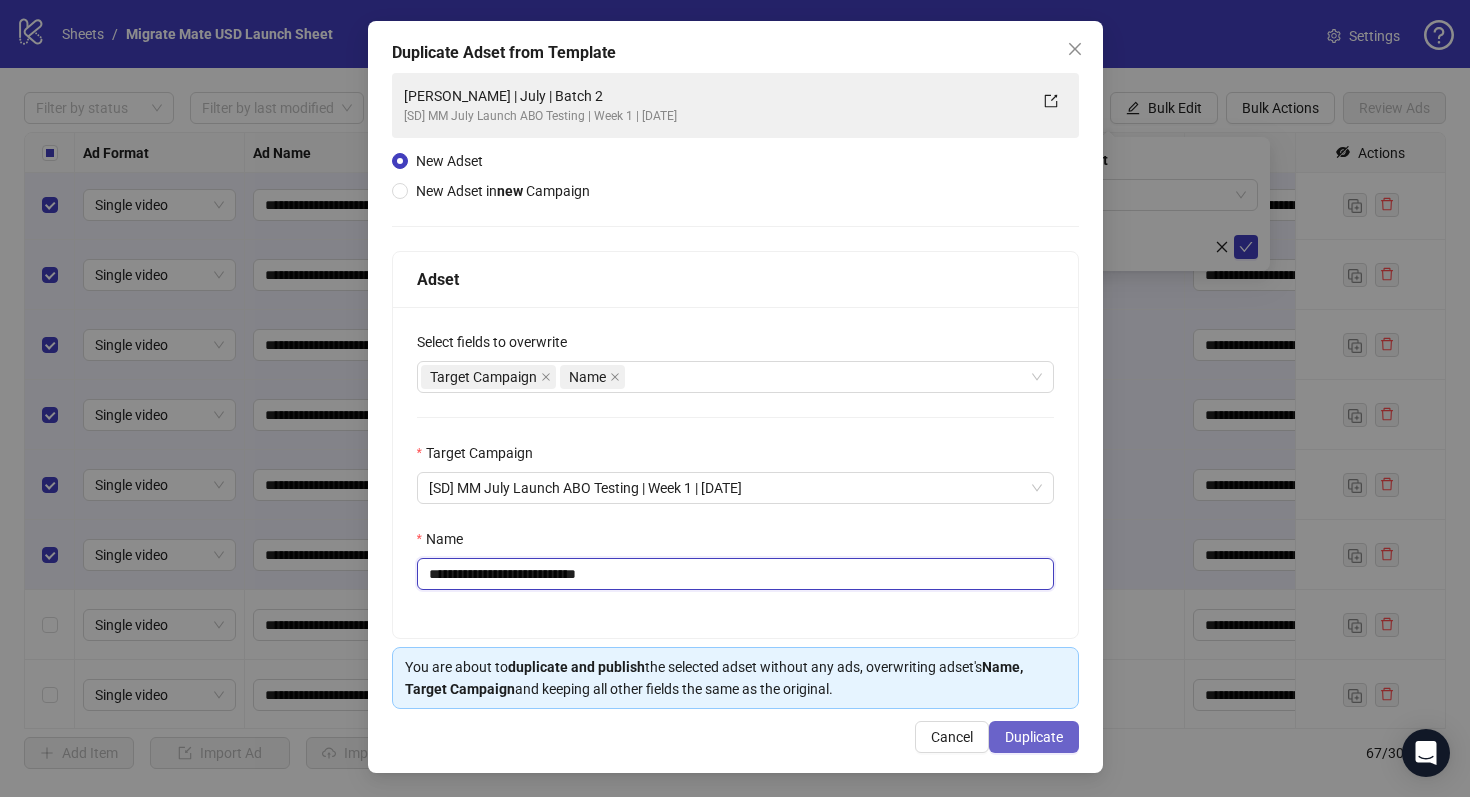 type on "**********" 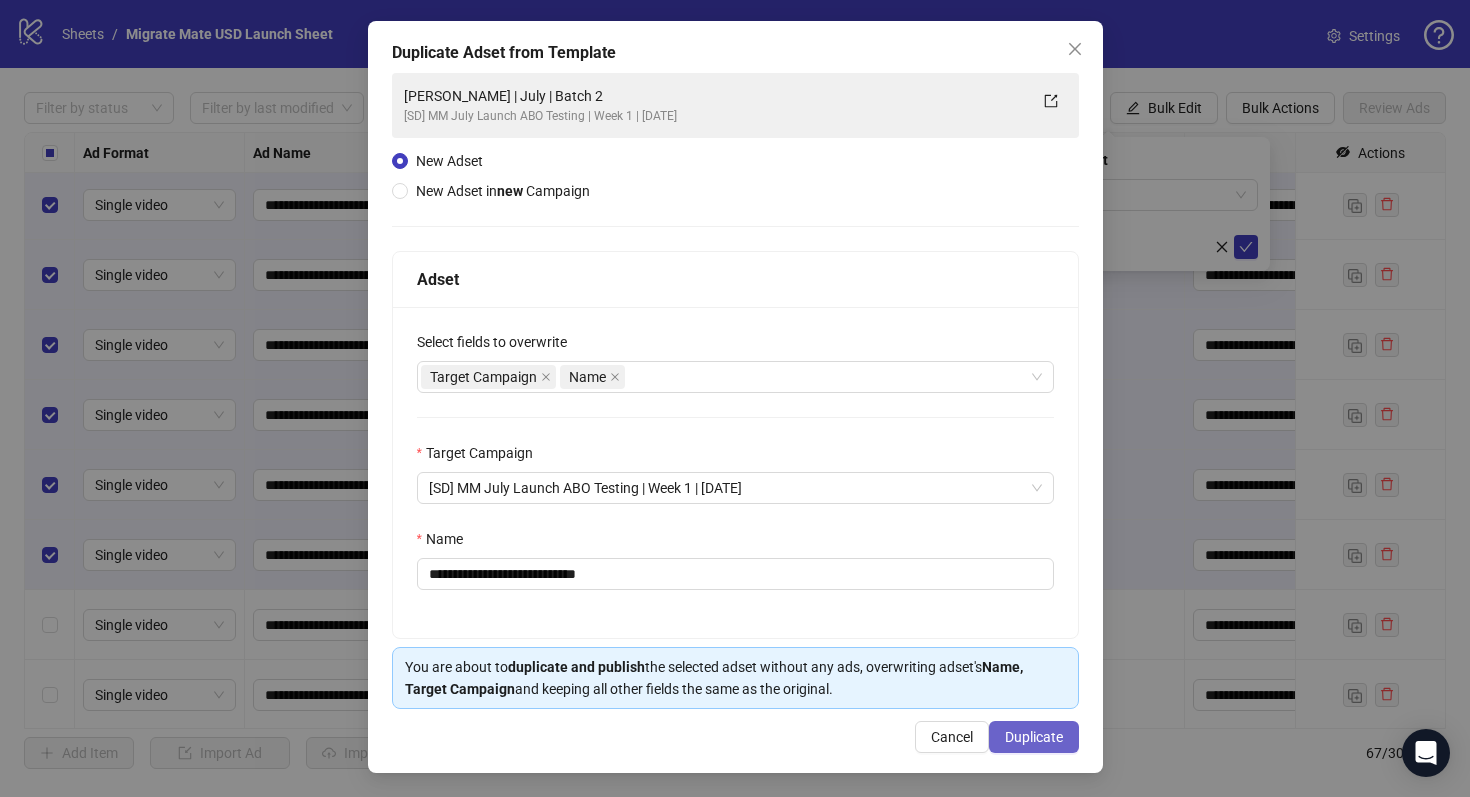 click on "Duplicate" at bounding box center (1034, 737) 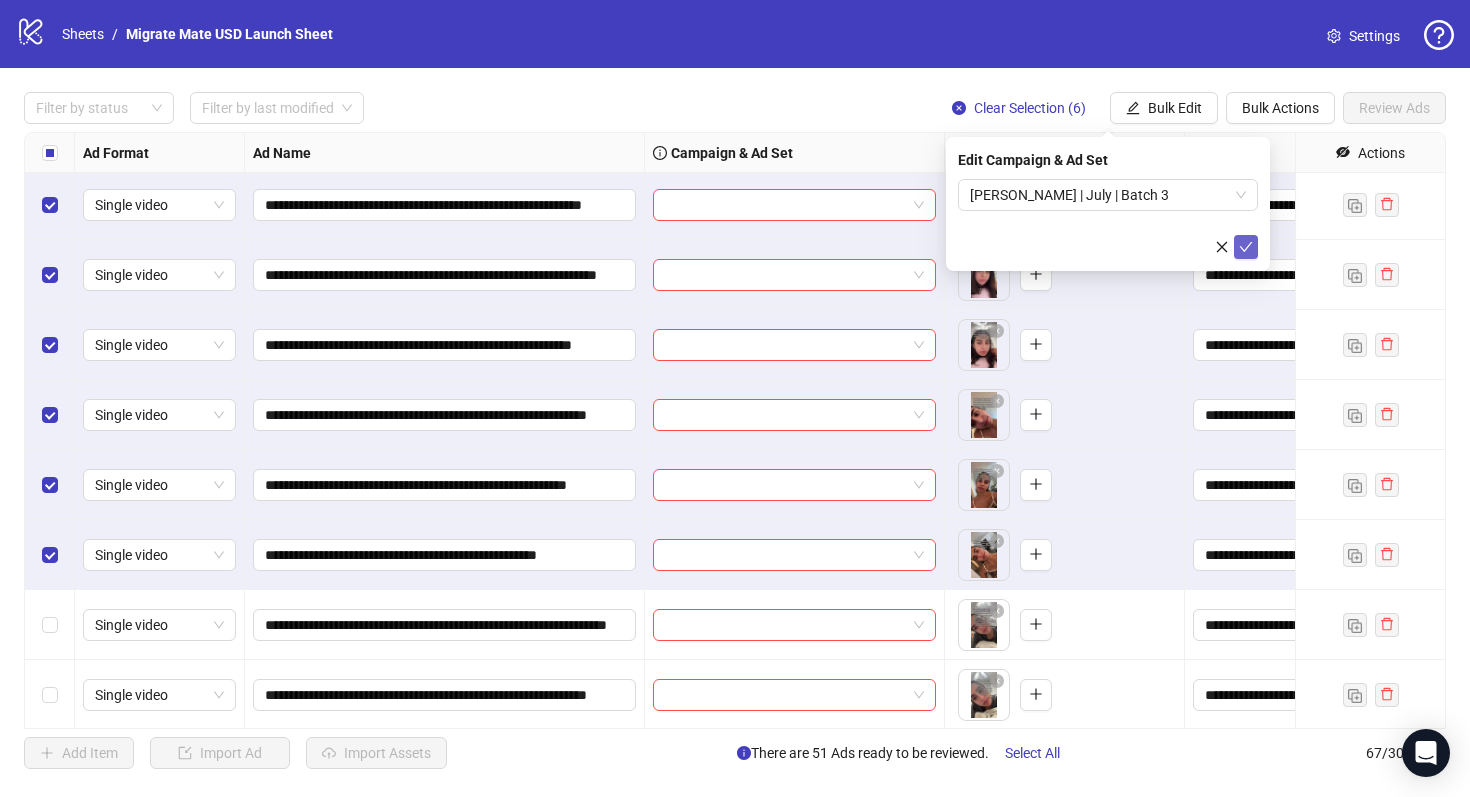 click 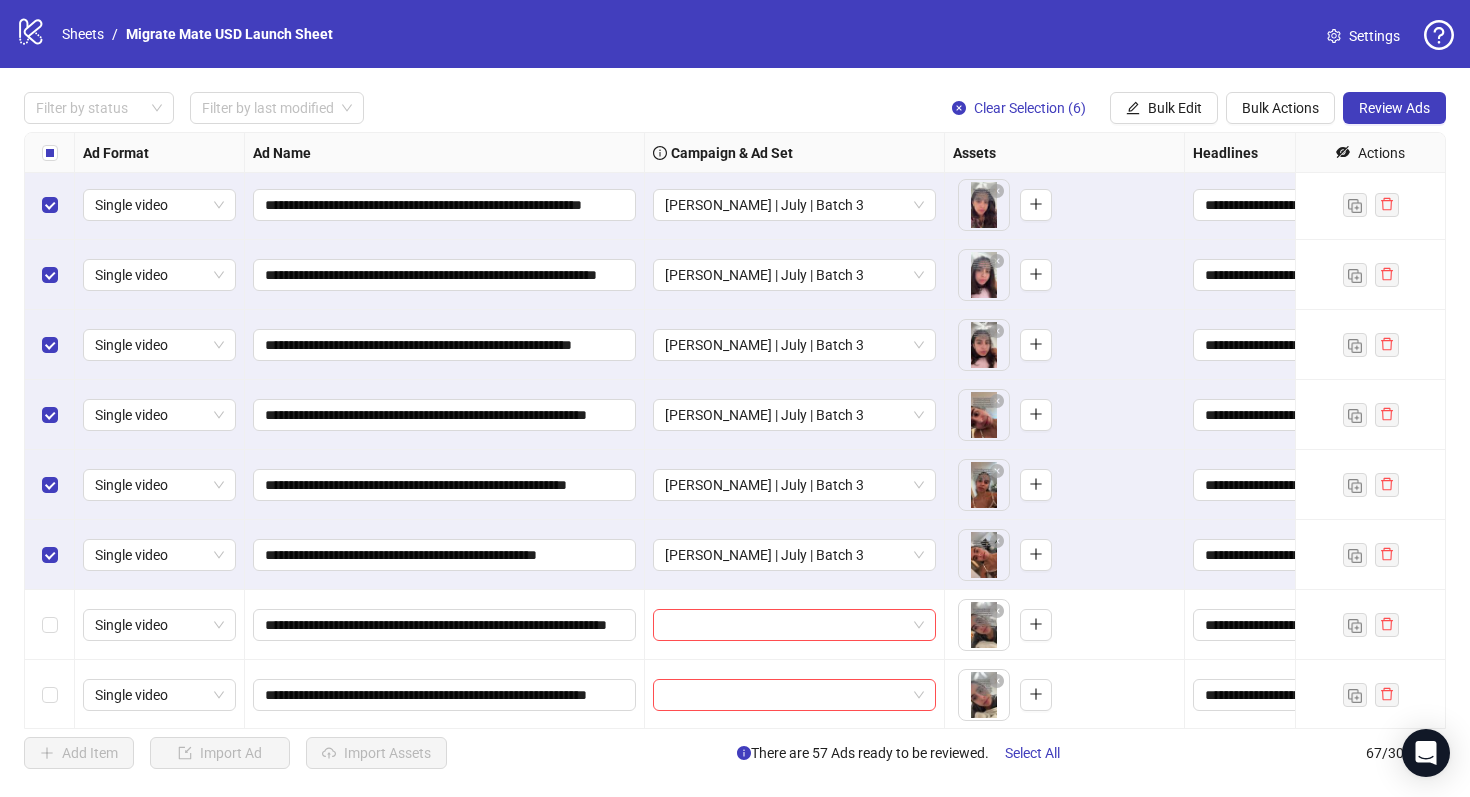 click at bounding box center [50, 153] 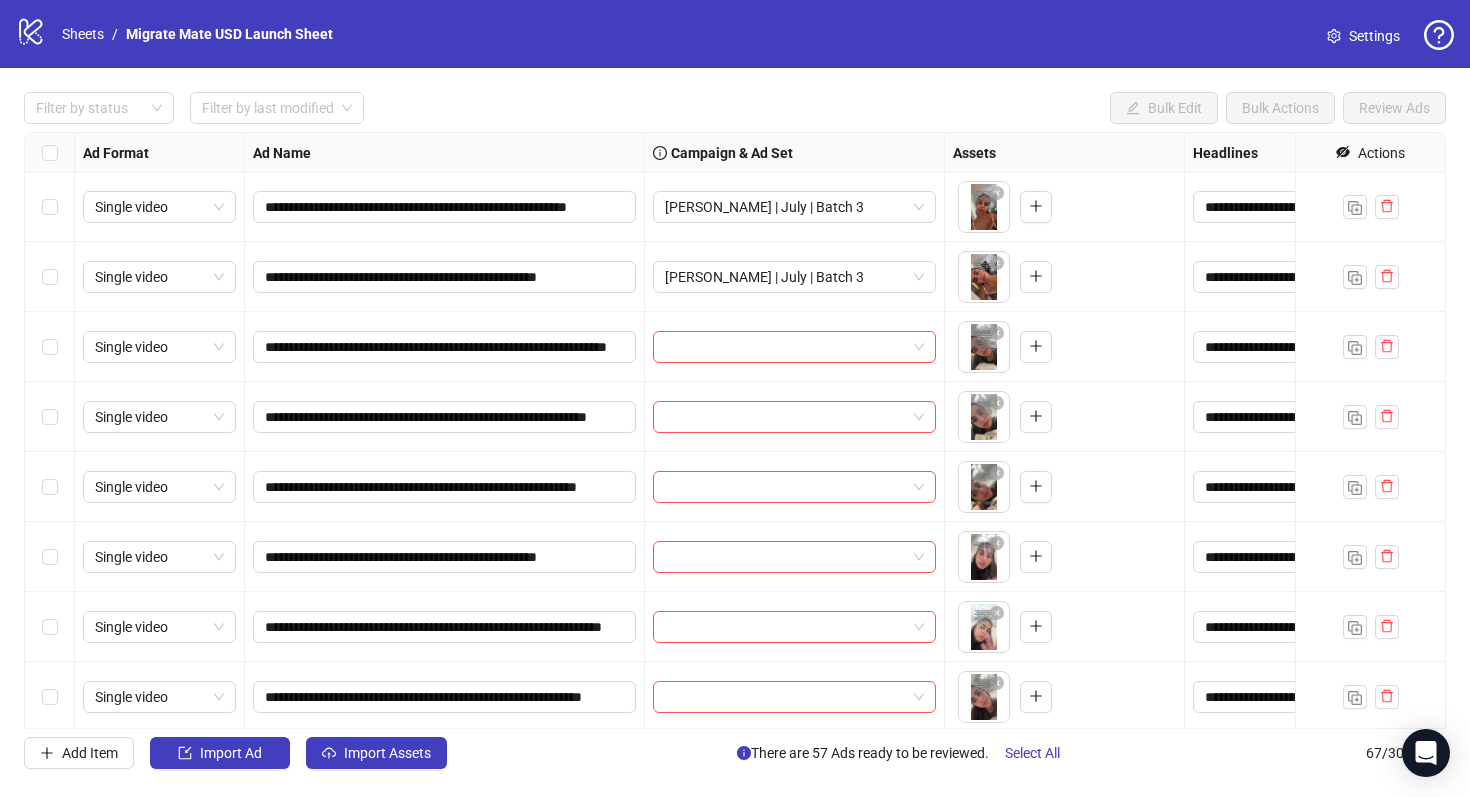 scroll, scrollTop: 3914, scrollLeft: 0, axis: vertical 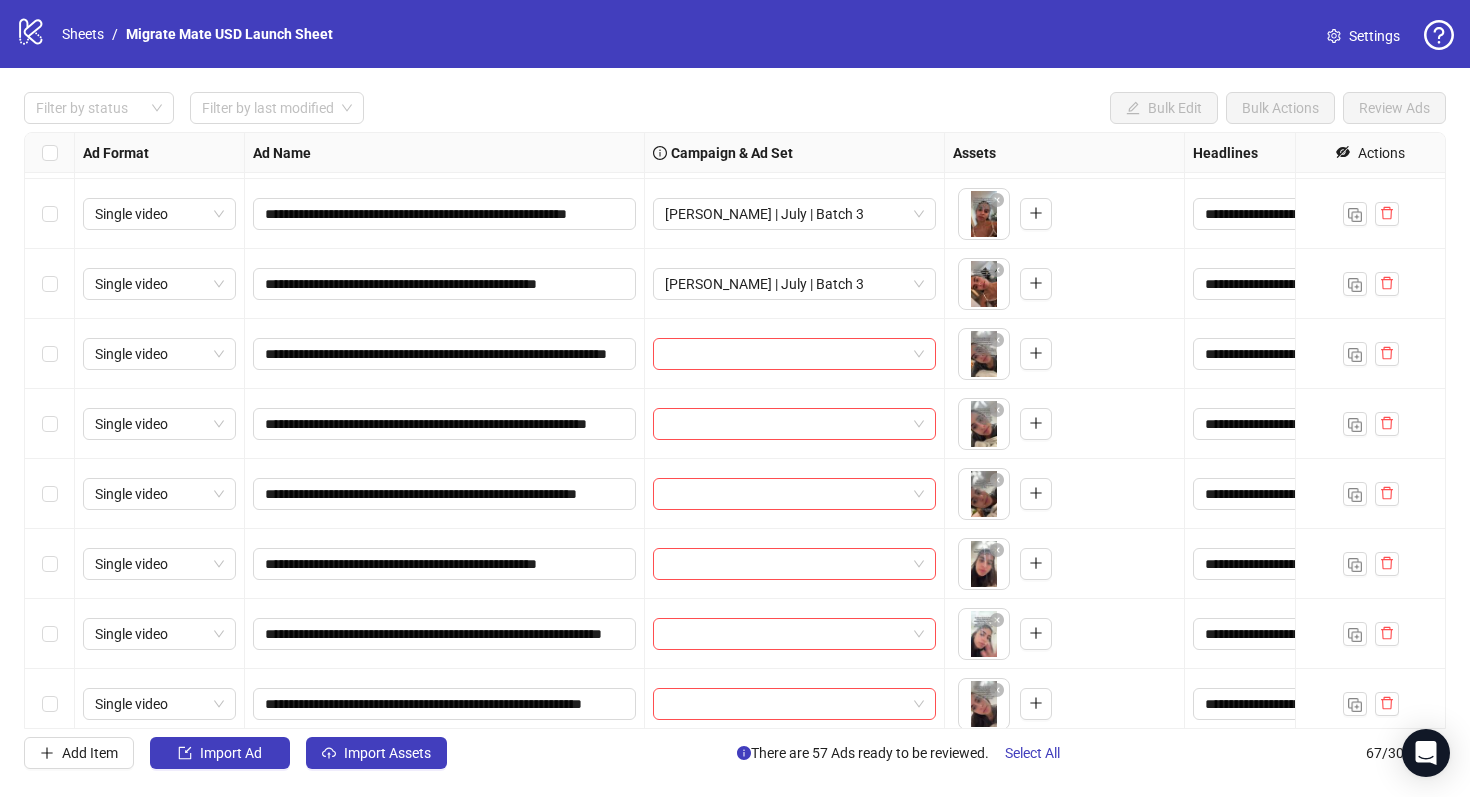 click at bounding box center [50, 354] 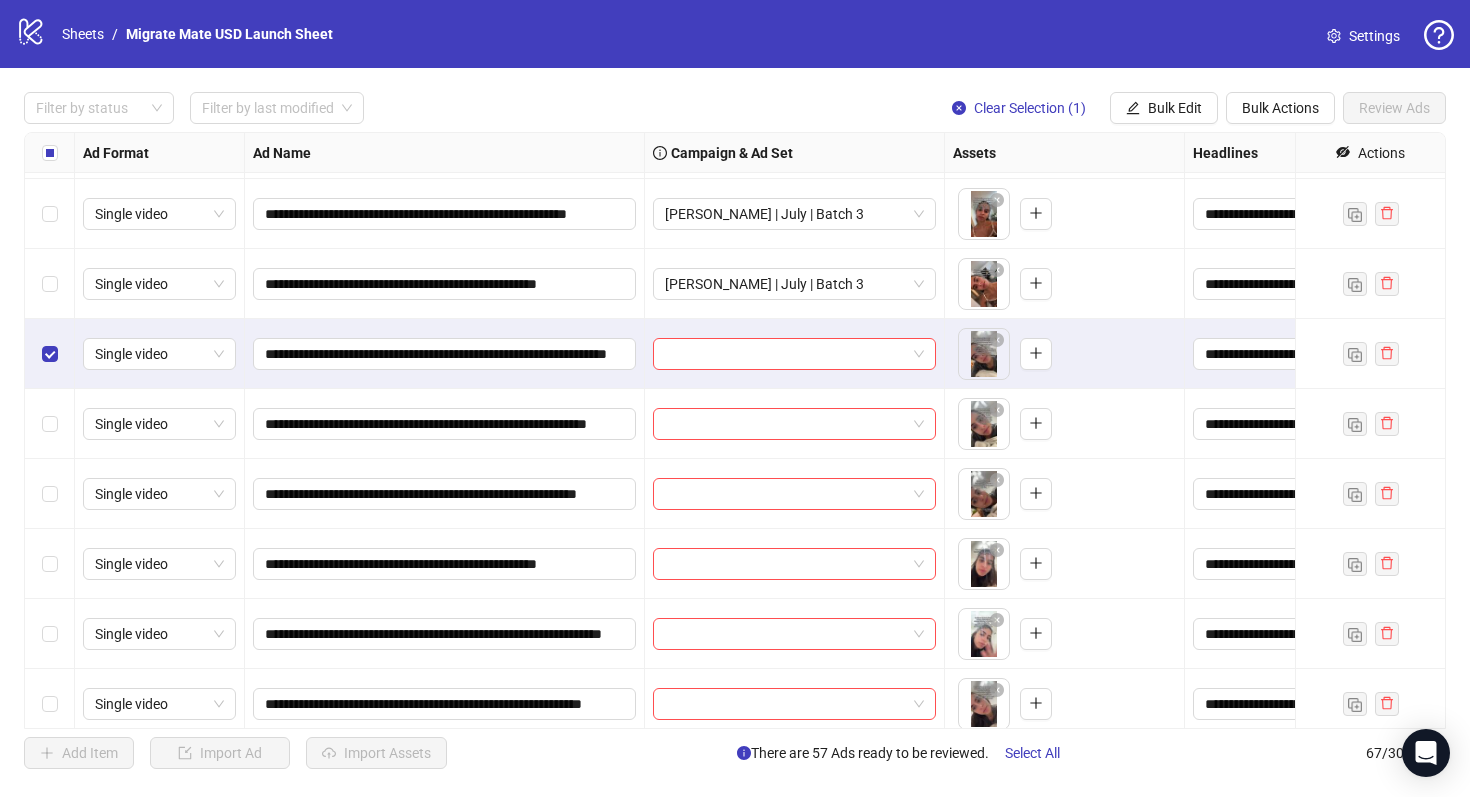 click at bounding box center [50, 424] 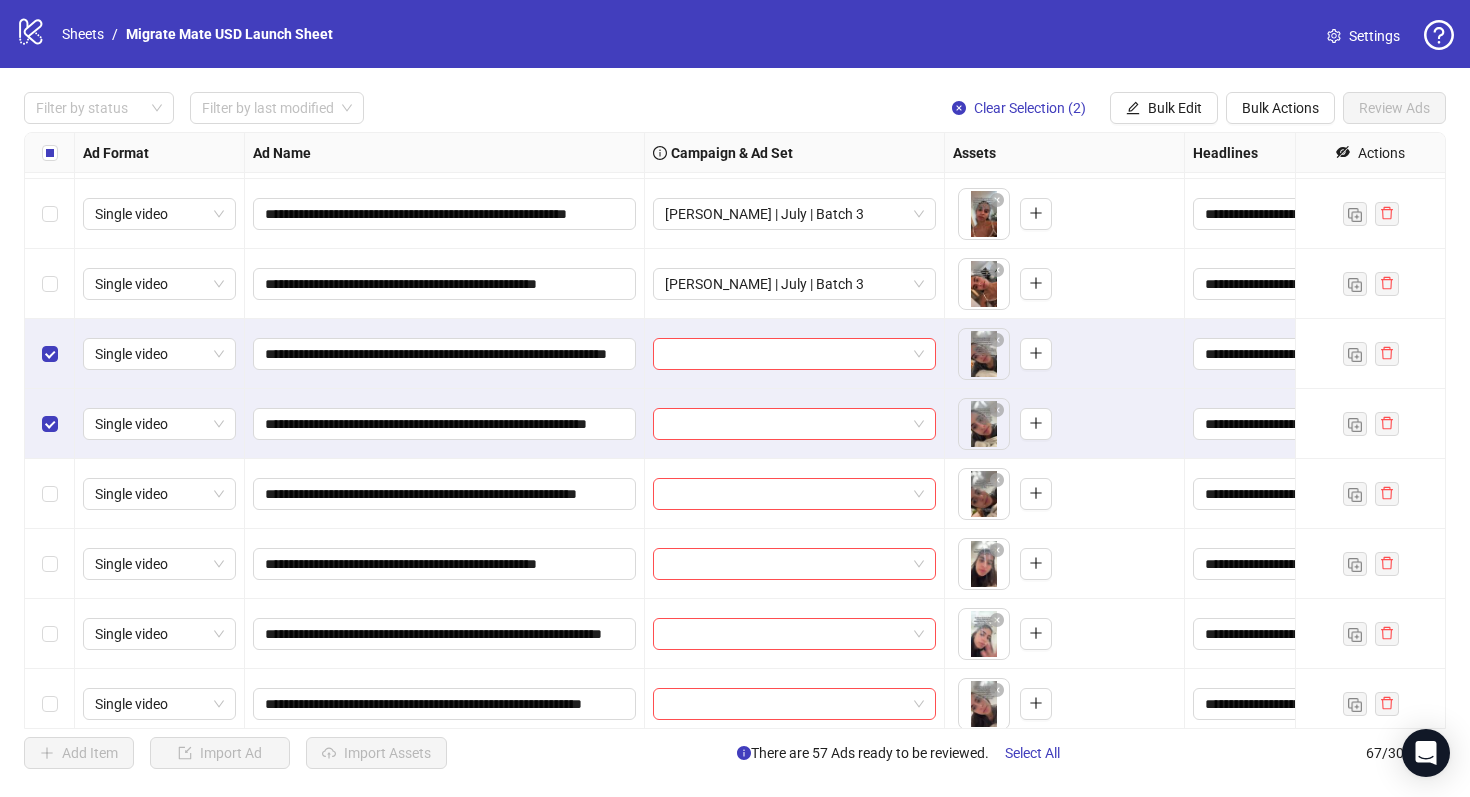 click at bounding box center [50, 494] 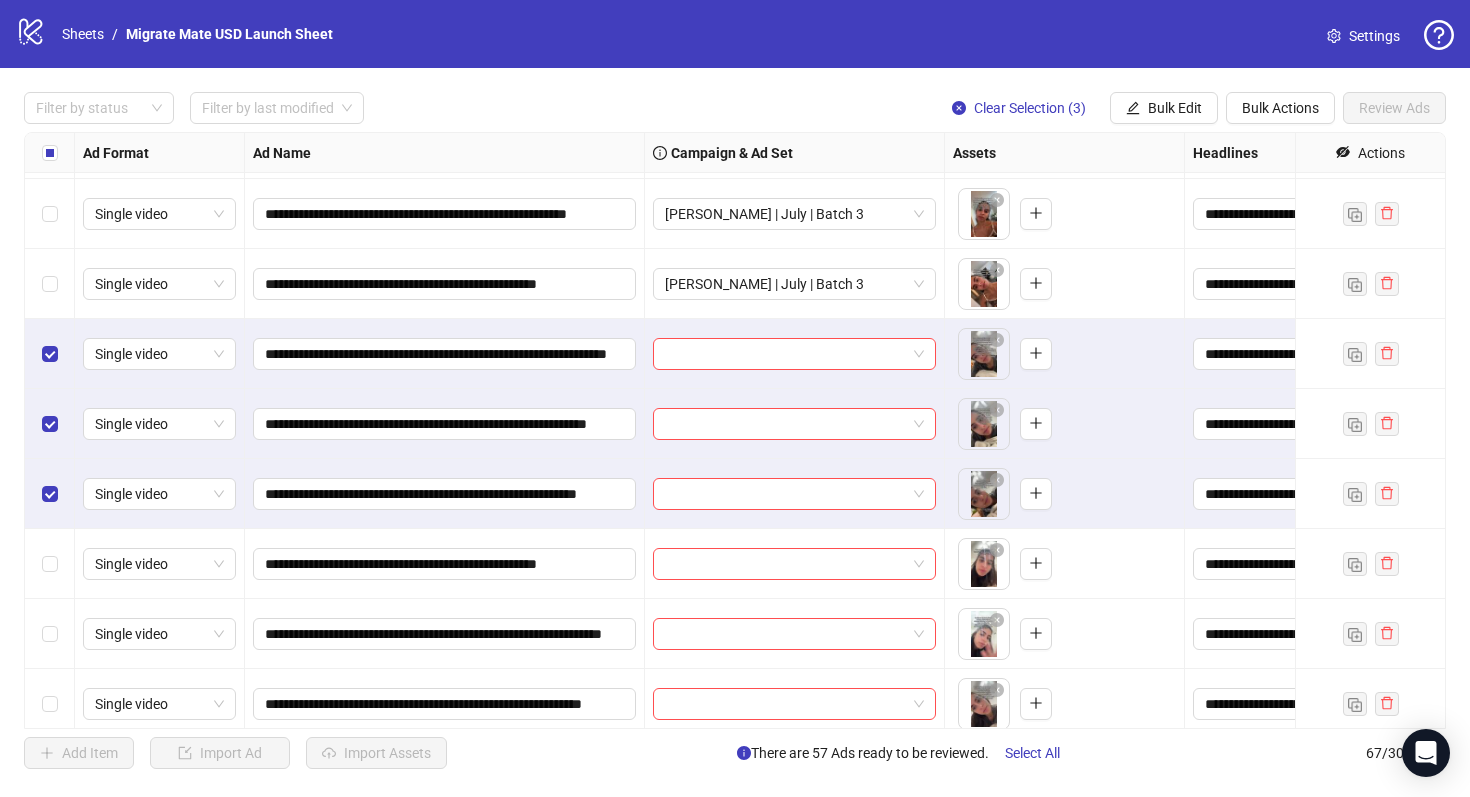 click at bounding box center [50, 564] 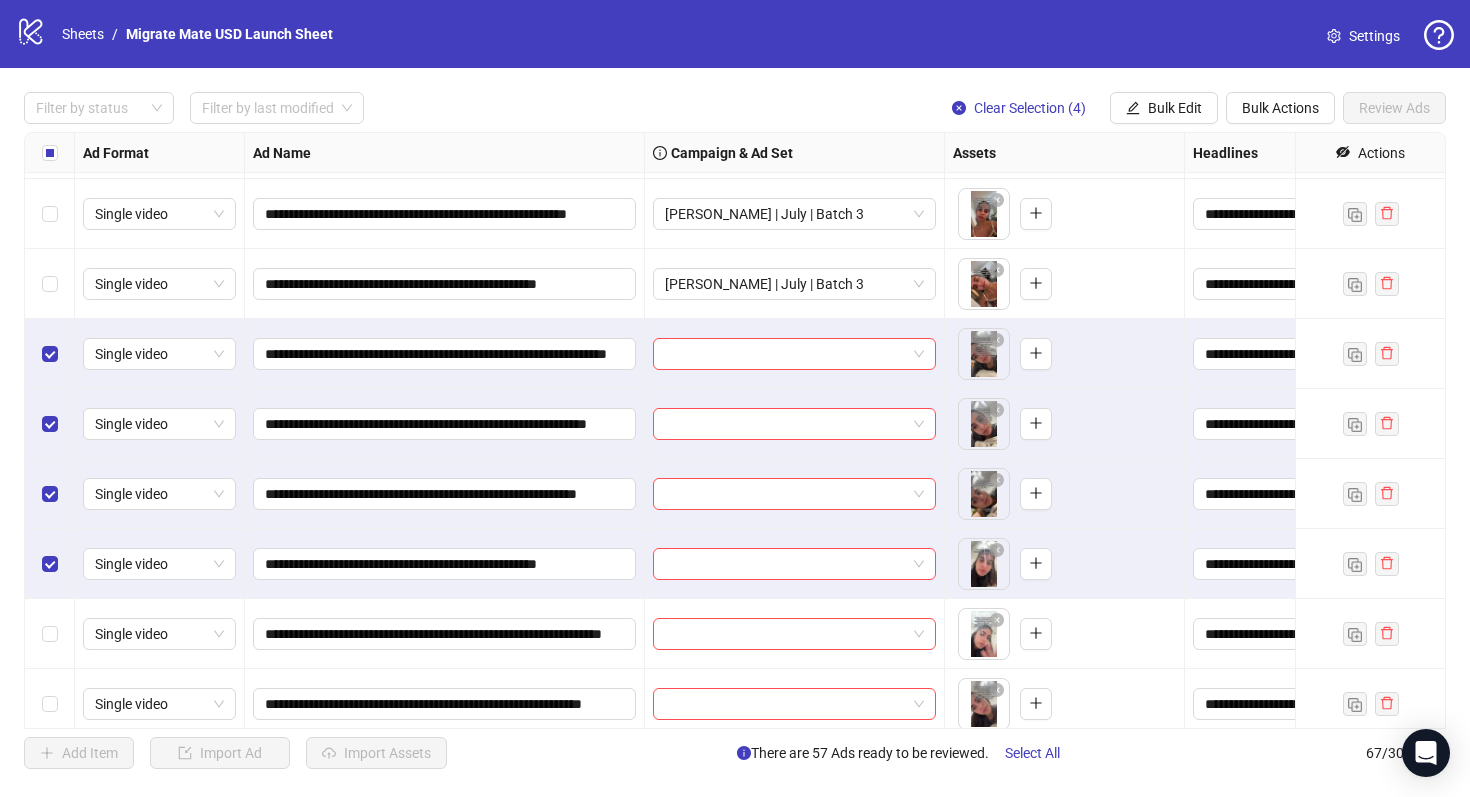 click at bounding box center (50, 634) 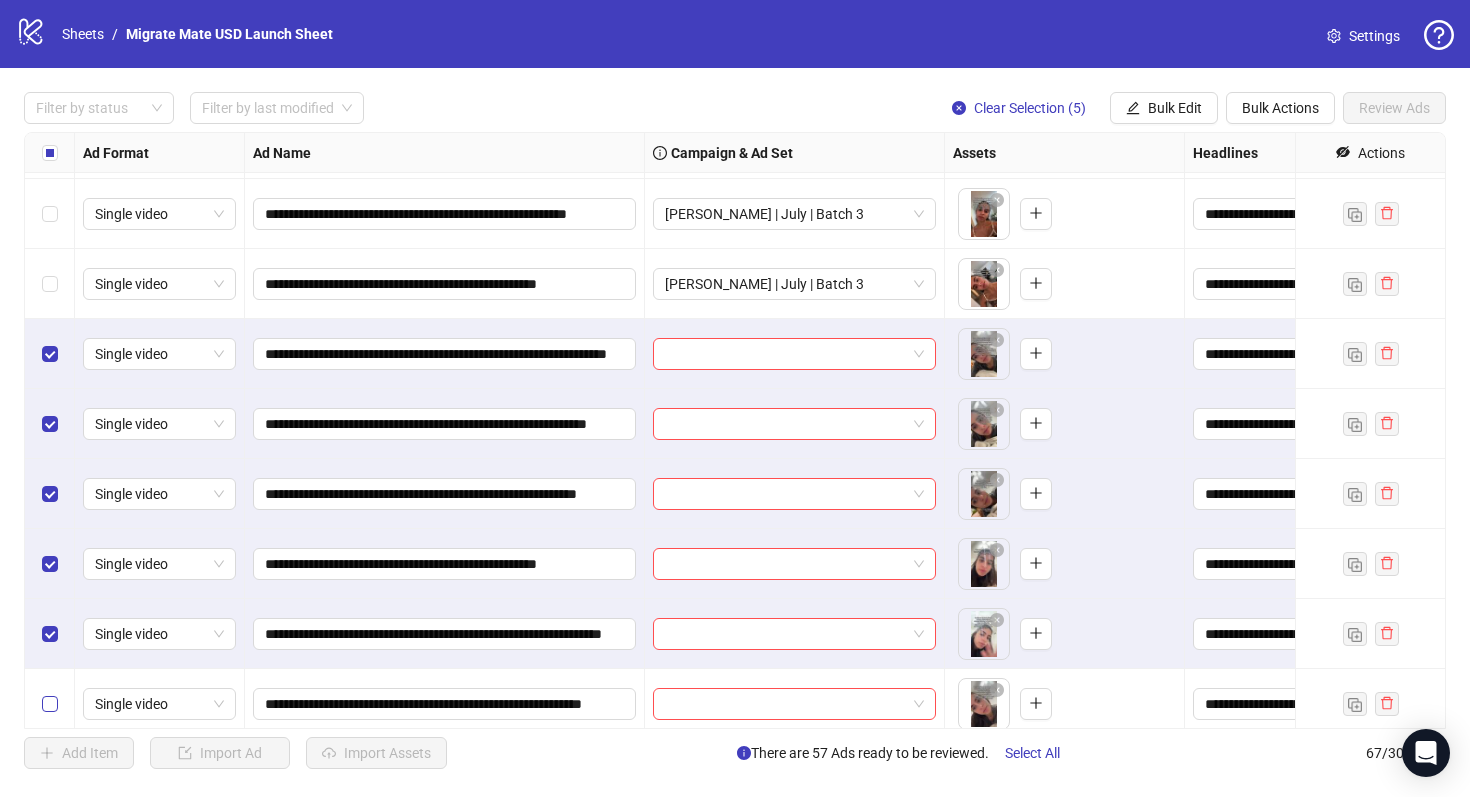 click at bounding box center [50, 704] 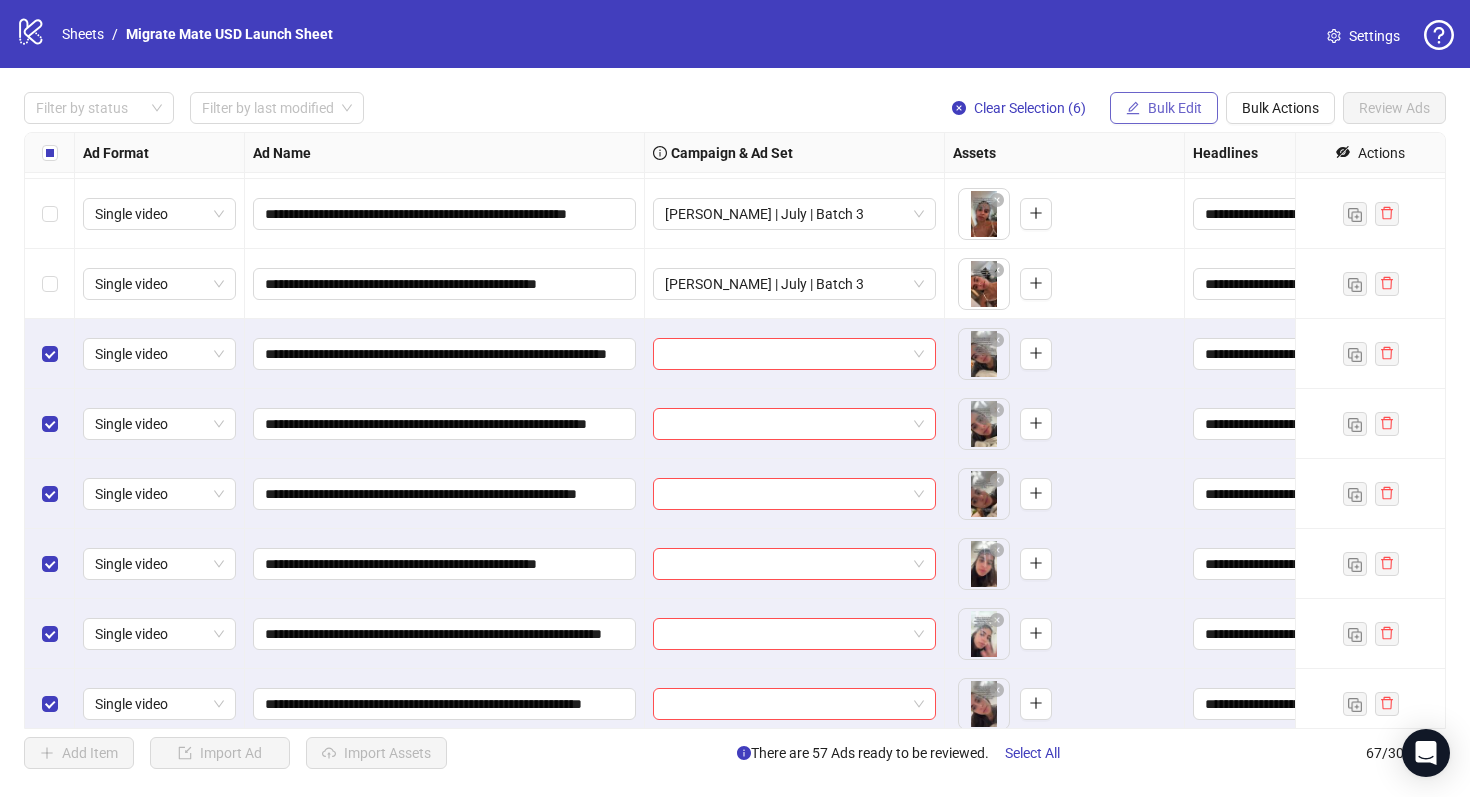 click on "Bulk Edit" at bounding box center [1175, 108] 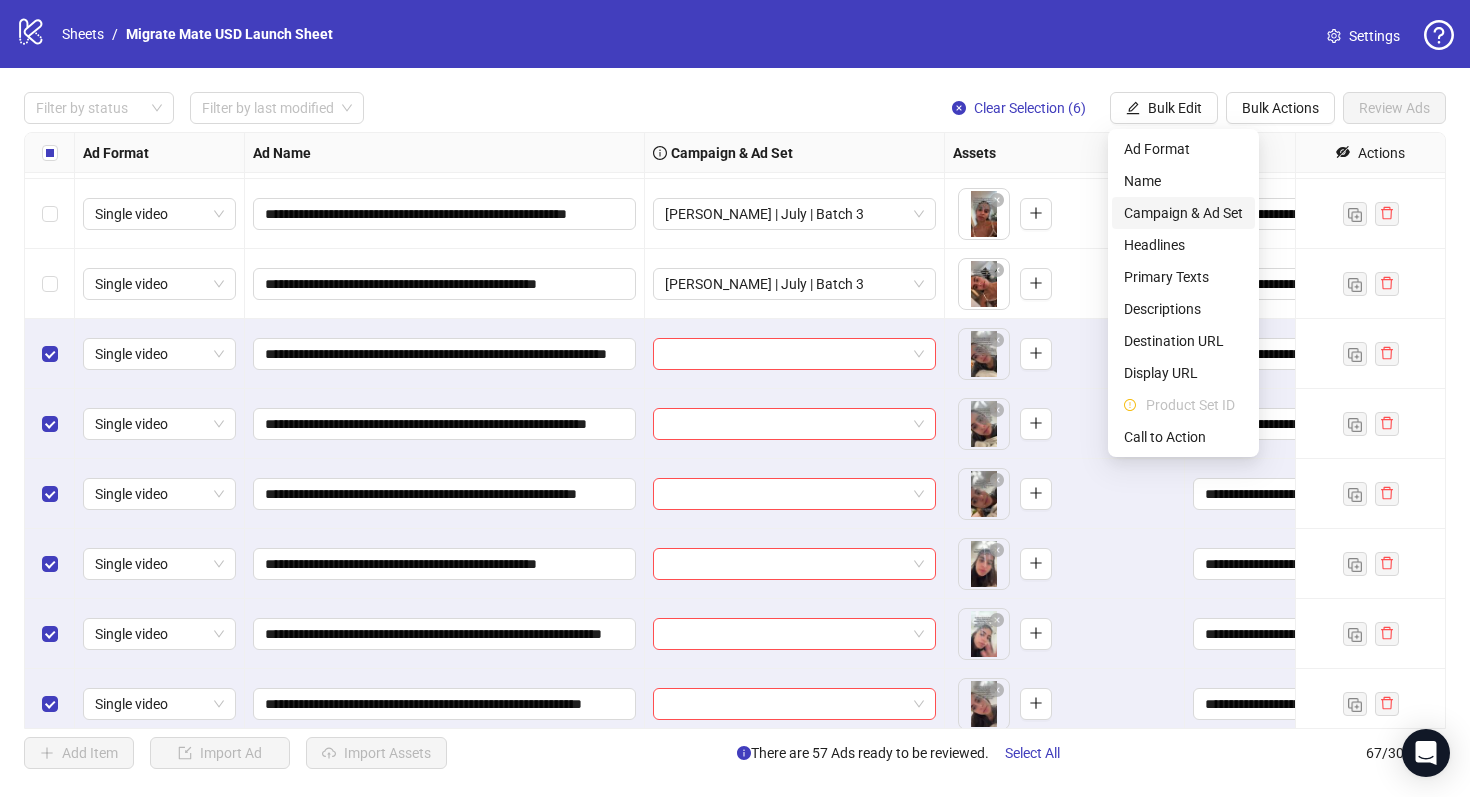 click on "Campaign & Ad Set" at bounding box center (1183, 213) 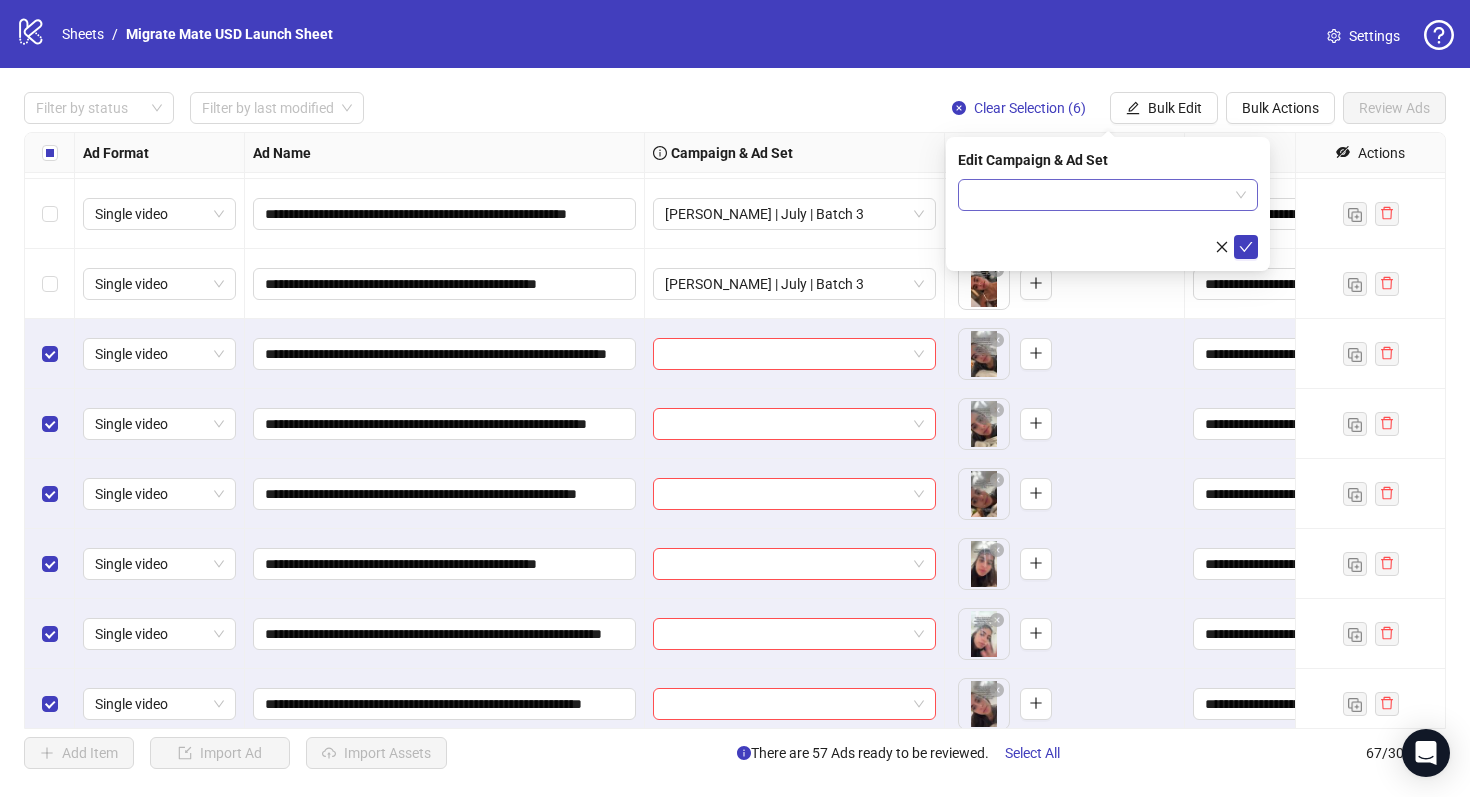 click at bounding box center (1099, 195) 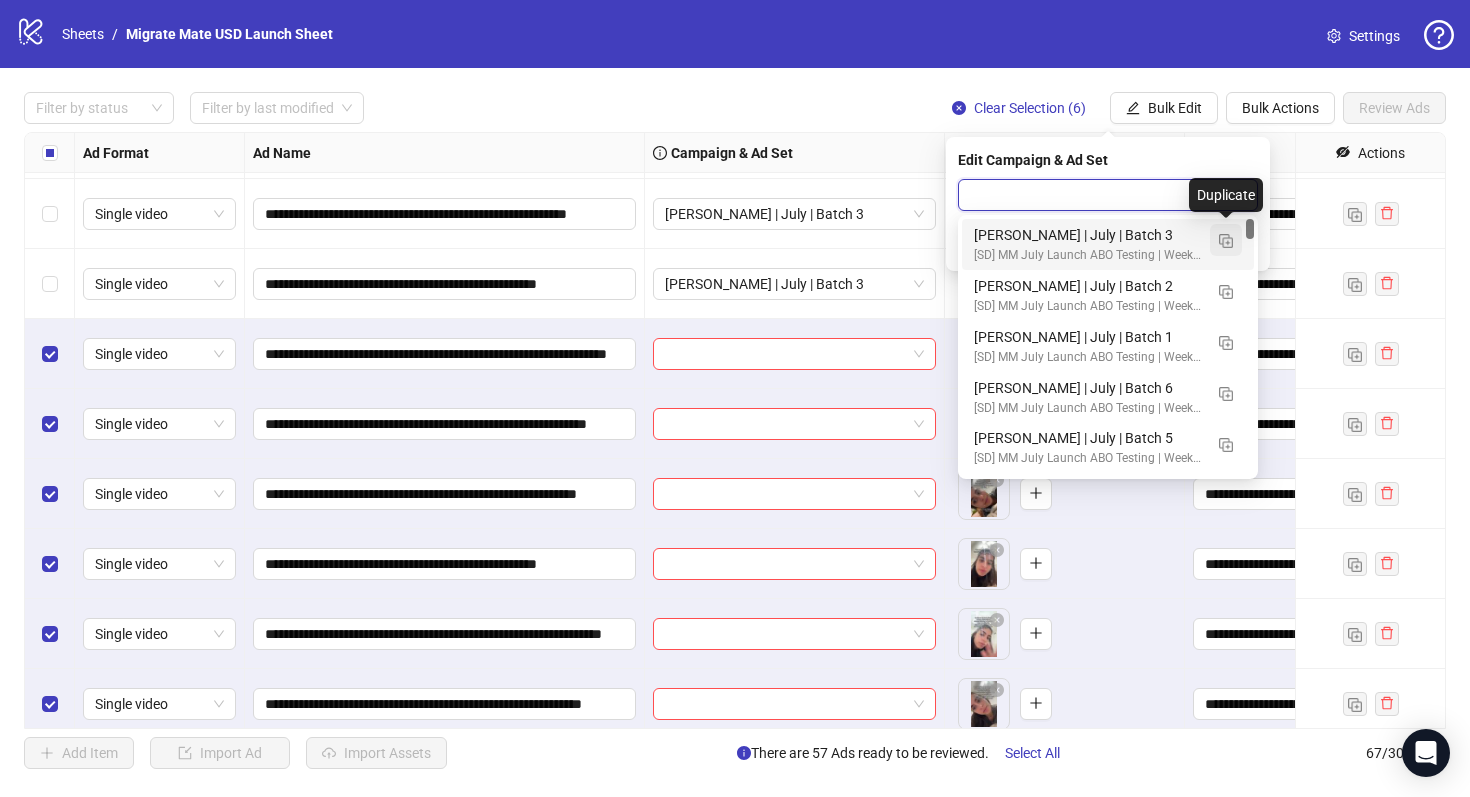 click at bounding box center [1226, 241] 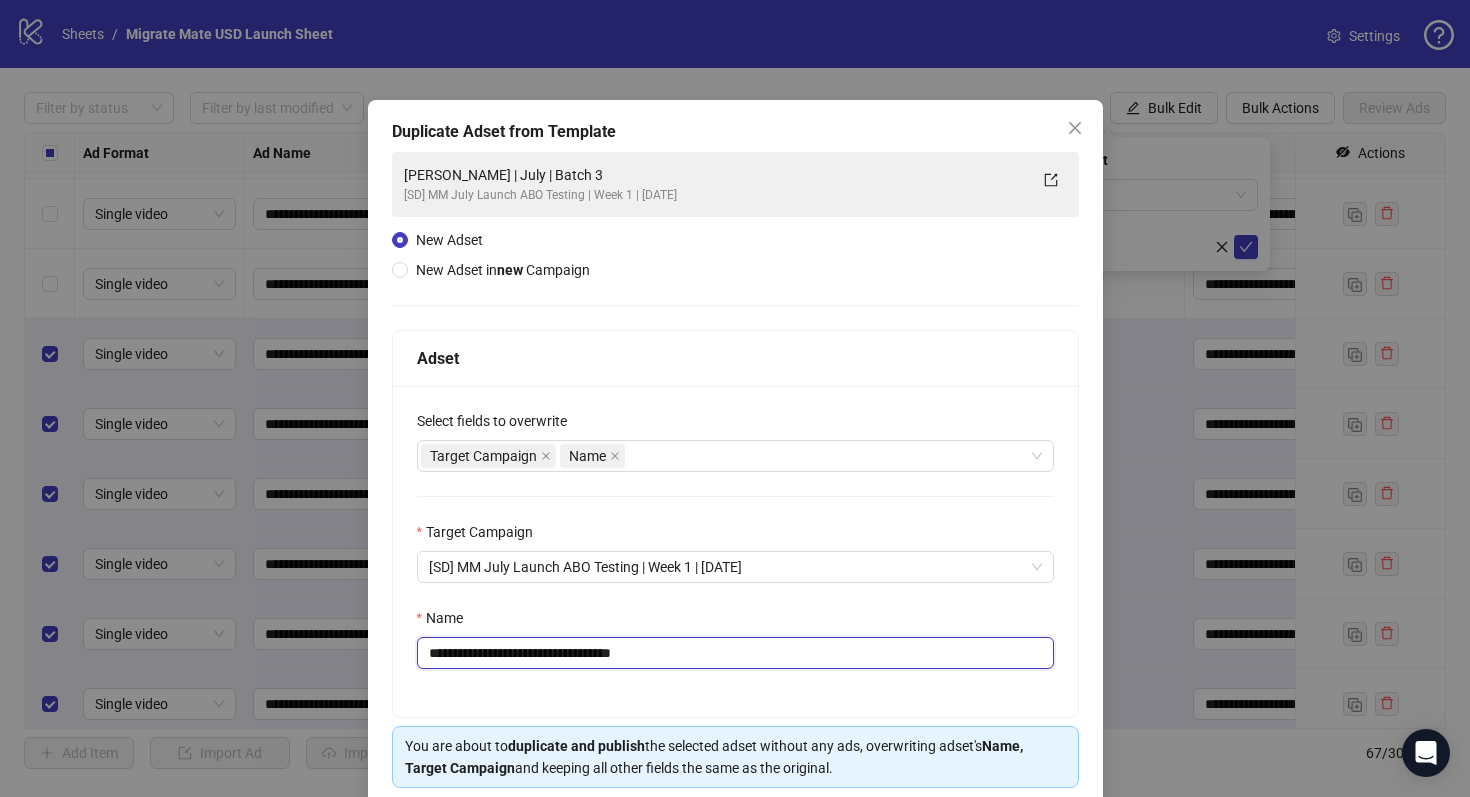 drag, startPoint x: 594, startPoint y: 656, endPoint x: 776, endPoint y: 656, distance: 182 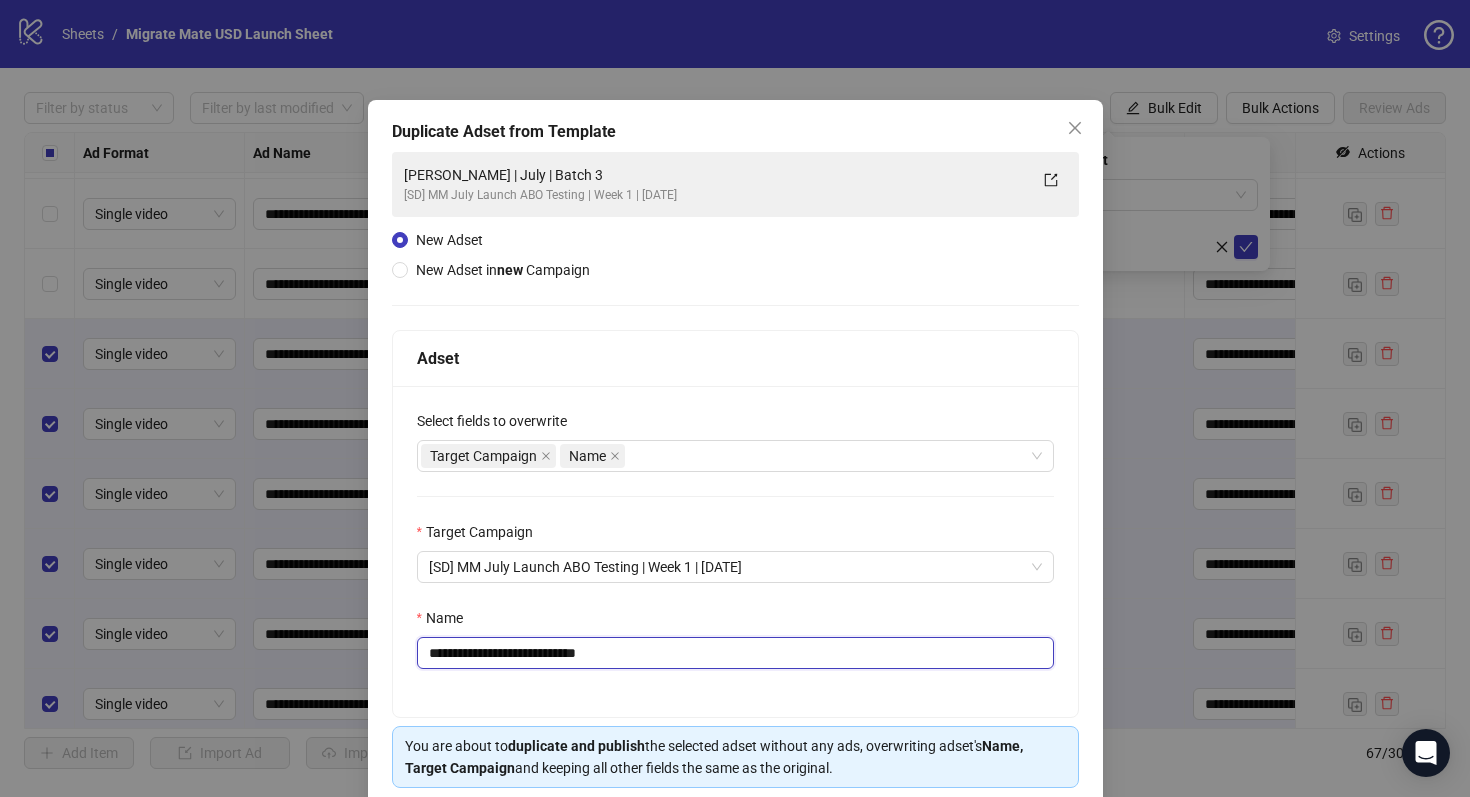 scroll, scrollTop: 80, scrollLeft: 0, axis: vertical 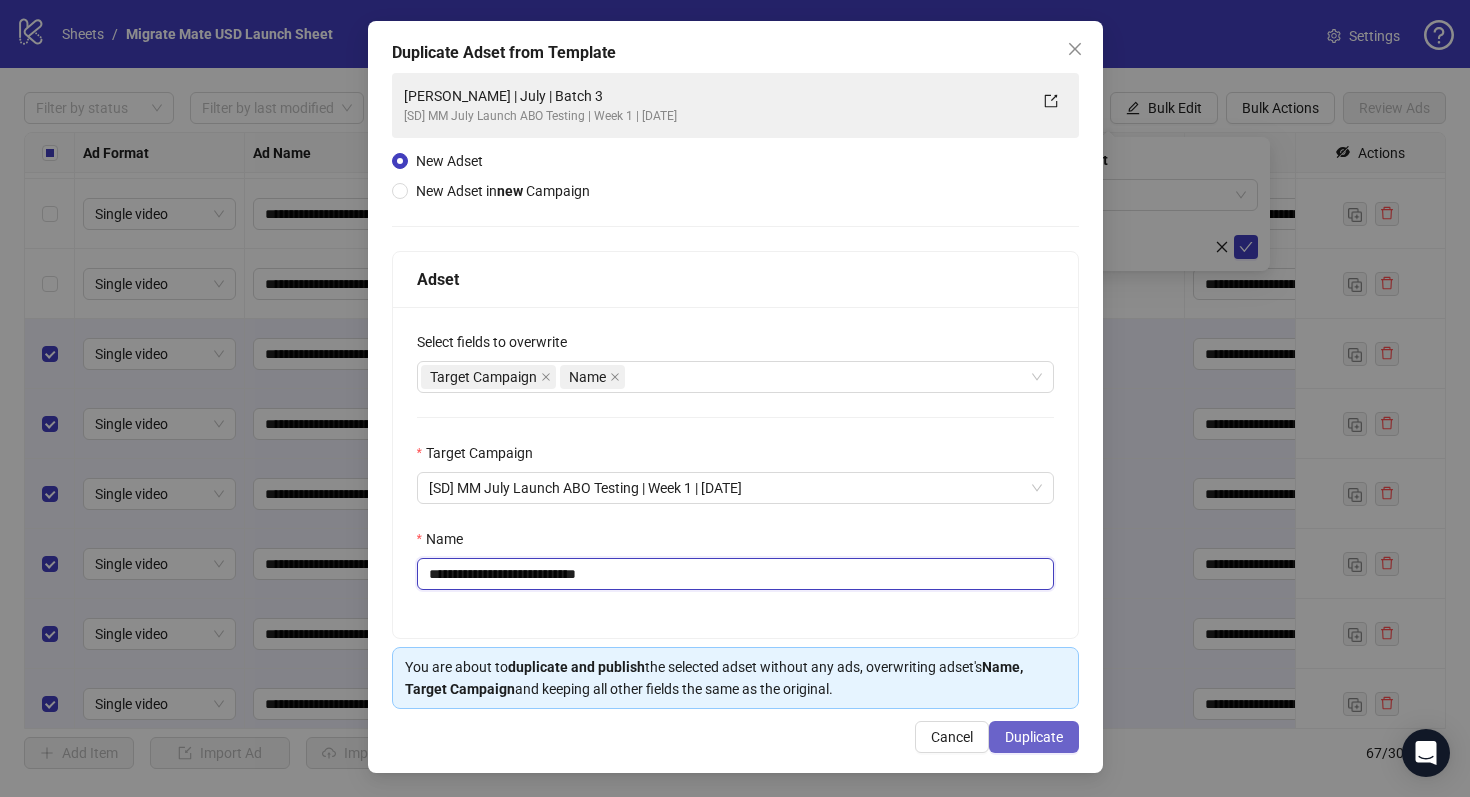 type on "**********" 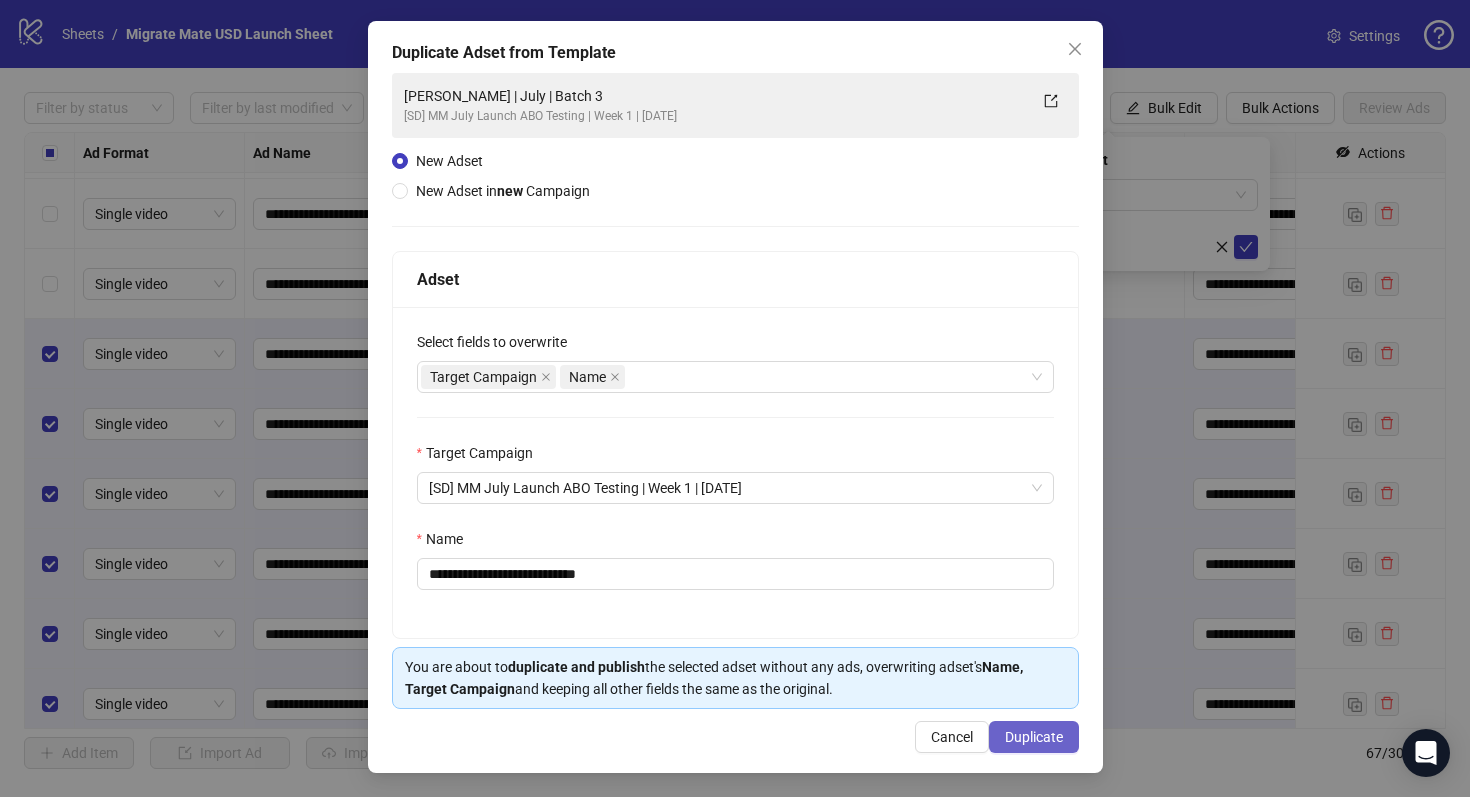 click on "Duplicate" at bounding box center (1034, 737) 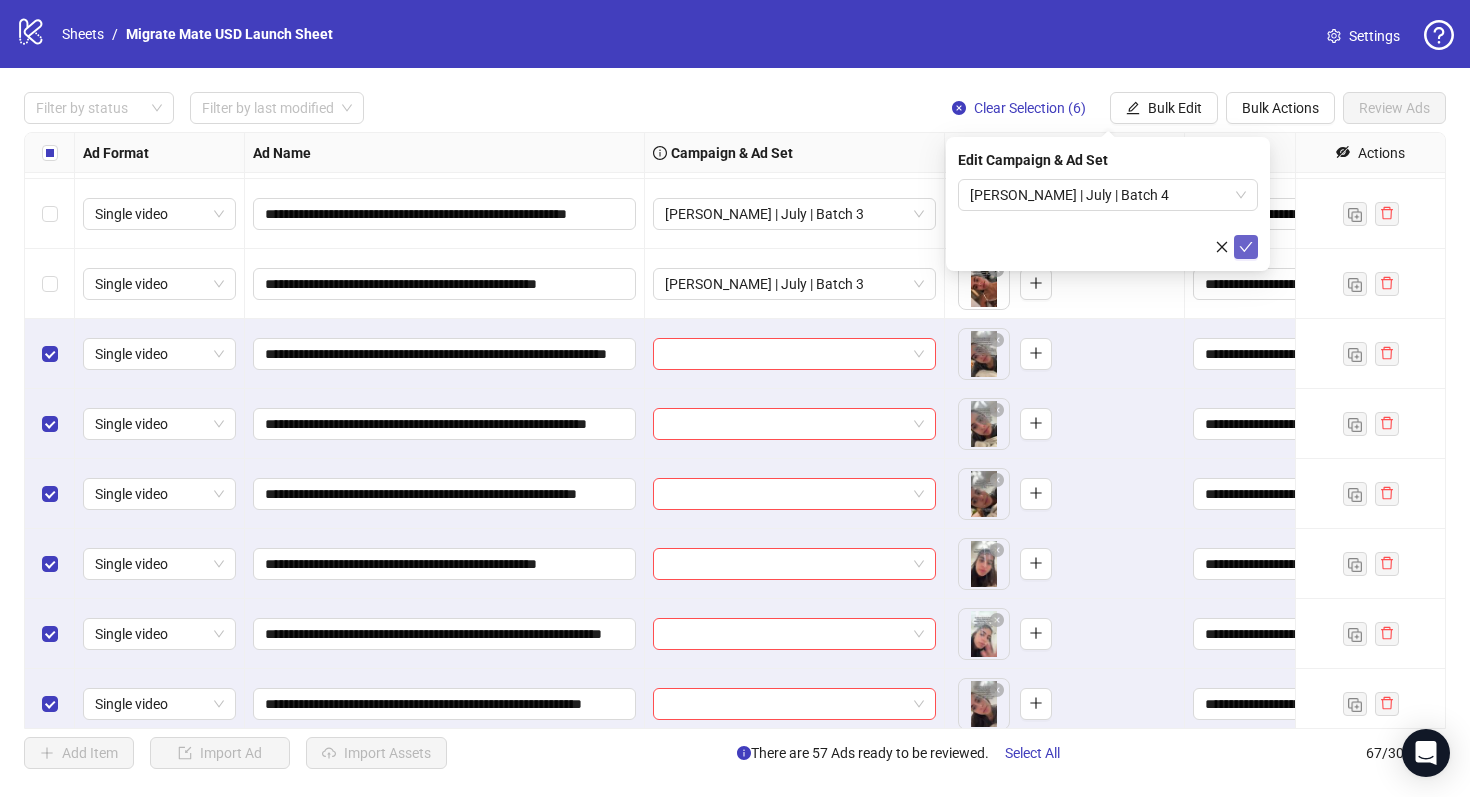 click 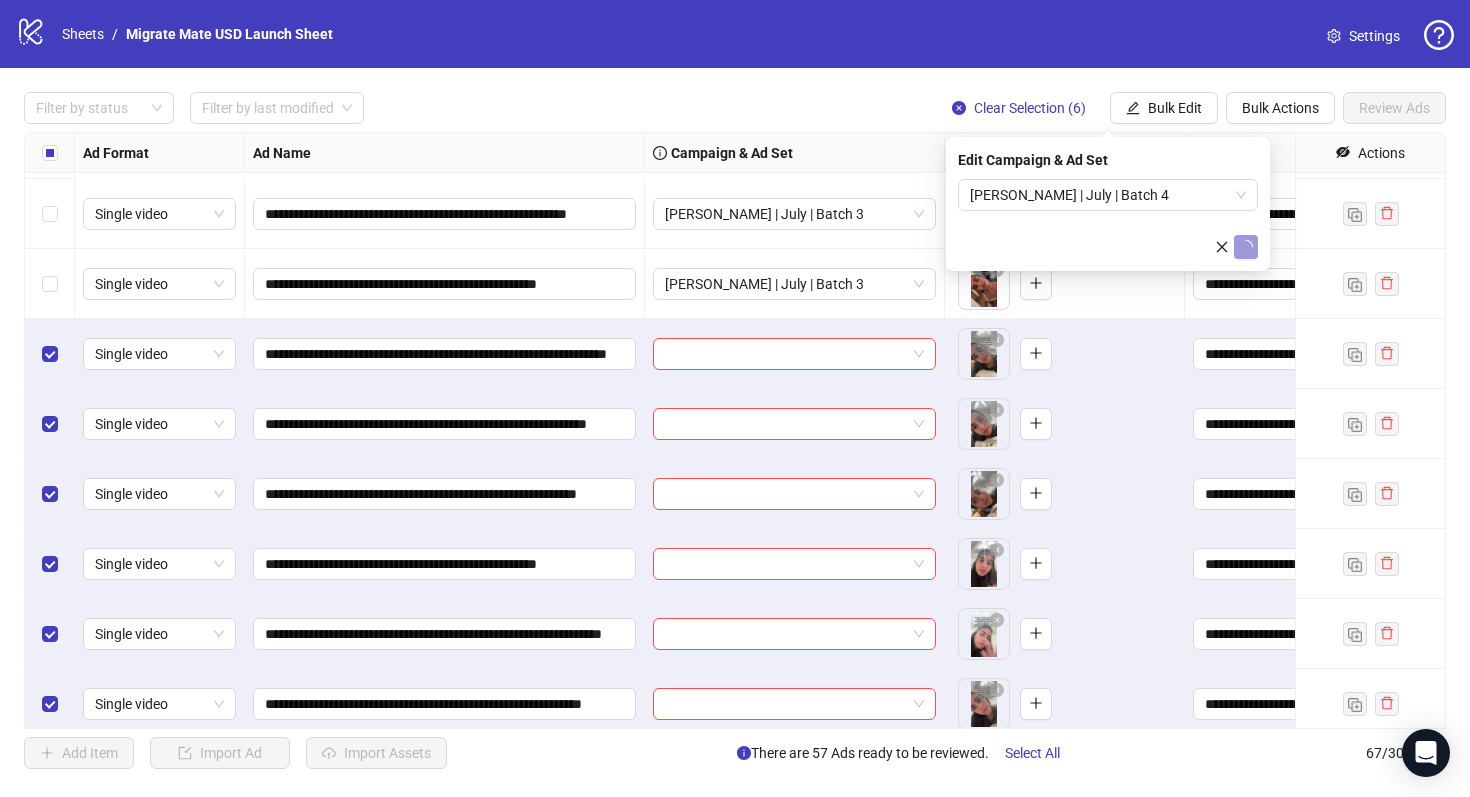 scroll, scrollTop: 4135, scrollLeft: 0, axis: vertical 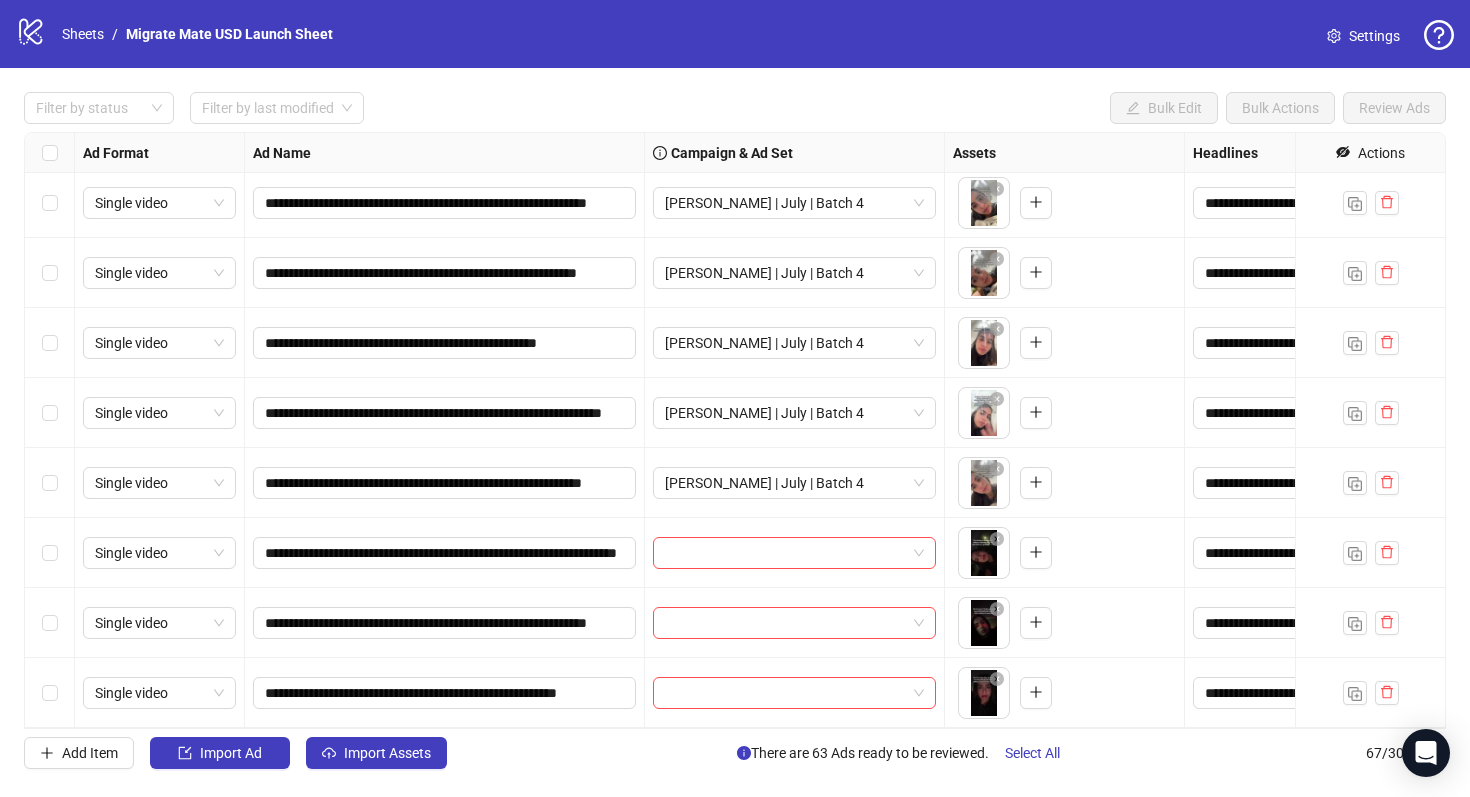 click at bounding box center [50, 553] 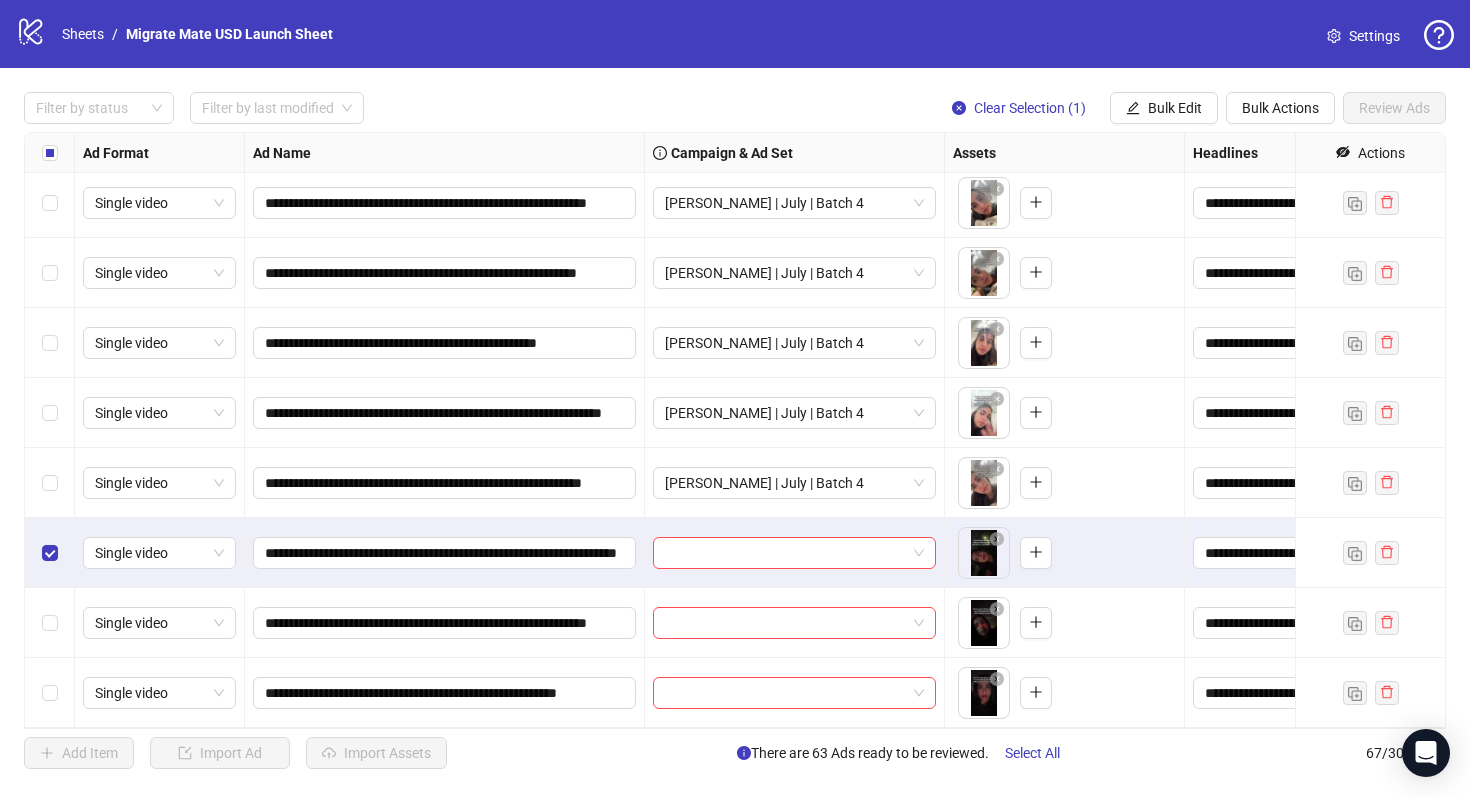 click at bounding box center (50, 623) 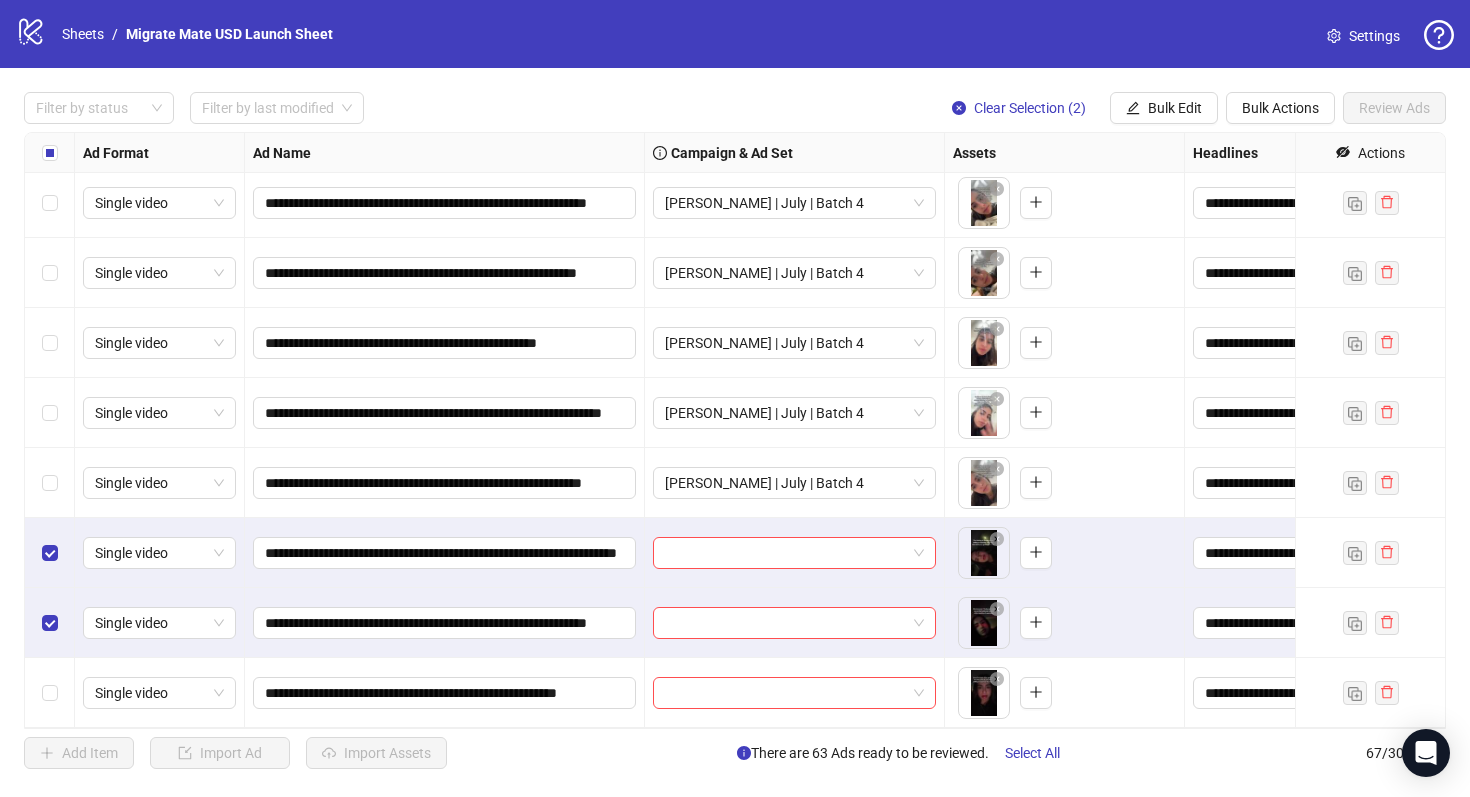 click on "**********" at bounding box center [735, 430] 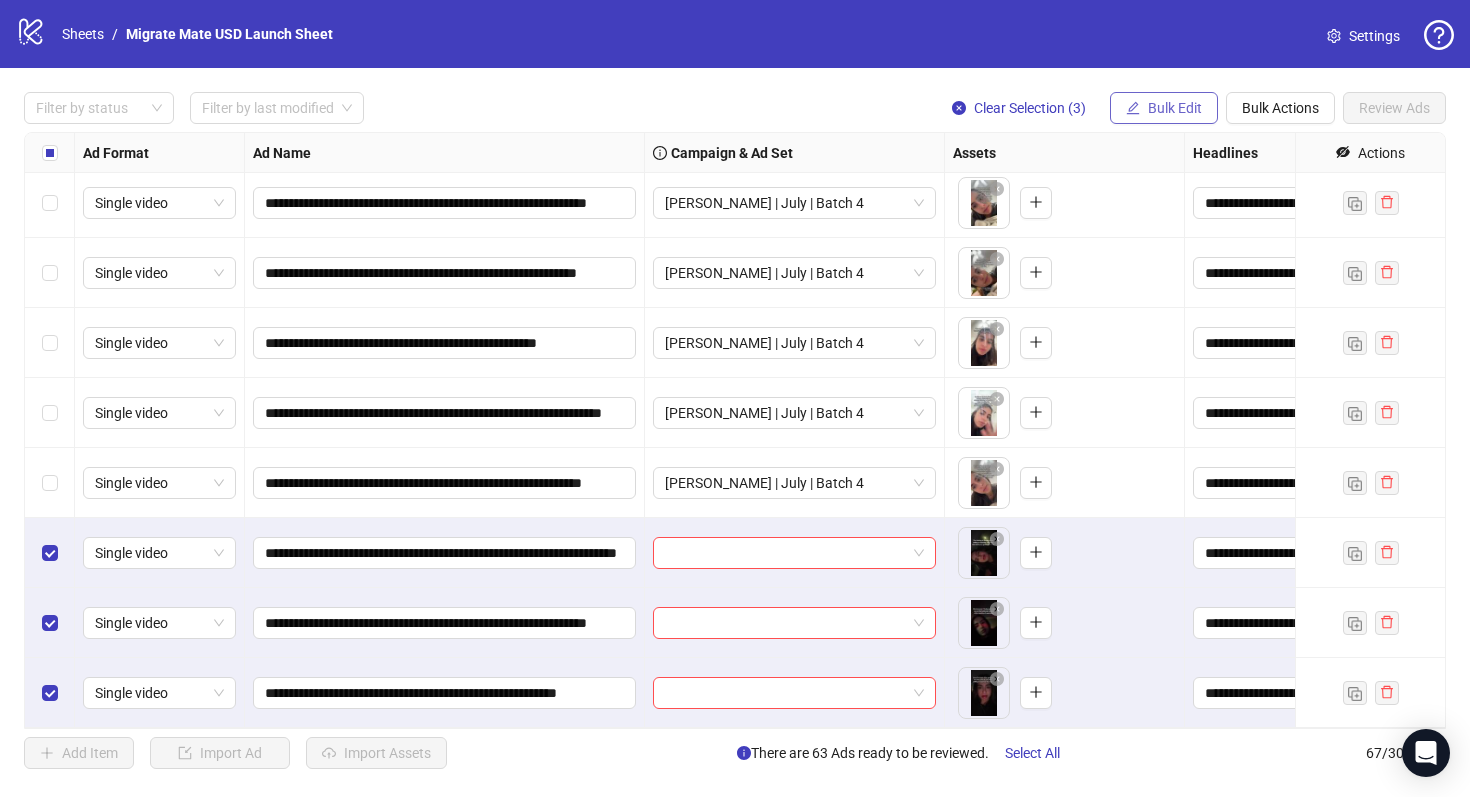 click on "Bulk Edit" at bounding box center (1175, 108) 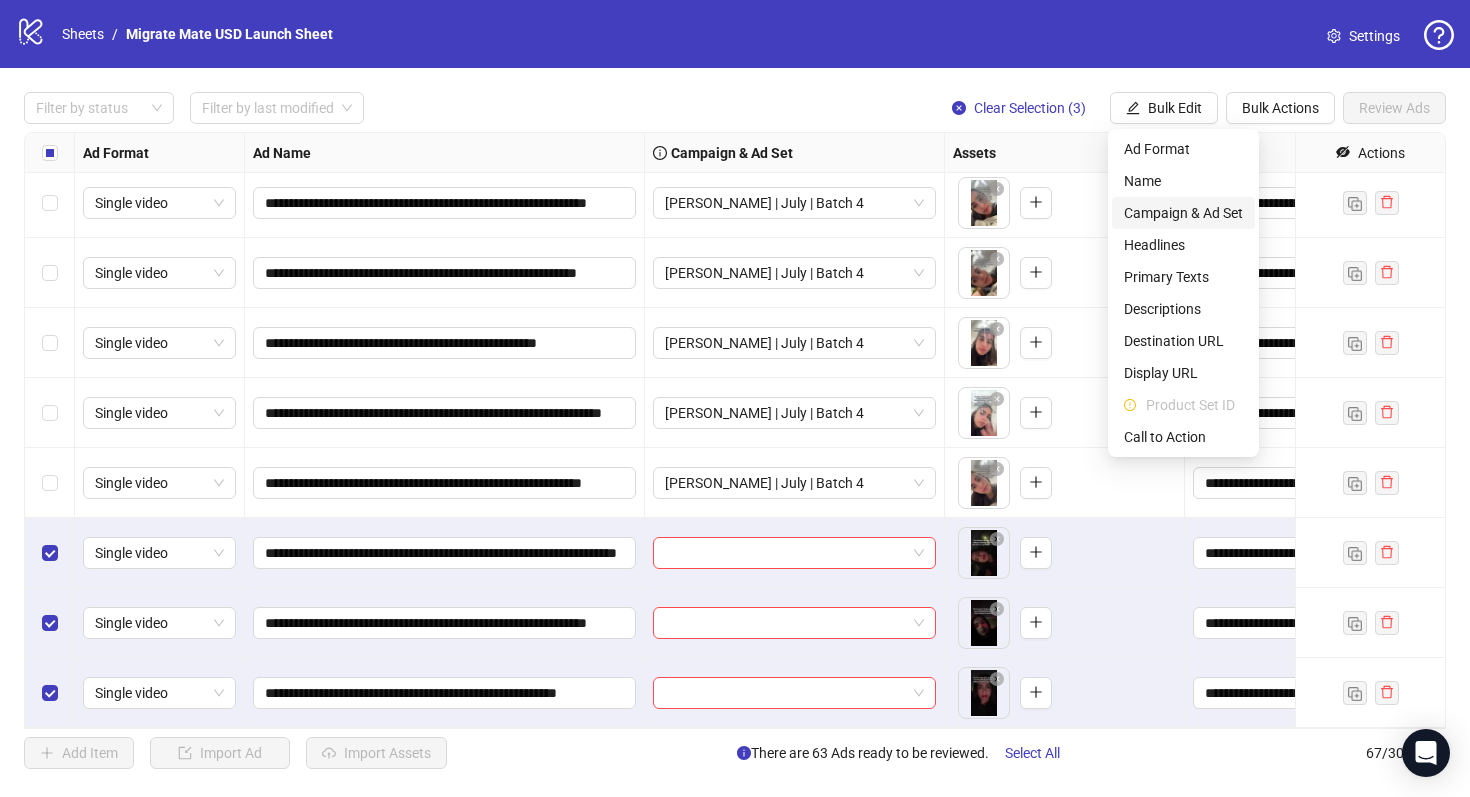 click on "Campaign & Ad Set" at bounding box center [1183, 213] 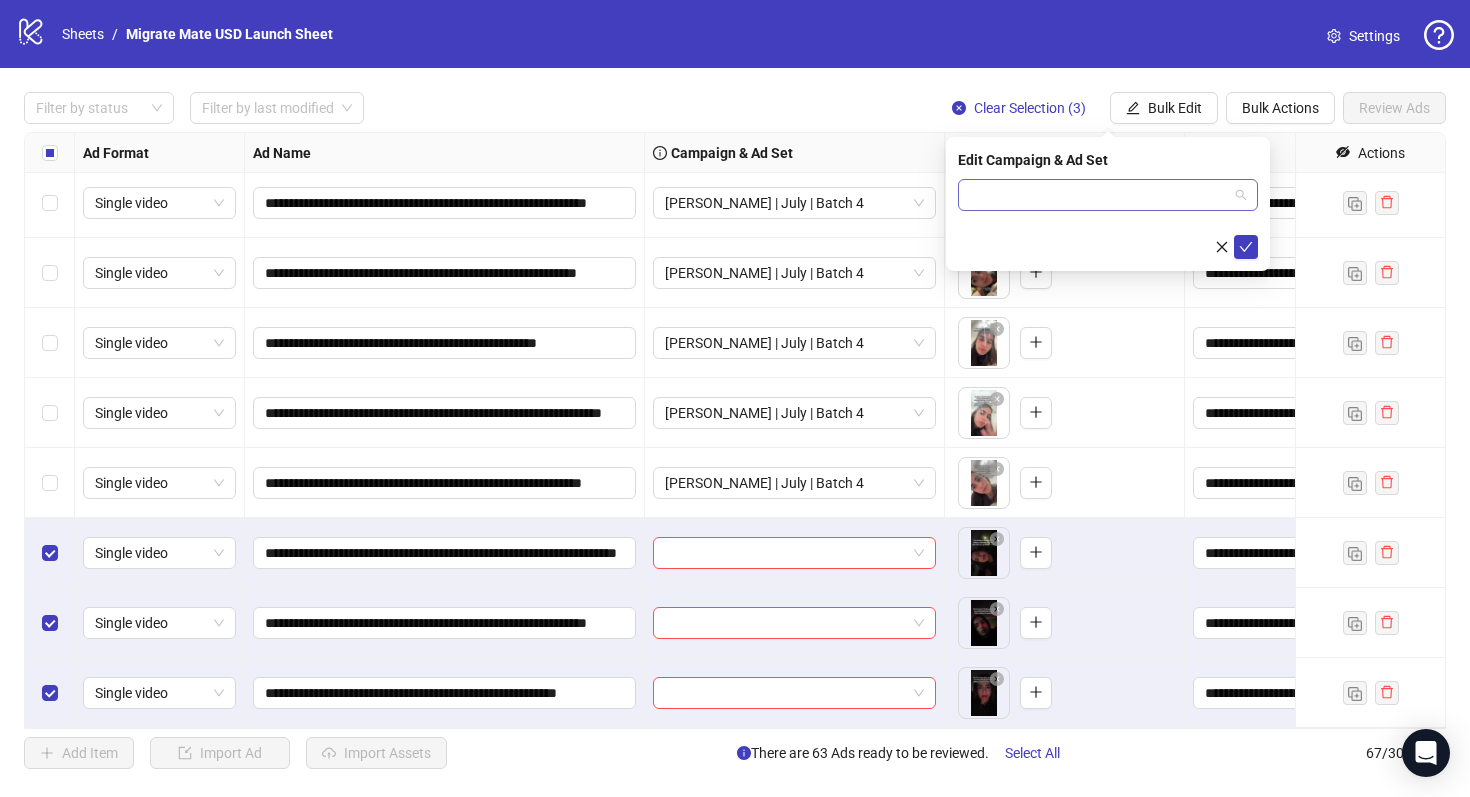 click at bounding box center [1108, 195] 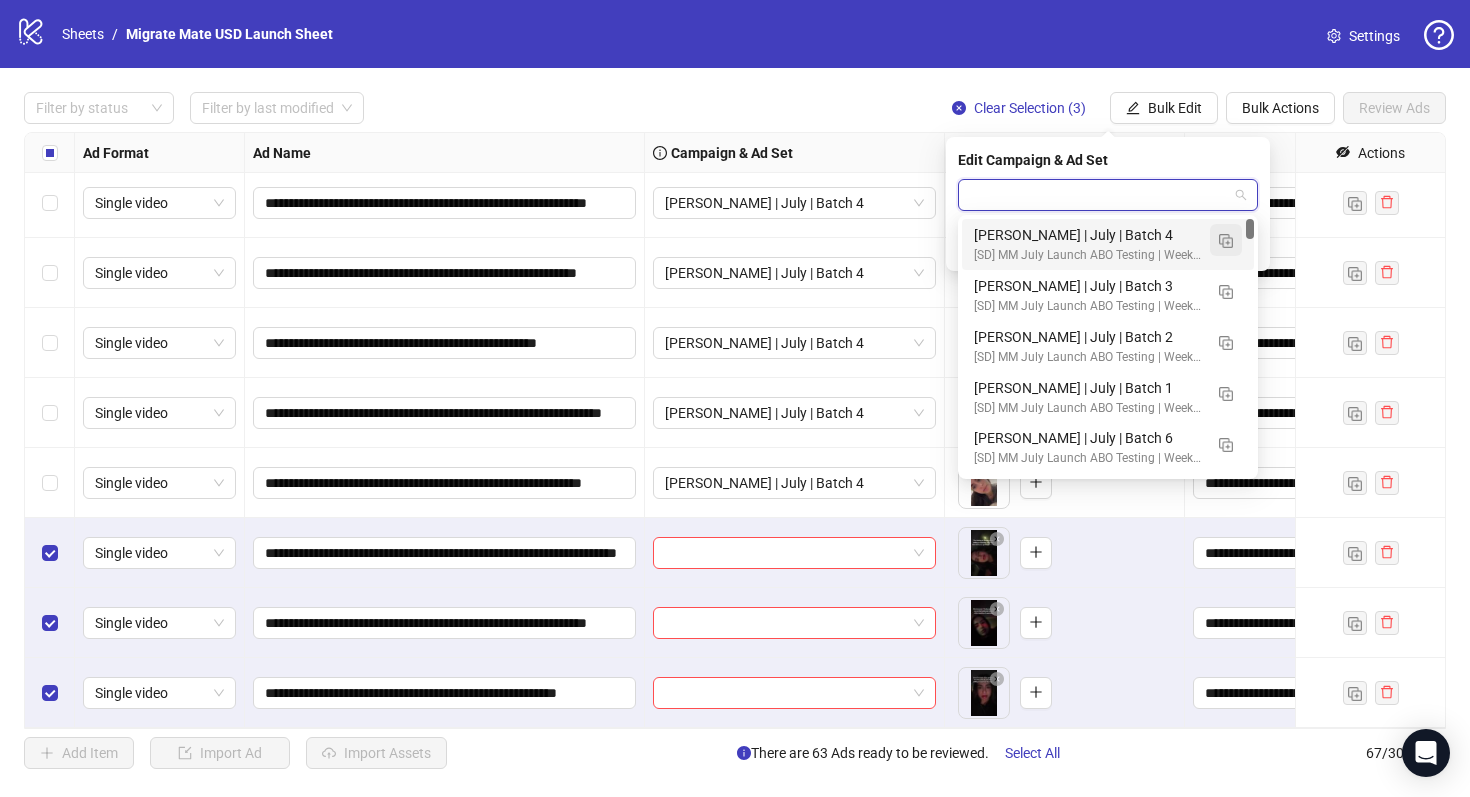 click at bounding box center [1226, 241] 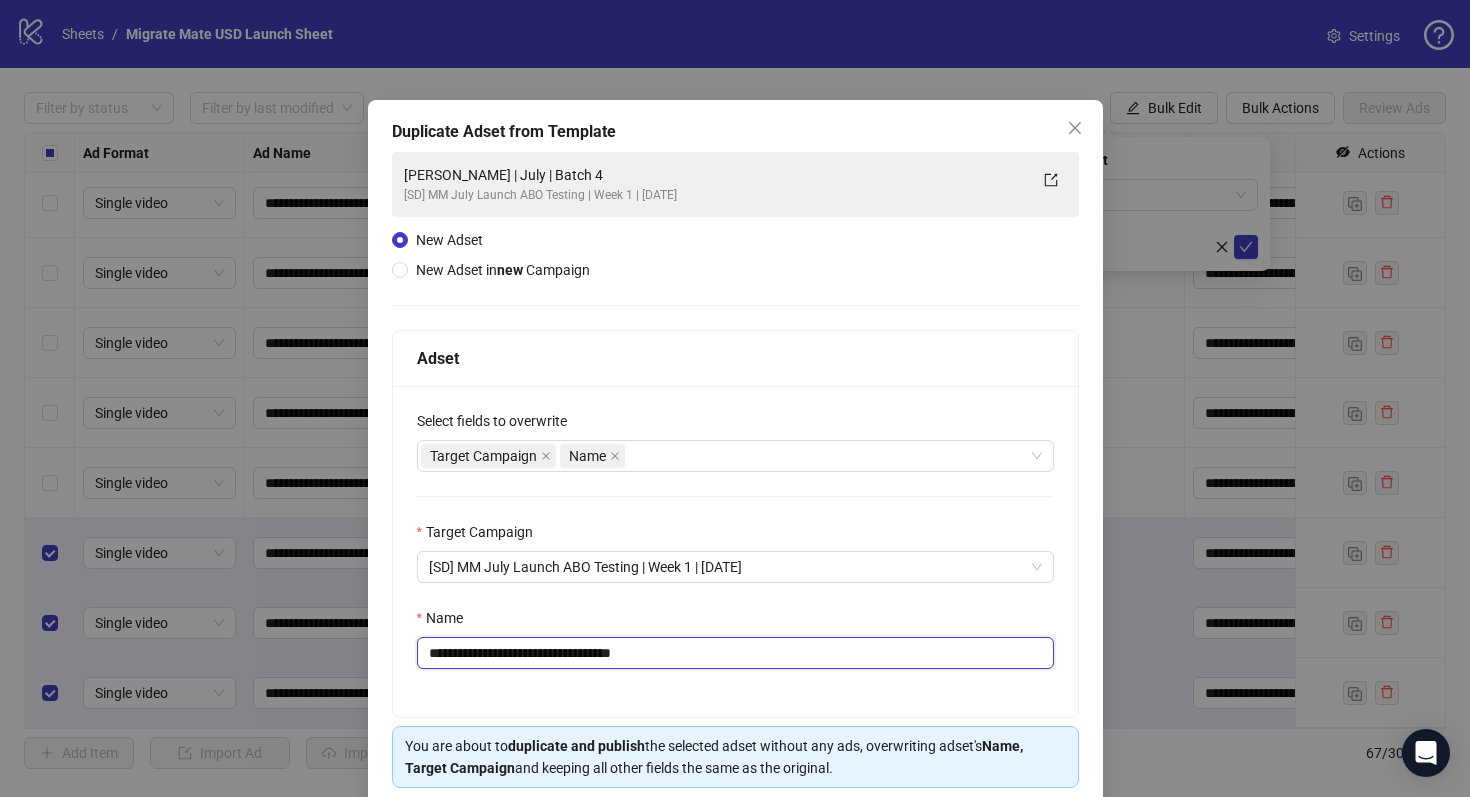 drag, startPoint x: 597, startPoint y: 653, endPoint x: 776, endPoint y: 653, distance: 179 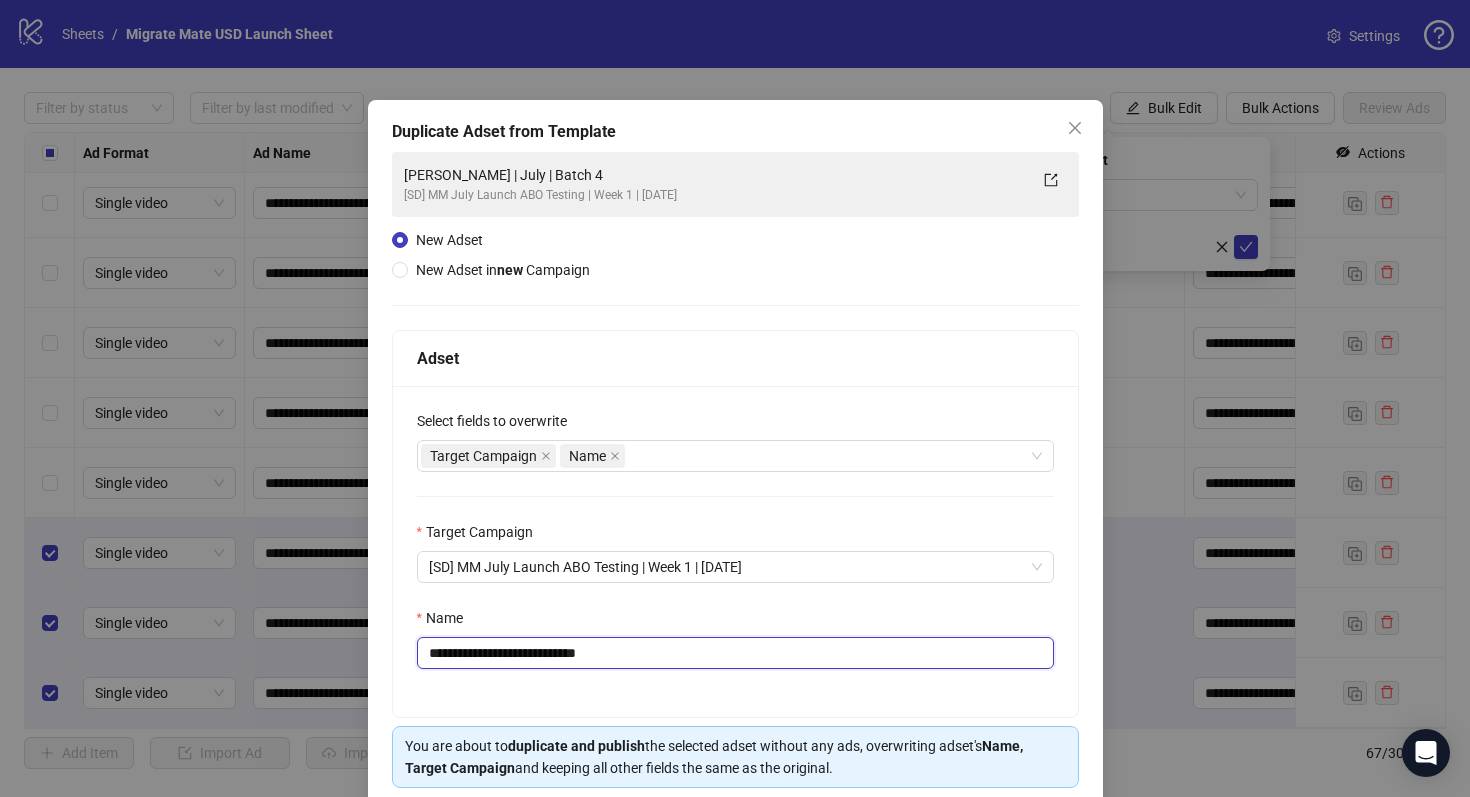 scroll, scrollTop: 80, scrollLeft: 0, axis: vertical 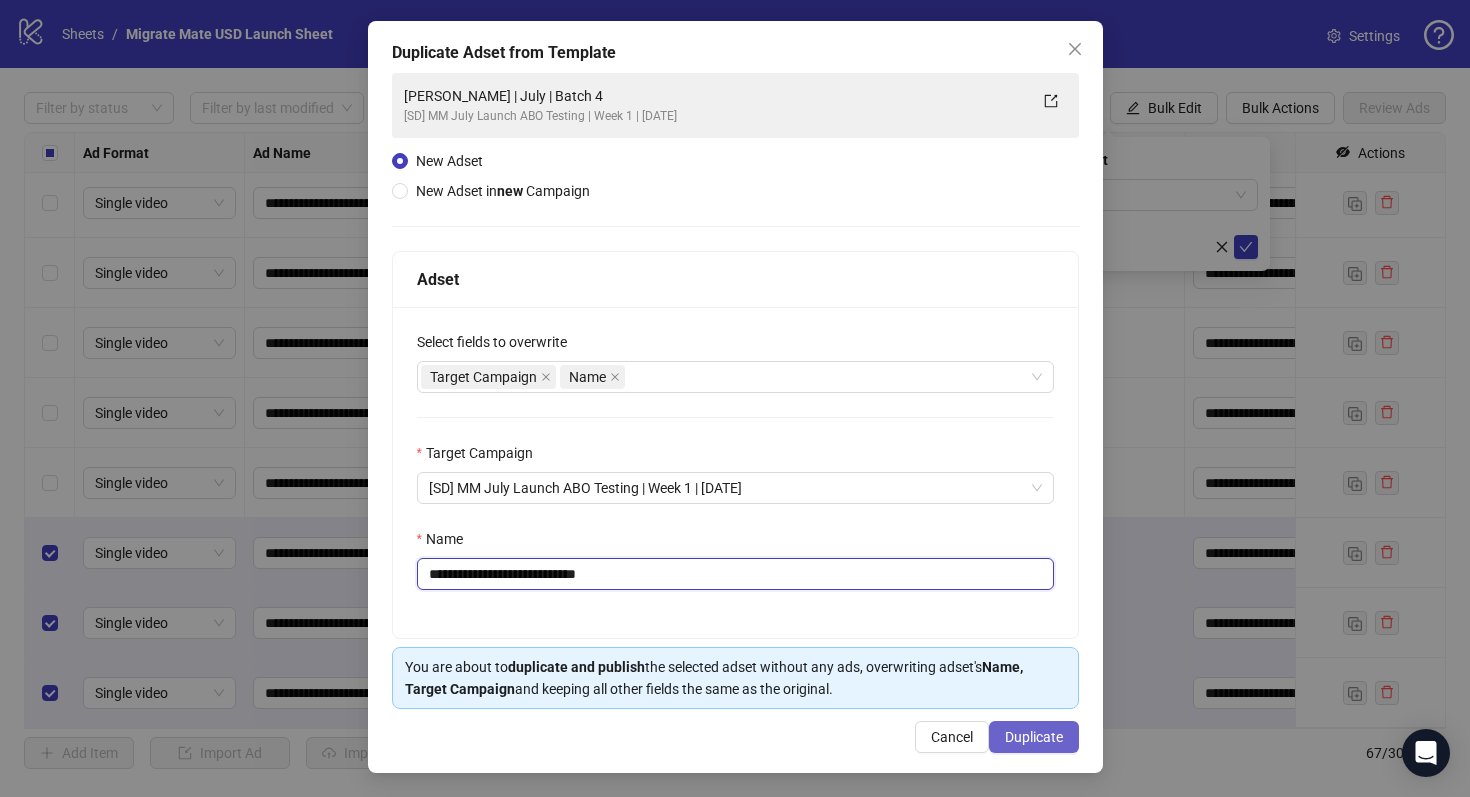 type on "**********" 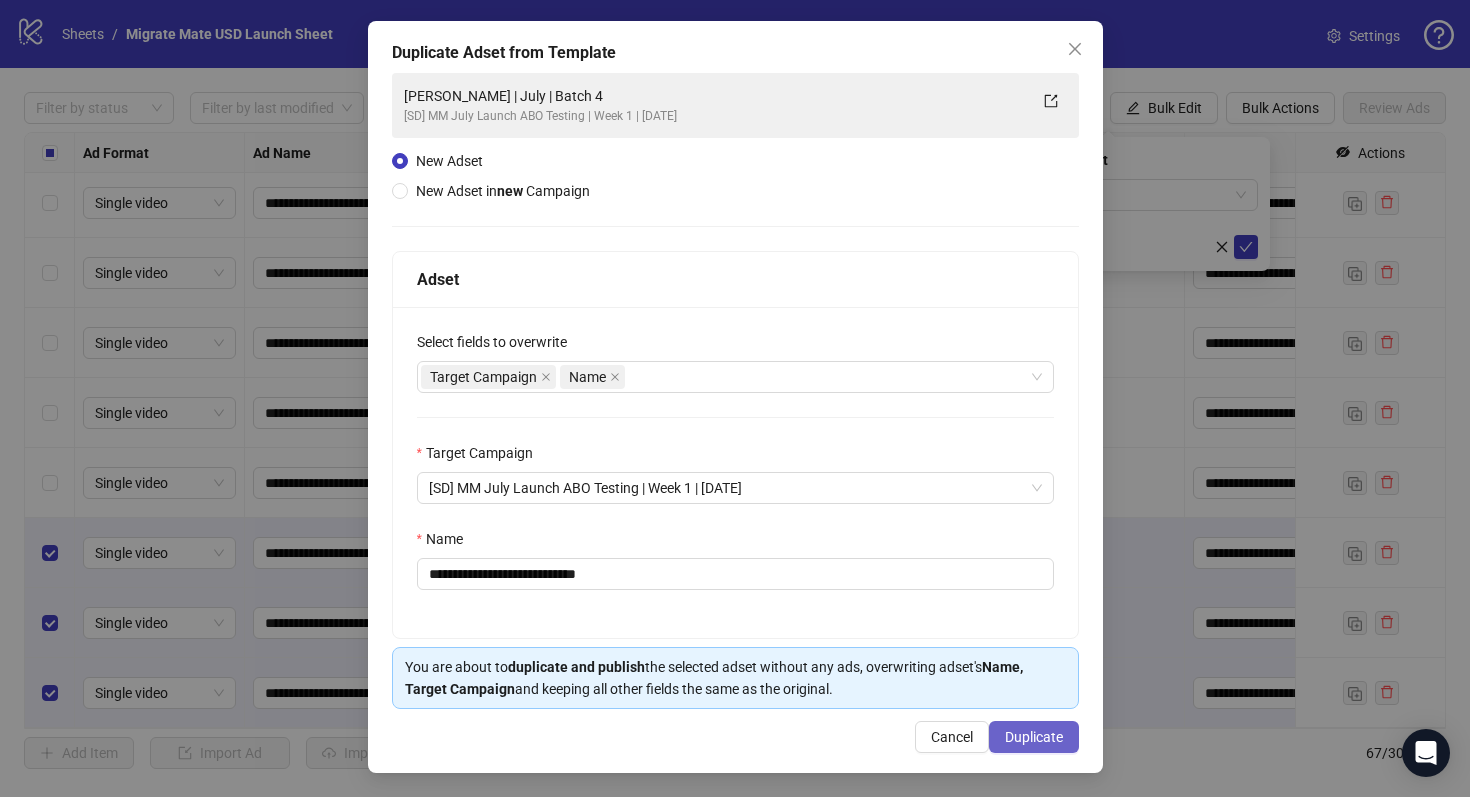 click on "Duplicate" at bounding box center (1034, 737) 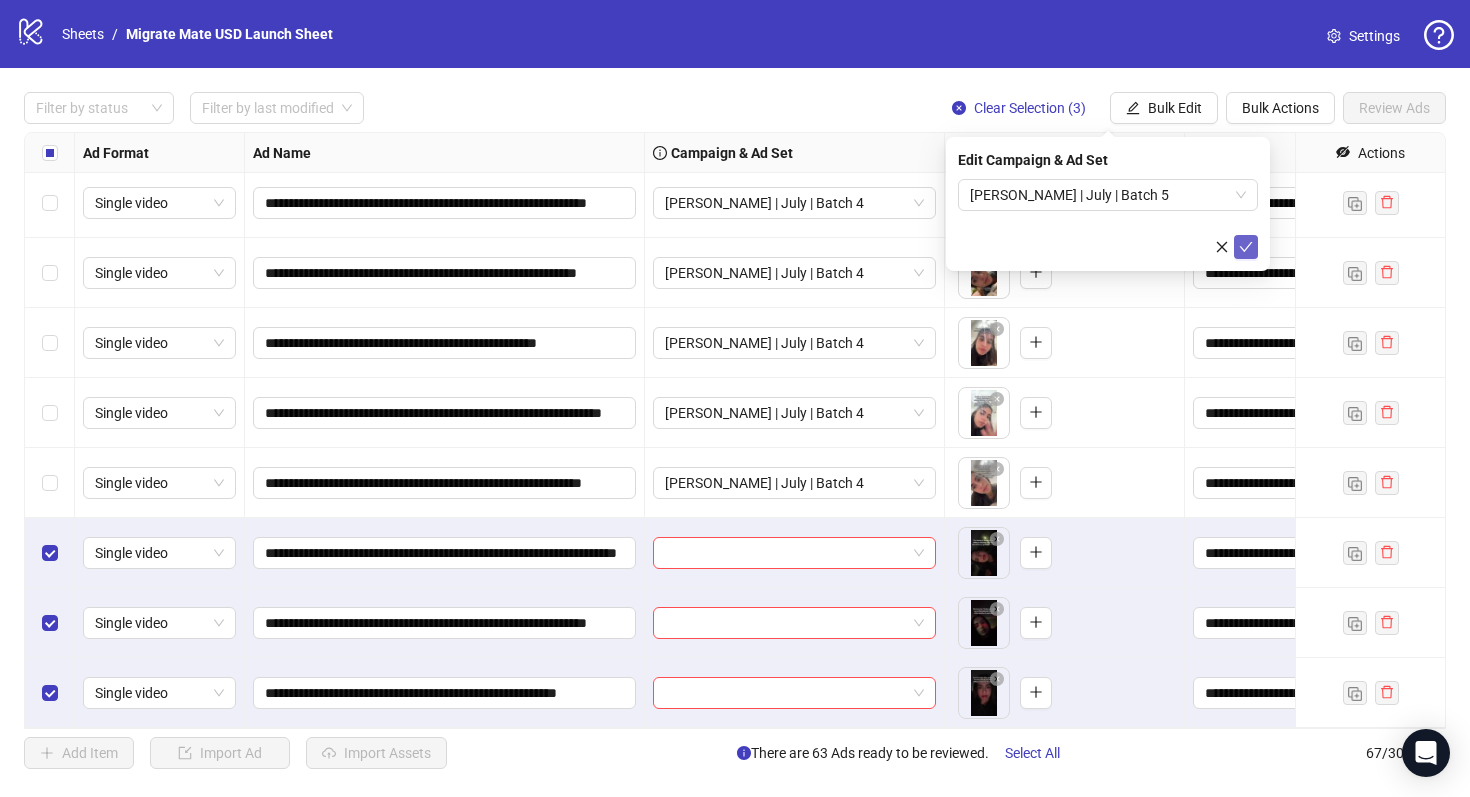 click 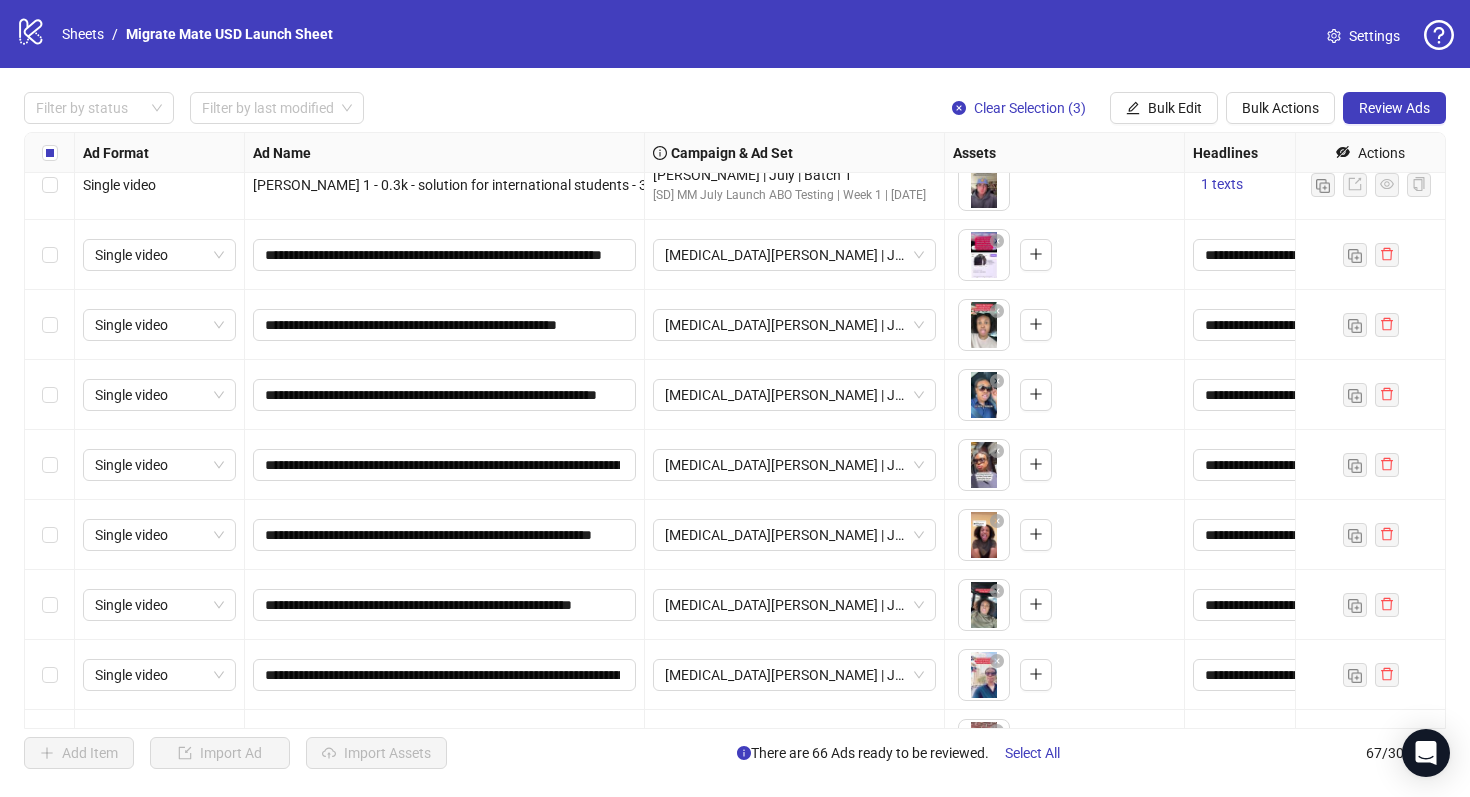 scroll, scrollTop: 0, scrollLeft: 0, axis: both 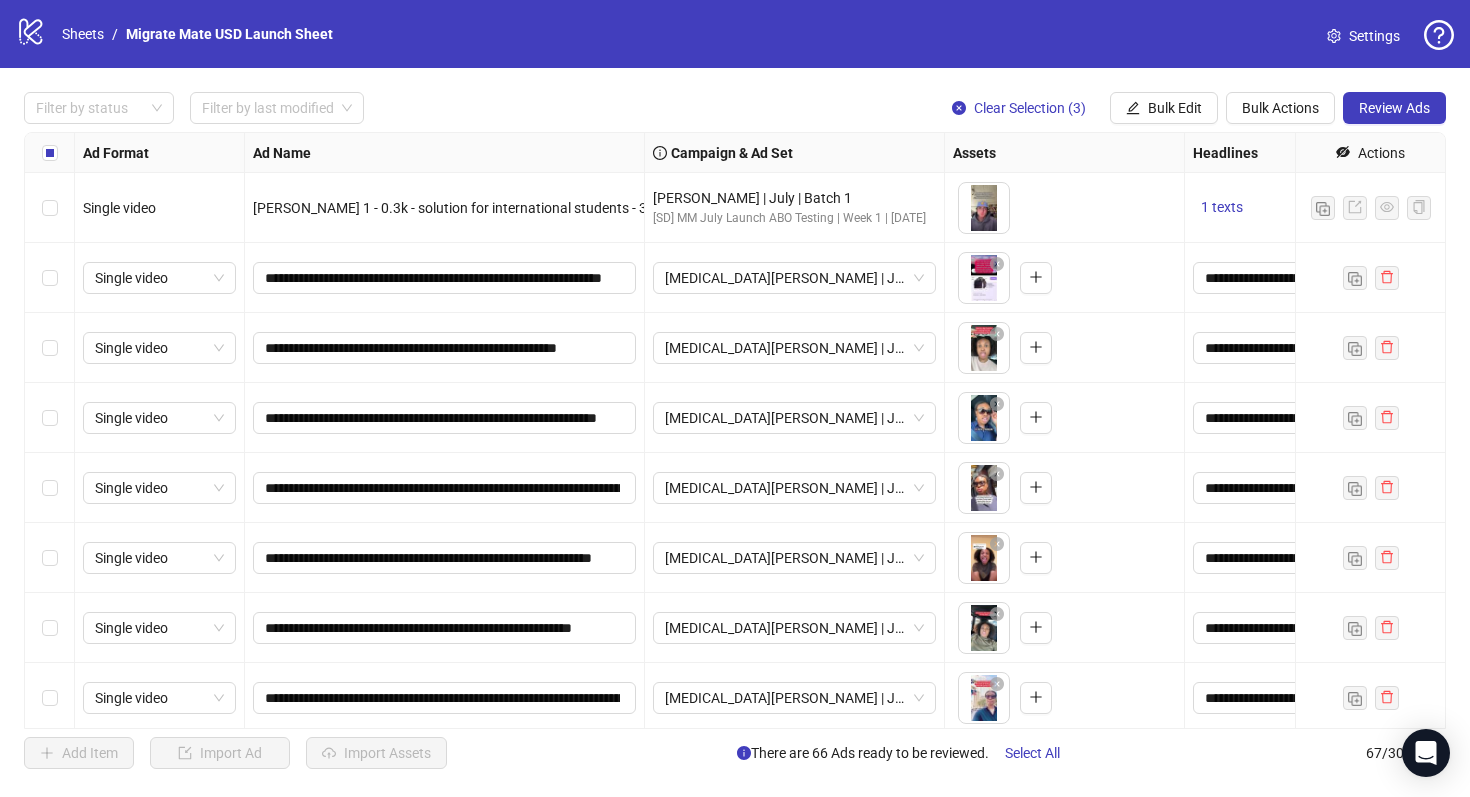 click at bounding box center [50, 278] 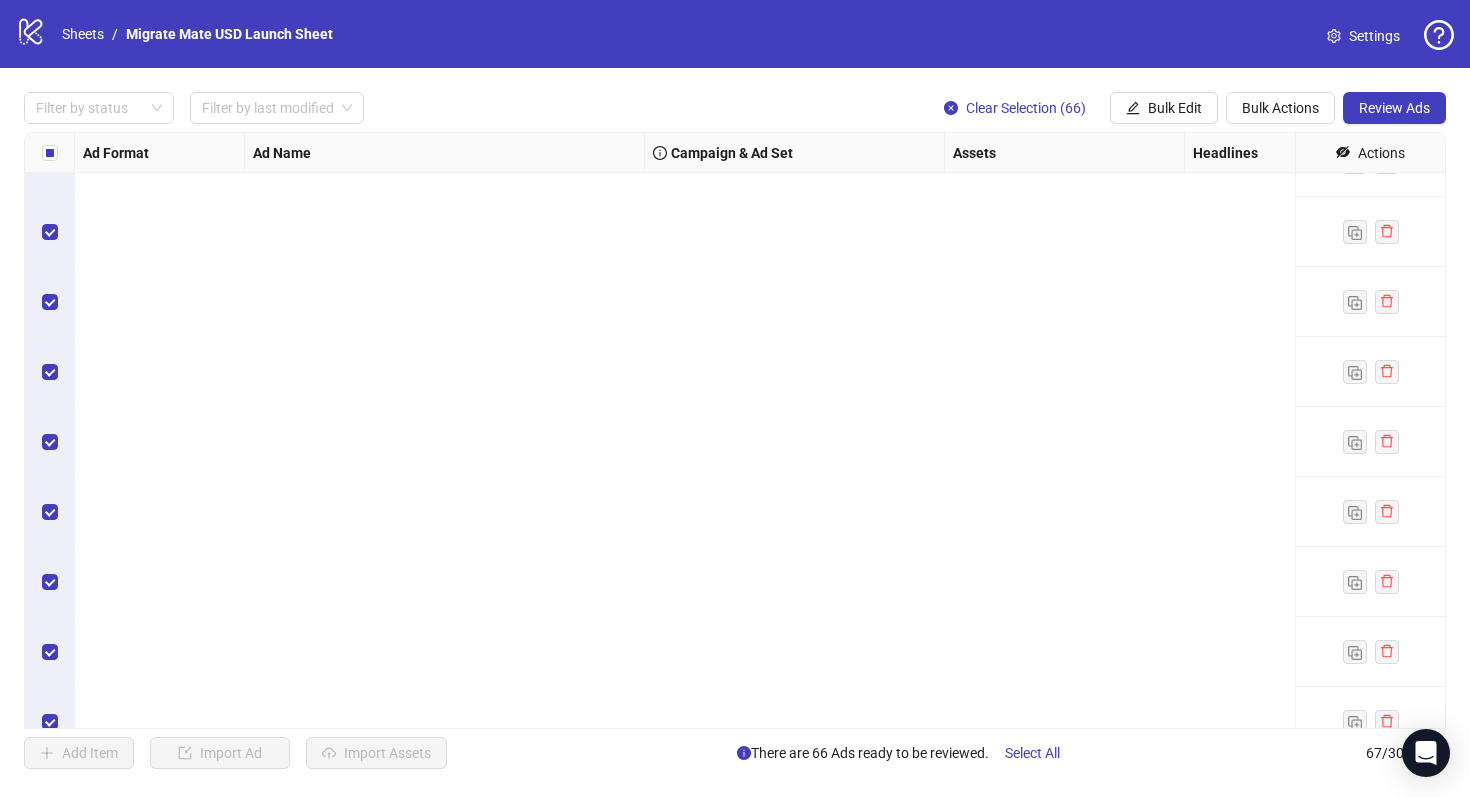 scroll, scrollTop: 0, scrollLeft: 0, axis: both 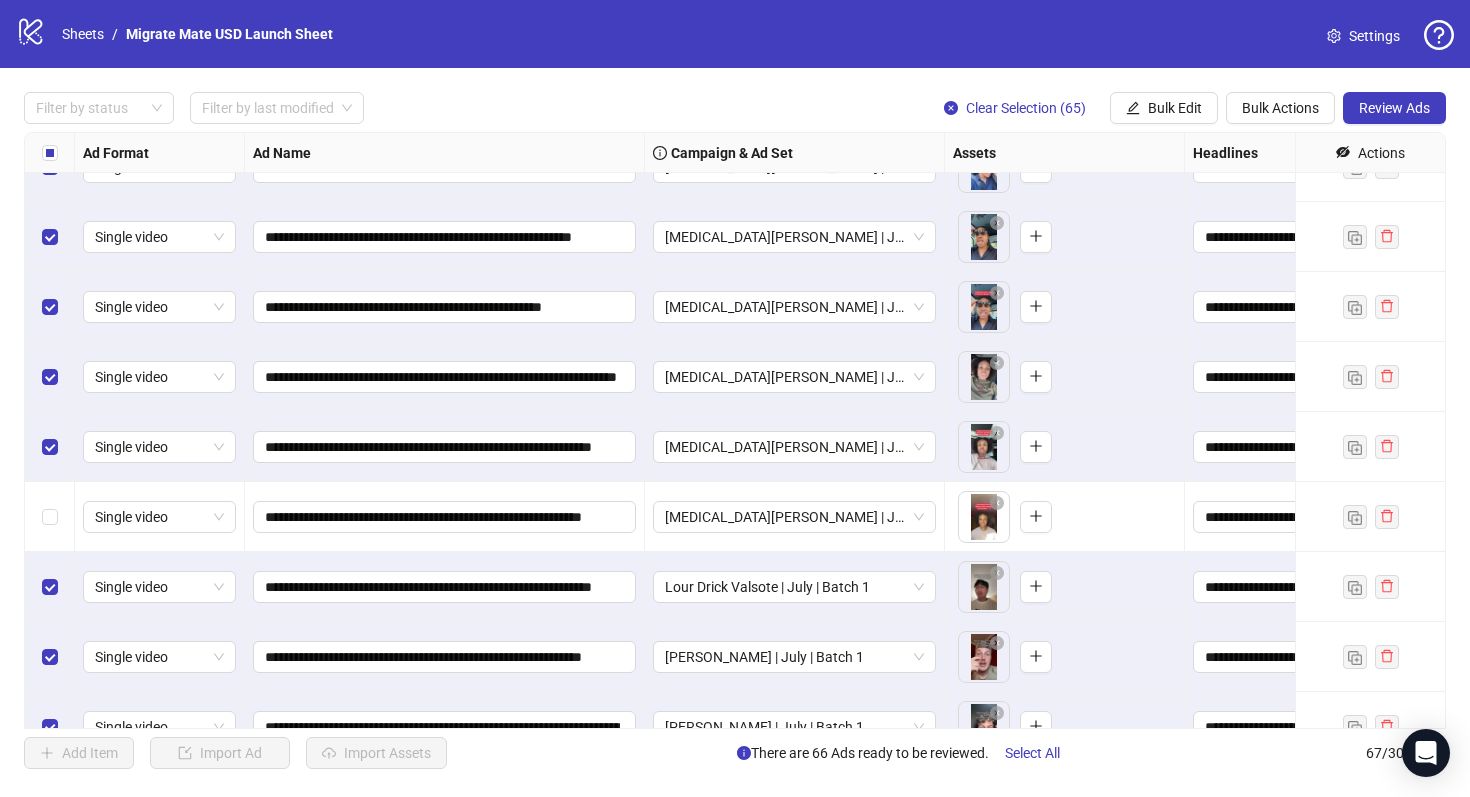 click at bounding box center [50, 447] 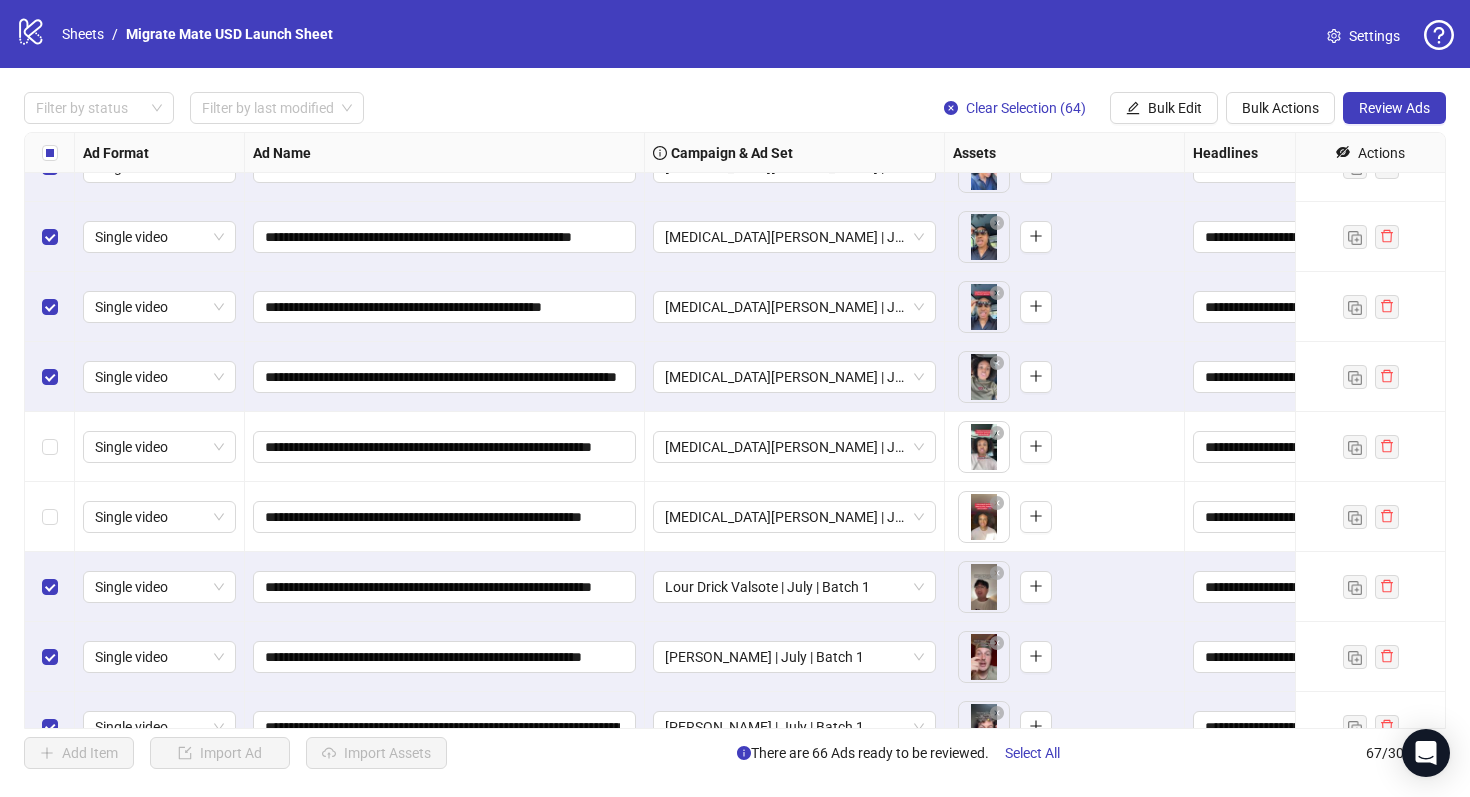 click at bounding box center [50, 377] 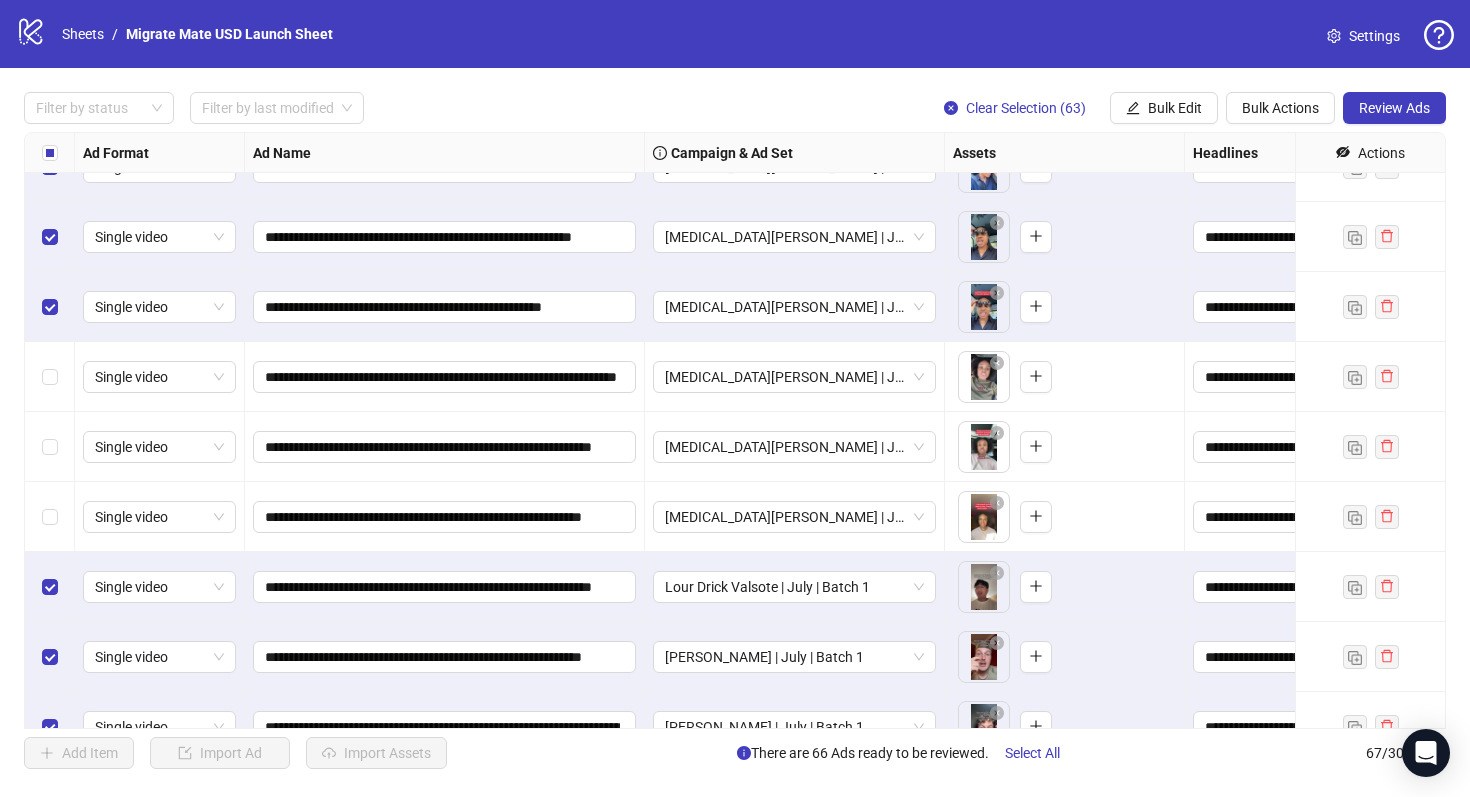 click at bounding box center [50, 307] 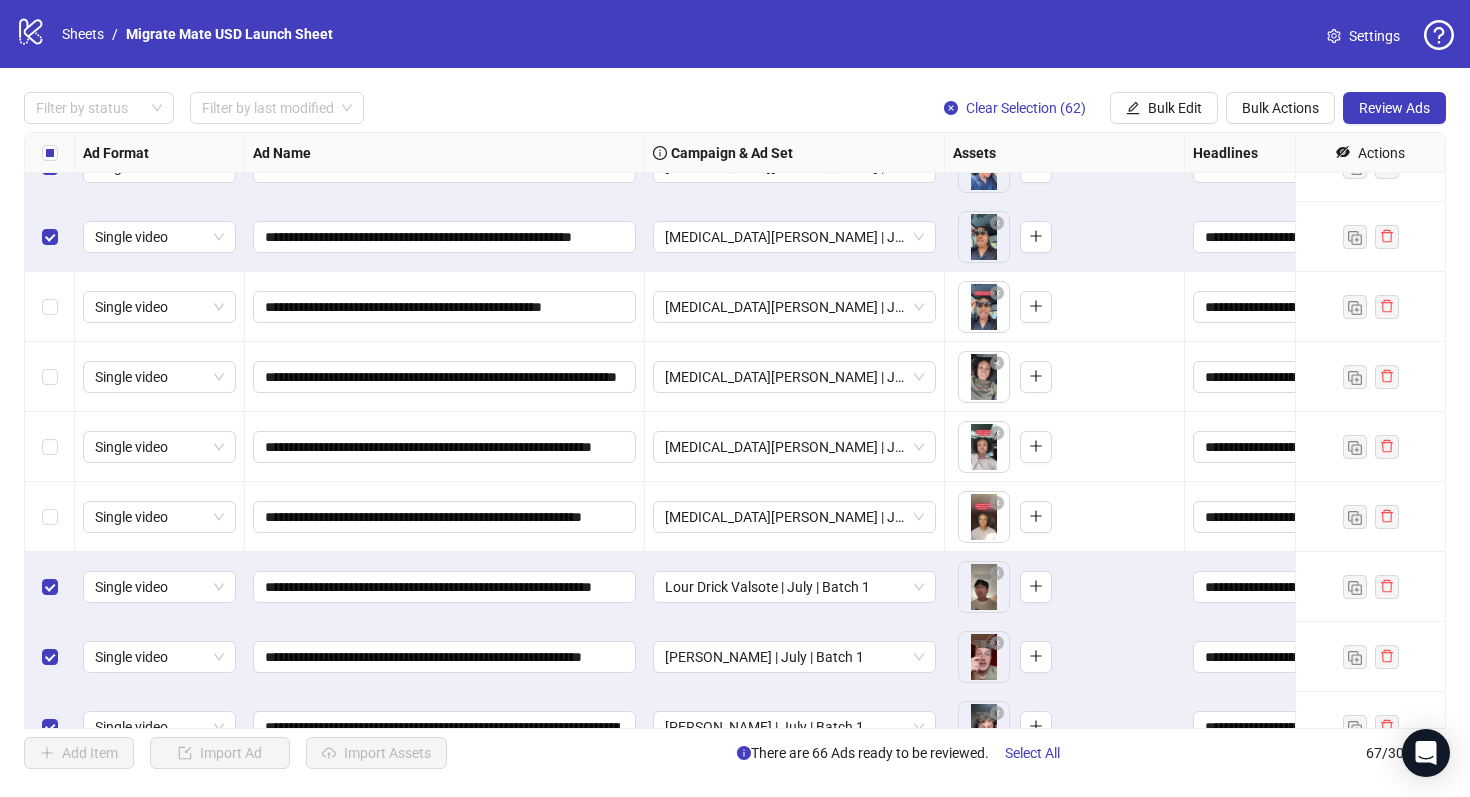 click at bounding box center (50, 237) 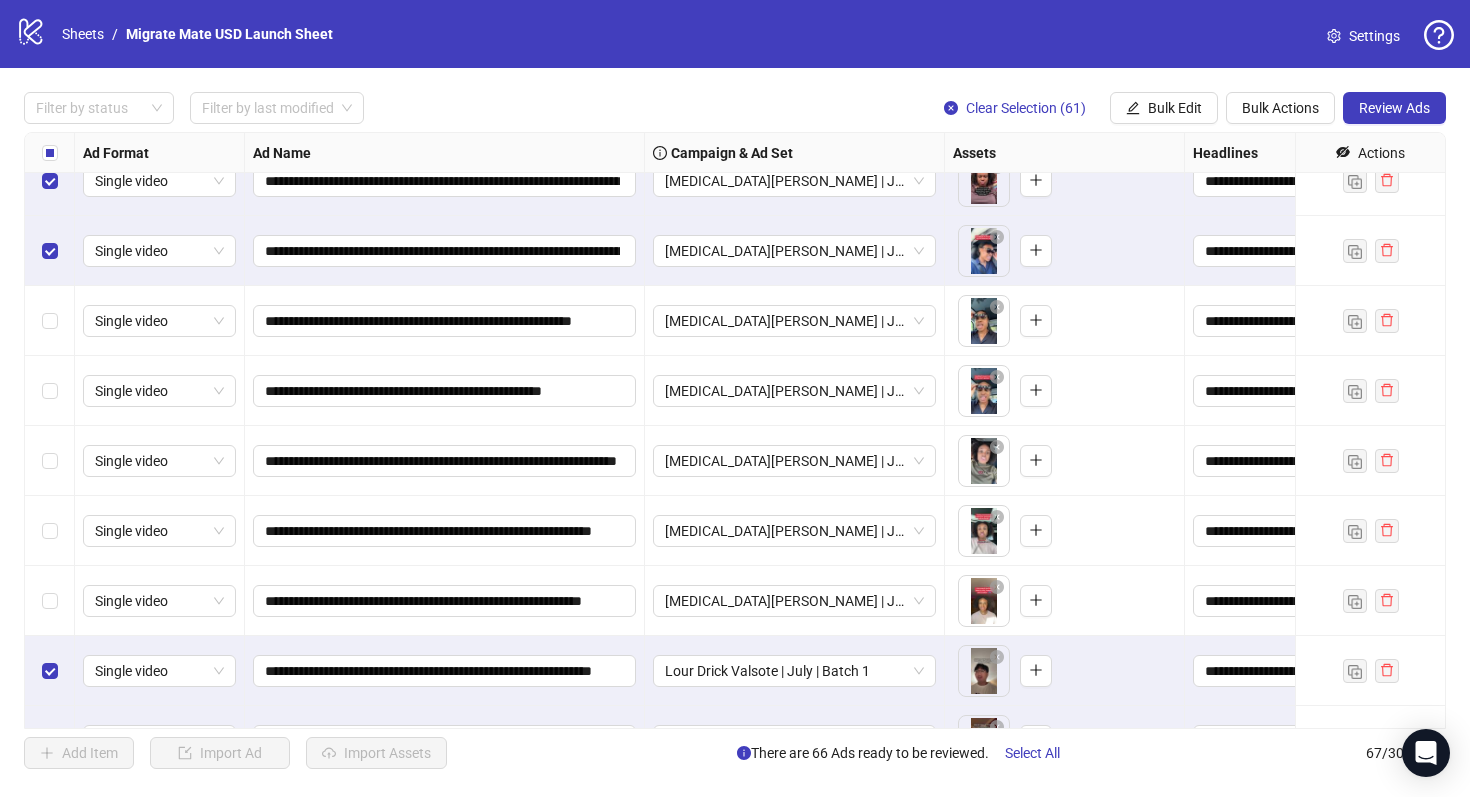 scroll, scrollTop: 501, scrollLeft: 0, axis: vertical 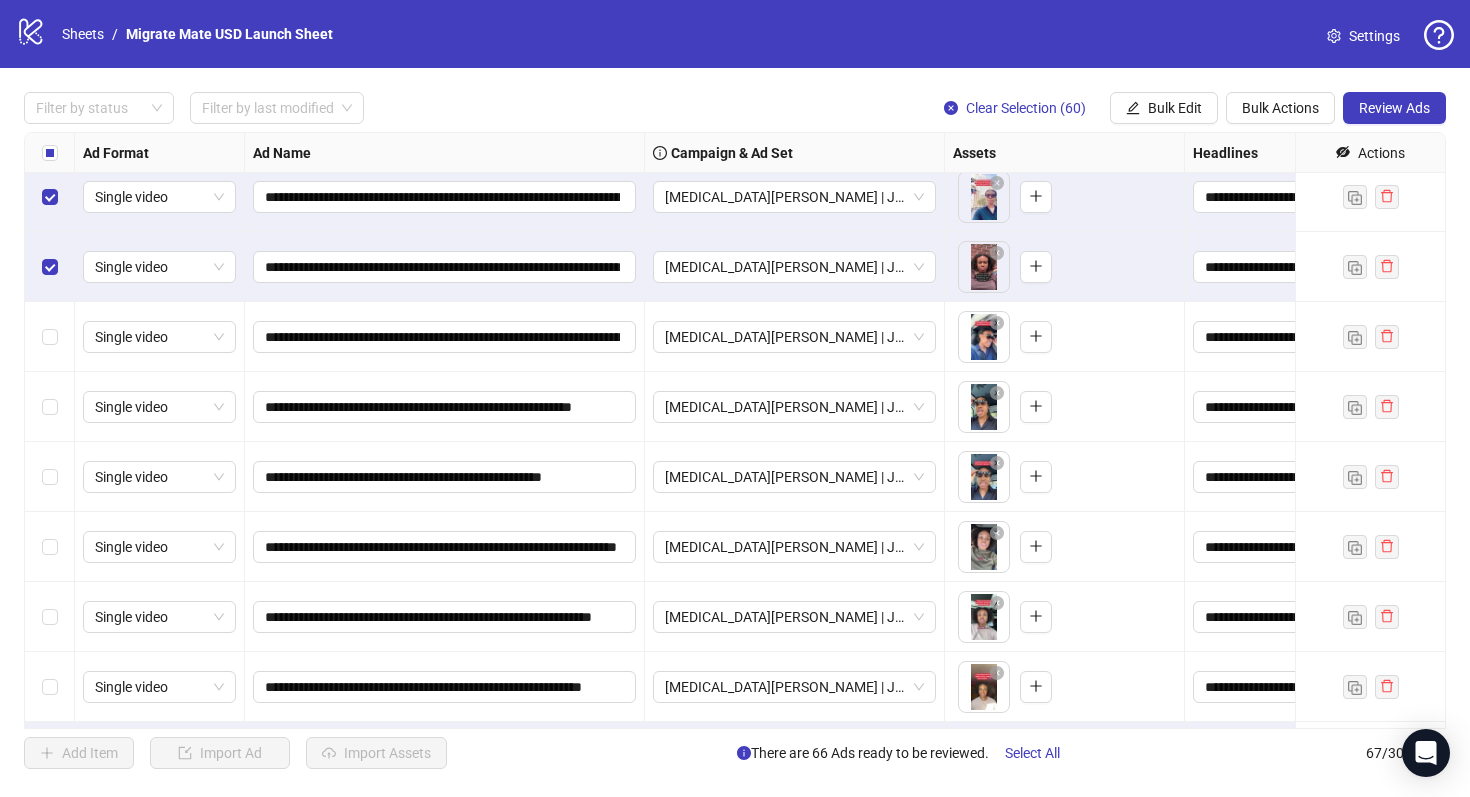 click at bounding box center [50, 267] 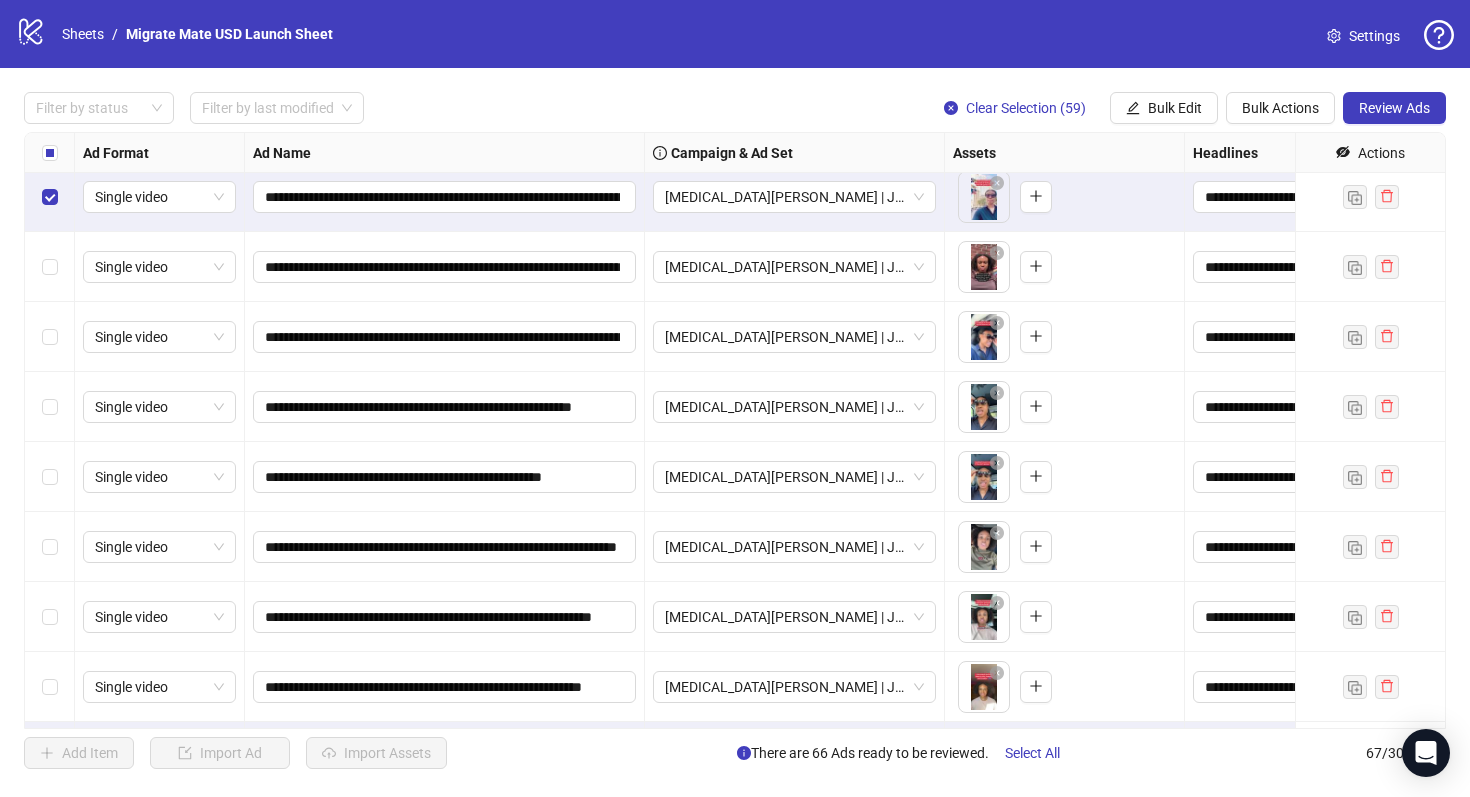 click at bounding box center [50, 197] 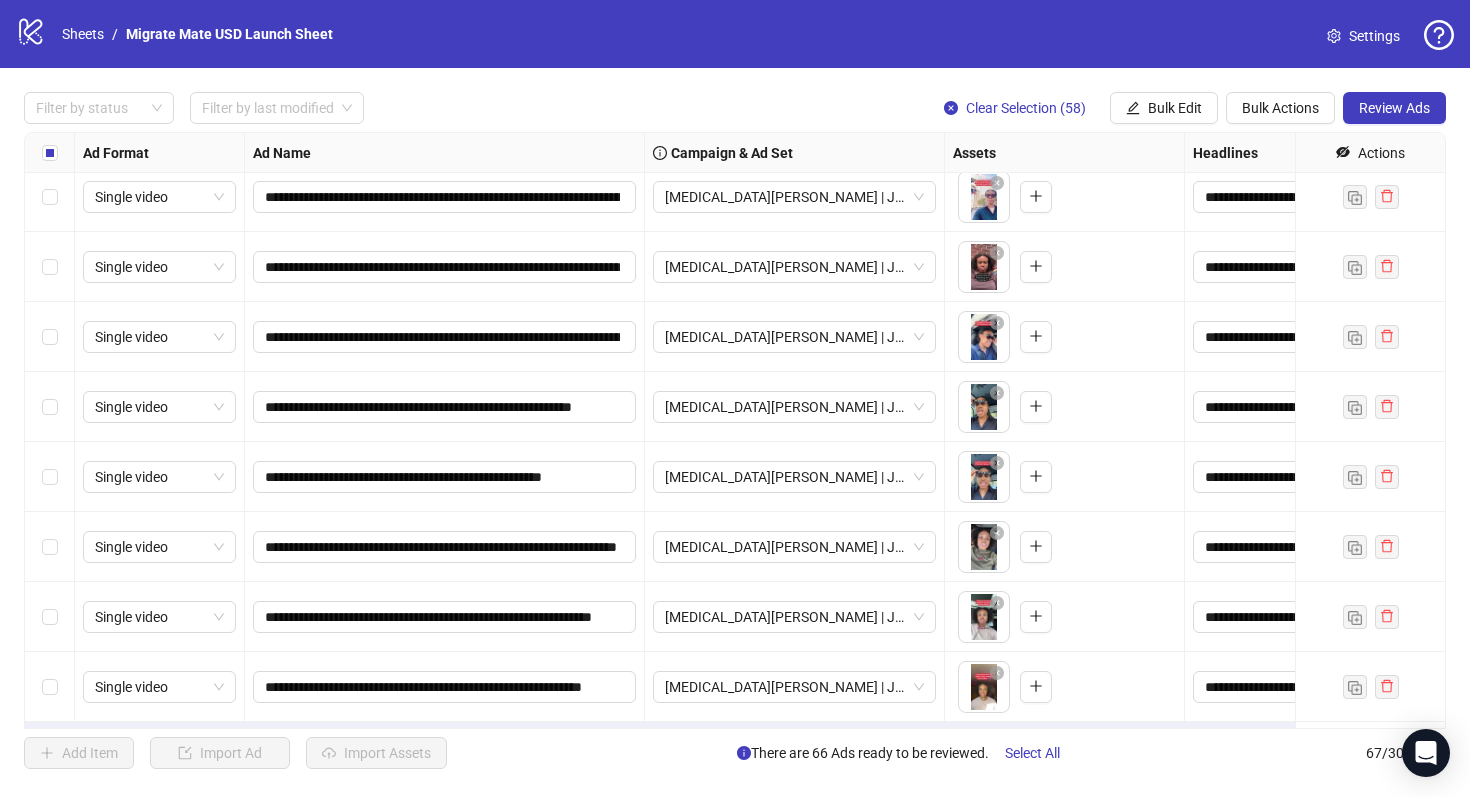scroll, scrollTop: 290, scrollLeft: 0, axis: vertical 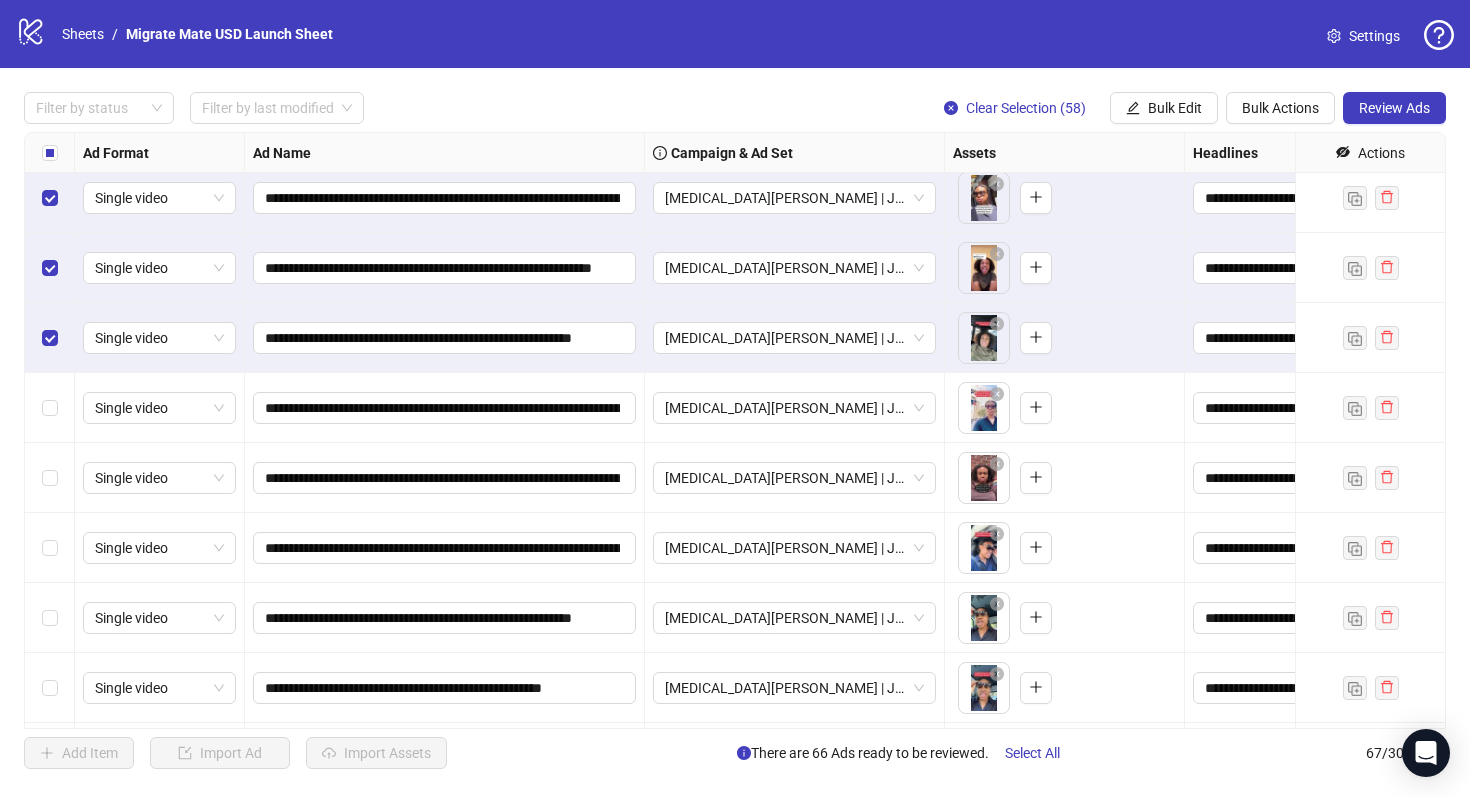 click at bounding box center [50, 338] 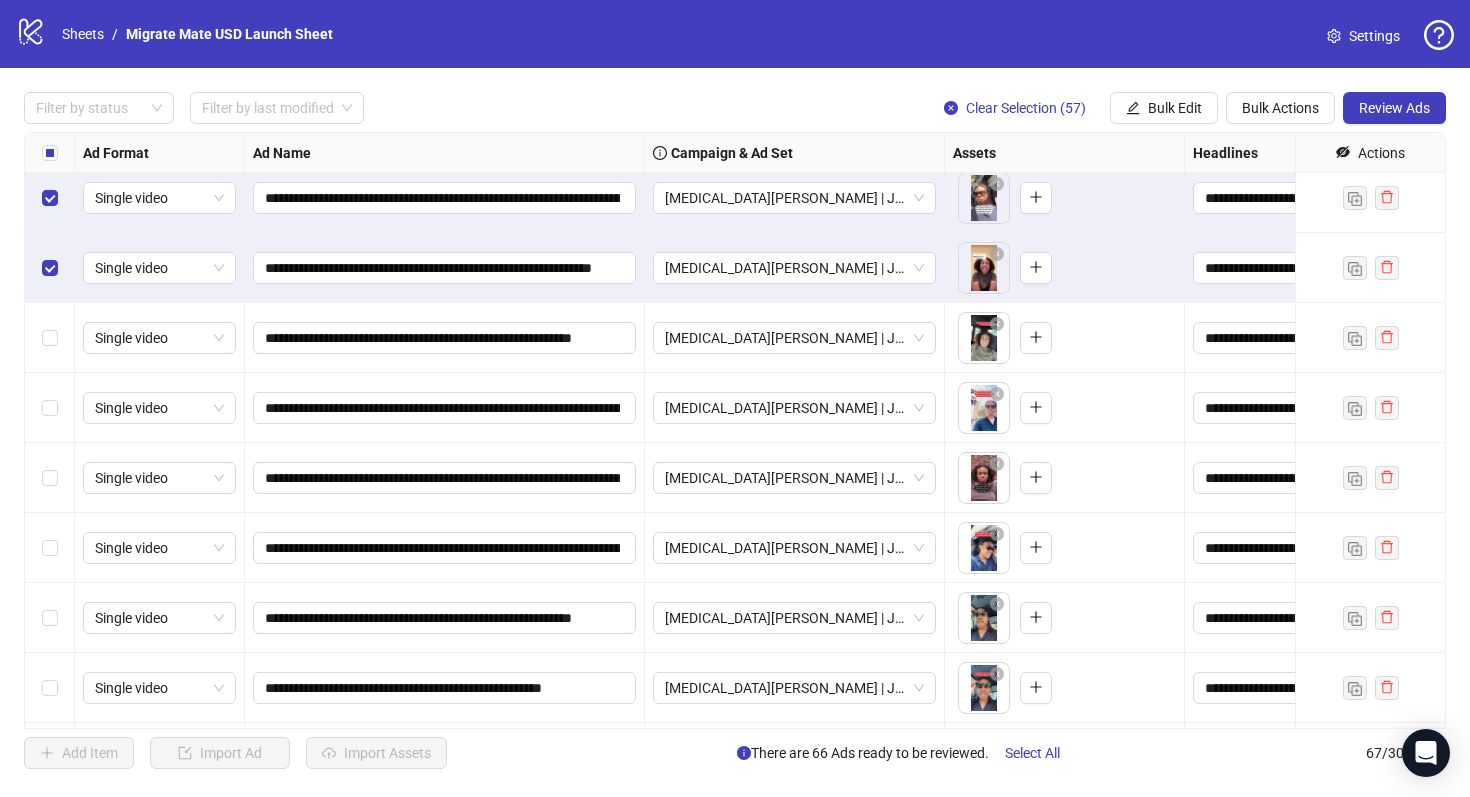 click at bounding box center [50, 268] 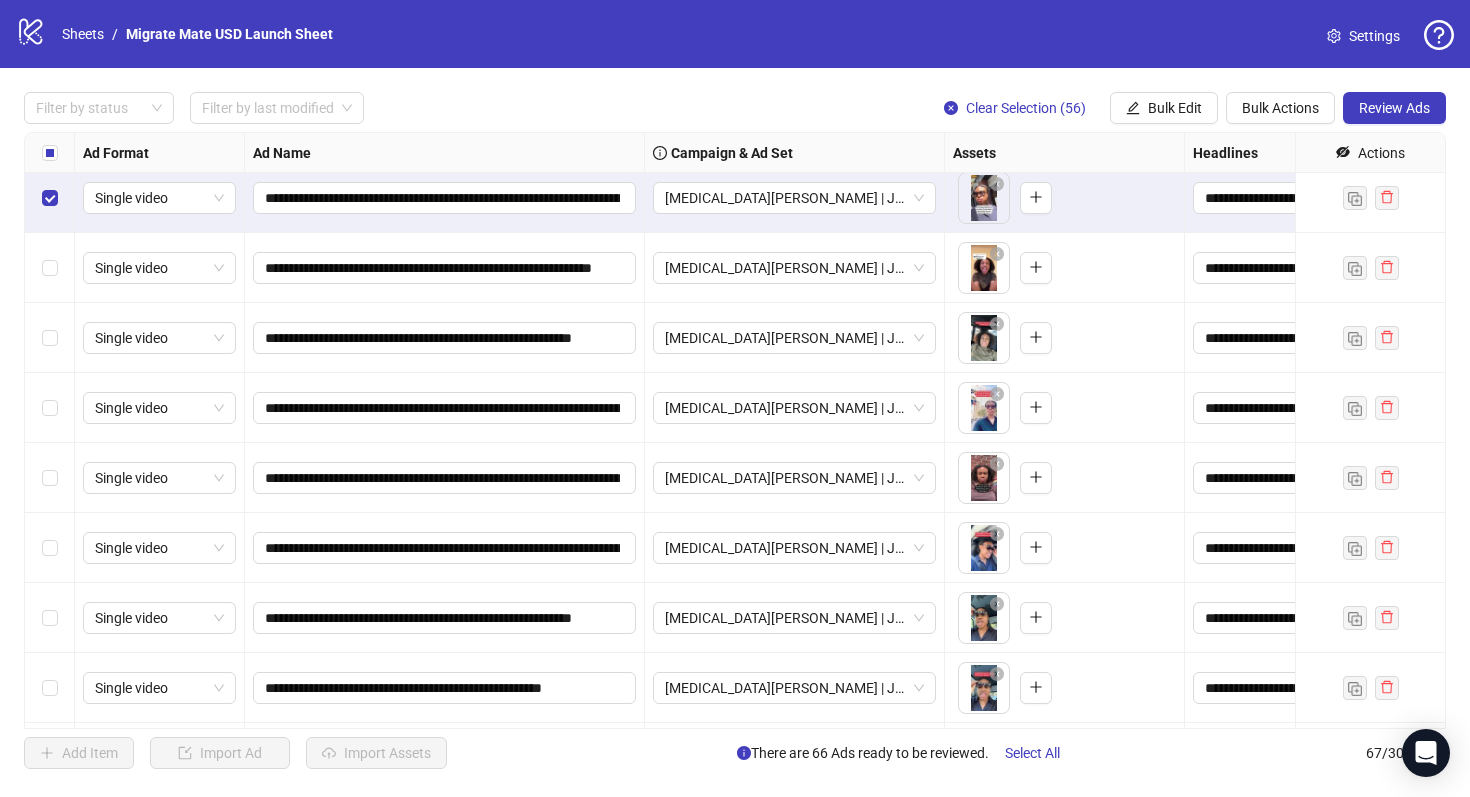 click at bounding box center [50, 198] 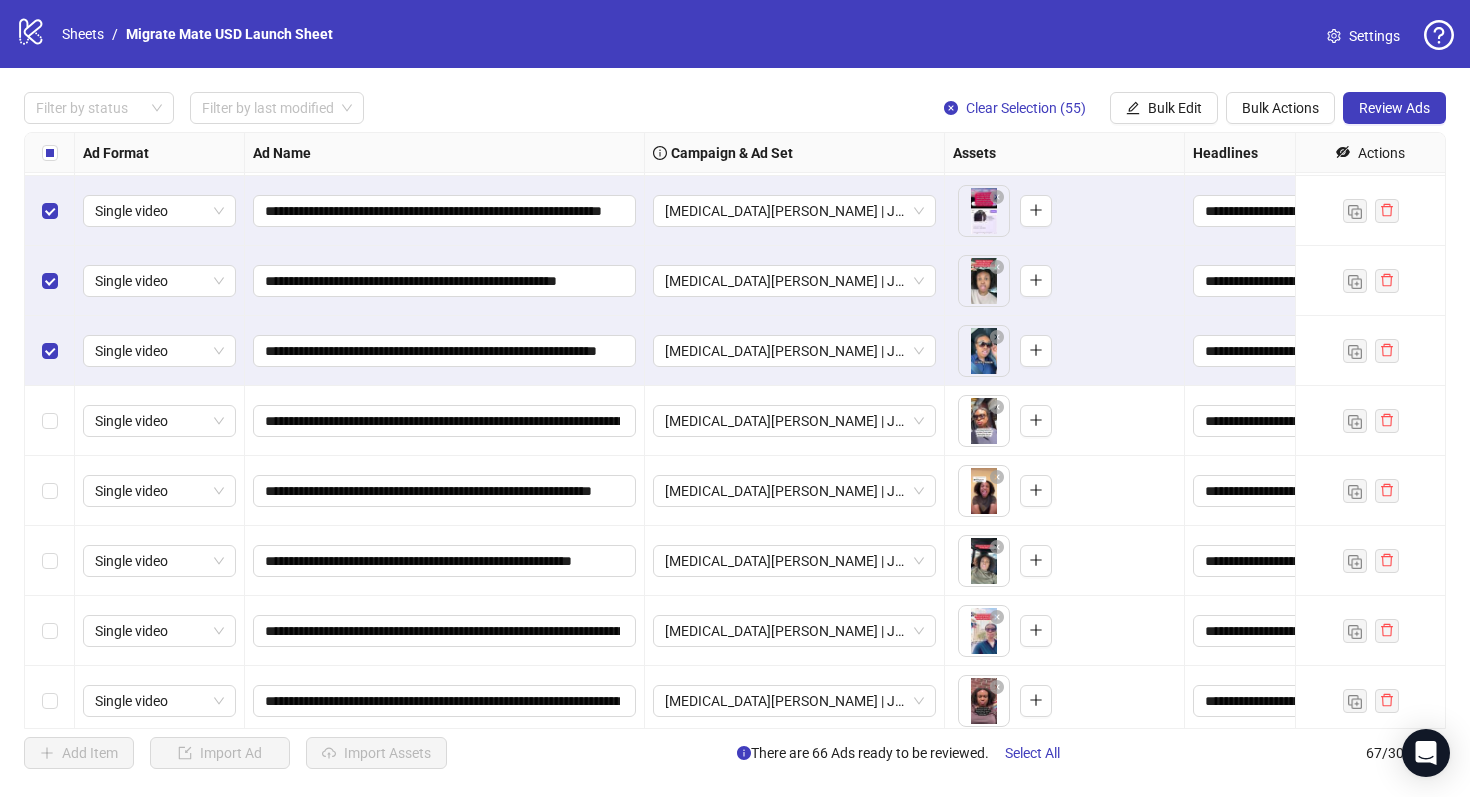 scroll, scrollTop: 43, scrollLeft: 0, axis: vertical 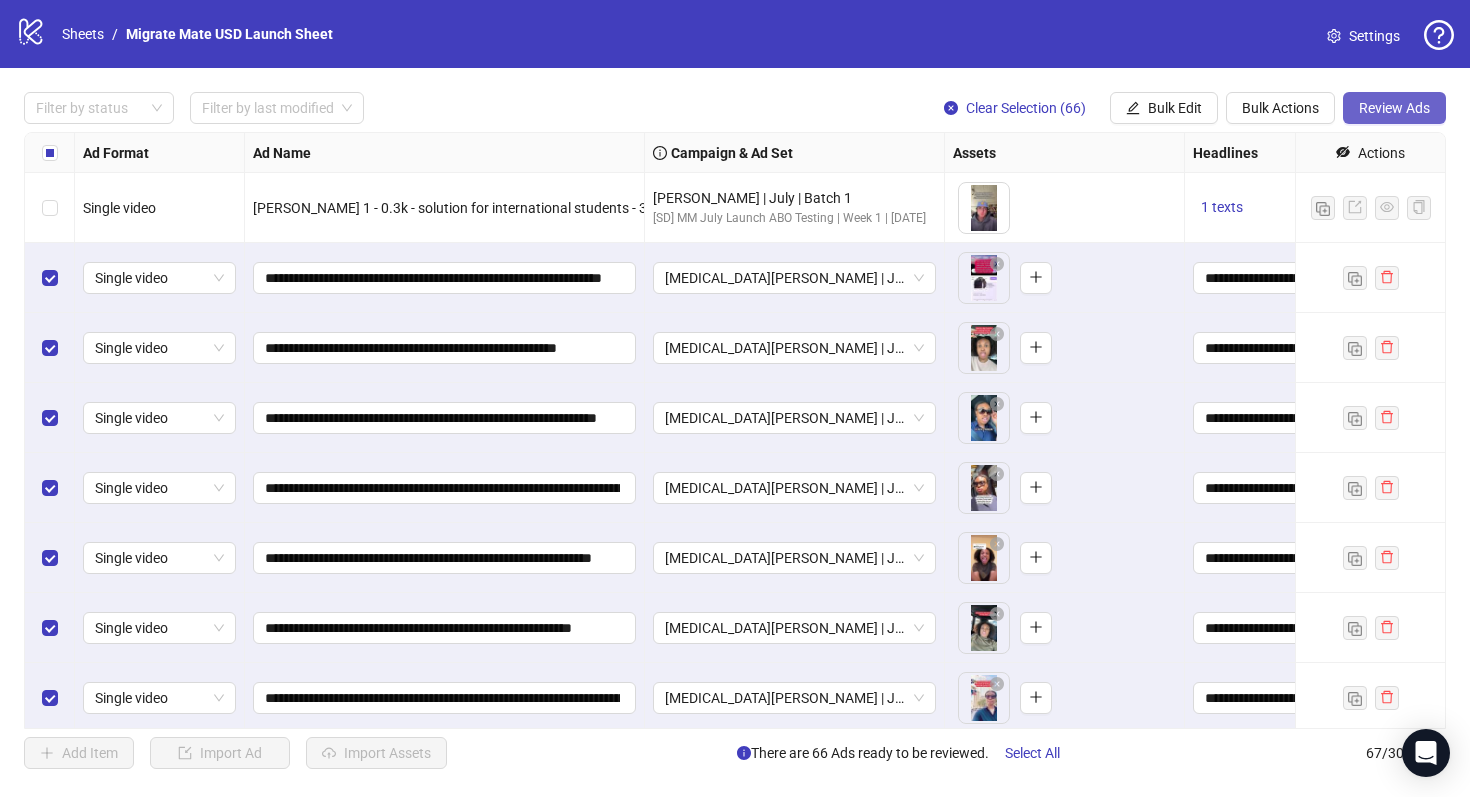 click on "Review Ads" at bounding box center (1394, 108) 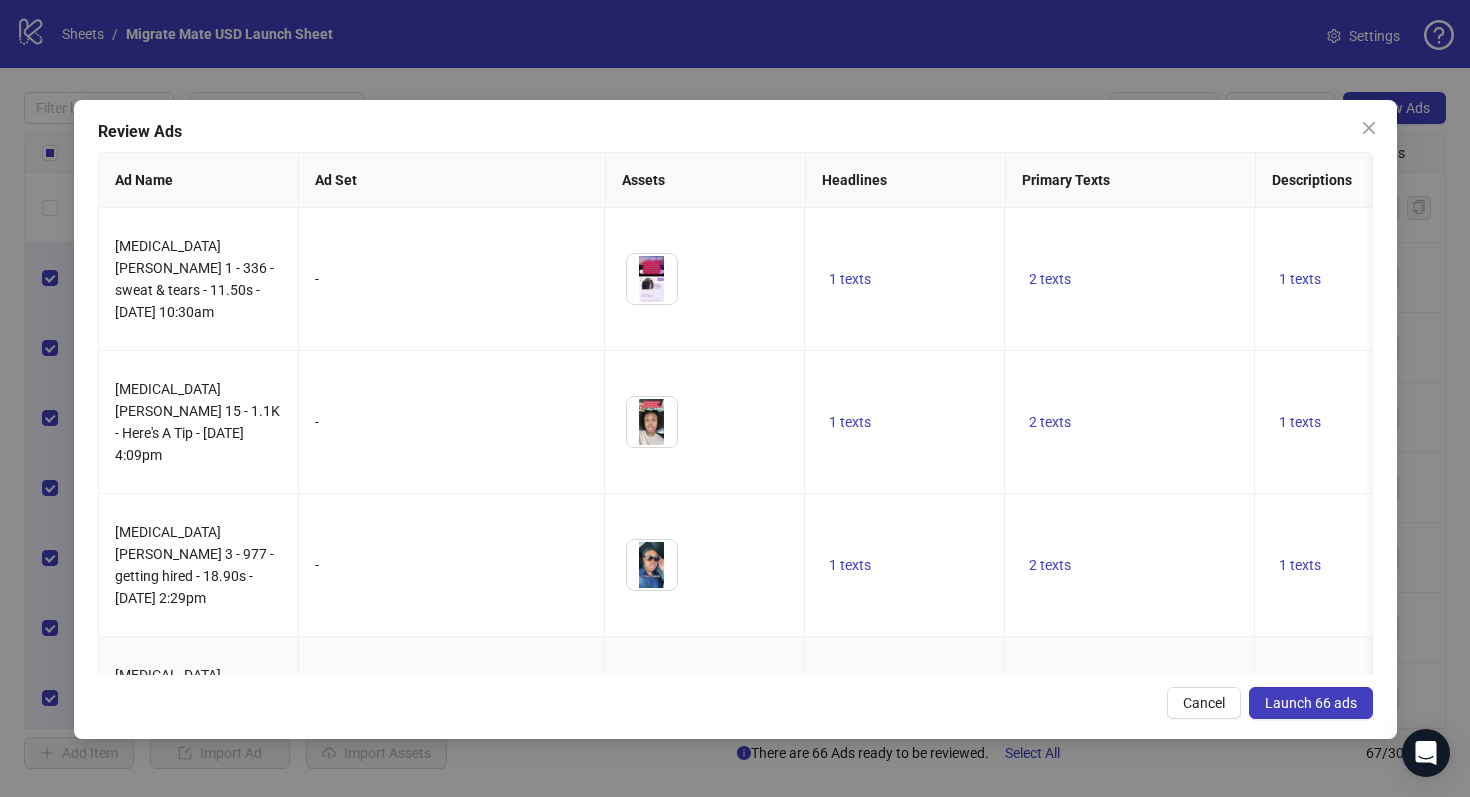 scroll, scrollTop: 0, scrollLeft: 121, axis: horizontal 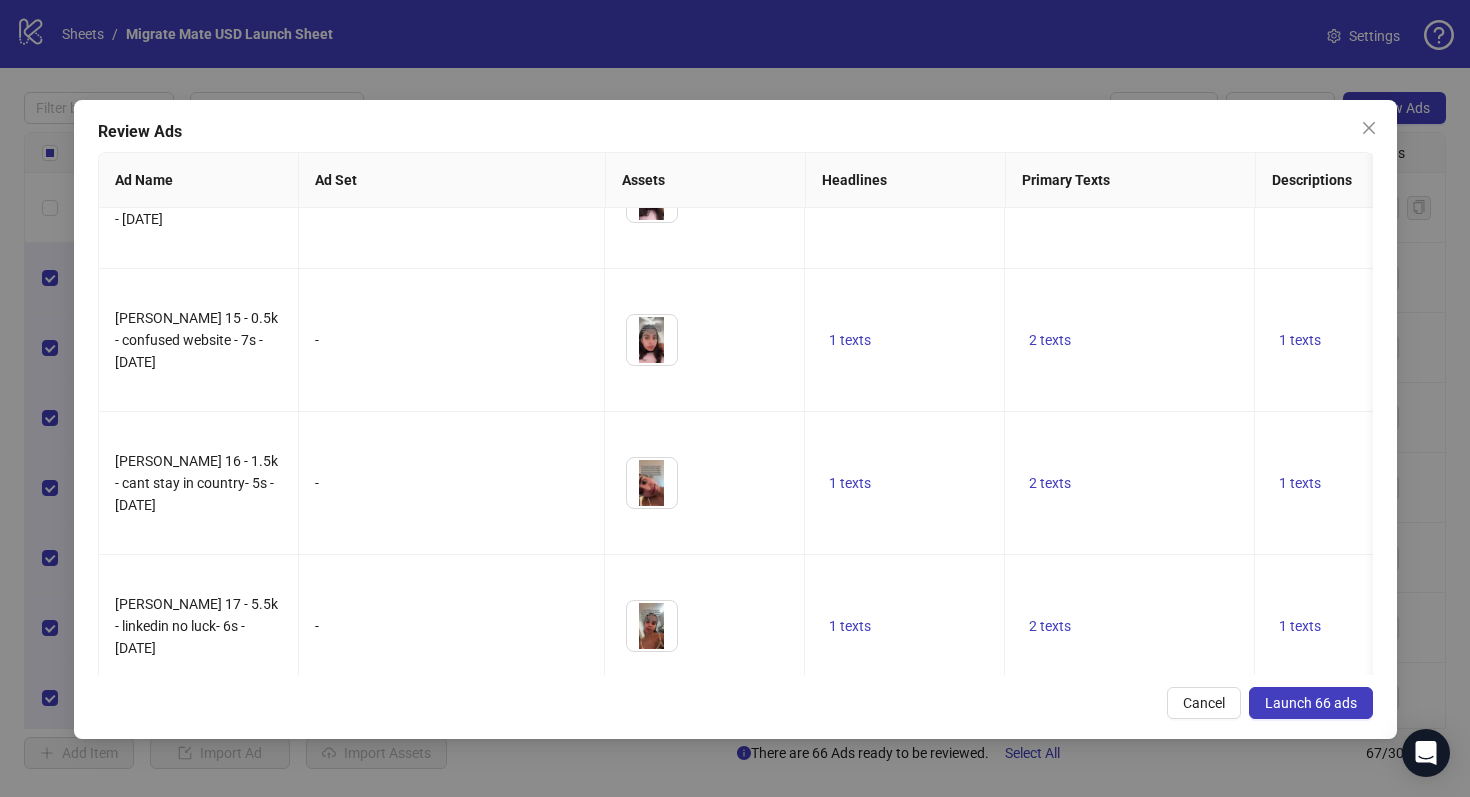 click on "1 texts" at bounding box center [850, 2056] 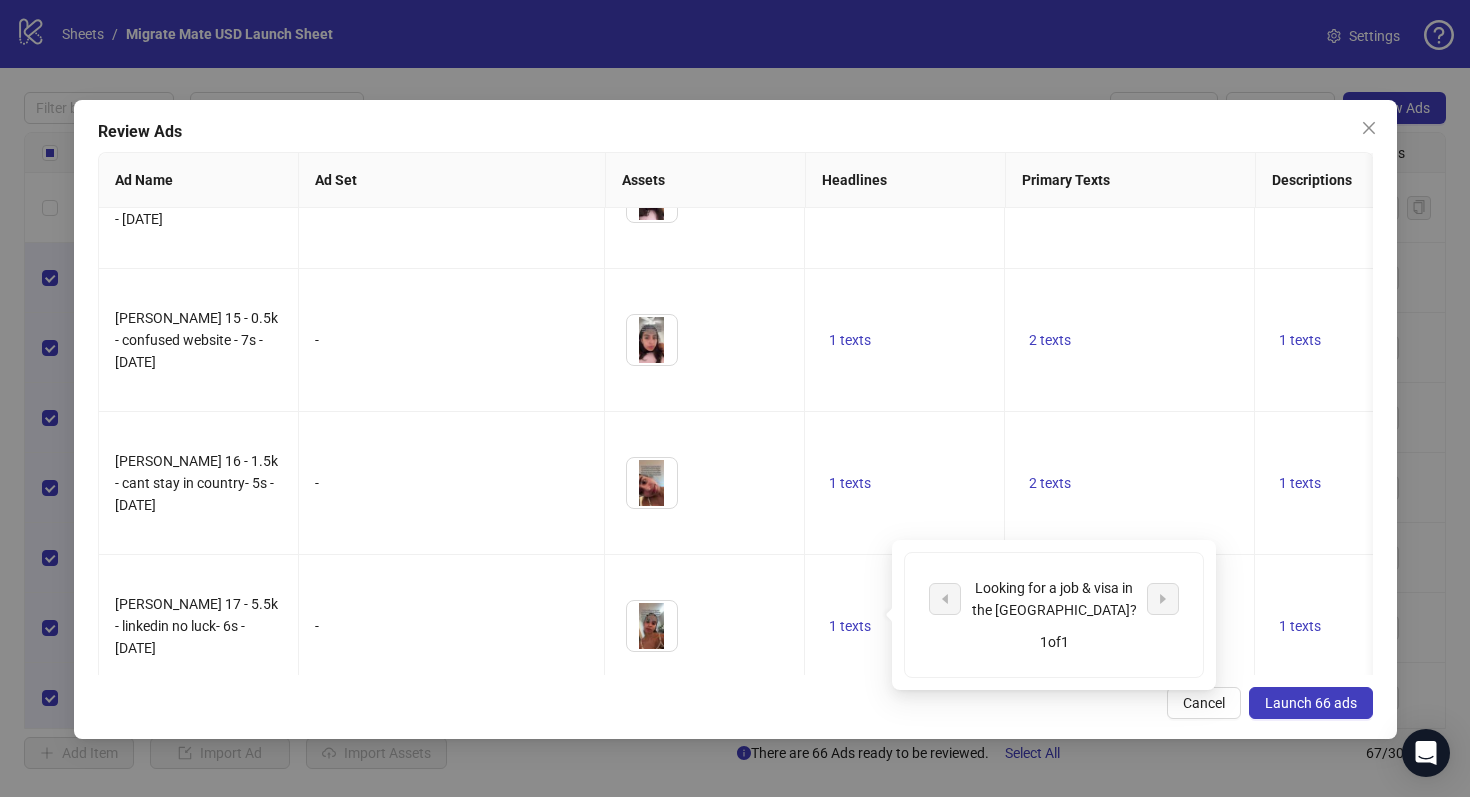 click on "2 texts" at bounding box center (1130, 1913) 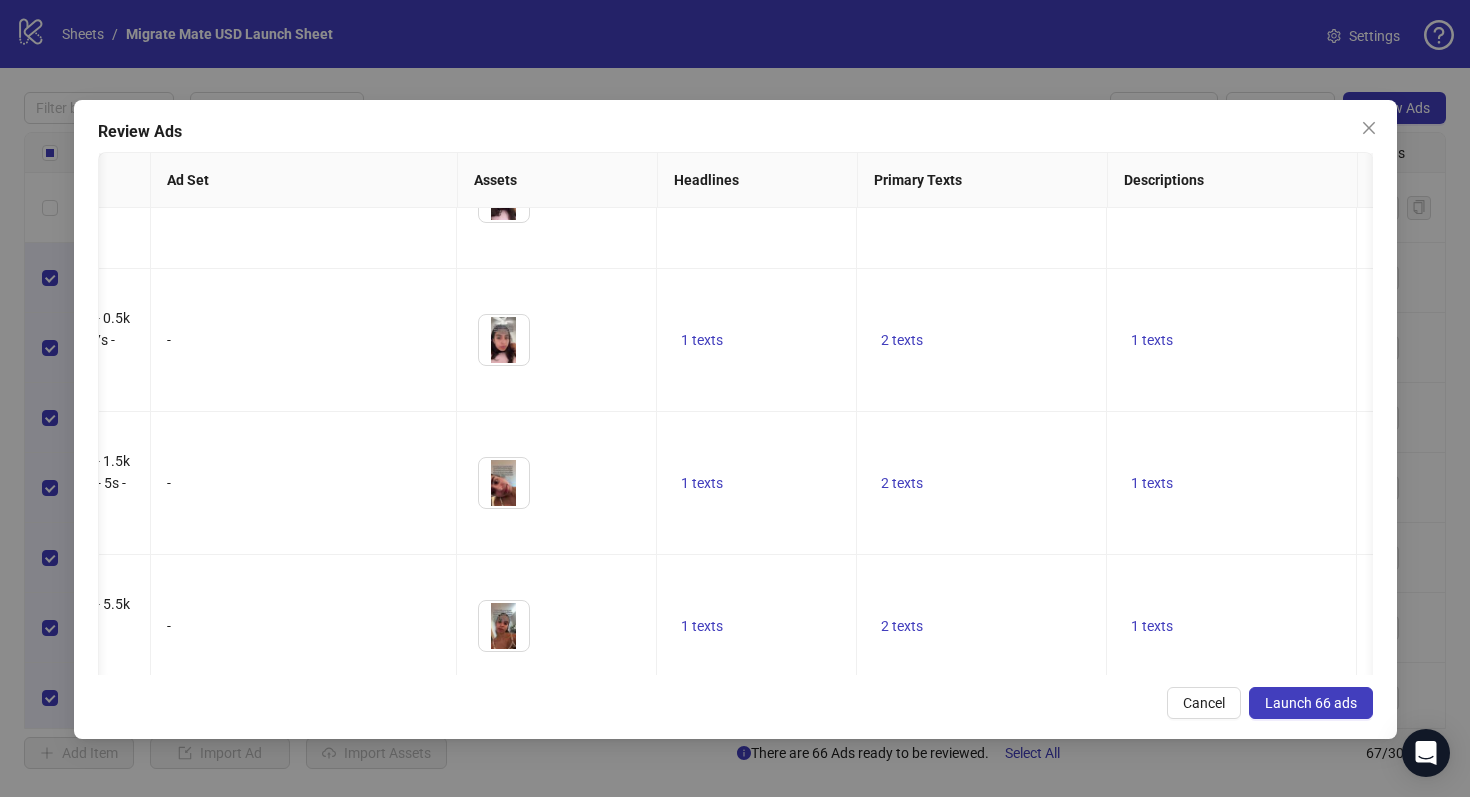 click on "2 texts" at bounding box center [902, 2056] 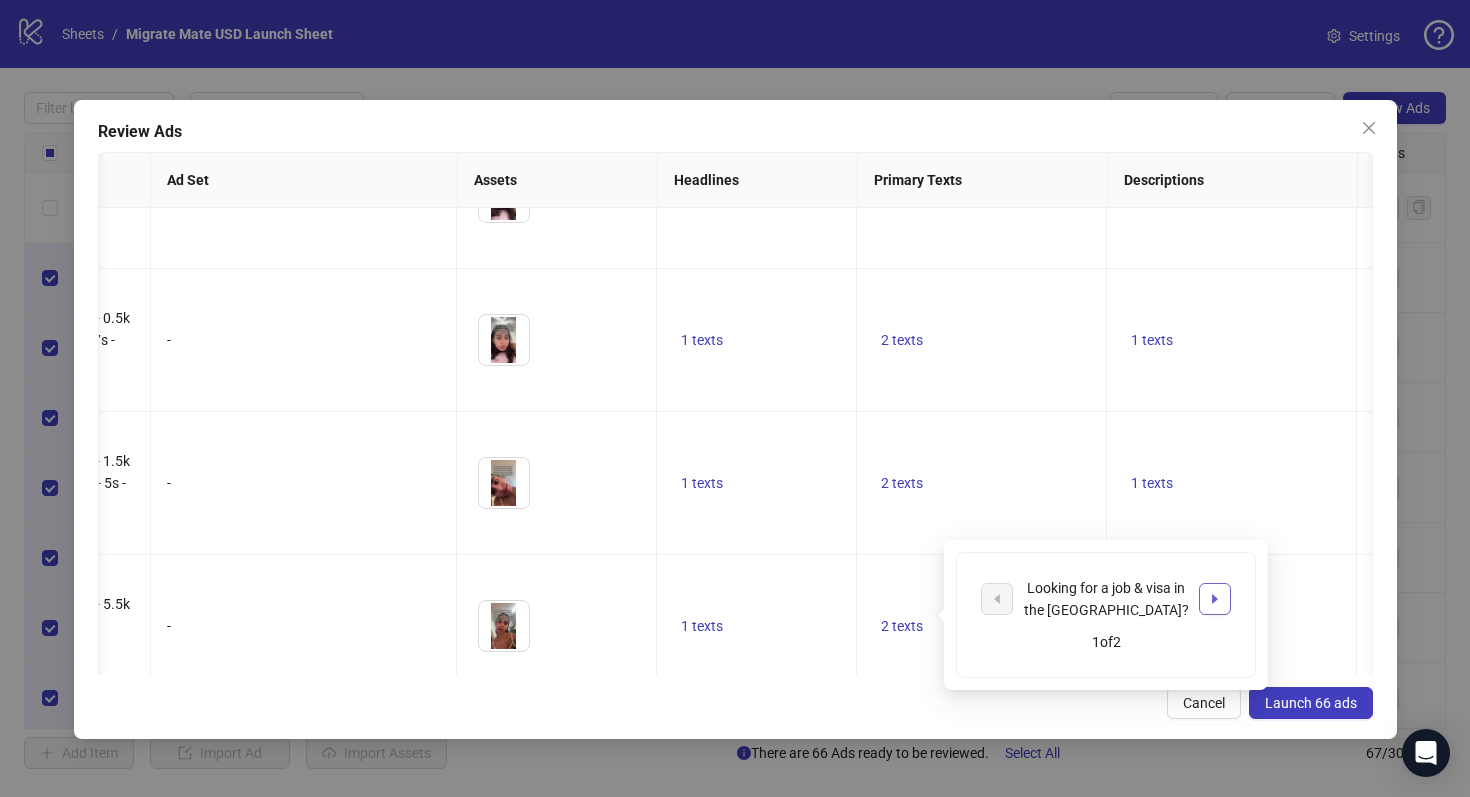 click 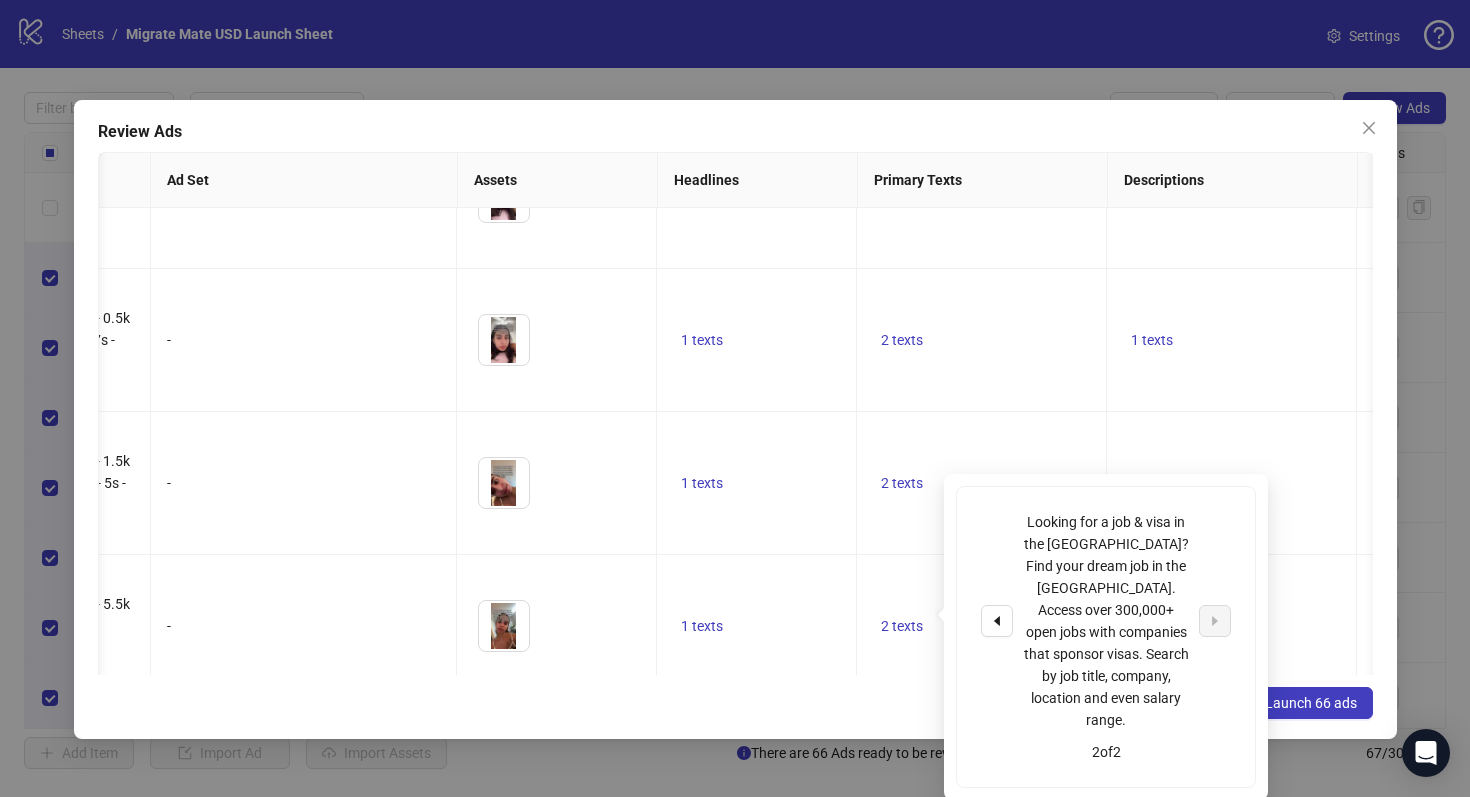click on "2 texts" at bounding box center (982, 1770) 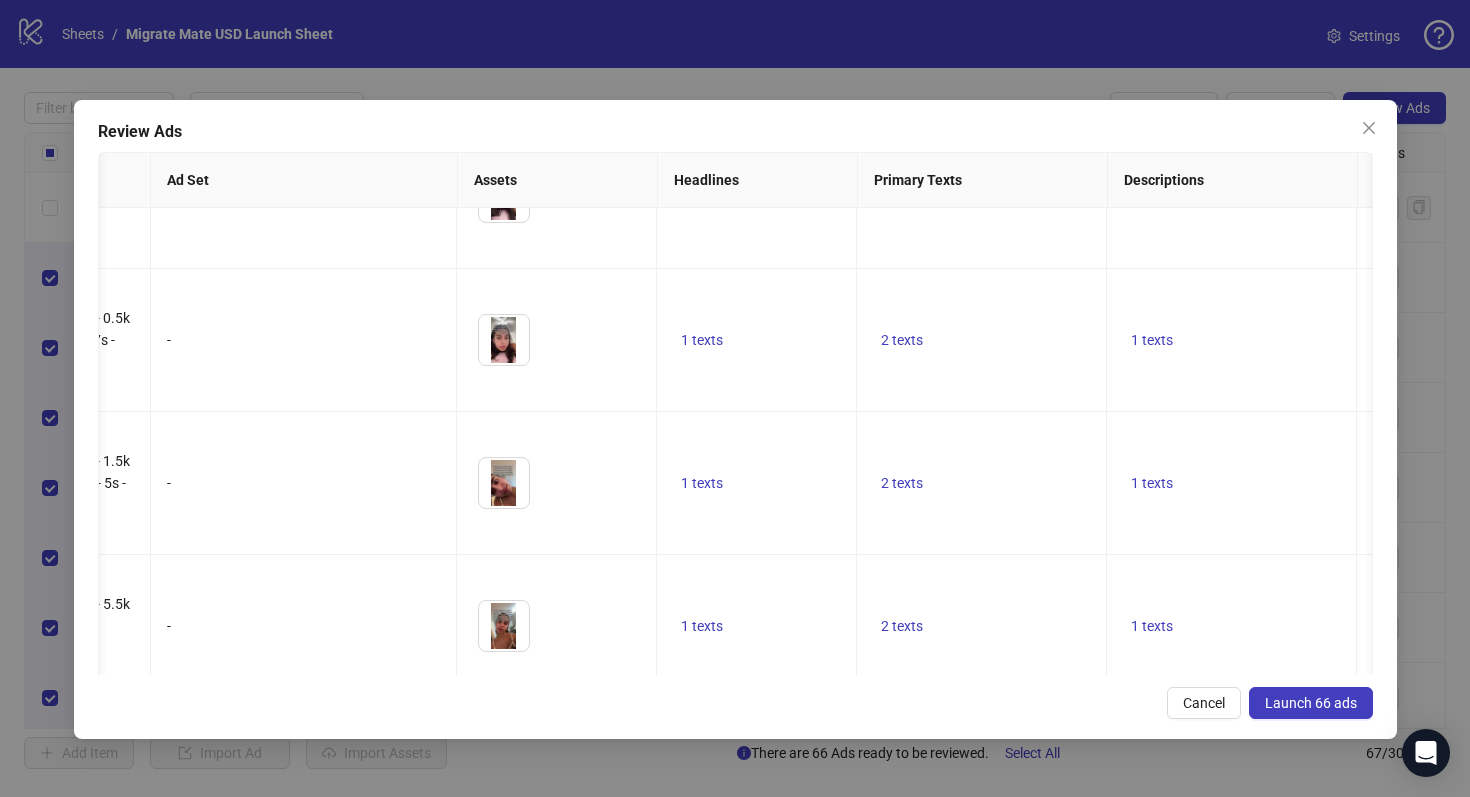 click on "1 texts" at bounding box center (1152, 2056) 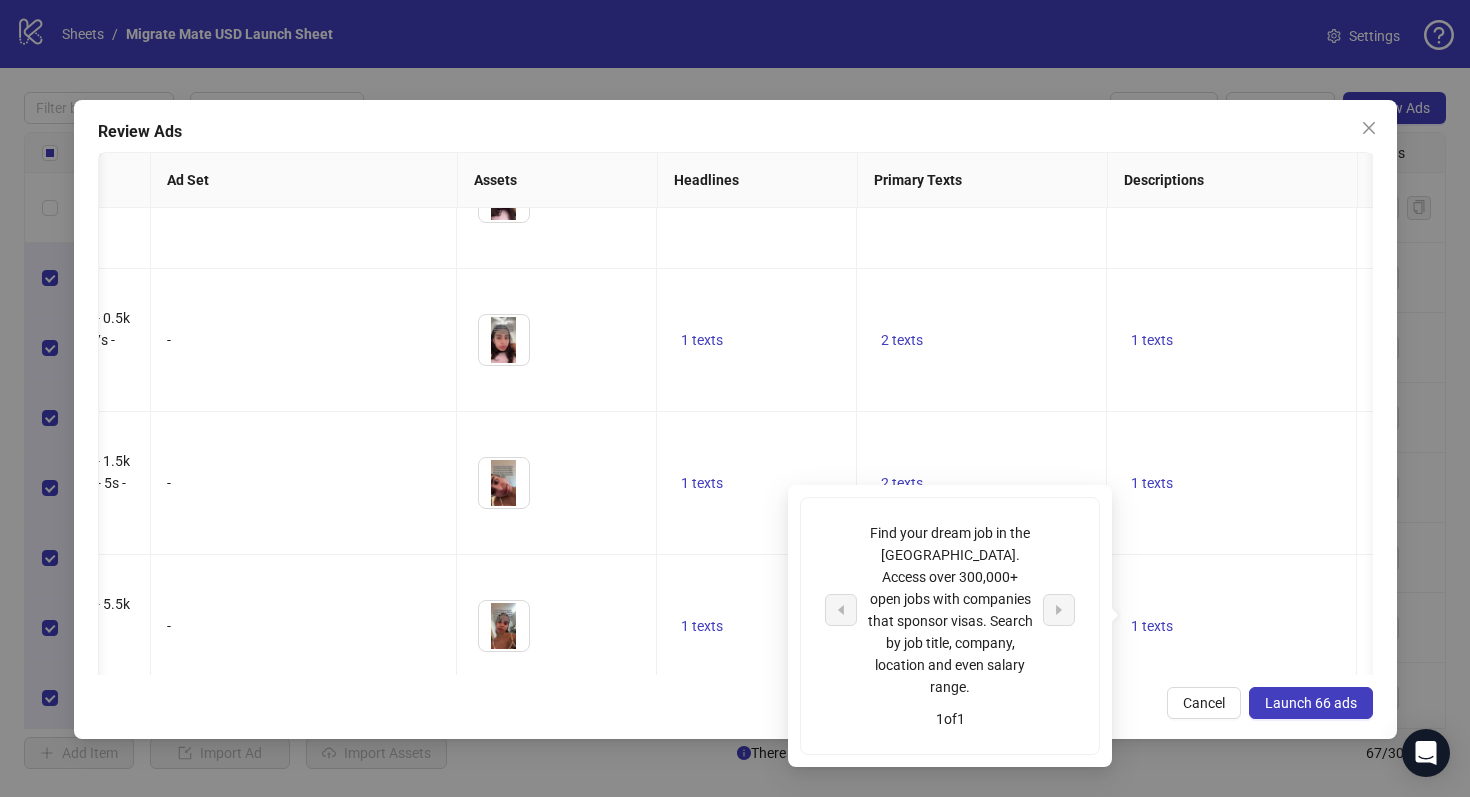 click on "Launch 66 ads" at bounding box center [1311, 703] 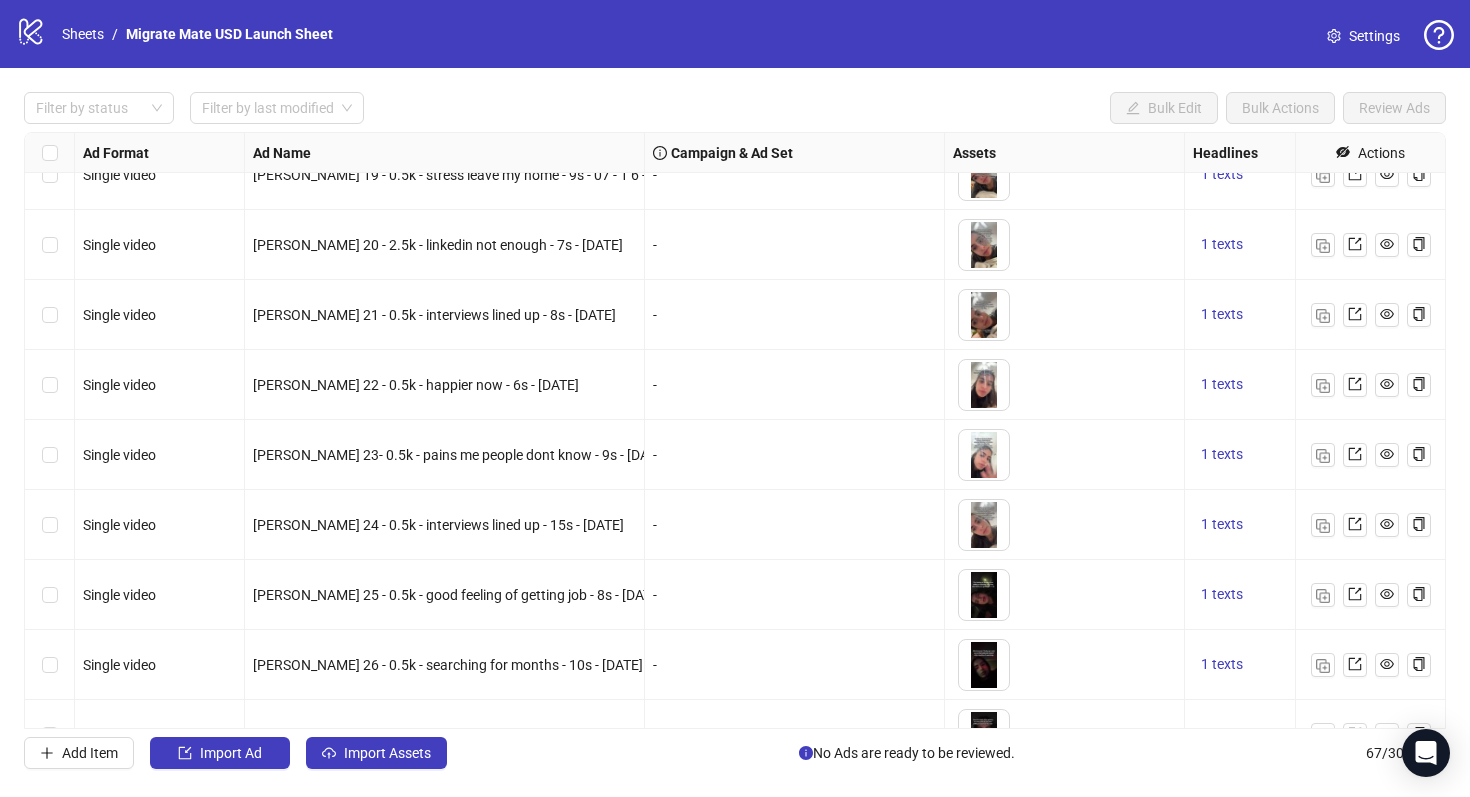 scroll, scrollTop: 4135, scrollLeft: 0, axis: vertical 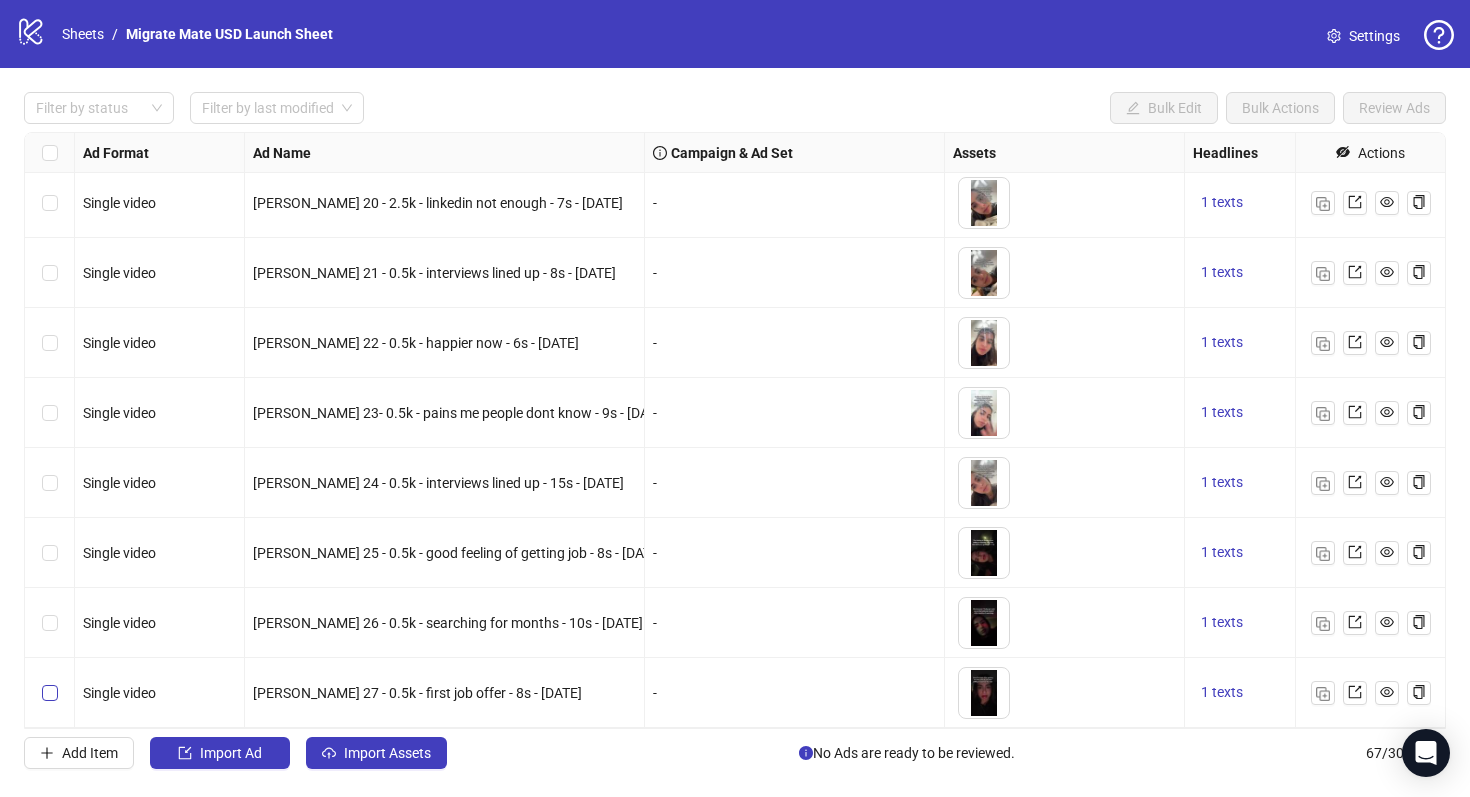 click at bounding box center (50, 693) 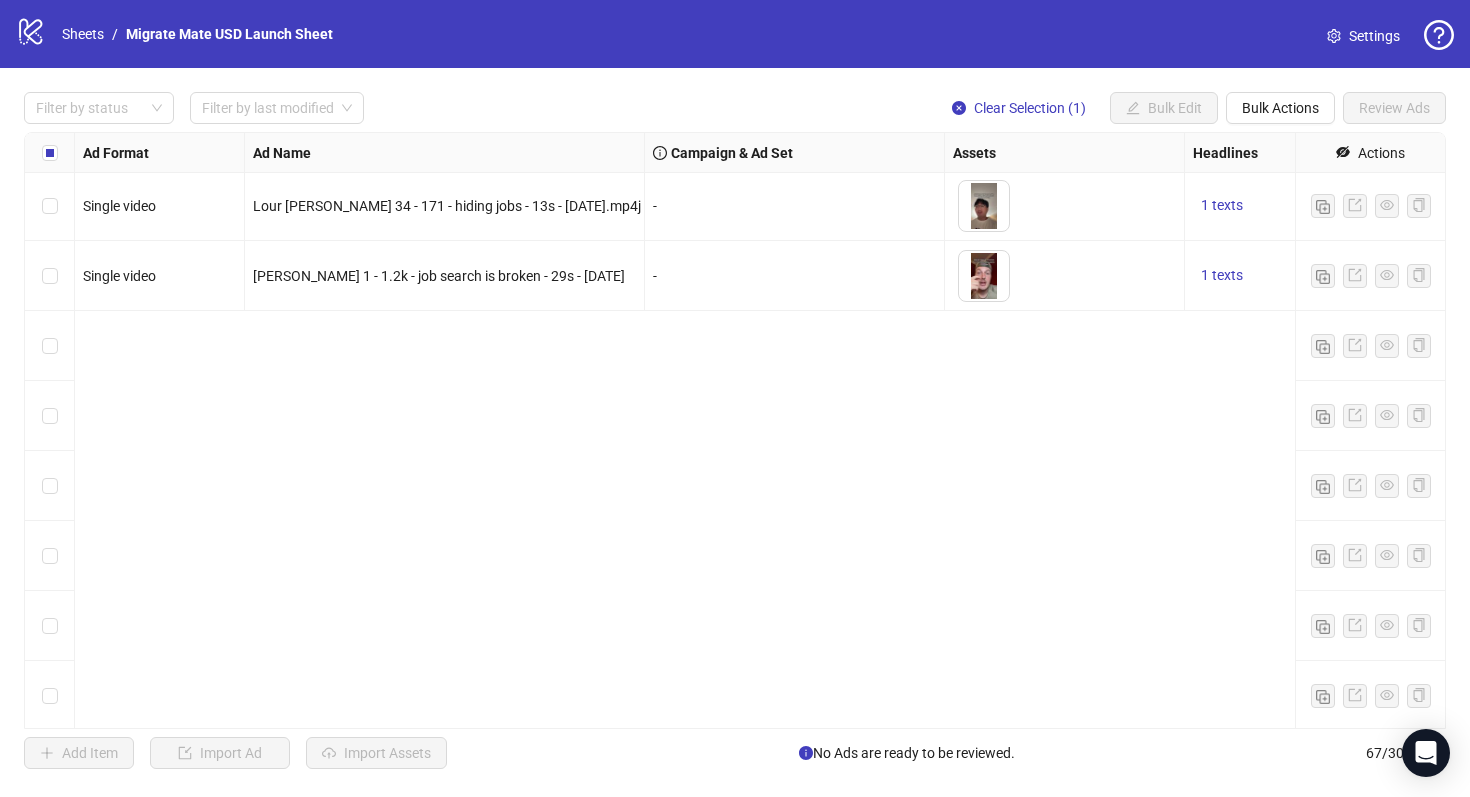 scroll, scrollTop: 0, scrollLeft: 0, axis: both 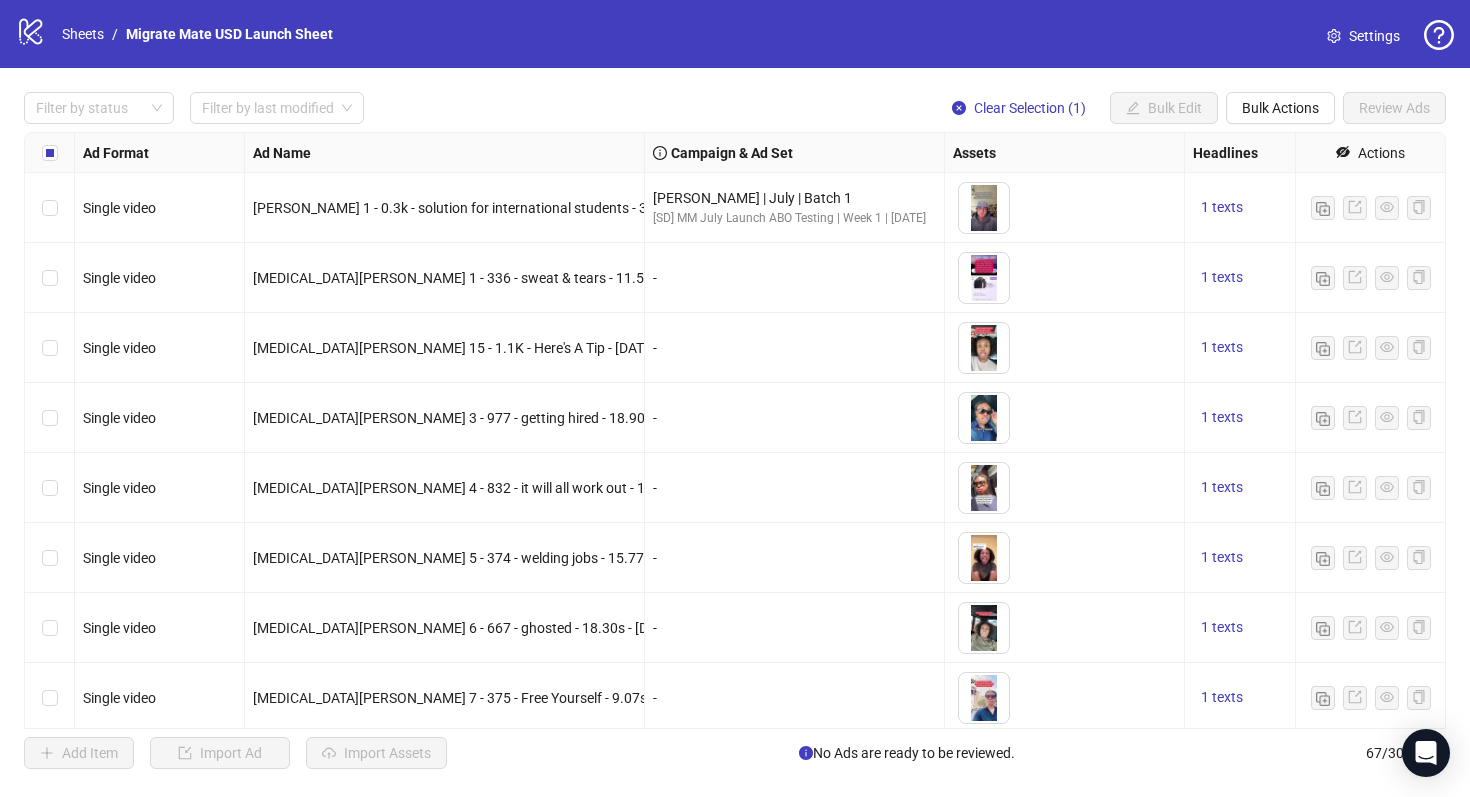 click at bounding box center [50, 278] 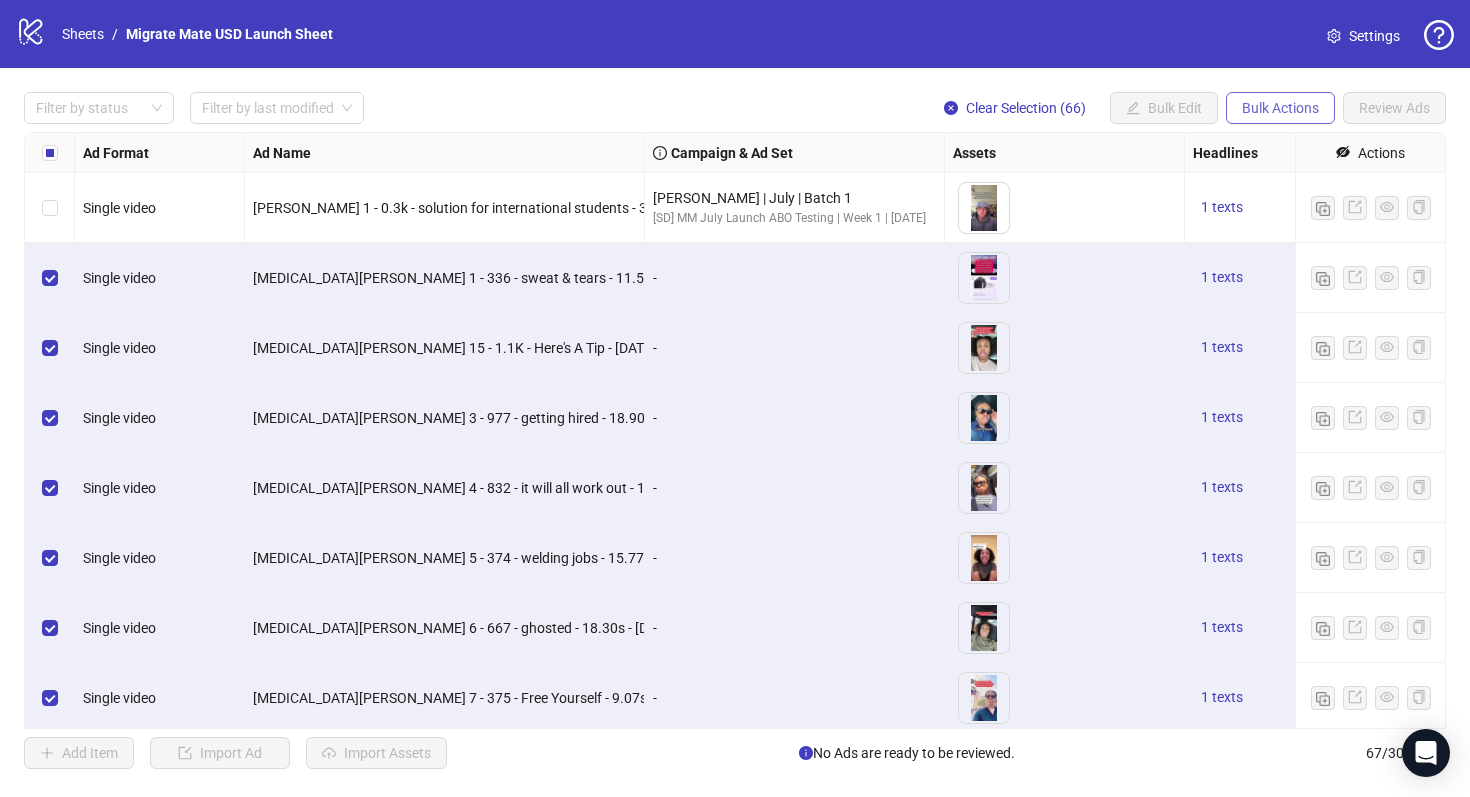 click on "Bulk Actions" at bounding box center [1280, 108] 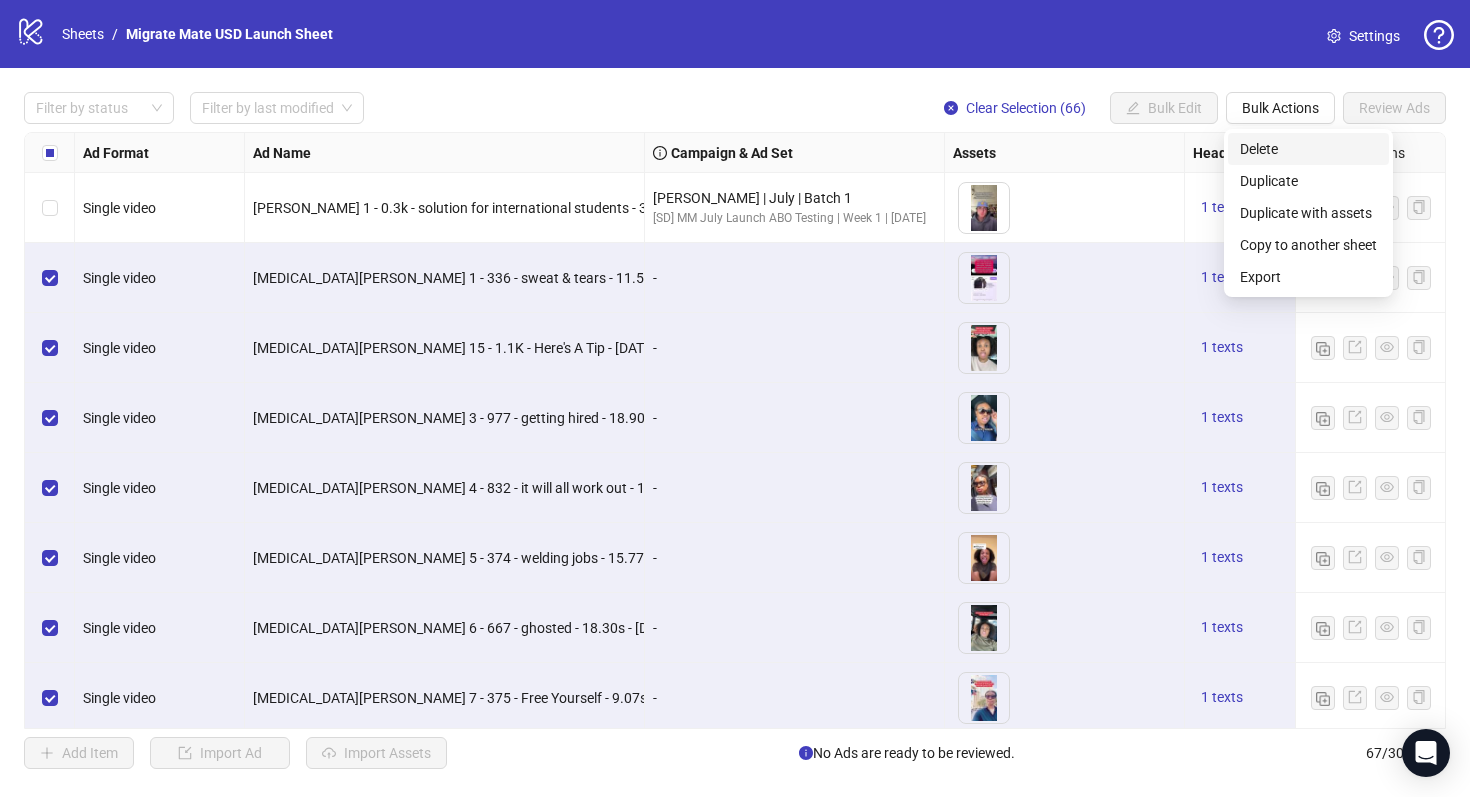 click on "Delete" at bounding box center (1308, 149) 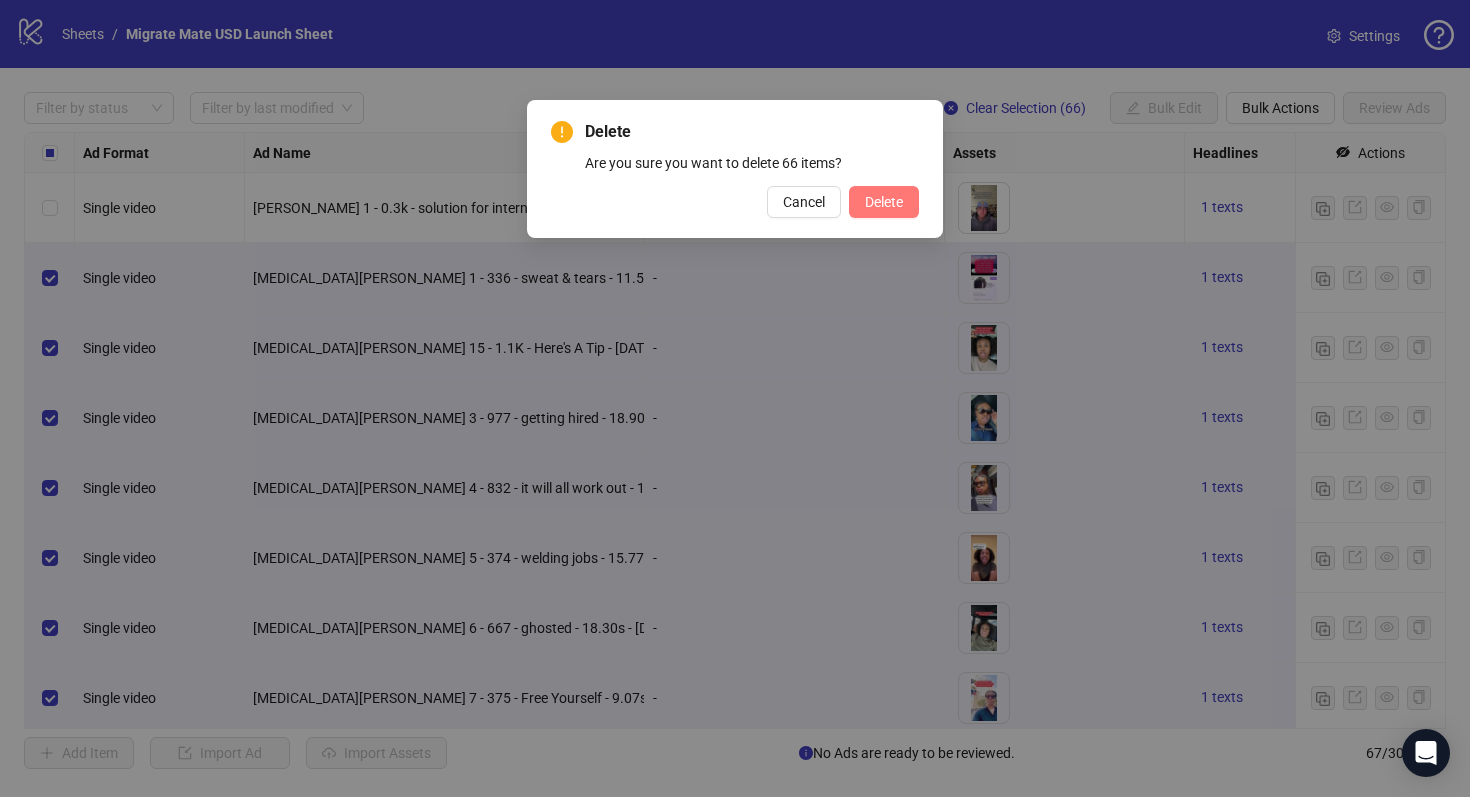 click on "Delete" at bounding box center (884, 202) 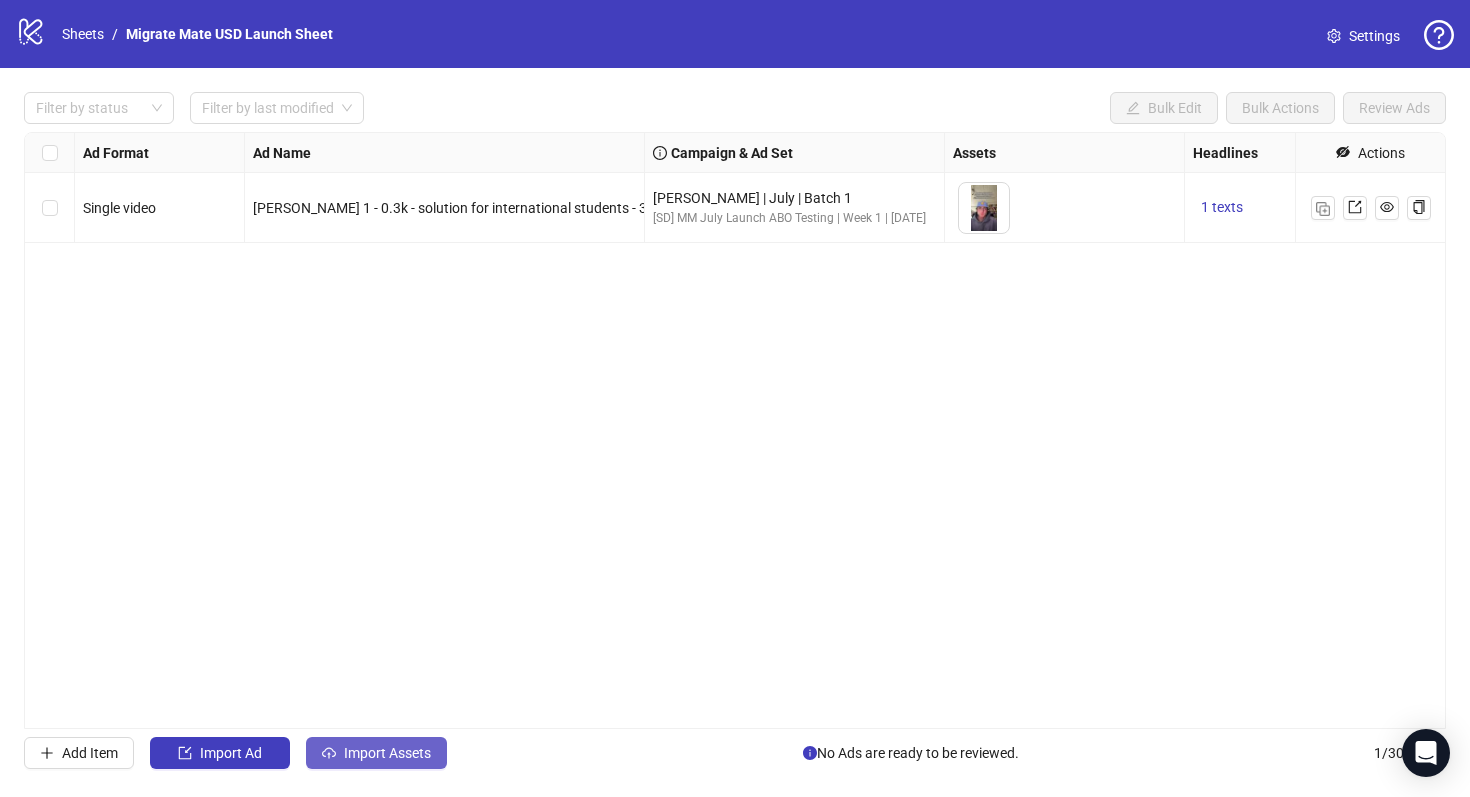 click on "Import Assets" at bounding box center [387, 753] 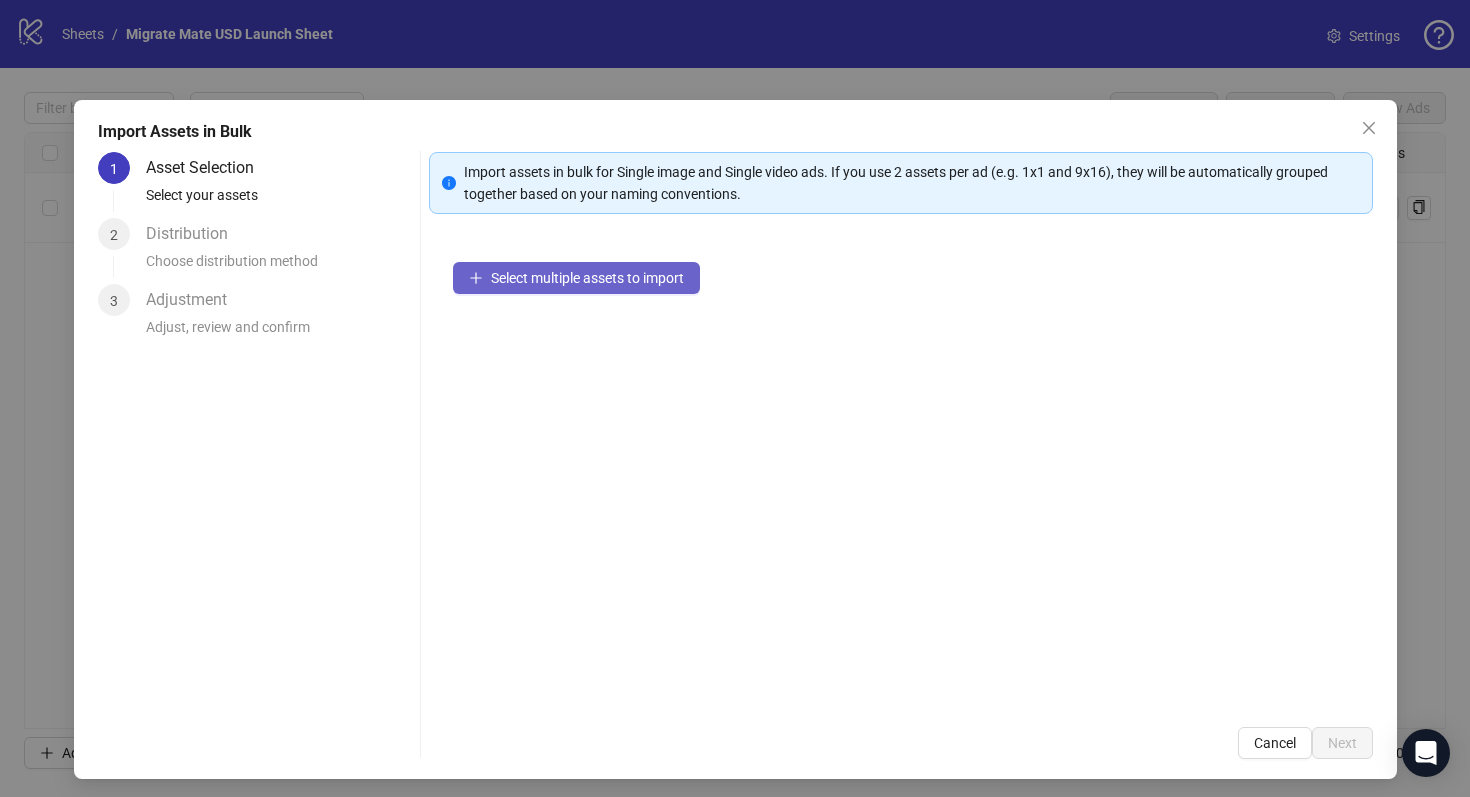 click on "Select multiple assets to import" at bounding box center (587, 278) 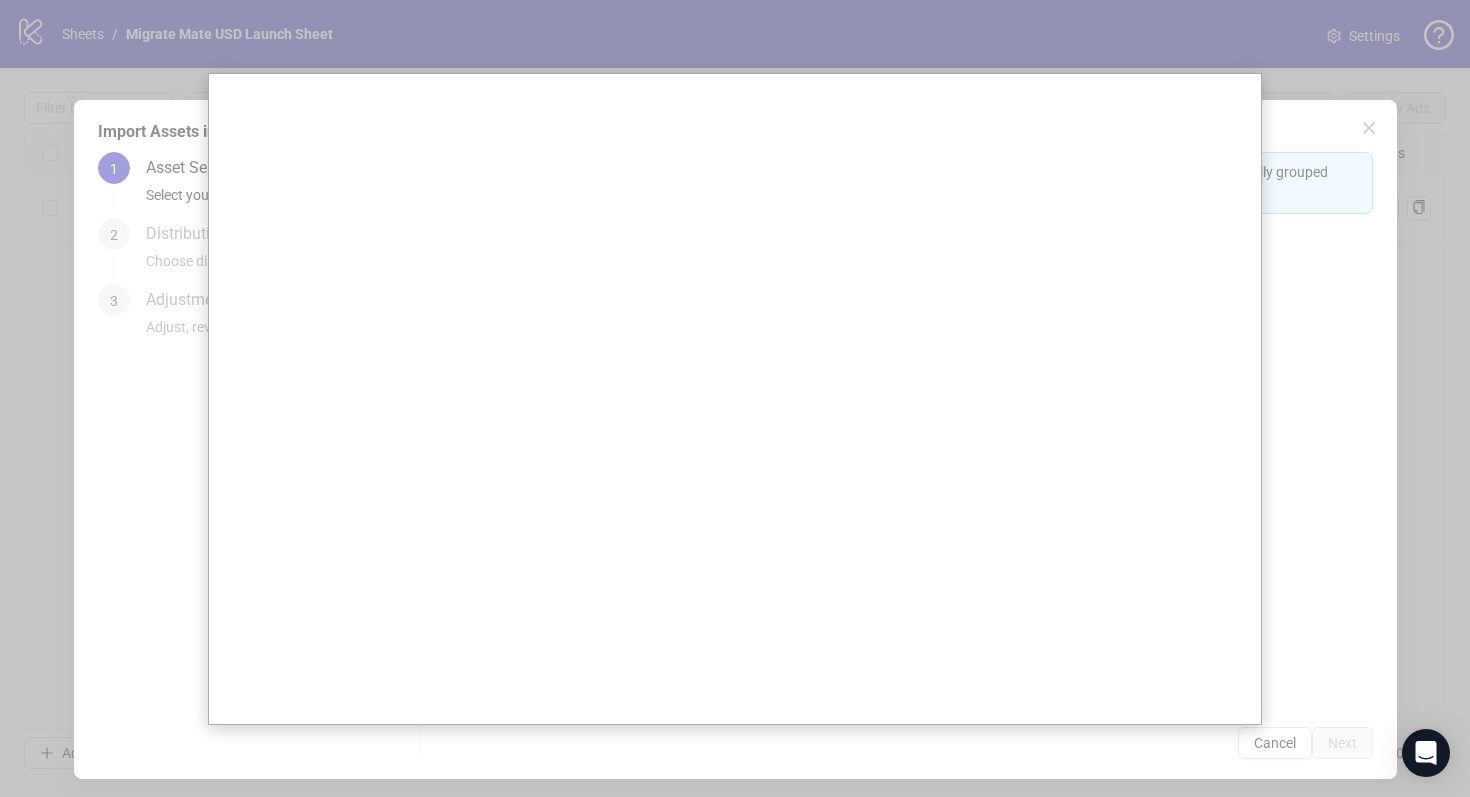type 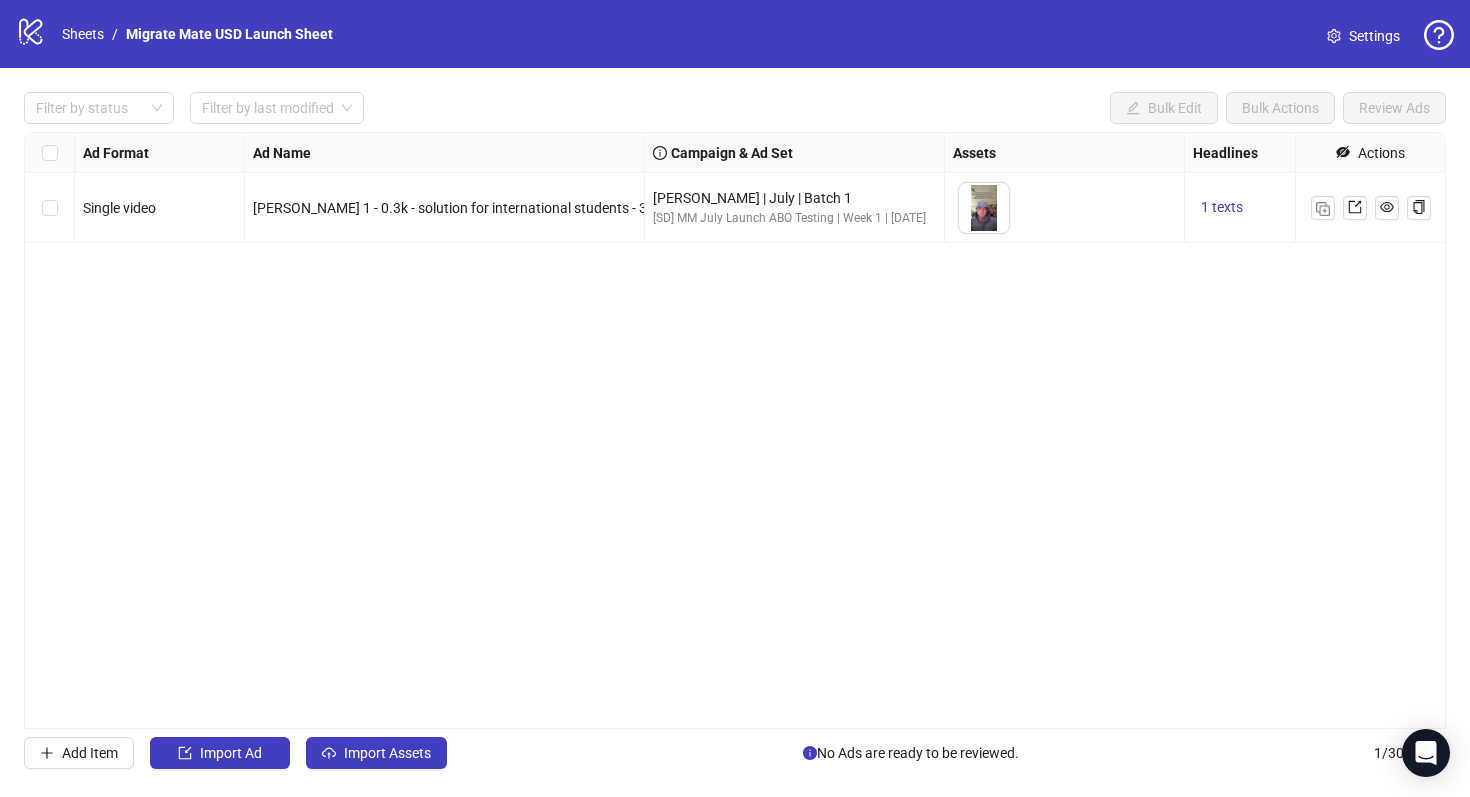 click on "Ad Format Ad Name Campaign & Ad Set Assets Headlines Primary Texts Descriptions Destination URL App Product Page ID Display URL Leadgen Form Product Set ID Call to Action Actions Single video Max Birch 1 - 0.3k - solution for international students - 32s - 2025-06-09 Max Birch | July | Batch 1 [SD] MM July Launch ABO Testing | Week 1 | 3/7/25
To pick up a draggable item, press the space bar.
While dragging, use the arrow keys to move the item.
Press space again to drop the item in its new position, or press escape to cancel.
1 texts 2 texts" at bounding box center [735, 430] 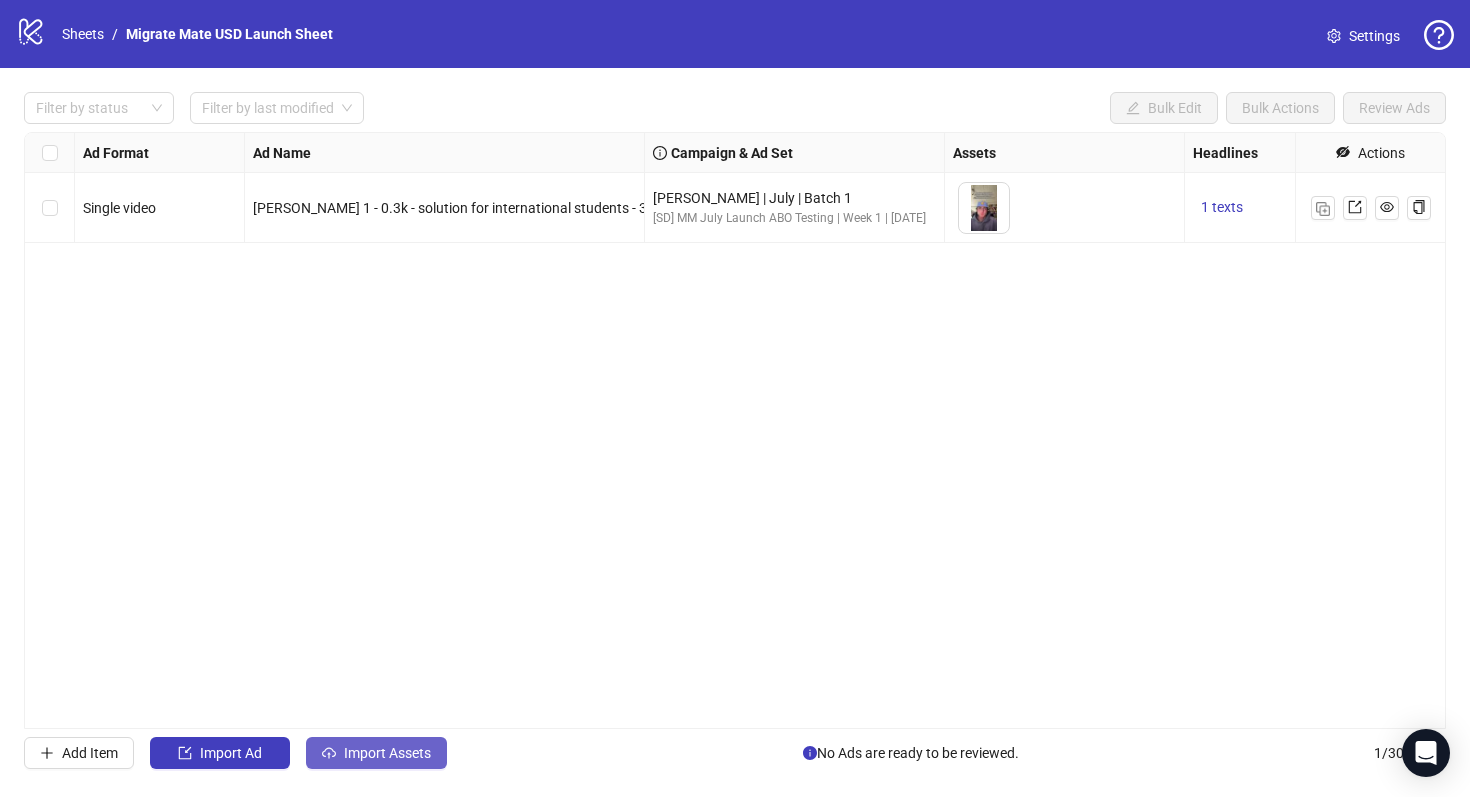 click on "Import Assets" at bounding box center (376, 753) 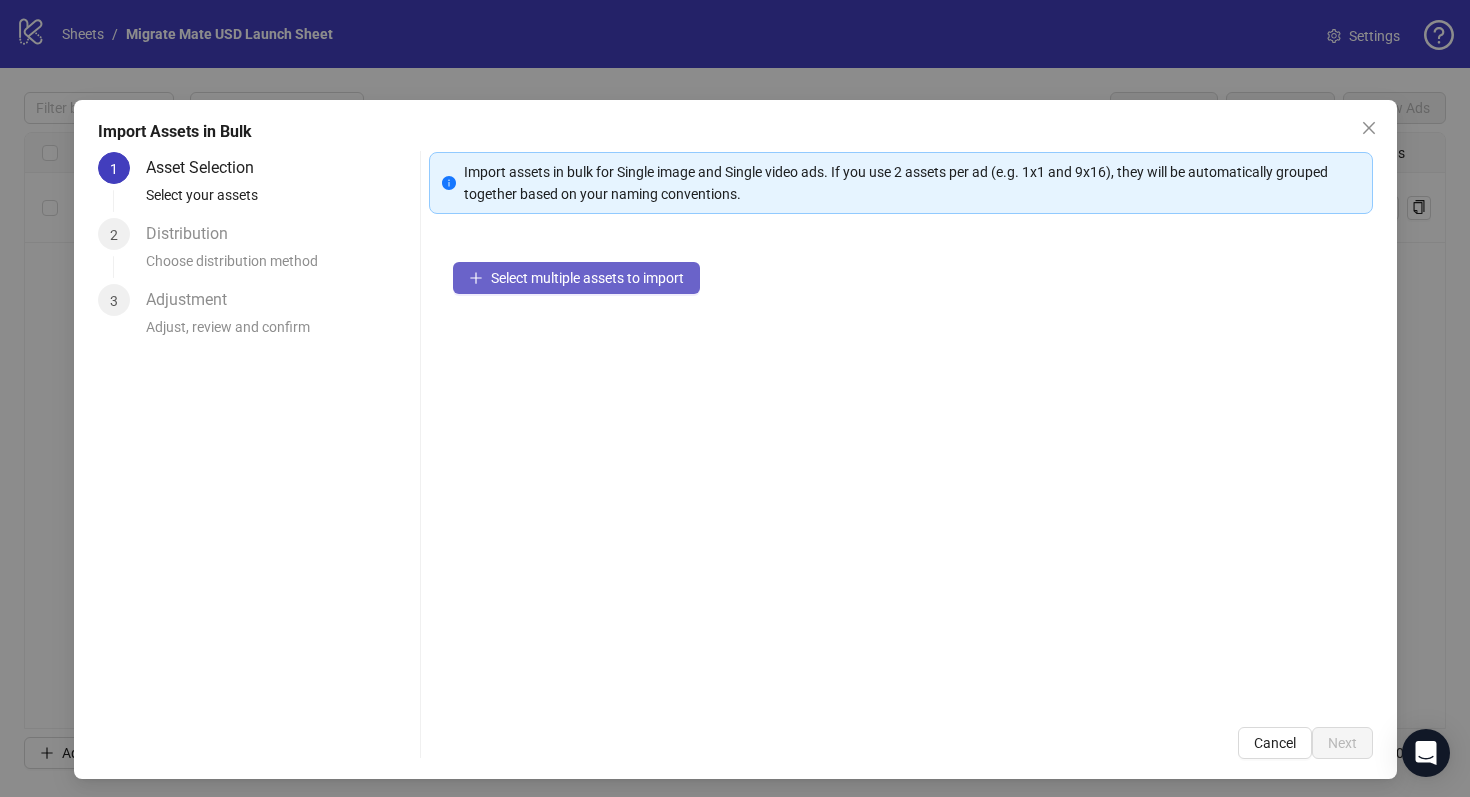 click on "Select multiple assets to import" at bounding box center [587, 278] 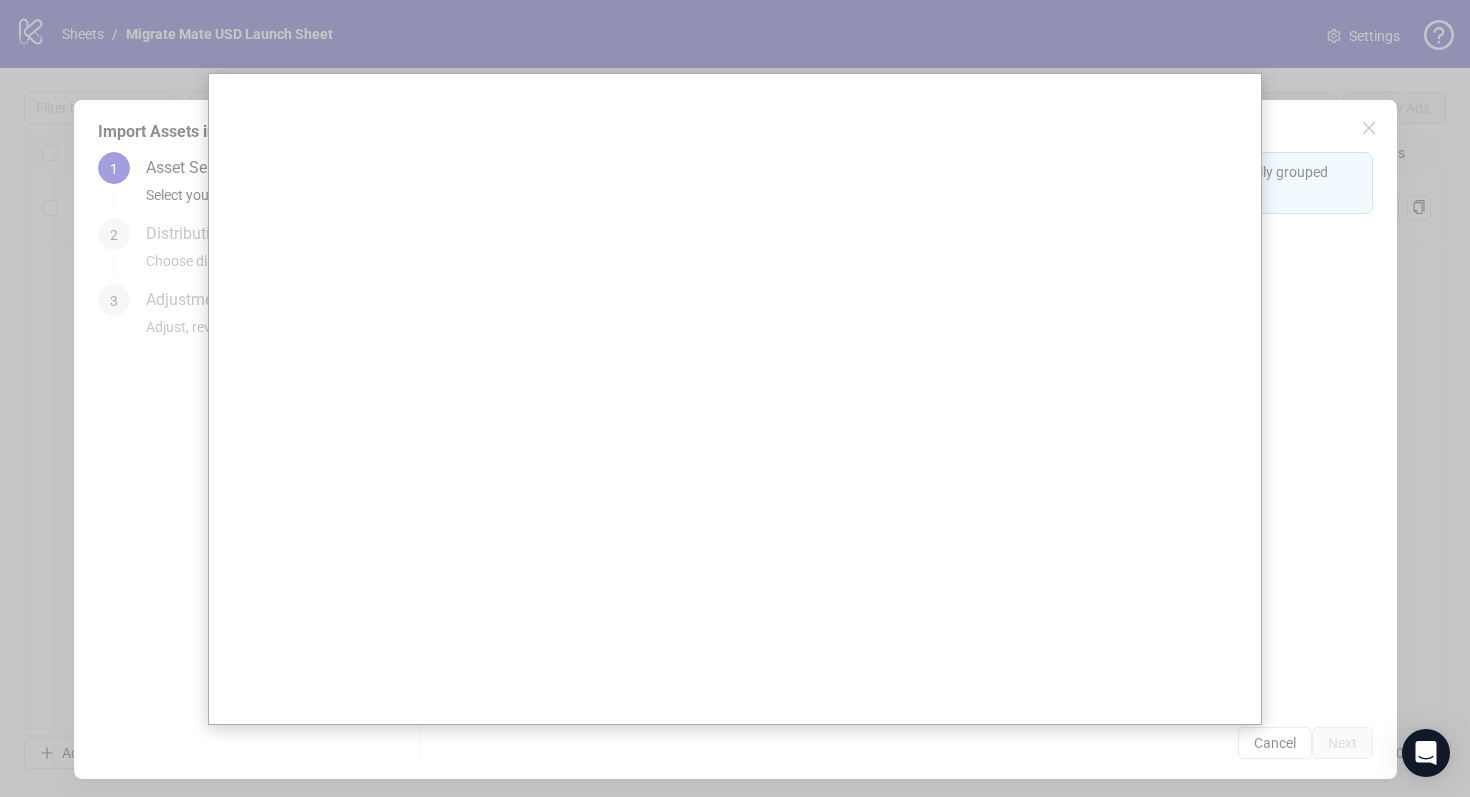 click at bounding box center [735, 398] 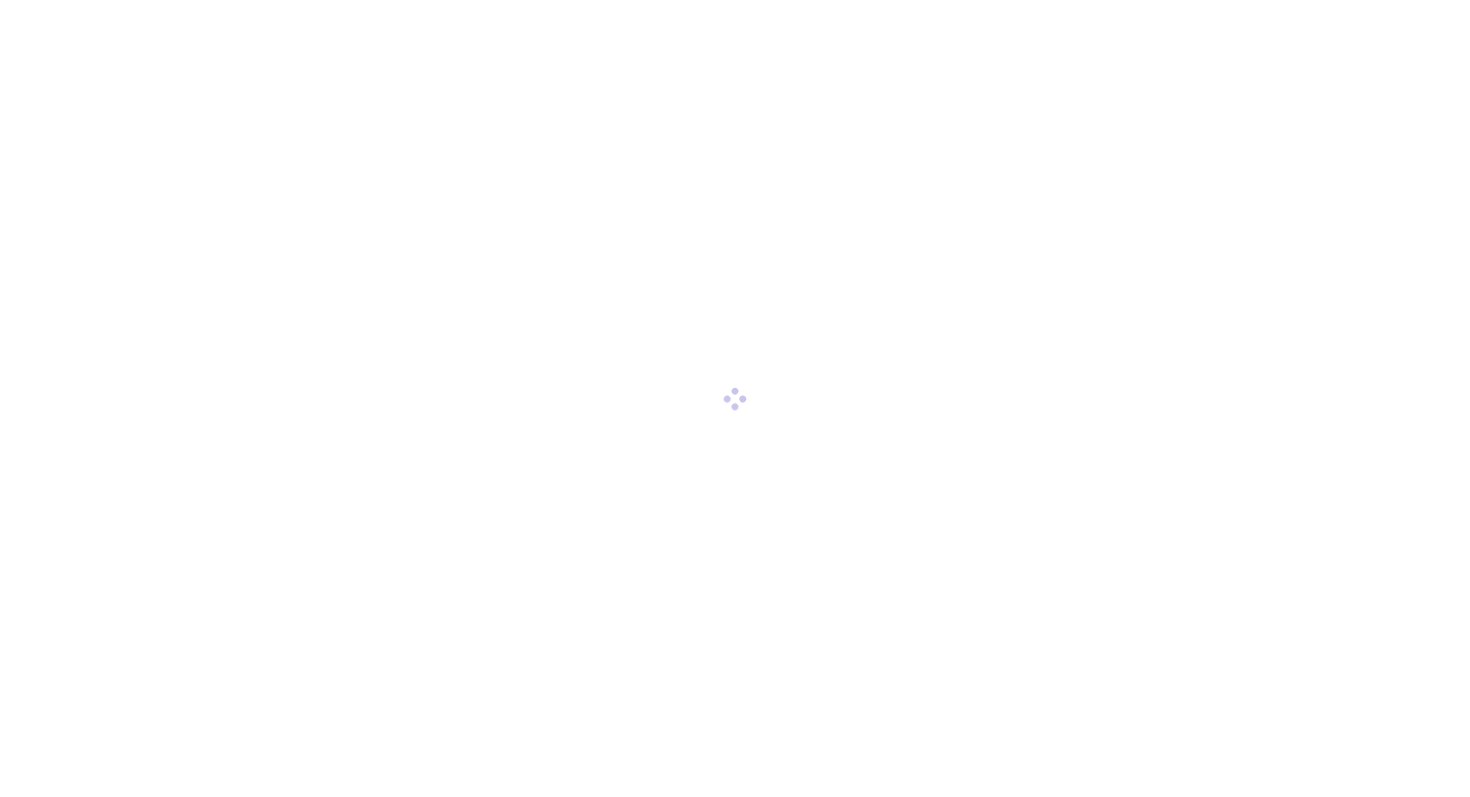 scroll, scrollTop: 0, scrollLeft: 0, axis: both 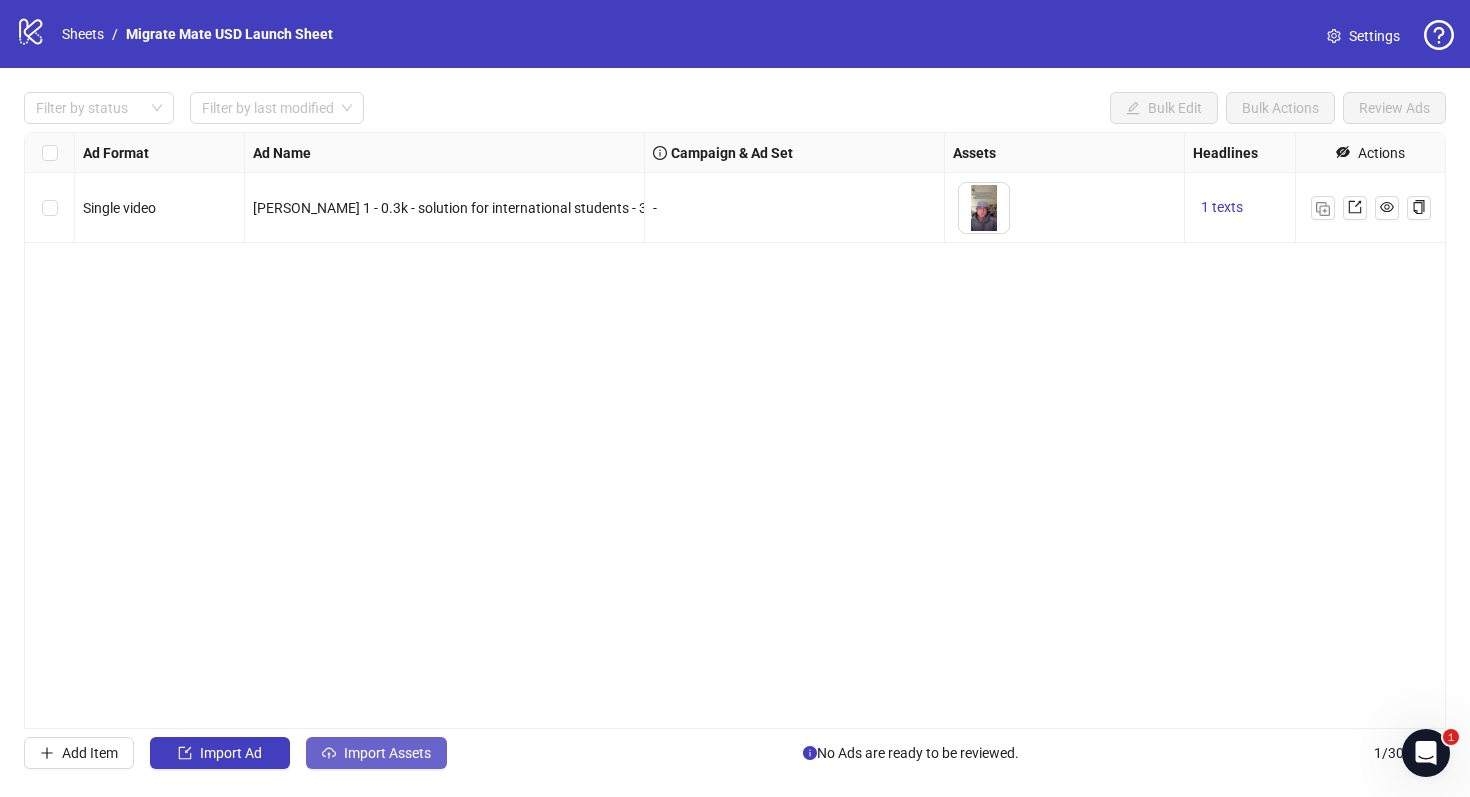 click on "Import Assets" at bounding box center (387, 753) 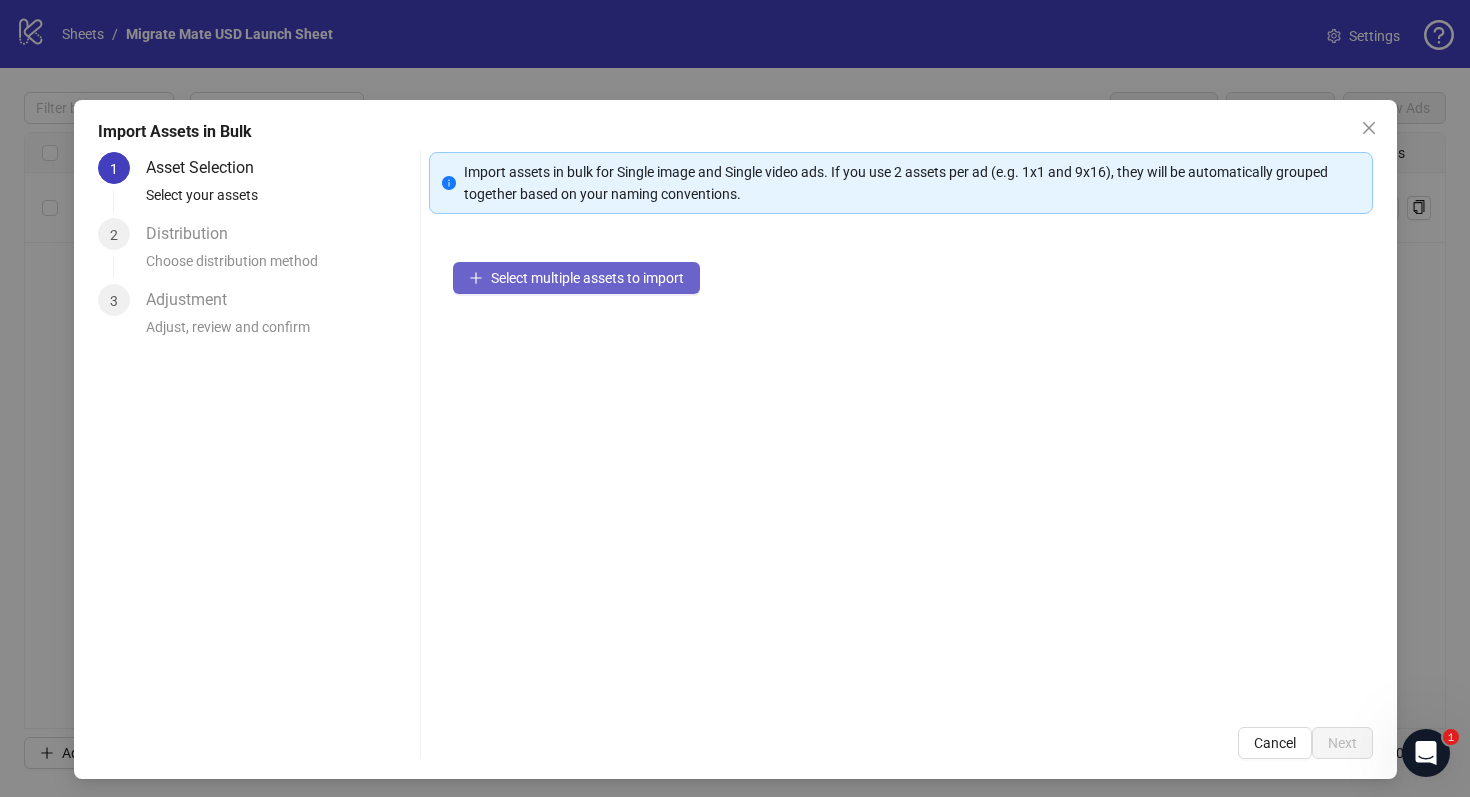 click on "Select multiple assets to import" at bounding box center (587, 278) 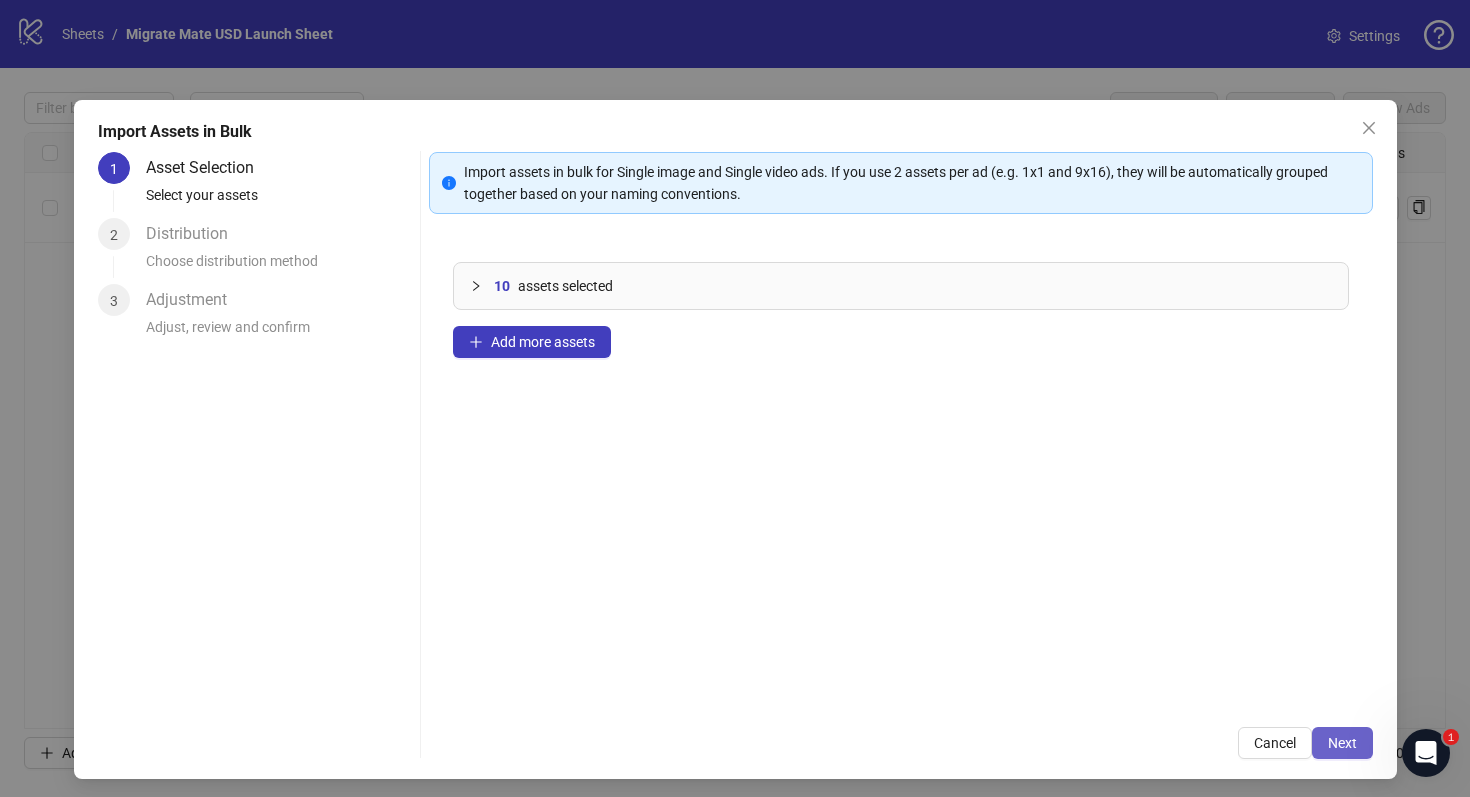 click on "Next" at bounding box center [1342, 743] 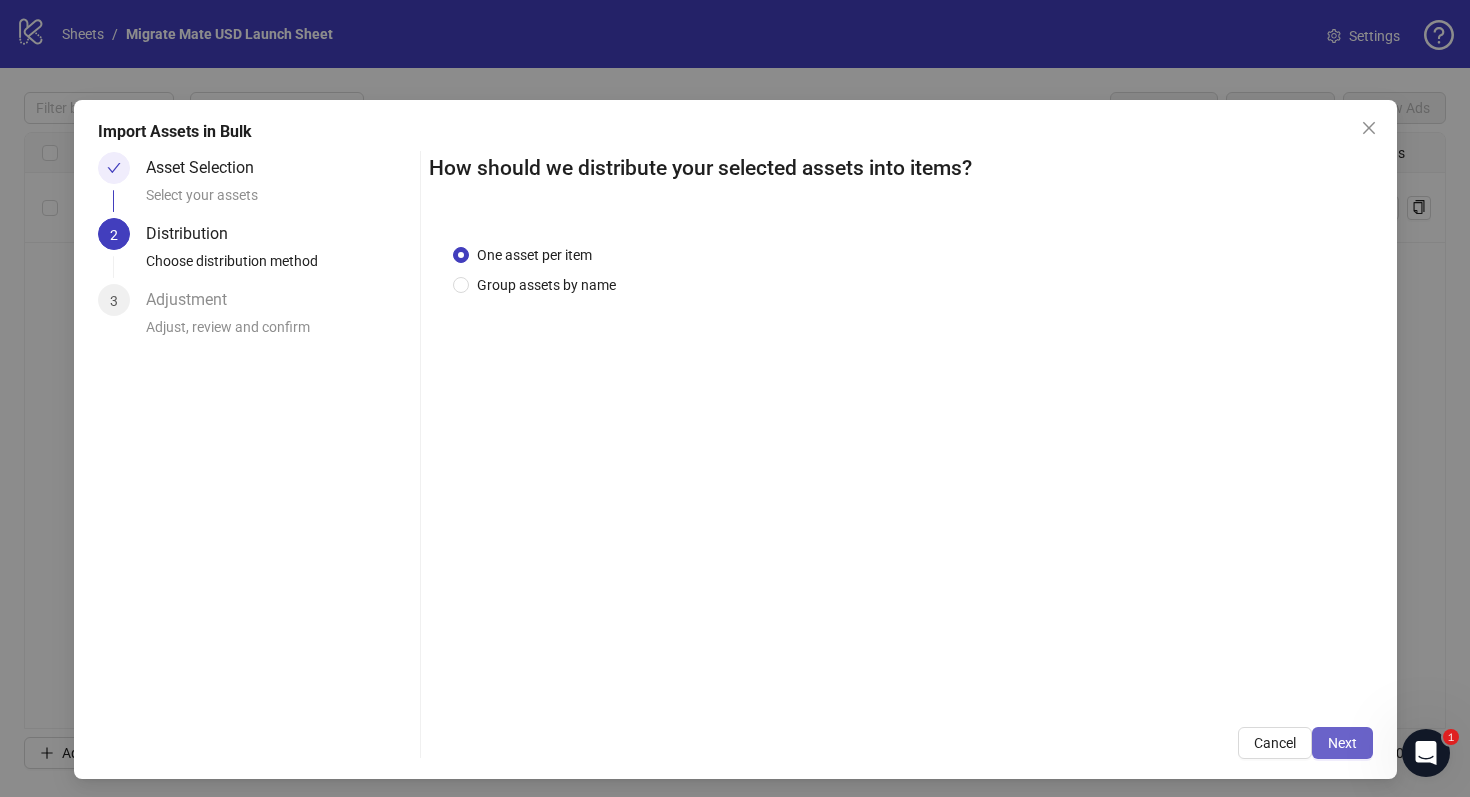 click on "Next" at bounding box center (1342, 743) 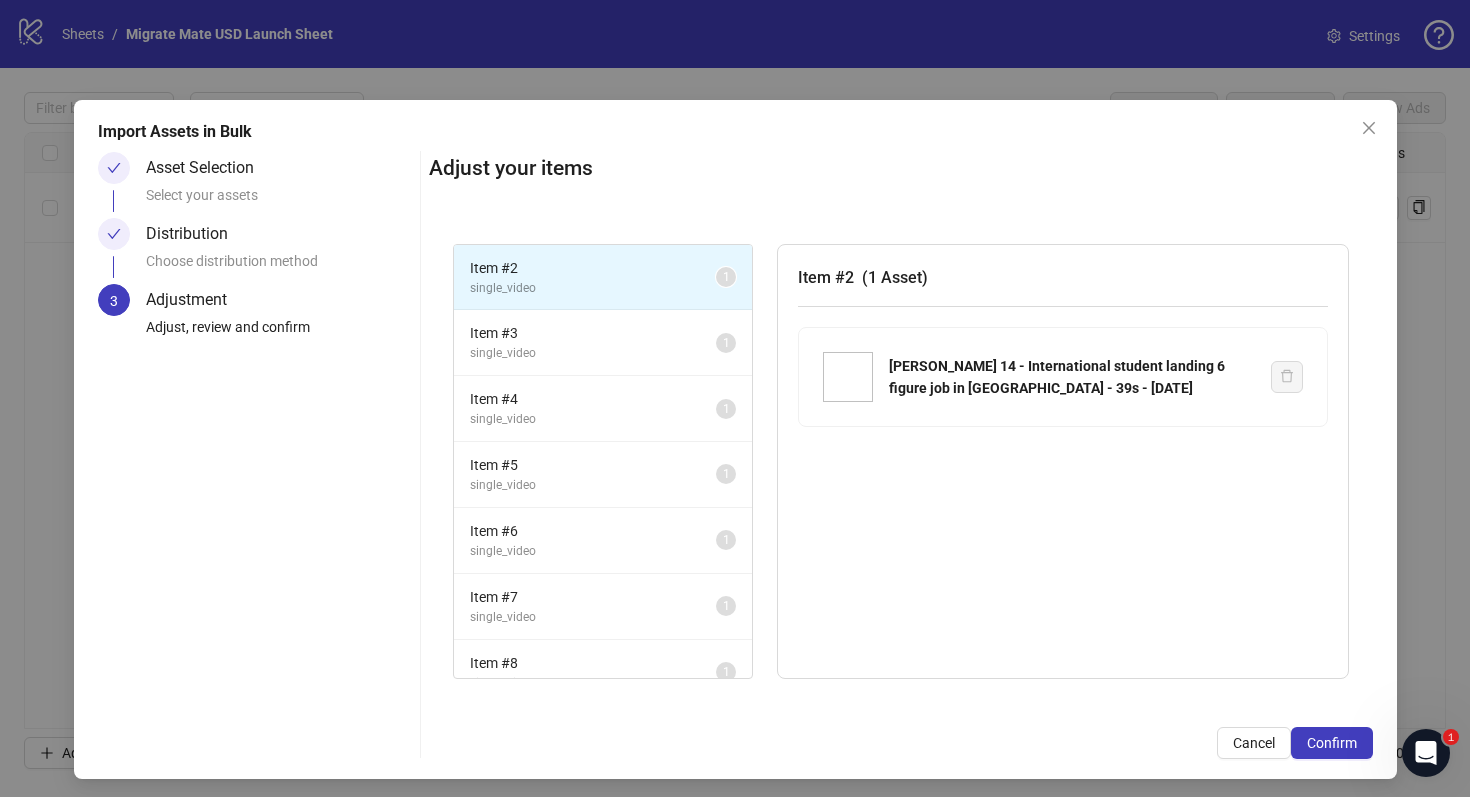 click on "Confirm" at bounding box center [1332, 743] 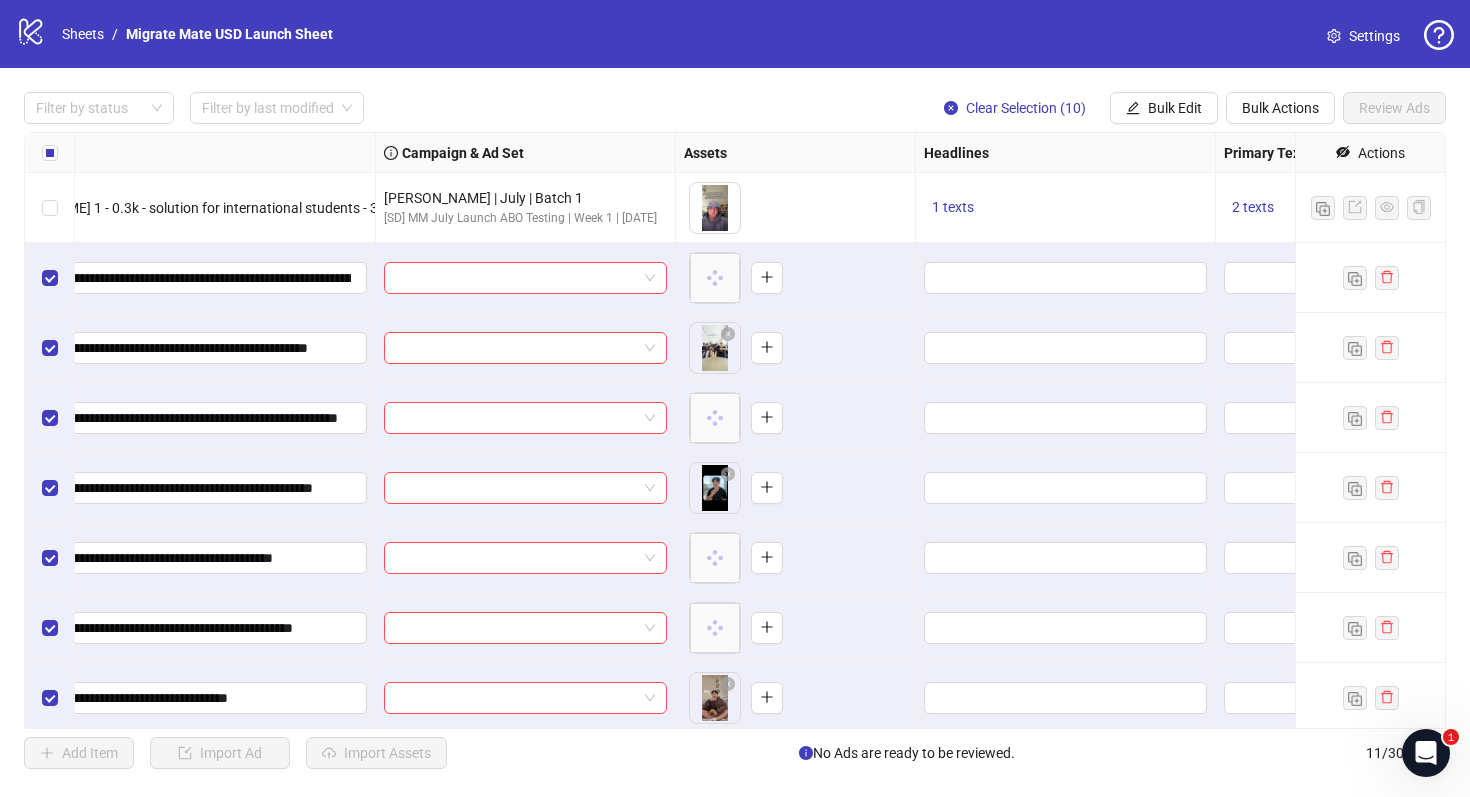 scroll, scrollTop: 0, scrollLeft: 266, axis: horizontal 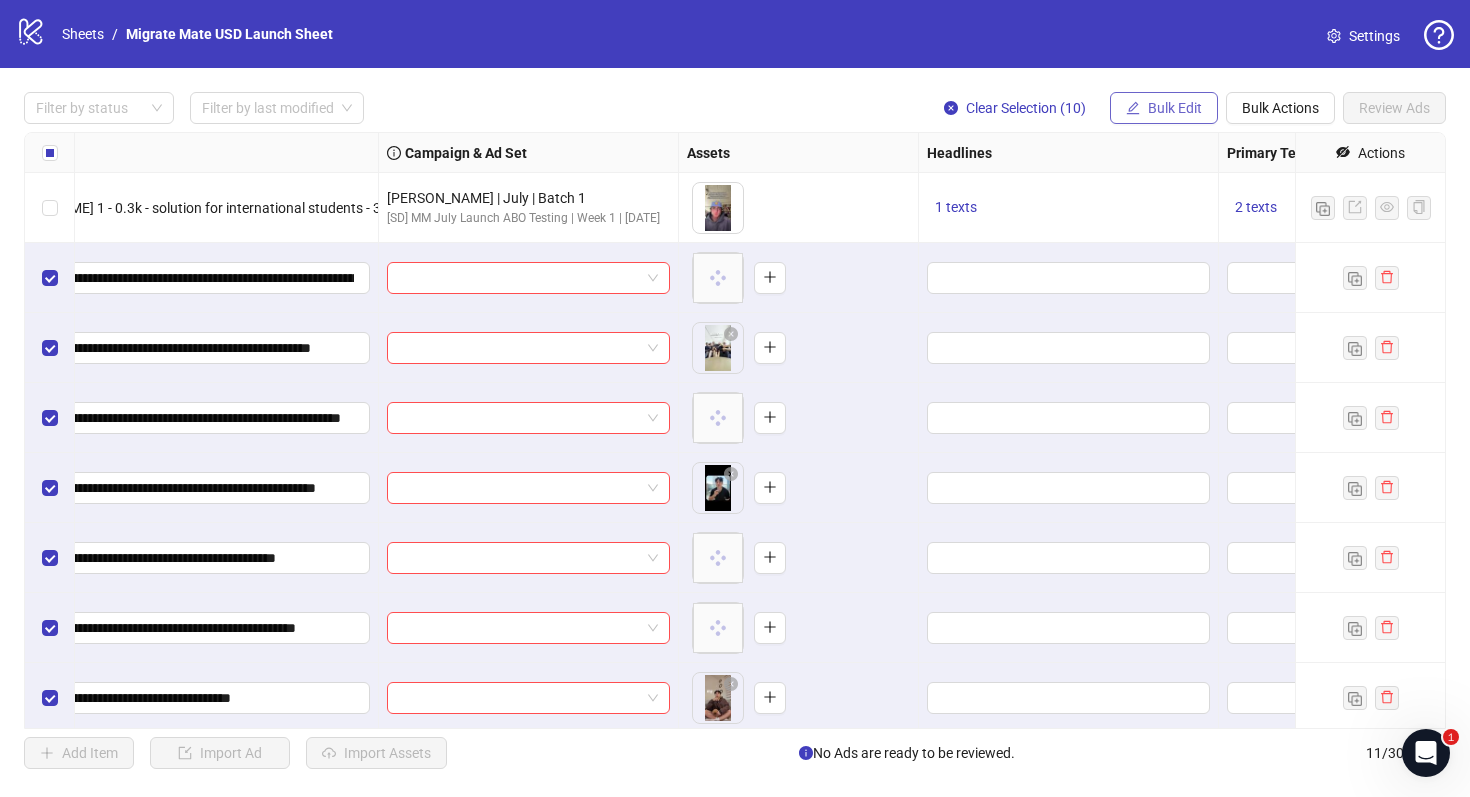 click on "Bulk Edit" at bounding box center [1175, 108] 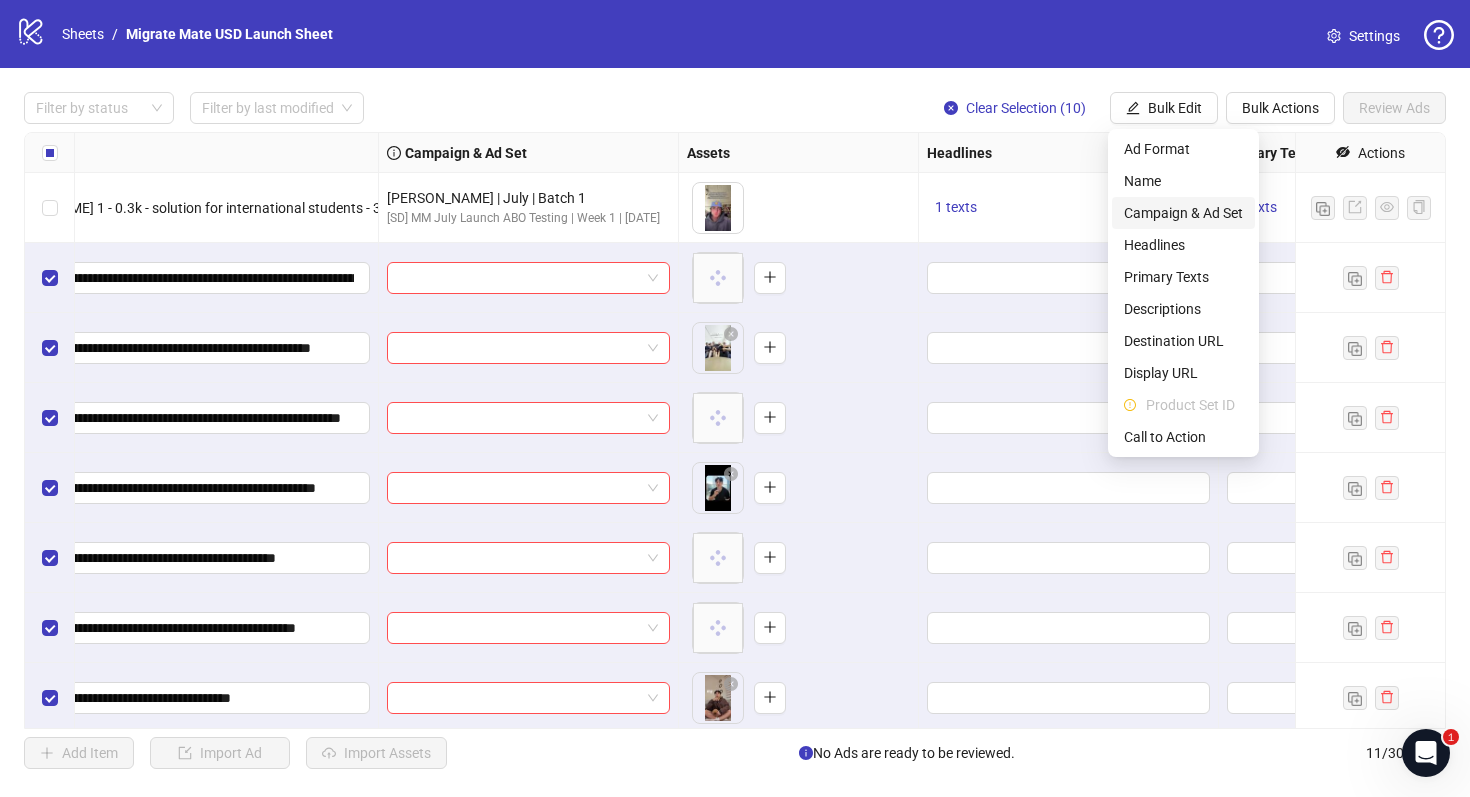 click on "Campaign & Ad Set" at bounding box center (1183, 213) 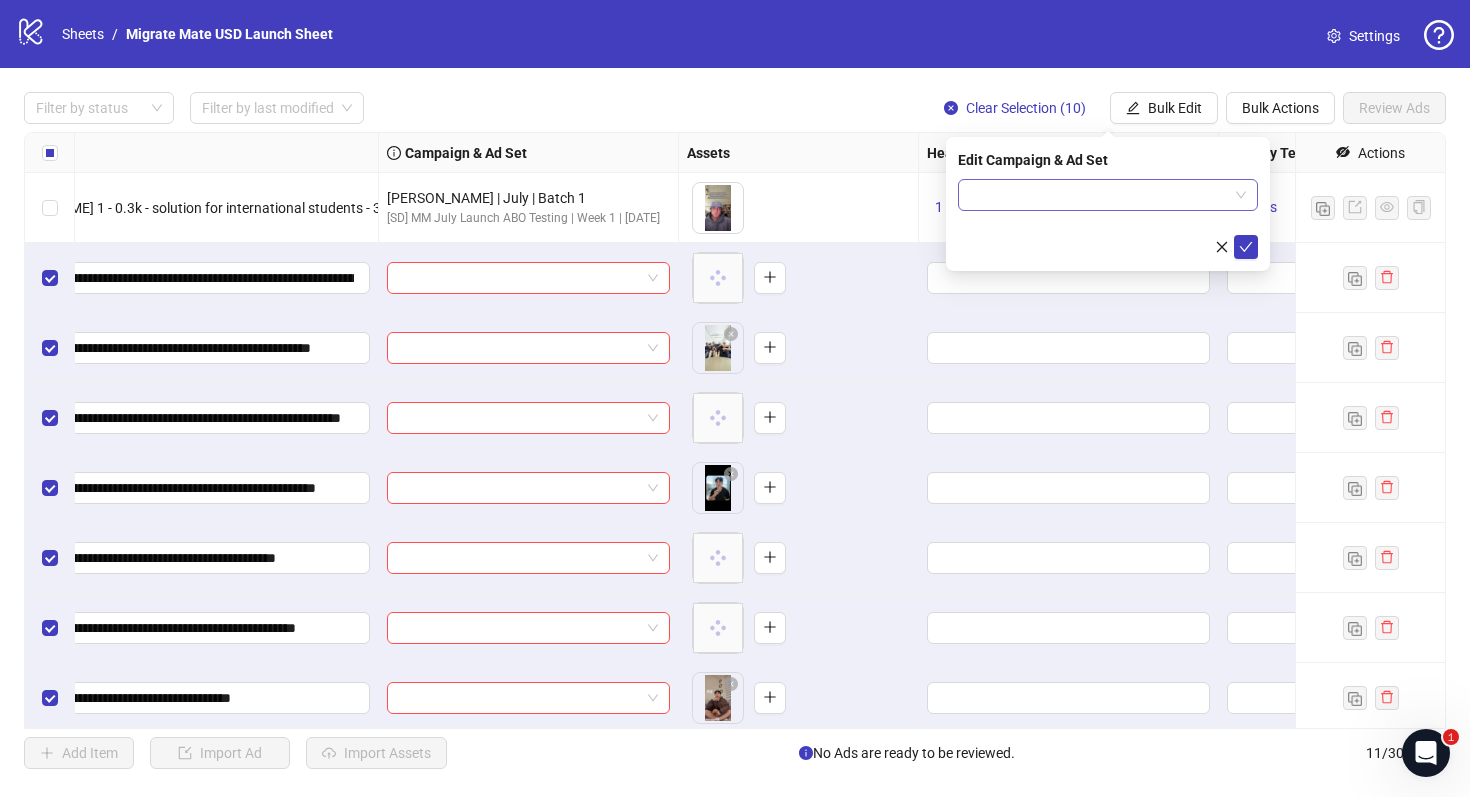 click at bounding box center (1099, 195) 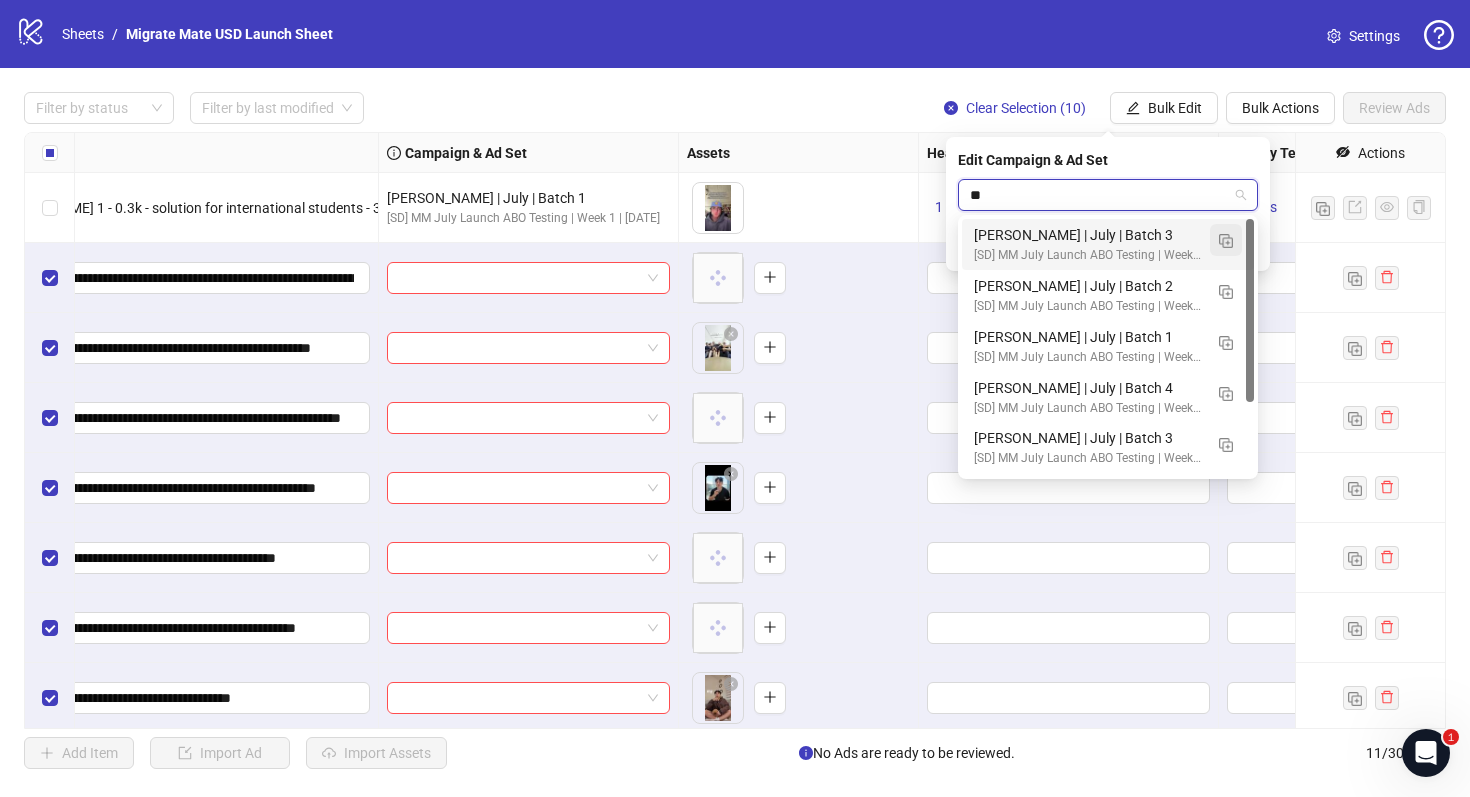 click at bounding box center [1226, 241] 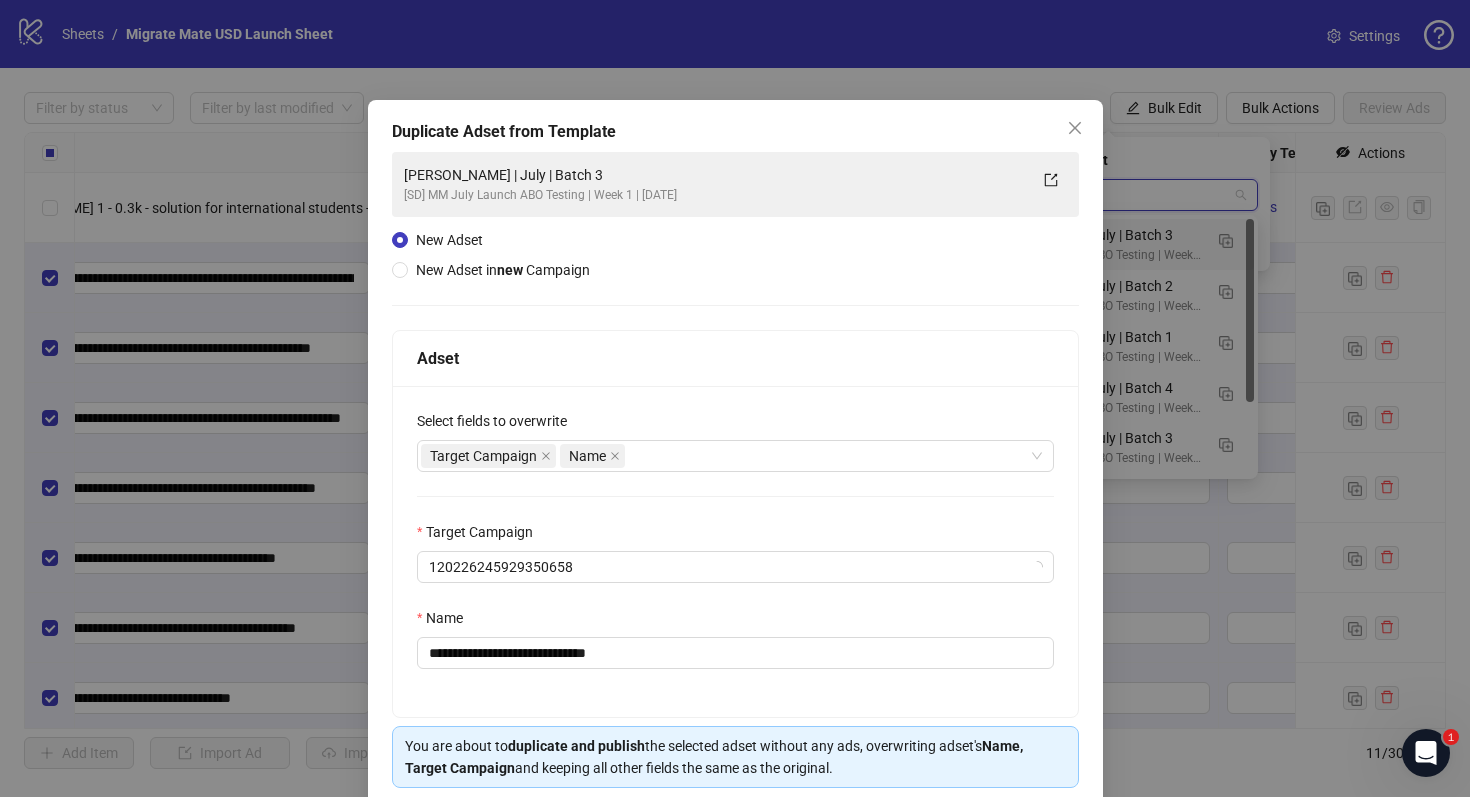 type on "**" 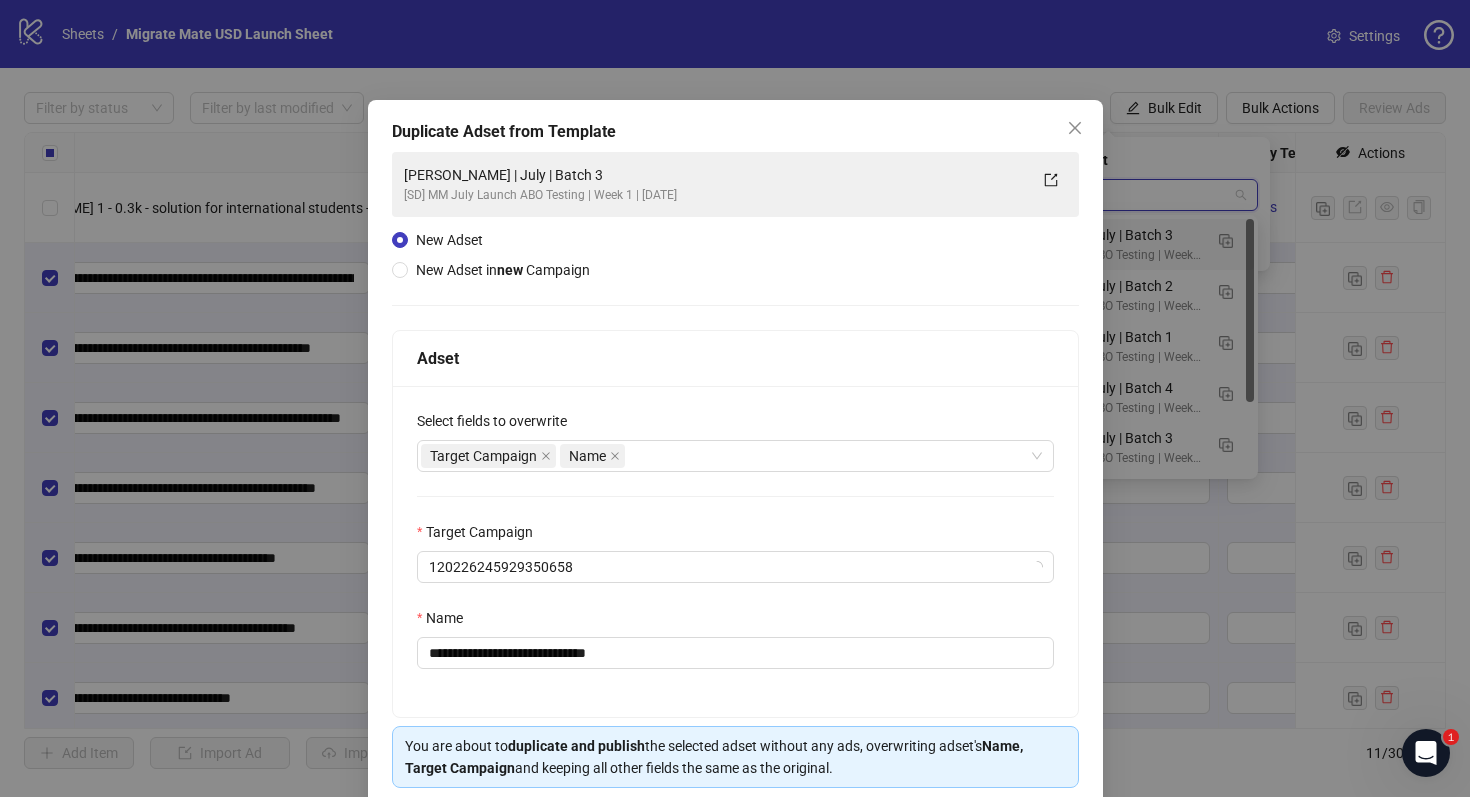 type 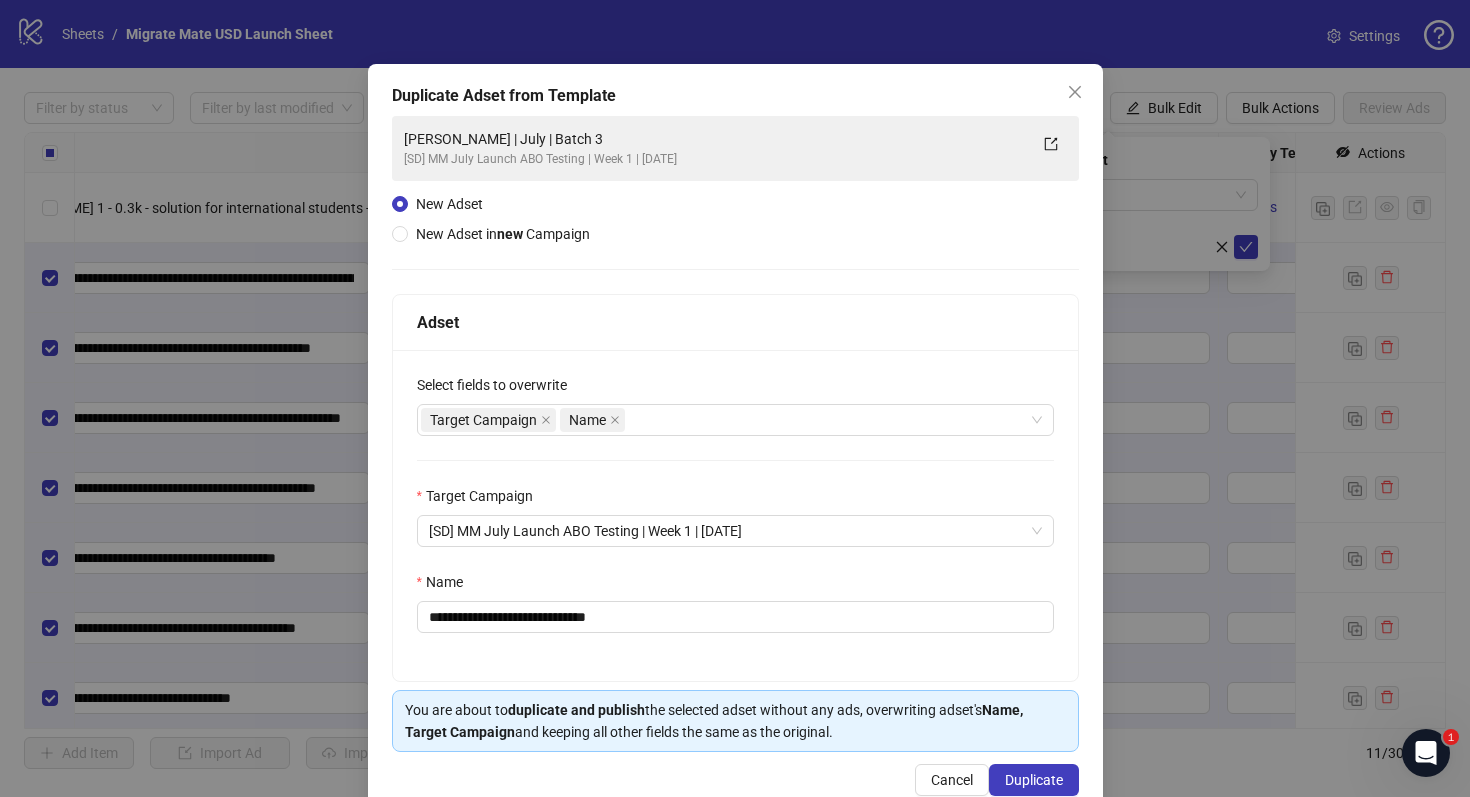 scroll, scrollTop: 80, scrollLeft: 0, axis: vertical 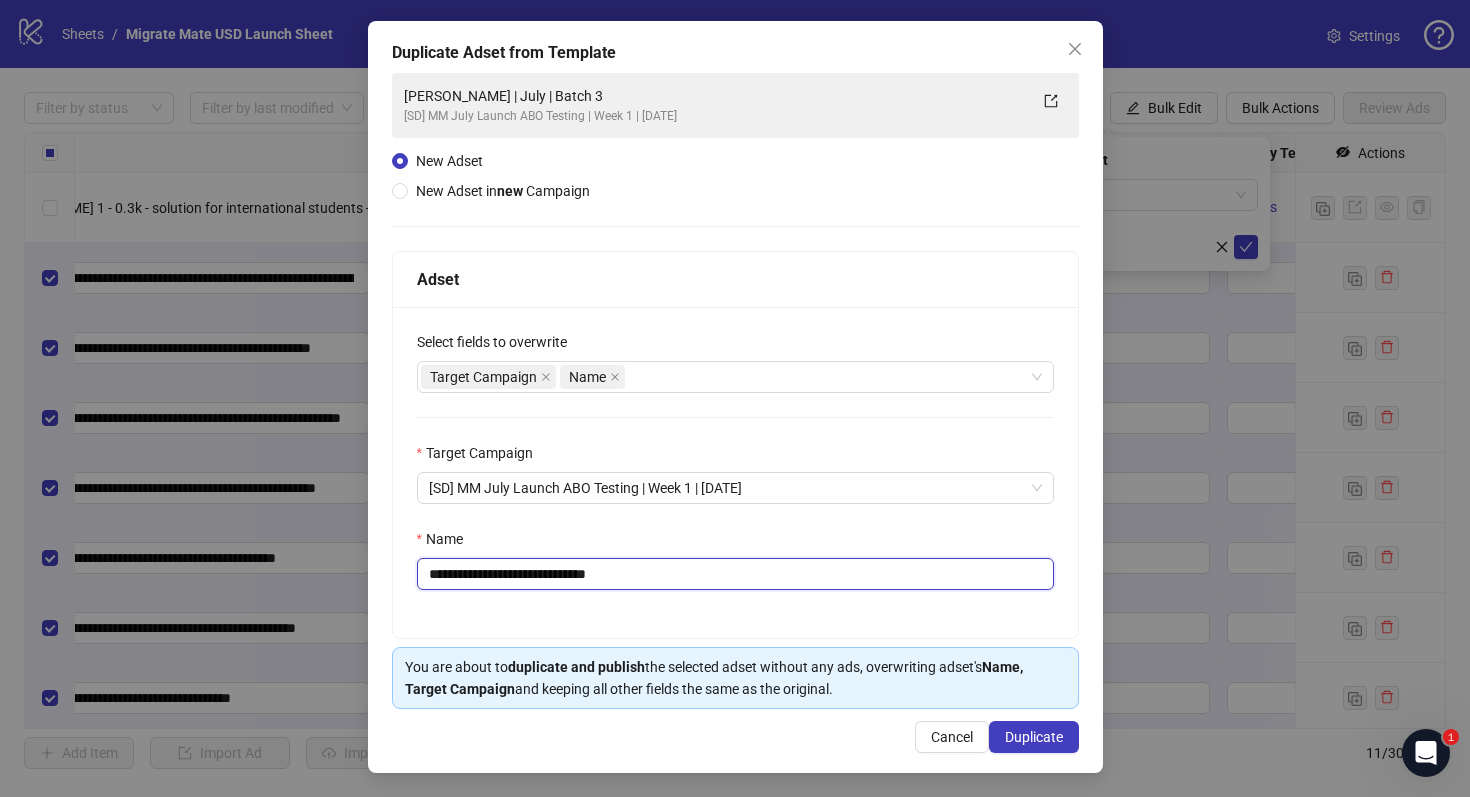 drag, startPoint x: 563, startPoint y: 575, endPoint x: 771, endPoint y: 575, distance: 208 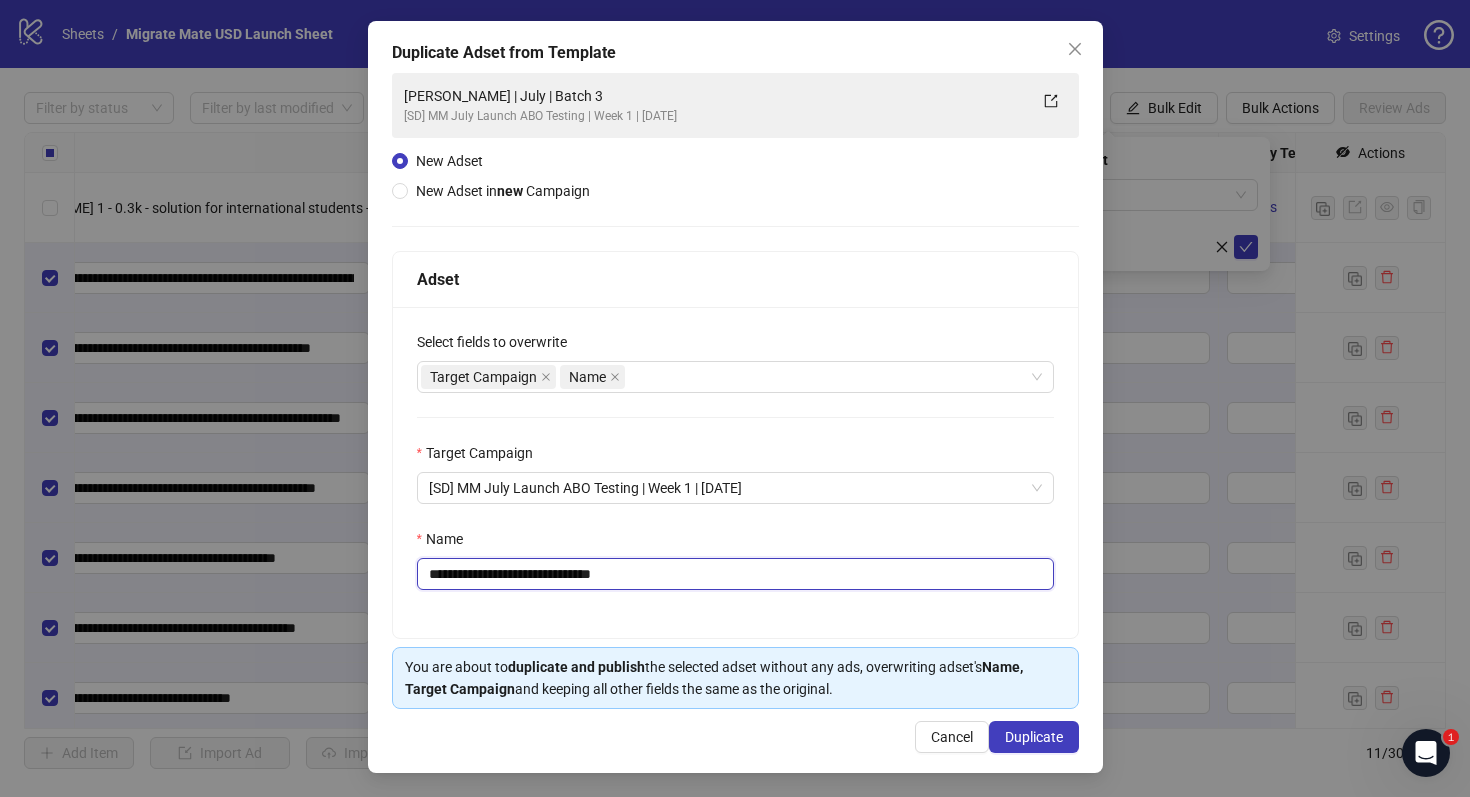 drag, startPoint x: 562, startPoint y: 572, endPoint x: 807, endPoint y: 578, distance: 245.07346 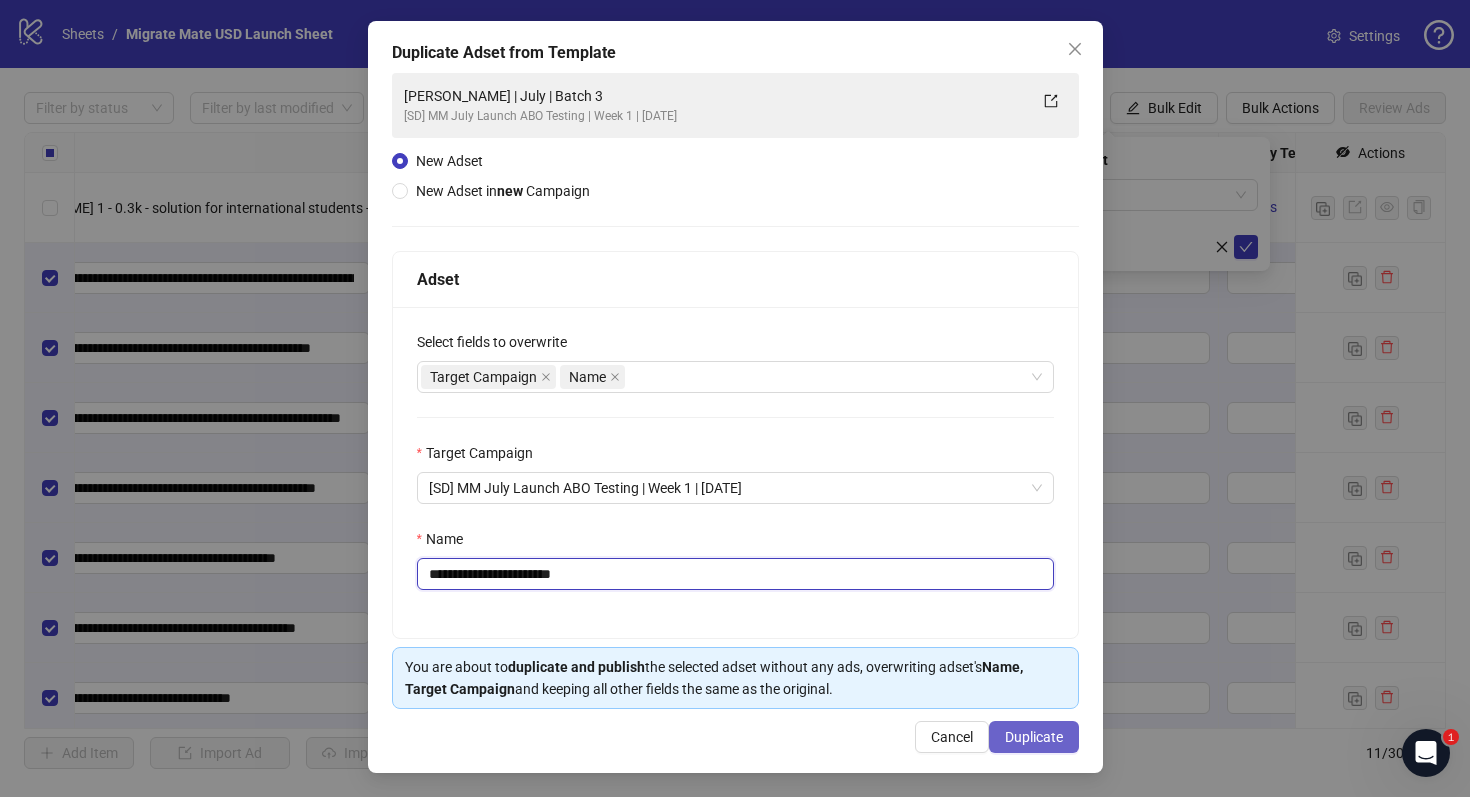 type on "**********" 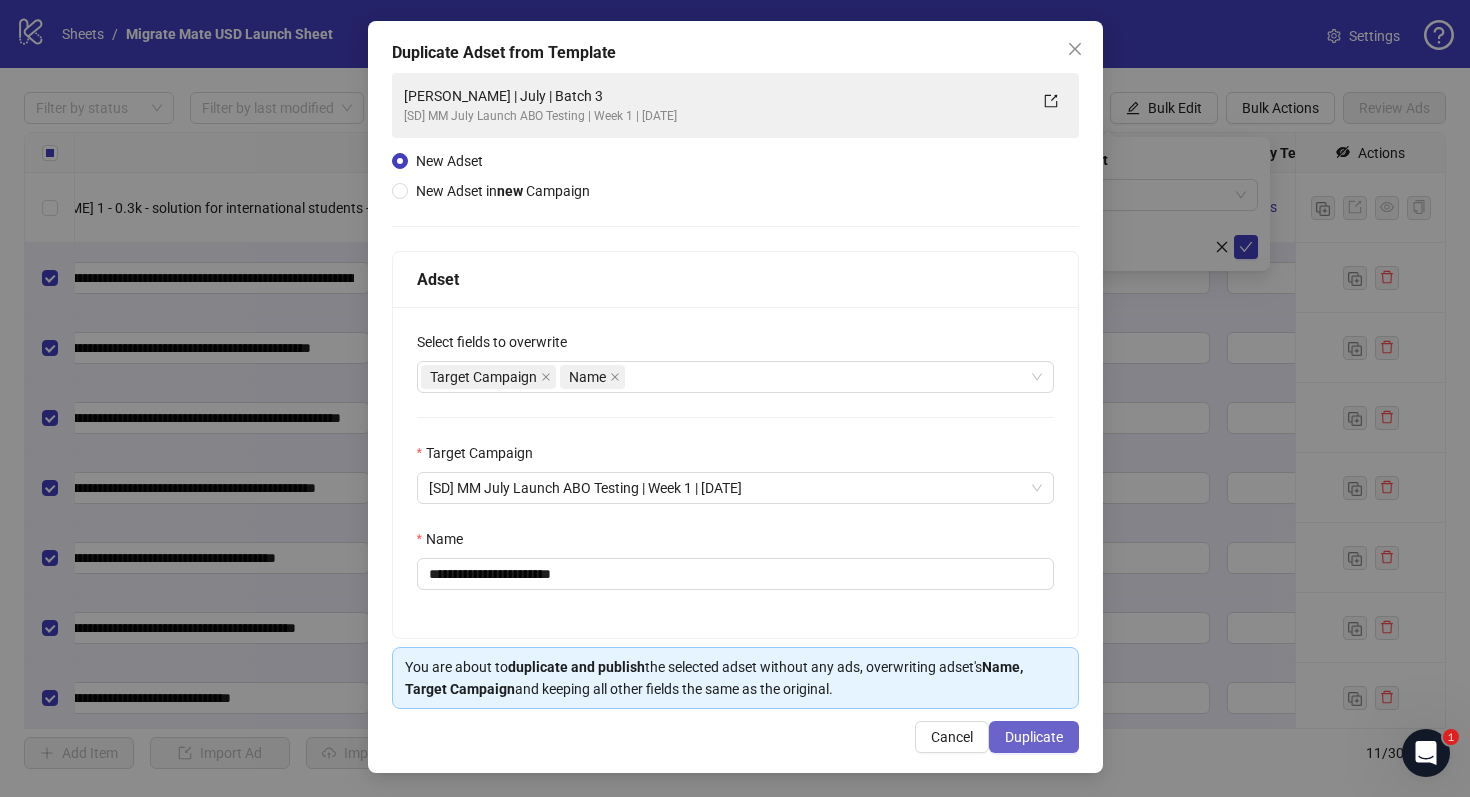 click on "Duplicate" at bounding box center (1034, 737) 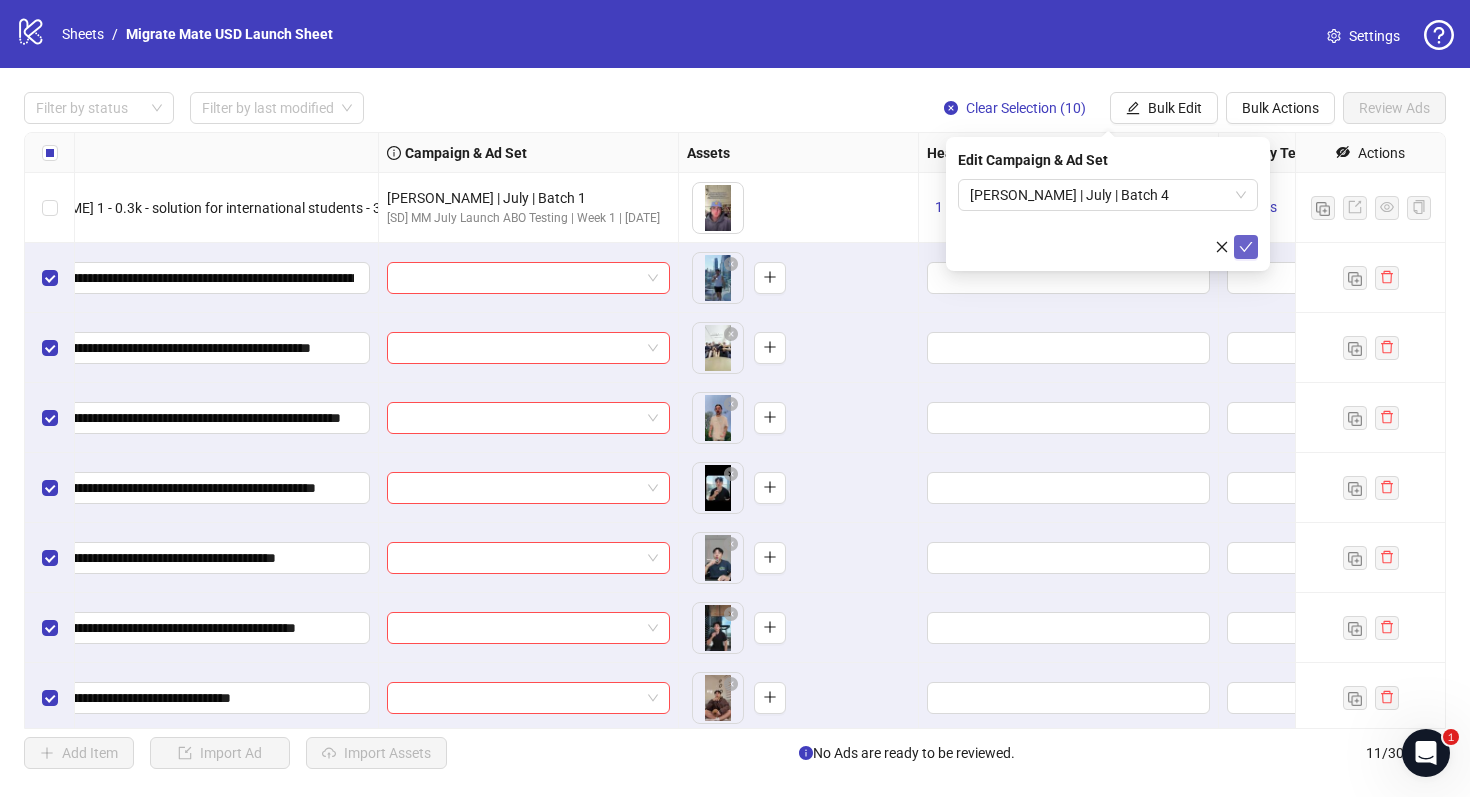 click at bounding box center (1246, 247) 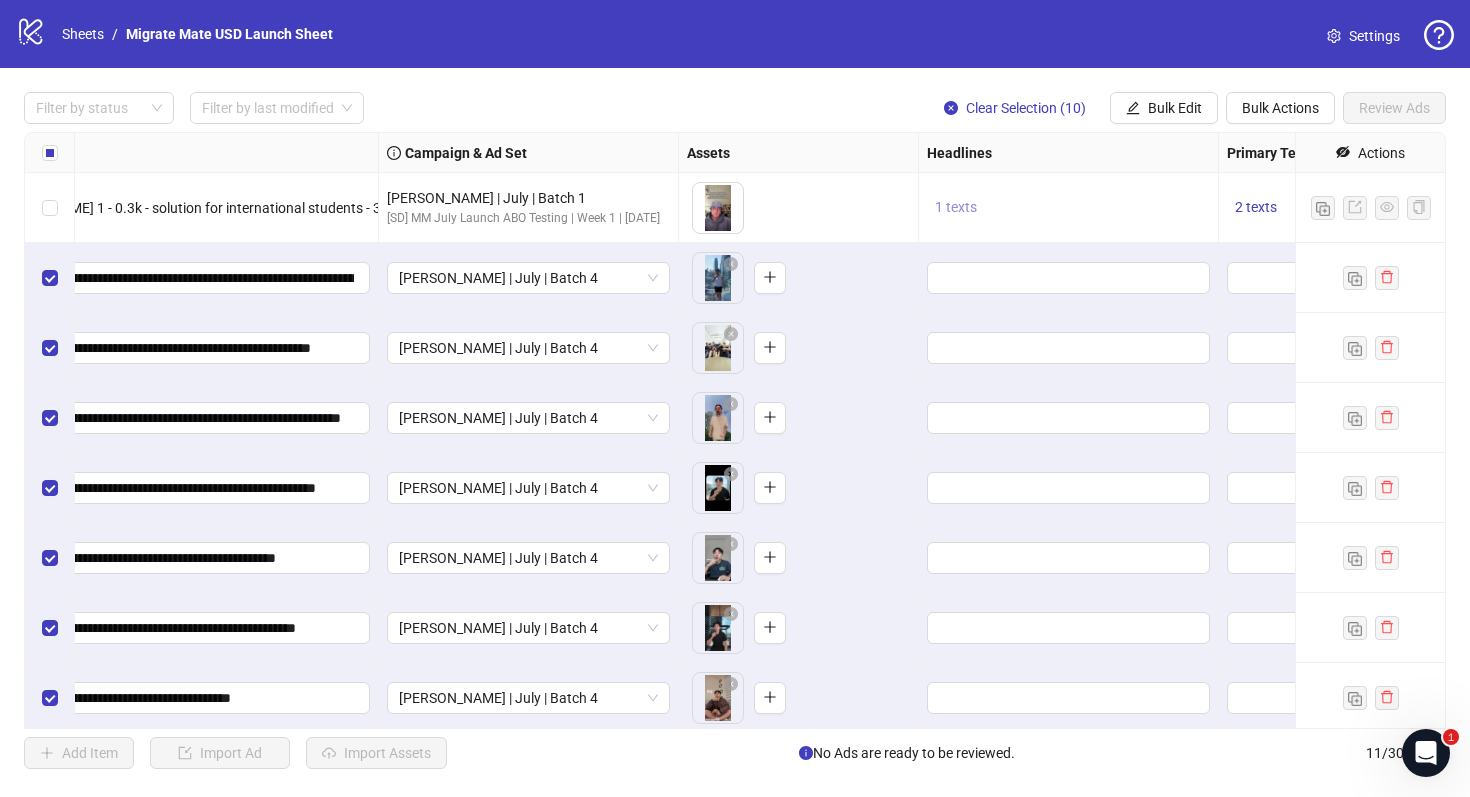 click on "1 texts" at bounding box center [956, 207] 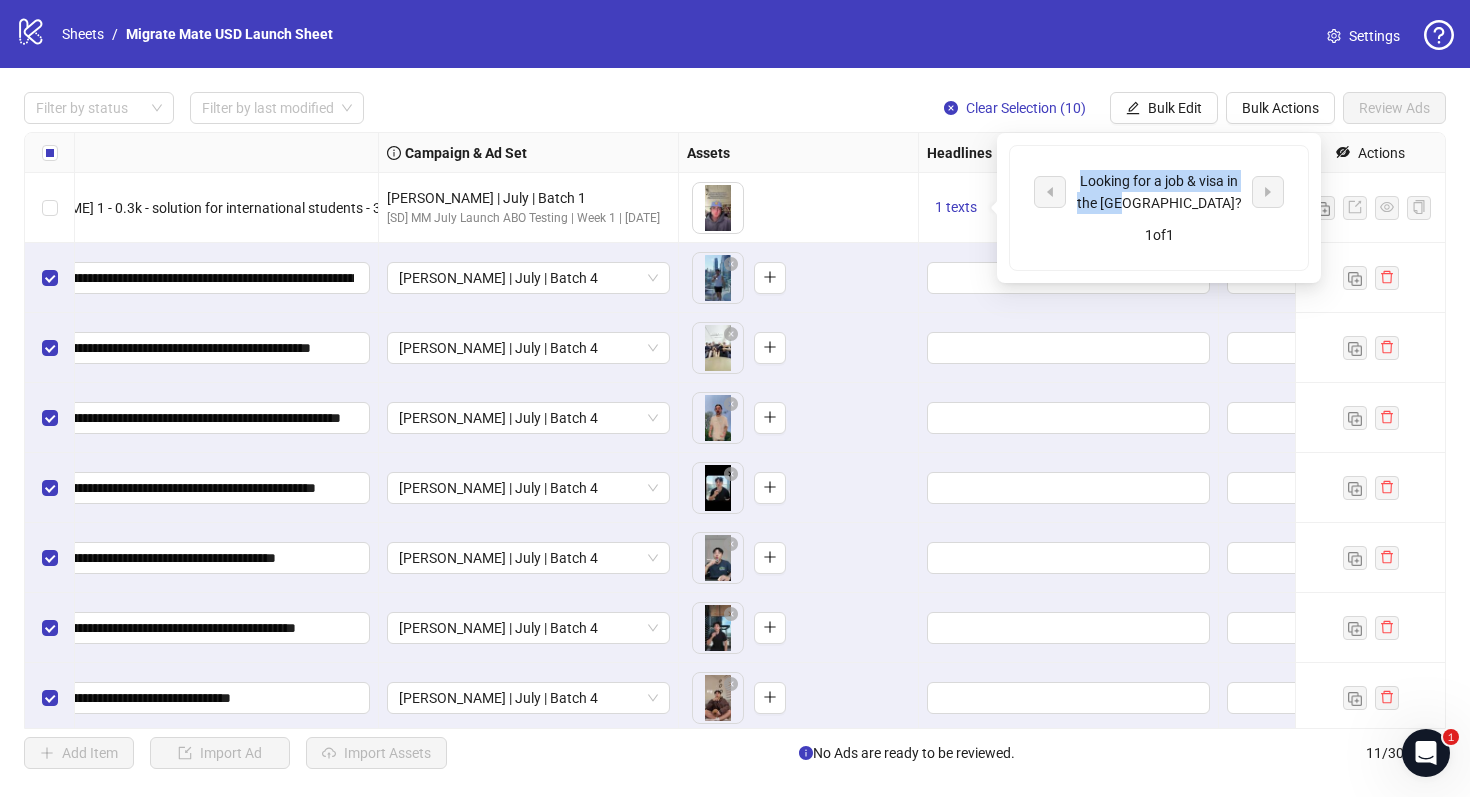 drag, startPoint x: 1201, startPoint y: 202, endPoint x: 1074, endPoint y: 177, distance: 129.43724 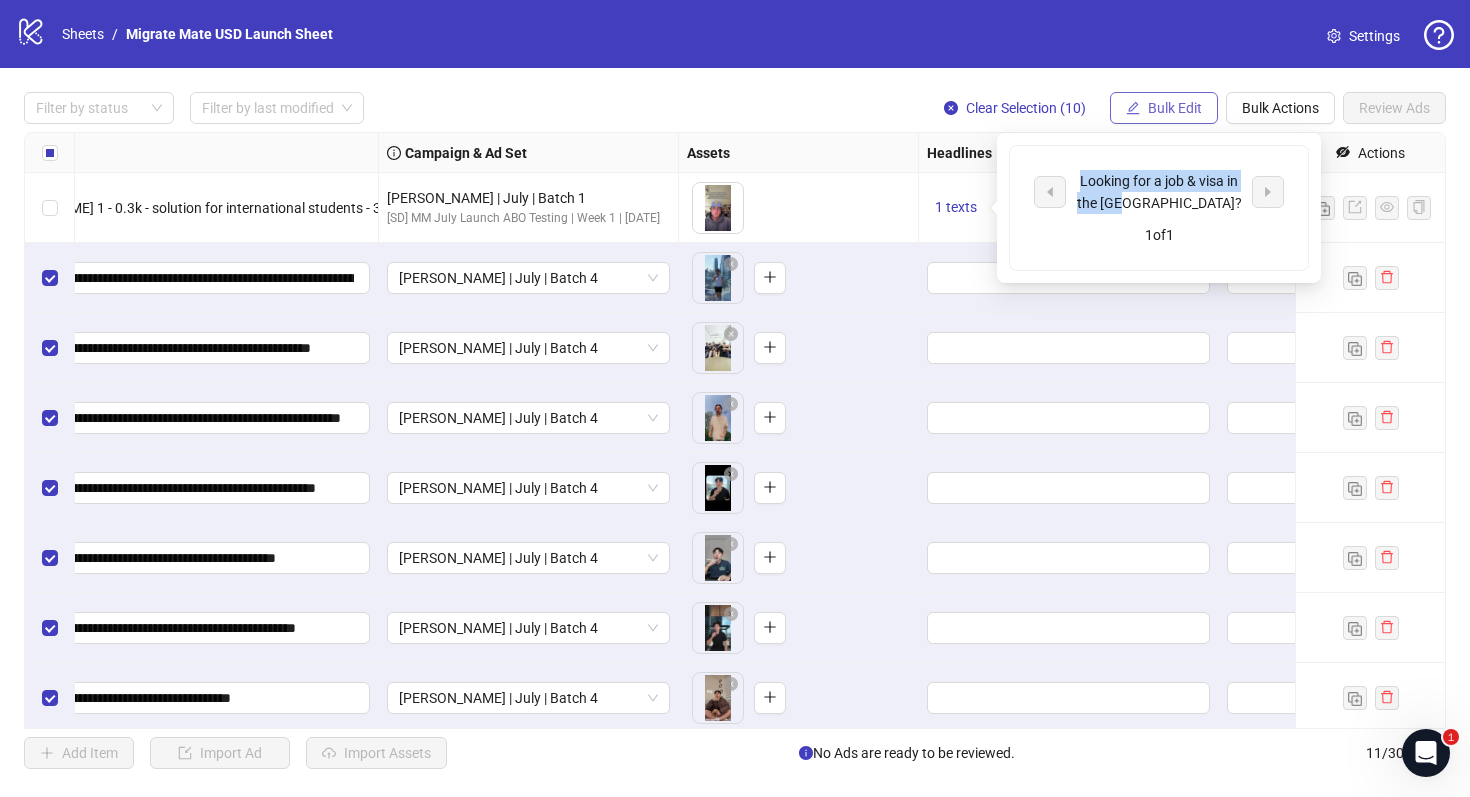 click on "Bulk Edit" at bounding box center [1175, 108] 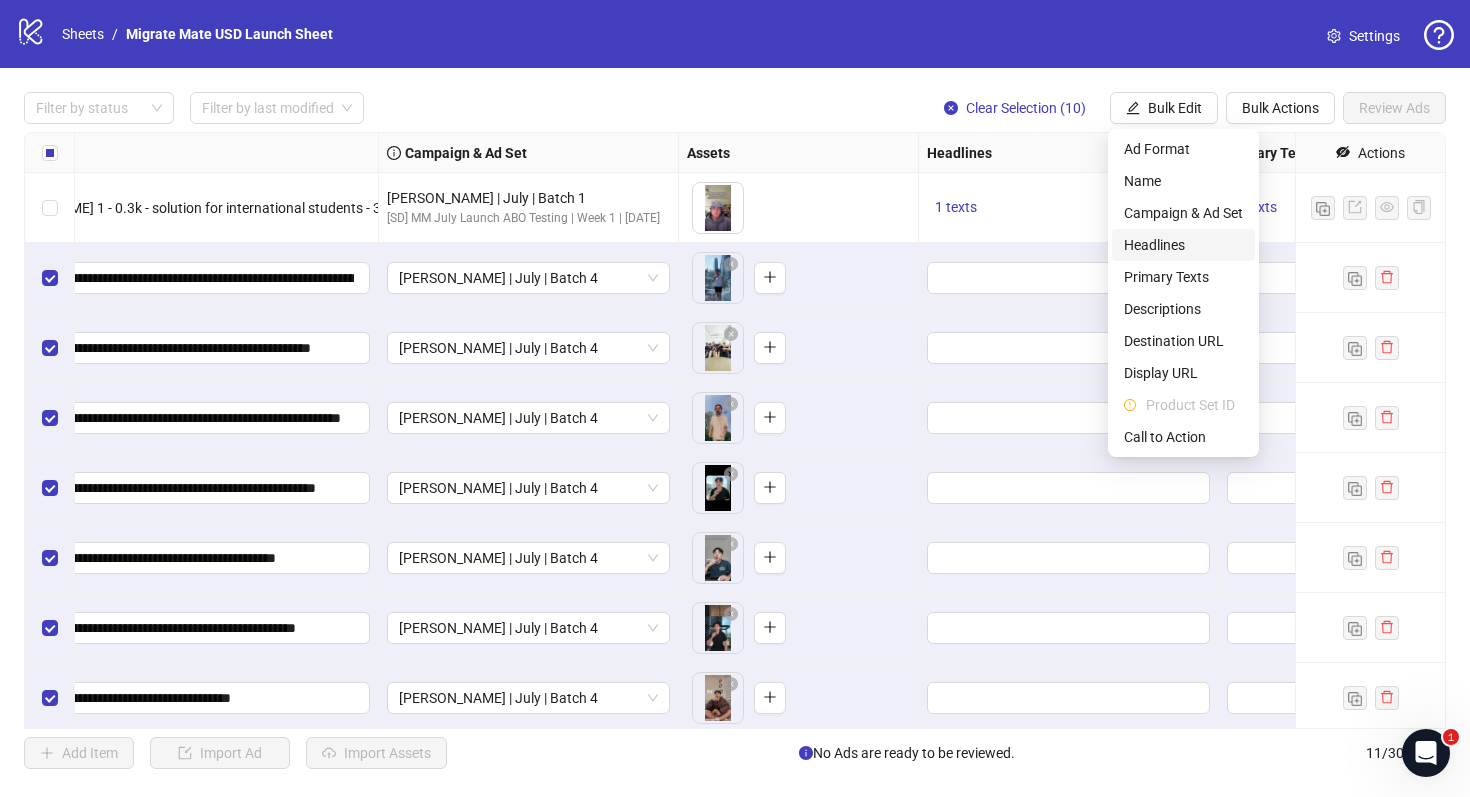 click on "Headlines" at bounding box center [1183, 245] 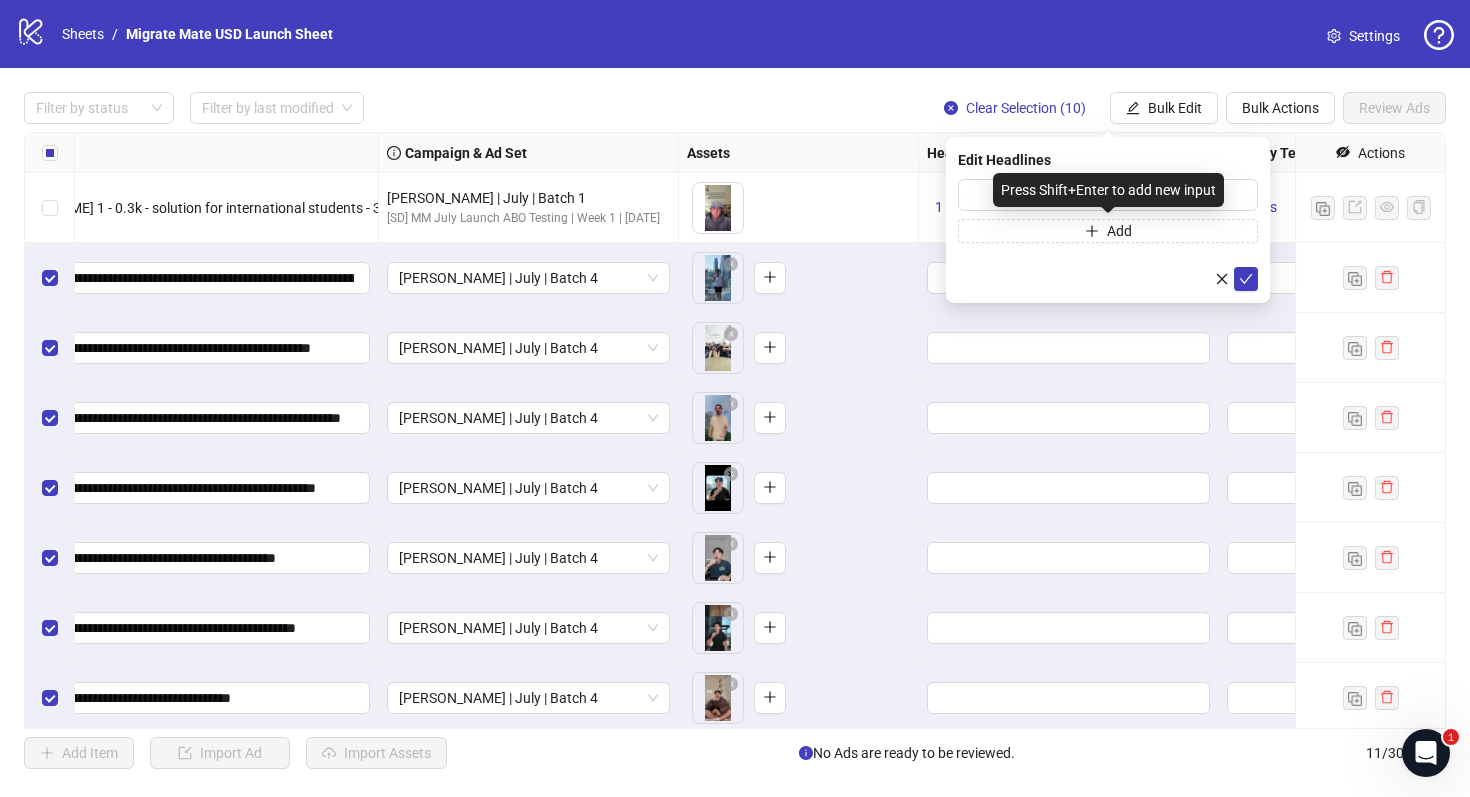 click on "Press Shift+Enter to add new input" at bounding box center (1108, 190) 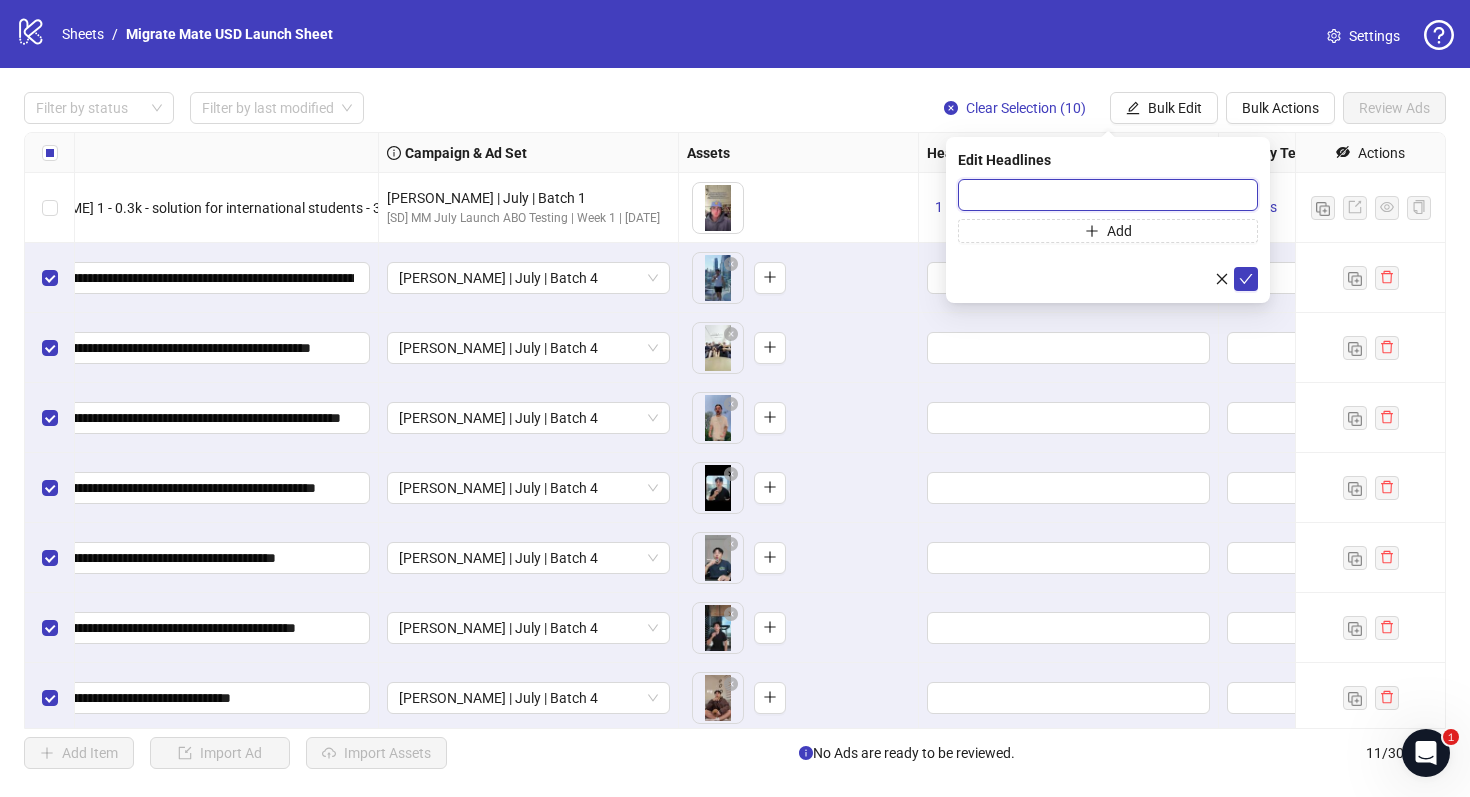click at bounding box center [1108, 195] 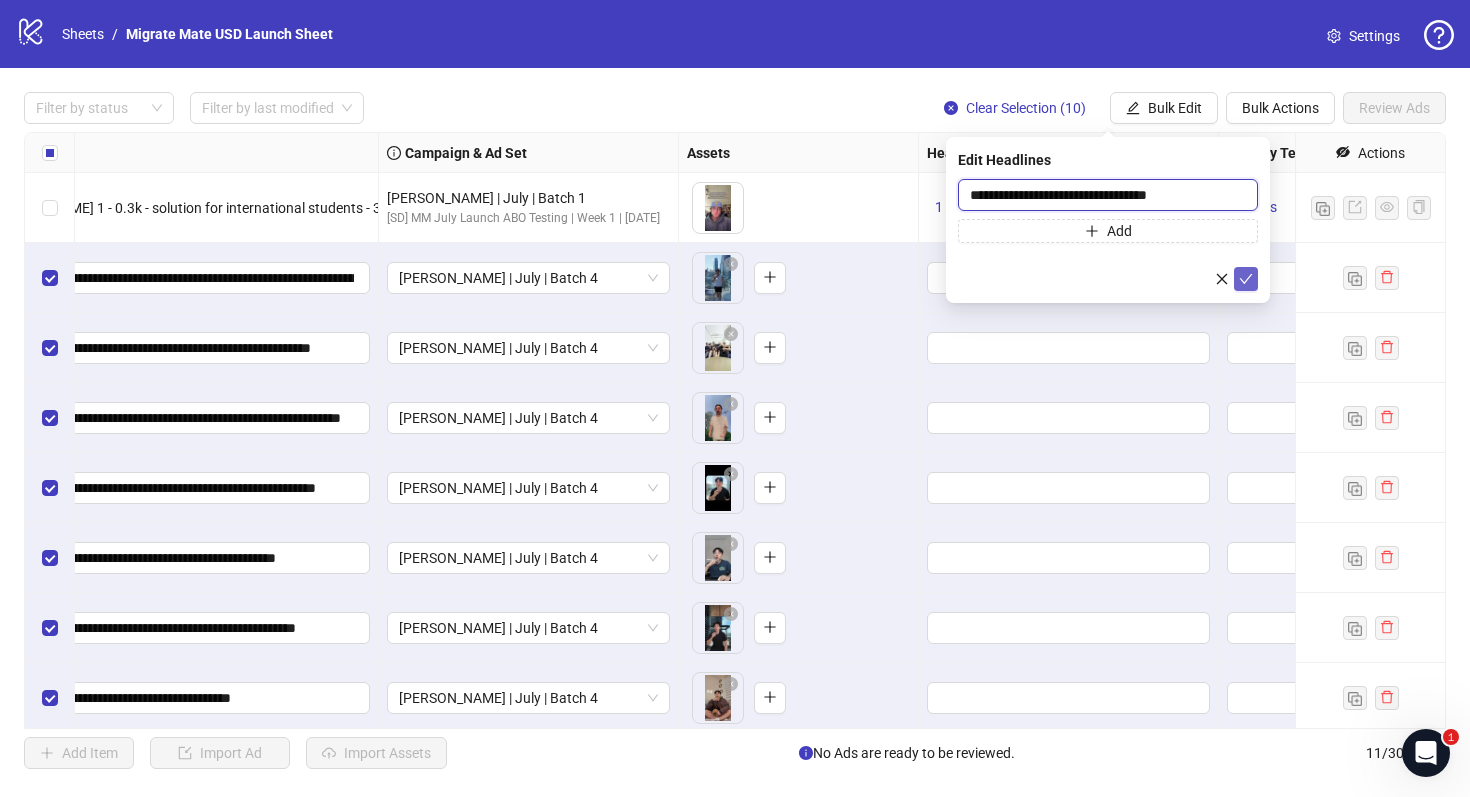 type on "**********" 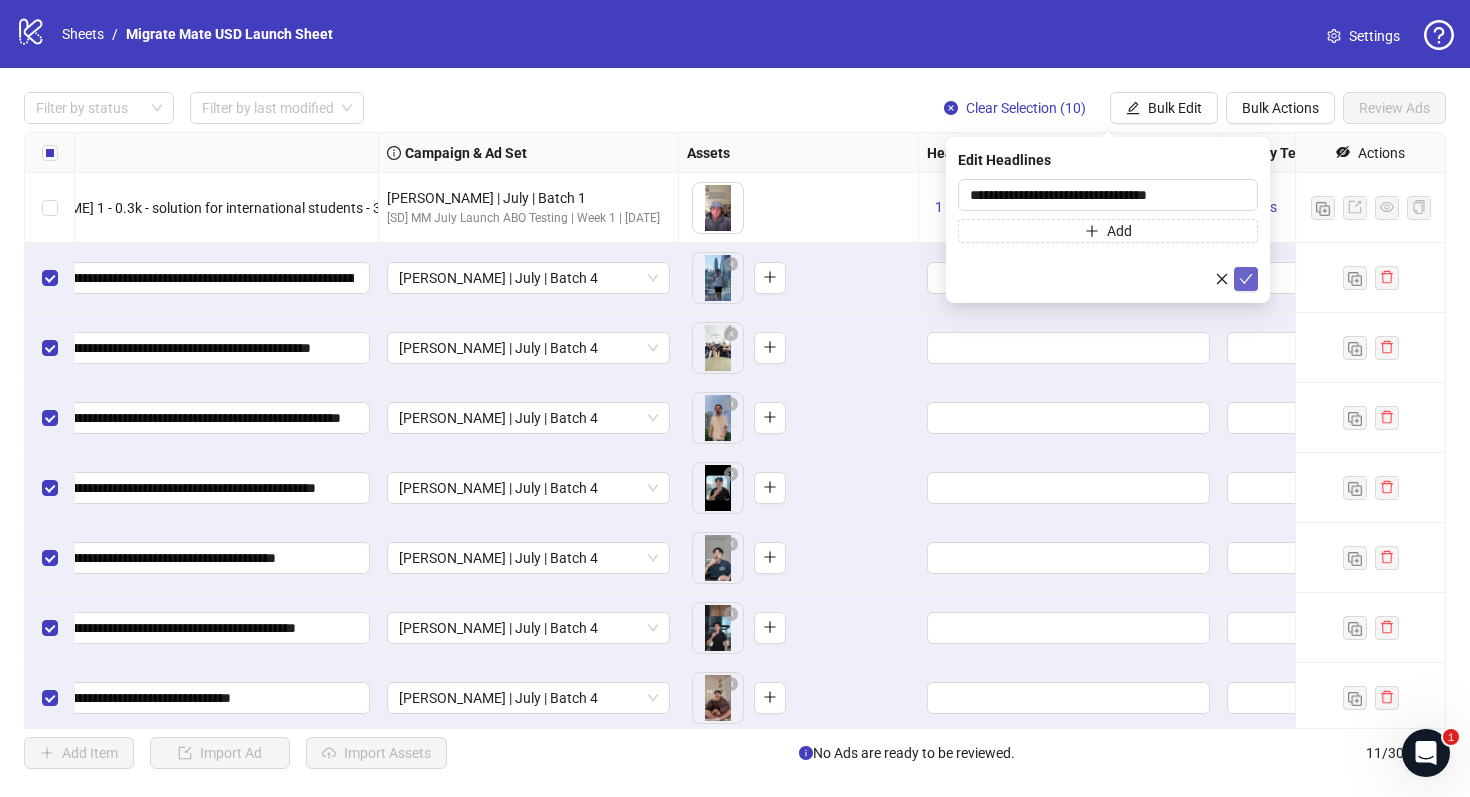 click 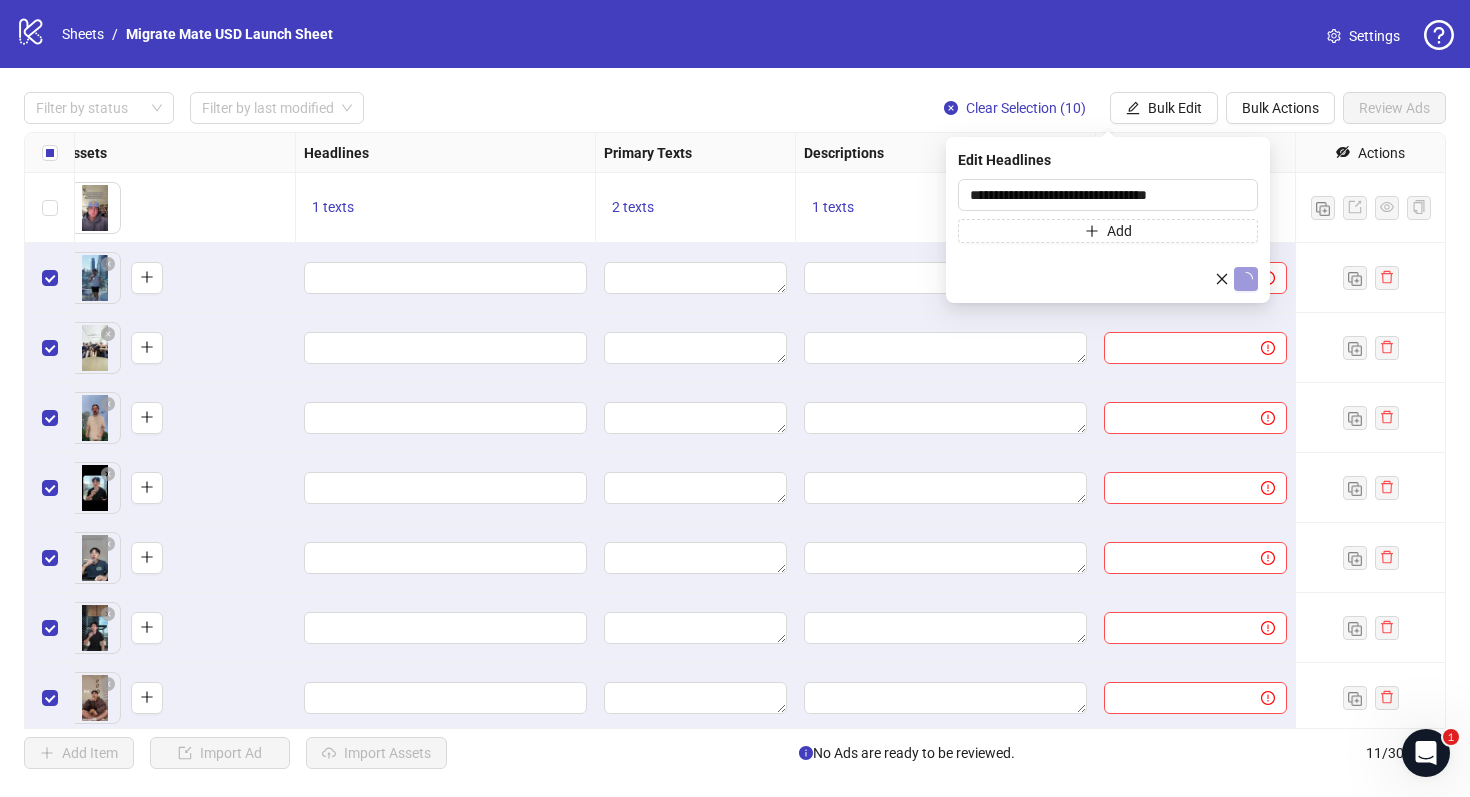 scroll, scrollTop: 0, scrollLeft: 948, axis: horizontal 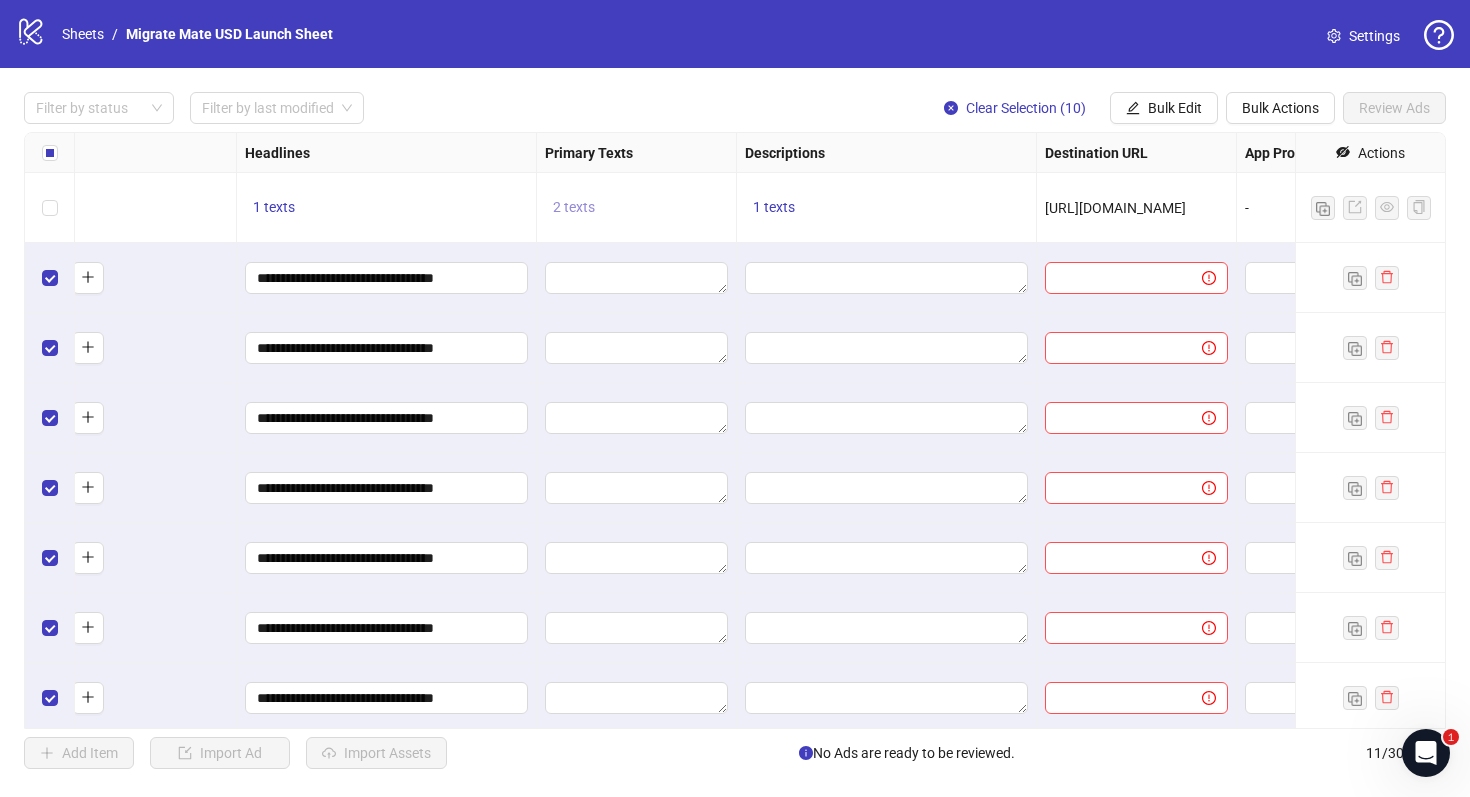 click on "2 texts" at bounding box center (574, 207) 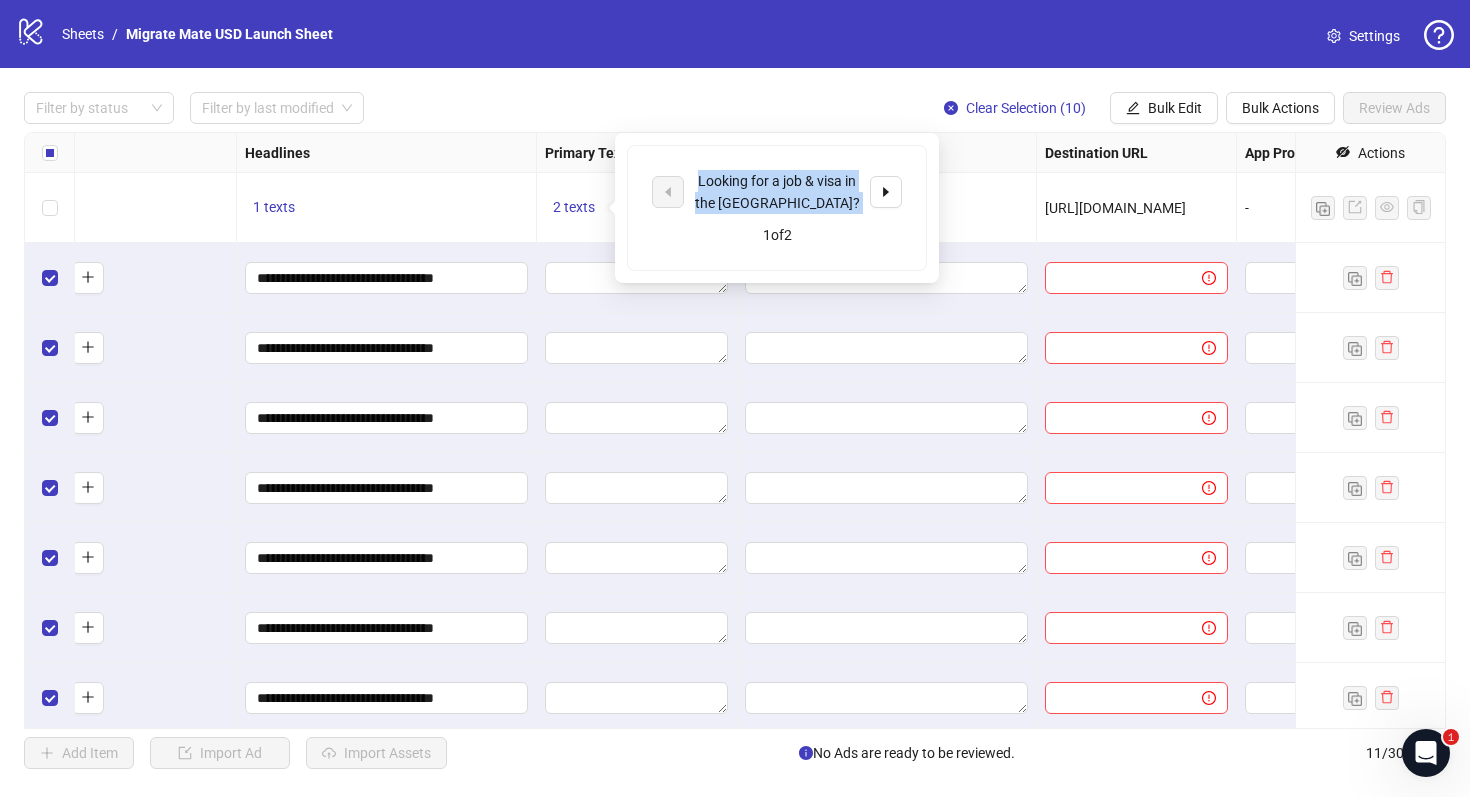 drag, startPoint x: 837, startPoint y: 216, endPoint x: 690, endPoint y: 175, distance: 152.61061 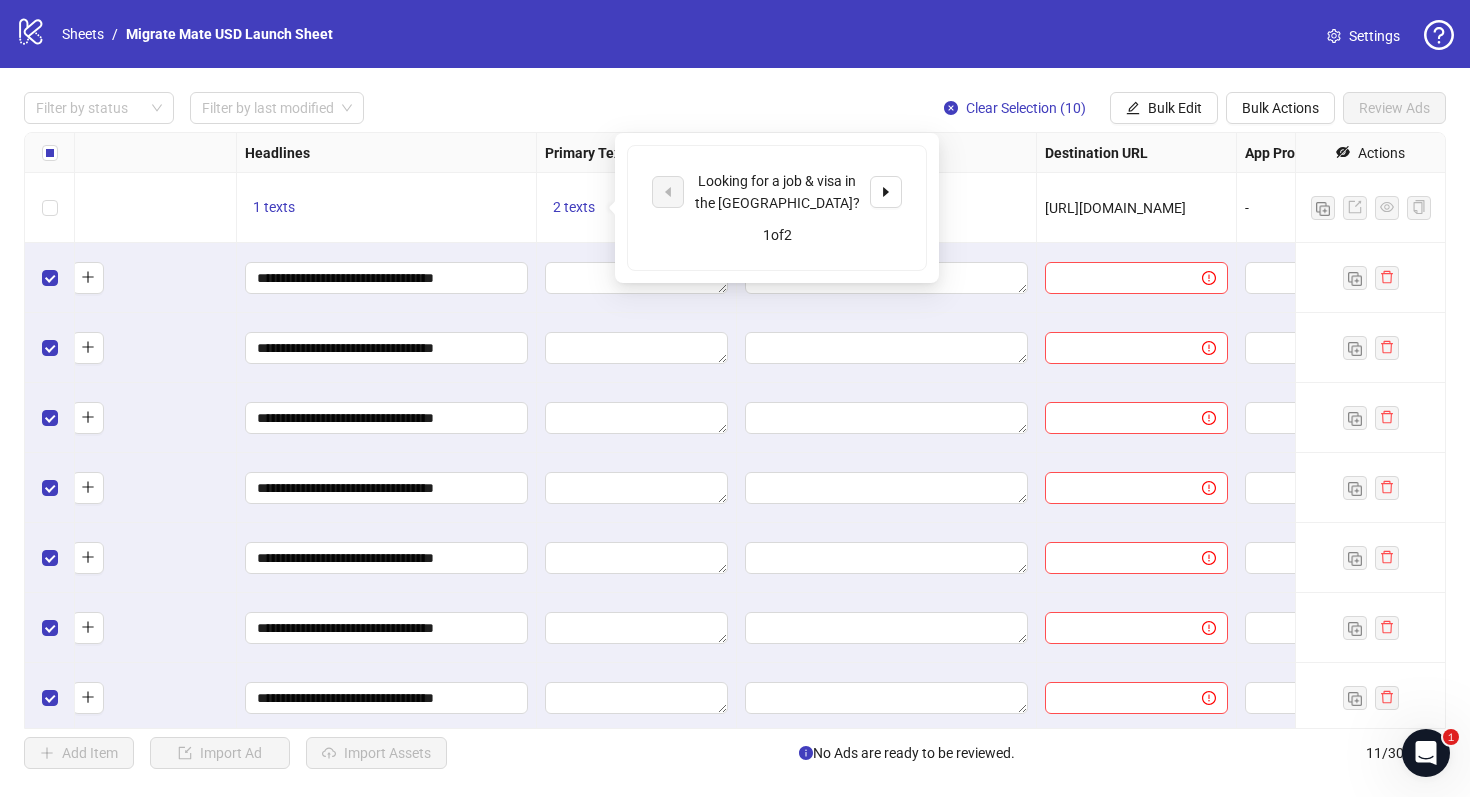 click at bounding box center (637, 278) 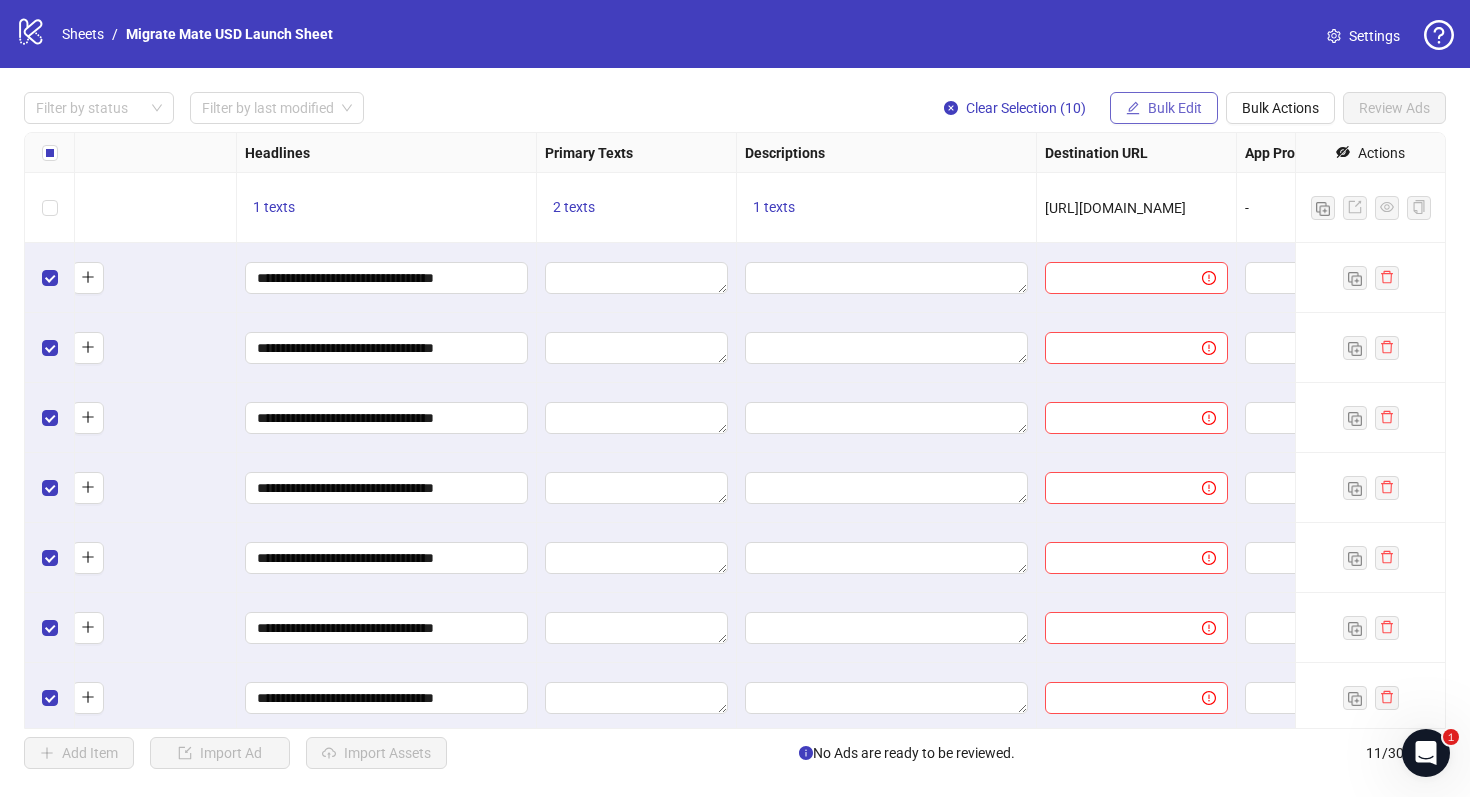 click on "Bulk Edit" at bounding box center (1175, 108) 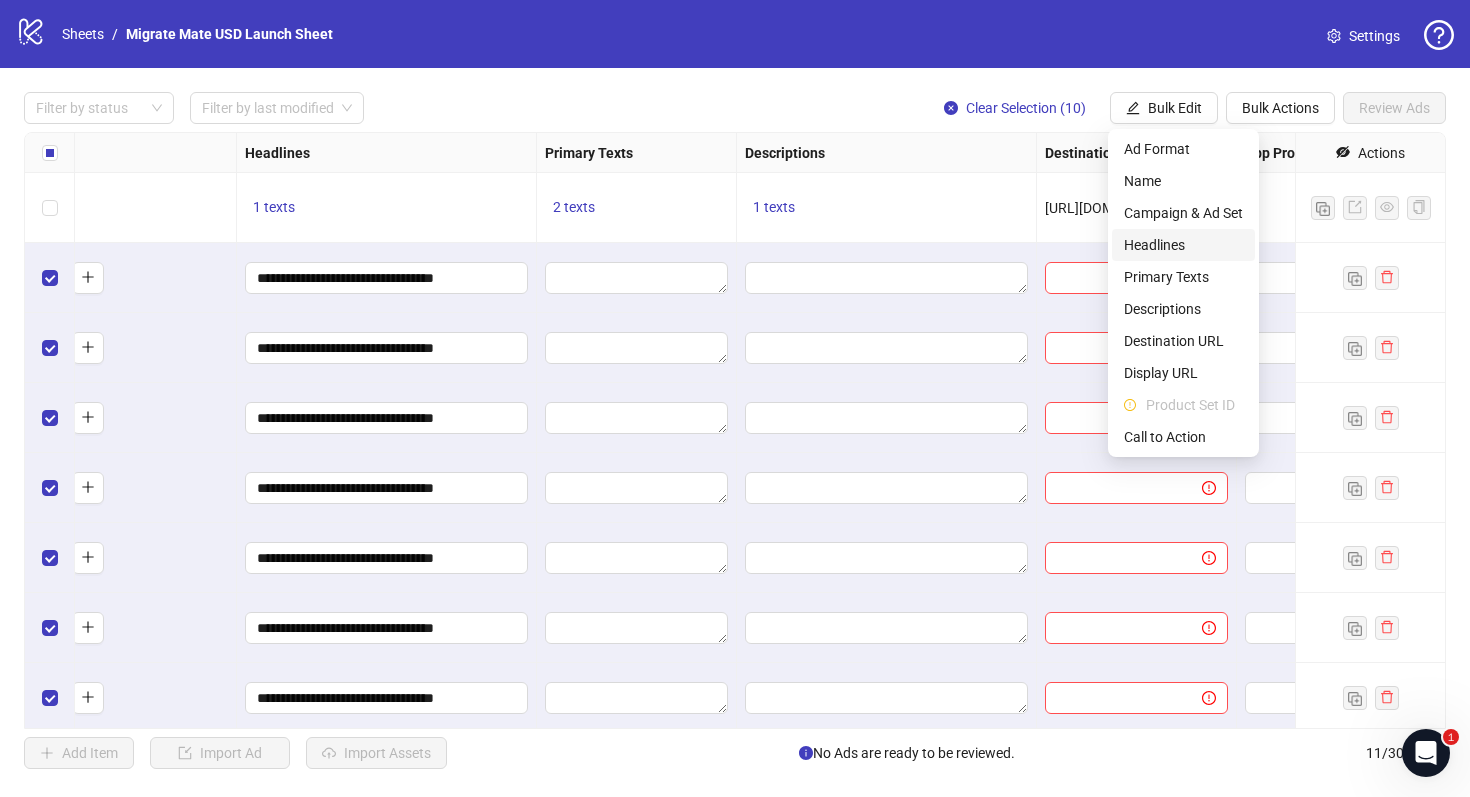click on "Headlines" at bounding box center (1183, 245) 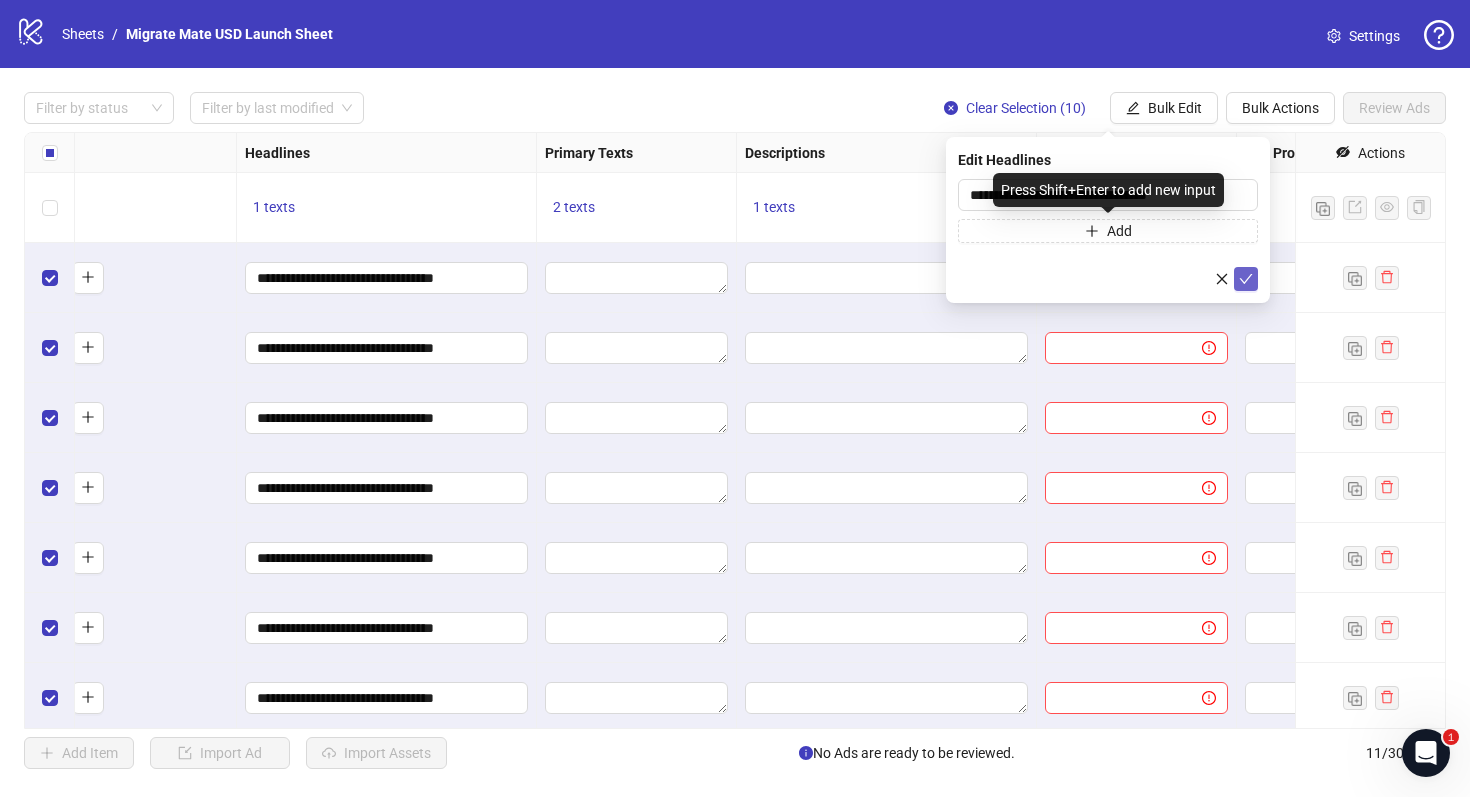 click 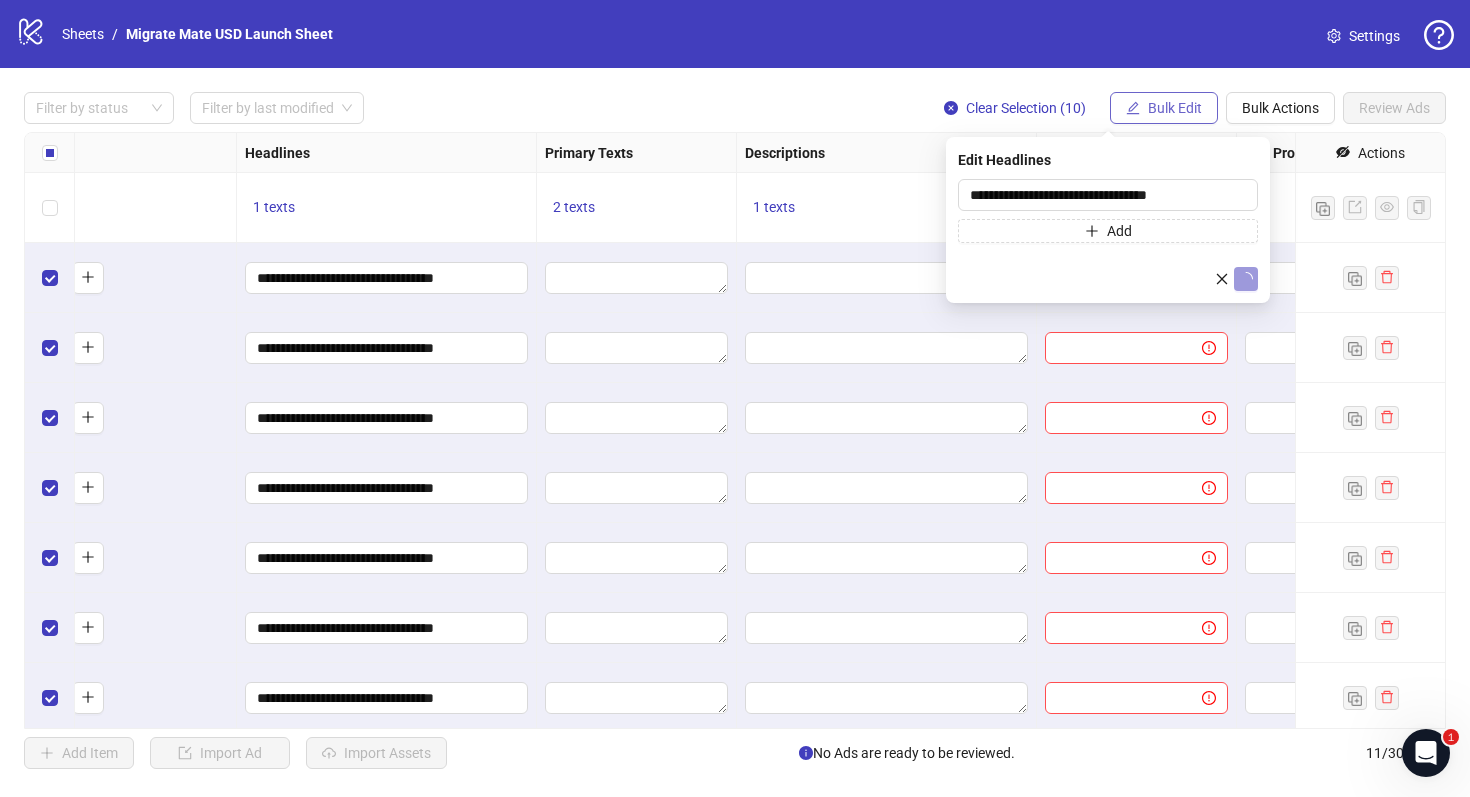 click on "Bulk Edit" at bounding box center (1175, 108) 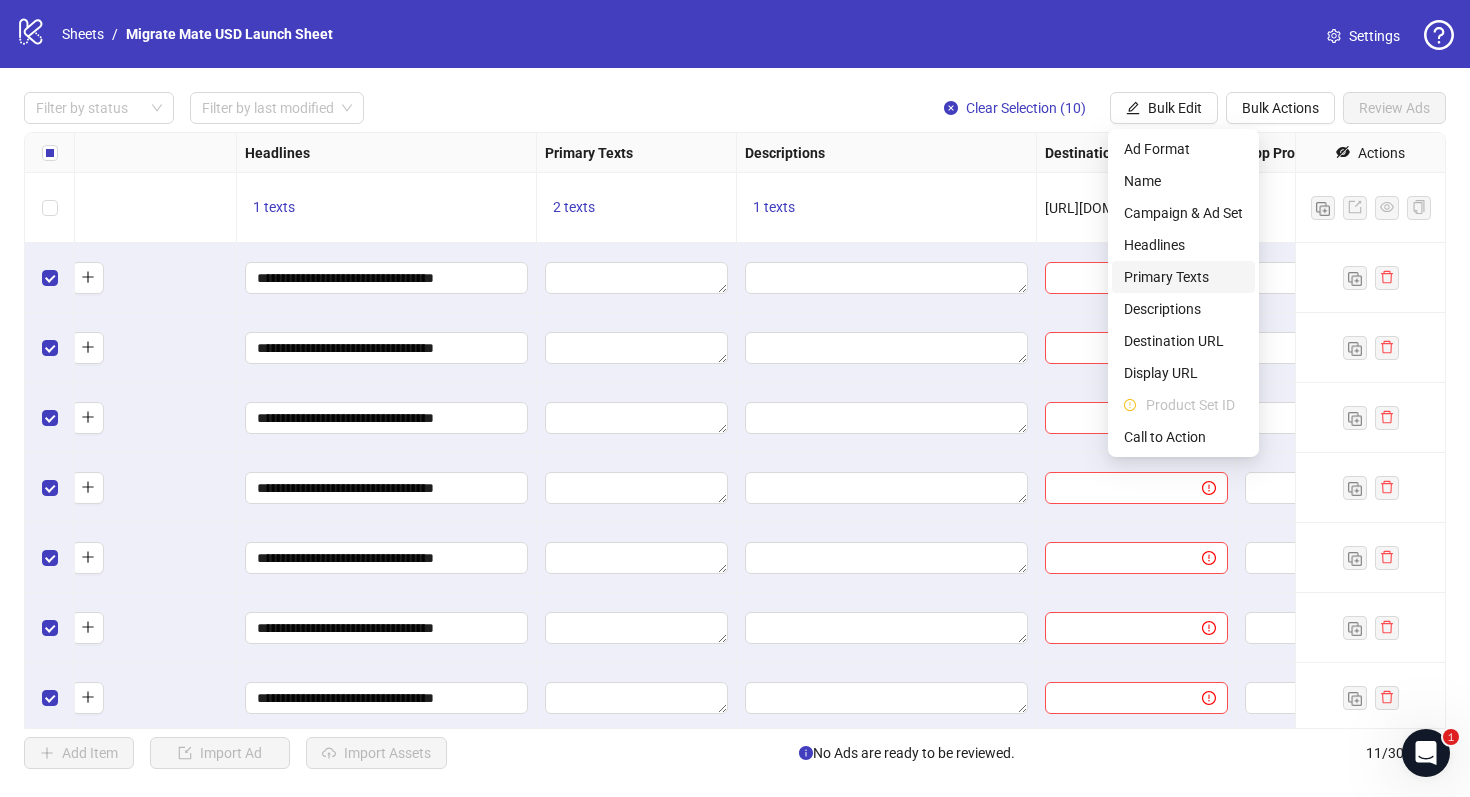 click on "Primary Texts" at bounding box center (1183, 277) 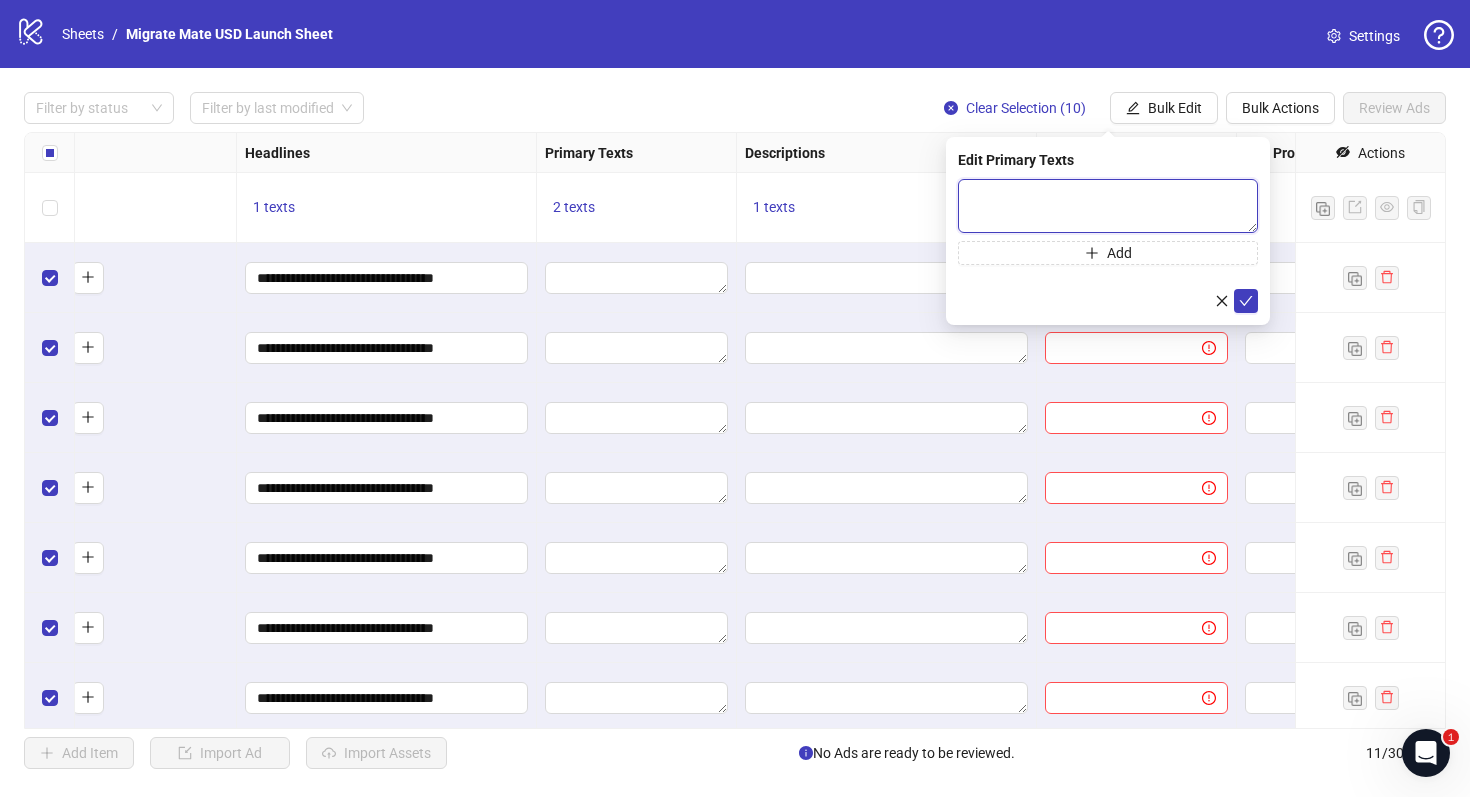 click at bounding box center [1108, 206] 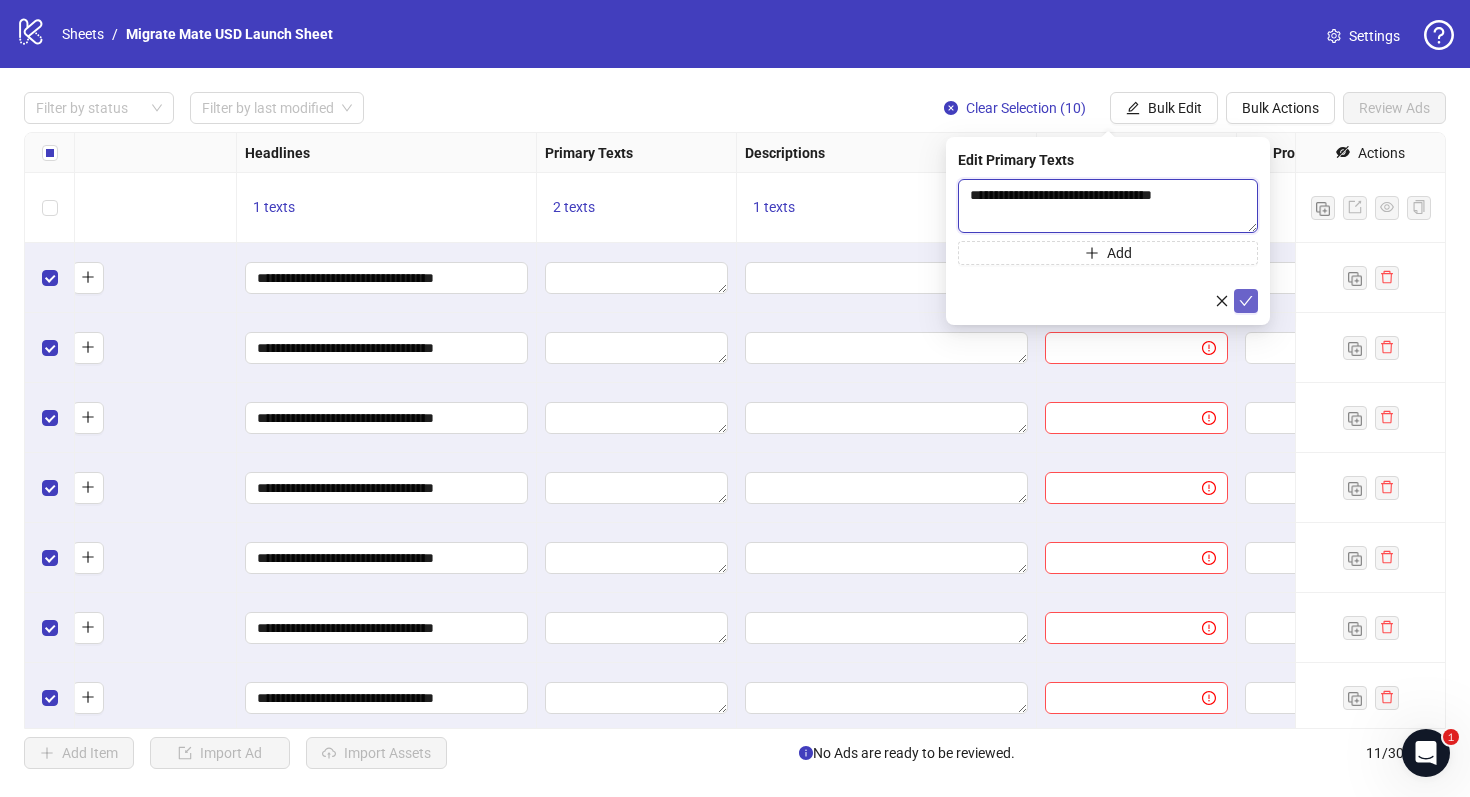 type on "**********" 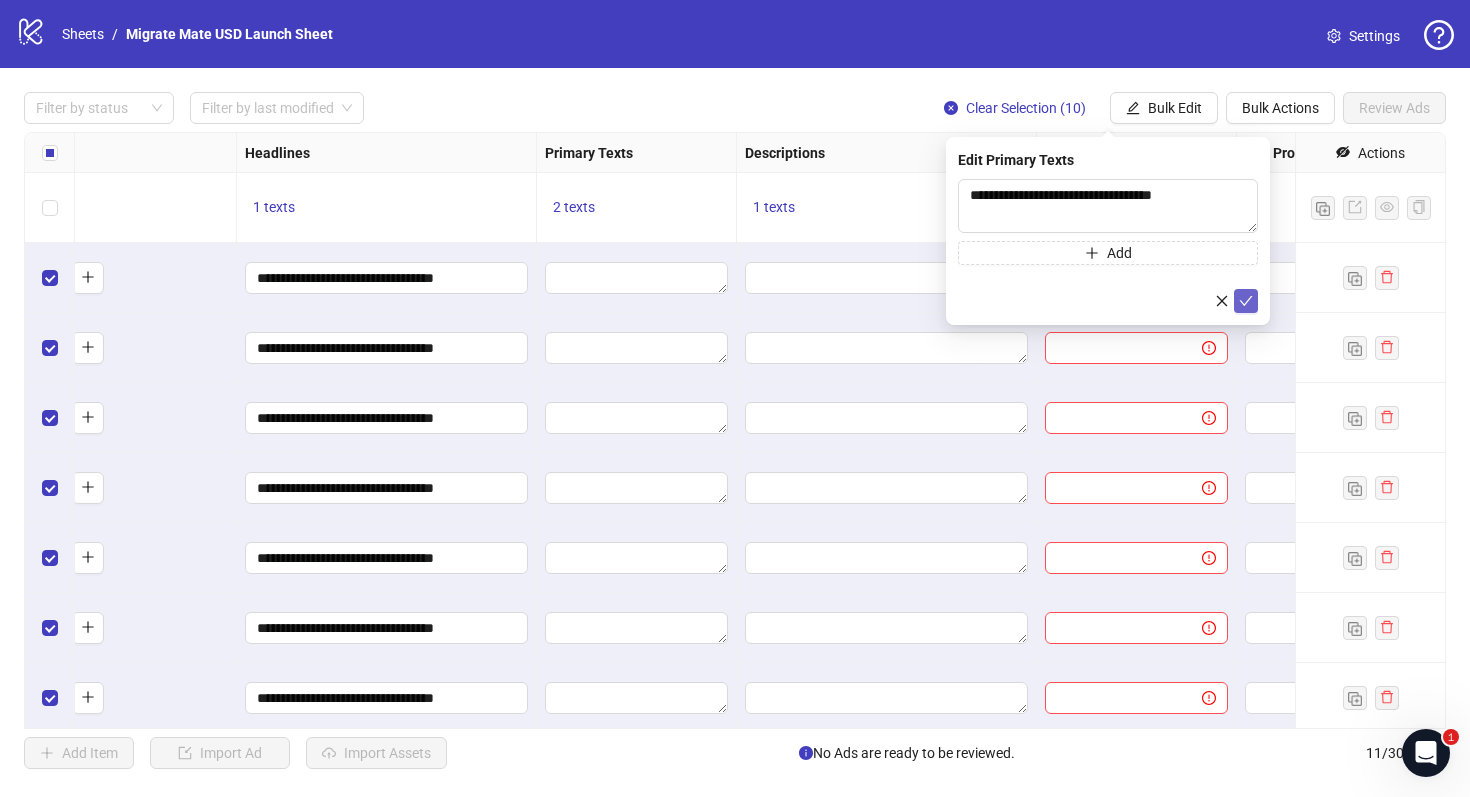 click 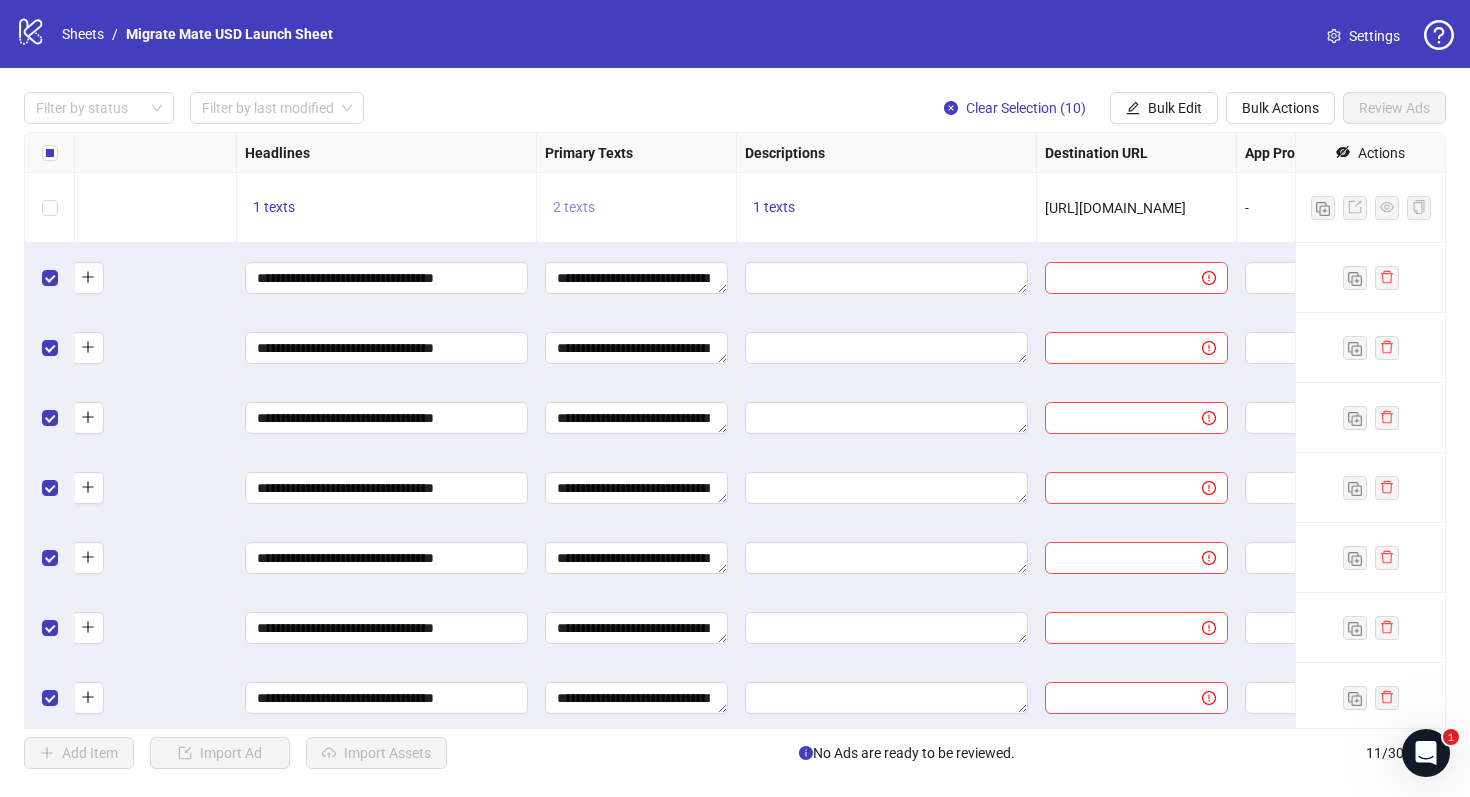 click on "2 texts" at bounding box center [574, 207] 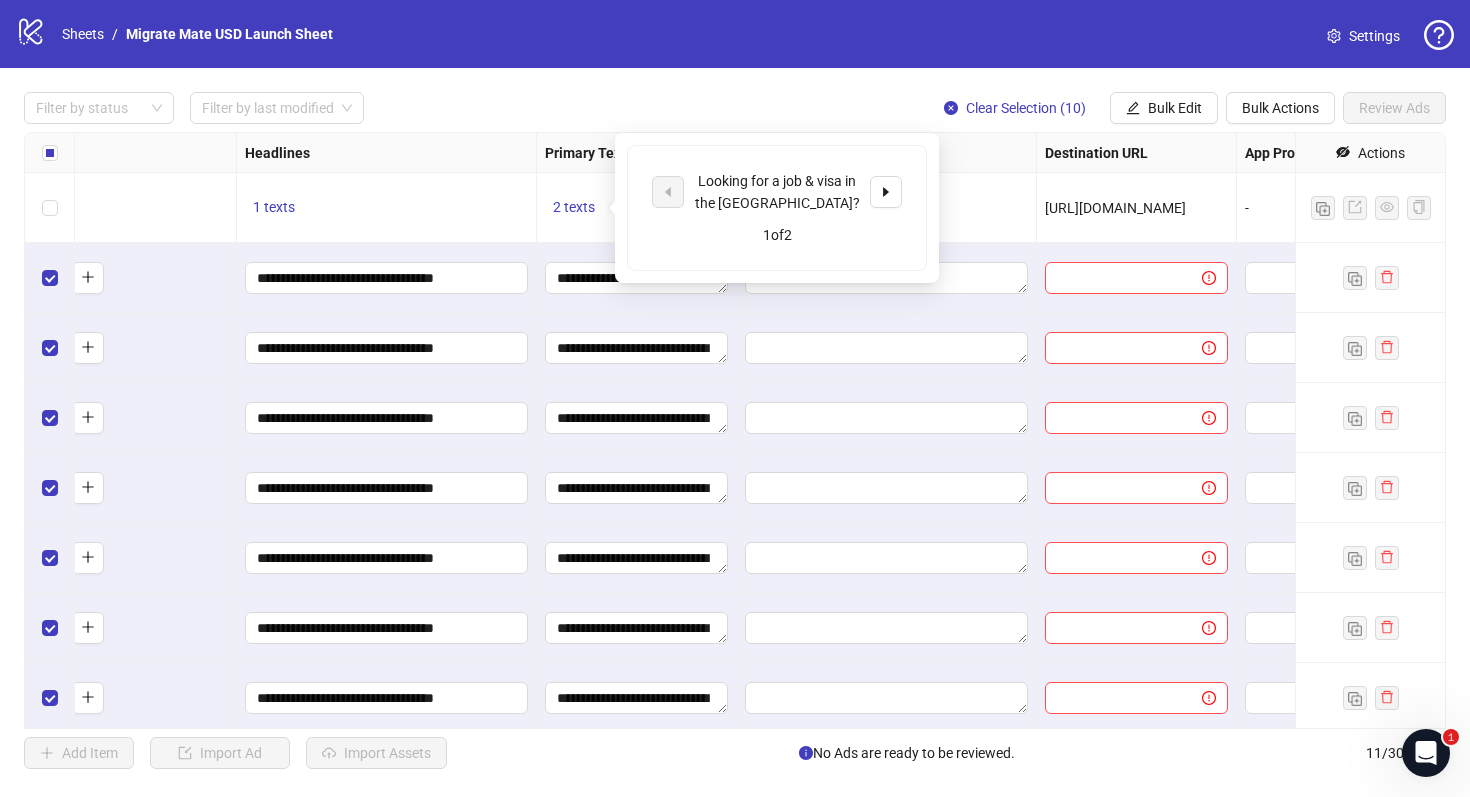 click on "Looking for a job & visa in the [GEOGRAPHIC_DATA]?" at bounding box center [777, 192] 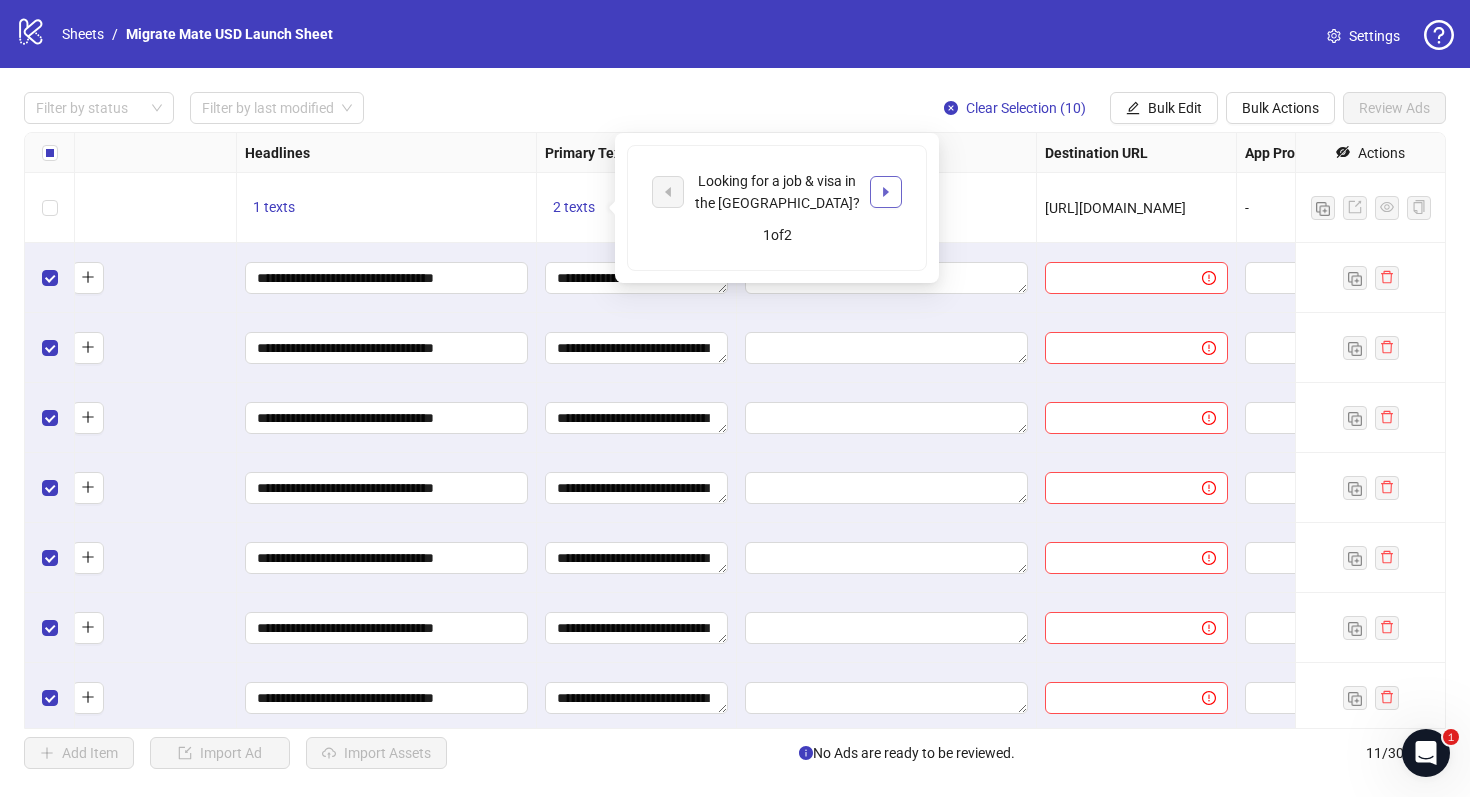 click 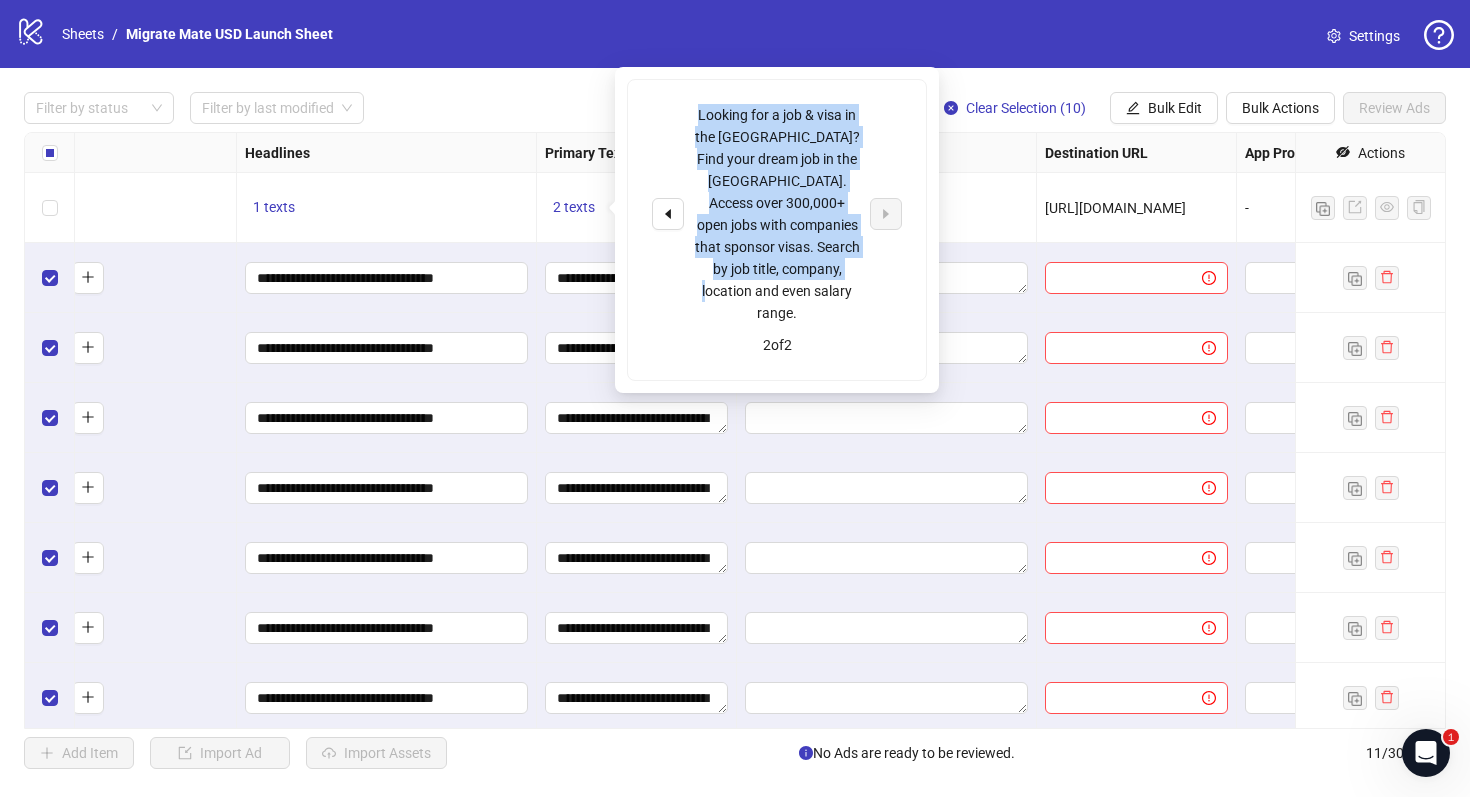 drag, startPoint x: 841, startPoint y: 274, endPoint x: 681, endPoint y: 115, distance: 225.56818 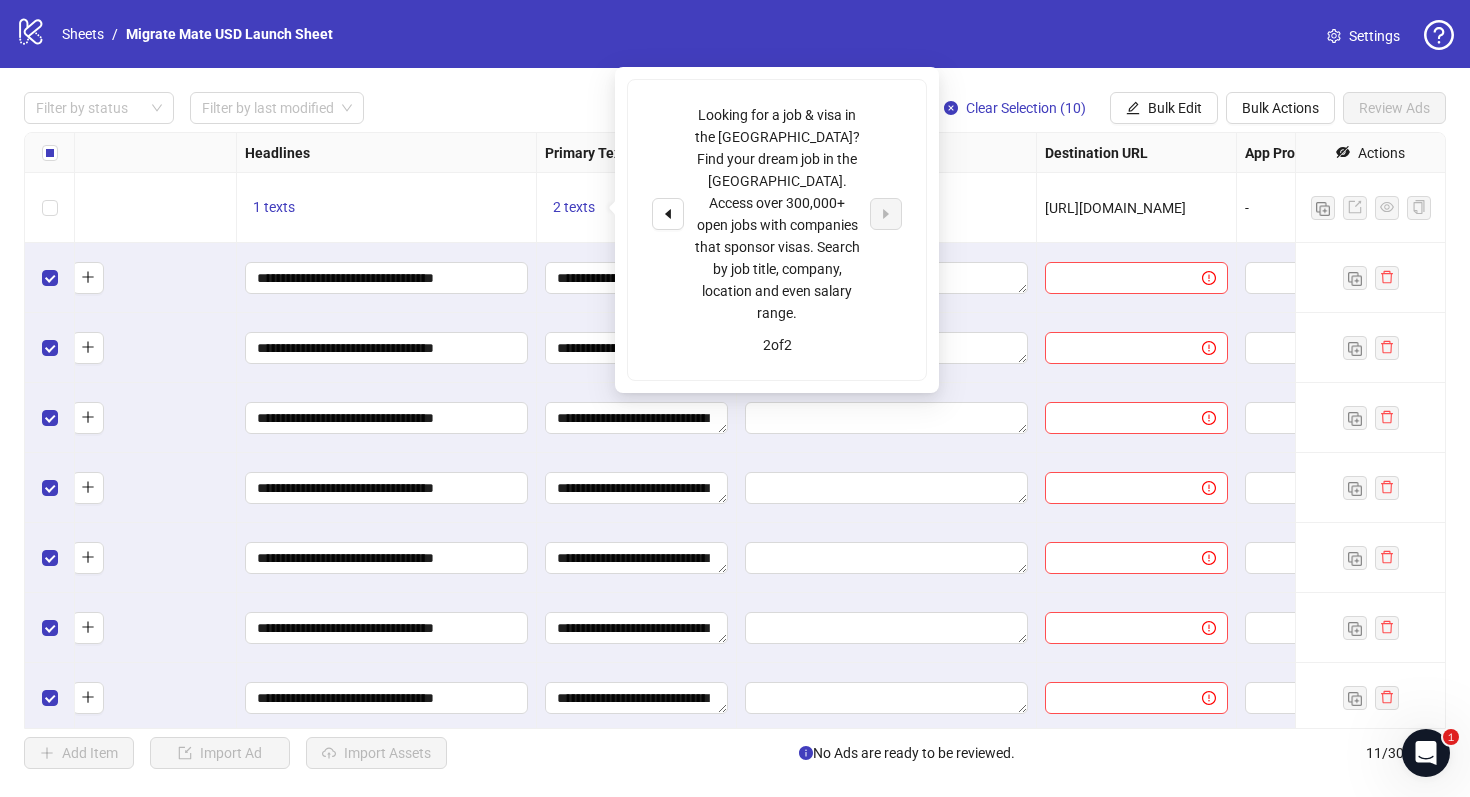 click on "1 texts" at bounding box center [886, 208] 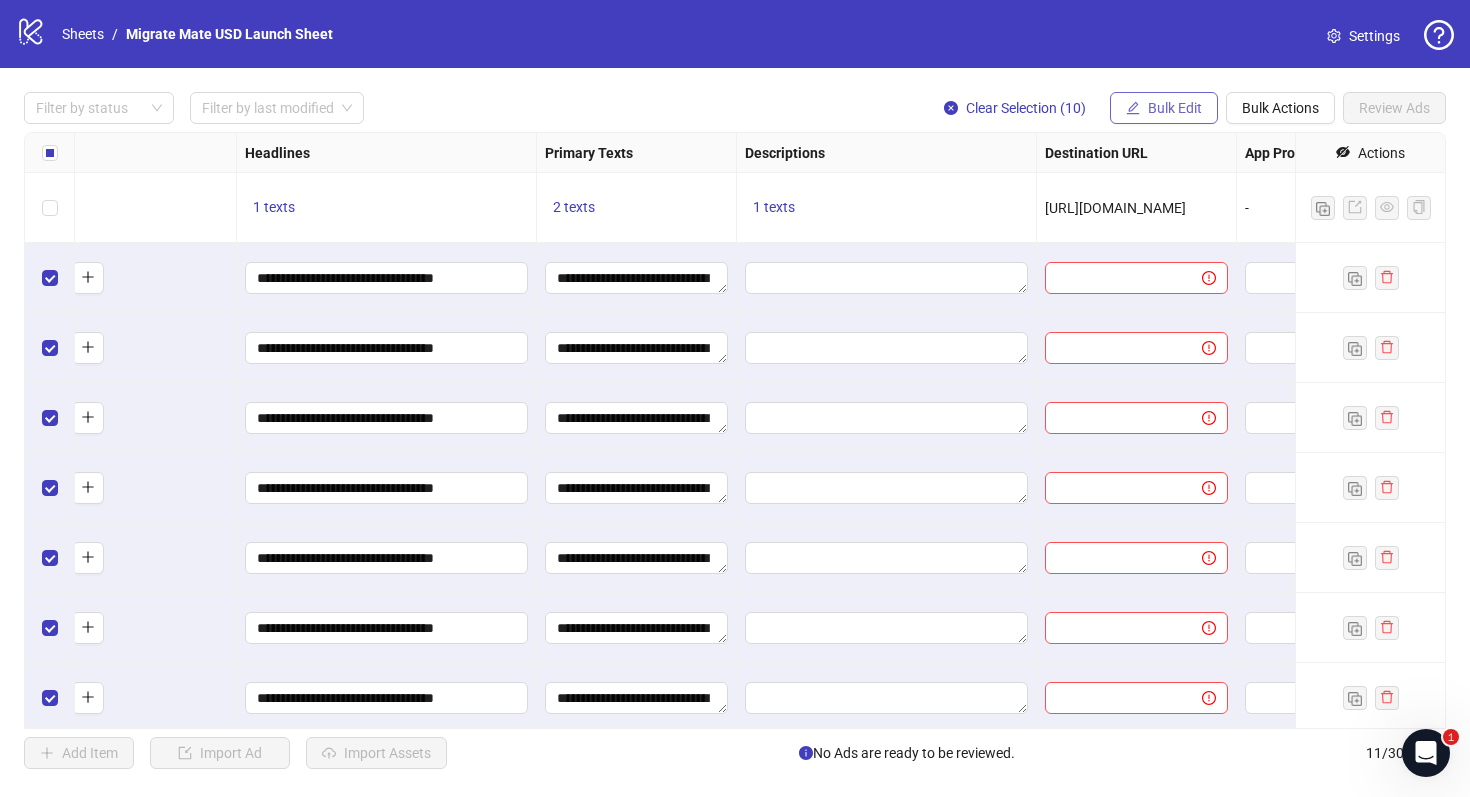 click on "Bulk Edit" at bounding box center [1164, 108] 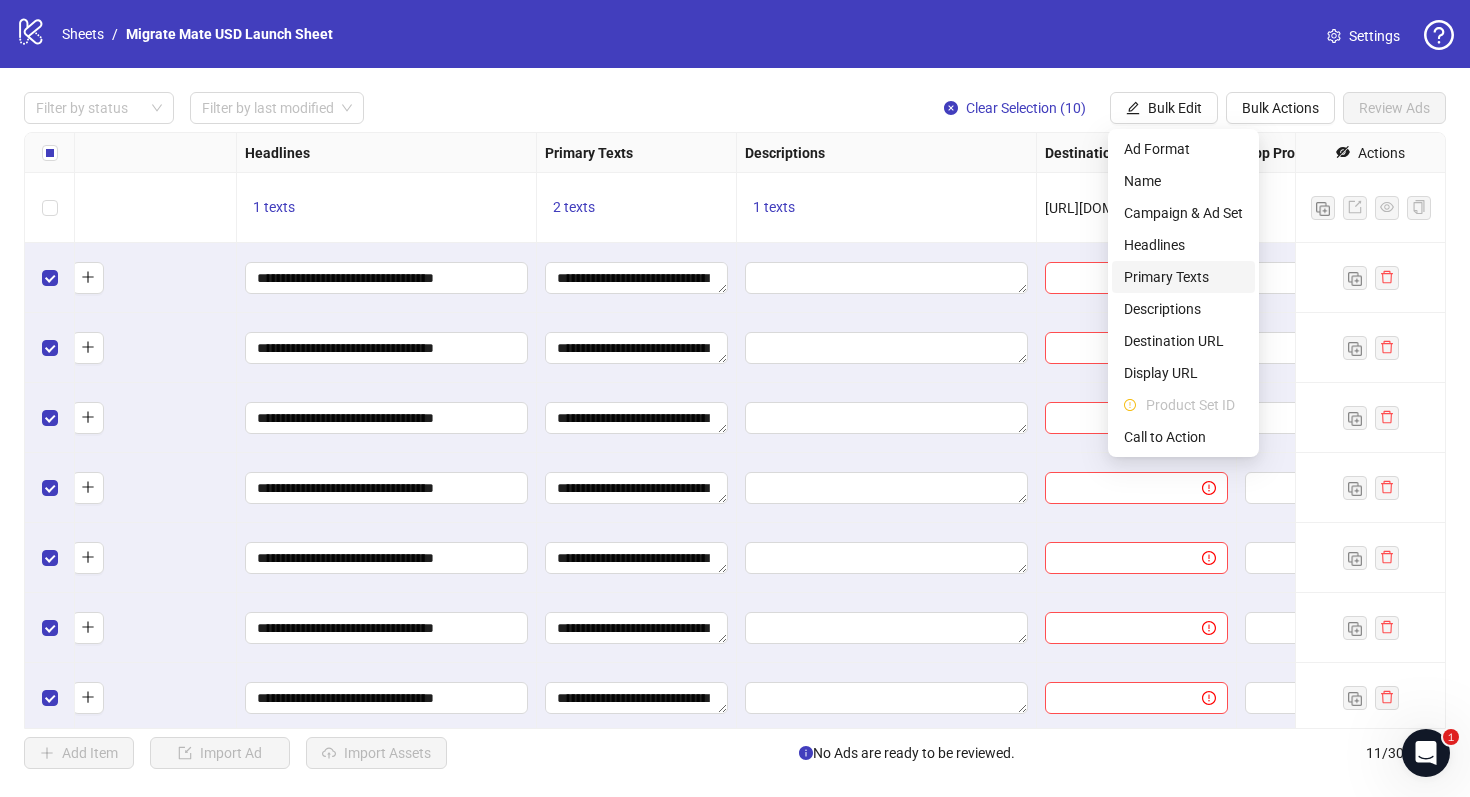 click on "Primary Texts" at bounding box center [1183, 277] 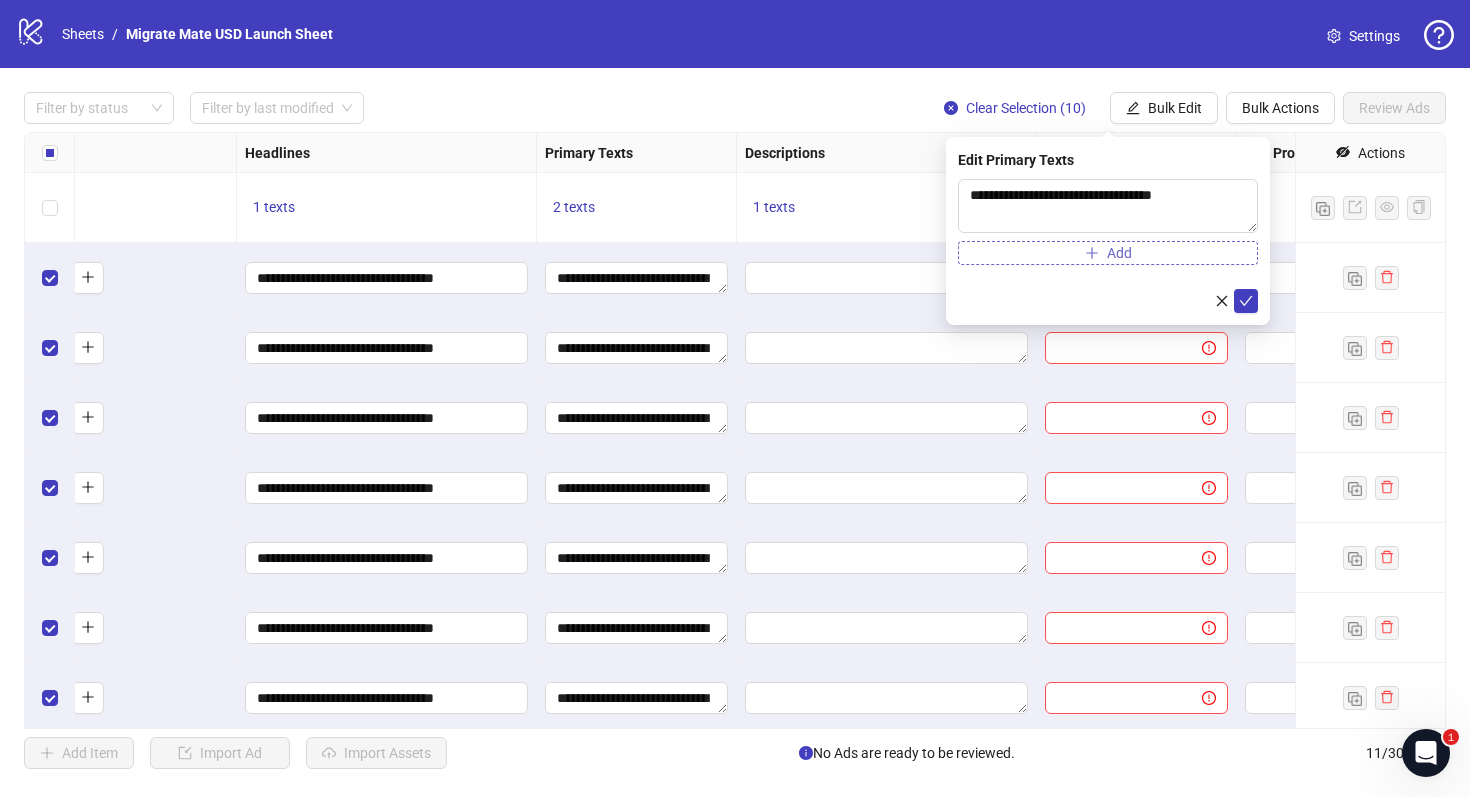 click on "Add" at bounding box center [1108, 253] 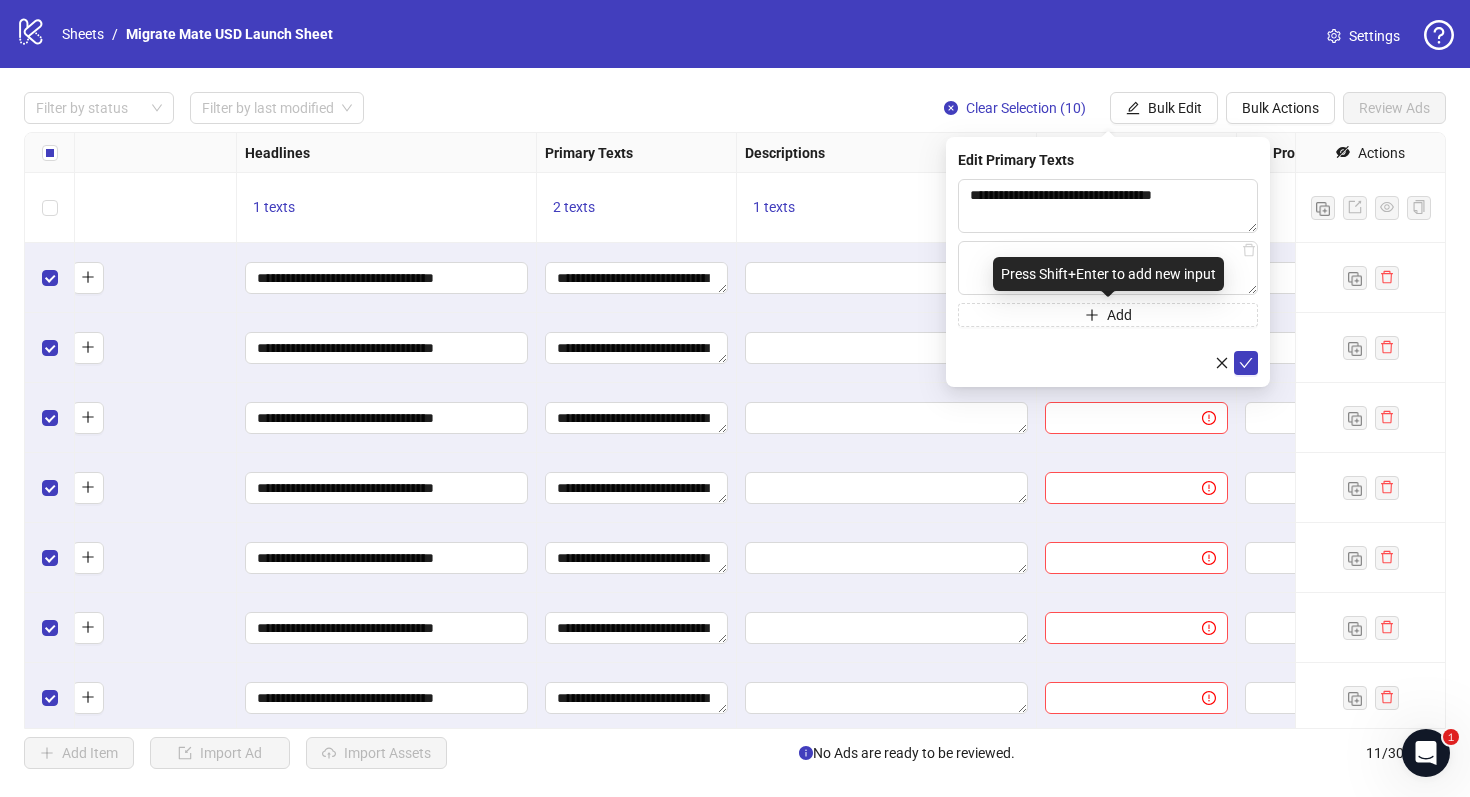 click on "Press Shift+Enter to add new input" at bounding box center [1108, 274] 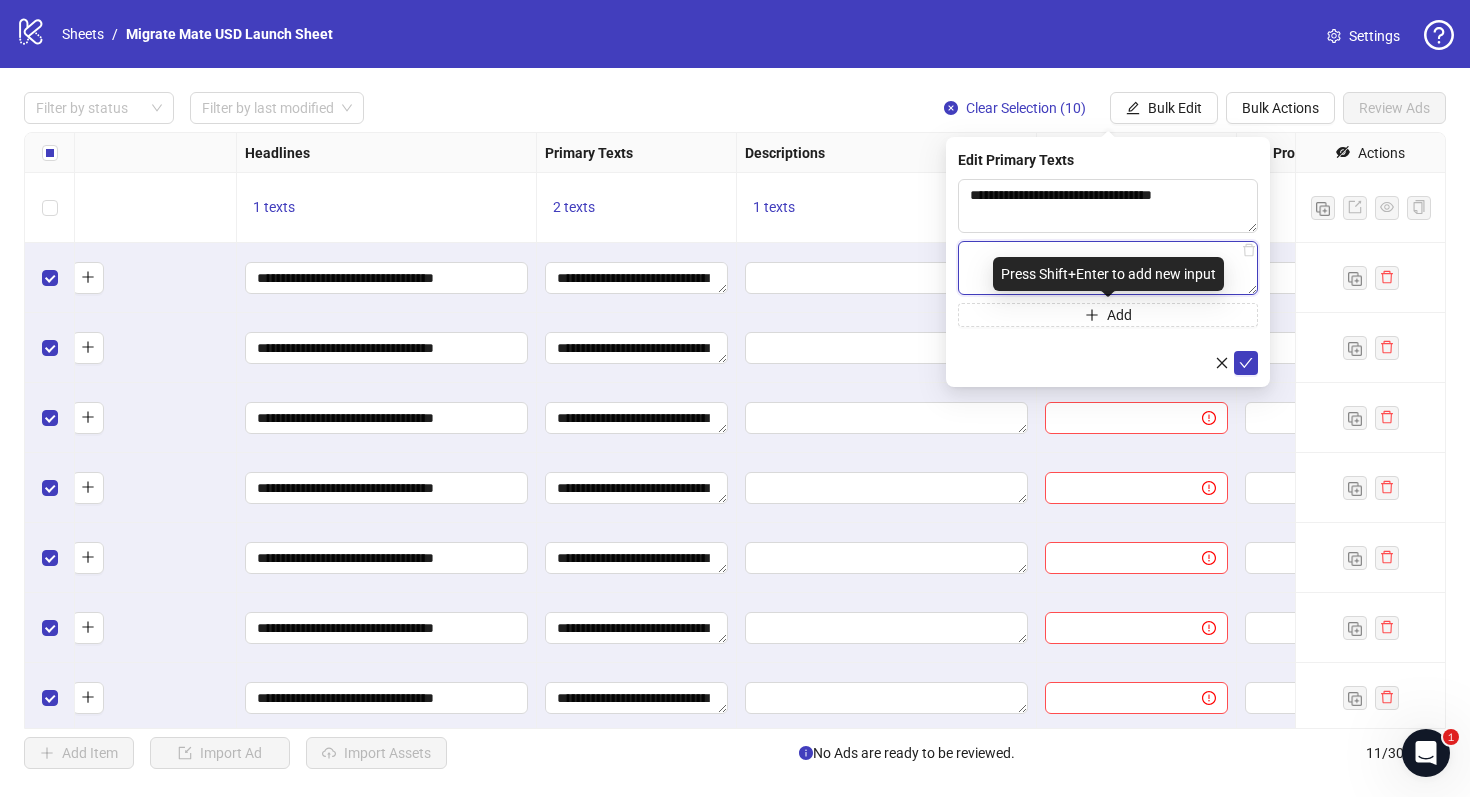 click at bounding box center (1108, 268) 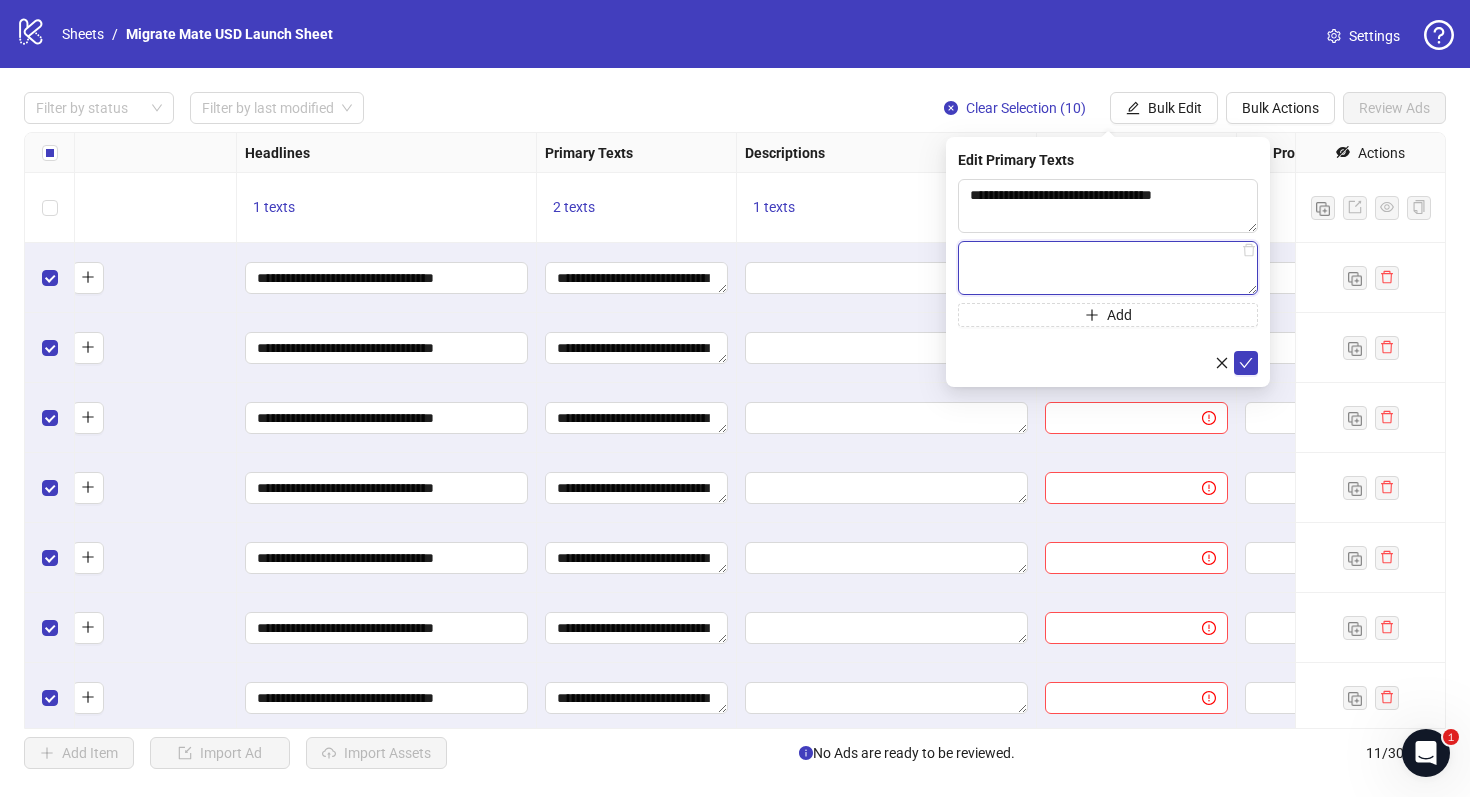 paste on "**********" 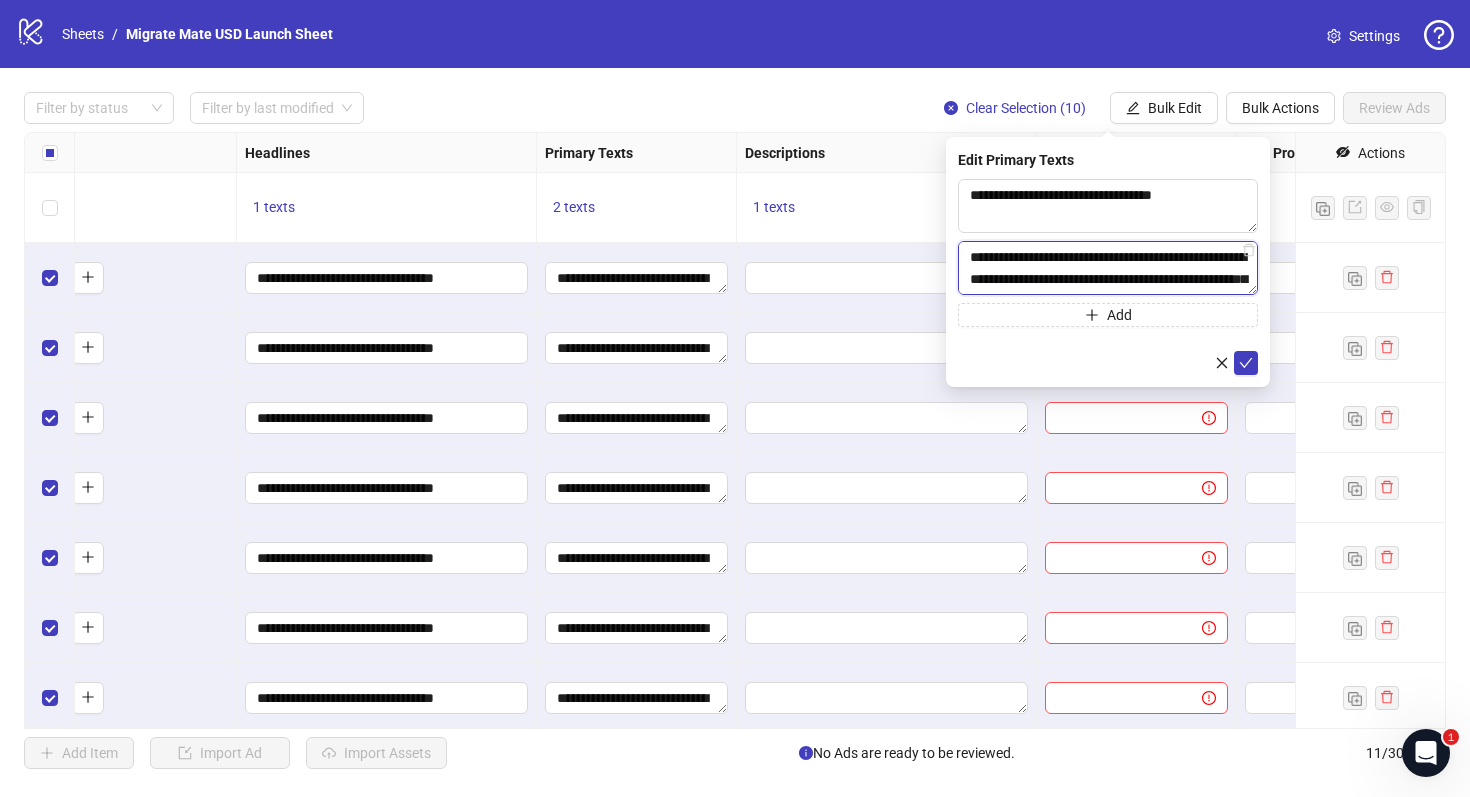 scroll, scrollTop: 59, scrollLeft: 0, axis: vertical 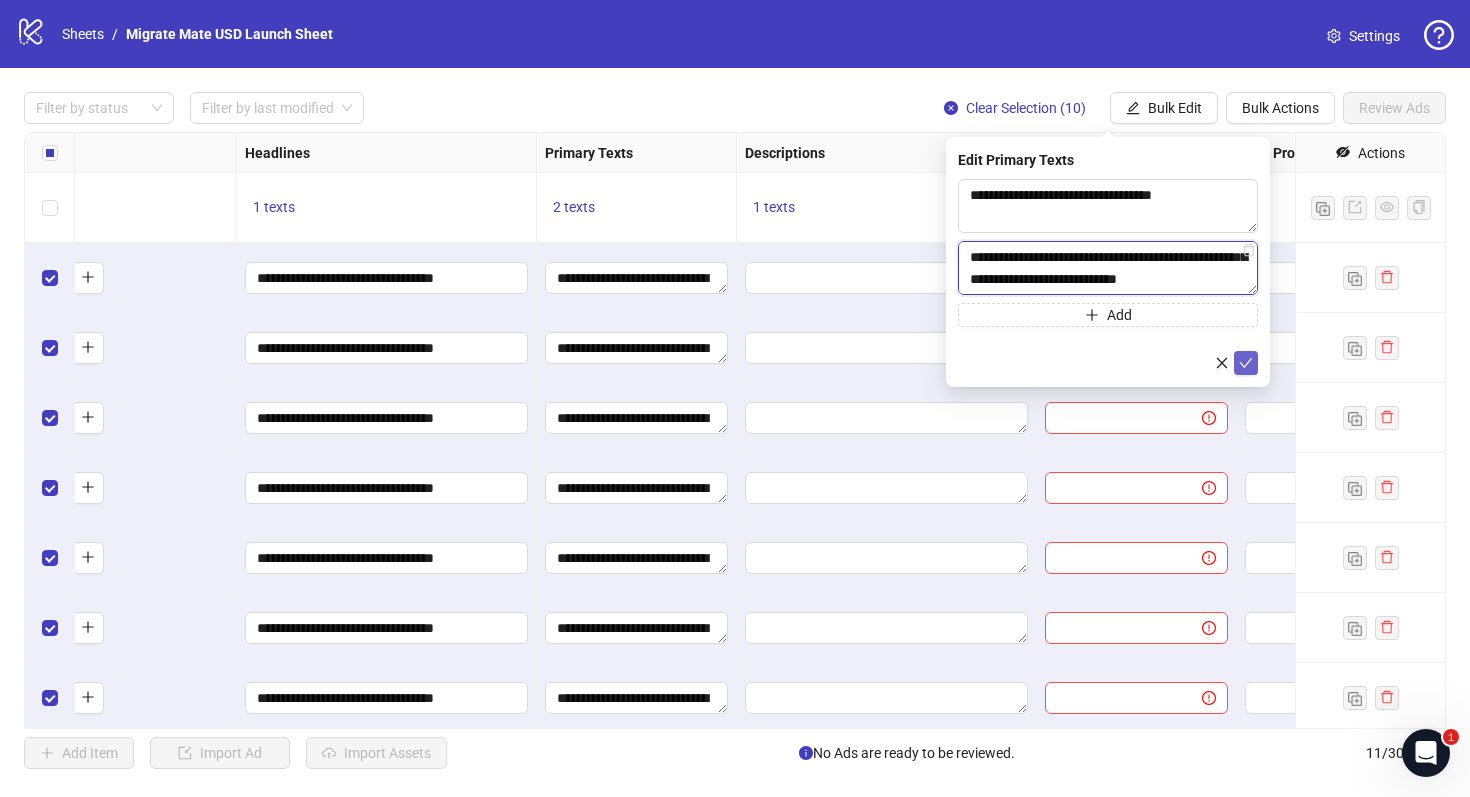 type on "**********" 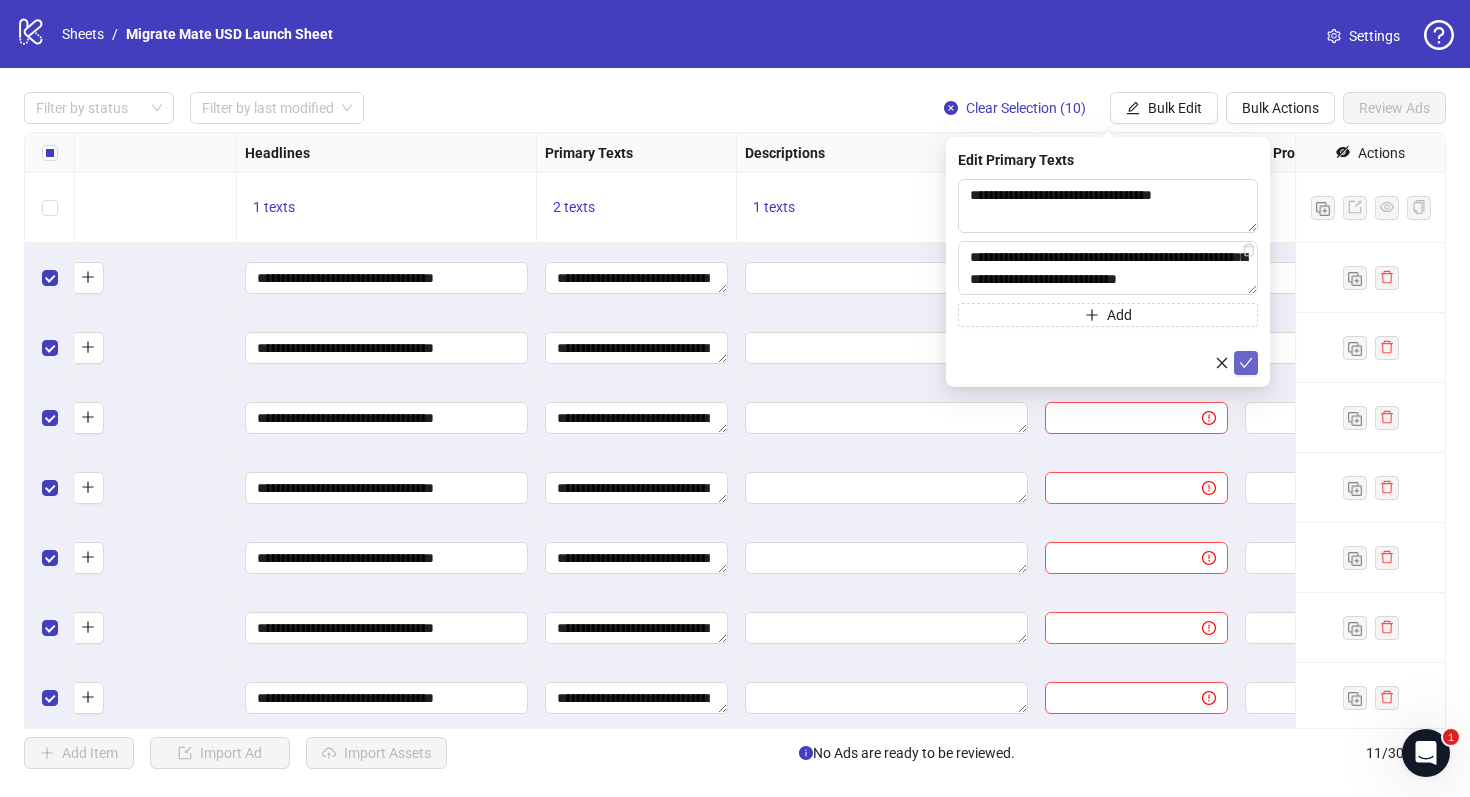 click at bounding box center [1246, 363] 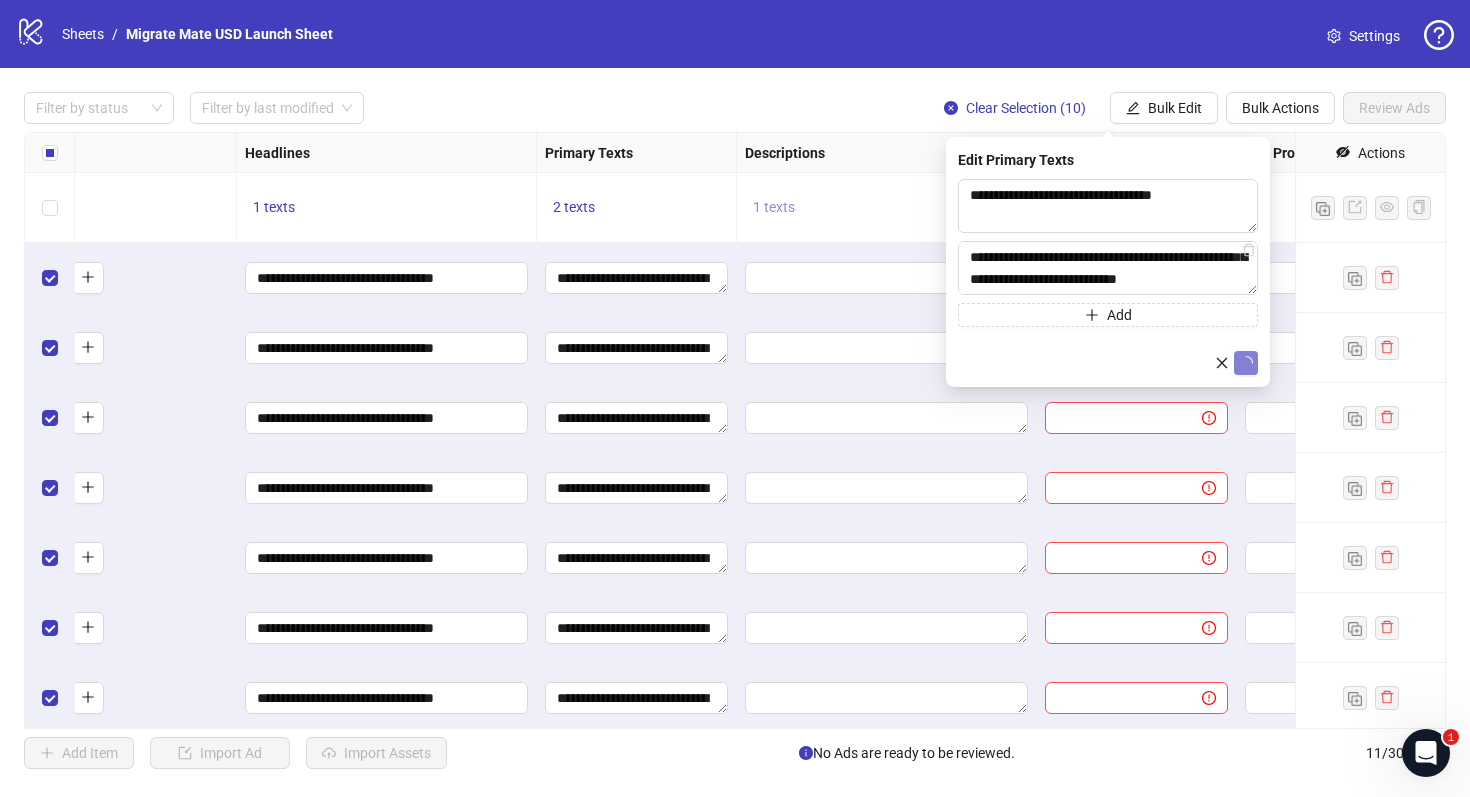 click on "1 texts" at bounding box center [774, 207] 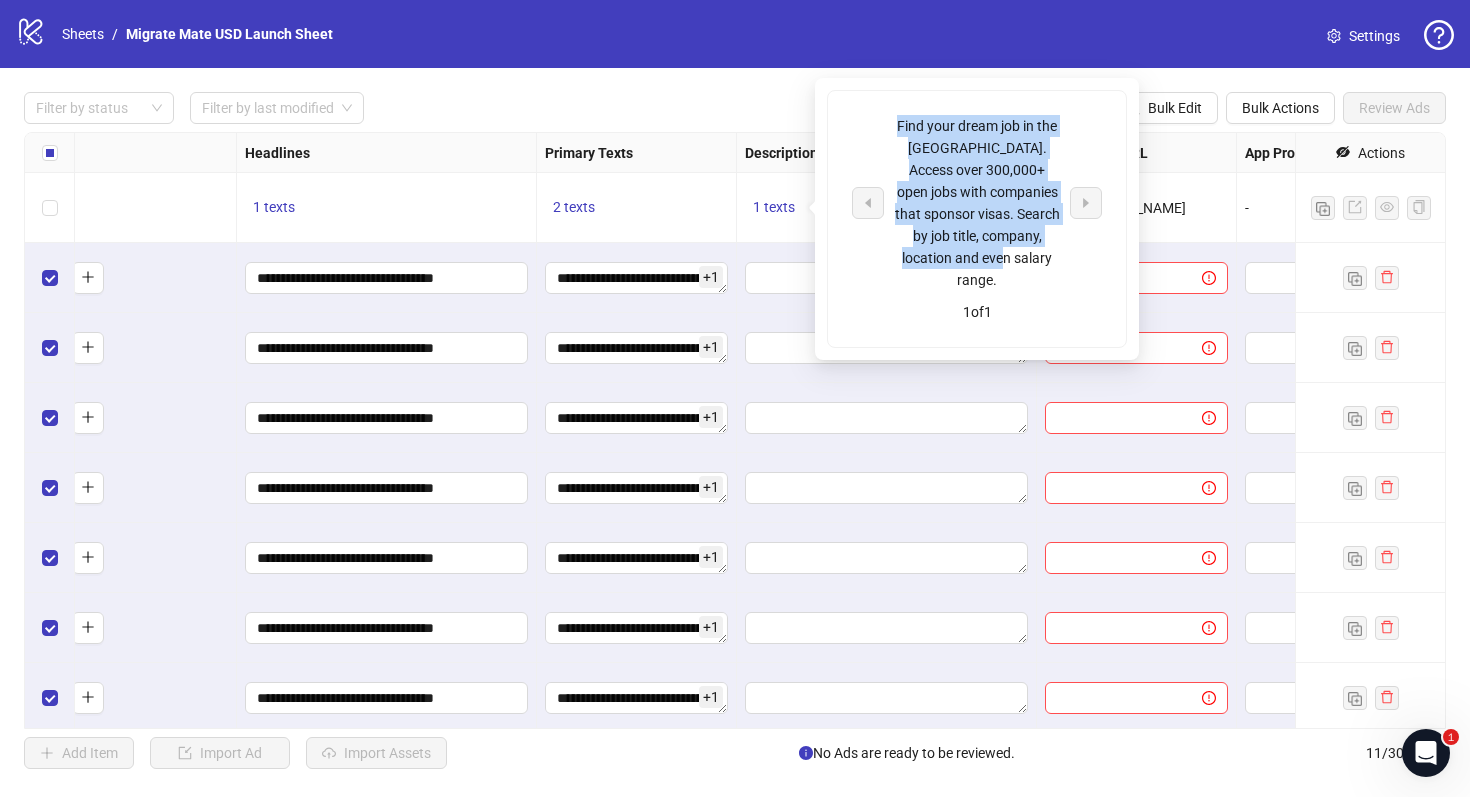 drag, startPoint x: 1016, startPoint y: 254, endPoint x: 899, endPoint y: 133, distance: 168.31519 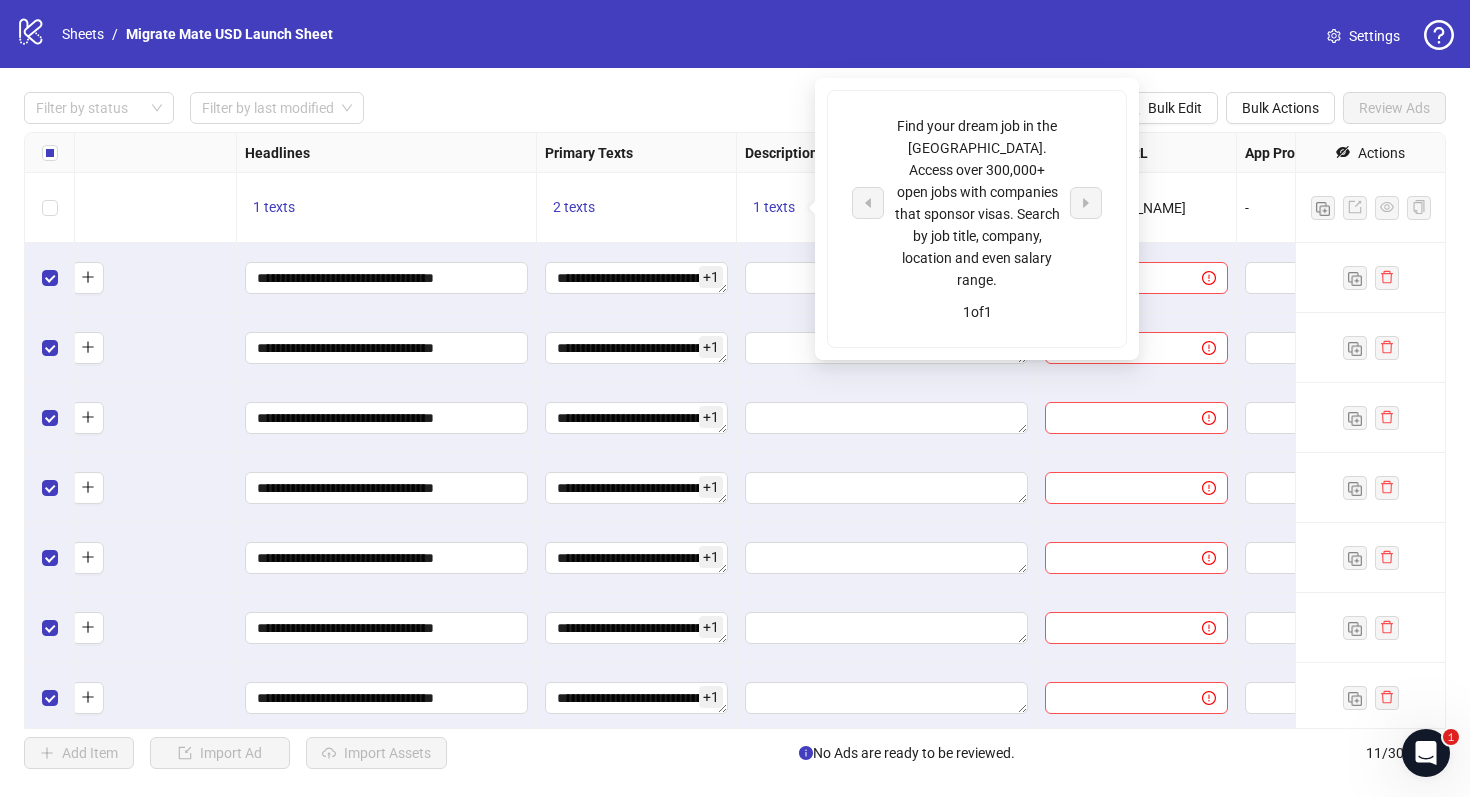 click on "1 texts" at bounding box center (887, 208) 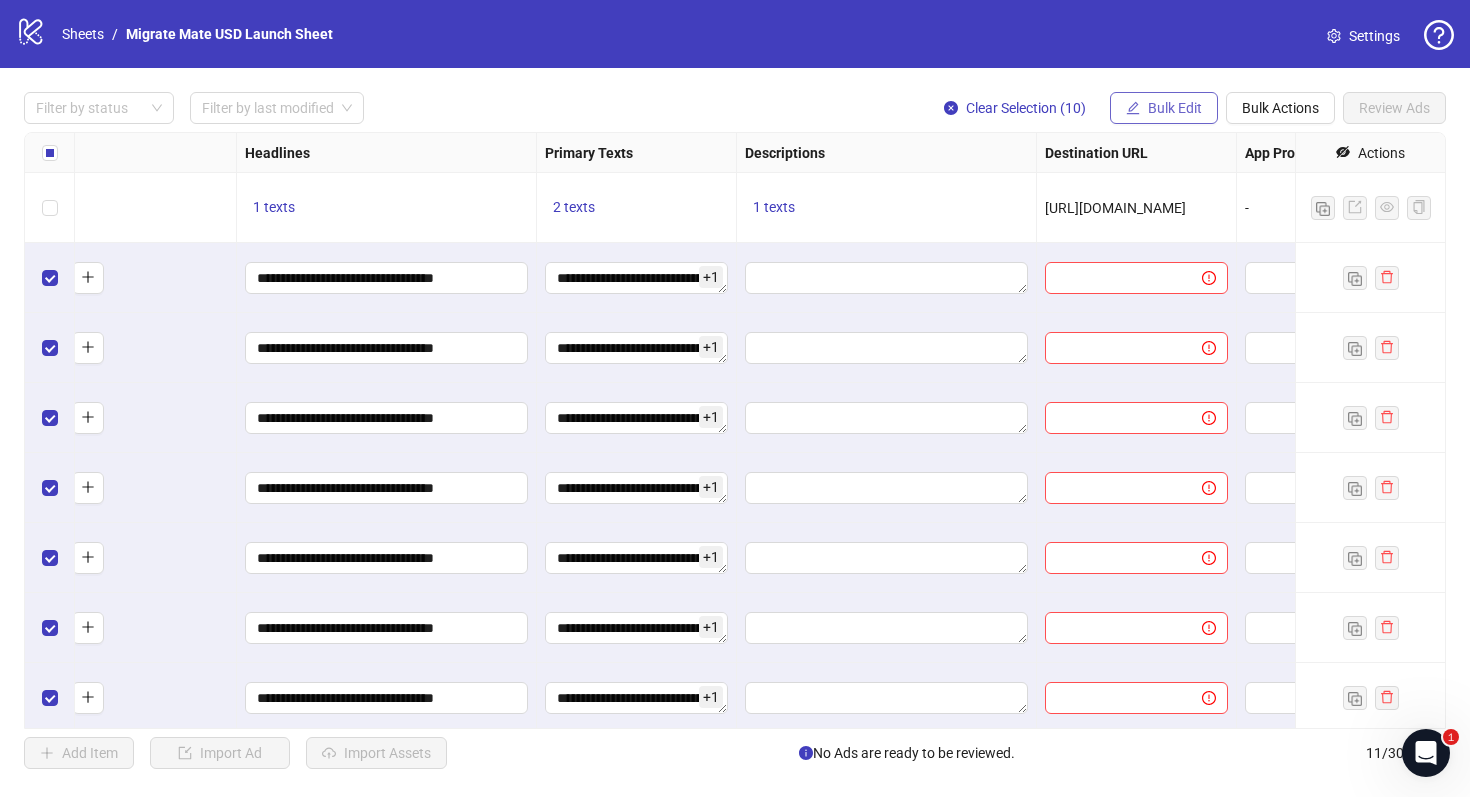 click on "Bulk Edit" at bounding box center [1175, 108] 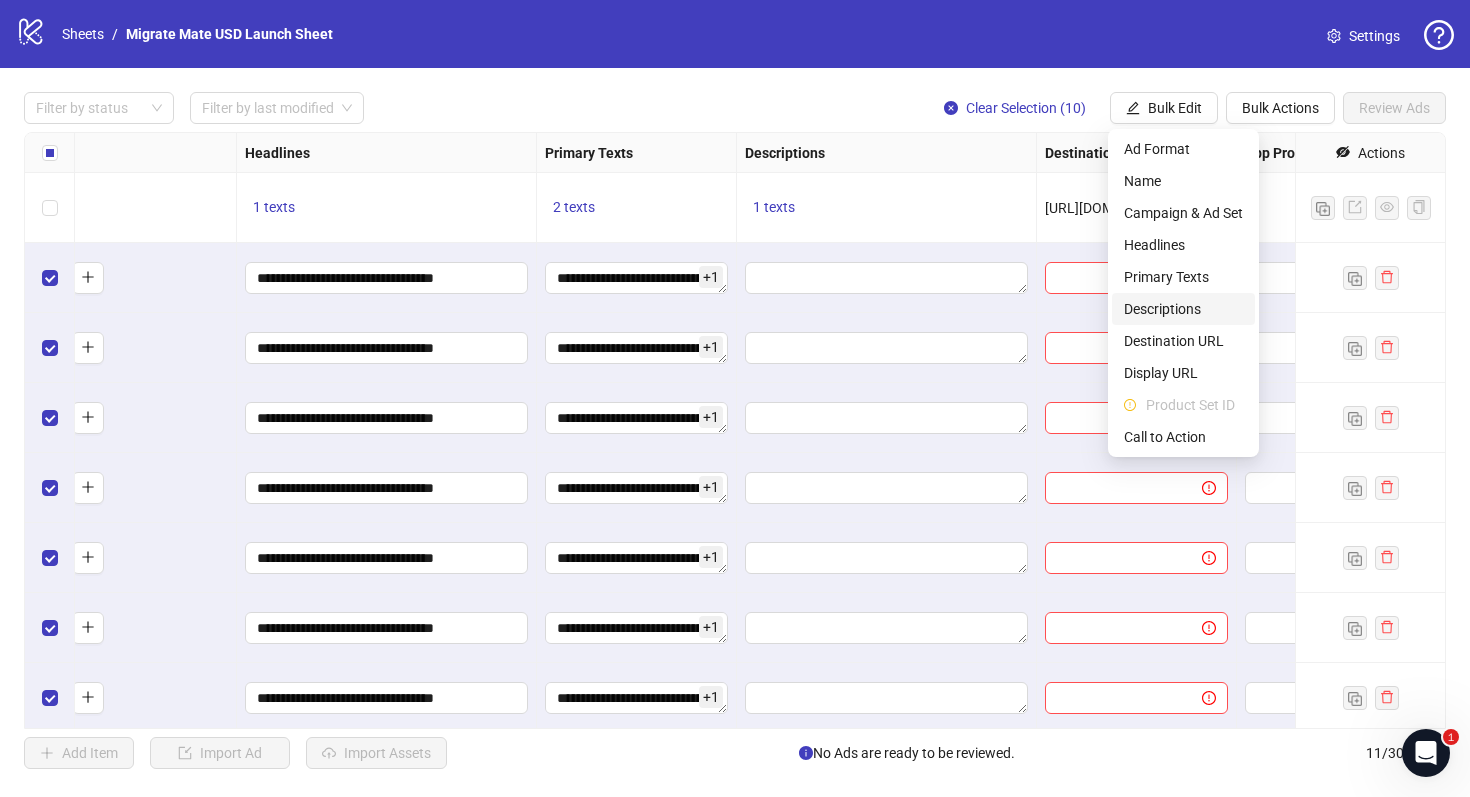 click on "Descriptions" at bounding box center (1183, 309) 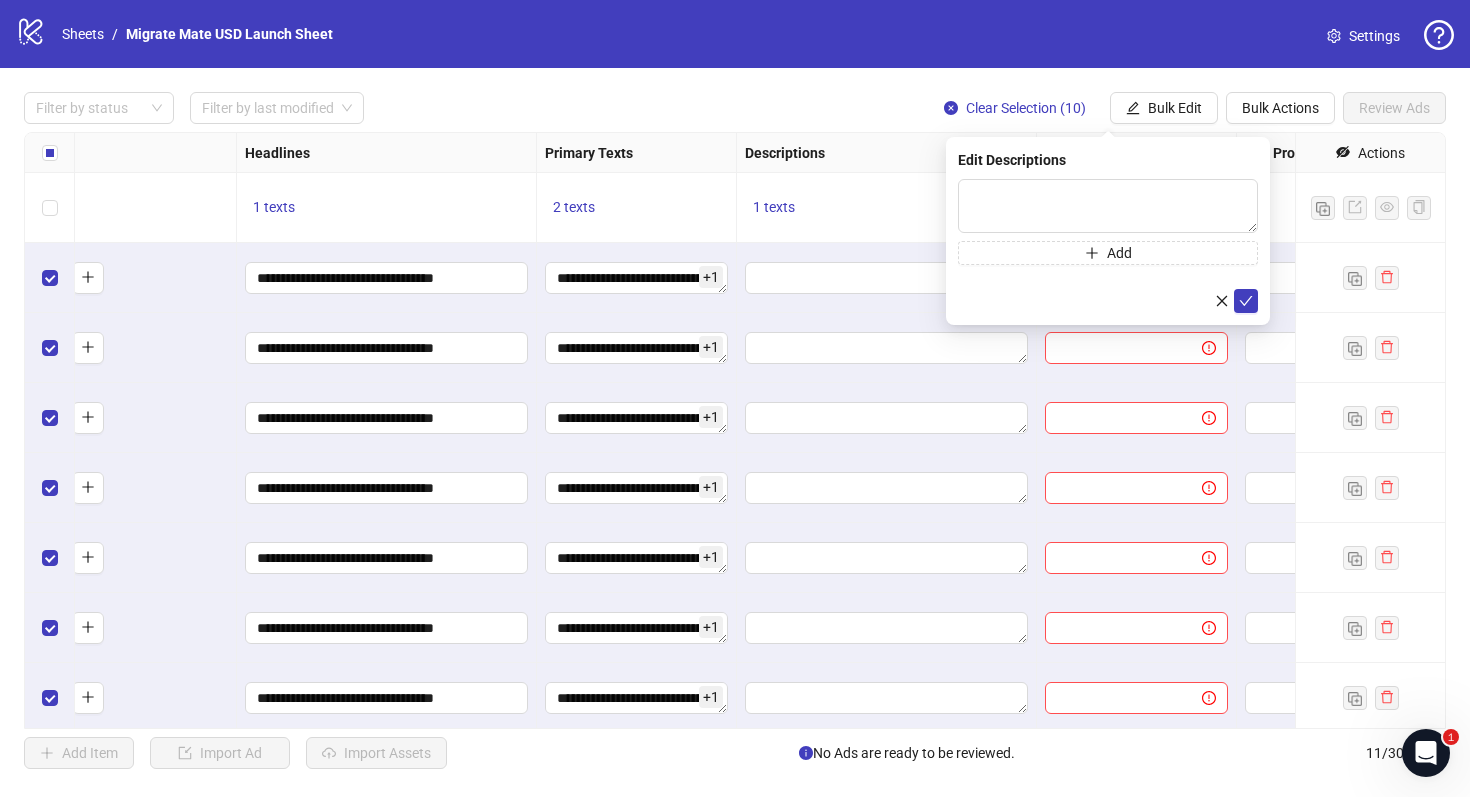 click on "Press Shift+Enter to add new input" at bounding box center (1108, 235) 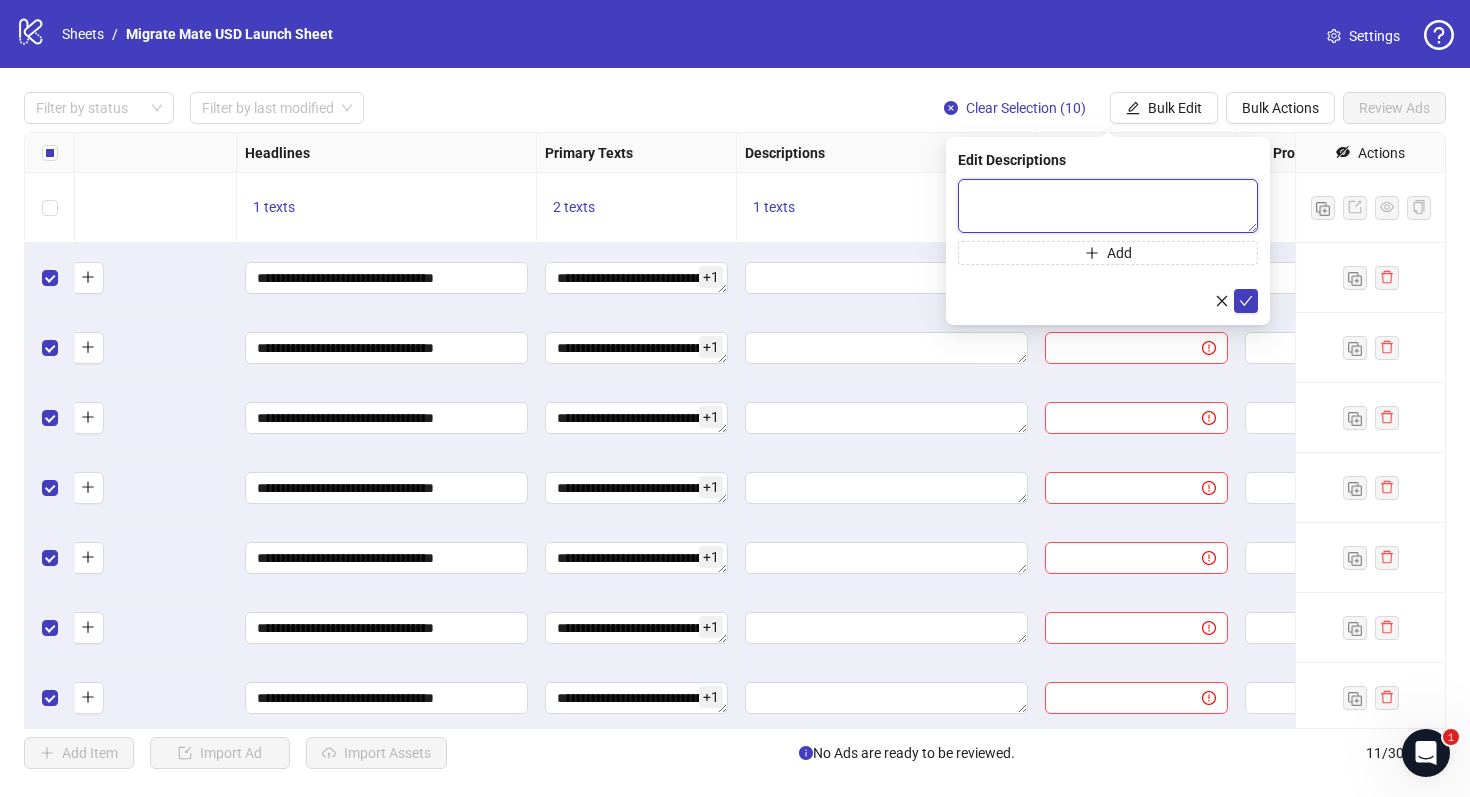 click at bounding box center (1108, 206) 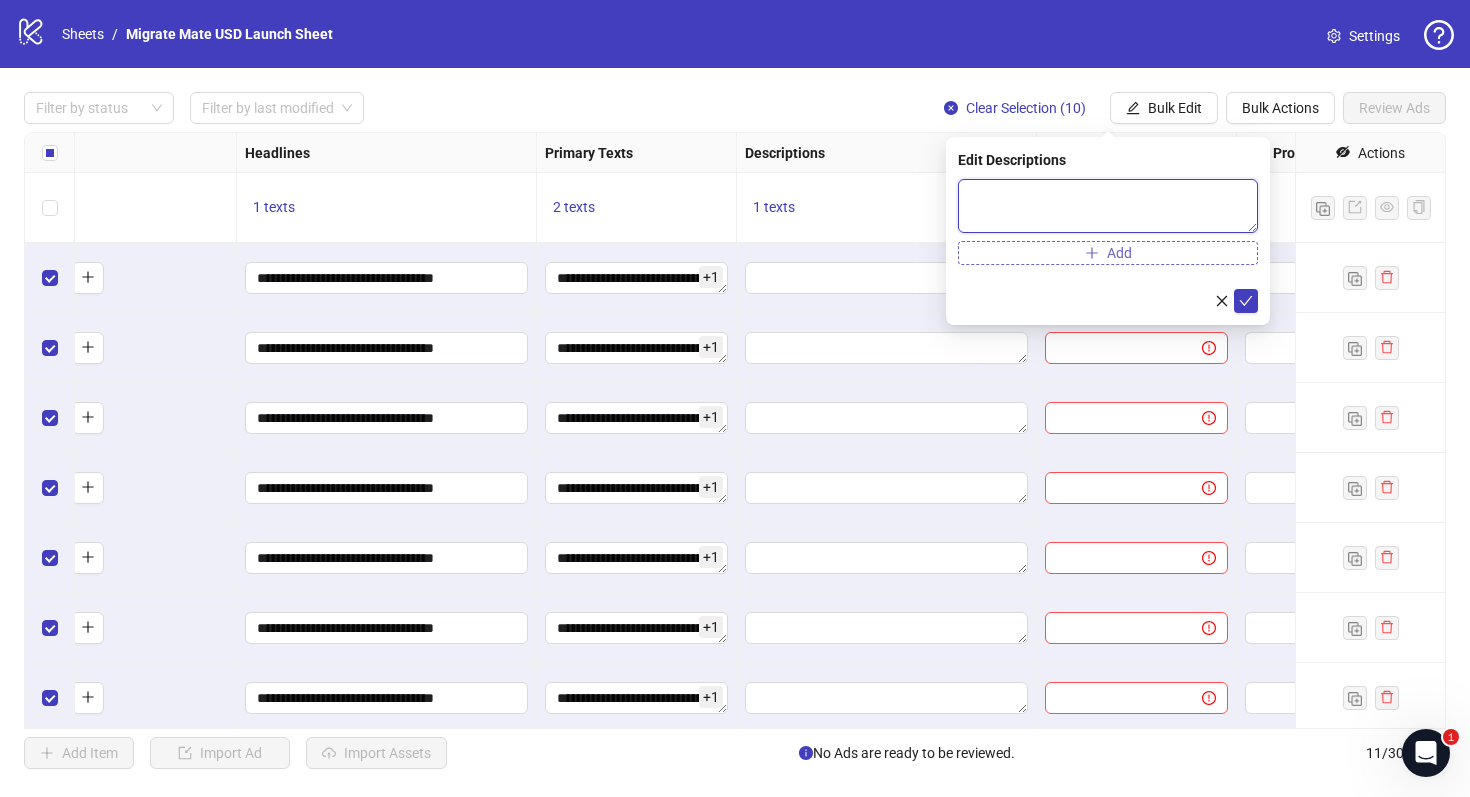 paste on "**********" 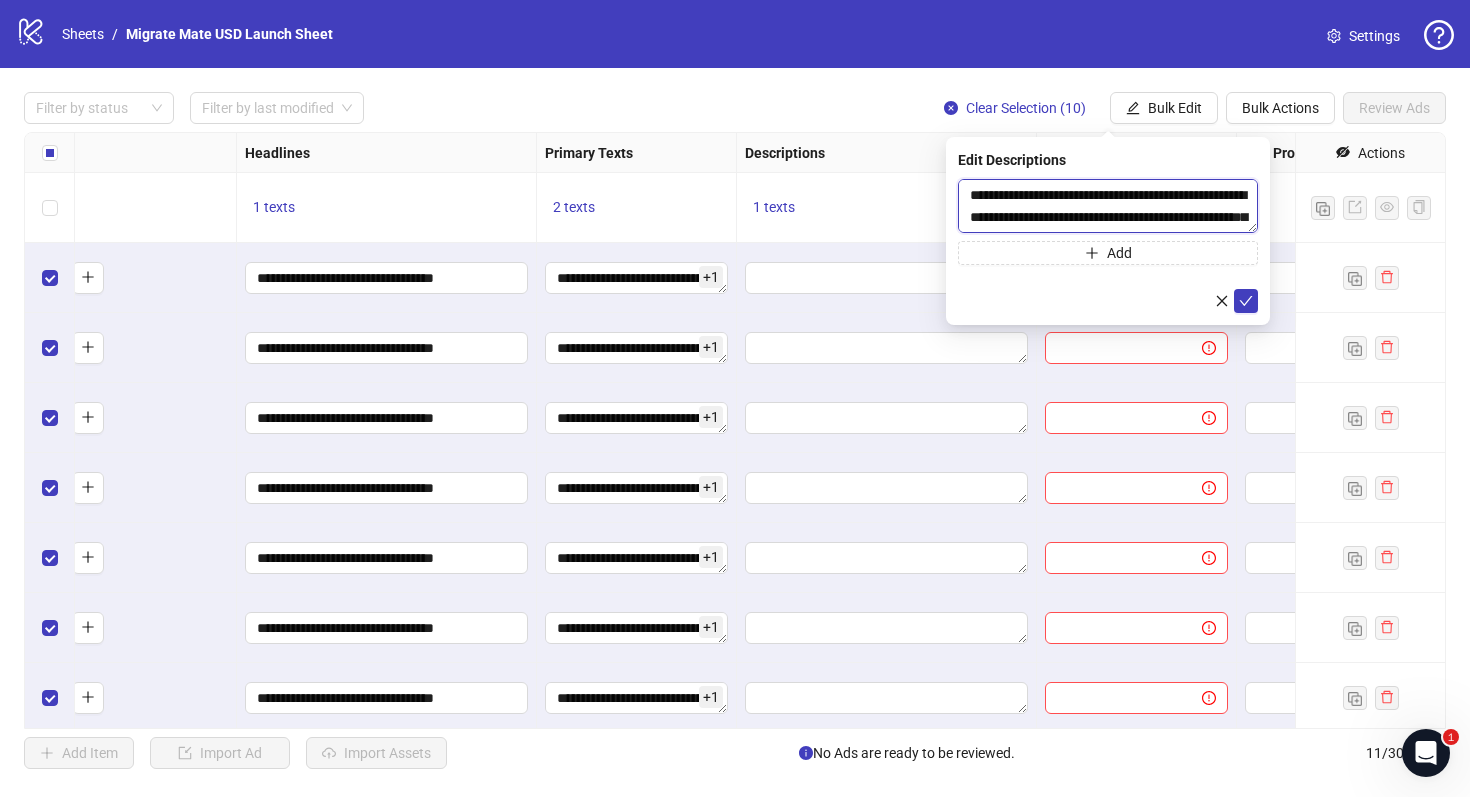scroll, scrollTop: 37, scrollLeft: 0, axis: vertical 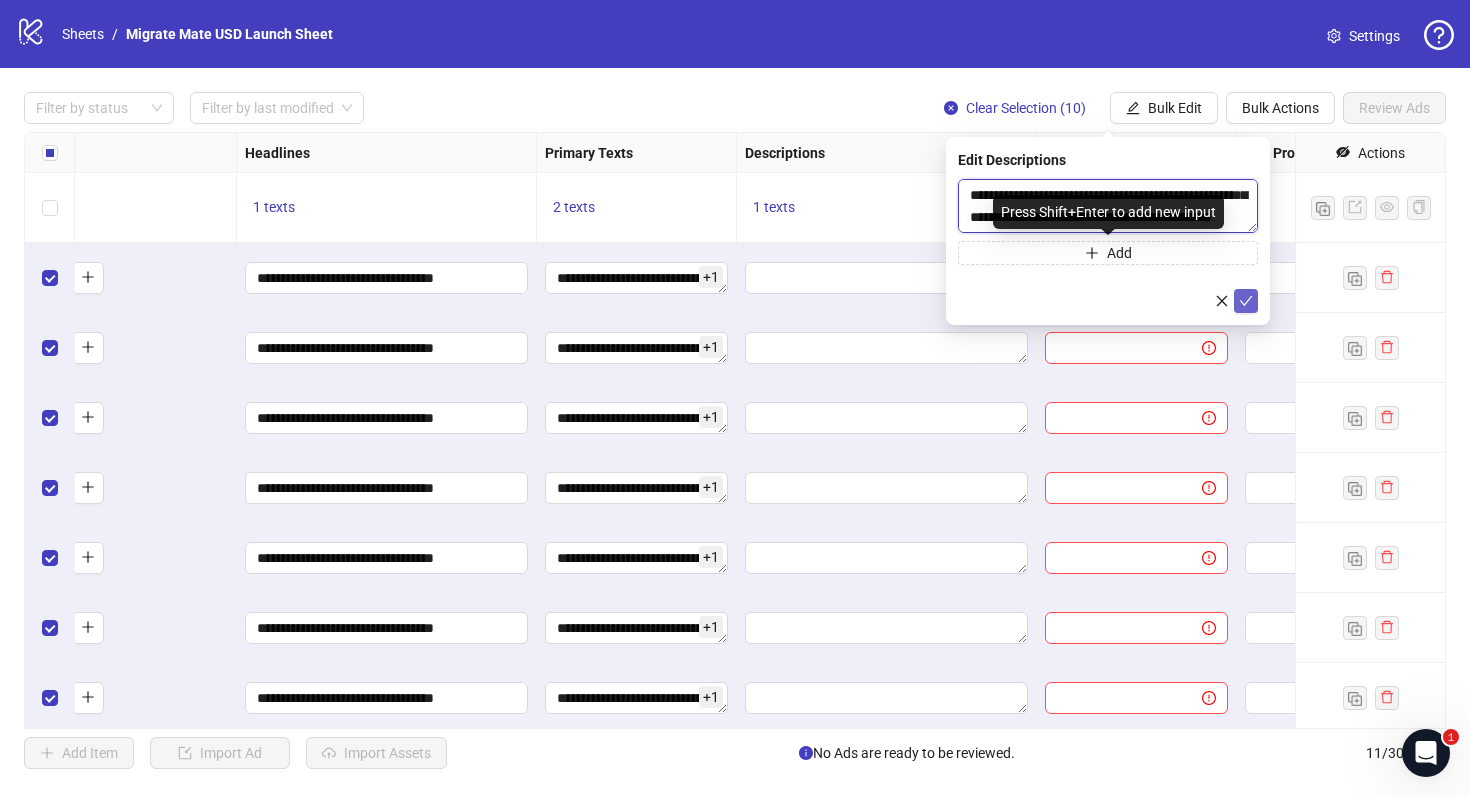 type on "**********" 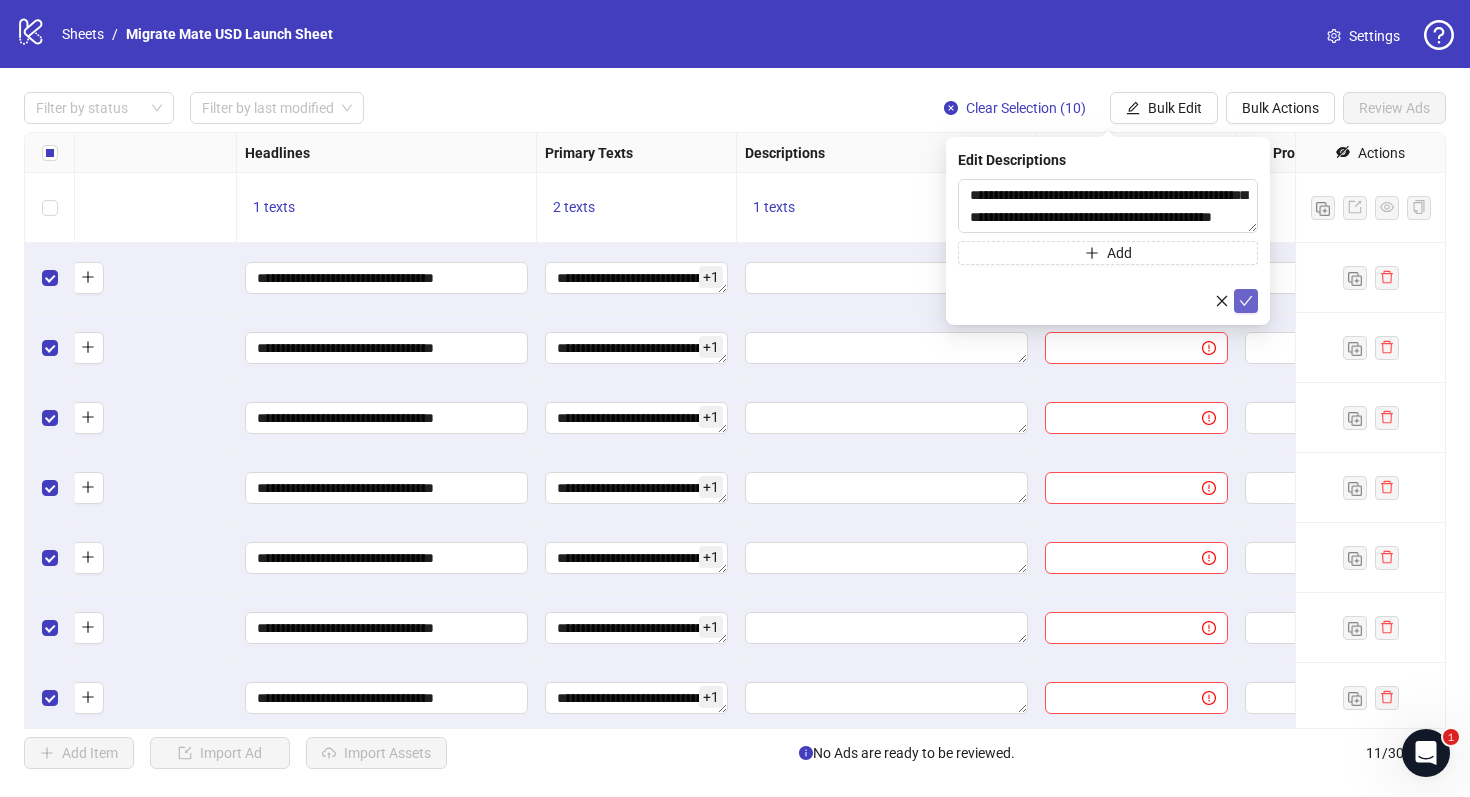 click 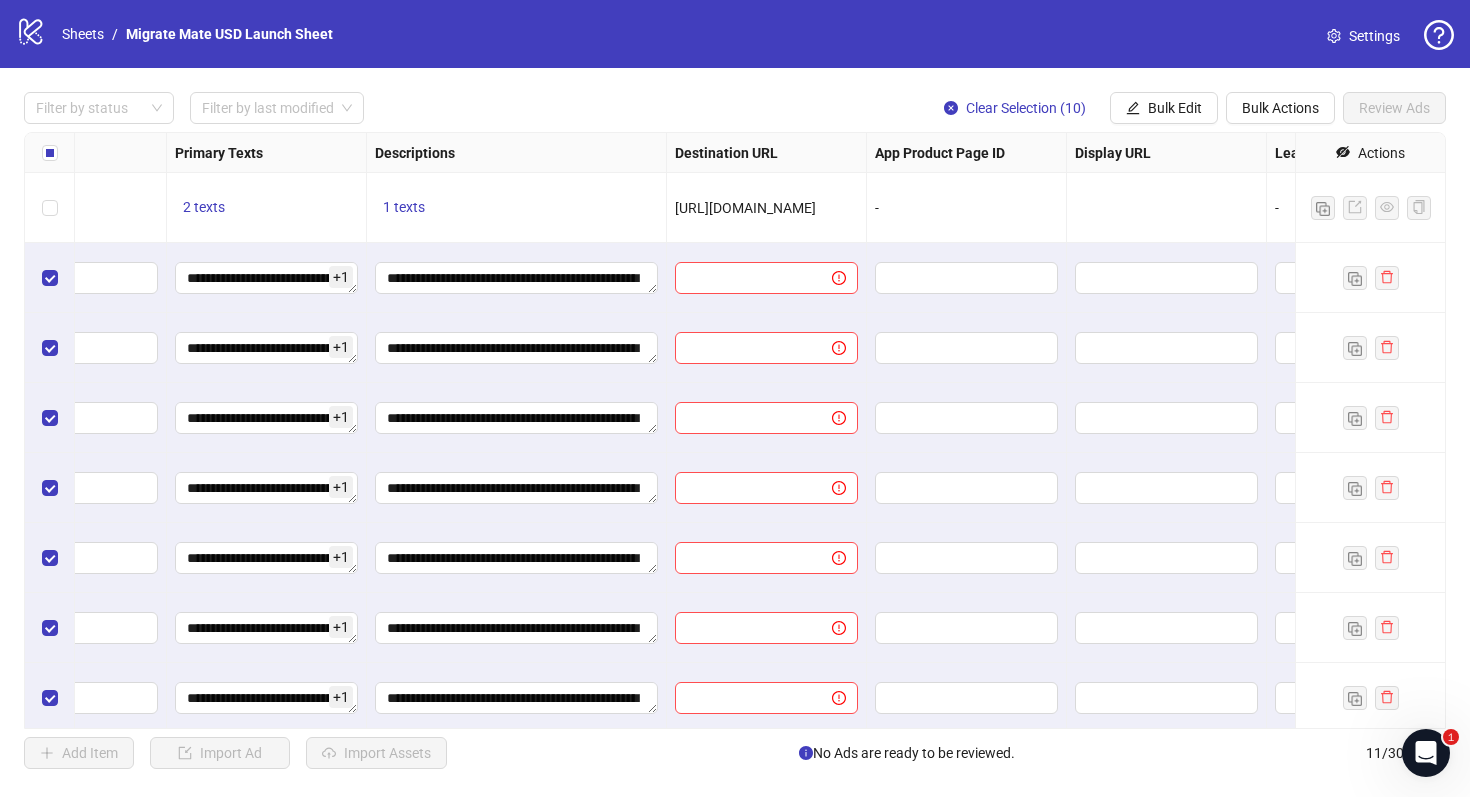 scroll, scrollTop: 0, scrollLeft: 1450, axis: horizontal 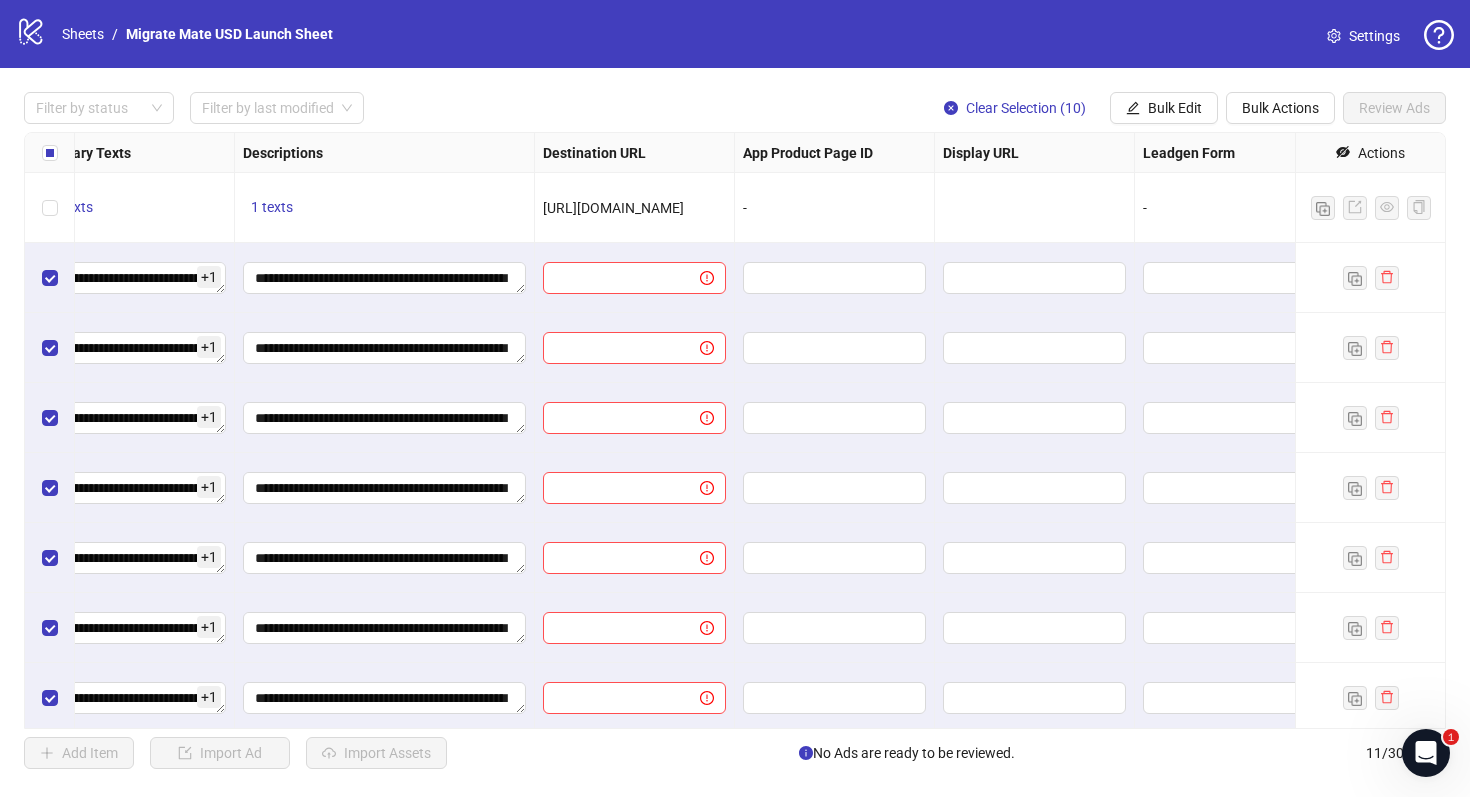 drag, startPoint x: 704, startPoint y: 214, endPoint x: 490, endPoint y: 213, distance: 214.00233 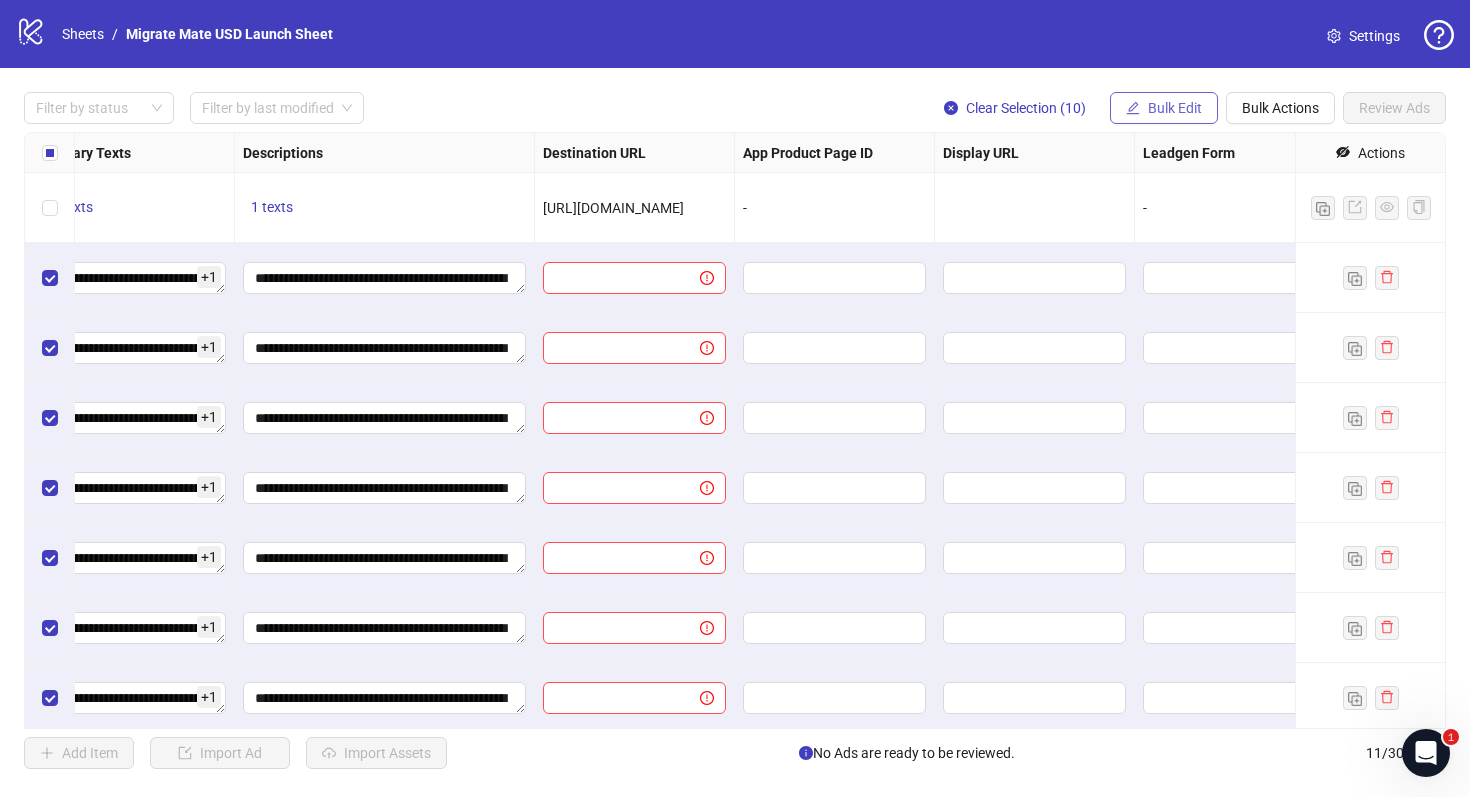 click on "Bulk Edit" at bounding box center (1164, 108) 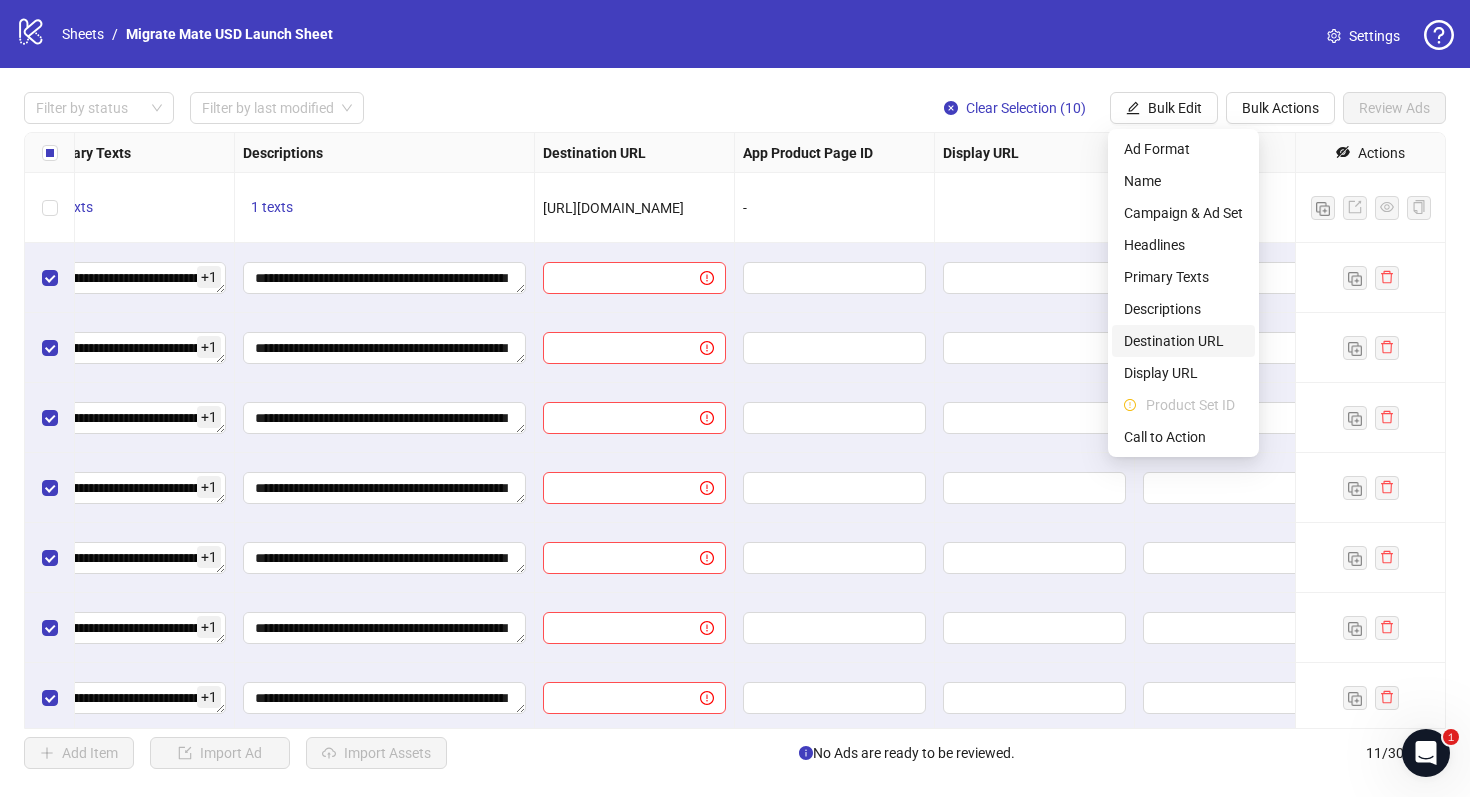 click on "Destination URL" at bounding box center (1183, 341) 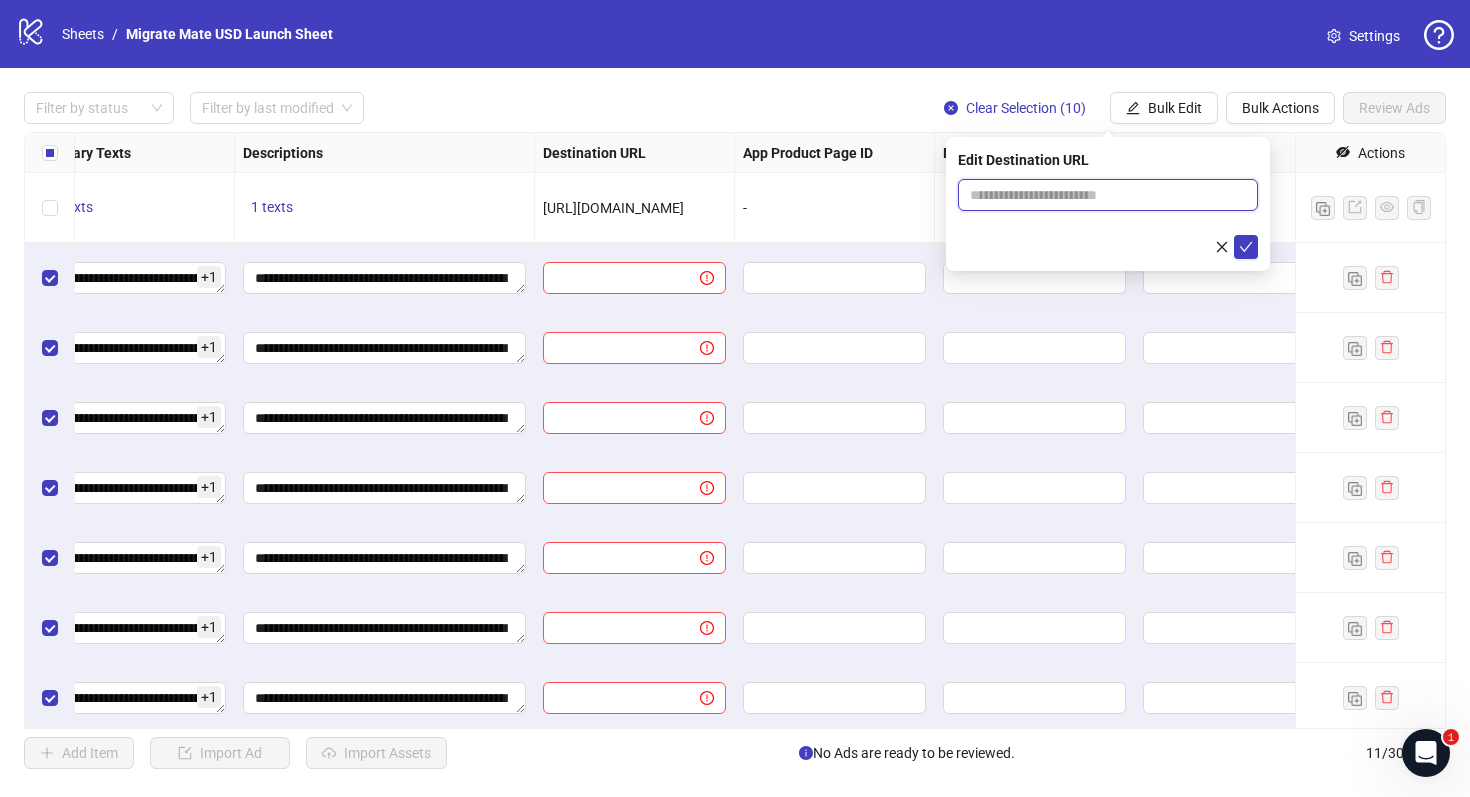 click at bounding box center [1100, 195] 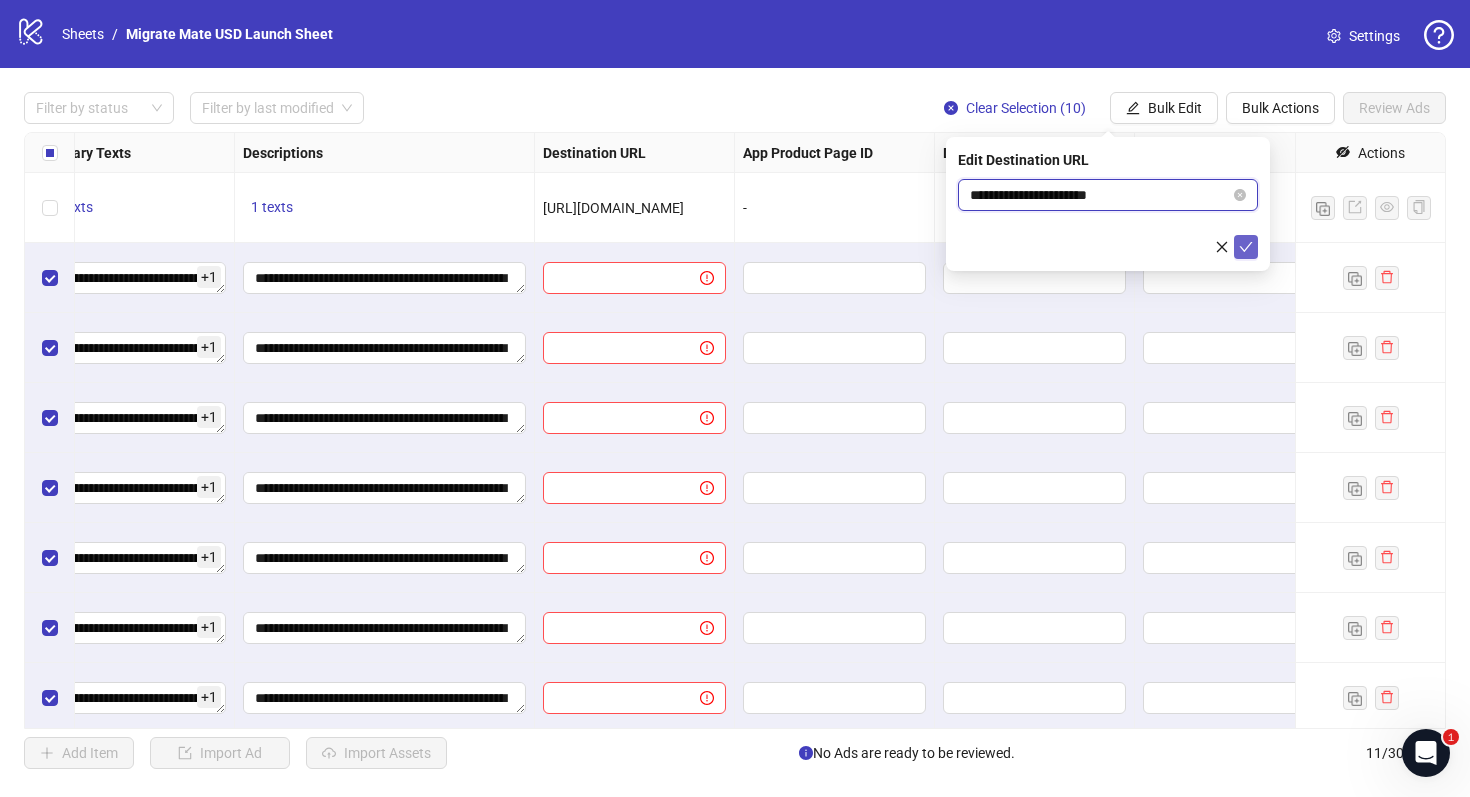 type on "**********" 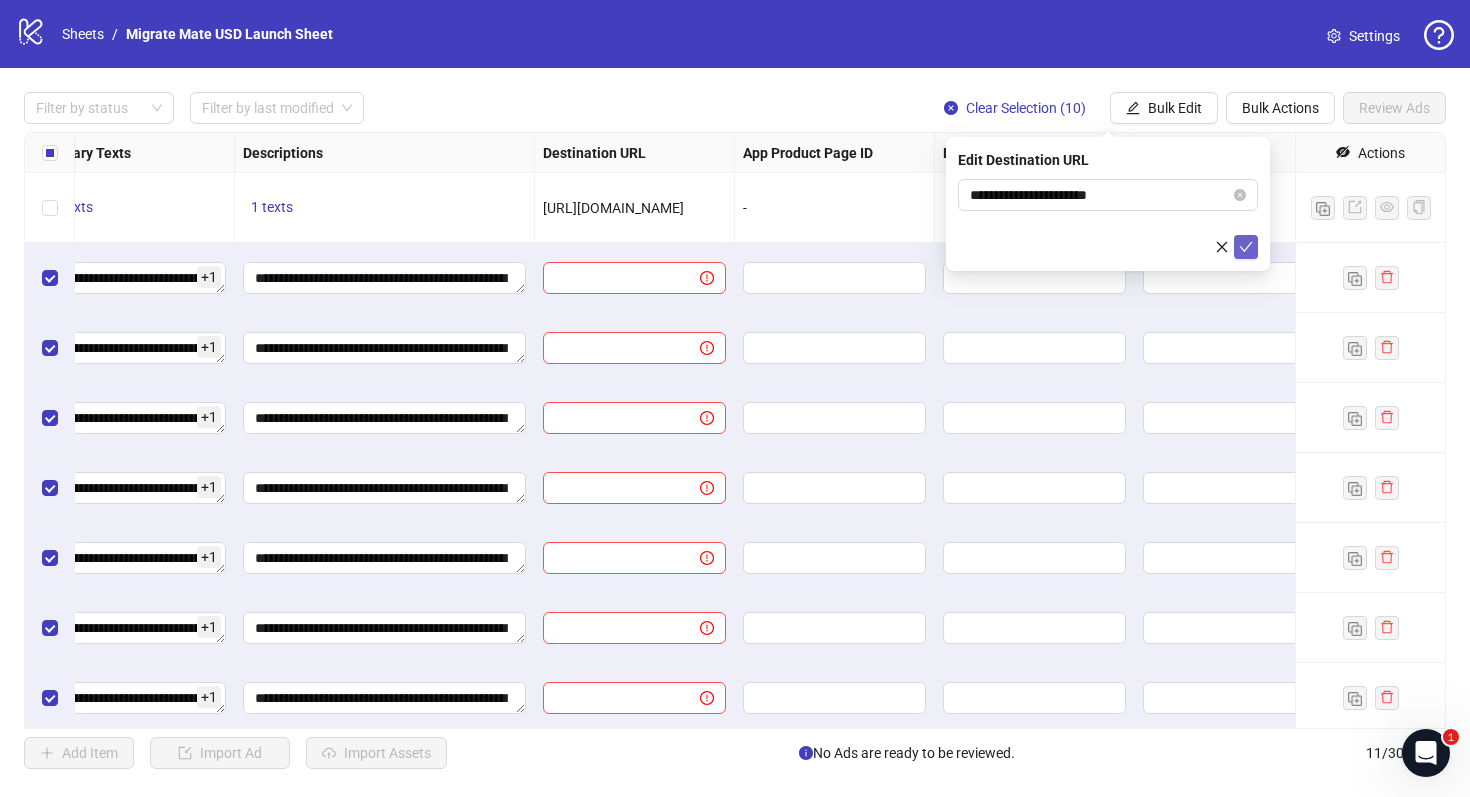 click 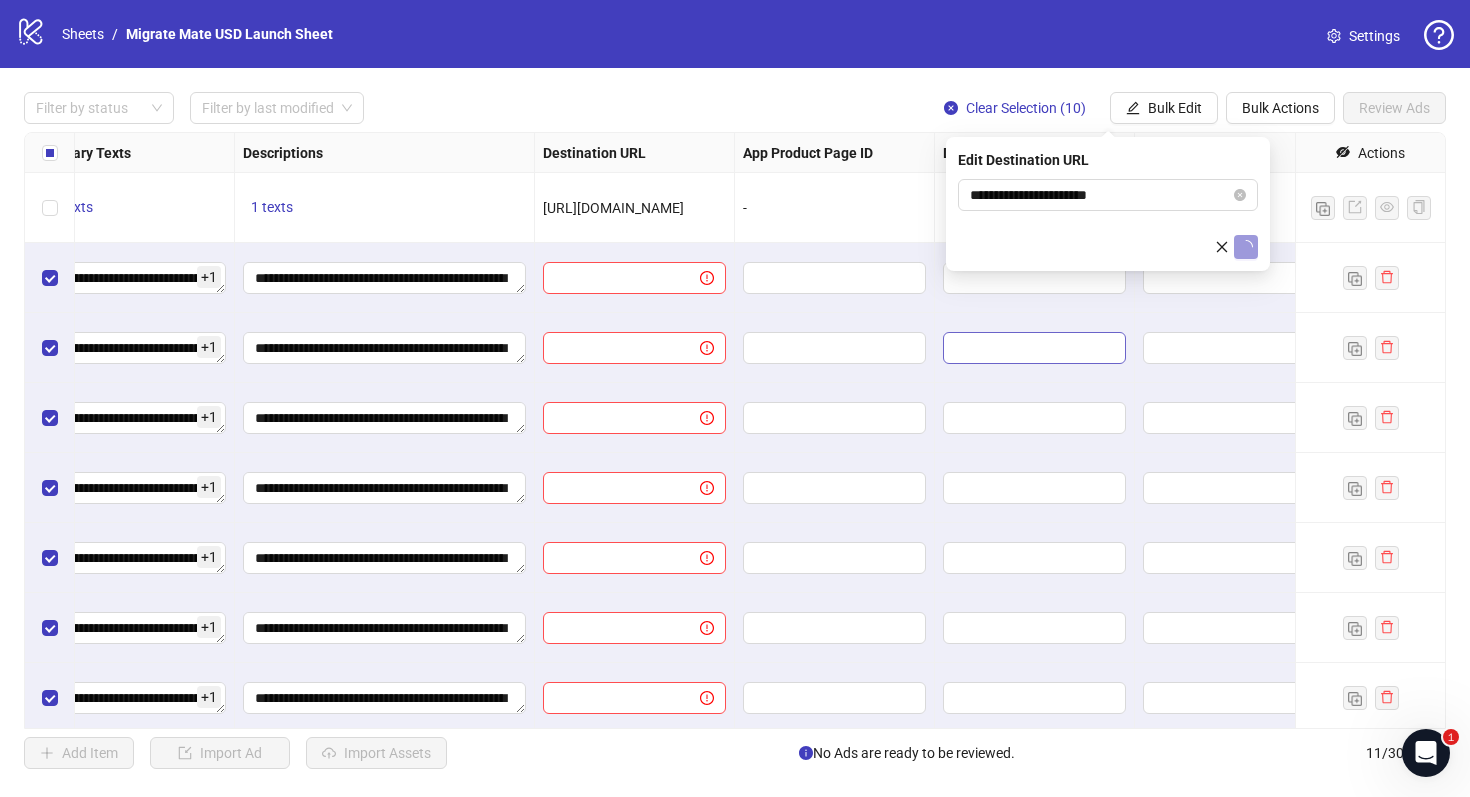 scroll, scrollTop: 0, scrollLeft: 1850, axis: horizontal 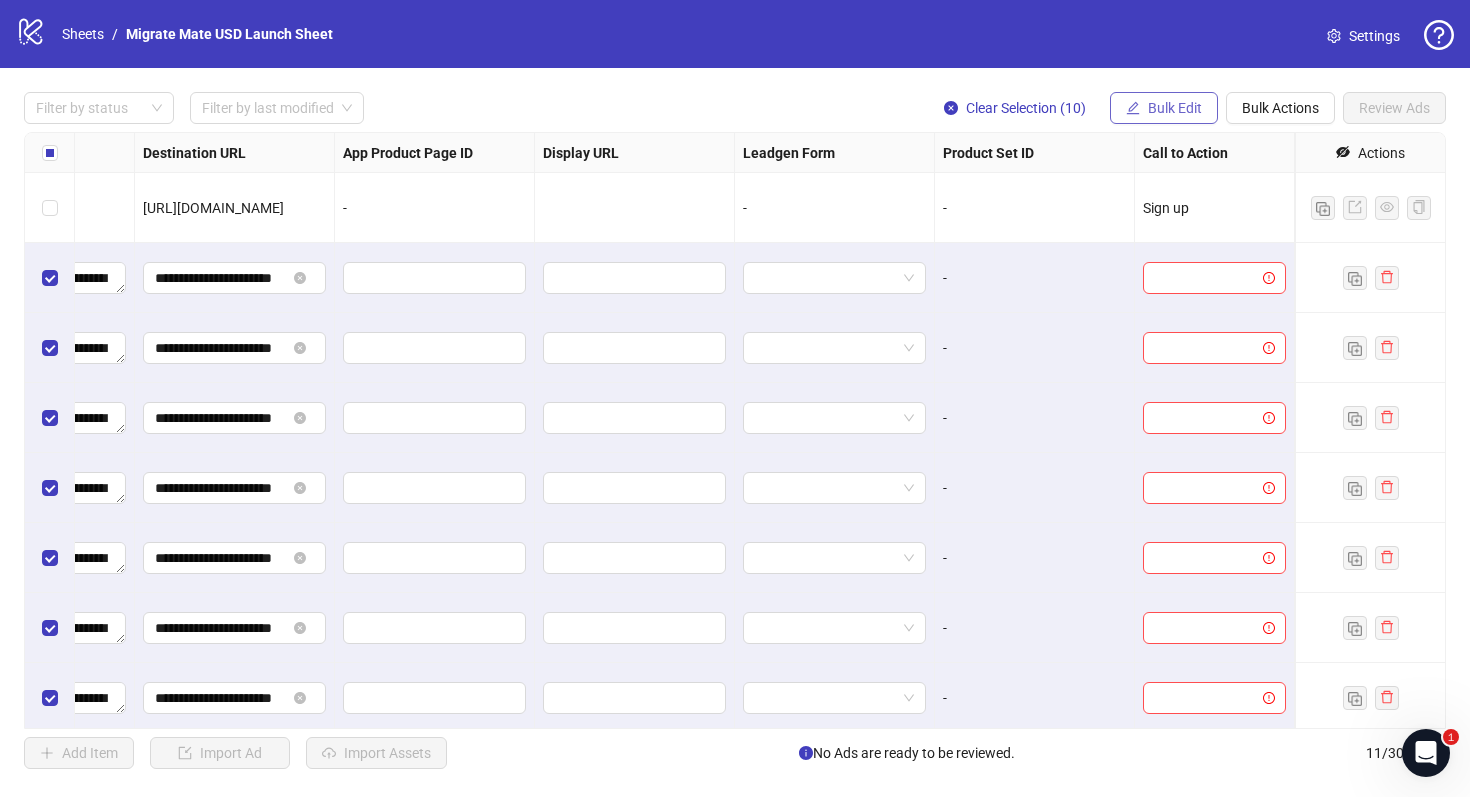 click on "Bulk Edit" at bounding box center (1175, 108) 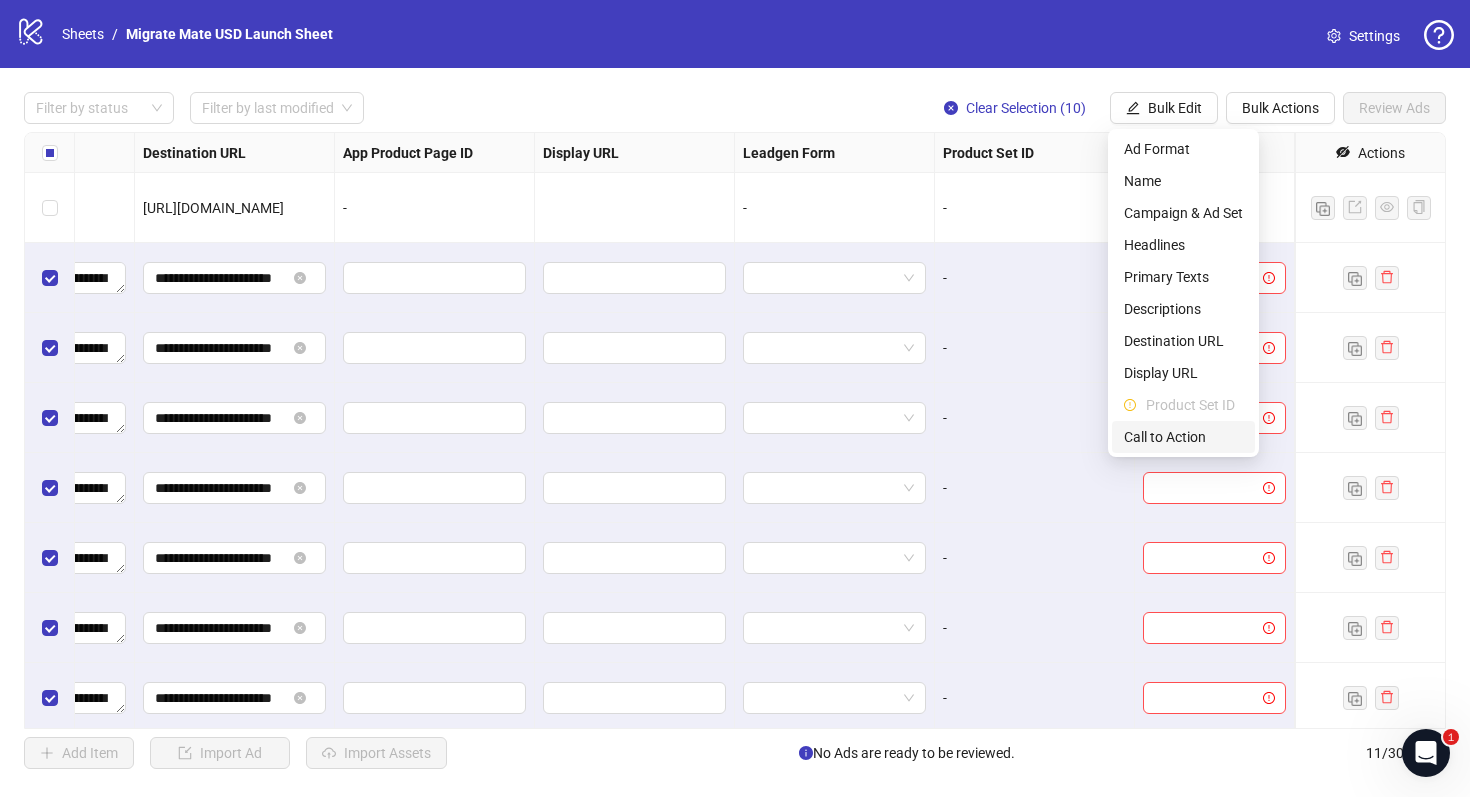 click on "Call to Action" at bounding box center (1183, 437) 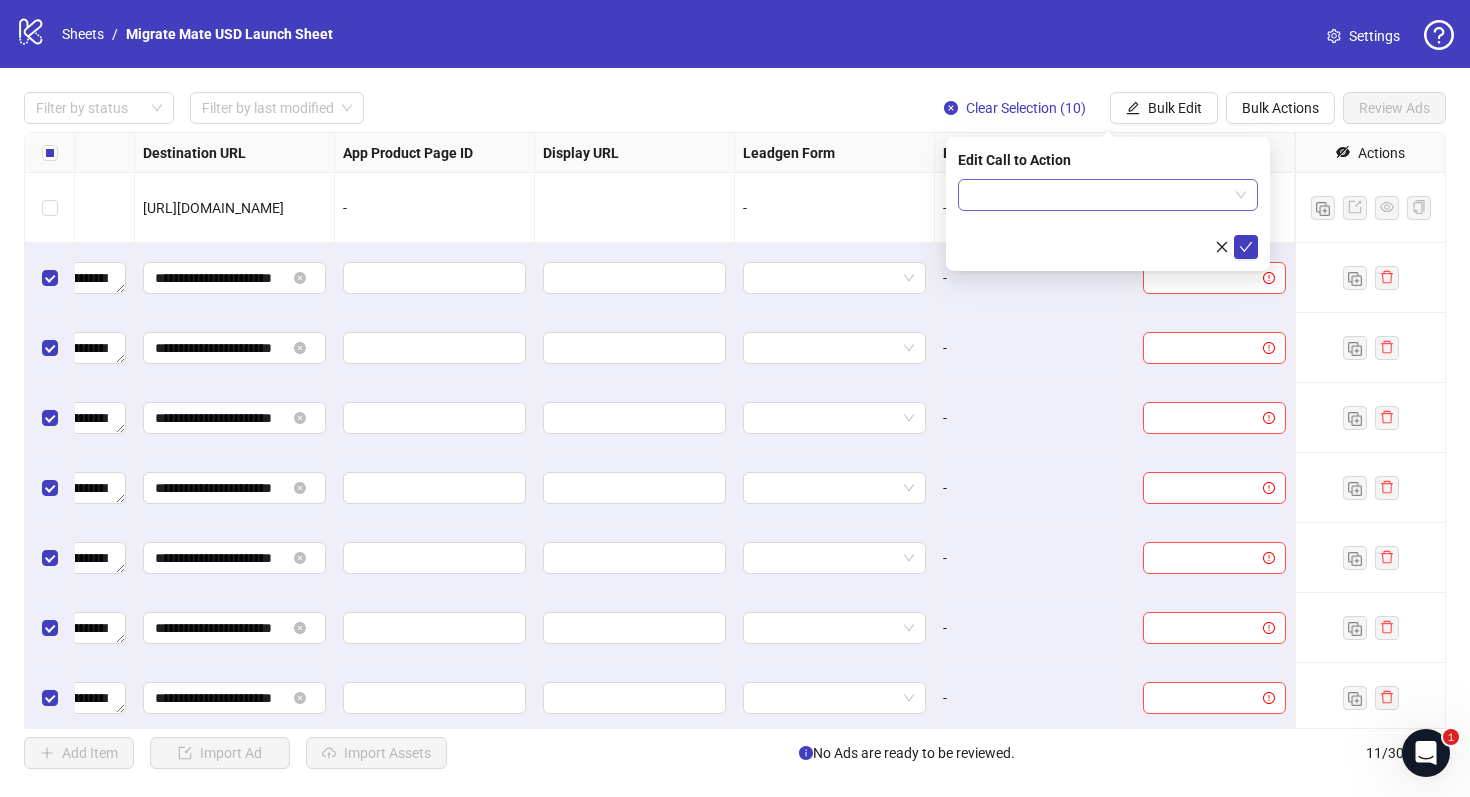 click at bounding box center (1108, 195) 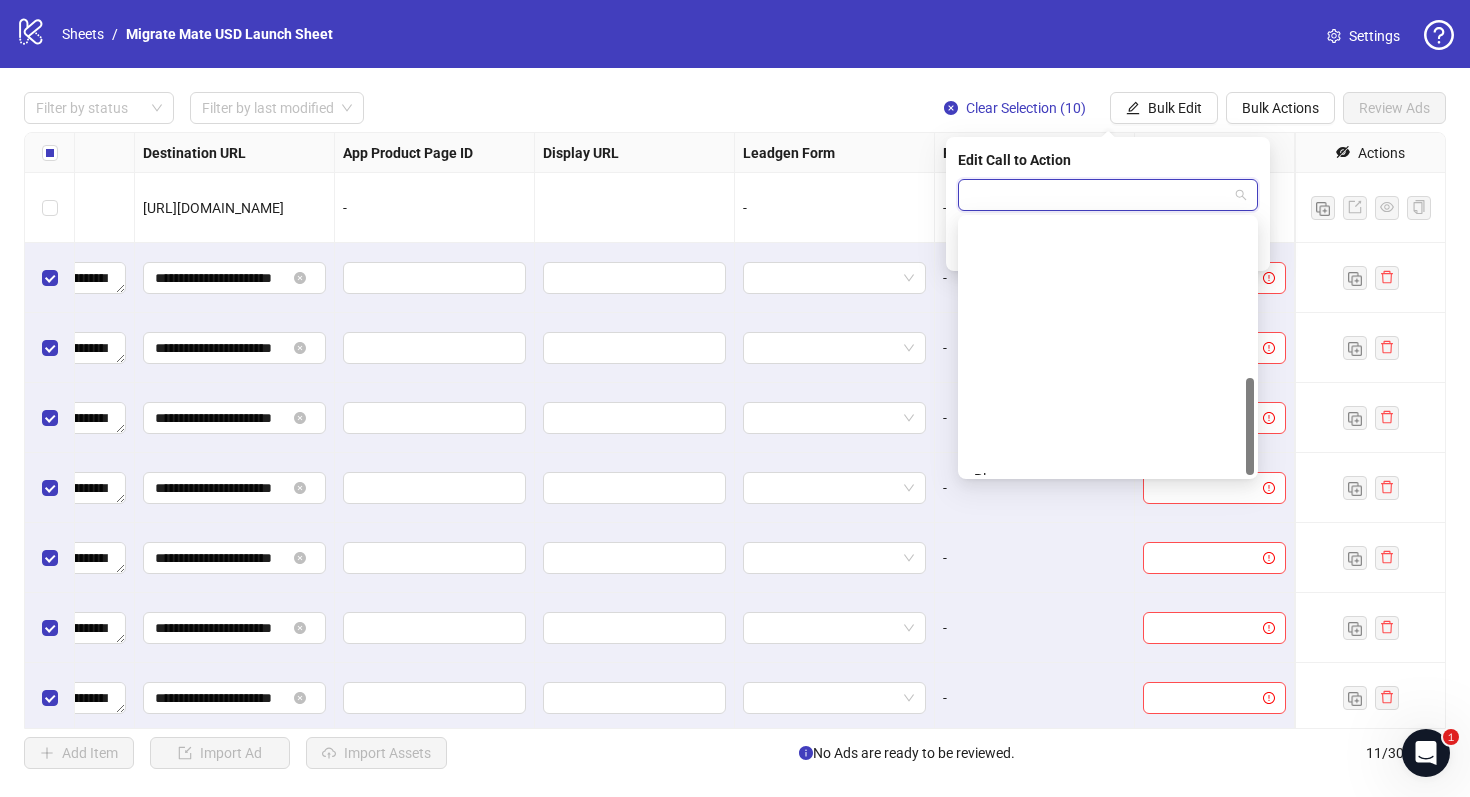 scroll, scrollTop: 416, scrollLeft: 0, axis: vertical 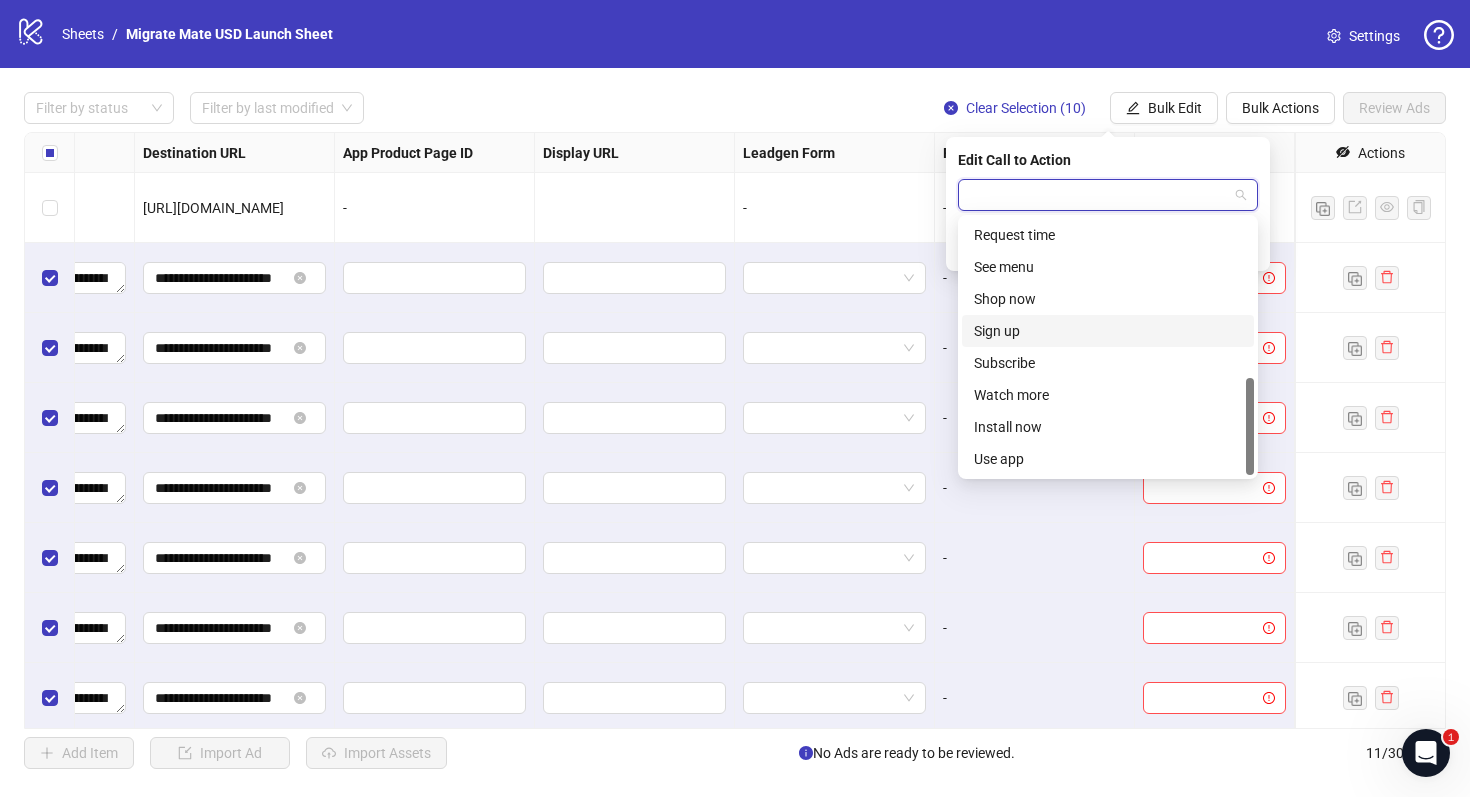 click on "Sign up" at bounding box center (1108, 331) 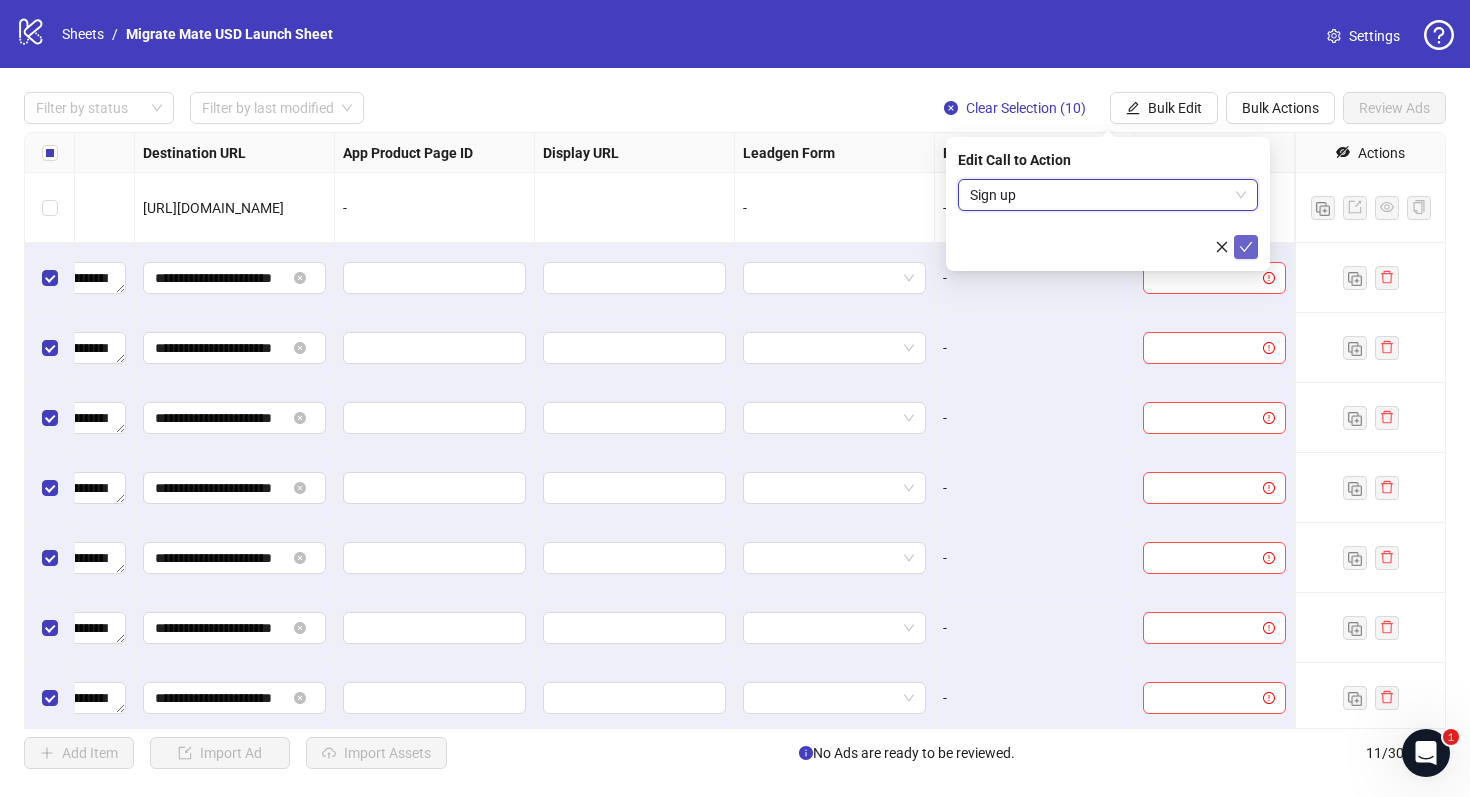 click at bounding box center [1246, 247] 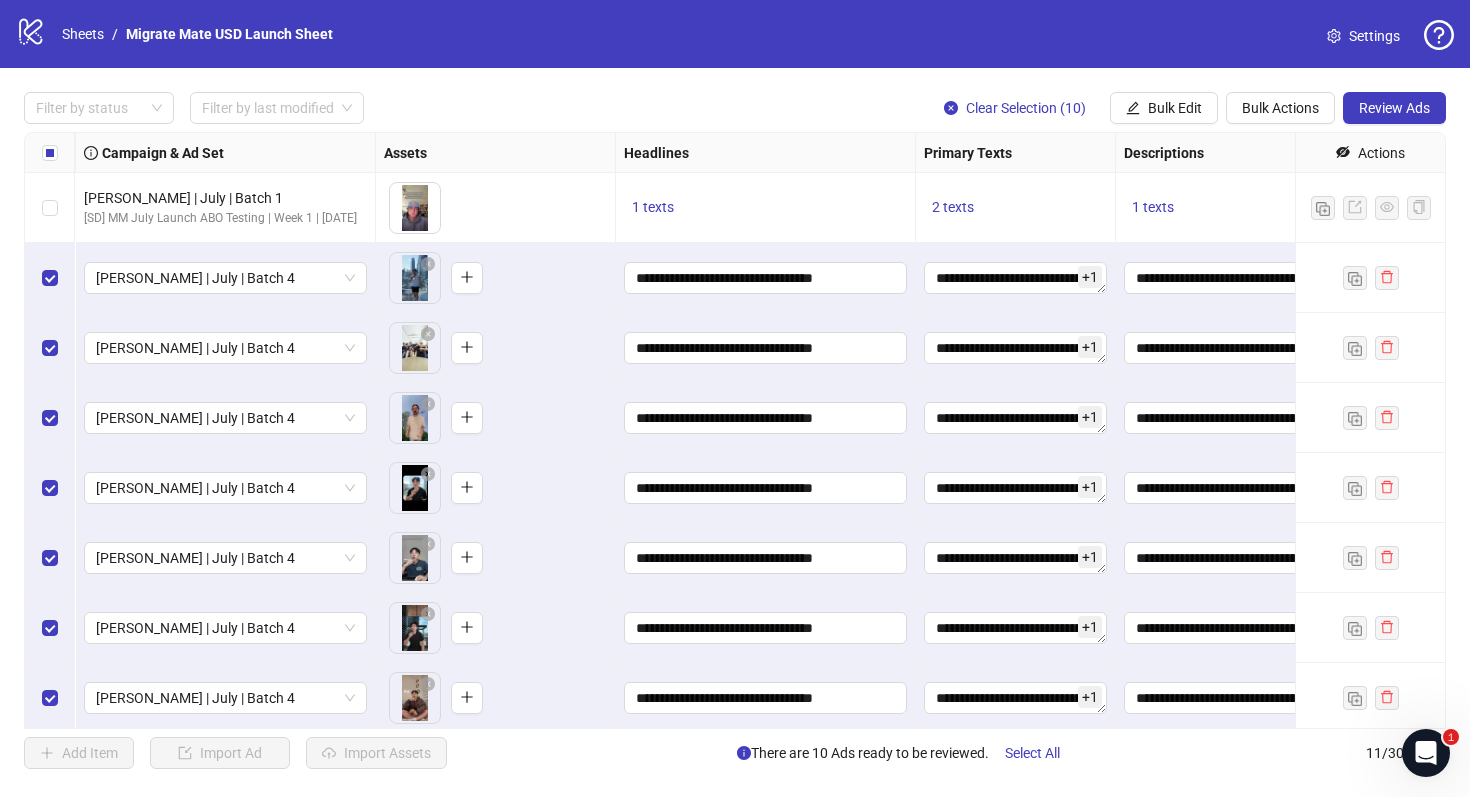 scroll, scrollTop: 0, scrollLeft: 0, axis: both 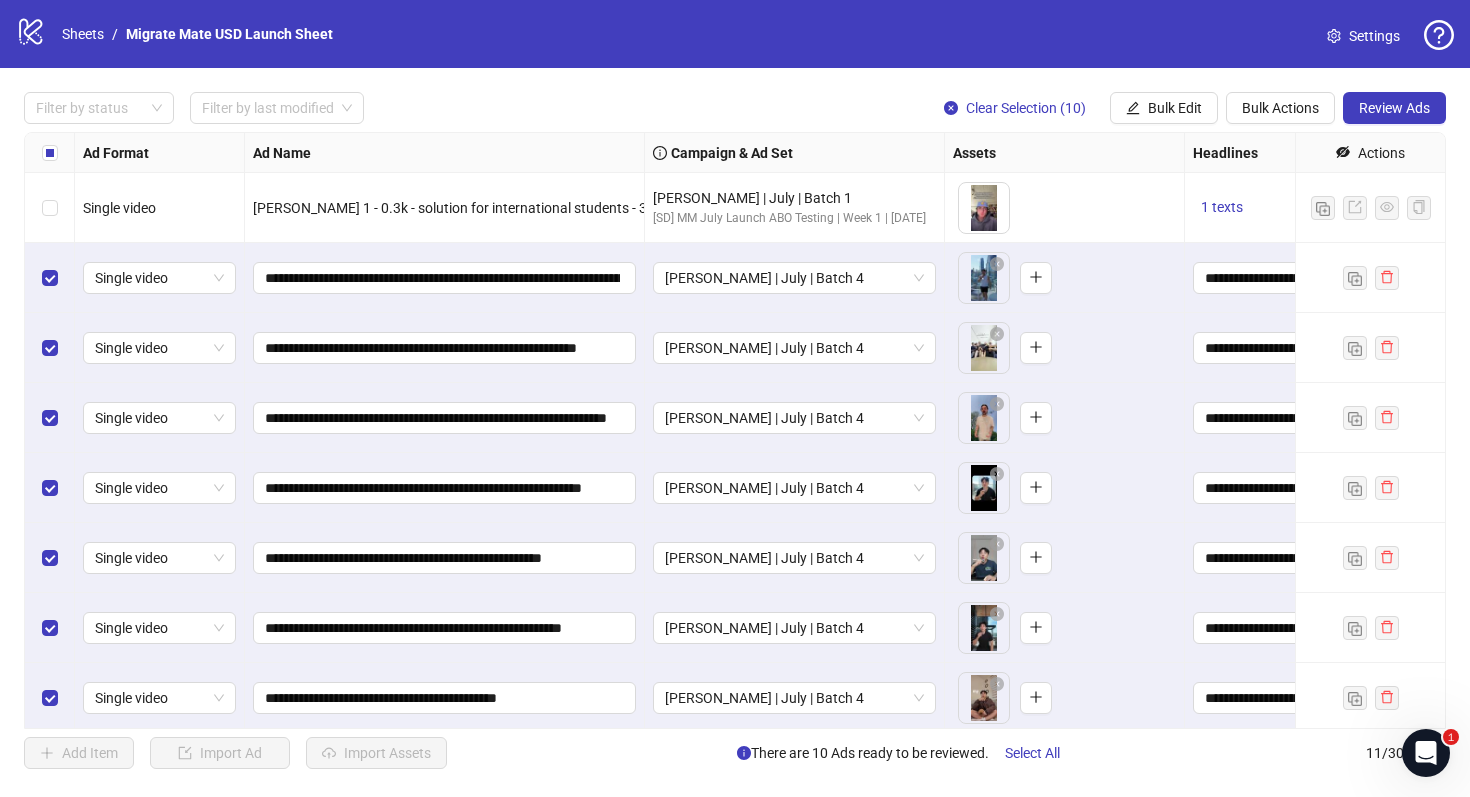 click at bounding box center [50, 153] 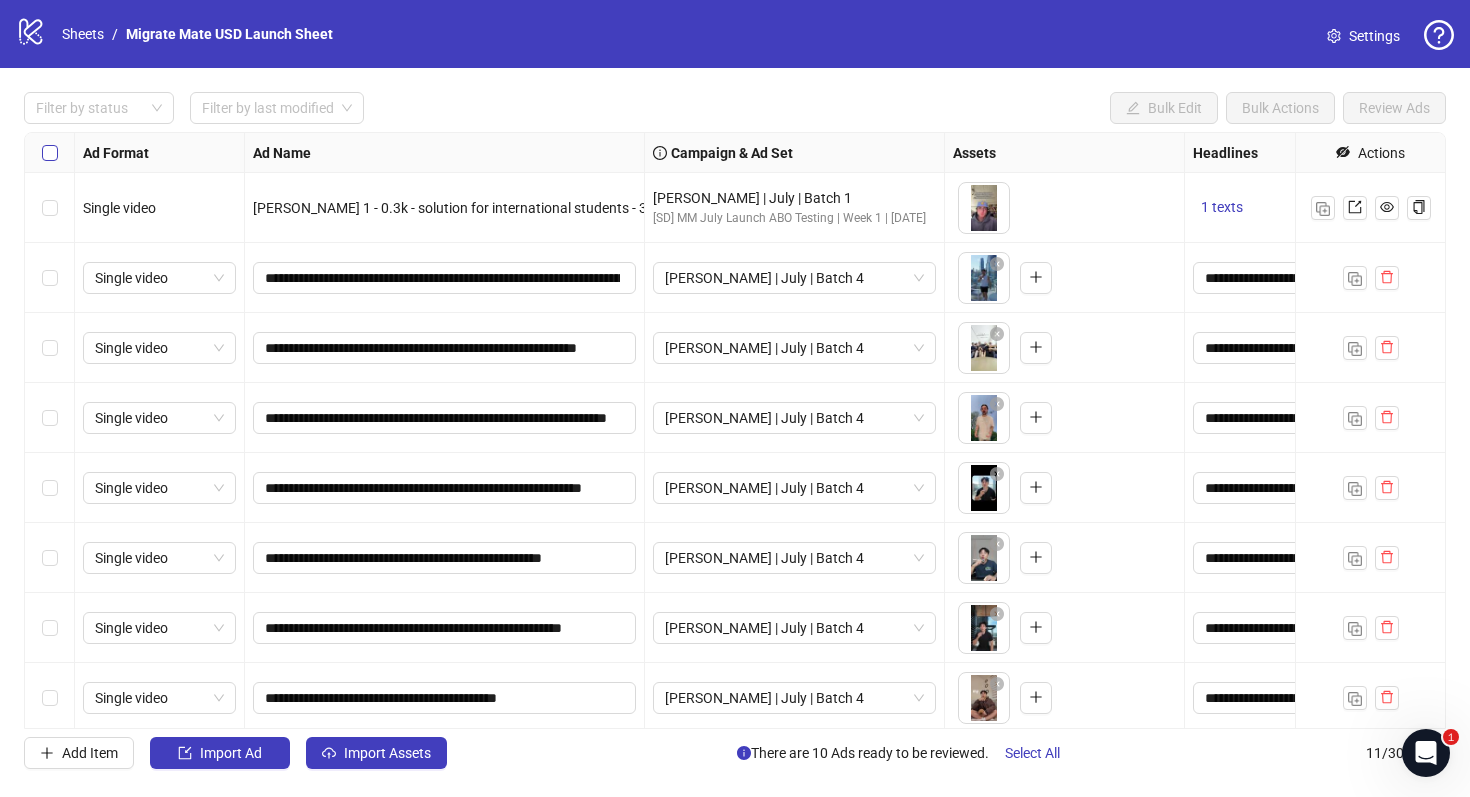 click at bounding box center (50, 153) 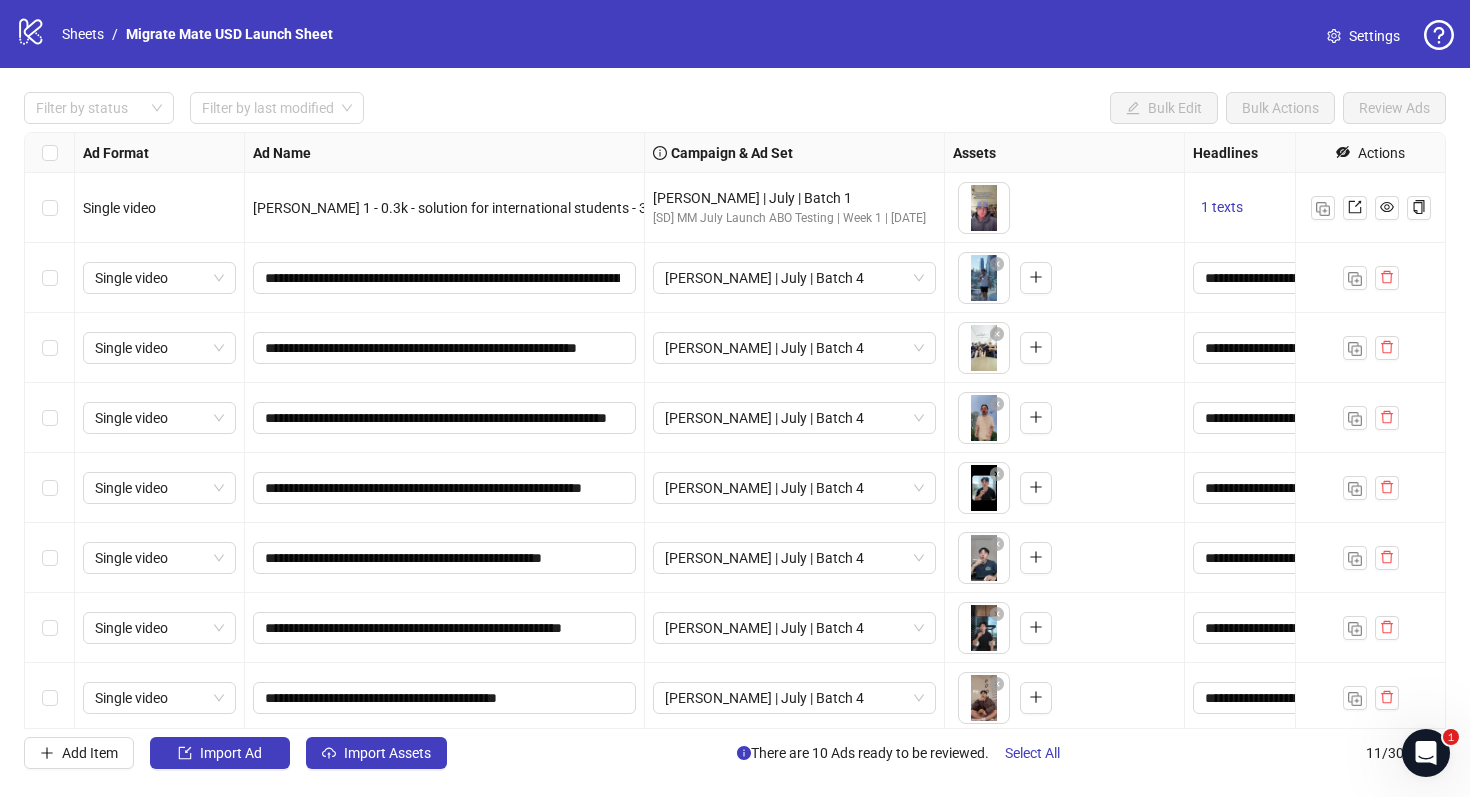 scroll, scrollTop: 215, scrollLeft: 0, axis: vertical 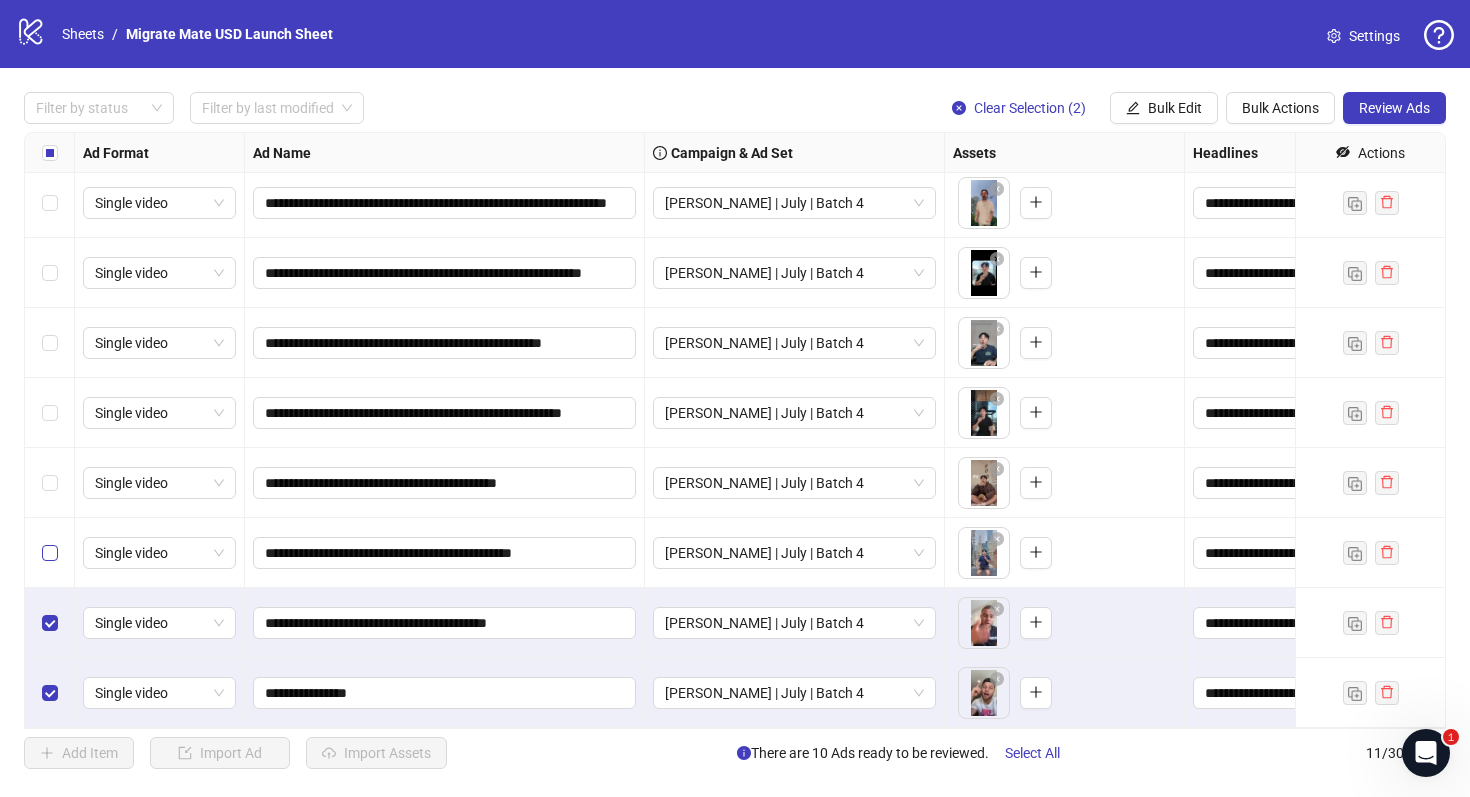 click at bounding box center [50, 553] 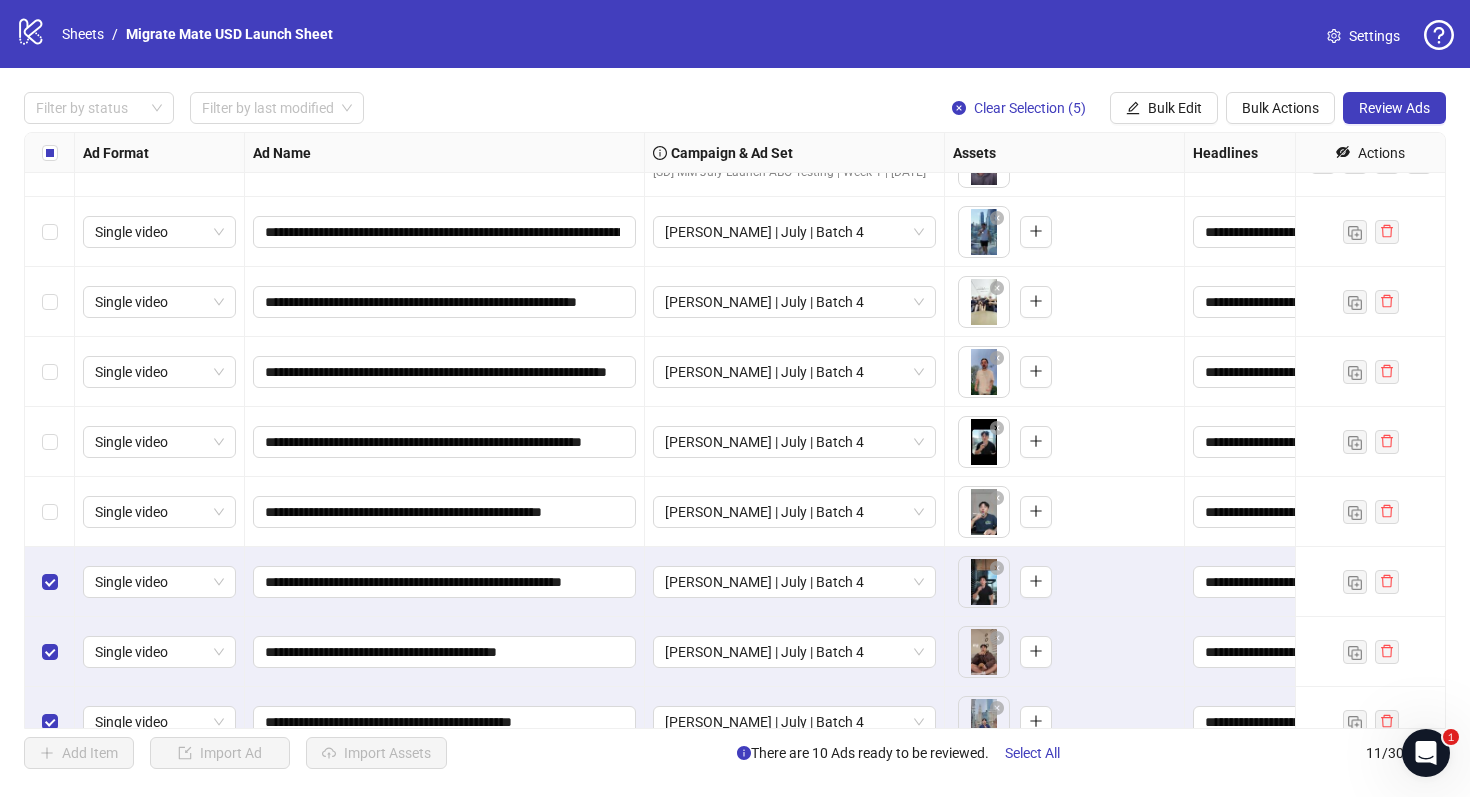 scroll, scrollTop: 0, scrollLeft: 0, axis: both 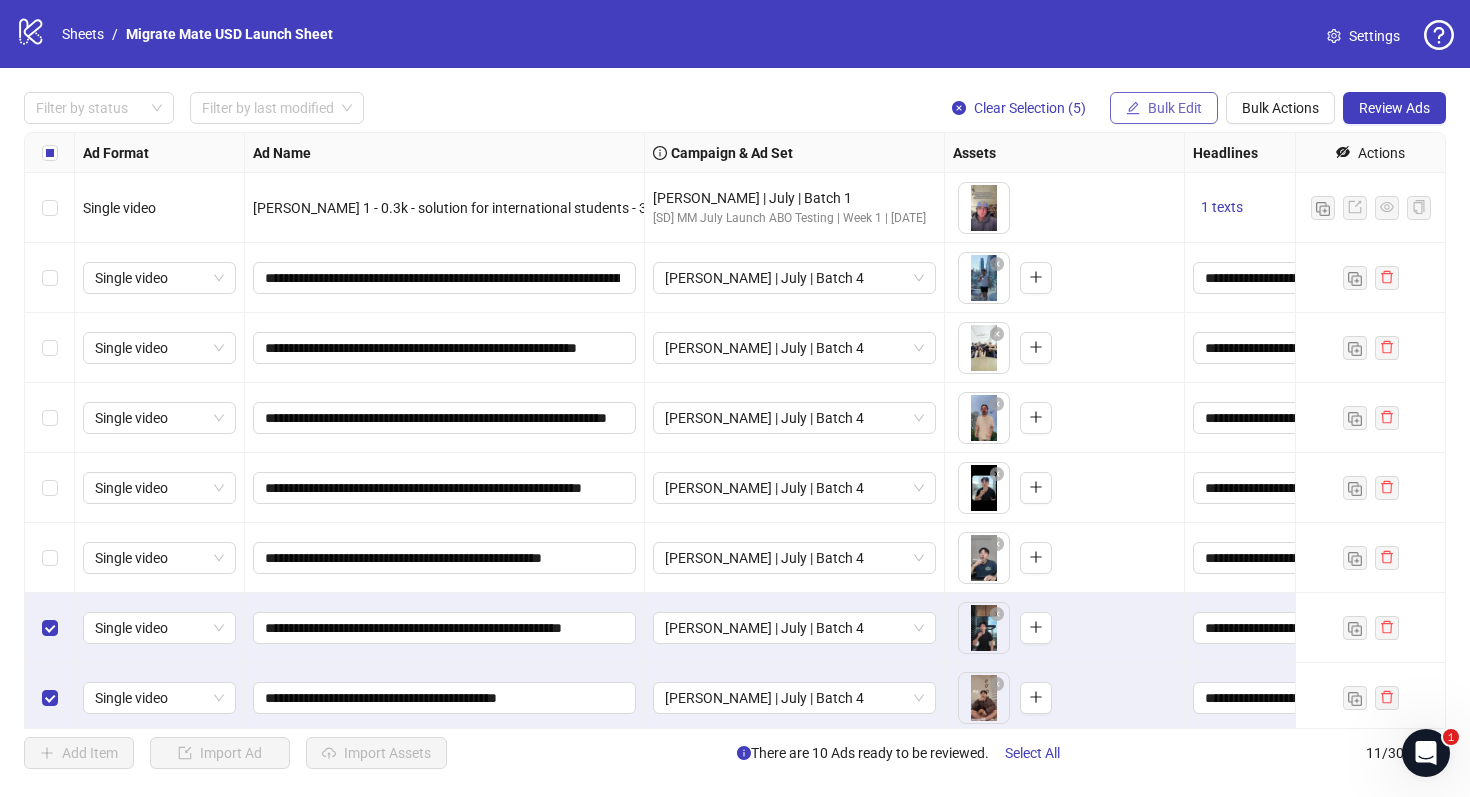 click on "Bulk Edit" at bounding box center [1164, 108] 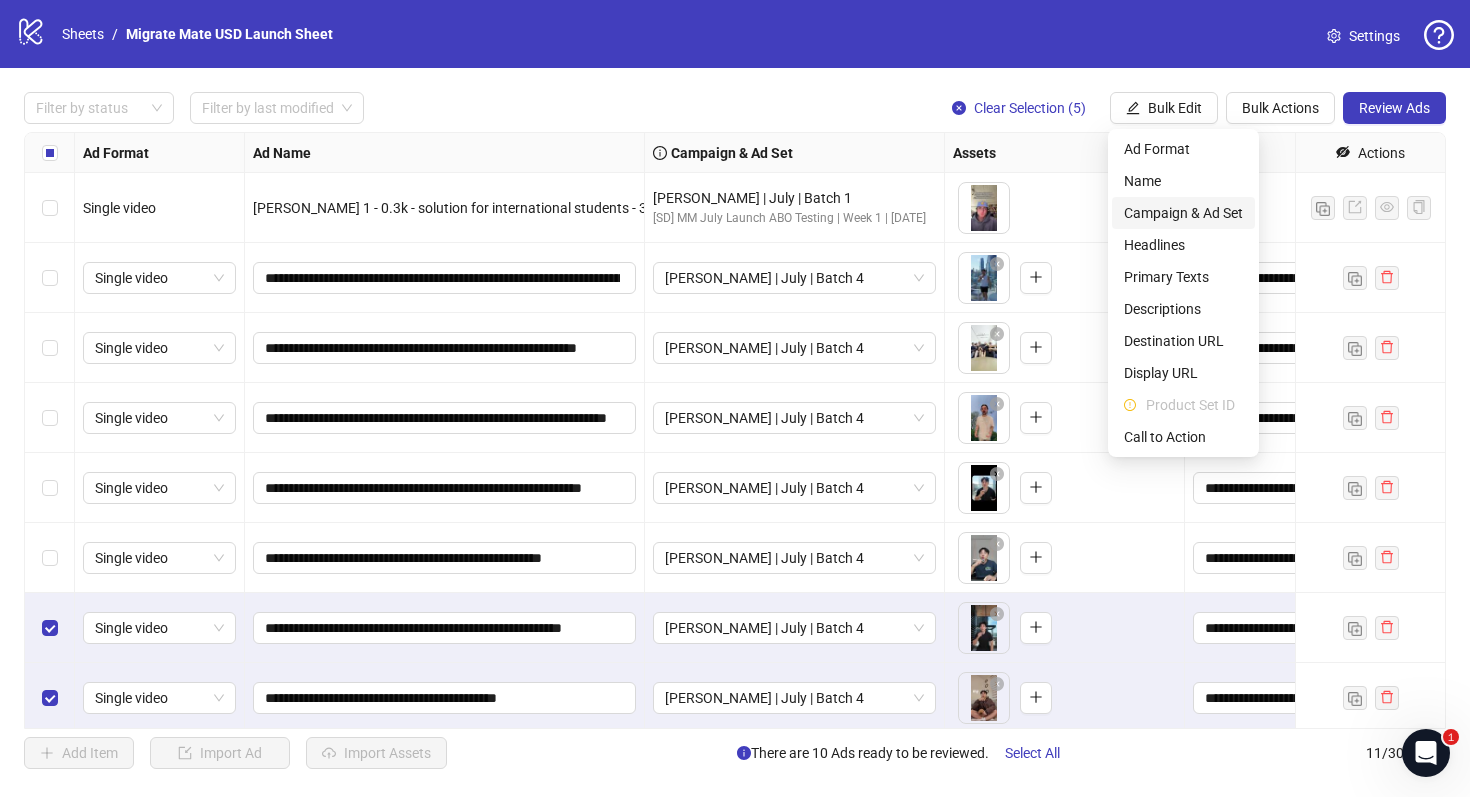 click on "Campaign & Ad Set" at bounding box center [1183, 213] 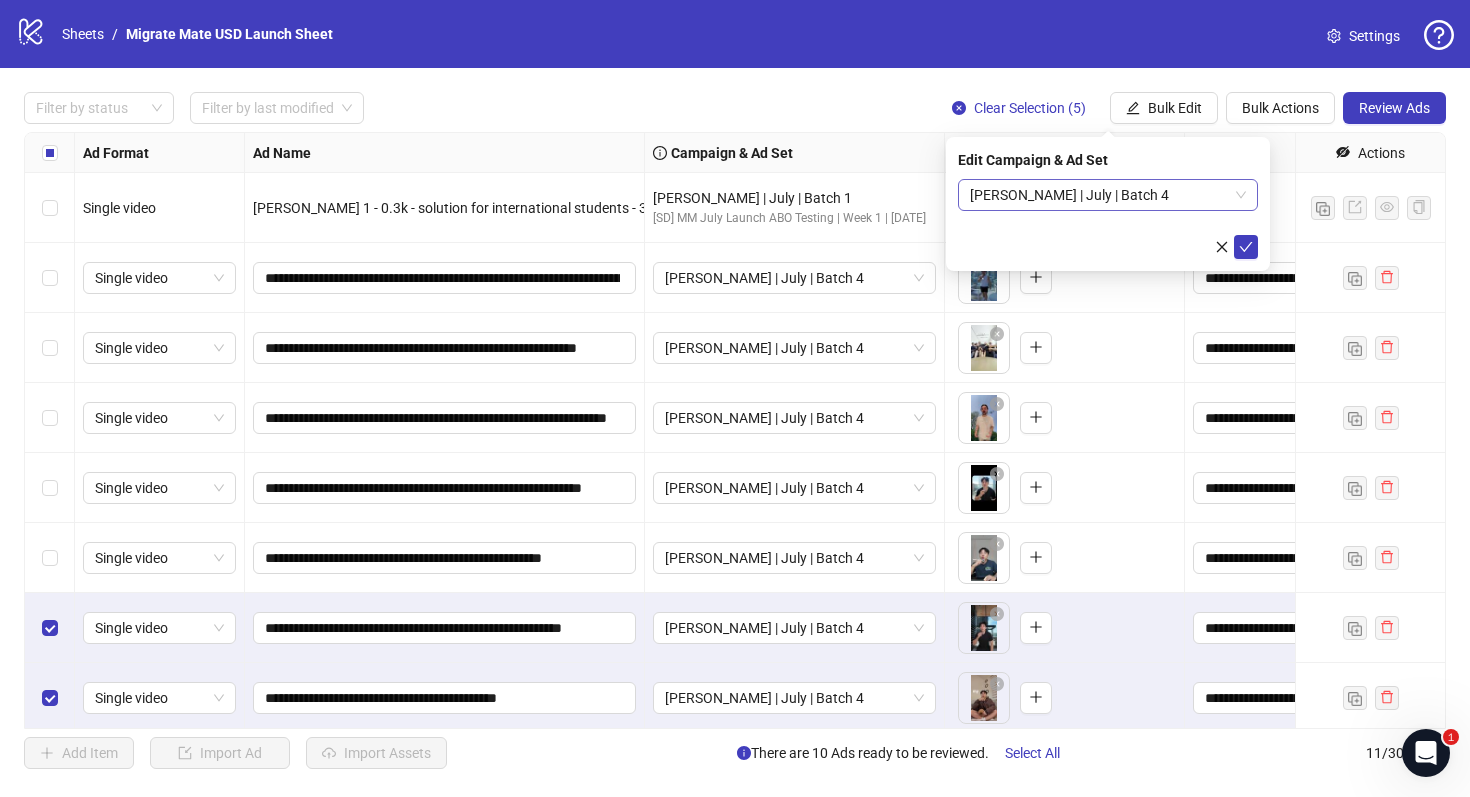 click on "Ed Kong | July | Batch 4" at bounding box center [1108, 195] 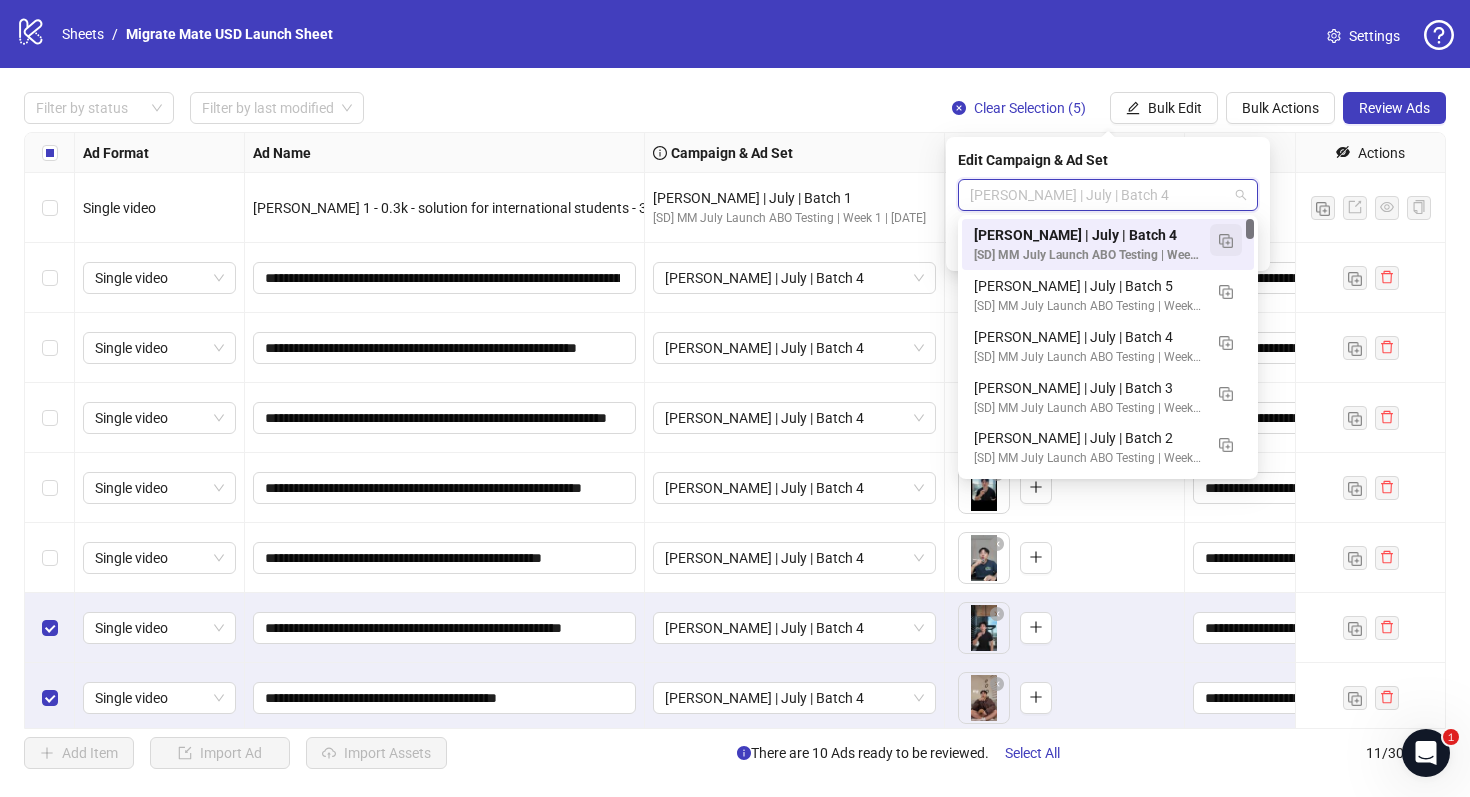 click at bounding box center (1226, 241) 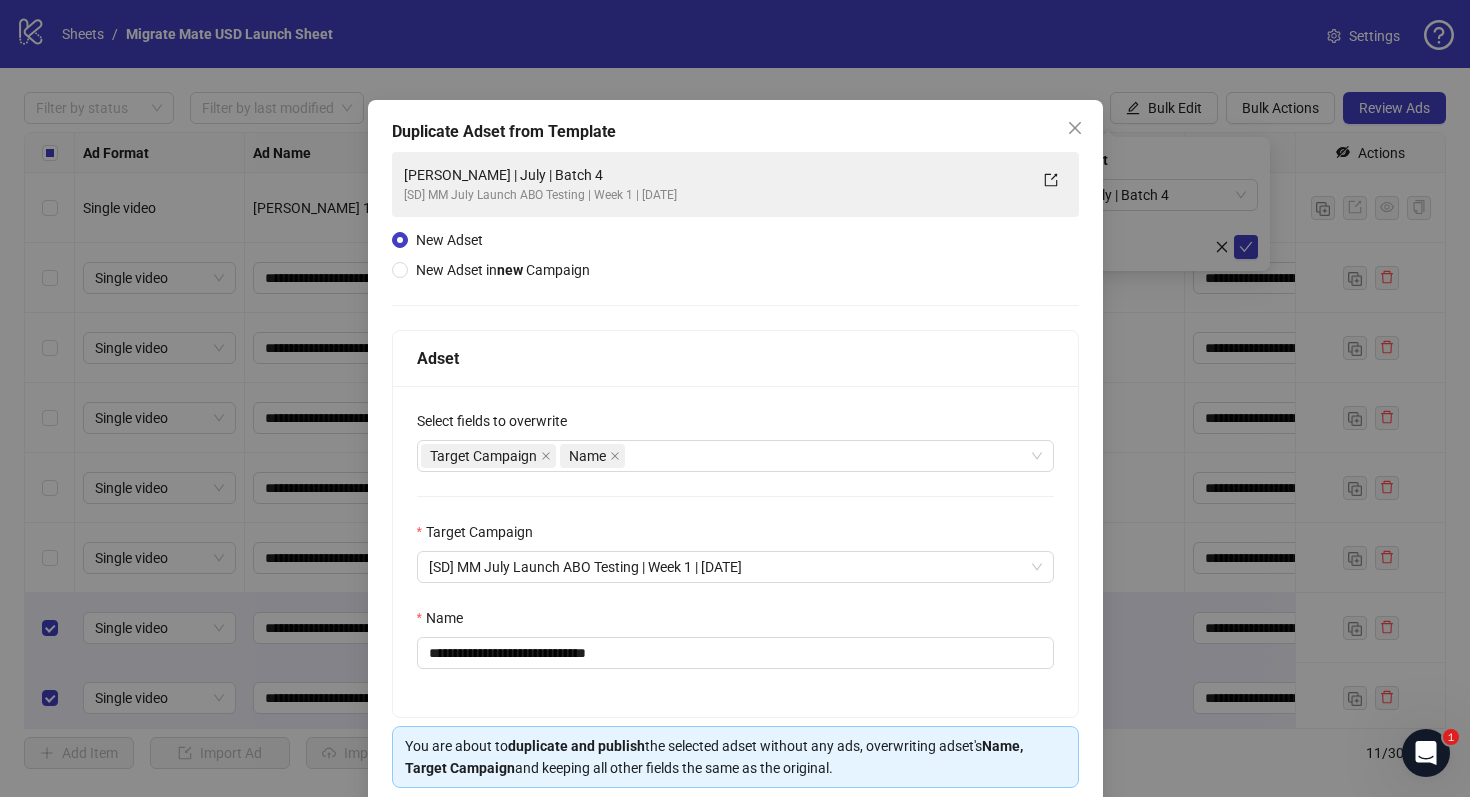 scroll, scrollTop: 80, scrollLeft: 0, axis: vertical 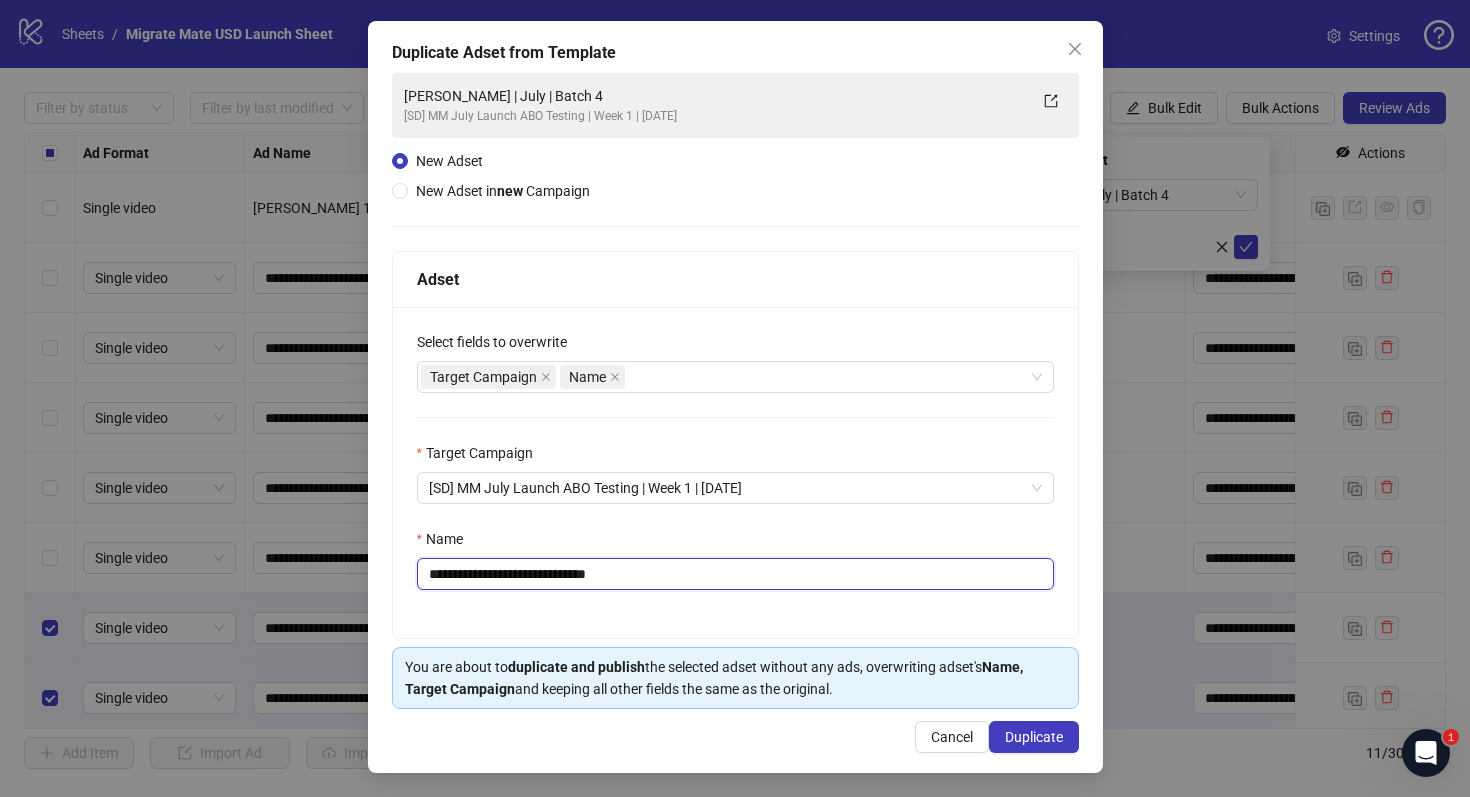 drag, startPoint x: 566, startPoint y: 574, endPoint x: 782, endPoint y: 574, distance: 216 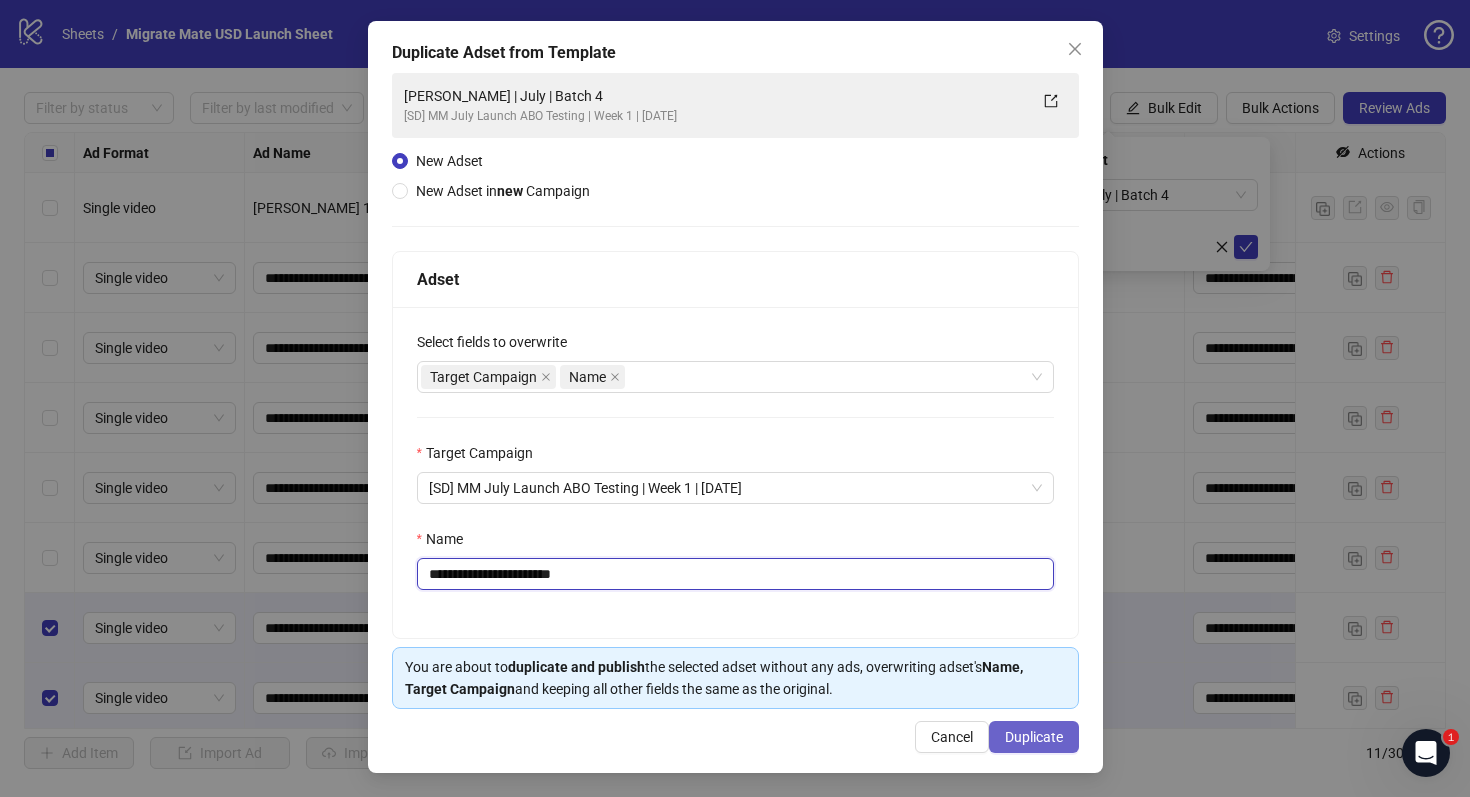 type on "**********" 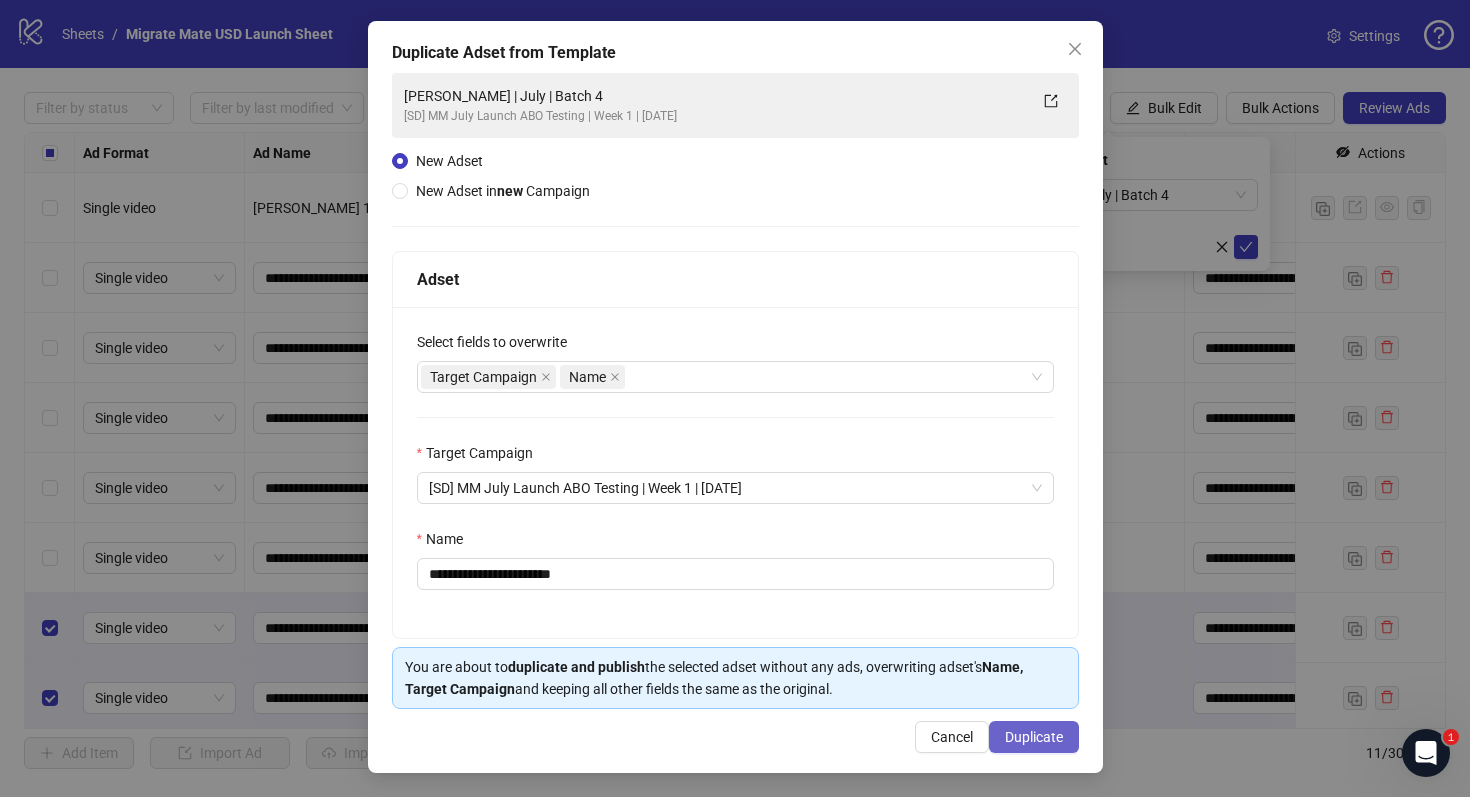 click on "Duplicate" at bounding box center [1034, 737] 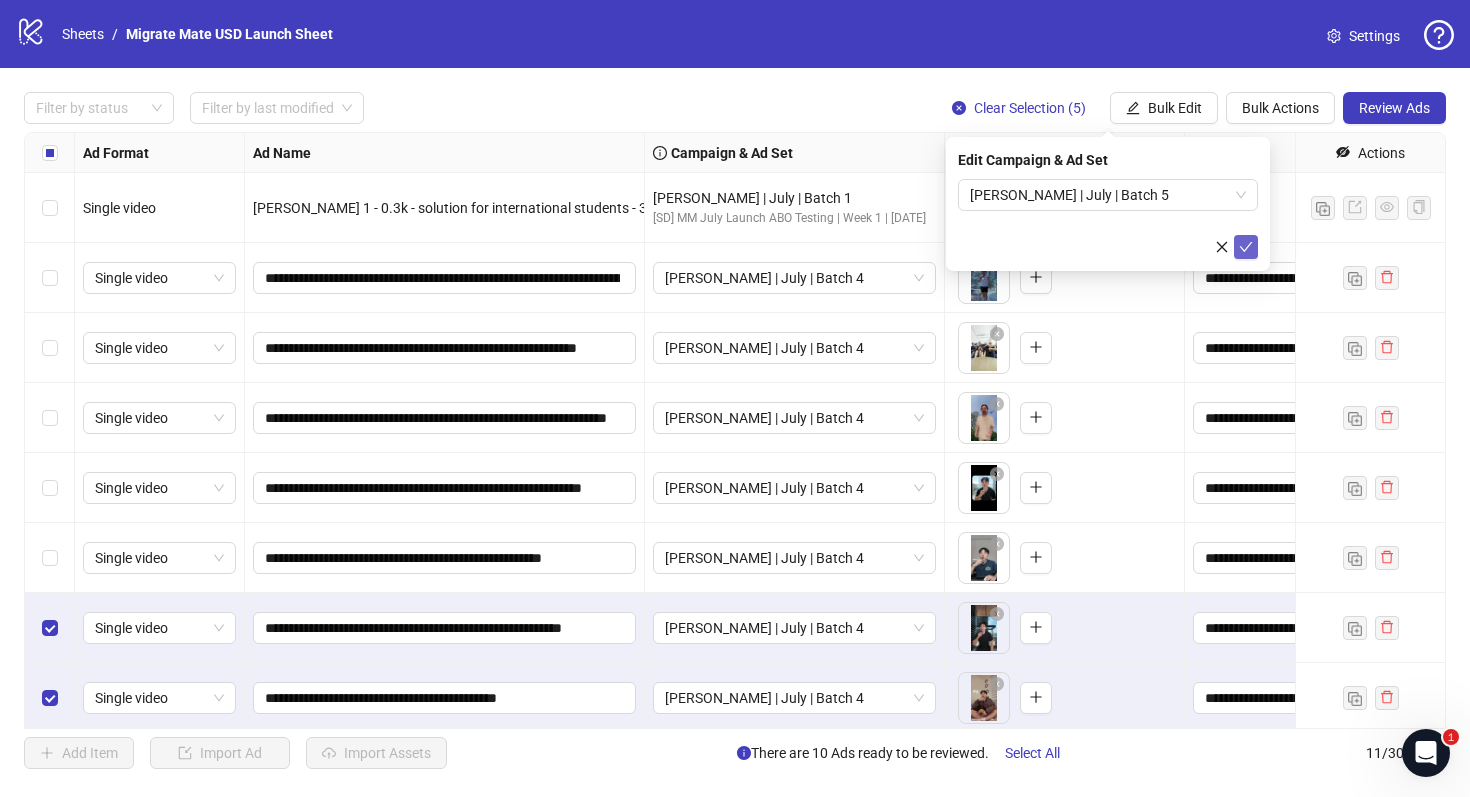 click at bounding box center (1246, 247) 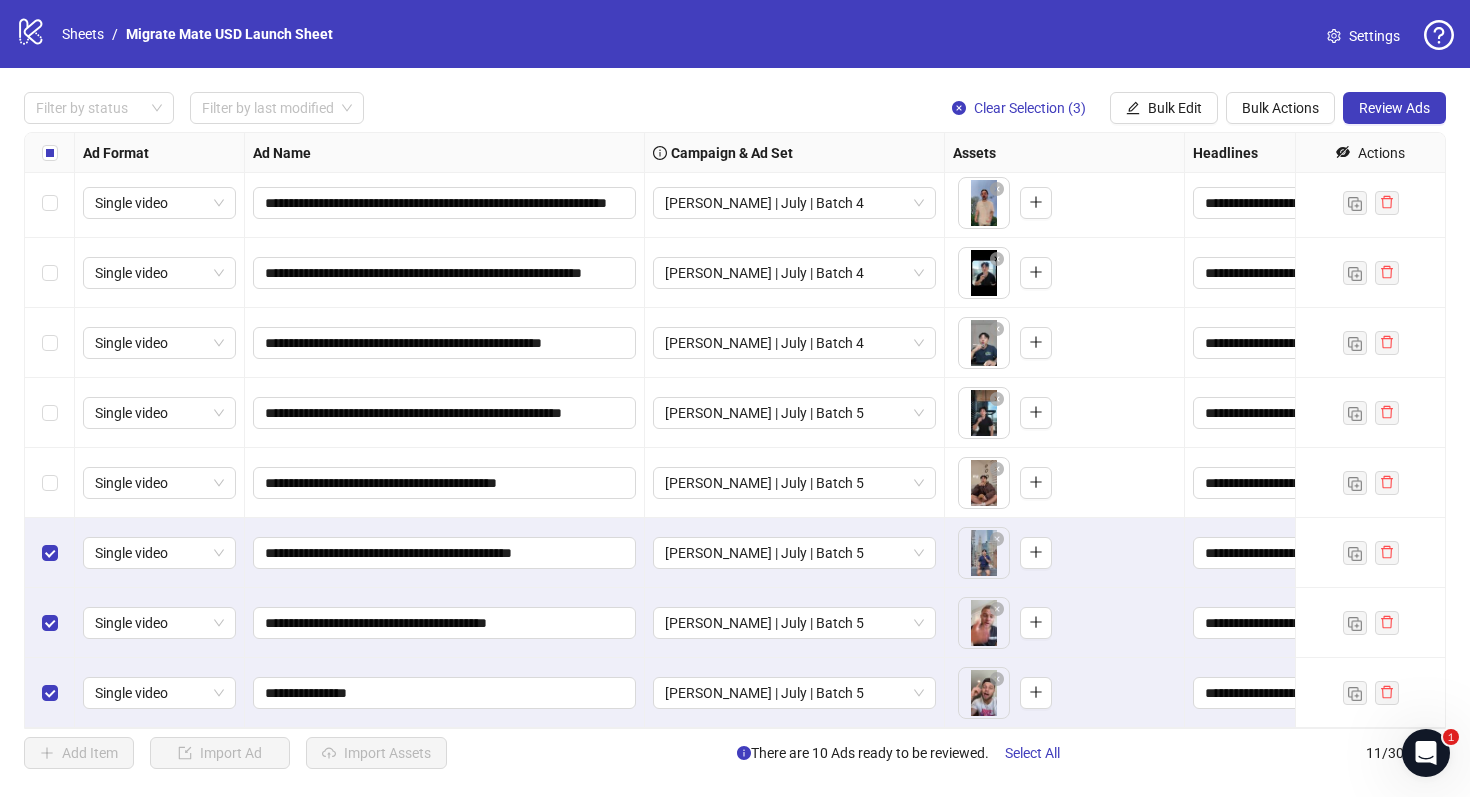 scroll, scrollTop: 0, scrollLeft: 0, axis: both 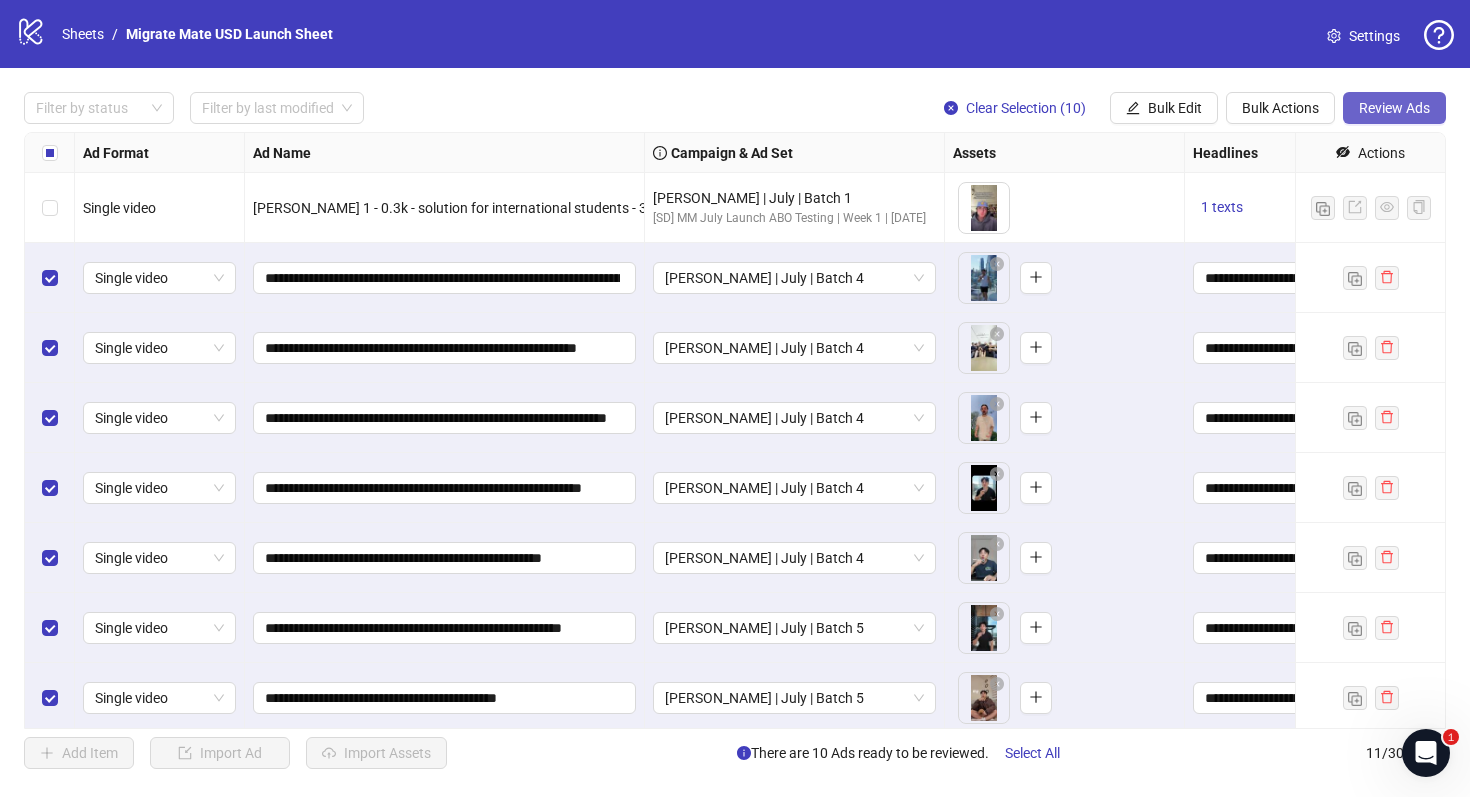 click on "Review Ads" at bounding box center [1394, 108] 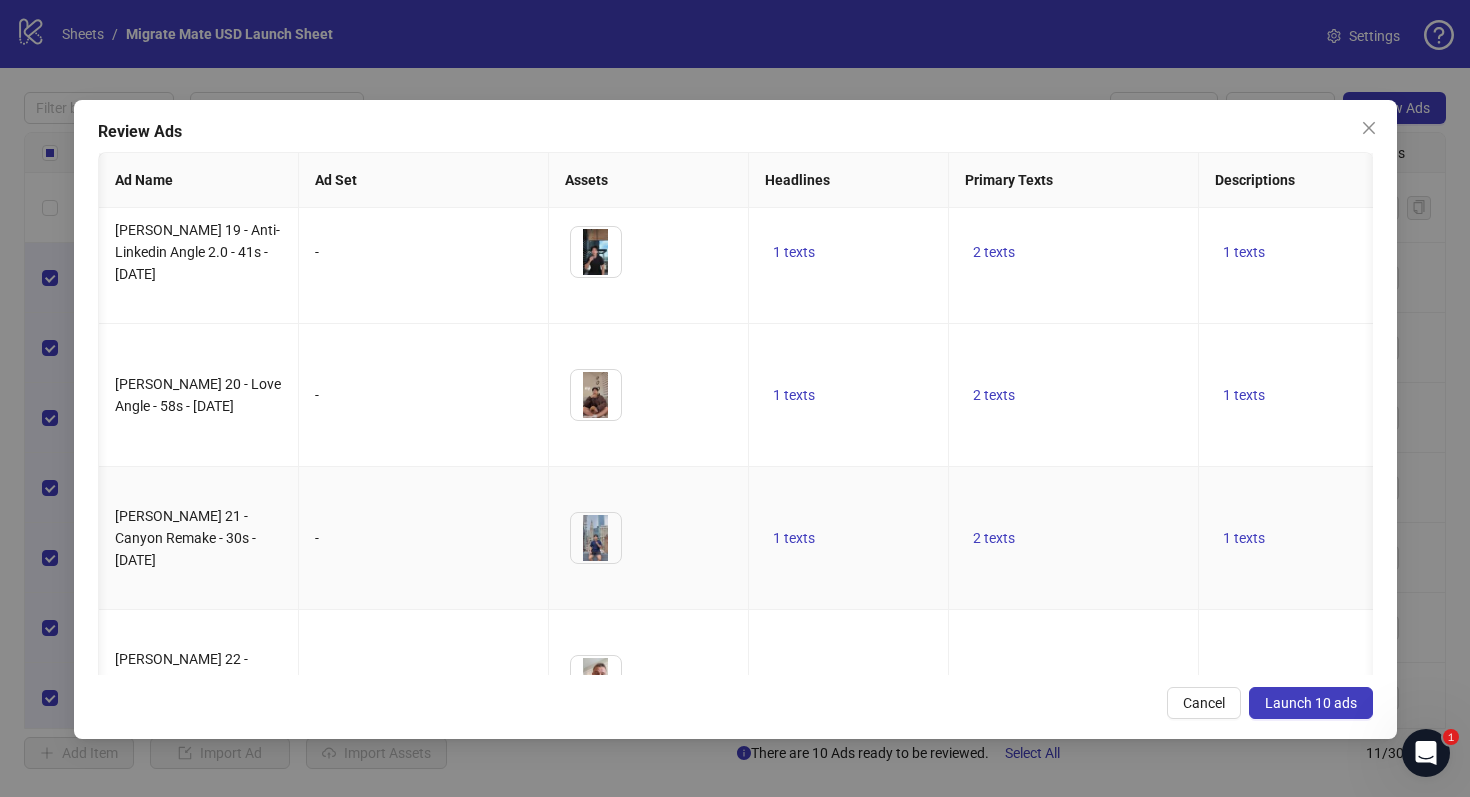 scroll, scrollTop: 742, scrollLeft: 748, axis: both 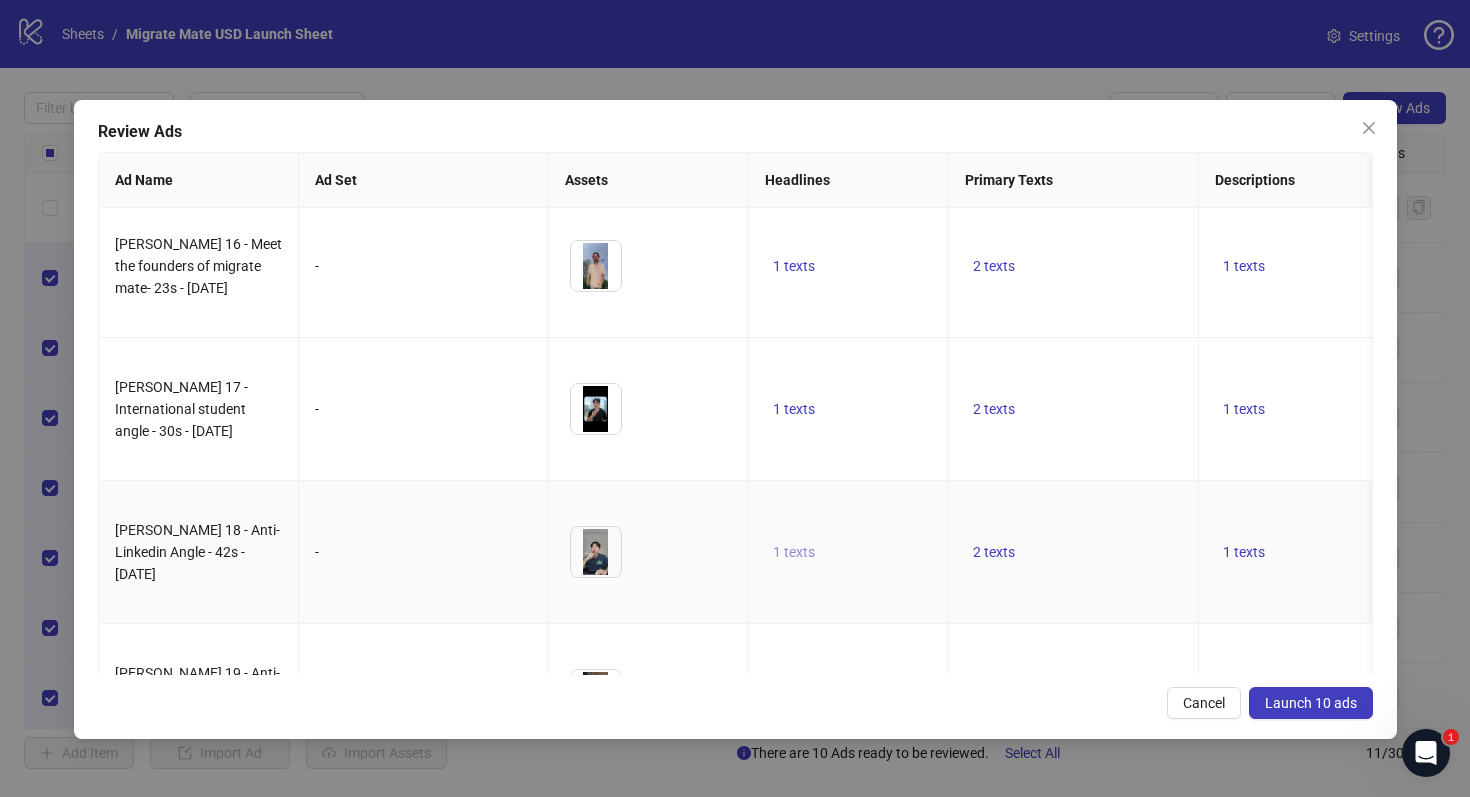click on "1 texts" at bounding box center (794, 552) 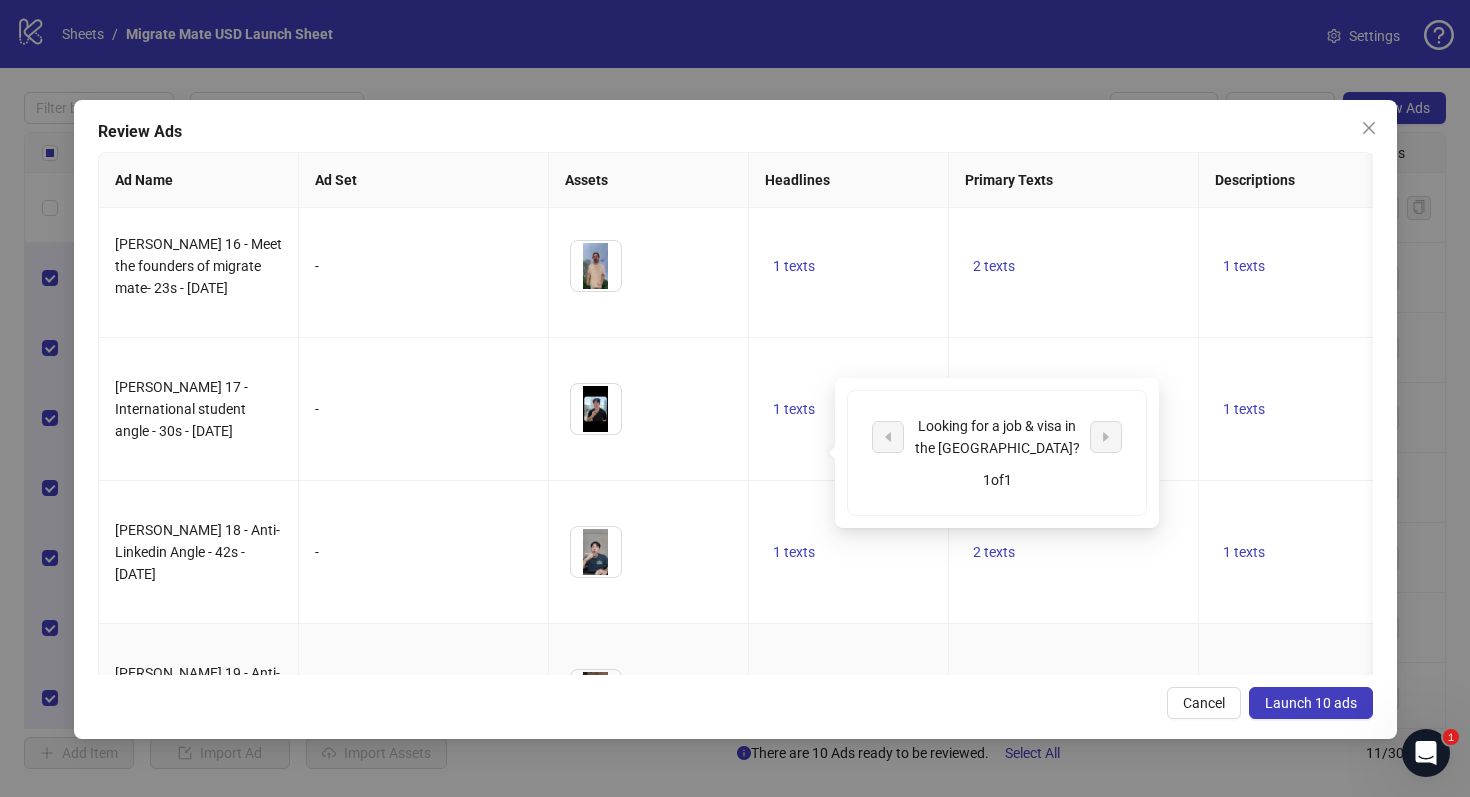click on "2 texts" at bounding box center [1074, 695] 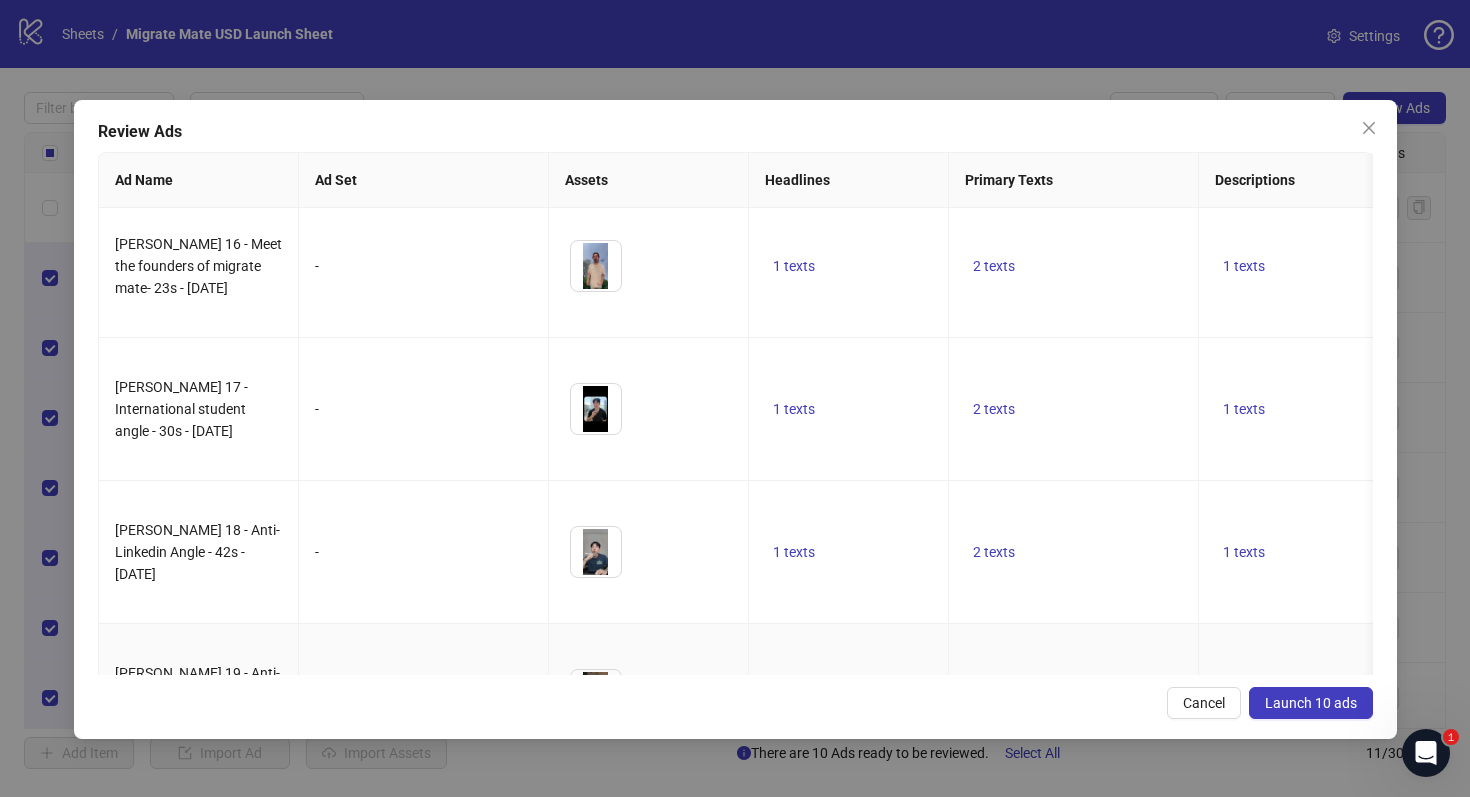 click on "2 texts" at bounding box center [994, 695] 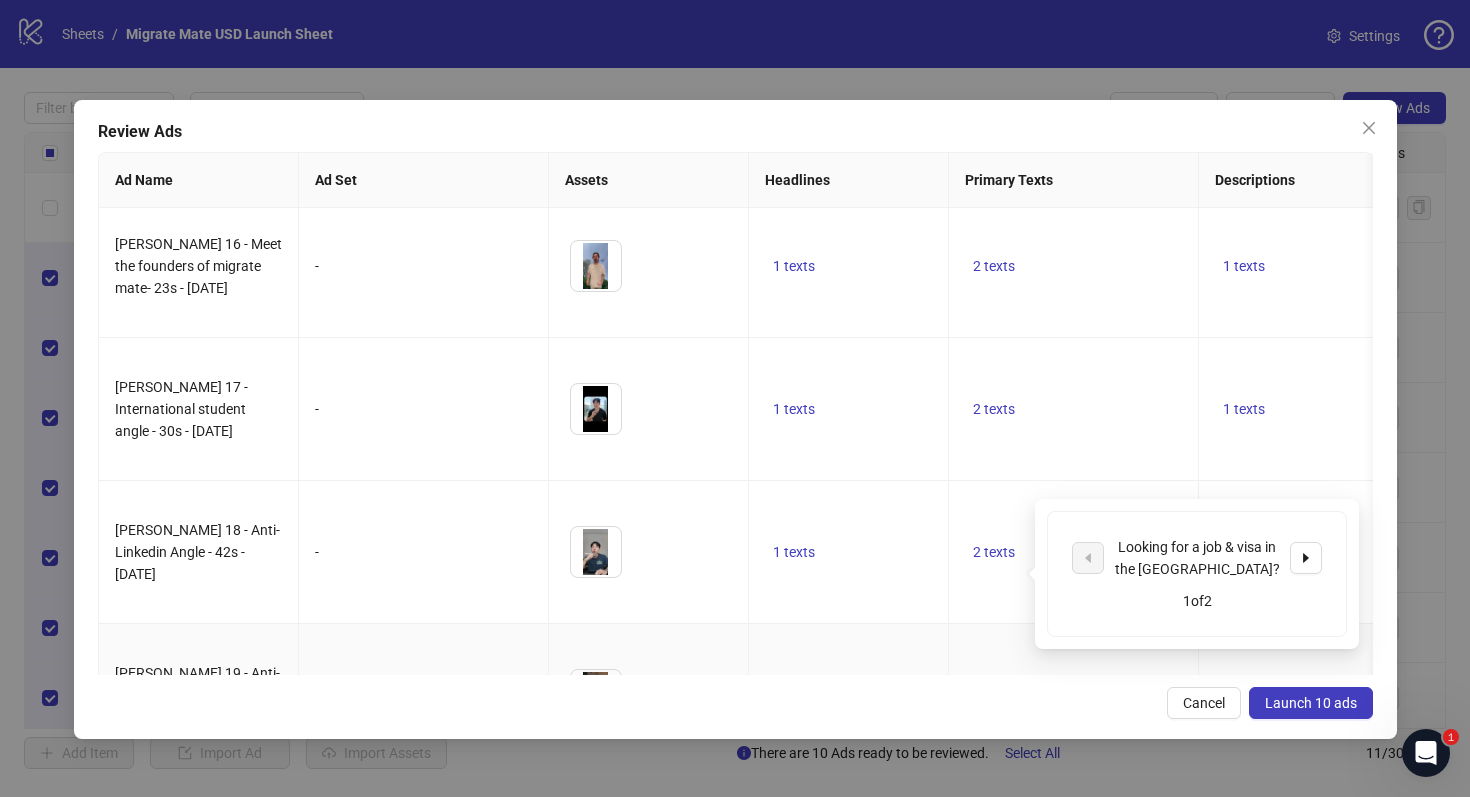 click on "1 texts" at bounding box center (849, 695) 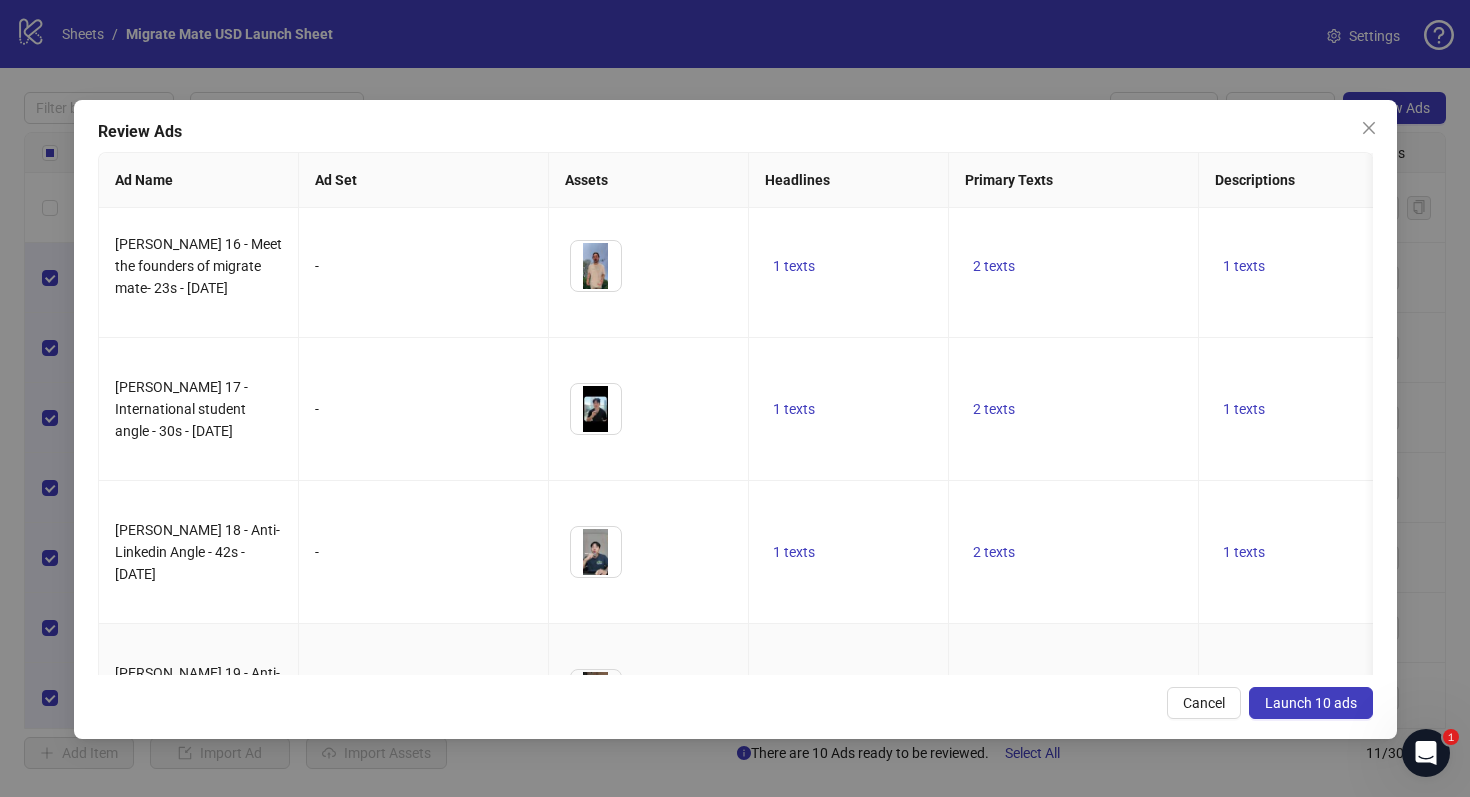 click on "1 texts" at bounding box center (794, 695) 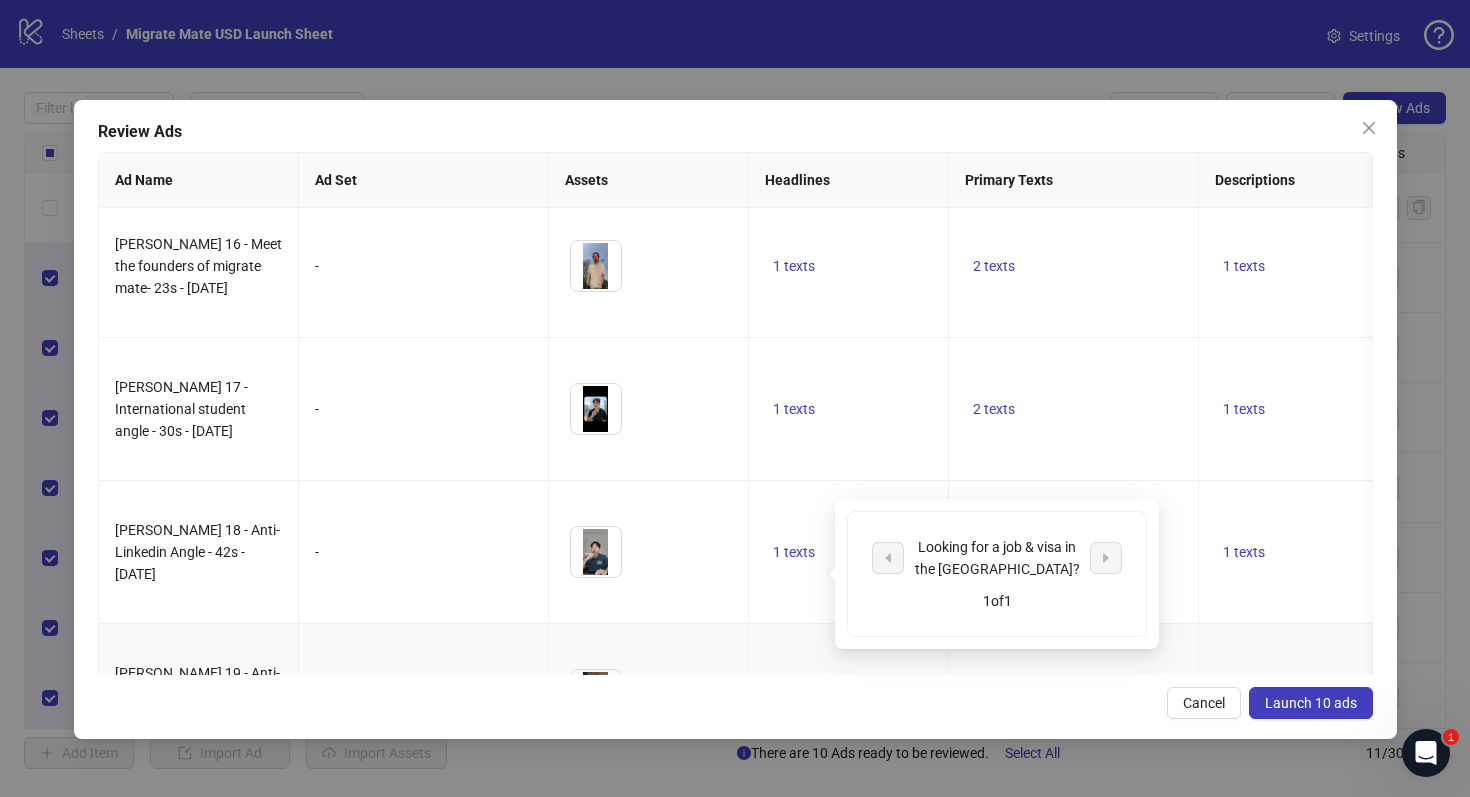 click on "2 texts" at bounding box center [1074, 695] 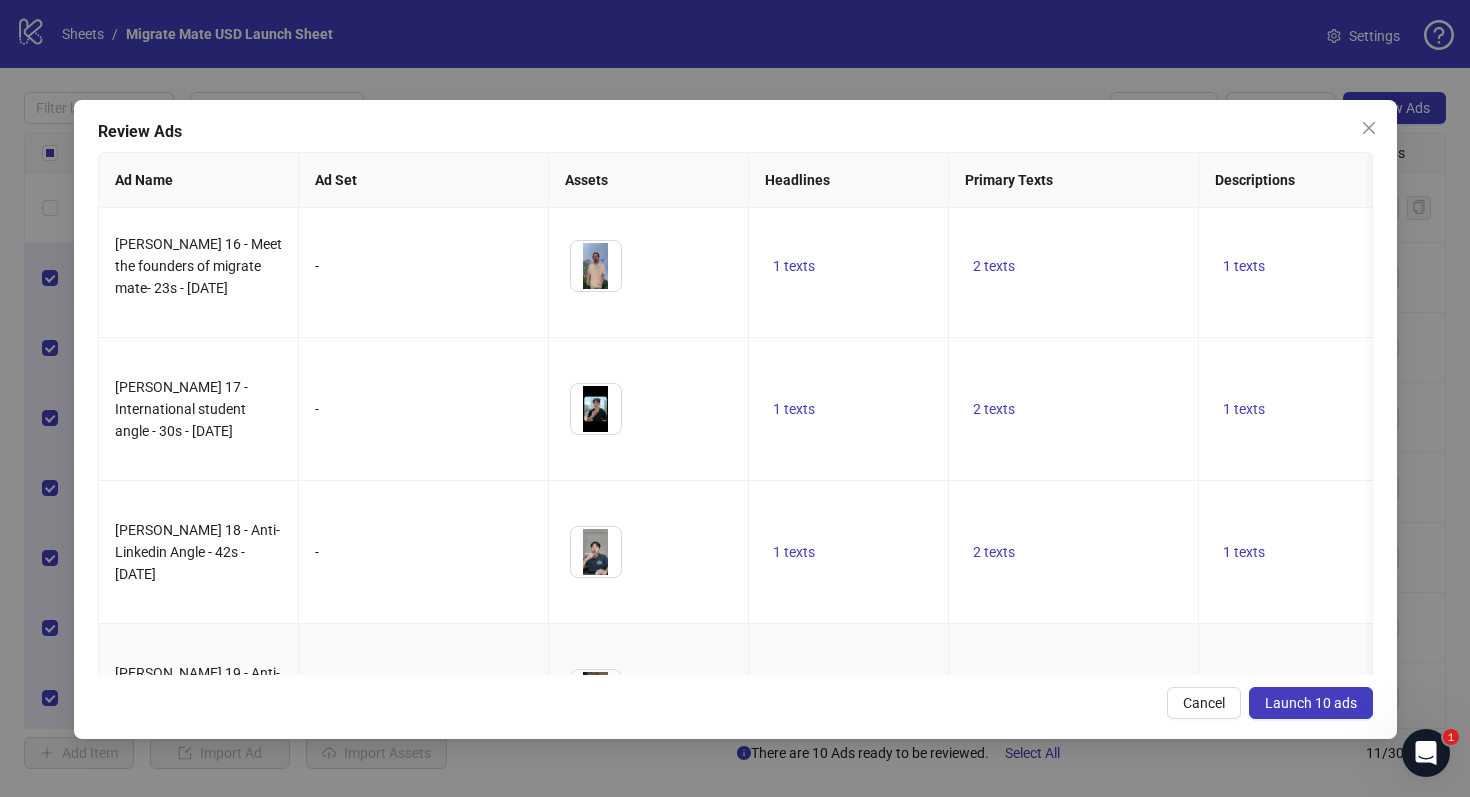 click on "2 texts" at bounding box center [994, 695] 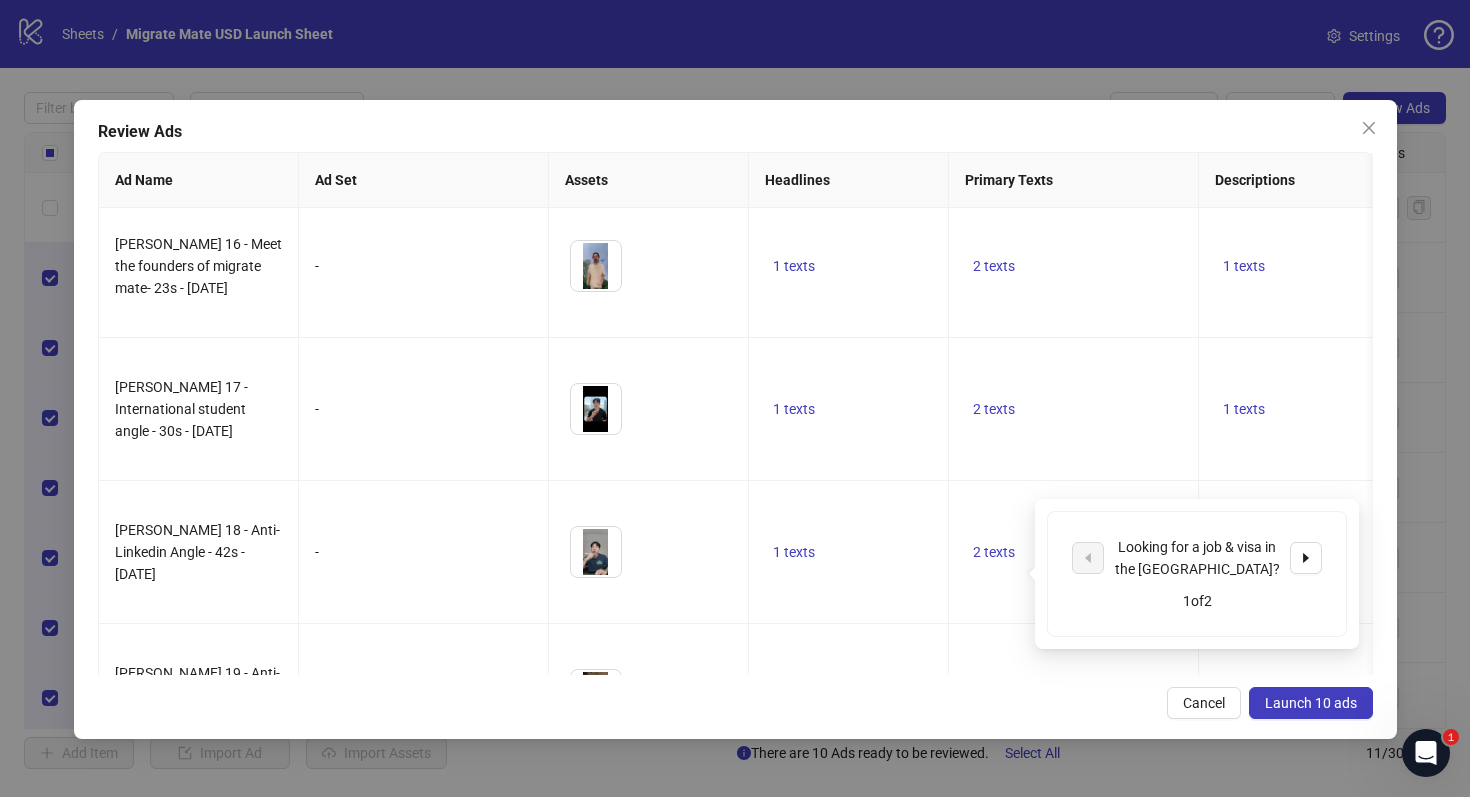 click on "Launch 10 ads" at bounding box center (1311, 703) 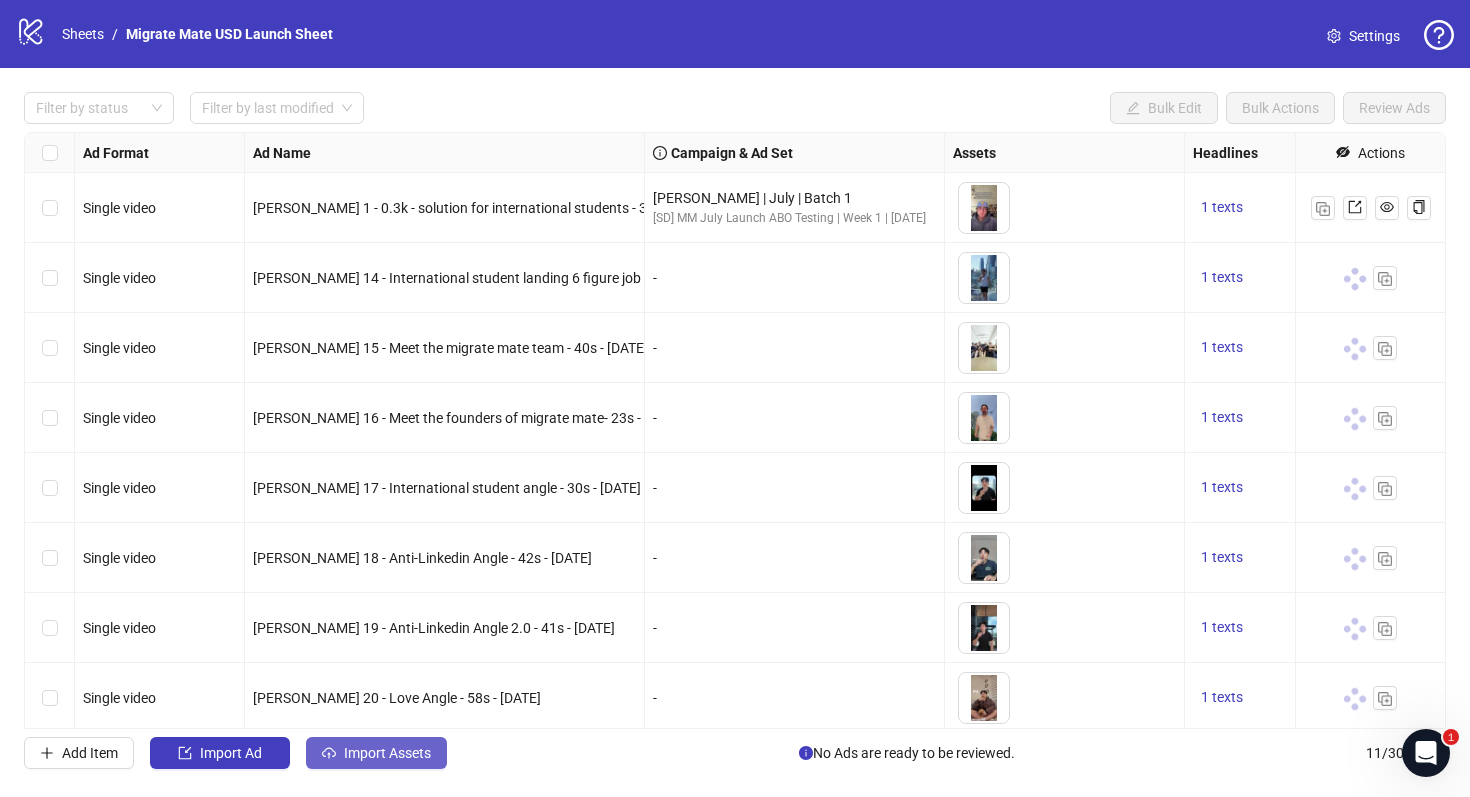 click on "Import Assets" at bounding box center (387, 753) 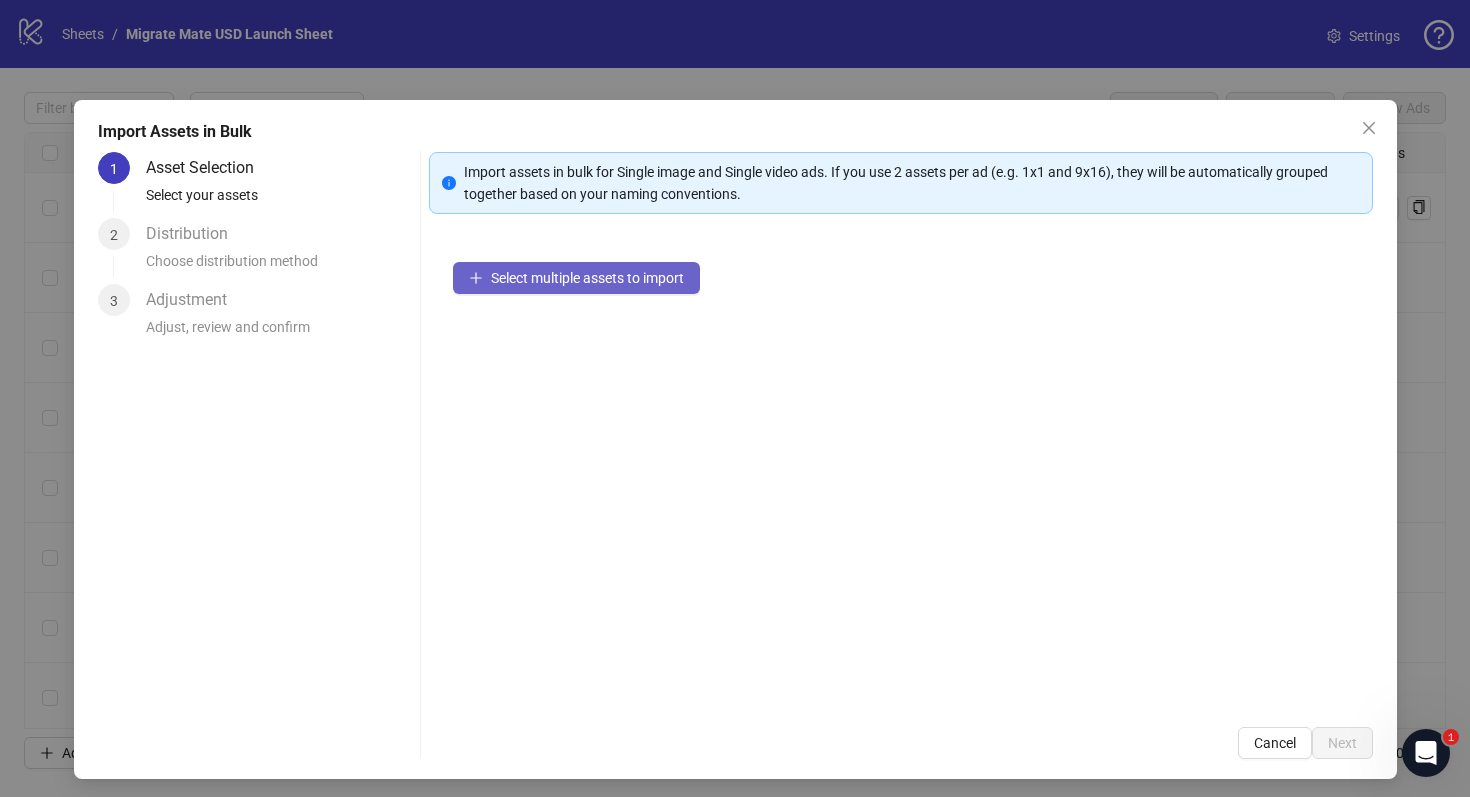 click on "Select multiple assets to import" at bounding box center [587, 278] 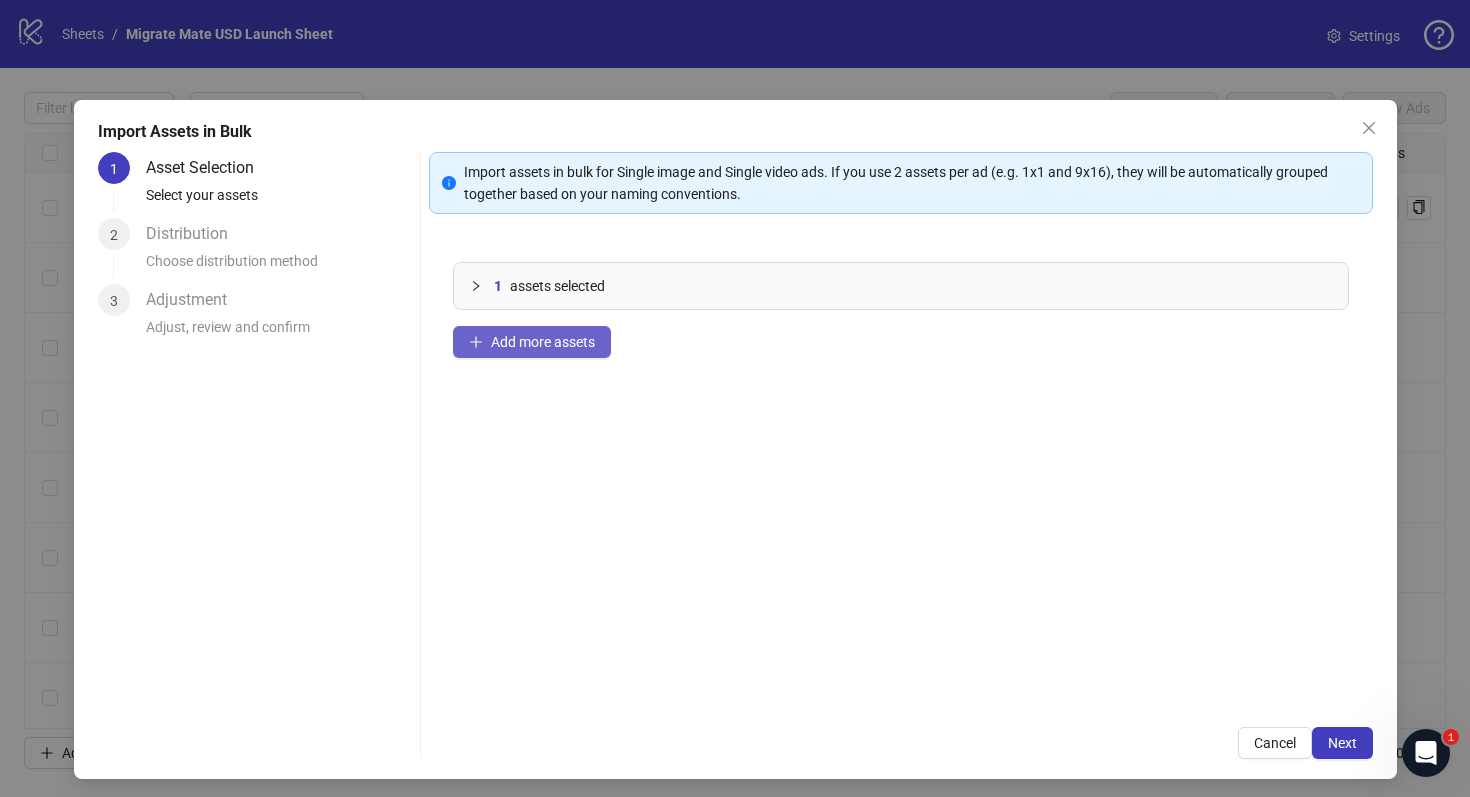 click on "Add more assets" at bounding box center [543, 342] 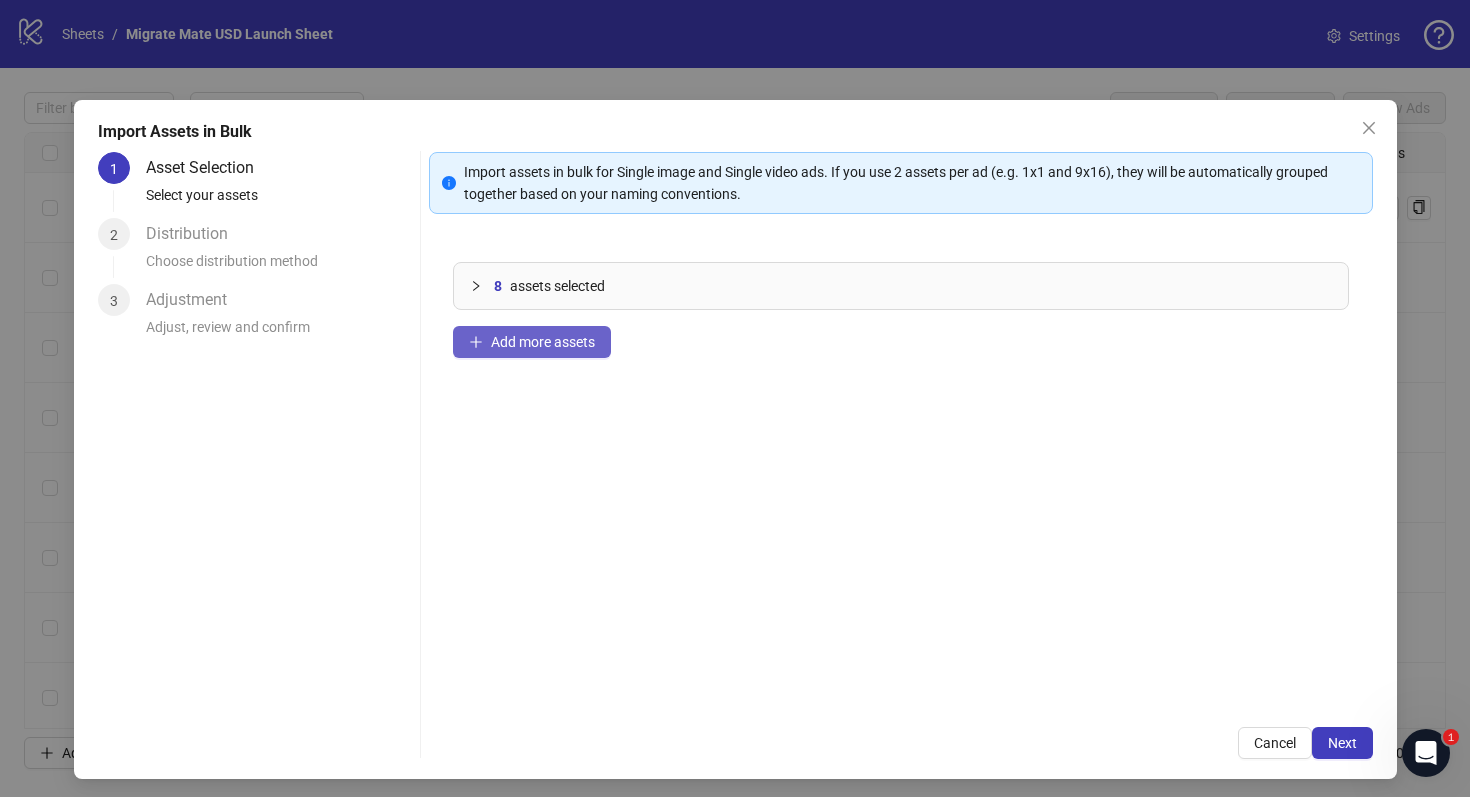 click on "Add more assets" at bounding box center (543, 342) 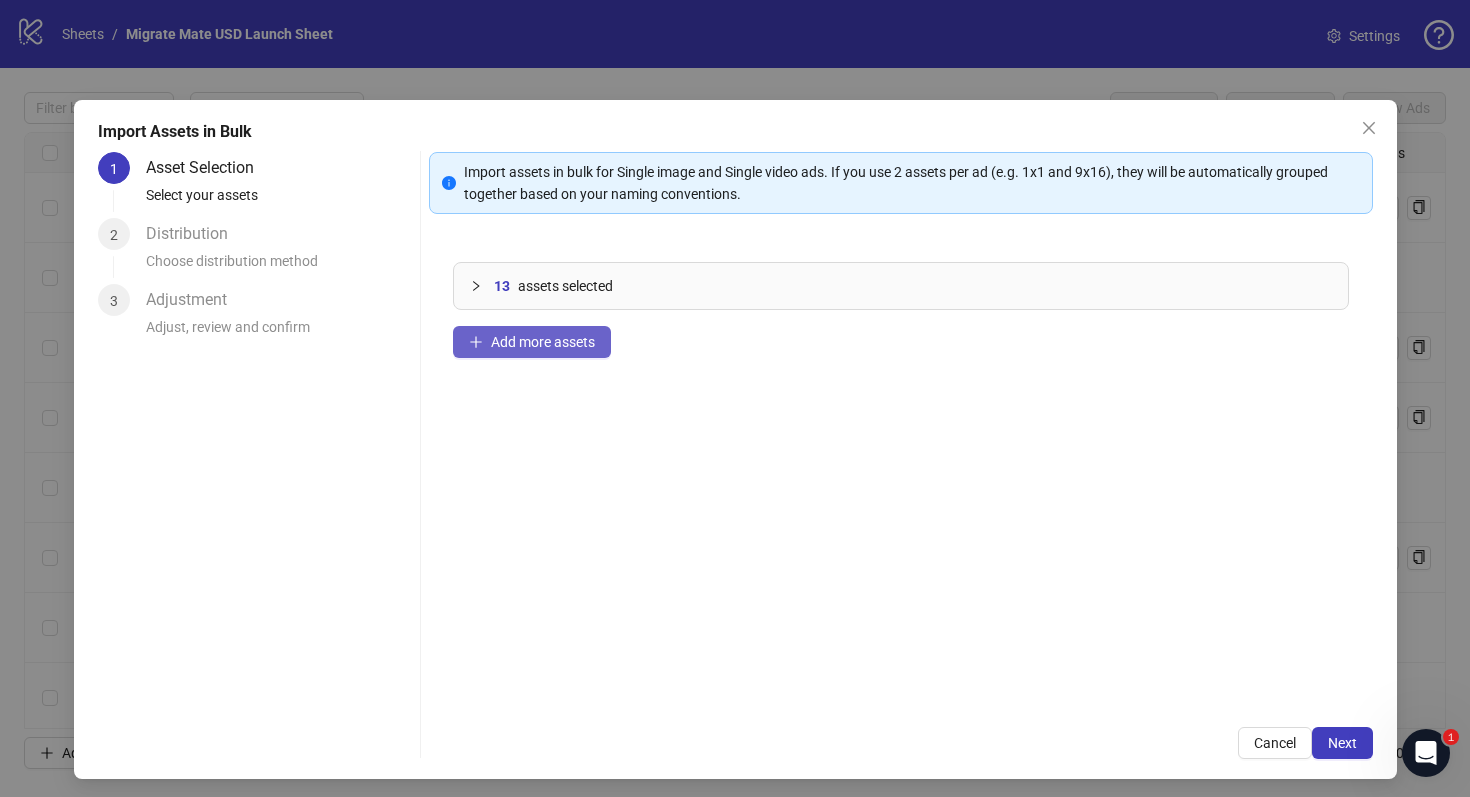 click on "Add more assets" at bounding box center [532, 342] 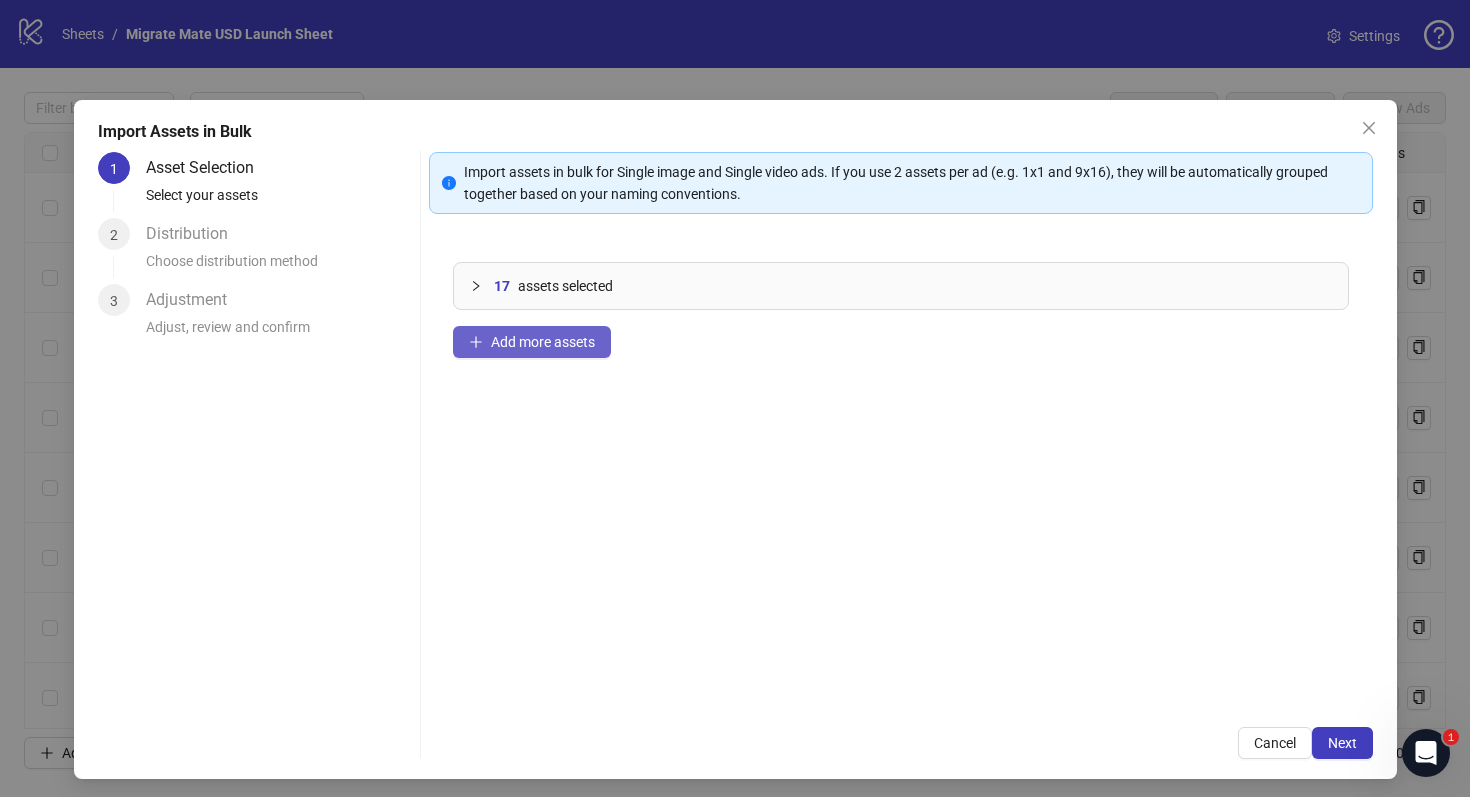click on "Add more assets" at bounding box center [543, 342] 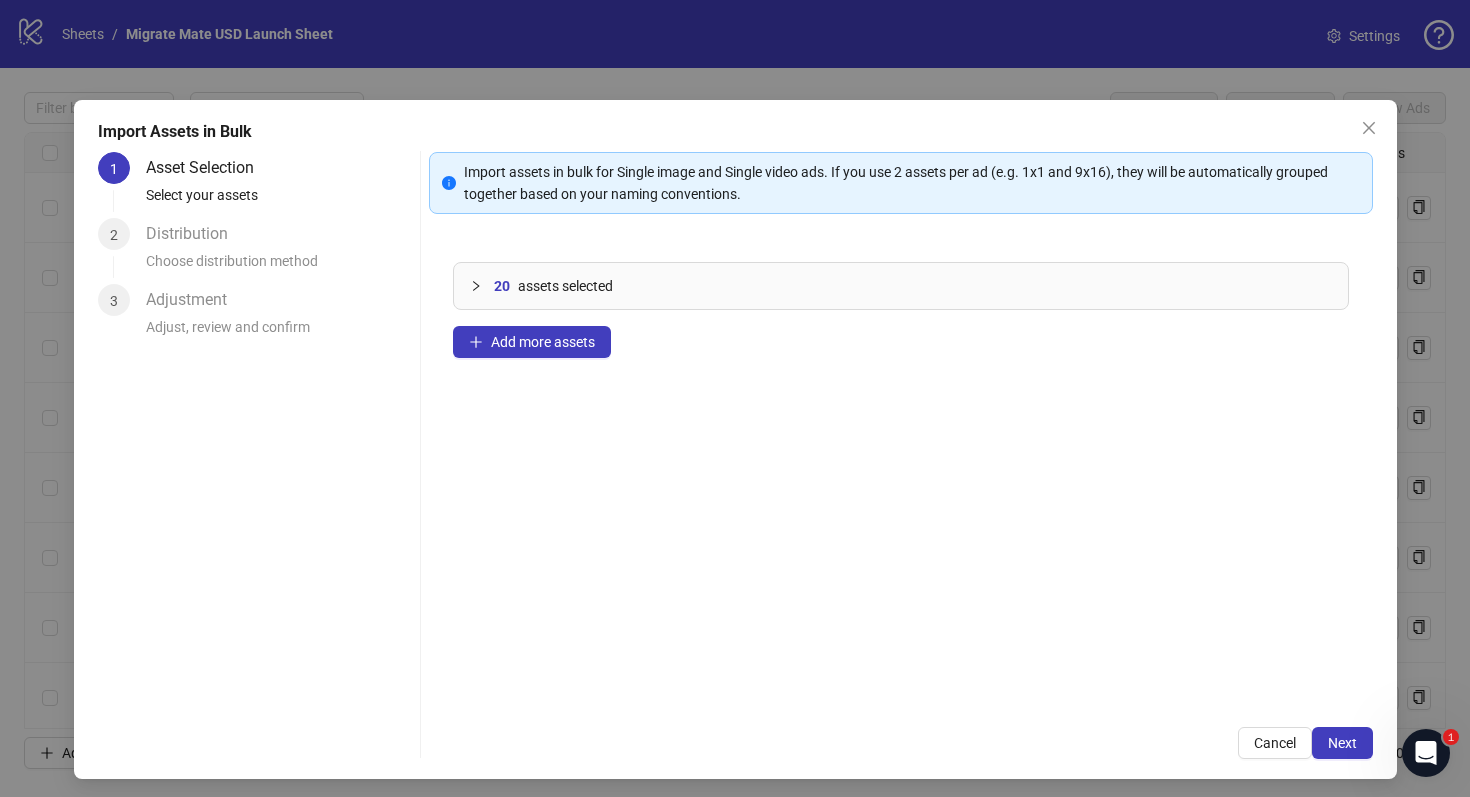 click on "20 assets selected Add more assets" at bounding box center (901, 470) 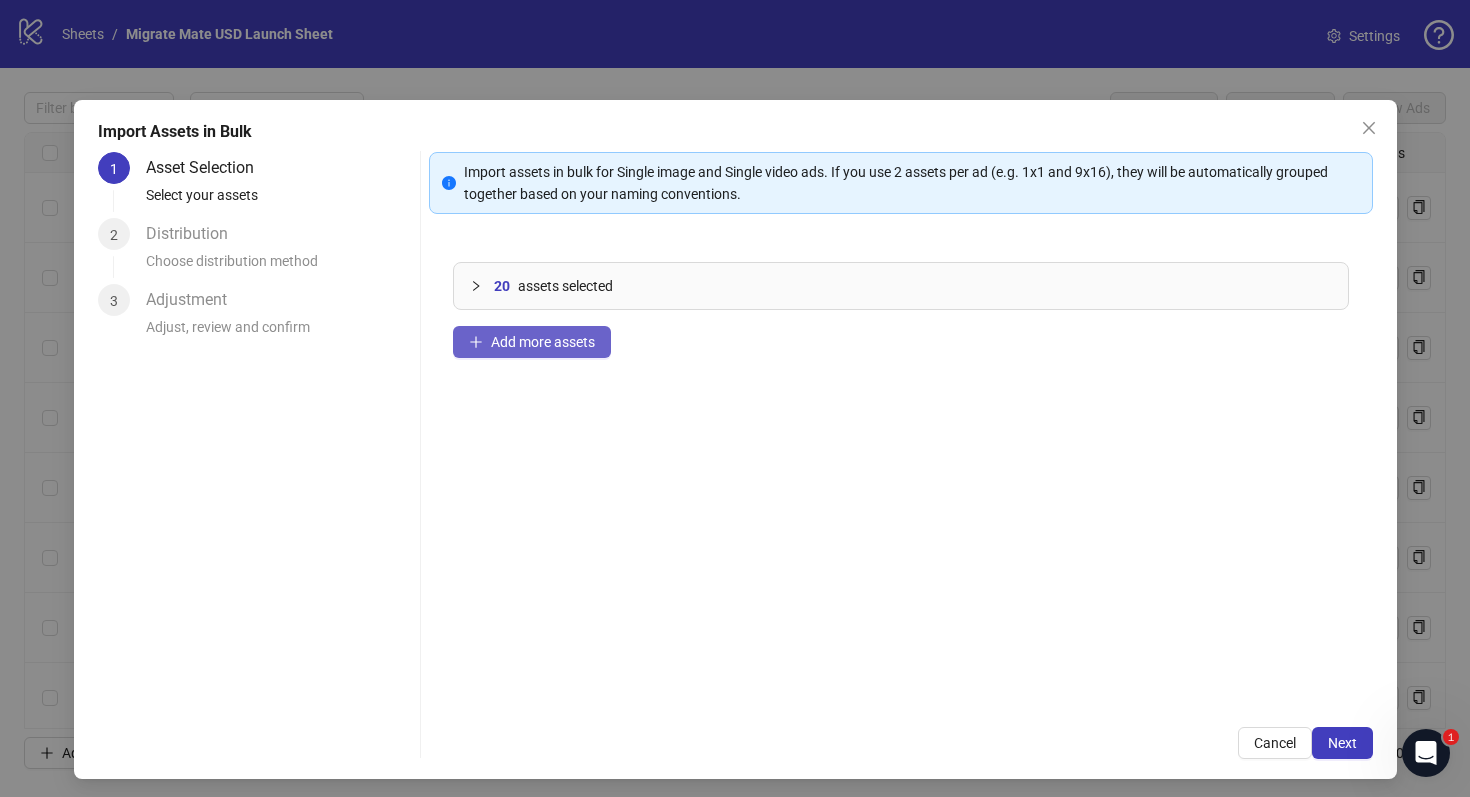 click on "Add more assets" at bounding box center (543, 342) 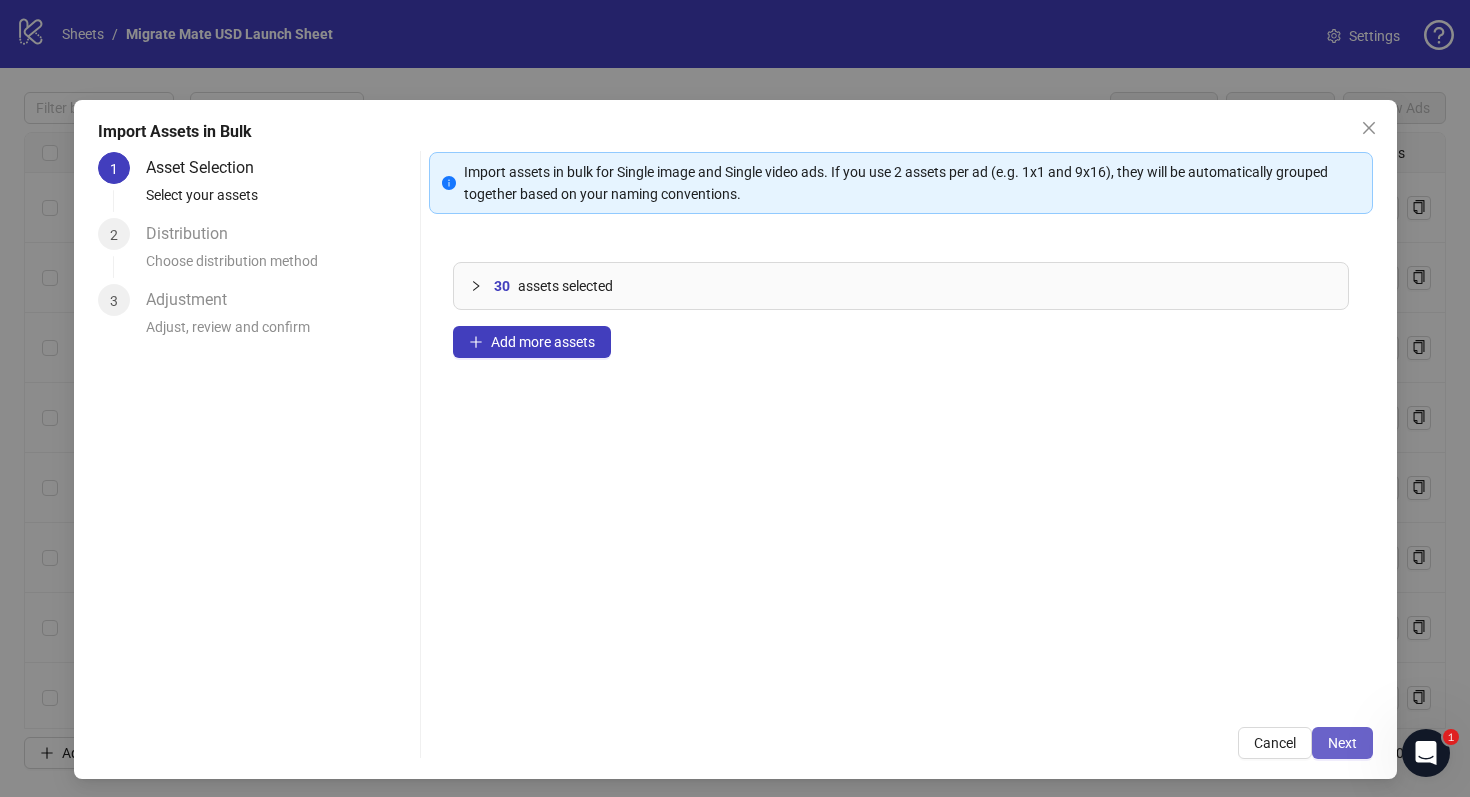 click on "Next" at bounding box center (1342, 743) 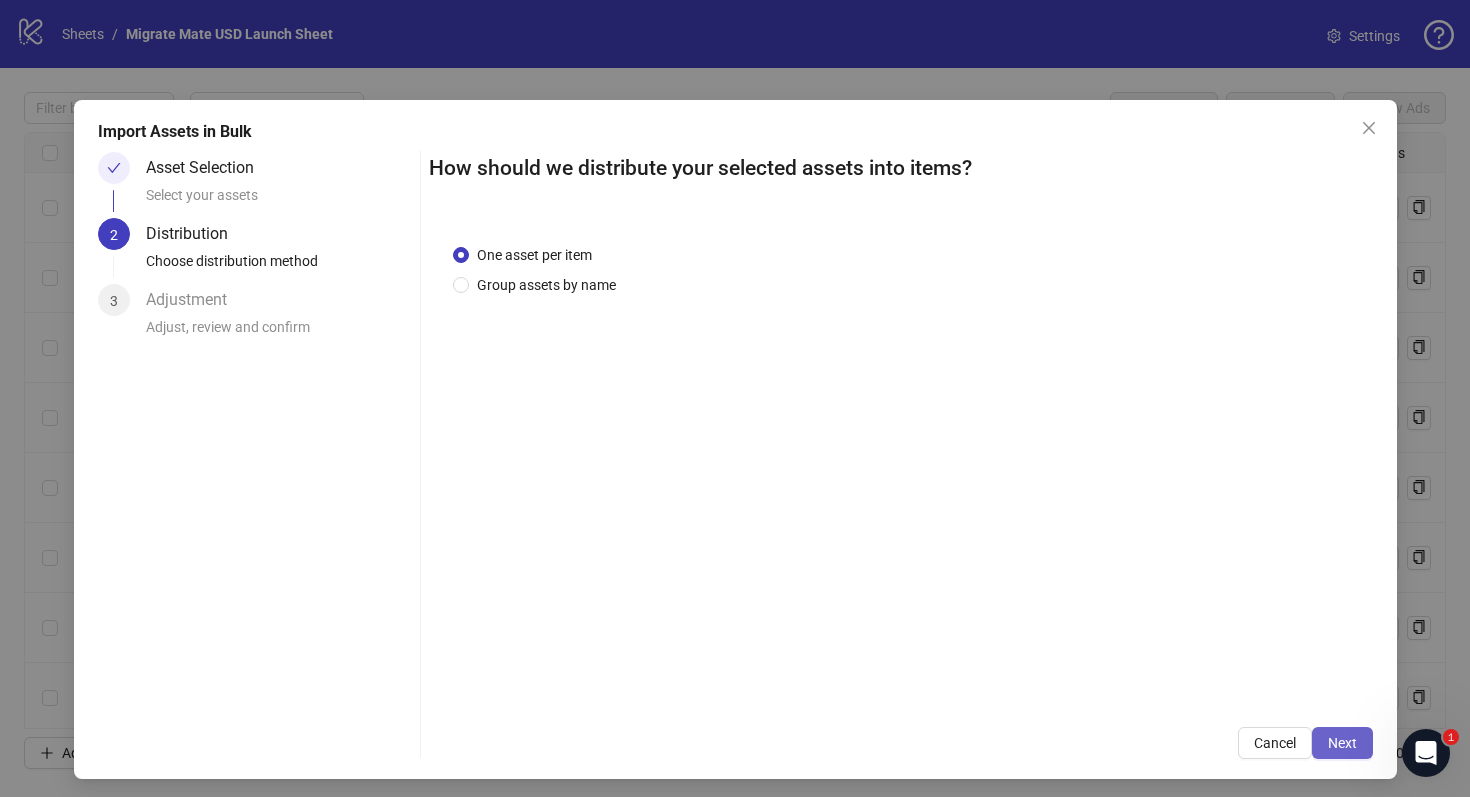 click on "Next" at bounding box center [1342, 743] 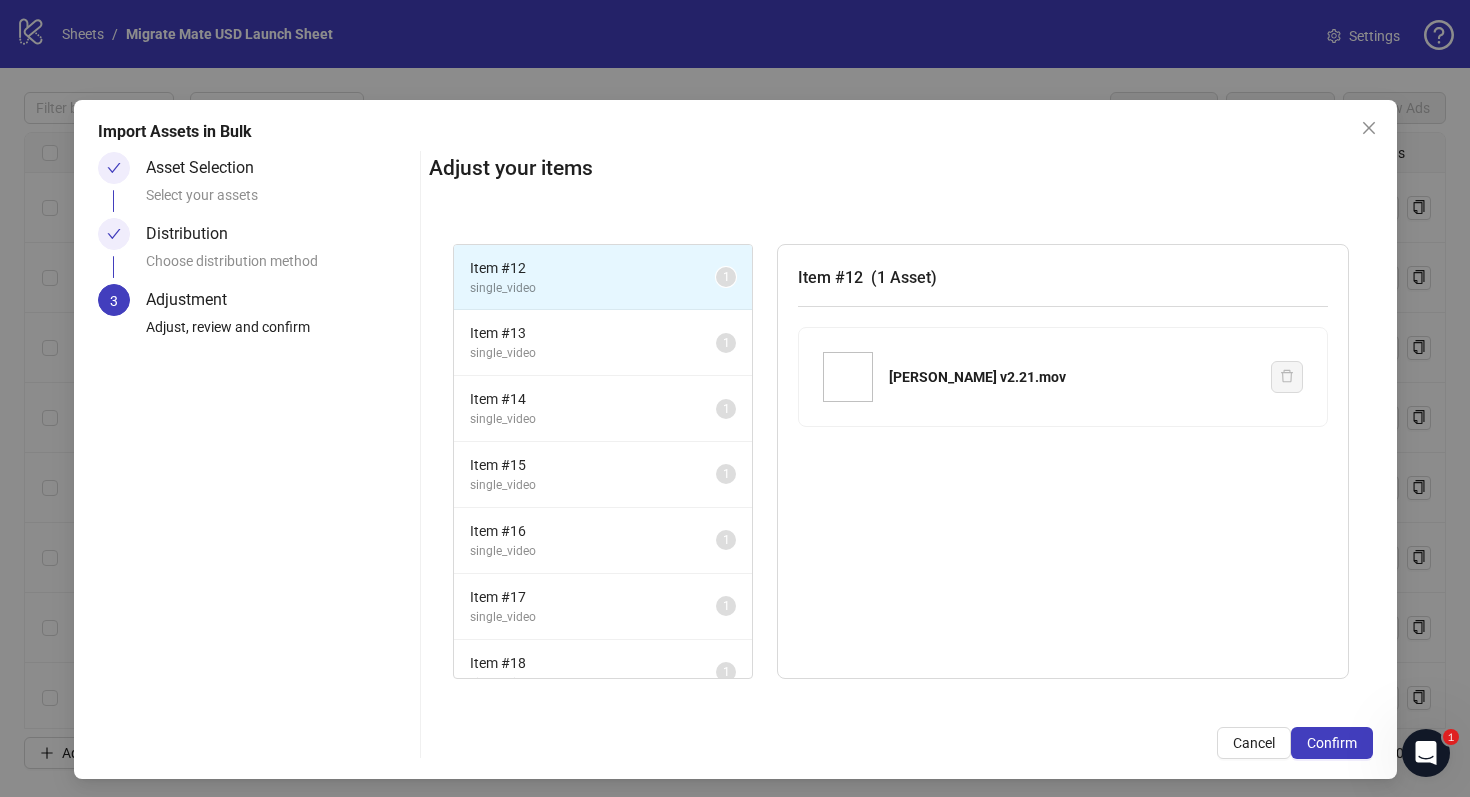 click on "Confirm" at bounding box center [1332, 743] 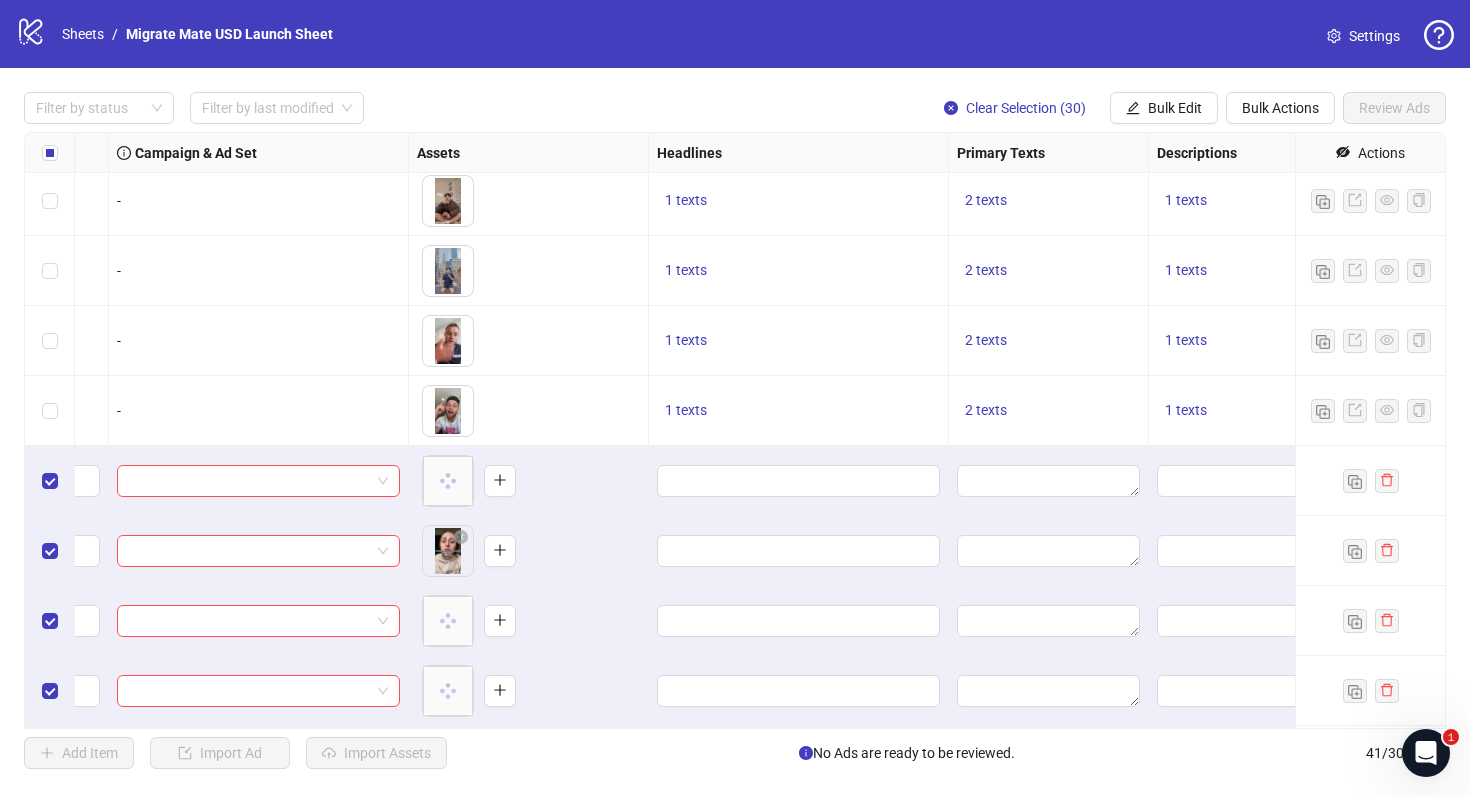 scroll, scrollTop: 497, scrollLeft: 545, axis: both 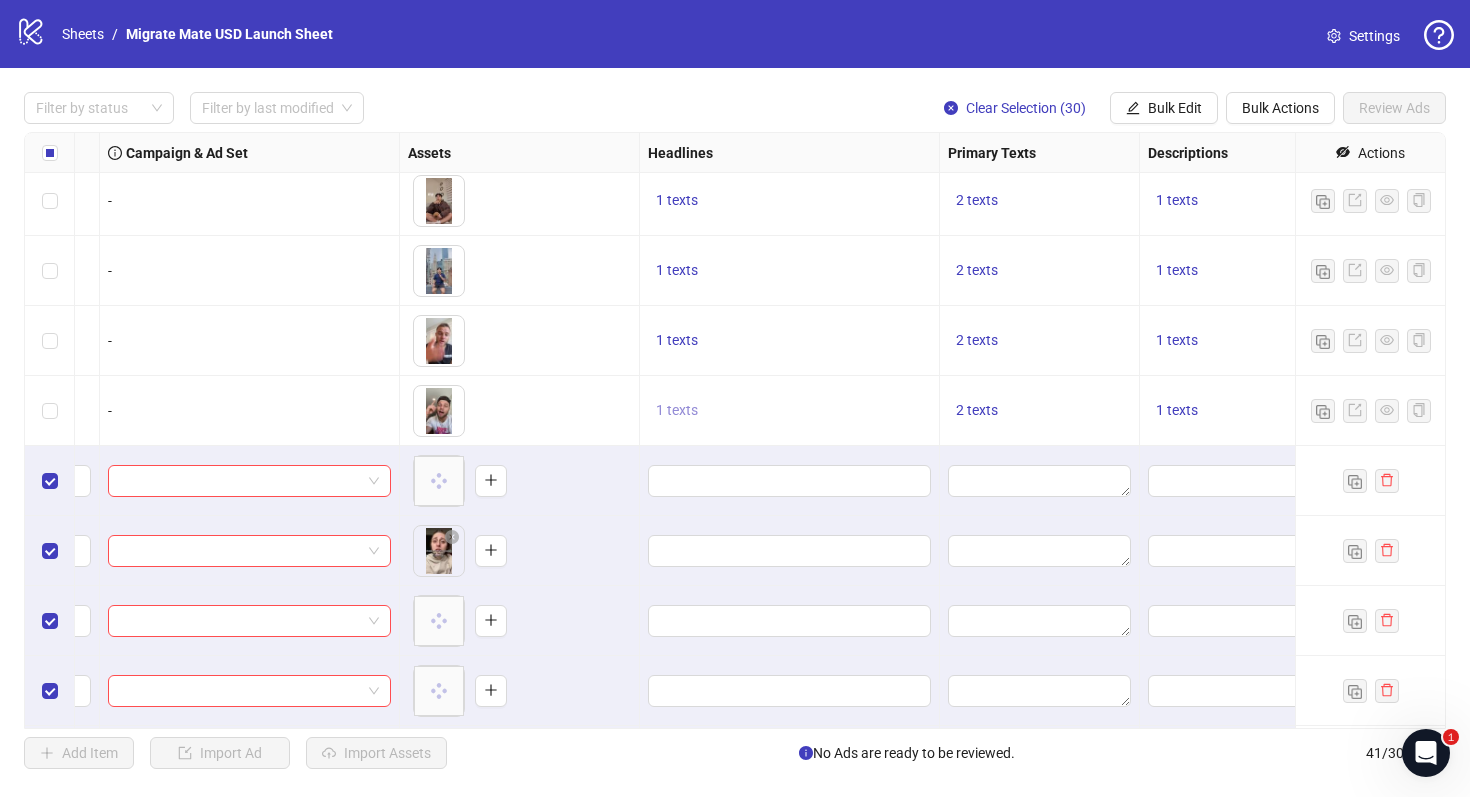 click on "1 texts" at bounding box center [677, 410] 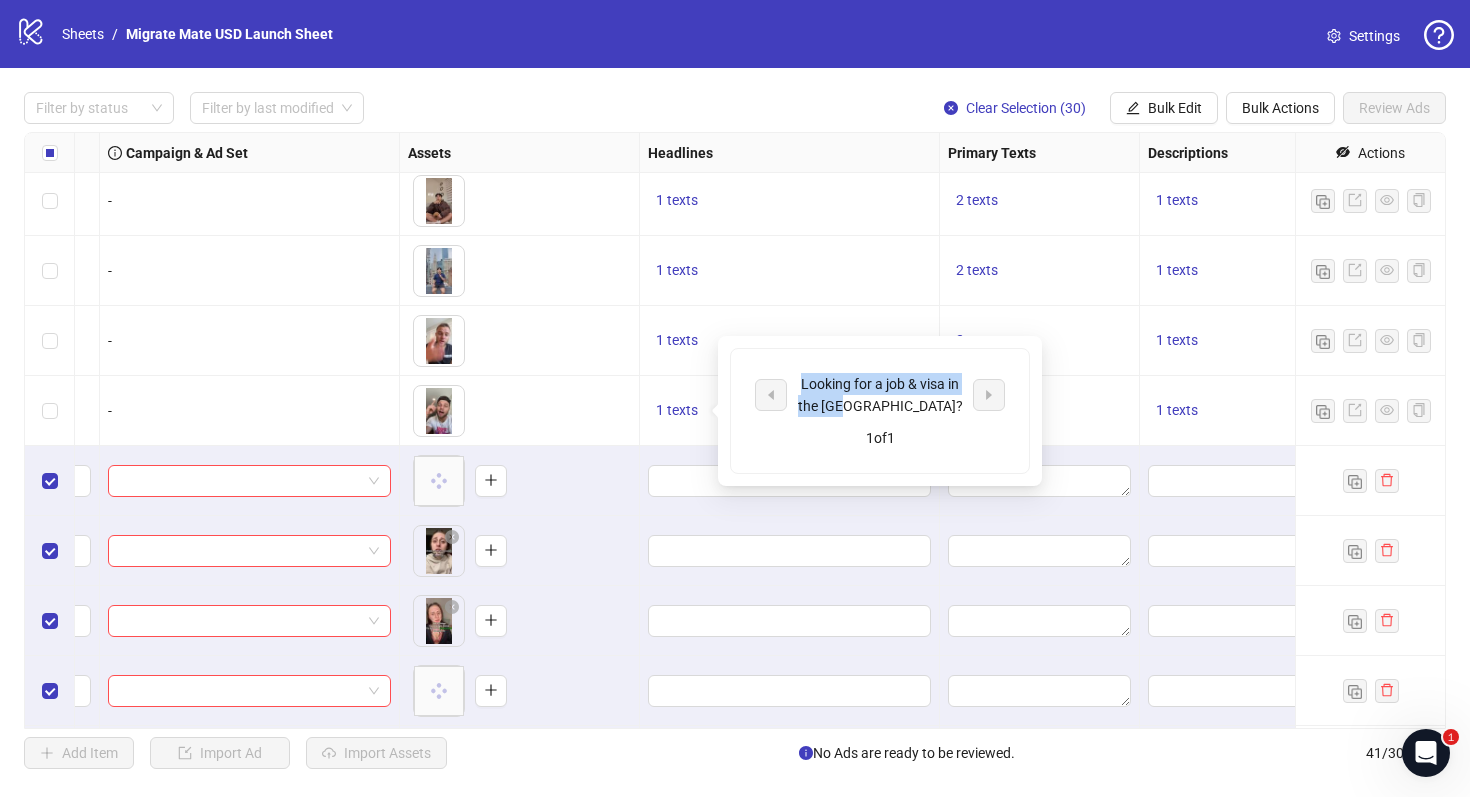 drag, startPoint x: 918, startPoint y: 413, endPoint x: 799, endPoint y: 378, distance: 124.04031 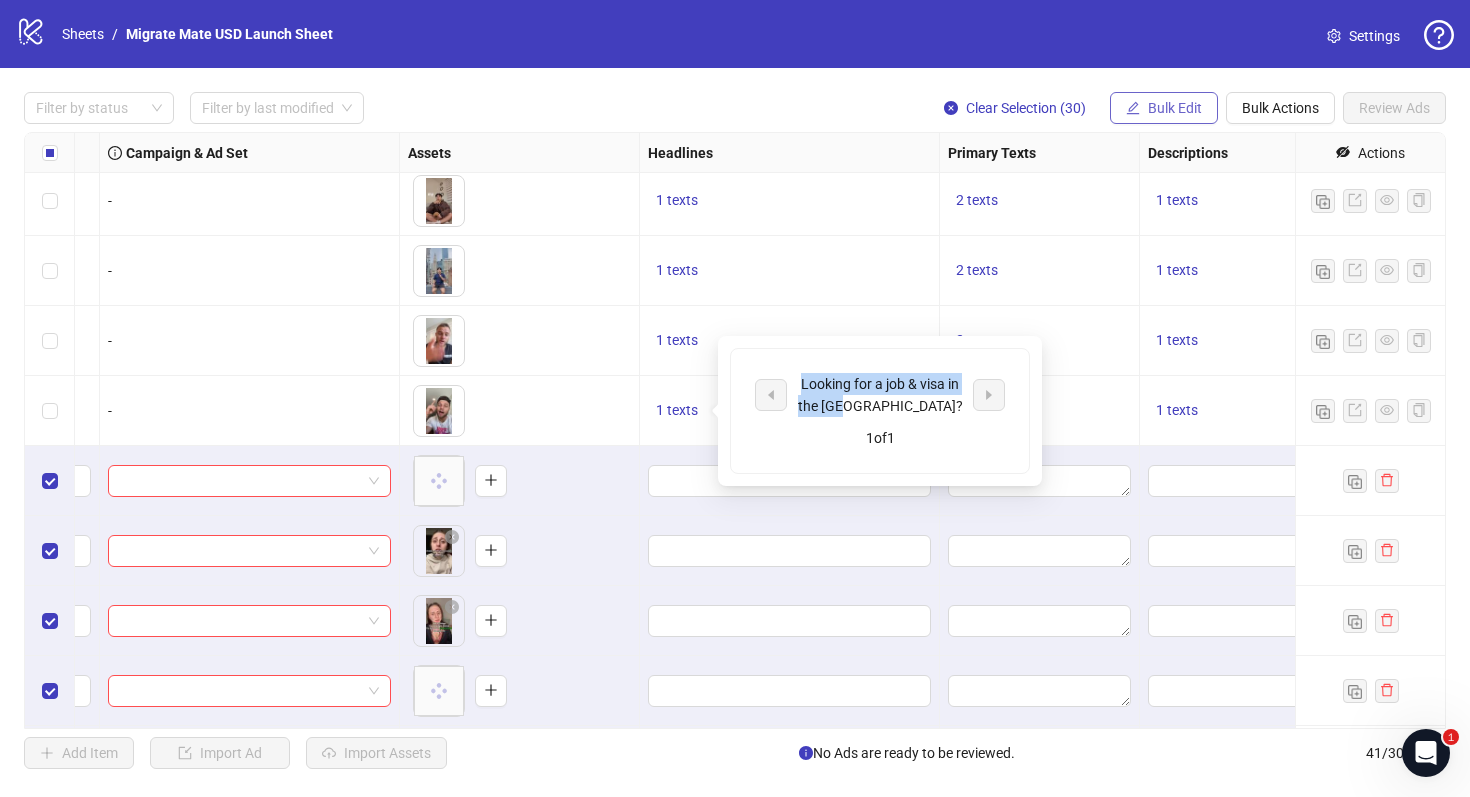 click on "Bulk Edit" at bounding box center [1175, 108] 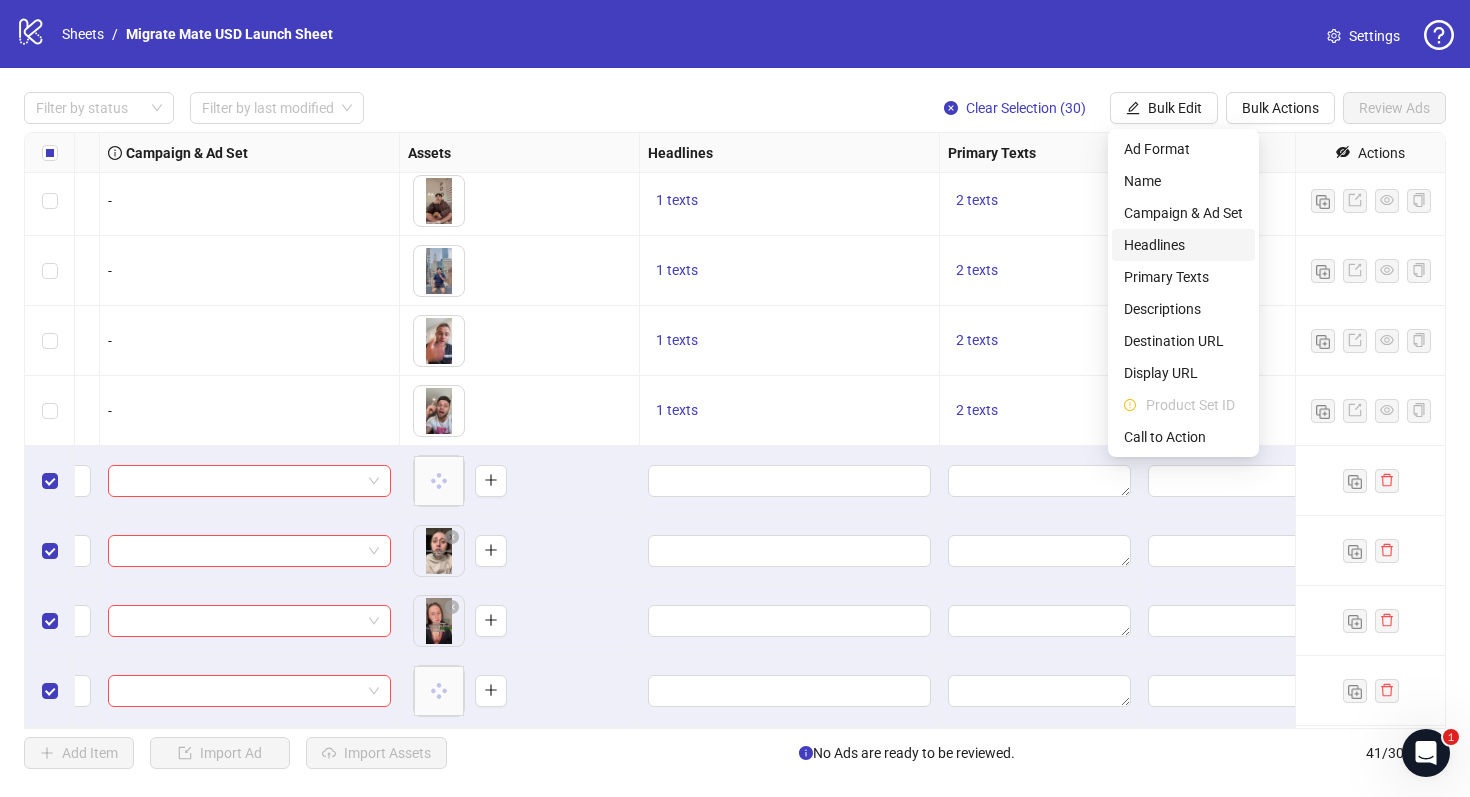click on "Headlines" at bounding box center [1183, 245] 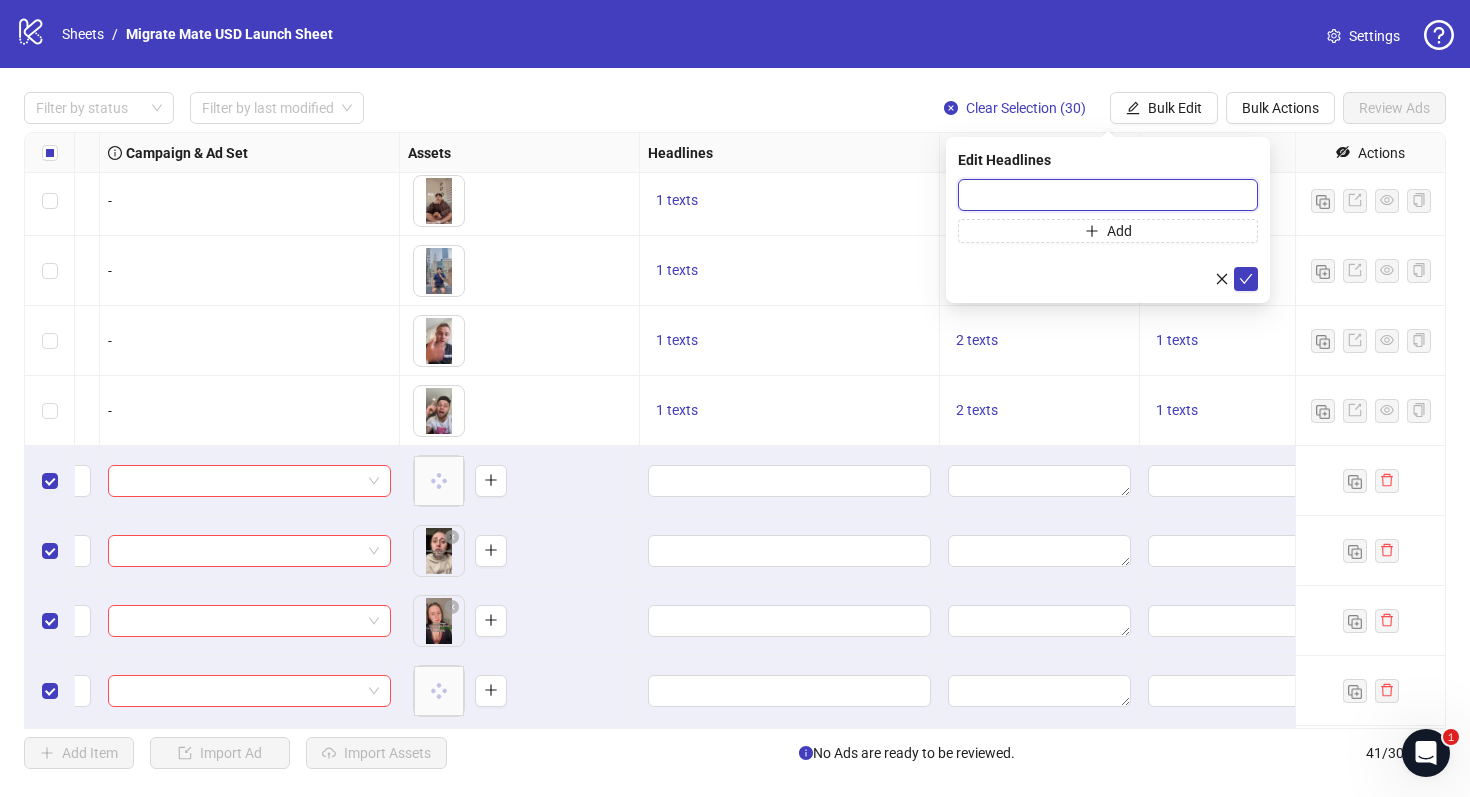 click at bounding box center [1108, 195] 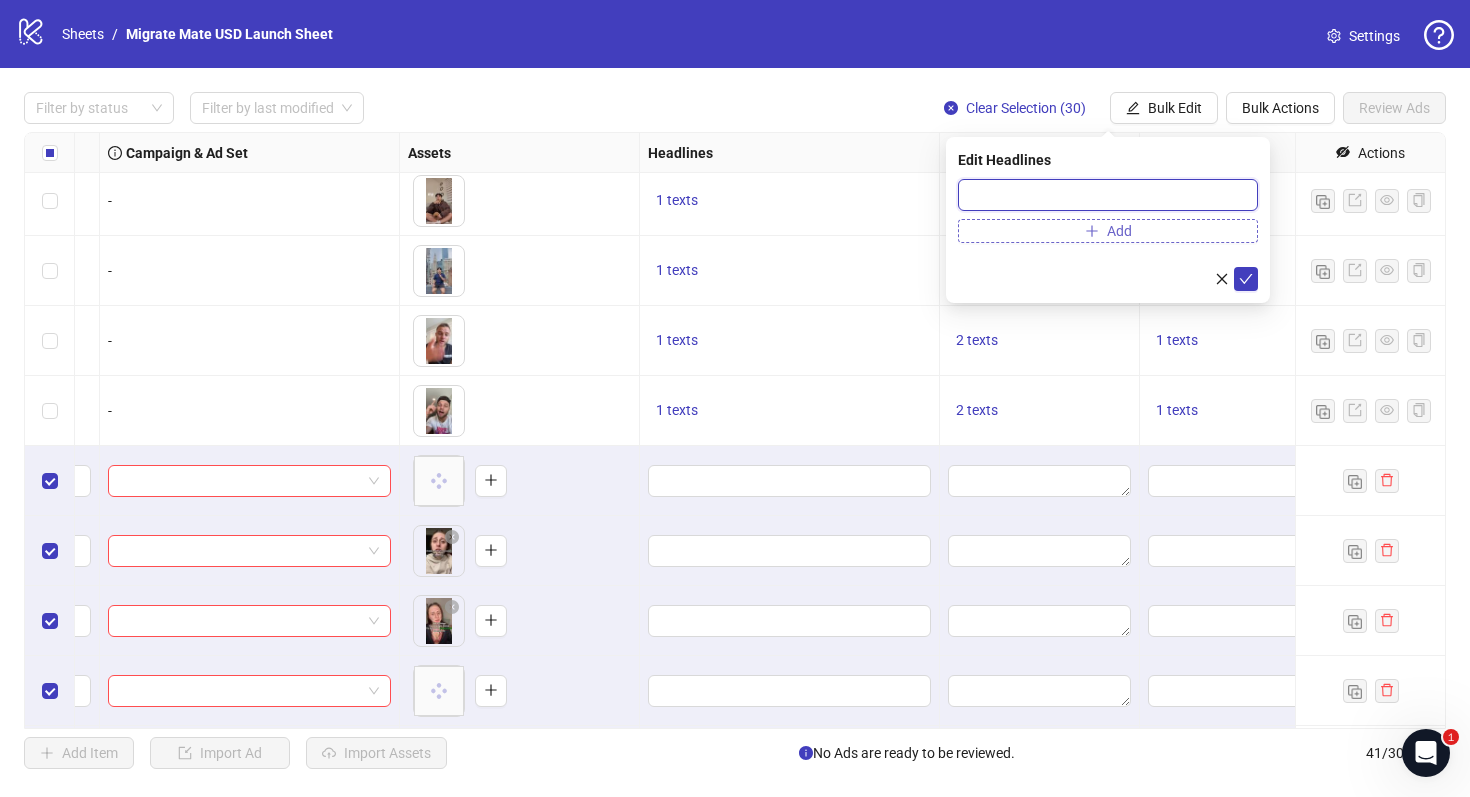 paste on "**********" 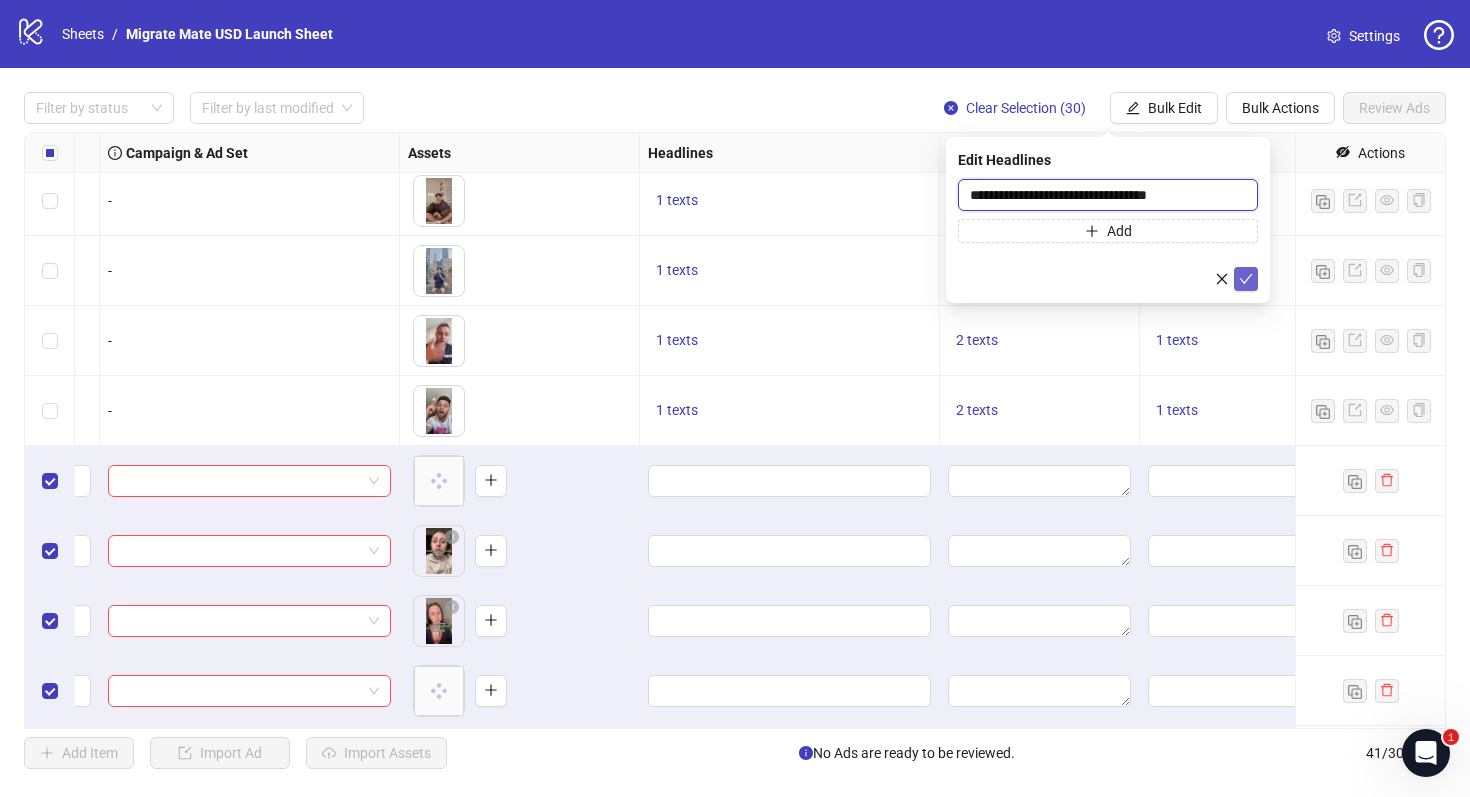 type on "**********" 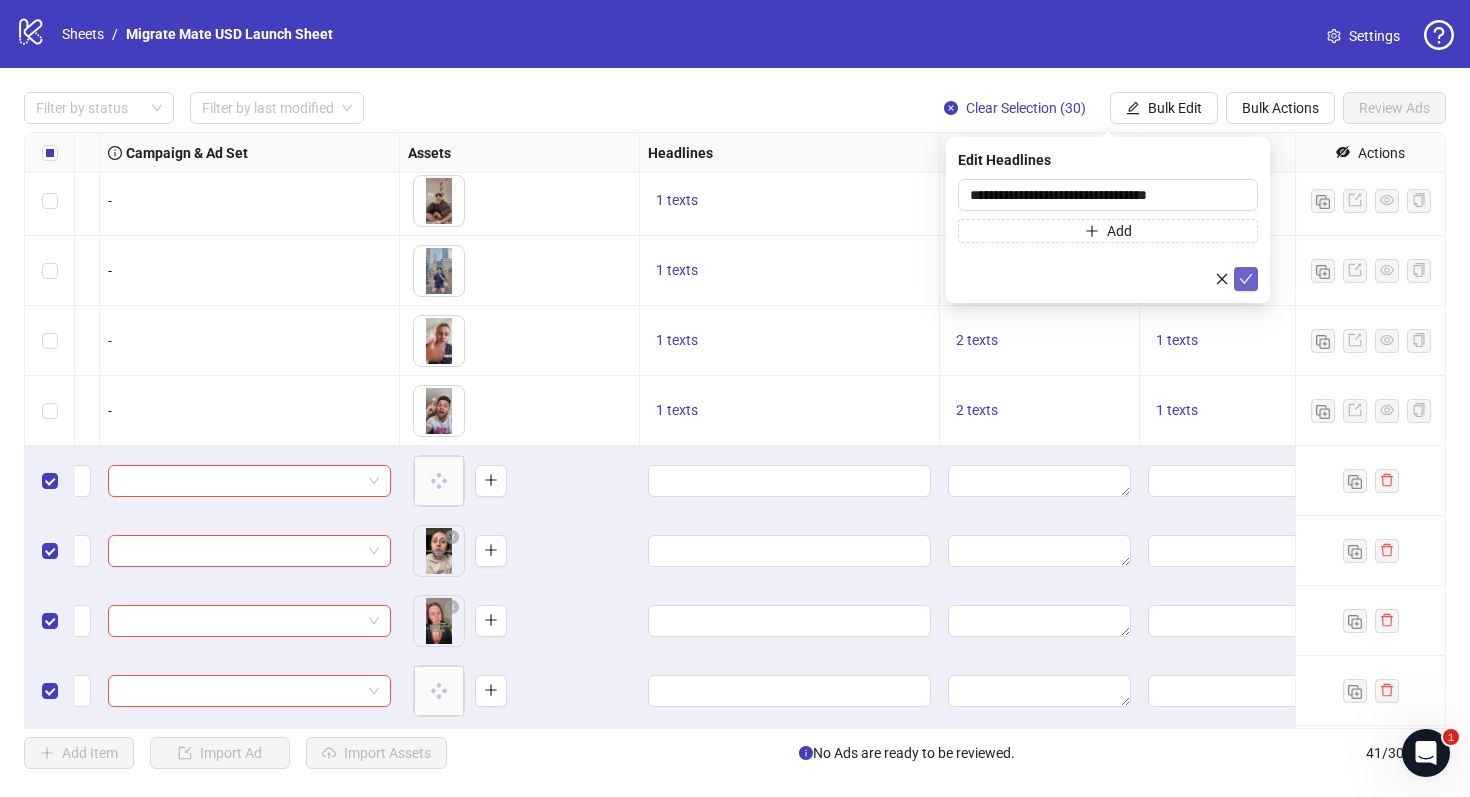 click 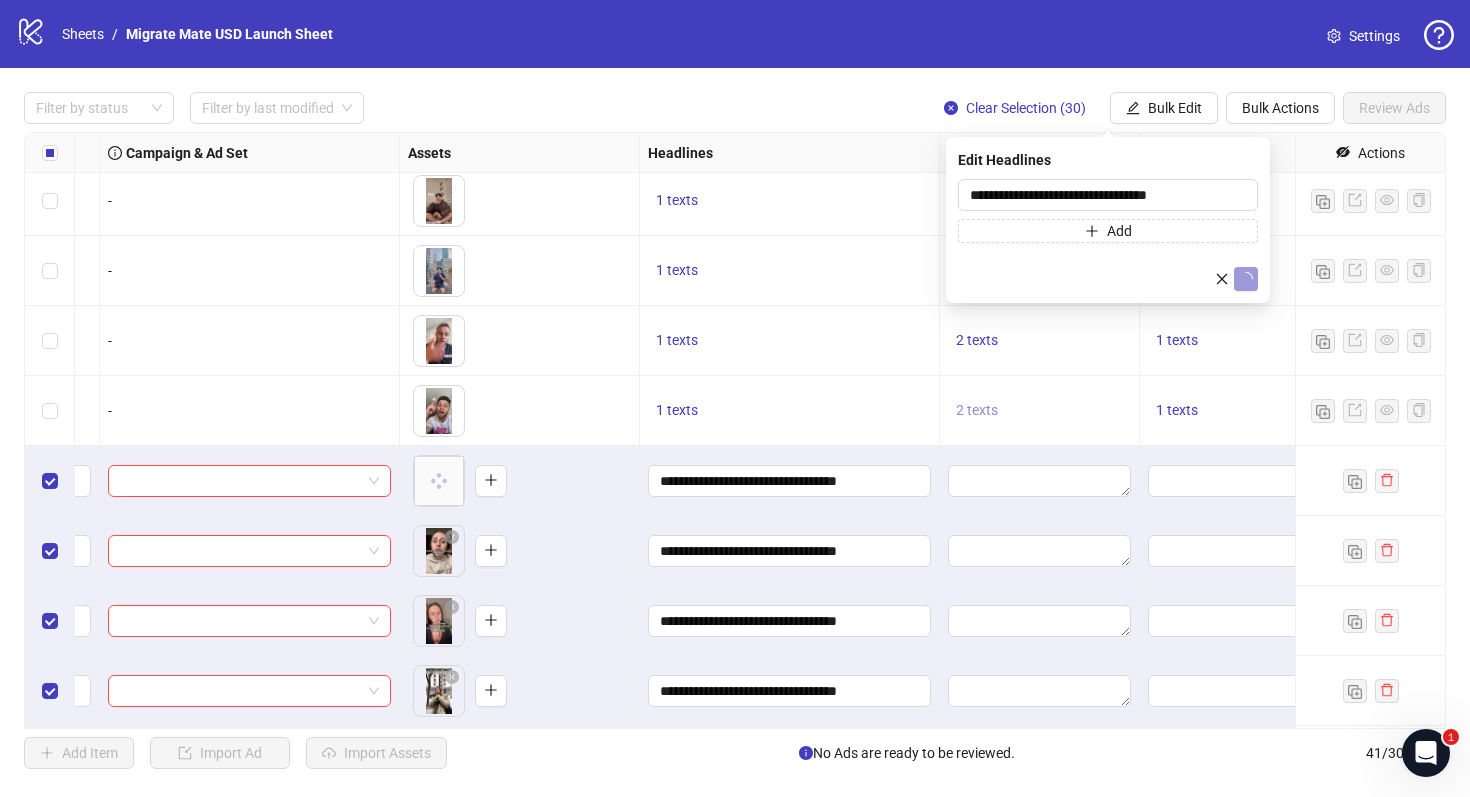 click on "2 texts" at bounding box center (977, 410) 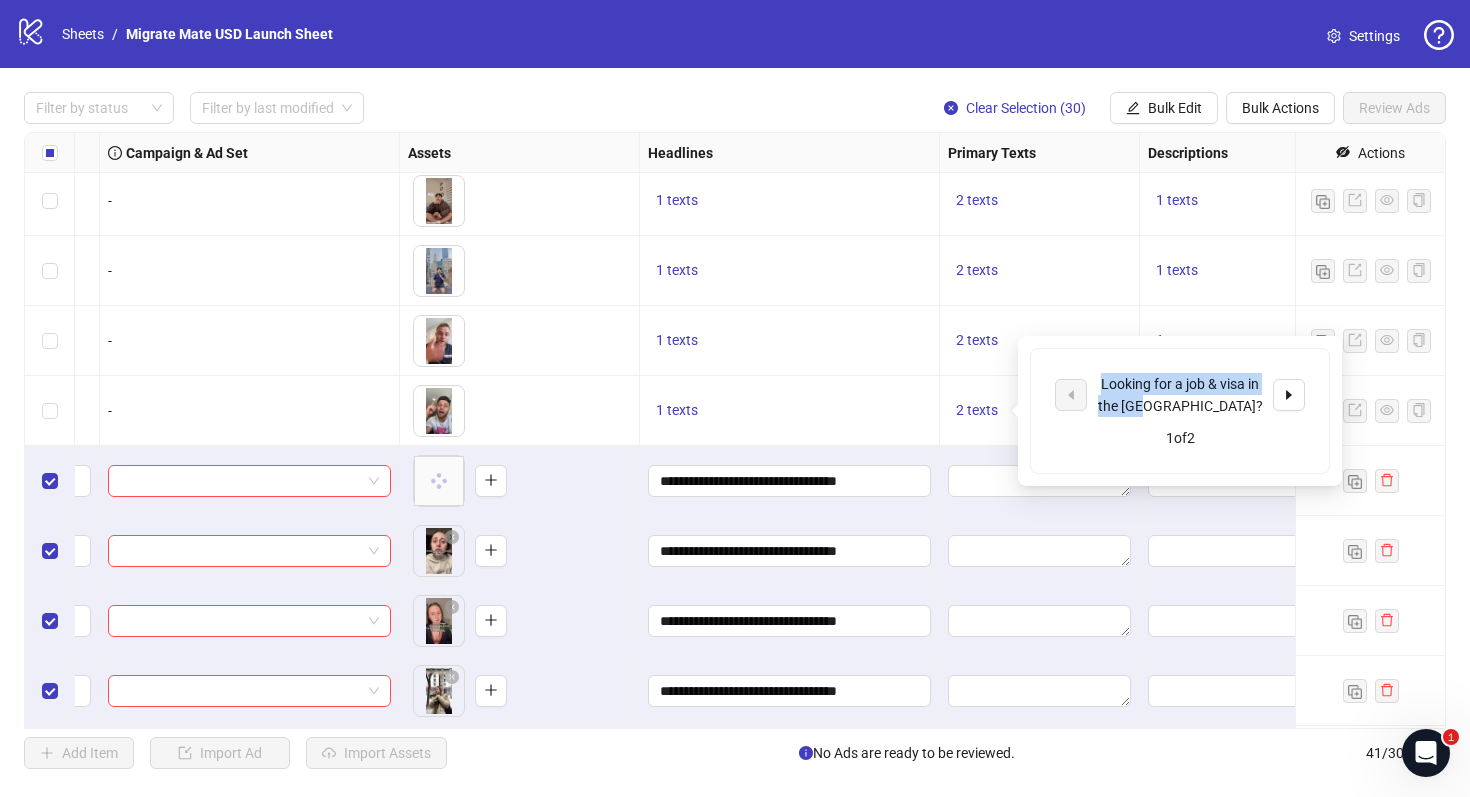 drag, startPoint x: 1212, startPoint y: 406, endPoint x: 1116, endPoint y: 371, distance: 102.18121 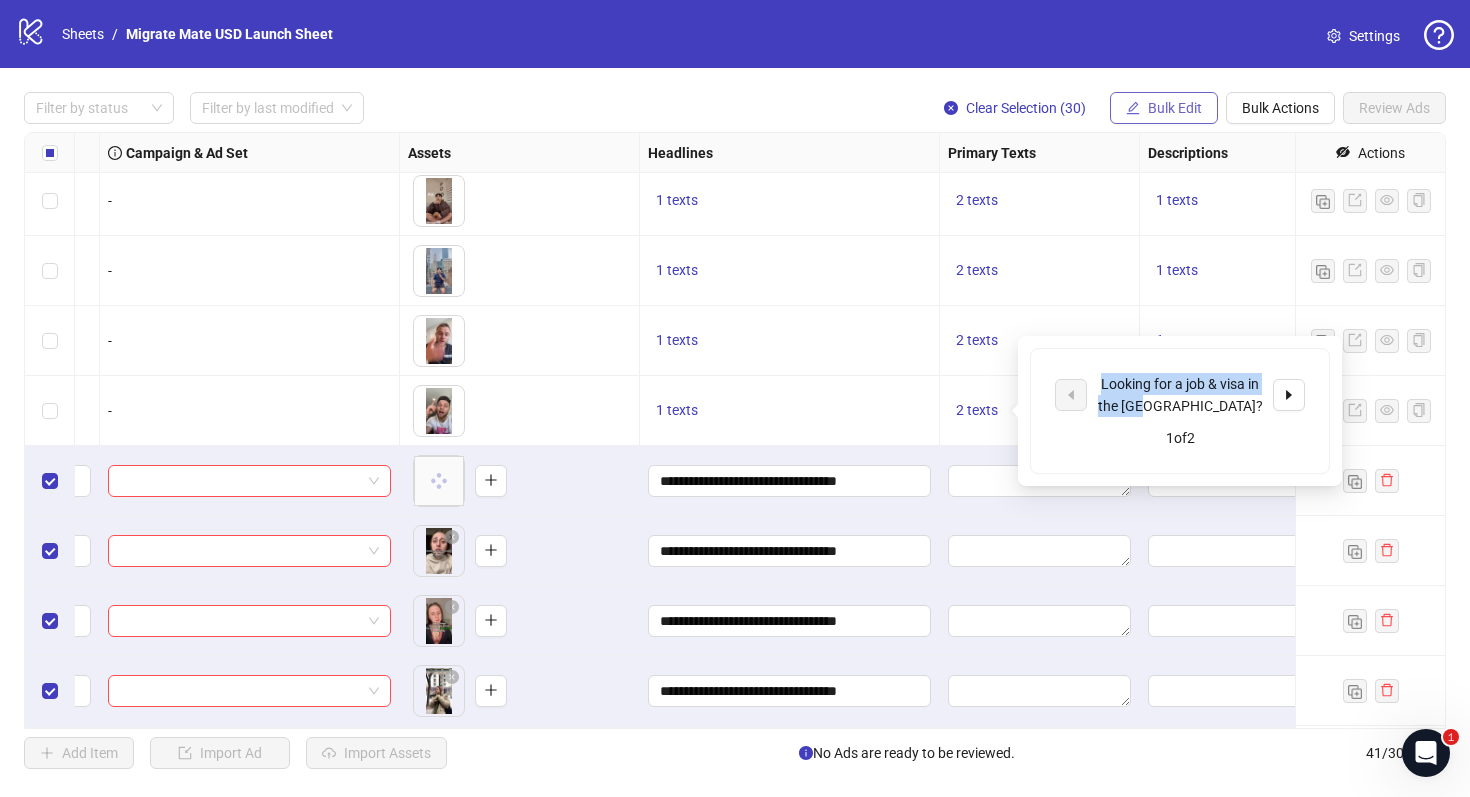 click on "Bulk Edit" at bounding box center [1175, 108] 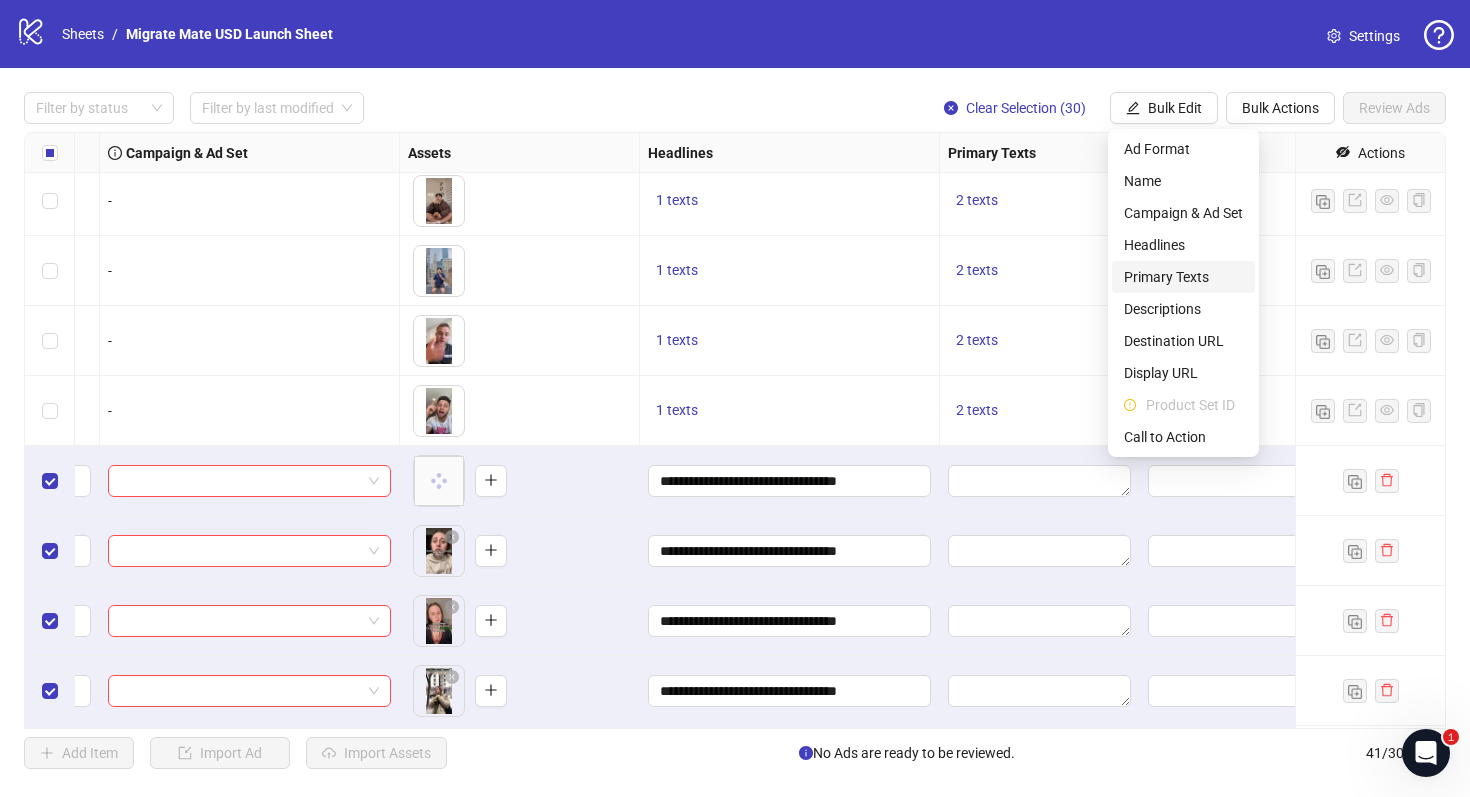 click on "Primary Texts" at bounding box center (1183, 277) 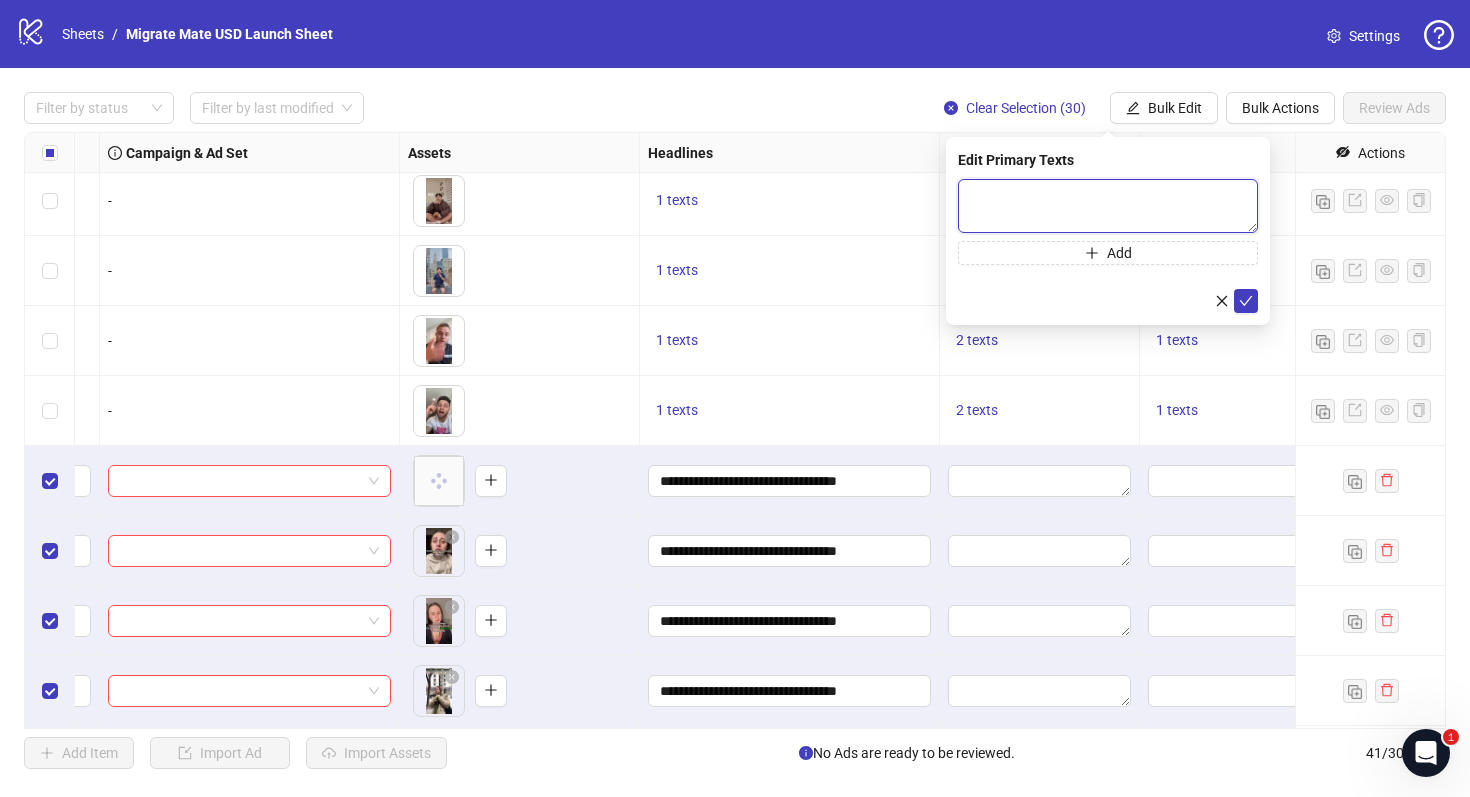 click at bounding box center (1108, 206) 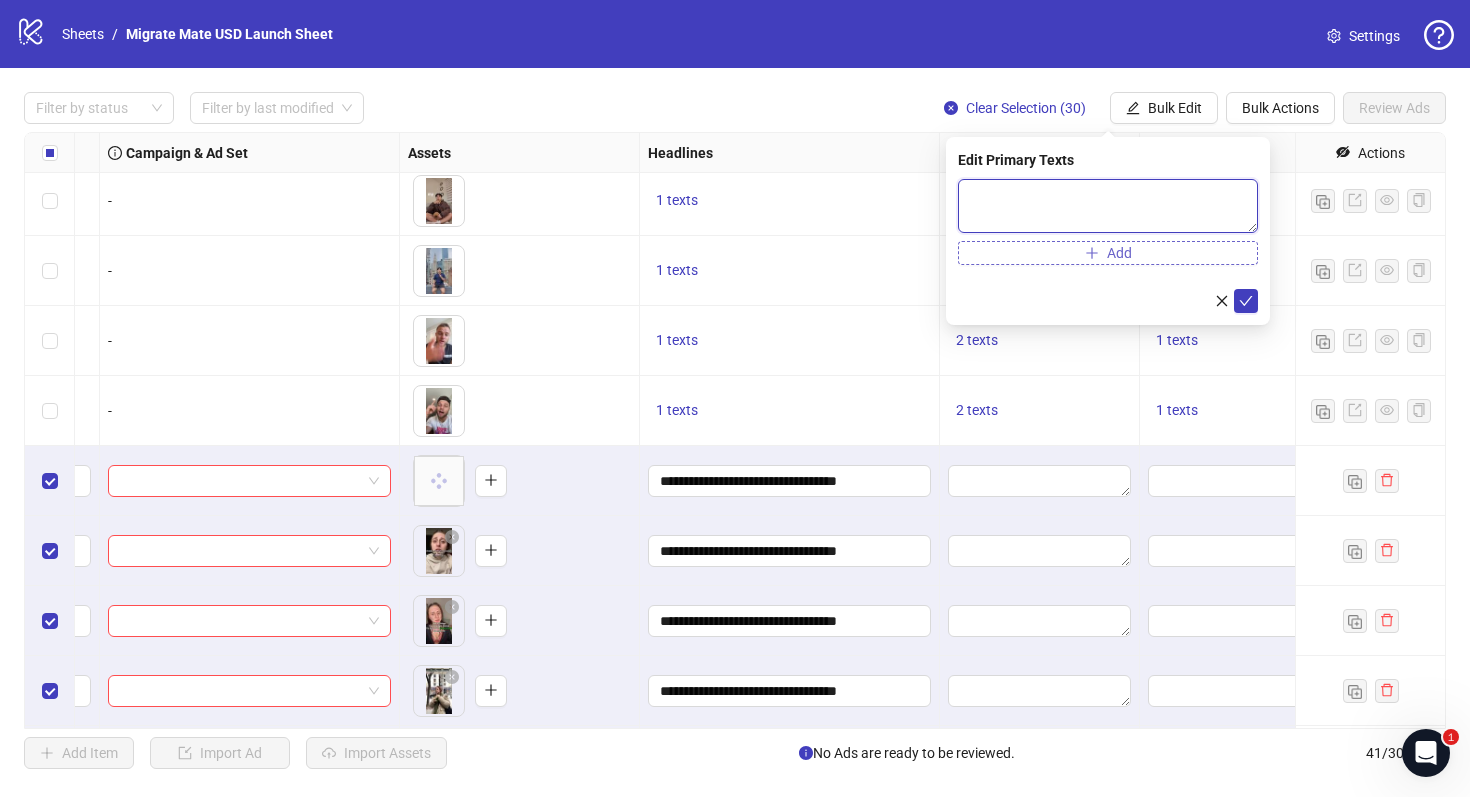 paste on "**********" 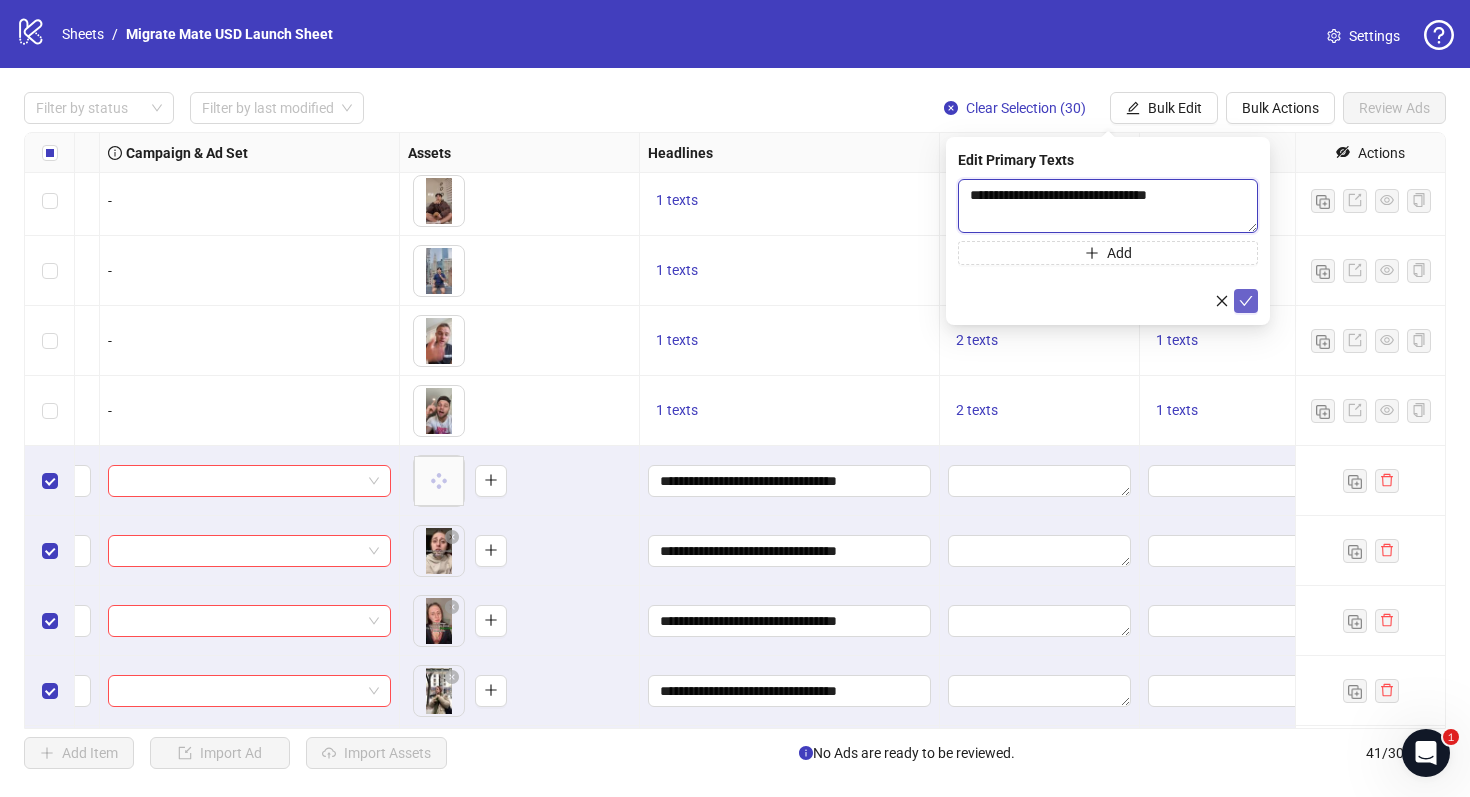 type on "**********" 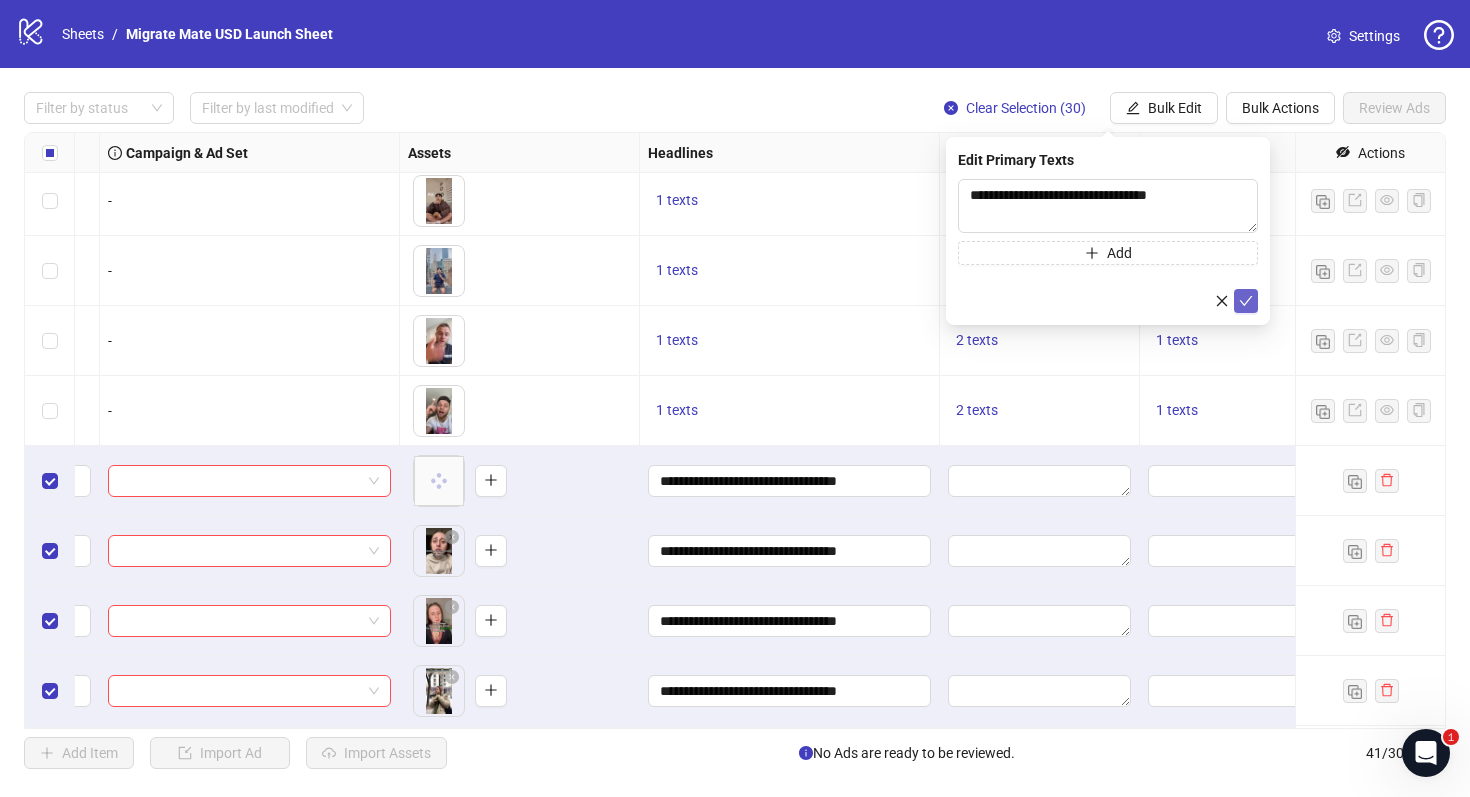 click 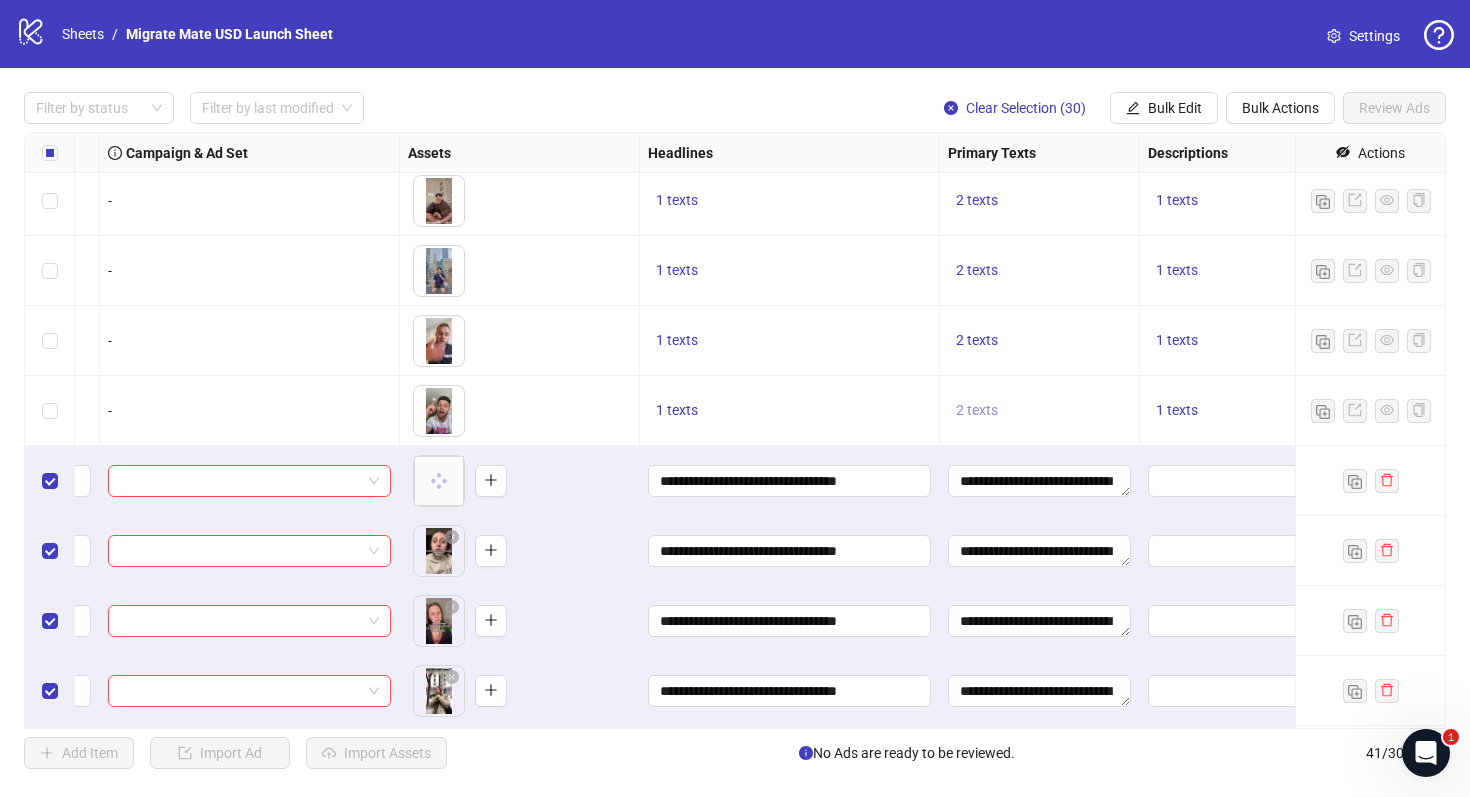 click on "2 texts" at bounding box center [977, 410] 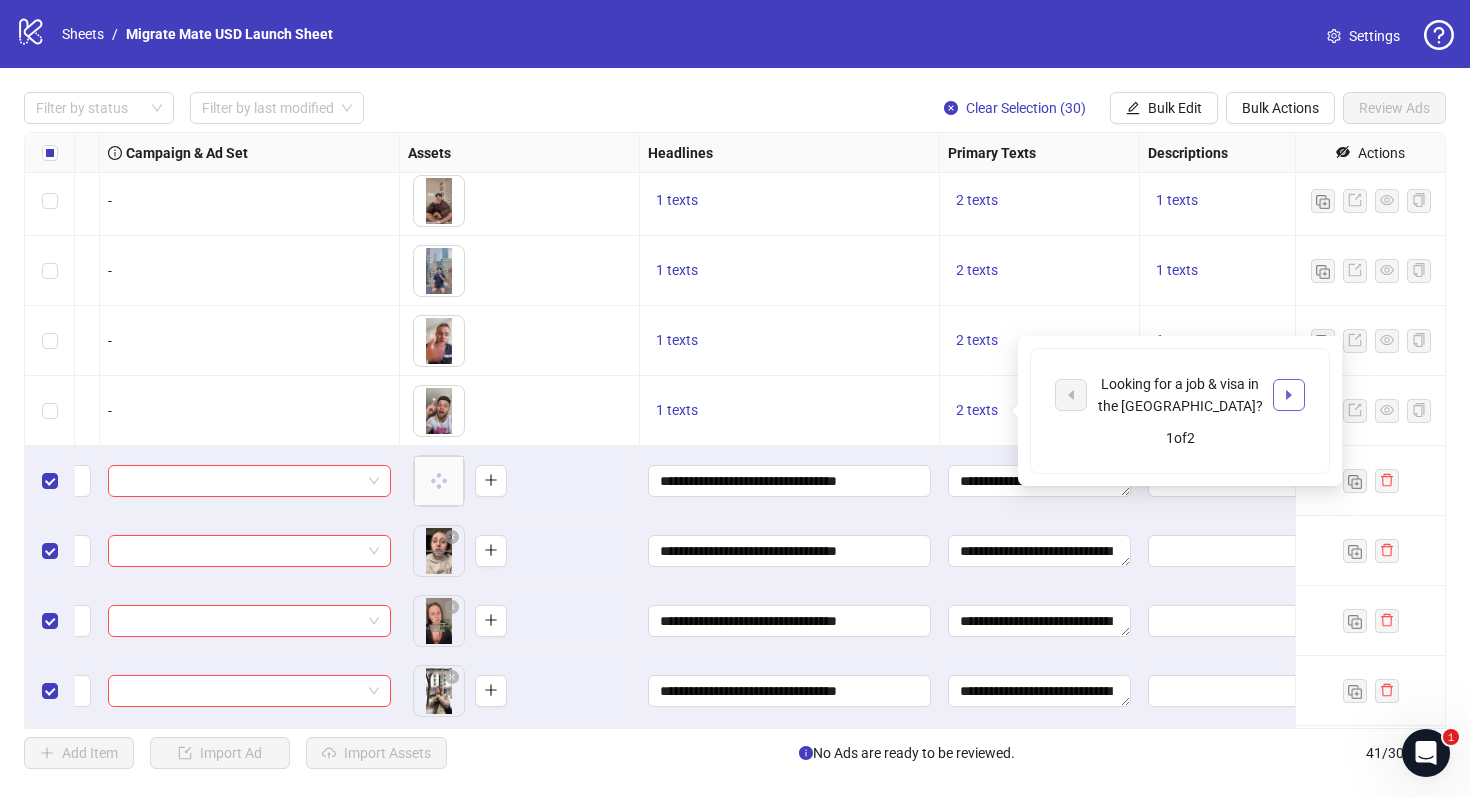 click 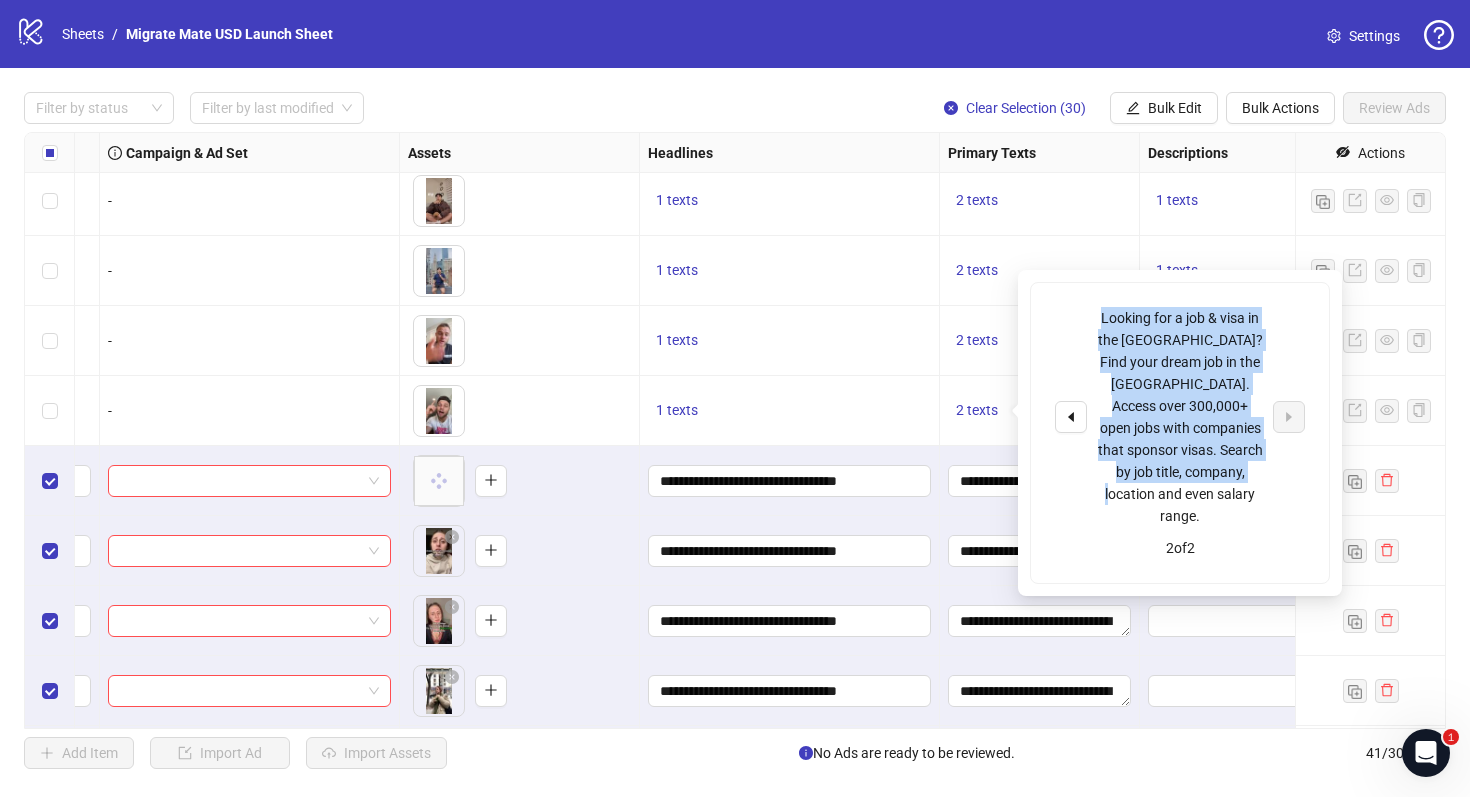 drag, startPoint x: 1256, startPoint y: 470, endPoint x: 1106, endPoint y: 301, distance: 225.96681 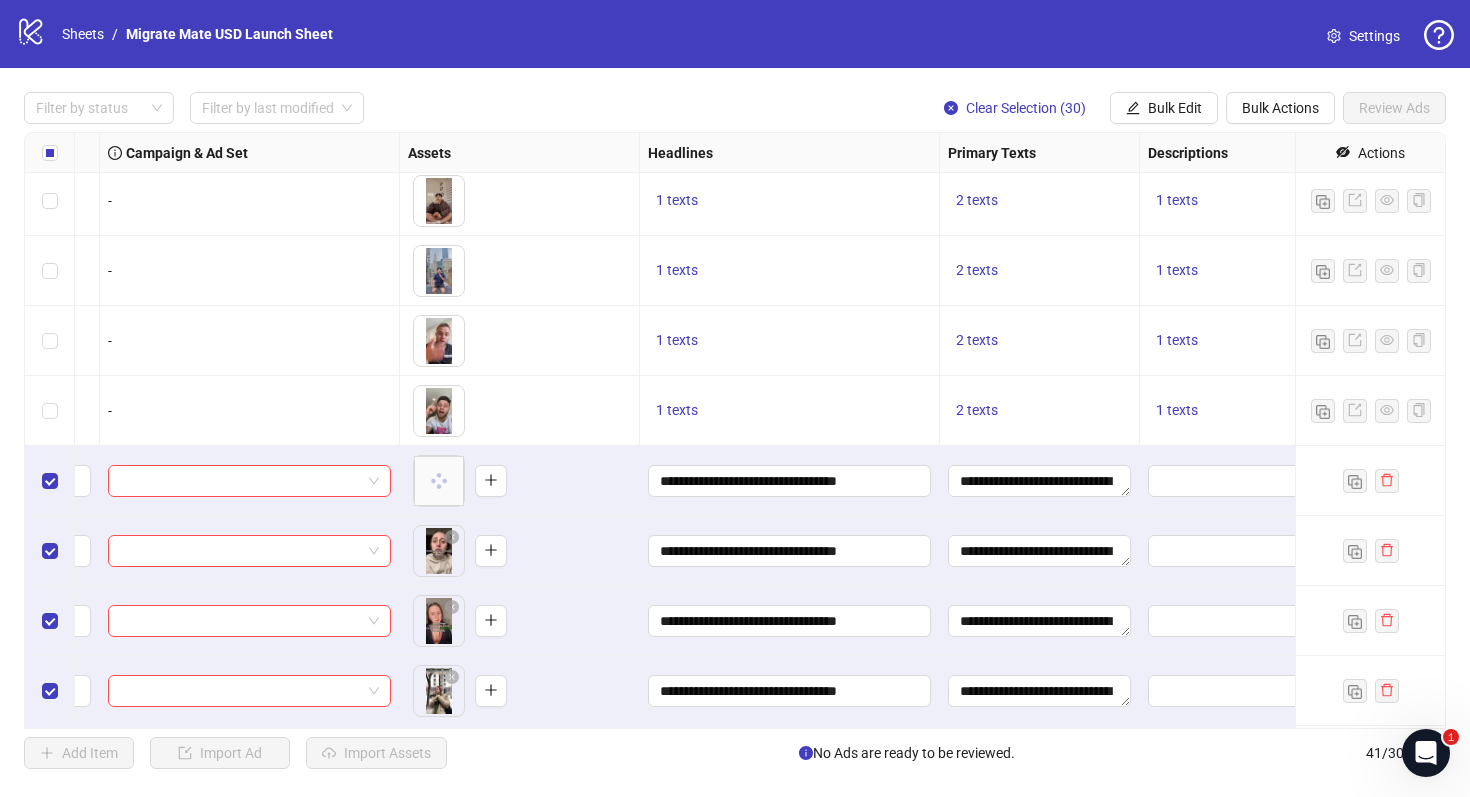click on "2 texts" at bounding box center [1040, 411] 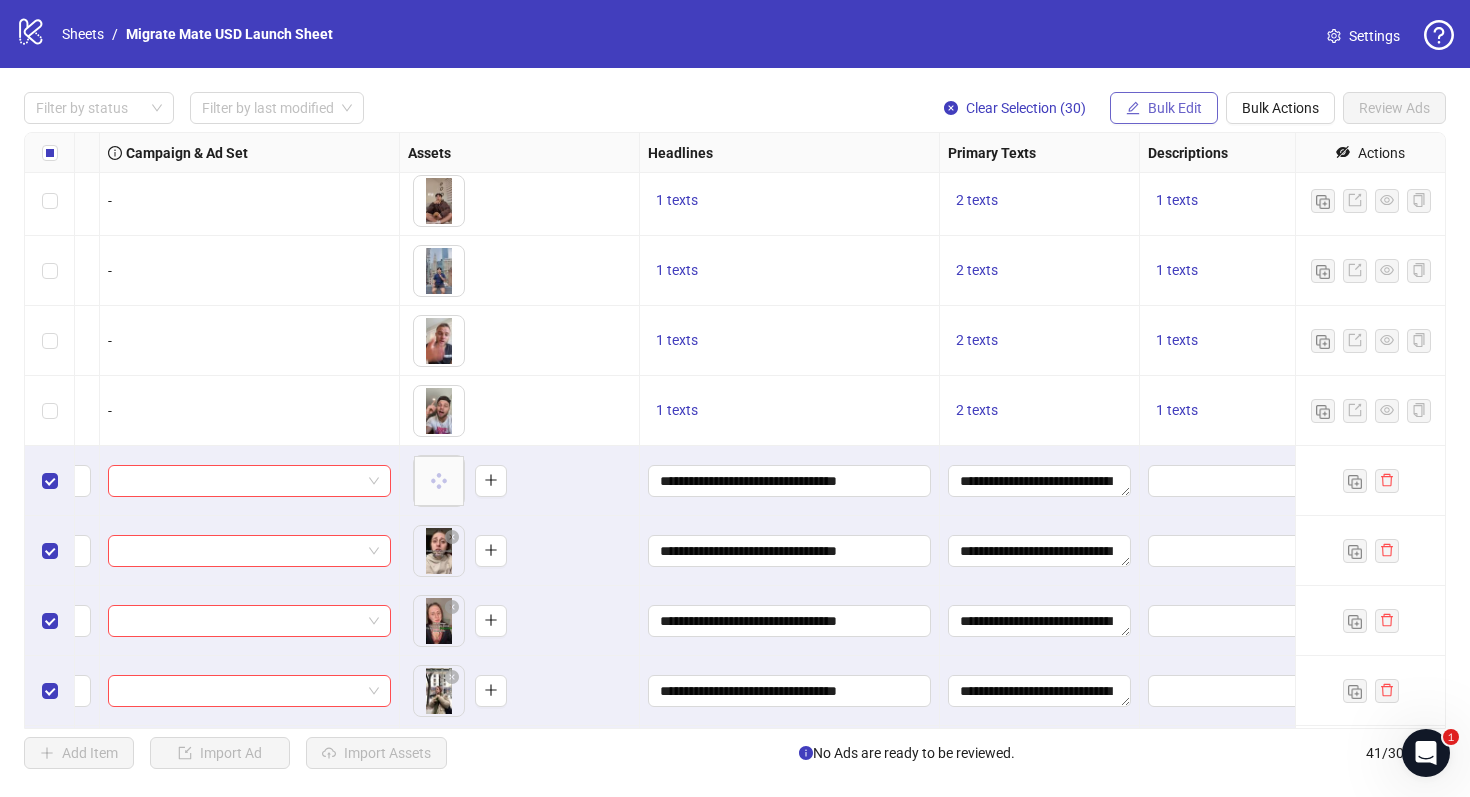 click on "Bulk Edit" at bounding box center [1164, 108] 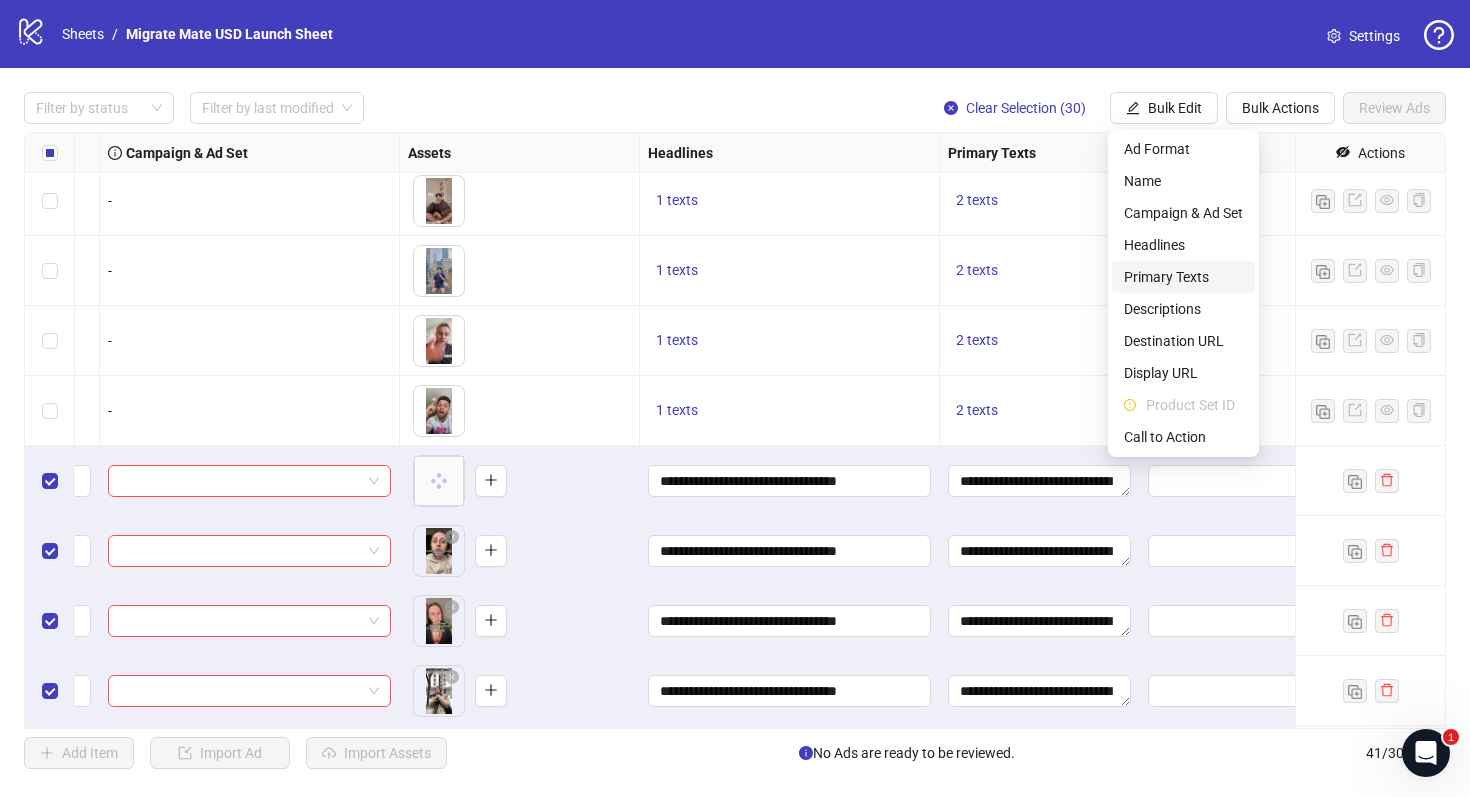 click on "Primary Texts" at bounding box center [1183, 277] 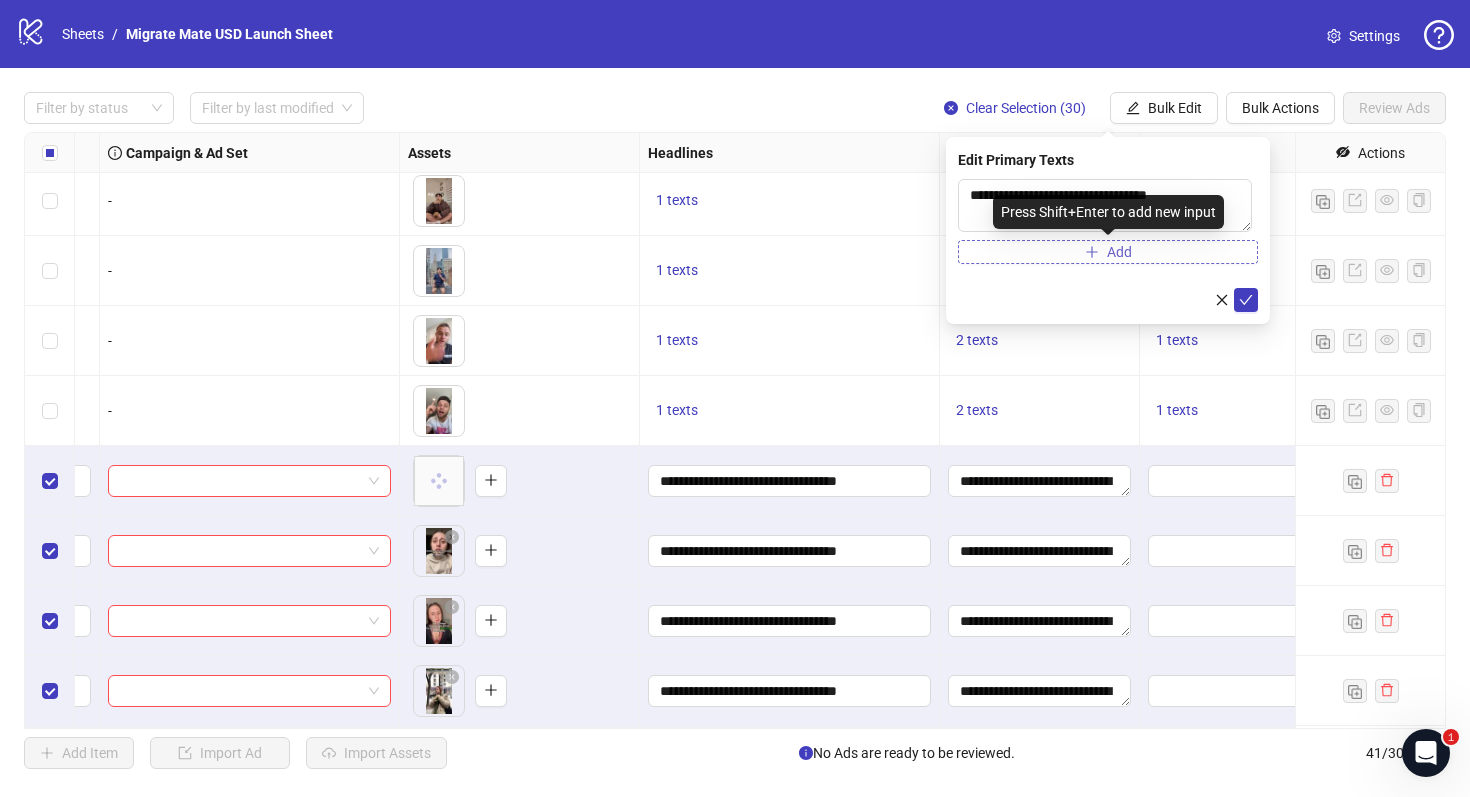 click on "Add" at bounding box center [1108, 252] 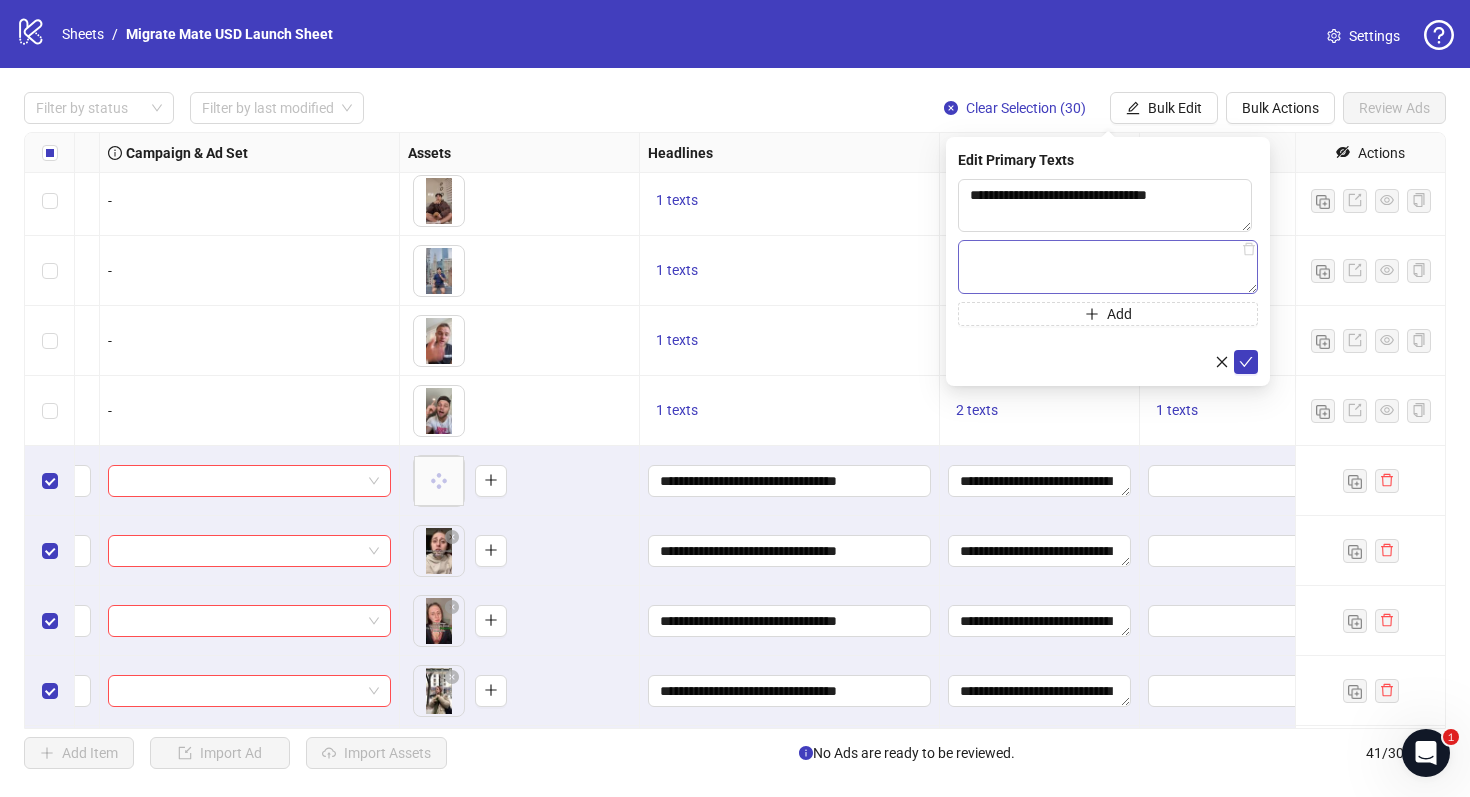 click at bounding box center [1108, 267] 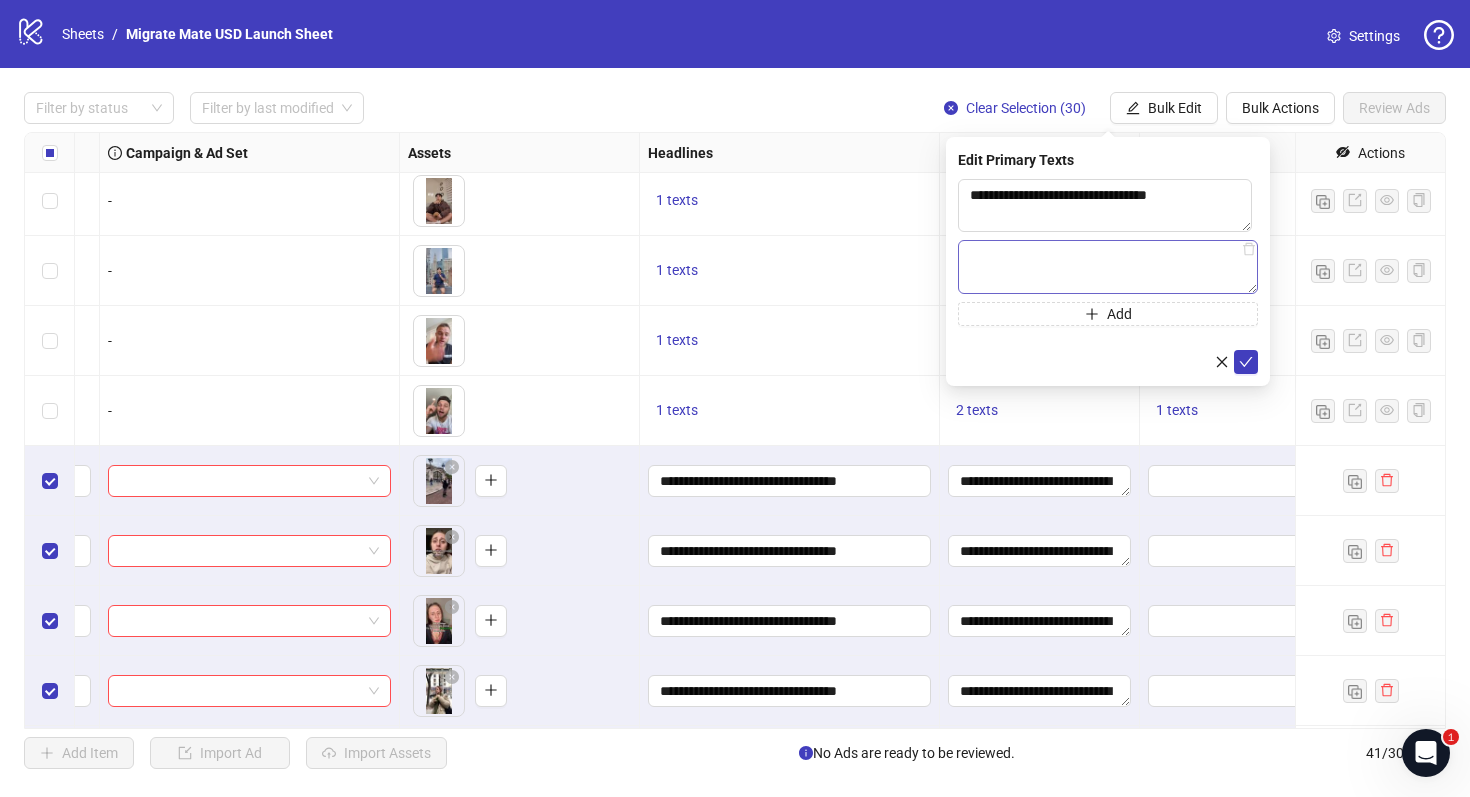 click at bounding box center (1108, 267) 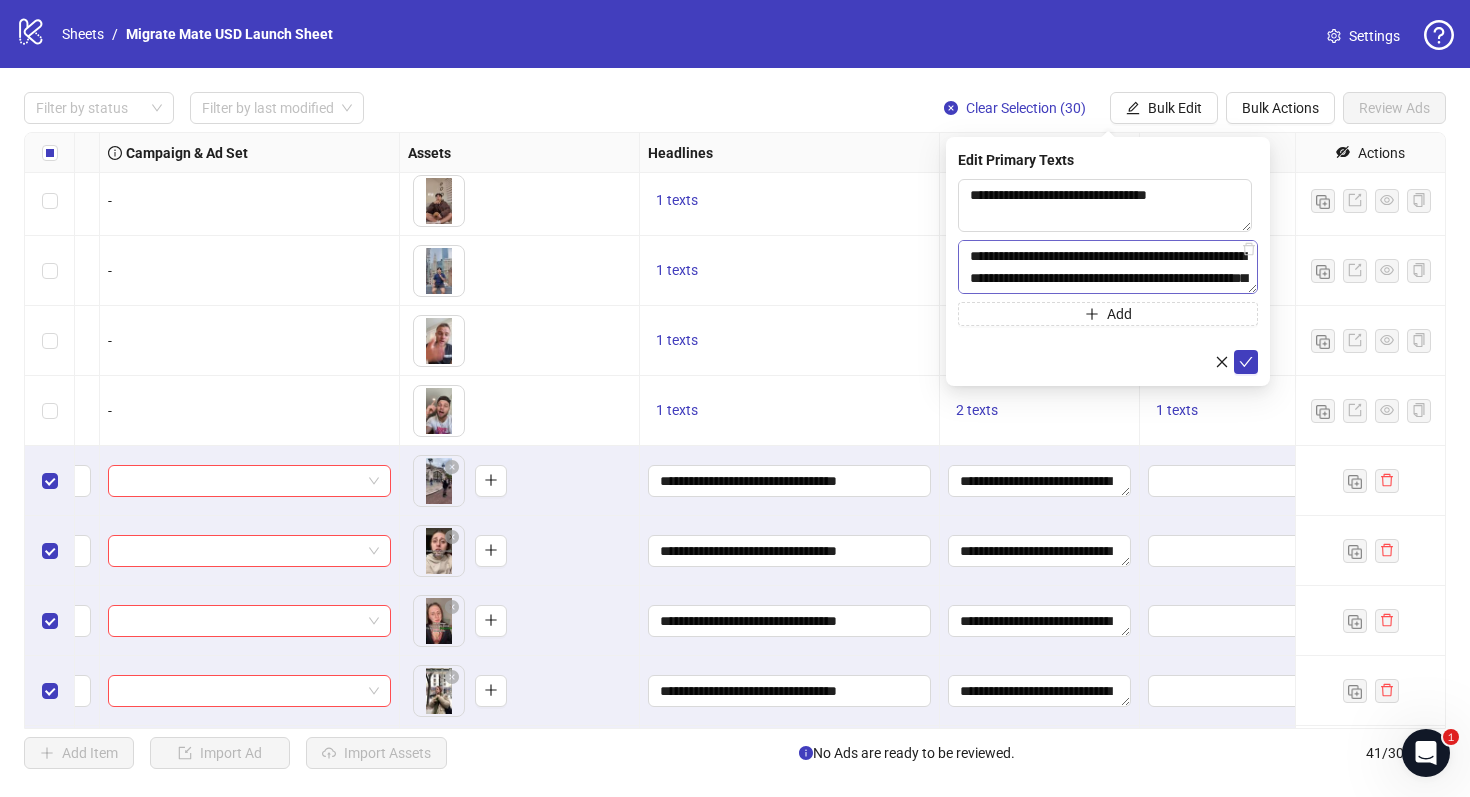 scroll, scrollTop: 59, scrollLeft: 0, axis: vertical 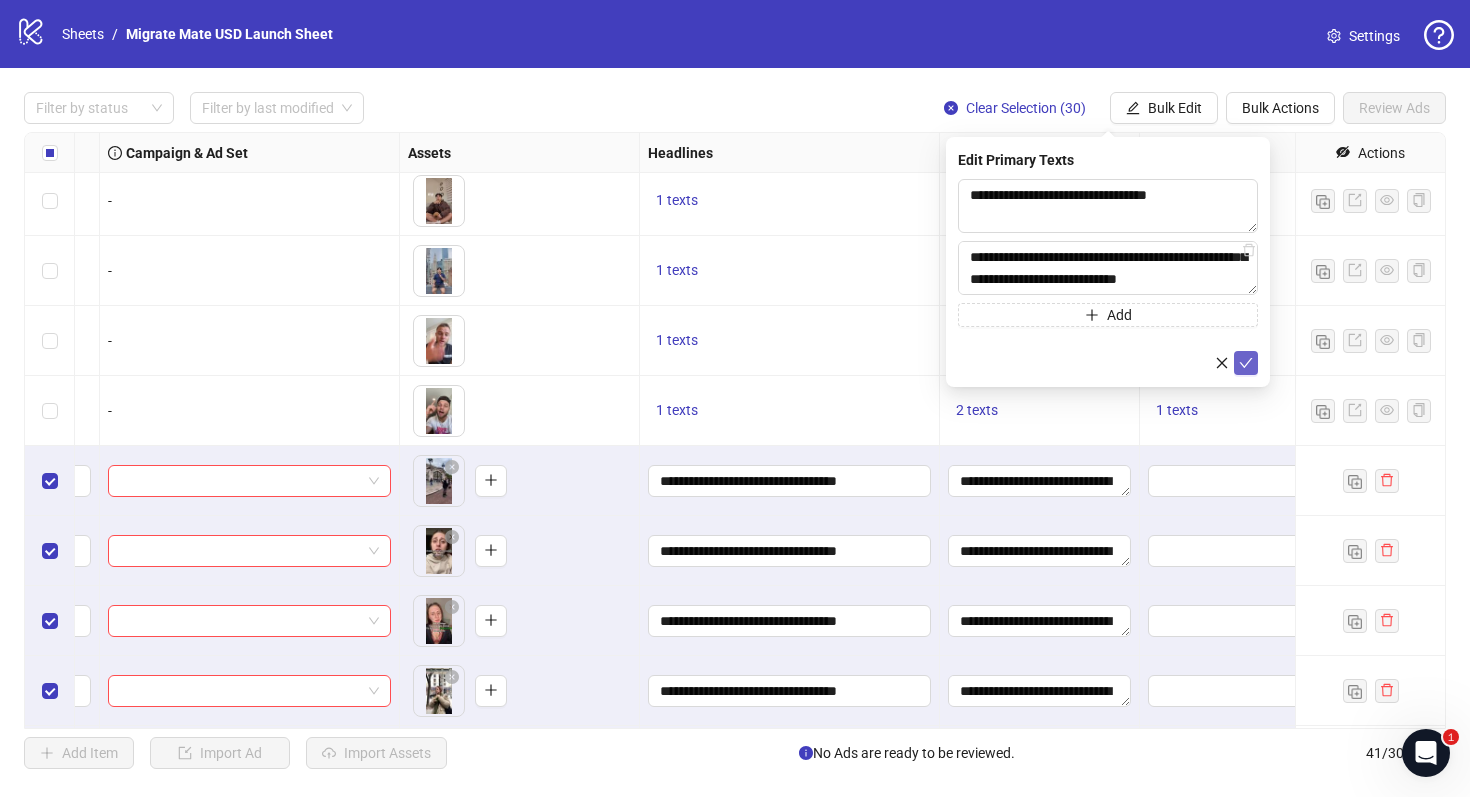 type on "**********" 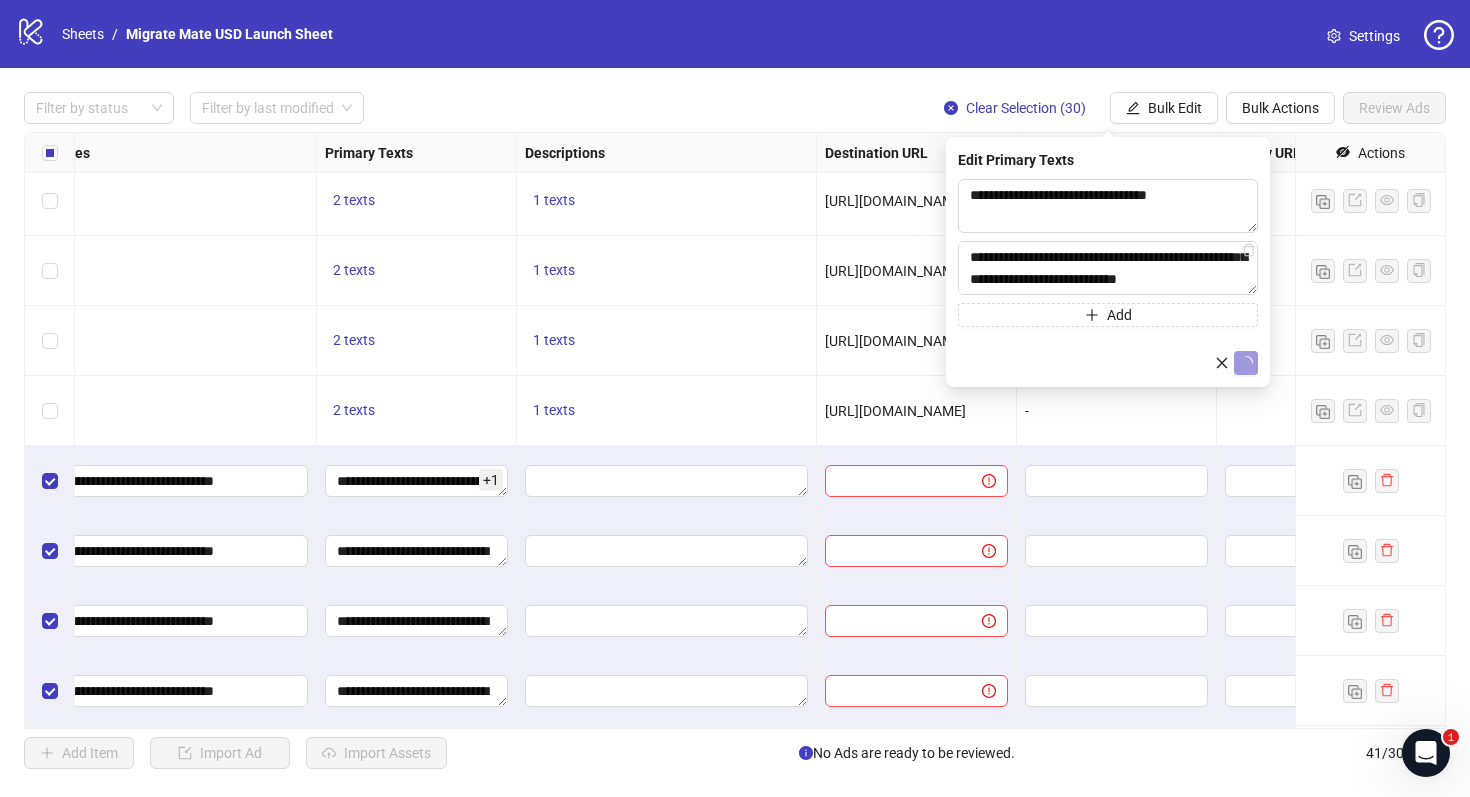 scroll, scrollTop: 497, scrollLeft: 1178, axis: both 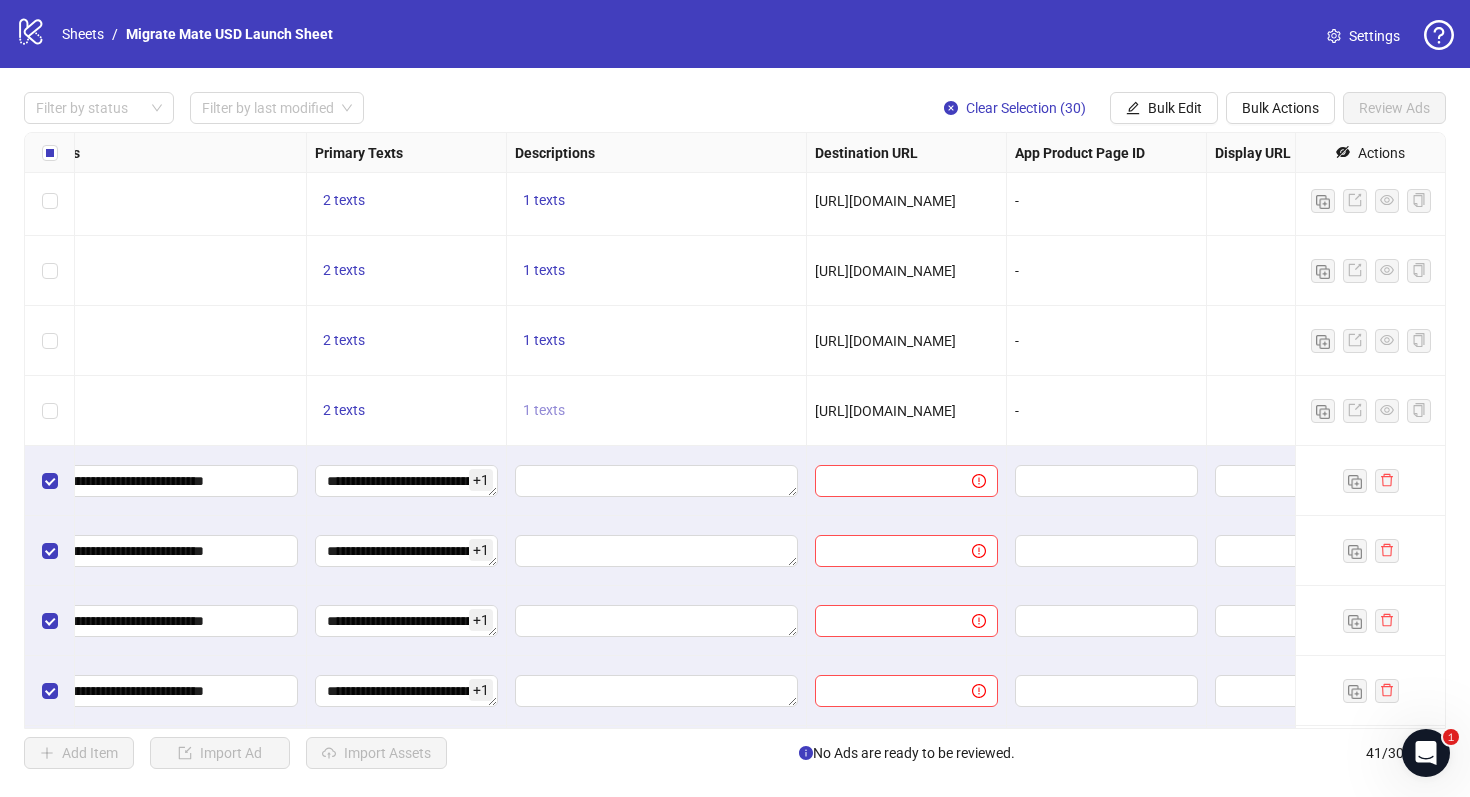 click on "1 texts" at bounding box center [544, 410] 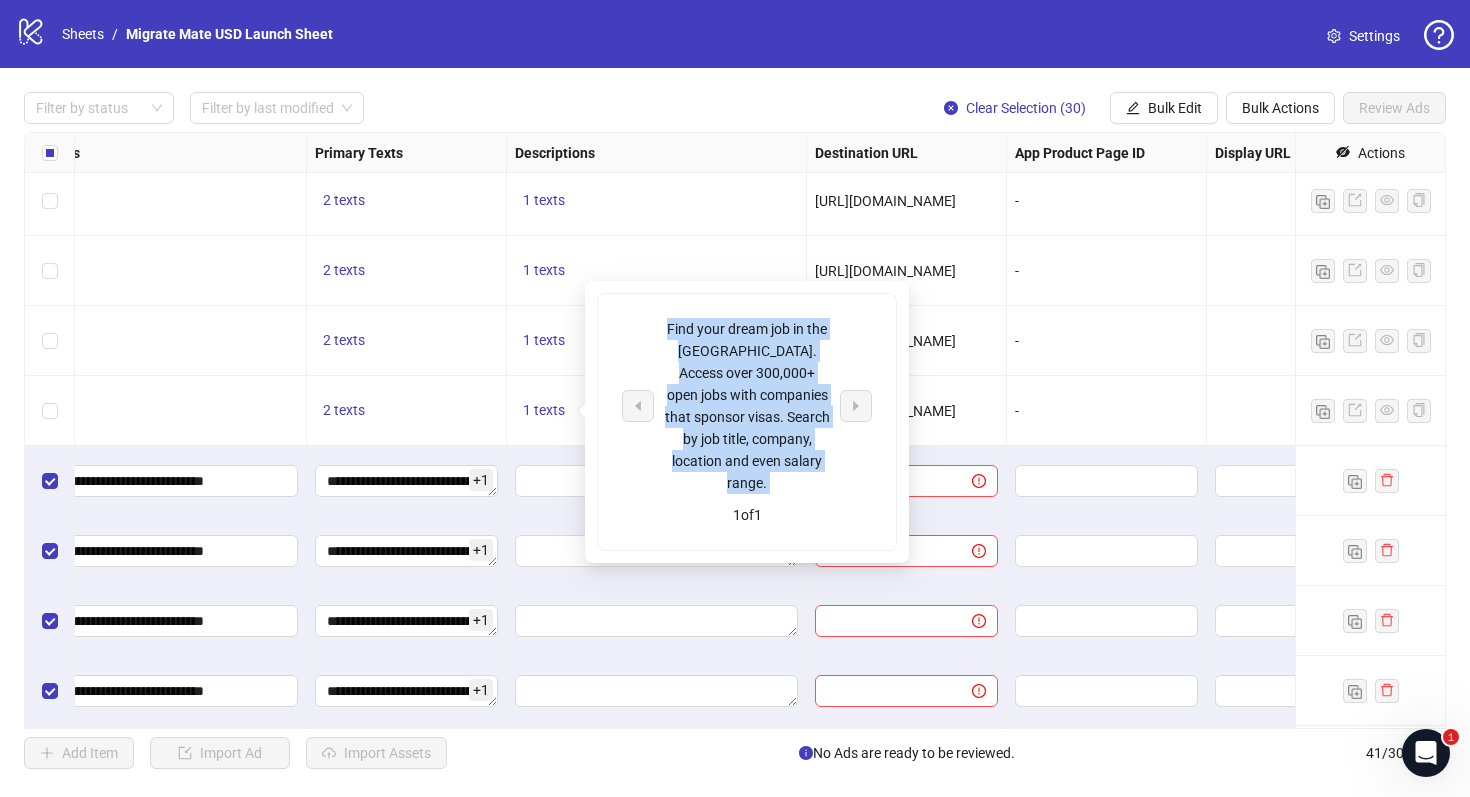 drag, startPoint x: 786, startPoint y: 477, endPoint x: 654, endPoint y: 311, distance: 212.08488 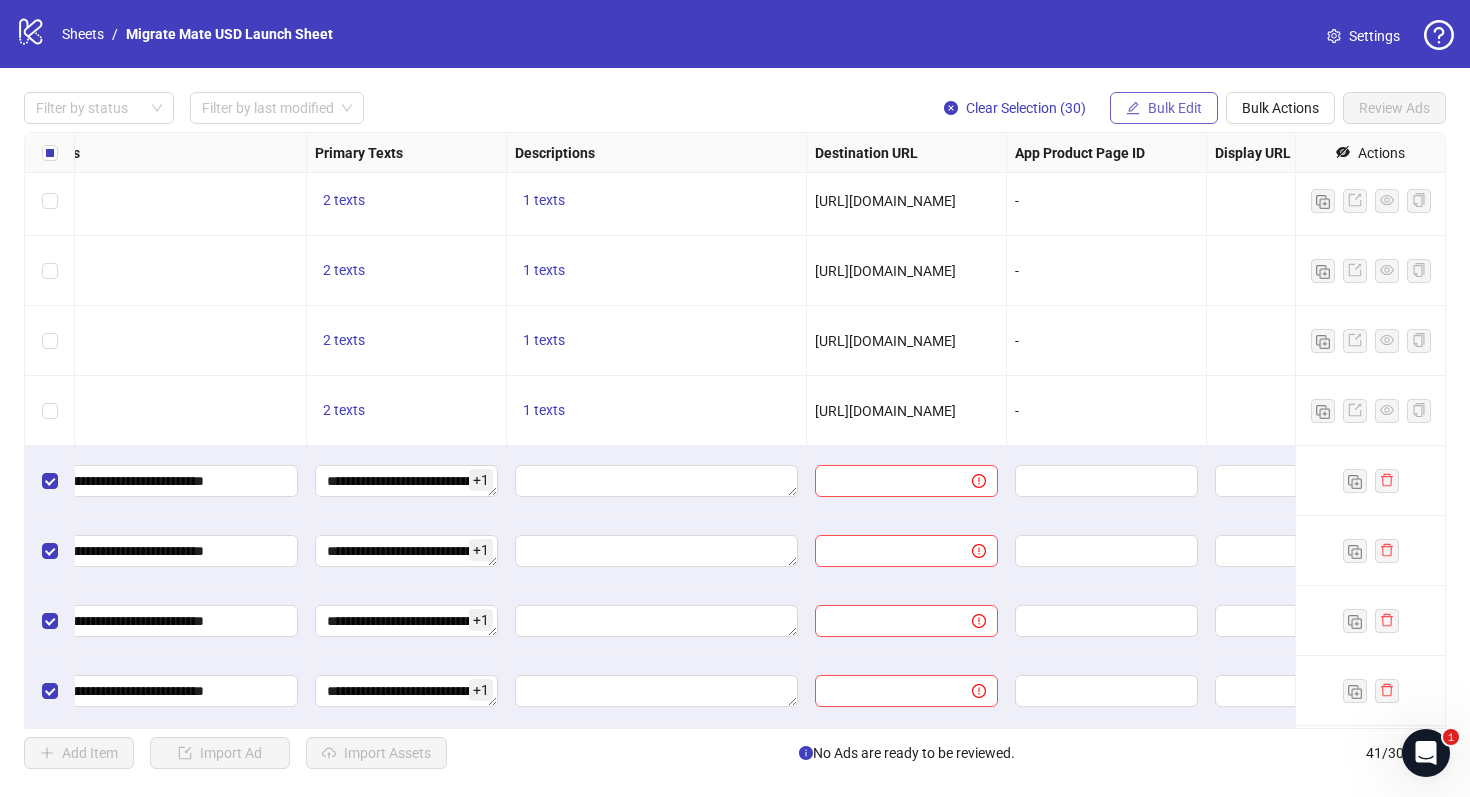 click on "Bulk Edit" at bounding box center (1175, 108) 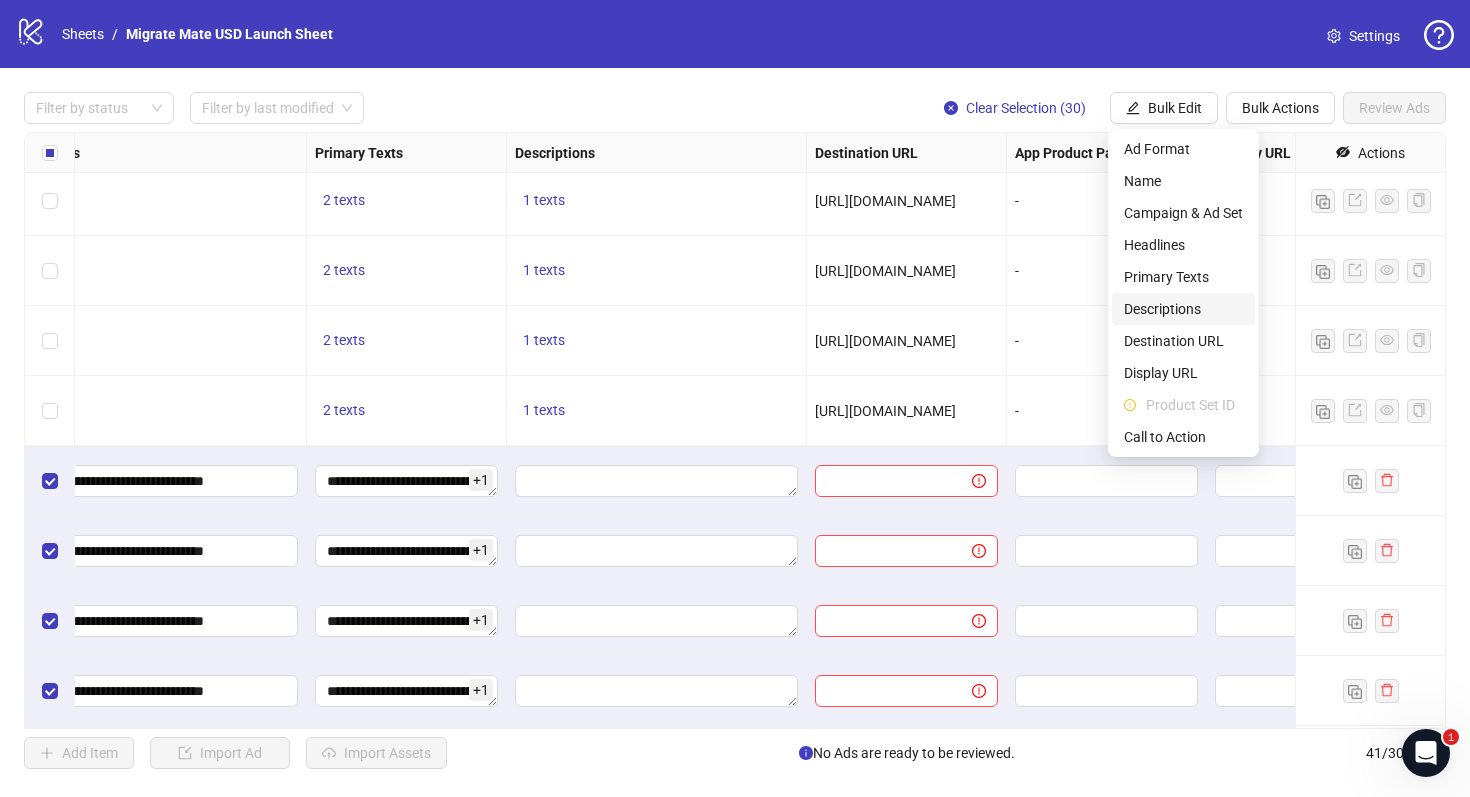 click on "Descriptions" at bounding box center [1183, 309] 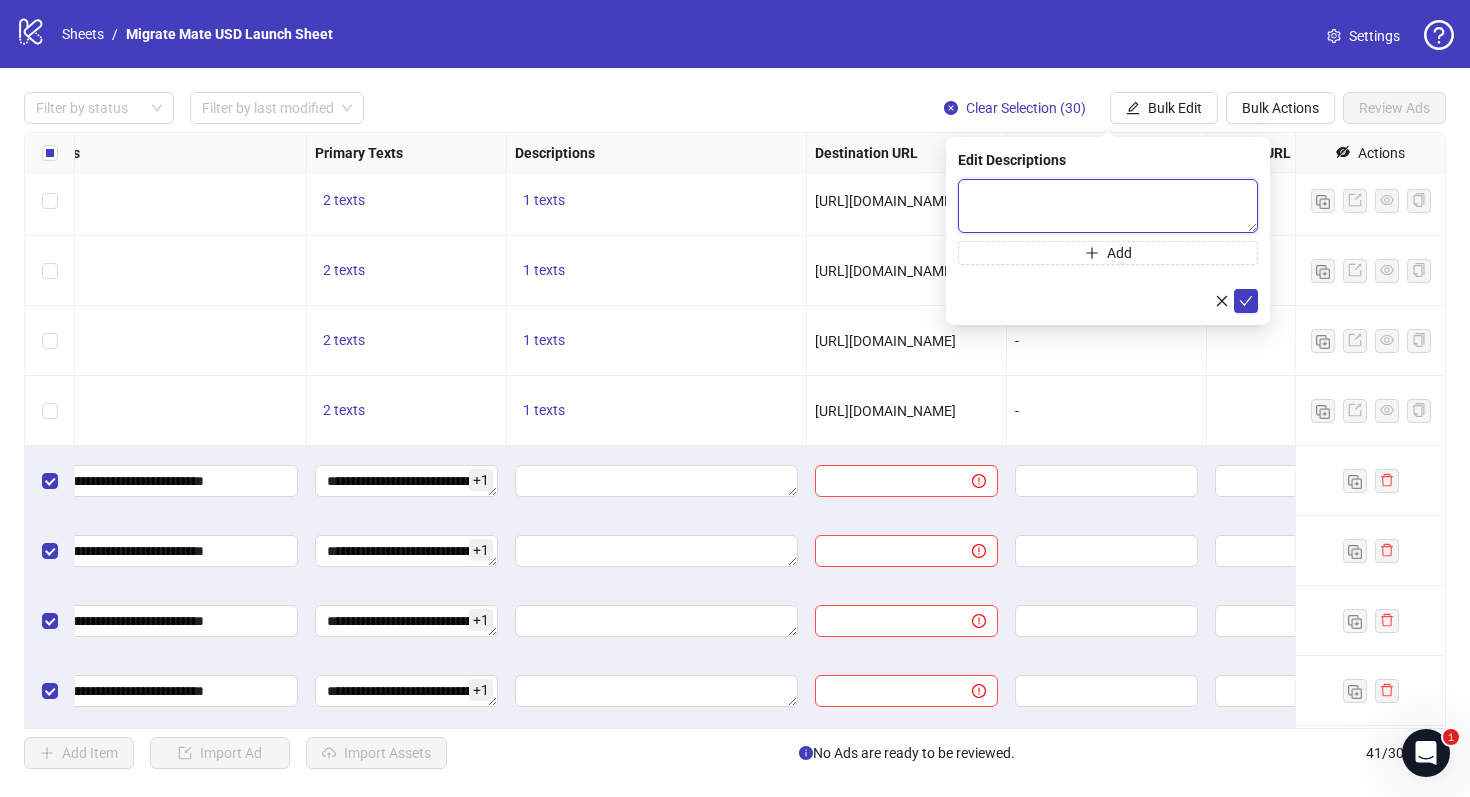 click at bounding box center [1108, 206] 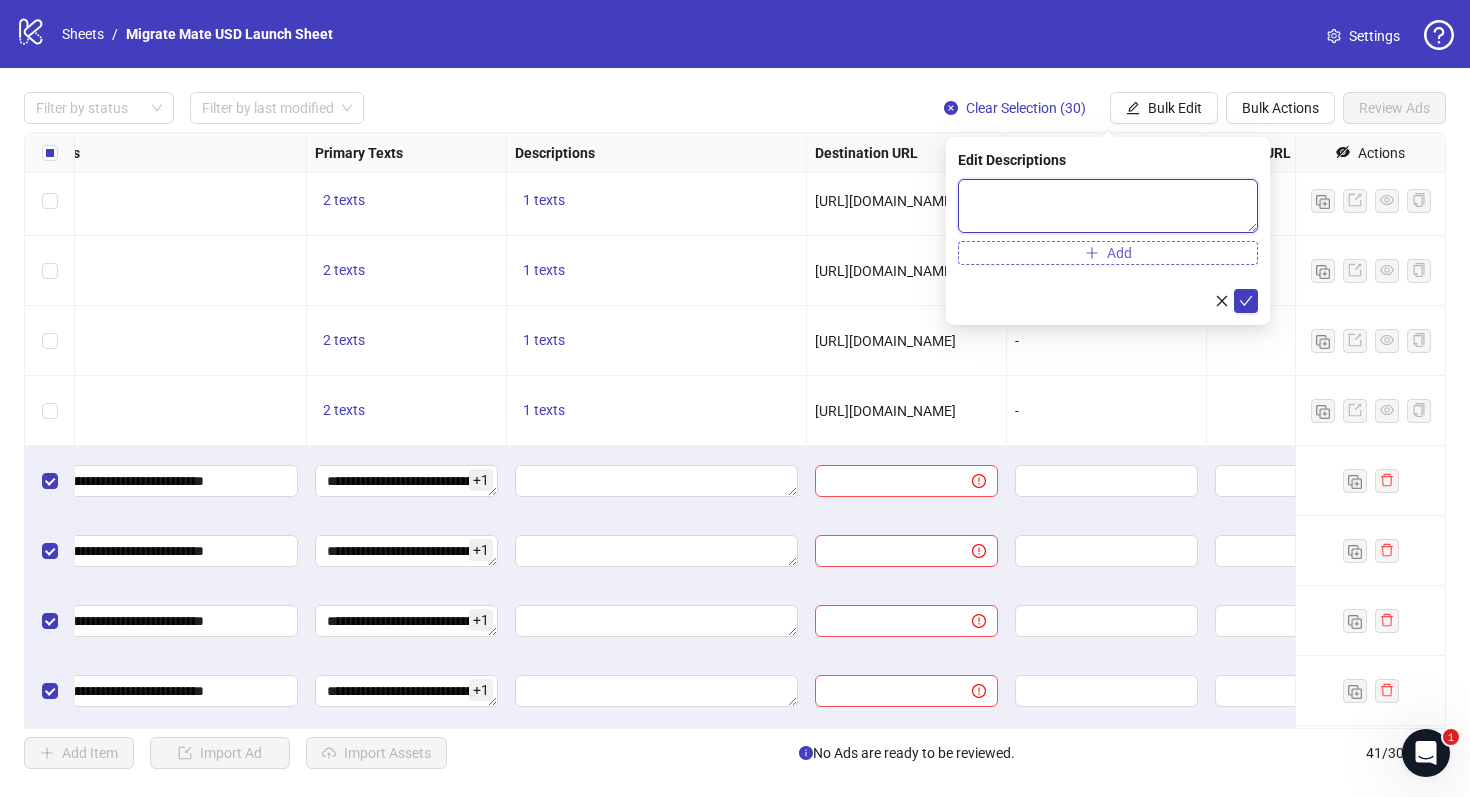 paste on "**********" 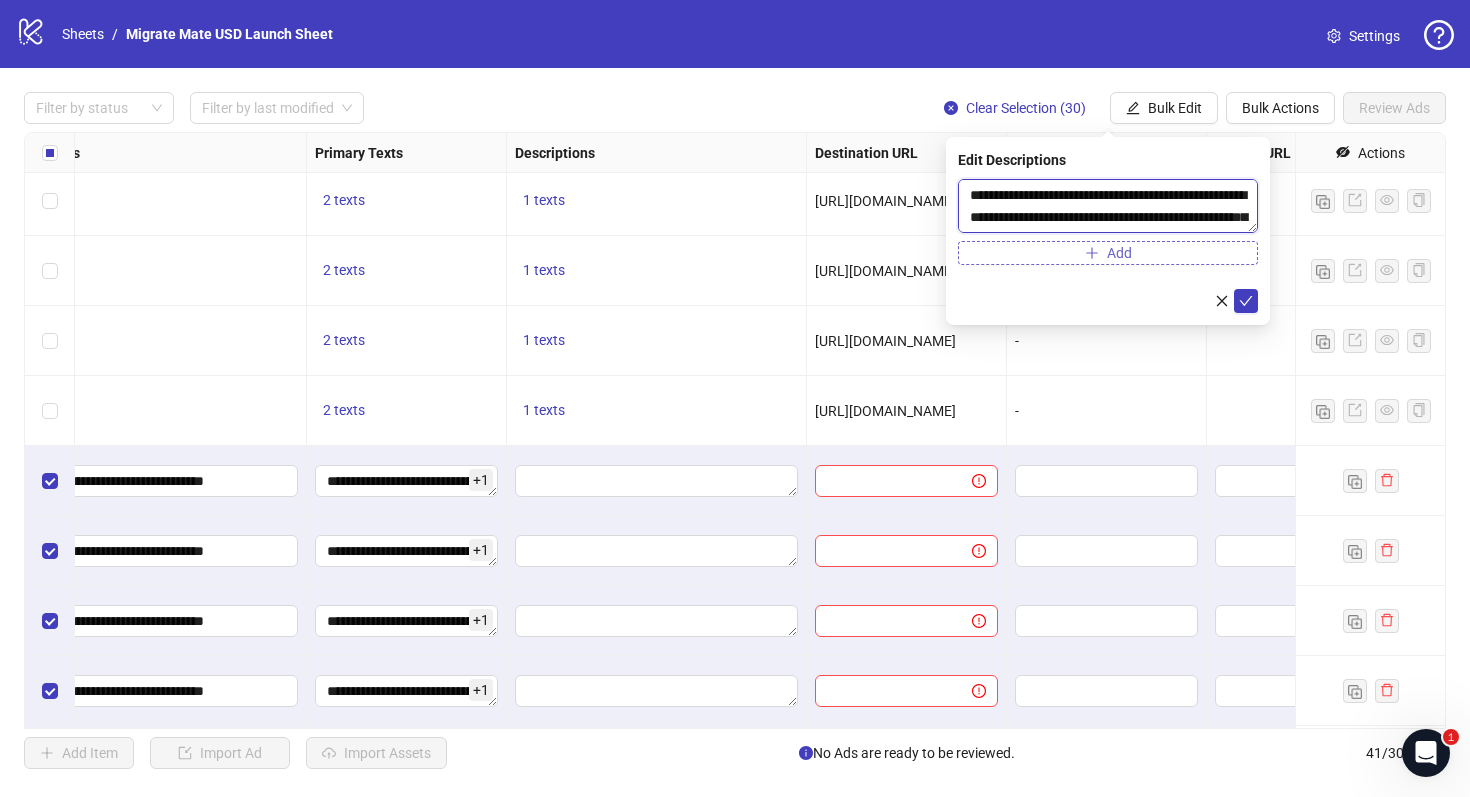 scroll, scrollTop: 59, scrollLeft: 0, axis: vertical 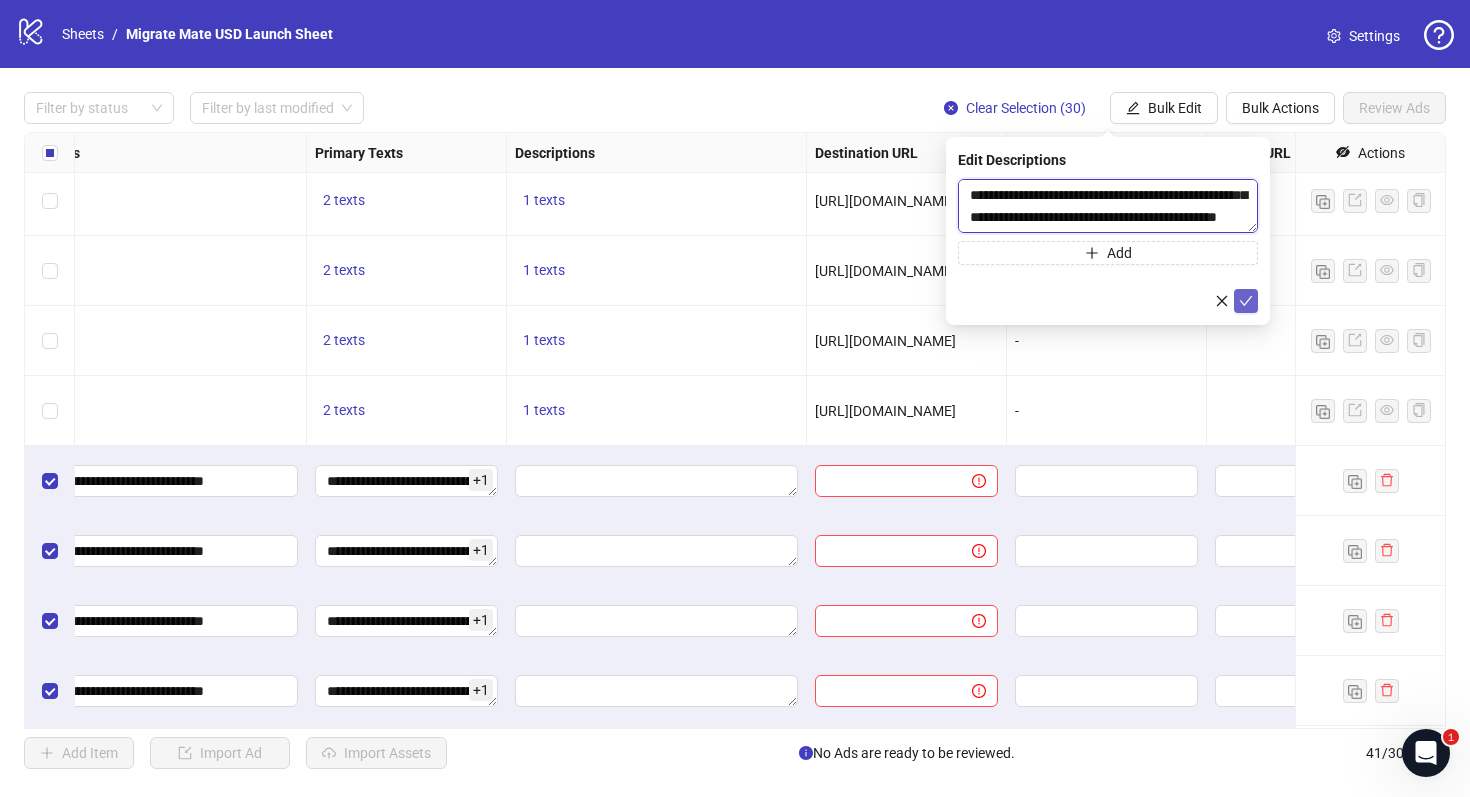 type on "**********" 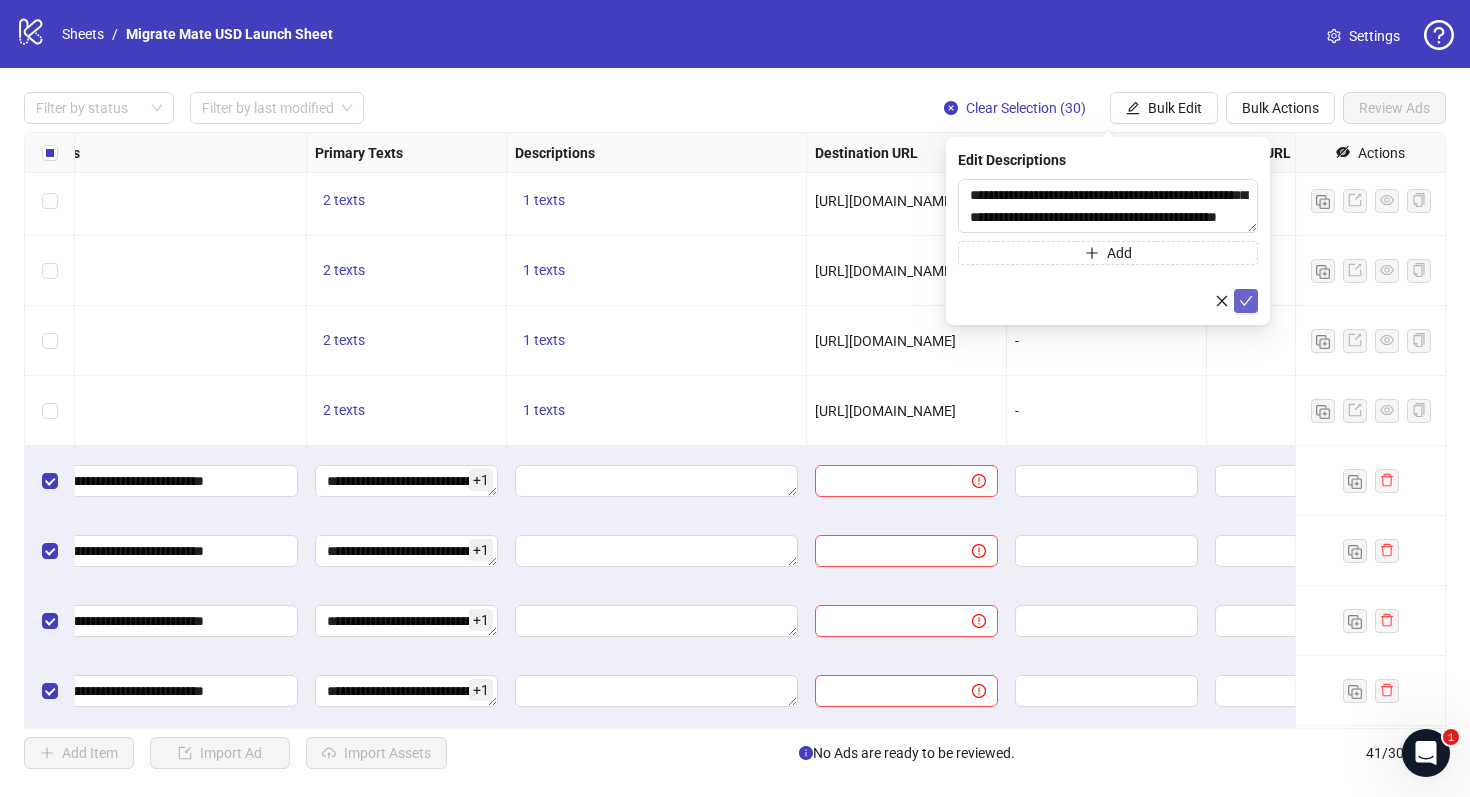 click at bounding box center (1246, 301) 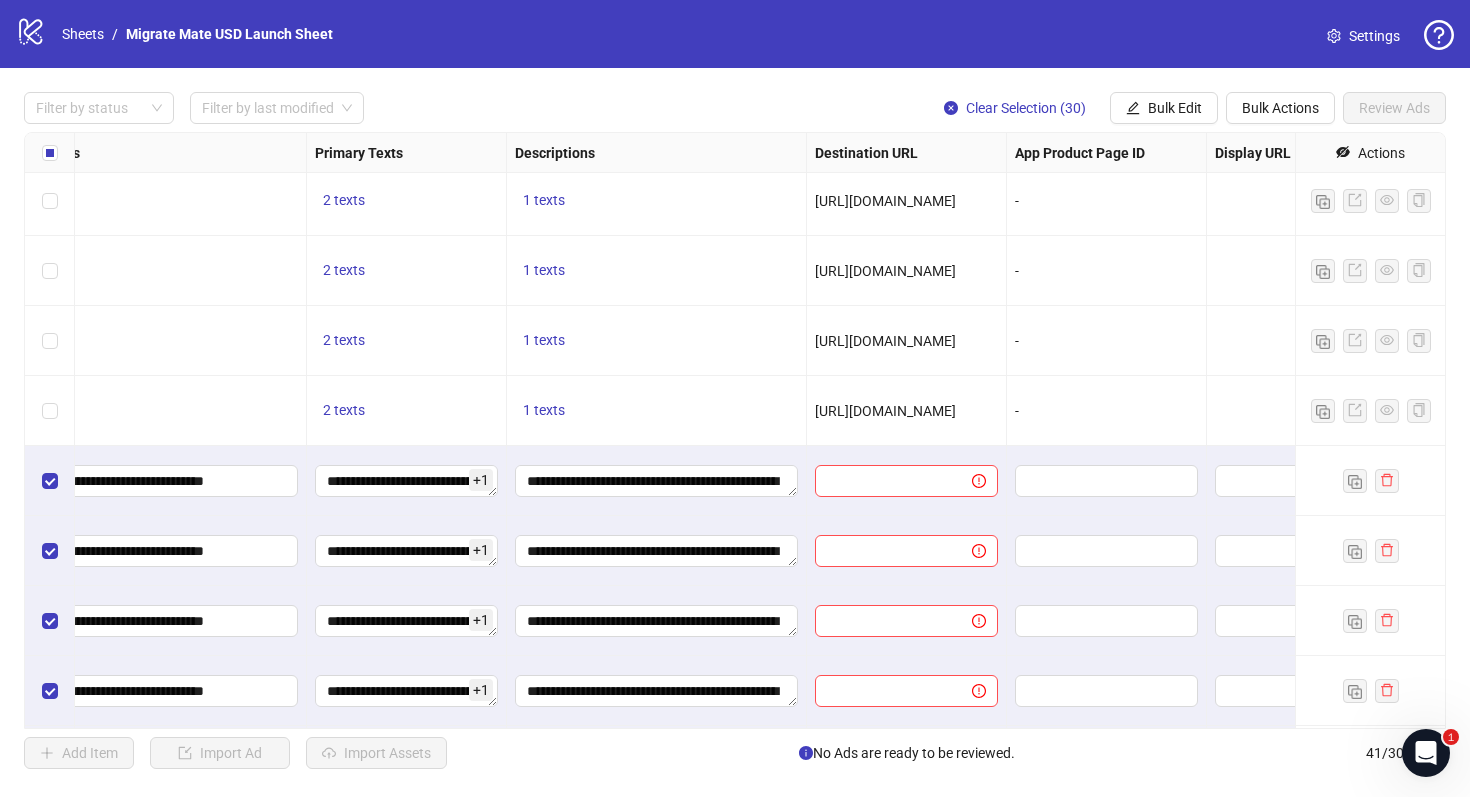 drag, startPoint x: 981, startPoint y: 405, endPoint x: 811, endPoint y: 404, distance: 170.00294 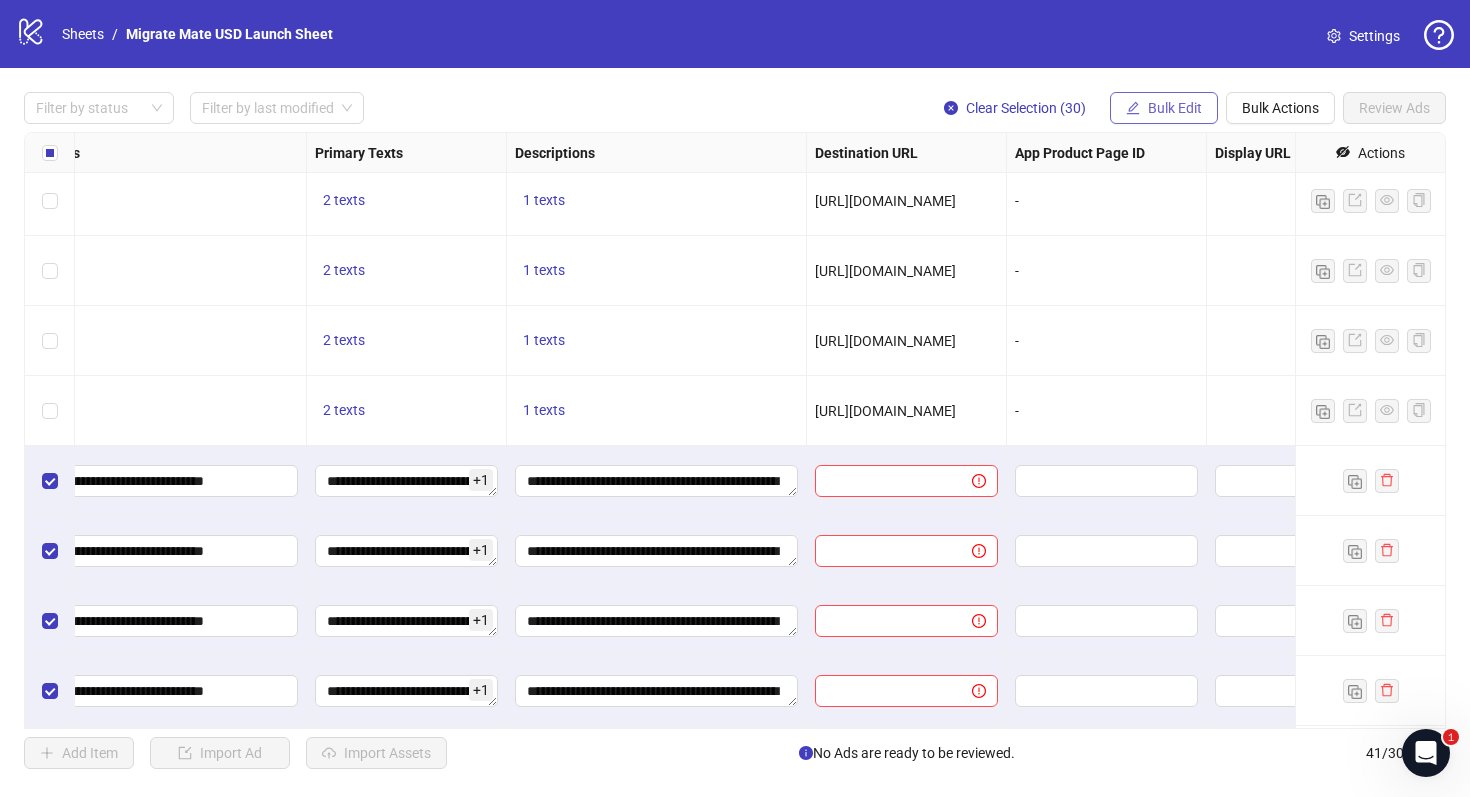 click on "Bulk Edit" at bounding box center [1175, 108] 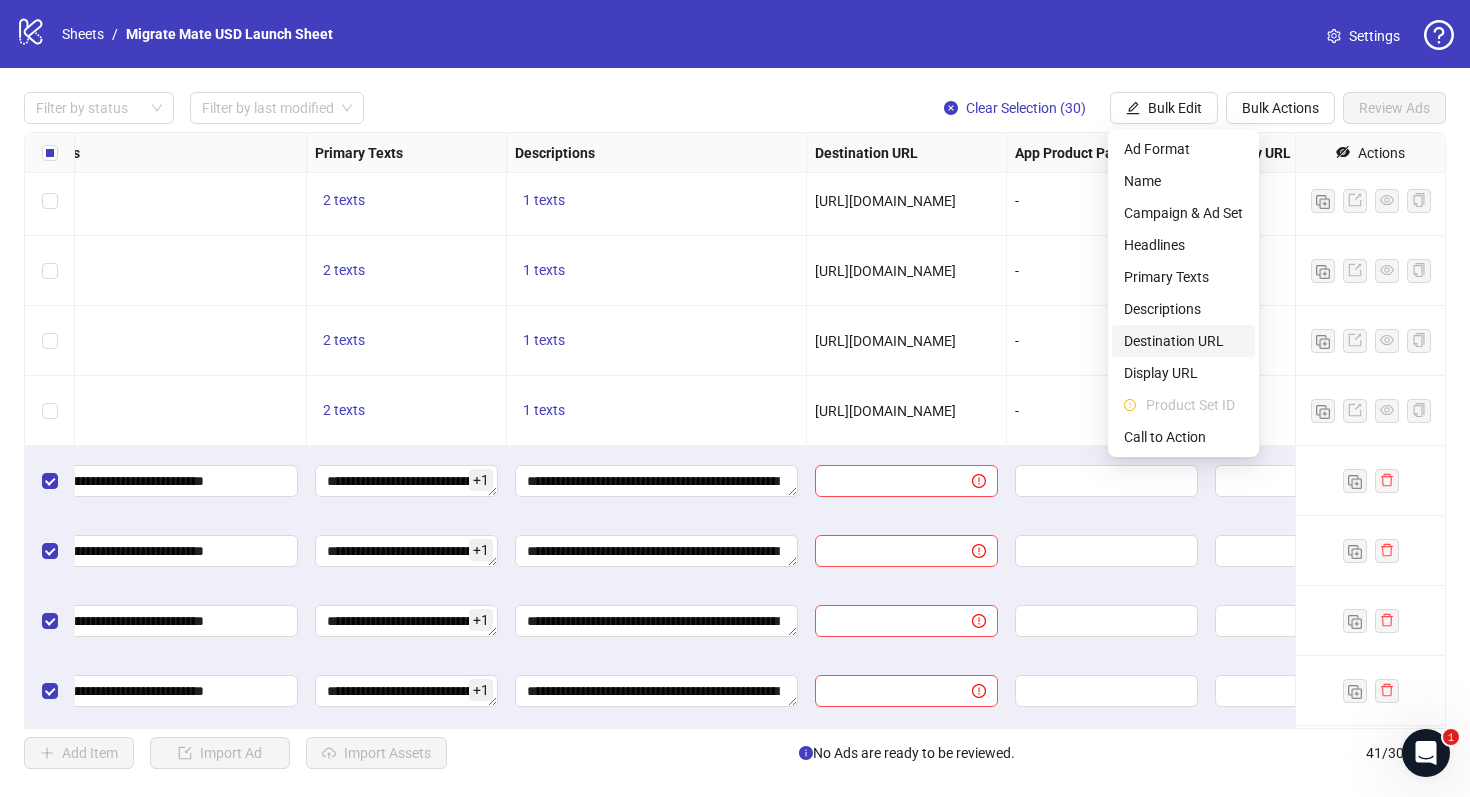 click on "Destination URL" at bounding box center [1183, 341] 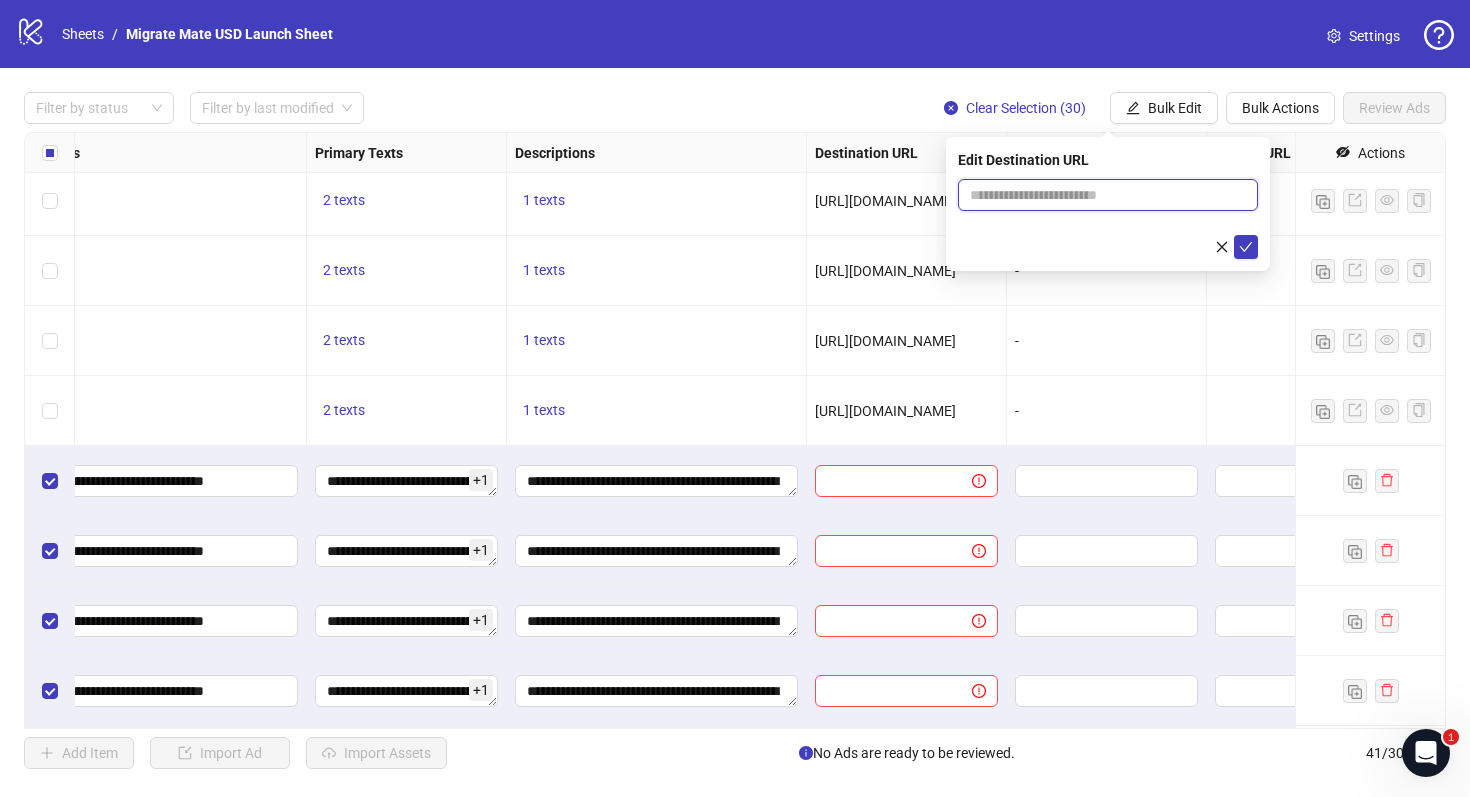 click at bounding box center (1100, 195) 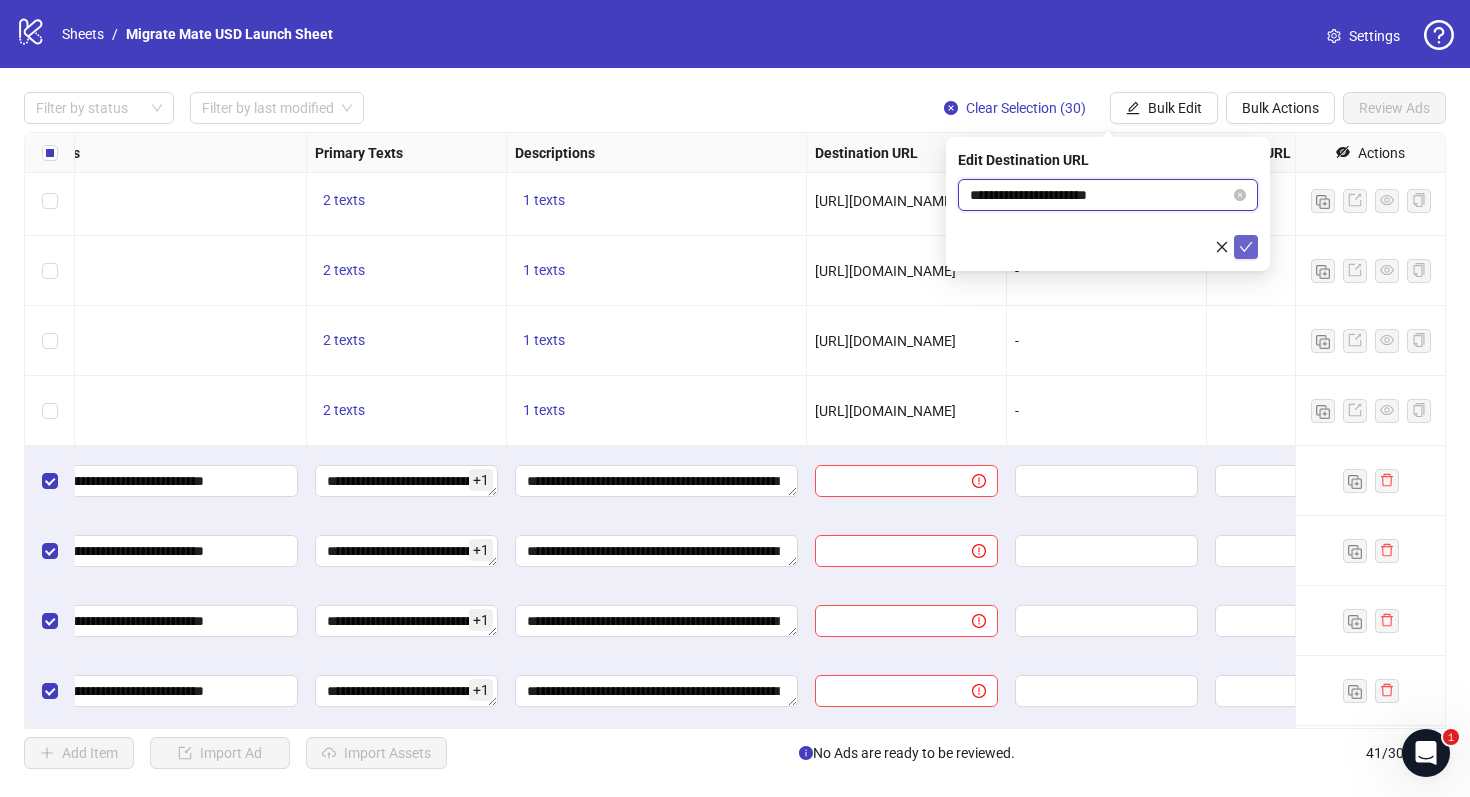 type on "**********" 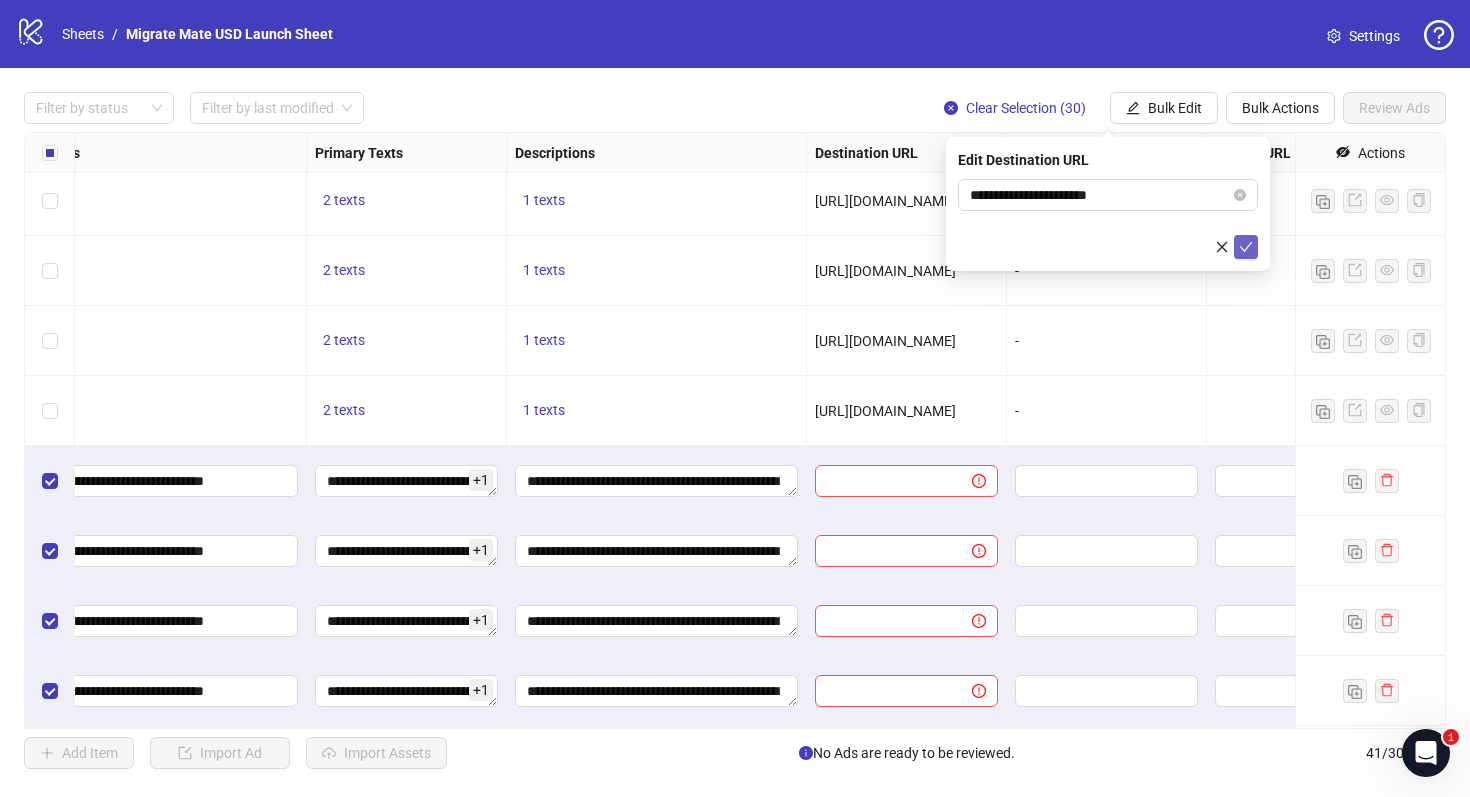 click 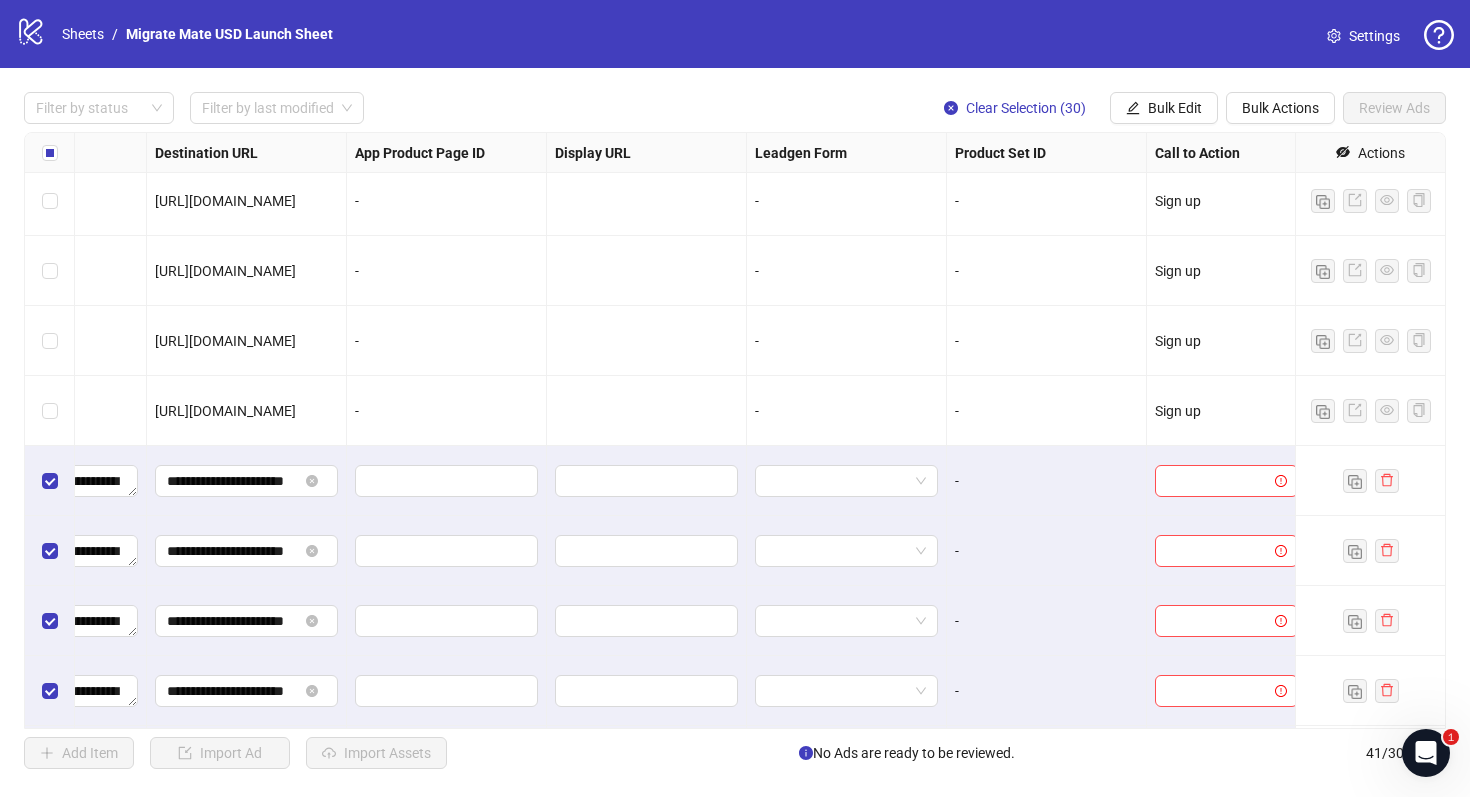 scroll, scrollTop: 497, scrollLeft: 1850, axis: both 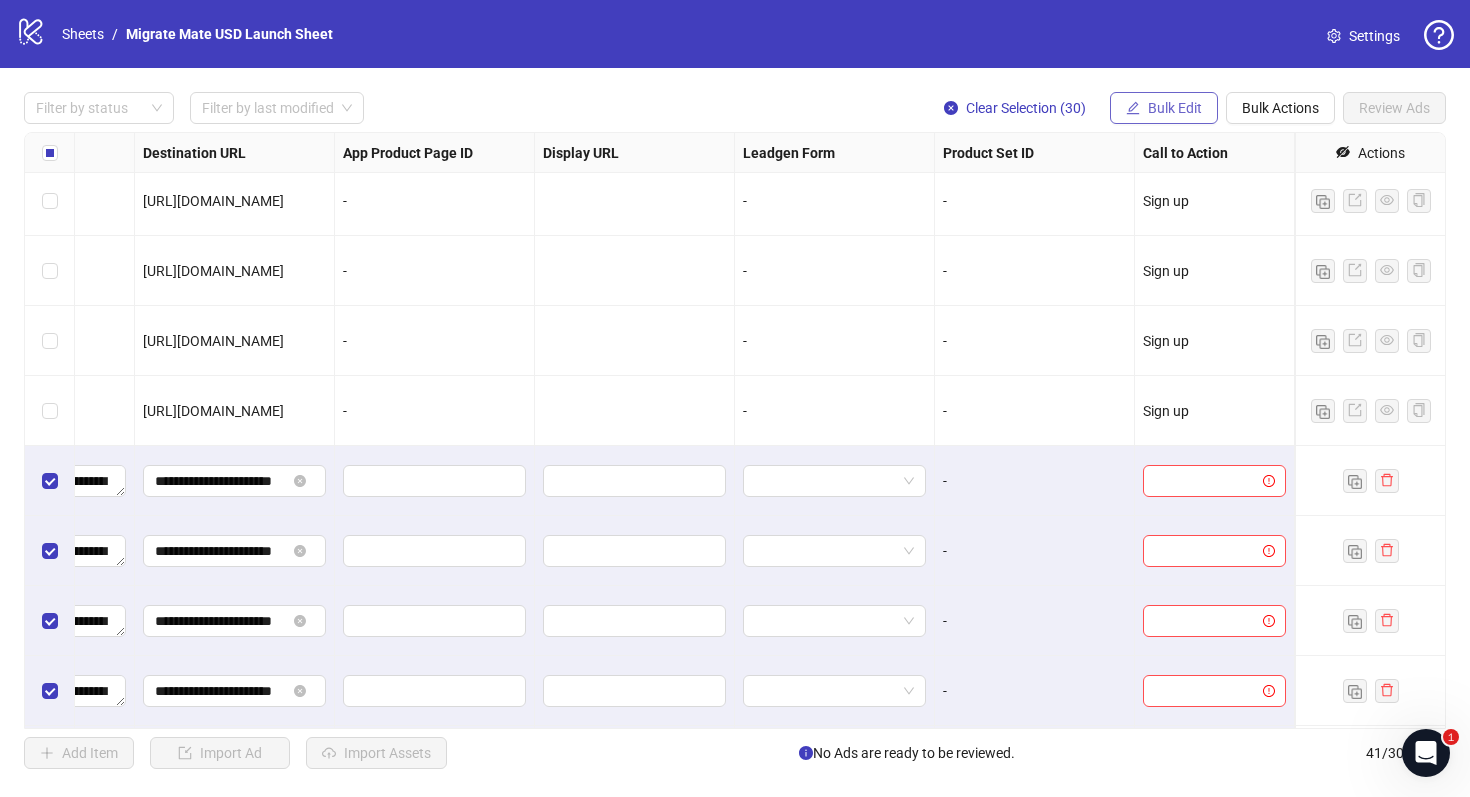 click on "Bulk Edit" at bounding box center (1175, 108) 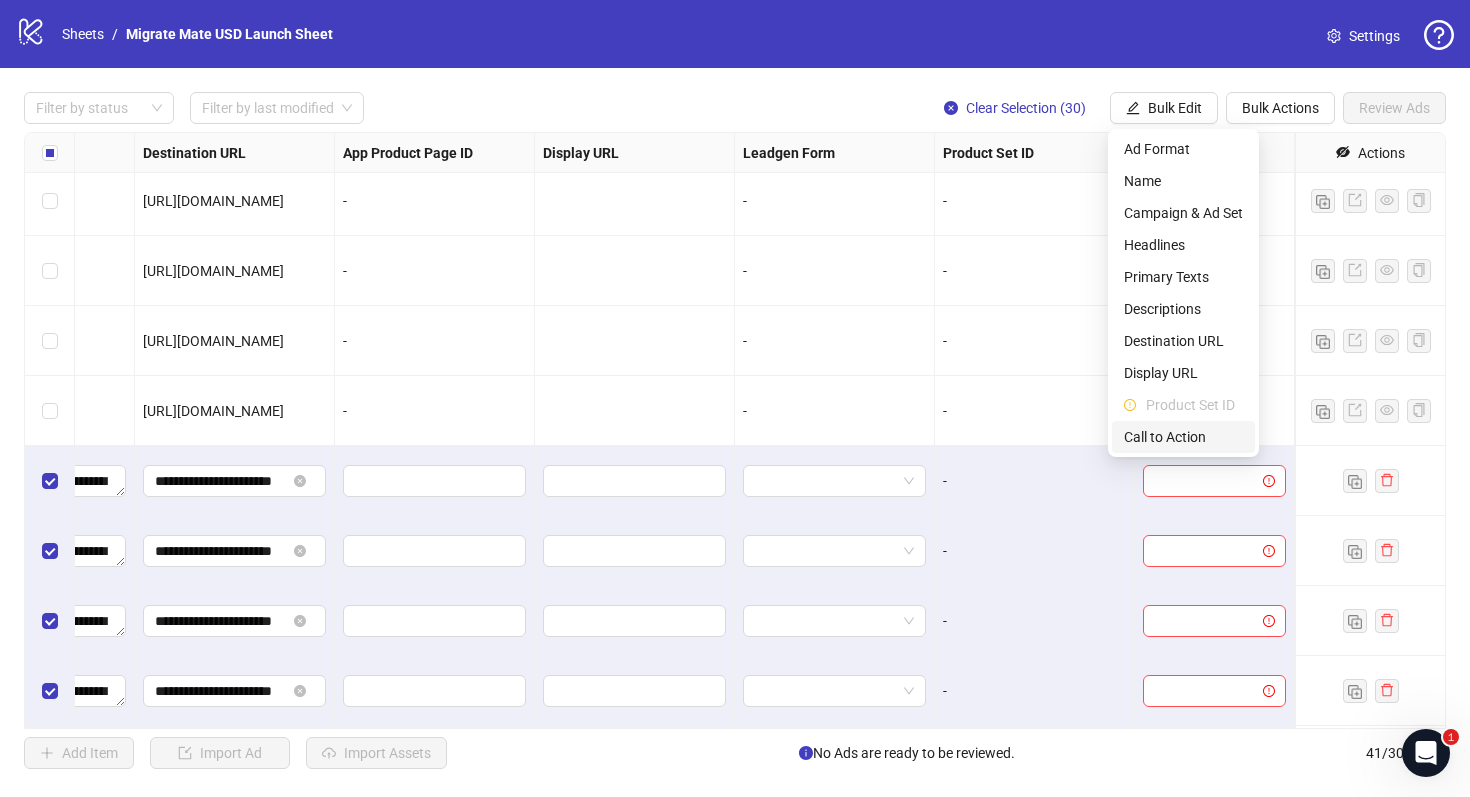 click on "Call to Action" at bounding box center [1183, 437] 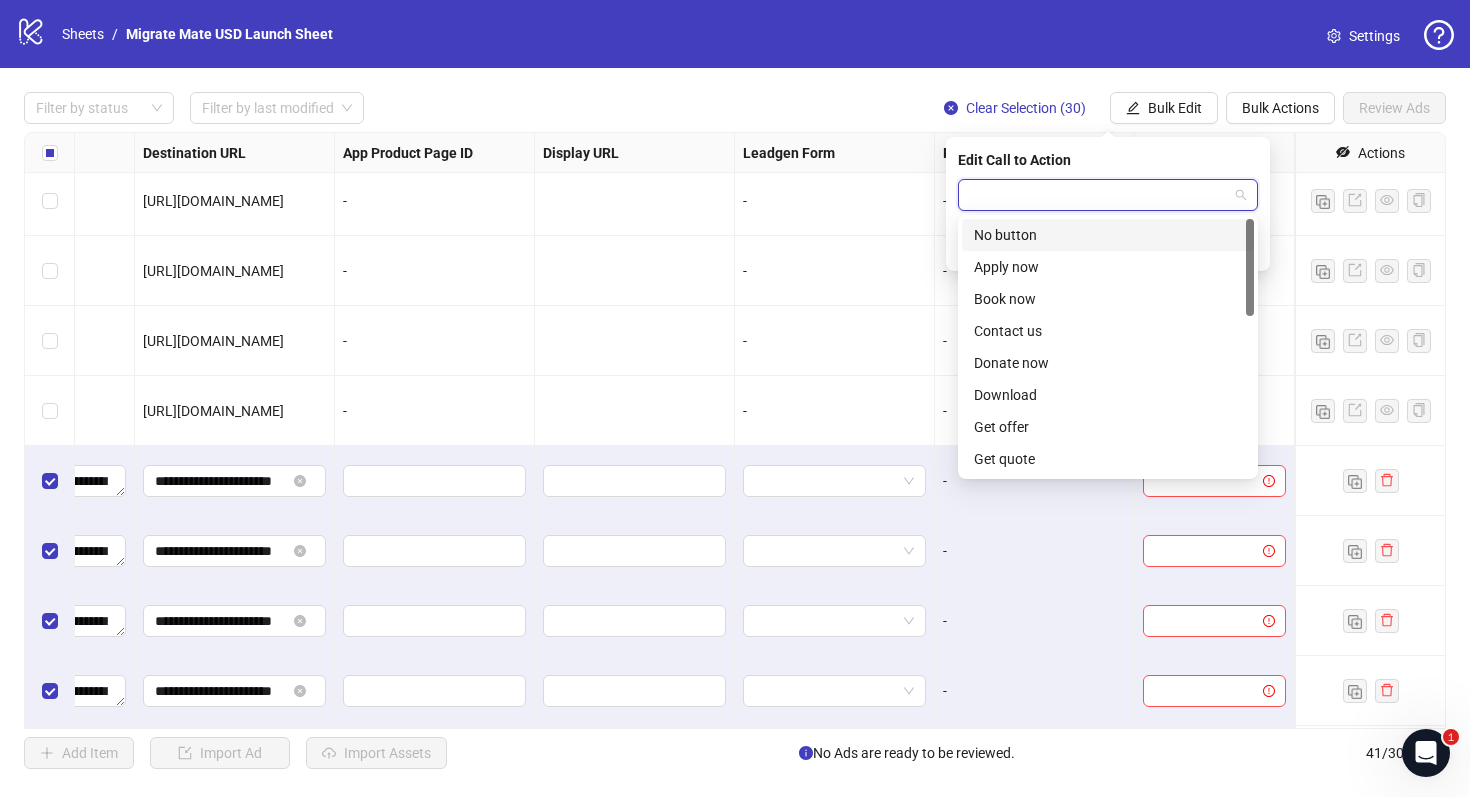 click at bounding box center (1099, 195) 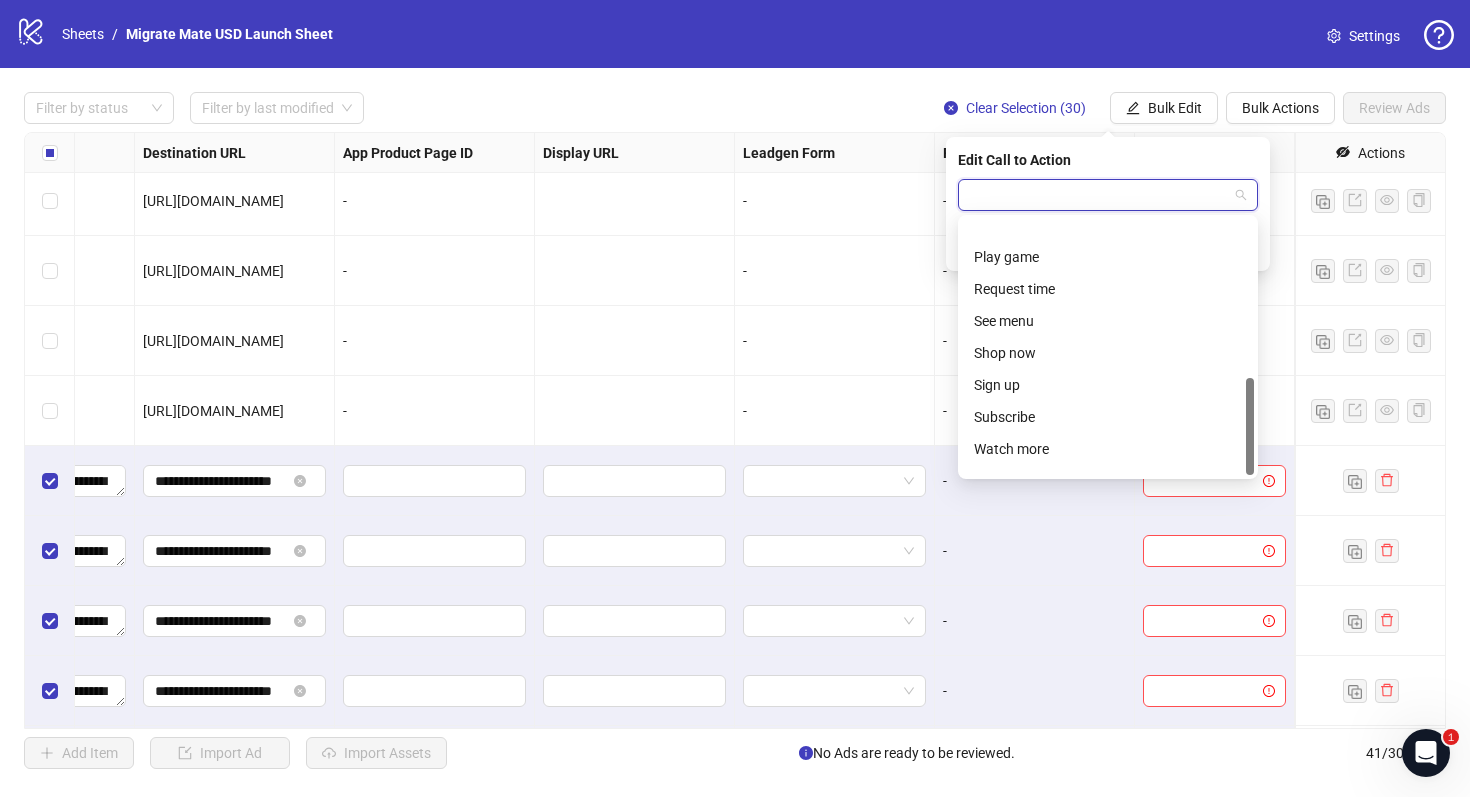 scroll, scrollTop: 416, scrollLeft: 0, axis: vertical 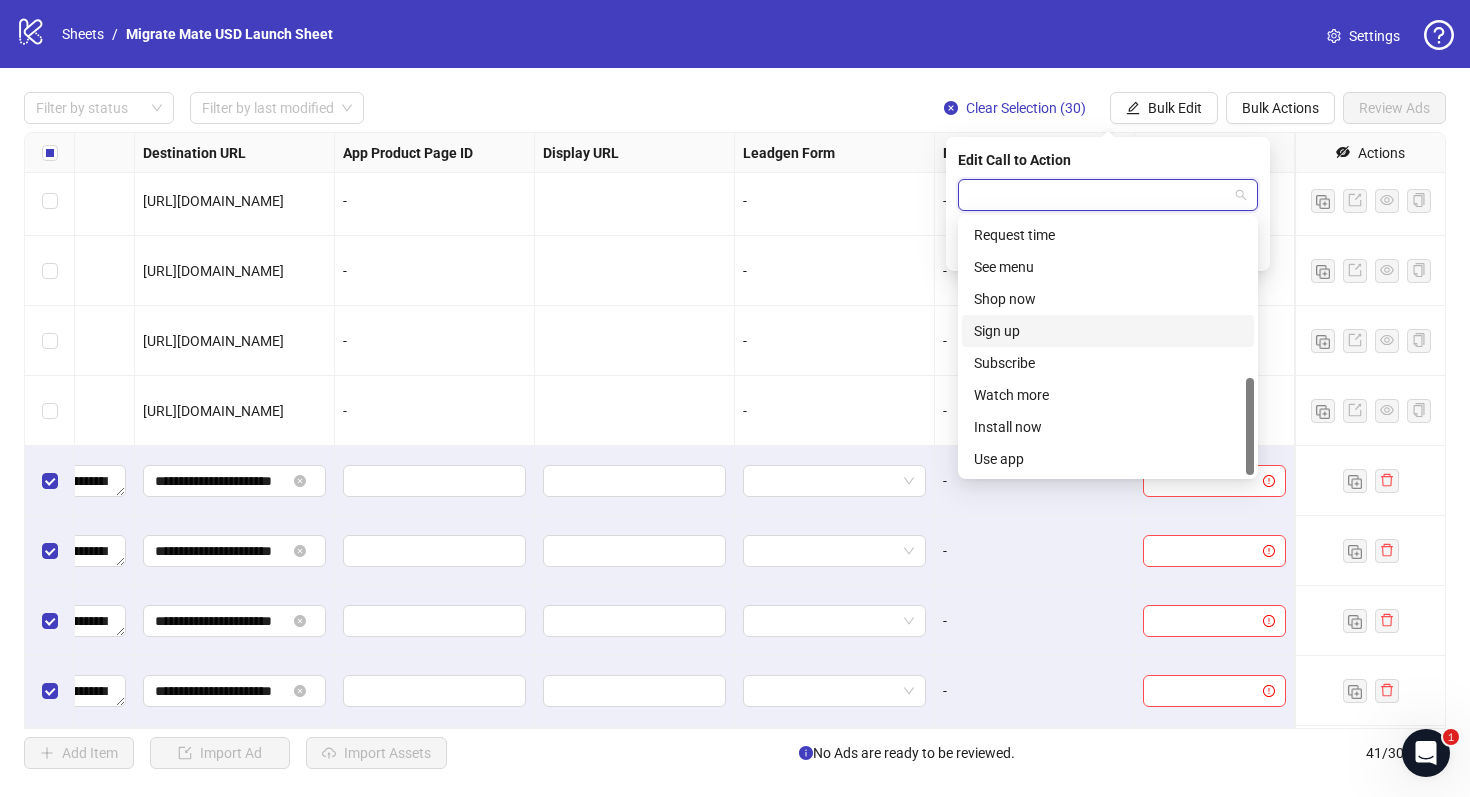 click on "Sign up" at bounding box center [1108, 331] 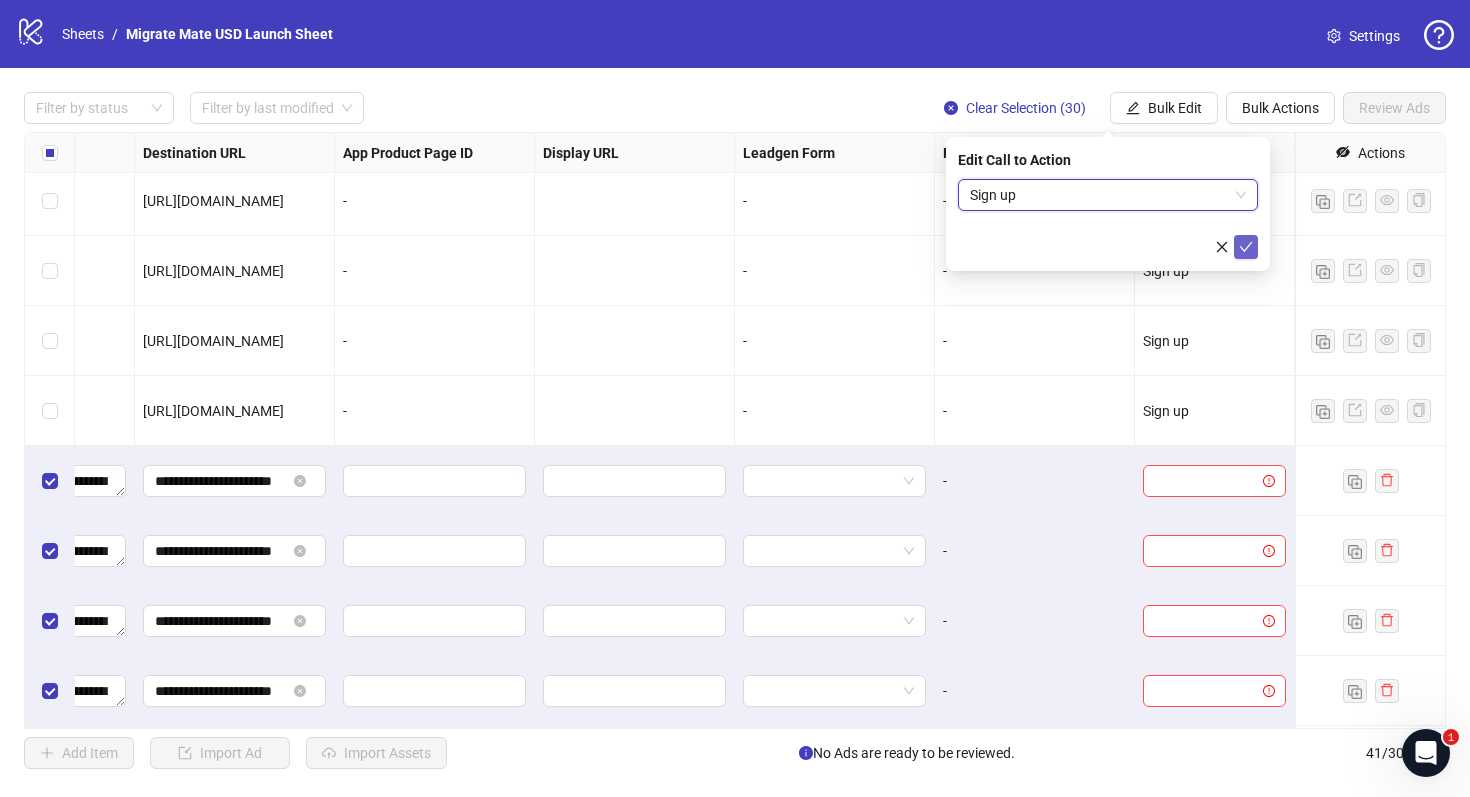 click 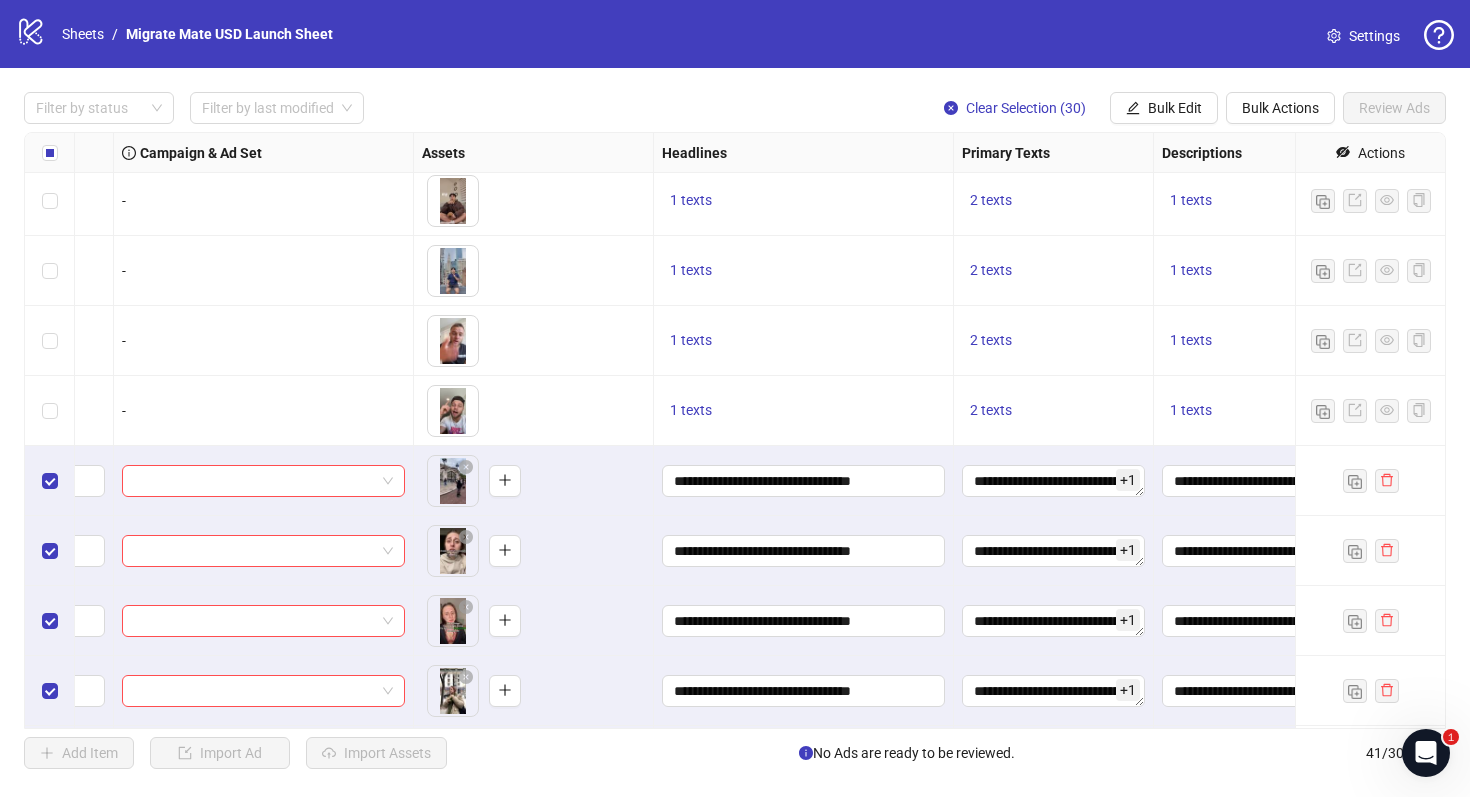 scroll, scrollTop: 497, scrollLeft: 0, axis: vertical 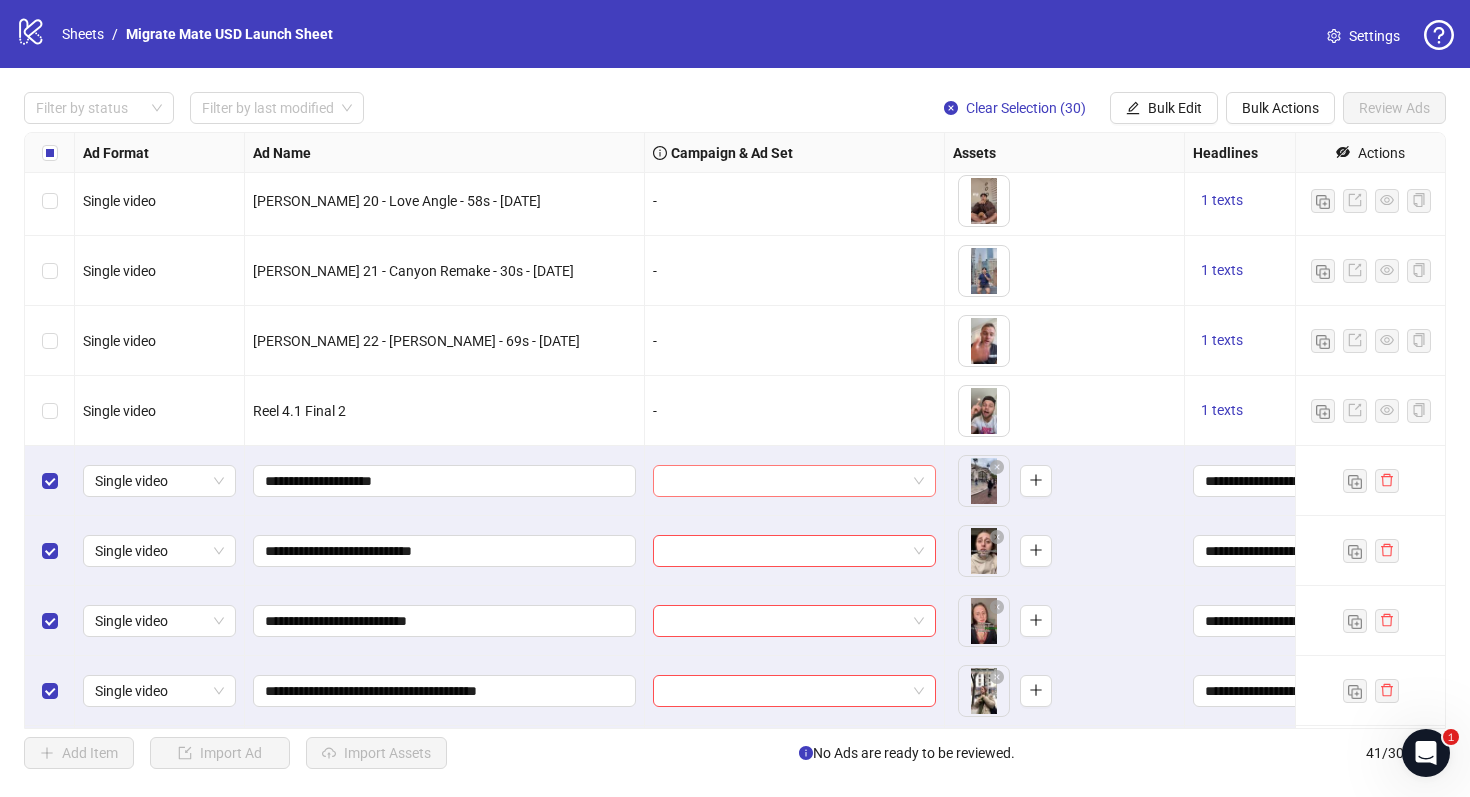 click at bounding box center [785, 481] 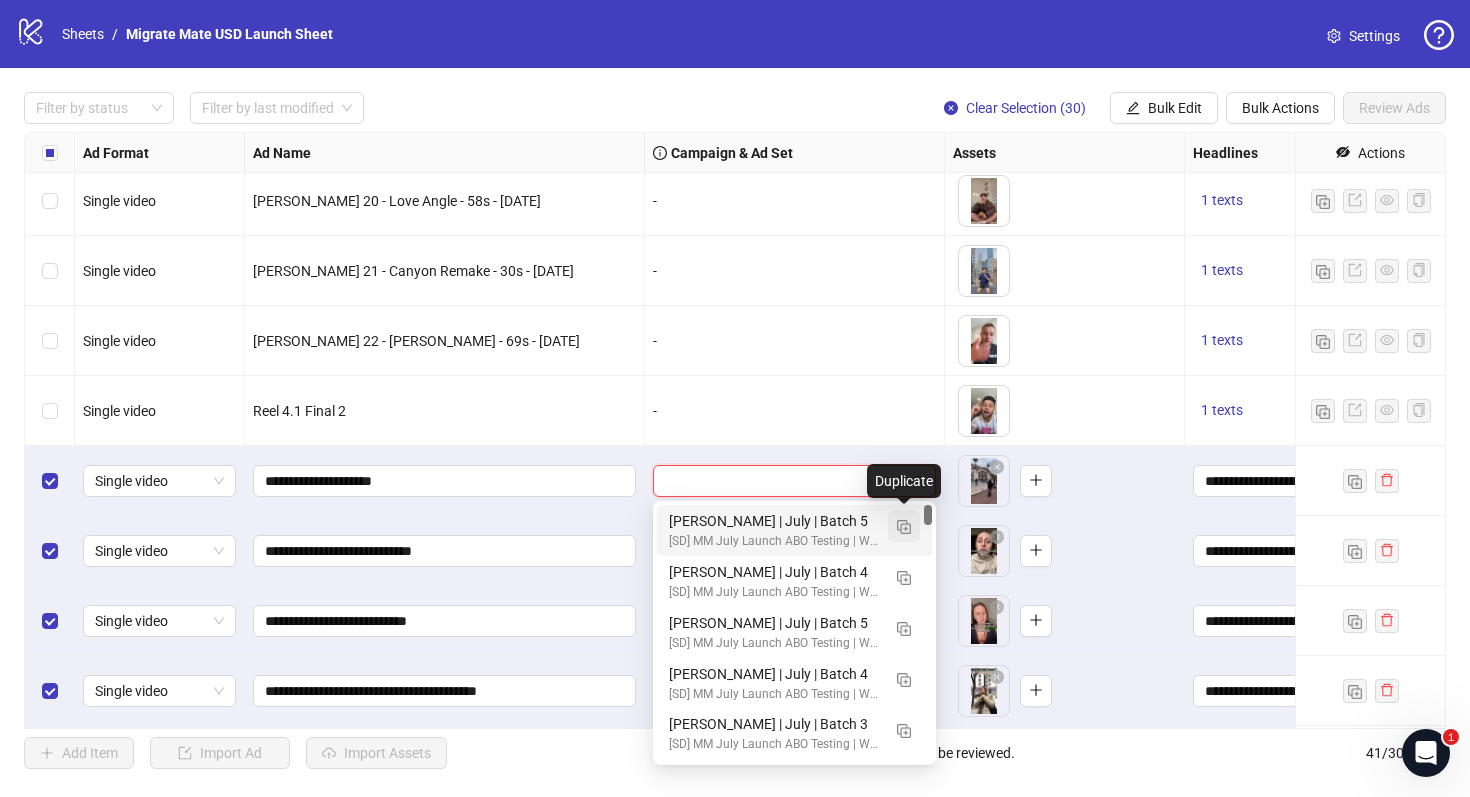 click at bounding box center (904, 526) 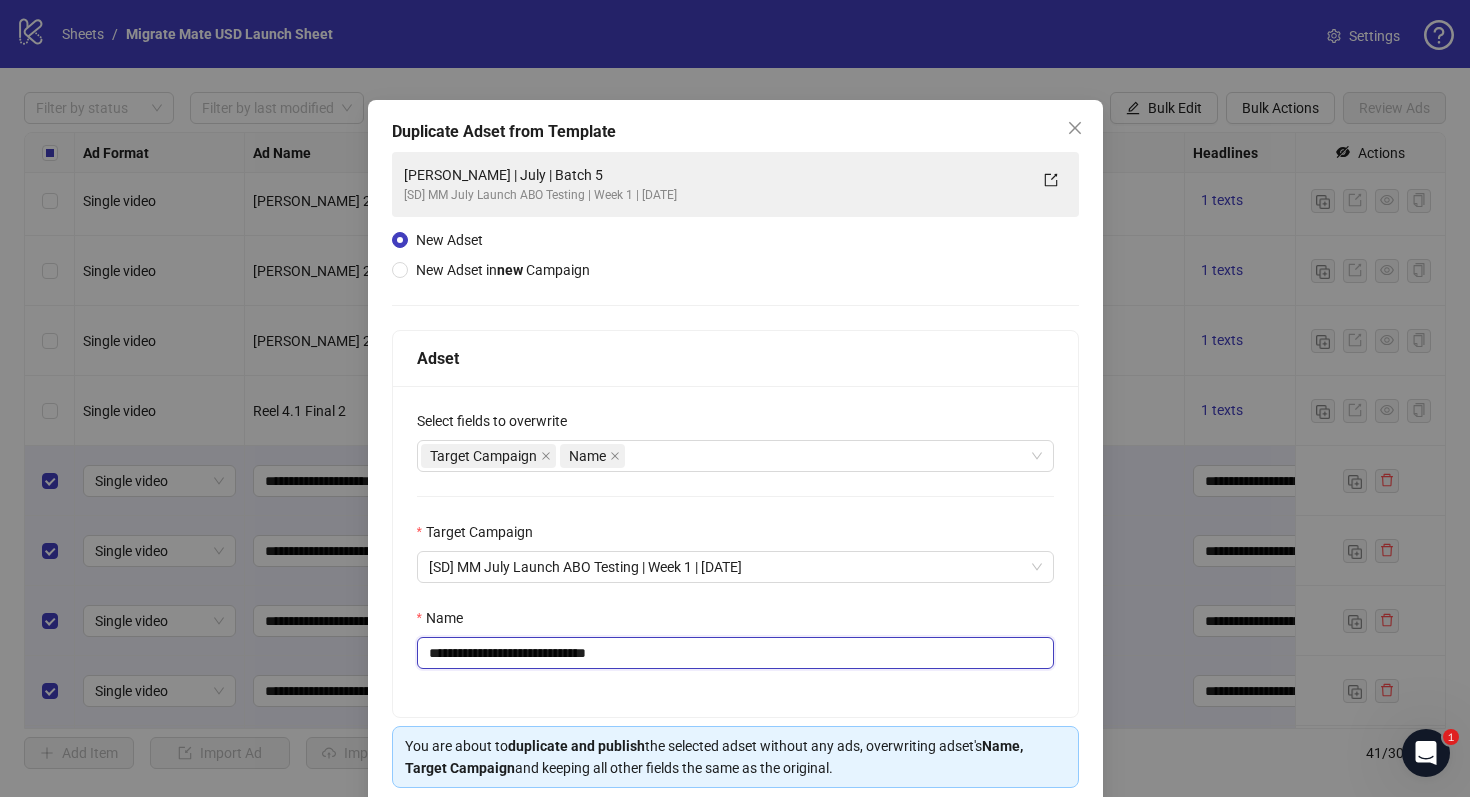 drag, startPoint x: 480, startPoint y: 653, endPoint x: 242, endPoint y: 607, distance: 242.40462 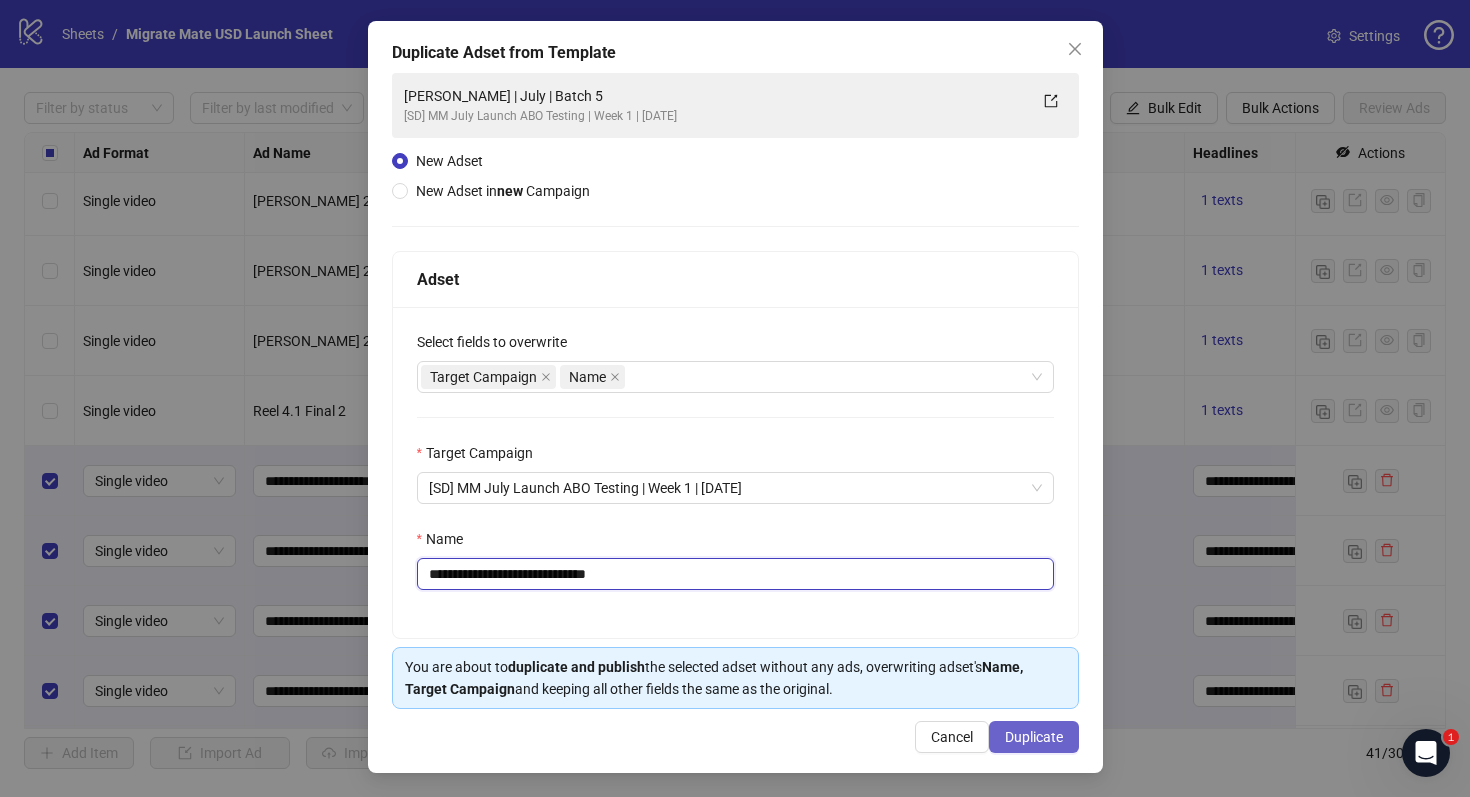 type on "**********" 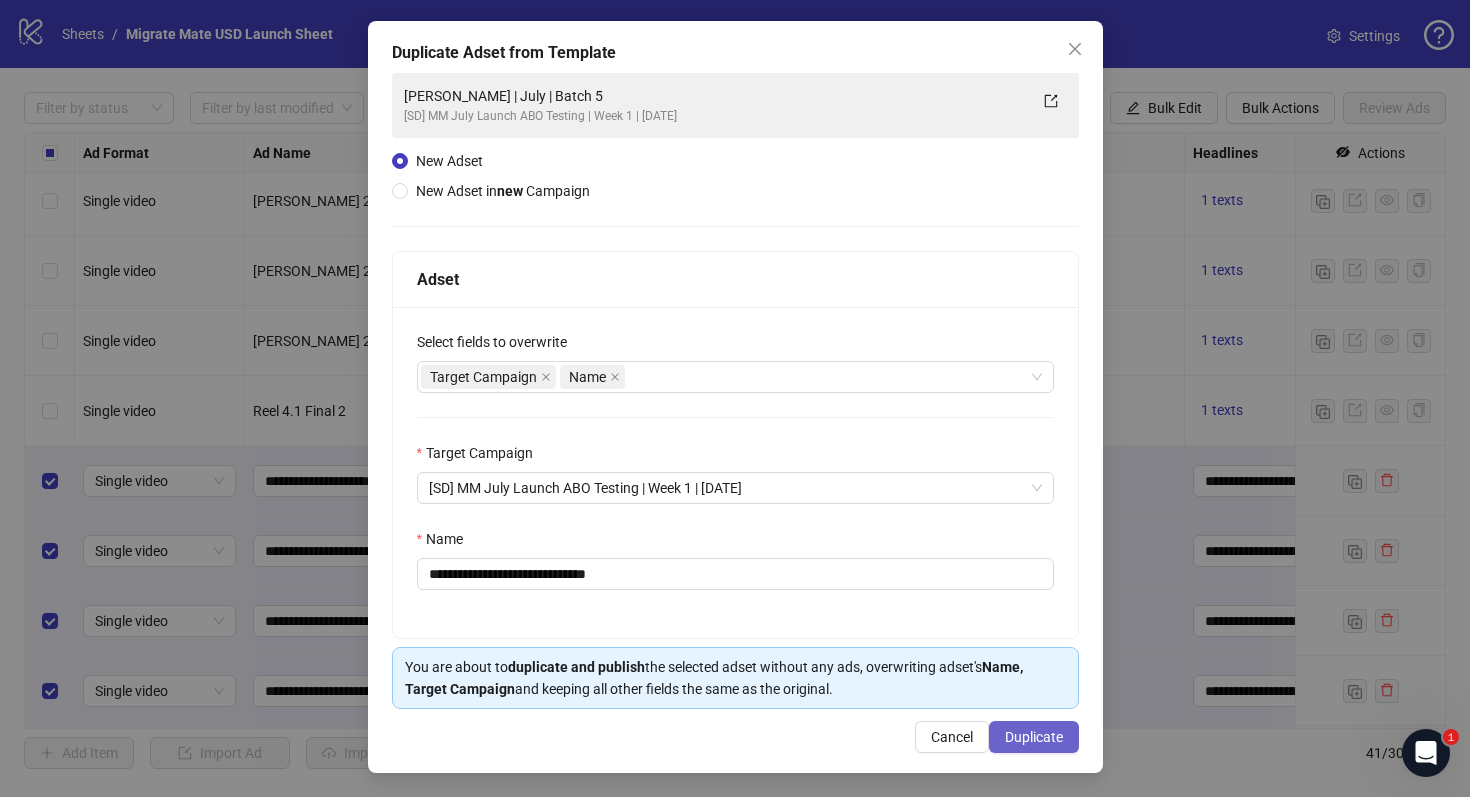 click on "Duplicate" at bounding box center (1034, 737) 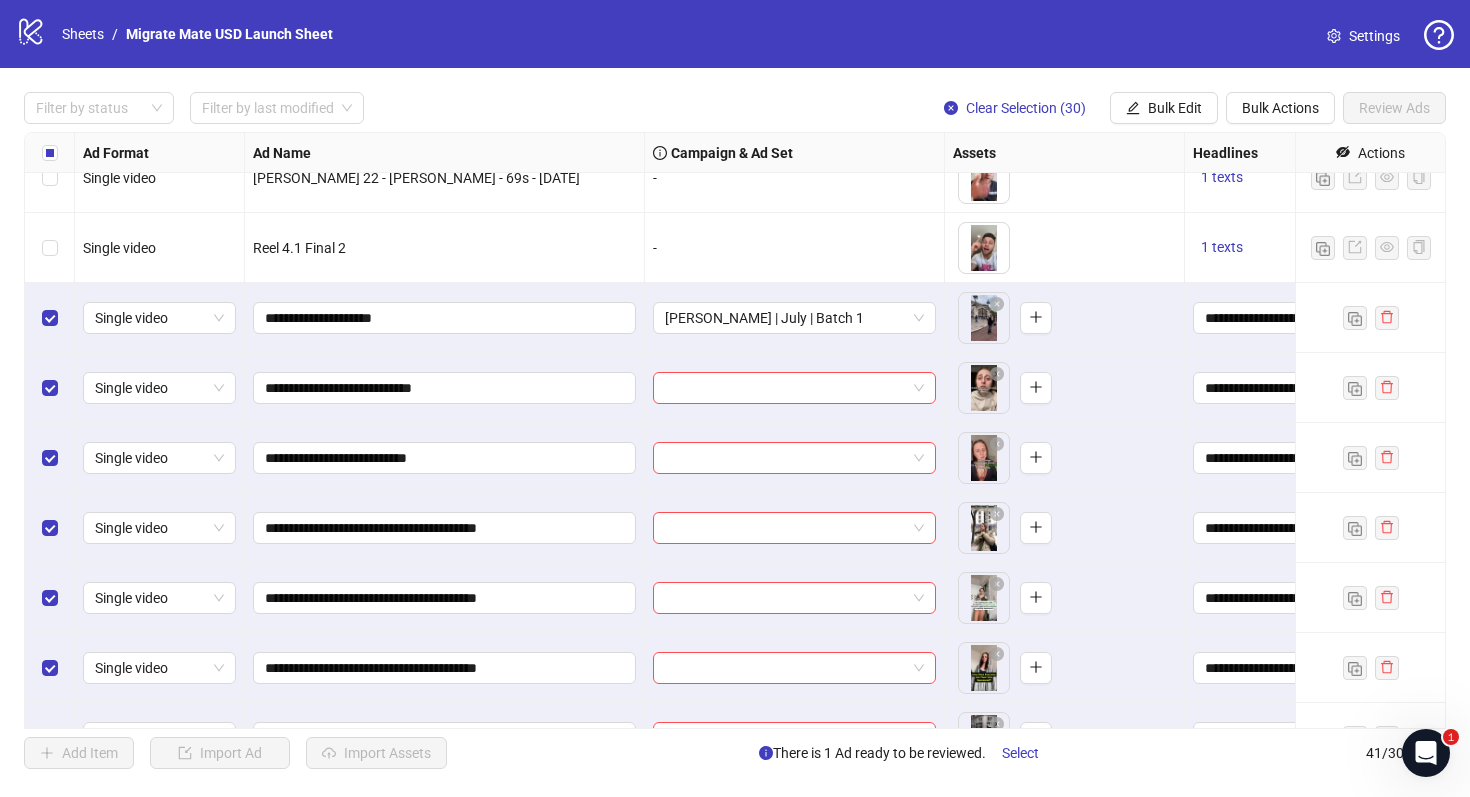 scroll, scrollTop: 701, scrollLeft: 0, axis: vertical 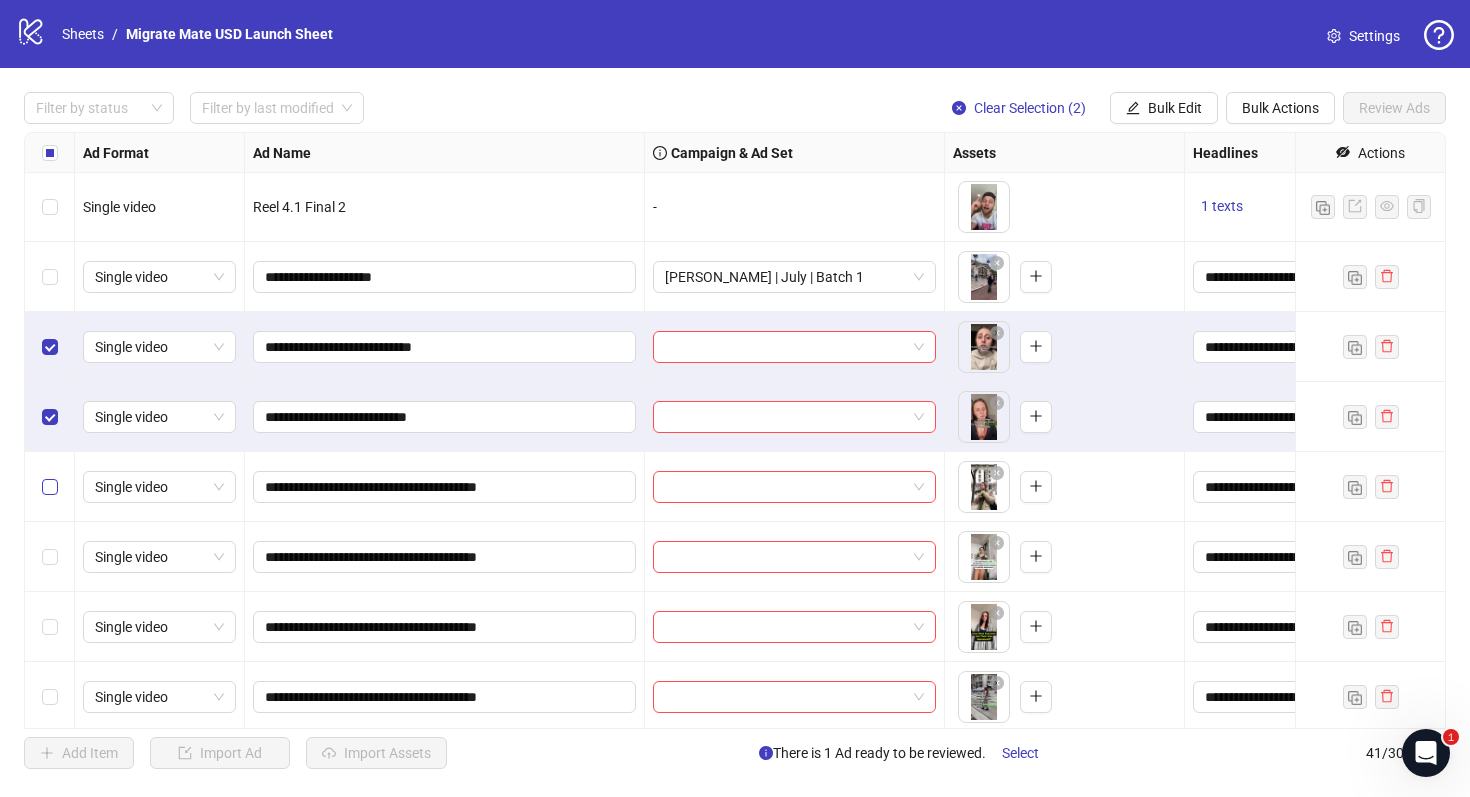 click at bounding box center (50, 487) 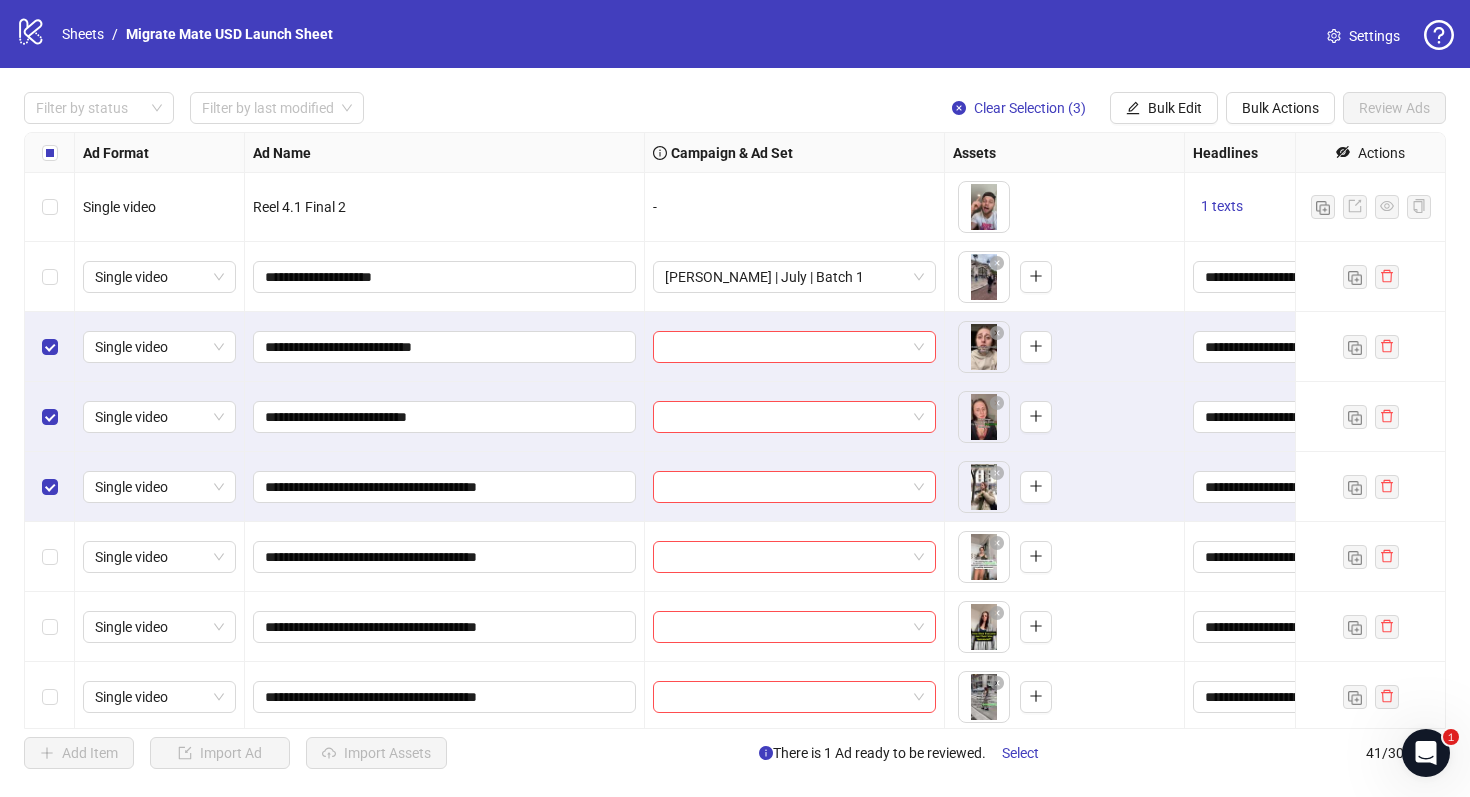 click at bounding box center (50, 557) 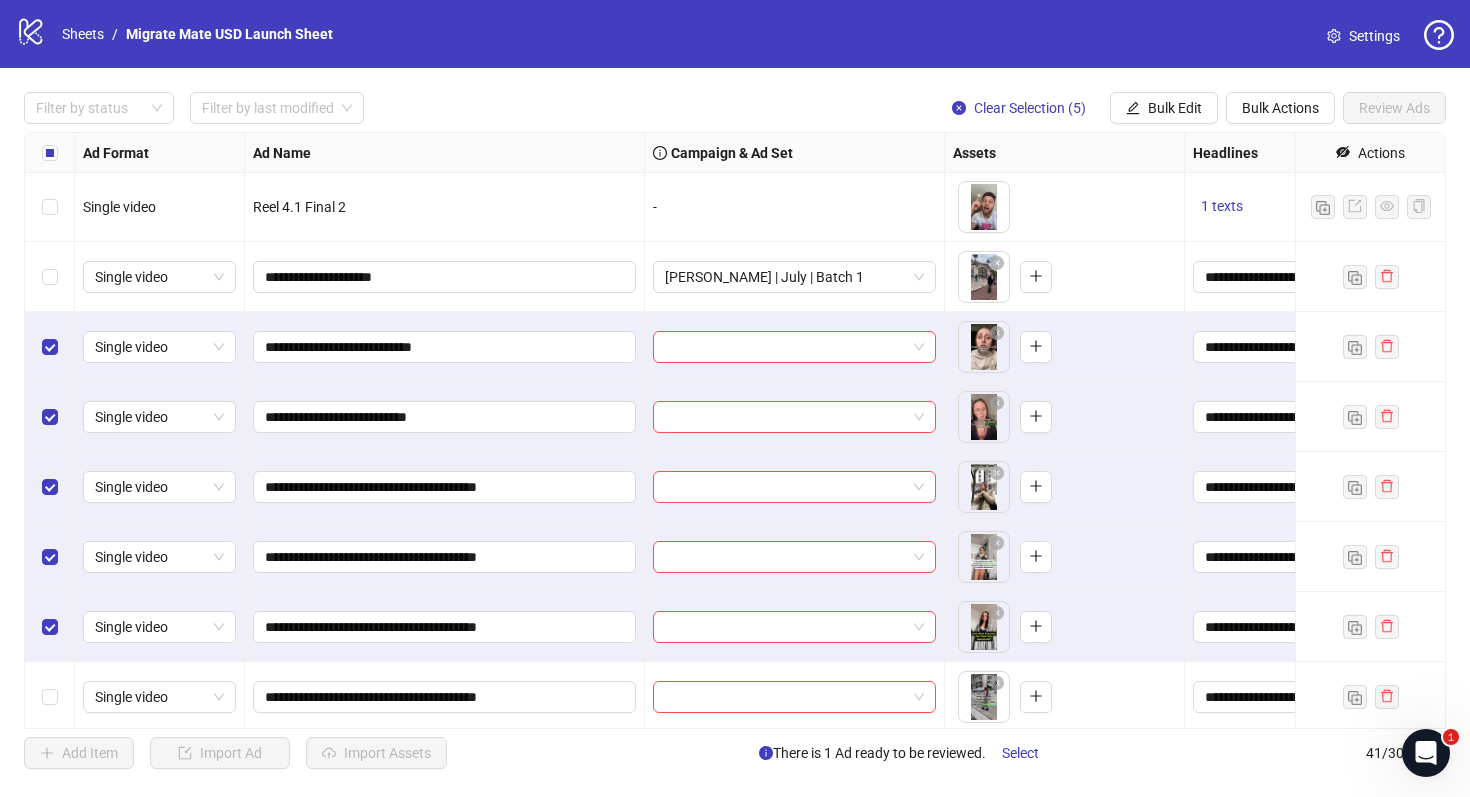 click at bounding box center [50, 697] 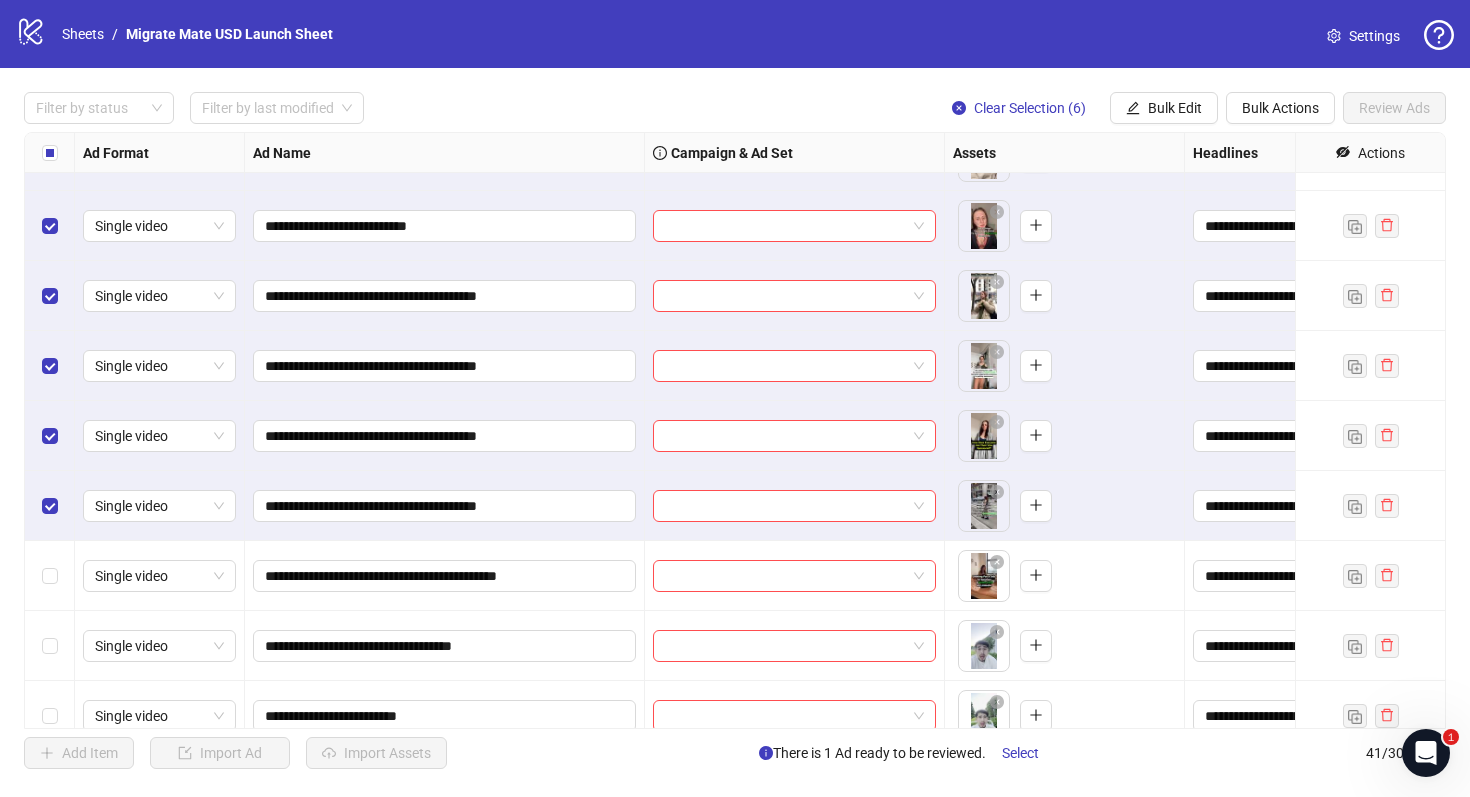 scroll, scrollTop: 827, scrollLeft: 0, axis: vertical 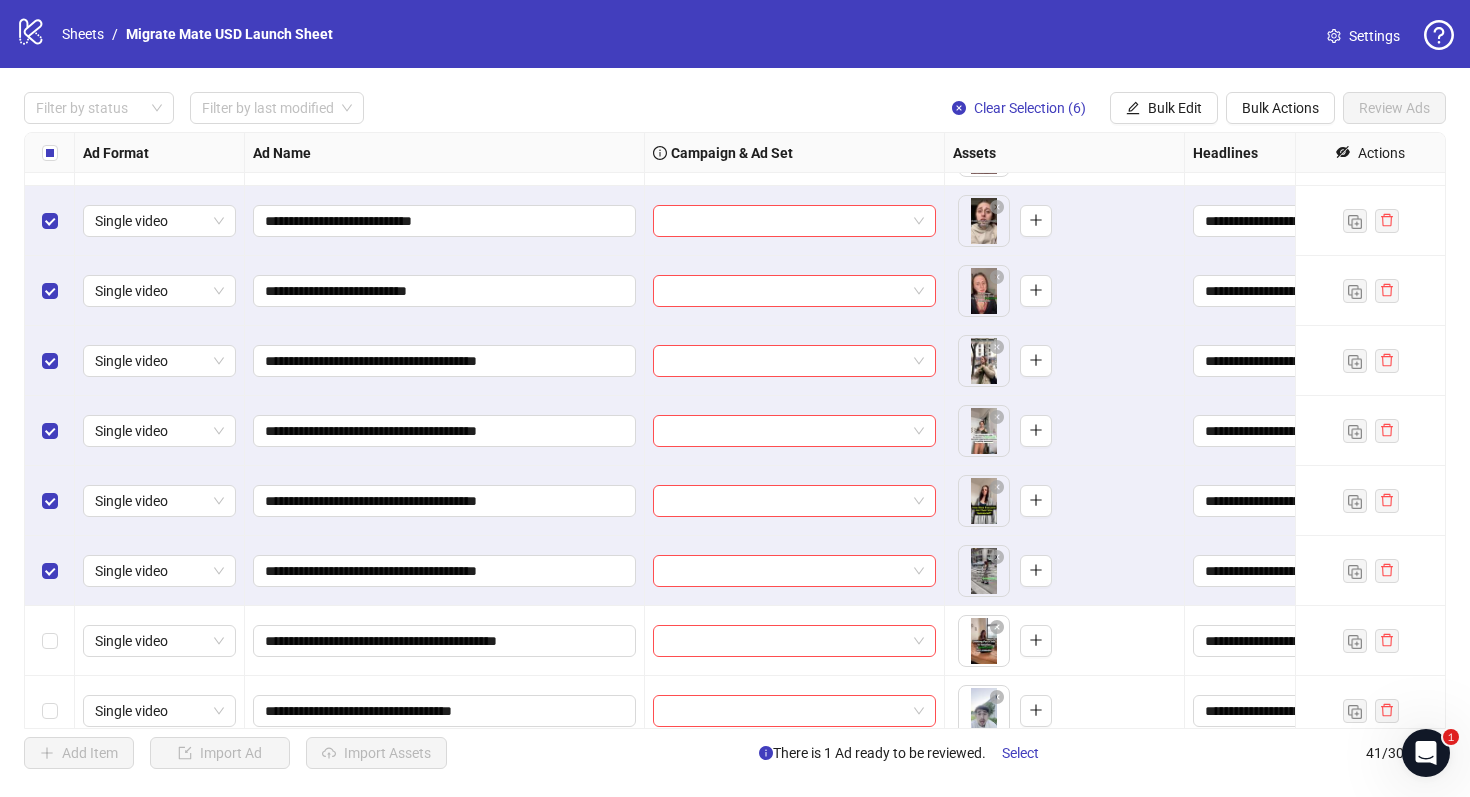 click at bounding box center [50, 641] 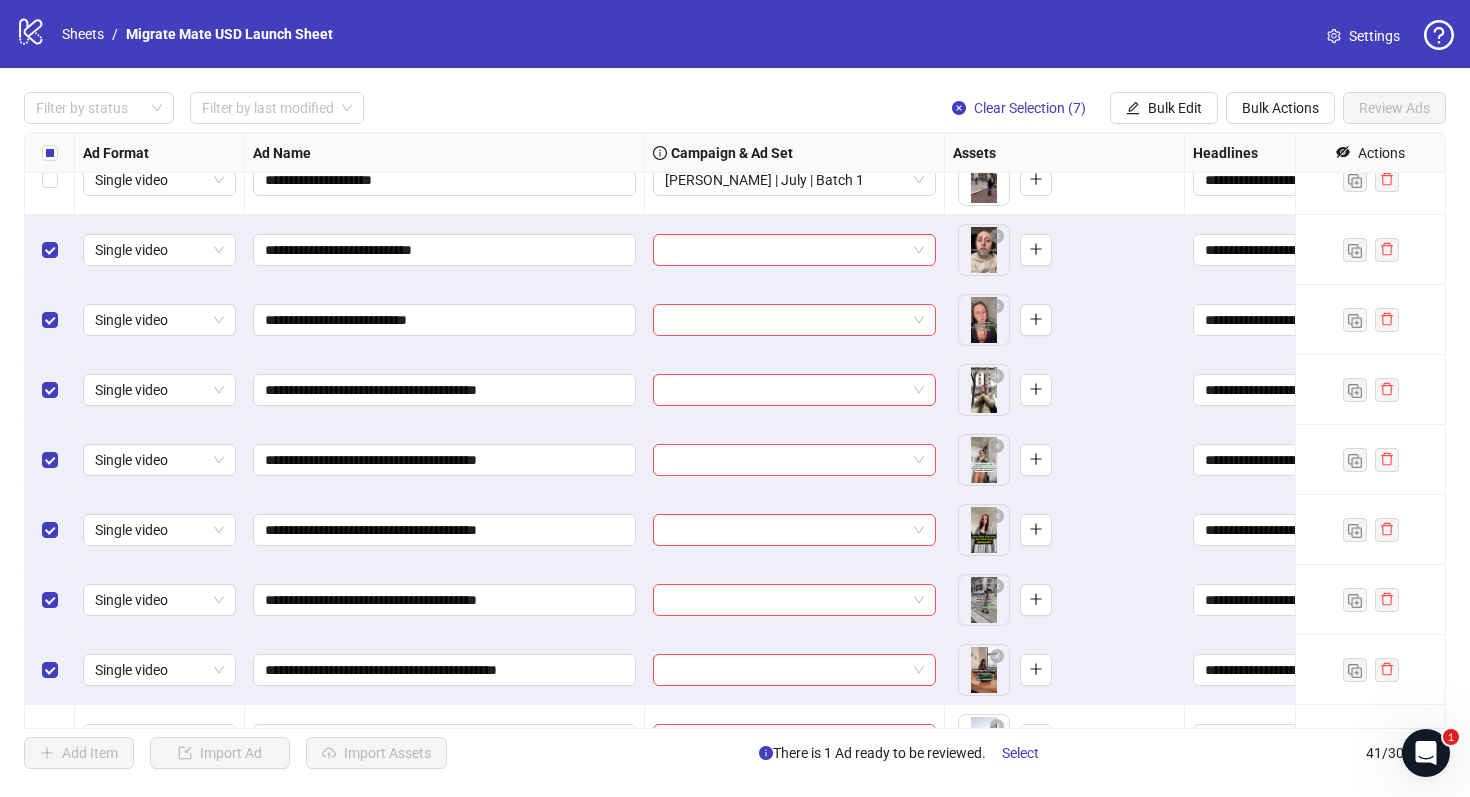 scroll, scrollTop: 797, scrollLeft: 0, axis: vertical 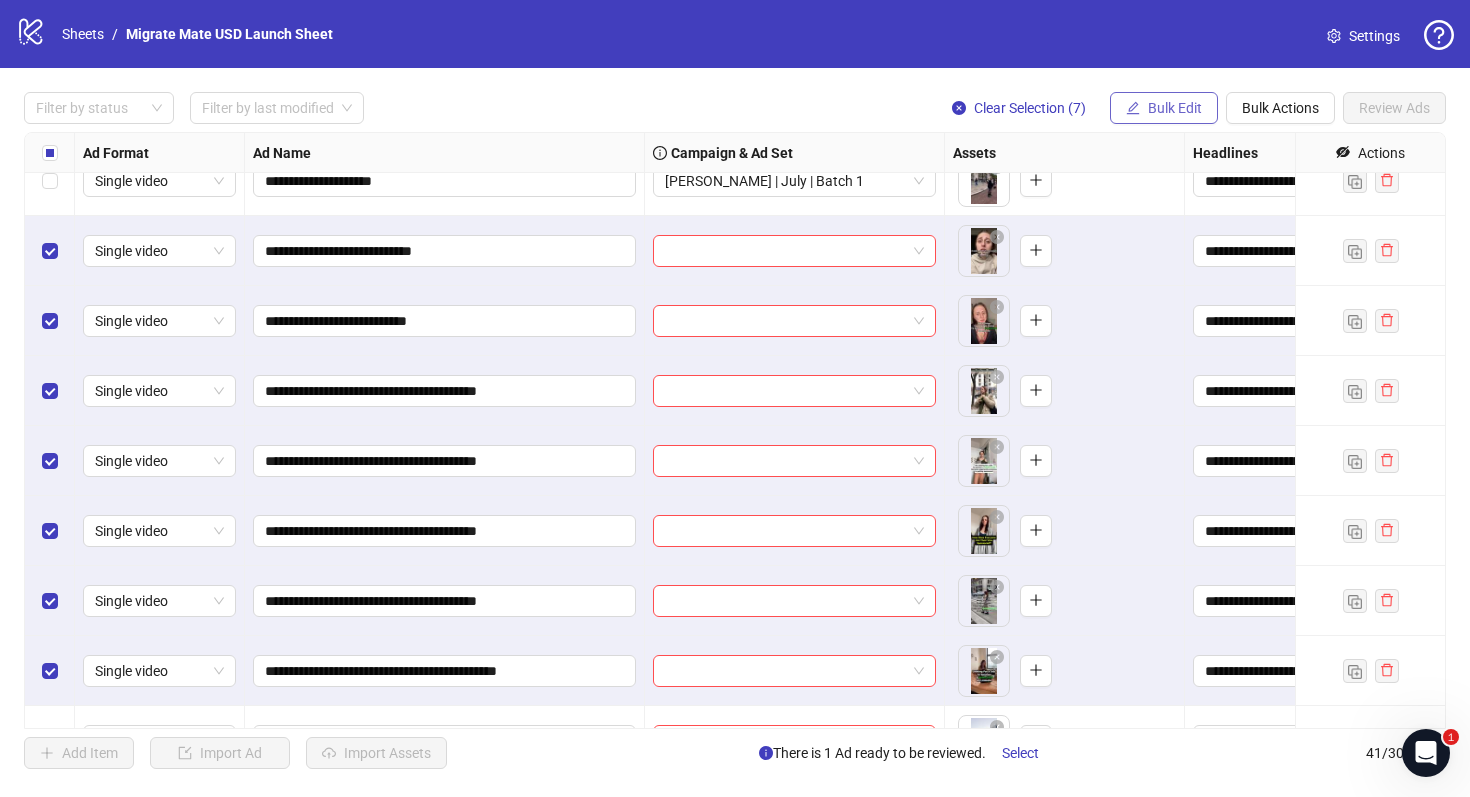 click on "Bulk Edit" at bounding box center [1175, 108] 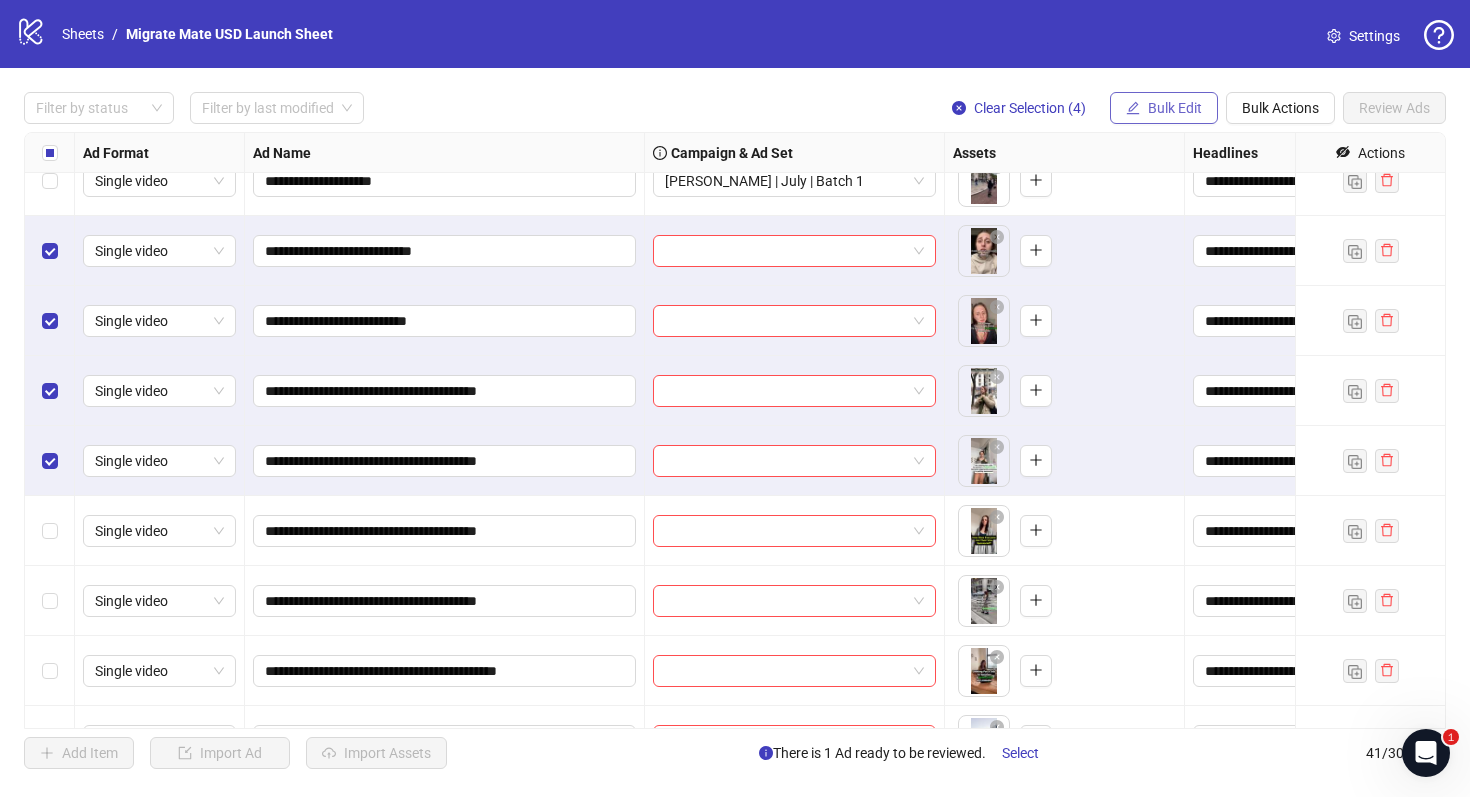click on "Bulk Edit" at bounding box center [1175, 108] 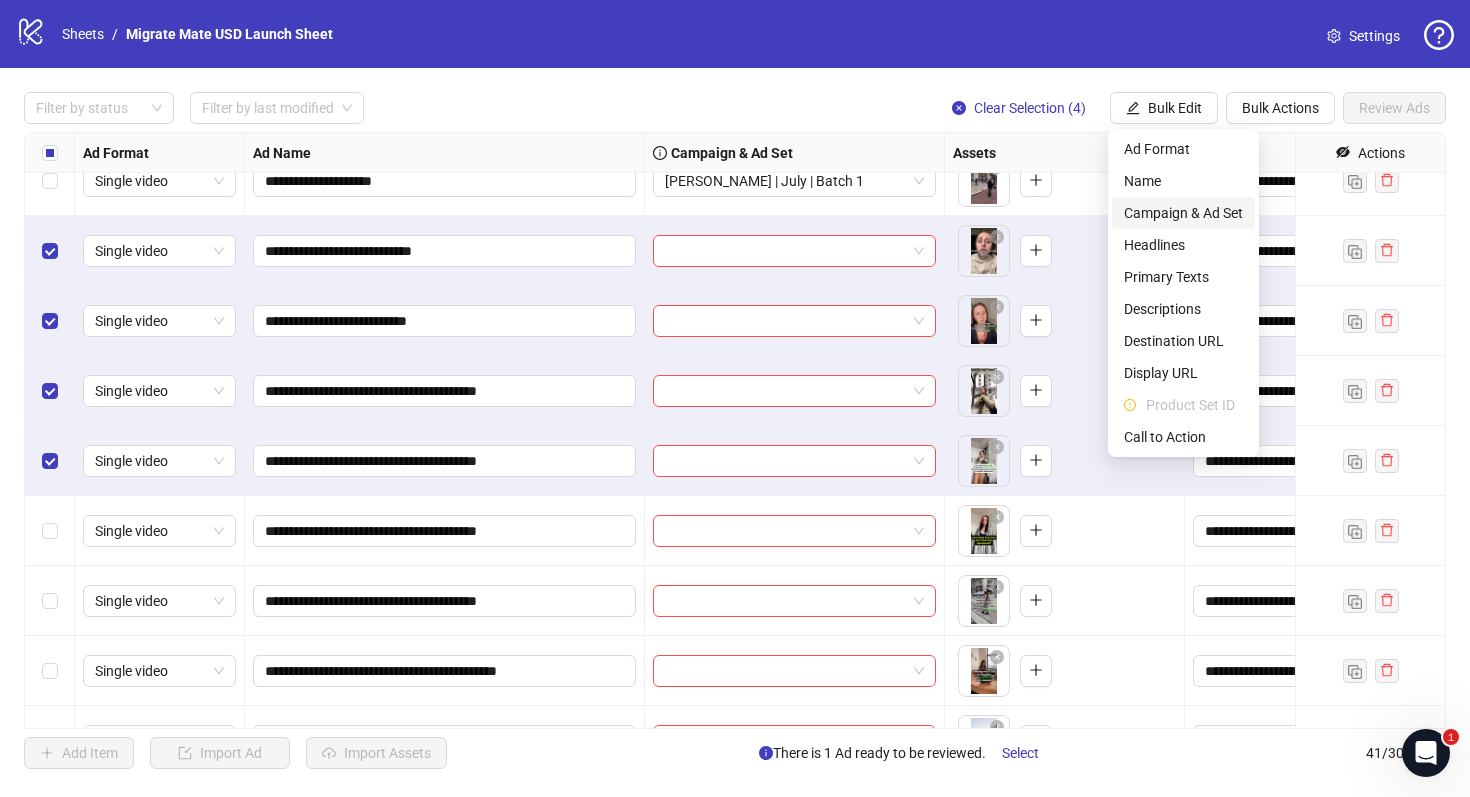click on "Campaign & Ad Set" at bounding box center [1183, 213] 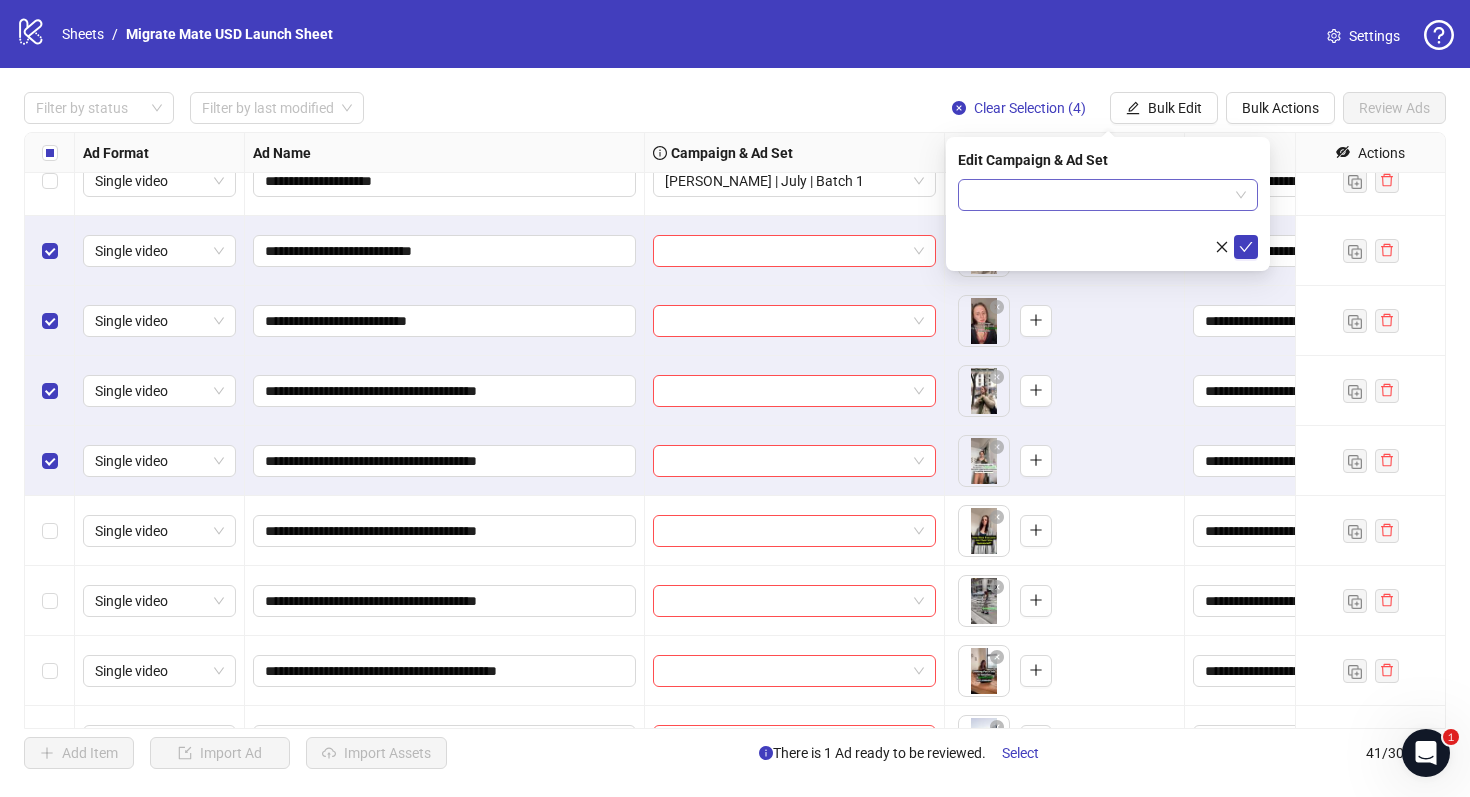 click at bounding box center (1108, 195) 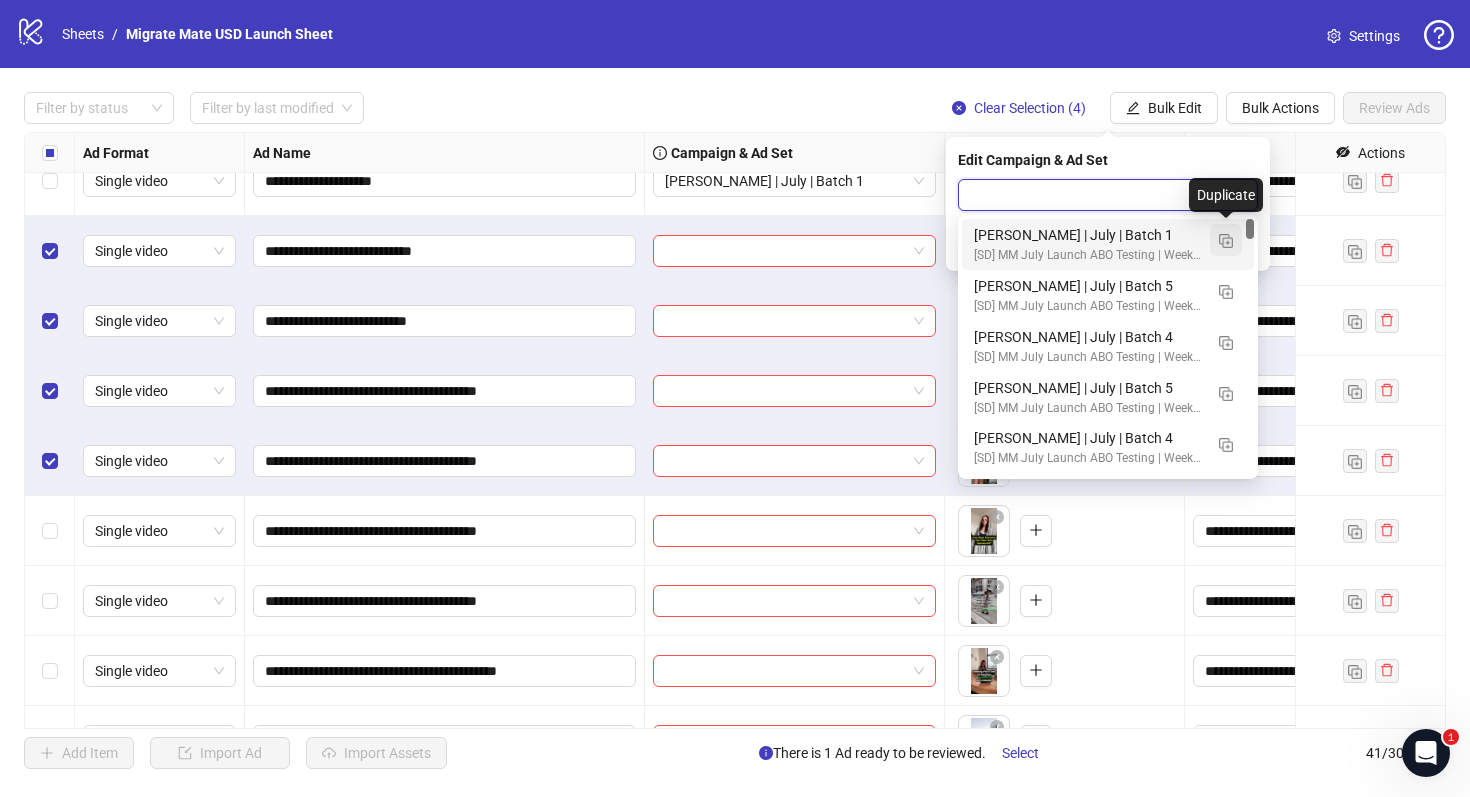 click at bounding box center (1226, 240) 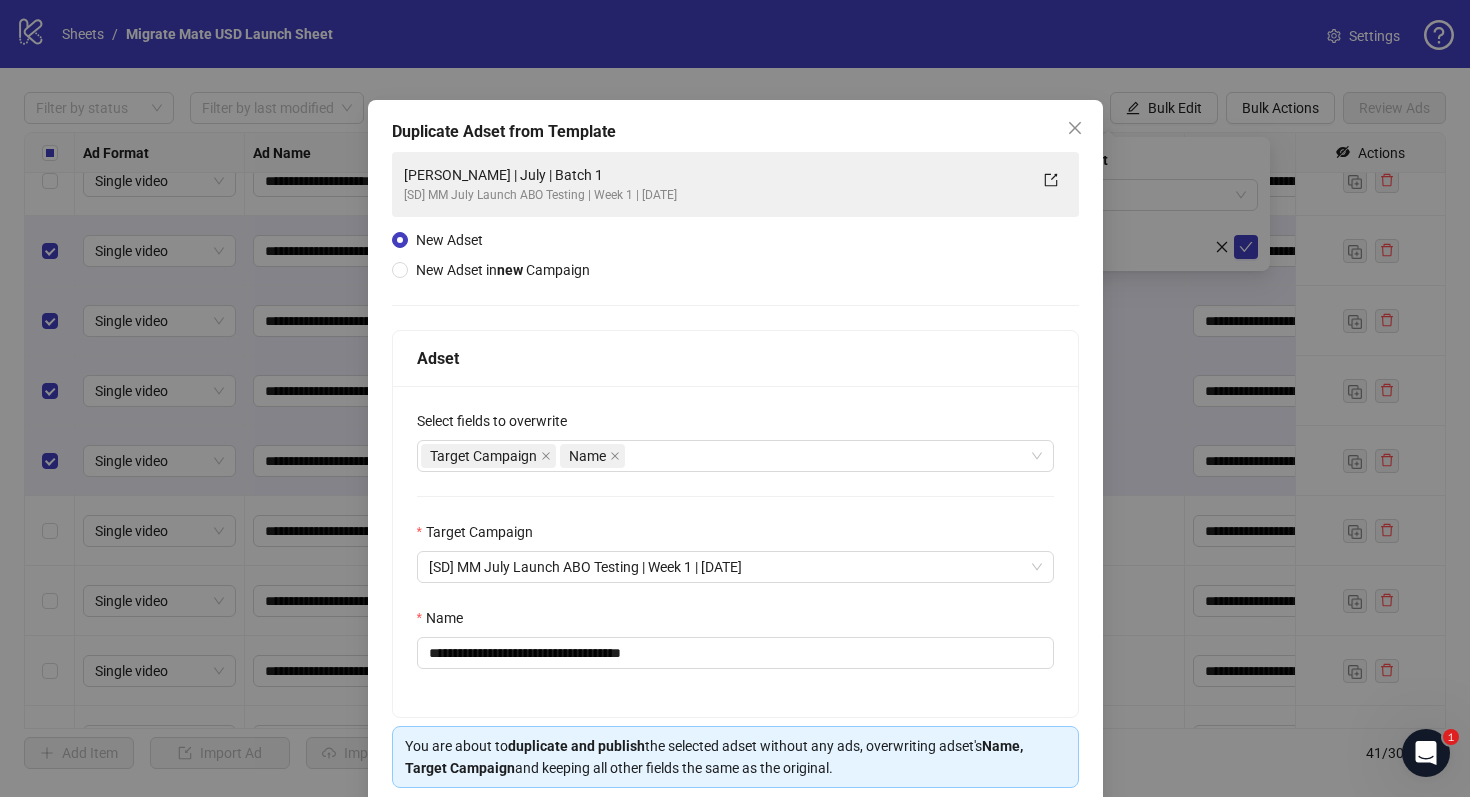 scroll, scrollTop: 80, scrollLeft: 0, axis: vertical 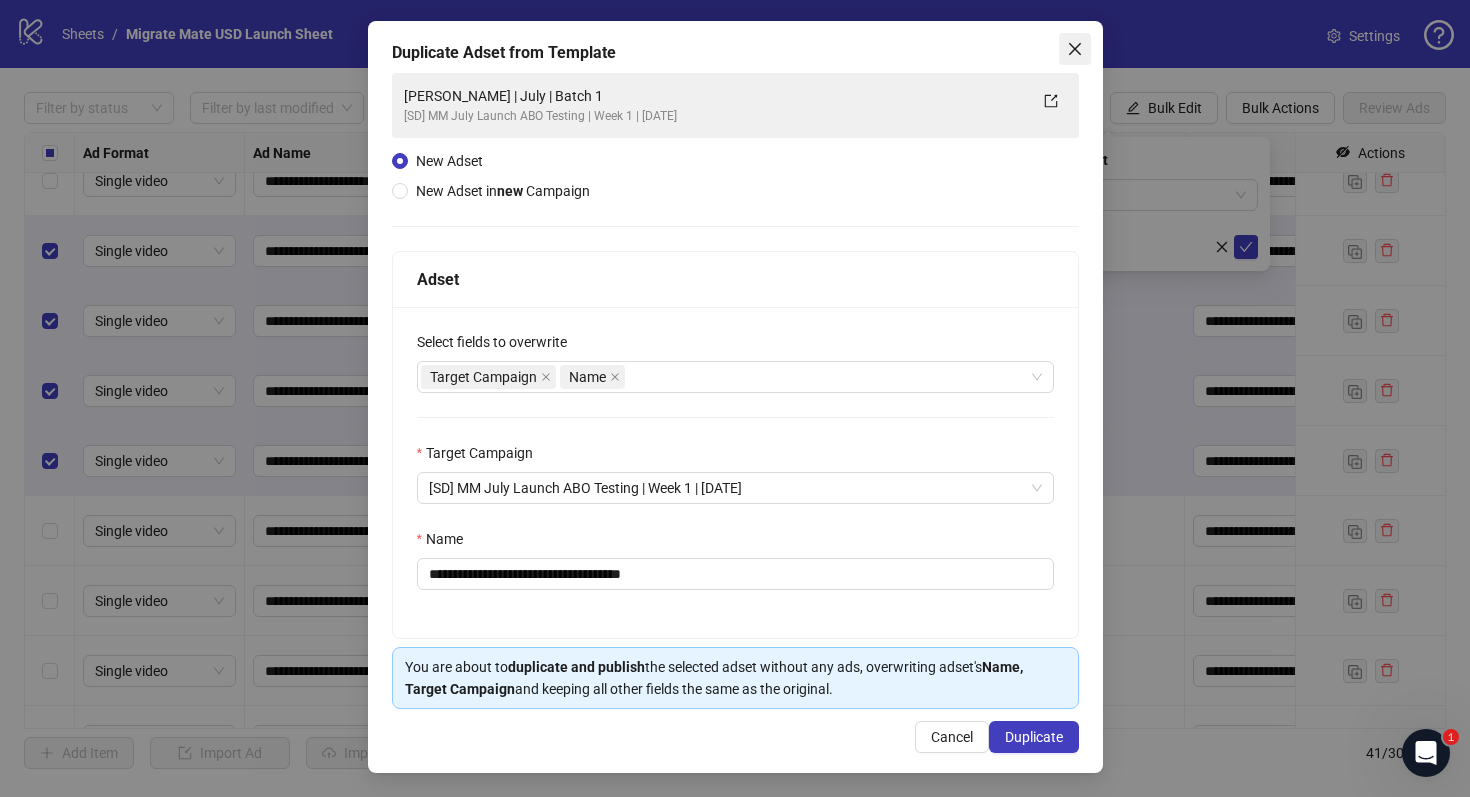 click 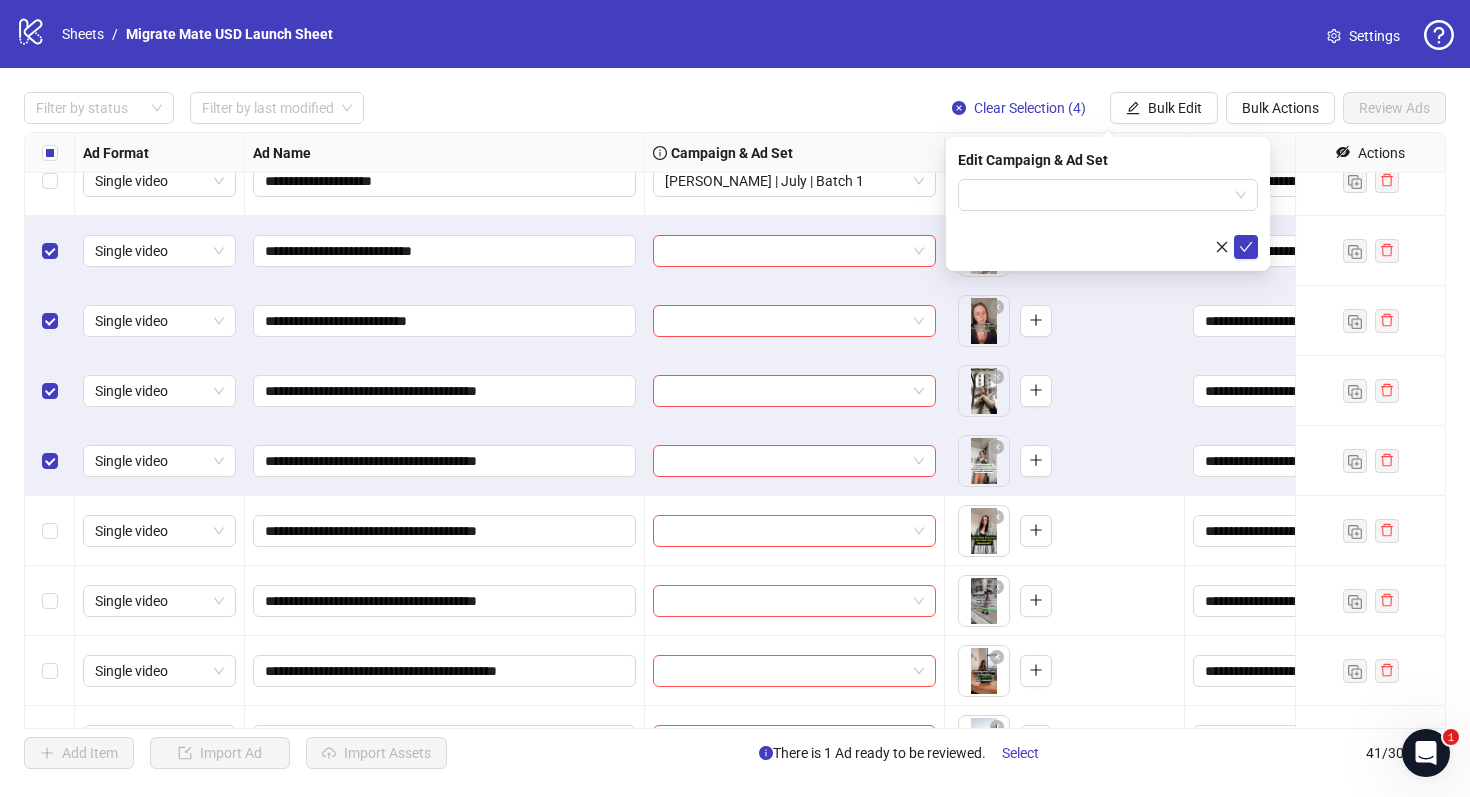click at bounding box center [50, 531] 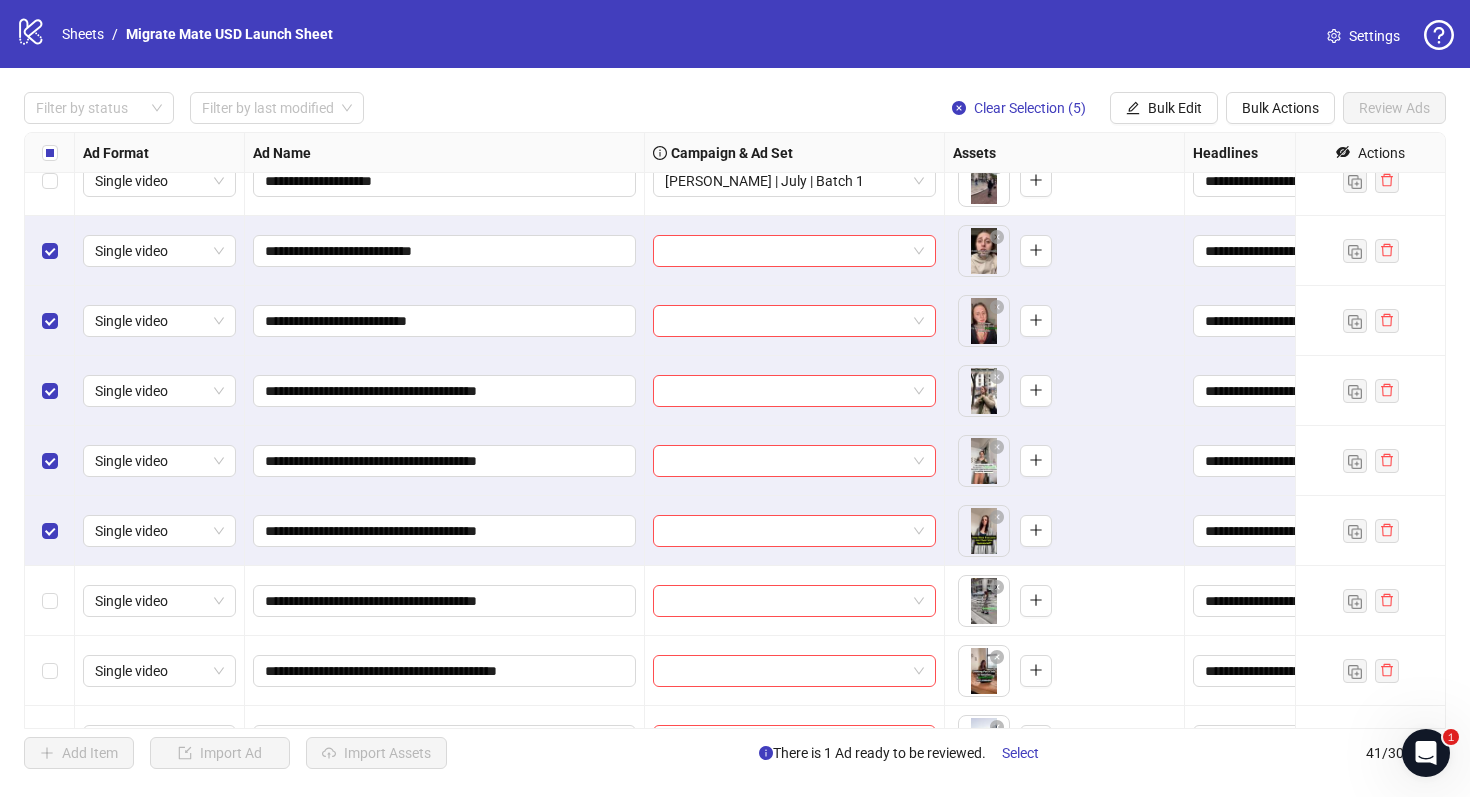 click at bounding box center [50, 601] 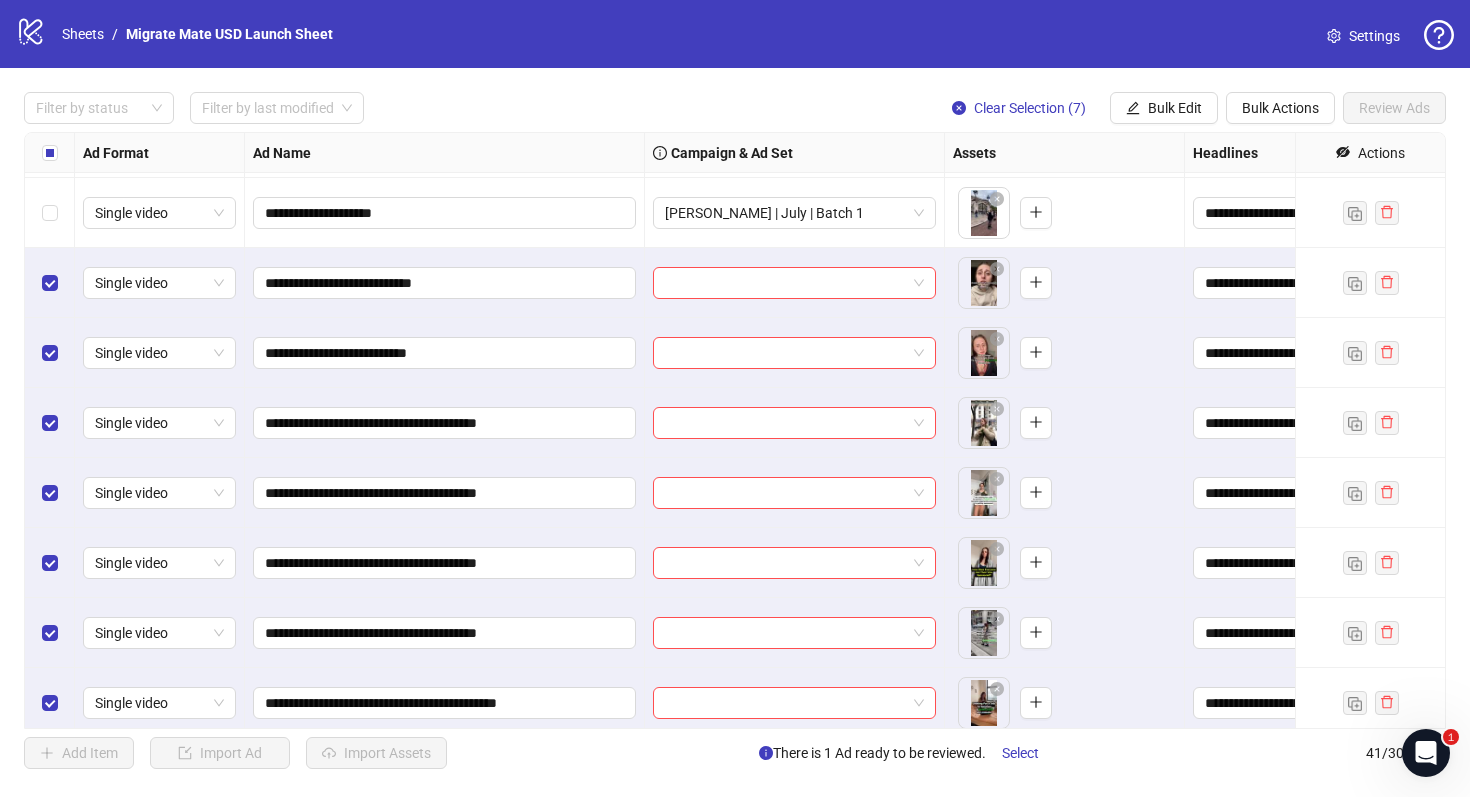 scroll, scrollTop: 716, scrollLeft: 0, axis: vertical 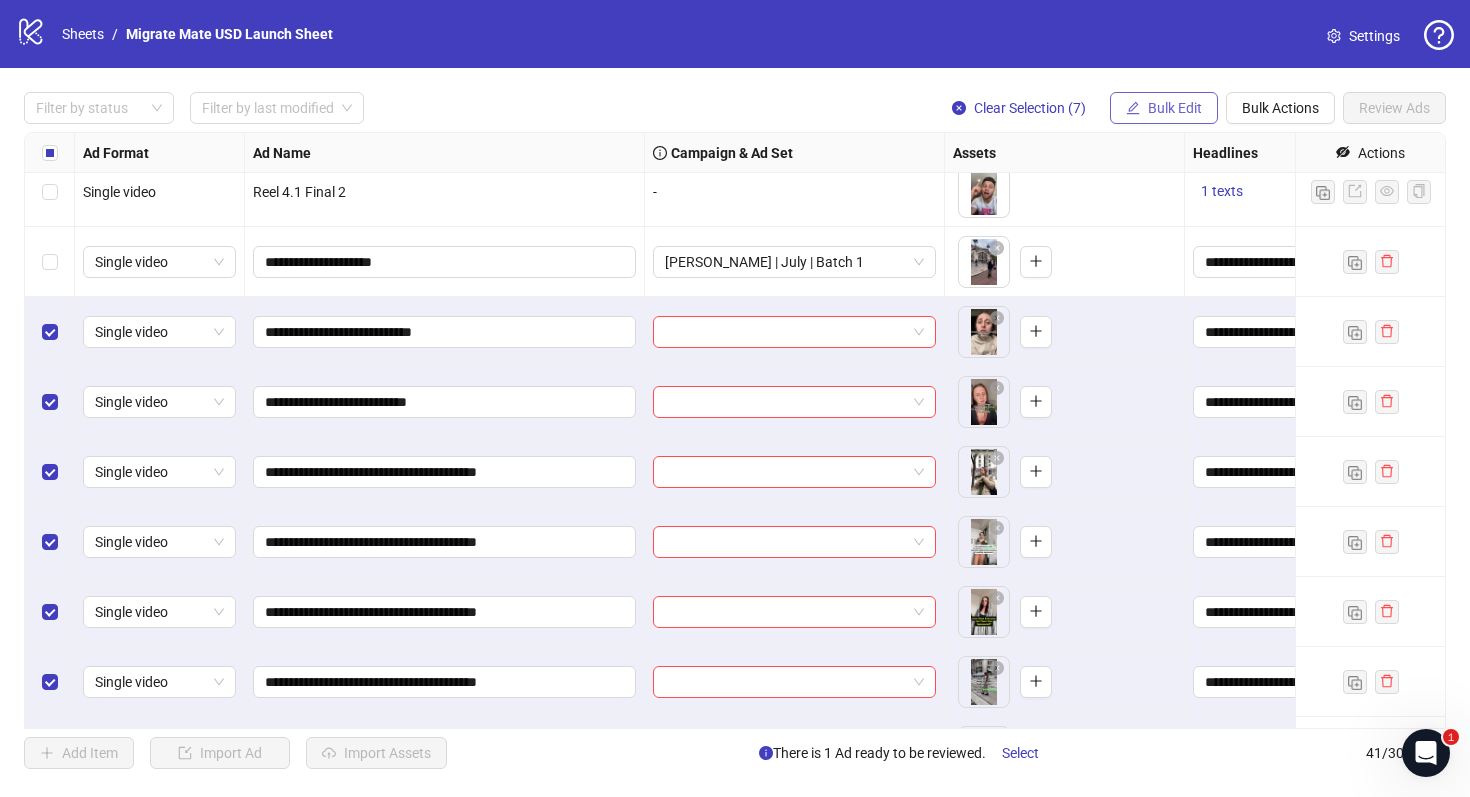 click on "Bulk Edit" at bounding box center [1164, 108] 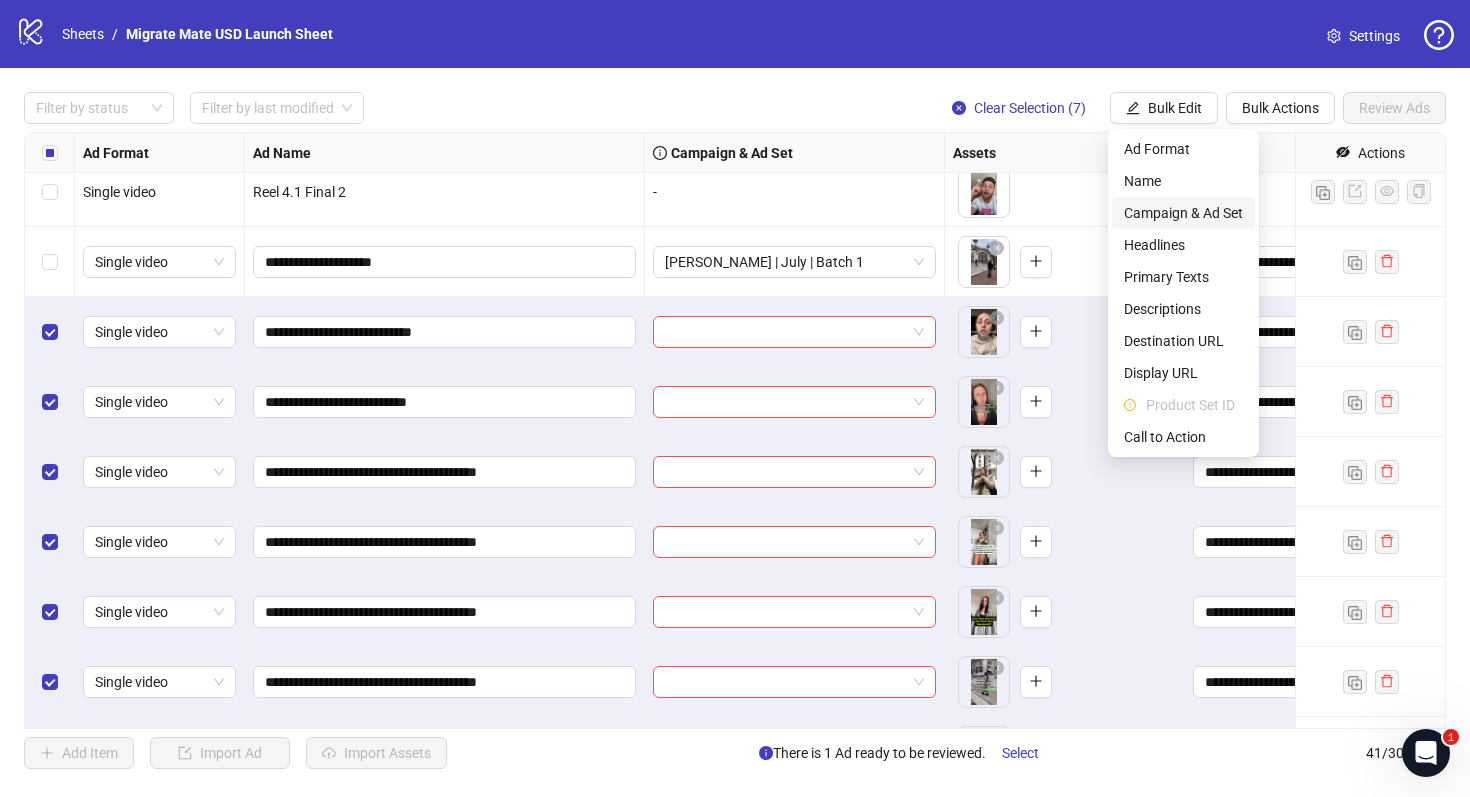 click on "Campaign & Ad Set" at bounding box center [1183, 213] 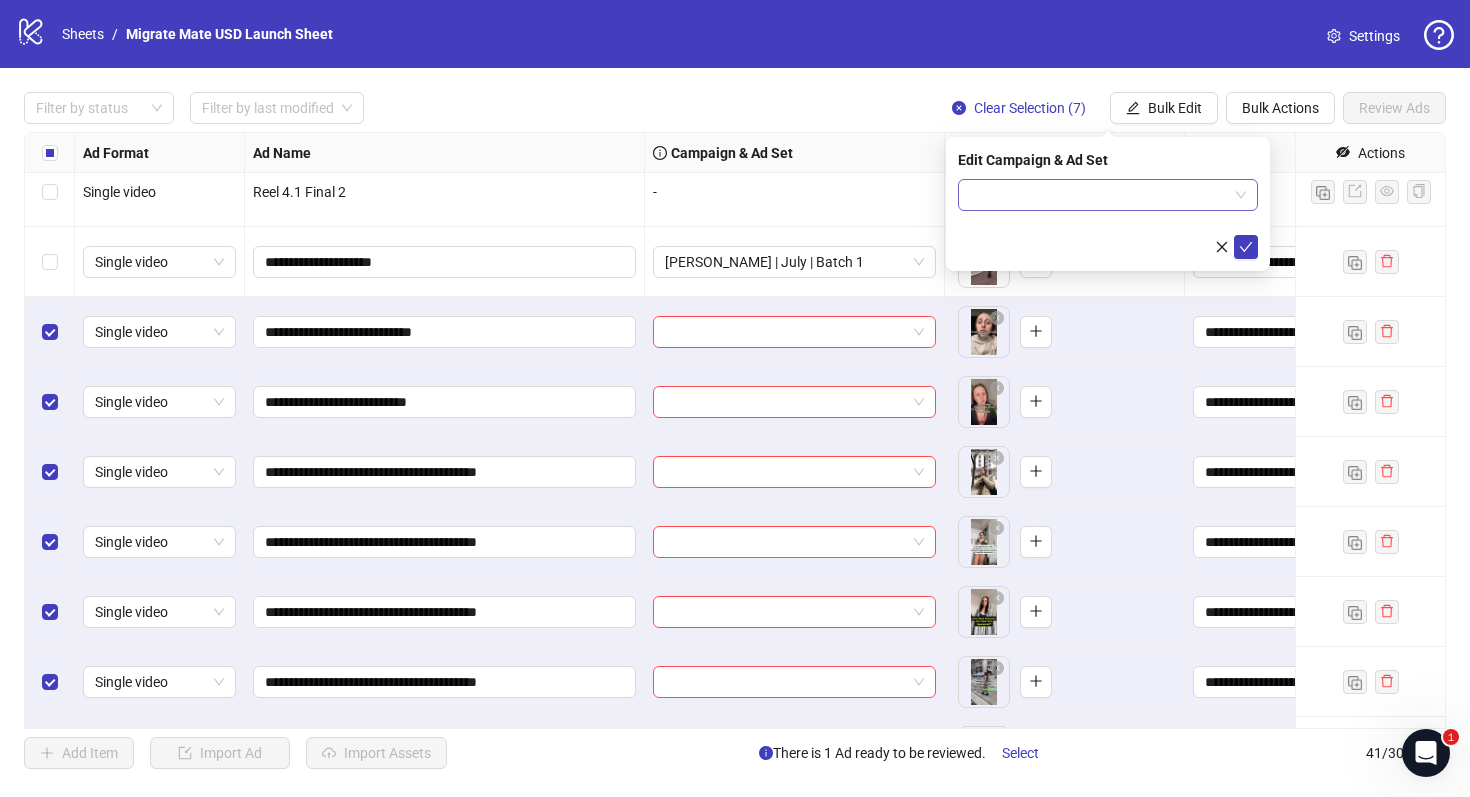 click at bounding box center (1108, 195) 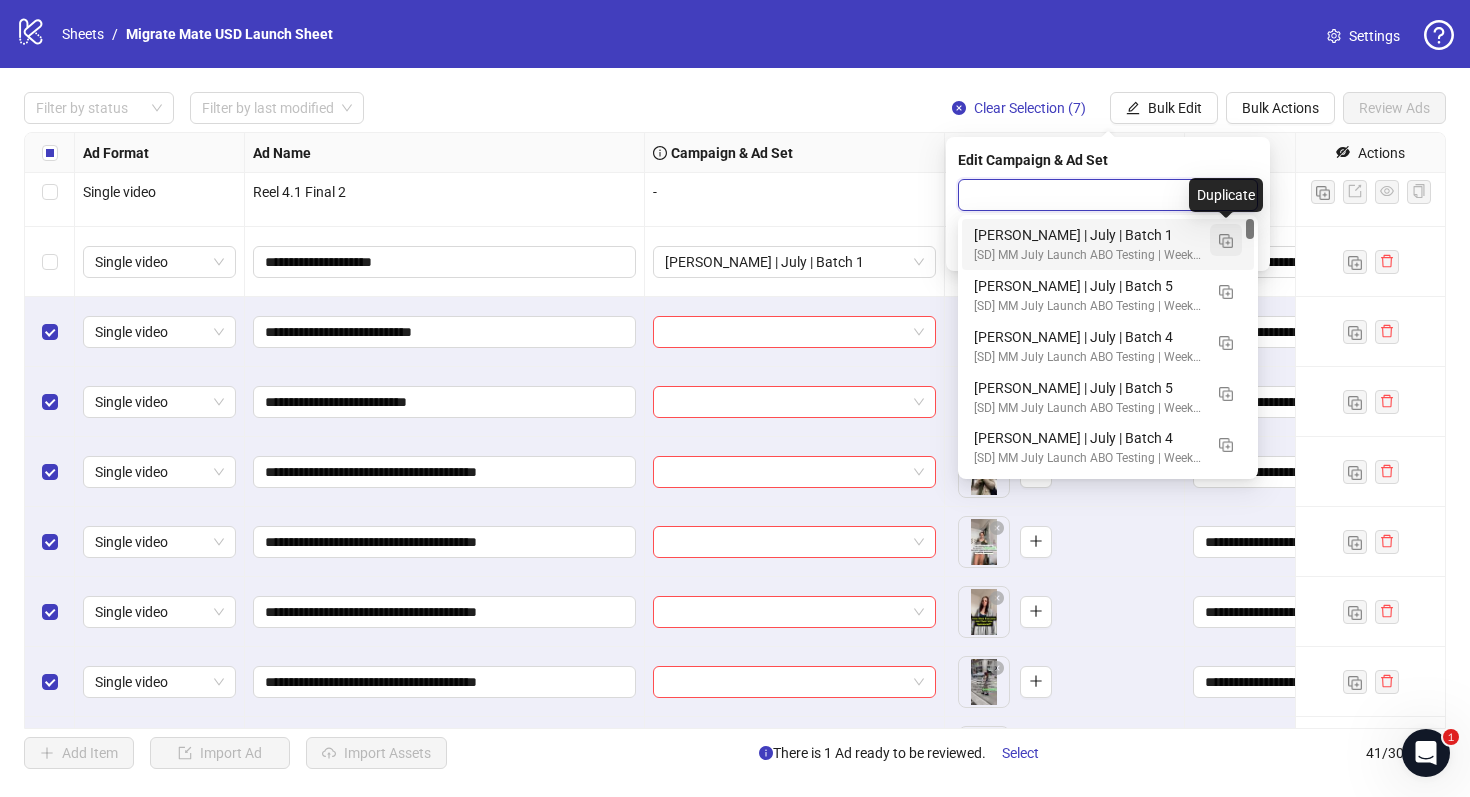 click at bounding box center (1226, 241) 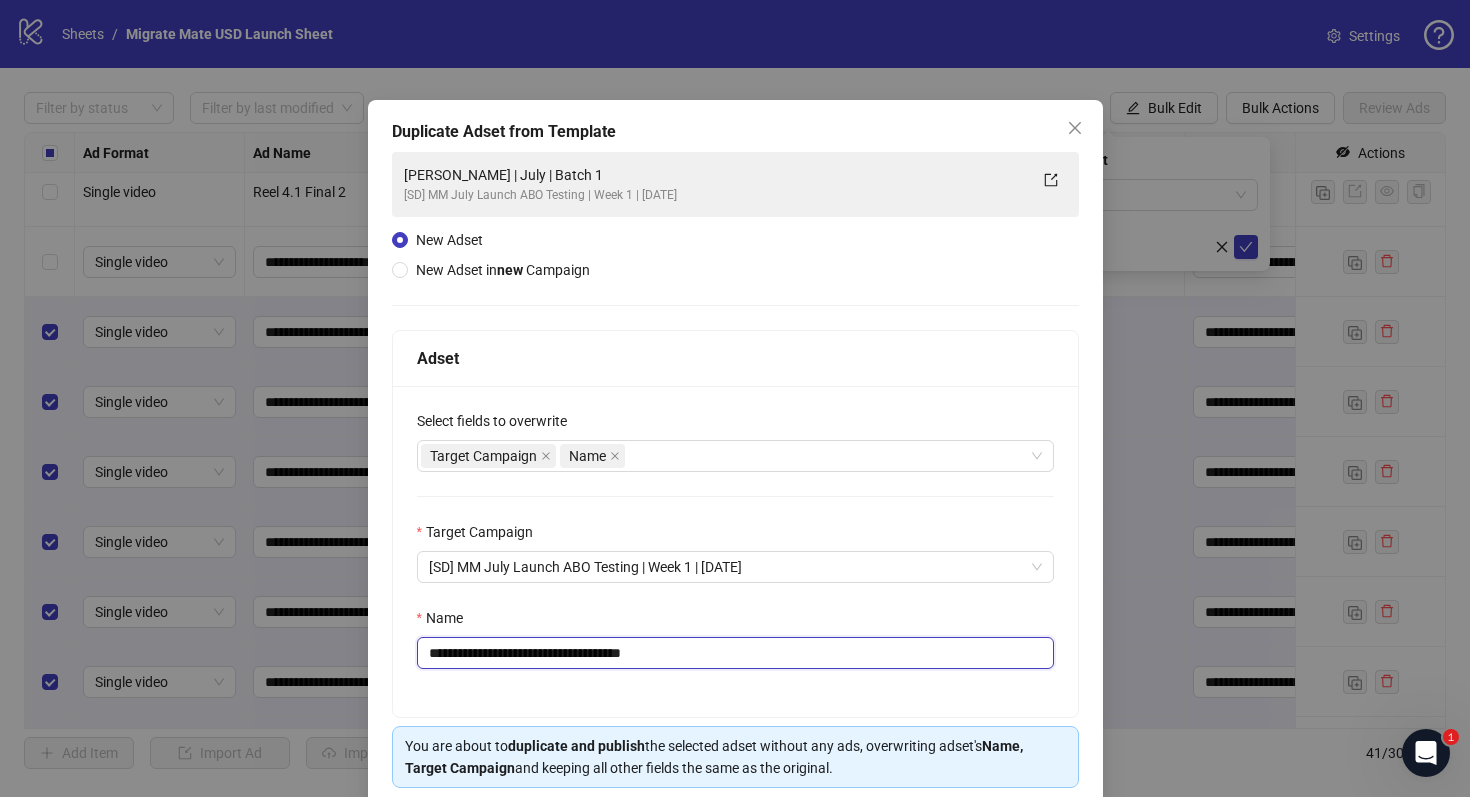 drag, startPoint x: 523, startPoint y: 652, endPoint x: 275, endPoint y: 647, distance: 248.0504 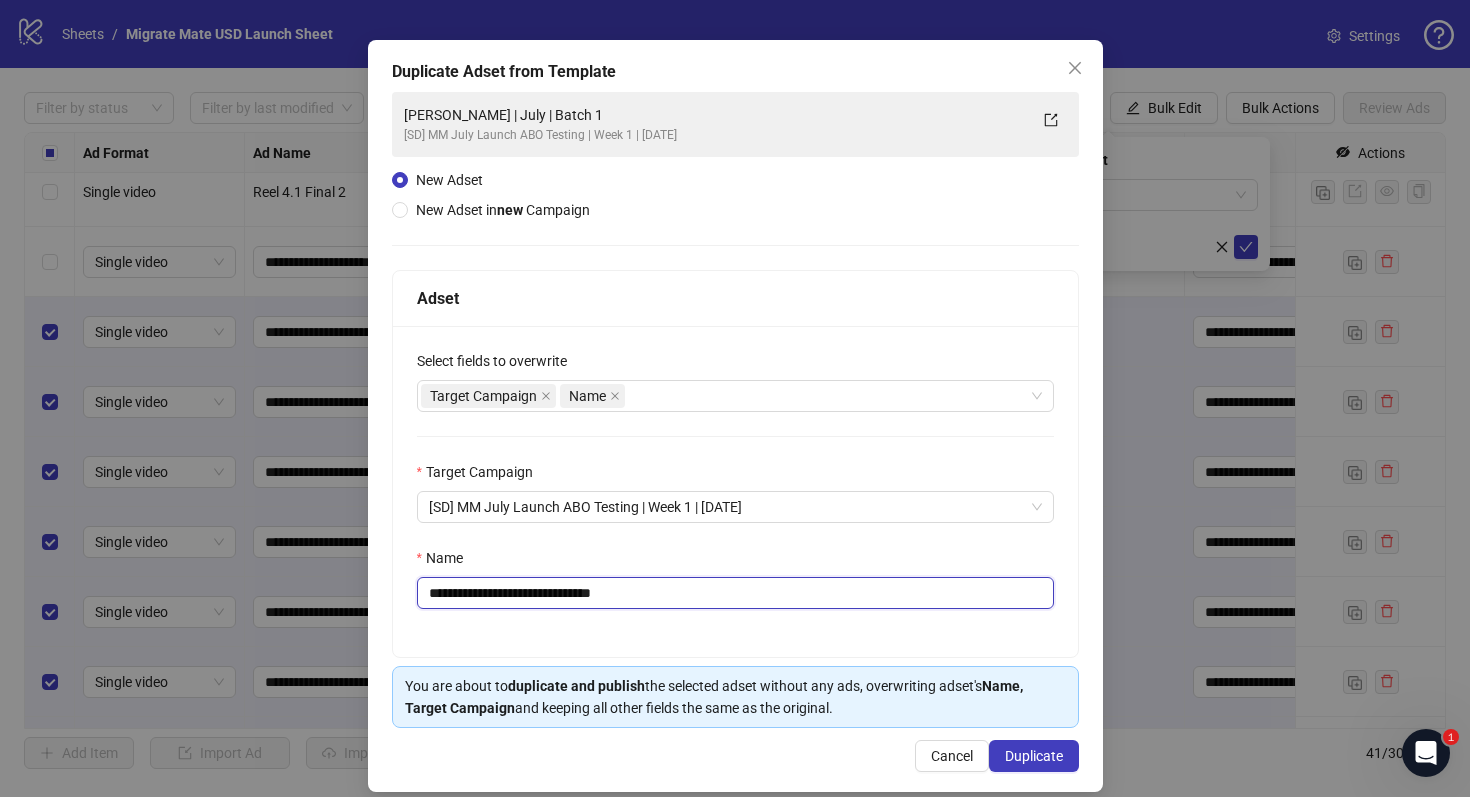 scroll, scrollTop: 80, scrollLeft: 0, axis: vertical 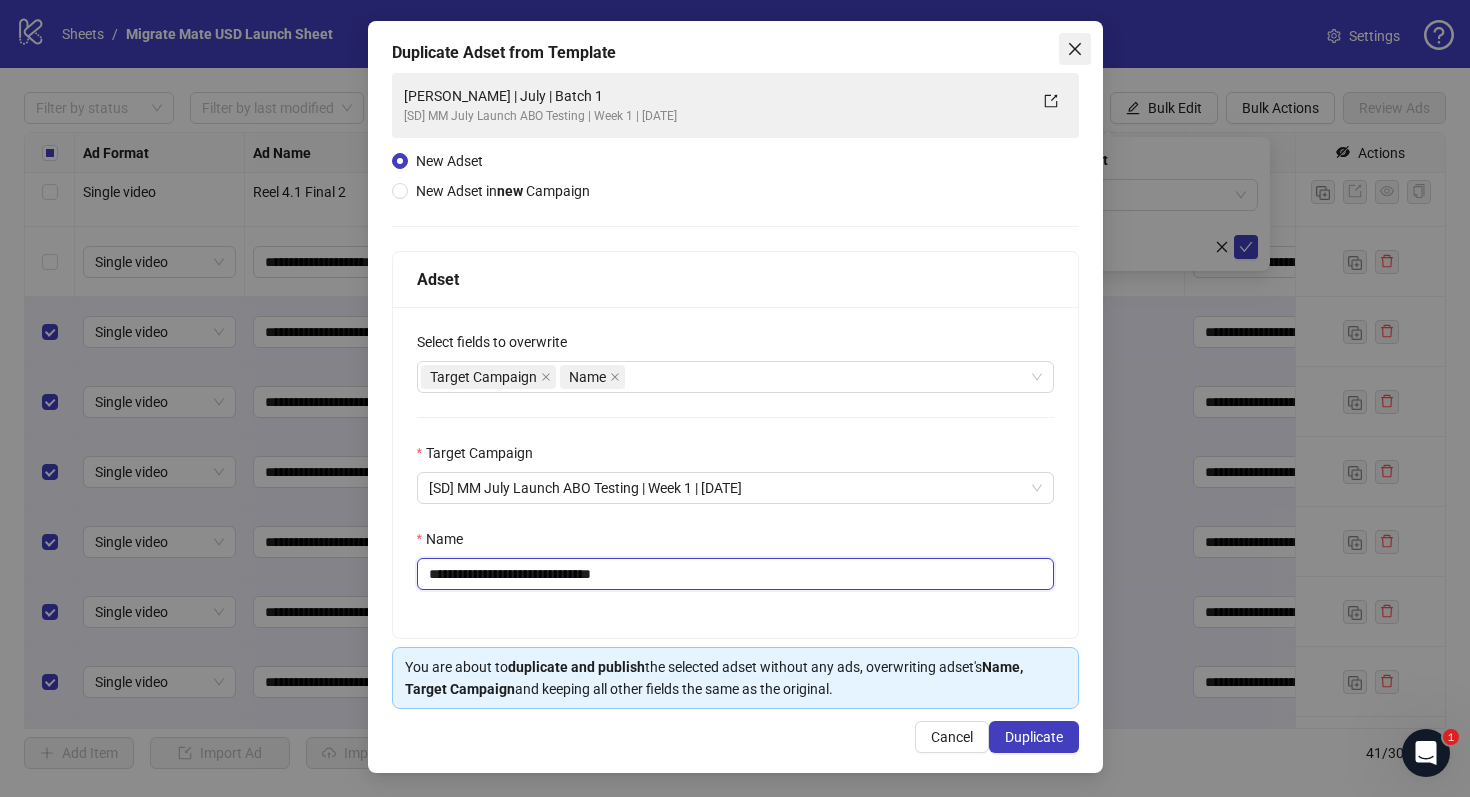 type on "**********" 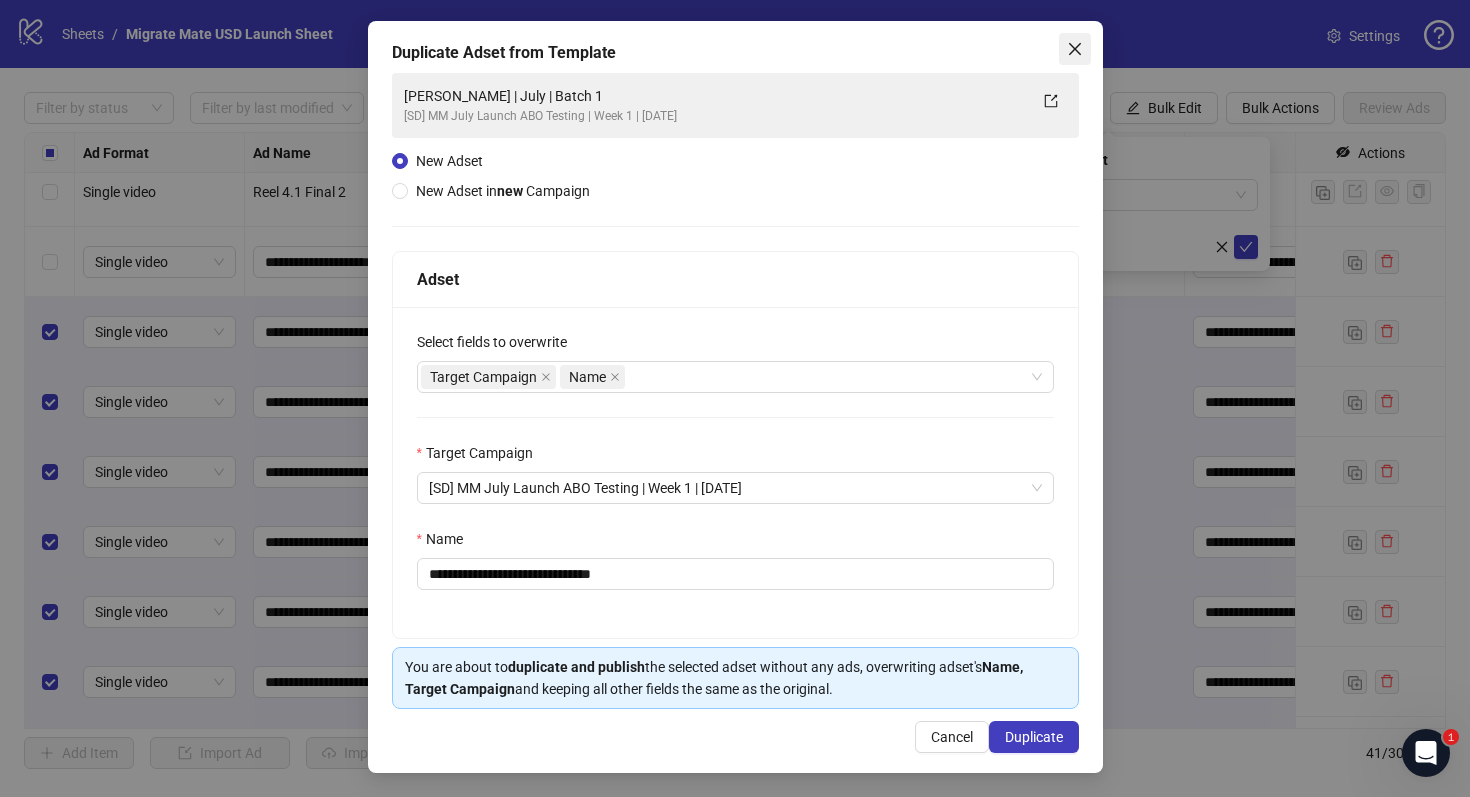 click 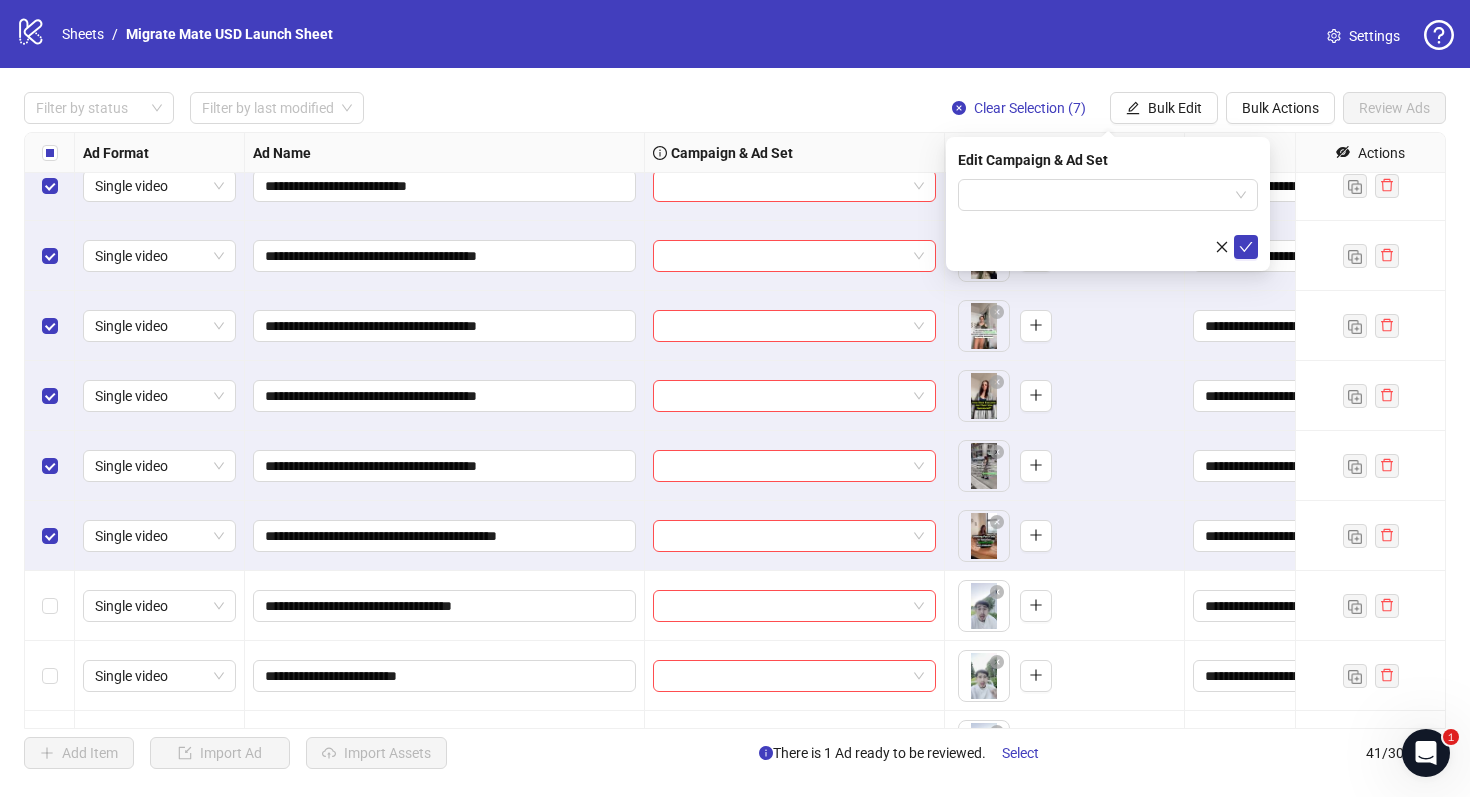 scroll, scrollTop: 936, scrollLeft: 0, axis: vertical 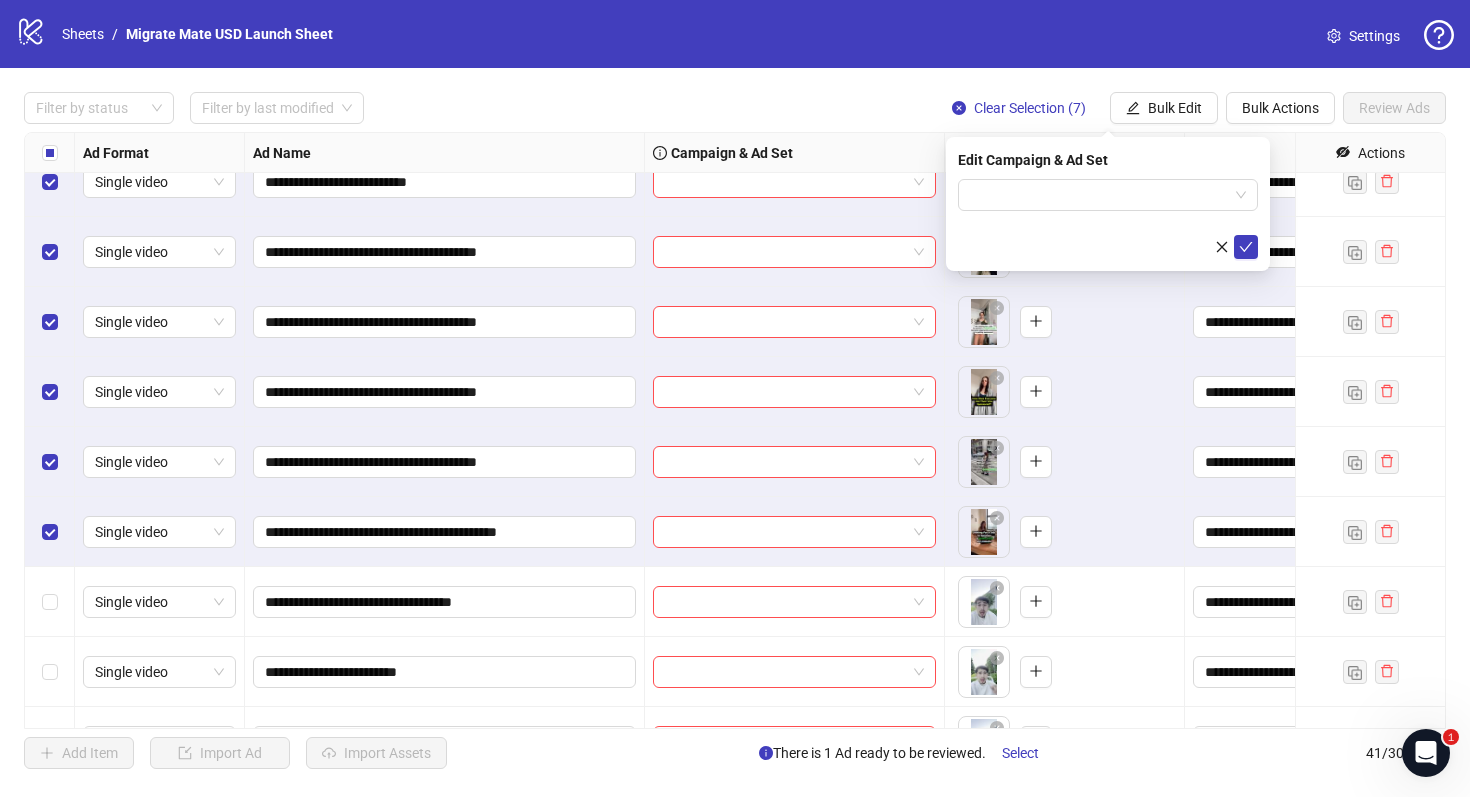 click at bounding box center (50, 532) 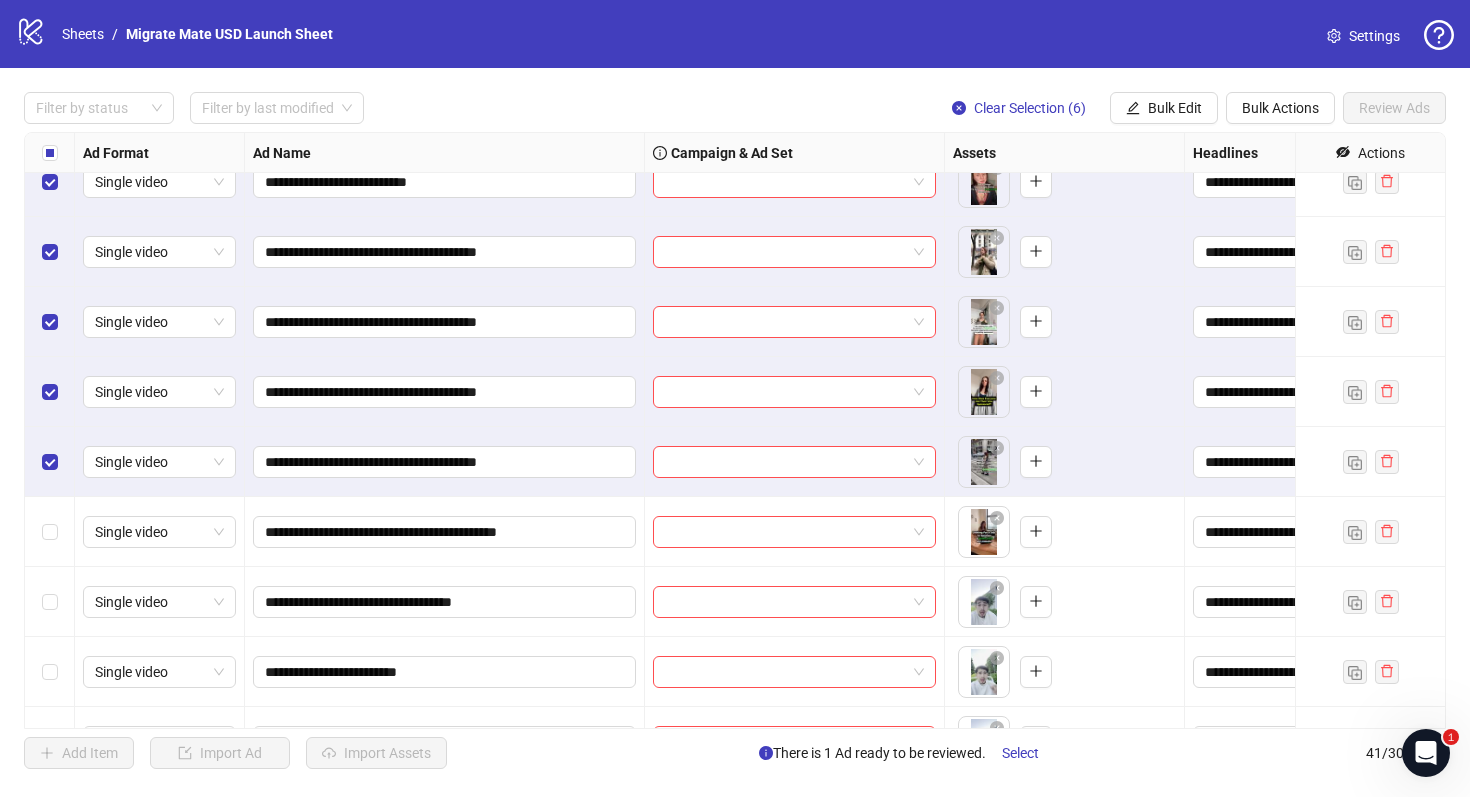 click at bounding box center [50, 462] 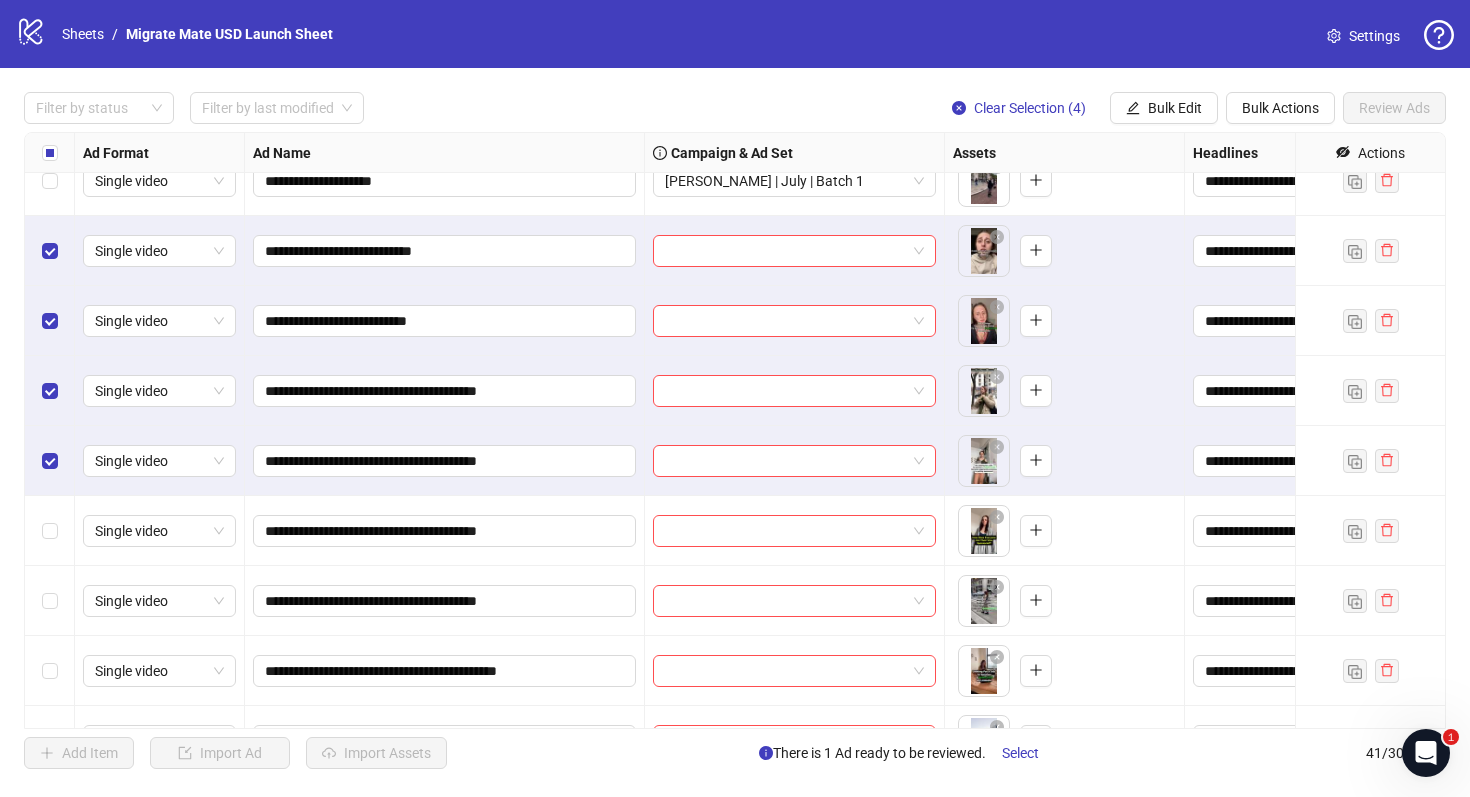 scroll, scrollTop: 745, scrollLeft: 0, axis: vertical 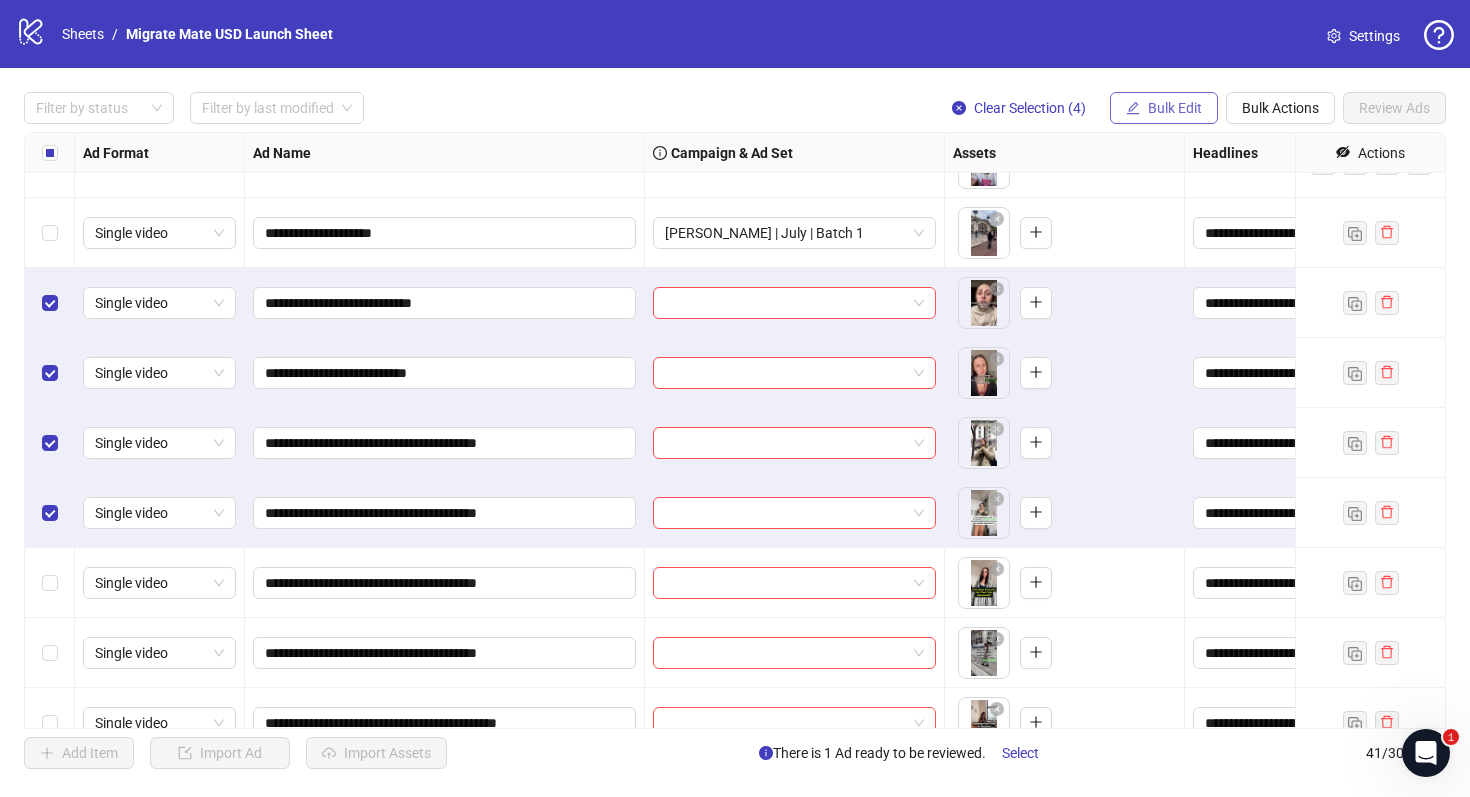 click on "Bulk Edit" at bounding box center (1175, 108) 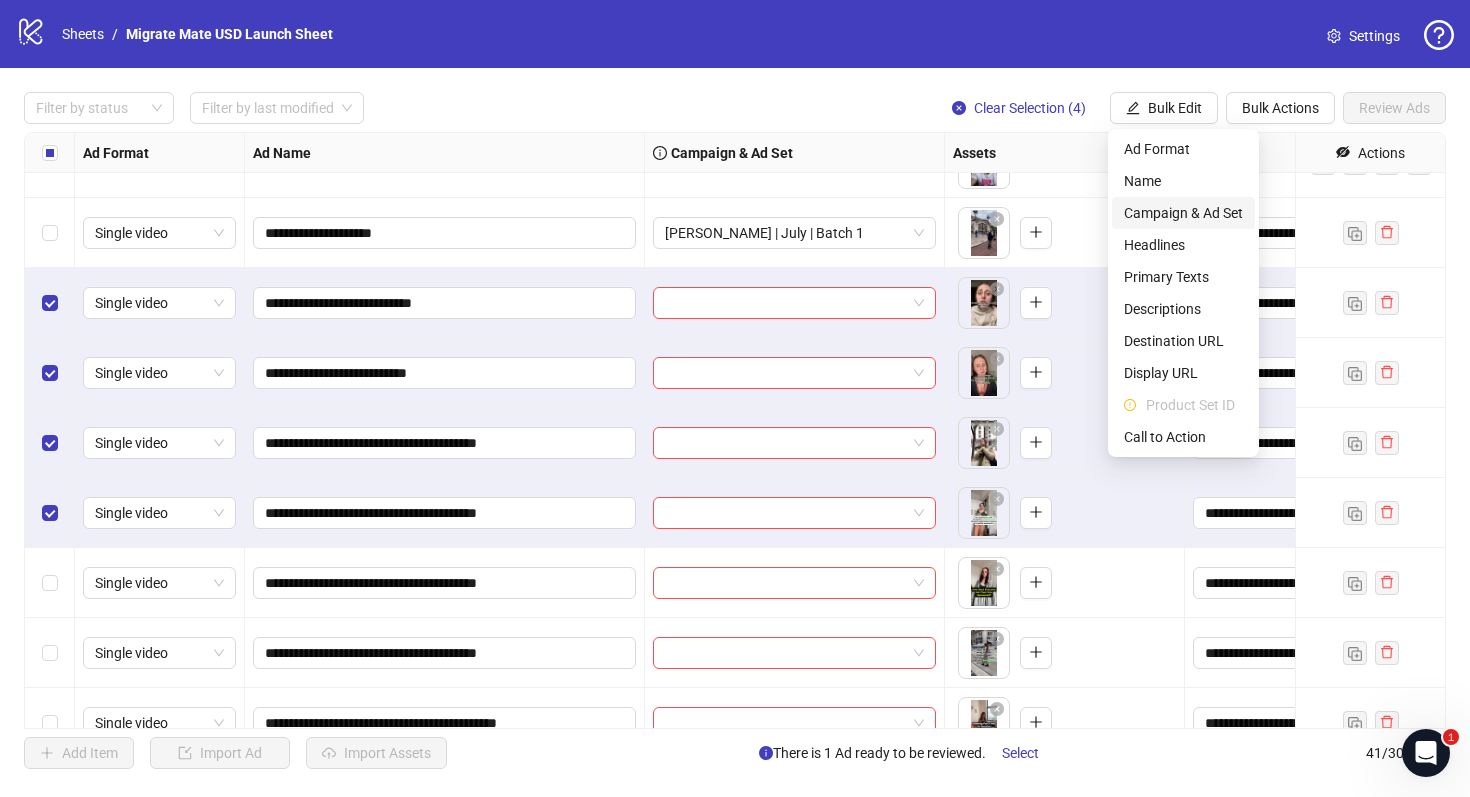 click on "Campaign & Ad Set" at bounding box center [1183, 213] 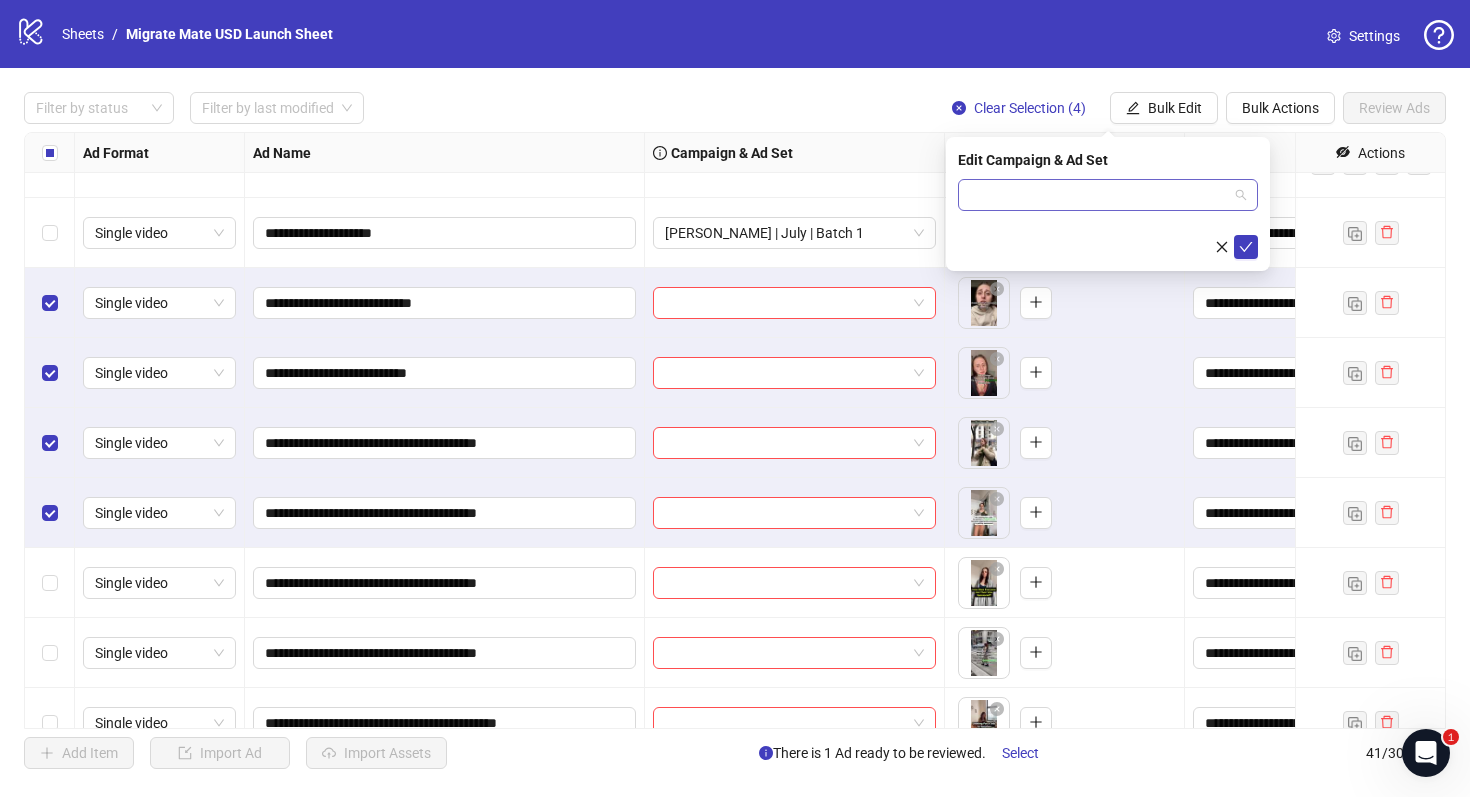 click at bounding box center [1108, 195] 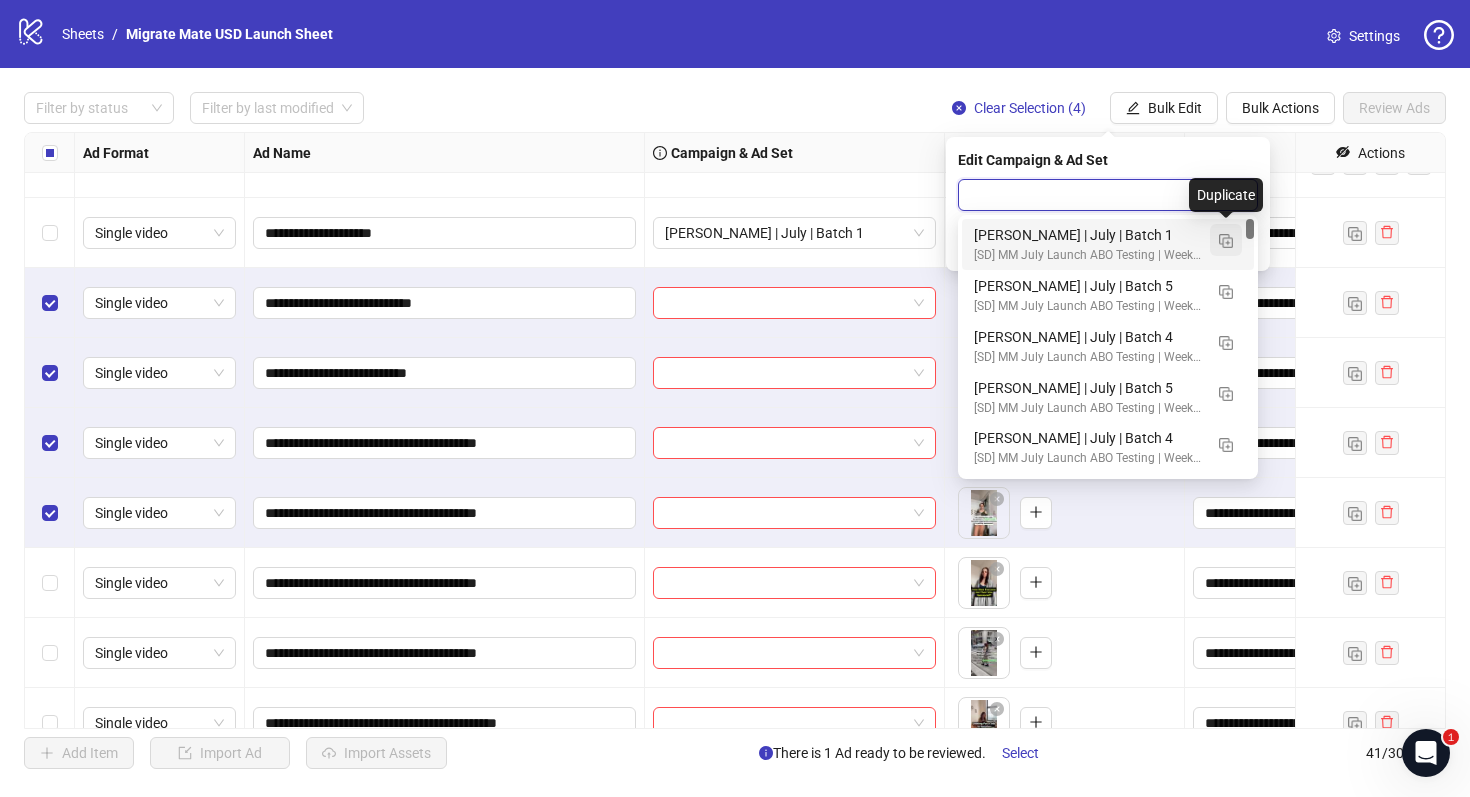 click at bounding box center [1226, 241] 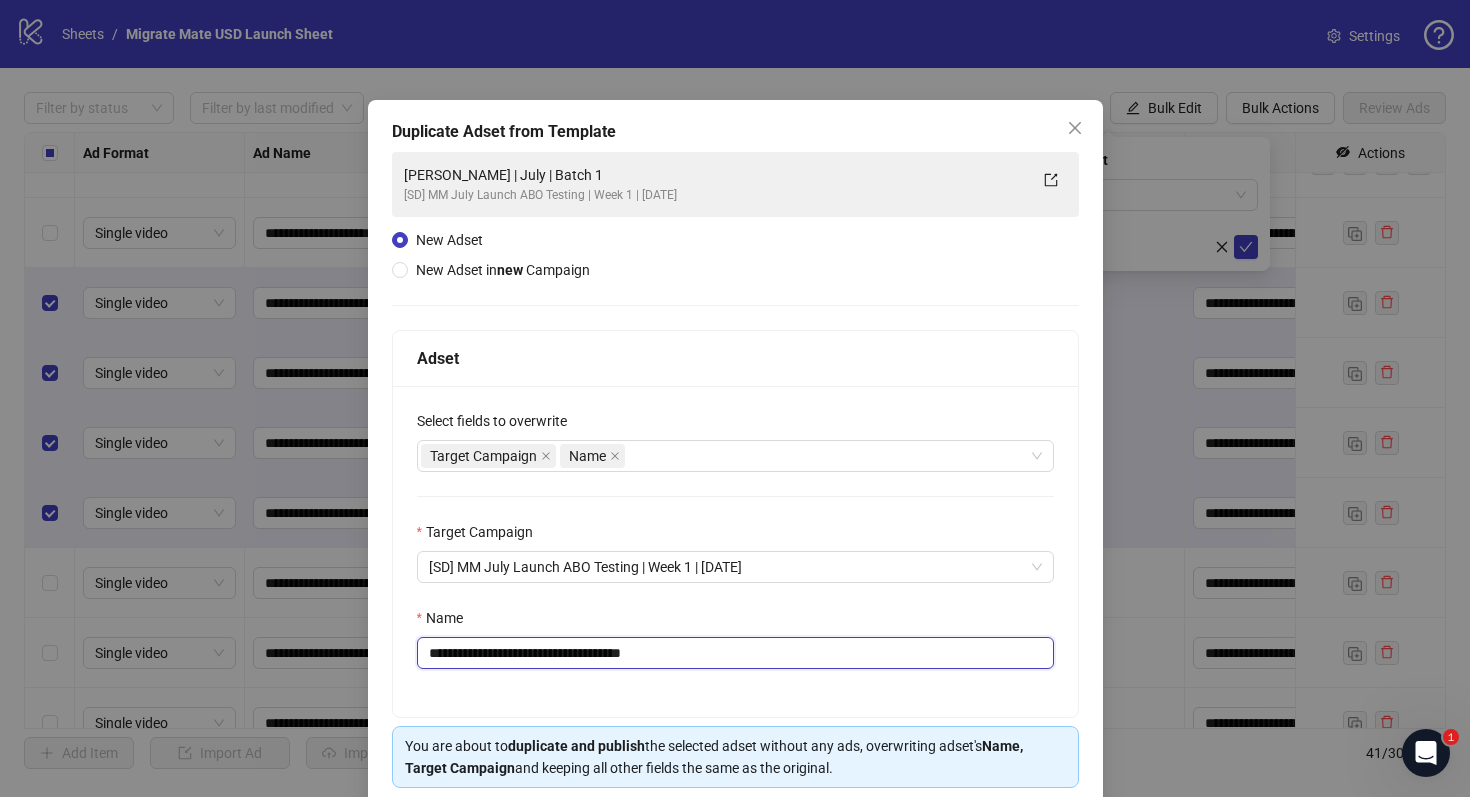 drag, startPoint x: 496, startPoint y: 654, endPoint x: 91, endPoint y: 624, distance: 406.1096 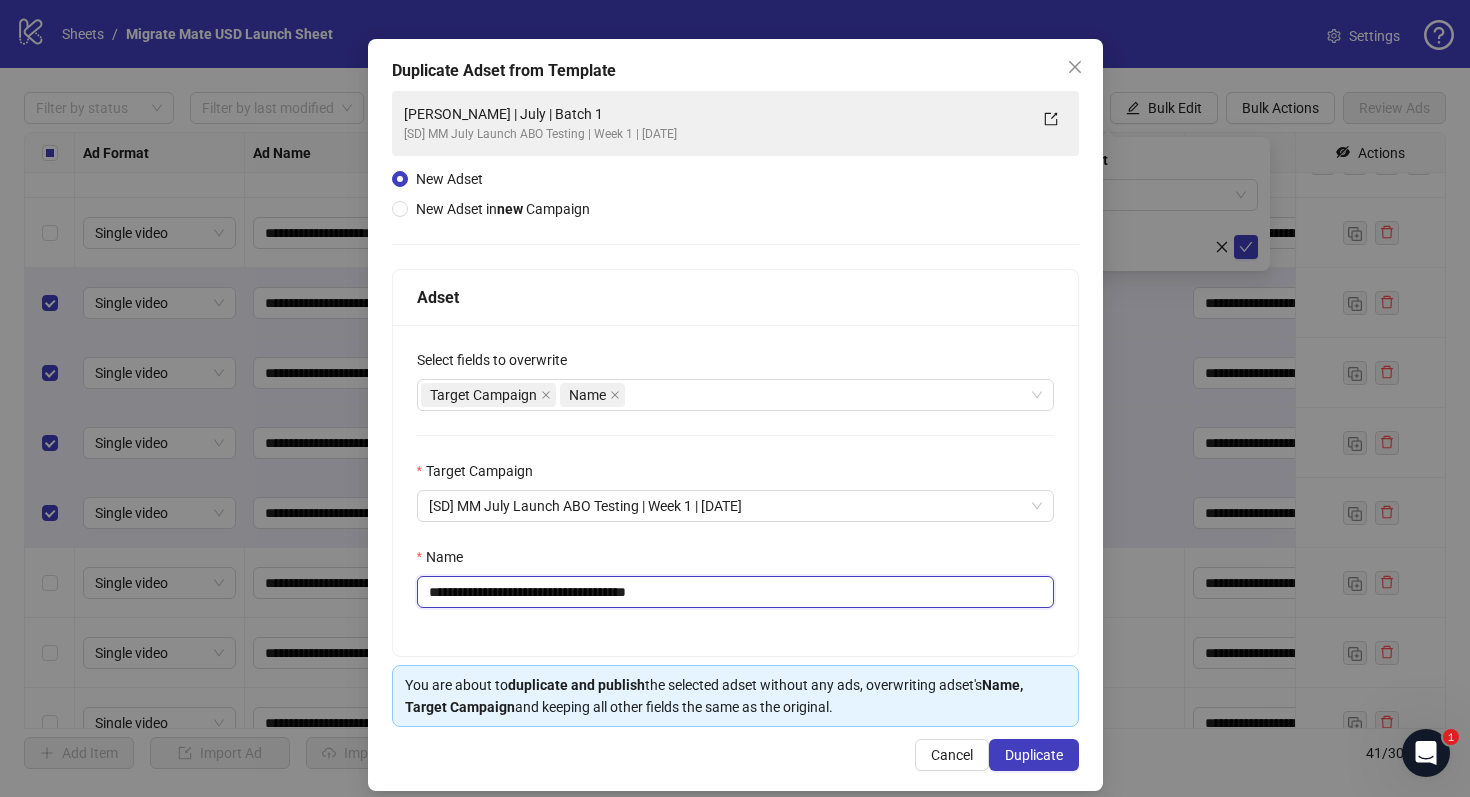 scroll, scrollTop: 80, scrollLeft: 0, axis: vertical 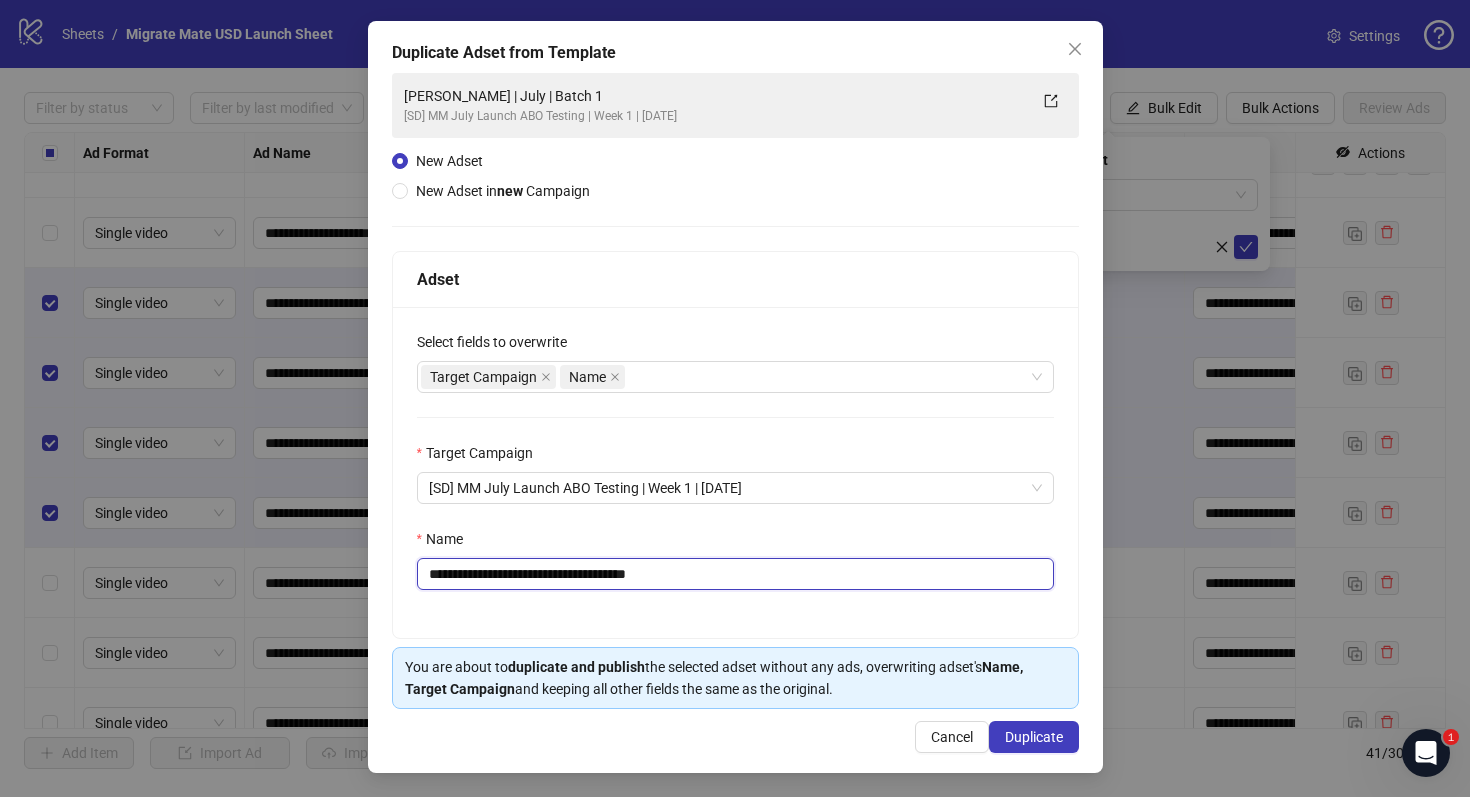 drag, startPoint x: 618, startPoint y: 567, endPoint x: 743, endPoint y: 567, distance: 125 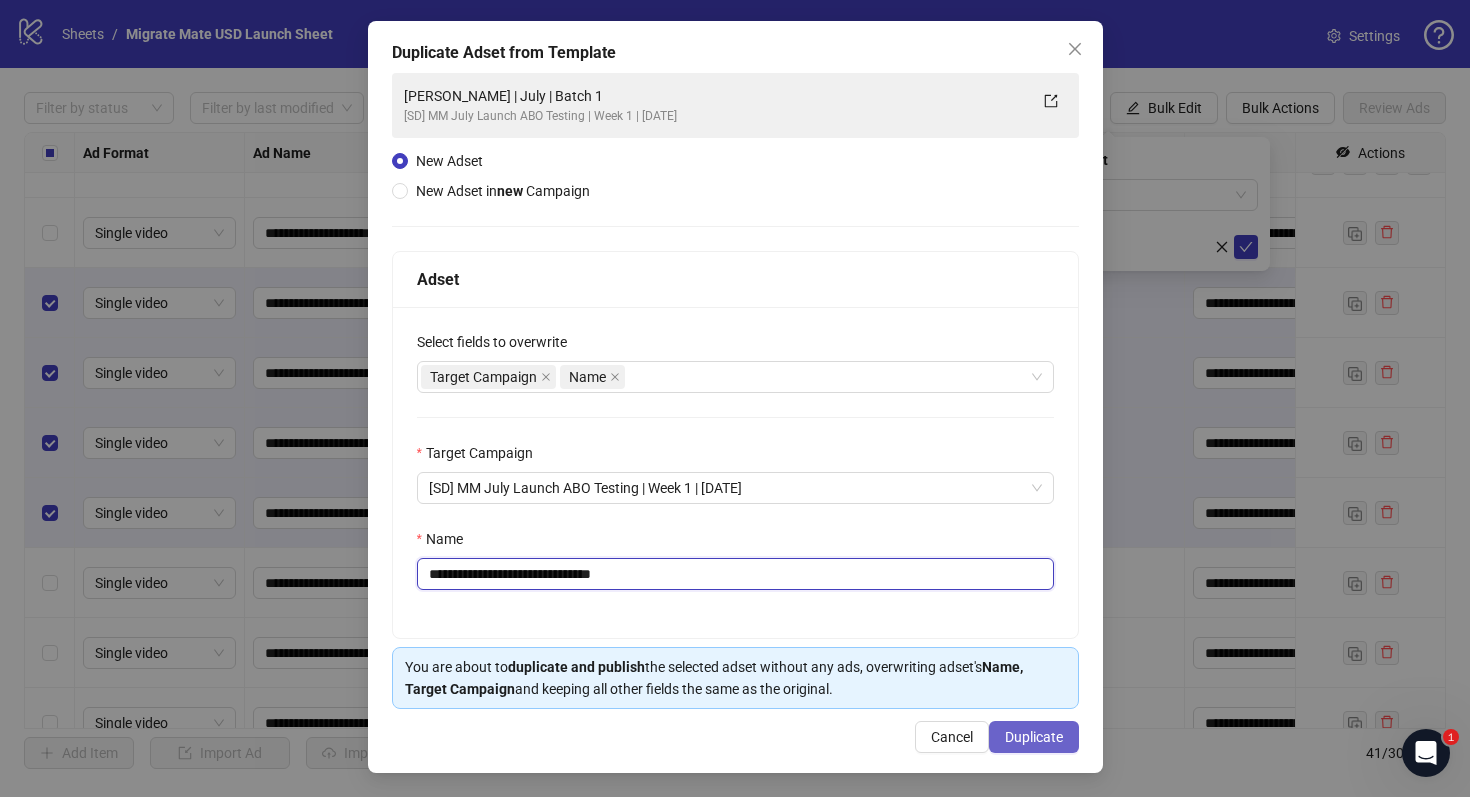 type on "**********" 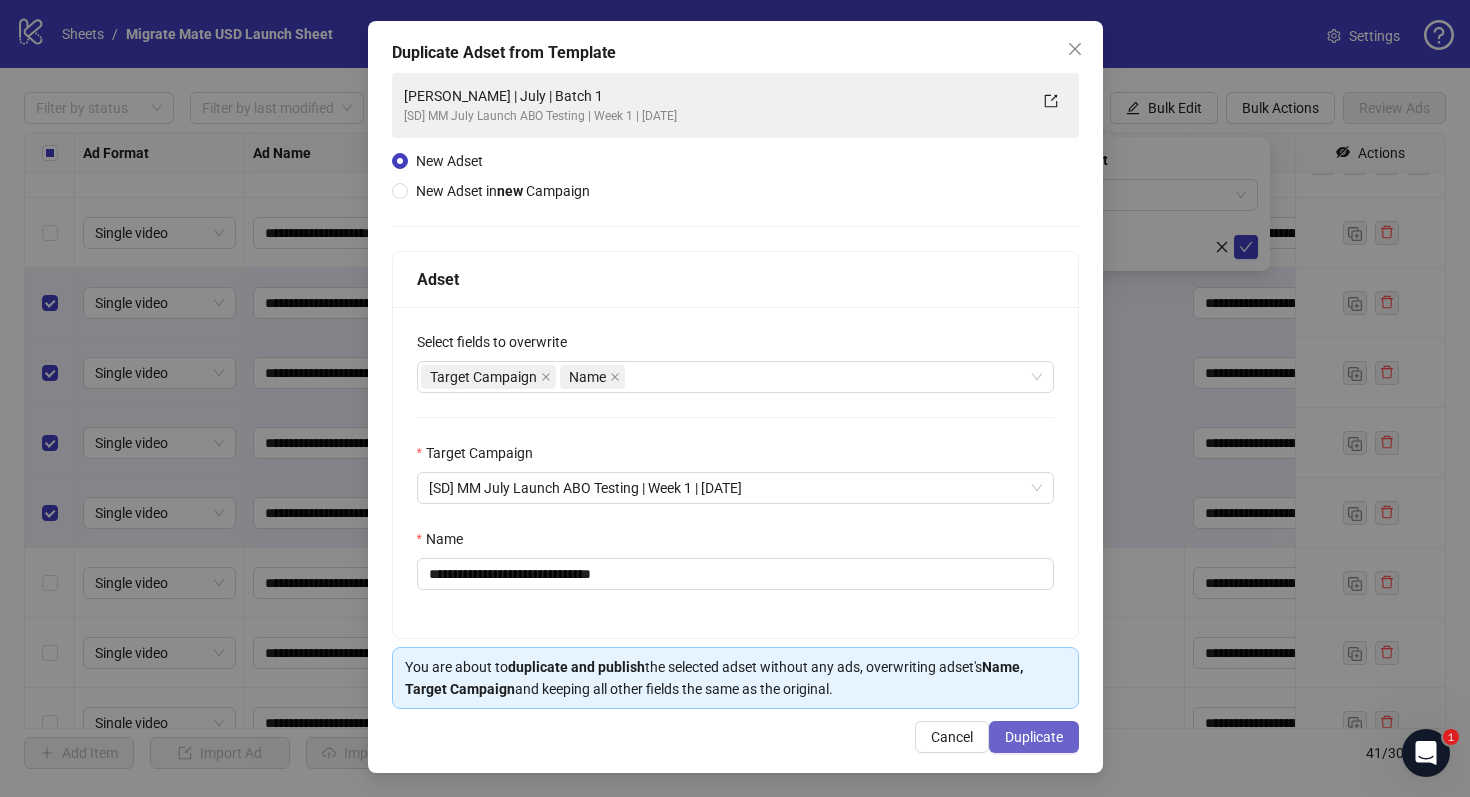click on "Duplicate" at bounding box center [1034, 737] 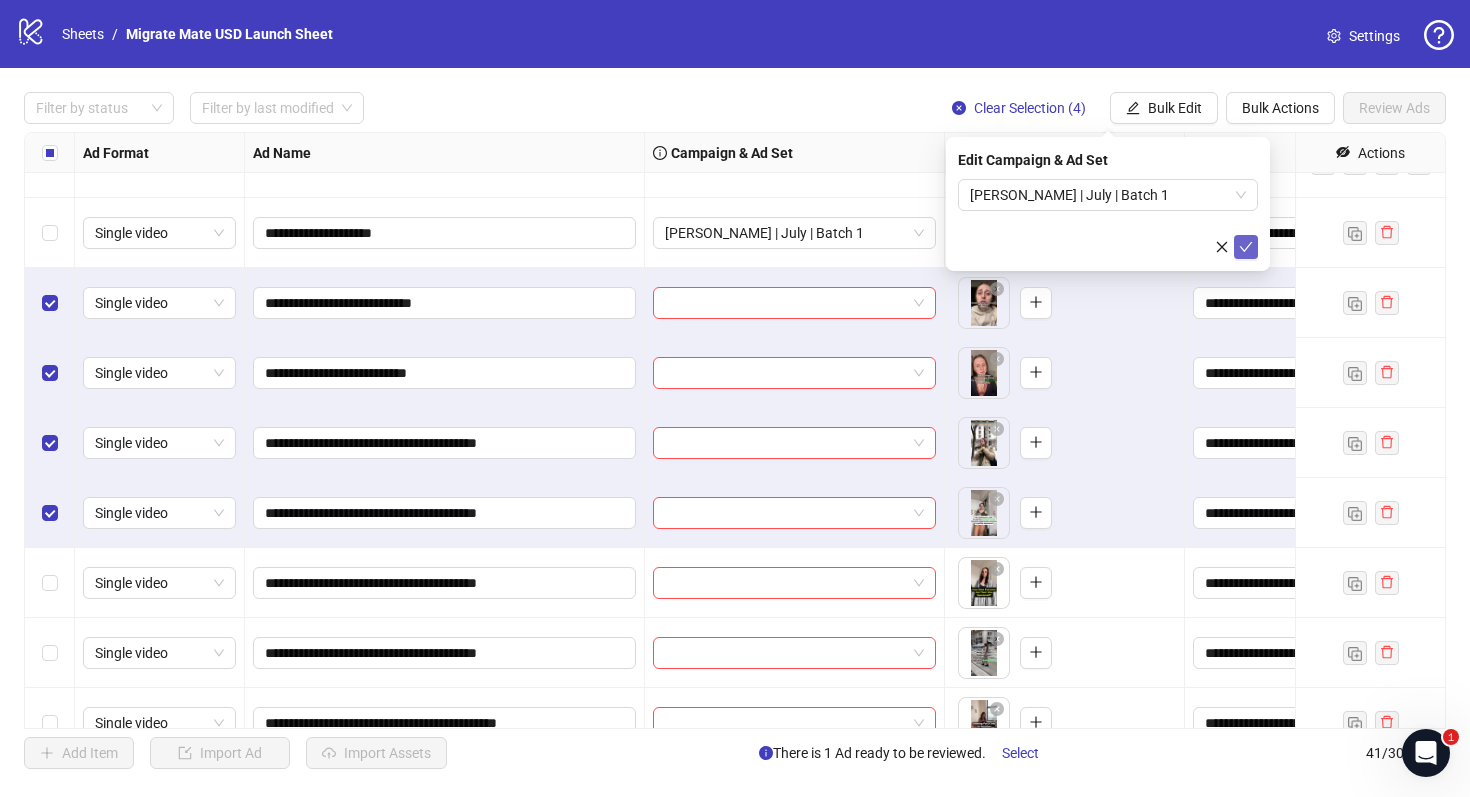click at bounding box center [1246, 247] 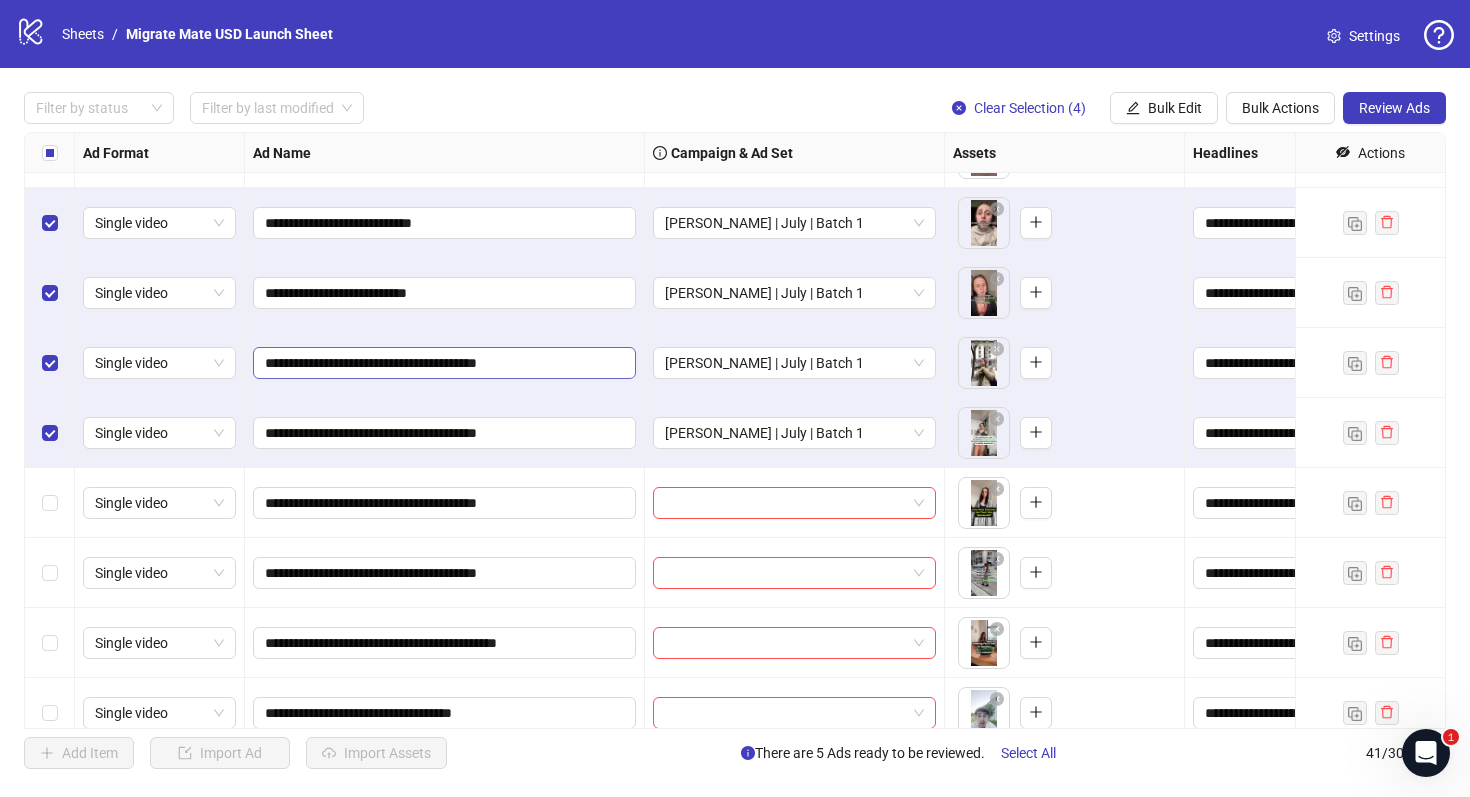 scroll, scrollTop: 890, scrollLeft: 0, axis: vertical 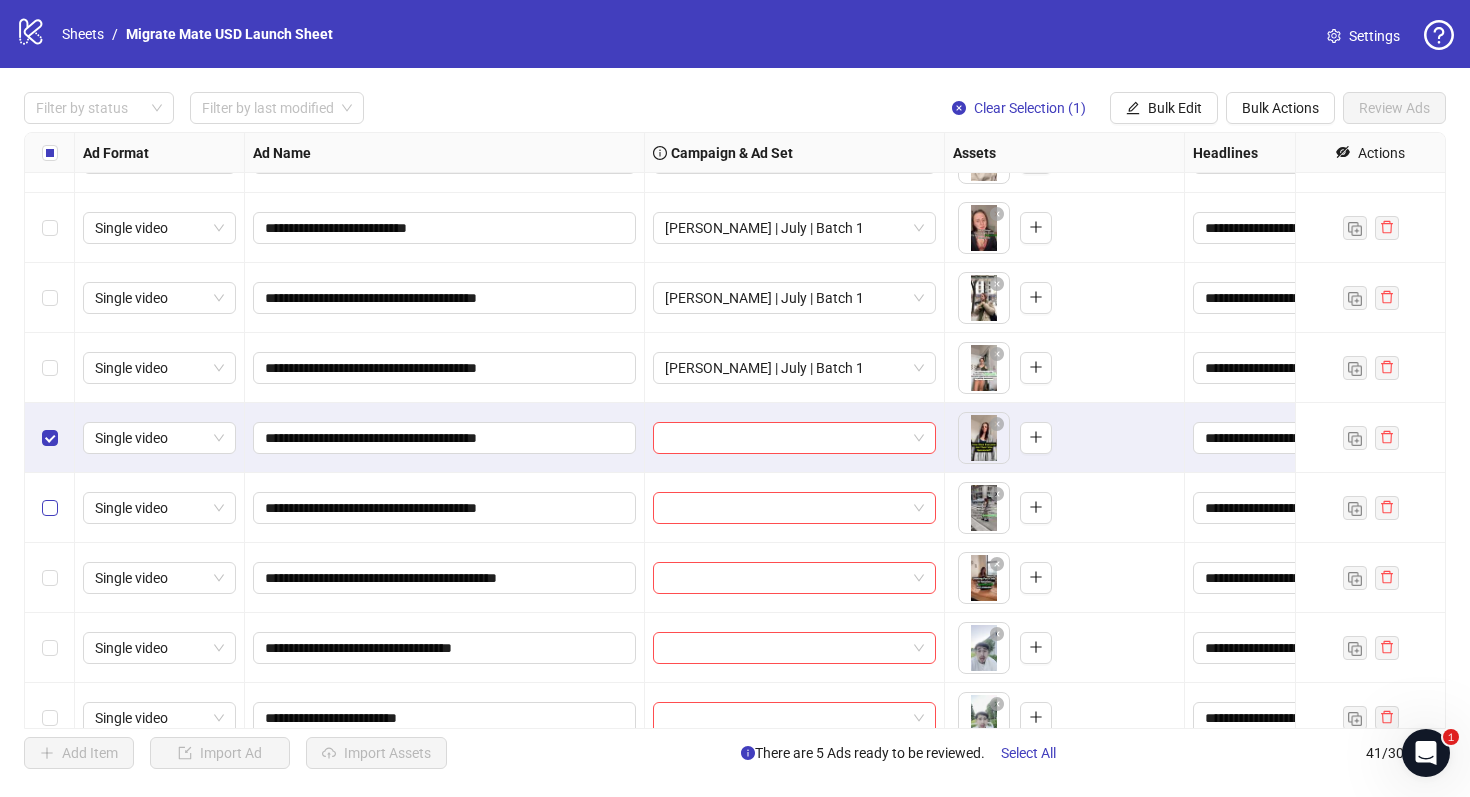 click at bounding box center [50, 508] 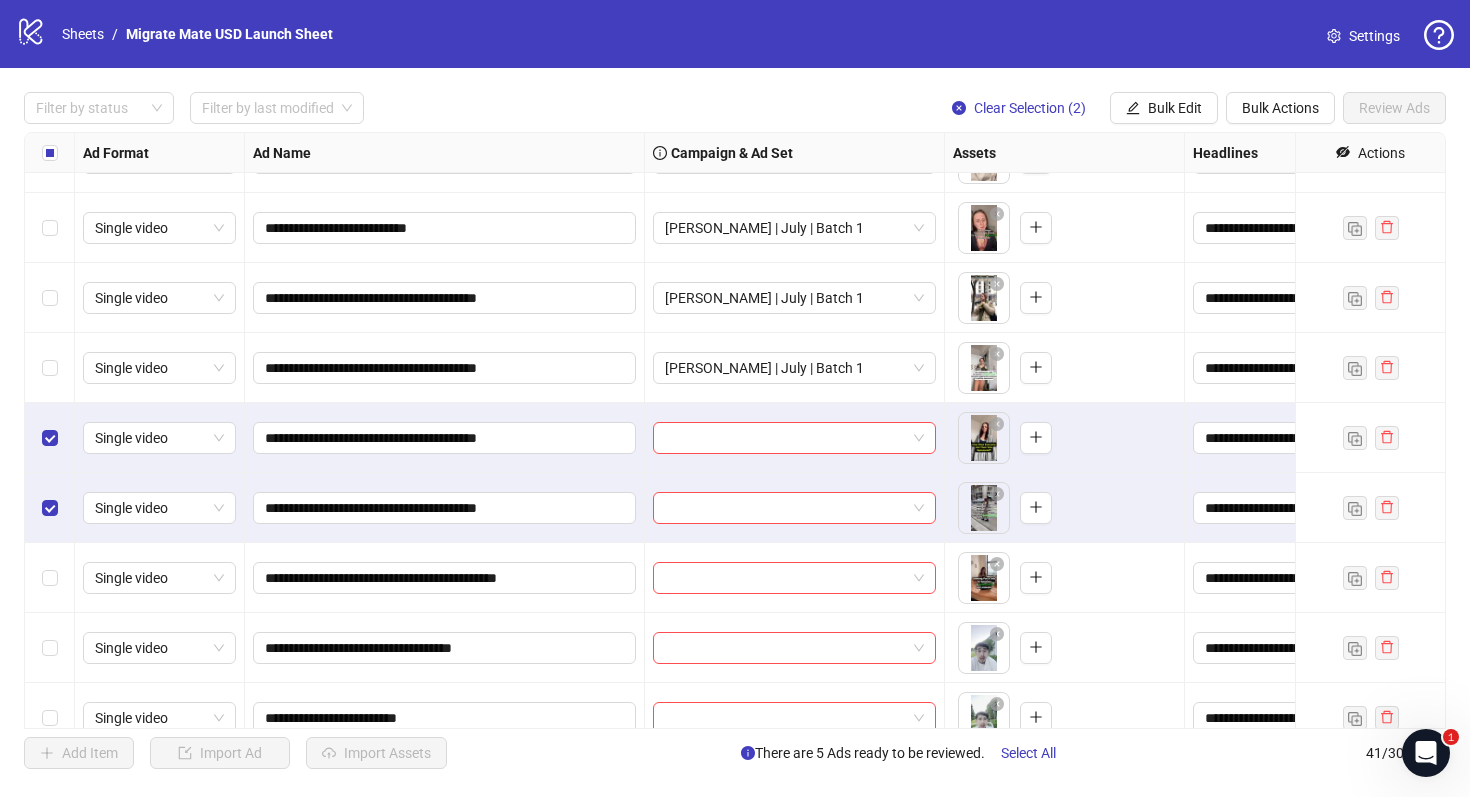 click at bounding box center [50, 578] 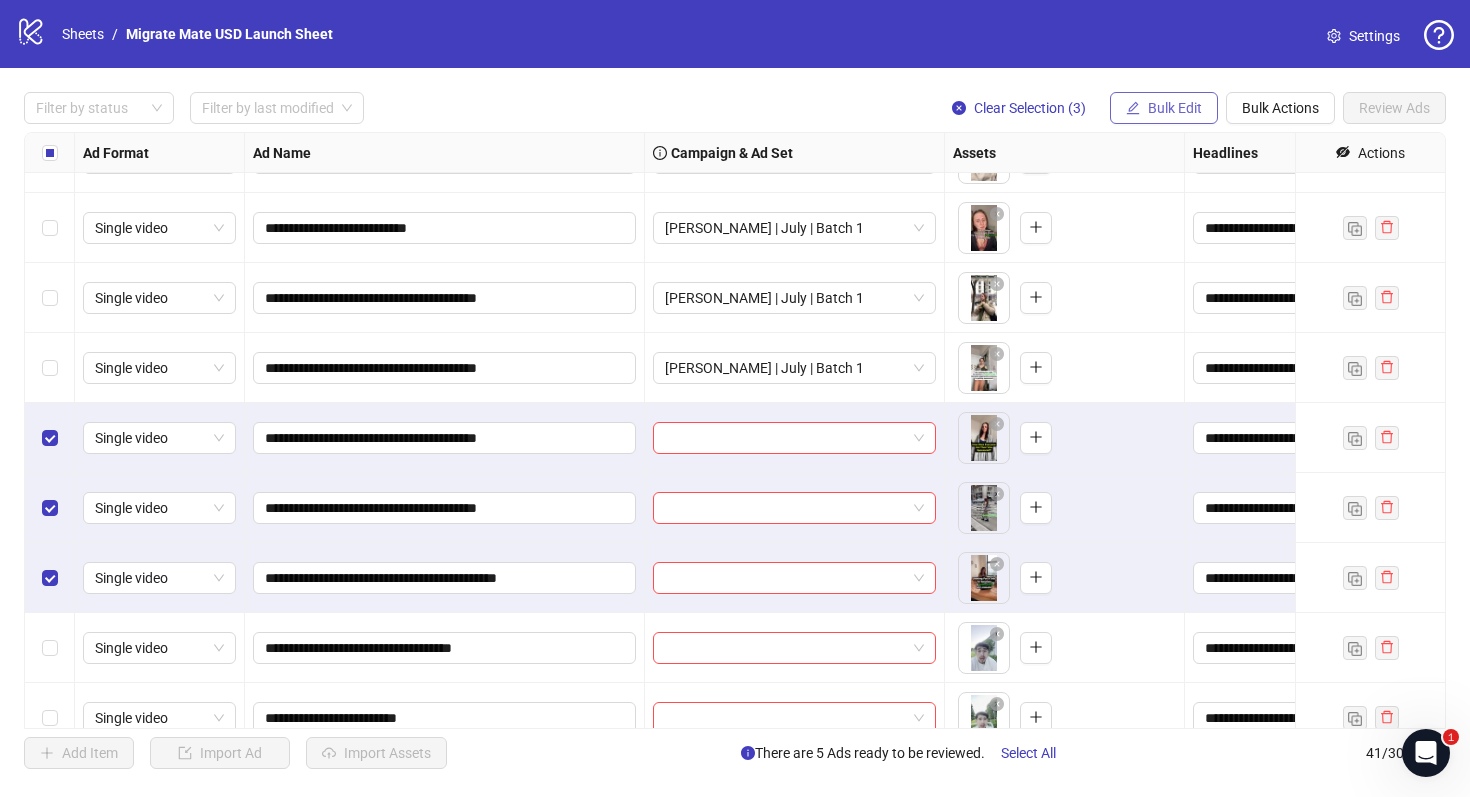 click on "Bulk Edit" at bounding box center [1164, 108] 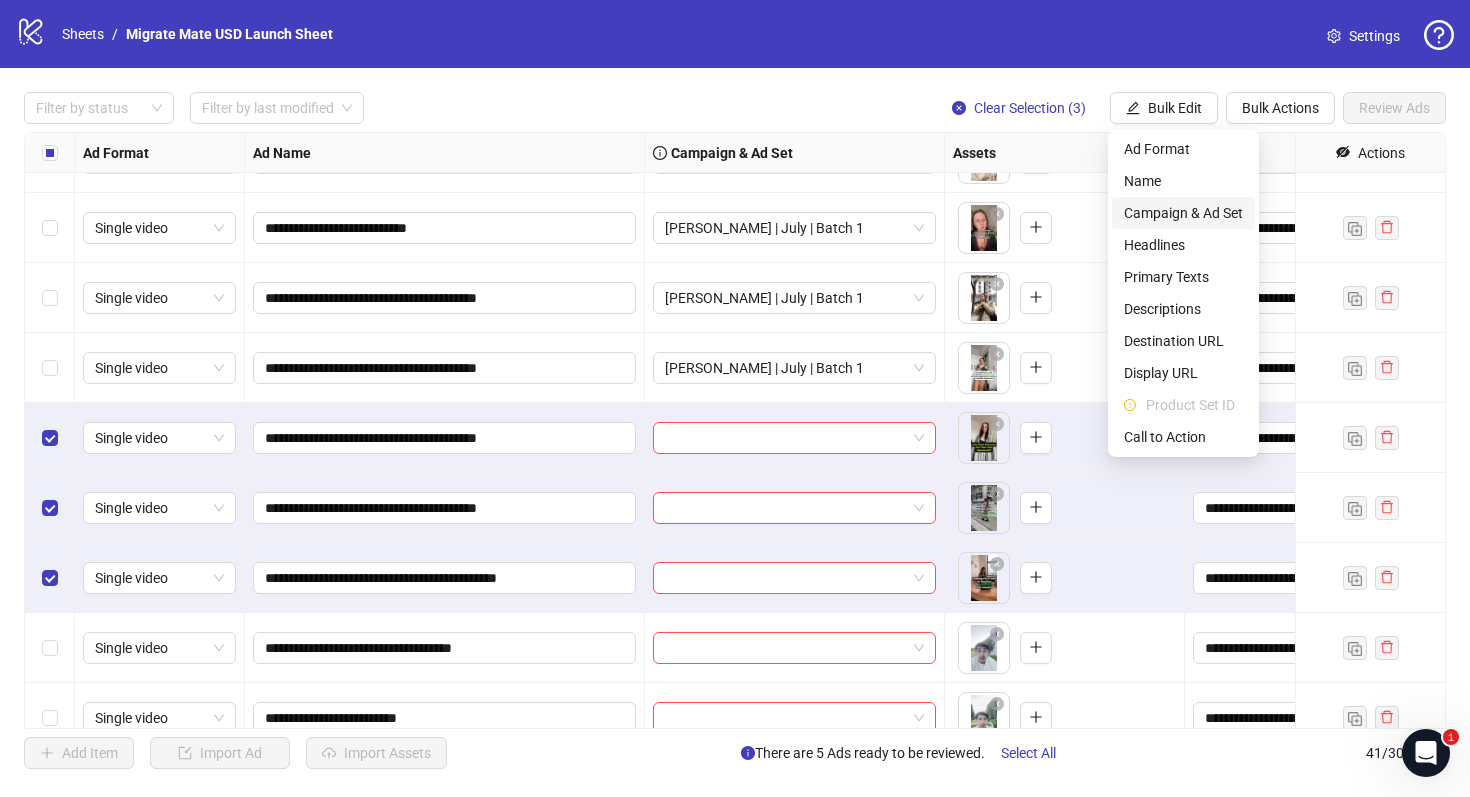 click on "Campaign & Ad Set" at bounding box center (1183, 213) 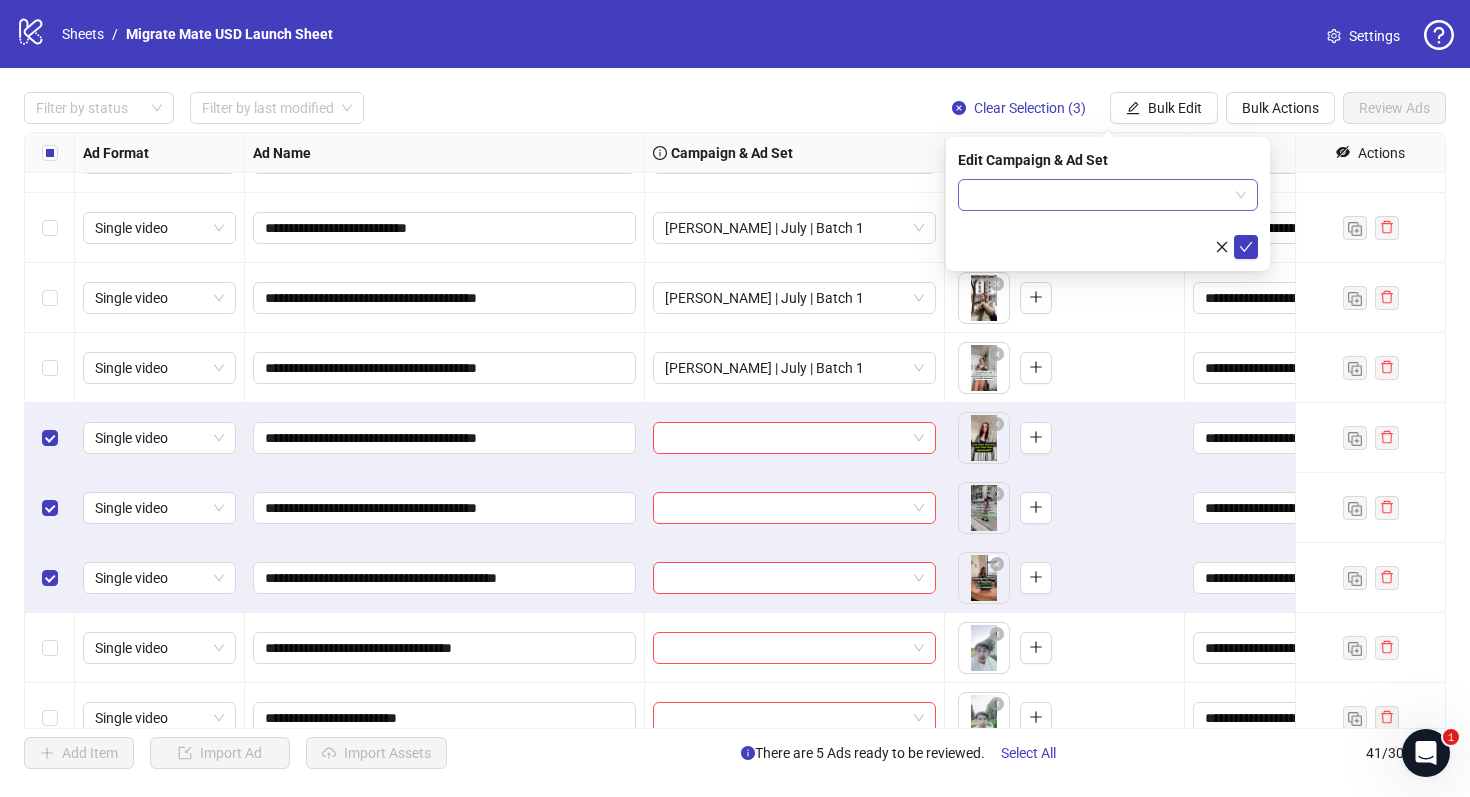 click at bounding box center (1108, 195) 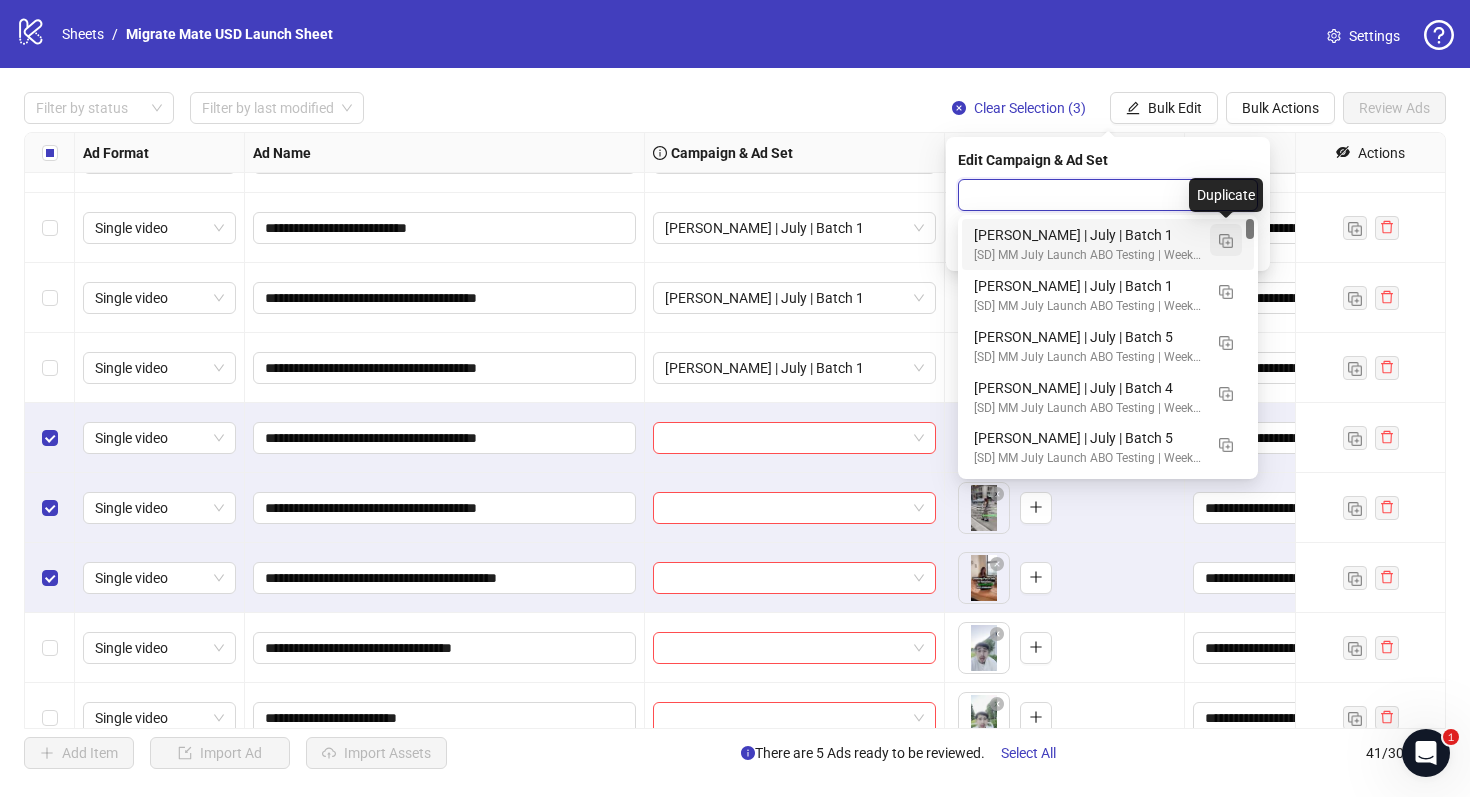 click at bounding box center (1226, 241) 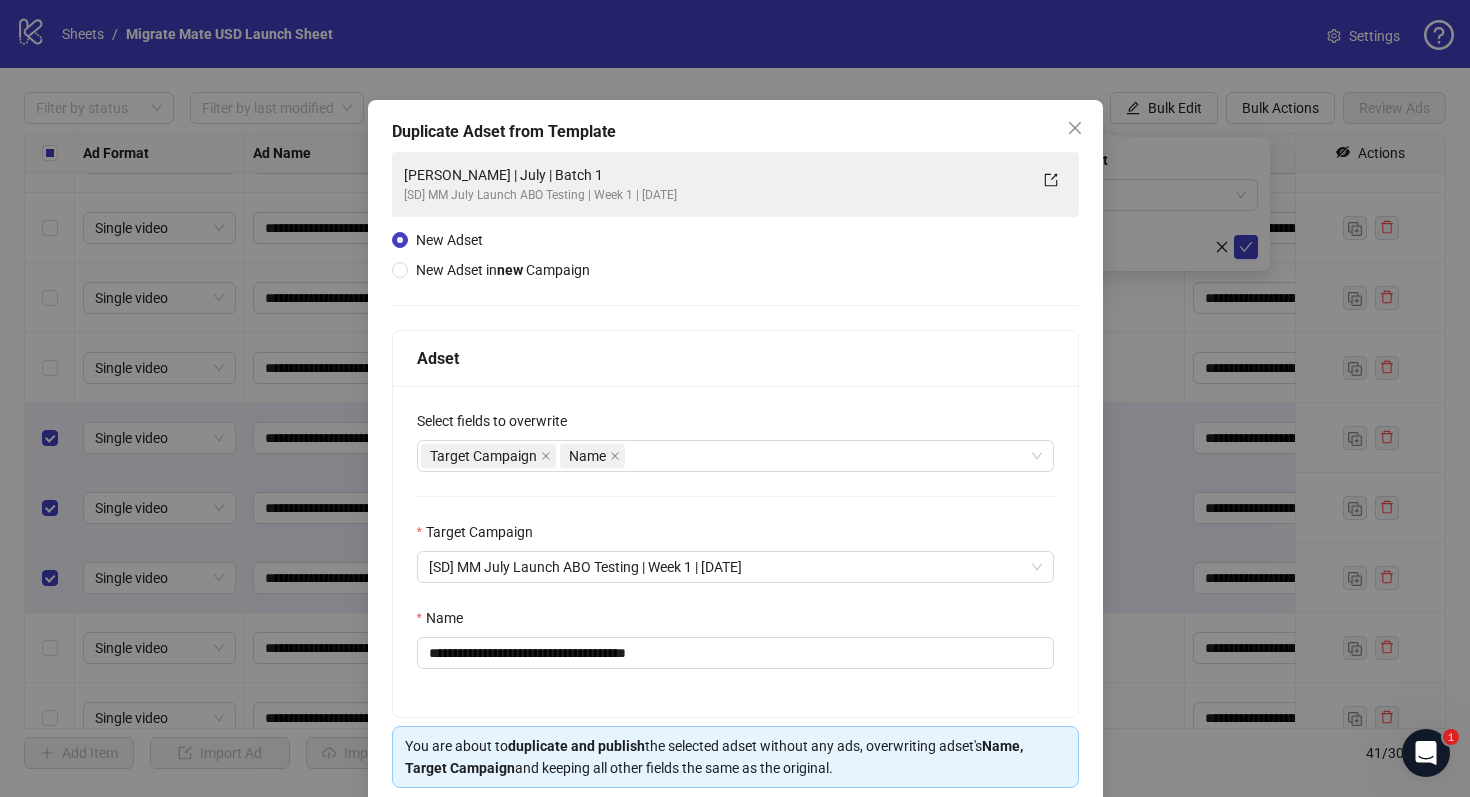 scroll, scrollTop: 80, scrollLeft: 0, axis: vertical 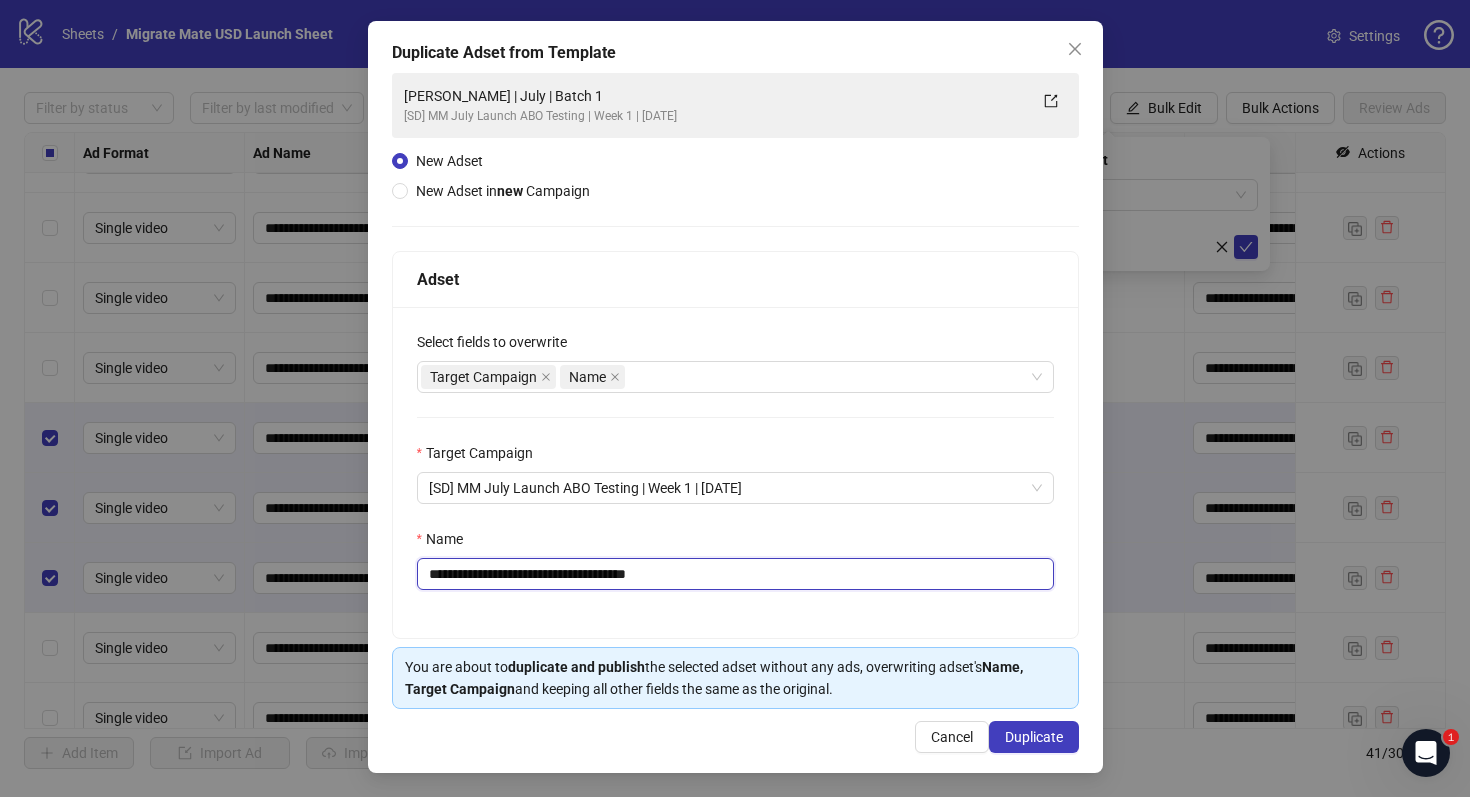drag, startPoint x: 612, startPoint y: 577, endPoint x: 807, endPoint y: 579, distance: 195.01025 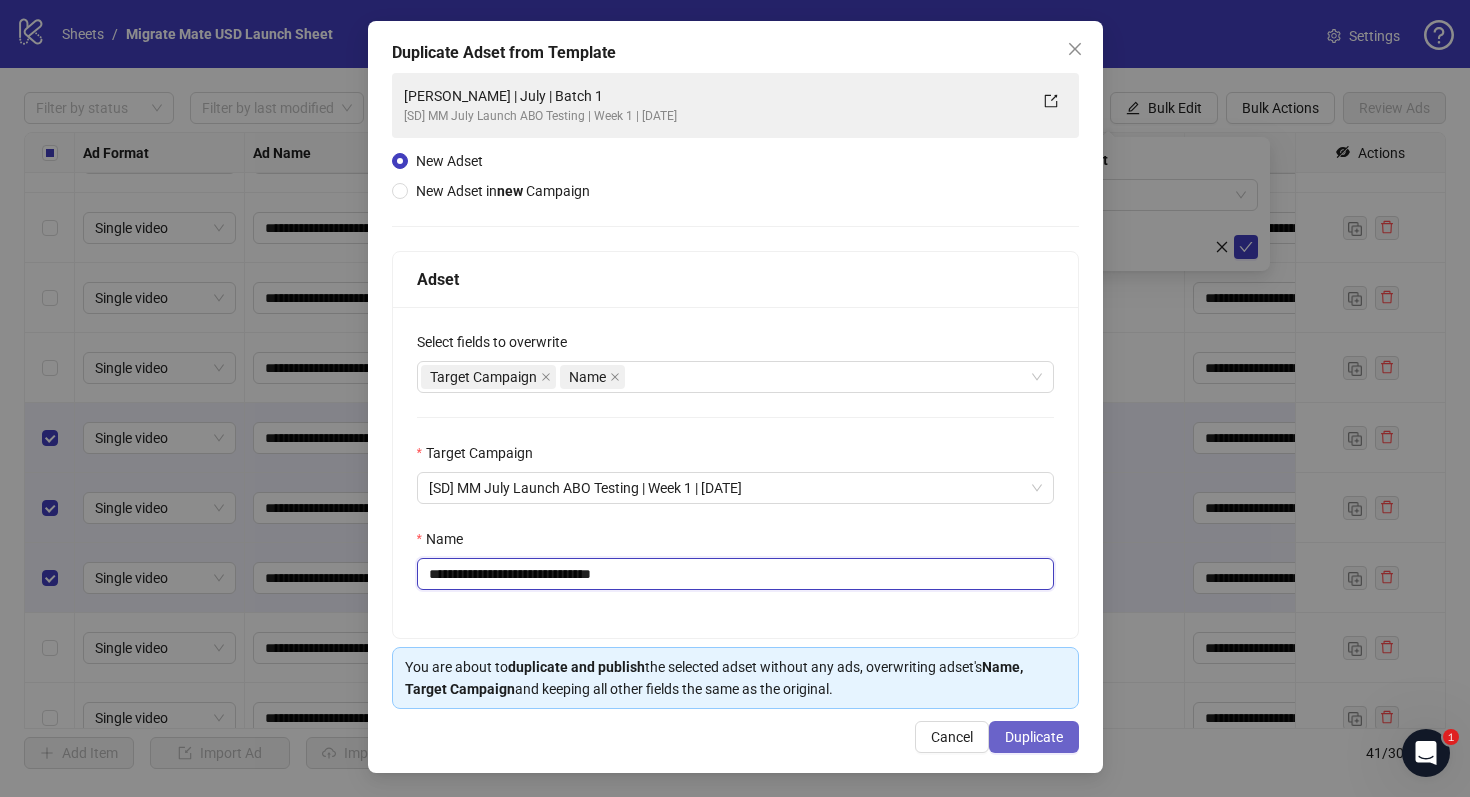 type on "**********" 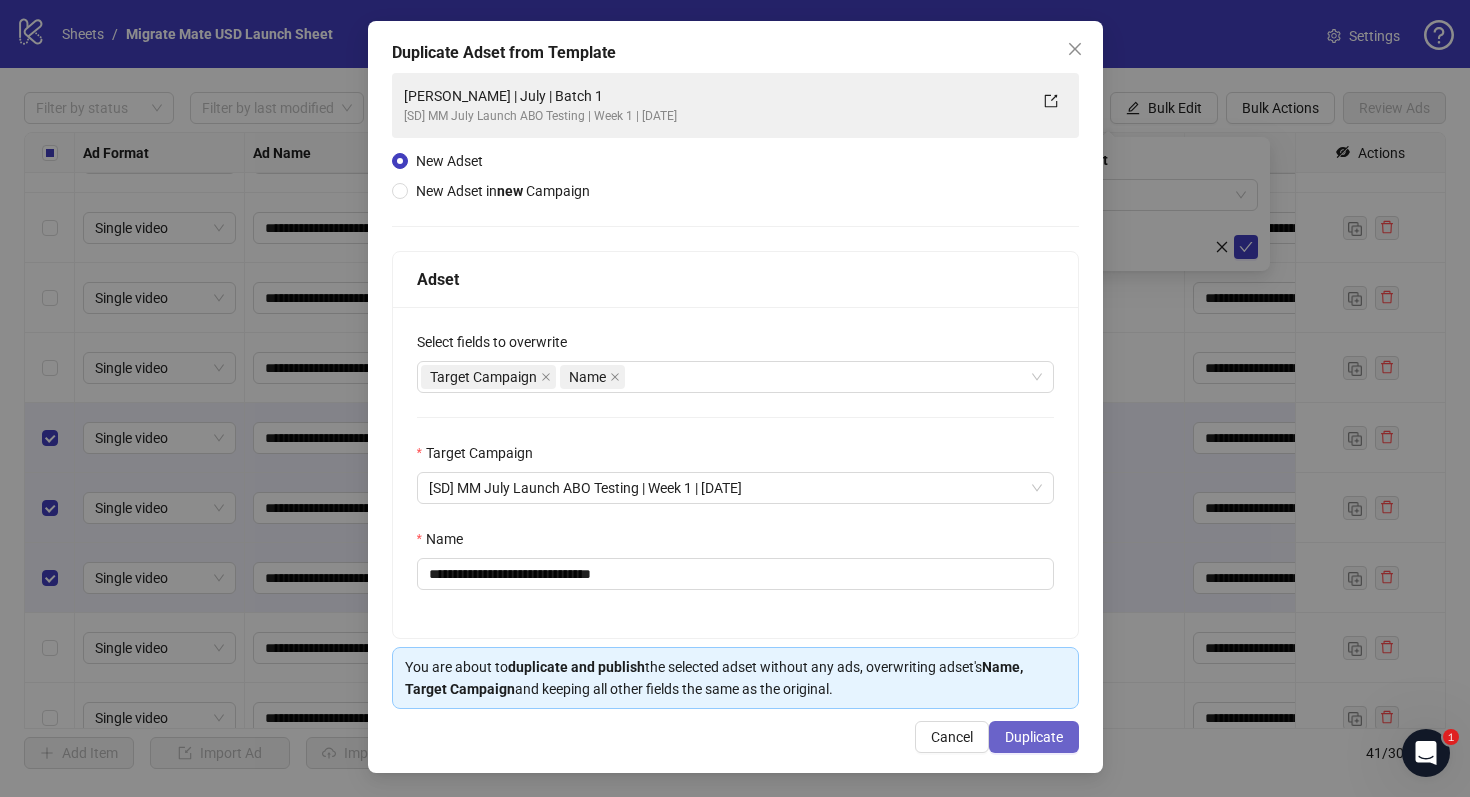 click on "Duplicate" at bounding box center [1034, 737] 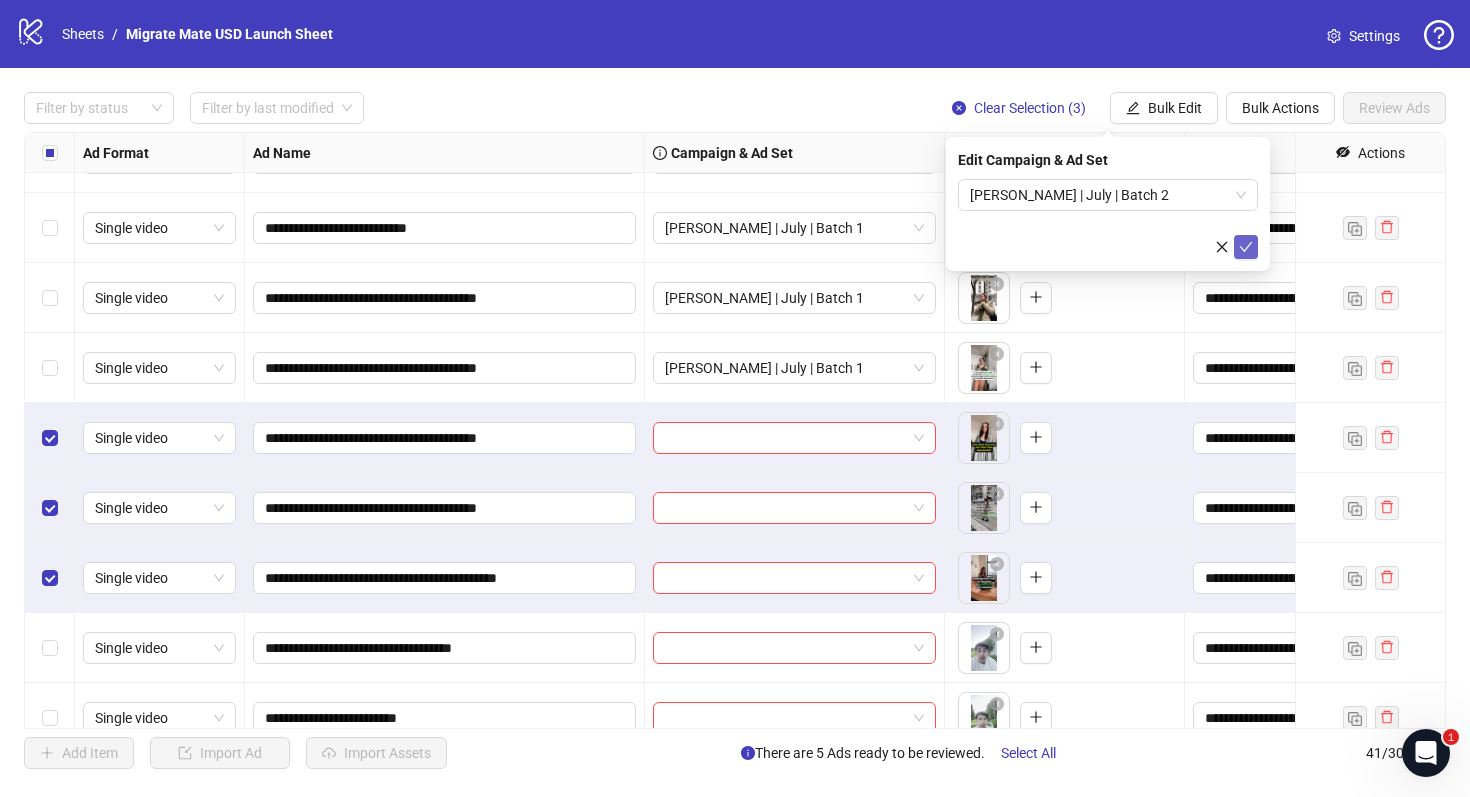 click at bounding box center [1246, 247] 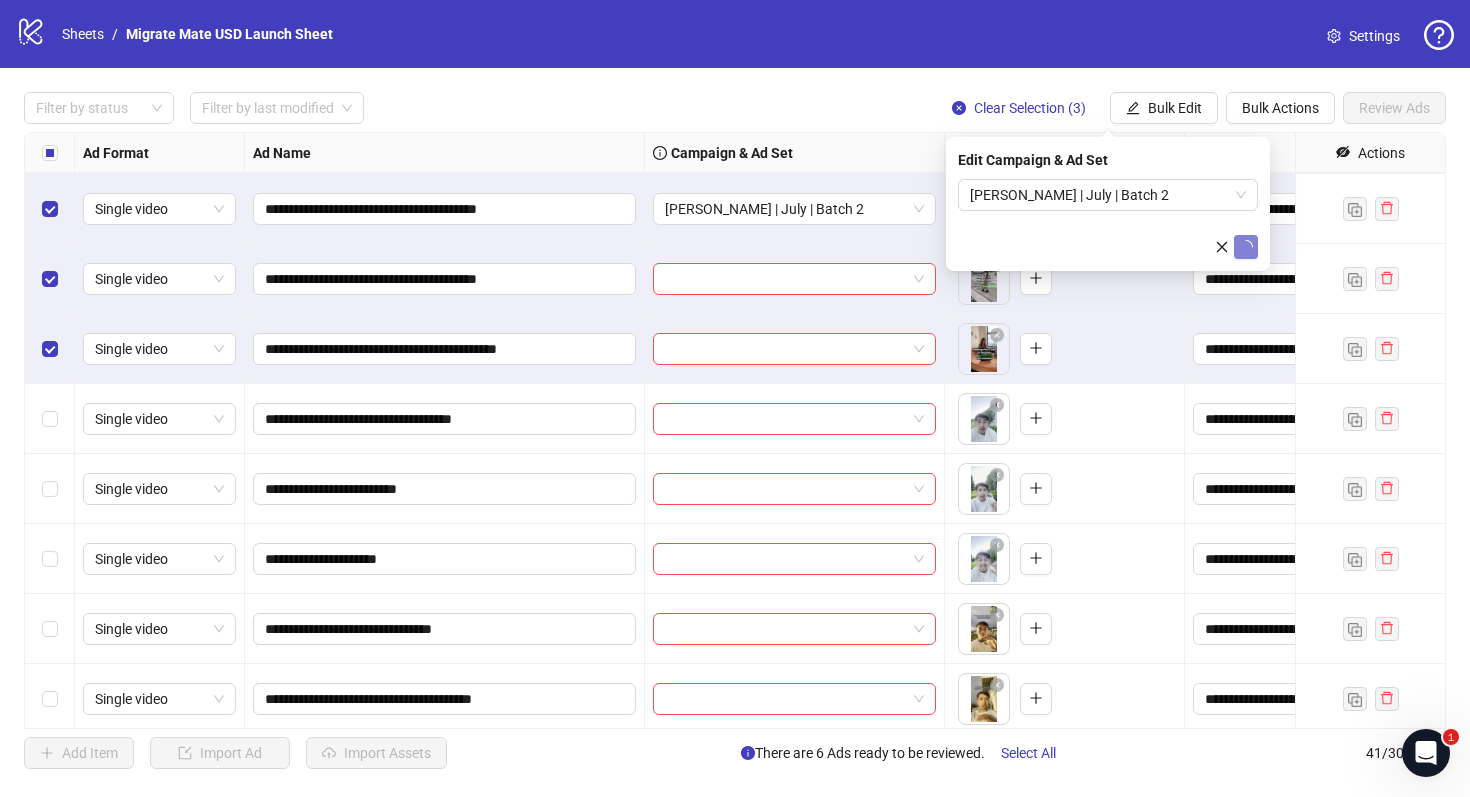 scroll, scrollTop: 1130, scrollLeft: 0, axis: vertical 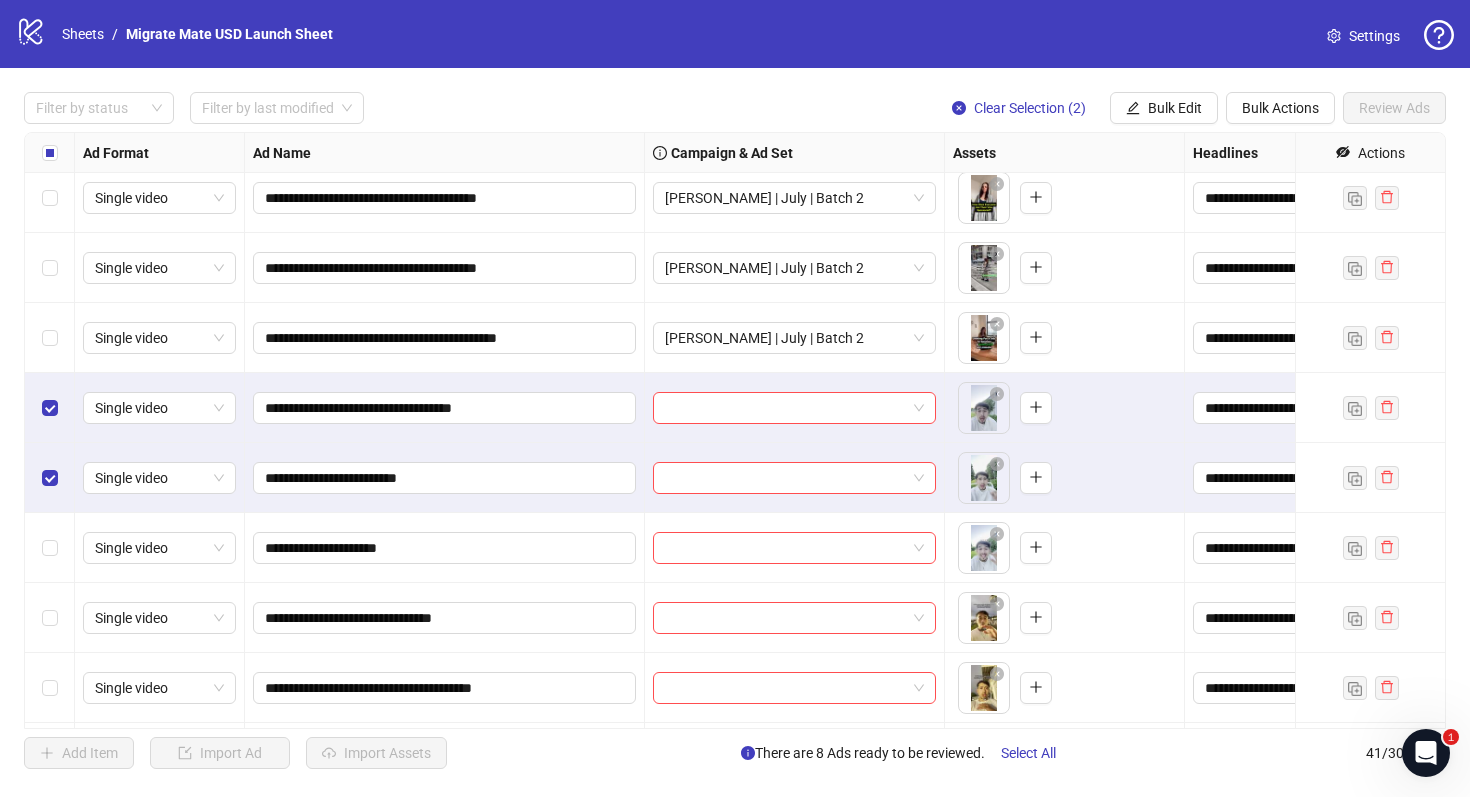 click at bounding box center [50, 548] 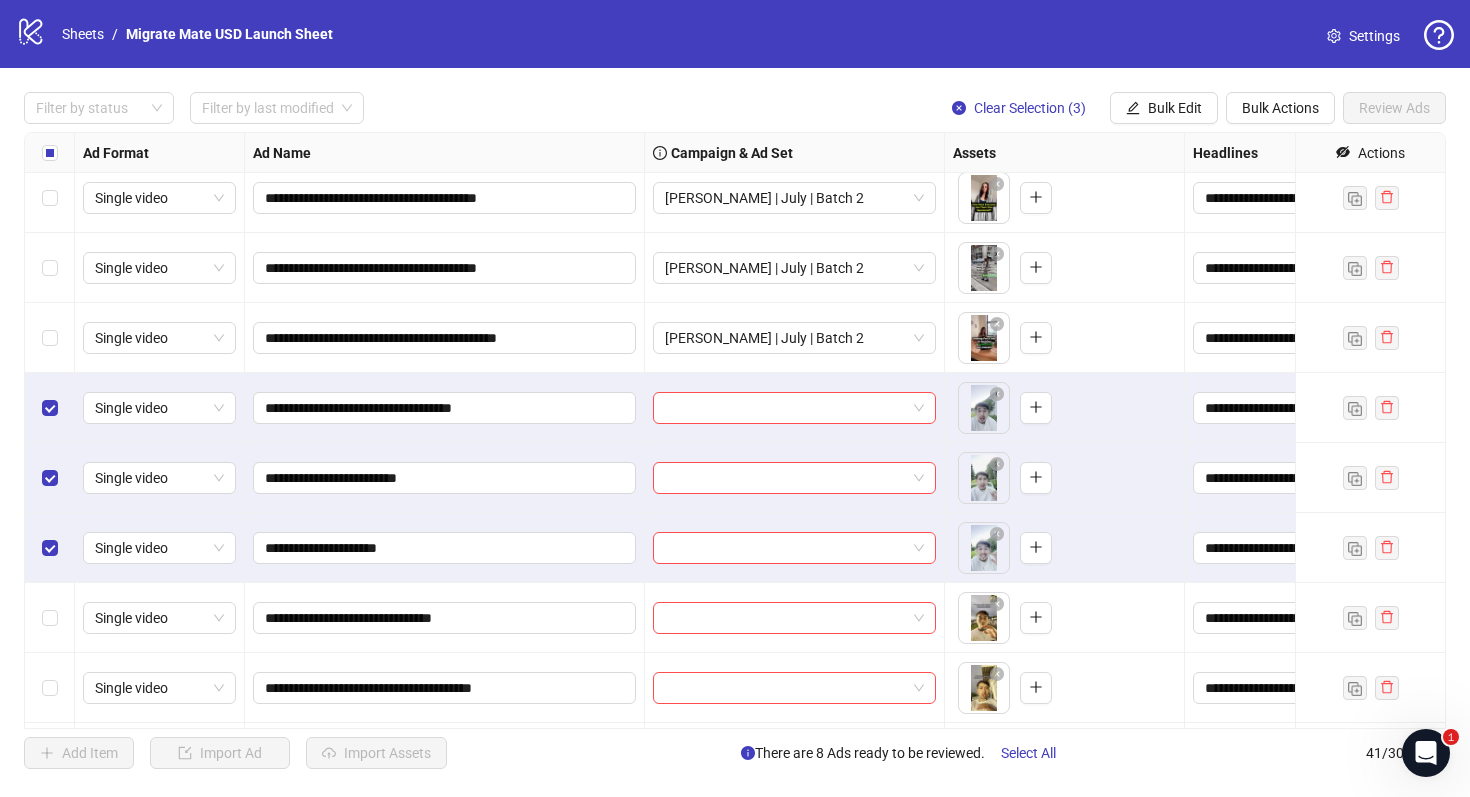click at bounding box center [50, 618] 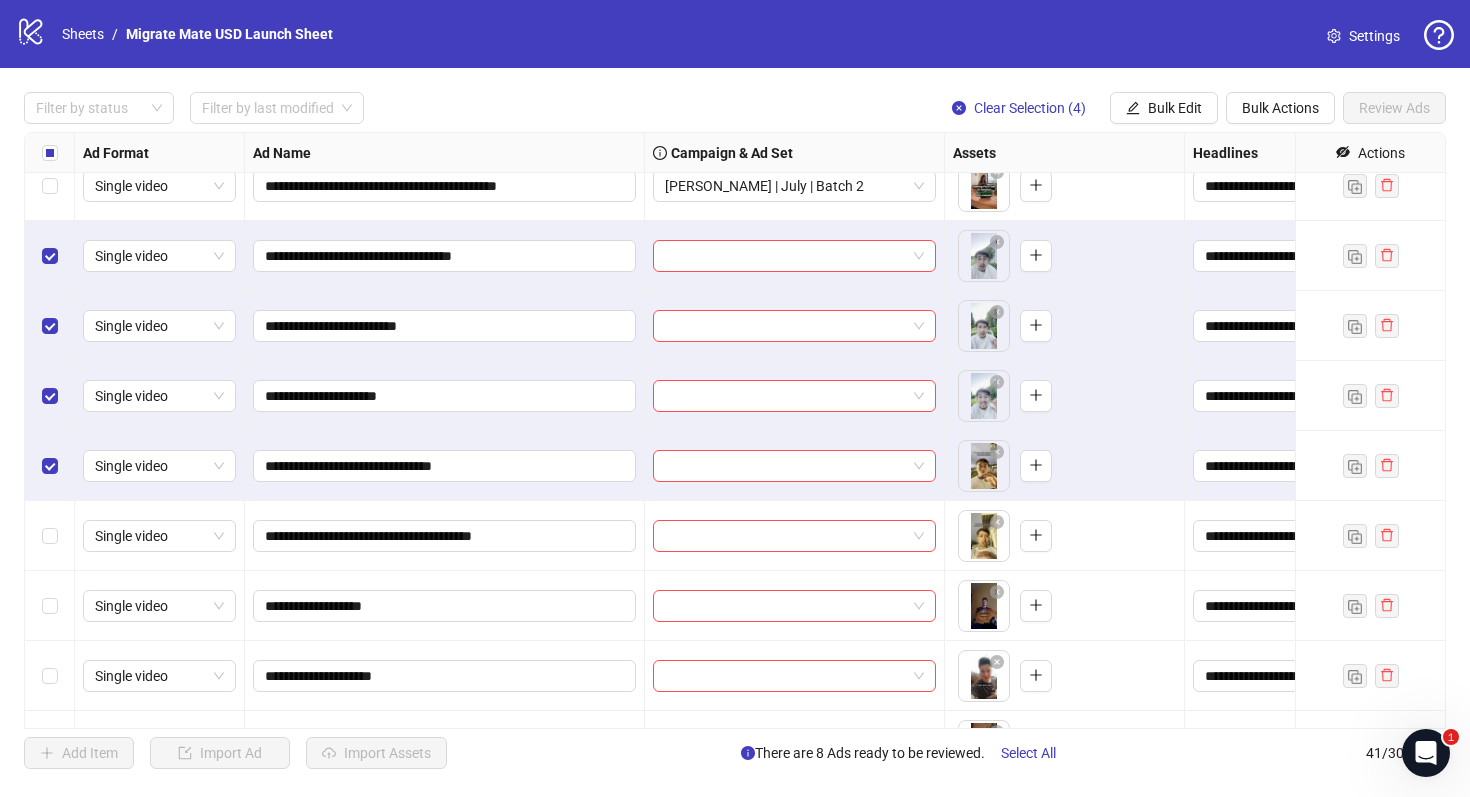 scroll, scrollTop: 1285, scrollLeft: 0, axis: vertical 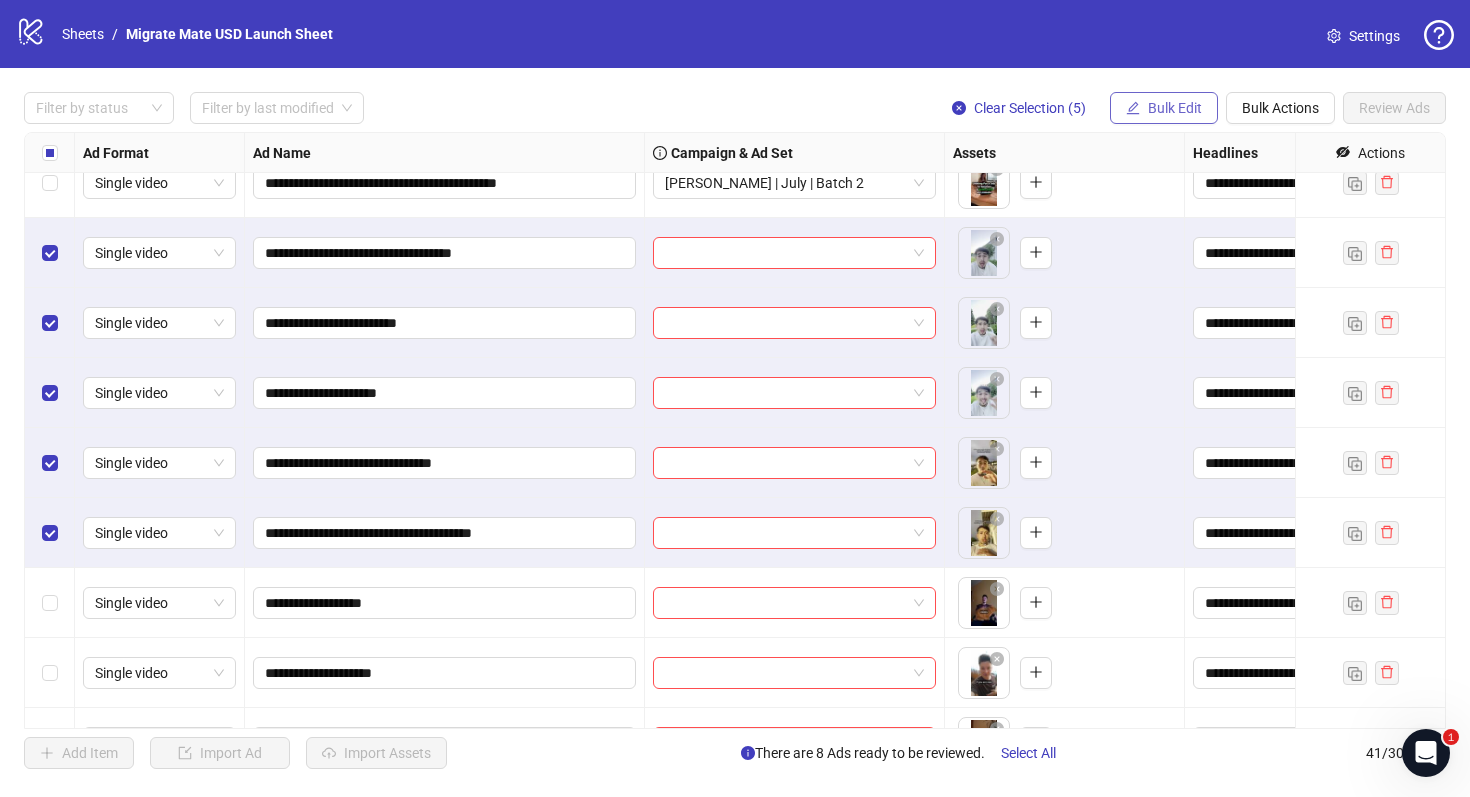 click on "Bulk Edit" at bounding box center (1175, 108) 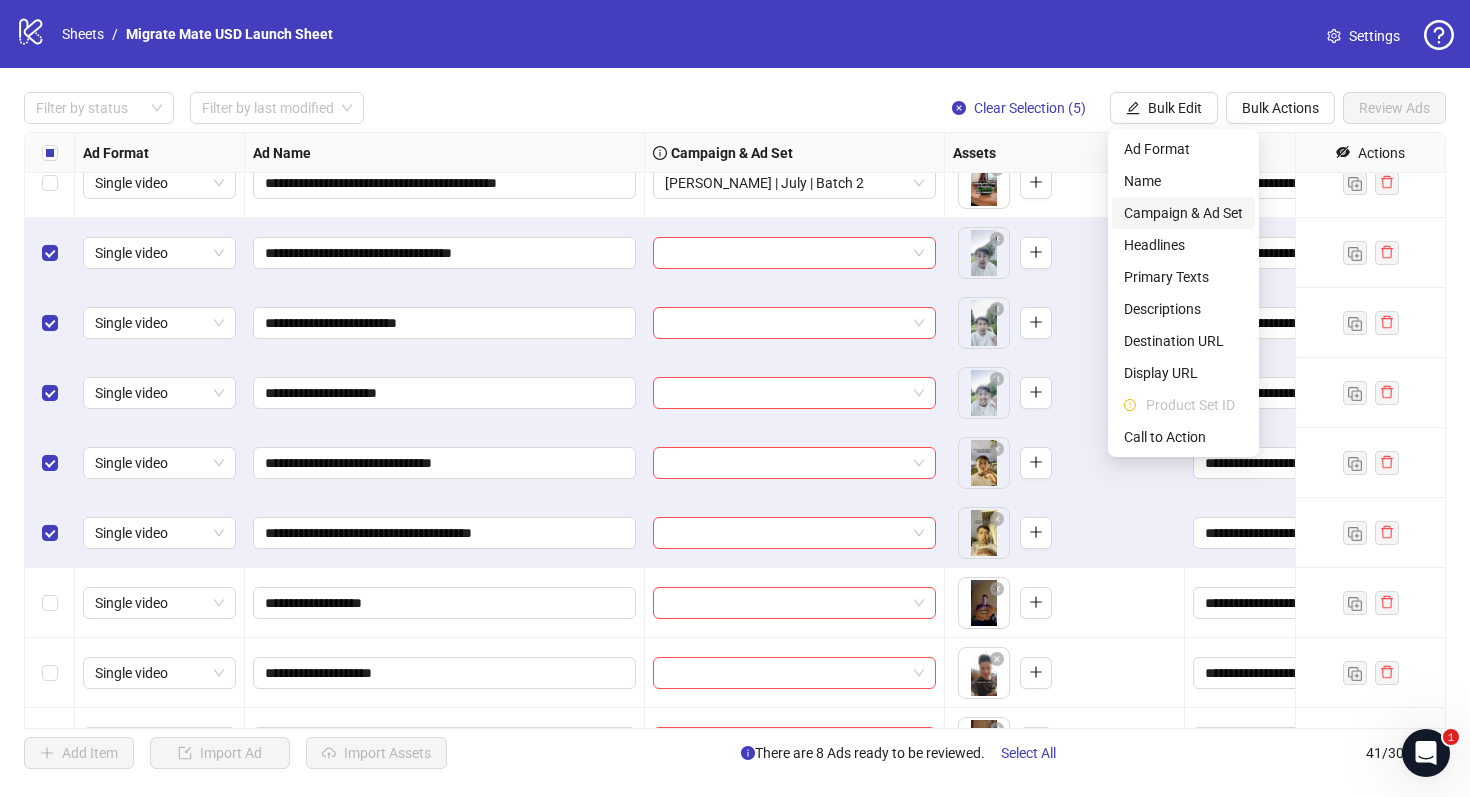click on "Campaign & Ad Set" at bounding box center (1183, 213) 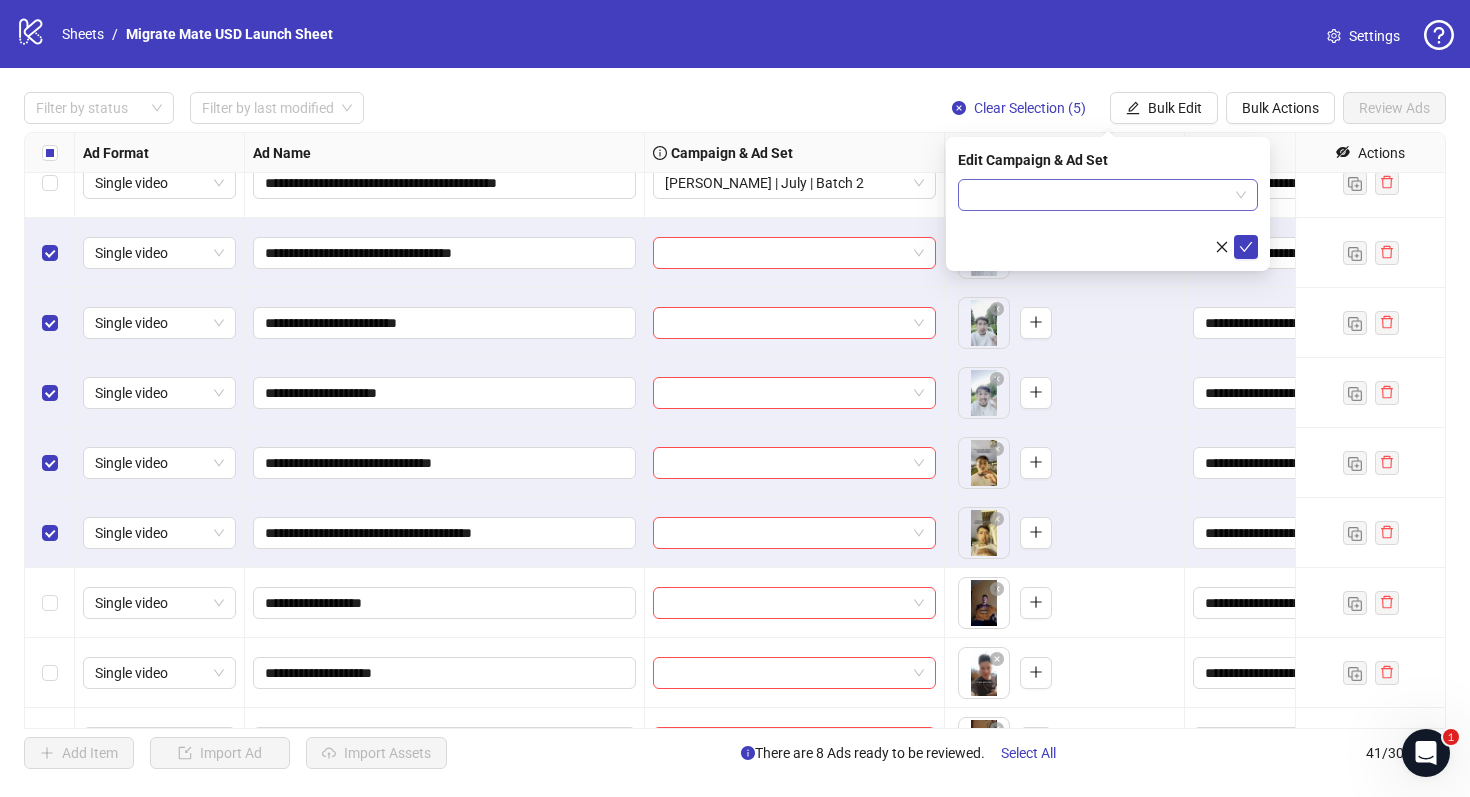 click at bounding box center [1108, 195] 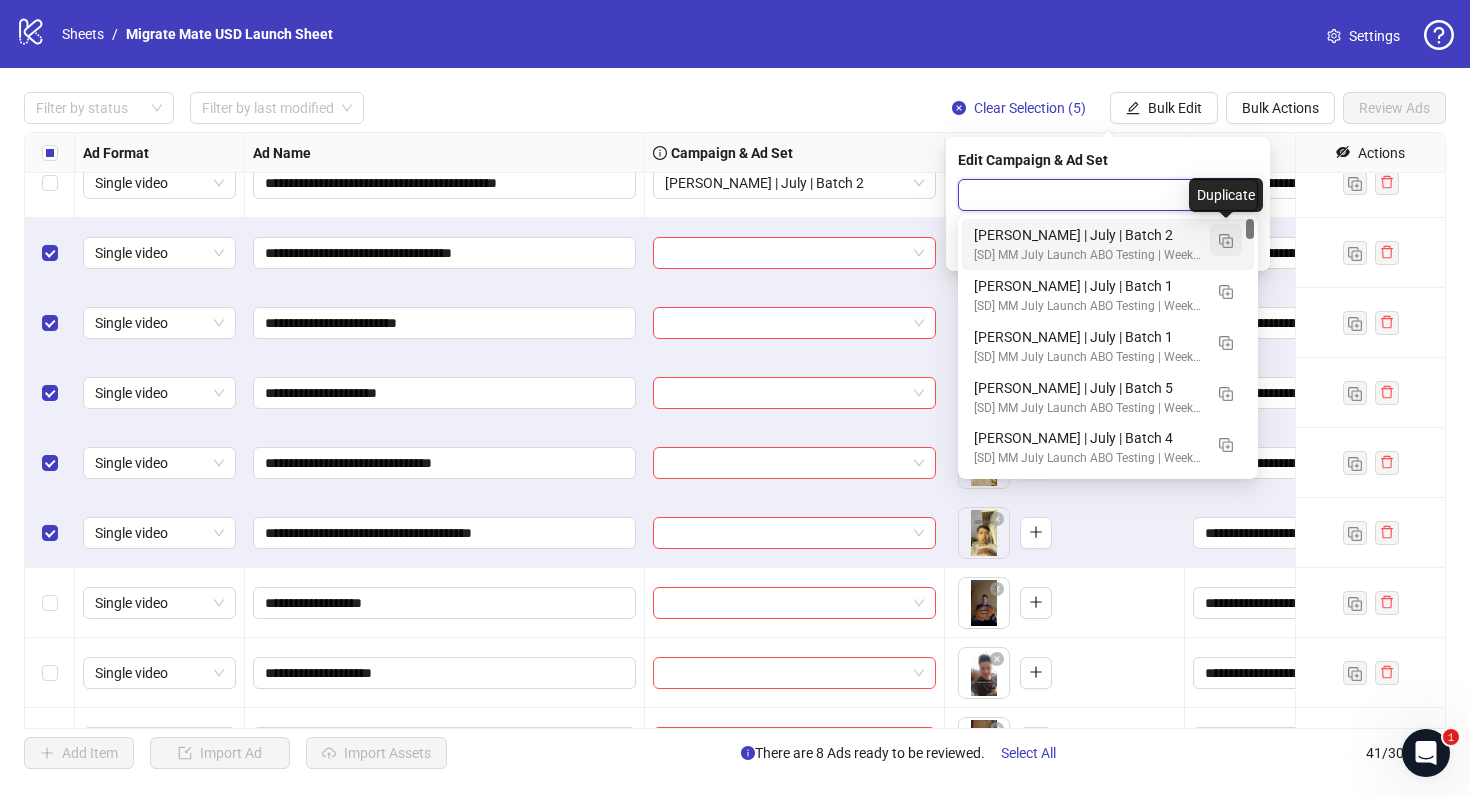 click at bounding box center (1226, 241) 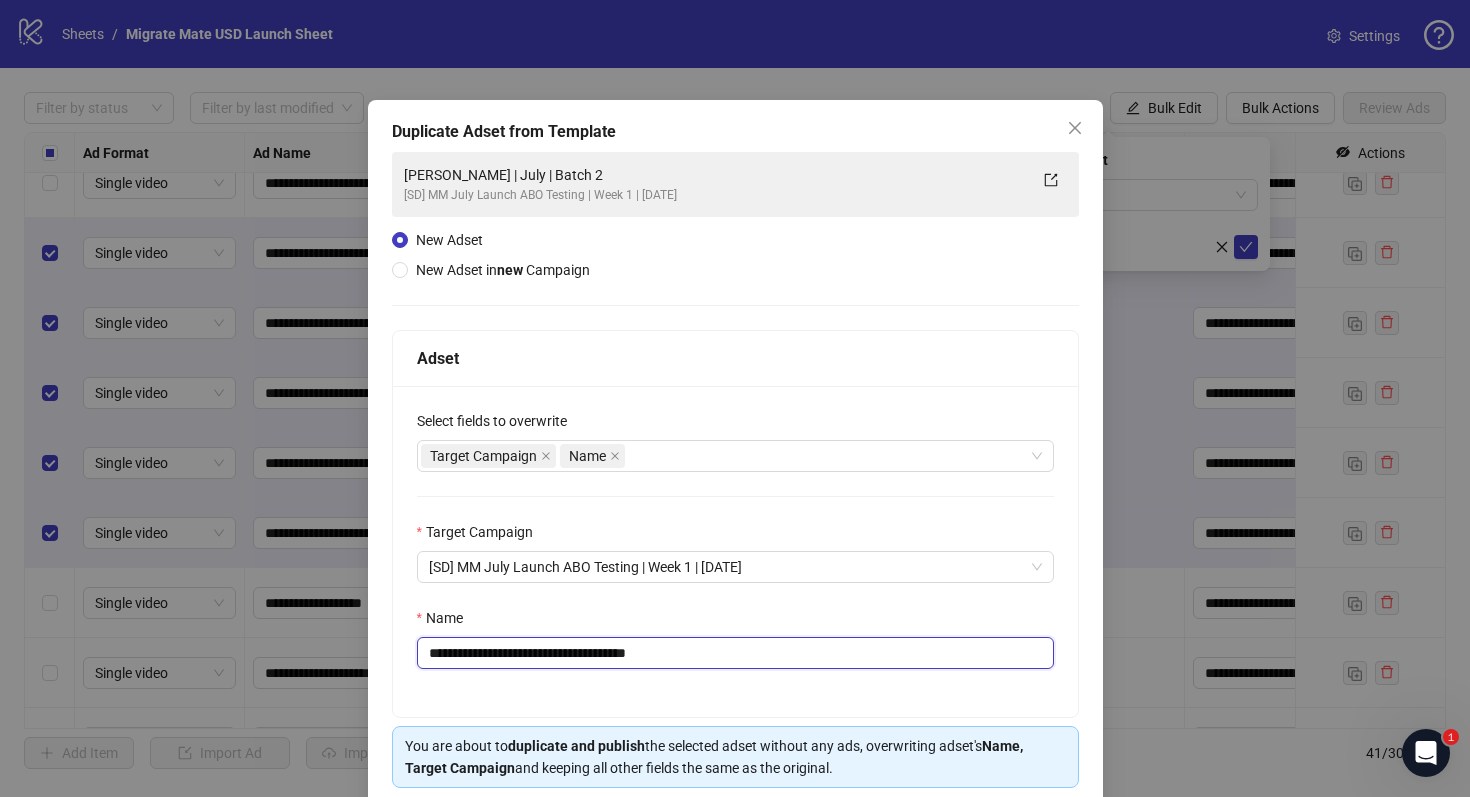 drag, startPoint x: 520, startPoint y: 650, endPoint x: 254, endPoint y: 637, distance: 266.31747 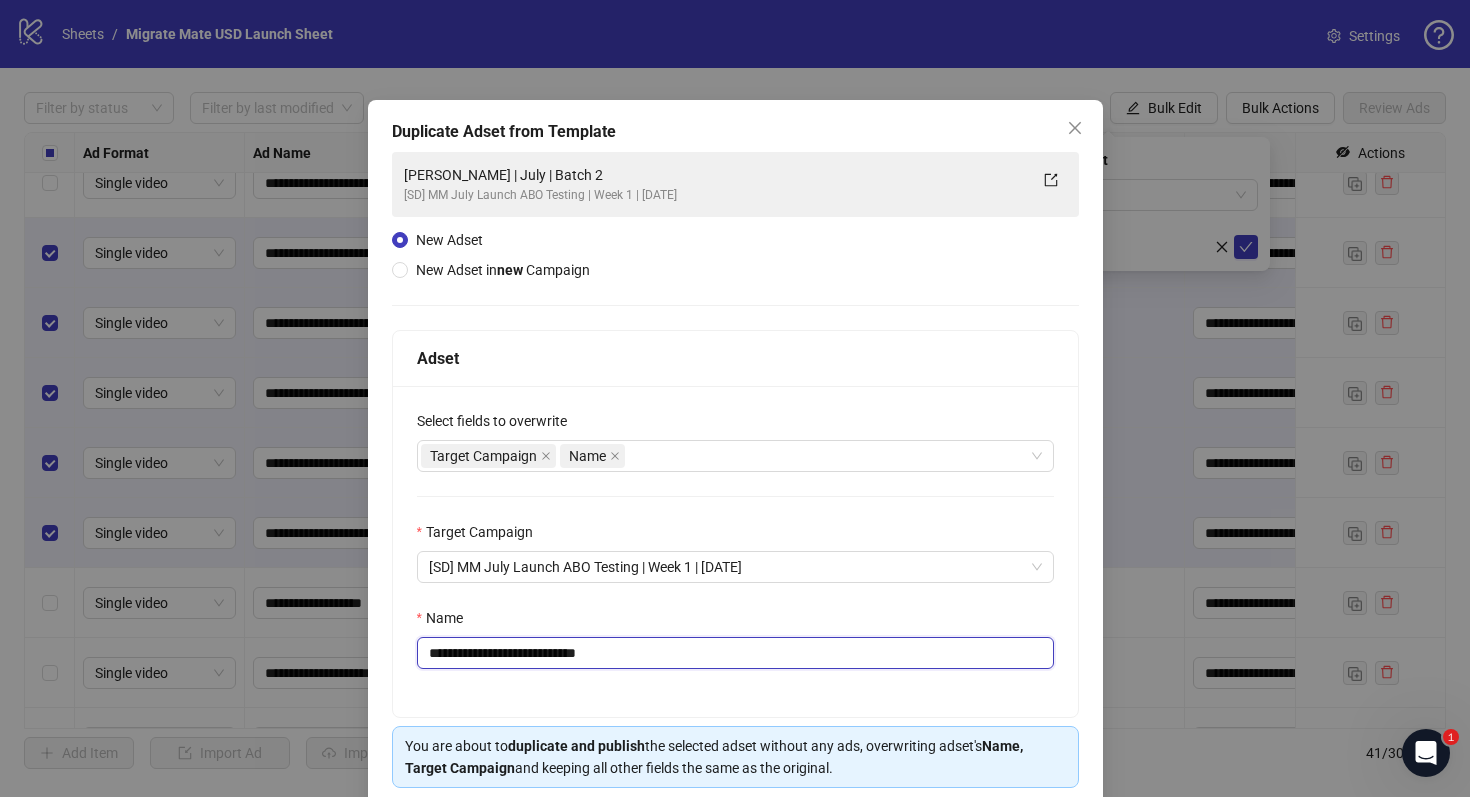 scroll, scrollTop: 80, scrollLeft: 0, axis: vertical 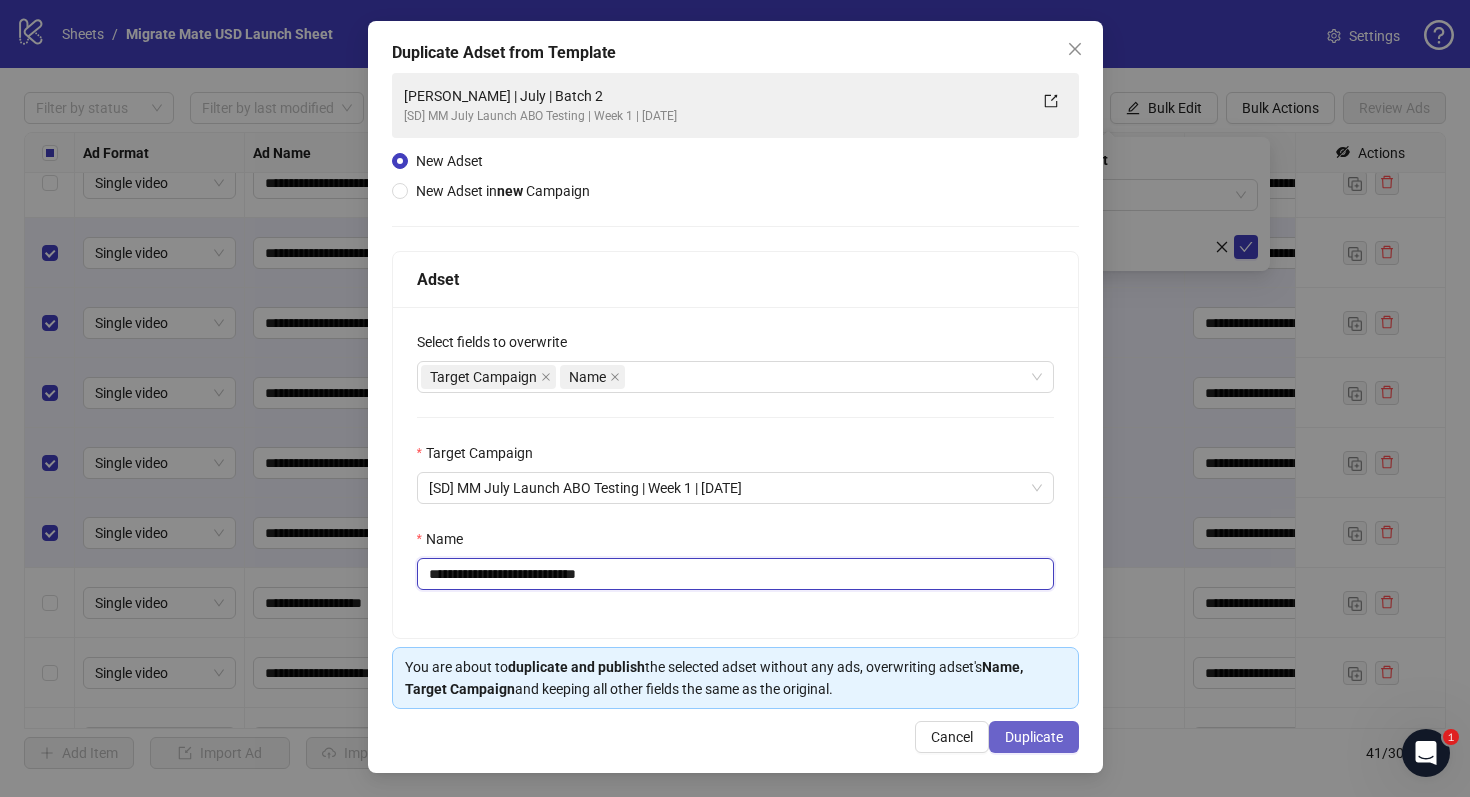 type on "**********" 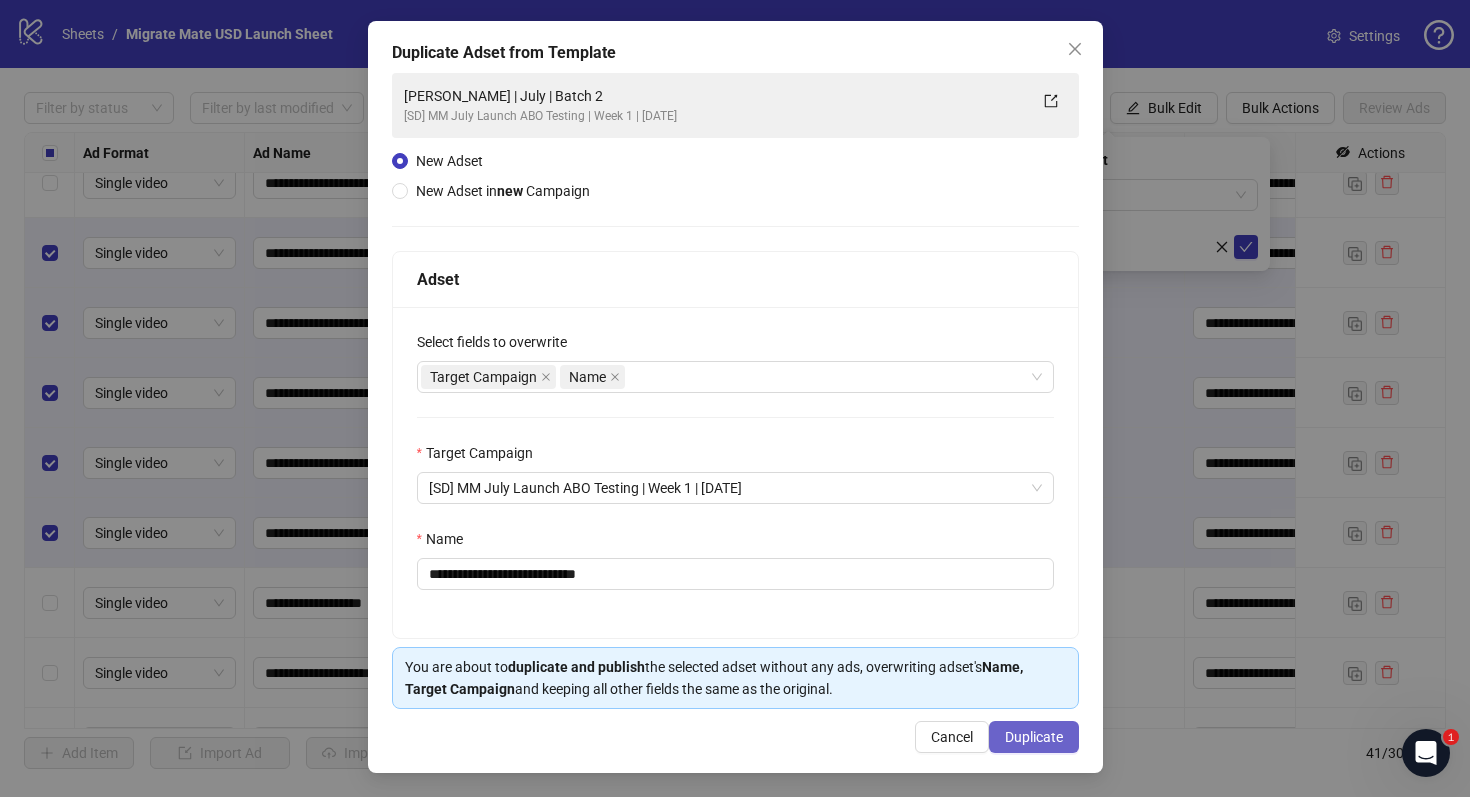 click on "Duplicate" at bounding box center (1034, 737) 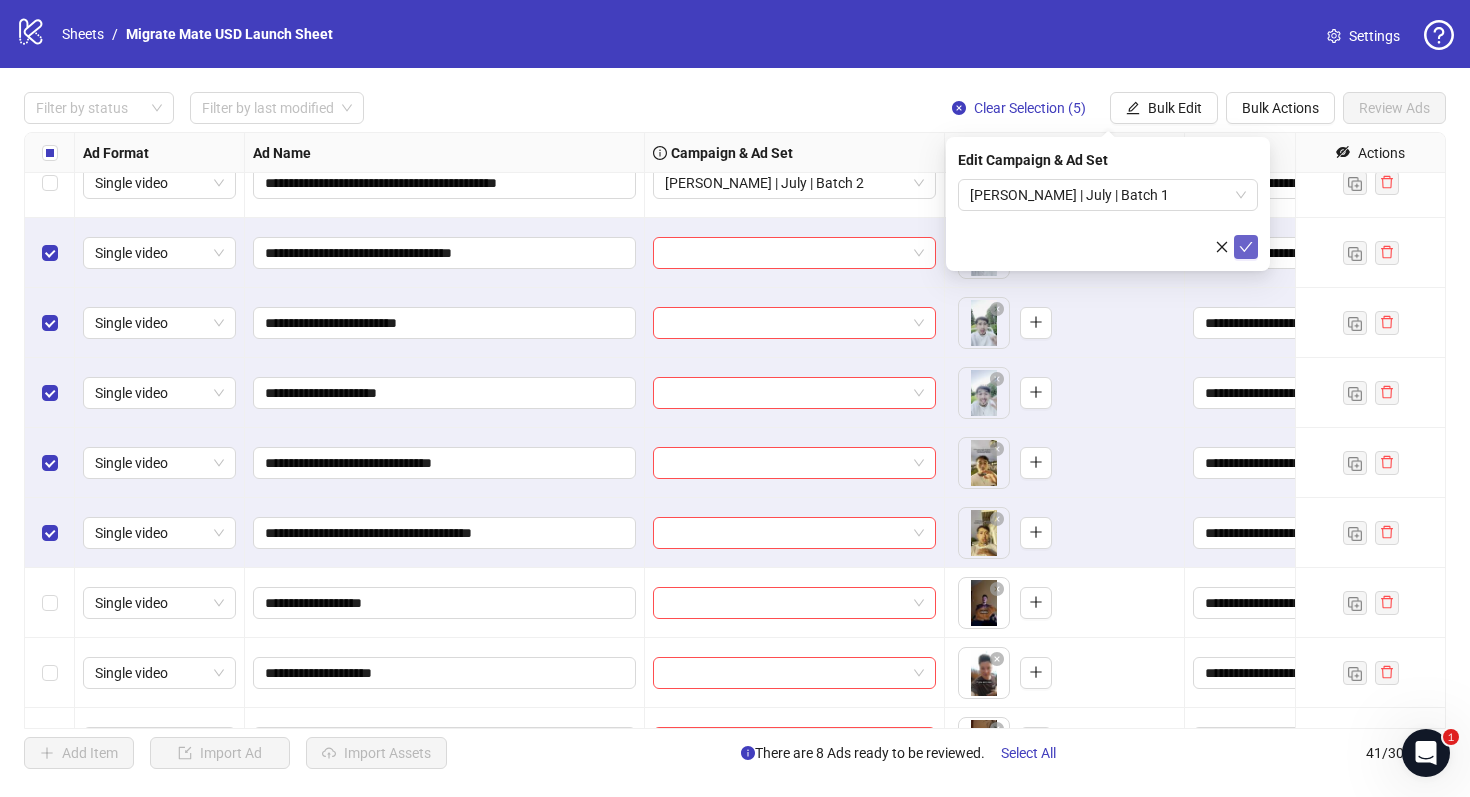click at bounding box center [1246, 247] 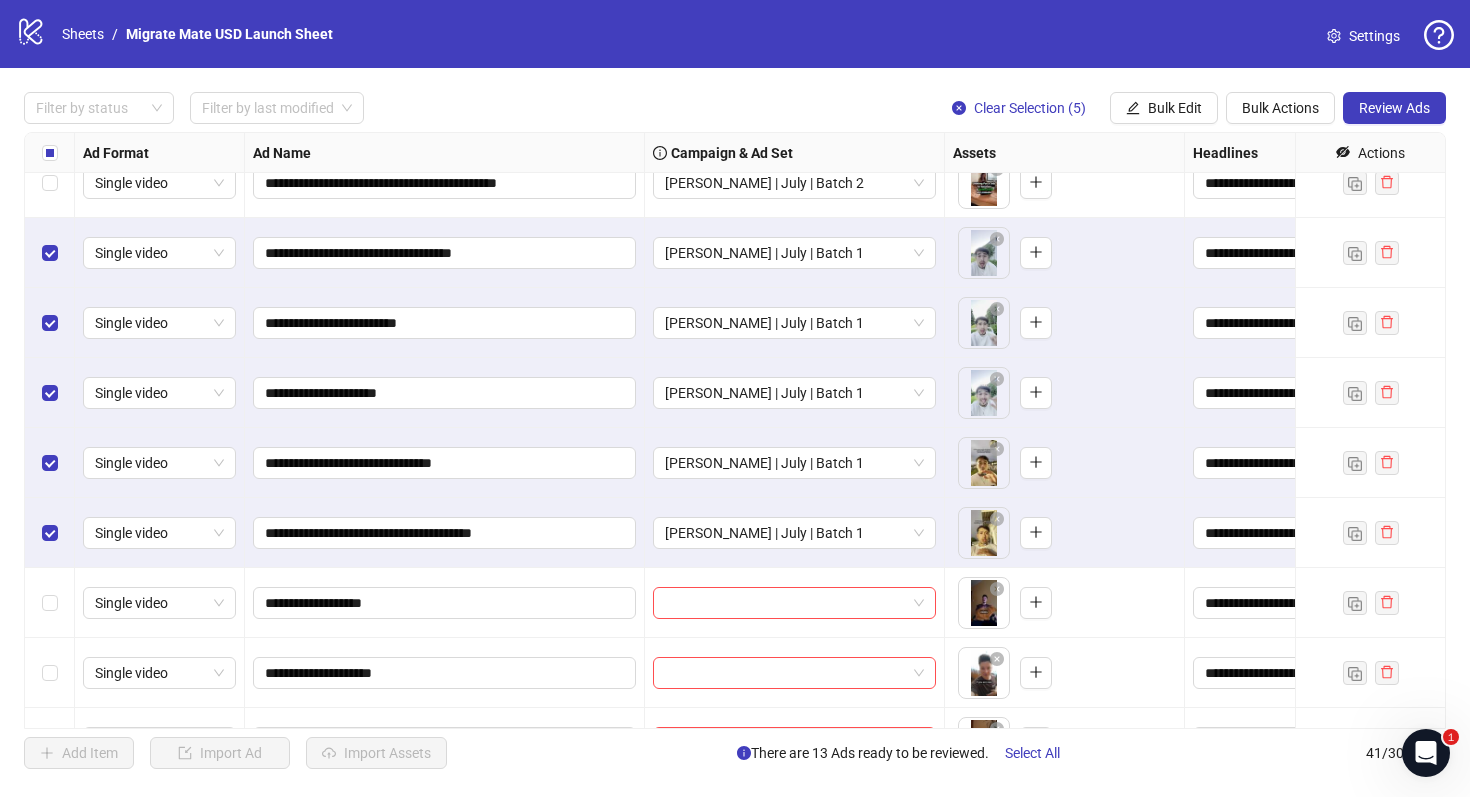click at bounding box center [50, 153] 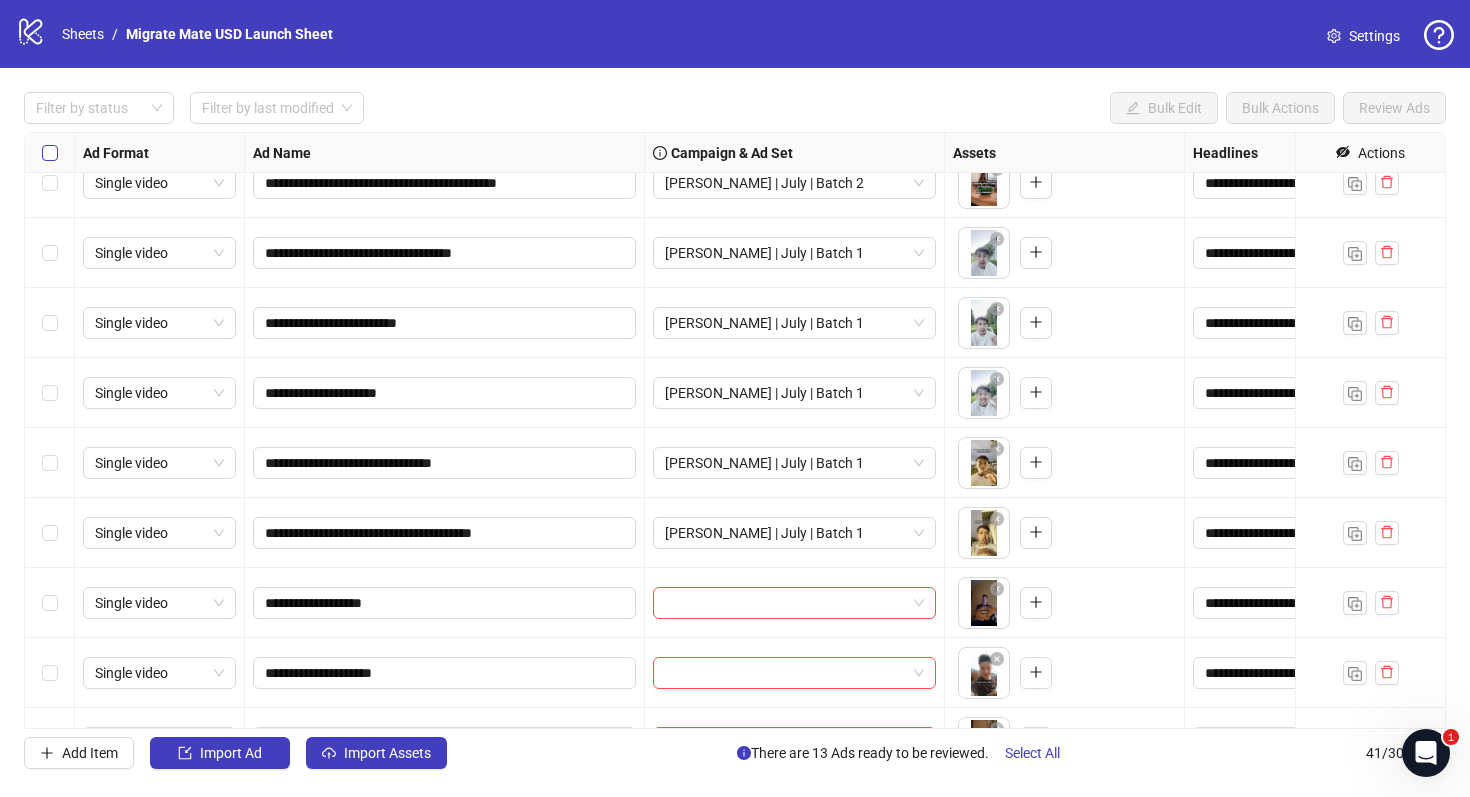 click at bounding box center (50, 153) 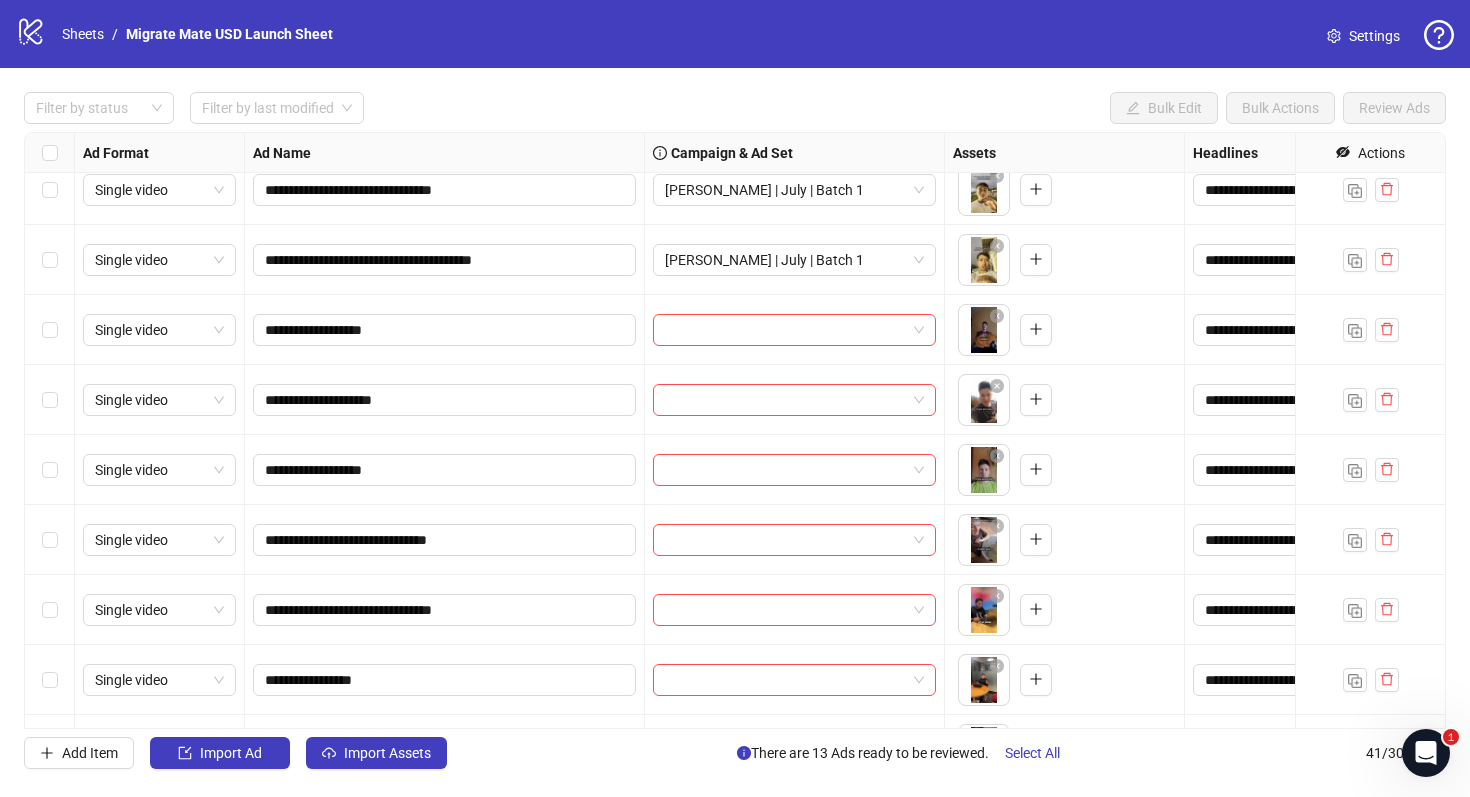 scroll, scrollTop: 1586, scrollLeft: 0, axis: vertical 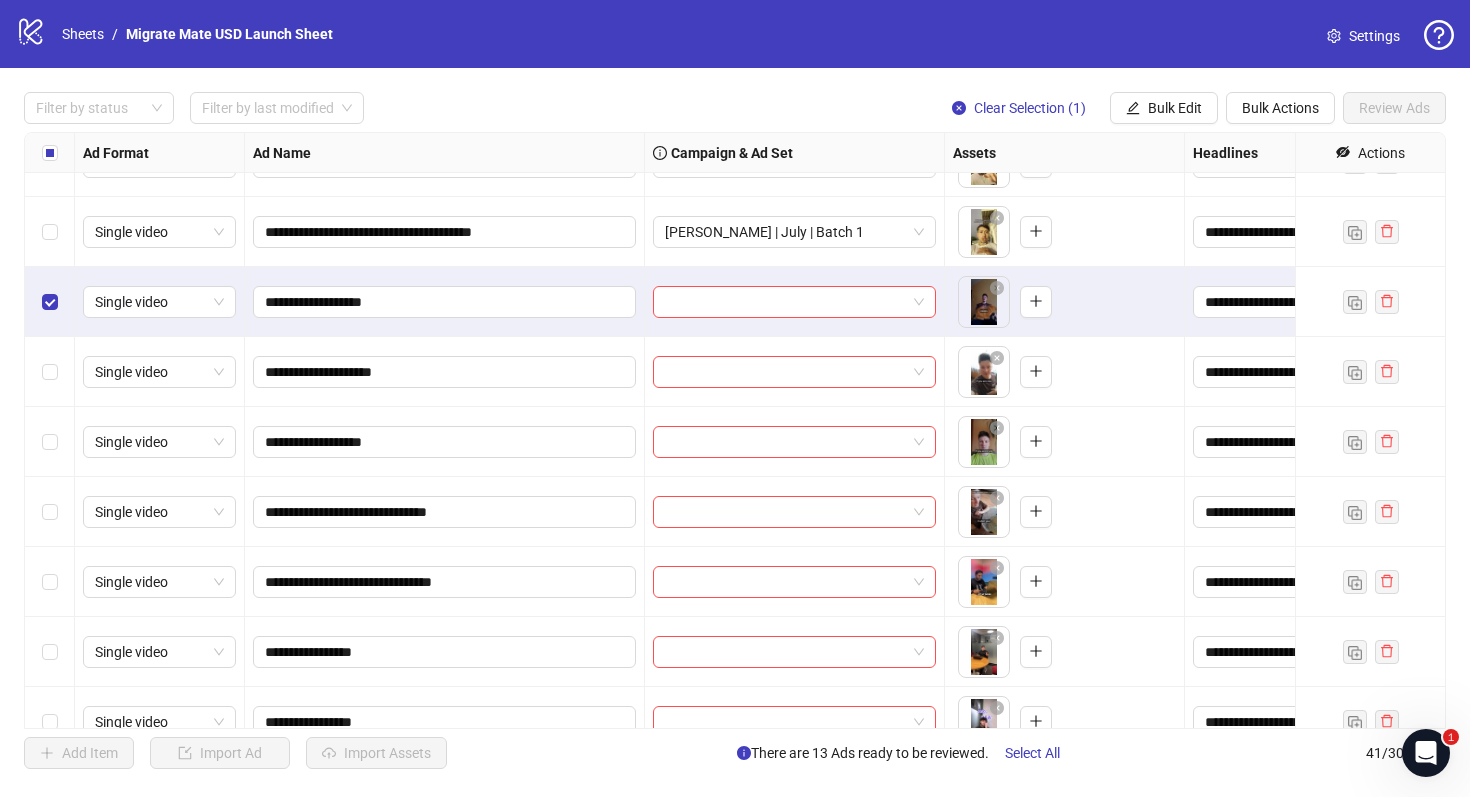 click at bounding box center [50, 372] 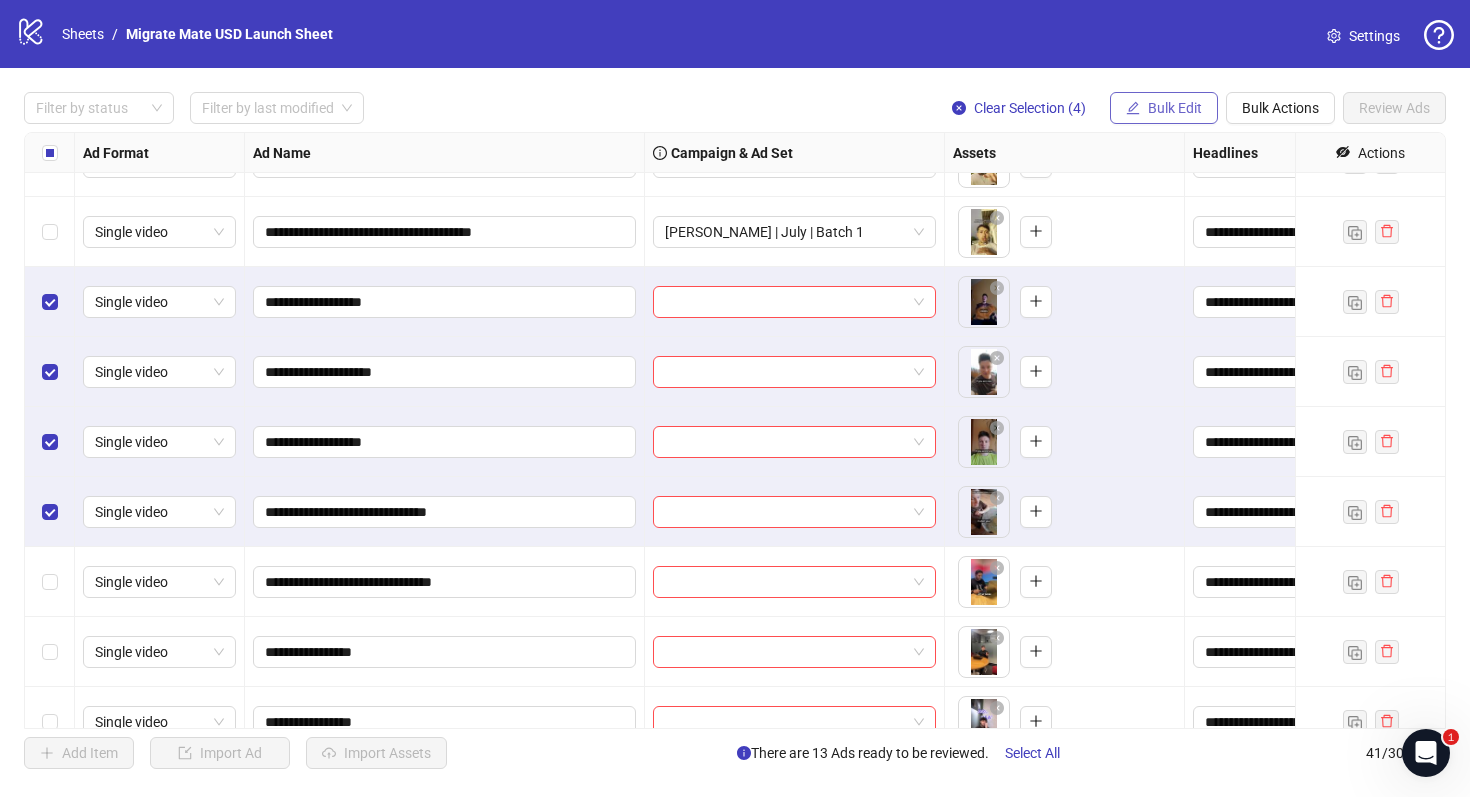 click on "Bulk Edit" at bounding box center [1164, 108] 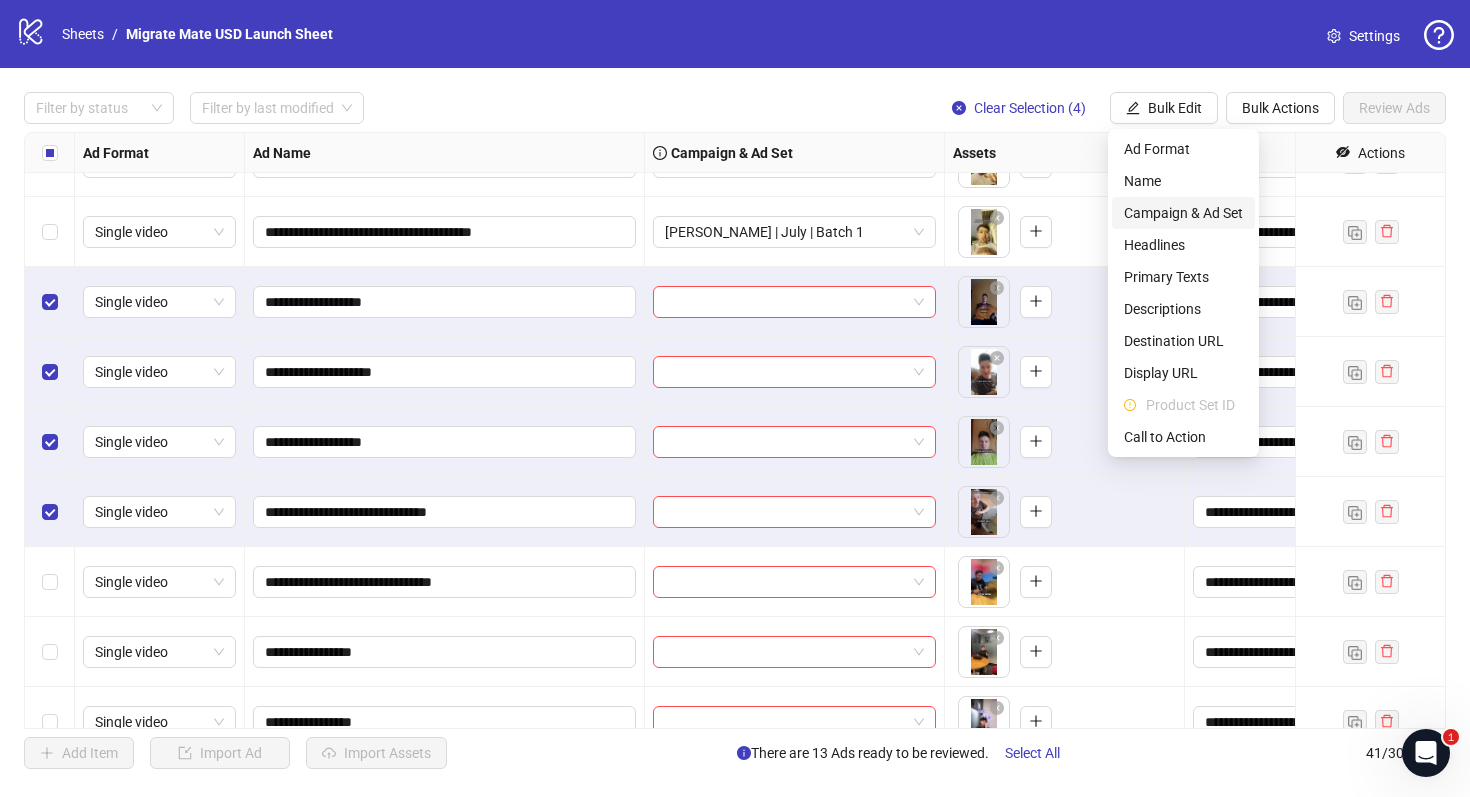 click on "Campaign & Ad Set" at bounding box center [1183, 213] 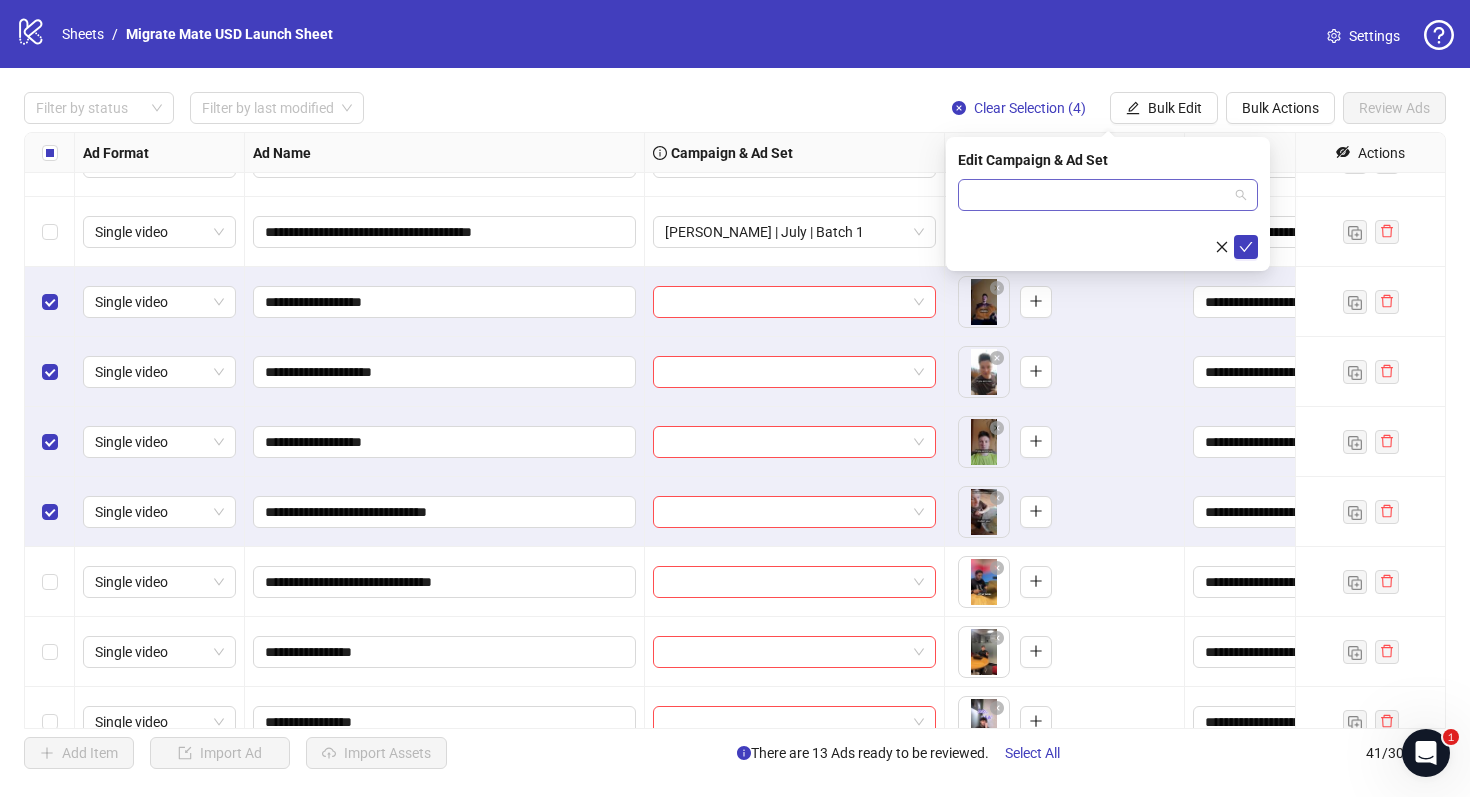 click at bounding box center (1108, 195) 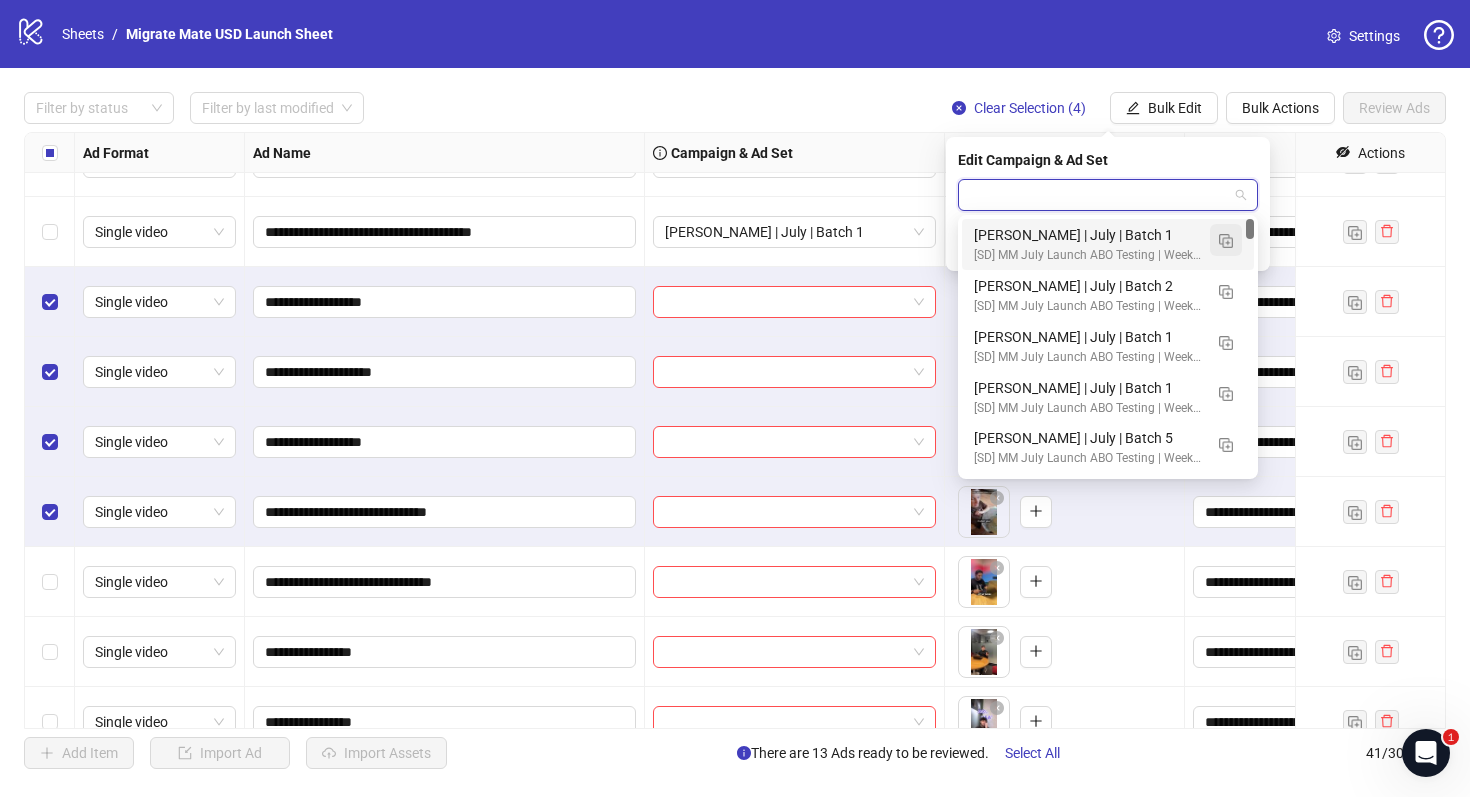 click at bounding box center [1226, 240] 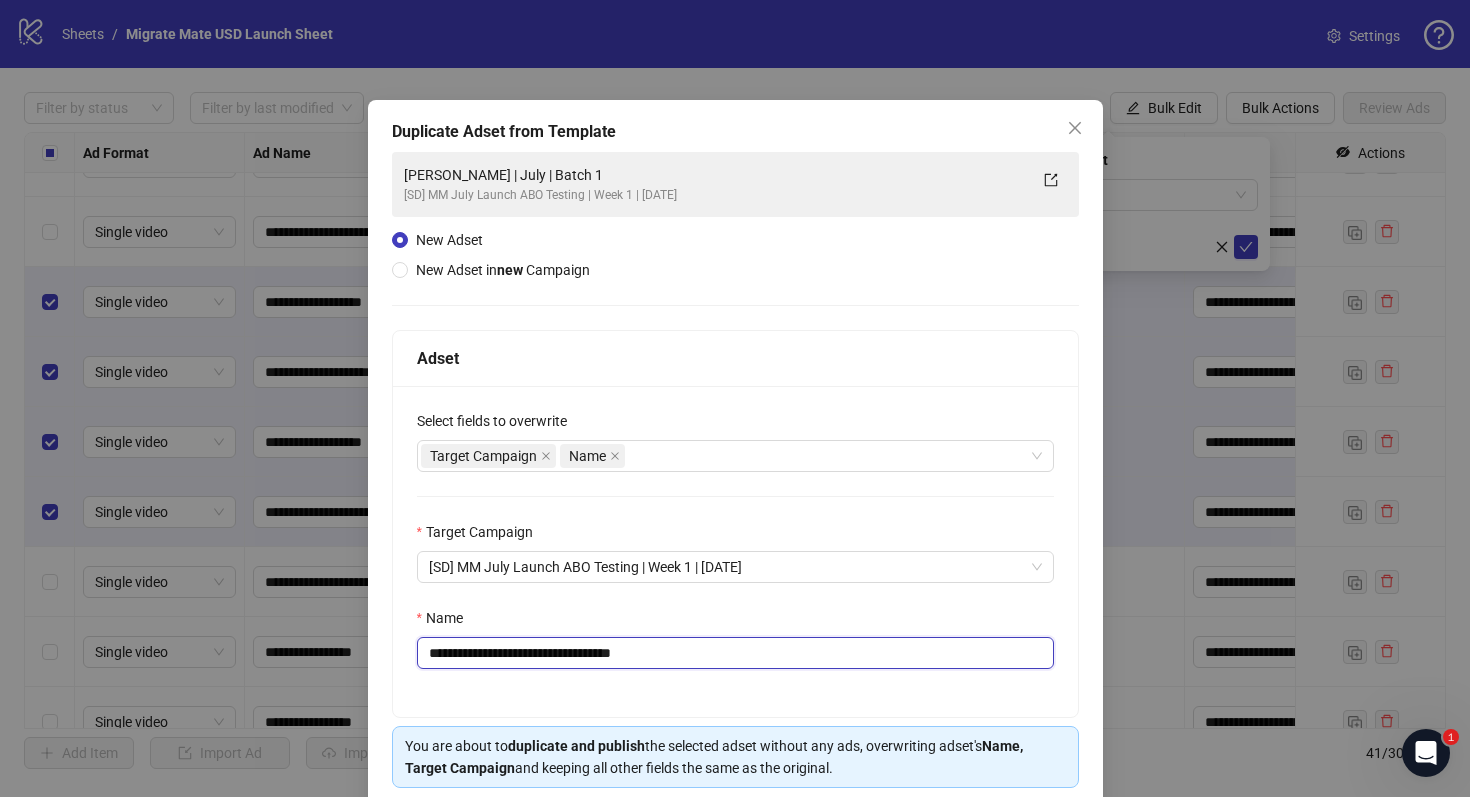 drag, startPoint x: 514, startPoint y: 655, endPoint x: 246, endPoint y: 654, distance: 268.00186 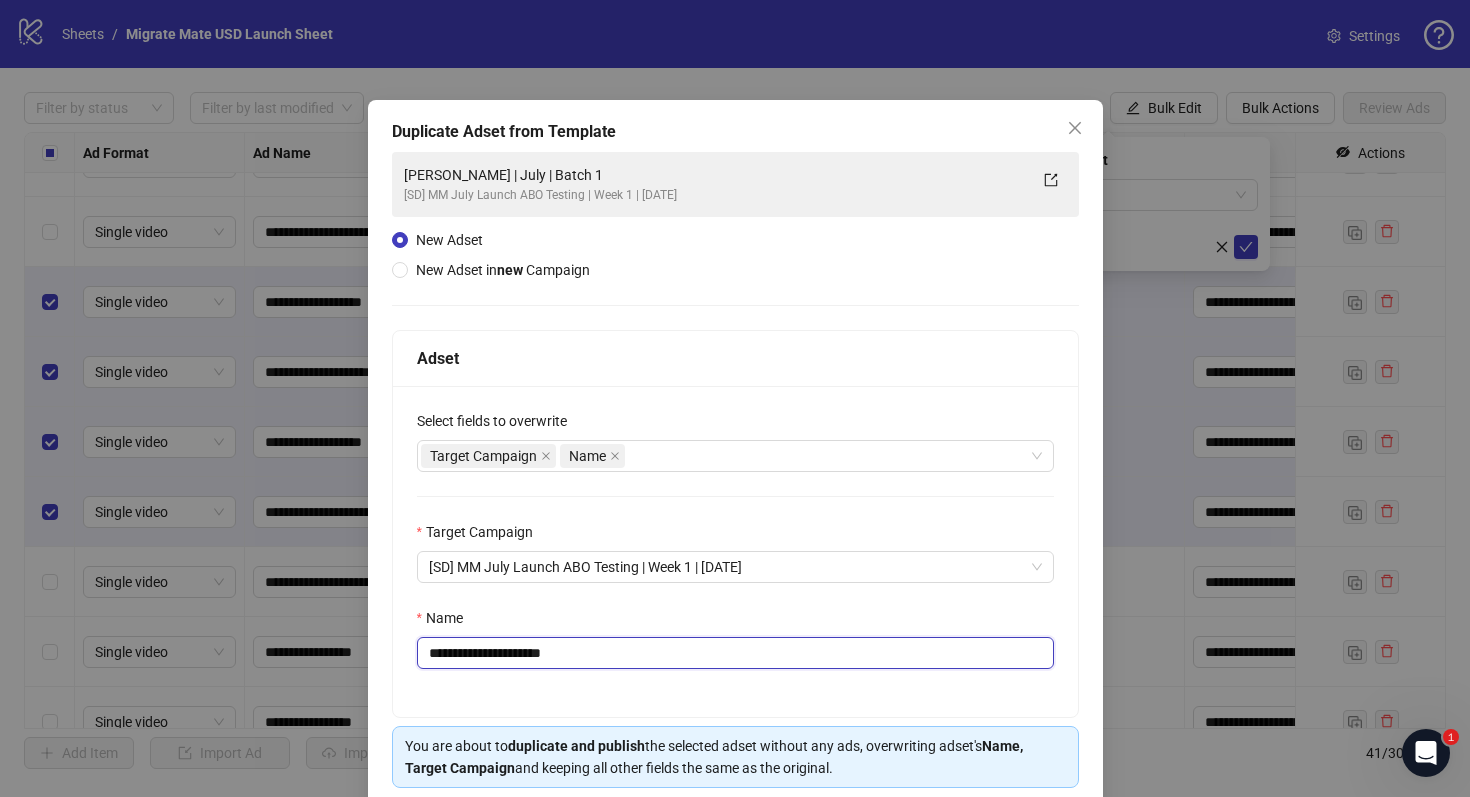 scroll, scrollTop: 80, scrollLeft: 0, axis: vertical 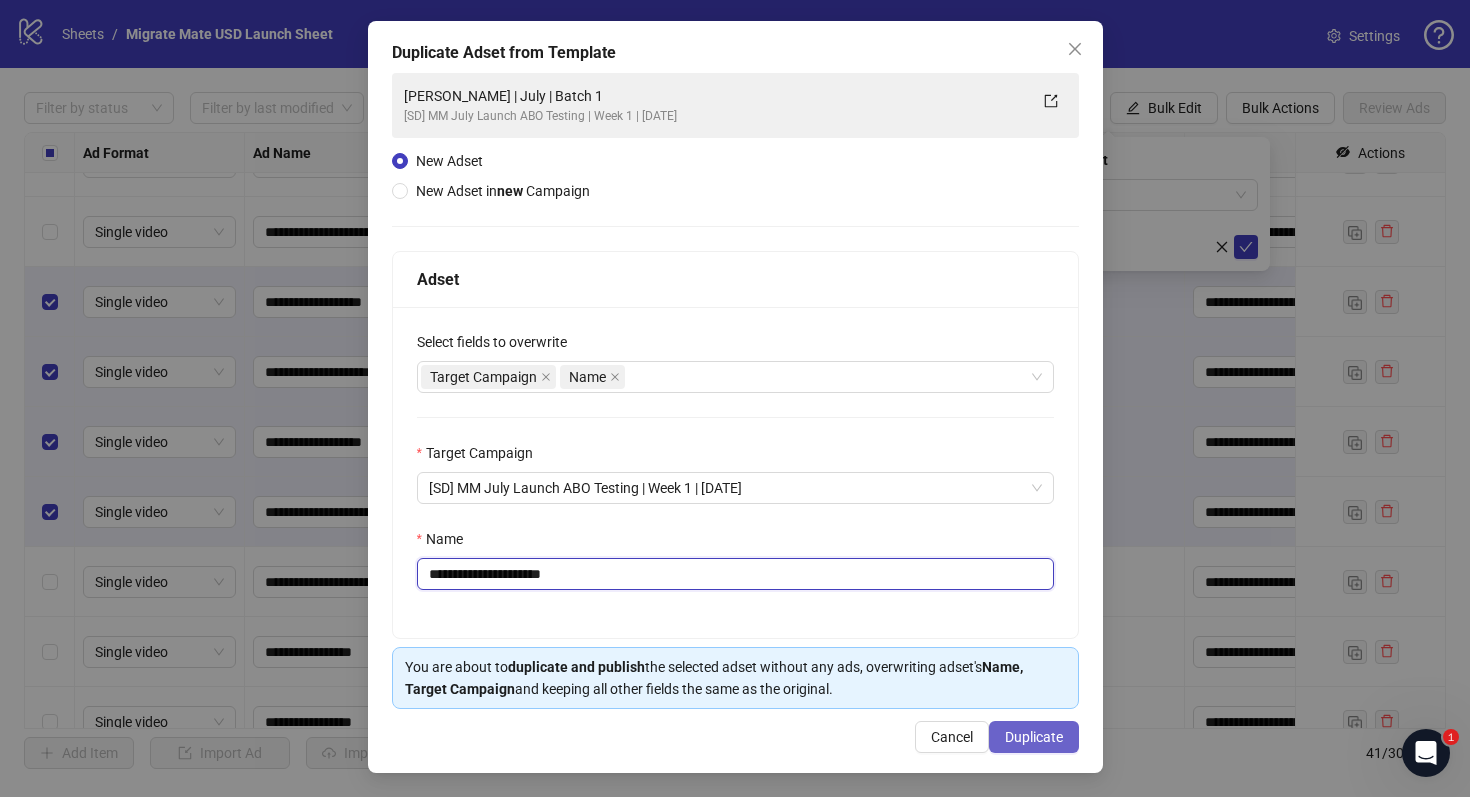 type on "**********" 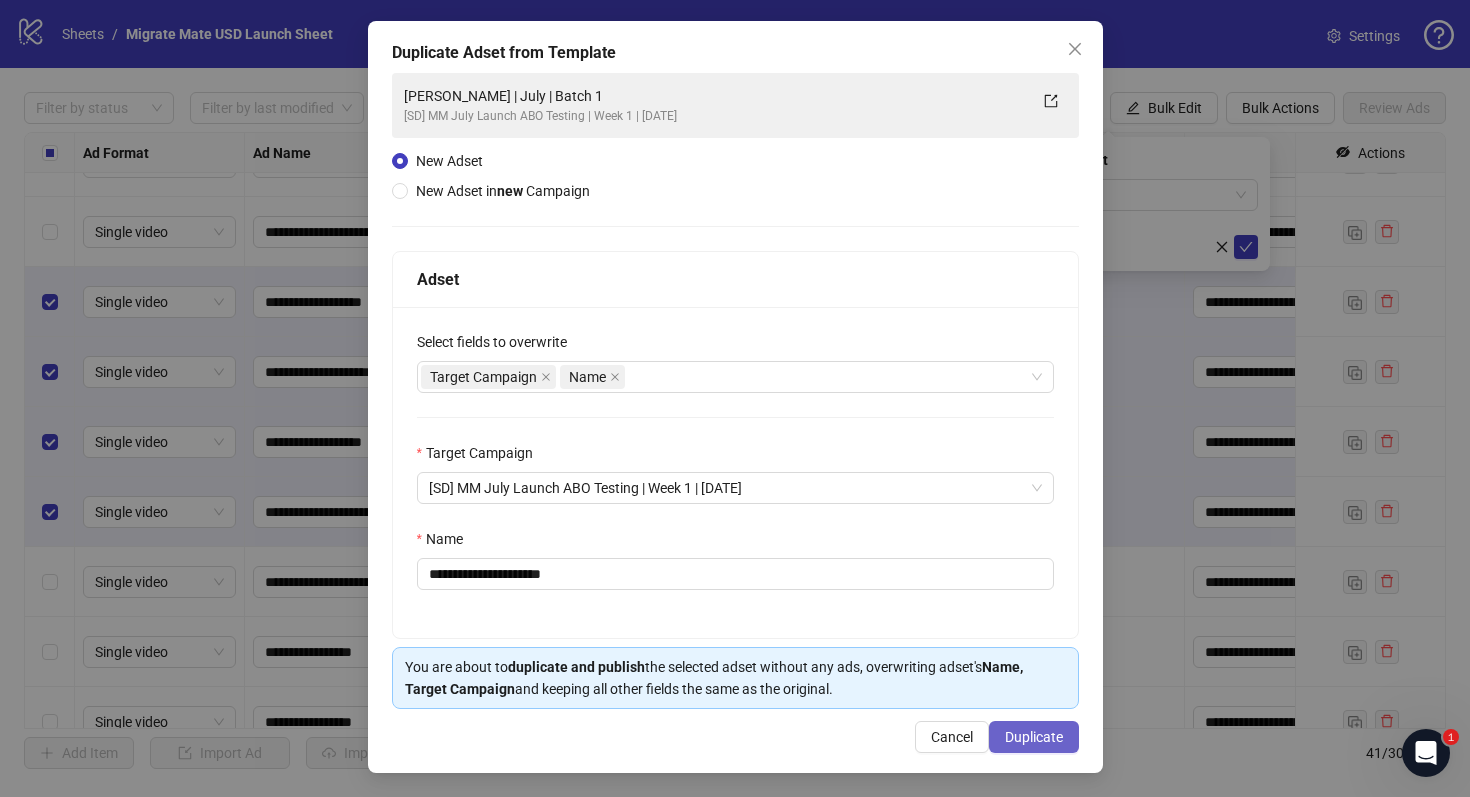click on "Duplicate" at bounding box center [1034, 737] 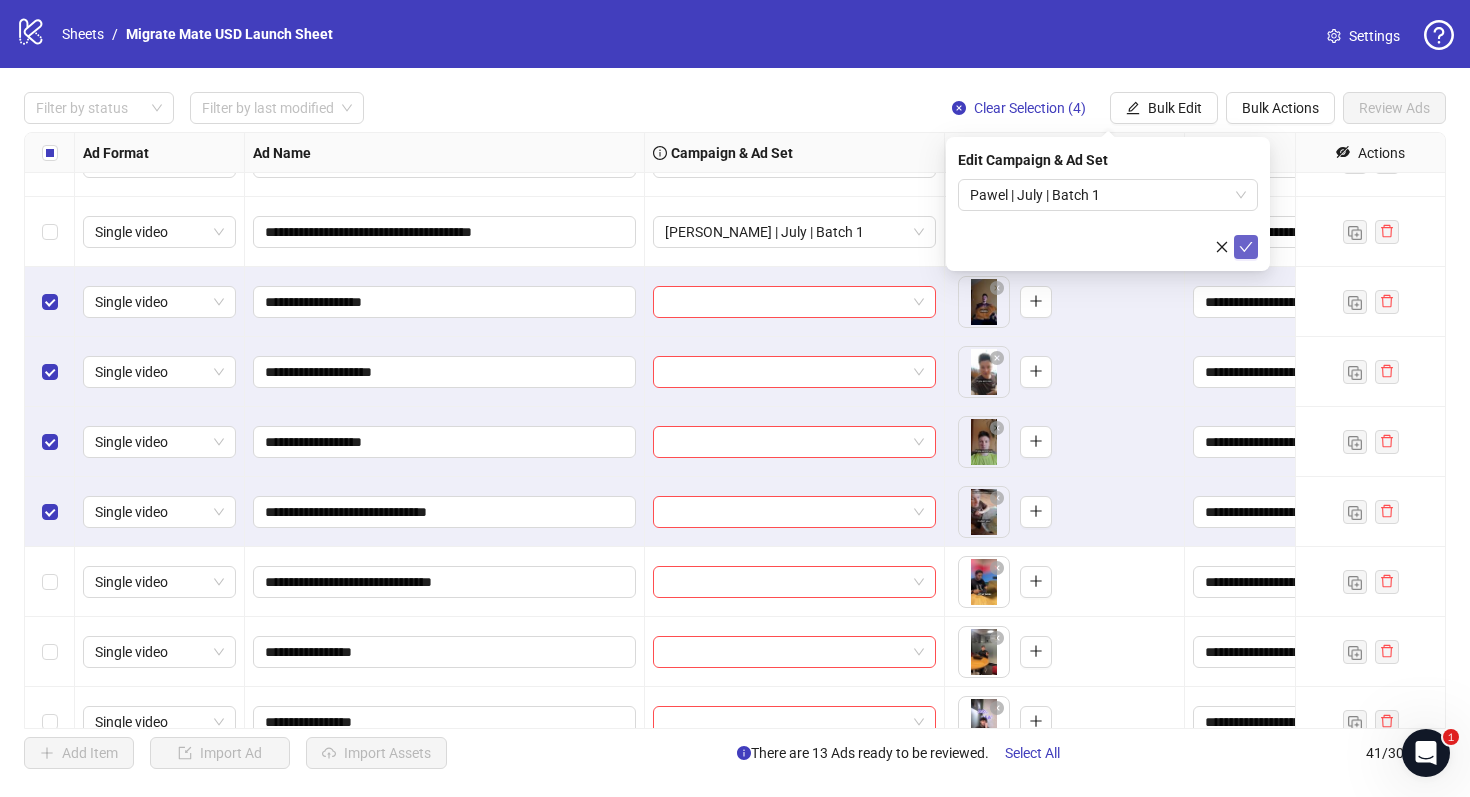 click 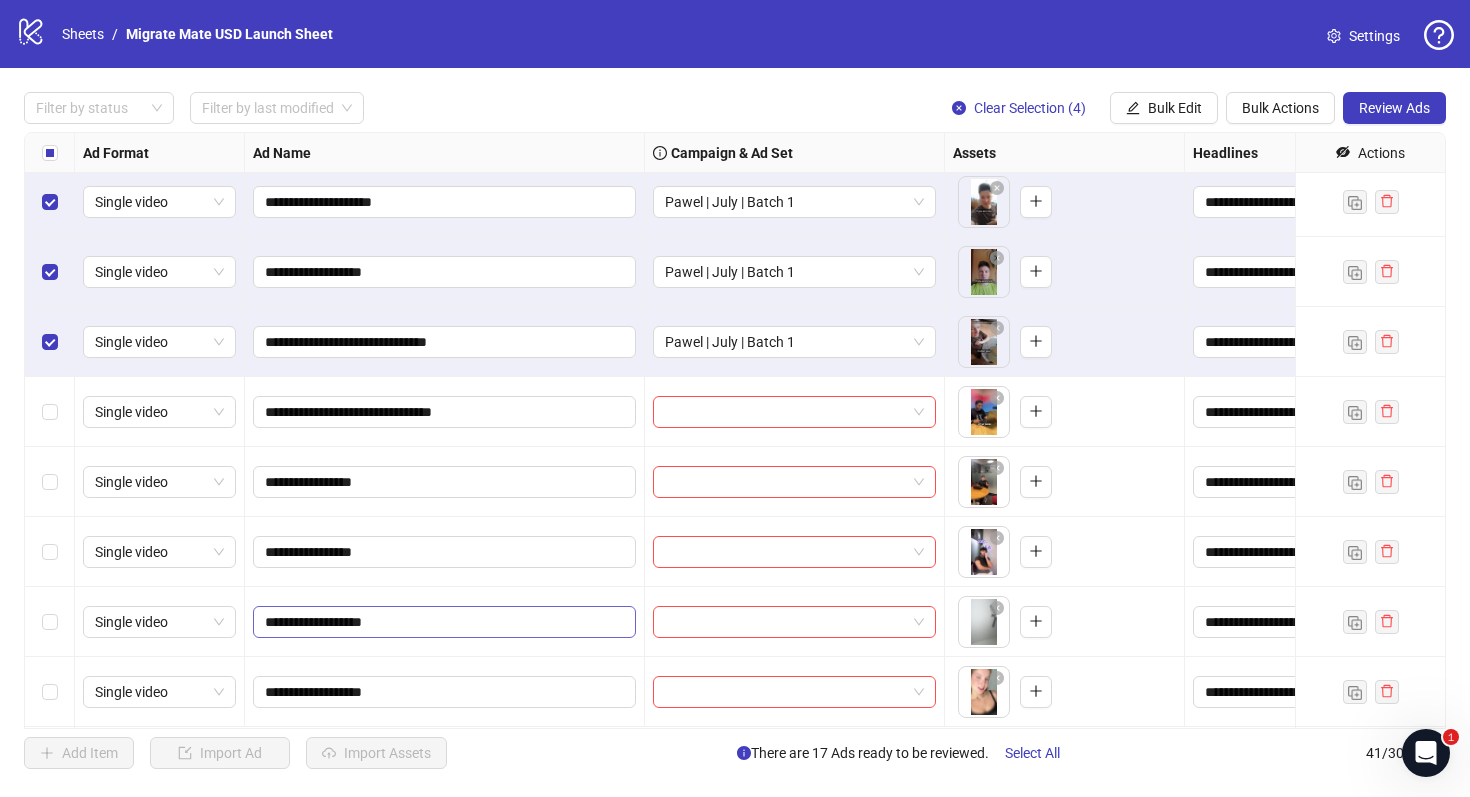 scroll, scrollTop: 1682, scrollLeft: 0, axis: vertical 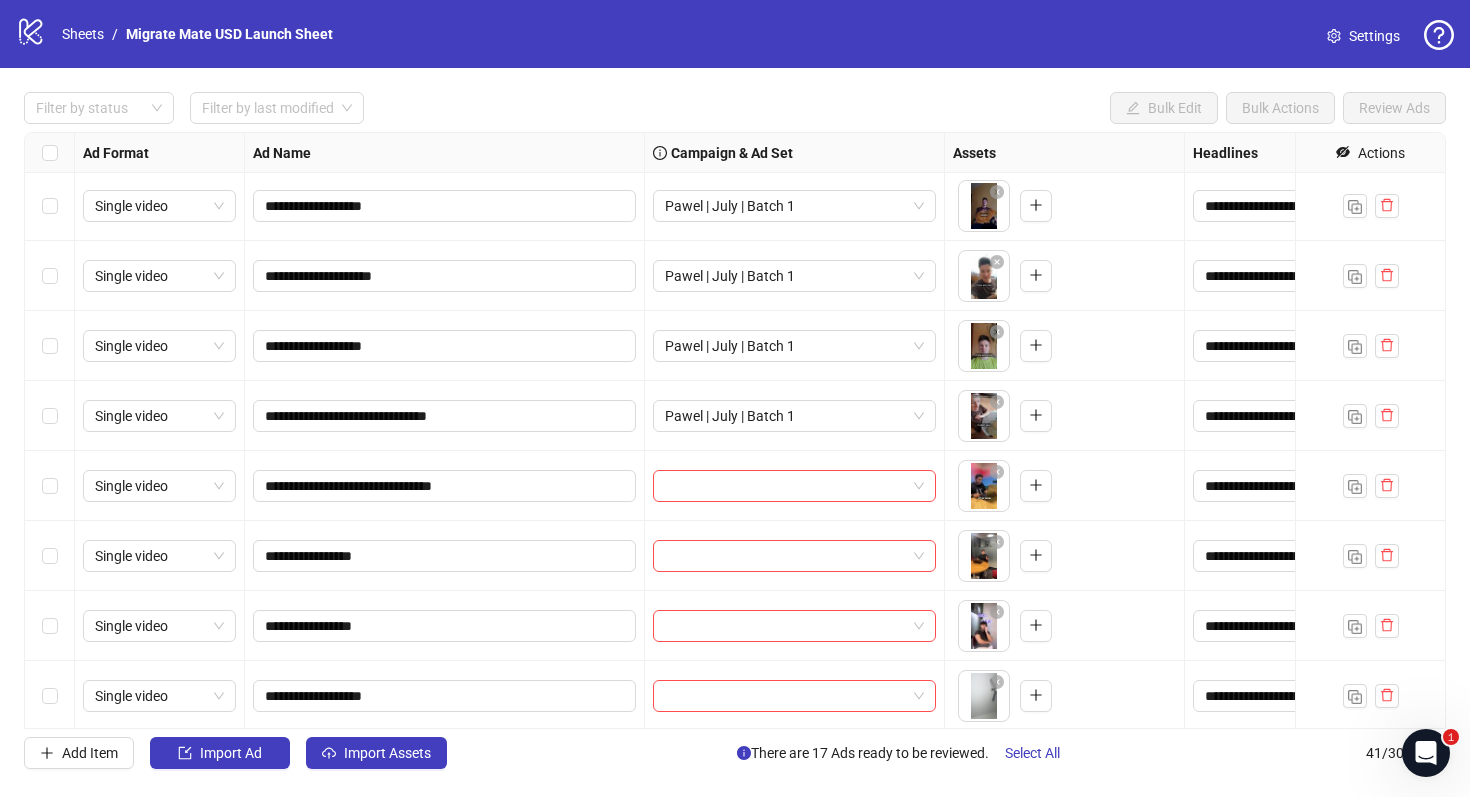 click at bounding box center [50, 486] 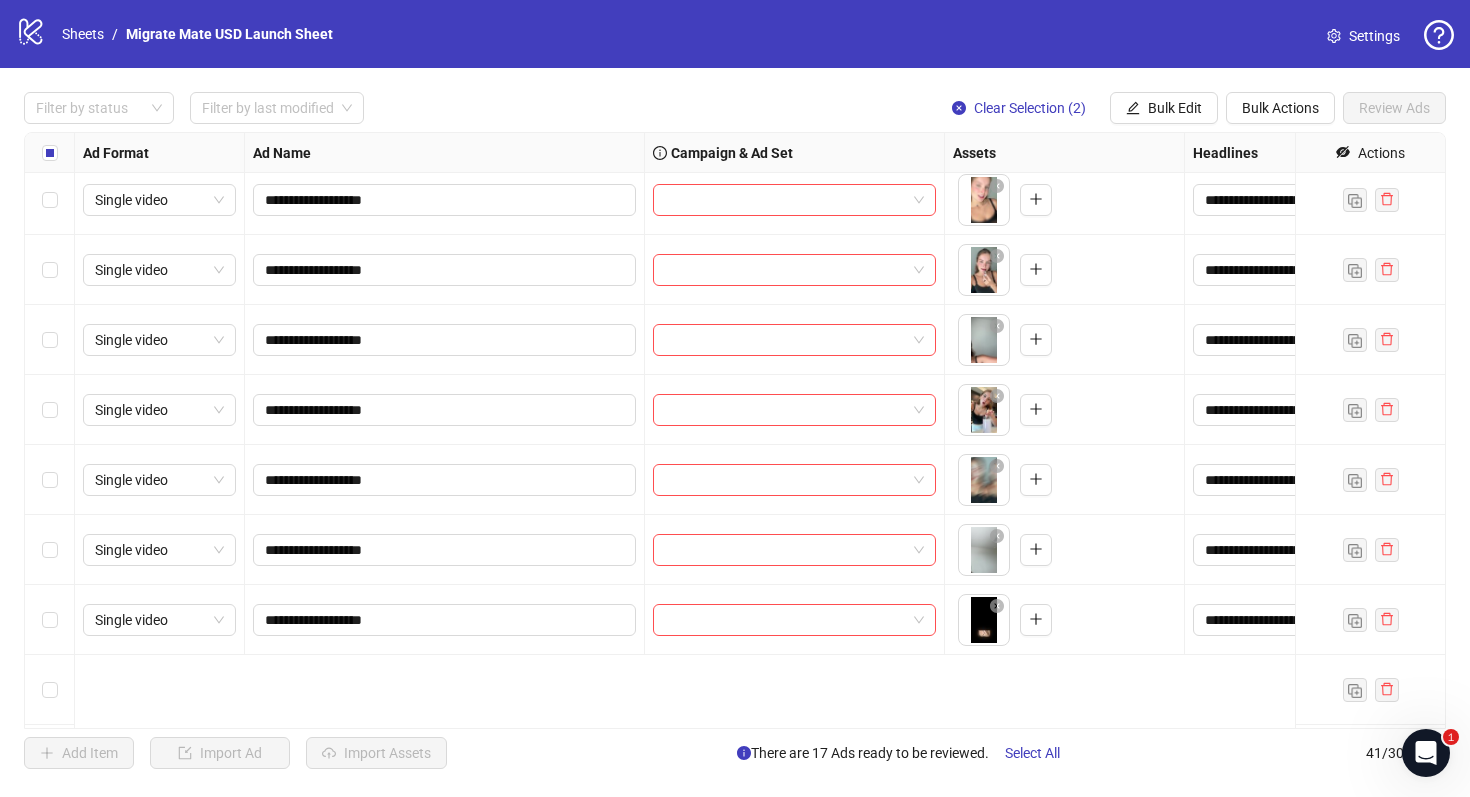scroll, scrollTop: 2315, scrollLeft: 0, axis: vertical 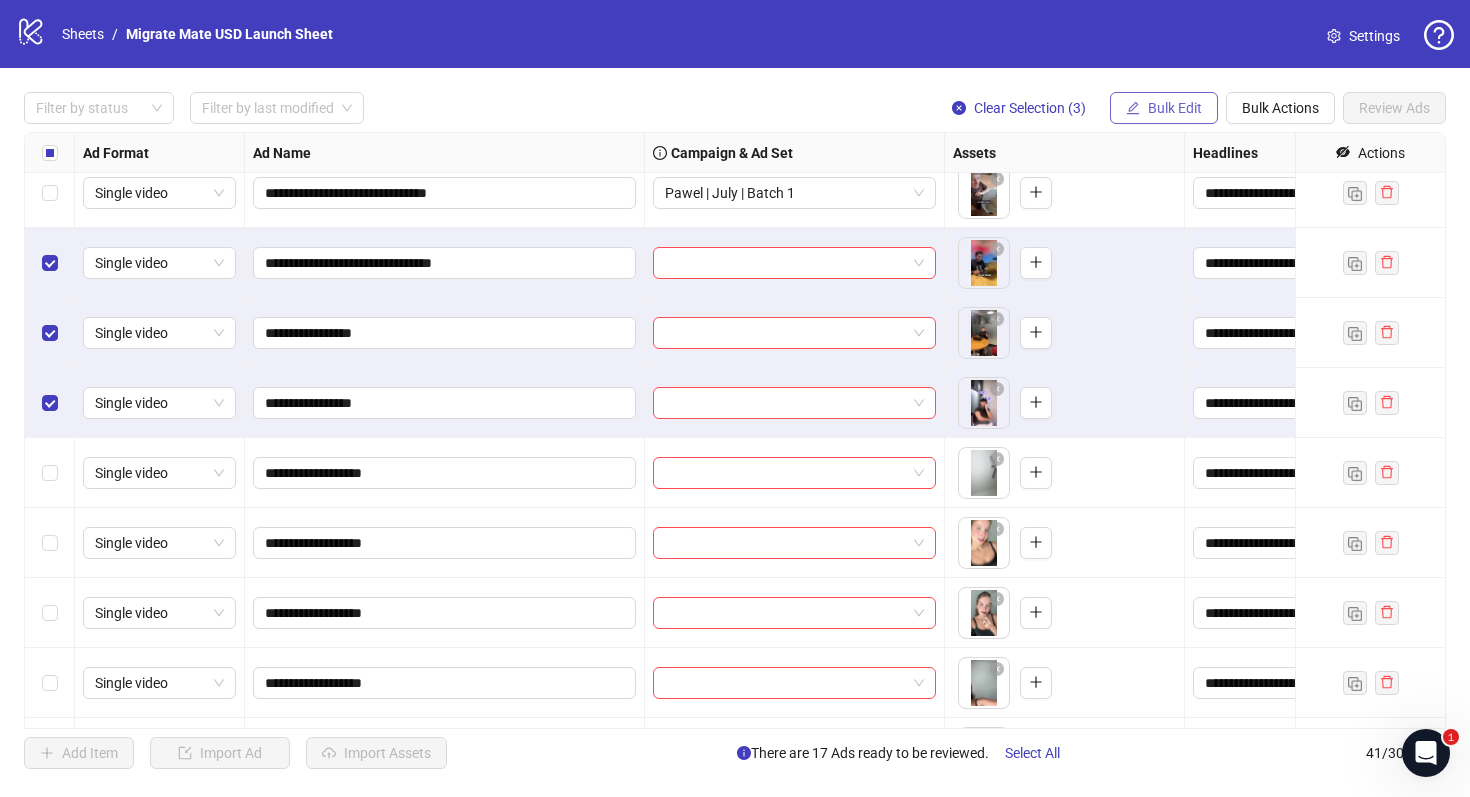 click on "Bulk Edit" at bounding box center [1175, 108] 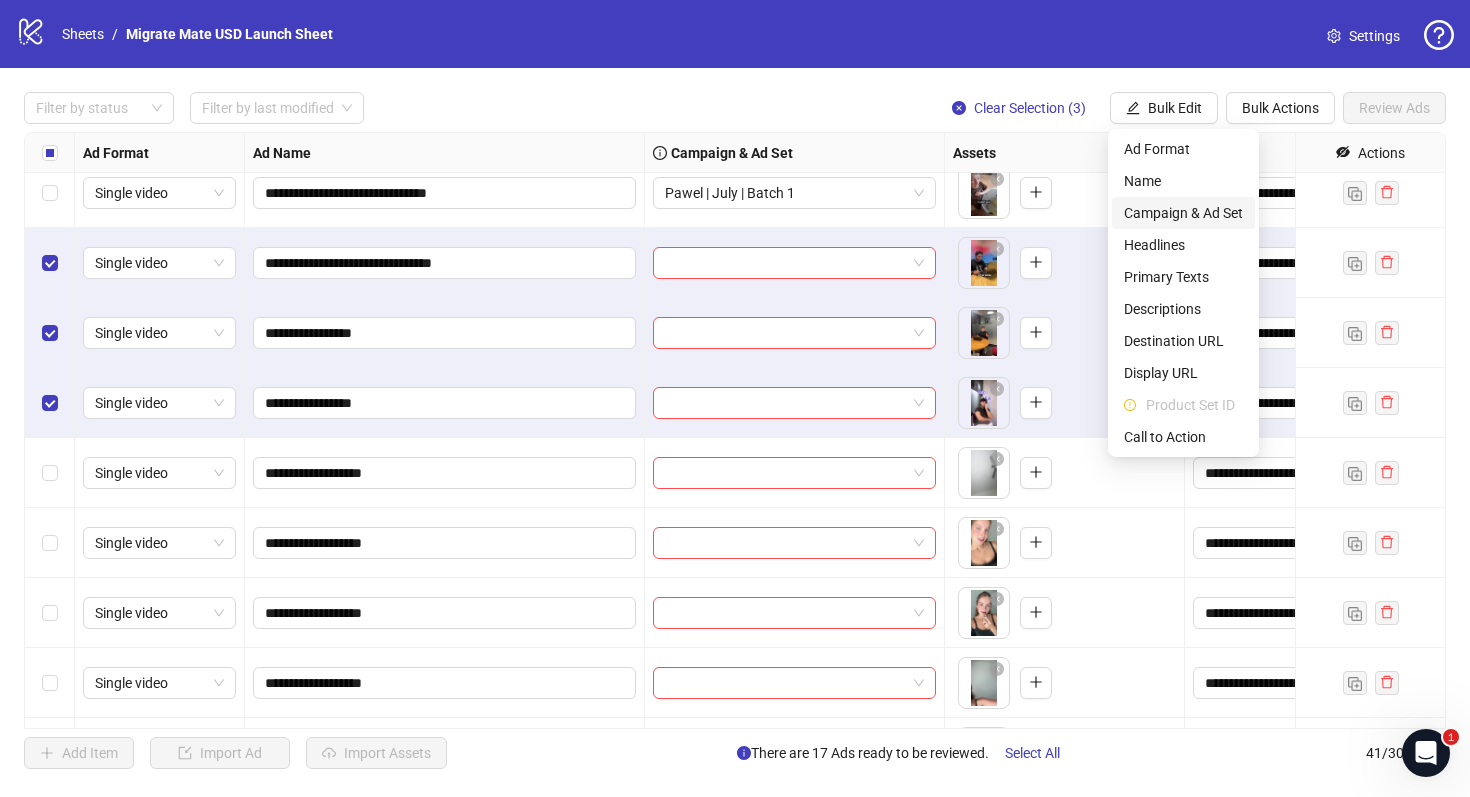 click on "Campaign & Ad Set" at bounding box center [1183, 213] 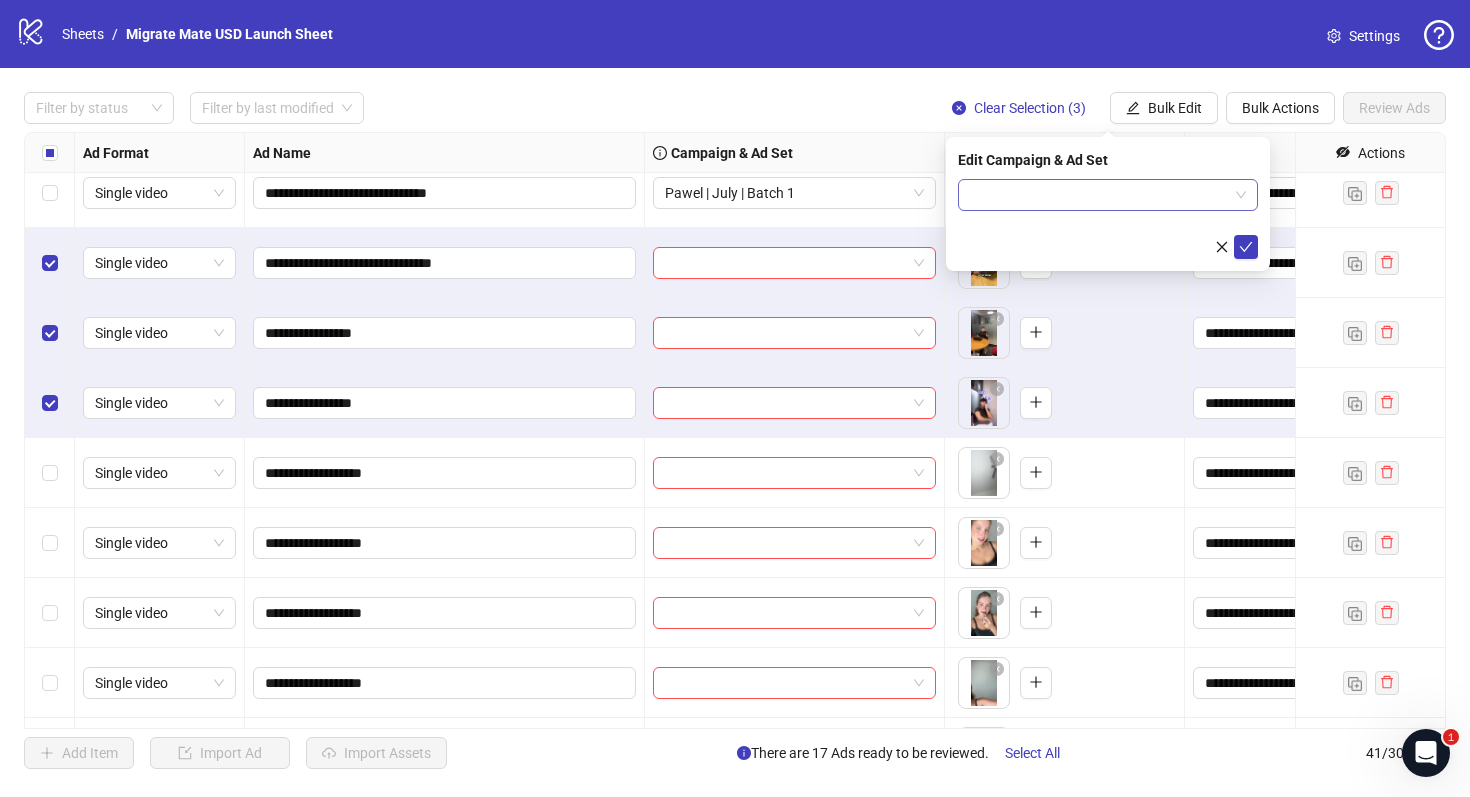 click at bounding box center [1099, 195] 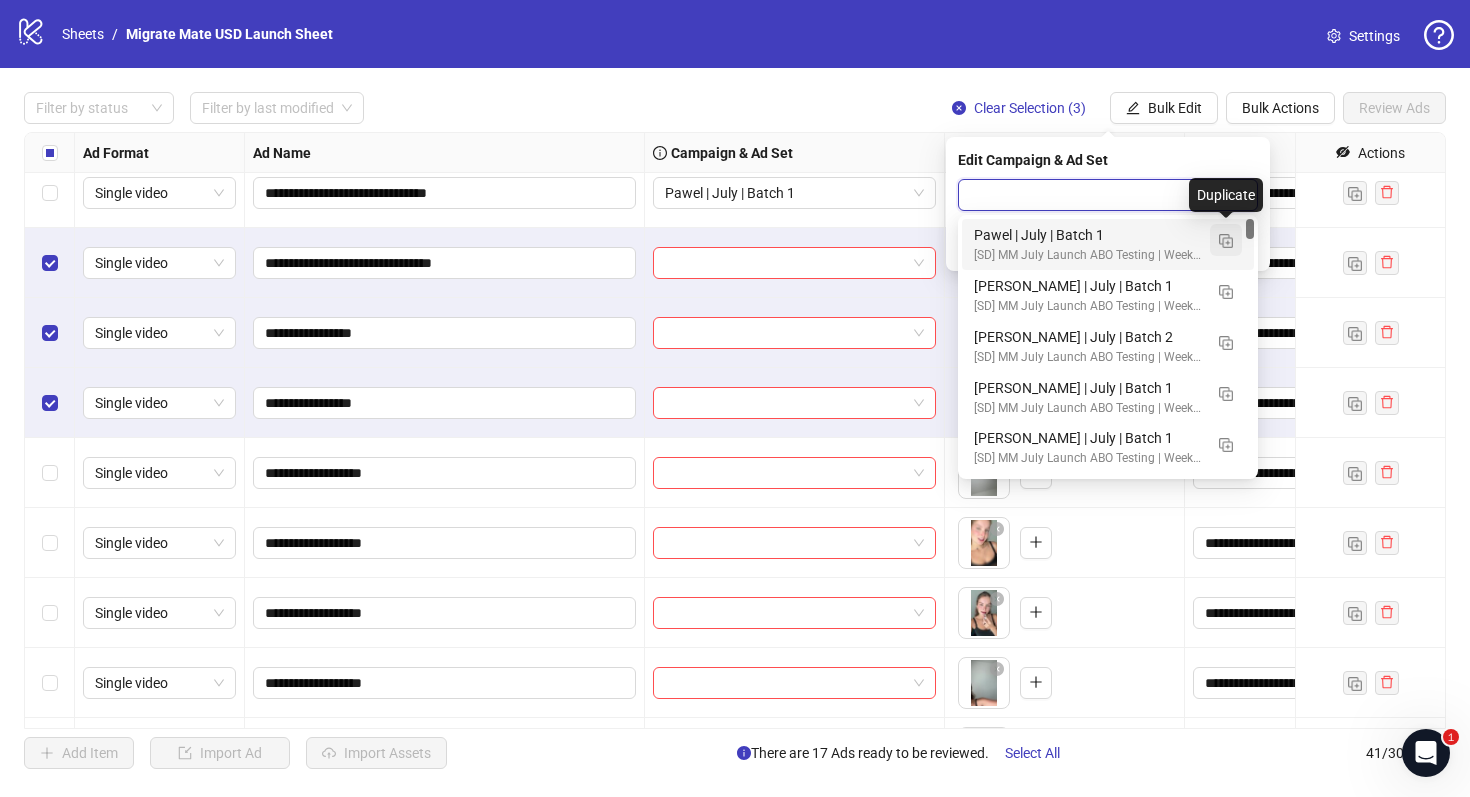 click at bounding box center [1226, 241] 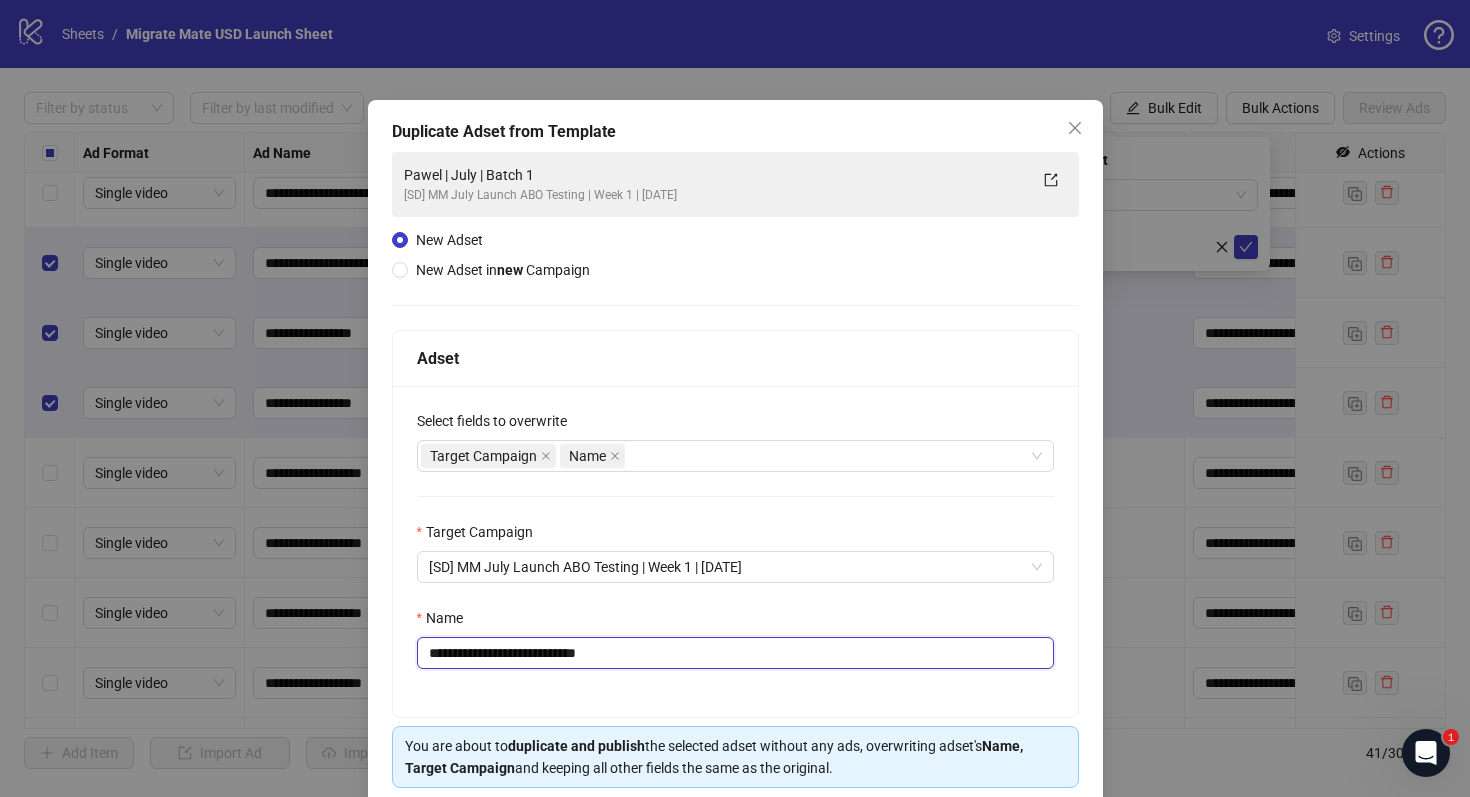 click on "**********" at bounding box center [735, 653] 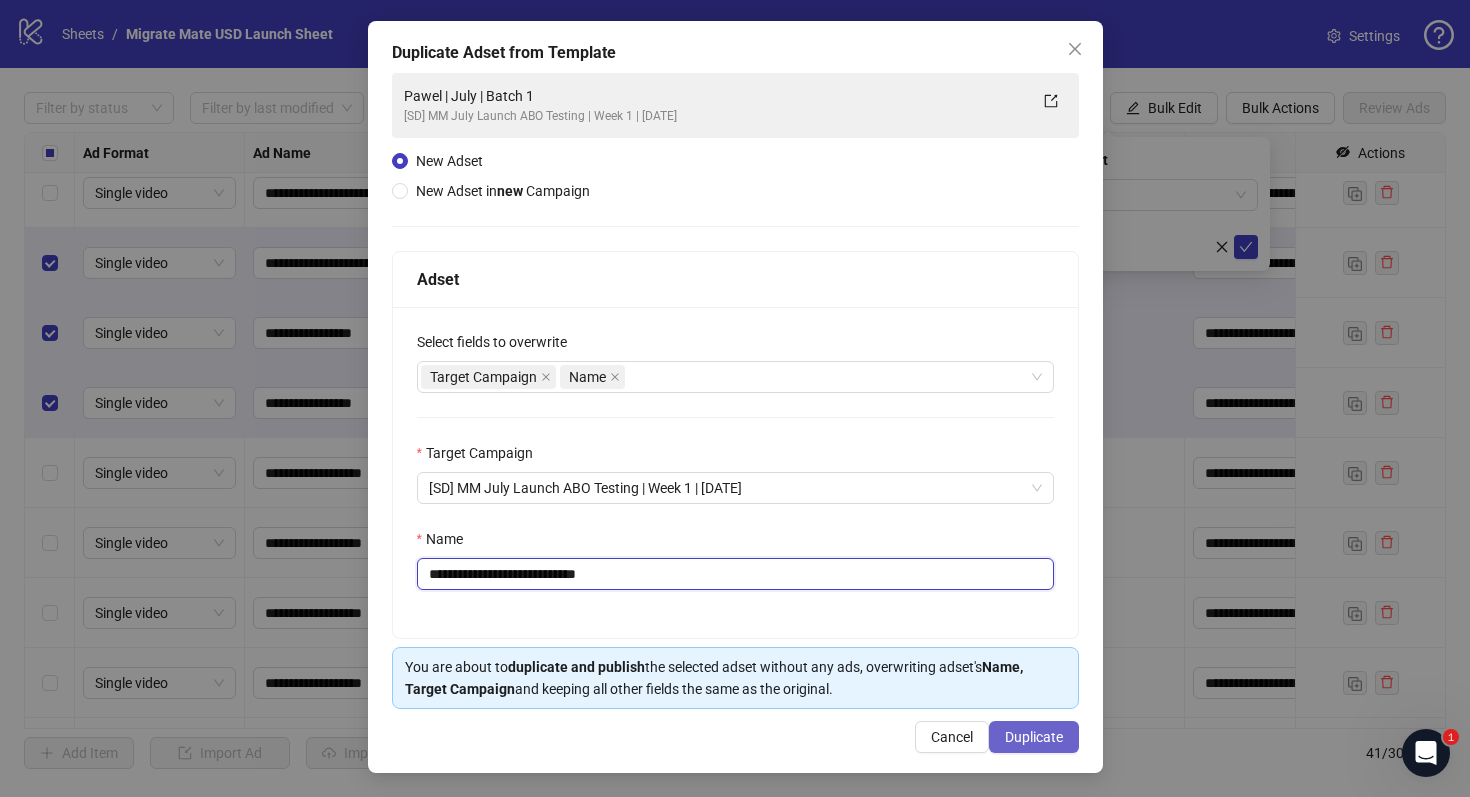 type on "**********" 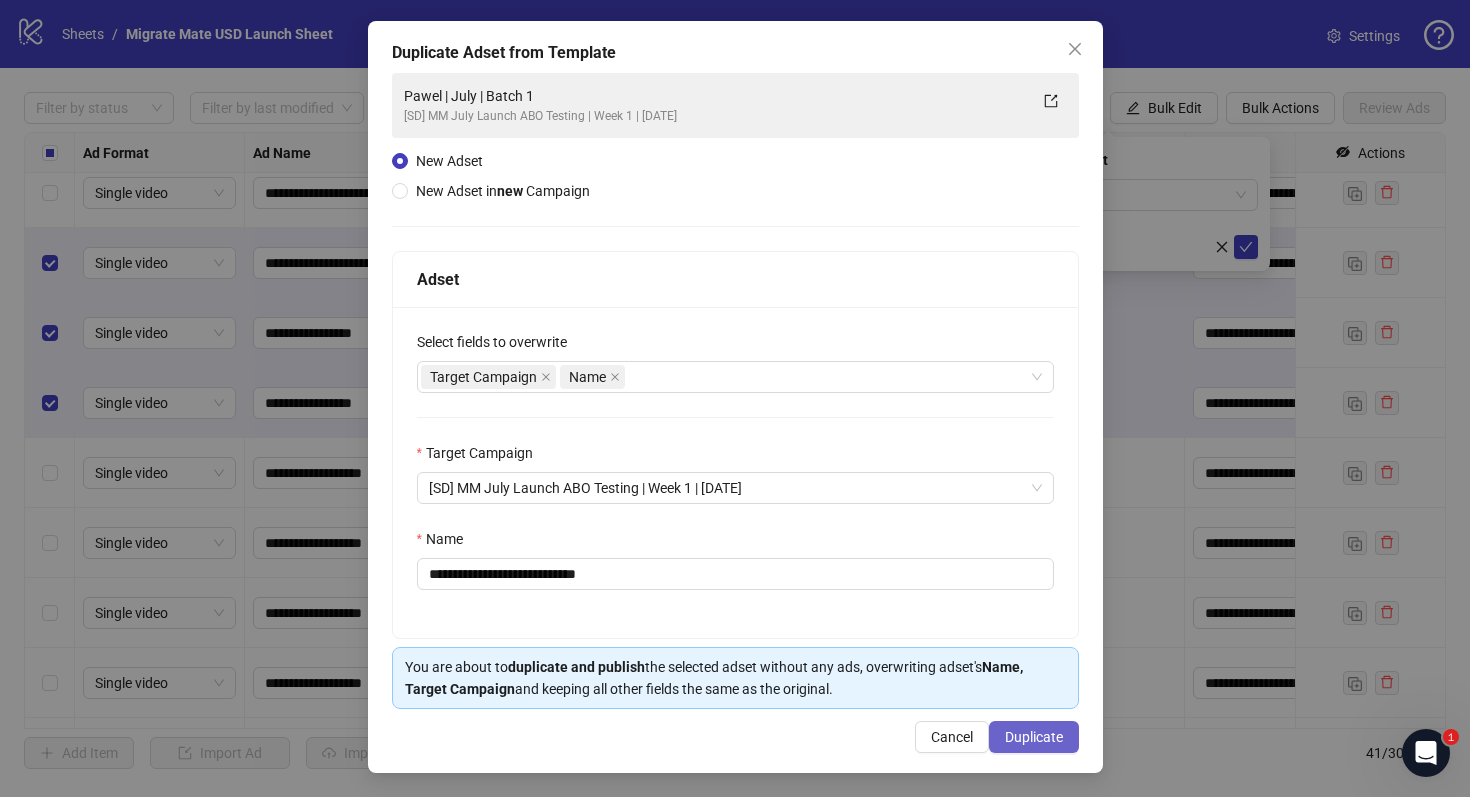 click on "Duplicate" at bounding box center (1034, 737) 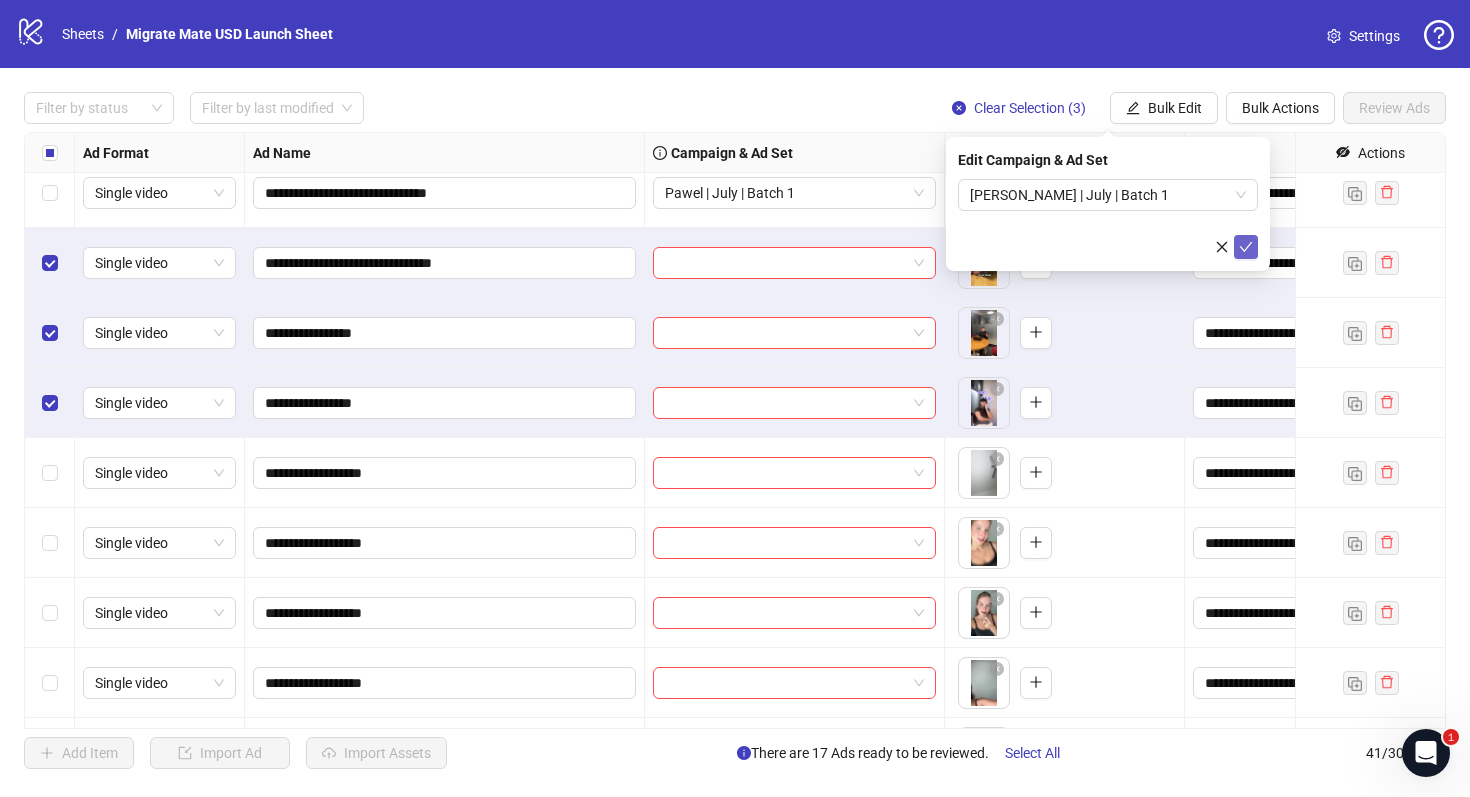 click 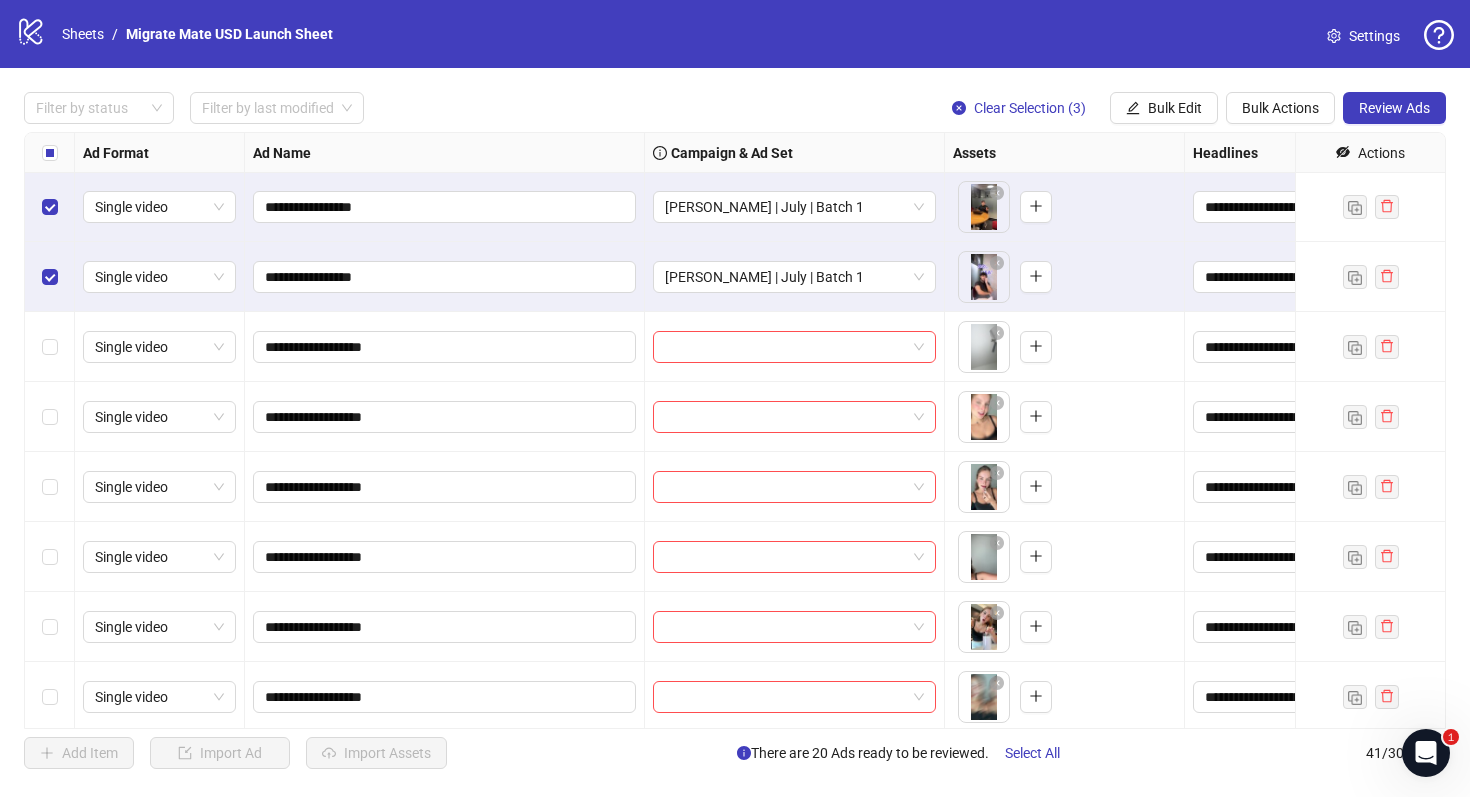 scroll, scrollTop: 2201, scrollLeft: 0, axis: vertical 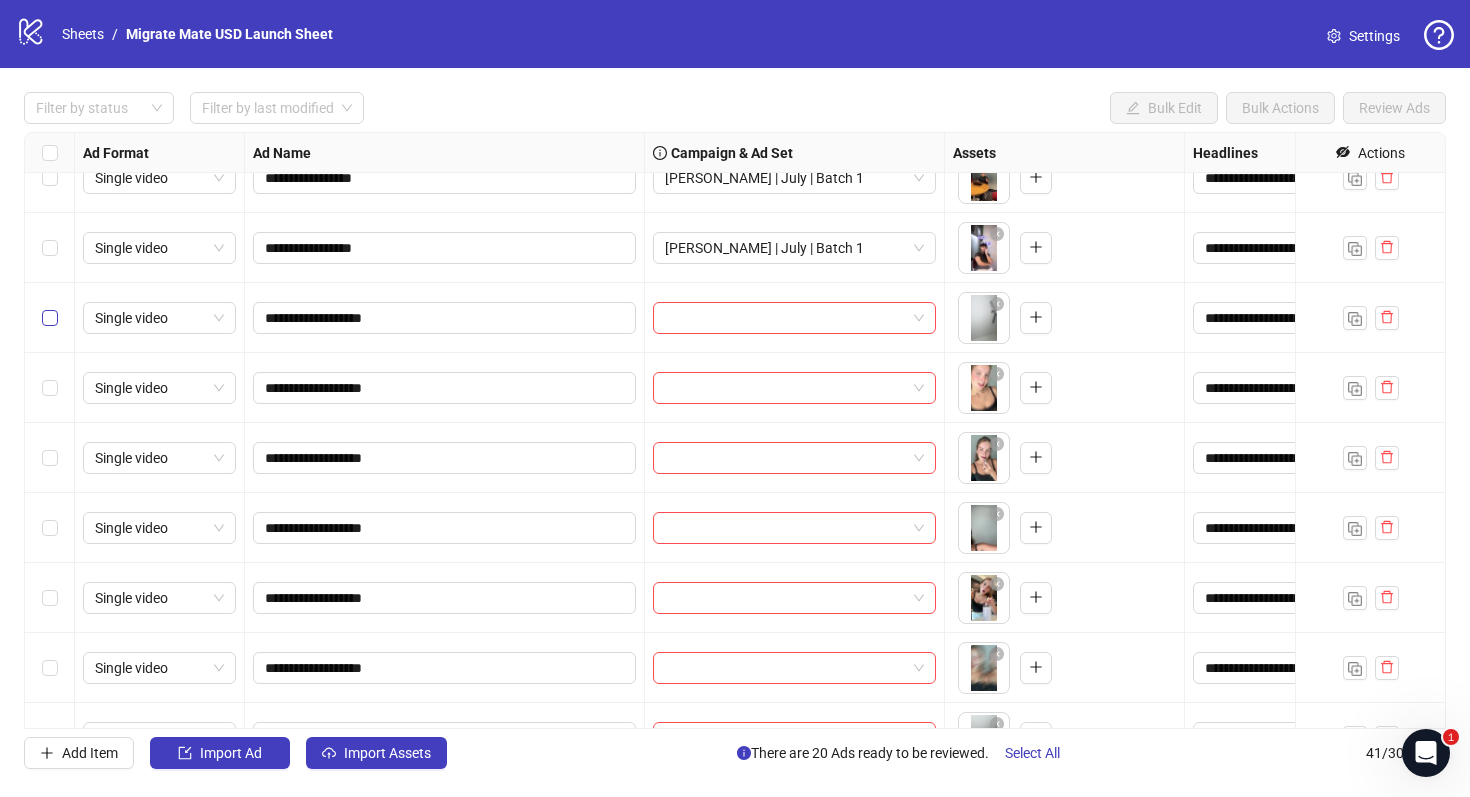 click at bounding box center (50, 318) 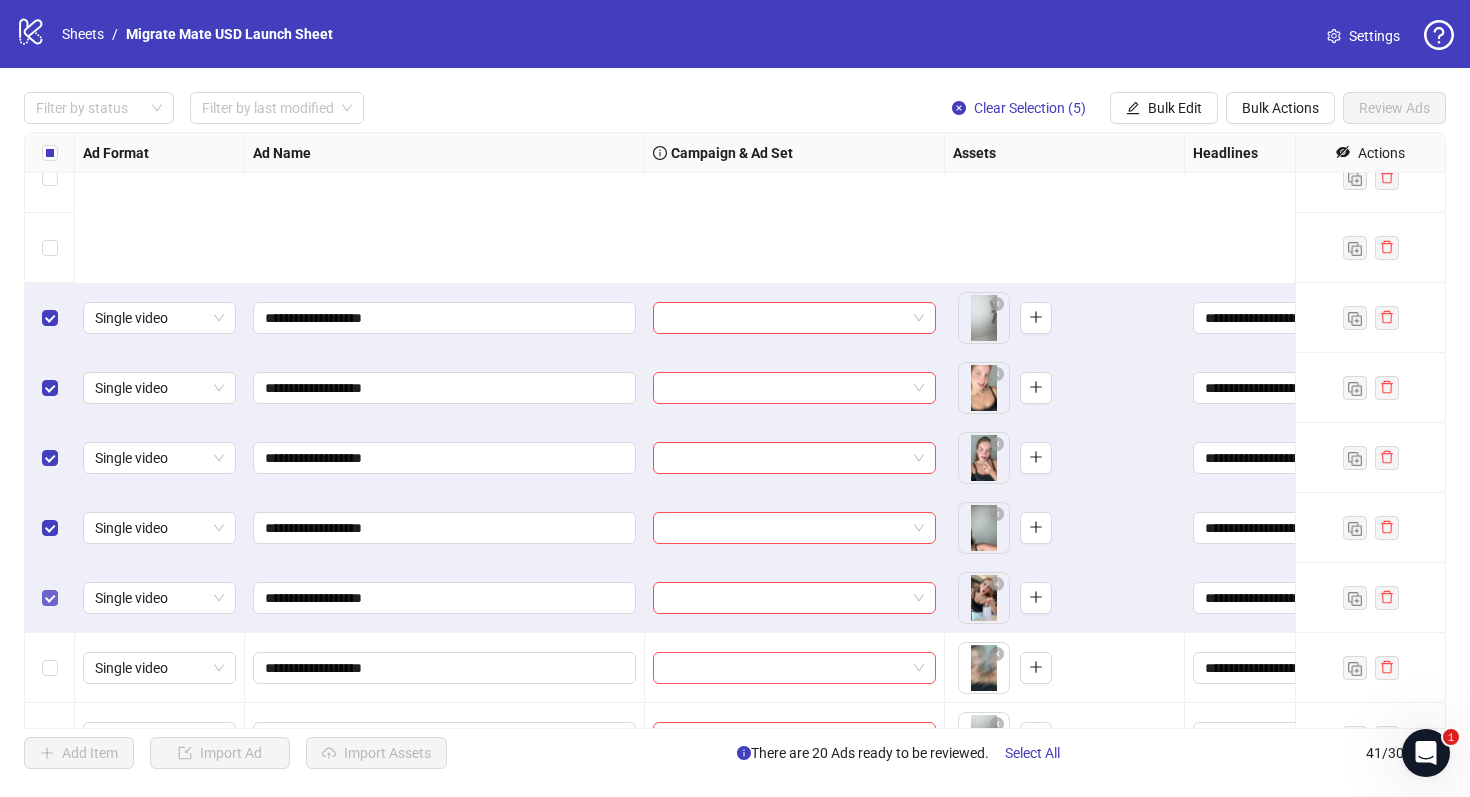 scroll, scrollTop: 2315, scrollLeft: 0, axis: vertical 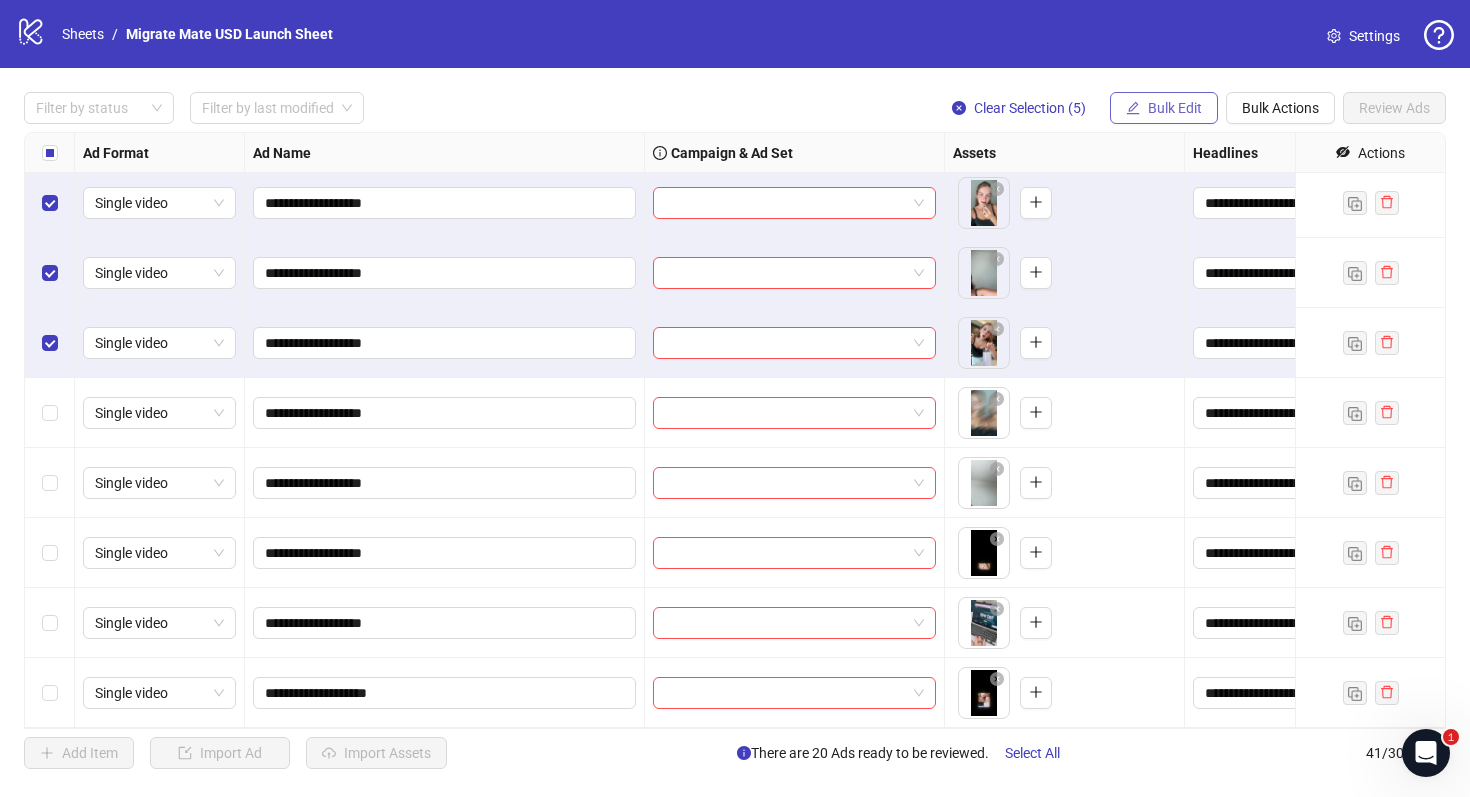 click on "Bulk Edit" at bounding box center [1175, 108] 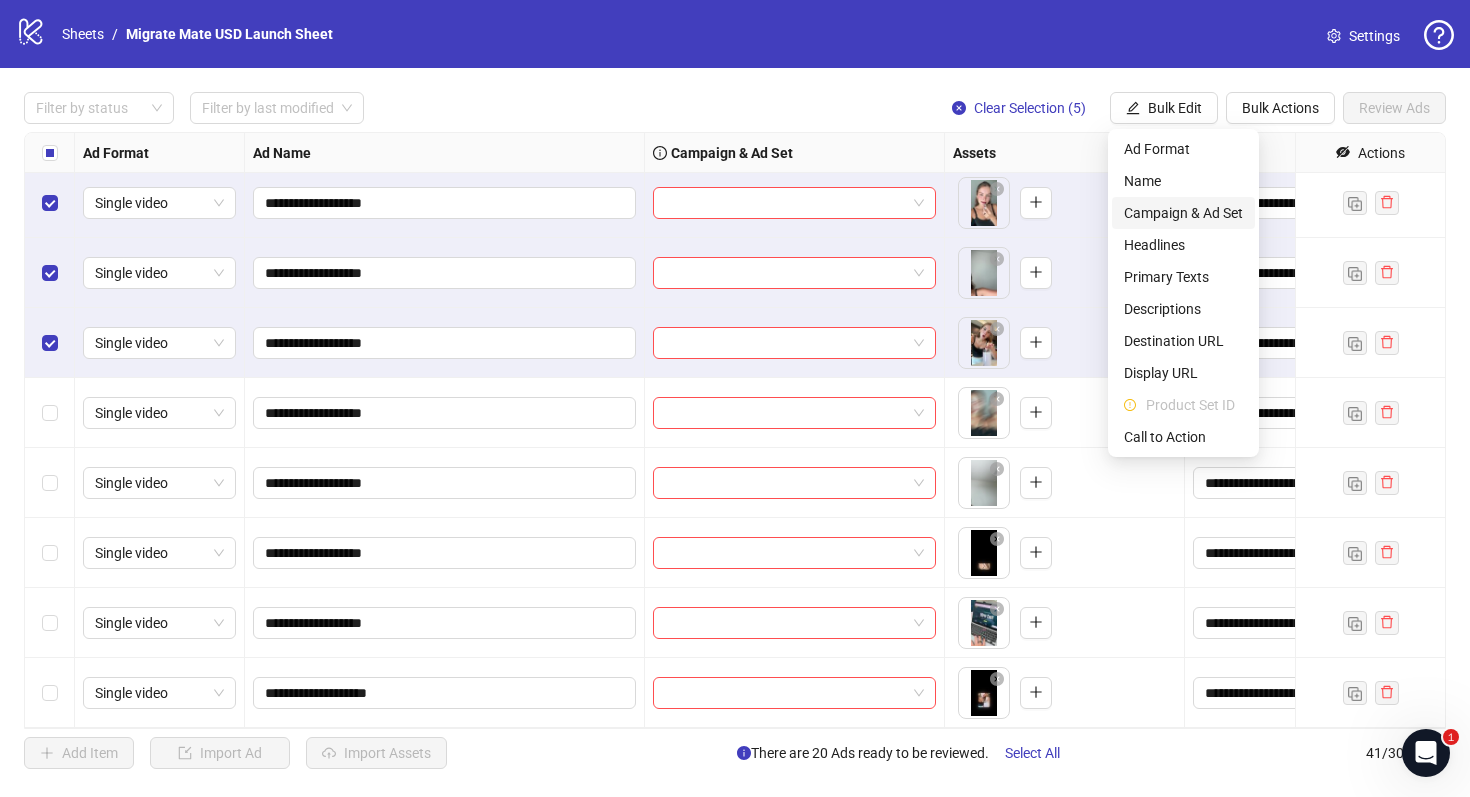 click on "Campaign & Ad Set" at bounding box center (1183, 213) 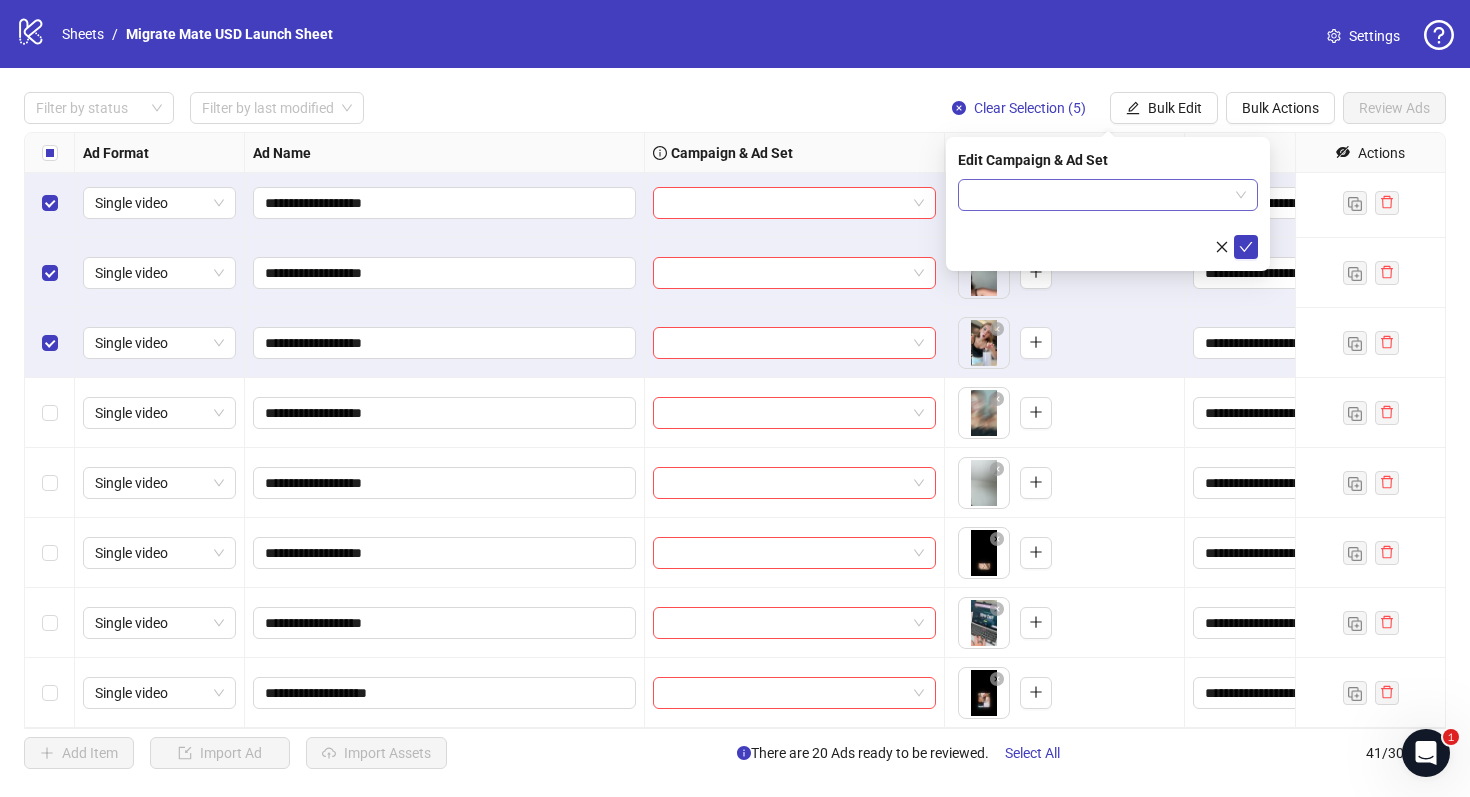 click at bounding box center [1108, 195] 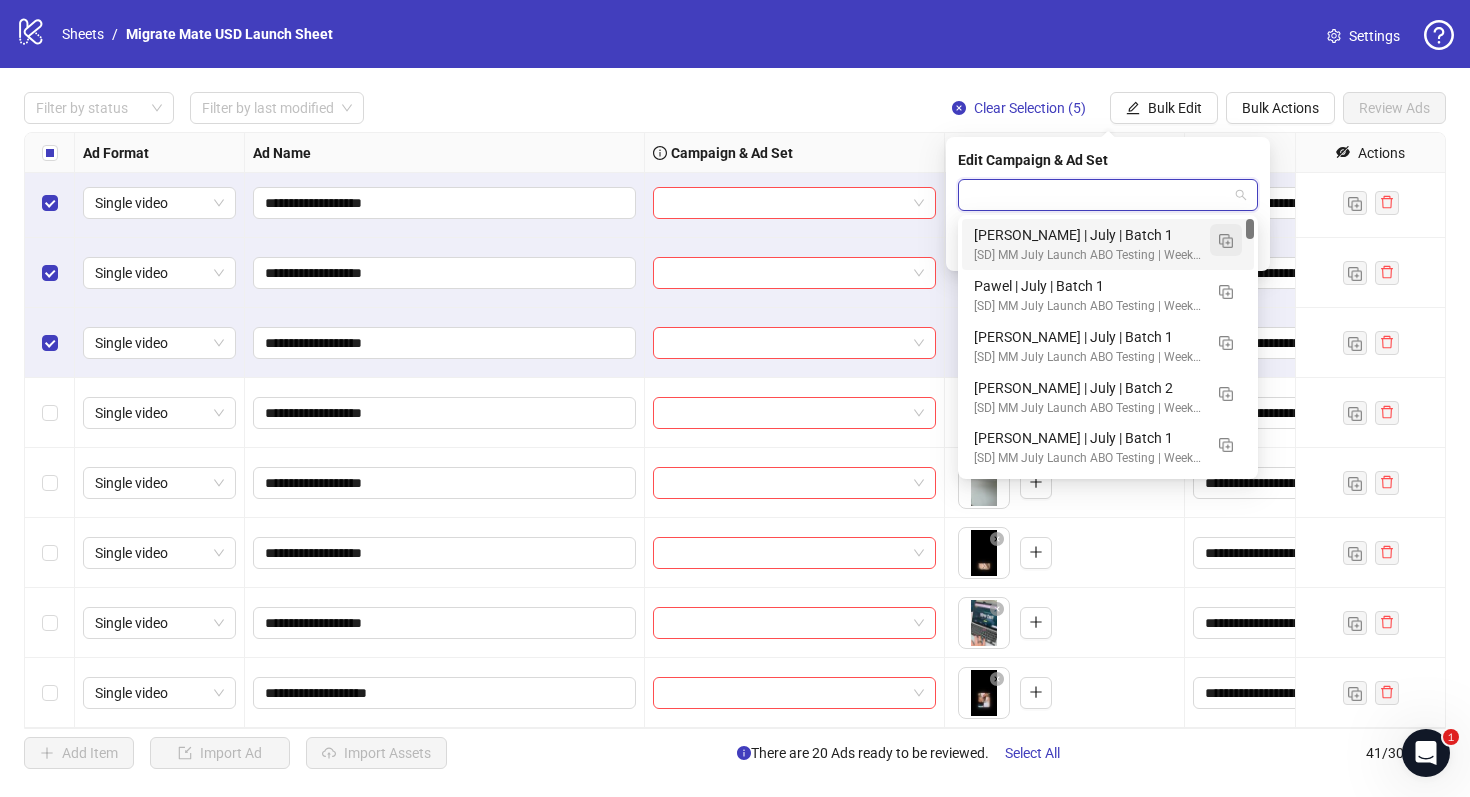 click at bounding box center [1226, 240] 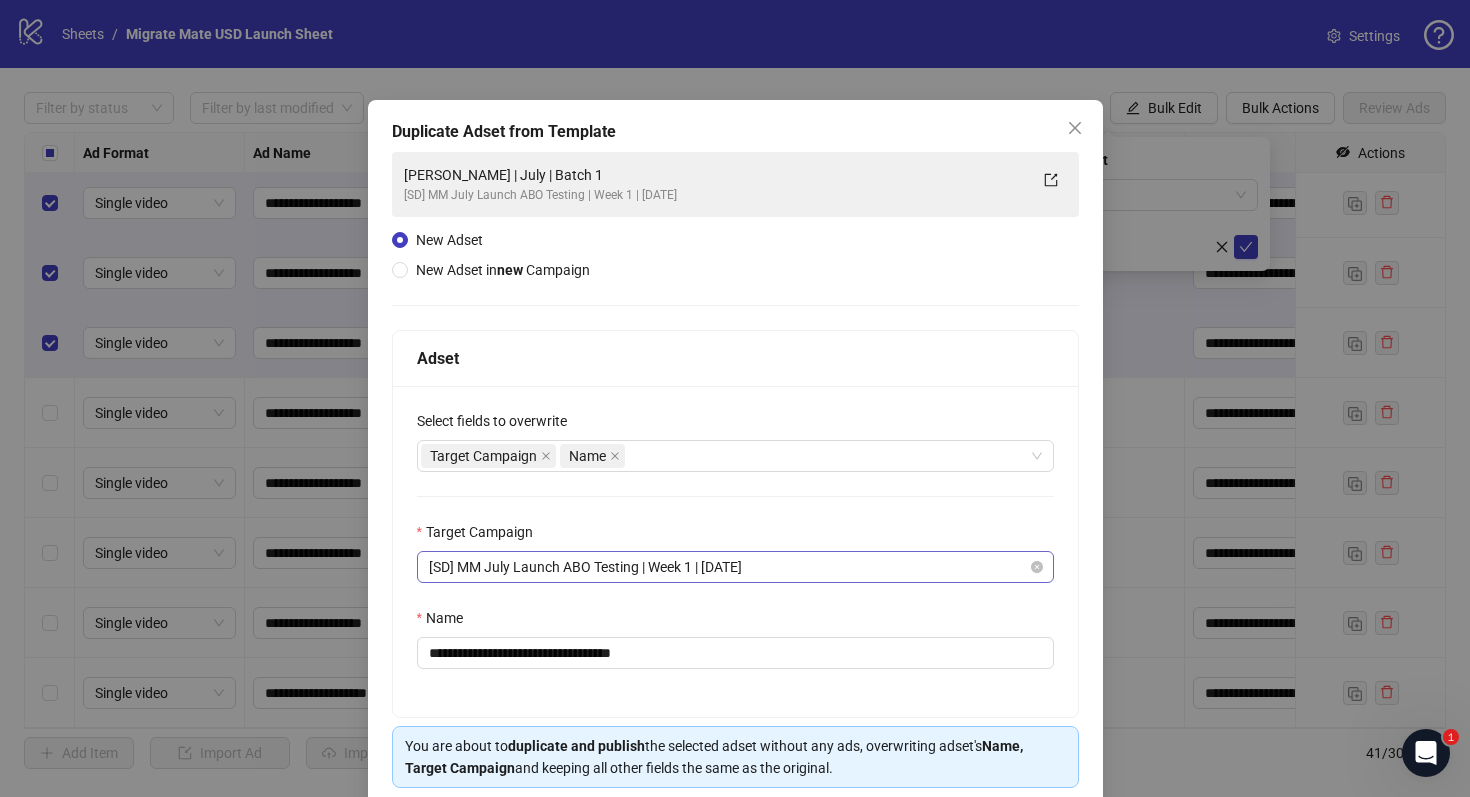 scroll, scrollTop: 80, scrollLeft: 0, axis: vertical 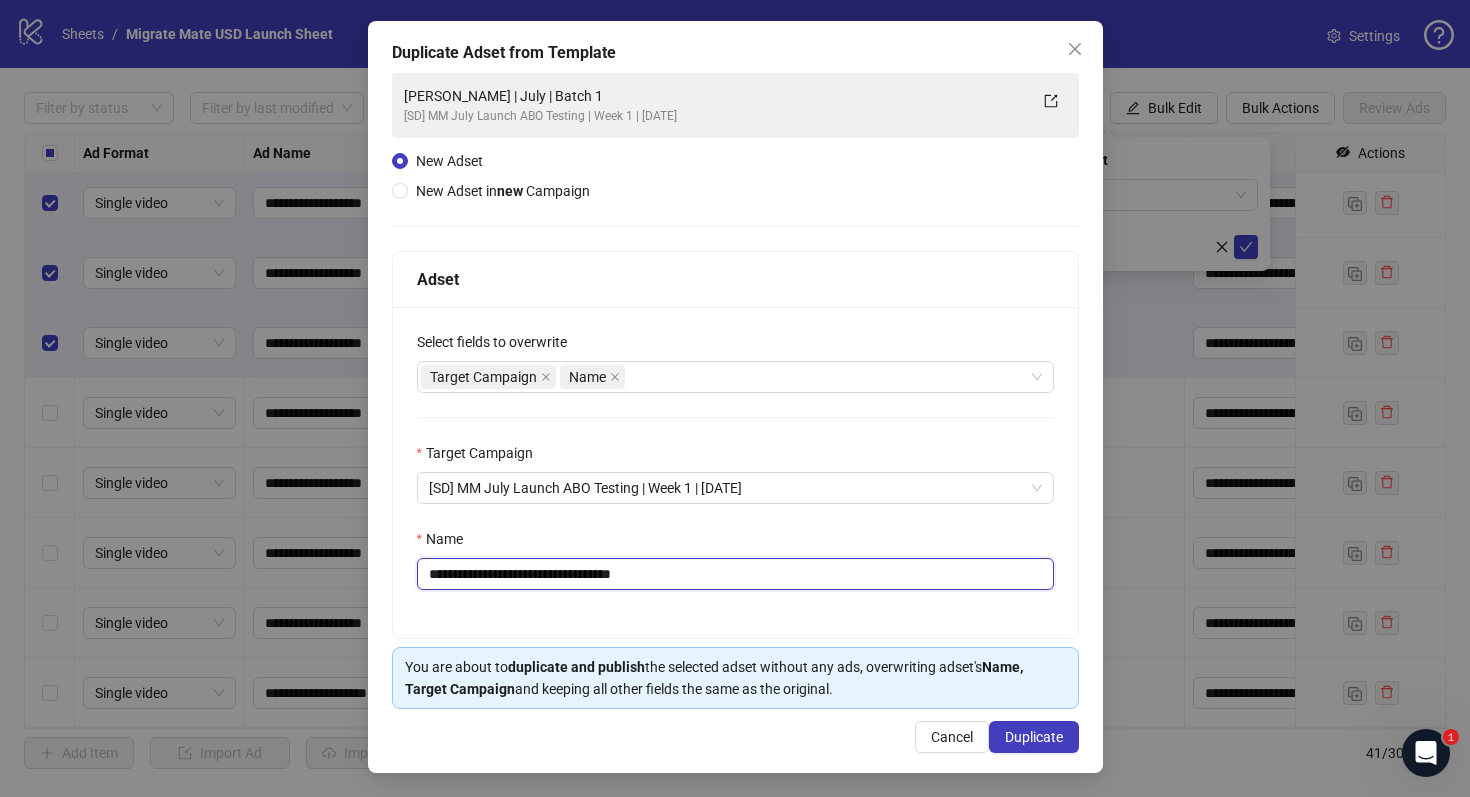 drag, startPoint x: 513, startPoint y: 568, endPoint x: 315, endPoint y: 567, distance: 198.00252 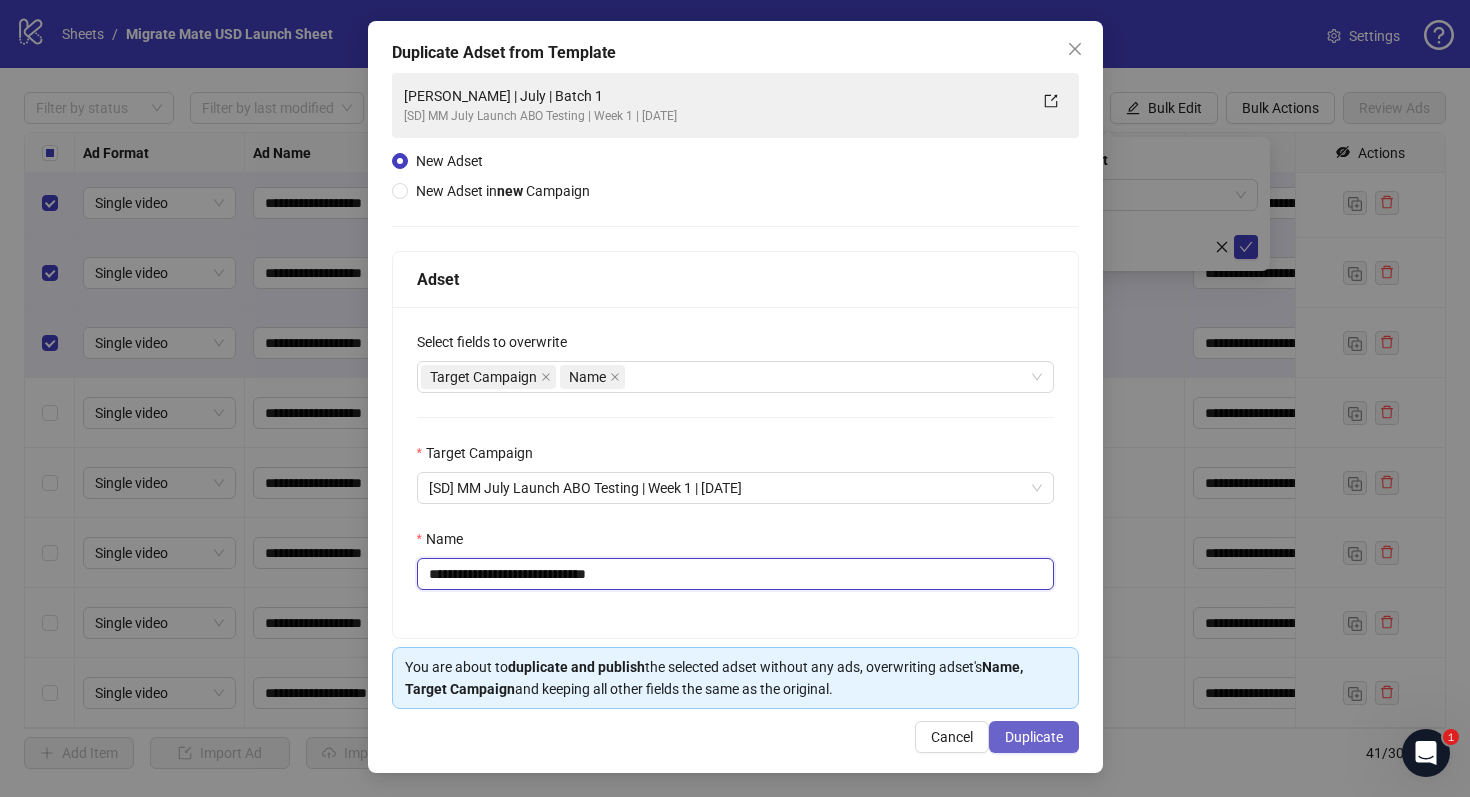 type on "**********" 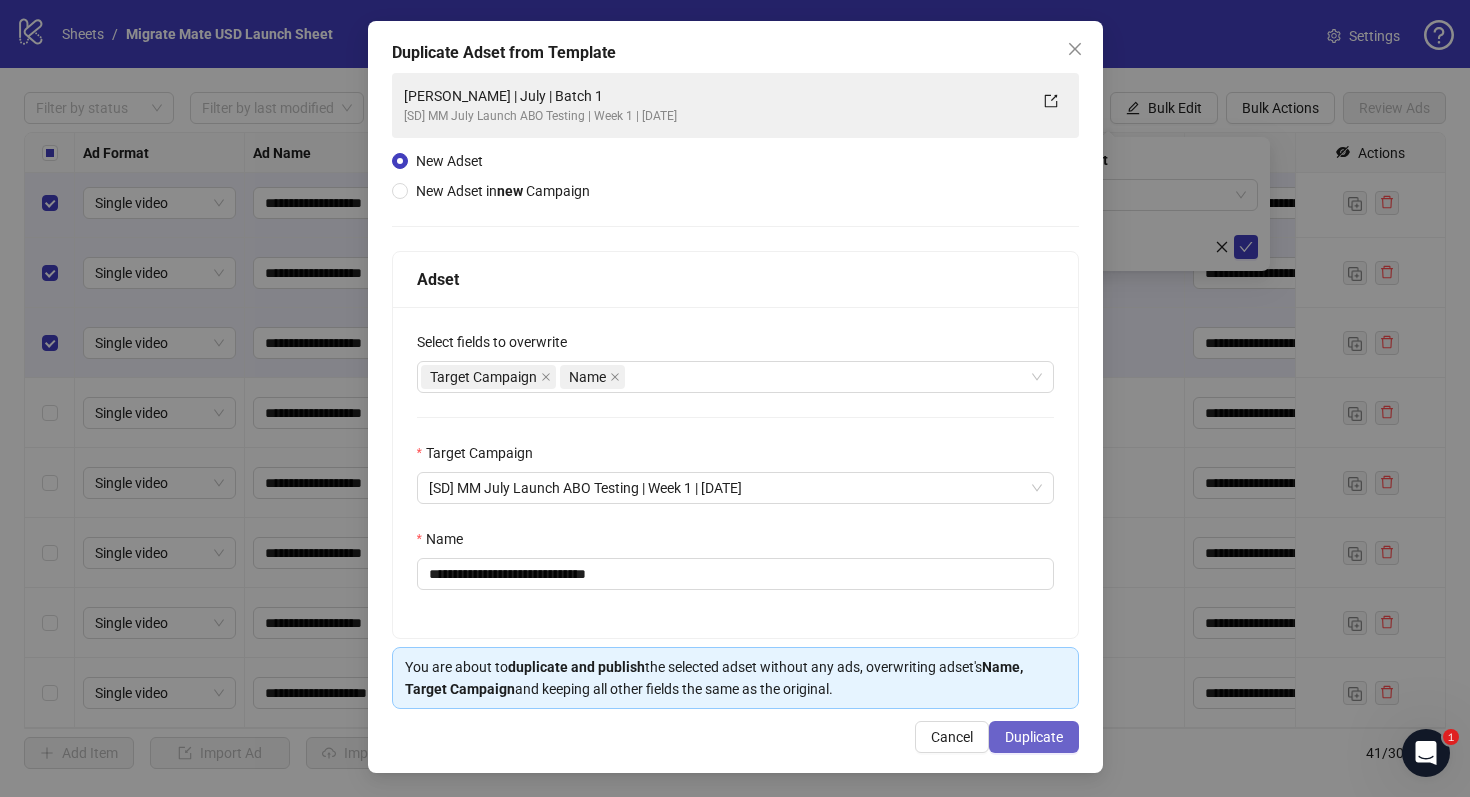 click on "Duplicate" at bounding box center (1034, 737) 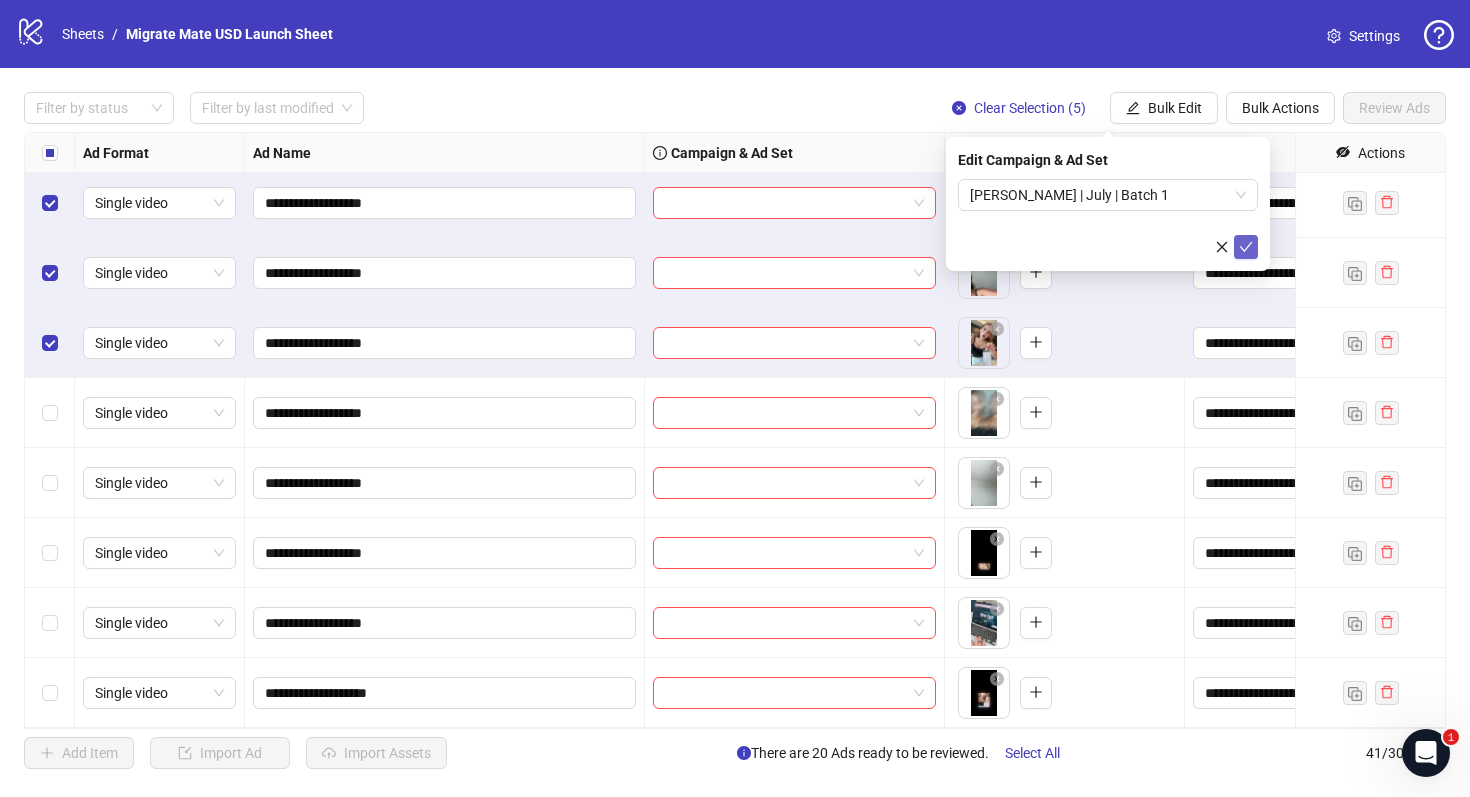 click 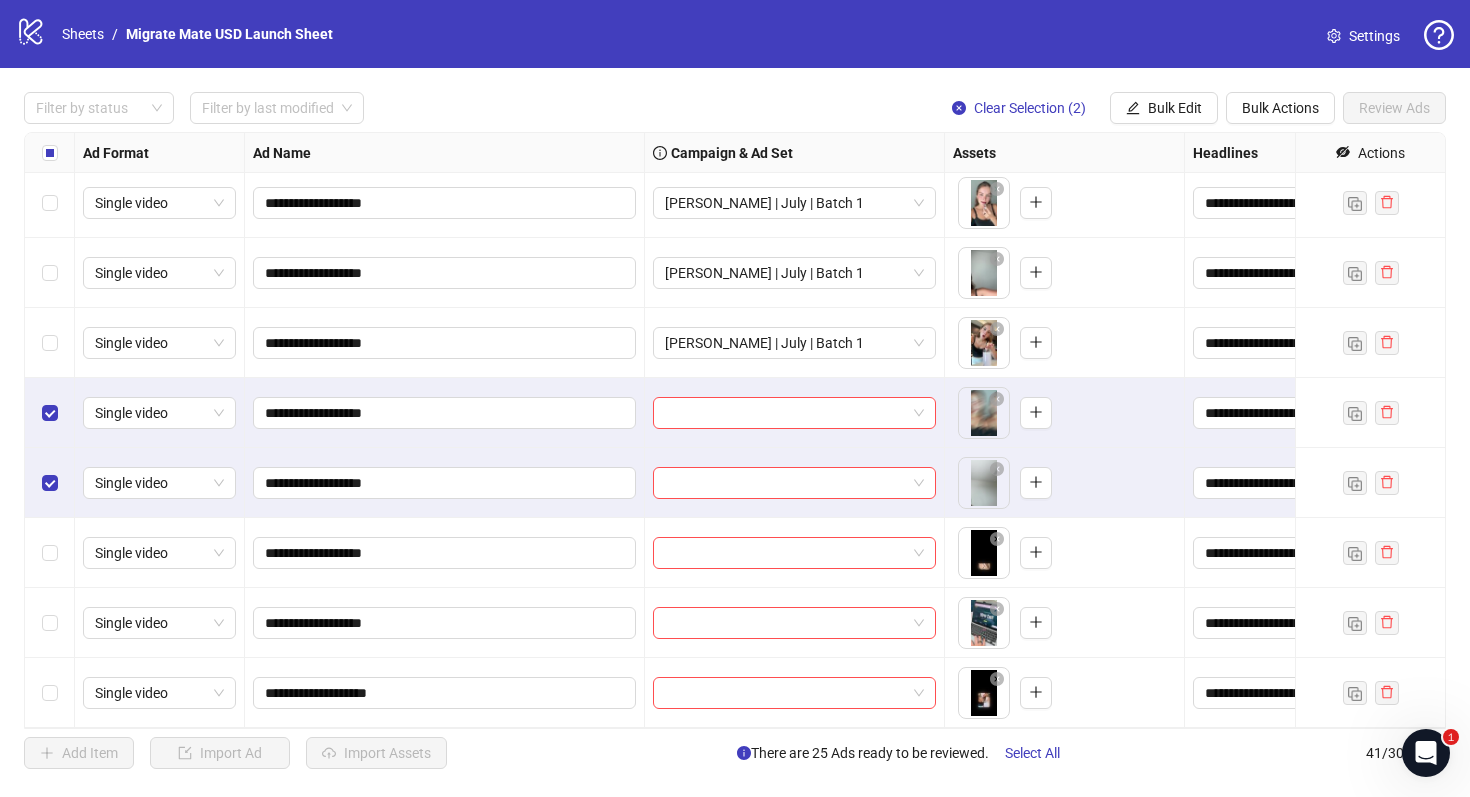 click at bounding box center (50, 553) 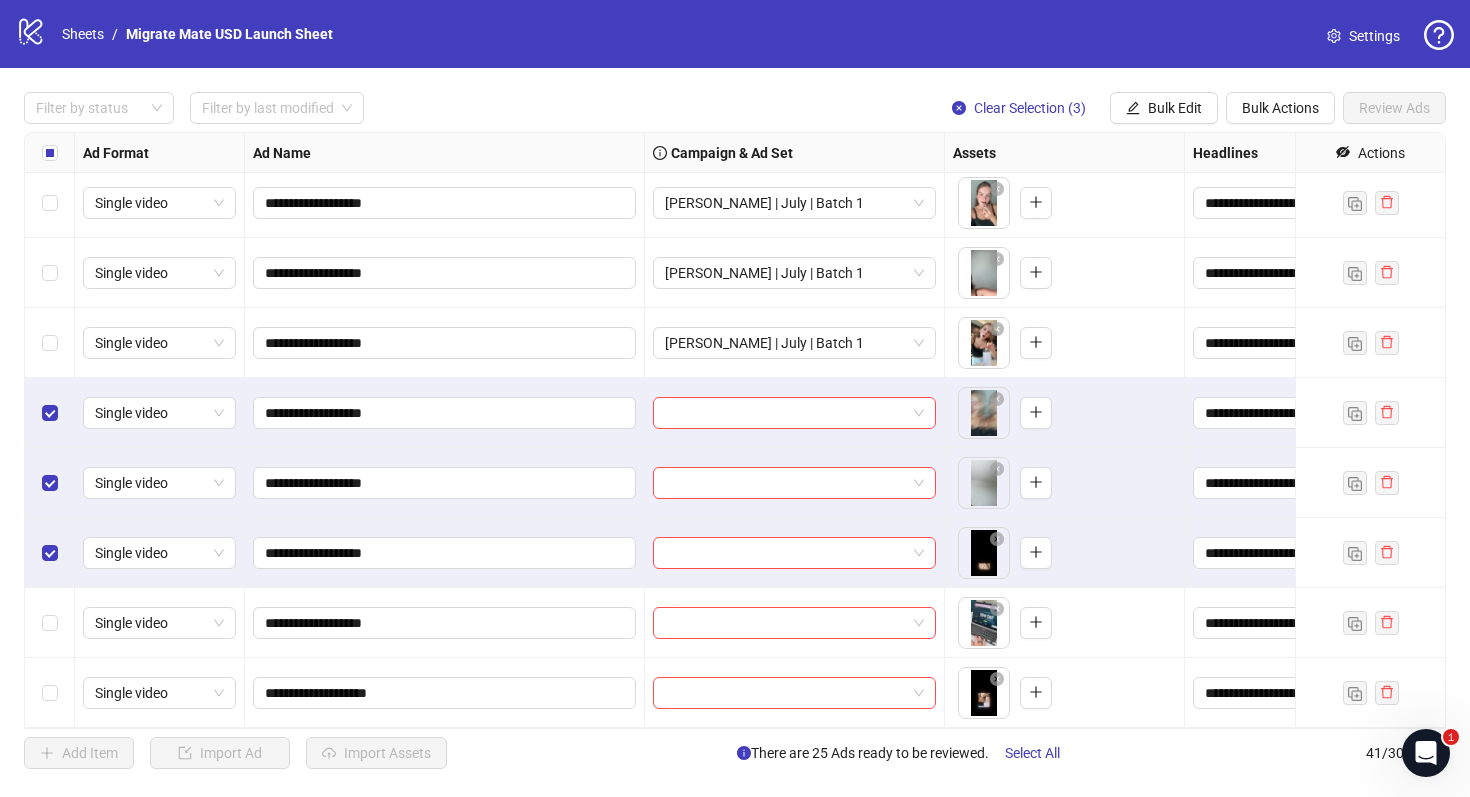 click at bounding box center [50, 623] 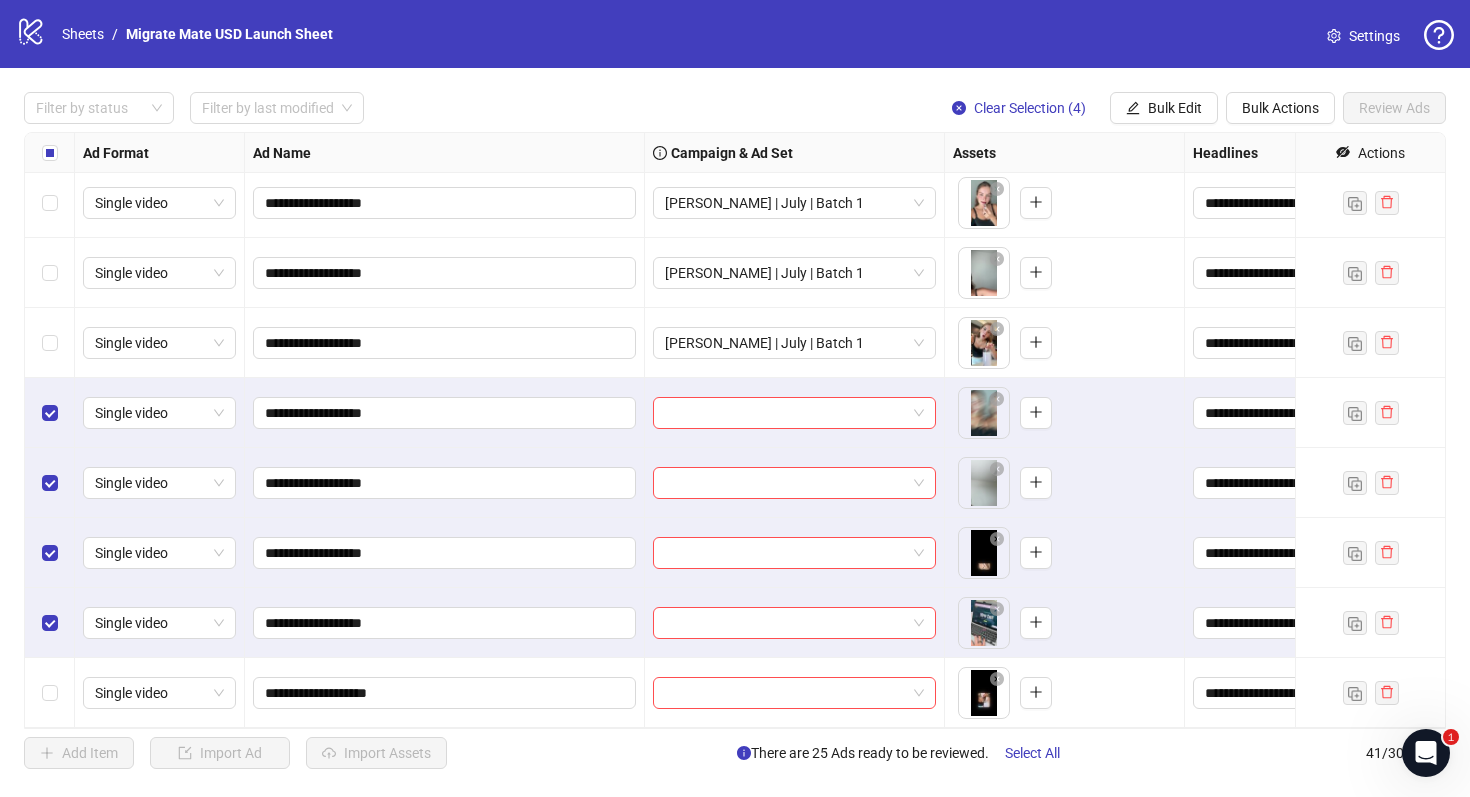 click at bounding box center [50, 693] 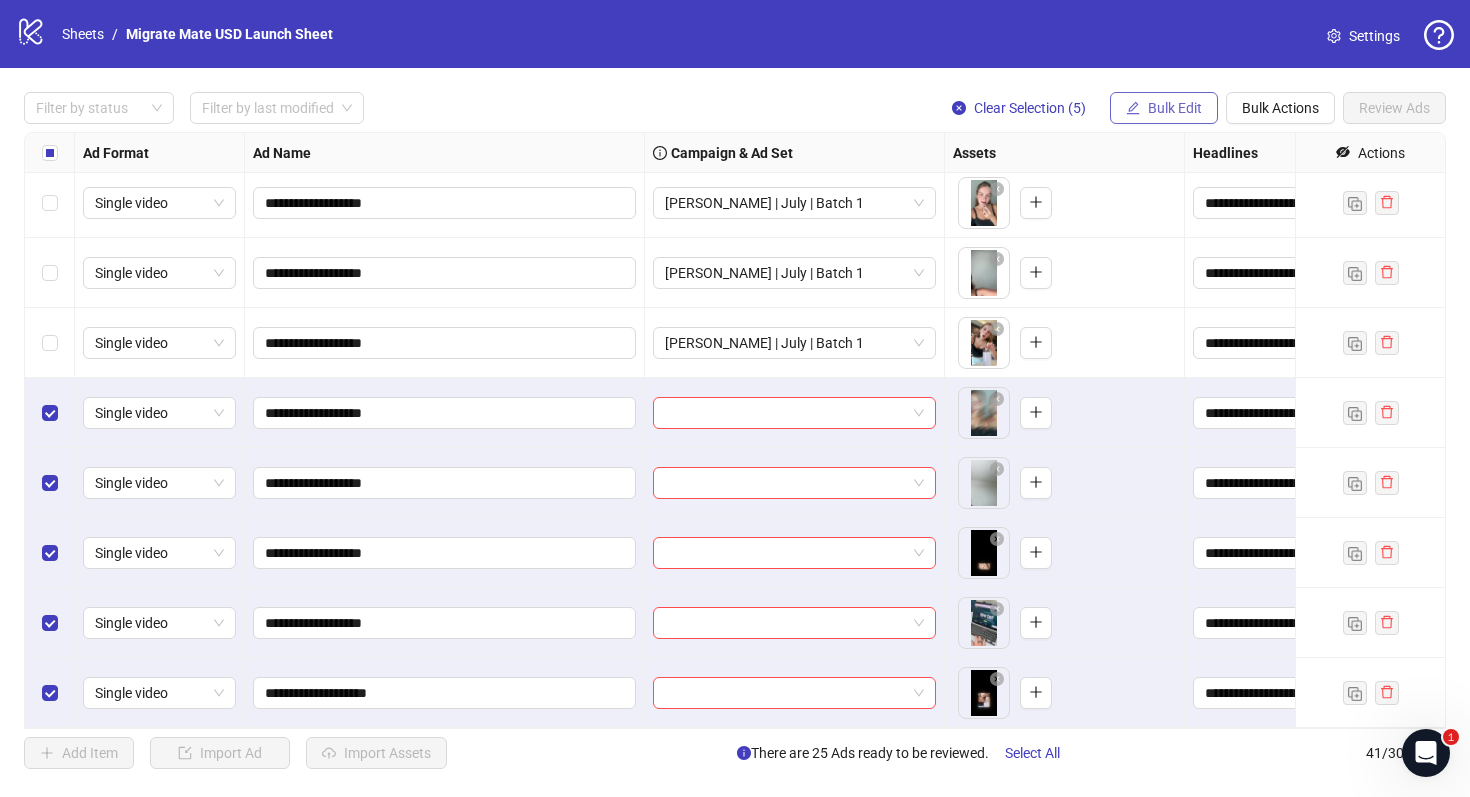 click on "Bulk Edit" at bounding box center (1175, 108) 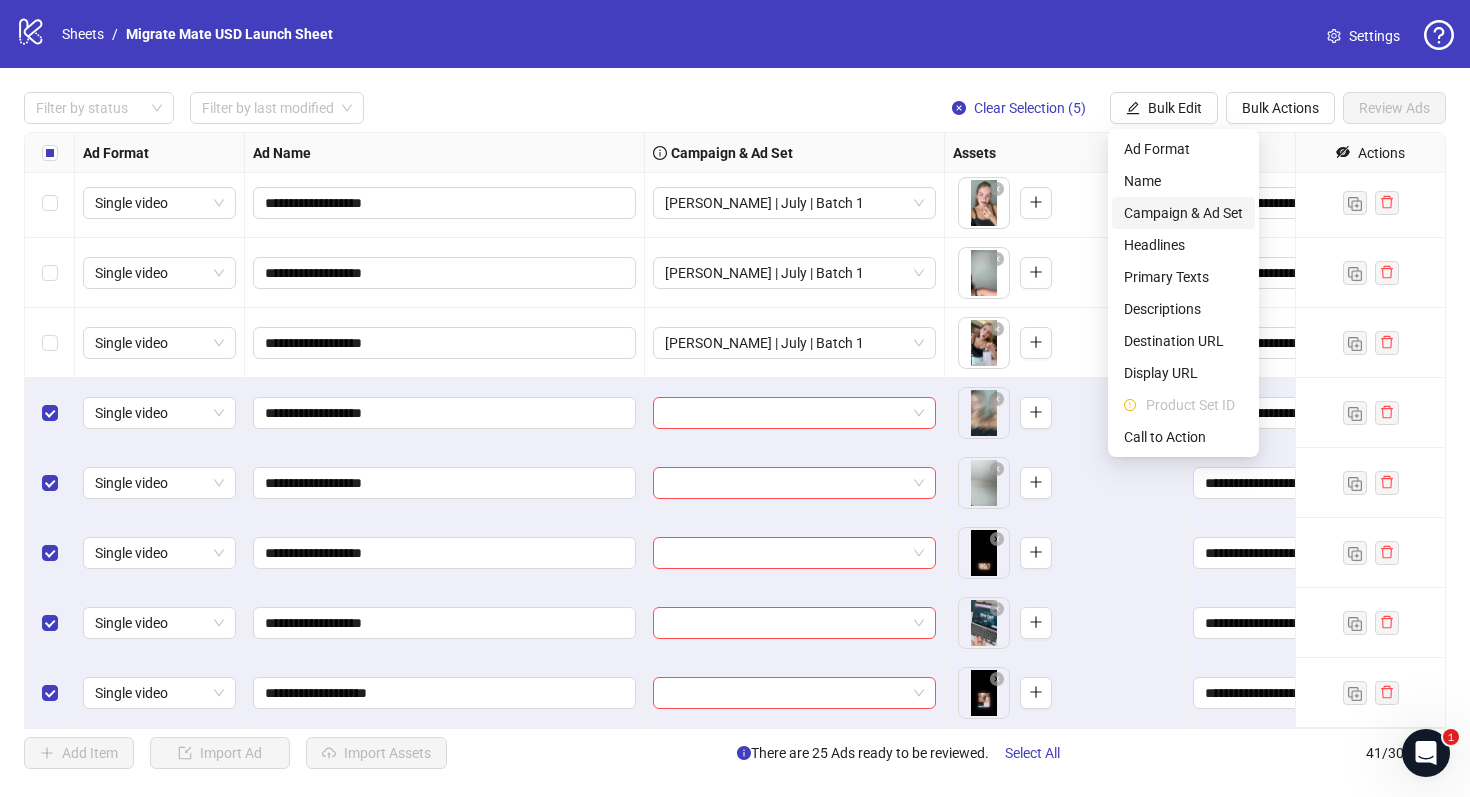 click on "Campaign & Ad Set" at bounding box center [1183, 213] 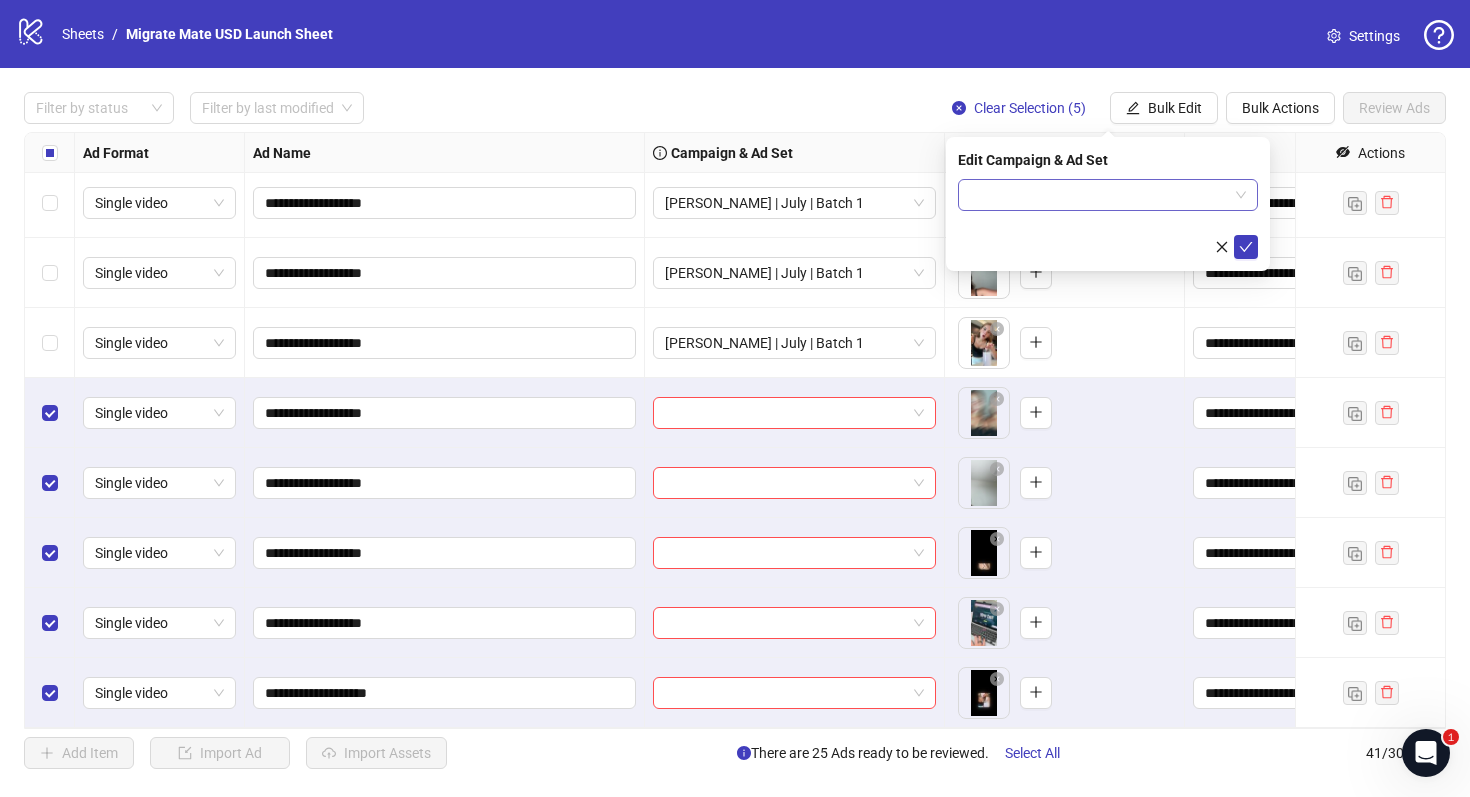 click at bounding box center [1108, 195] 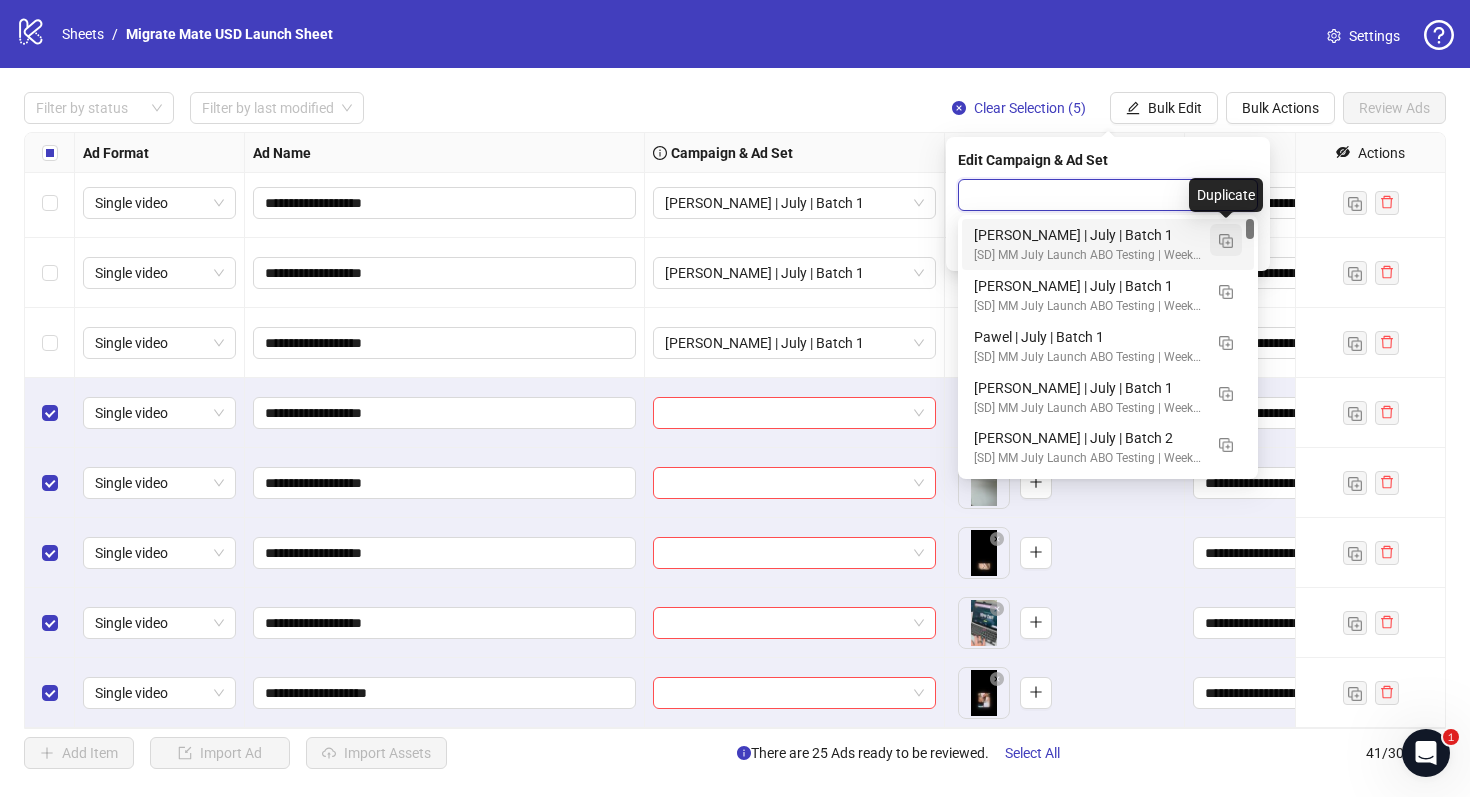 click at bounding box center [1226, 241] 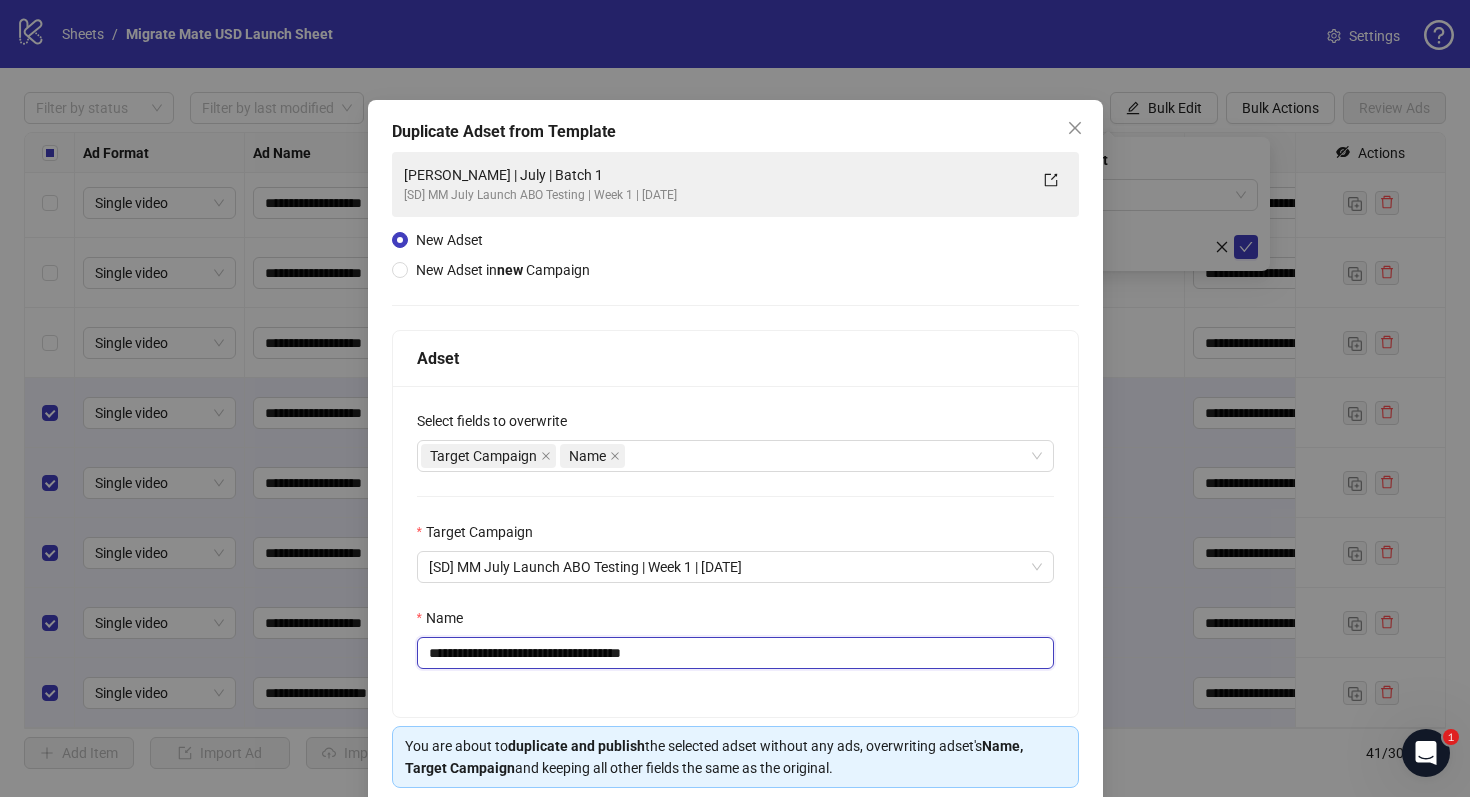 drag, startPoint x: 602, startPoint y: 650, endPoint x: 775, endPoint y: 672, distance: 174.39323 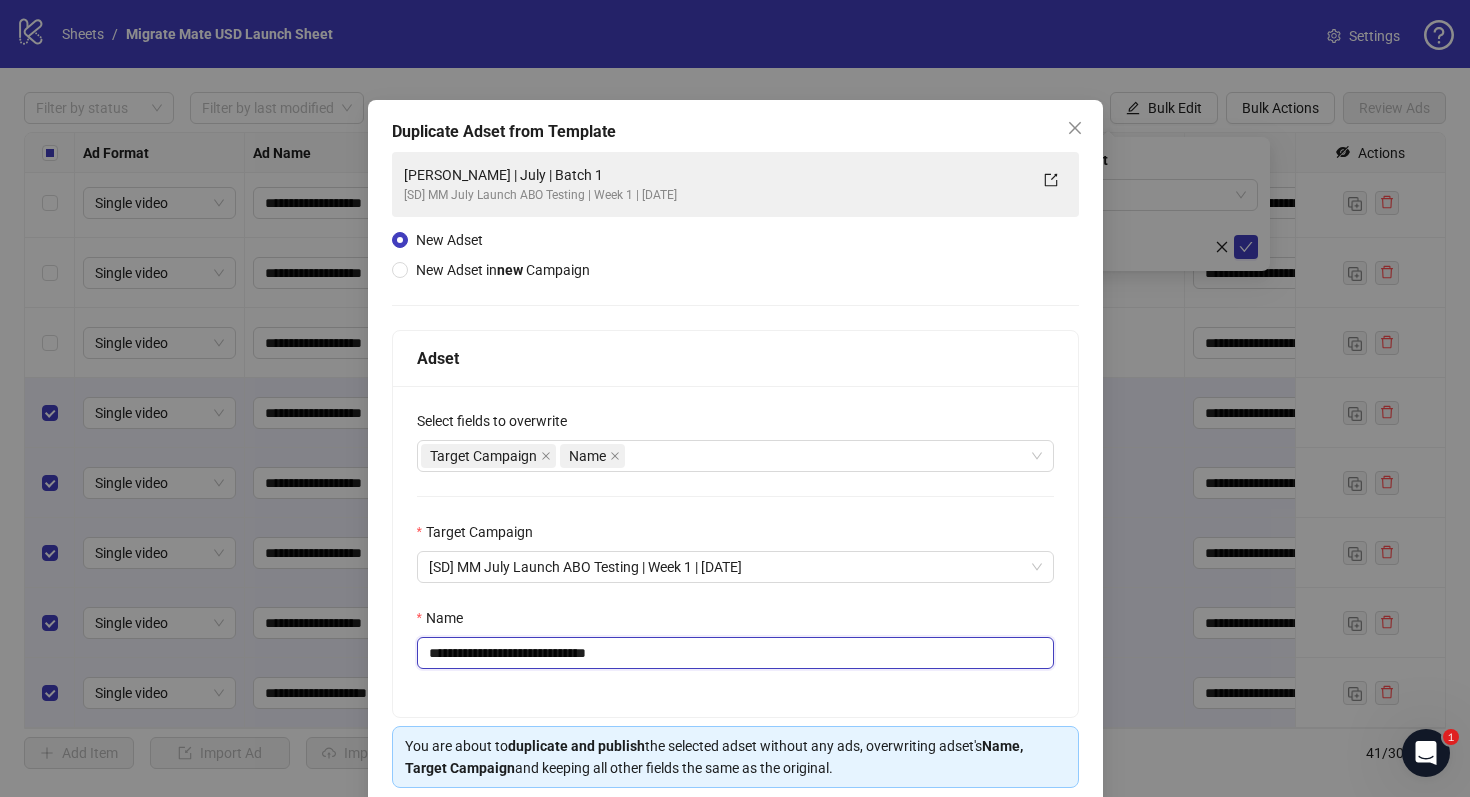 scroll, scrollTop: 80, scrollLeft: 0, axis: vertical 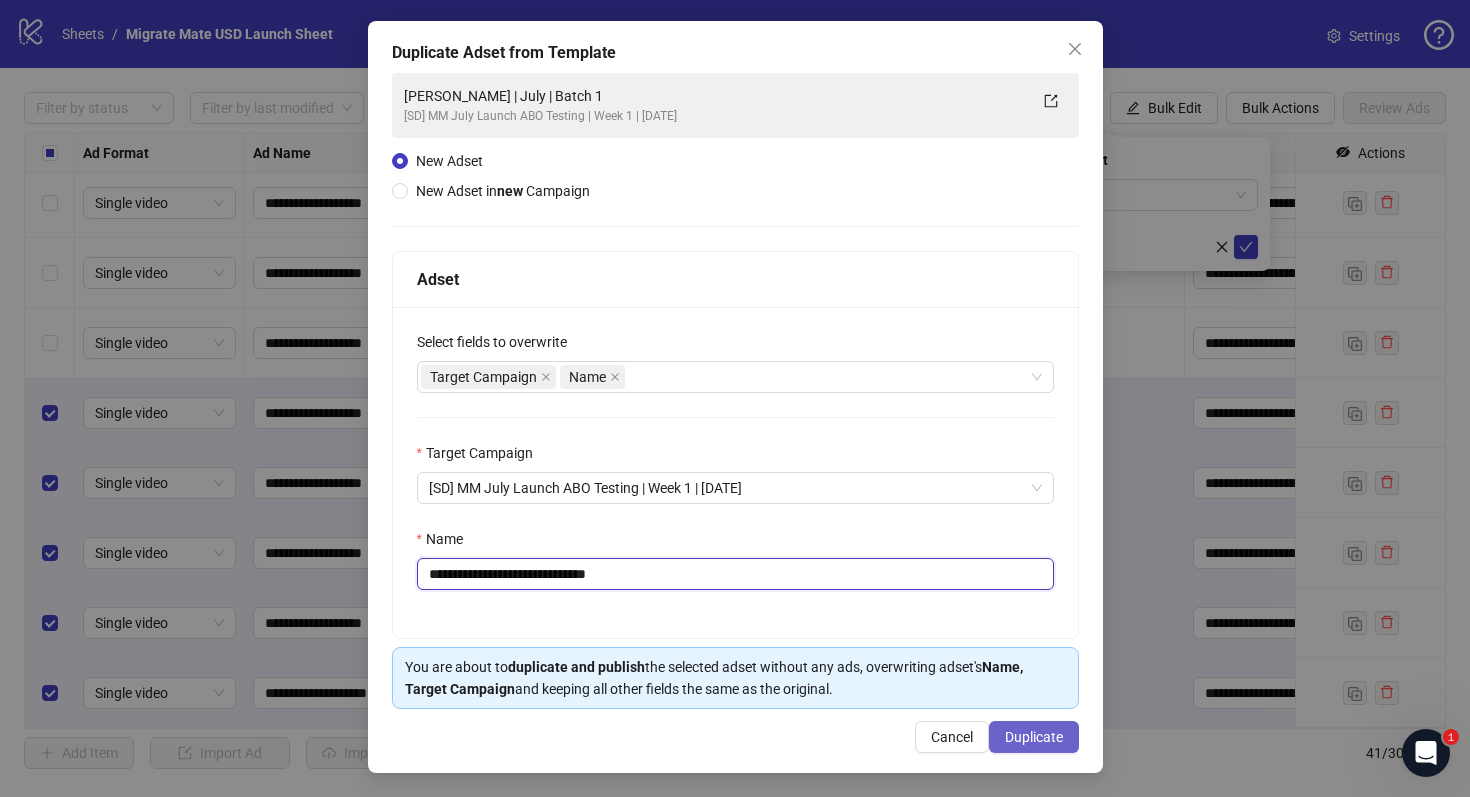 type on "**********" 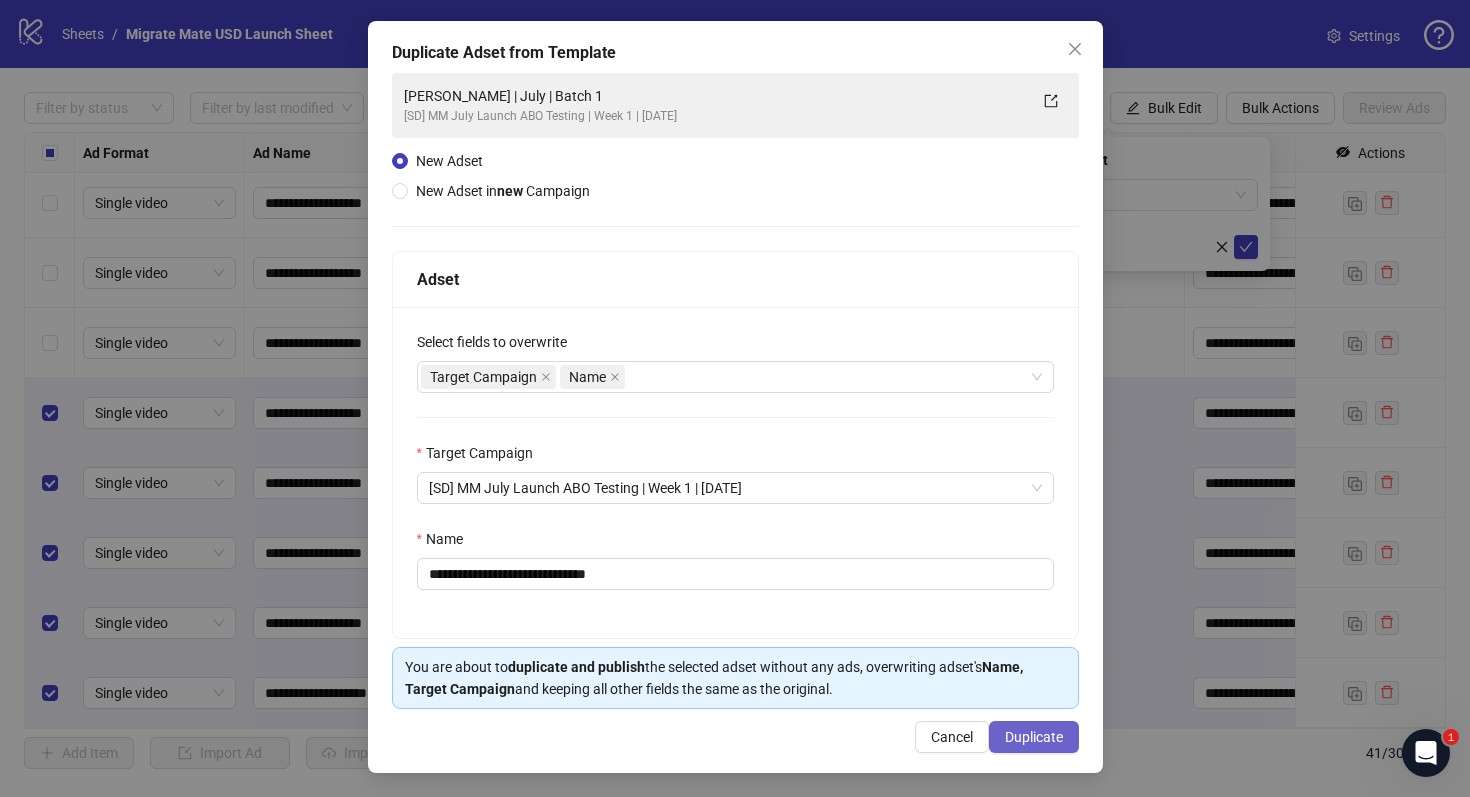 click on "Duplicate" at bounding box center (1034, 737) 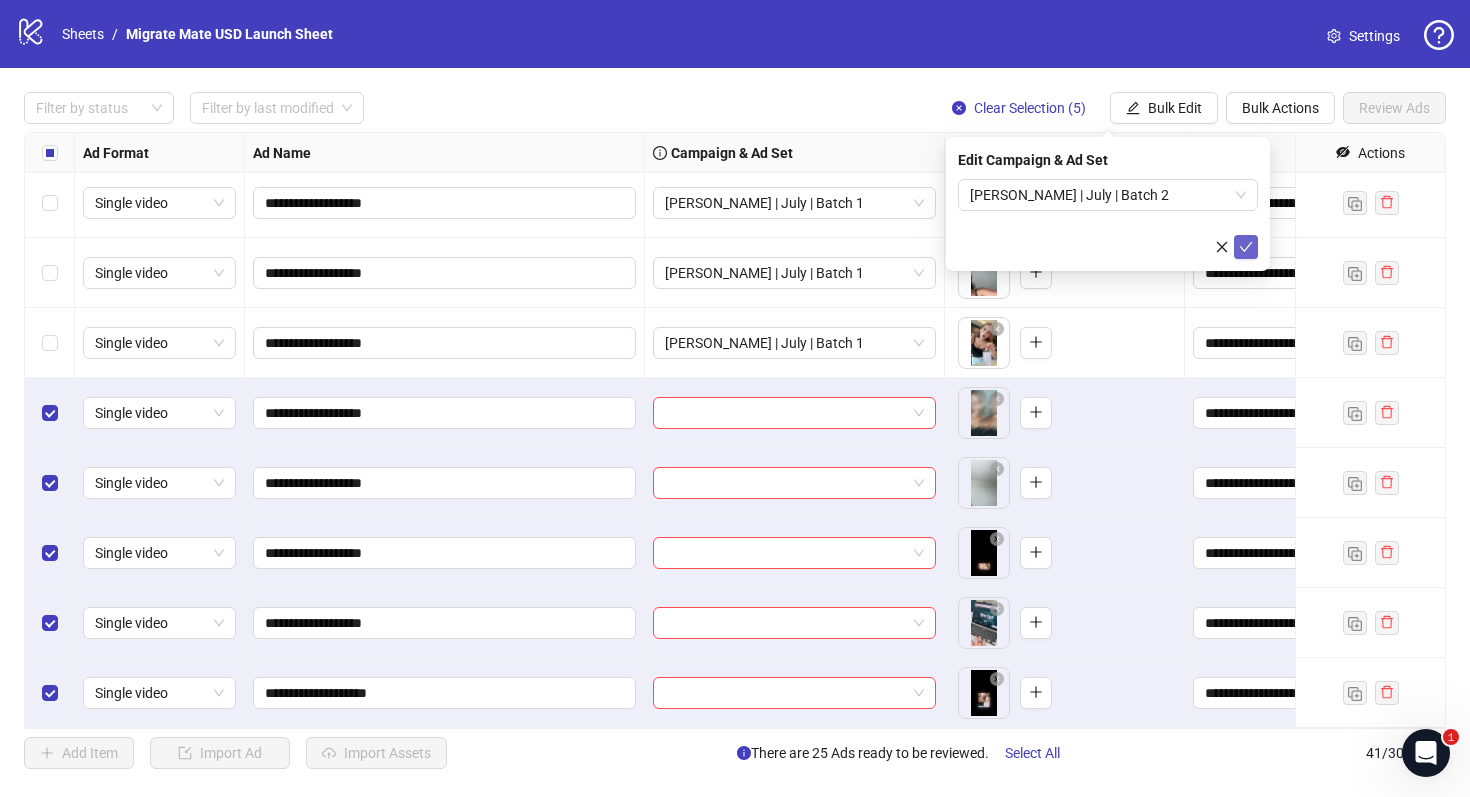 click 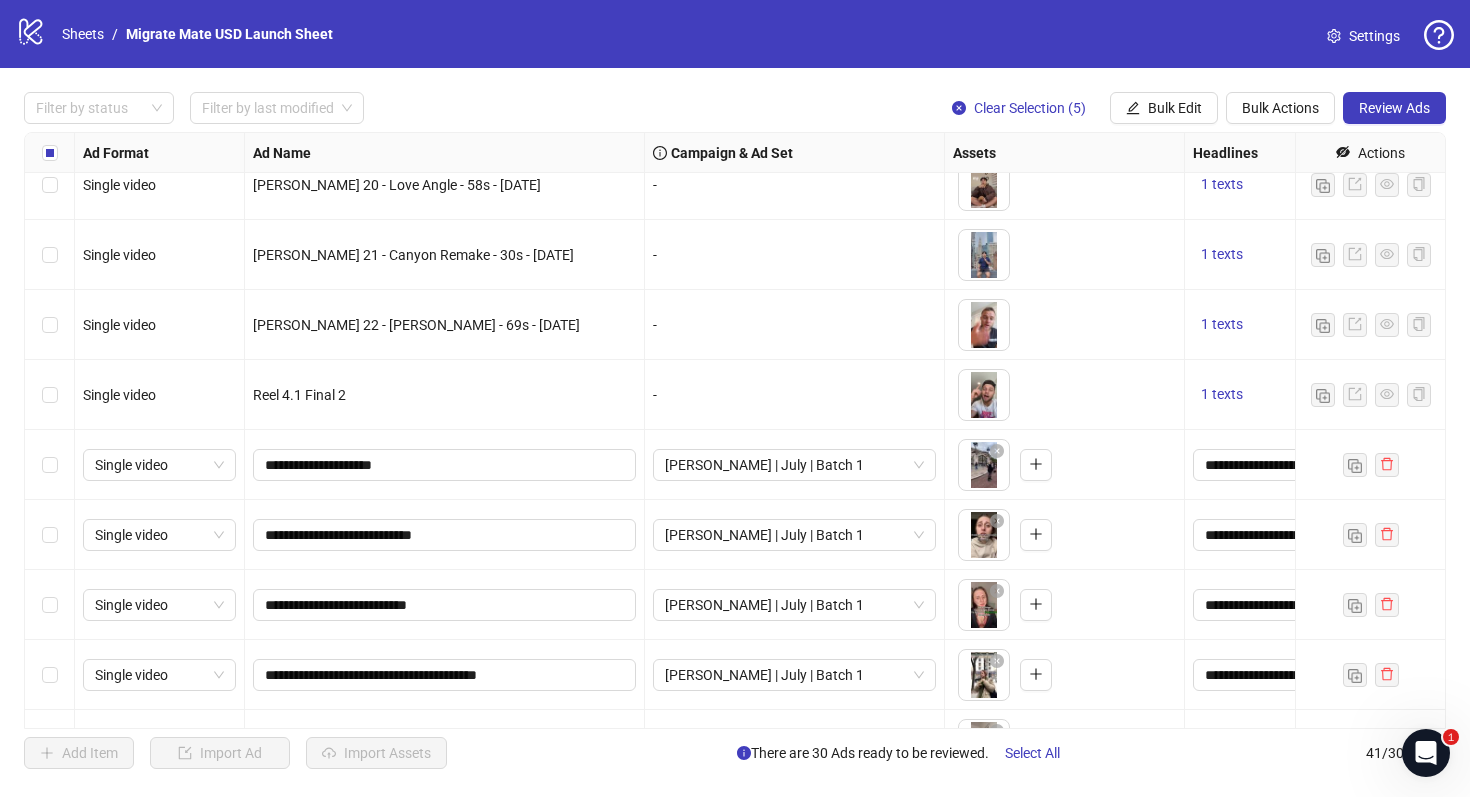 scroll, scrollTop: 0, scrollLeft: 0, axis: both 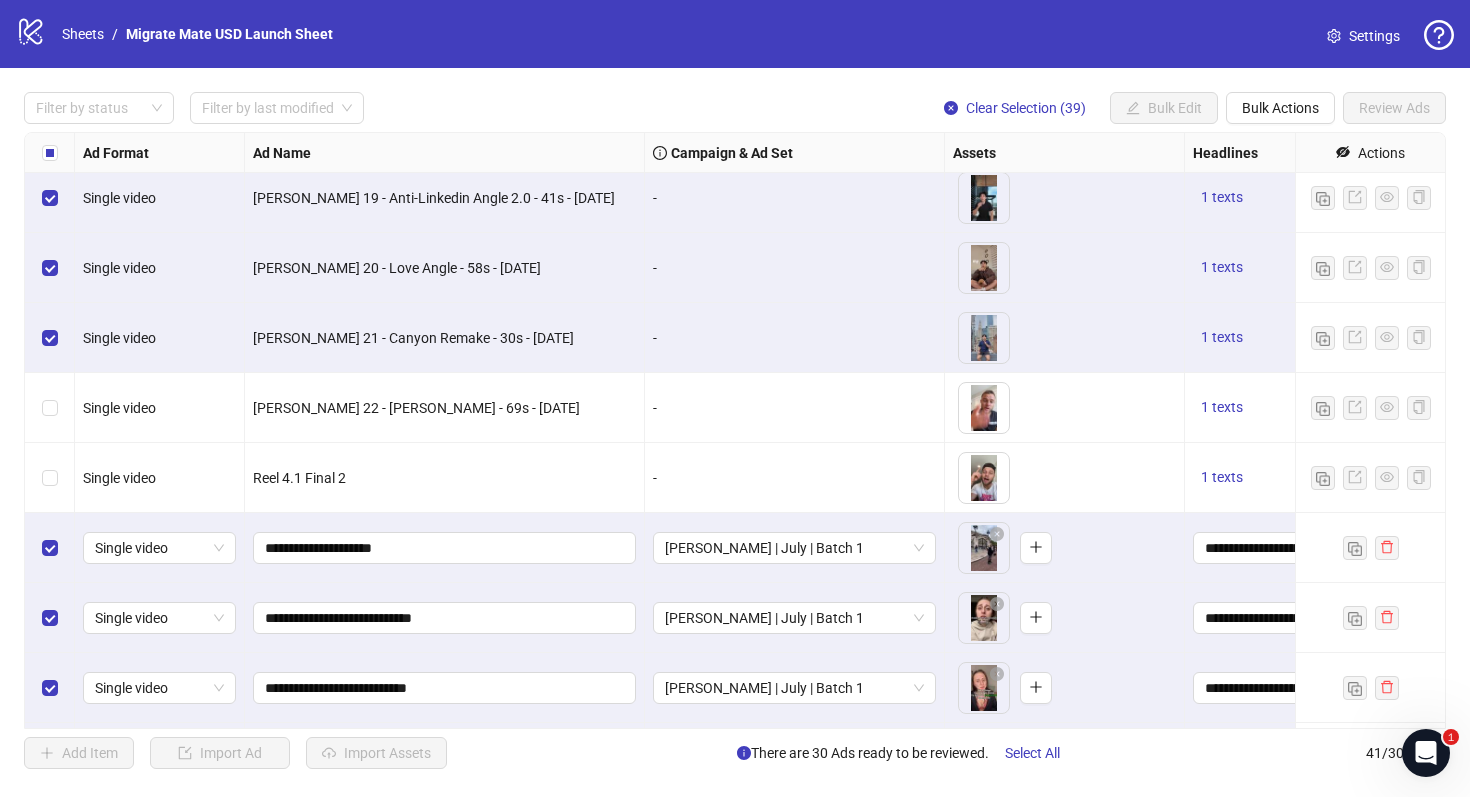click at bounding box center (50, 338) 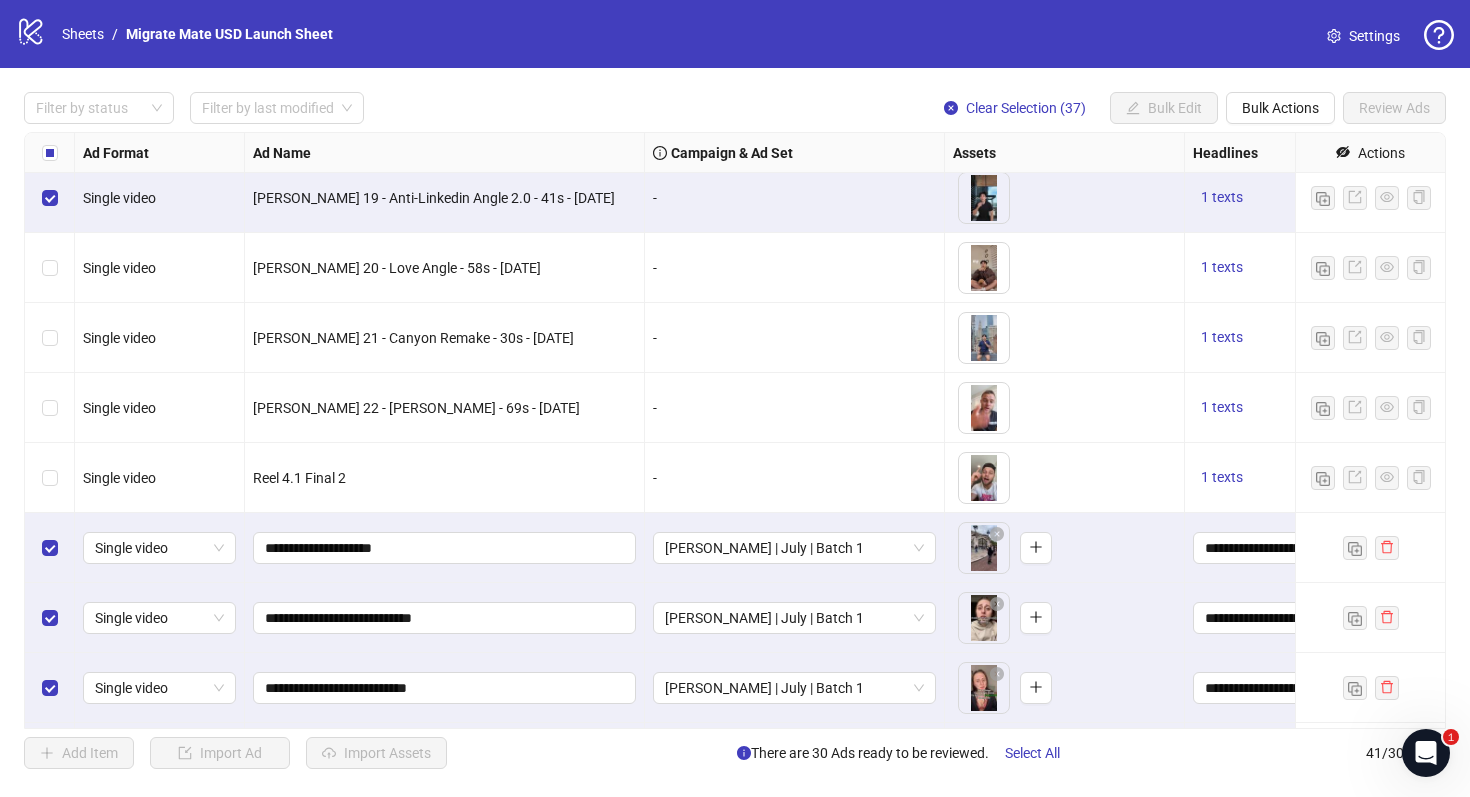 click at bounding box center (50, 198) 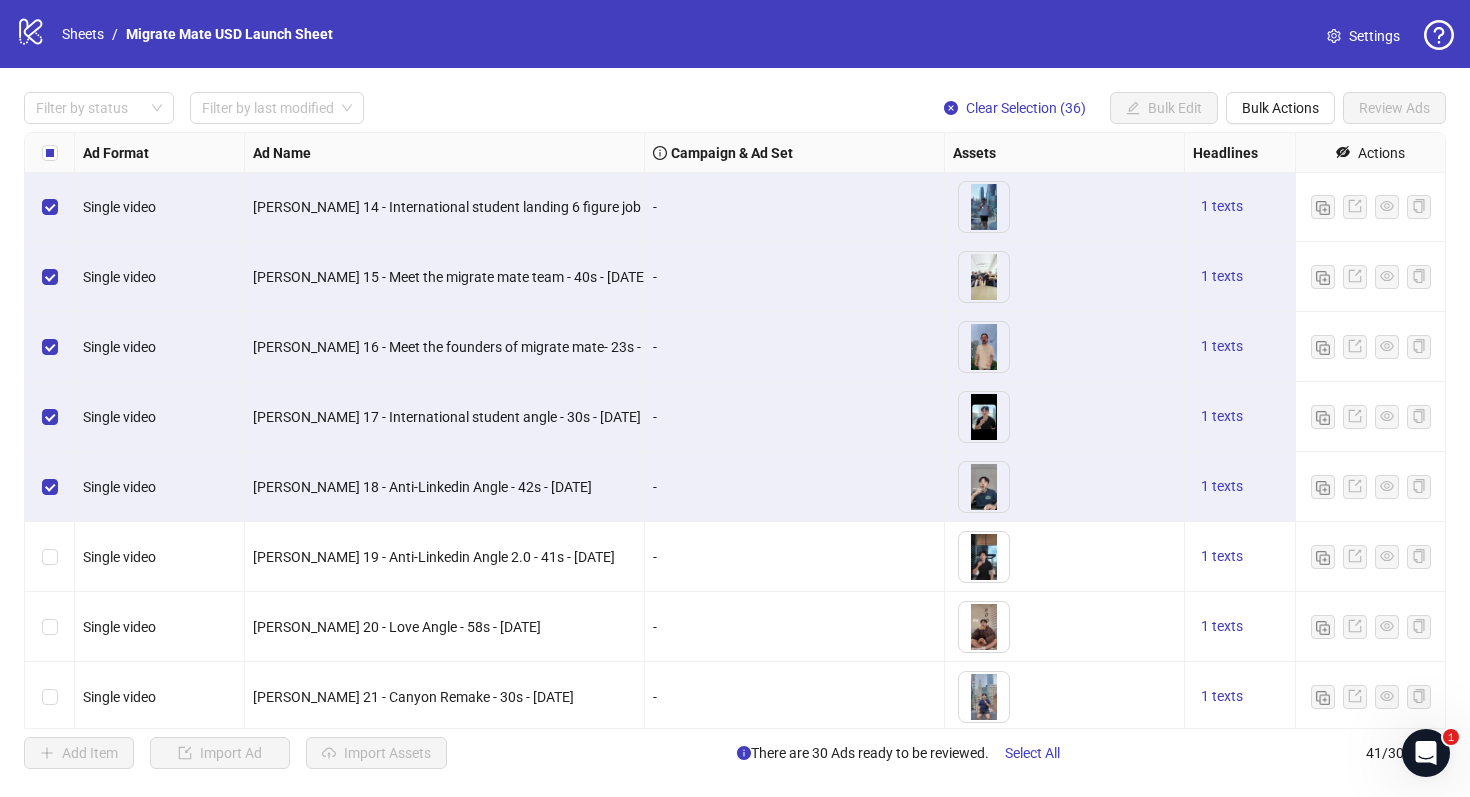 scroll, scrollTop: 0, scrollLeft: 0, axis: both 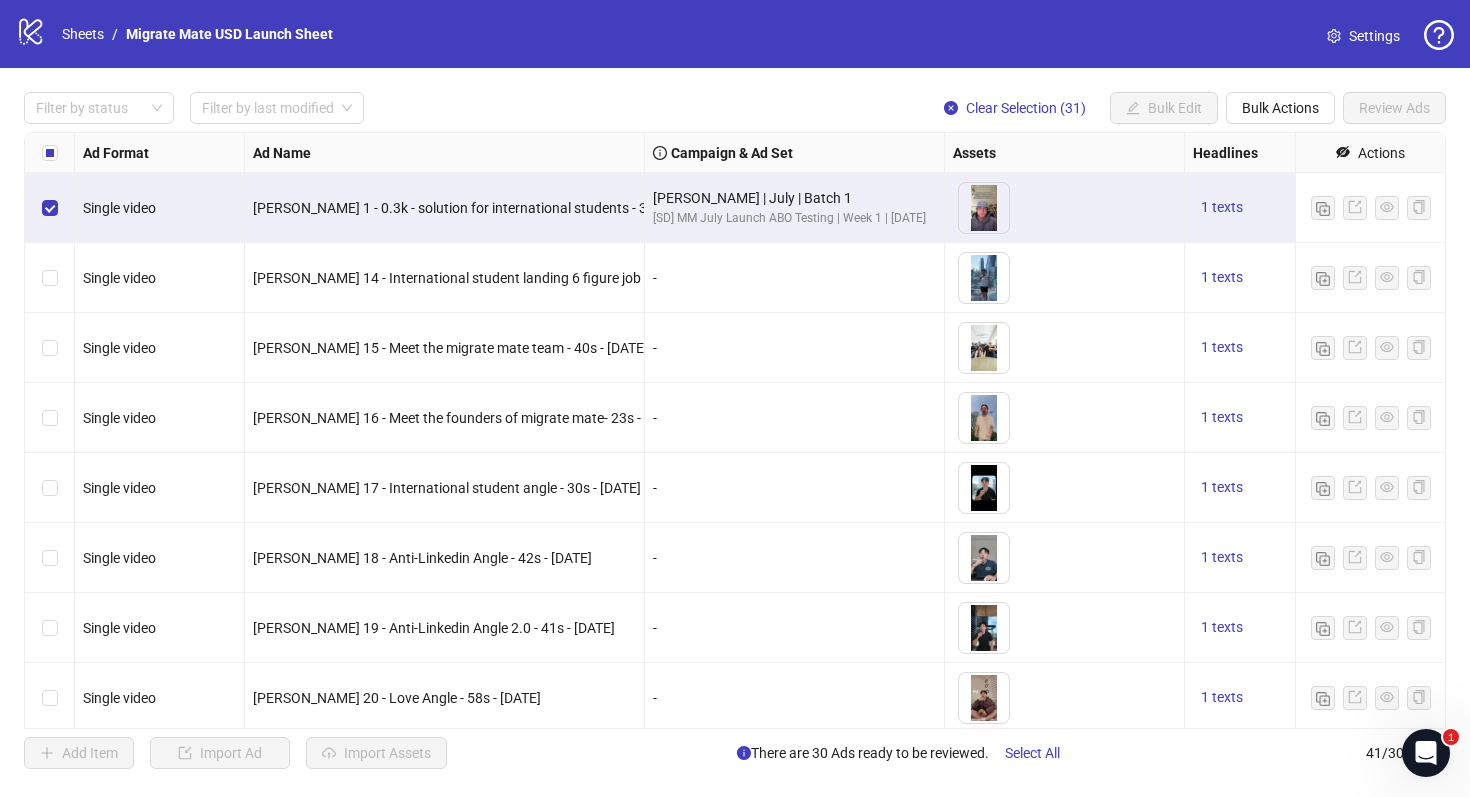 click at bounding box center [50, 208] 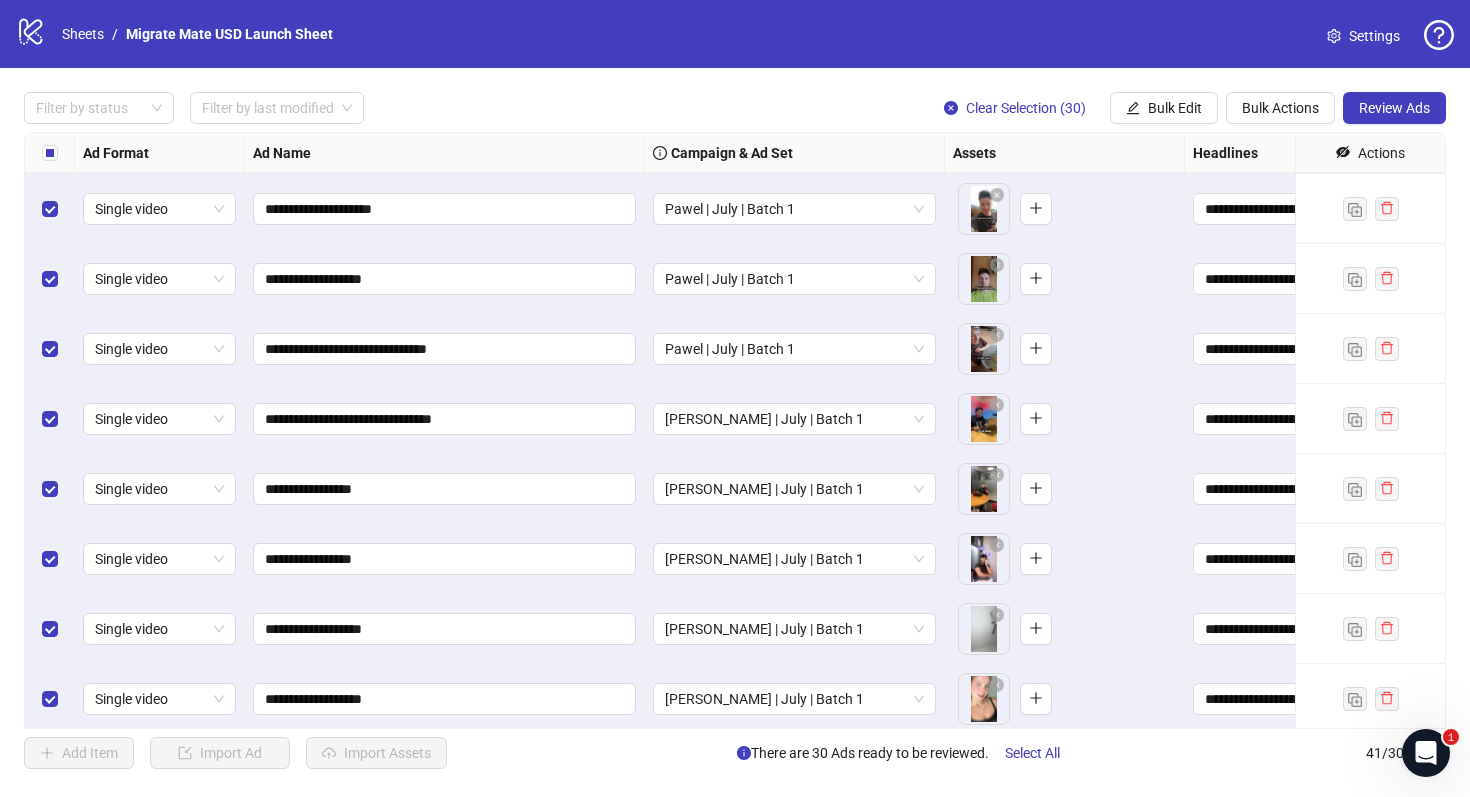 scroll, scrollTop: 2315, scrollLeft: 0, axis: vertical 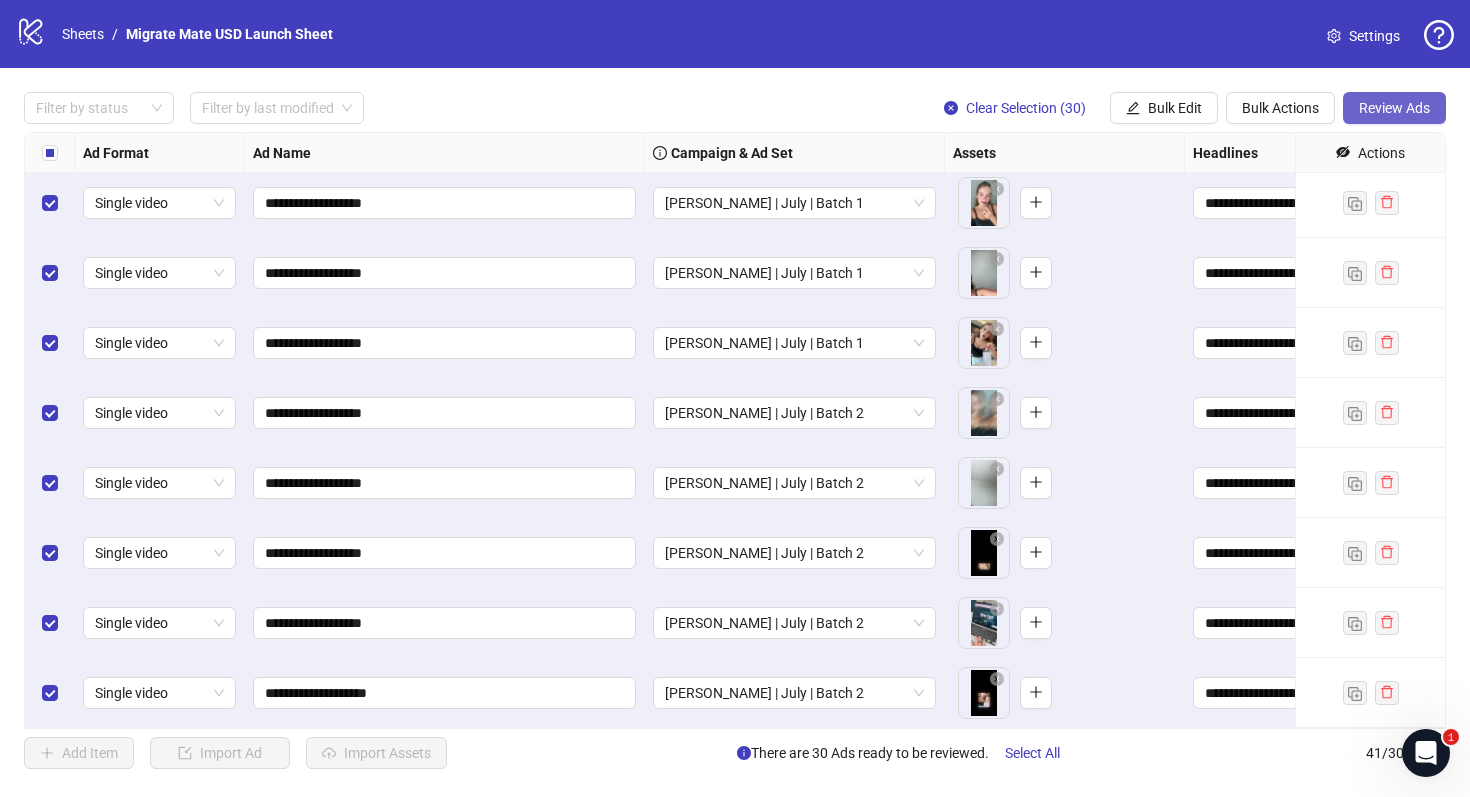 click on "Review Ads" at bounding box center (1394, 108) 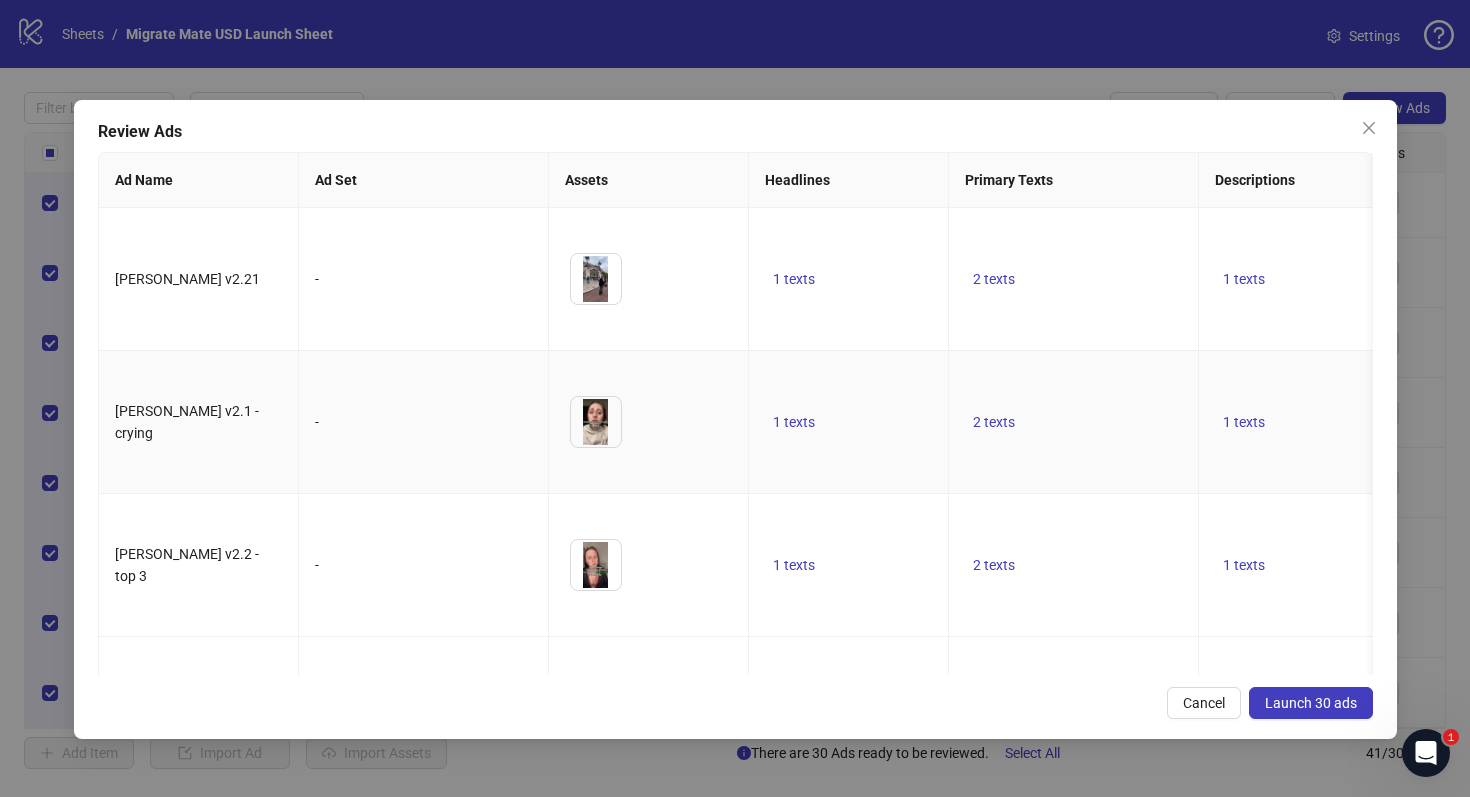 scroll, scrollTop: 0, scrollLeft: 344, axis: horizontal 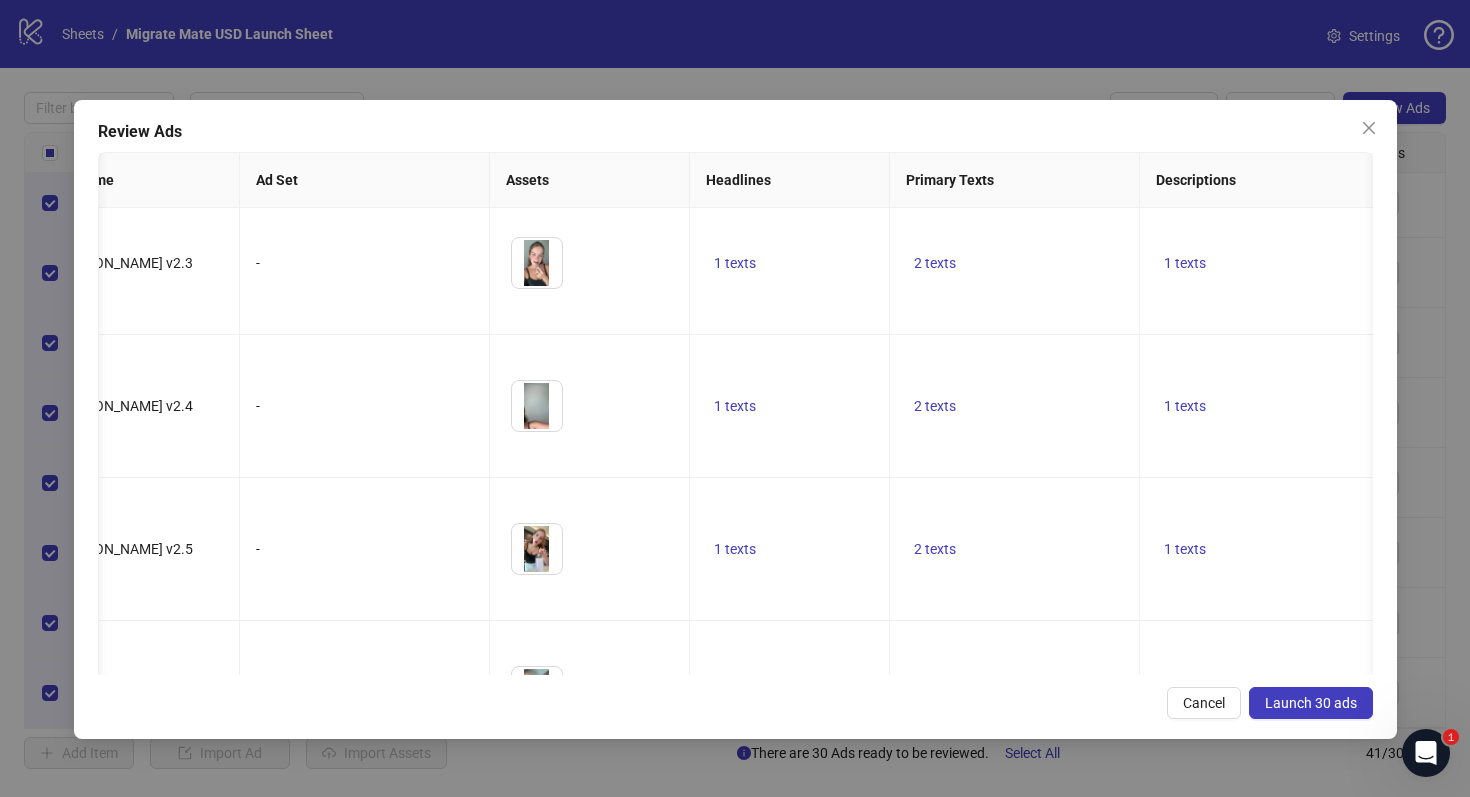 click on "1 texts" at bounding box center (735, 1264) 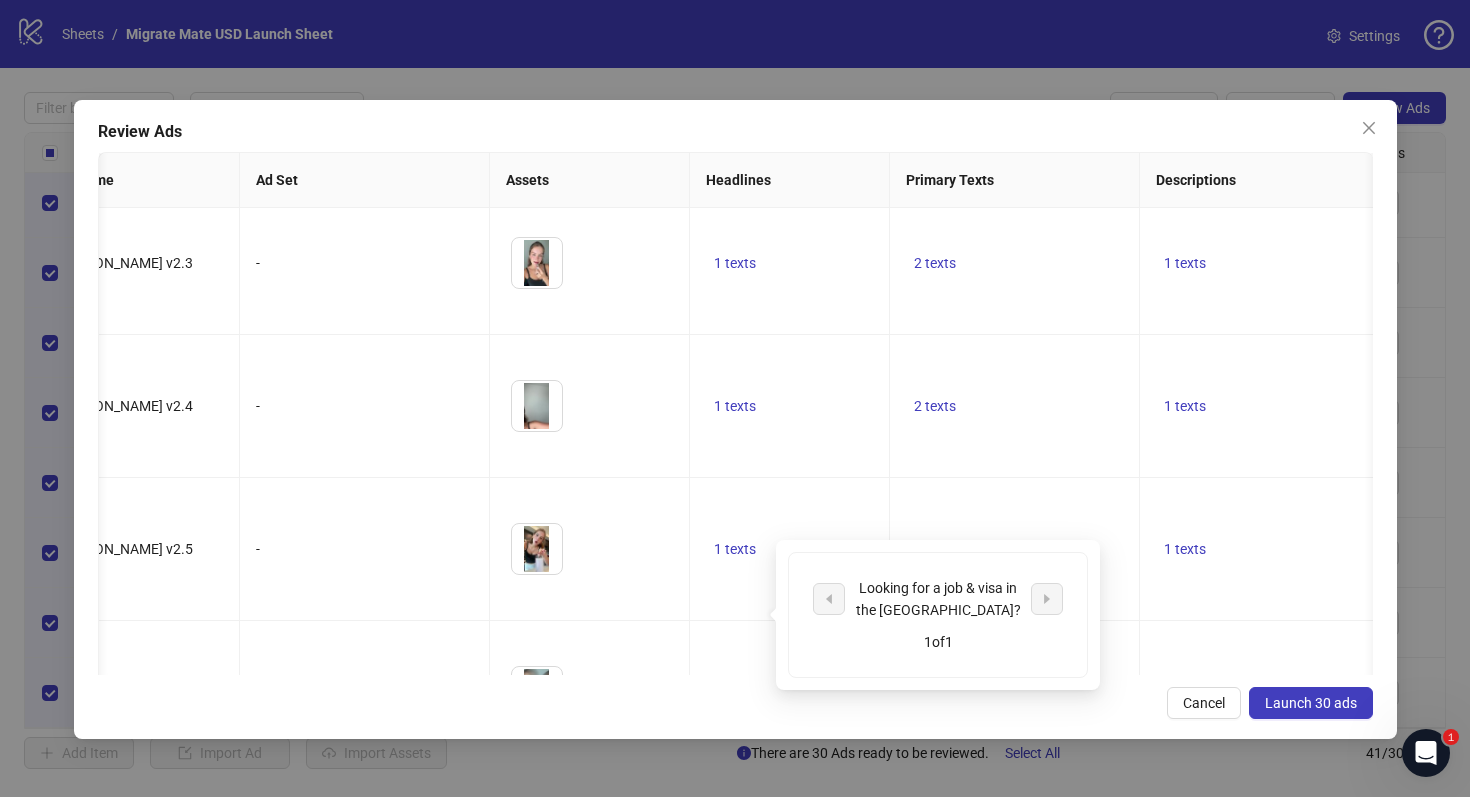 click on "2 texts" at bounding box center [1015, 1121] 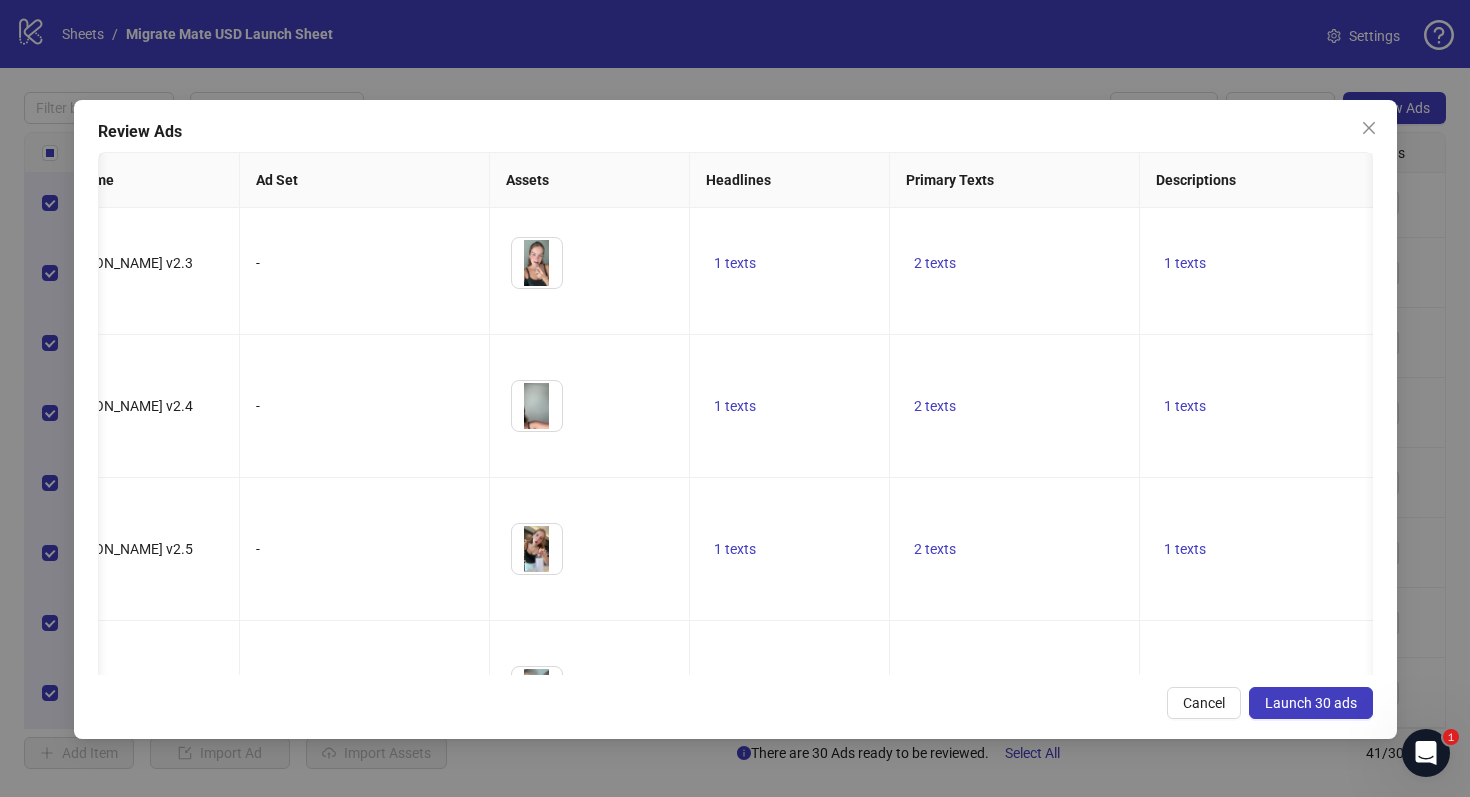 click on "2 texts" at bounding box center [935, 1264] 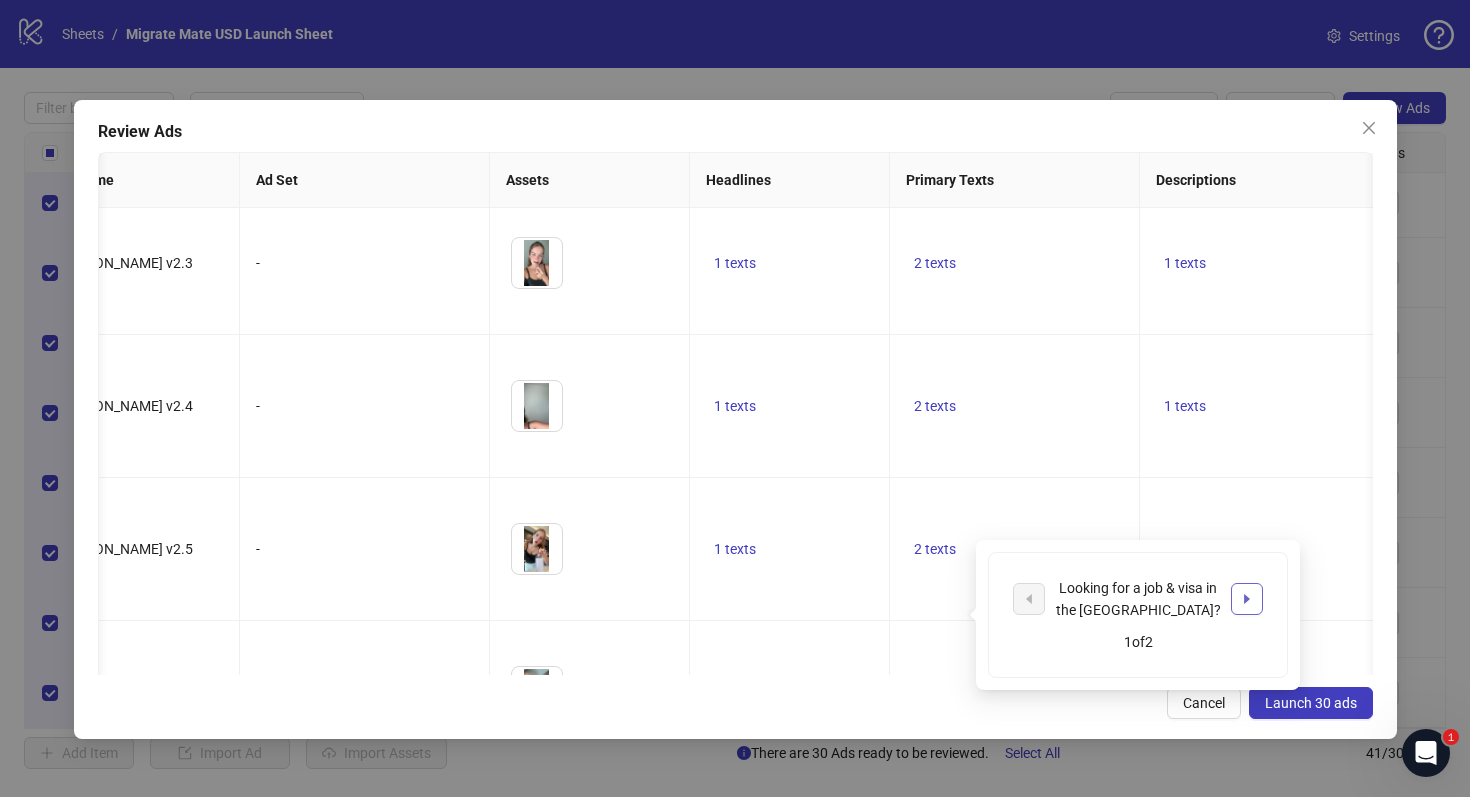 click 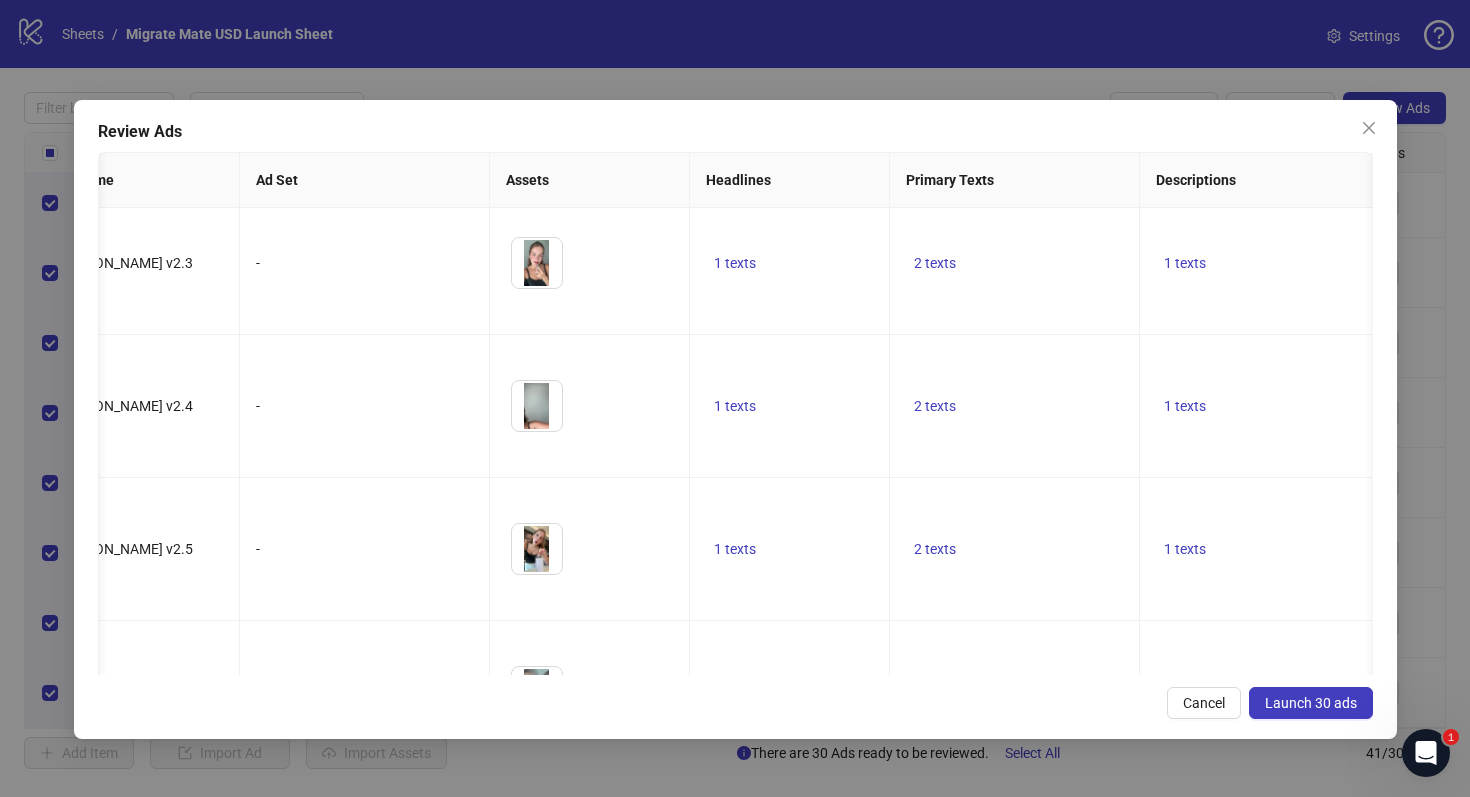 click on "1 texts" at bounding box center [1265, 1264] 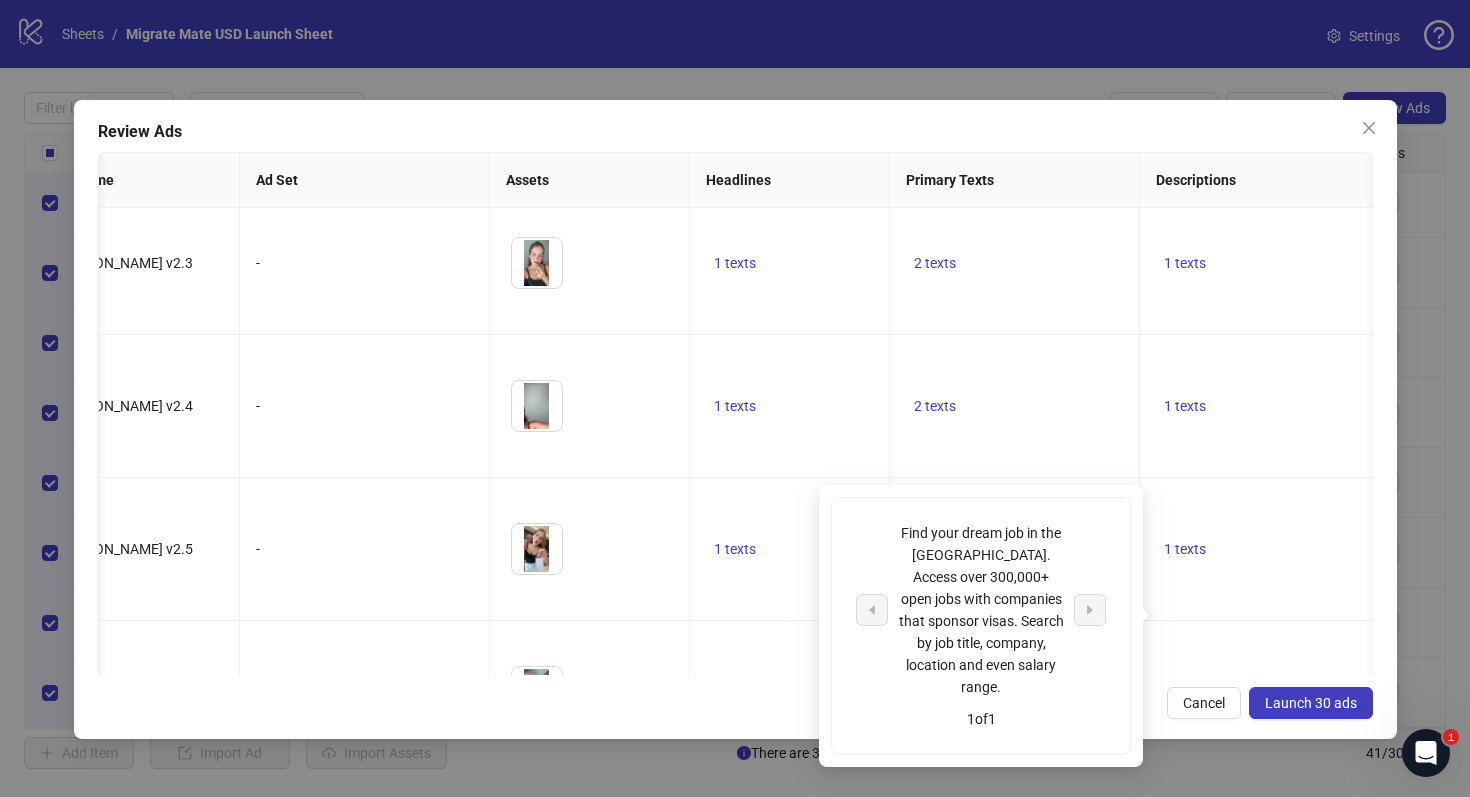 click on "2 texts" at bounding box center (1015, 1121) 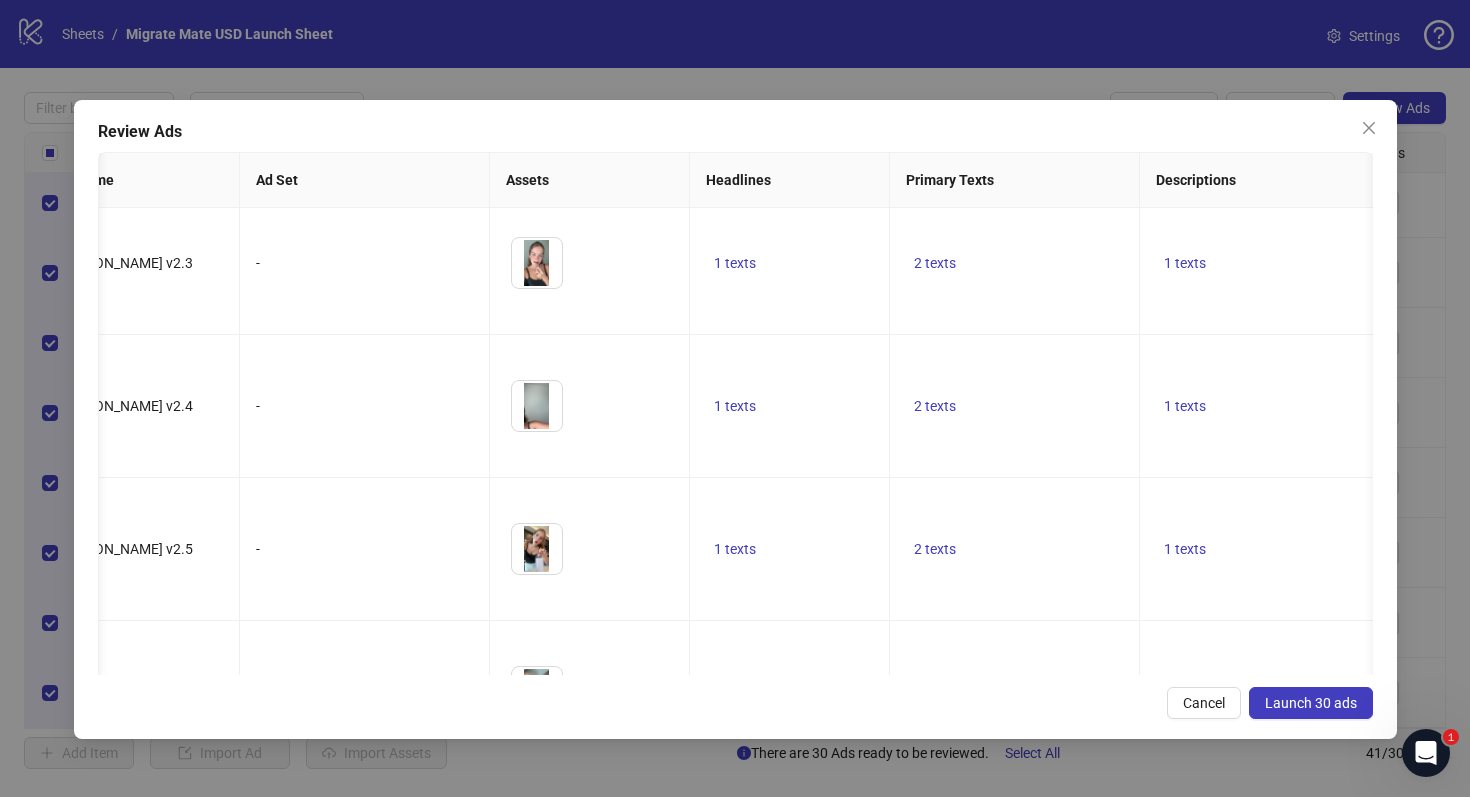 click on "1 texts" at bounding box center (735, 1264) 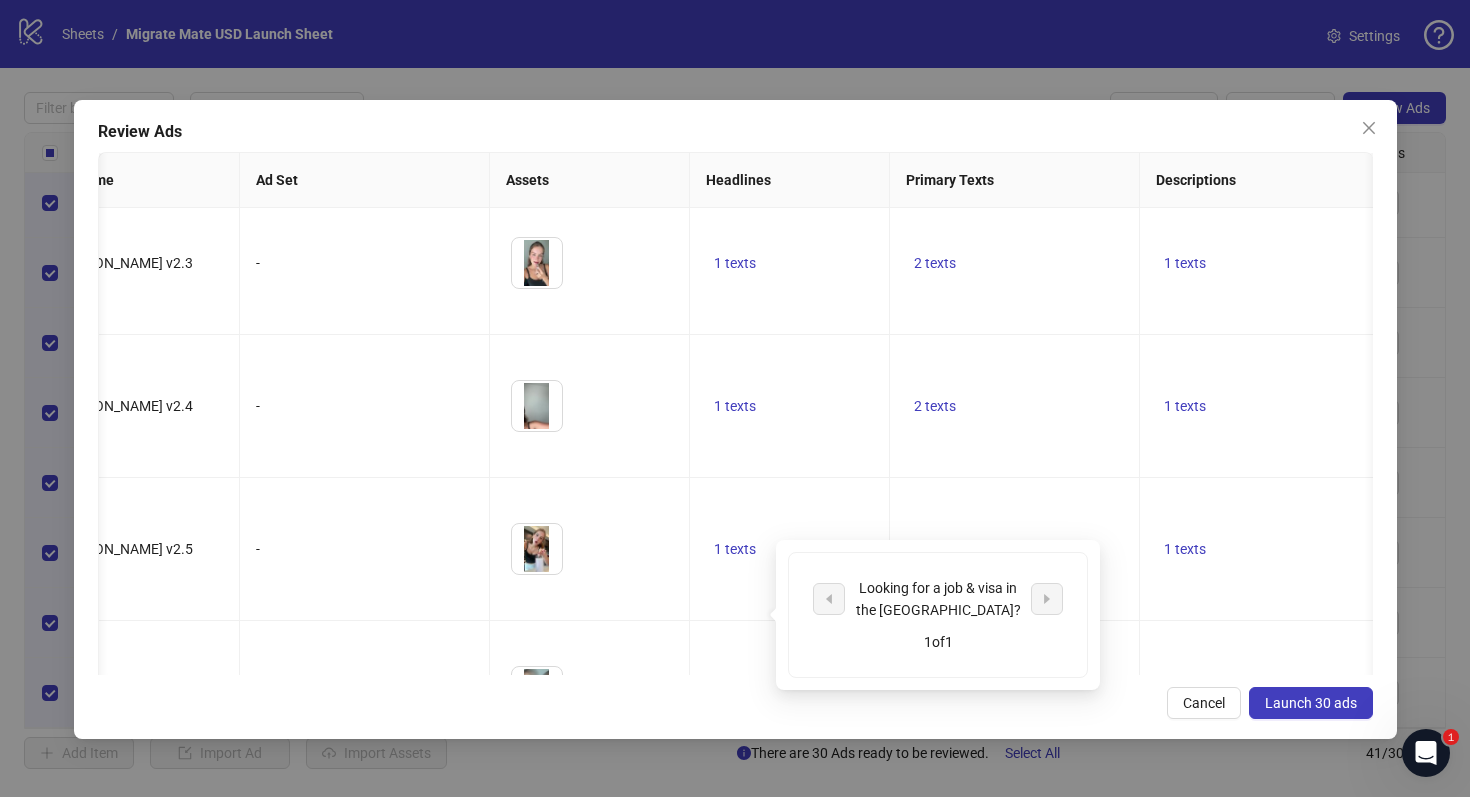 click on "2 texts" at bounding box center [1015, 978] 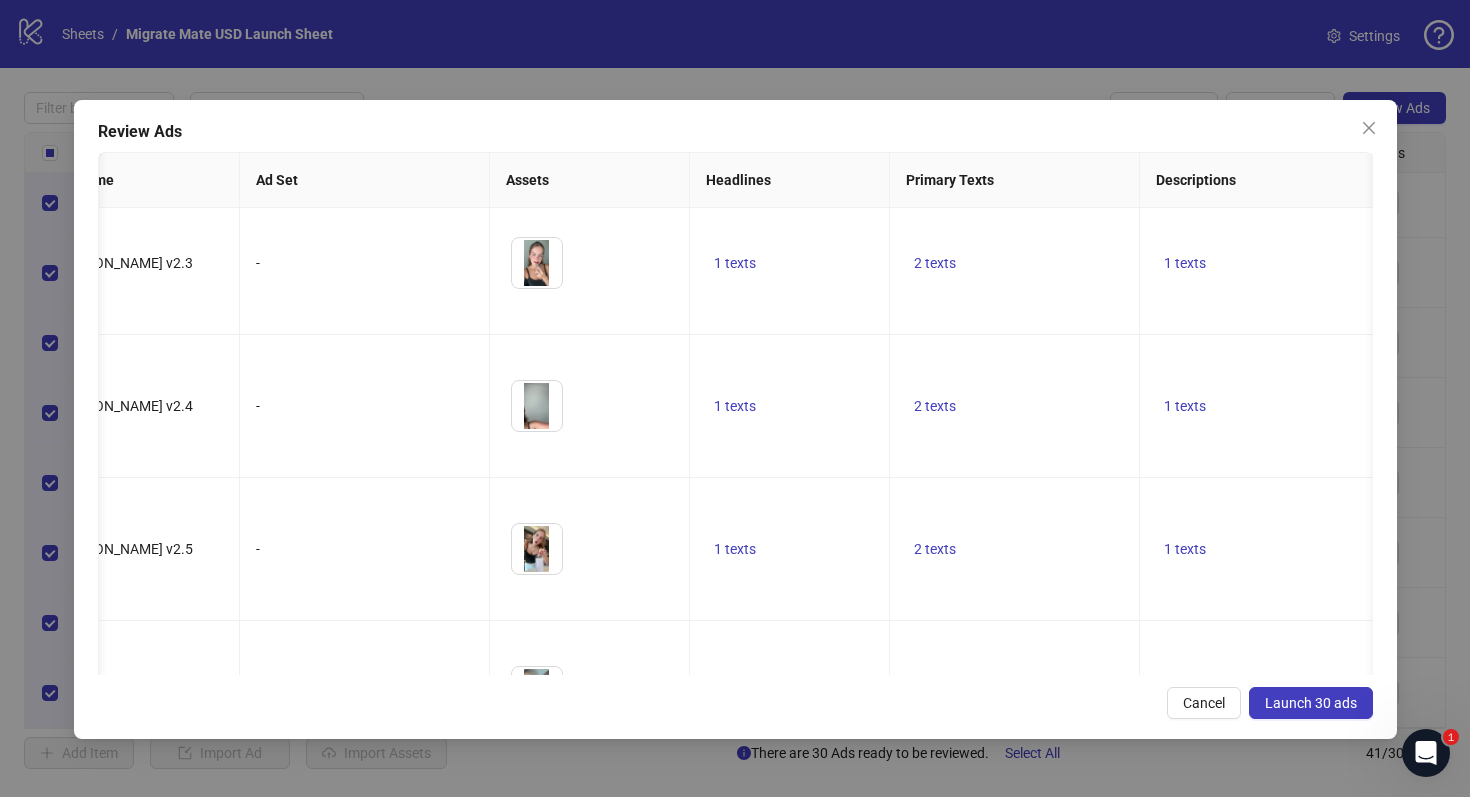 click on "Launch 30 ads" at bounding box center (1311, 703) 